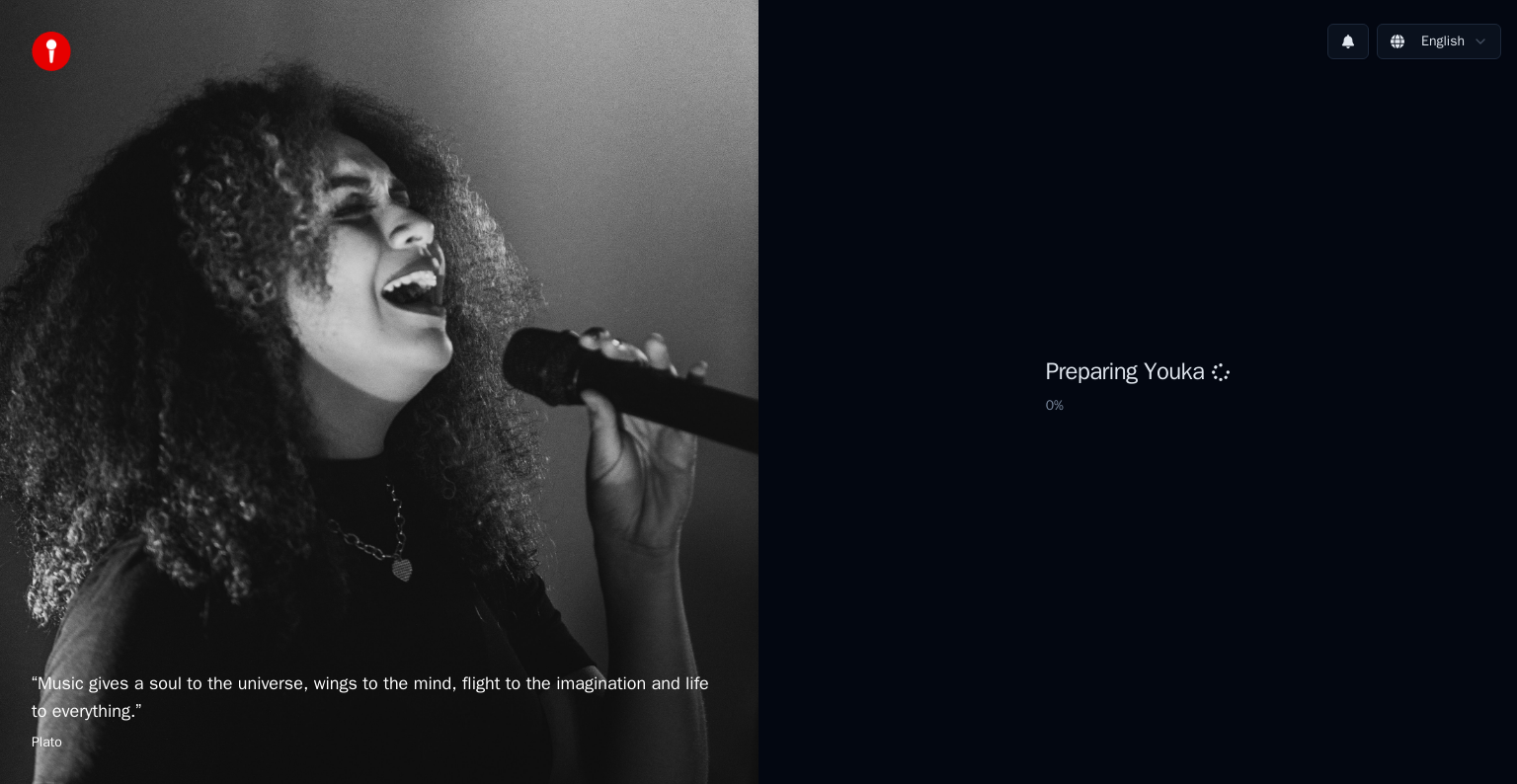 scroll, scrollTop: 0, scrollLeft: 0, axis: both 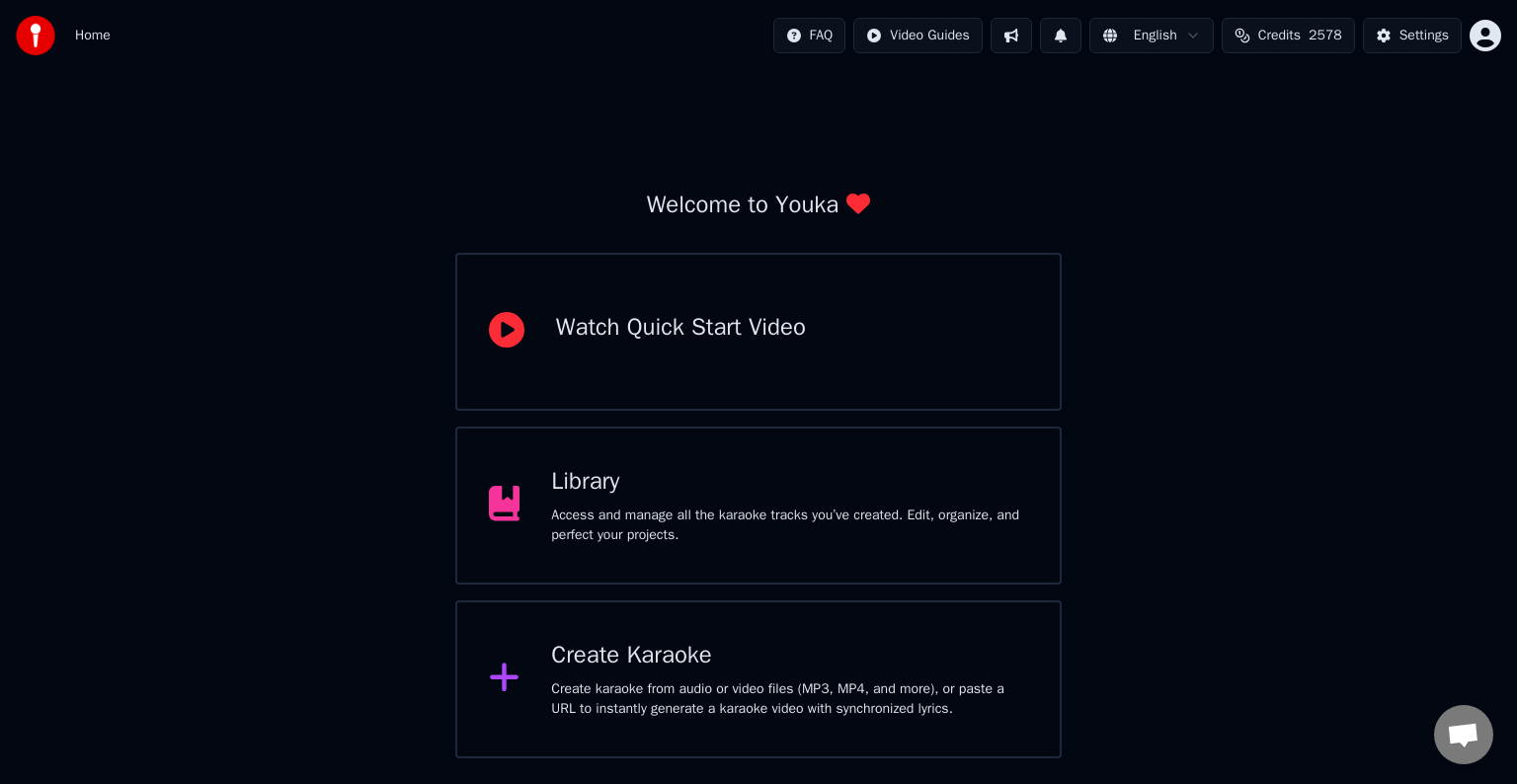 click on "Create Karaoke Create karaoke from audio or video files (MP3, MP4, and more), or paste a URL to instantly generate a karaoke video with synchronized lyrics." at bounding box center (789, 679) 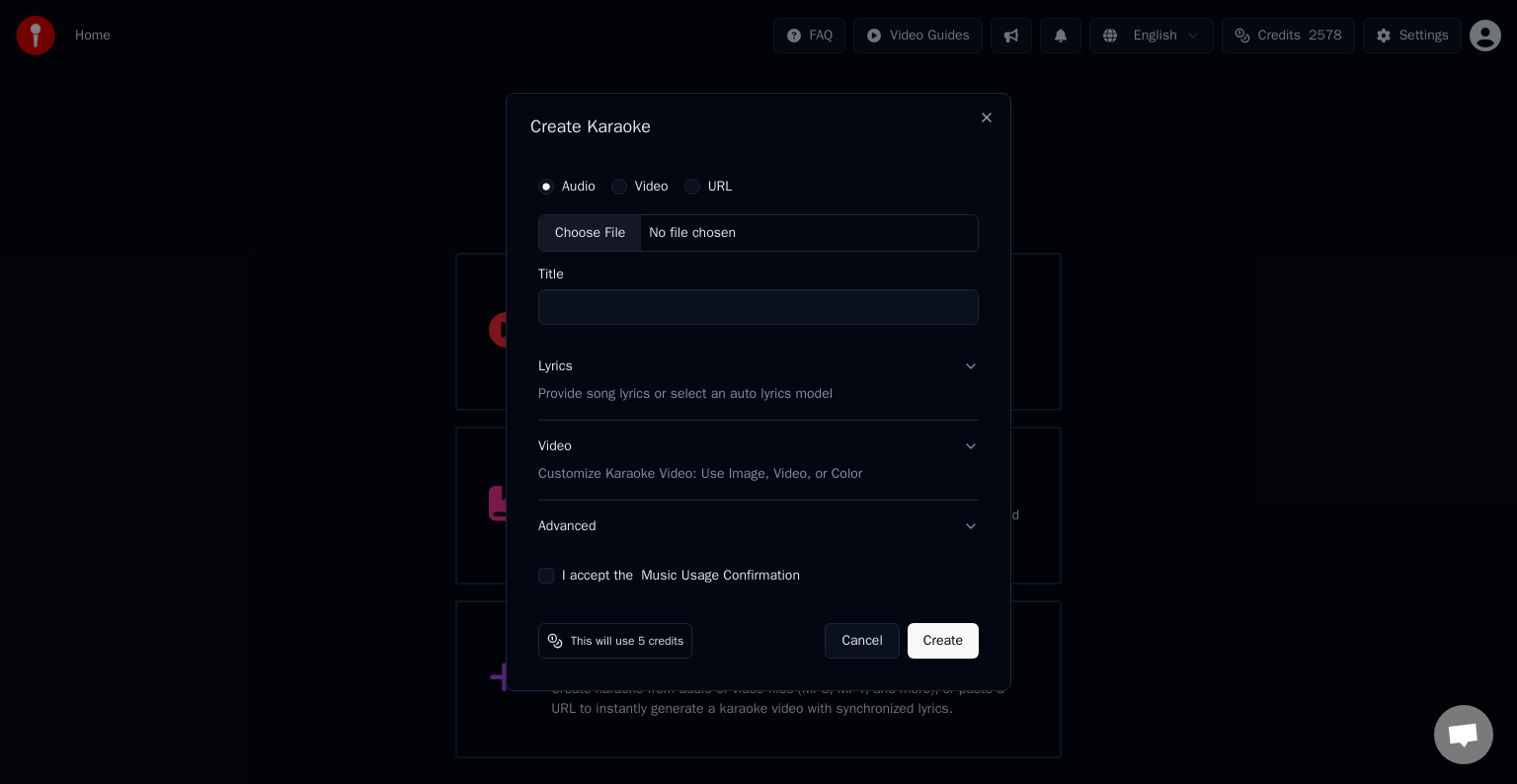 click on "Choose File" at bounding box center (590, 233) 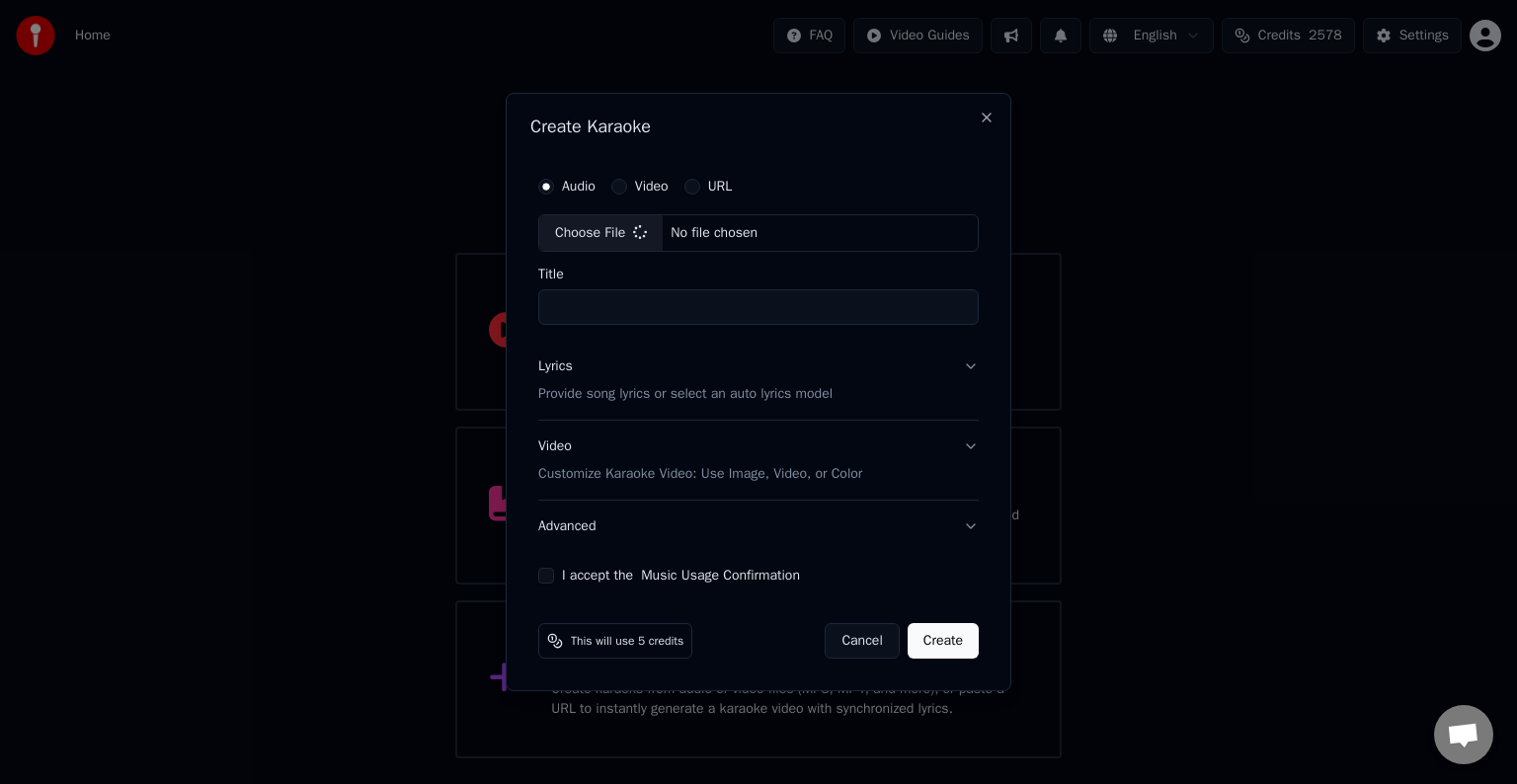 type on "**********" 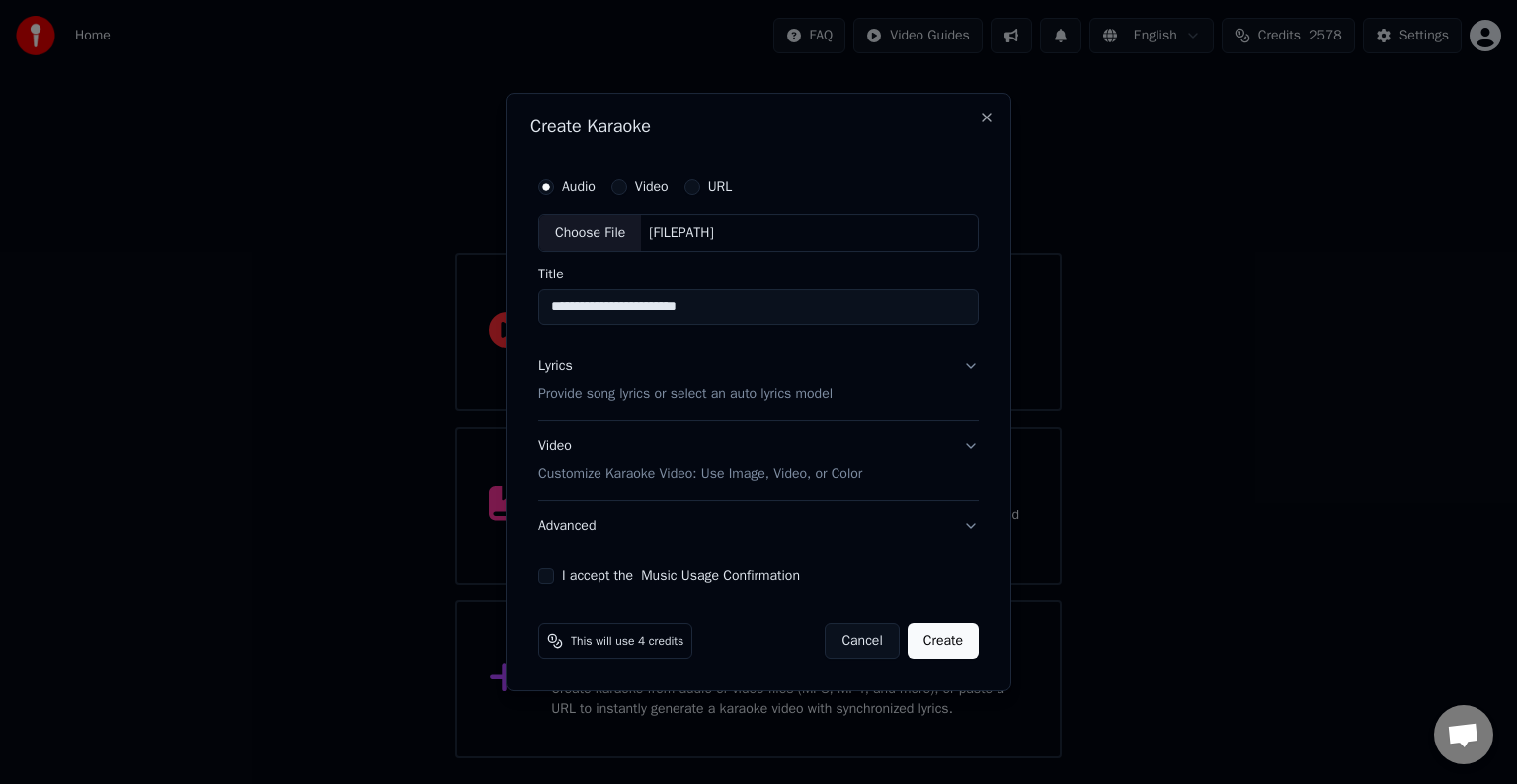 click on "Lyrics Provide song lyrics or select an auto lyrics model" at bounding box center [758, 380] 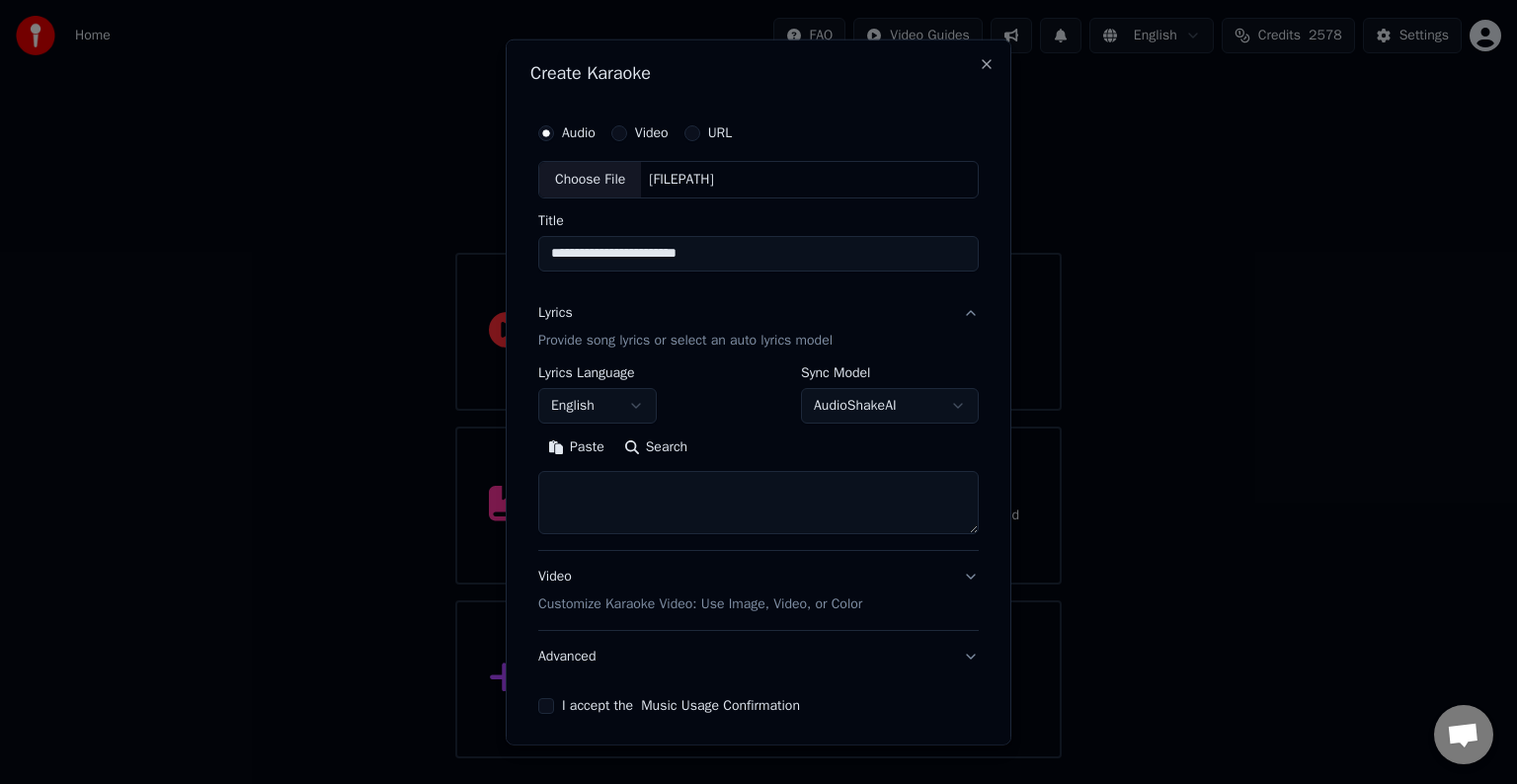 click at bounding box center [758, 503] 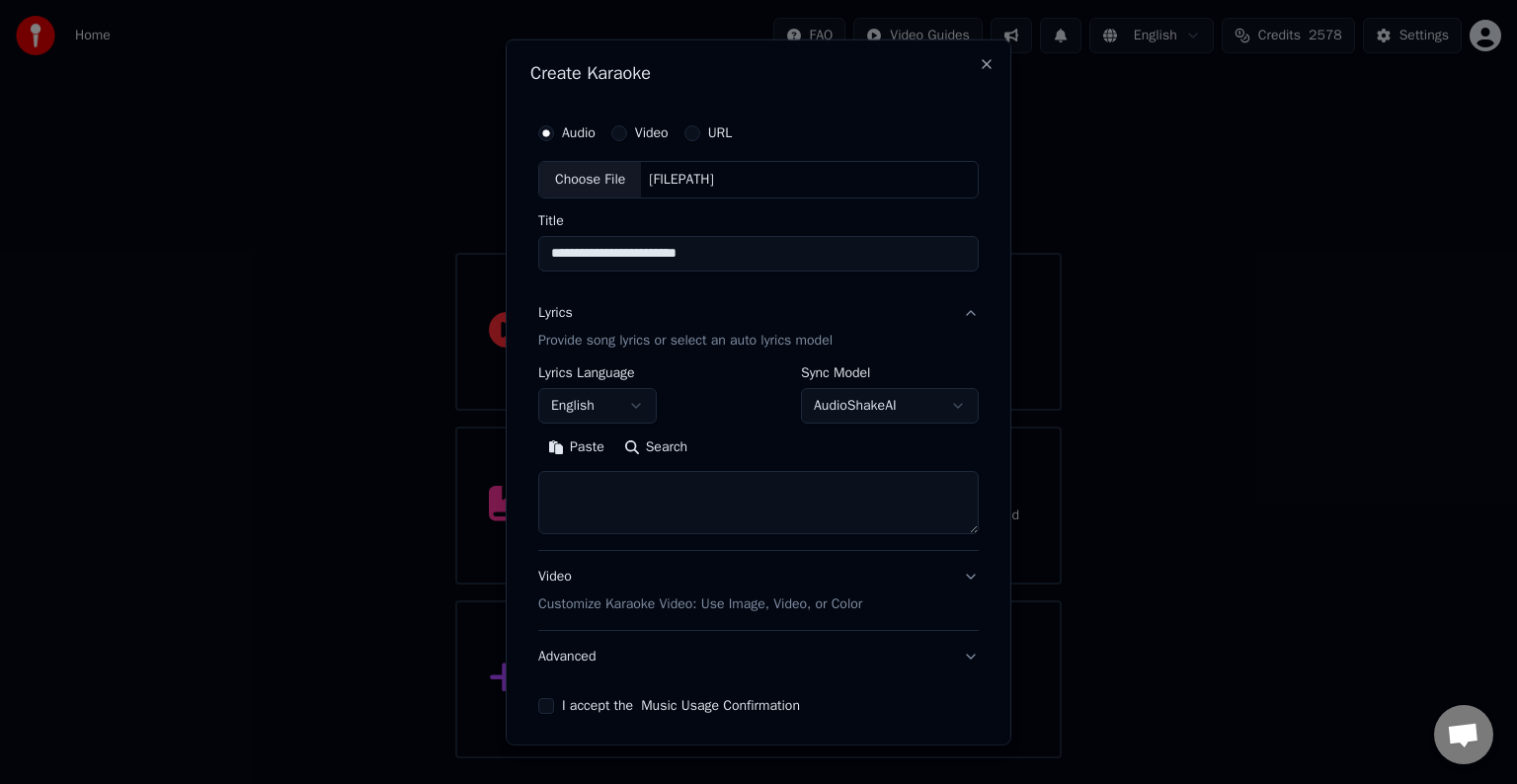 paste on "**********" 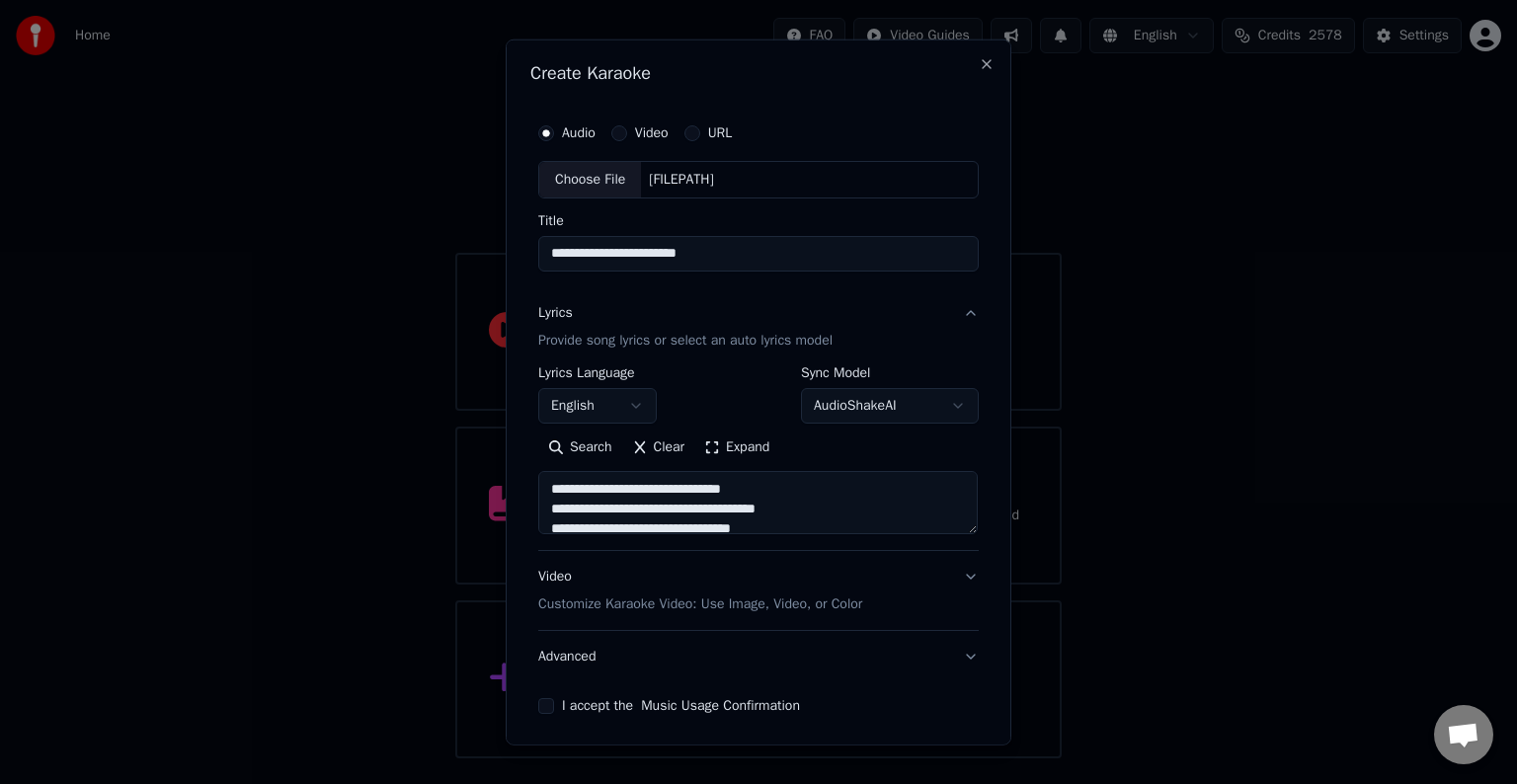 scroll, scrollTop: 122, scrollLeft: 0, axis: vertical 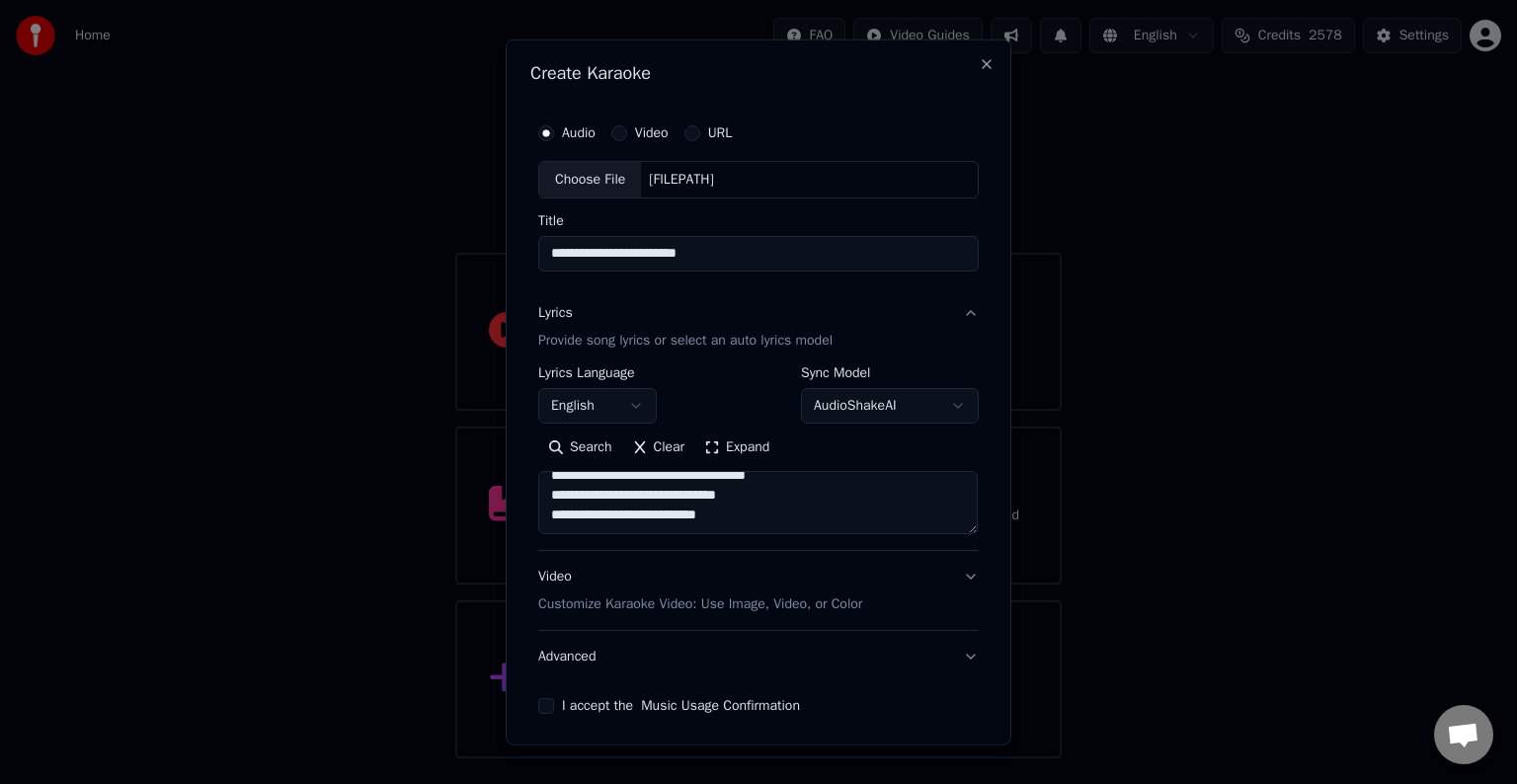 paste on "**********" 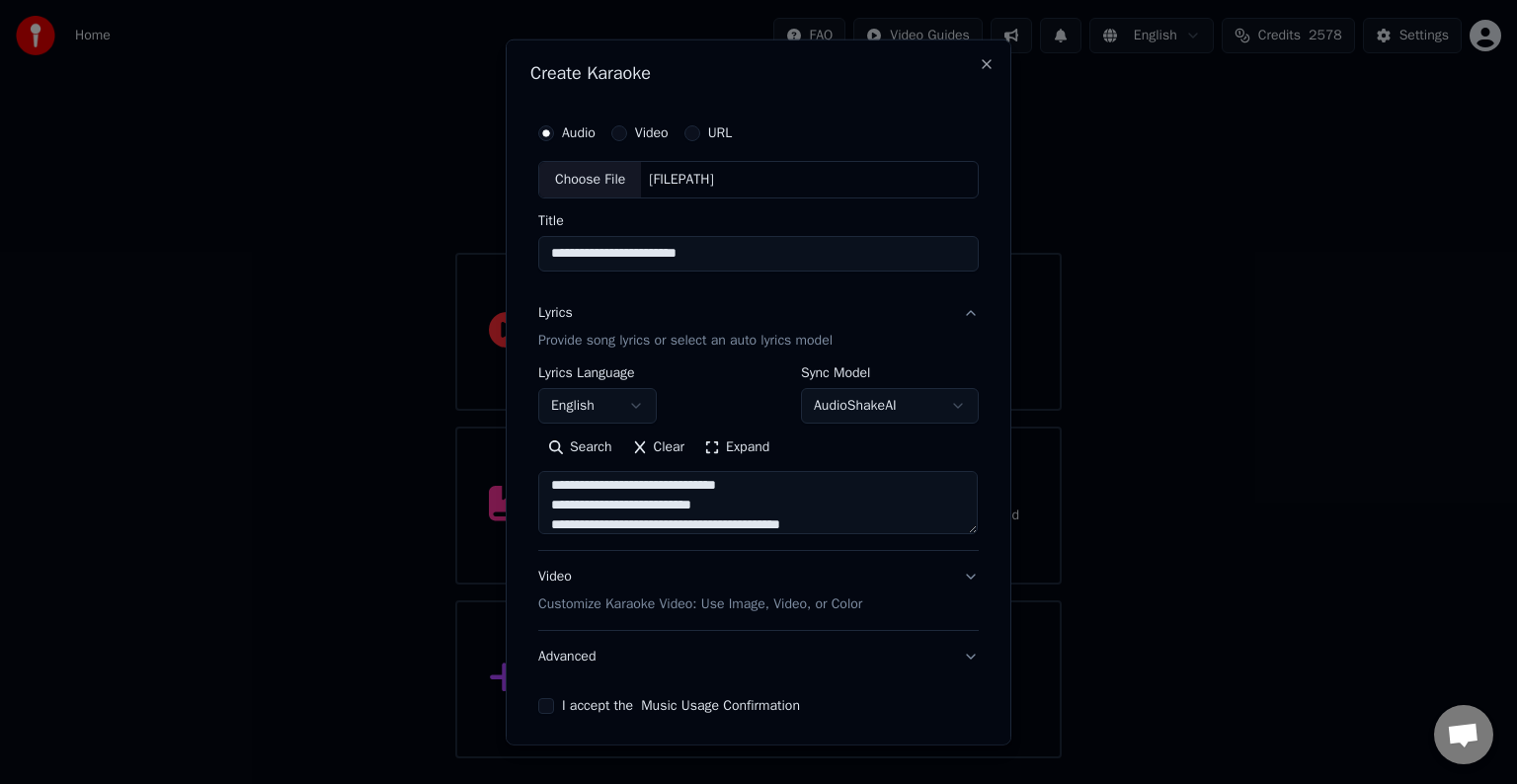 scroll, scrollTop: 142, scrollLeft: 0, axis: vertical 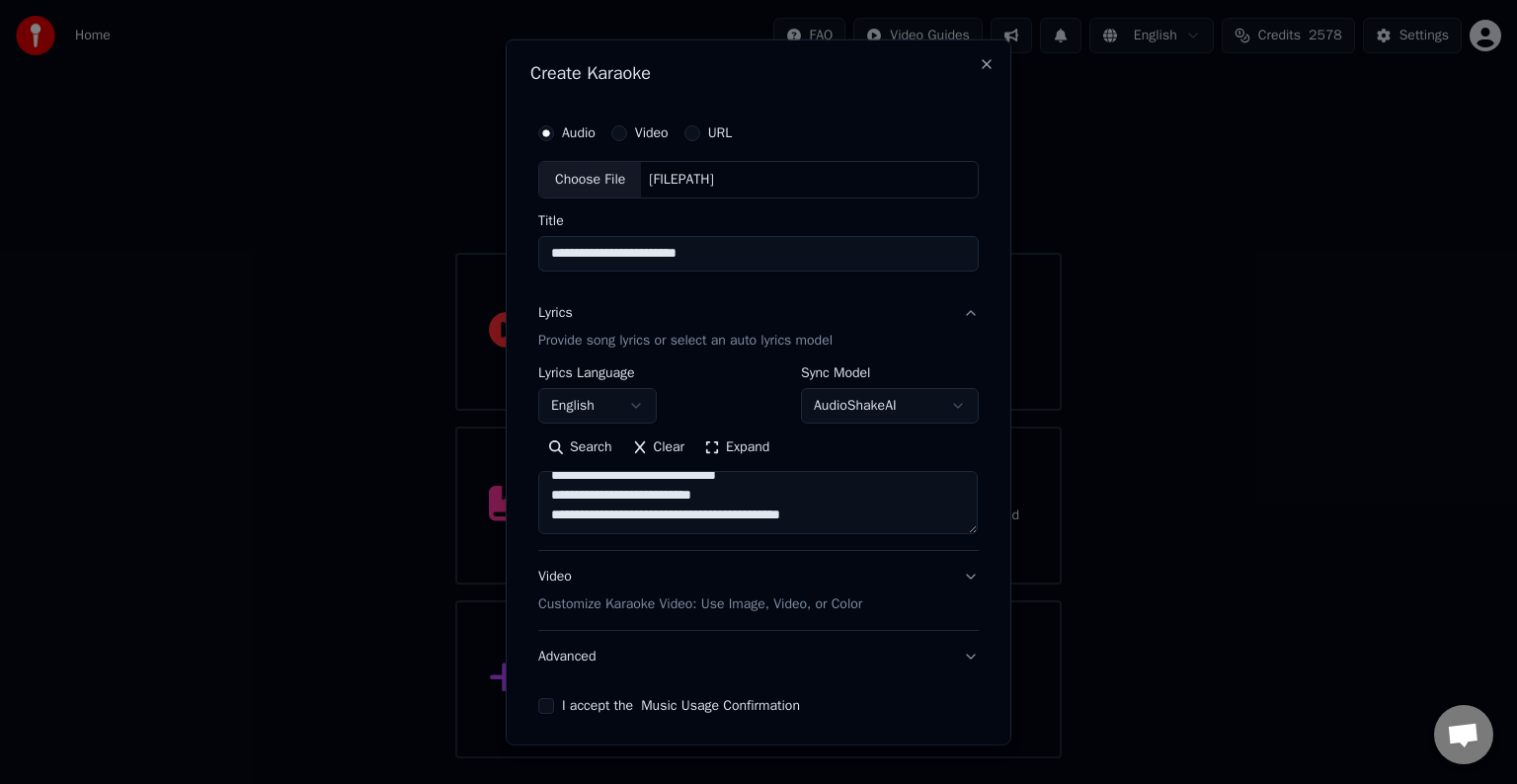 paste on "**********" 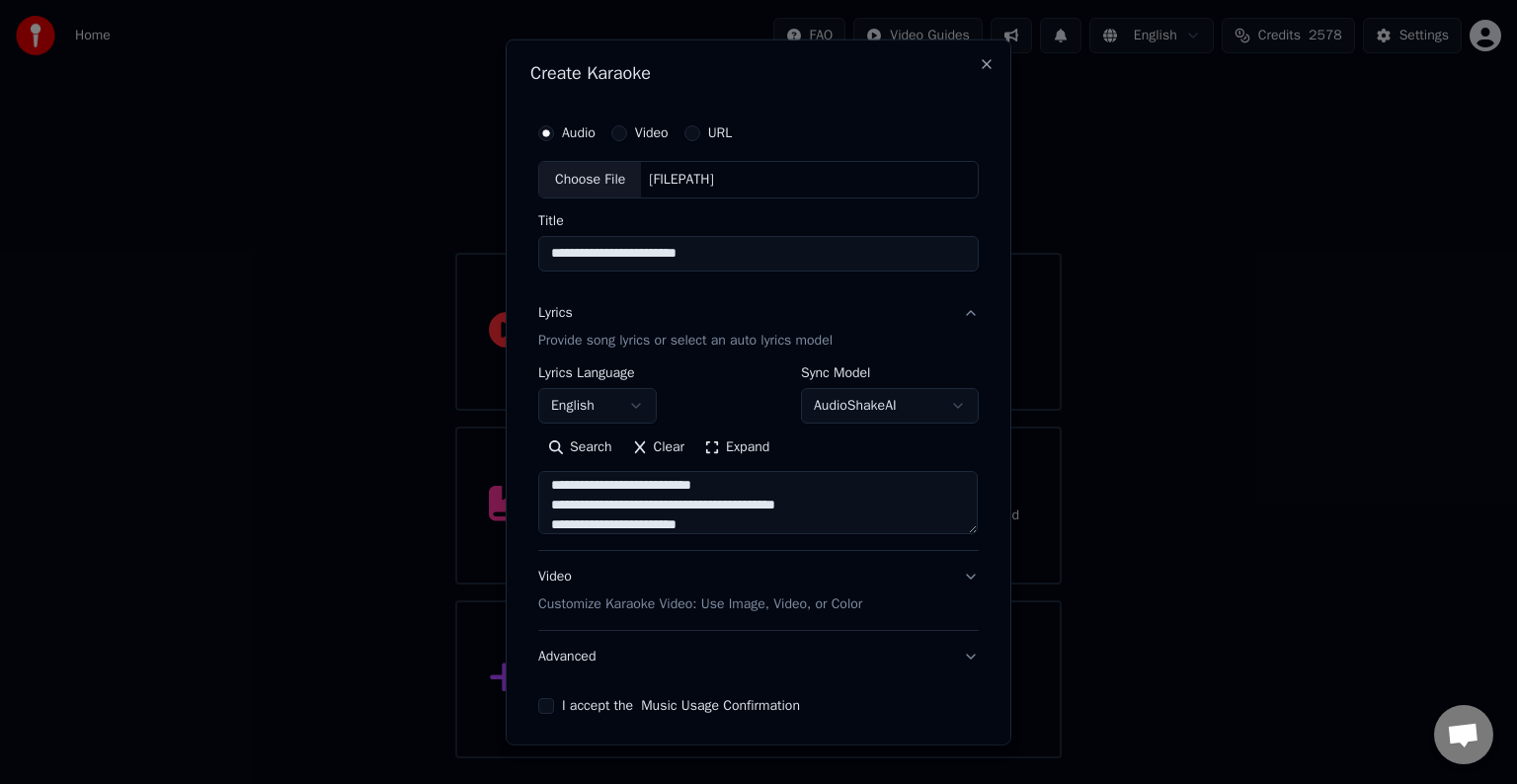 scroll, scrollTop: 280, scrollLeft: 0, axis: vertical 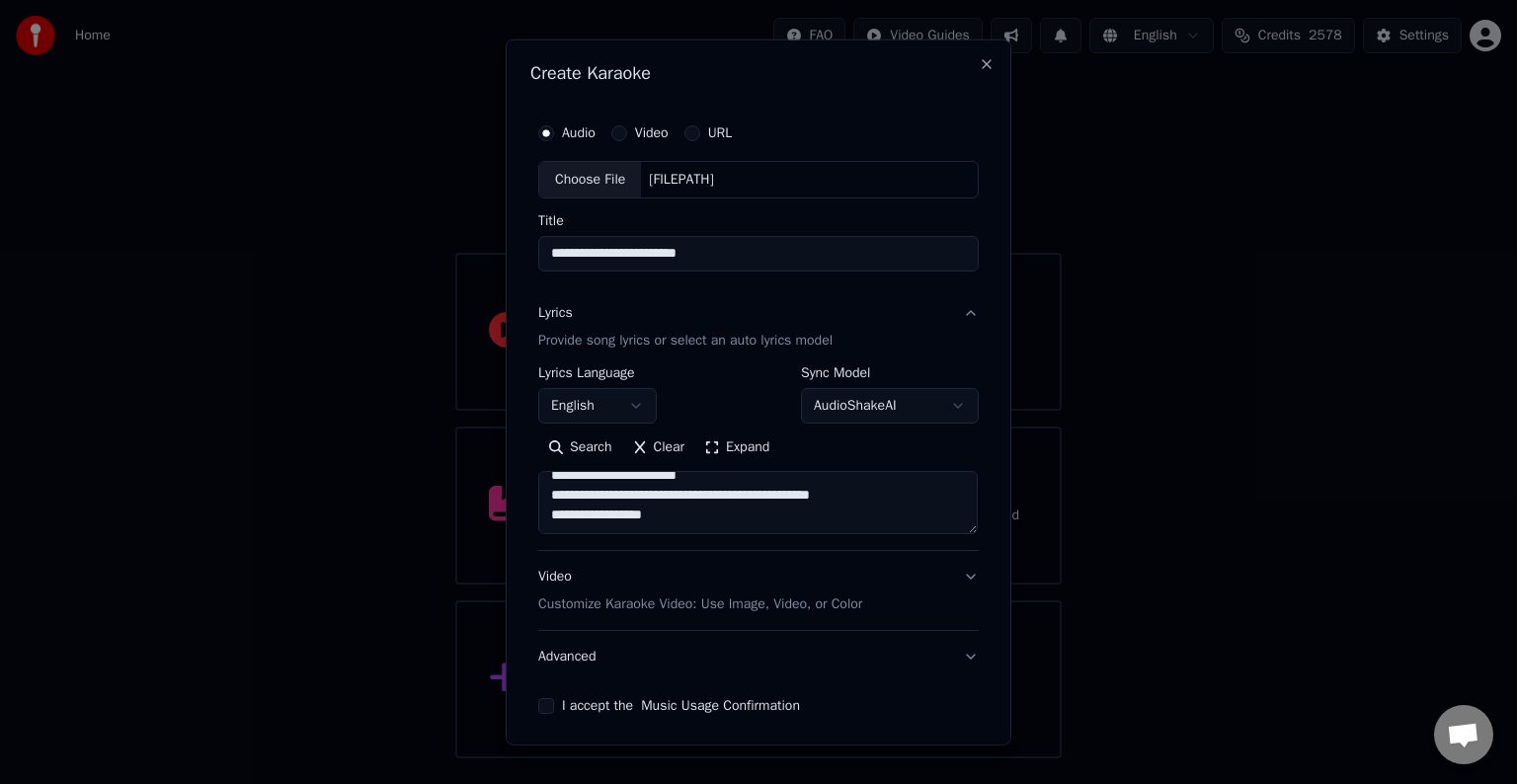 paste on "**********" 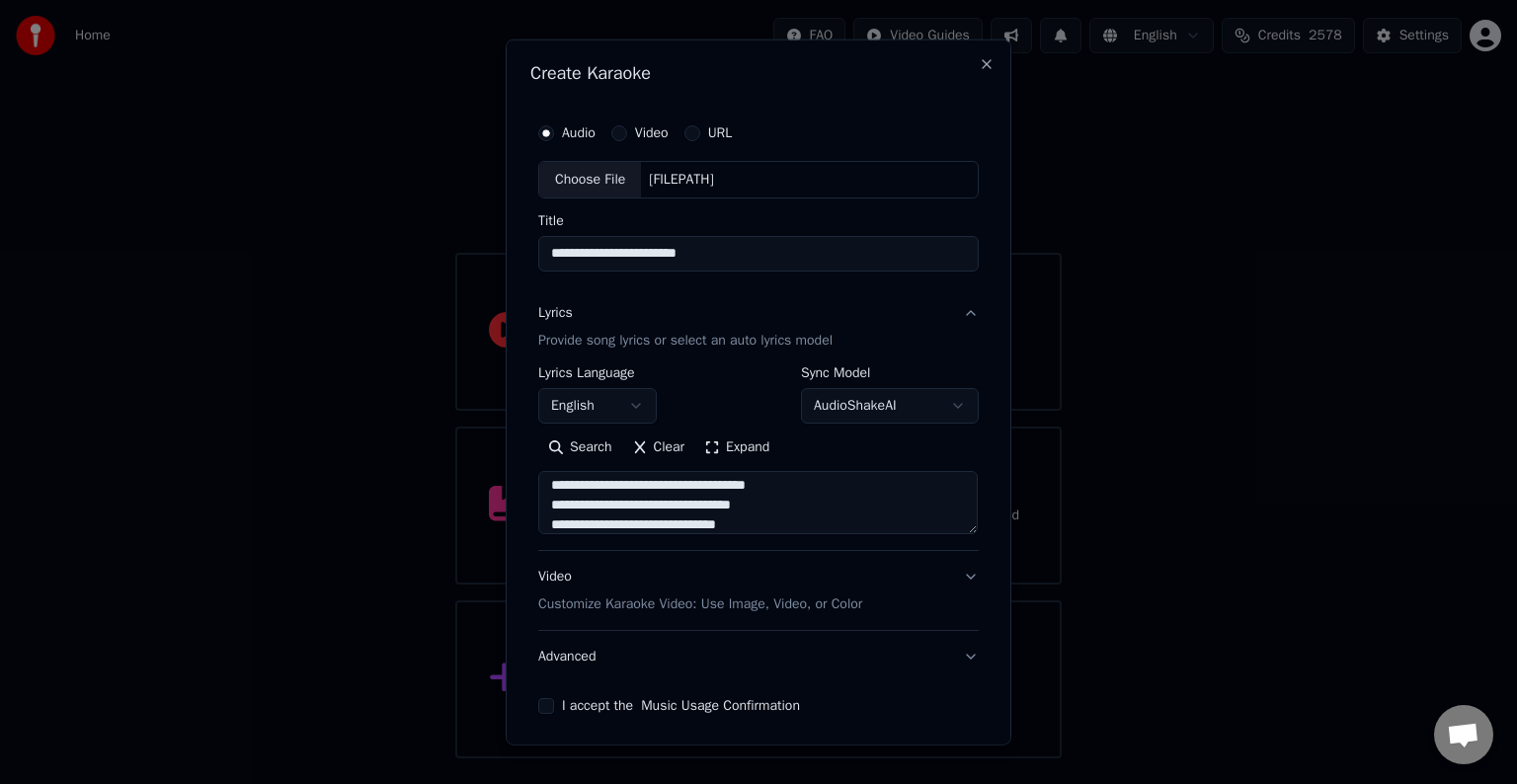 scroll, scrollTop: 438, scrollLeft: 0, axis: vertical 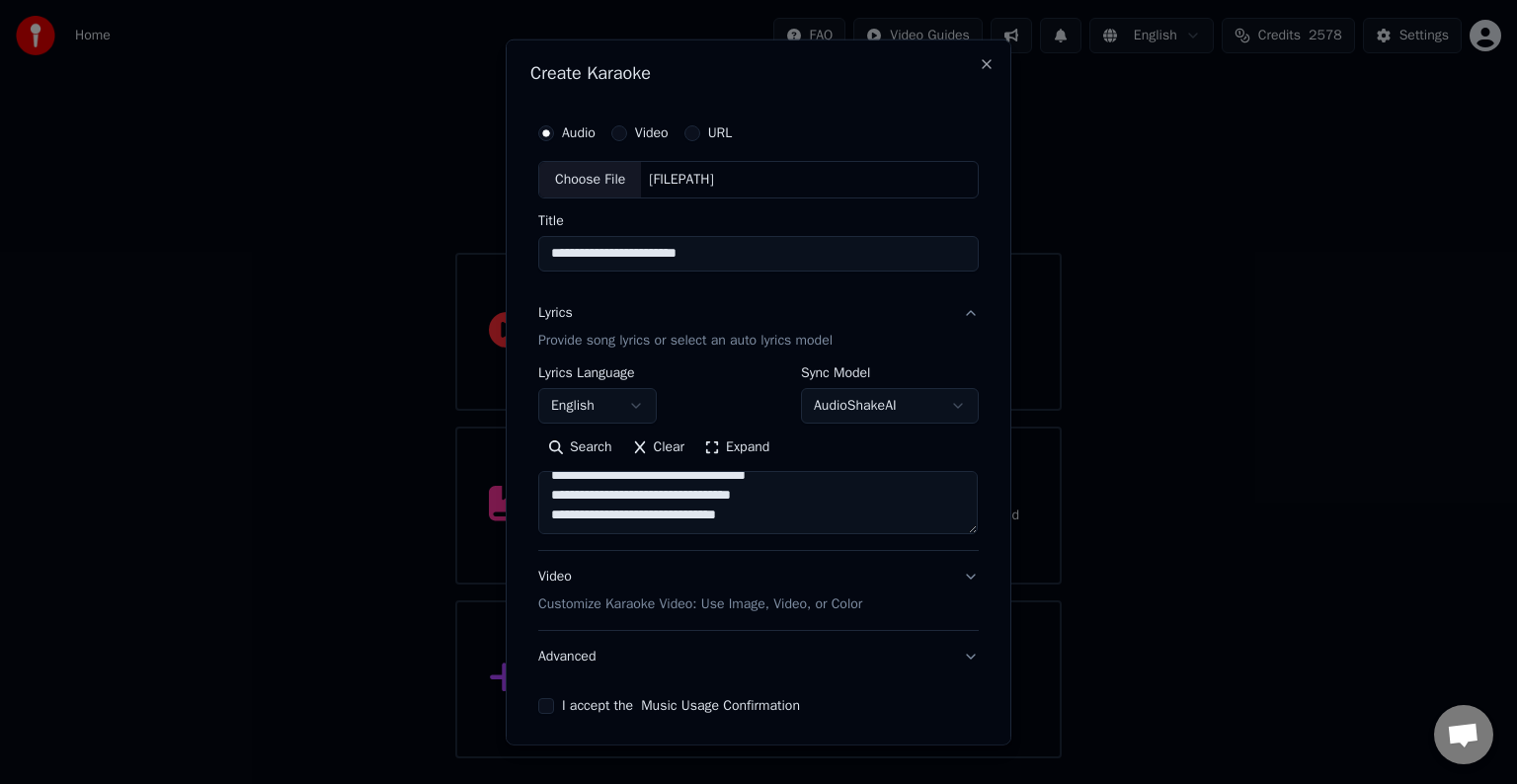 paste on "**********" 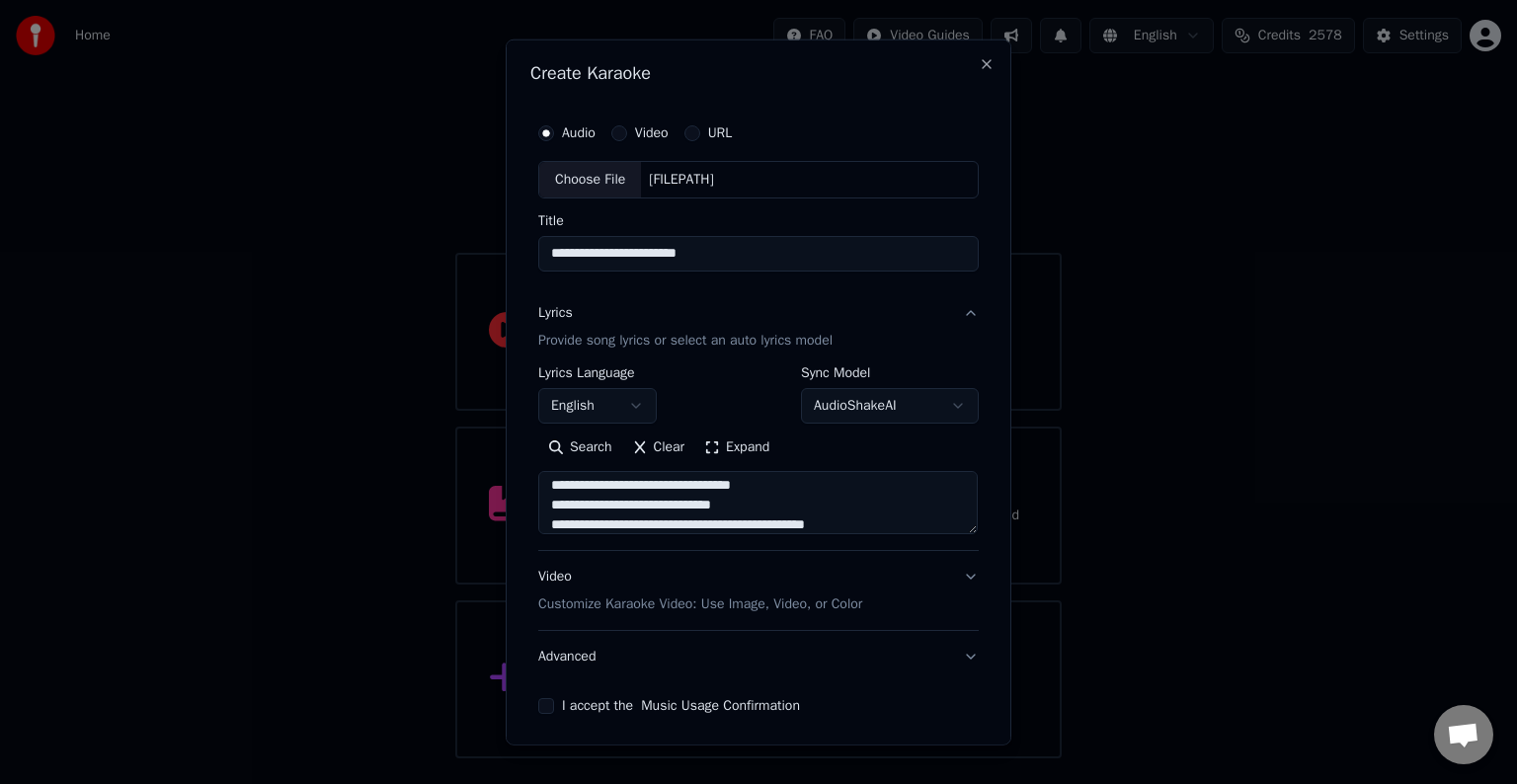 scroll, scrollTop: 458, scrollLeft: 0, axis: vertical 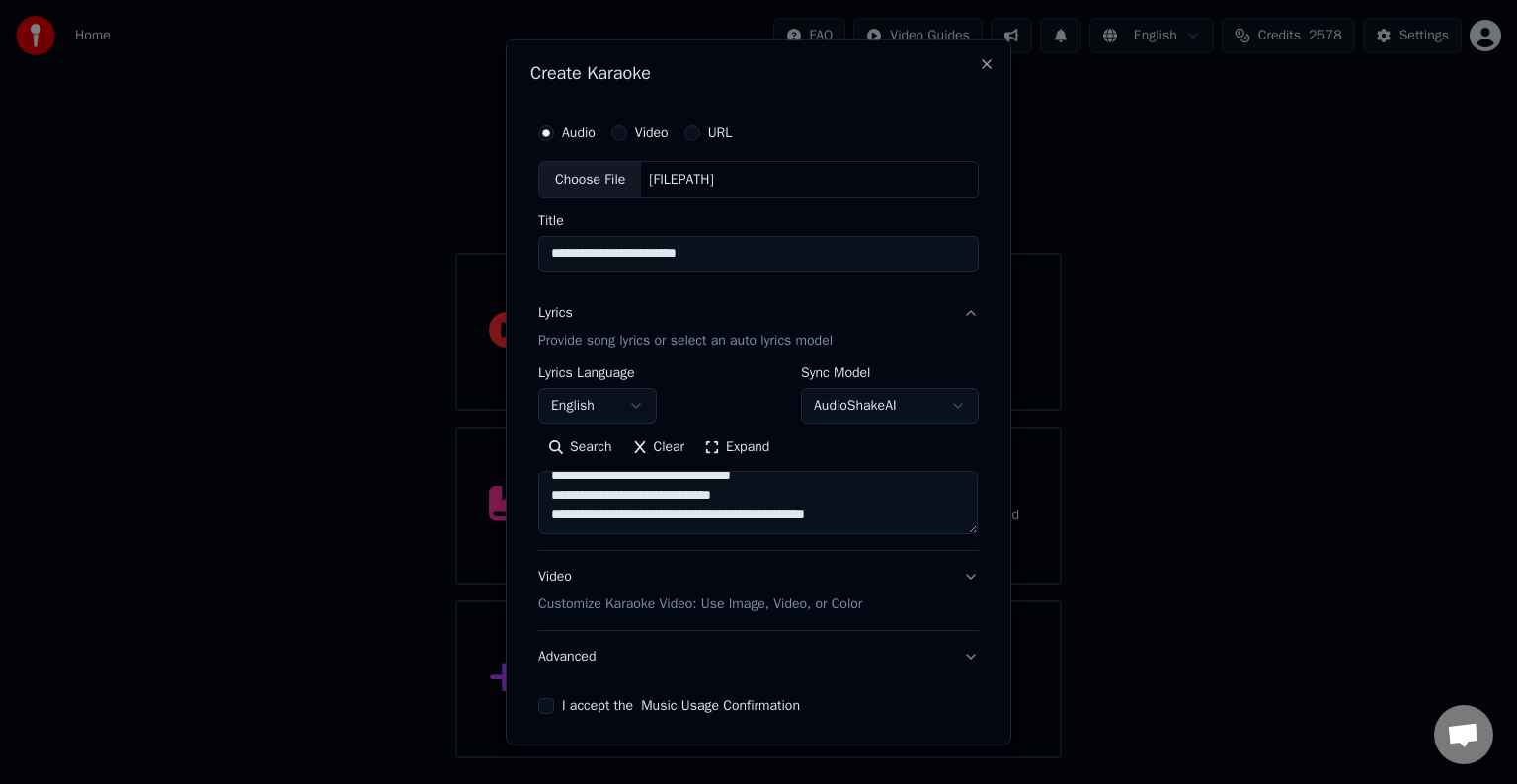 paste on "**********" 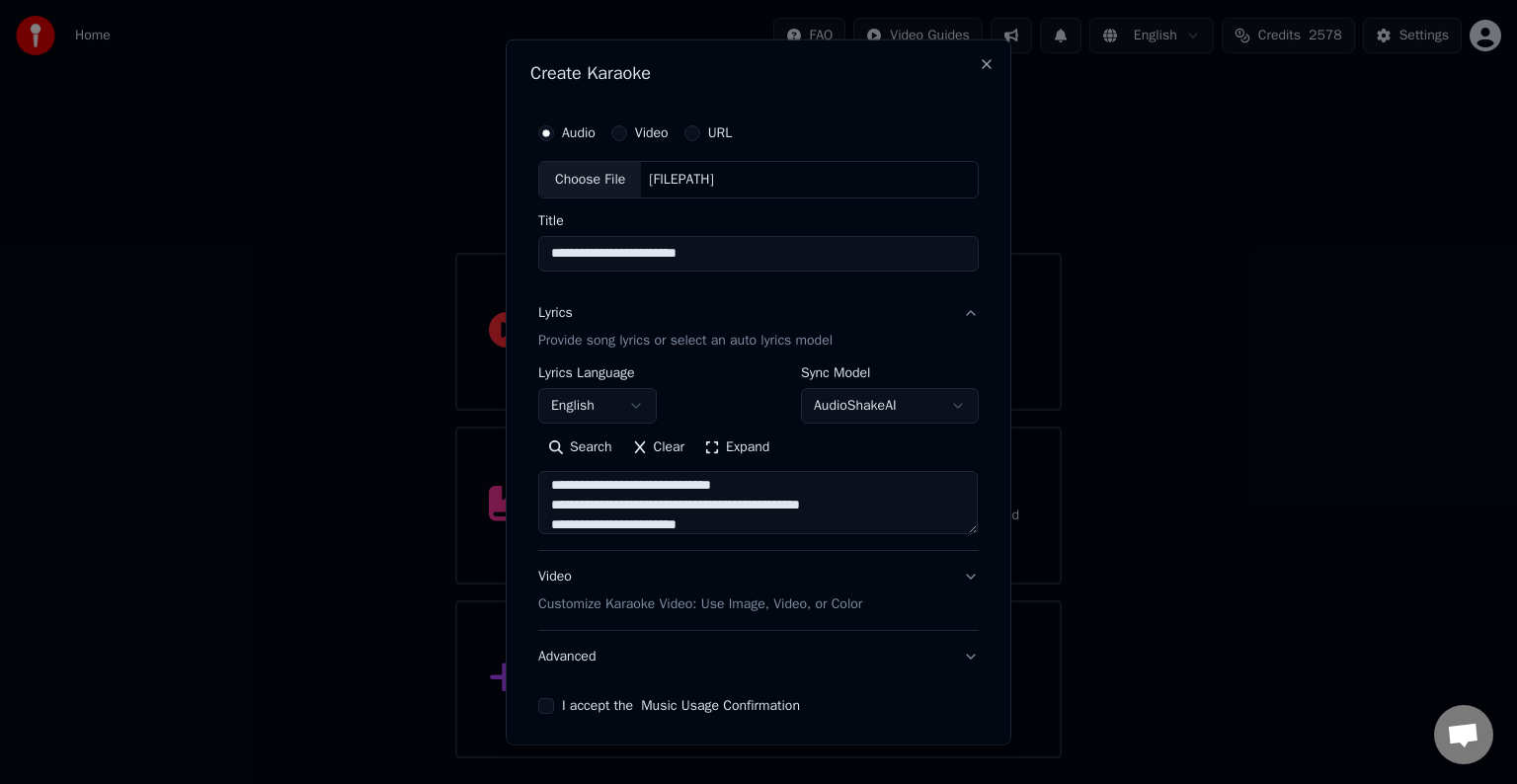 scroll, scrollTop: 596, scrollLeft: 0, axis: vertical 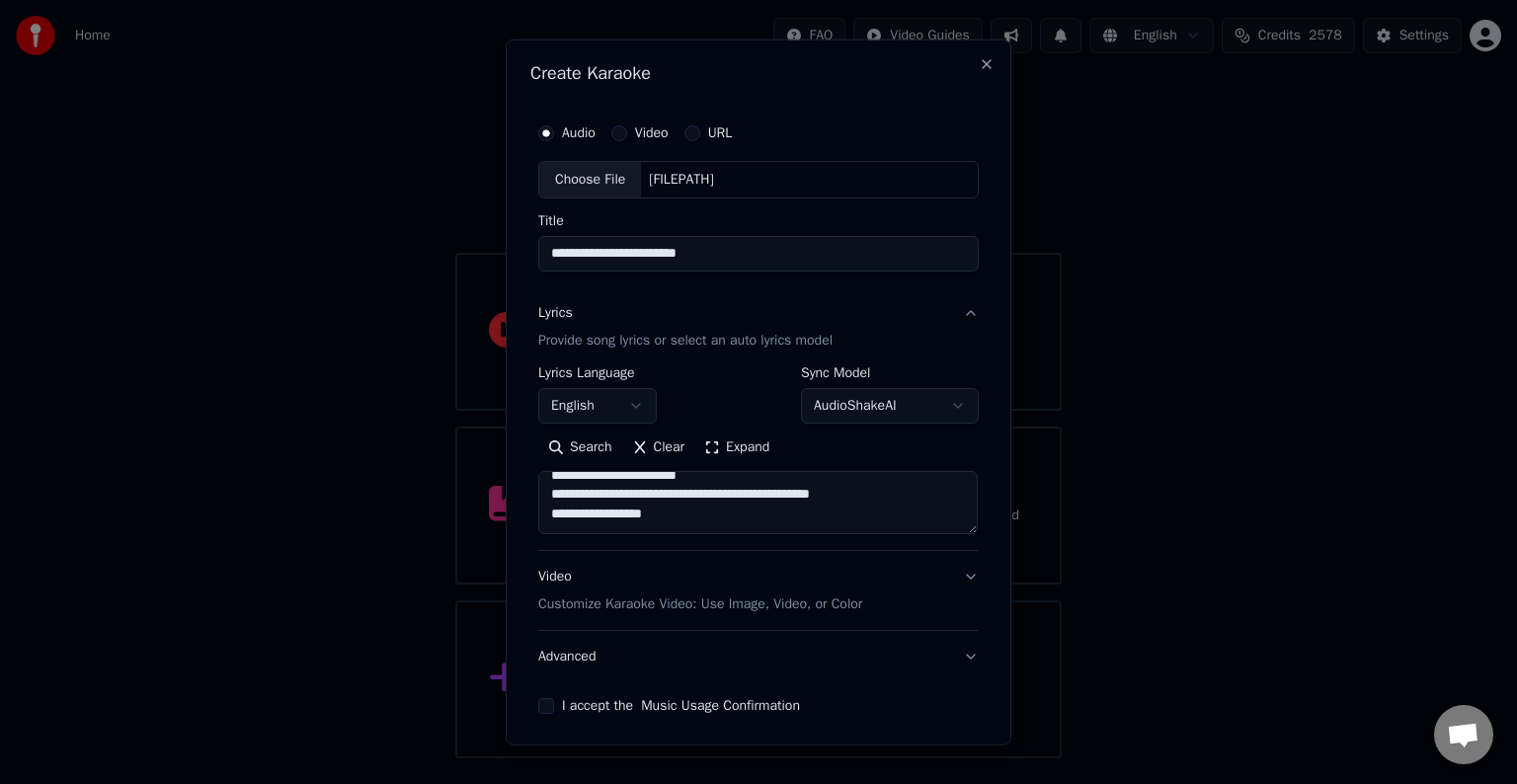 paste on "**********" 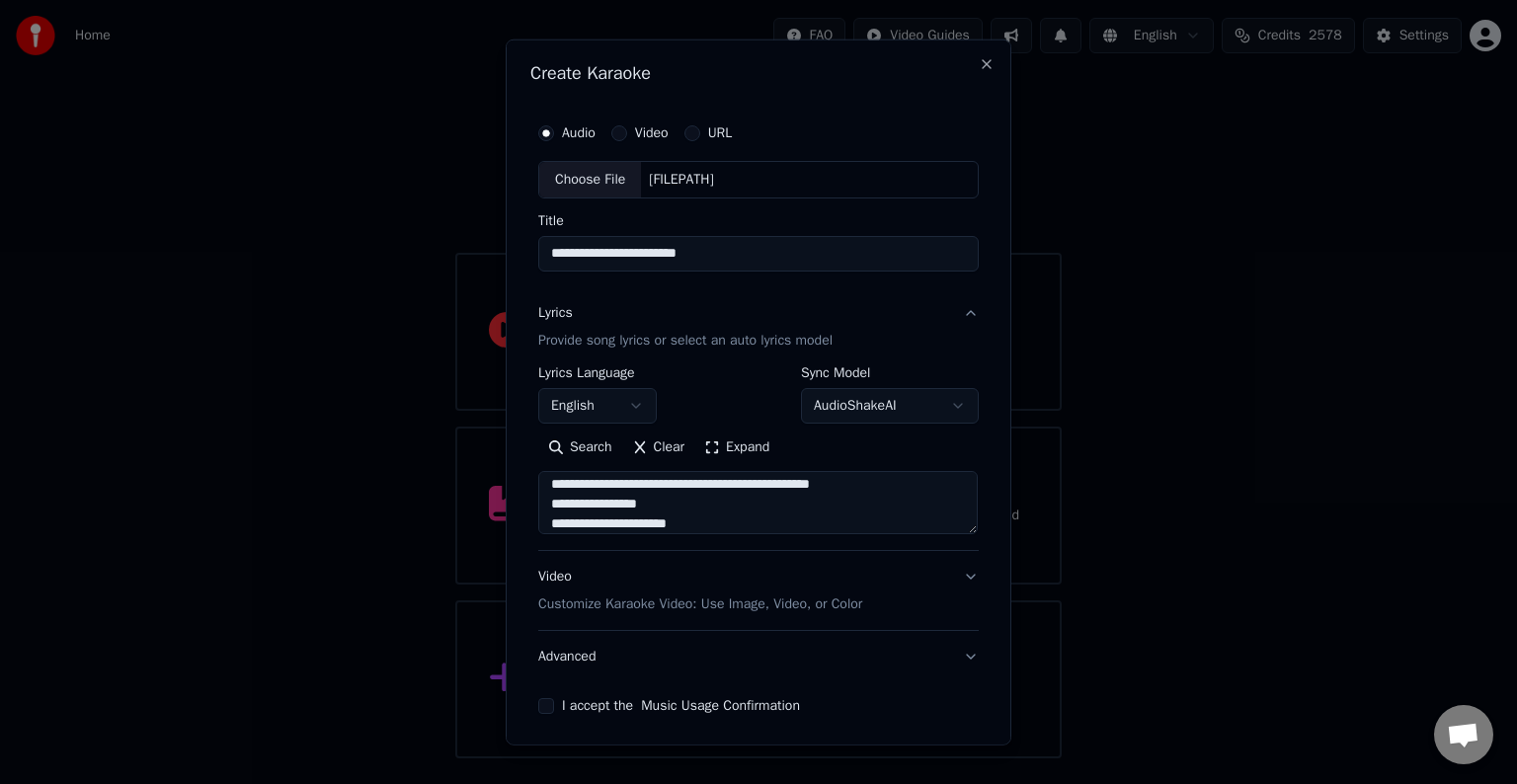 scroll, scrollTop: 675, scrollLeft: 0, axis: vertical 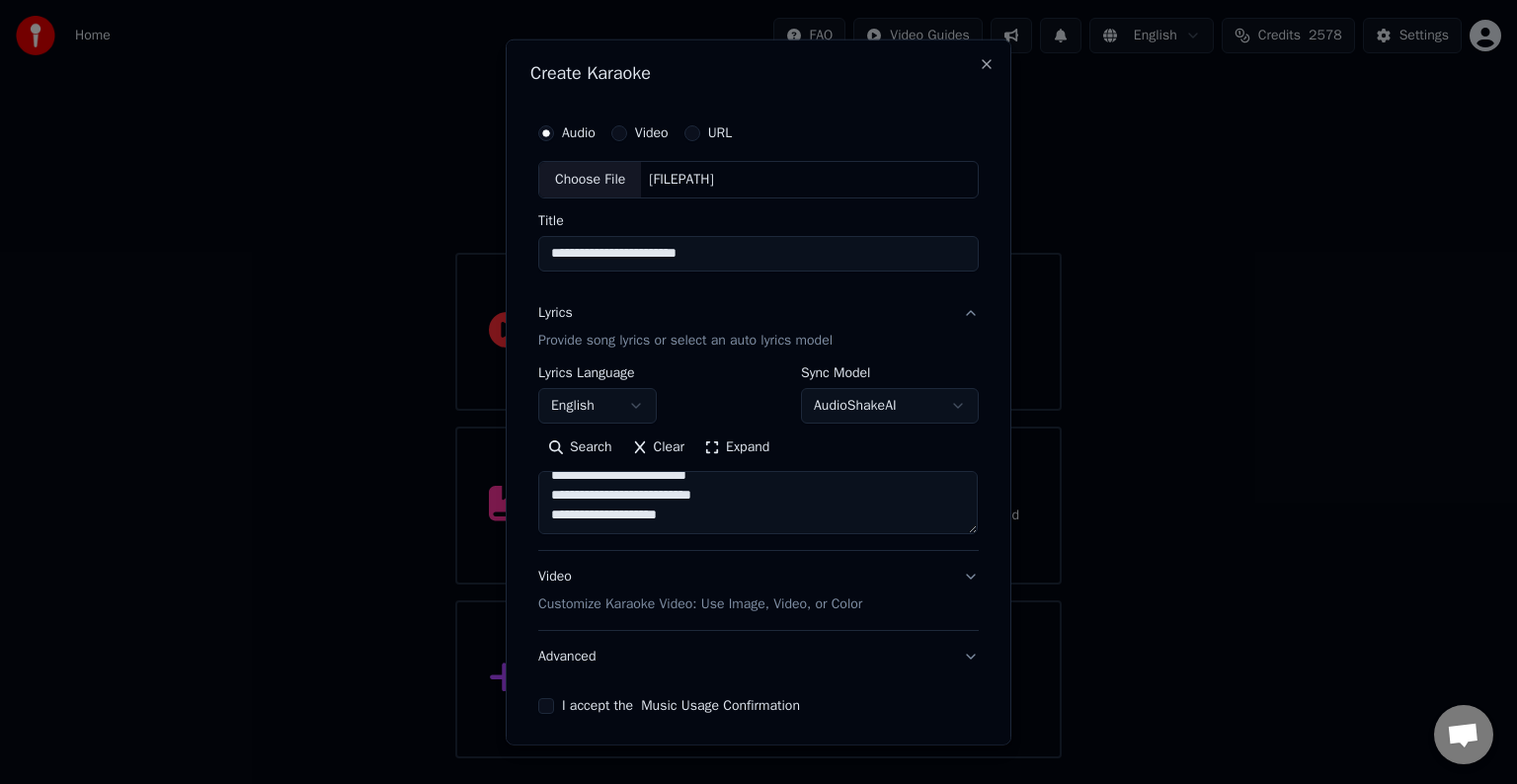 paste on "**********" 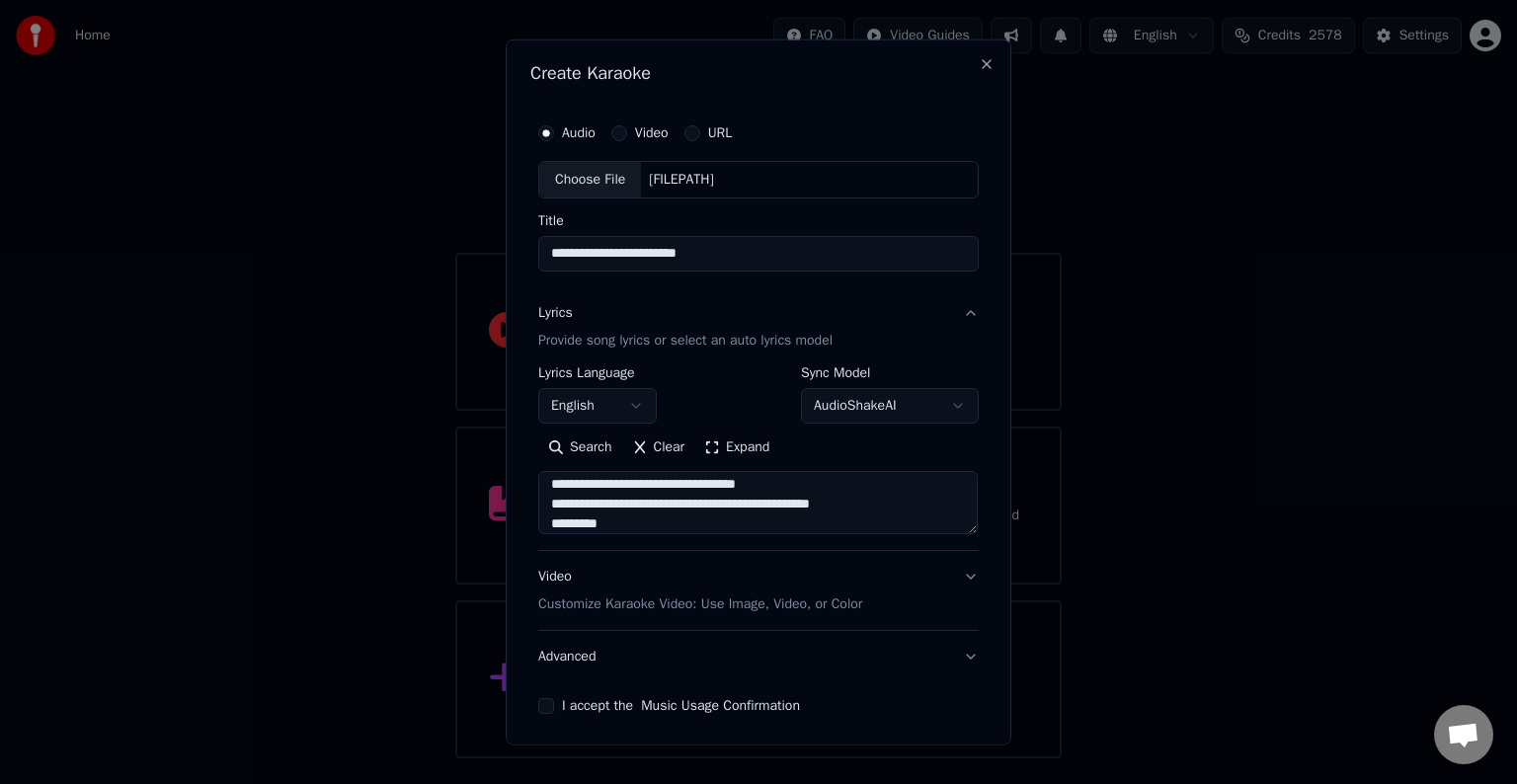 scroll, scrollTop: 853, scrollLeft: 0, axis: vertical 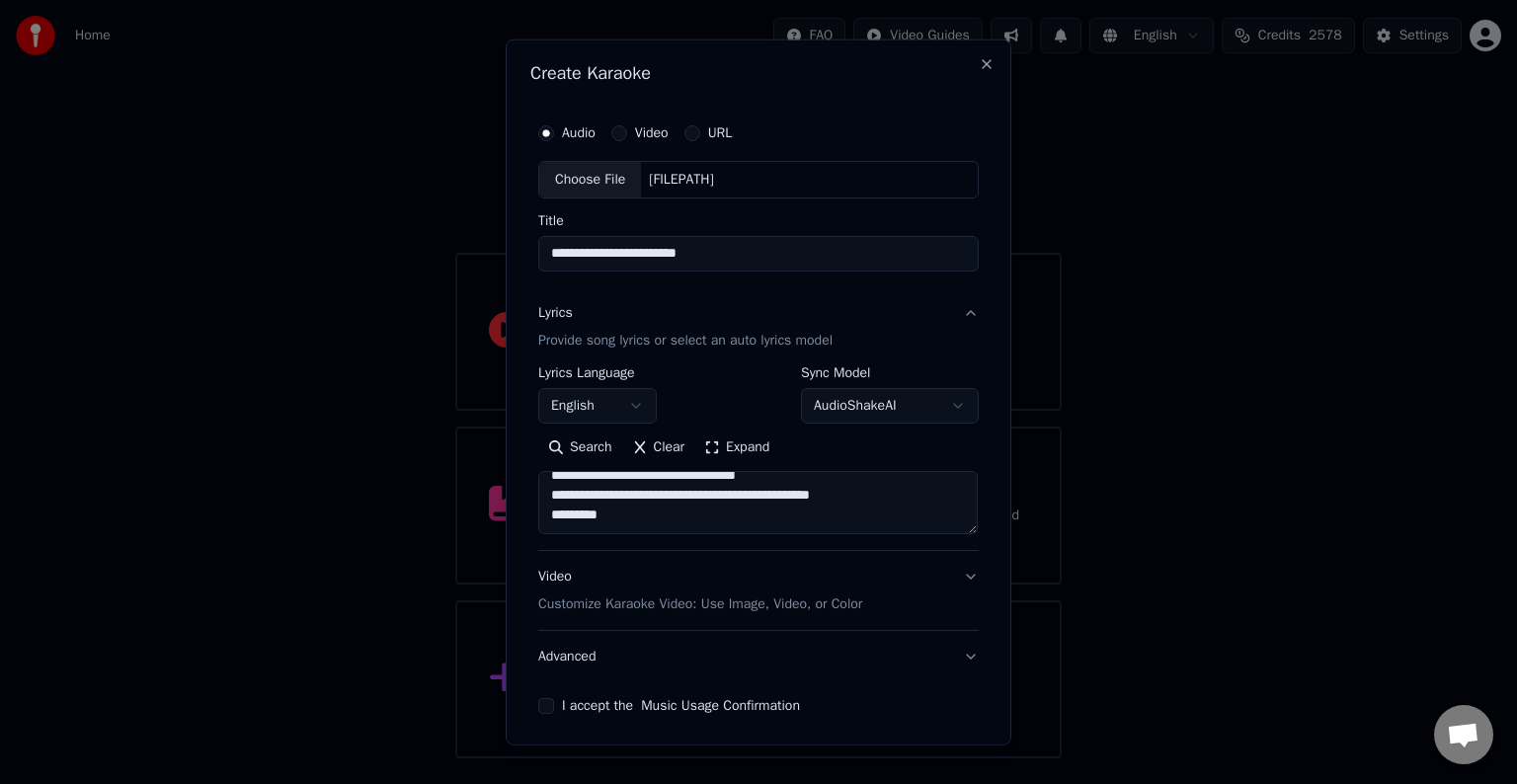 type on "**********" 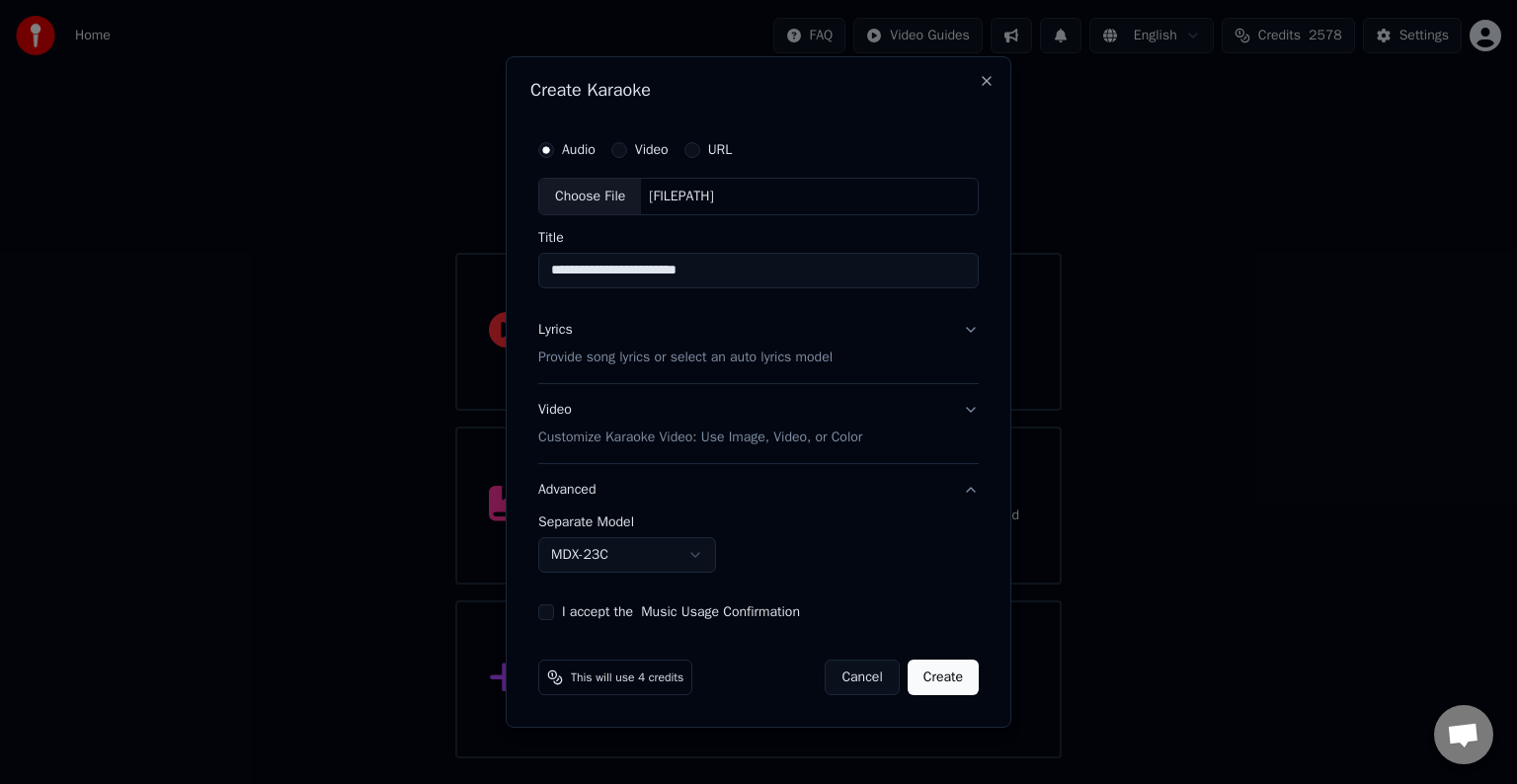 click on "Home FAQ Video Guides English Credits 2578 Settings Welcome to Youka Watch Quick Start Video Library Access and manage all the karaoke tracks you’ve created. Edit, organize, and perfect your projects. Create Karaoke Create karaoke from audio or video files (MP3, MP4, and more), or paste a URL to instantly generate a karaoke video with synchronized lyrics. Create Karaoke Audio Video URL Choose File E:\Music\Taylor Swift\Lover\I Forgot That You Existed.mp3 Title Lyrics Provide song lyrics or select an auto lyrics model Video Customize Karaoke Video: Use Image, Video, or Color Advanced Separate Model MDX-23C Music Usage Confirmation This will use 4 credits Cancel Create Close" at bounding box center [758, 379] 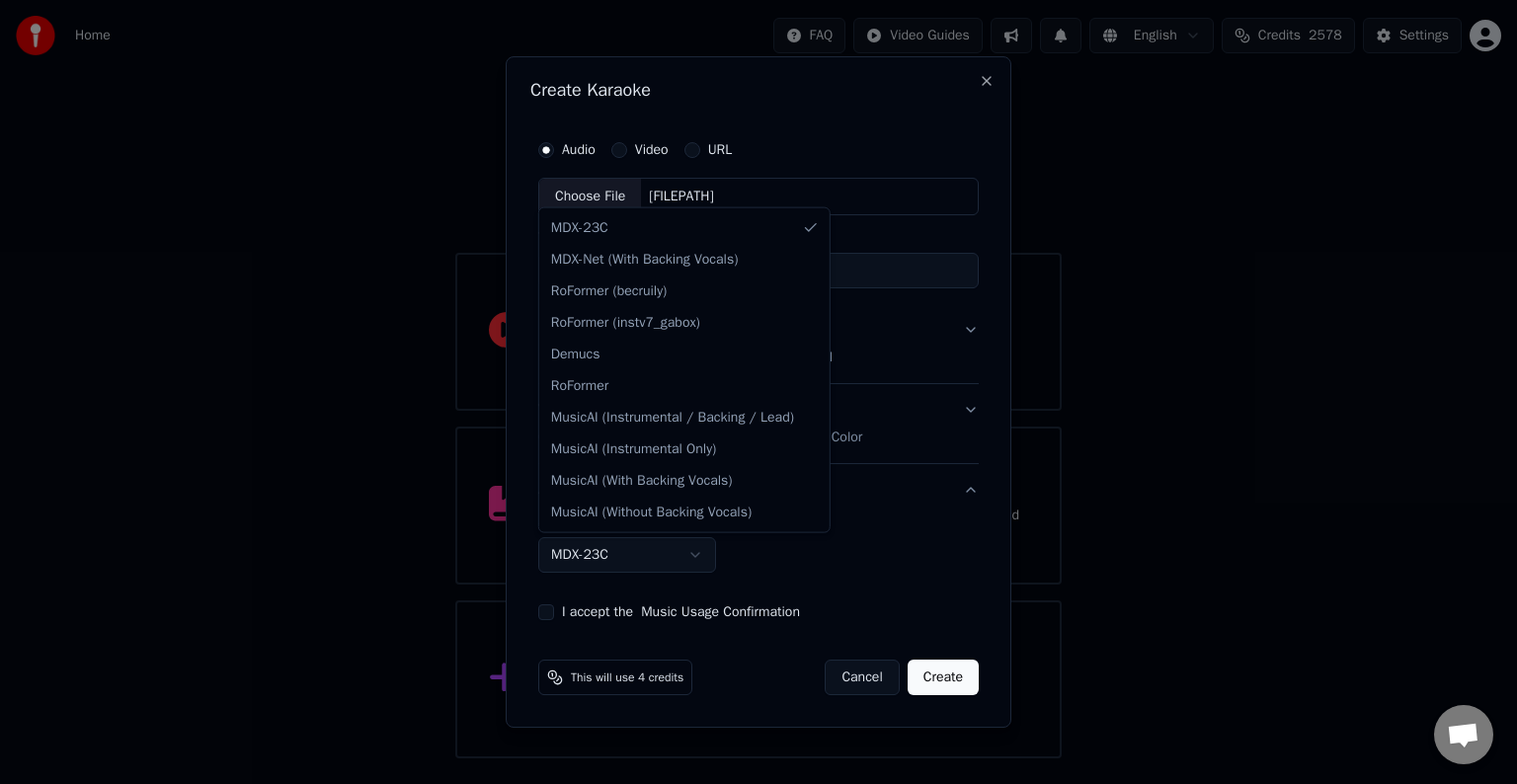 select on "**********" 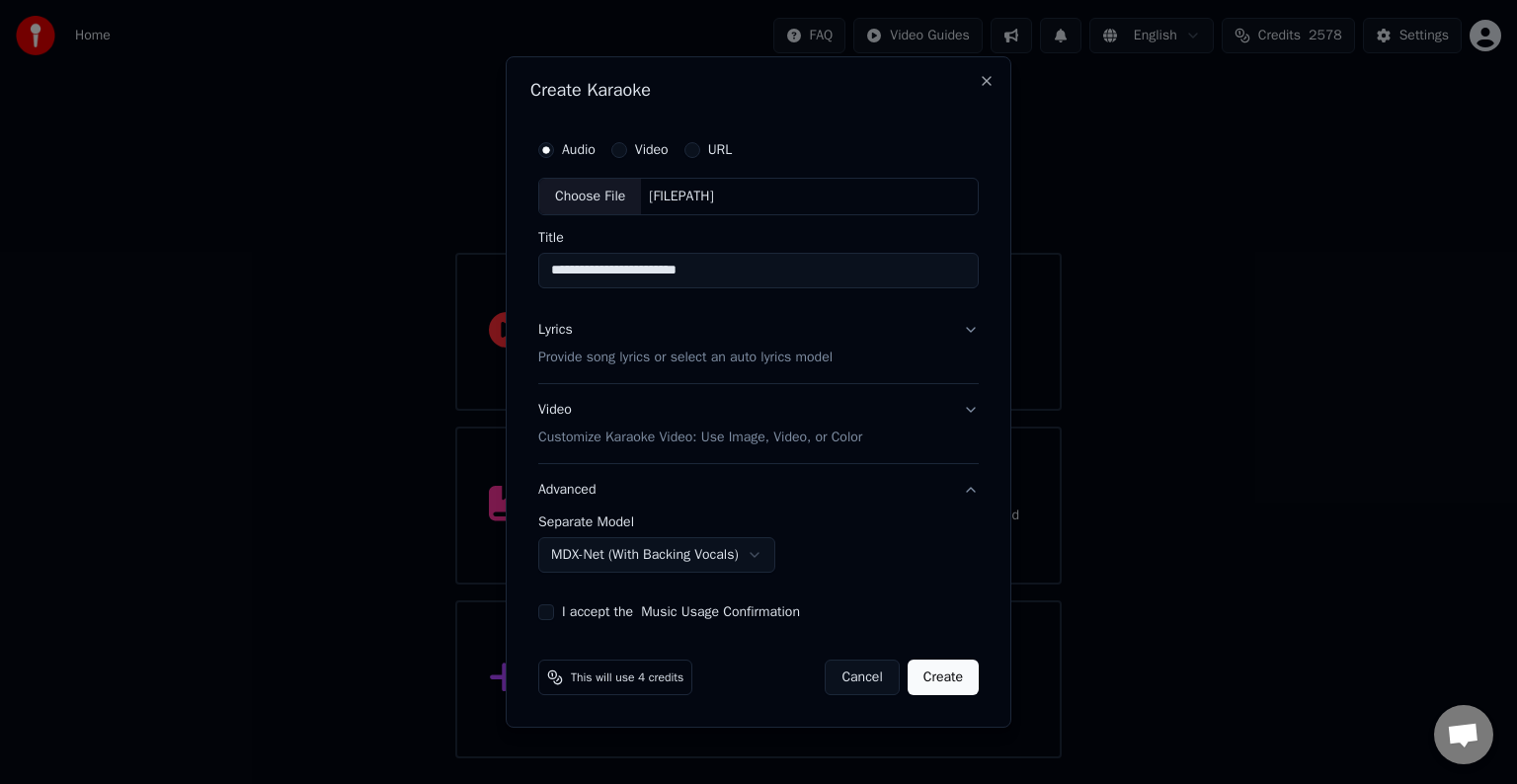 click on "I accept the   Music Usage Confirmation" at bounding box center [546, 612] 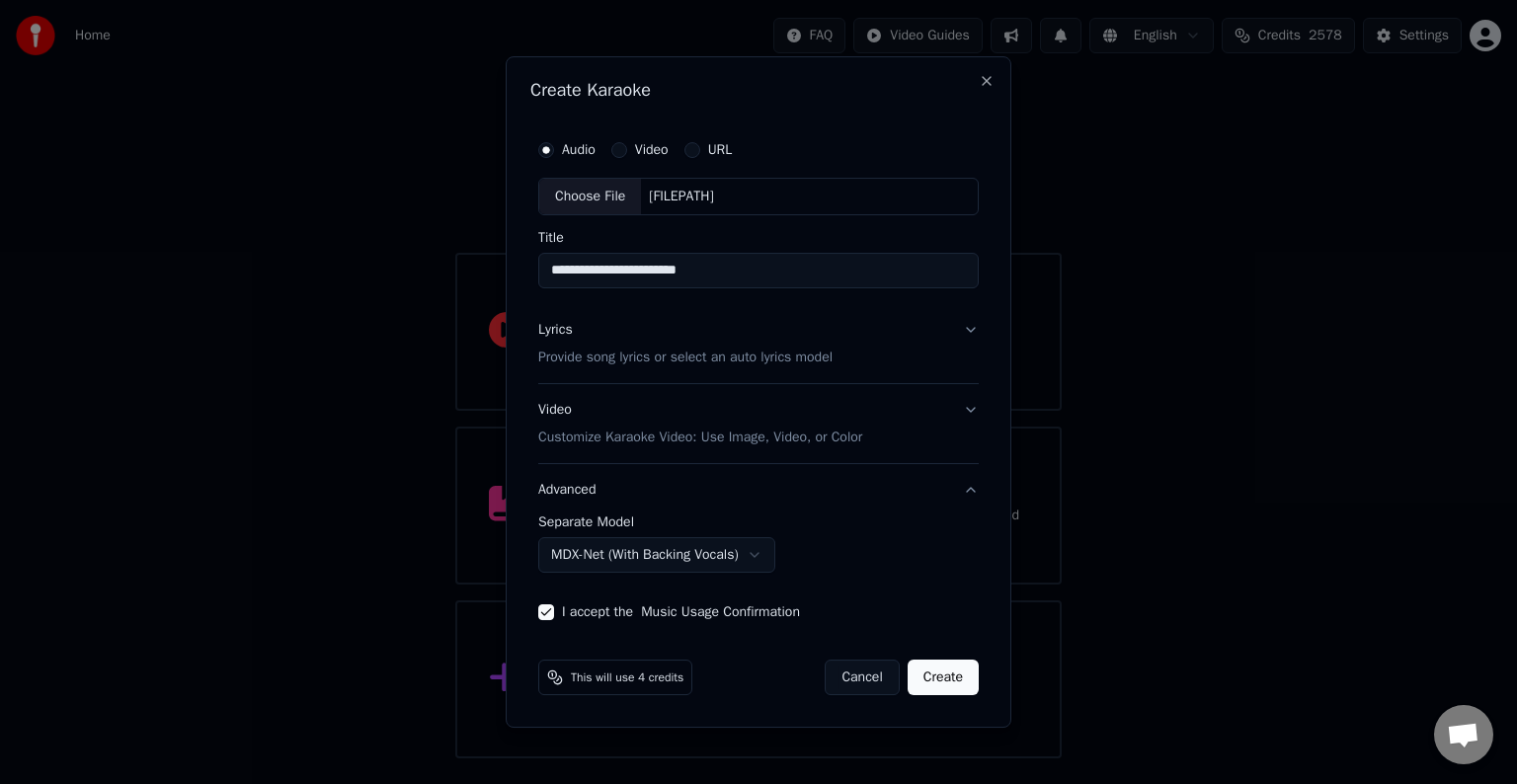 click on "Create" at bounding box center [943, 677] 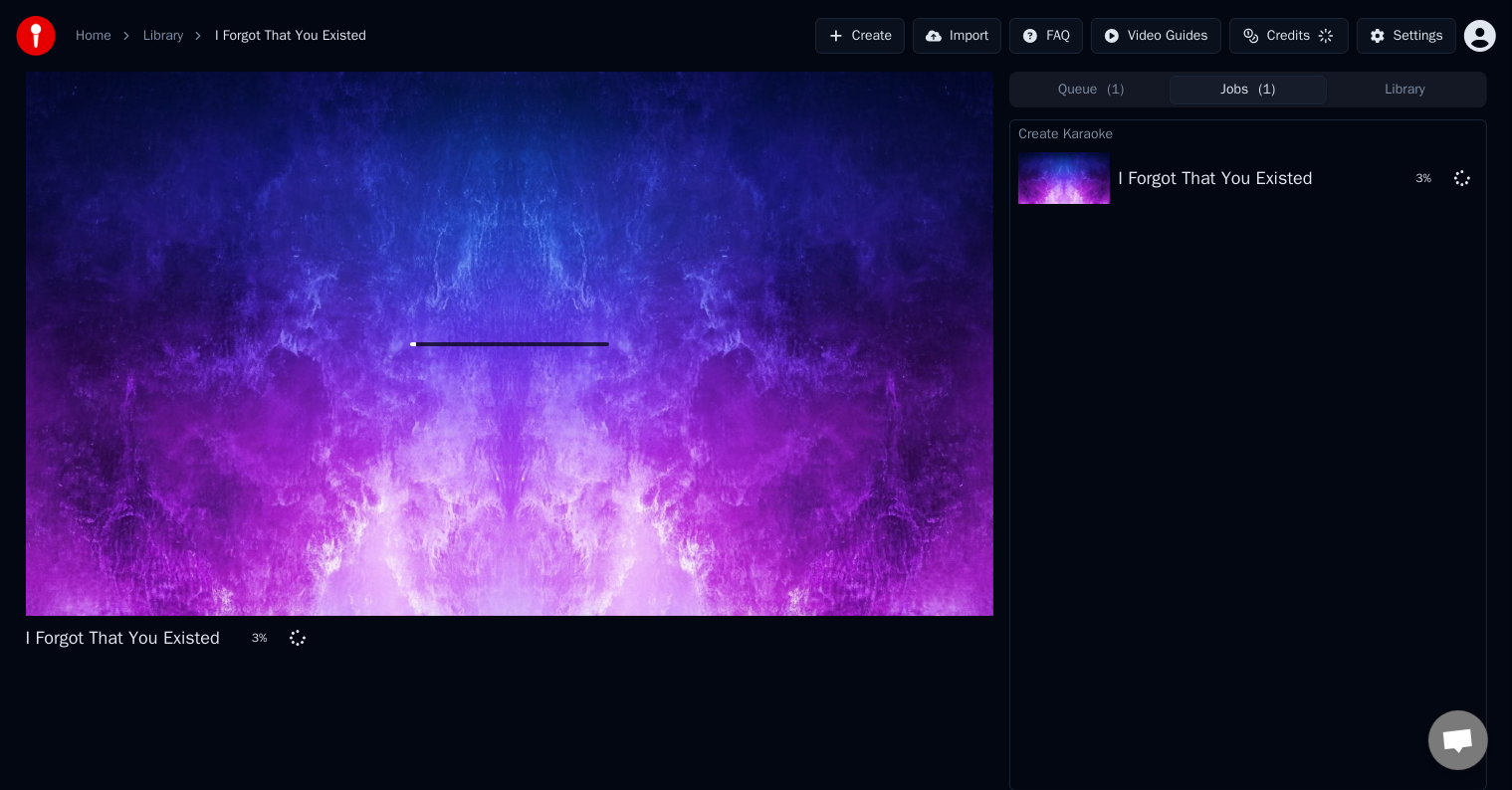 click on "Create" at bounding box center (860, 36) 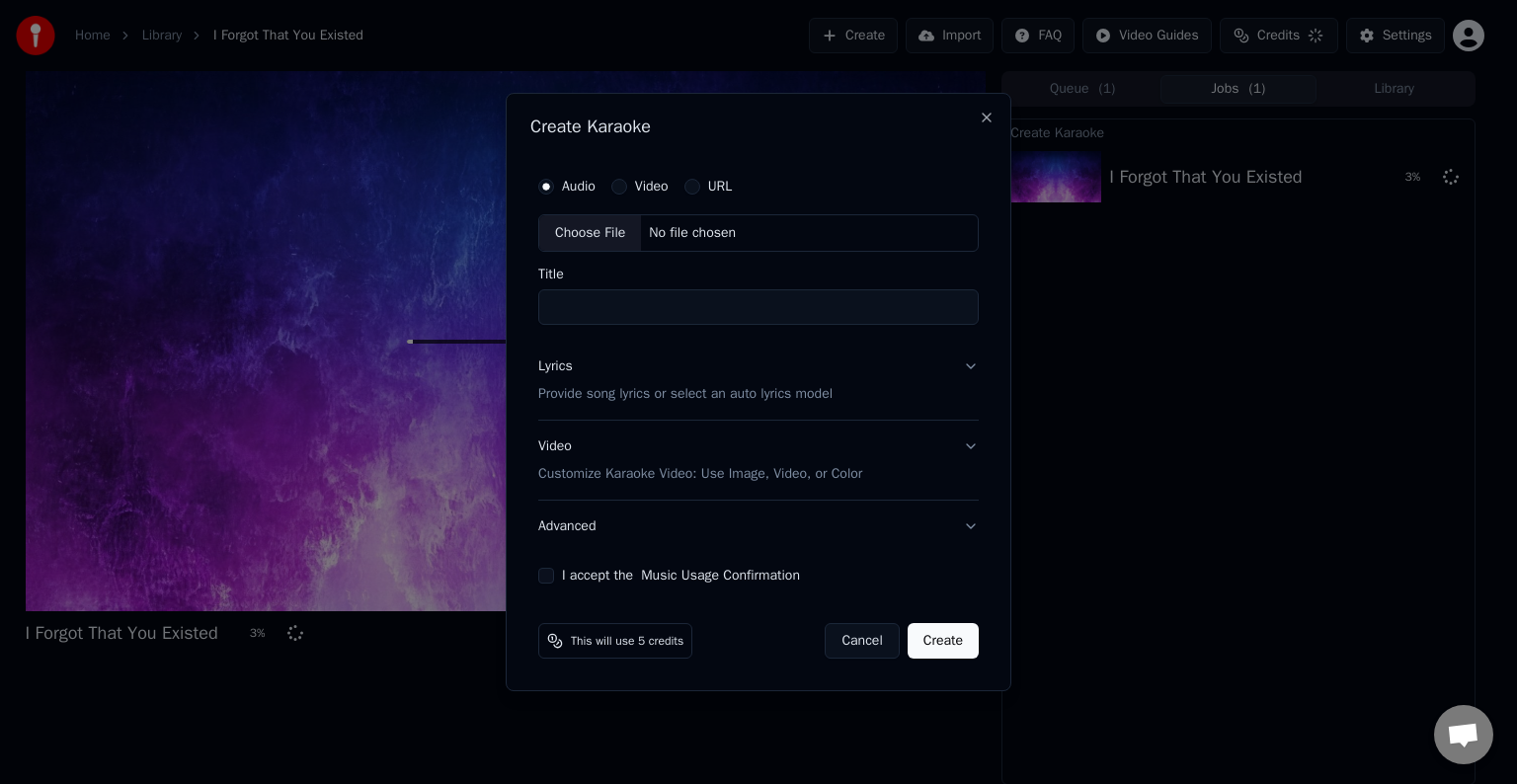 click on "Choose File" at bounding box center [590, 233] 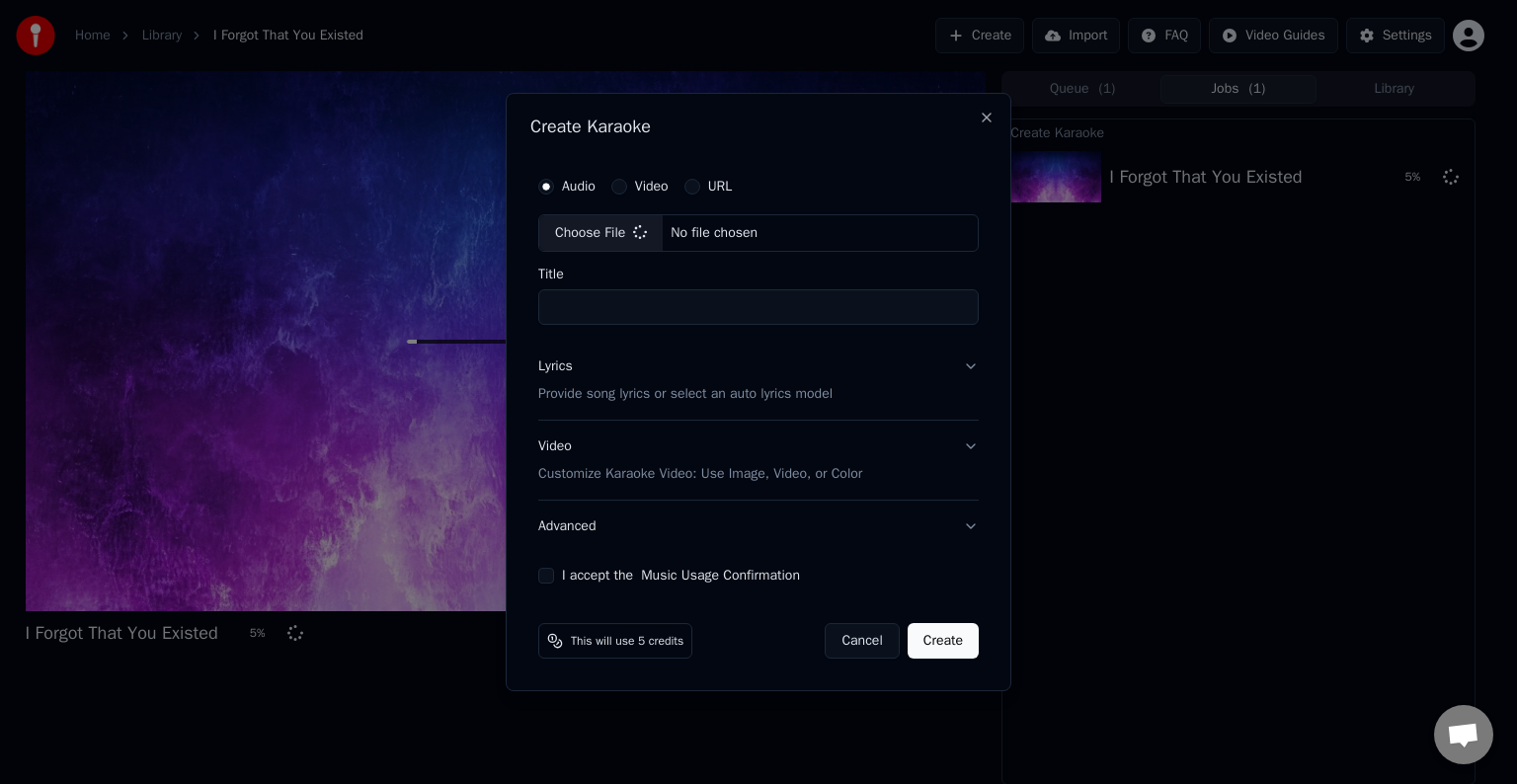 type on "**********" 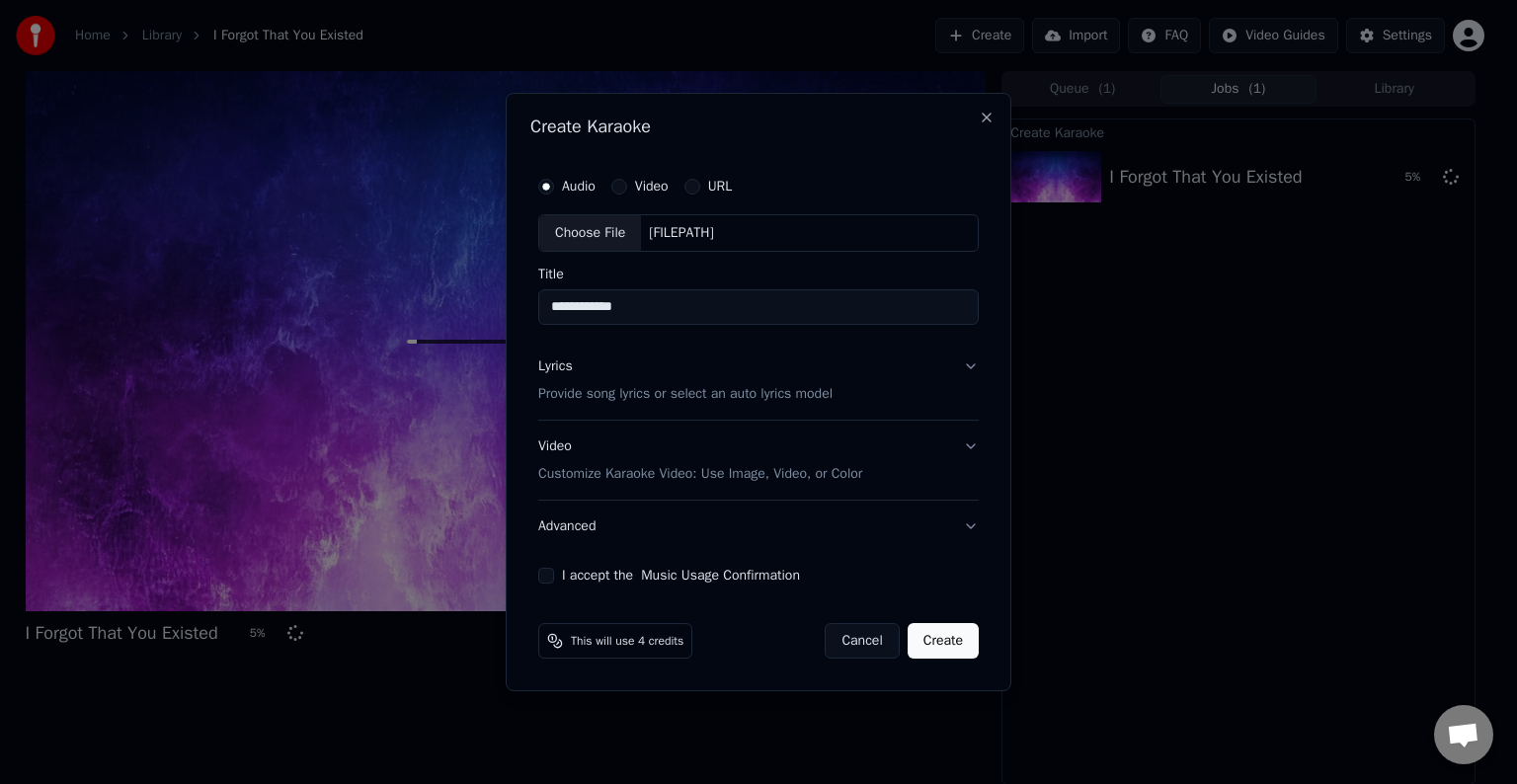 click on "Lyrics Provide song lyrics or select an auto lyrics model" at bounding box center [758, 380] 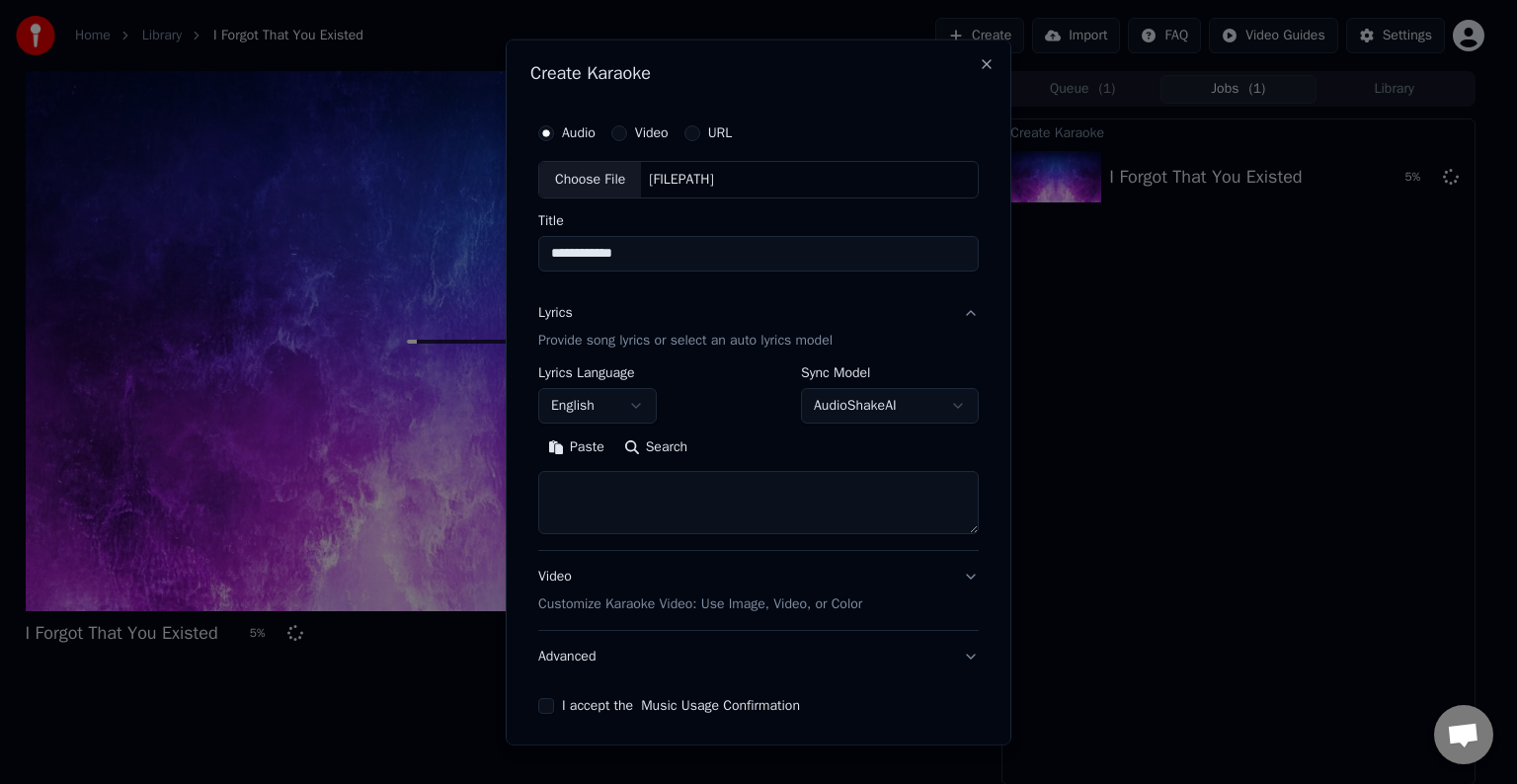 click at bounding box center (758, 503) 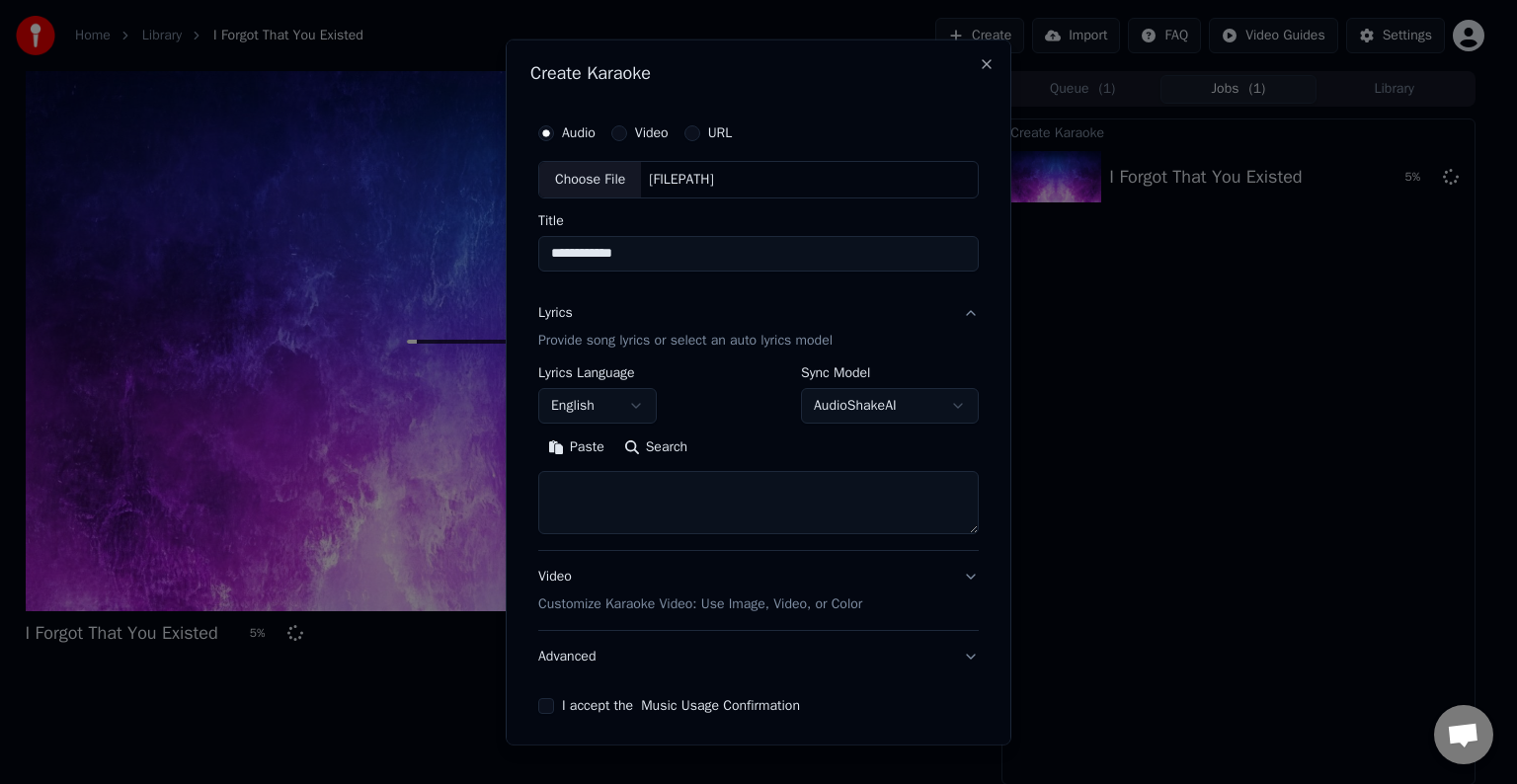 paste on "**********" 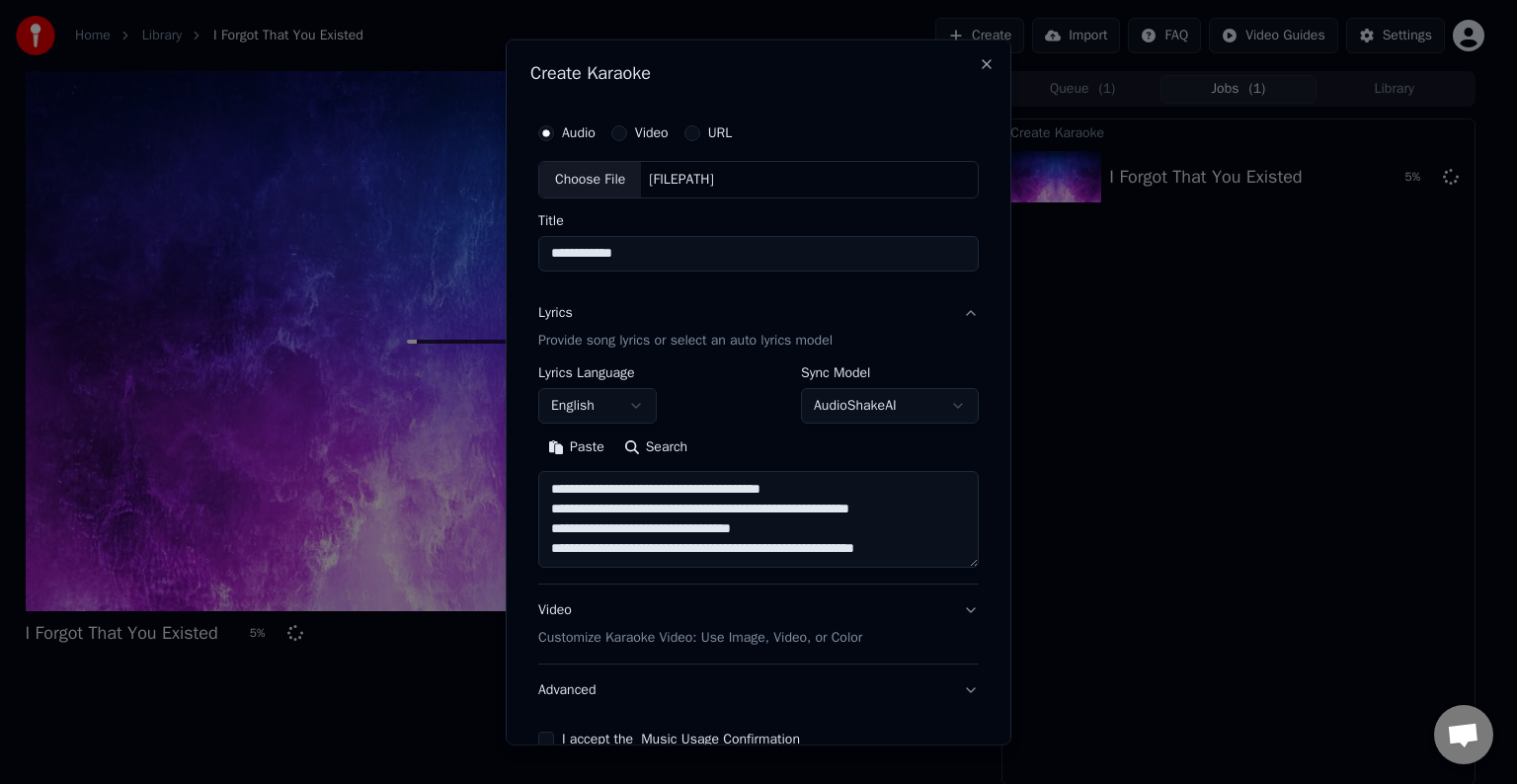 scroll, scrollTop: 43, scrollLeft: 0, axis: vertical 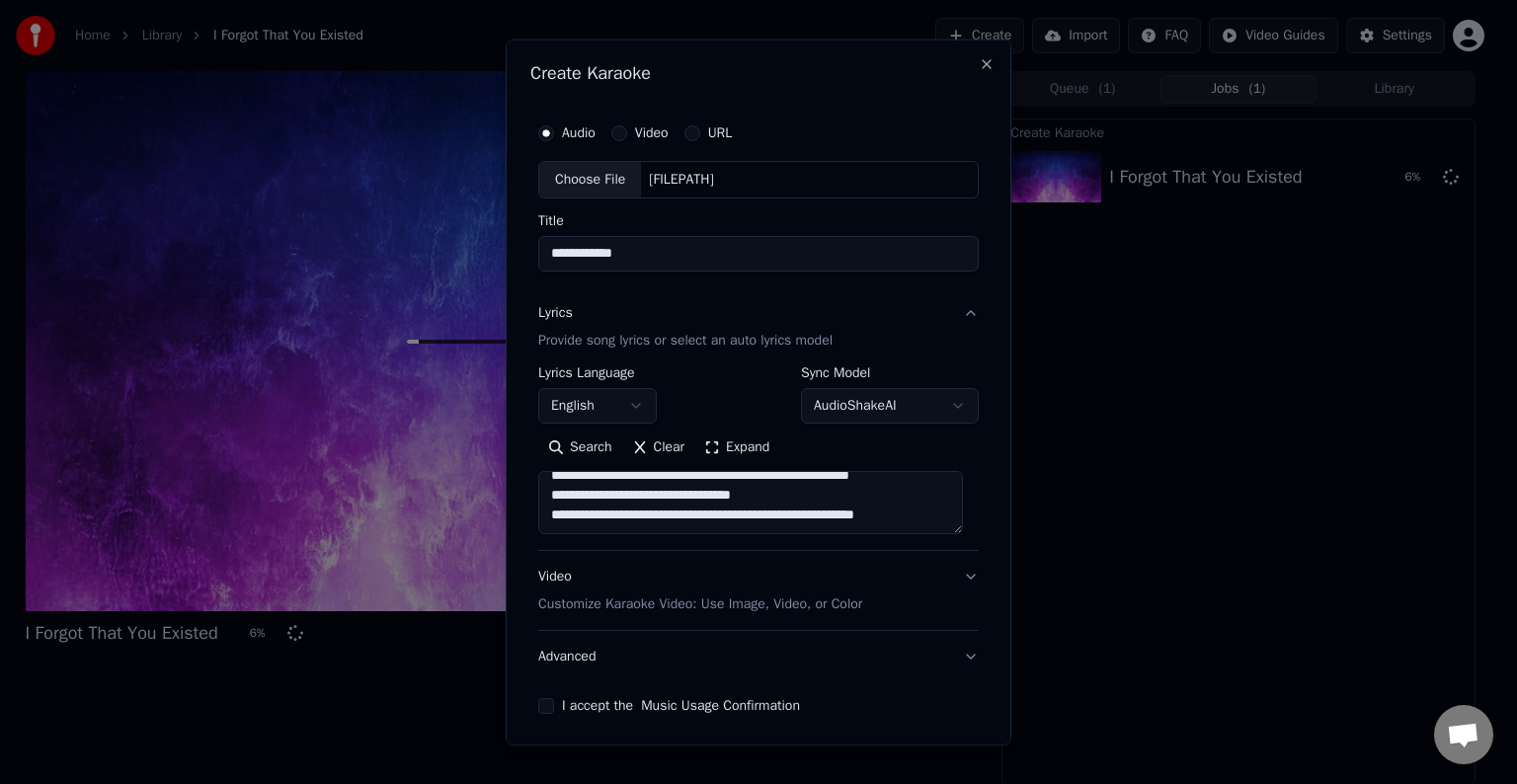 drag, startPoint x: 914, startPoint y: 502, endPoint x: 703, endPoint y: 494, distance: 211.1516 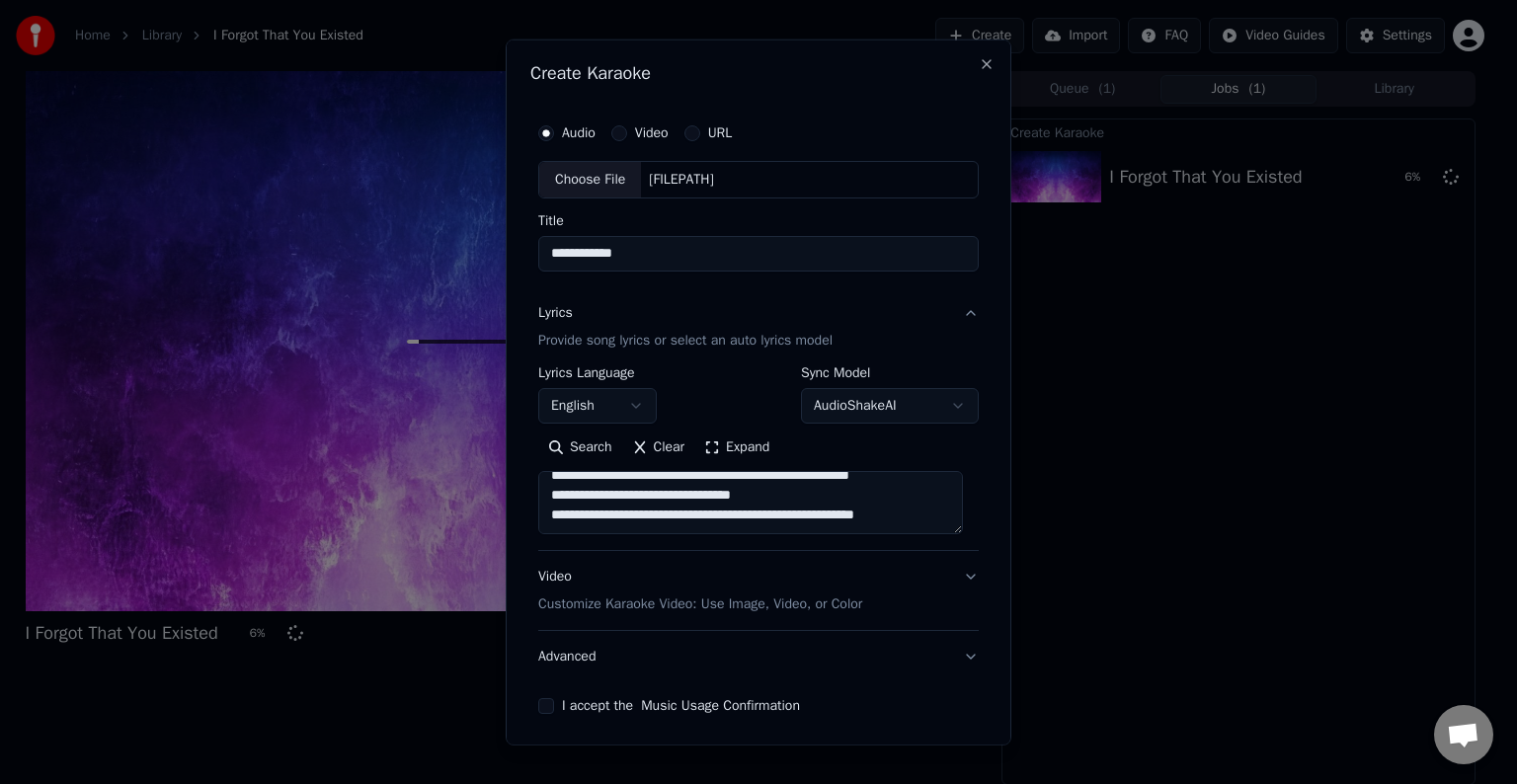 click on "**********" at bounding box center [751, 503] 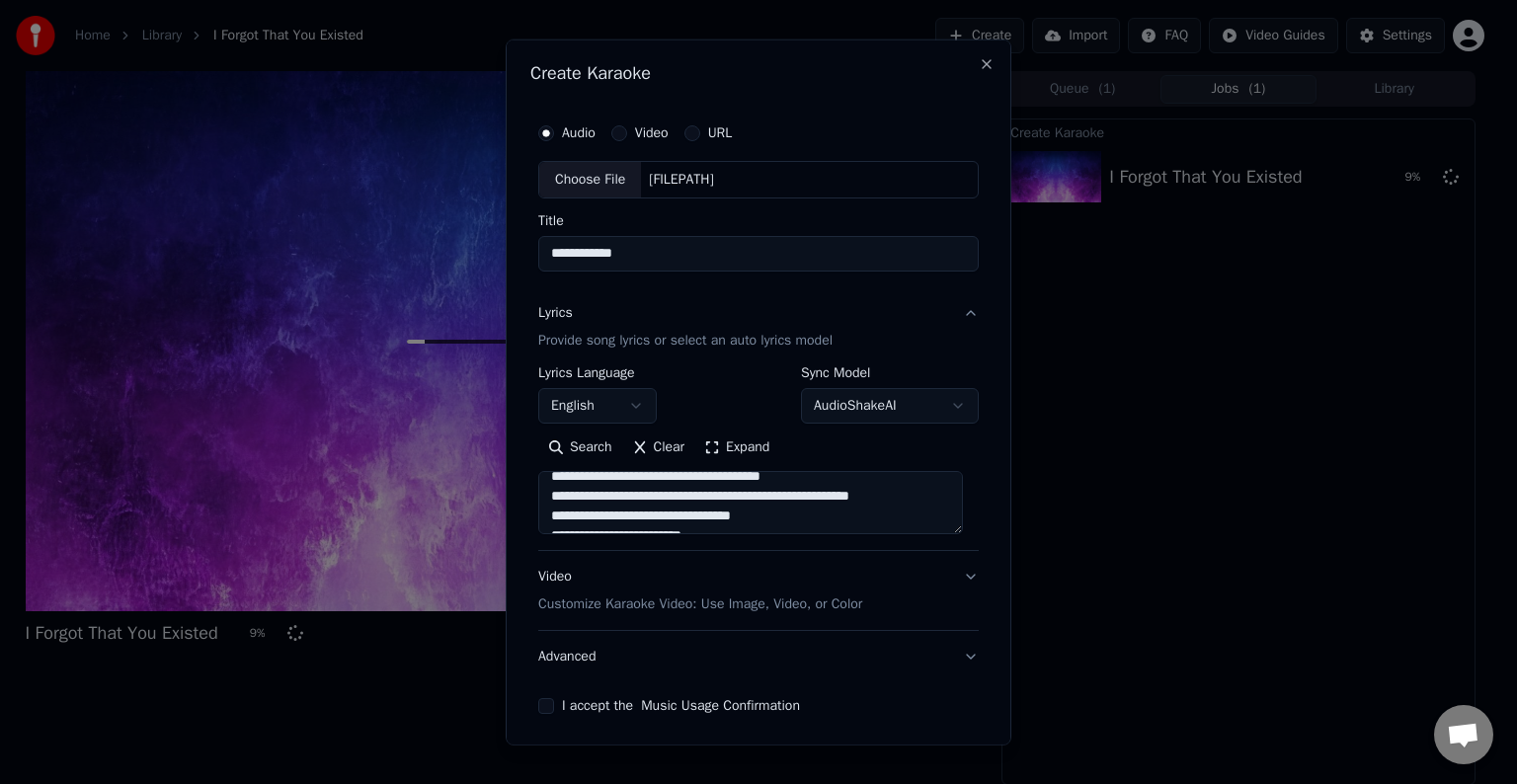 scroll, scrollTop: 0, scrollLeft: 0, axis: both 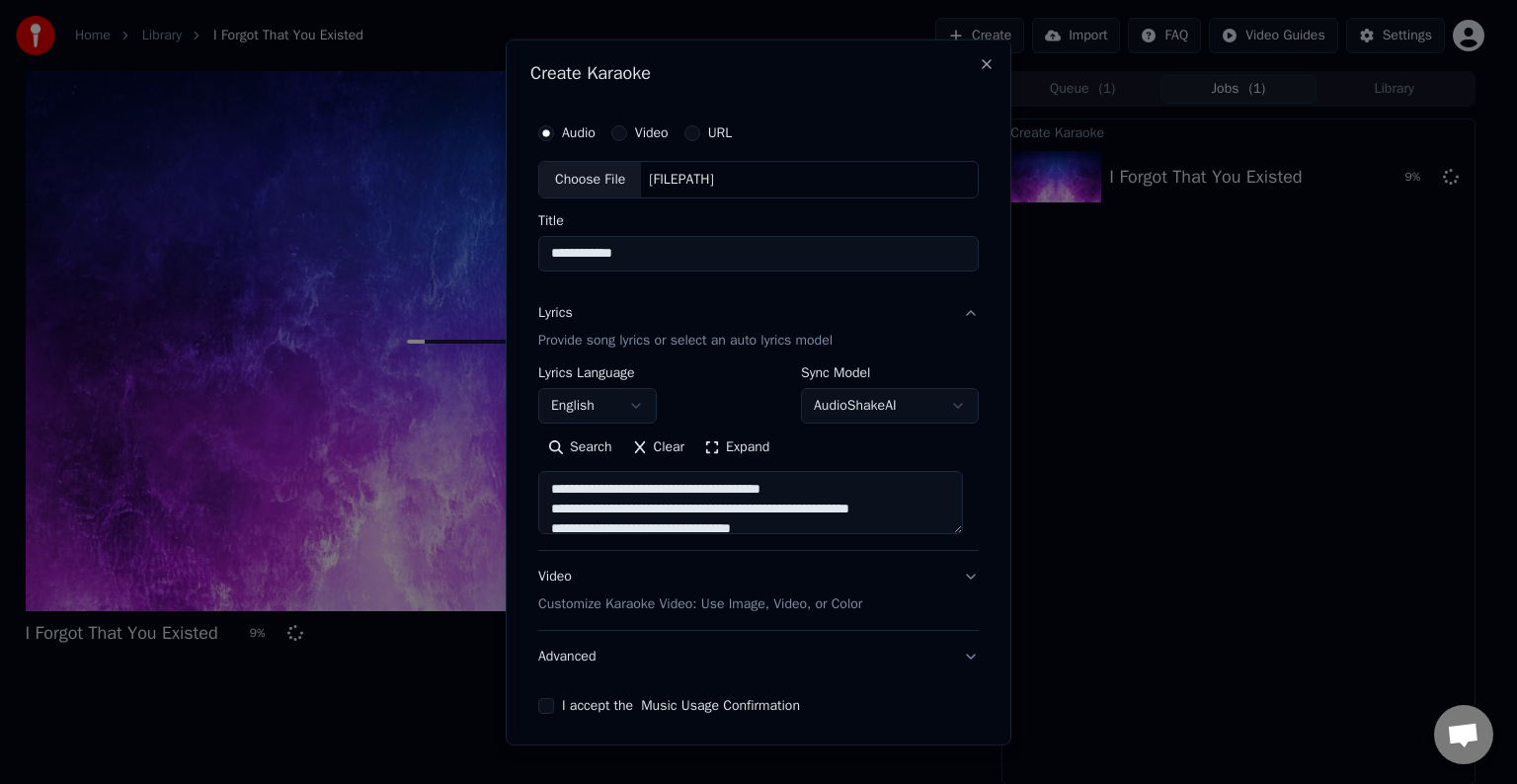 drag, startPoint x: 704, startPoint y: 510, endPoint x: 918, endPoint y: 507, distance: 214.02103 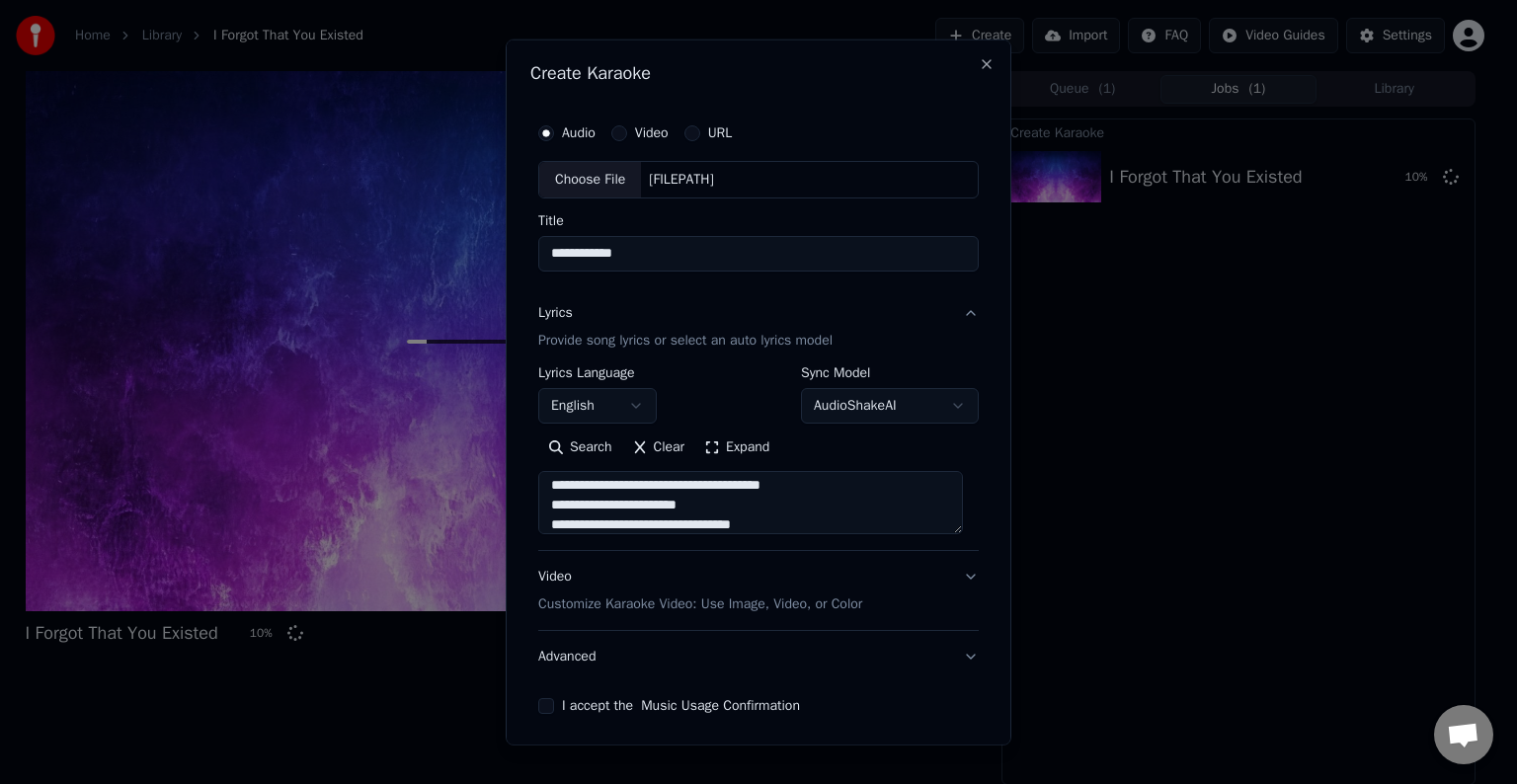 scroll, scrollTop: 43, scrollLeft: 0, axis: vertical 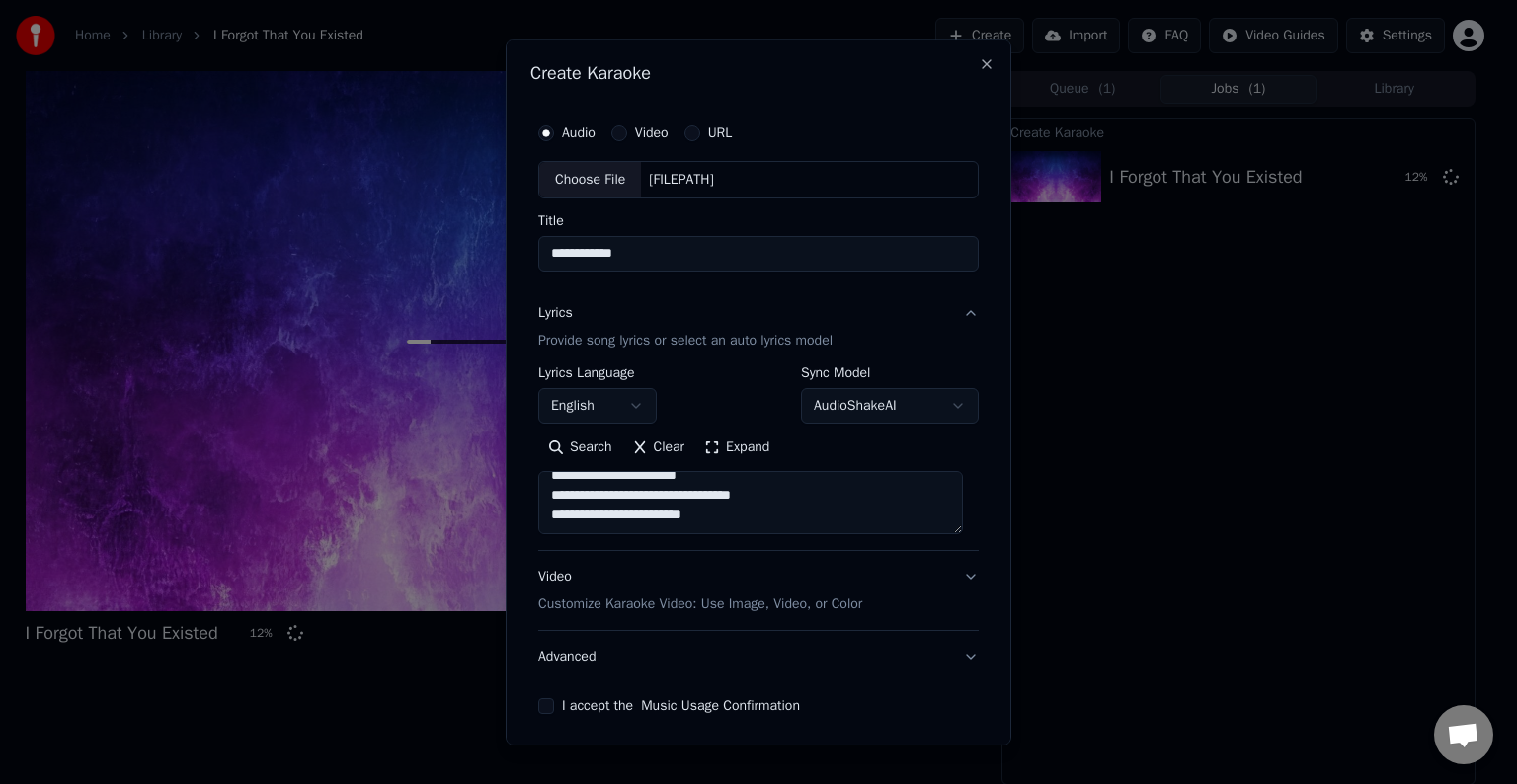 paste on "**********" 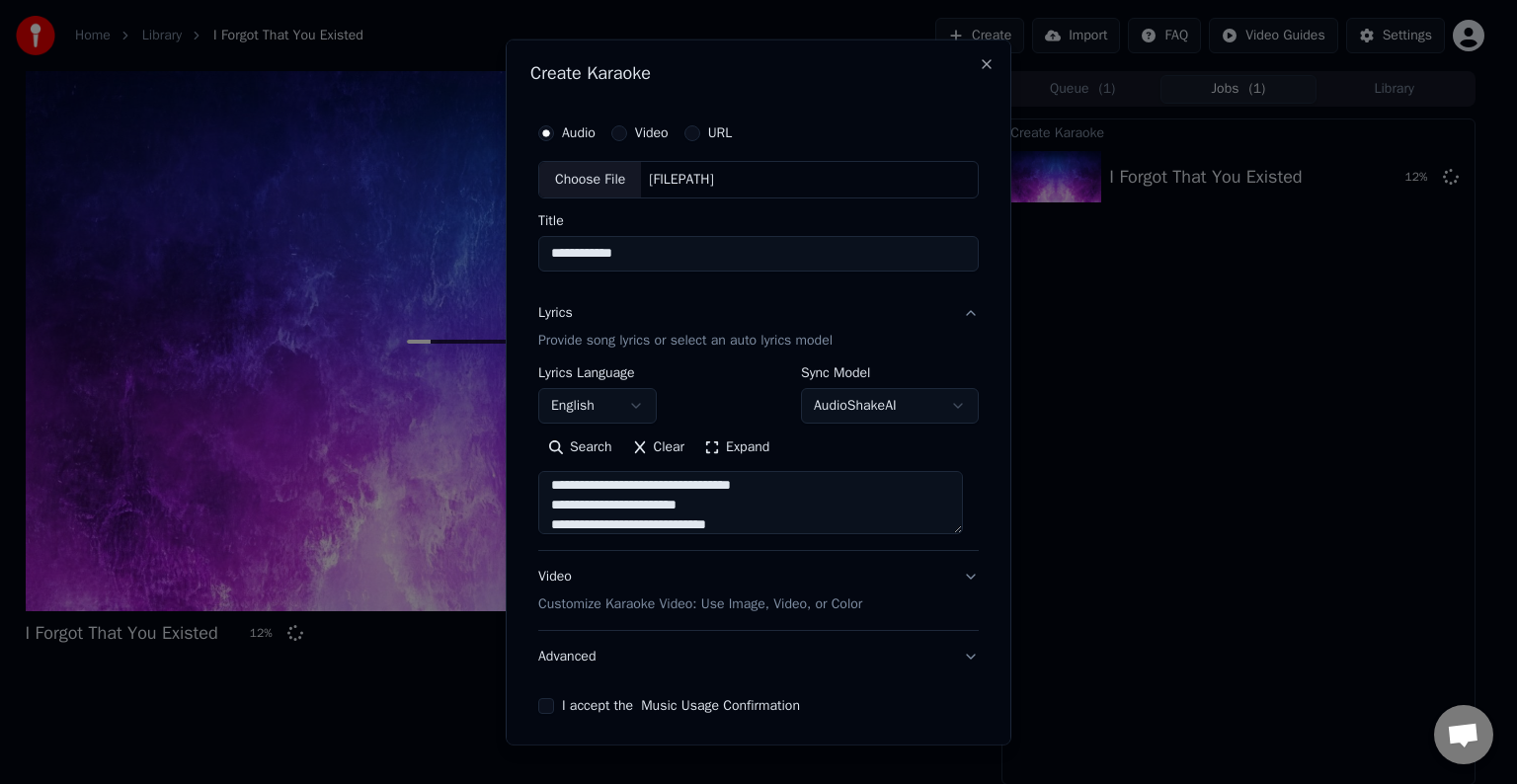 scroll, scrollTop: 122, scrollLeft: 0, axis: vertical 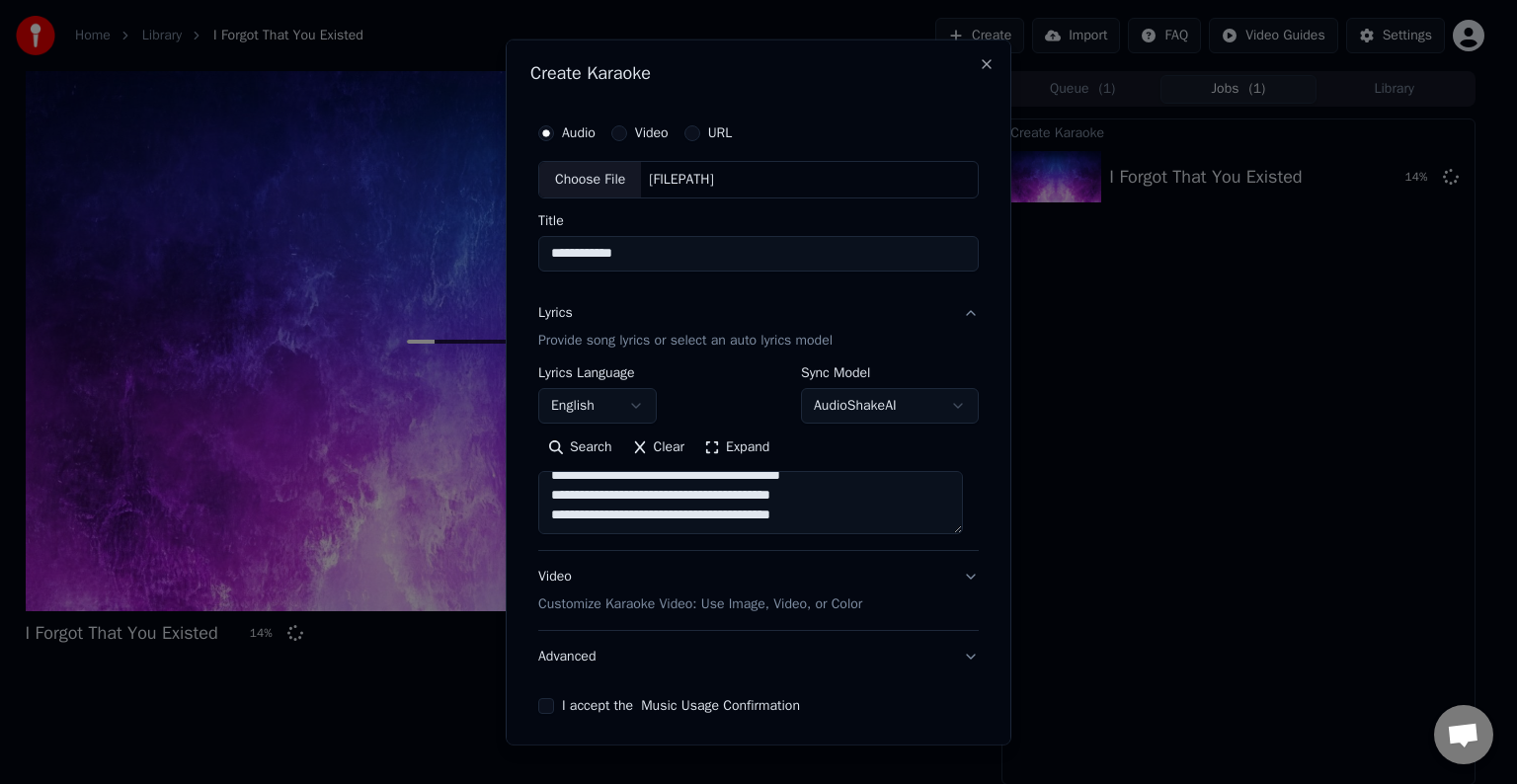 paste on "**********" 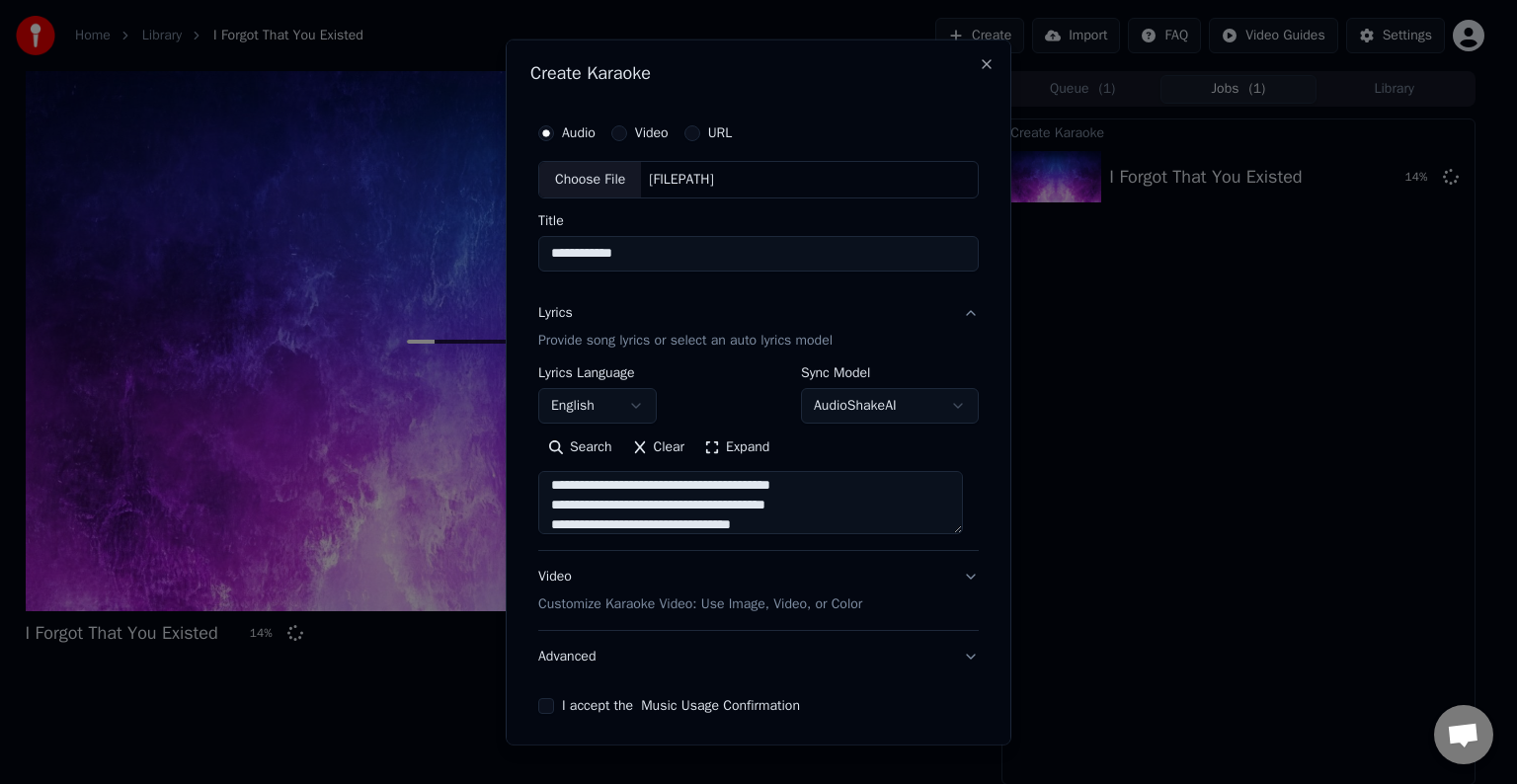 scroll, scrollTop: 280, scrollLeft: 0, axis: vertical 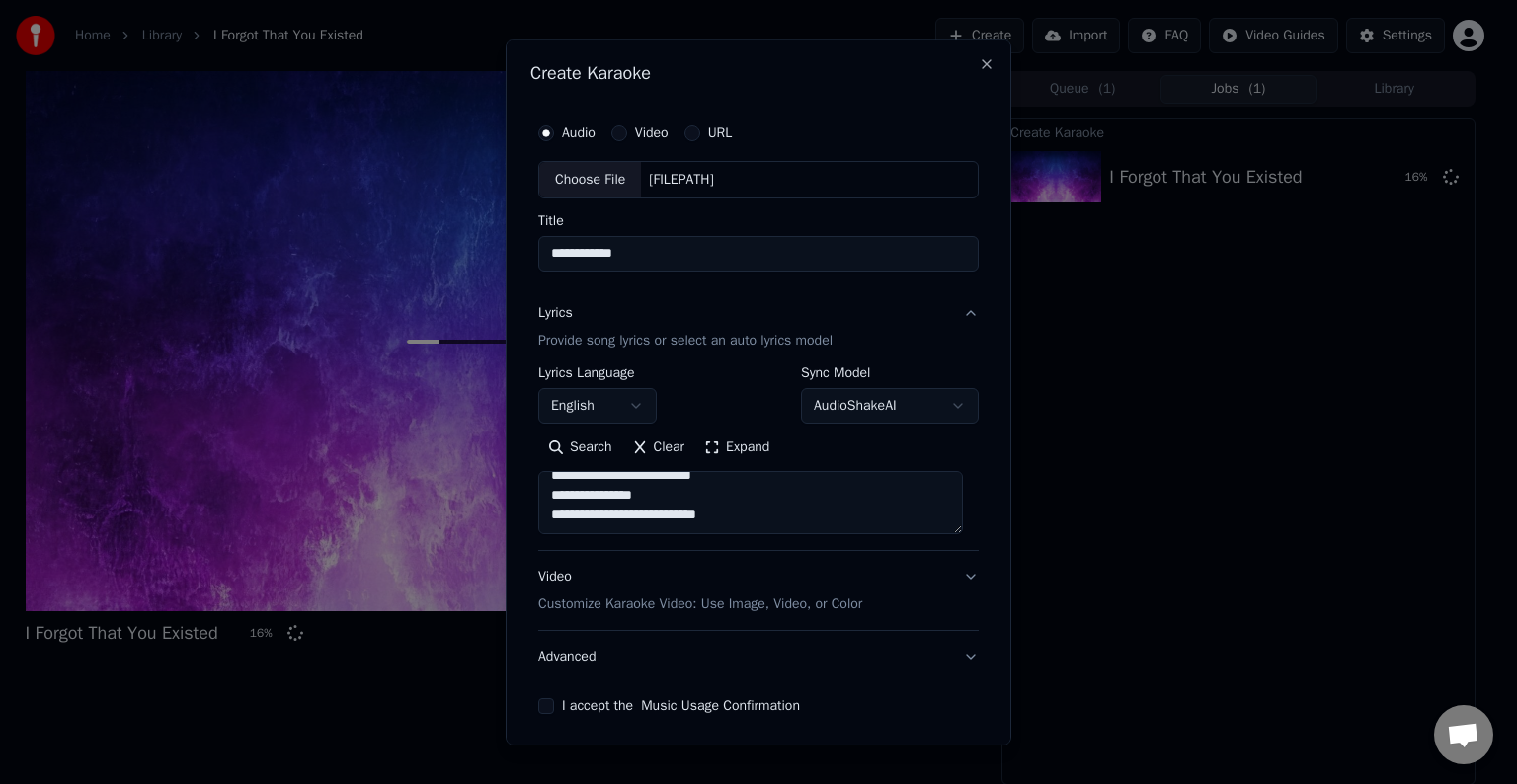 paste on "**********" 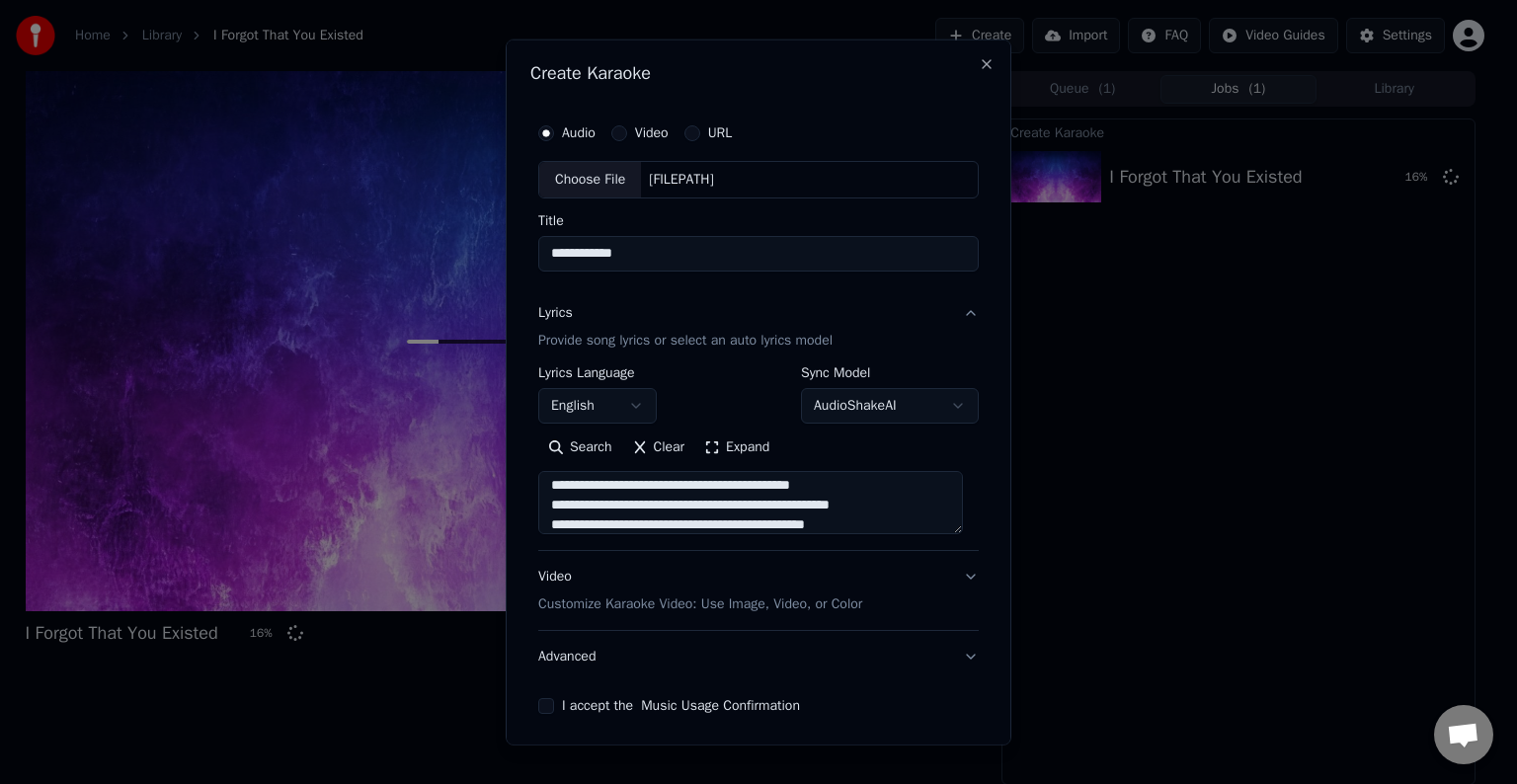 scroll, scrollTop: 349, scrollLeft: 0, axis: vertical 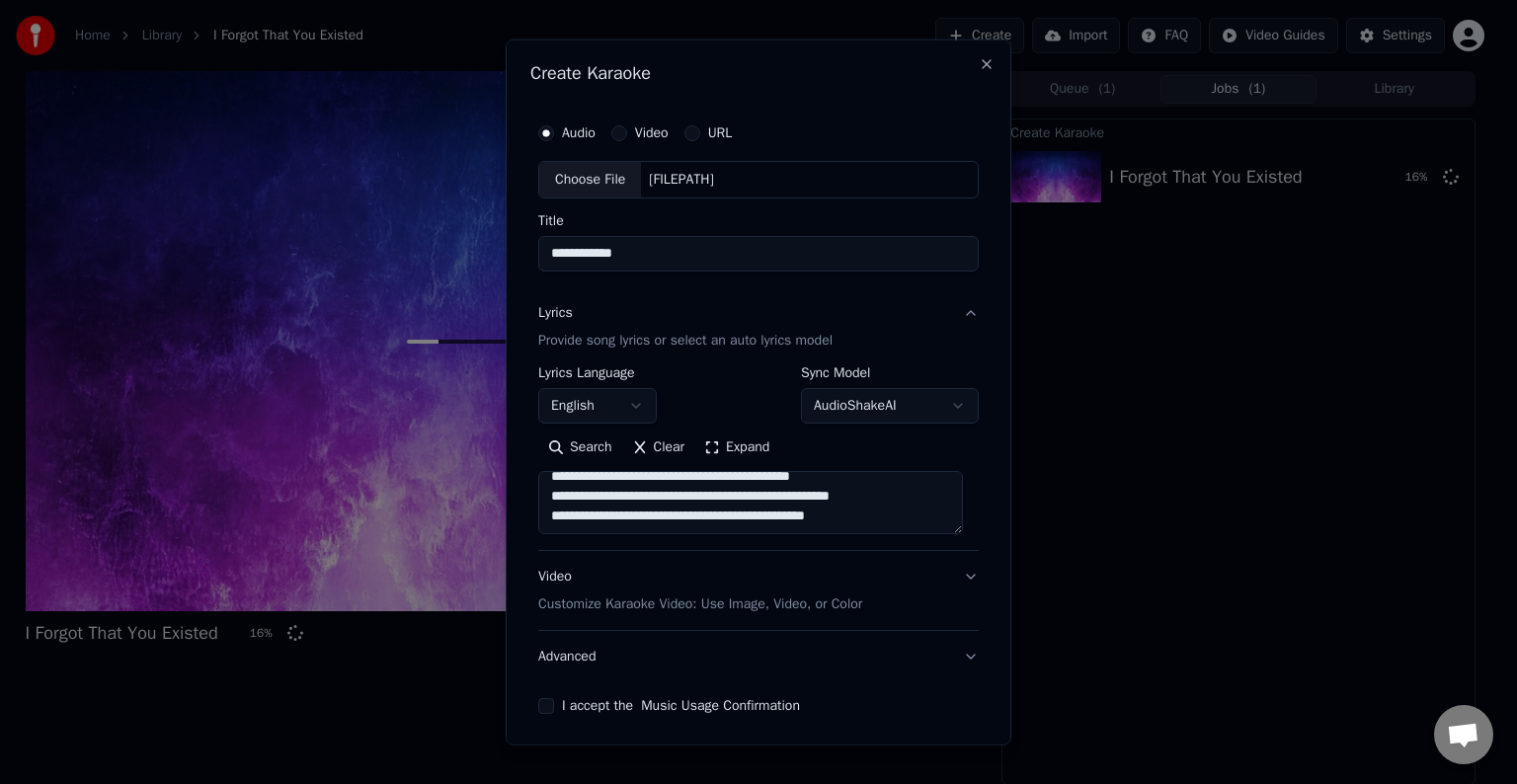 drag, startPoint x: 854, startPoint y: 526, endPoint x: 651, endPoint y: 524, distance: 203.0099 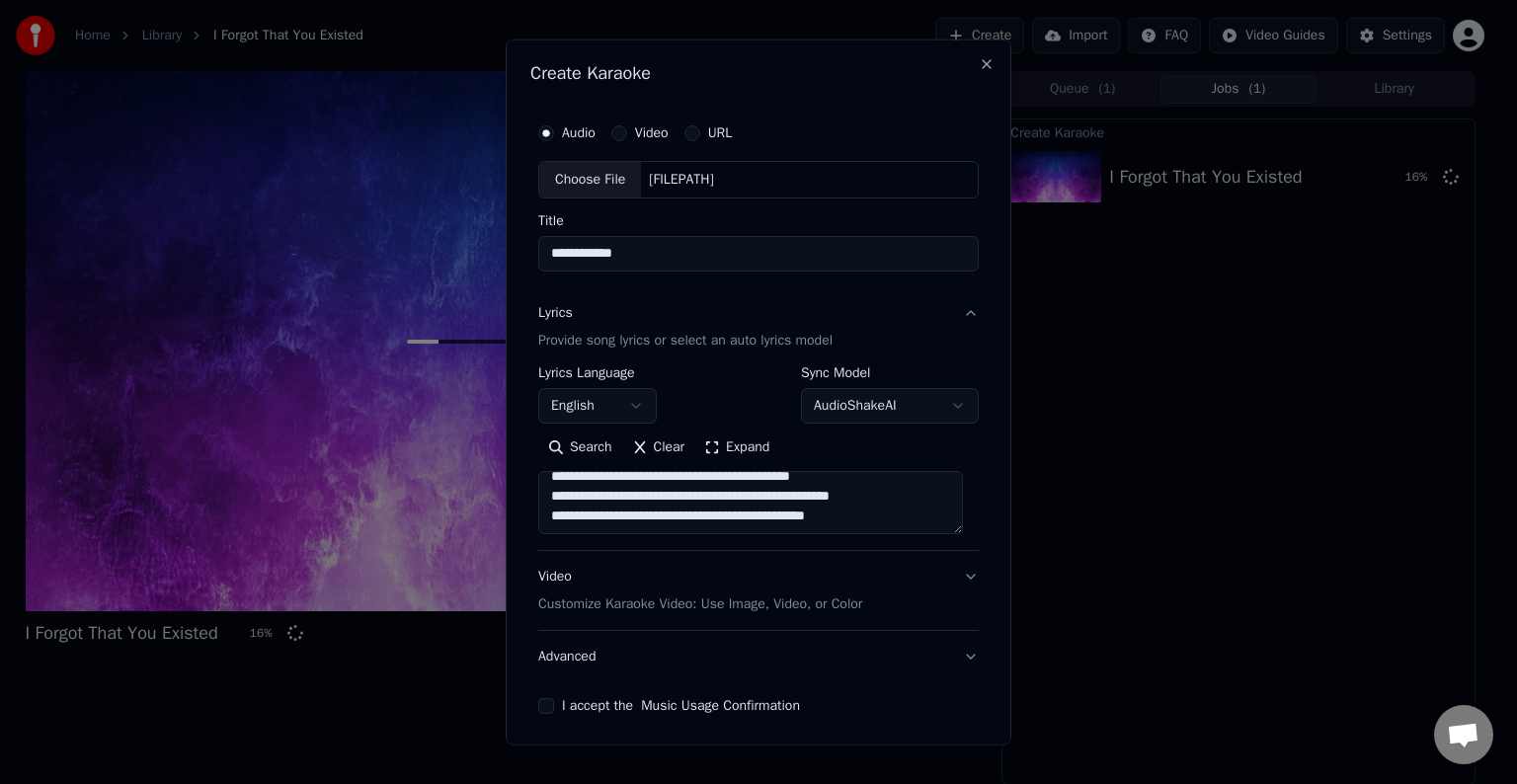 click on "**********" at bounding box center (751, 503) 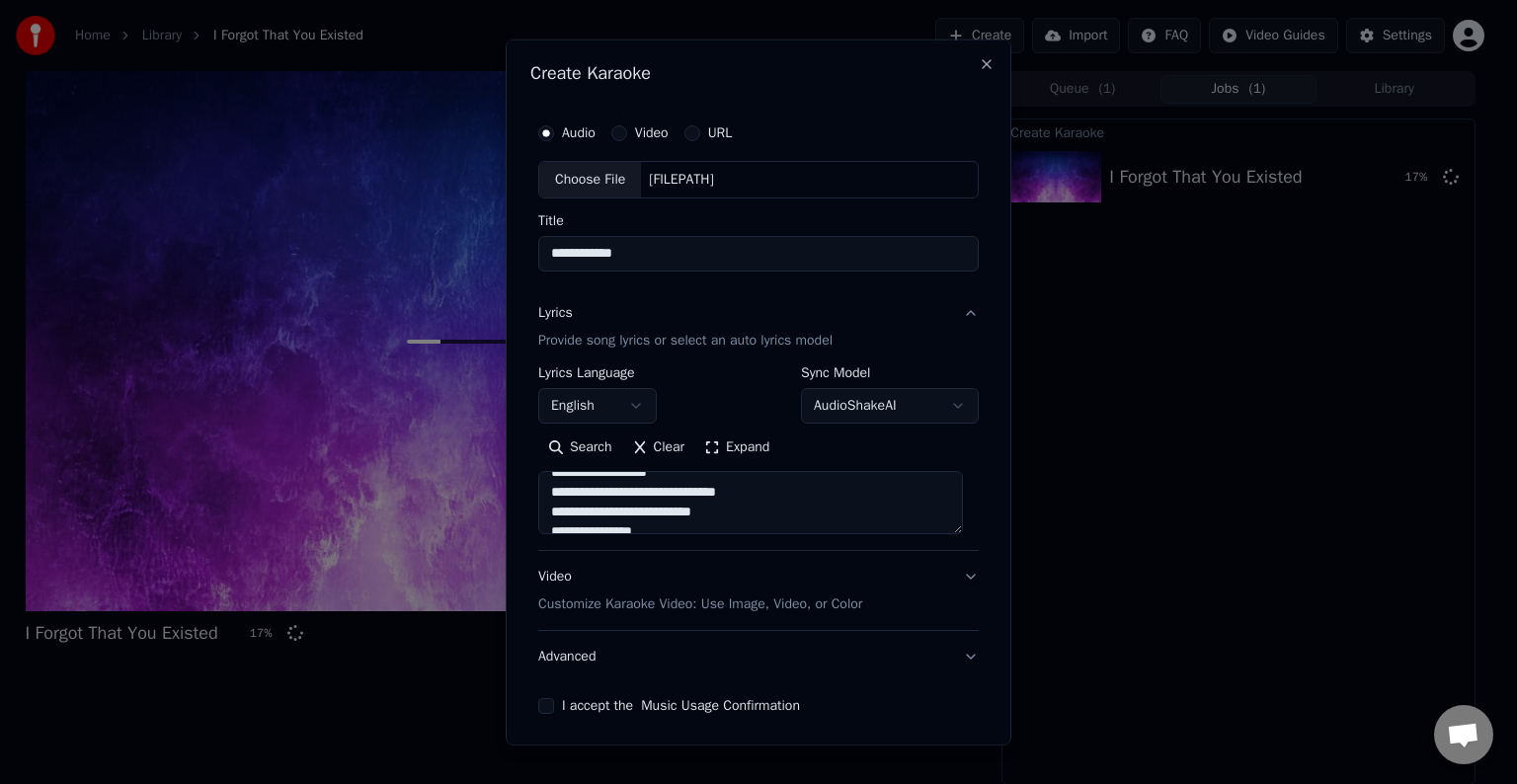 drag, startPoint x: 631, startPoint y: 476, endPoint x: 720, endPoint y: 508, distance: 94.57801 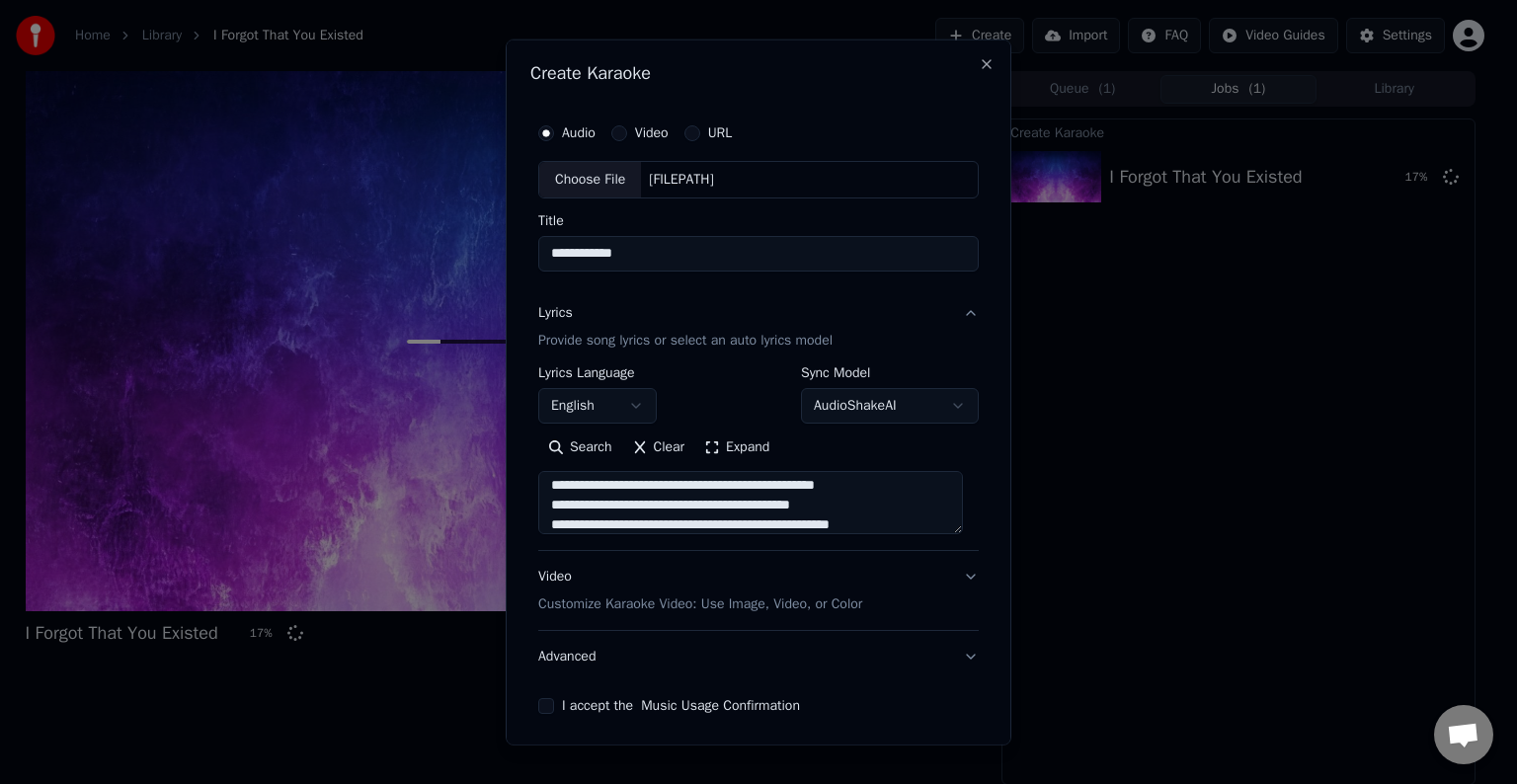 scroll, scrollTop: 317, scrollLeft: 0, axis: vertical 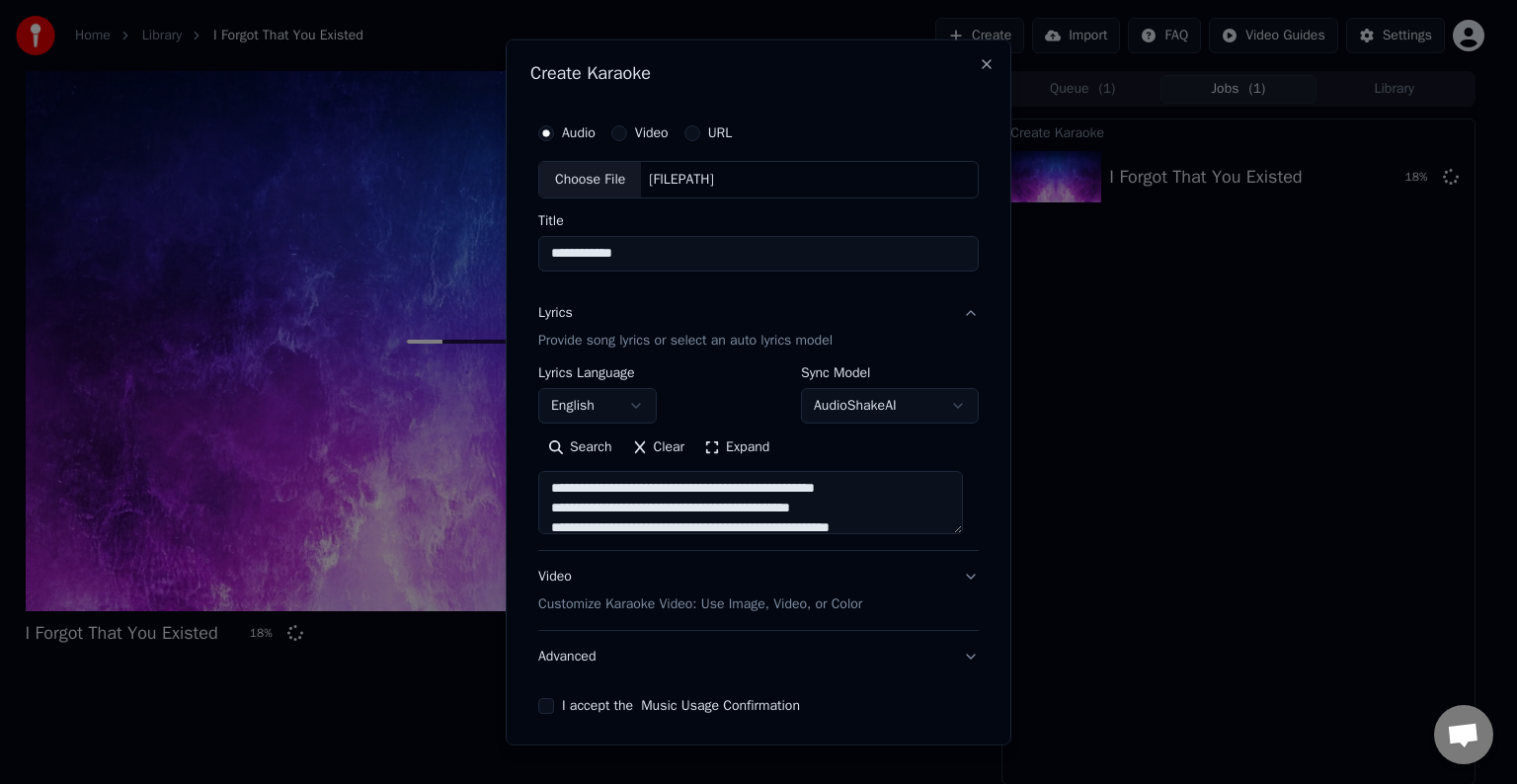 click on "**********" at bounding box center (751, 503) 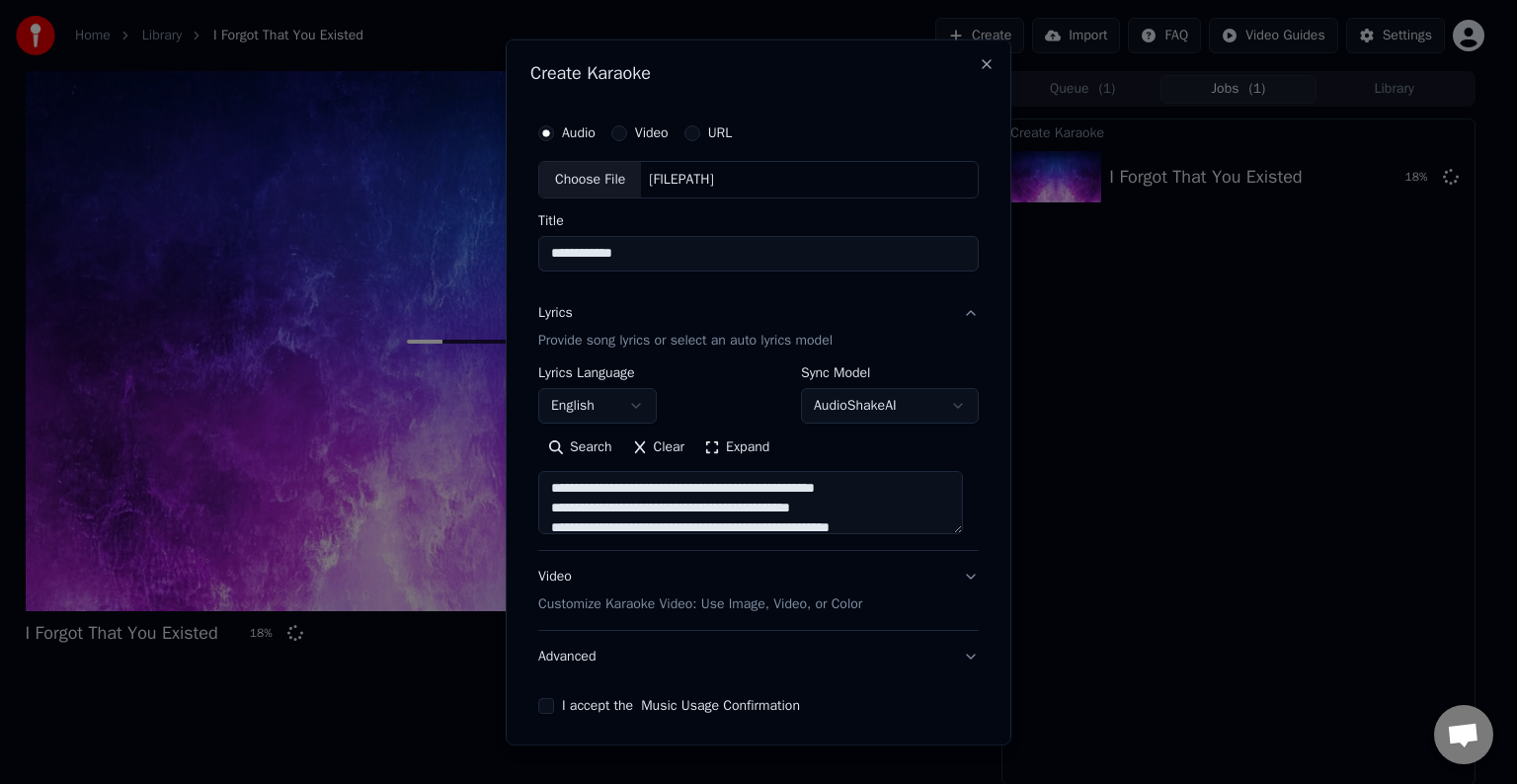drag, startPoint x: 632, startPoint y: 508, endPoint x: 843, endPoint y: 514, distance: 211.08529 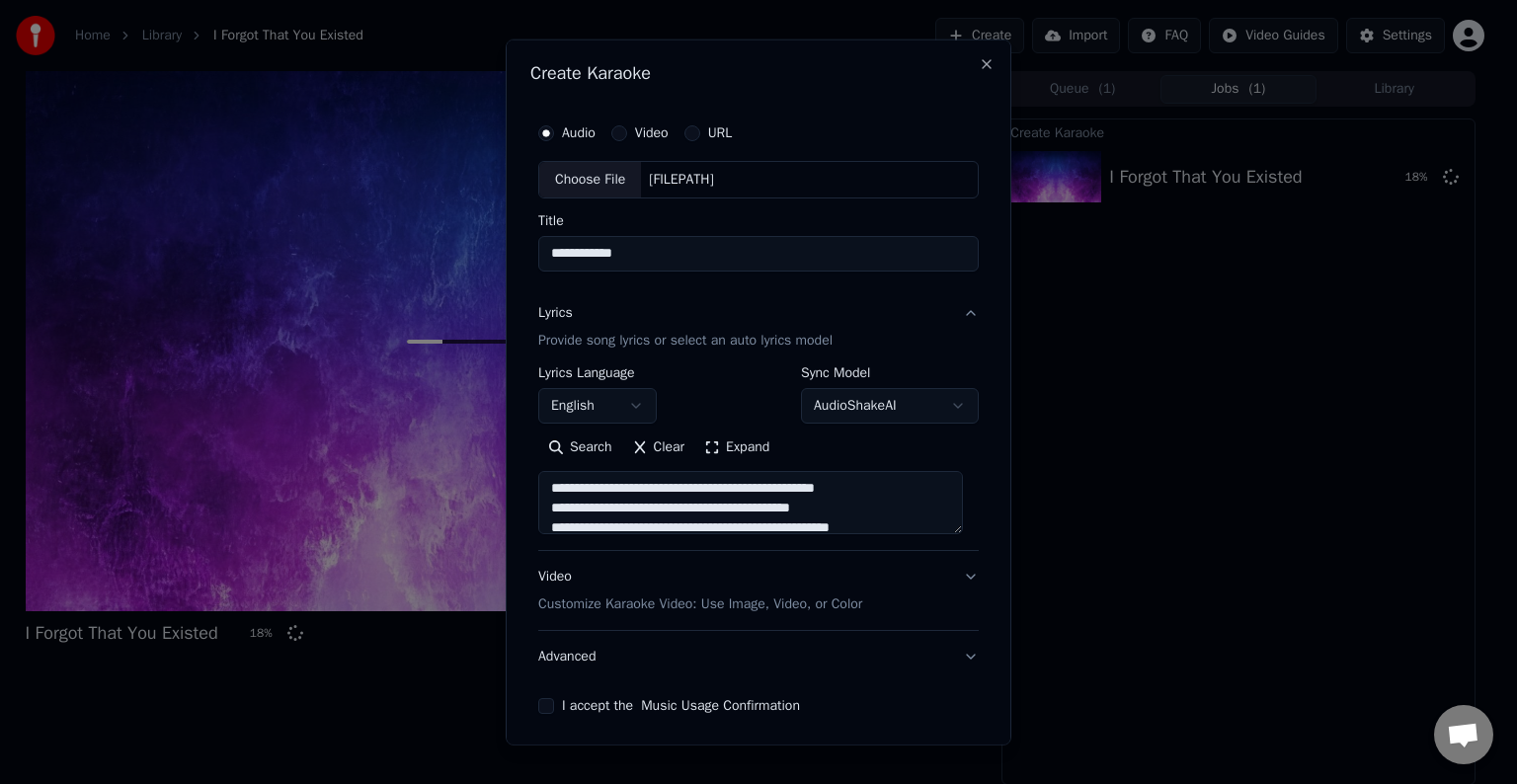 click on "**********" at bounding box center [751, 503] 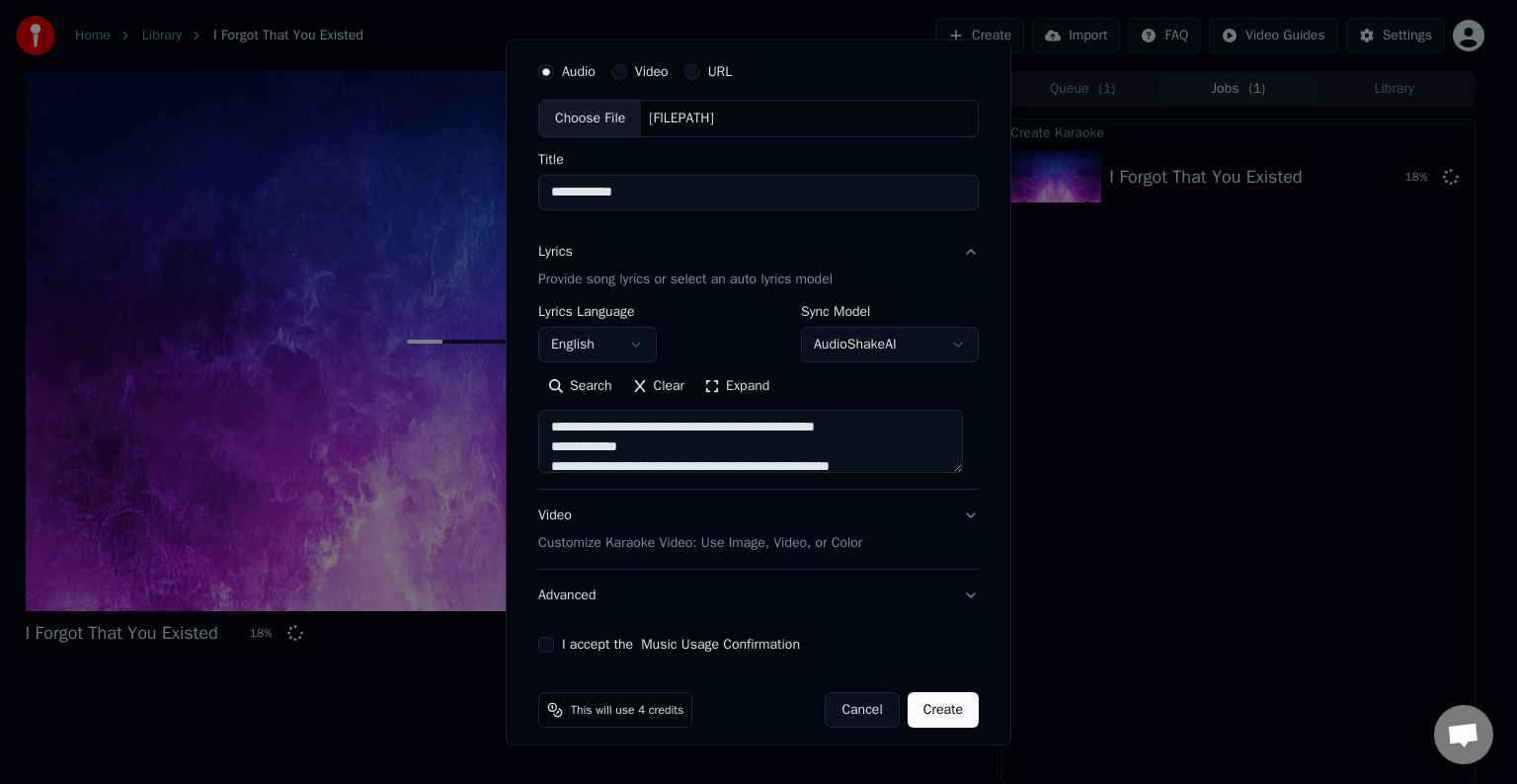 scroll, scrollTop: 75, scrollLeft: 0, axis: vertical 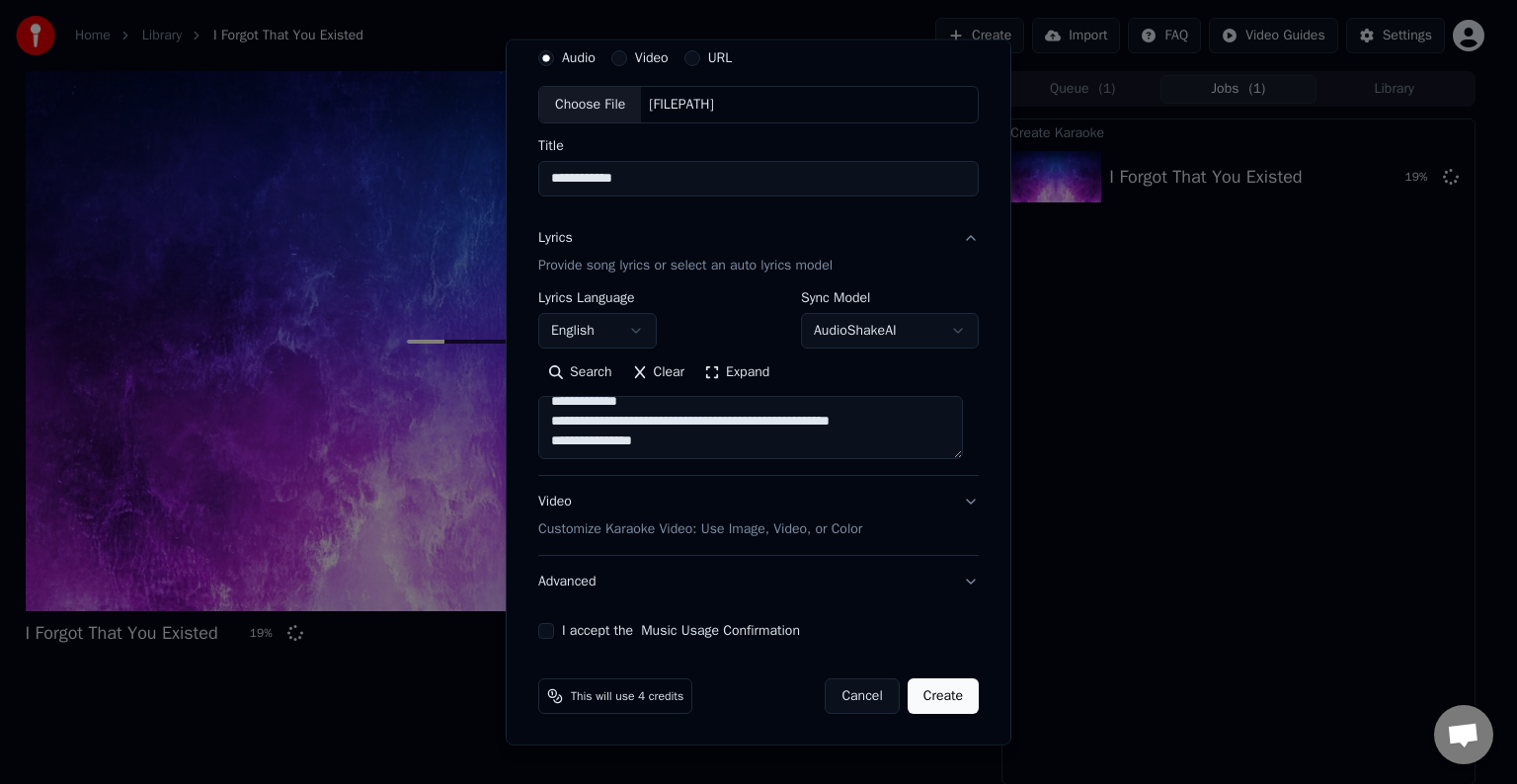 click on "**********" at bounding box center (751, 428) 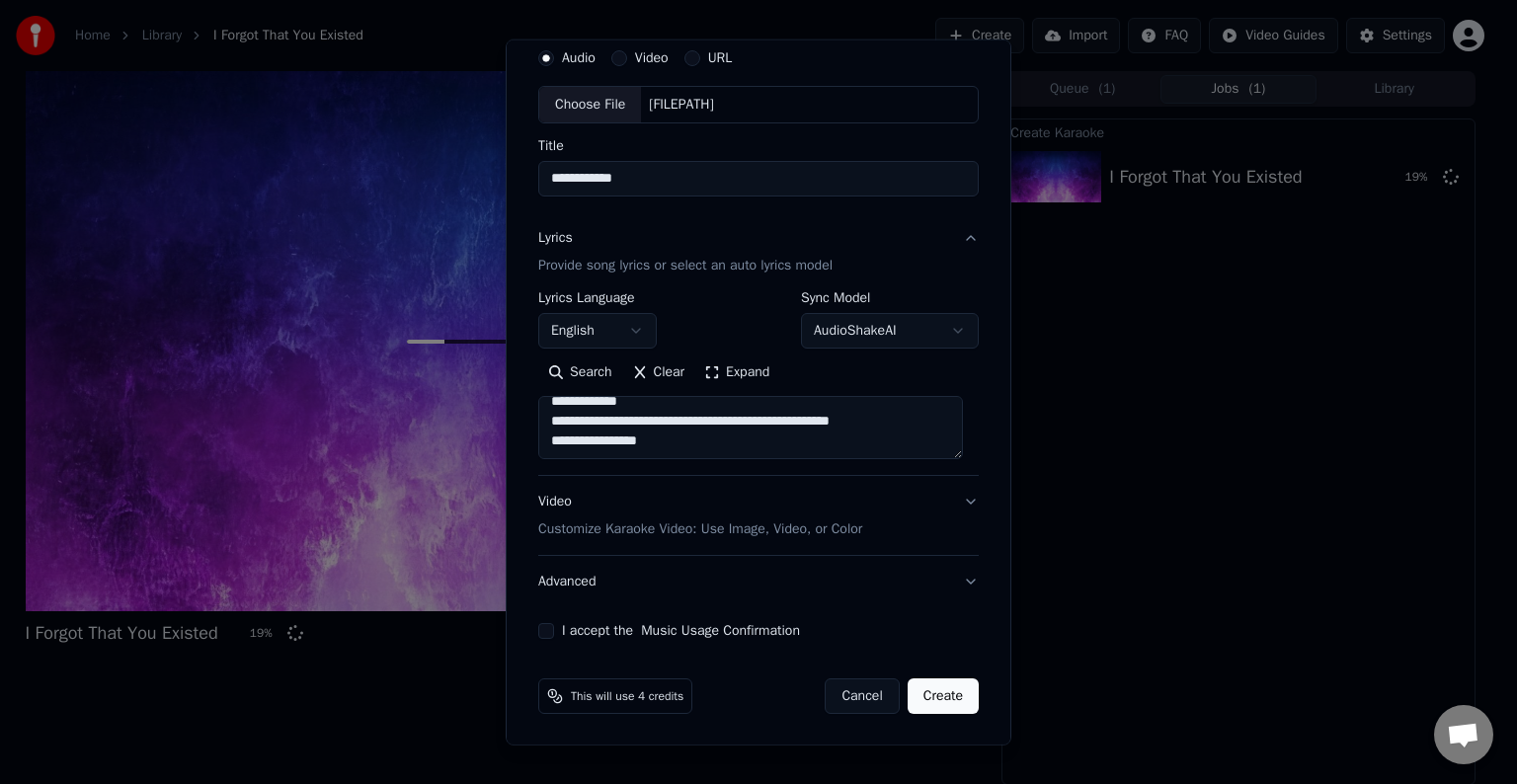 scroll, scrollTop: 359, scrollLeft: 0, axis: vertical 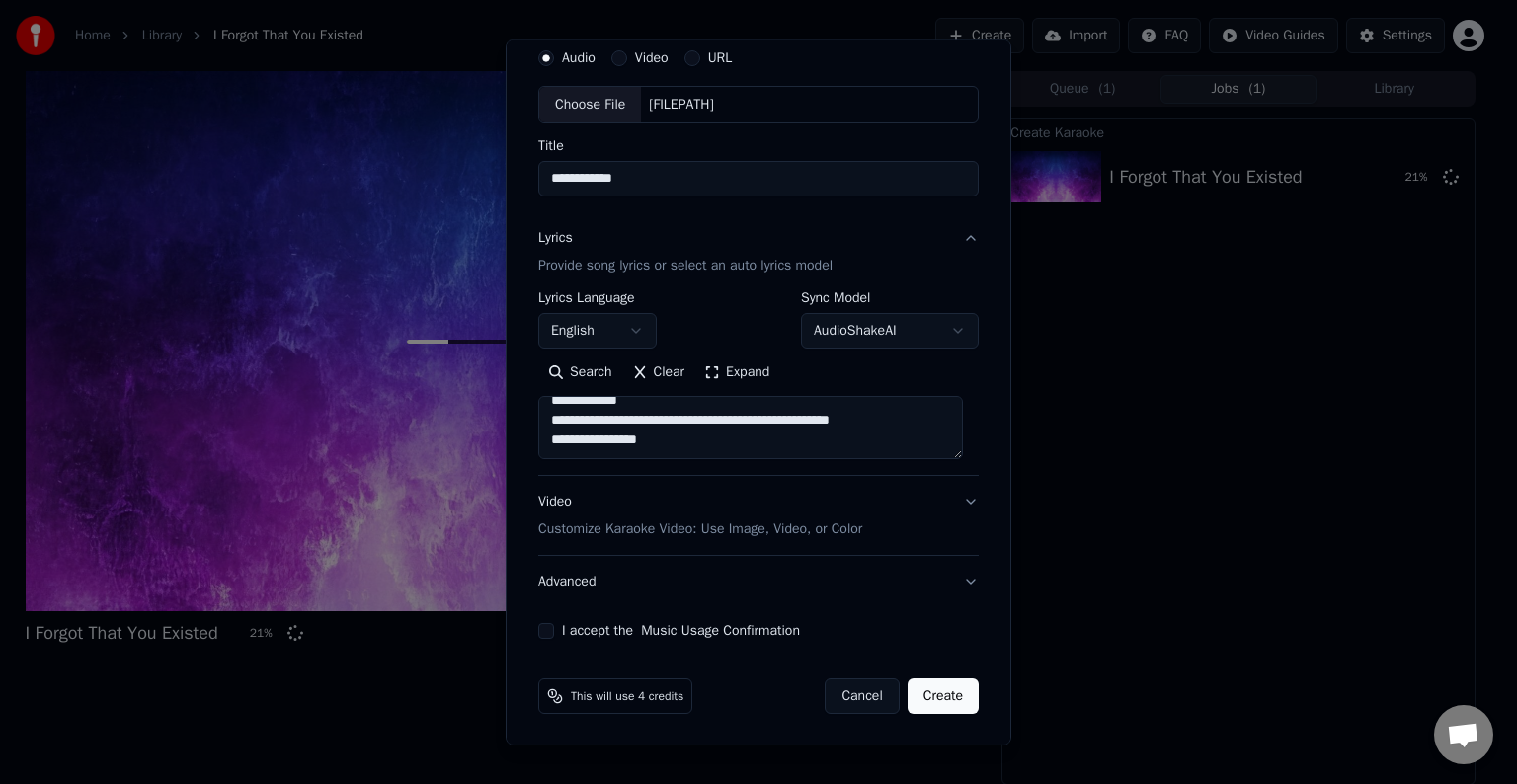 paste on "**********" 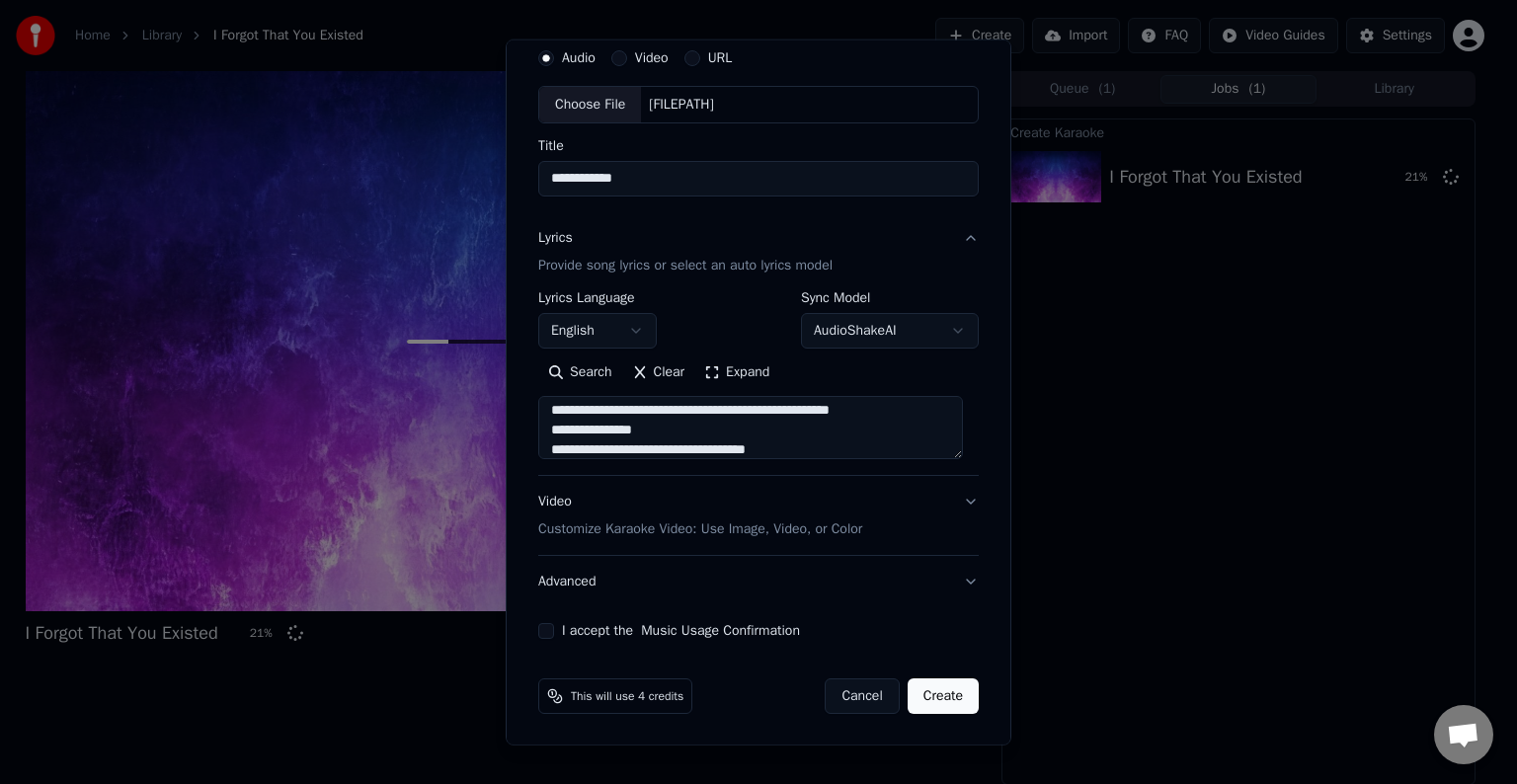 scroll, scrollTop: 438, scrollLeft: 0, axis: vertical 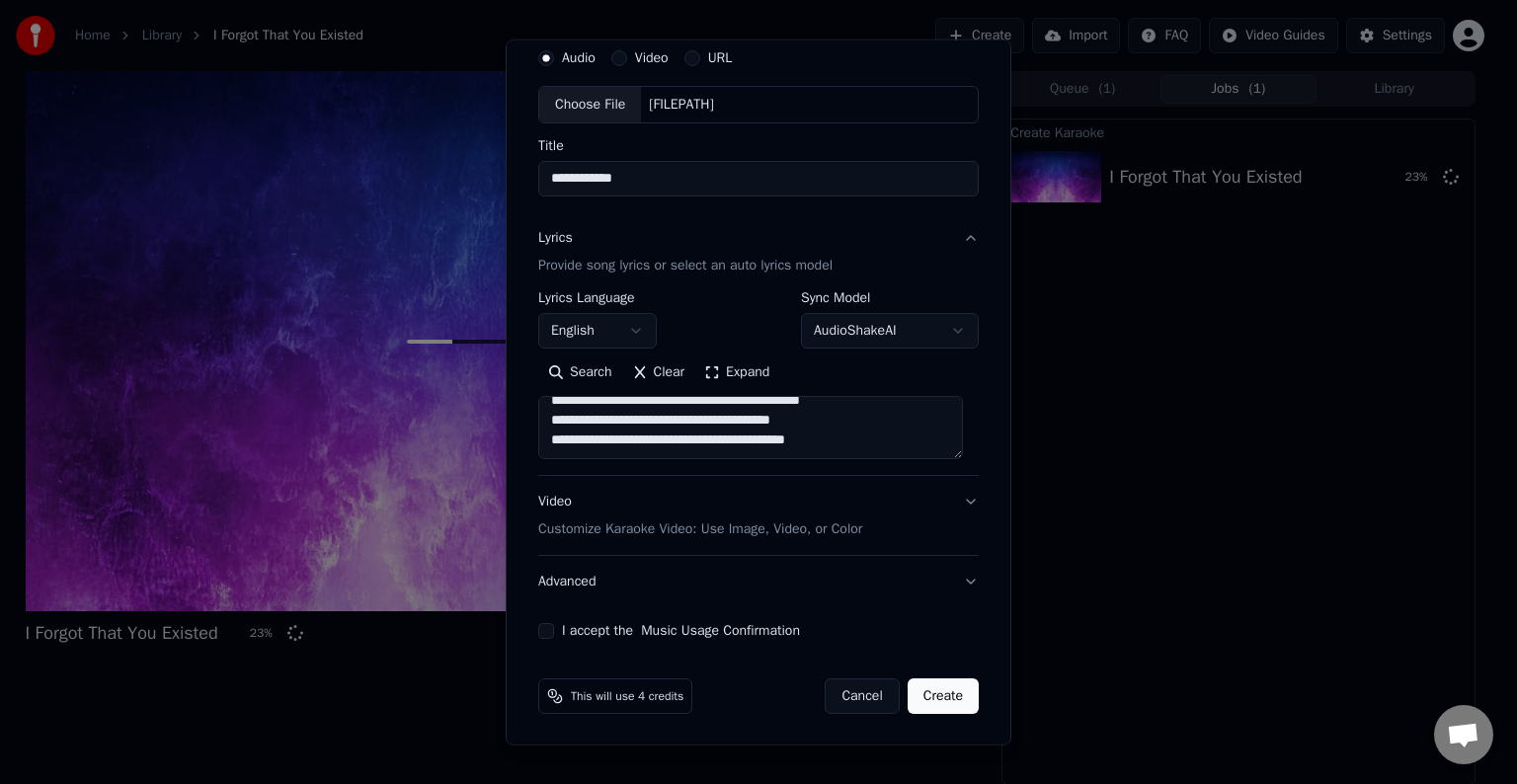 paste on "**********" 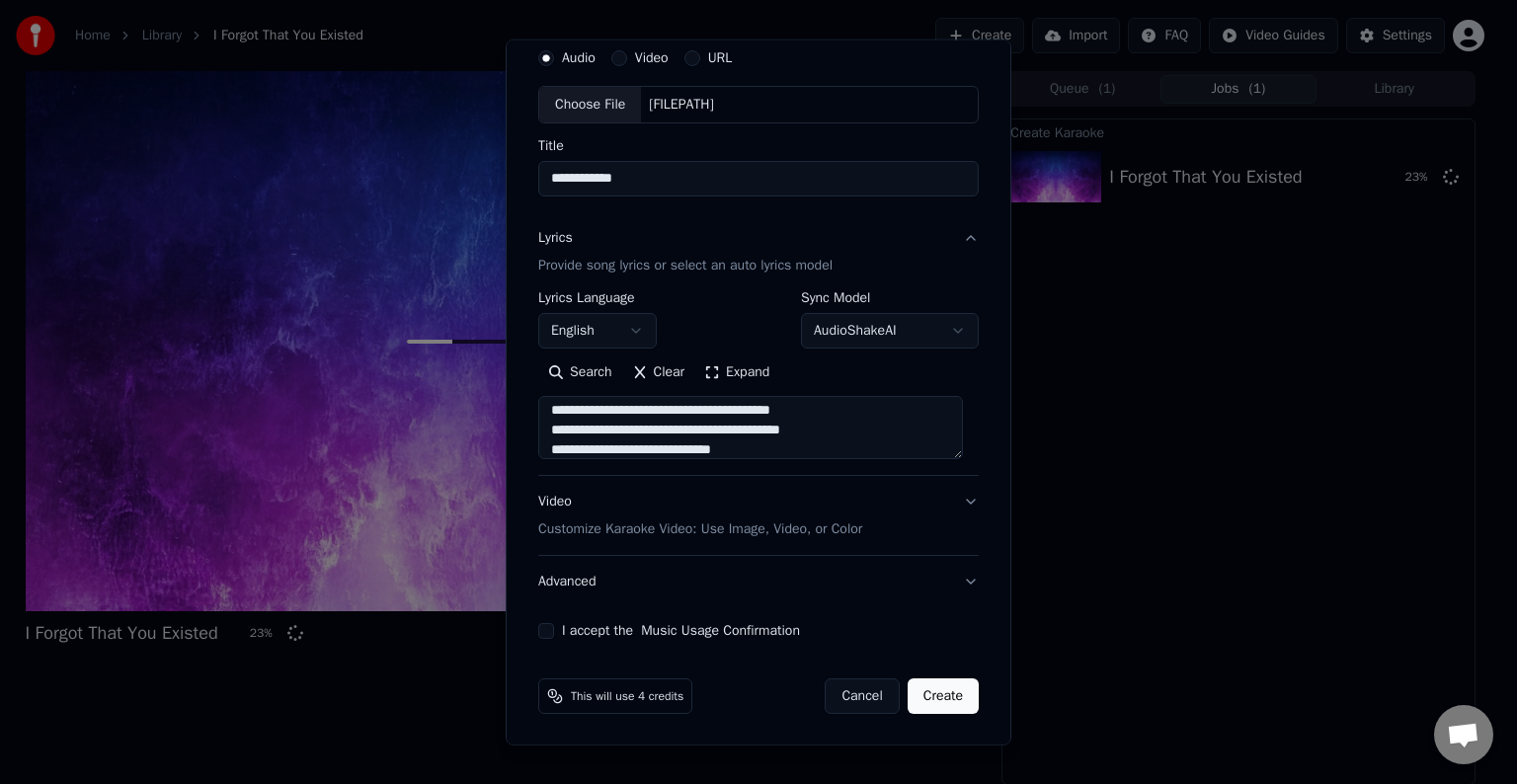 scroll, scrollTop: 596, scrollLeft: 0, axis: vertical 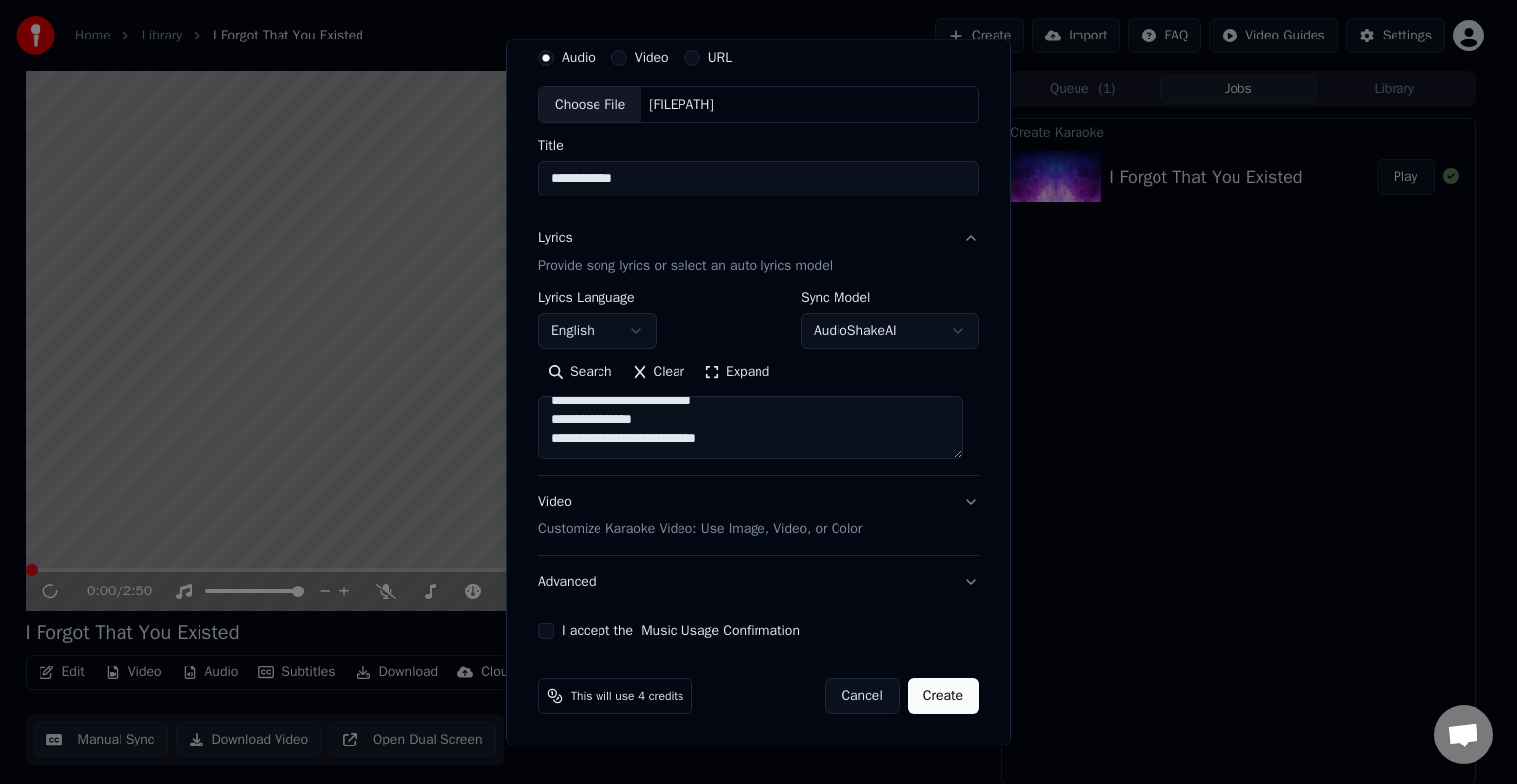 paste on "**********" 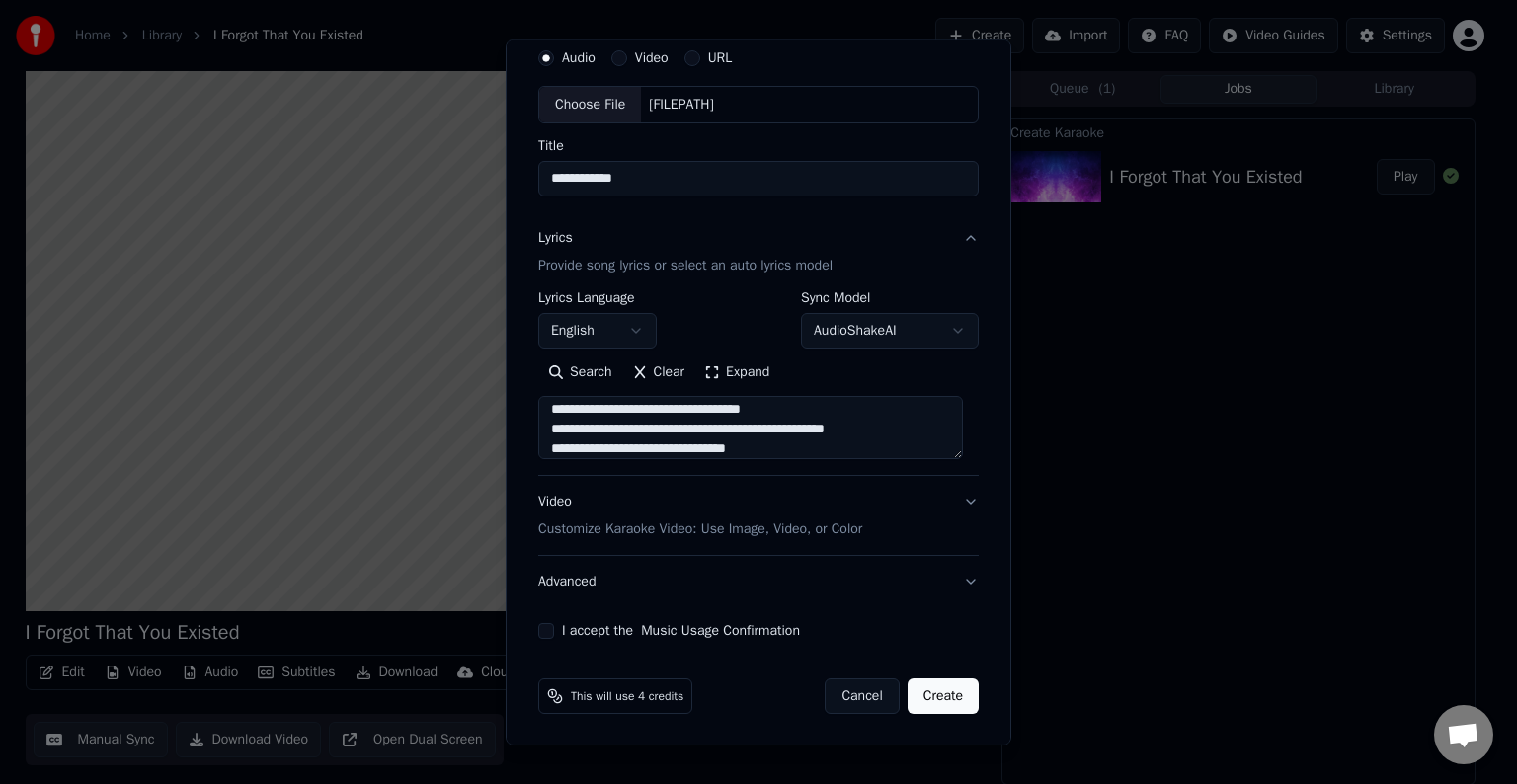 scroll, scrollTop: 774, scrollLeft: 0, axis: vertical 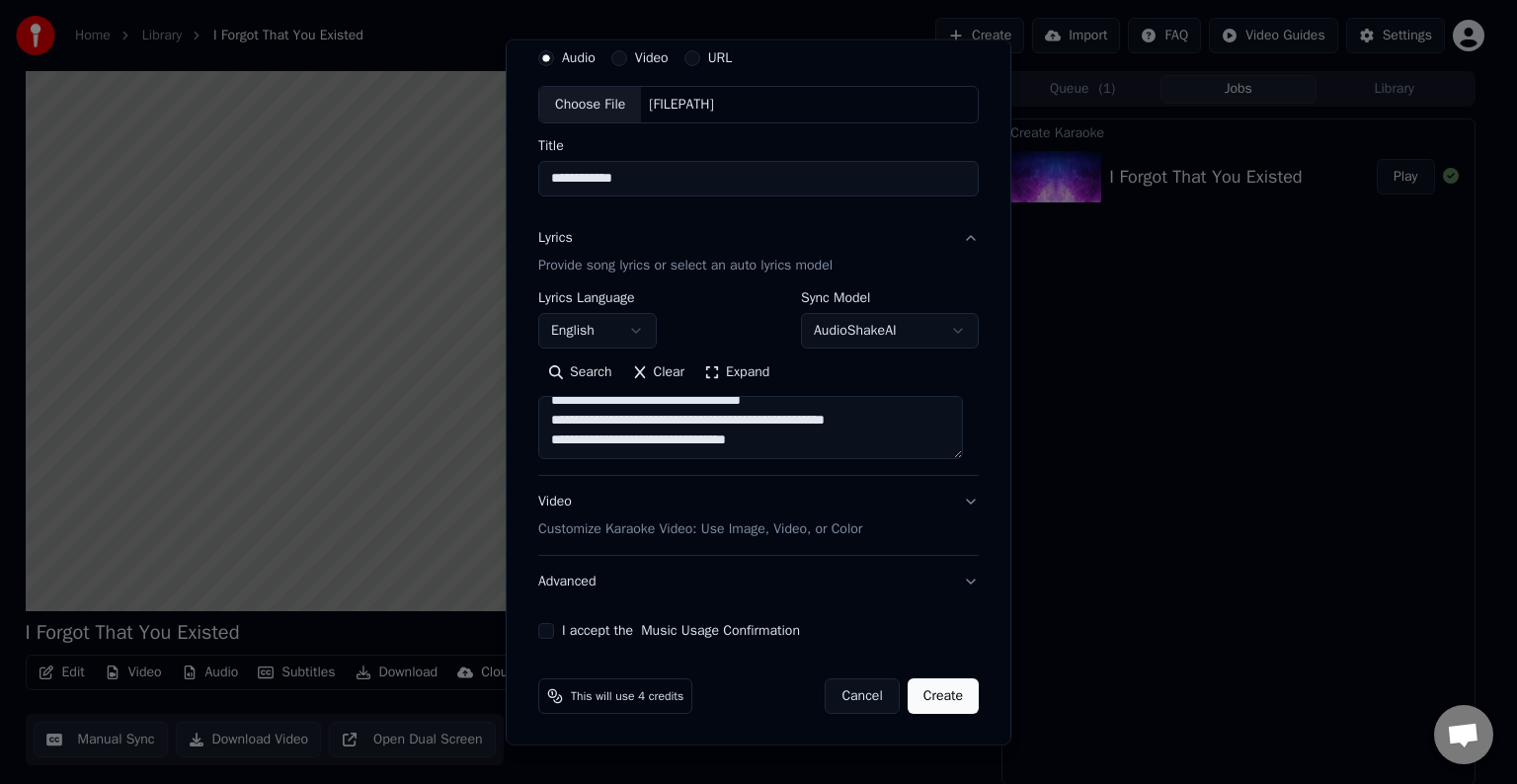 paste on "**********" 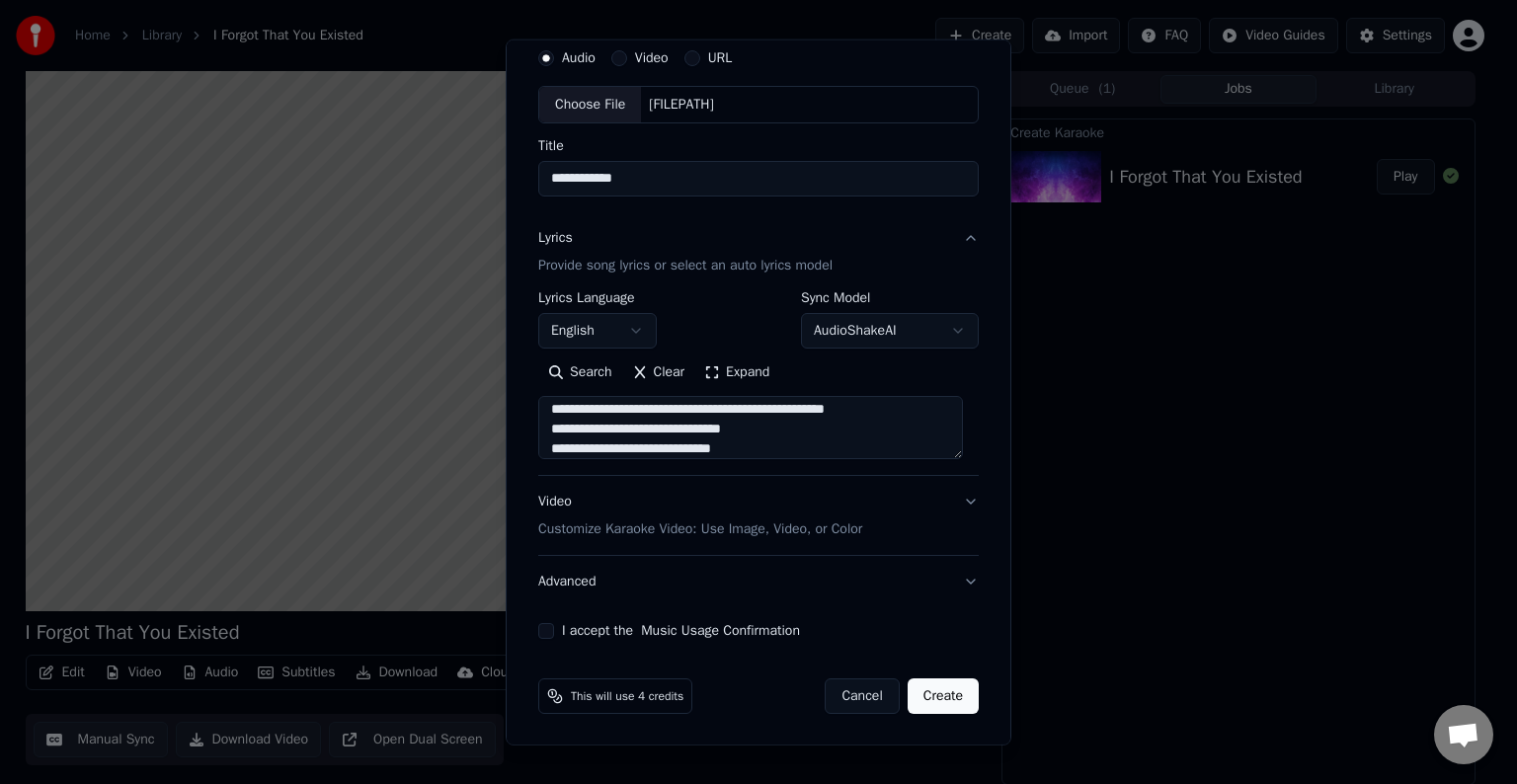 scroll, scrollTop: 932, scrollLeft: 0, axis: vertical 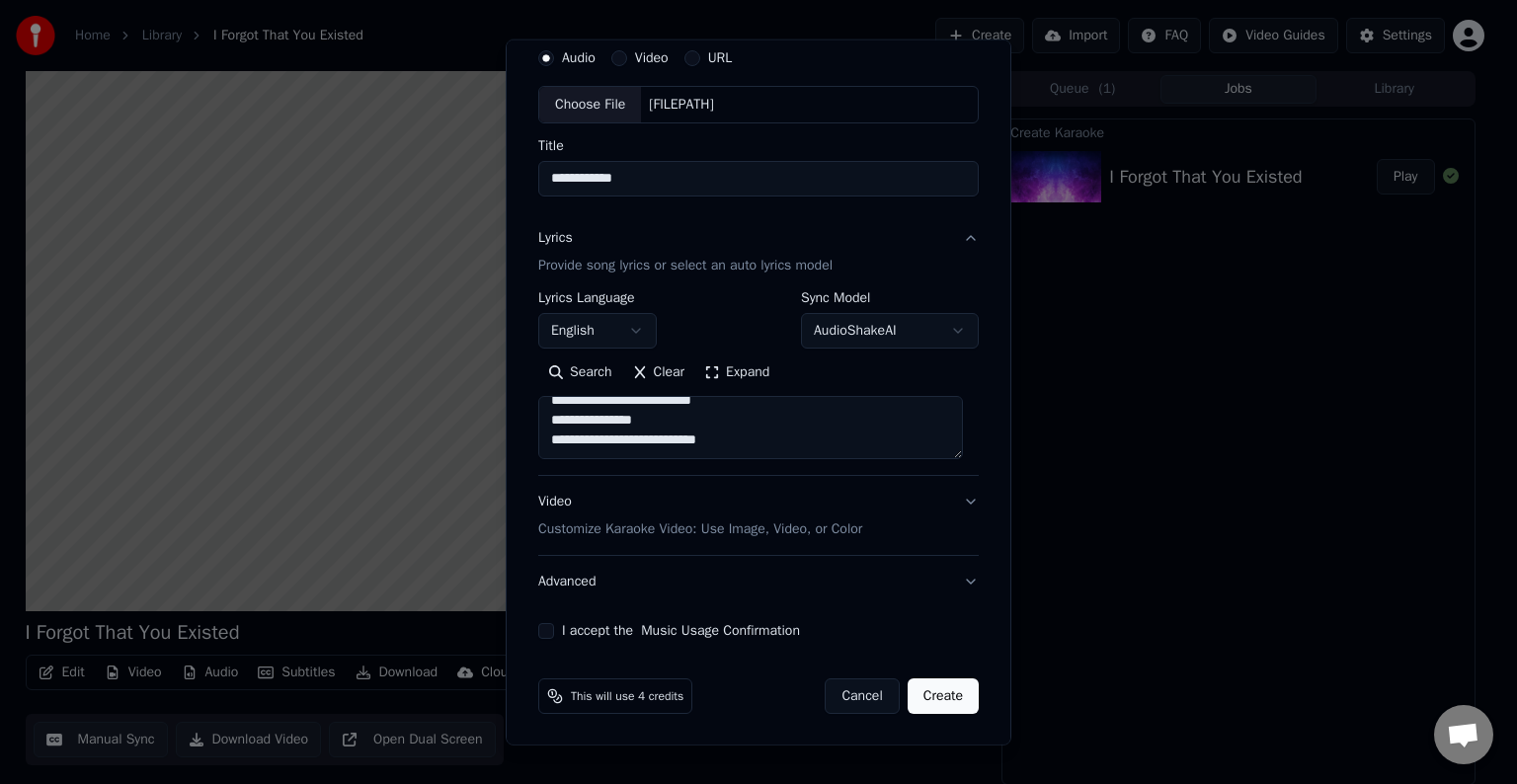 paste on "**********" 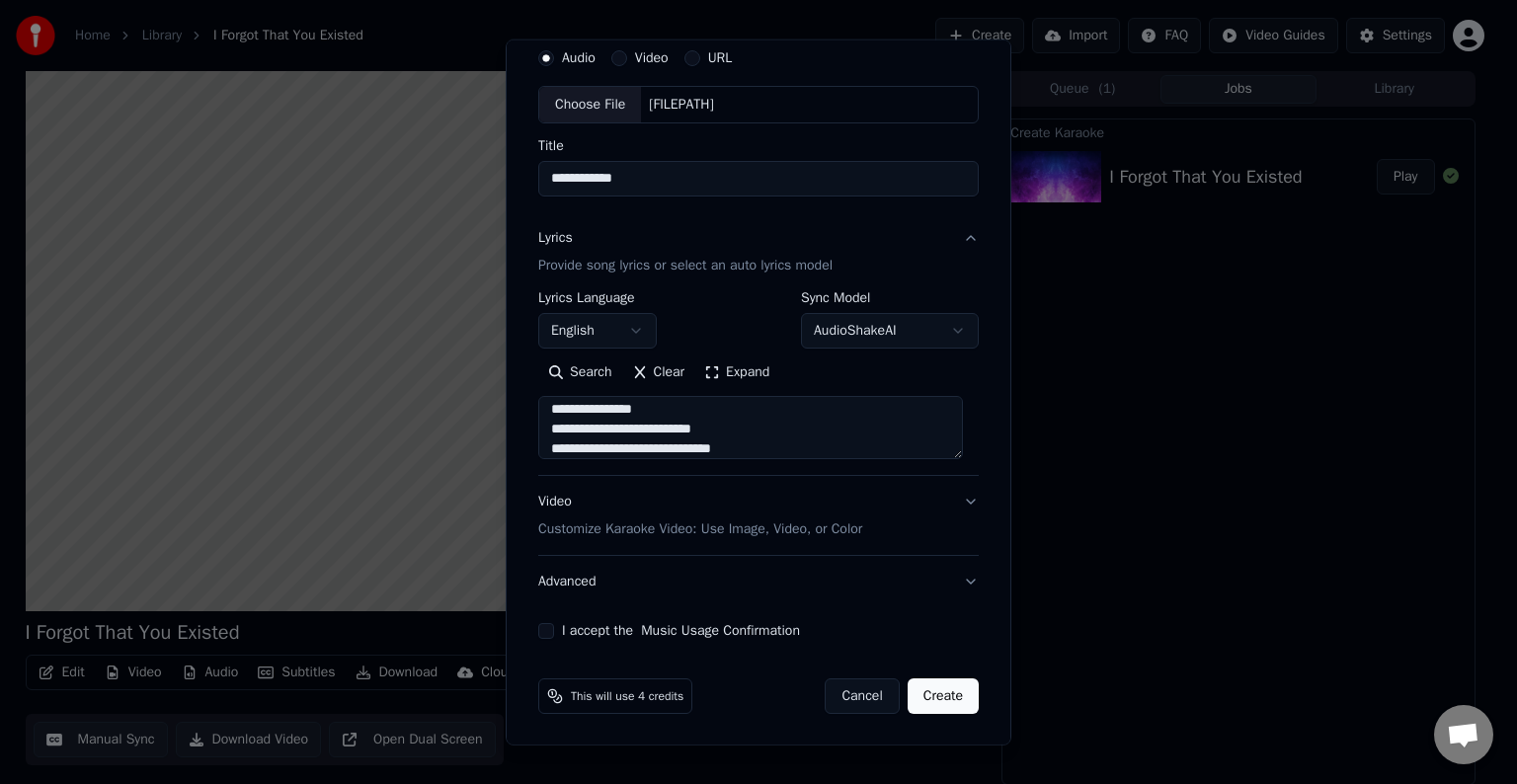 scroll, scrollTop: 1070, scrollLeft: 0, axis: vertical 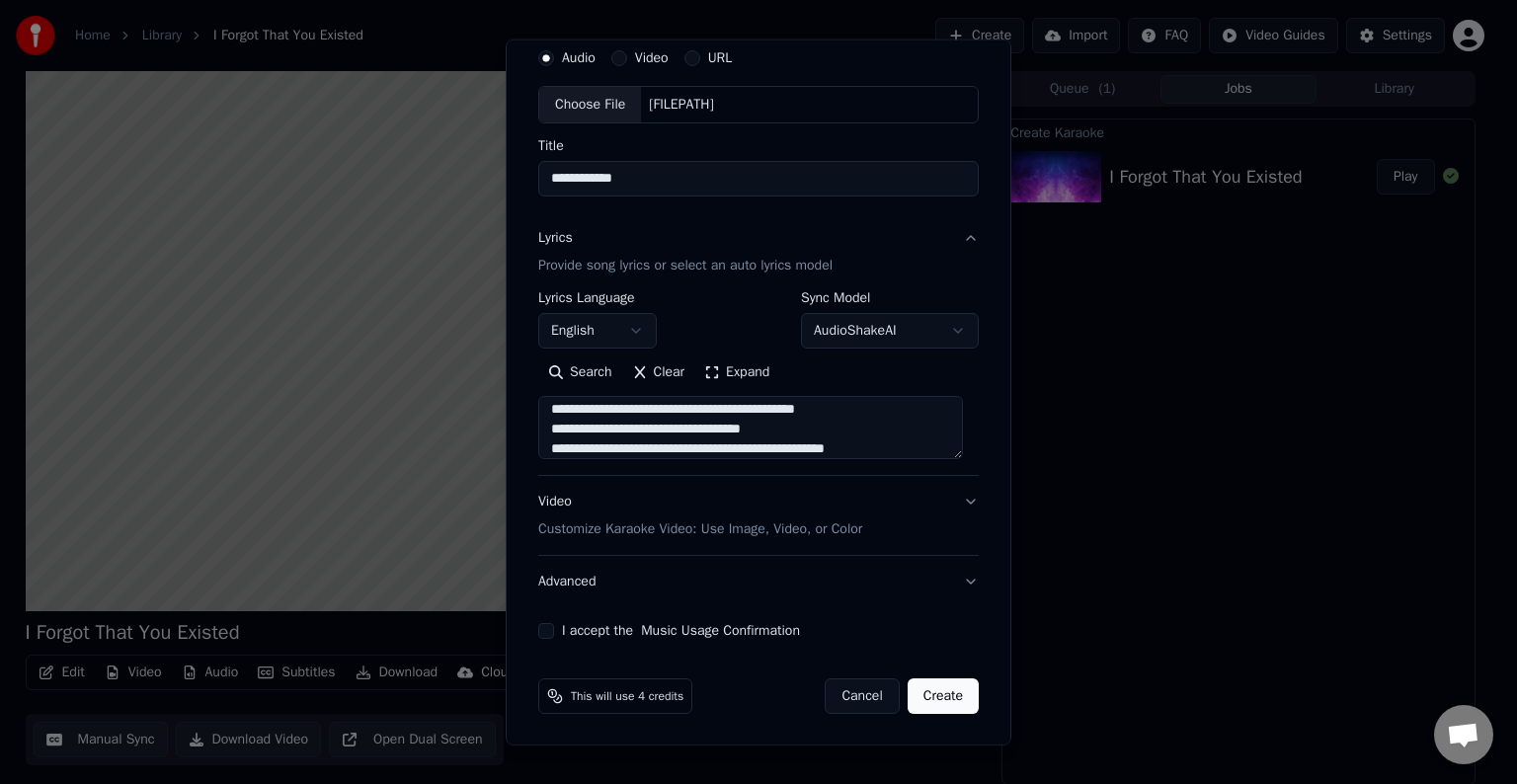 type on "**********" 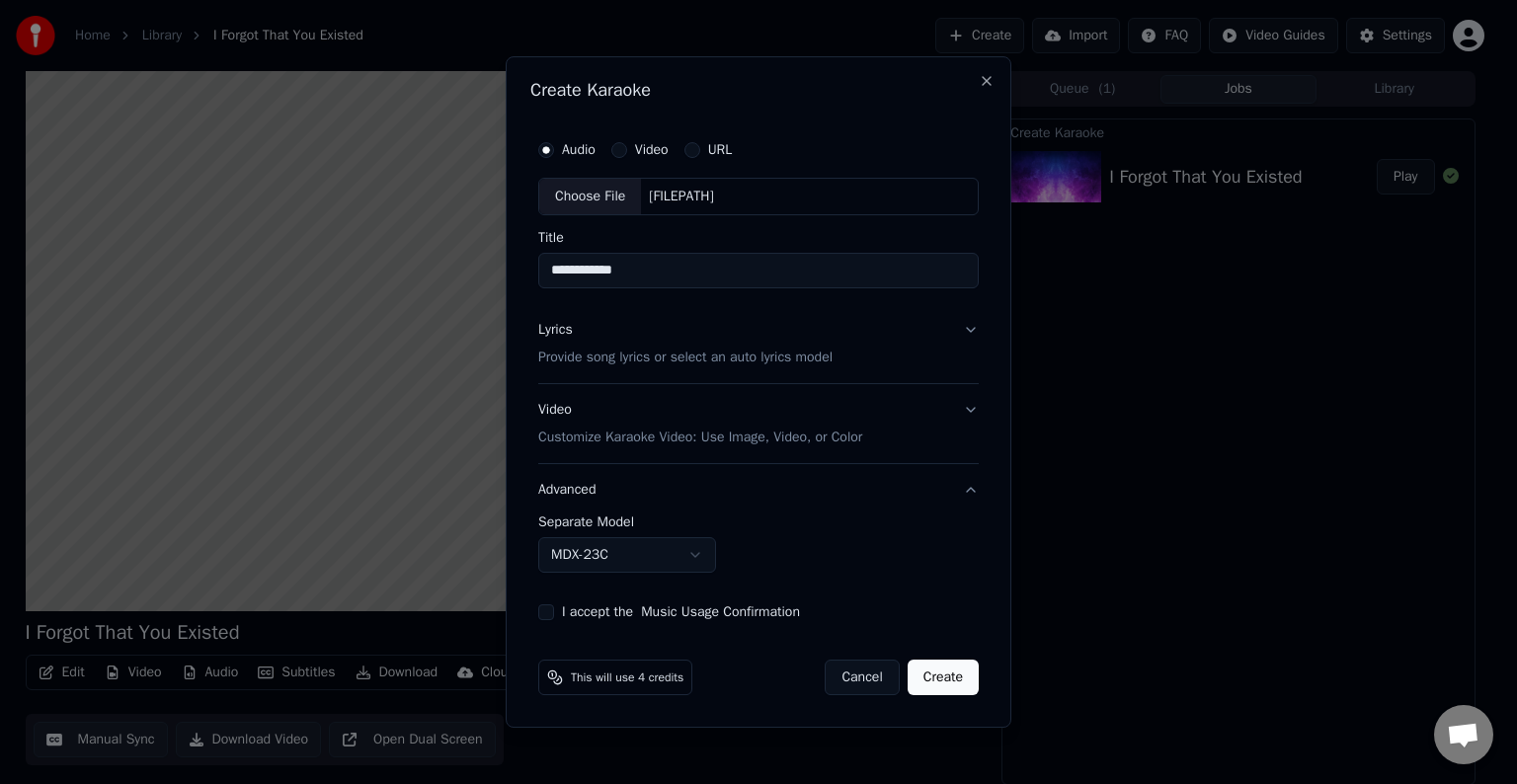 click on "**********" at bounding box center [750, 392] 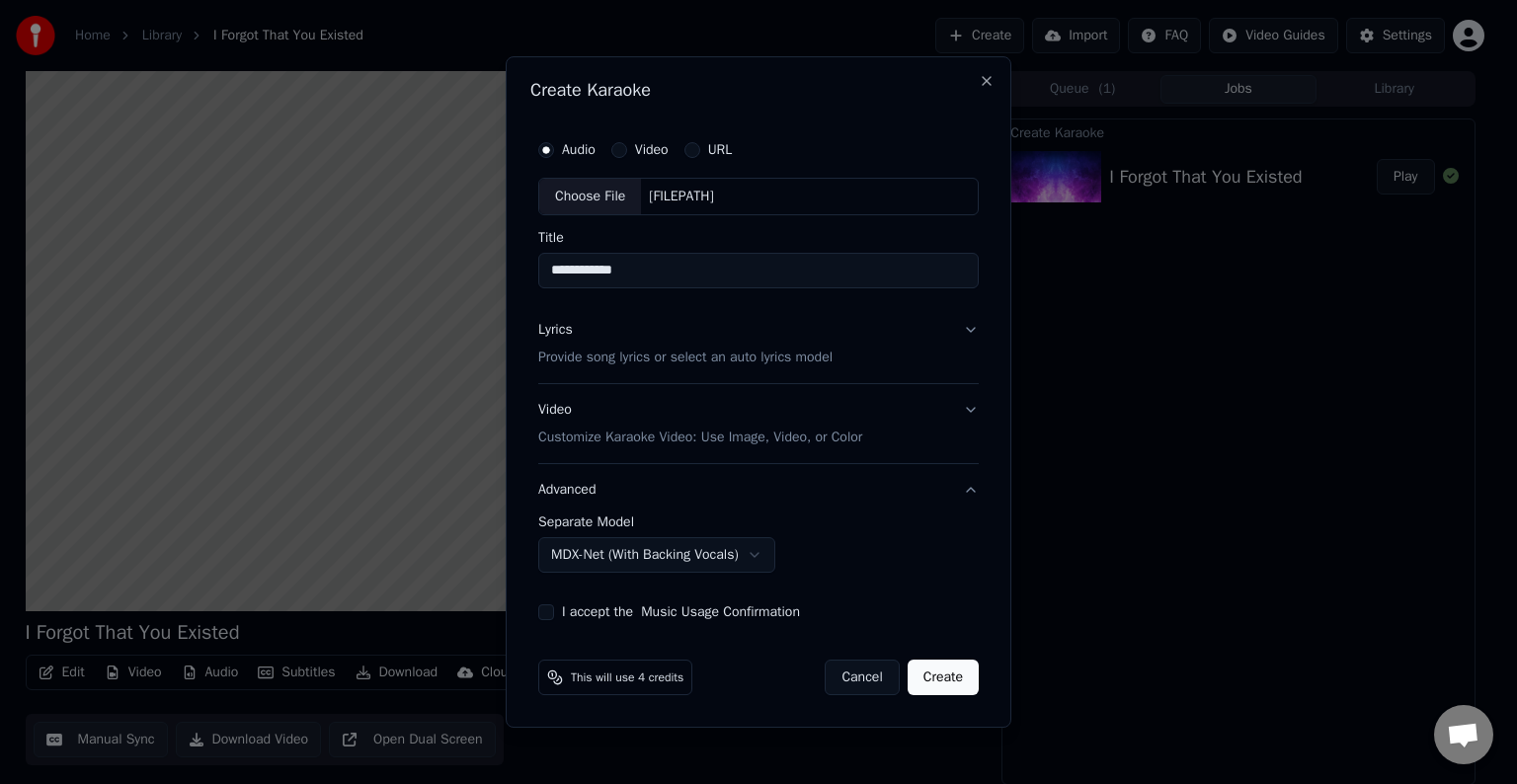 click on "I accept the   Music Usage Confirmation" at bounding box center [546, 612] 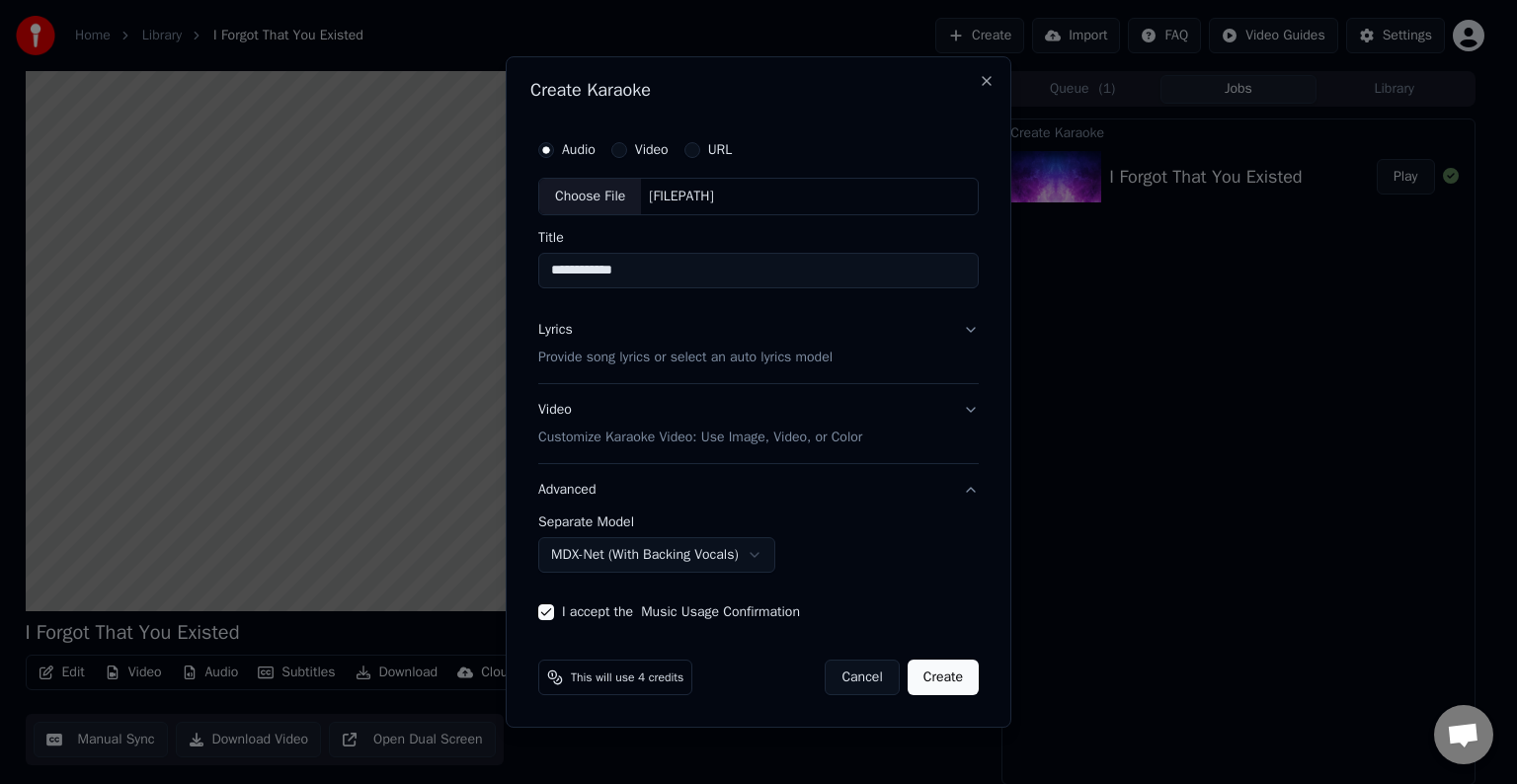 click on "Create" at bounding box center (943, 677) 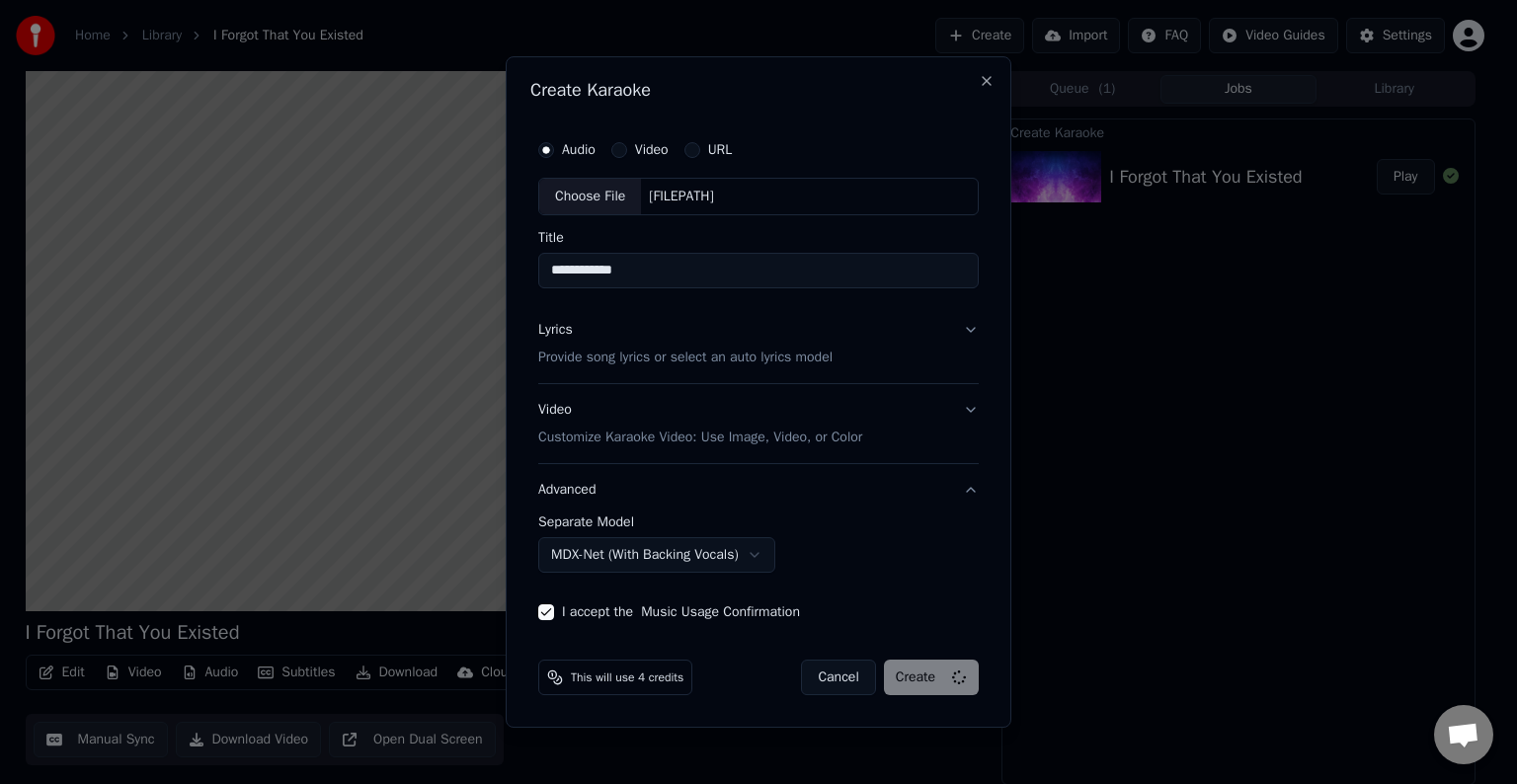 select on "******" 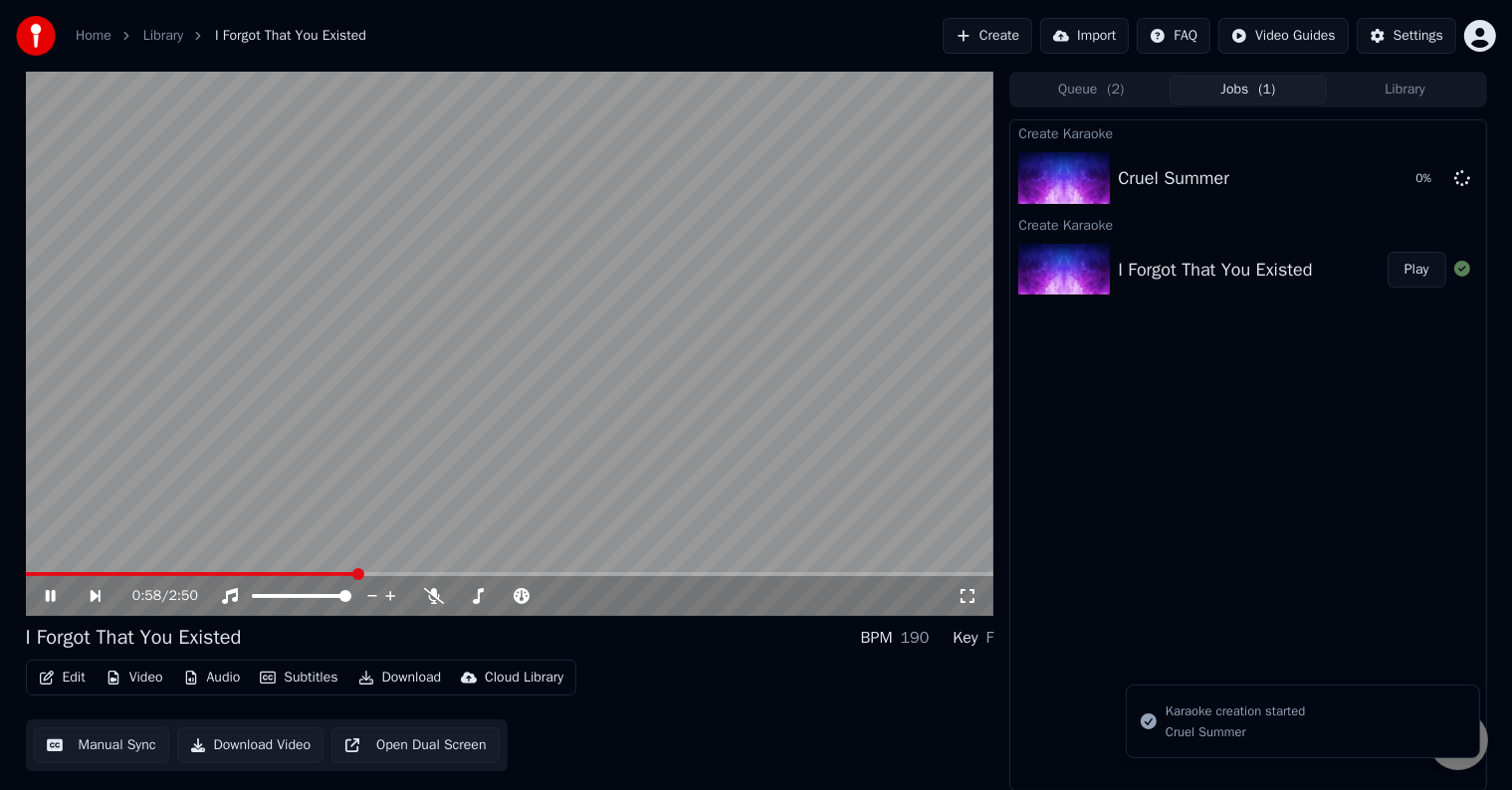 click 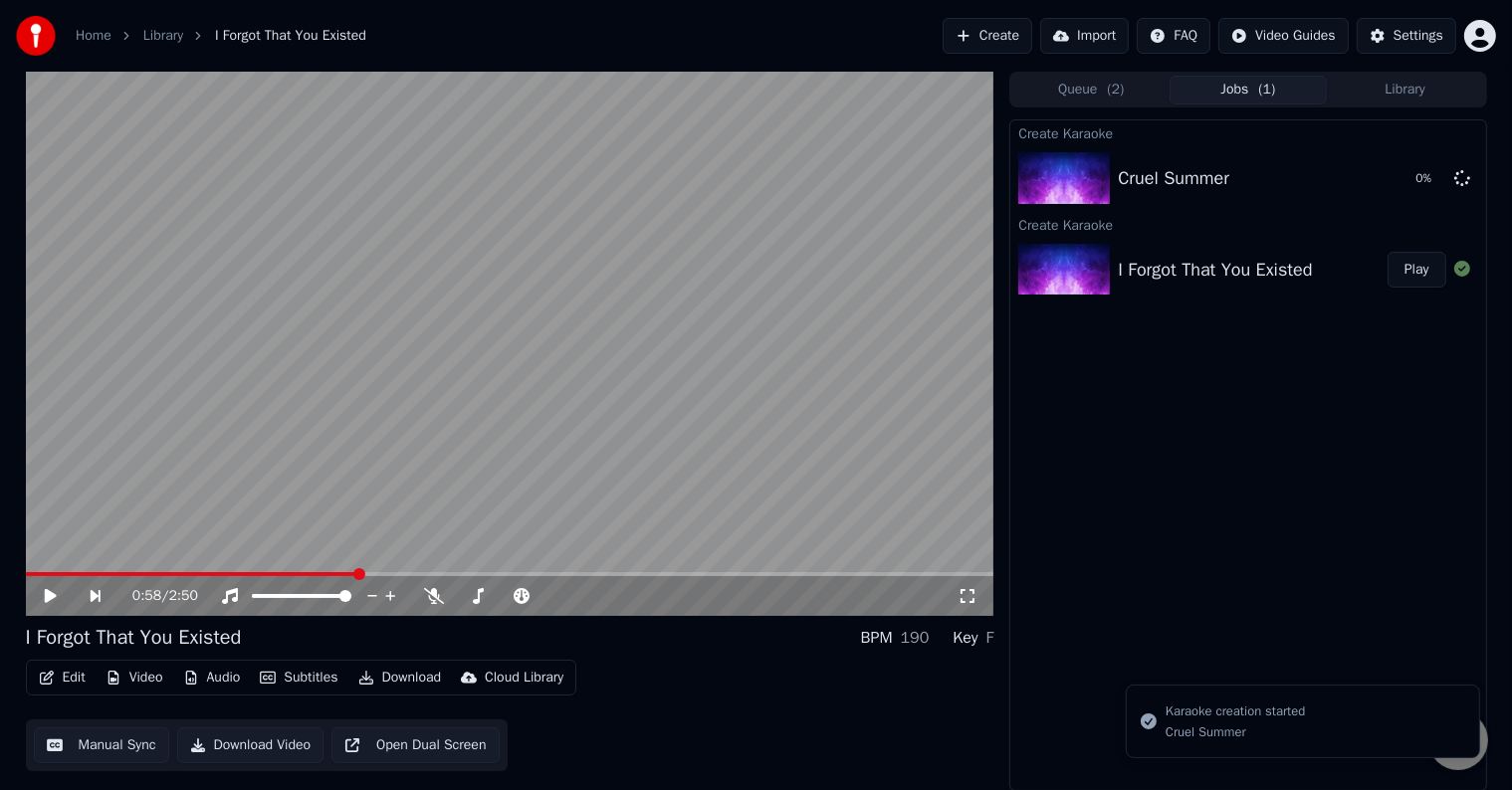 click 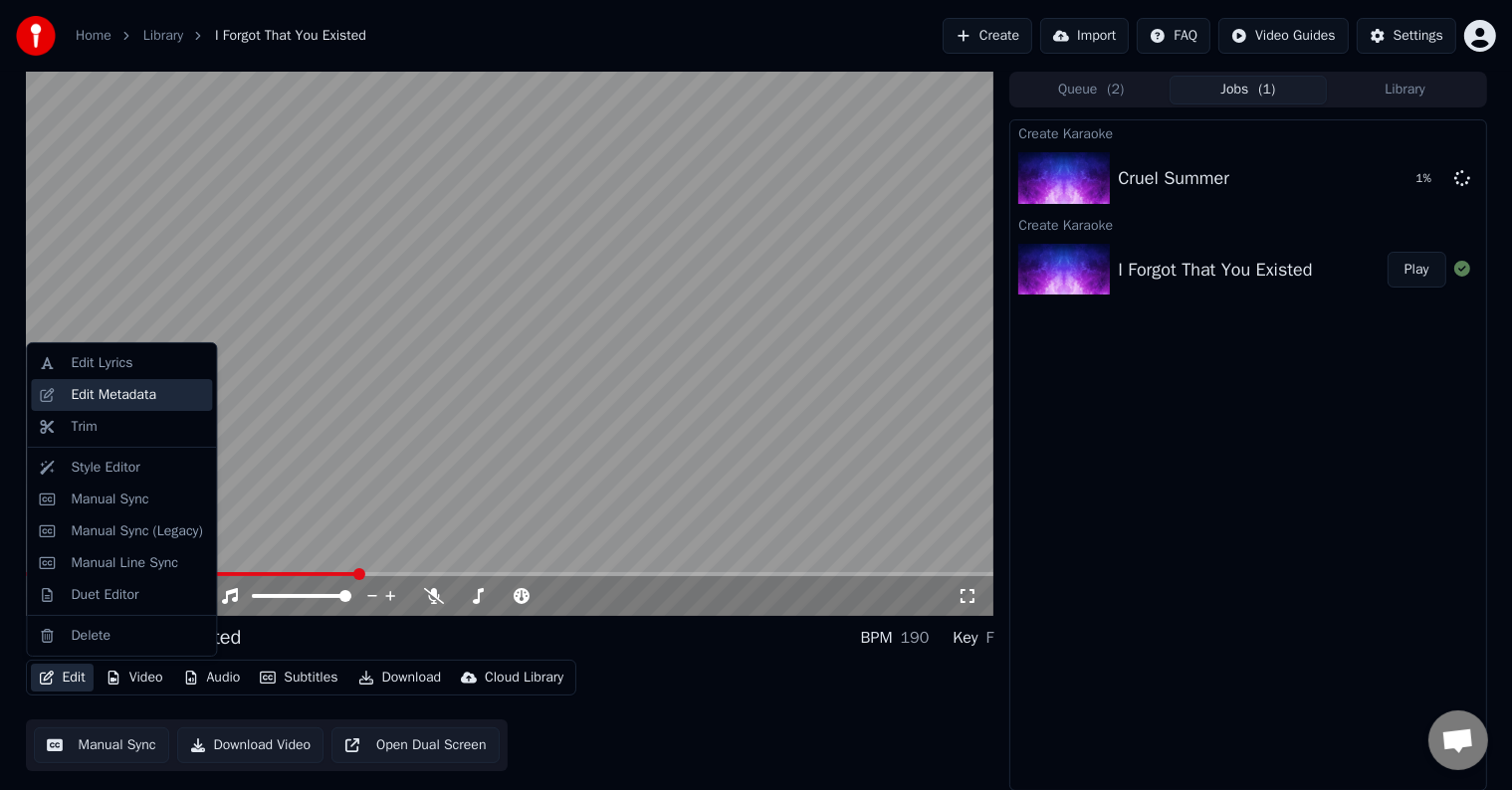 click on "Edit Metadata" at bounding box center (113, 395) 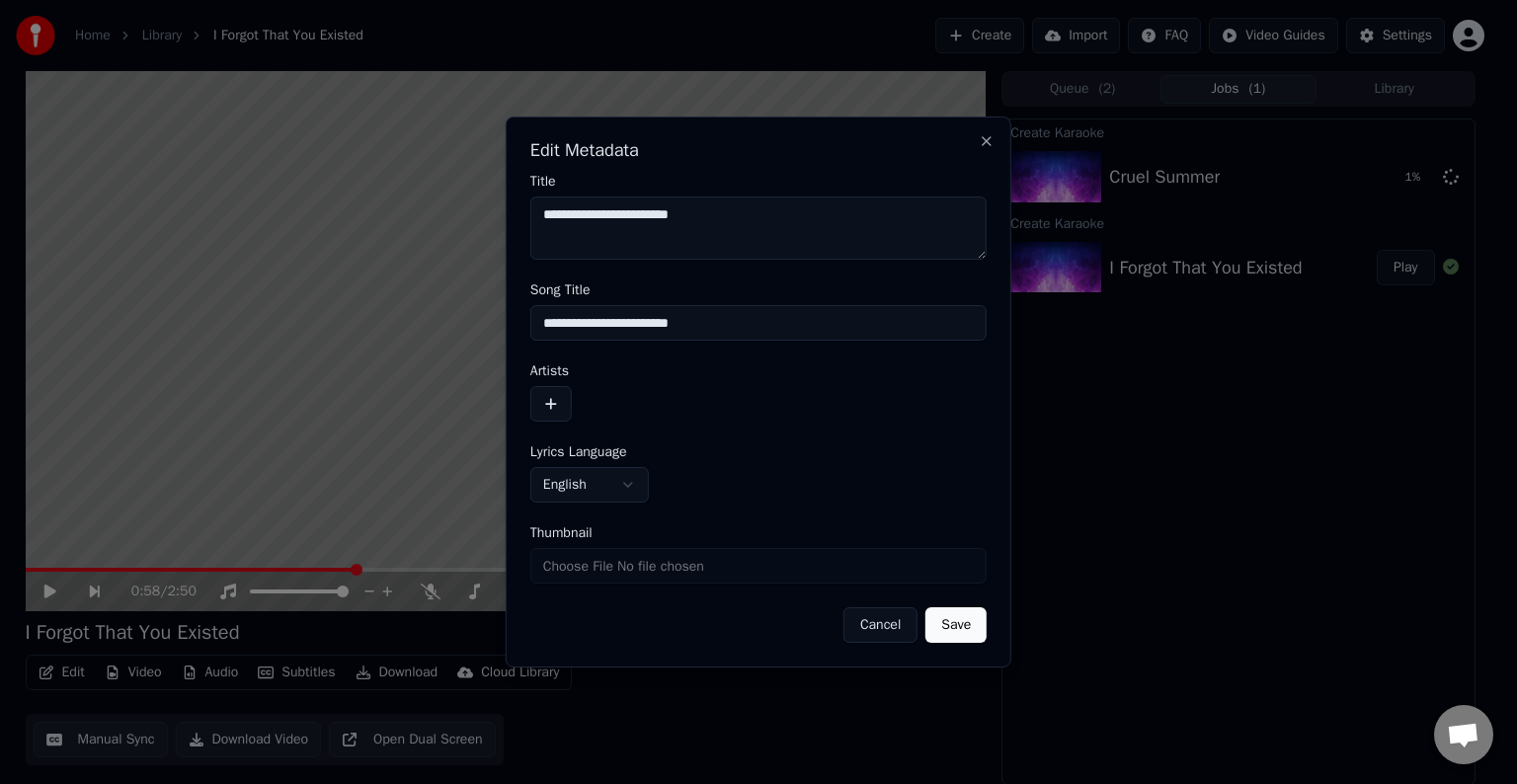 click at bounding box center (551, 404) 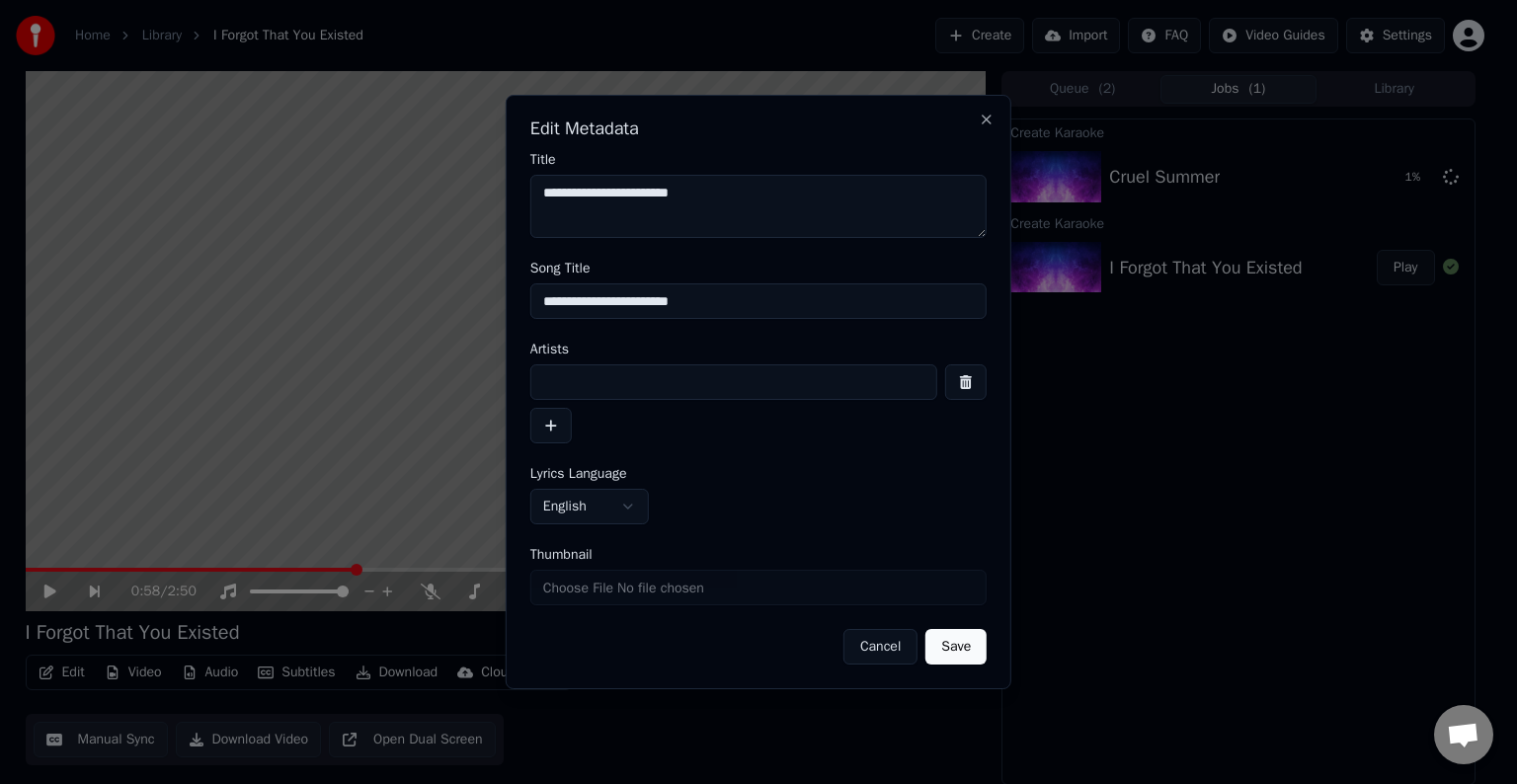 click at bounding box center [734, 382] 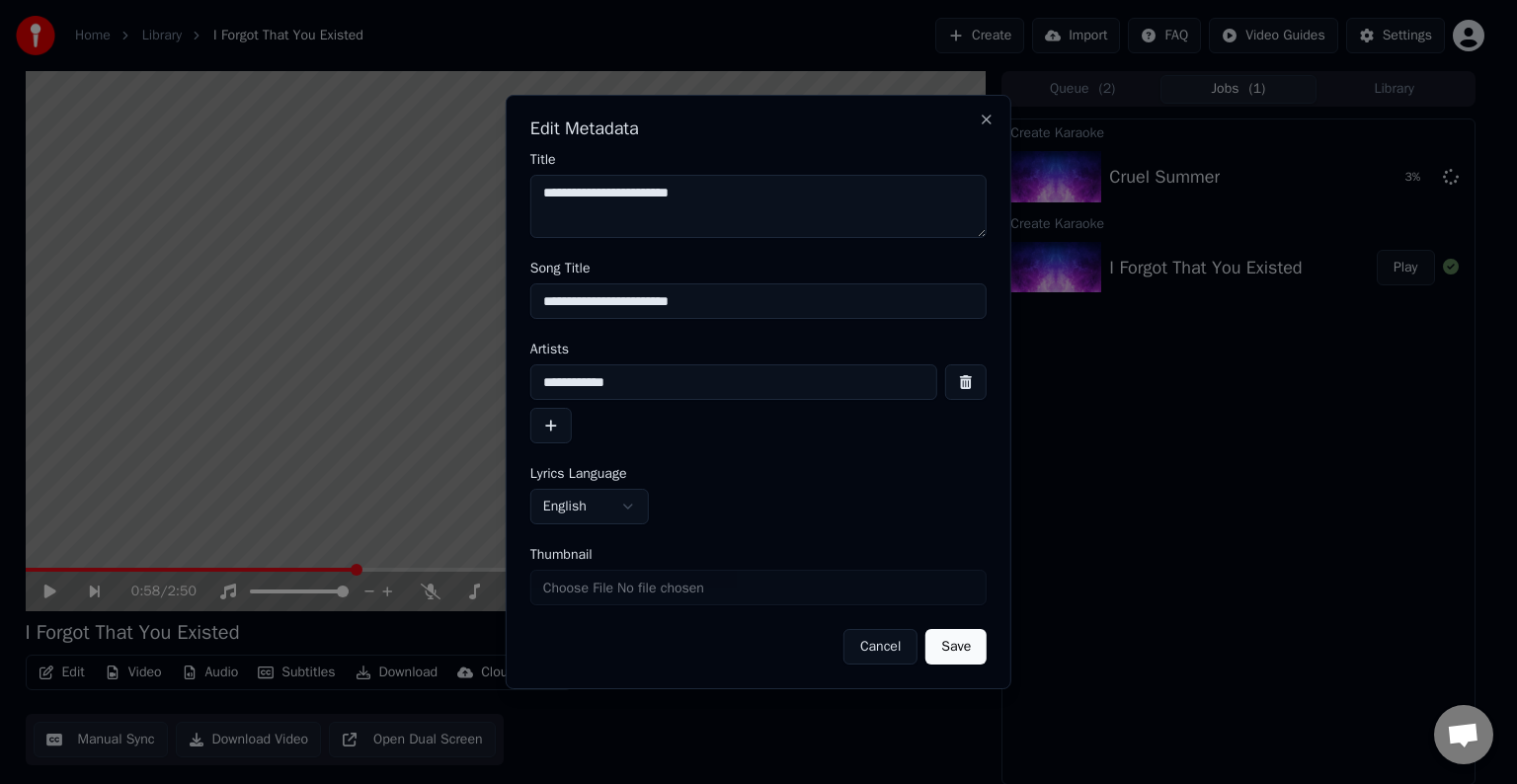 type on "**********" 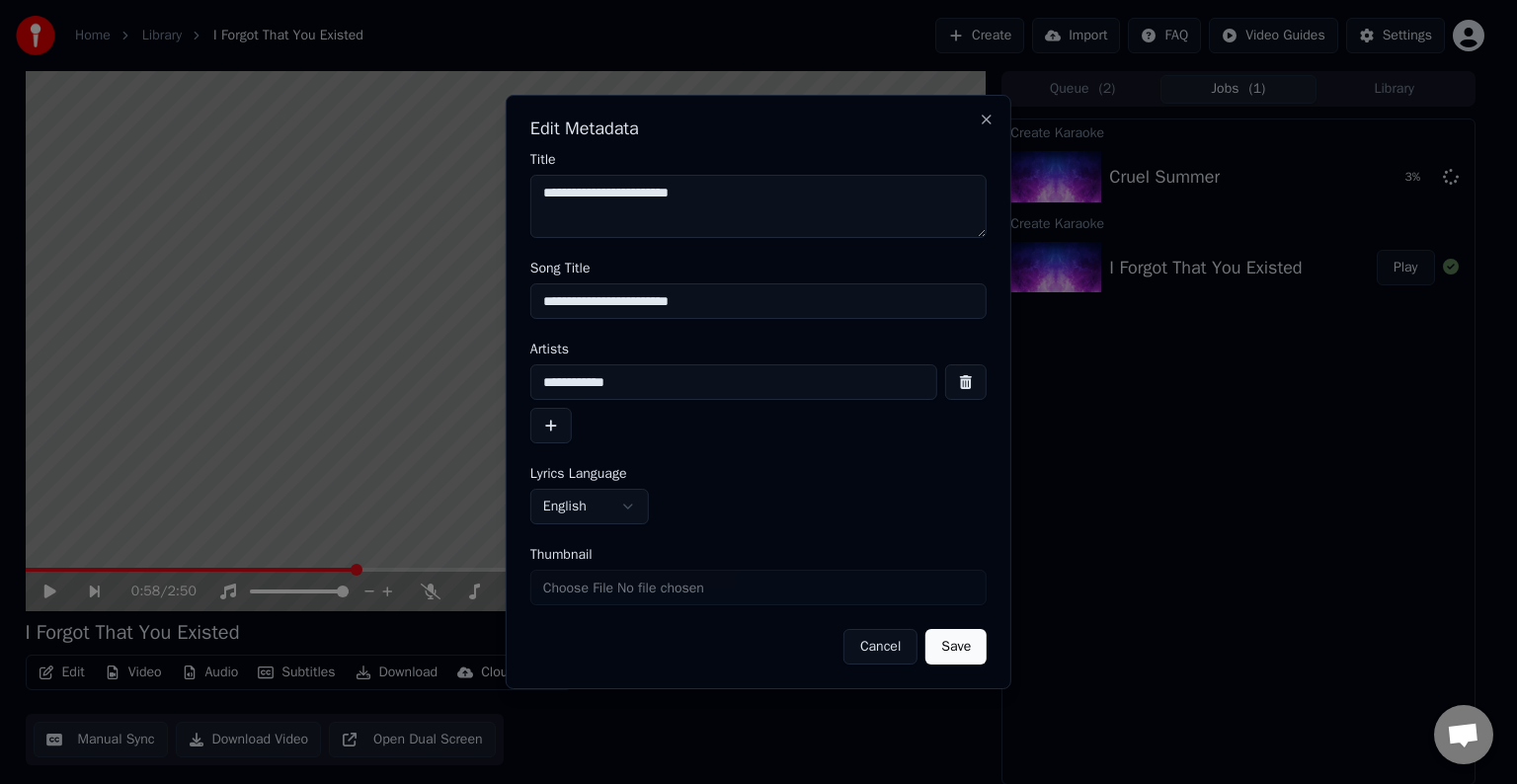 click on "Save" at bounding box center (956, 647) 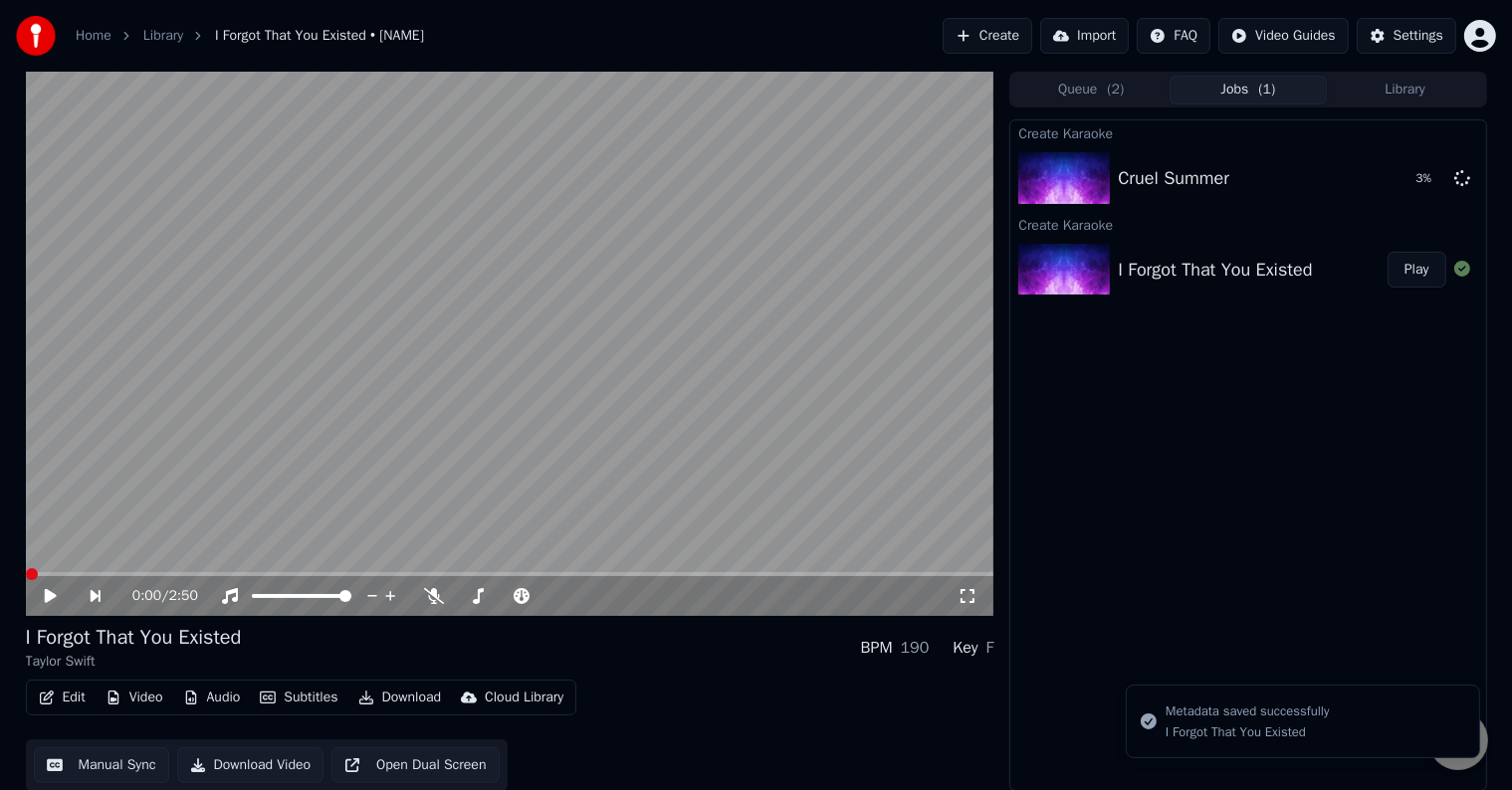 click on "Edit Video Audio Subtitles Download Cloud Library" at bounding box center [302, 697] 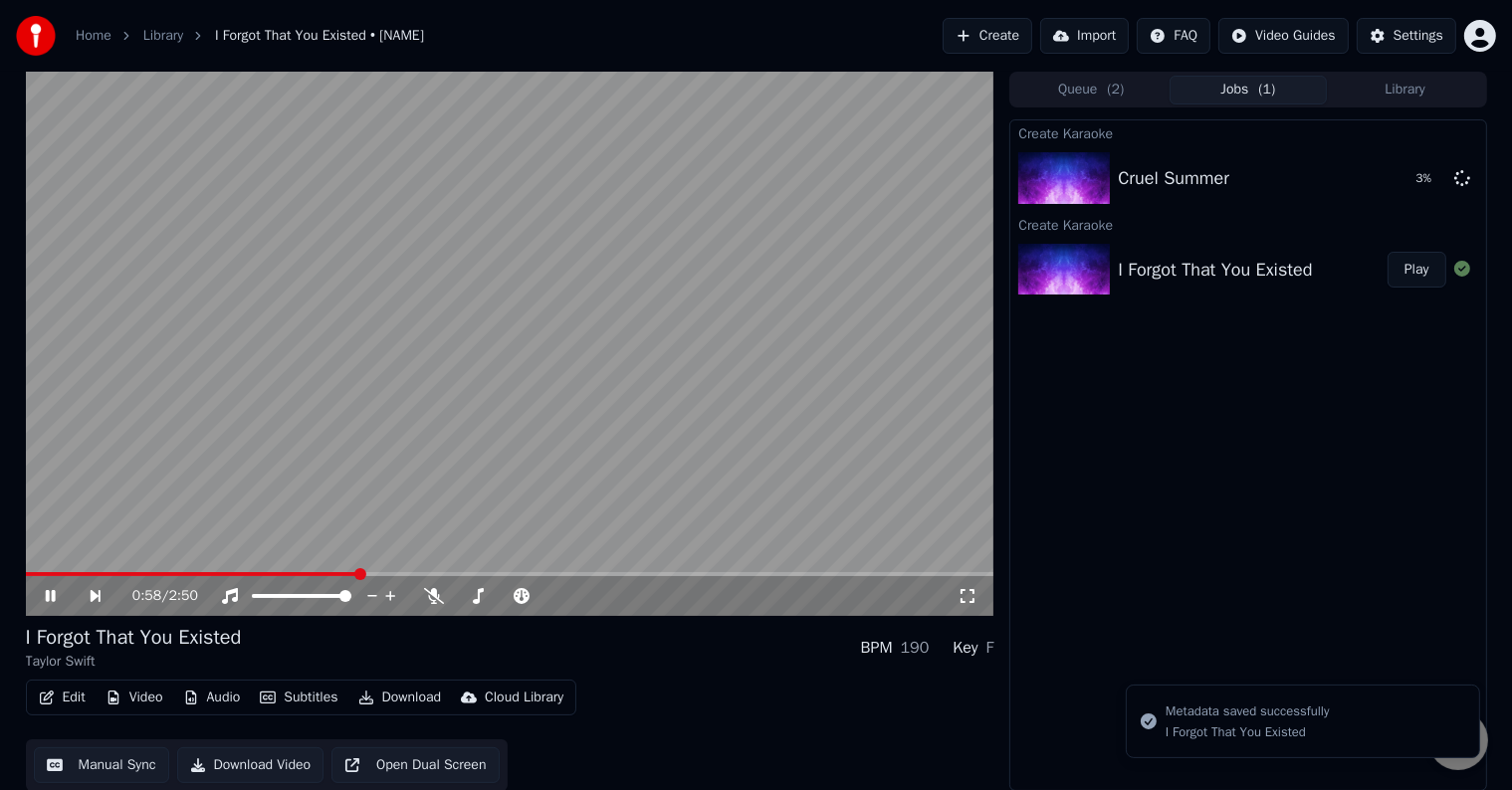 click on "Edit" at bounding box center (62, 697) 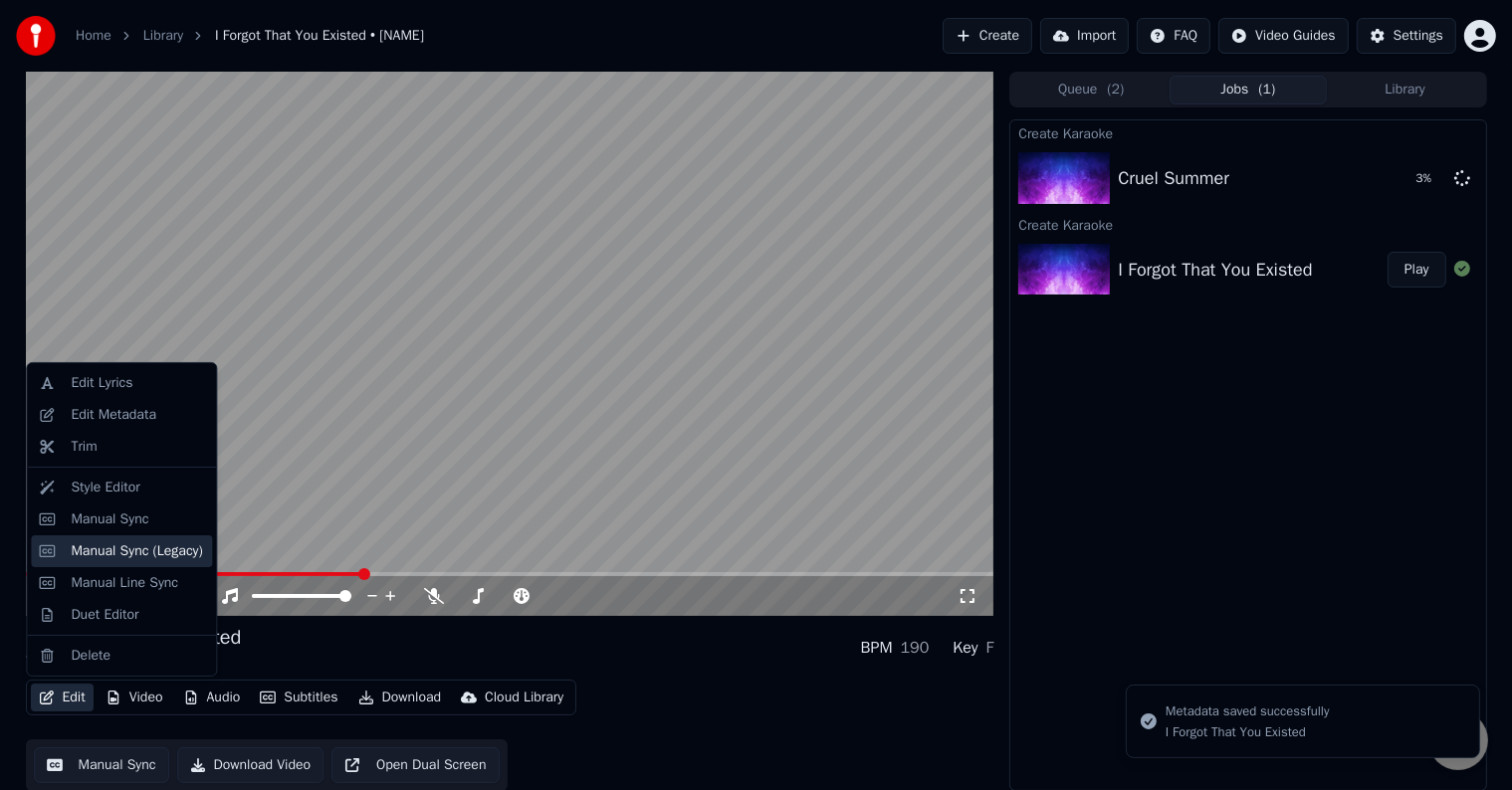 click on "Manual Sync (Legacy)" at bounding box center (136, 551) 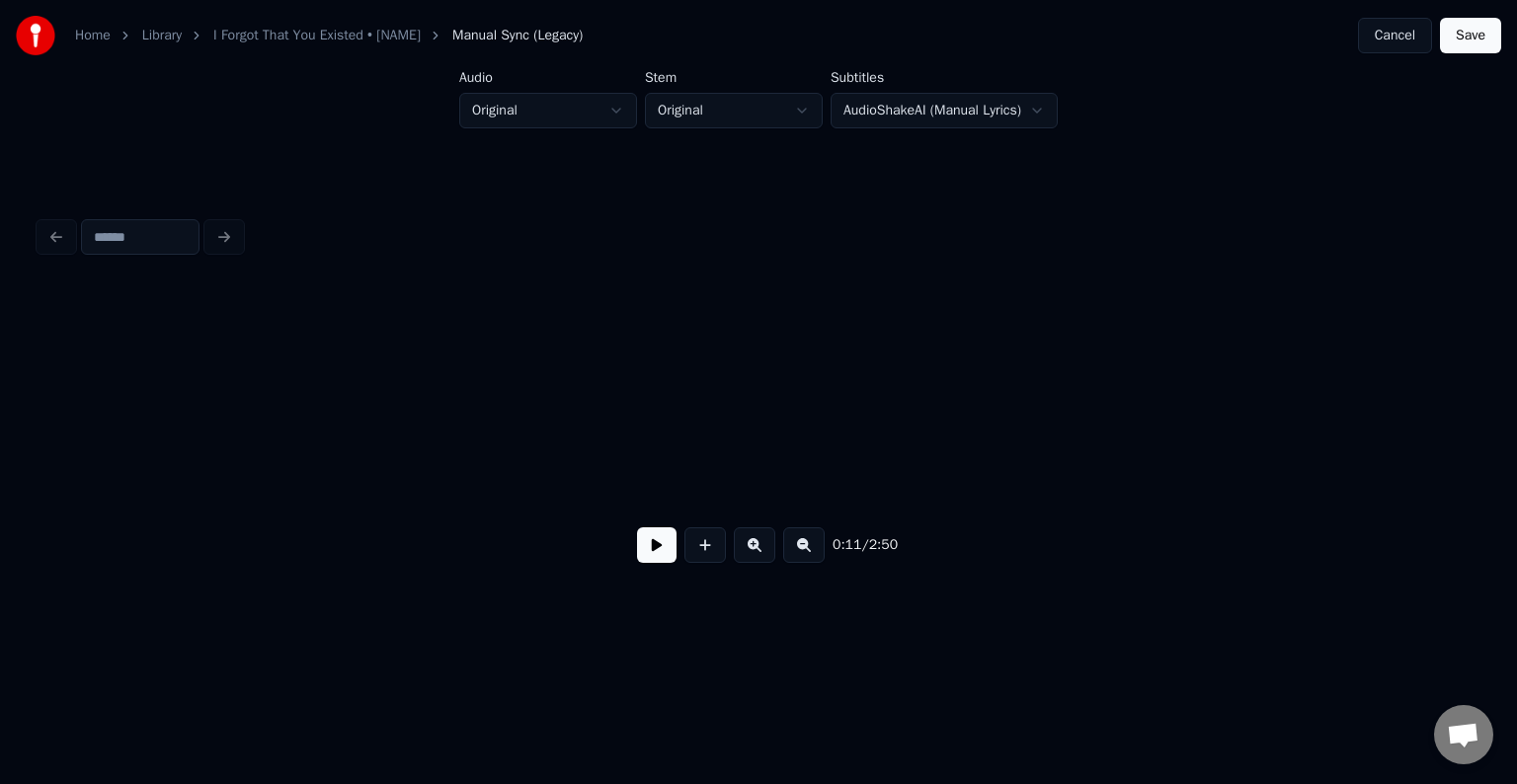 scroll, scrollTop: 0, scrollLeft: 1646, axis: horizontal 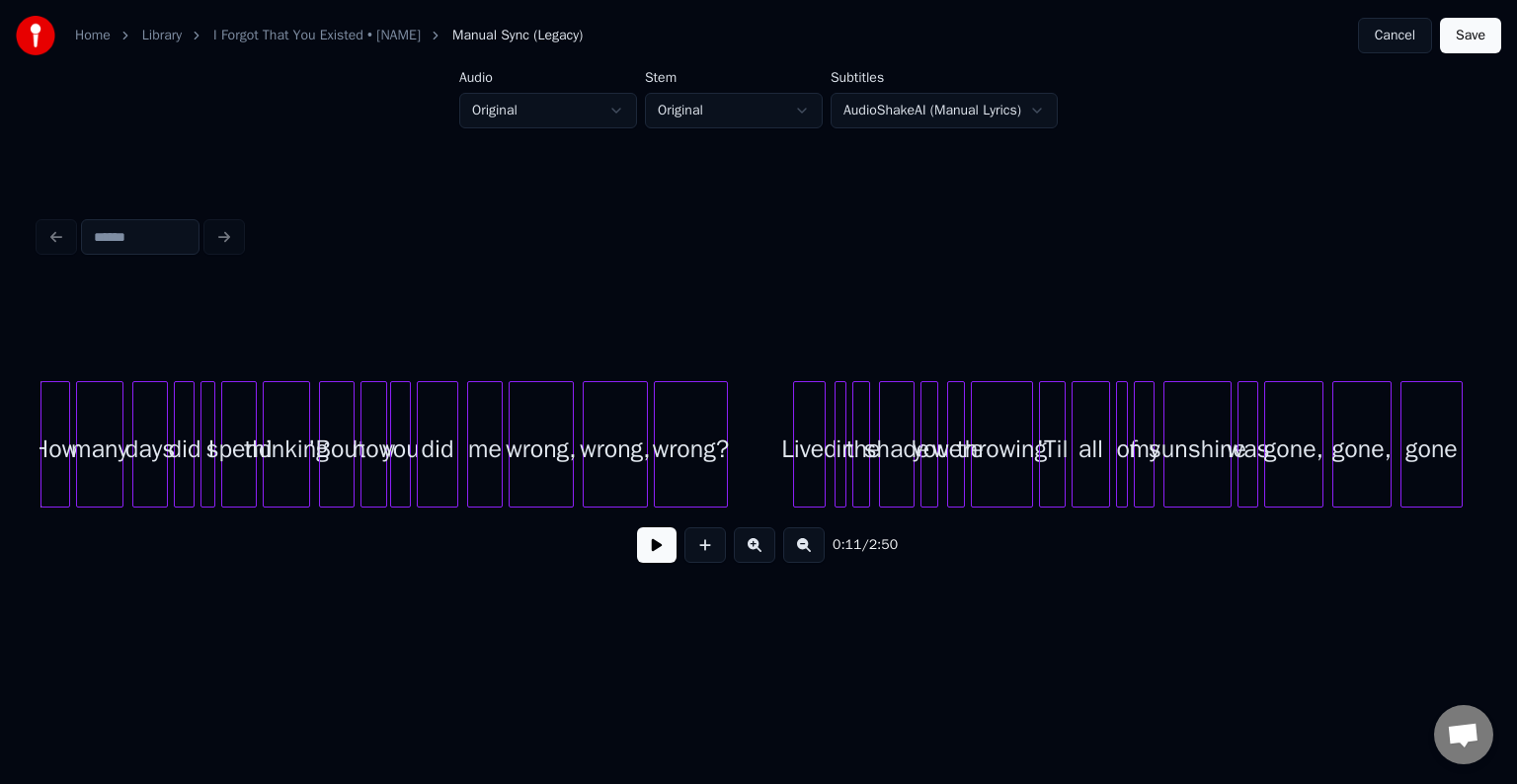 click at bounding box center [657, 545] 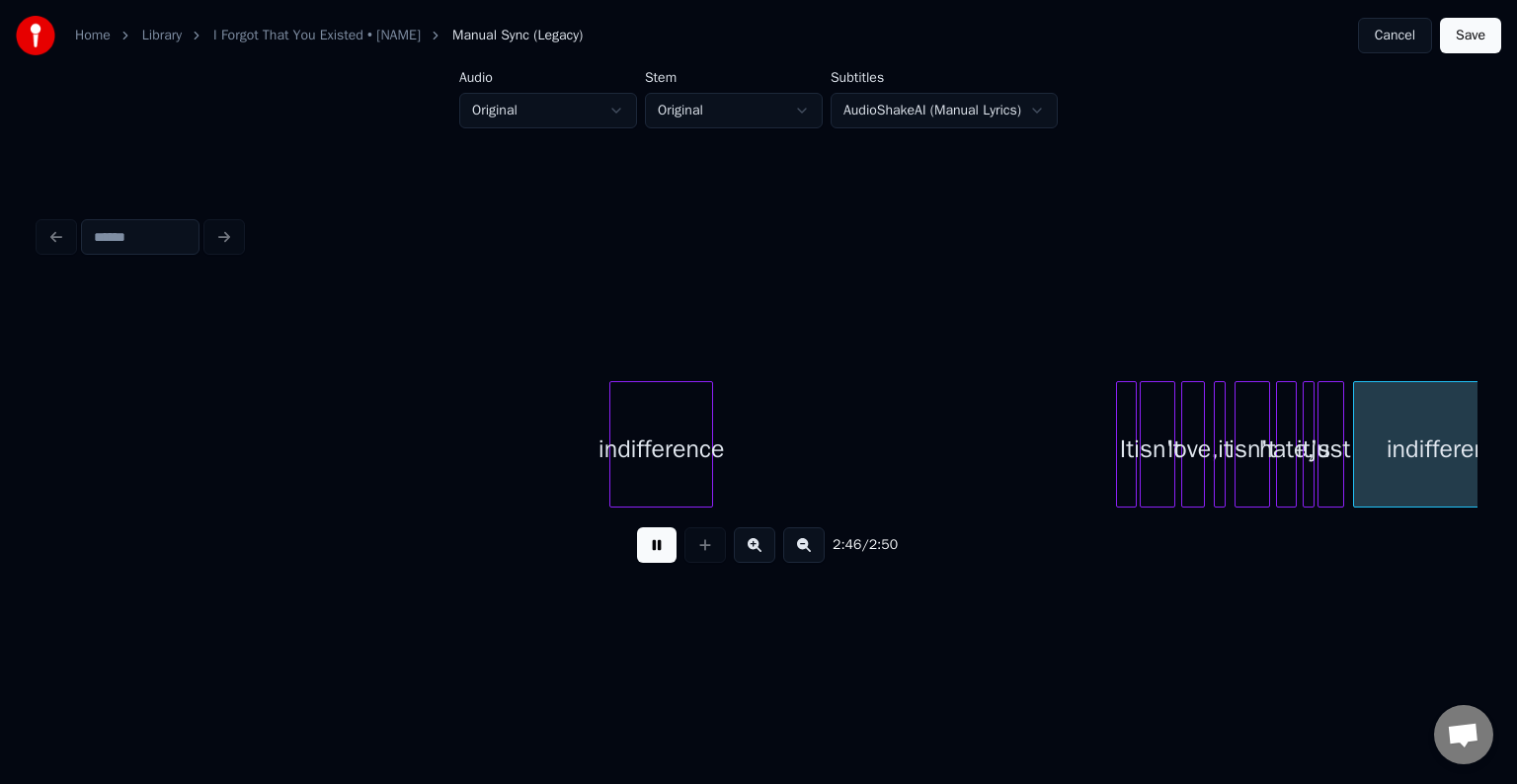 scroll, scrollTop: 0, scrollLeft: 23852, axis: horizontal 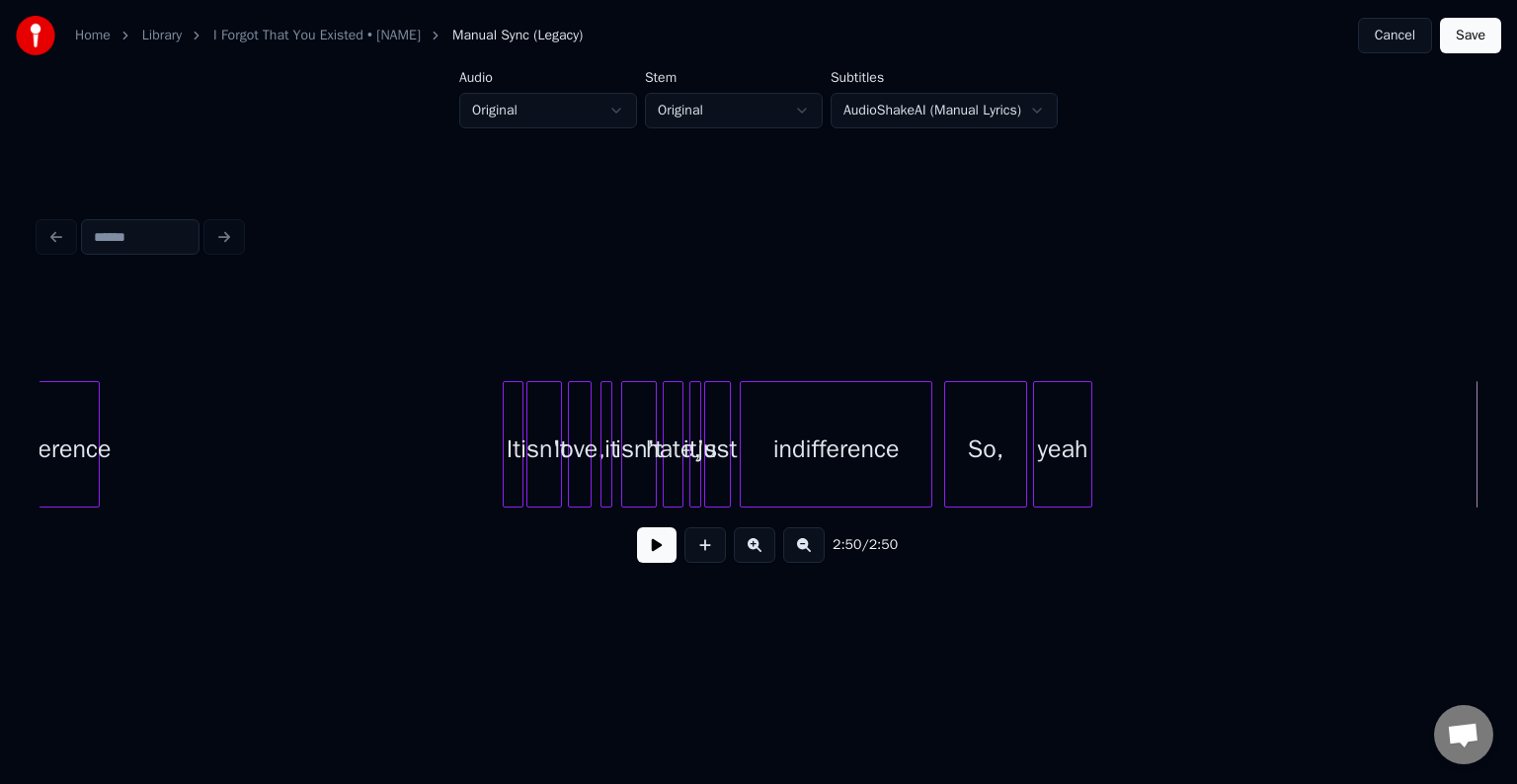 click on "Save" at bounding box center [1471, 36] 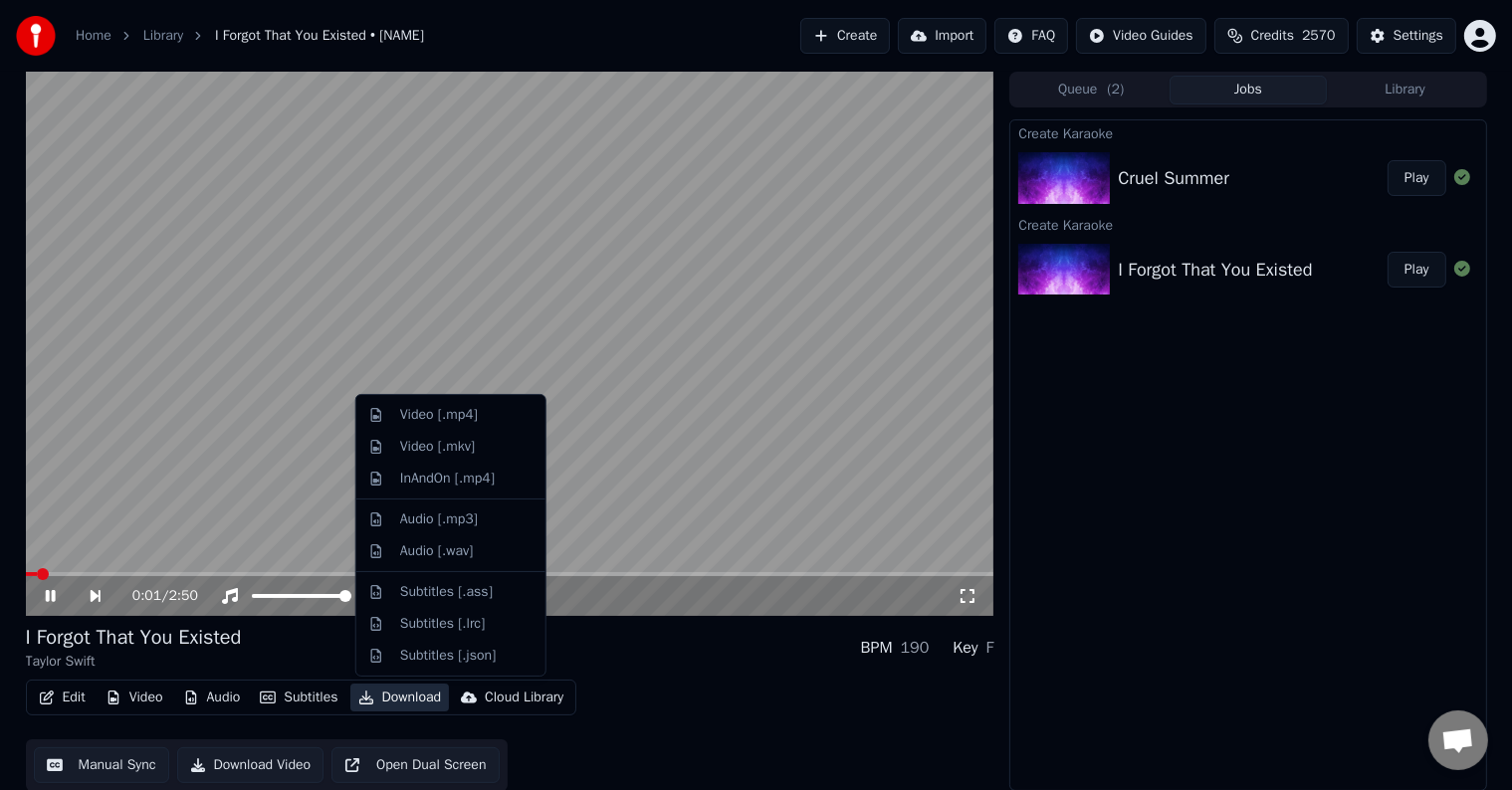 click on "Download" at bounding box center (400, 697) 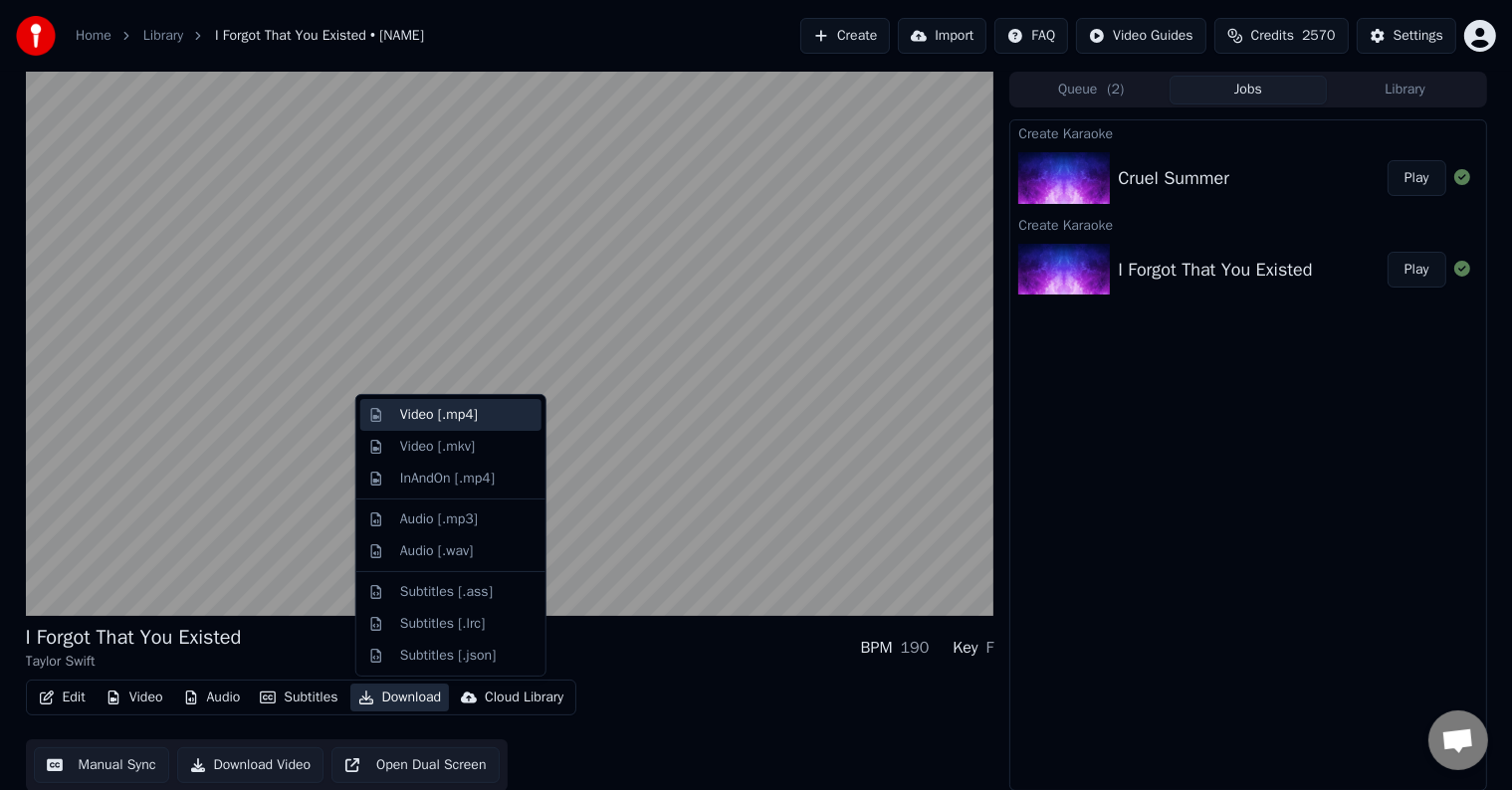 click on "Video [.mp4]" at bounding box center (439, 415) 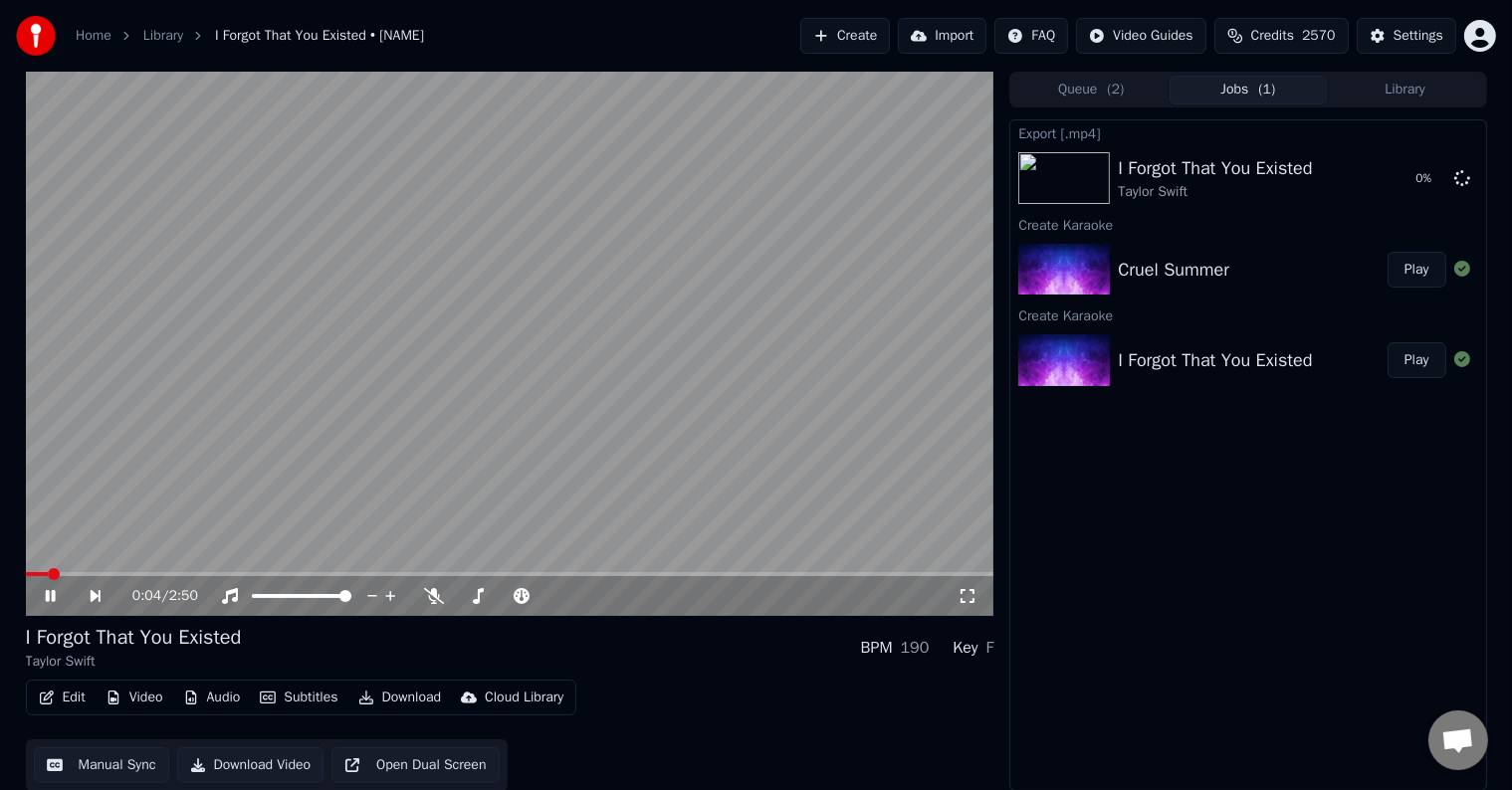 click on "0:04  /  2:50" at bounding box center [510, 596] 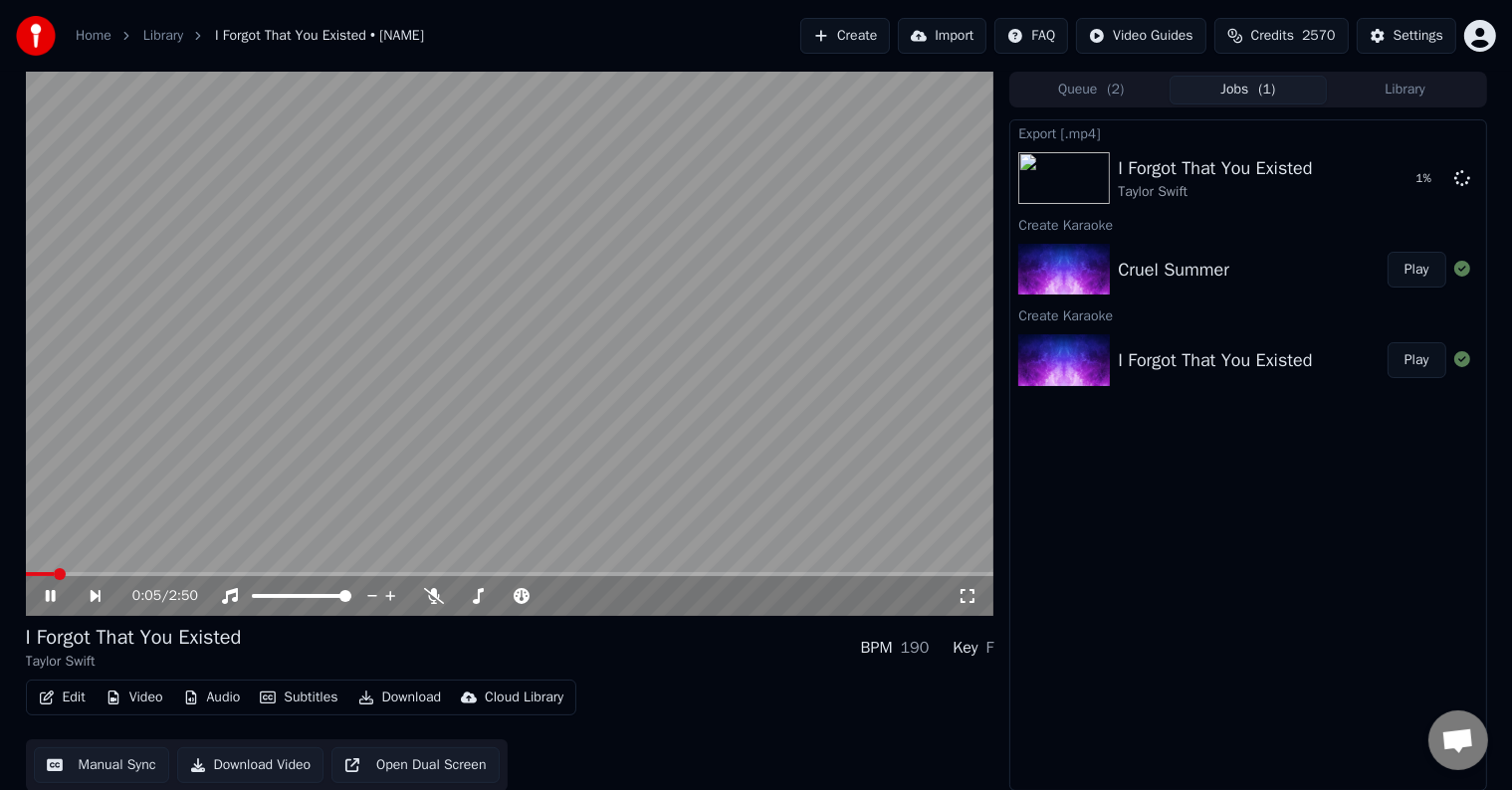 click 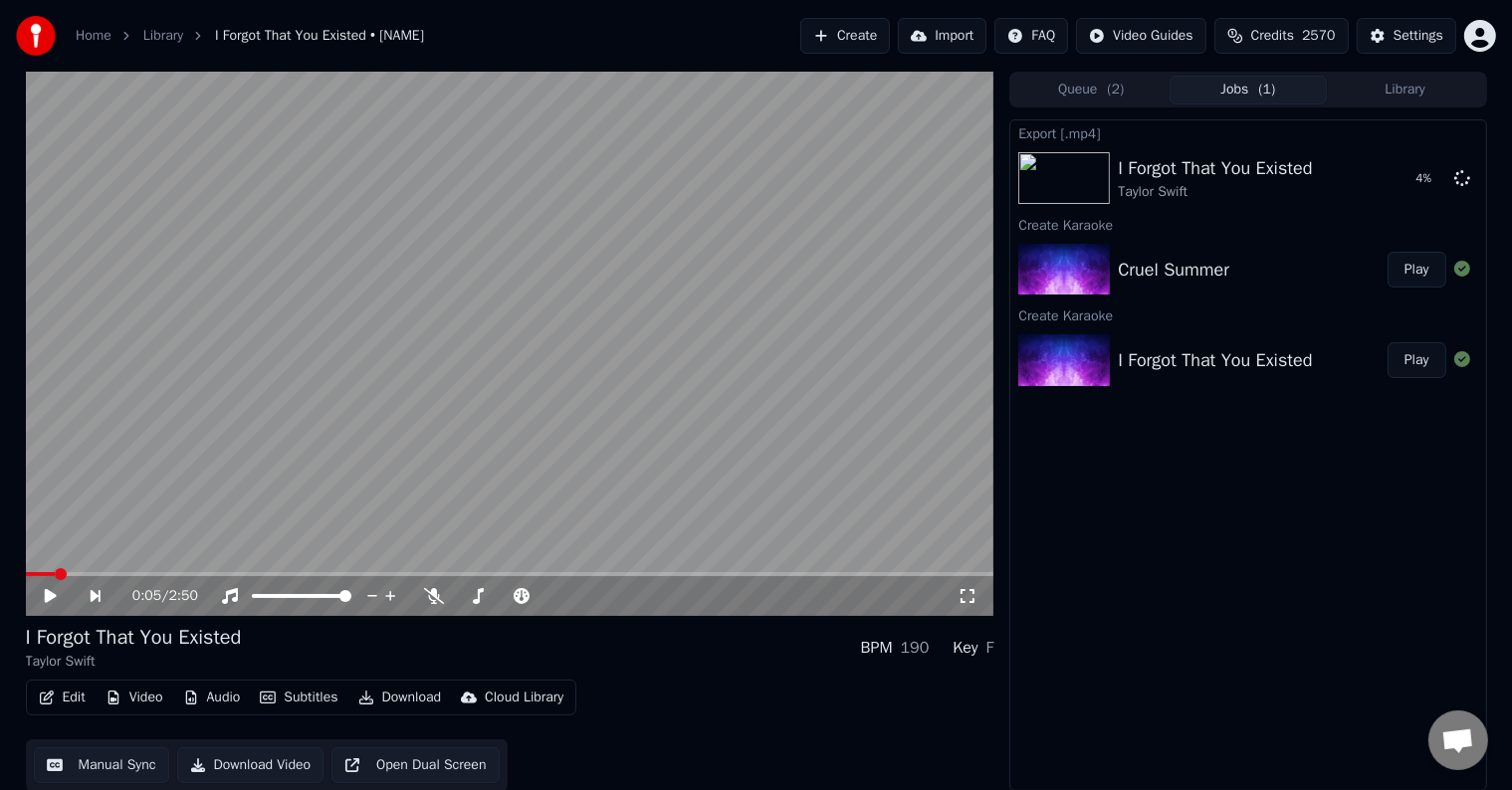 click on "Create" at bounding box center [845, 36] 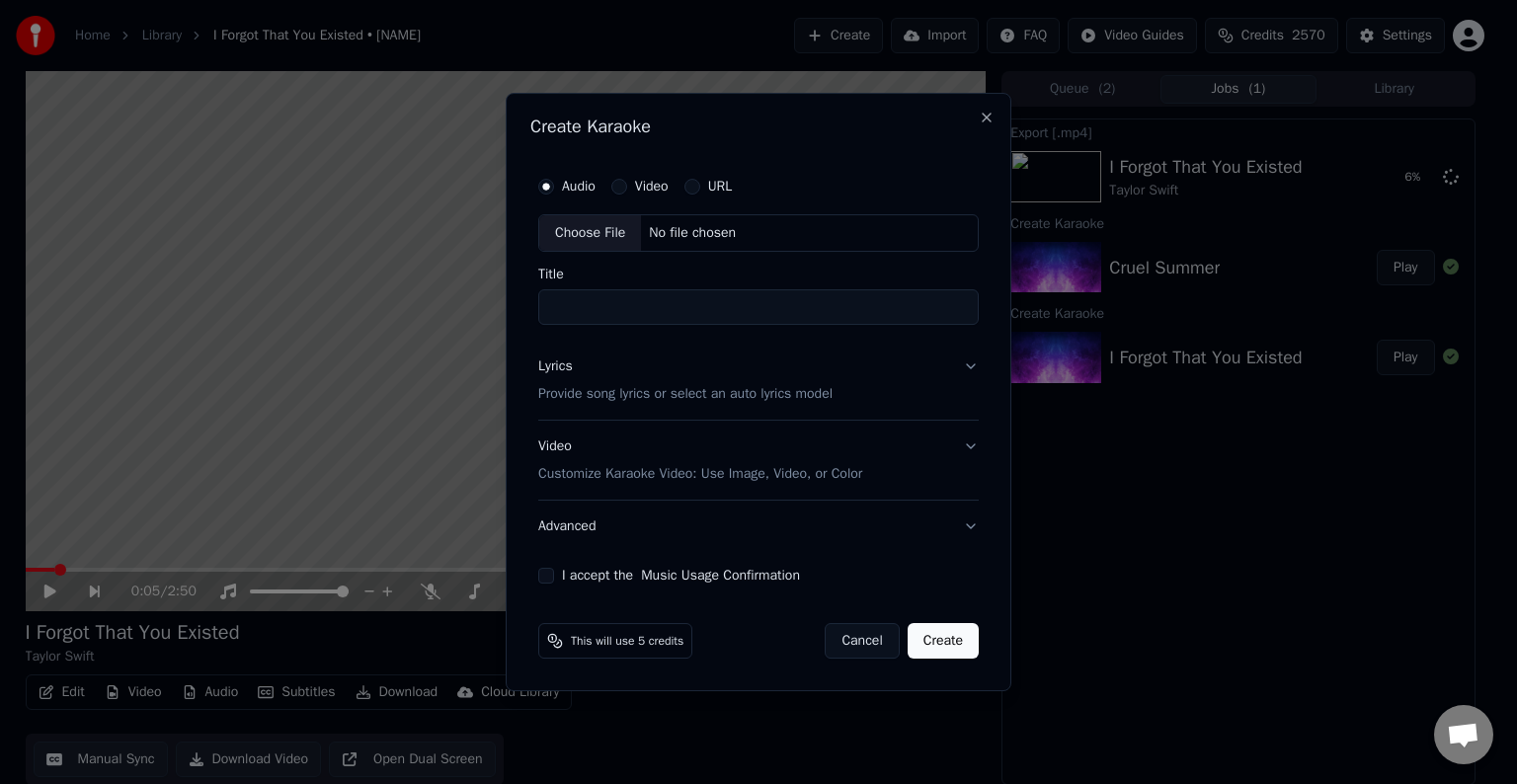click on "Choose File" at bounding box center [590, 233] 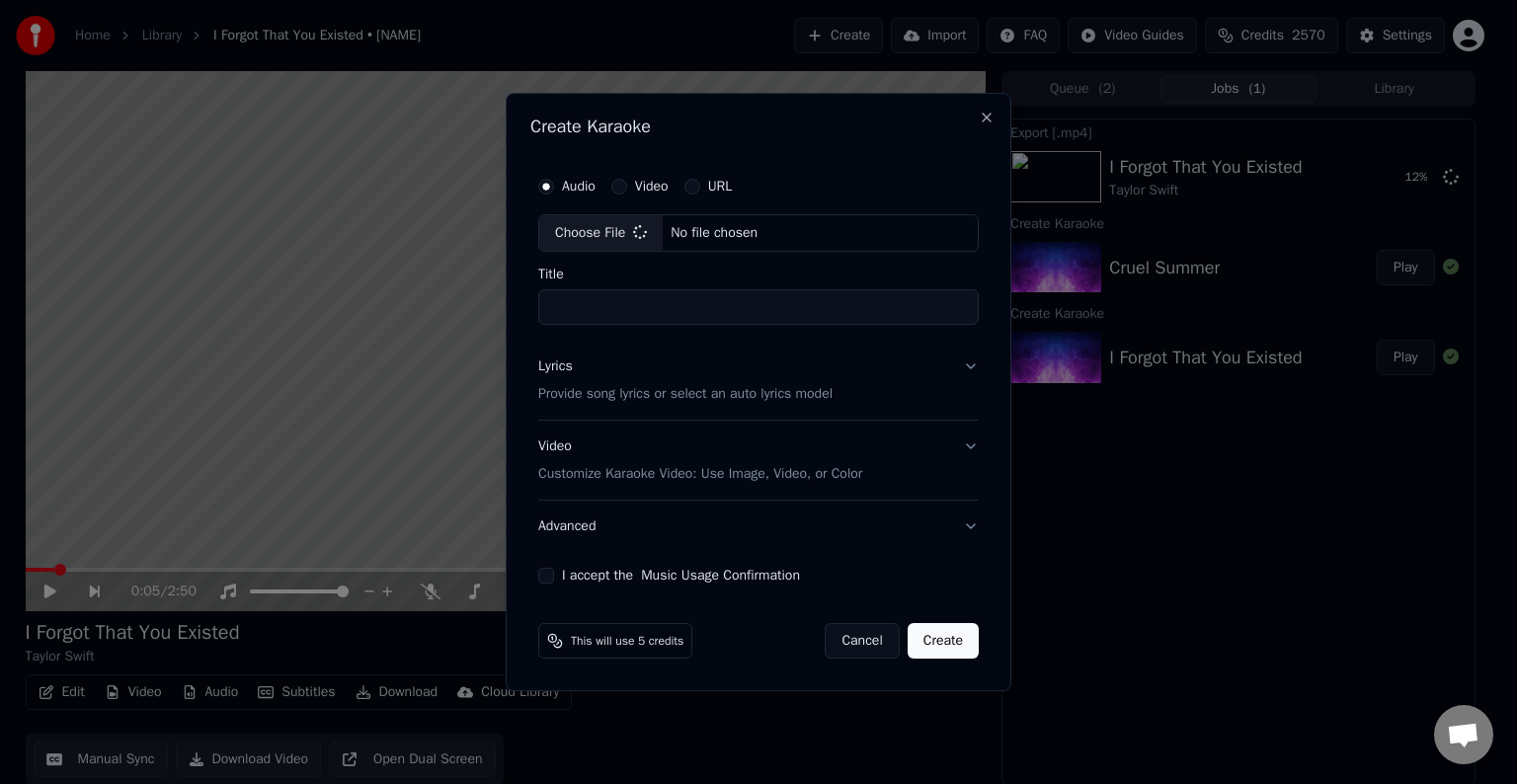 type on "**********" 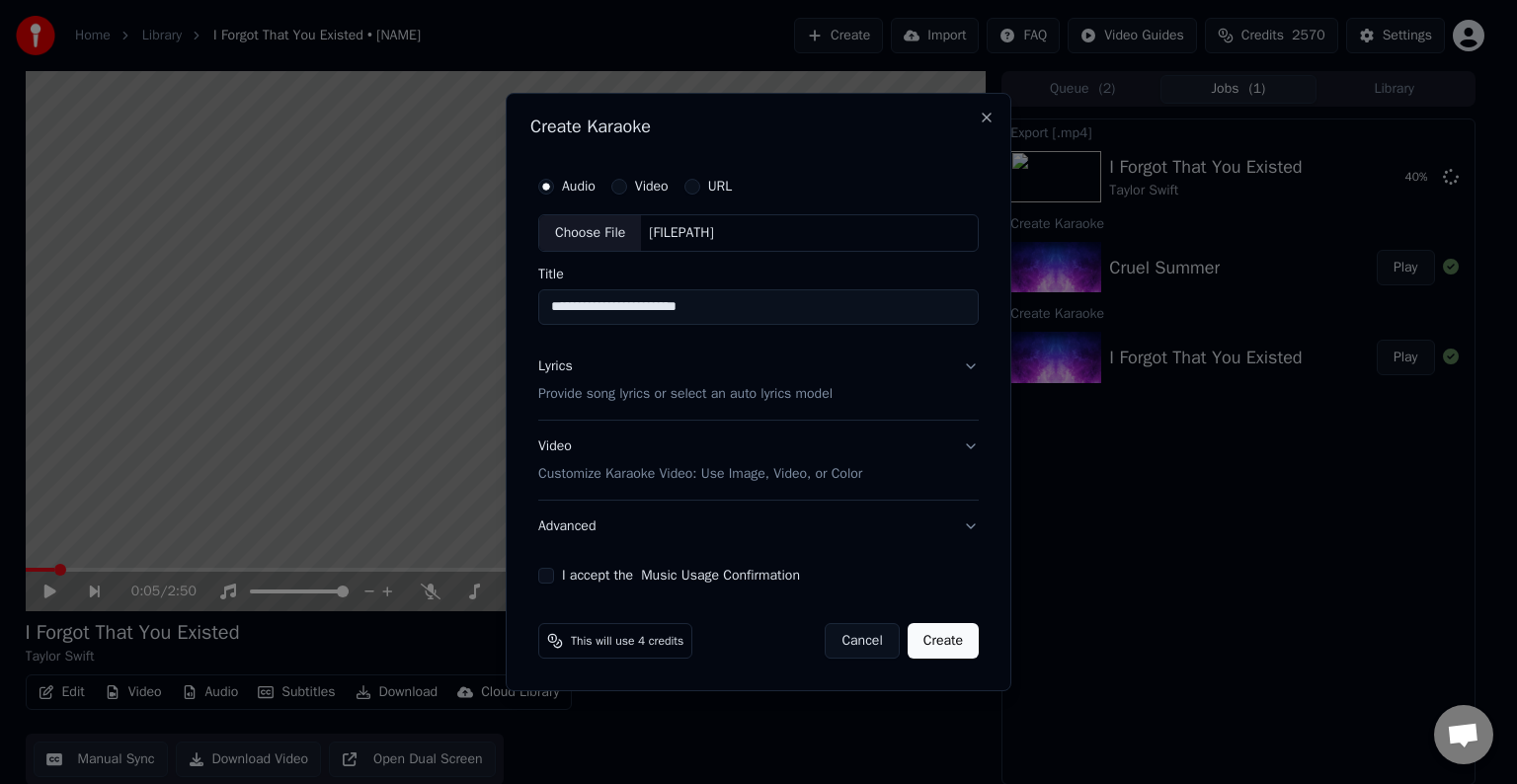 click on "Cancel" at bounding box center [861, 641] 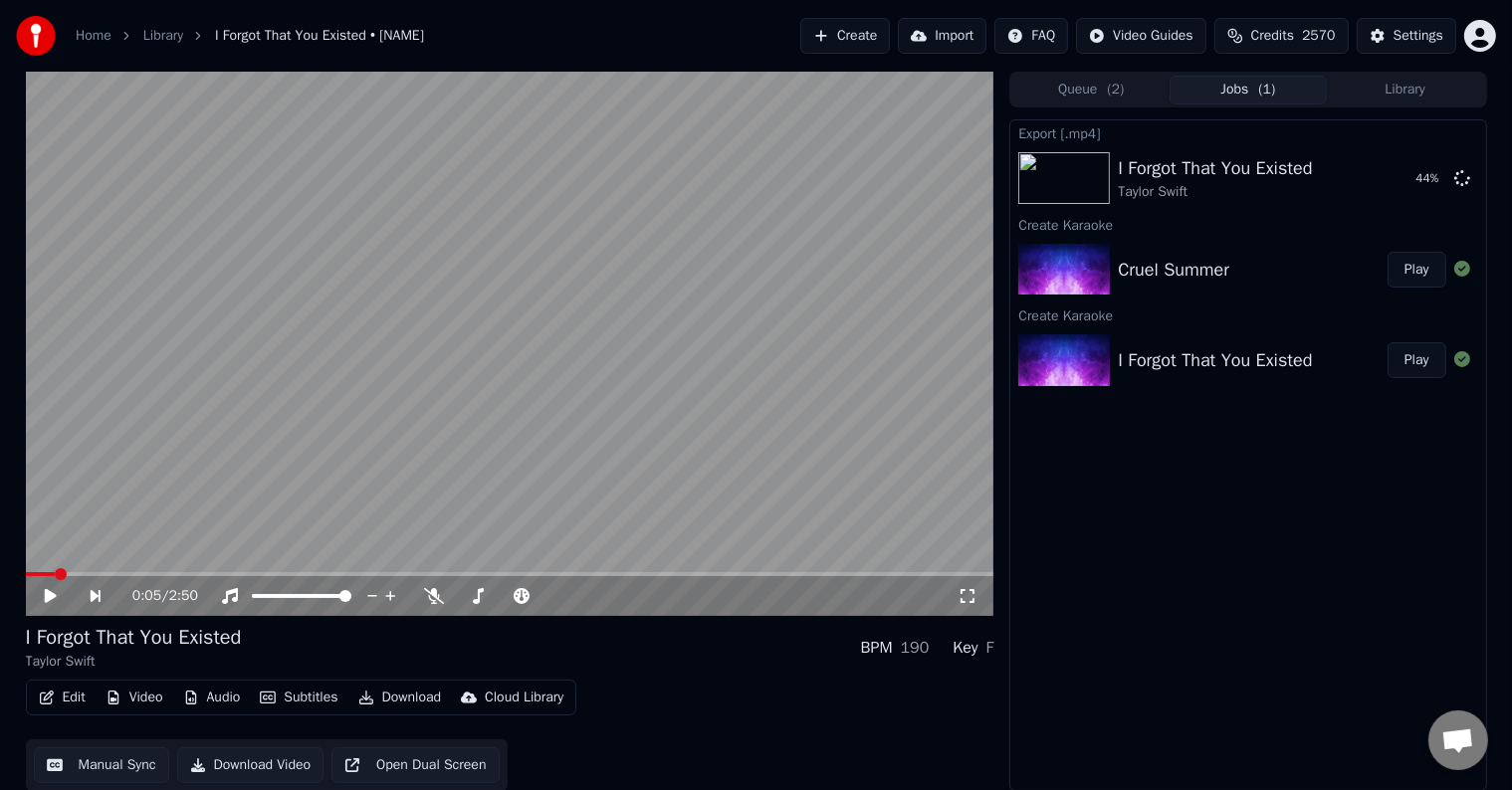 click on "Play" at bounding box center [1416, 270] 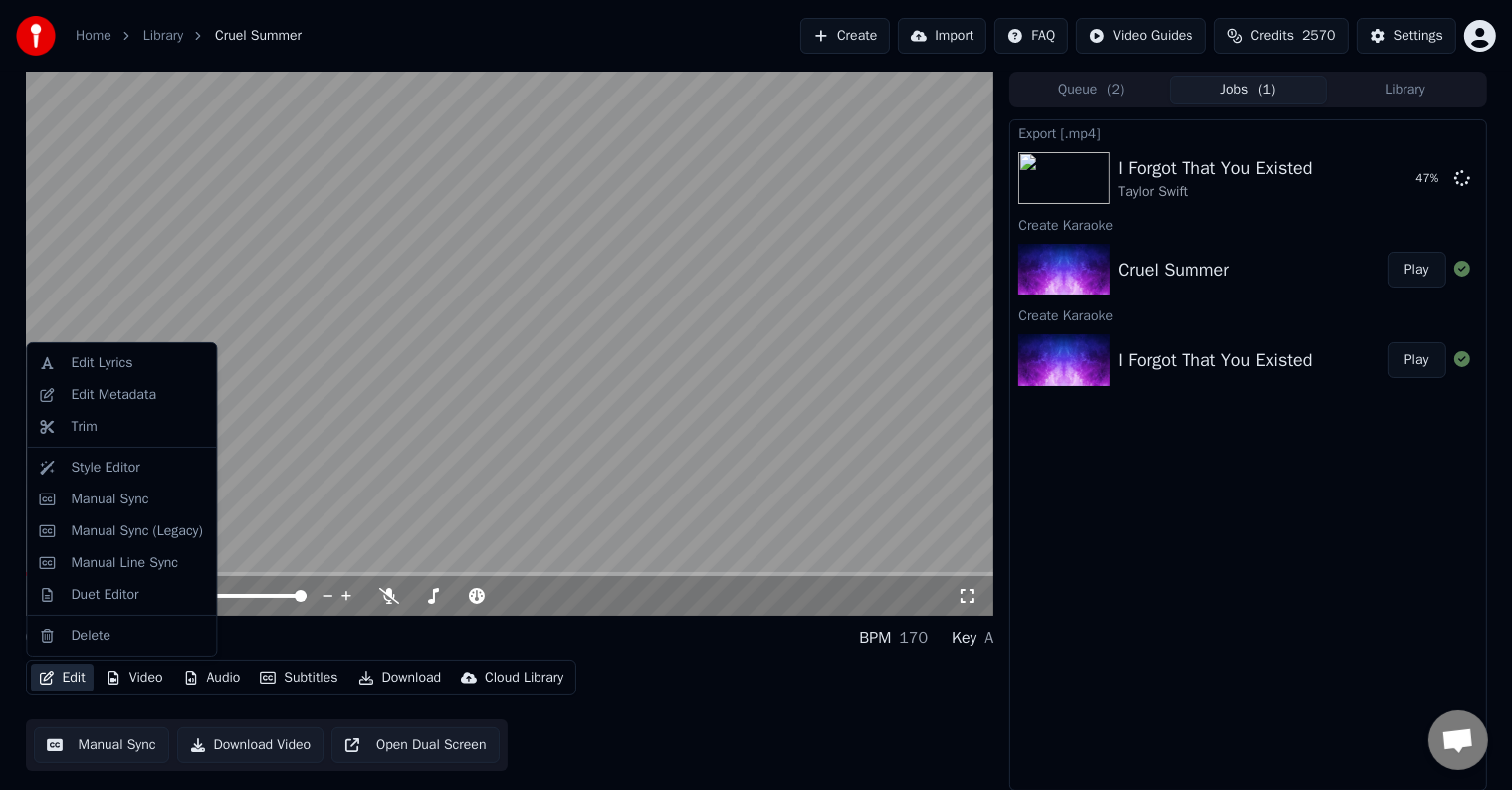 click on "Edit" at bounding box center [62, 678] 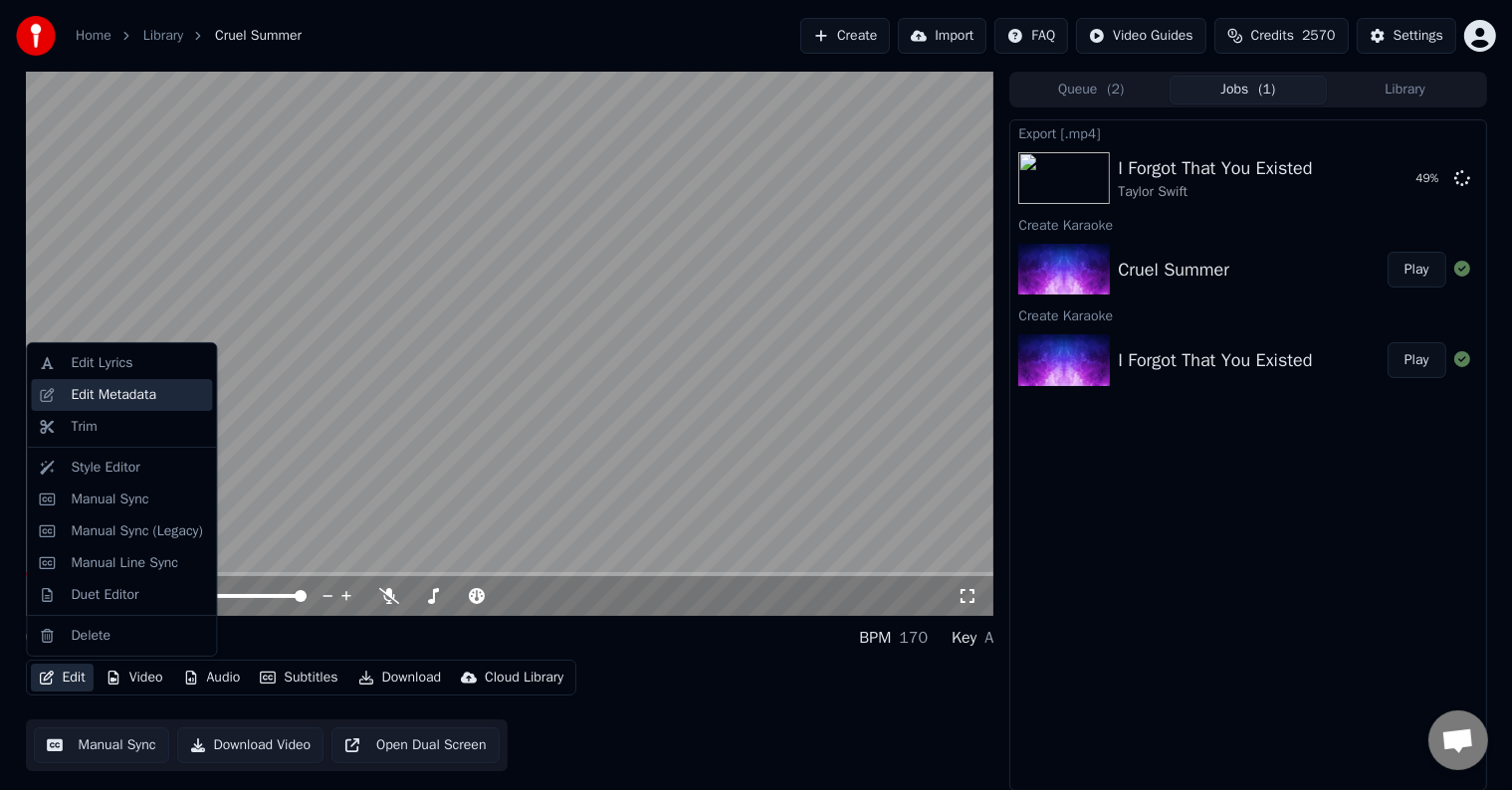click on "Edit Metadata" at bounding box center (113, 395) 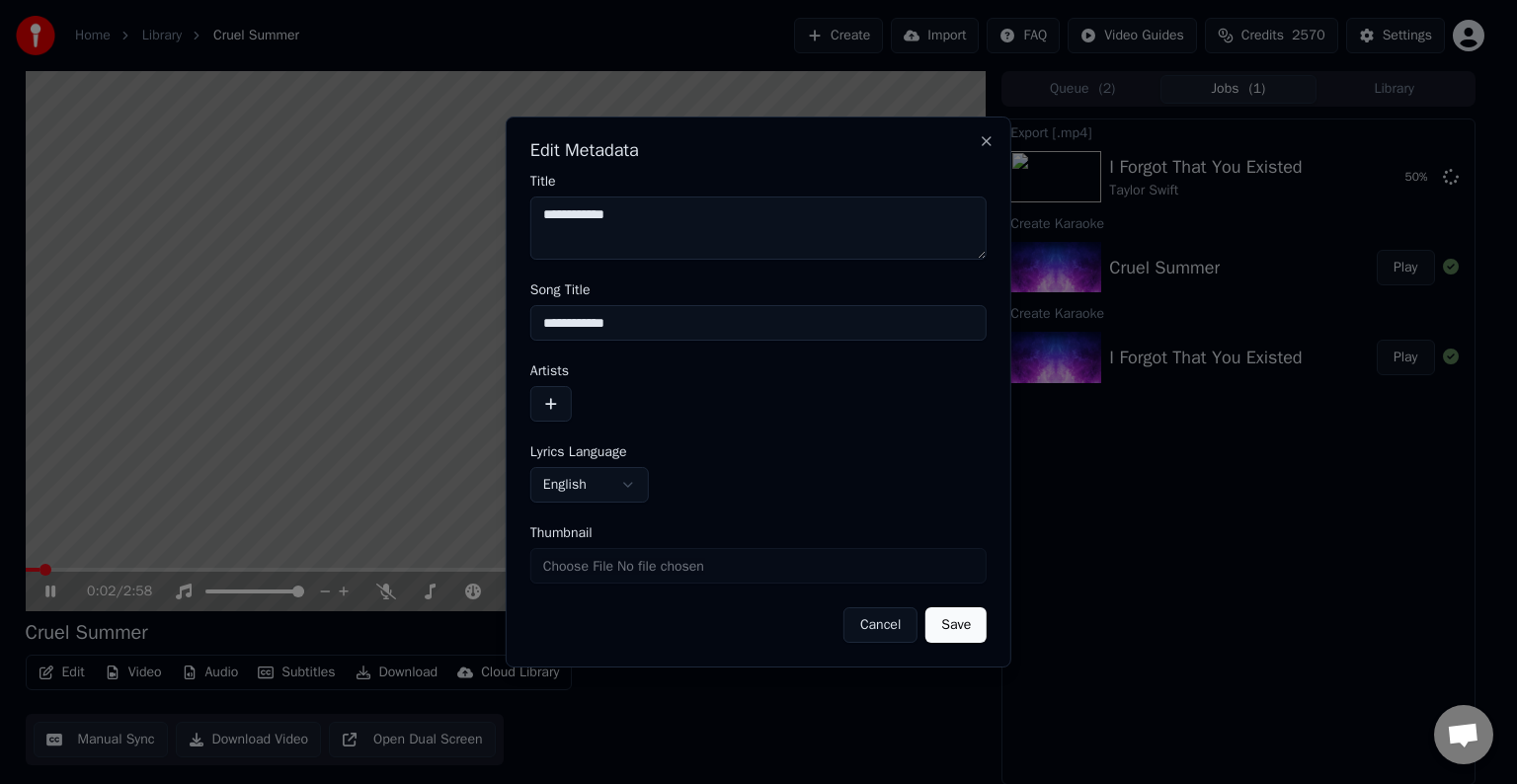 click at bounding box center [551, 404] 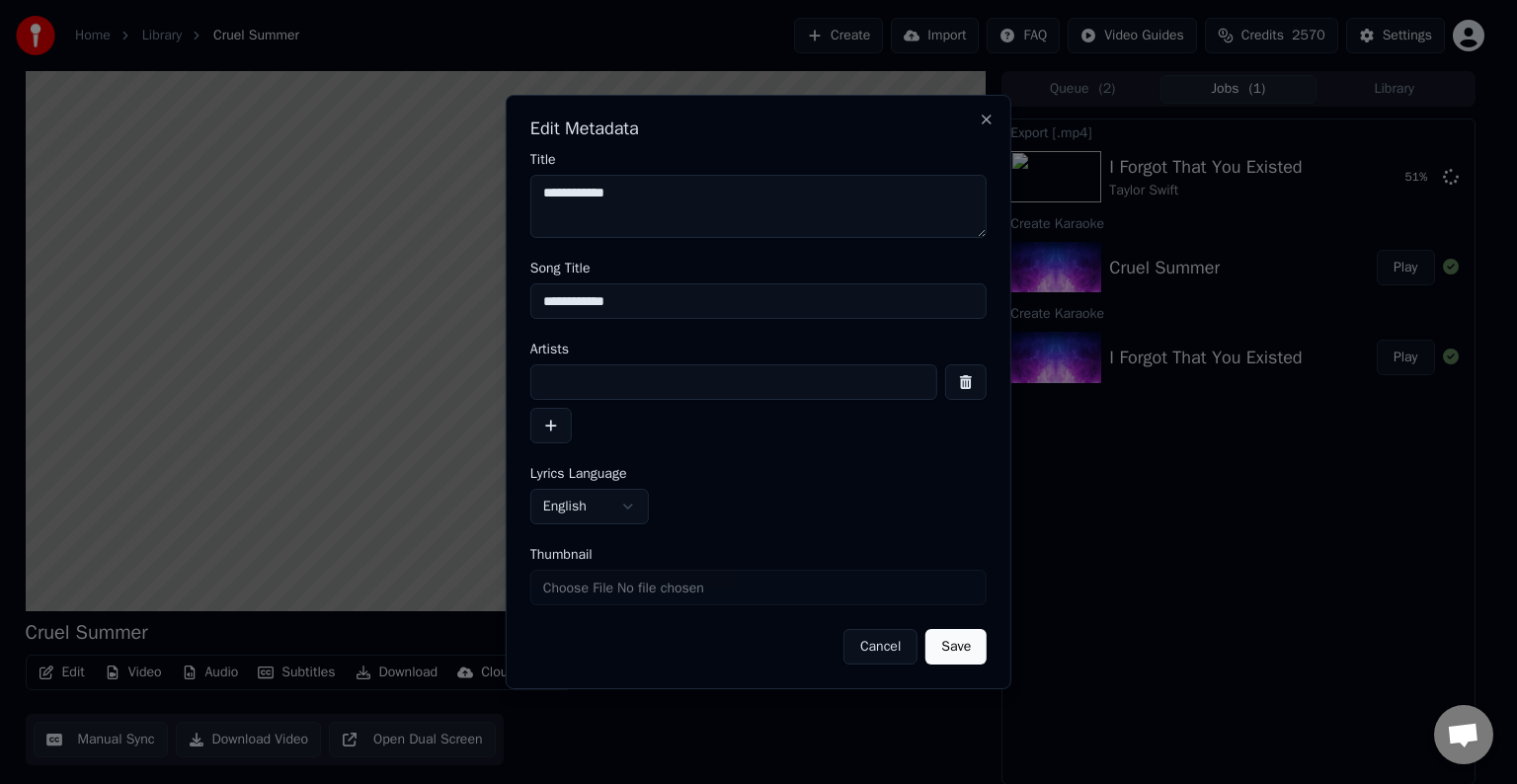click at bounding box center (734, 382) 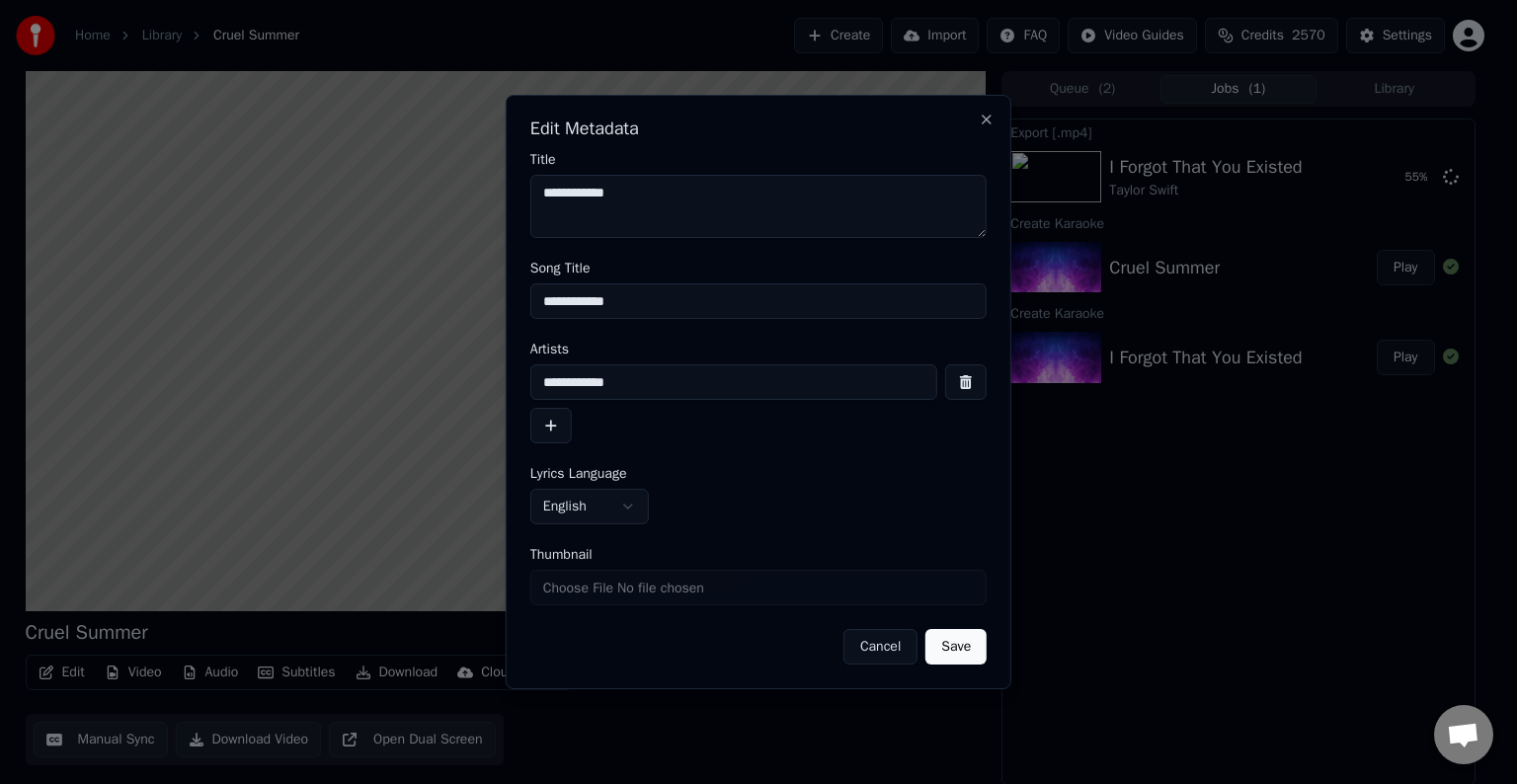 type on "**********" 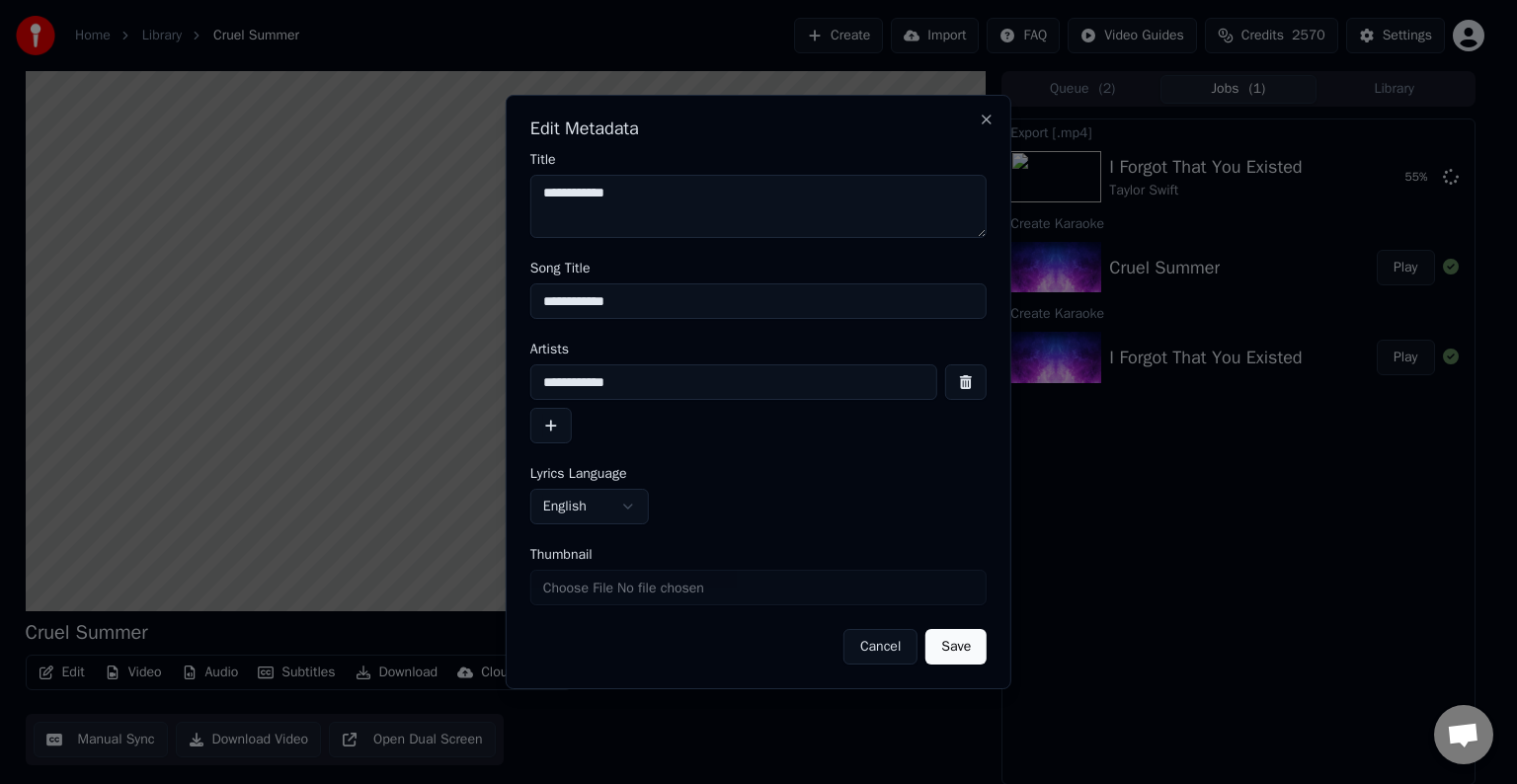 click on "Save" at bounding box center (956, 647) 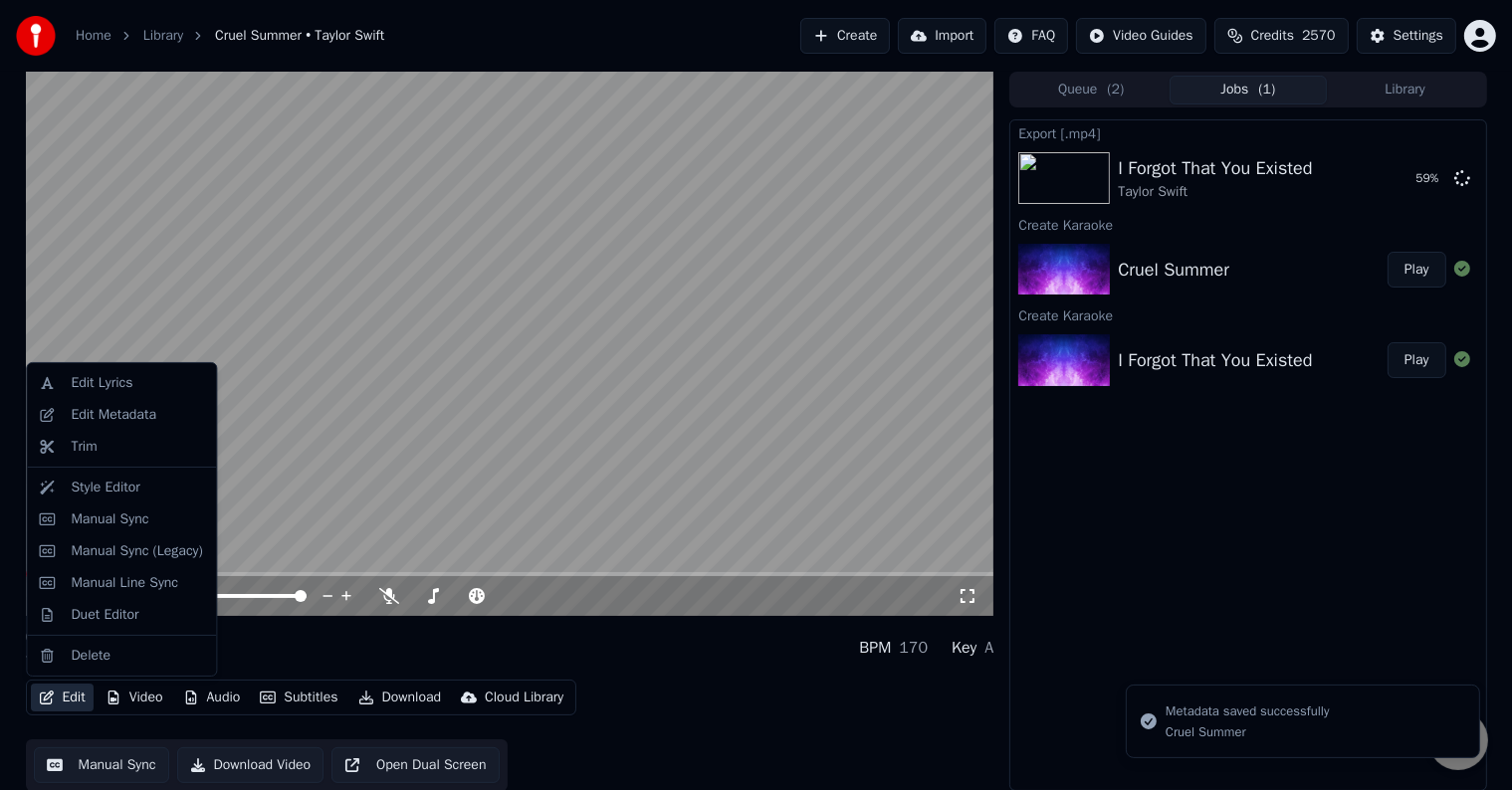 click on "Edit" at bounding box center (62, 697) 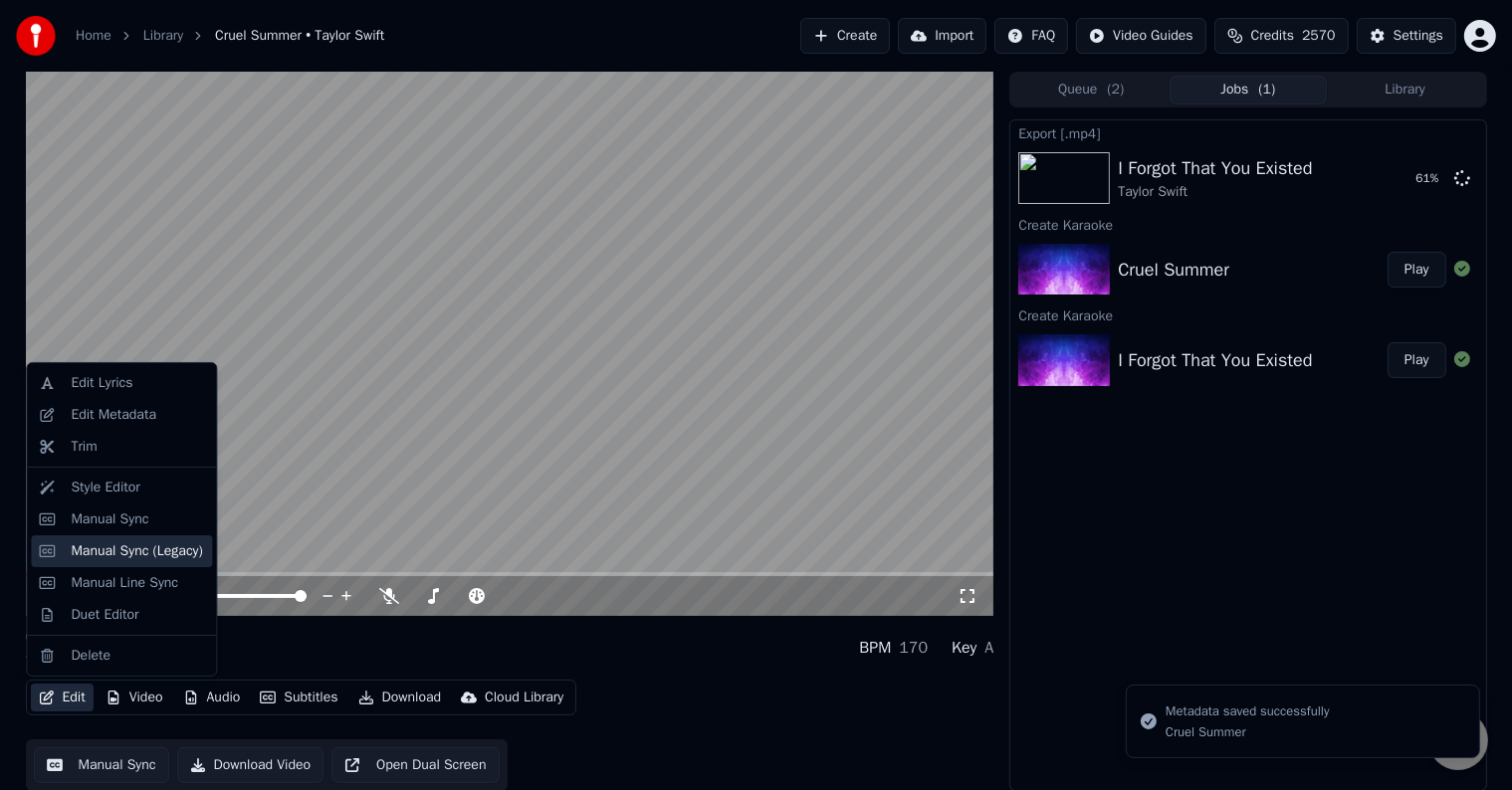 click on "Manual Sync (Legacy)" at bounding box center [136, 551] 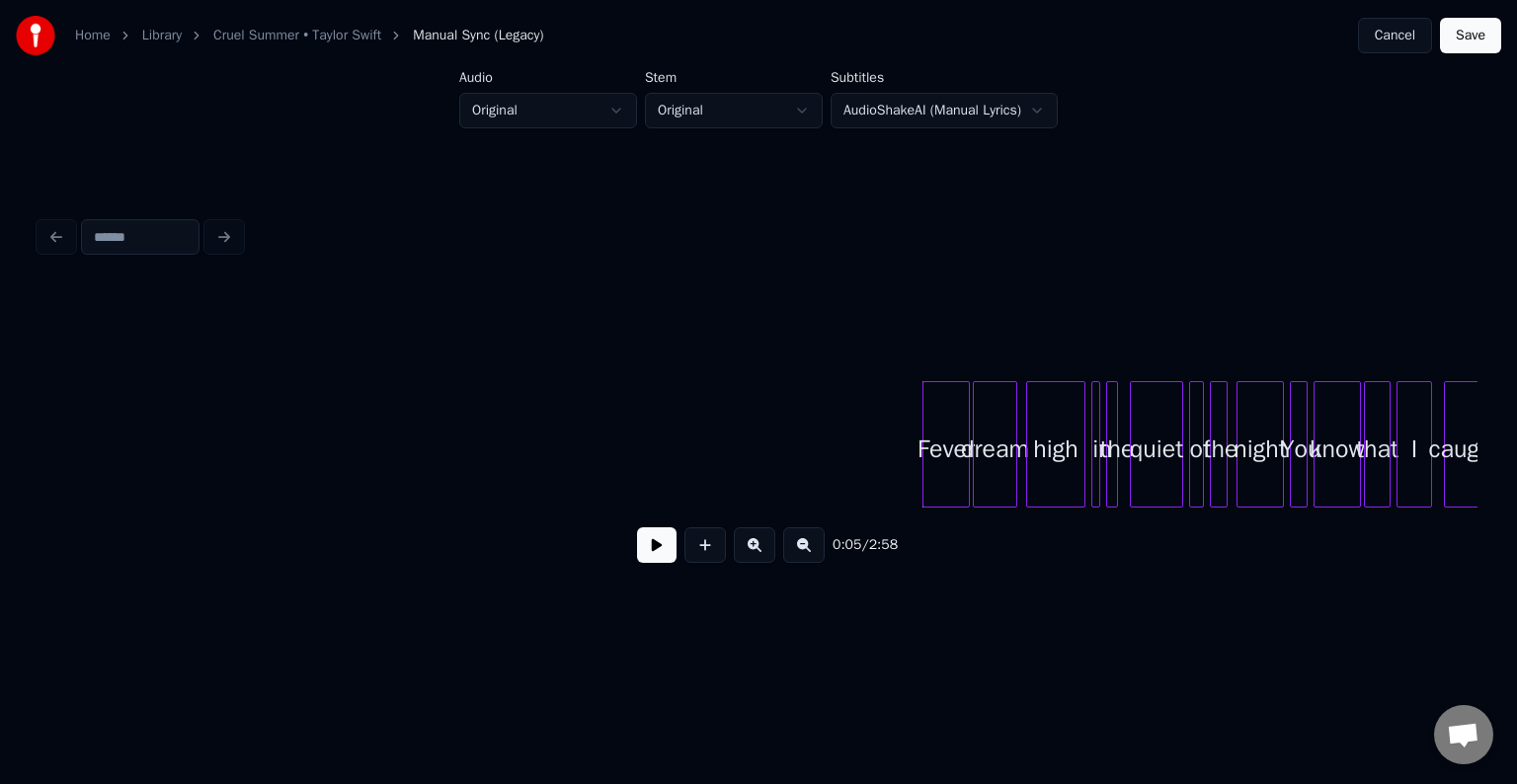 click at bounding box center [657, 545] 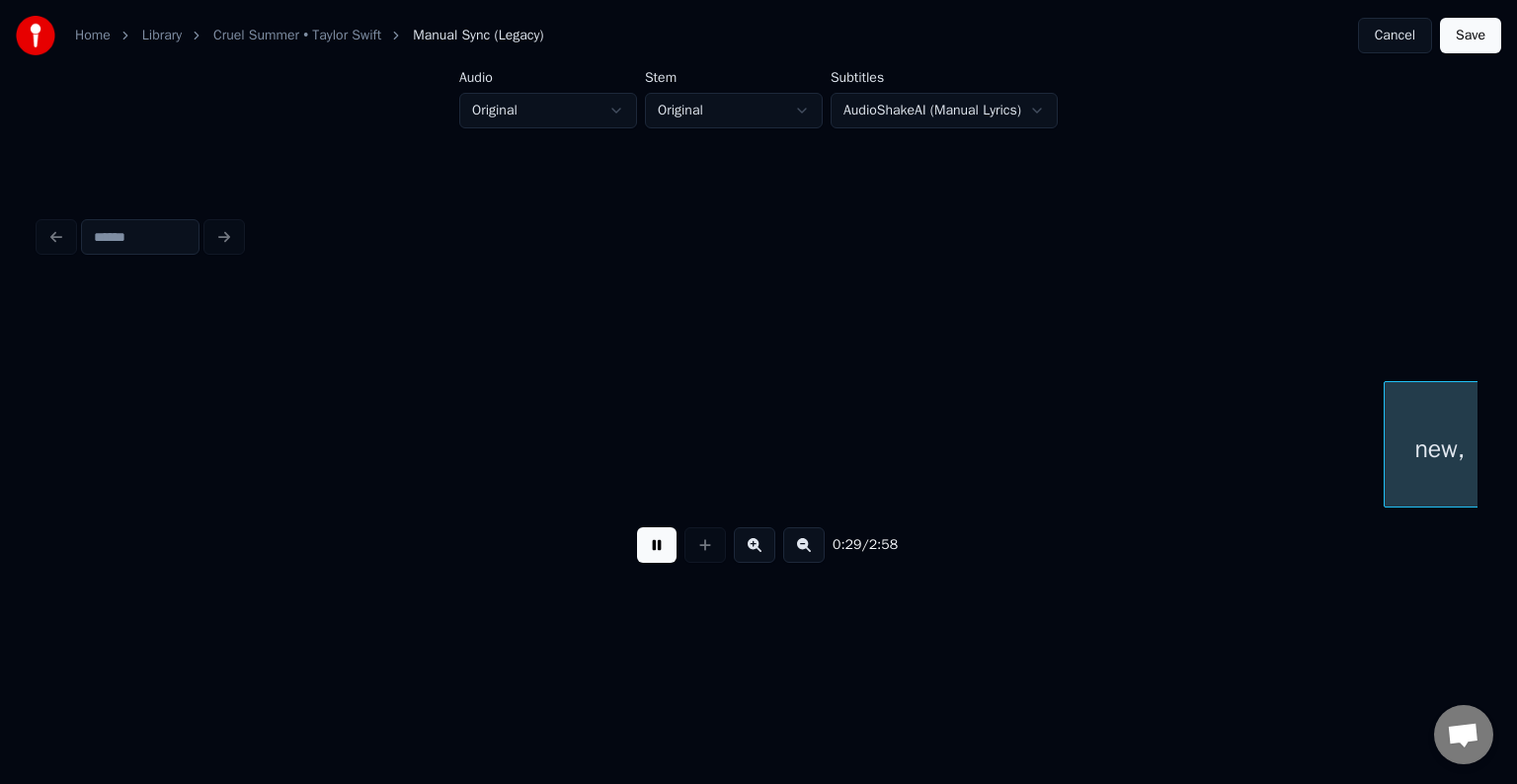 scroll, scrollTop: 0, scrollLeft: 4318, axis: horizontal 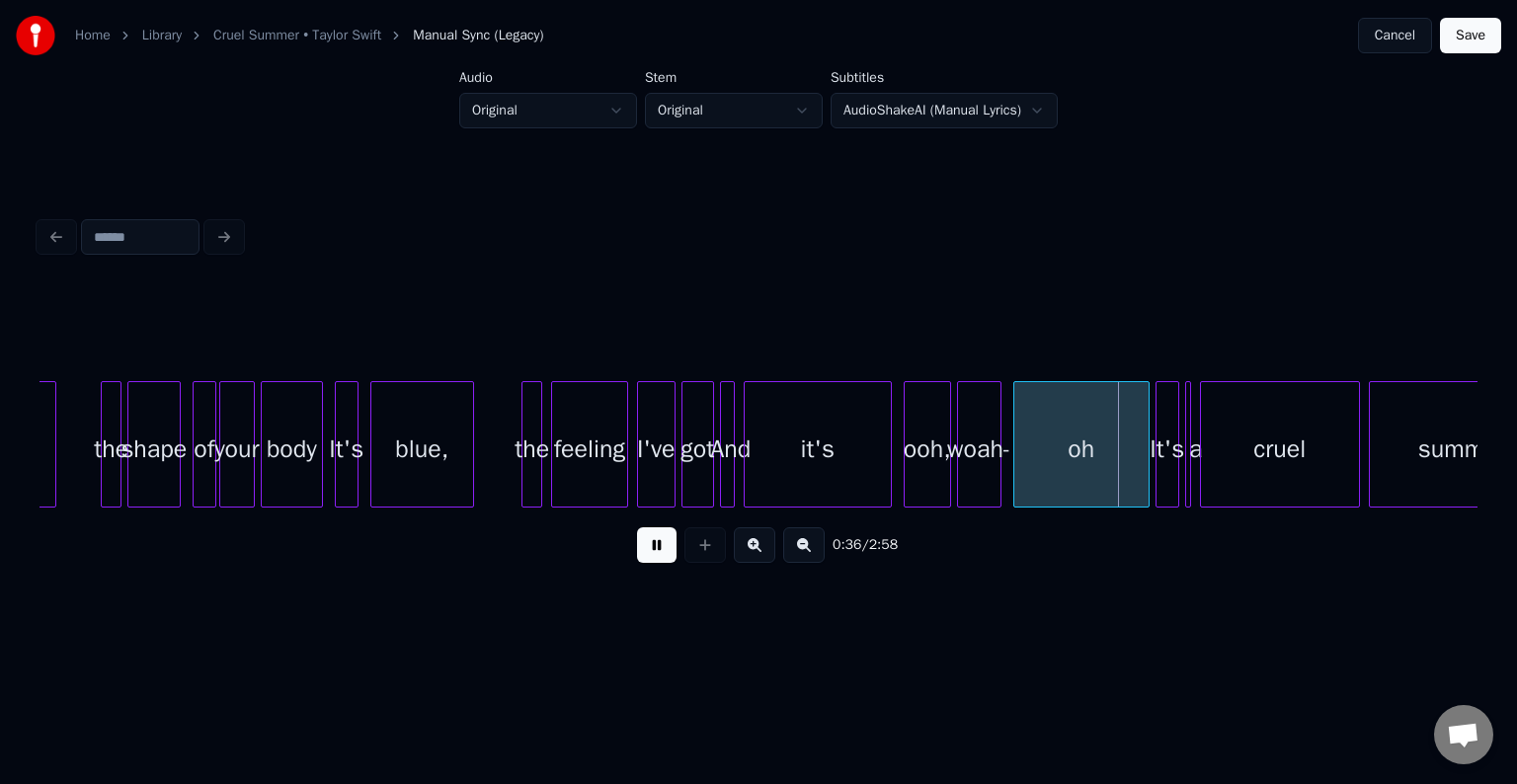 click at bounding box center [657, 545] 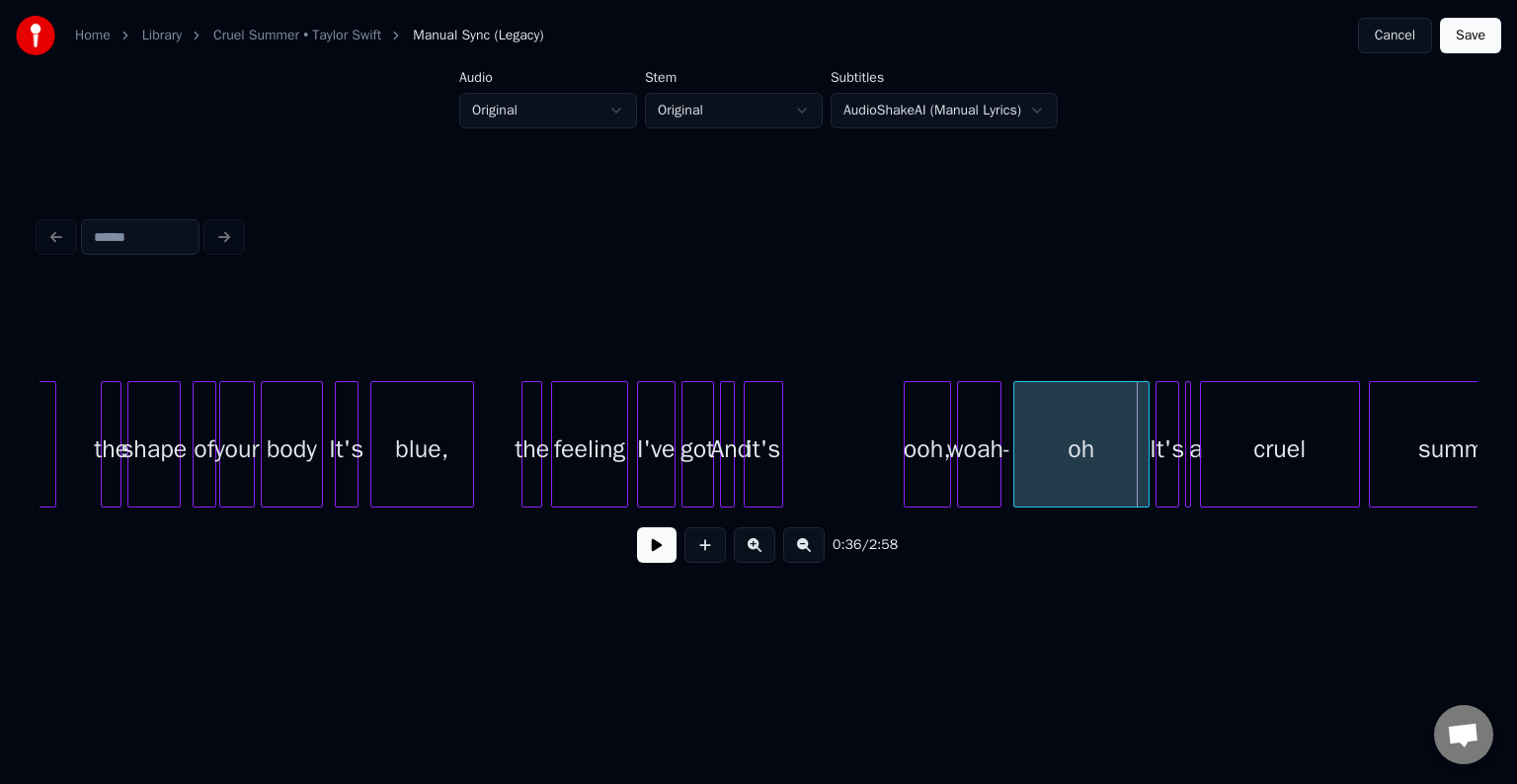 click on "new, the shape of your body It's blue, the feeling I've got And it's ooh, woah- oh It's a cruel summer" at bounding box center [758, 444] 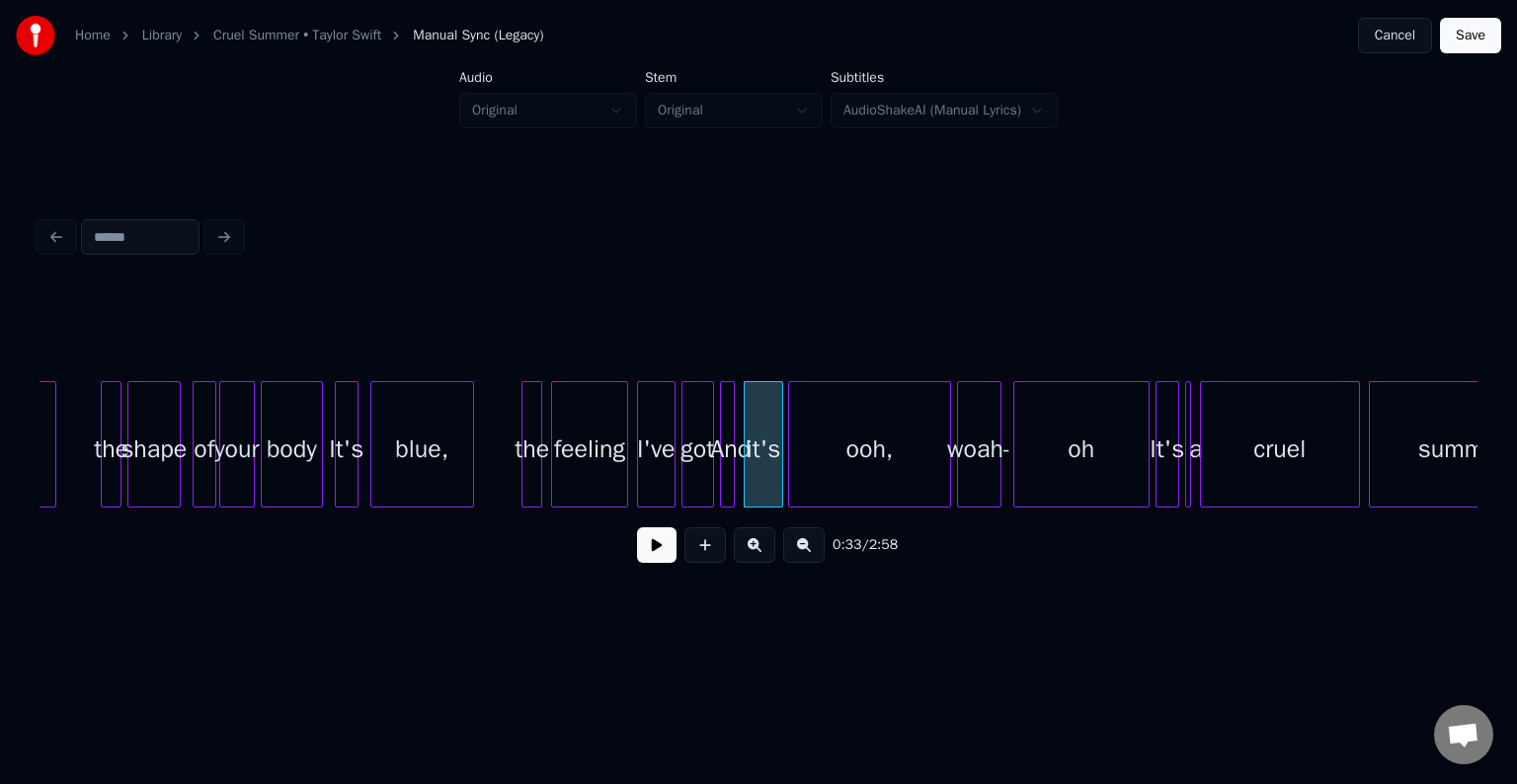 click on "new, the shape of your body It's blue, the feeling I've got And it's ooh, woah- oh It's a cruel summer" at bounding box center [758, 444] 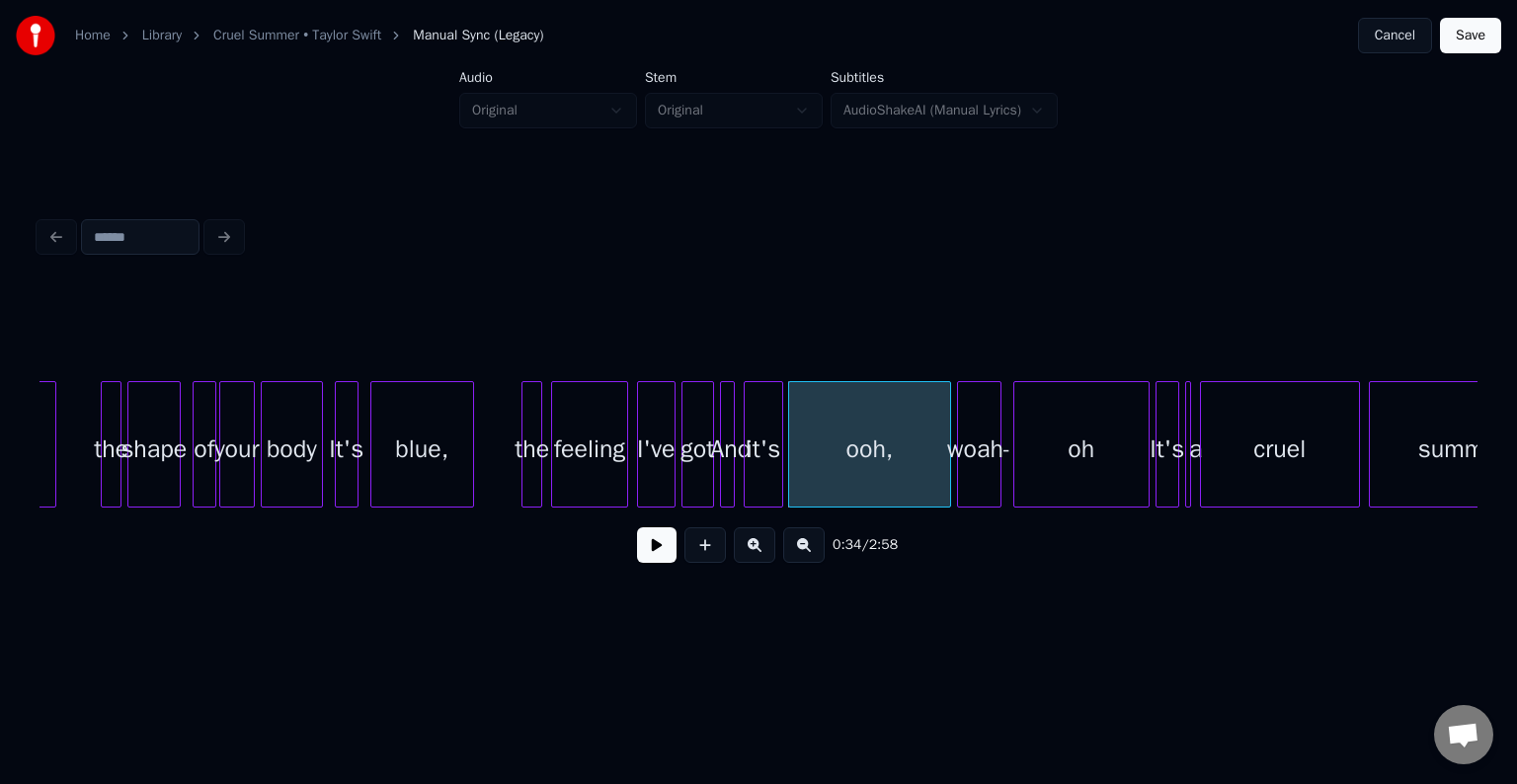 click on "I've" at bounding box center (656, 449) 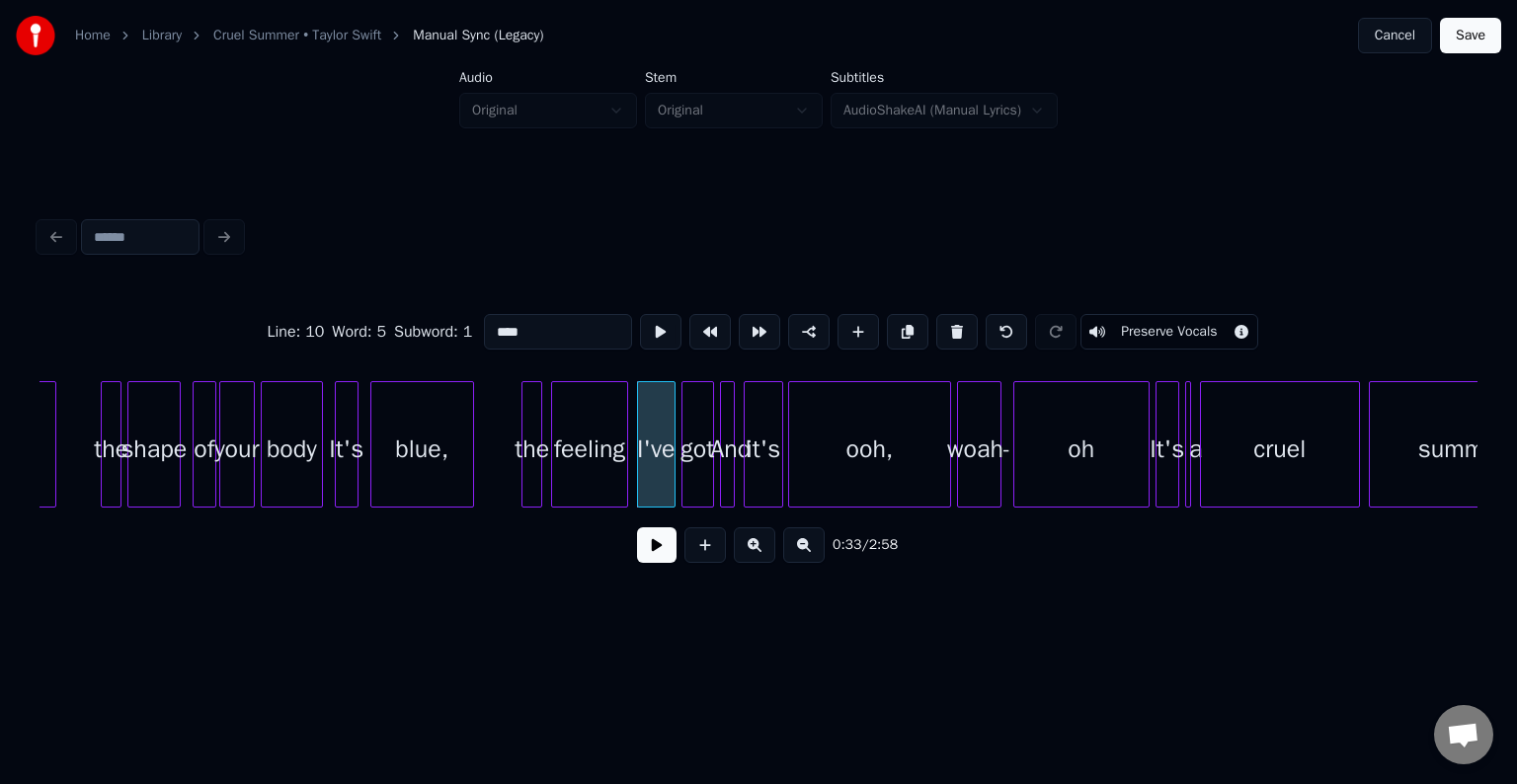 click at bounding box center (657, 545) 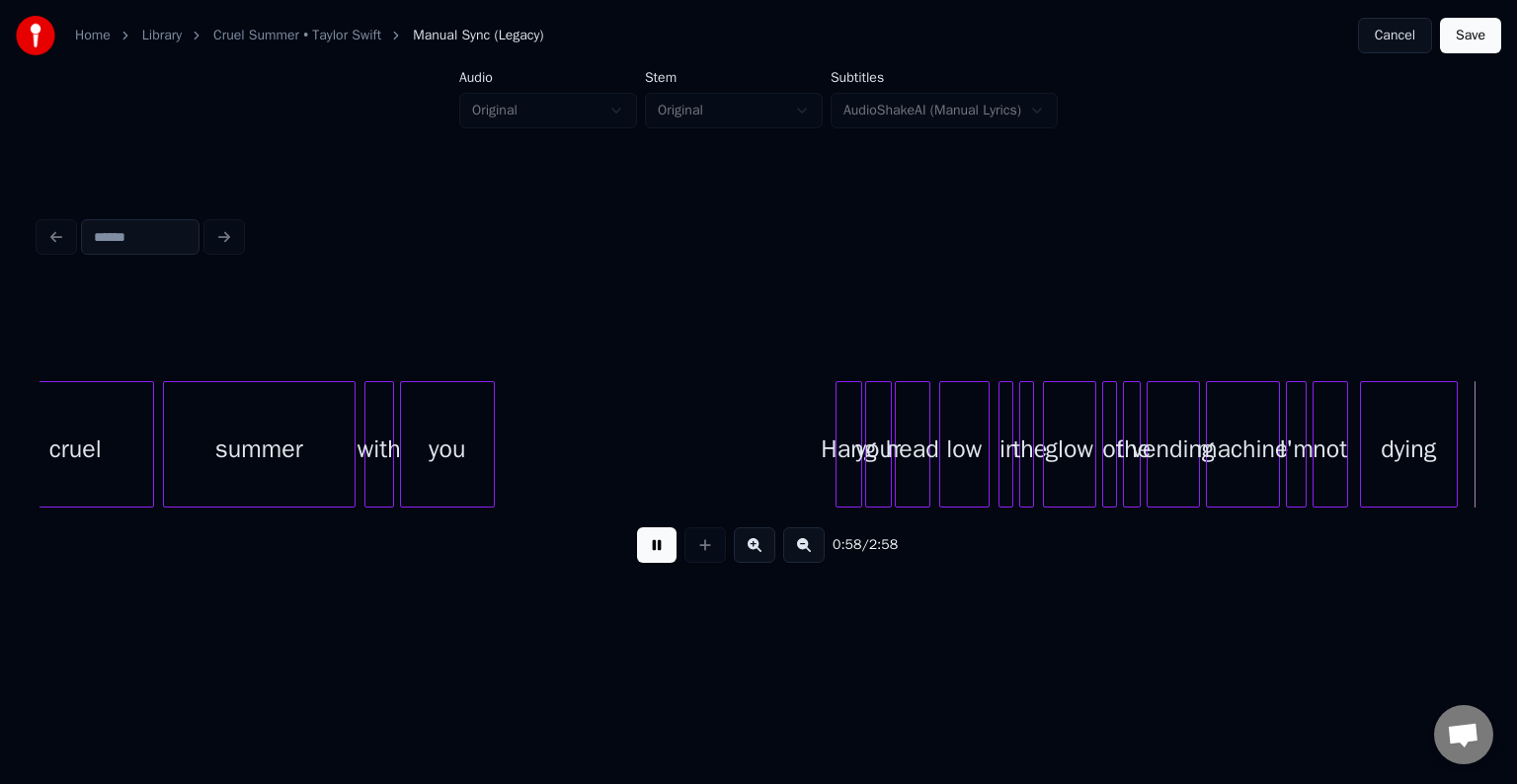 scroll, scrollTop: 0, scrollLeft: 8635, axis: horizontal 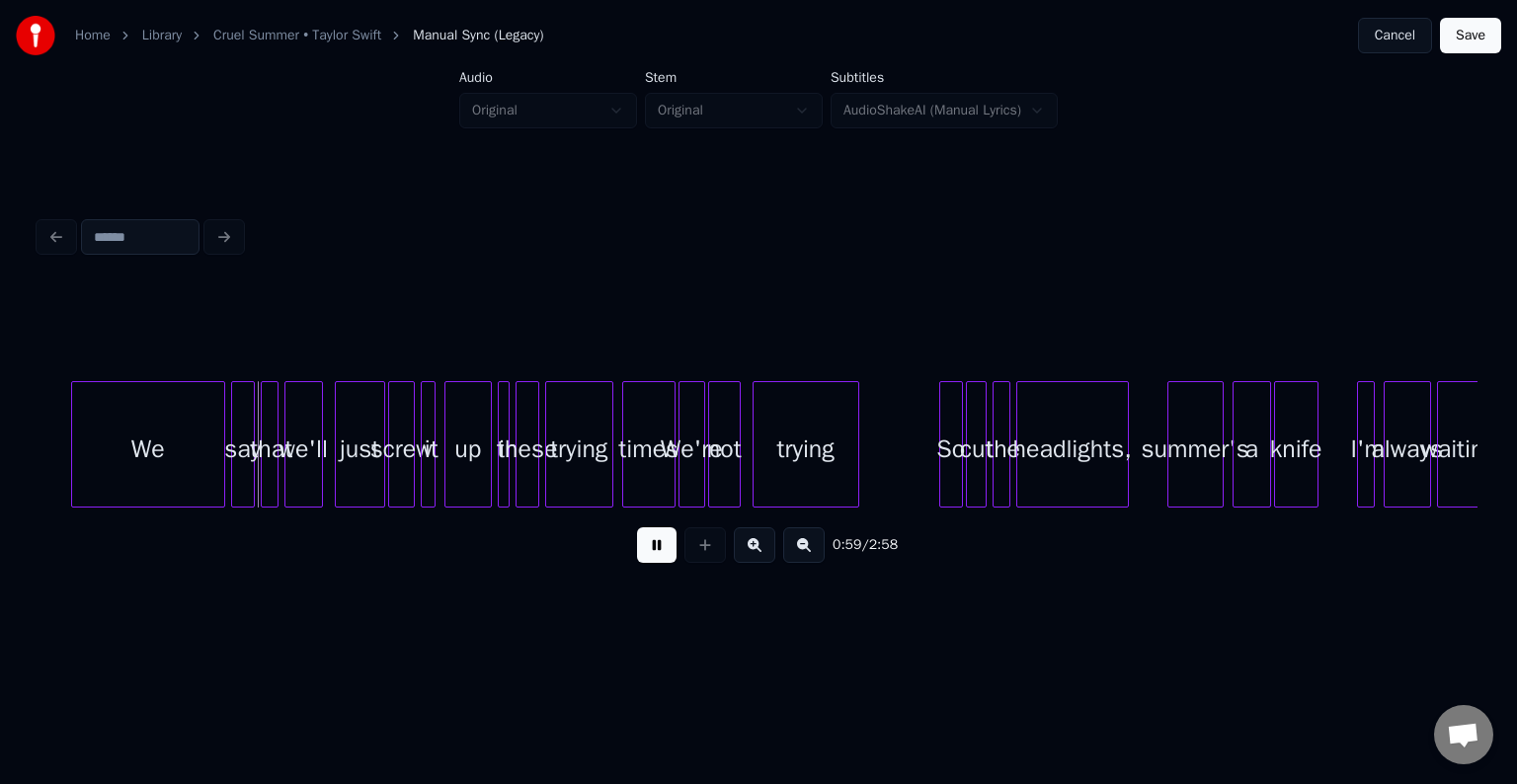 click at bounding box center [657, 545] 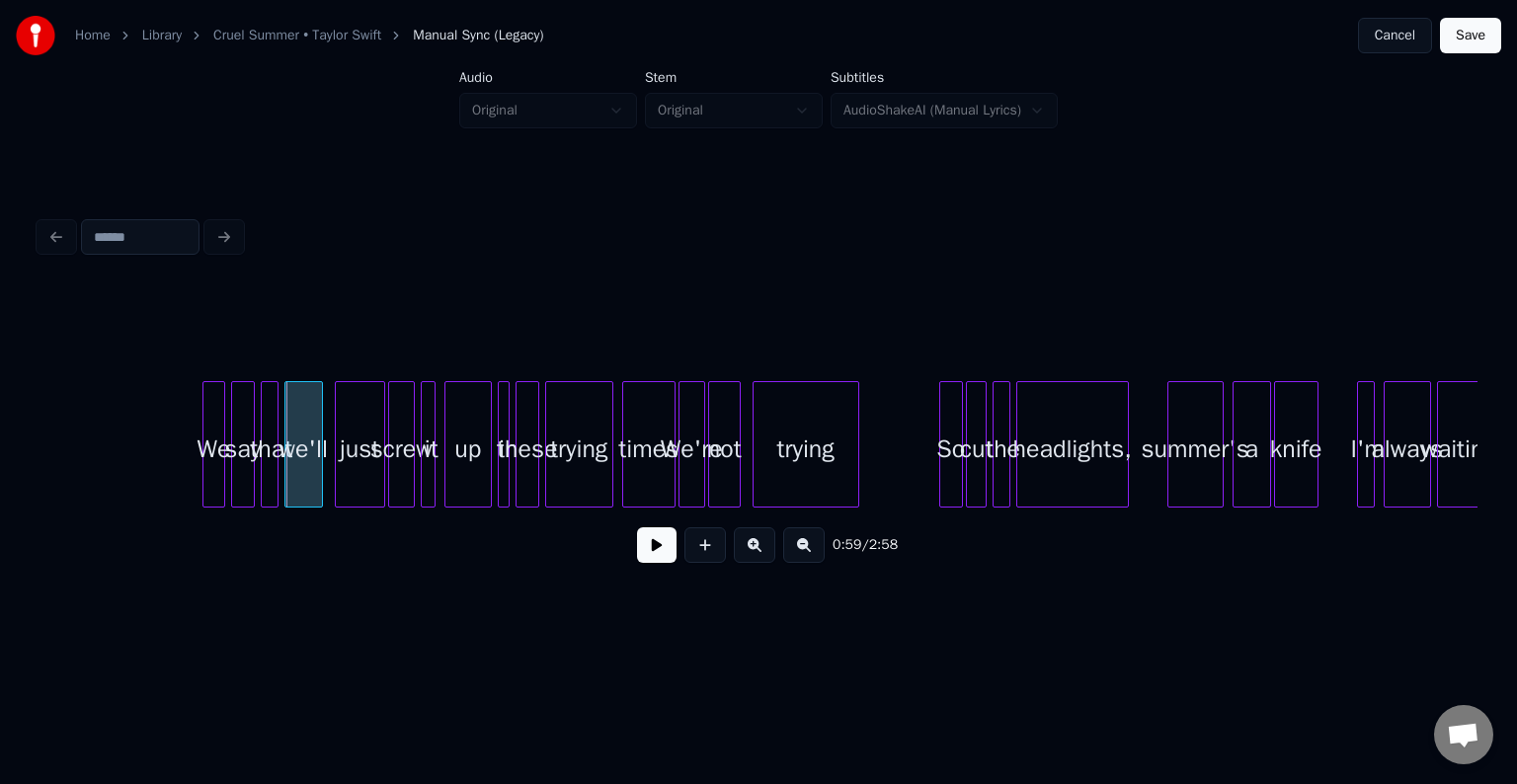click on "We say that we'll just screw it up in these trying times We're not trying So cut the headlights, summer's a knife I'm always waiting" at bounding box center (758, 444) 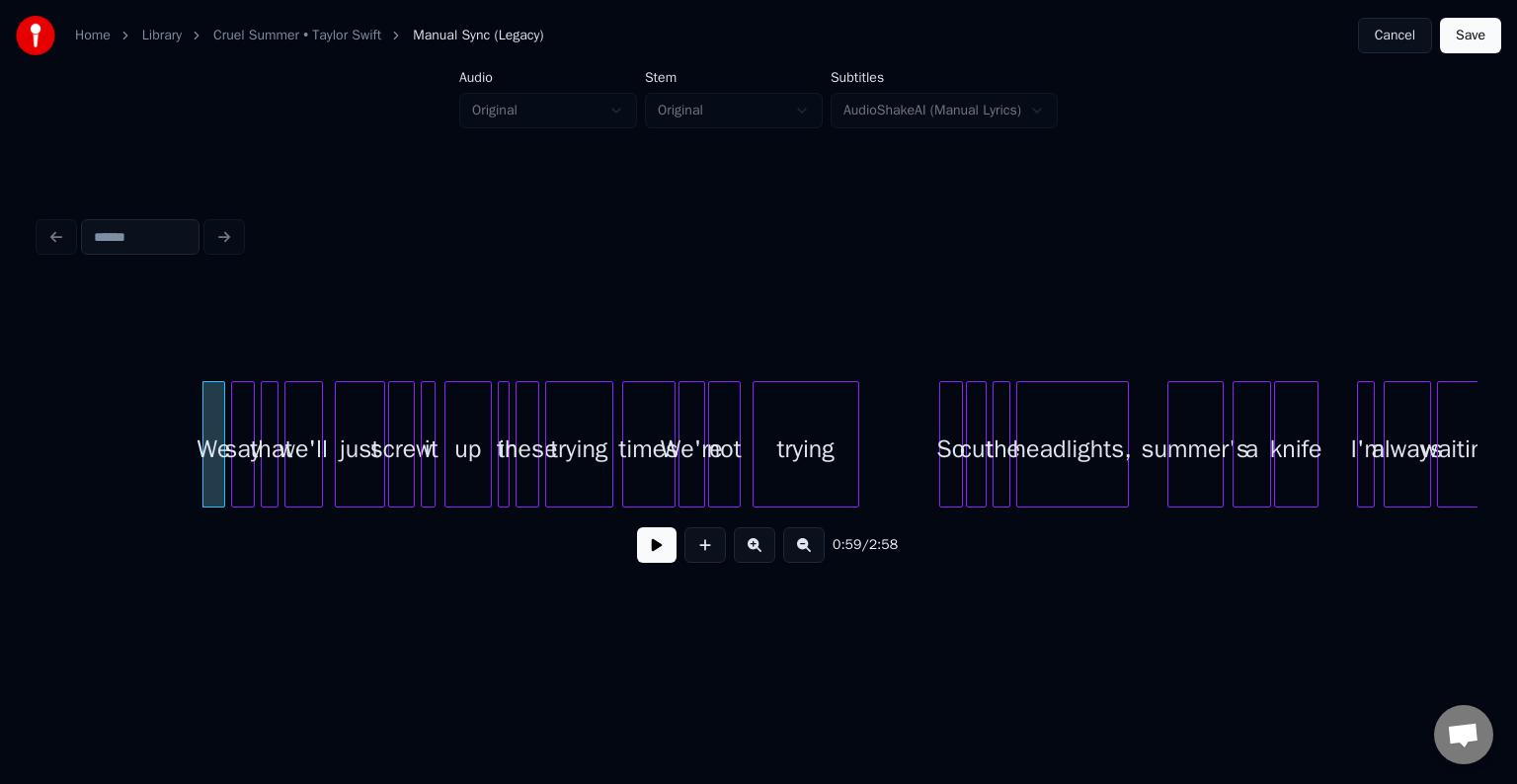click at bounding box center [657, 545] 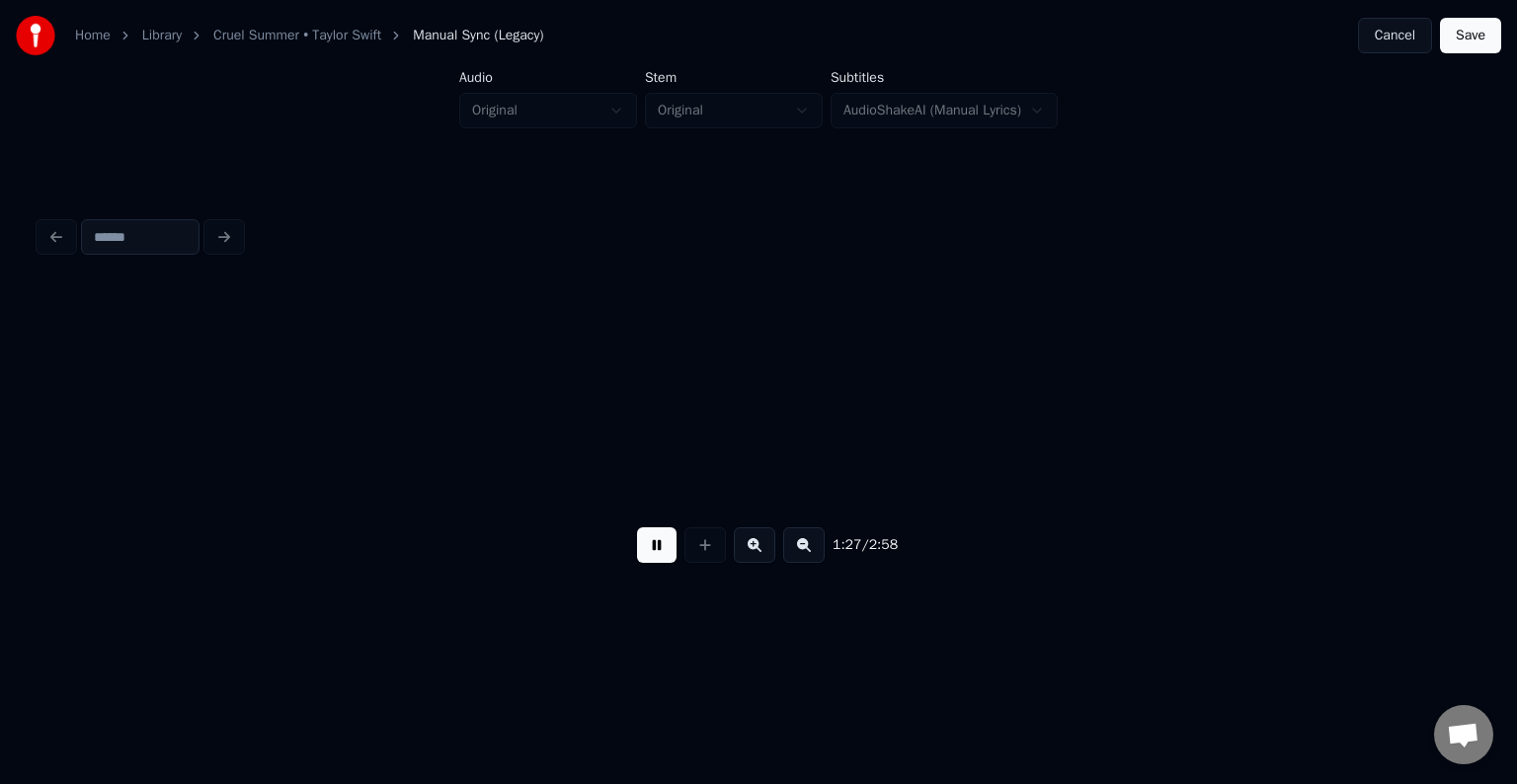 scroll, scrollTop: 0, scrollLeft: 12954, axis: horizontal 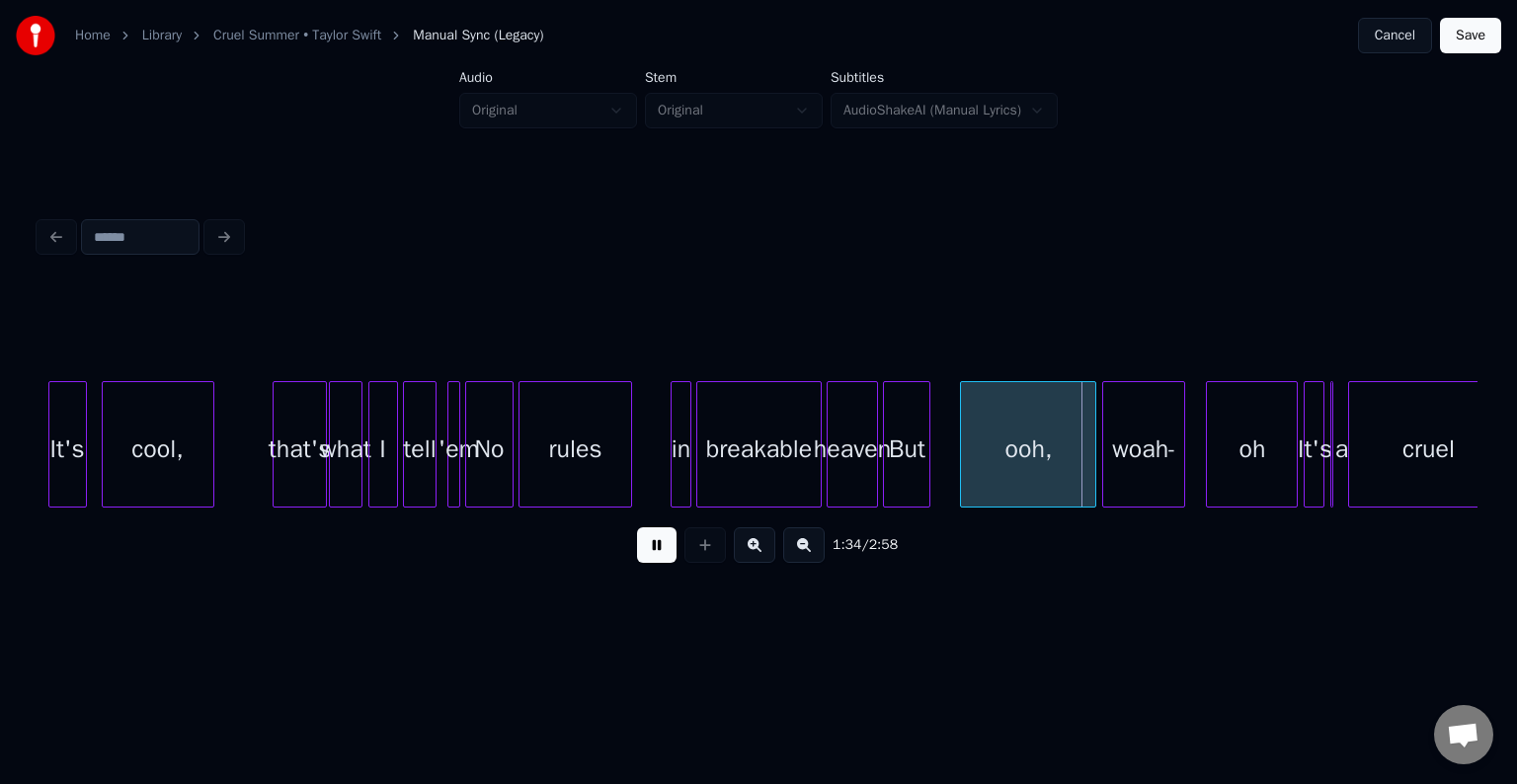 drag, startPoint x: 654, startPoint y: 552, endPoint x: 728, endPoint y: 530, distance: 77.201036 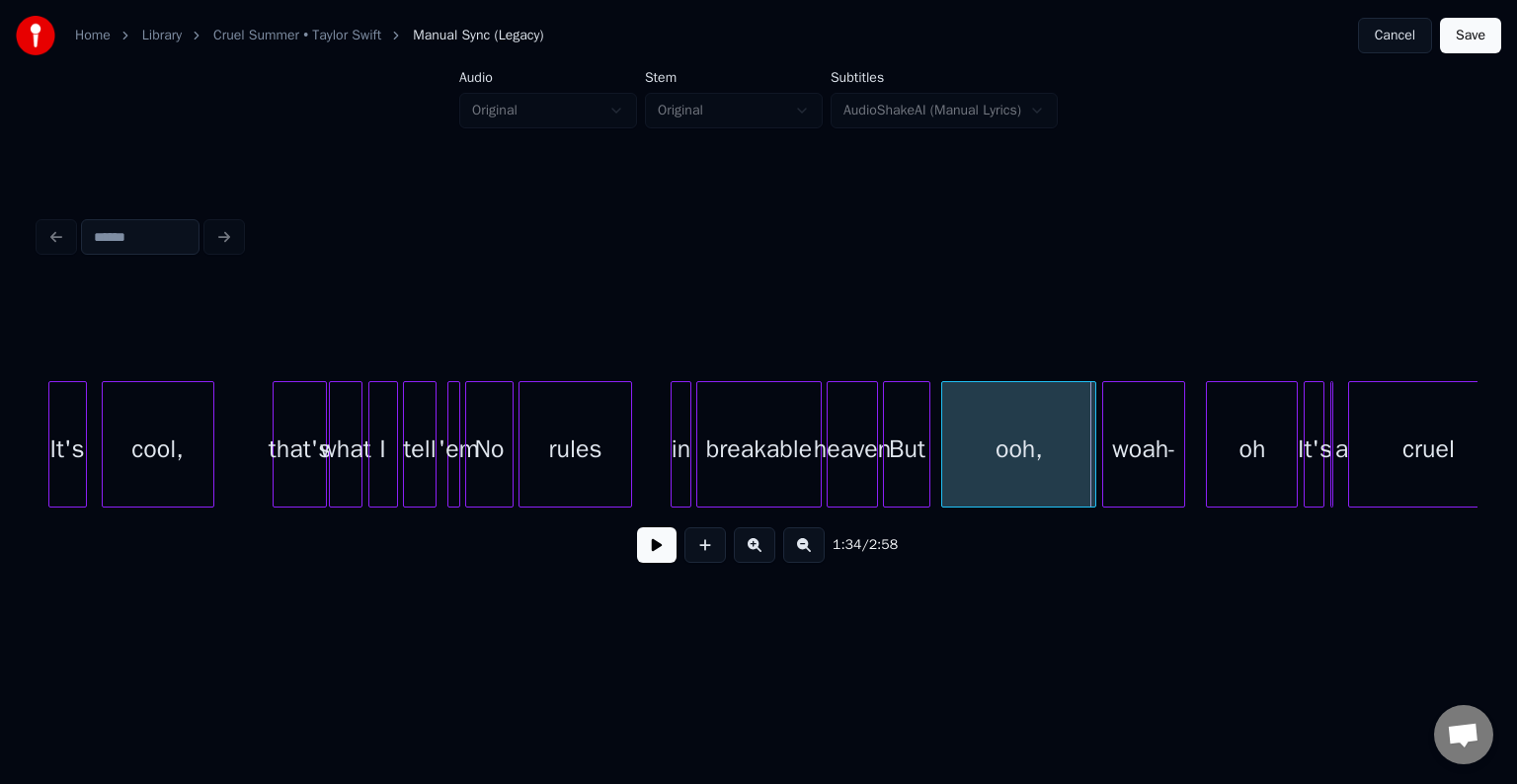 click on "It's cool, that's what I tell 'em No rules in breakable heaven But ooh, woah- oh It's a cruel" at bounding box center (758, 444) 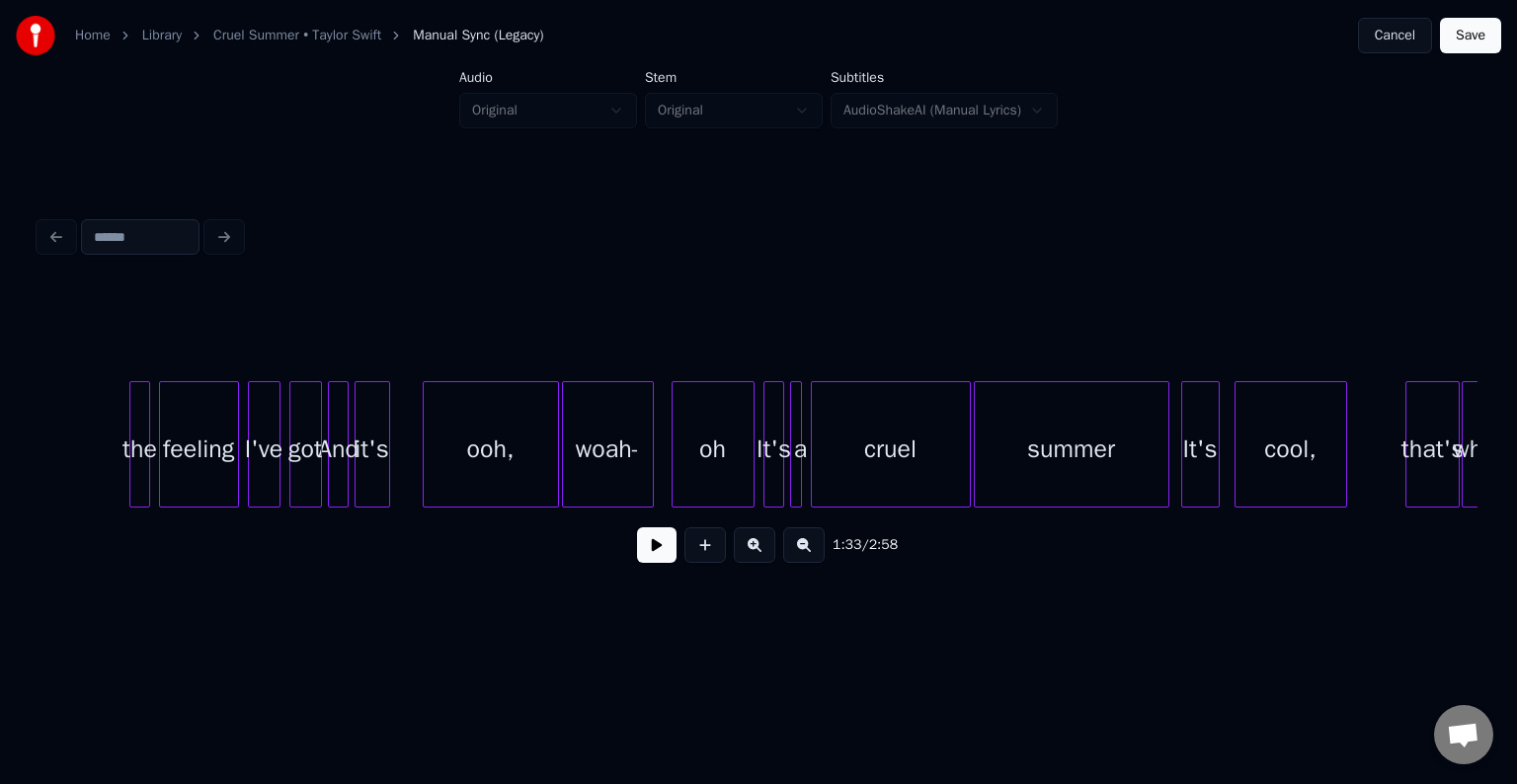 scroll, scrollTop: 0, scrollLeft: 11808, axis: horizontal 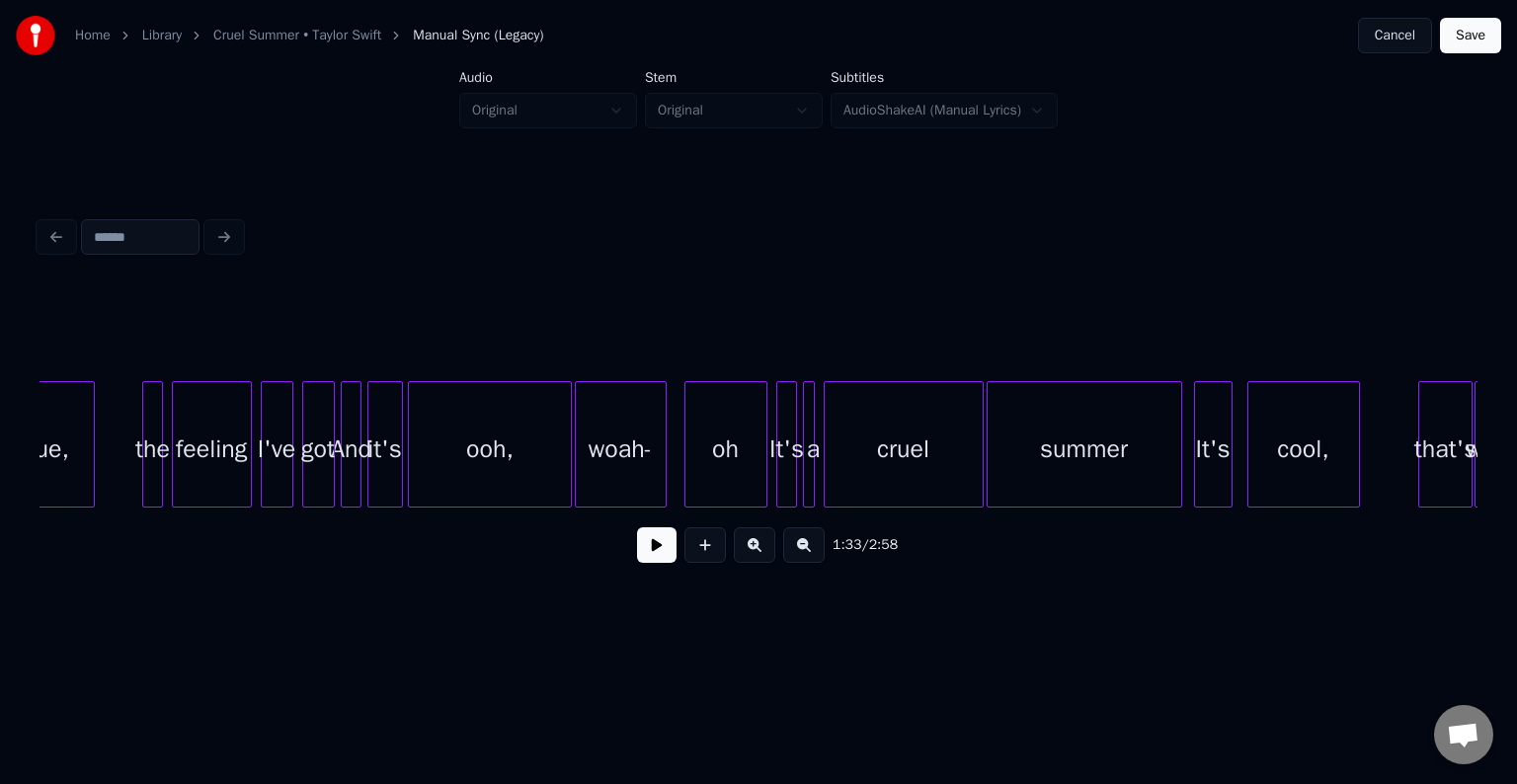 click at bounding box center [412, 444] 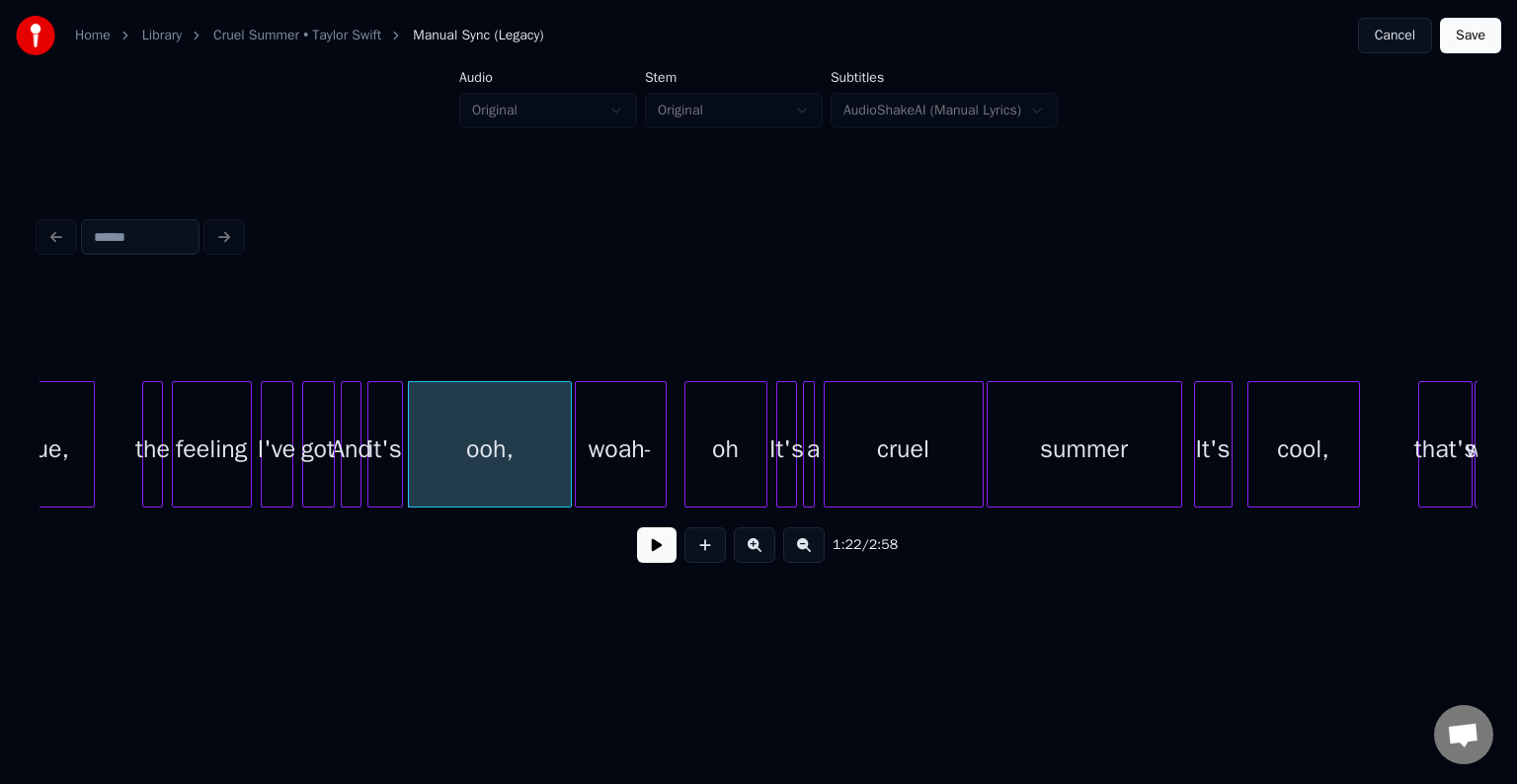 click at bounding box center [657, 545] 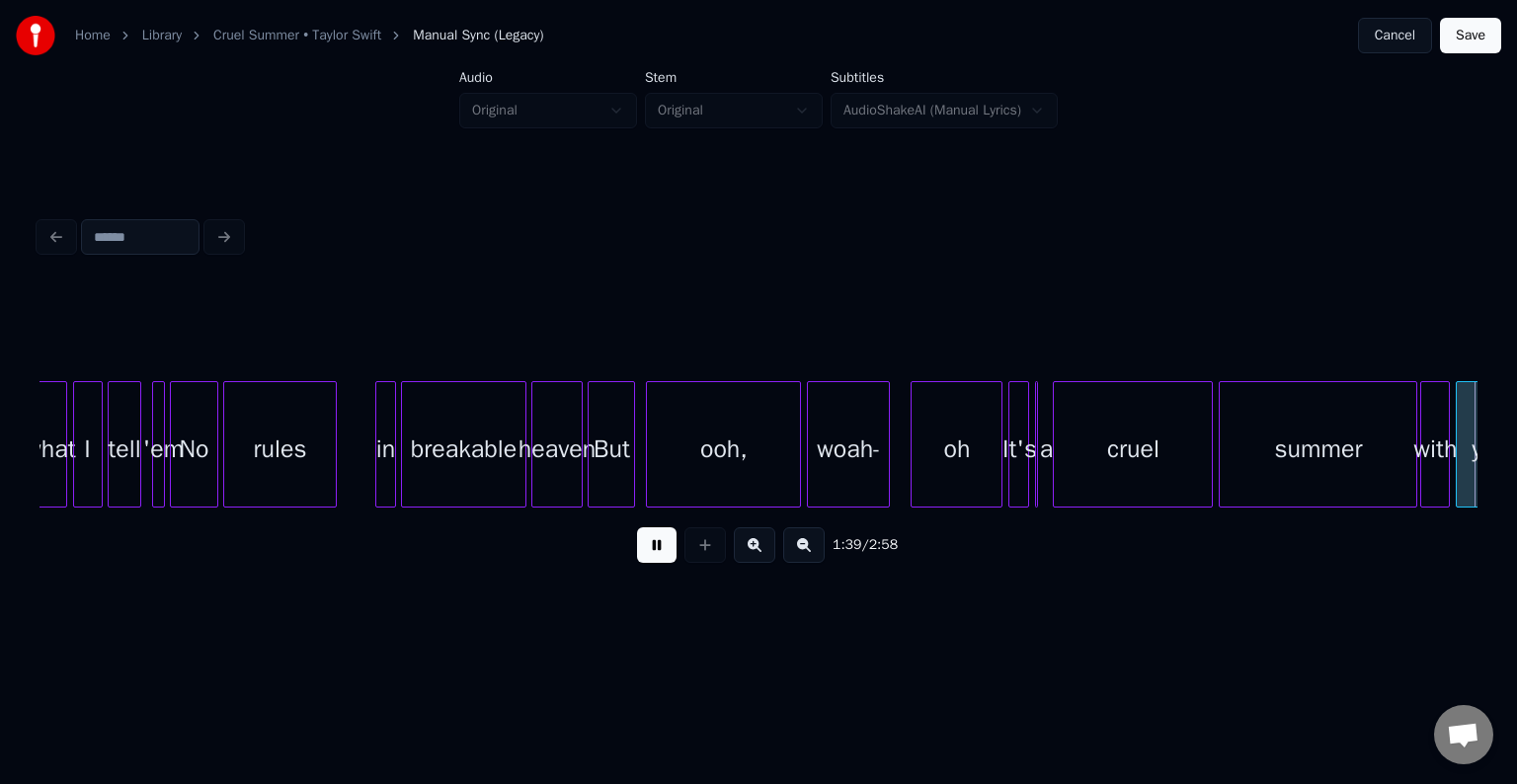 scroll, scrollTop: 0, scrollLeft: 14688, axis: horizontal 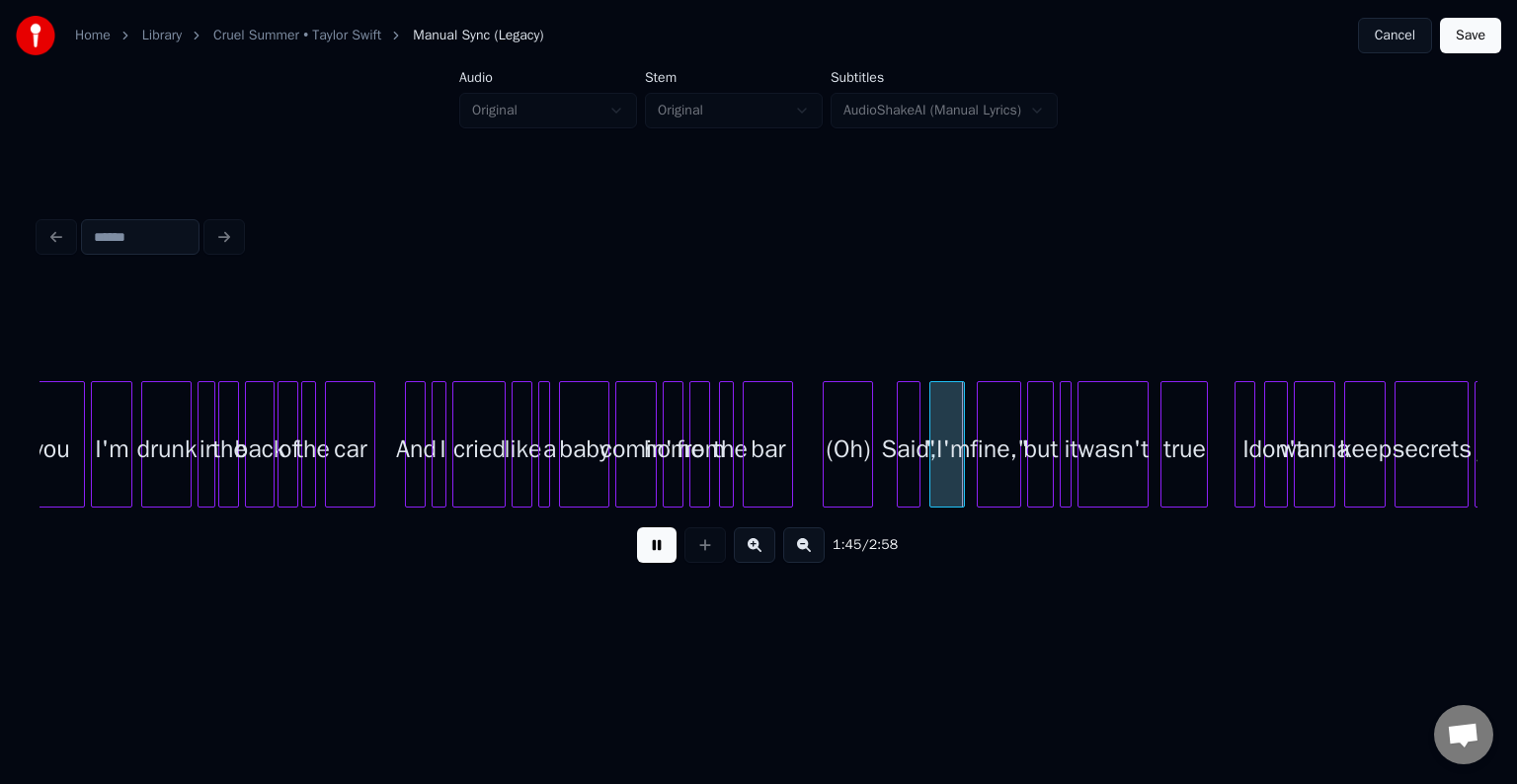 click at bounding box center [657, 545] 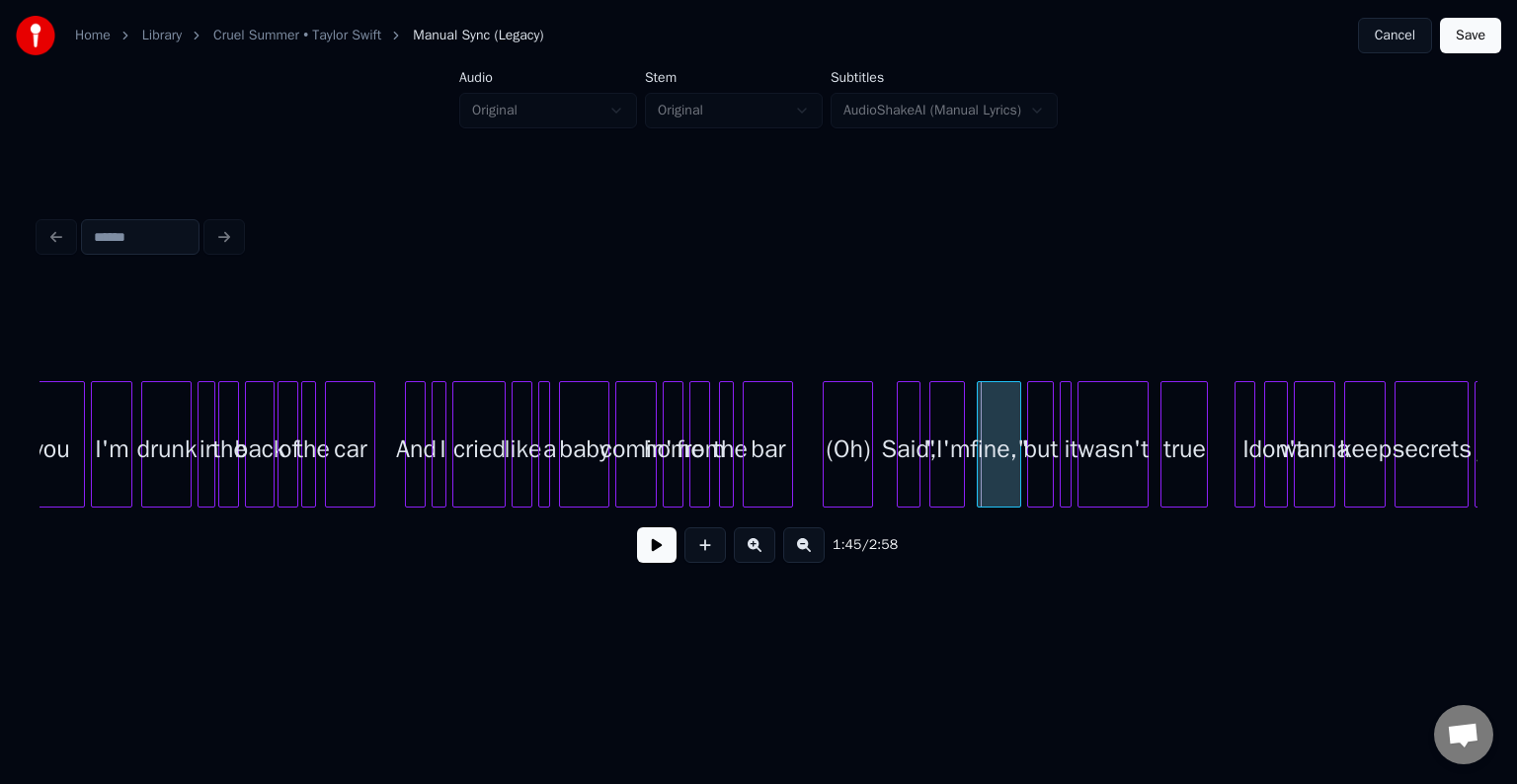 click on "(Oh)" at bounding box center [847, 449] 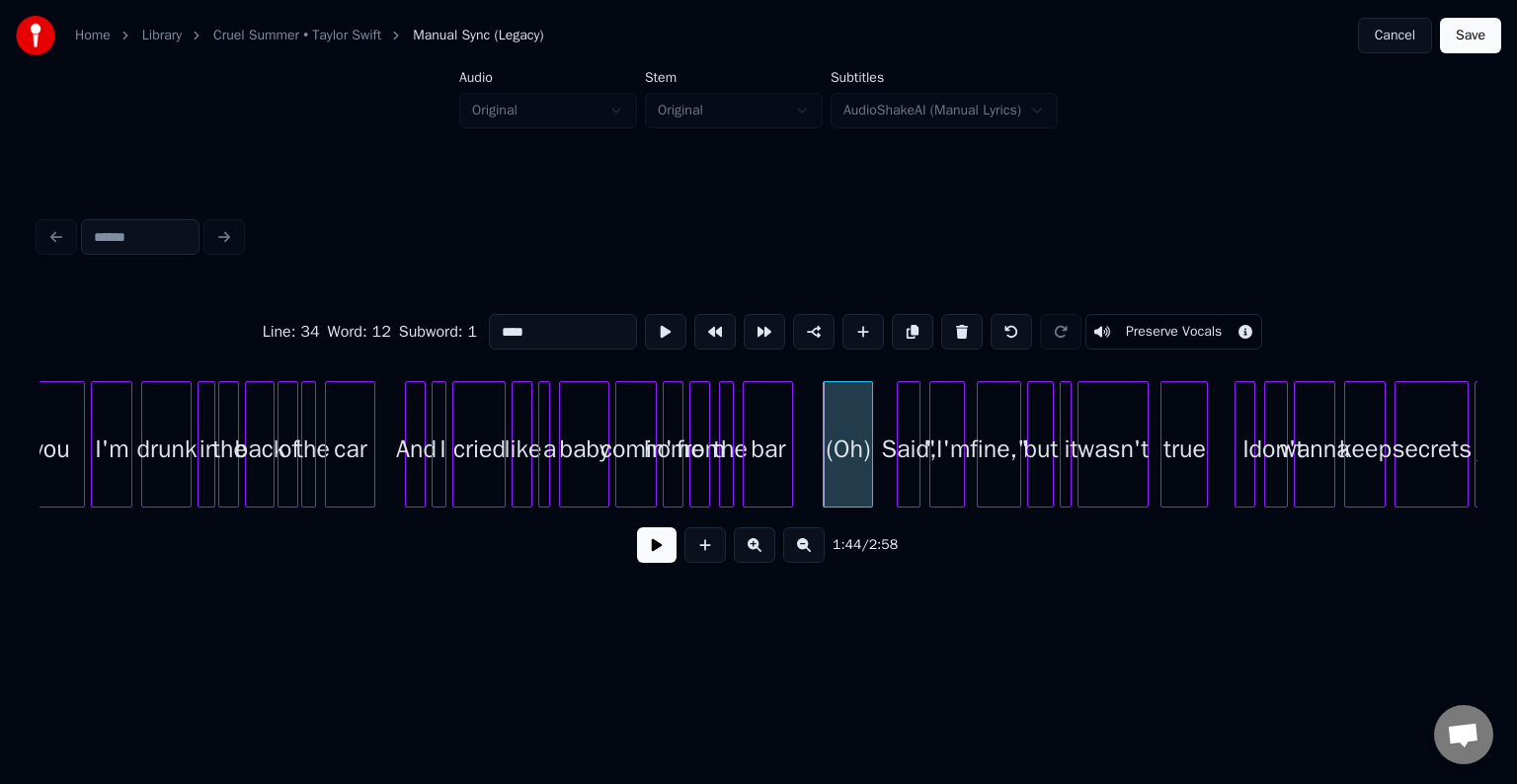 click on "Preserve Vocals" at bounding box center (1173, 332) 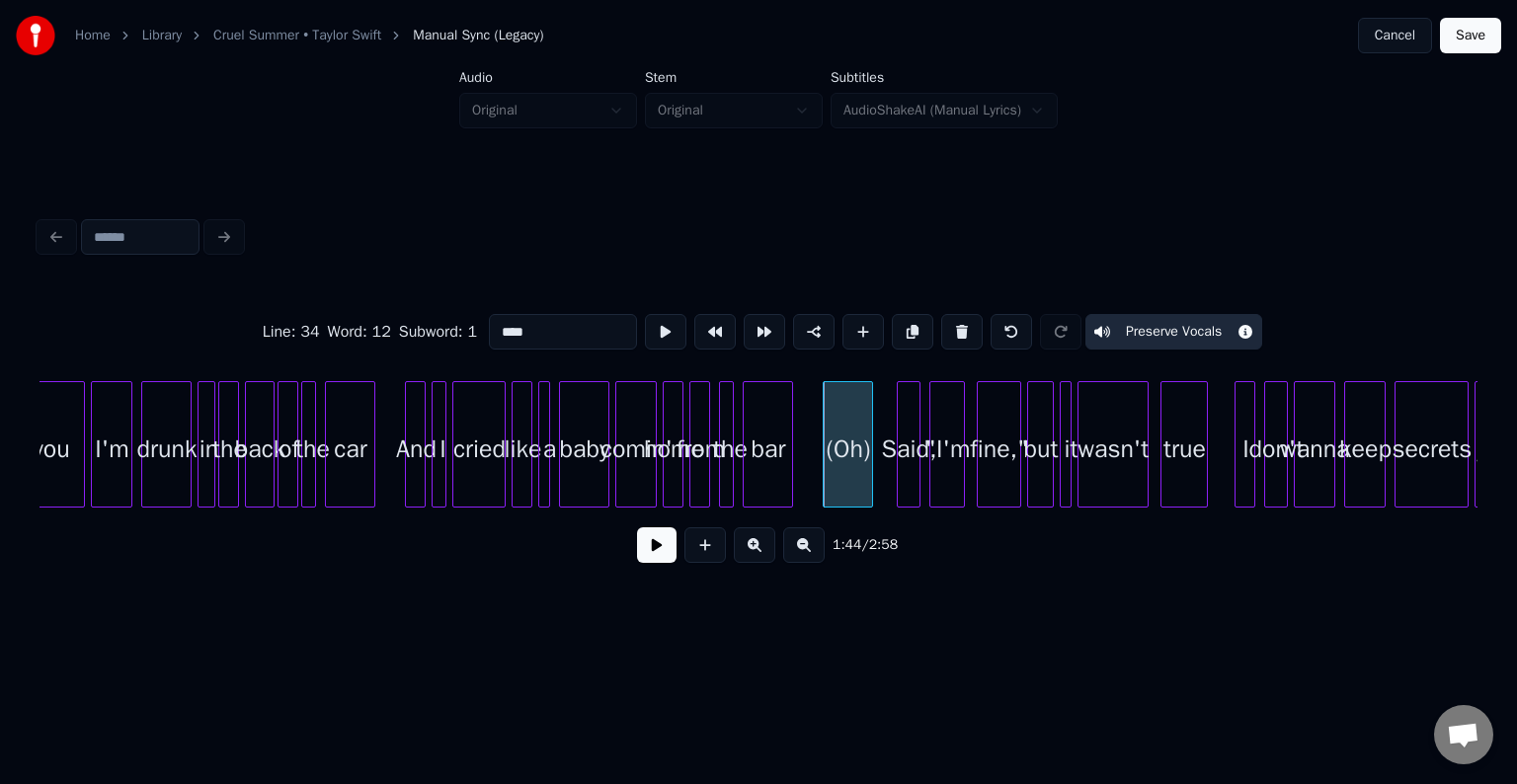 click at bounding box center [657, 545] 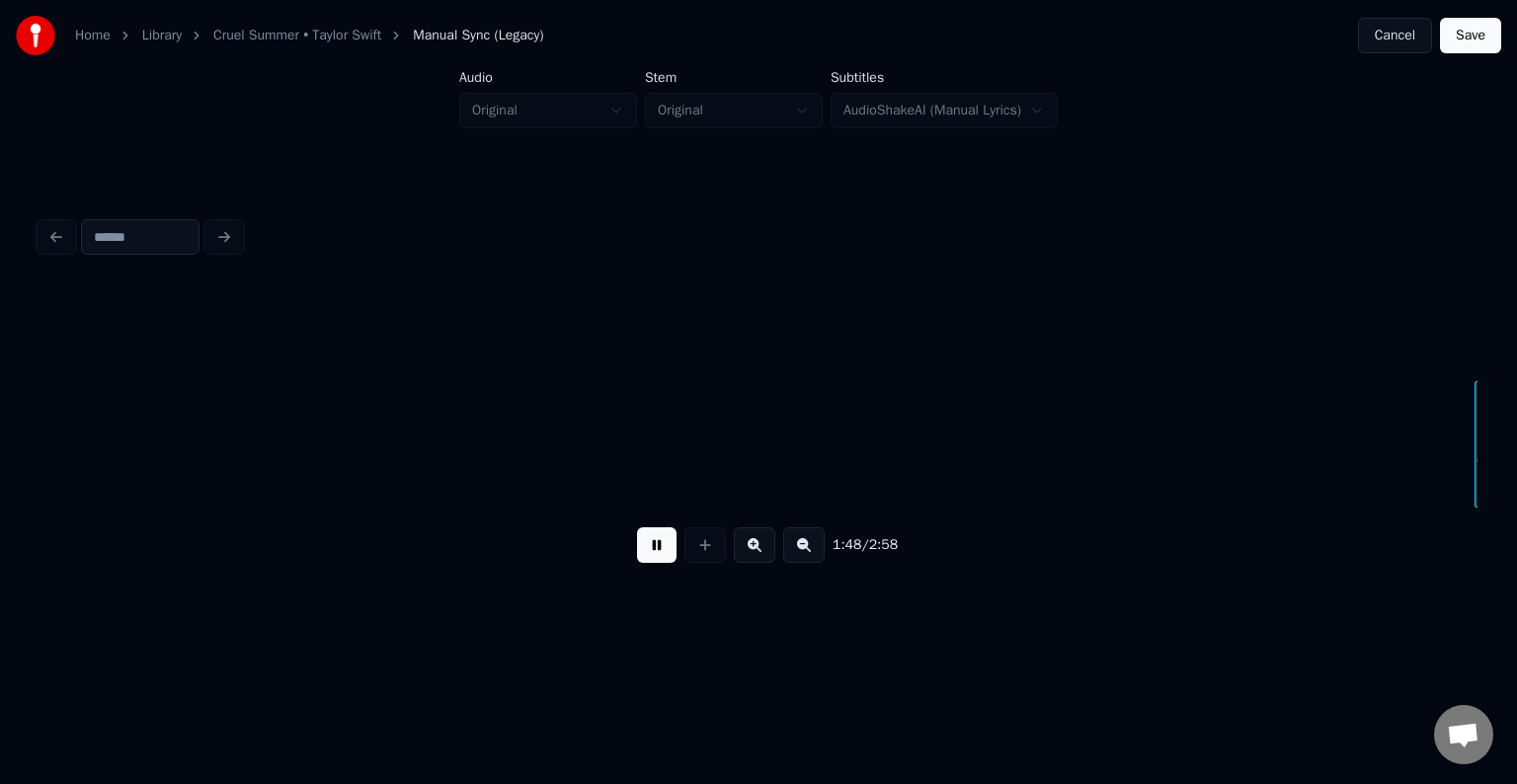 scroll, scrollTop: 0, scrollLeft: 16128, axis: horizontal 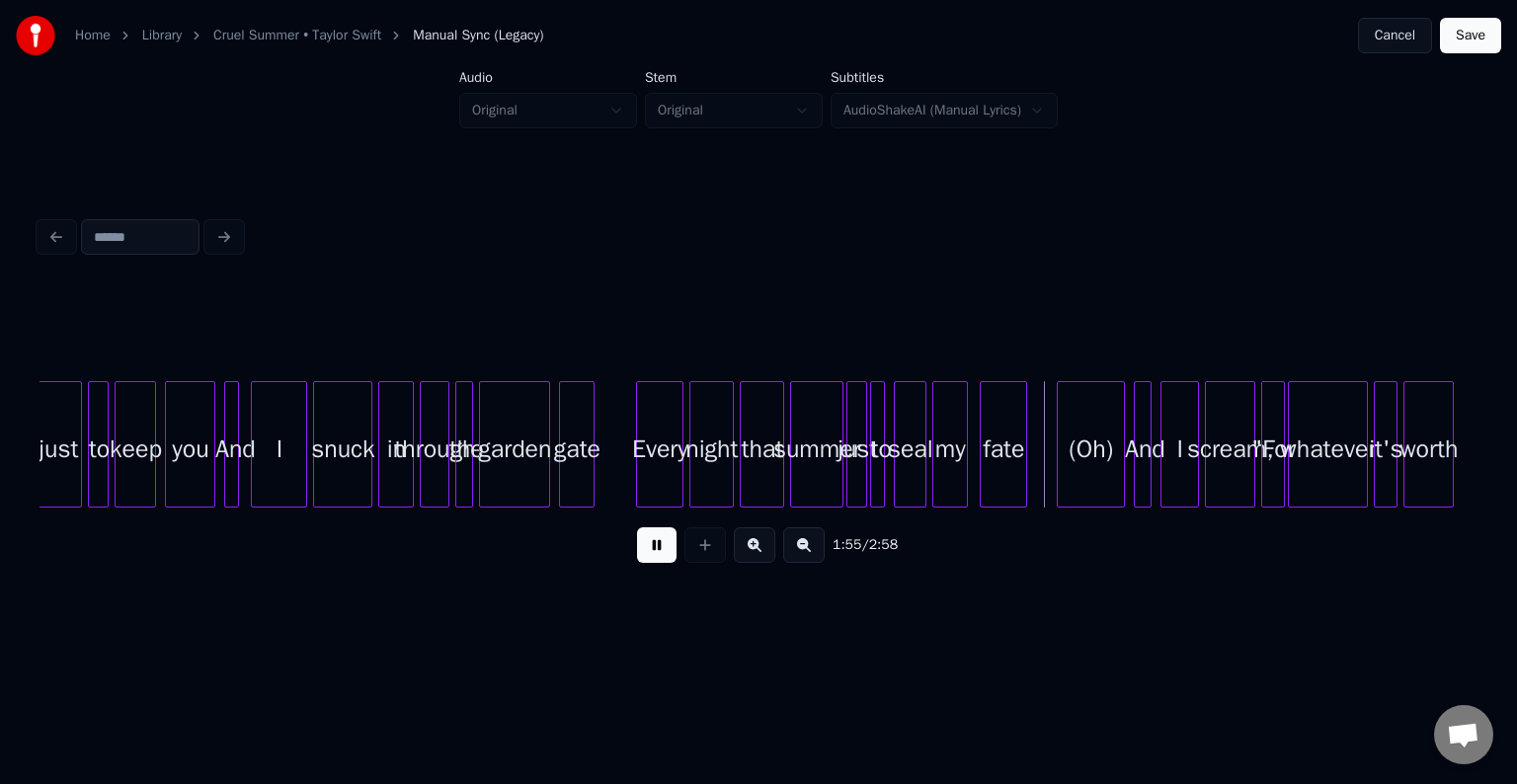 drag, startPoint x: 653, startPoint y: 557, endPoint x: 1032, endPoint y: 445, distance: 395.20248 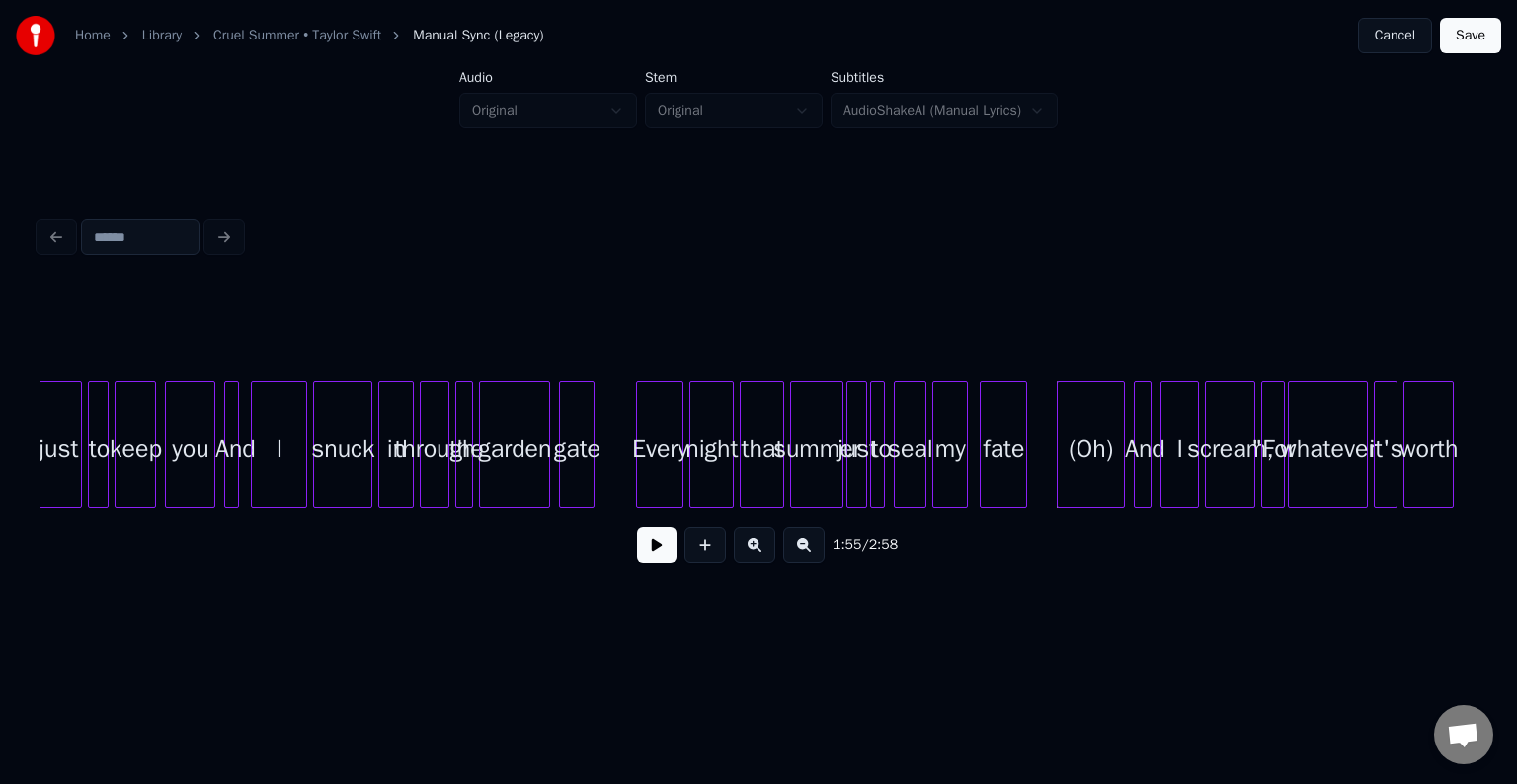 click at bounding box center [1061, 444] 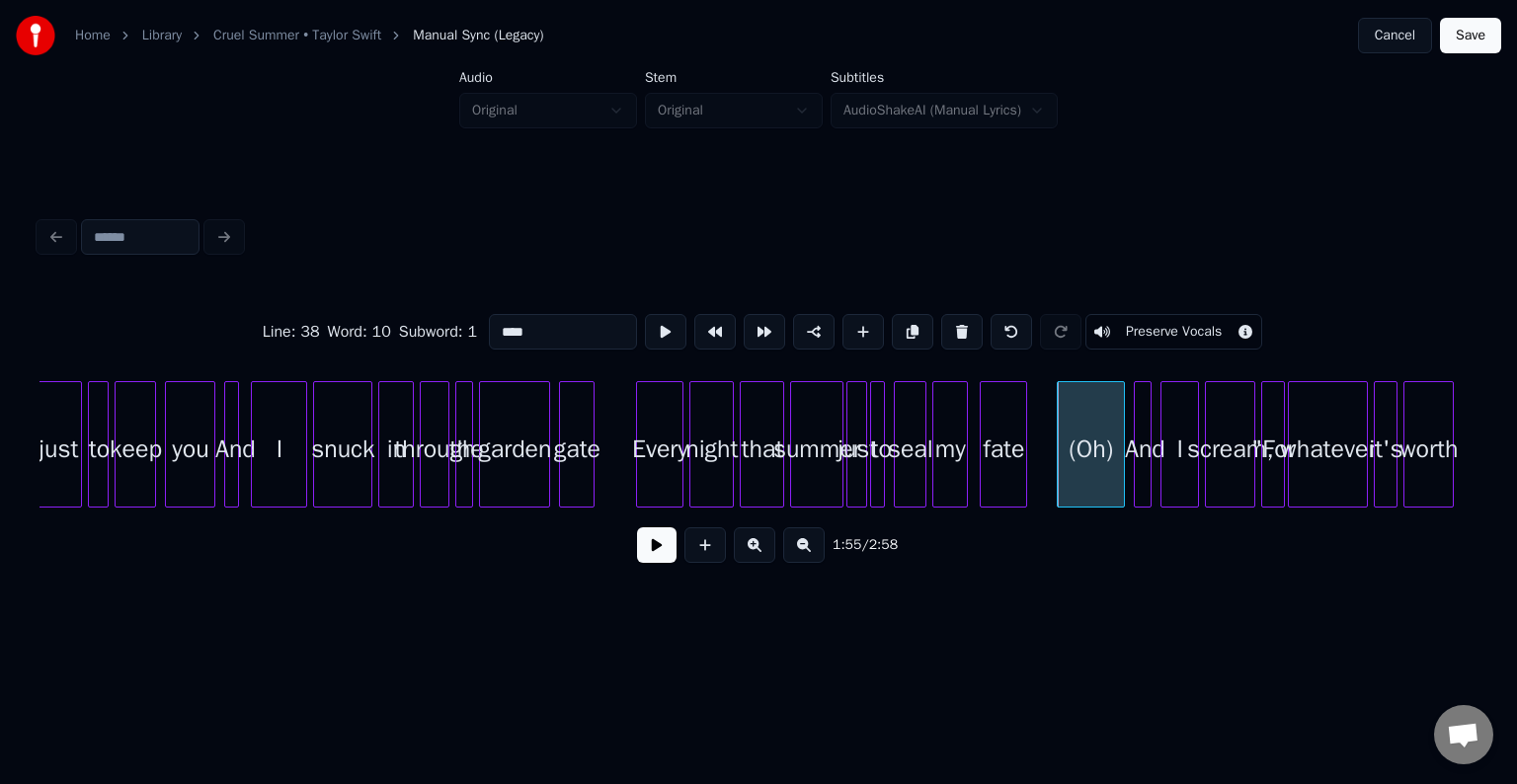 click on "Preserve Vocals" at bounding box center [1173, 332] 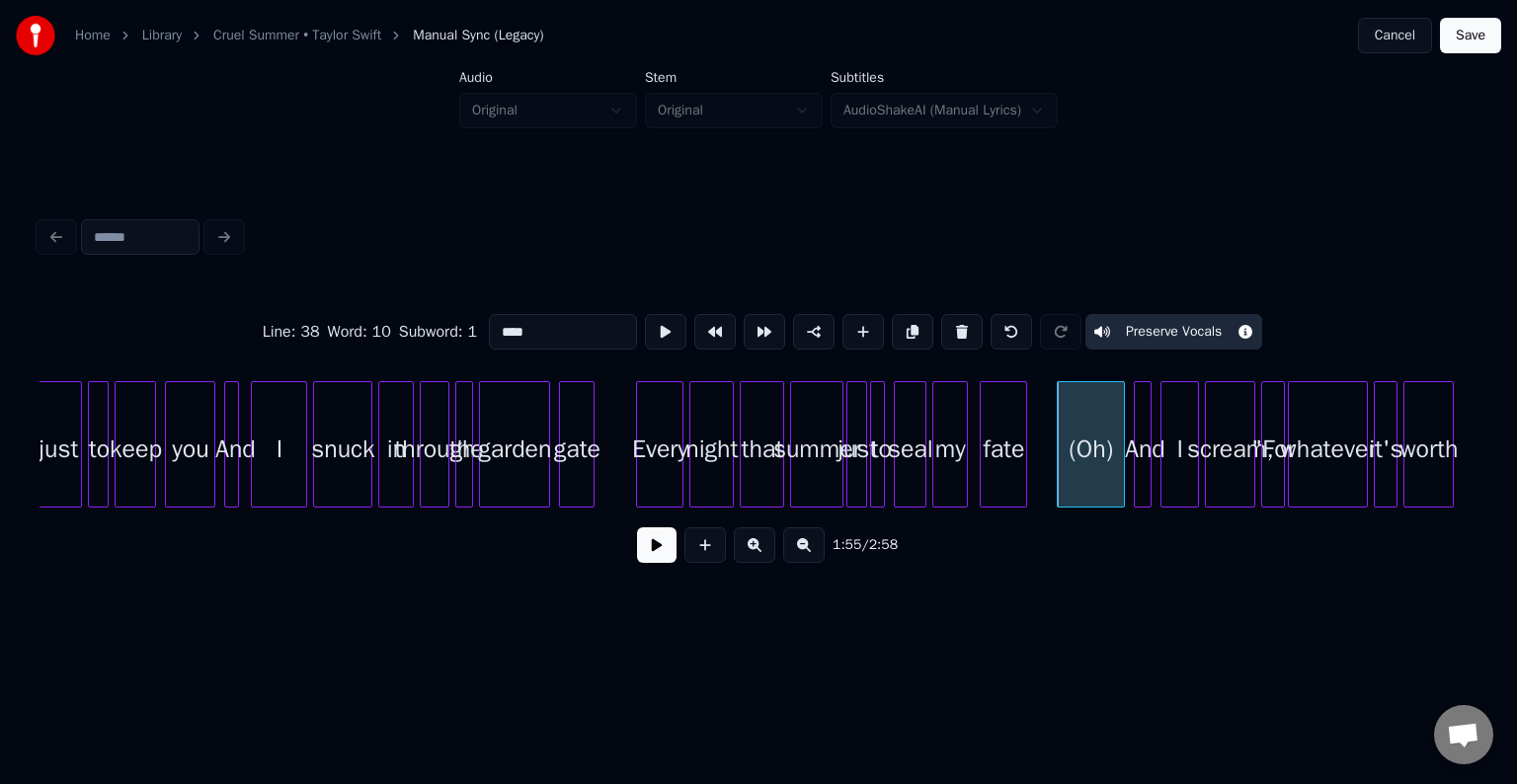 click on "1:55  /  2:58" at bounding box center [758, 545] 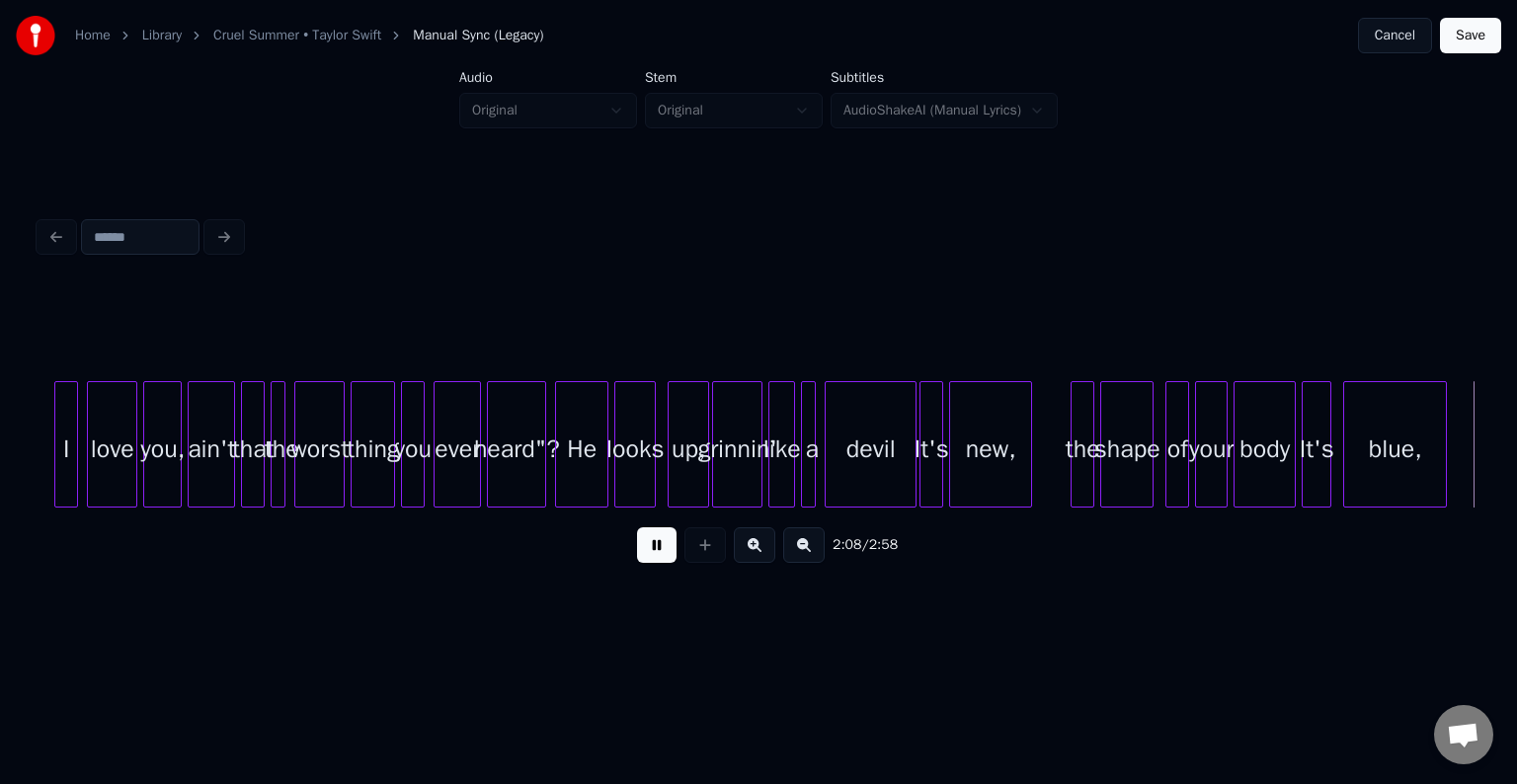 scroll, scrollTop: 0, scrollLeft: 19005, axis: horizontal 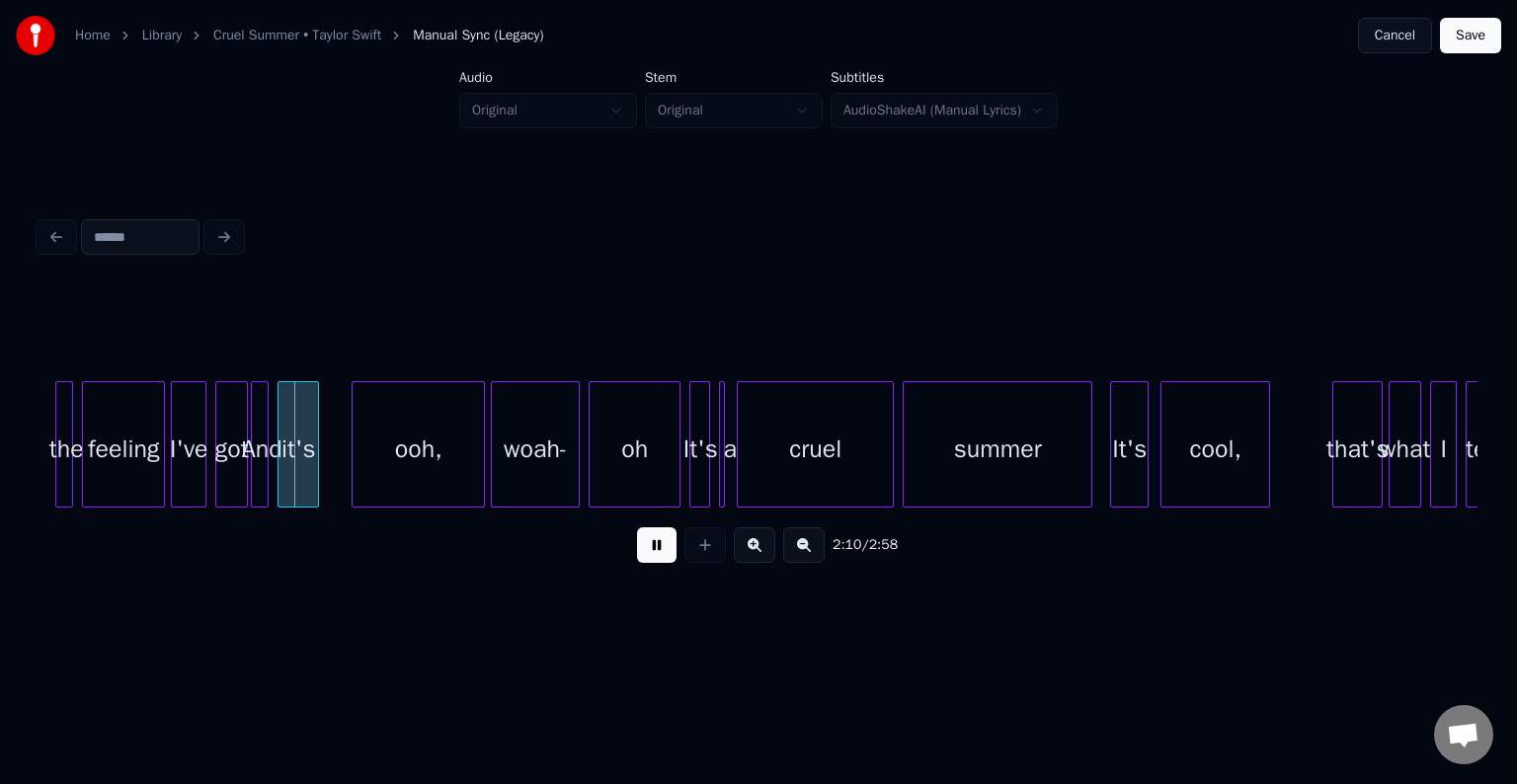click at bounding box center [657, 545] 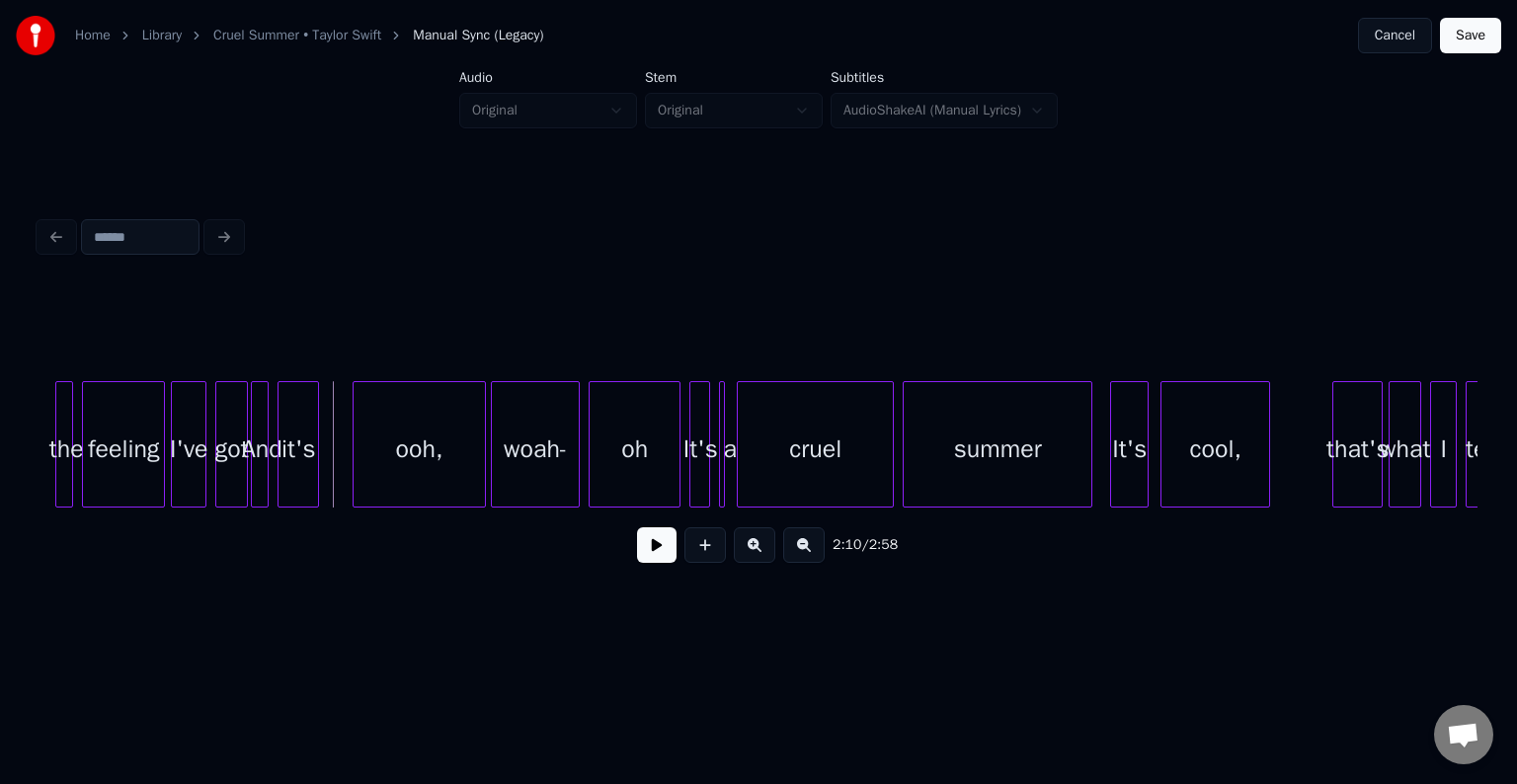 click on "ooh," at bounding box center (419, 449) 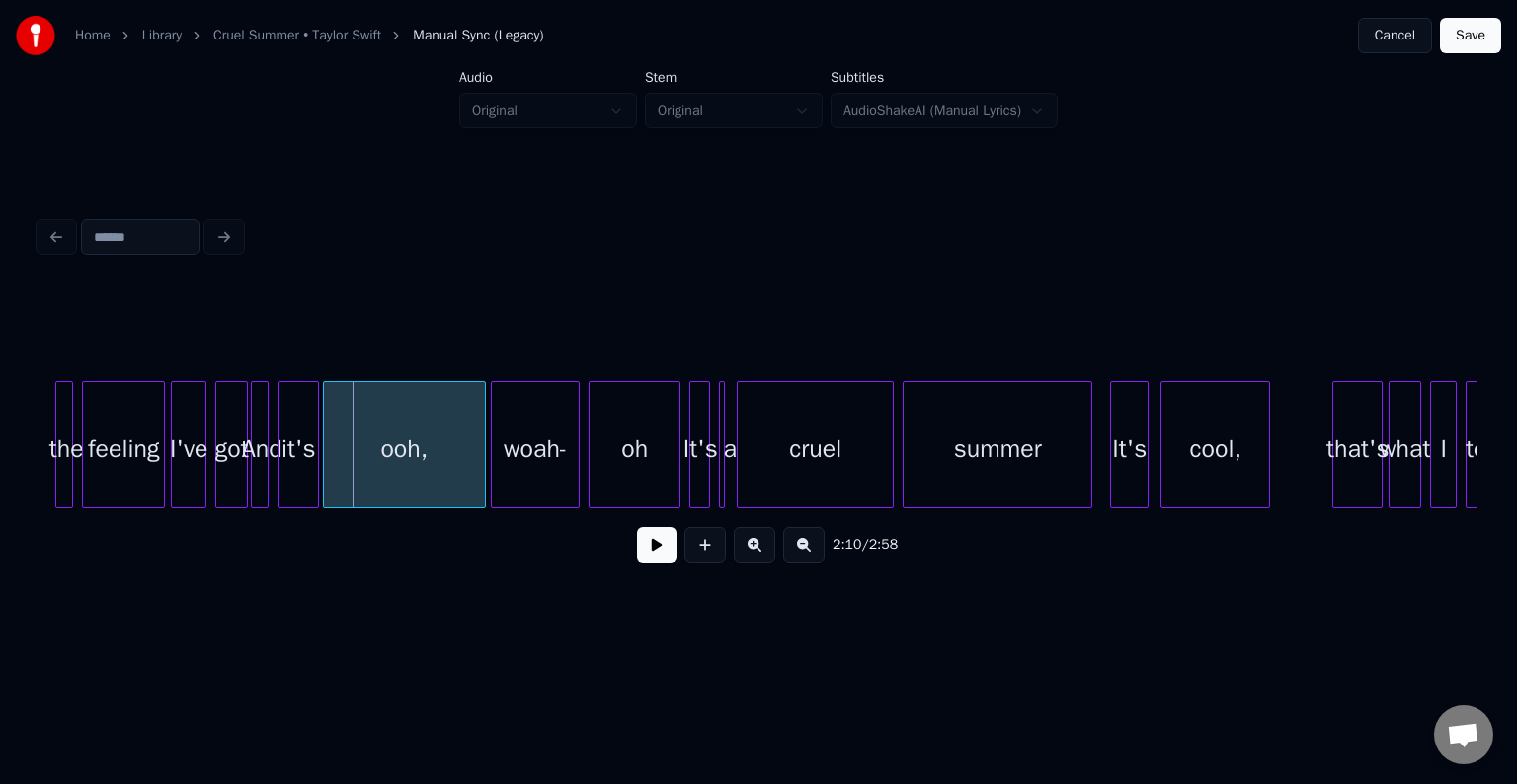 click at bounding box center [327, 444] 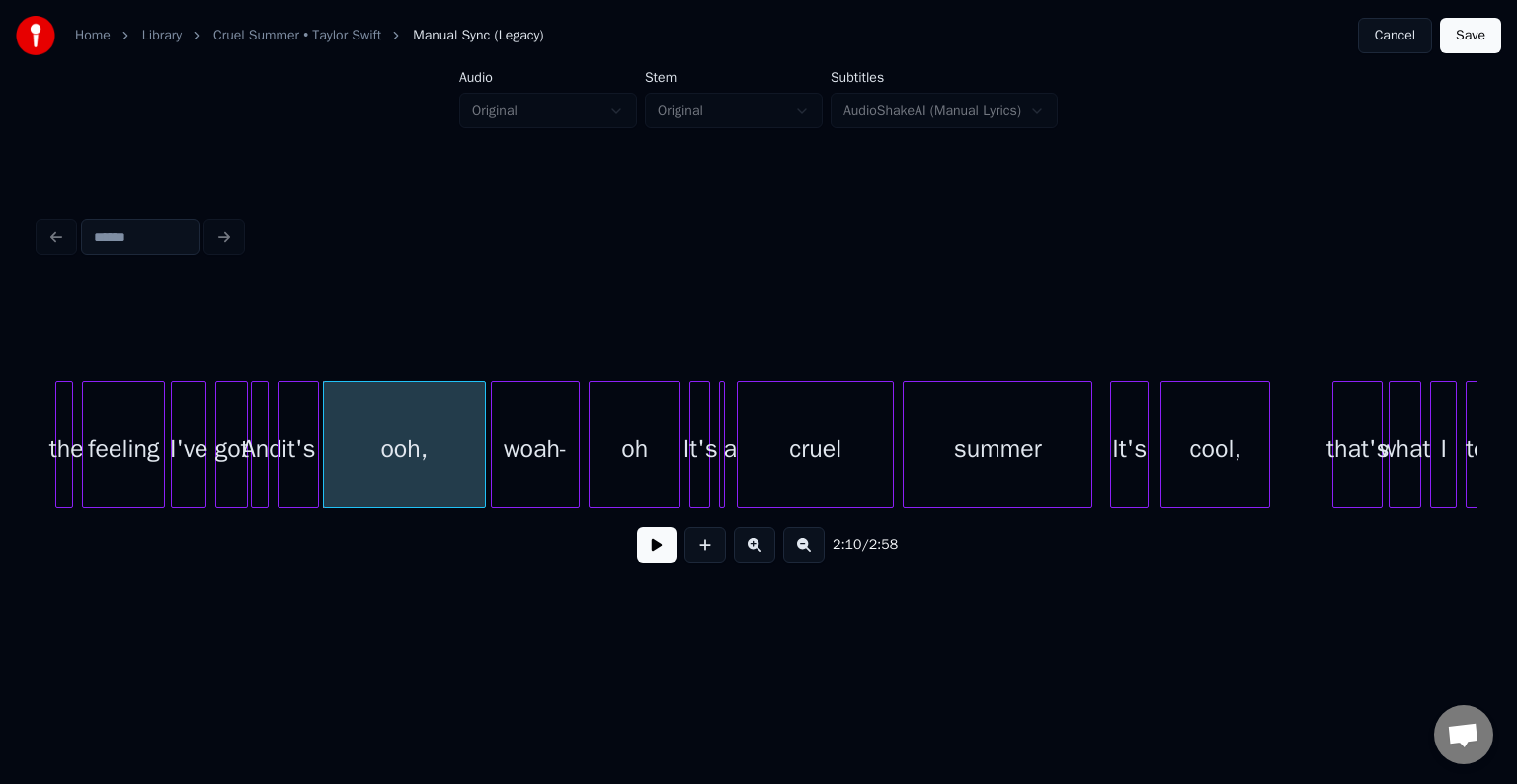 click at bounding box center (657, 545) 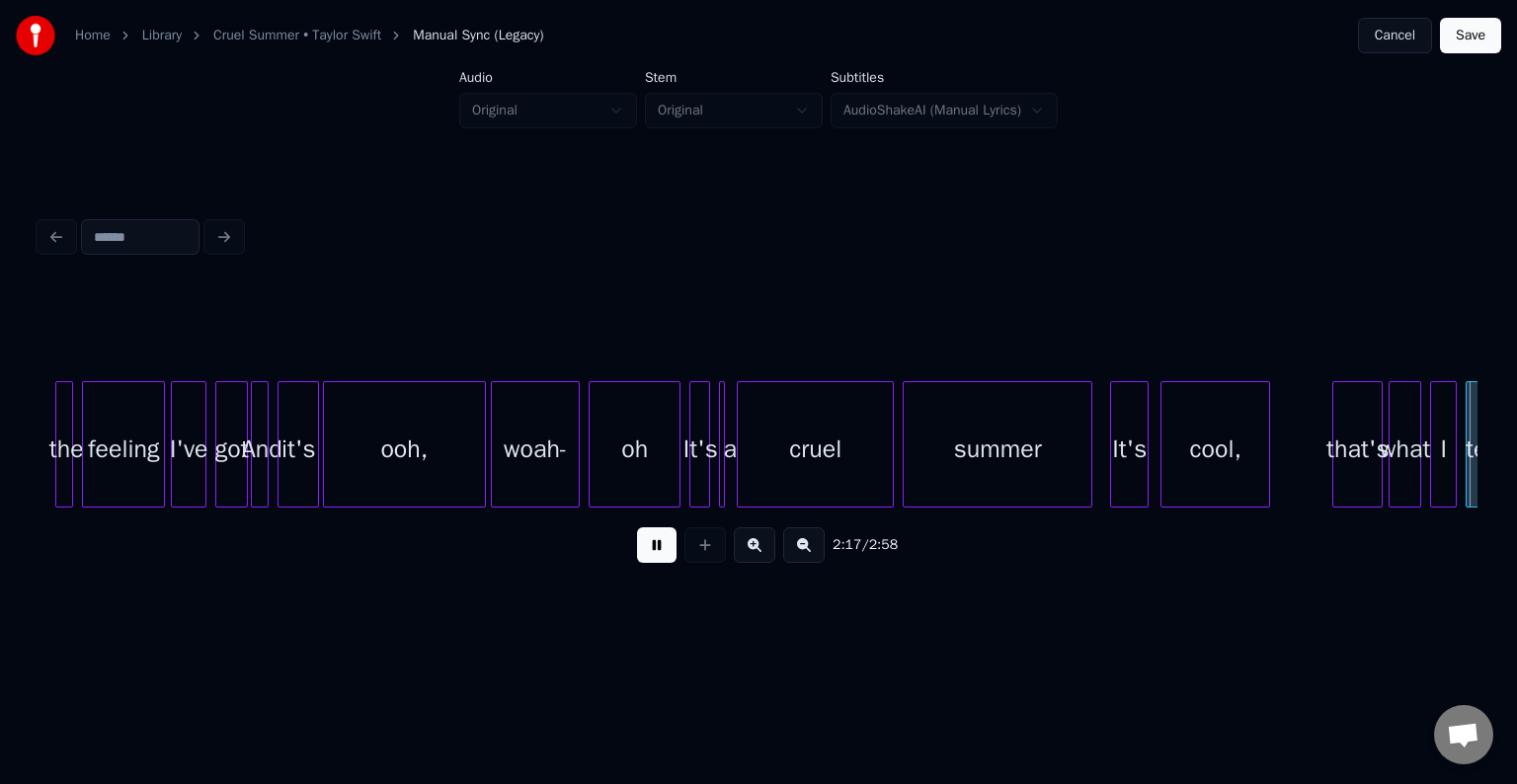 scroll, scrollTop: 0, scrollLeft: 20445, axis: horizontal 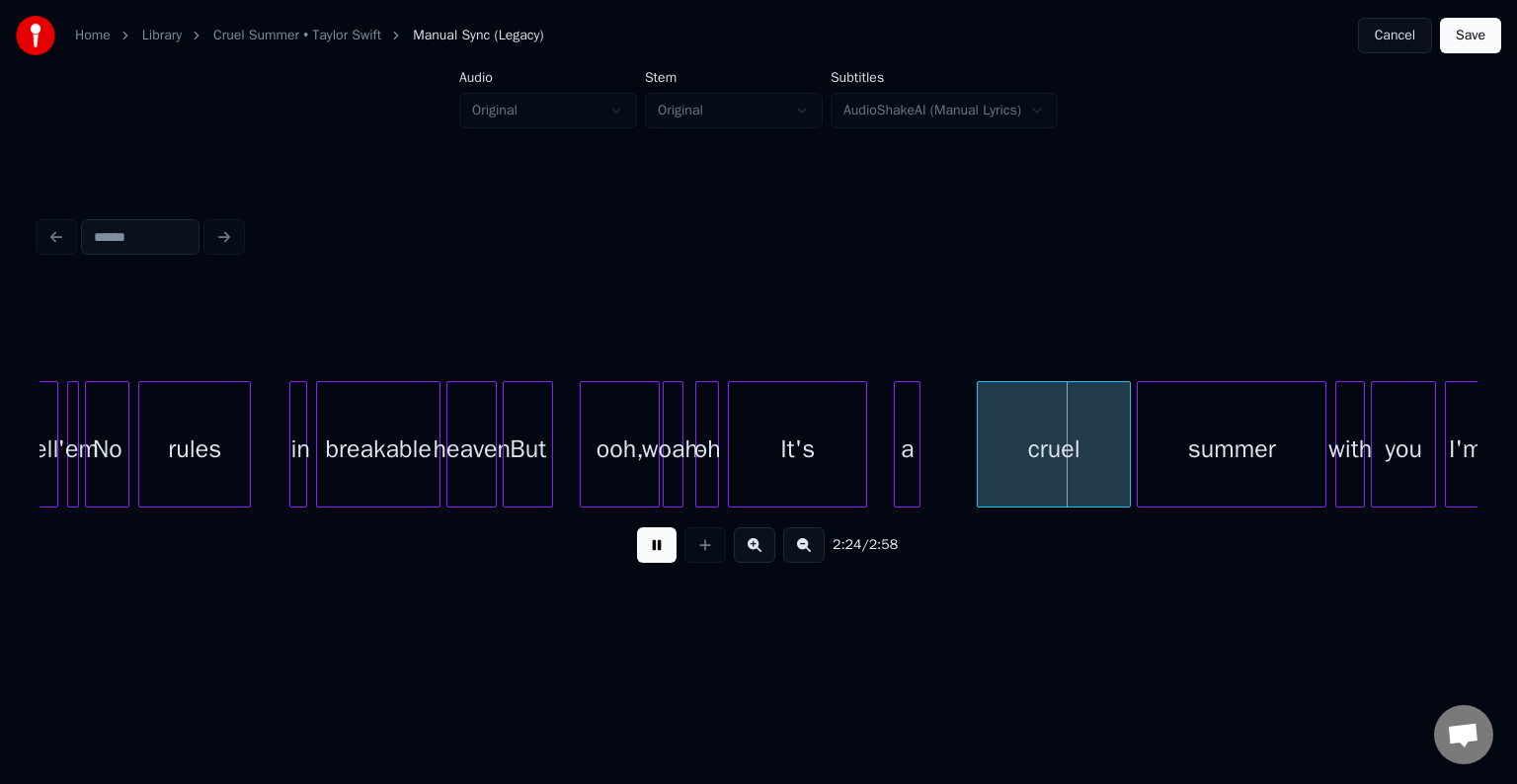 click at bounding box center [657, 545] 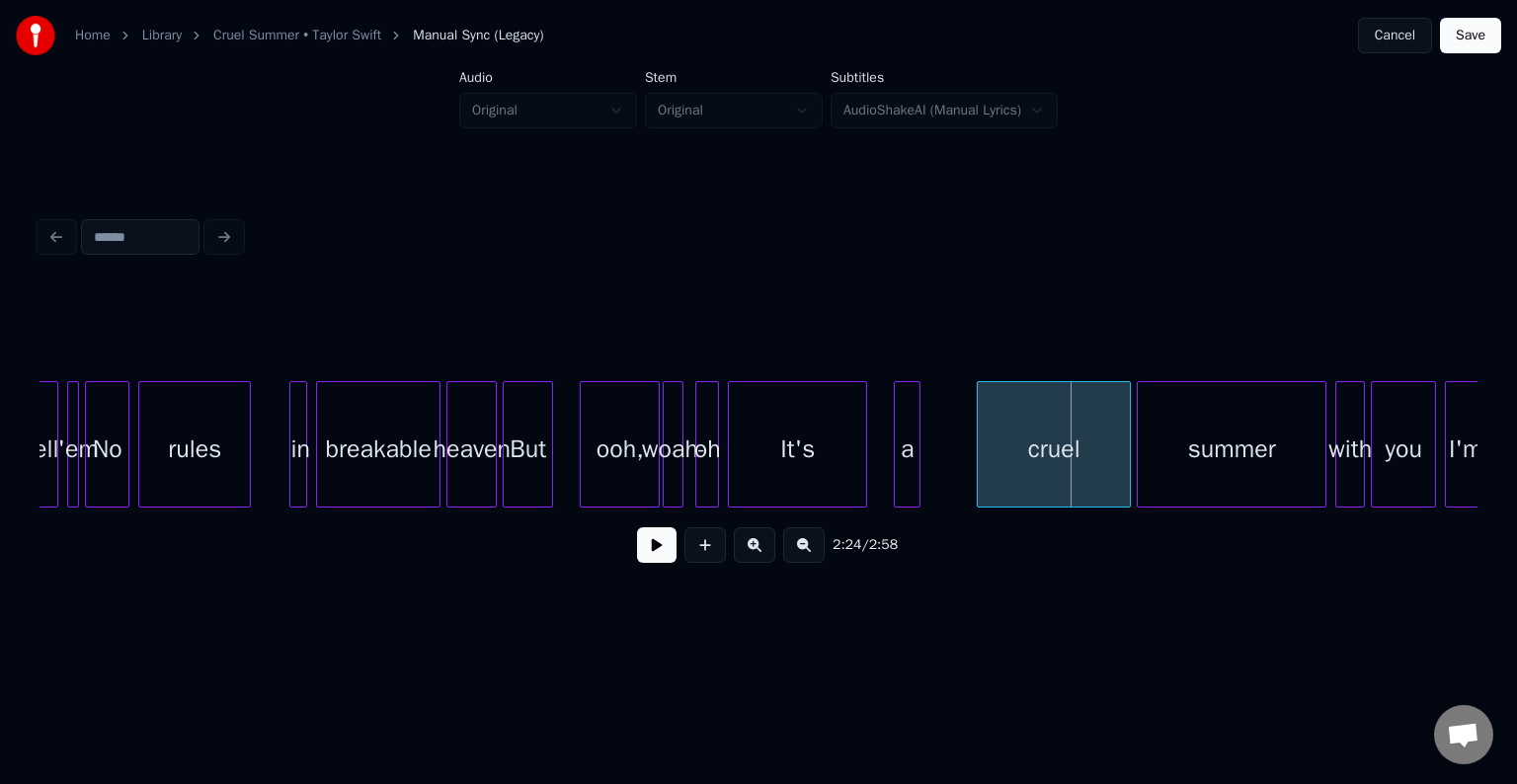click at bounding box center [732, 444] 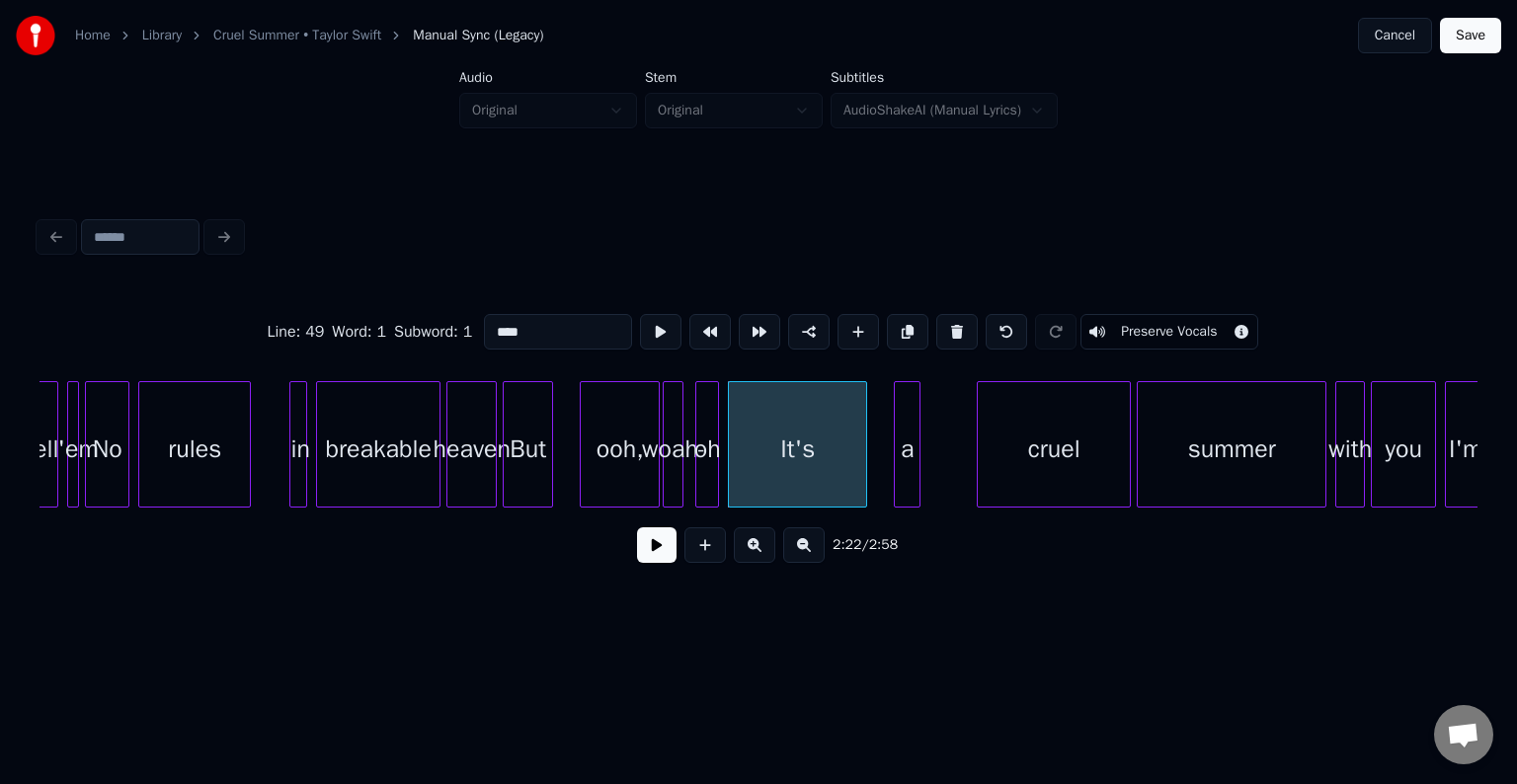 click on "ooh," at bounding box center [619, 449] 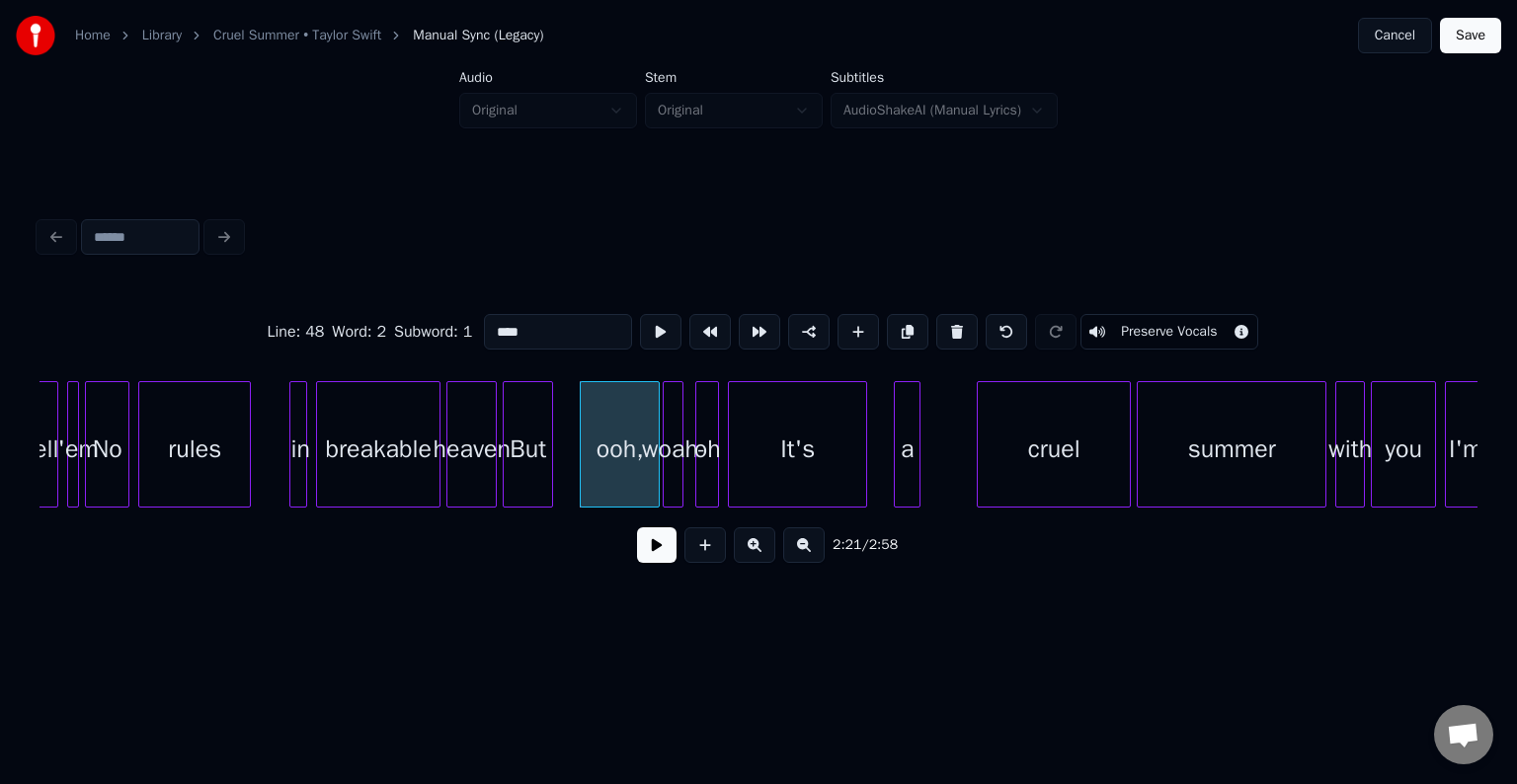 click at bounding box center (657, 545) 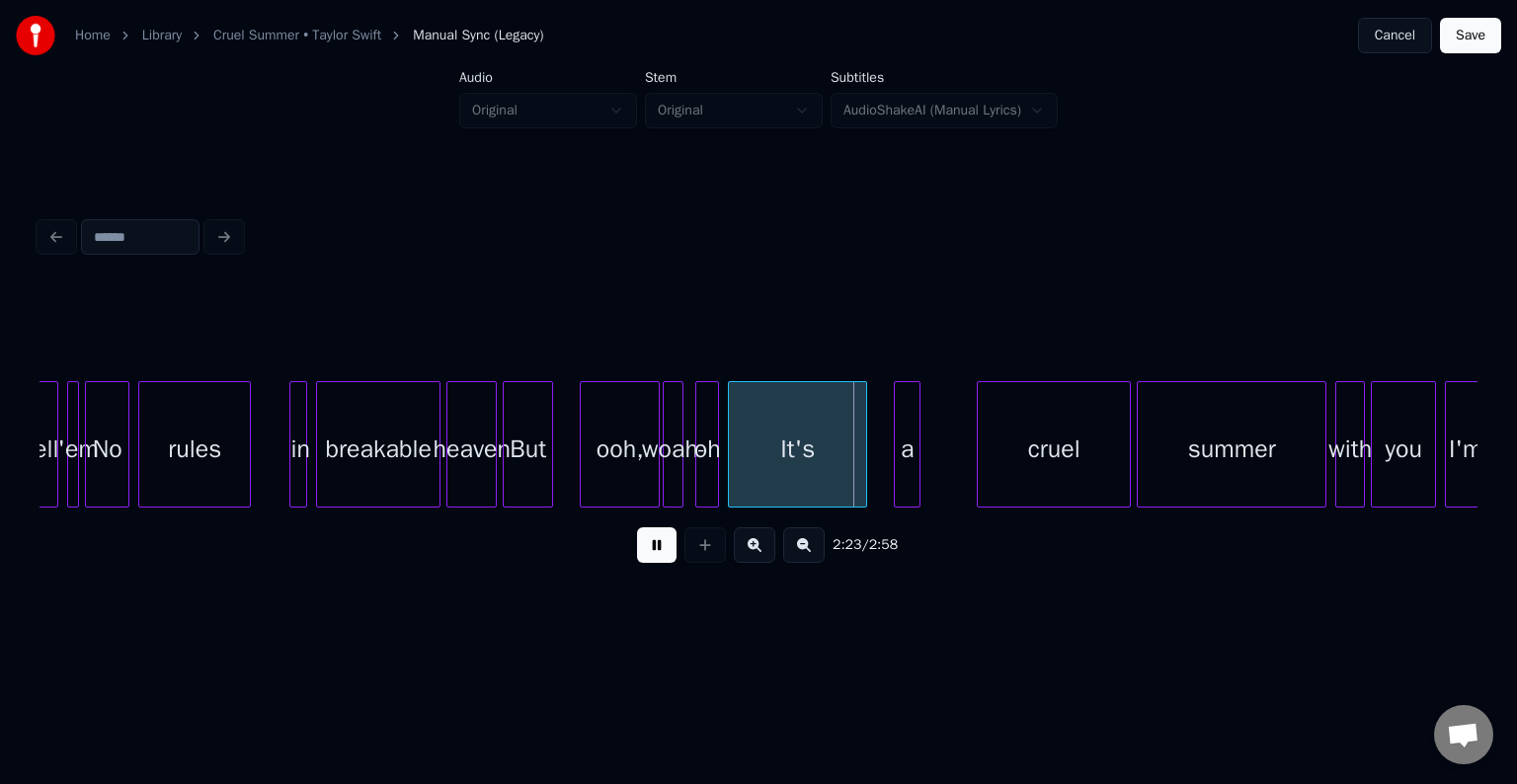 click at bounding box center [657, 545] 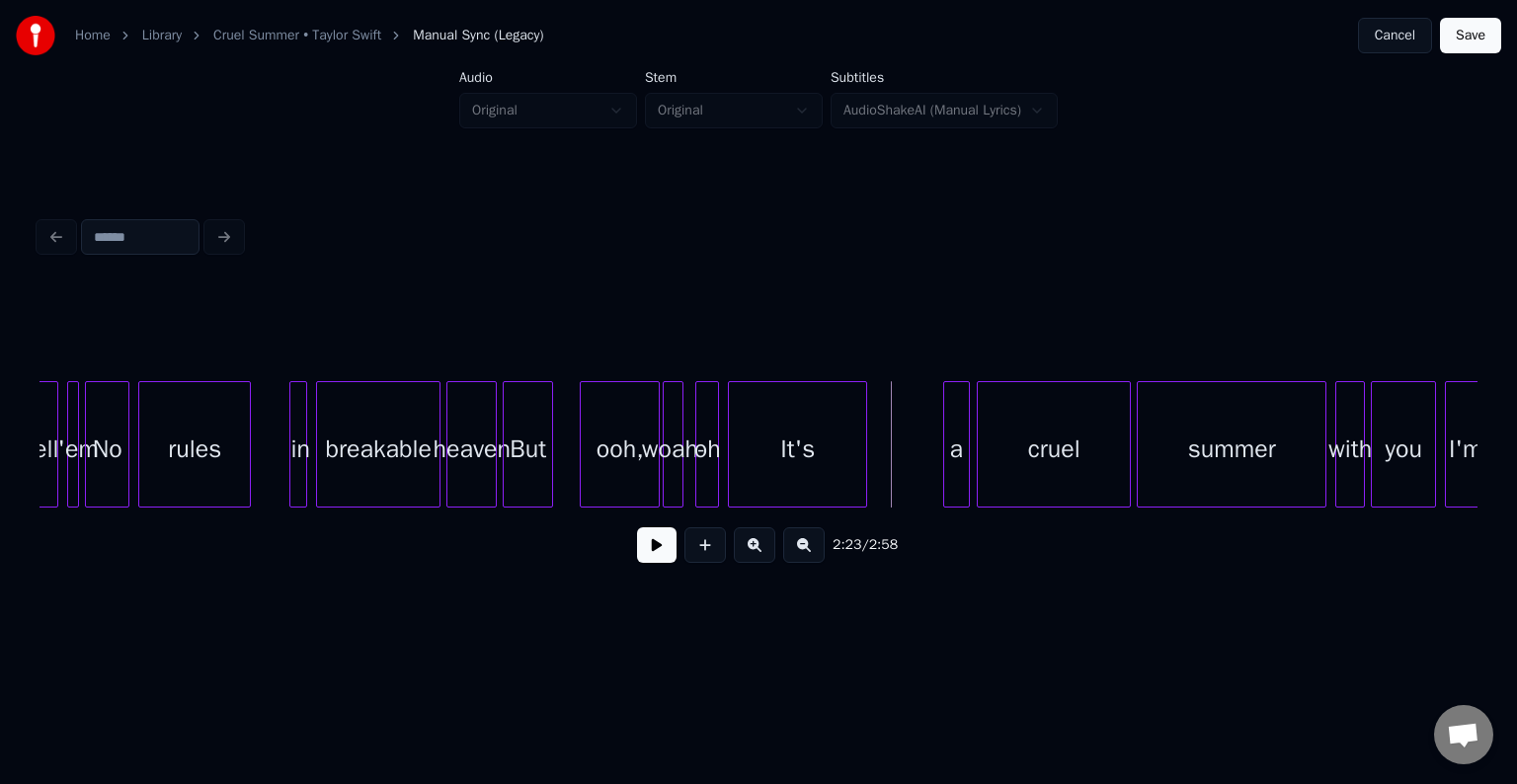 click on "a" at bounding box center [956, 449] 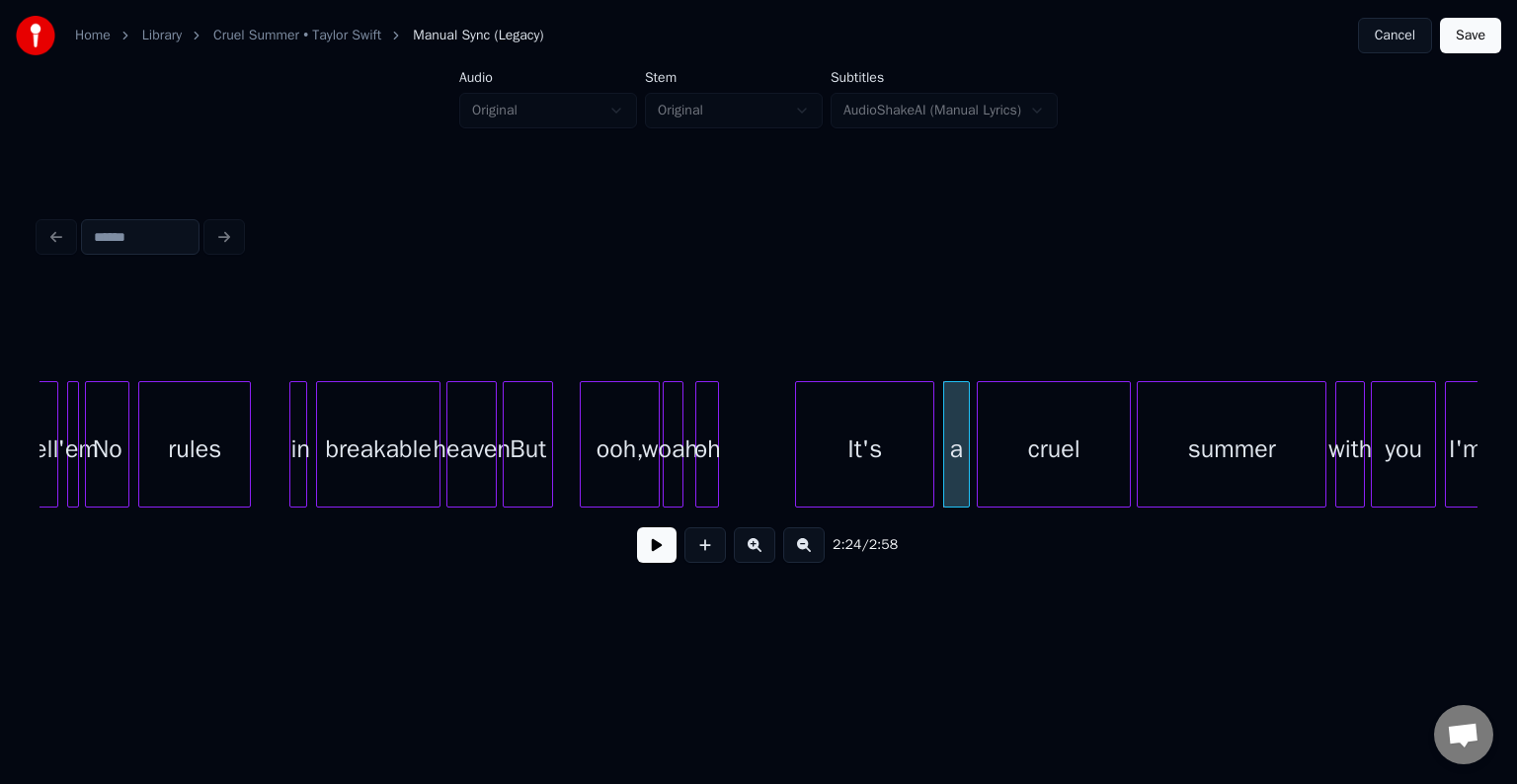 click on "It's" at bounding box center (864, 449) 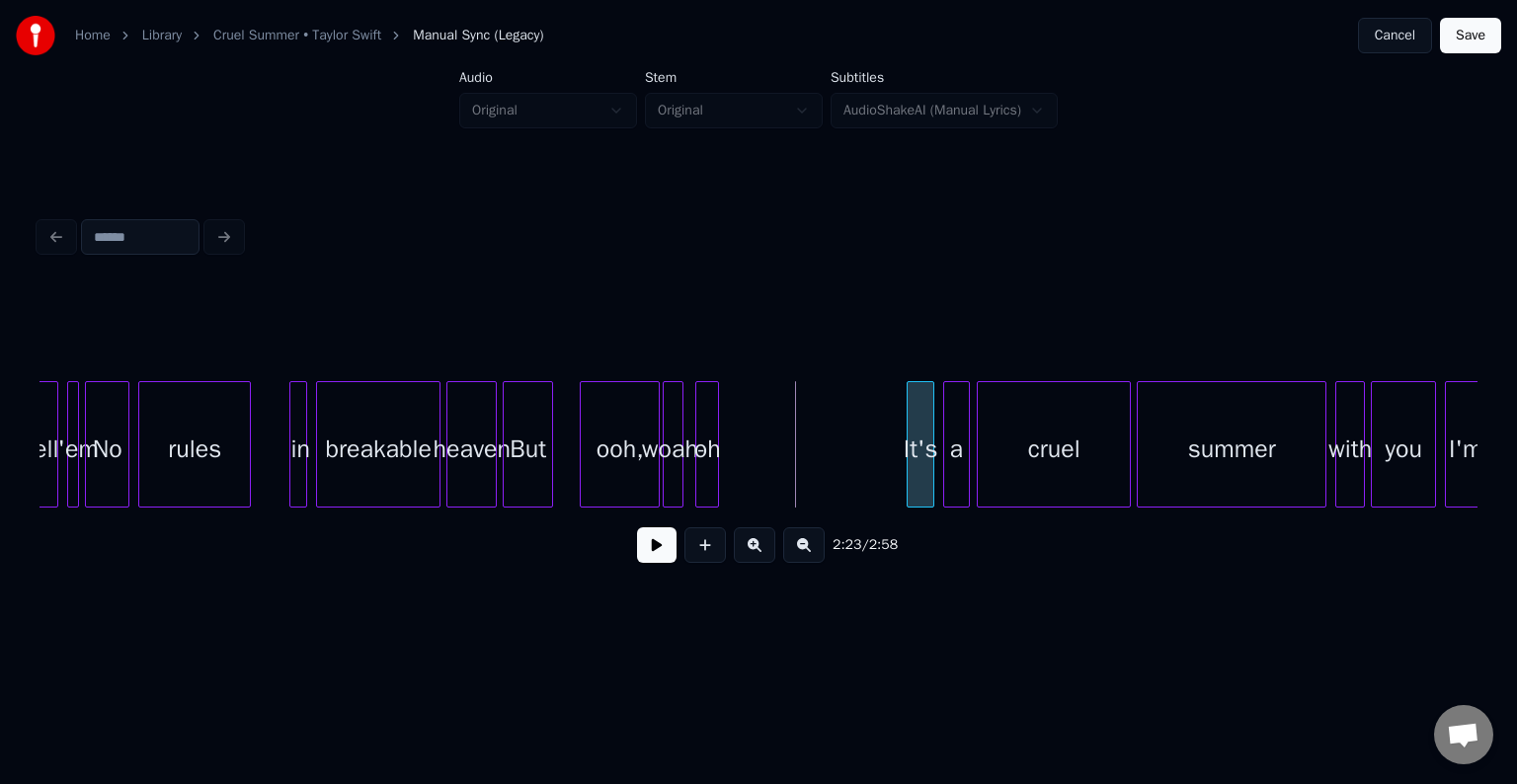 click at bounding box center (911, 444) 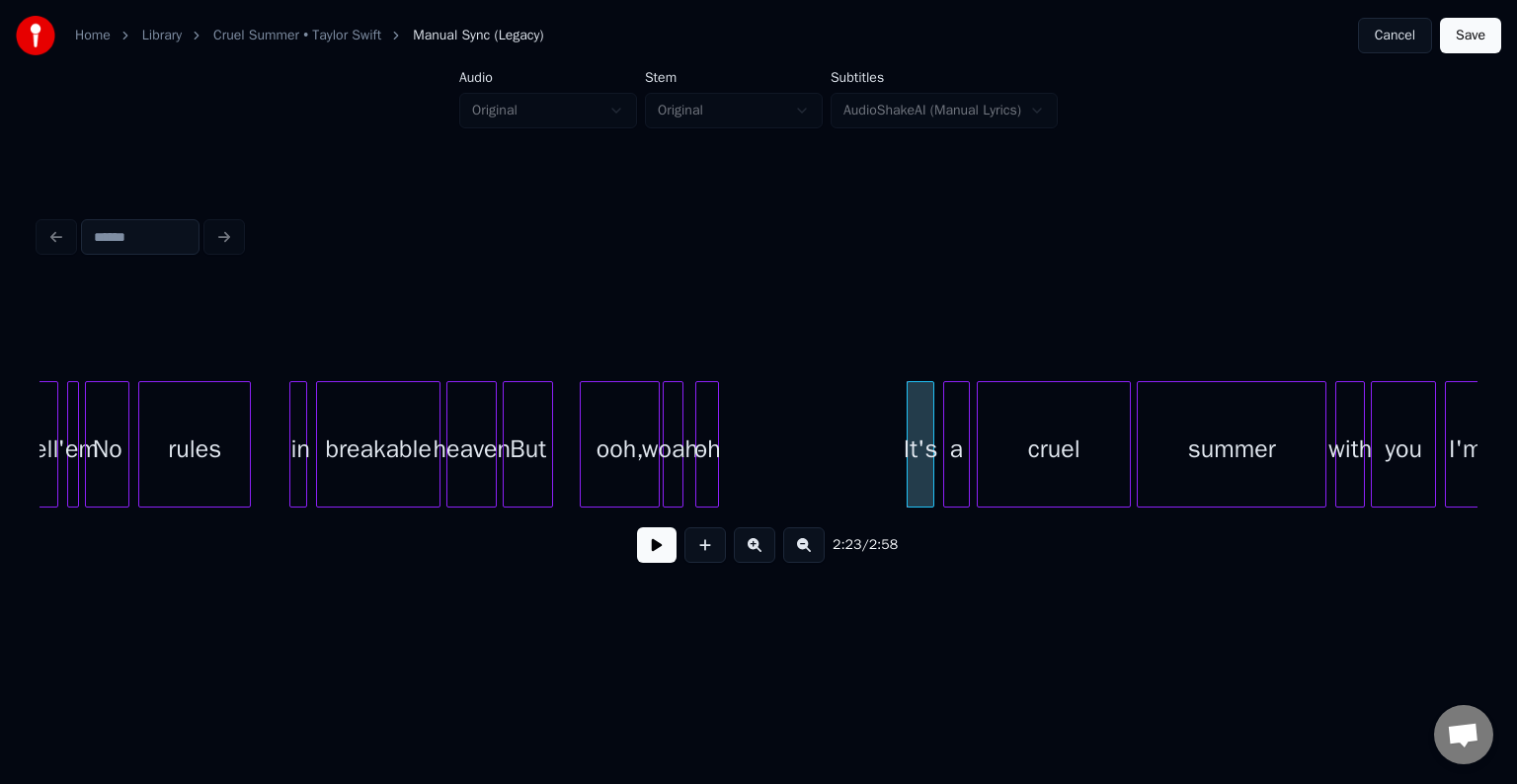 click at bounding box center (657, 545) 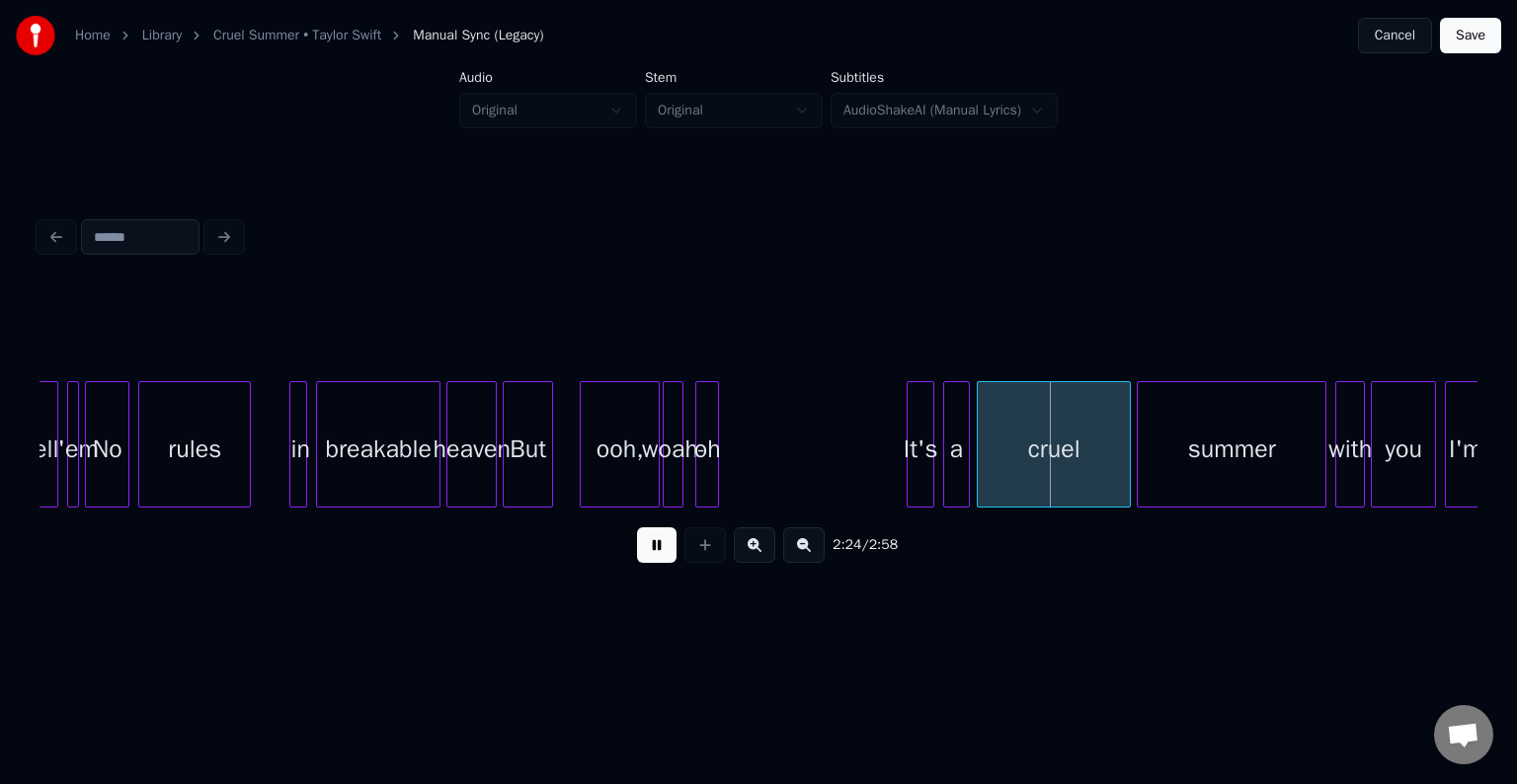 click at bounding box center (657, 545) 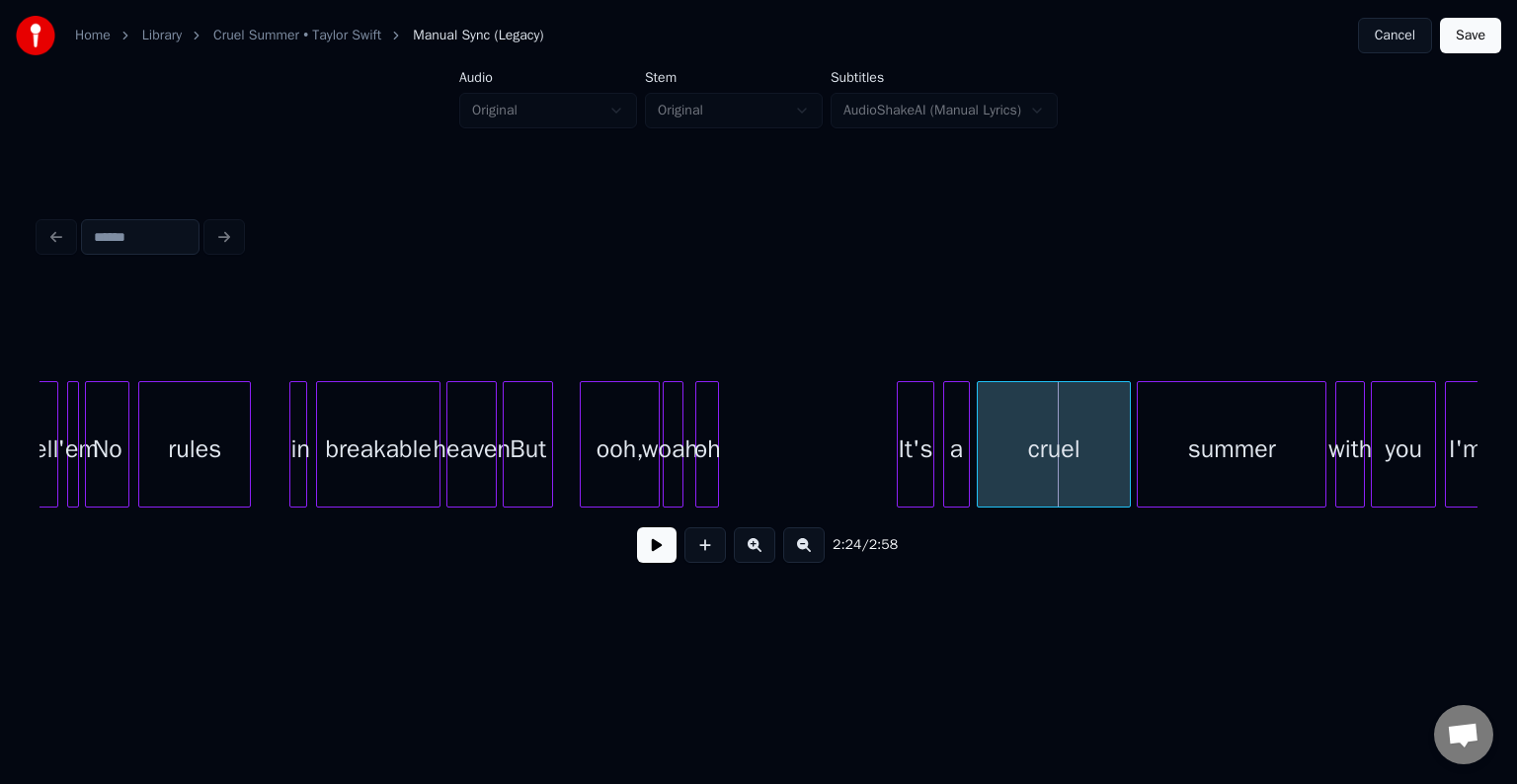 click at bounding box center [901, 444] 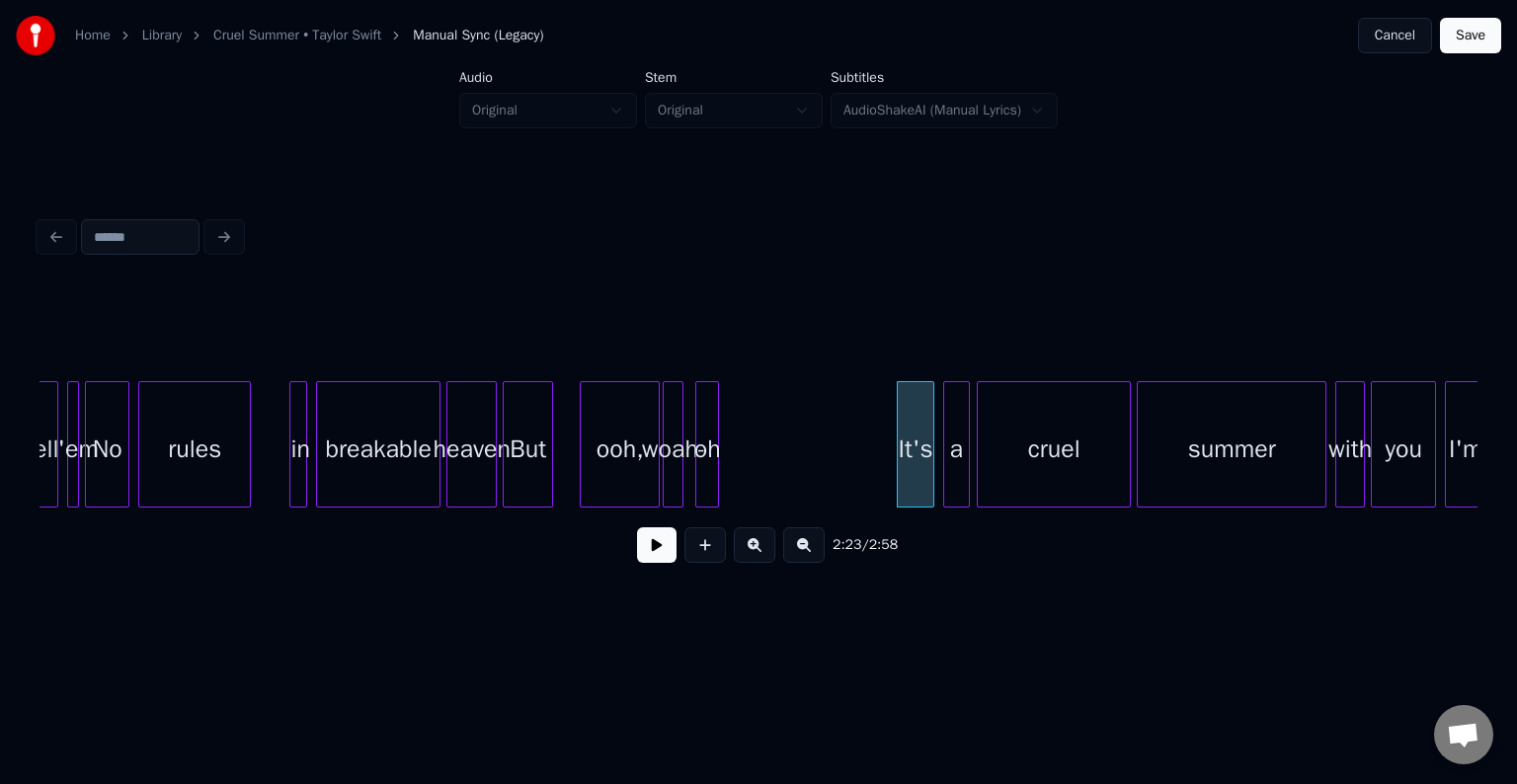 click at bounding box center (657, 545) 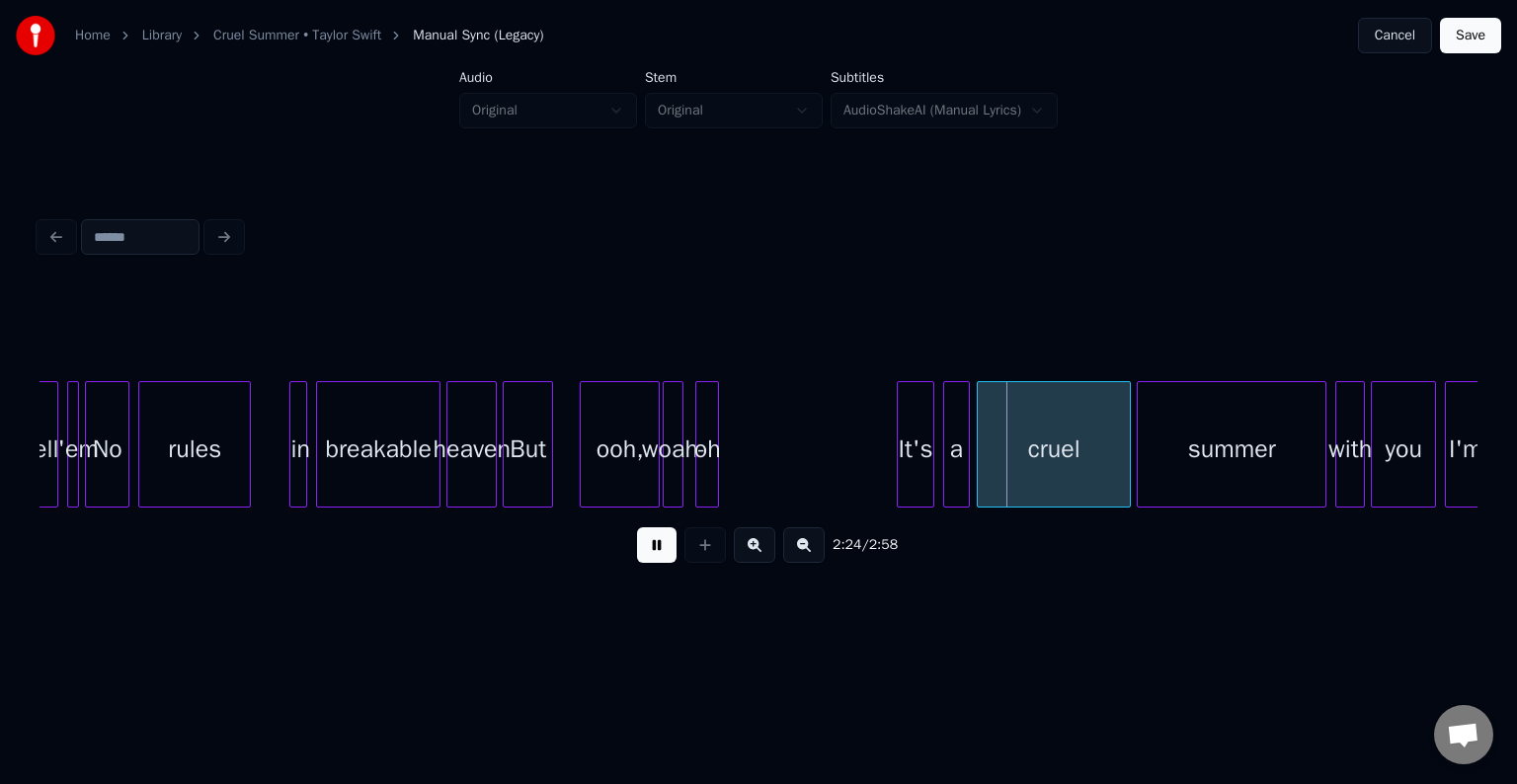 click on "2:24 / 2:58" at bounding box center (758, 545) 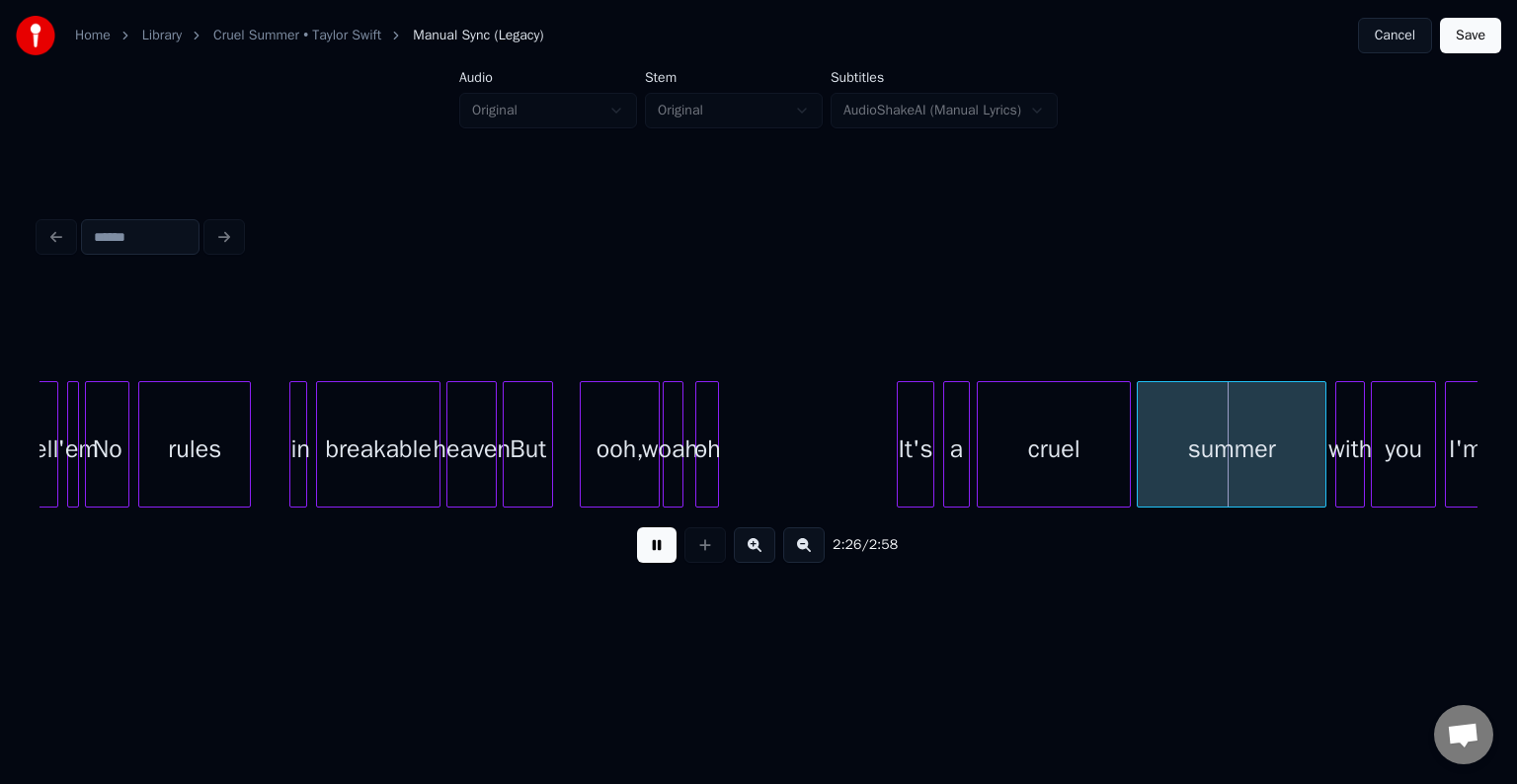 drag, startPoint x: 647, startPoint y: 557, endPoint x: 686, endPoint y: 538, distance: 43.38202 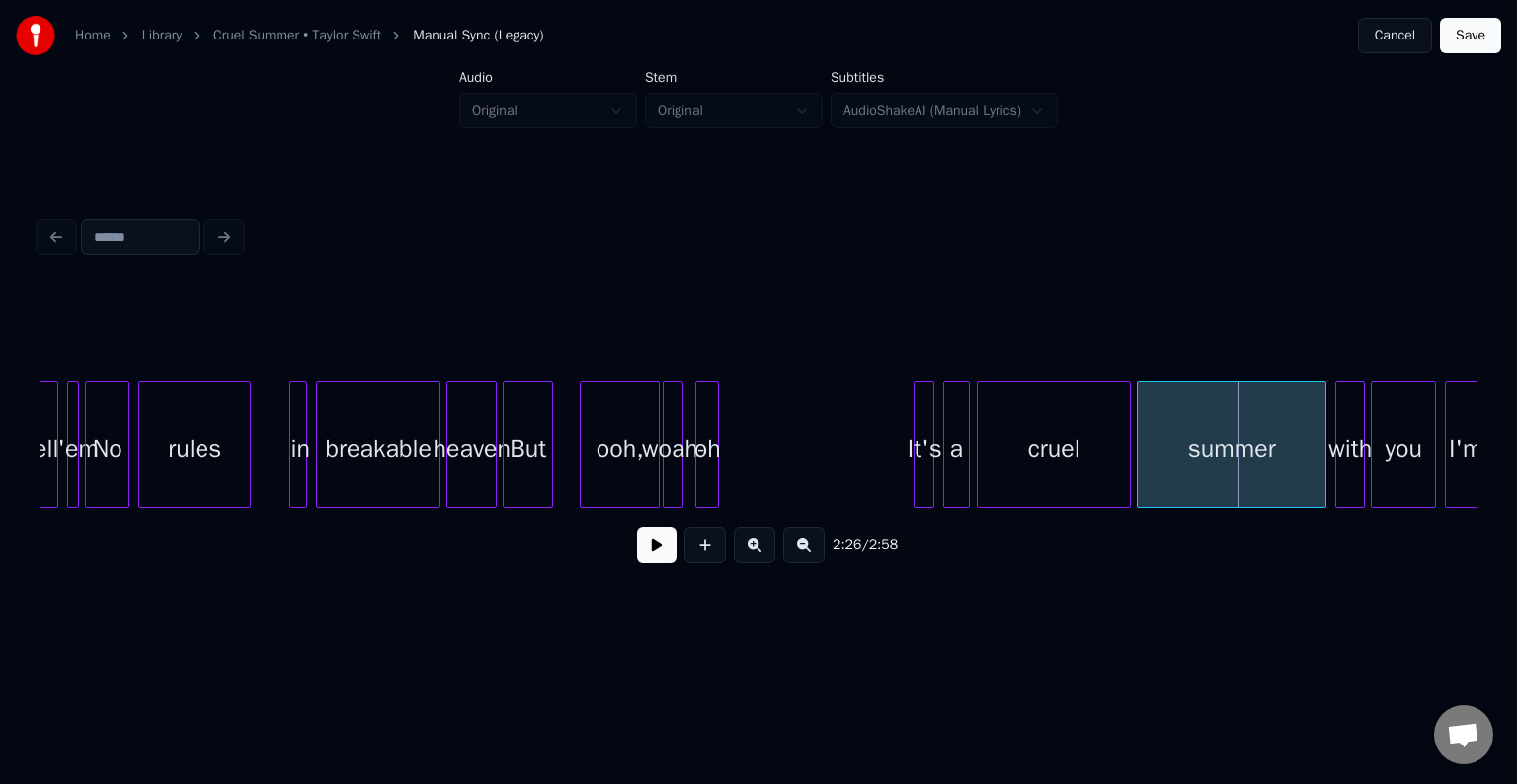 click at bounding box center [918, 444] 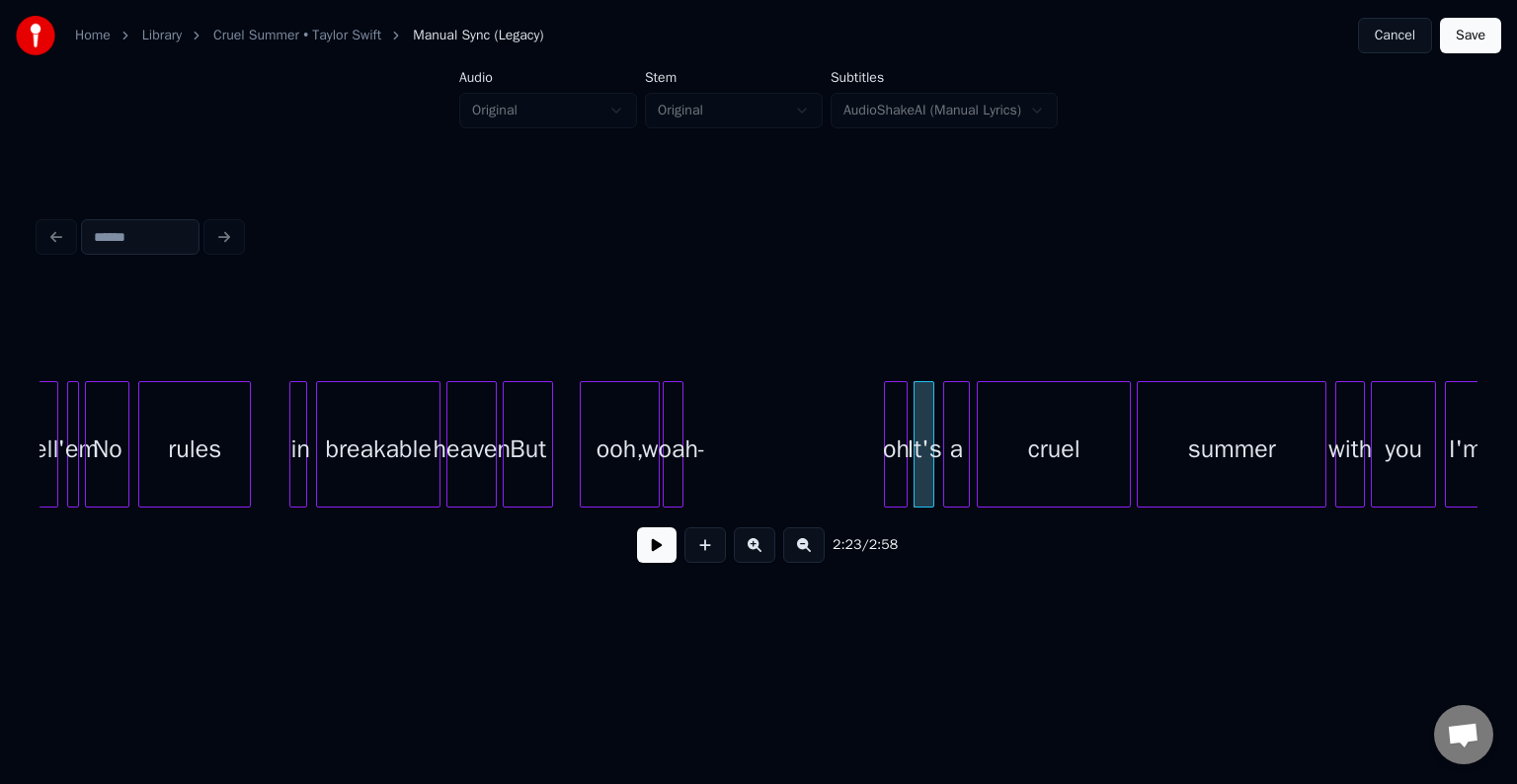 click on "oh" at bounding box center (896, 449) 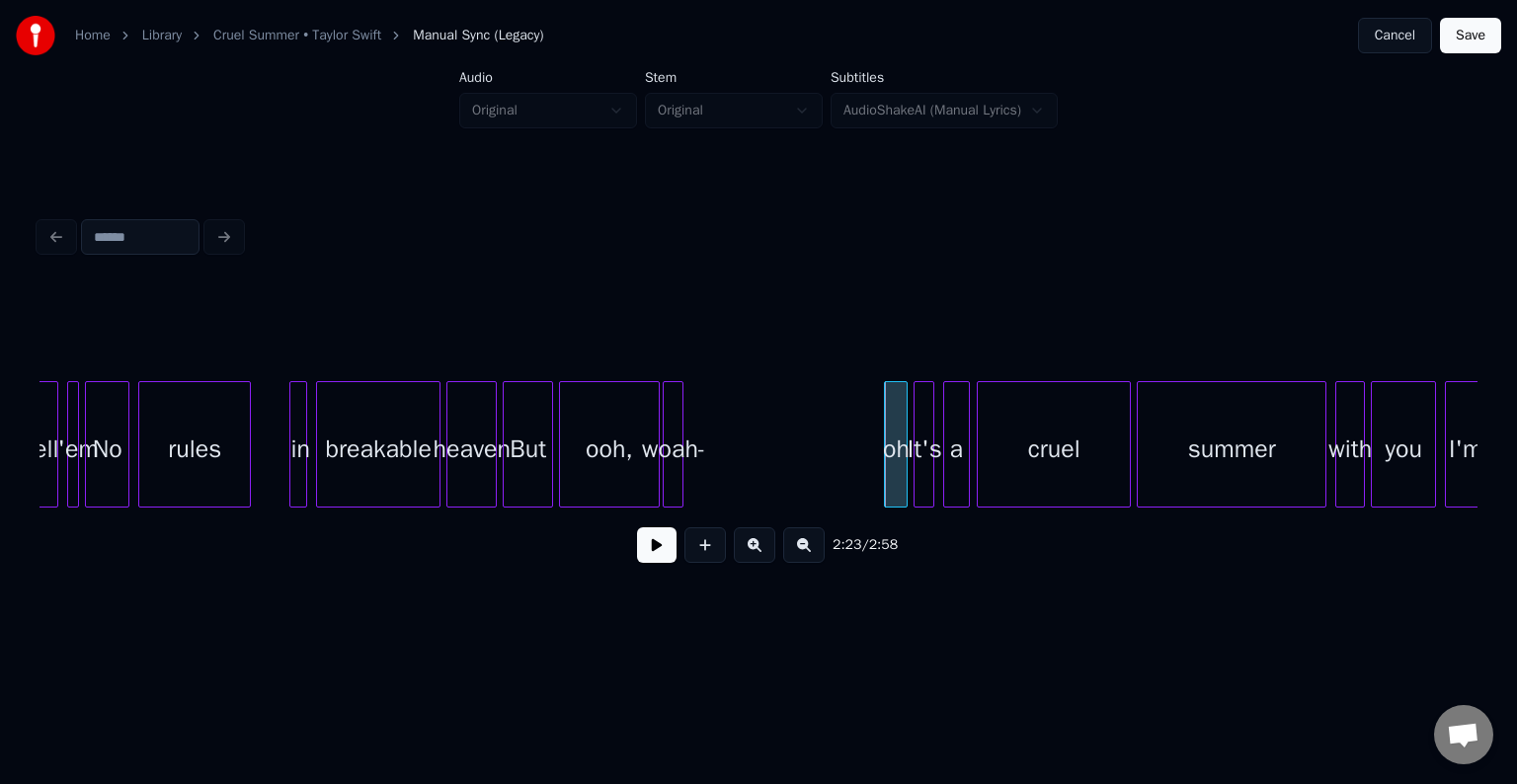 click at bounding box center (563, 444) 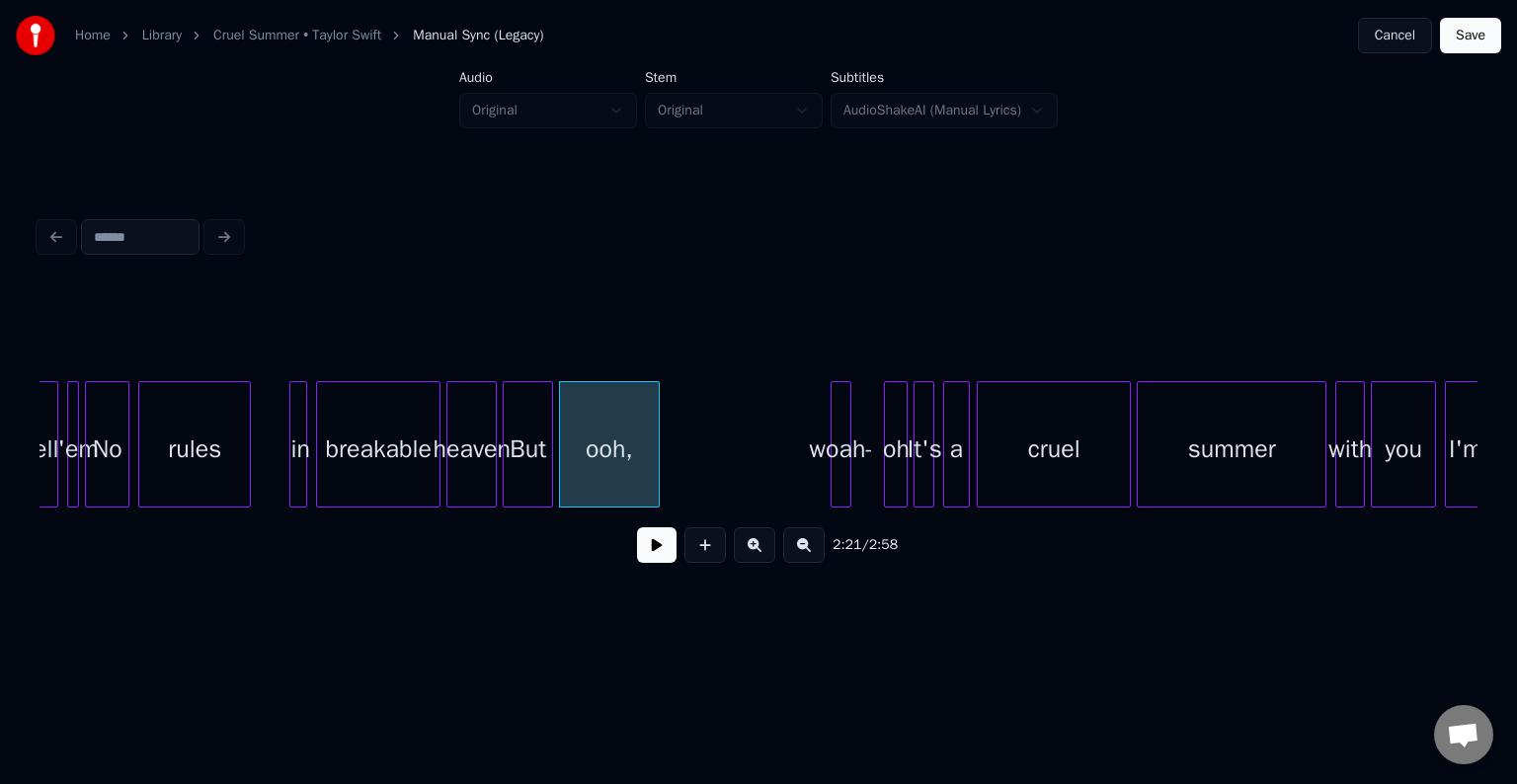 click on "woah-" at bounding box center (841, 449) 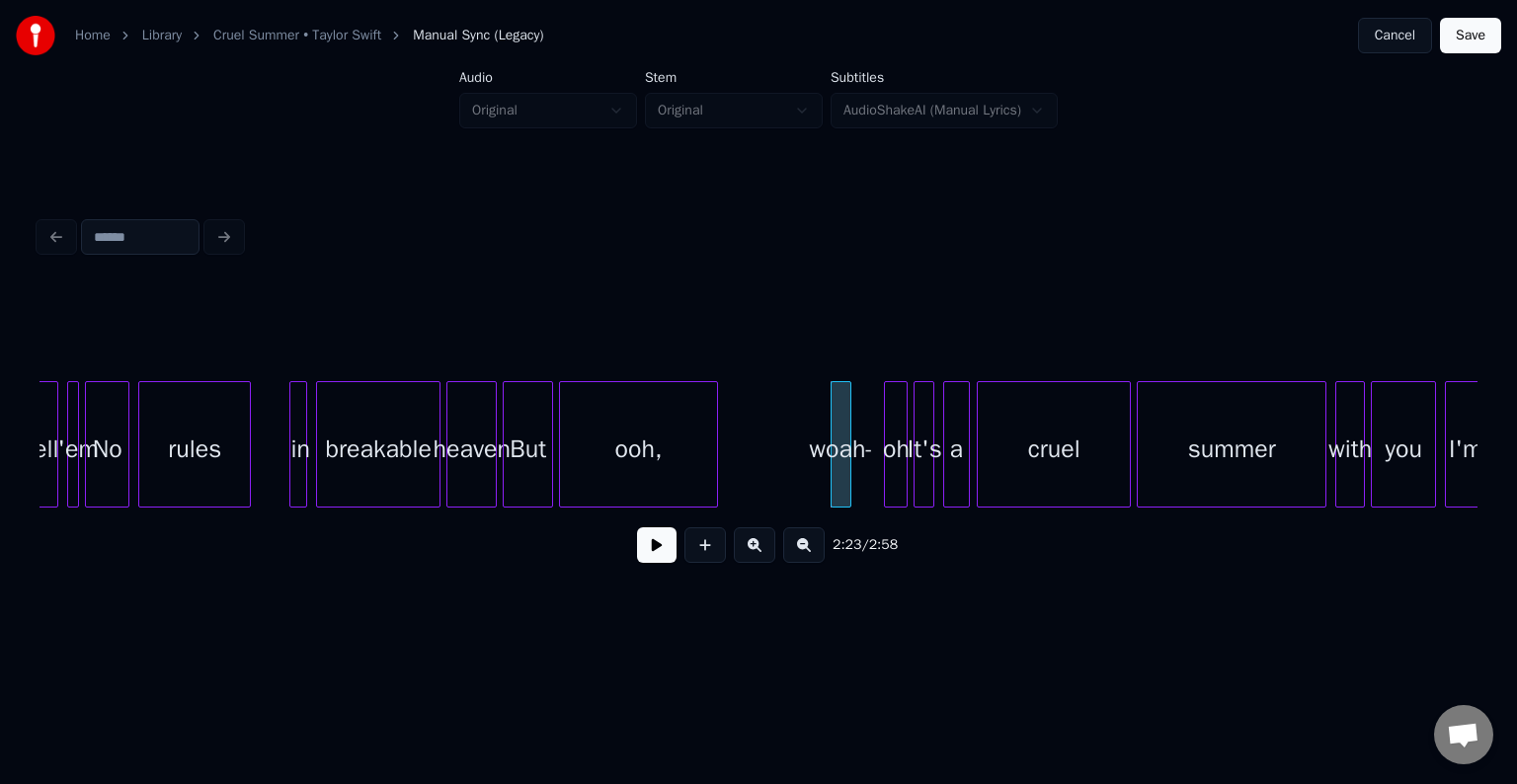 click at bounding box center [714, 444] 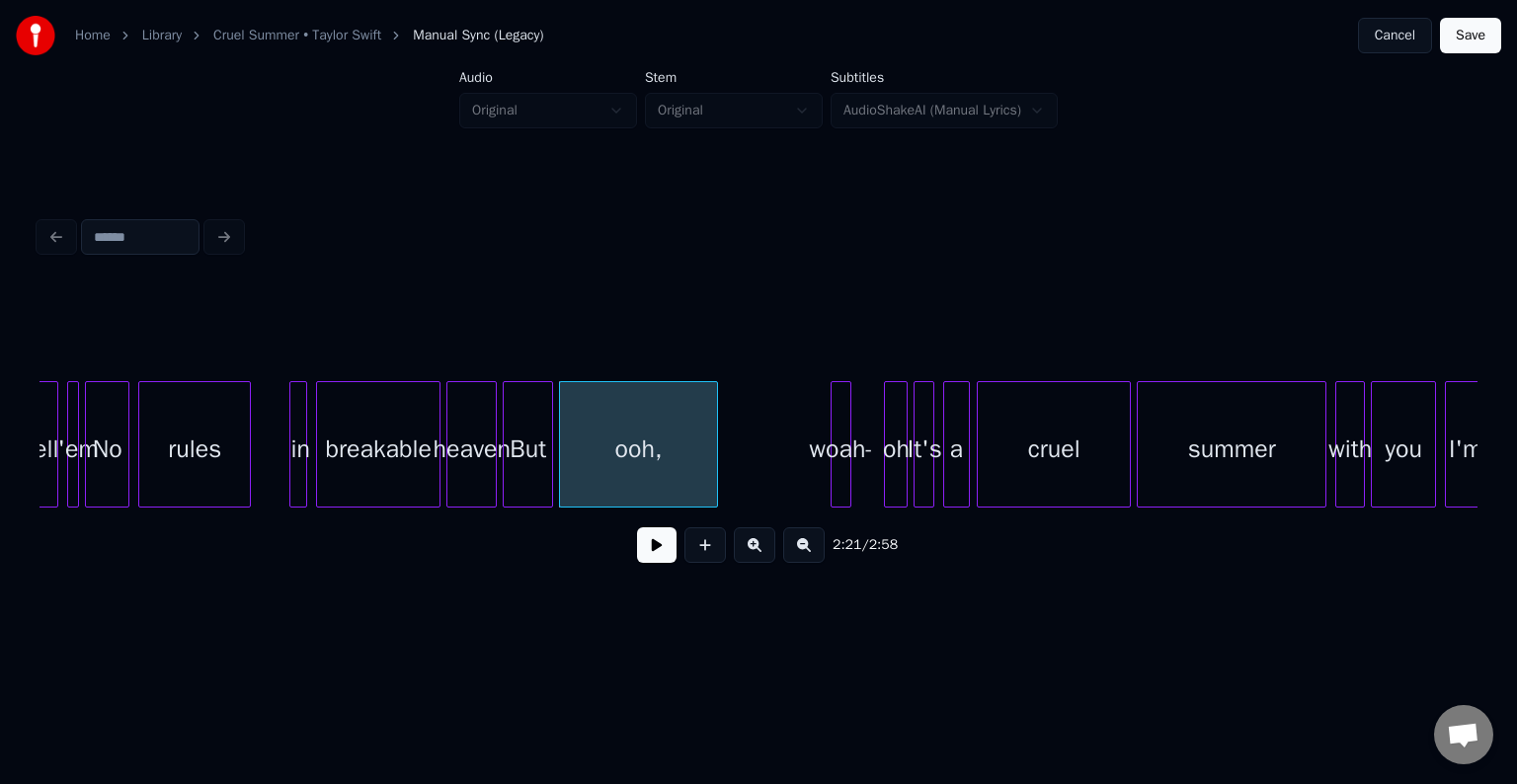 click at bounding box center [657, 545] 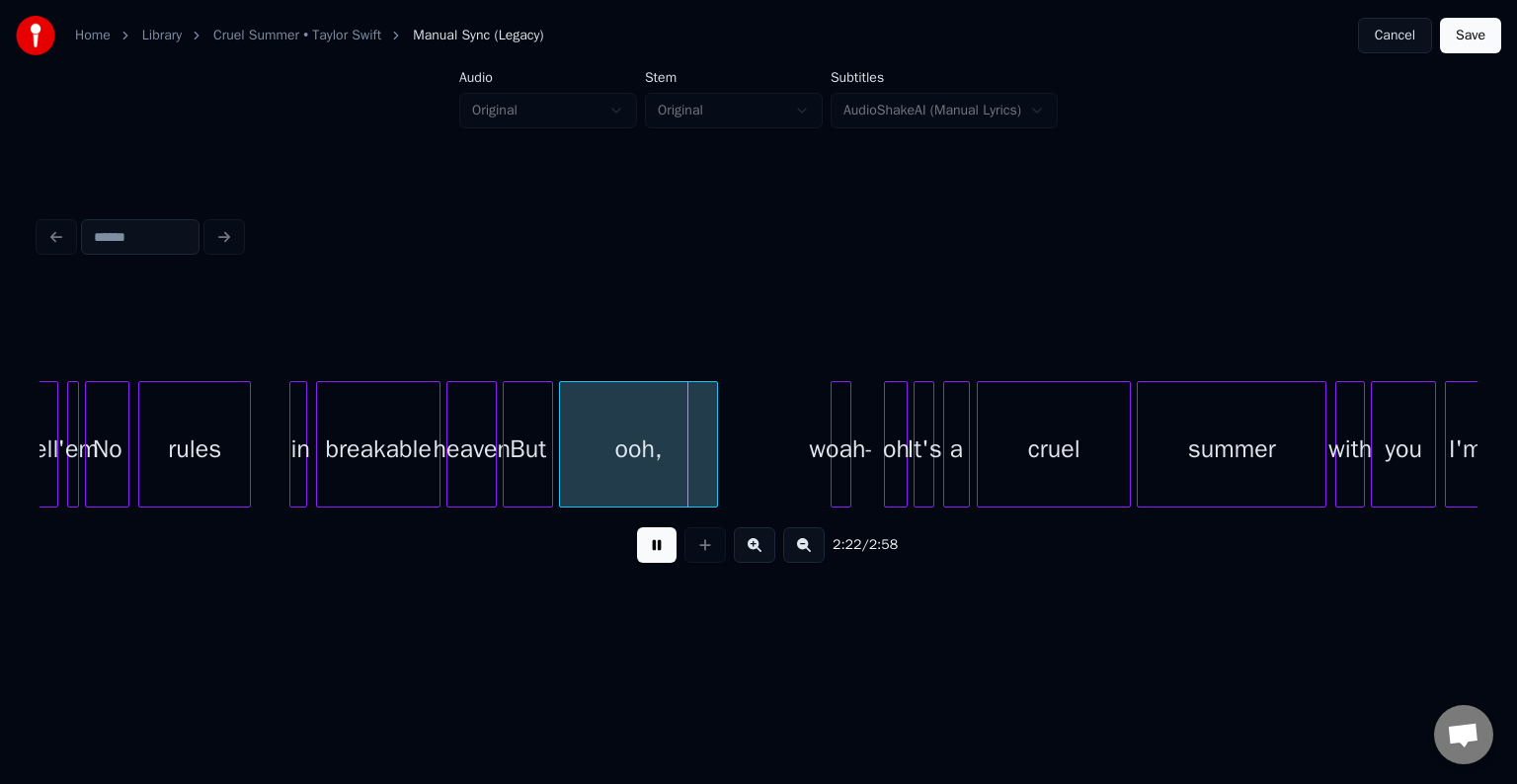 click at bounding box center (657, 545) 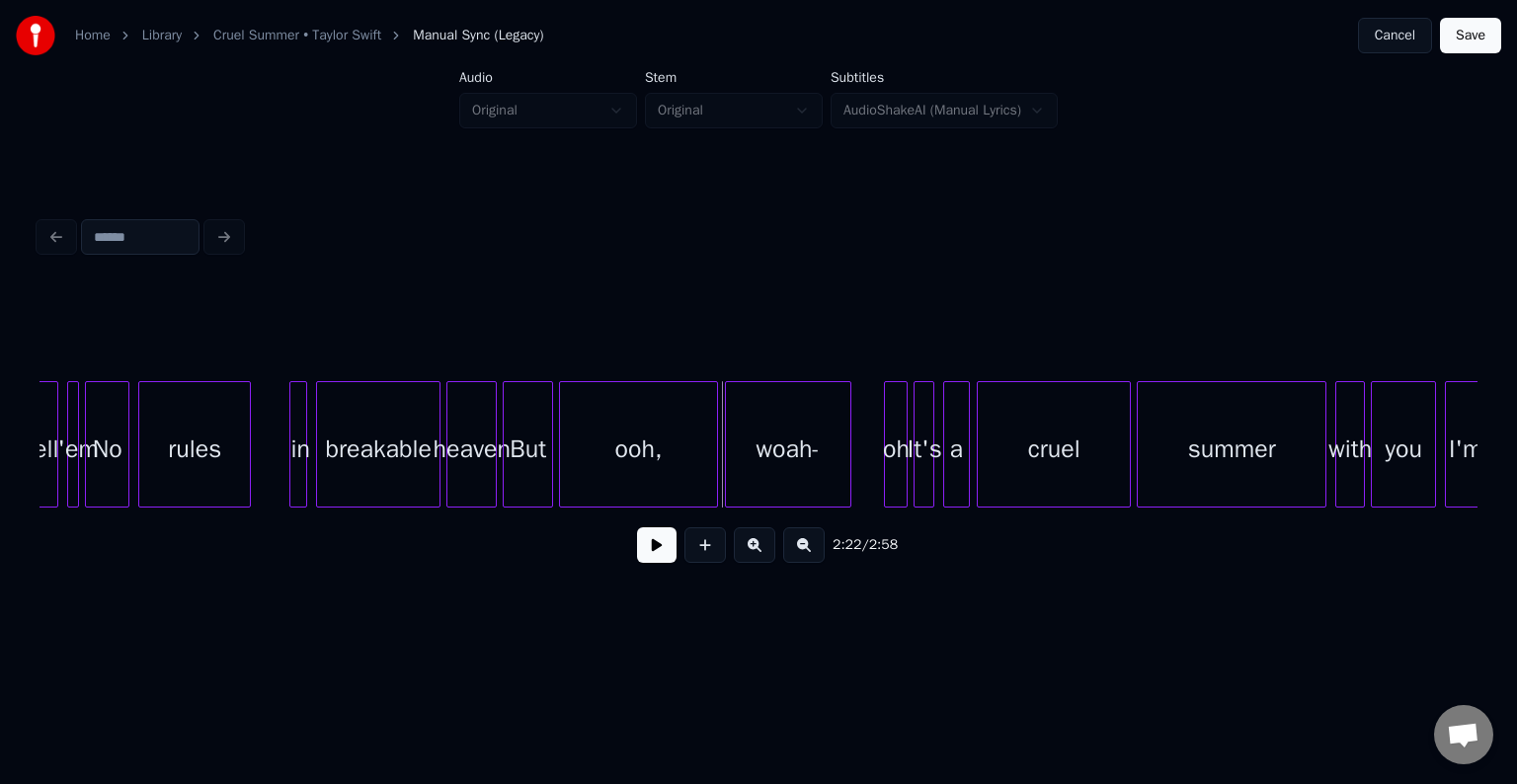 click at bounding box center [729, 444] 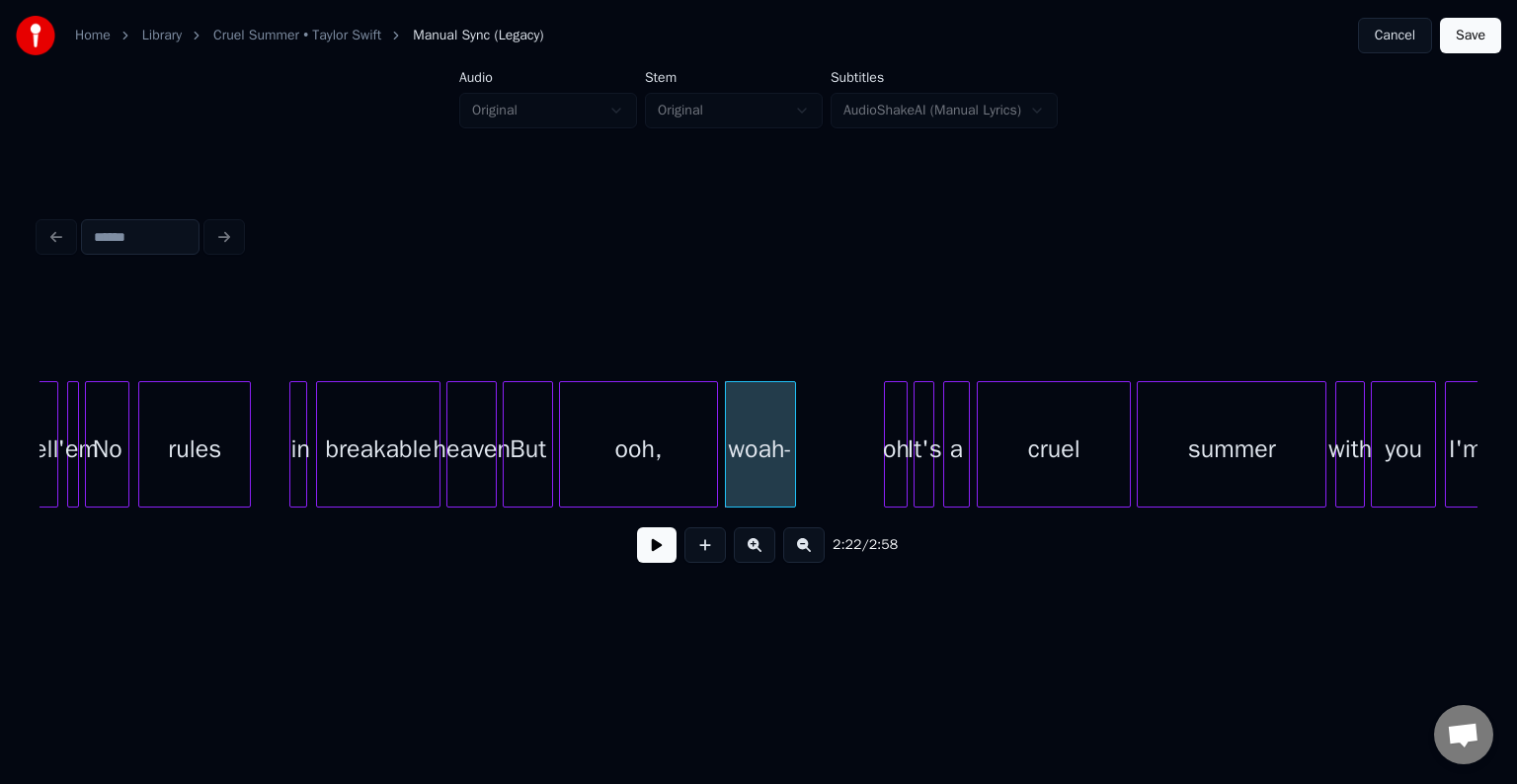 click at bounding box center [792, 444] 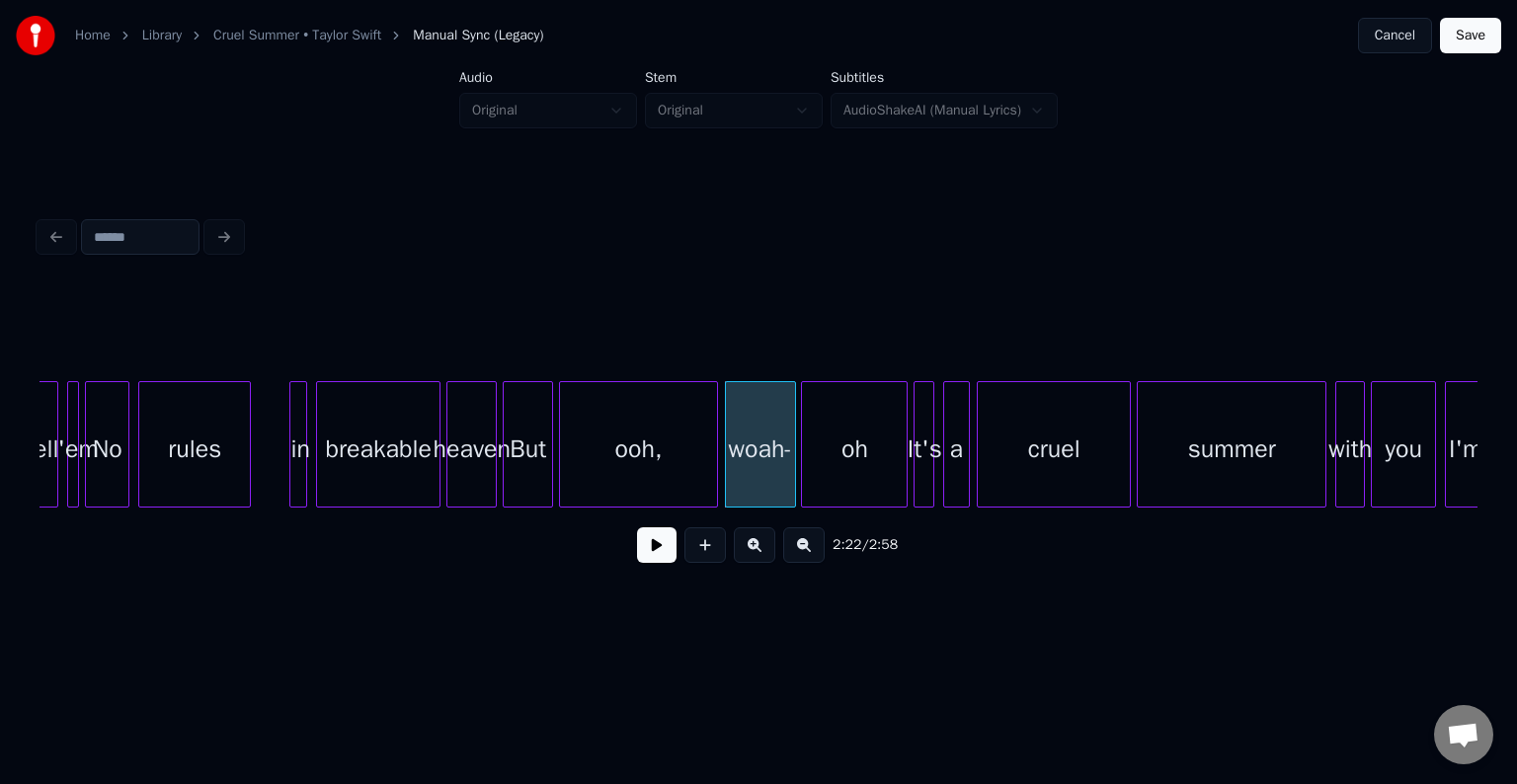 click at bounding box center (805, 444) 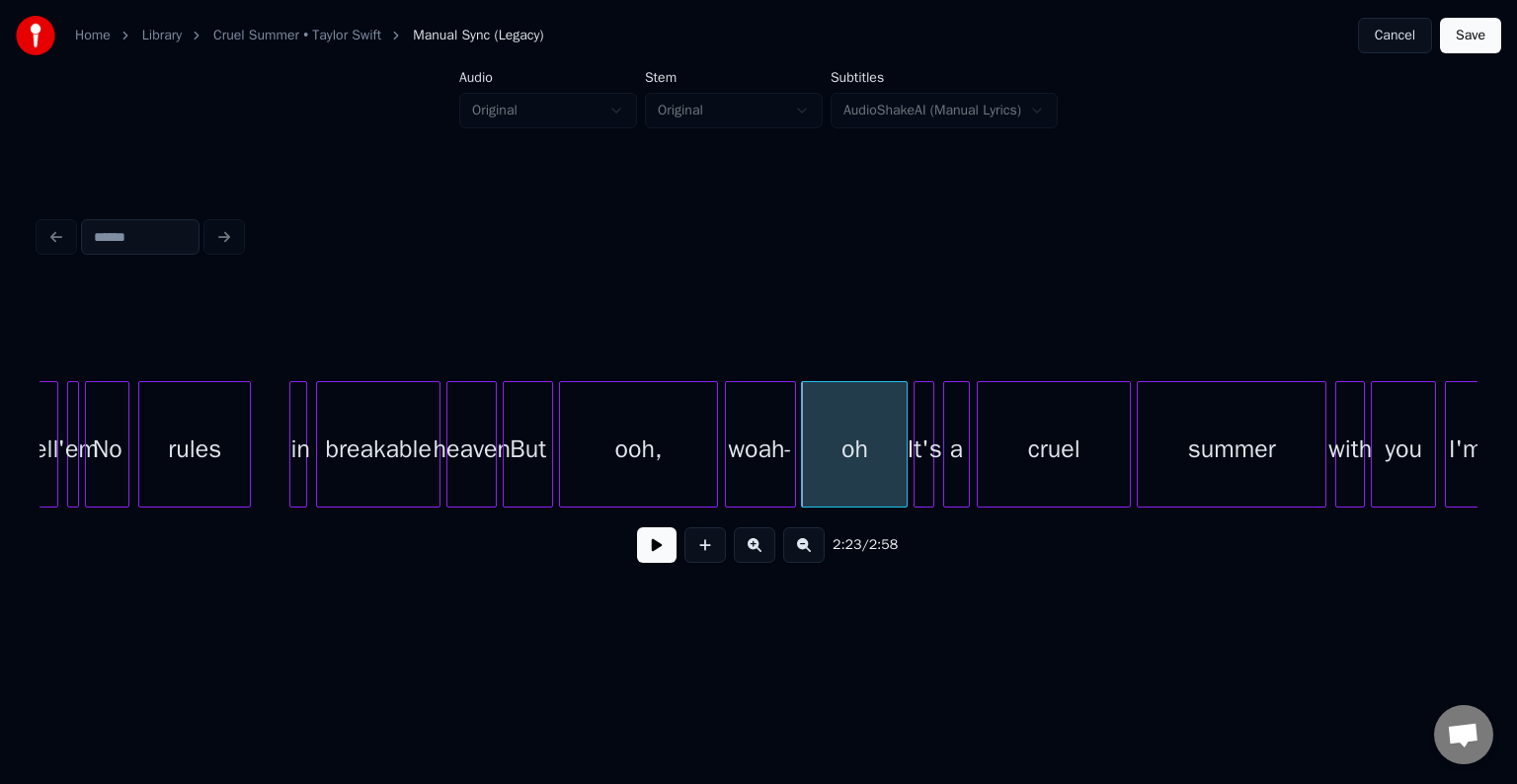 click on "But" at bounding box center (527, 449) 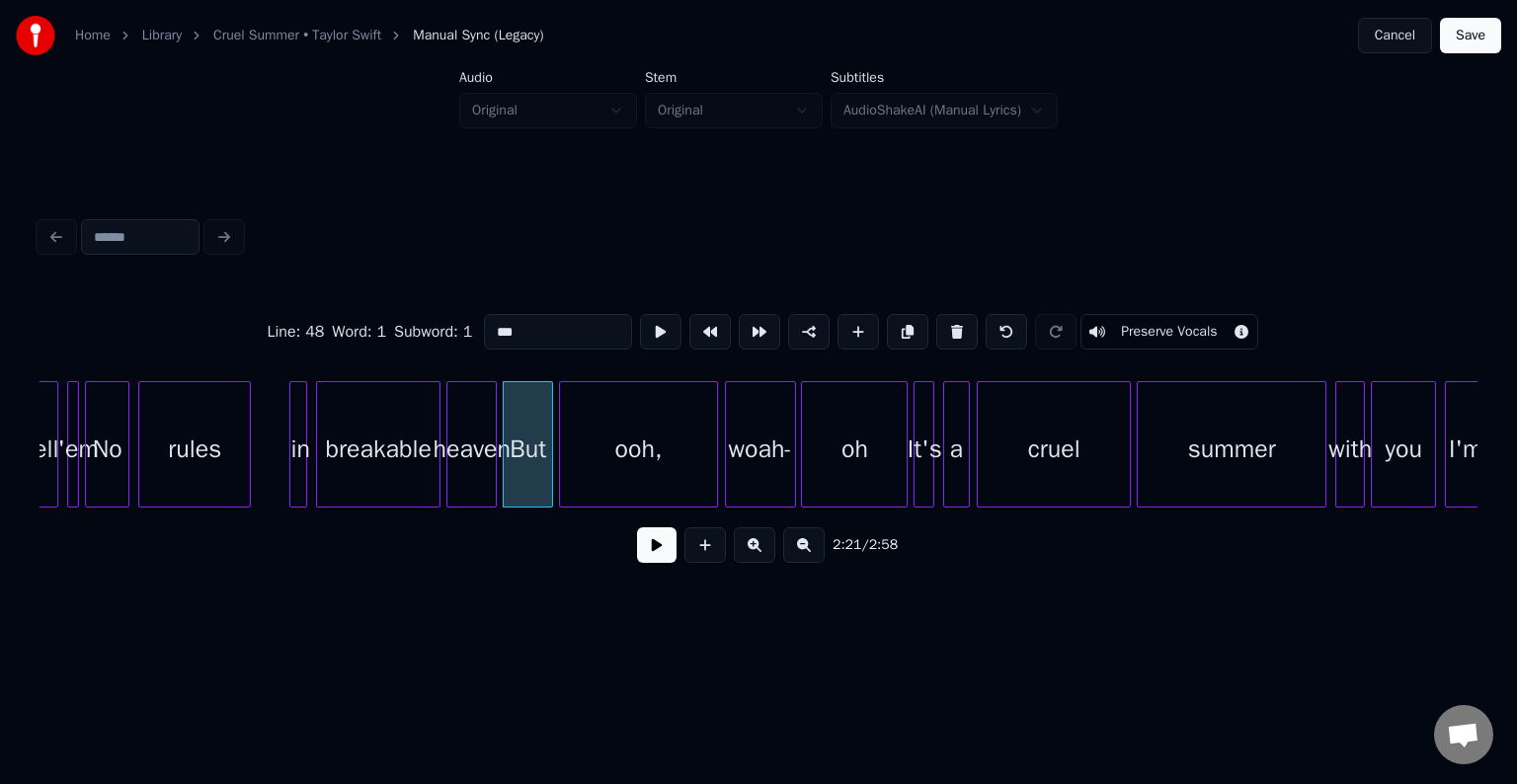 click at bounding box center (657, 545) 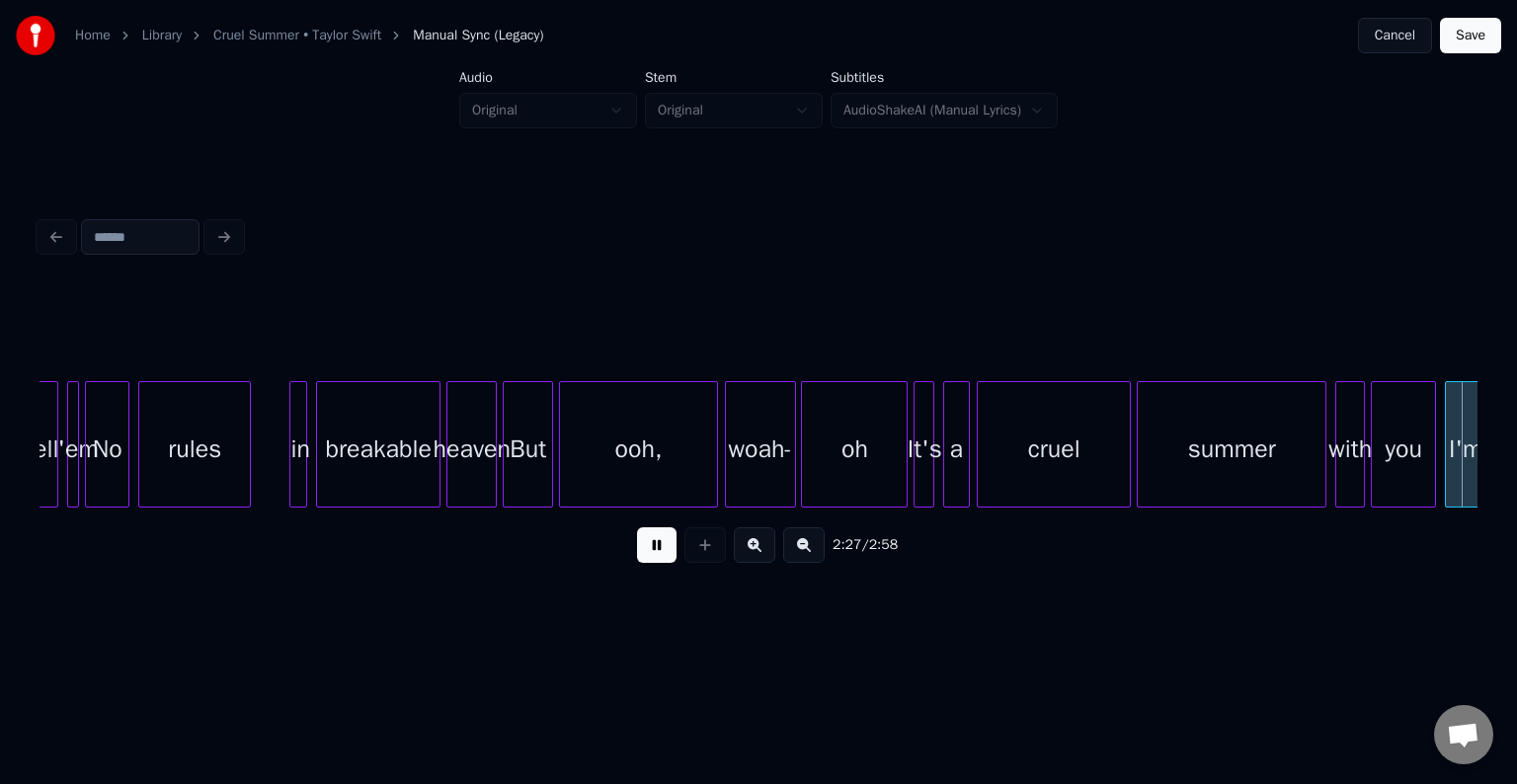 scroll, scrollTop: 0, scrollLeft: 21884, axis: horizontal 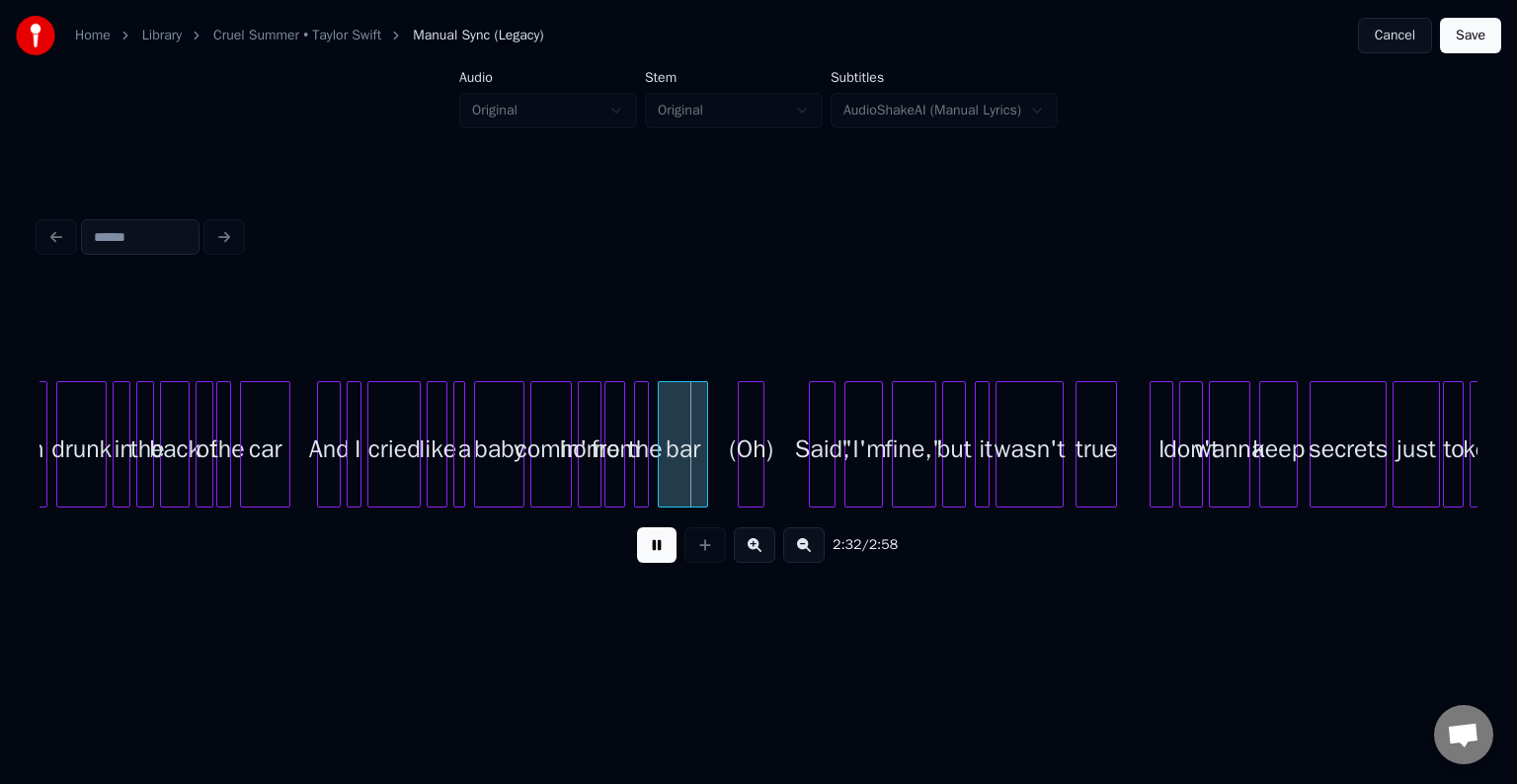 click at bounding box center [657, 545] 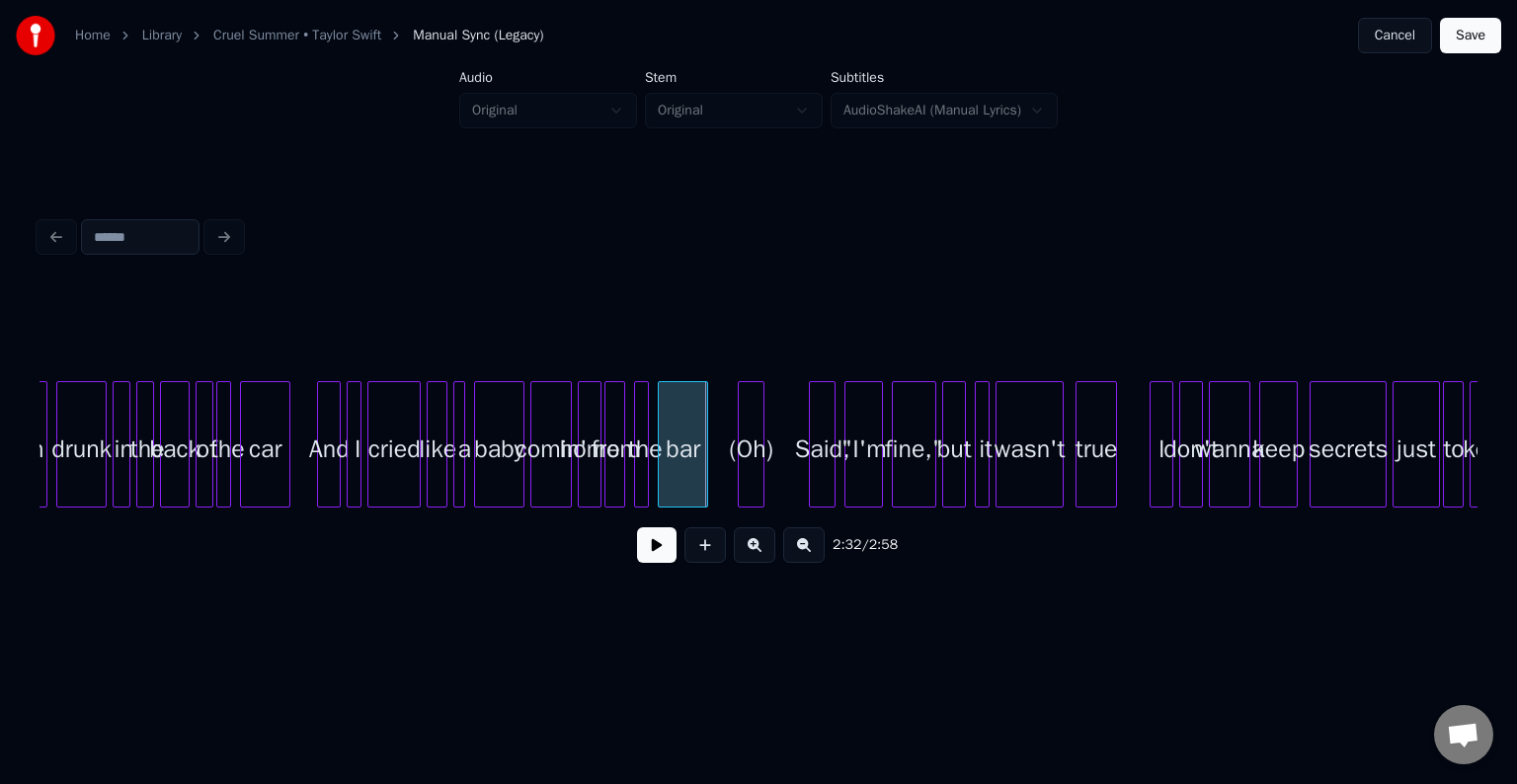 click on "(Oh)" at bounding box center [751, 449] 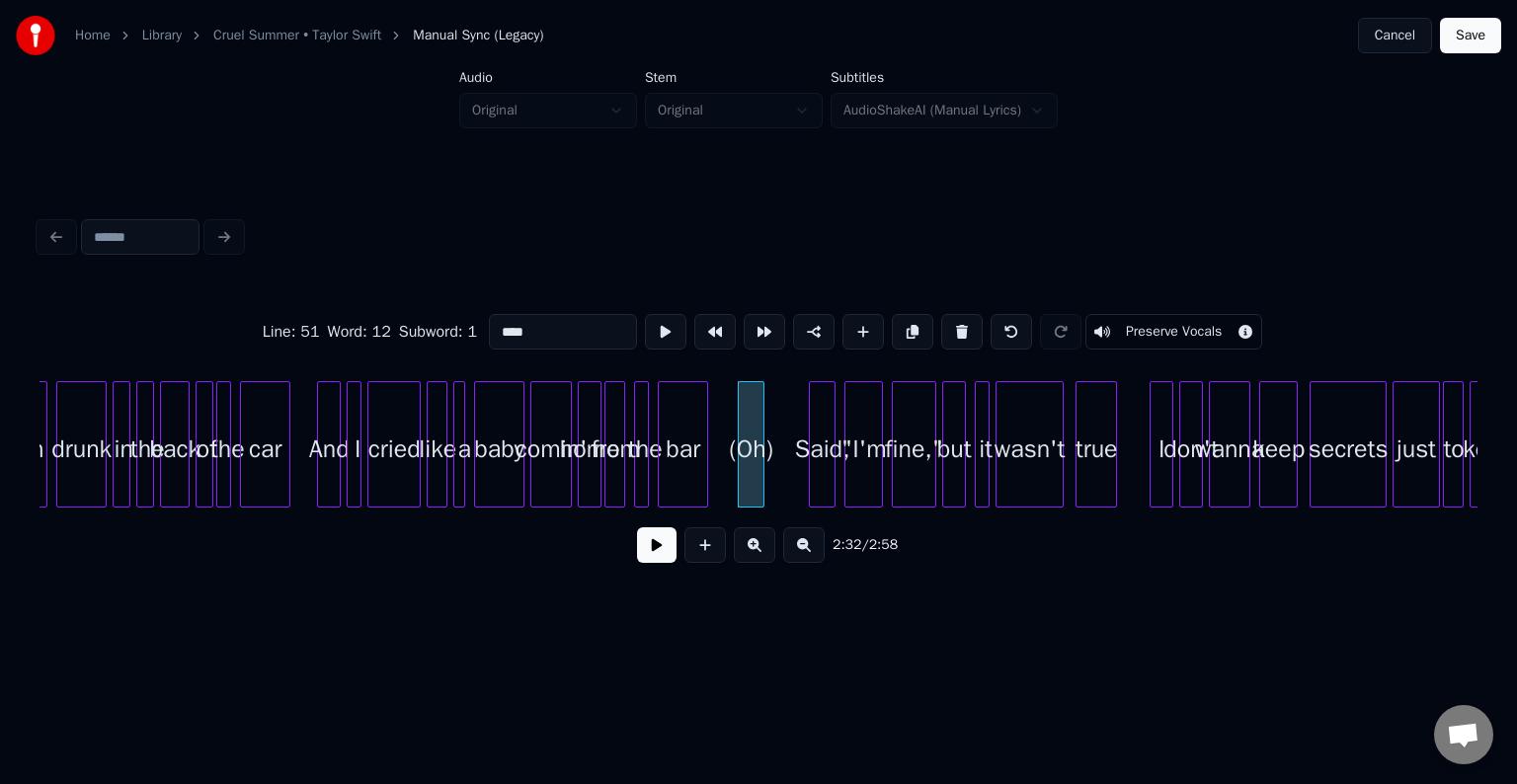 click on "Preserve Vocals" at bounding box center [1173, 332] 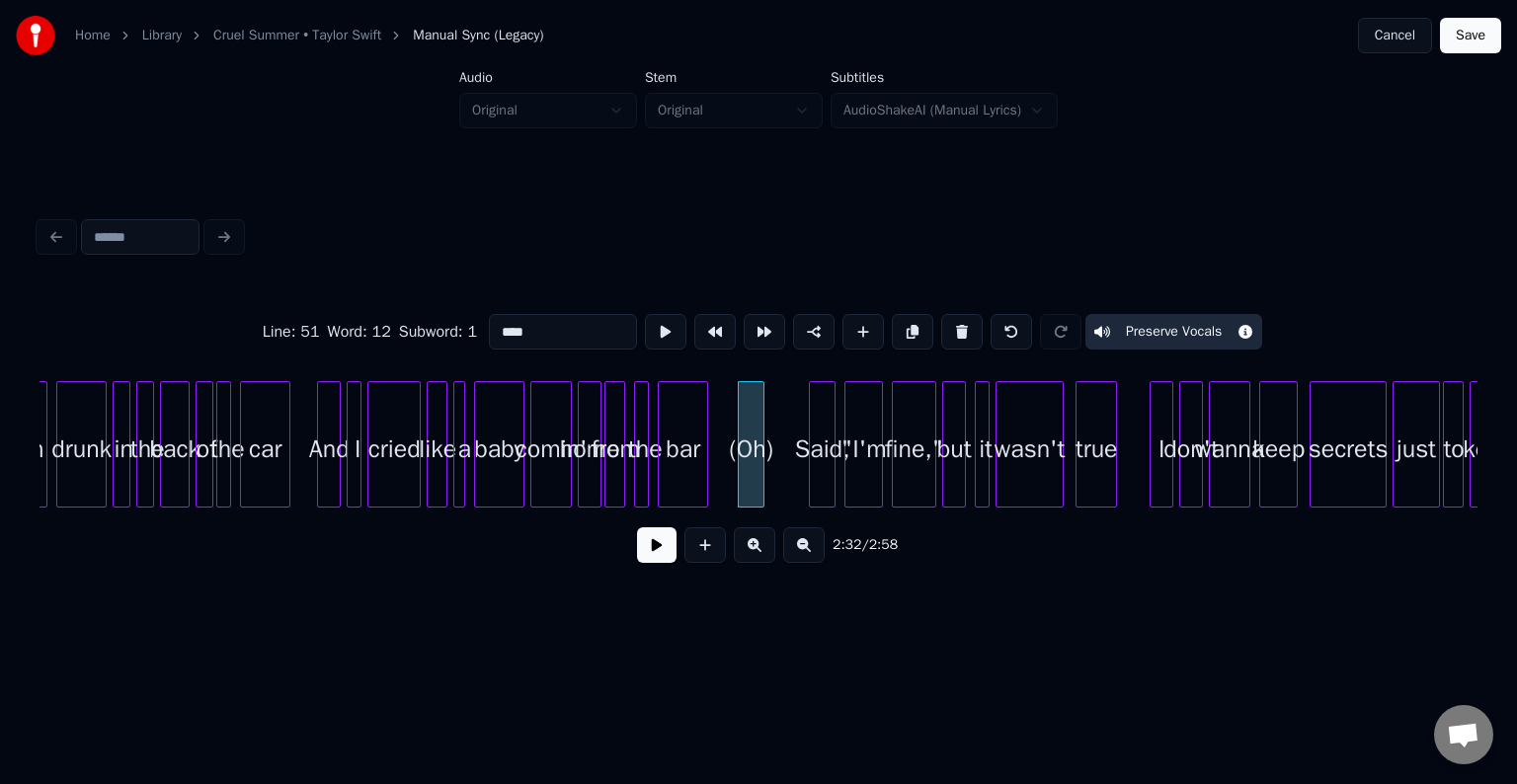 click at bounding box center (657, 545) 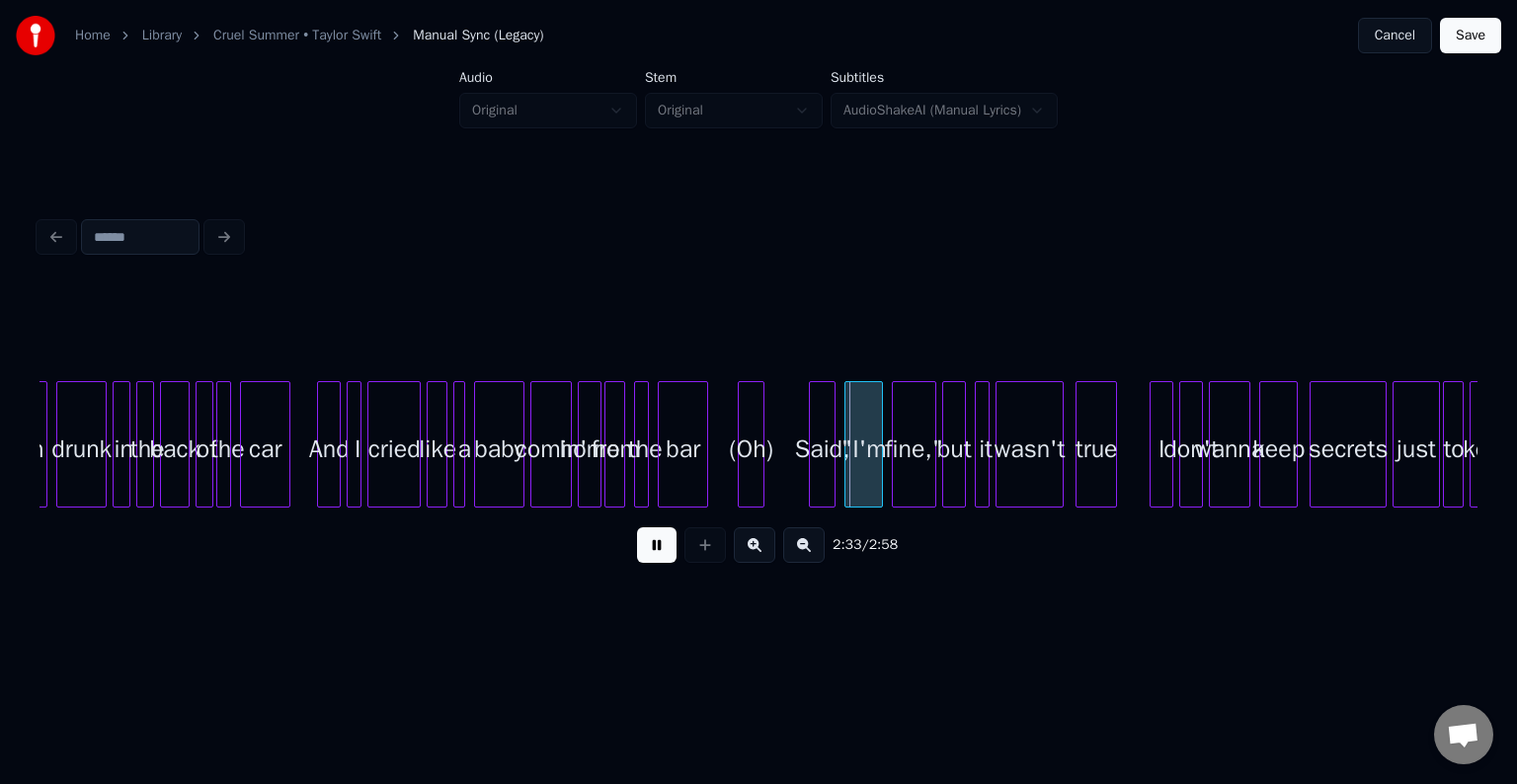 drag, startPoint x: 664, startPoint y: 551, endPoint x: 716, endPoint y: 528, distance: 56.85948 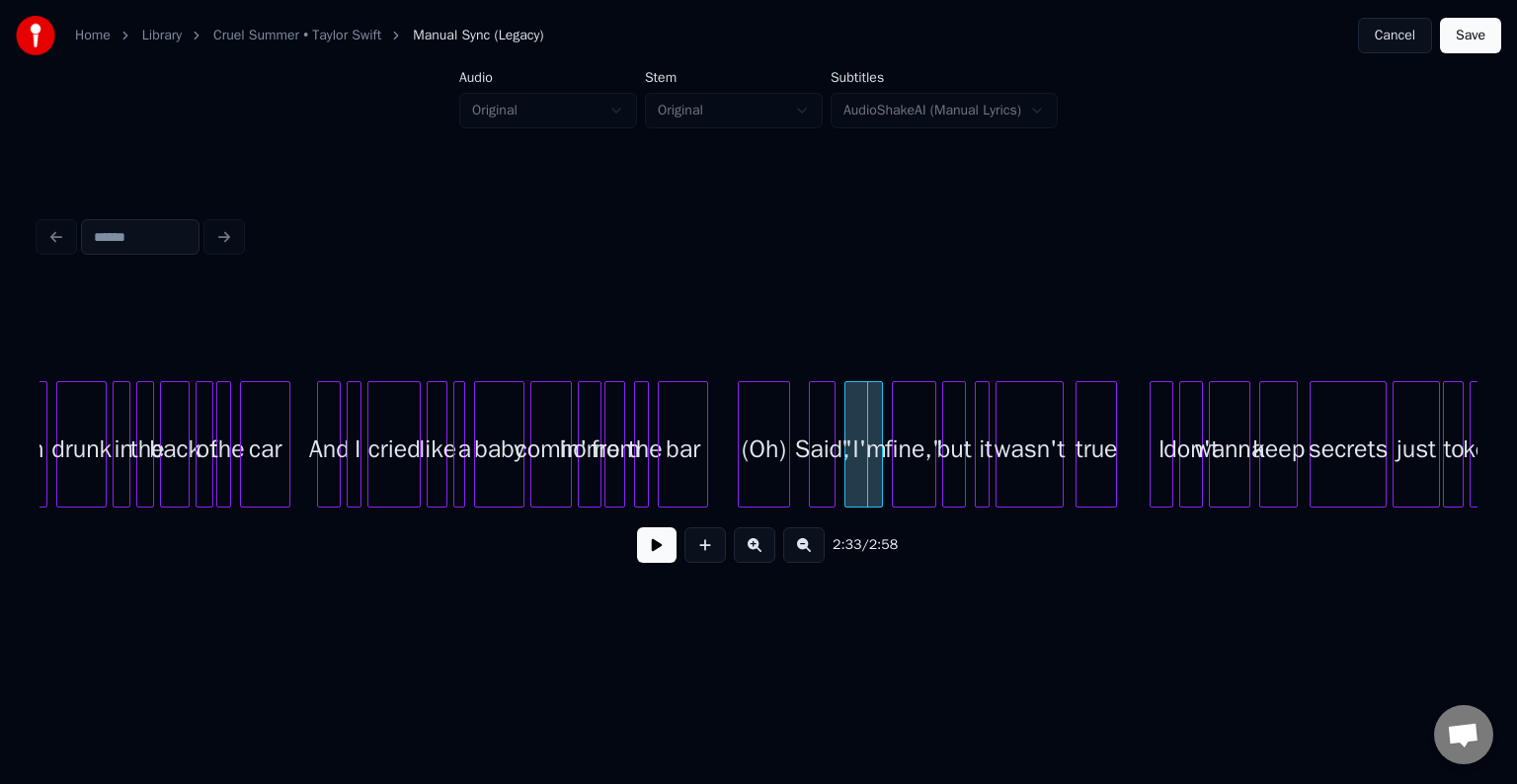 click at bounding box center (786, 444) 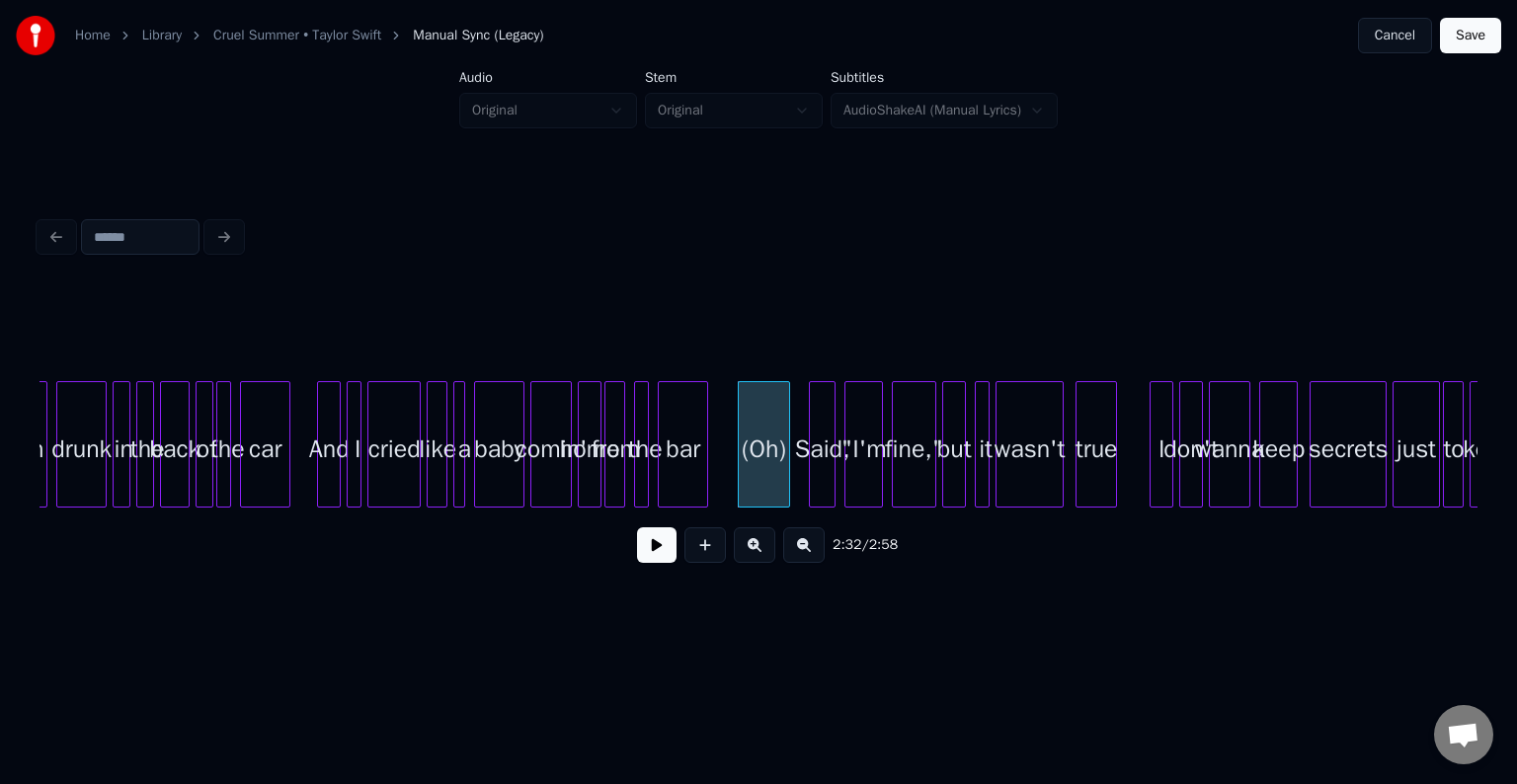 click at bounding box center (657, 545) 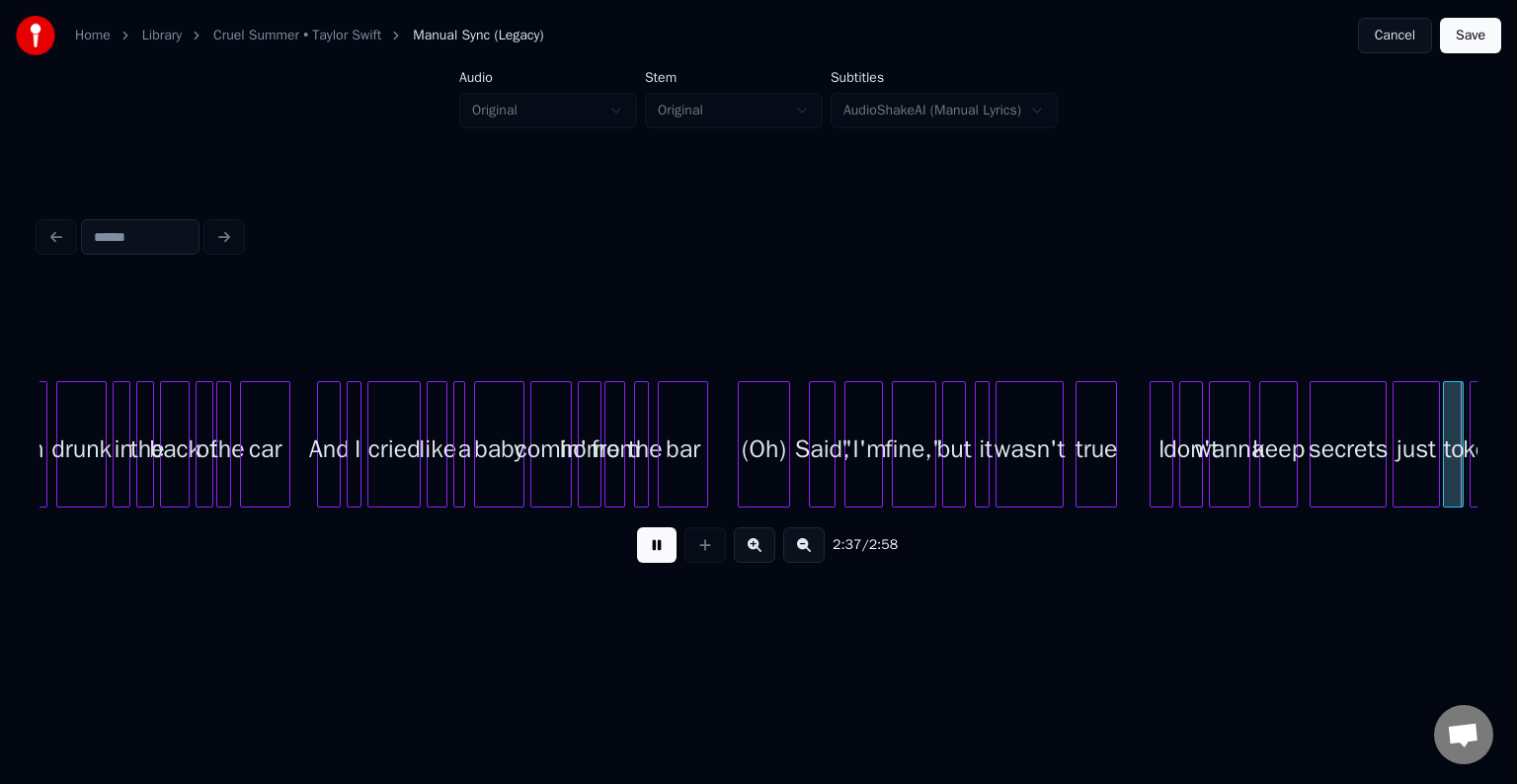 scroll, scrollTop: 0, scrollLeft: 23324, axis: horizontal 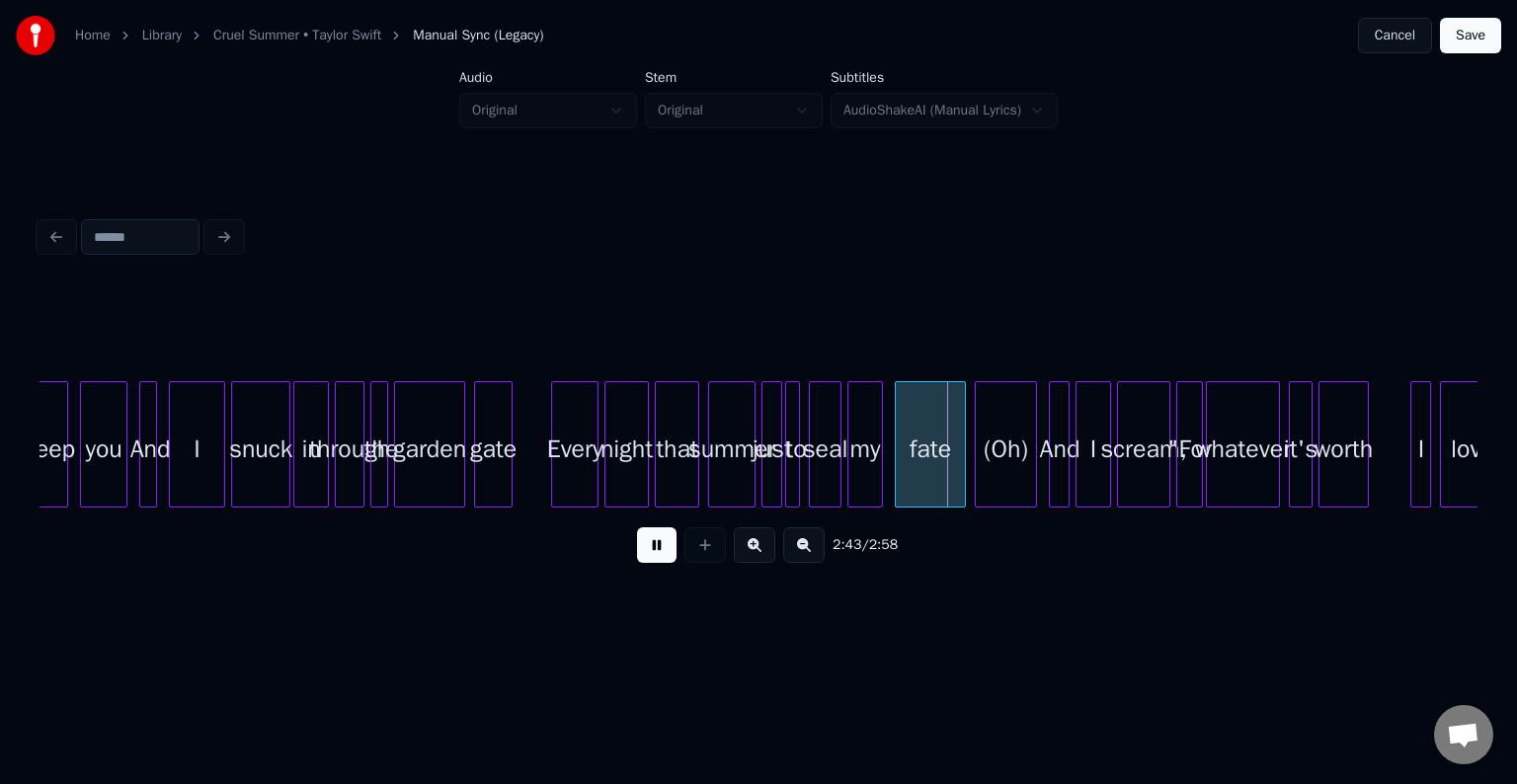 click at bounding box center (657, 545) 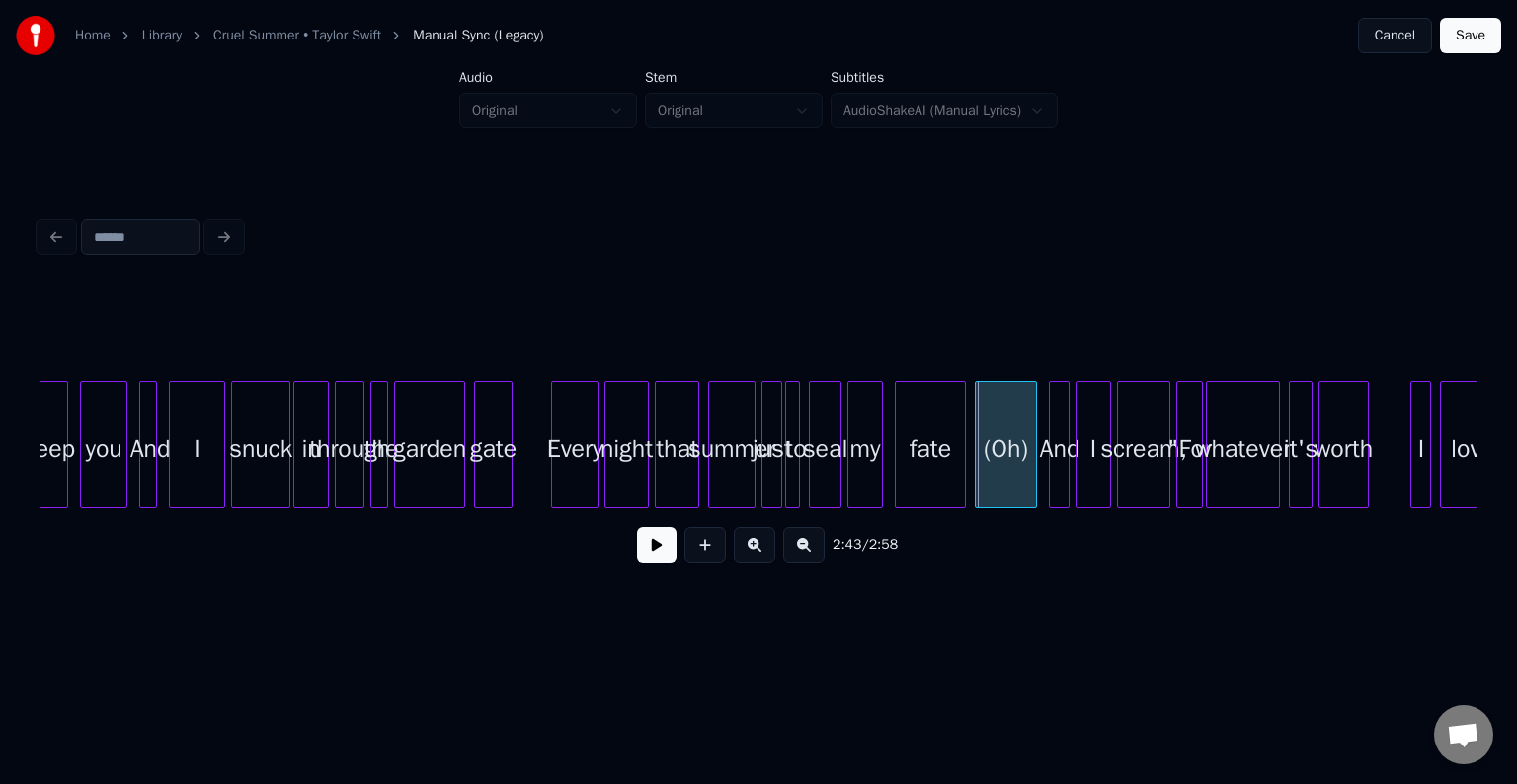 click at bounding box center [979, 444] 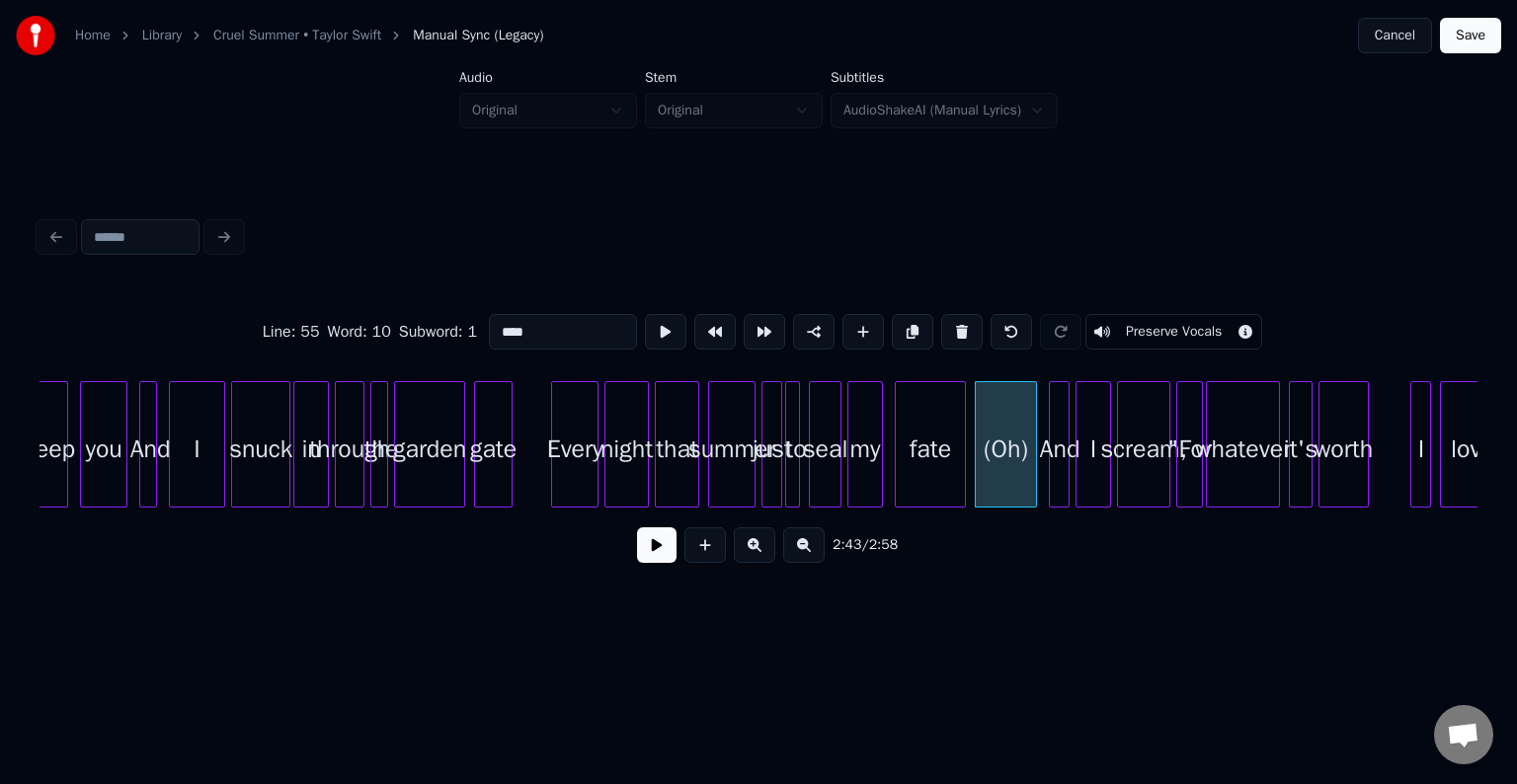 drag, startPoint x: 1139, startPoint y: 332, endPoint x: 1097, endPoint y: 342, distance: 43.174066 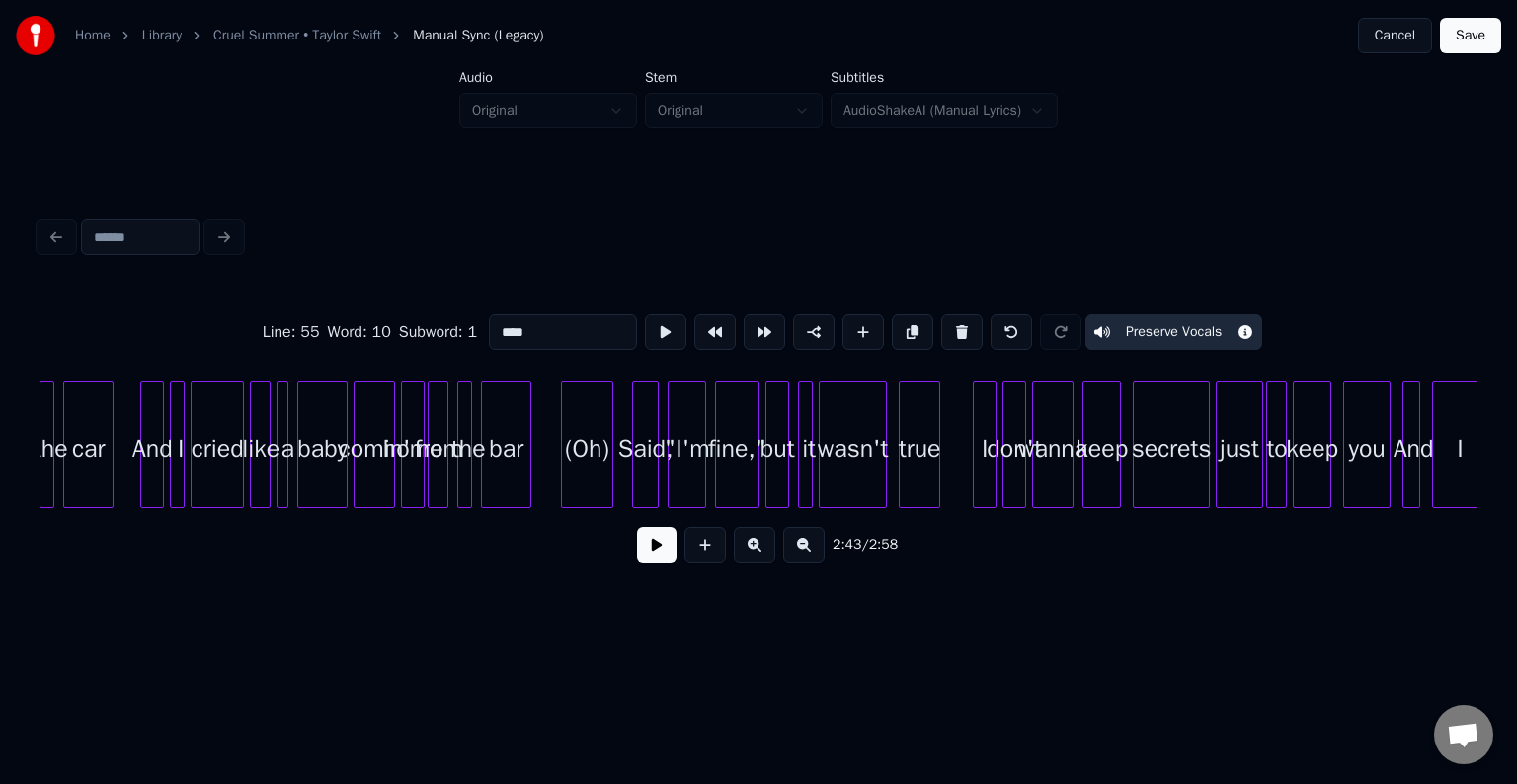 scroll, scrollTop: 0, scrollLeft: 22060, axis: horizontal 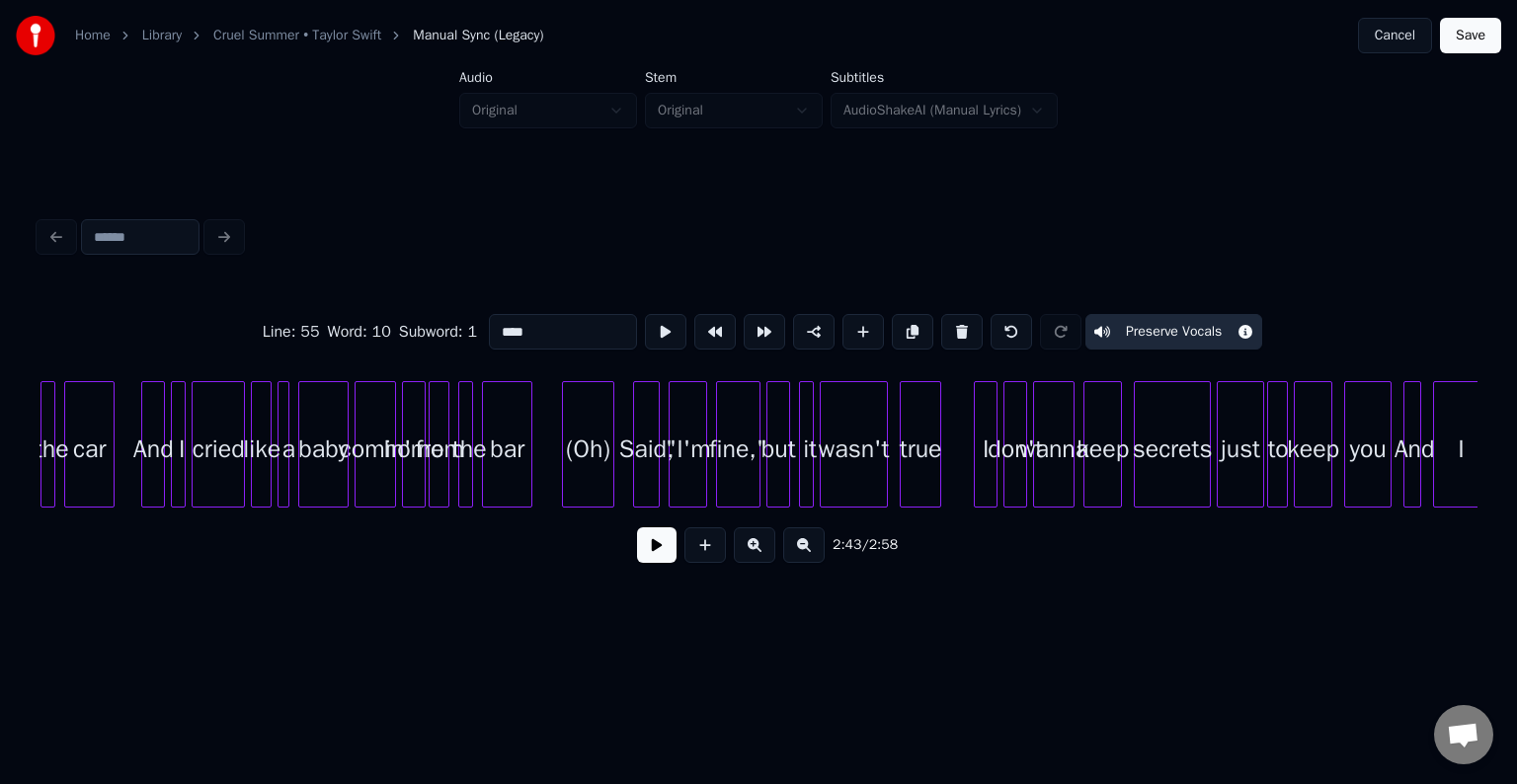 click on "bar" at bounding box center [507, 449] 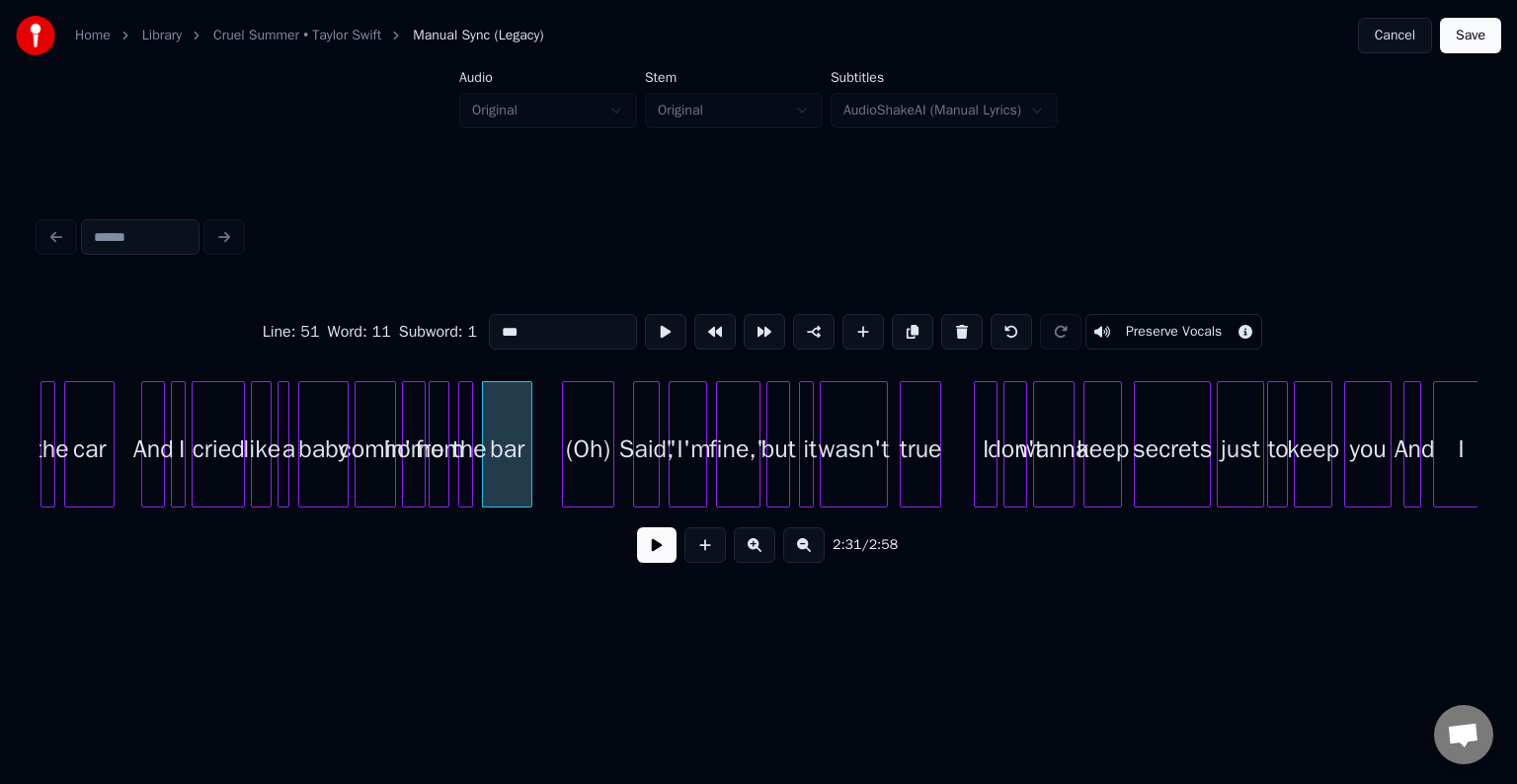 click at bounding box center (657, 545) 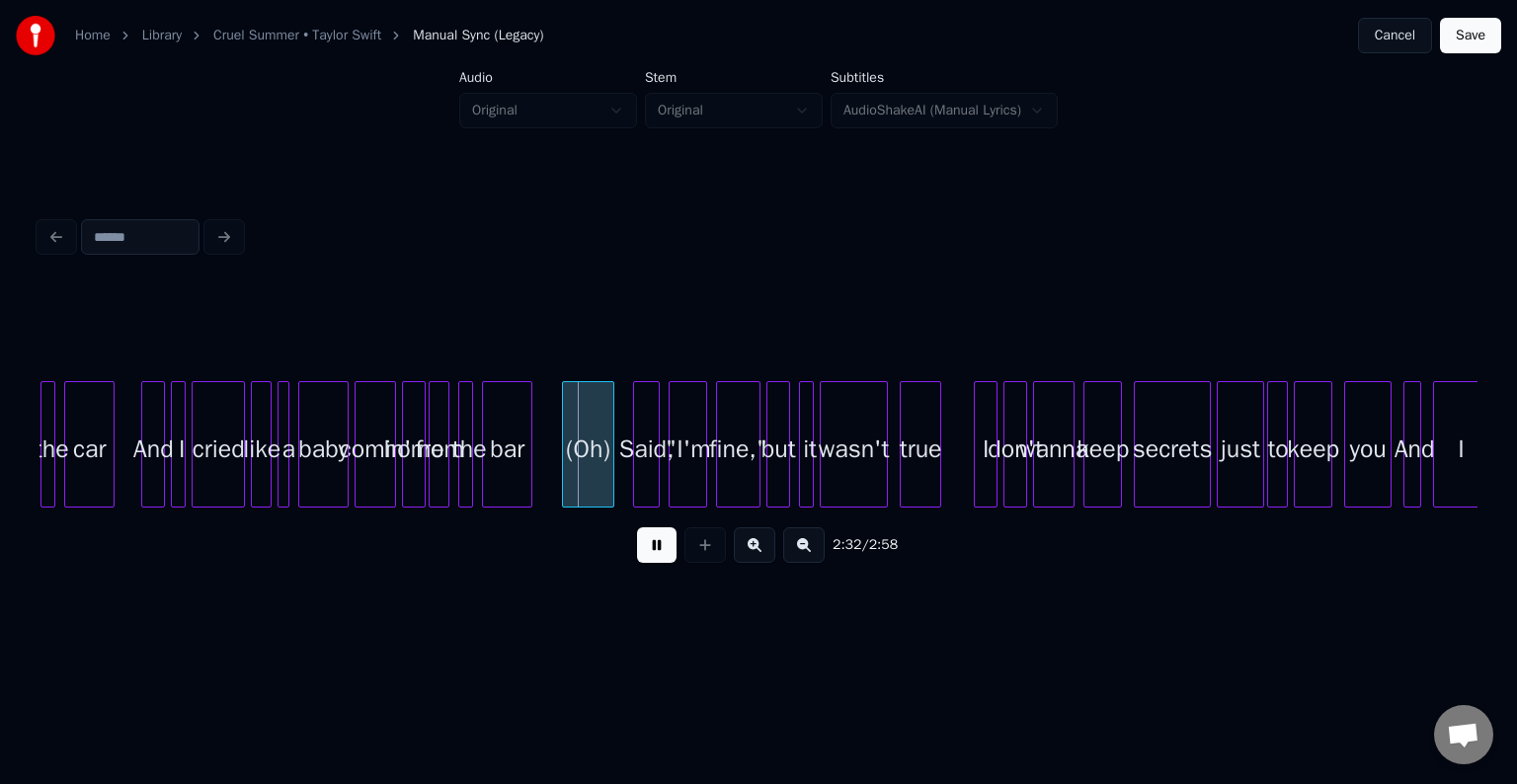 drag, startPoint x: 662, startPoint y: 548, endPoint x: 644, endPoint y: 539, distance: 20.12461 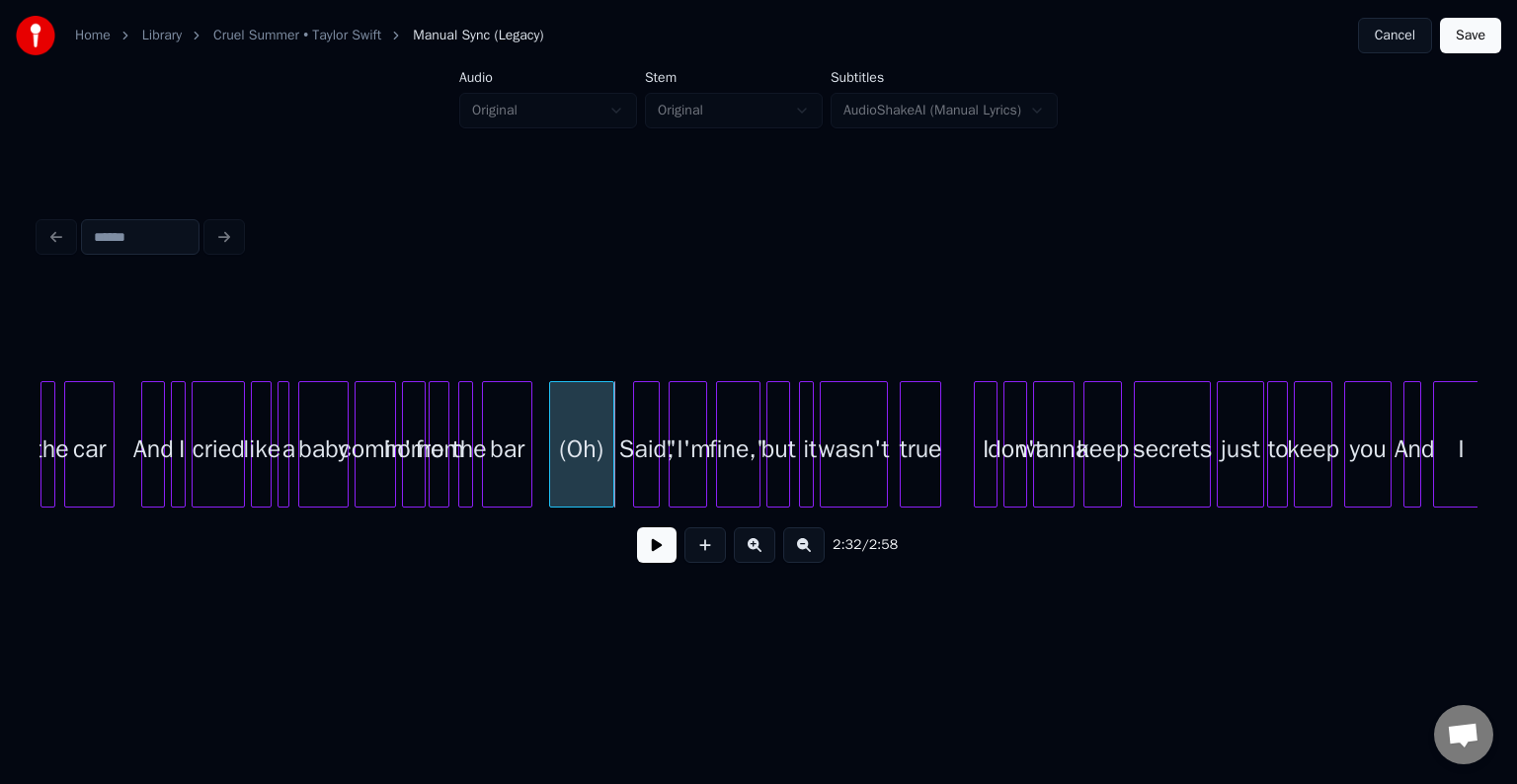 click at bounding box center (553, 444) 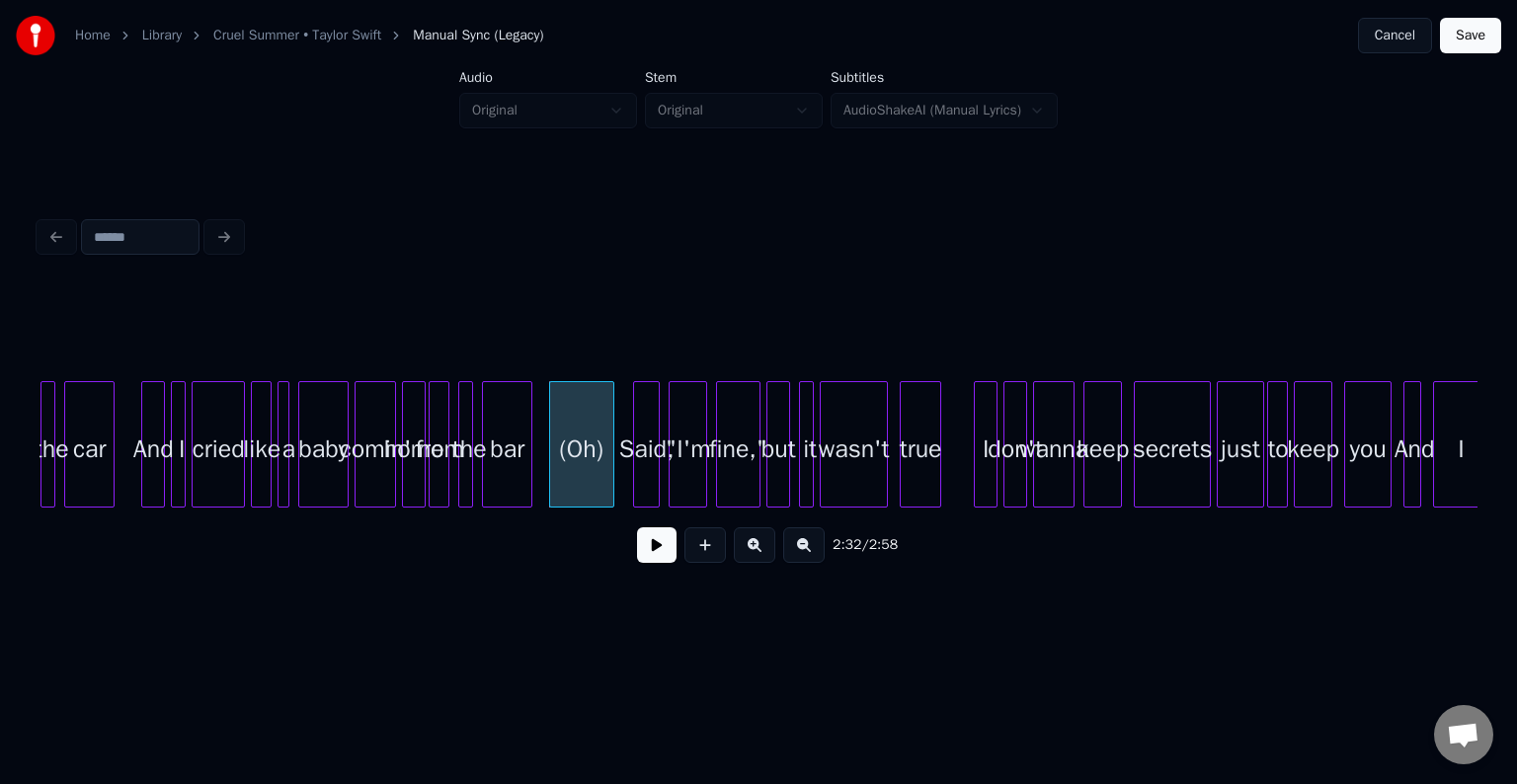 click at bounding box center [657, 545] 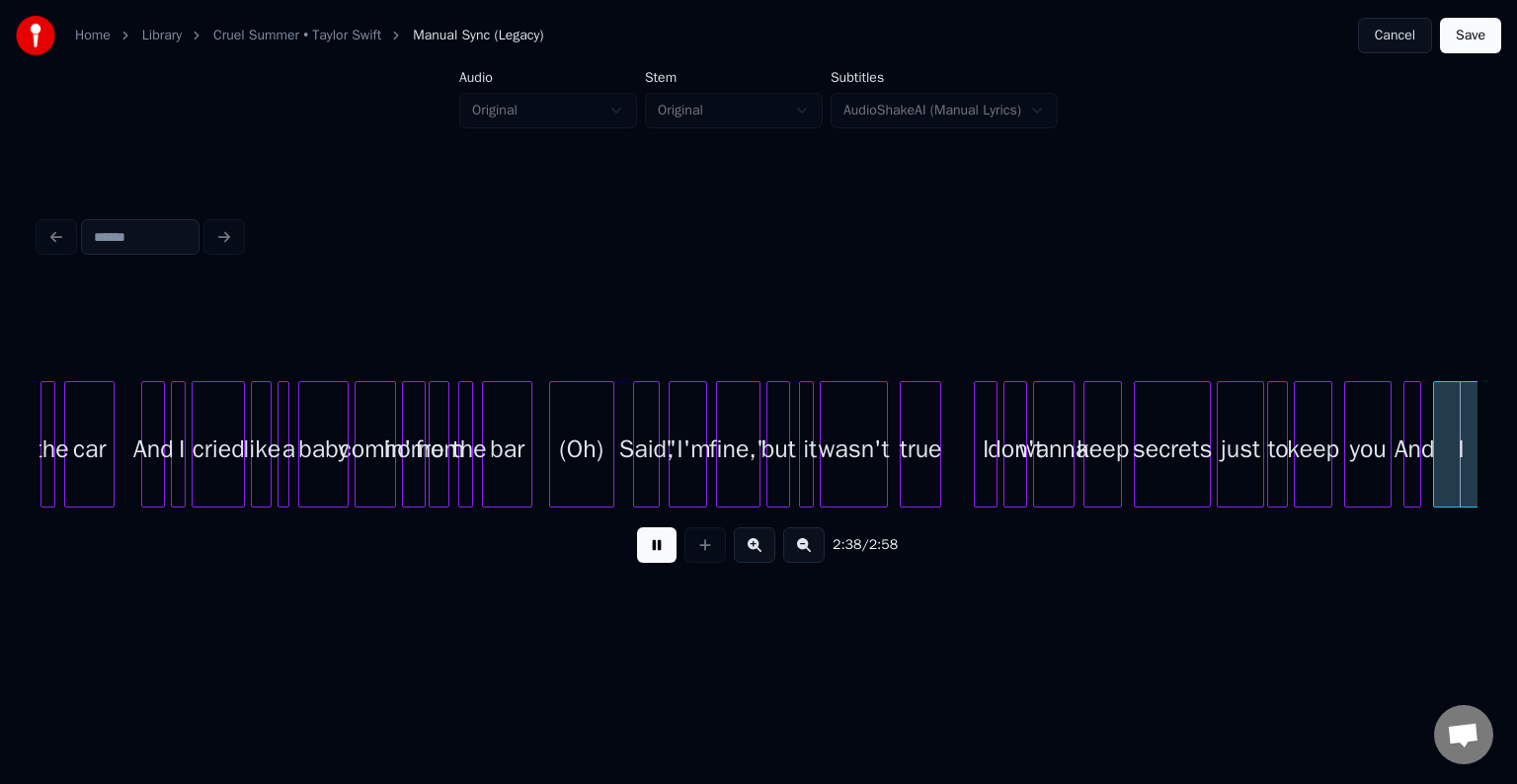 scroll, scrollTop: 0, scrollLeft: 23499, axis: horizontal 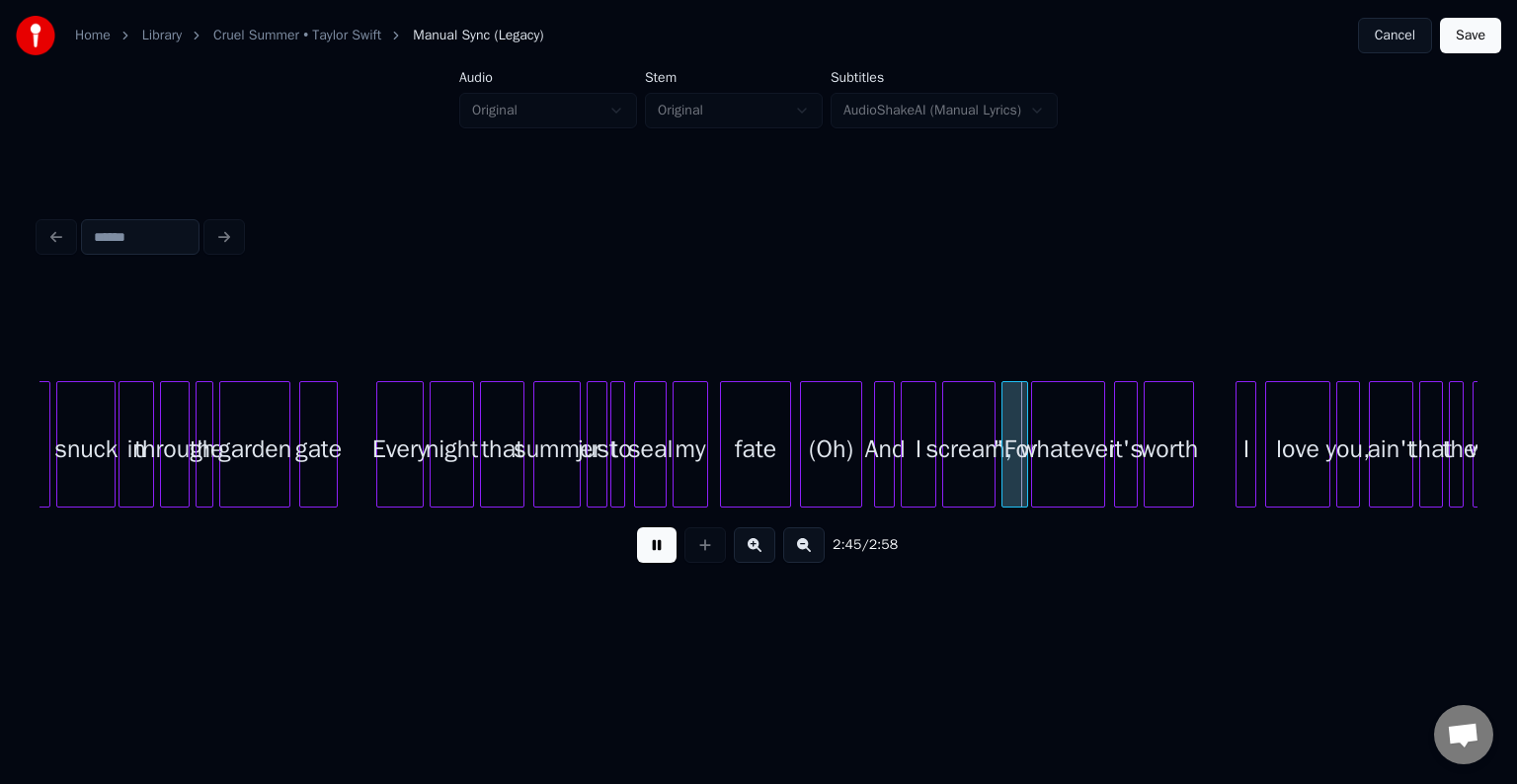 click at bounding box center (657, 545) 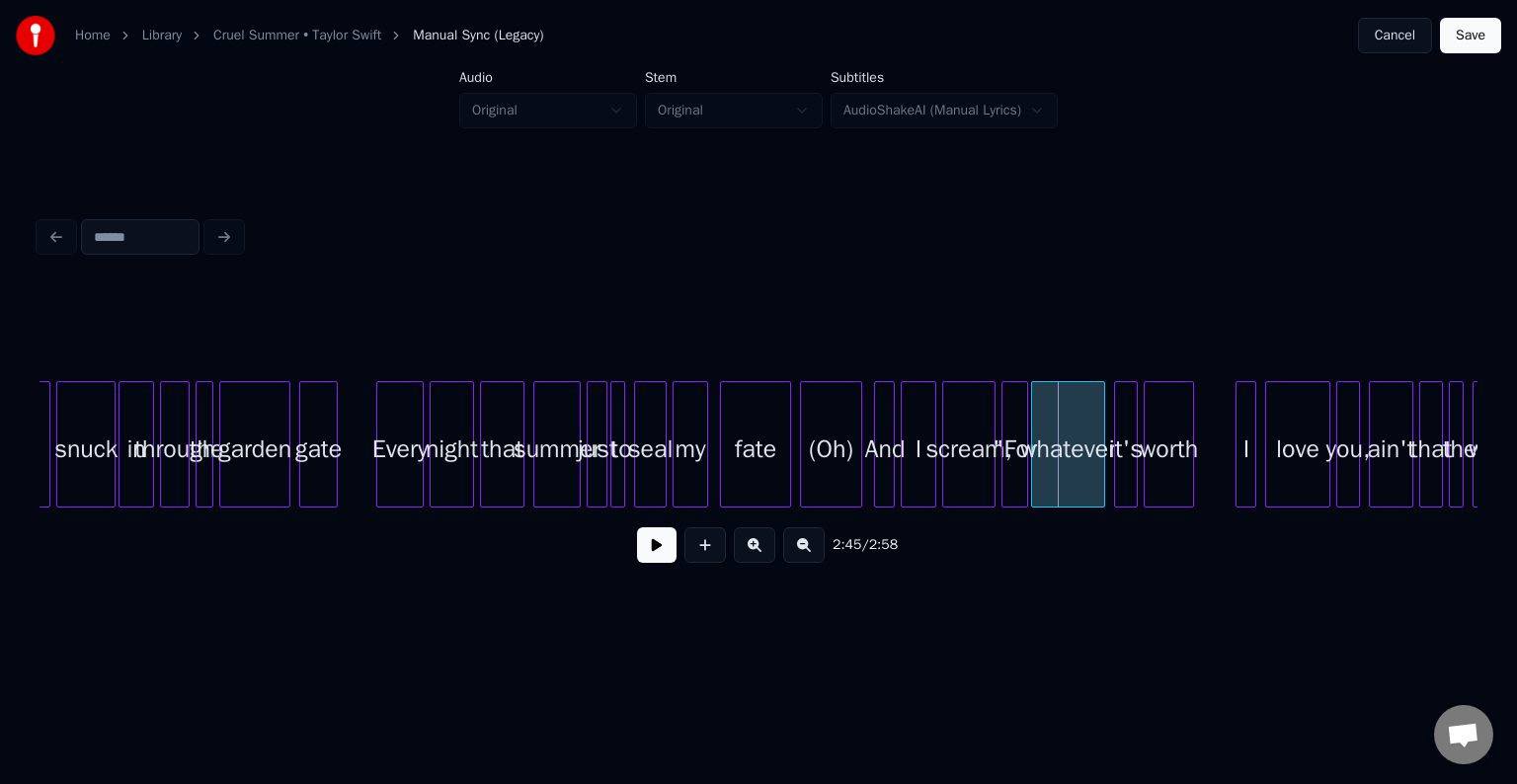 click on "(Oh)" at bounding box center (831, 449) 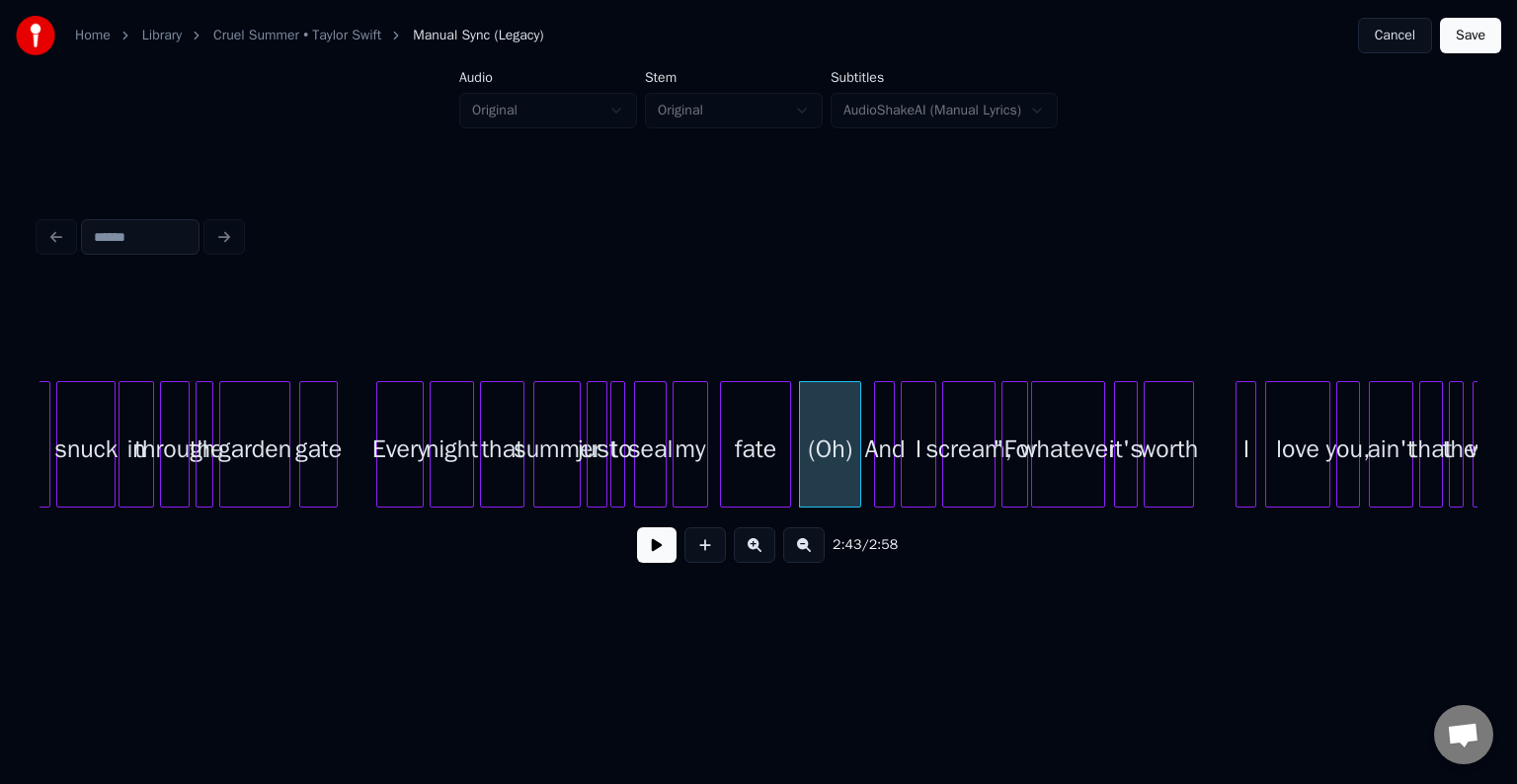 click on "(Oh)" at bounding box center (830, 449) 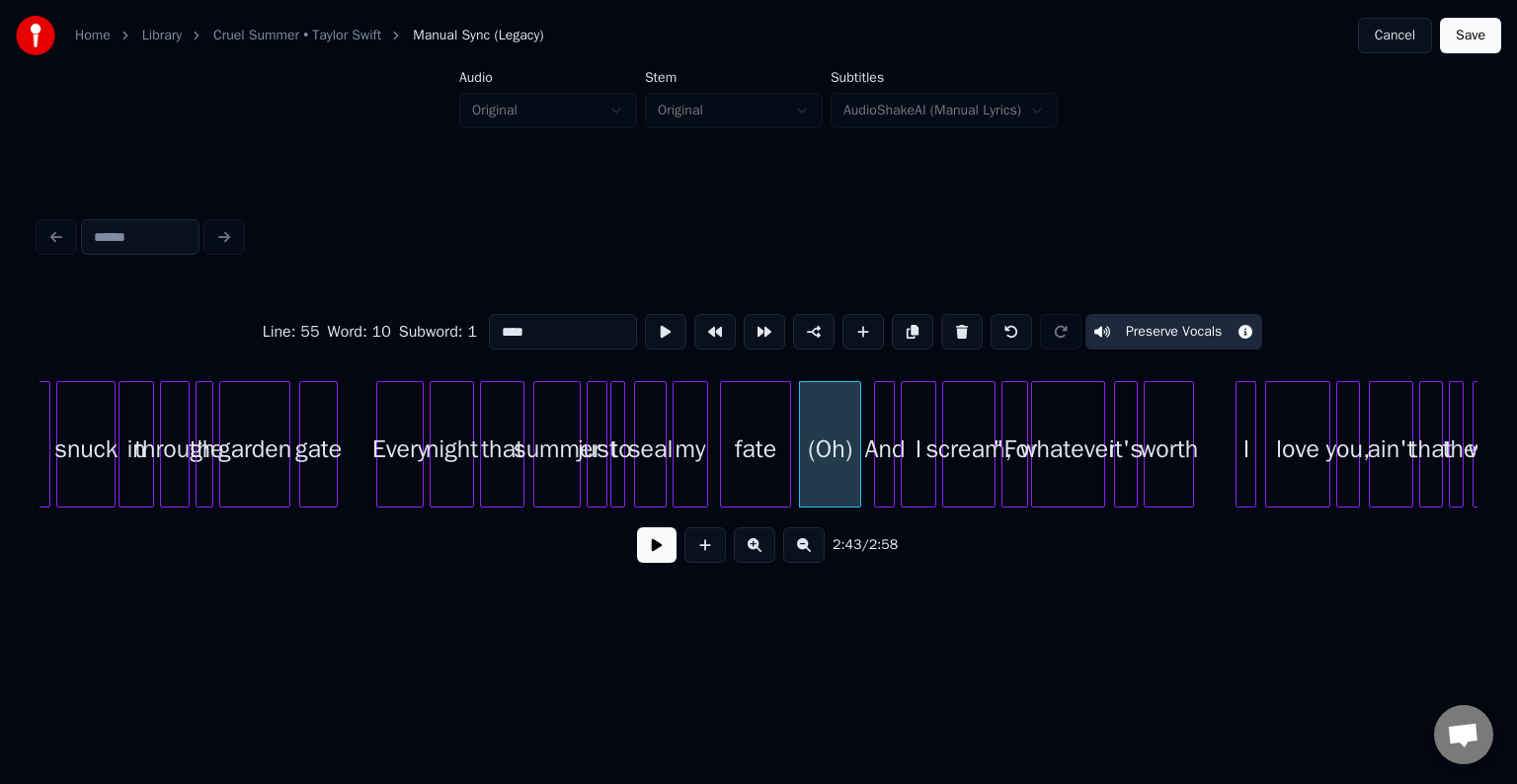 click at bounding box center (657, 545) 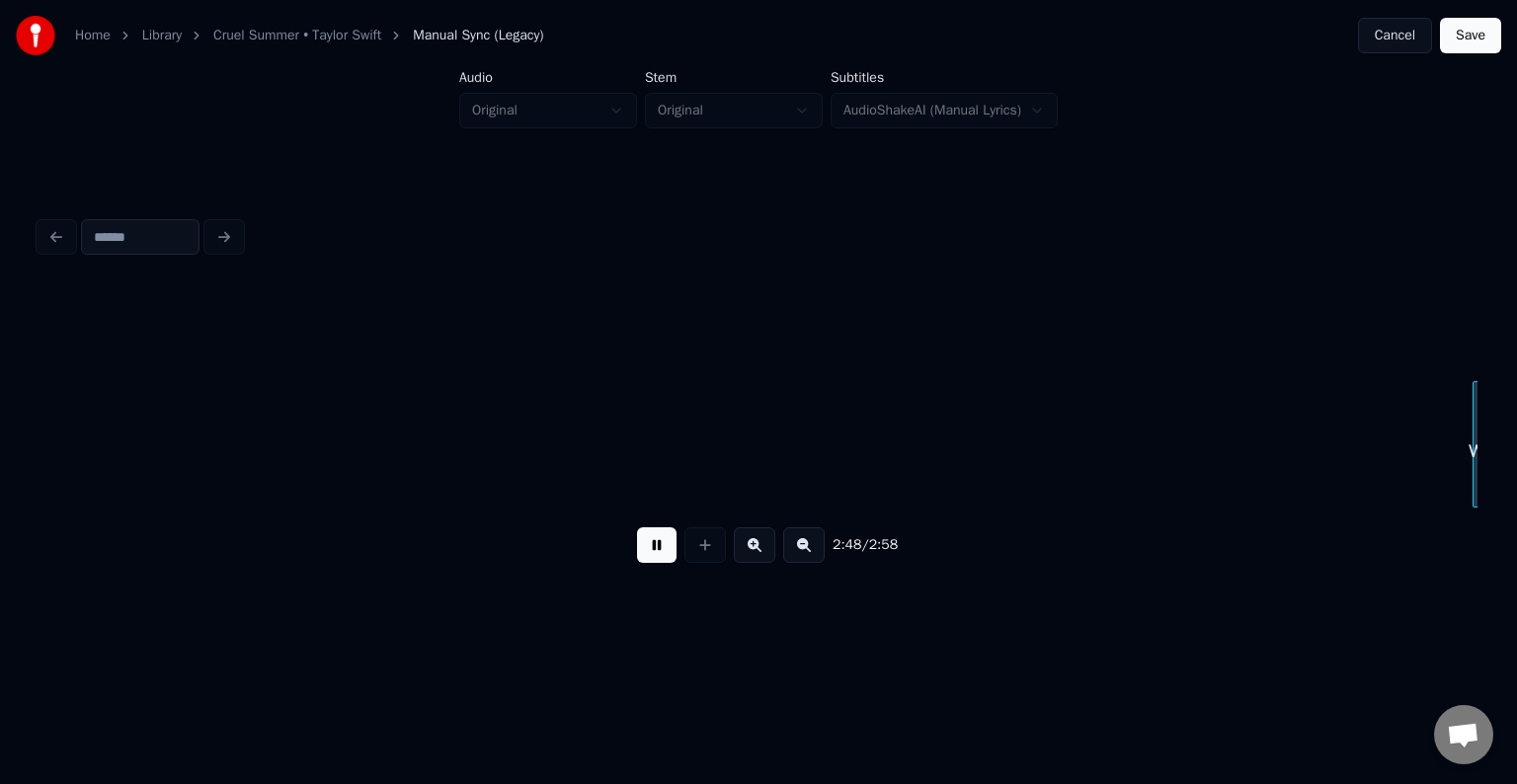 scroll, scrollTop: 0, scrollLeft: 24939, axis: horizontal 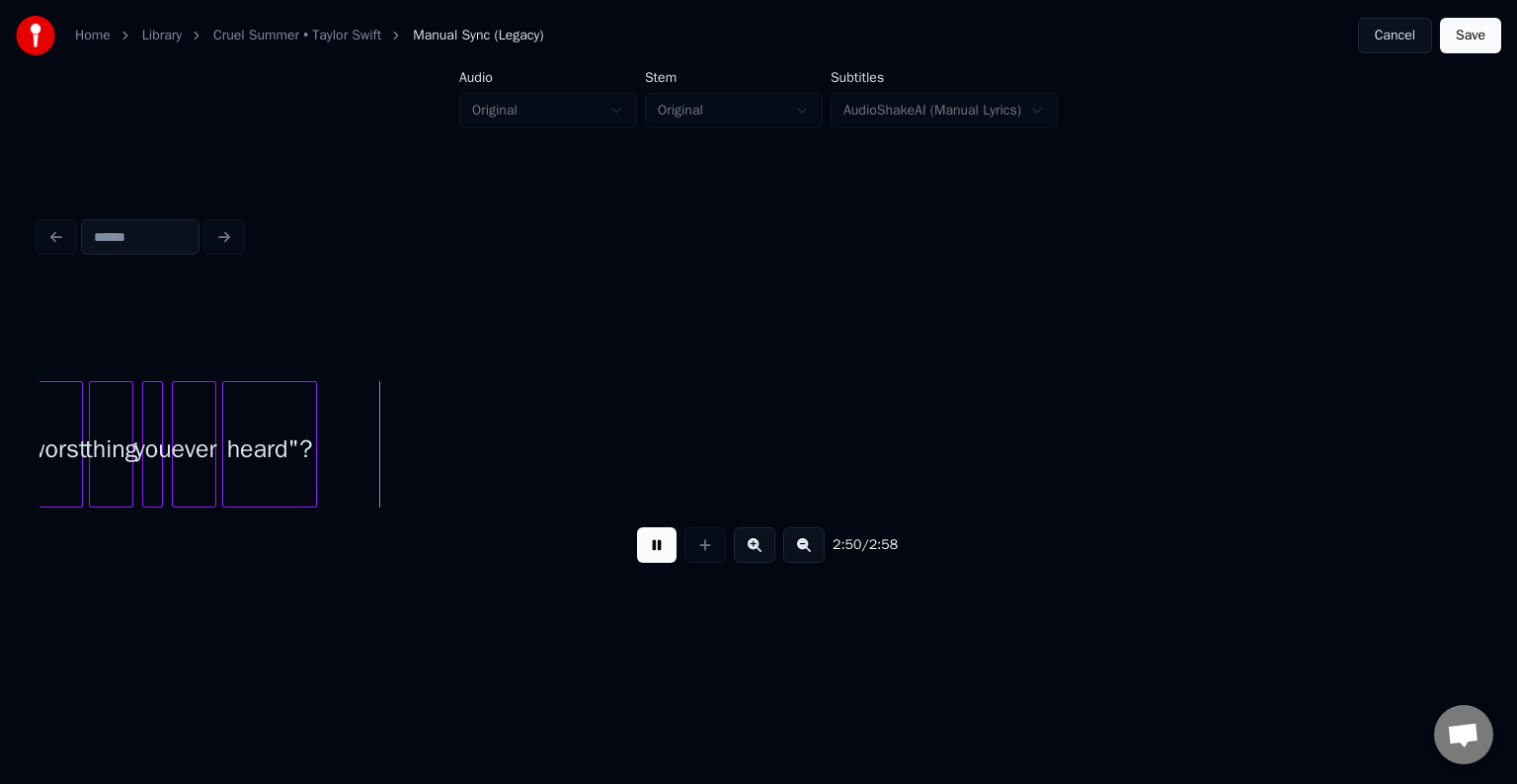 click at bounding box center (657, 545) 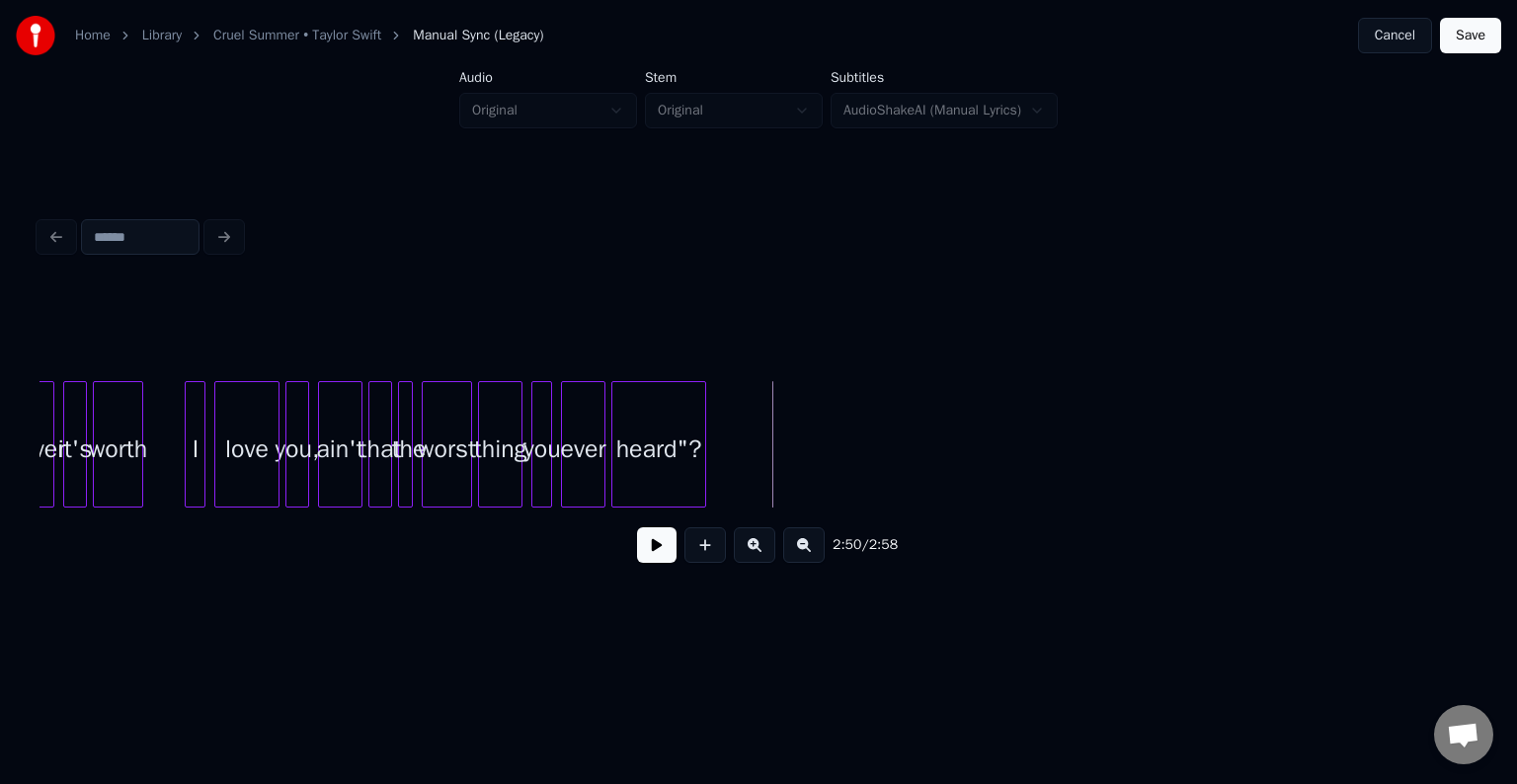 scroll, scrollTop: 0, scrollLeft: 24544, axis: horizontal 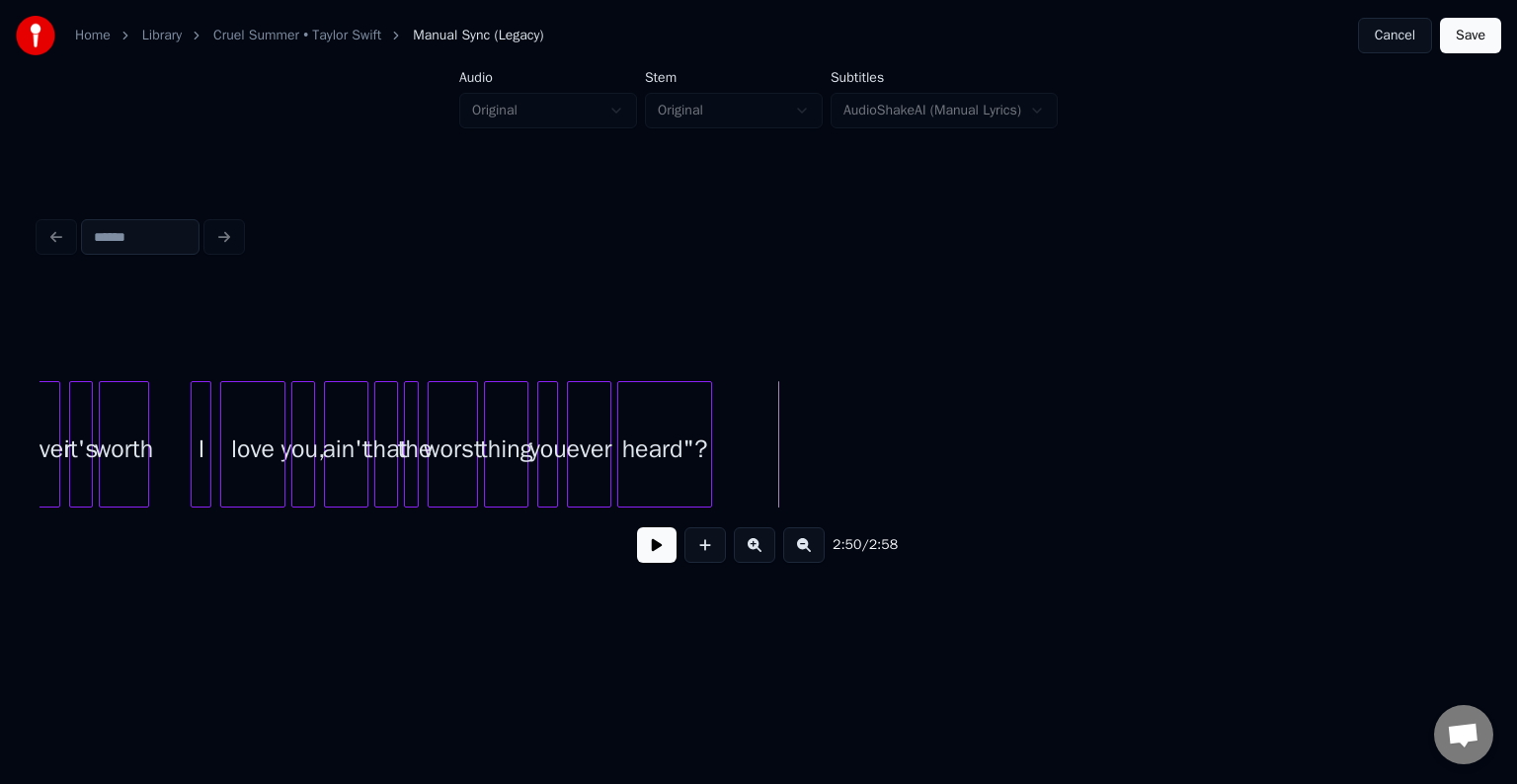 click on "heard"?" at bounding box center (665, 449) 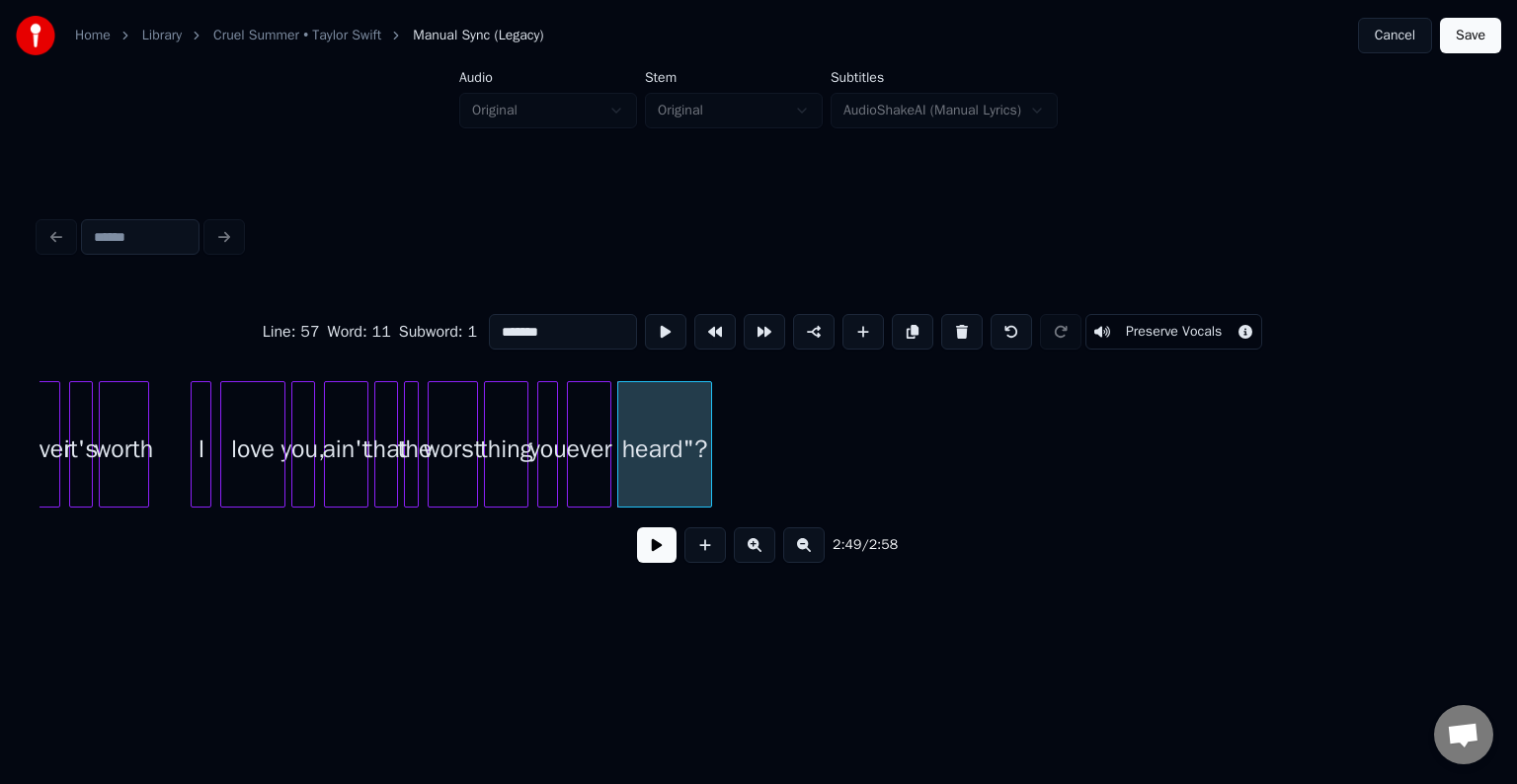 click on "Preserve Vocals" at bounding box center (1173, 332) 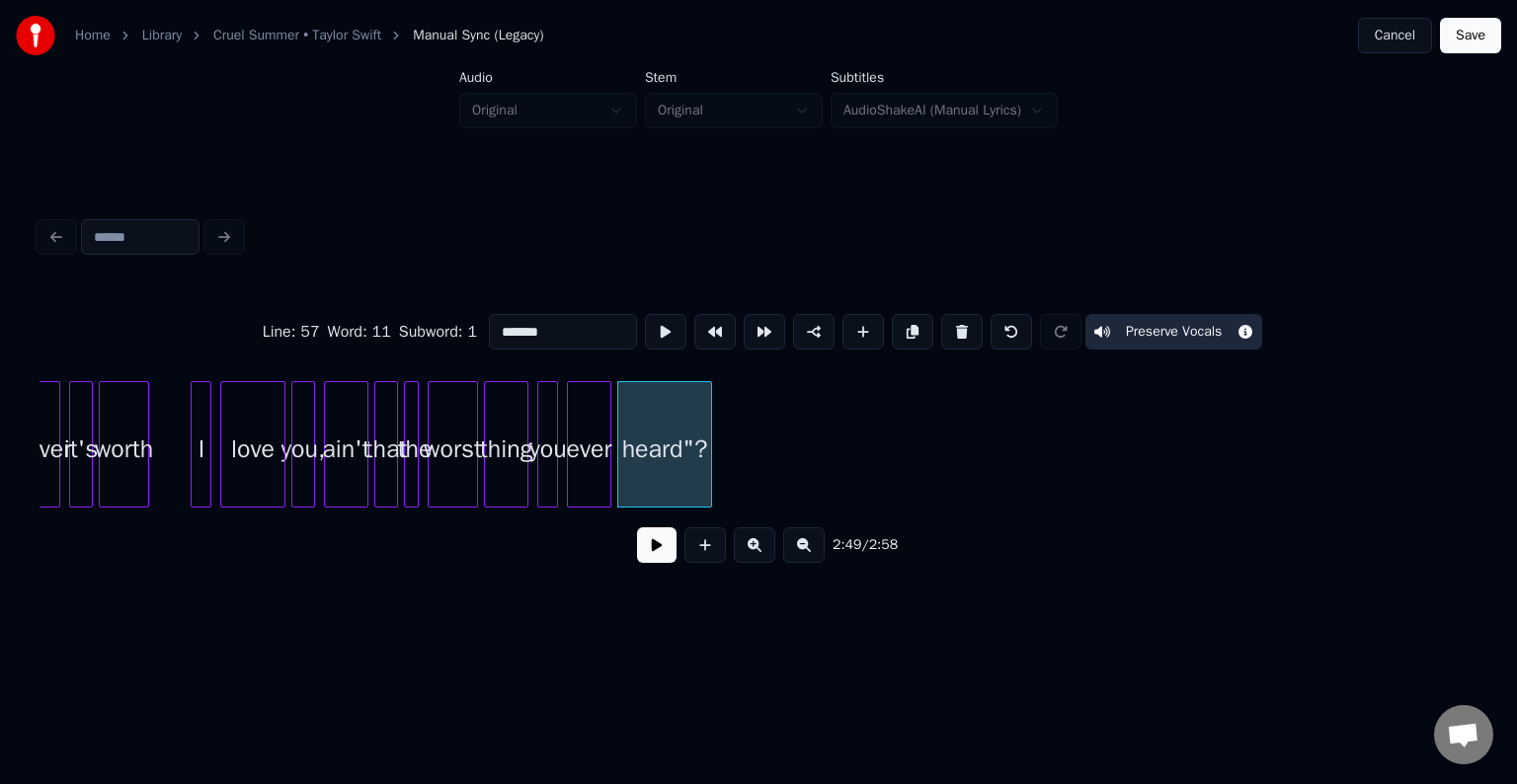 click on "ever" at bounding box center (589, 449) 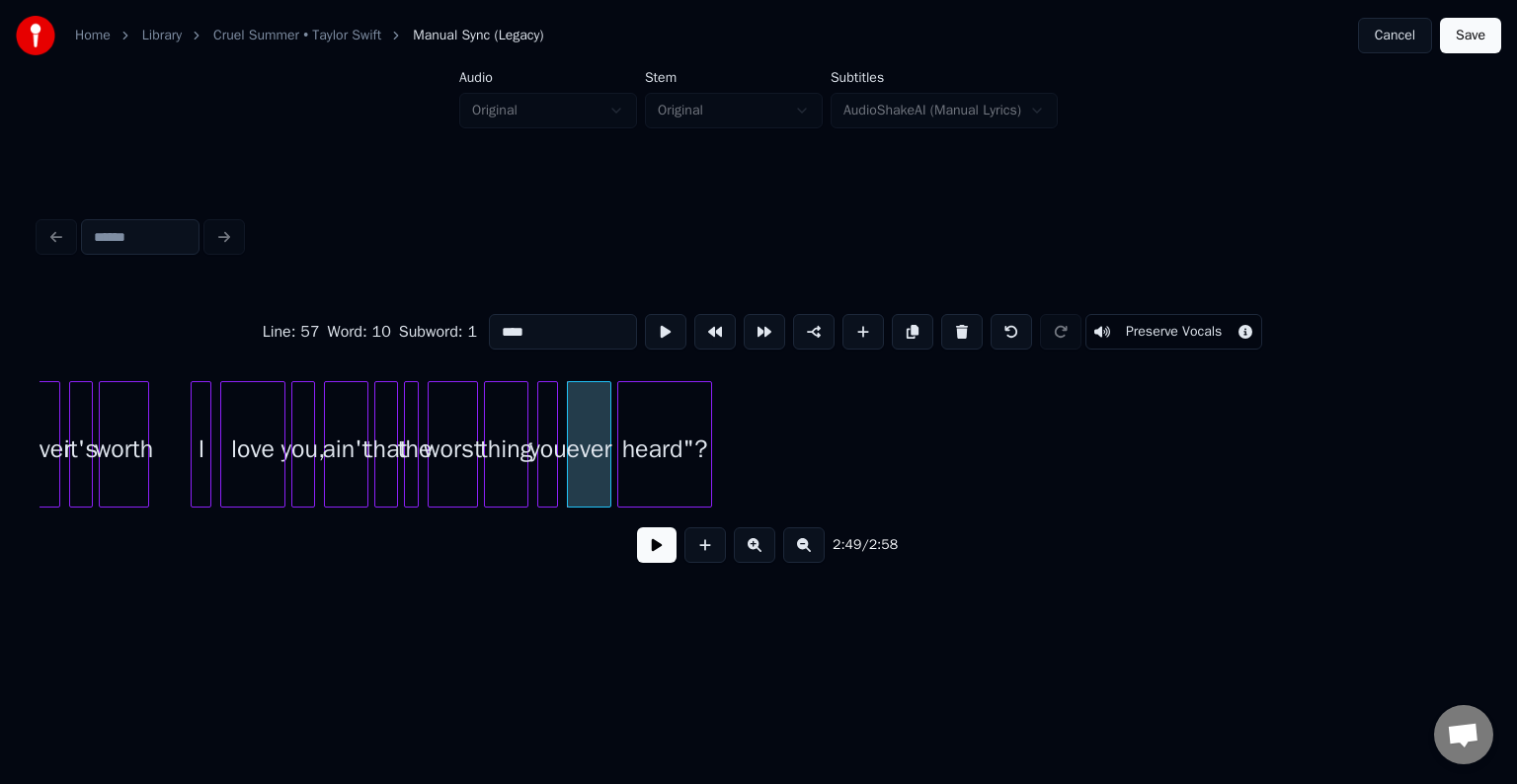 click on "Preserve Vocals" at bounding box center [1173, 332] 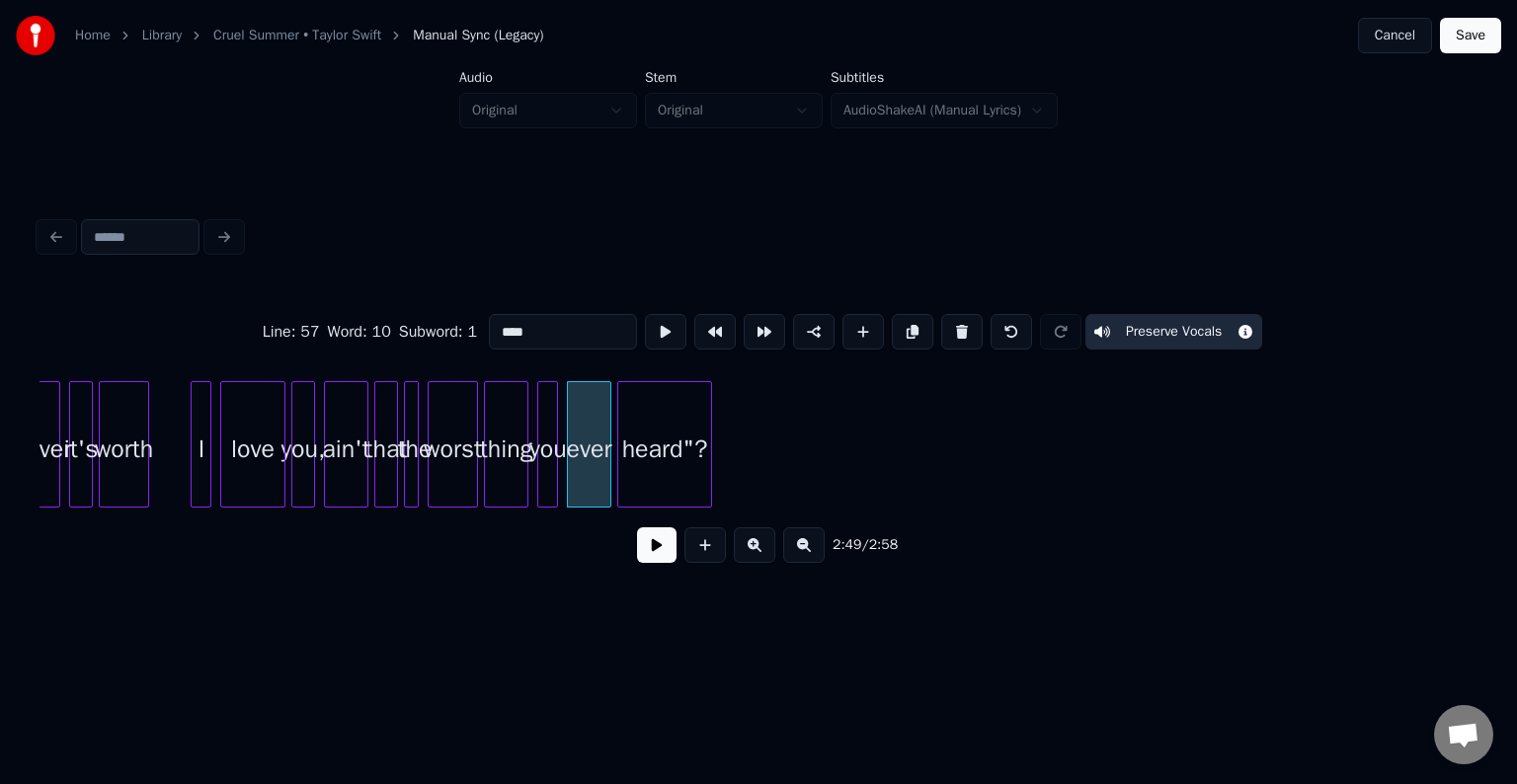 click on "you" at bounding box center (548, 449) 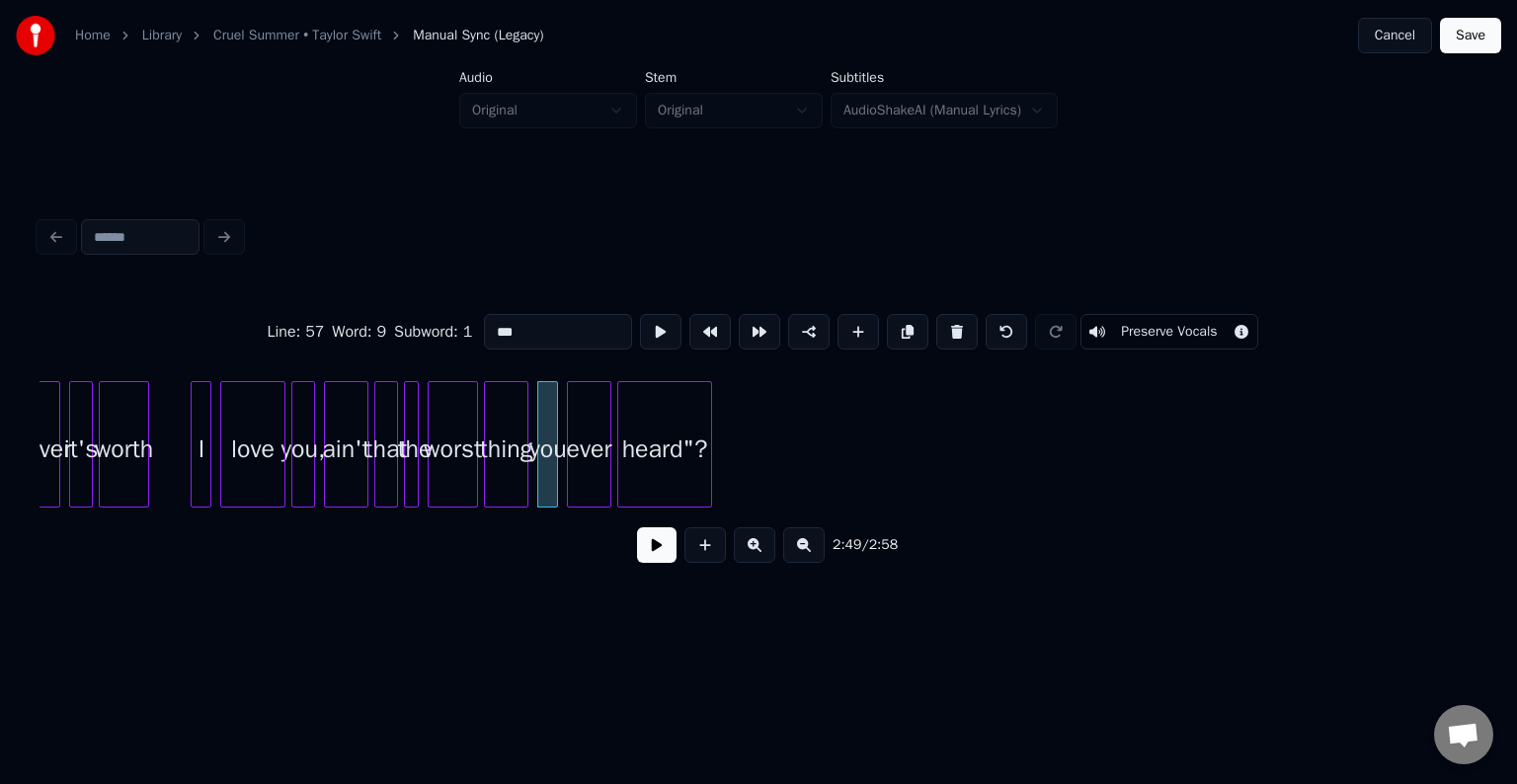click on "Preserve Vocals" at bounding box center (1168, 332) 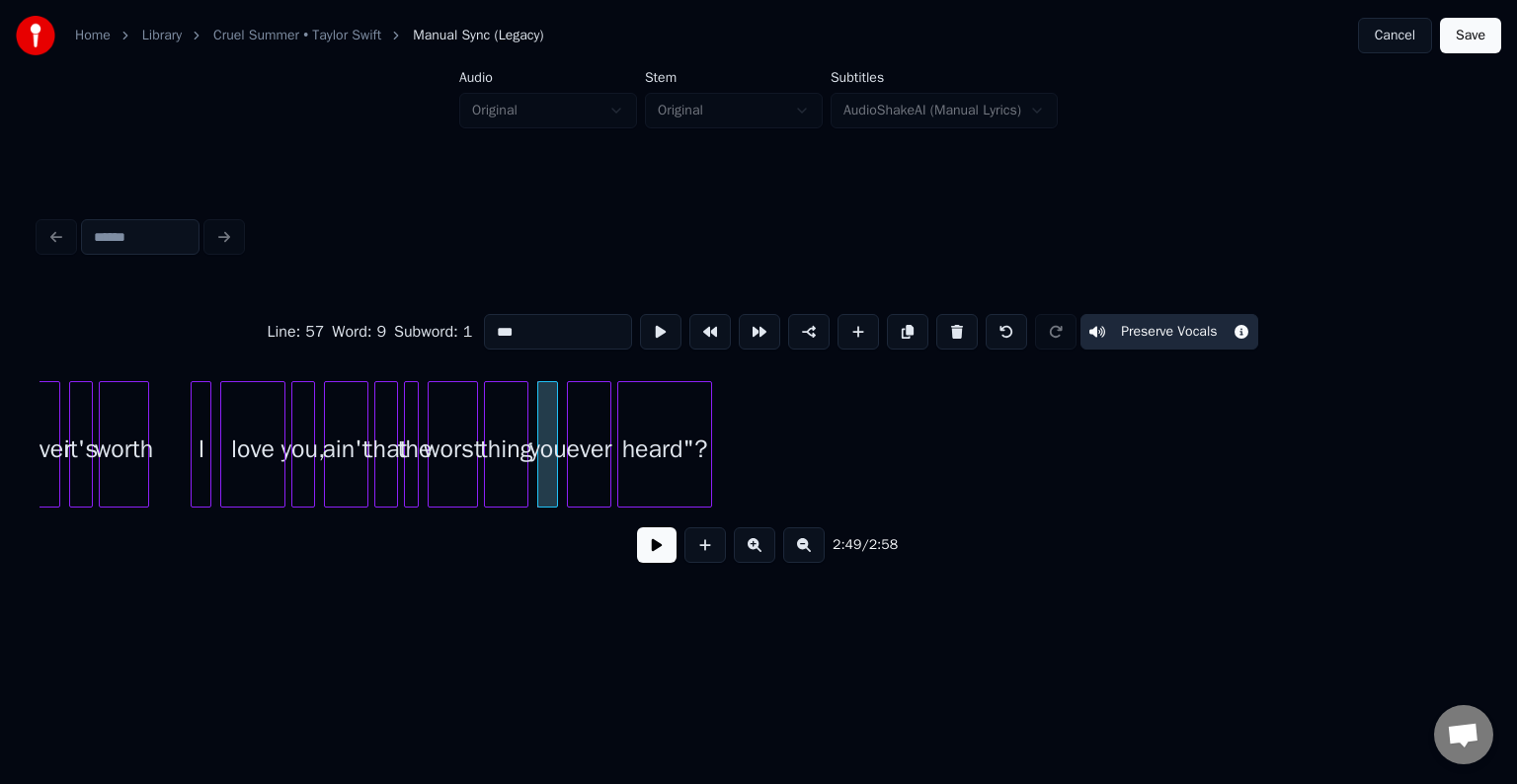 click on "thing" at bounding box center (506, 449) 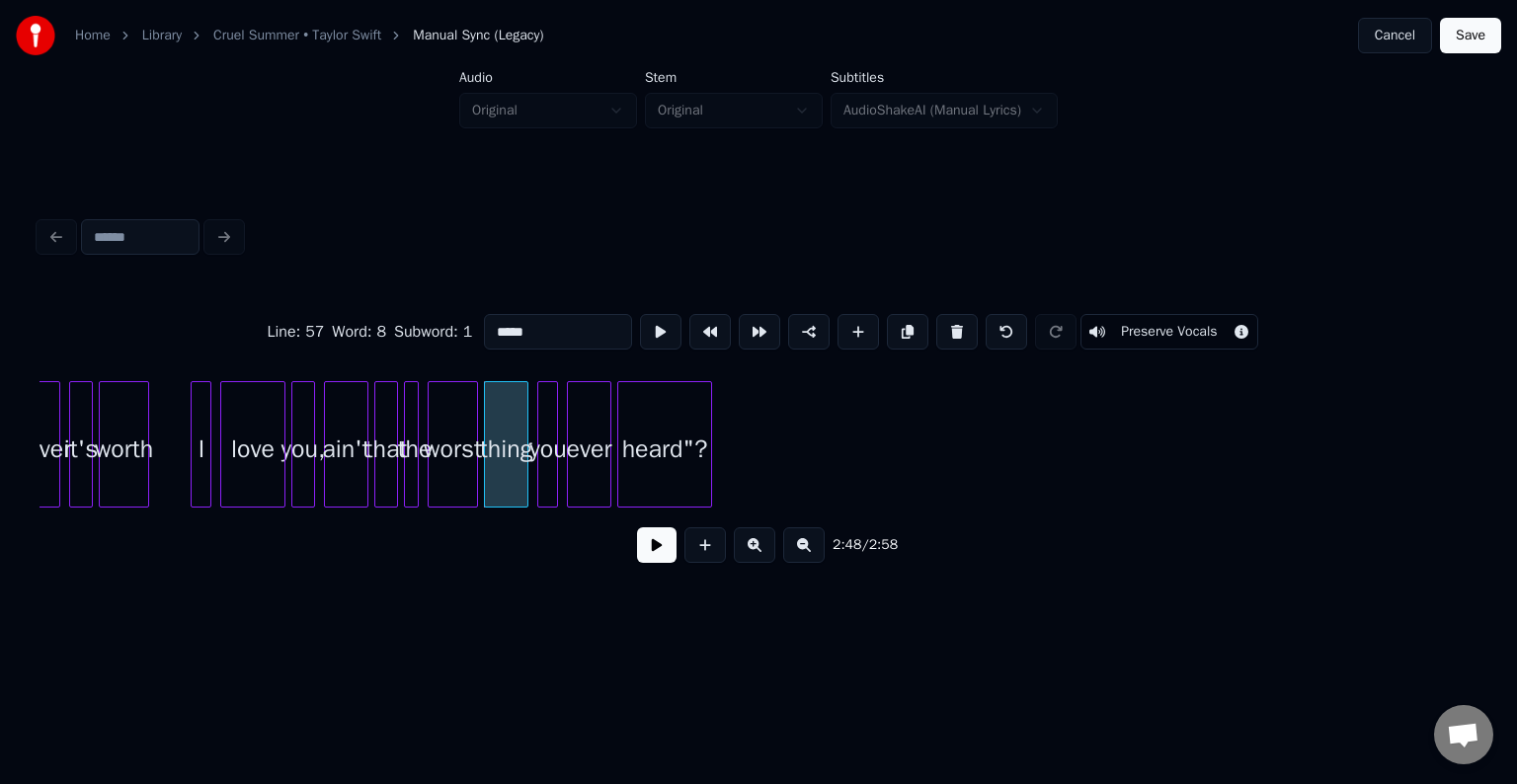 click on "Preserve Vocals" at bounding box center (1168, 332) 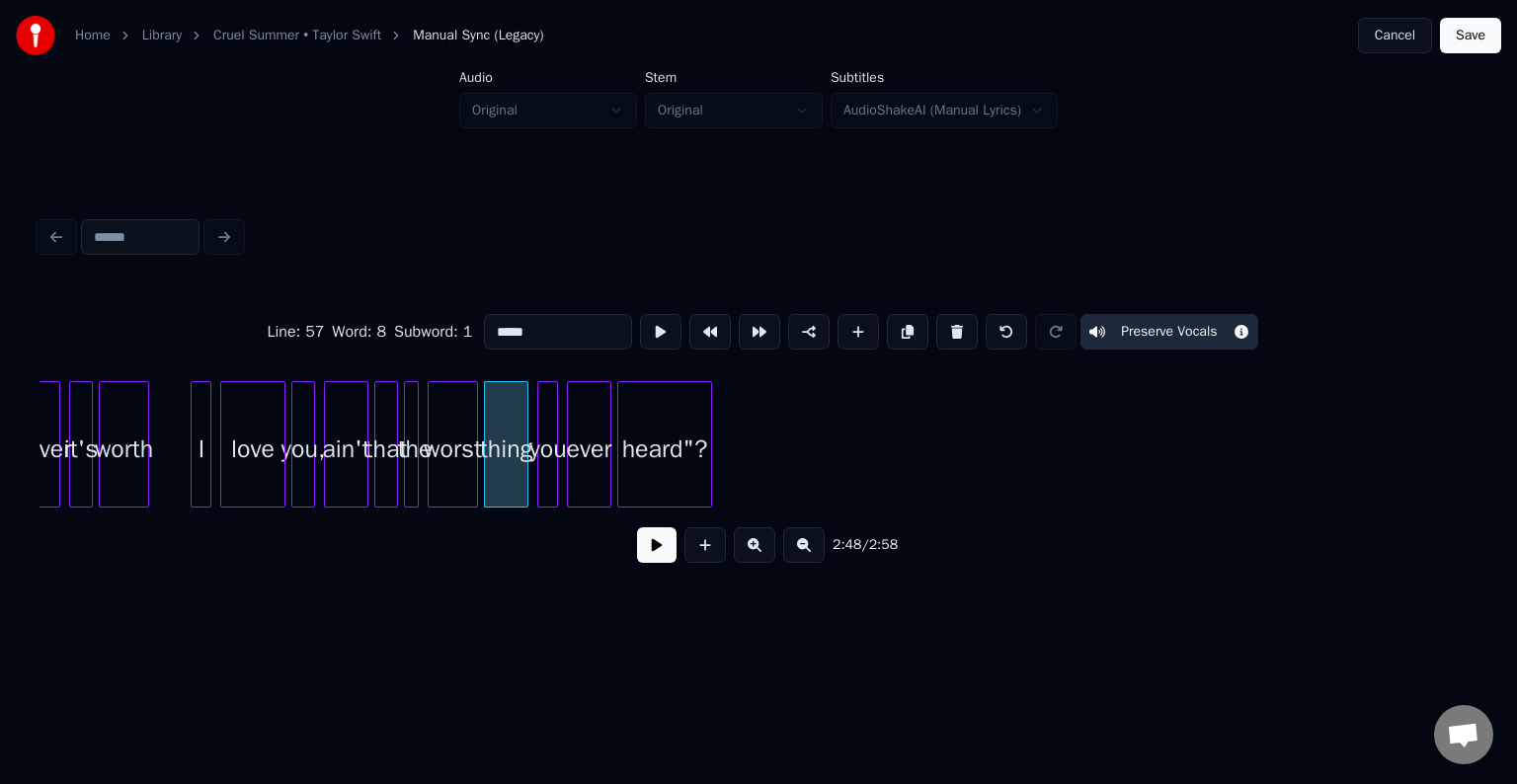 click on "worst" at bounding box center [452, 449] 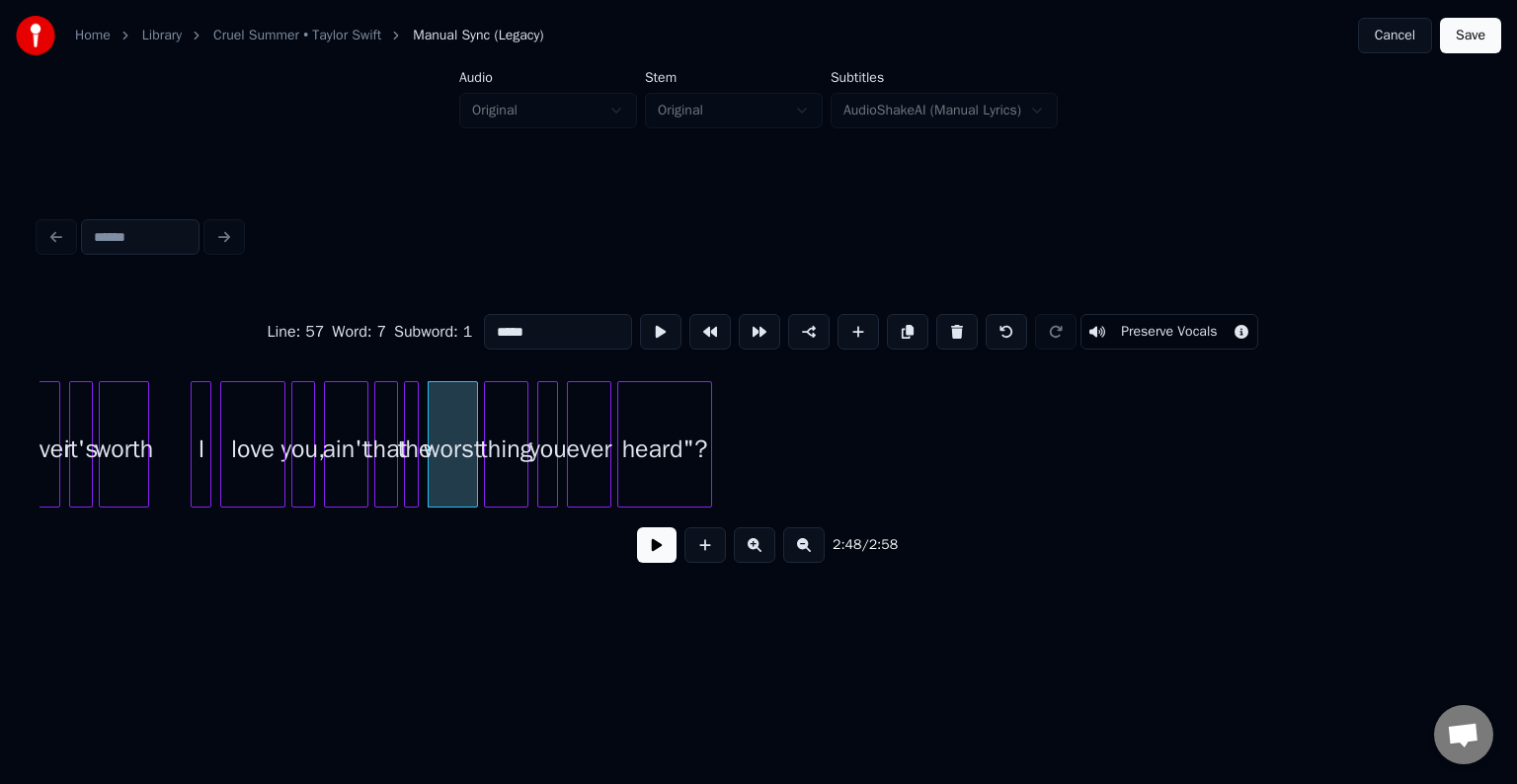 click on "Preserve Vocals" at bounding box center (1168, 332) 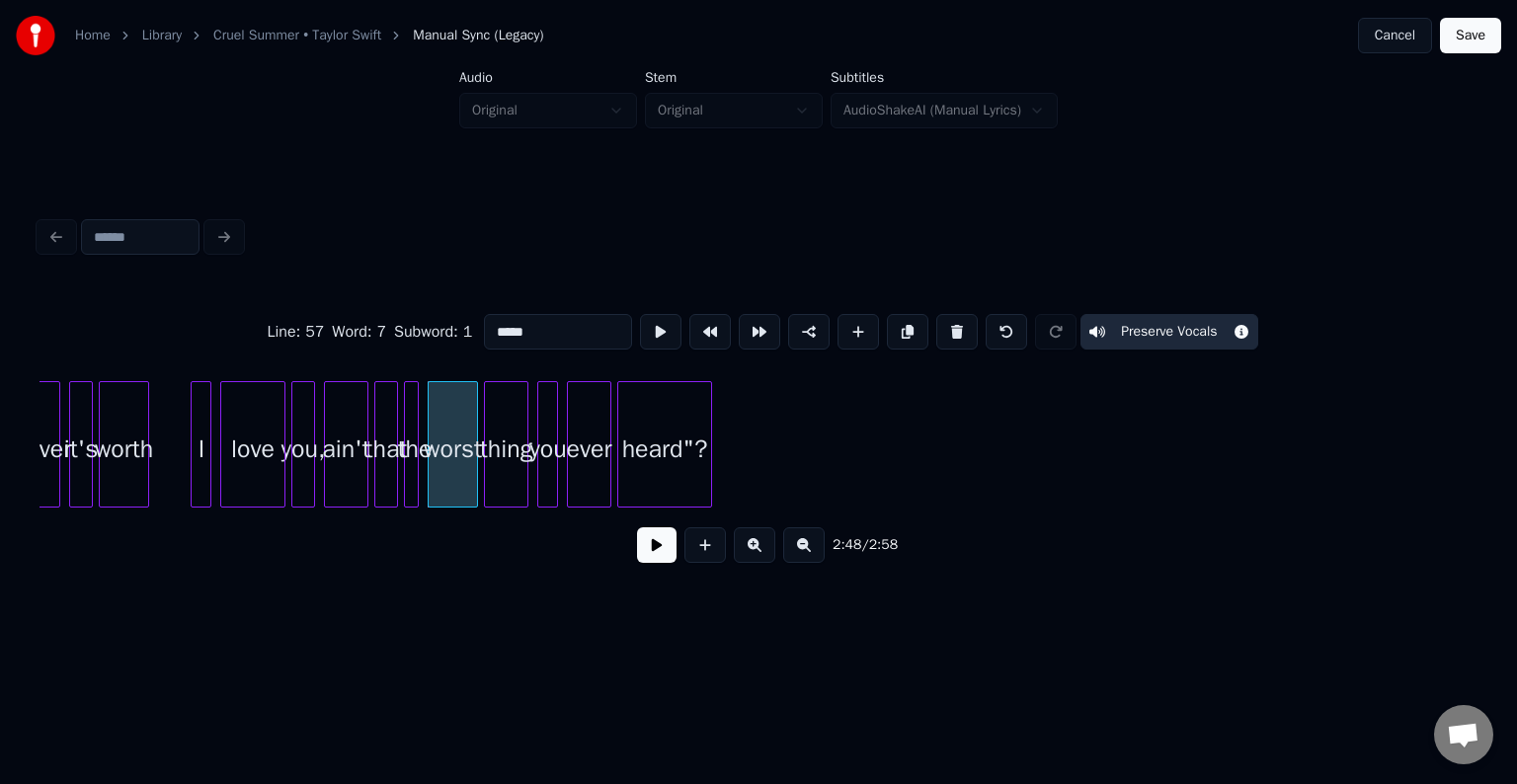 click at bounding box center [415, 444] 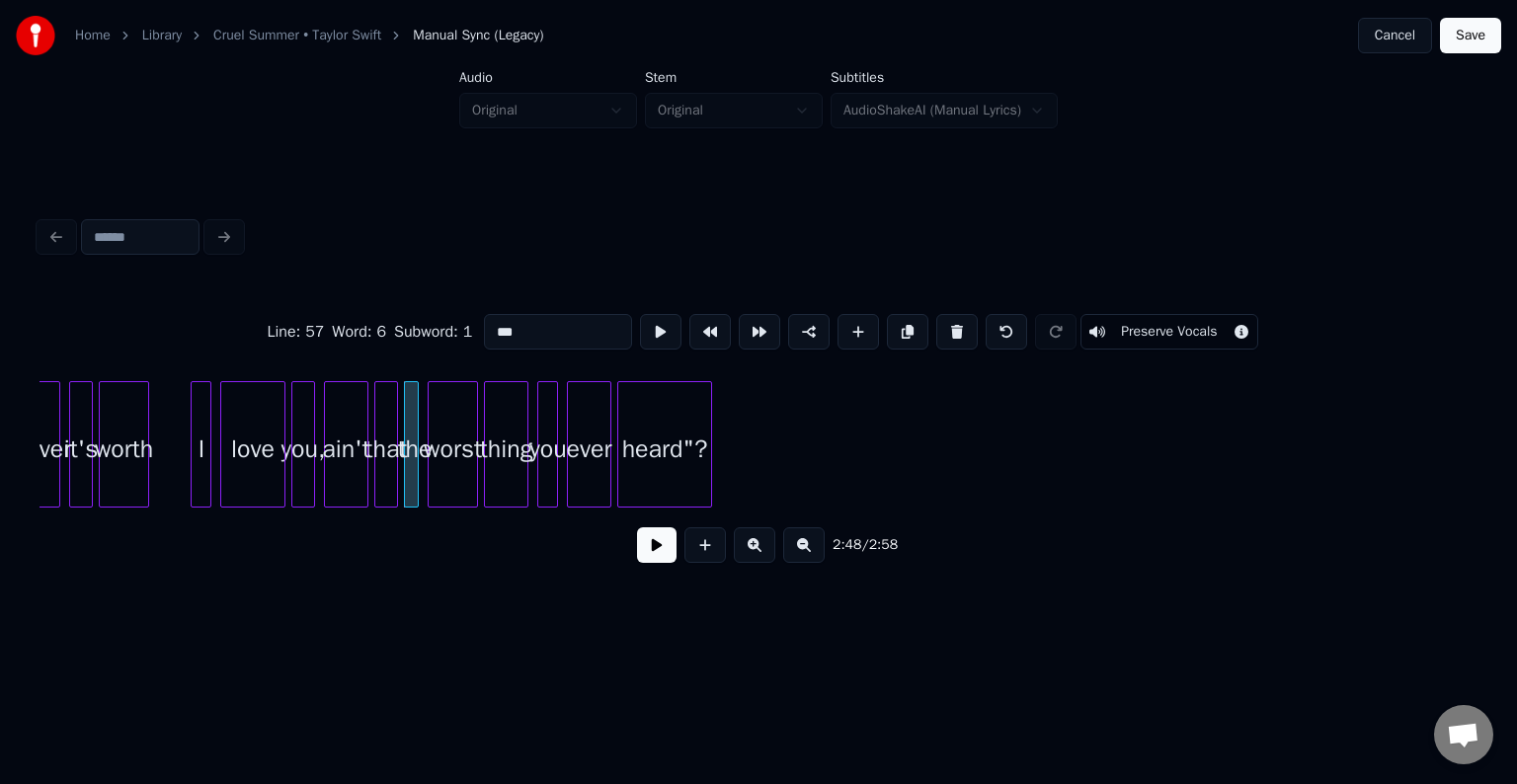 click on "Preserve Vocals" at bounding box center (1168, 332) 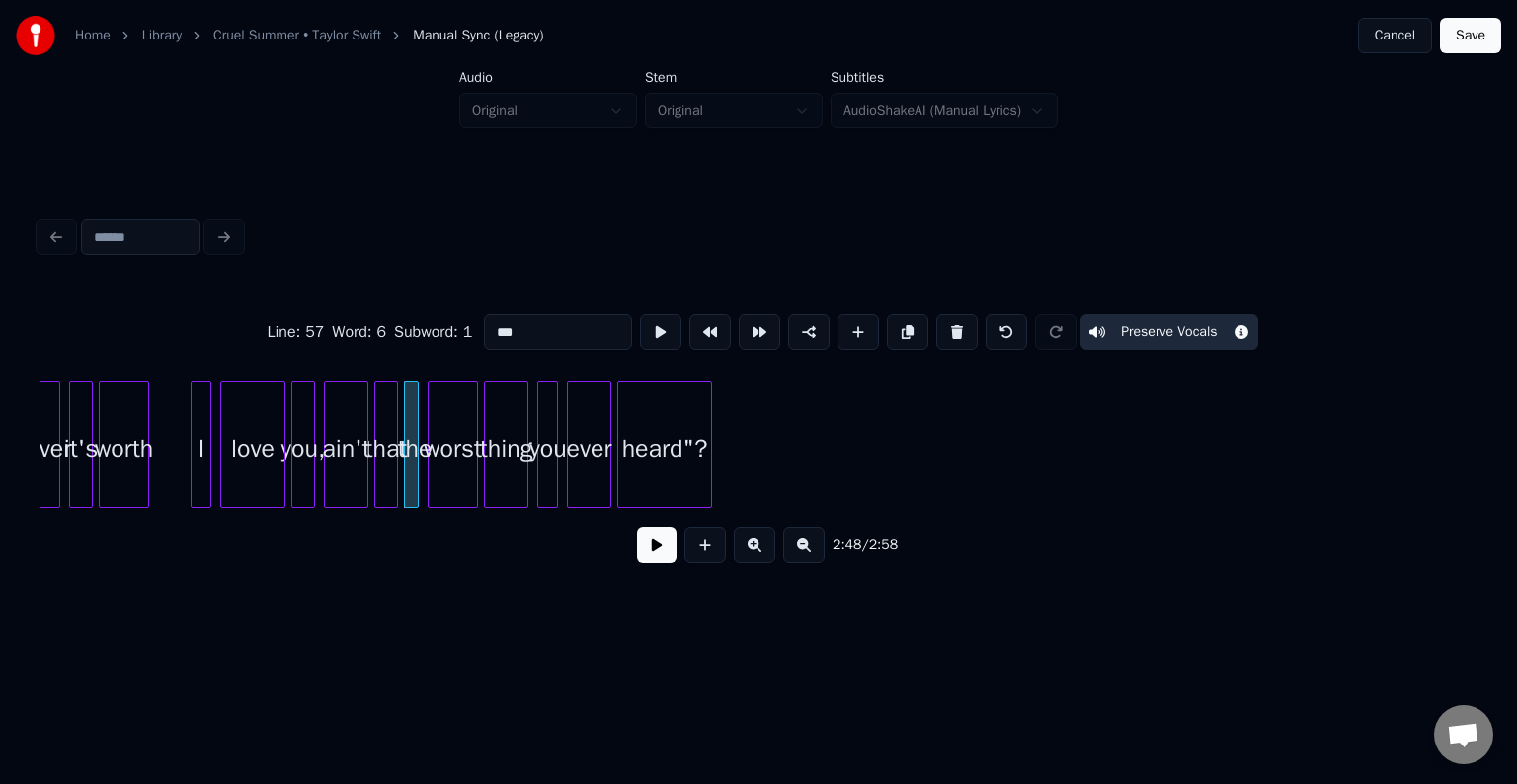 click on "that" at bounding box center [386, 449] 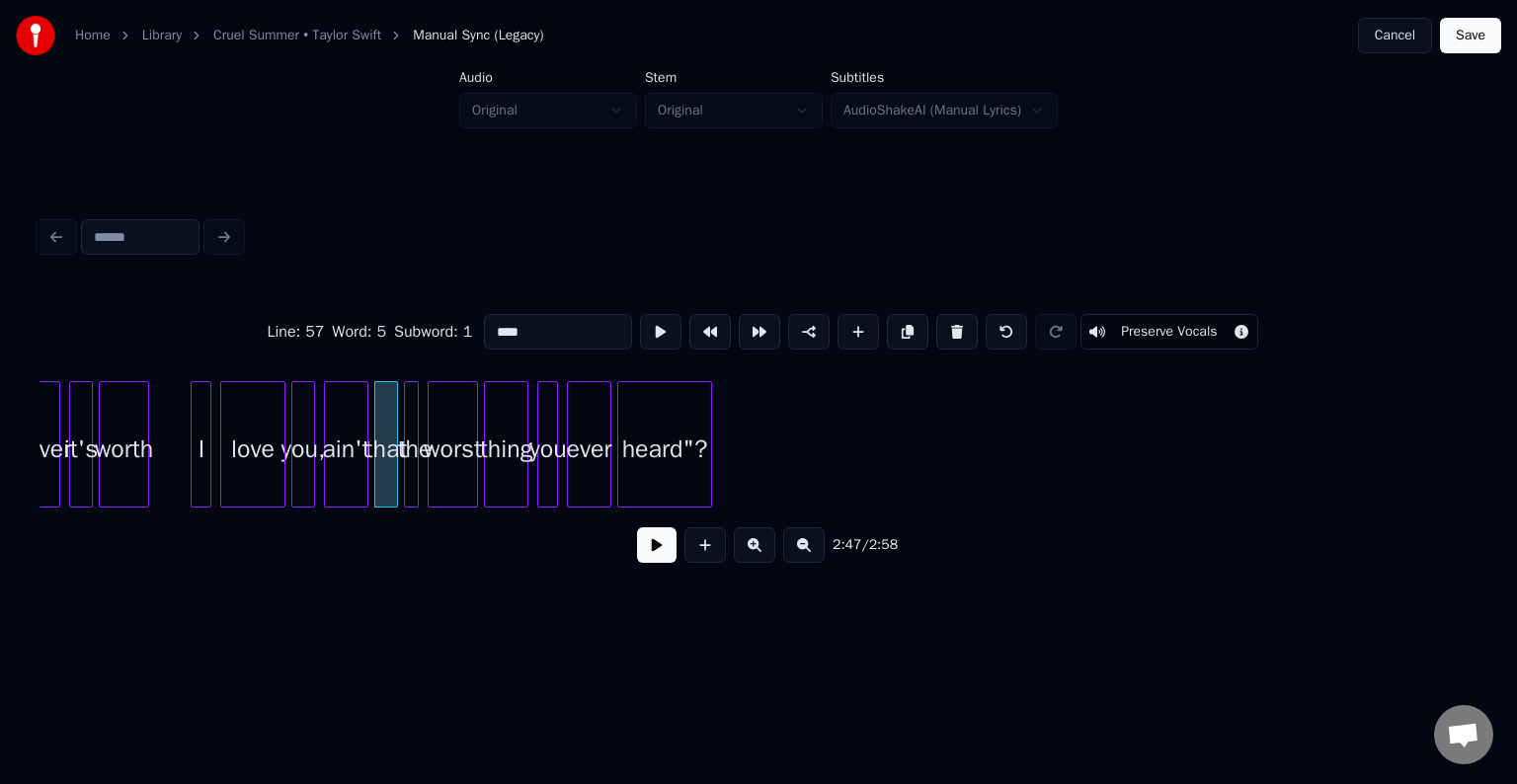 click on "Preserve Vocals" at bounding box center (1168, 332) 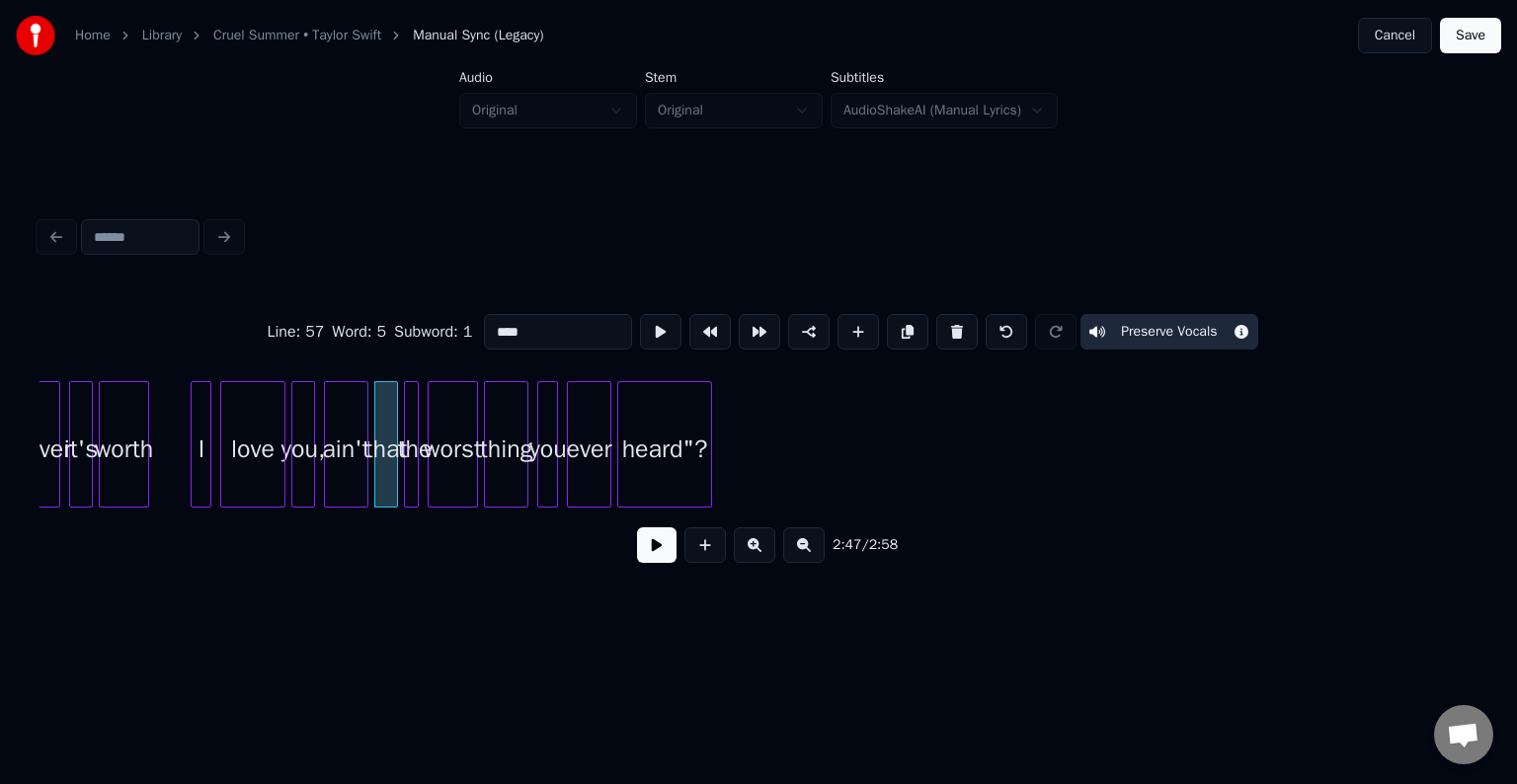 click on "ain't" at bounding box center (346, 449) 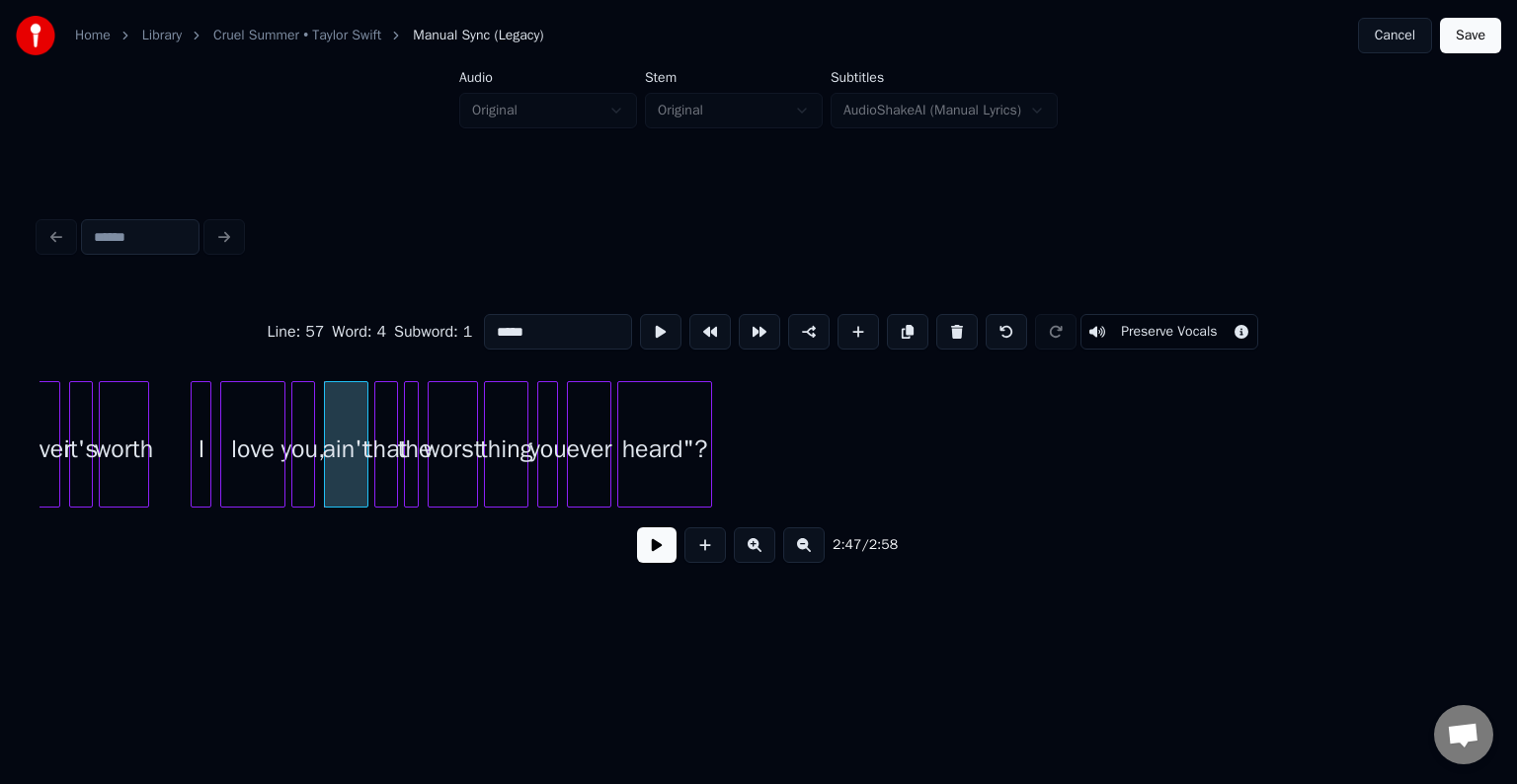 click on "Preserve Vocals" at bounding box center [1168, 332] 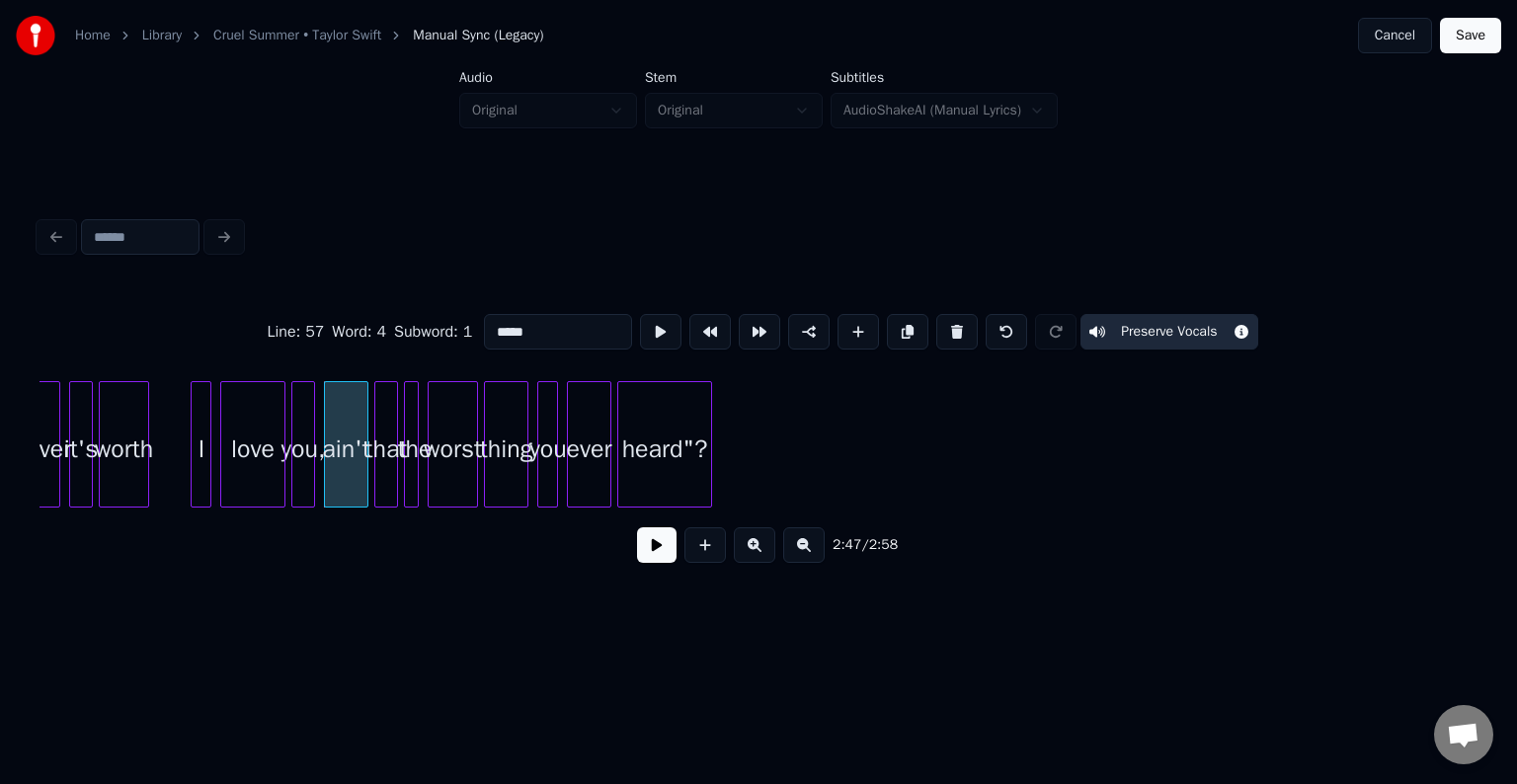 click on "you," at bounding box center (303, 449) 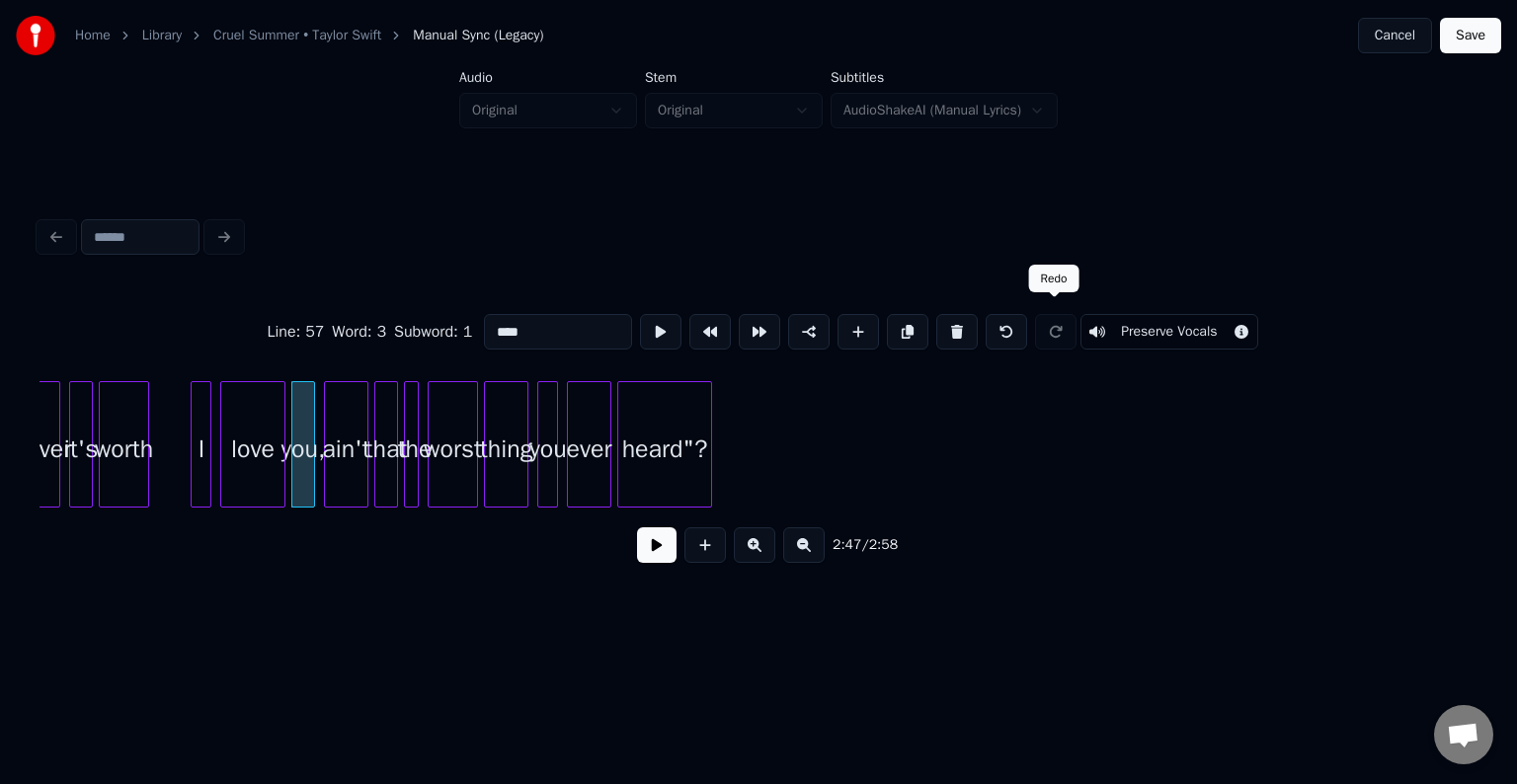 click on "Preserve Vocals" at bounding box center [1168, 332] 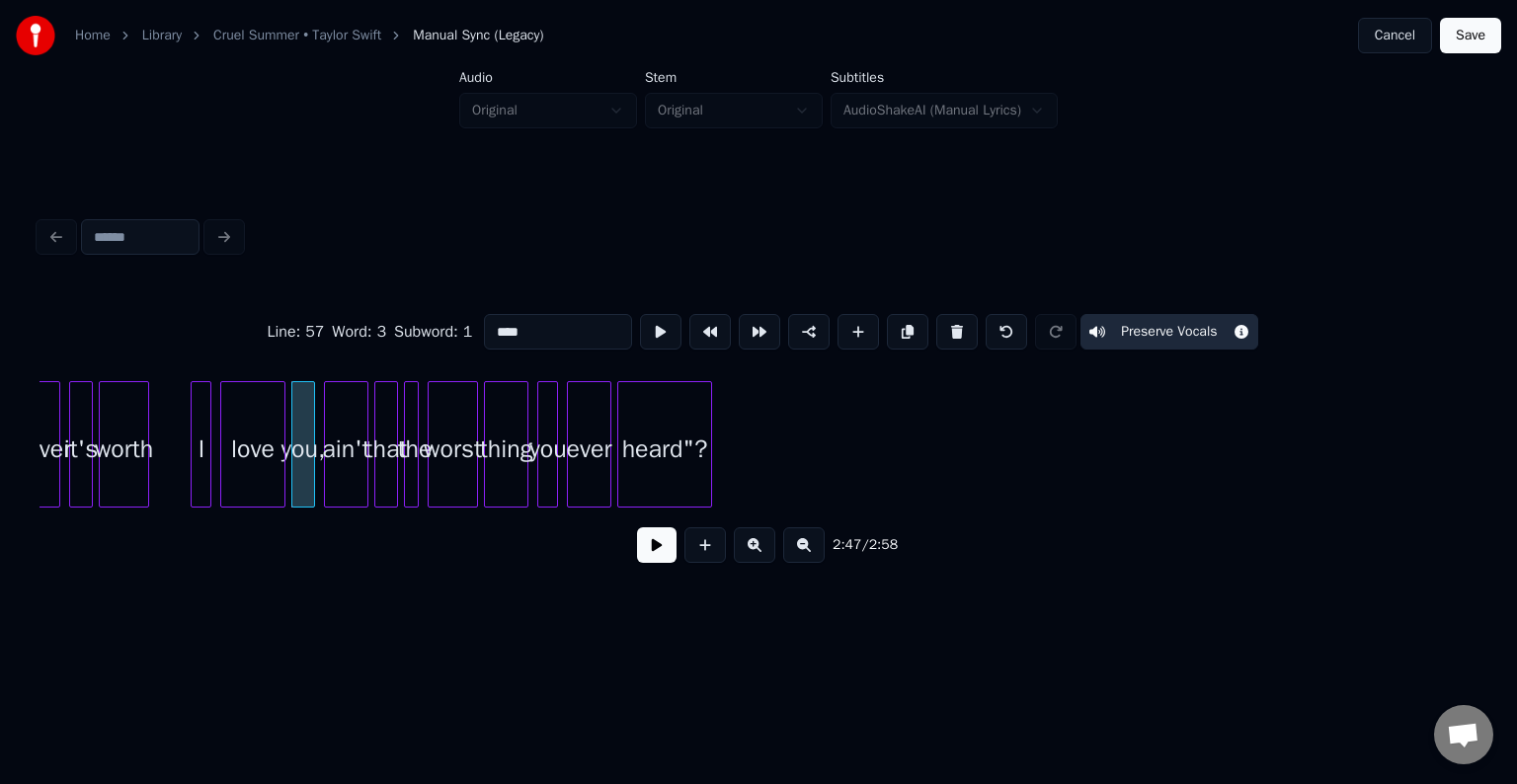 click on "love" at bounding box center [253, 449] 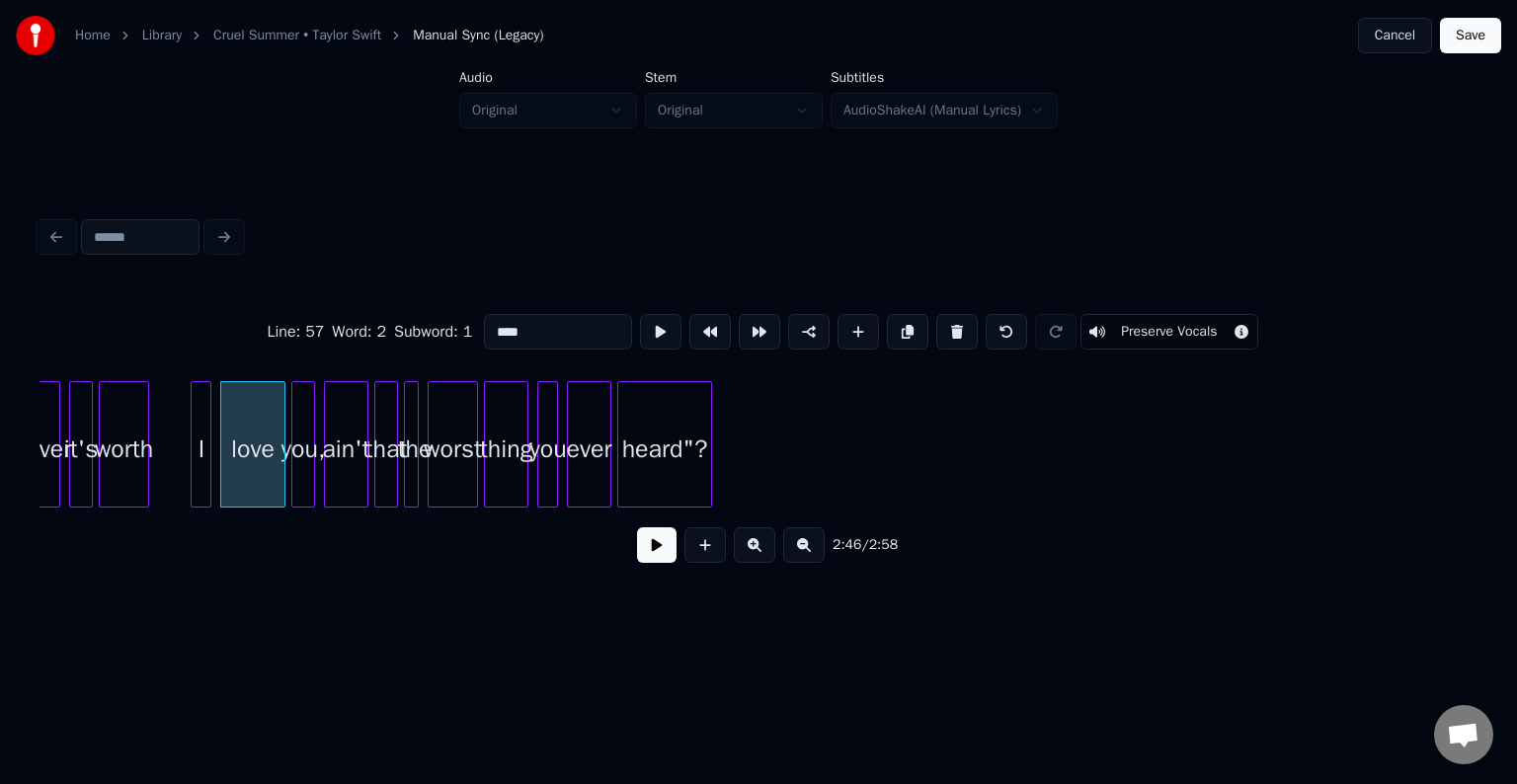 click on "Preserve Vocals" at bounding box center [1168, 332] 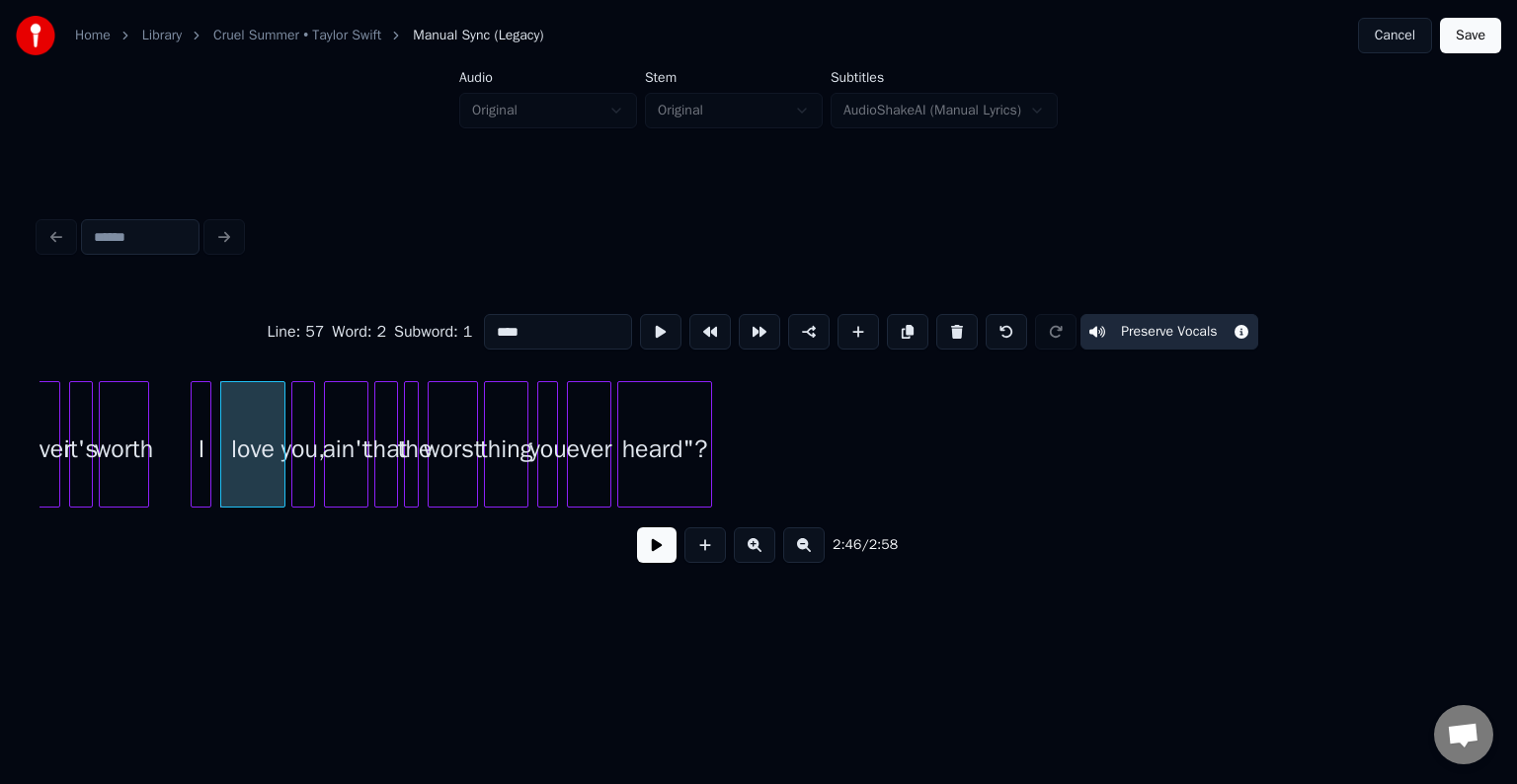 click on "I" at bounding box center (201, 449) 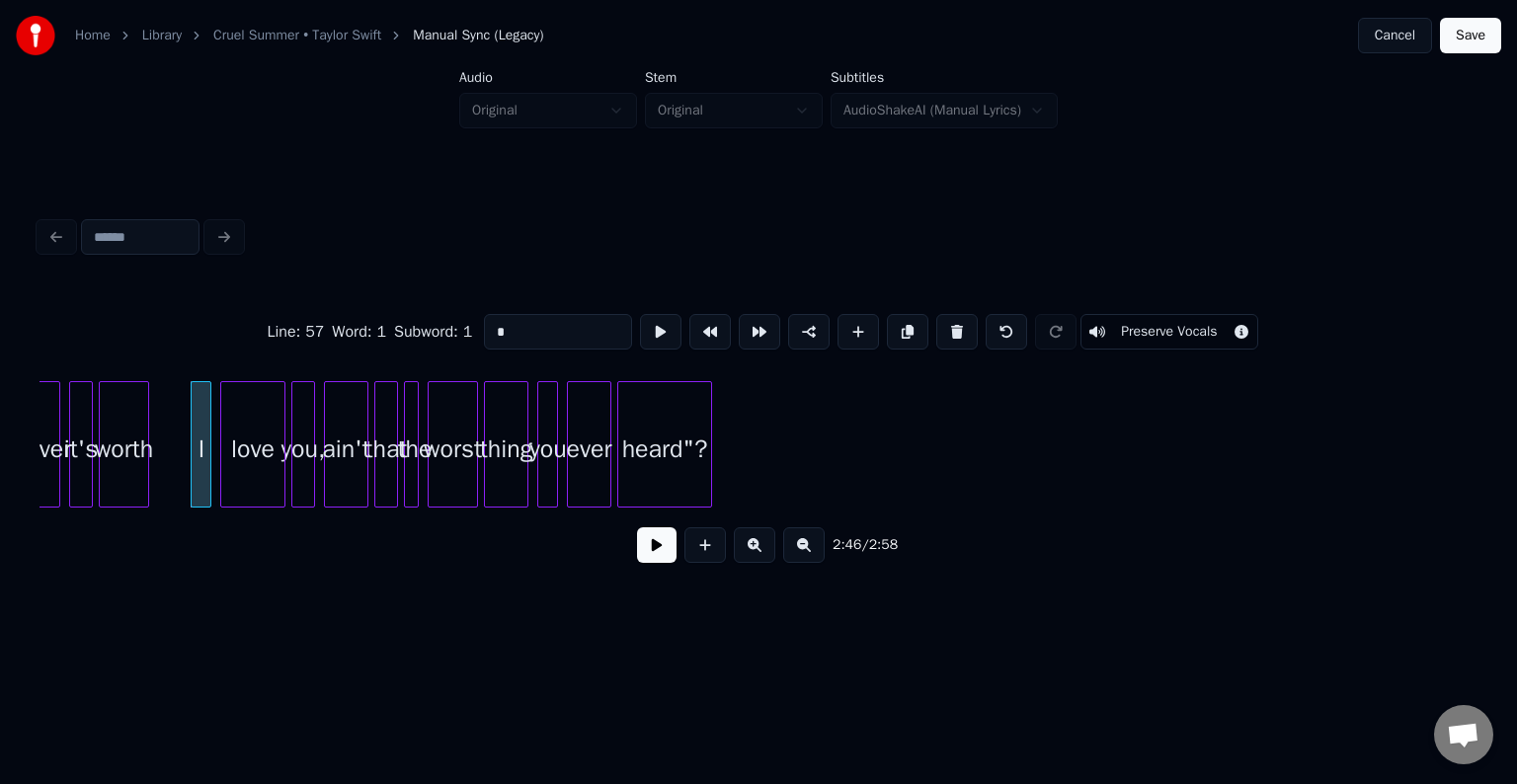 click on "Preserve Vocals" at bounding box center [1168, 332] 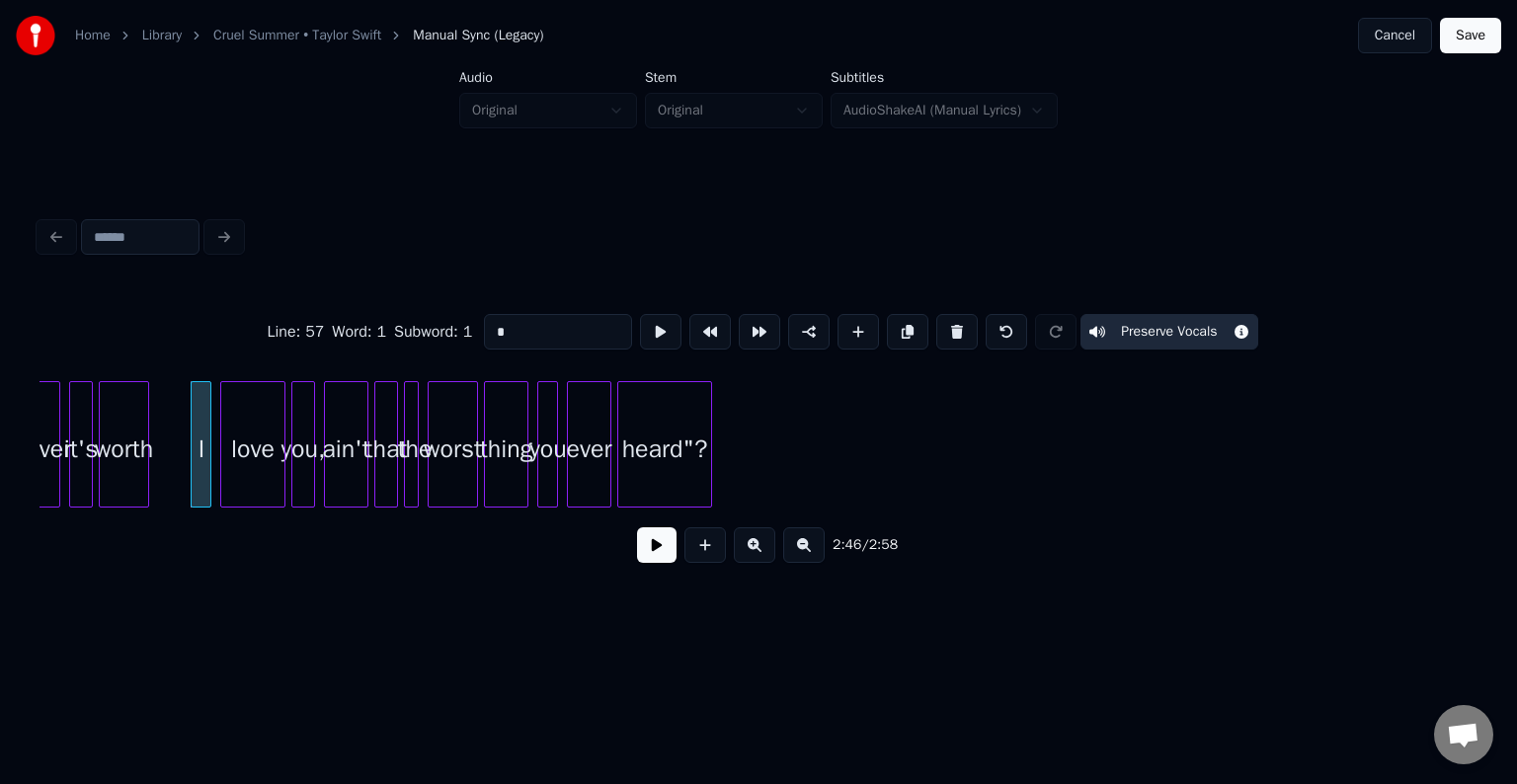 click on "Save" at bounding box center [1471, 36] 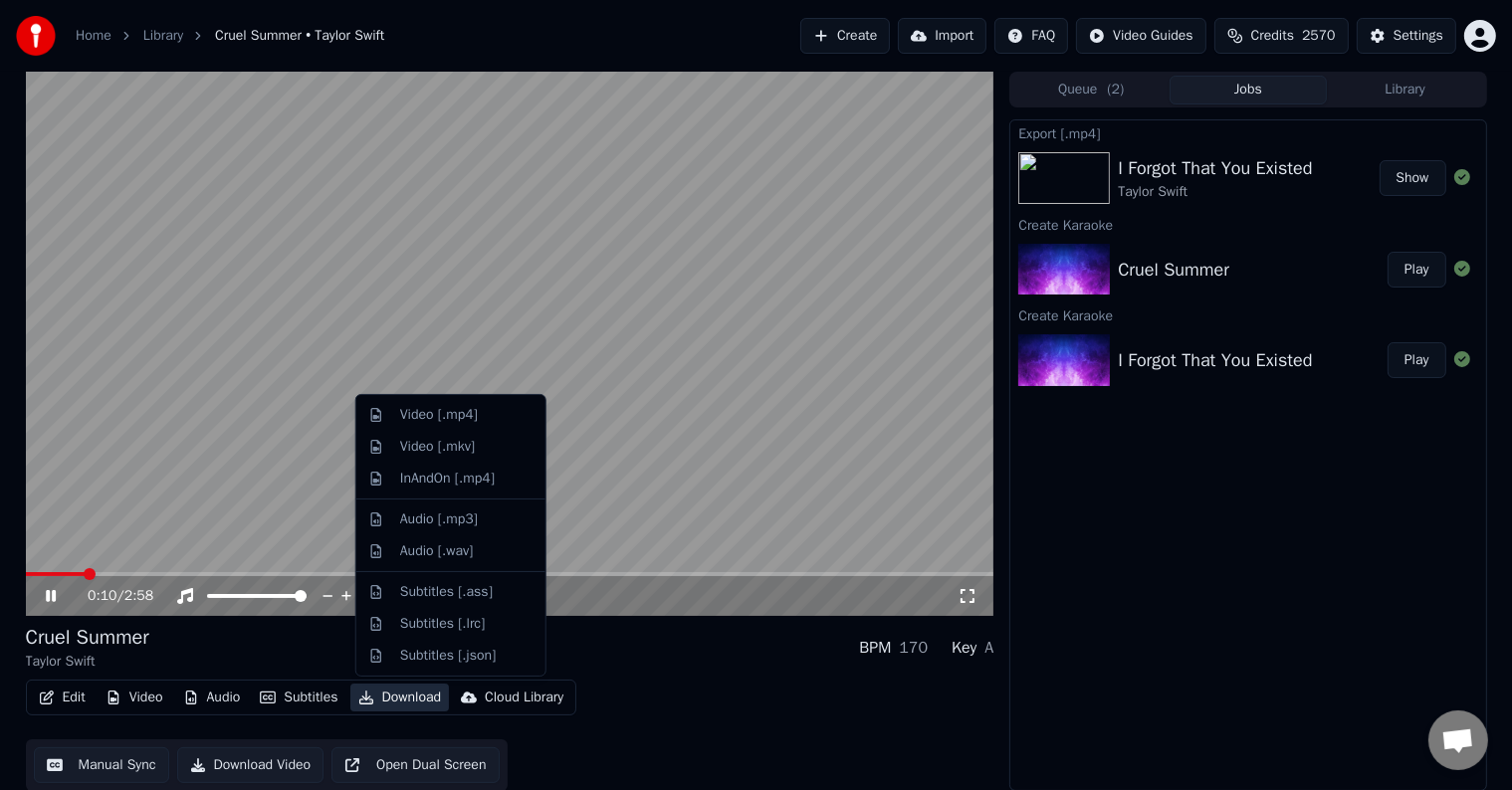 click on "Download" at bounding box center [400, 697] 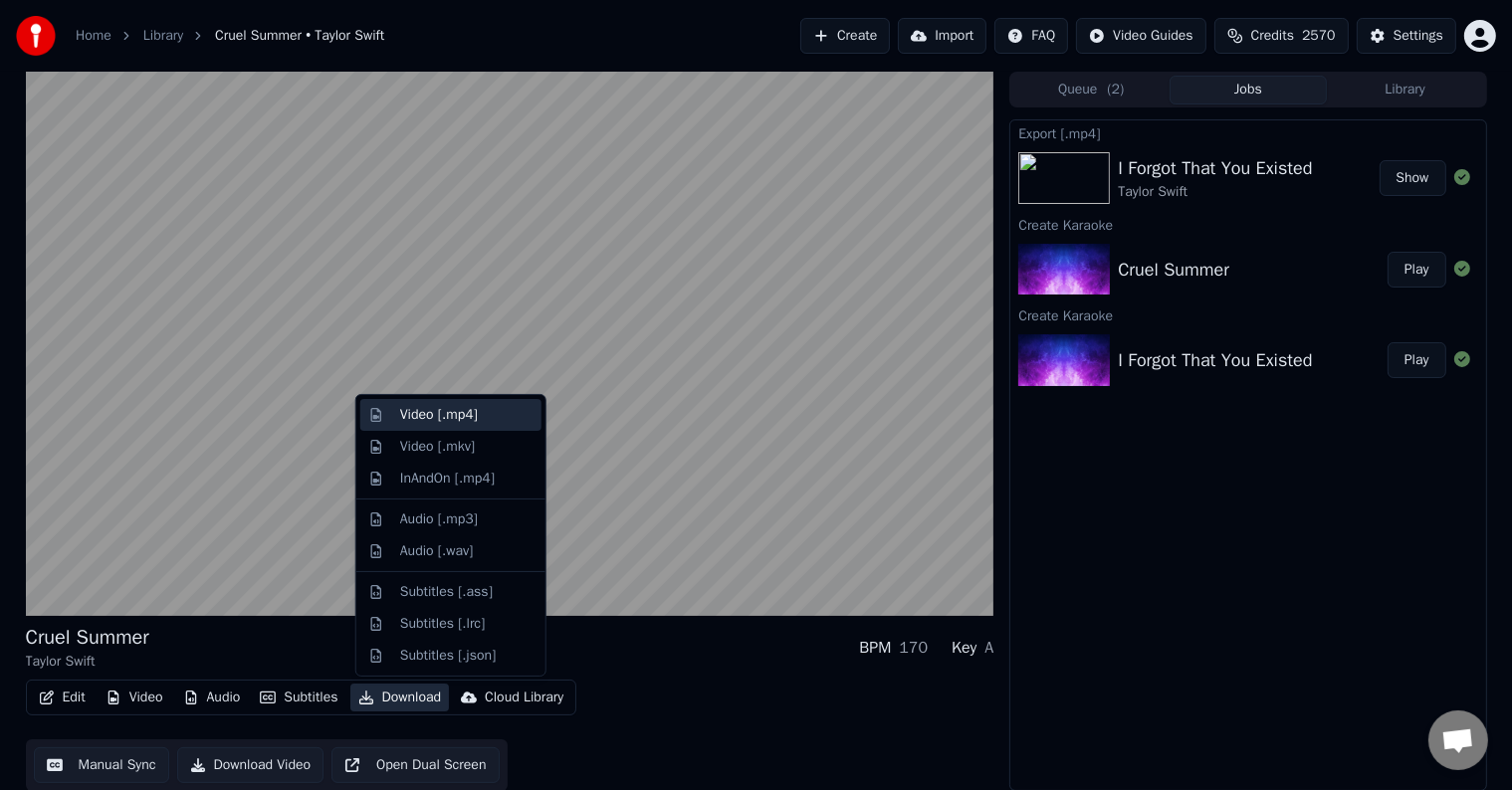 click on "Video [.mp4]" at bounding box center (439, 415) 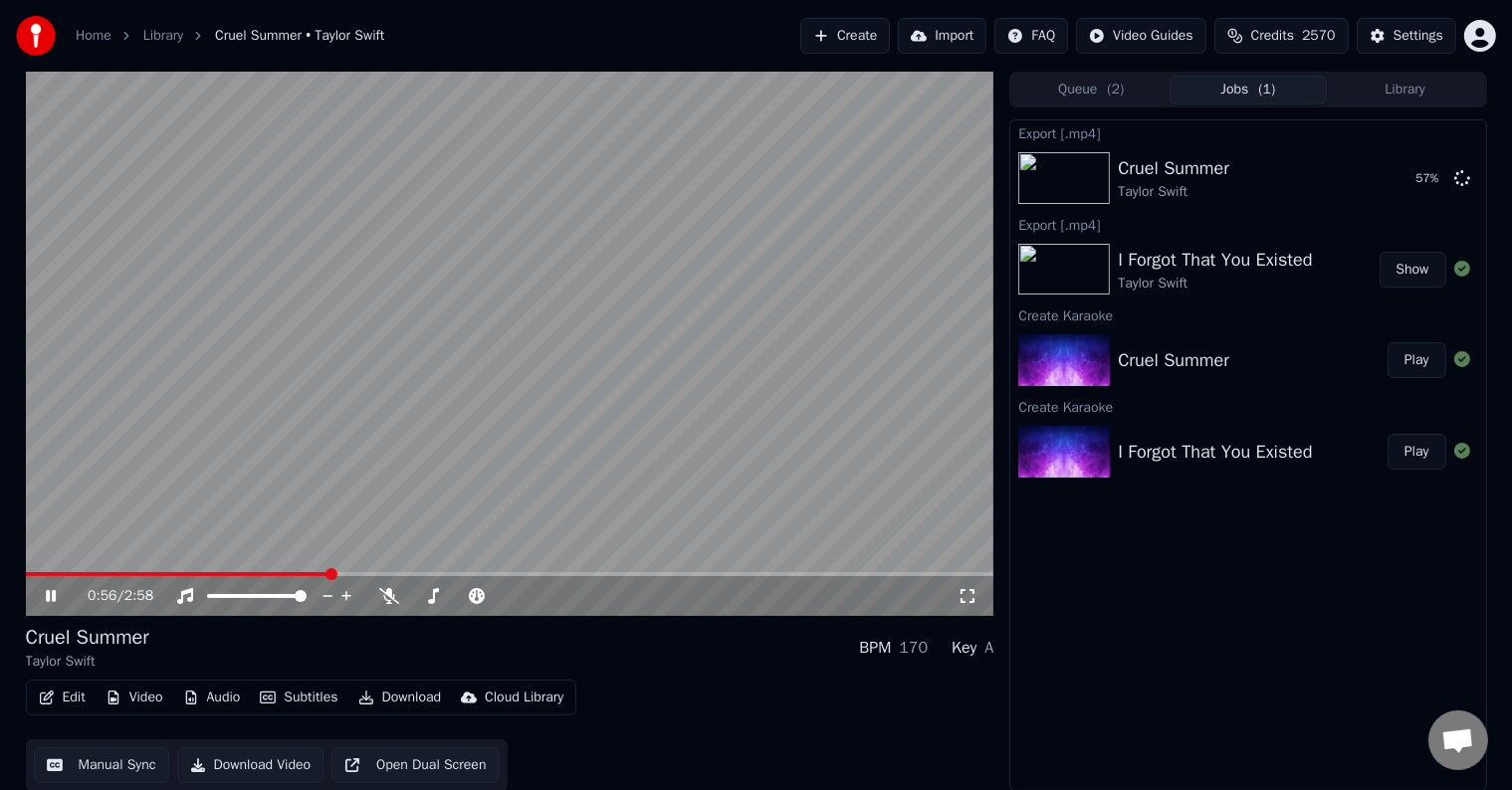 click 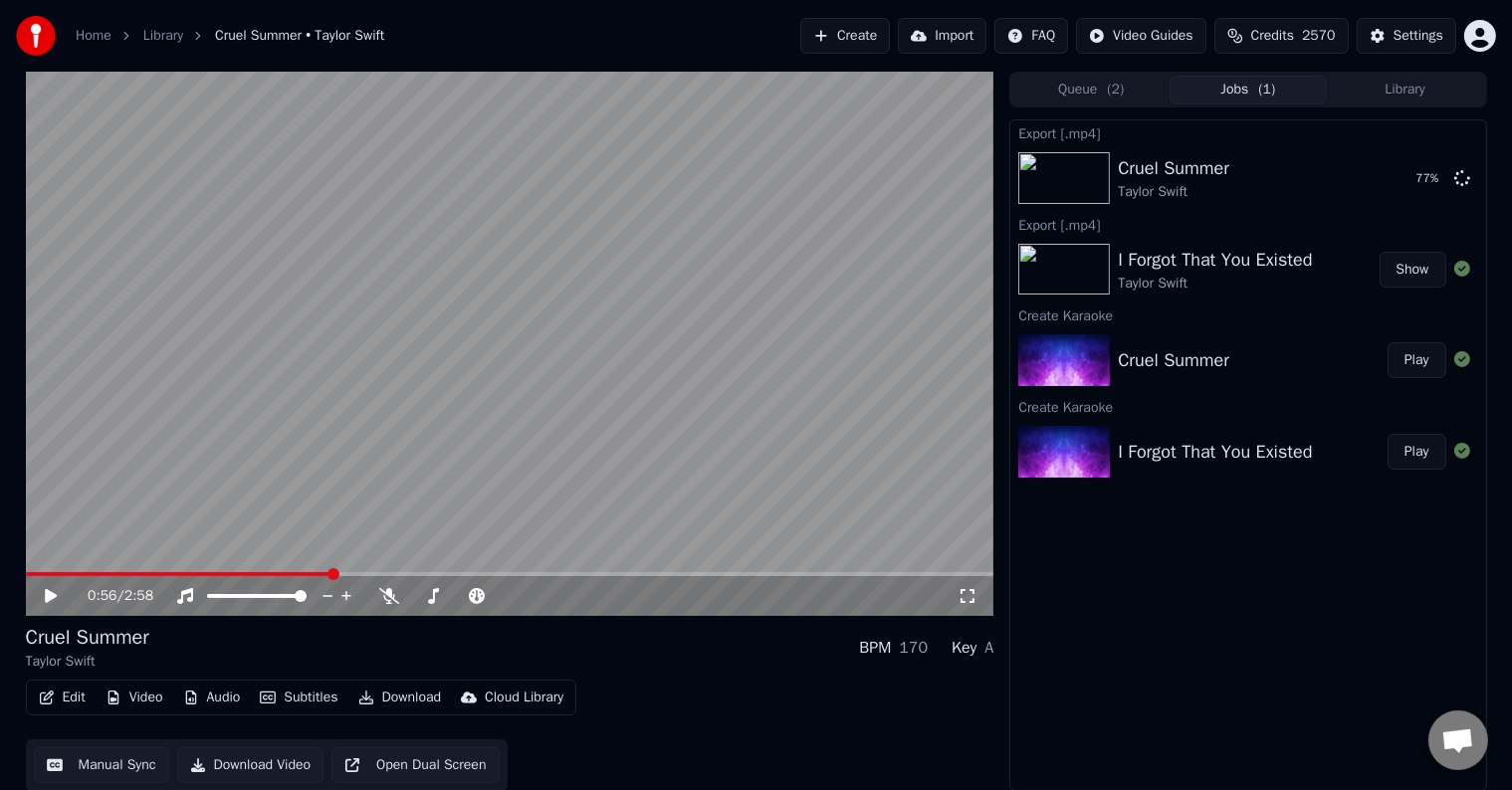 click on "Create" at bounding box center [845, 36] 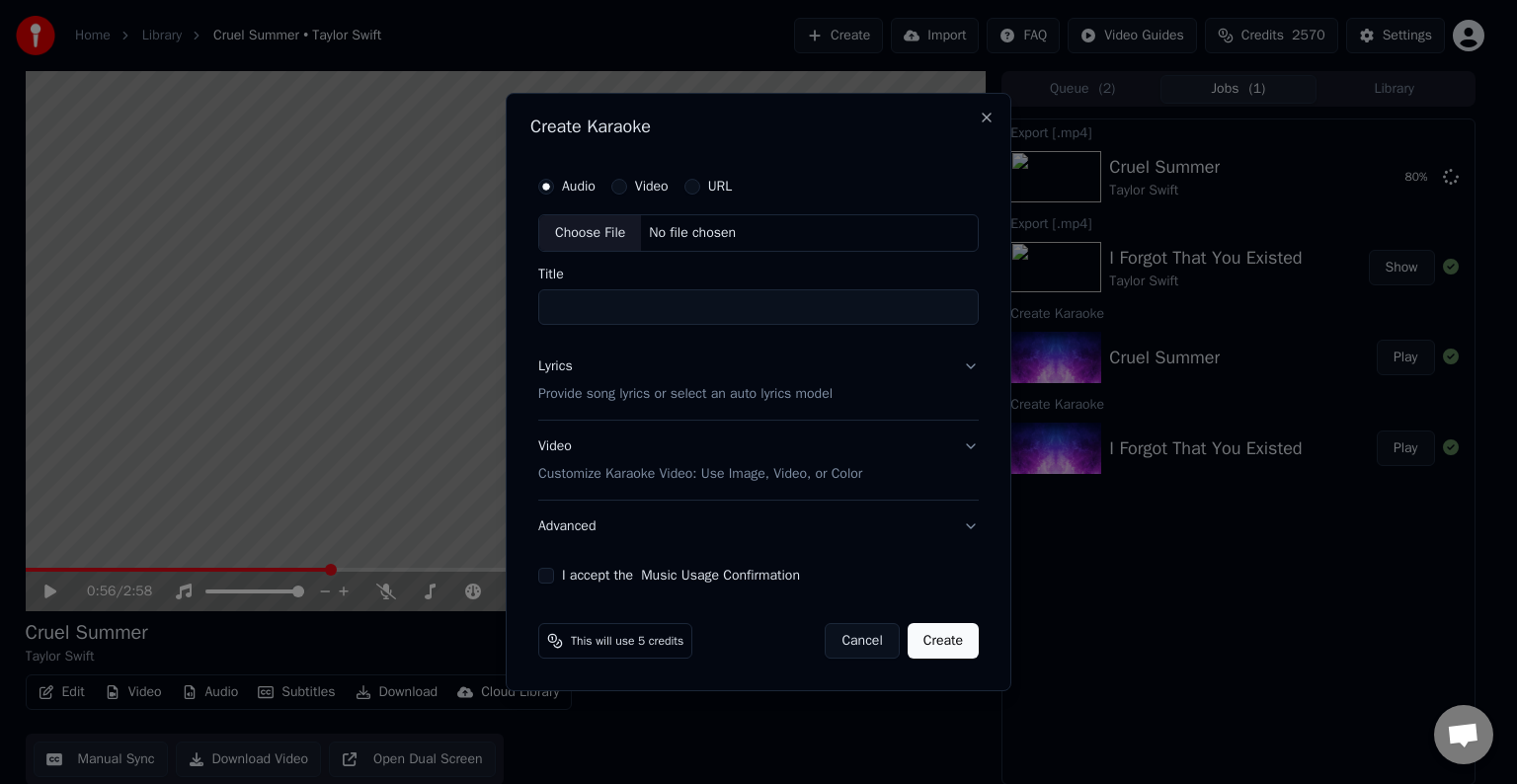 click on "Choose File" at bounding box center (590, 233) 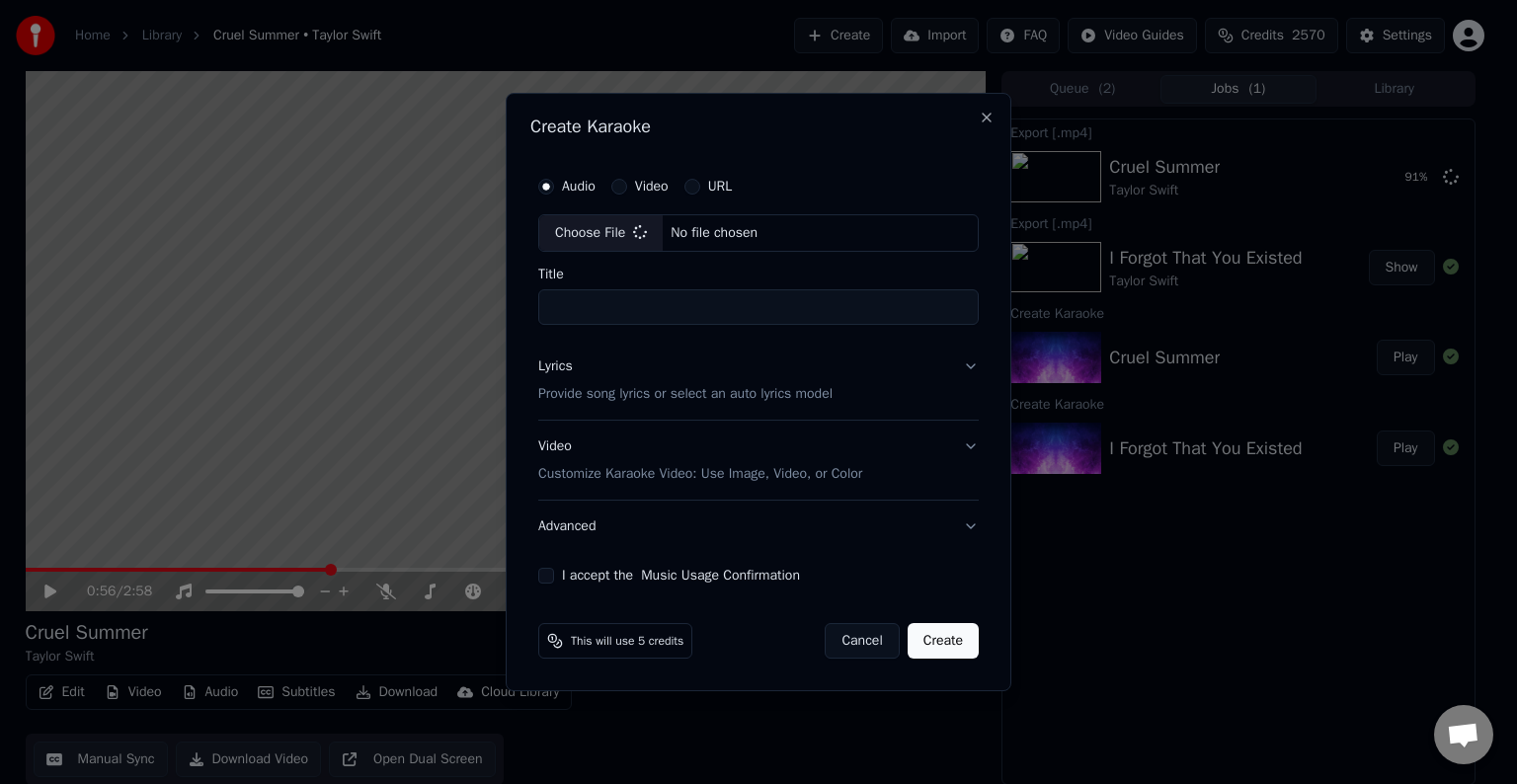 type on "*****" 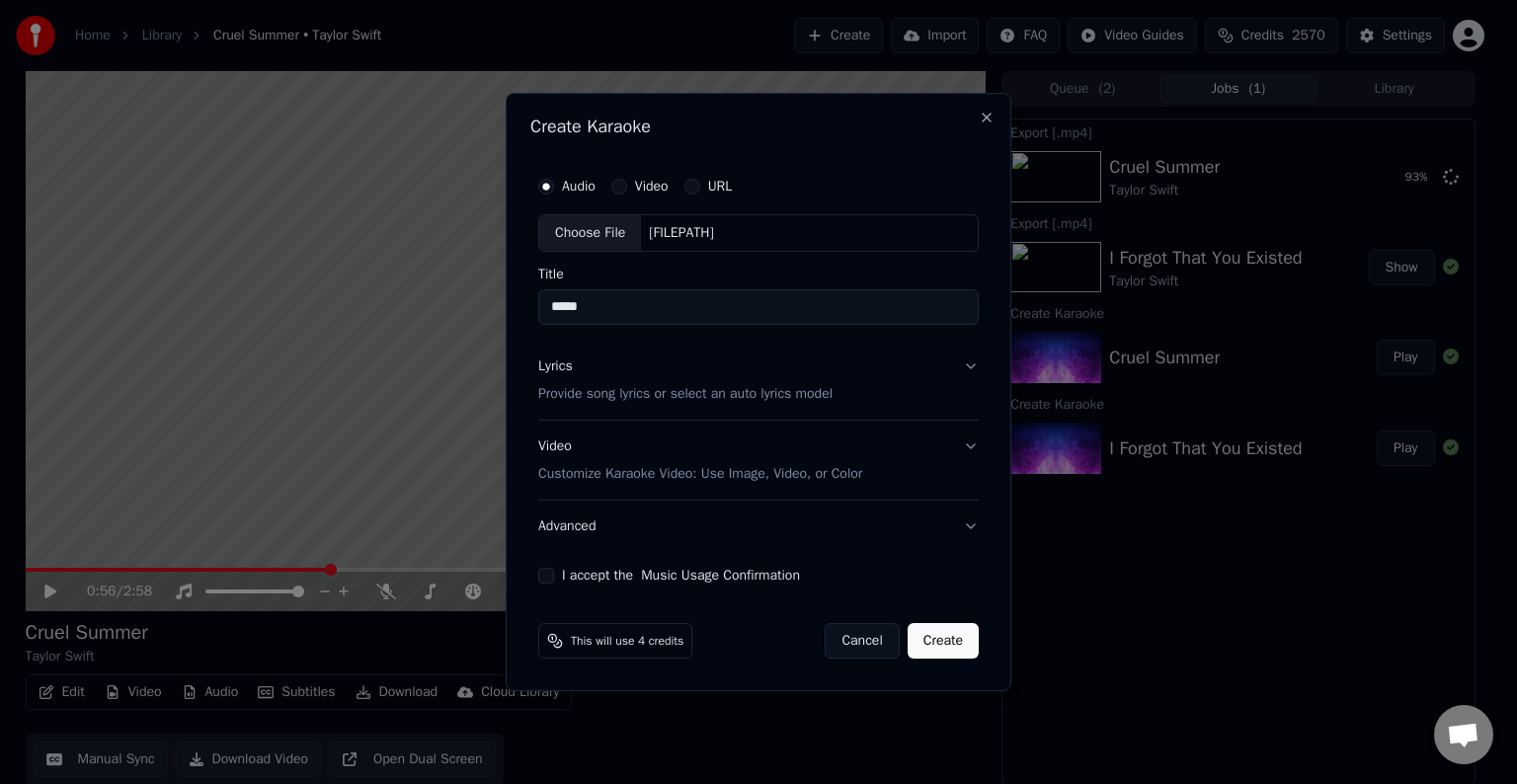 click on "Lyrics Provide song lyrics or select an auto lyrics model" at bounding box center [758, 380] 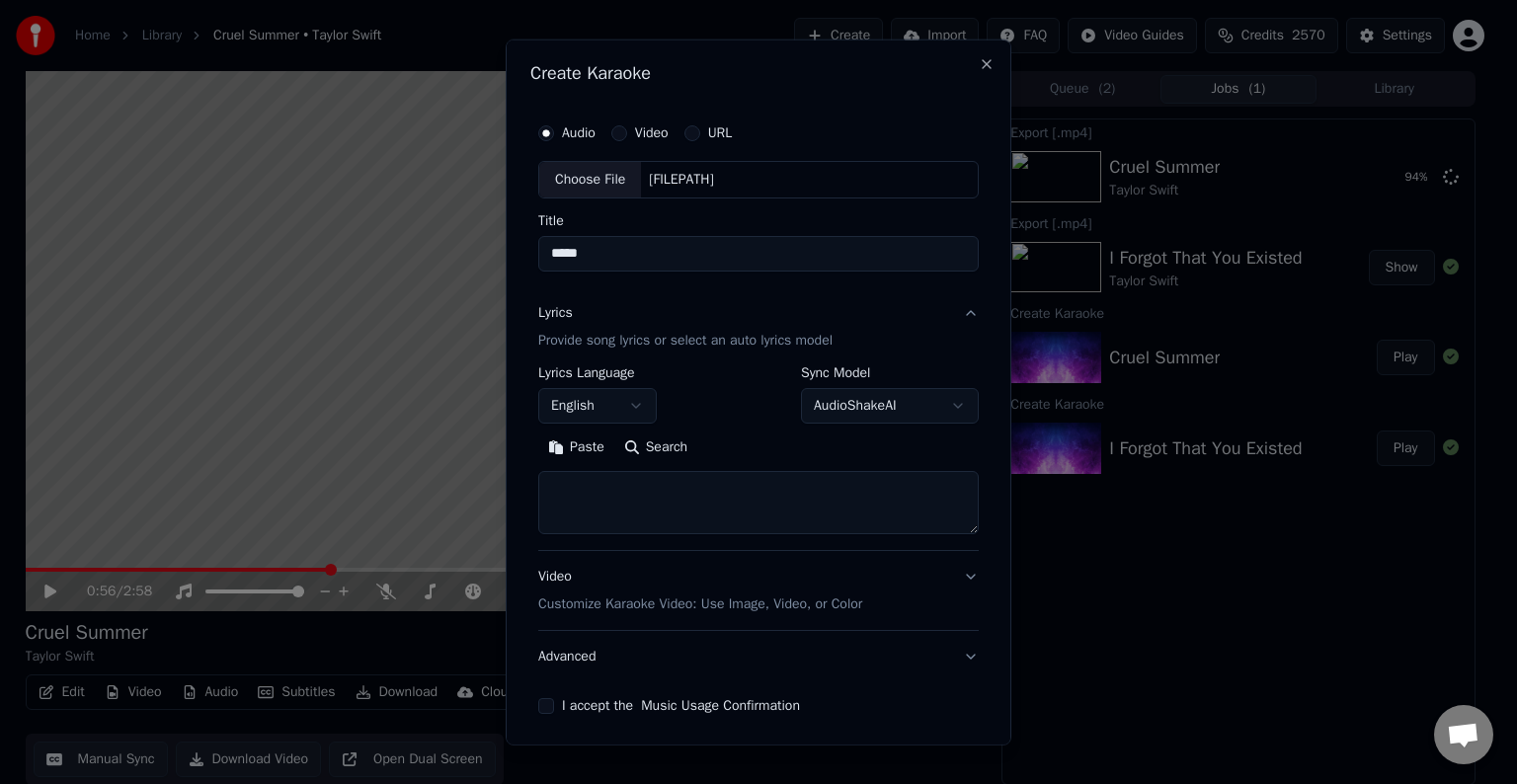 click at bounding box center (758, 503) 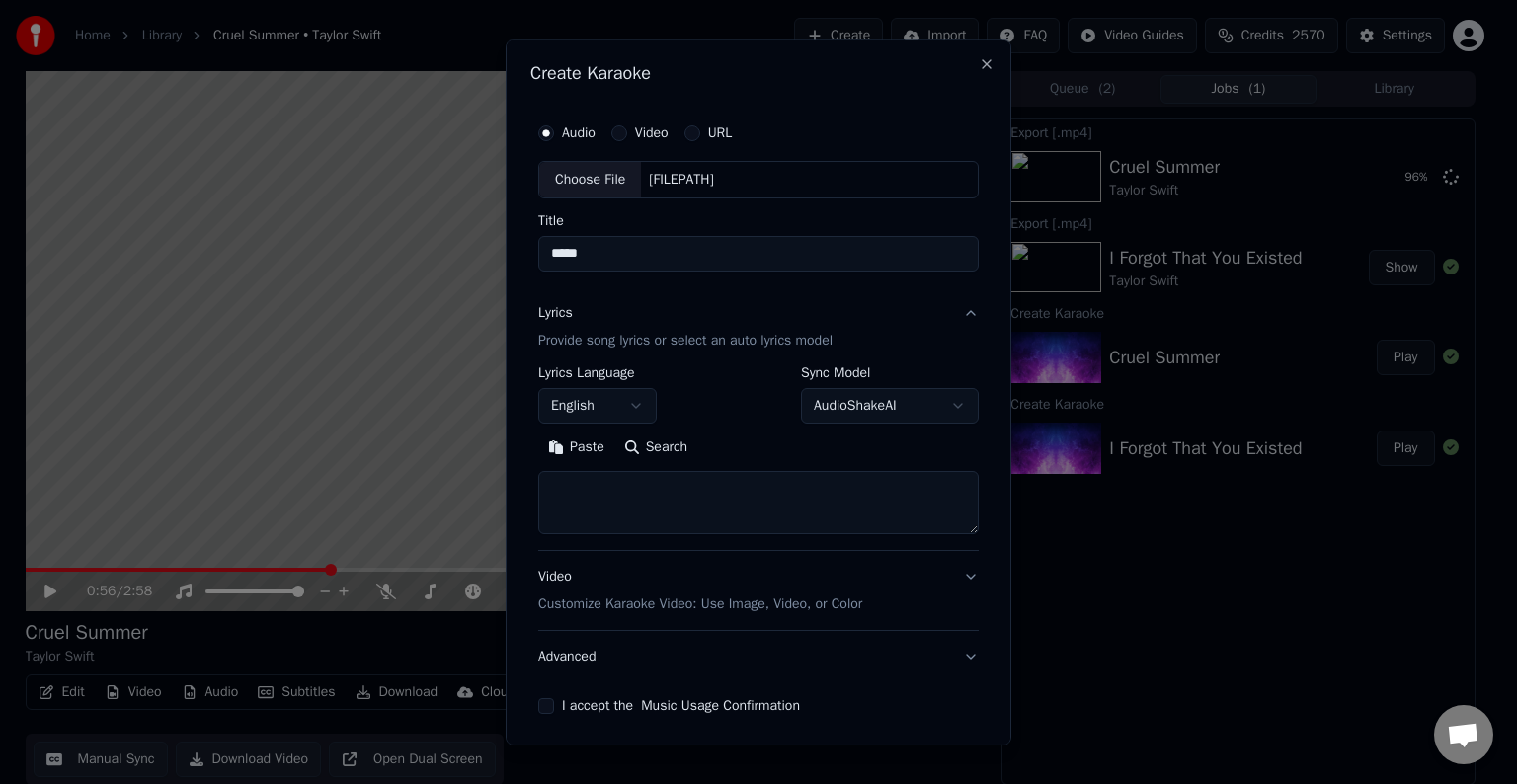 paste on "**********" 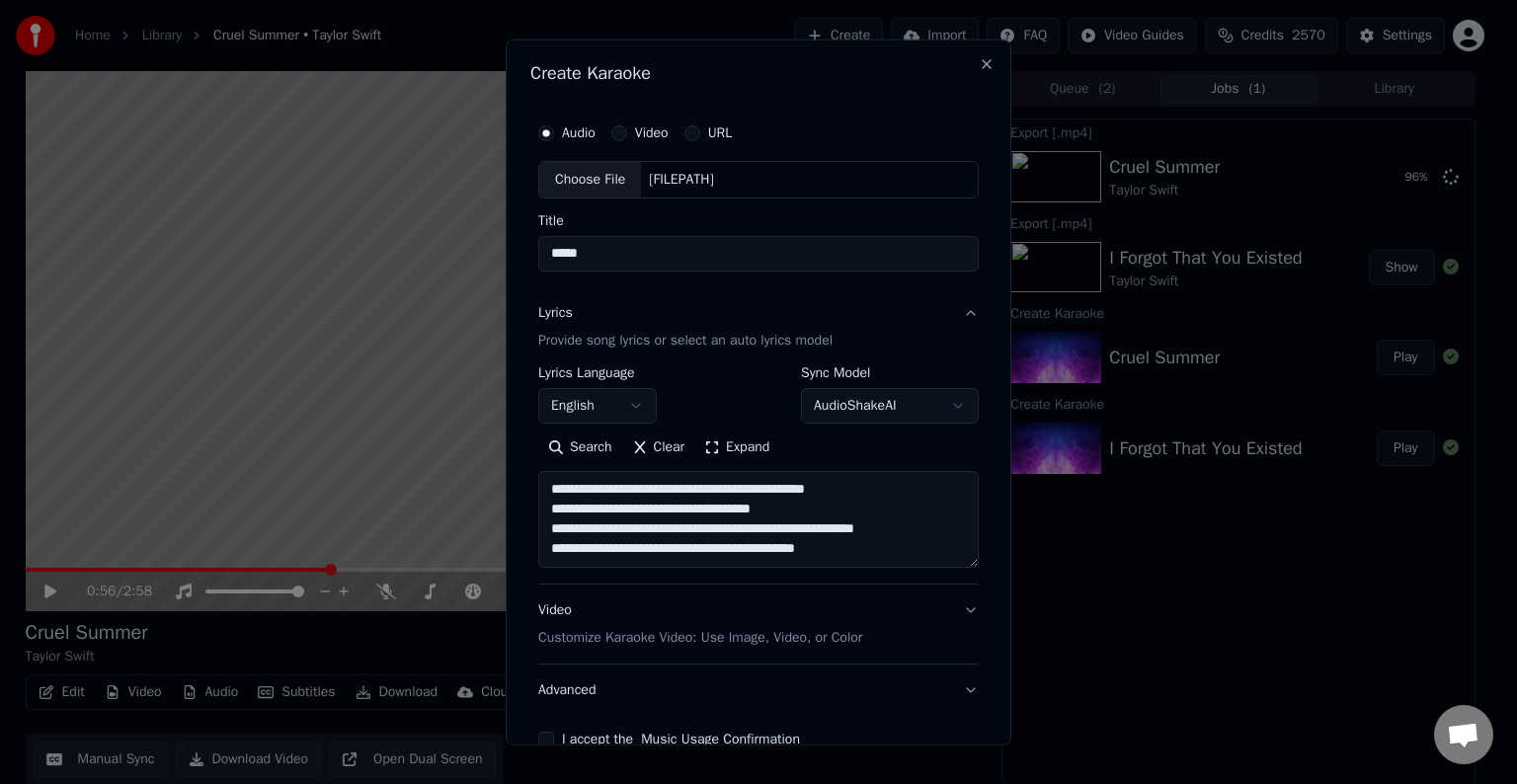 scroll, scrollTop: 43, scrollLeft: 0, axis: vertical 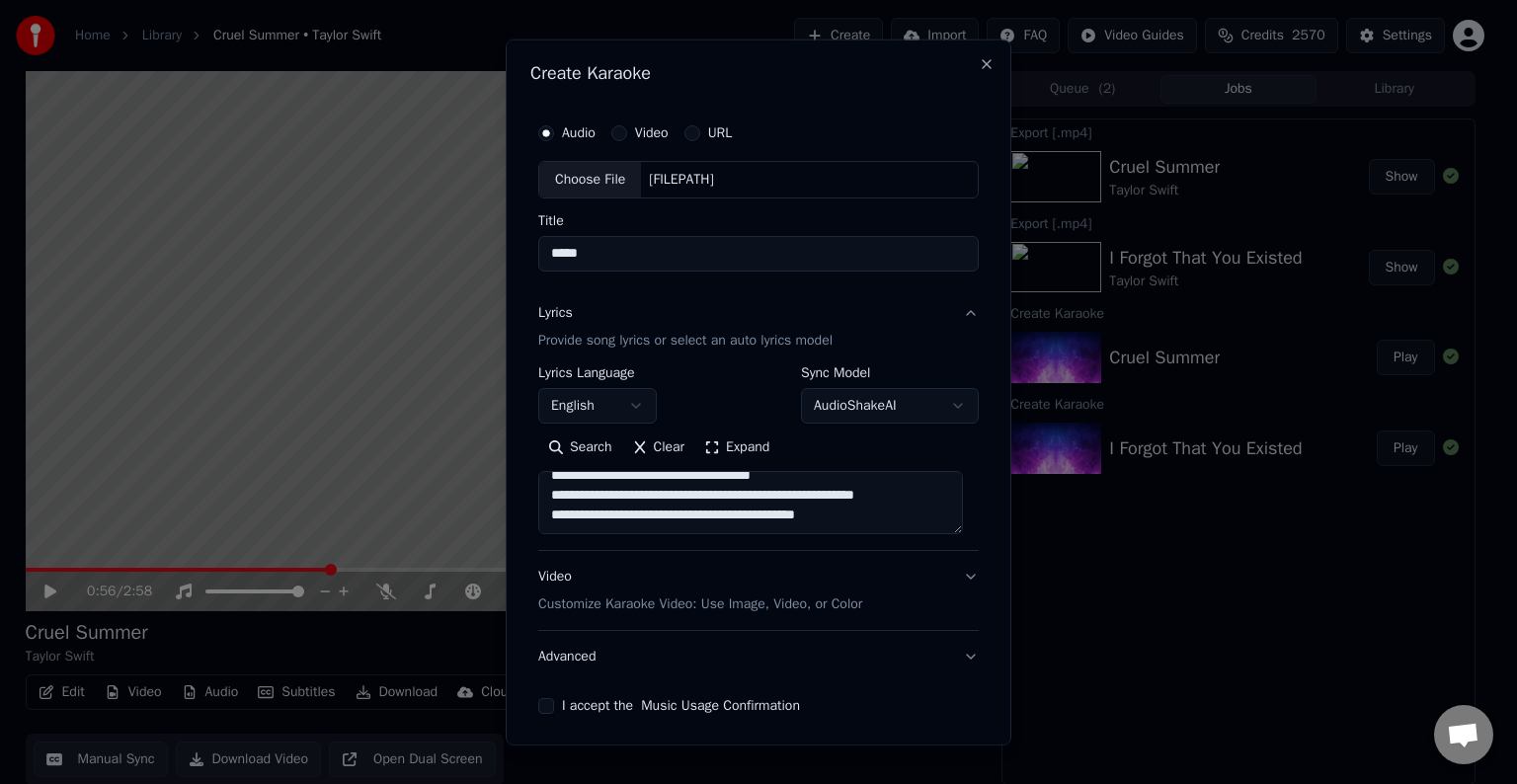 paste on "**********" 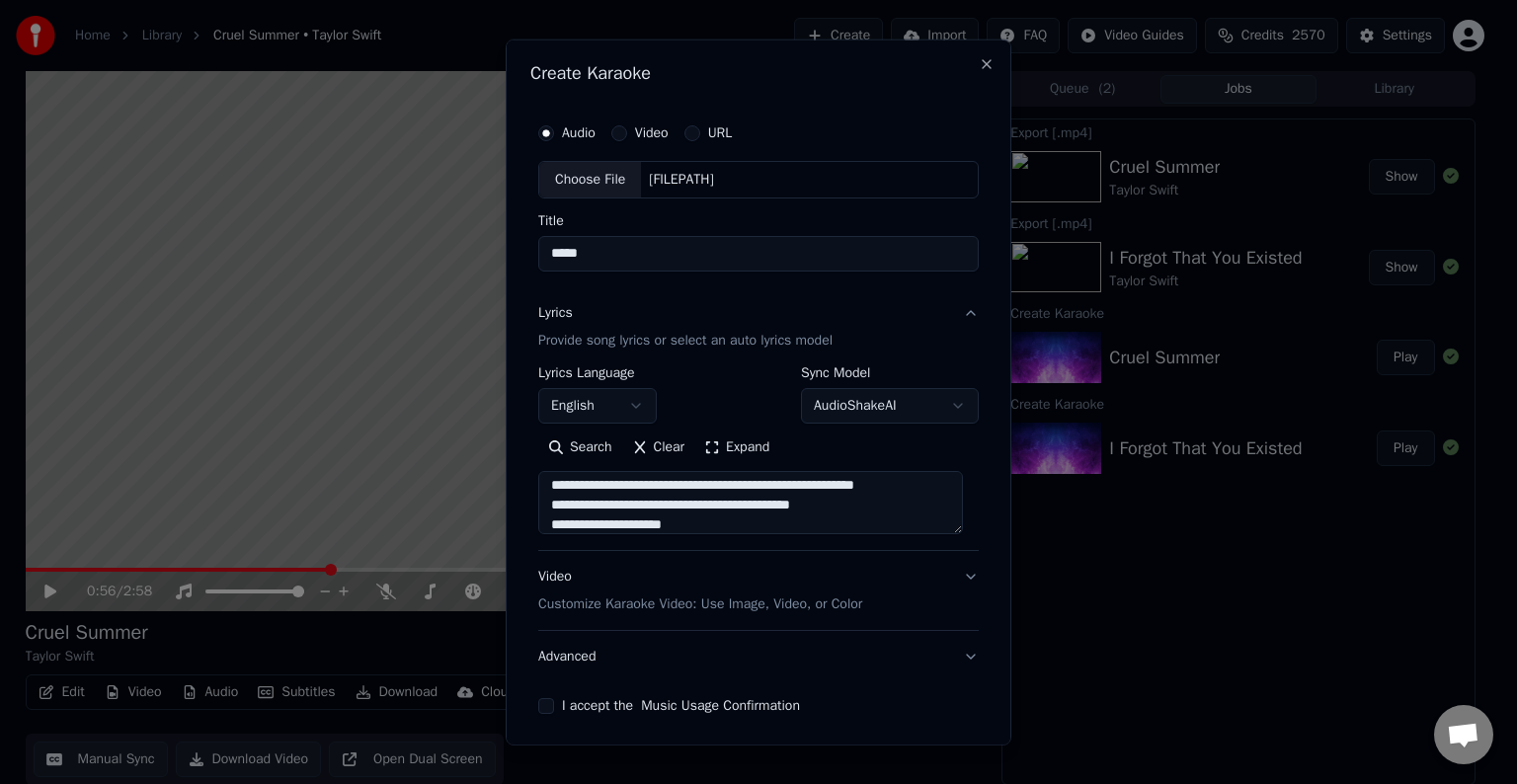 scroll, scrollTop: 142, scrollLeft: 0, axis: vertical 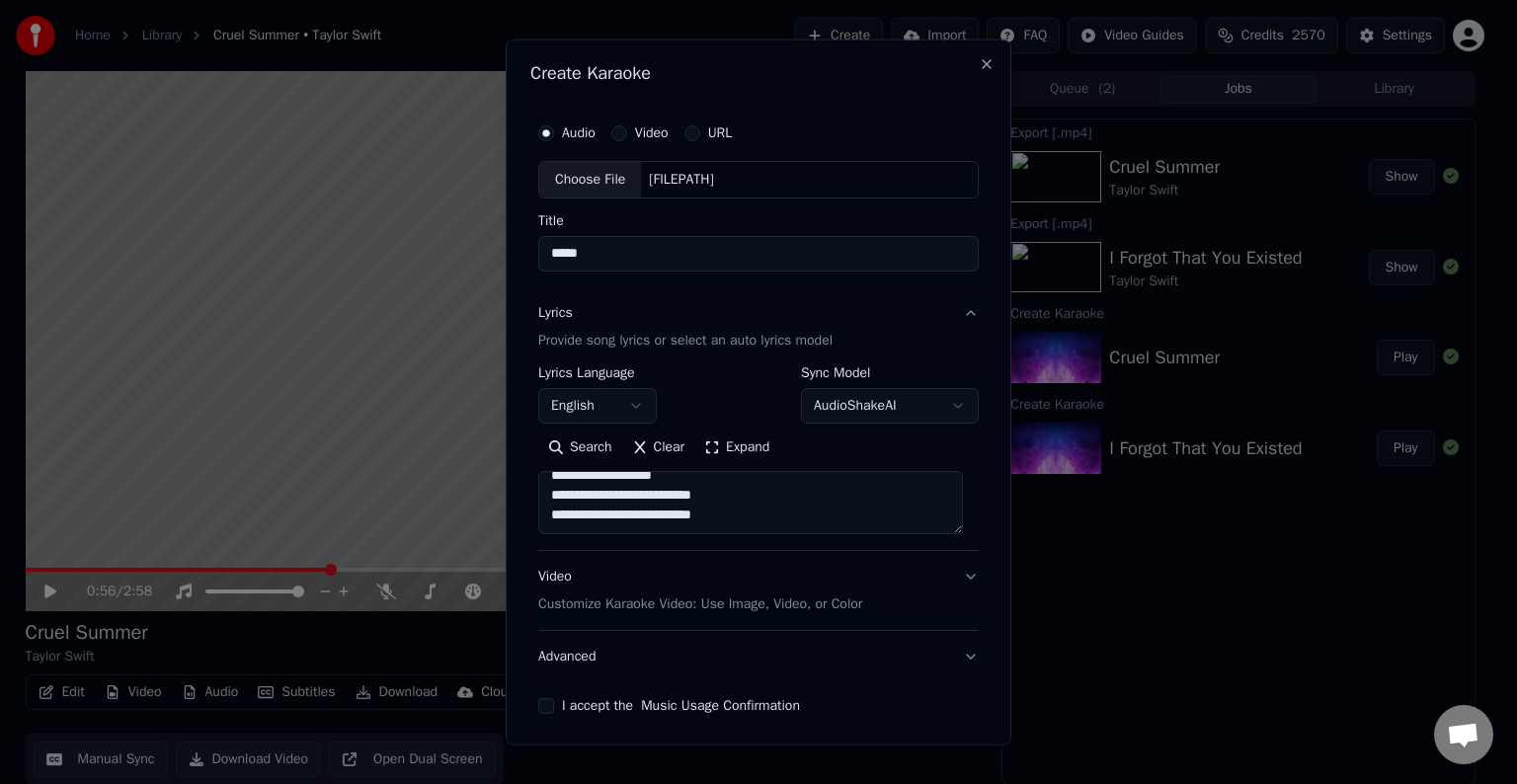 paste on "**********" 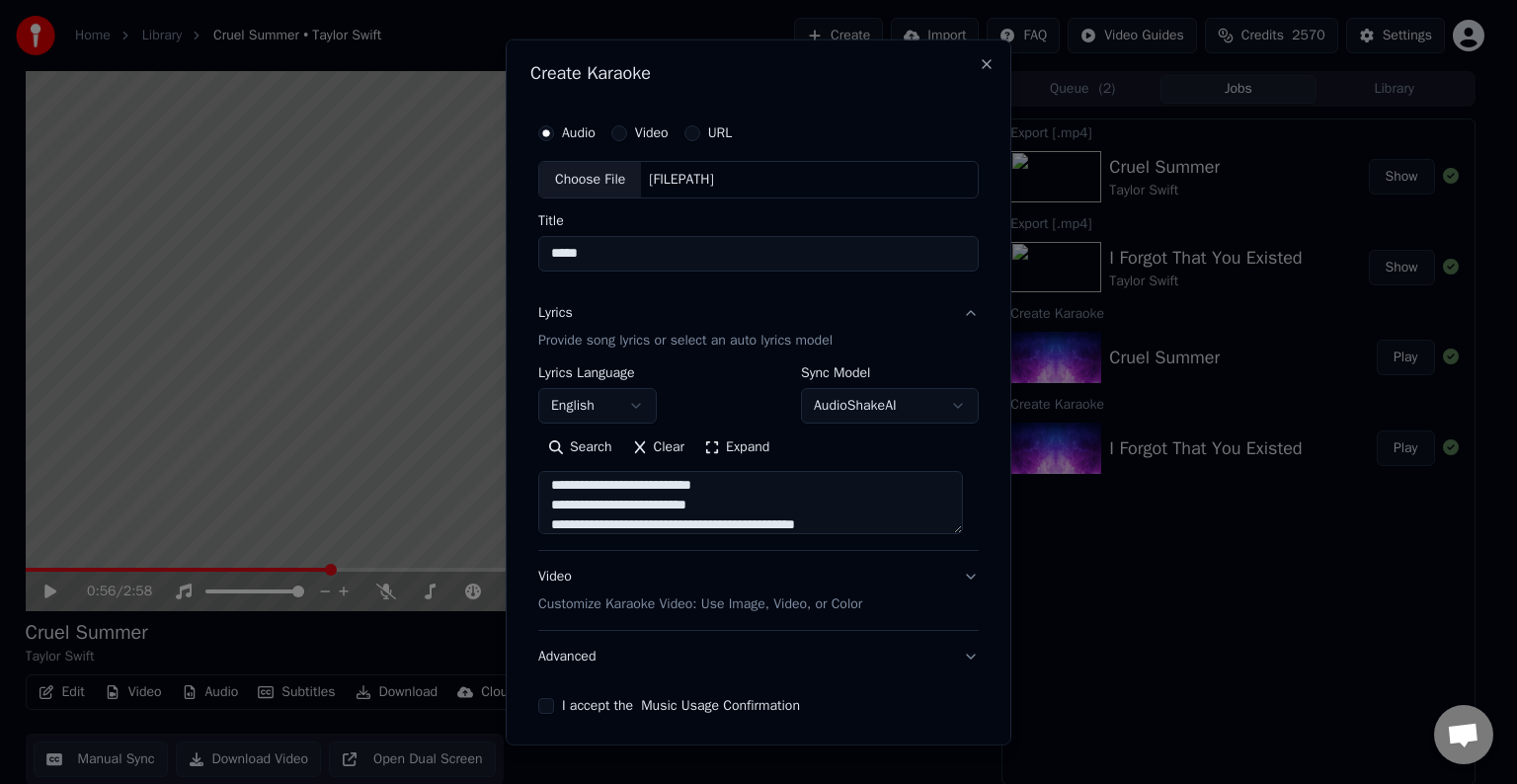 scroll, scrollTop: 241, scrollLeft: 0, axis: vertical 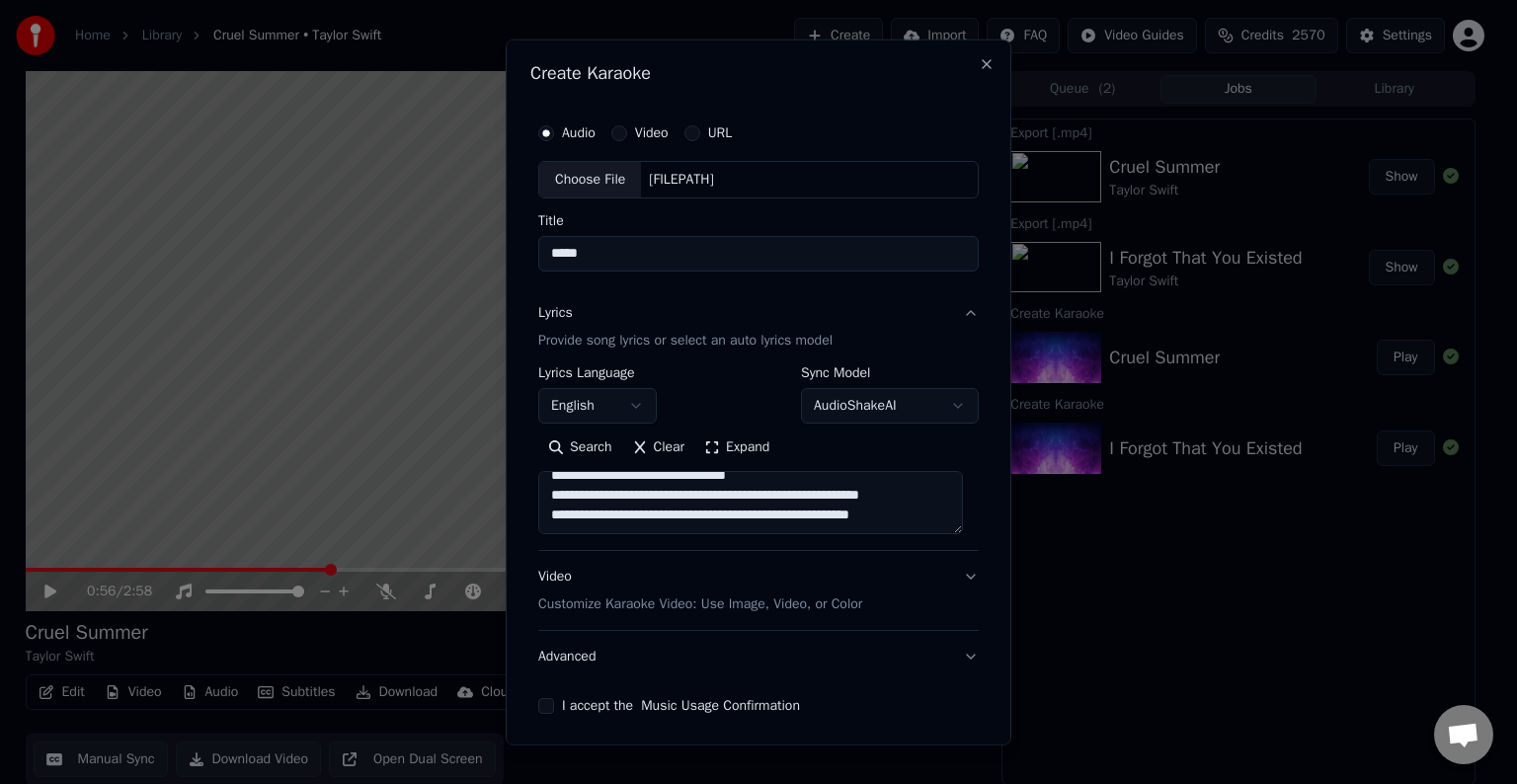 paste on "**********" 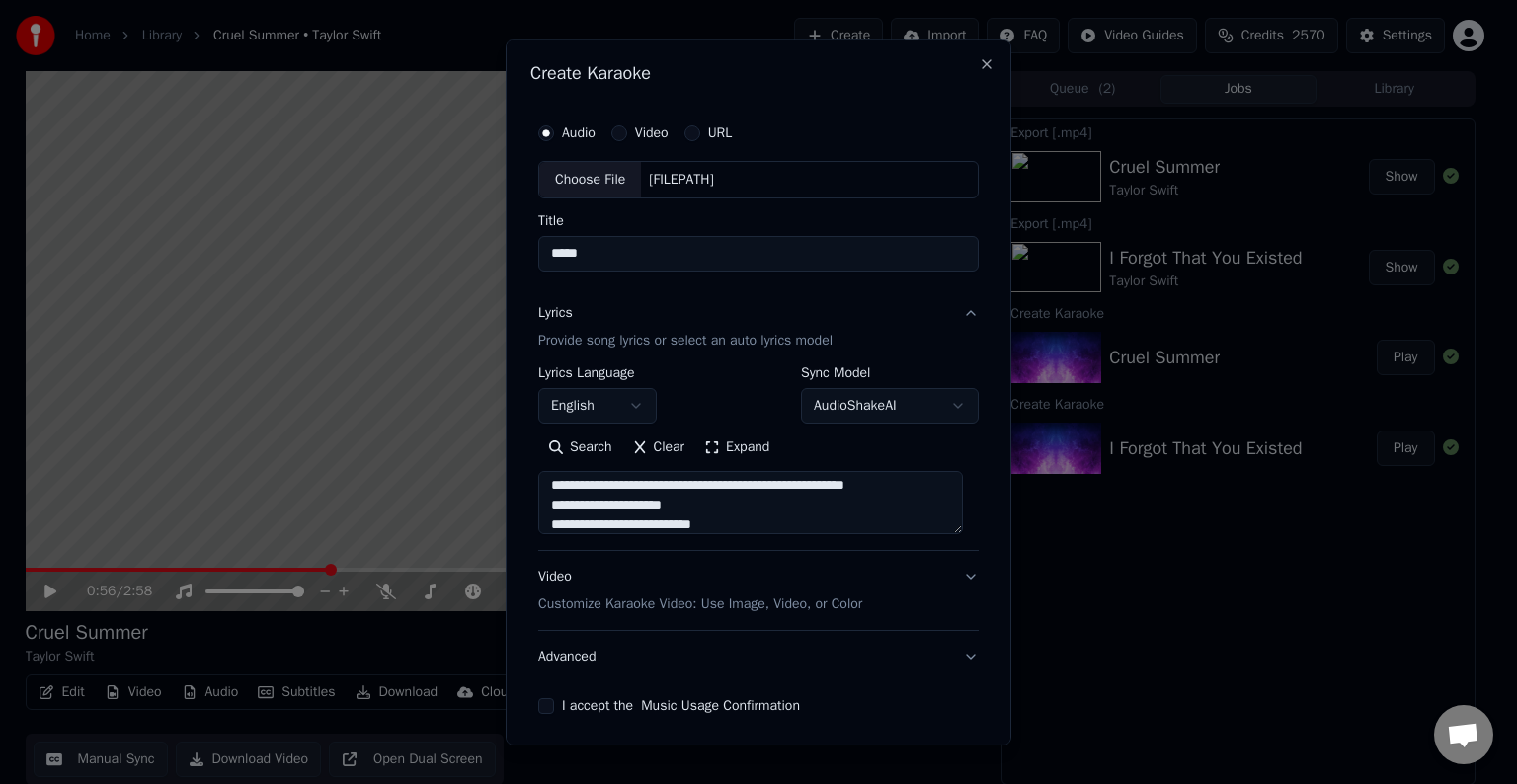 scroll, scrollTop: 320, scrollLeft: 0, axis: vertical 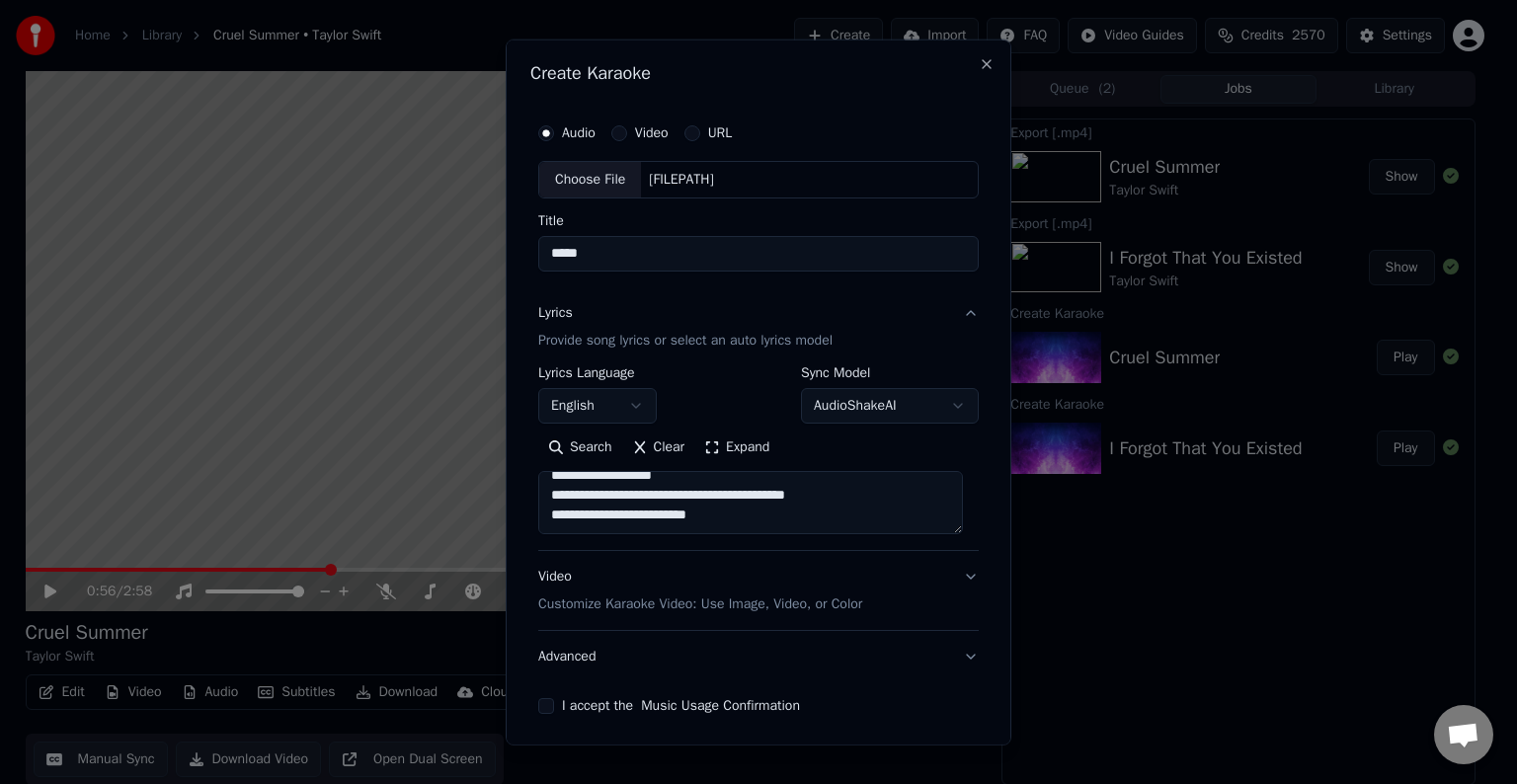 paste on "**********" 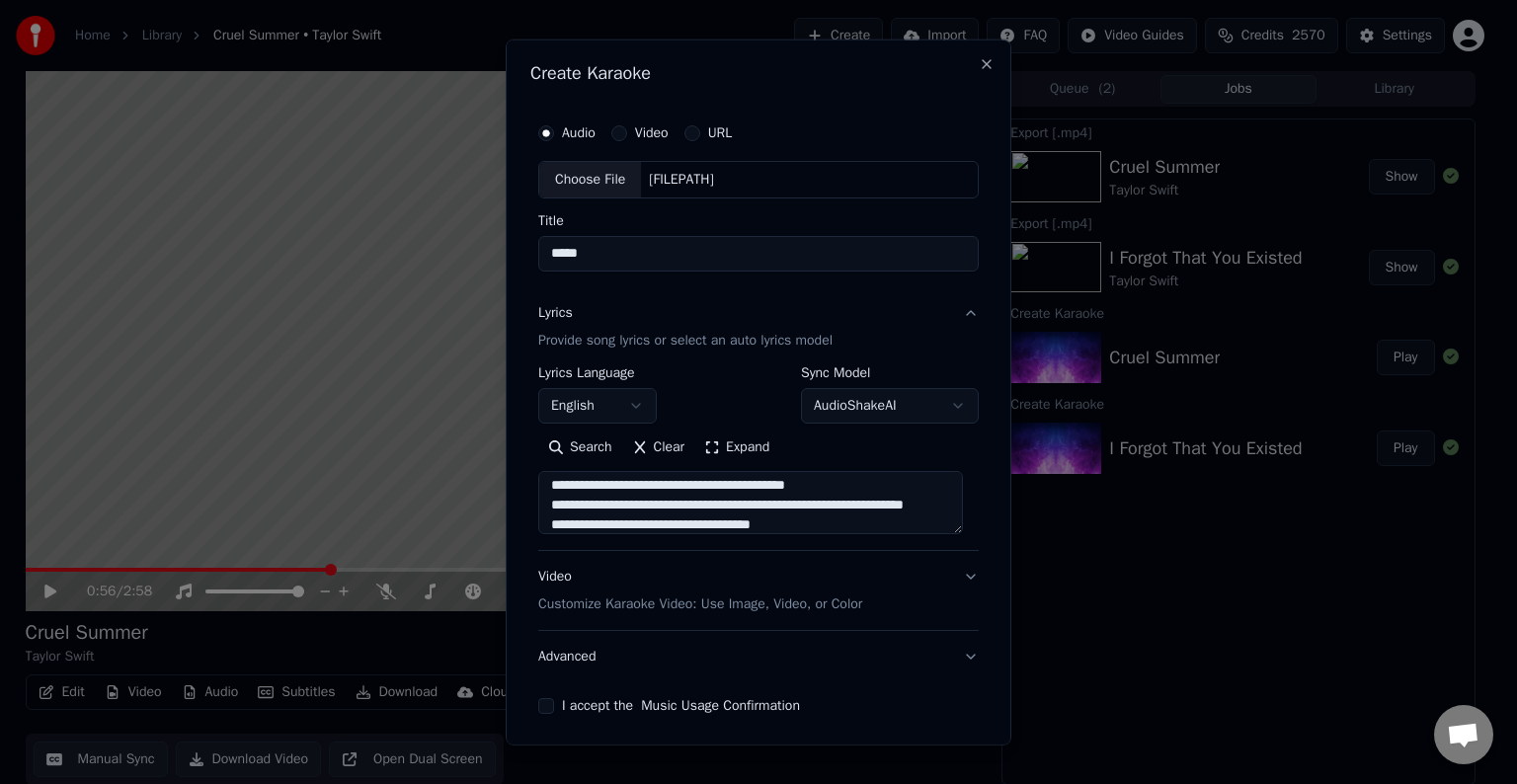 scroll, scrollTop: 498, scrollLeft: 0, axis: vertical 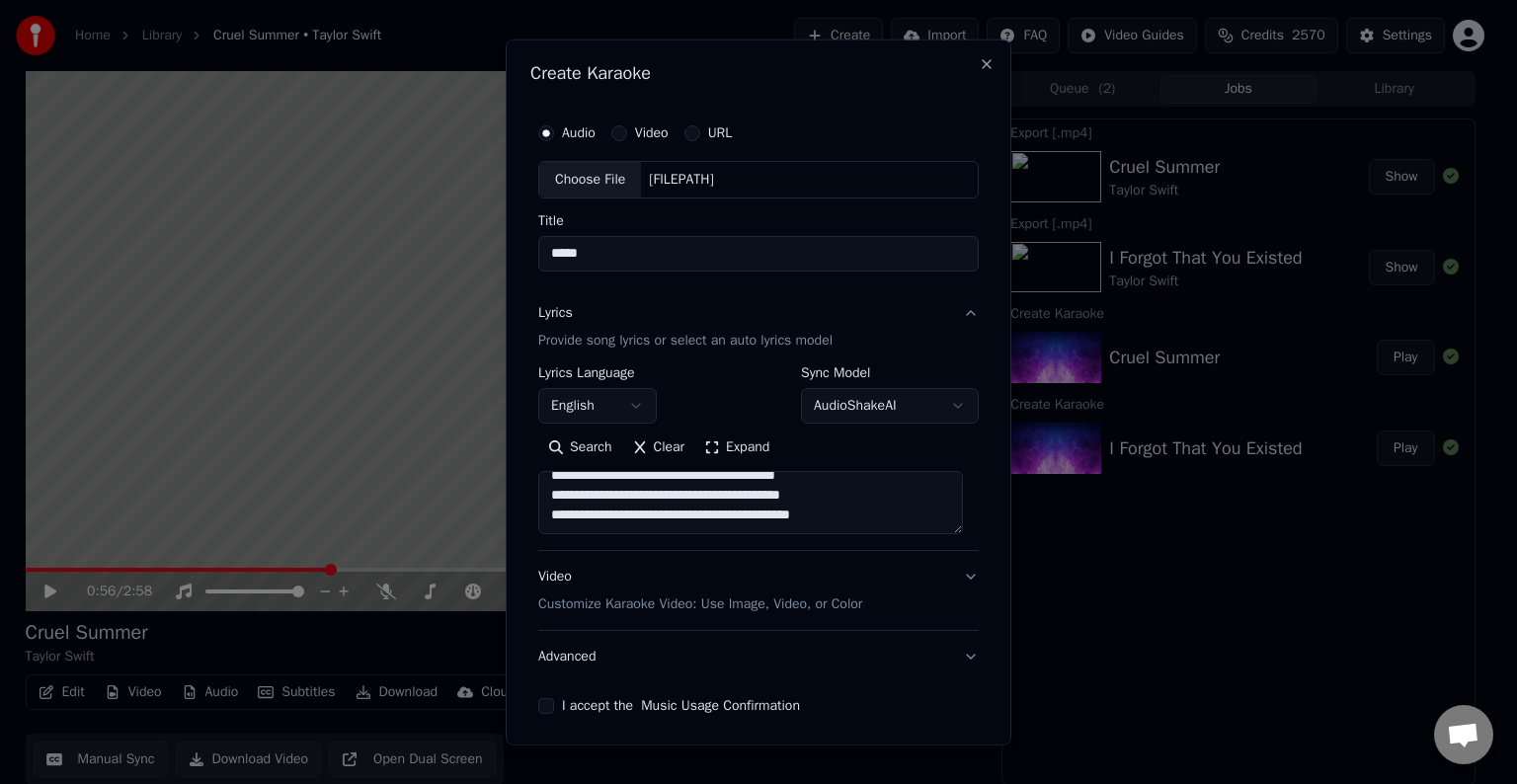paste on "**********" 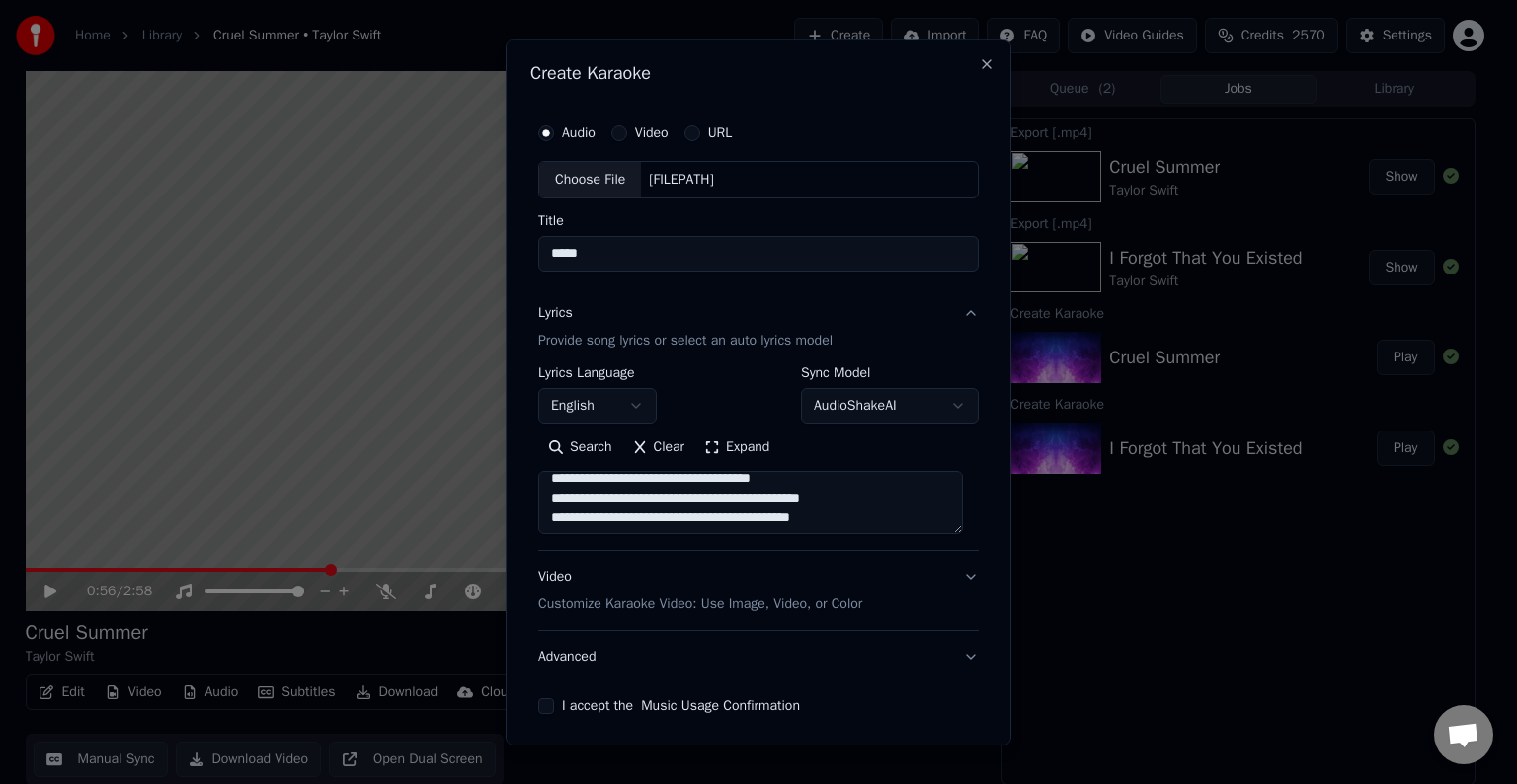 scroll, scrollTop: 369, scrollLeft: 0, axis: vertical 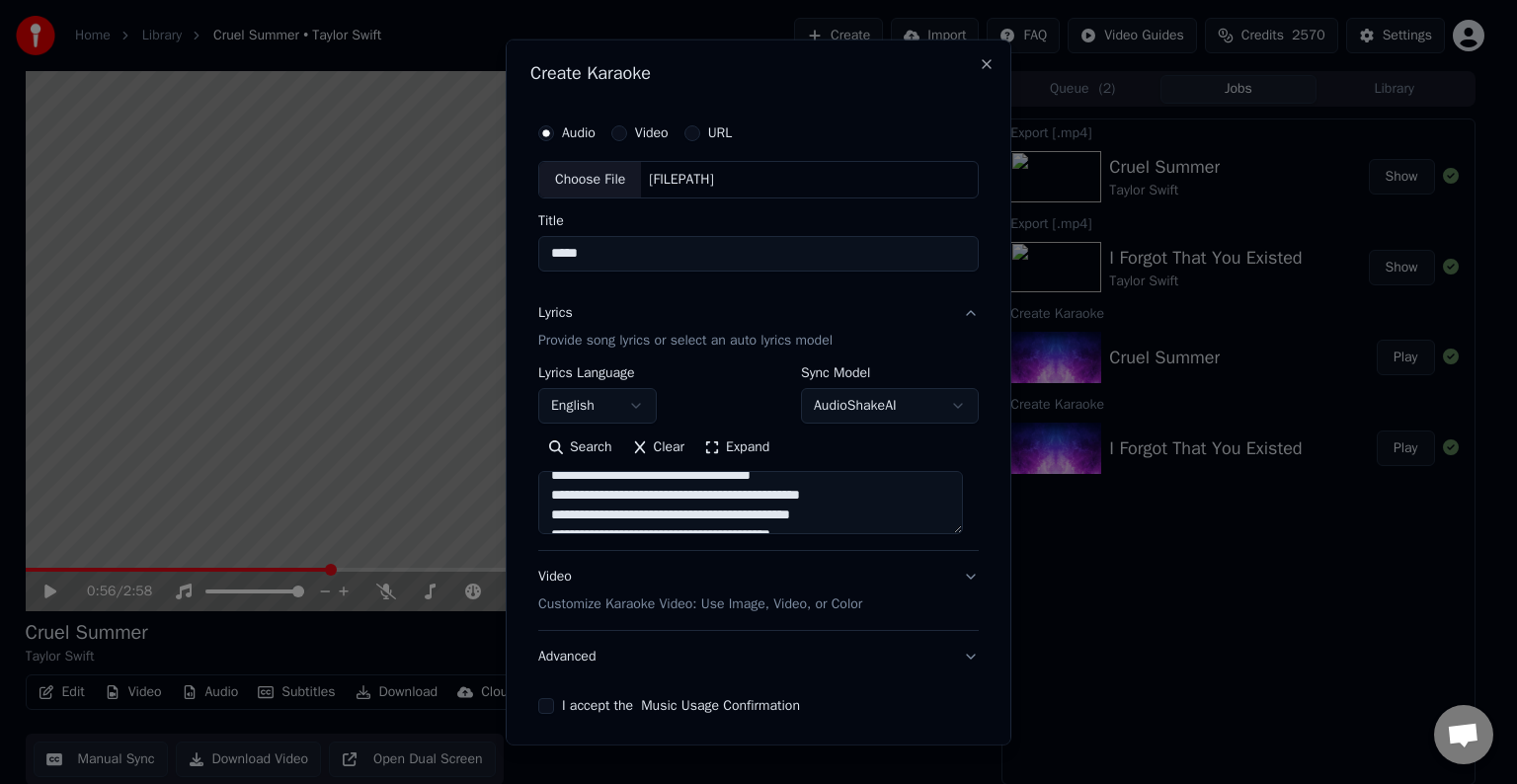 click at bounding box center (751, 503) 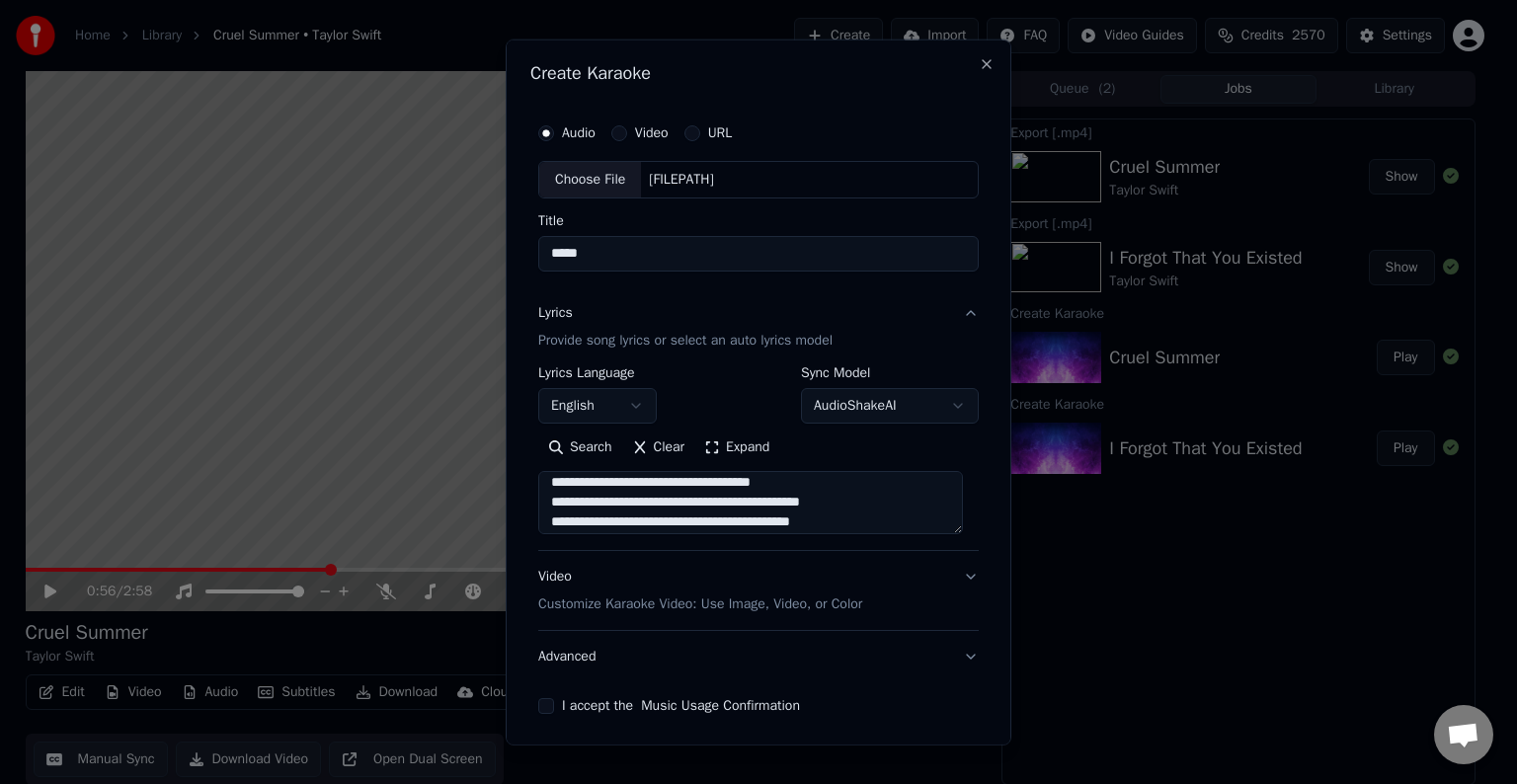 scroll, scrollTop: 624, scrollLeft: 0, axis: vertical 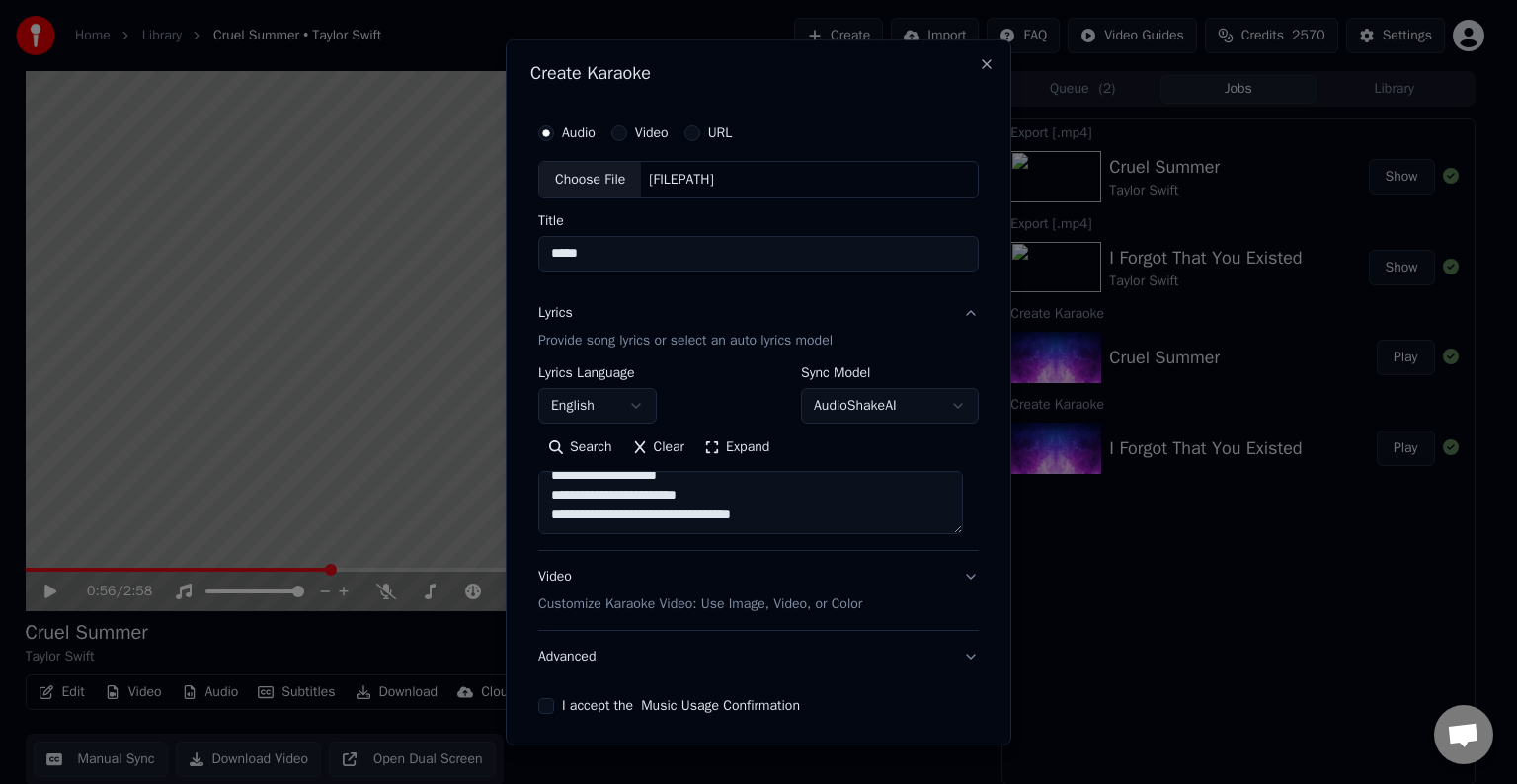 click at bounding box center [751, 503] 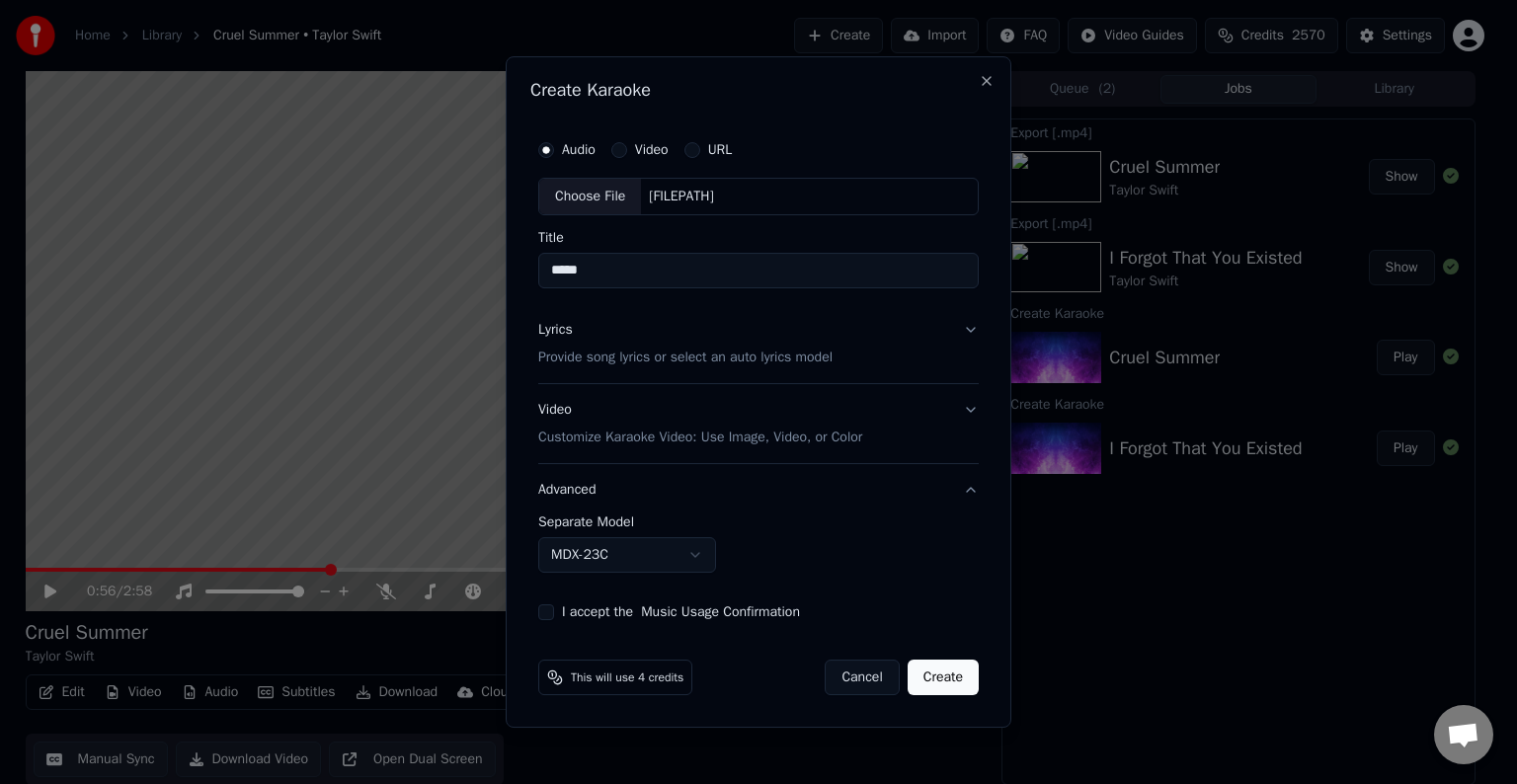 click on "**********" at bounding box center (750, 392) 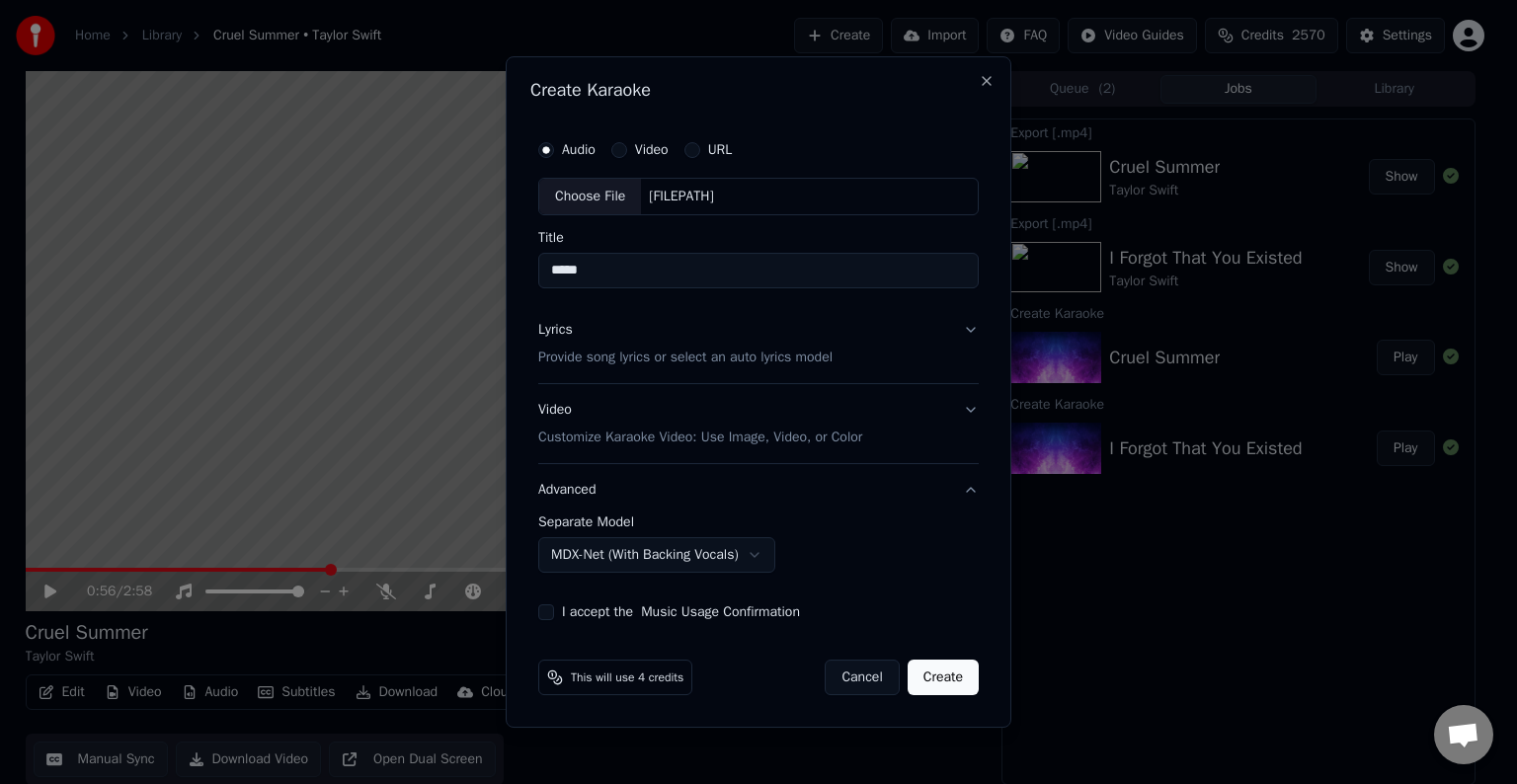 click on "I accept the   Music Usage Confirmation" at bounding box center [546, 612] 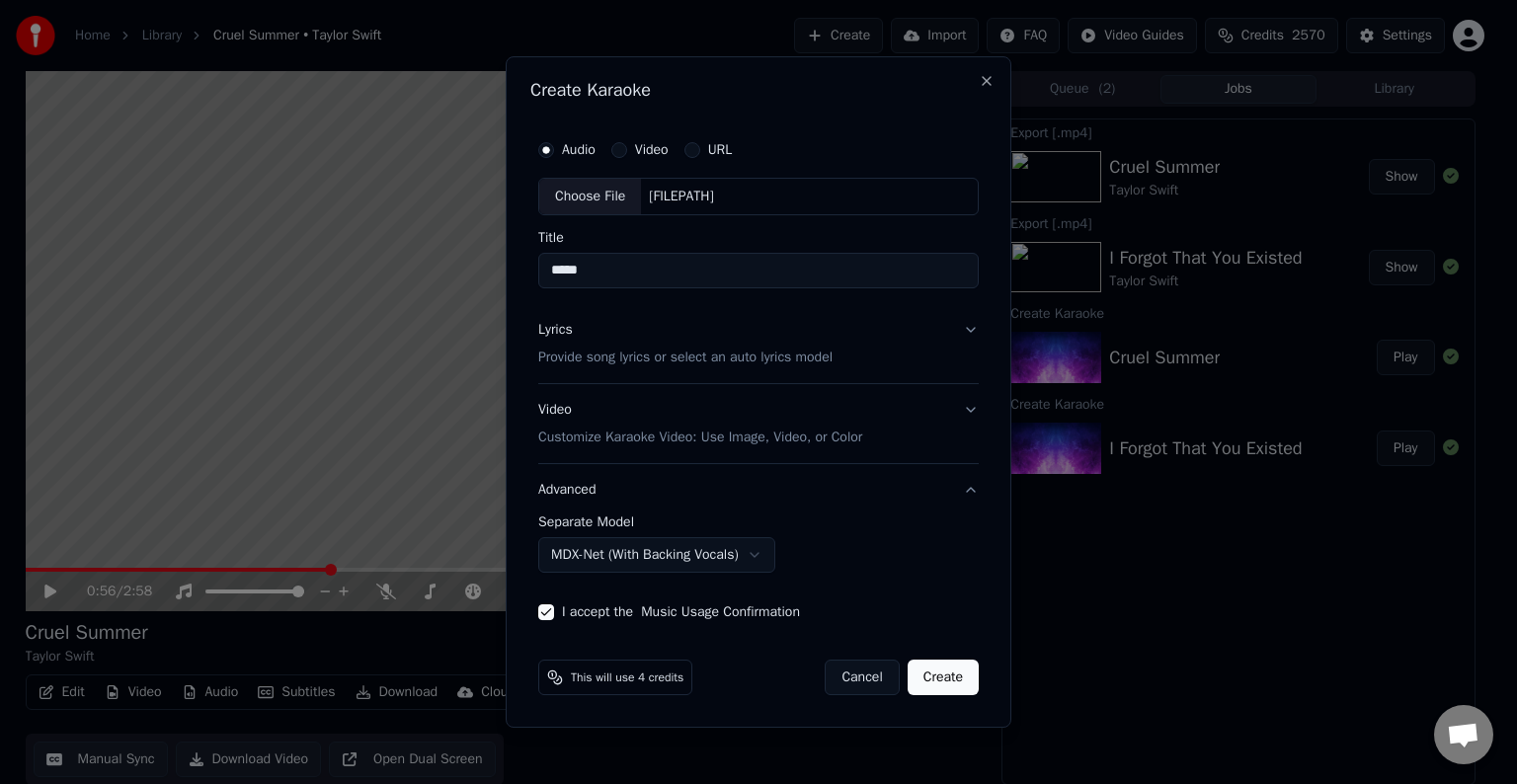 drag, startPoint x: 940, startPoint y: 669, endPoint x: 946, endPoint y: 657, distance: 13.4164079 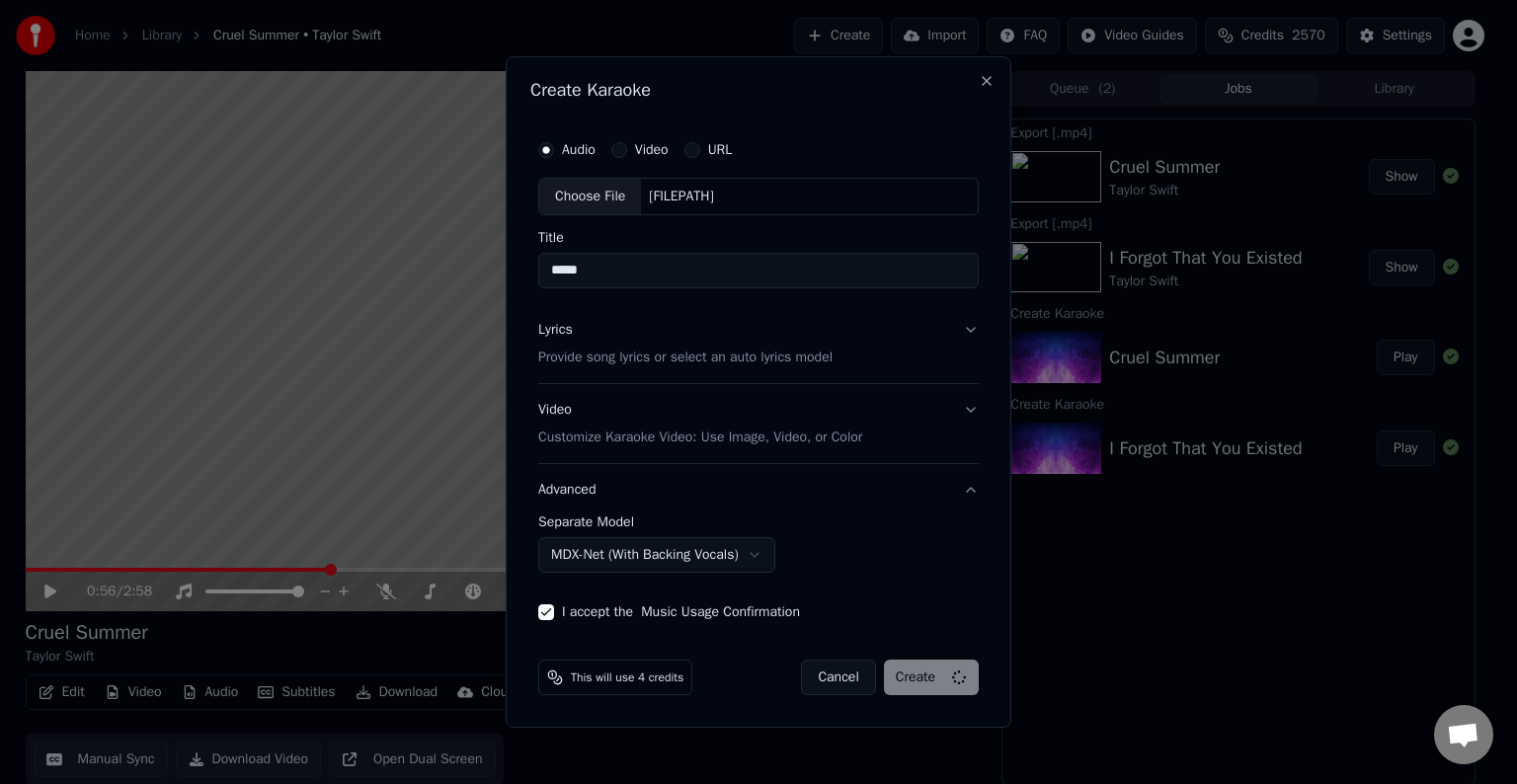 select on "******" 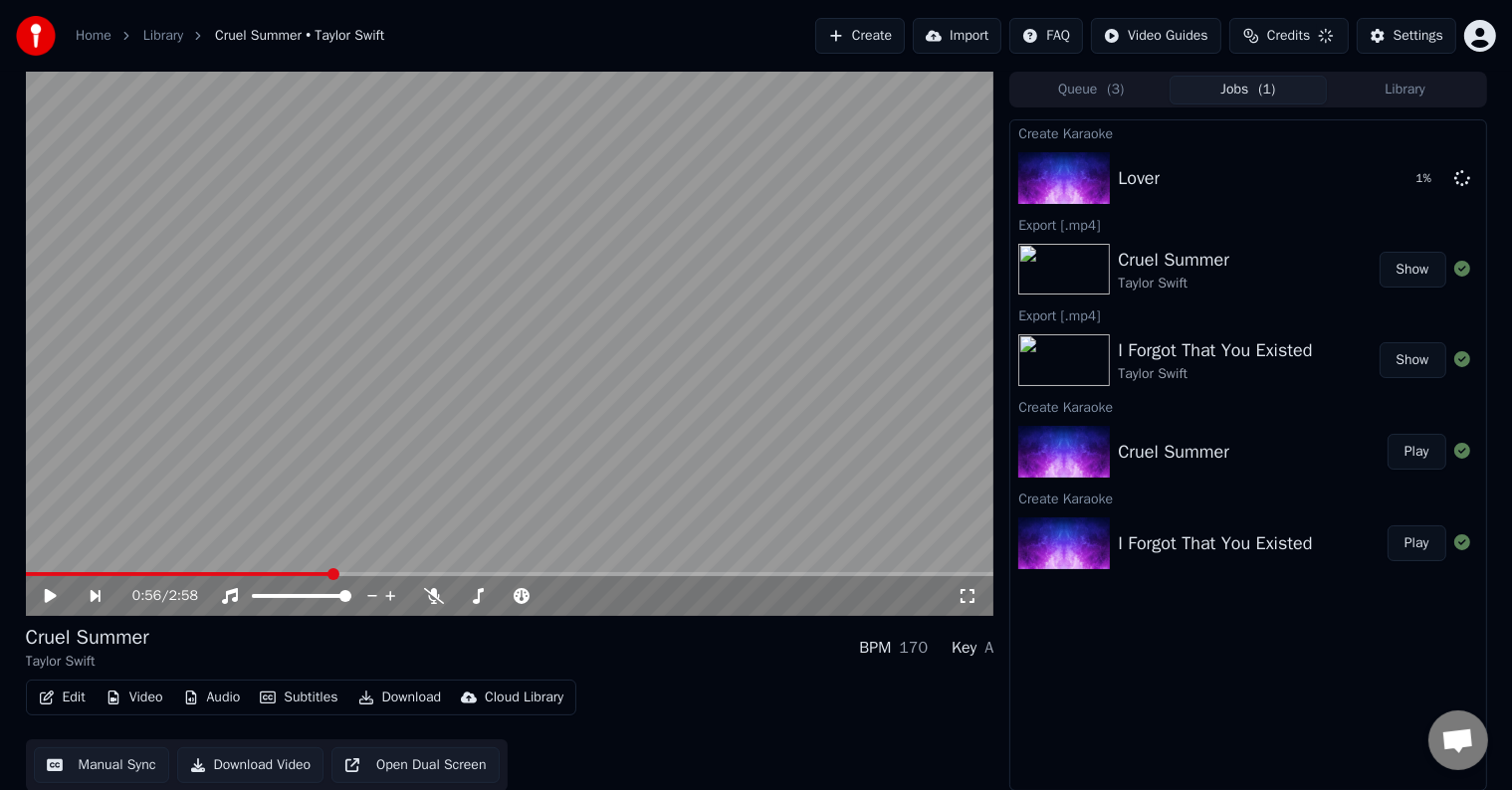 click on "Create" at bounding box center [860, 36] 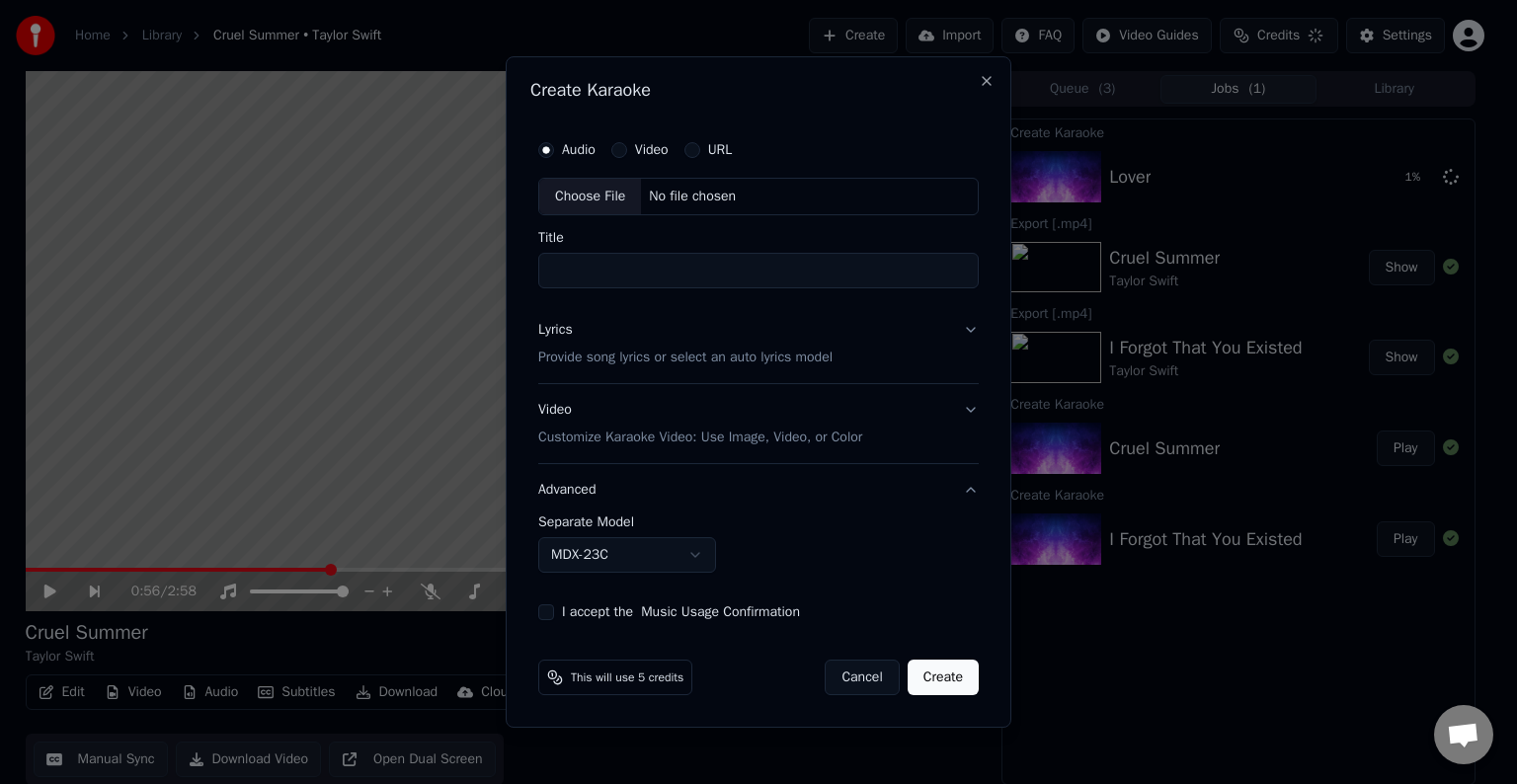 click on "Choose File" at bounding box center [590, 196] 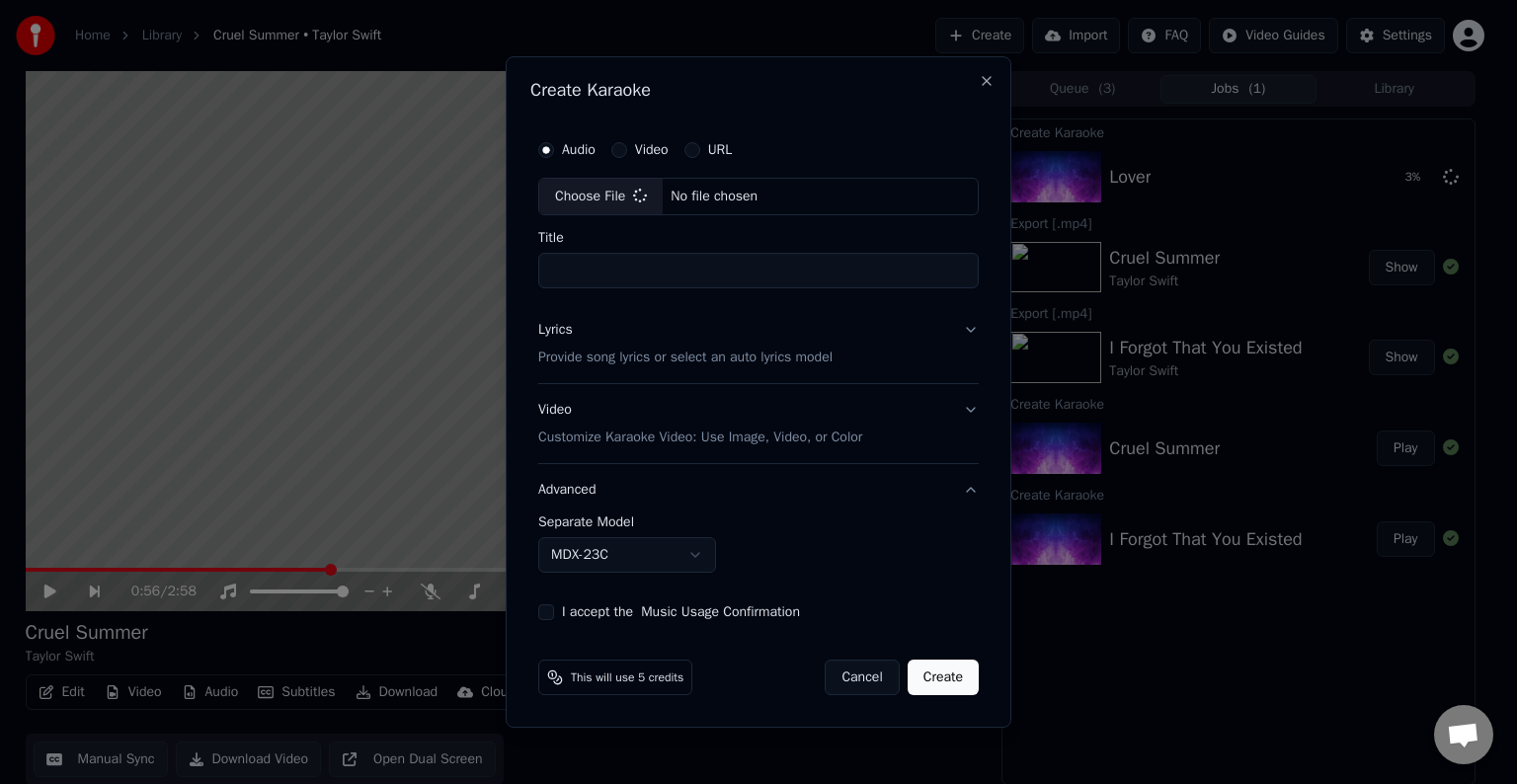 type on "*******" 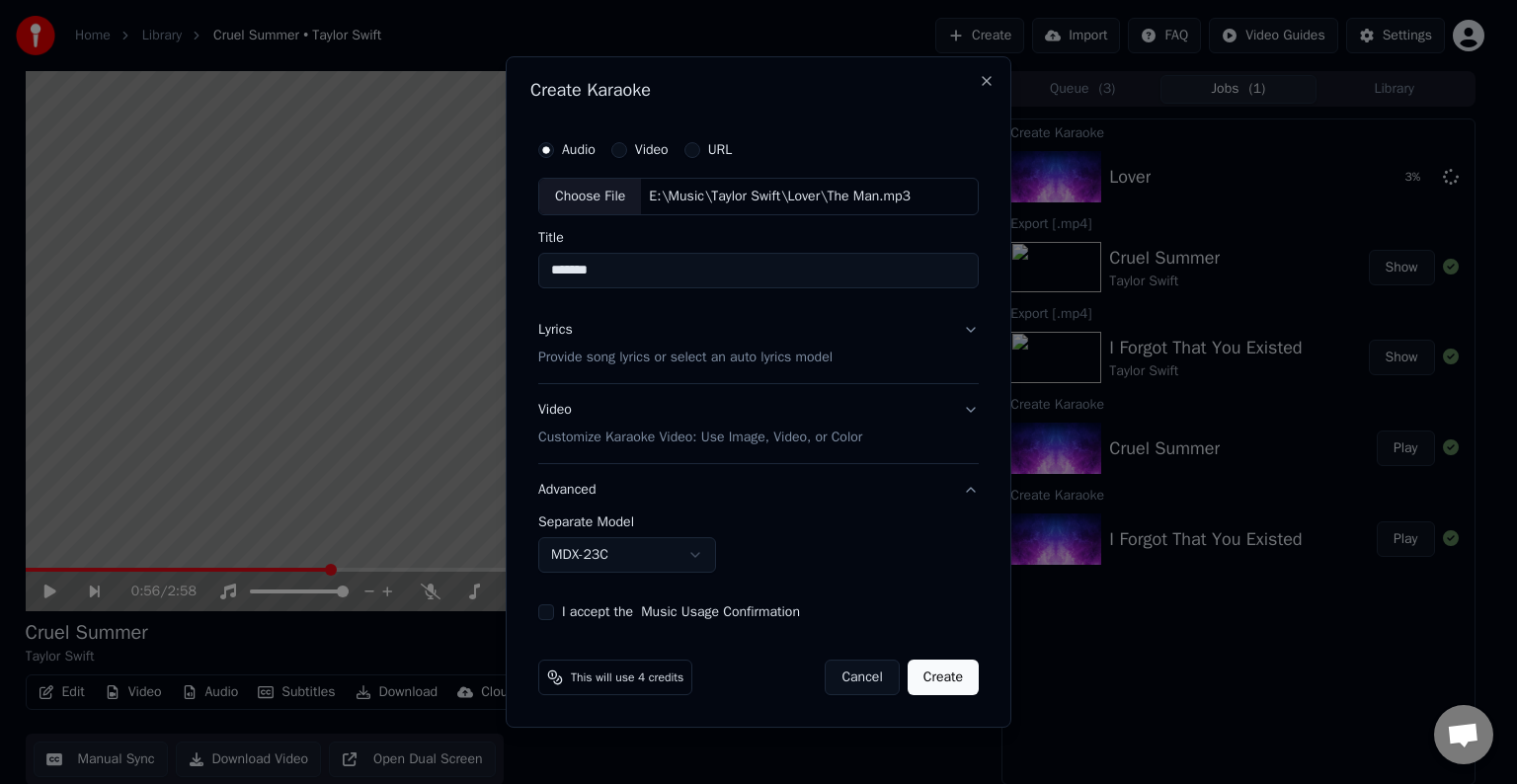 drag, startPoint x: 958, startPoint y: 353, endPoint x: 945, endPoint y: 349, distance: 13.601471 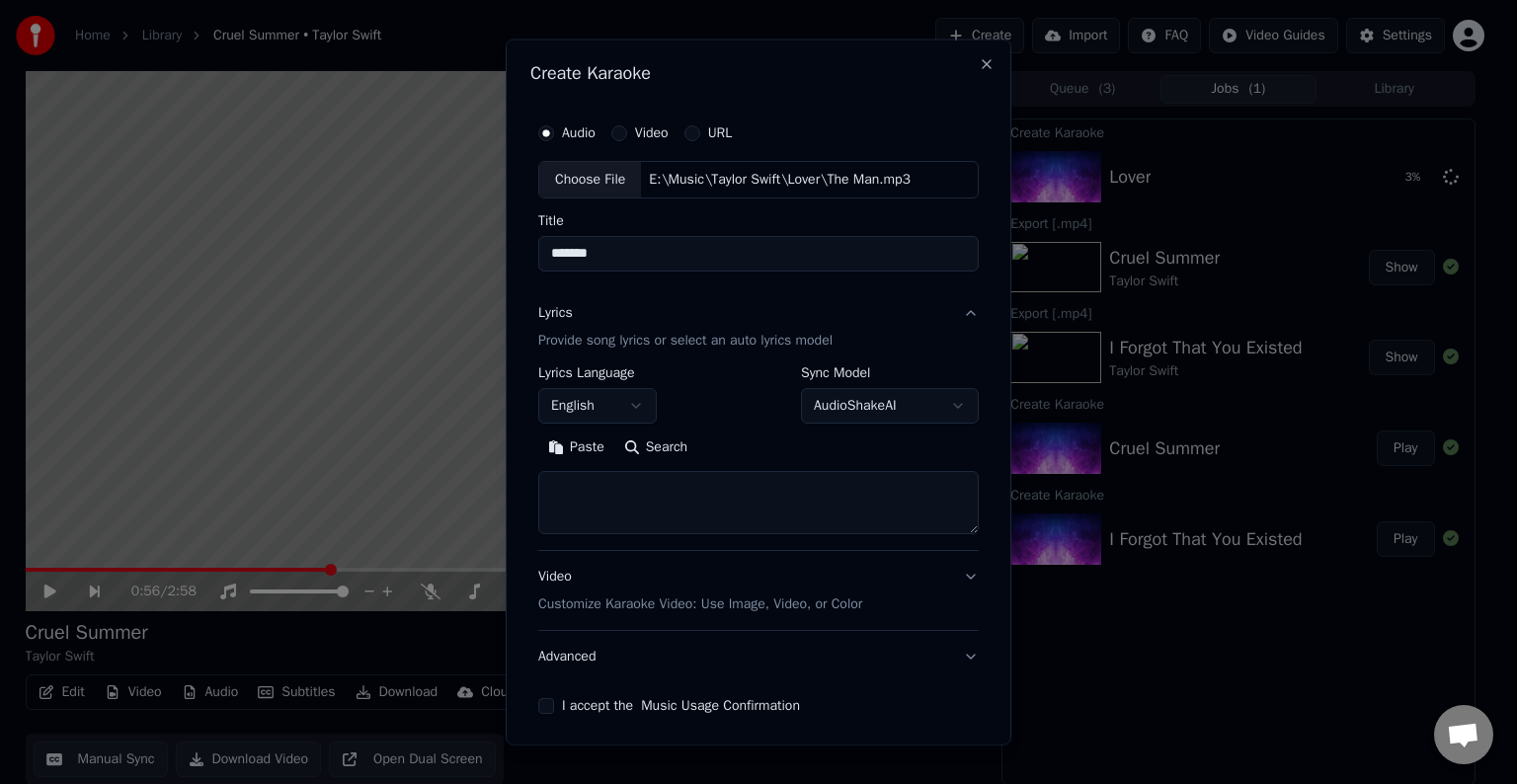 click at bounding box center [758, 503] 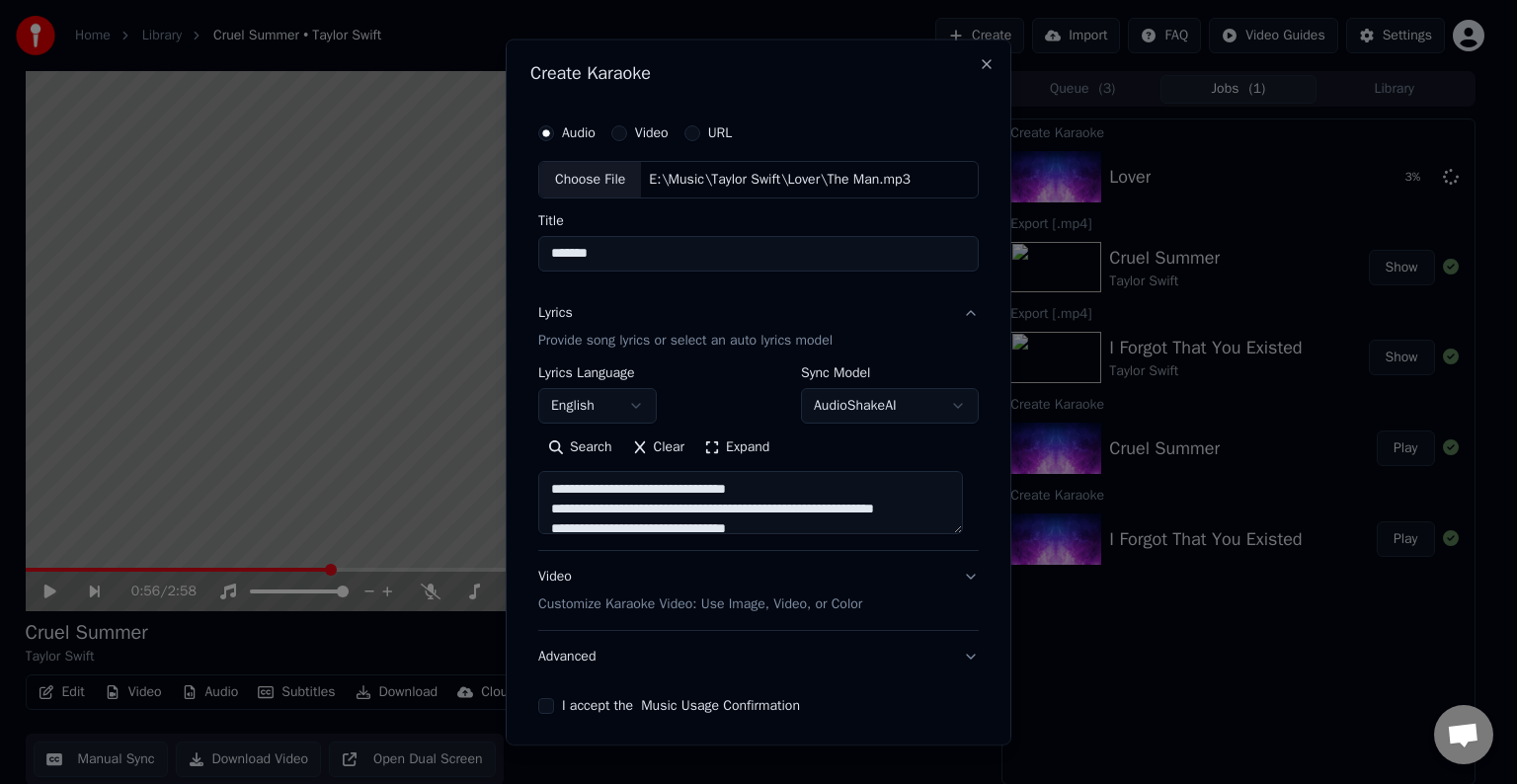 scroll, scrollTop: 83, scrollLeft: 0, axis: vertical 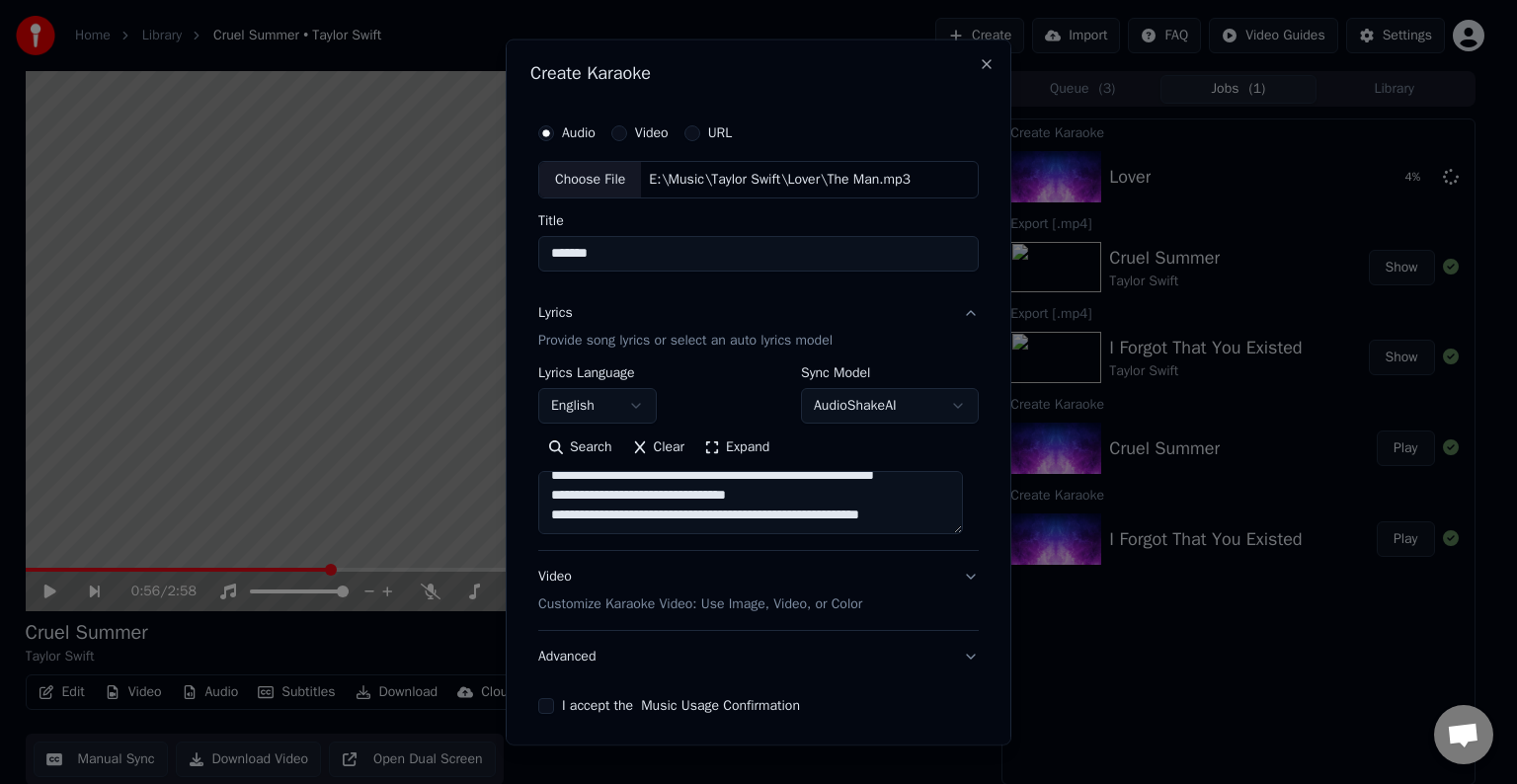paste on "**********" 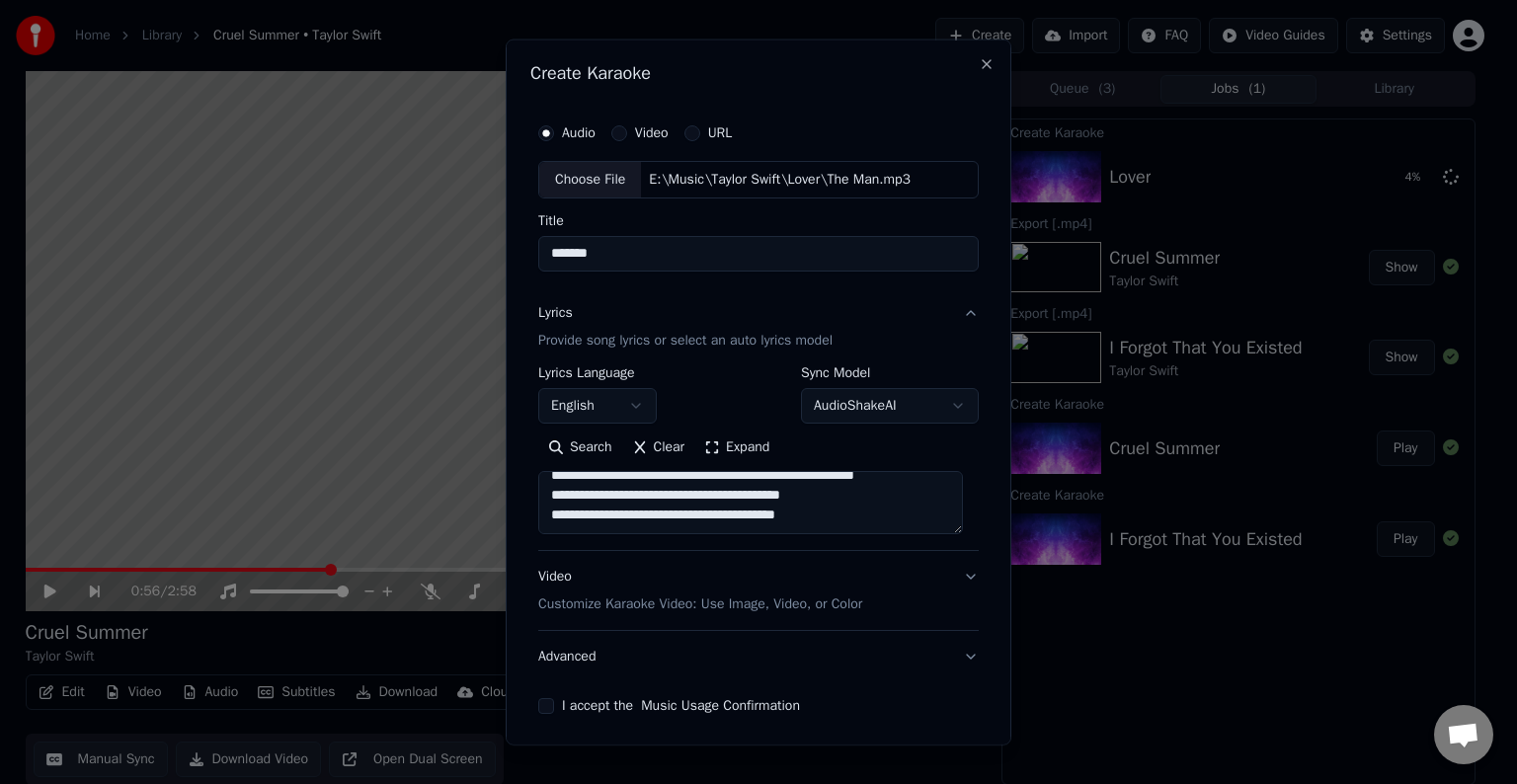 scroll, scrollTop: 122, scrollLeft: 0, axis: vertical 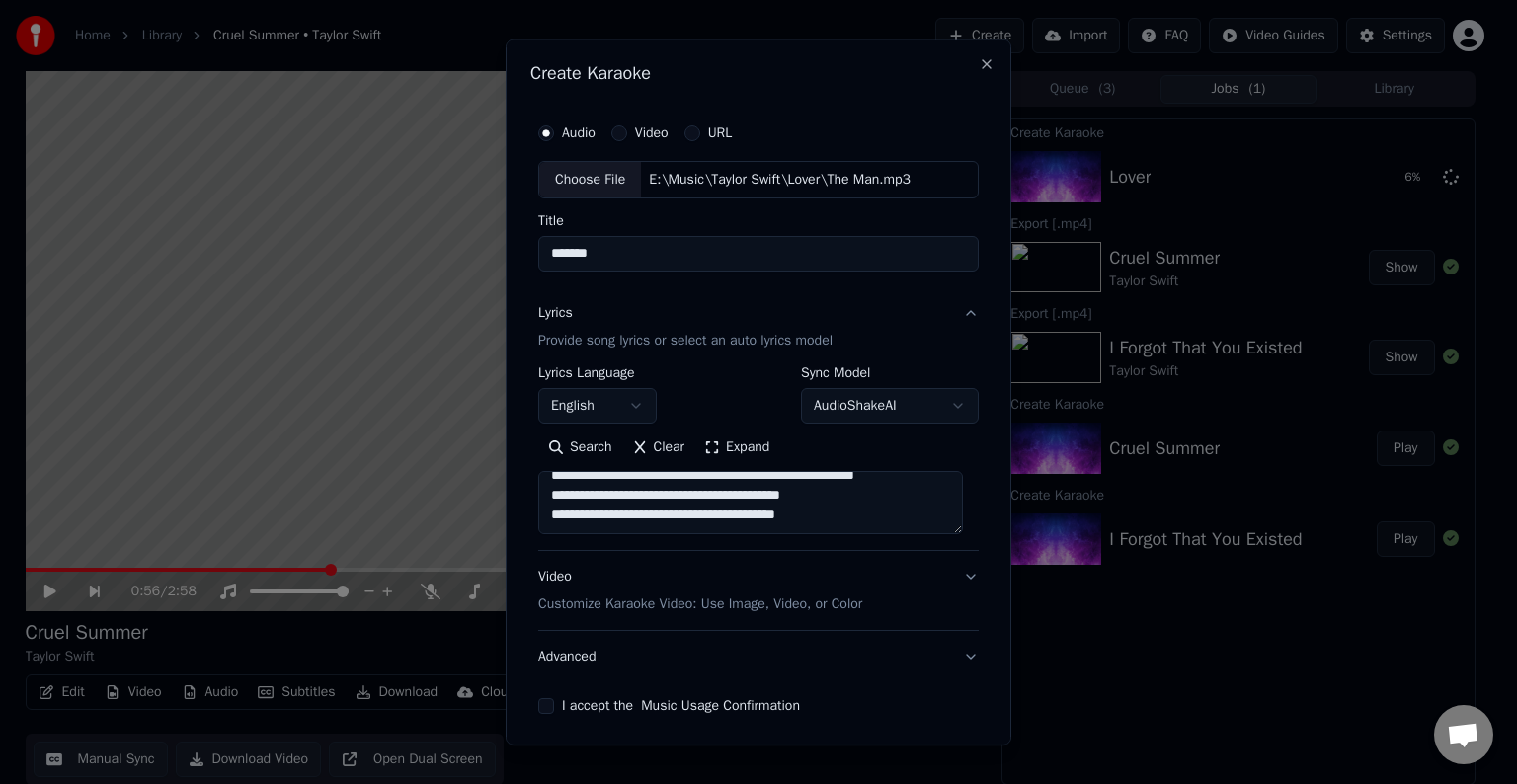 paste on "**********" 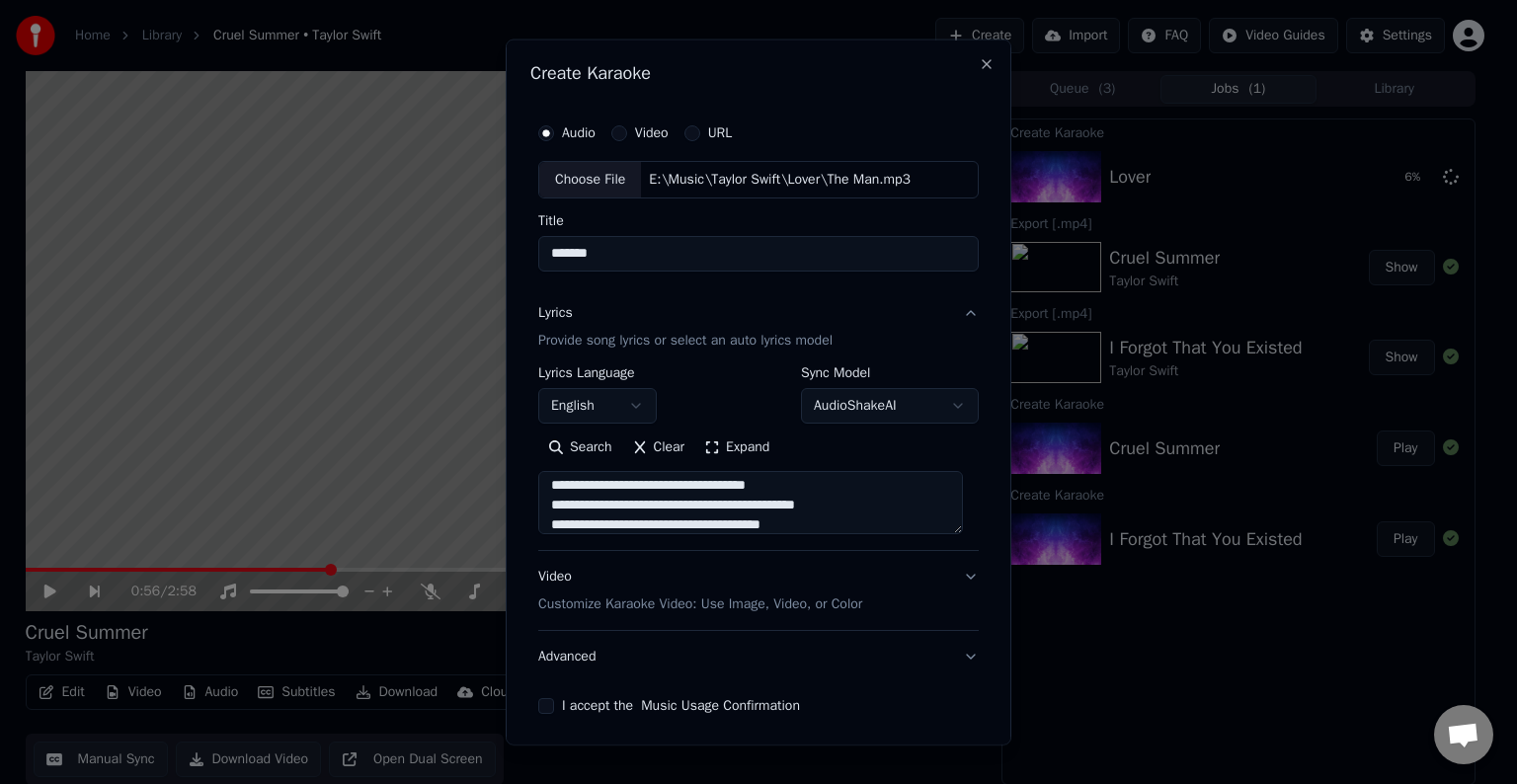 scroll, scrollTop: 241, scrollLeft: 0, axis: vertical 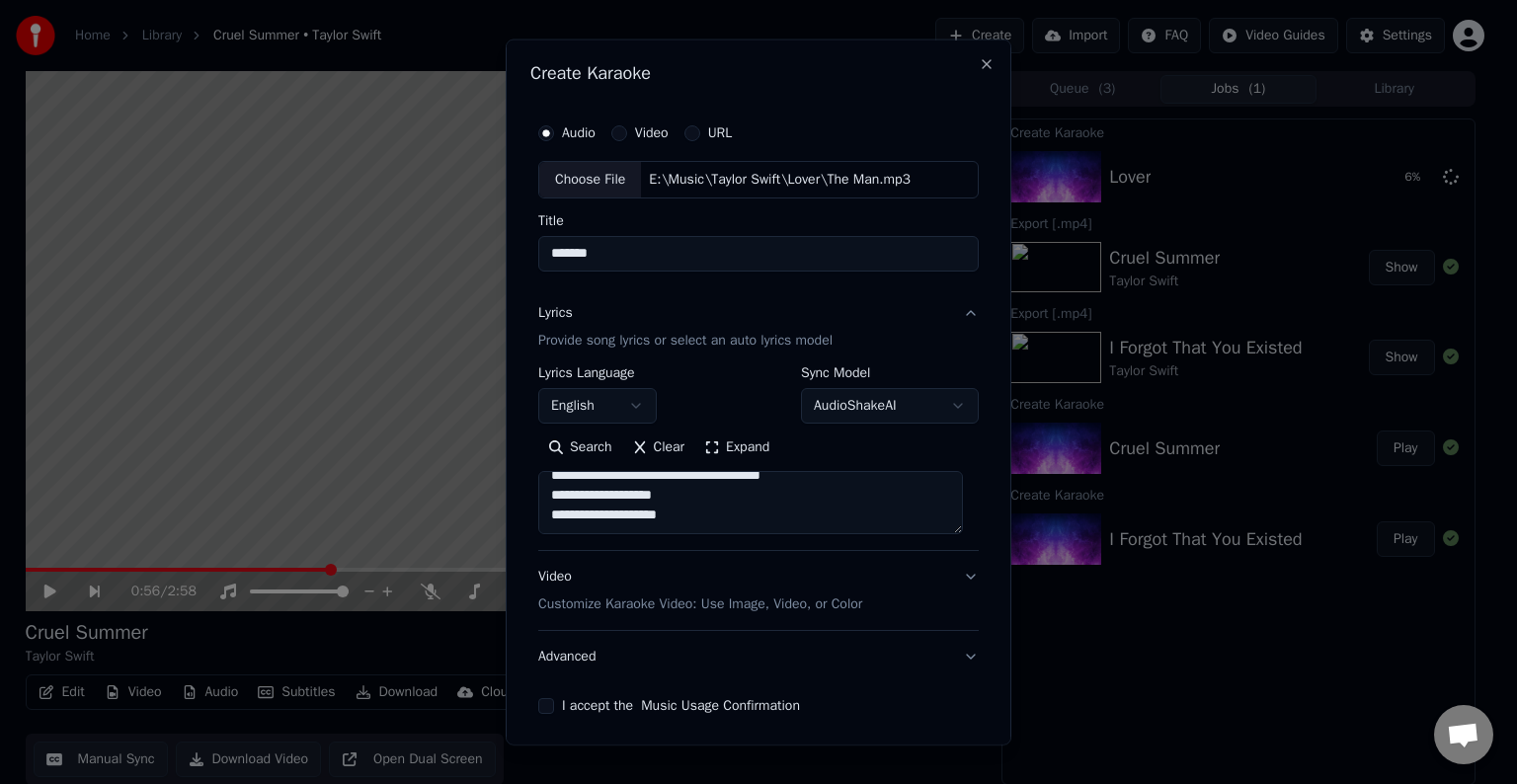 click on "**********" at bounding box center (751, 503) 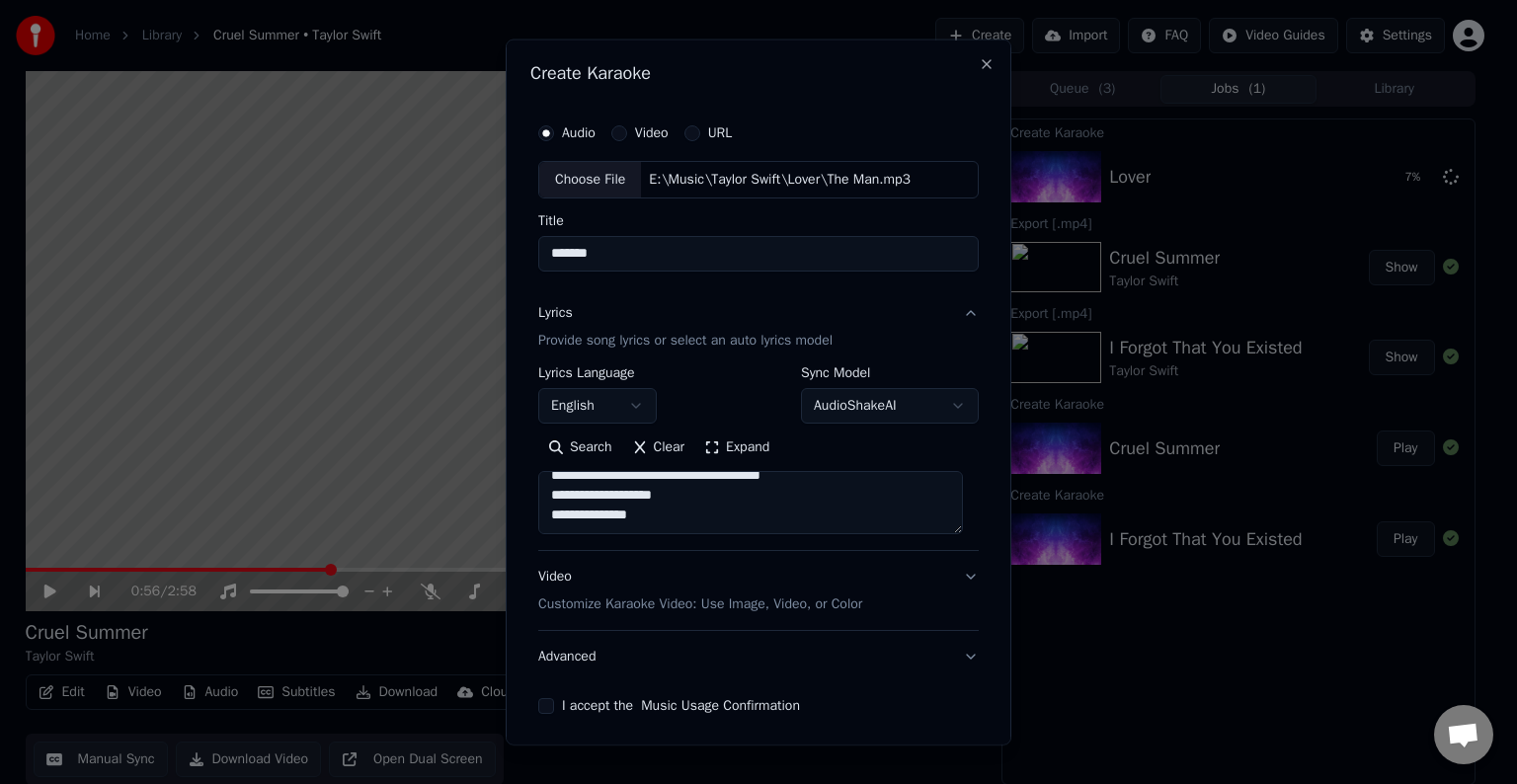 click on "**********" at bounding box center (751, 503) 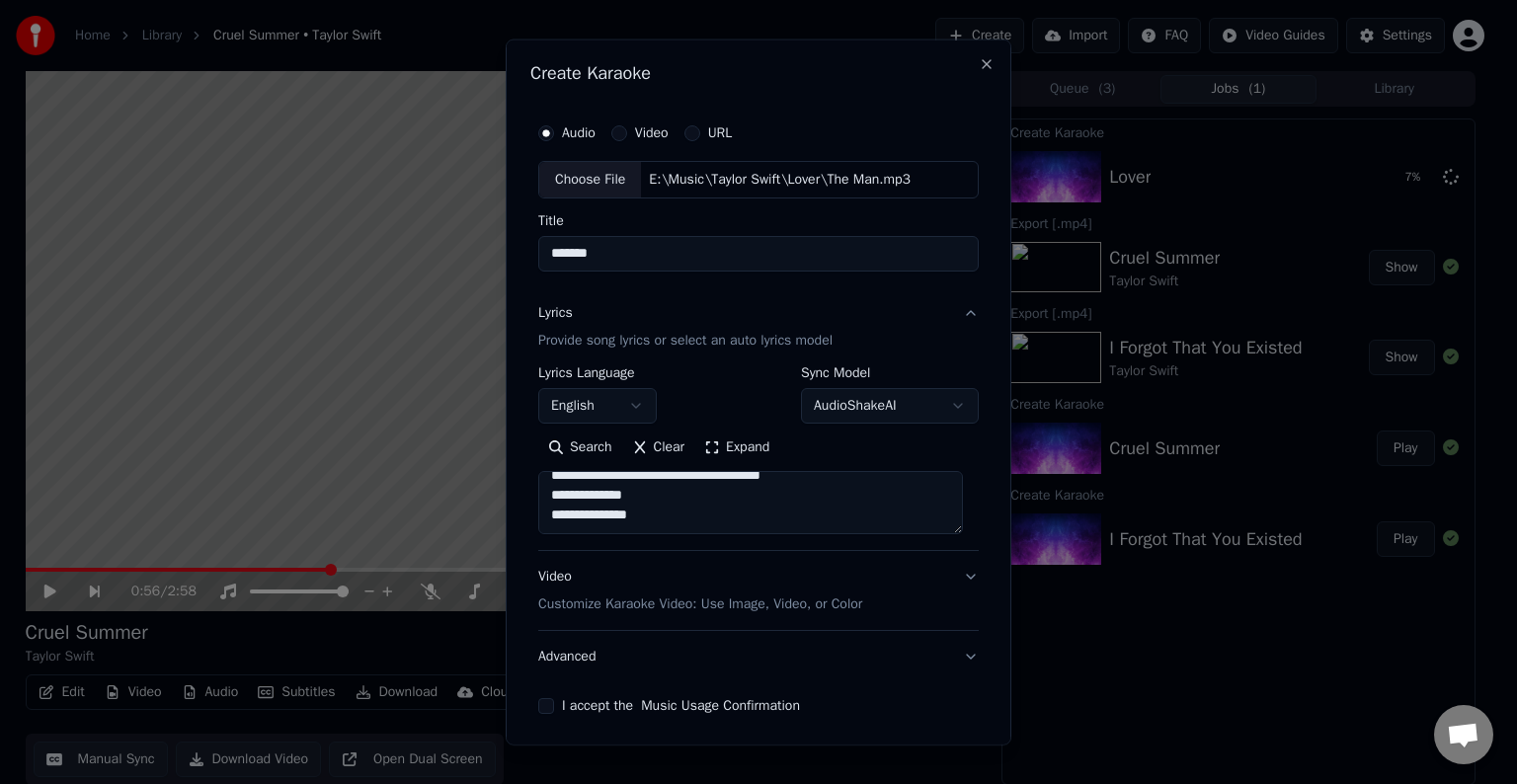 click on "**********" at bounding box center [751, 503] 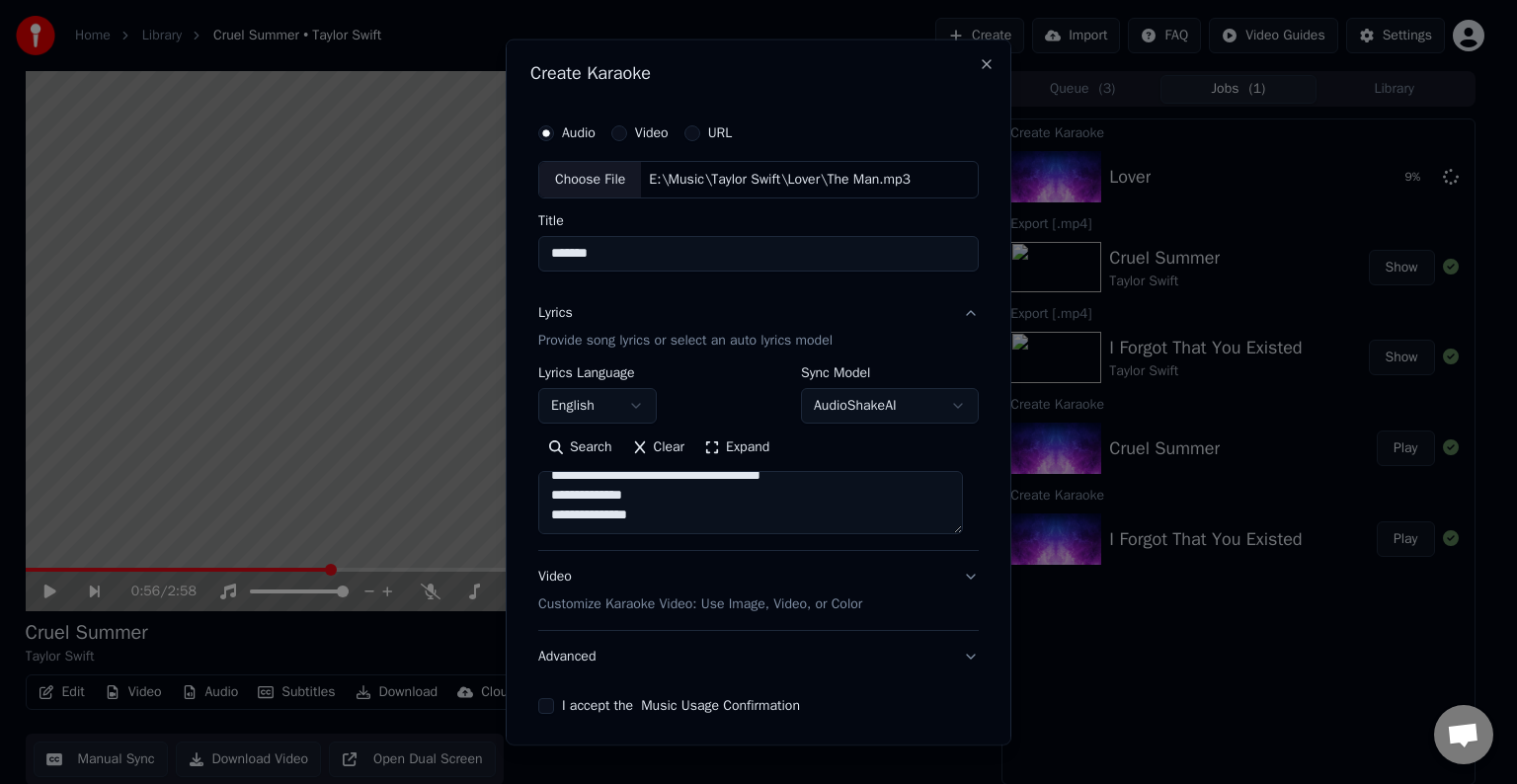 paste on "**********" 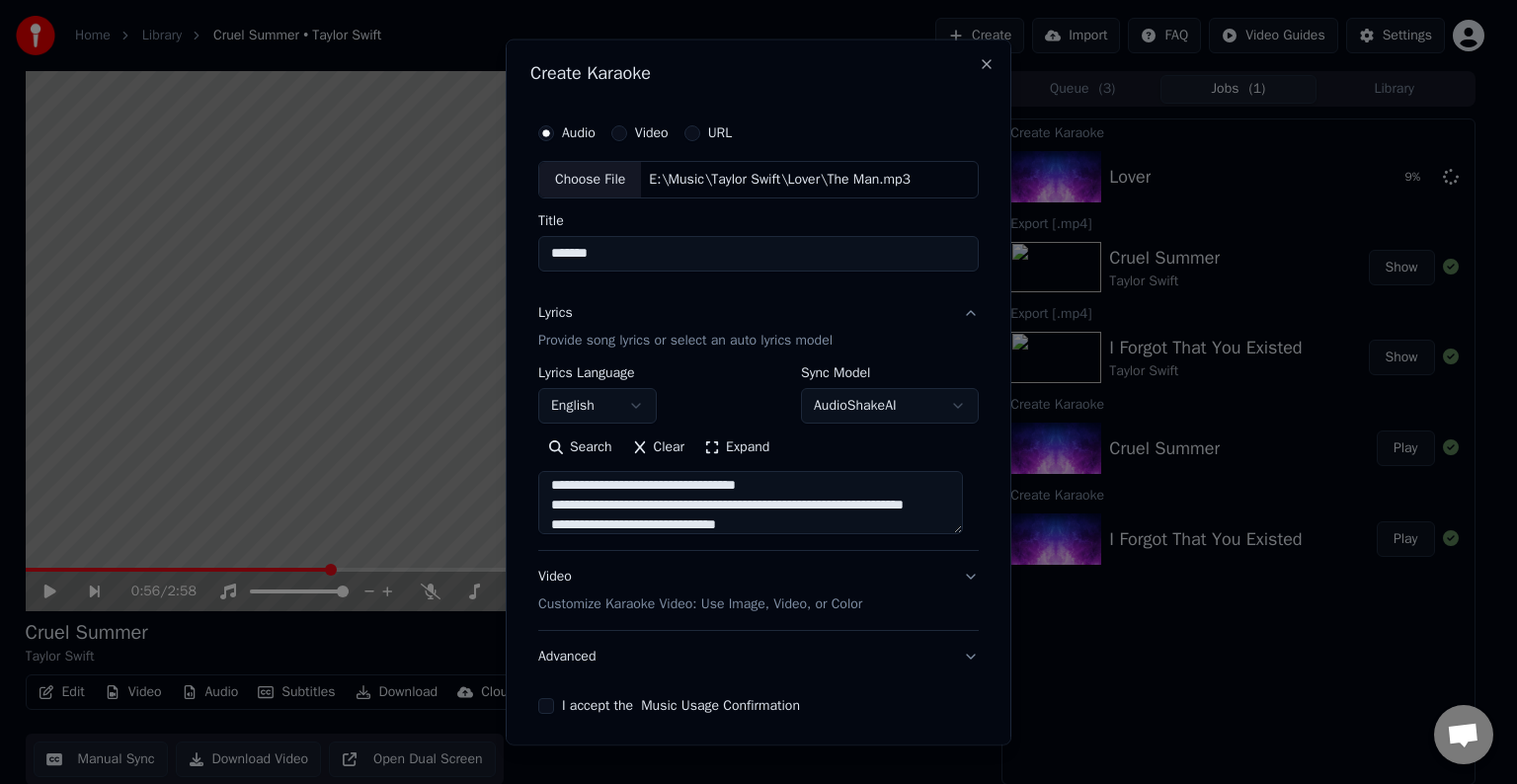 scroll, scrollTop: 340, scrollLeft: 0, axis: vertical 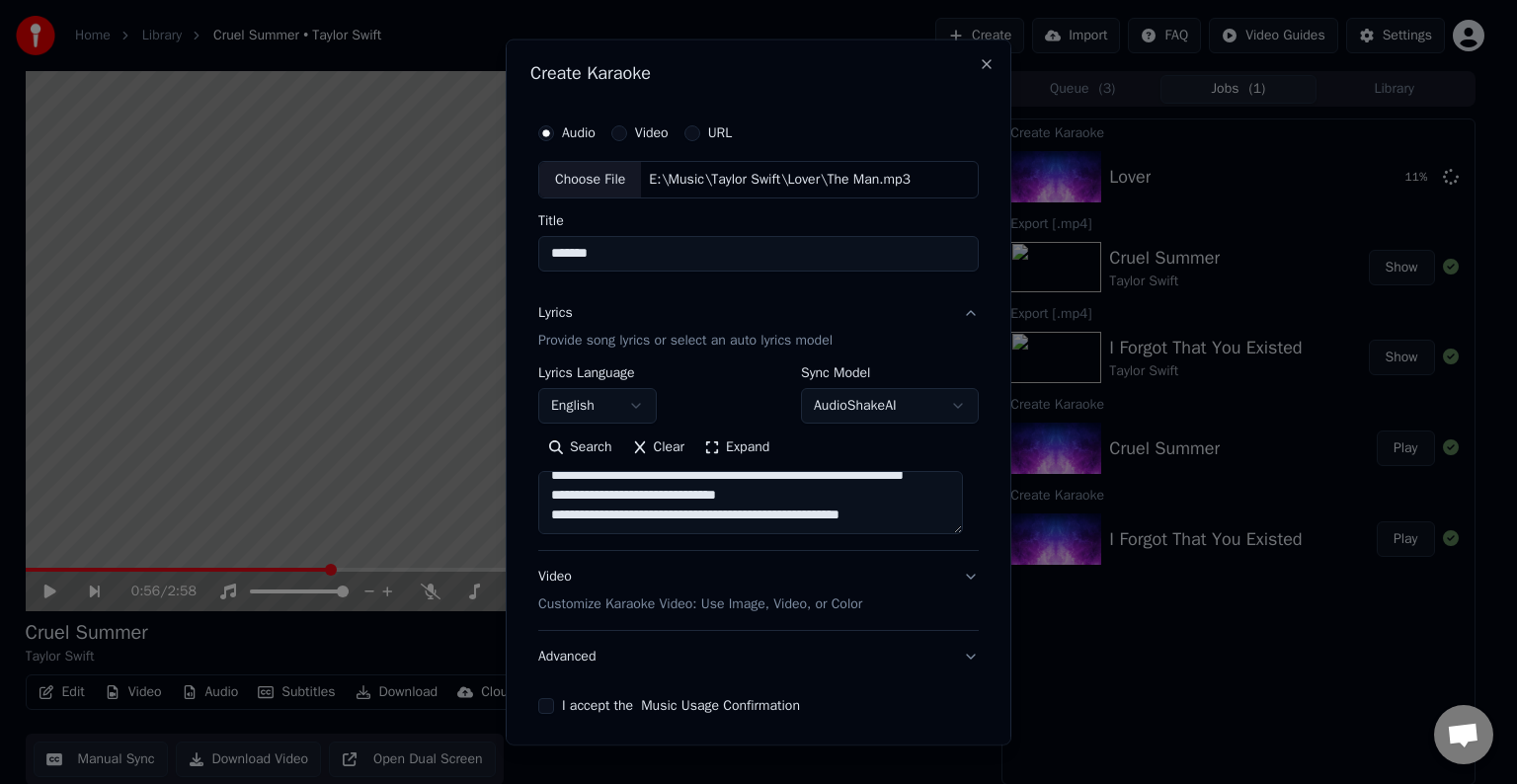 paste on "**********" 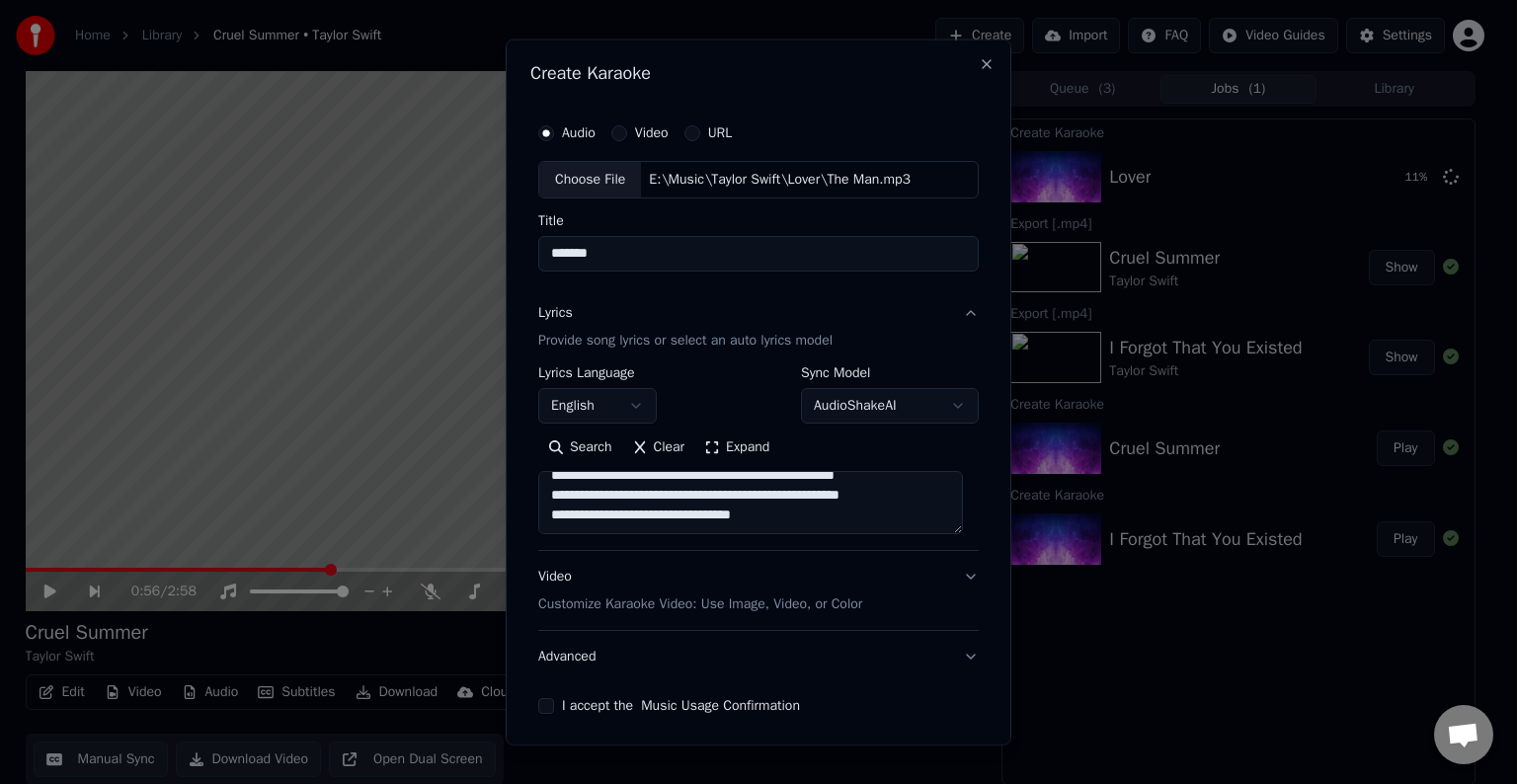 scroll, scrollTop: 359, scrollLeft: 0, axis: vertical 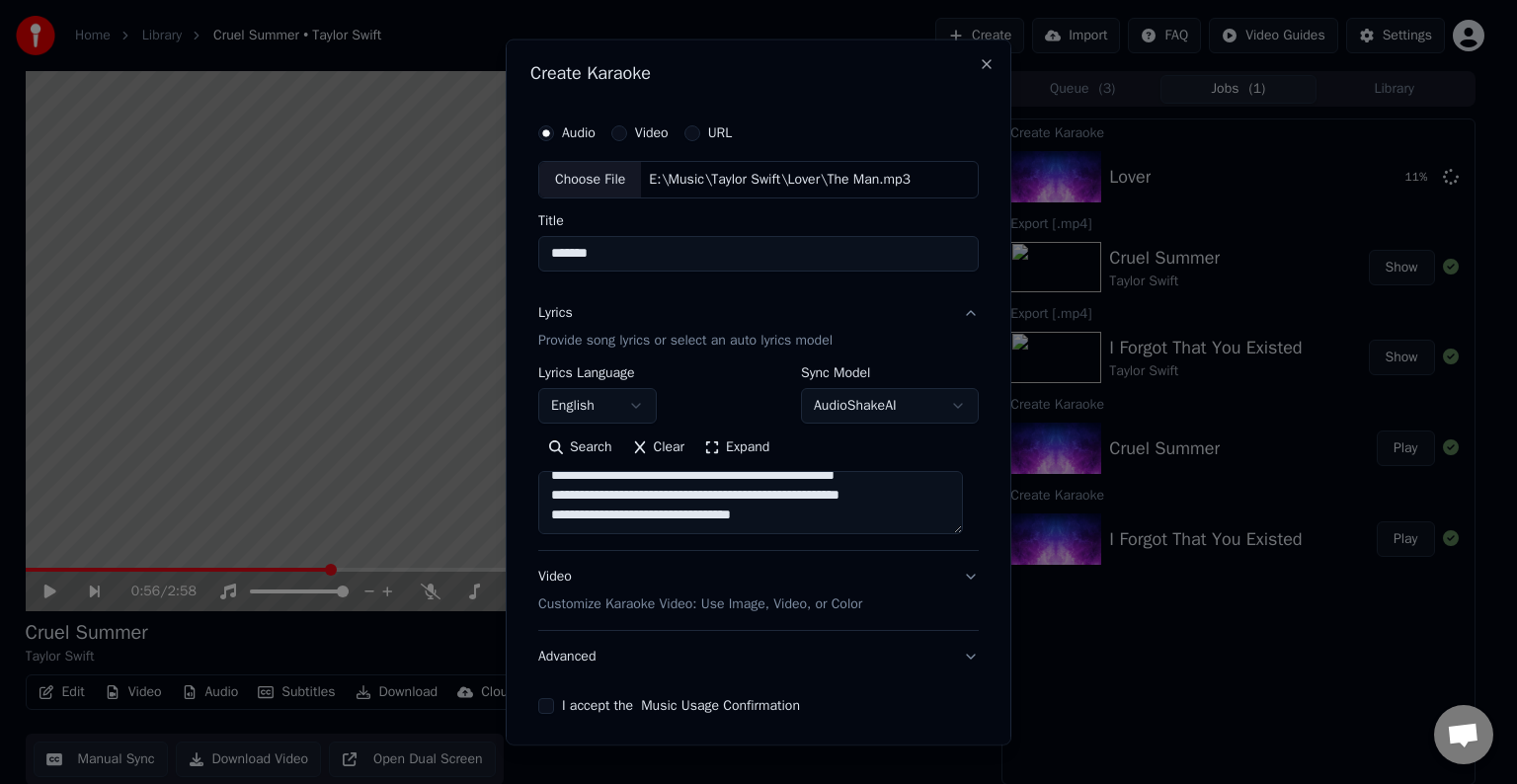 click on "**********" at bounding box center (751, 503) 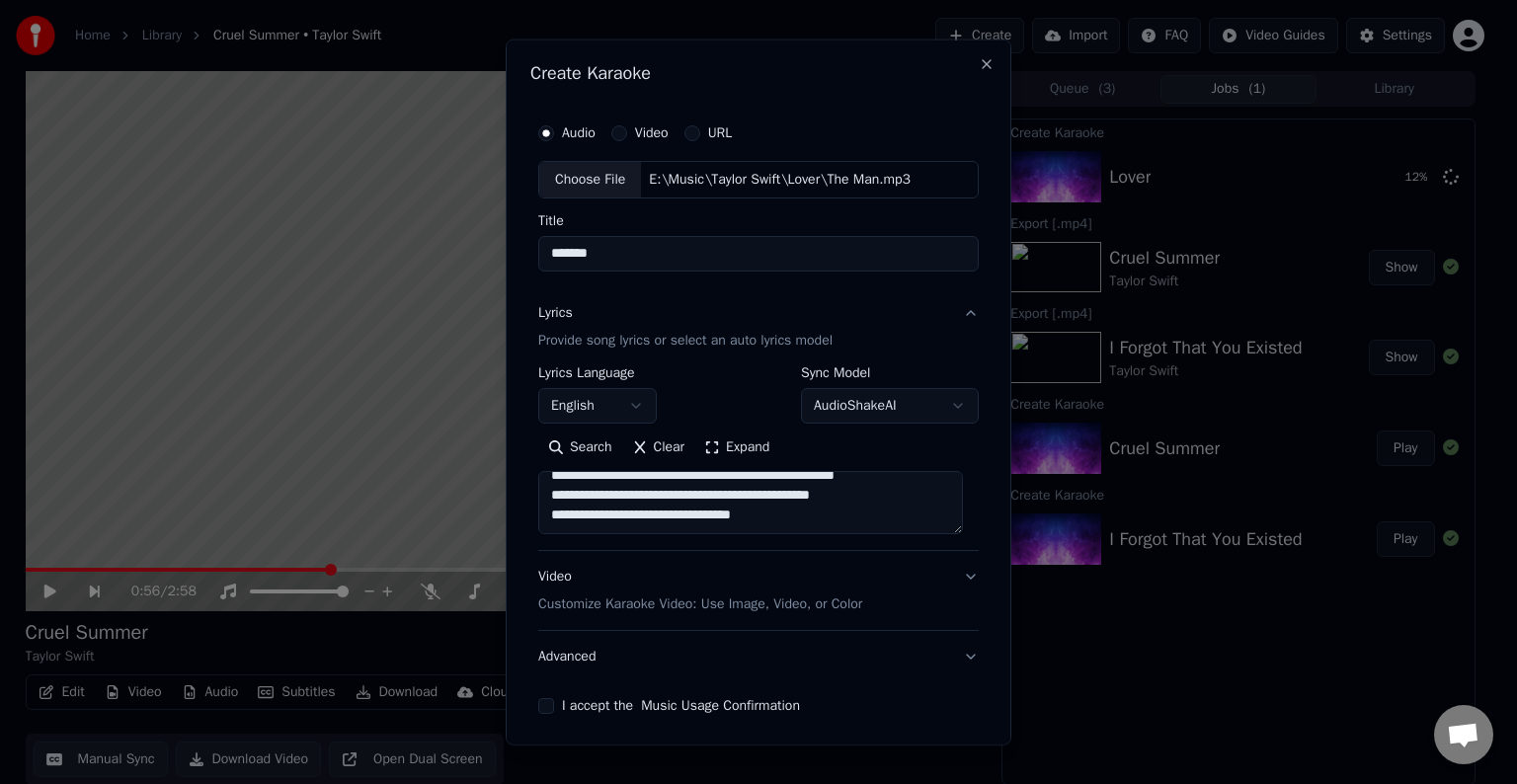 click on "**********" at bounding box center [751, 503] 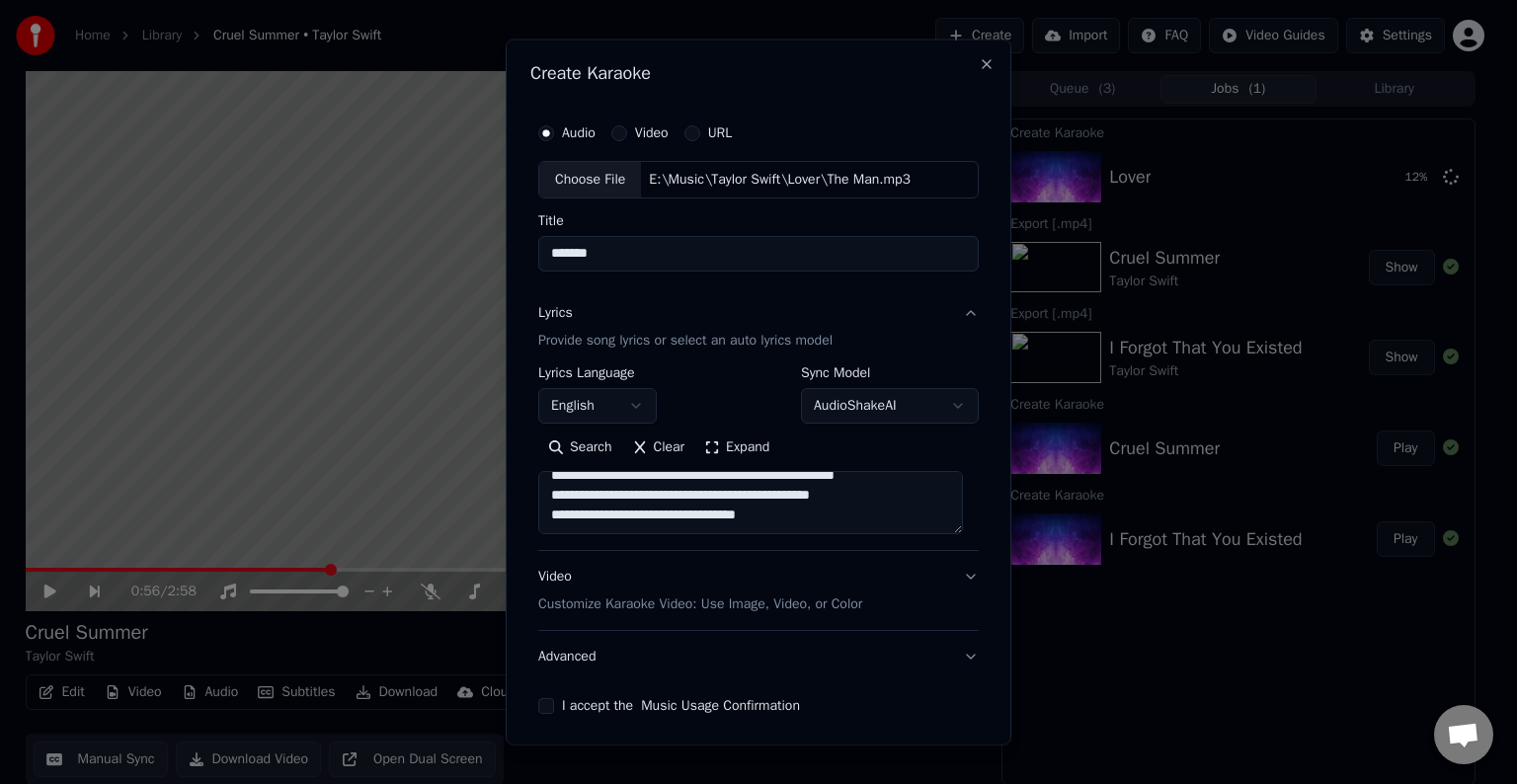 scroll, scrollTop: 379, scrollLeft: 0, axis: vertical 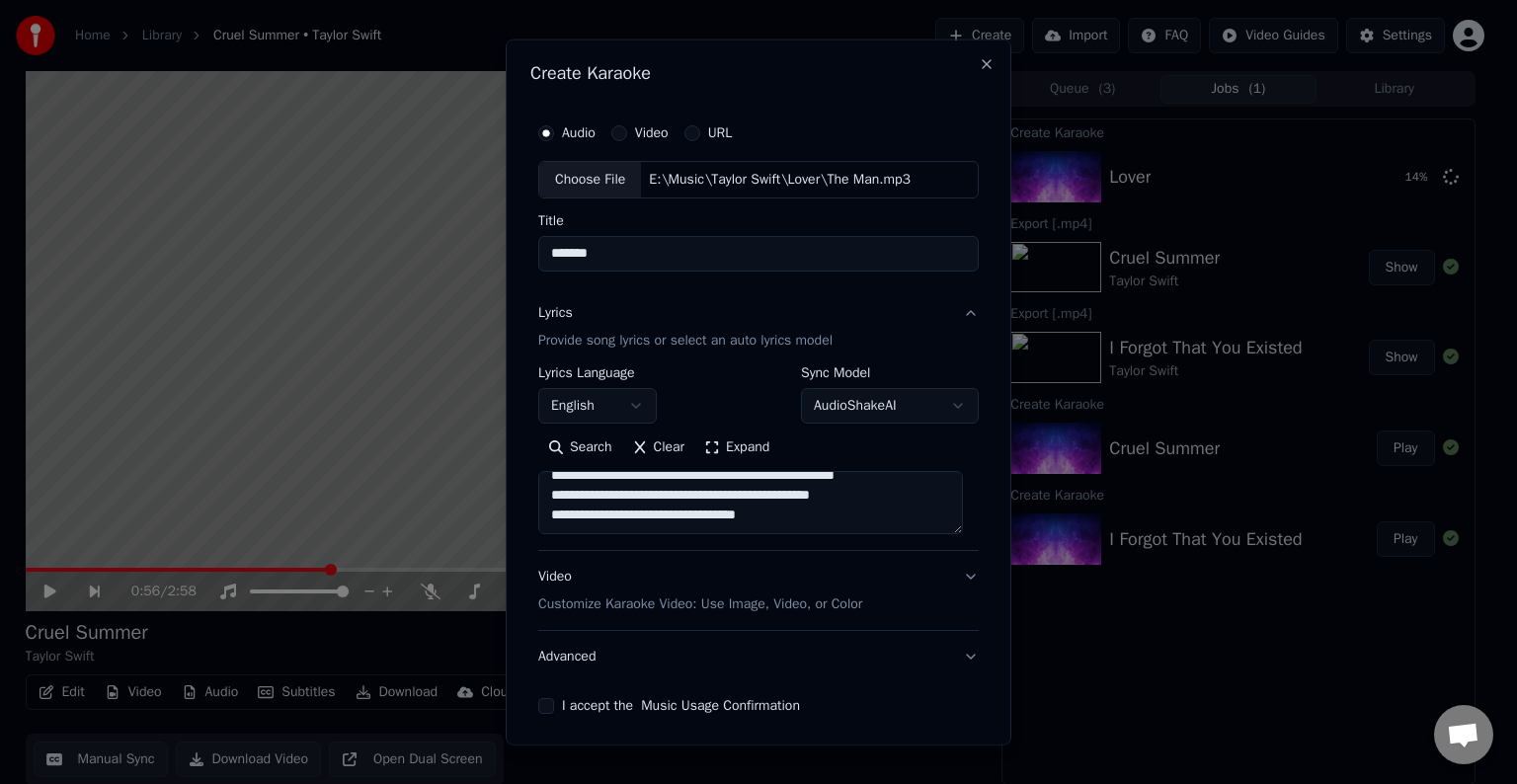 paste on "**********" 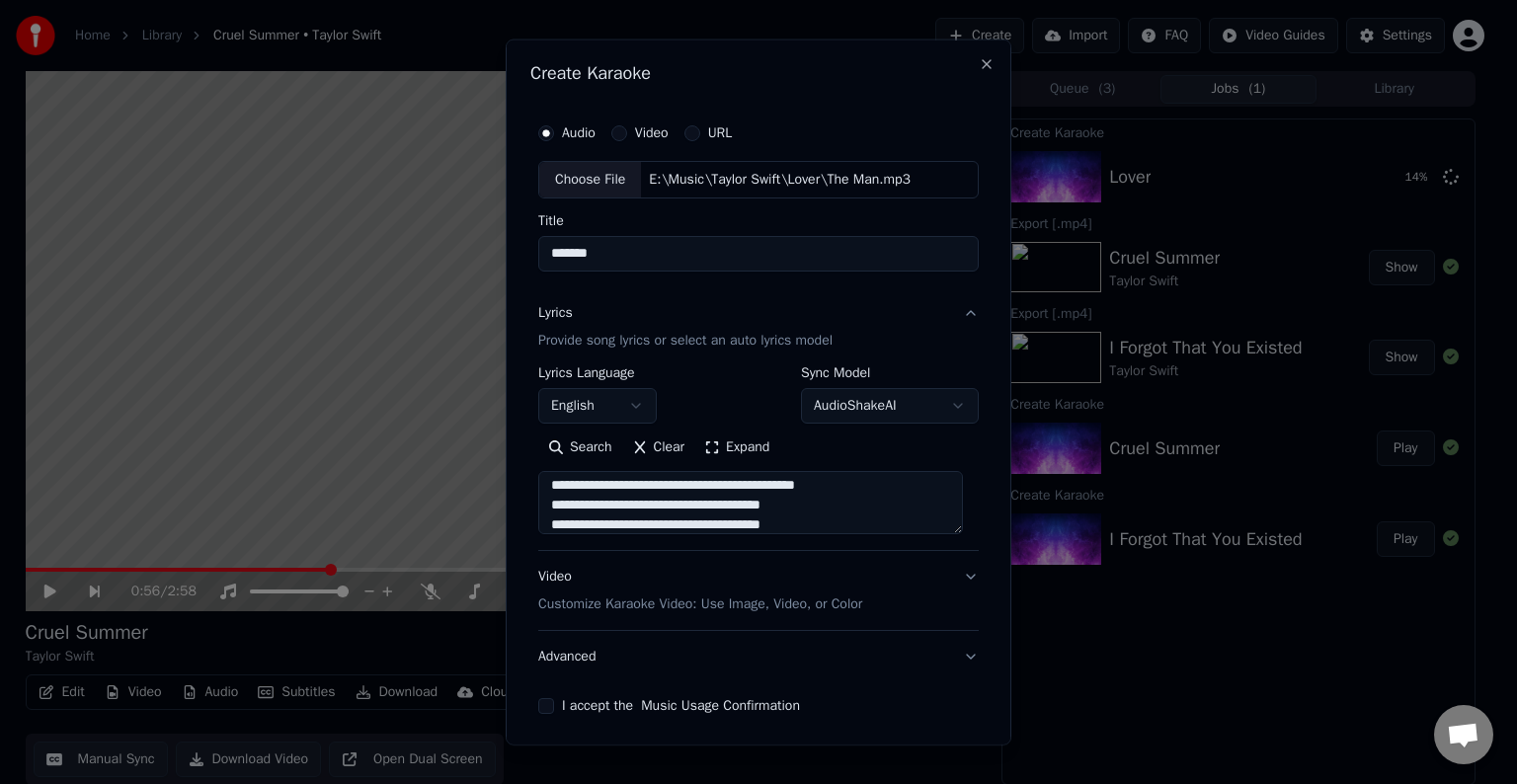 scroll, scrollTop: 498, scrollLeft: 0, axis: vertical 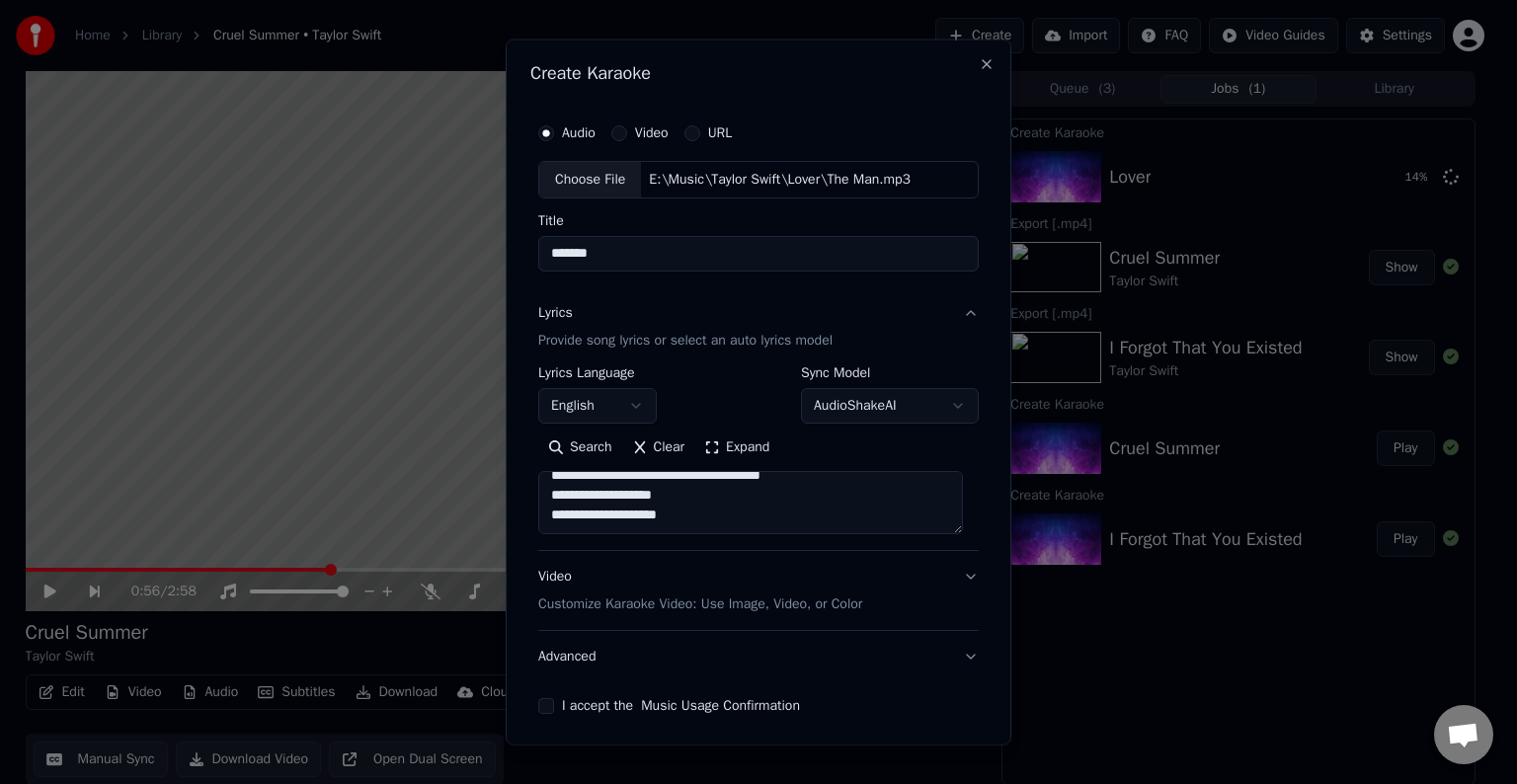 click on "**********" at bounding box center (751, 503) 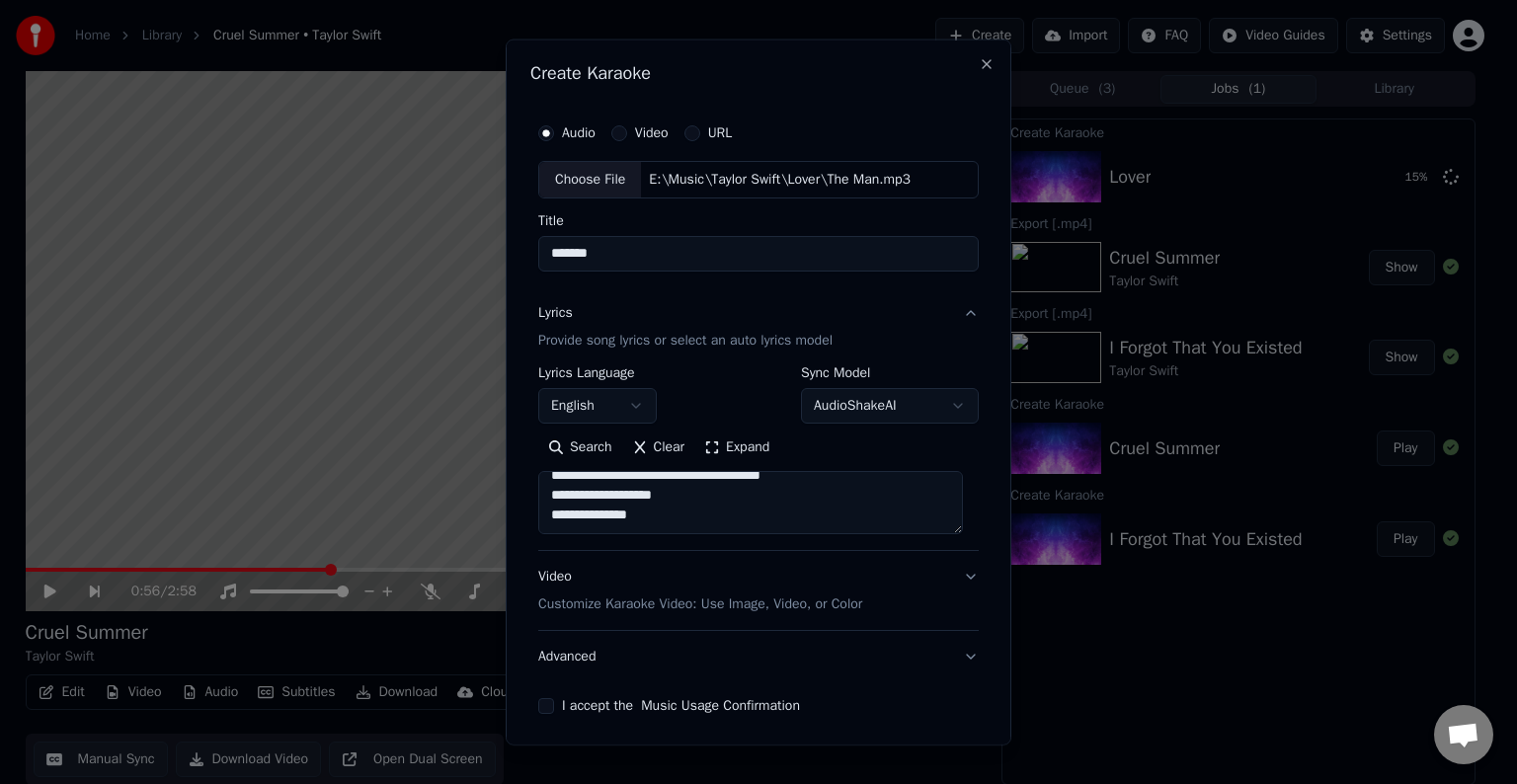 click on "**********" at bounding box center [751, 503] 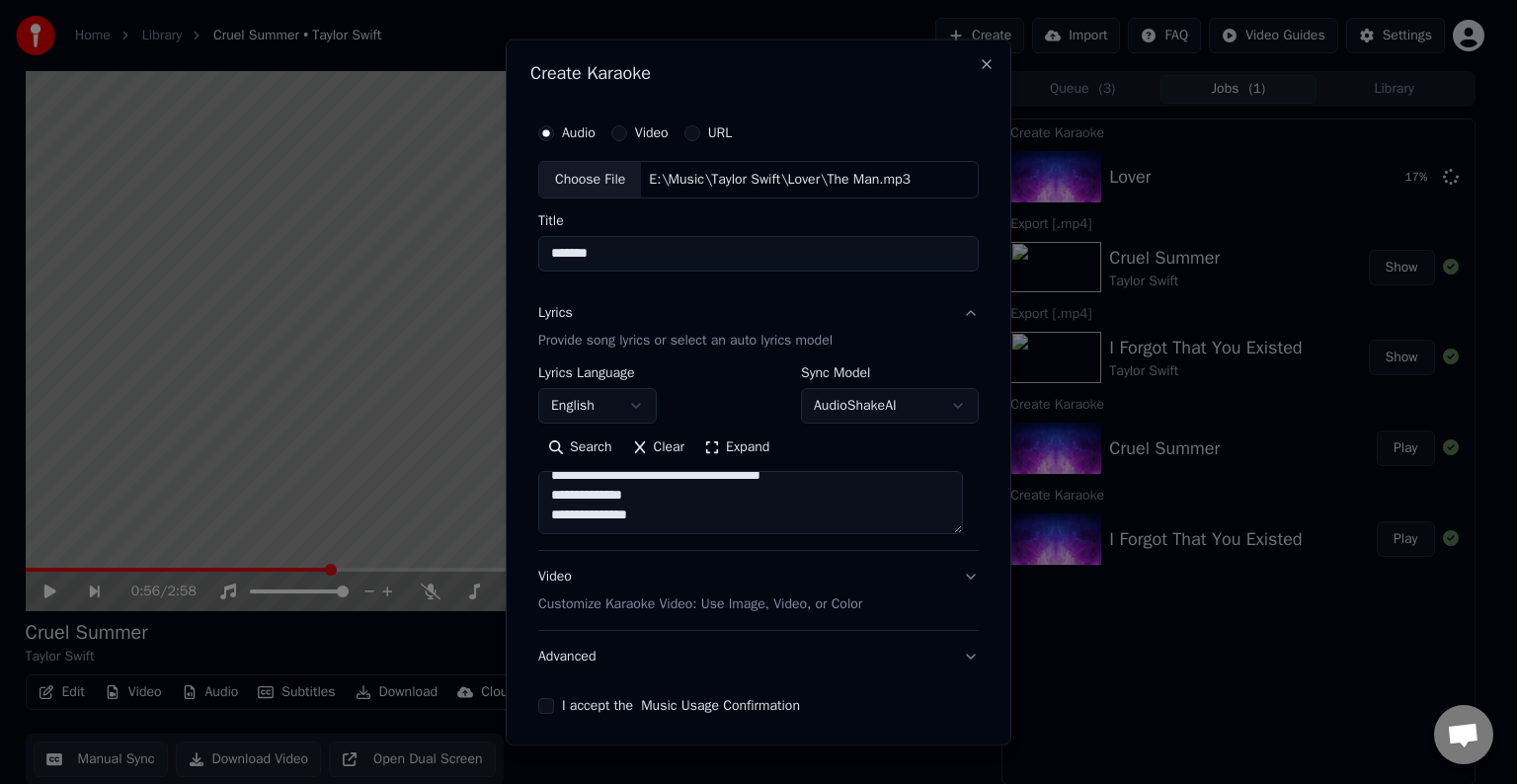 paste on "**********" 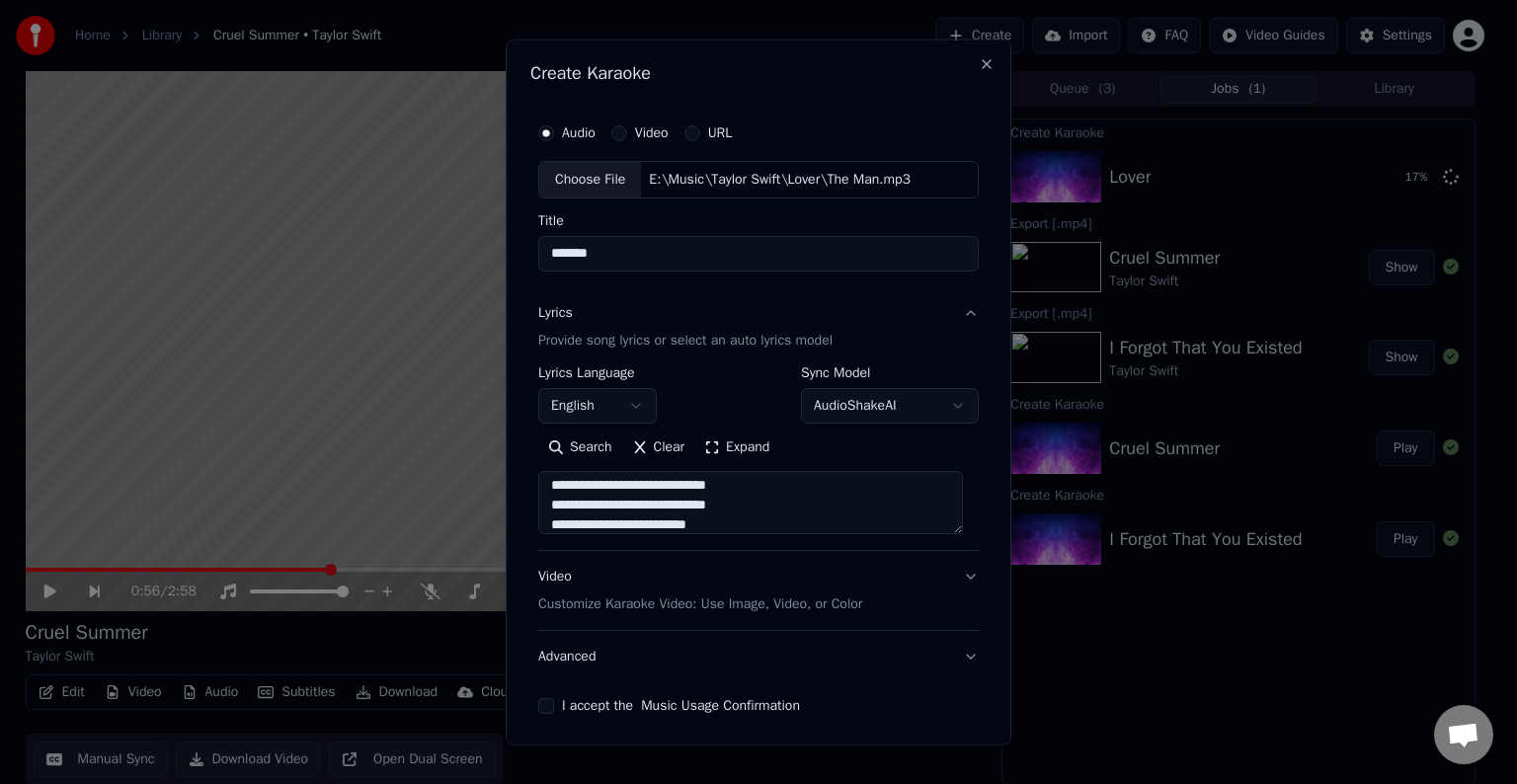 scroll, scrollTop: 656, scrollLeft: 0, axis: vertical 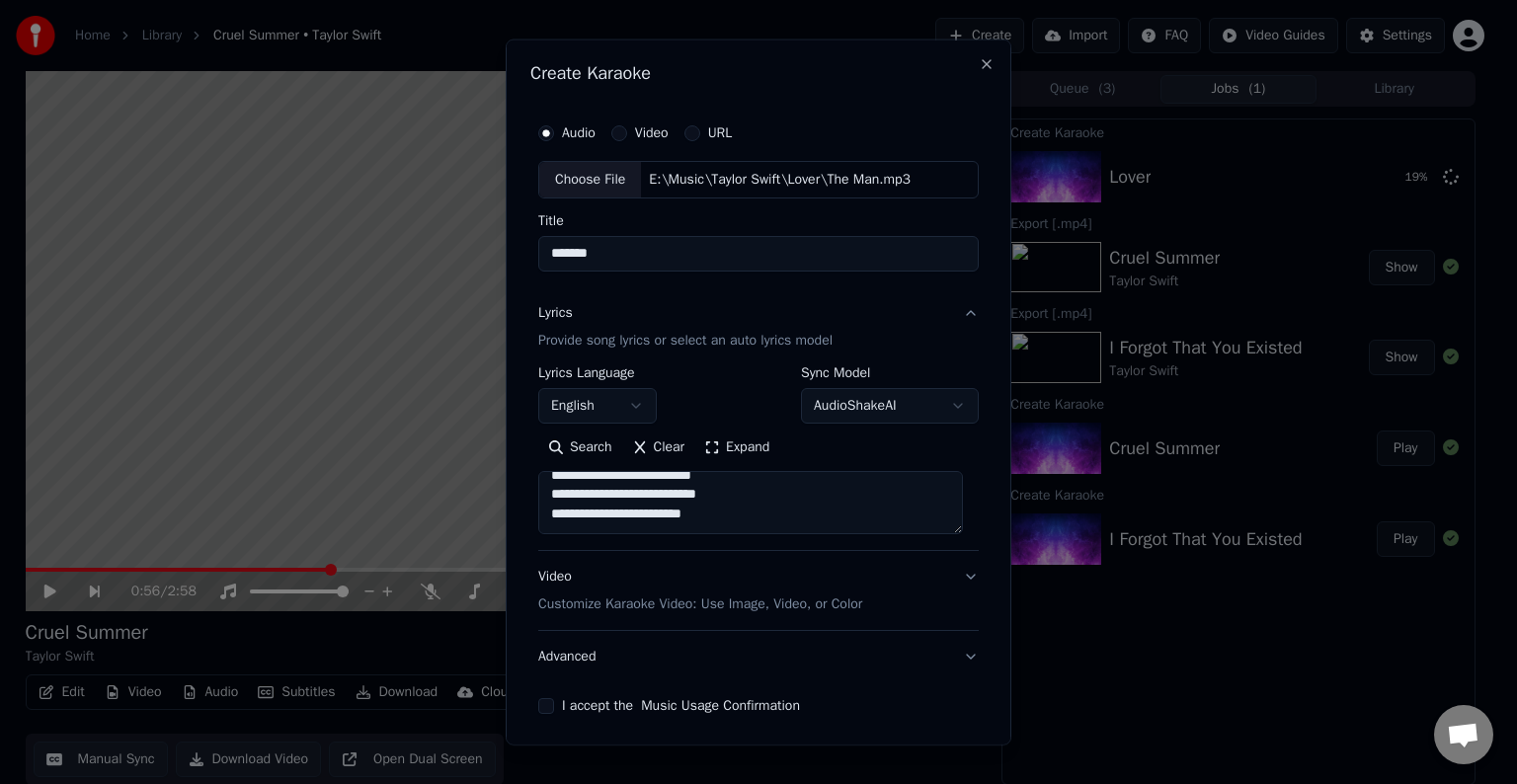 paste on "**********" 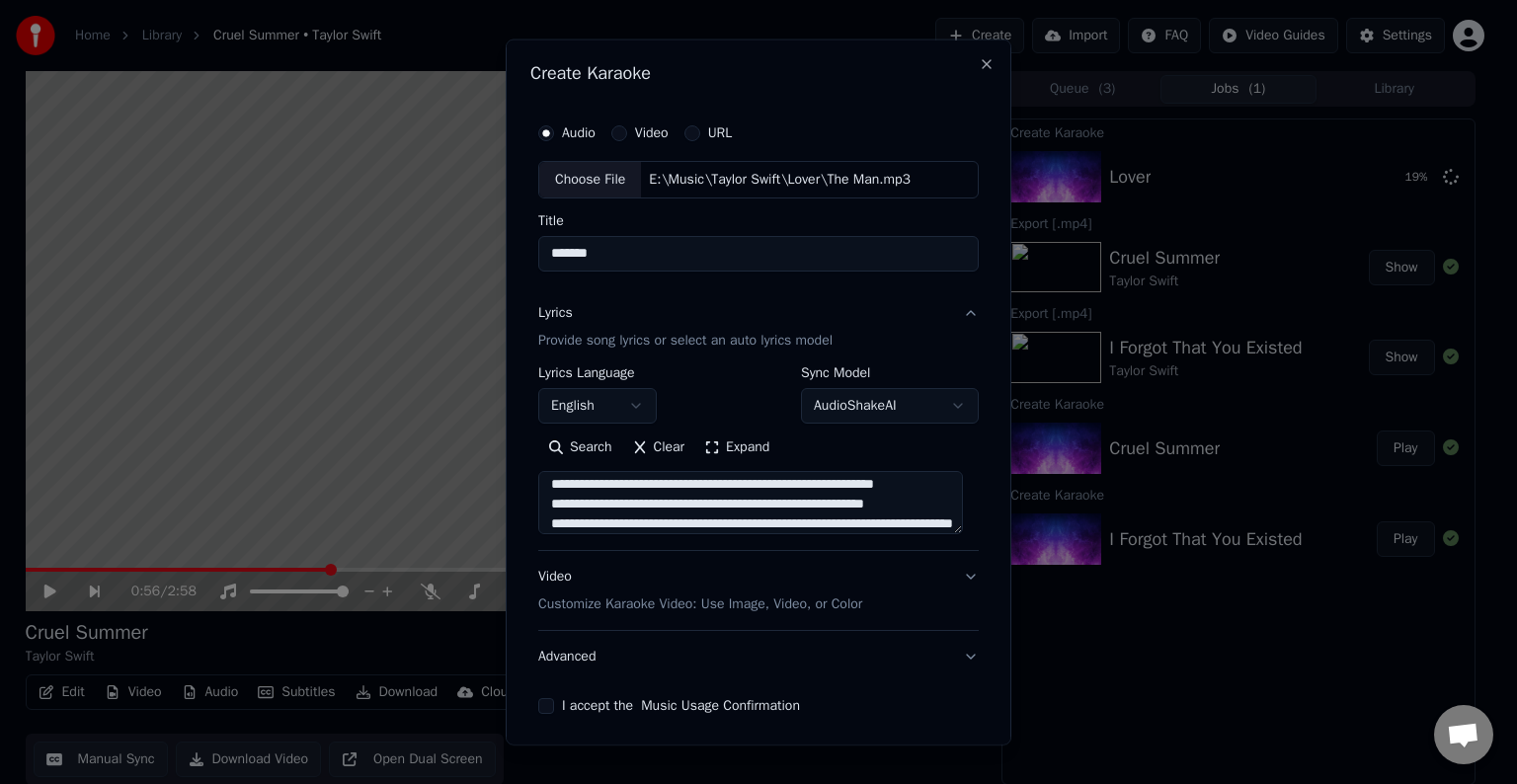 scroll, scrollTop: 952, scrollLeft: 0, axis: vertical 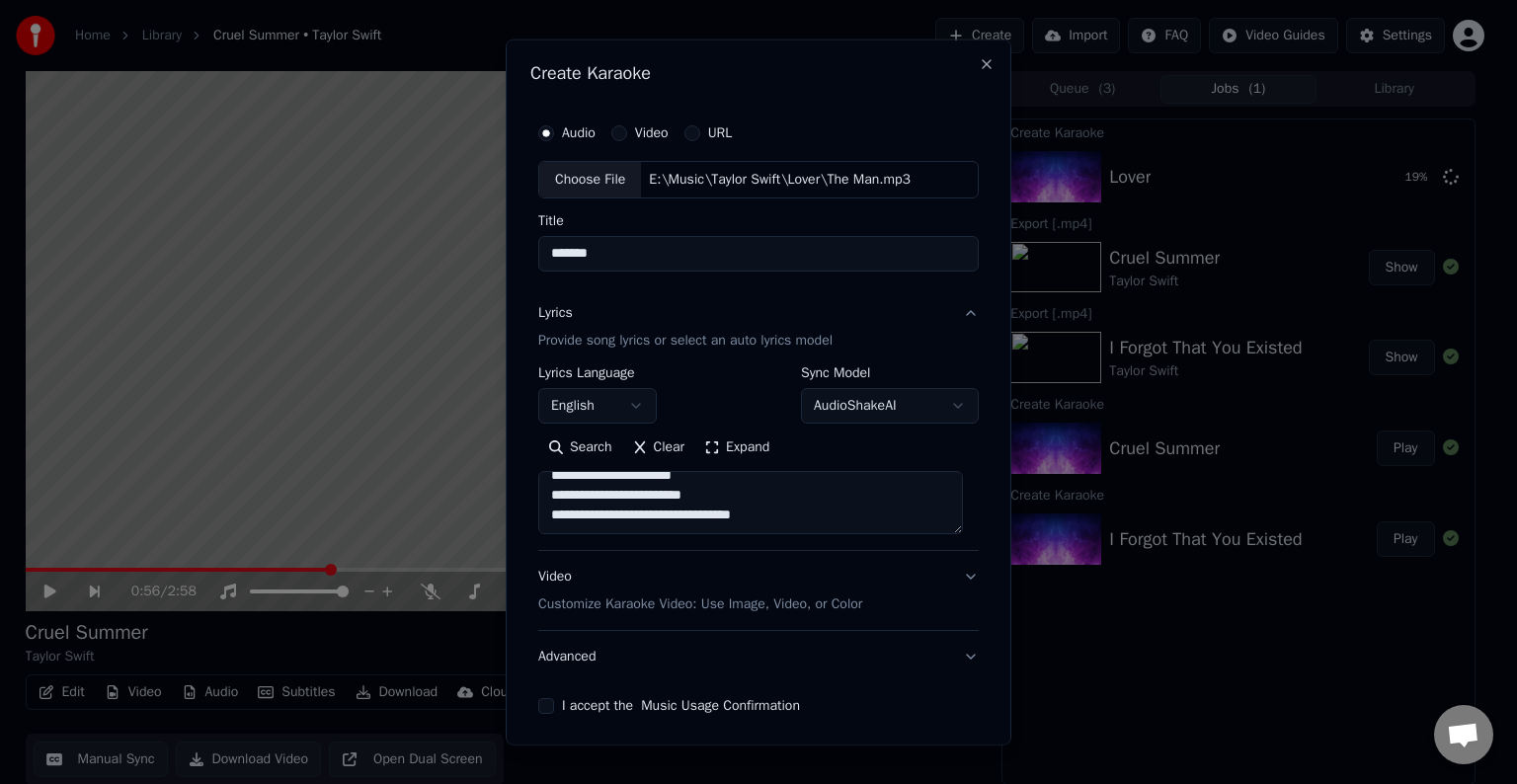 click at bounding box center [751, 503] 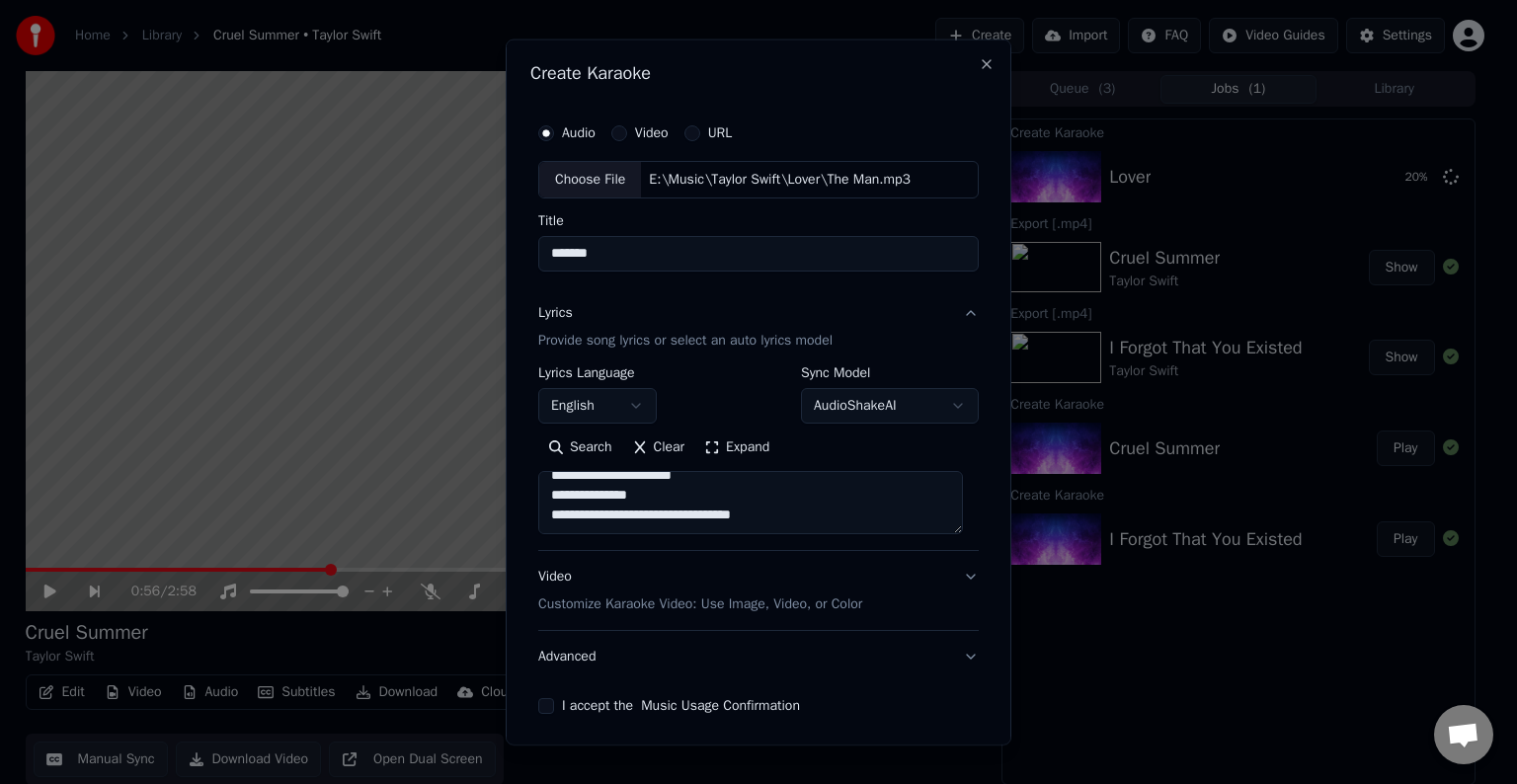 scroll, scrollTop: 940, scrollLeft: 0, axis: vertical 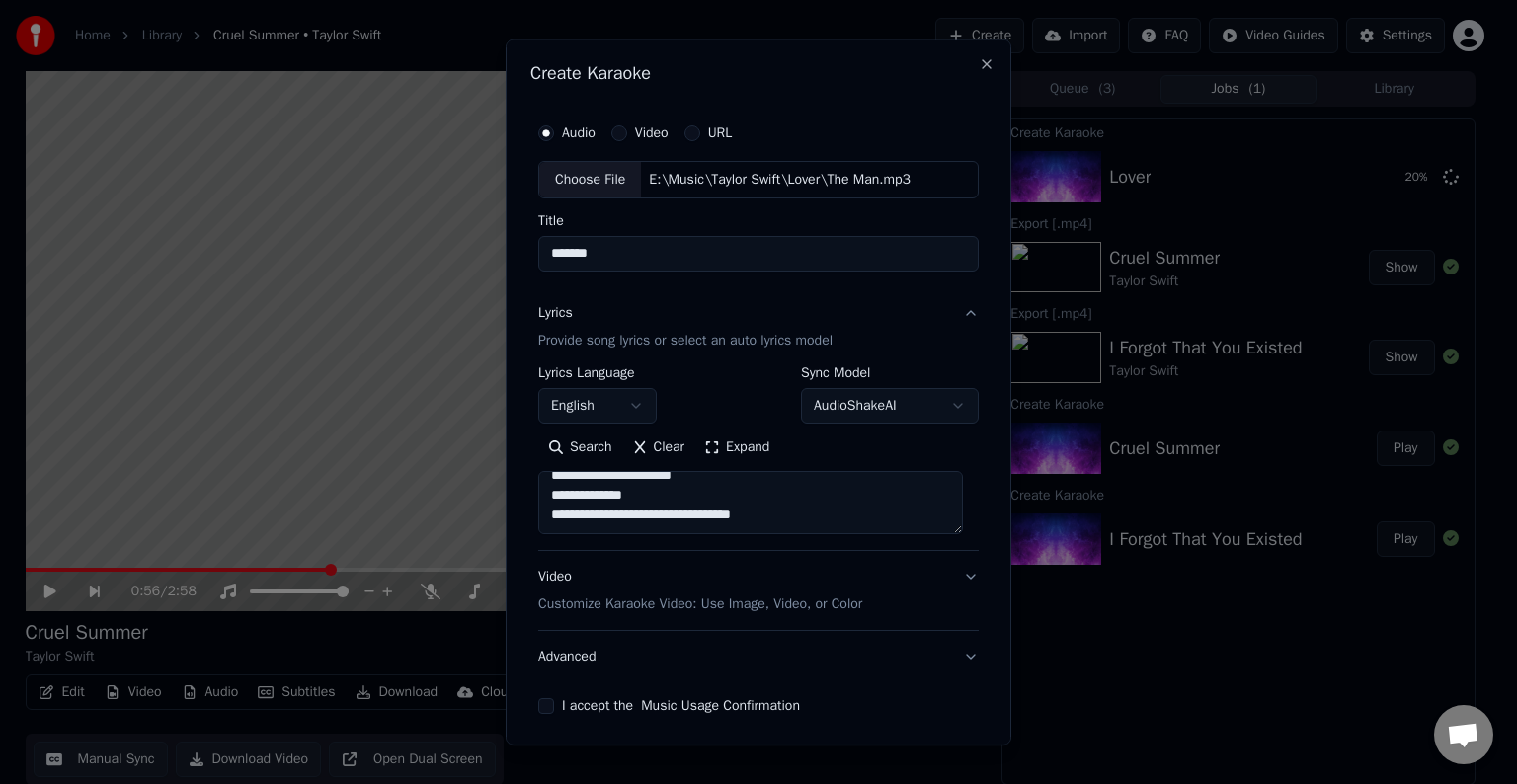 click at bounding box center (751, 503) 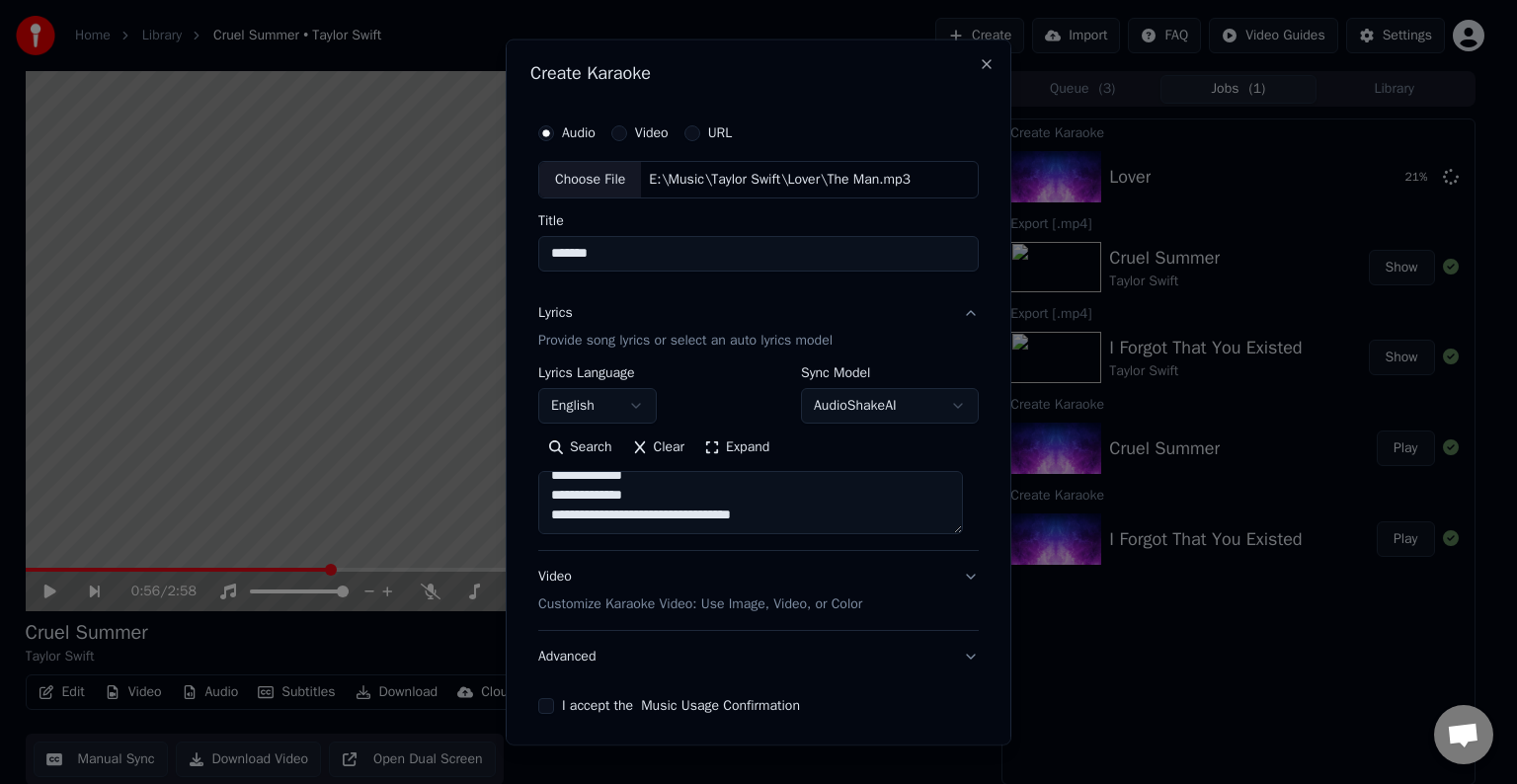 scroll, scrollTop: 897, scrollLeft: 0, axis: vertical 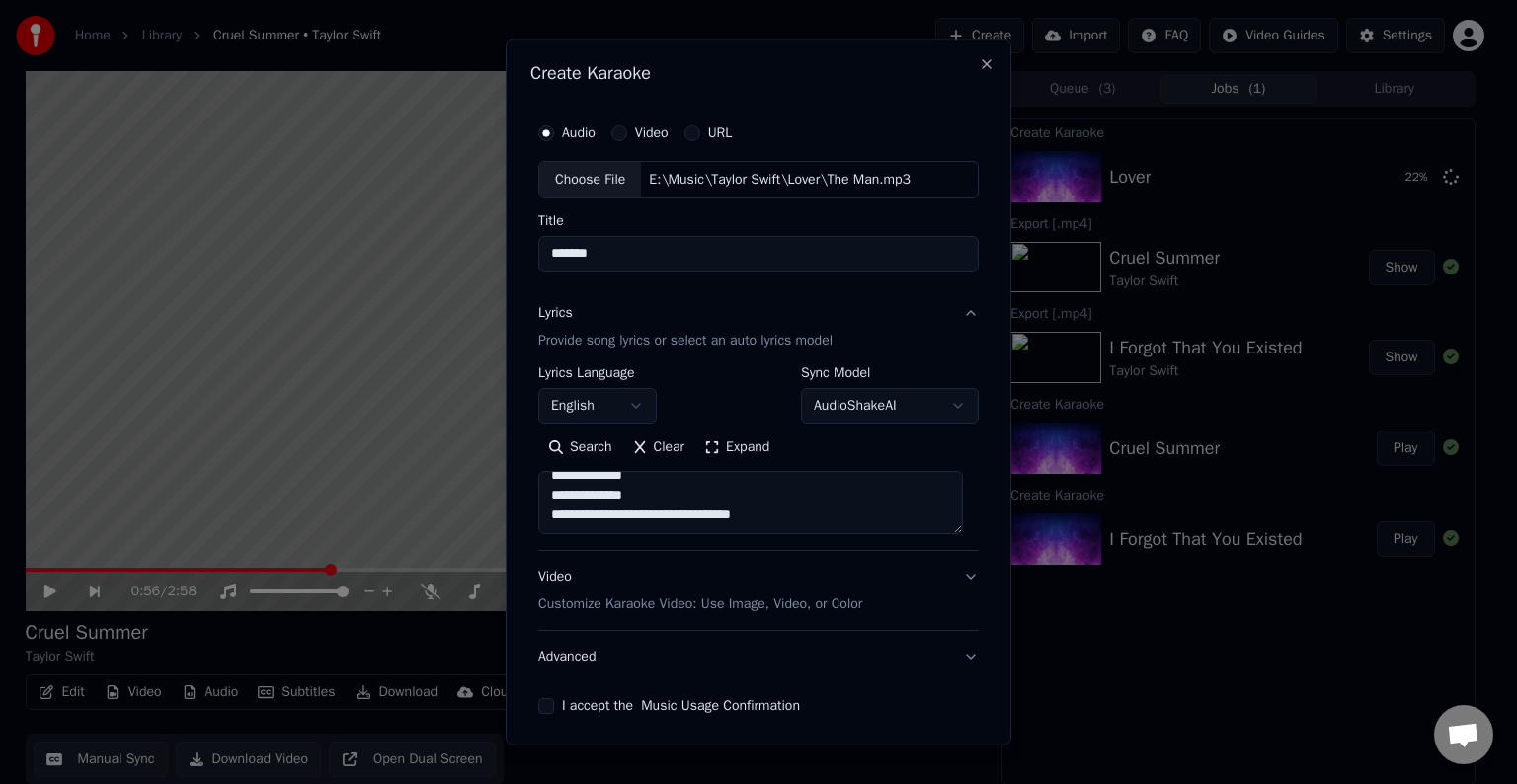 drag, startPoint x: 772, startPoint y: 495, endPoint x: 681, endPoint y: 508, distance: 91.92388 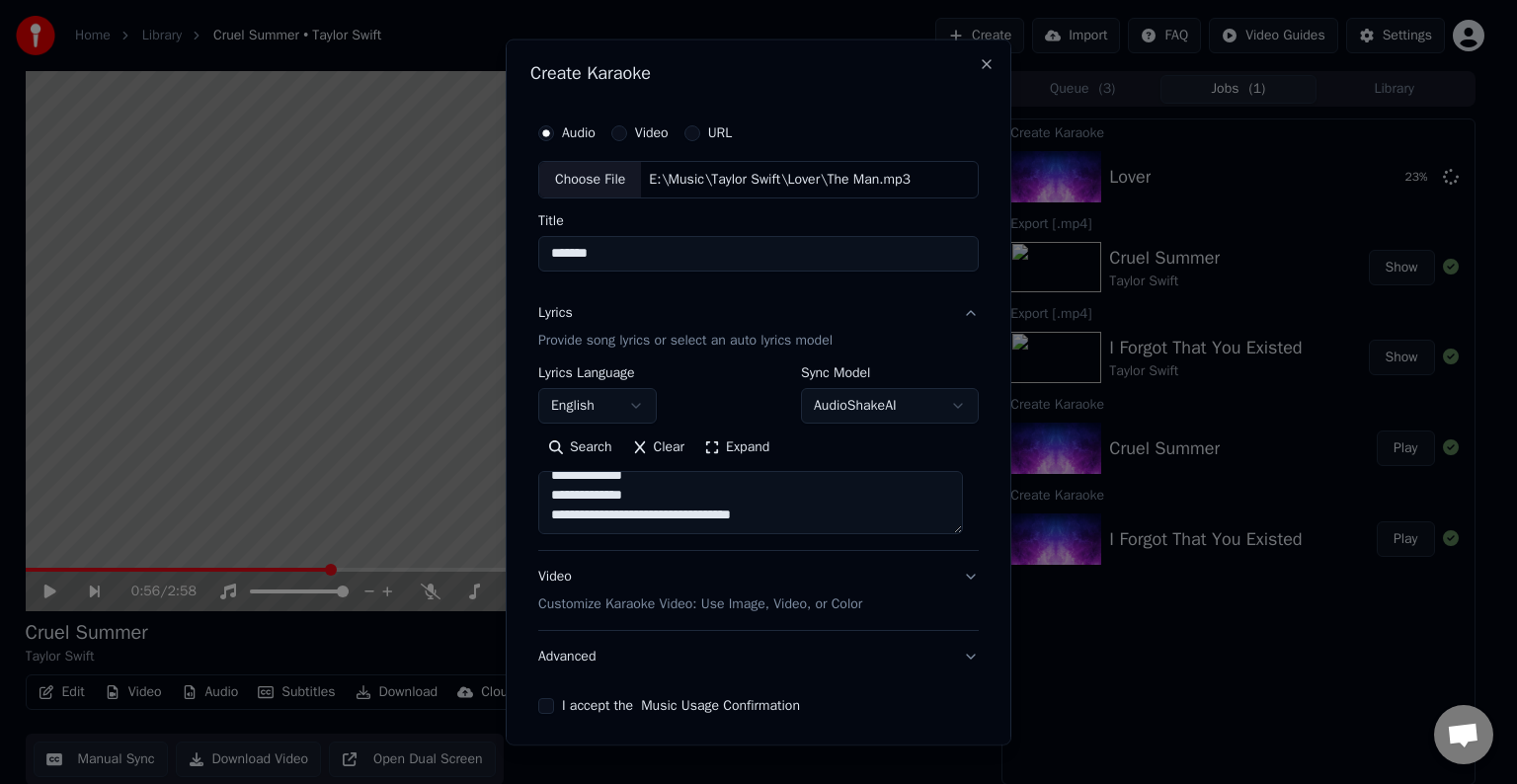 scroll, scrollTop: 877, scrollLeft: 0, axis: vertical 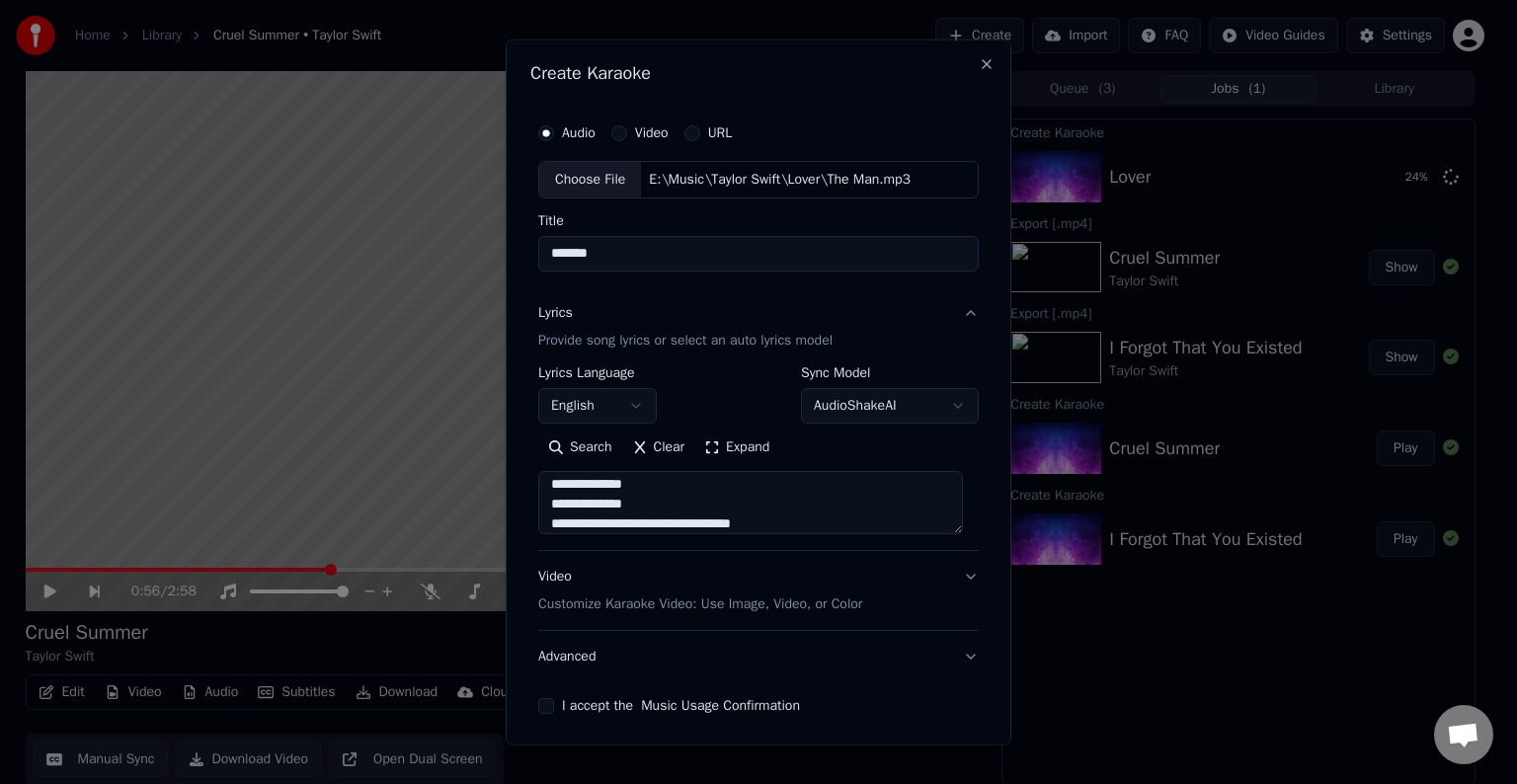 click at bounding box center (751, 503) 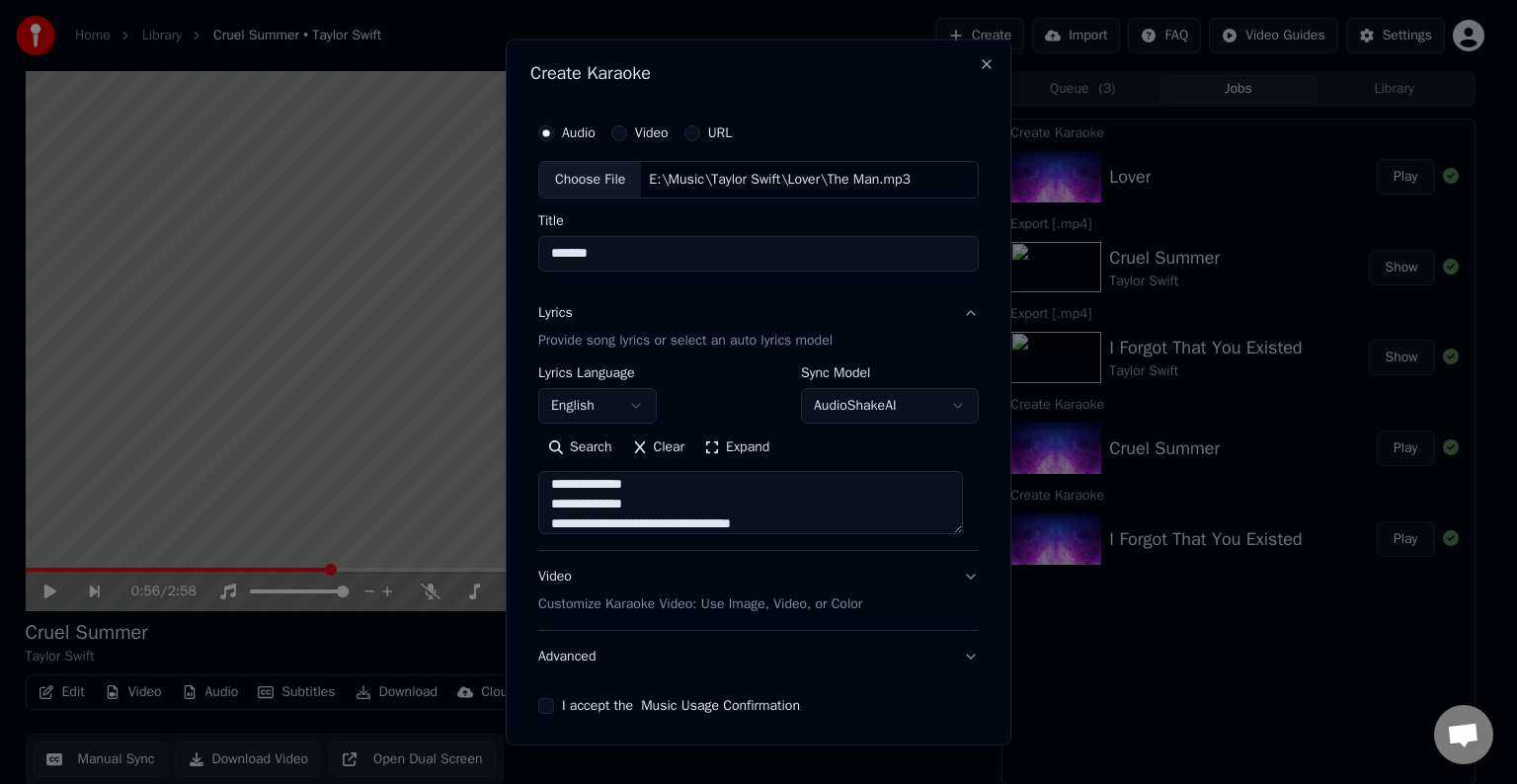 click at bounding box center (751, 503) 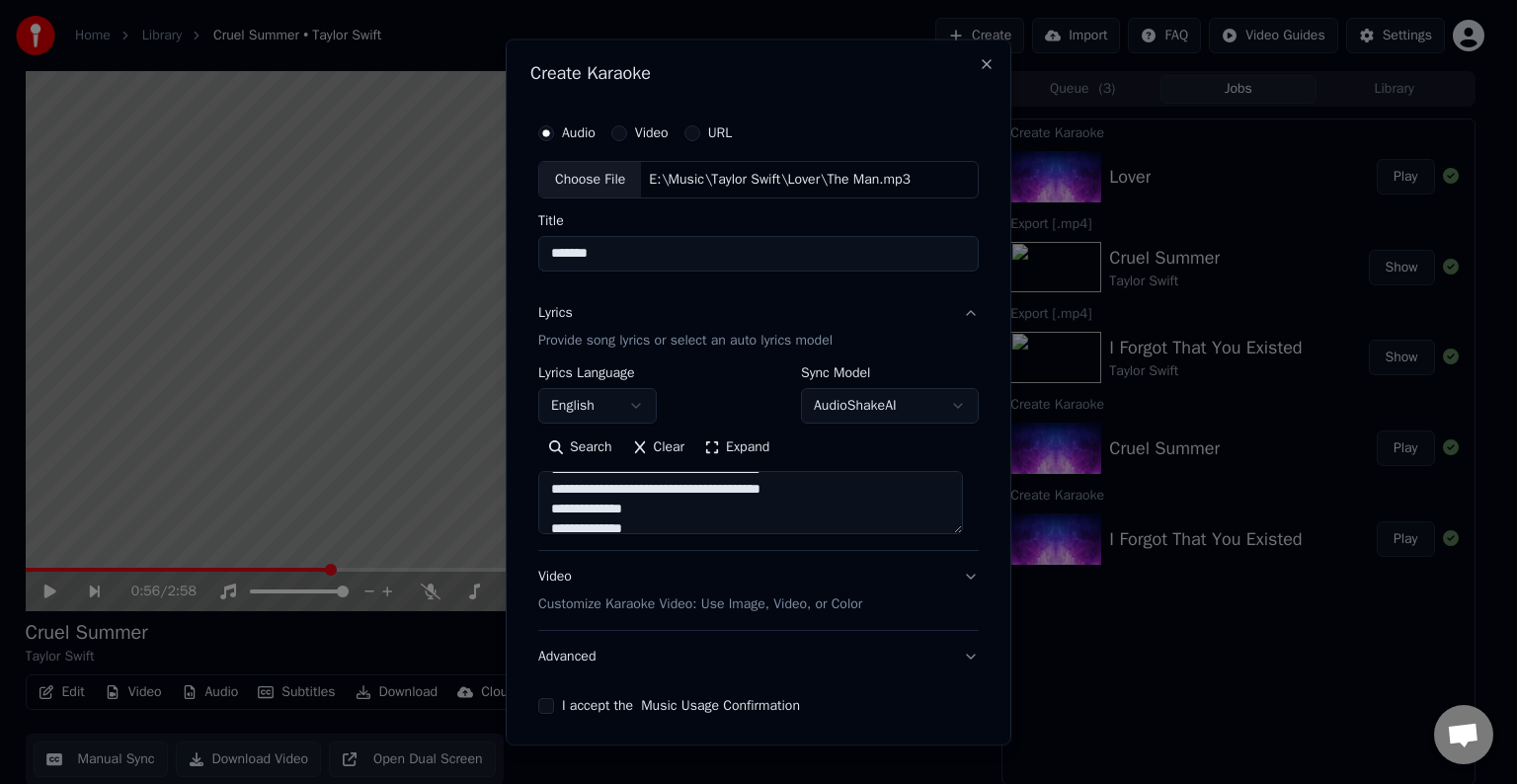 scroll, scrollTop: 790, scrollLeft: 0, axis: vertical 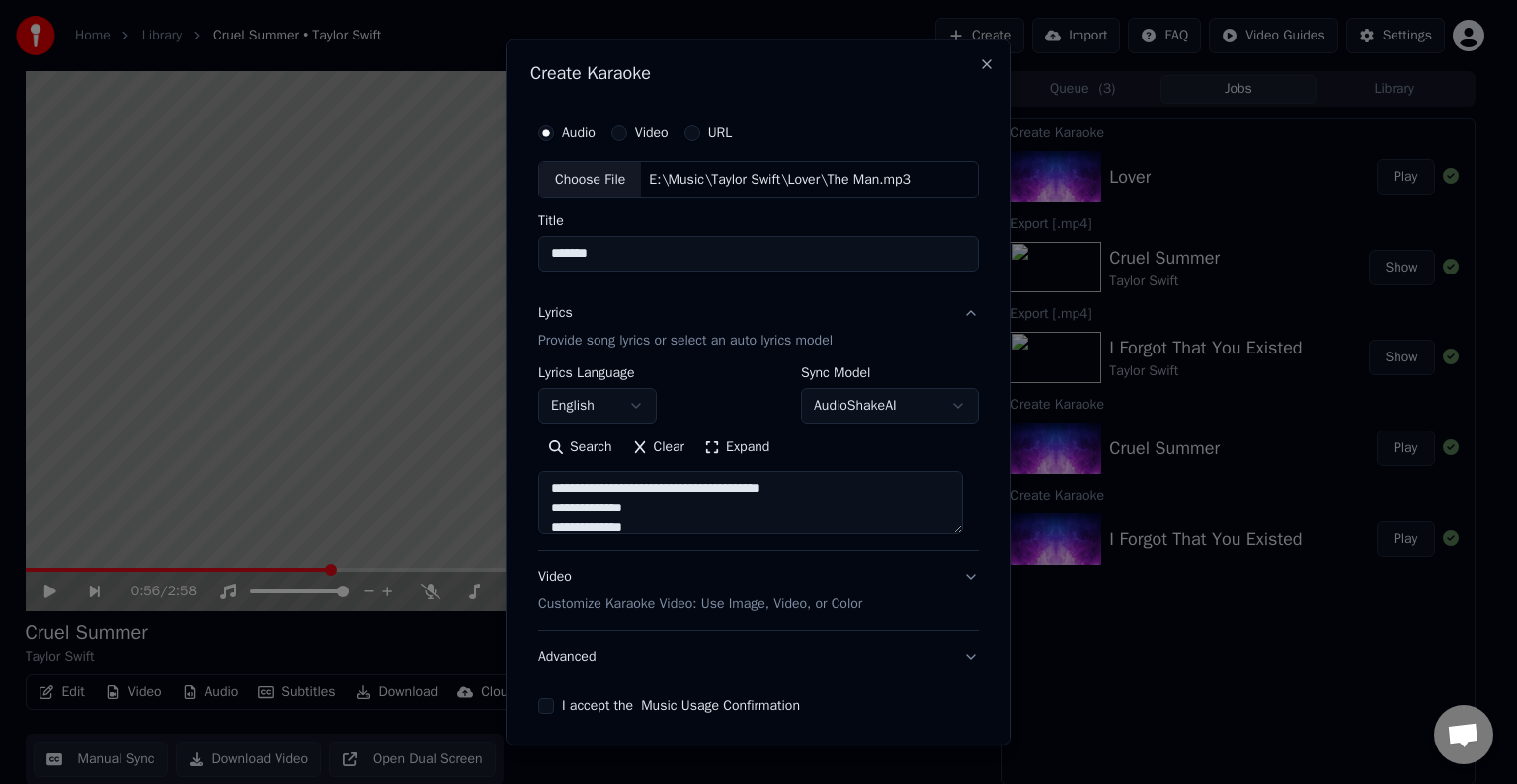 drag, startPoint x: 686, startPoint y: 510, endPoint x: 538, endPoint y: 500, distance: 148.33745 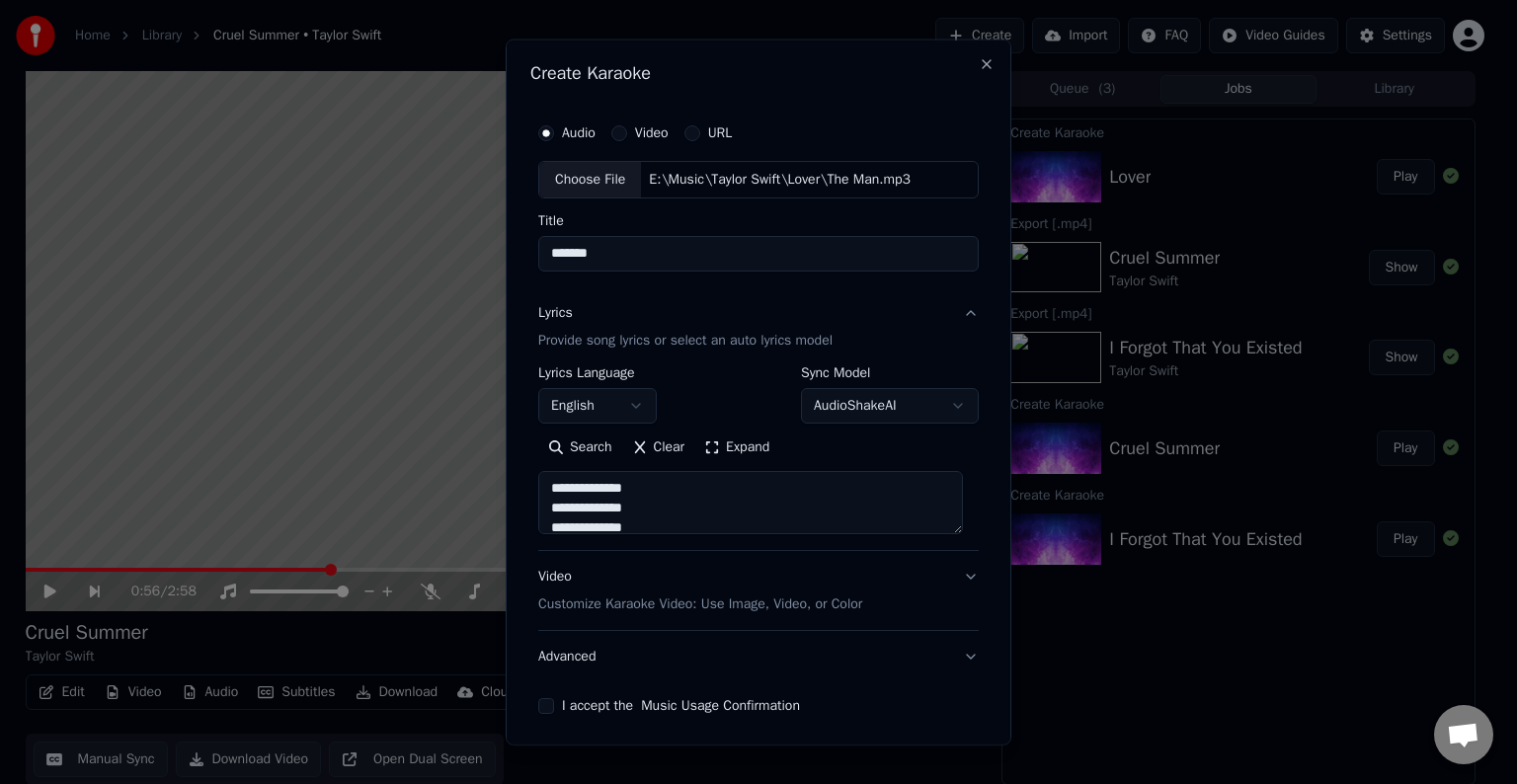 drag, startPoint x: 772, startPoint y: 486, endPoint x: 679, endPoint y: 488, distance: 93.0215 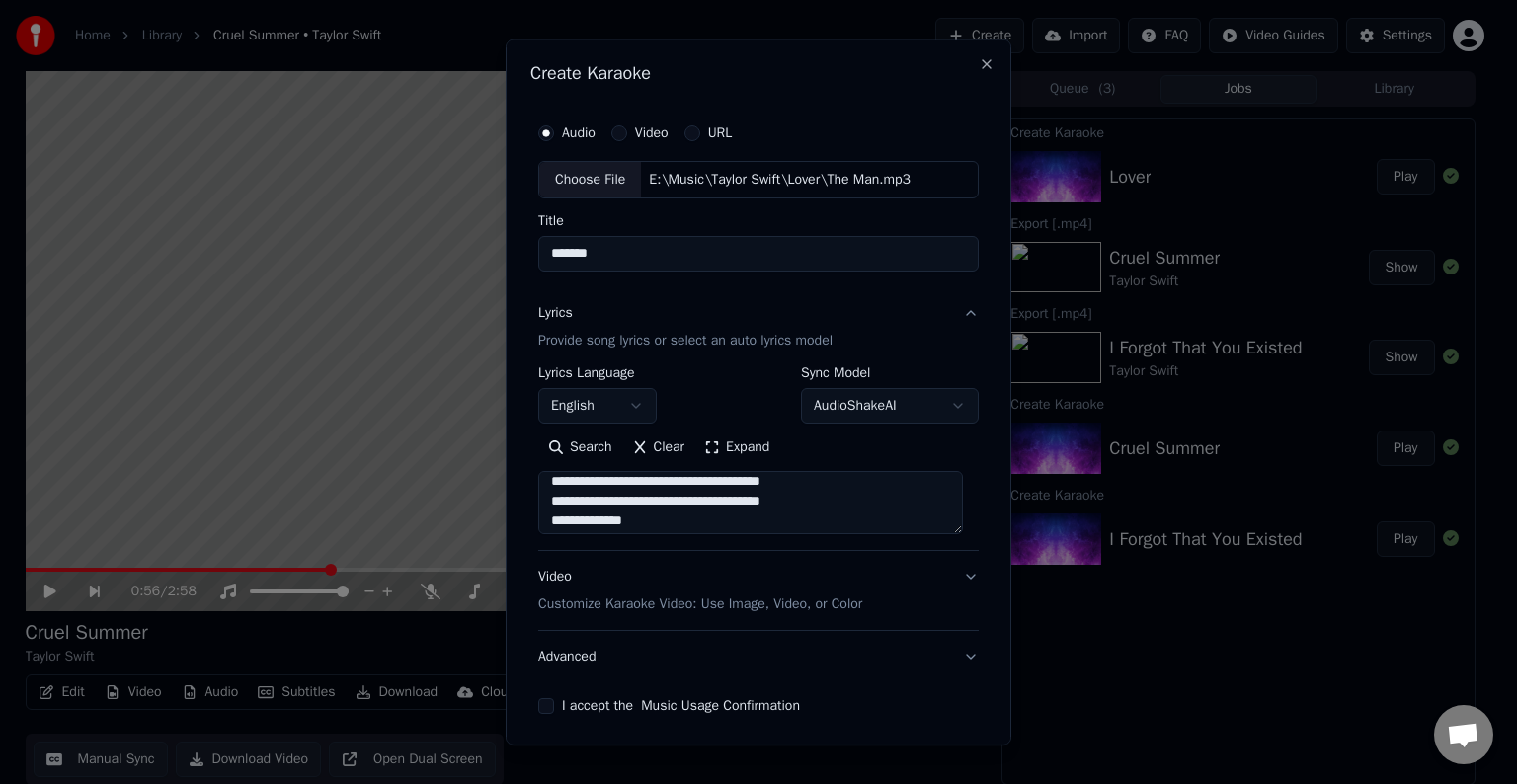 scroll, scrollTop: 754, scrollLeft: 0, axis: vertical 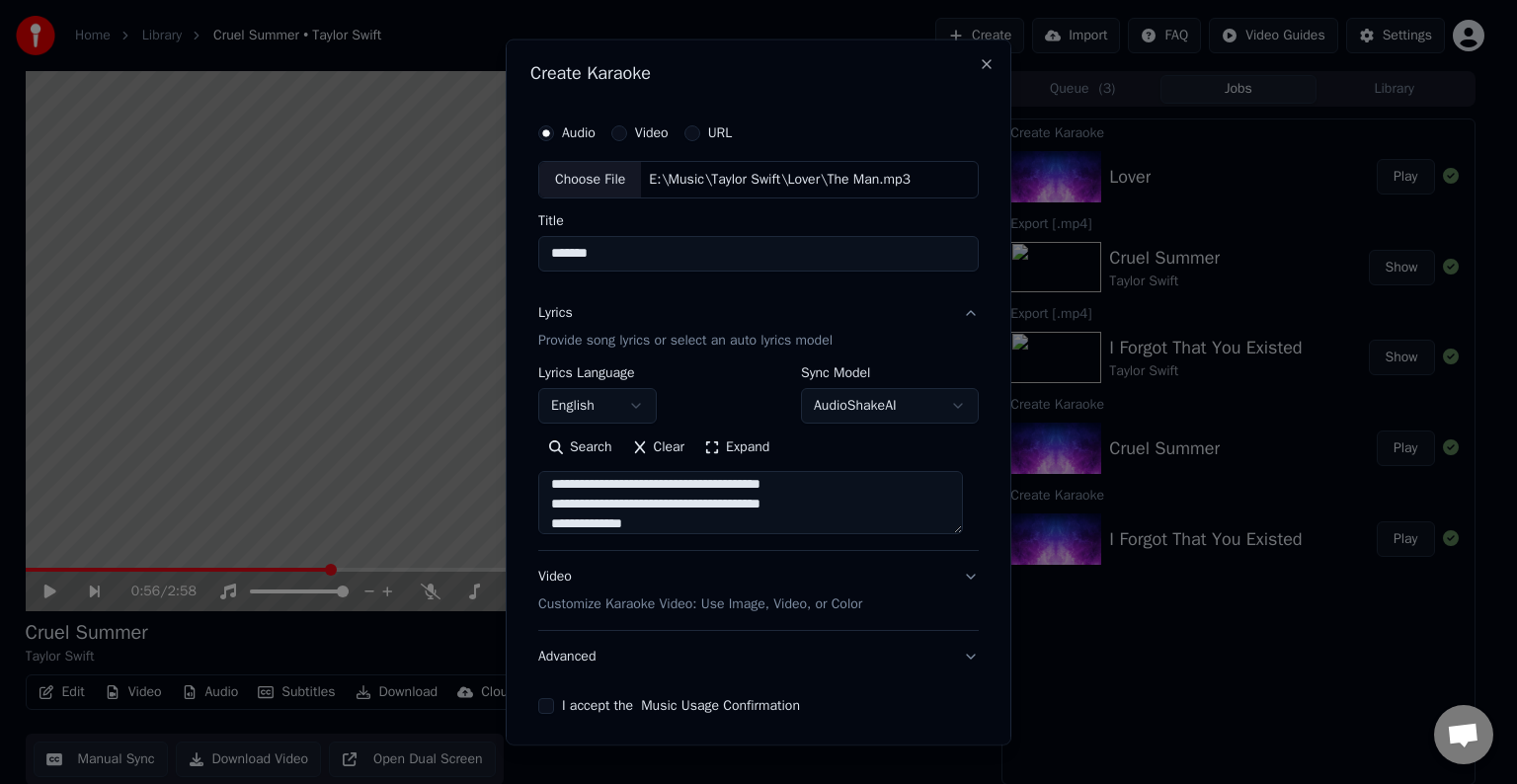 drag, startPoint x: 815, startPoint y: 485, endPoint x: 816, endPoint y: 495, distance: 10.049876 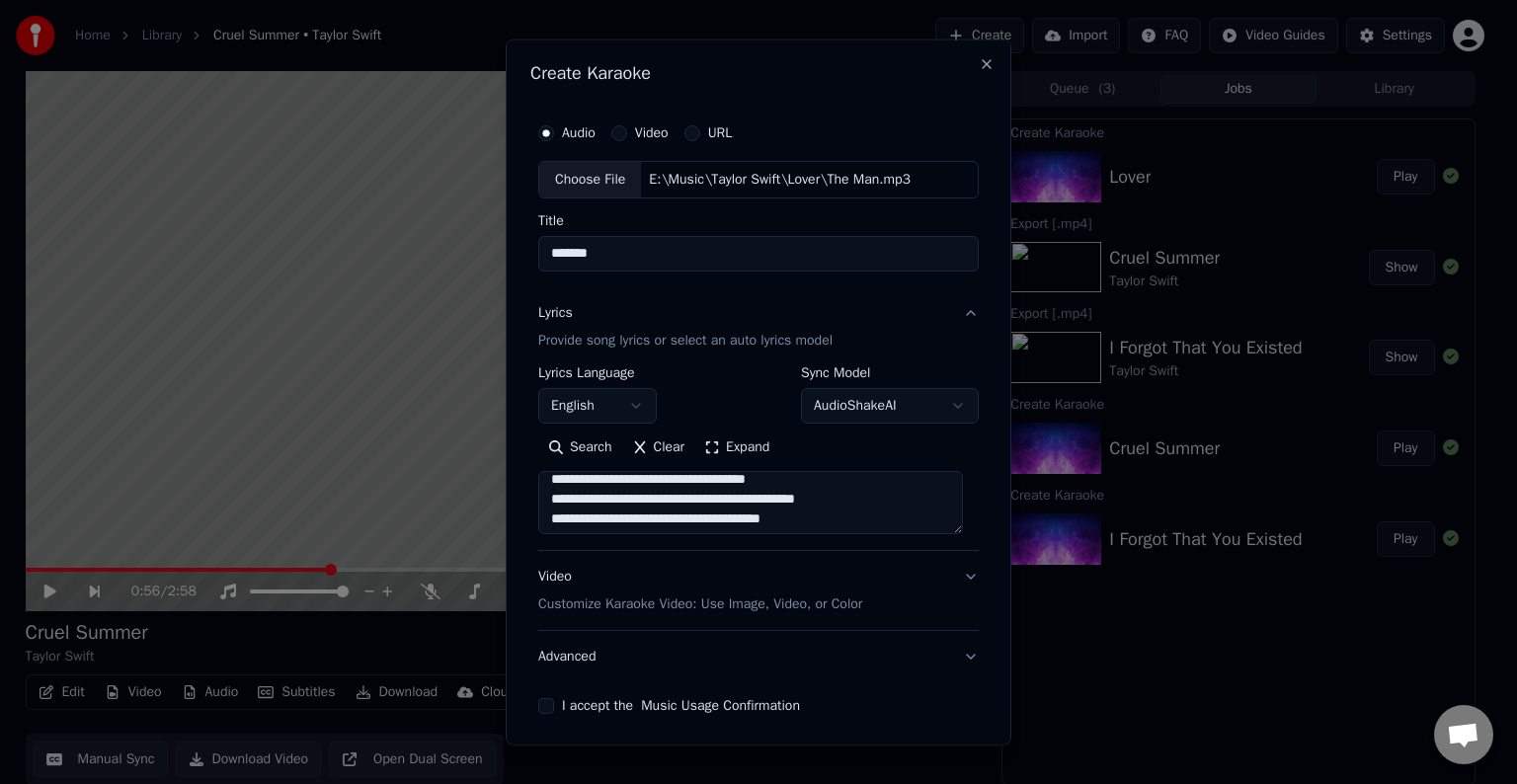scroll, scrollTop: 719, scrollLeft: 0, axis: vertical 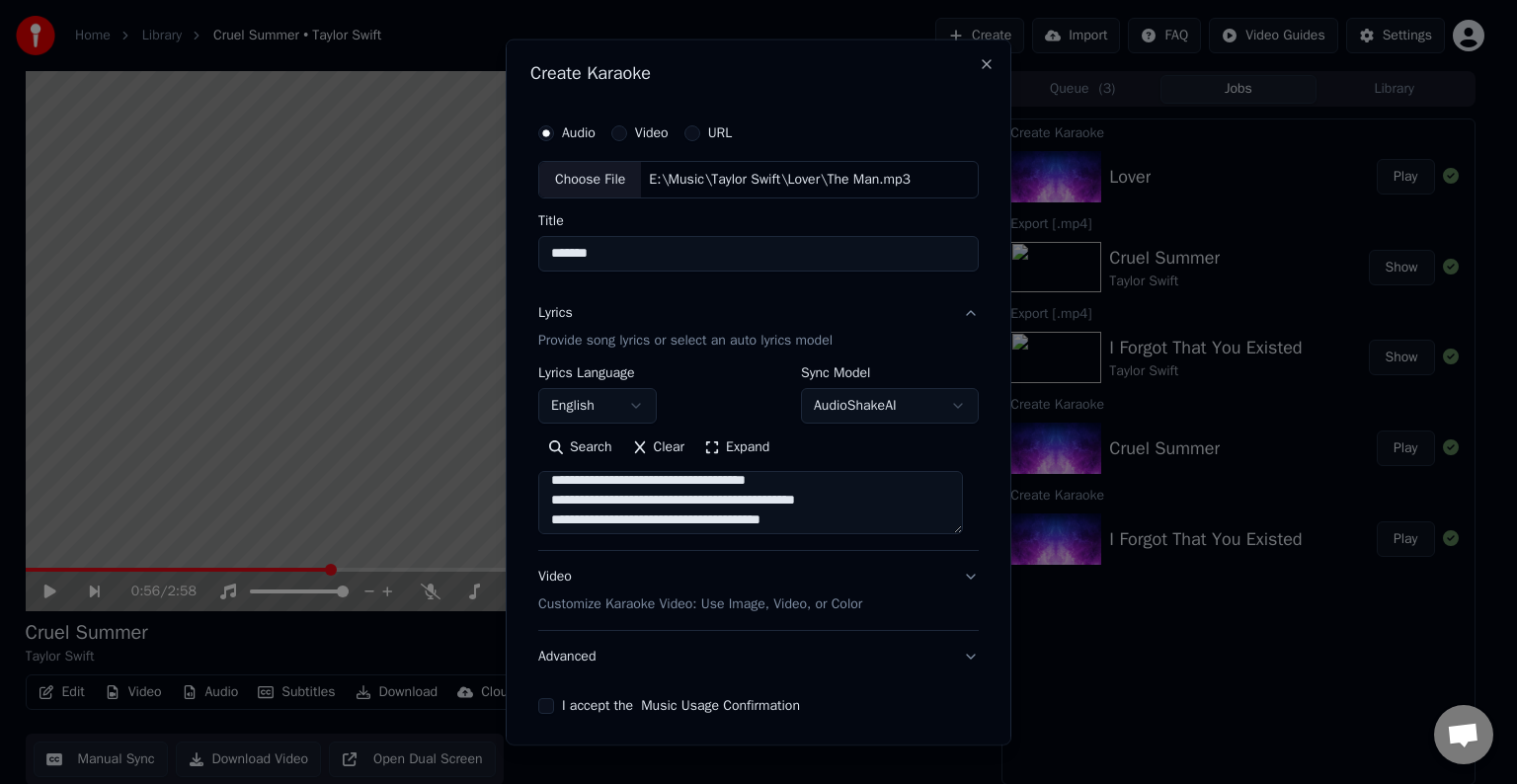 drag, startPoint x: 844, startPoint y: 477, endPoint x: 844, endPoint y: 495, distance: 18 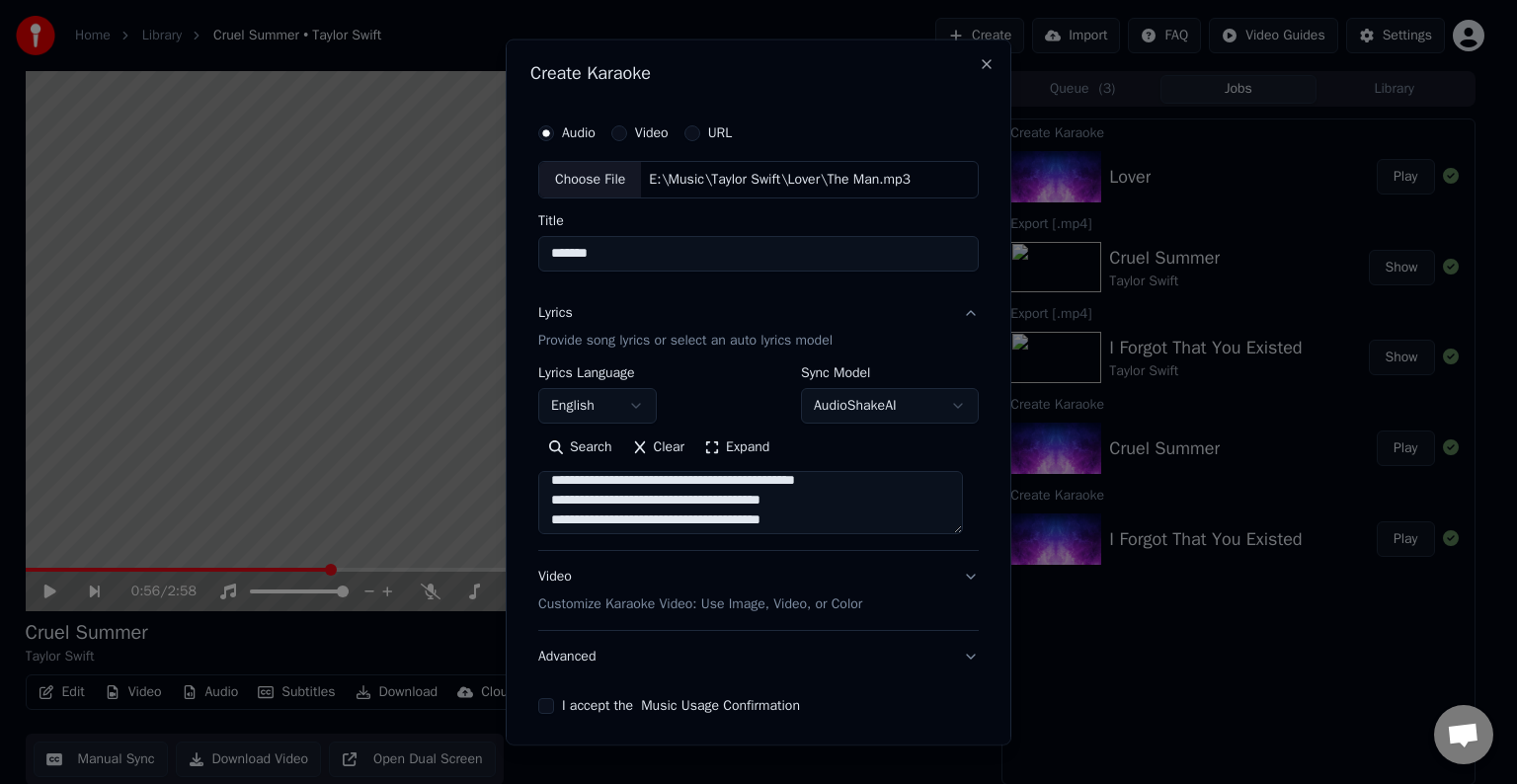 scroll, scrollTop: 881, scrollLeft: 0, axis: vertical 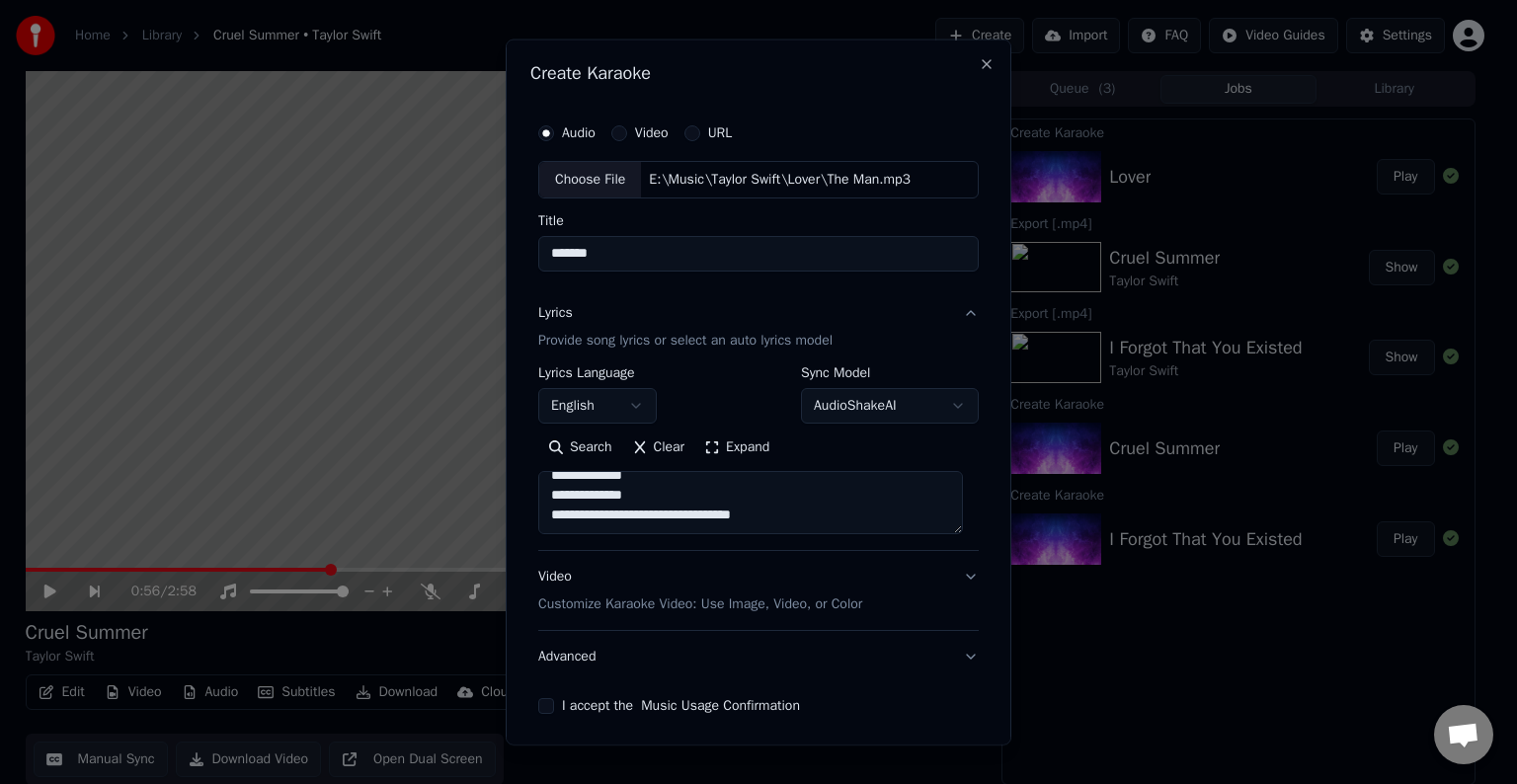 type on "**********" 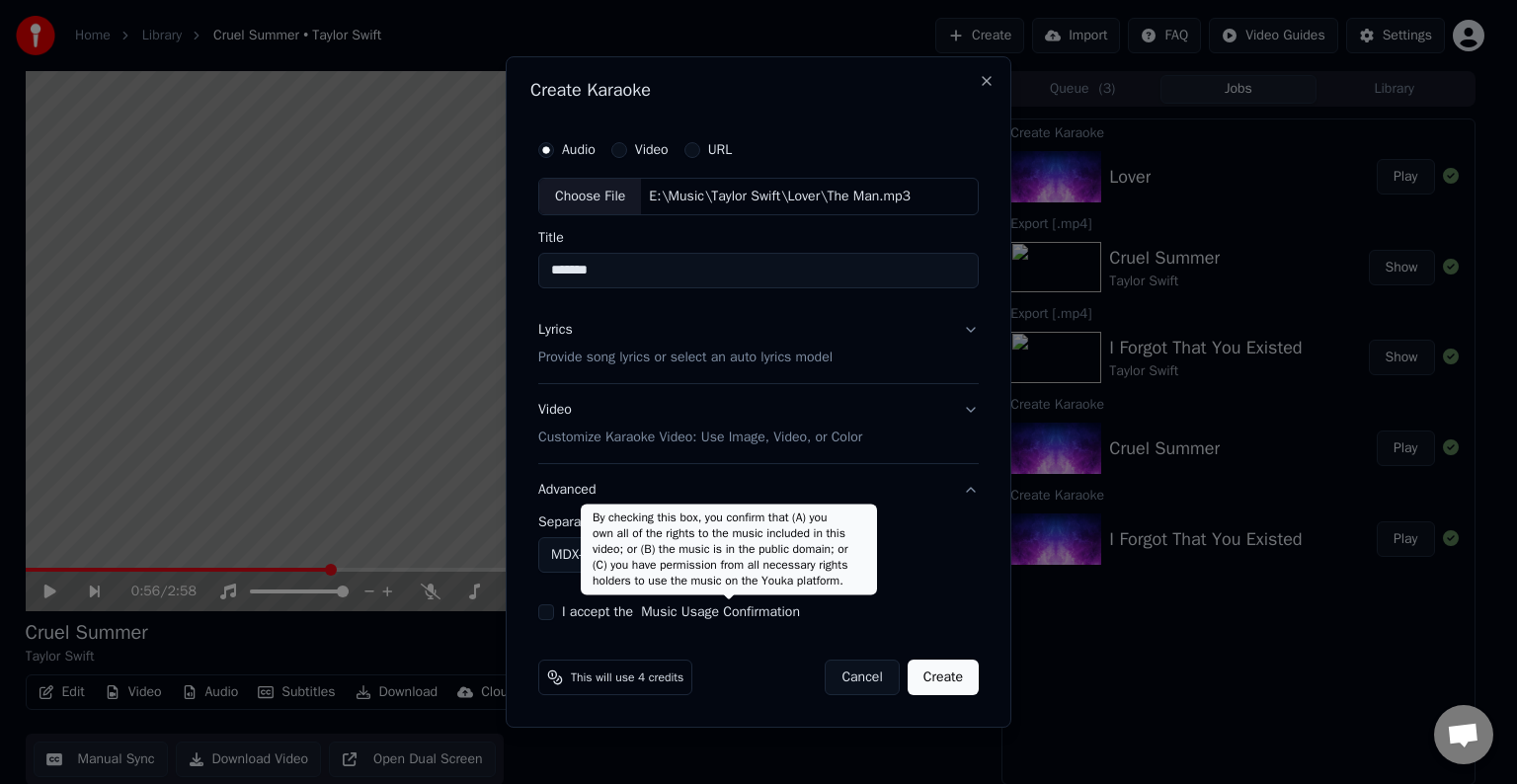 click on "**********" at bounding box center [750, 392] 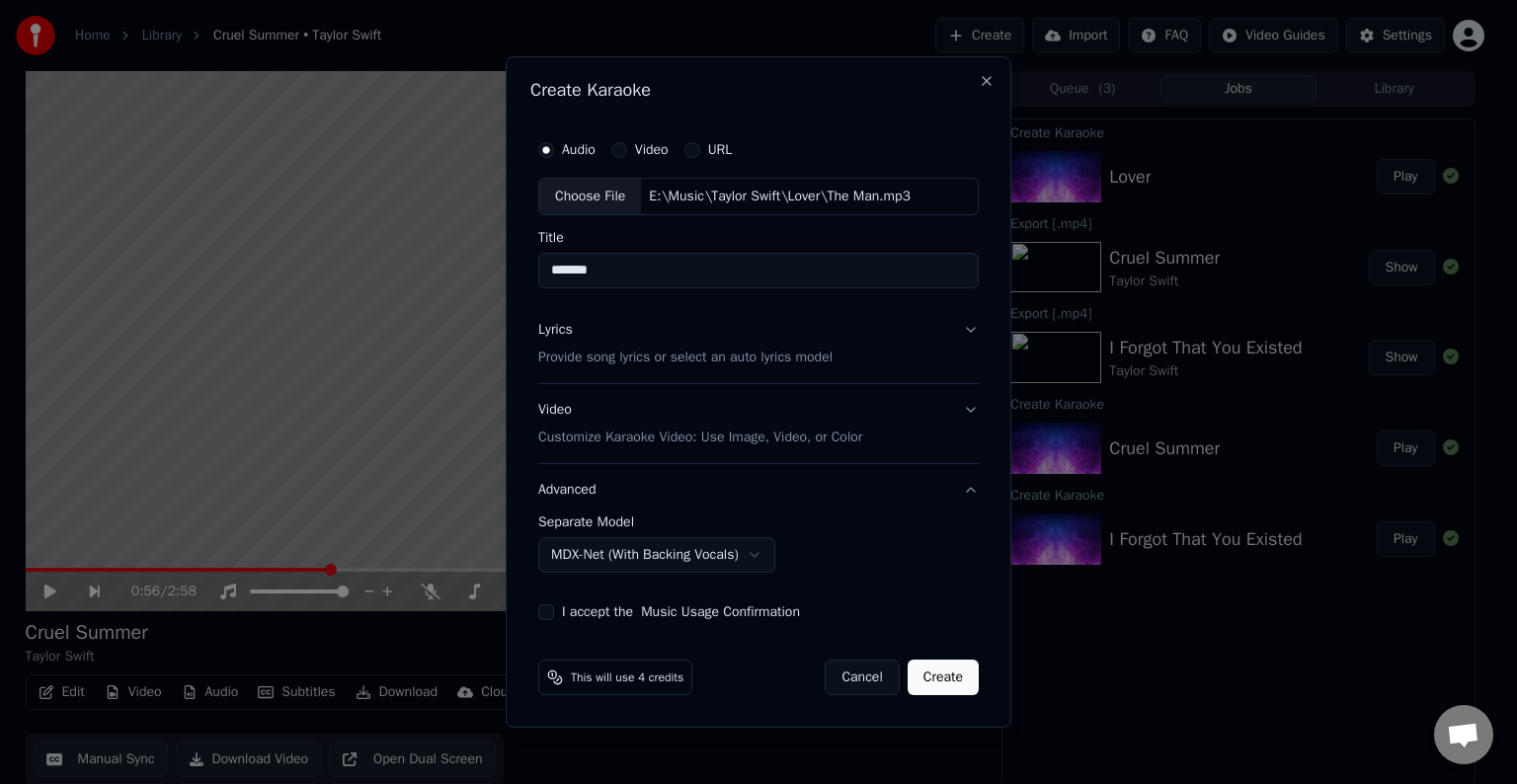 click on "I accept the   Music Usage Confirmation" at bounding box center [546, 612] 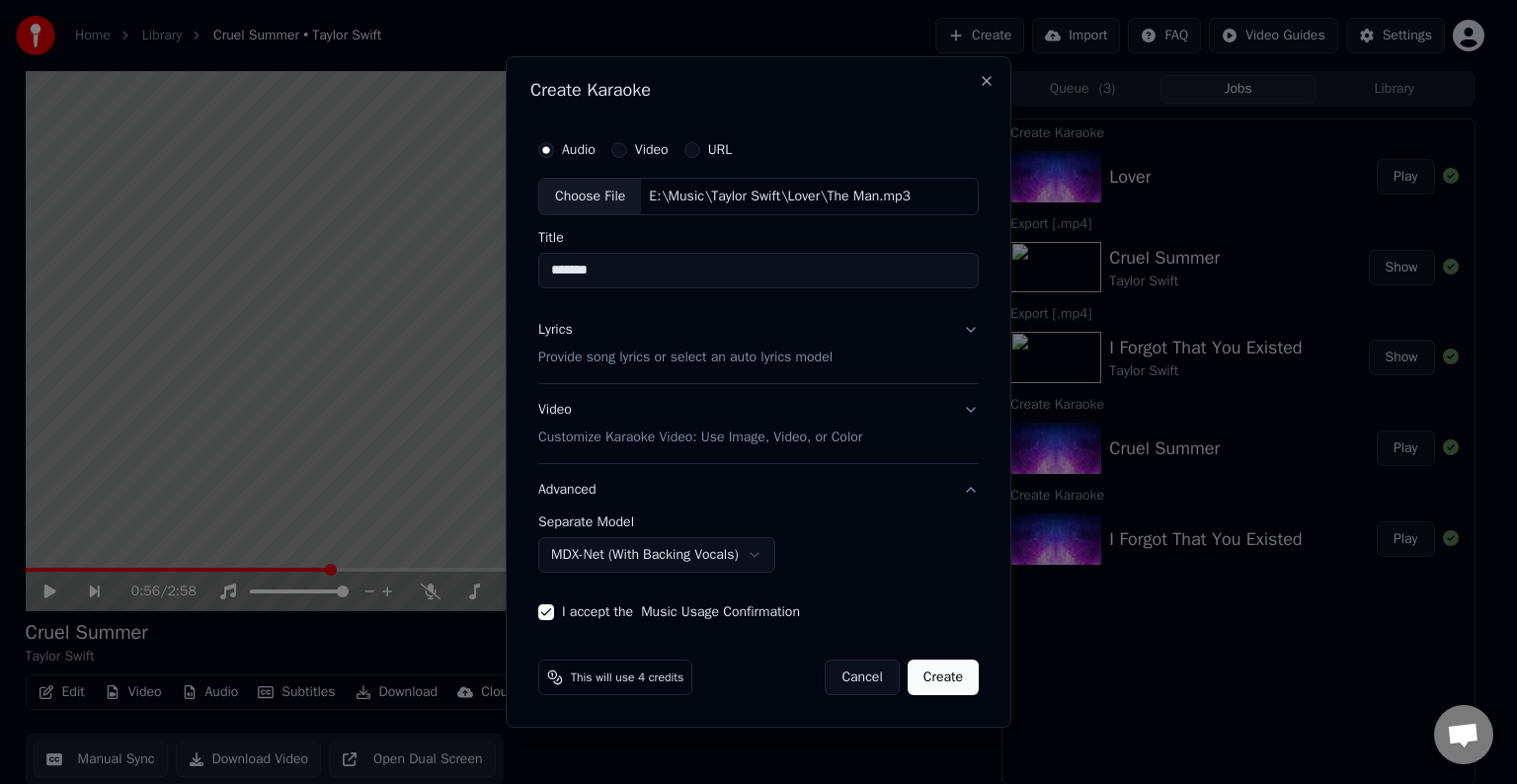 click on "Create" at bounding box center [943, 677] 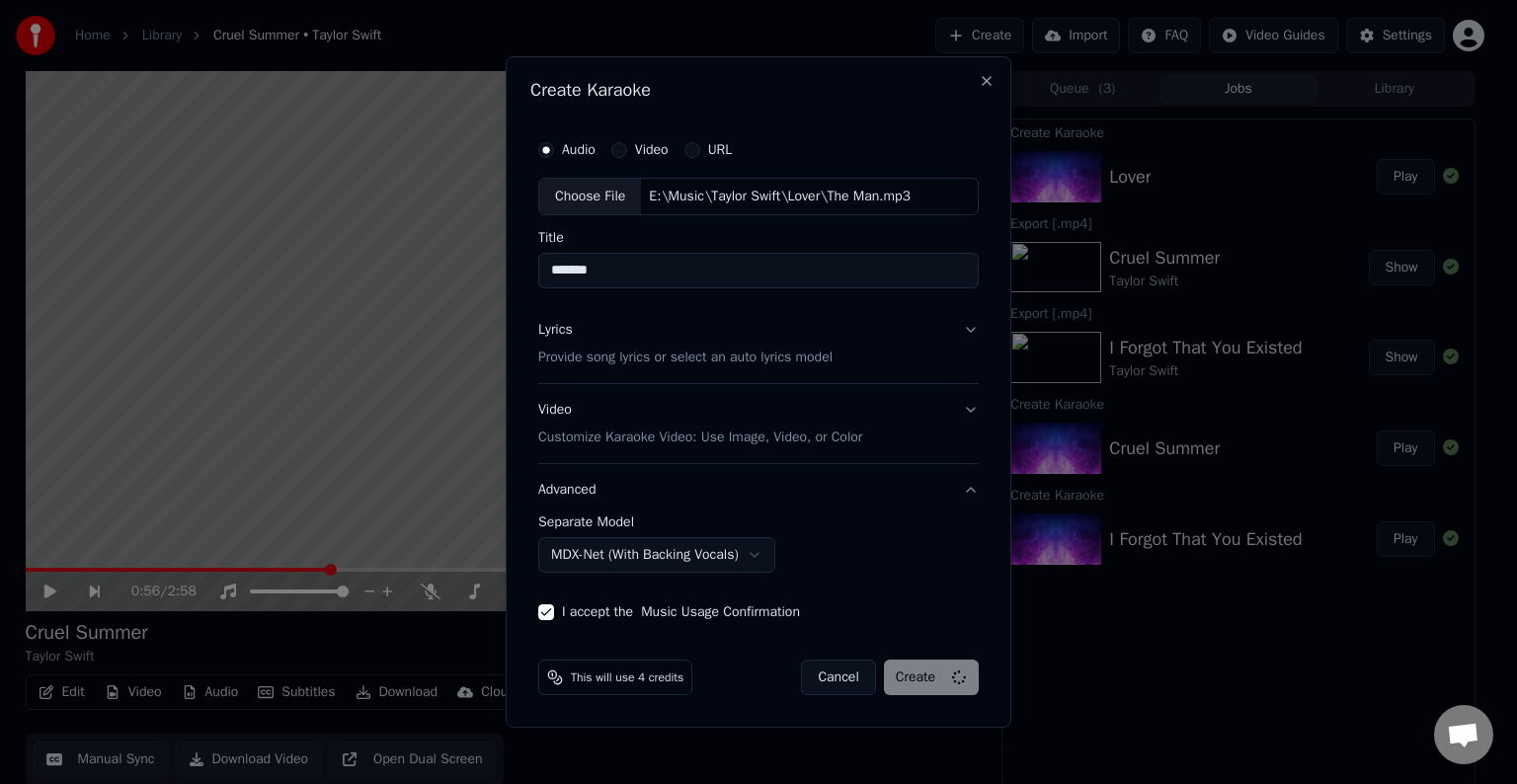select on "******" 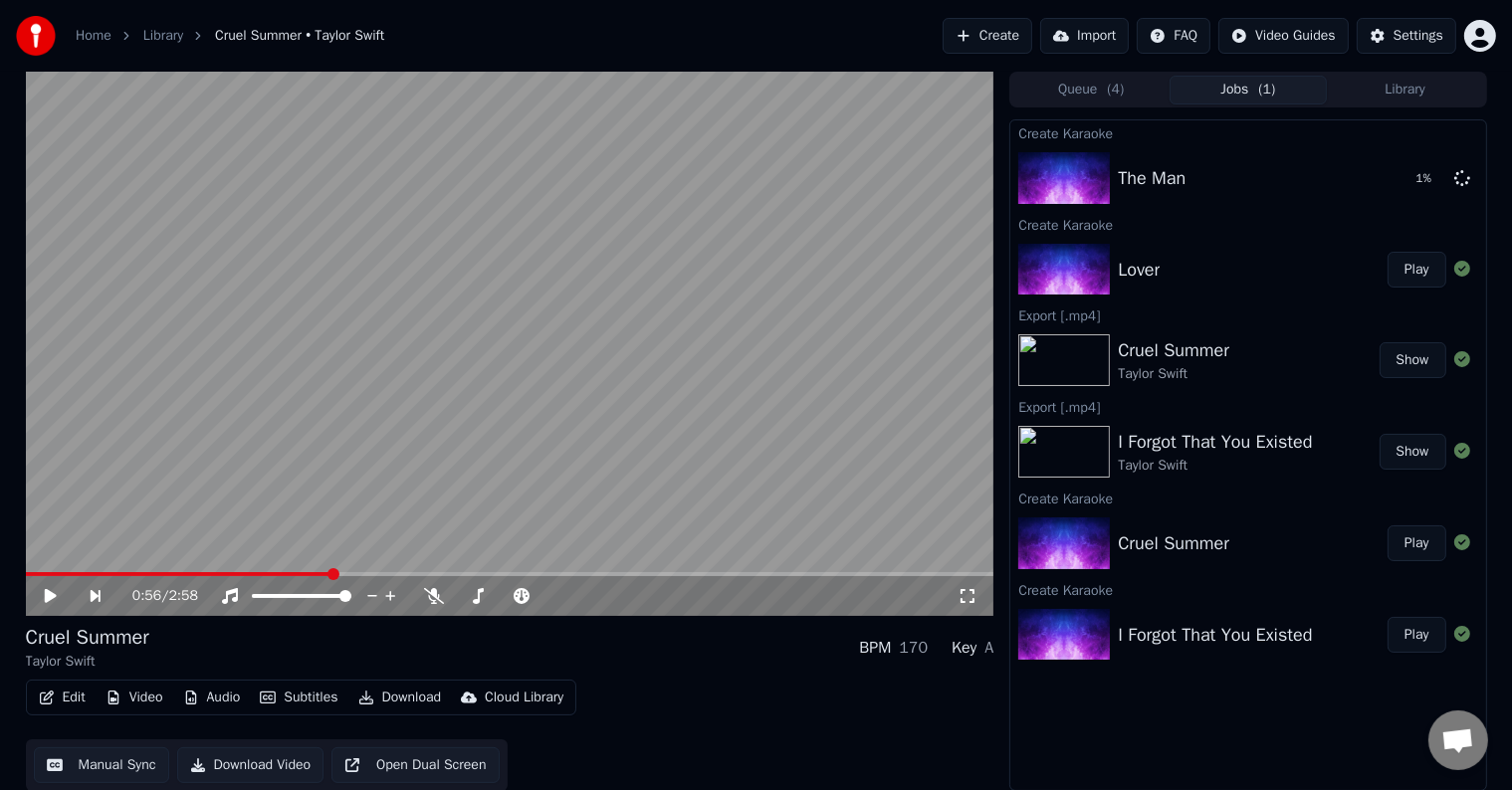 click on "Play" at bounding box center [1416, 270] 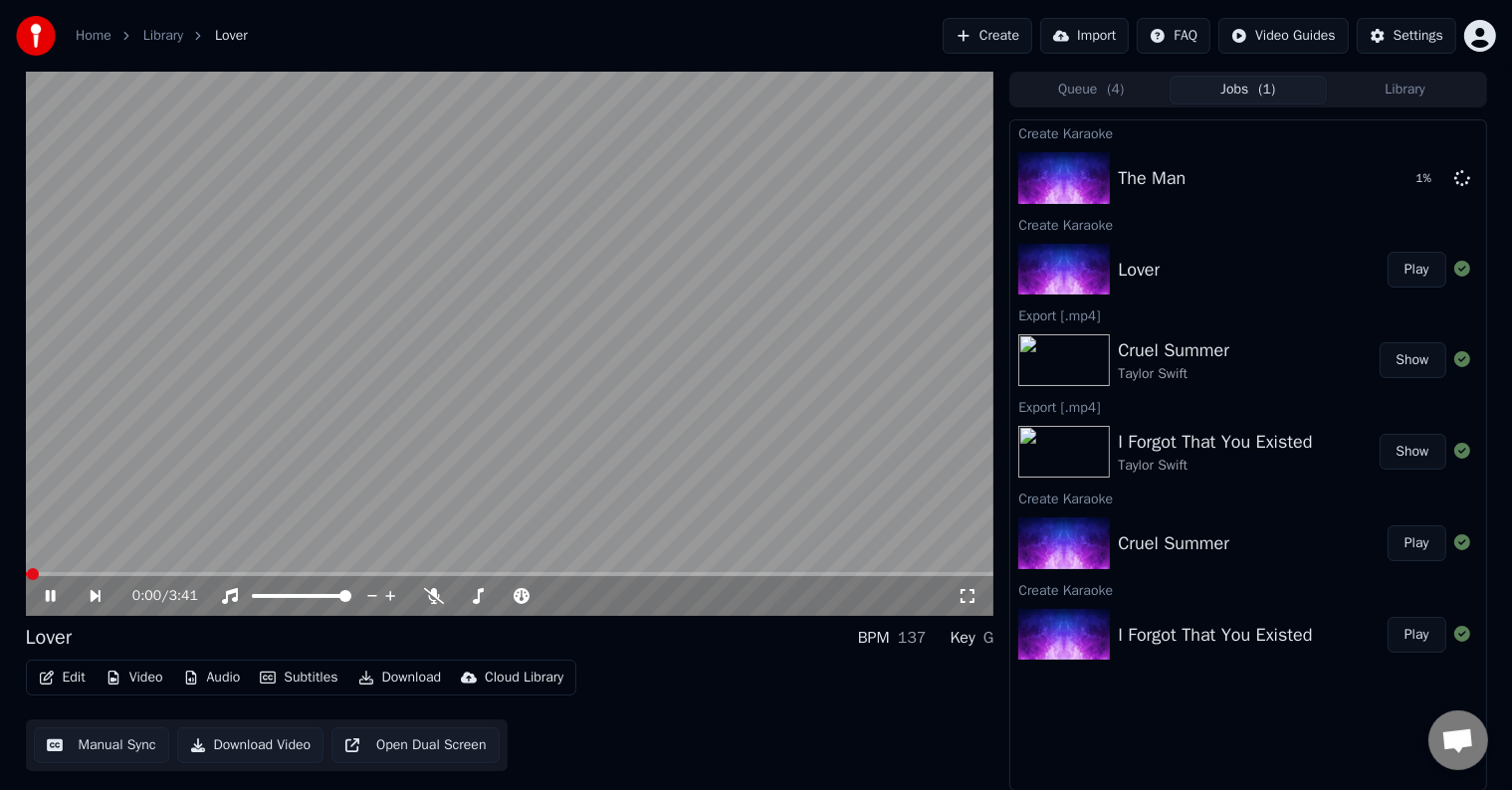click on "Edit" at bounding box center (62, 678) 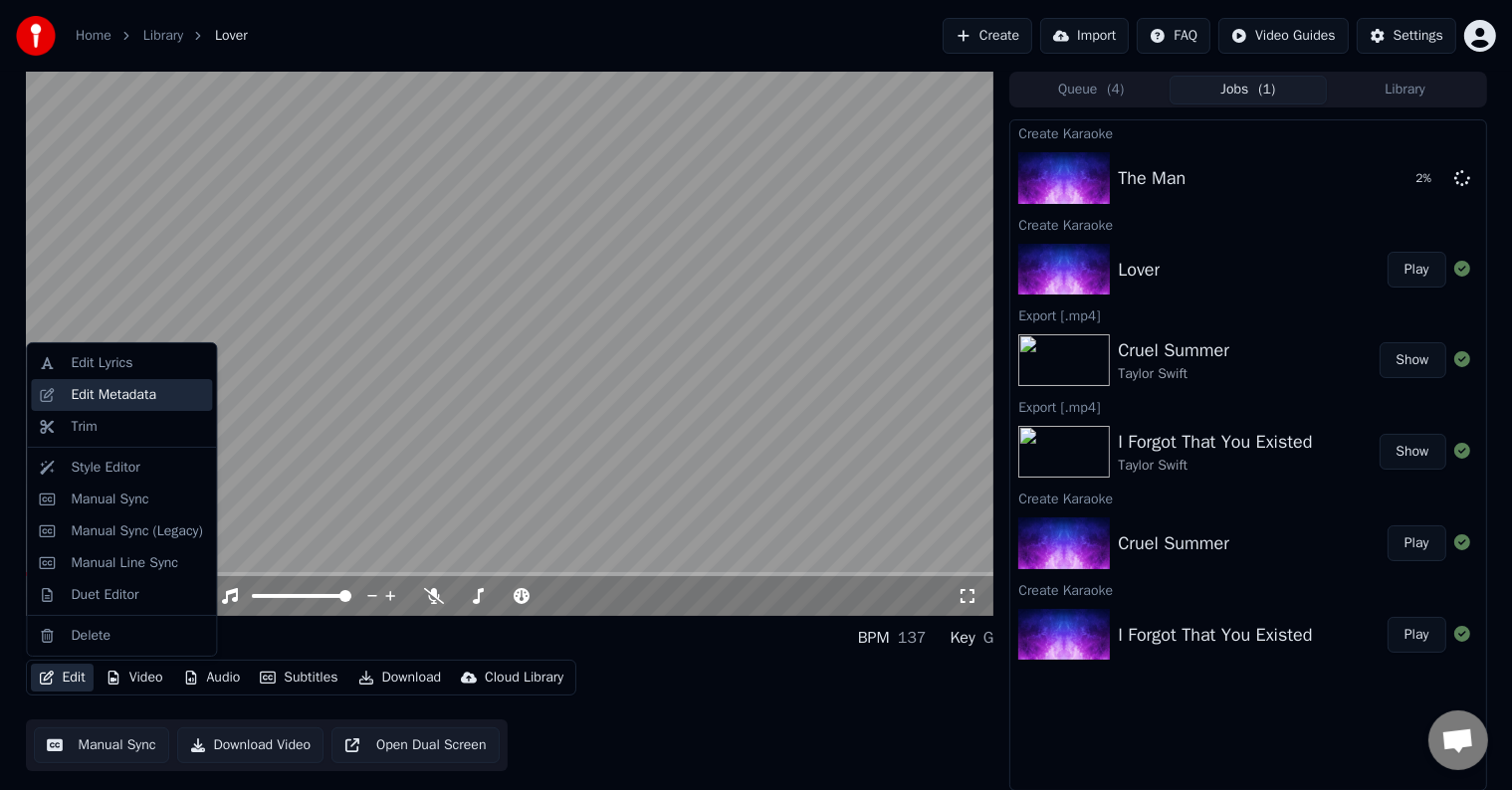 click on "Edit Metadata" at bounding box center [121, 395] 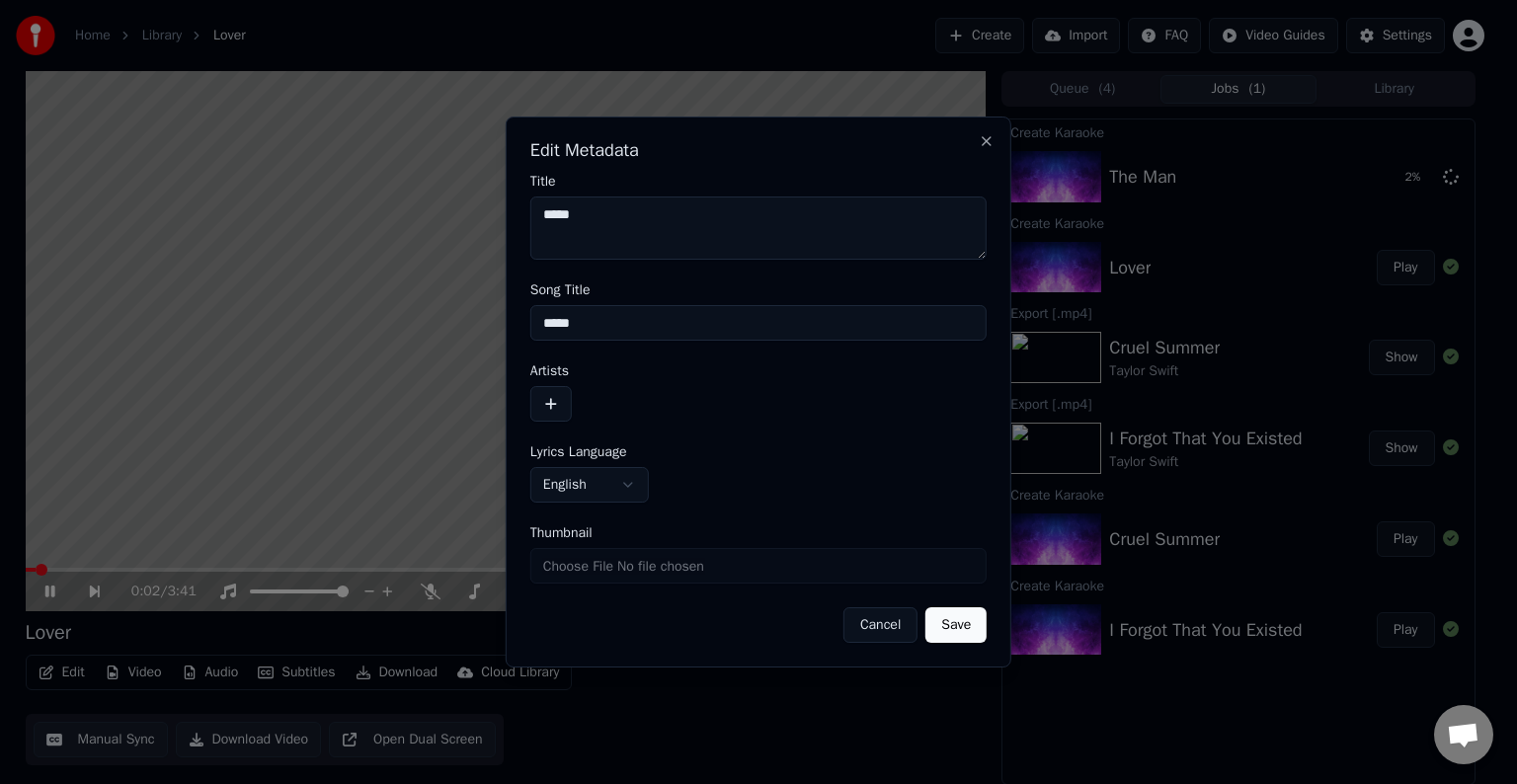 click at bounding box center (551, 404) 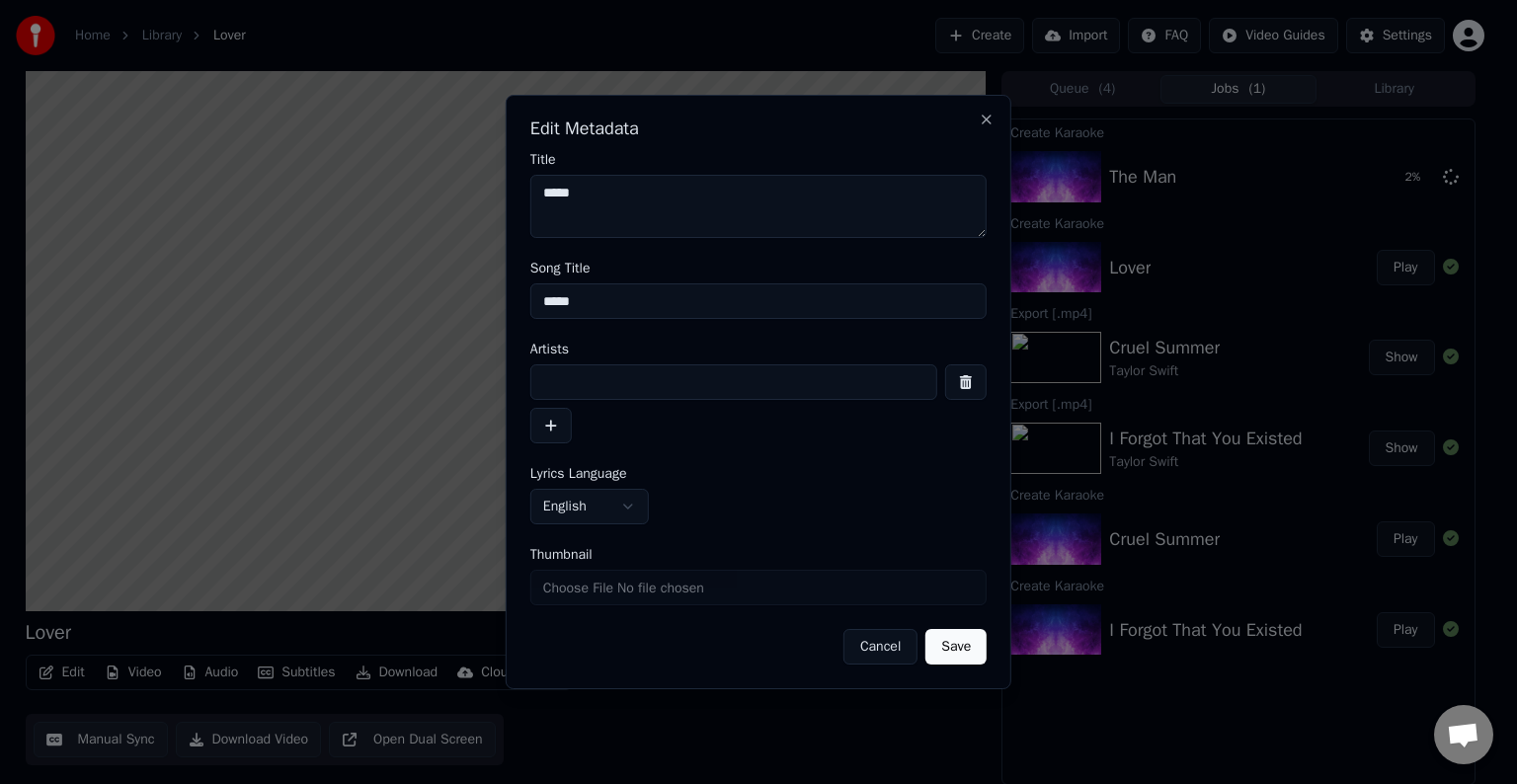 click at bounding box center (734, 382) 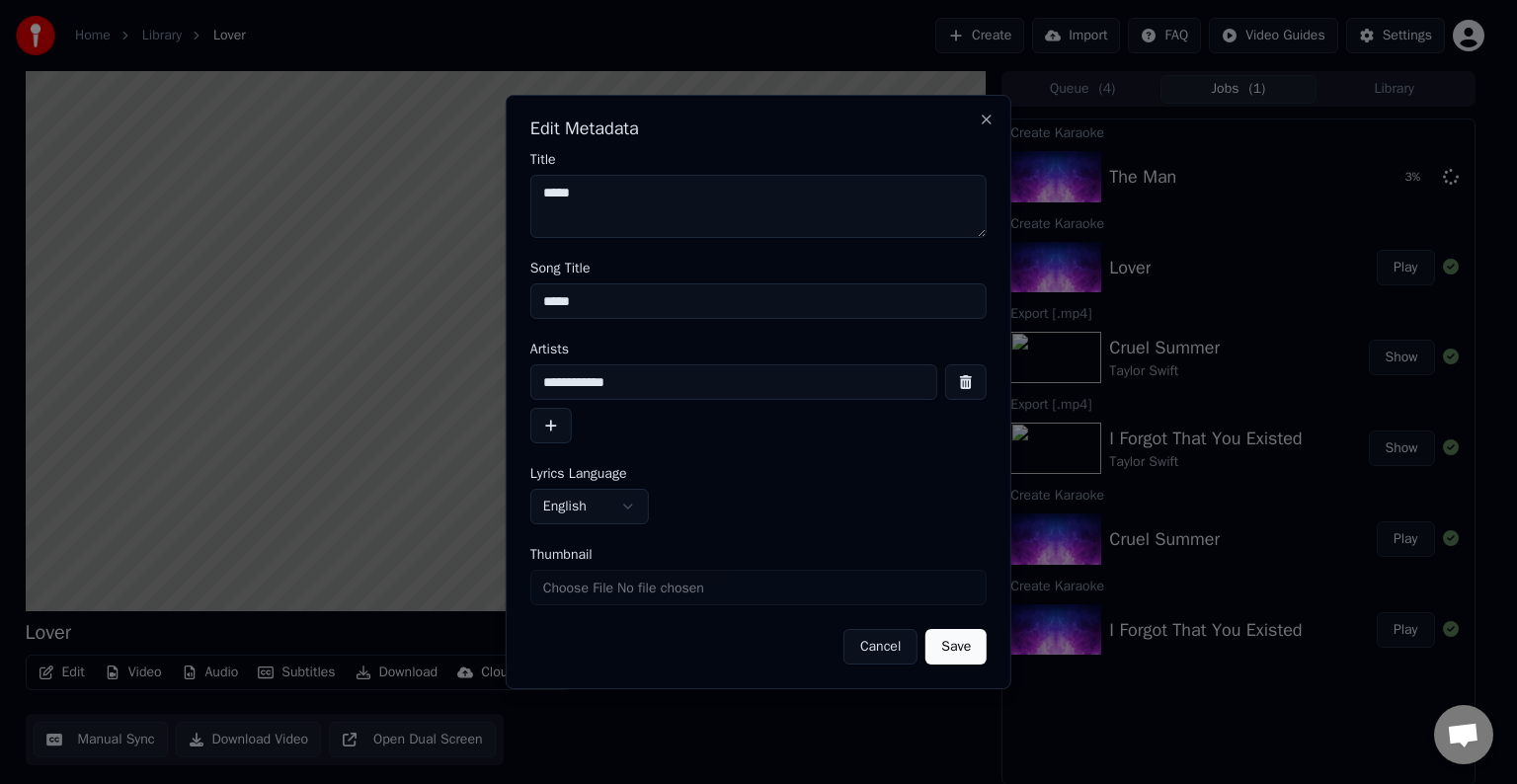 type on "**********" 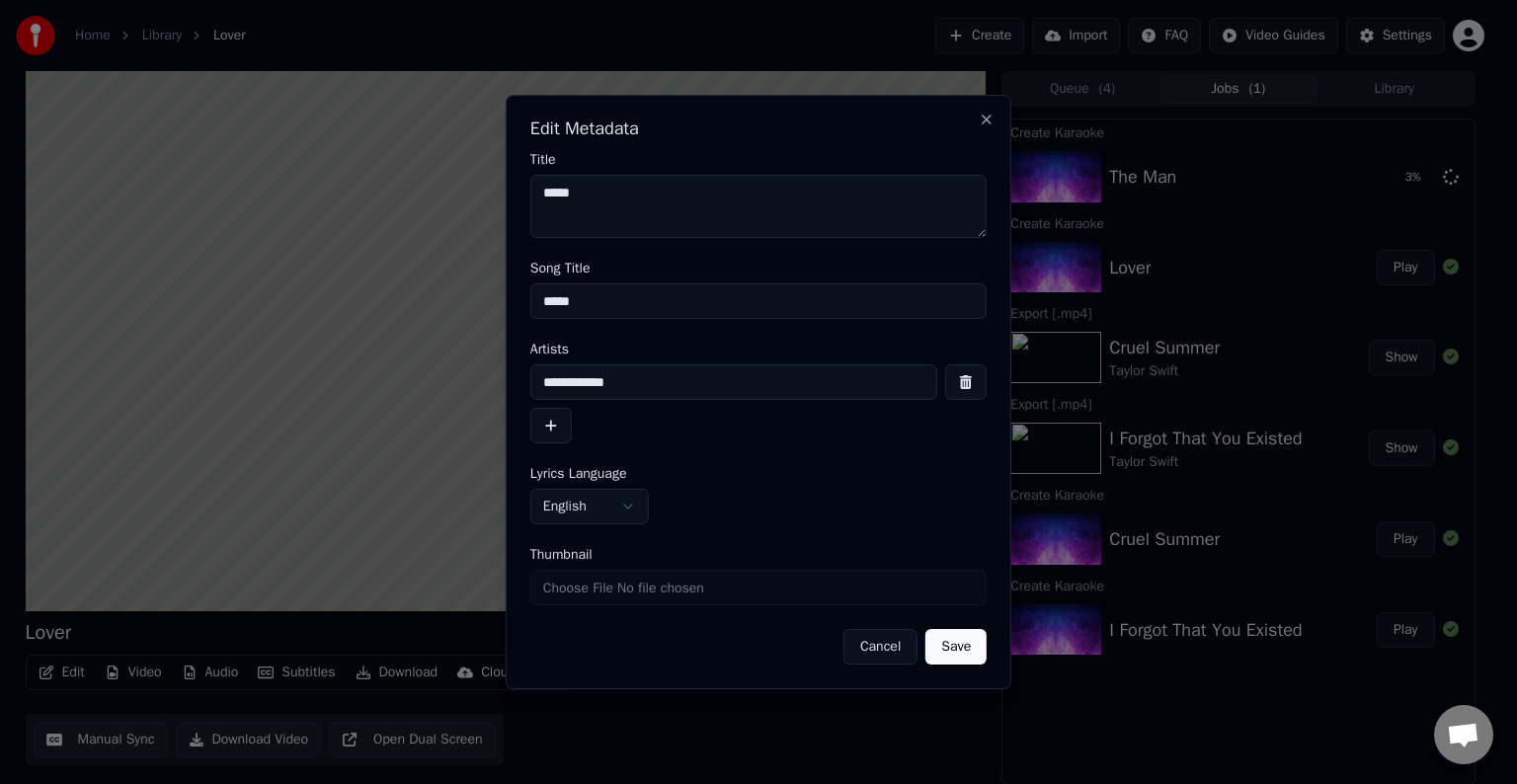 click on "Save" at bounding box center [956, 647] 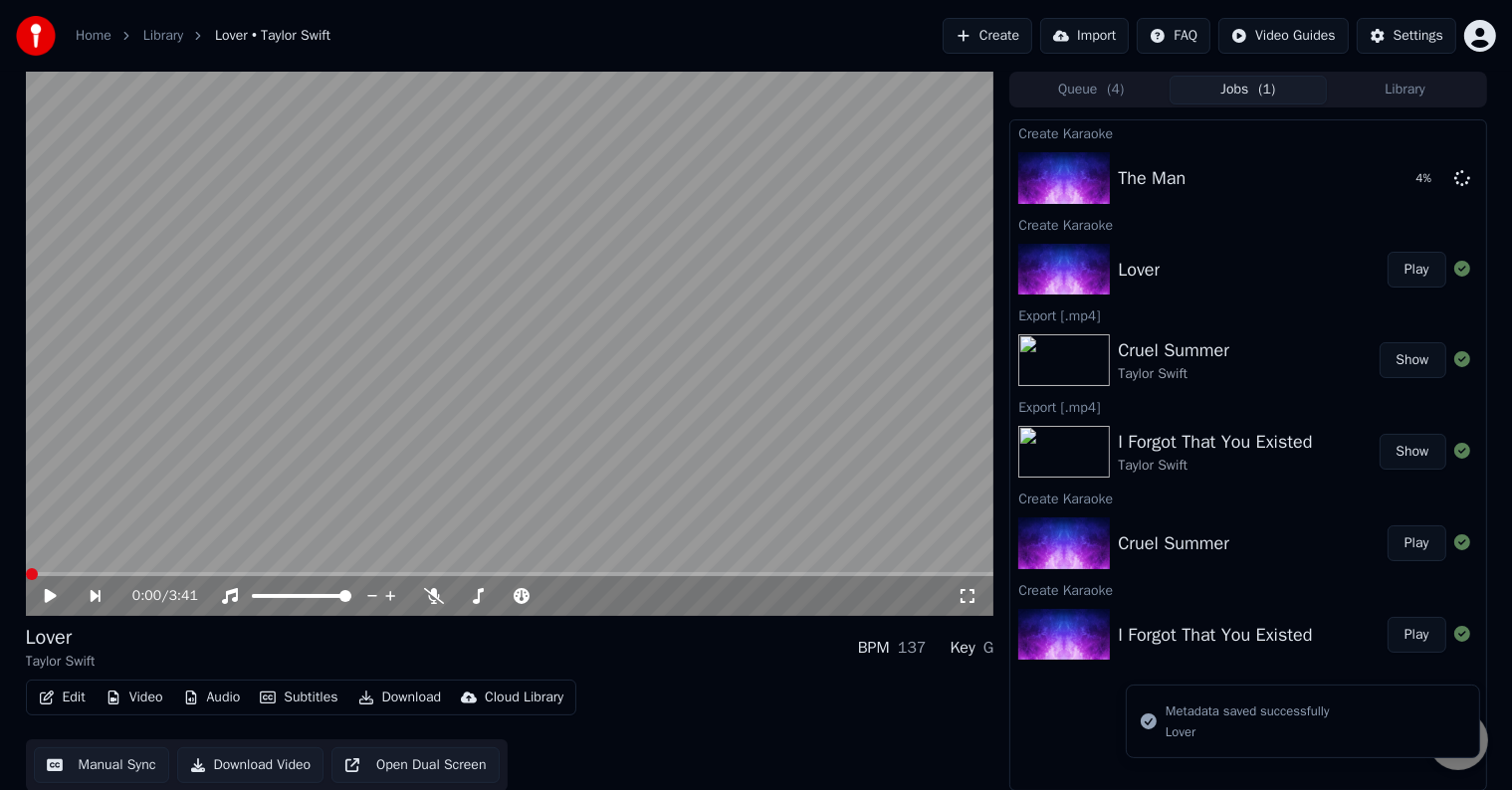 click on "Edit" at bounding box center [62, 697] 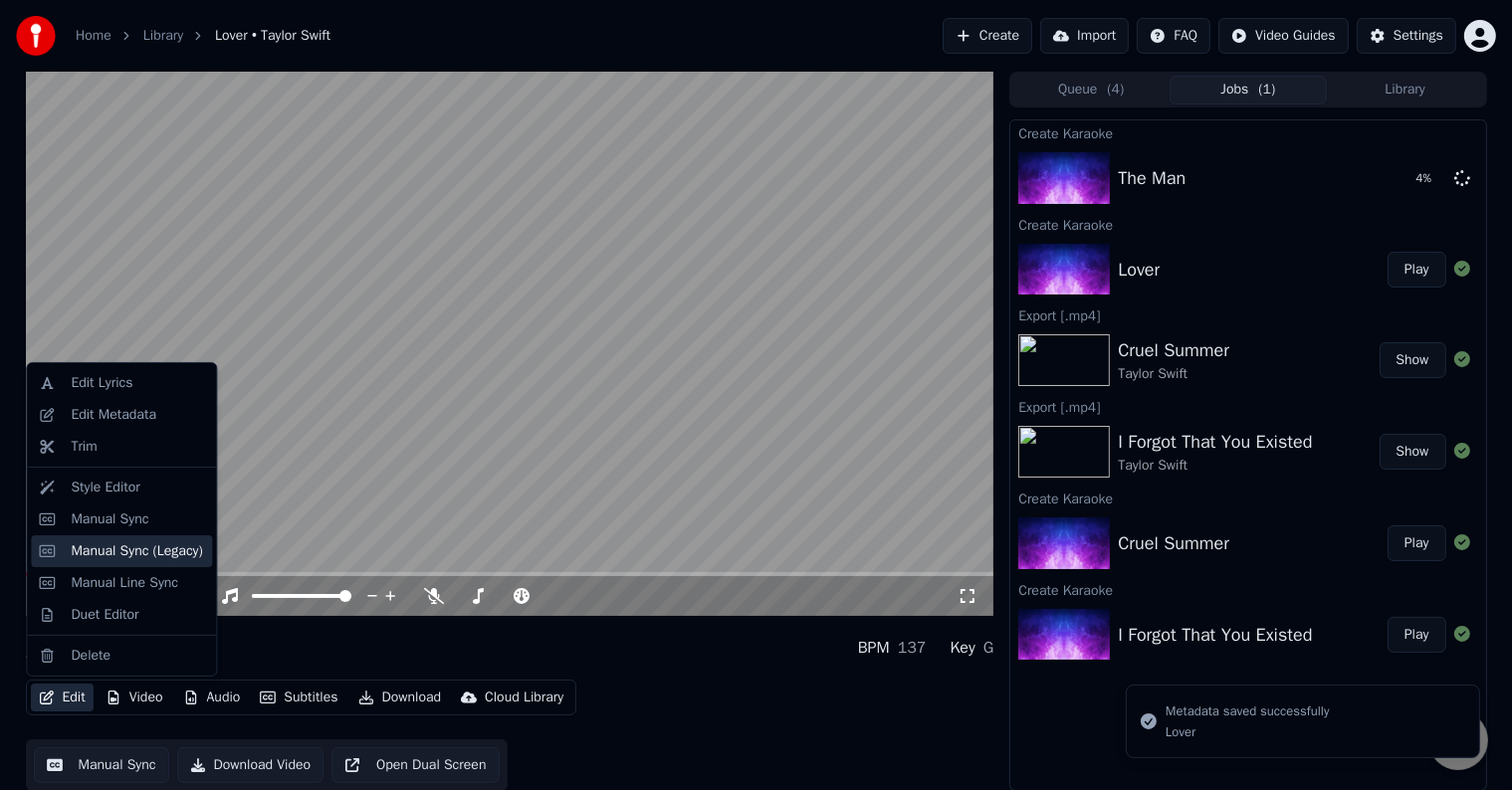 click on "Manual Sync (Legacy)" at bounding box center [136, 551] 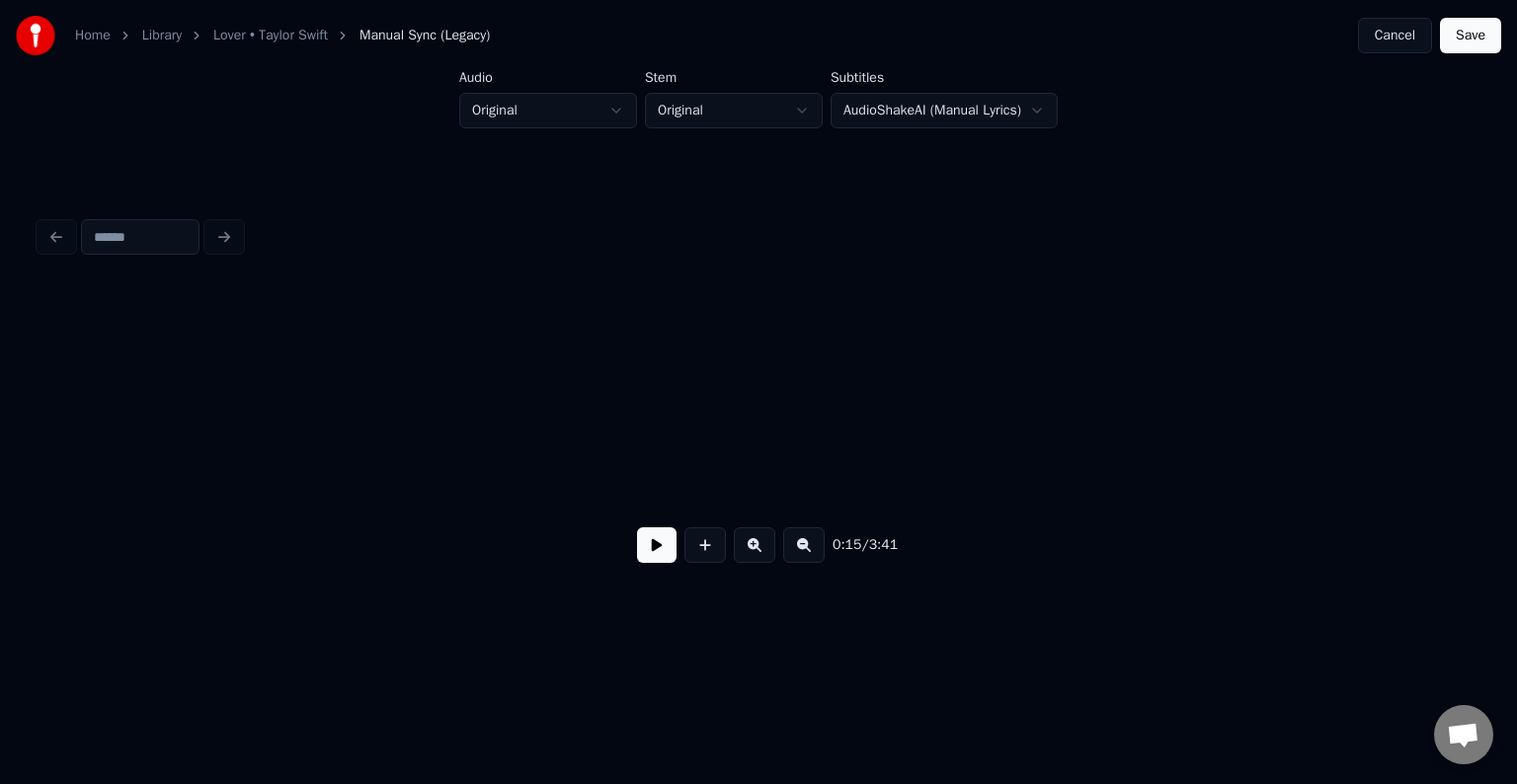 scroll, scrollTop: 0, scrollLeft: 2239, axis: horizontal 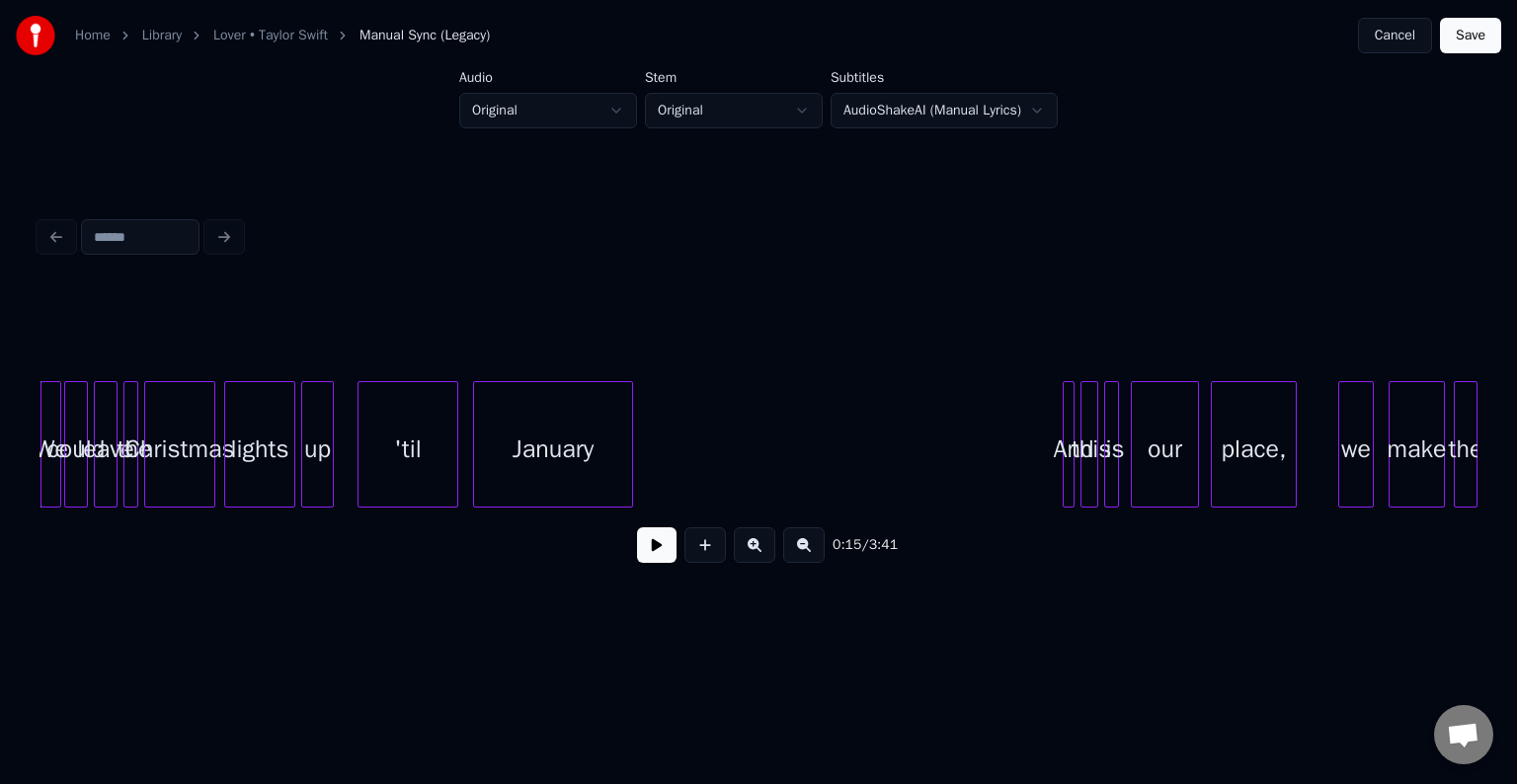 click at bounding box center (657, 545) 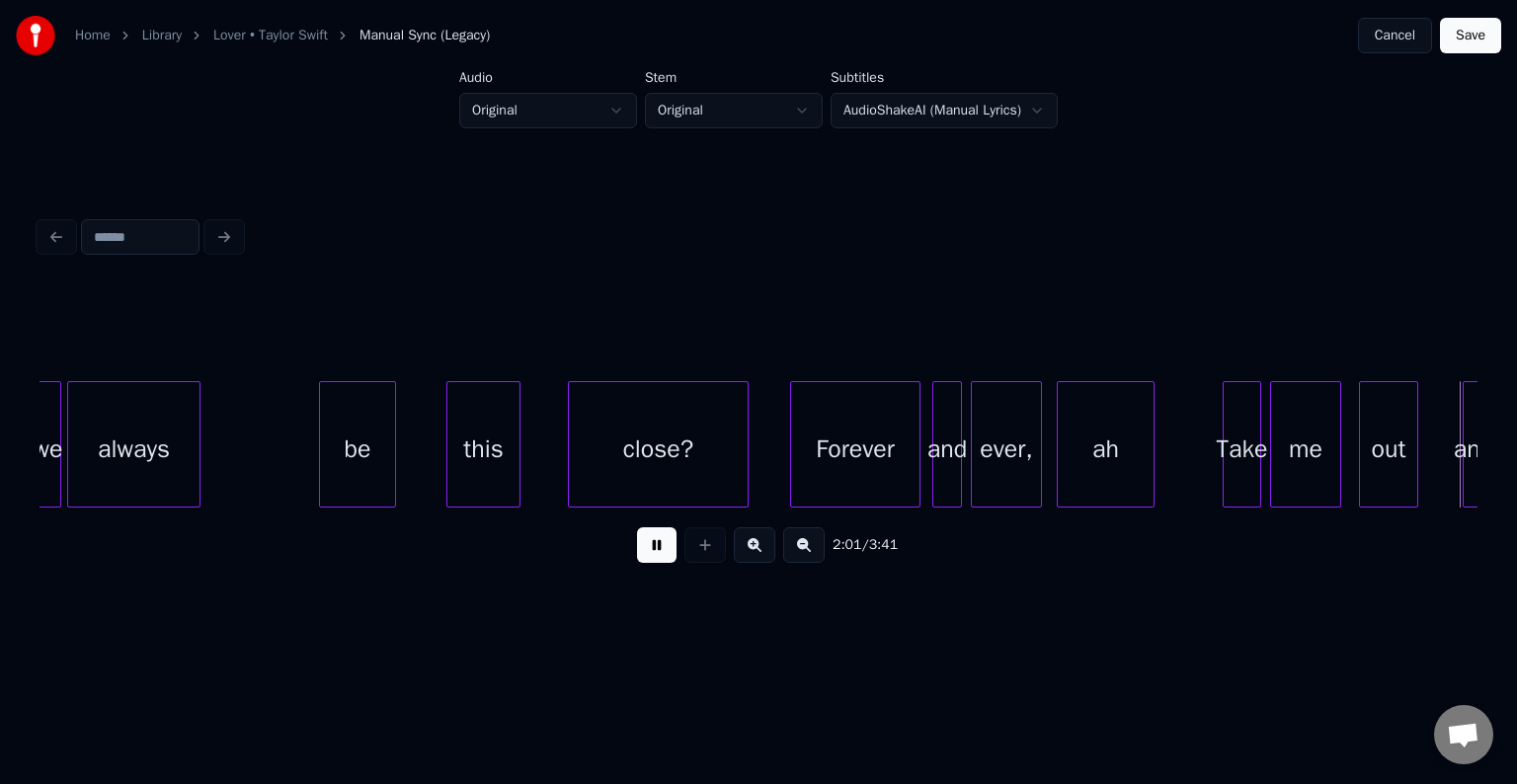scroll, scrollTop: 0, scrollLeft: 18075, axis: horizontal 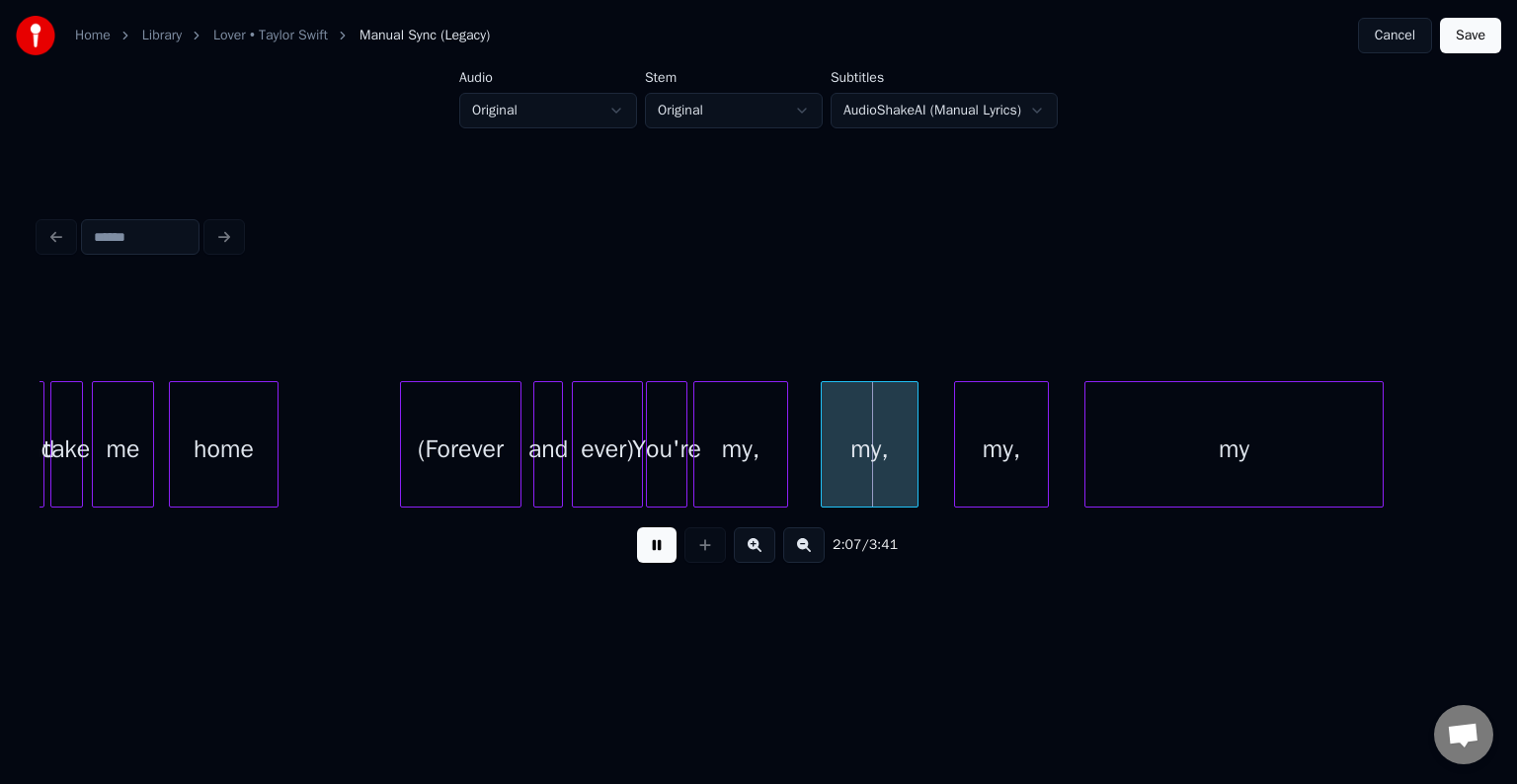 click at bounding box center (657, 545) 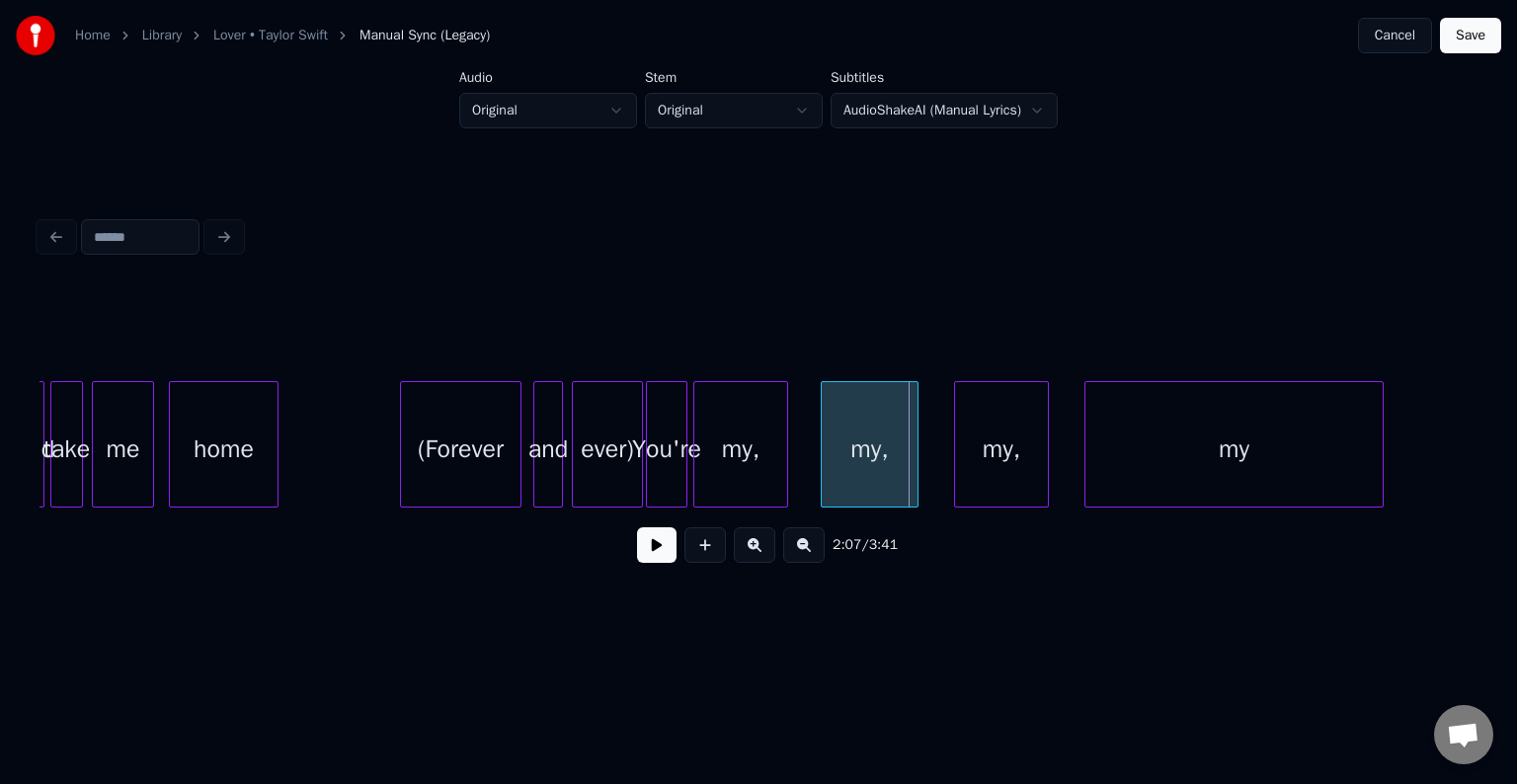click on "(Forever" at bounding box center (460, 449) 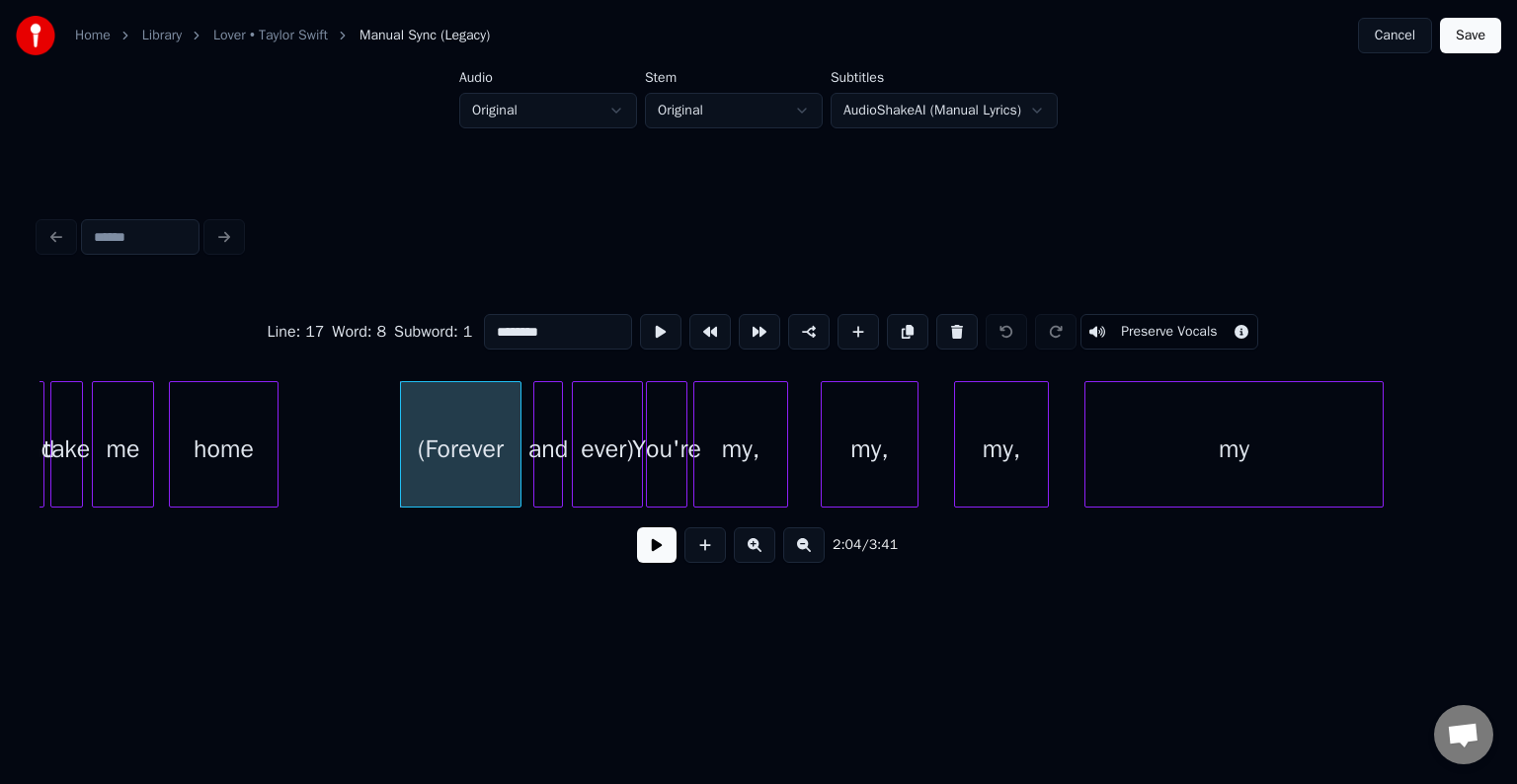 click on "Preserve Vocals" at bounding box center [1168, 332] 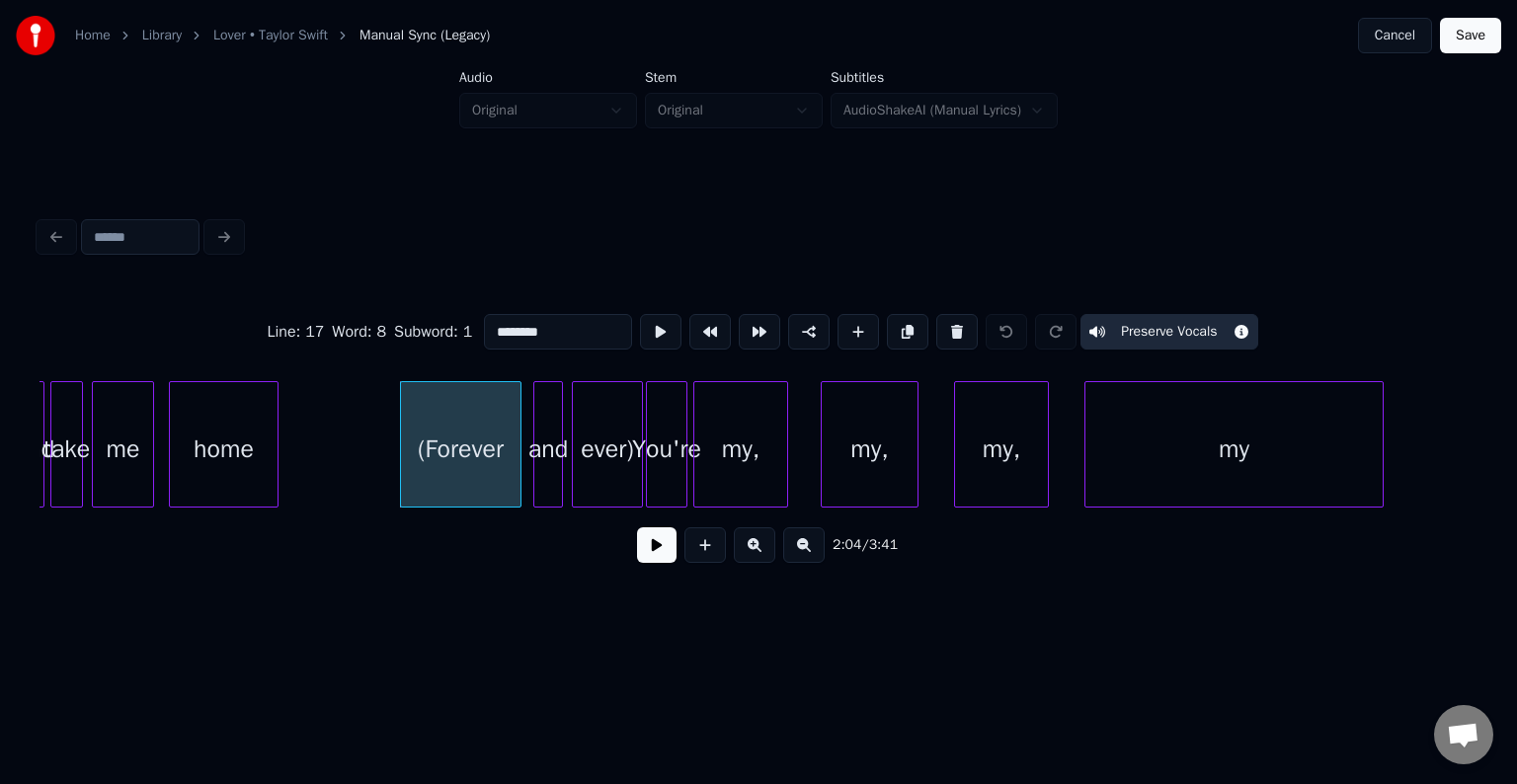 click on "and" at bounding box center [548, 449] 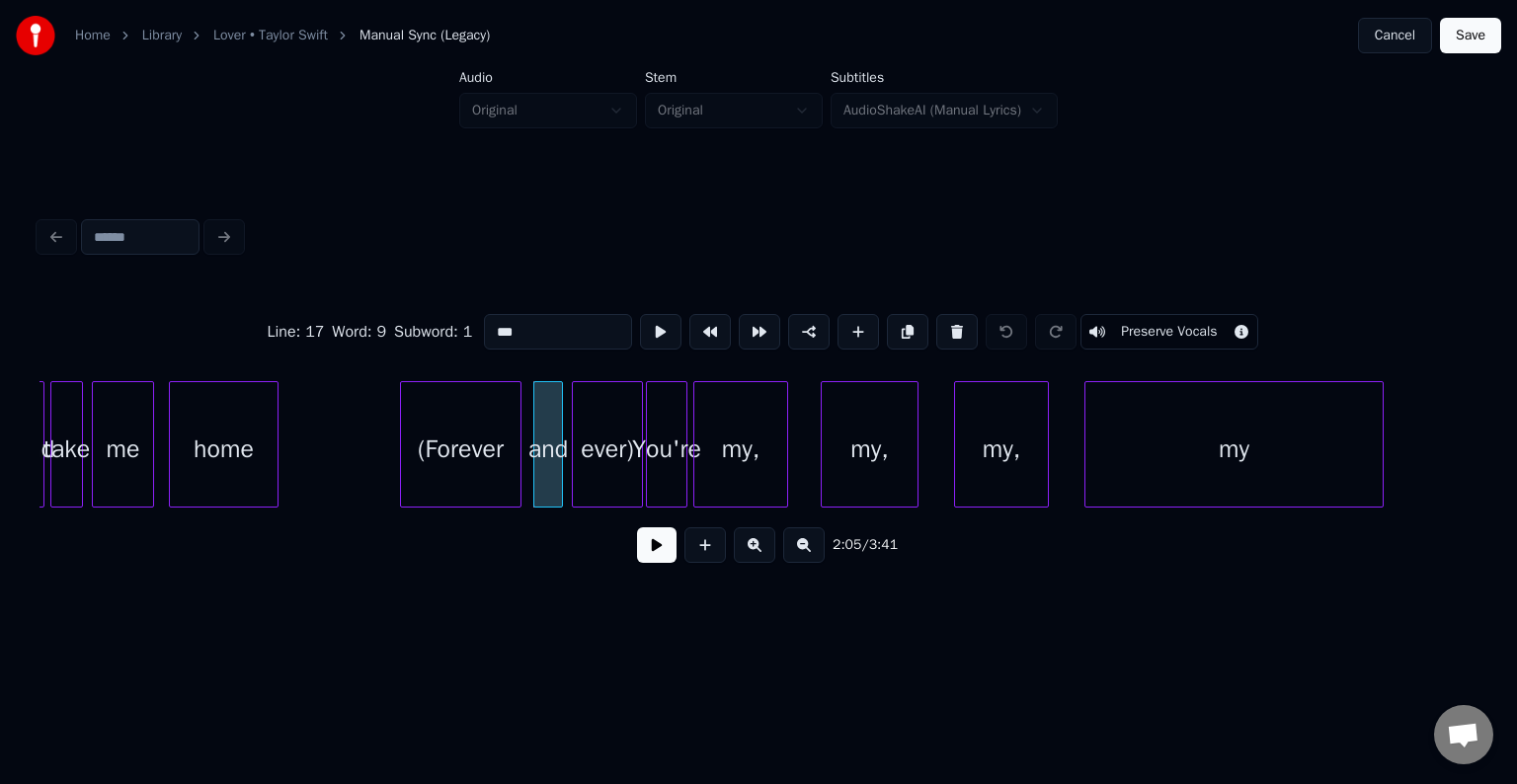 click on "Preserve Vocals" at bounding box center [1168, 332] 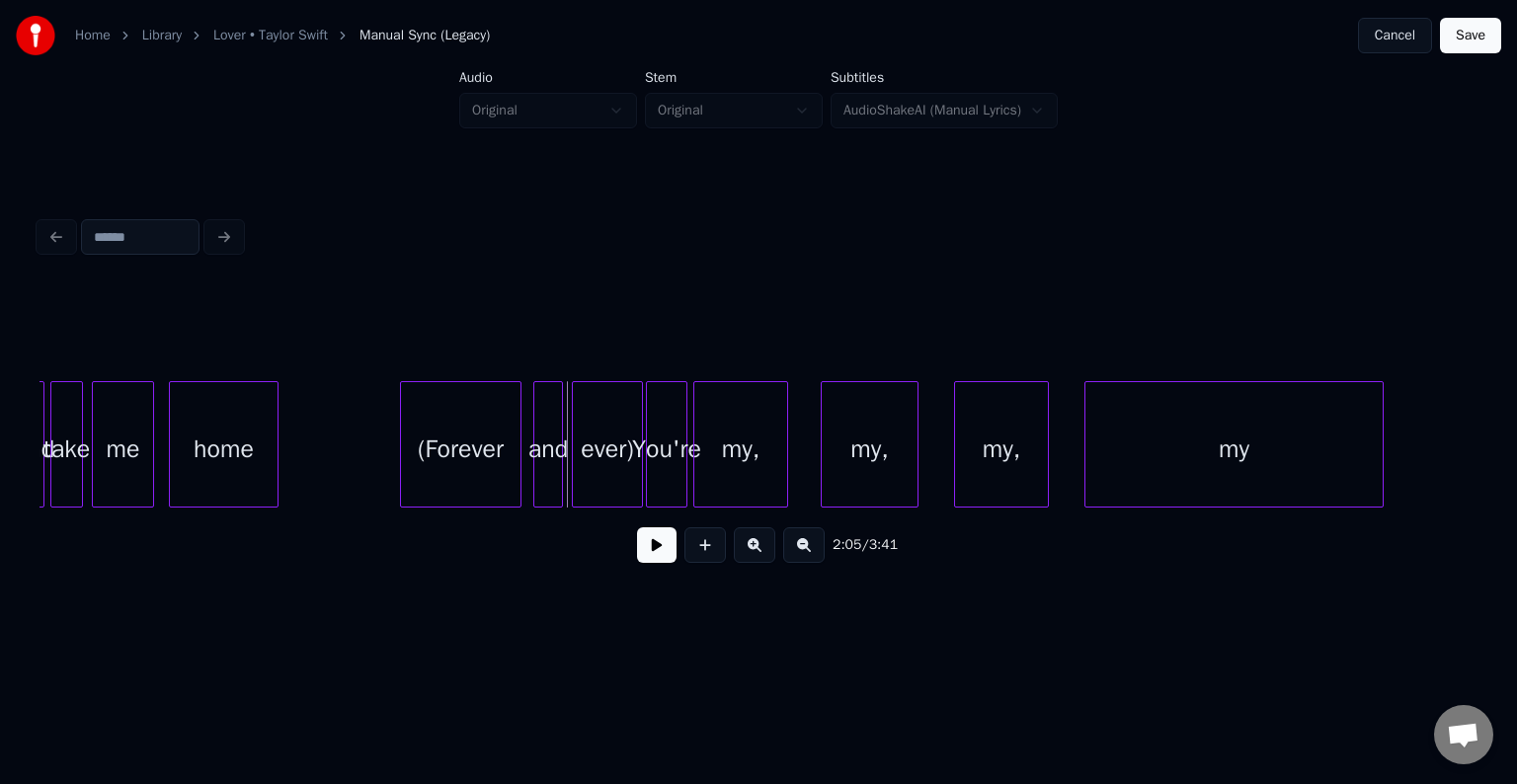 click on "ever)" at bounding box center [607, 449] 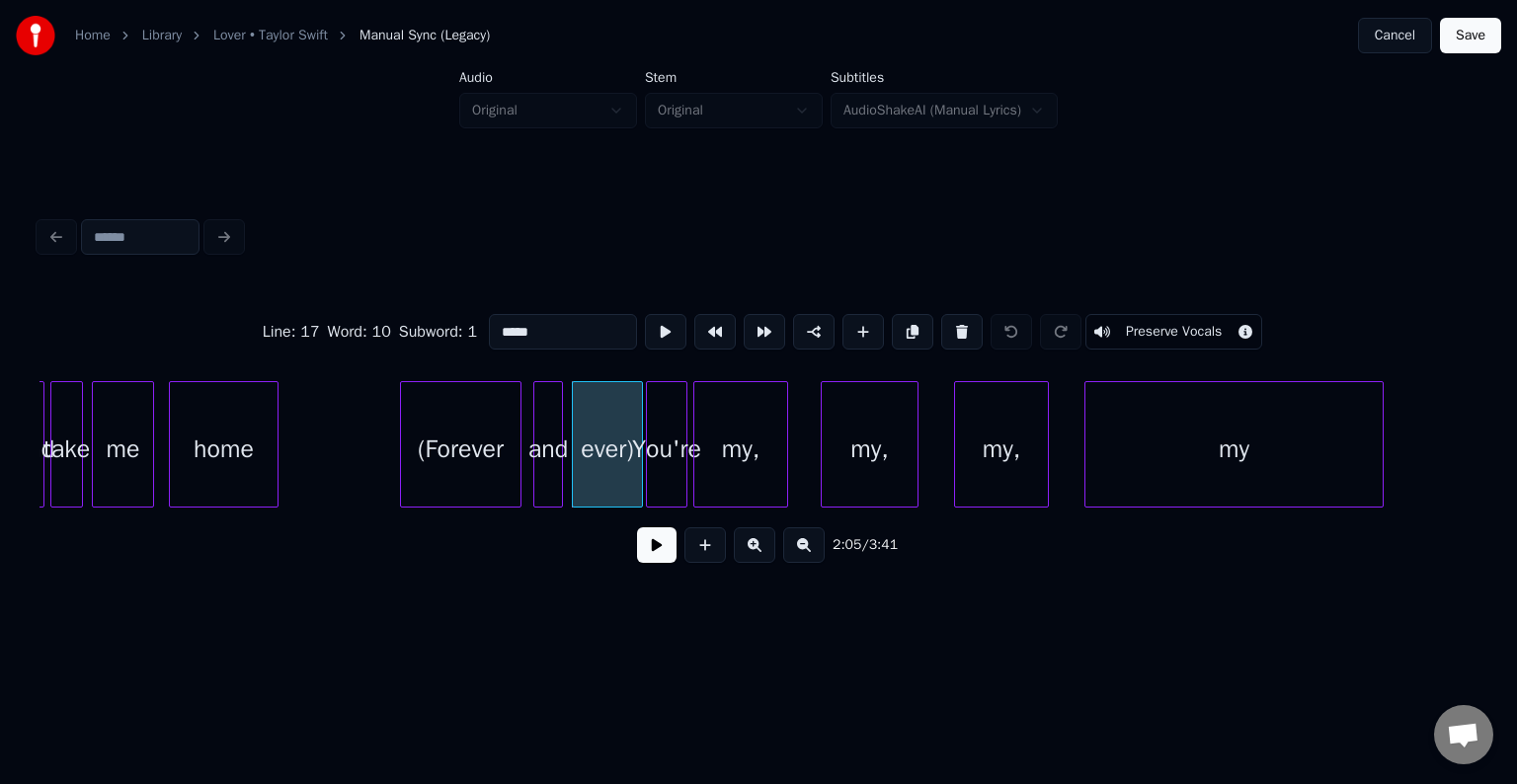click on "Preserve Vocals" at bounding box center [1173, 332] 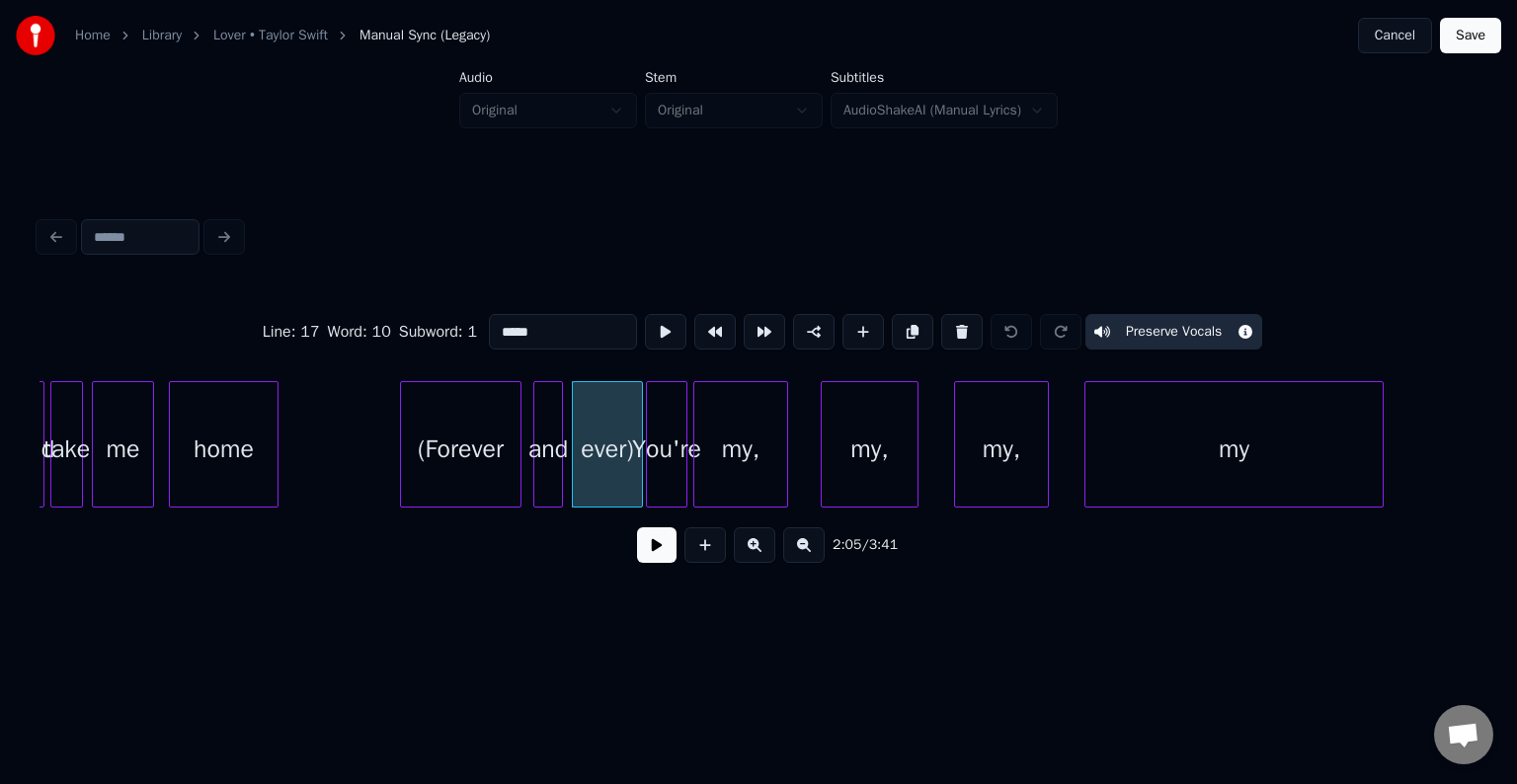 click at bounding box center [657, 545] 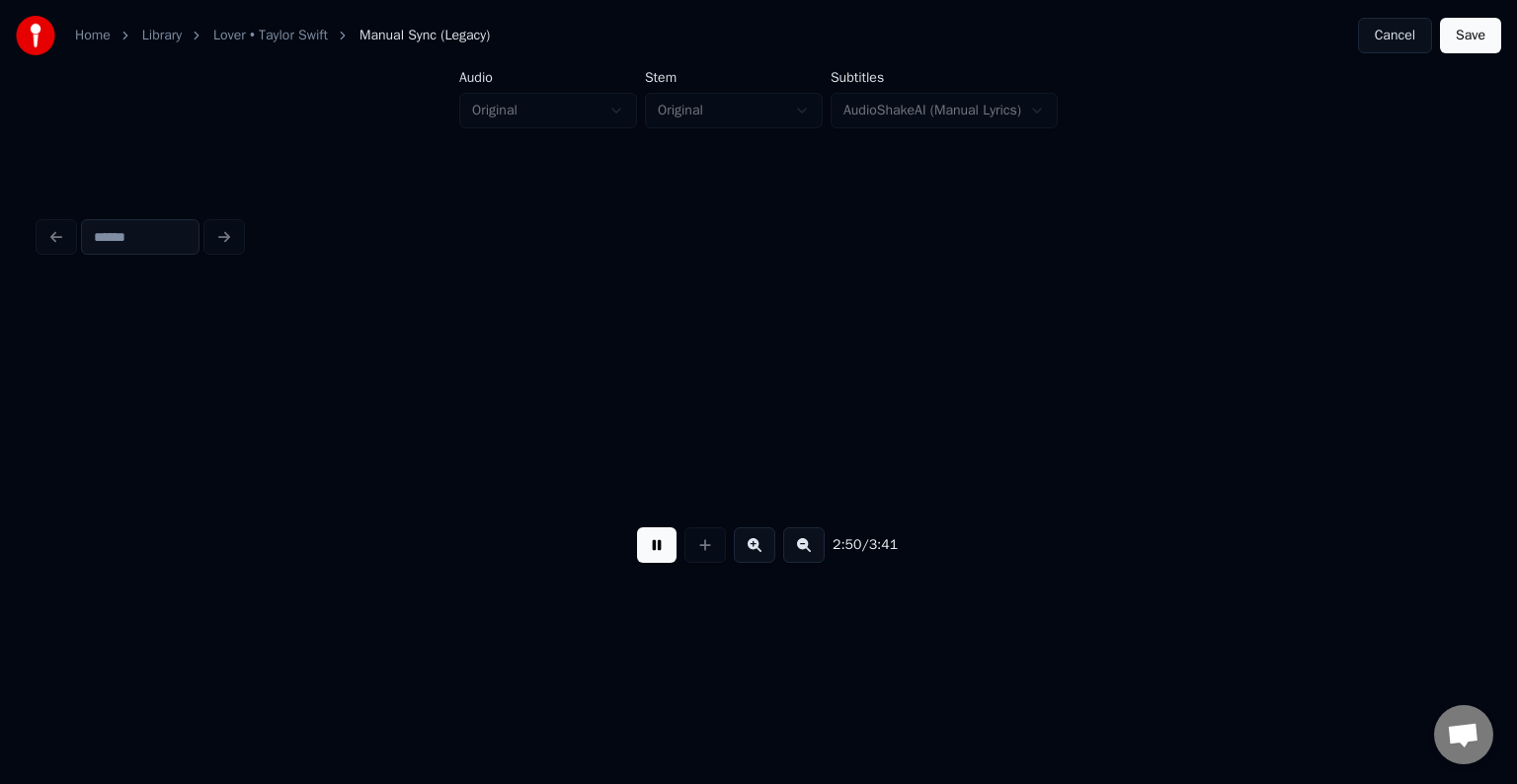 scroll, scrollTop: 0, scrollLeft: 25268, axis: horizontal 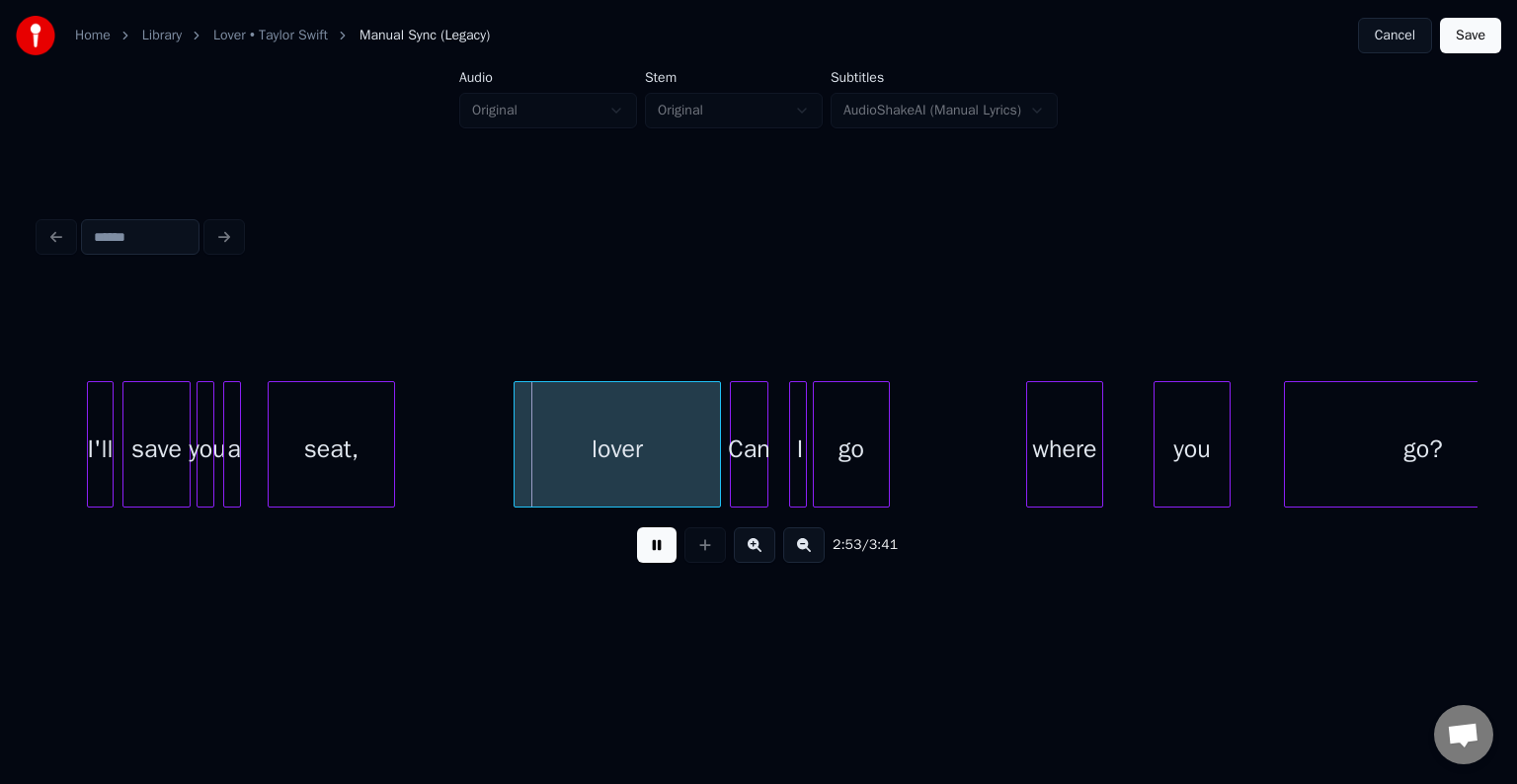 click at bounding box center [657, 545] 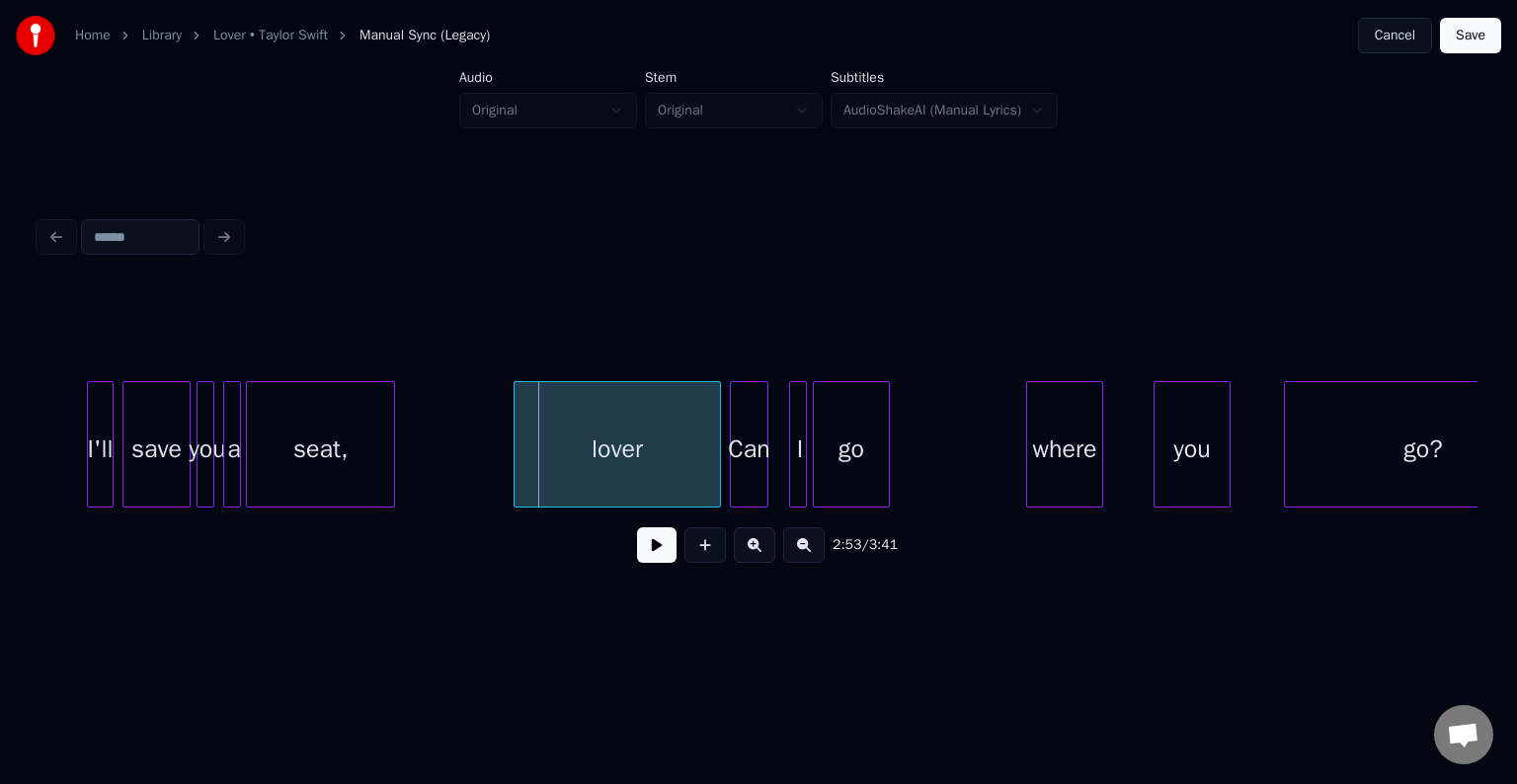 click at bounding box center (250, 444) 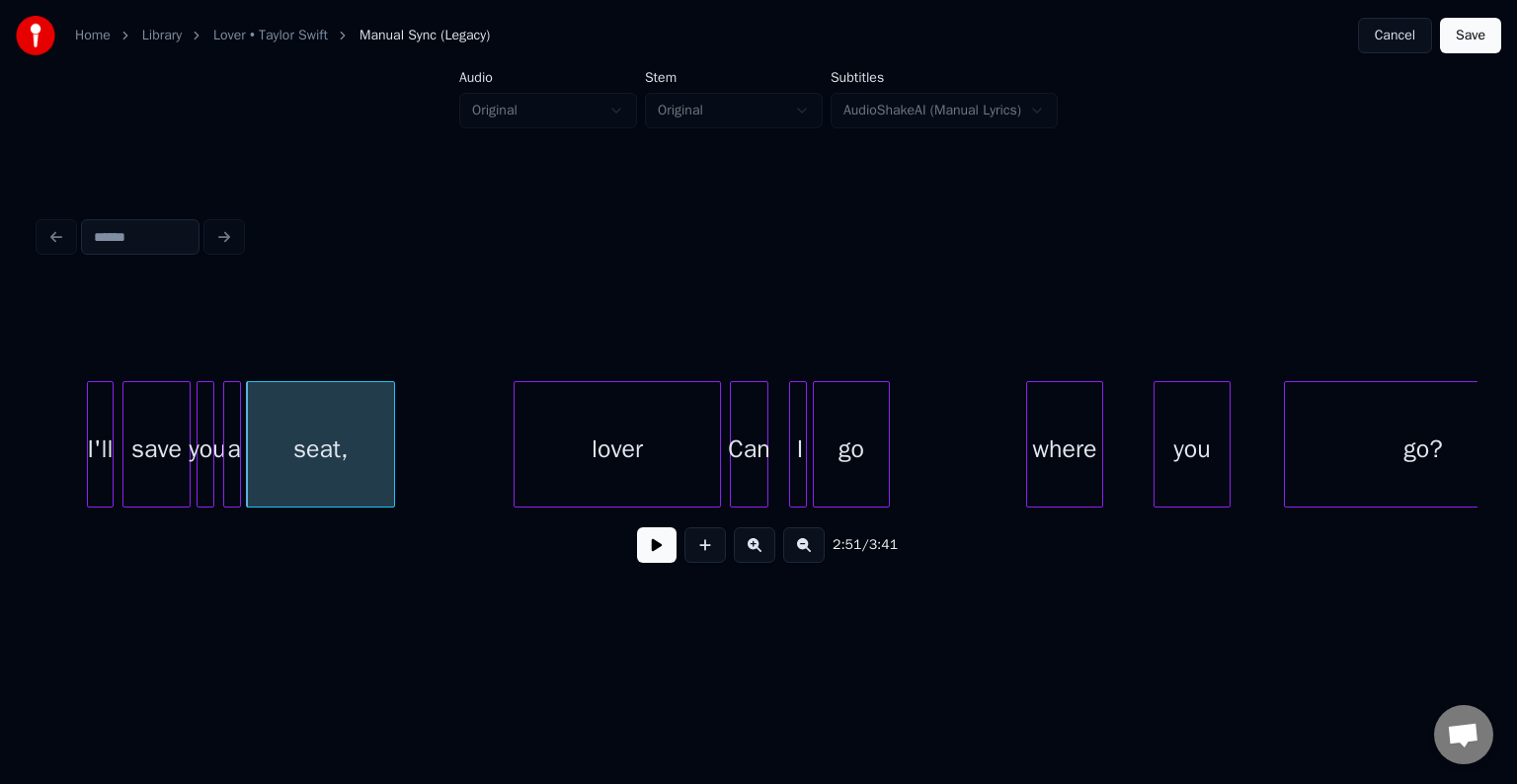 click at bounding box center (657, 545) 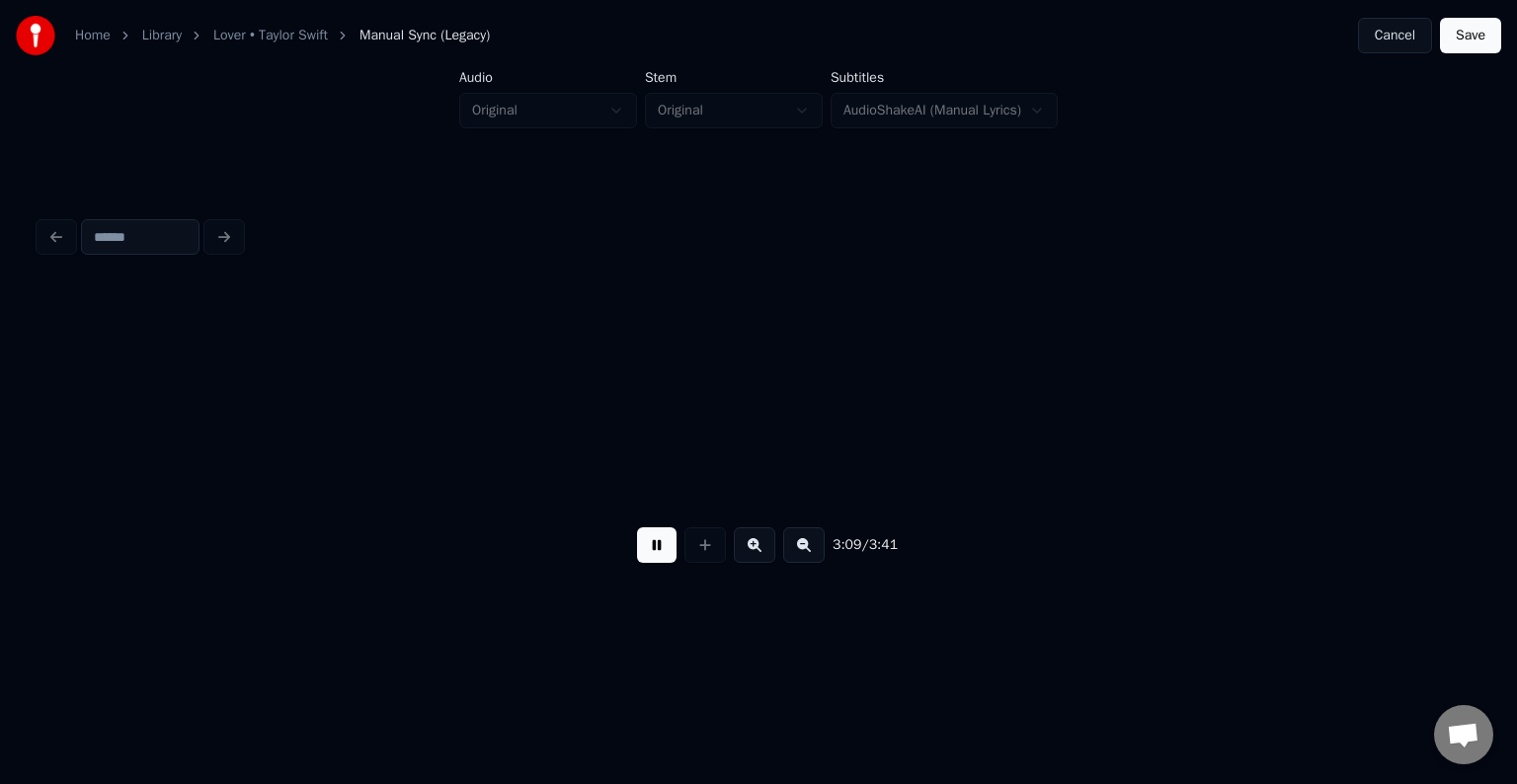 scroll, scrollTop: 0, scrollLeft: 28146, axis: horizontal 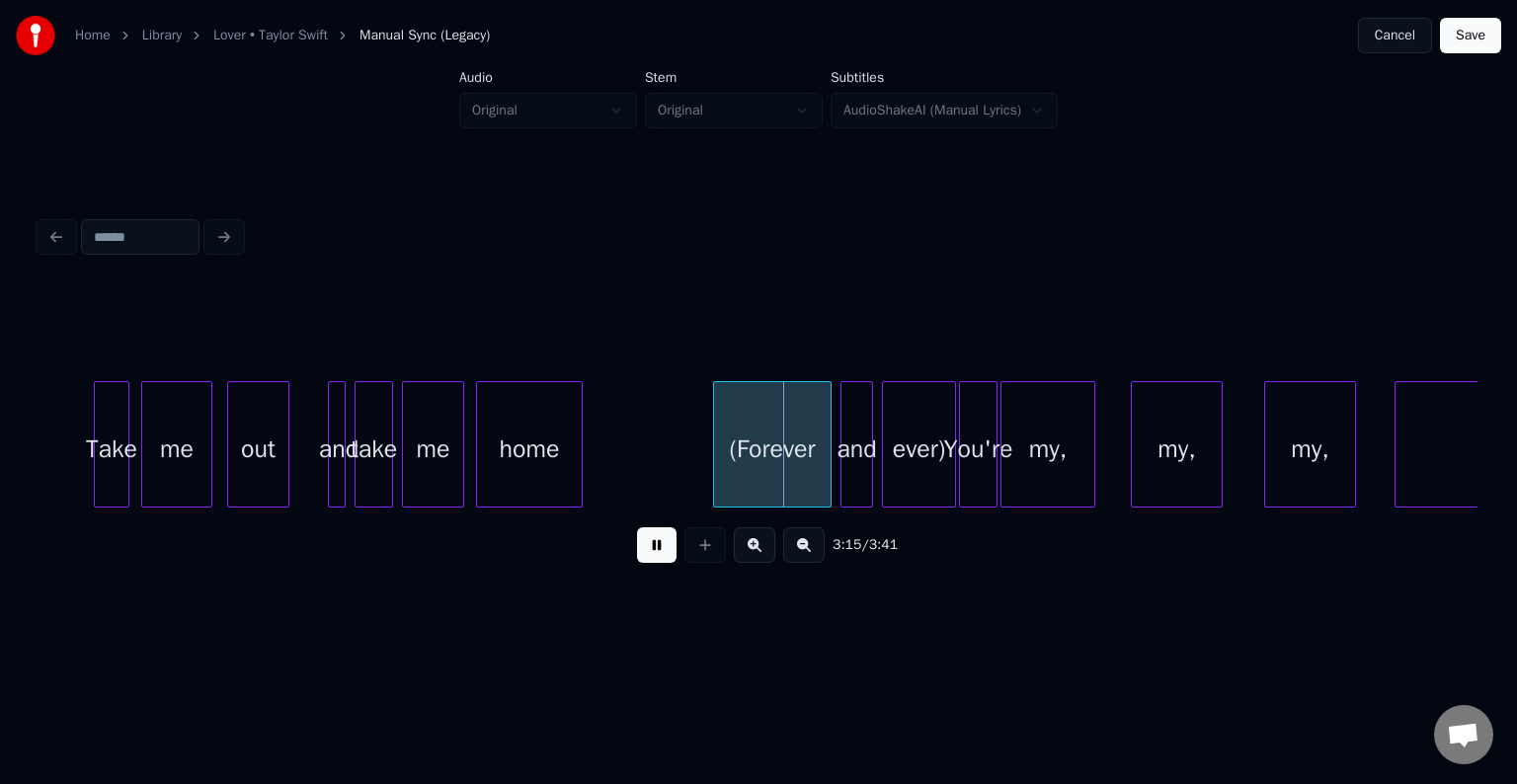 click at bounding box center [657, 545] 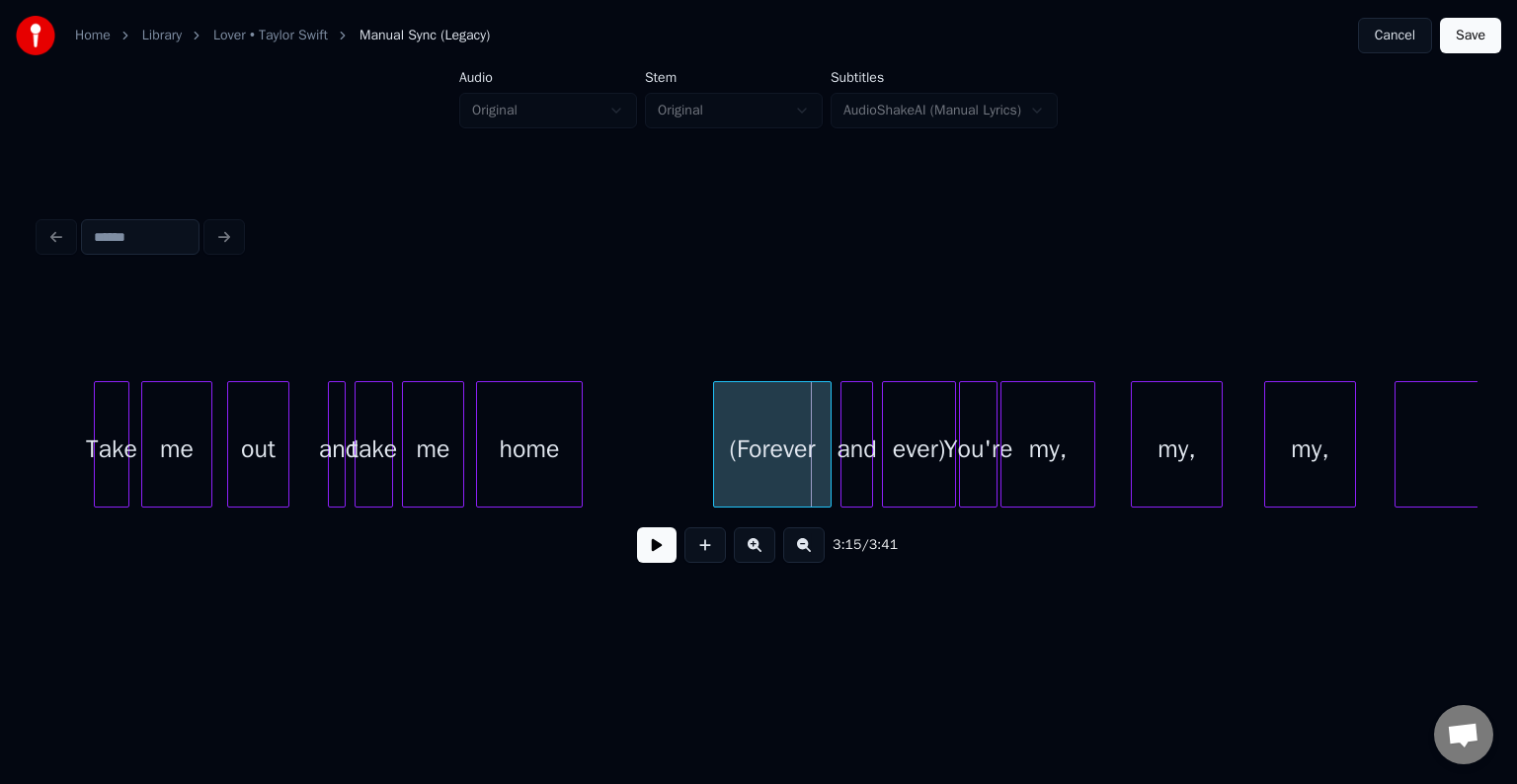 click on "ever)" at bounding box center [918, 449] 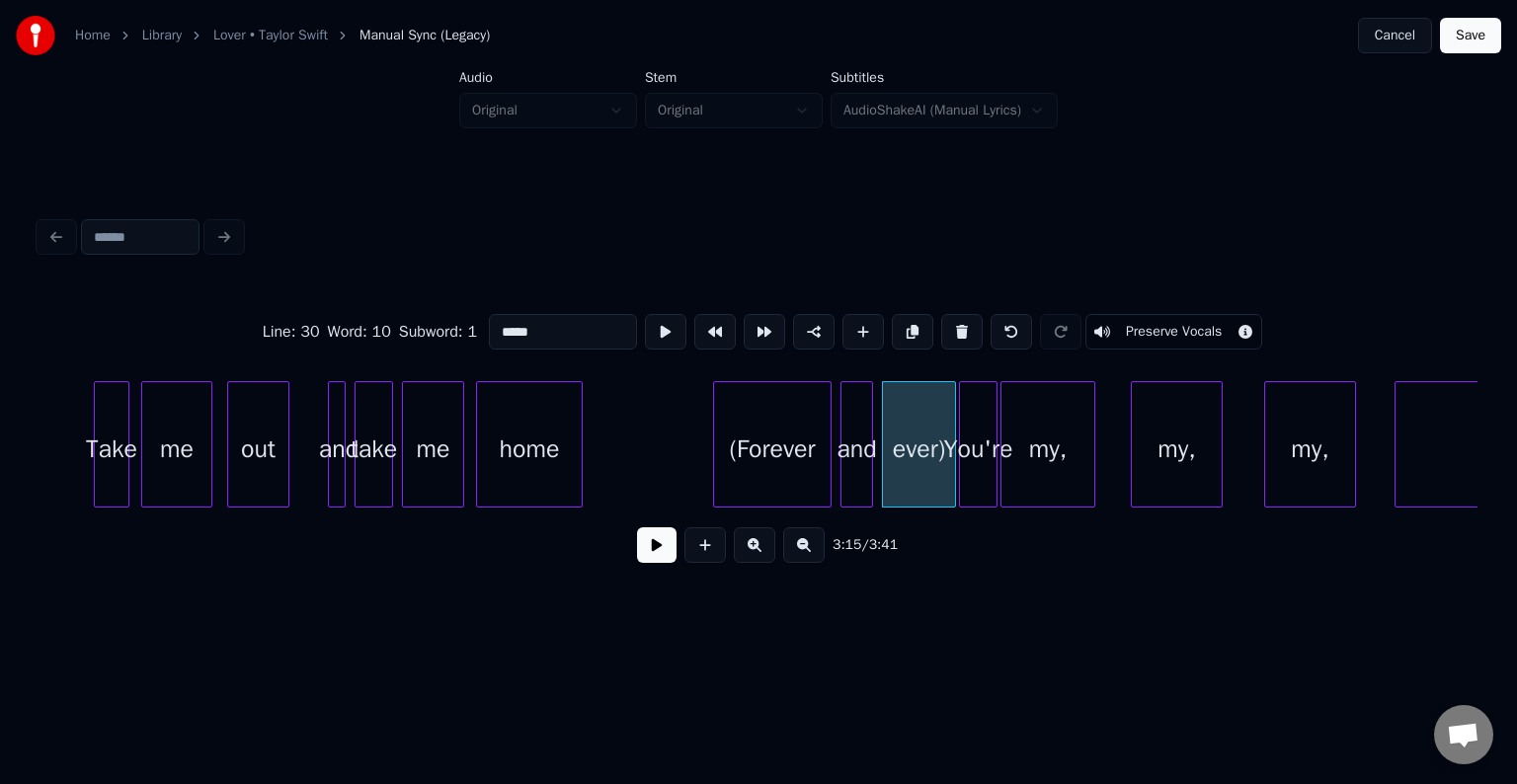 click on "Preserve Vocals" at bounding box center [1173, 332] 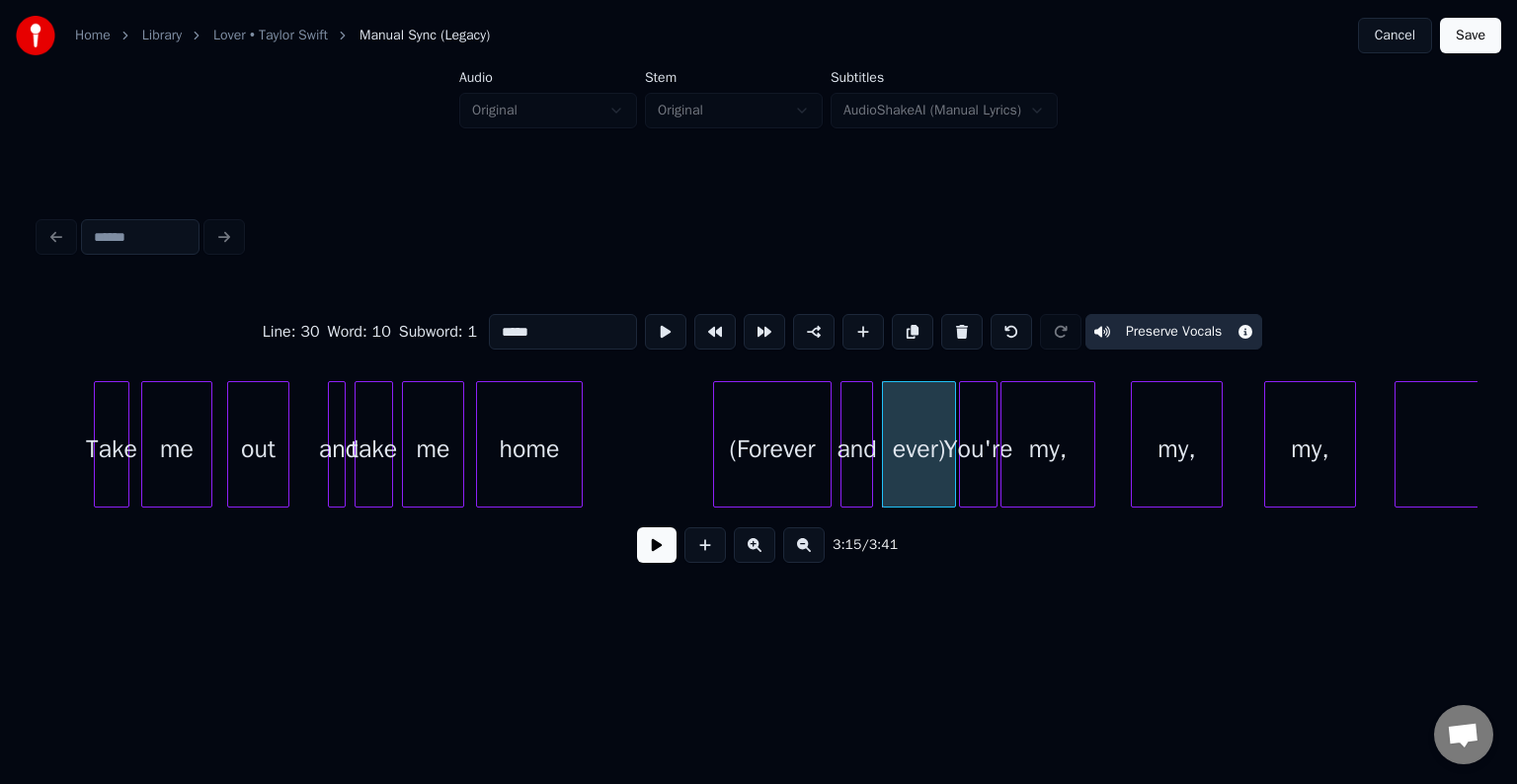 click on "and" at bounding box center (856, 449) 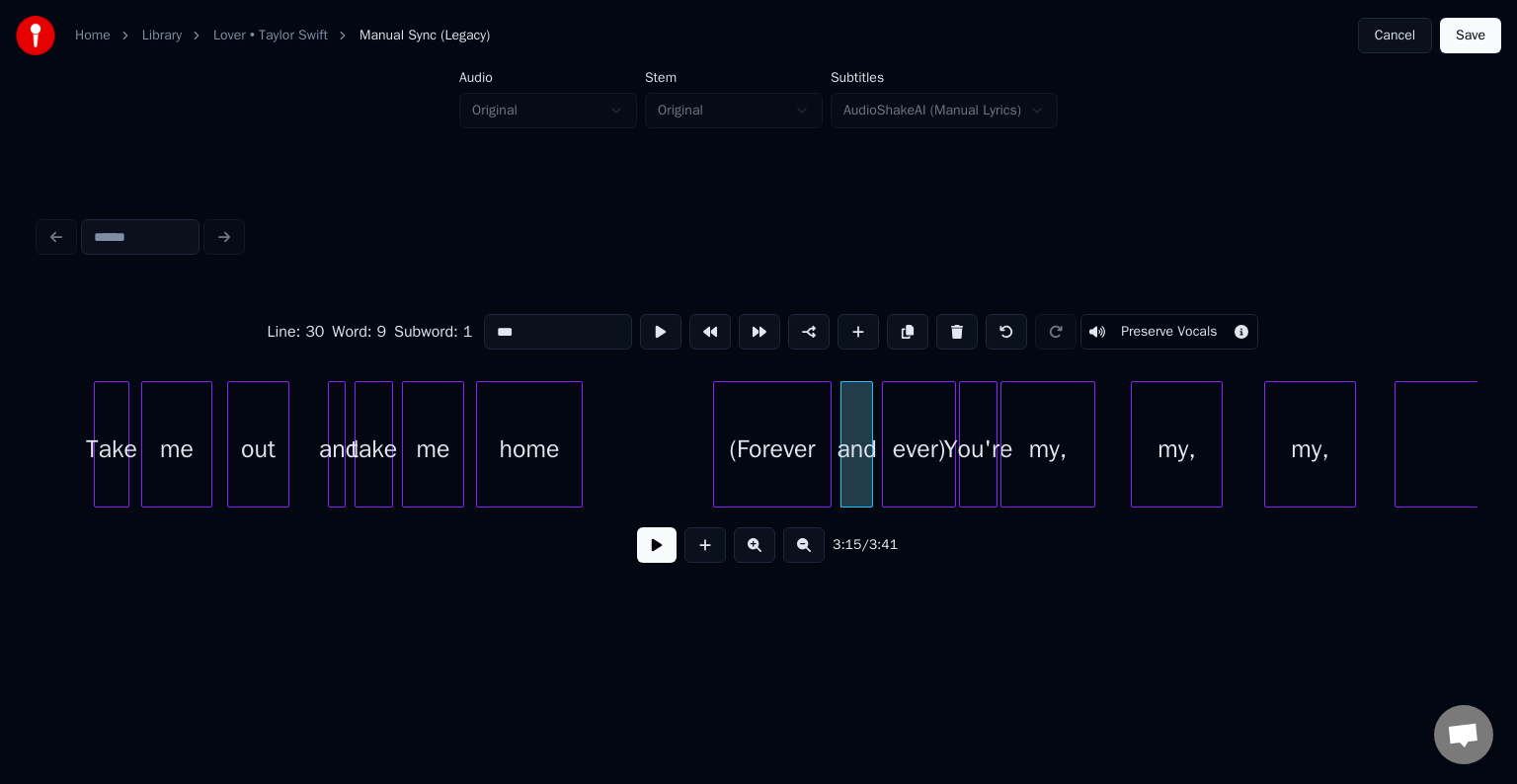 click on "Preserve Vocals" at bounding box center [1168, 332] 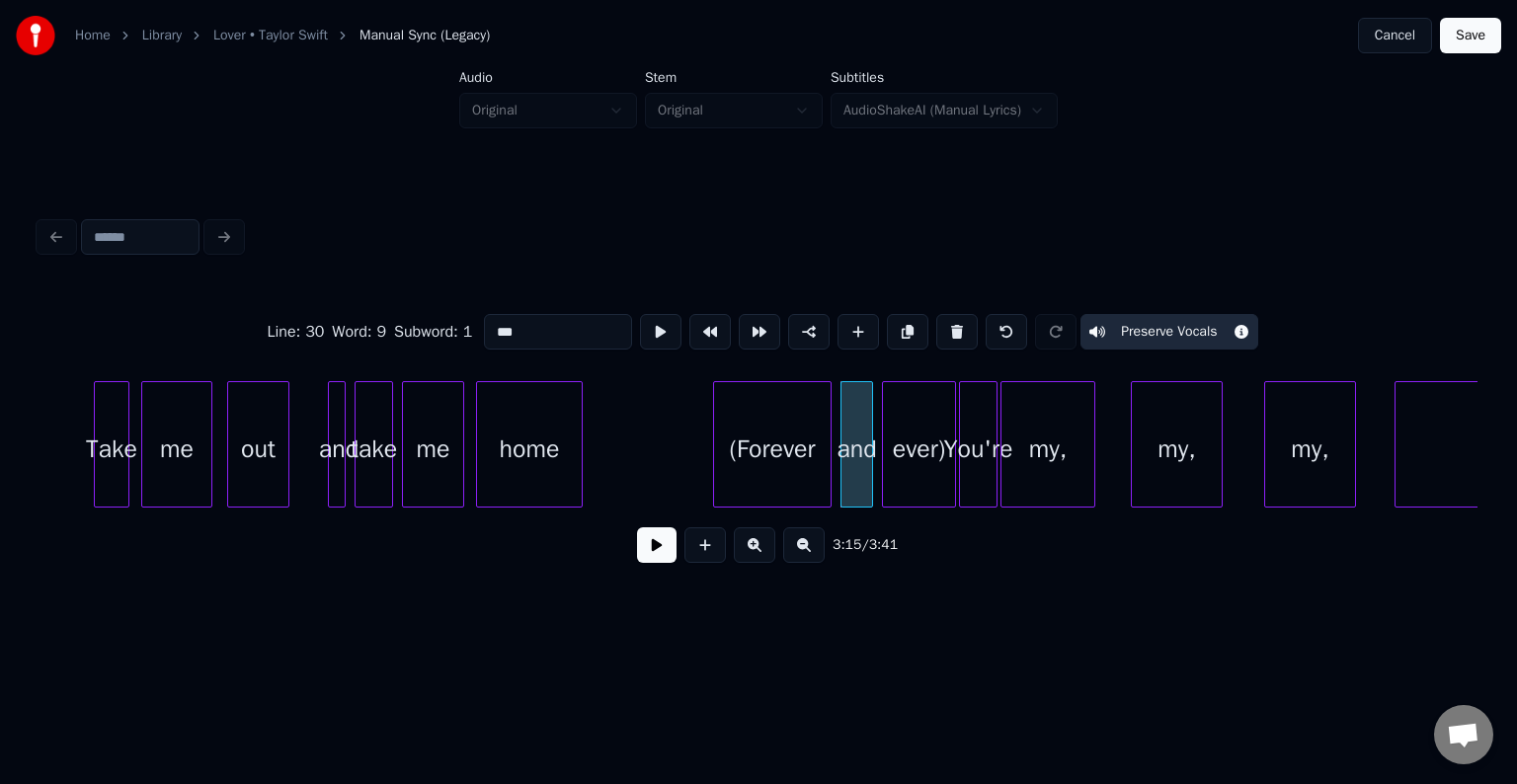 click on "(Forever" at bounding box center [772, 449] 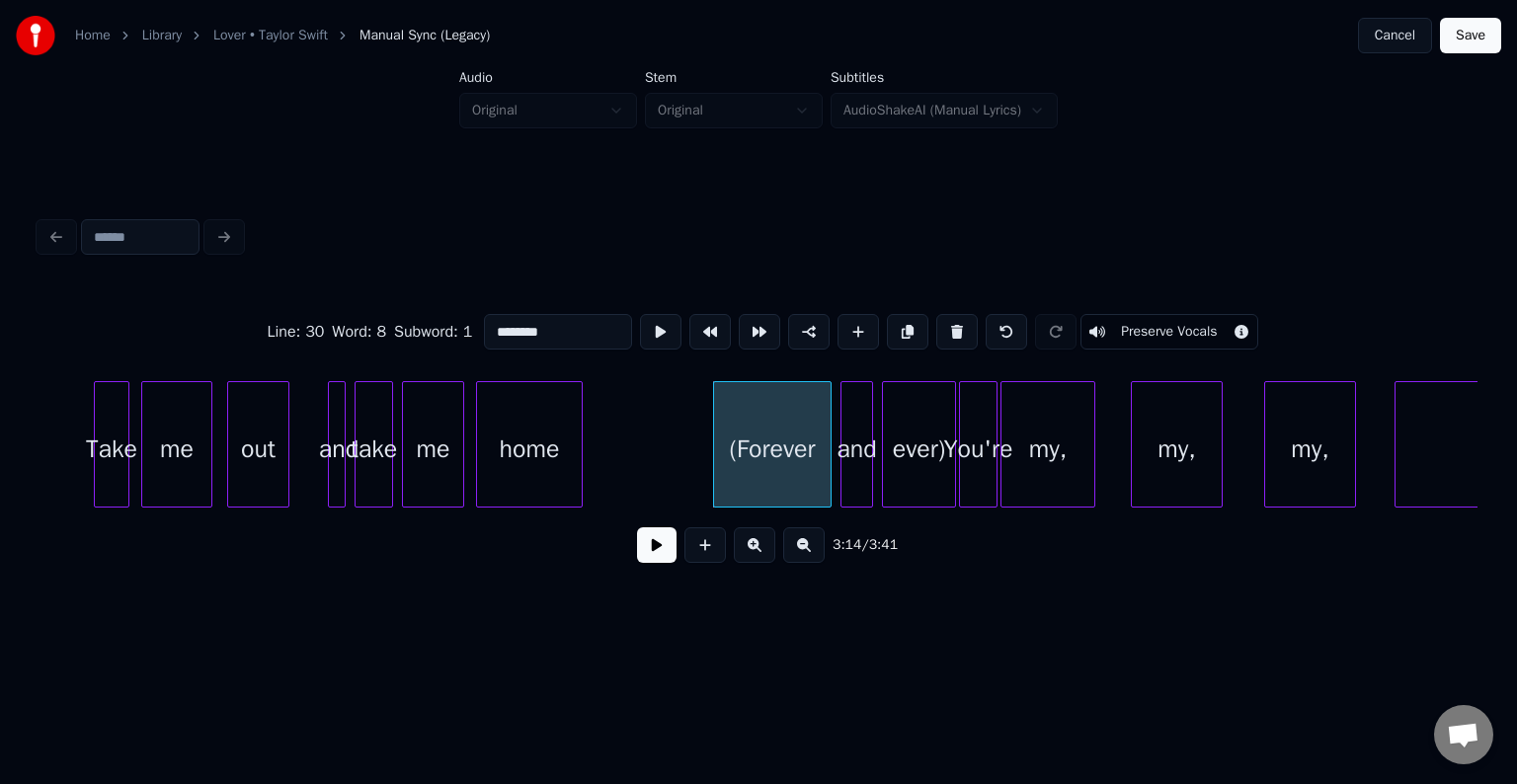 click on "Preserve Vocals" at bounding box center [1168, 332] 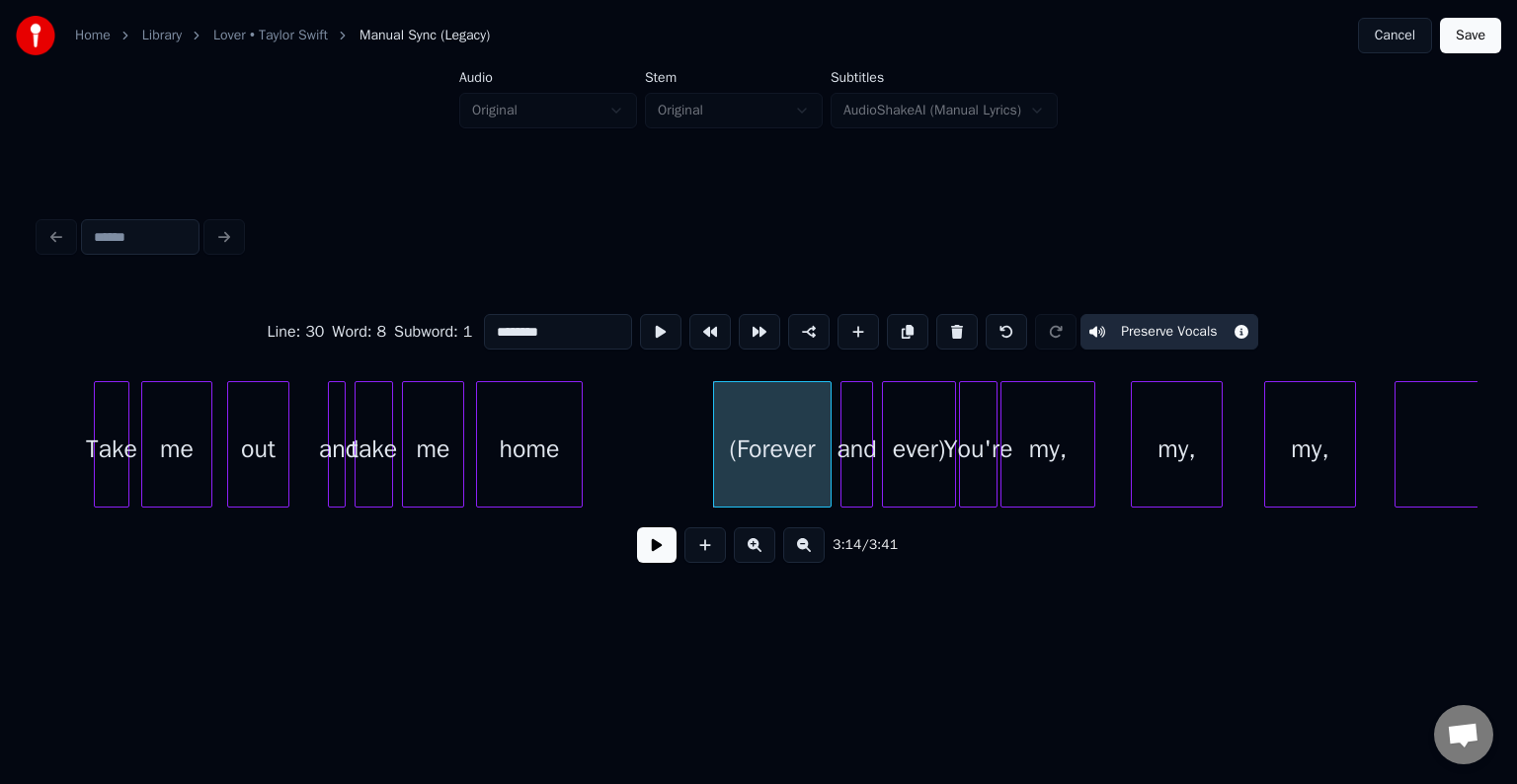 click on "3:14  /  3:41" at bounding box center [758, 545] 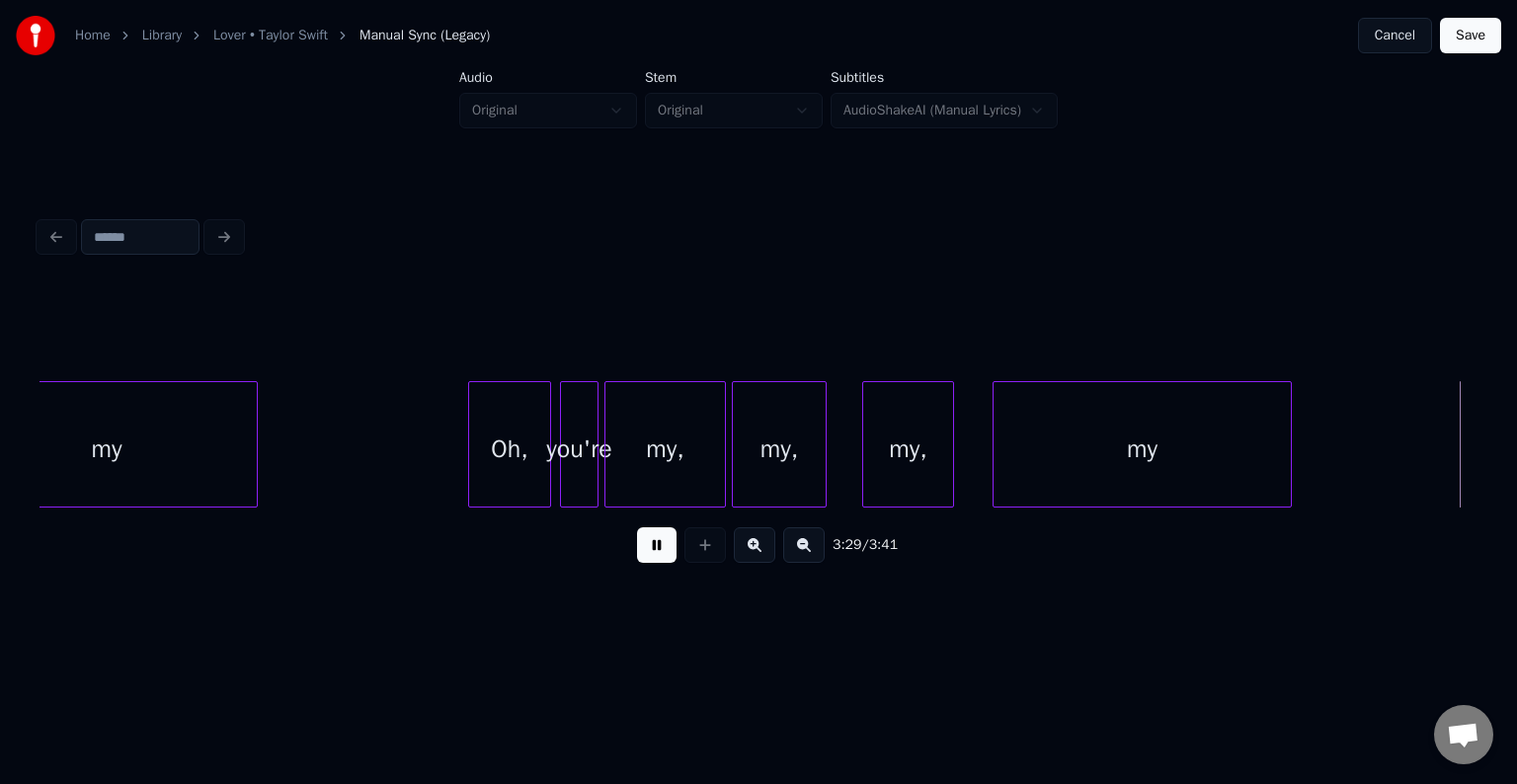 scroll, scrollTop: 0, scrollLeft: 31024, axis: horizontal 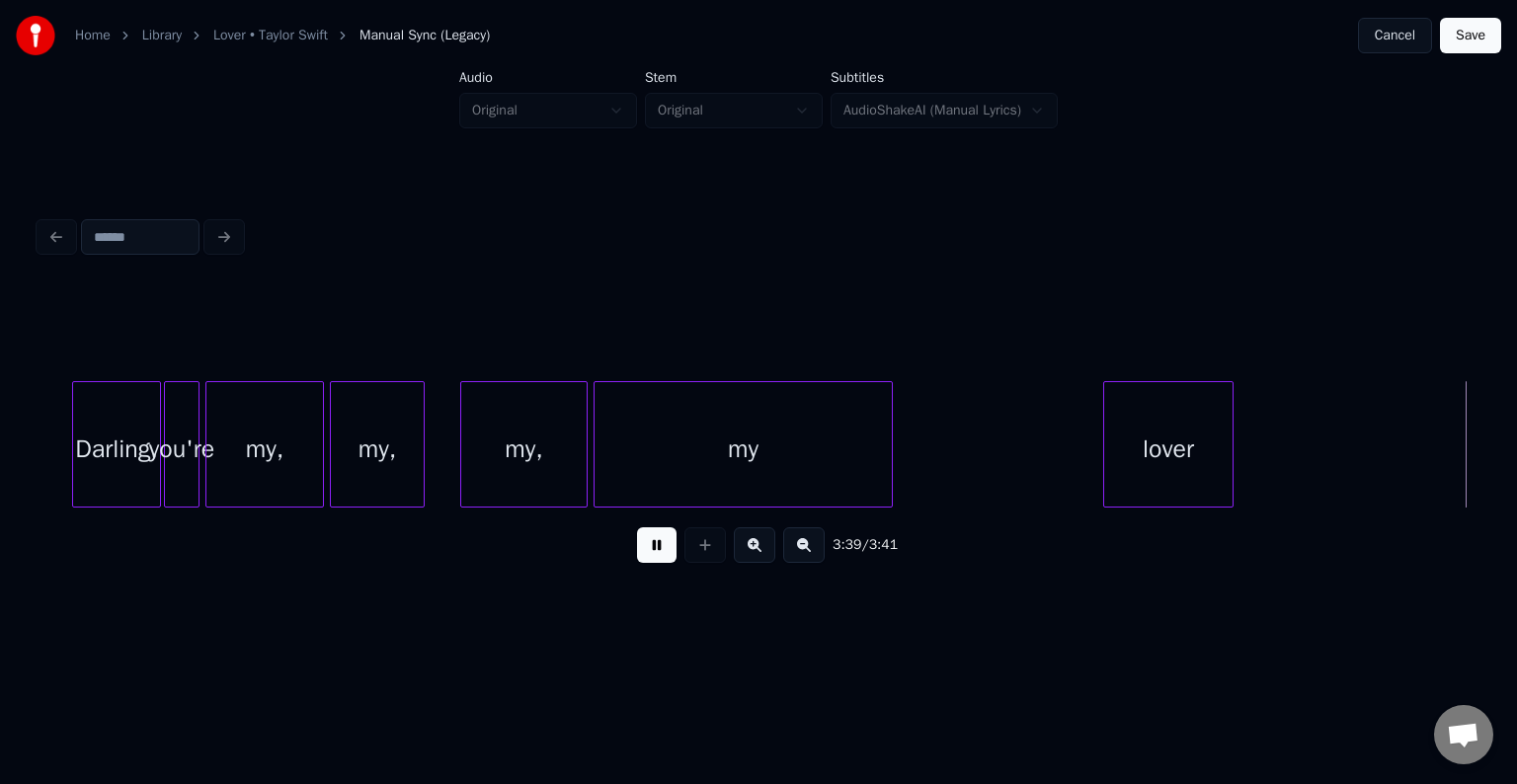 click on "Save" at bounding box center [1471, 36] 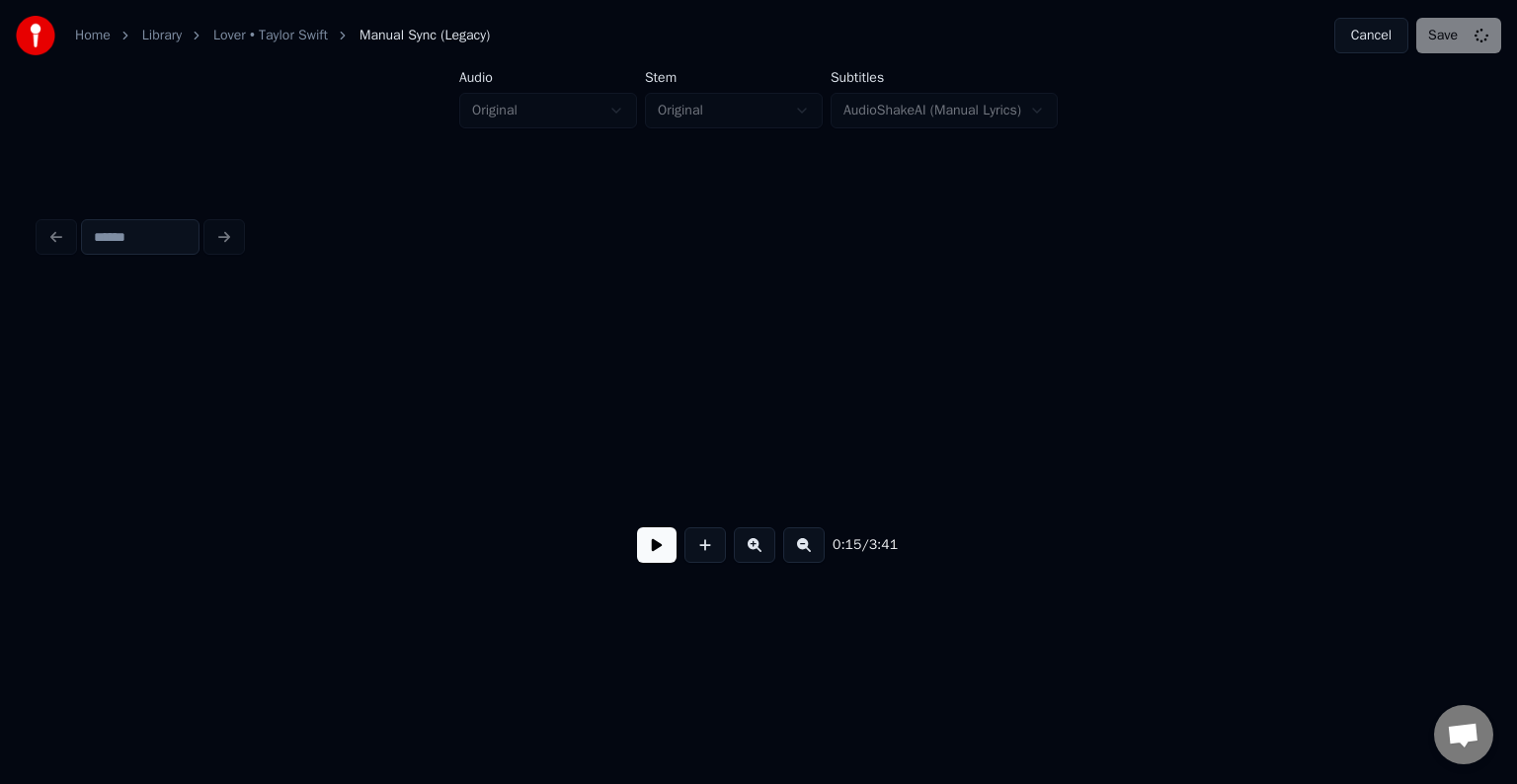scroll, scrollTop: 0, scrollLeft: 2239, axis: horizontal 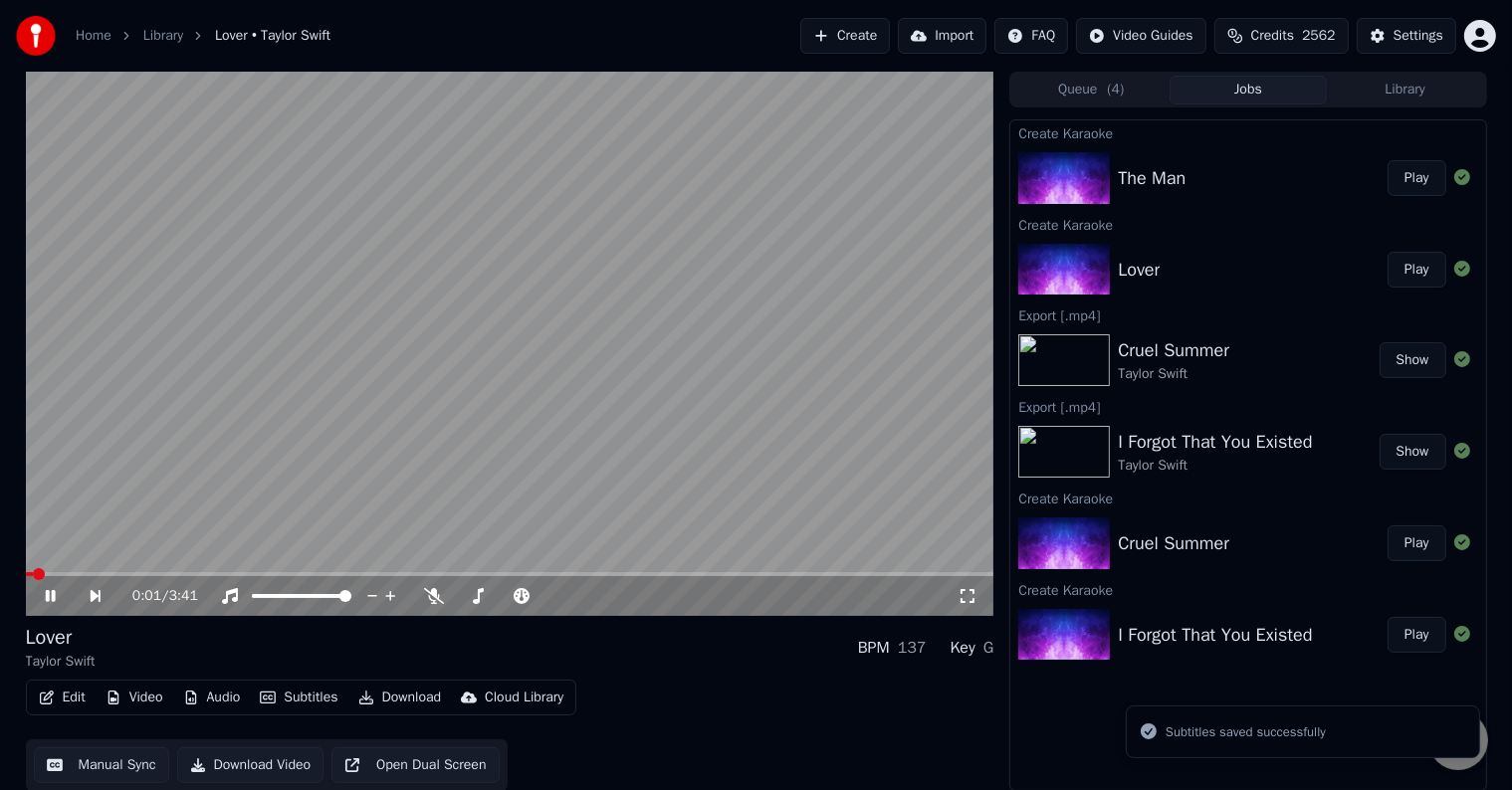 click 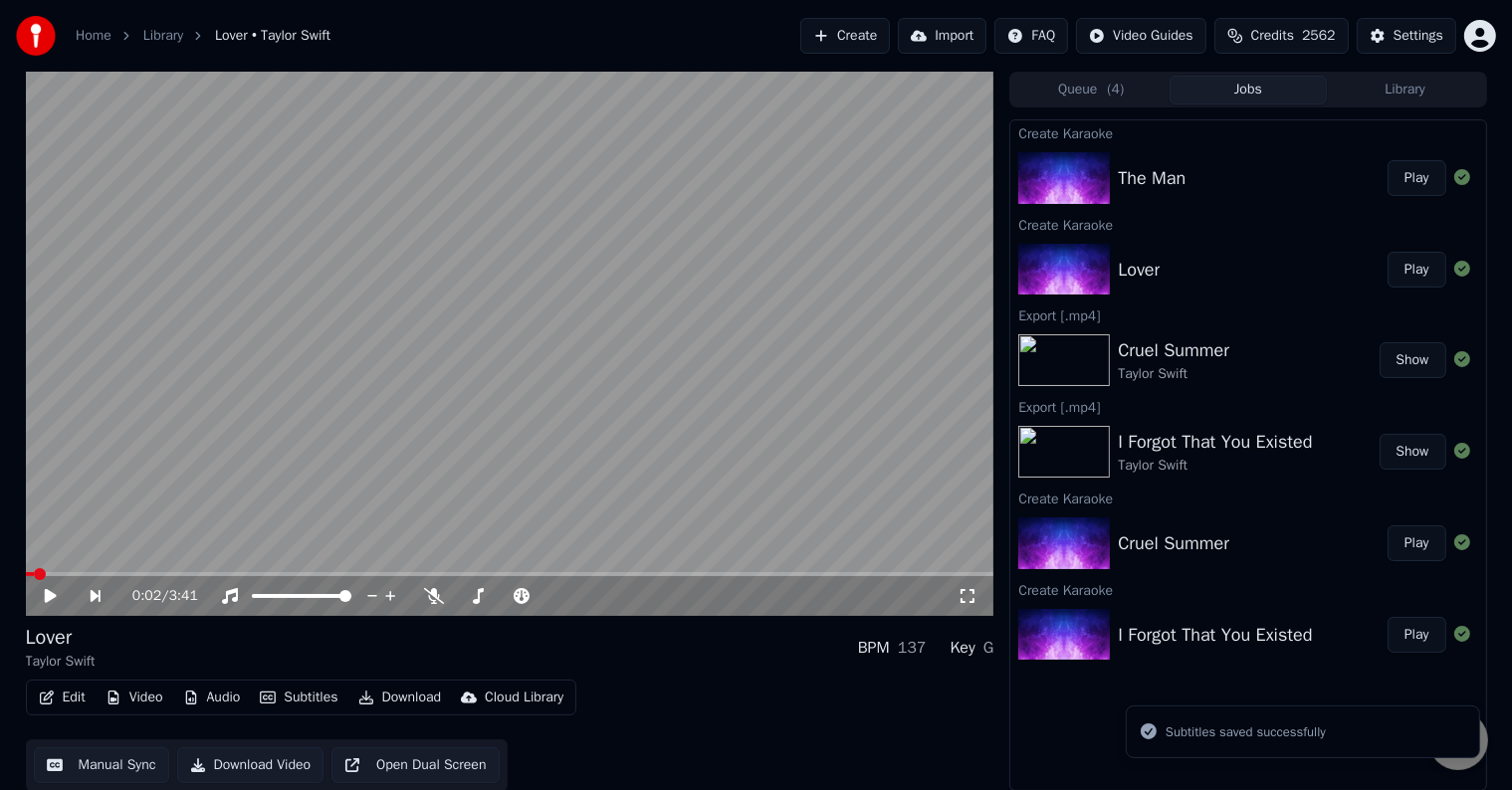 click on "Download" at bounding box center [400, 697] 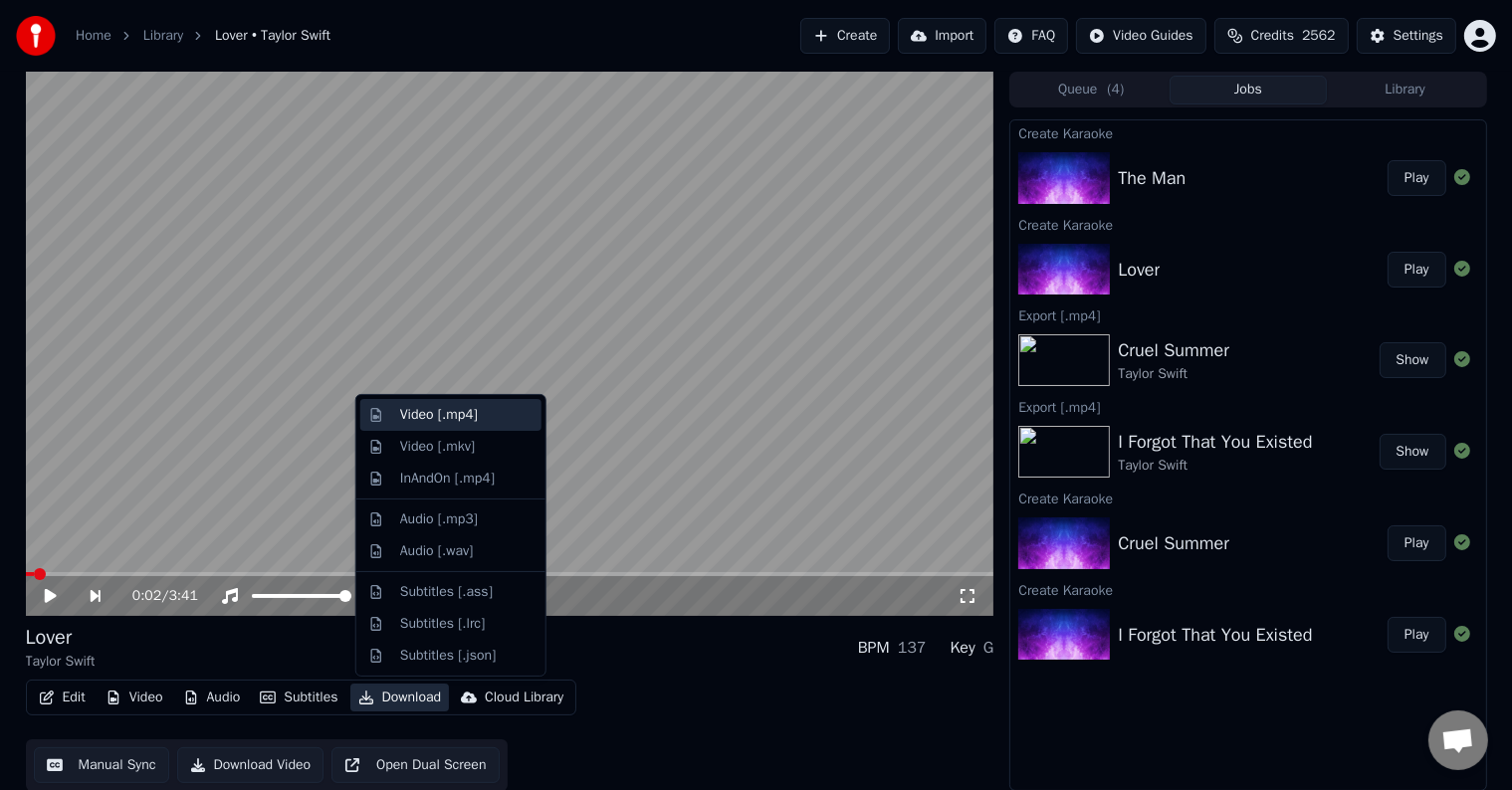 click on "Video [.mp4]" at bounding box center (439, 415) 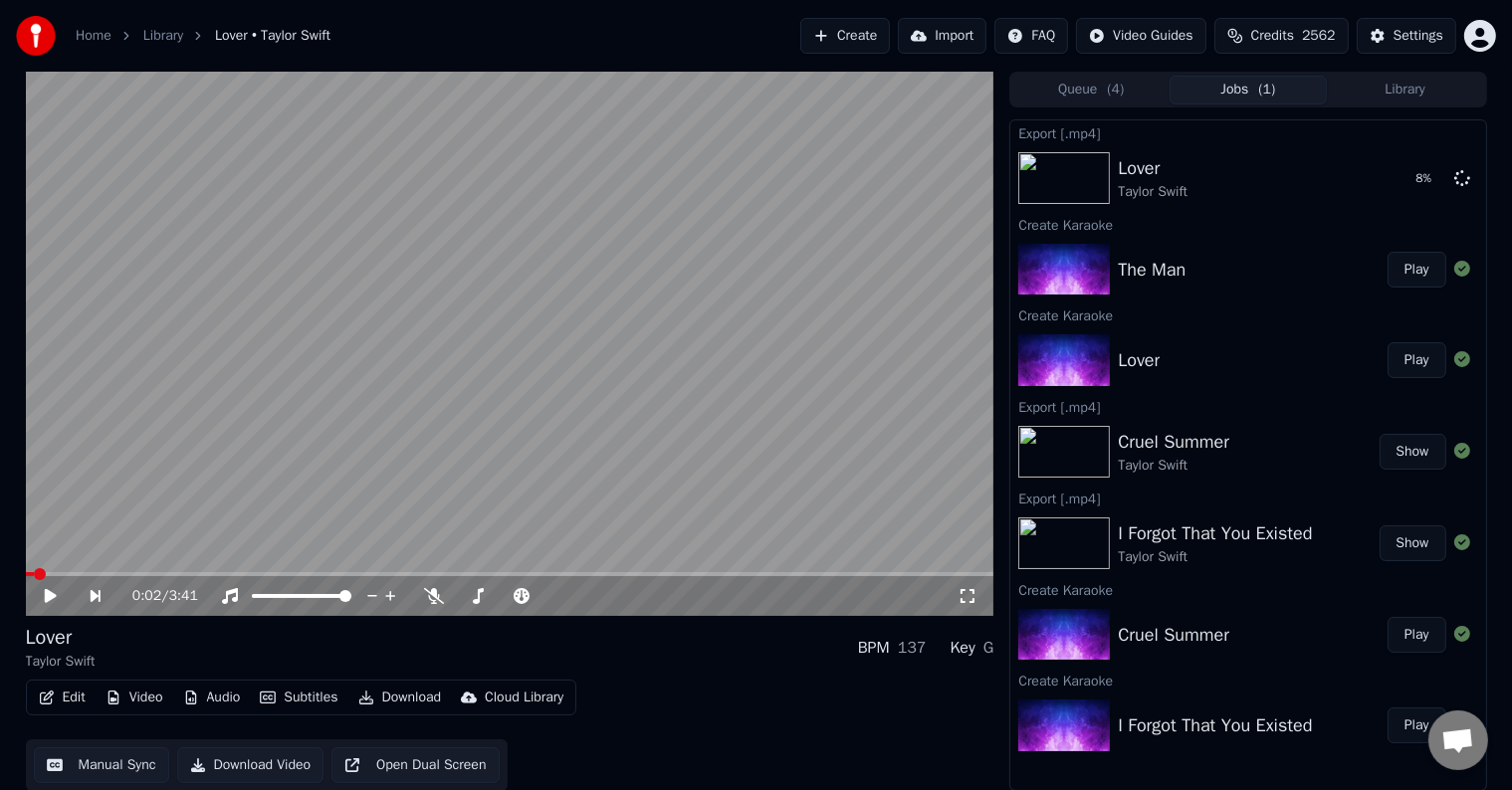 click on "Play" at bounding box center (1416, 270) 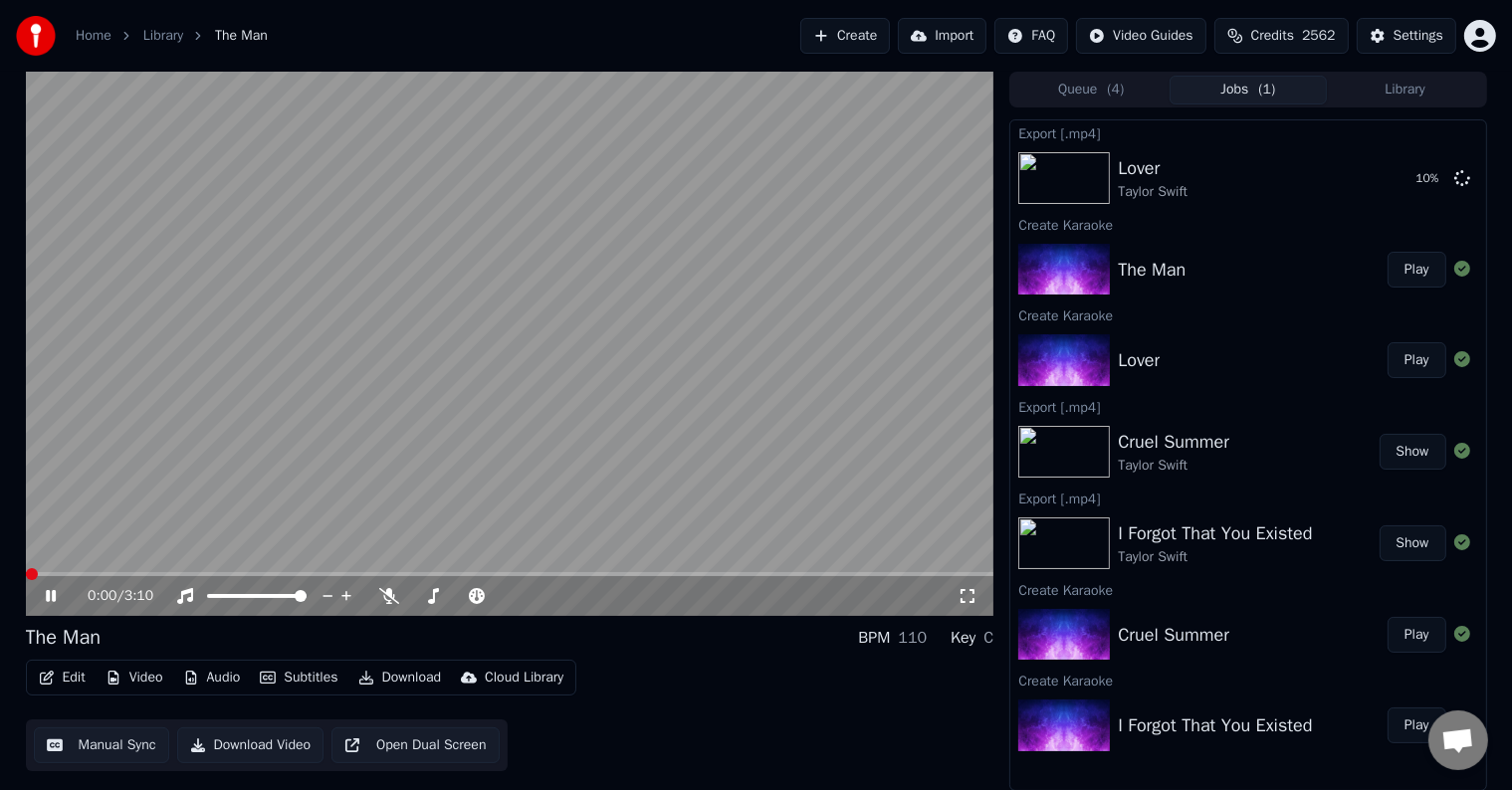 click on "Edit" at bounding box center (62, 678) 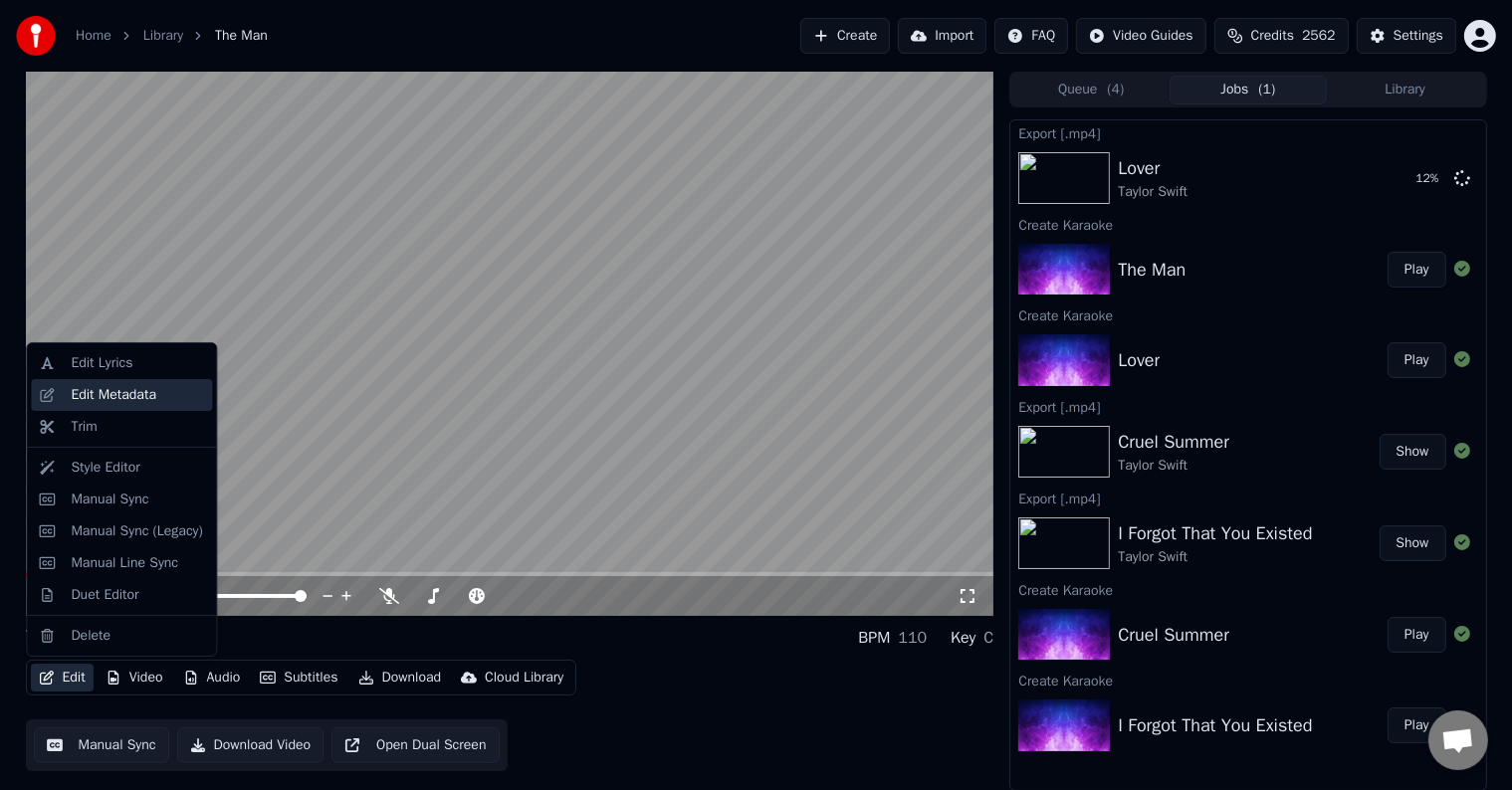 click on "Edit Metadata" at bounding box center [113, 395] 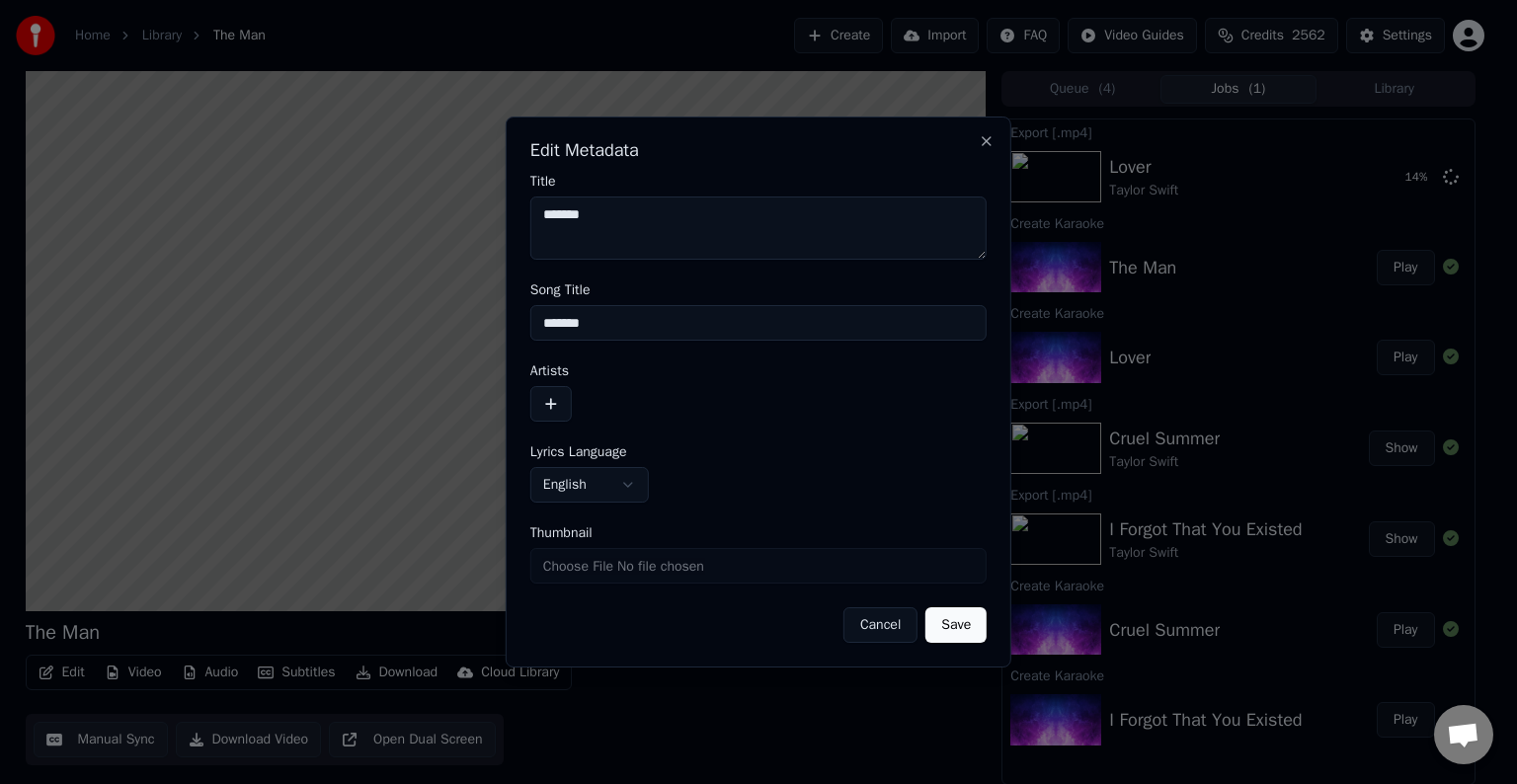 click on "Artists" at bounding box center [758, 393] 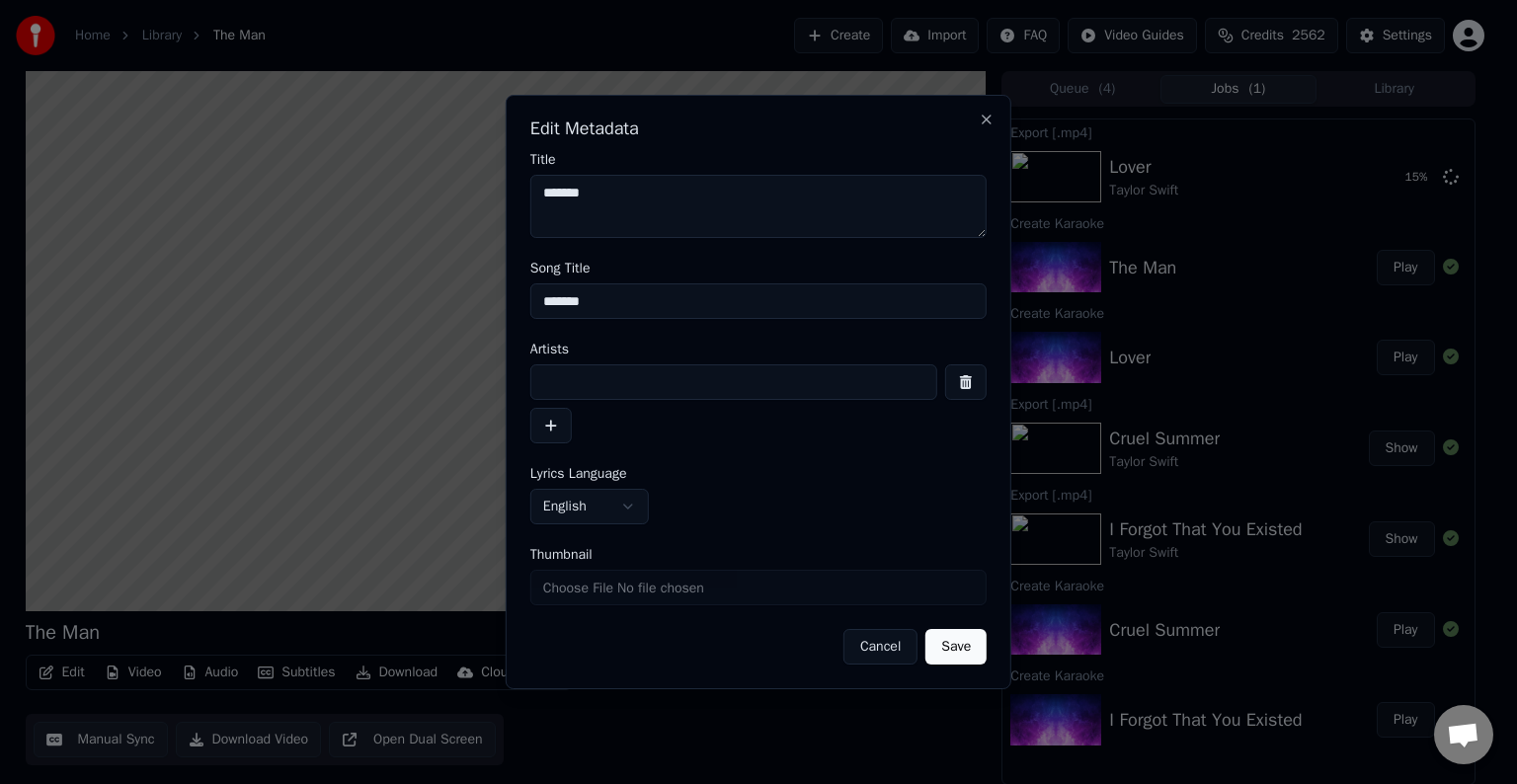 click at bounding box center [758, 404] 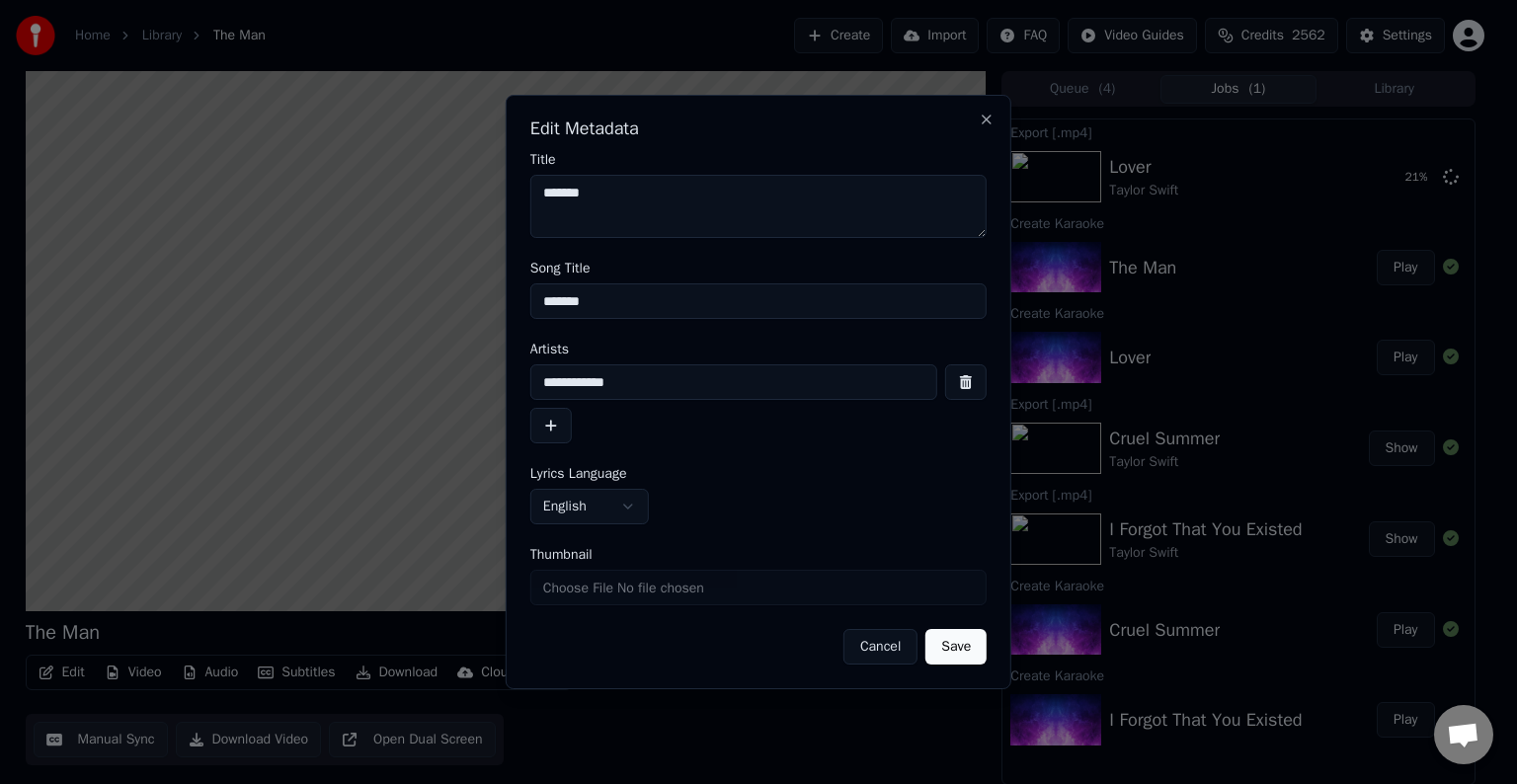 type on "**********" 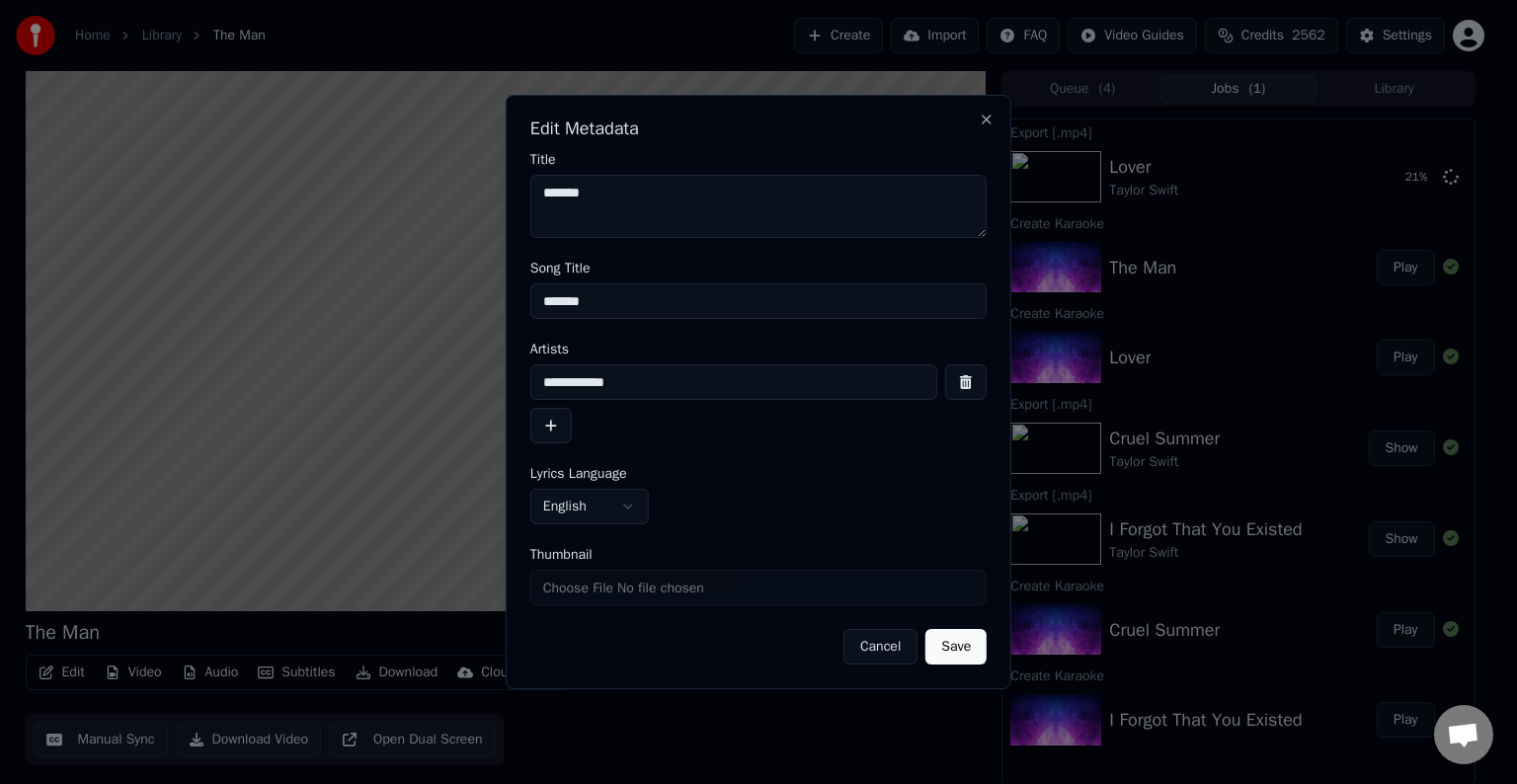 click on "Save" at bounding box center [956, 647] 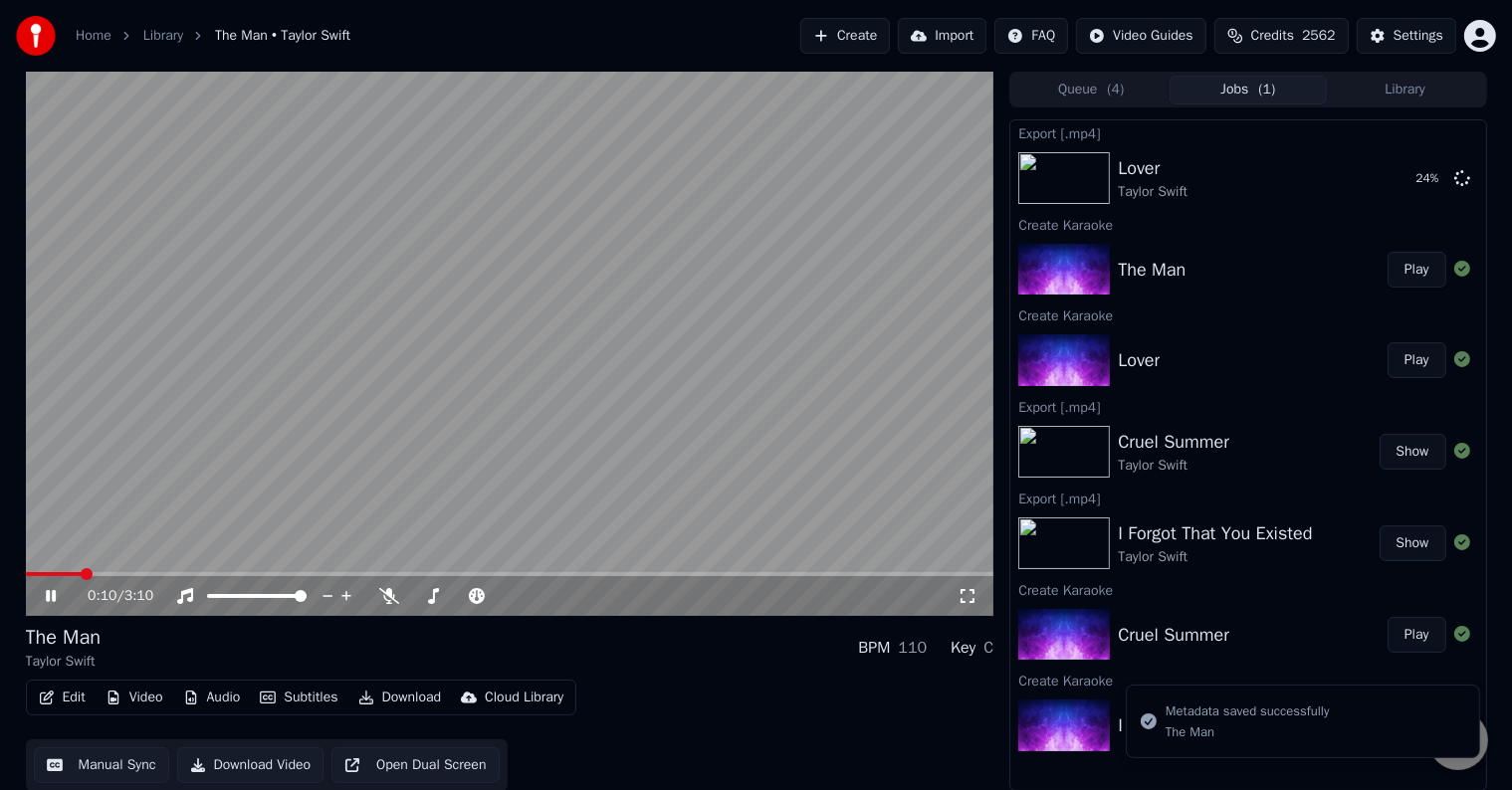 click 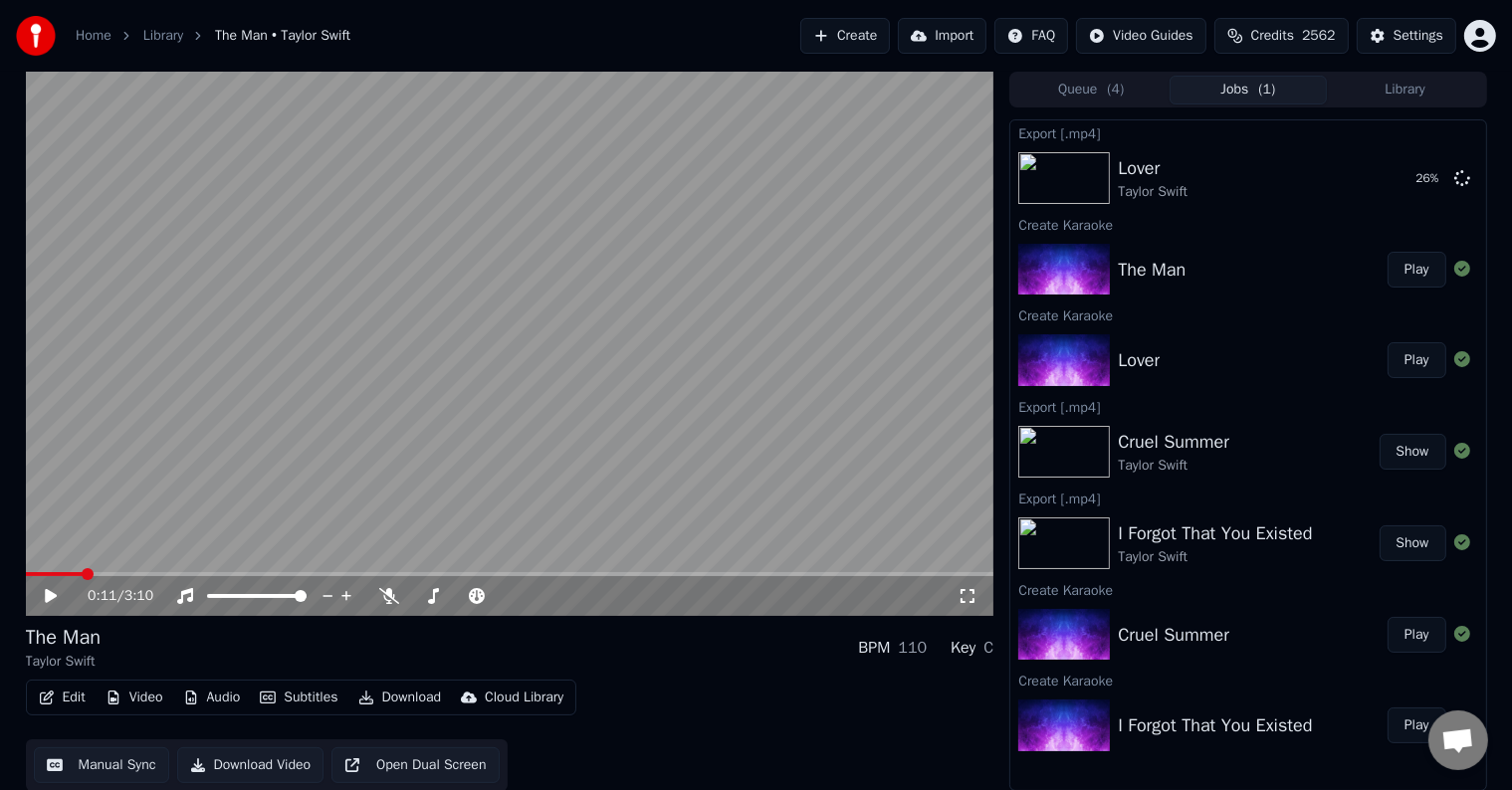 click on "Edit" at bounding box center [62, 697] 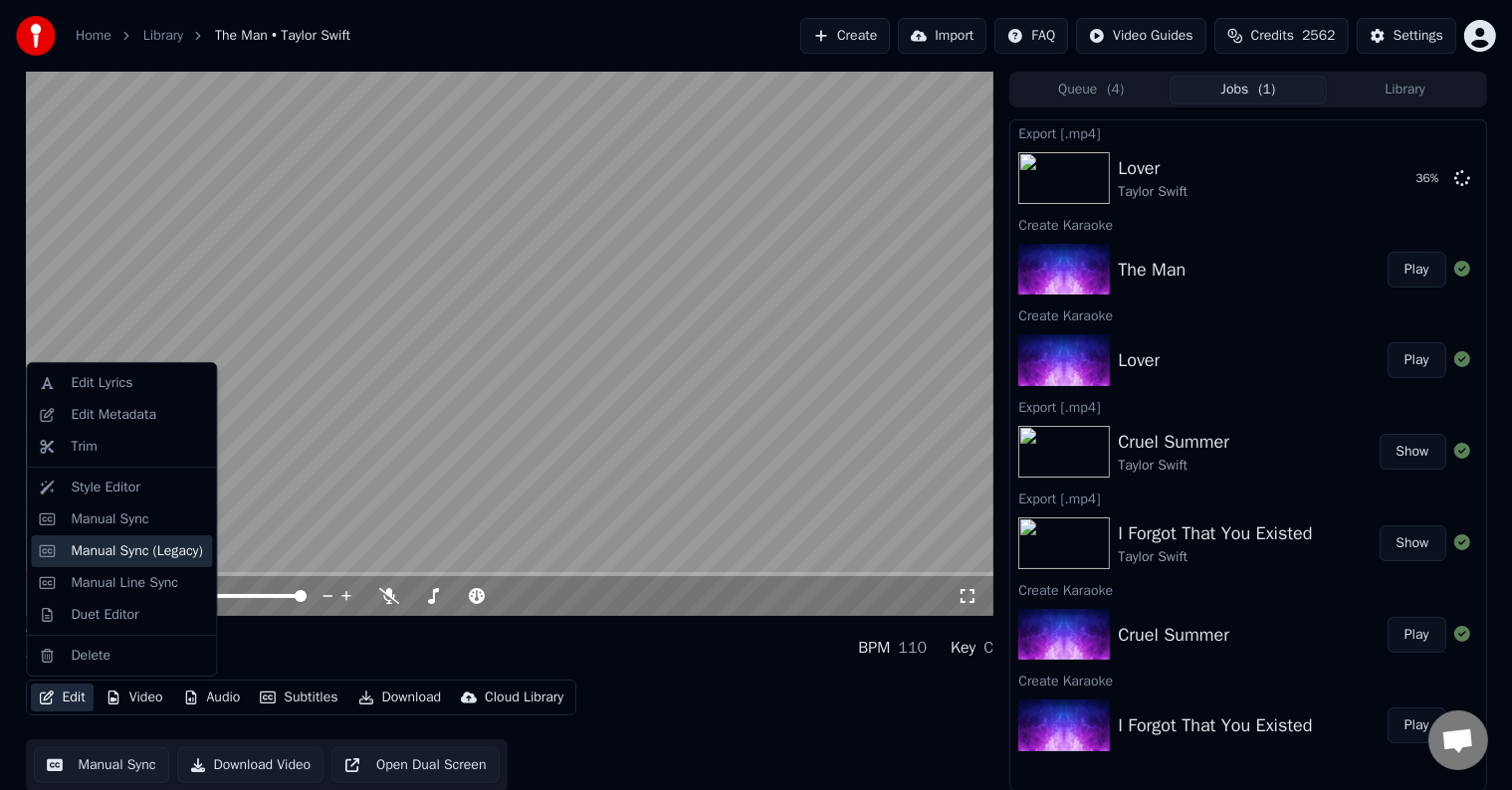 click on "Manual Sync (Legacy)" at bounding box center [136, 551] 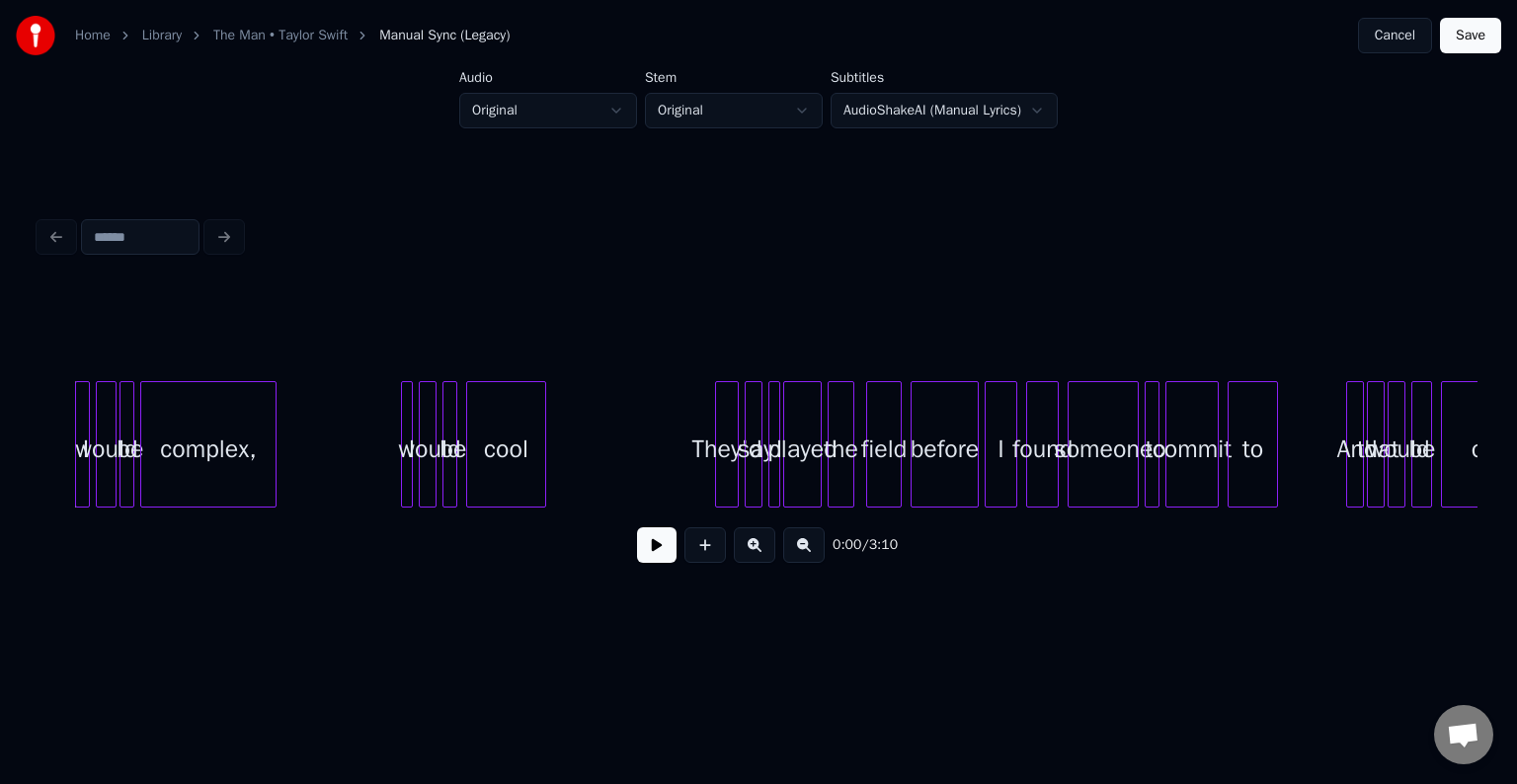 click at bounding box center [657, 545] 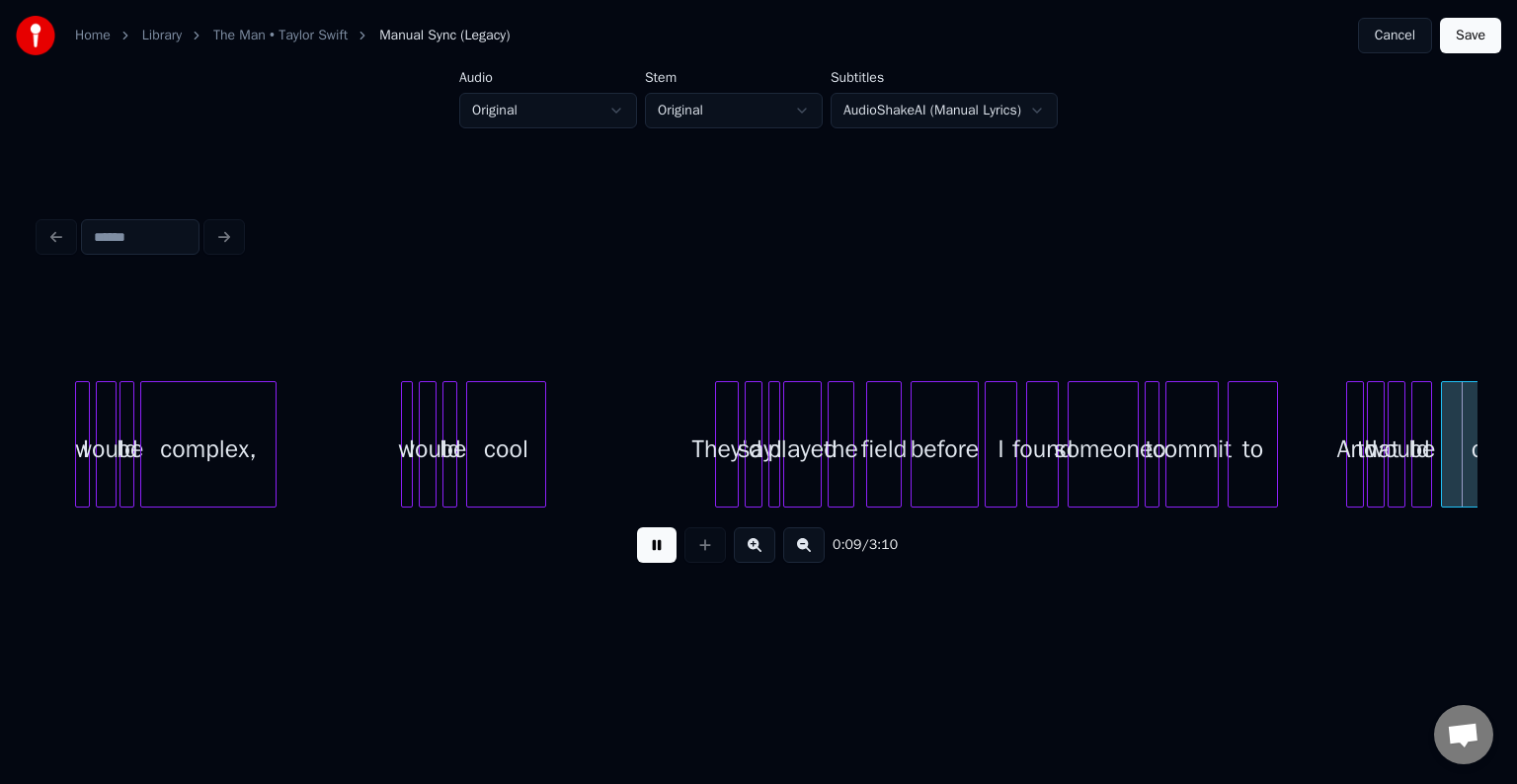 scroll, scrollTop: 0, scrollLeft: 1438, axis: horizontal 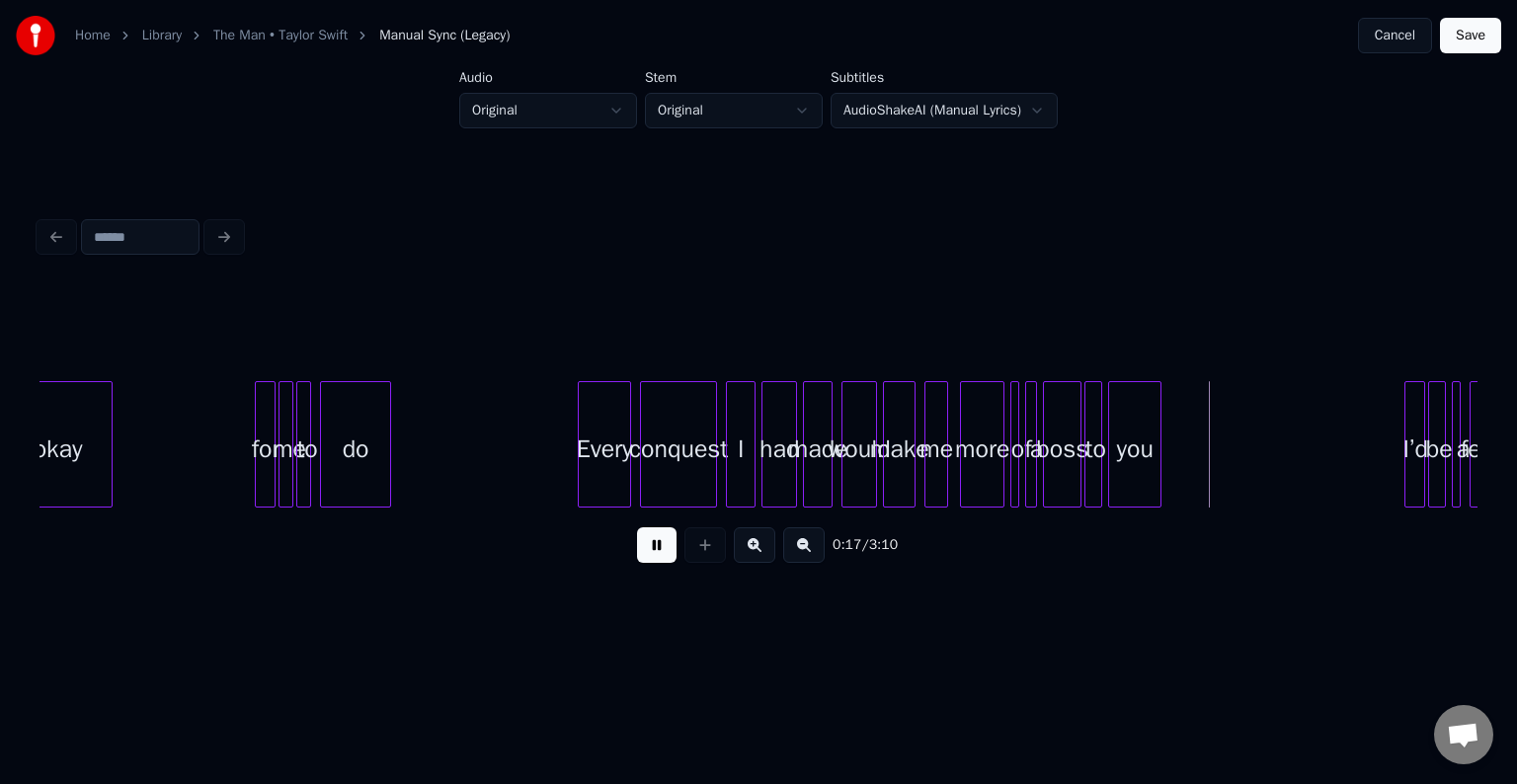 click at bounding box center (657, 545) 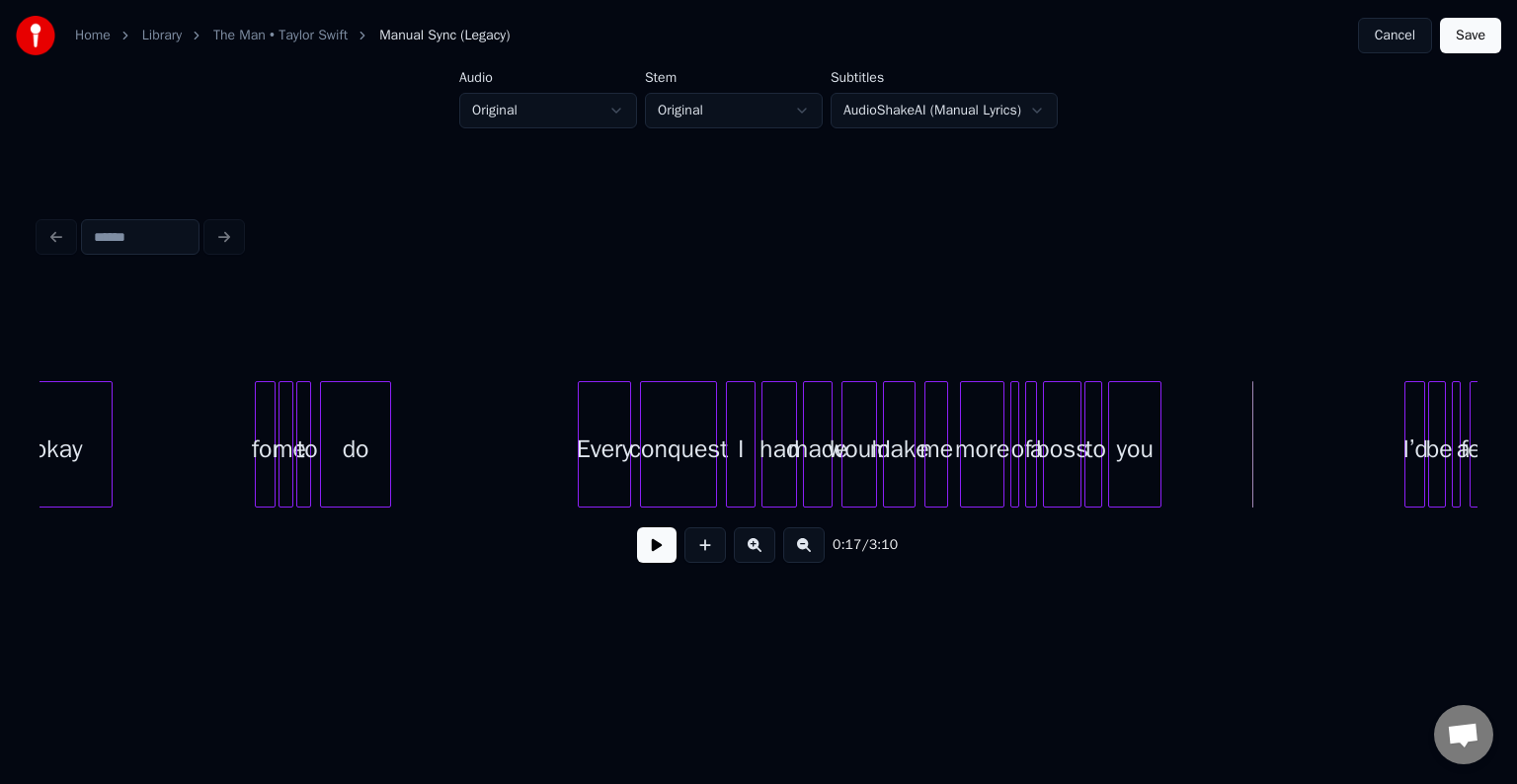 click at bounding box center (657, 545) 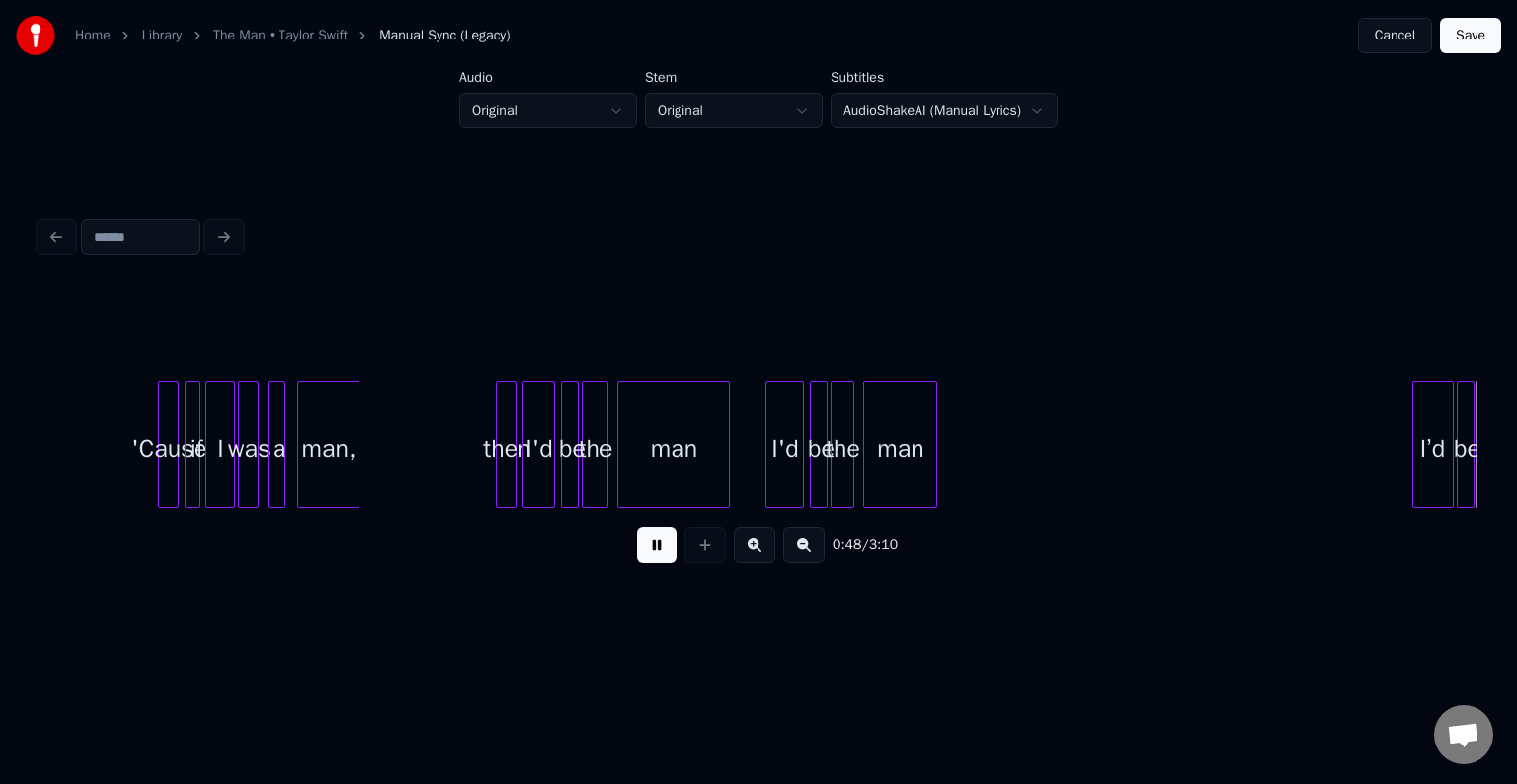 scroll, scrollTop: 0, scrollLeft: 7197, axis: horizontal 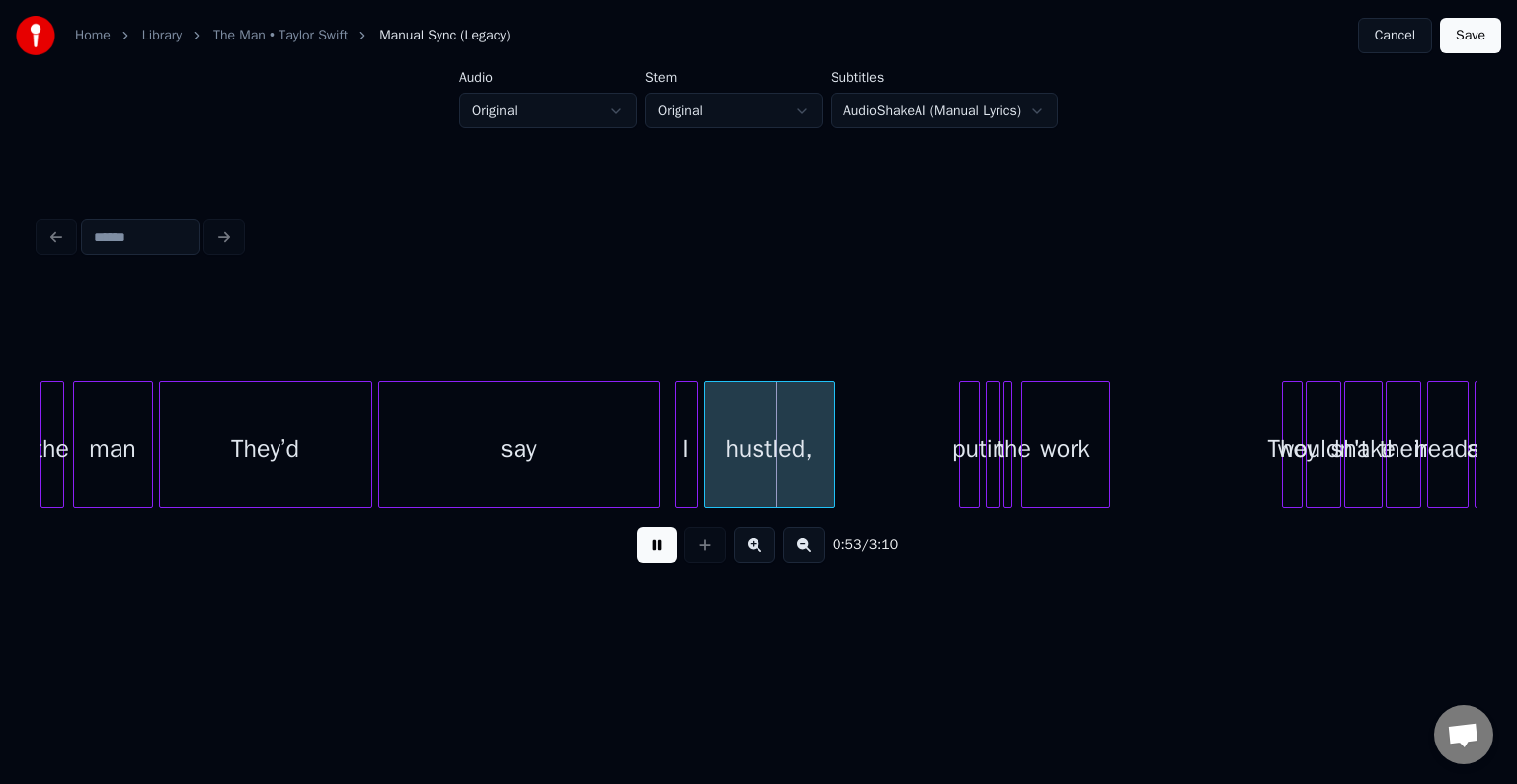 click at bounding box center [657, 545] 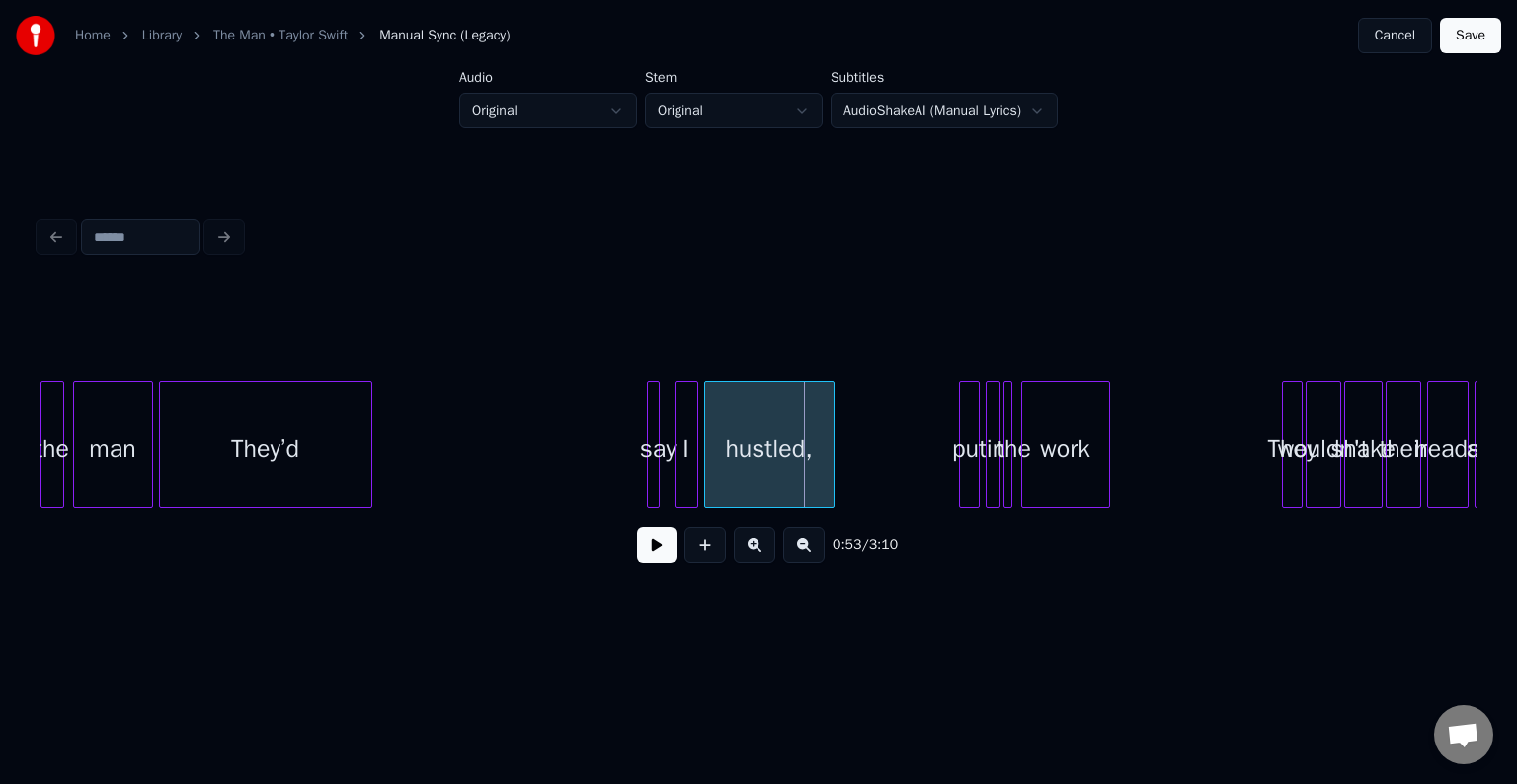 click at bounding box center [651, 444] 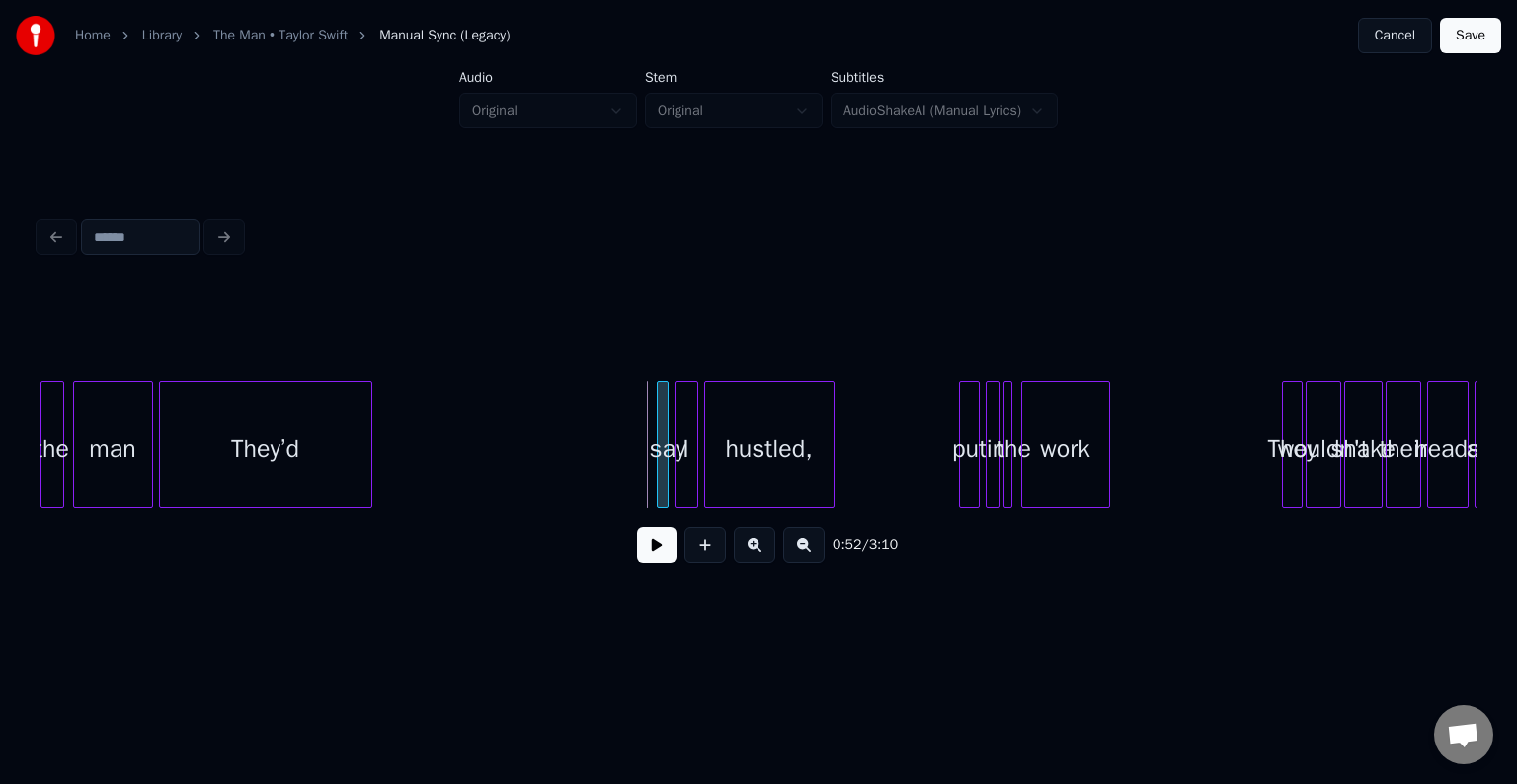 click on "say" at bounding box center (668, 449) 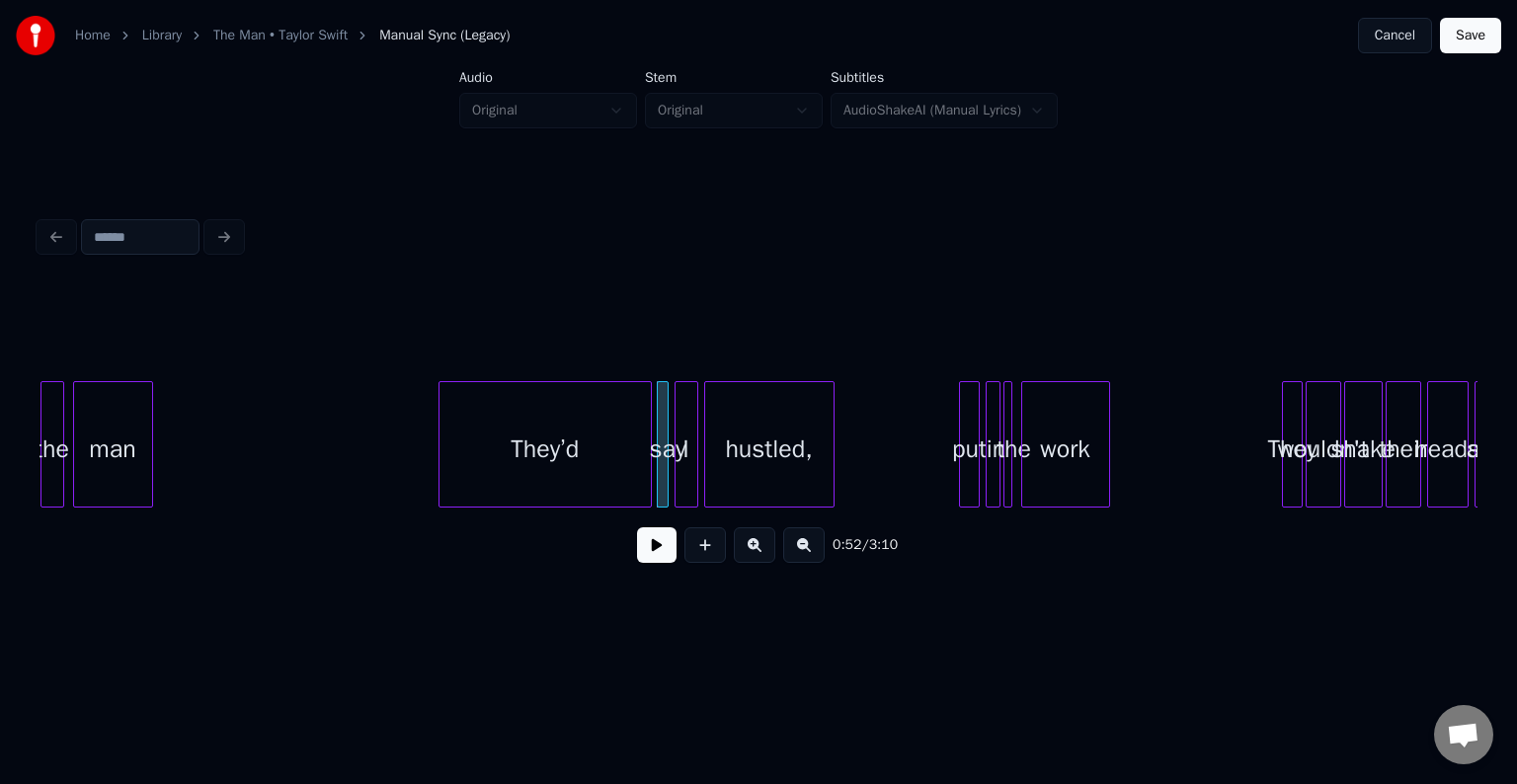 click on "They’d" at bounding box center (545, 449) 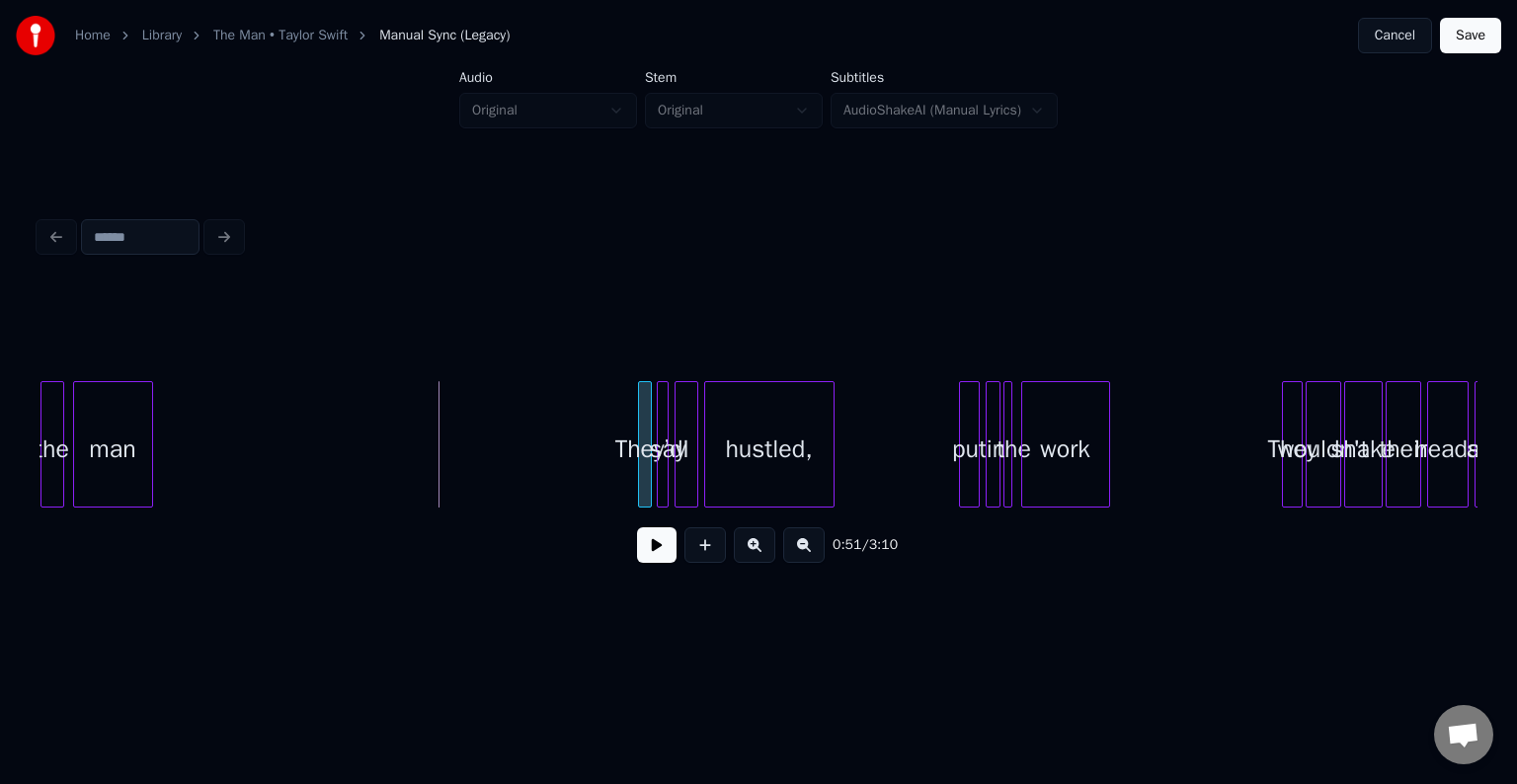 click at bounding box center [642, 444] 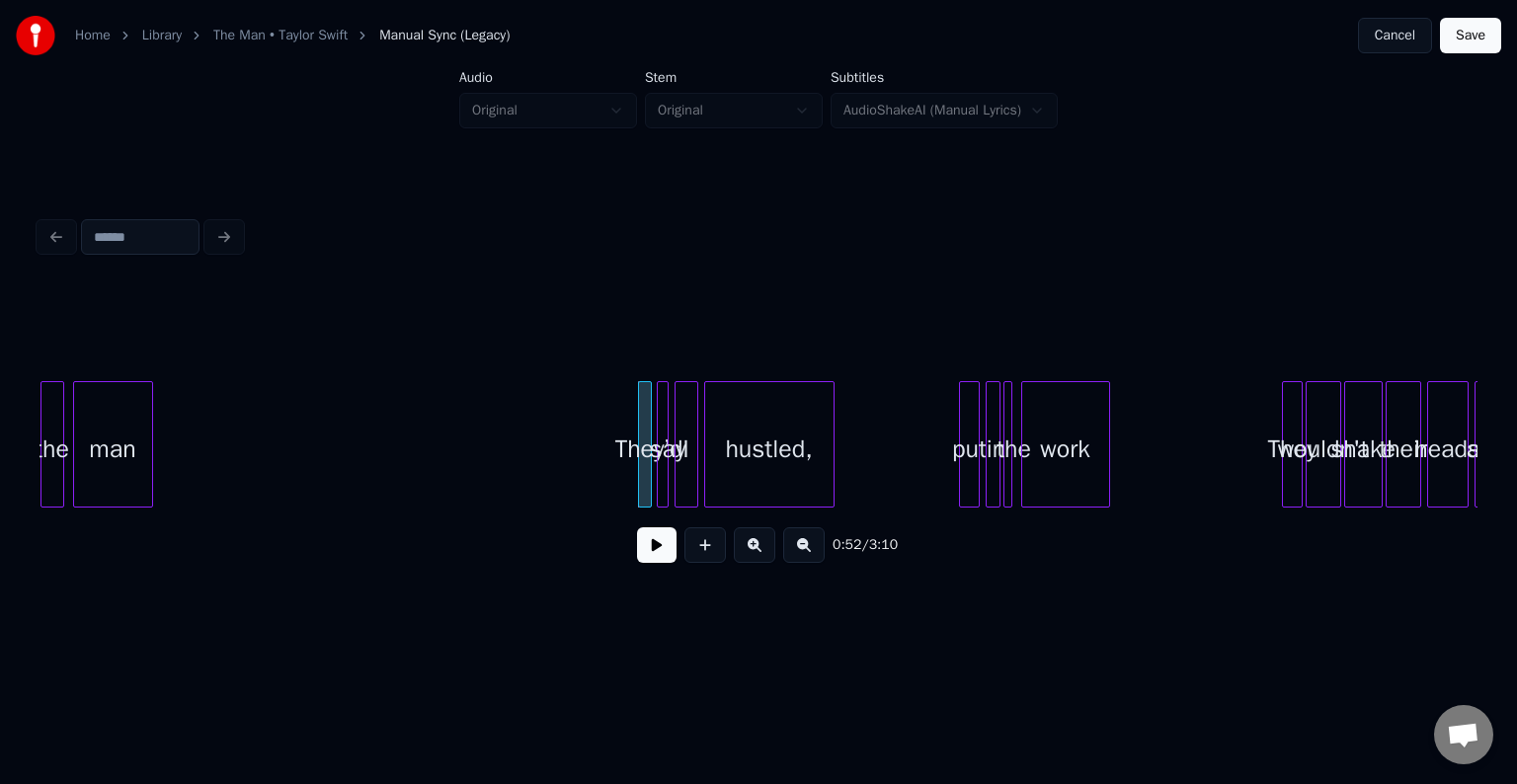 click at bounding box center (657, 545) 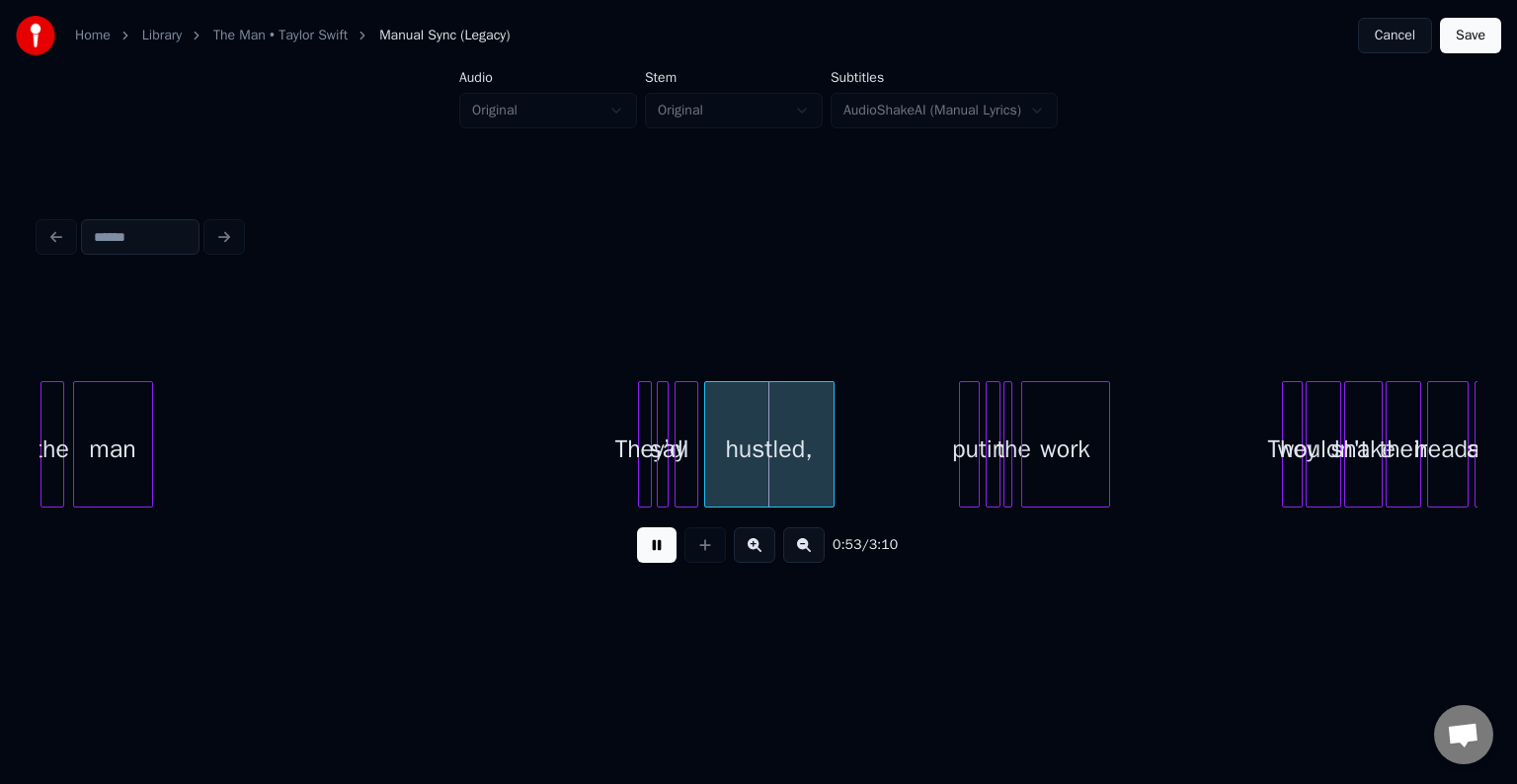 click at bounding box center [657, 545] 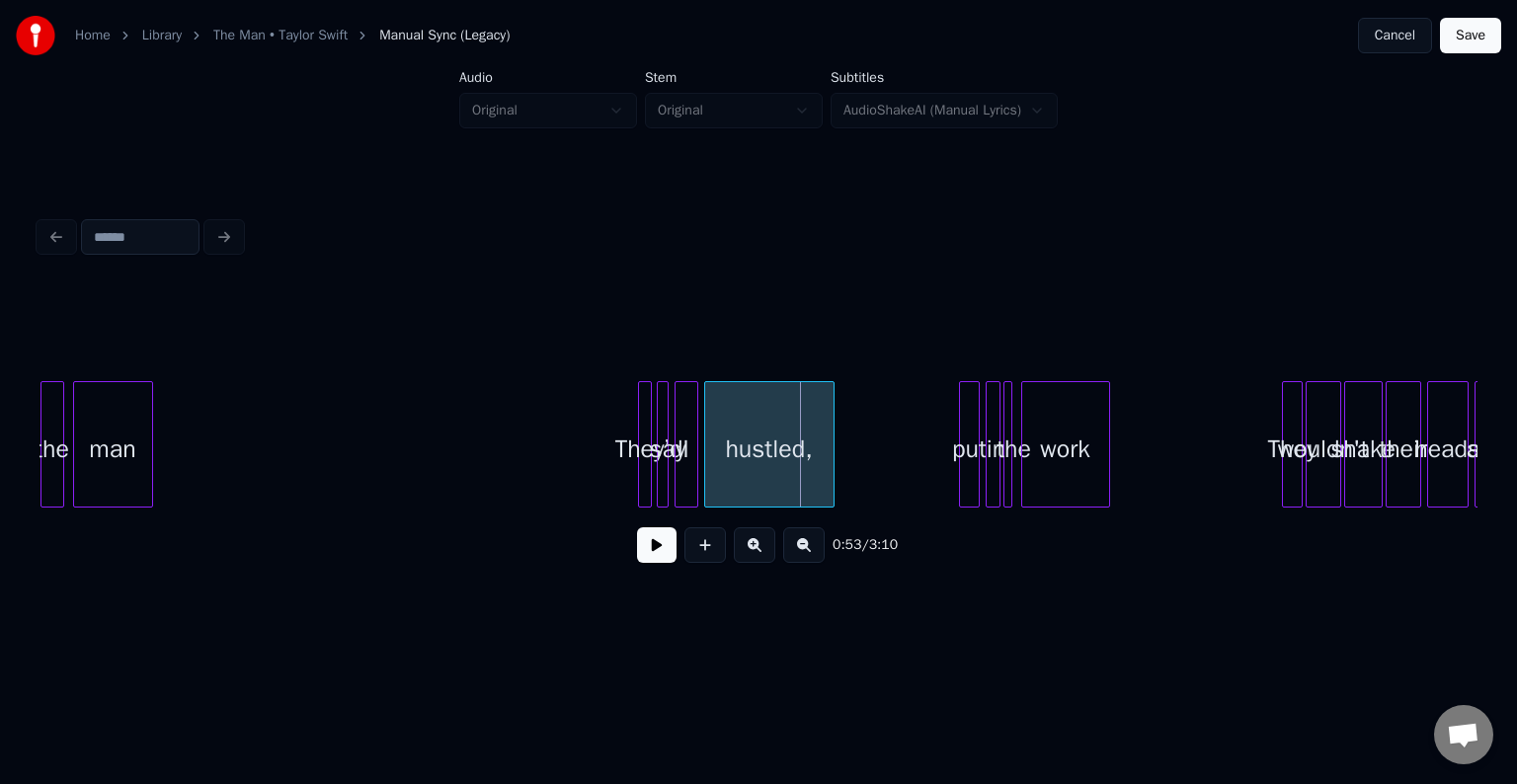 click on "the man They’d say I hustled, put in the work They wouldn't shake their heads and" at bounding box center (6948, 444) 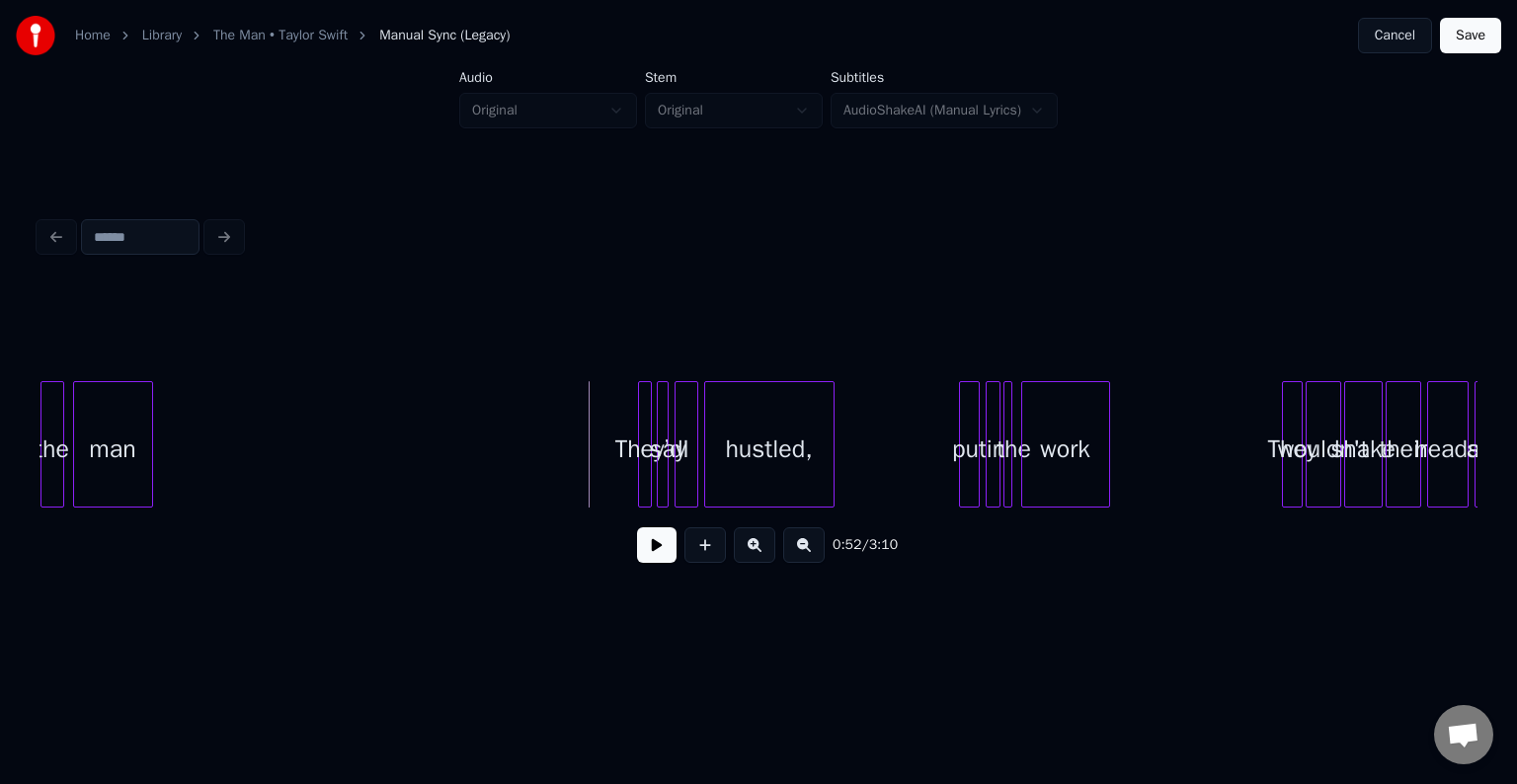click on "0:52  /  3:10" at bounding box center (758, 545) 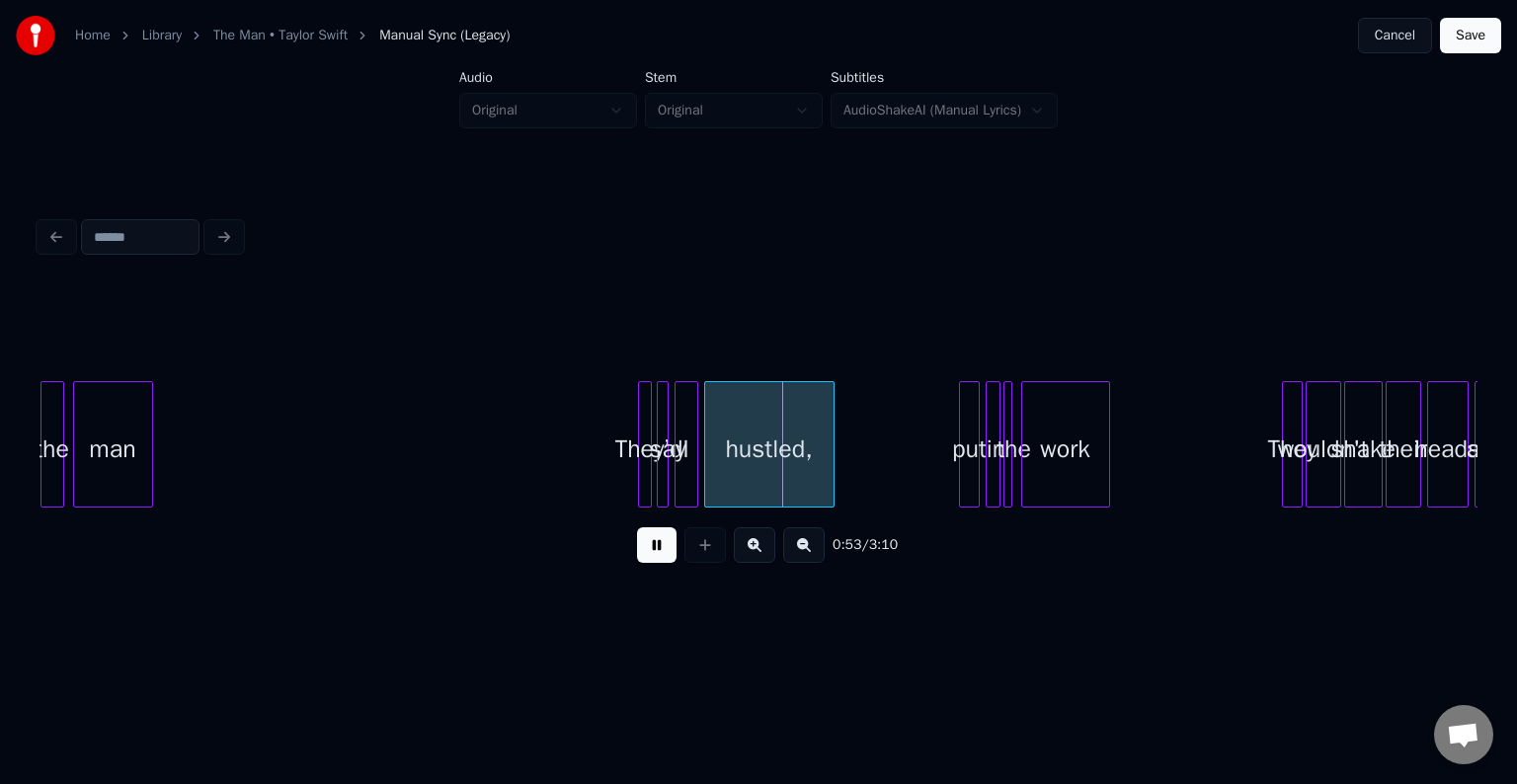 click at bounding box center [657, 545] 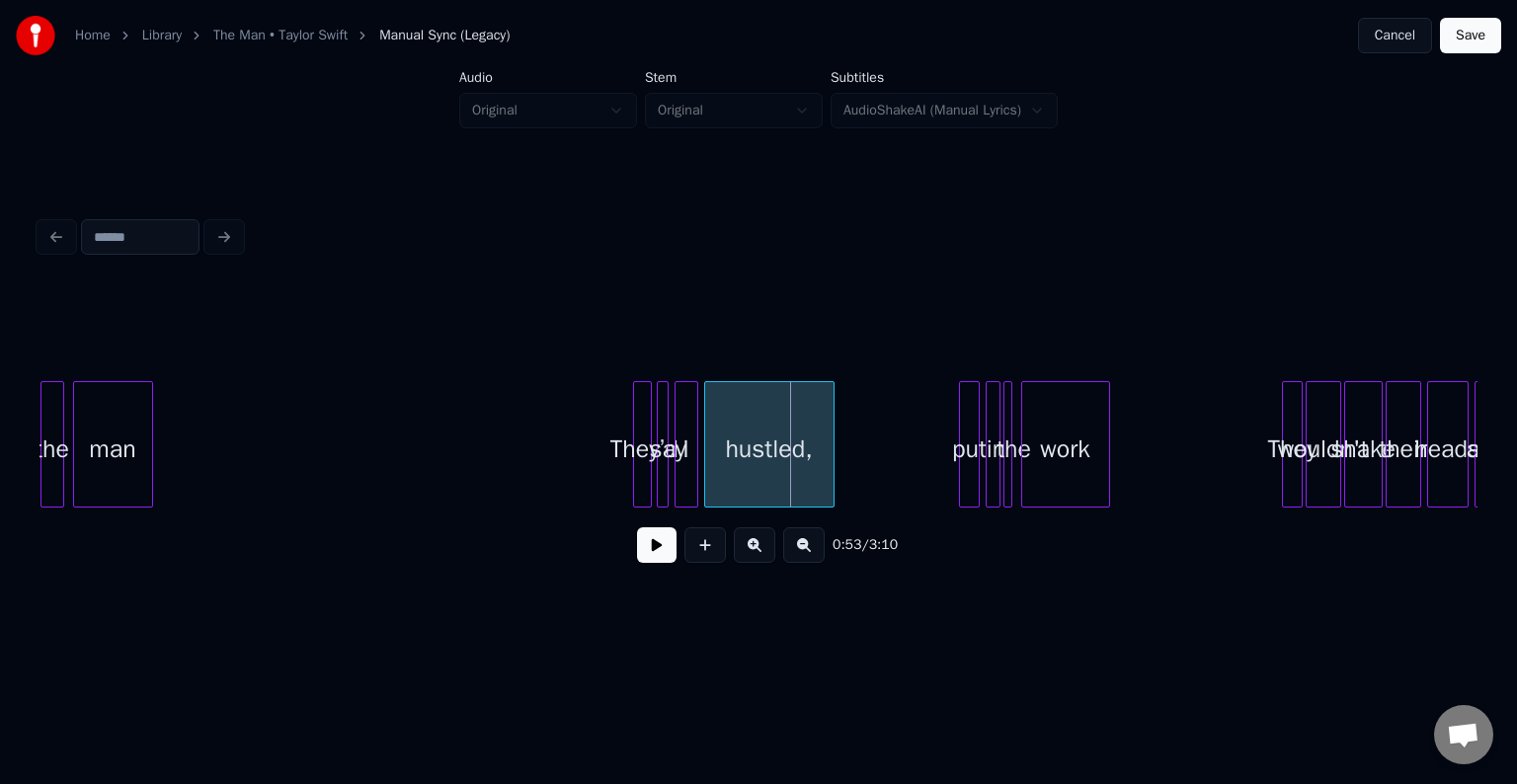 click at bounding box center (637, 444) 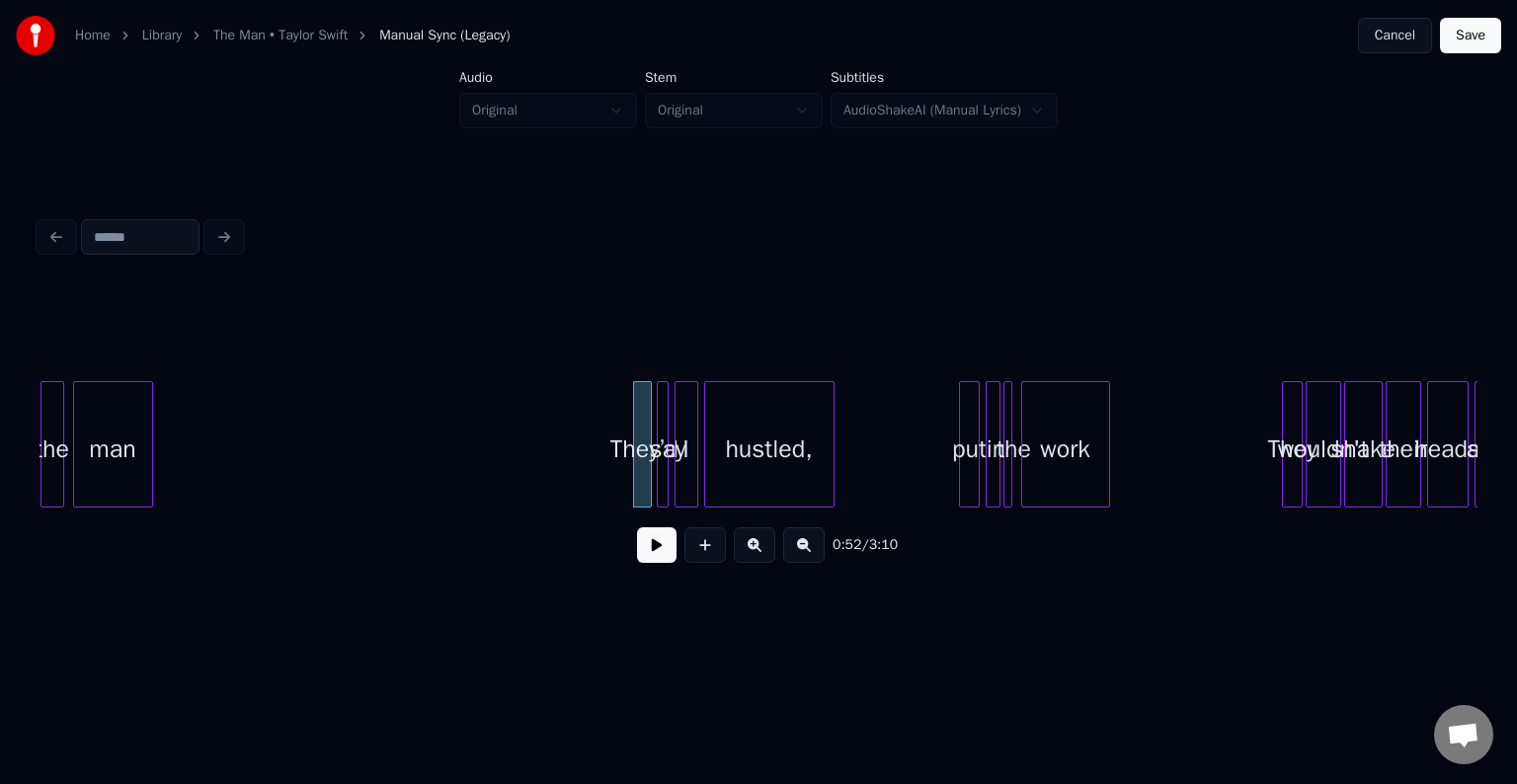 click at bounding box center [657, 545] 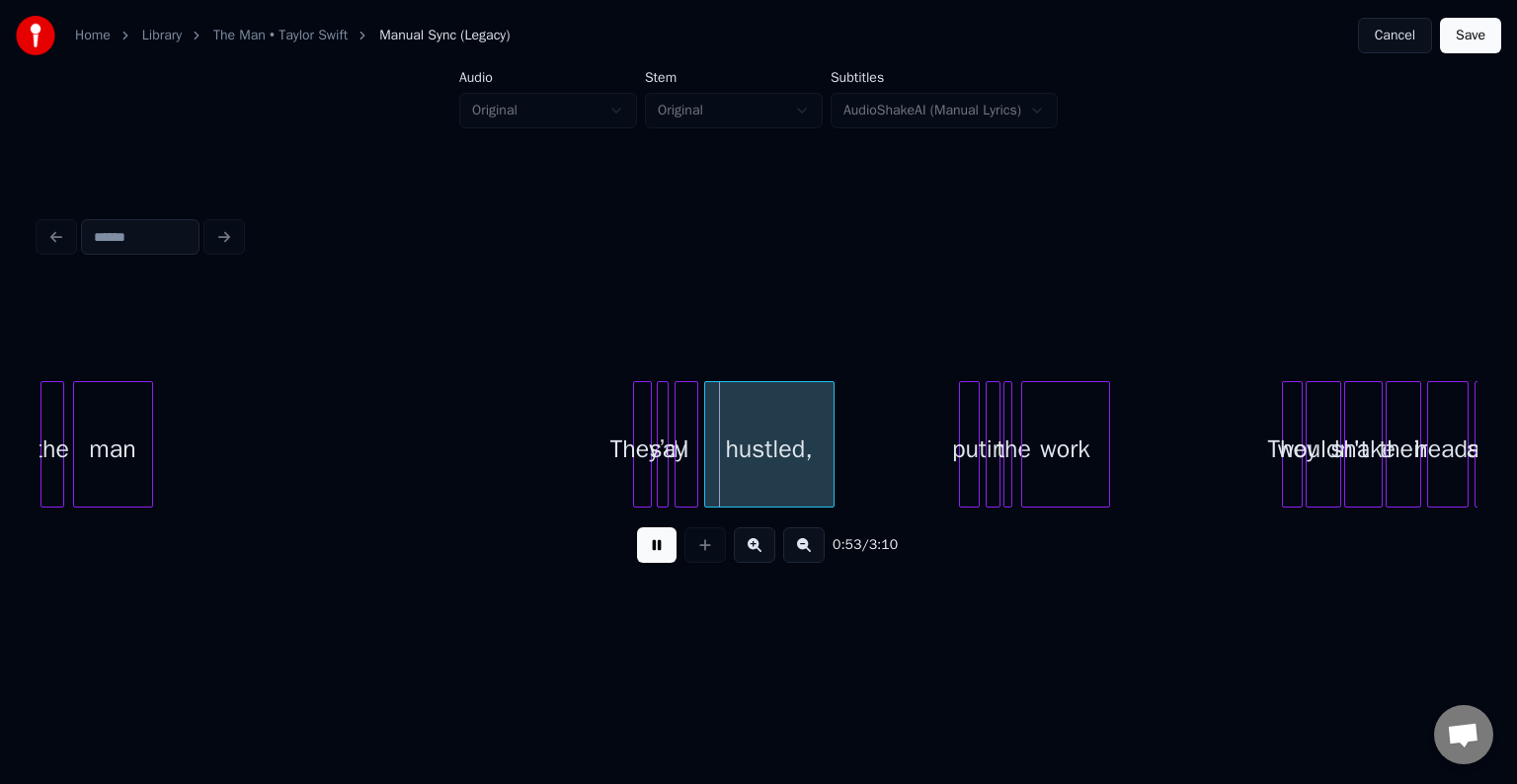click on "0:53 / 3:10" at bounding box center (758, 395) 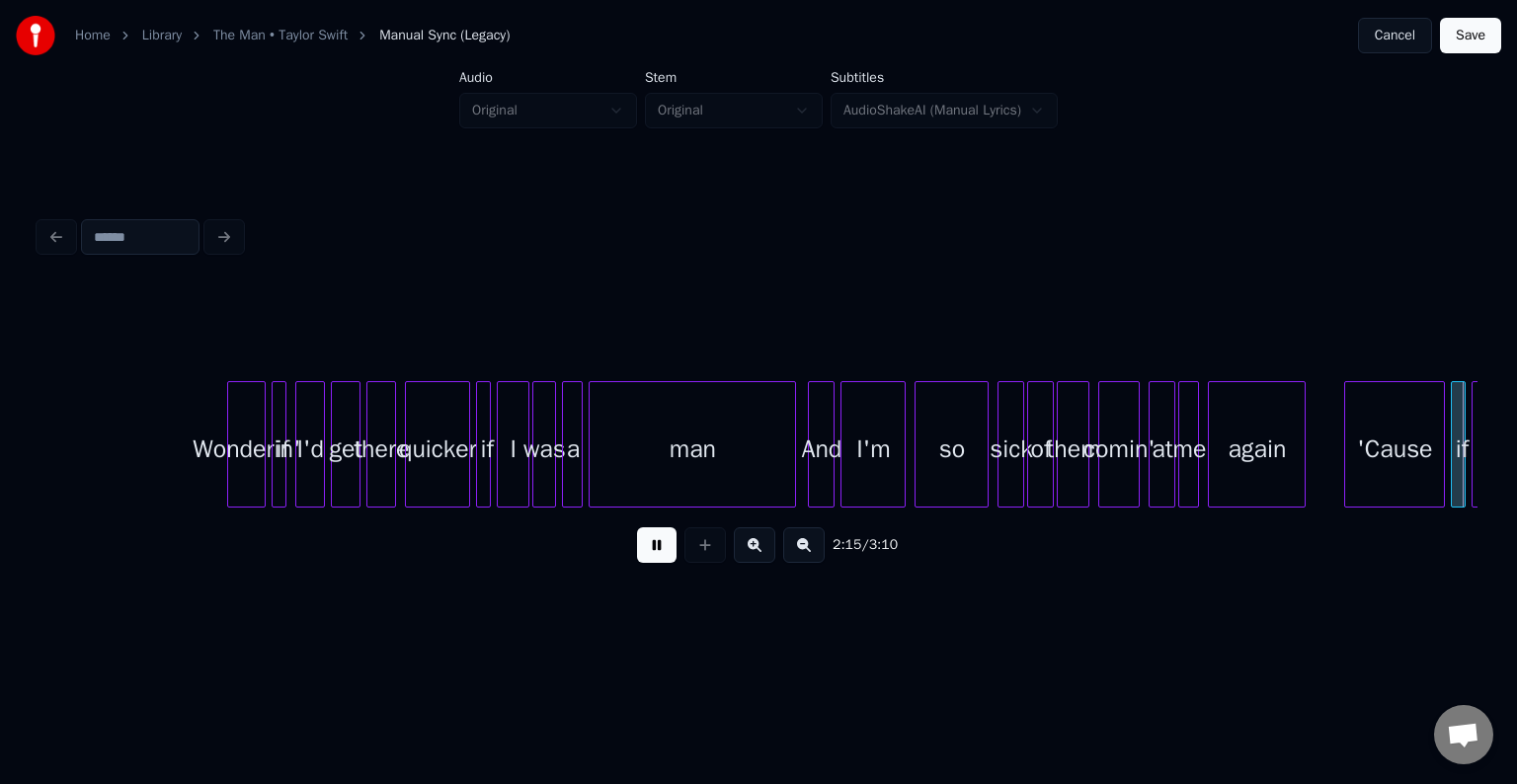scroll, scrollTop: 0, scrollLeft: 20153, axis: horizontal 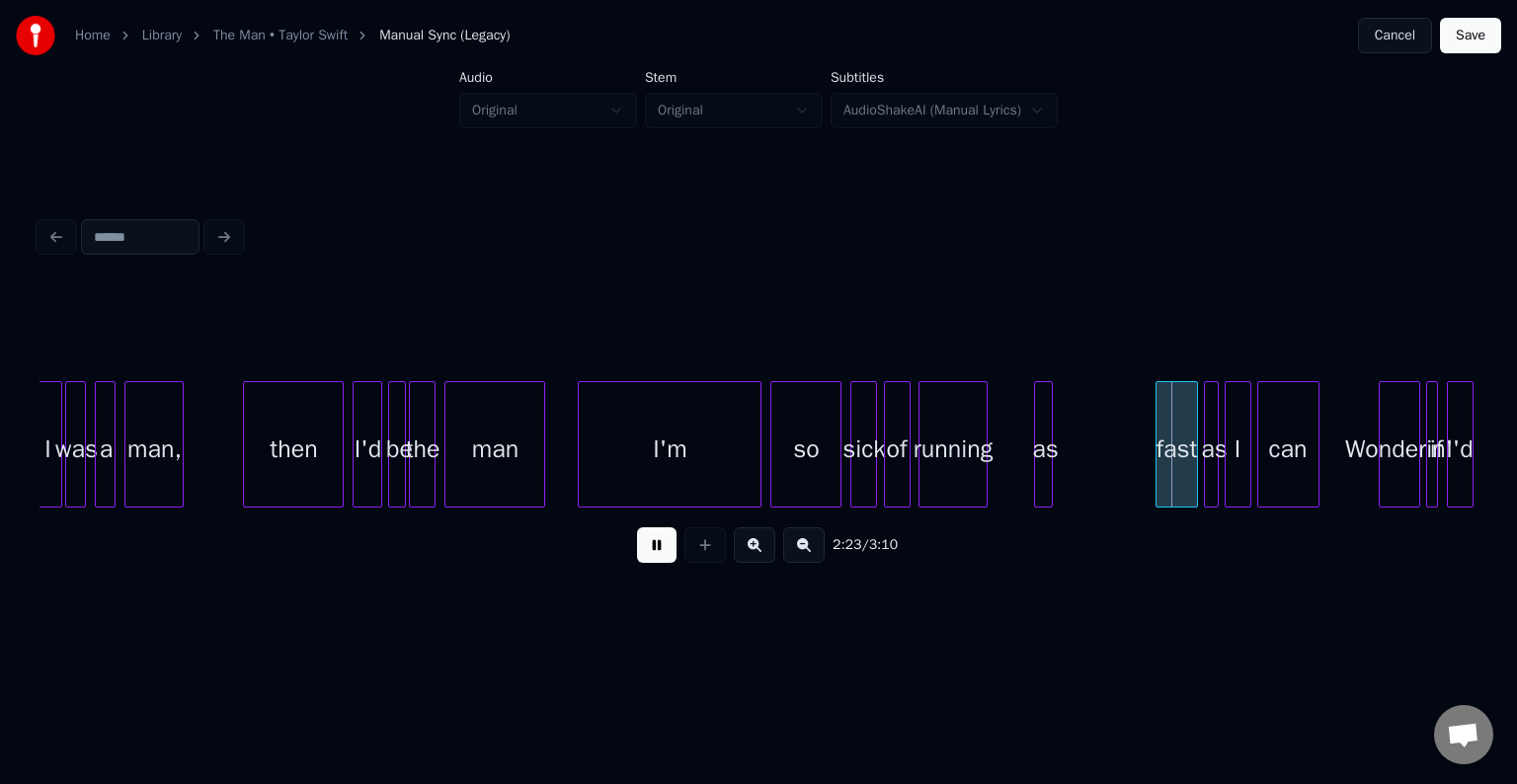 click at bounding box center [657, 545] 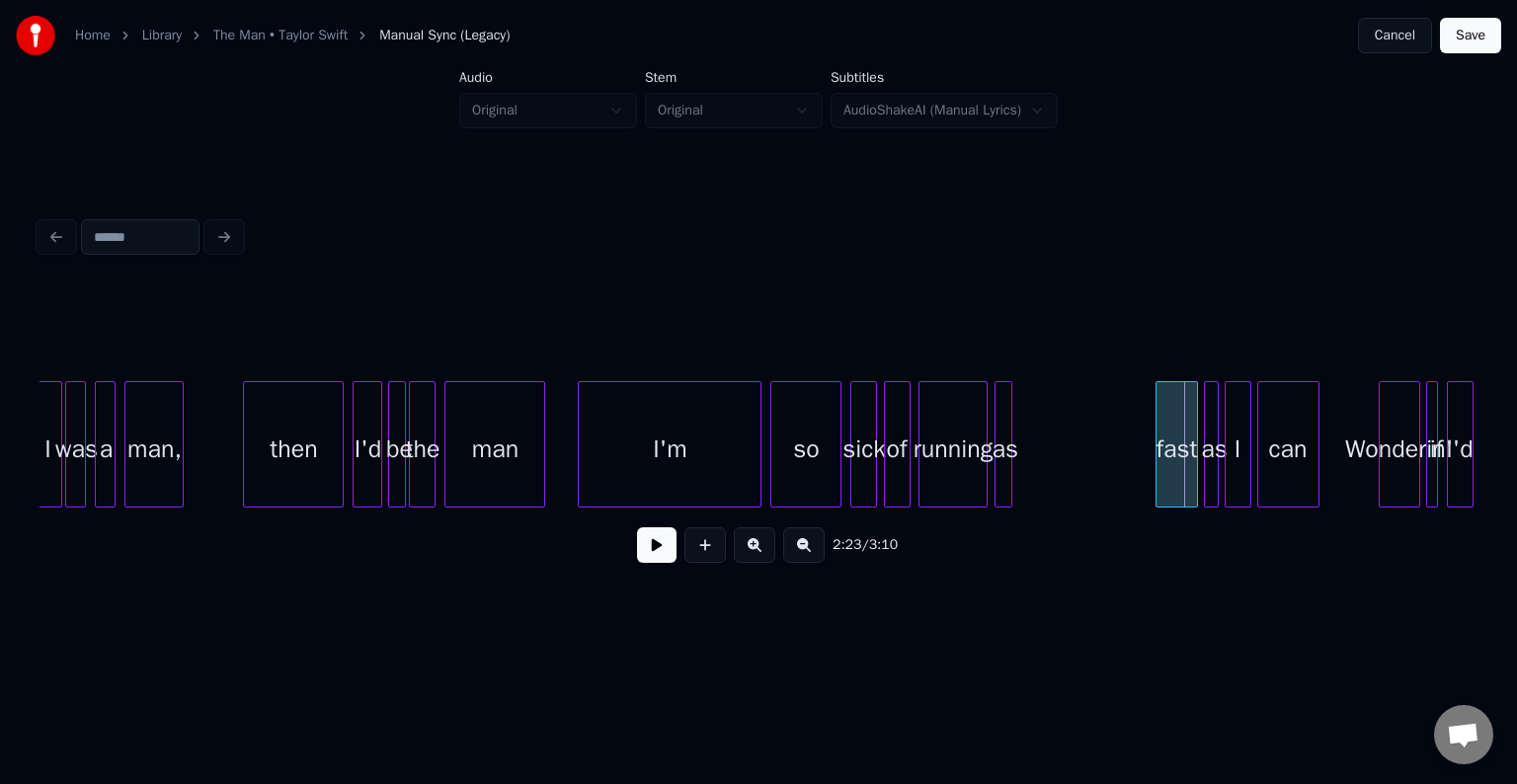 click on "as" at bounding box center (1005, 449) 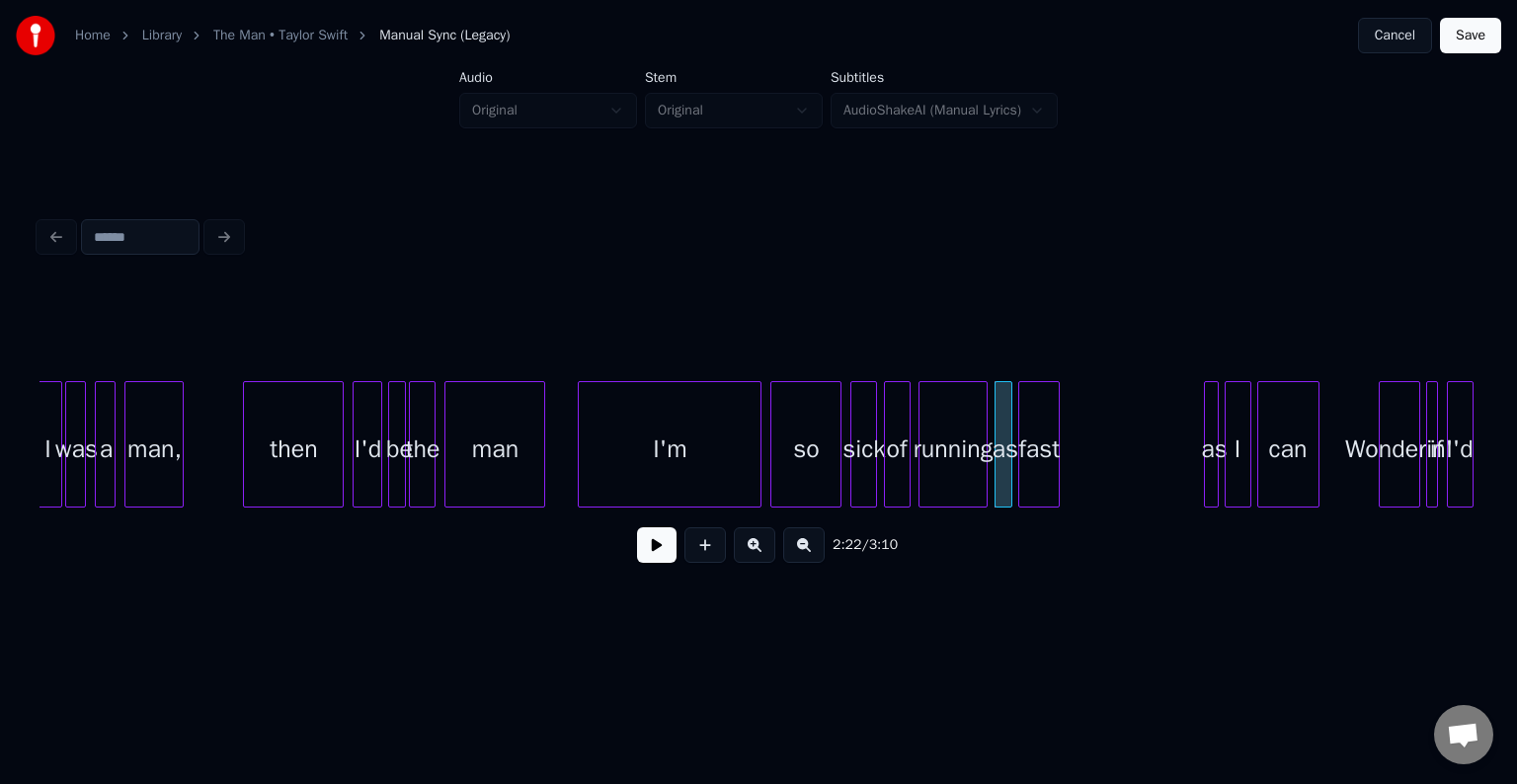 click on "fast" at bounding box center (1039, 449) 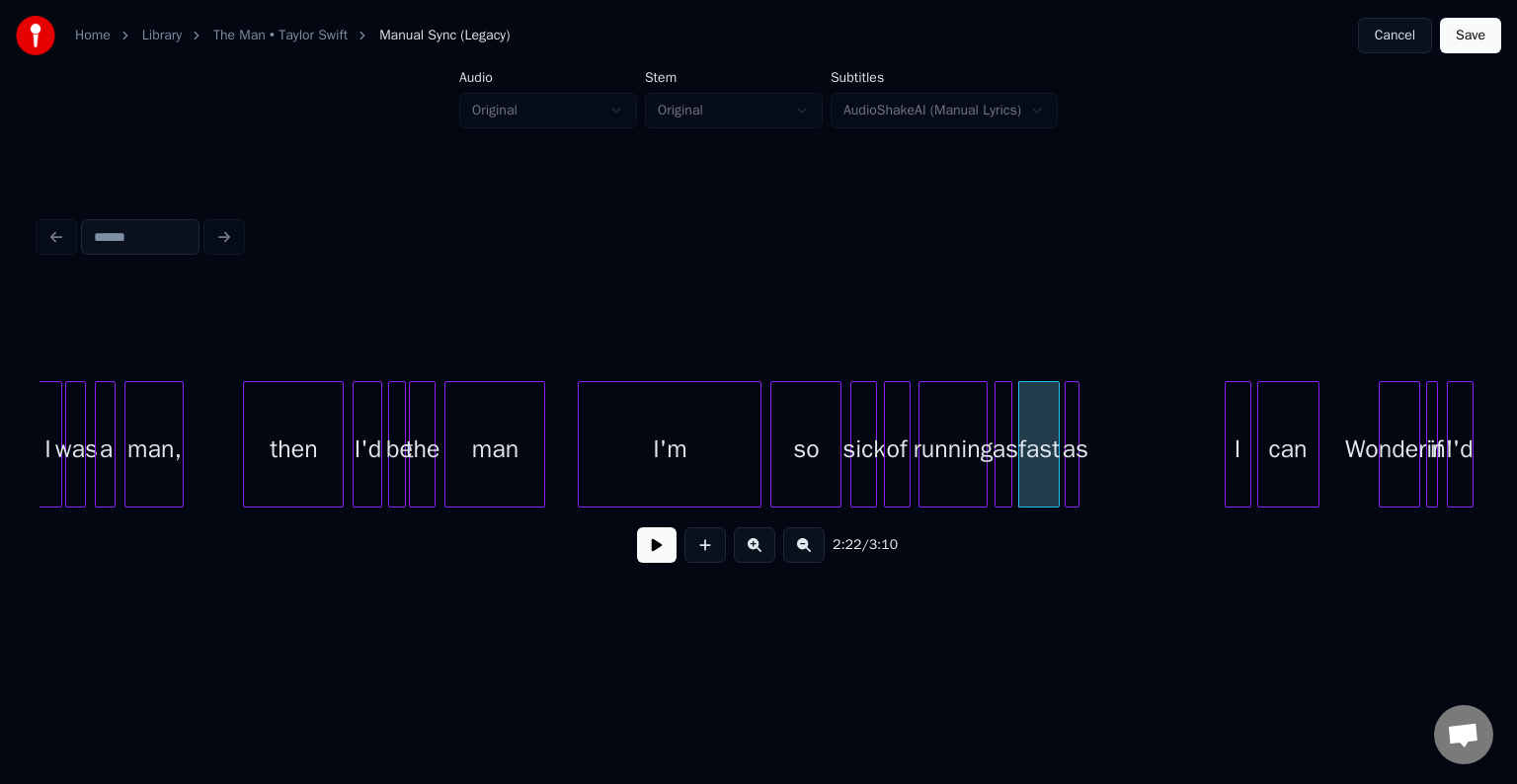 click on "as" at bounding box center (1076, 449) 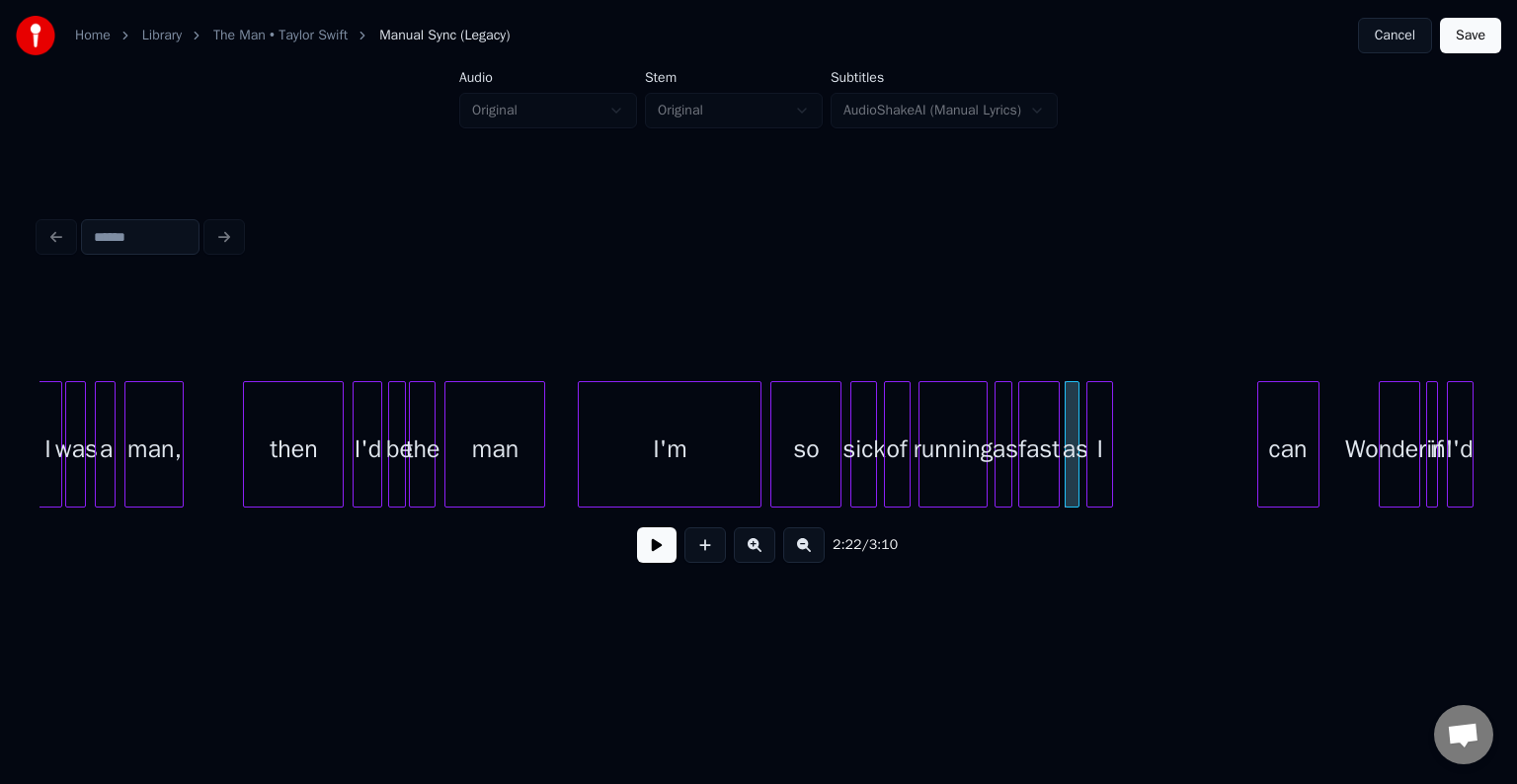 click on "I" at bounding box center [1099, 449] 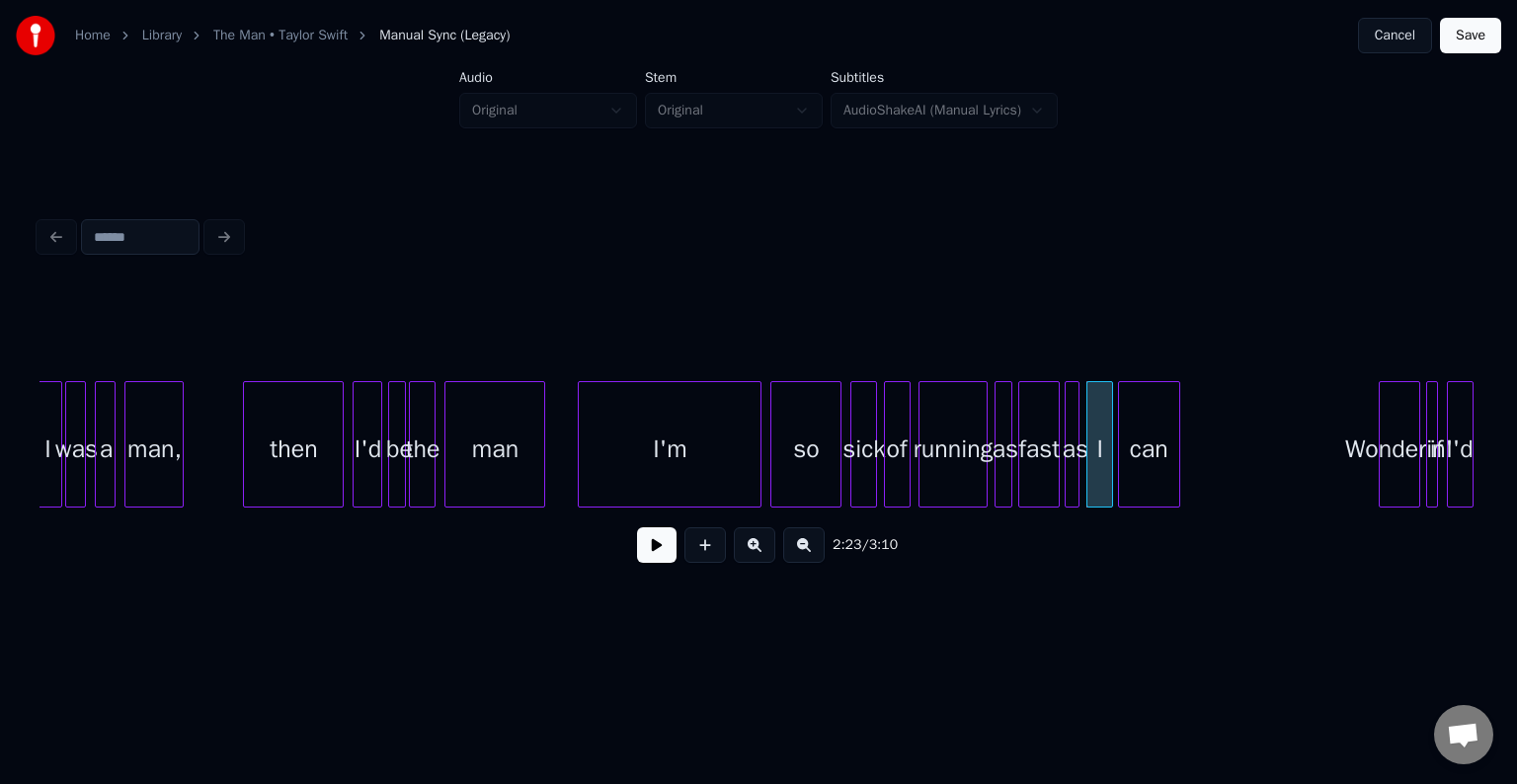 click on "can" at bounding box center [1149, 449] 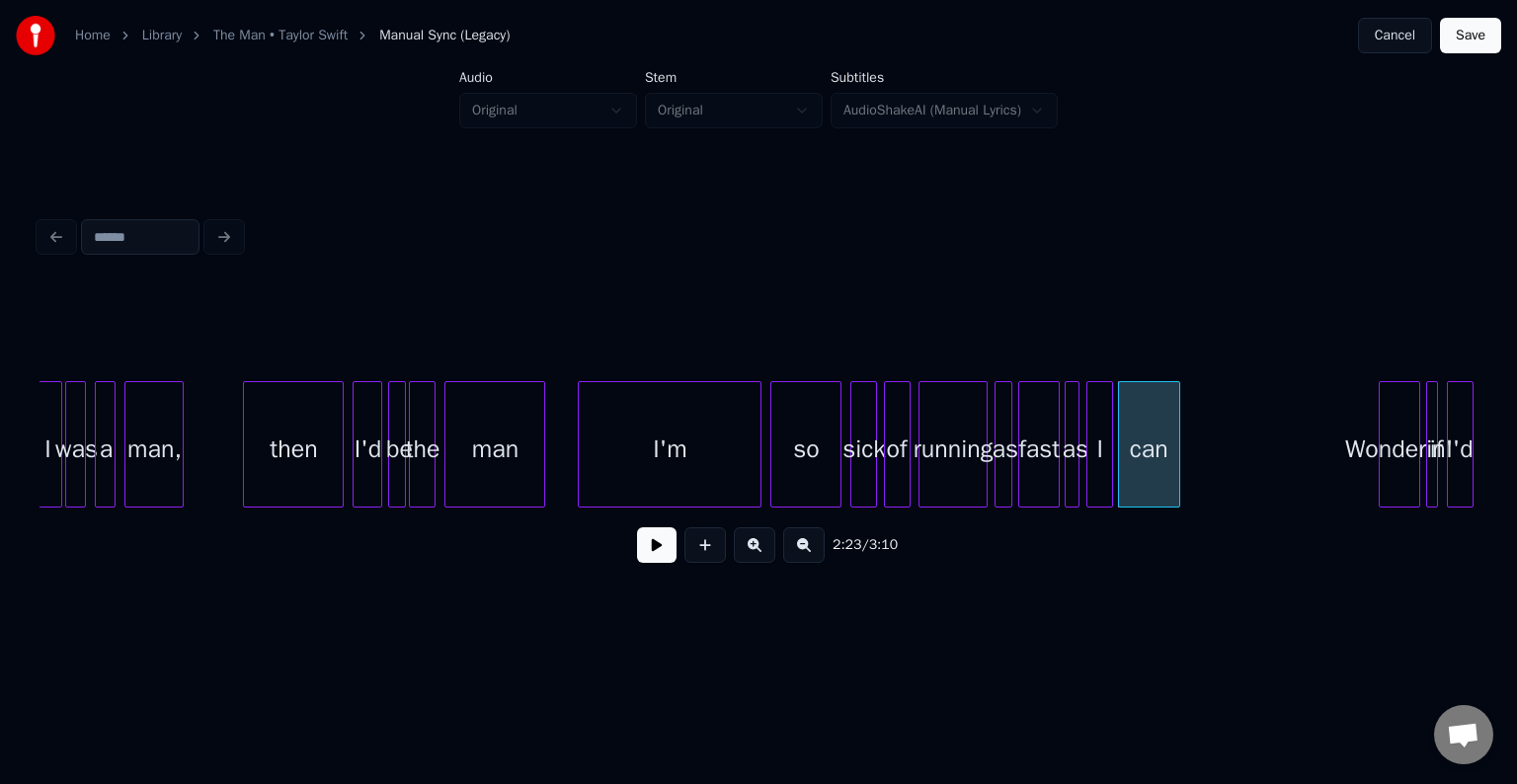 click on "running" at bounding box center (952, 449) 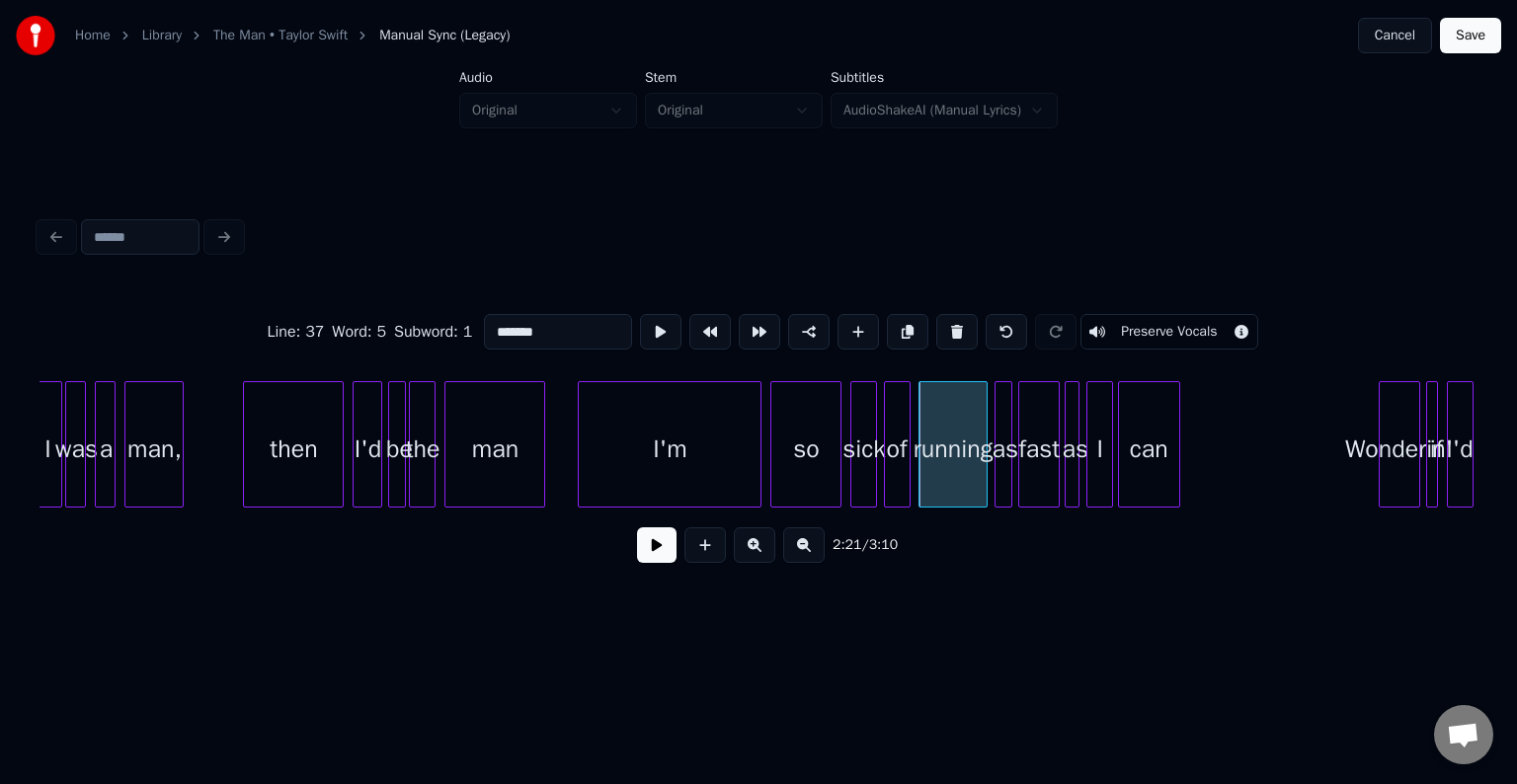 click at bounding box center [657, 545] 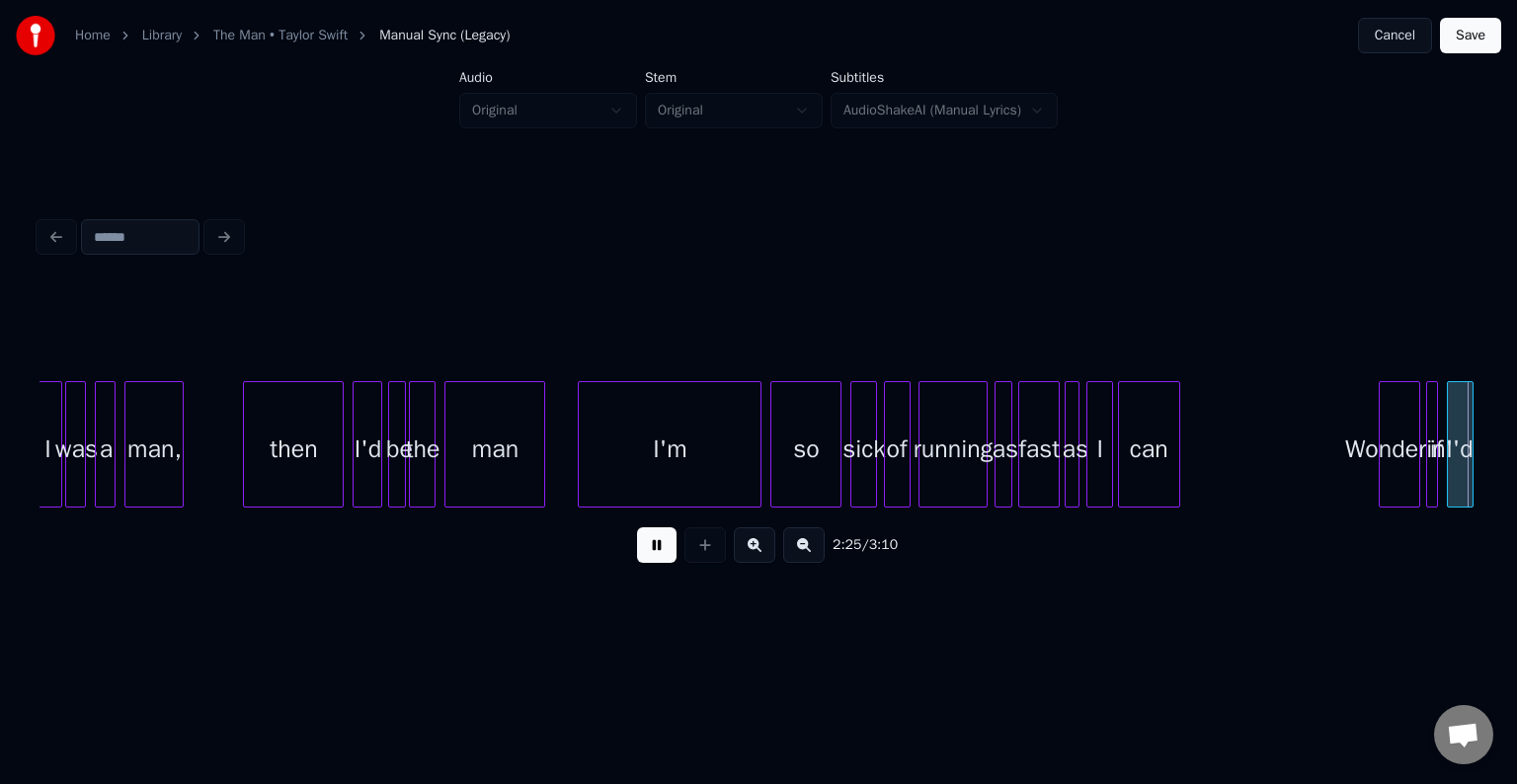 scroll, scrollTop: 0, scrollLeft: 21592, axis: horizontal 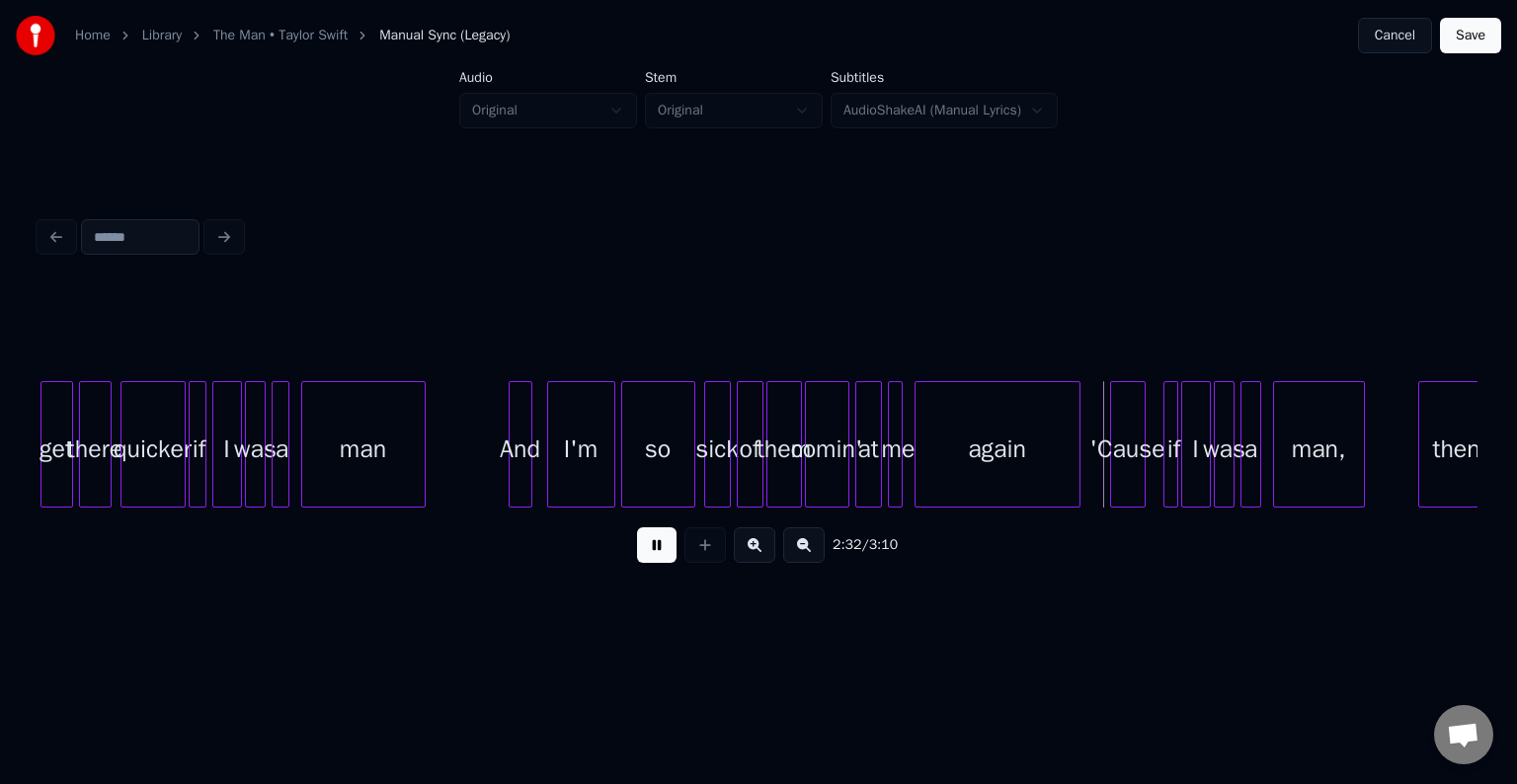 click at bounding box center (657, 545) 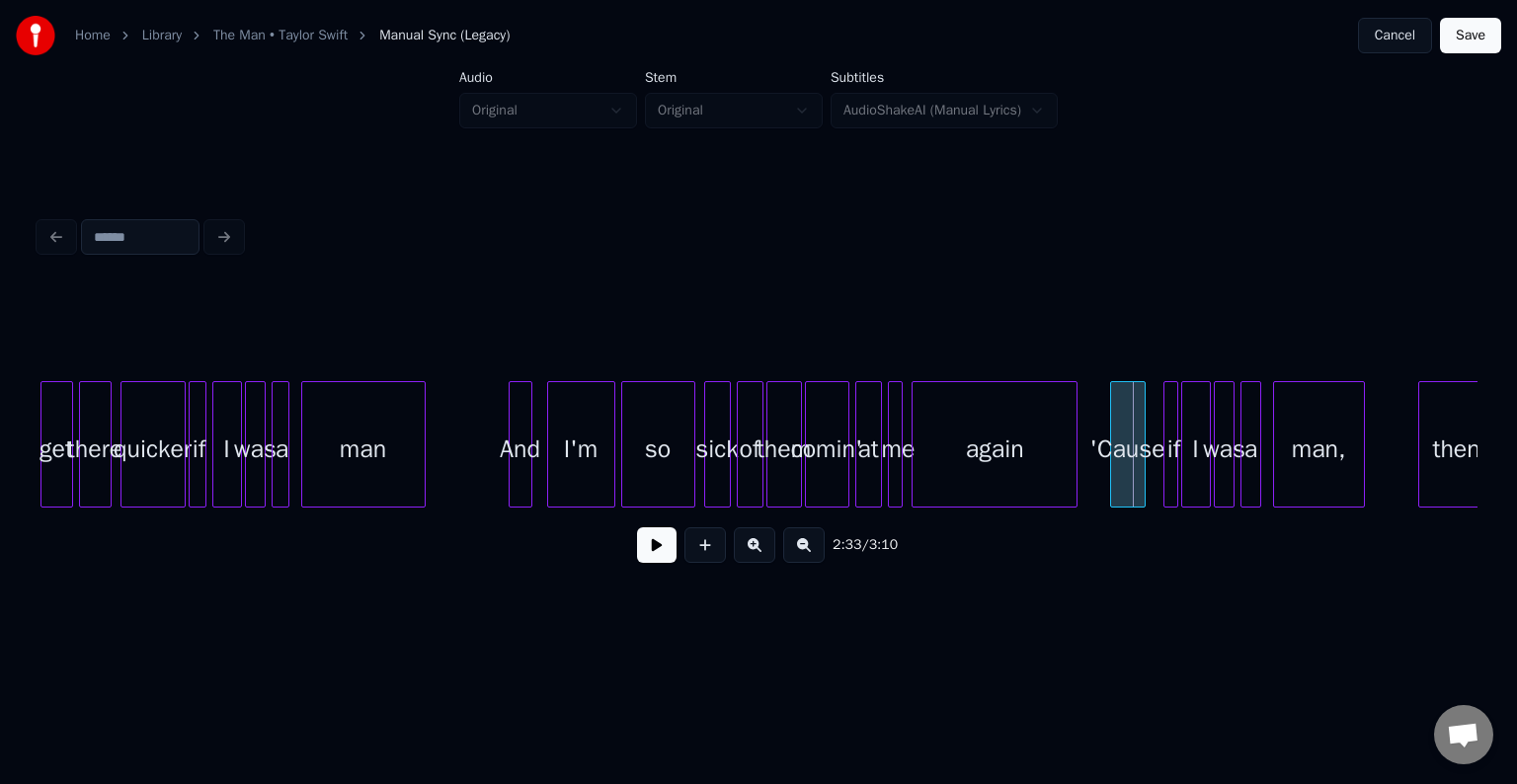 click on "again" at bounding box center (995, 444) 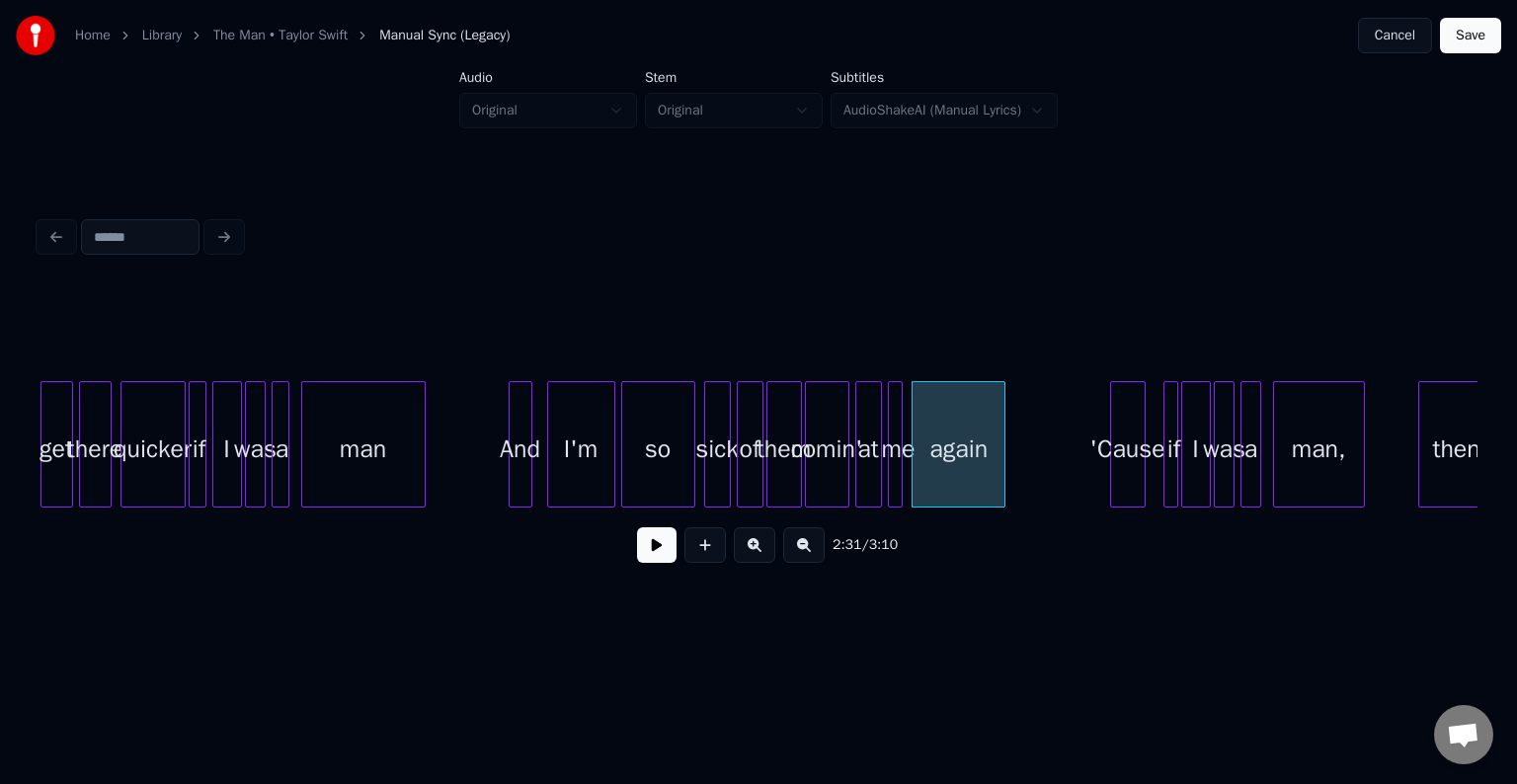 click at bounding box center (1001, 444) 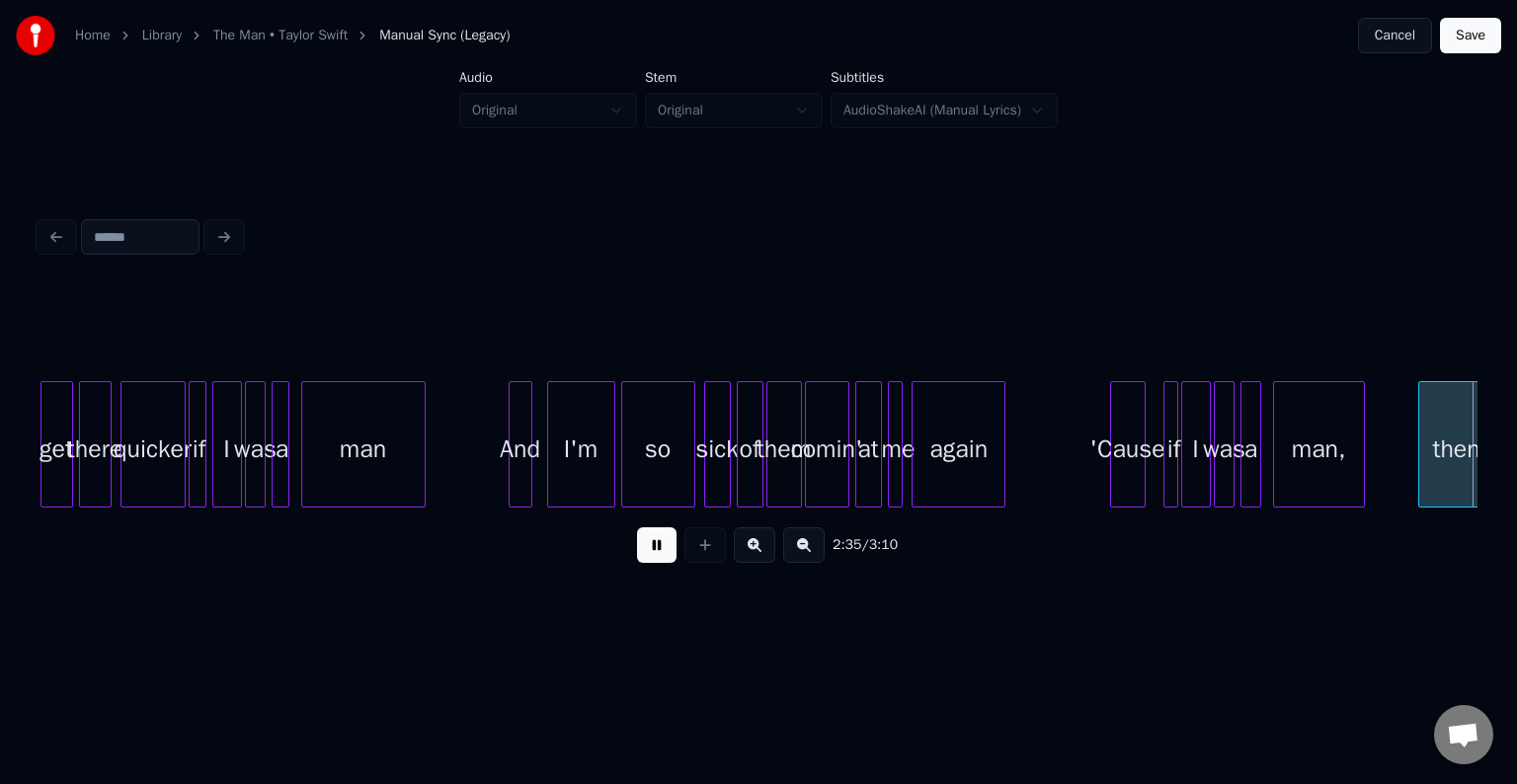 scroll, scrollTop: 0, scrollLeft: 23032, axis: horizontal 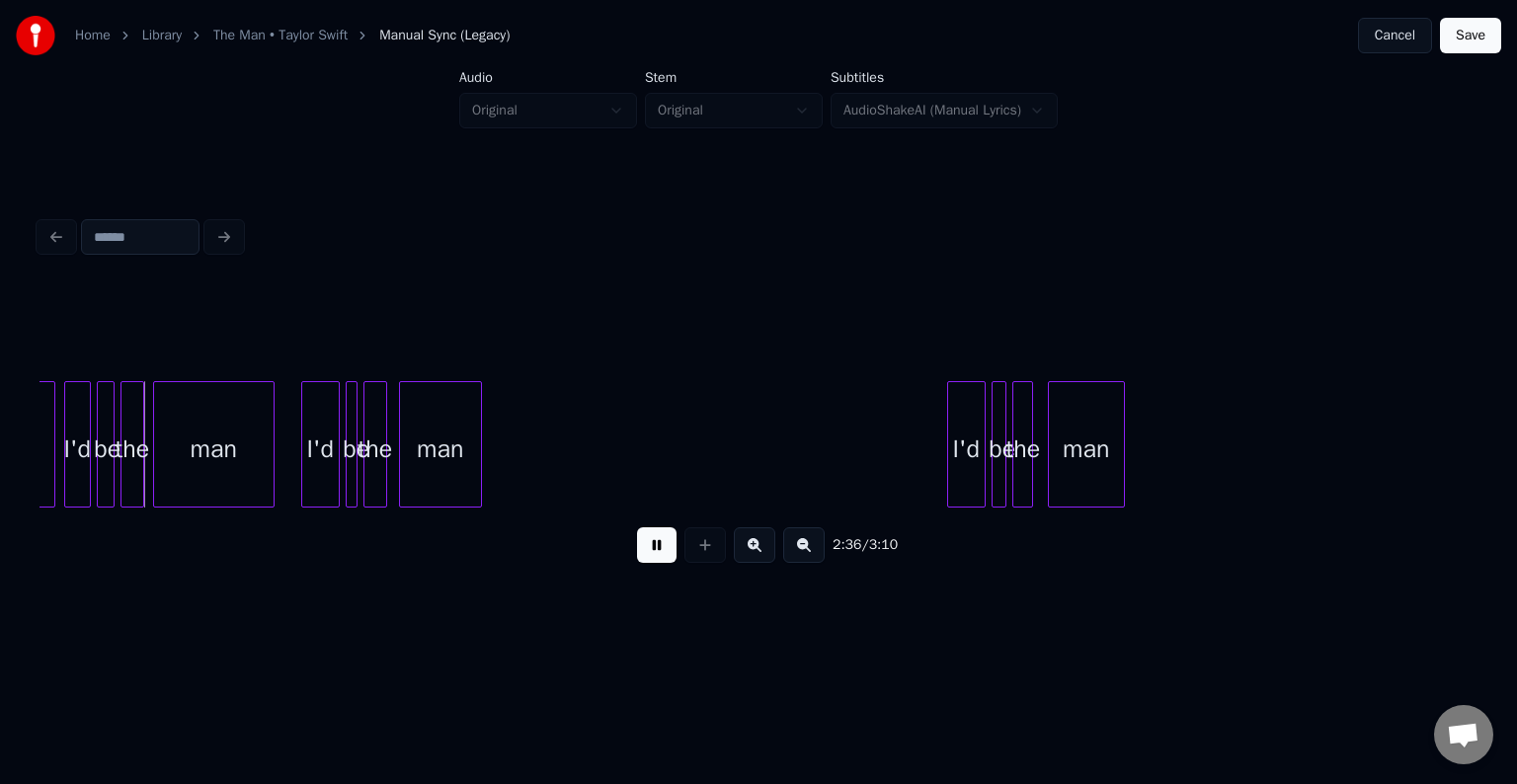 click at bounding box center (657, 545) 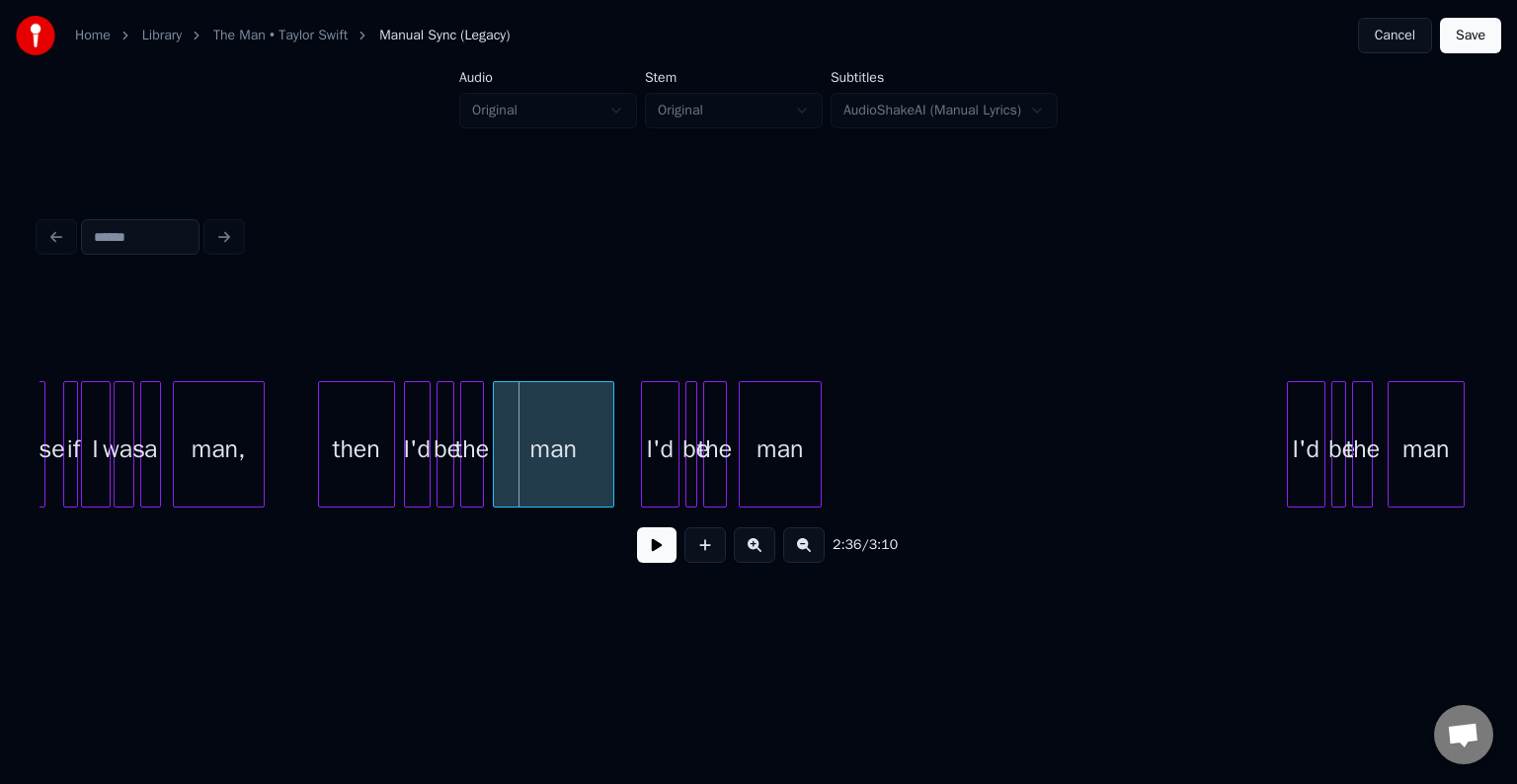 scroll, scrollTop: 0, scrollLeft: 22676, axis: horizontal 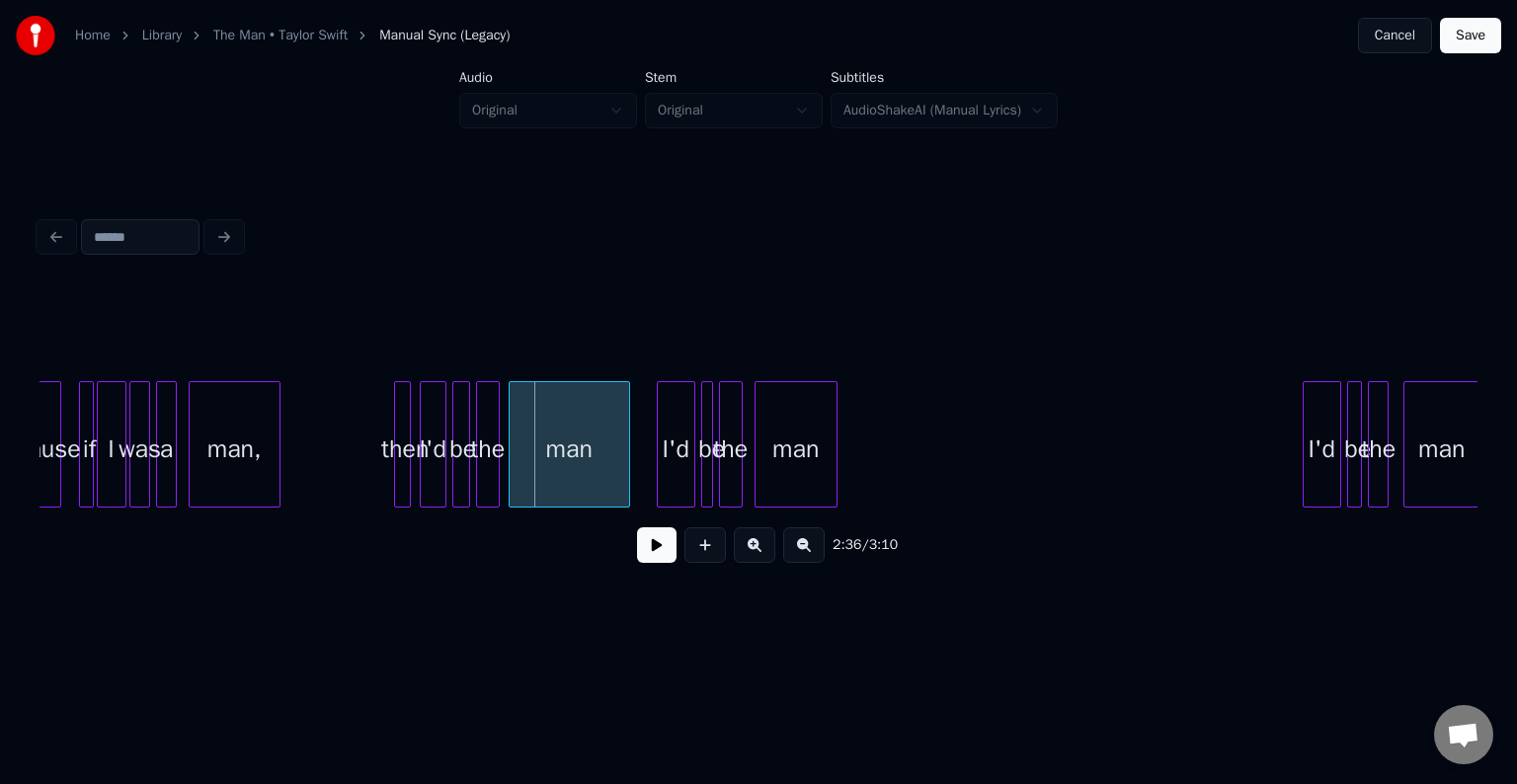 click at bounding box center (398, 444) 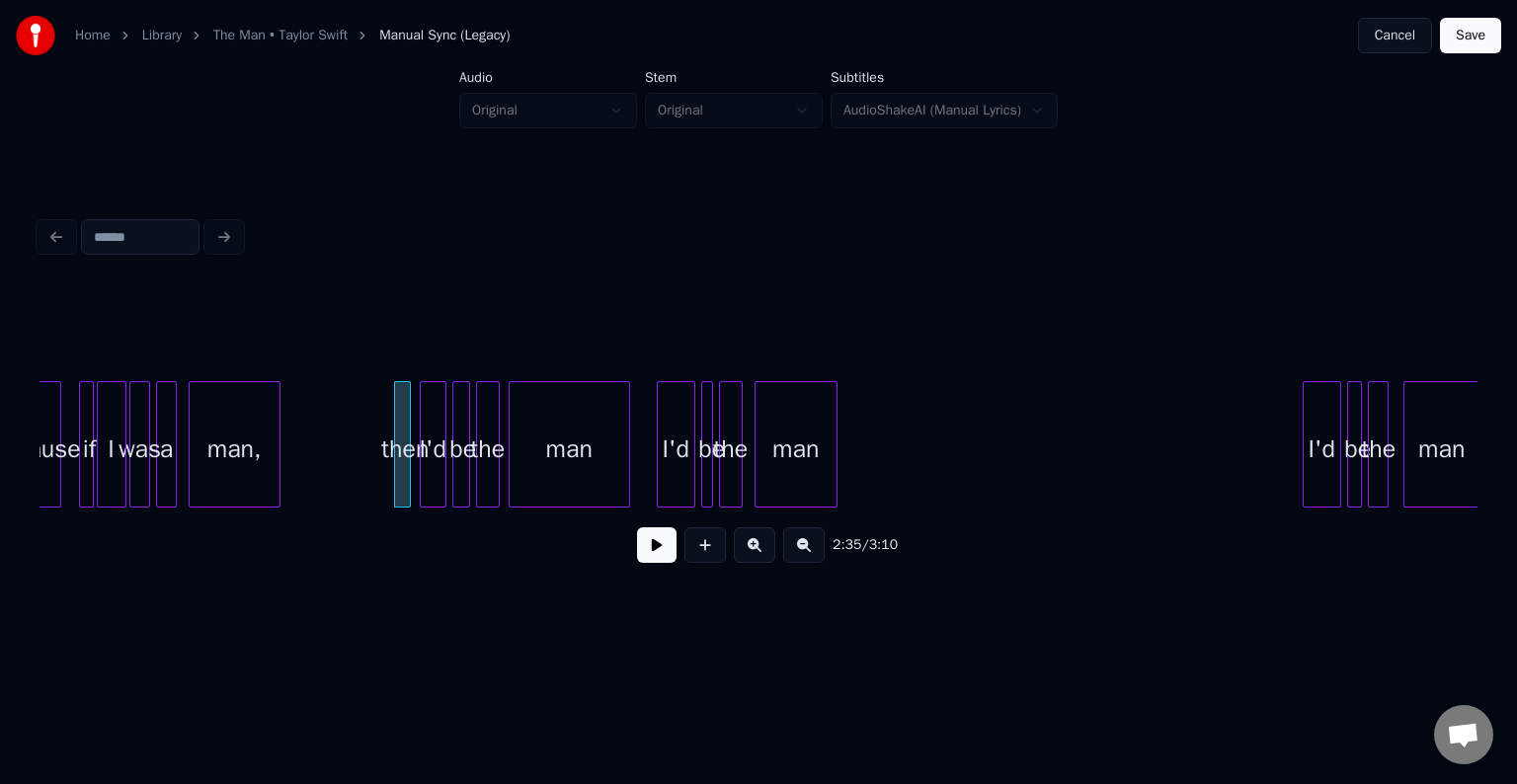 click at bounding box center (657, 545) 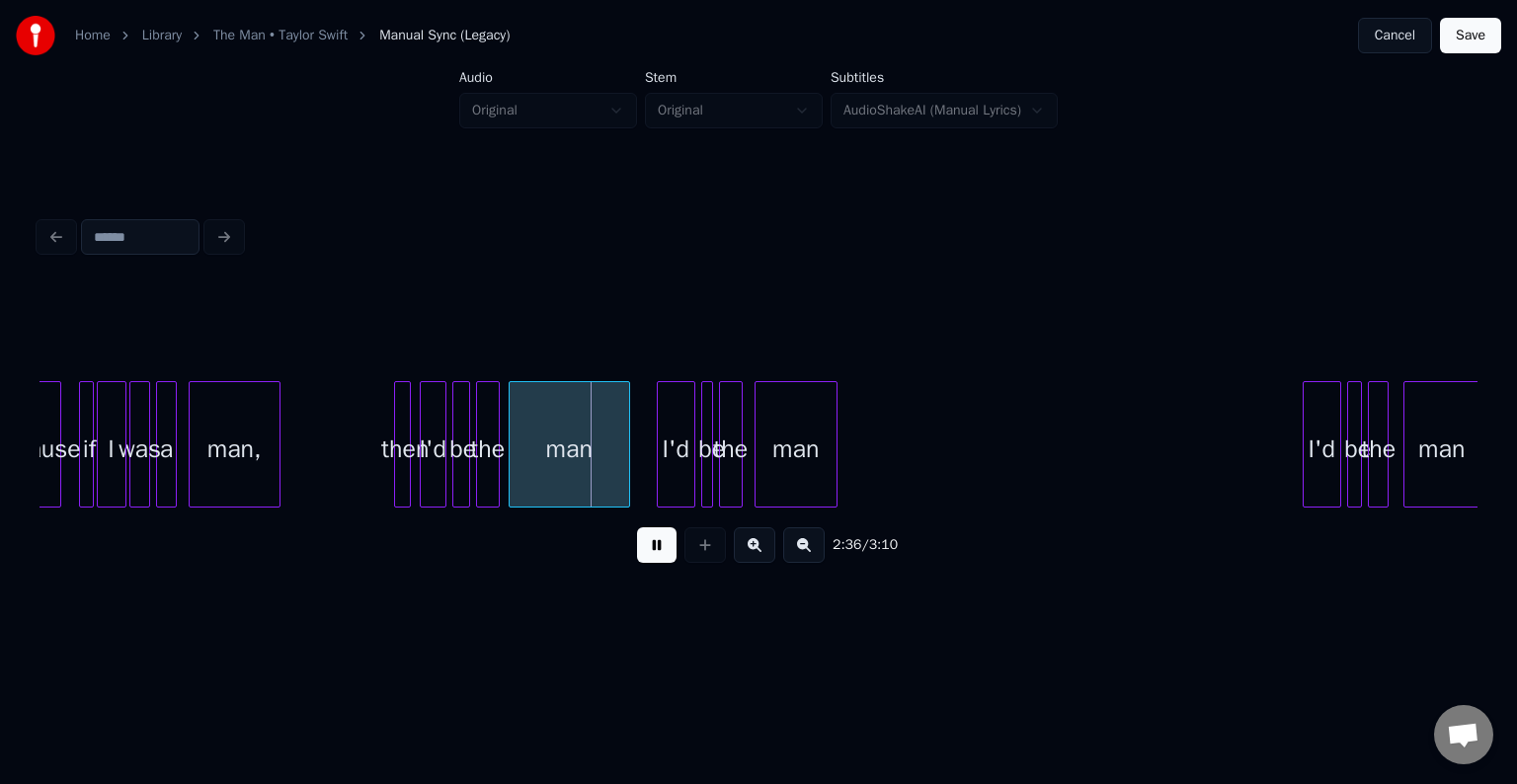 click at bounding box center [657, 545] 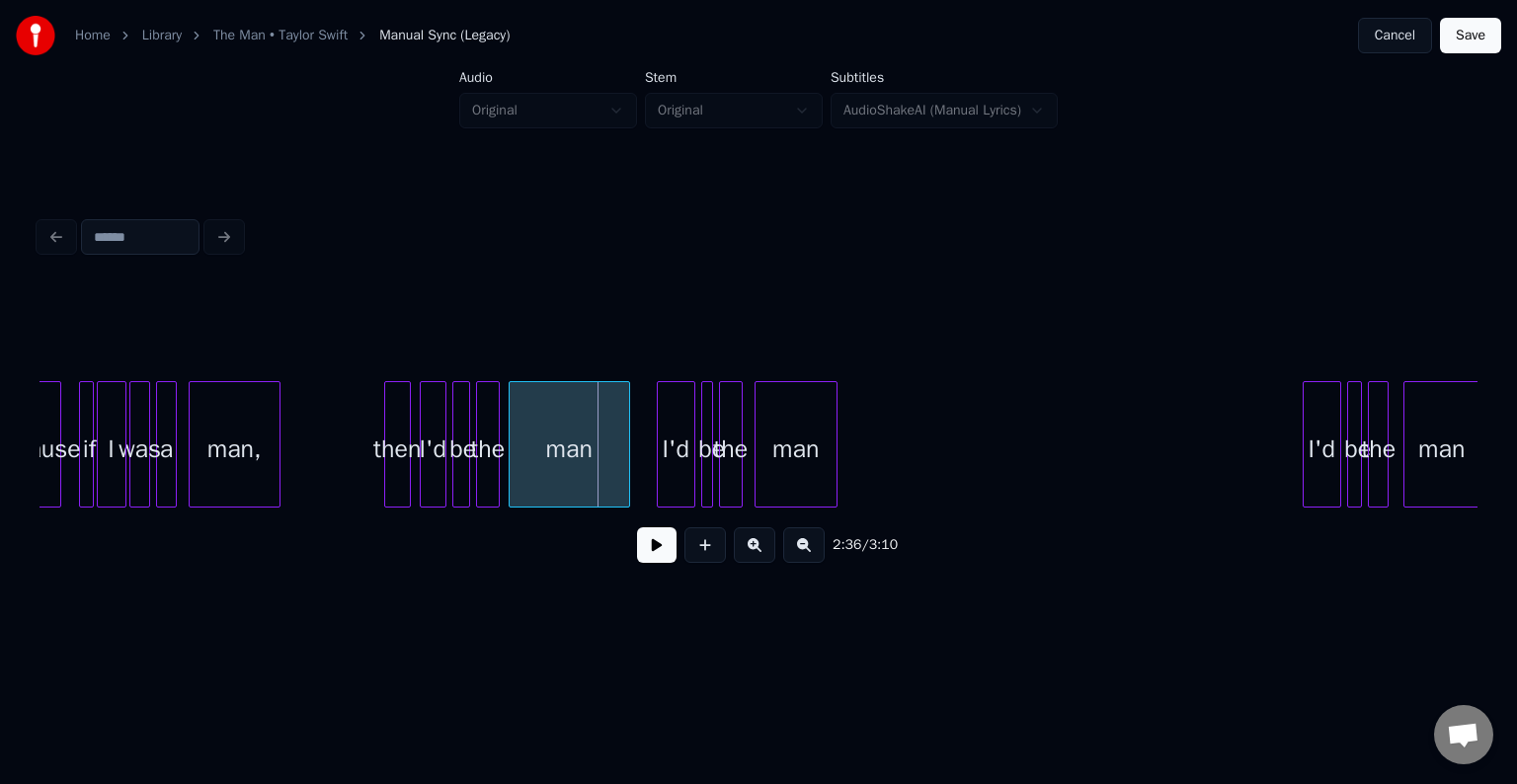 click at bounding box center [388, 444] 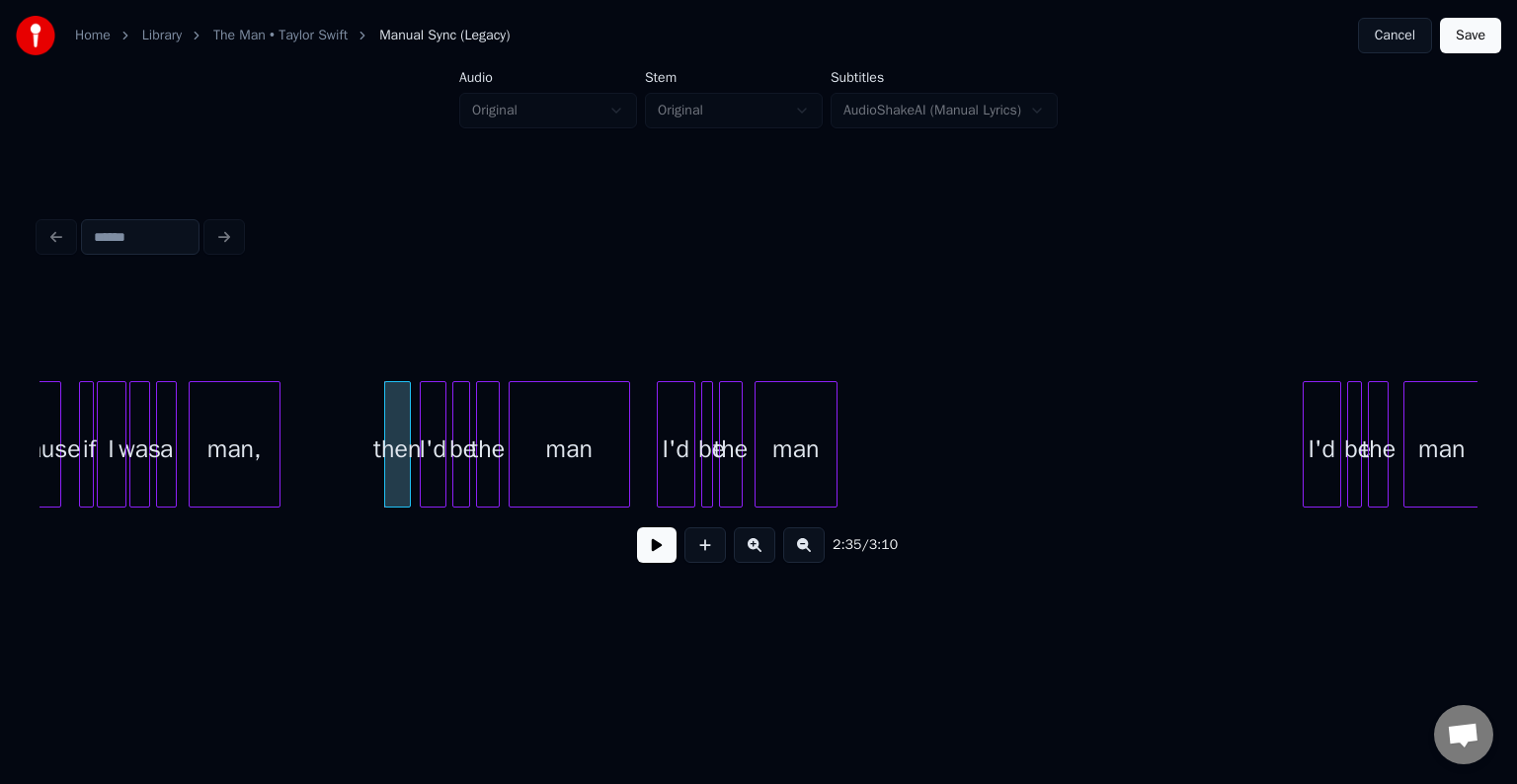 click at bounding box center [657, 545] 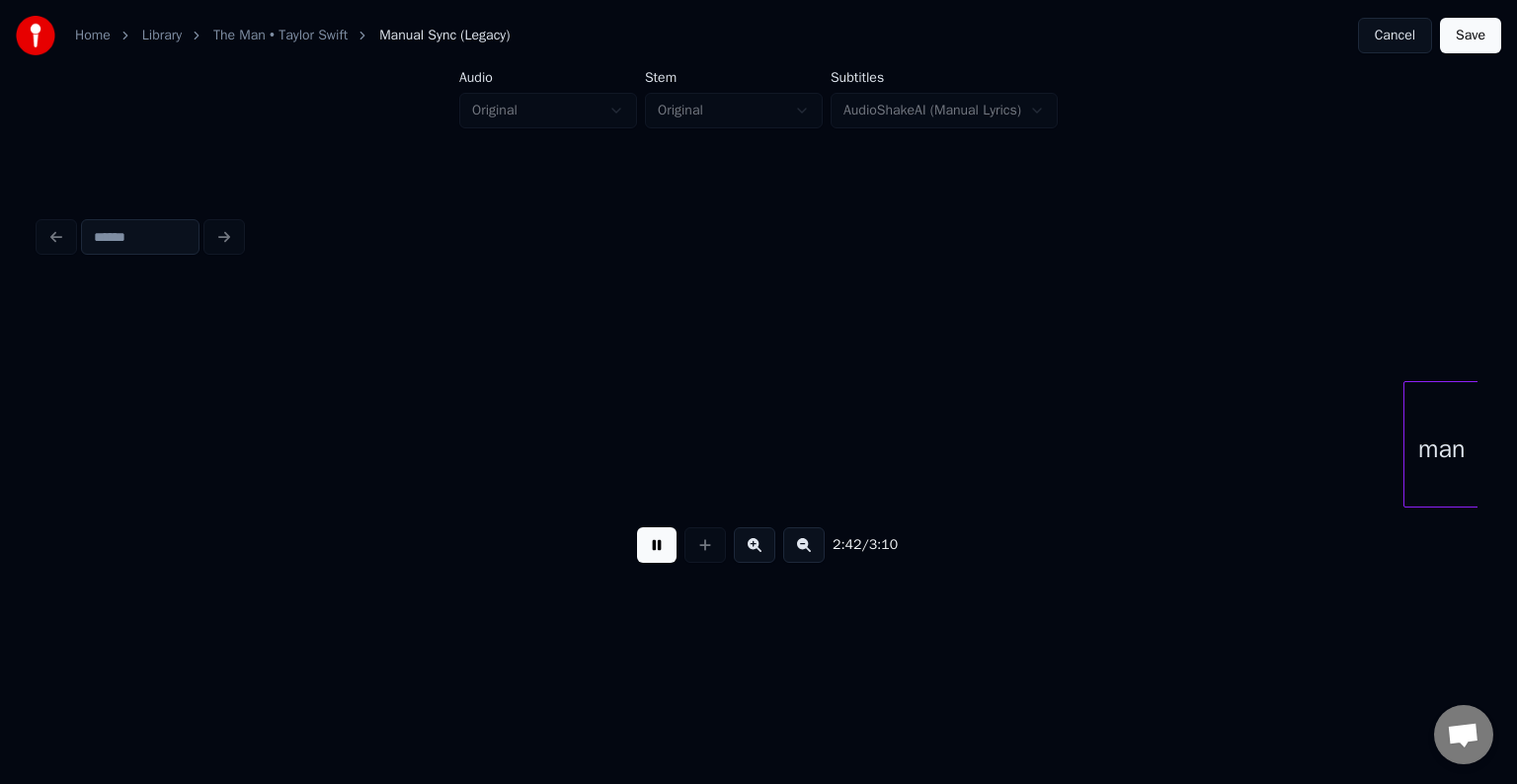 scroll, scrollTop: 0, scrollLeft: 24116, axis: horizontal 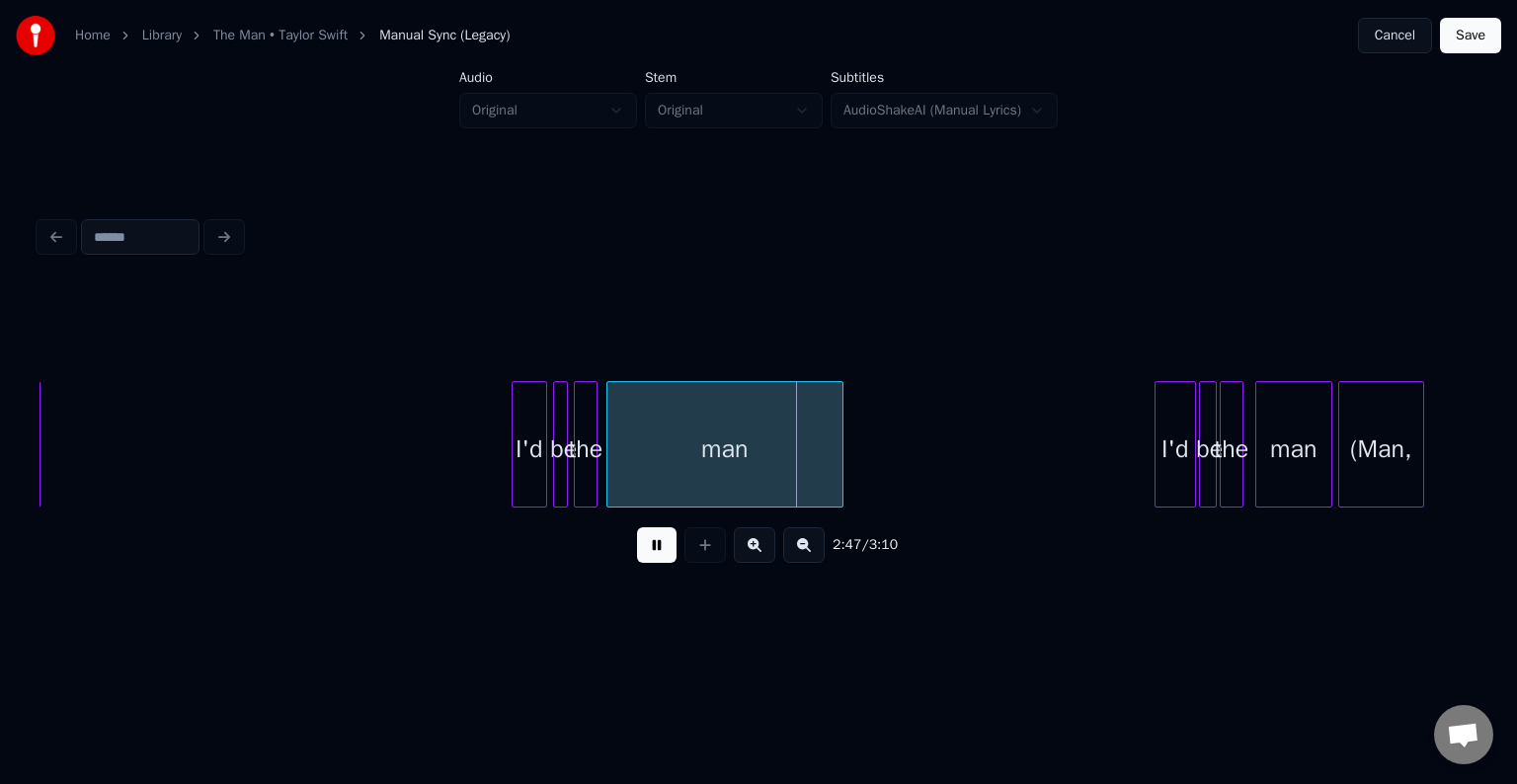 drag, startPoint x: 668, startPoint y: 555, endPoint x: 762, endPoint y: 499, distance: 109.41663 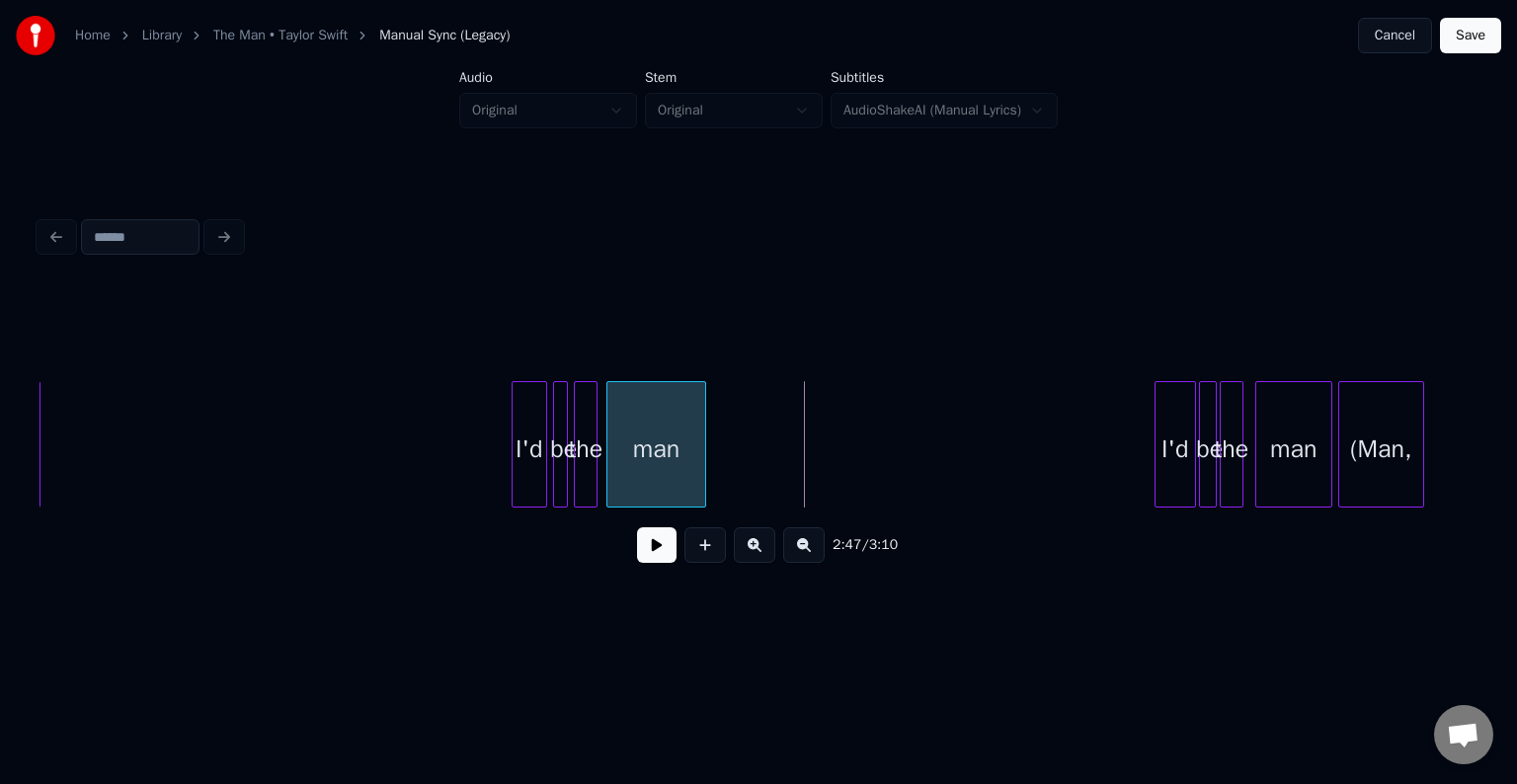 click at bounding box center (702, 444) 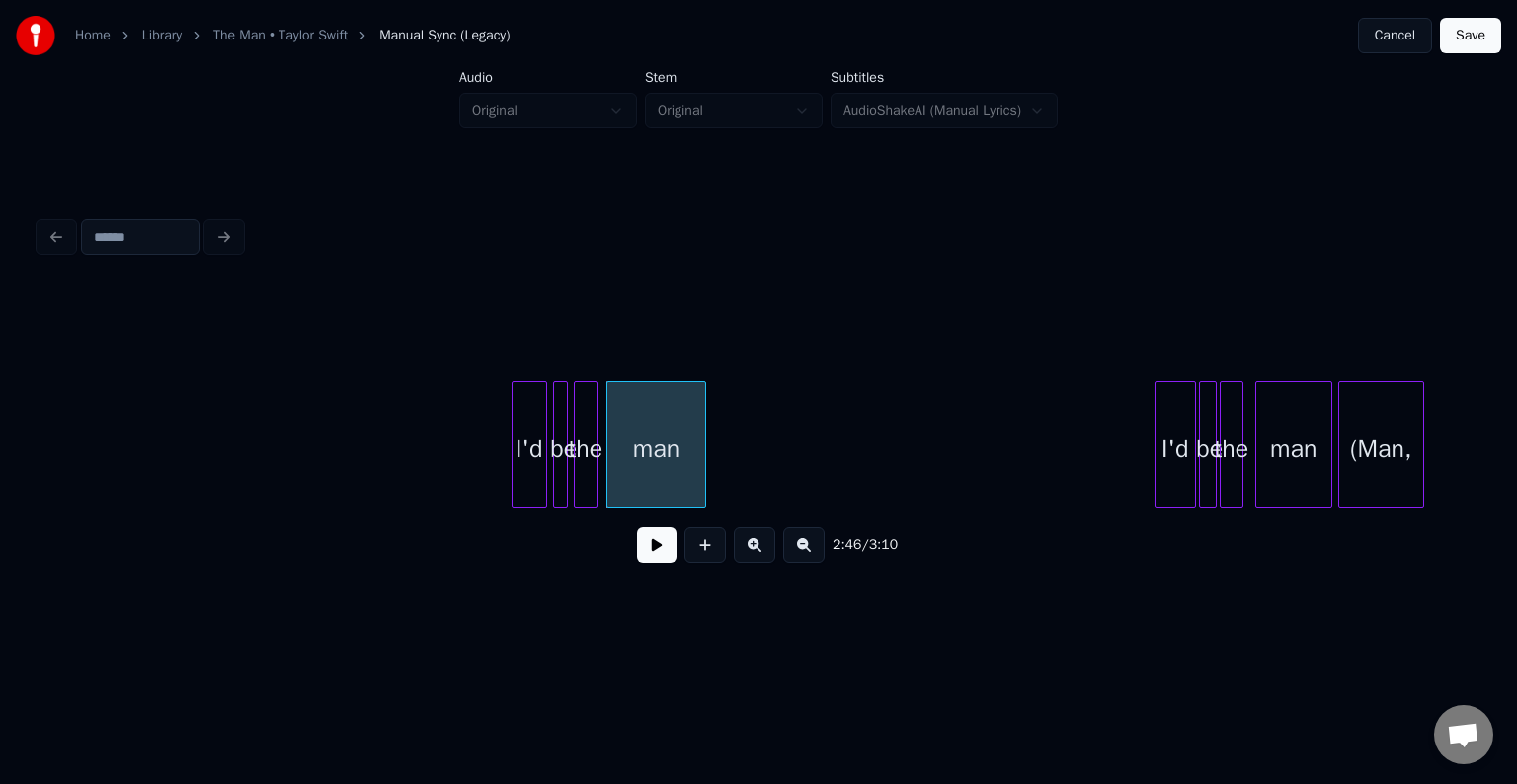 click at bounding box center [657, 545] 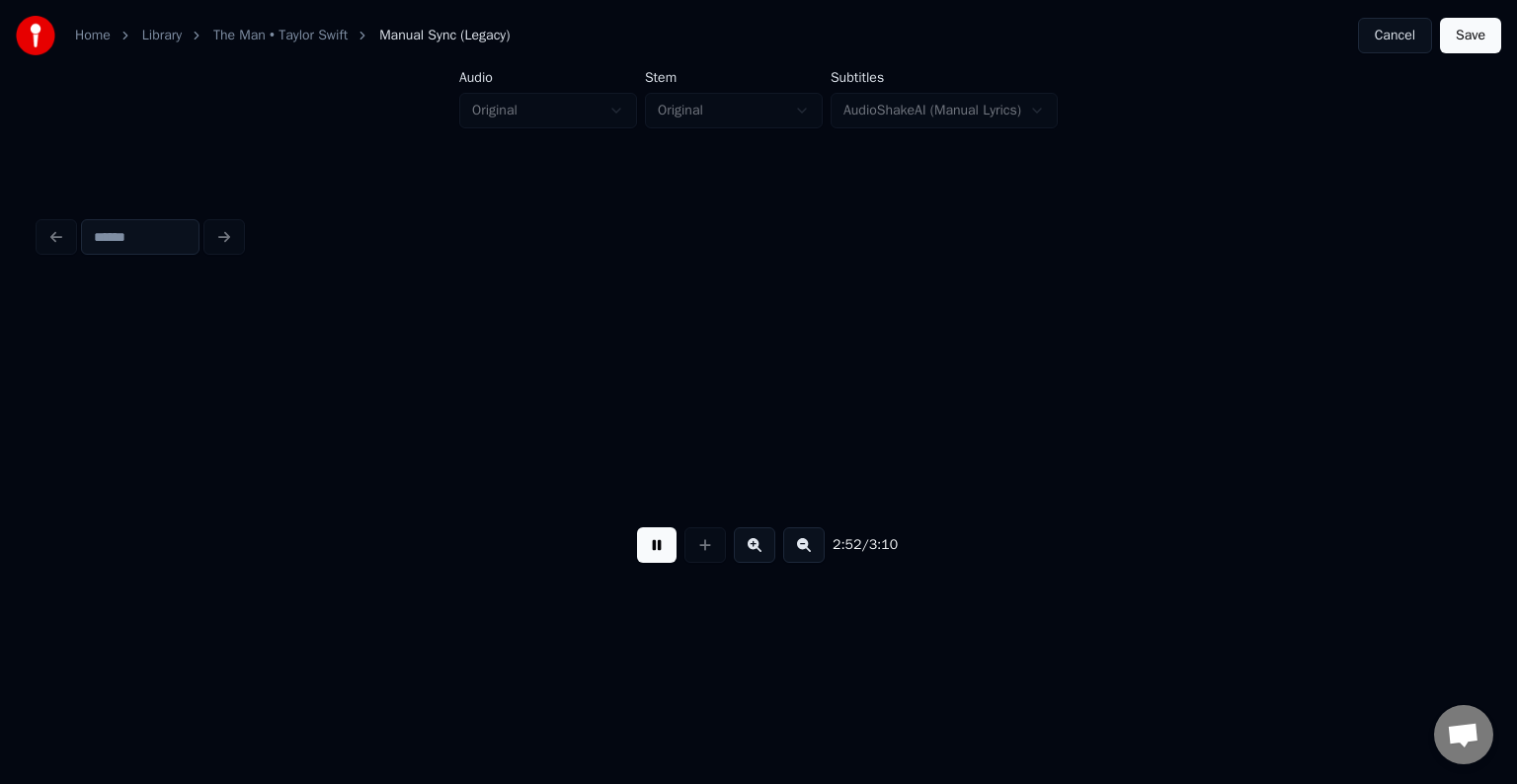 scroll, scrollTop: 0, scrollLeft: 25556, axis: horizontal 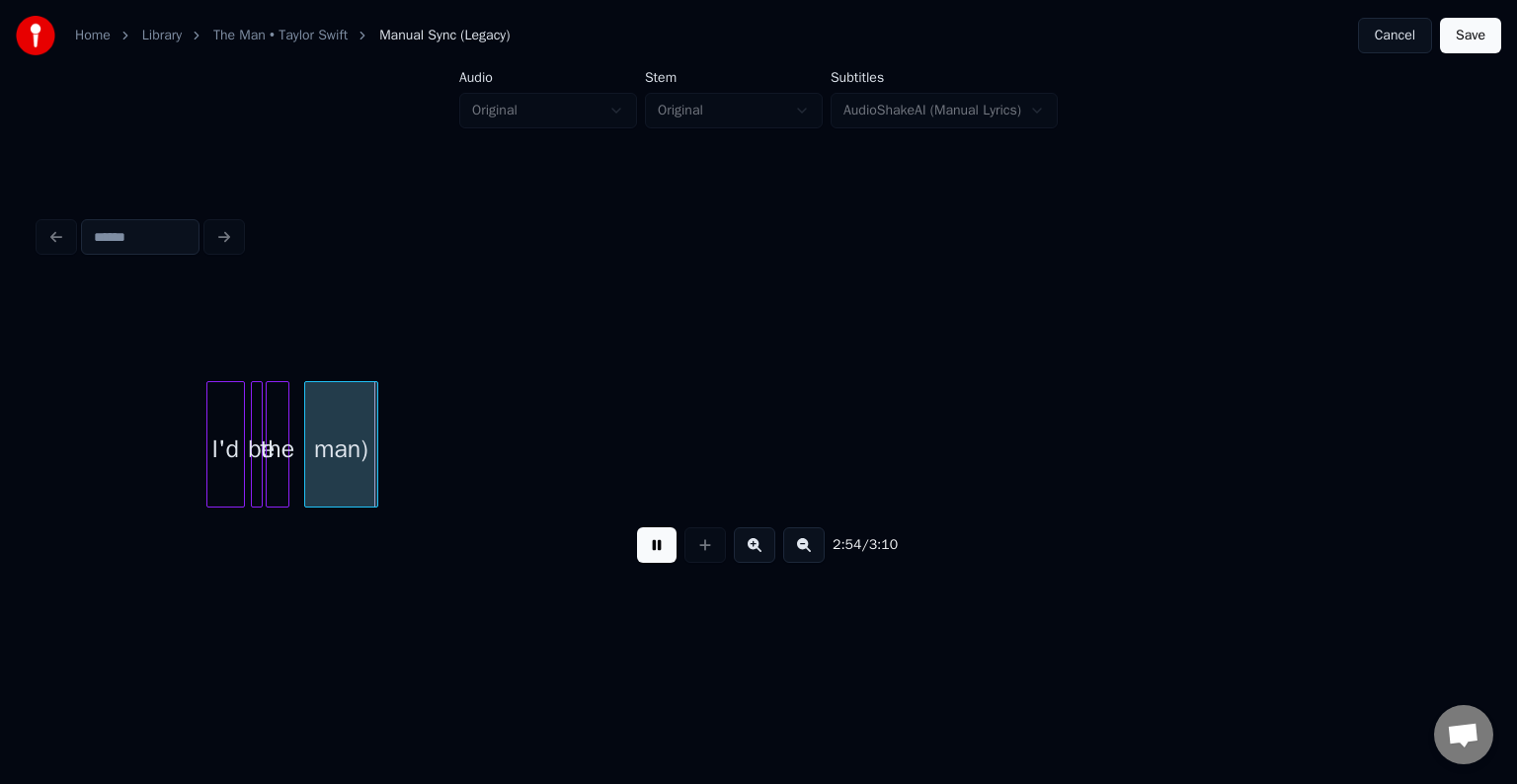 click at bounding box center (657, 545) 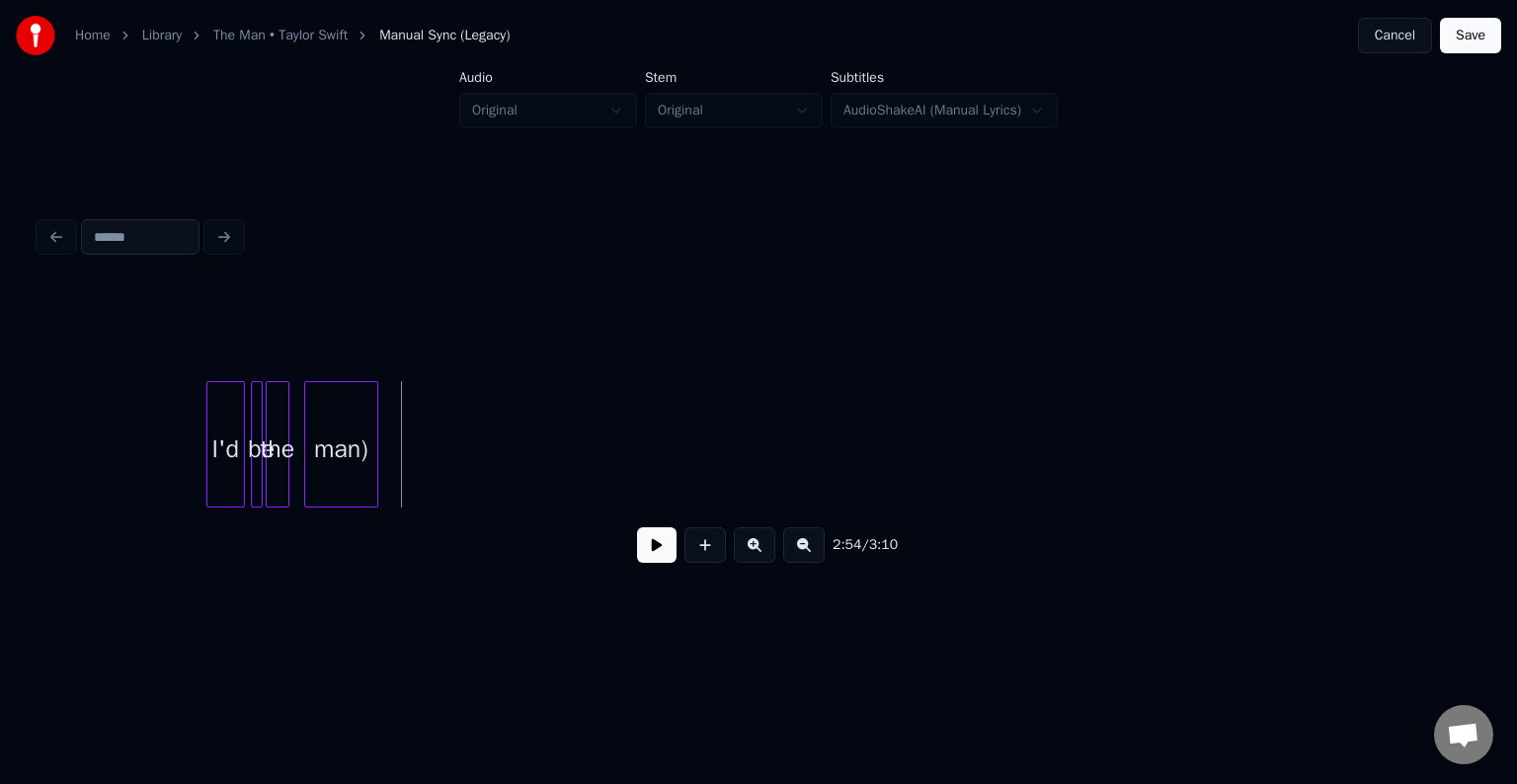 click at bounding box center (374, 444) 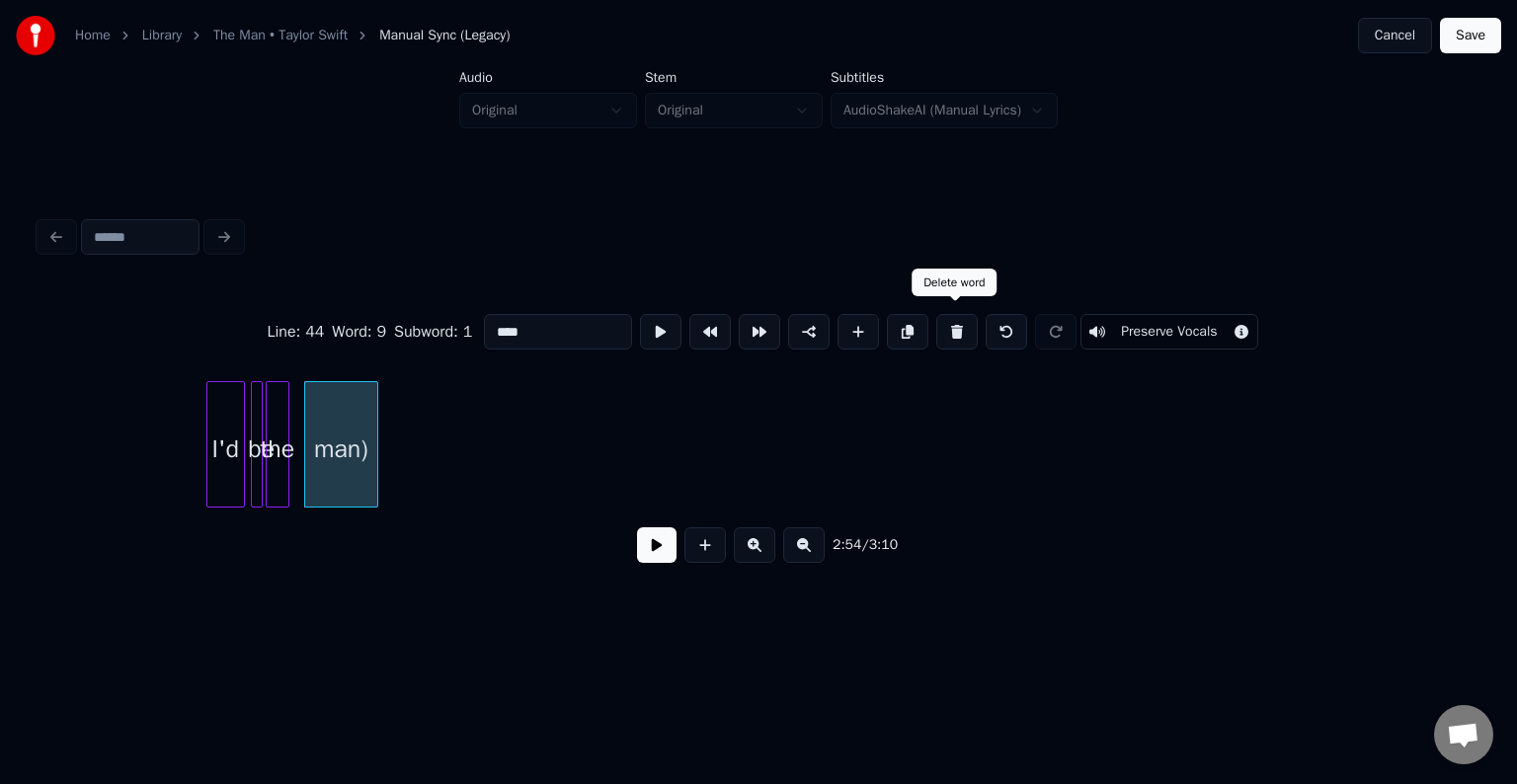 click at bounding box center [957, 332] 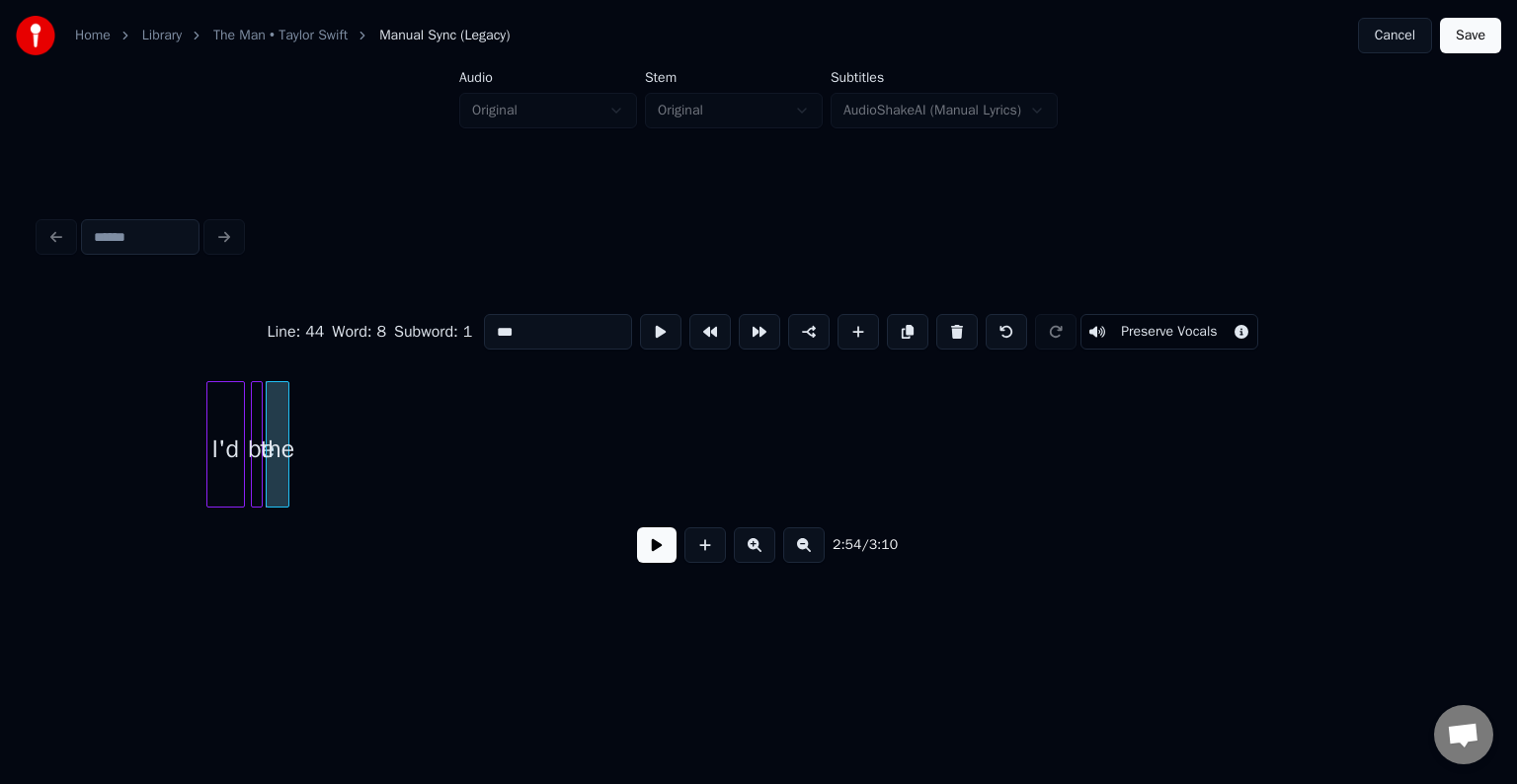 click at bounding box center (957, 332) 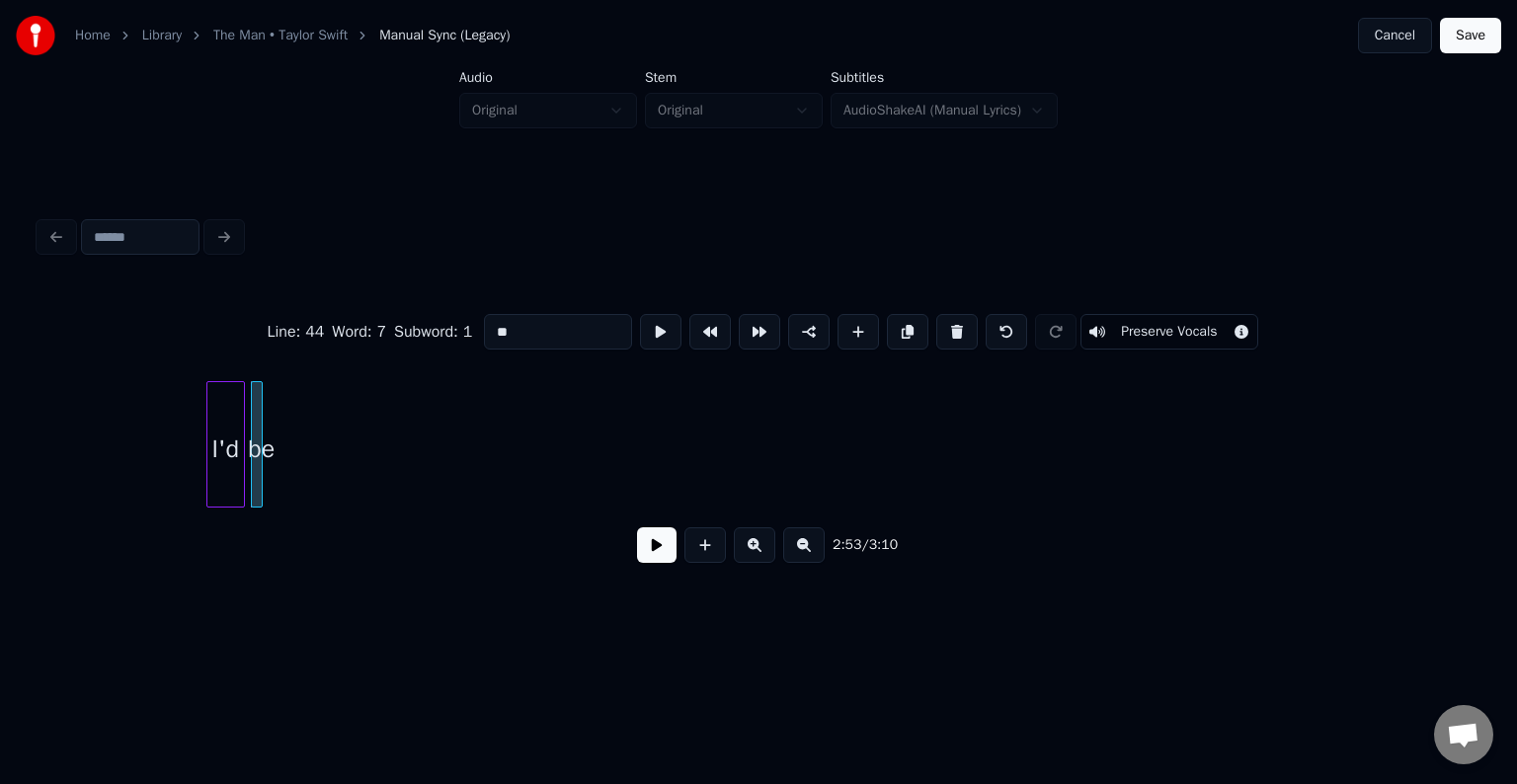 click at bounding box center [957, 332] 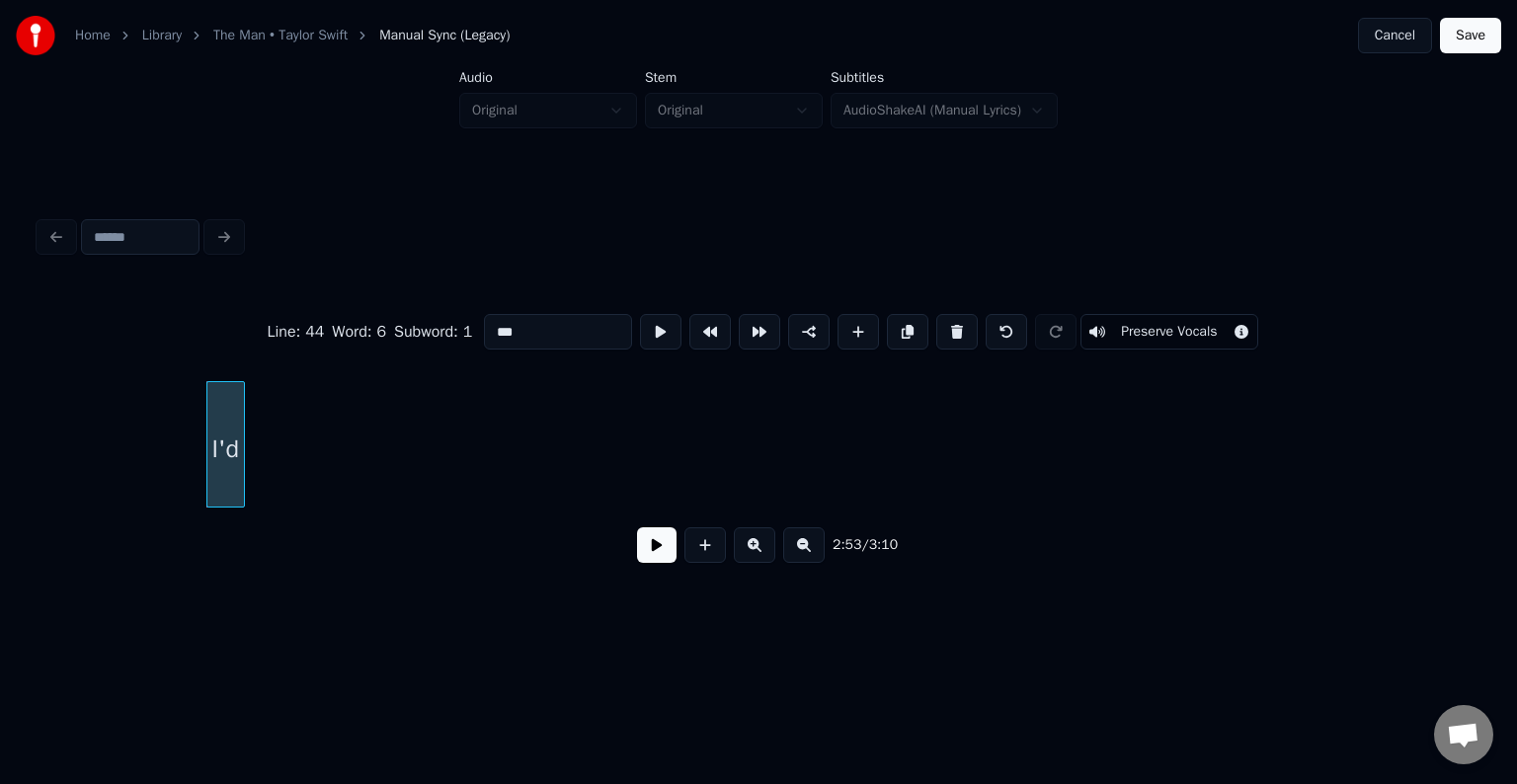 click at bounding box center (957, 332) 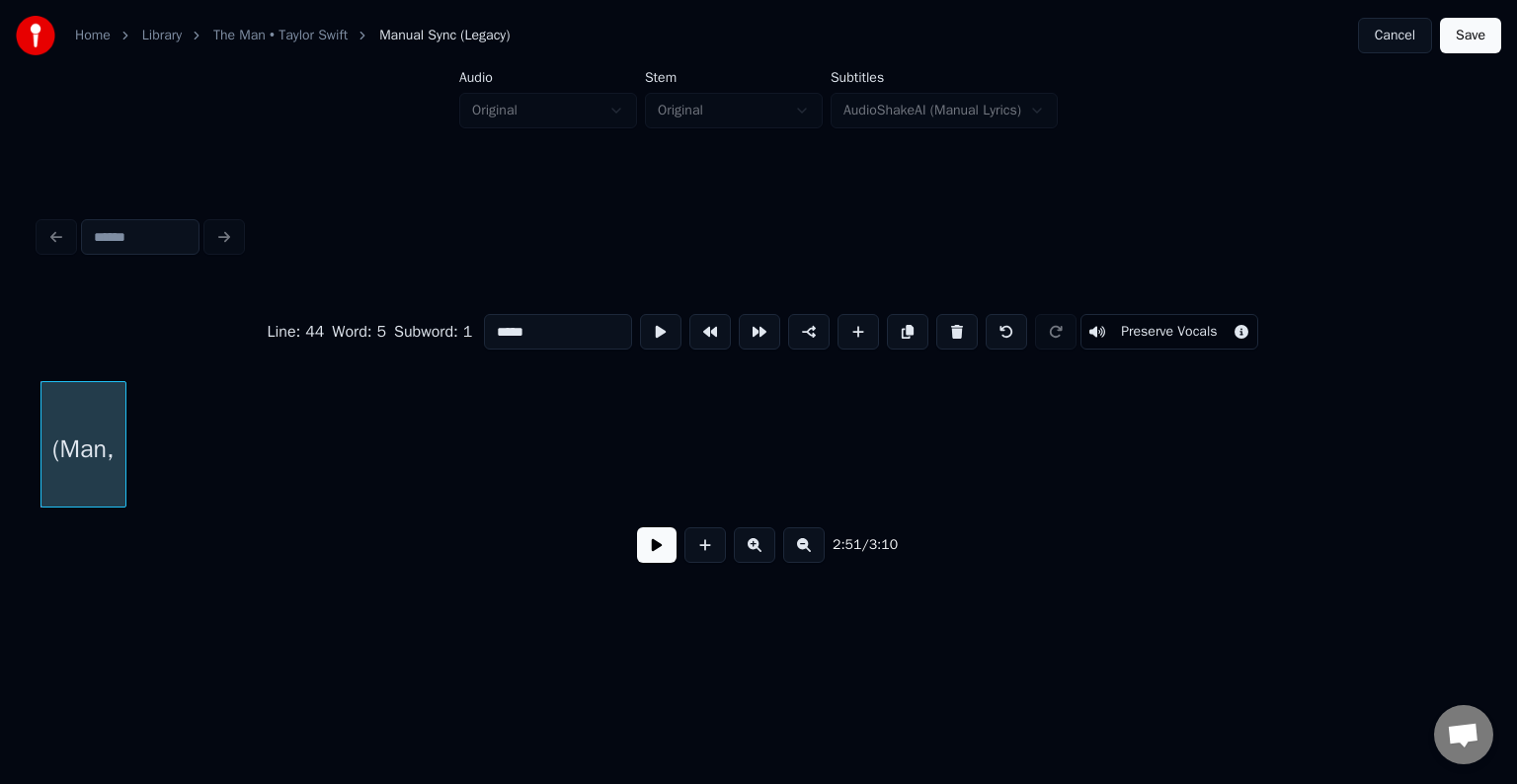 click at bounding box center [957, 332] 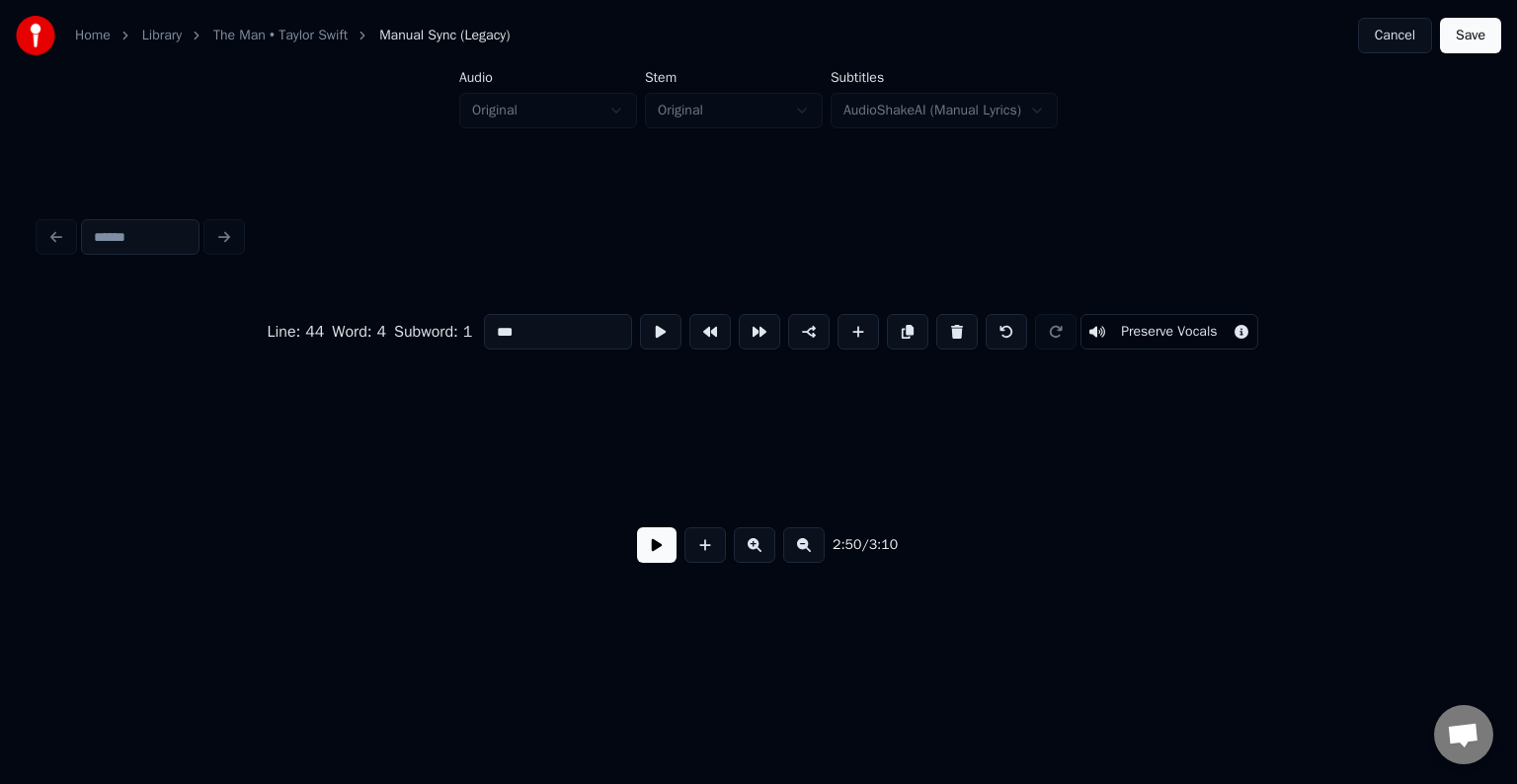 scroll, scrollTop: 0, scrollLeft: 25331, axis: horizontal 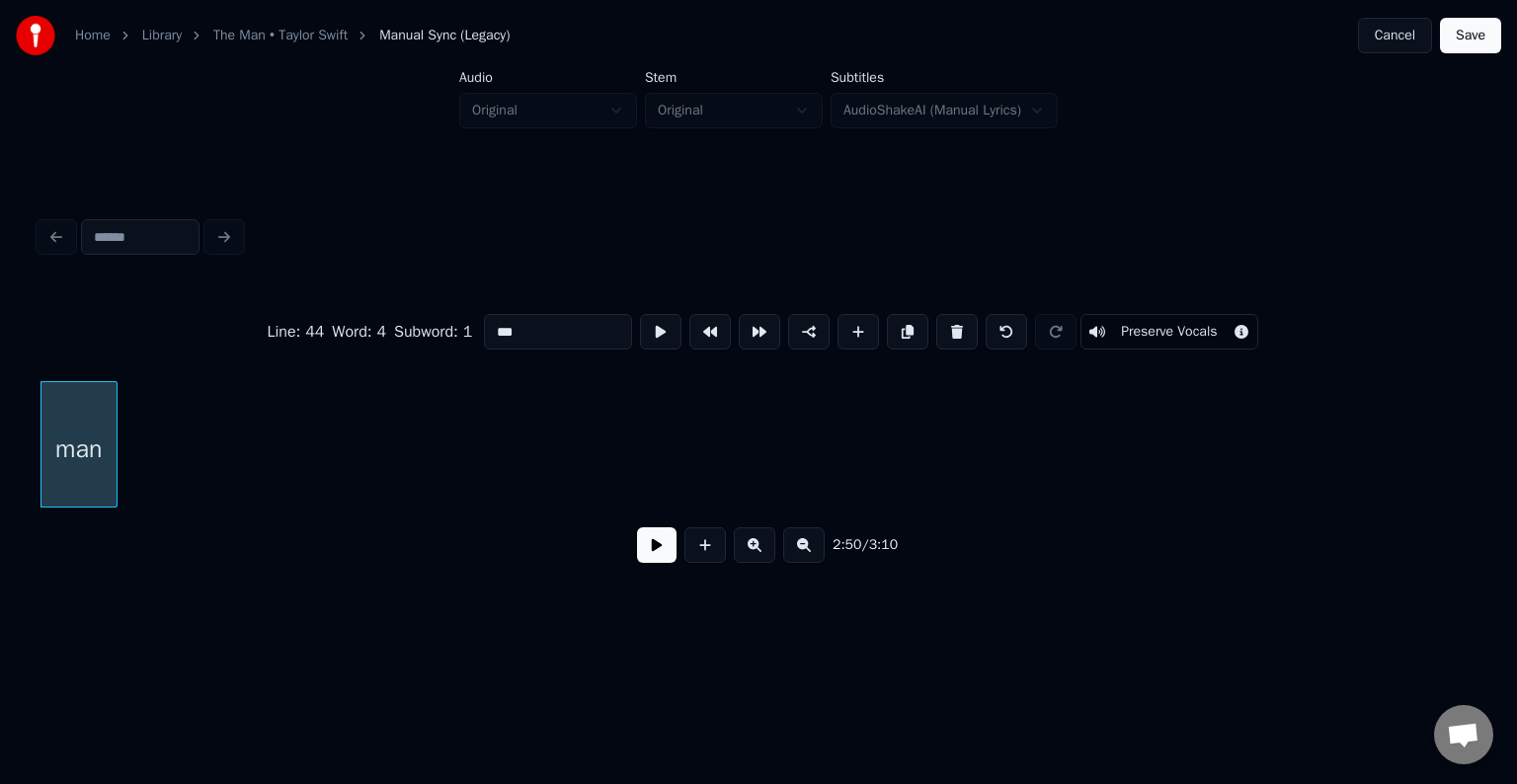 click on "Save" at bounding box center (1471, 36) 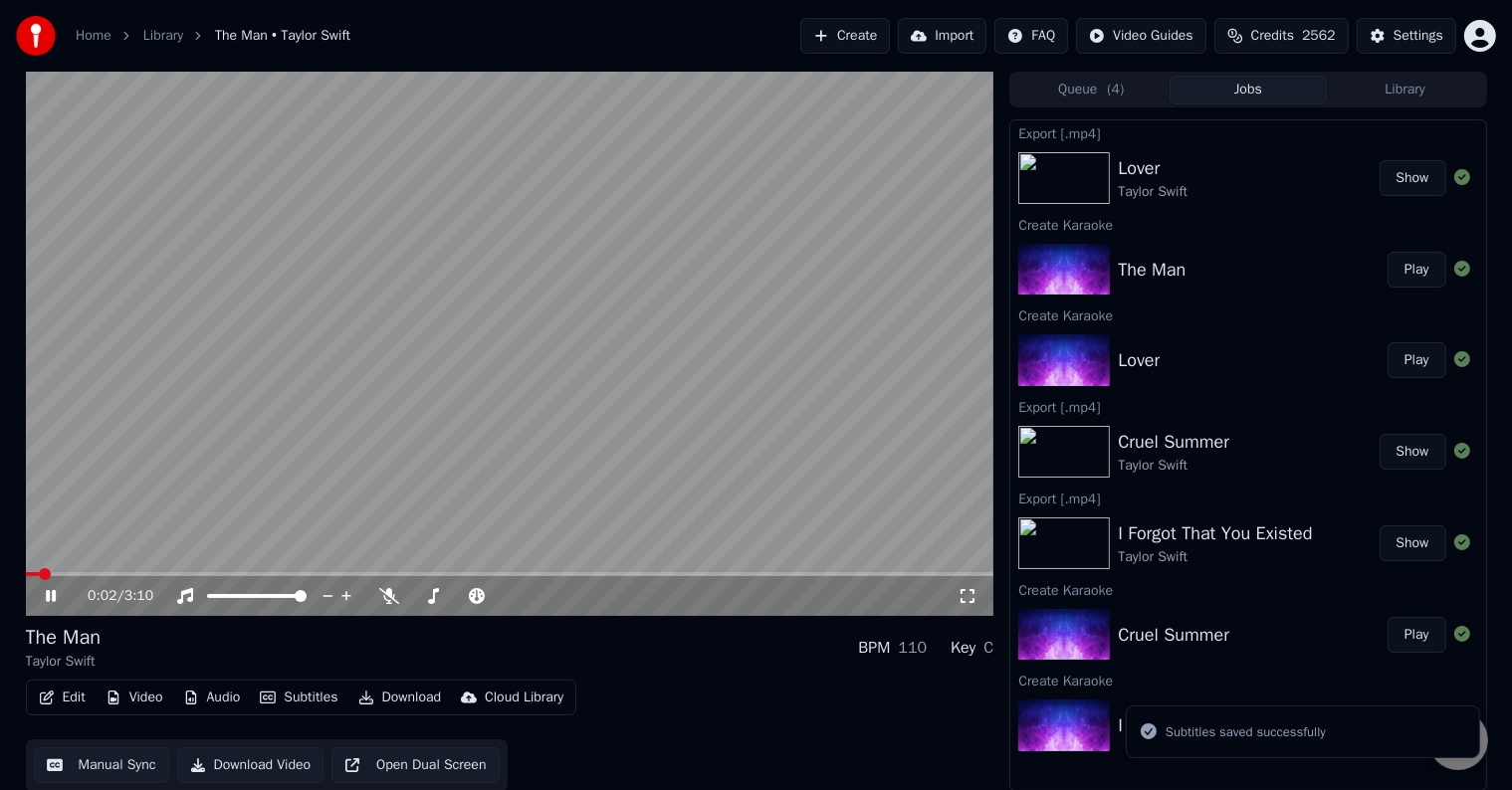 click 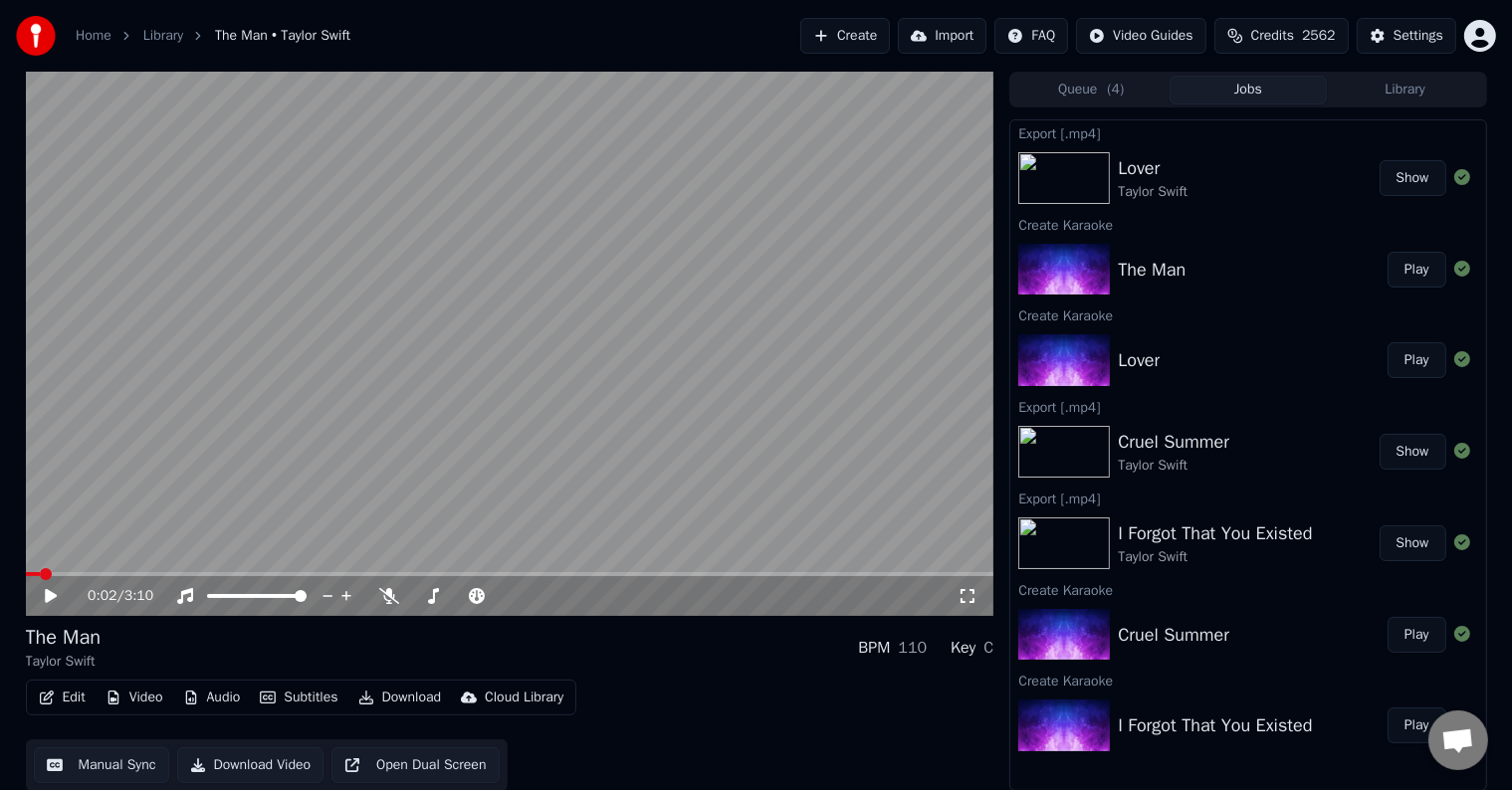 click on "Download" at bounding box center [400, 697] 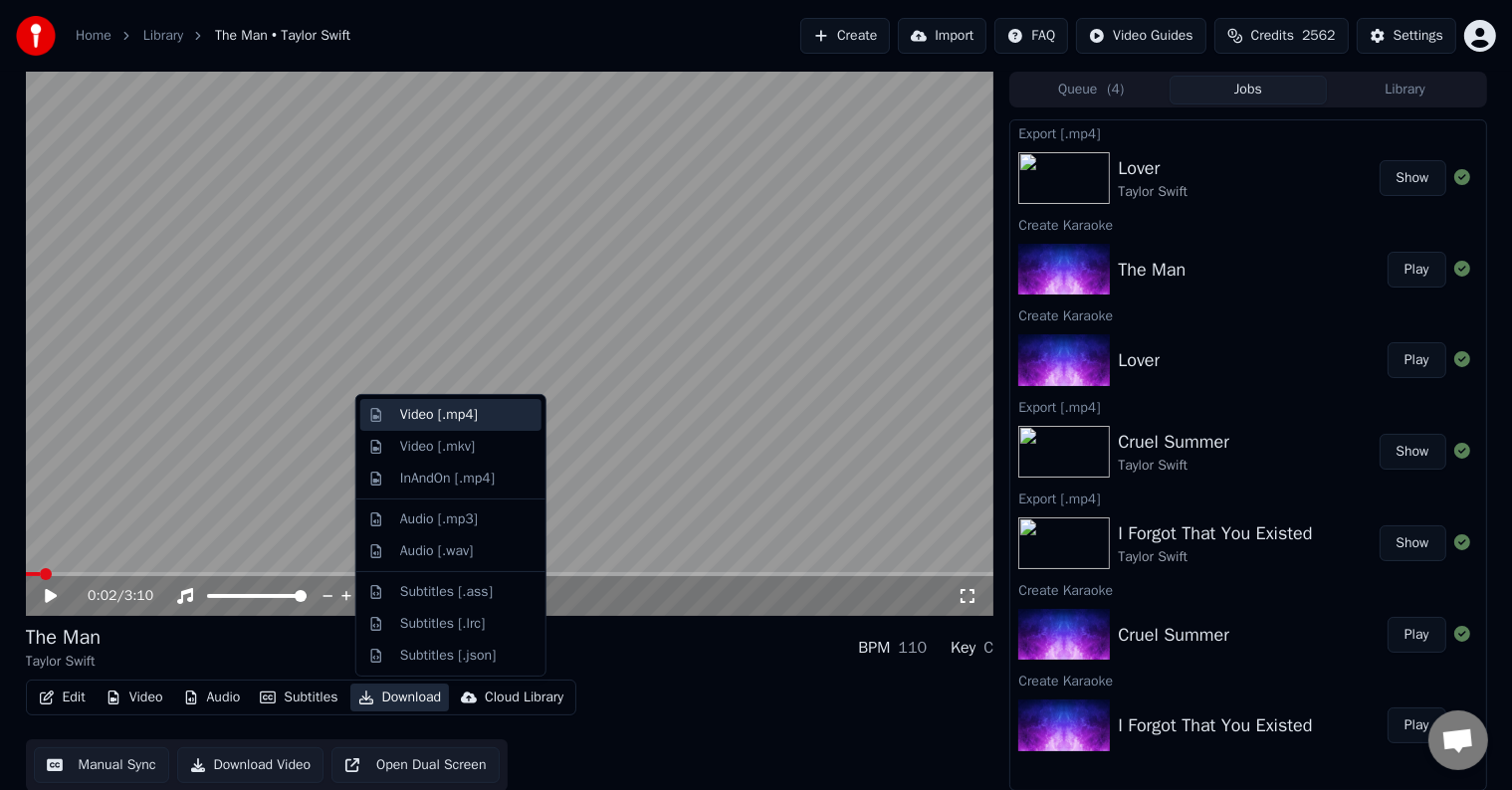 click on "Video [.mp4]" at bounding box center [439, 415] 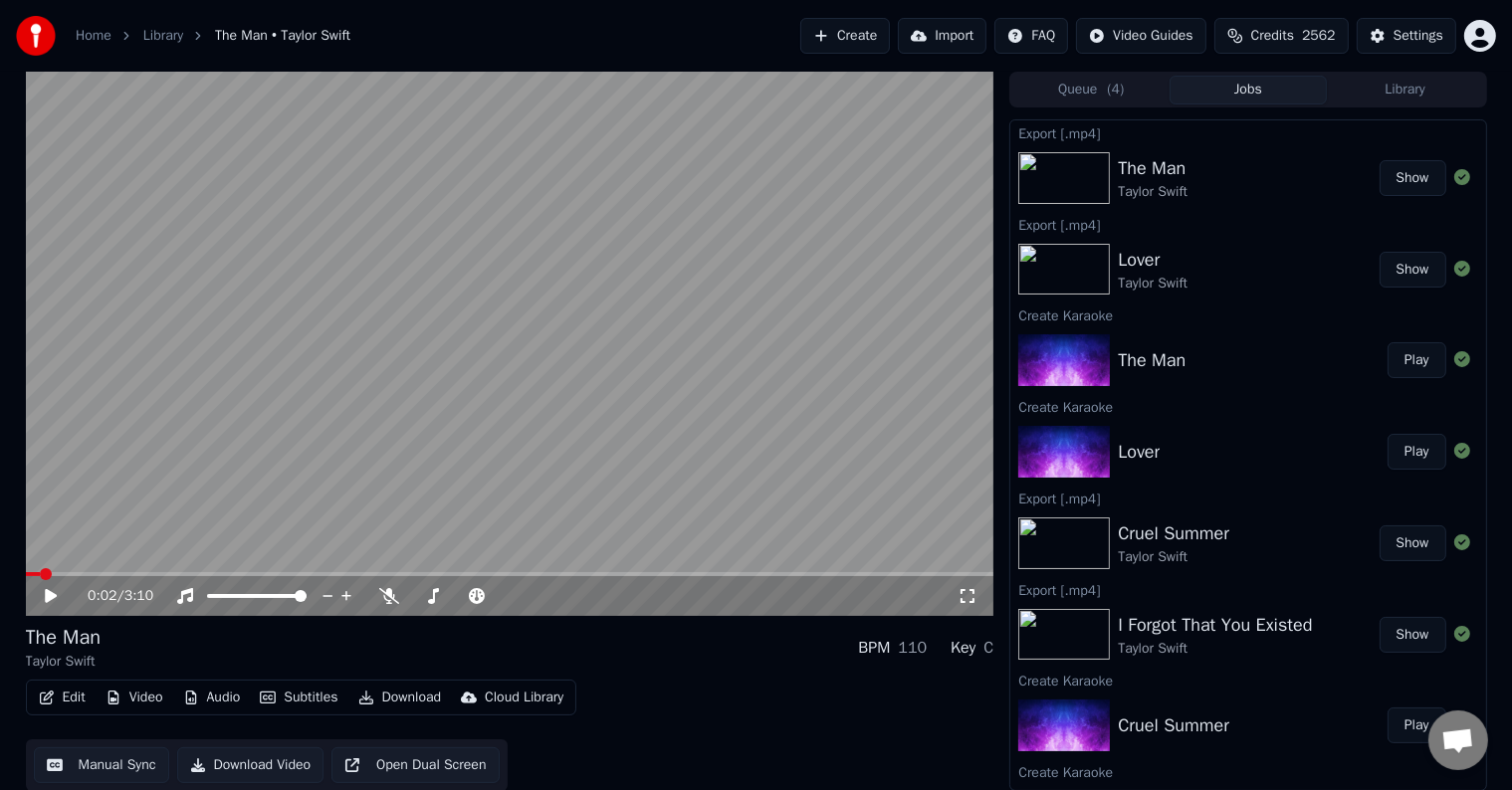 click on "Home Library The Man • Taylor Swift Create Import FAQ Video Guides Credits 2562 Settings" at bounding box center [756, 36] 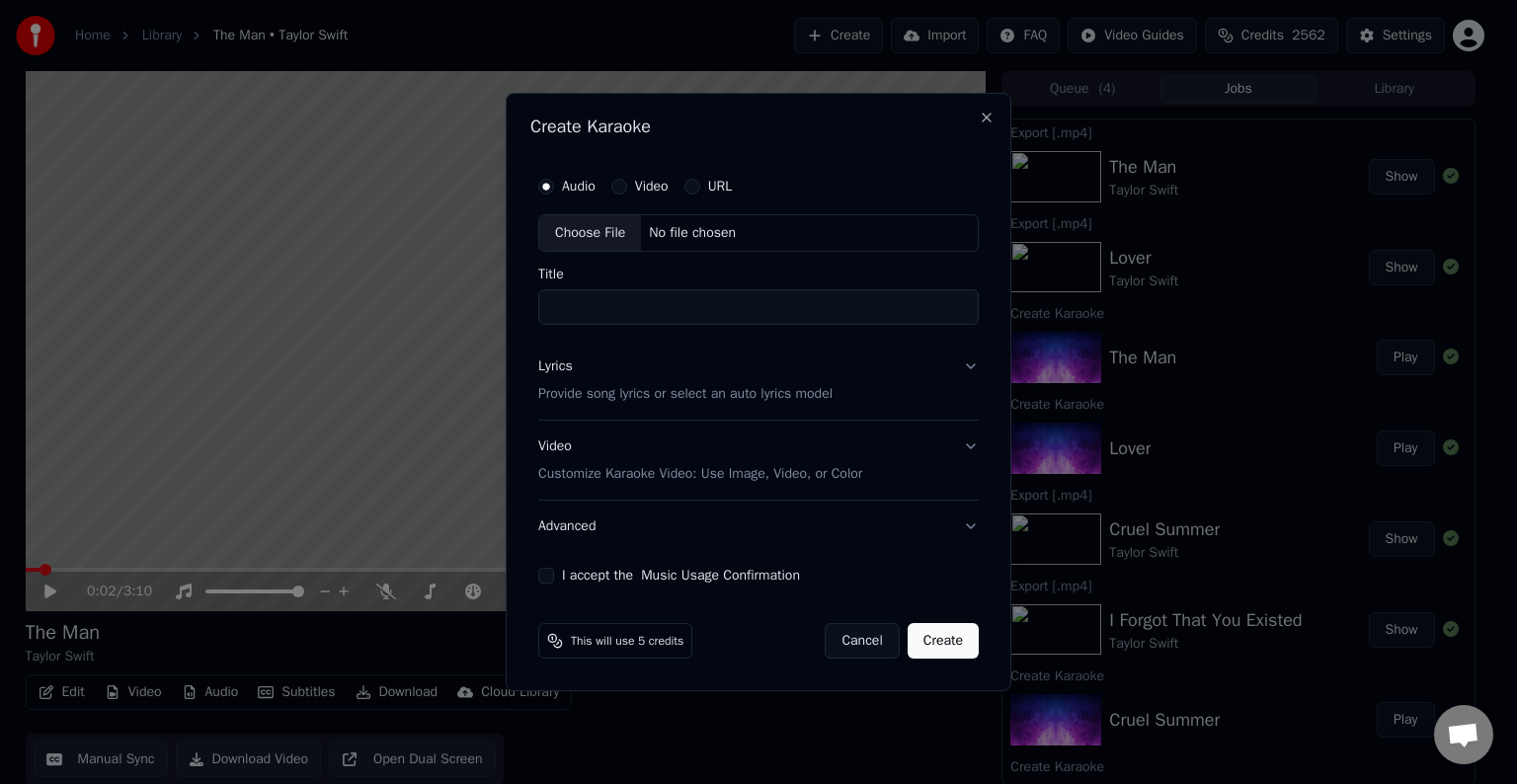 click on "Choose File" at bounding box center [590, 233] 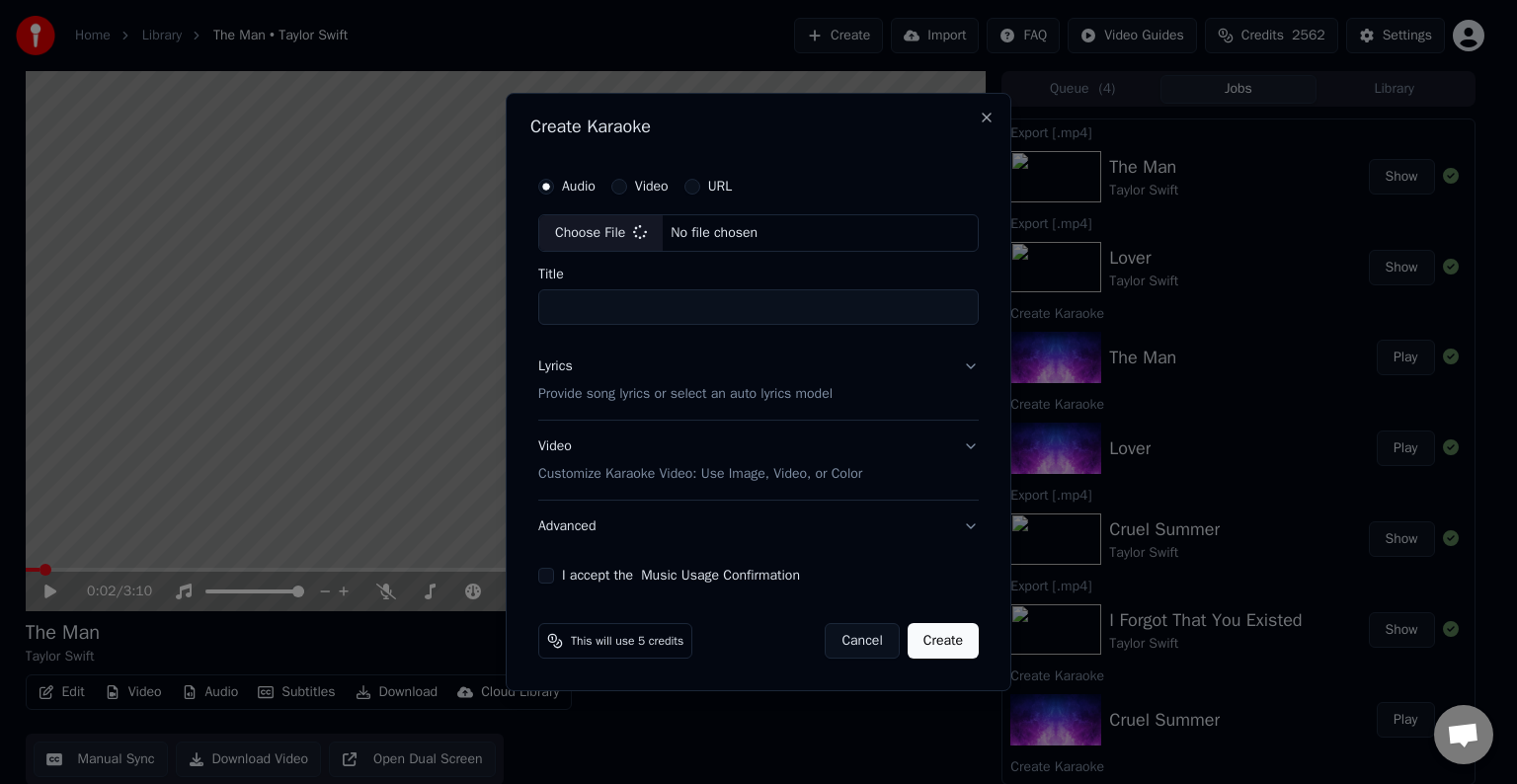 type on "**********" 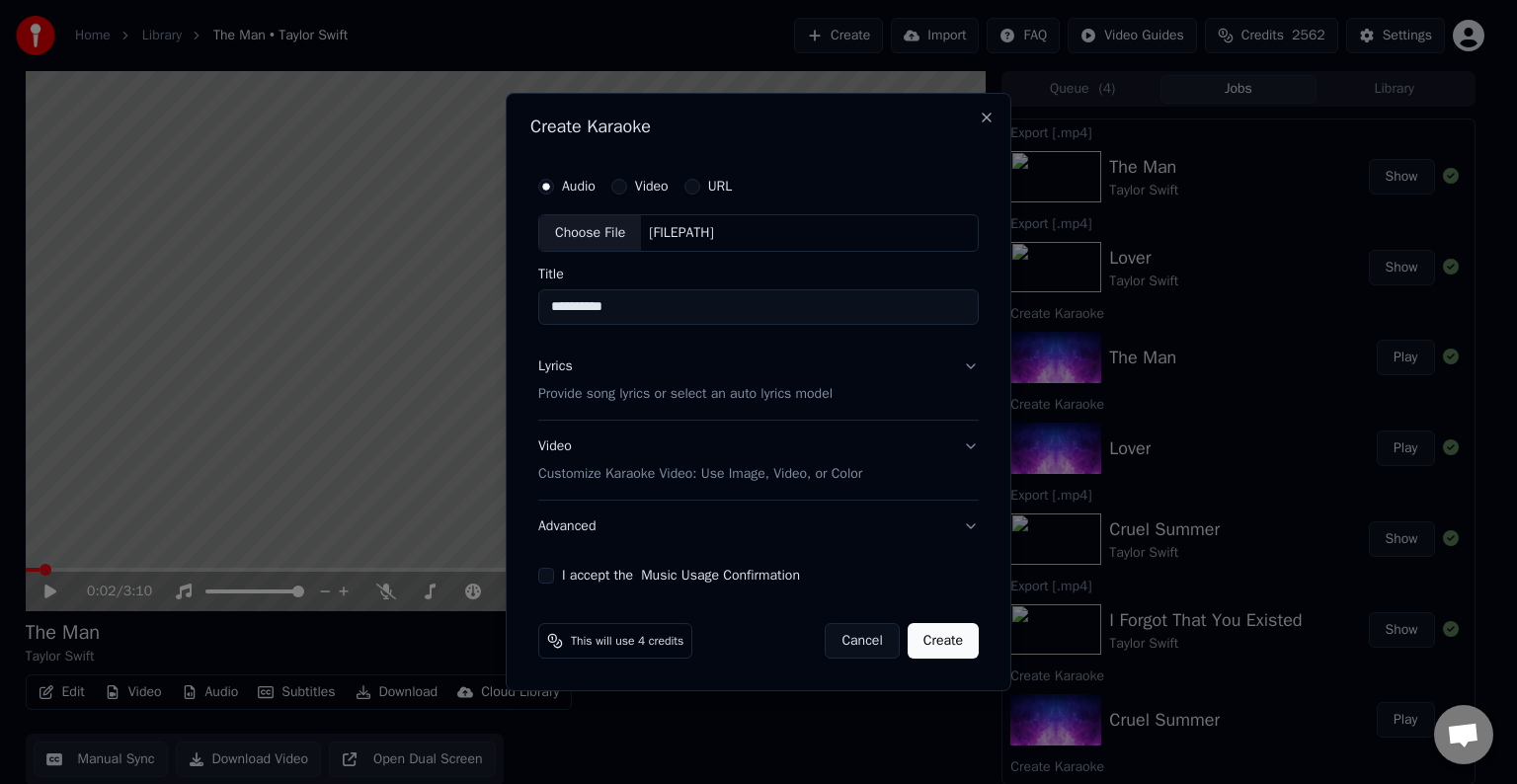 click on "Lyrics Provide song lyrics or select an auto lyrics model" at bounding box center (758, 380) 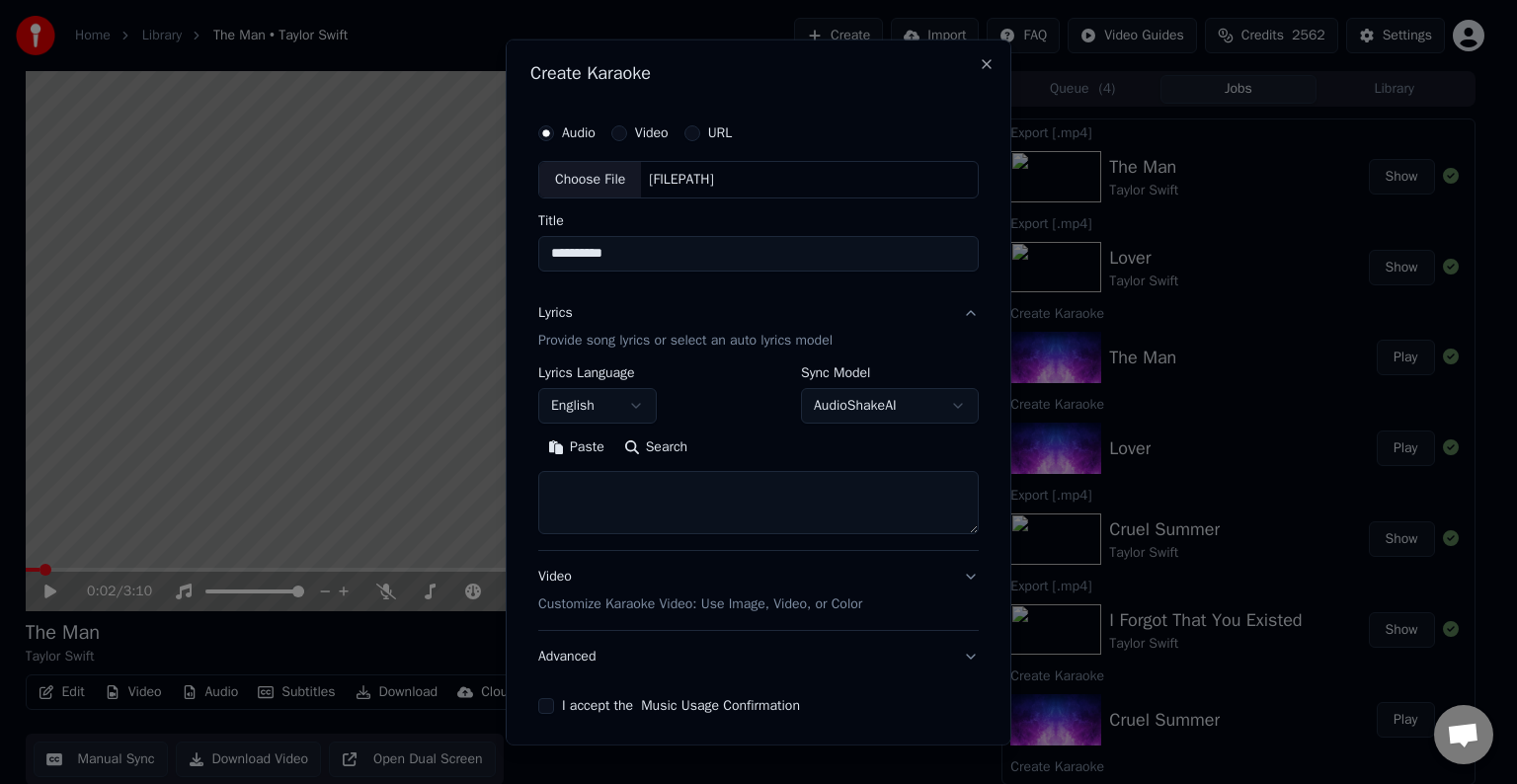click at bounding box center (758, 503) 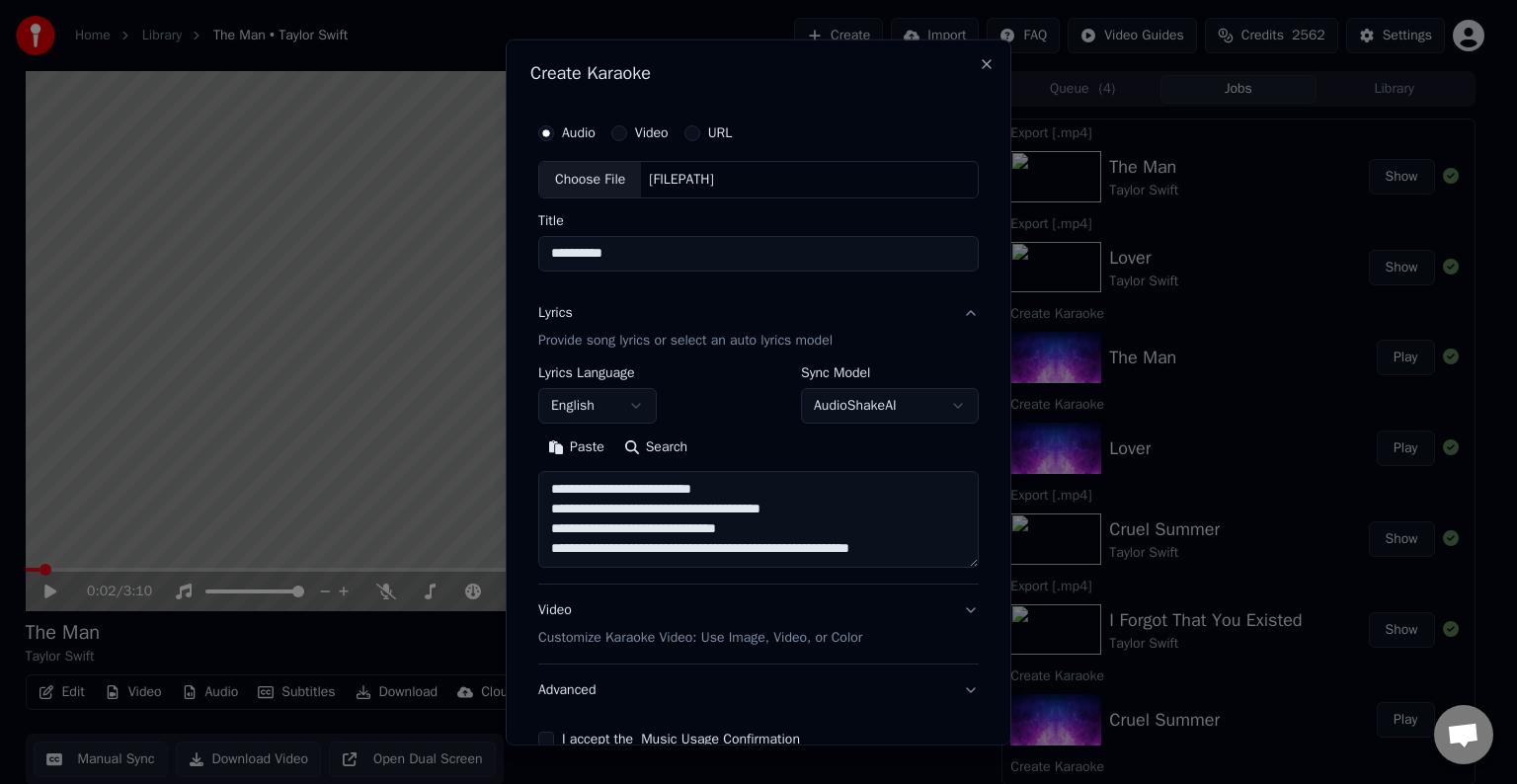 scroll, scrollTop: 43, scrollLeft: 0, axis: vertical 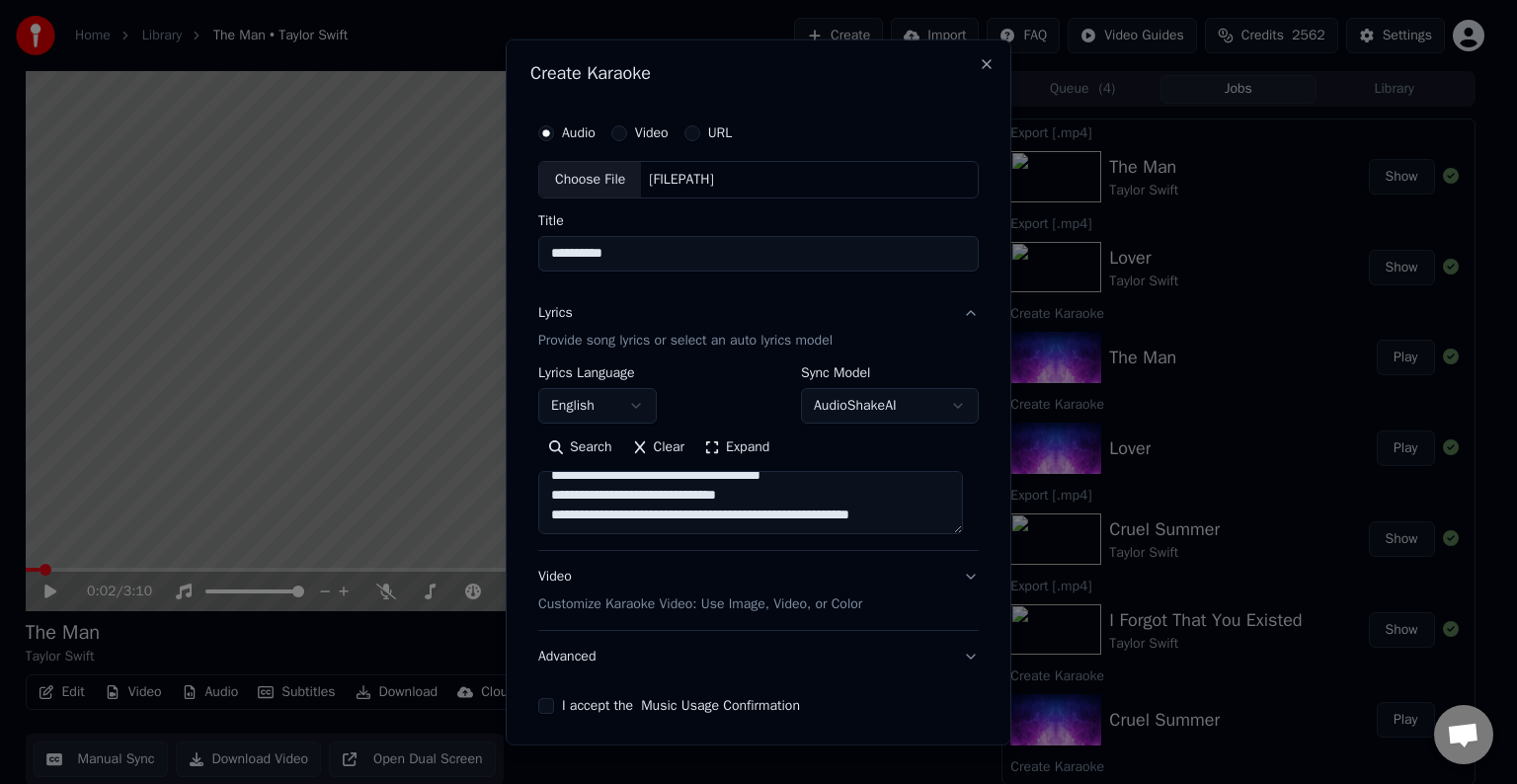 paste on "**********" 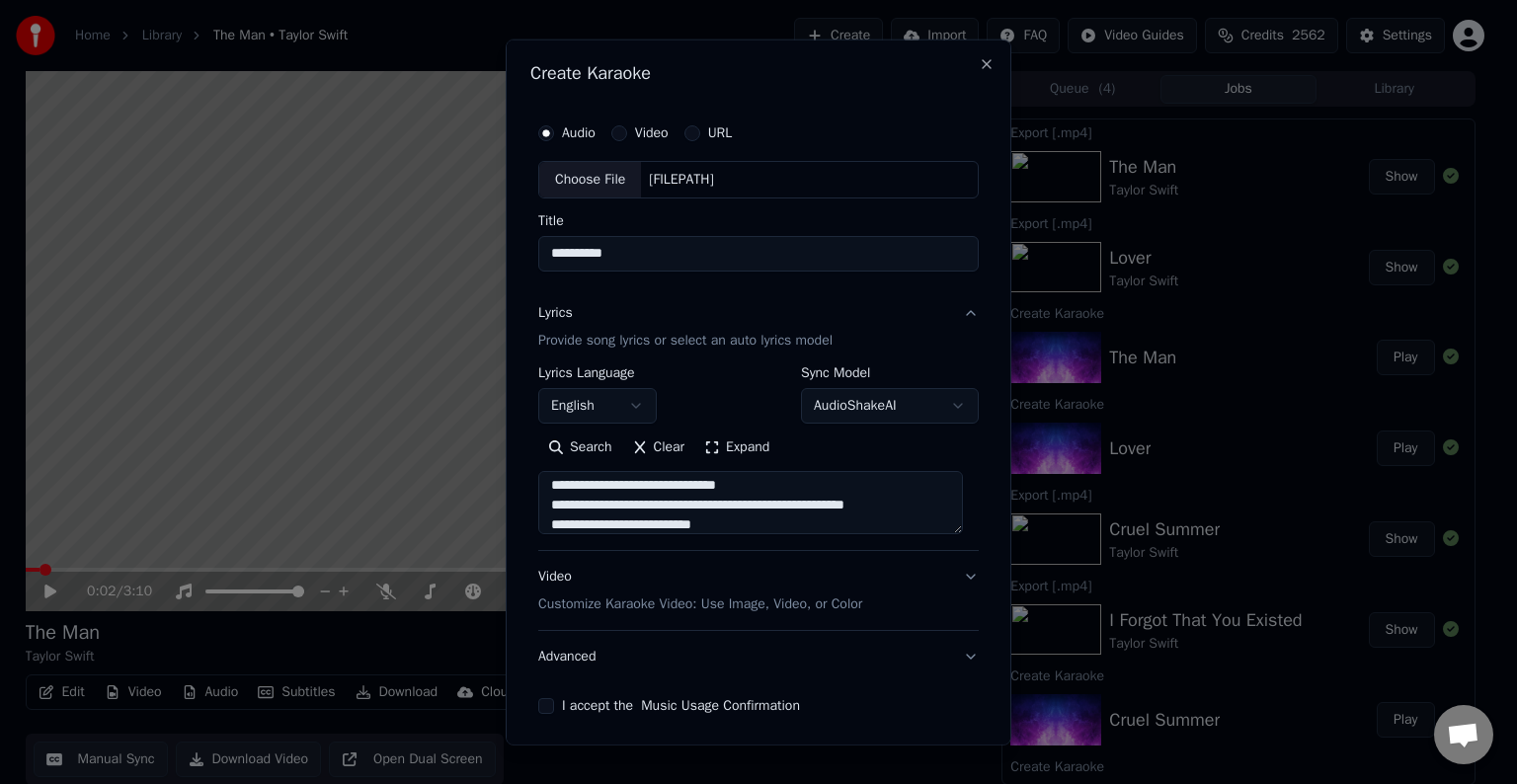 scroll, scrollTop: 122, scrollLeft: 0, axis: vertical 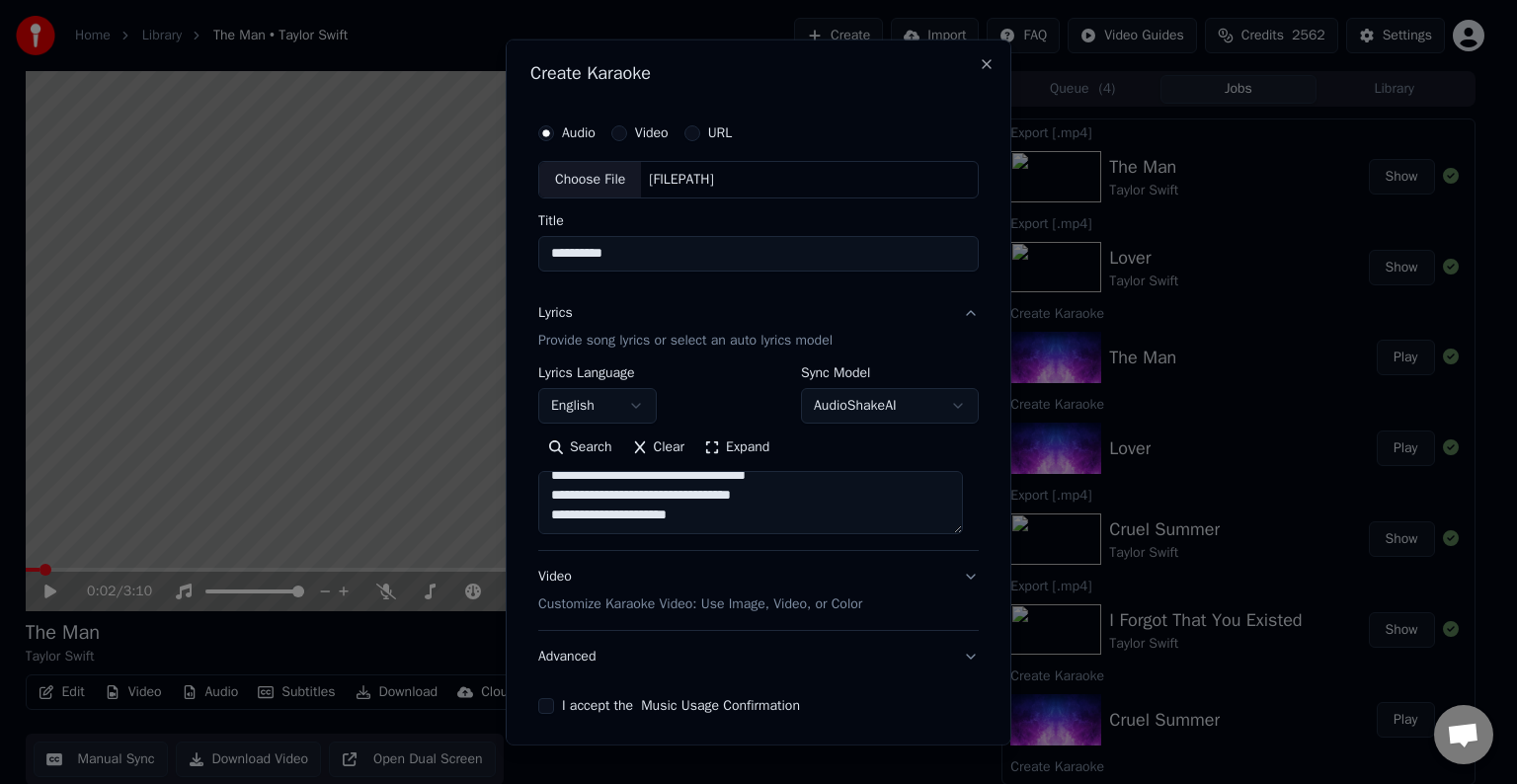paste on "**********" 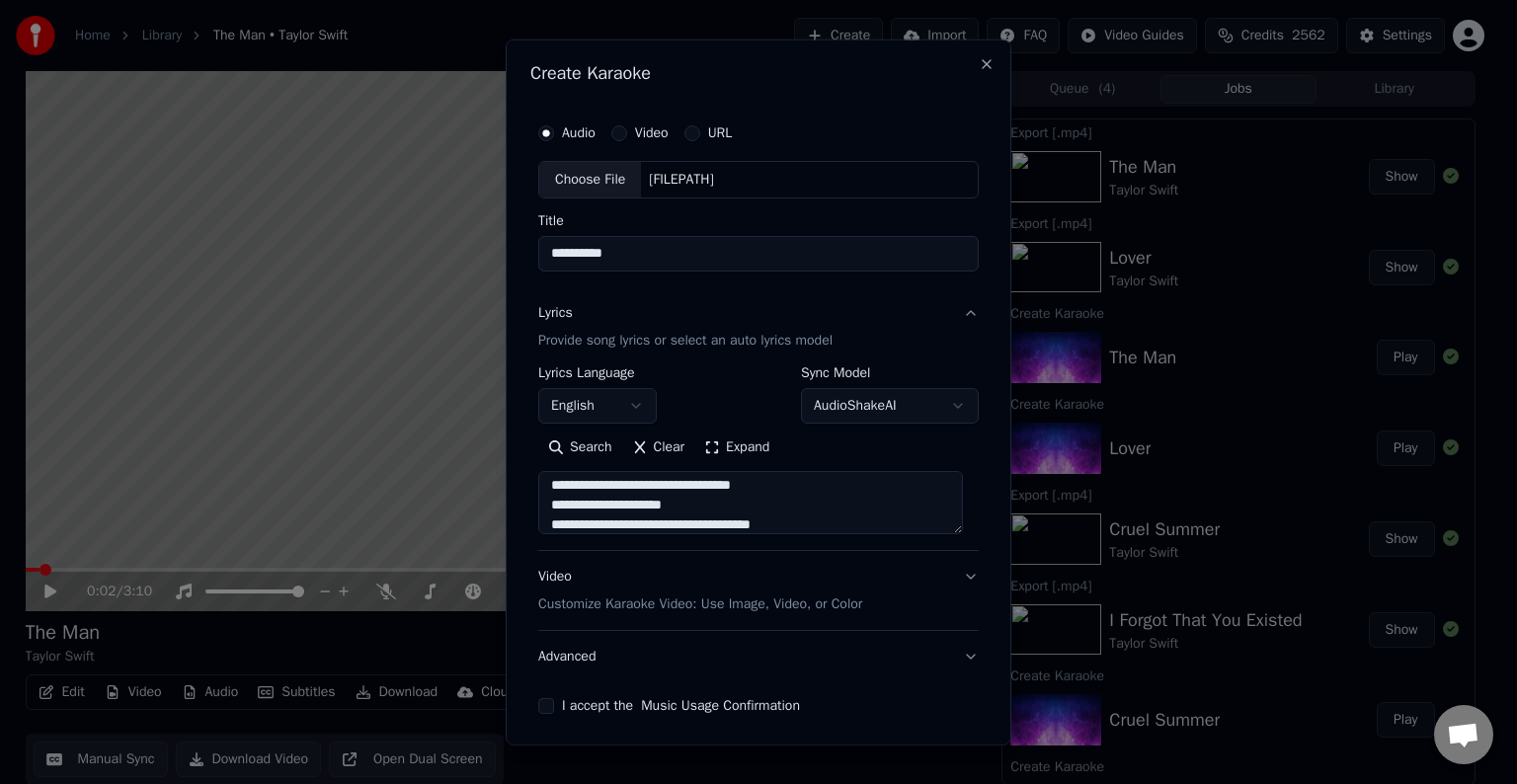 scroll, scrollTop: 182, scrollLeft: 0, axis: vertical 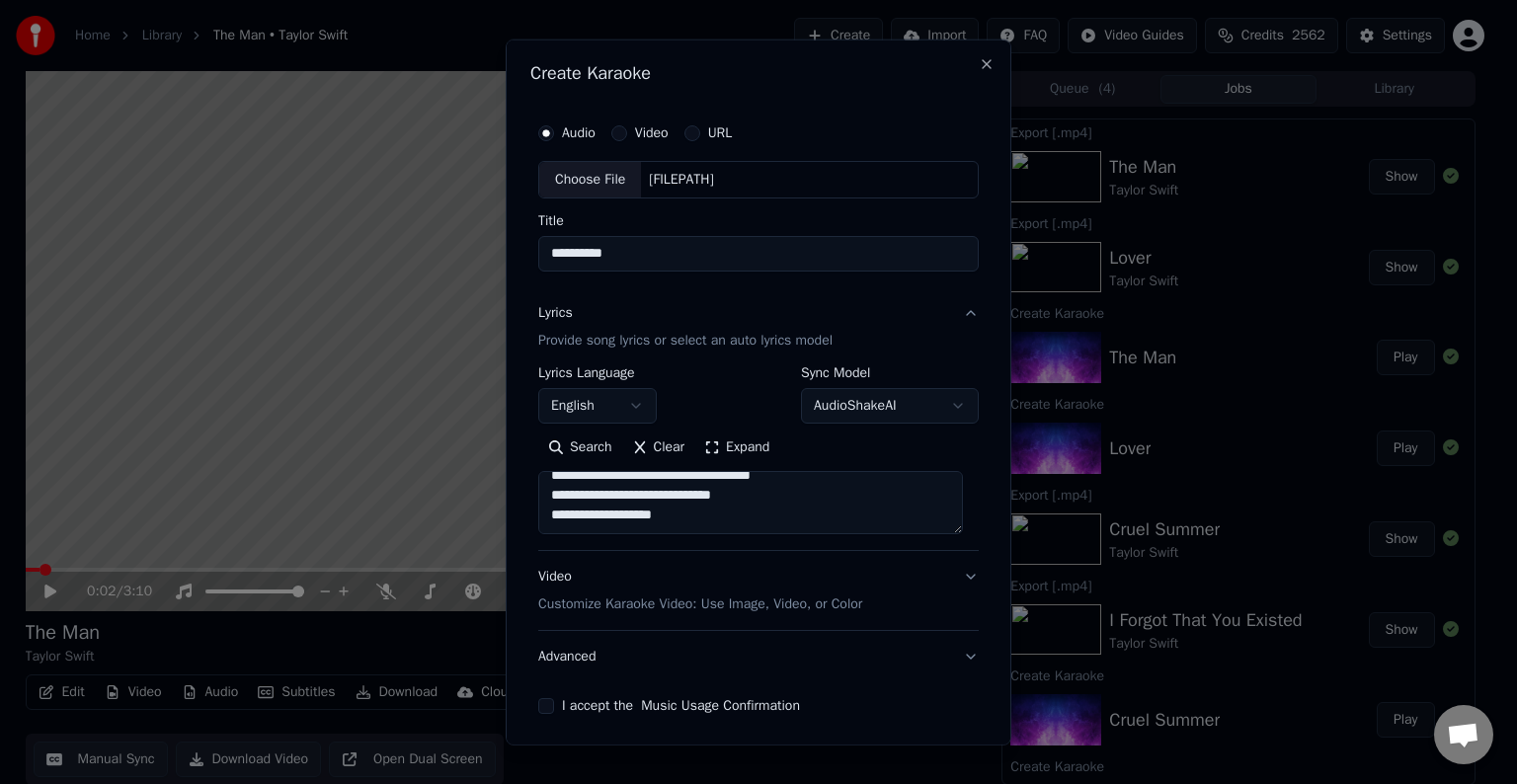 paste on "**********" 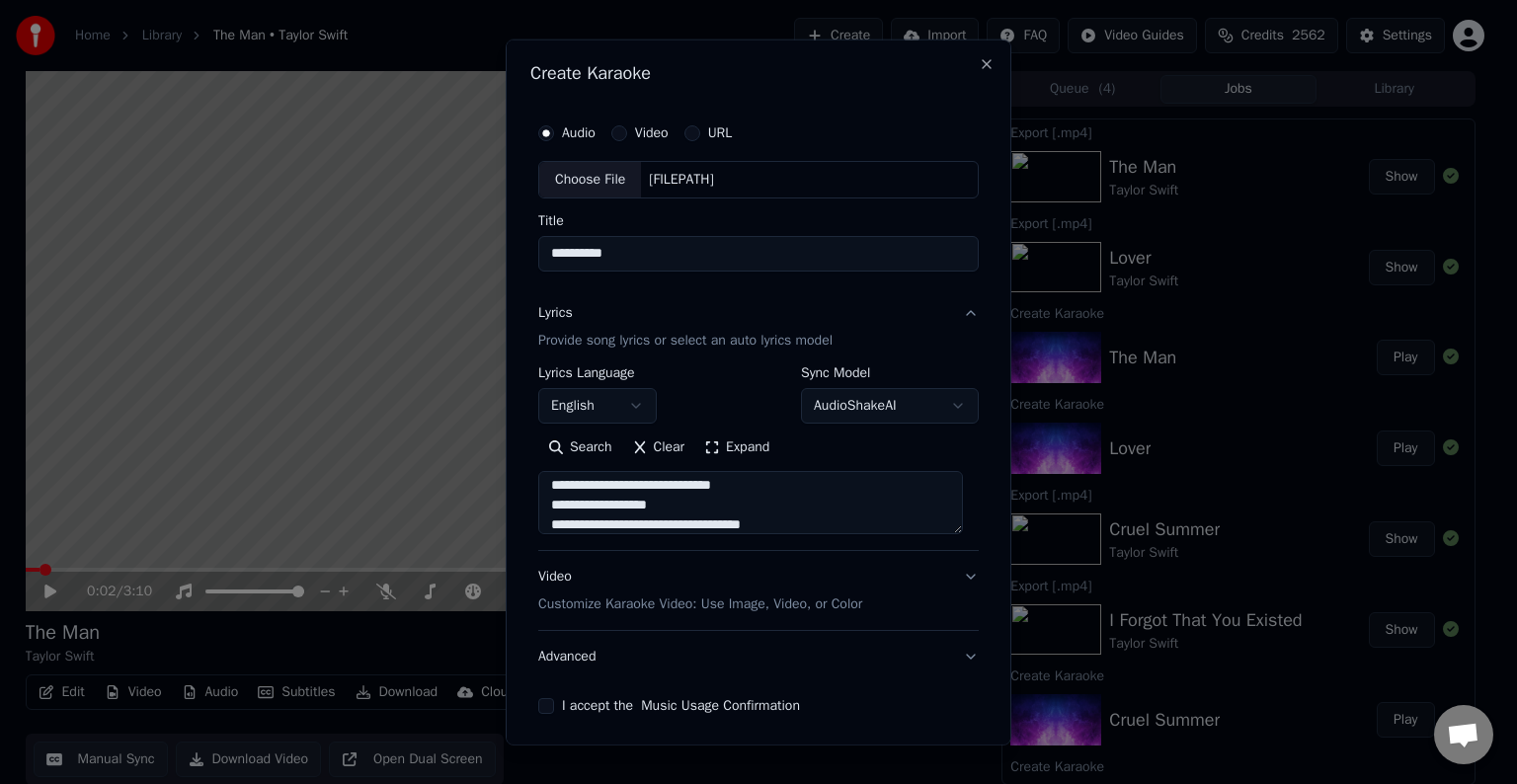 scroll, scrollTop: 261, scrollLeft: 0, axis: vertical 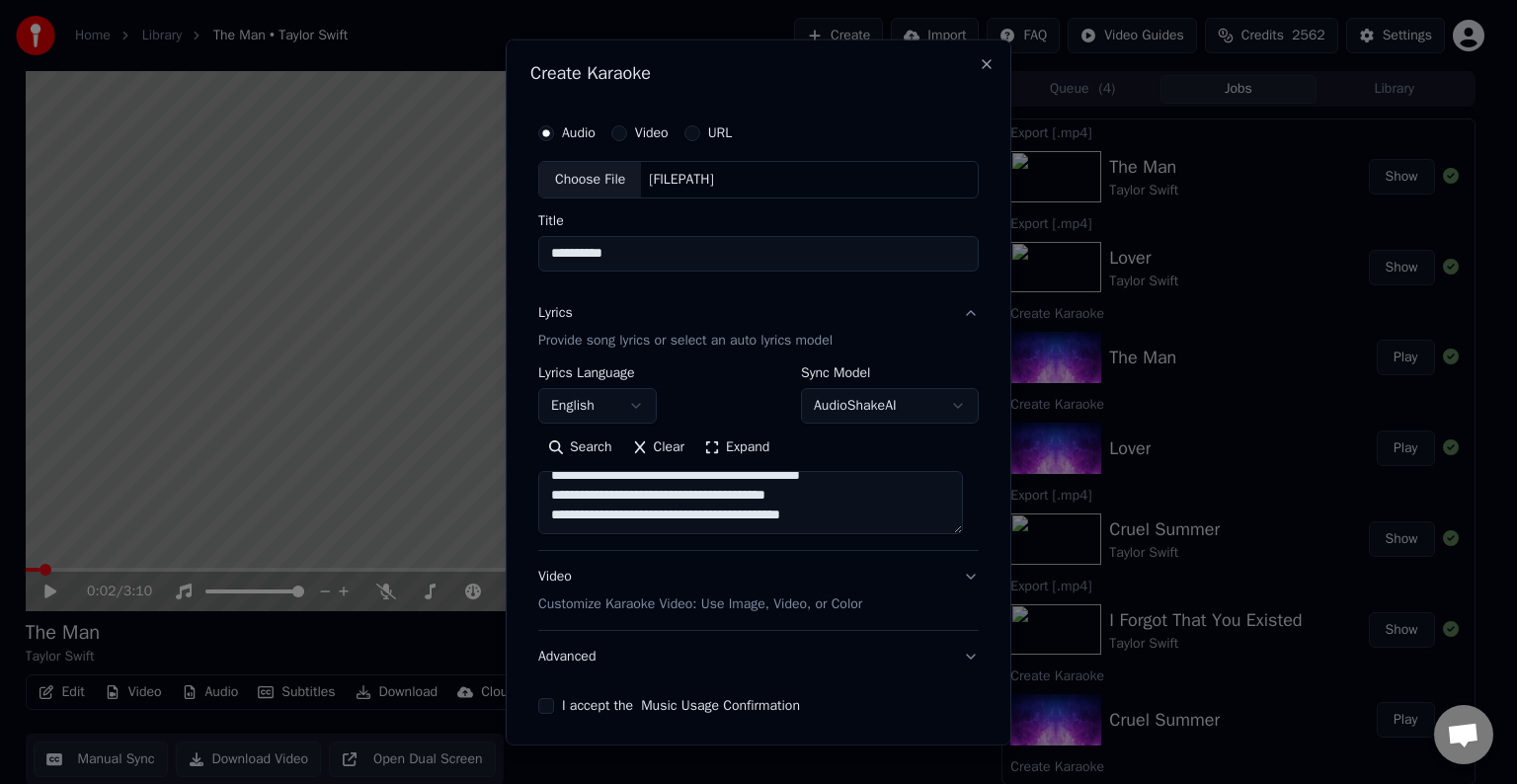 paste on "**********" 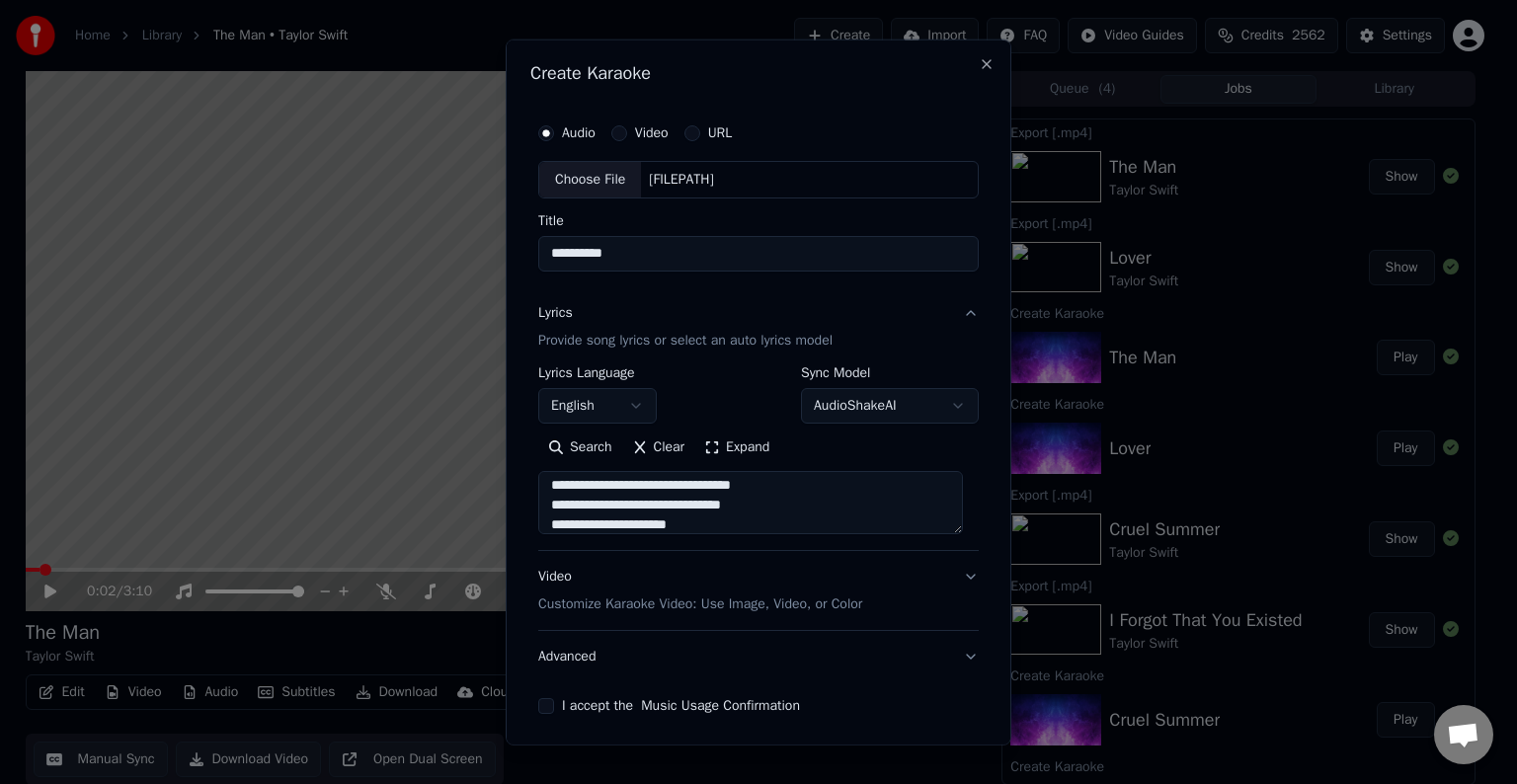 scroll, scrollTop: 340, scrollLeft: 0, axis: vertical 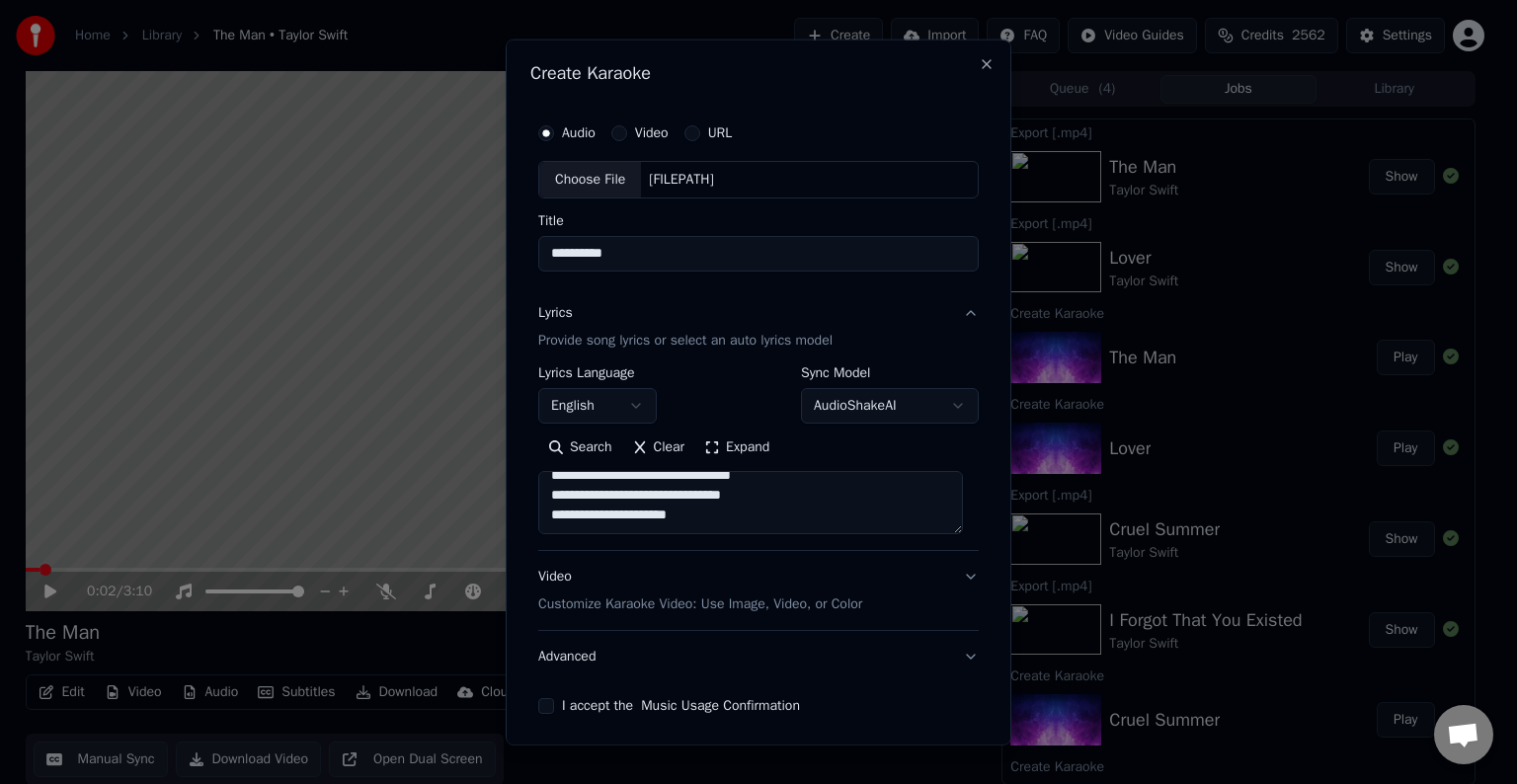 paste on "**********" 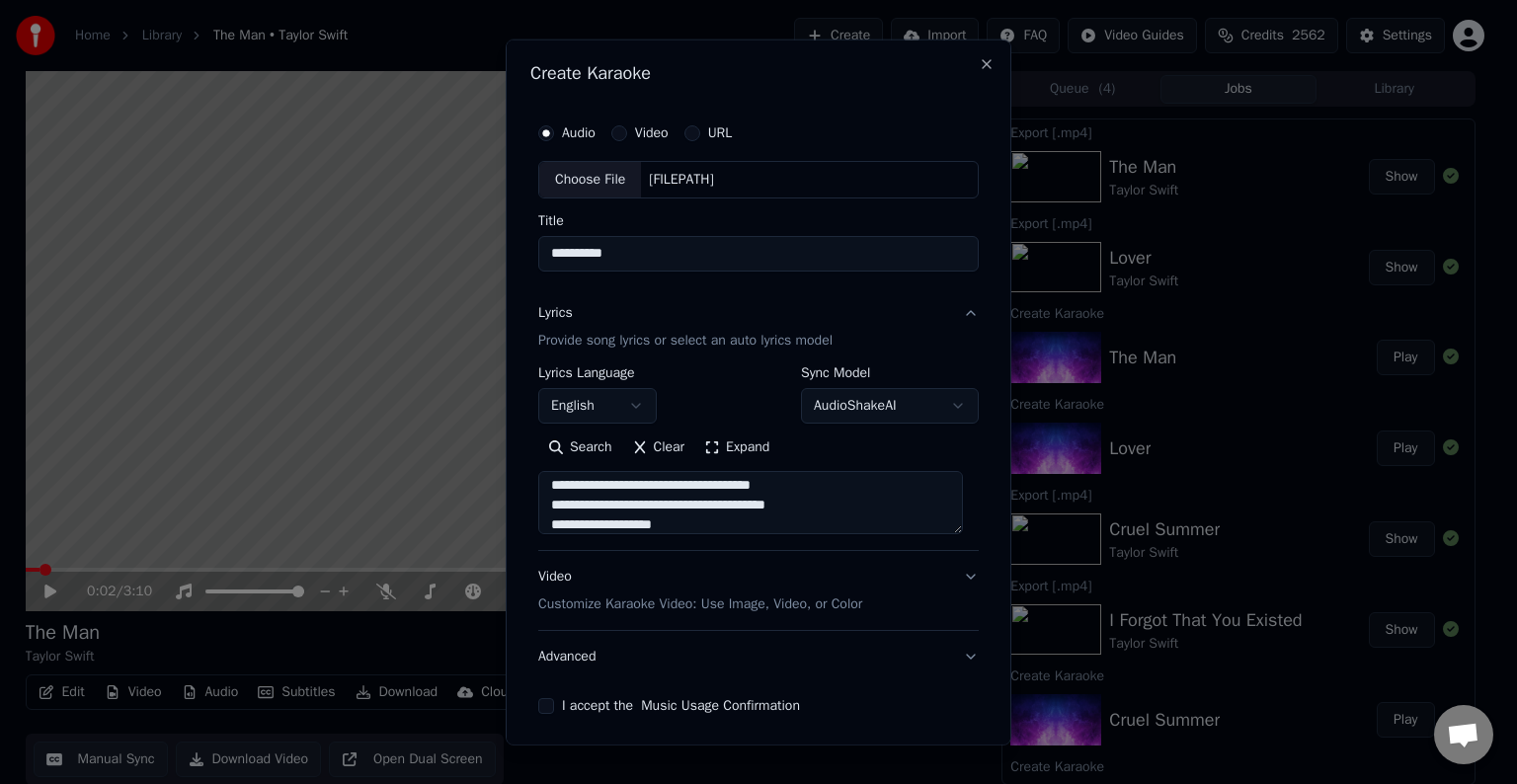 scroll, scrollTop: 399, scrollLeft: 0, axis: vertical 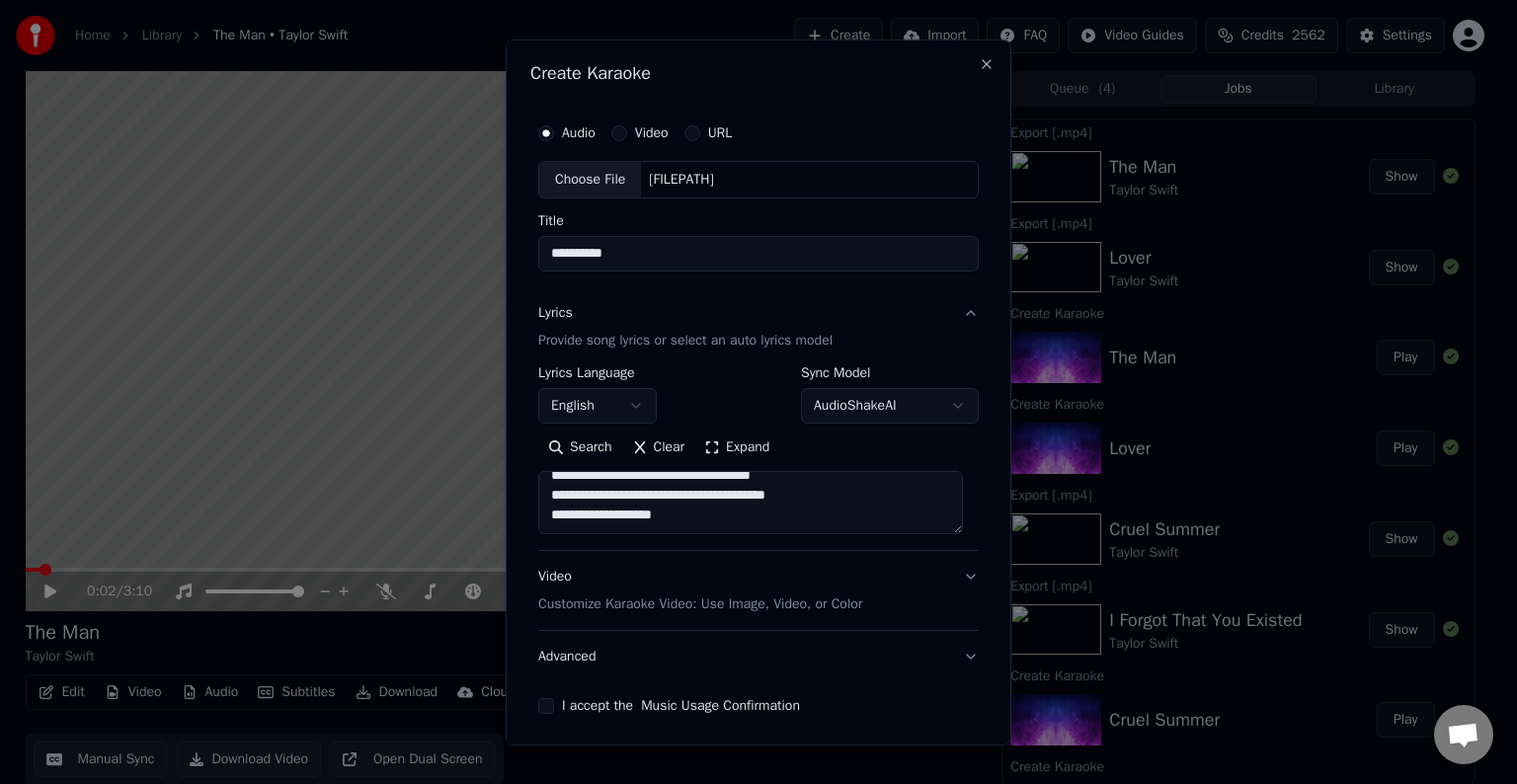 paste on "**********" 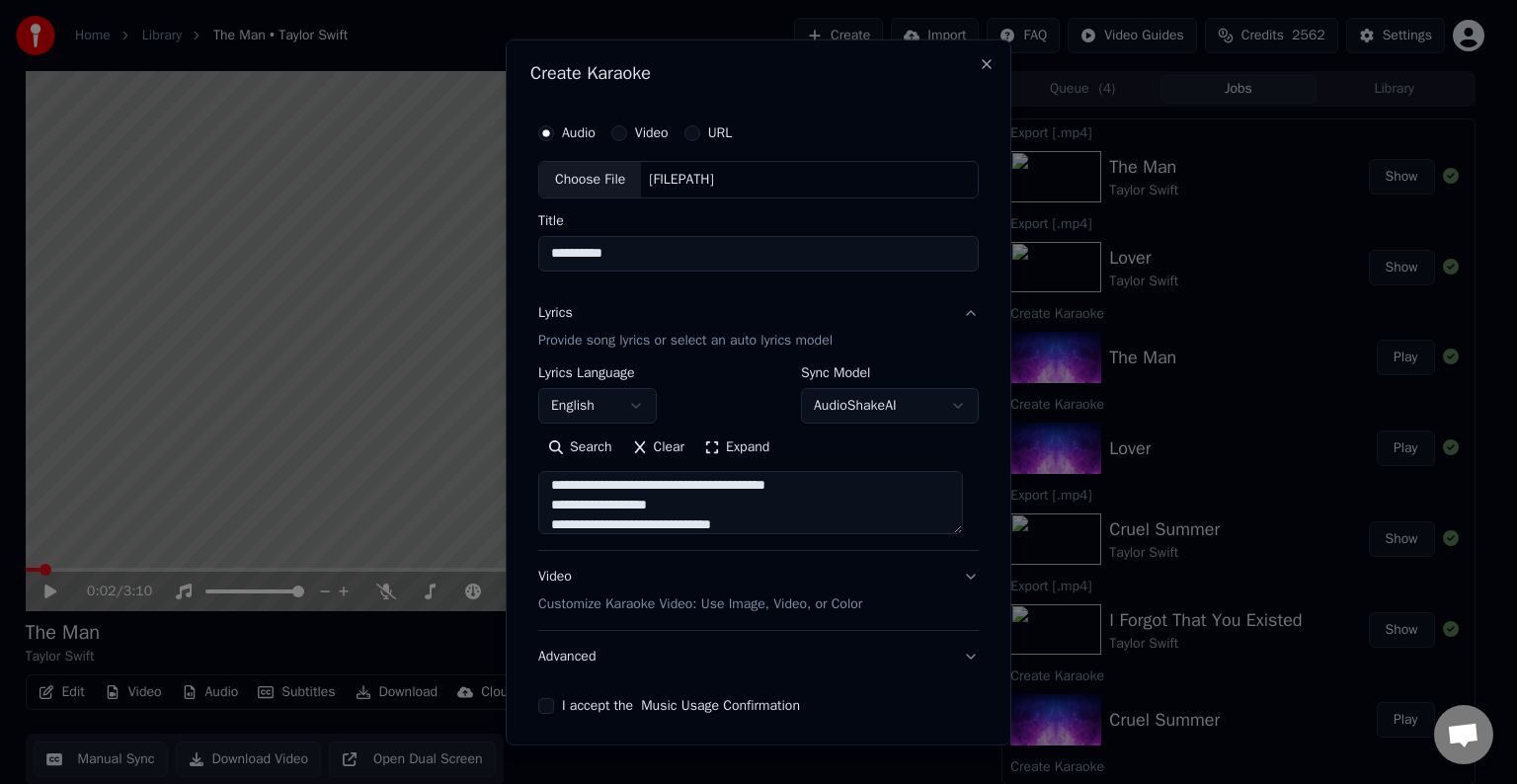 scroll, scrollTop: 557, scrollLeft: 0, axis: vertical 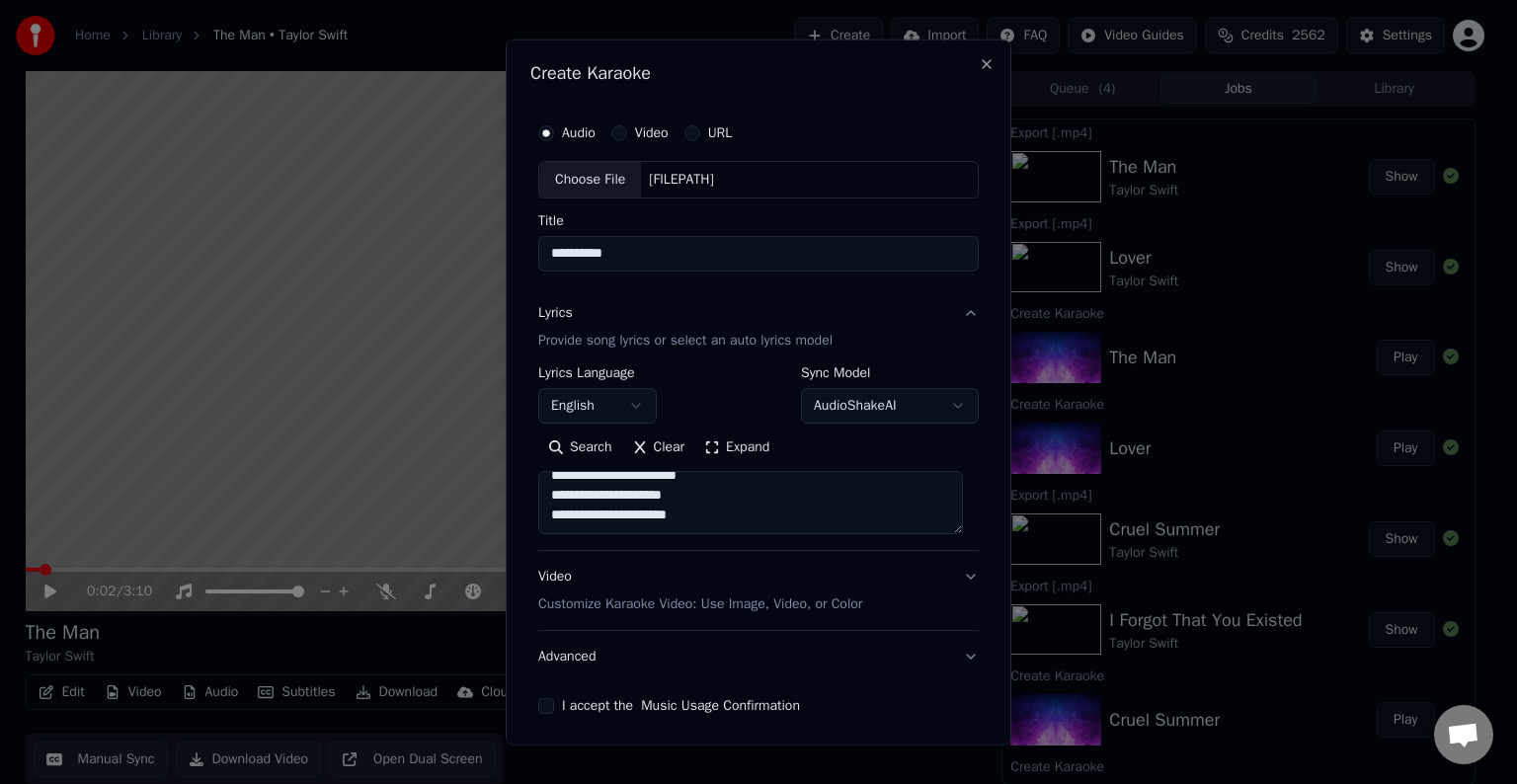 paste on "**********" 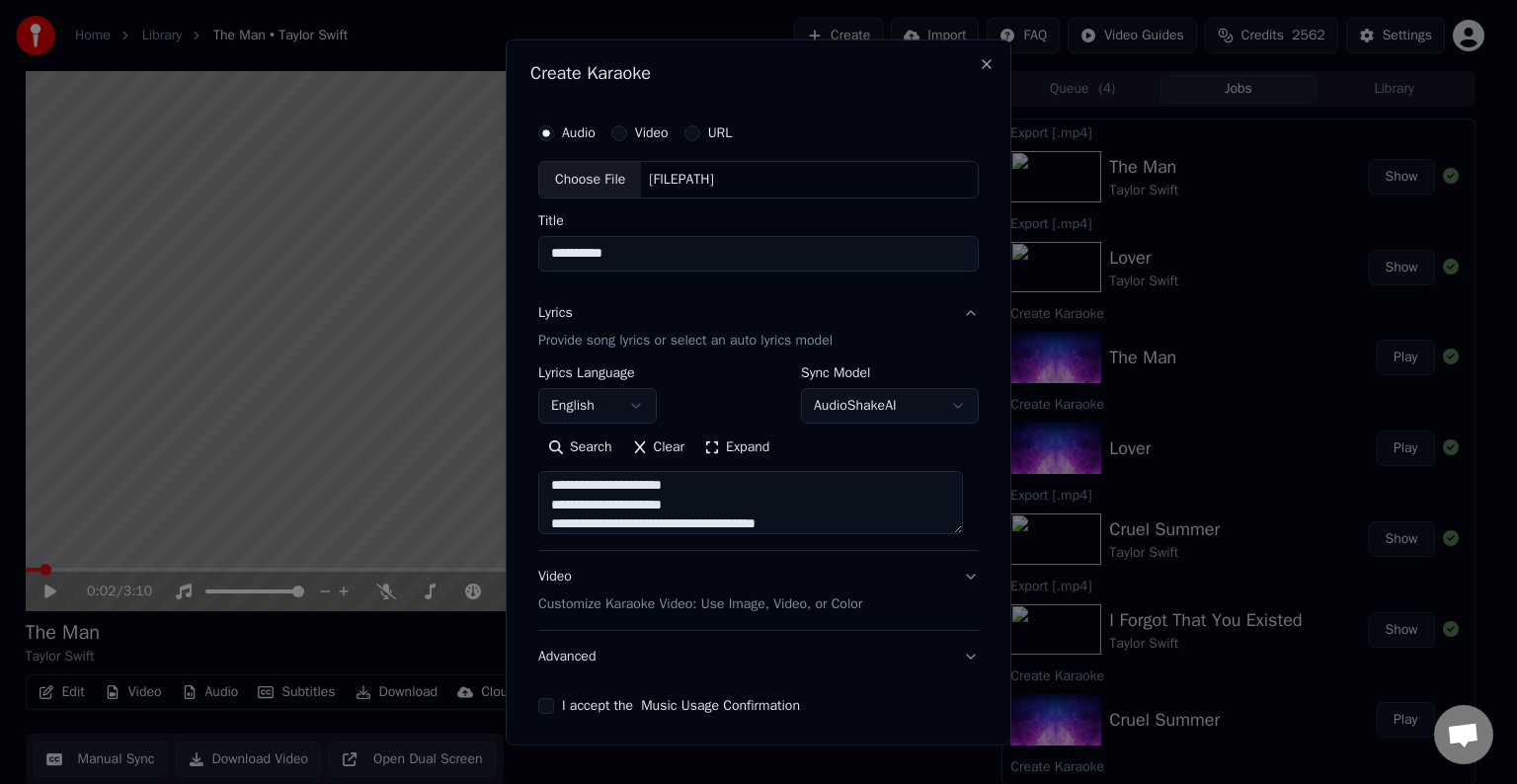 scroll, scrollTop: 636, scrollLeft: 0, axis: vertical 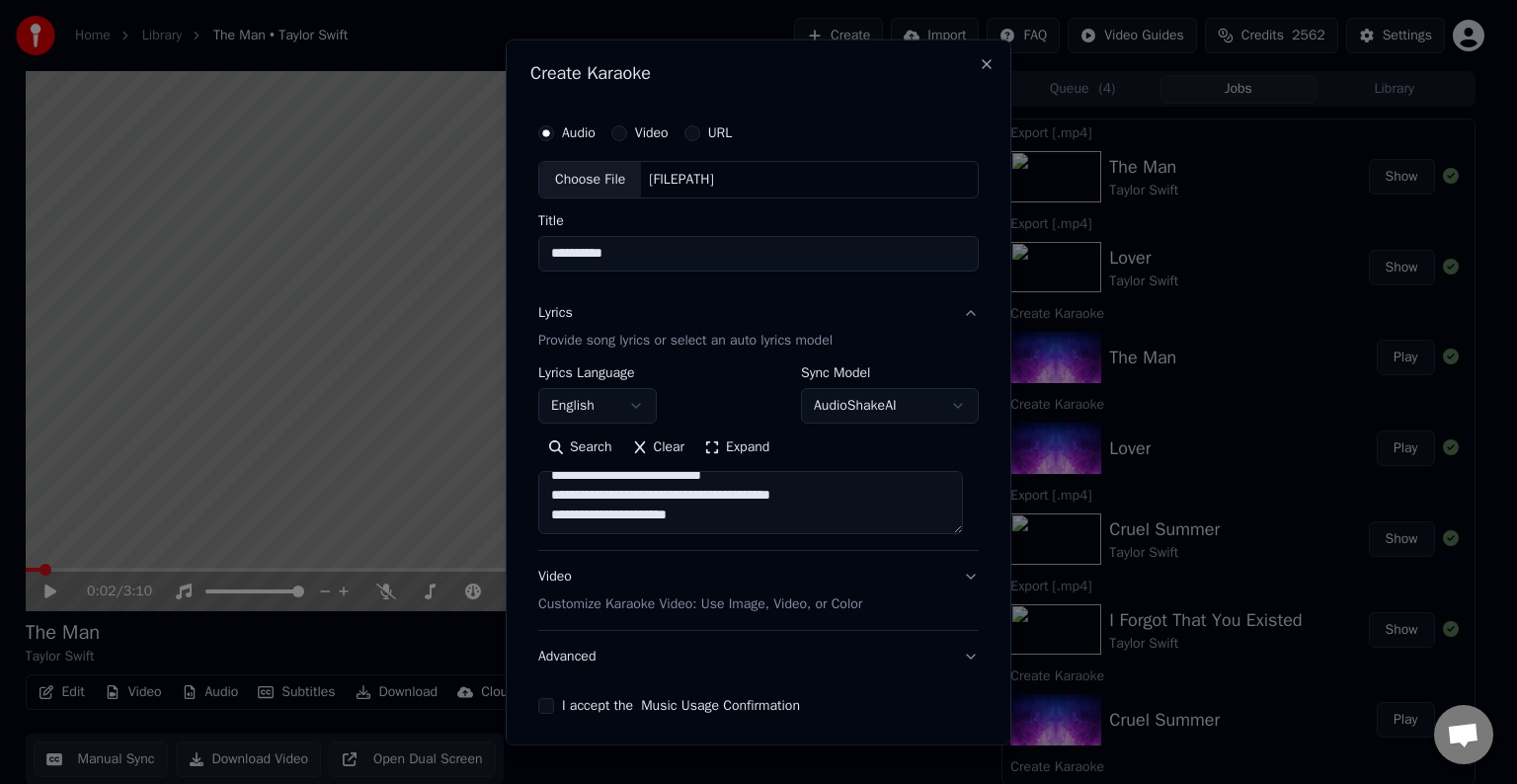 paste on "**********" 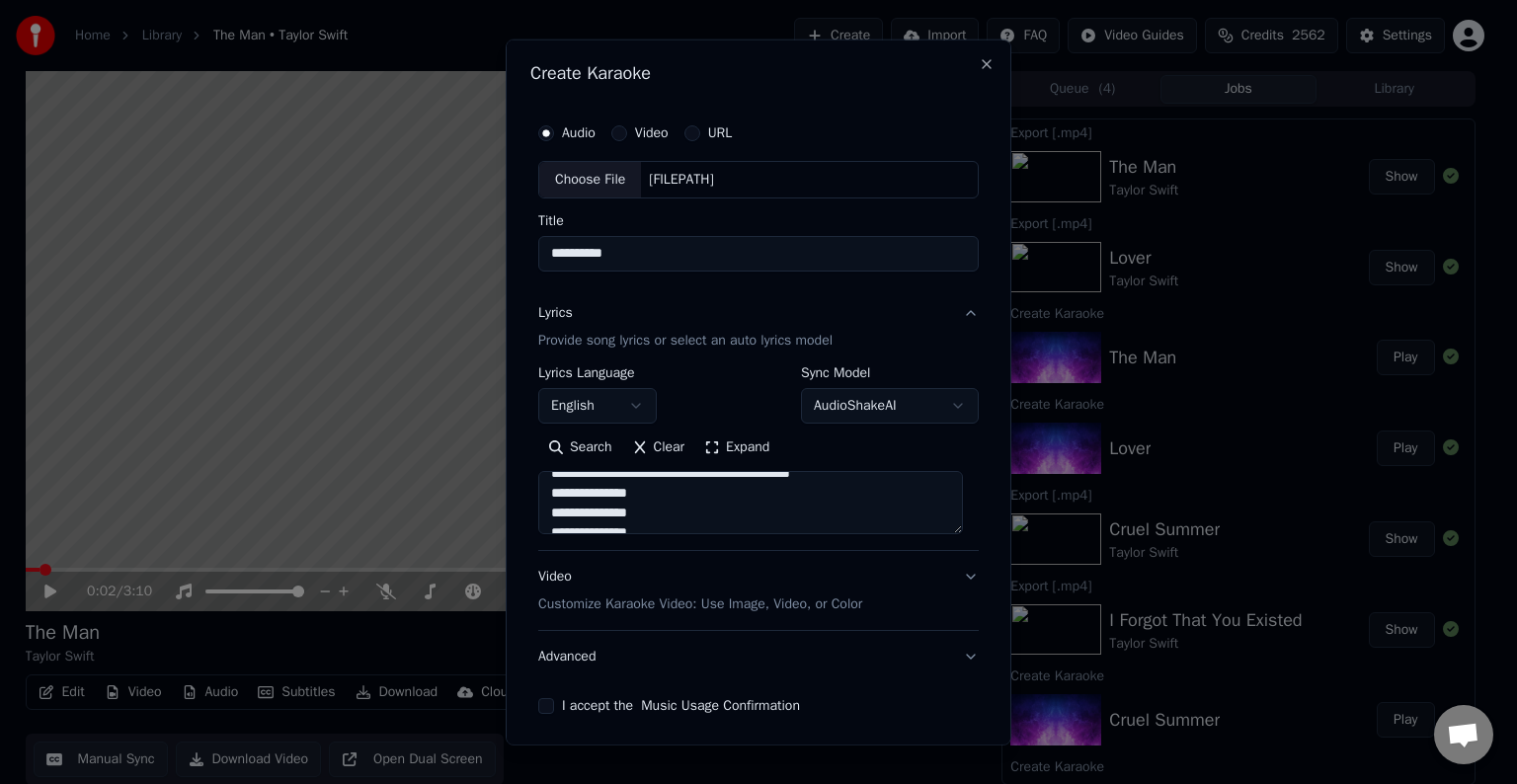 scroll, scrollTop: 726, scrollLeft: 0, axis: vertical 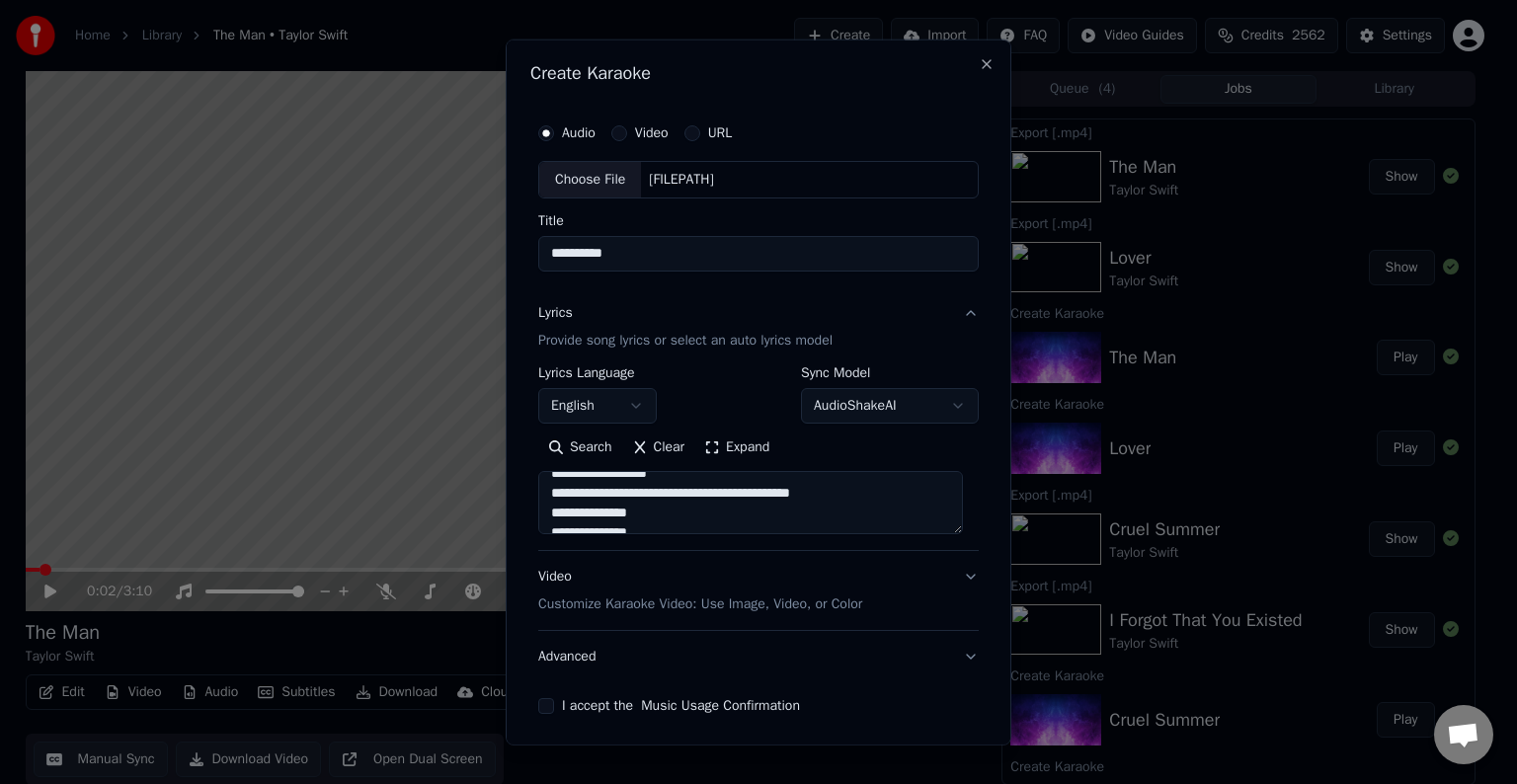 drag, startPoint x: 849, startPoint y: 500, endPoint x: 552, endPoint y: 501, distance: 297.00168 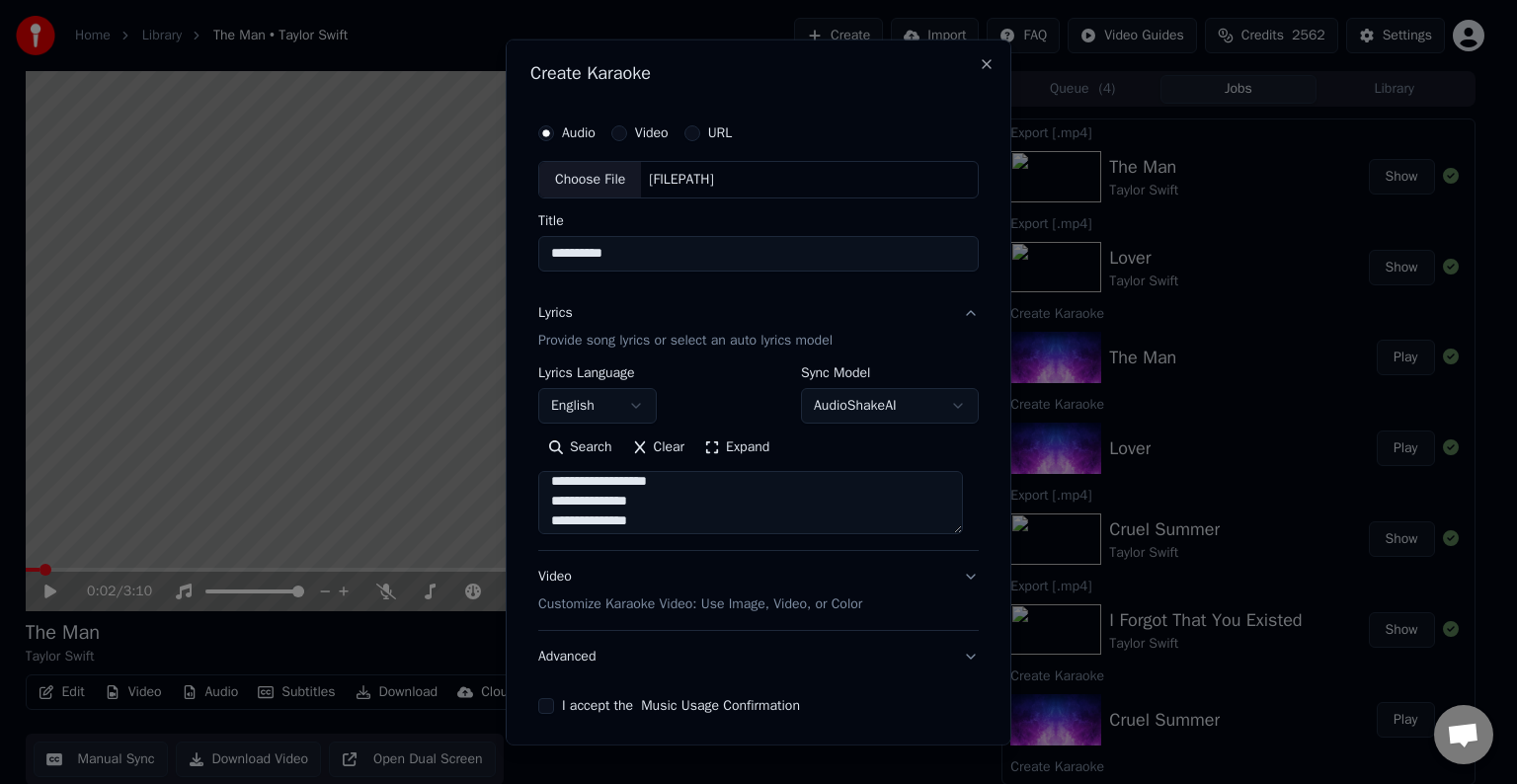 scroll, scrollTop: 782, scrollLeft: 0, axis: vertical 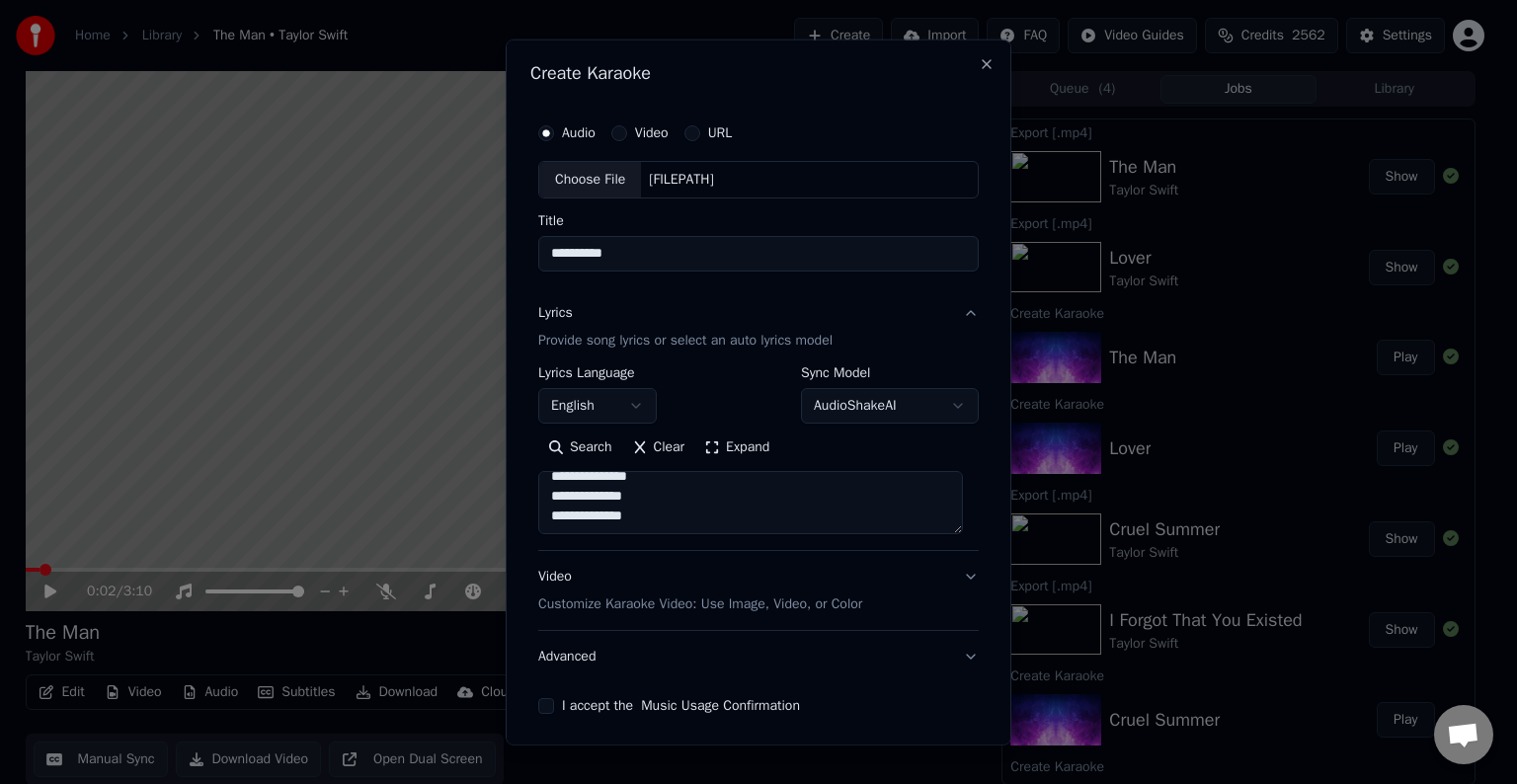 click at bounding box center (751, 503) 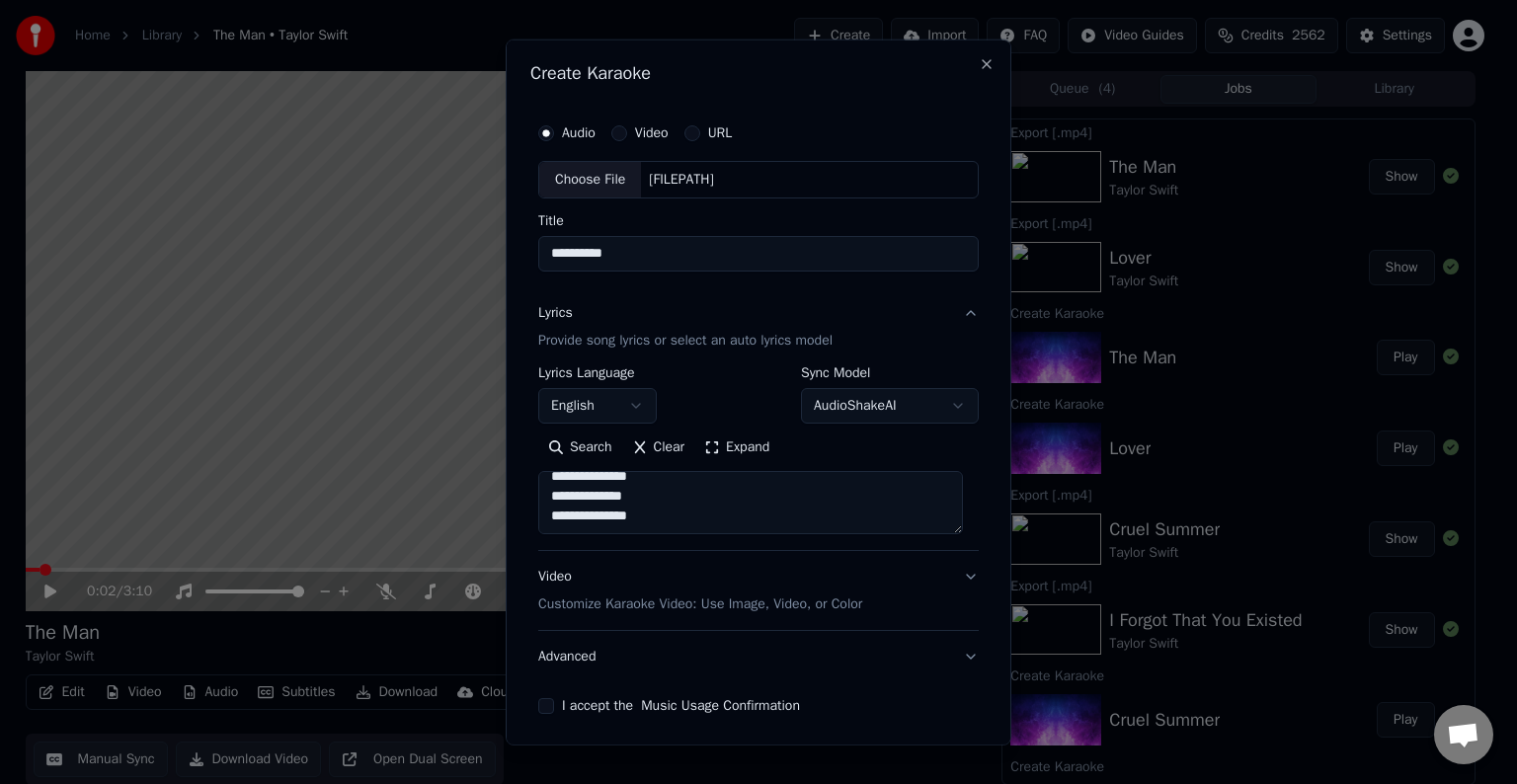 scroll, scrollTop: 794, scrollLeft: 0, axis: vertical 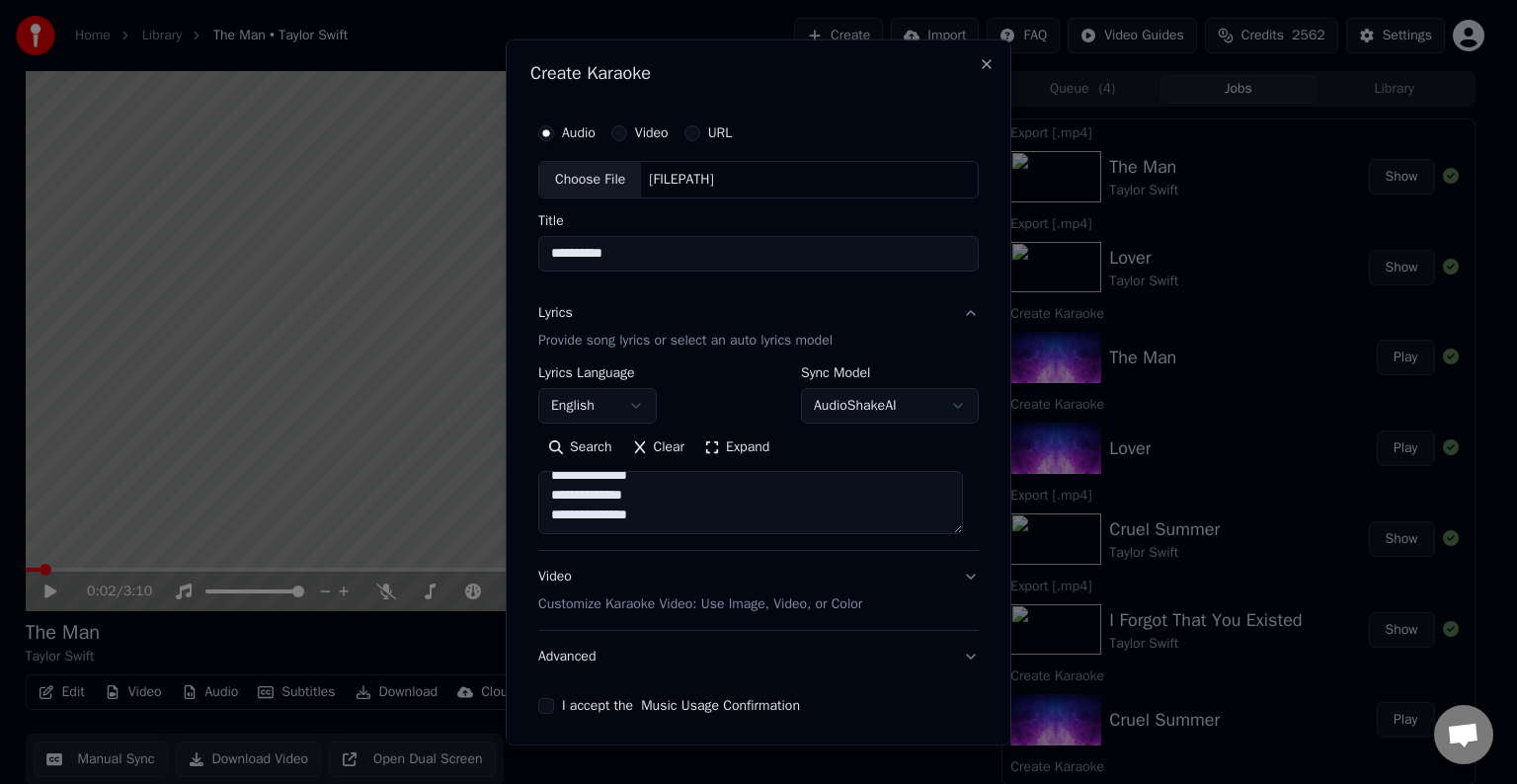 paste on "**********" 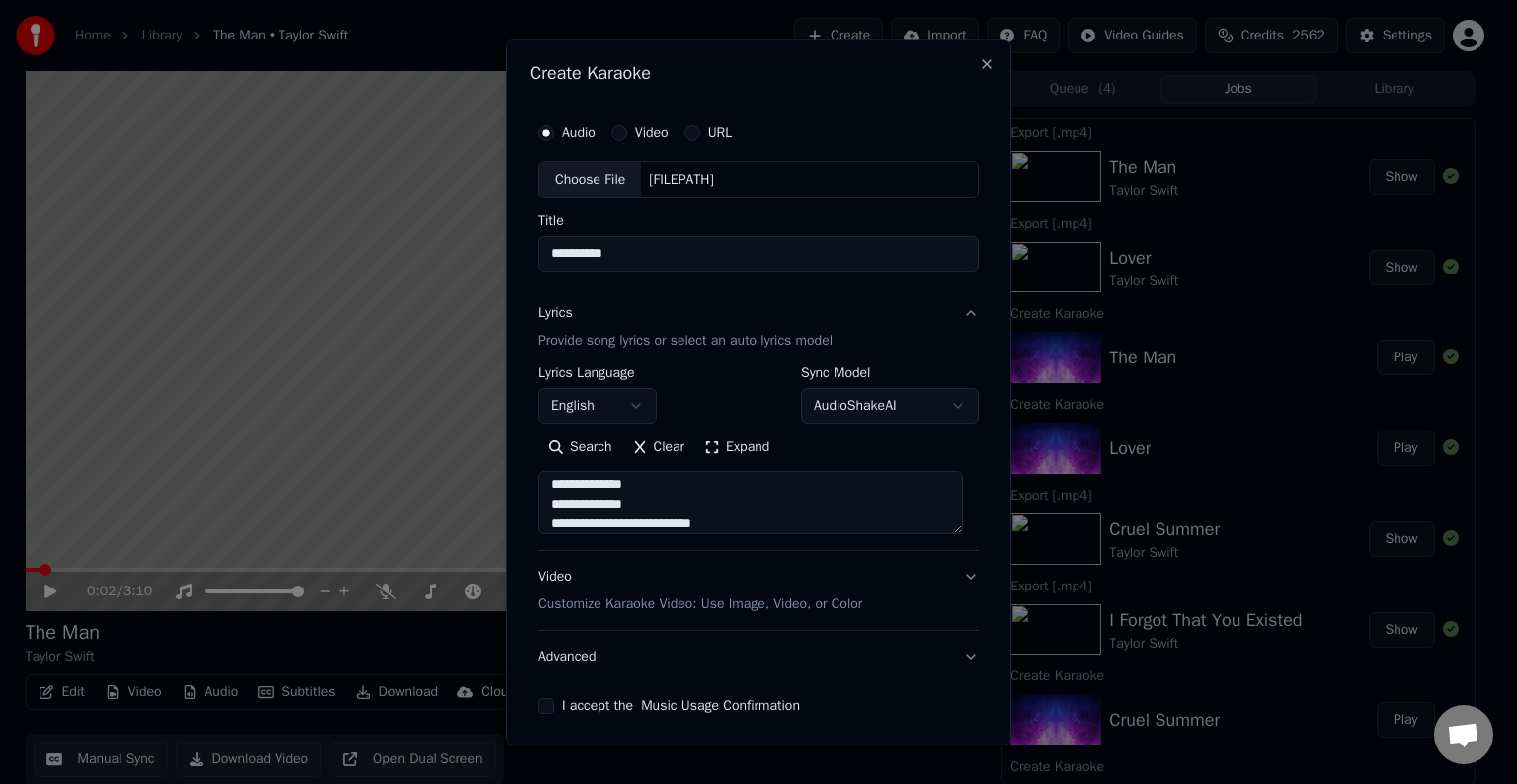 type on "**********" 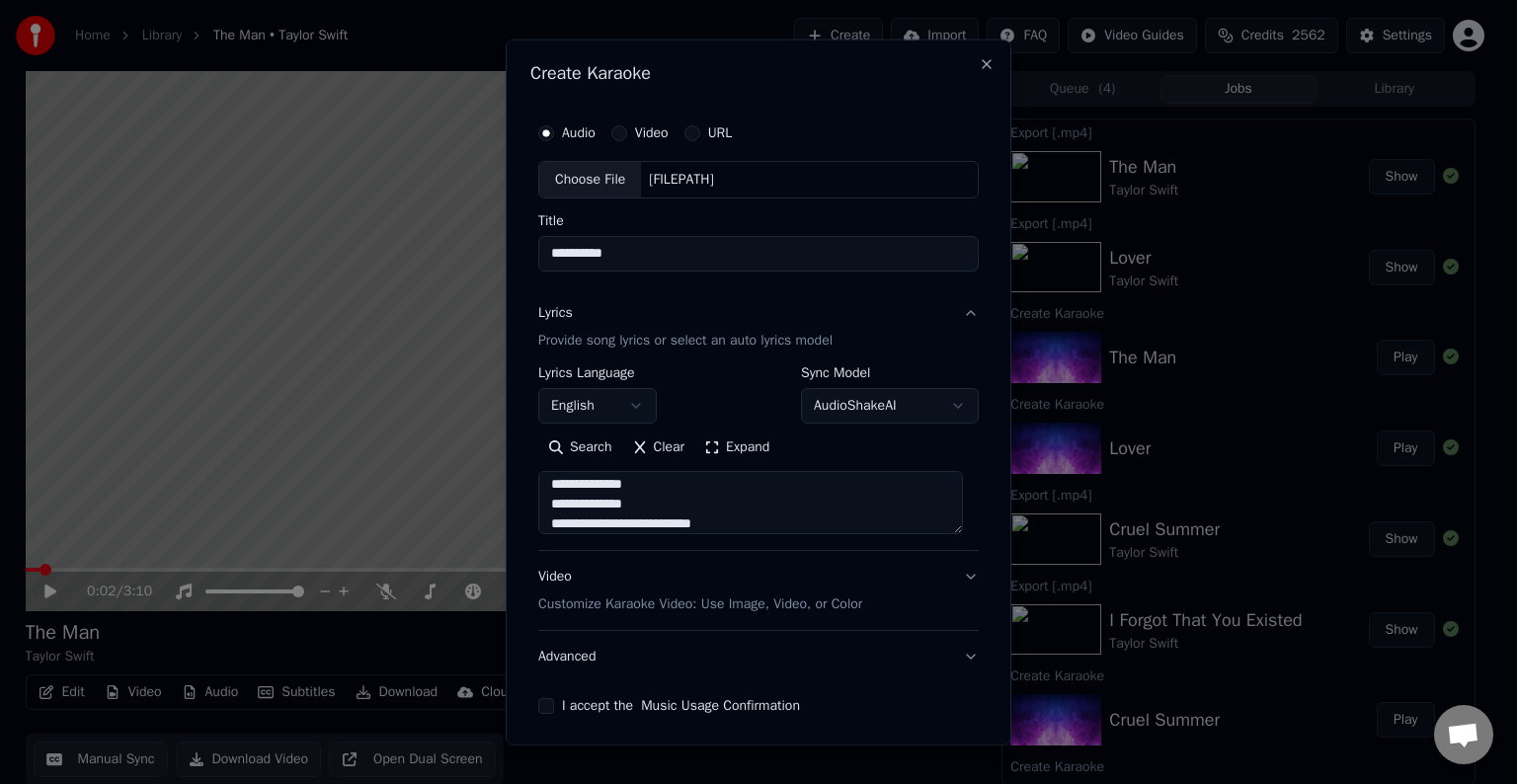 click on "Advanced" at bounding box center (758, 657) 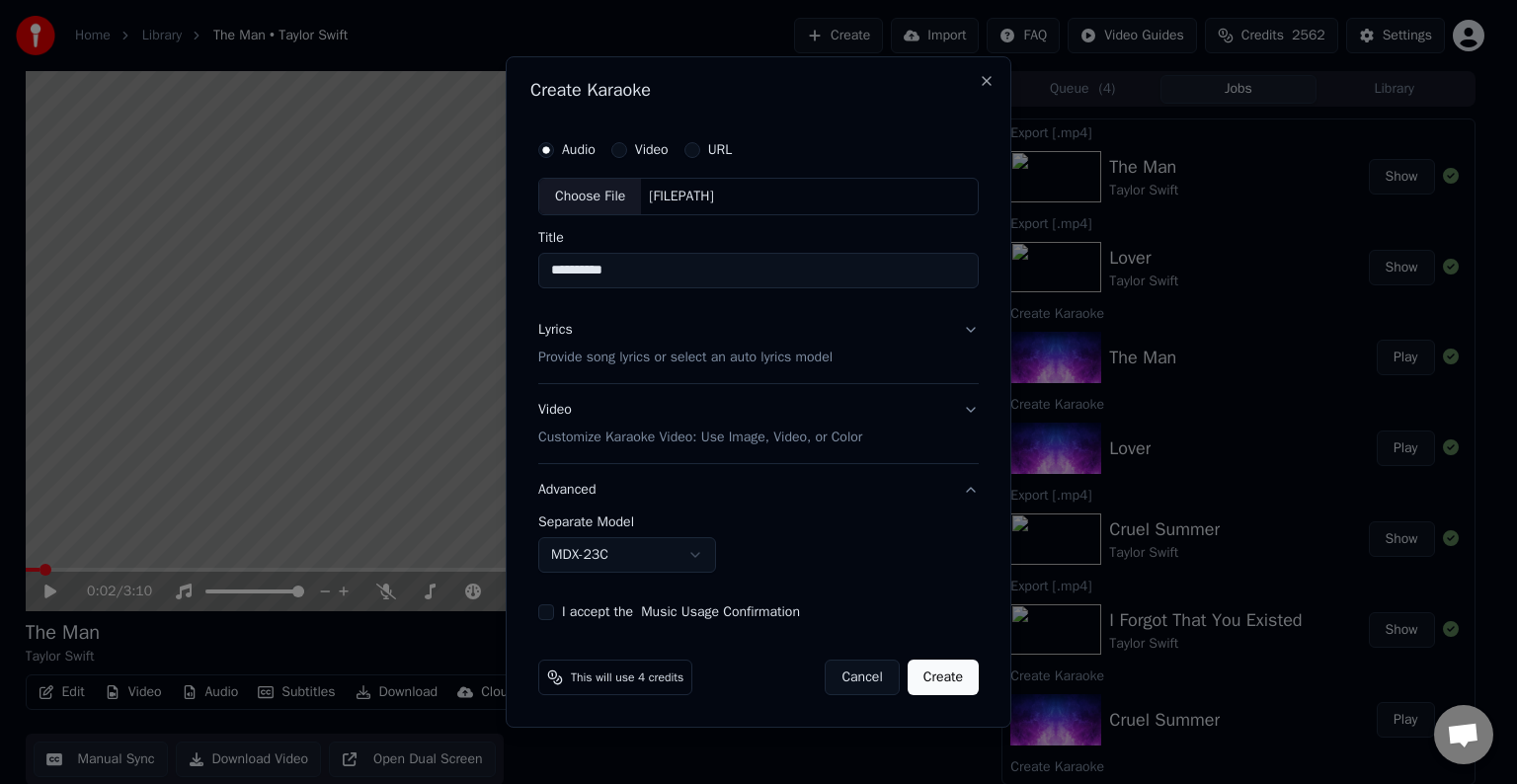 click on "**********" at bounding box center (750, 392) 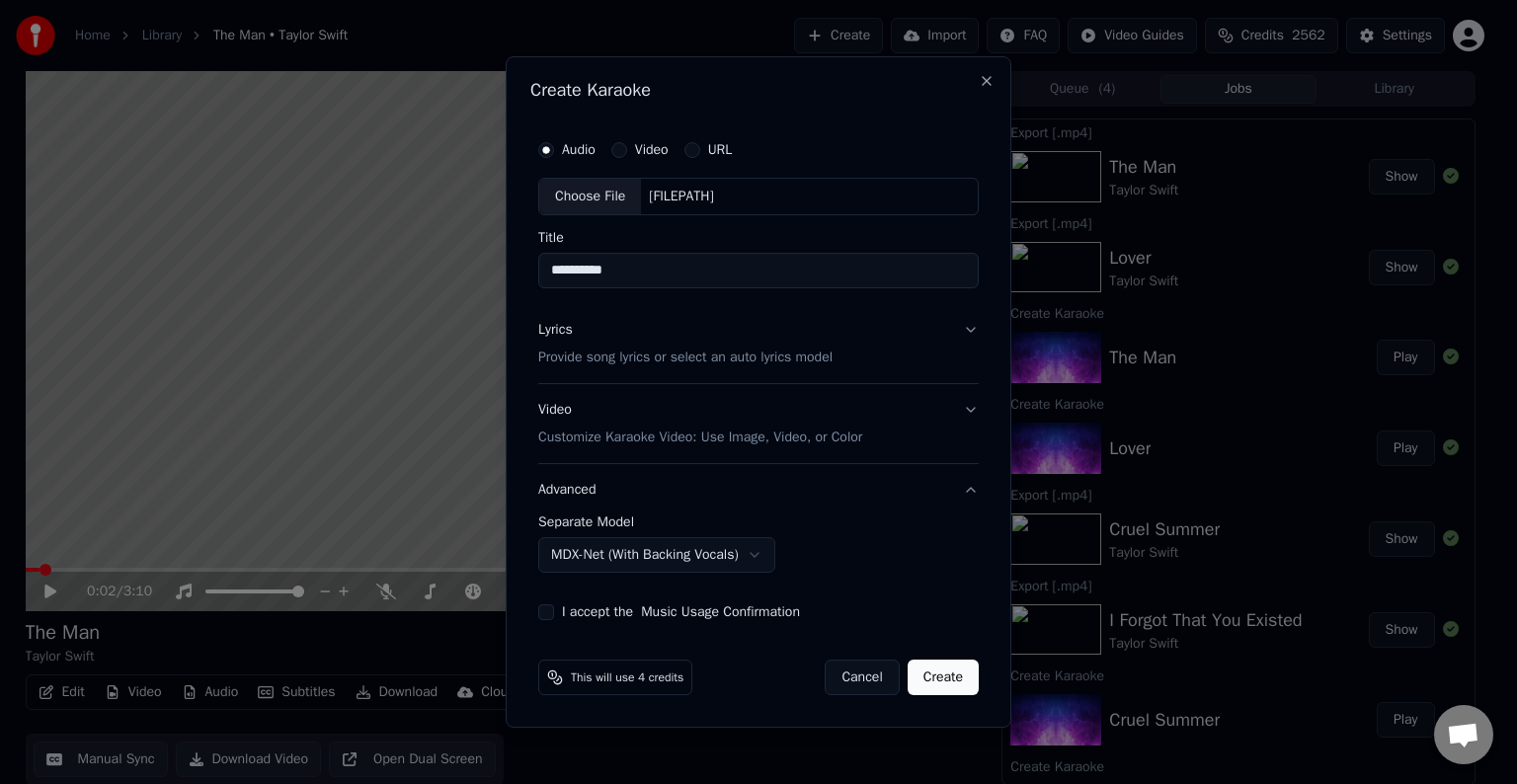 click on "**********" at bounding box center (758, 413) 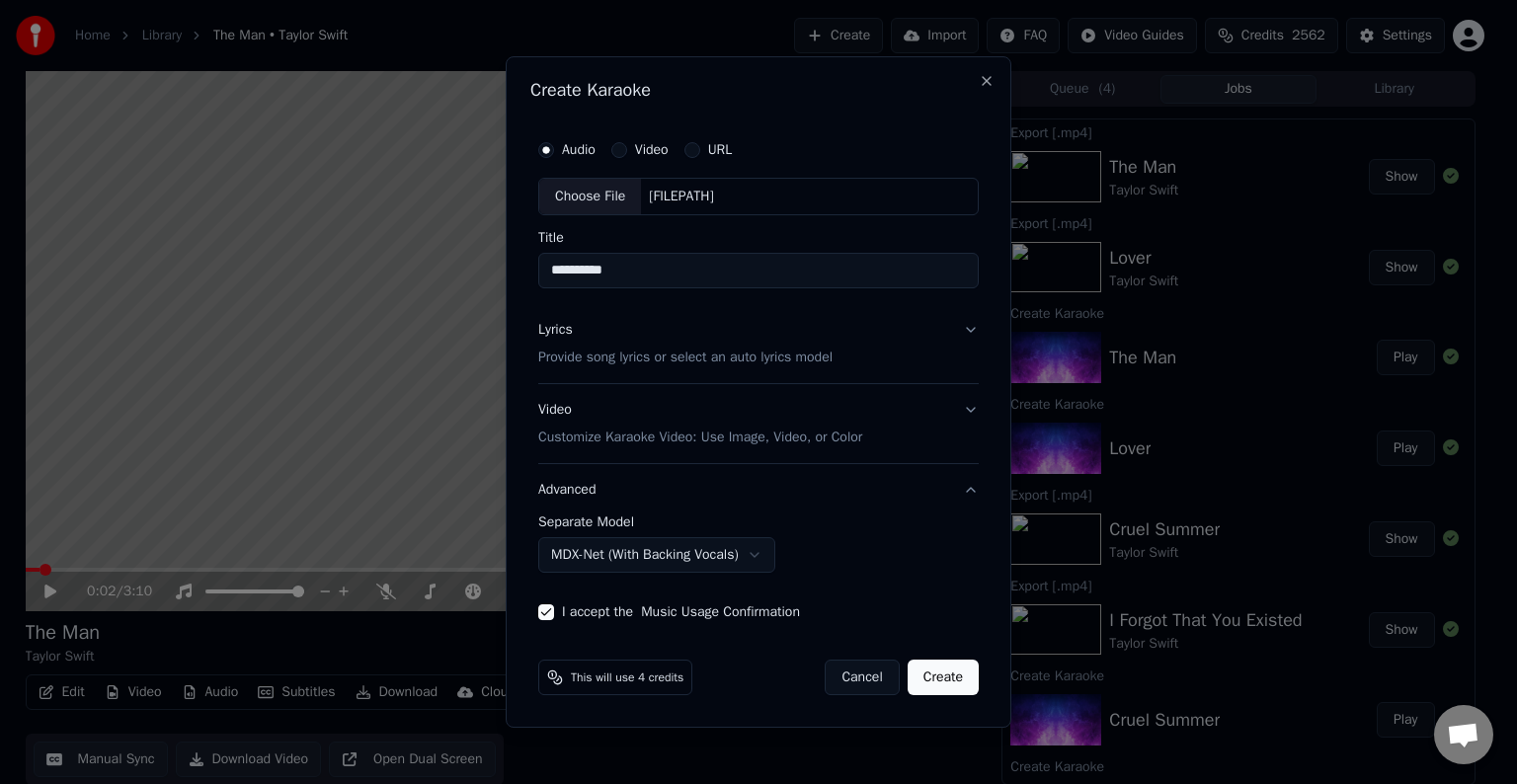 click on "Create" at bounding box center [943, 677] 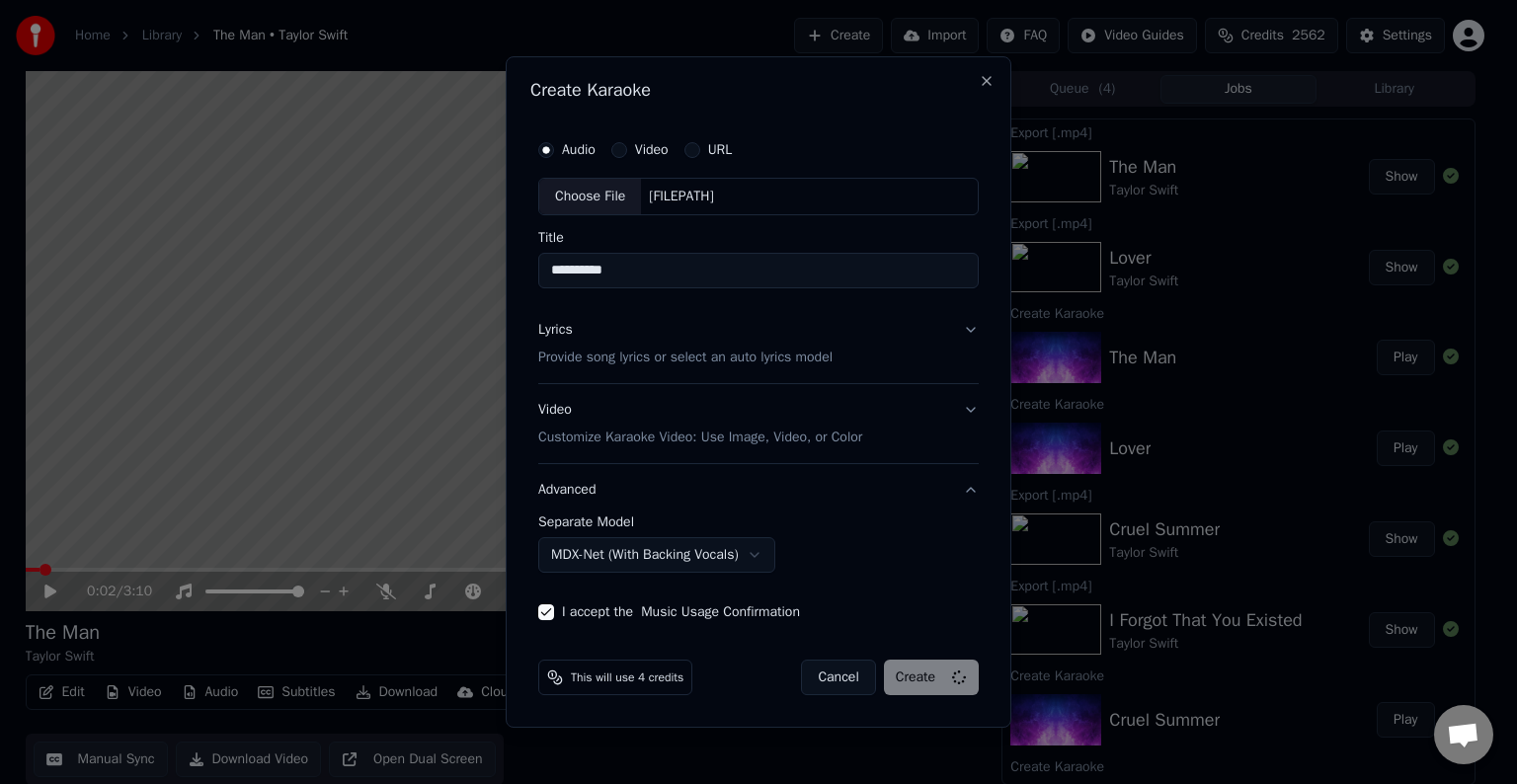 select on "******" 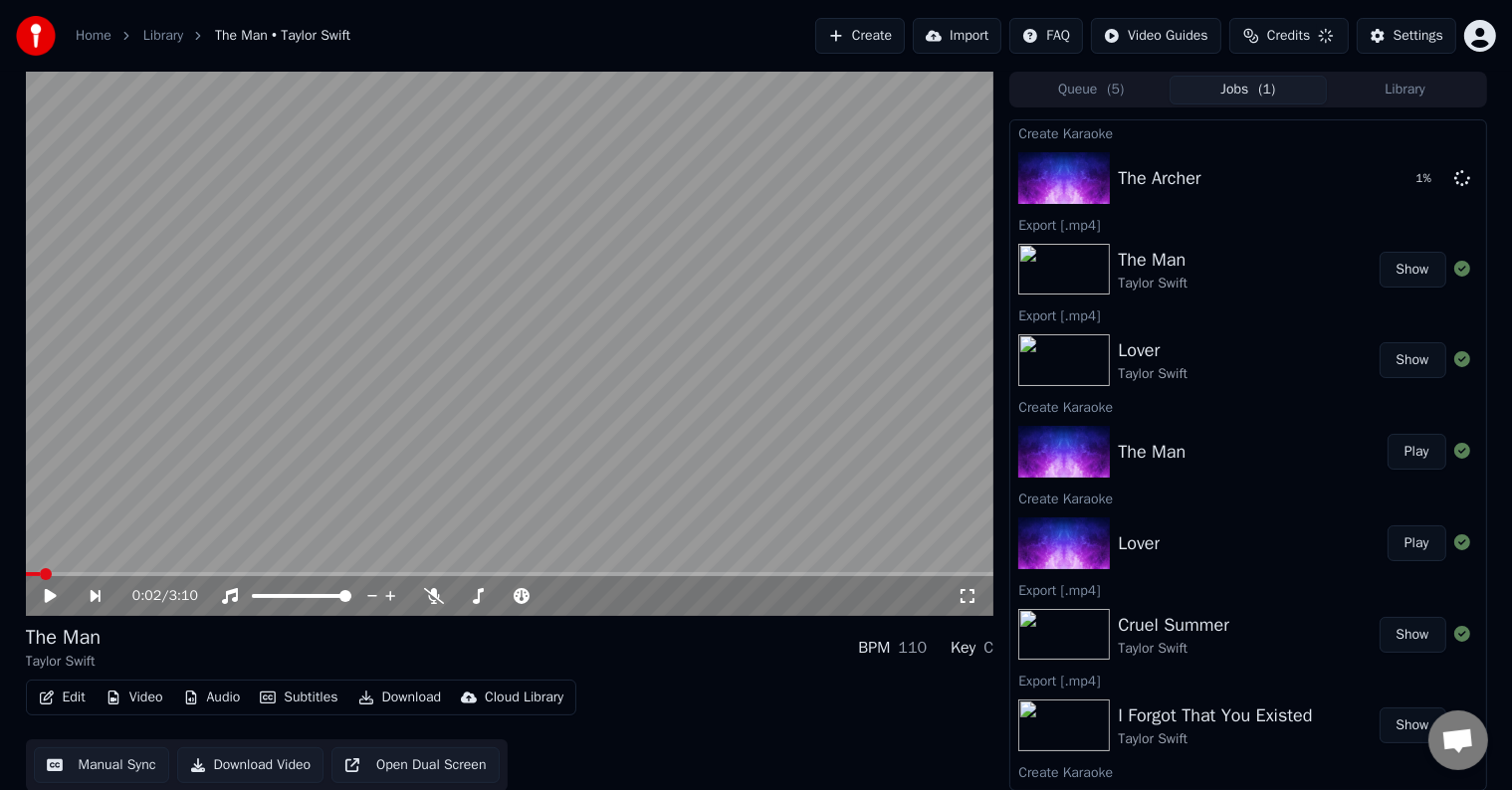 click on "Create" at bounding box center [860, 36] 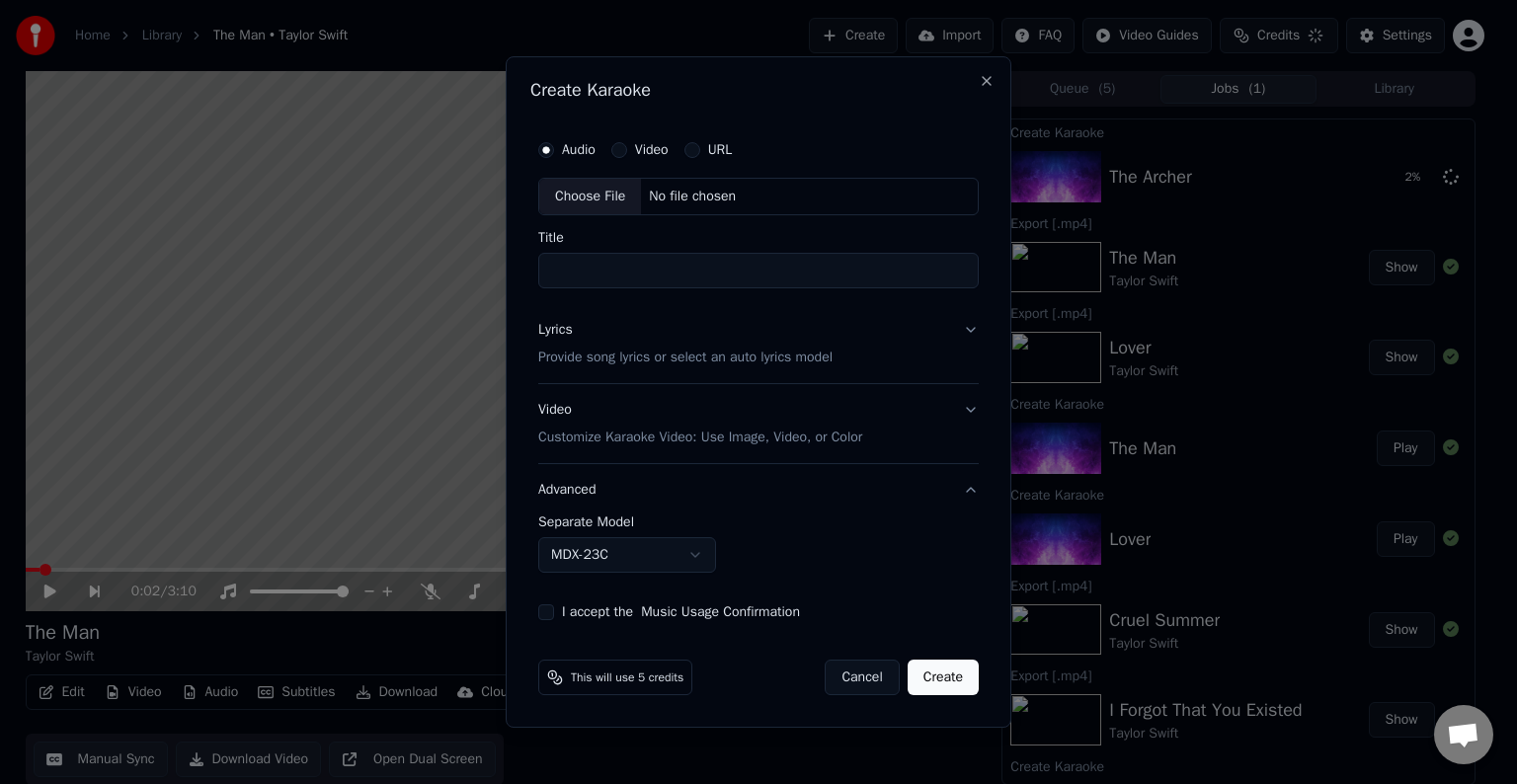 click on "Choose File" at bounding box center [590, 196] 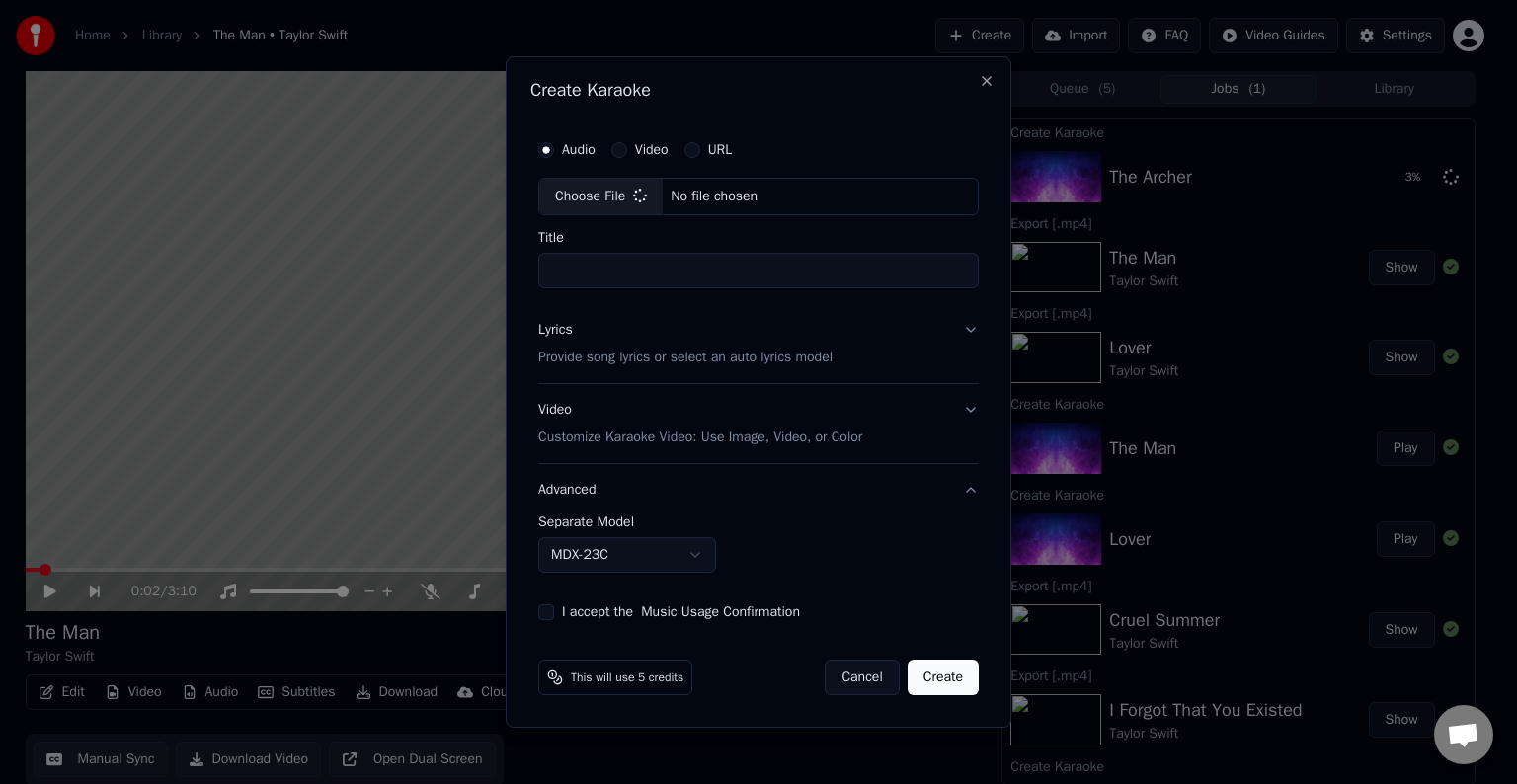 type on "**********" 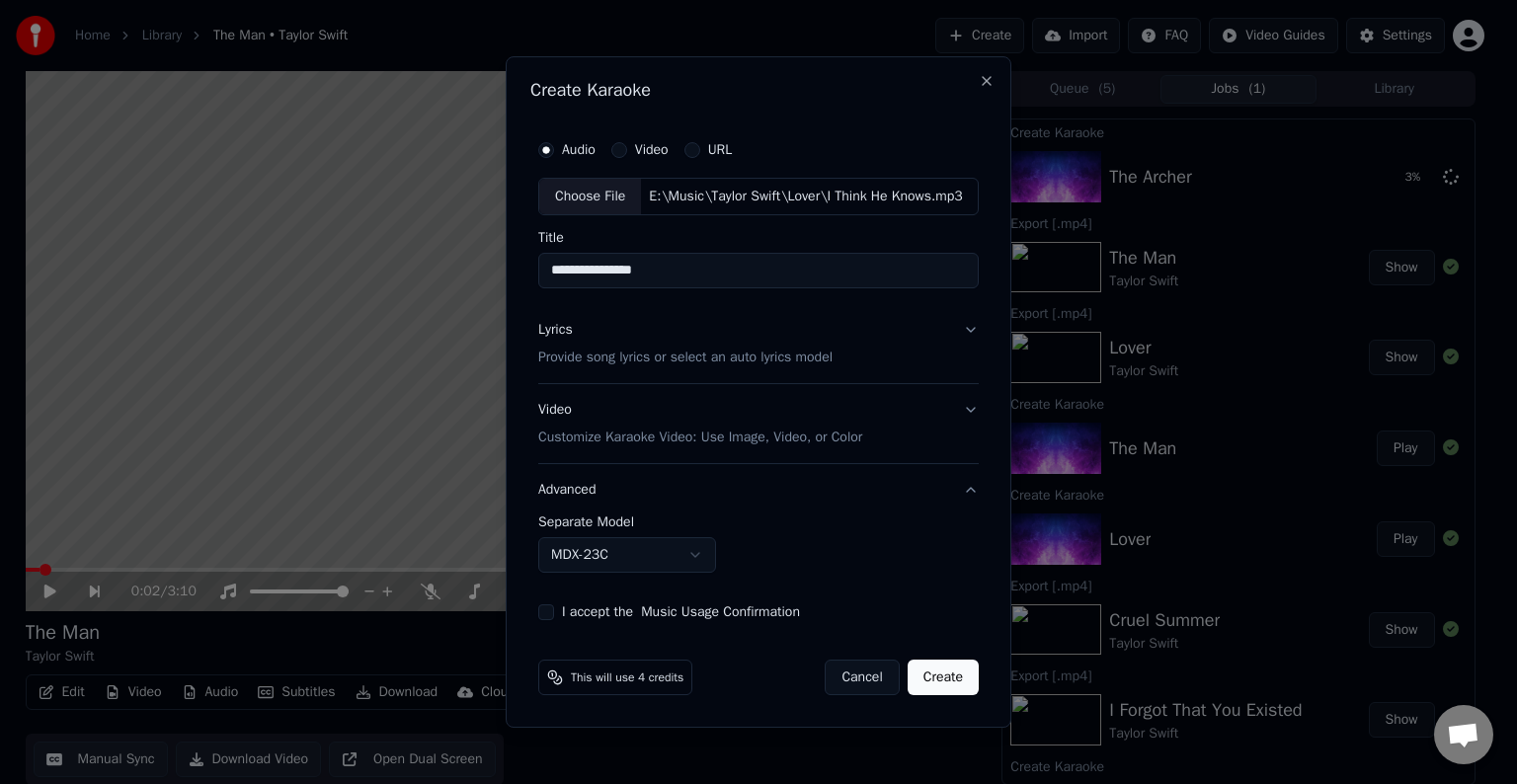 click on "Lyrics Provide song lyrics or select an auto lyrics model" at bounding box center [758, 344] 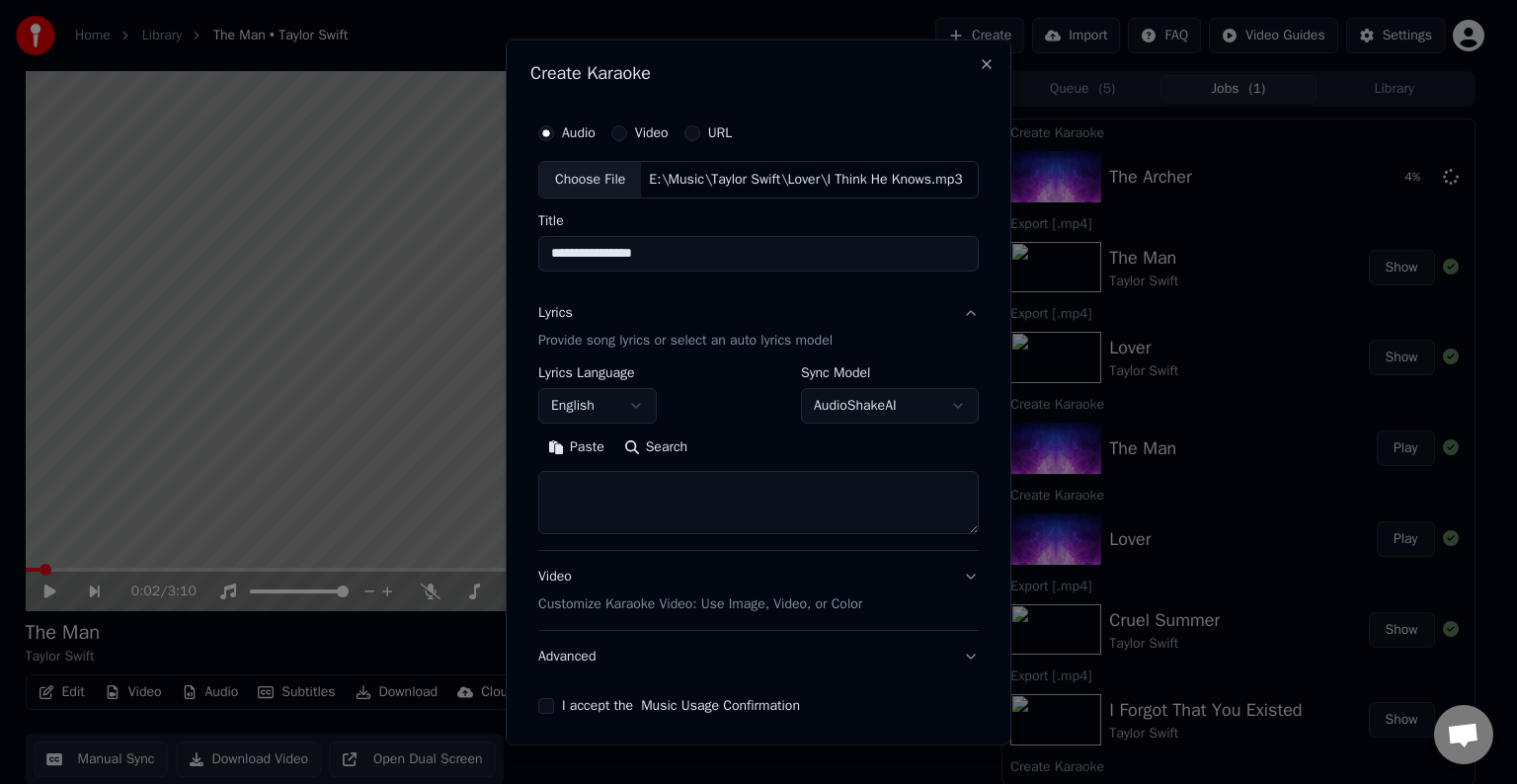 click at bounding box center [758, 503] 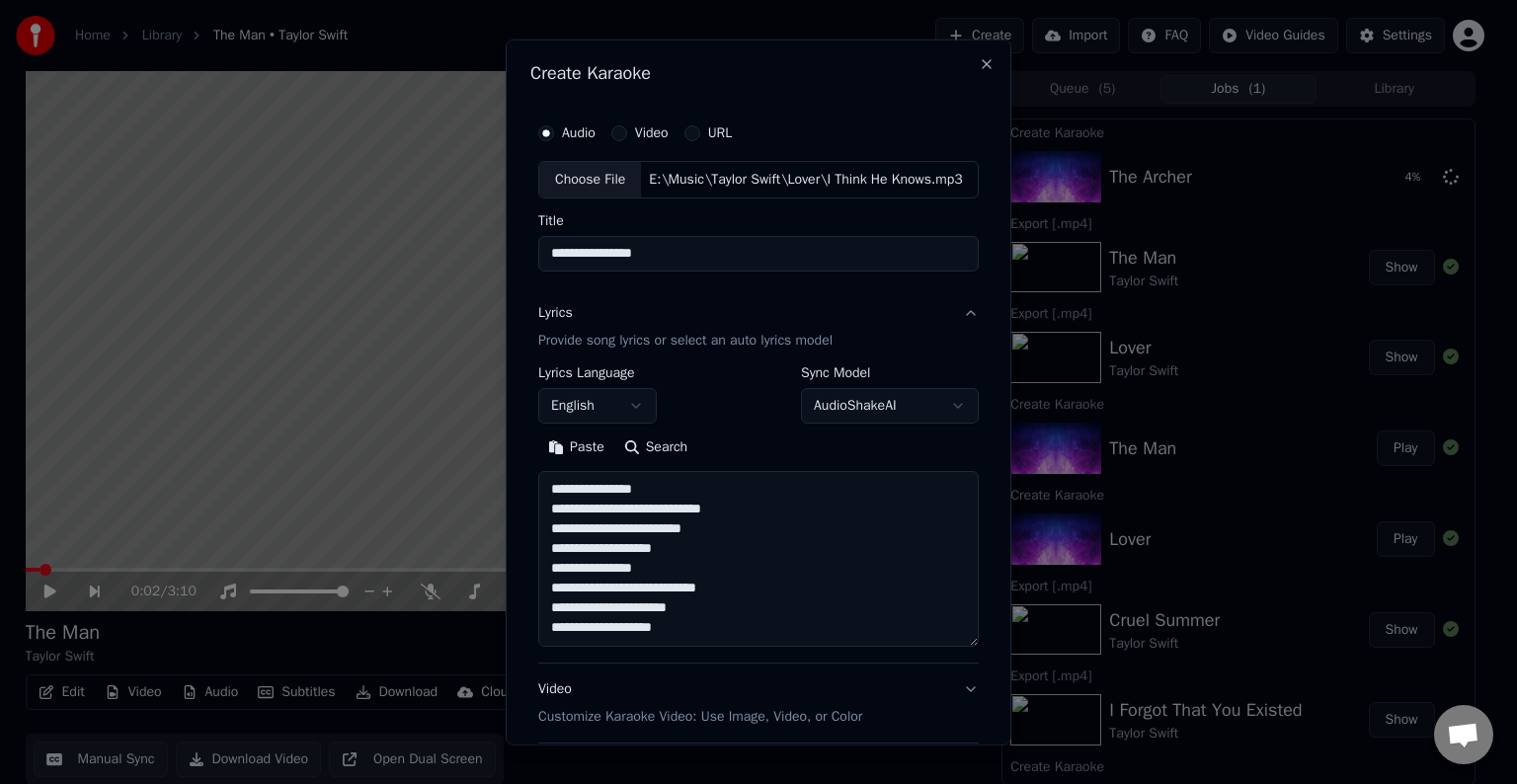scroll, scrollTop: 122, scrollLeft: 0, axis: vertical 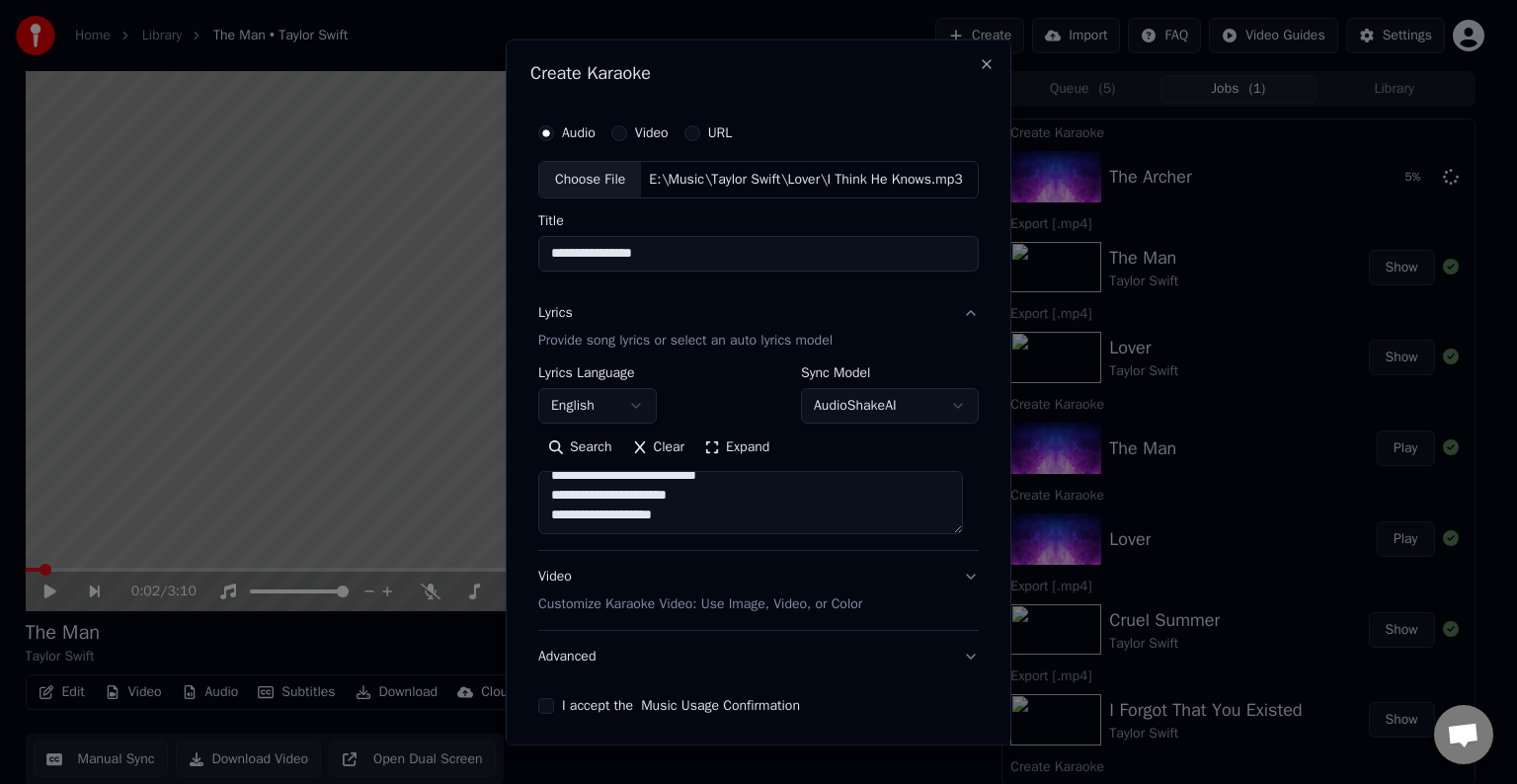 paste on "**********" 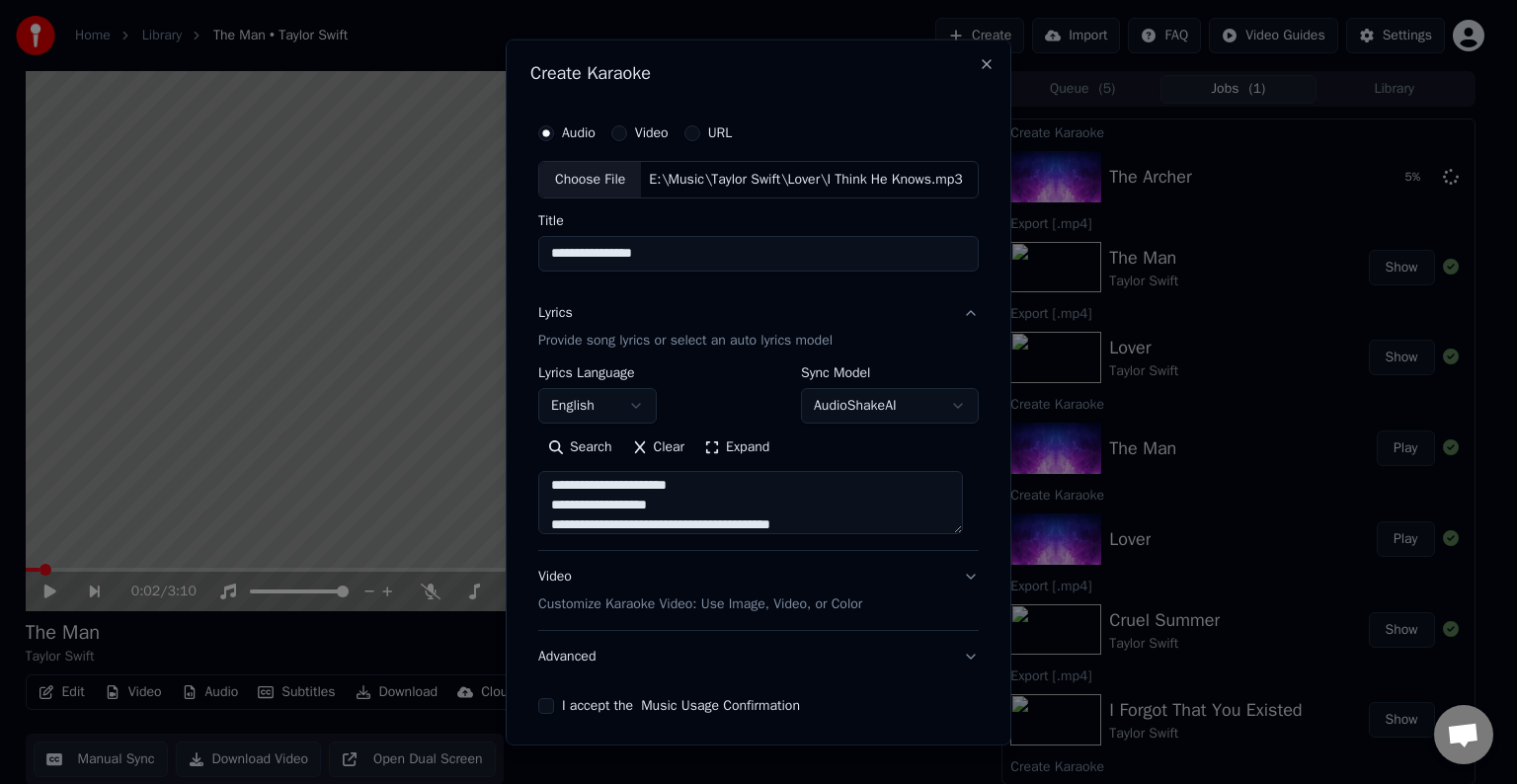 scroll, scrollTop: 201, scrollLeft: 0, axis: vertical 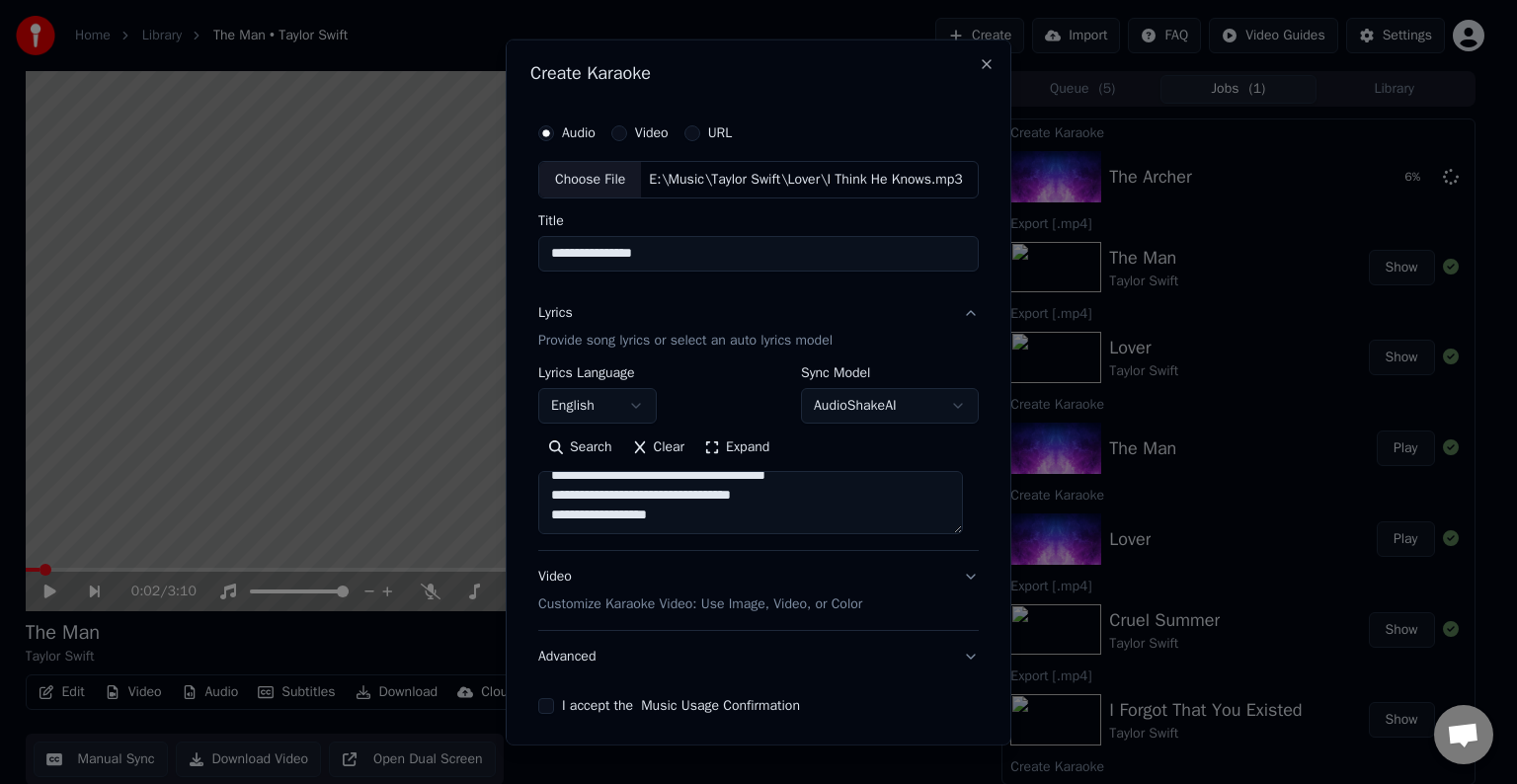 paste on "**********" 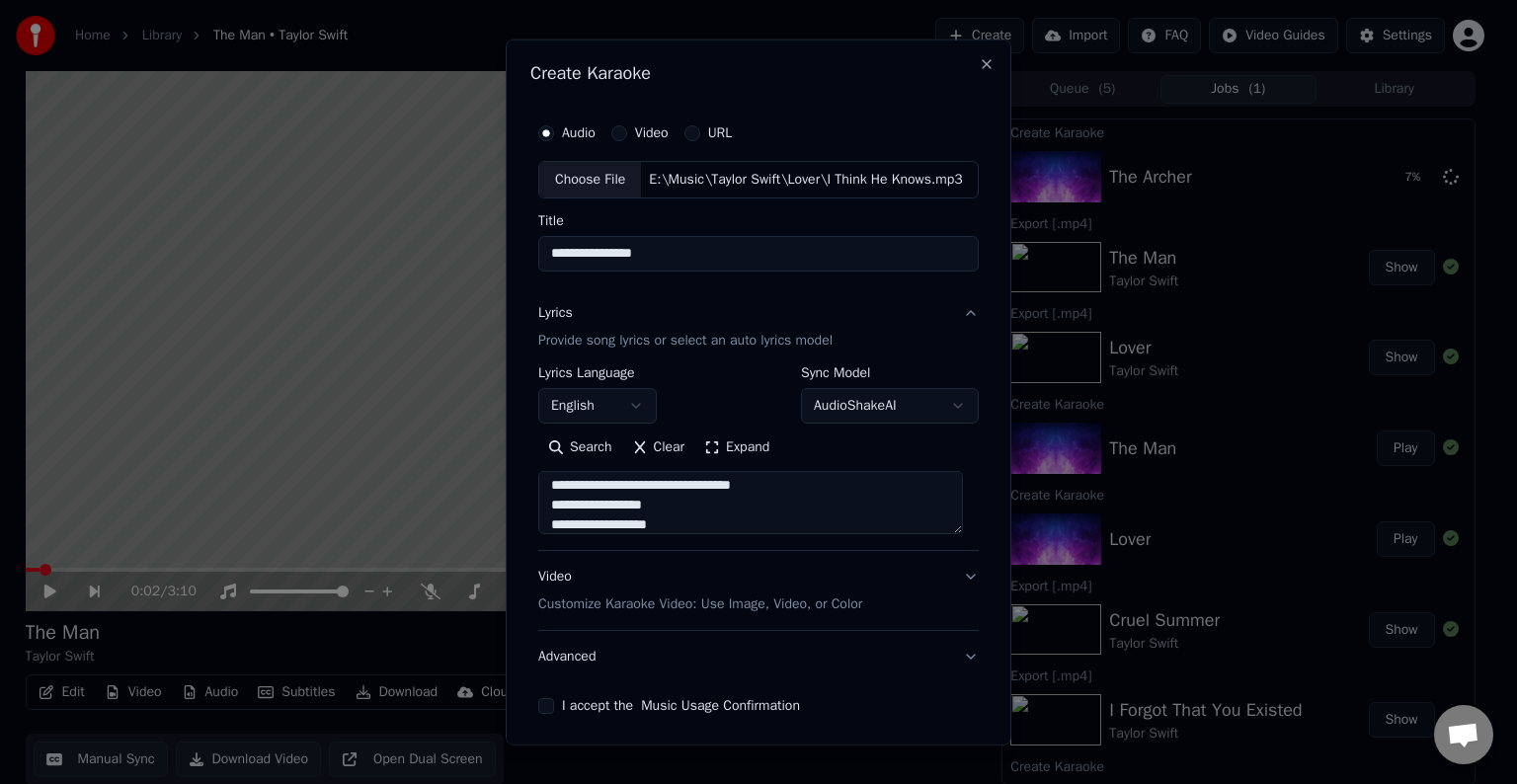scroll, scrollTop: 340, scrollLeft: 0, axis: vertical 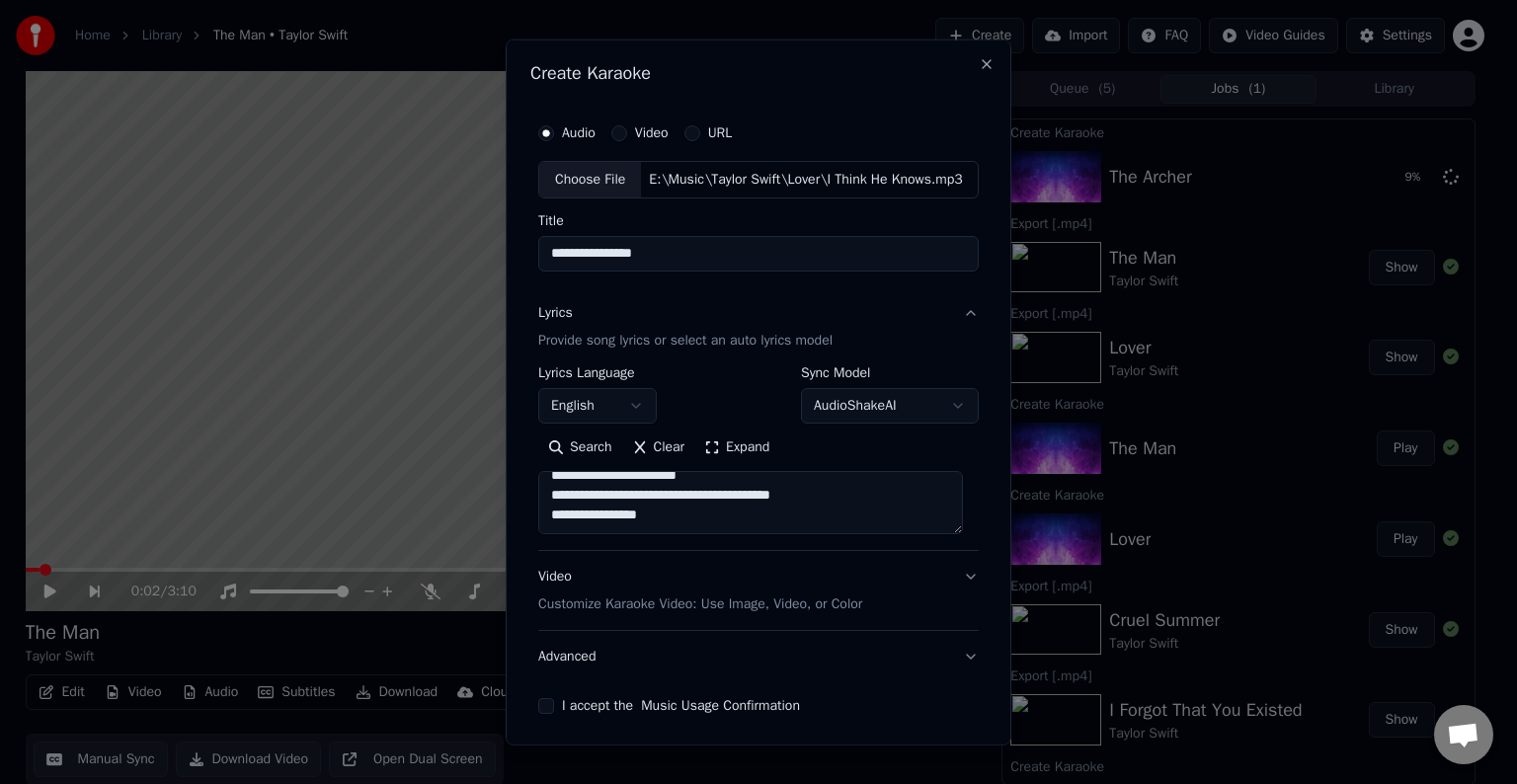 paste on "**********" 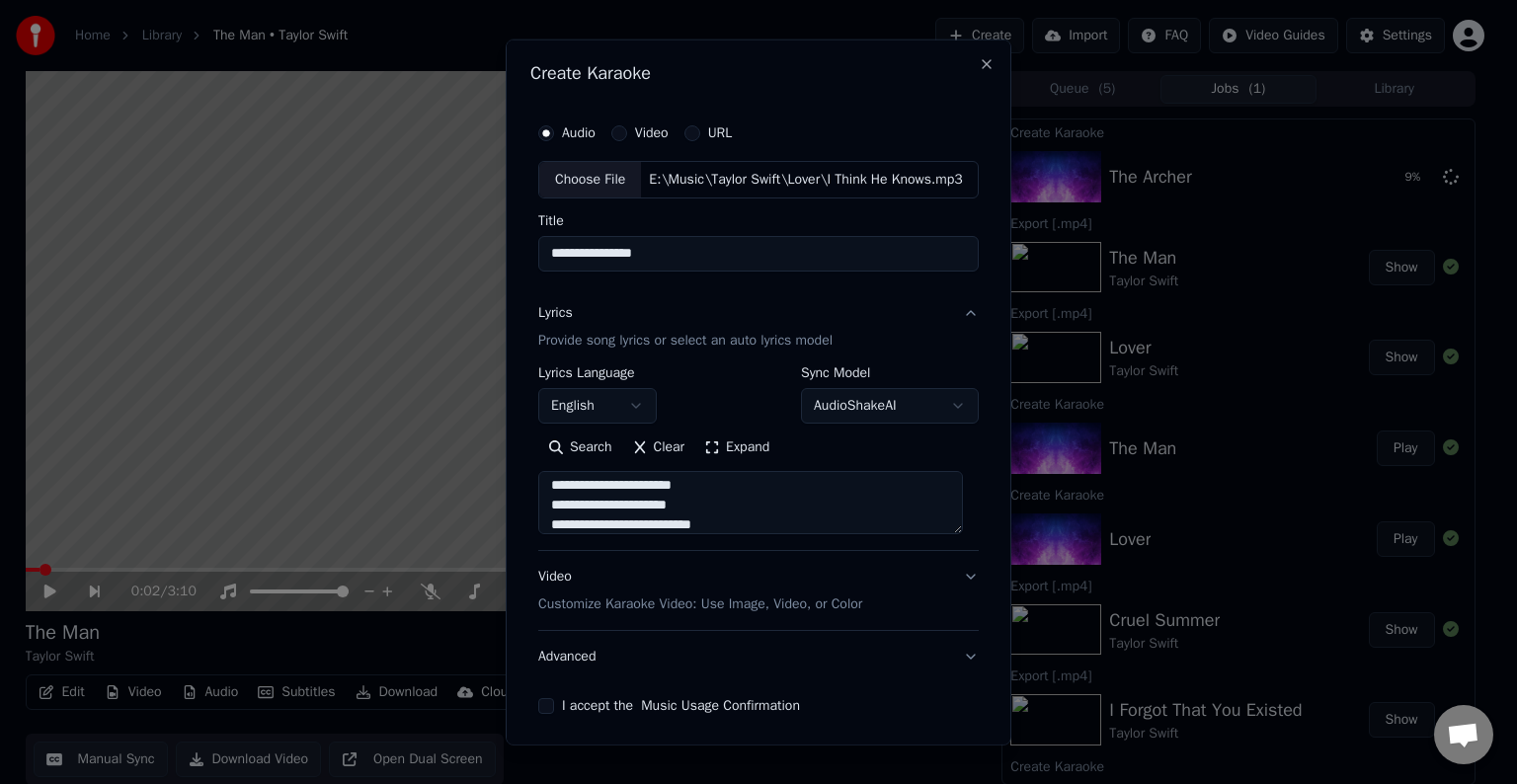 scroll, scrollTop: 498, scrollLeft: 0, axis: vertical 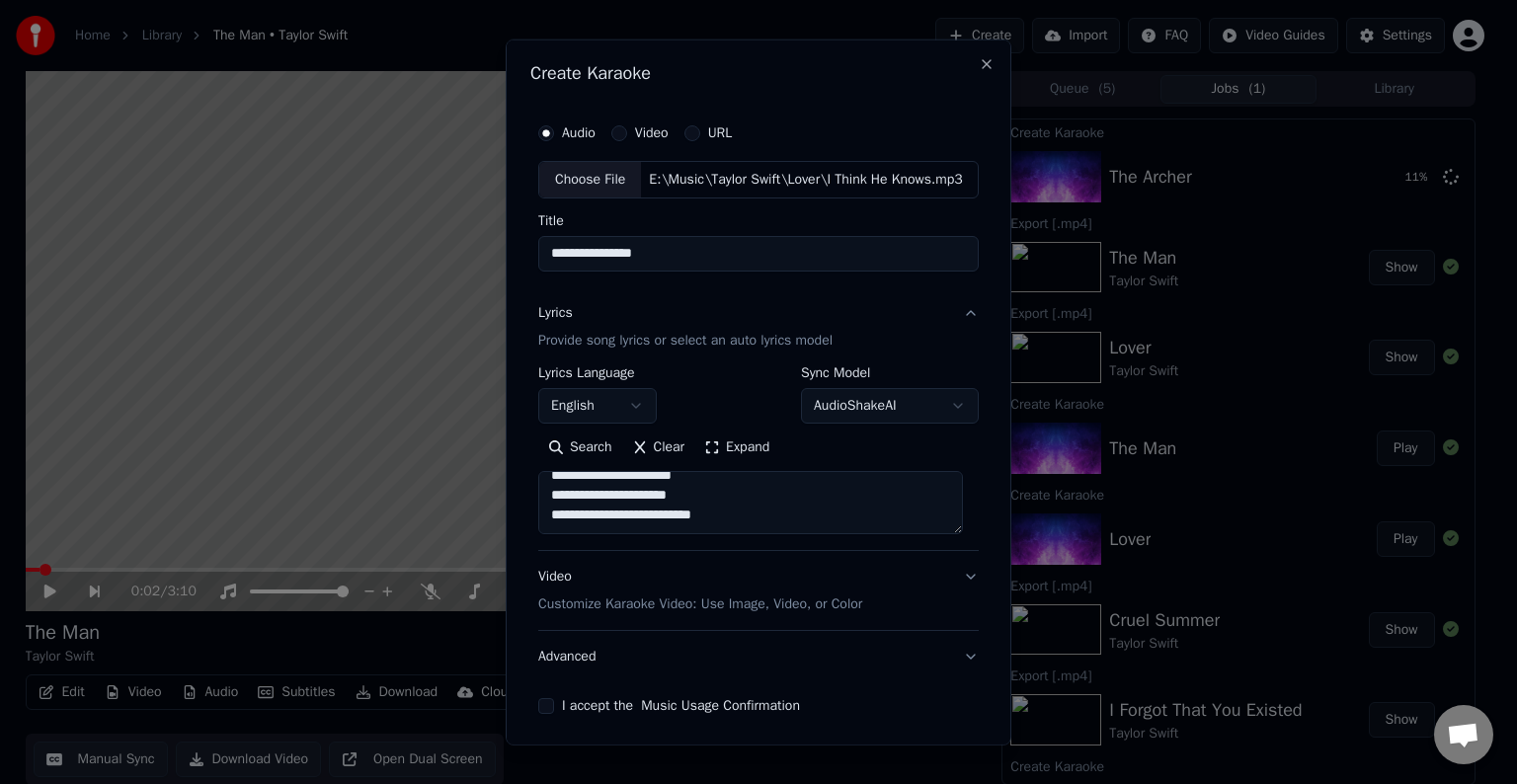 paste on "**********" 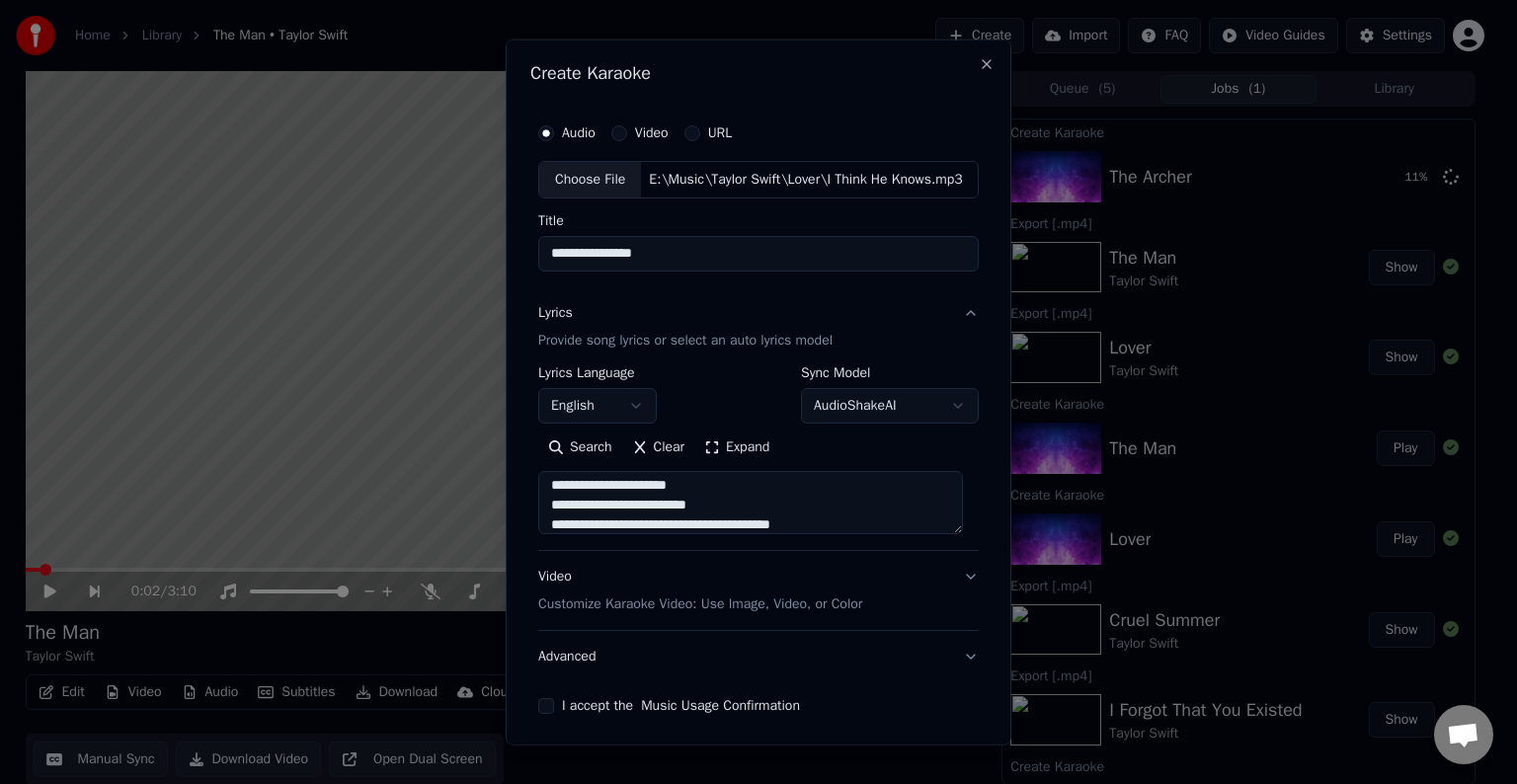 scroll, scrollTop: 577, scrollLeft: 0, axis: vertical 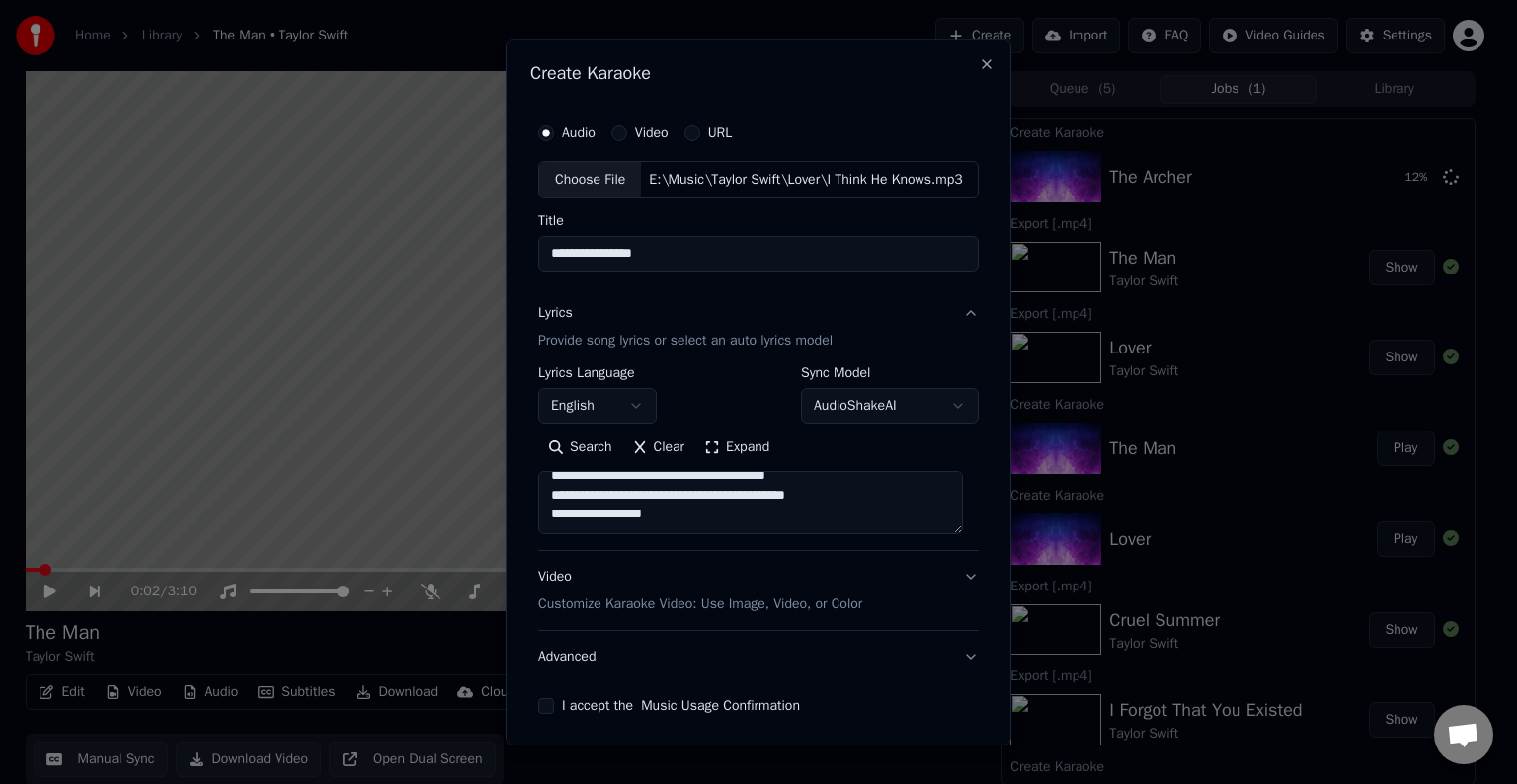 paste on "**********" 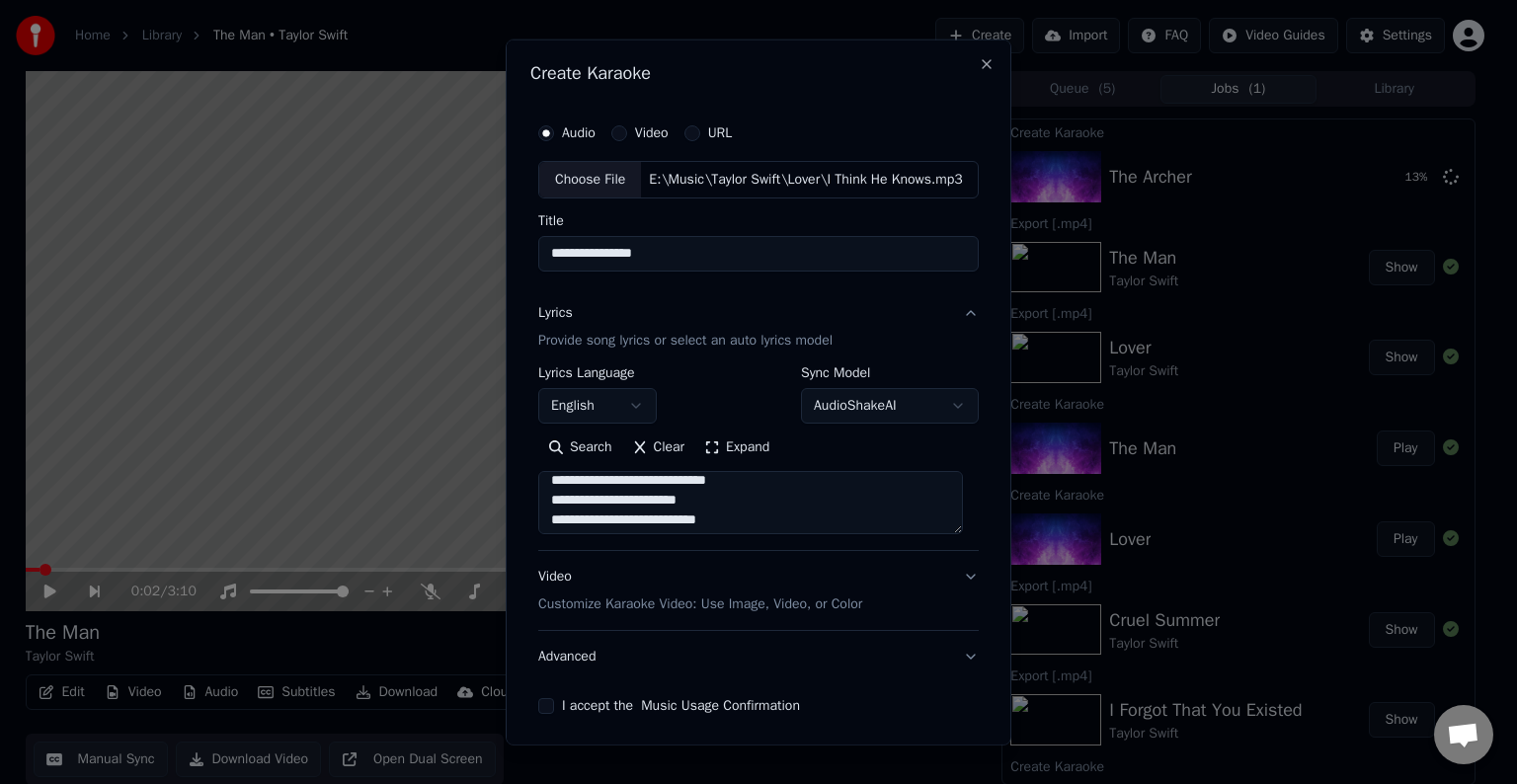 scroll, scrollTop: 620, scrollLeft: 0, axis: vertical 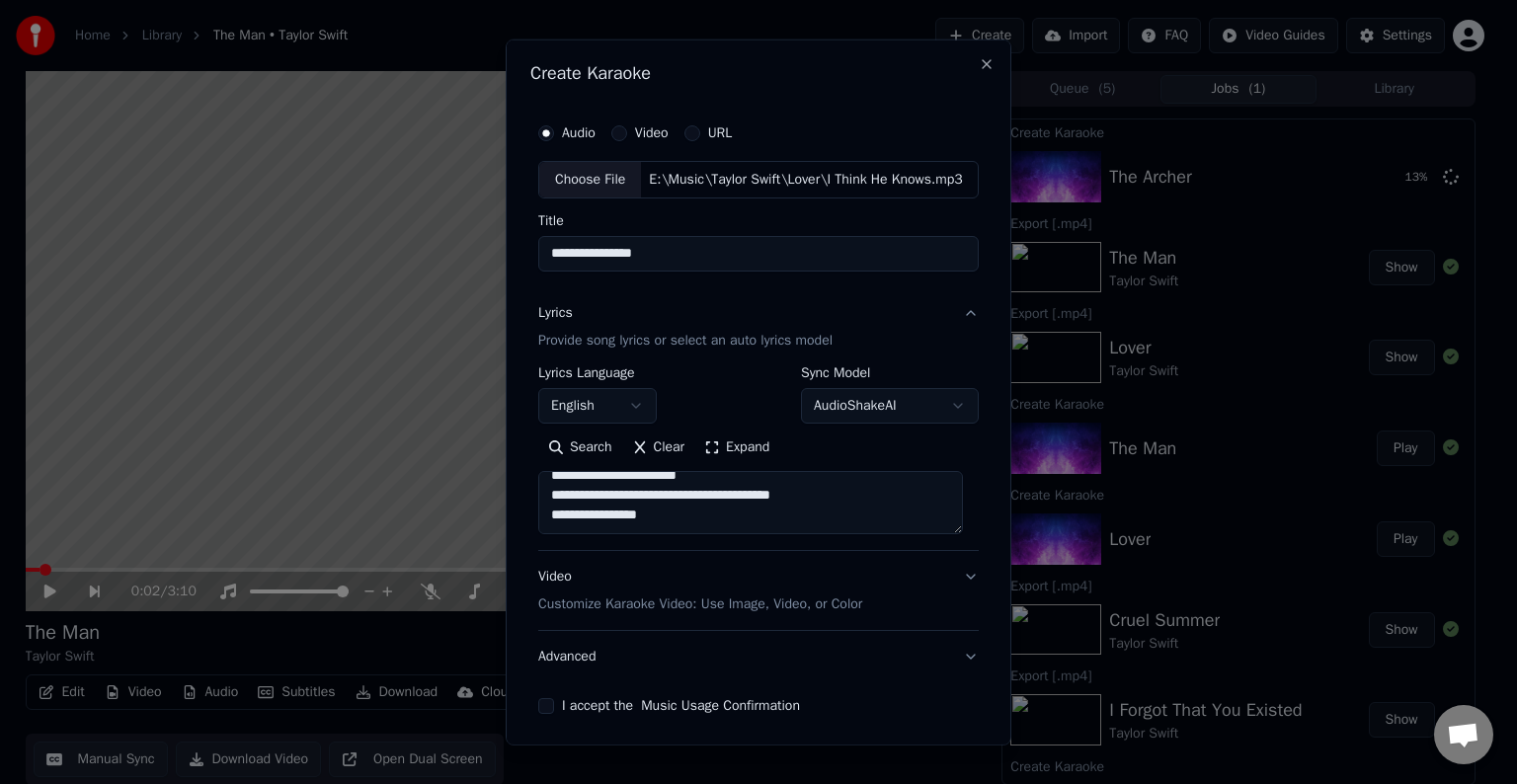 drag, startPoint x: 676, startPoint y: 516, endPoint x: 758, endPoint y: 486, distance: 87.31552 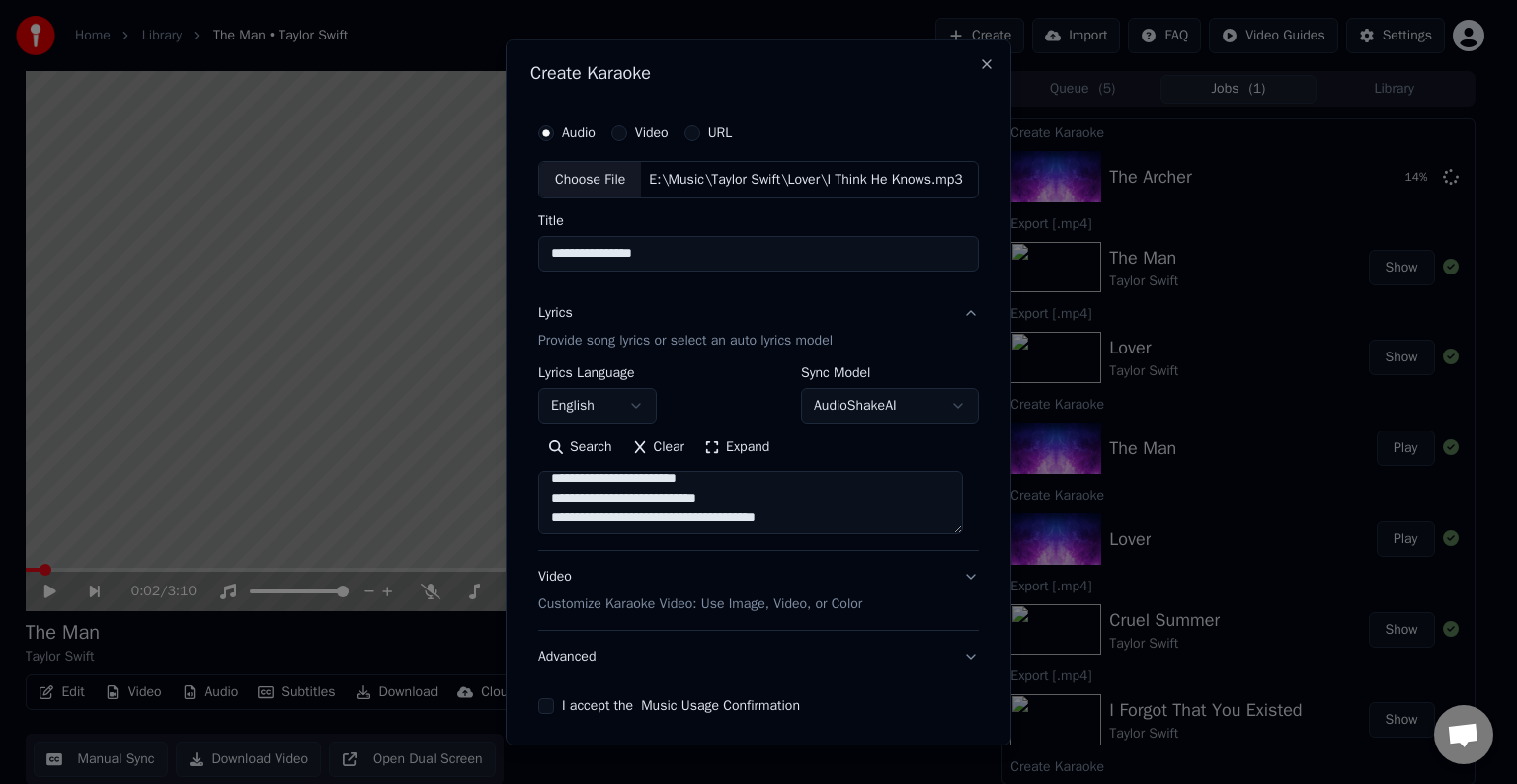 scroll, scrollTop: 613, scrollLeft: 0, axis: vertical 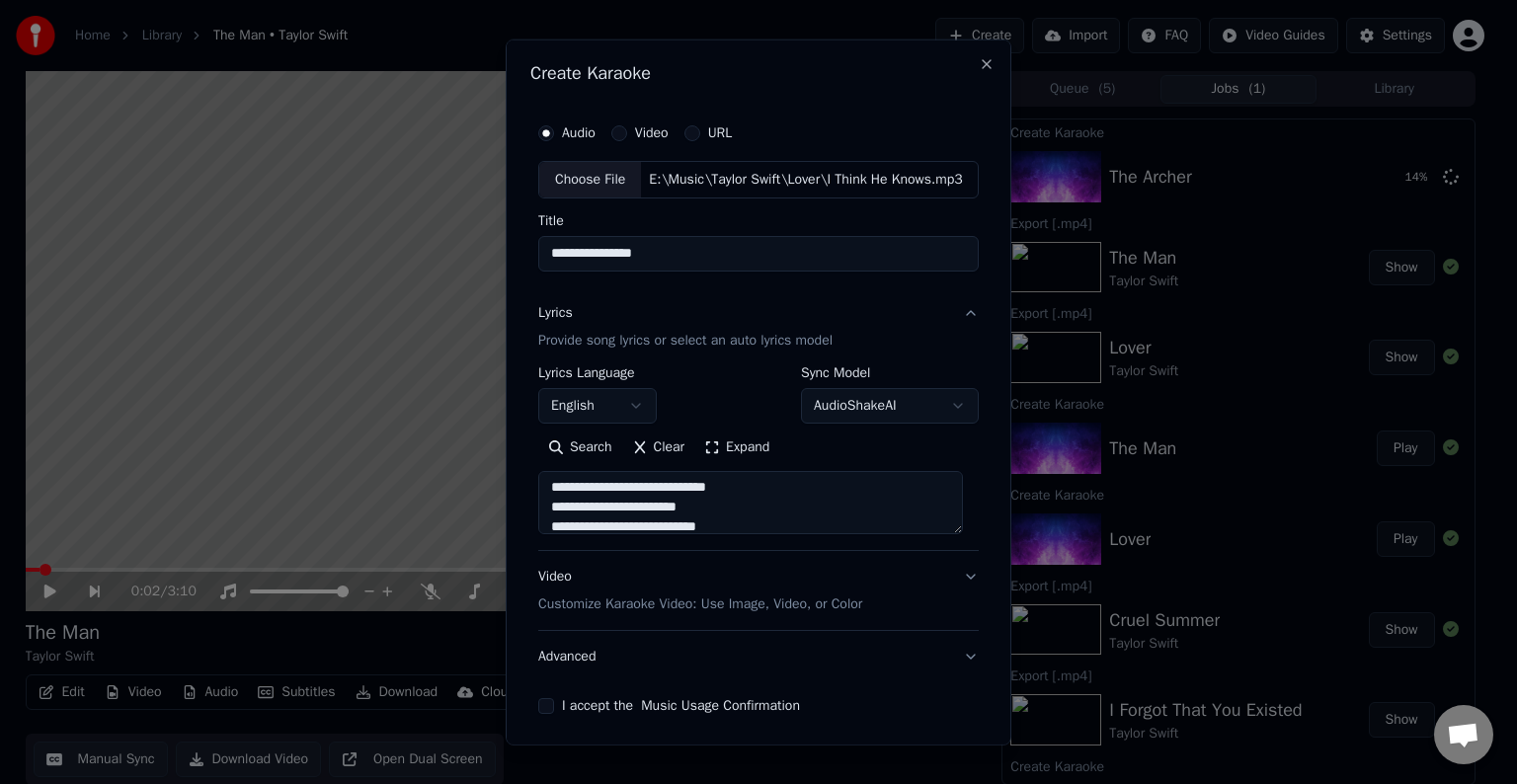 click at bounding box center (751, 503) 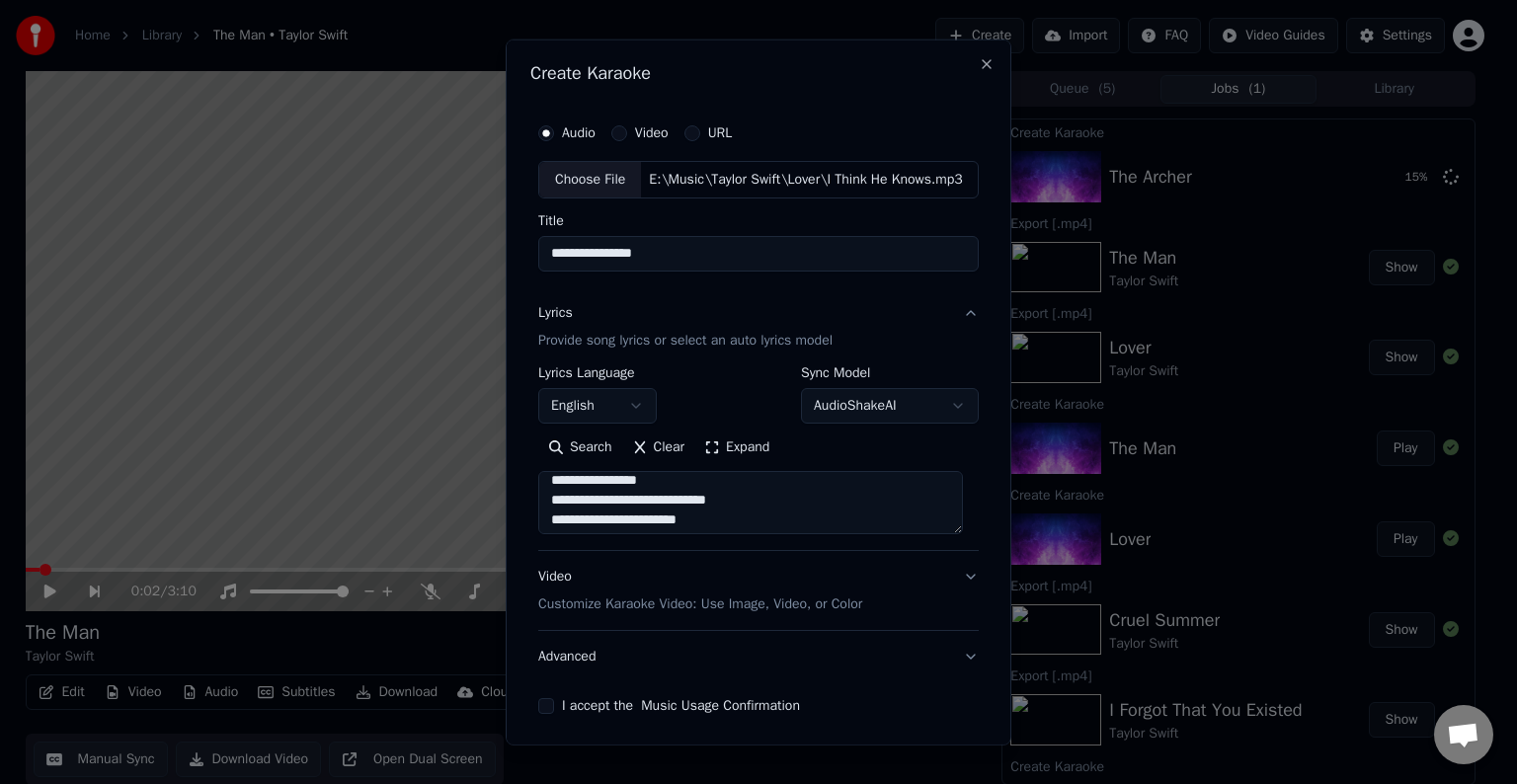 scroll, scrollTop: 600, scrollLeft: 0, axis: vertical 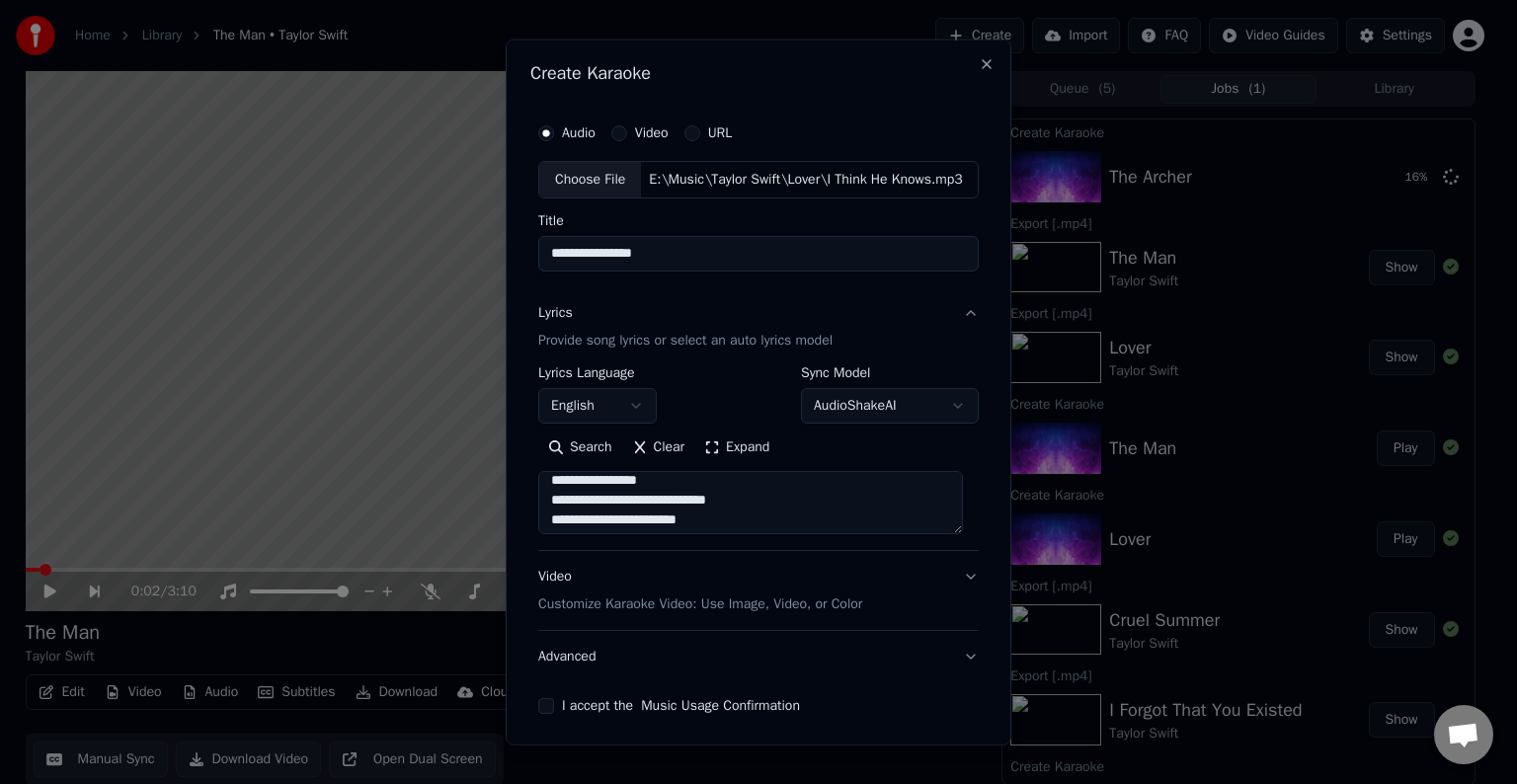 drag, startPoint x: 752, startPoint y: 502, endPoint x: 683, endPoint y: 498, distance: 69.115845 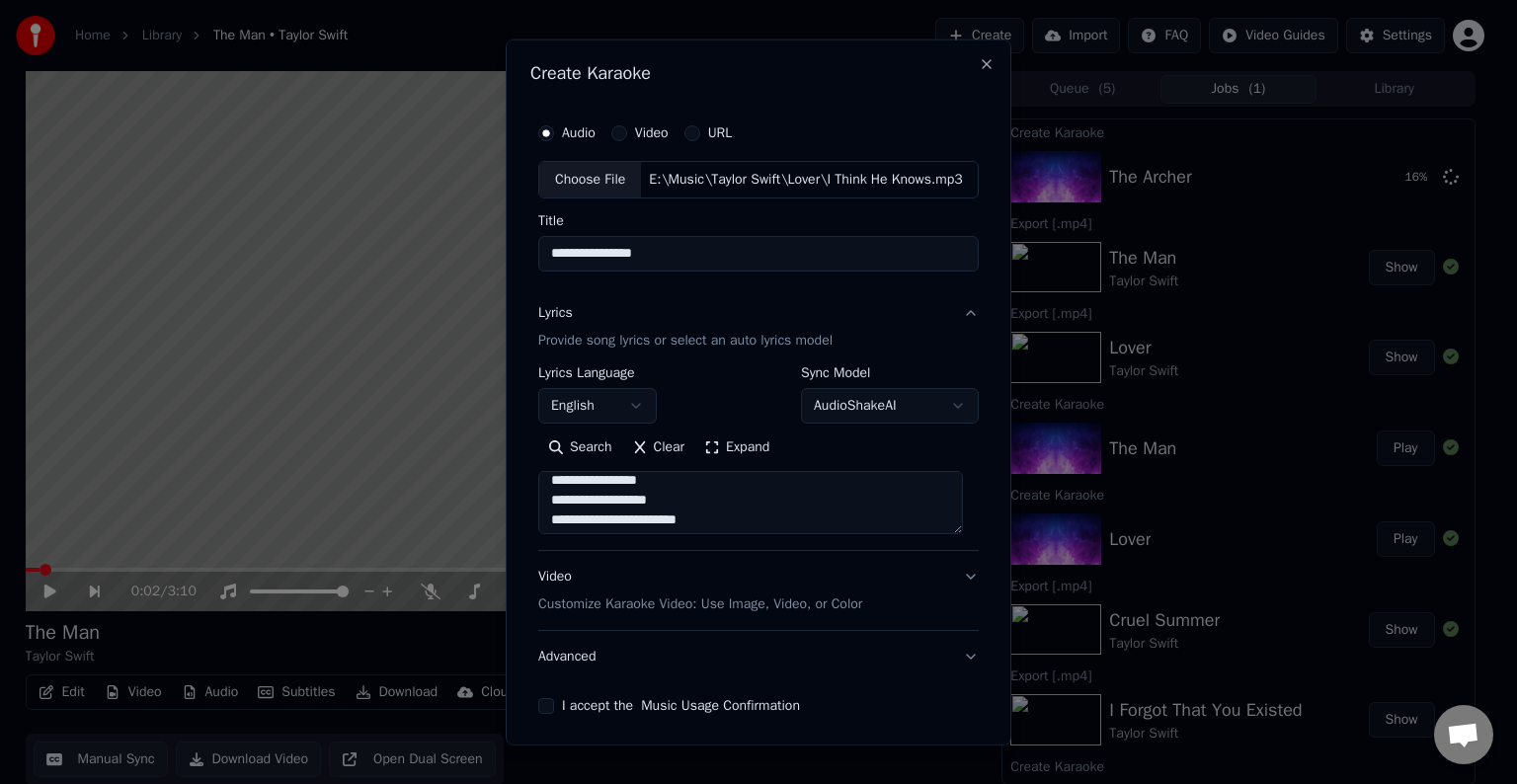 scroll, scrollTop: 723, scrollLeft: 0, axis: vertical 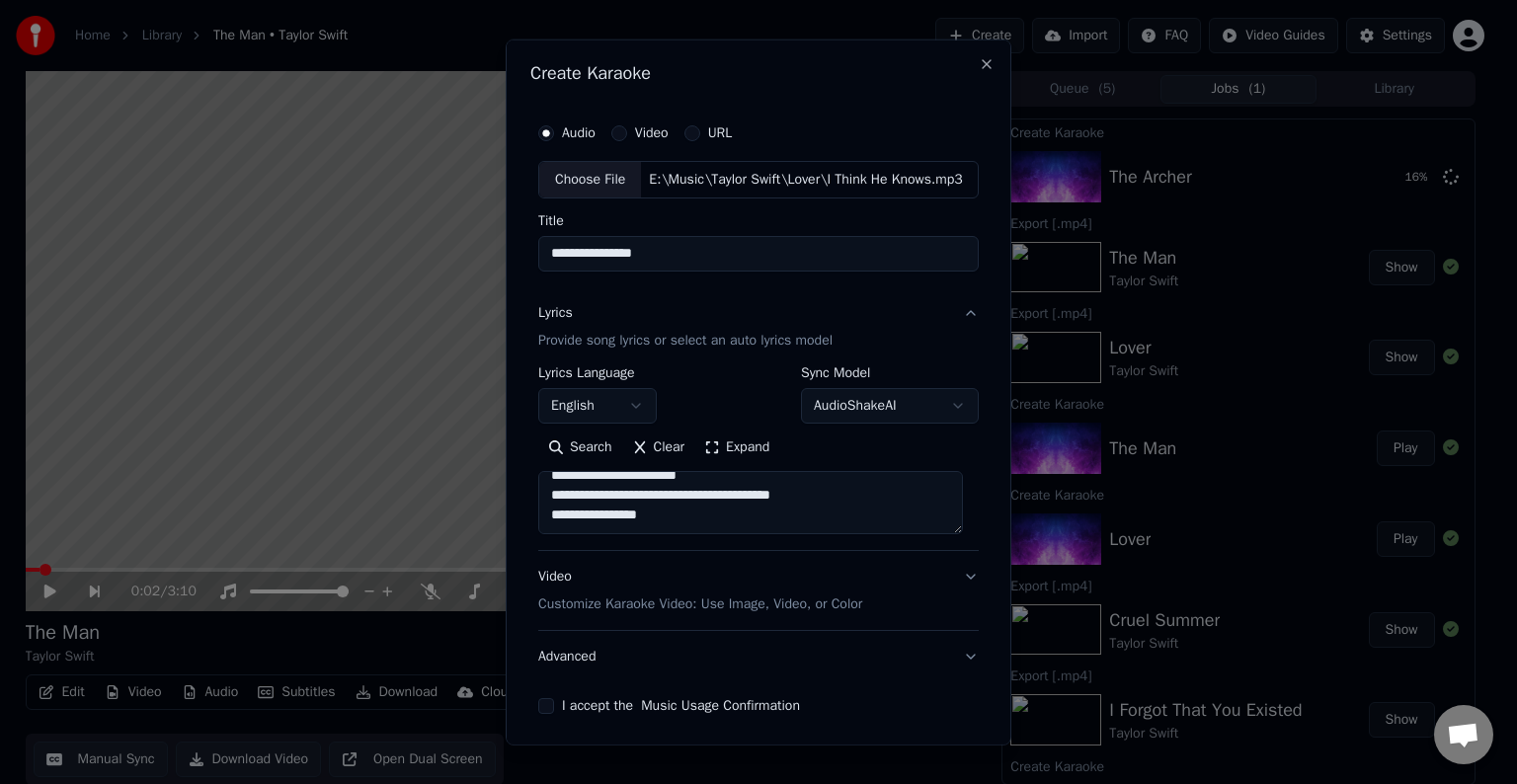 click at bounding box center [751, 503] 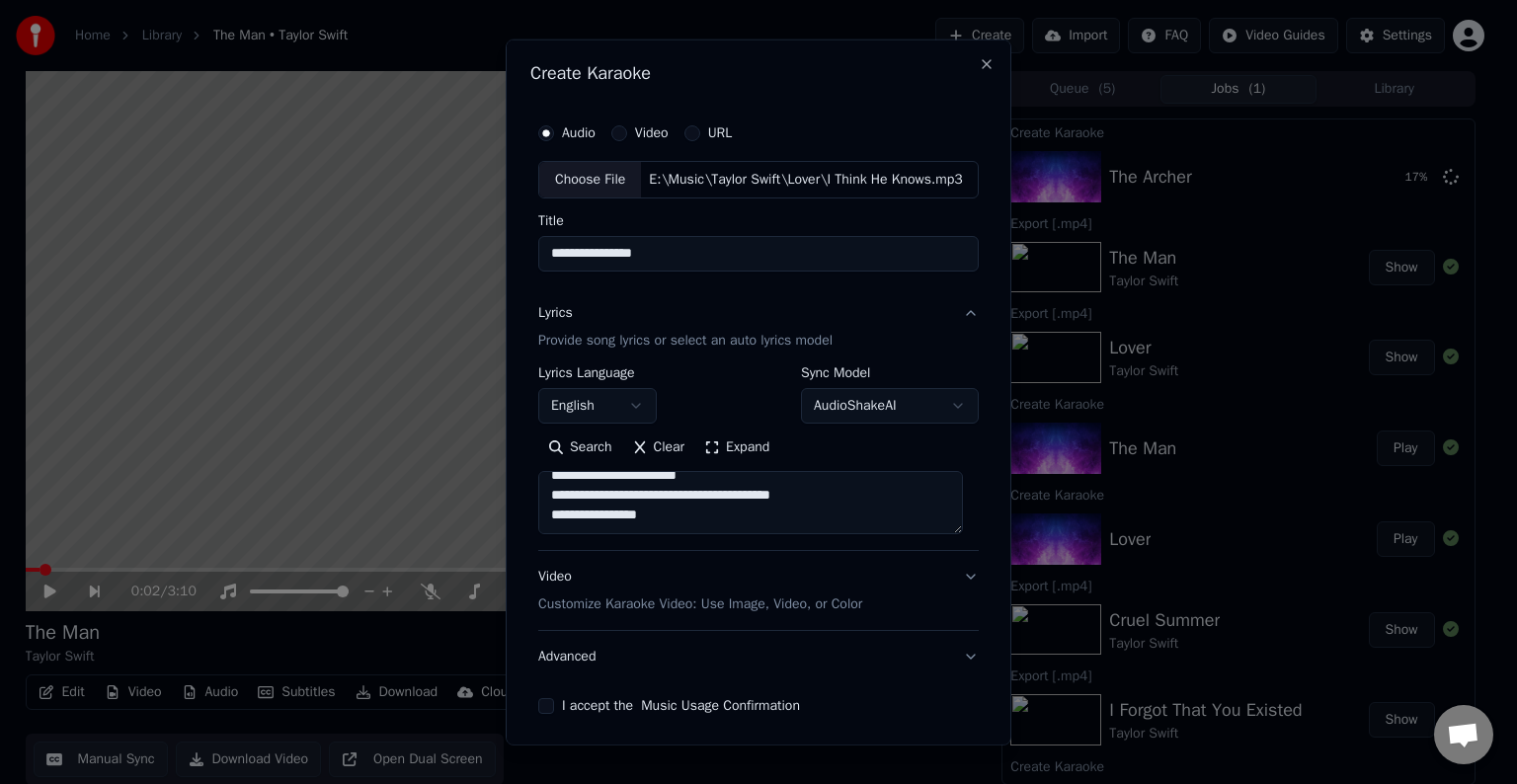 paste on "**********" 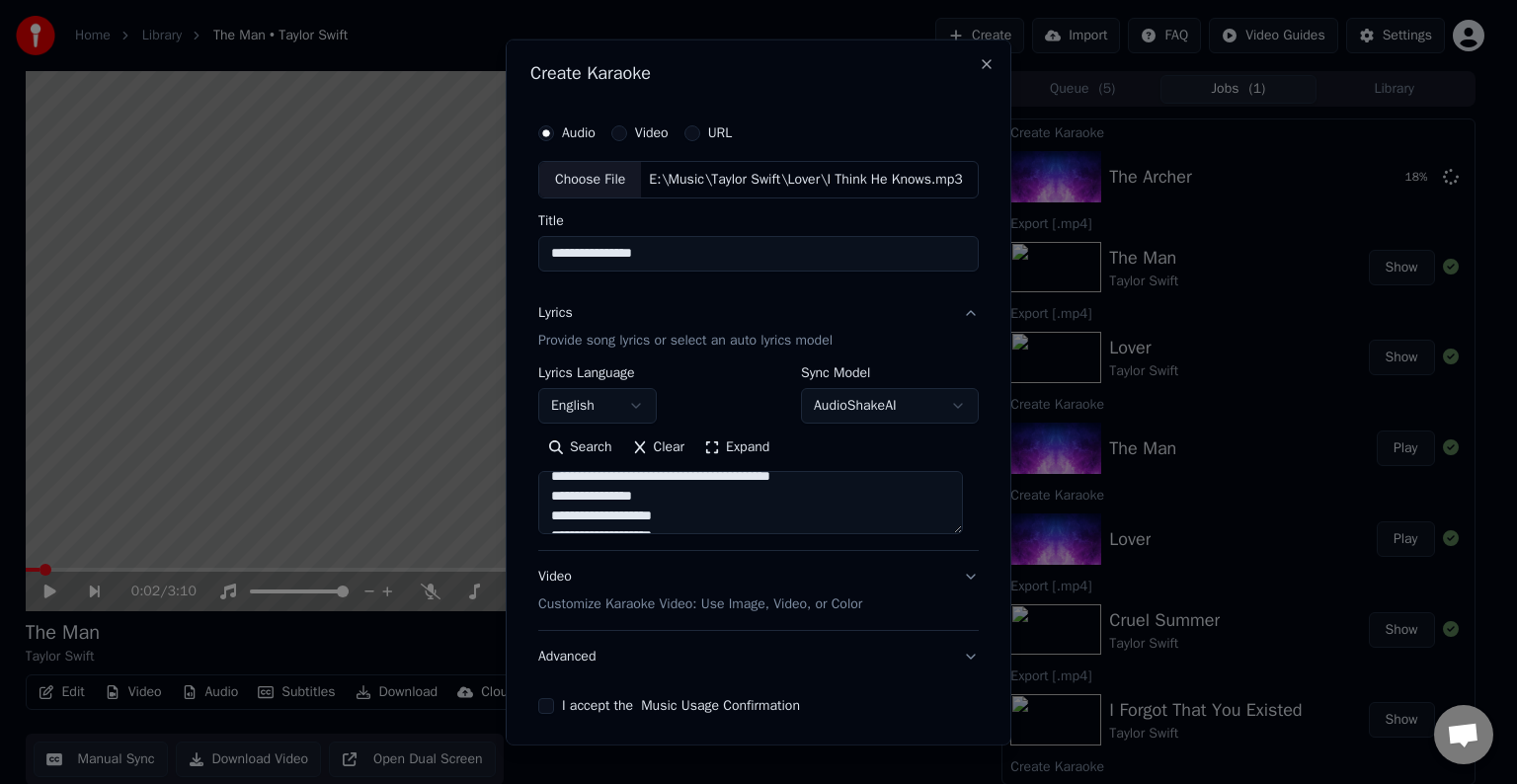 scroll, scrollTop: 794, scrollLeft: 0, axis: vertical 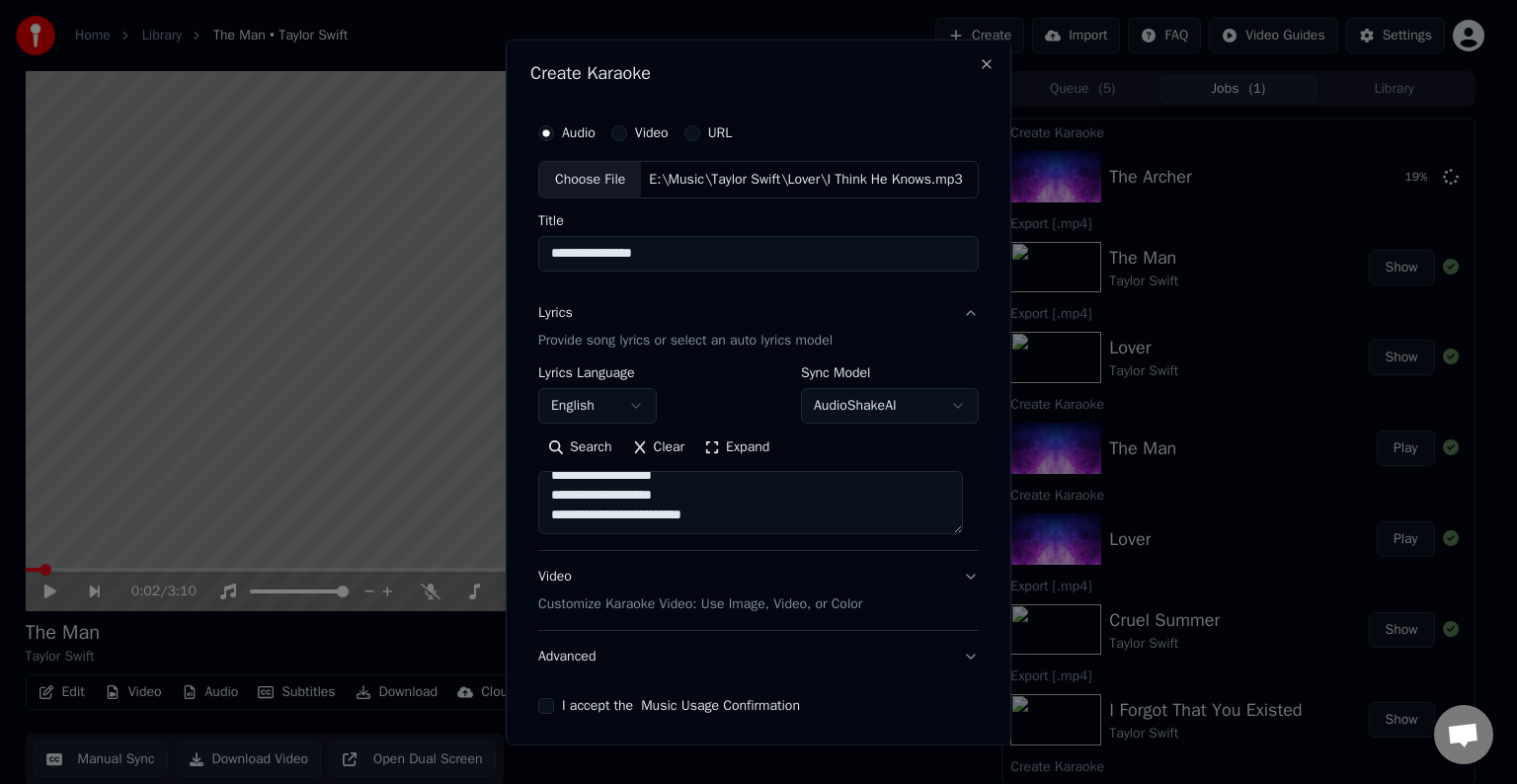 paste on "**********" 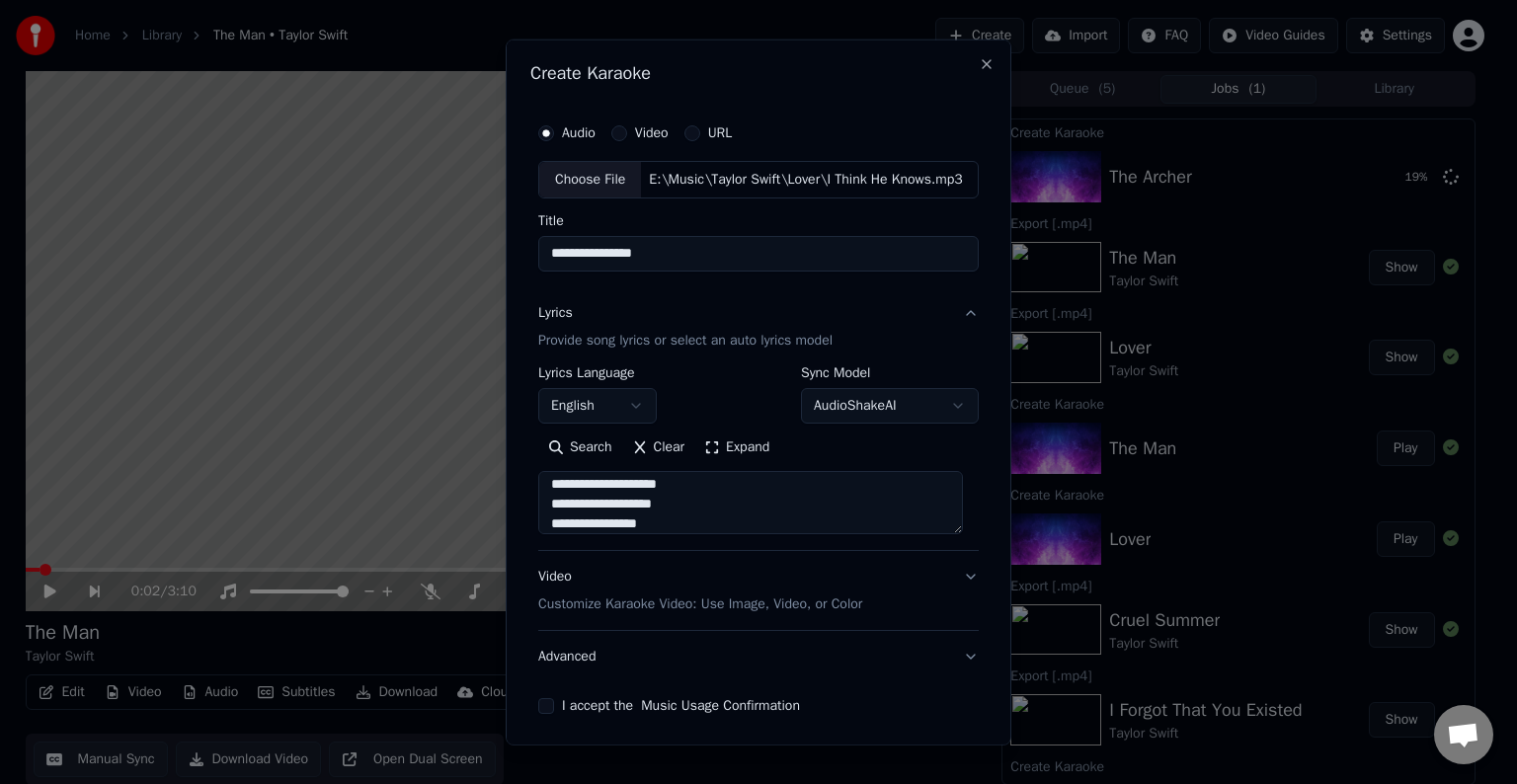 scroll, scrollTop: 952, scrollLeft: 0, axis: vertical 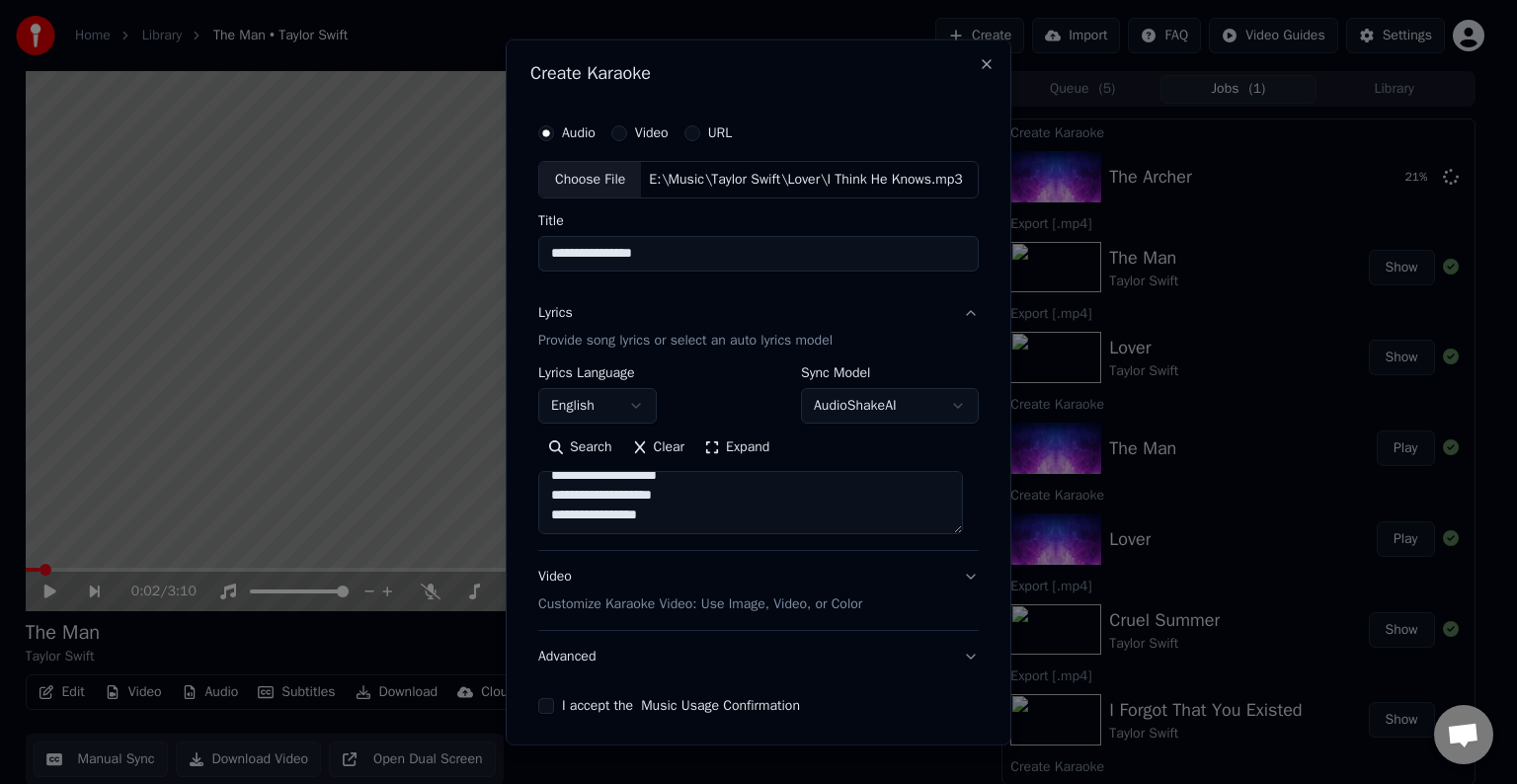 paste on "**********" 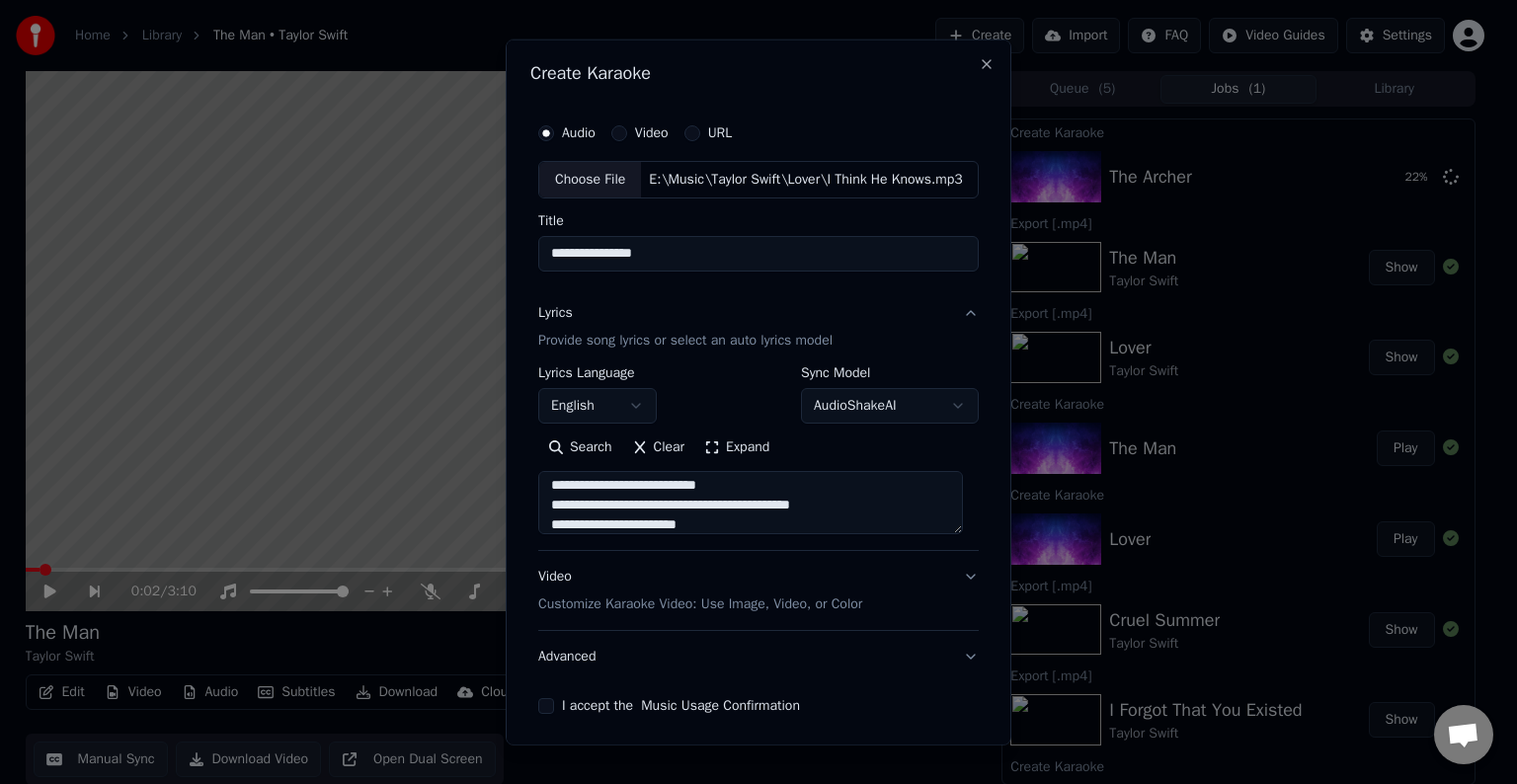 scroll, scrollTop: 1031, scrollLeft: 0, axis: vertical 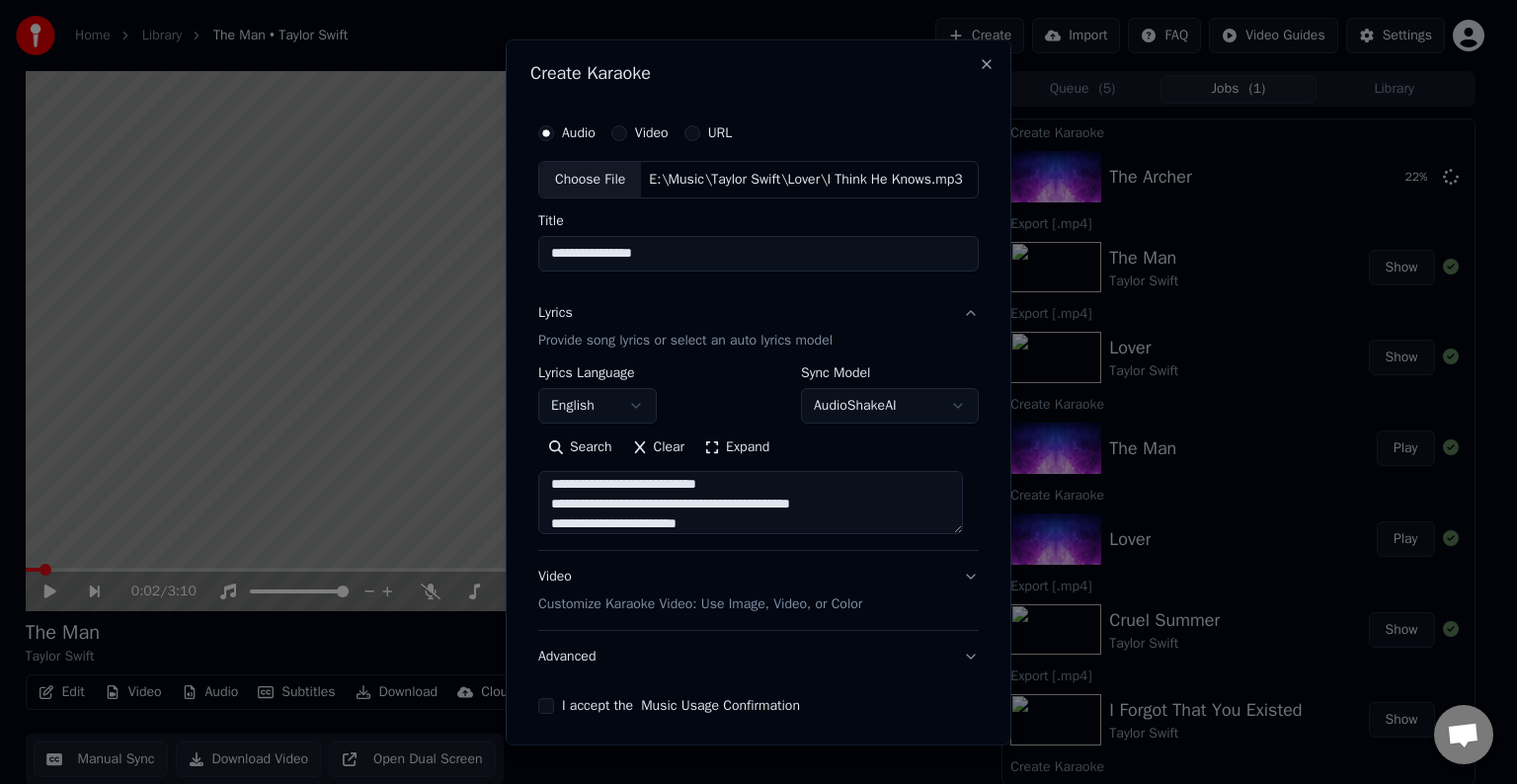 drag, startPoint x: 851, startPoint y: 503, endPoint x: 814, endPoint y: 506, distance: 37.121422 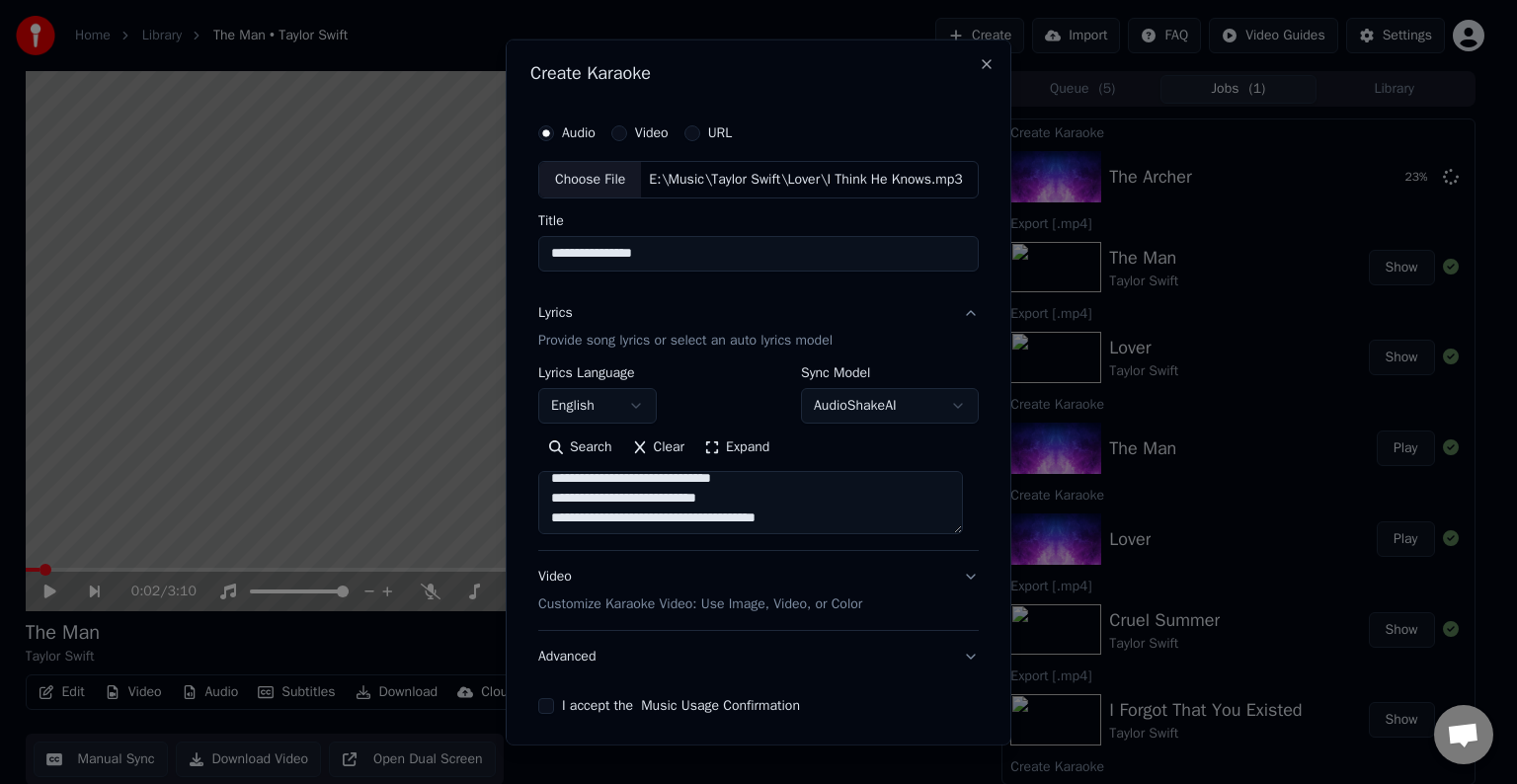 scroll, scrollTop: 1010, scrollLeft: 0, axis: vertical 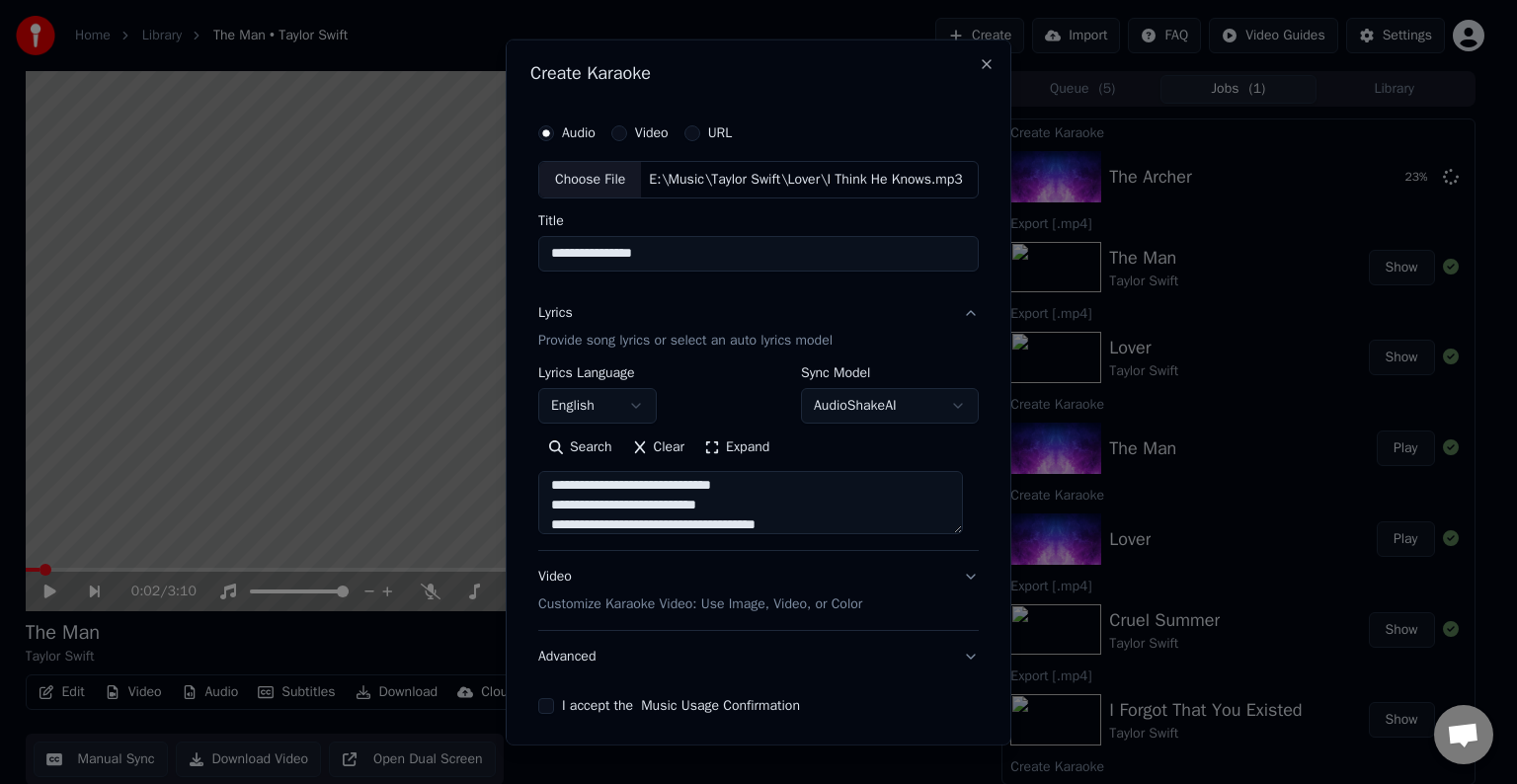 drag, startPoint x: 727, startPoint y: 506, endPoint x: 677, endPoint y: 500, distance: 50.358713 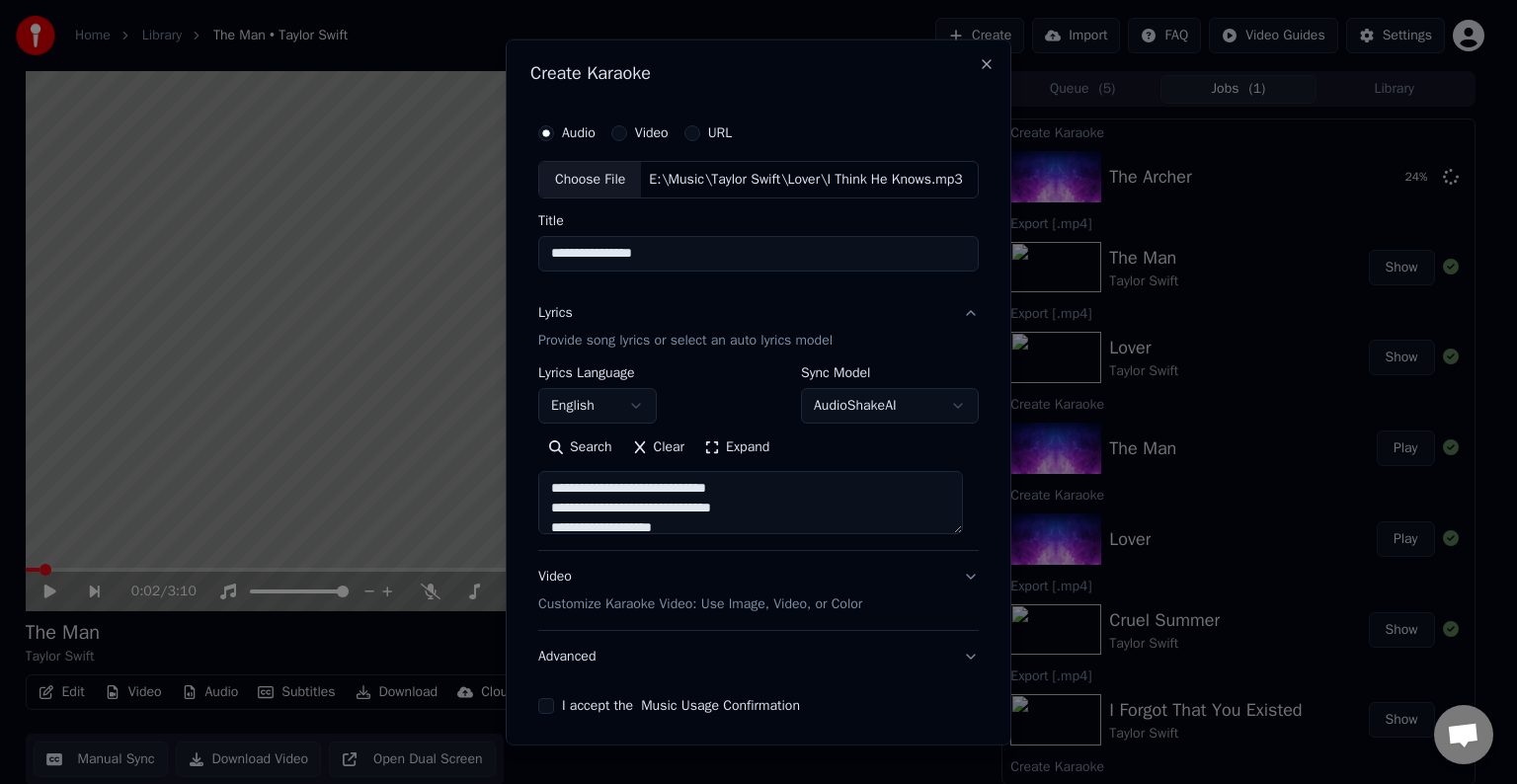 drag, startPoint x: 777, startPoint y: 491, endPoint x: 732, endPoint y: 485, distance: 45.398238 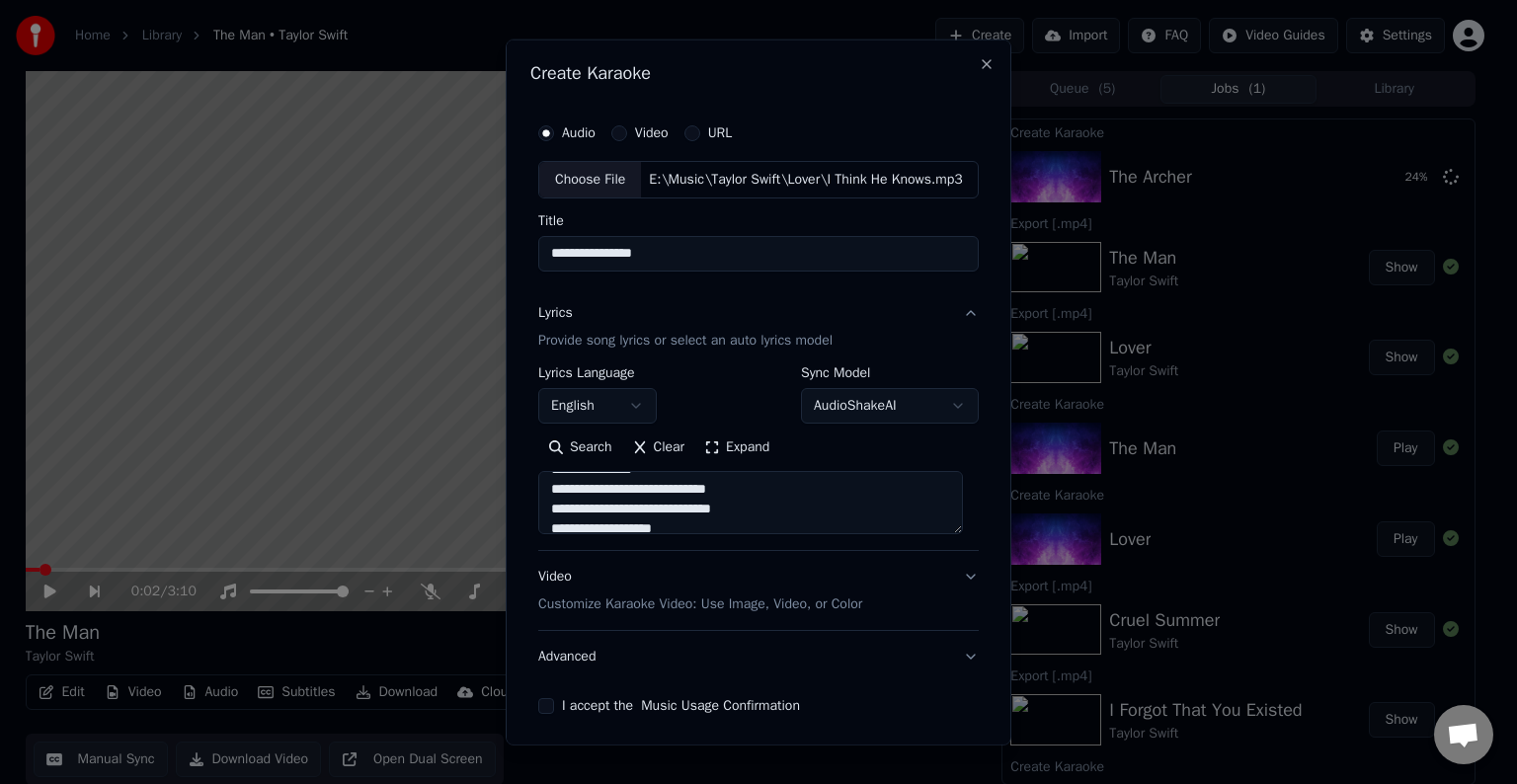 click at bounding box center [751, 503] 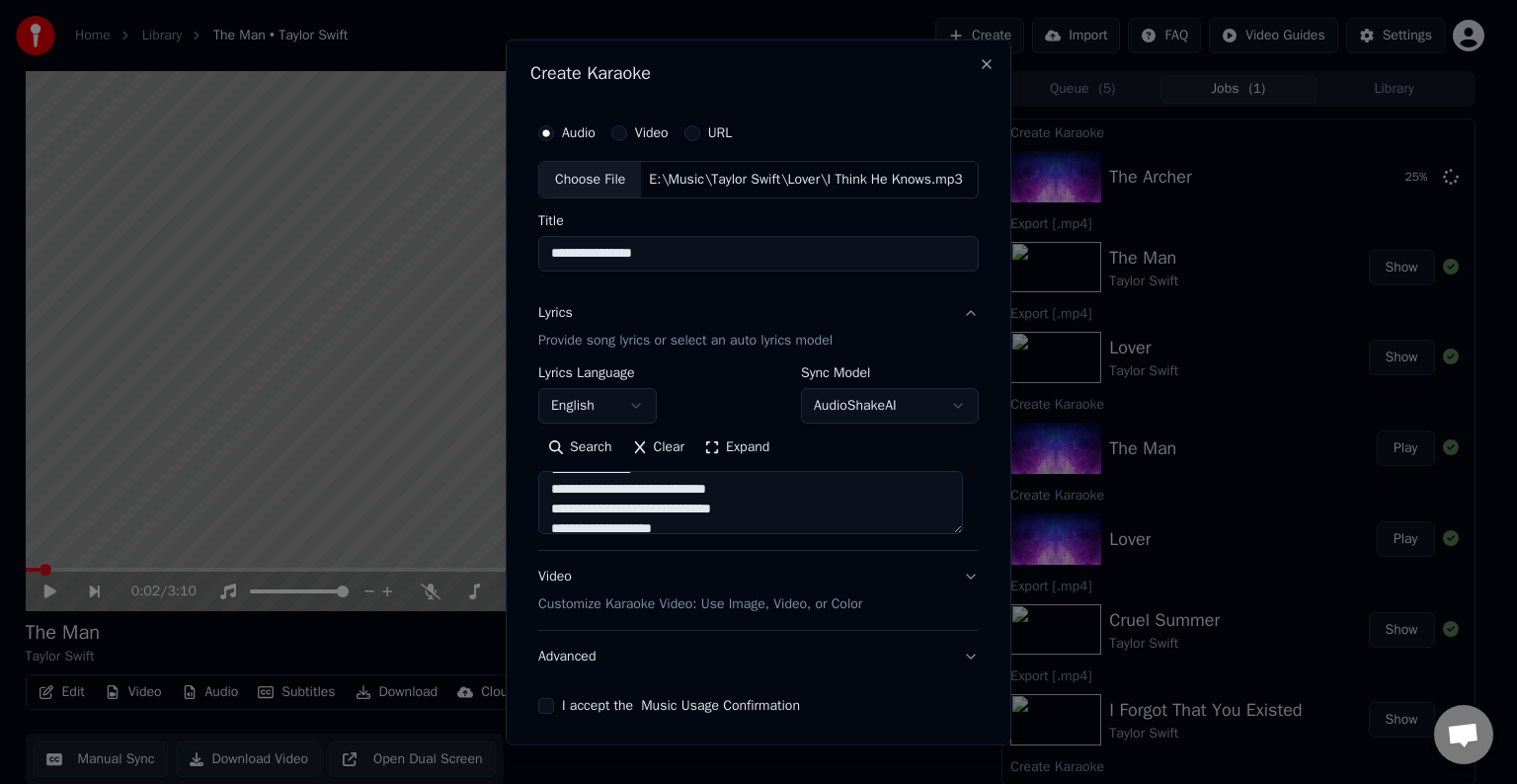 drag, startPoint x: 724, startPoint y: 511, endPoint x: 764, endPoint y: 510, distance: 40.0125 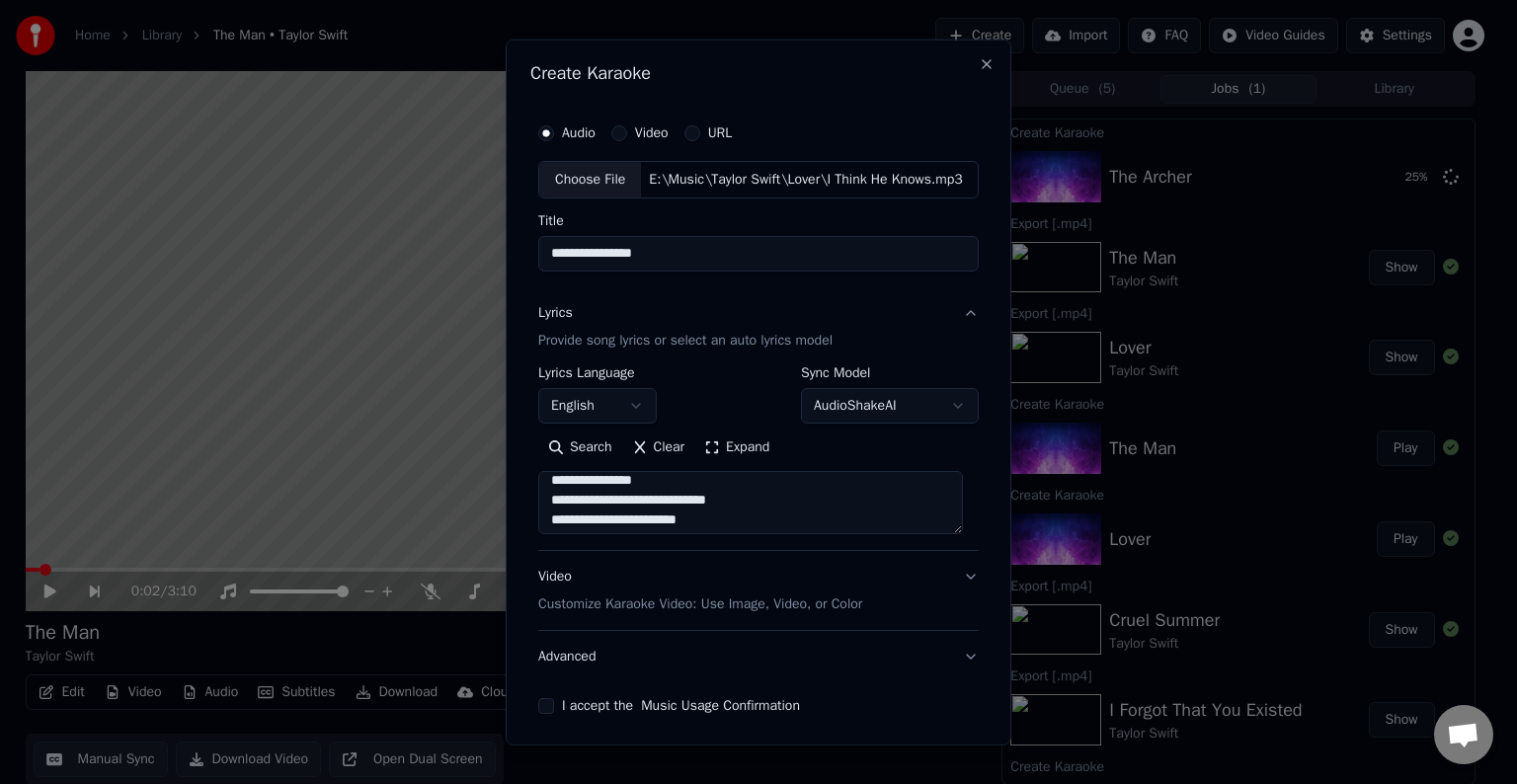 scroll, scrollTop: 975, scrollLeft: 0, axis: vertical 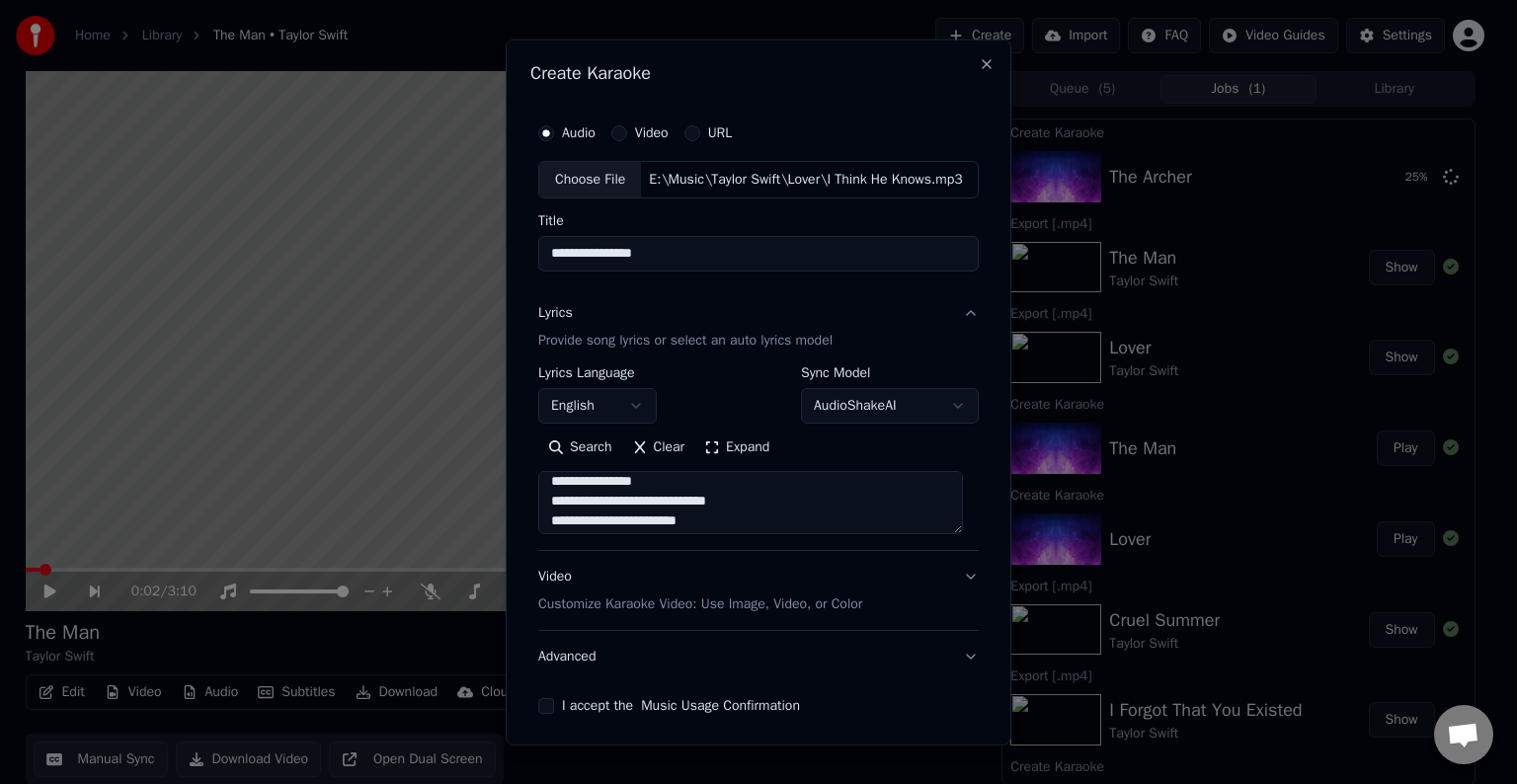drag, startPoint x: 753, startPoint y: 500, endPoint x: 682, endPoint y: 500, distance: 71 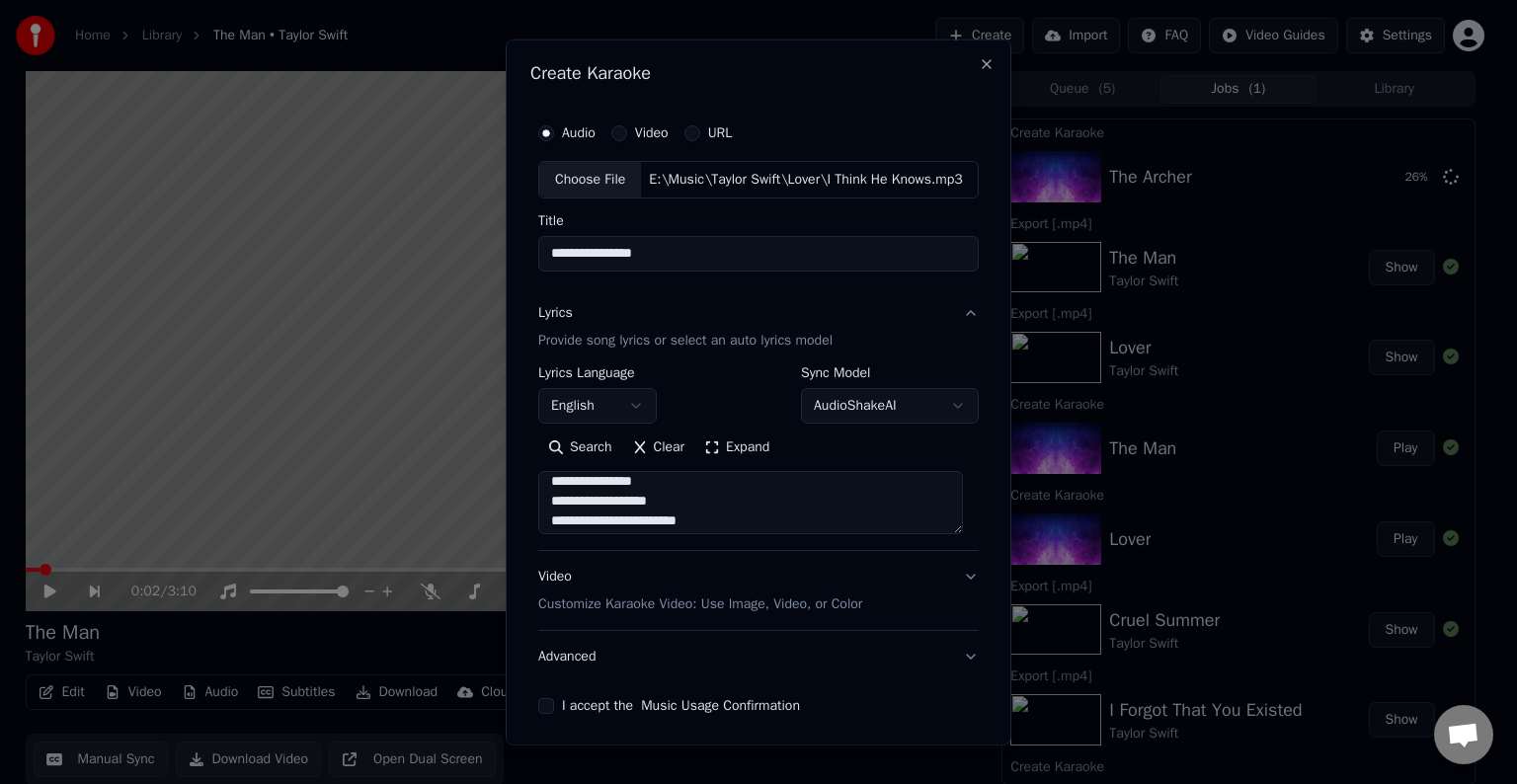 scroll, scrollTop: 1098, scrollLeft: 0, axis: vertical 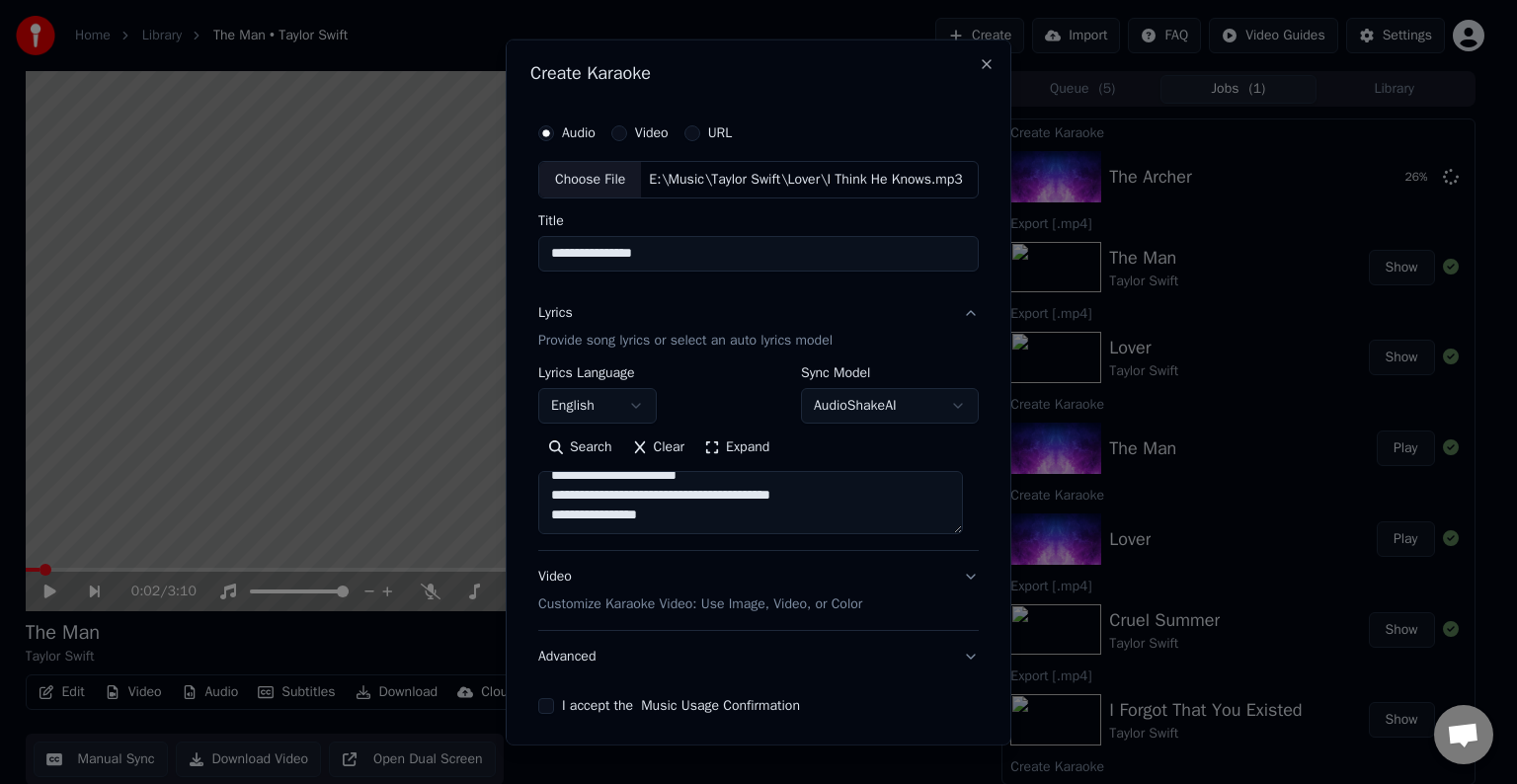 click at bounding box center [751, 503] 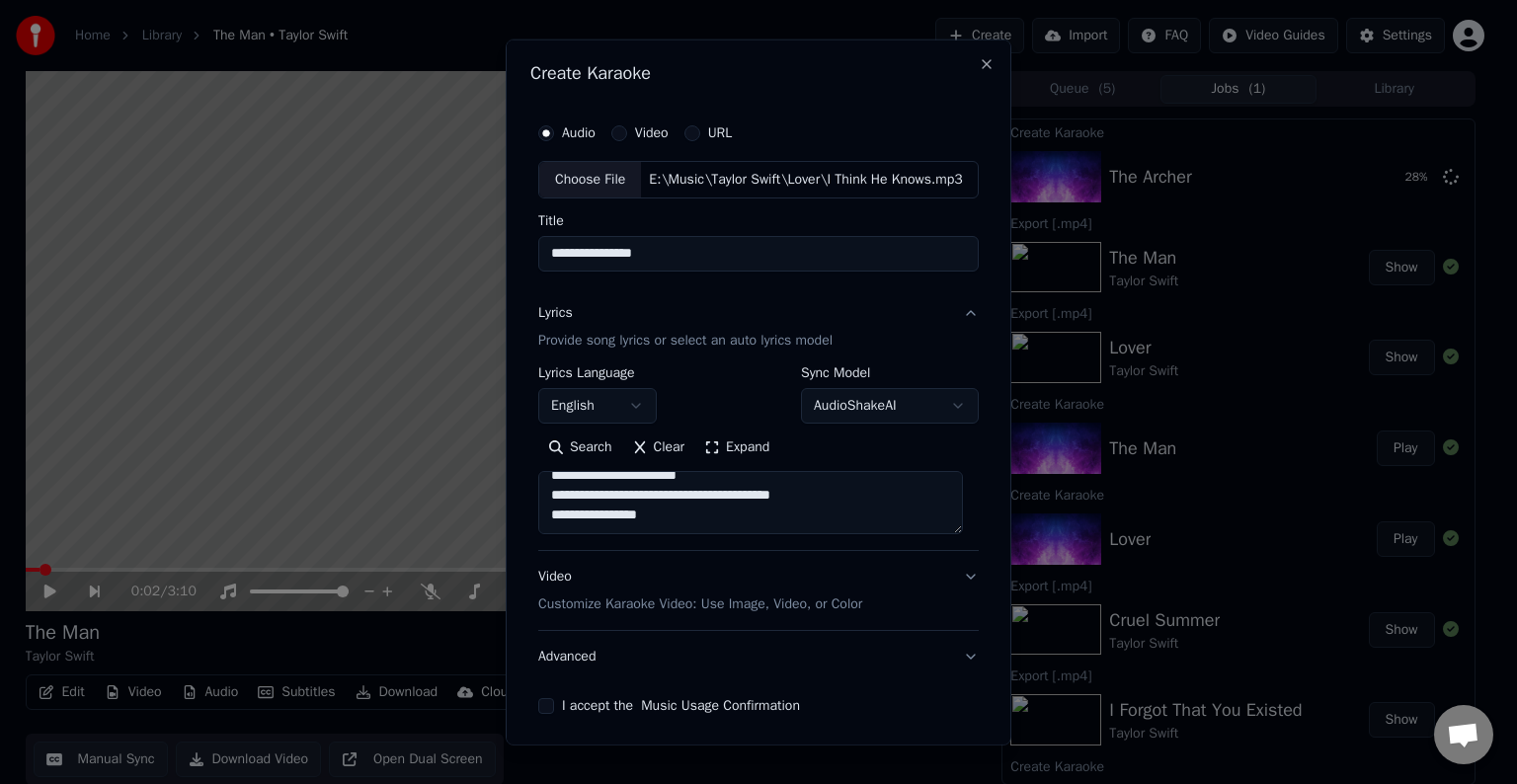 paste on "**********" 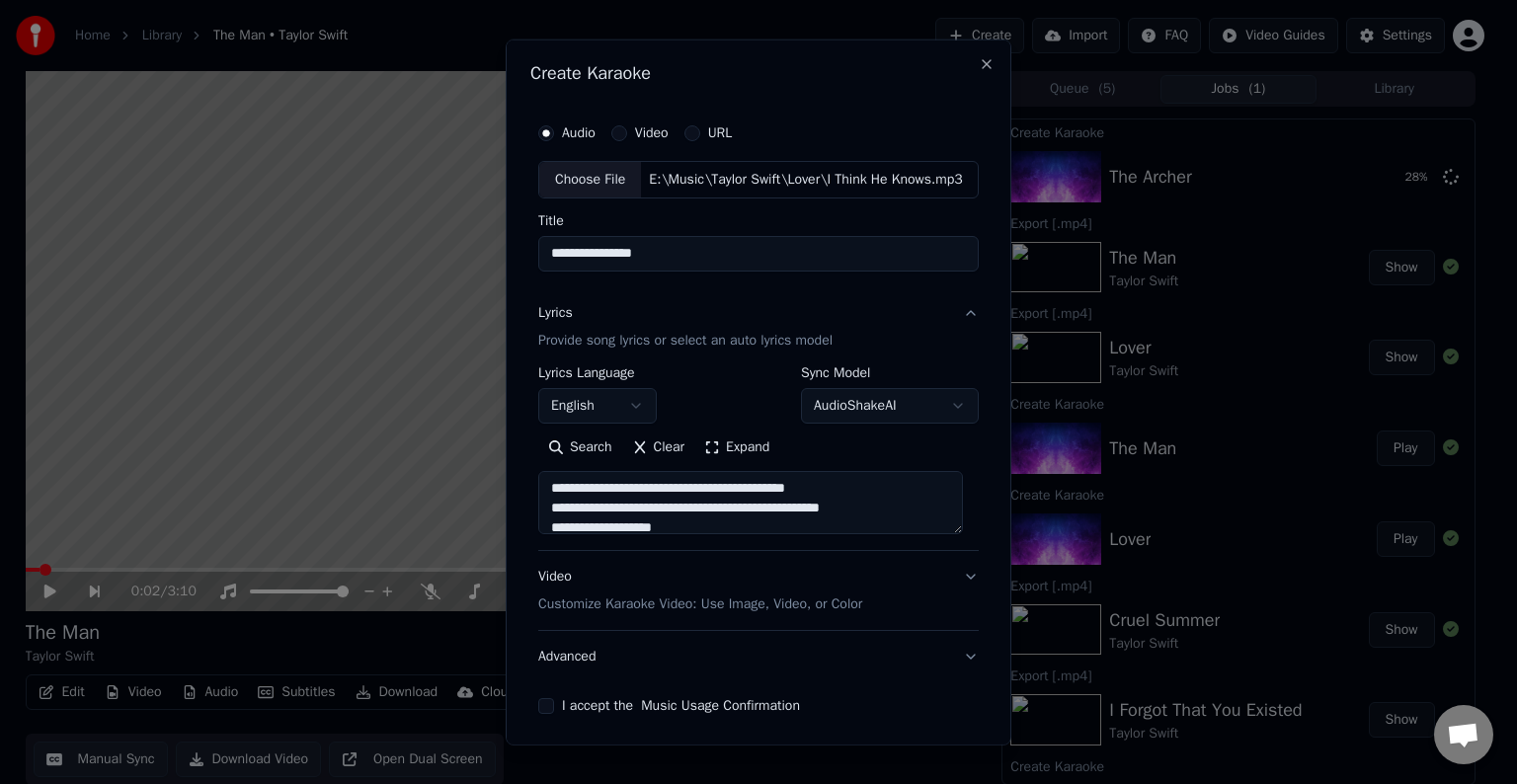 scroll, scrollTop: 1173, scrollLeft: 0, axis: vertical 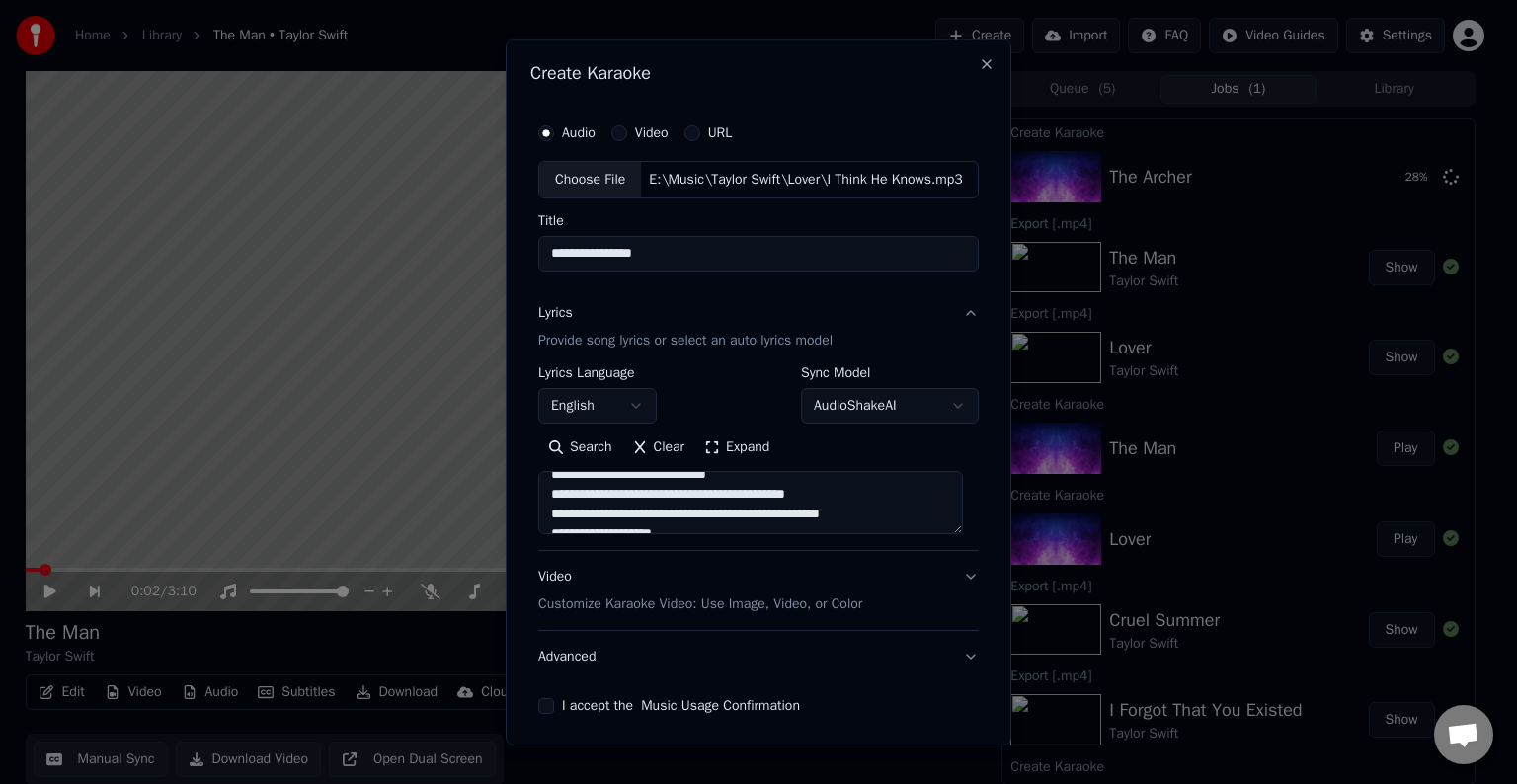 drag, startPoint x: 895, startPoint y: 518, endPoint x: 680, endPoint y: 510, distance: 215.14879 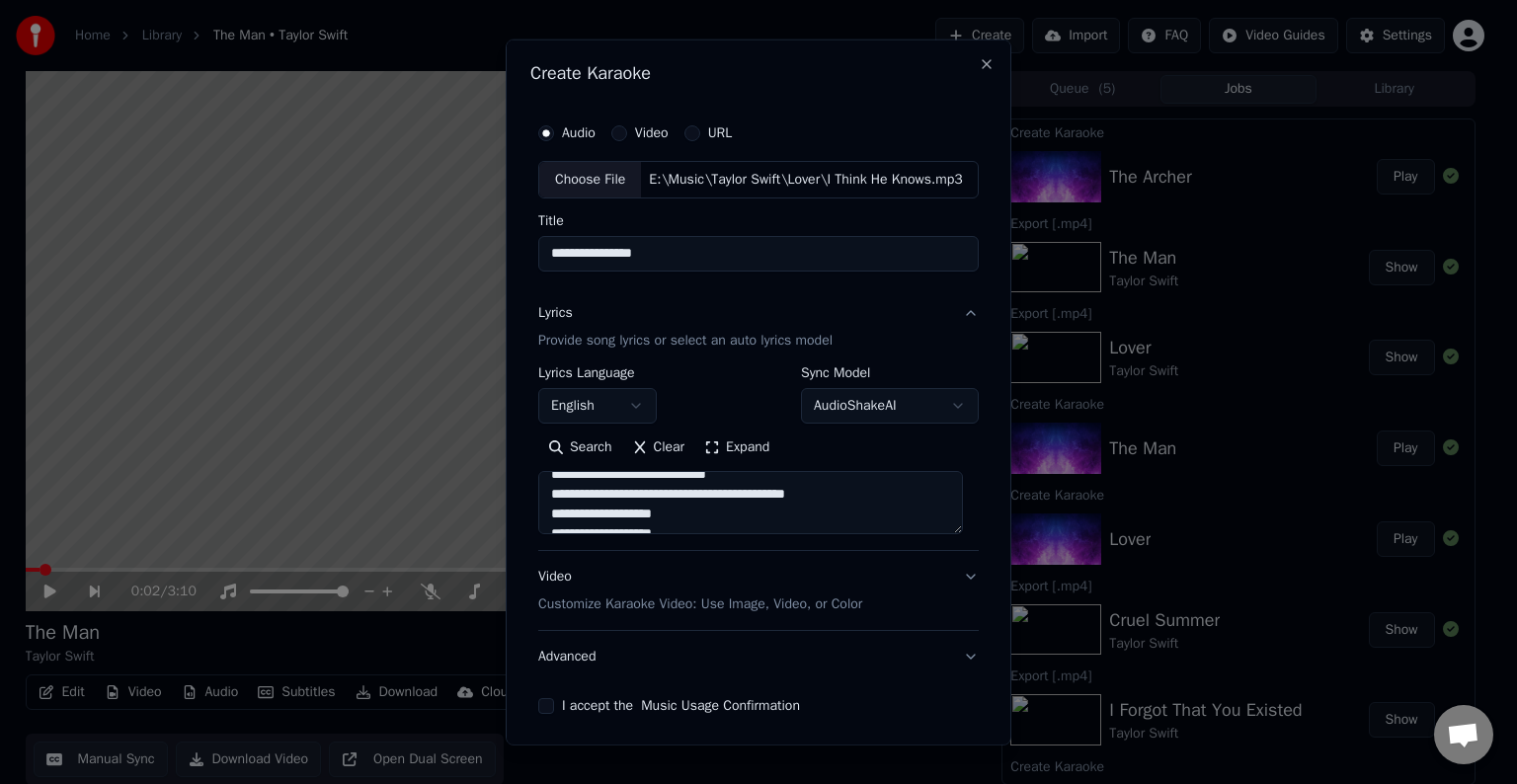drag, startPoint x: 844, startPoint y: 498, endPoint x: 707, endPoint y: 496, distance: 137.0146 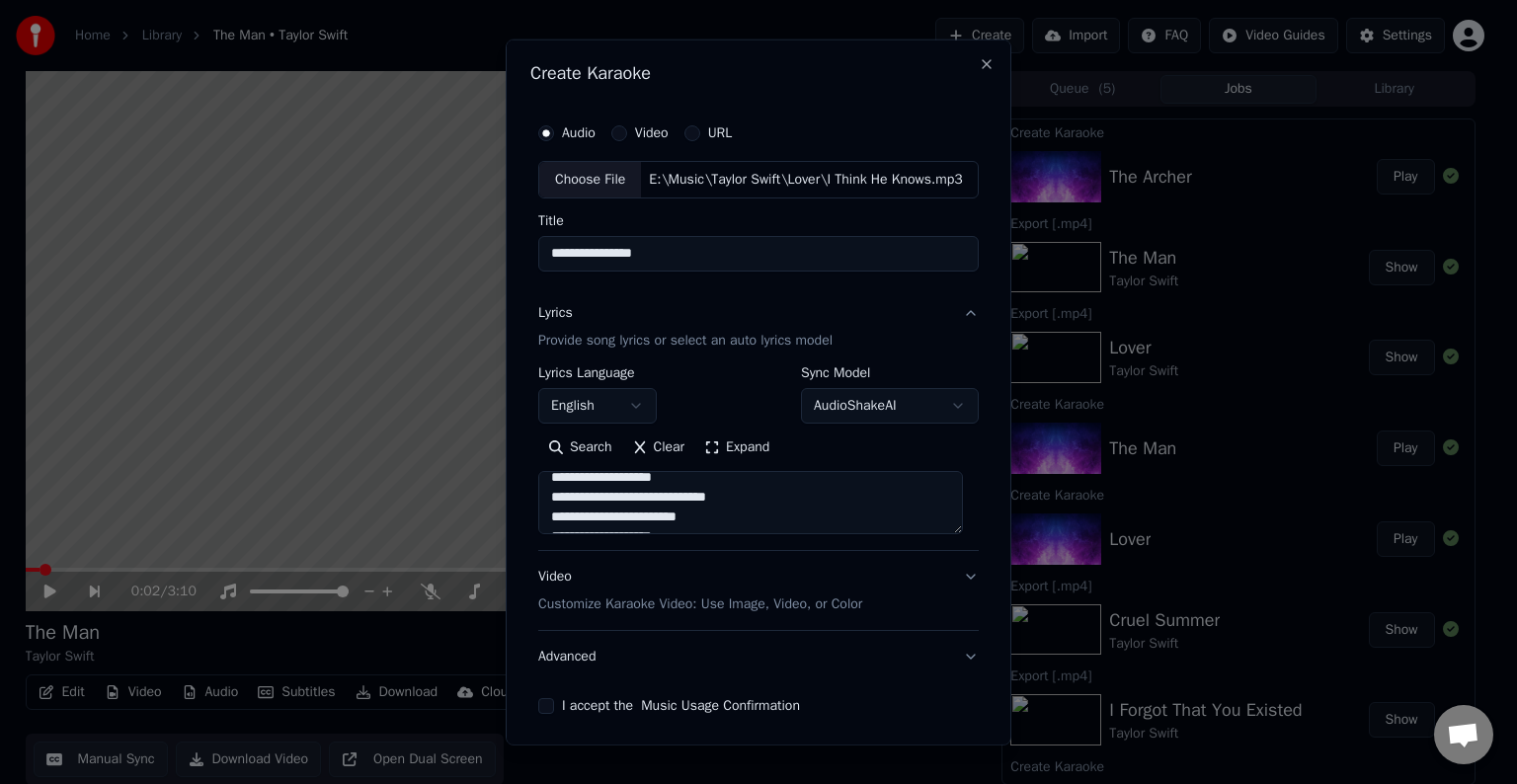 scroll, scrollTop: 1155, scrollLeft: 0, axis: vertical 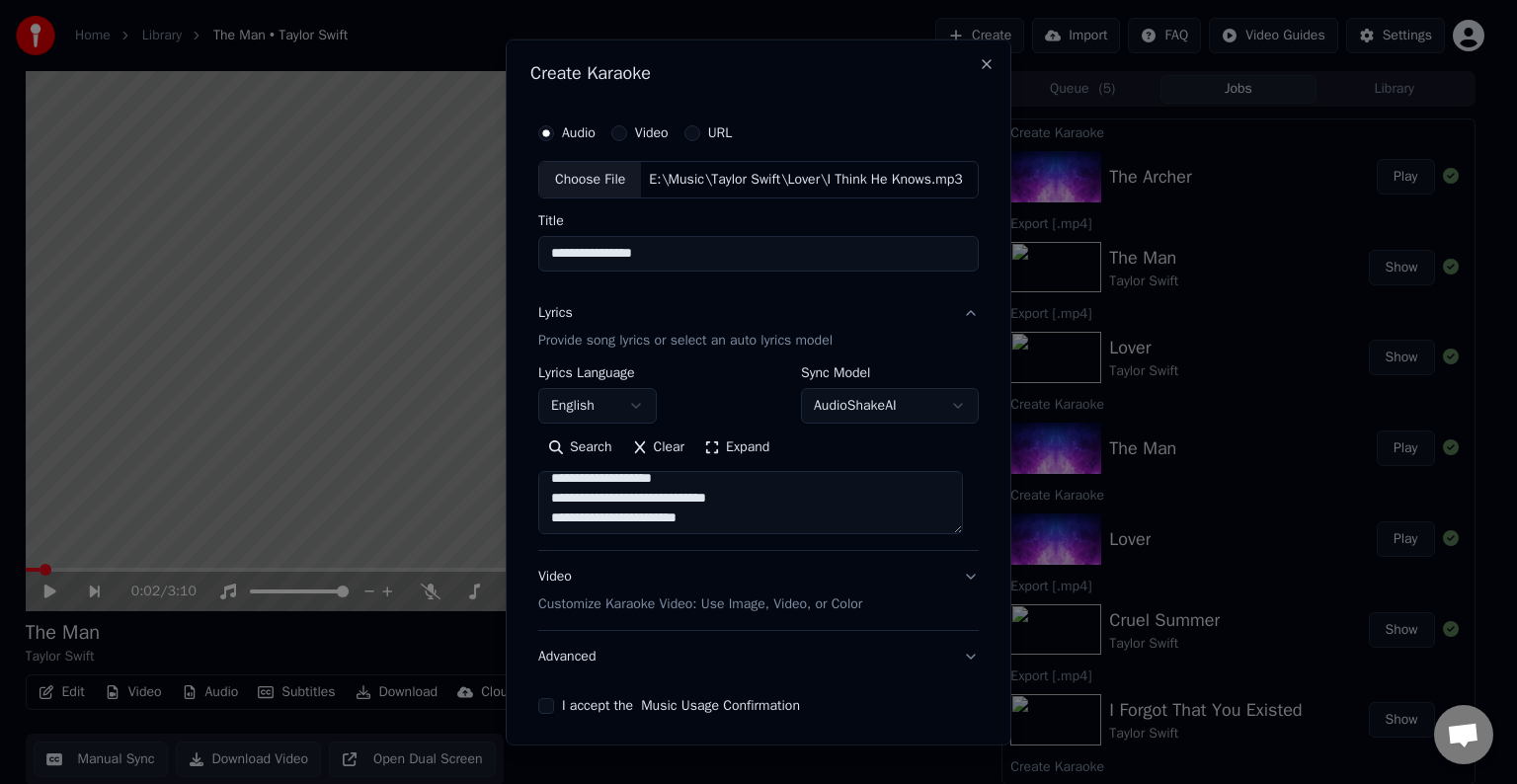 drag, startPoint x: 745, startPoint y: 499, endPoint x: 674, endPoint y: 501, distance: 71.02816 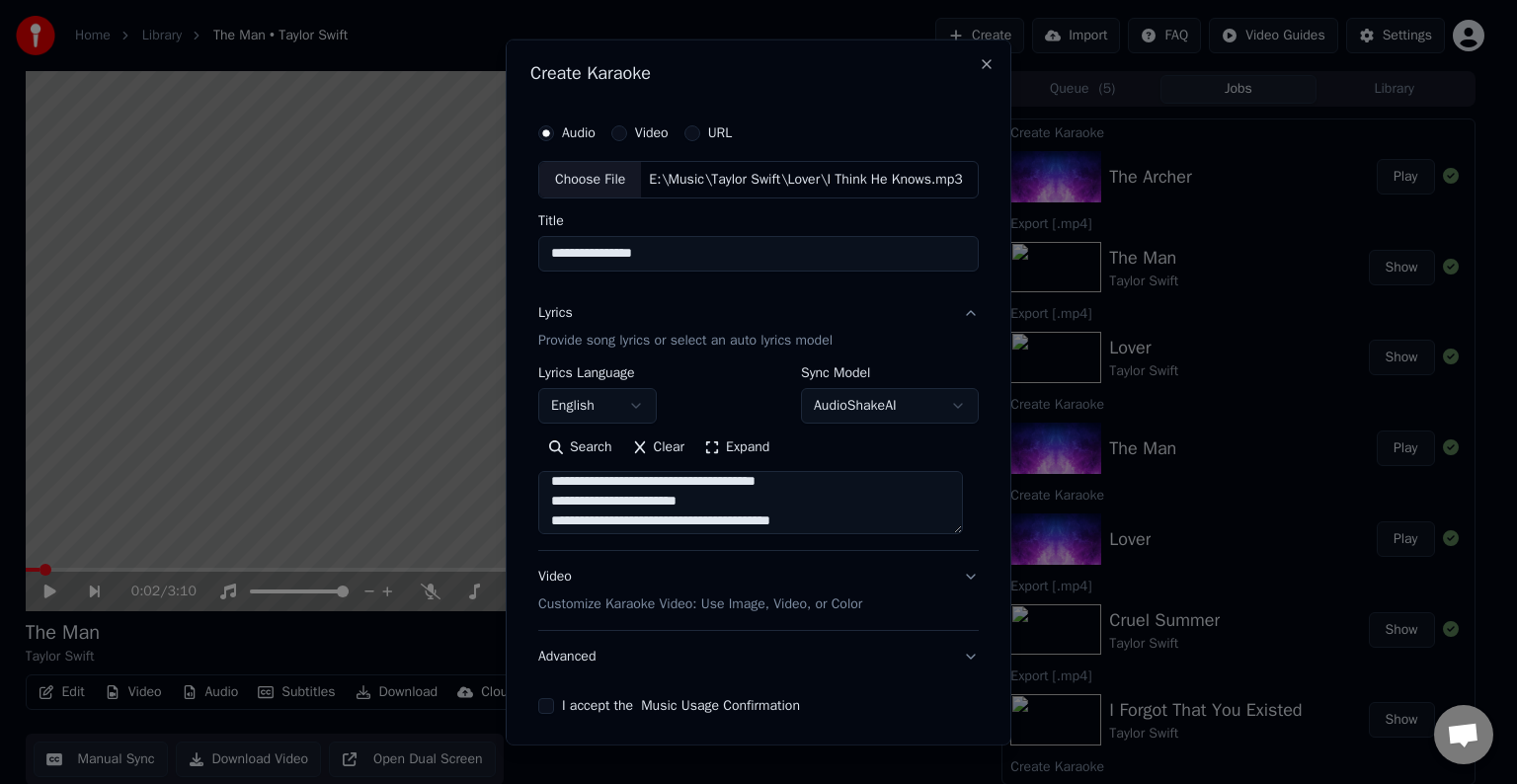 scroll, scrollTop: 1236, scrollLeft: 0, axis: vertical 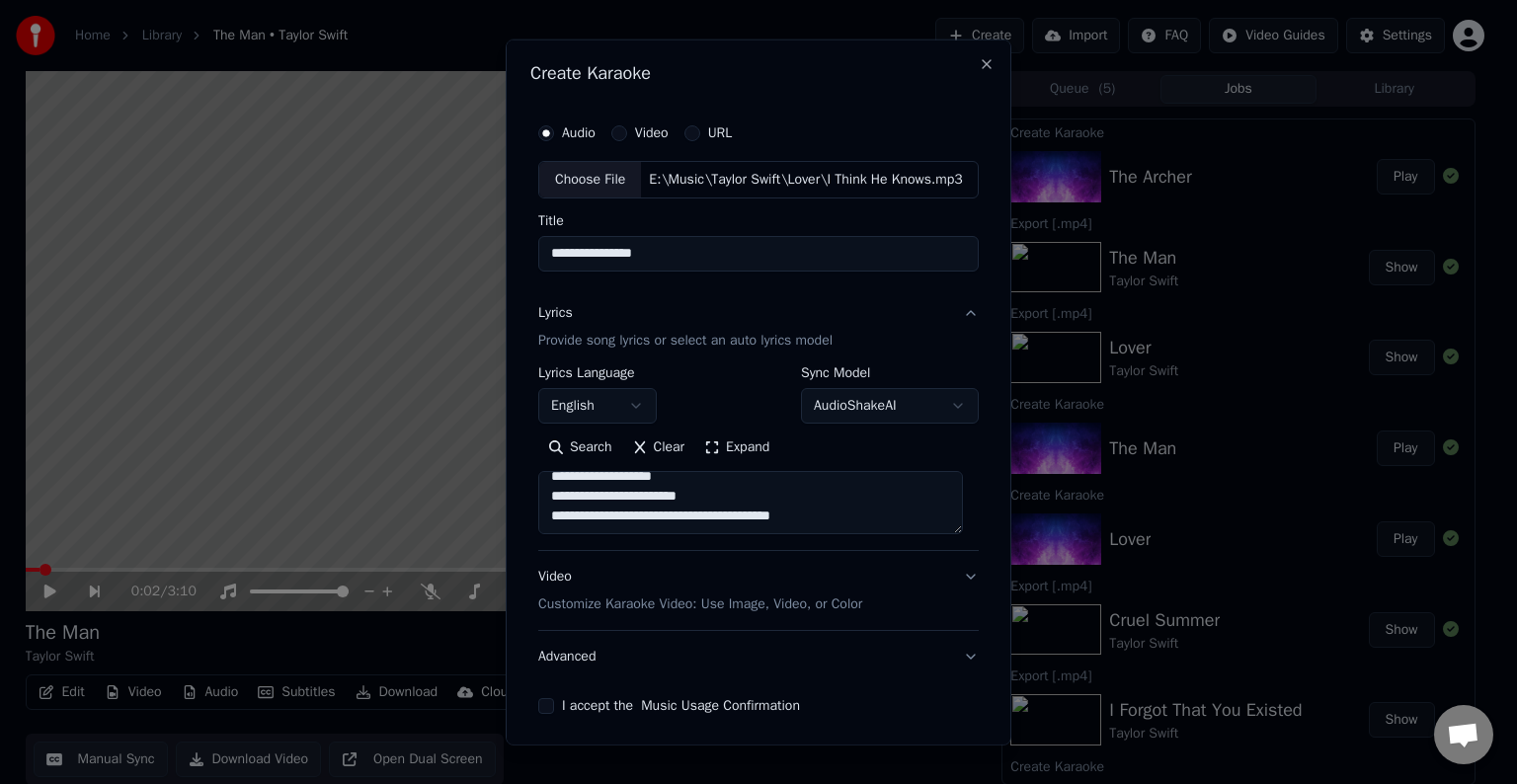 type on "**********" 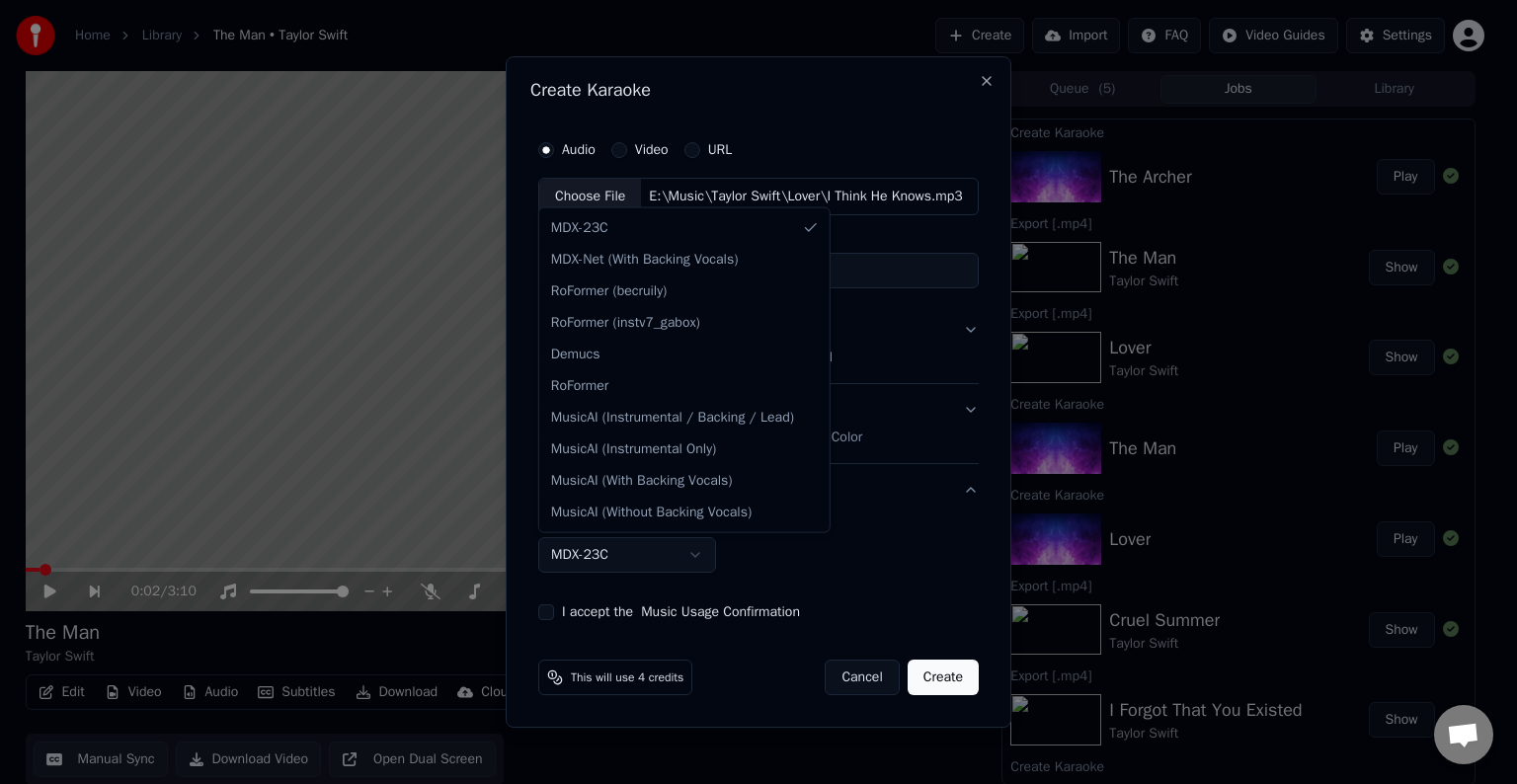 click on "**********" at bounding box center [750, 392] 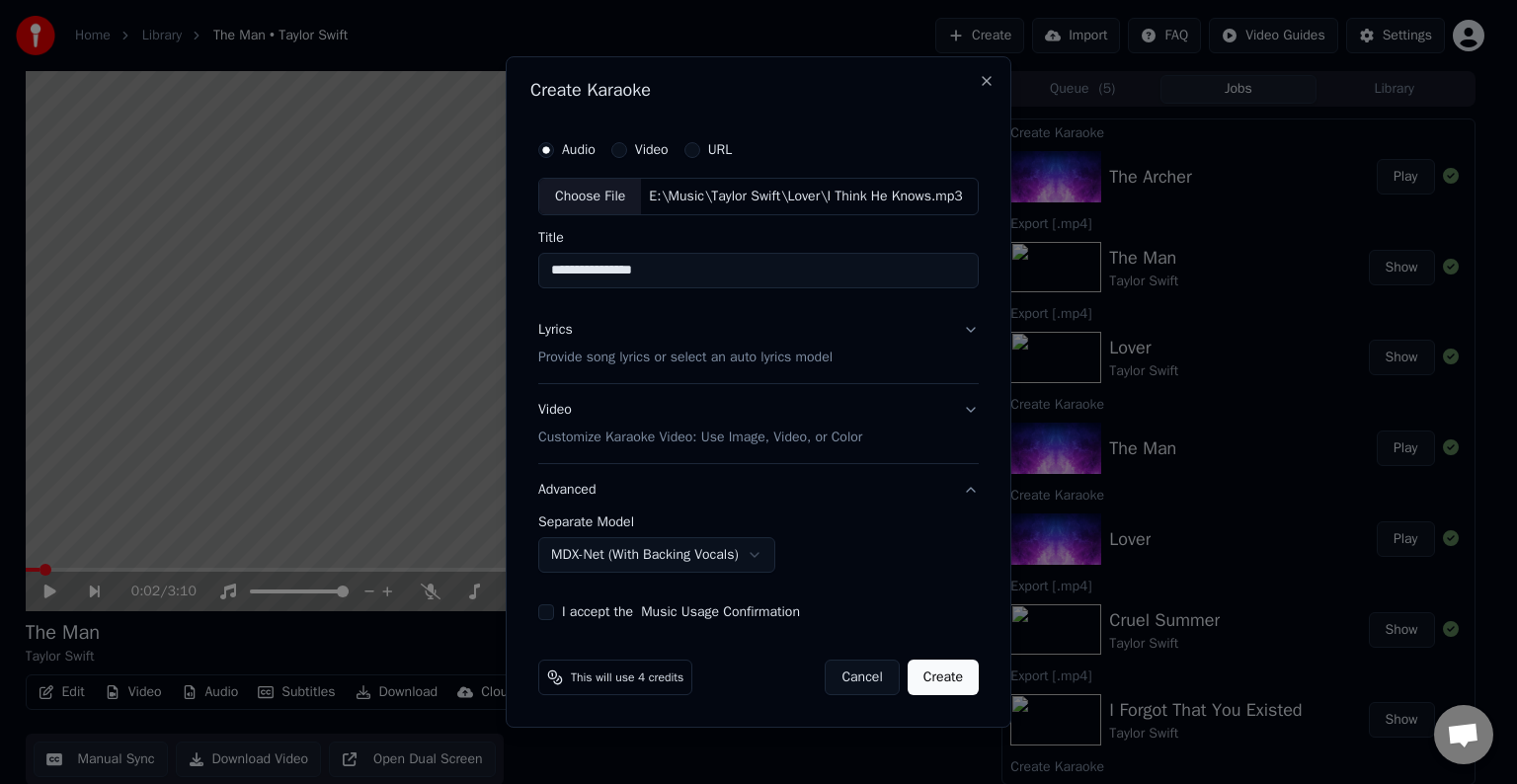 click on "I accept the   Music Usage Confirmation" at bounding box center [546, 612] 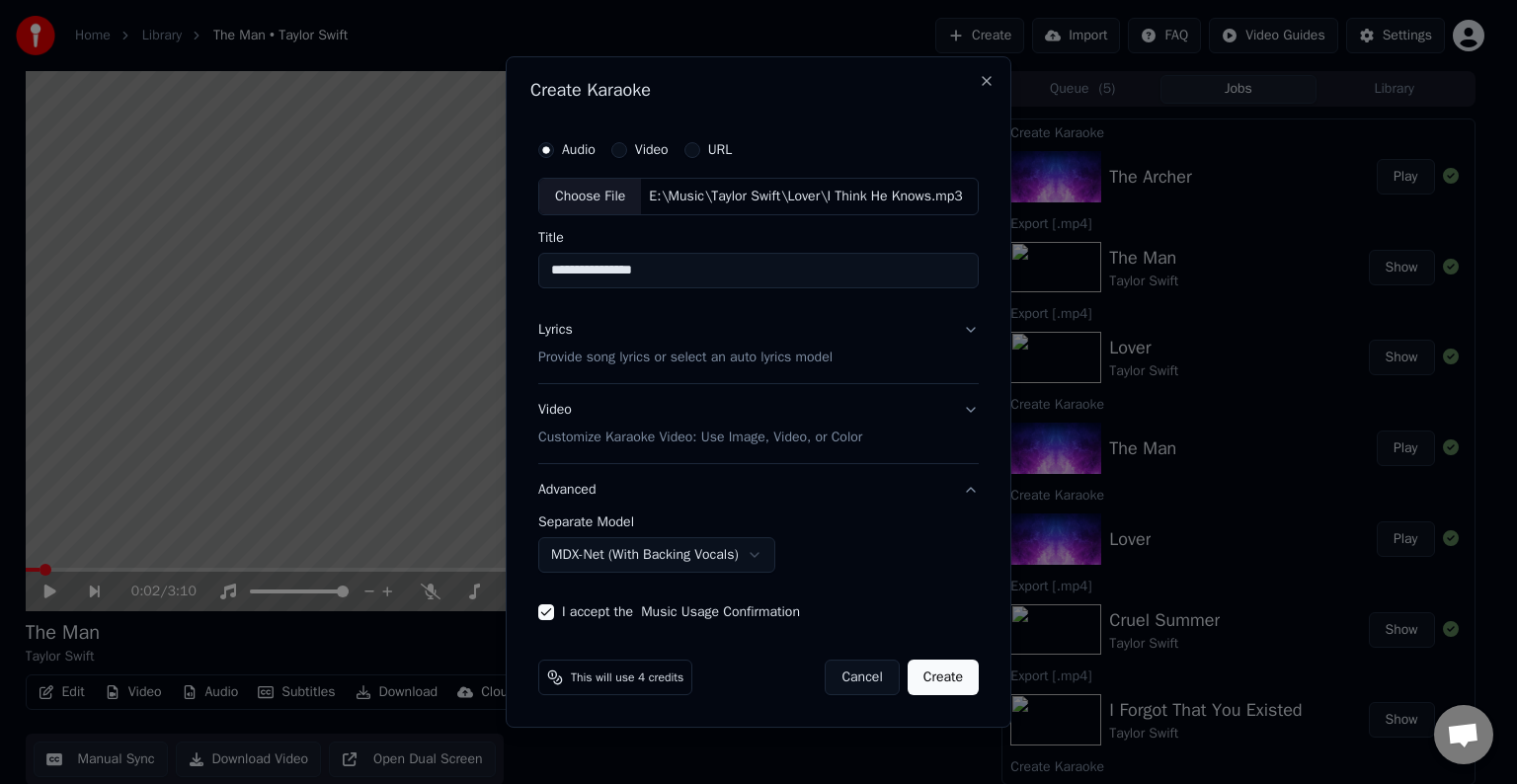 click on "Create" at bounding box center [943, 677] 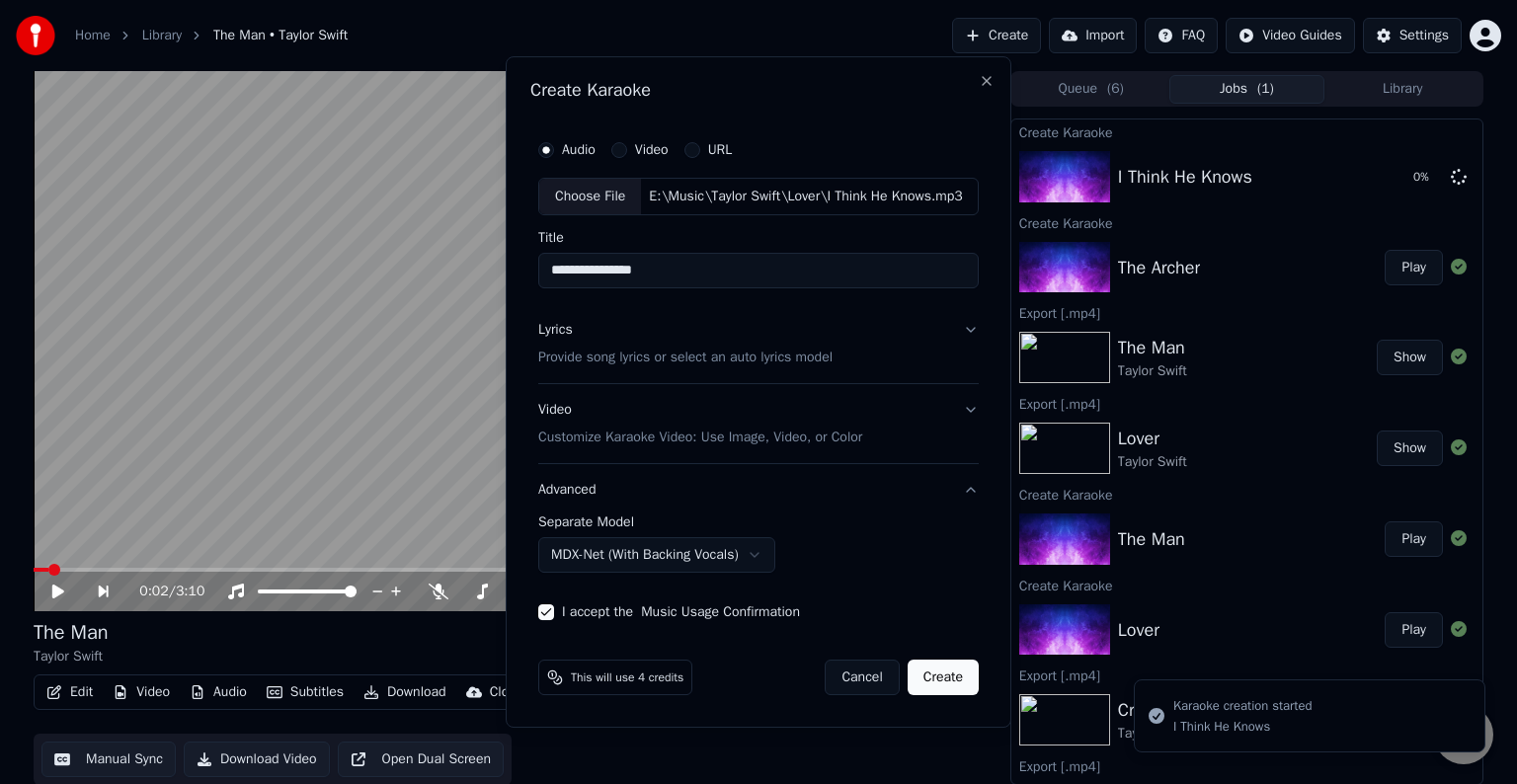 select on "******" 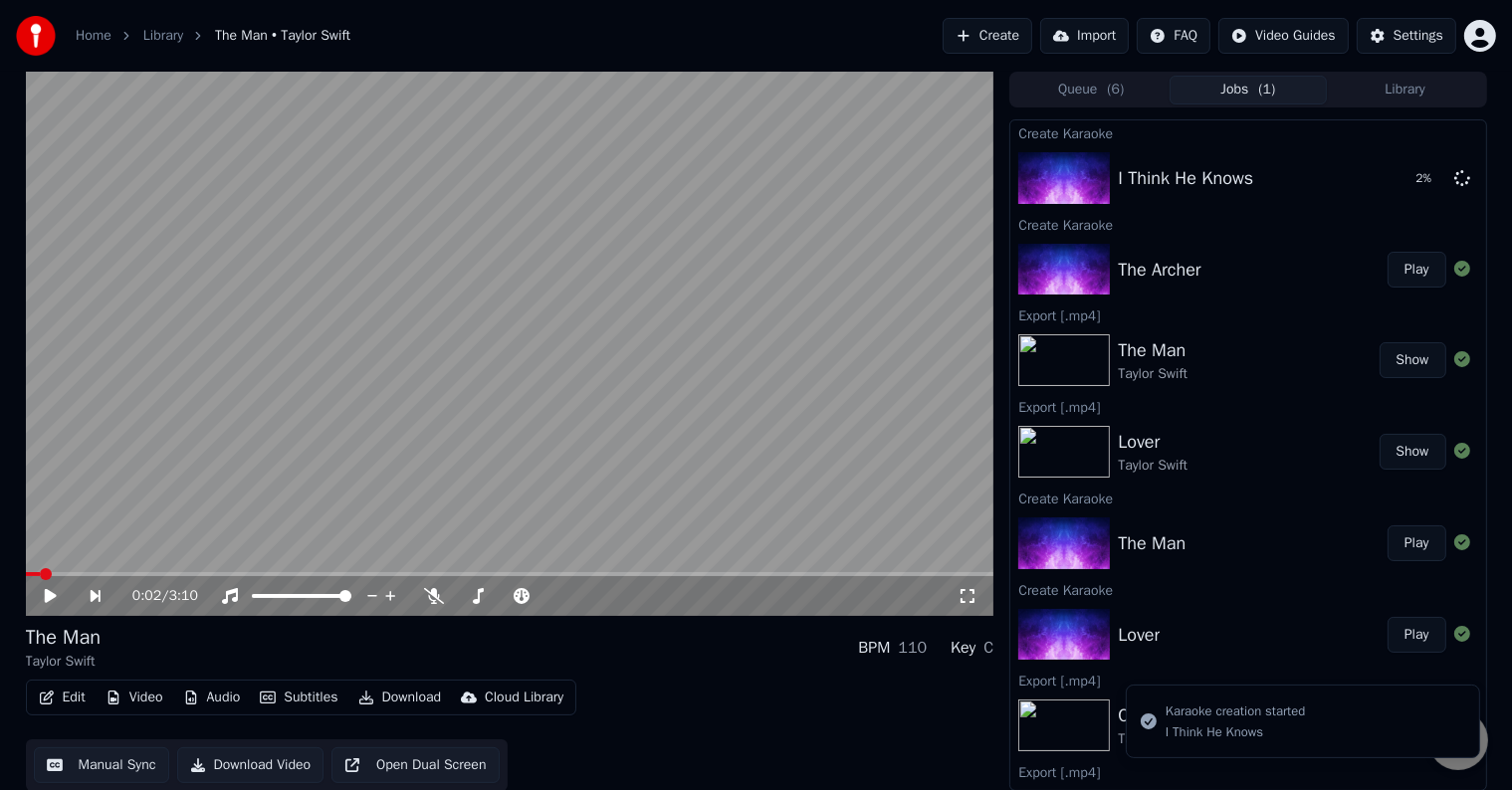 click on "Play" at bounding box center (1416, 270) 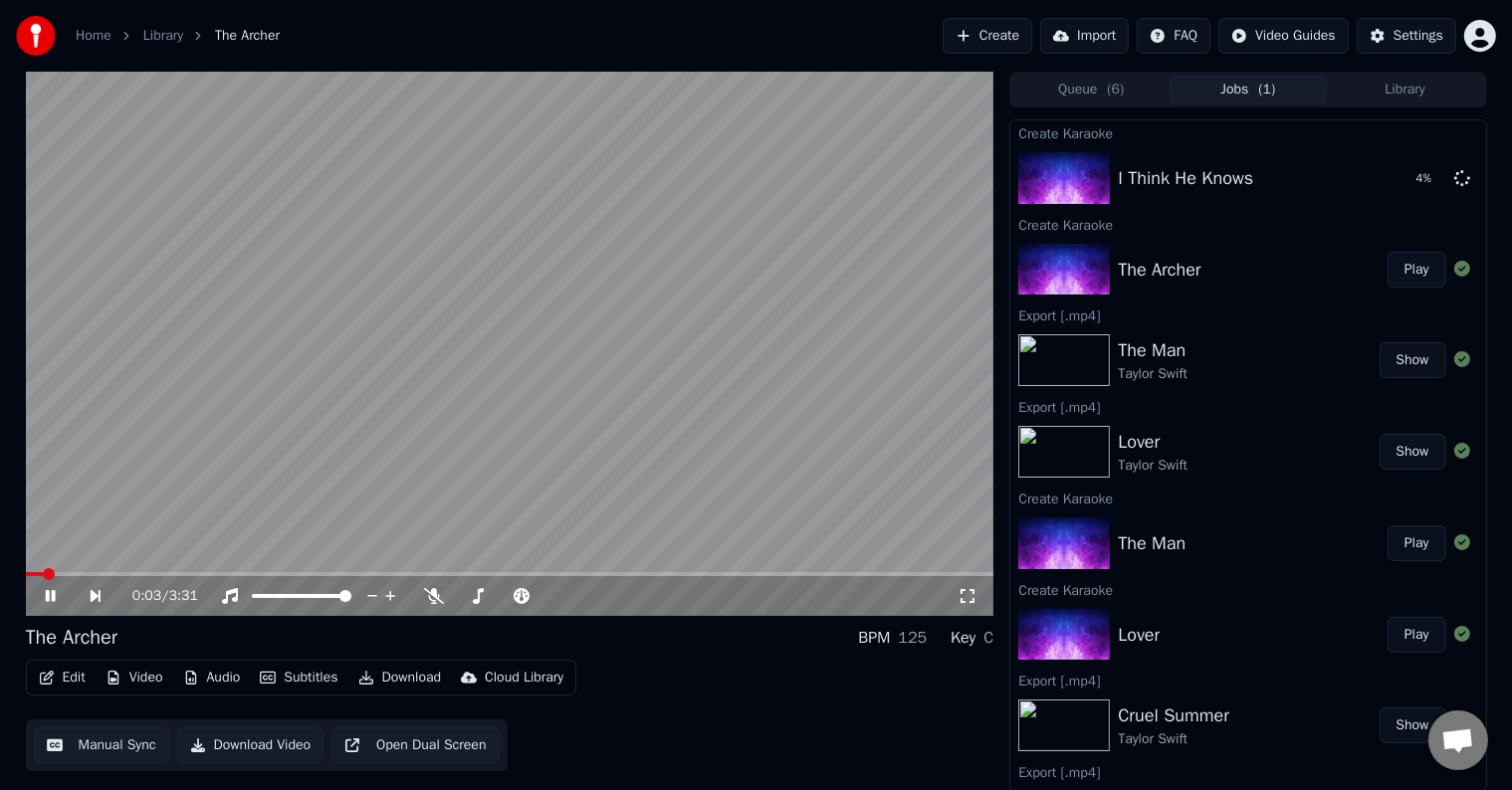 click on "Edit" at bounding box center (62, 678) 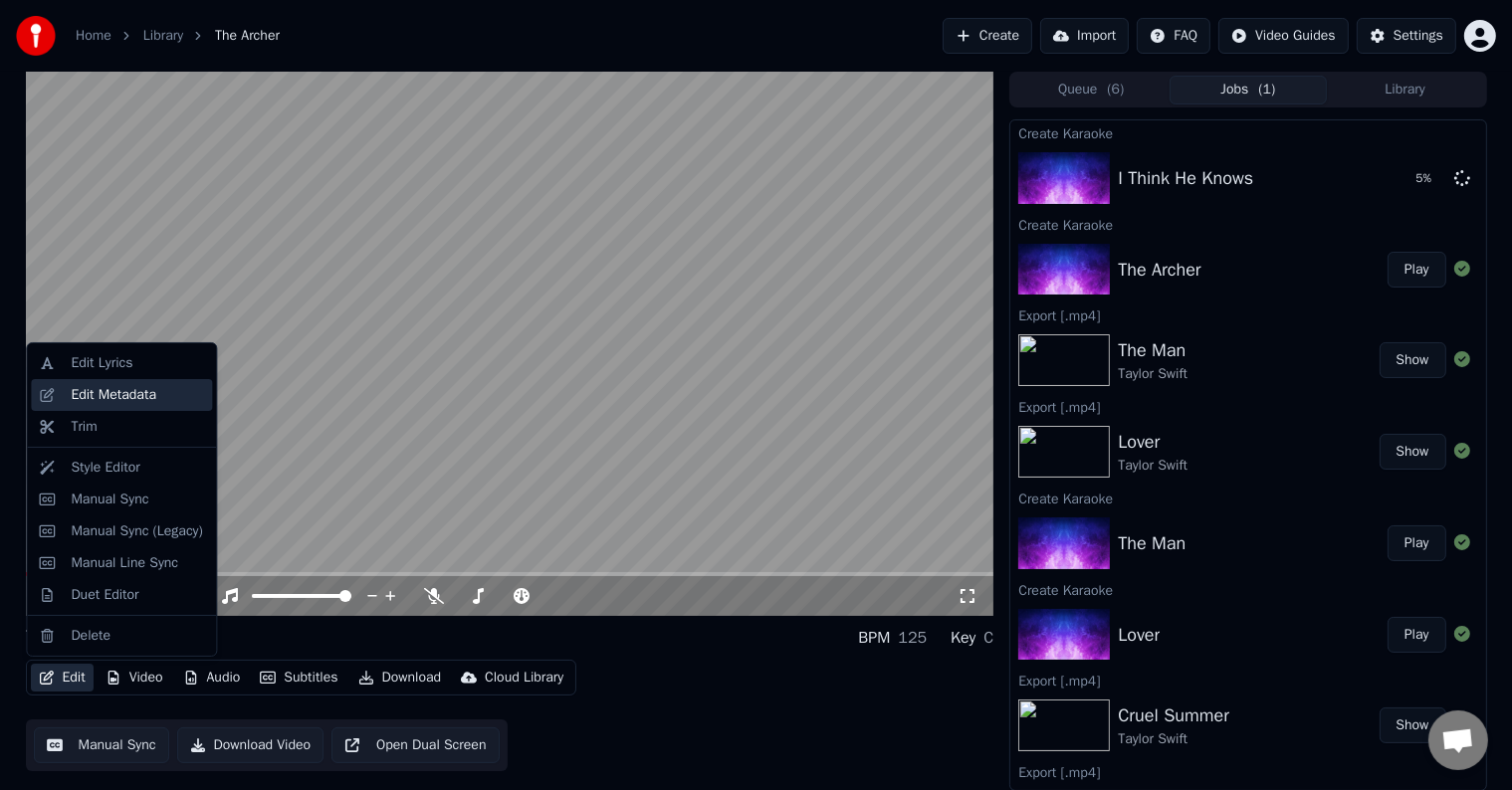 click on "Edit Metadata" at bounding box center (113, 395) 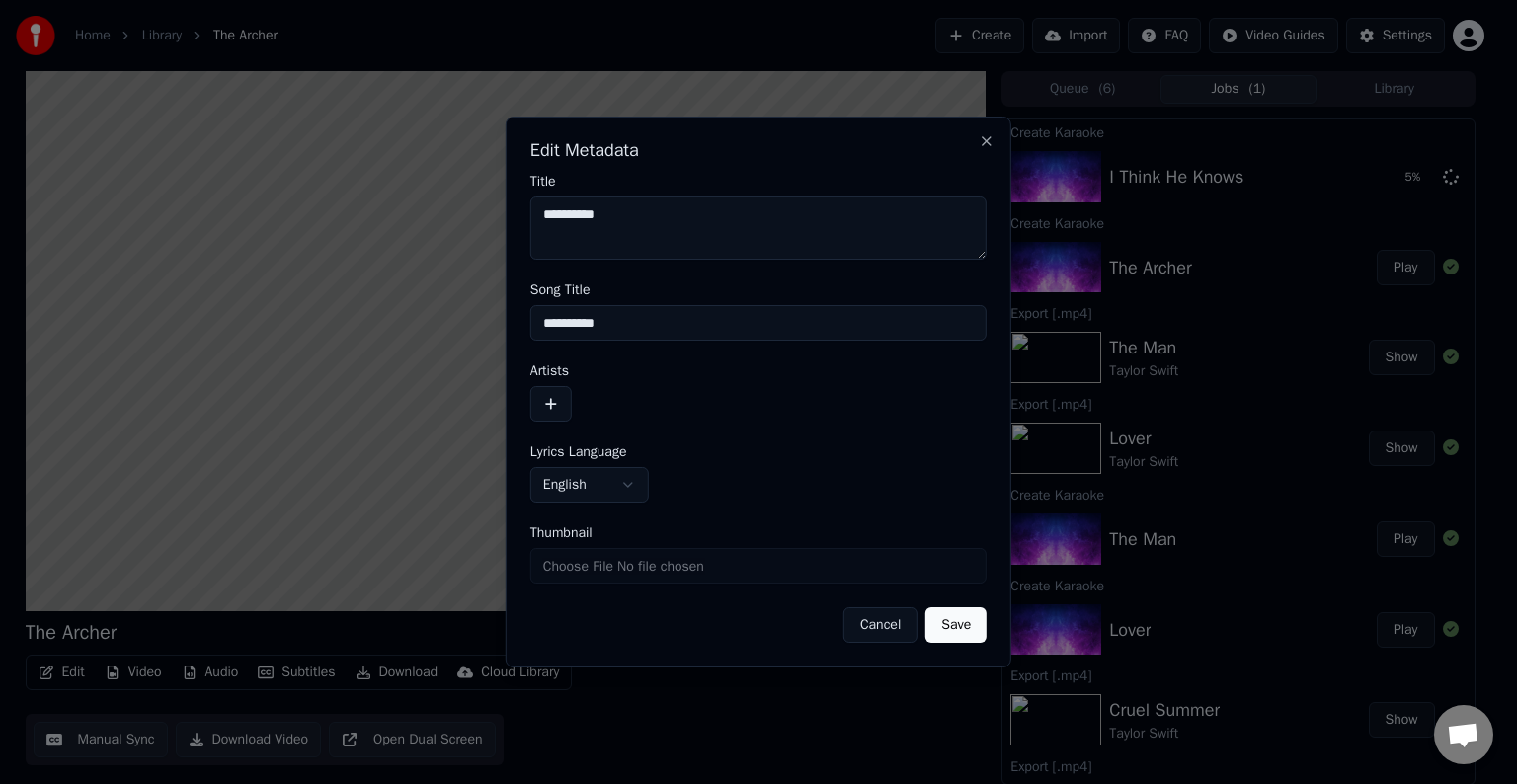 click at bounding box center [551, 404] 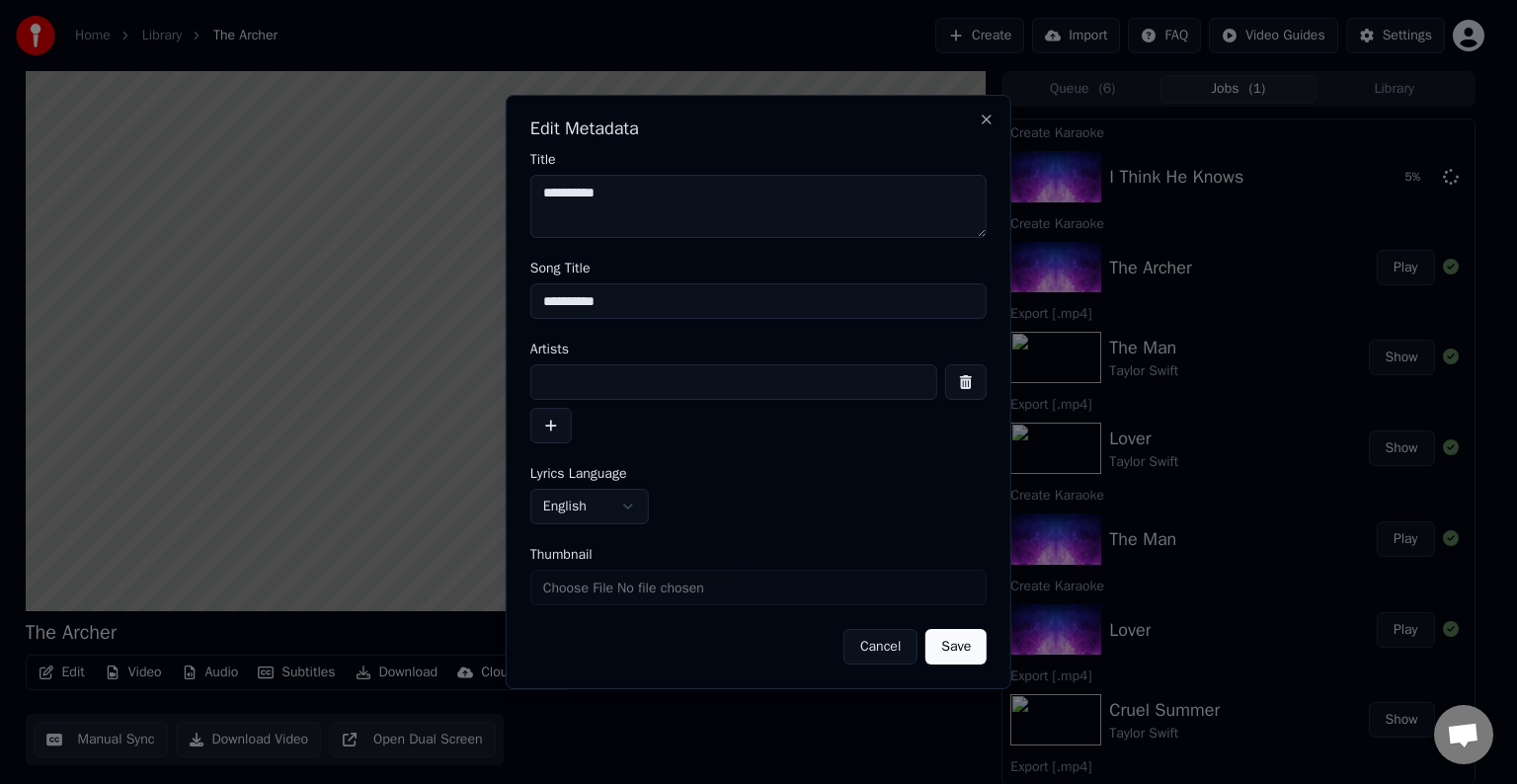 click at bounding box center (734, 382) 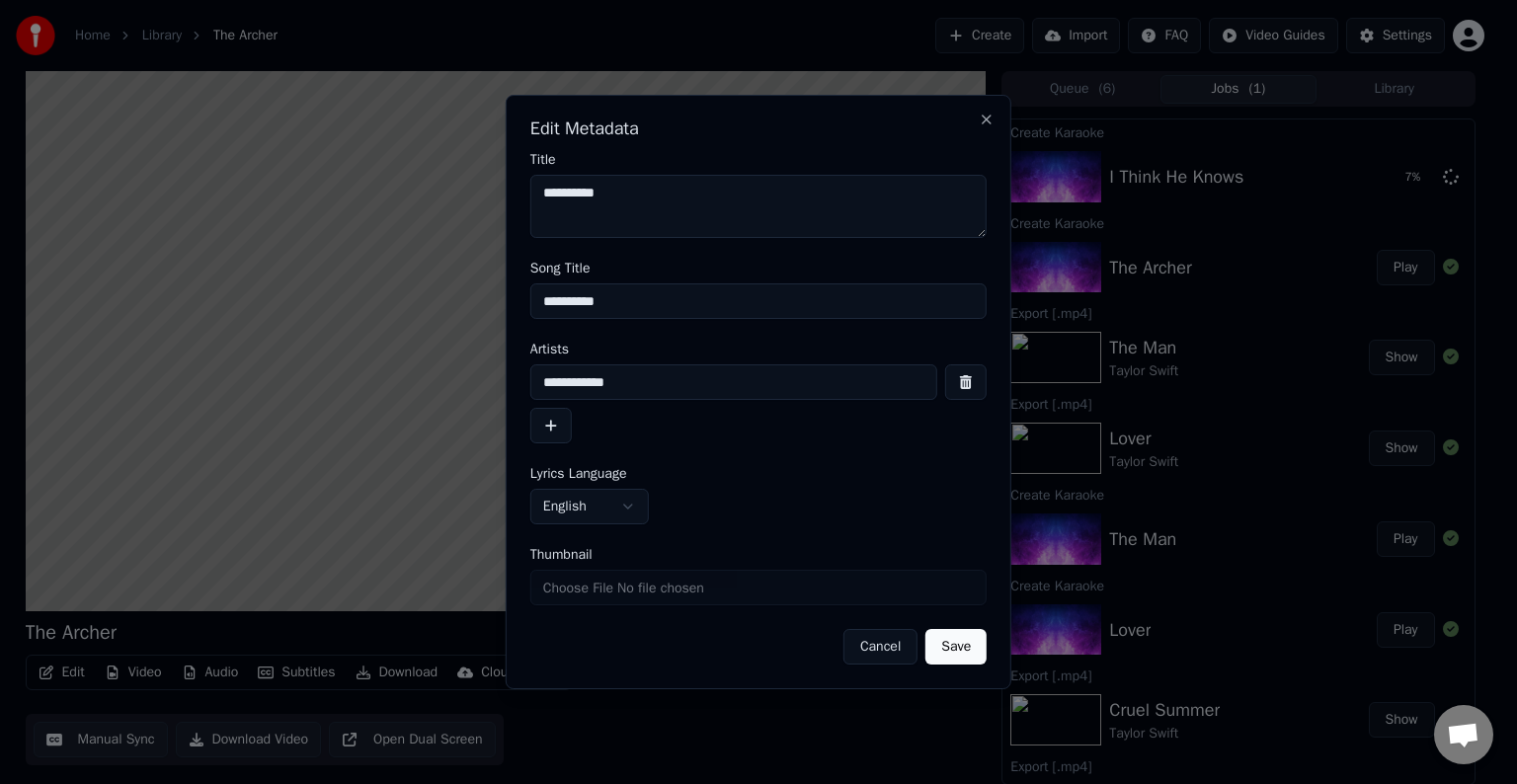 type on "**********" 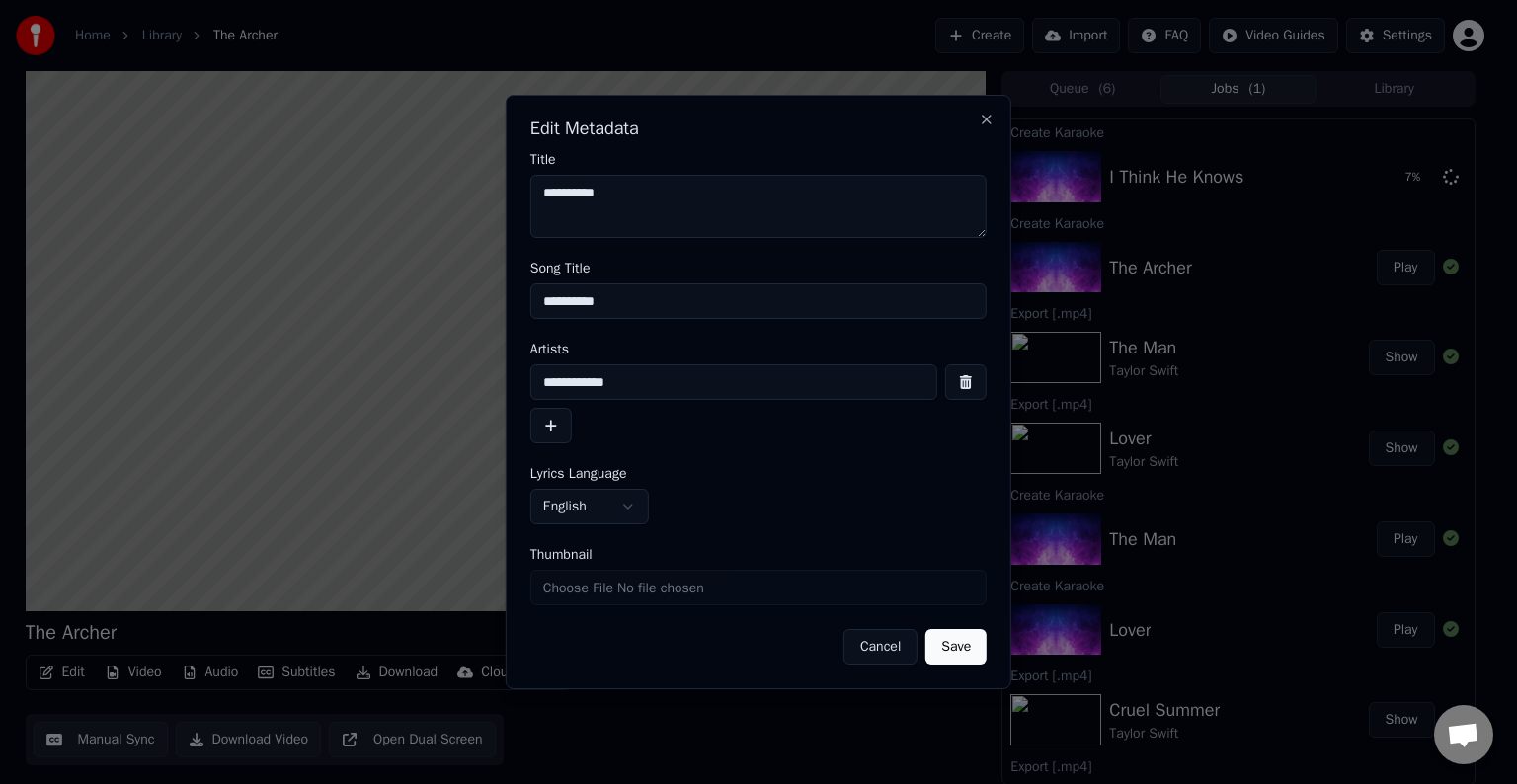 click on "Save" at bounding box center [956, 647] 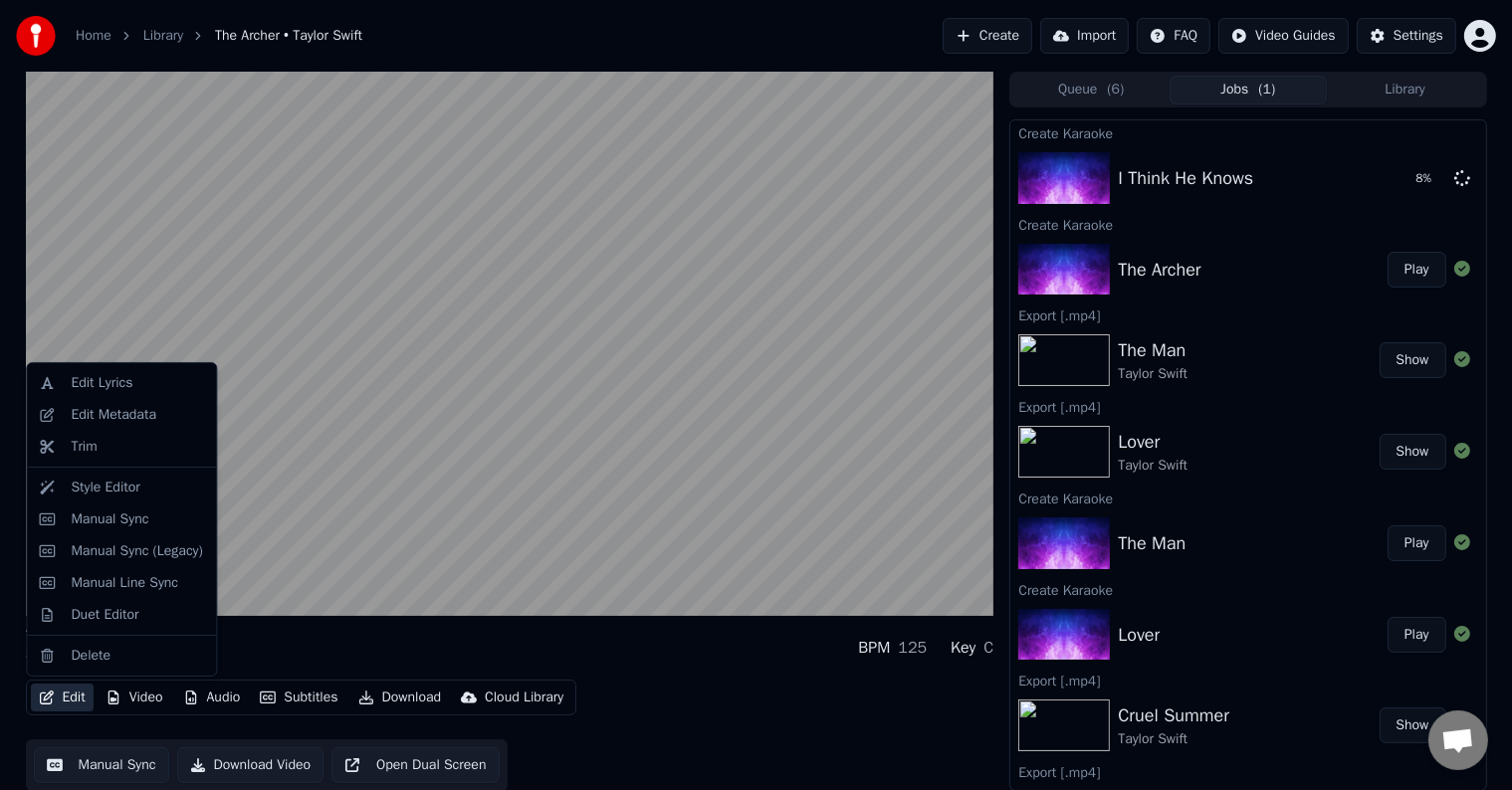 click on "Edit" at bounding box center (62, 697) 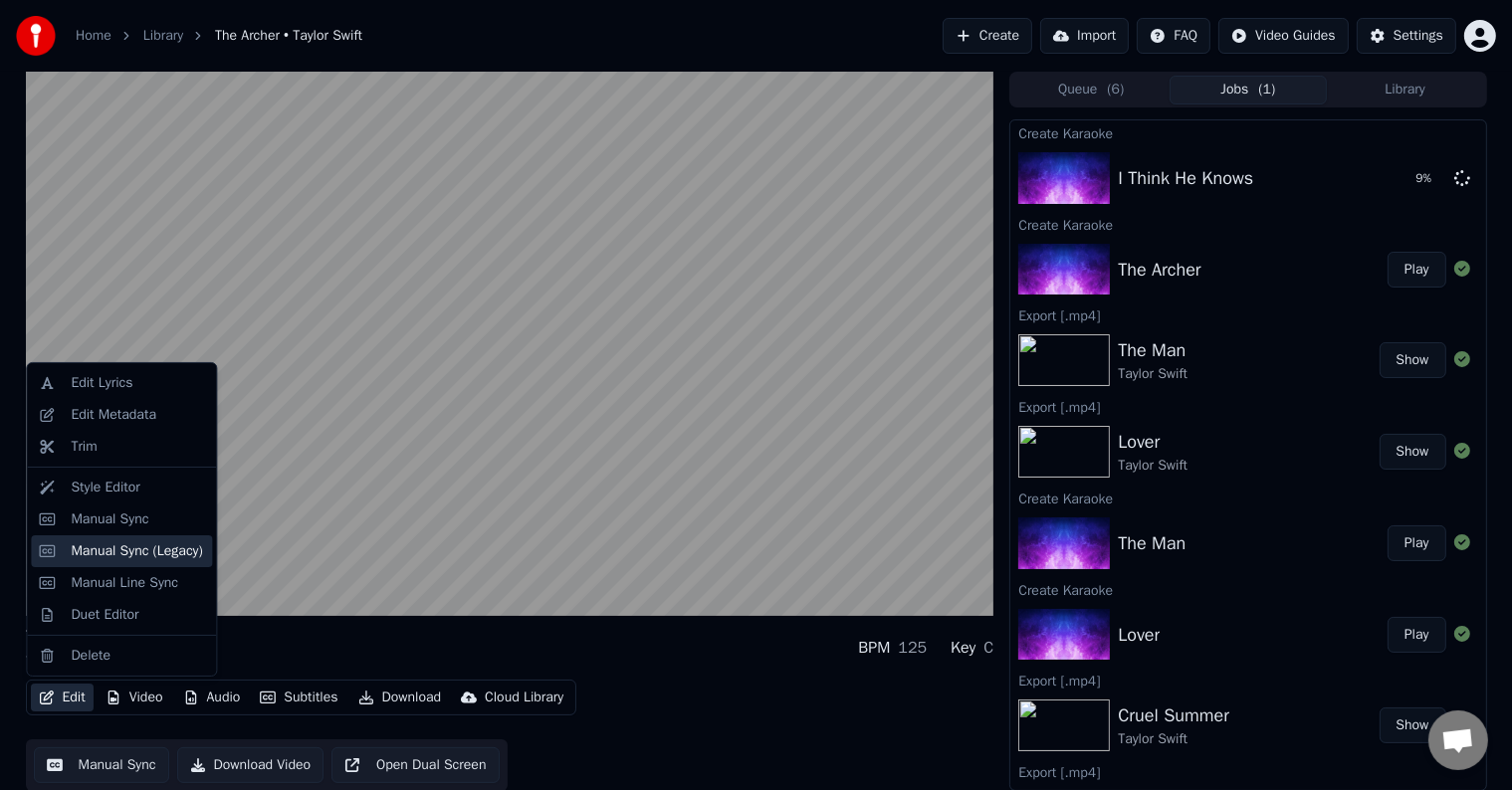 click on "Manual Sync (Legacy)" at bounding box center [136, 551] 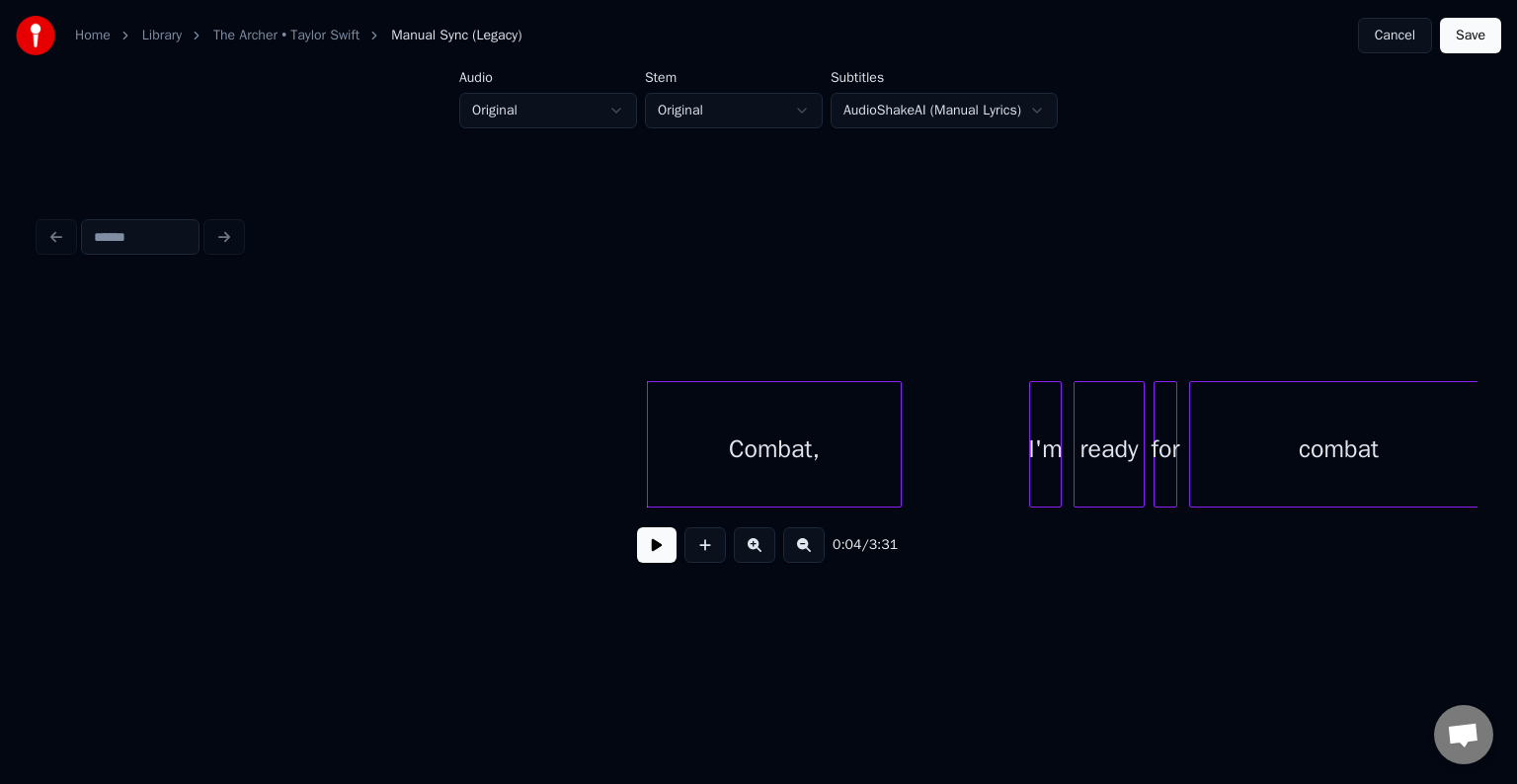 click at bounding box center [657, 545] 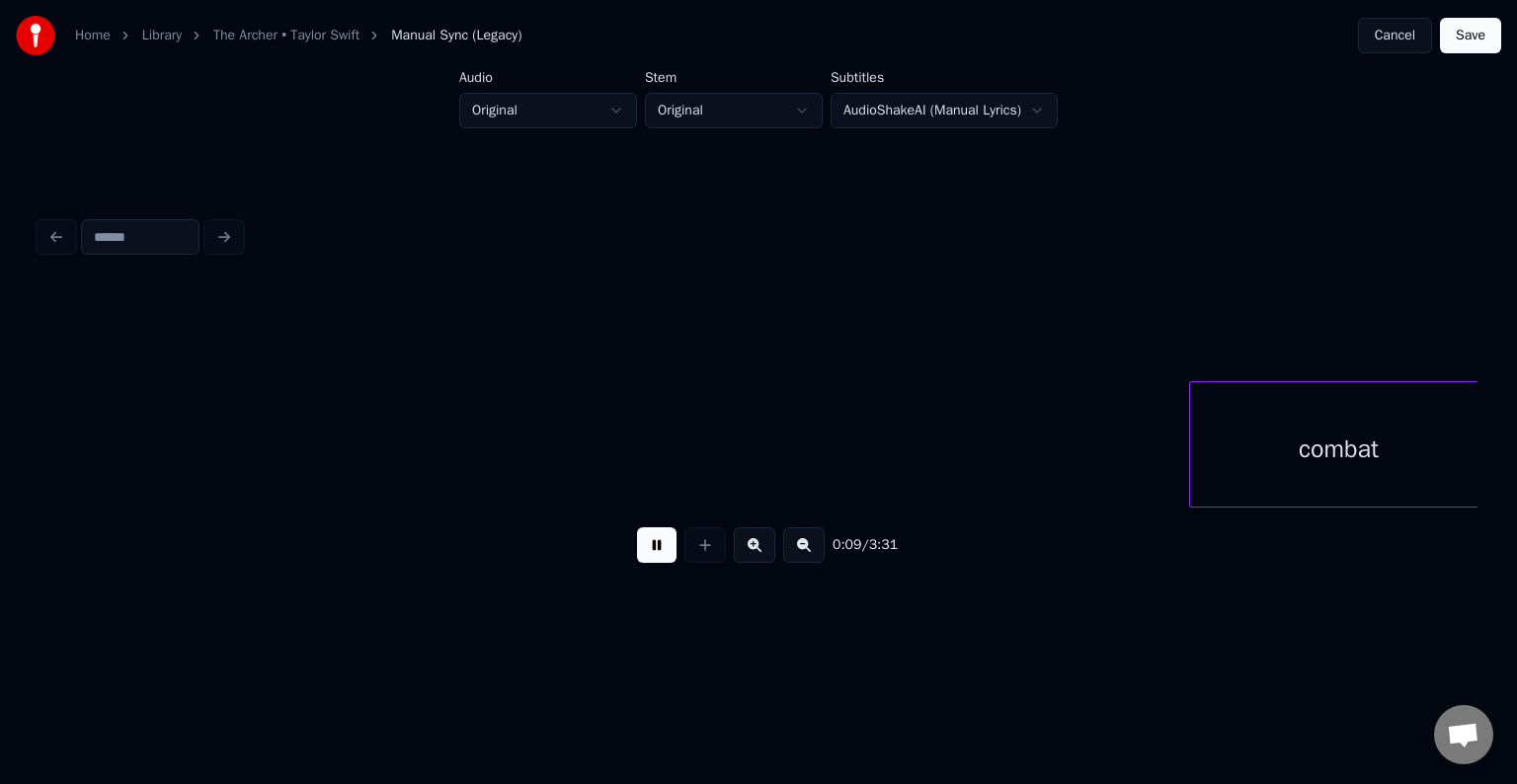 scroll, scrollTop: 0, scrollLeft: 1438, axis: horizontal 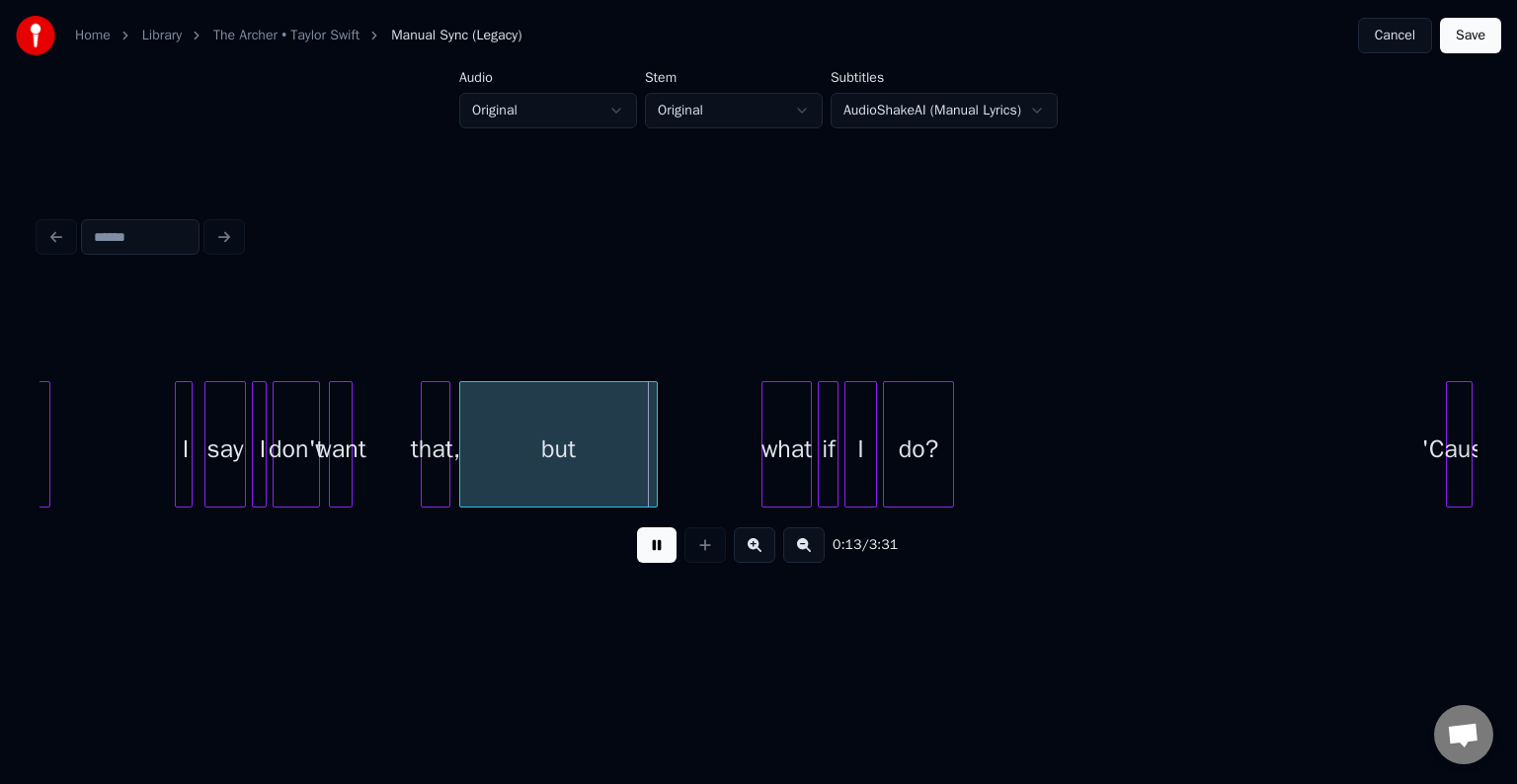 click at bounding box center [657, 545] 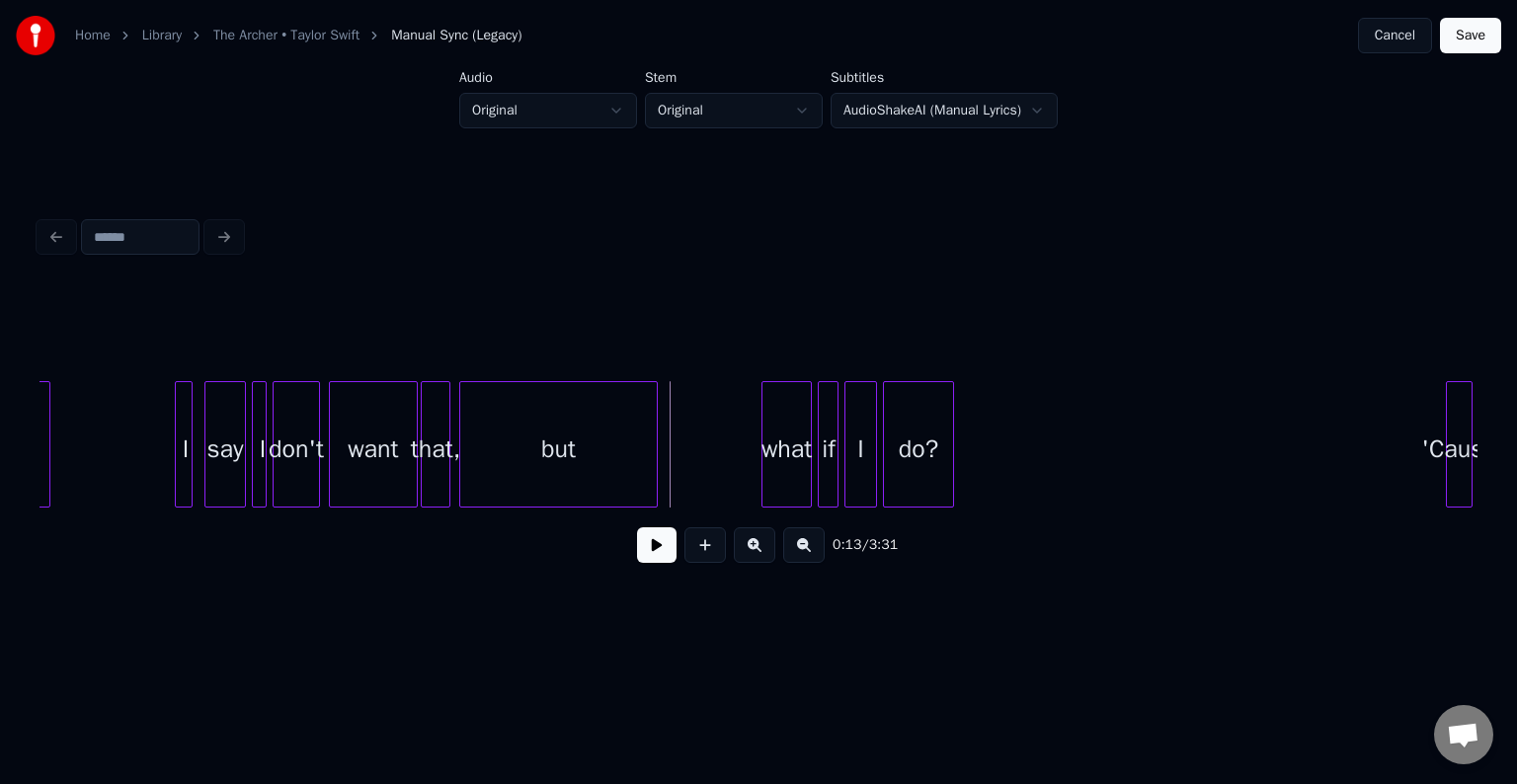click at bounding box center [414, 444] 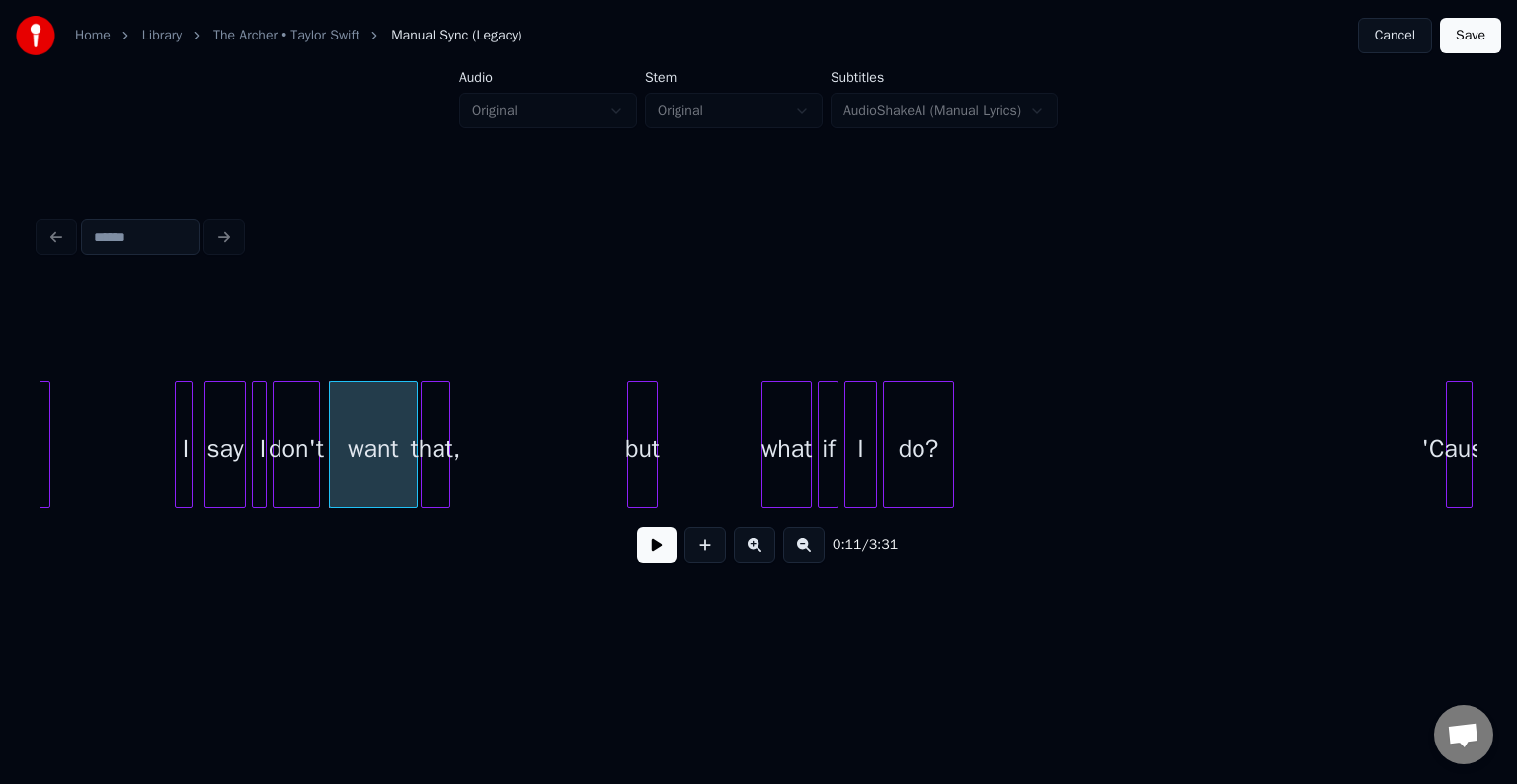 click at bounding box center [631, 444] 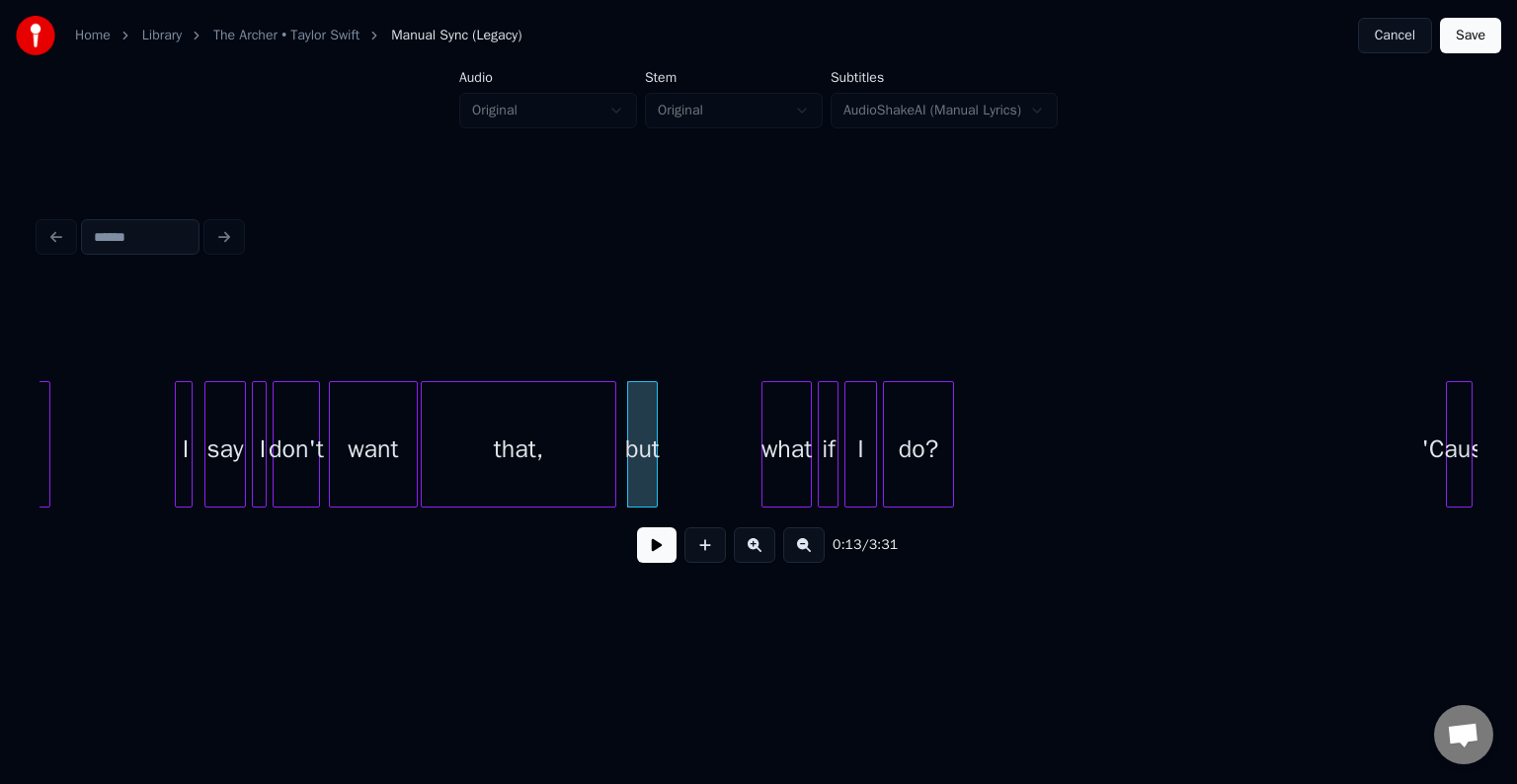 click at bounding box center [612, 444] 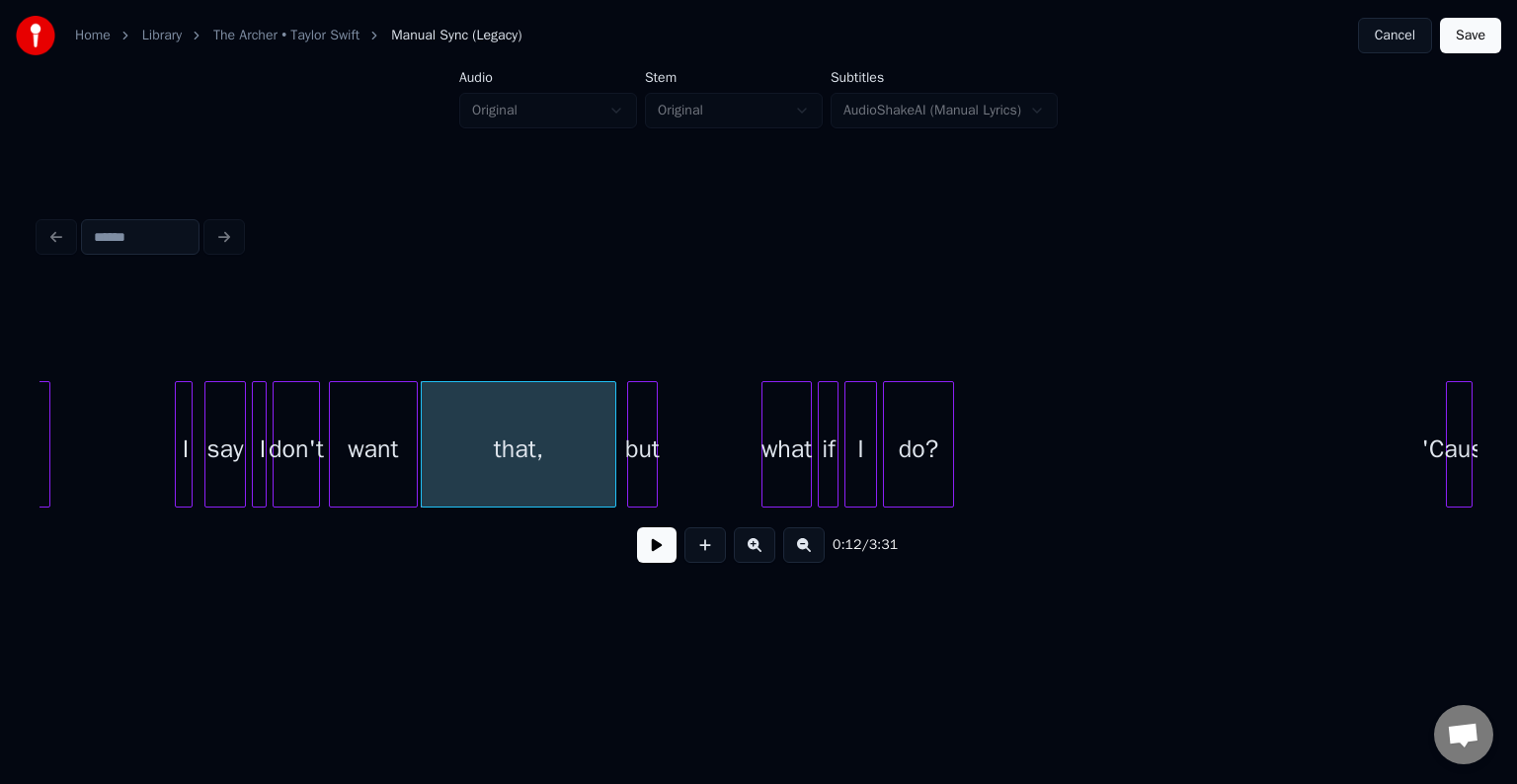 click on "combat I say I don't want that, but what if I do? 'Cause" at bounding box center [14253, 444] 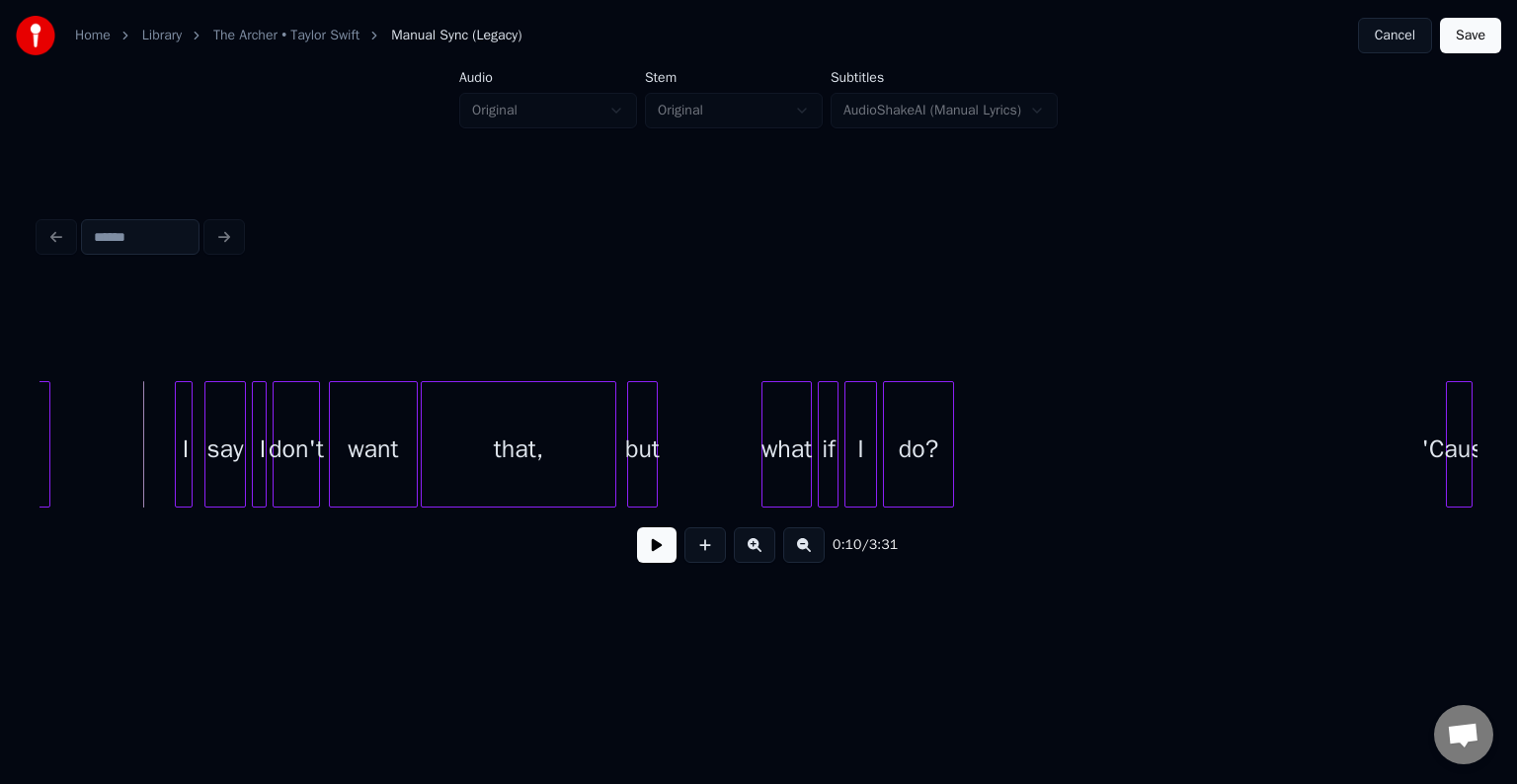 click at bounding box center [657, 545] 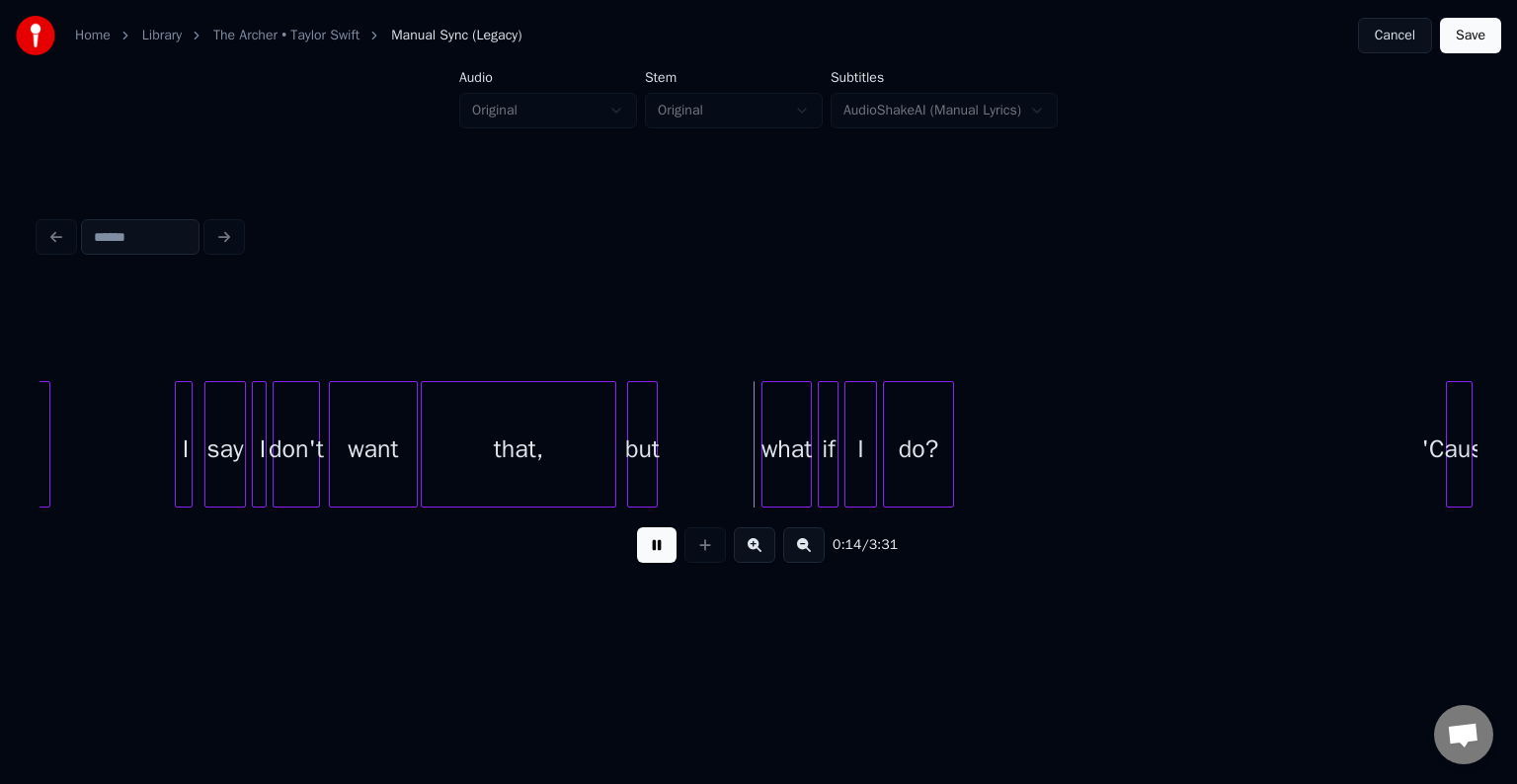click at bounding box center [657, 545] 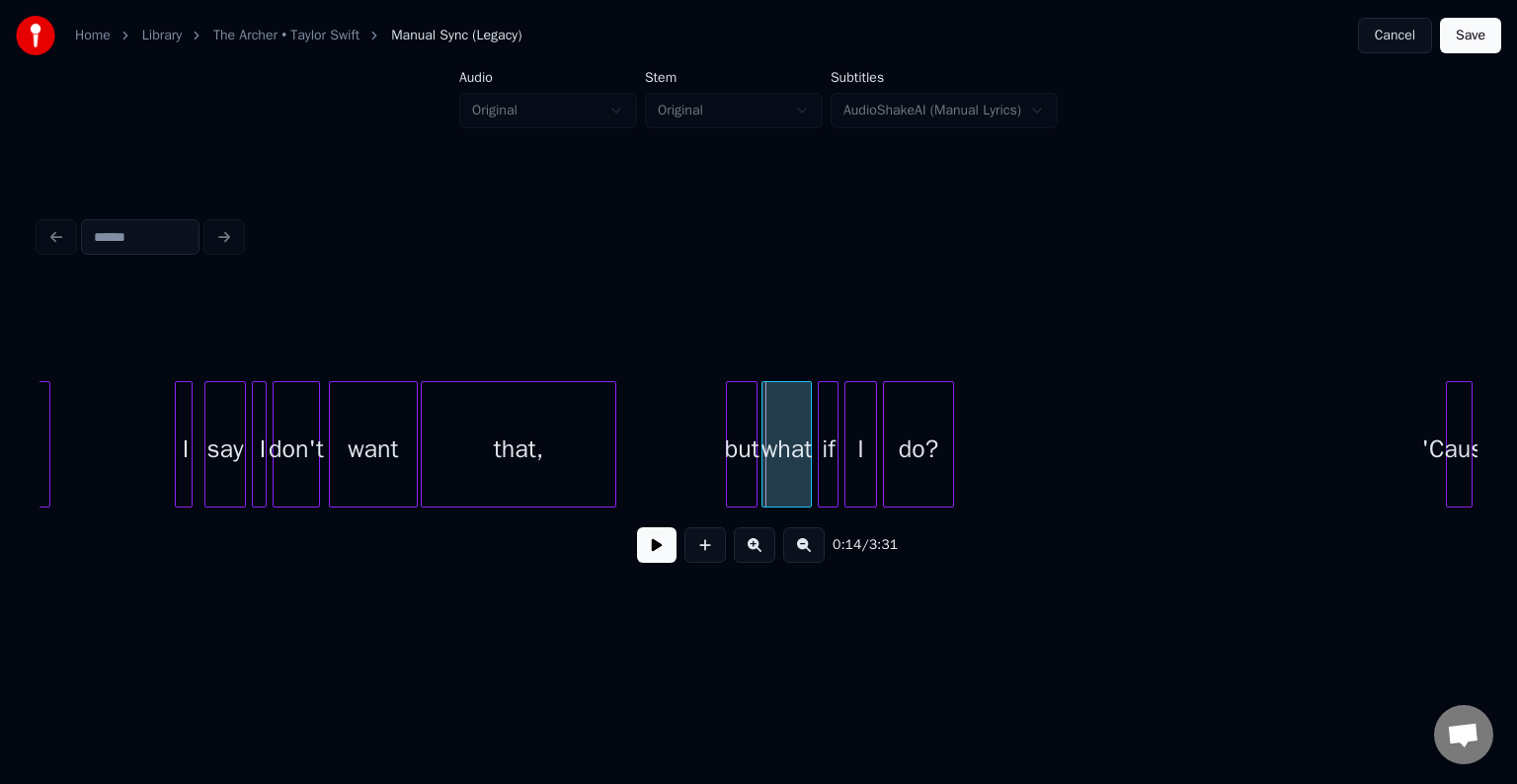 click on "but" at bounding box center [741, 449] 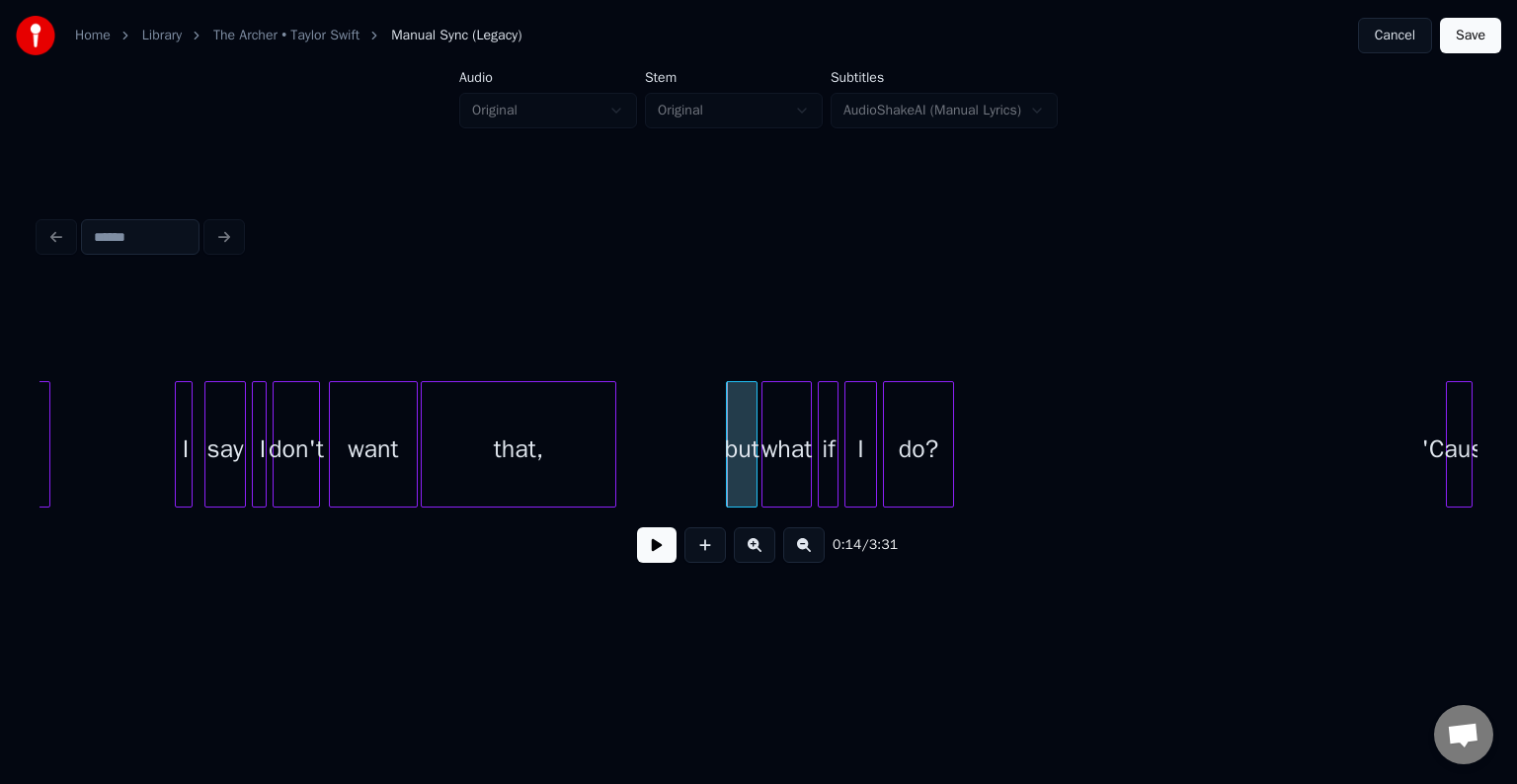 click at bounding box center (657, 545) 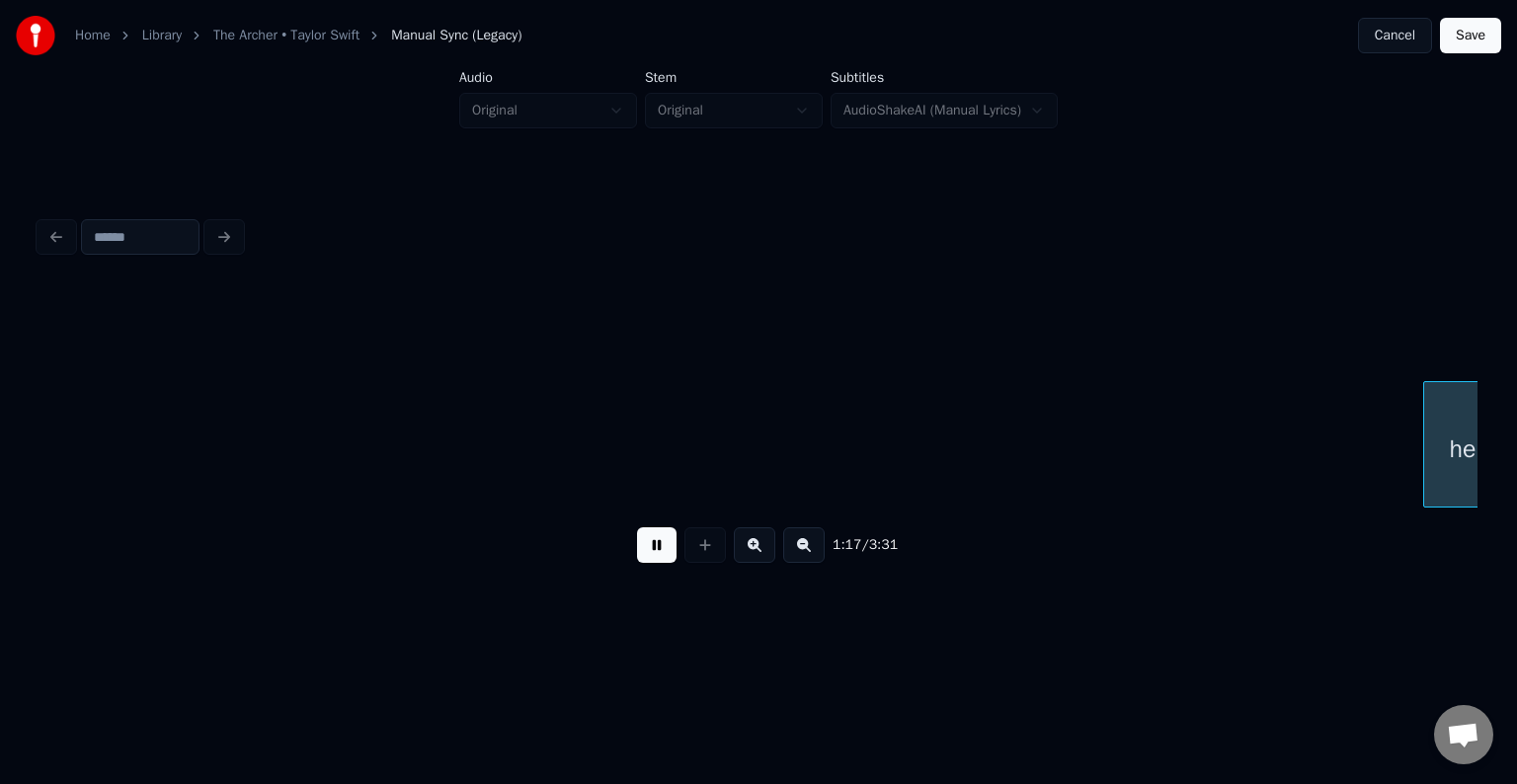 scroll, scrollTop: 0, scrollLeft: 11509, axis: horizontal 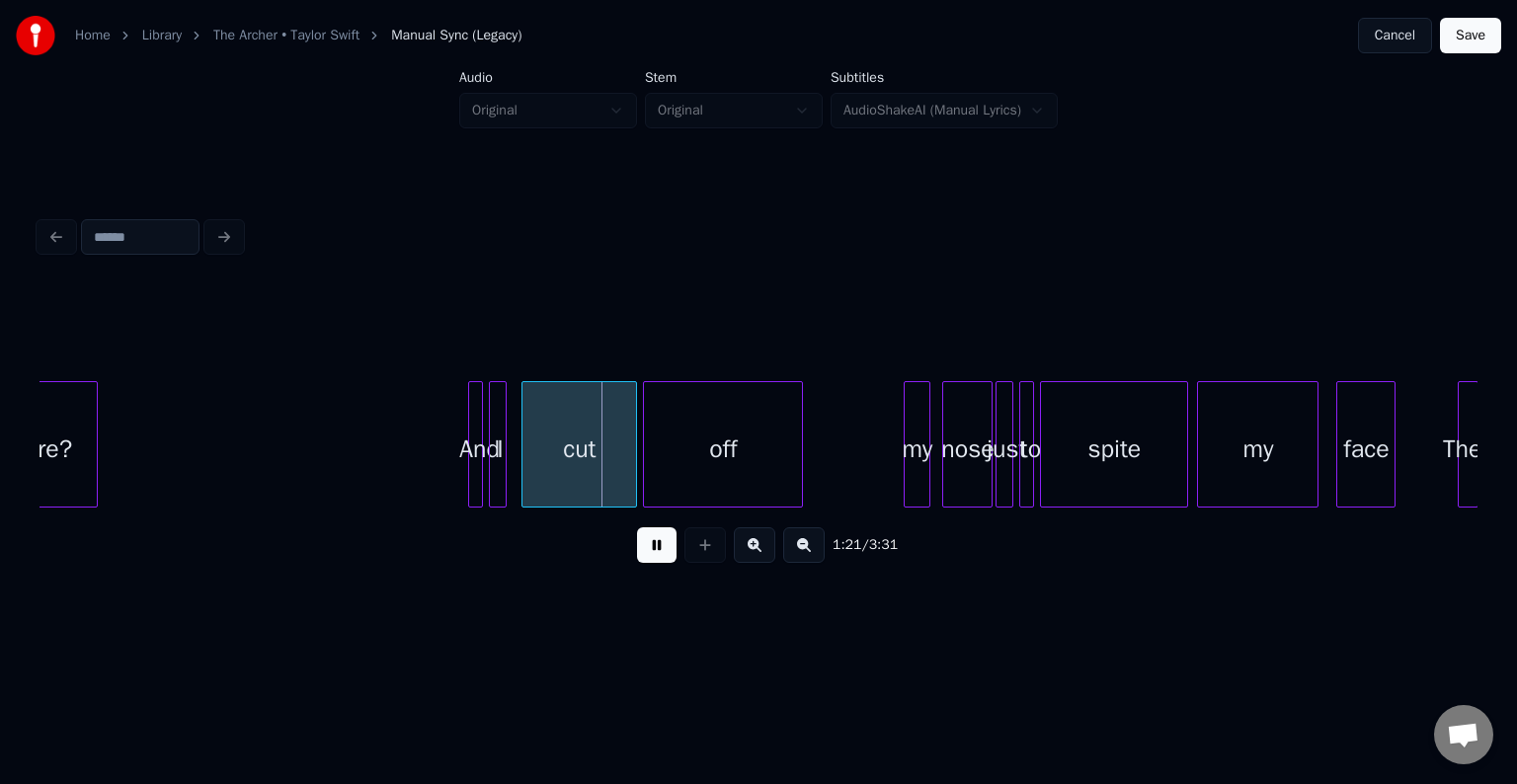 click at bounding box center [657, 545] 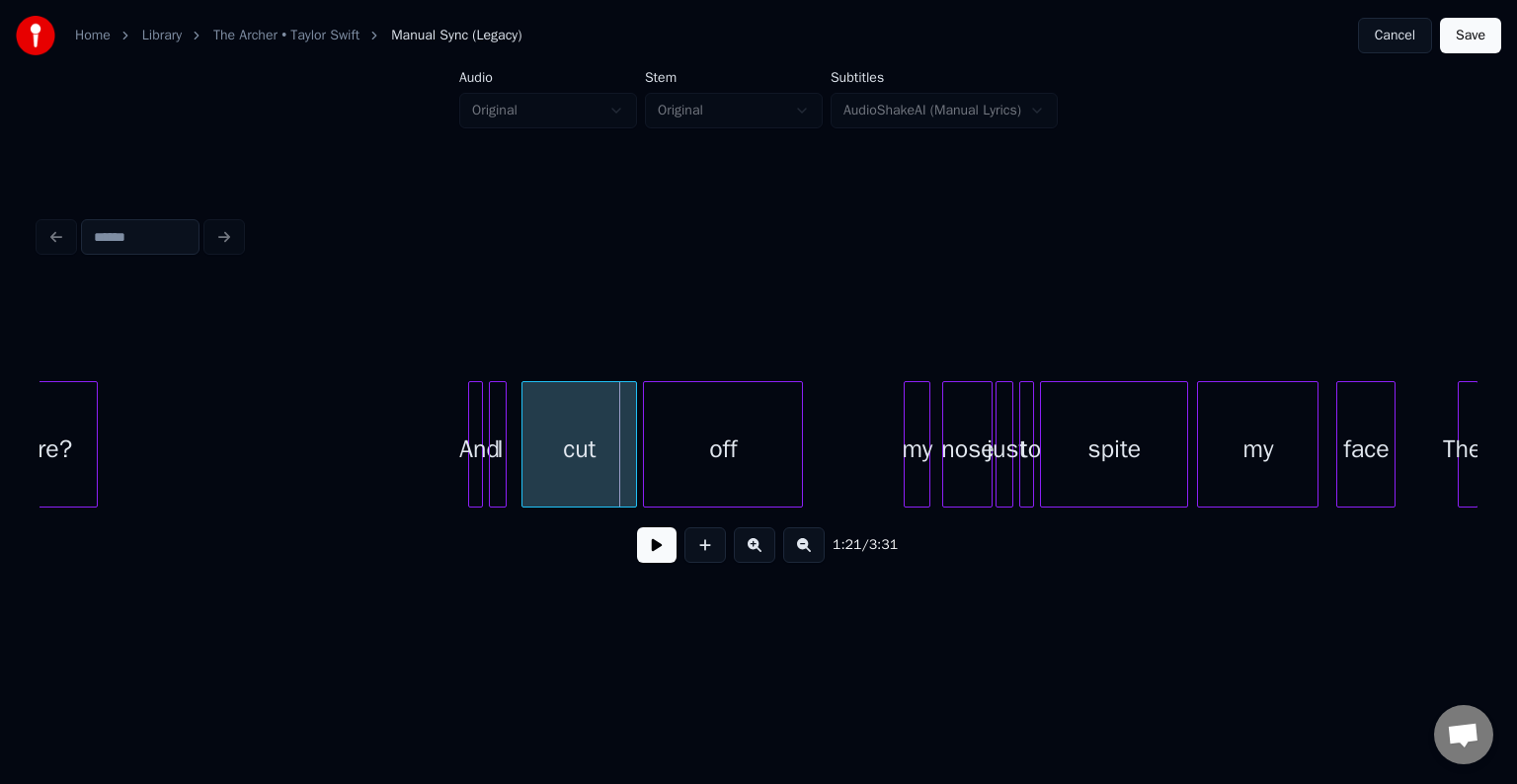 click at bounding box center (503, 444) 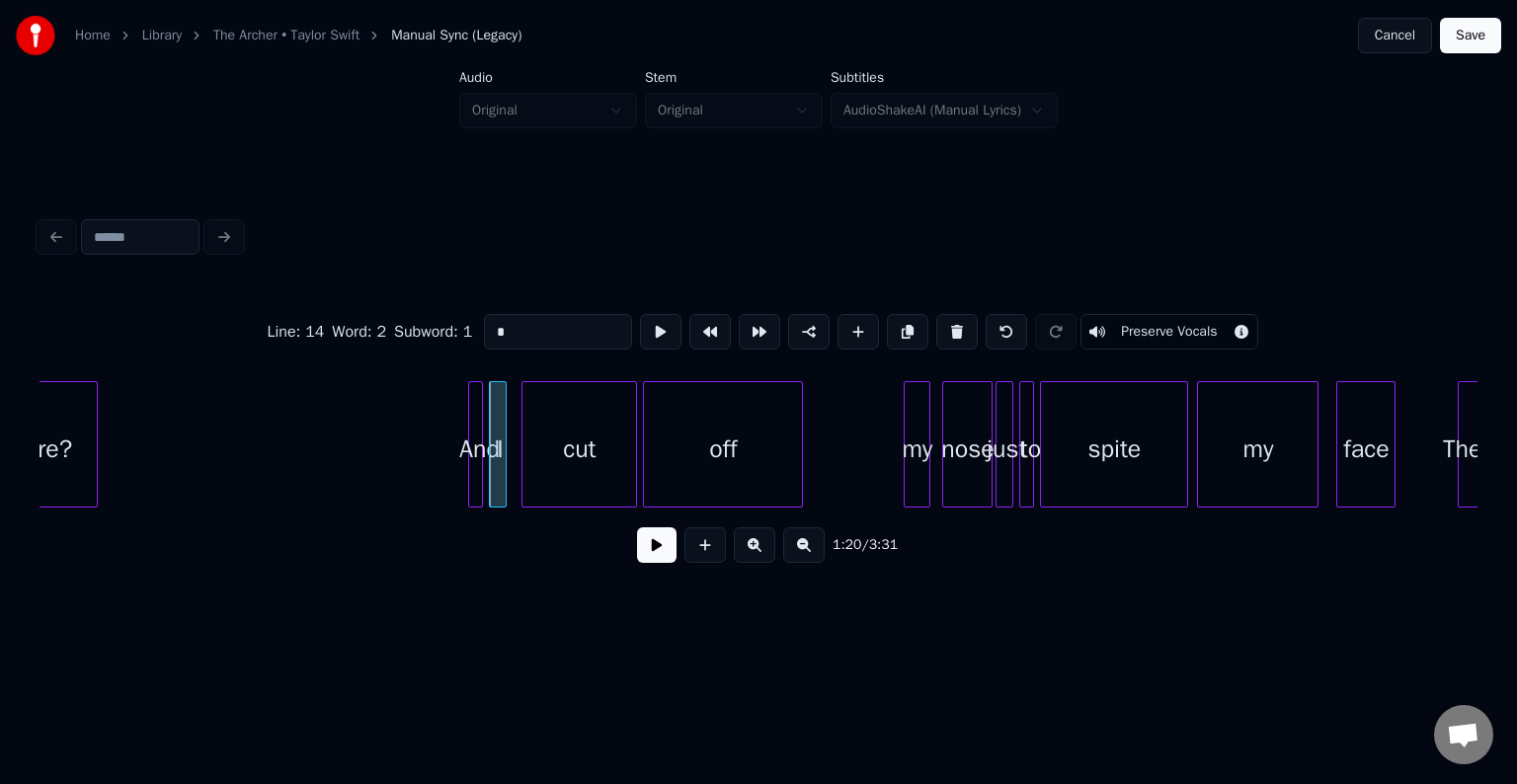 click at bounding box center (657, 545) 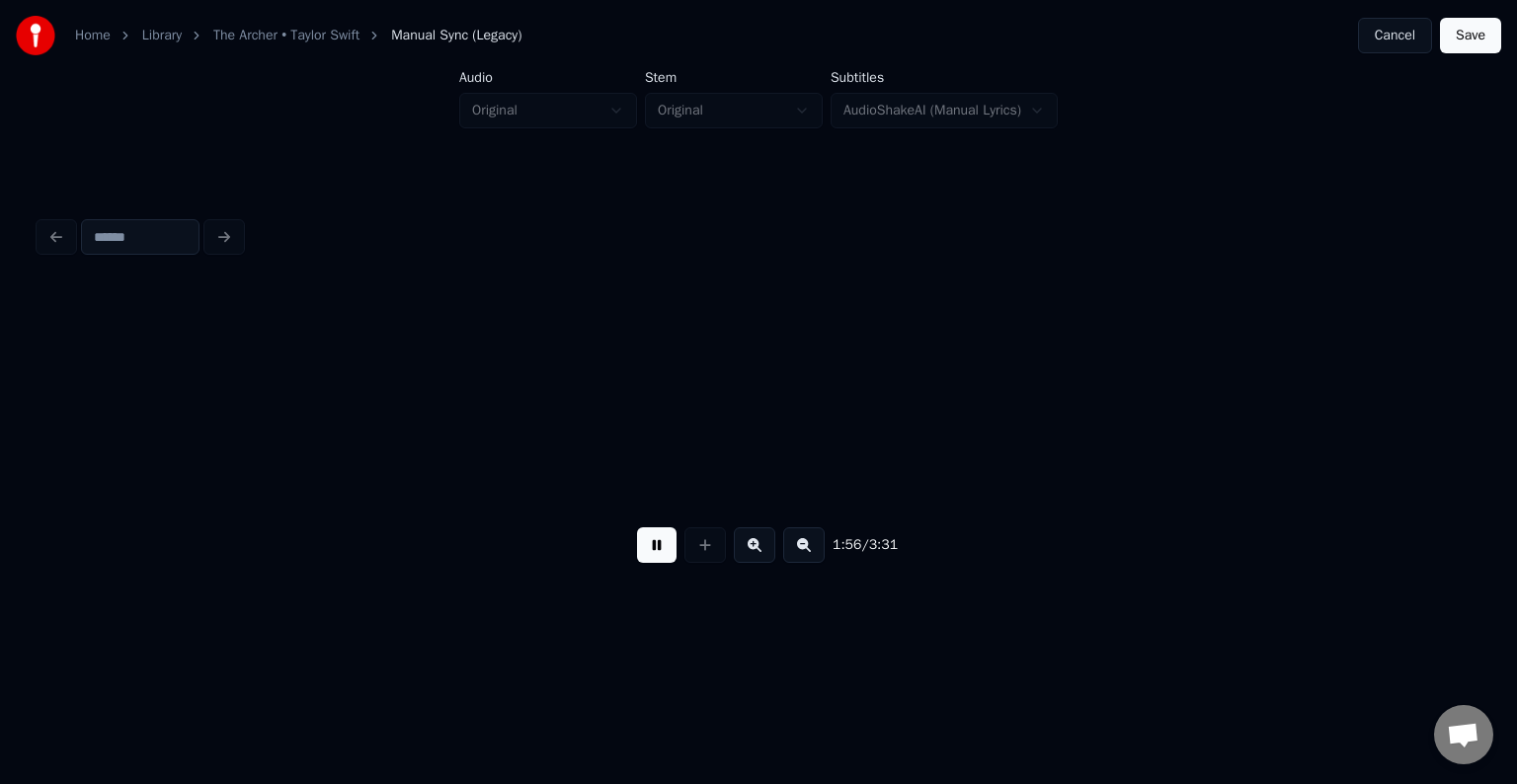 scroll, scrollTop: 0, scrollLeft: 17266, axis: horizontal 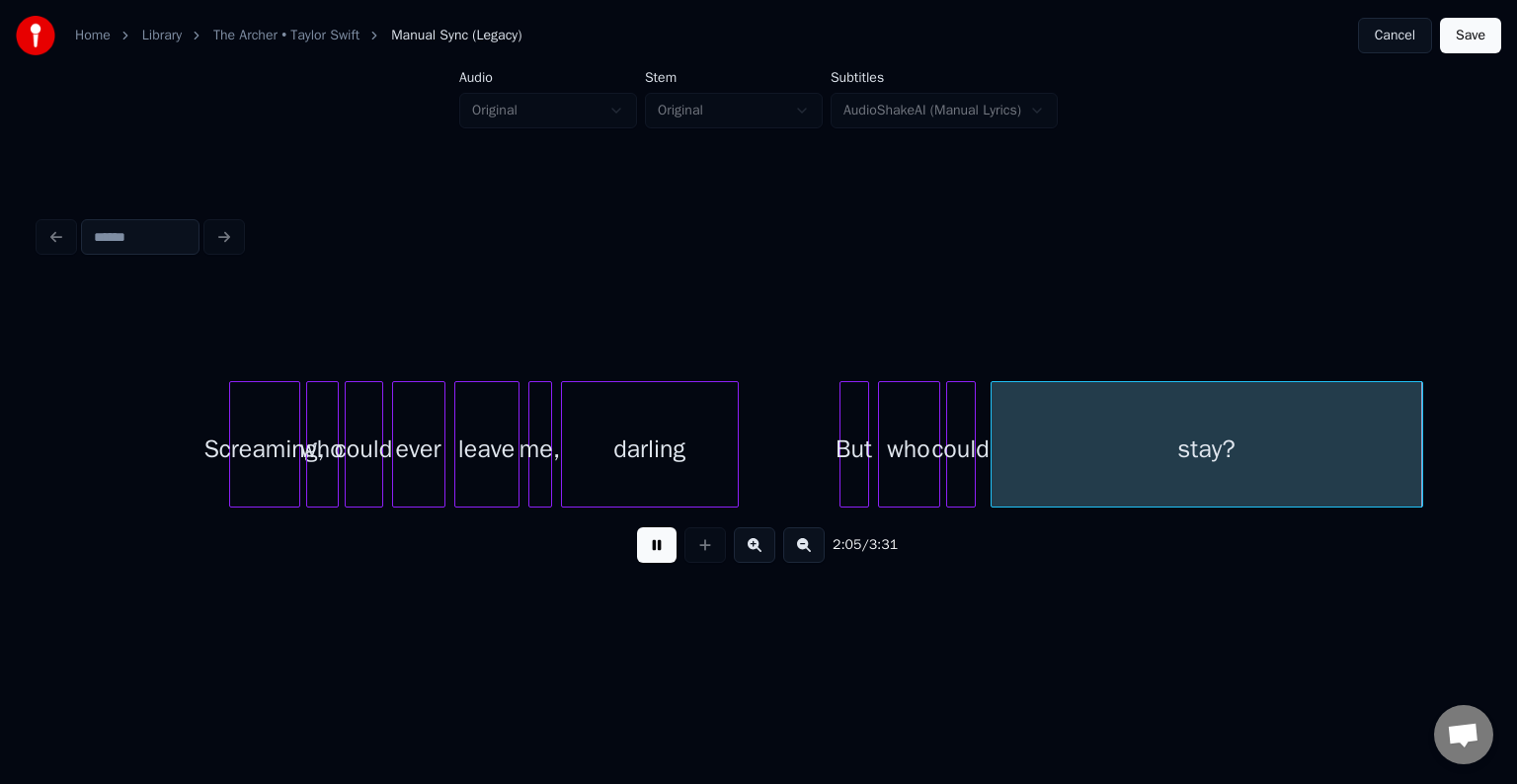 click at bounding box center [657, 545] 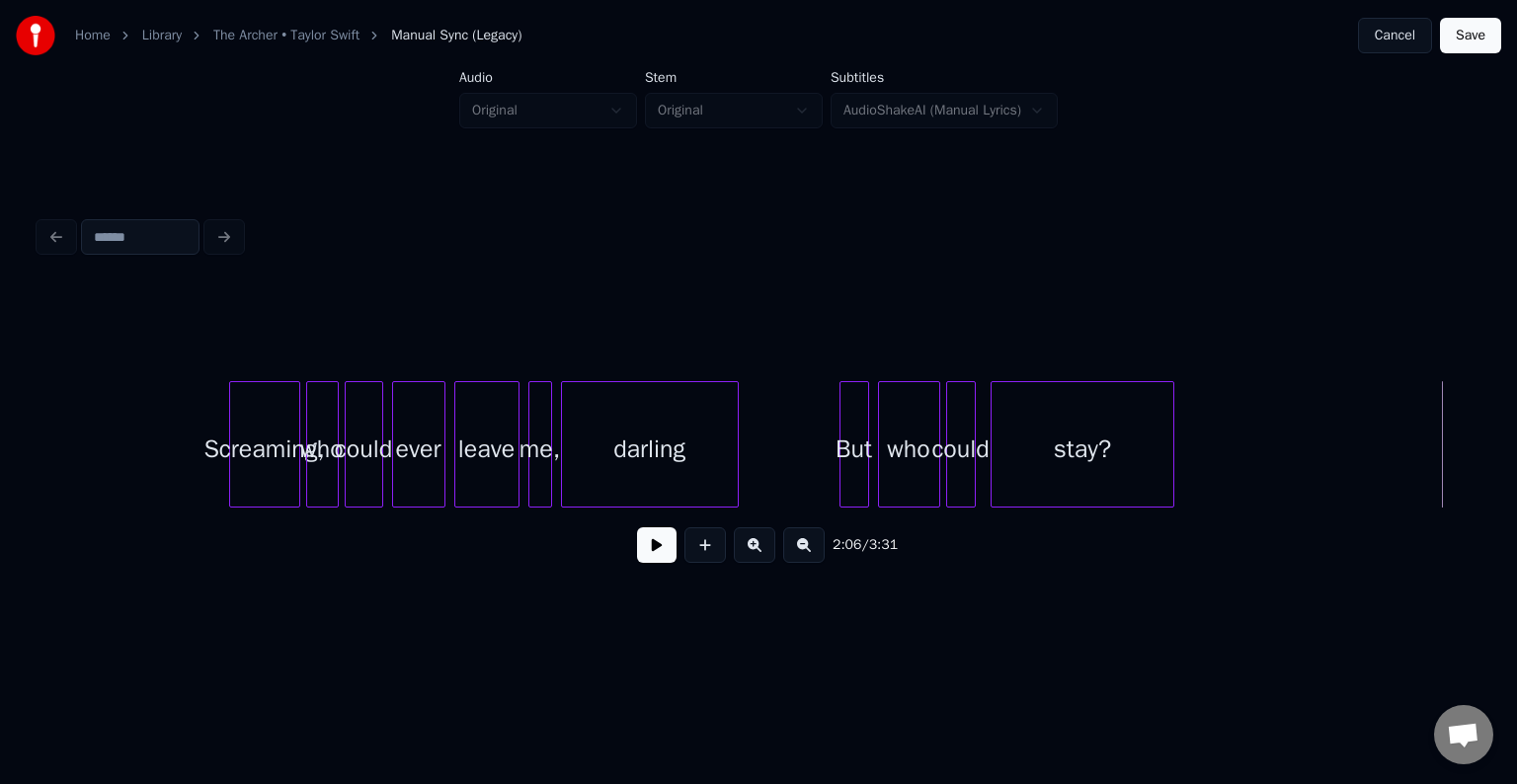 click at bounding box center (1170, 444) 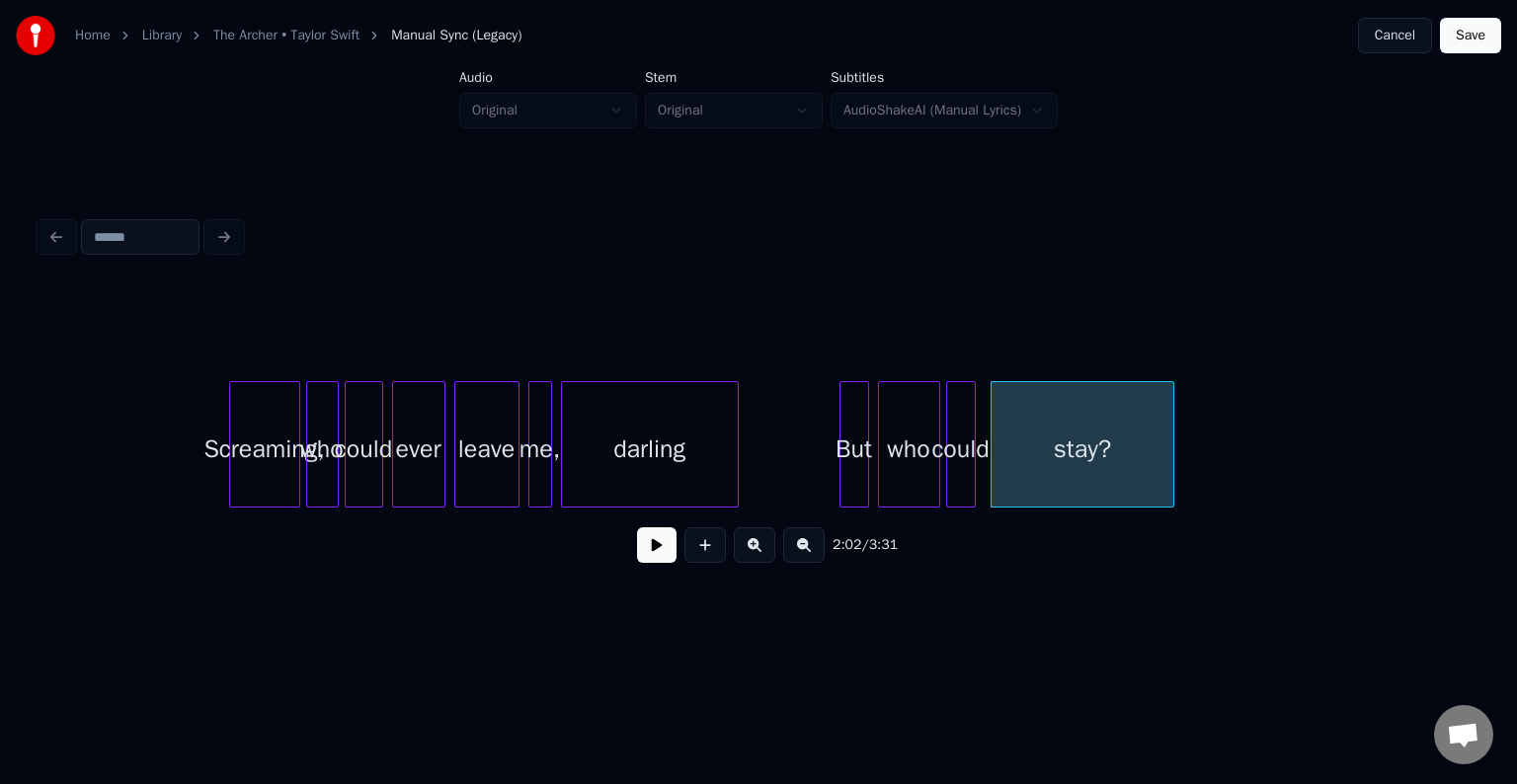 click at bounding box center (657, 545) 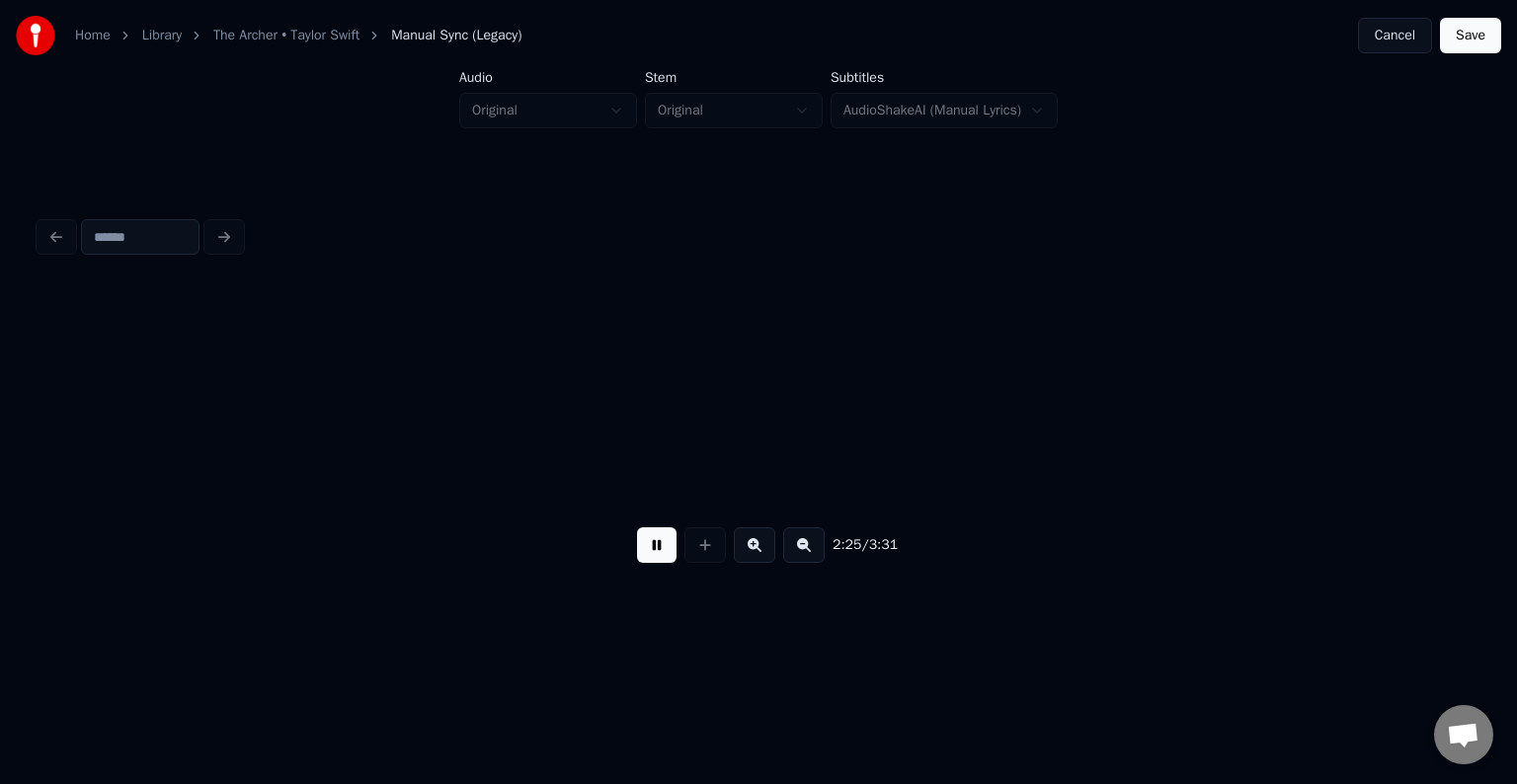 scroll, scrollTop: 0, scrollLeft: 21585, axis: horizontal 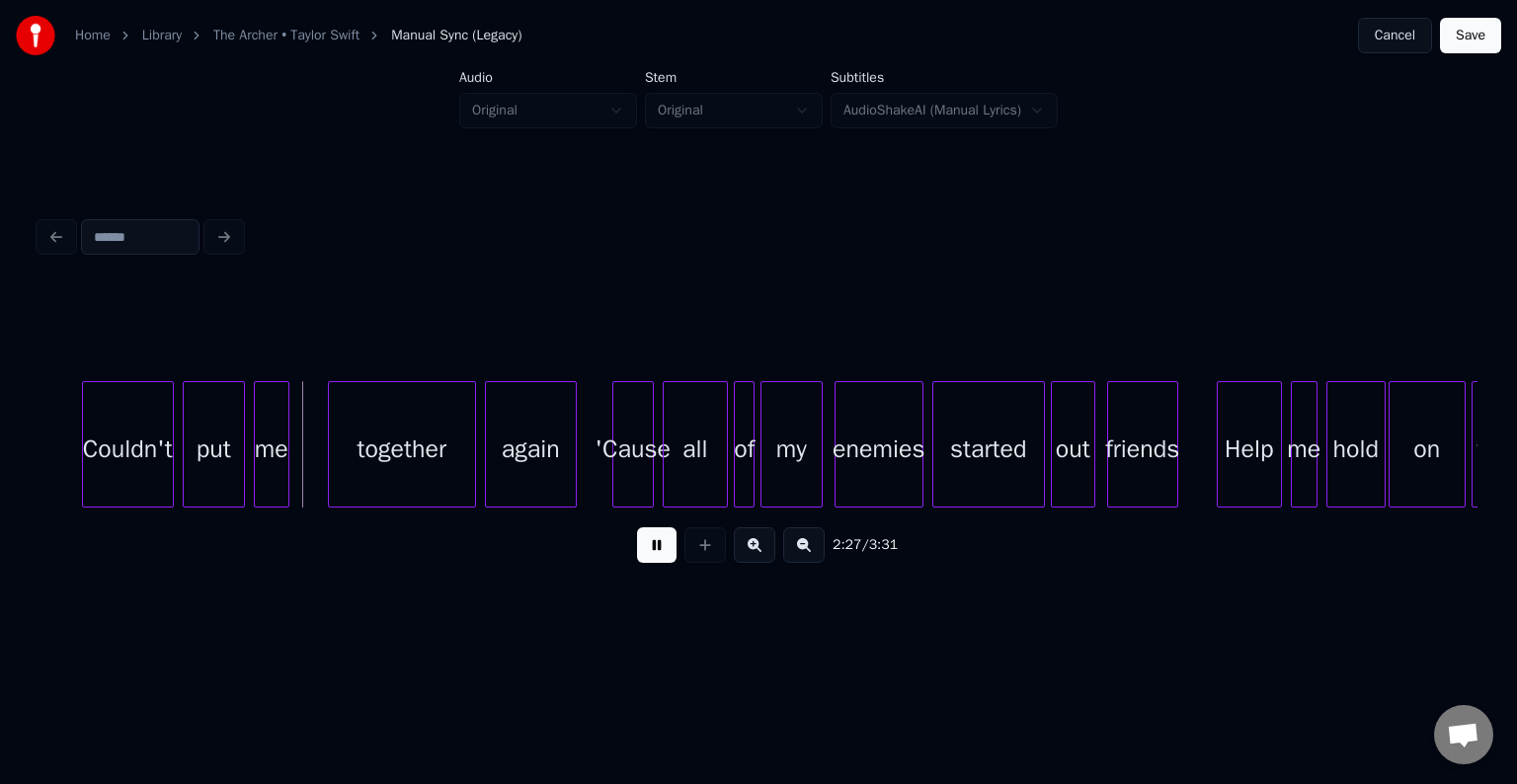 click at bounding box center [657, 545] 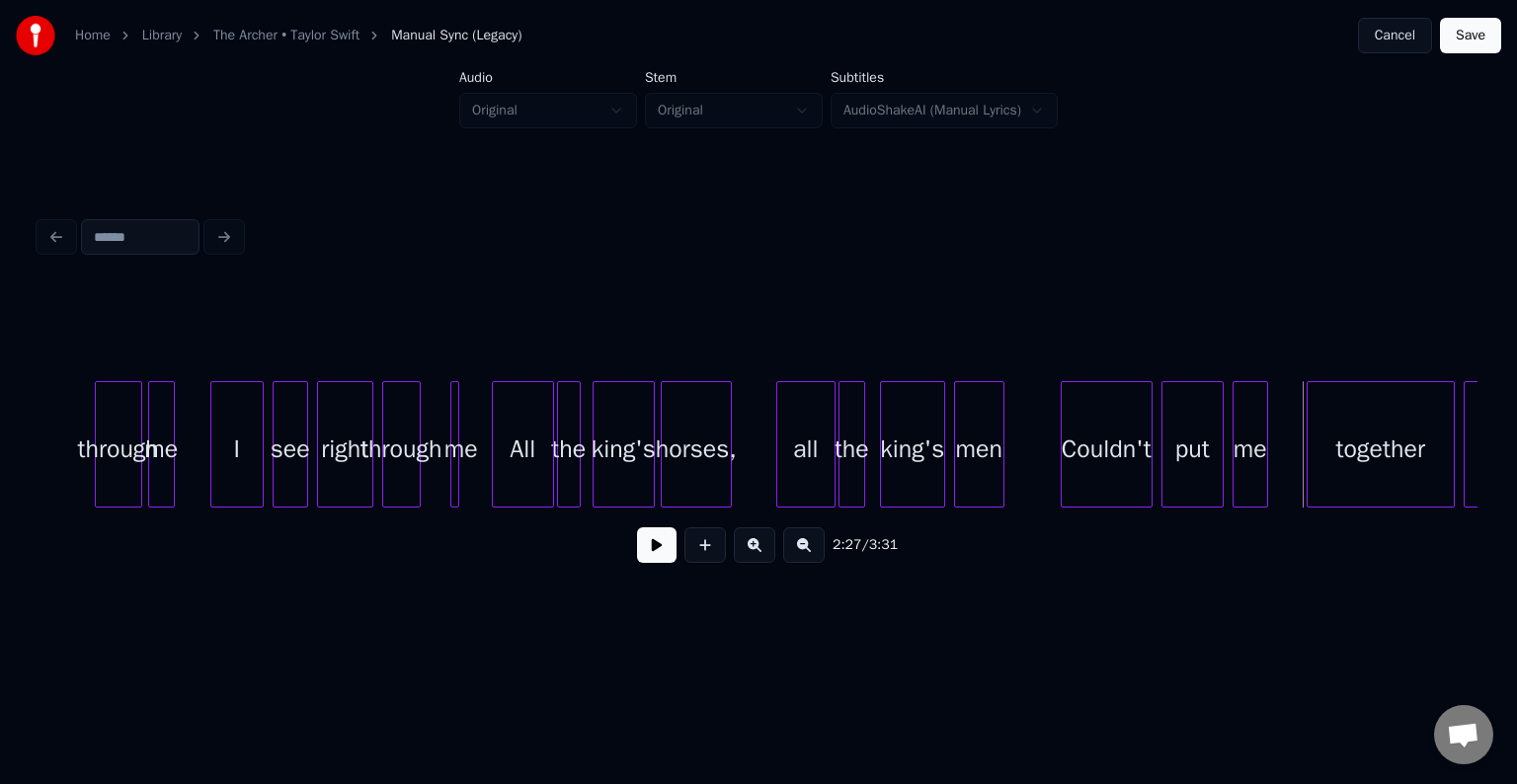 scroll, scrollTop: 0, scrollLeft: 20597, axis: horizontal 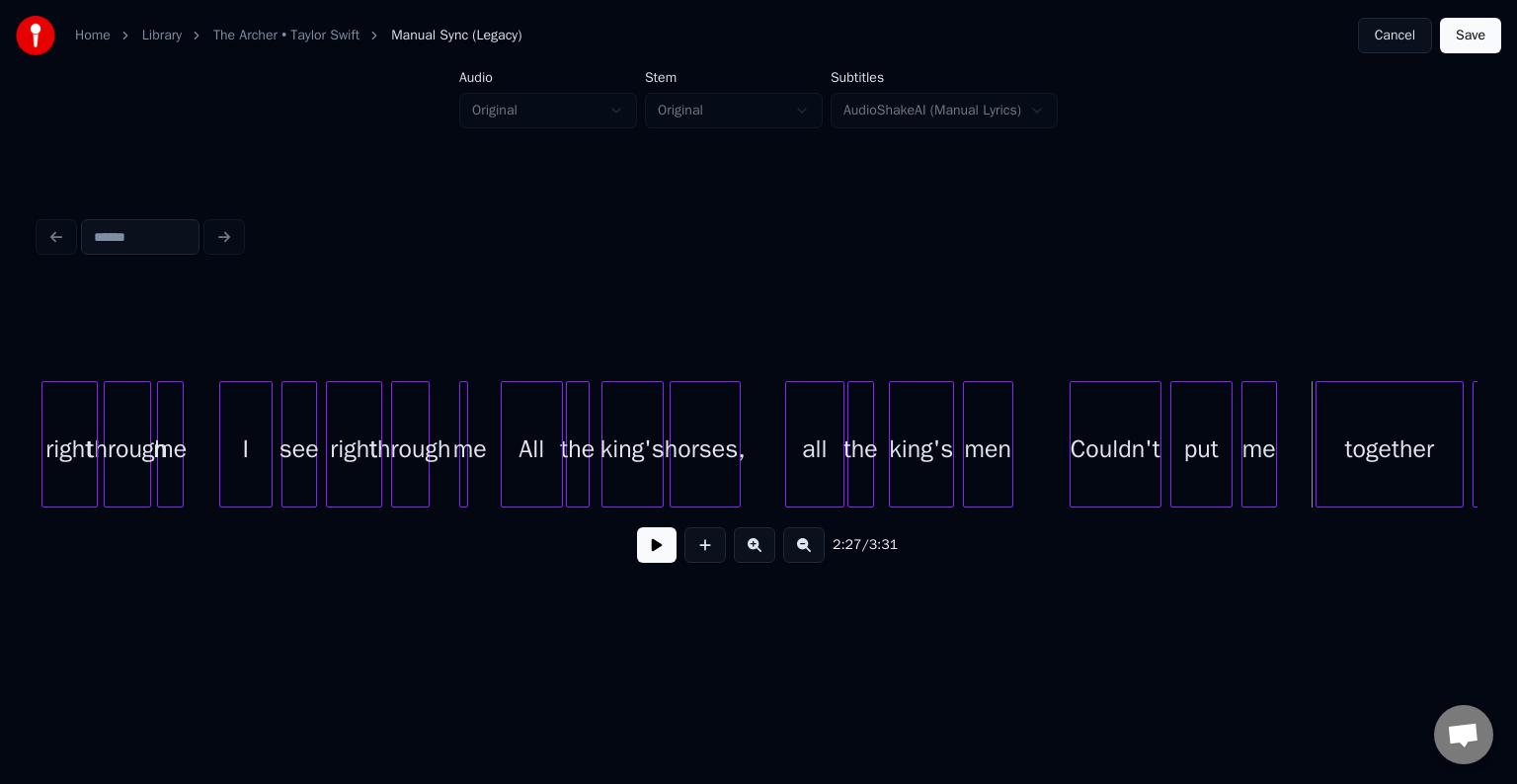 click at bounding box center [426, 444] 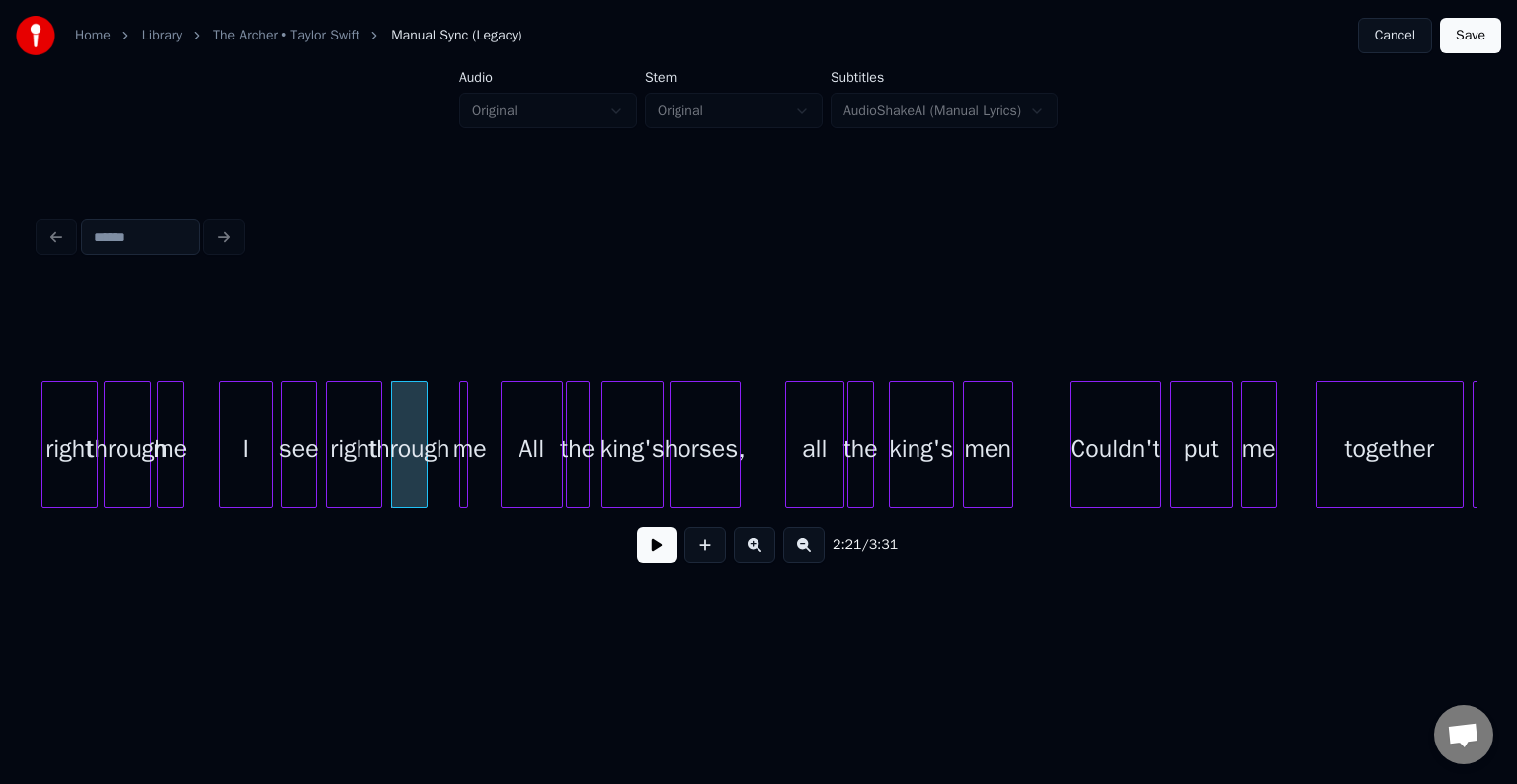 click at bounding box center (657, 545) 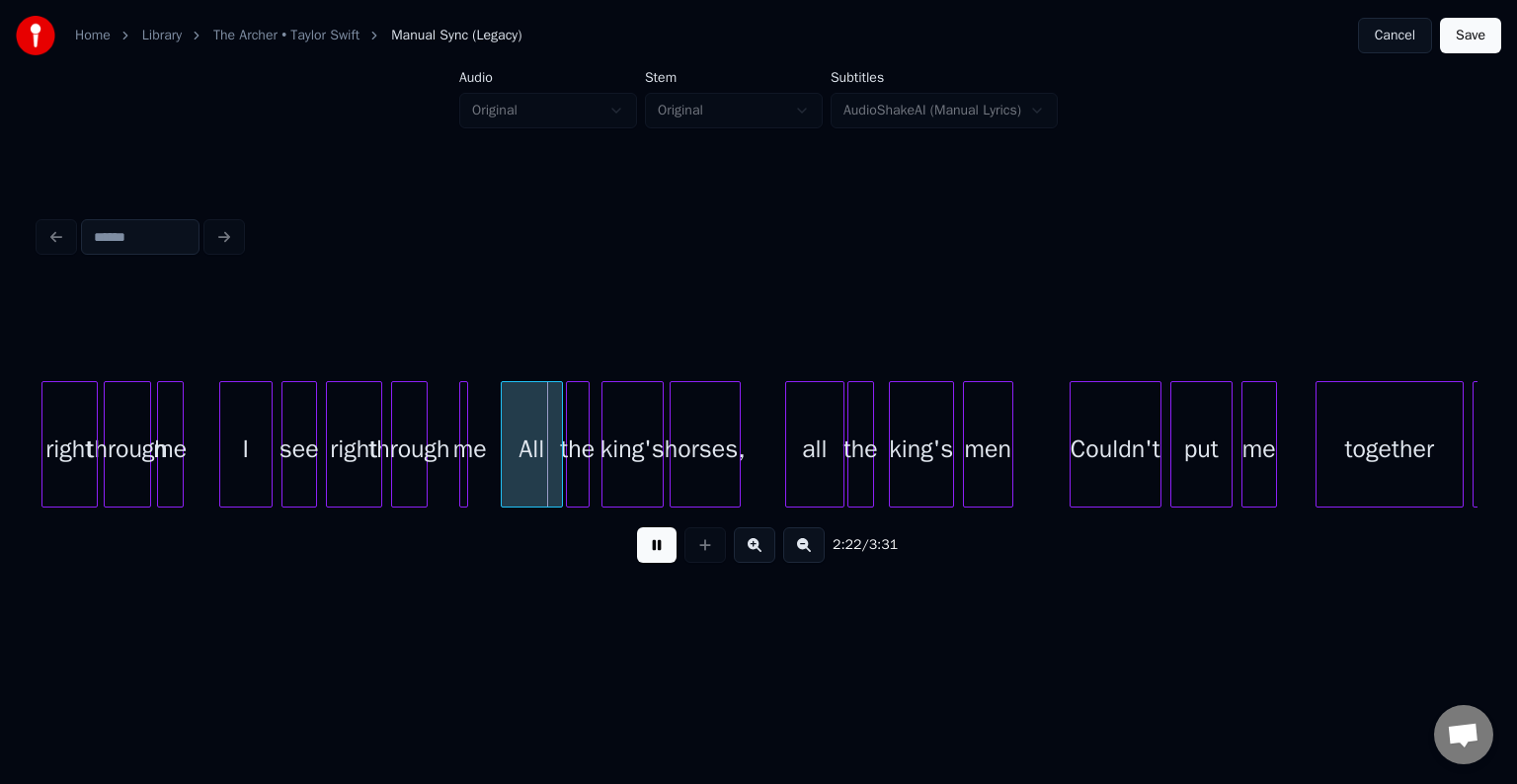 click at bounding box center (657, 545) 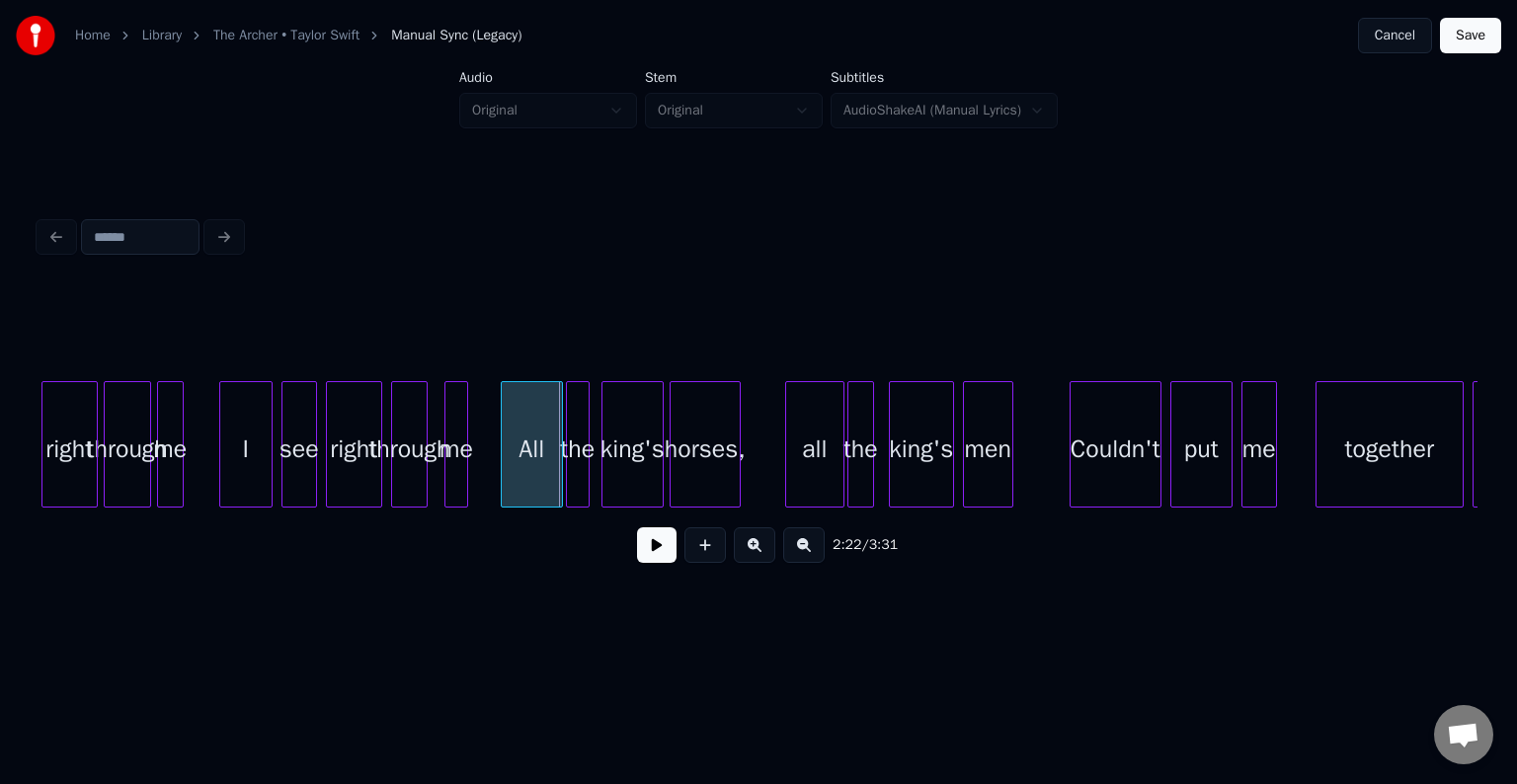 click at bounding box center [448, 444] 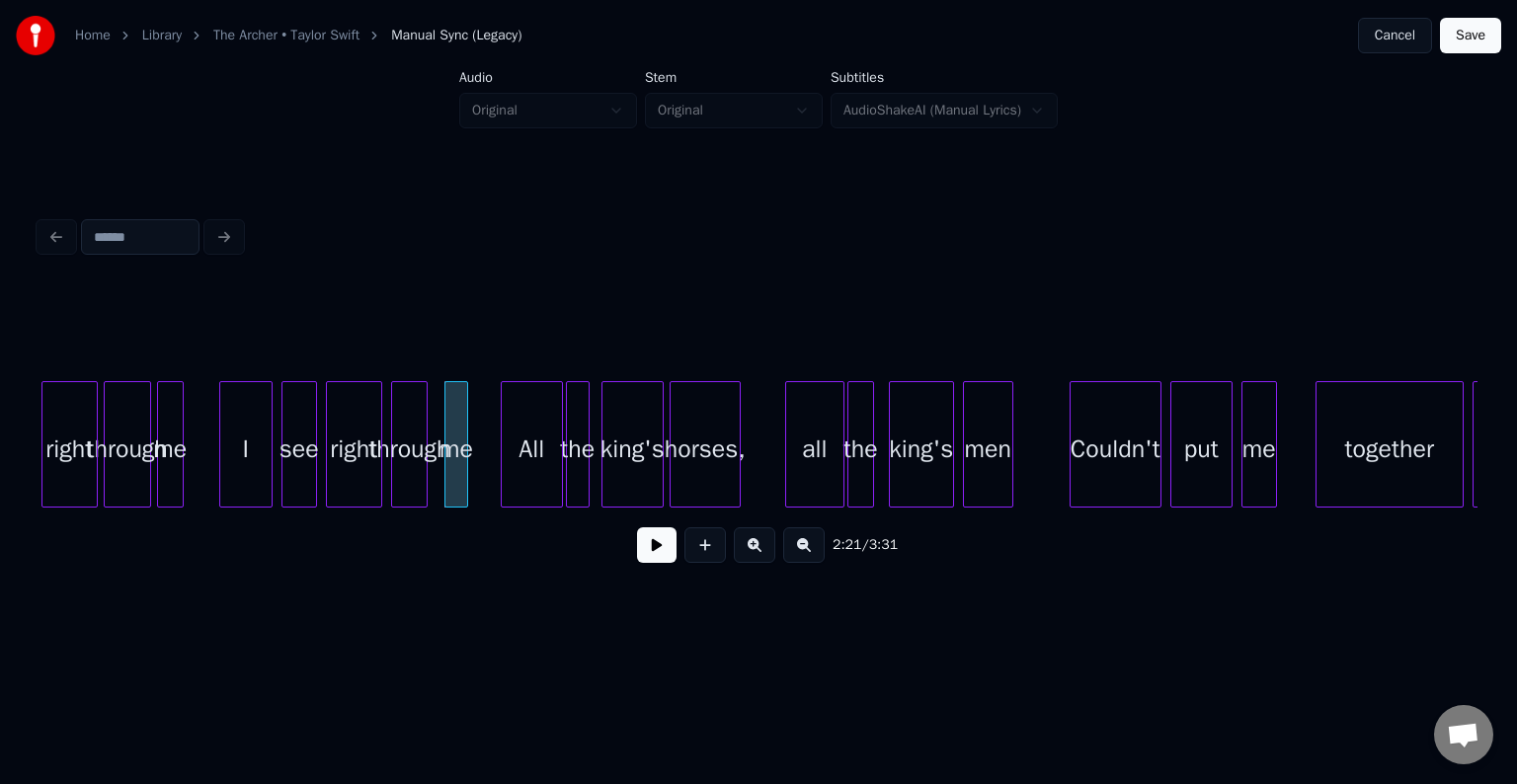 click at bounding box center [657, 545] 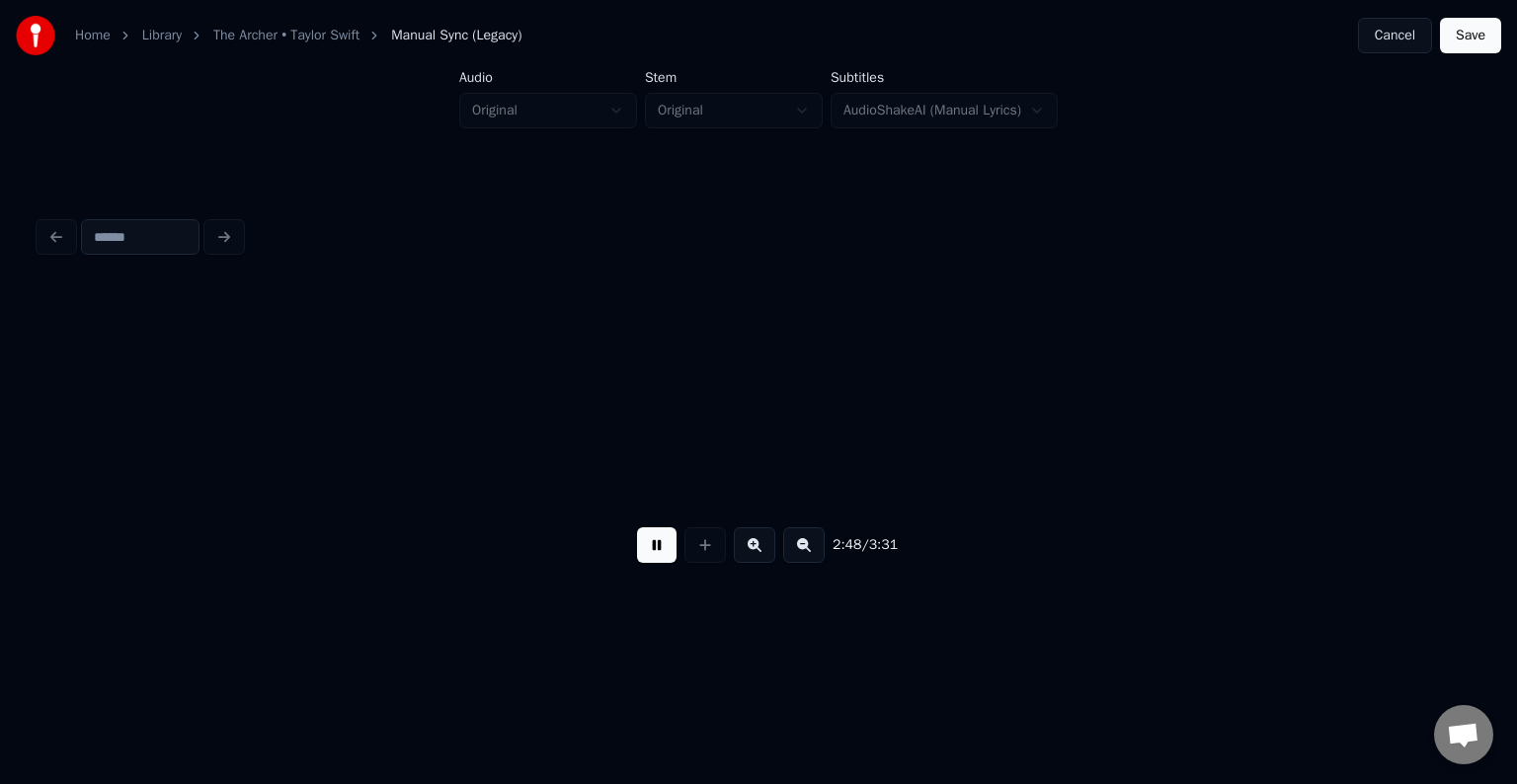 scroll, scrollTop: 0, scrollLeft: 24916, axis: horizontal 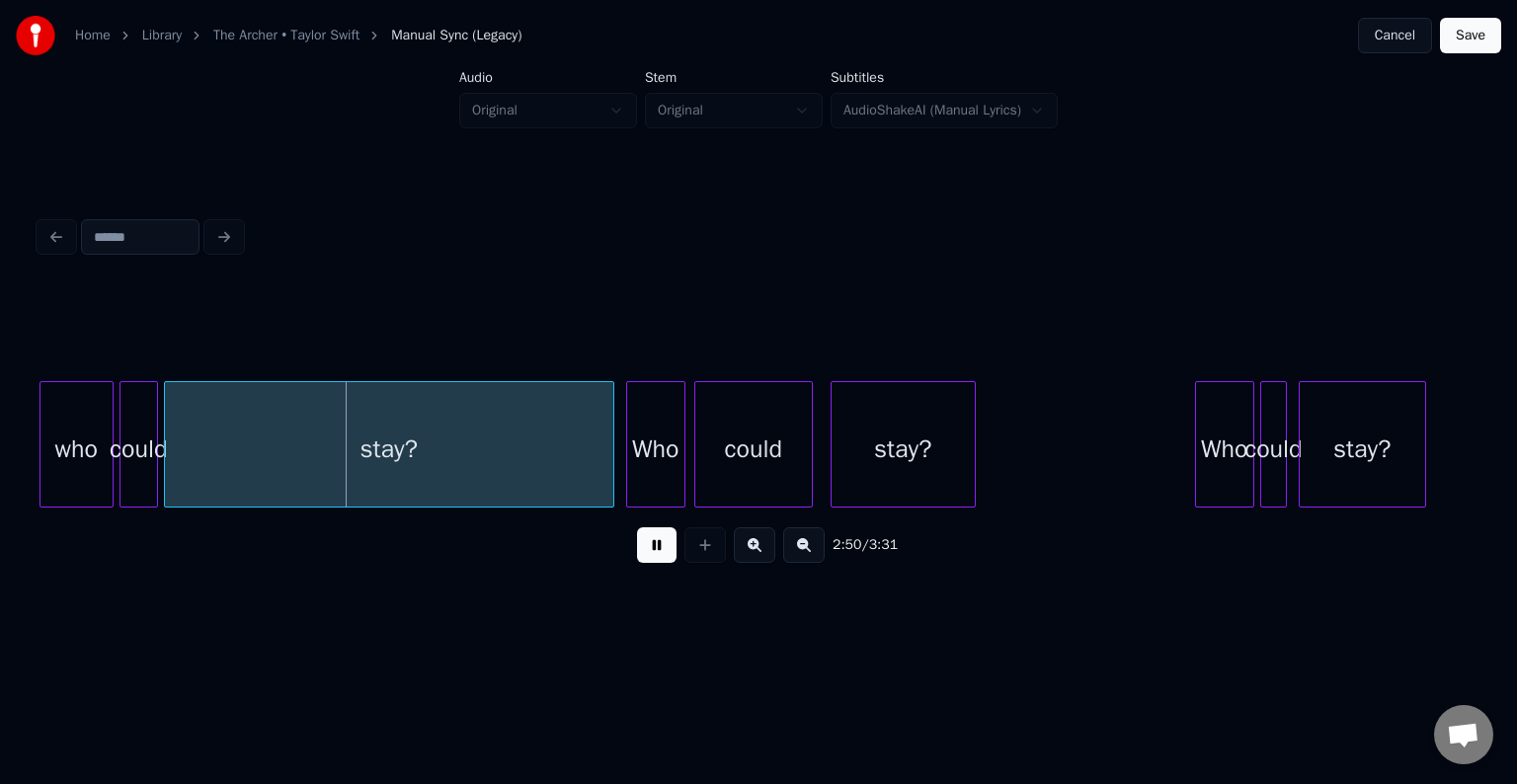 click at bounding box center (657, 545) 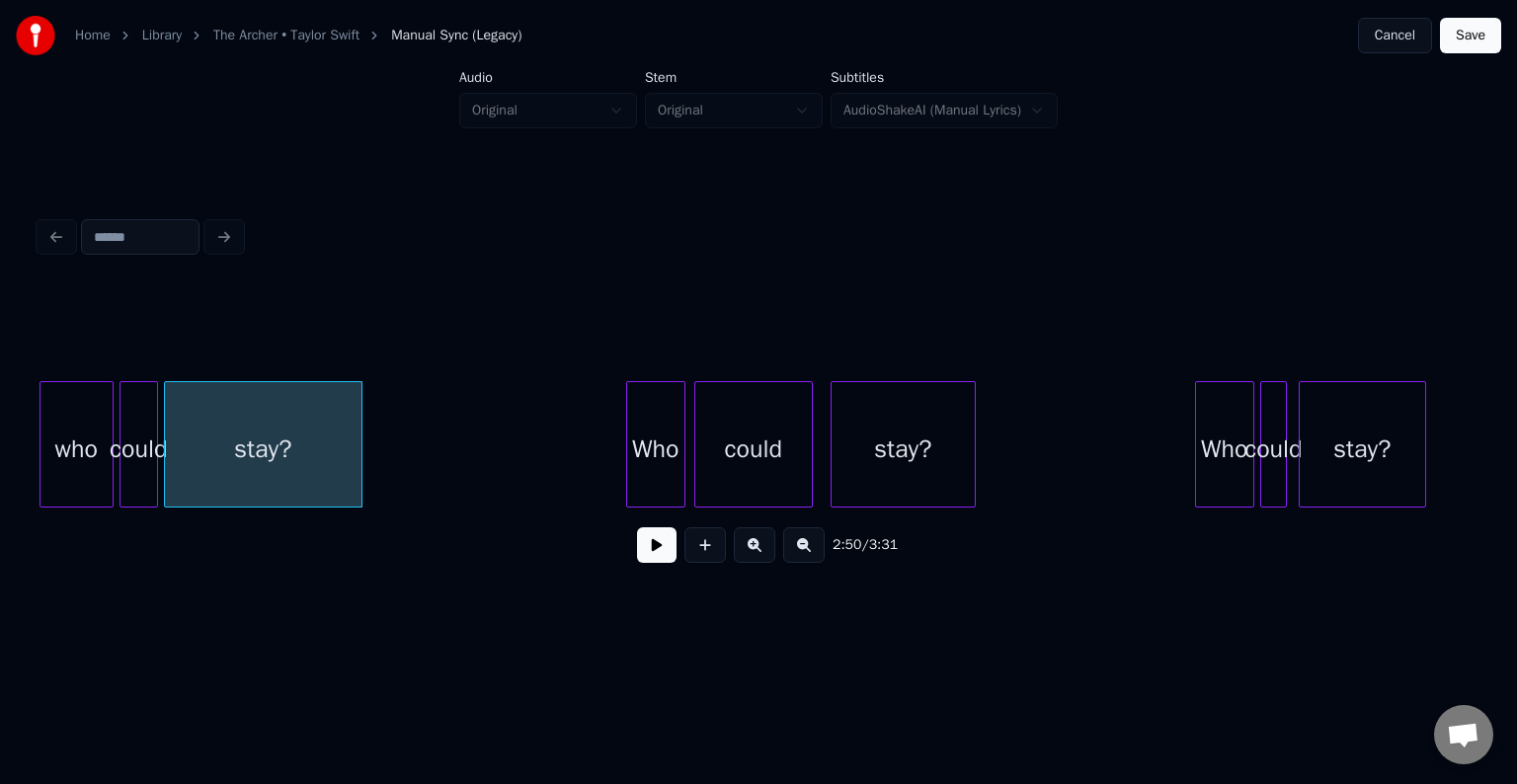 click at bounding box center [359, 444] 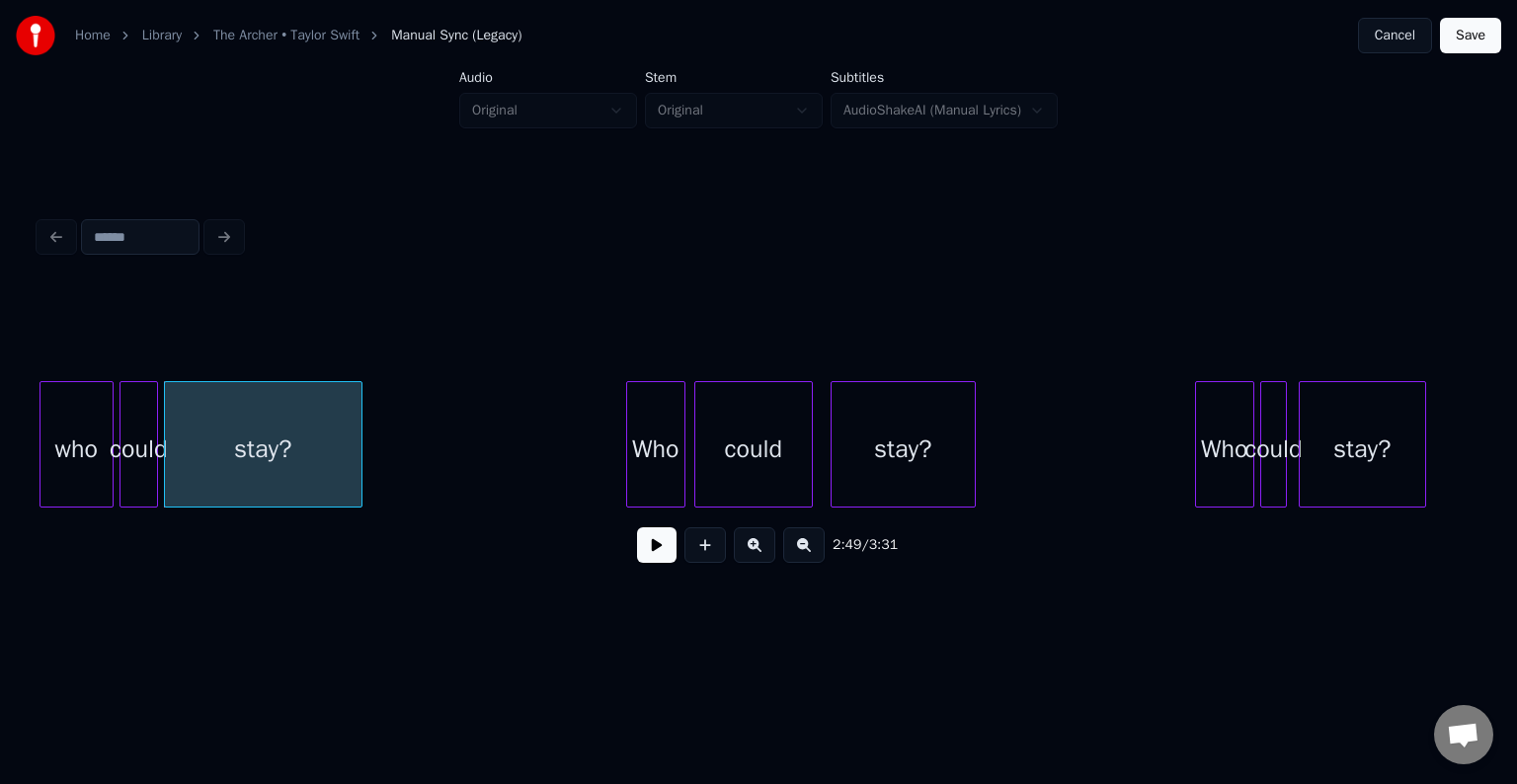 click at bounding box center (657, 545) 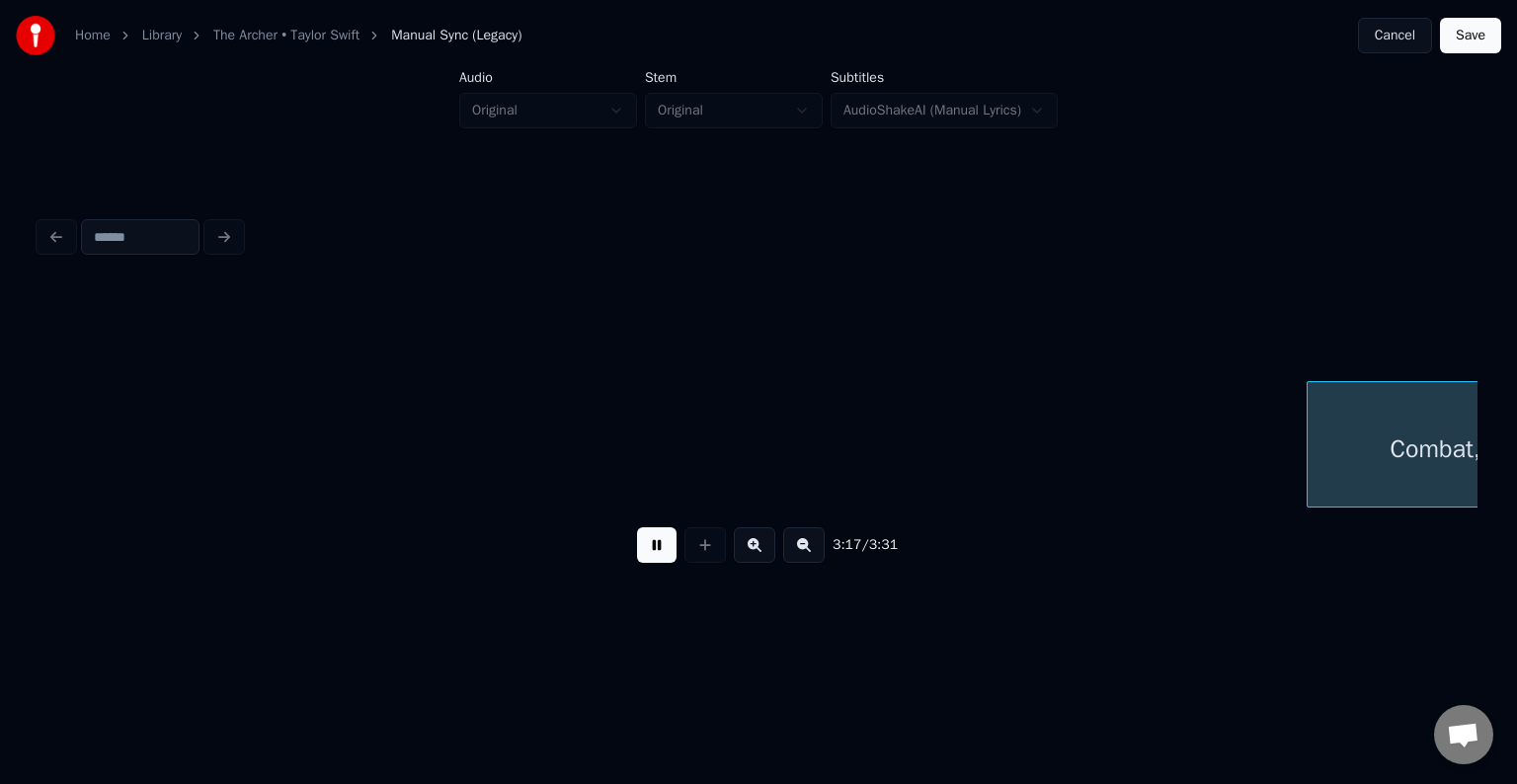 scroll, scrollTop: 0, scrollLeft: 29233, axis: horizontal 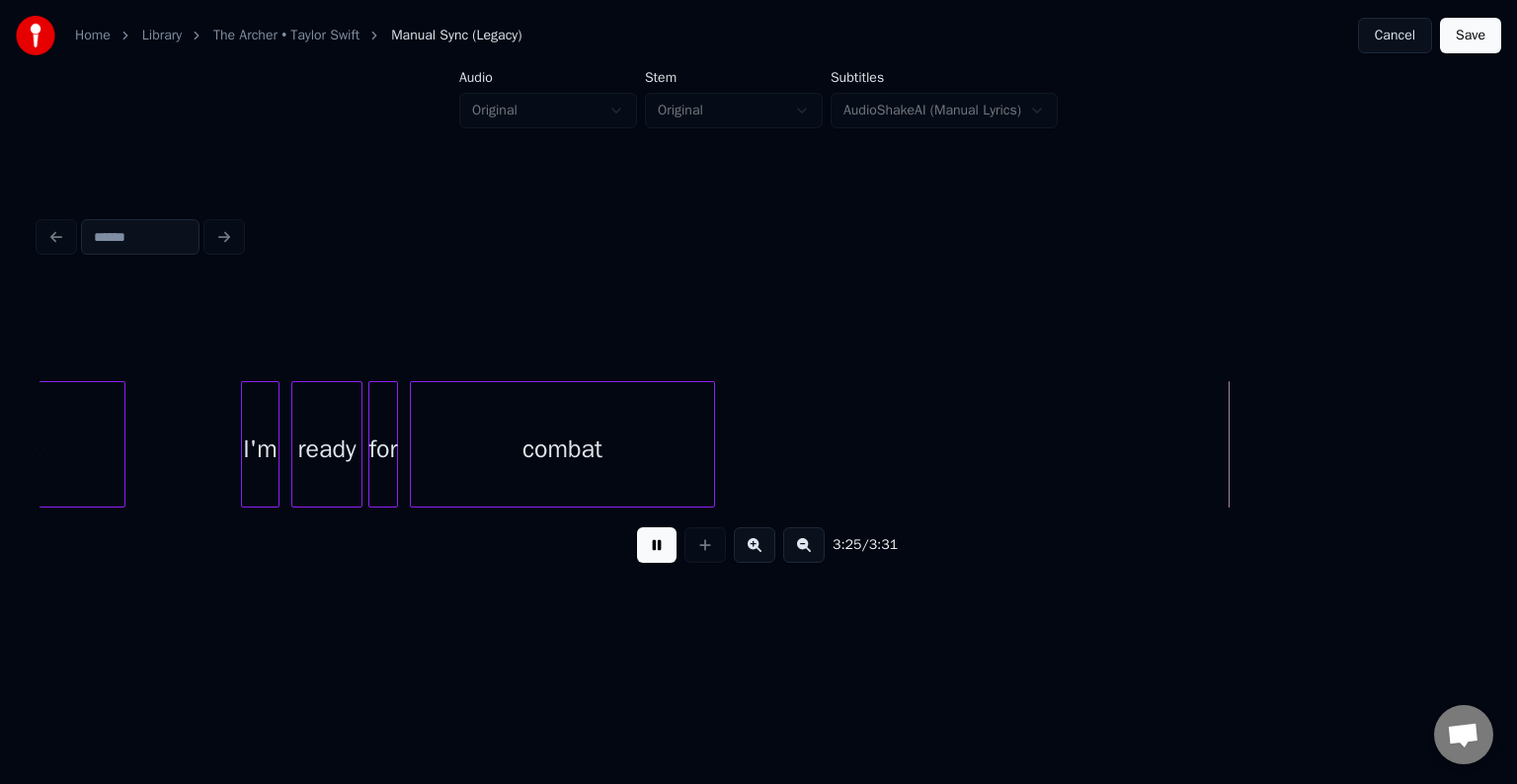click on "Save" at bounding box center (1471, 36) 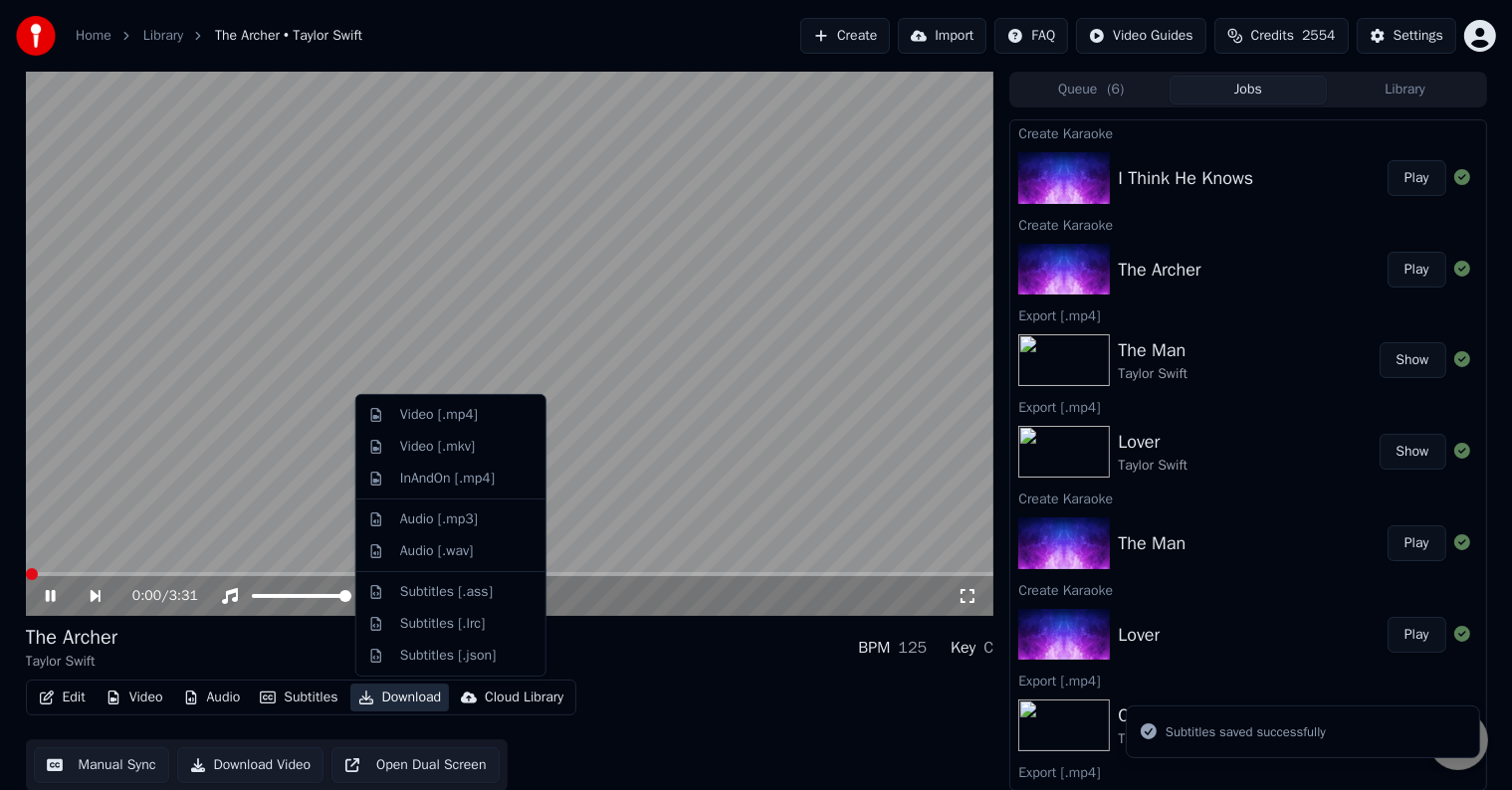 click on "Download" at bounding box center [400, 697] 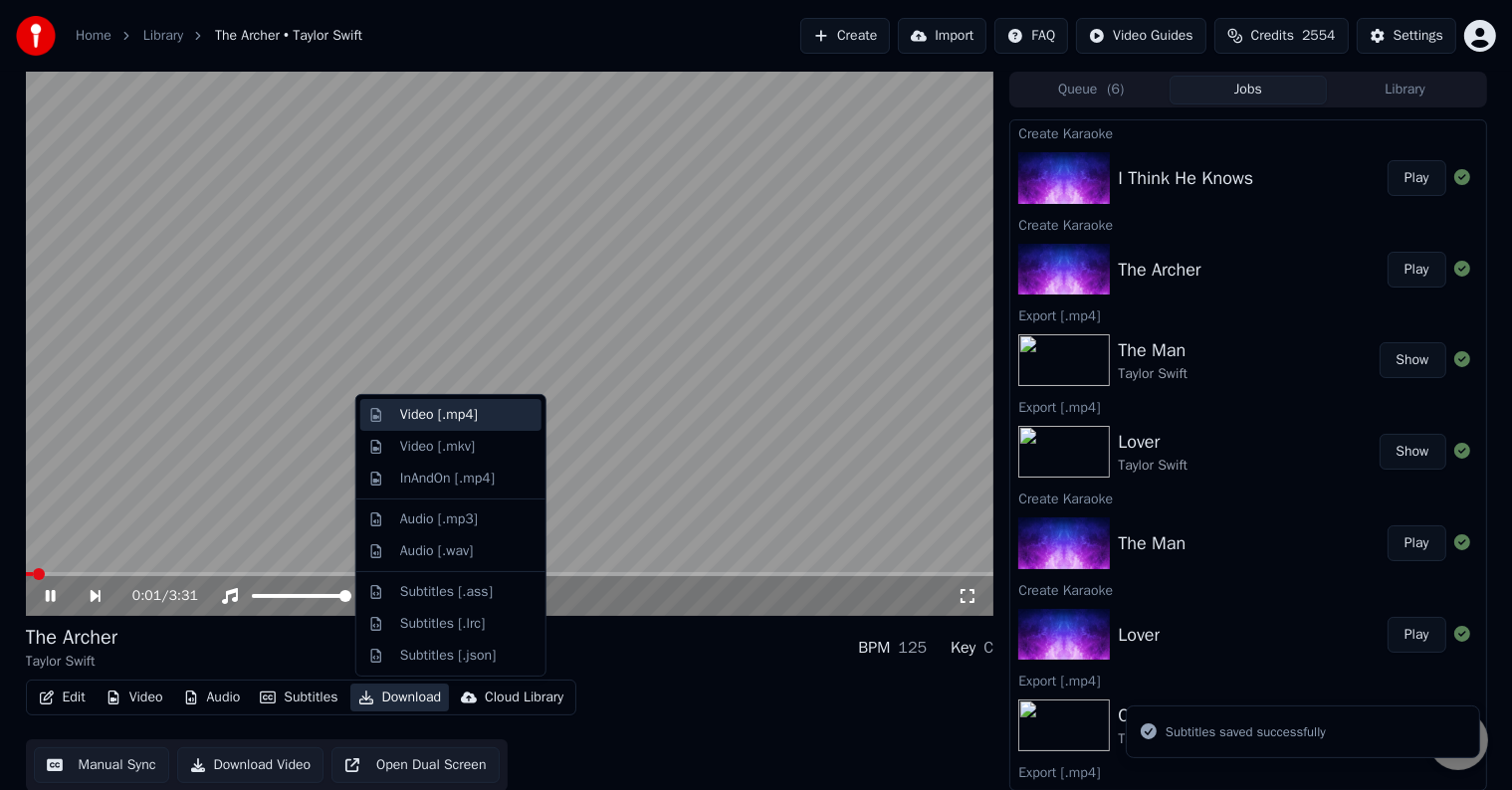 click on "Video [.mp4]" at bounding box center [439, 415] 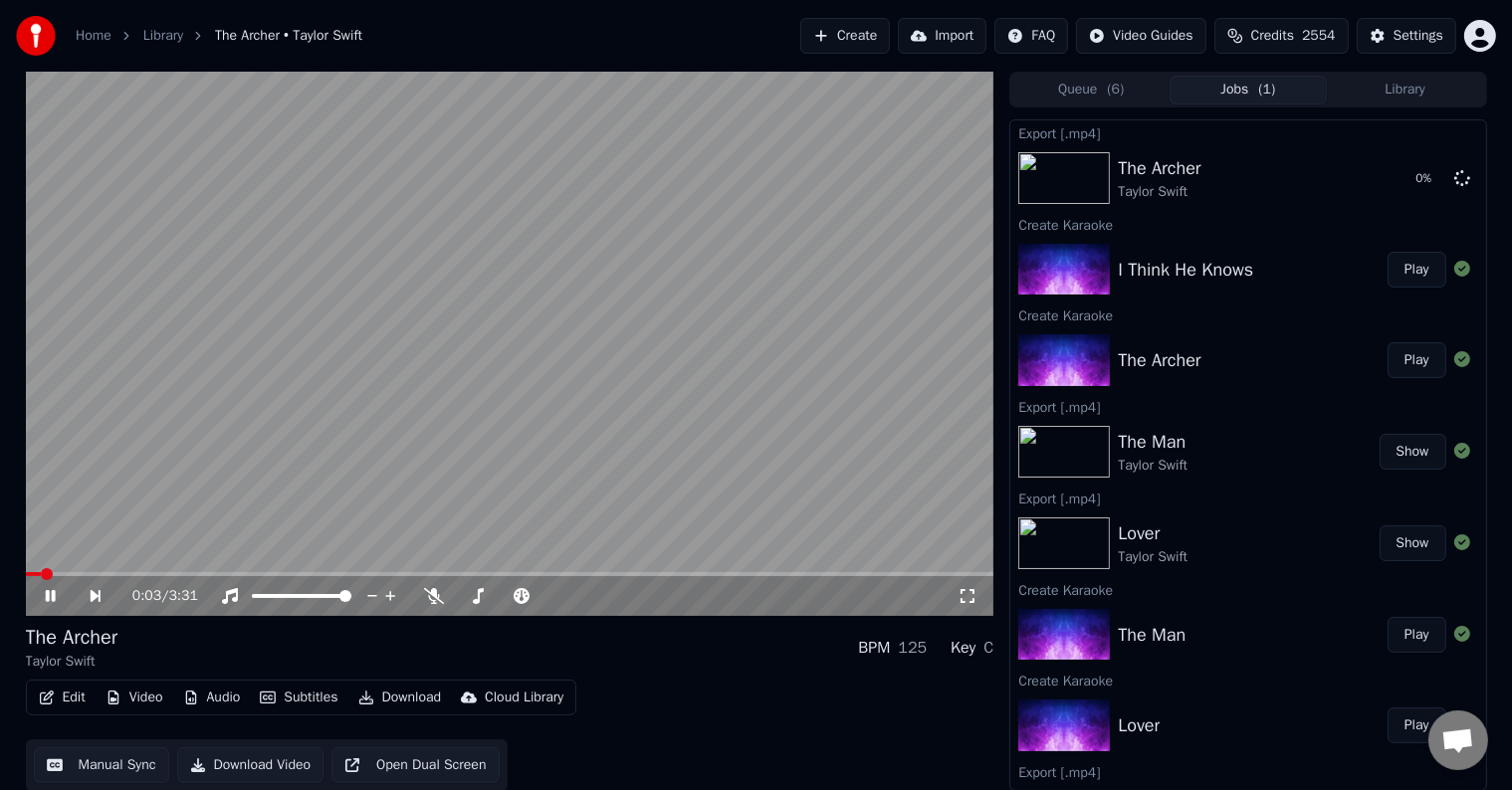 click on "0:03 / 3:31" at bounding box center (510, 596) 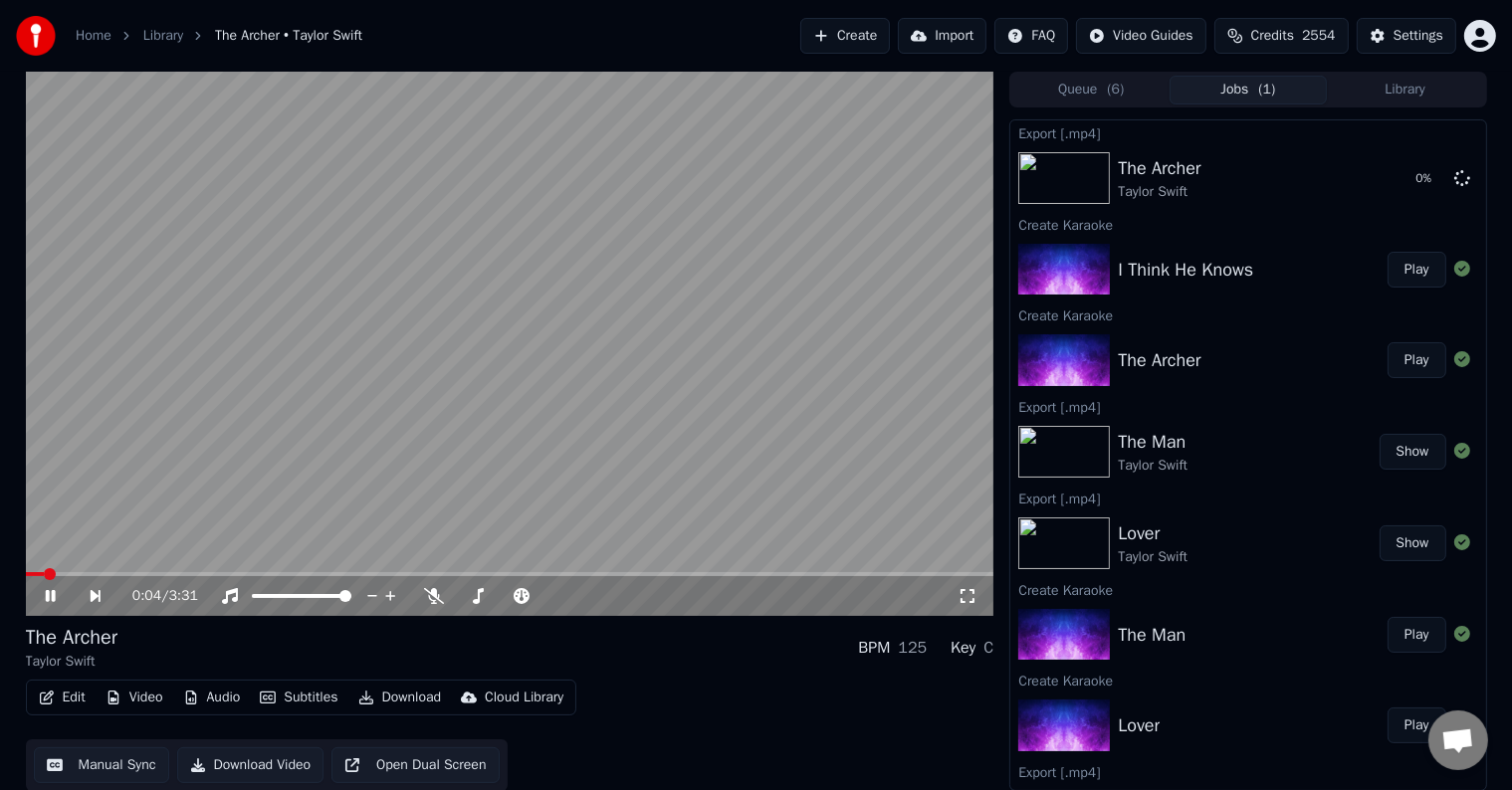 click 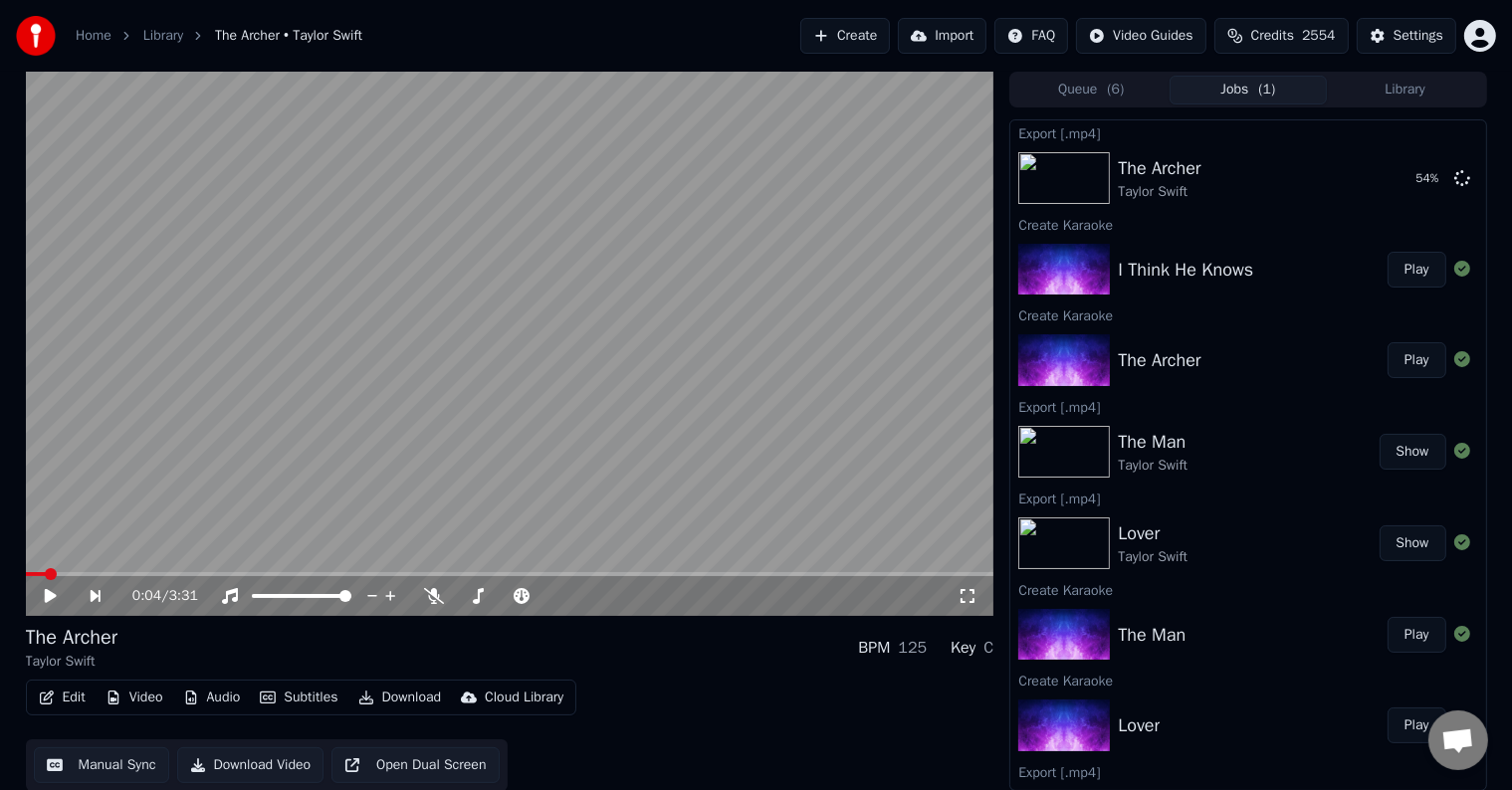 click on "Play" at bounding box center (1416, 270) 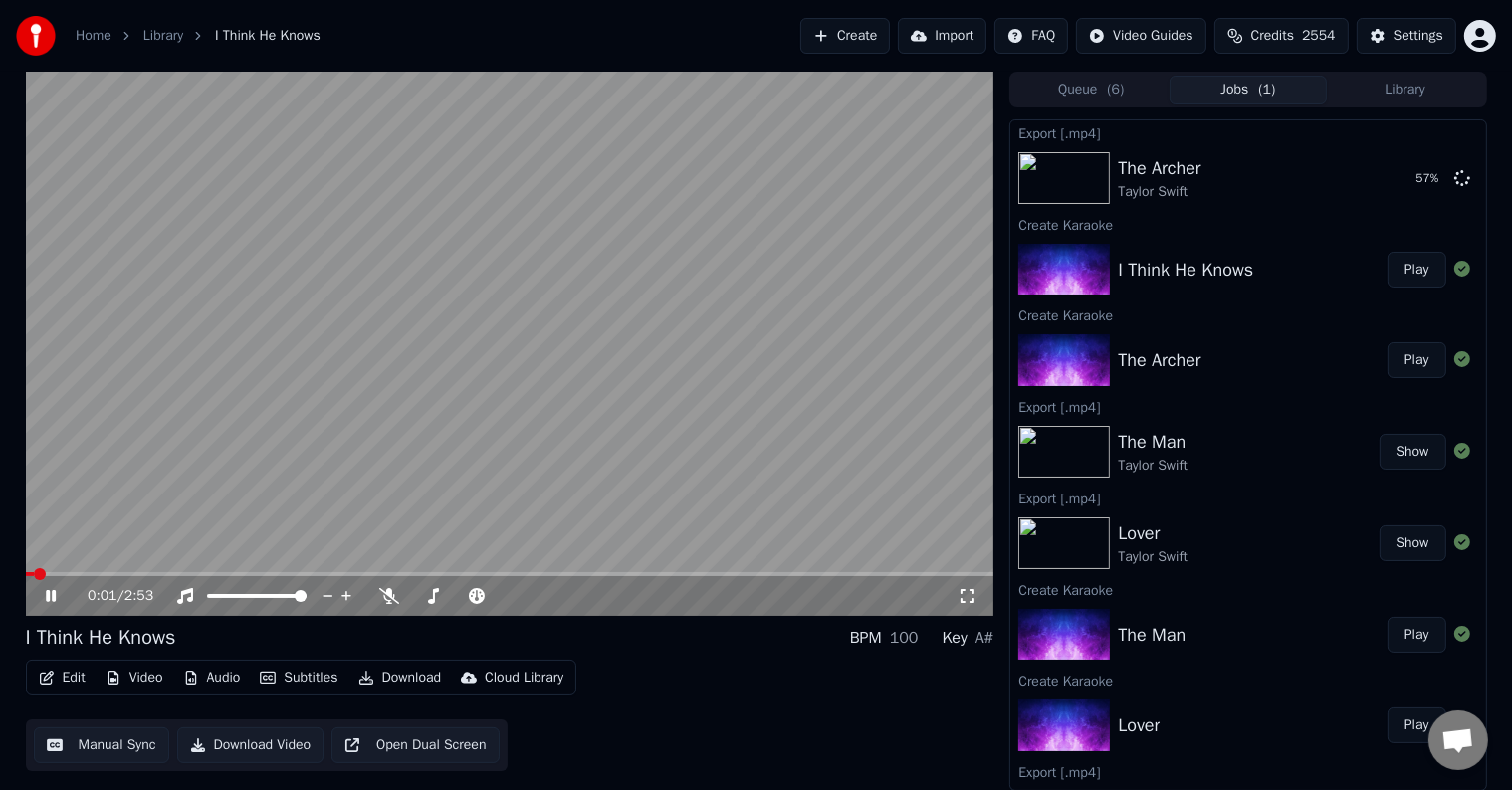 click on "Edit" at bounding box center (62, 678) 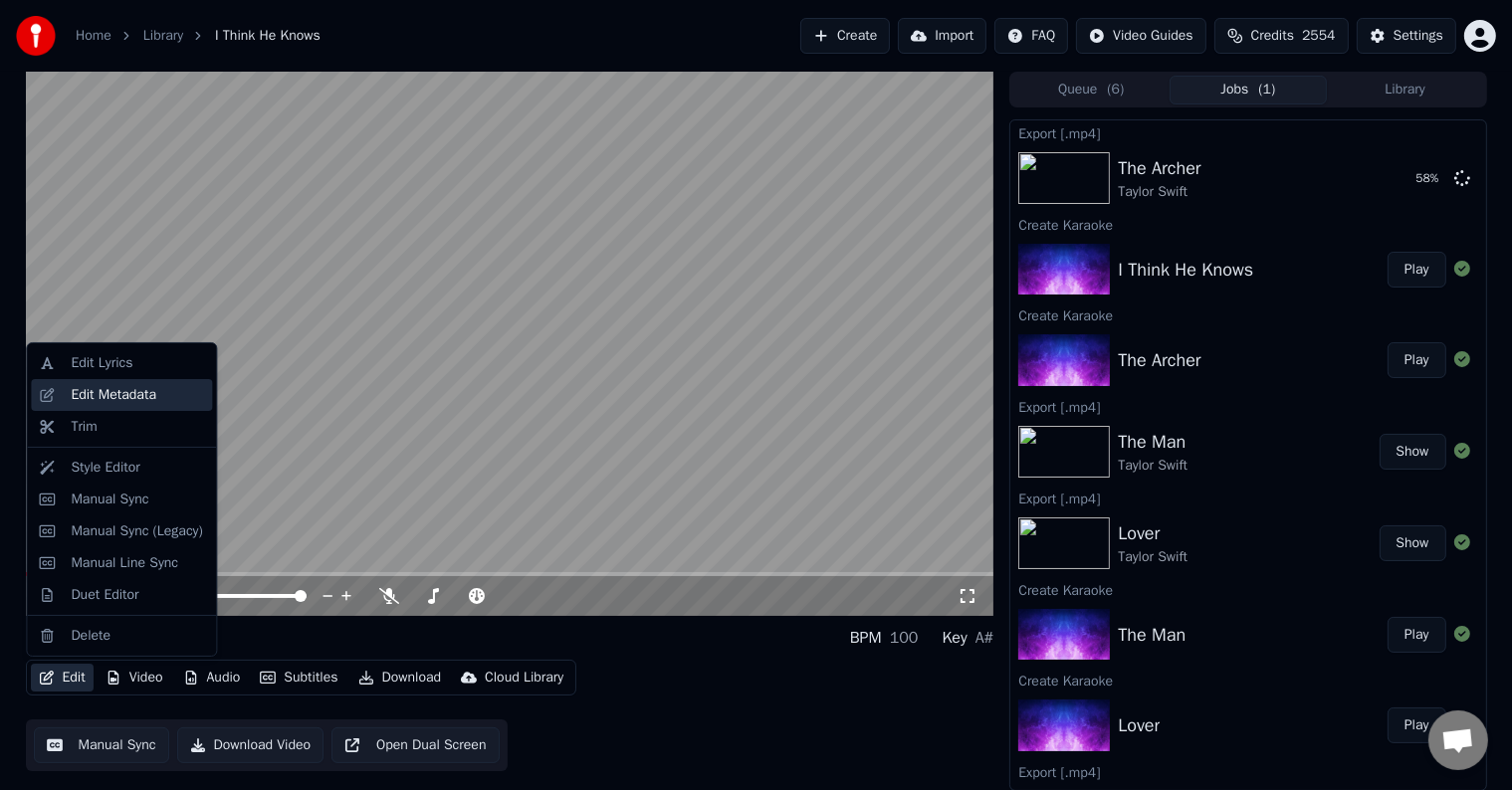 click on "Edit Metadata" at bounding box center [113, 395] 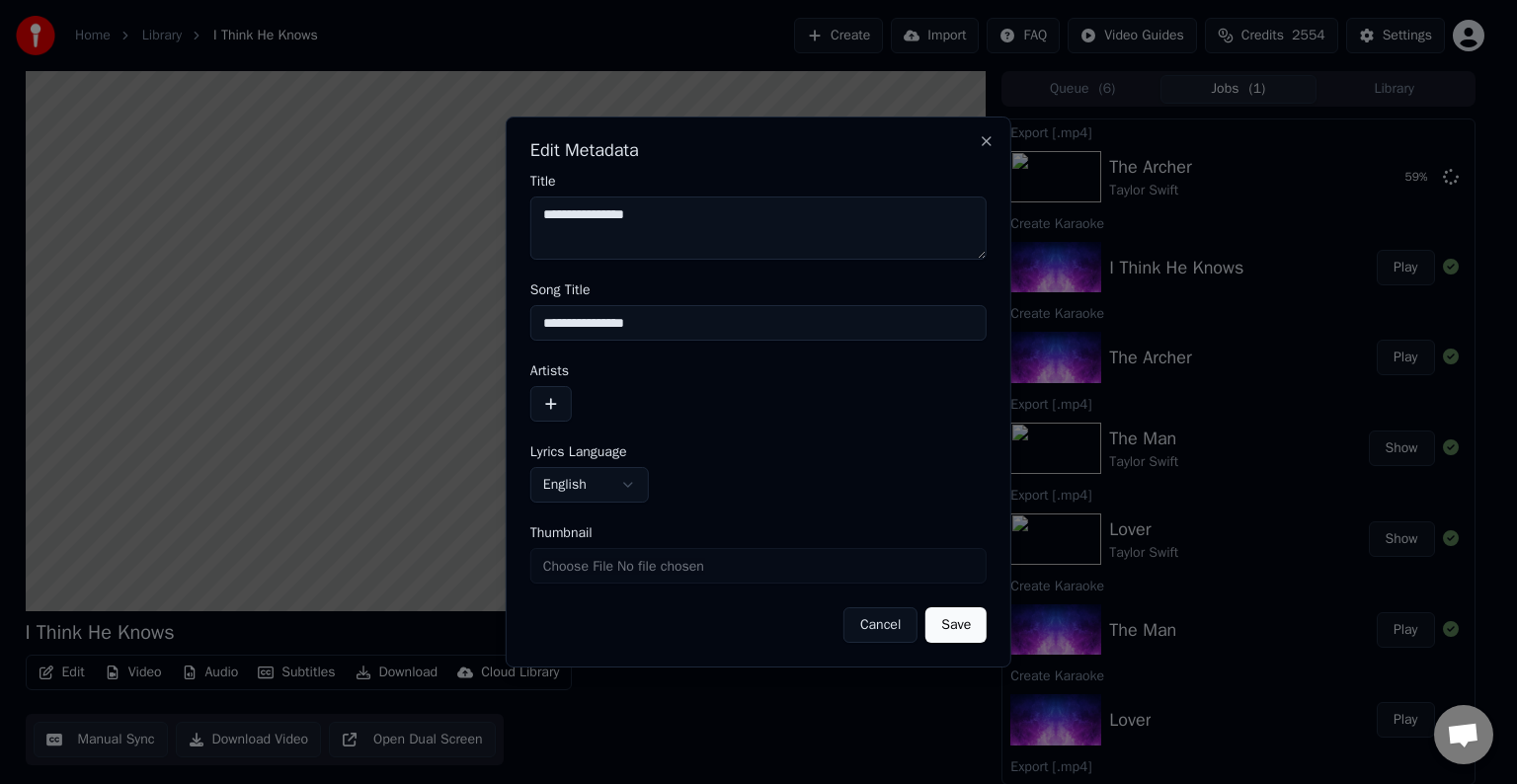 click at bounding box center (551, 404) 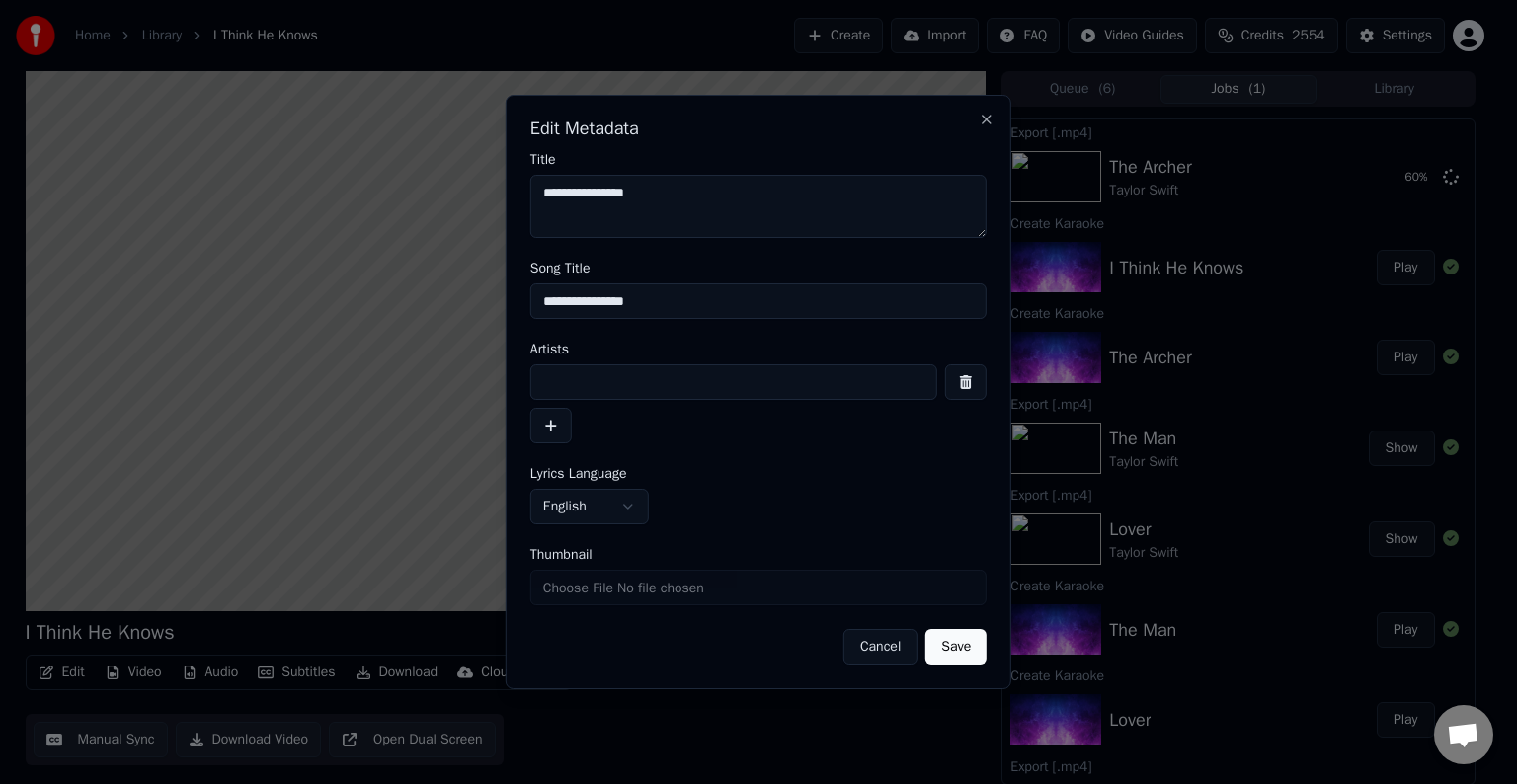 click at bounding box center (734, 382) 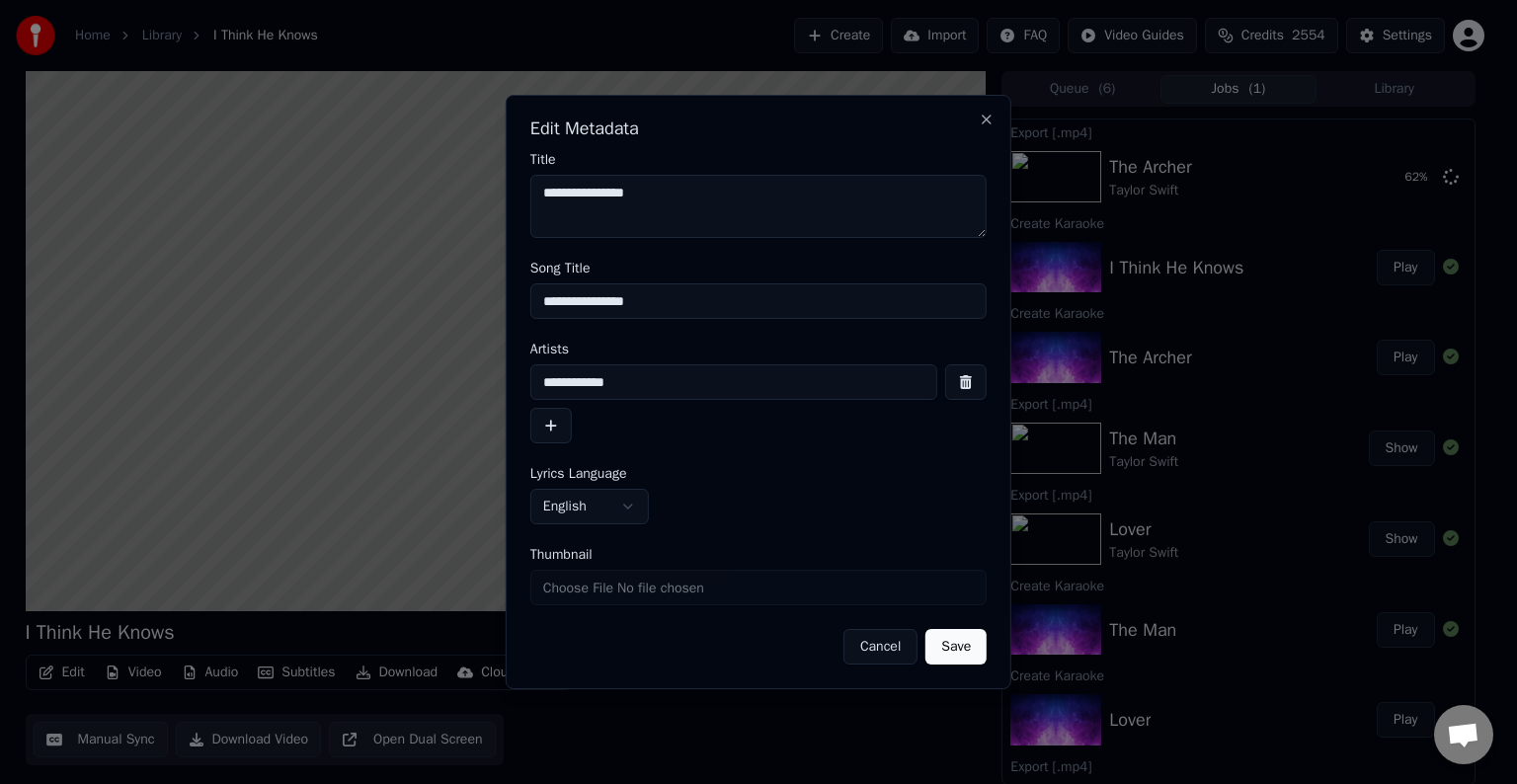 type on "**********" 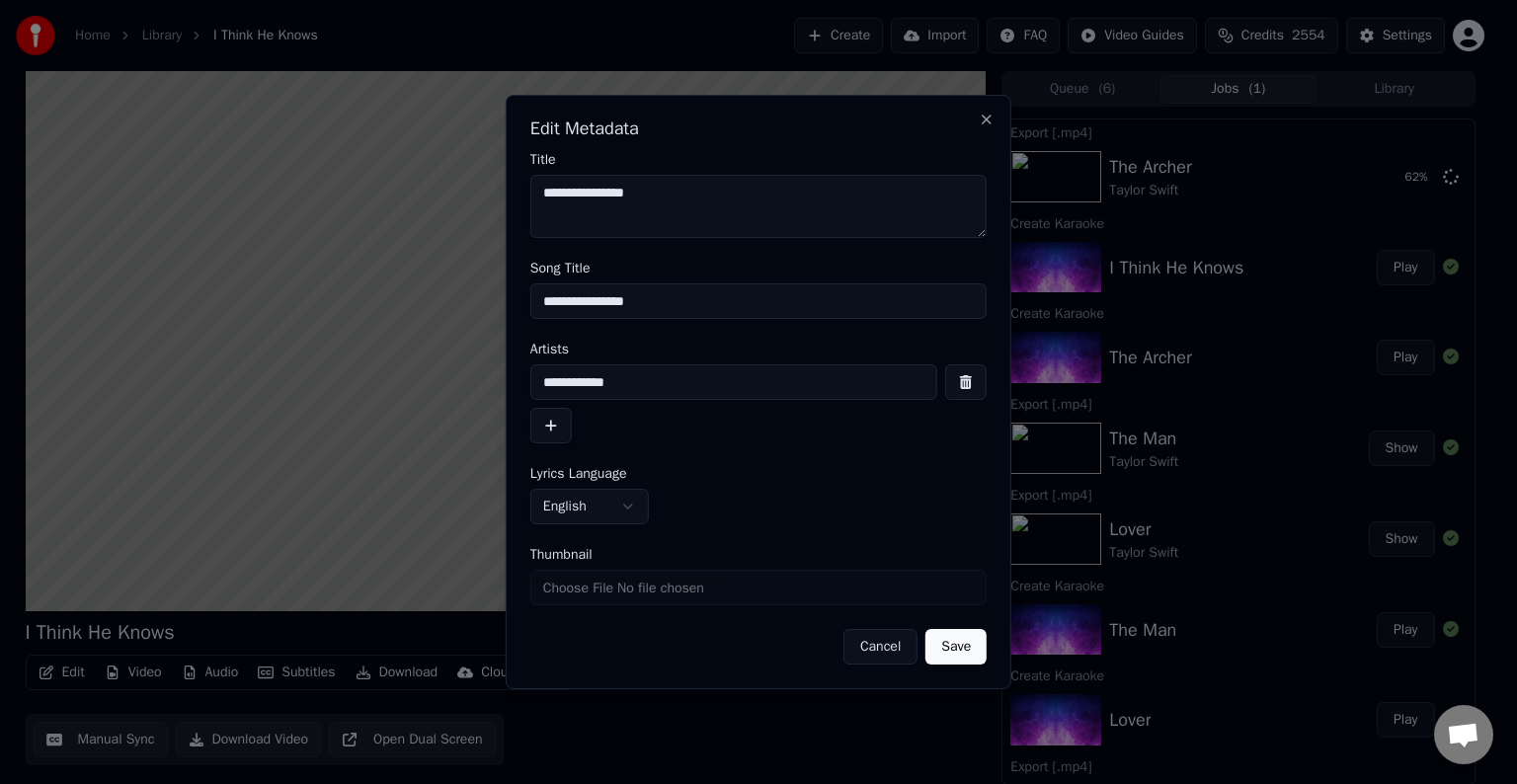 click on "Save" at bounding box center (956, 647) 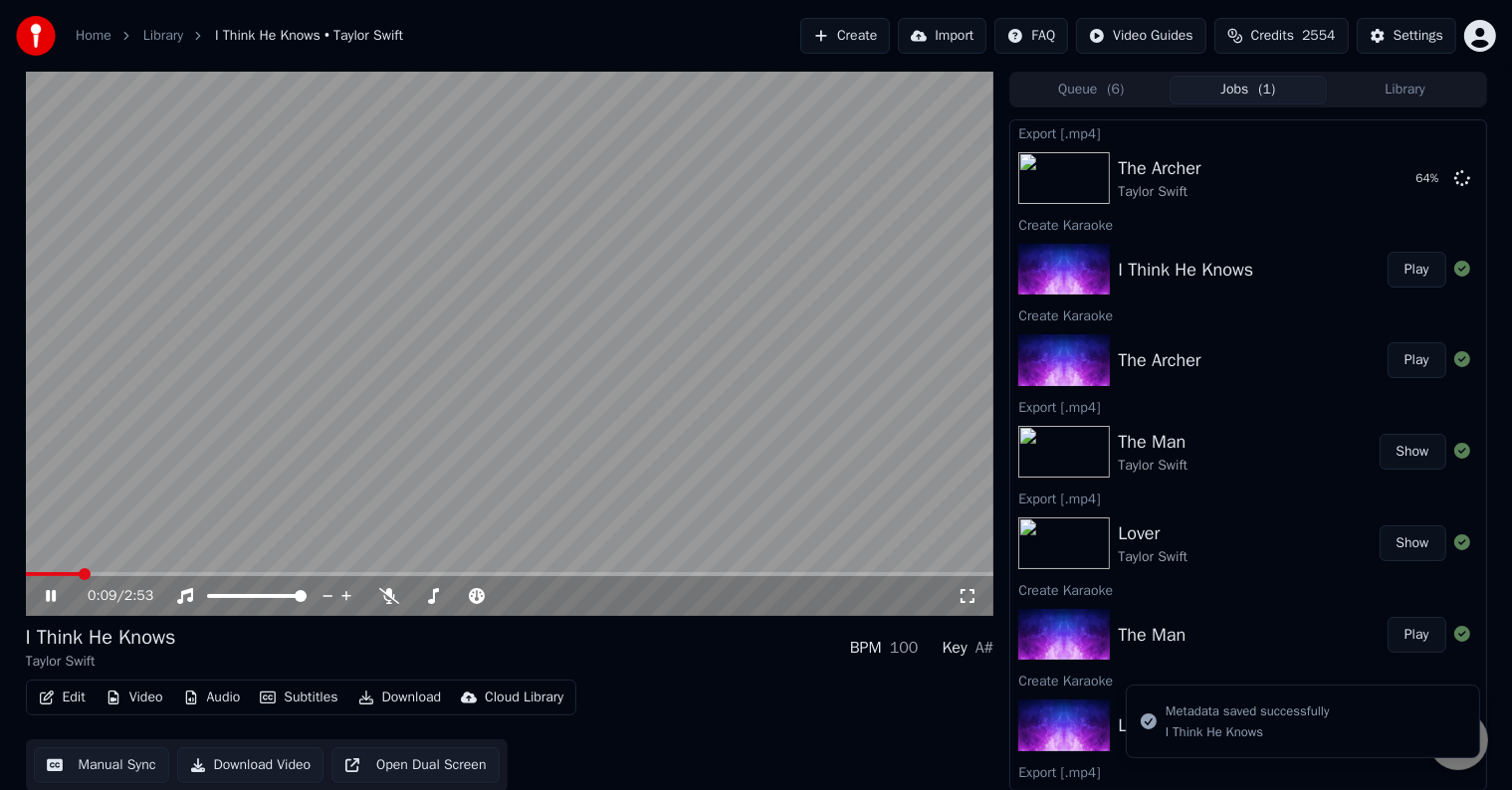 click on "Edit" at bounding box center [62, 697] 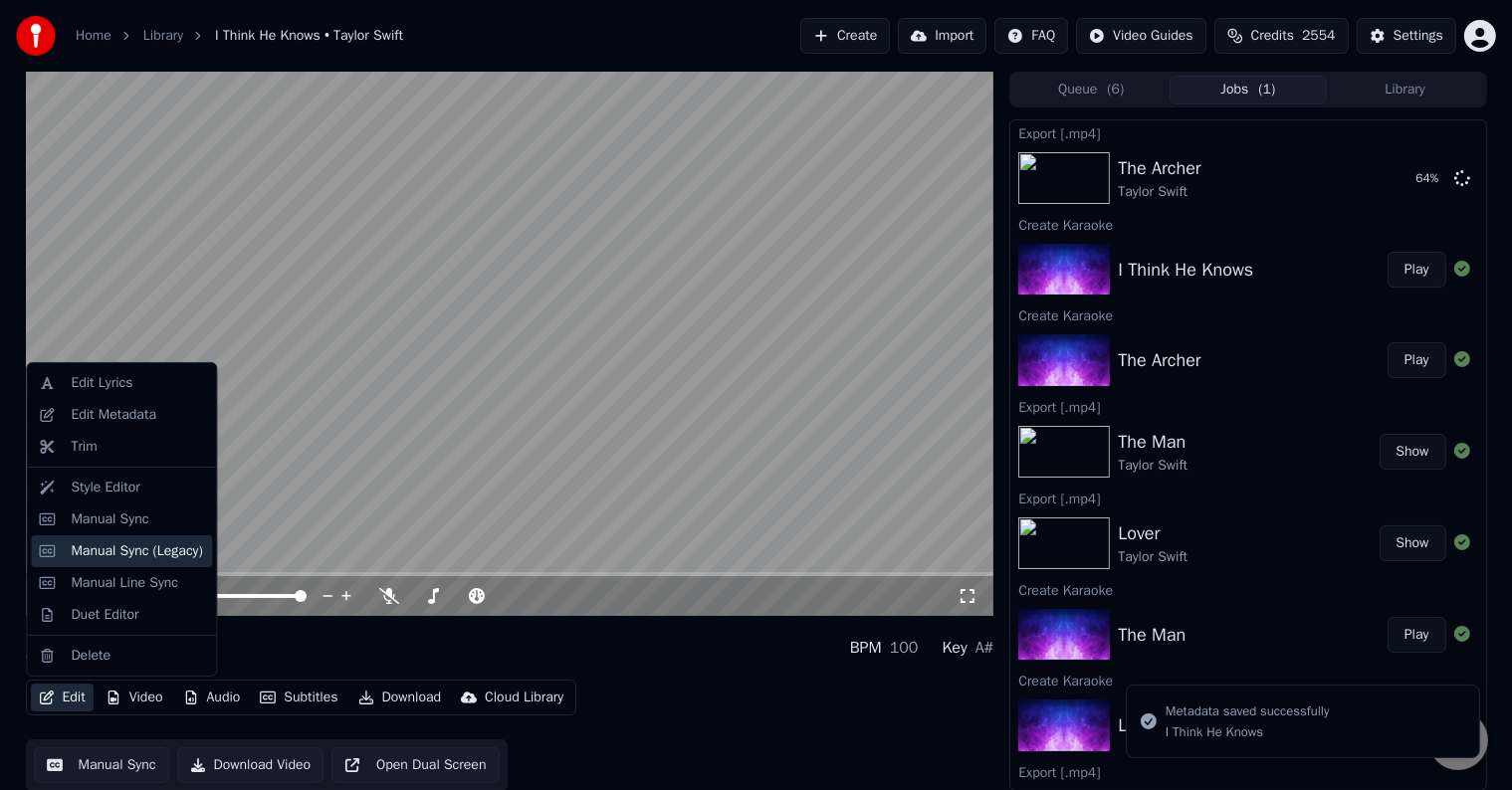 click on "Manual Sync (Legacy)" at bounding box center (136, 551) 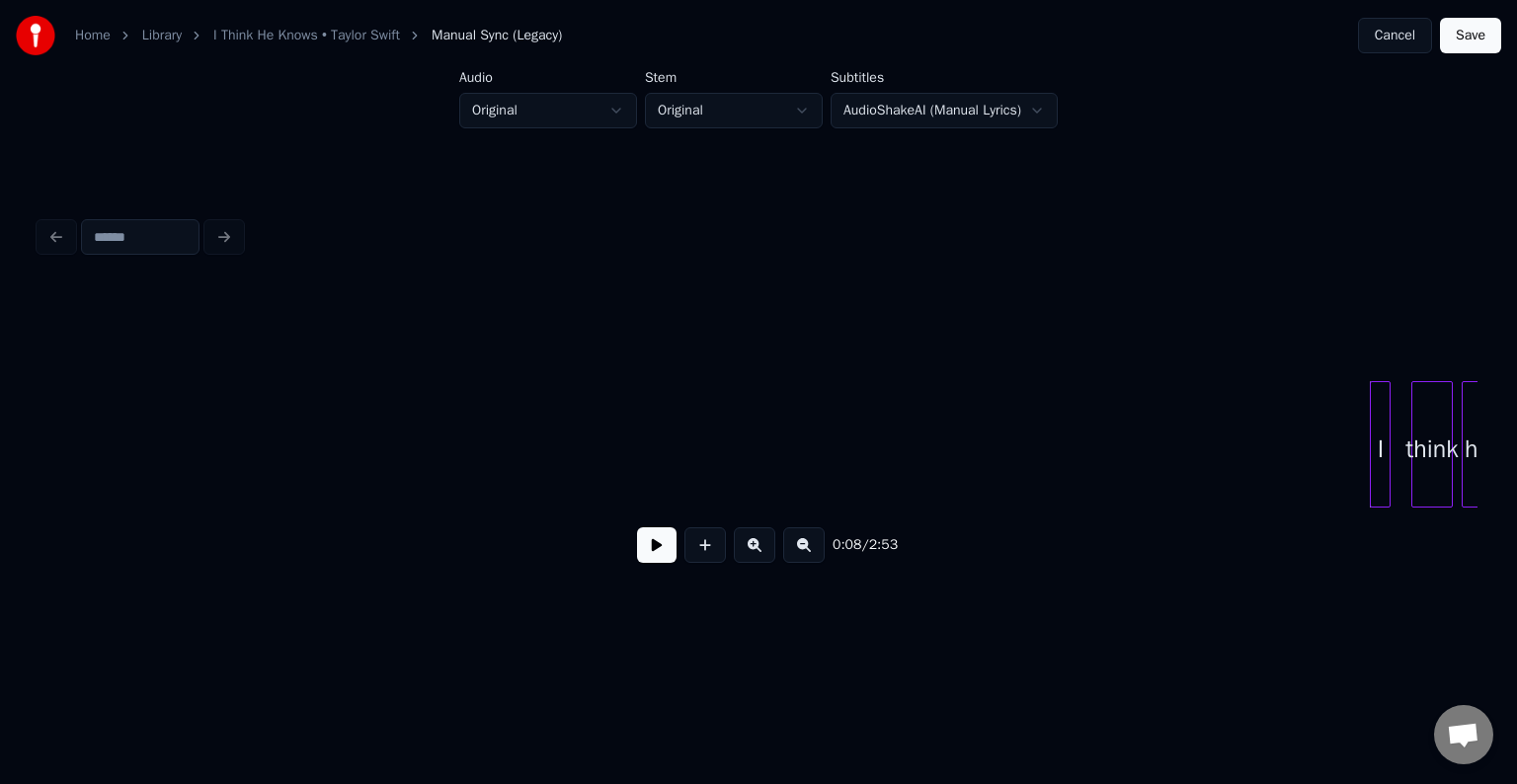 click at bounding box center [657, 545] 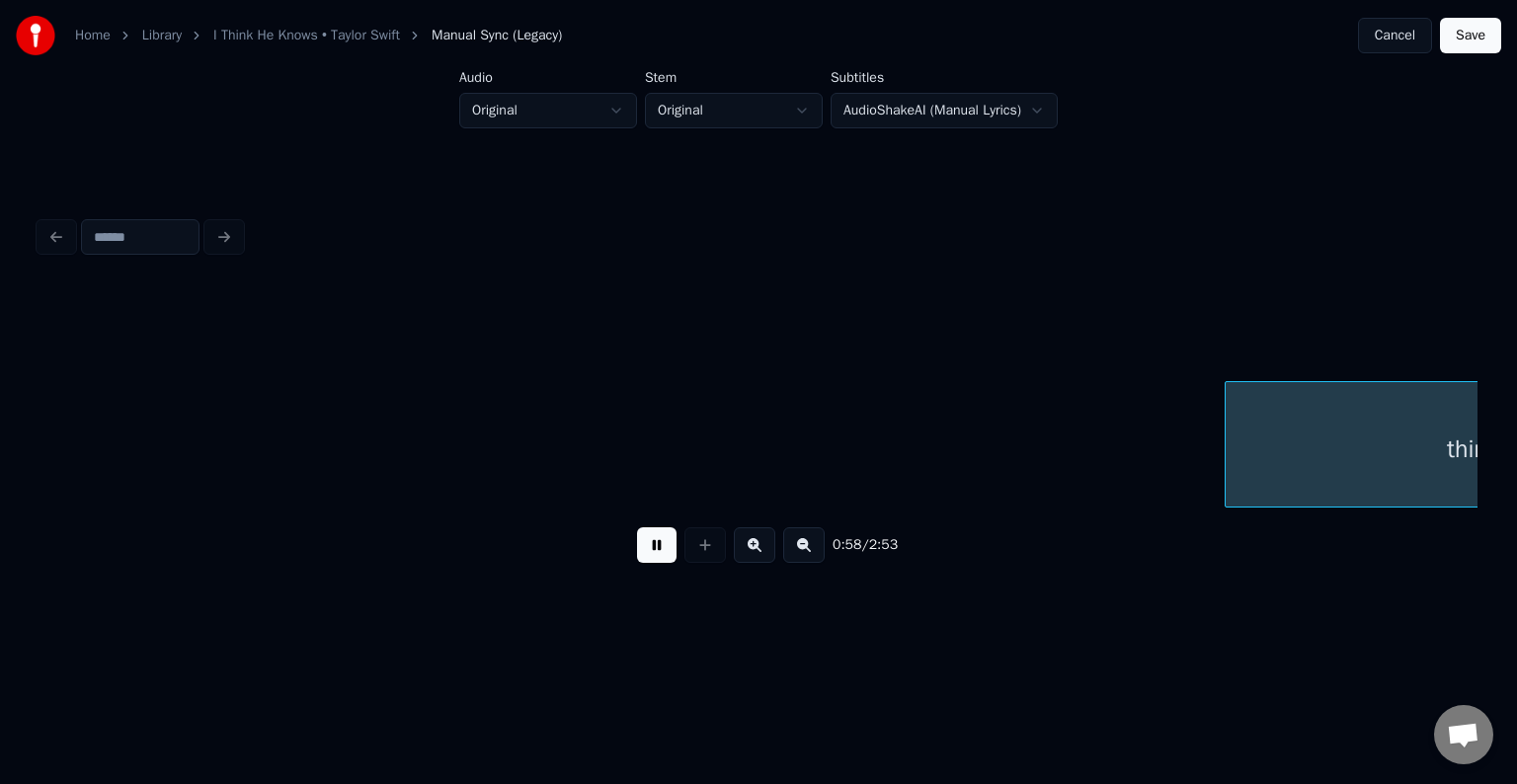 scroll, scrollTop: 0, scrollLeft: 8636, axis: horizontal 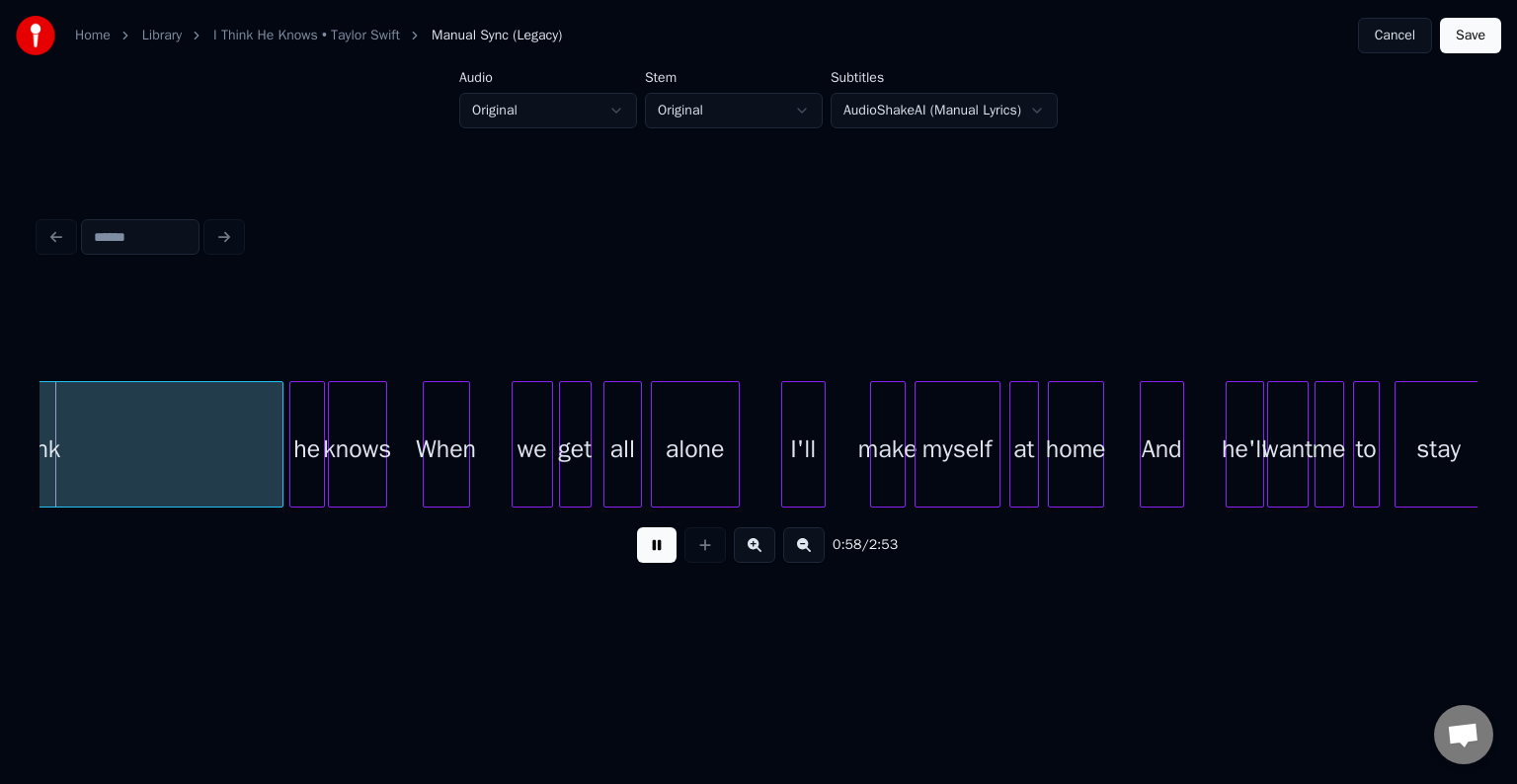 click at bounding box center (657, 545) 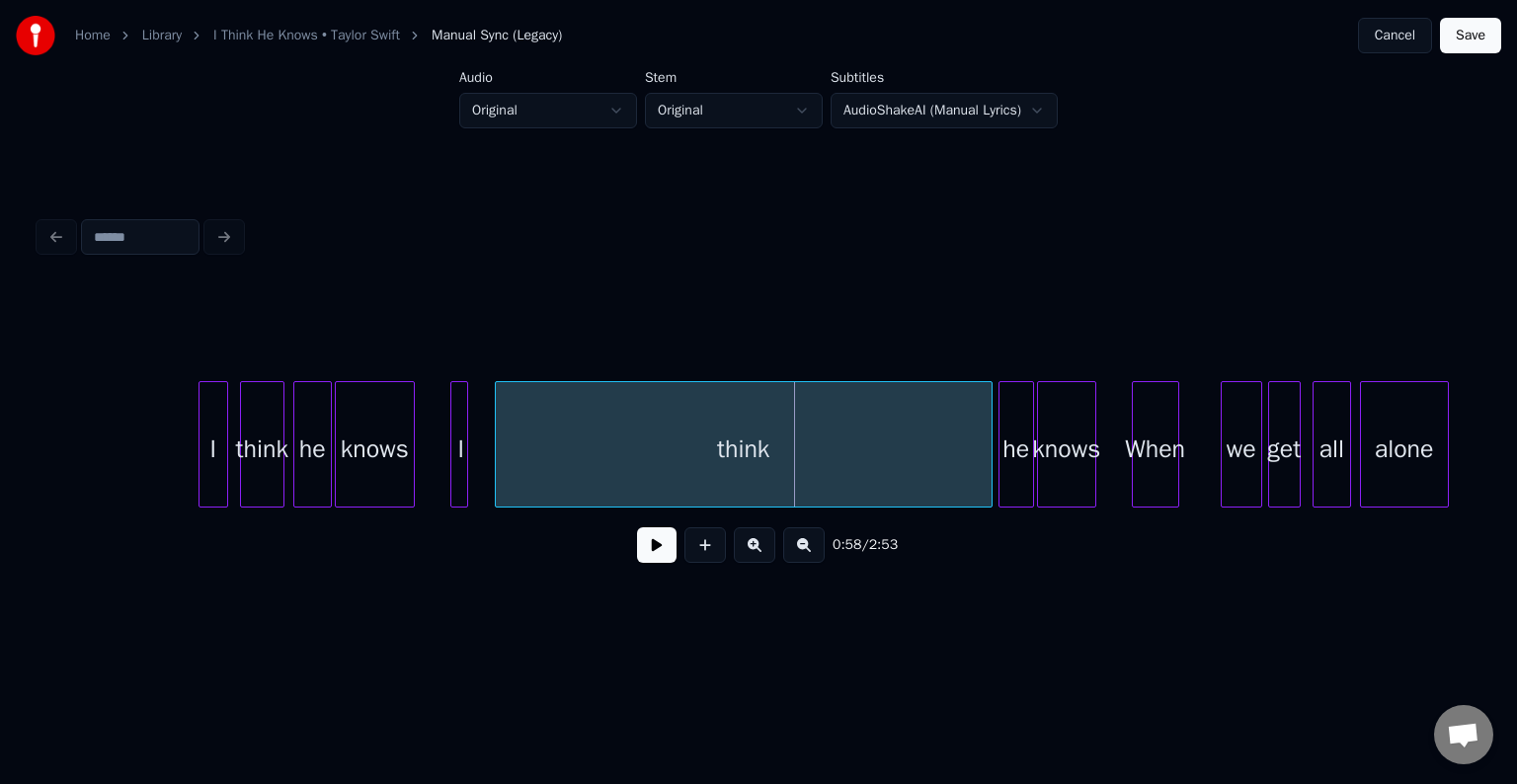 scroll, scrollTop: 0, scrollLeft: 7925, axis: horizontal 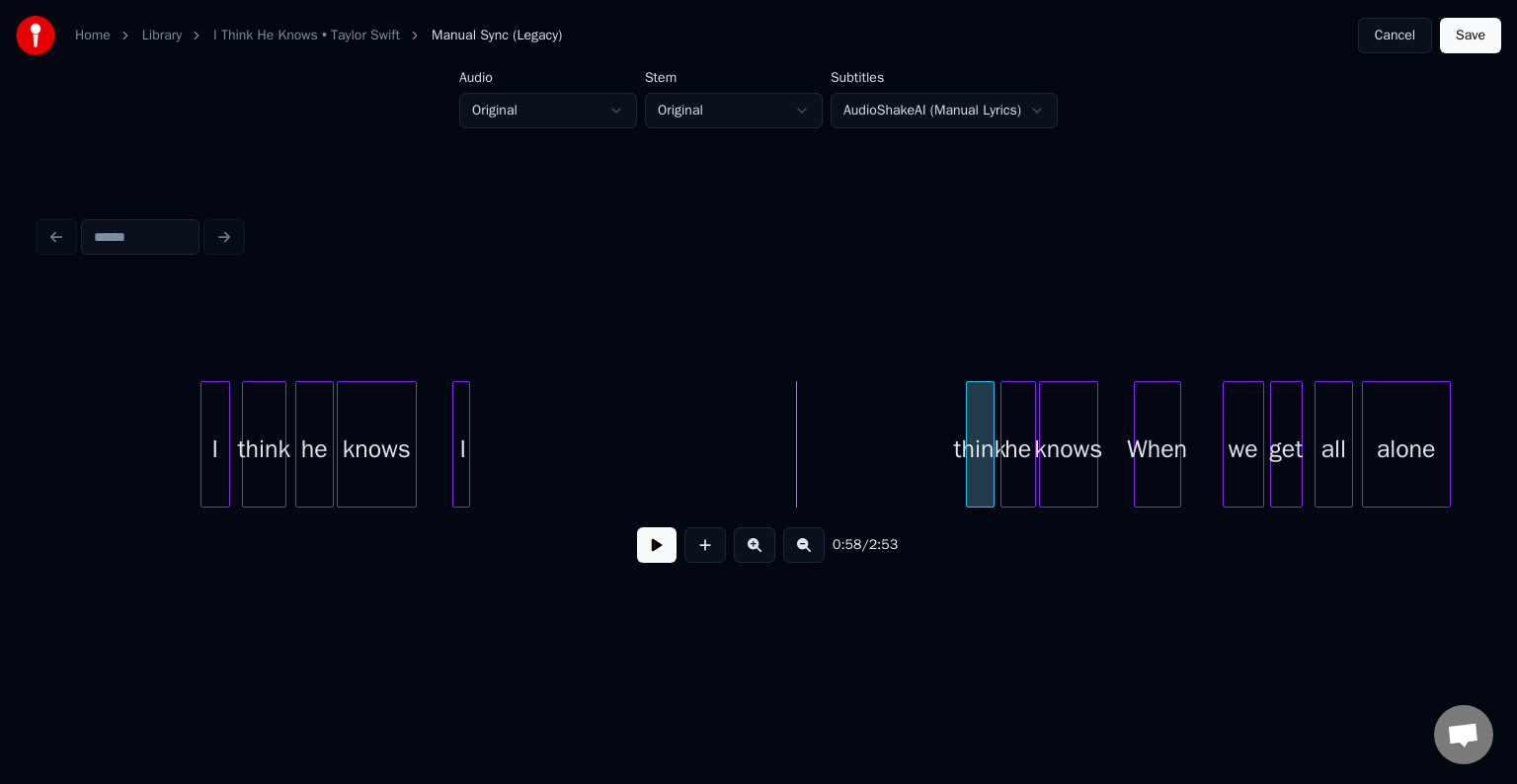 click on "think" at bounding box center [980, 444] 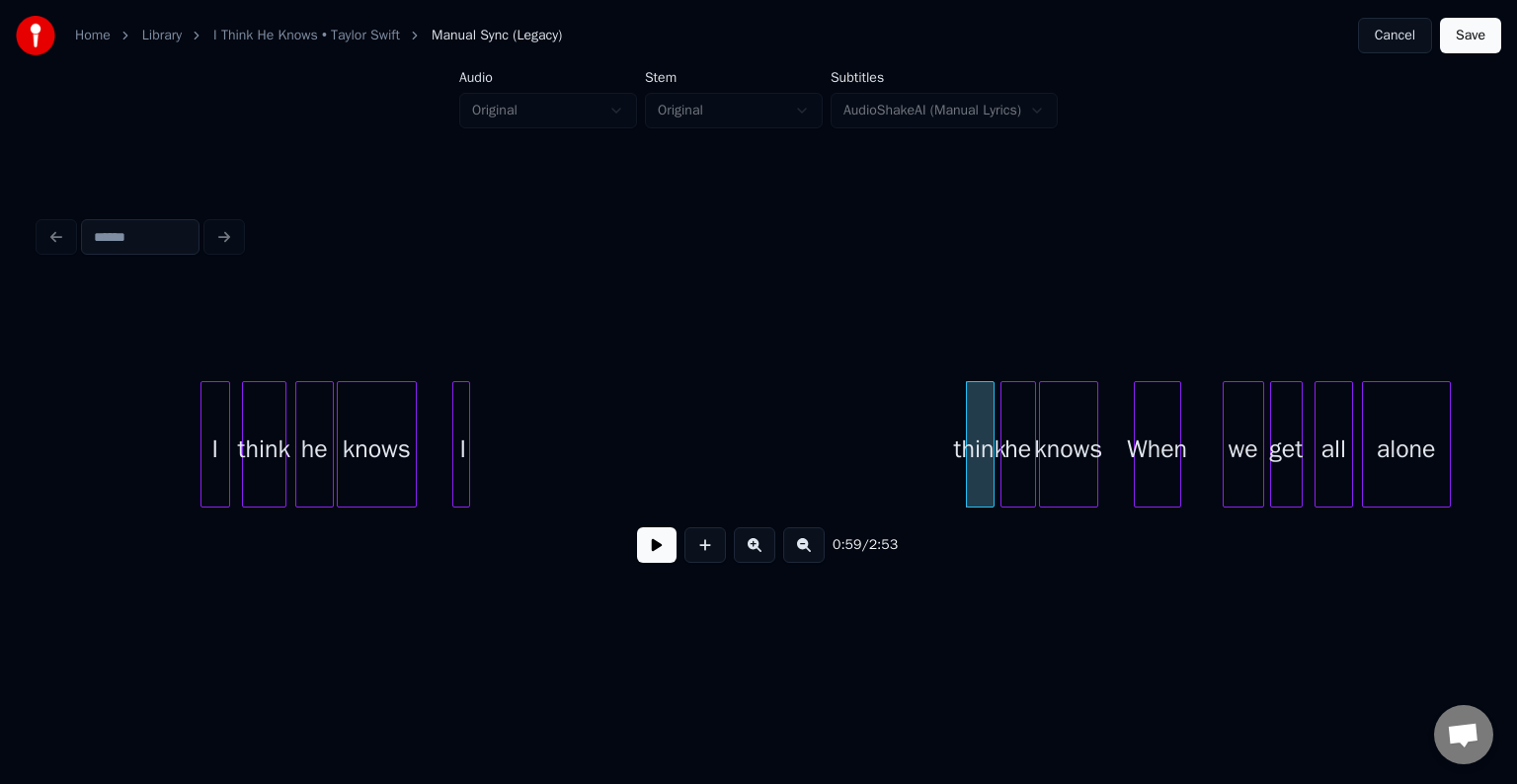 click at bounding box center (456, 444) 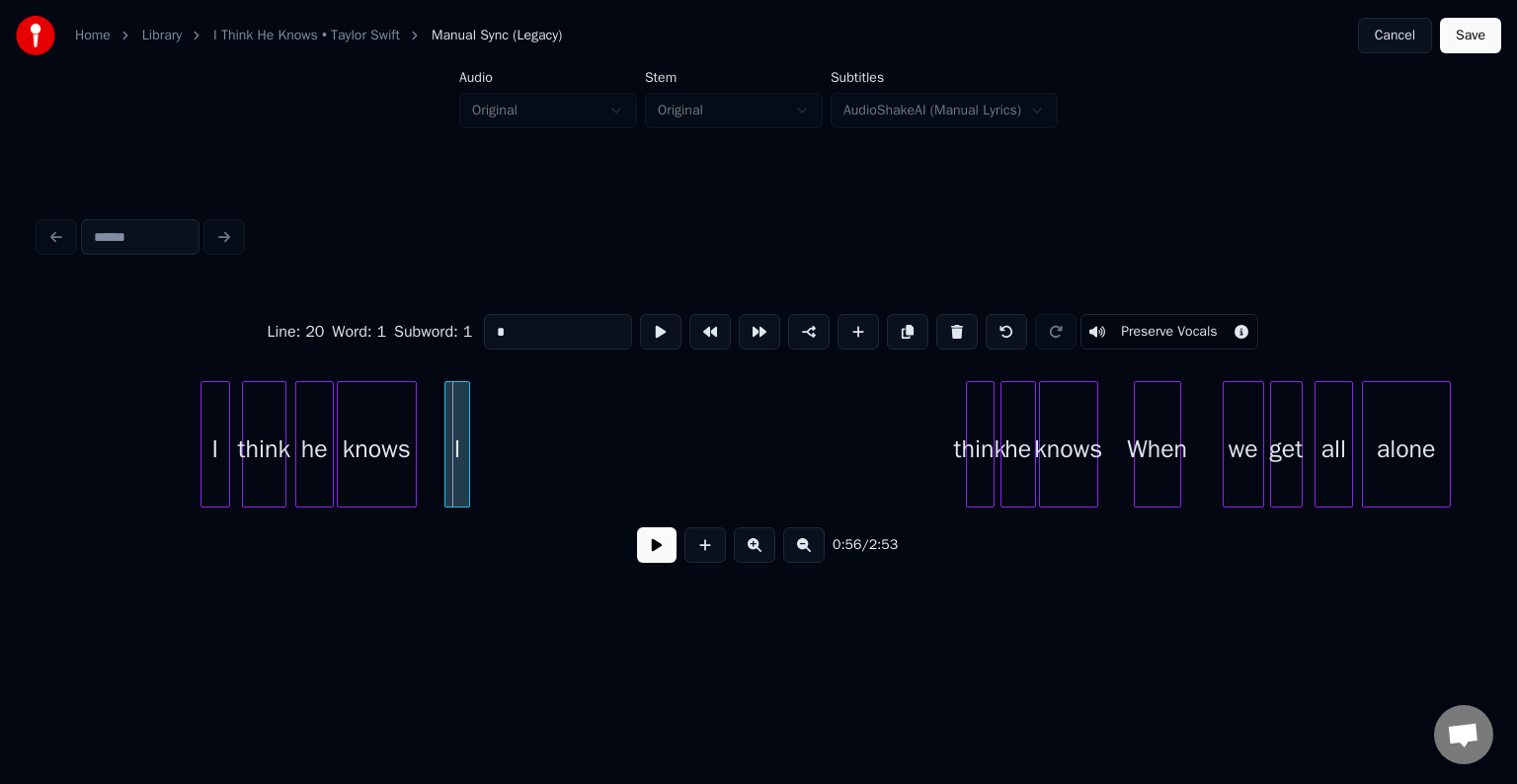click at bounding box center (448, 444) 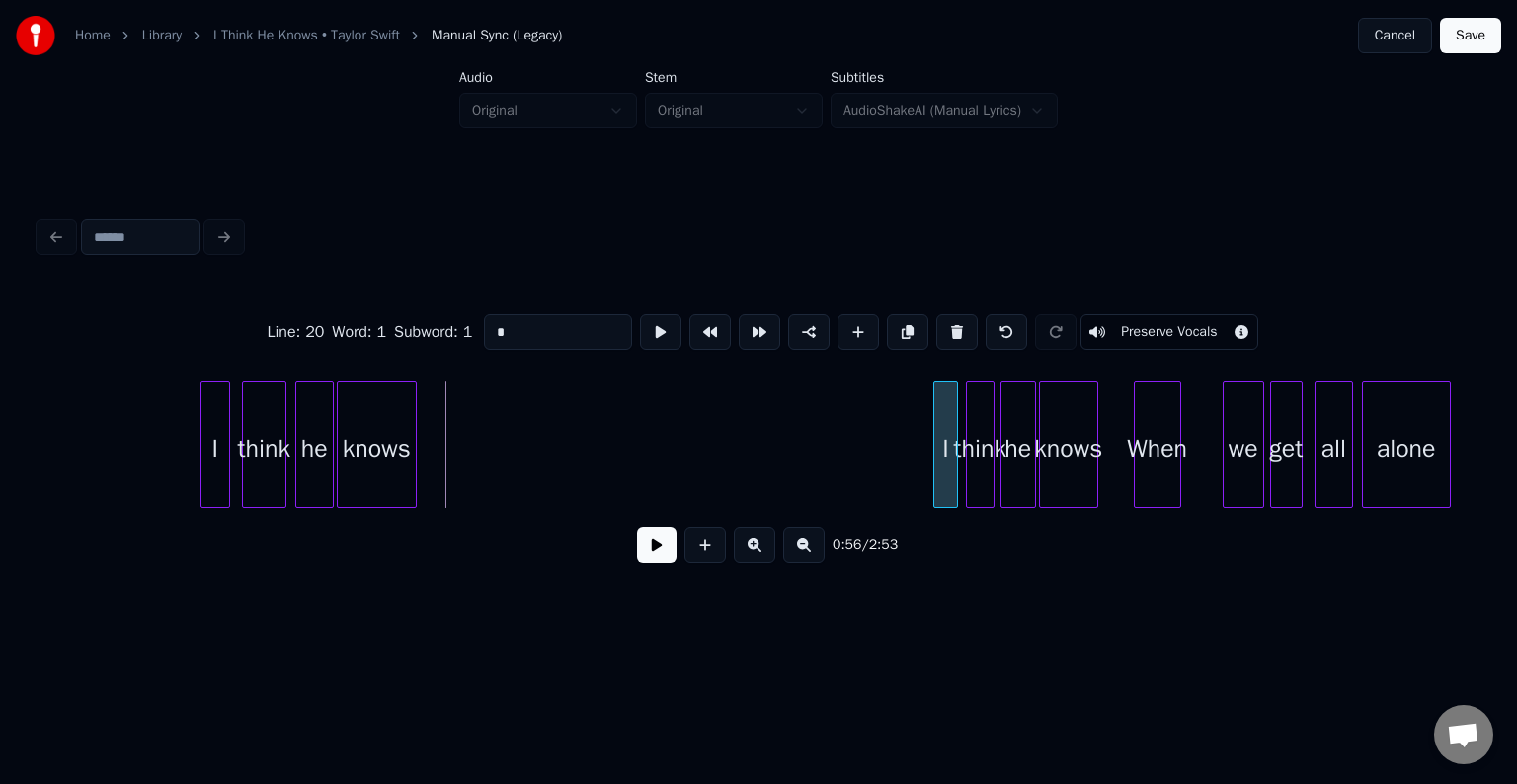 click on "I" at bounding box center [945, 449] 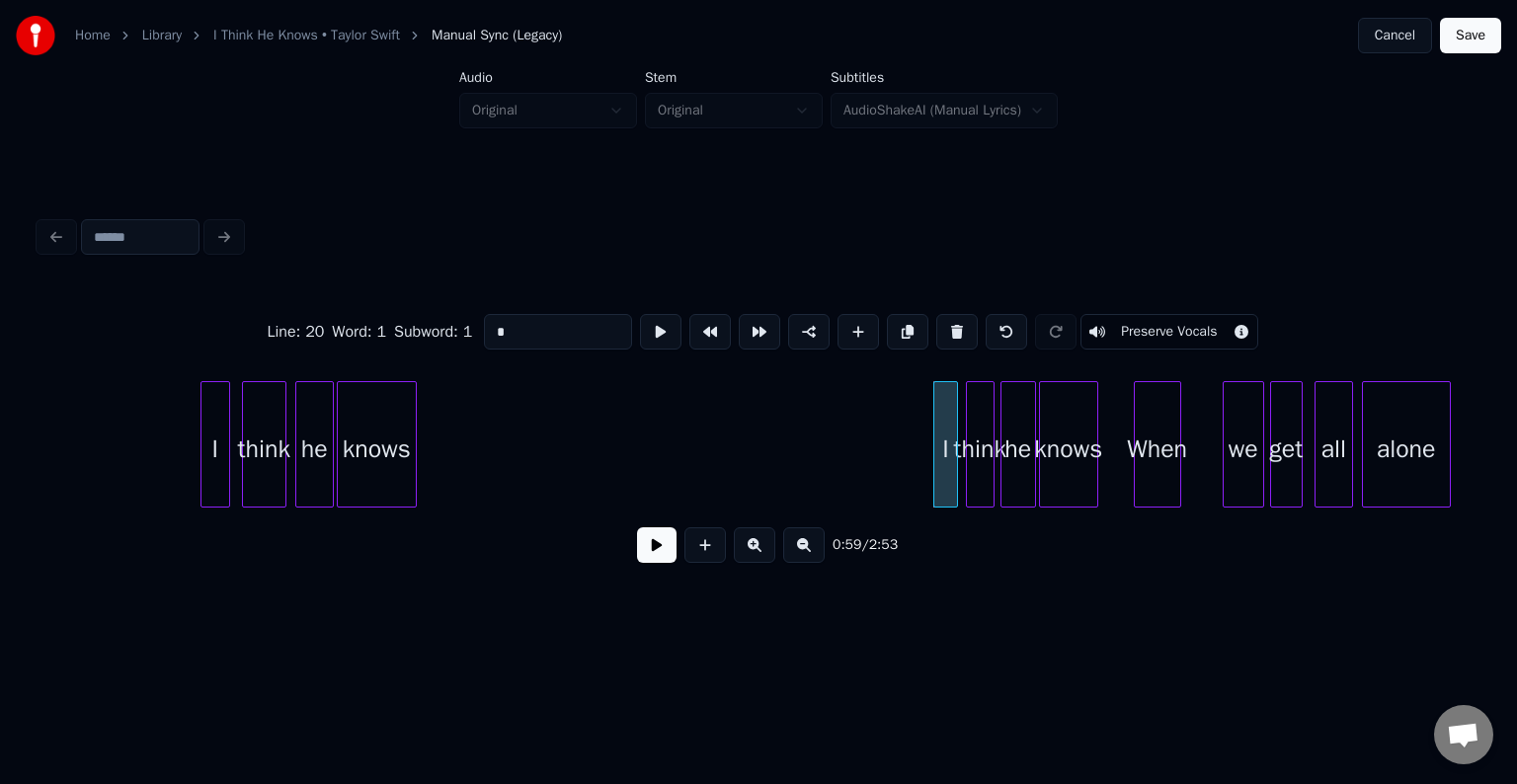 click on "think he knows When we get all alone I knows he think I" at bounding box center [4963, 444] 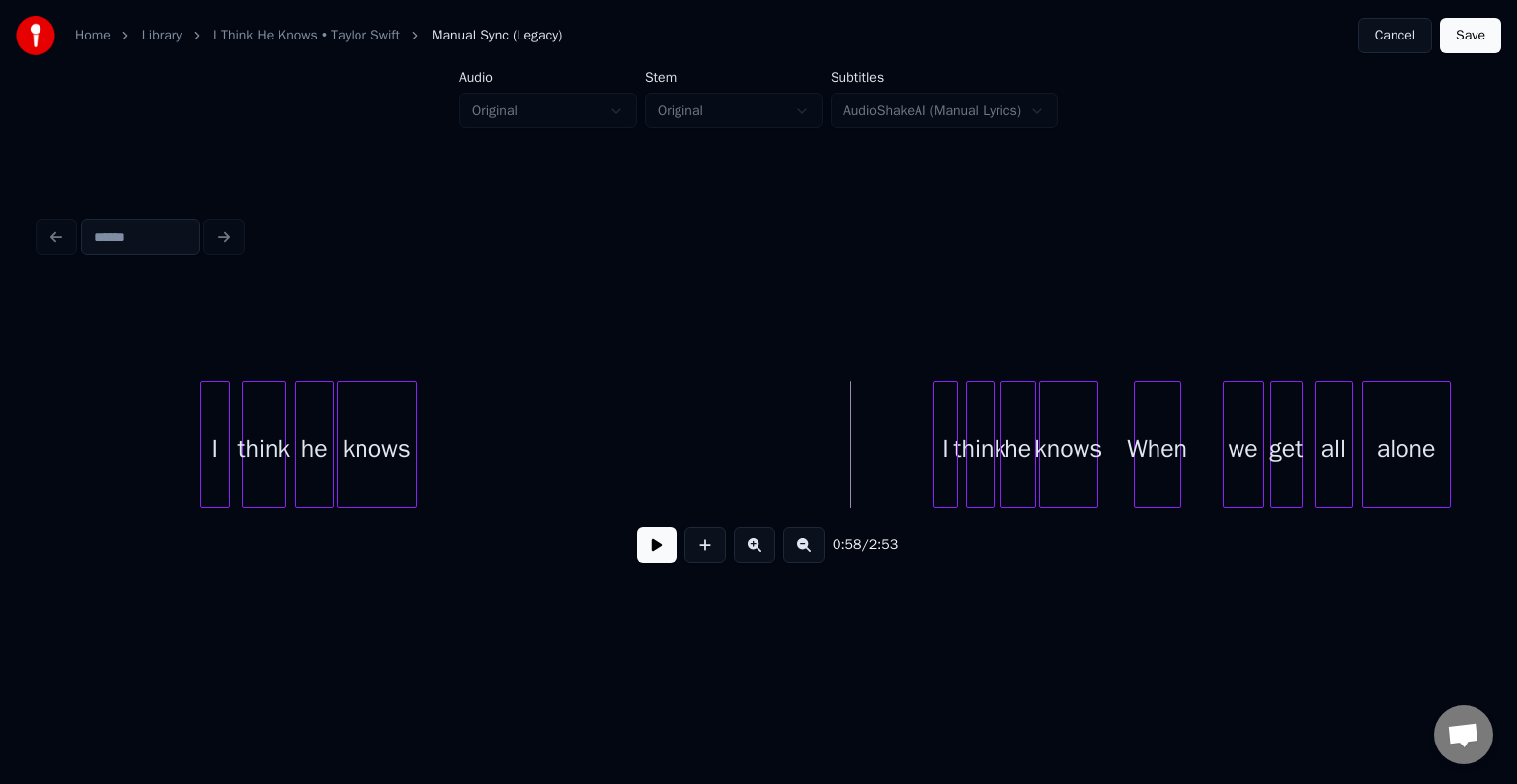 click at bounding box center (657, 545) 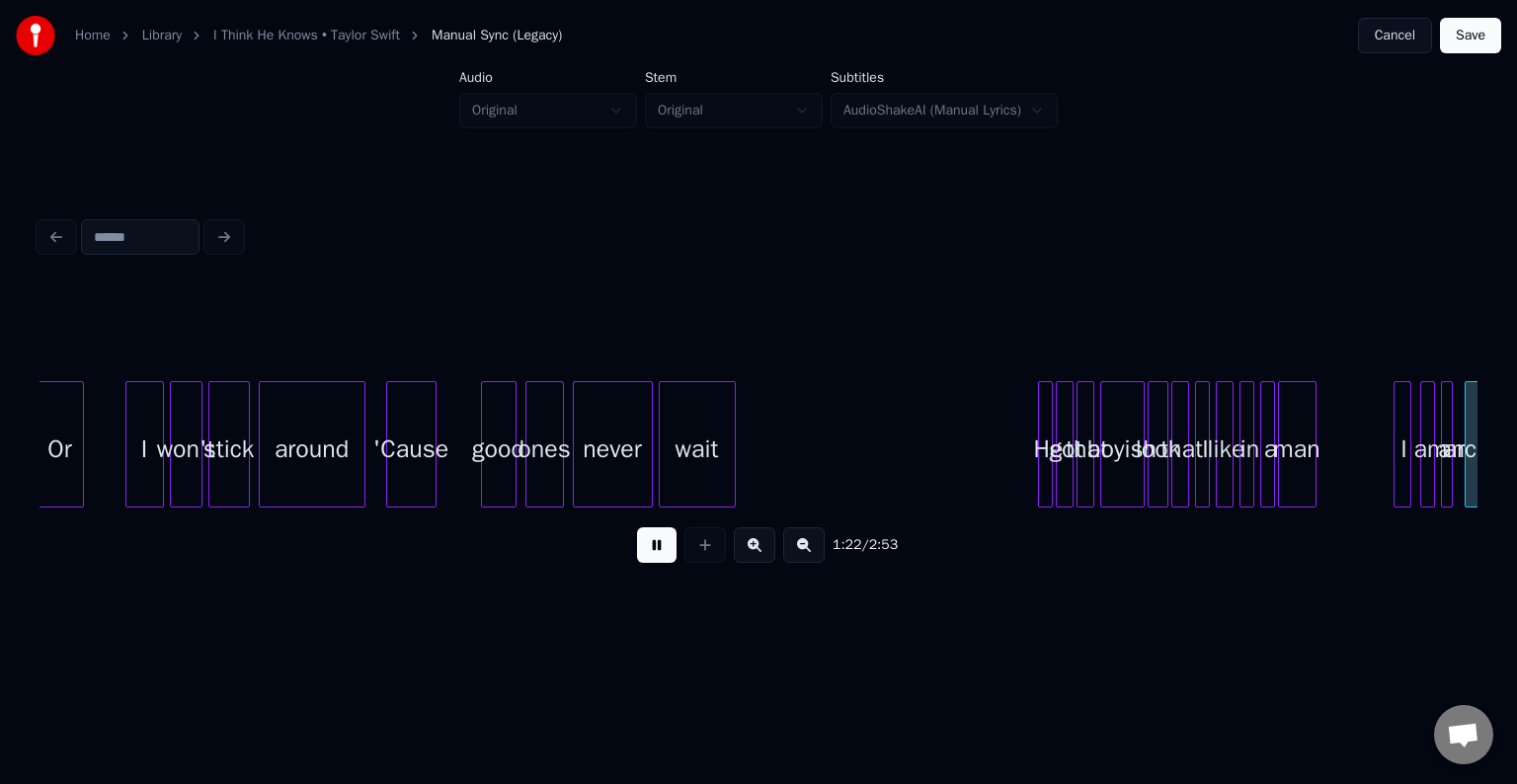 scroll, scrollTop: 0, scrollLeft: 12241, axis: horizontal 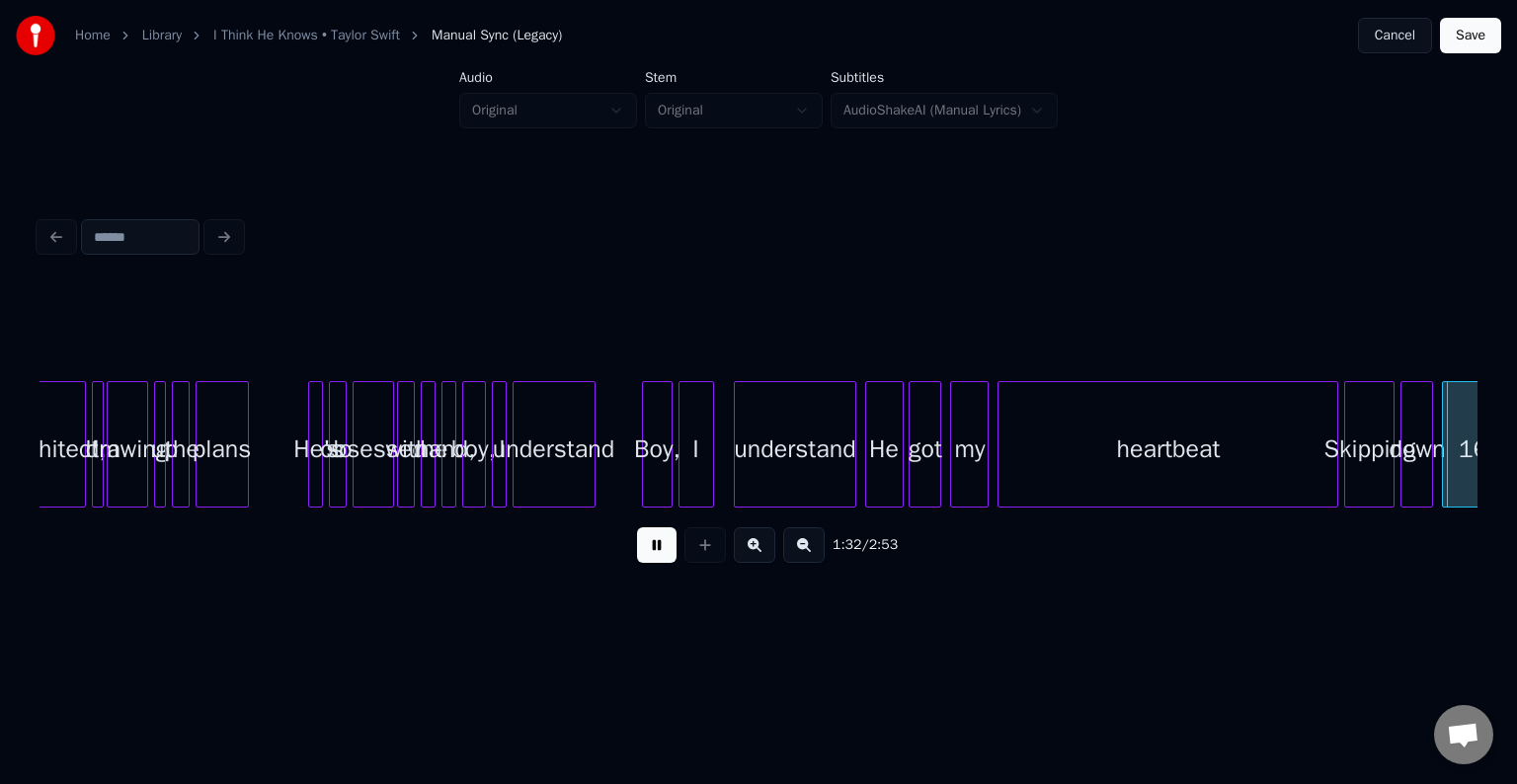 click at bounding box center (657, 545) 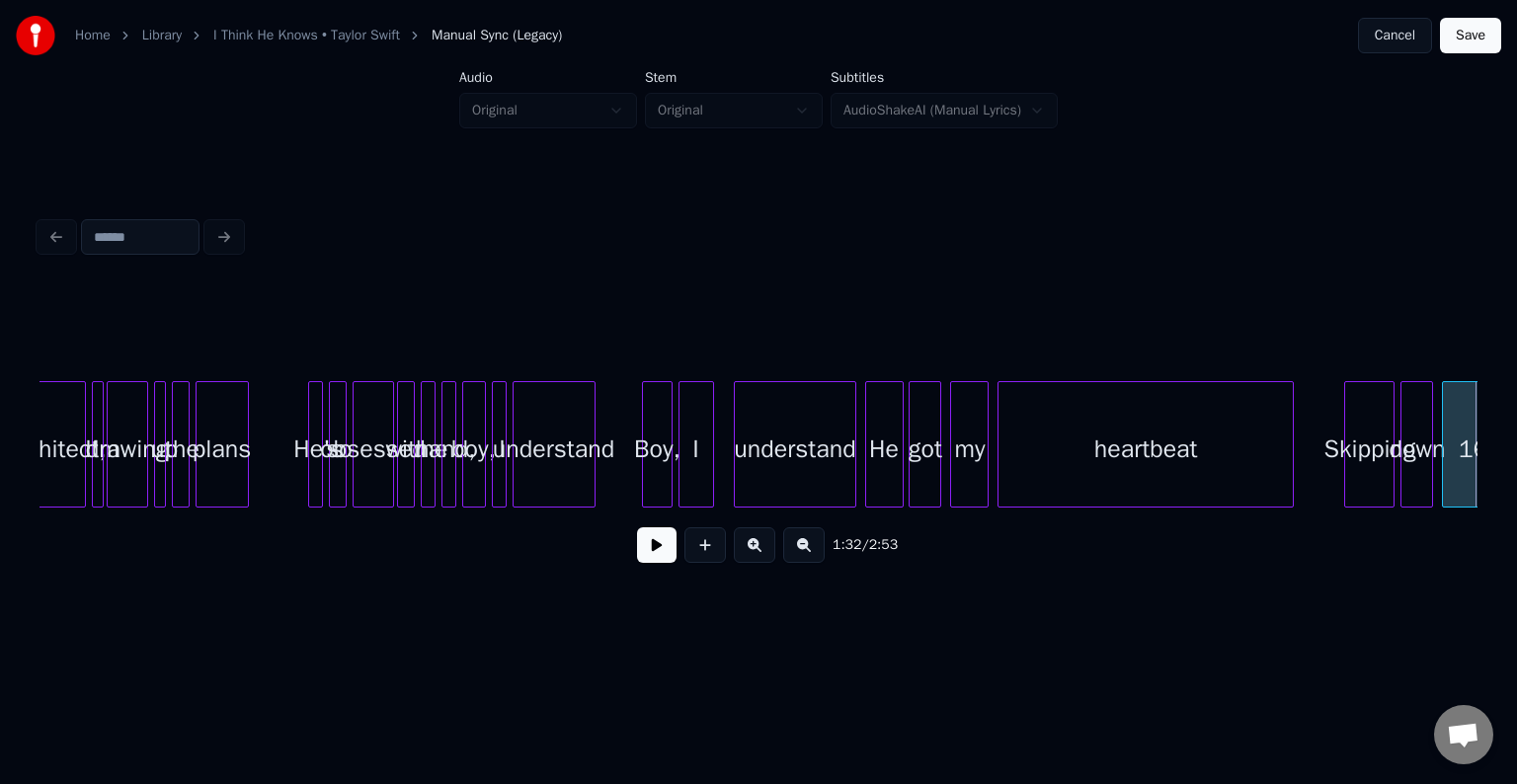 click at bounding box center [1290, 444] 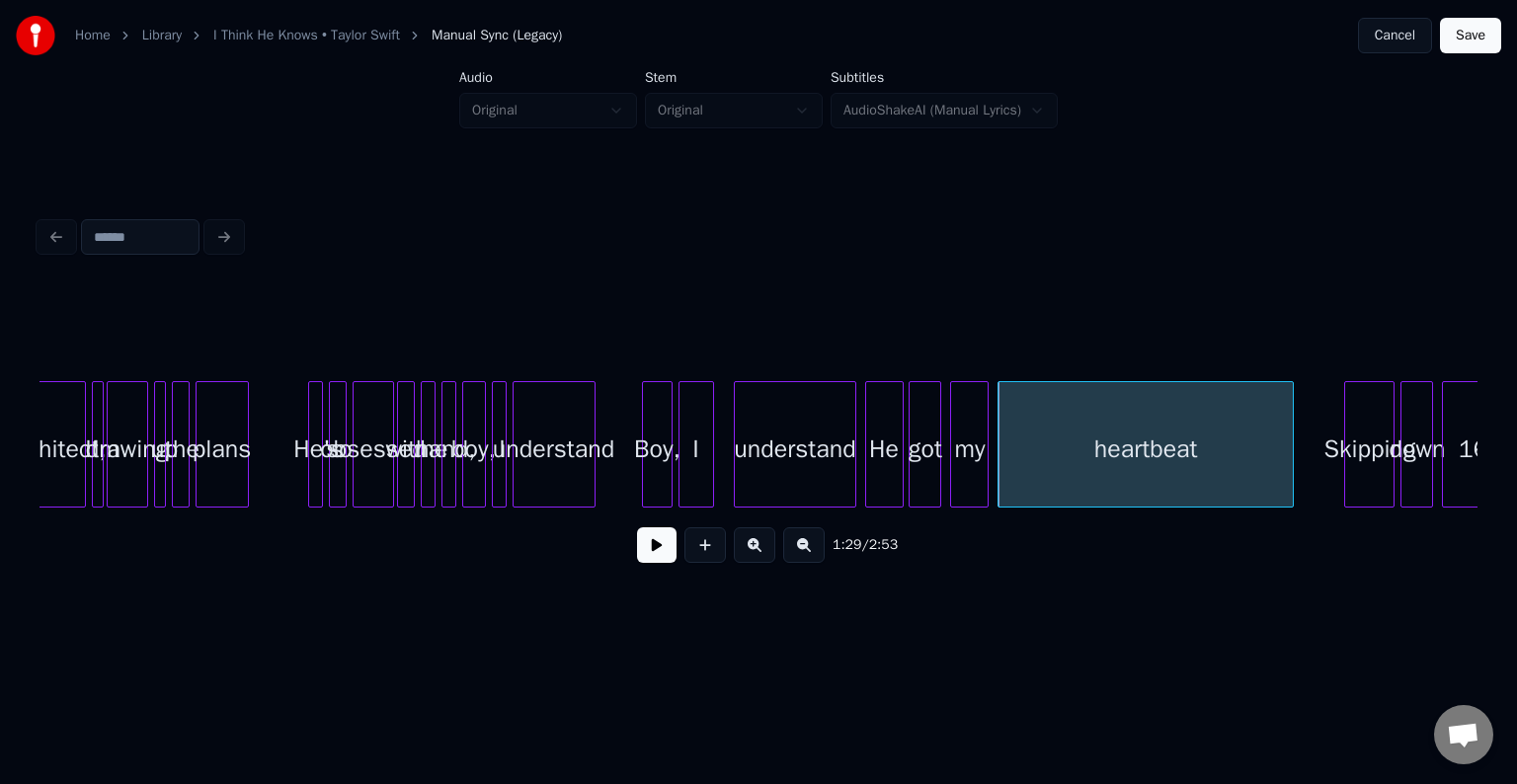 click at bounding box center (657, 545) 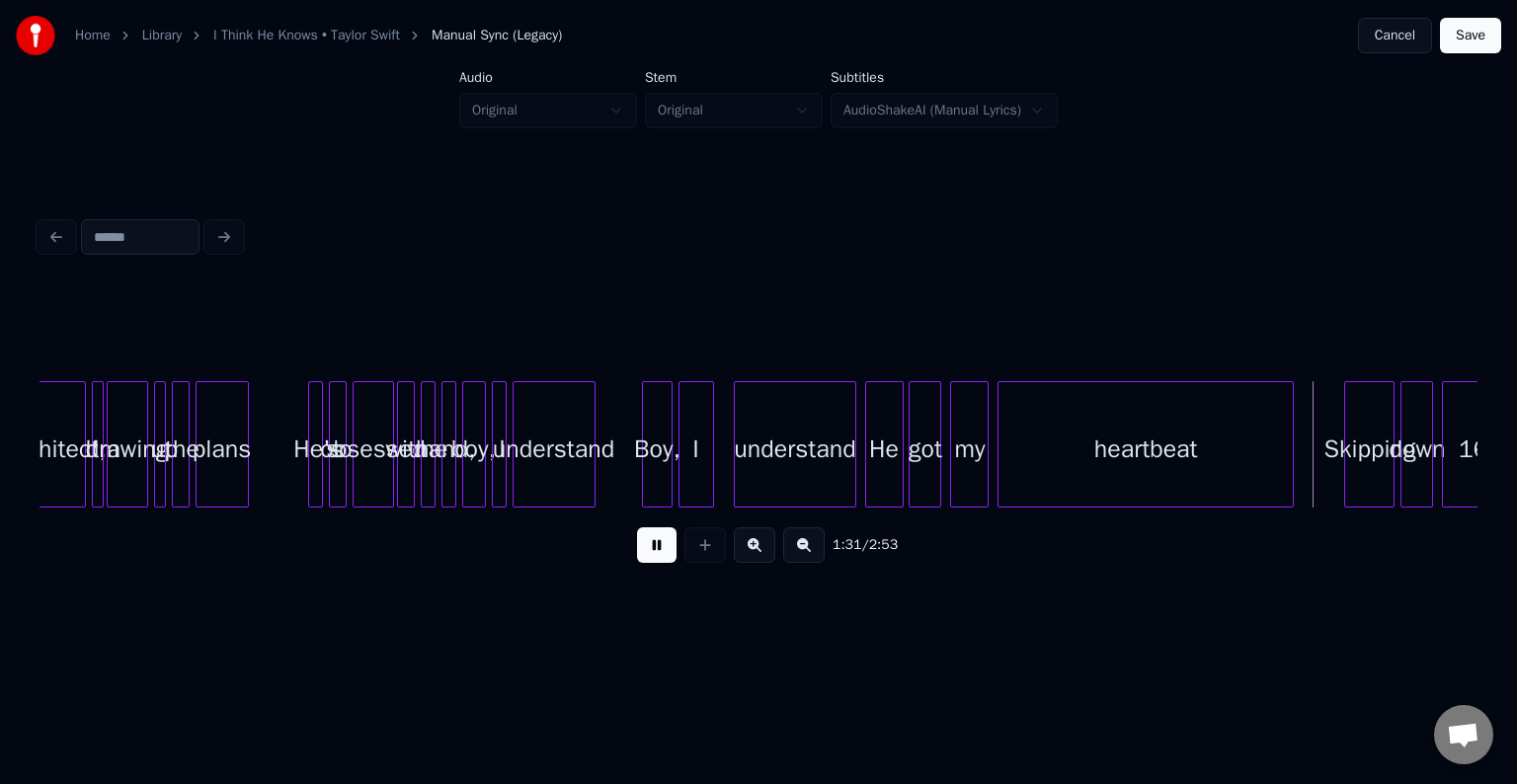 click at bounding box center (657, 545) 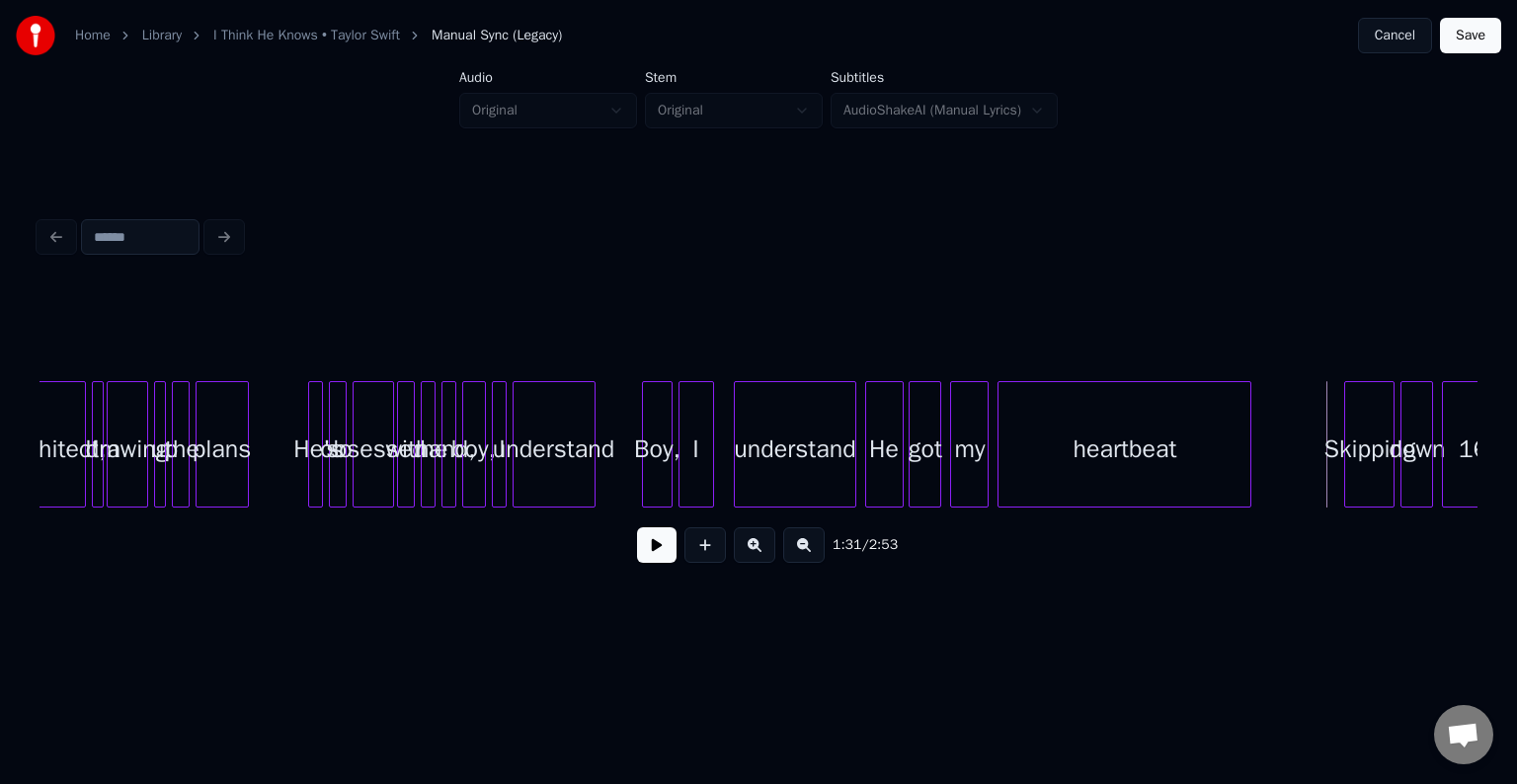 click at bounding box center (1247, 444) 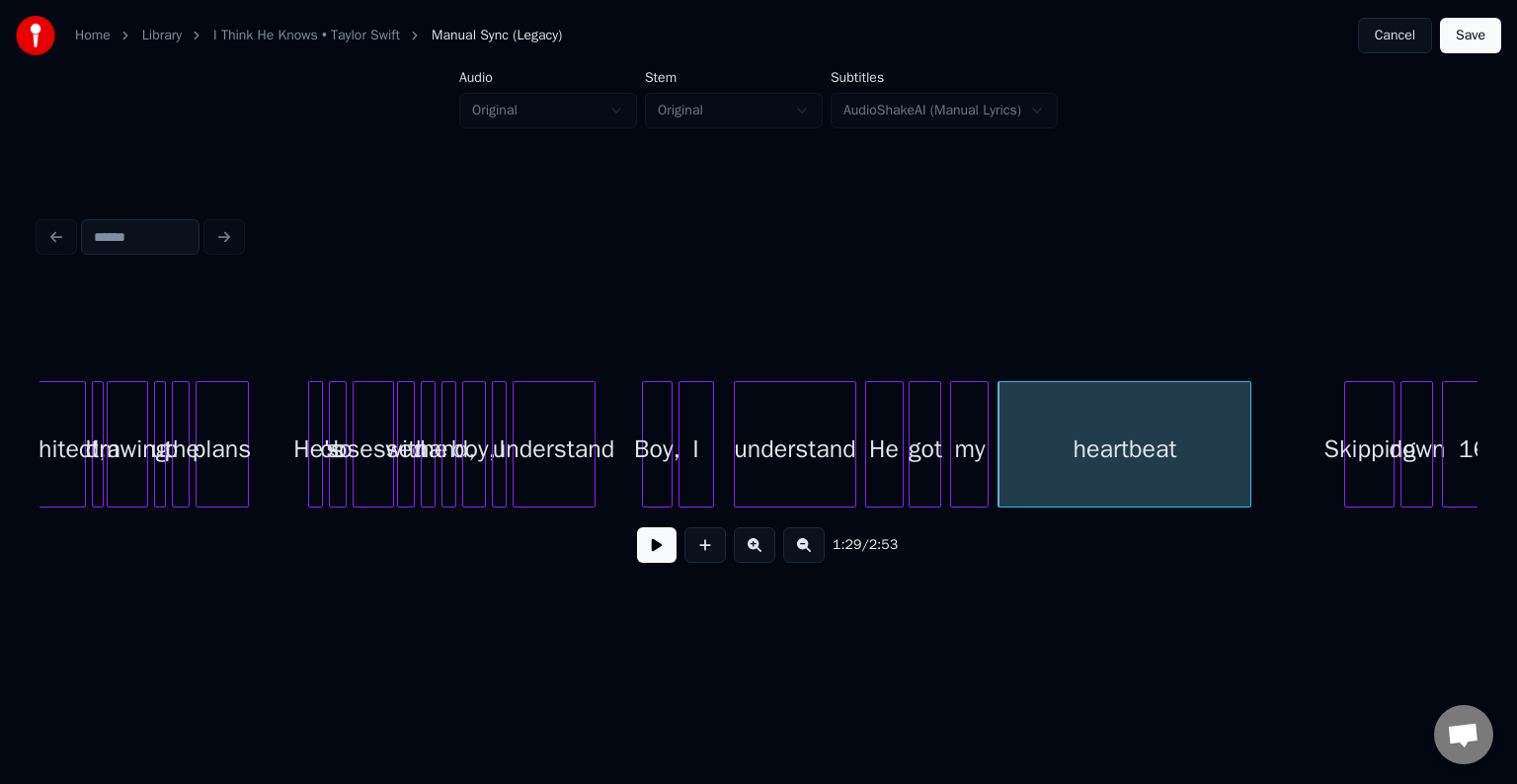 click at bounding box center [657, 545] 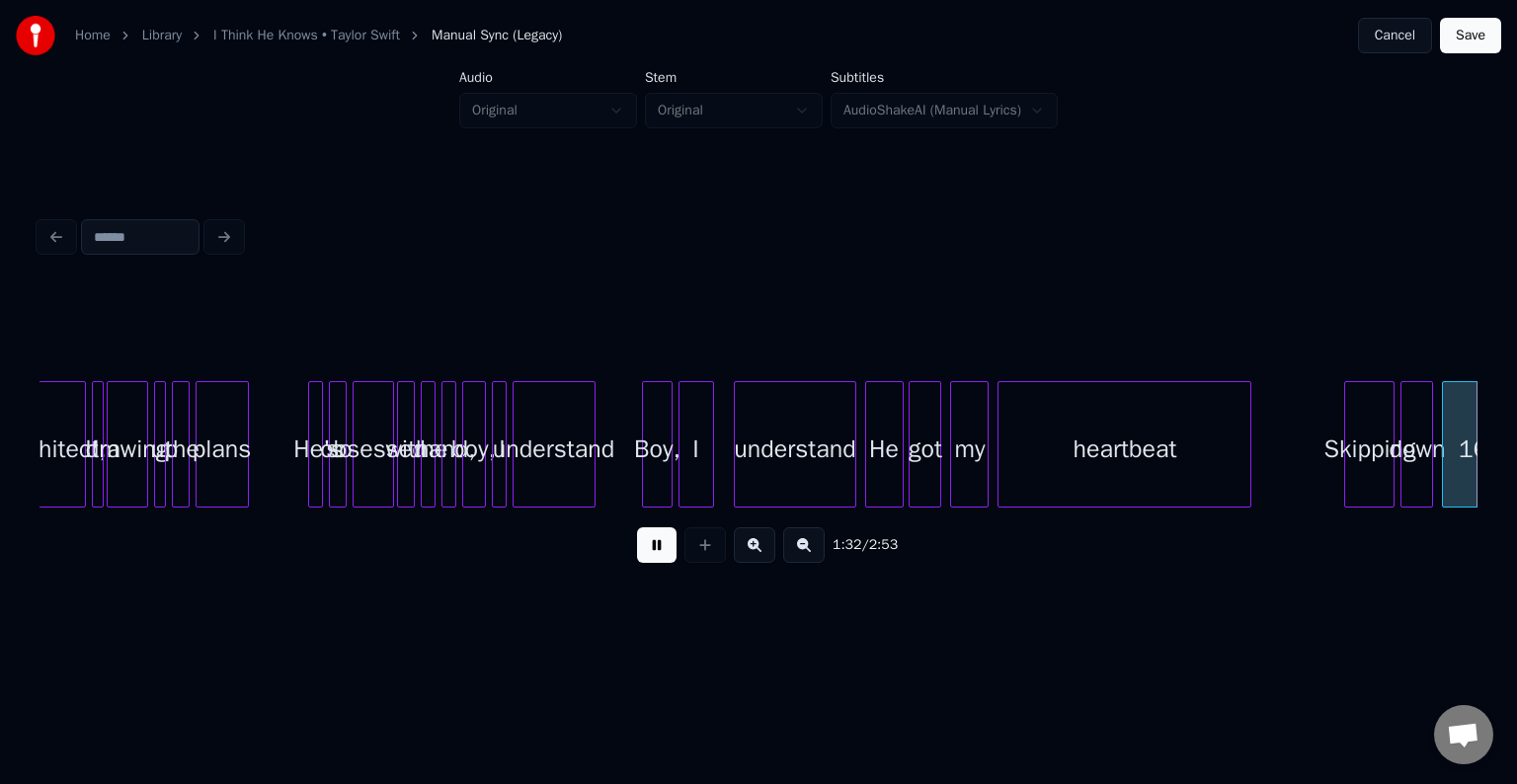 scroll, scrollTop: 0, scrollLeft: 13681, axis: horizontal 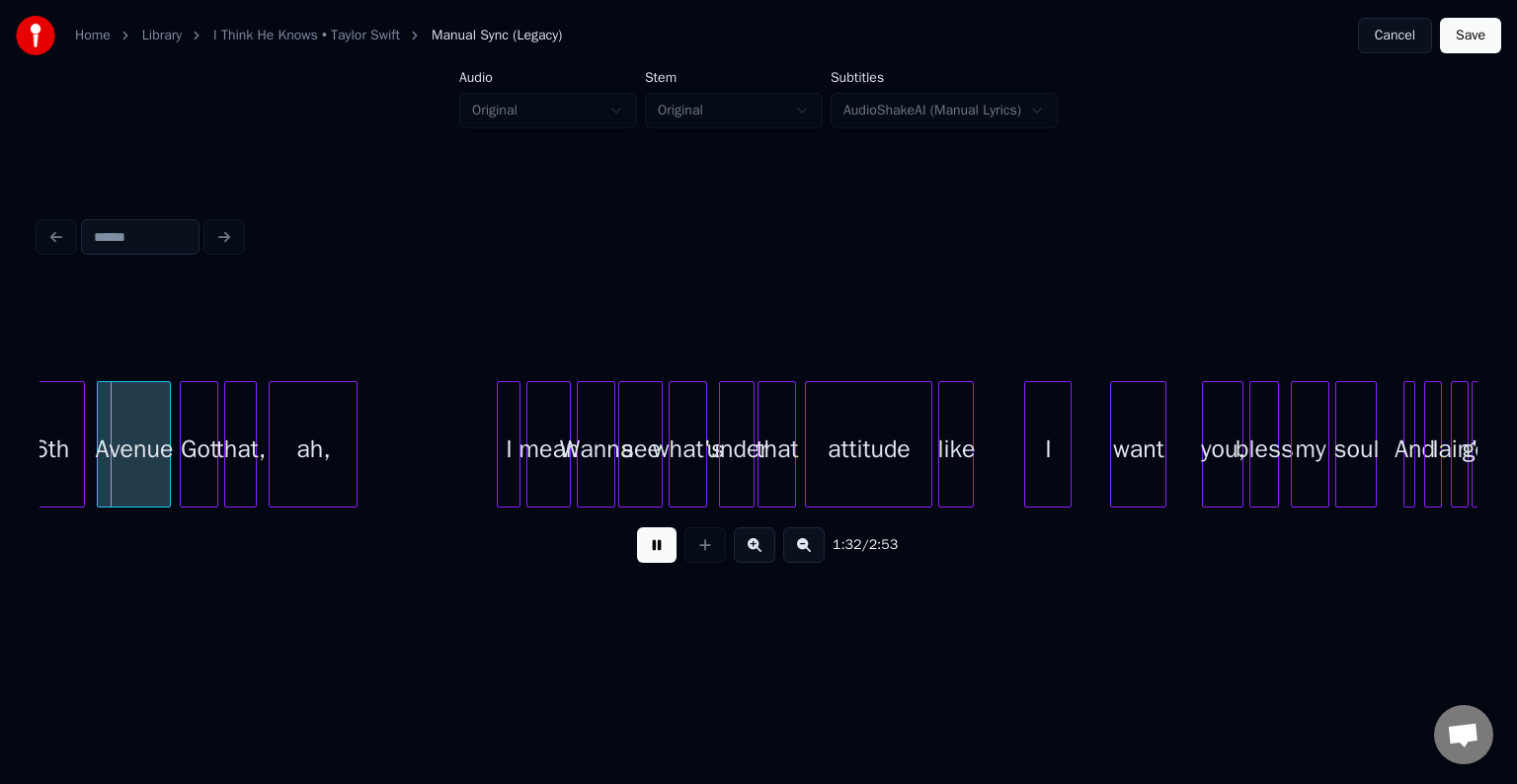 click at bounding box center (657, 545) 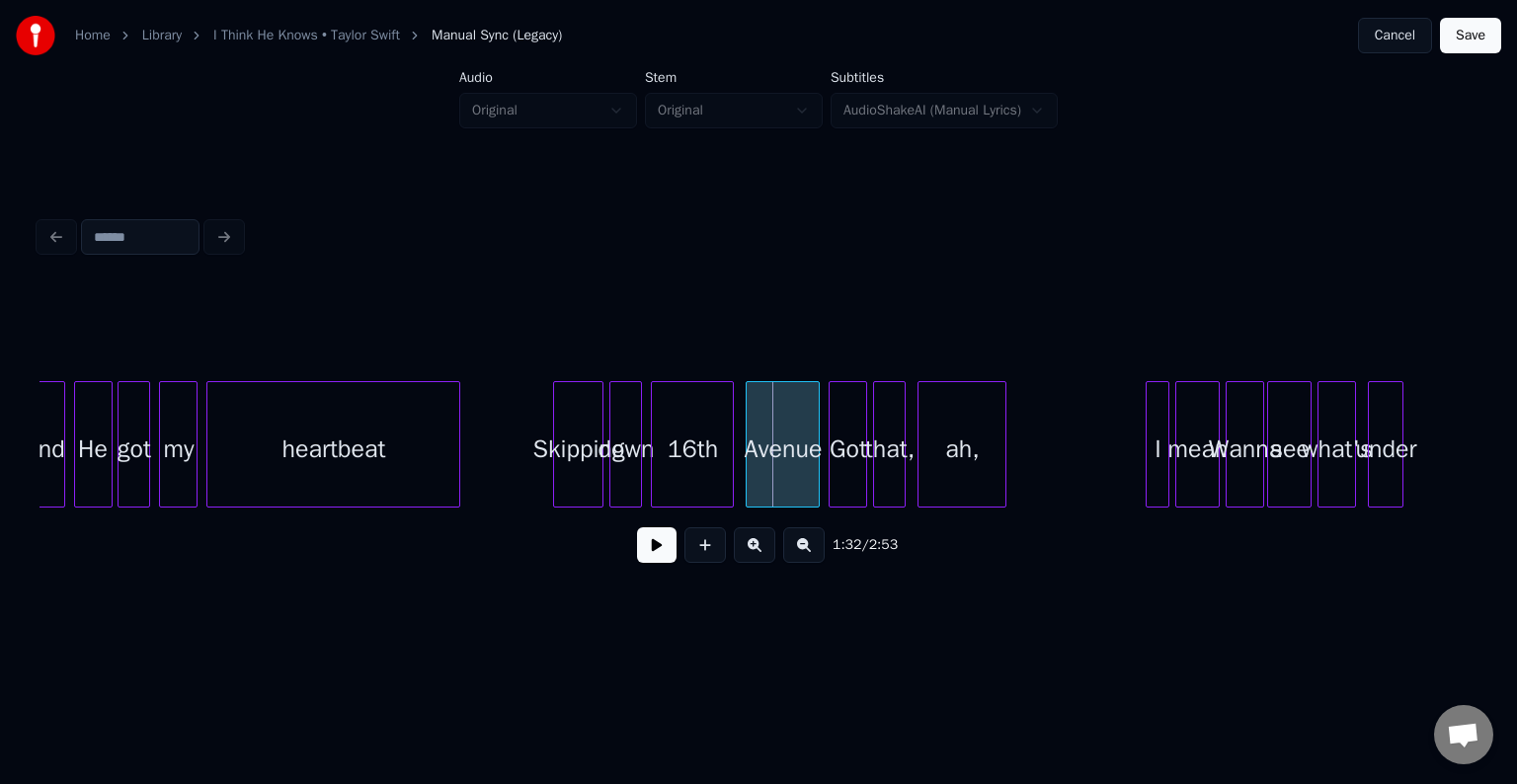scroll, scrollTop: 0, scrollLeft: 13134, axis: horizontal 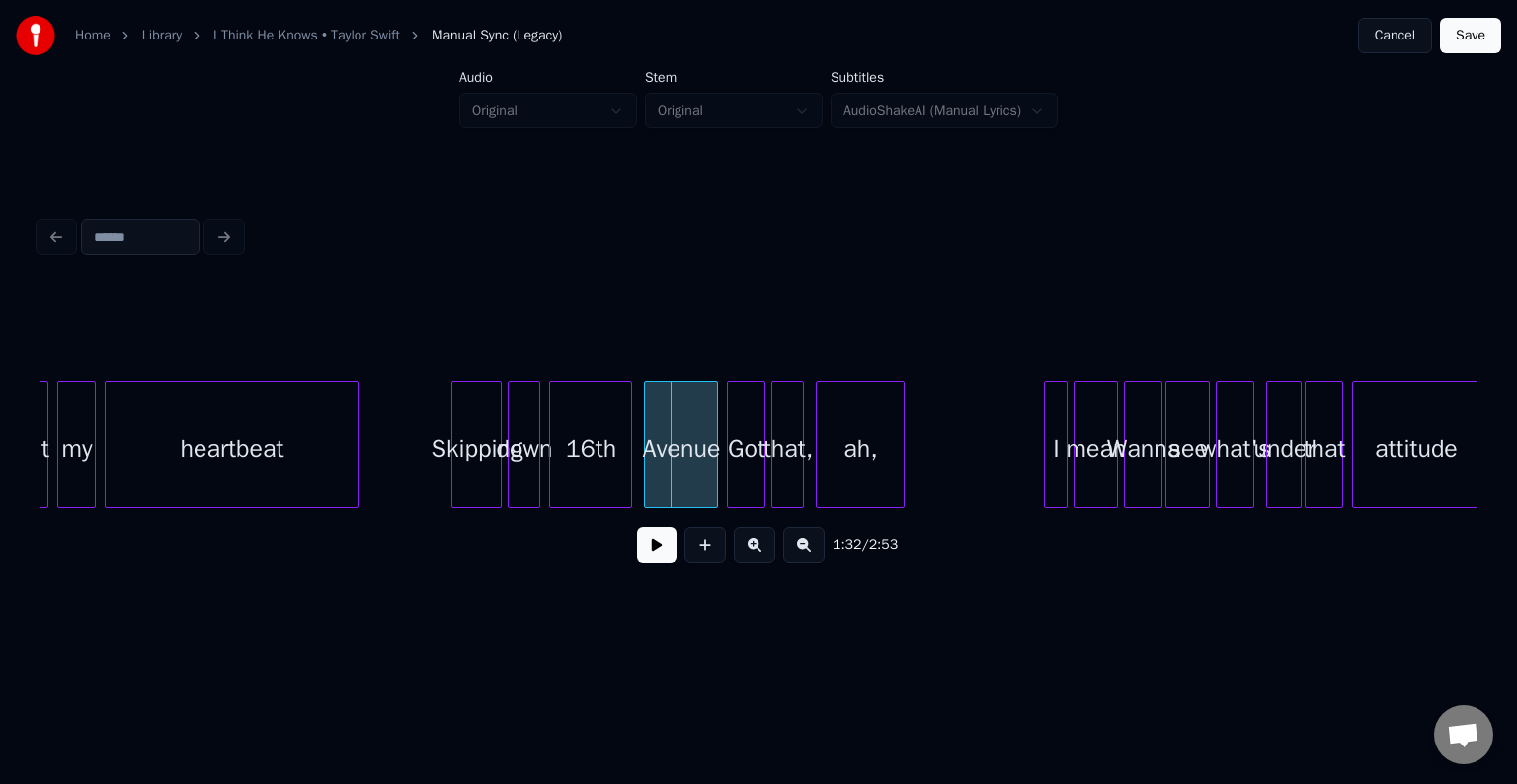 click at bounding box center (657, 545) 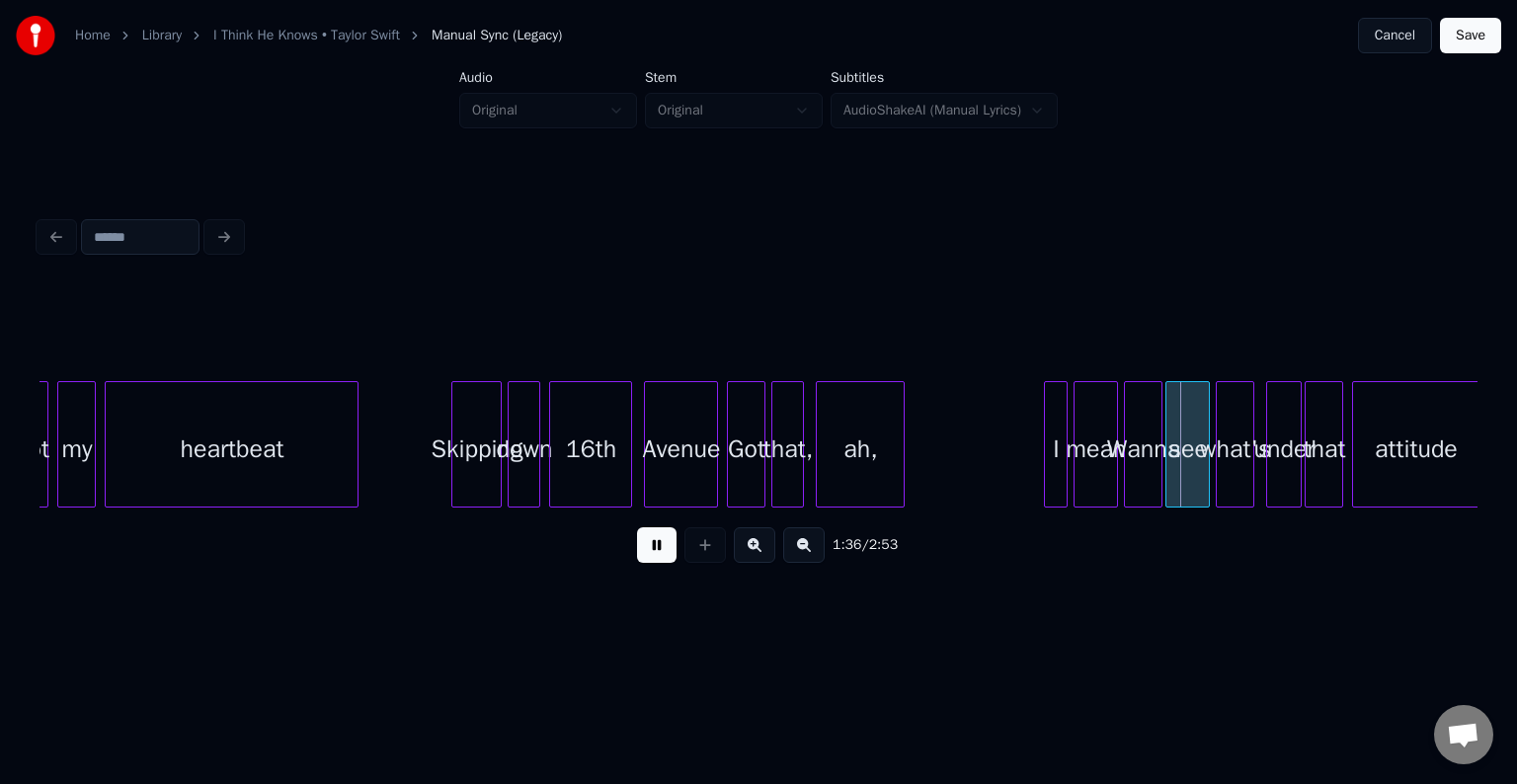 click at bounding box center (657, 545) 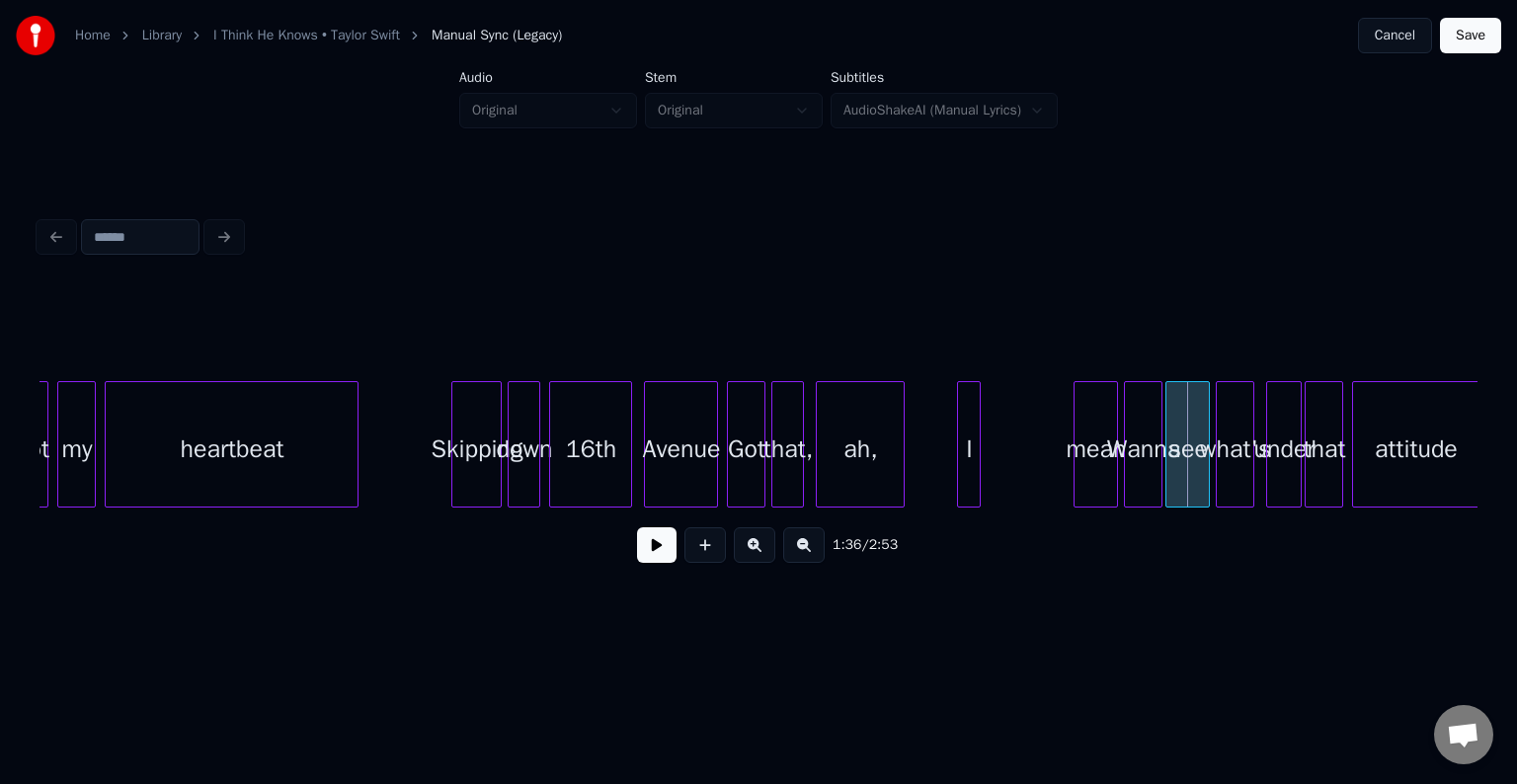 click on "I" at bounding box center [969, 449] 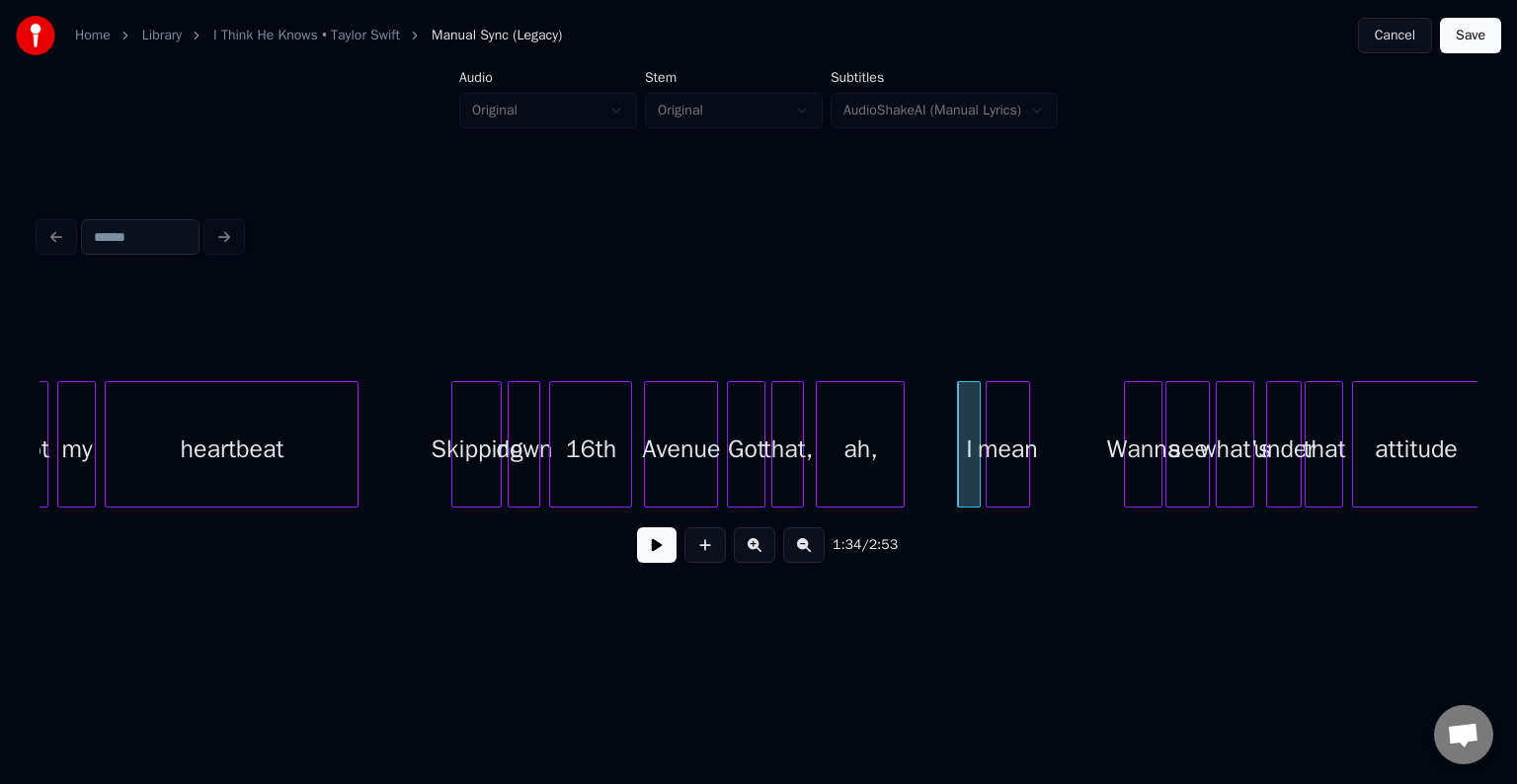 click on "mean" at bounding box center [1007, 449] 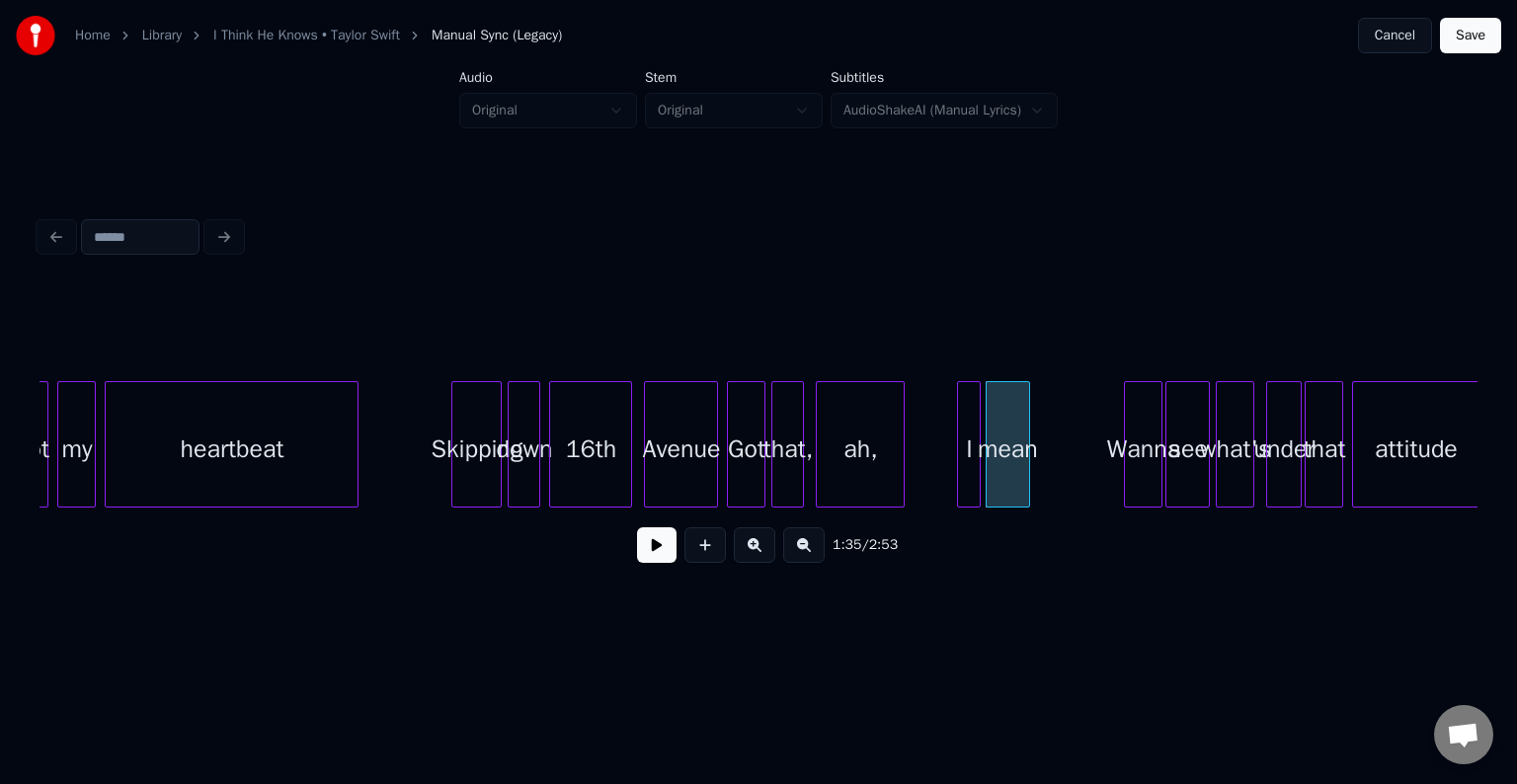 click at bounding box center [901, 444] 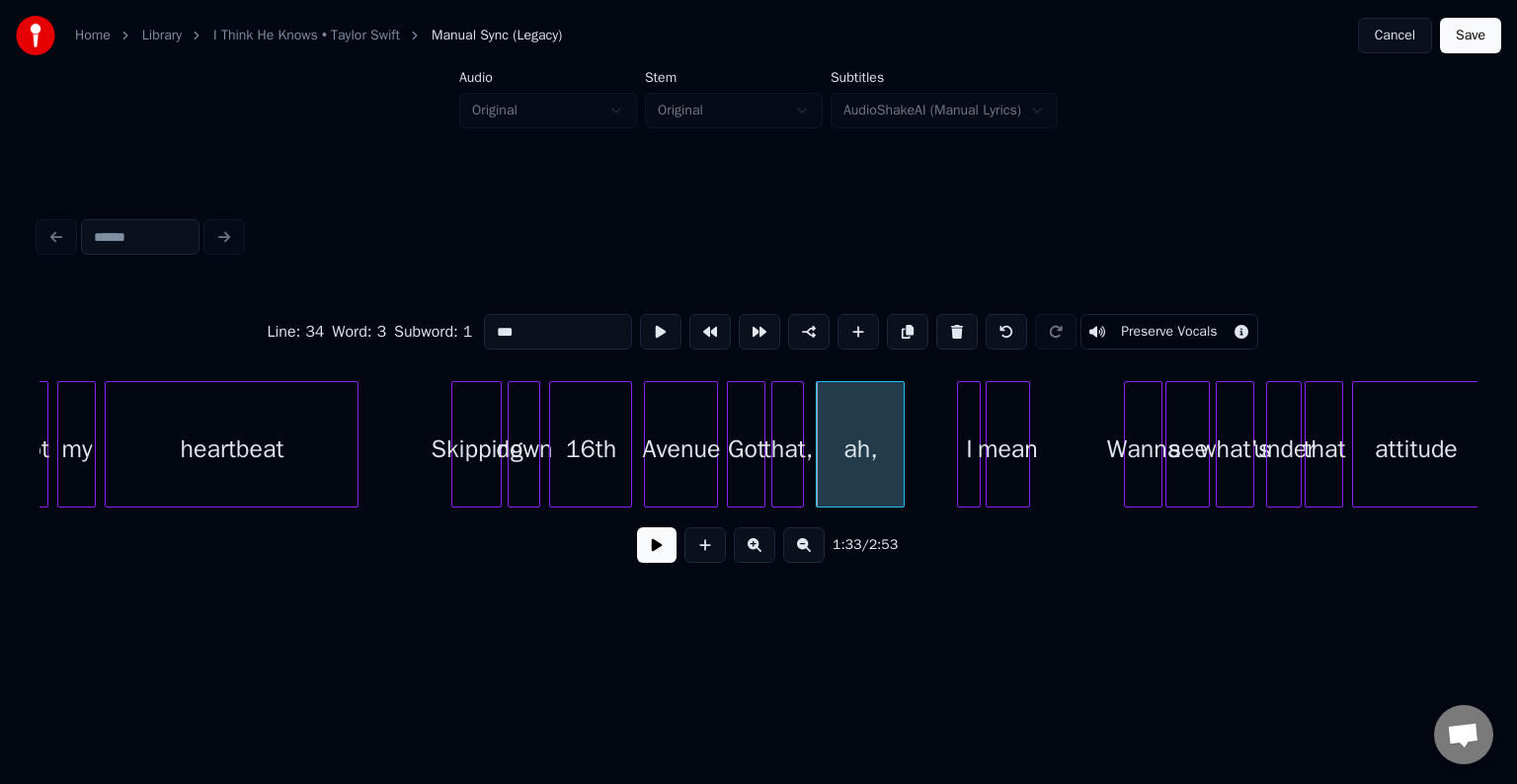 click at bounding box center [657, 545] 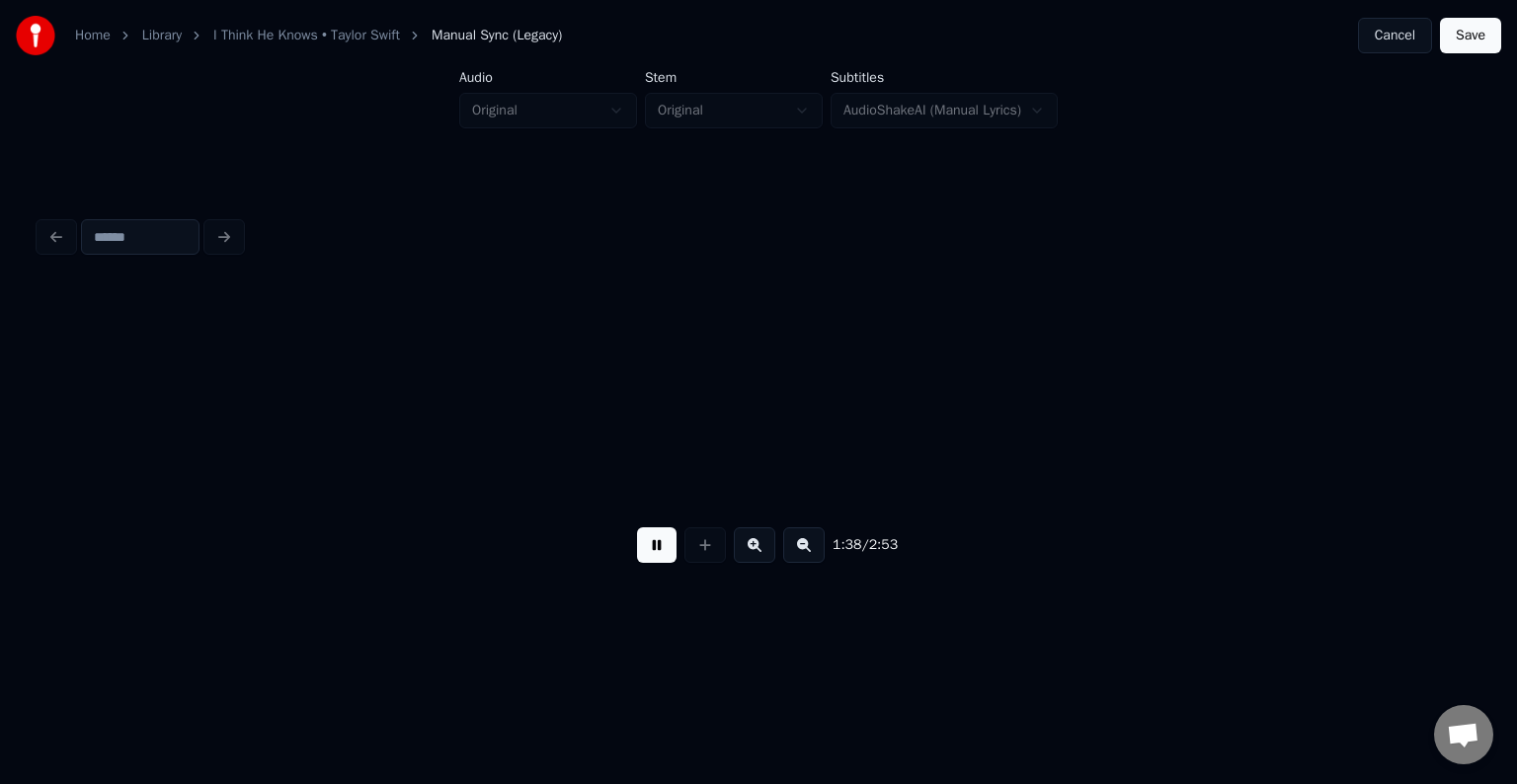 scroll, scrollTop: 0, scrollLeft: 14573, axis: horizontal 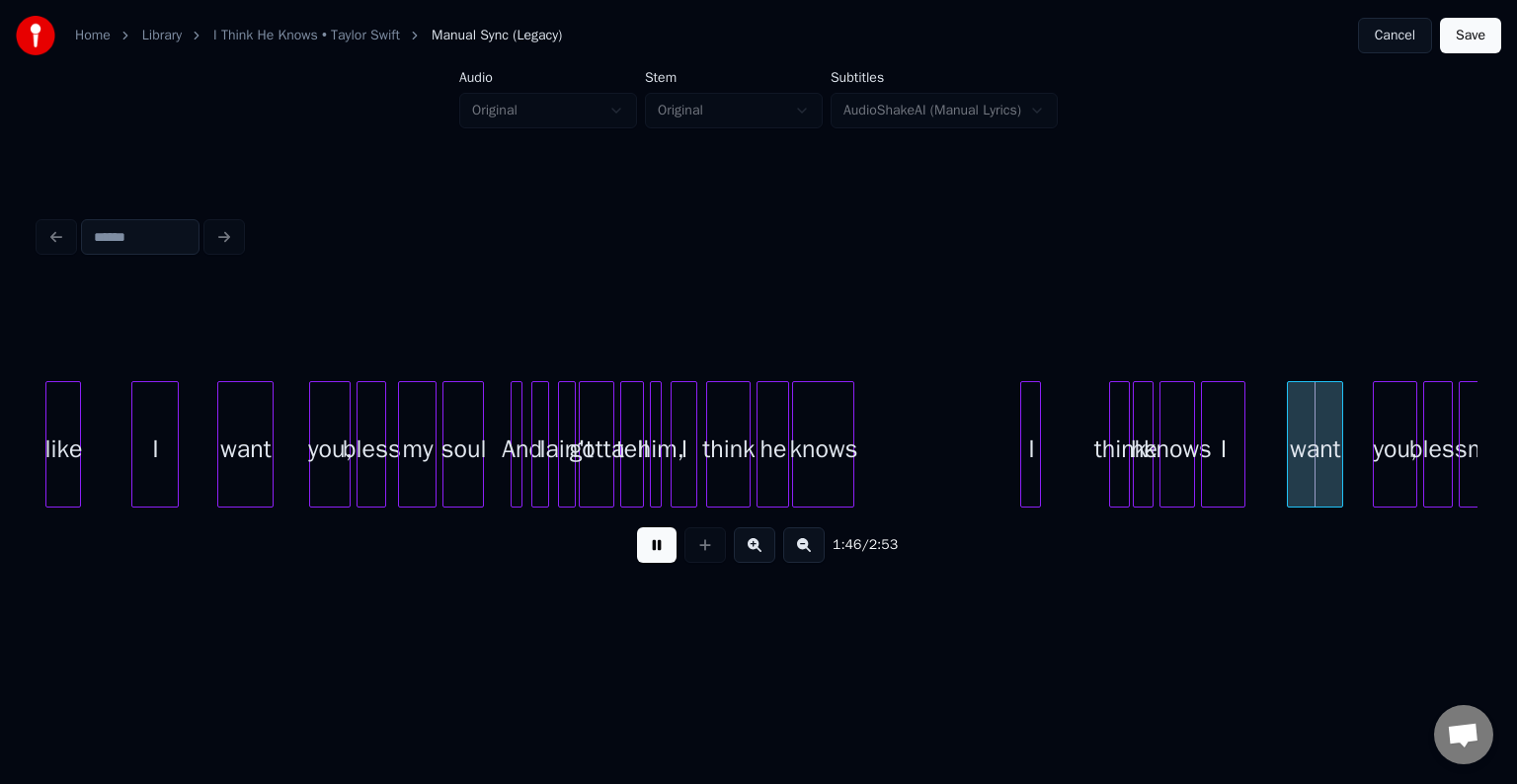 click at bounding box center (657, 545) 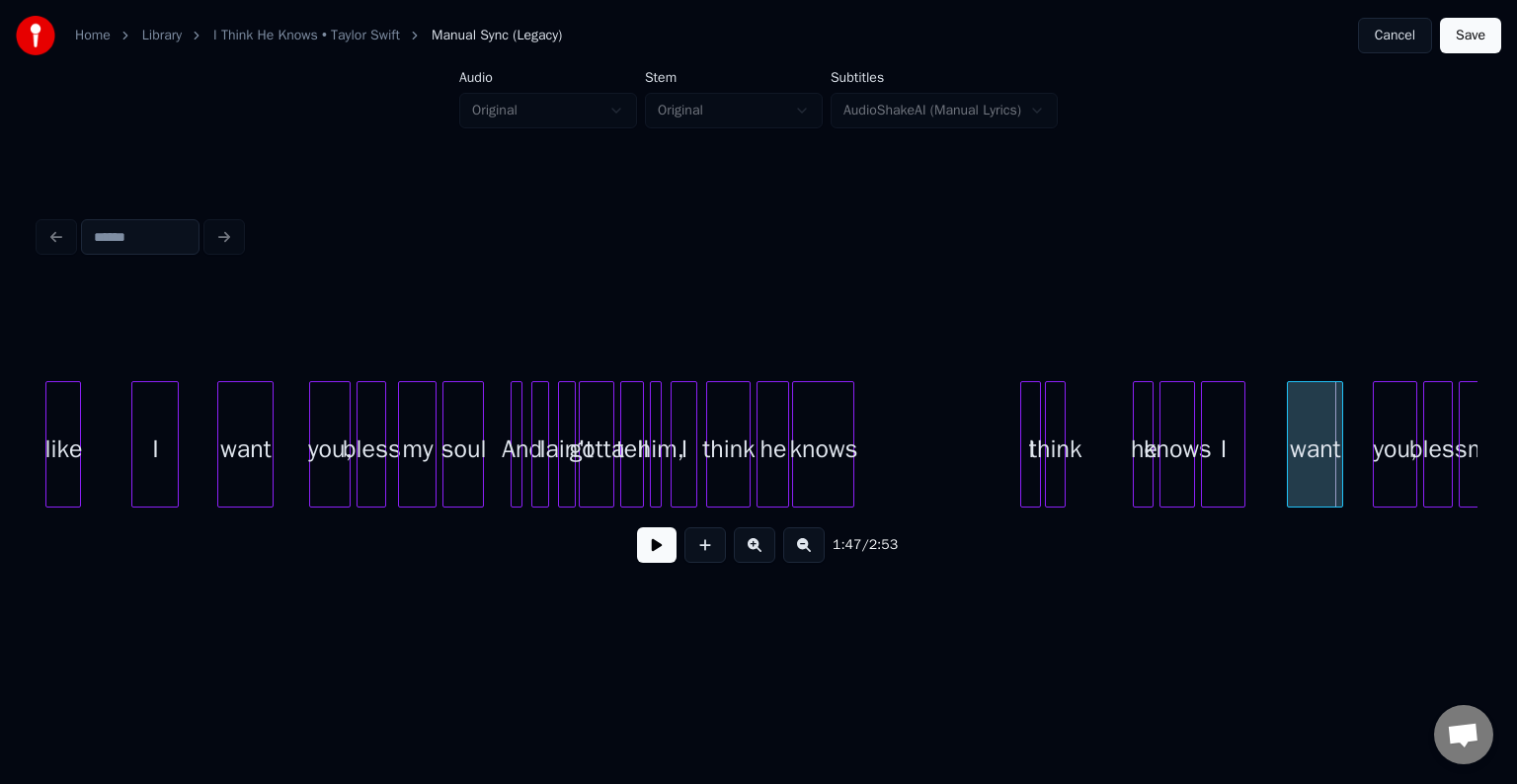 click on "think" at bounding box center [1056, 449] 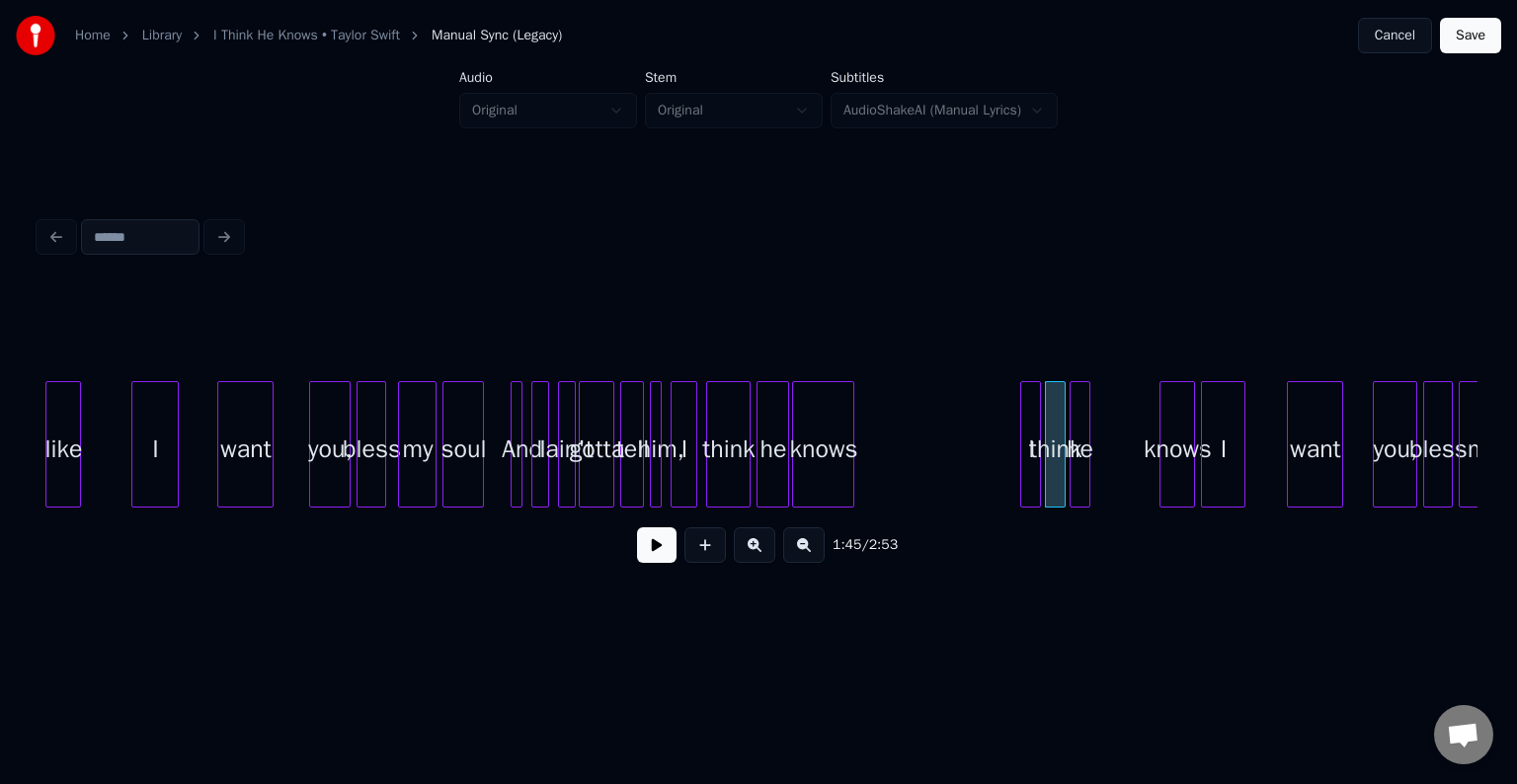 click on "he" at bounding box center [1080, 449] 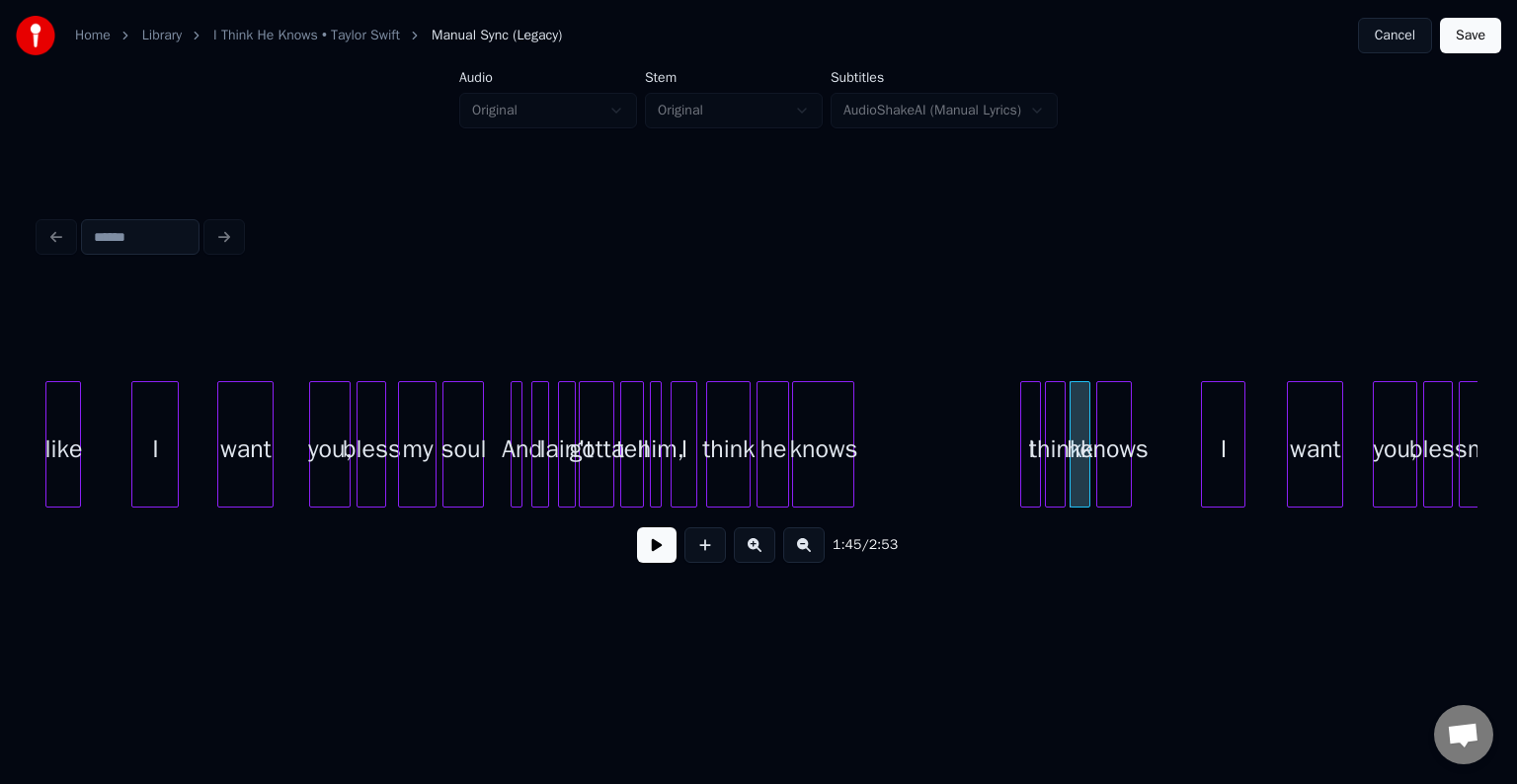 click on "knows" at bounding box center [1114, 449] 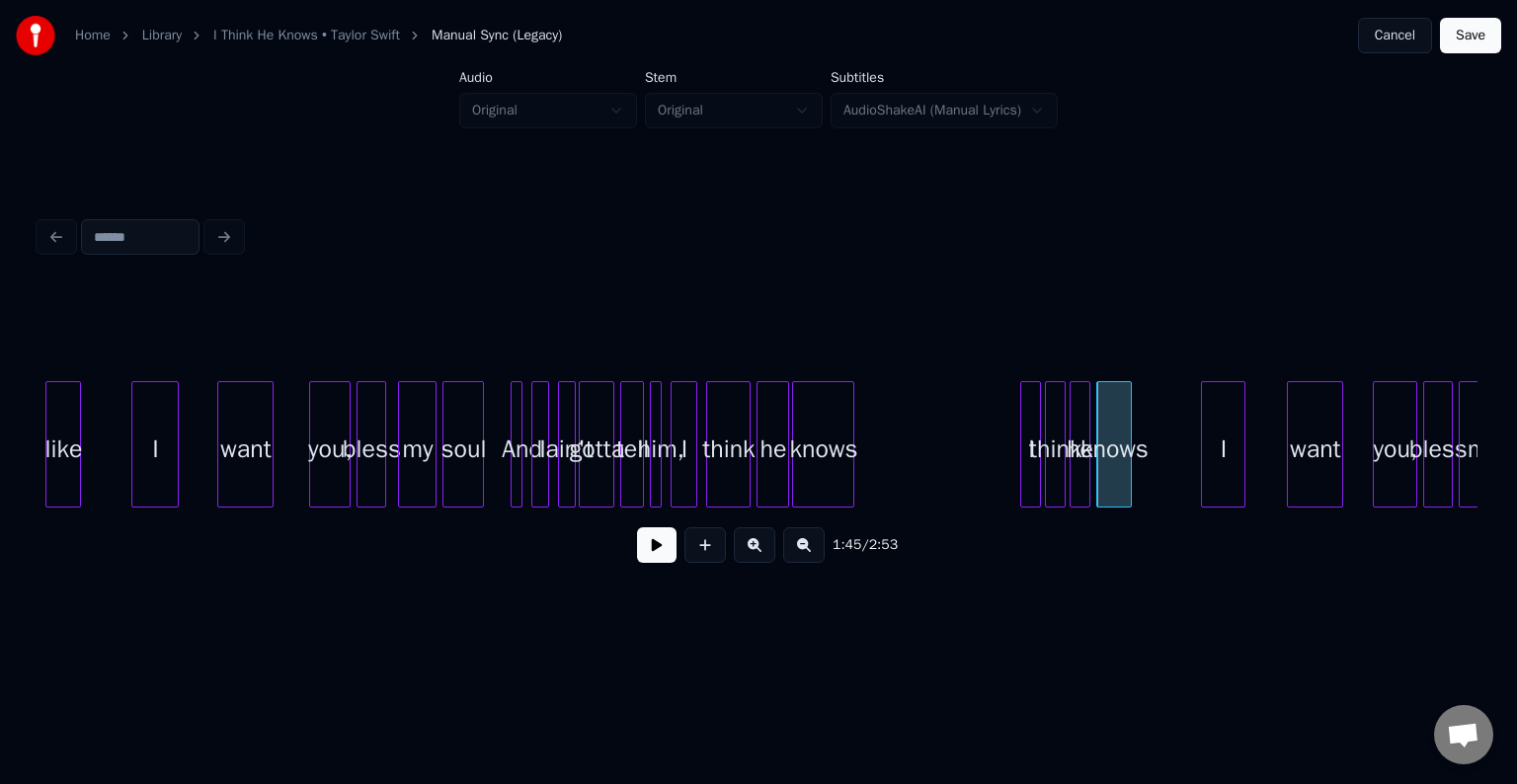 click on "like I want you, bless my soul And I ain't gotta tell him, I think he knows I think he knows I want you, bless my" at bounding box center (-1686, 444) 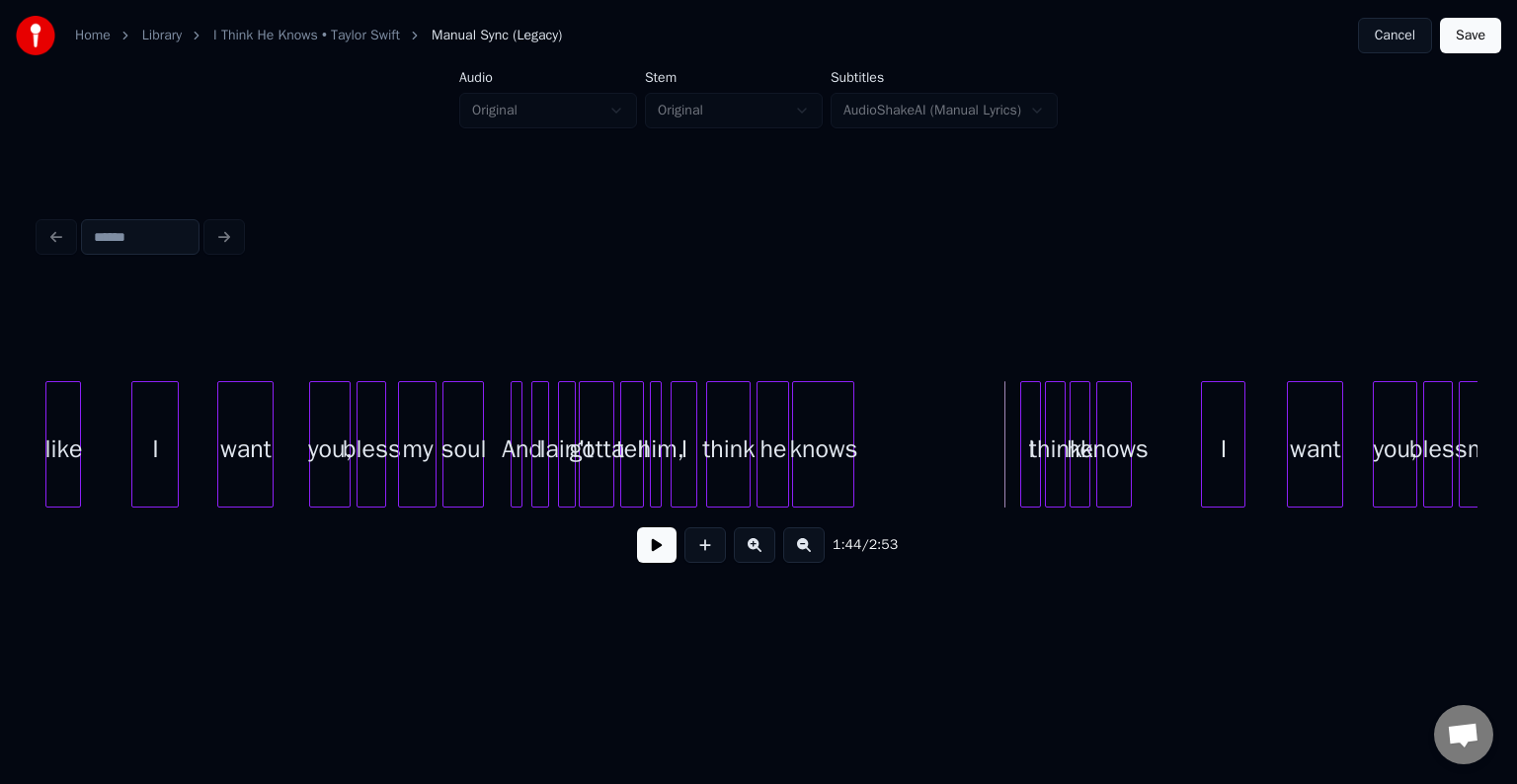 click at bounding box center [657, 545] 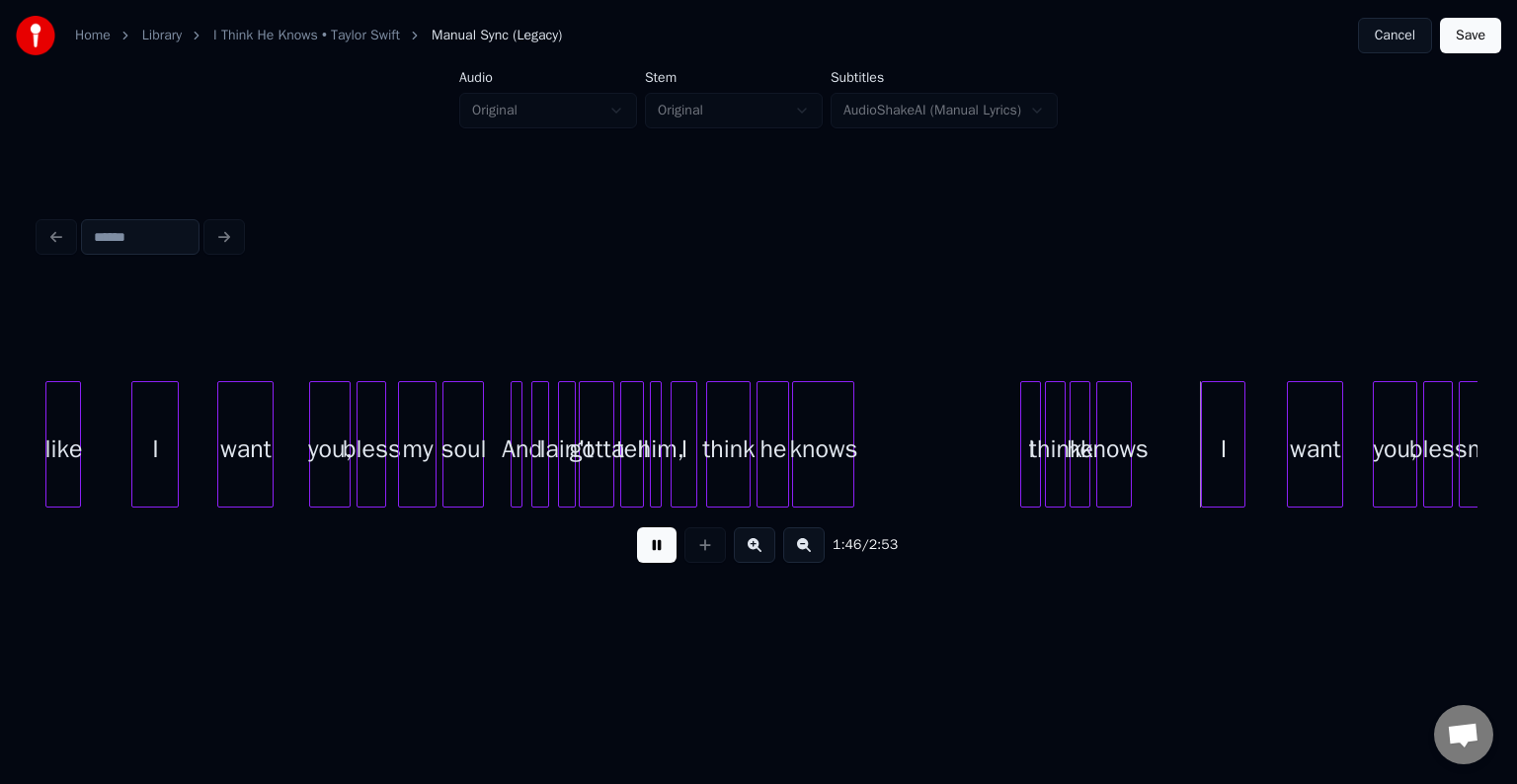 click at bounding box center (657, 545) 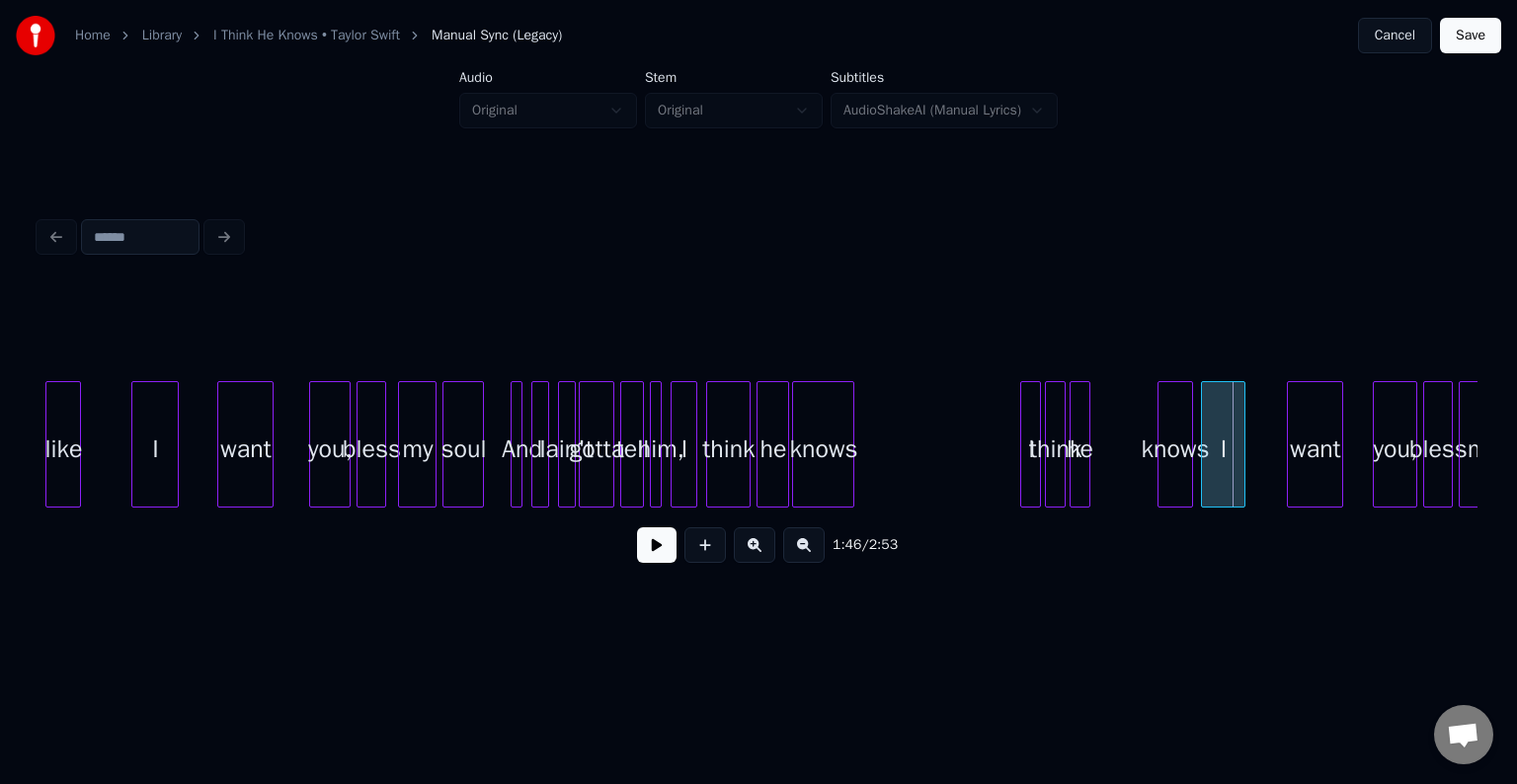 click on "knows" at bounding box center [1175, 449] 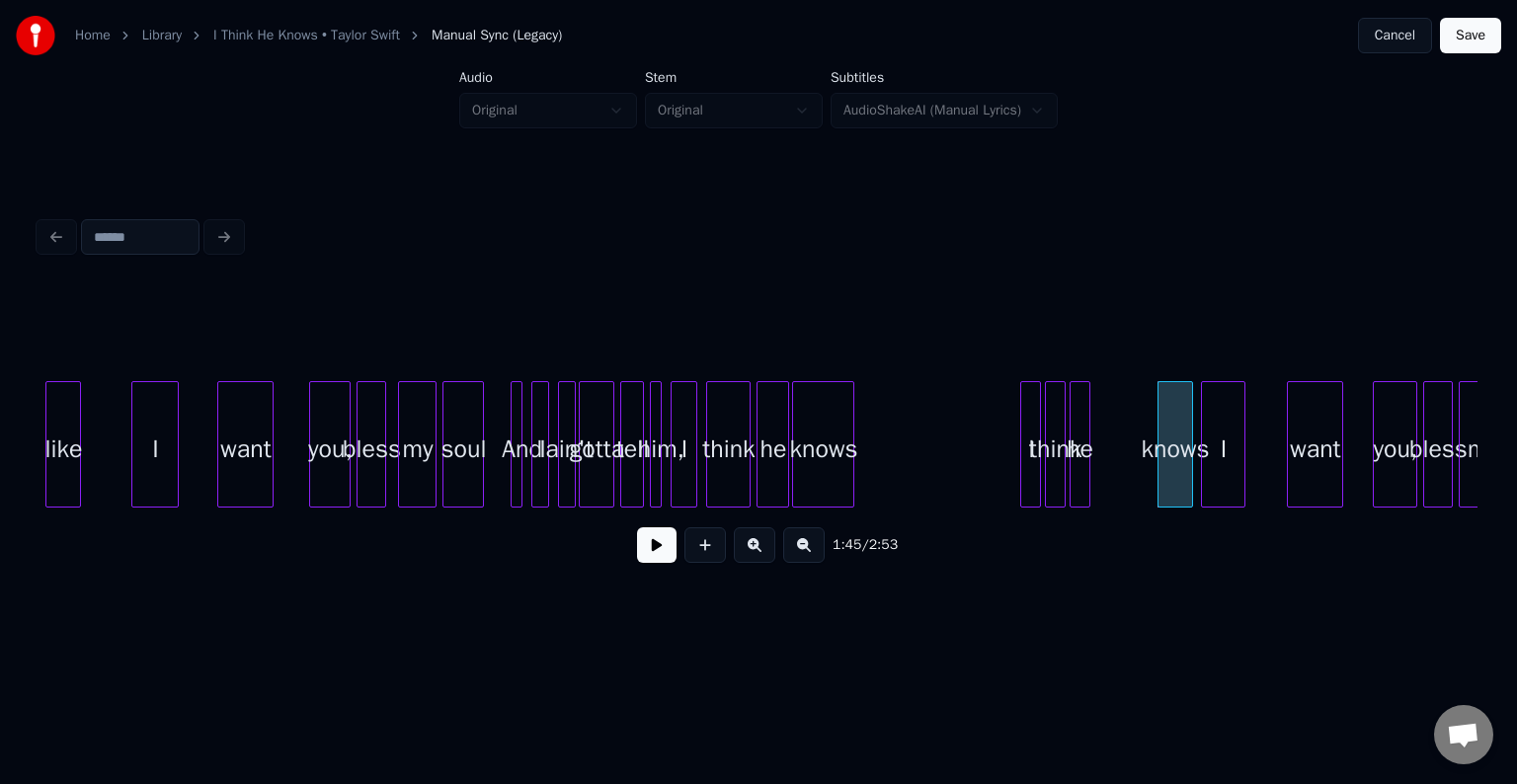 click at bounding box center (1074, 444) 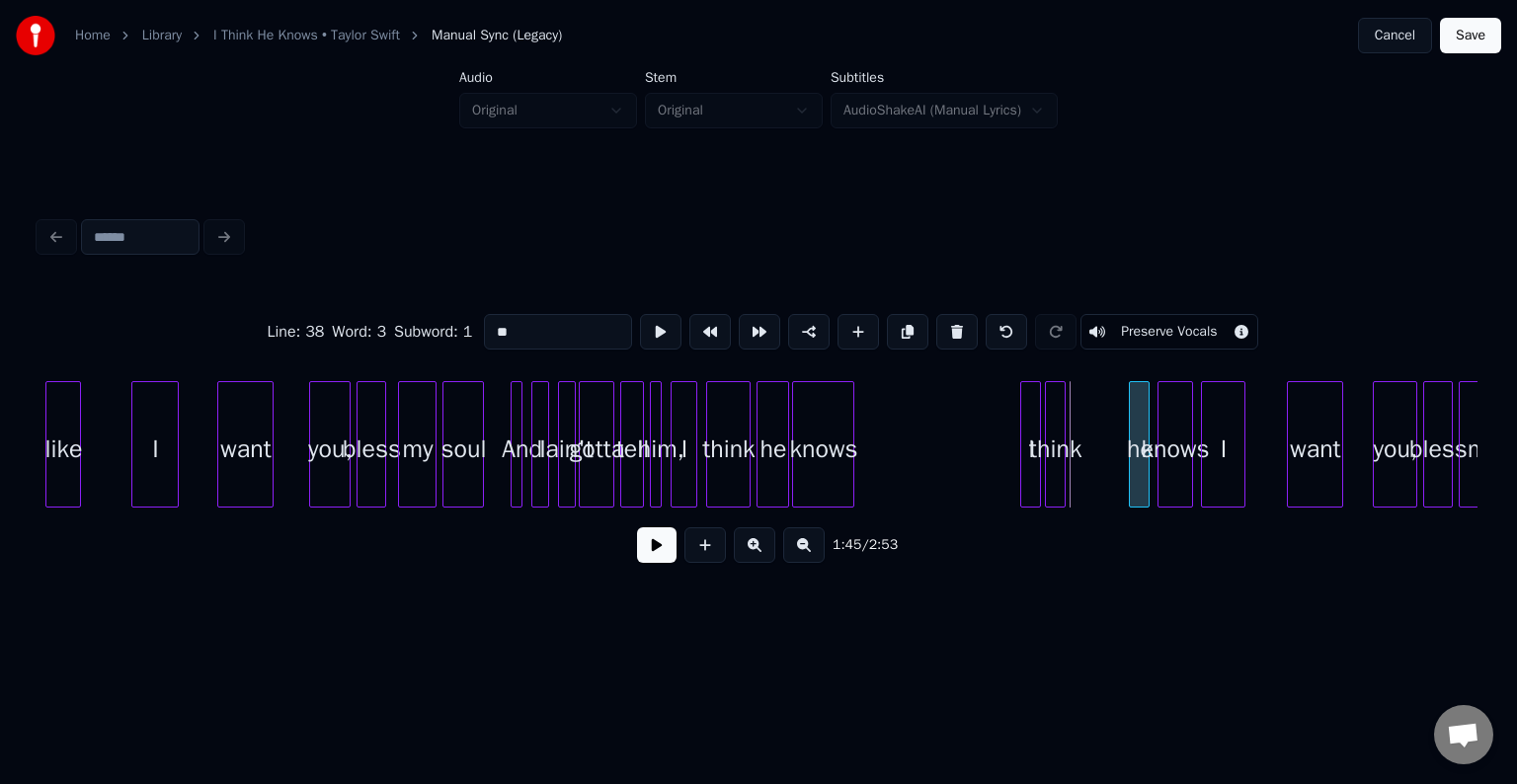 click on "he" at bounding box center [1140, 449] 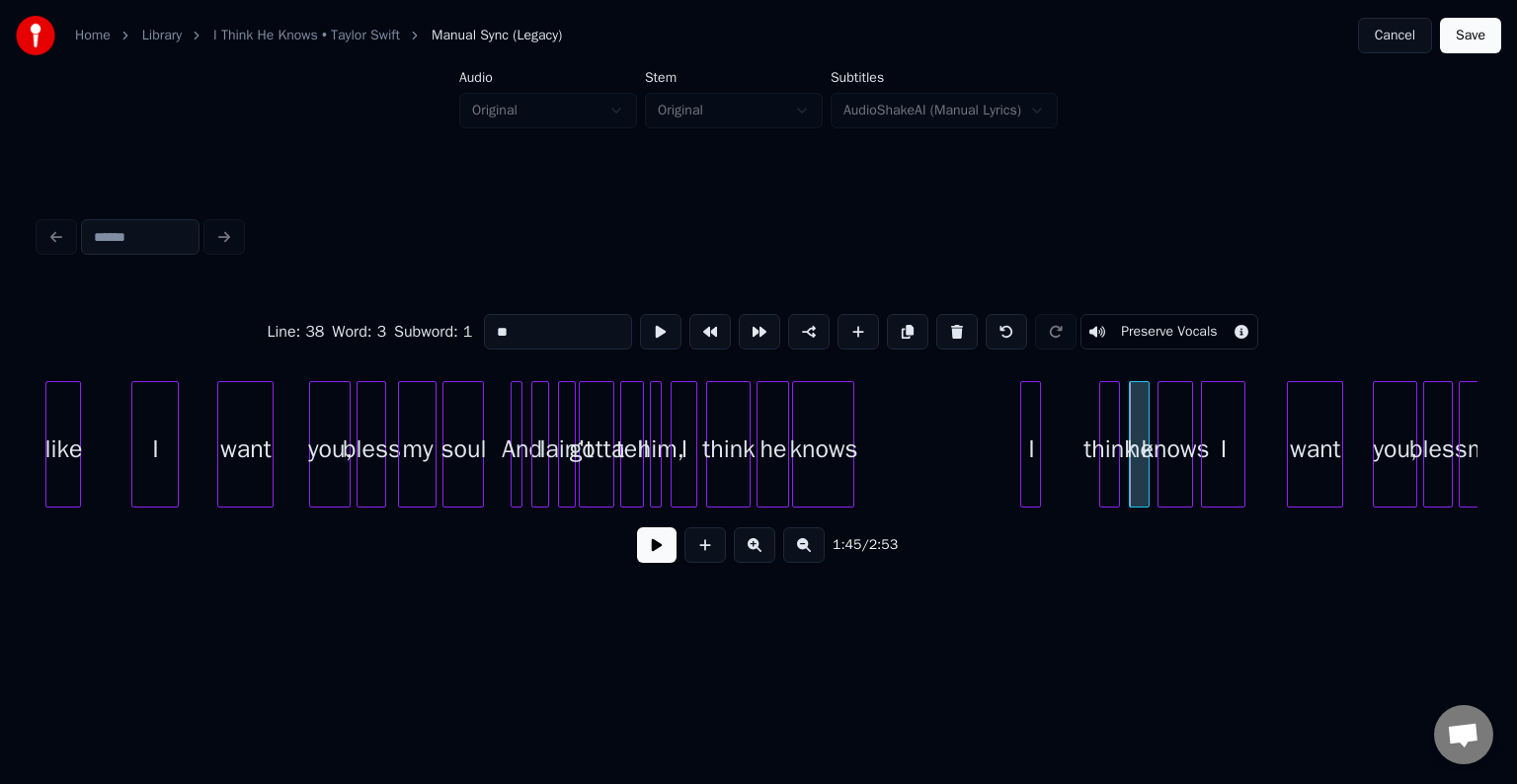 click on "think" at bounding box center (1110, 449) 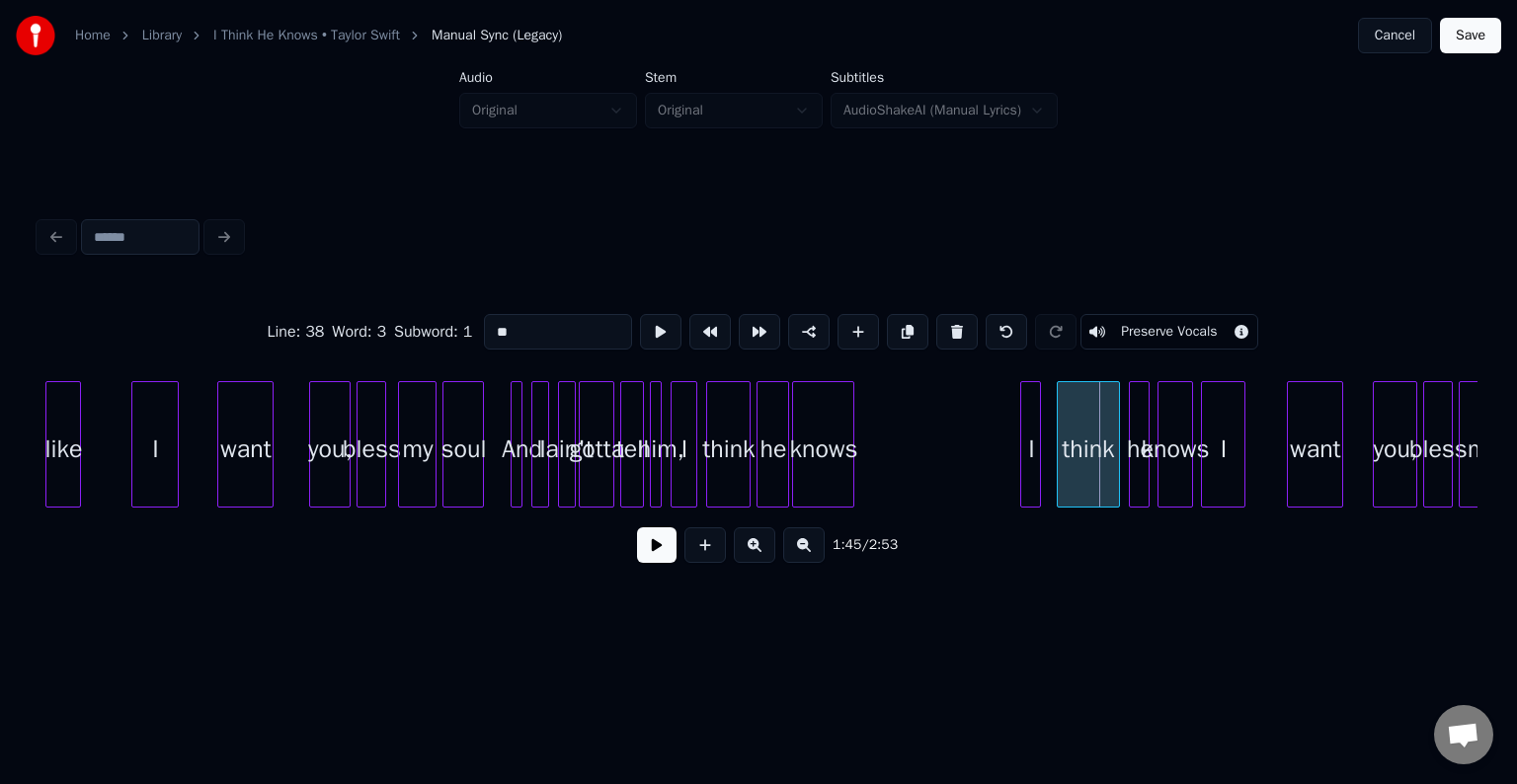 click at bounding box center (1061, 444) 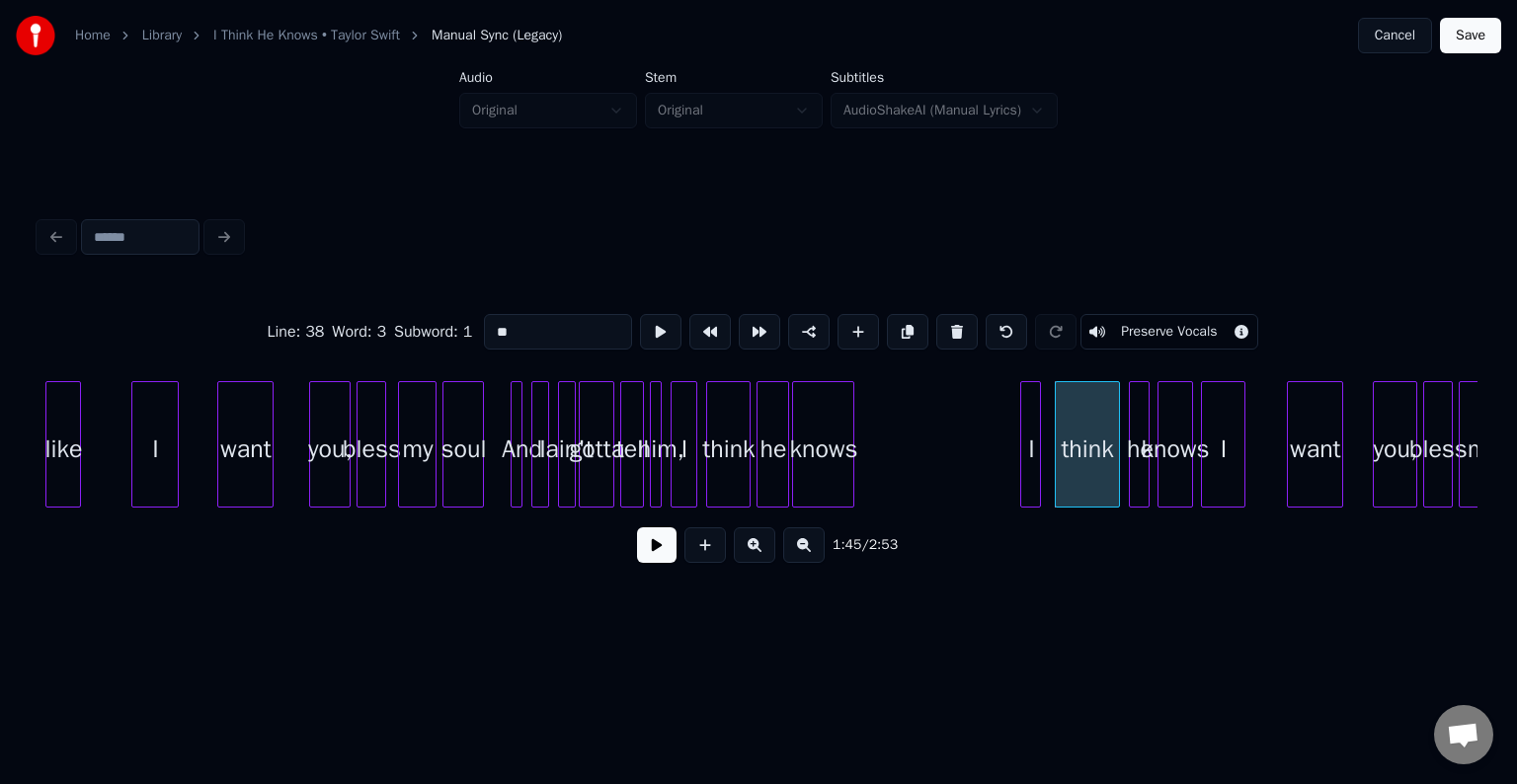 drag, startPoint x: 992, startPoint y: 479, endPoint x: 969, endPoint y: 478, distance: 23.021729 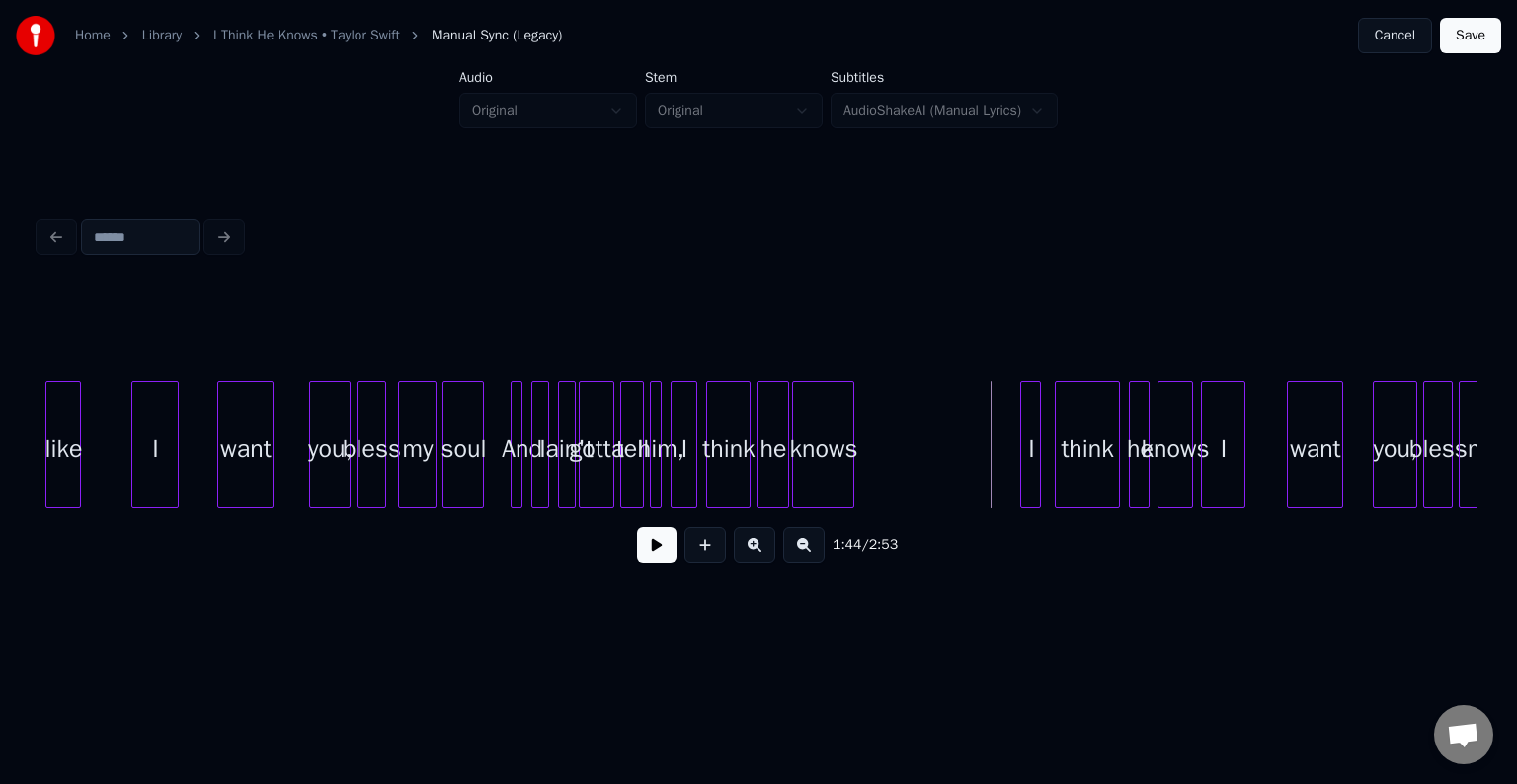 click at bounding box center [657, 545] 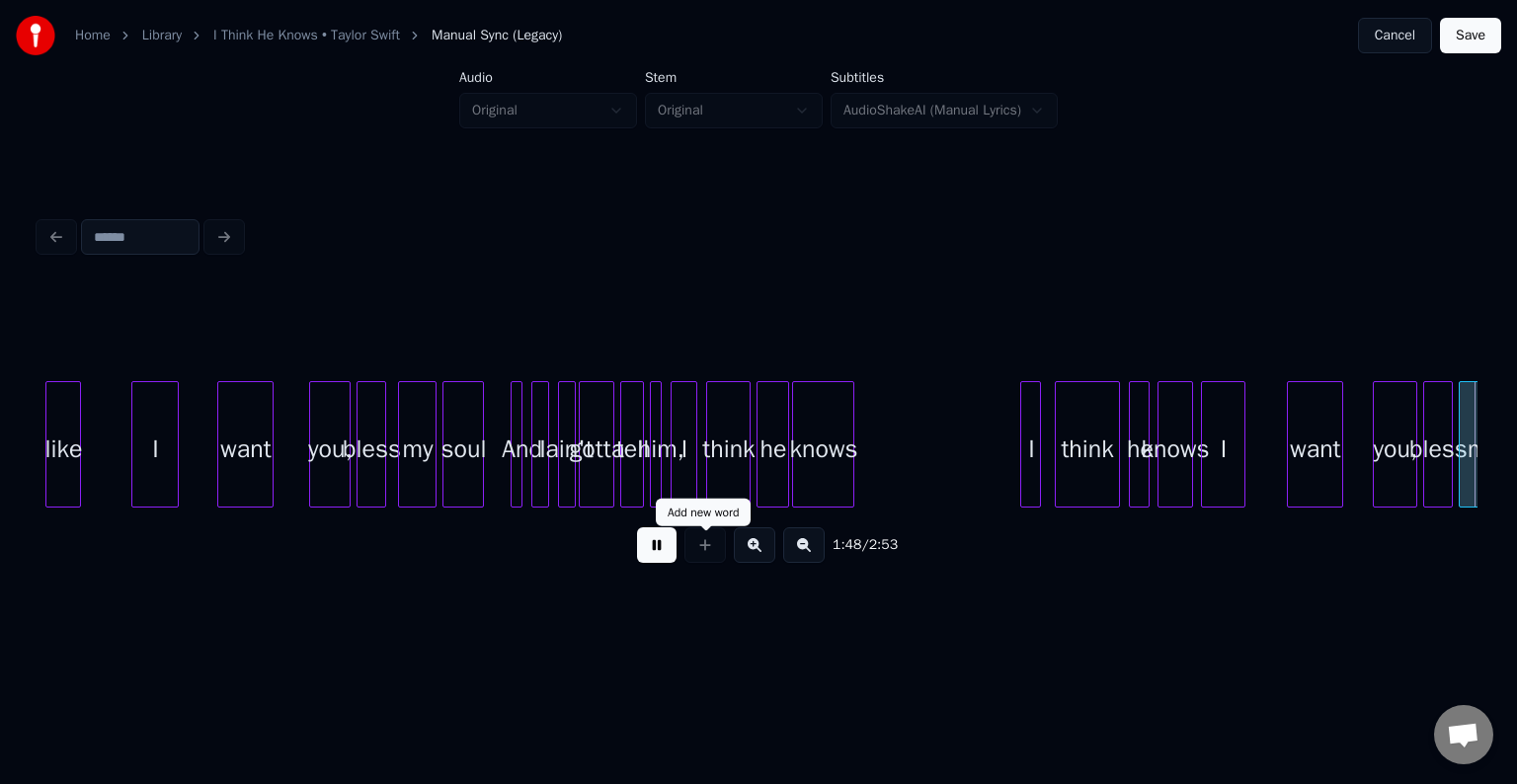 scroll, scrollTop: 0, scrollLeft: 16014, axis: horizontal 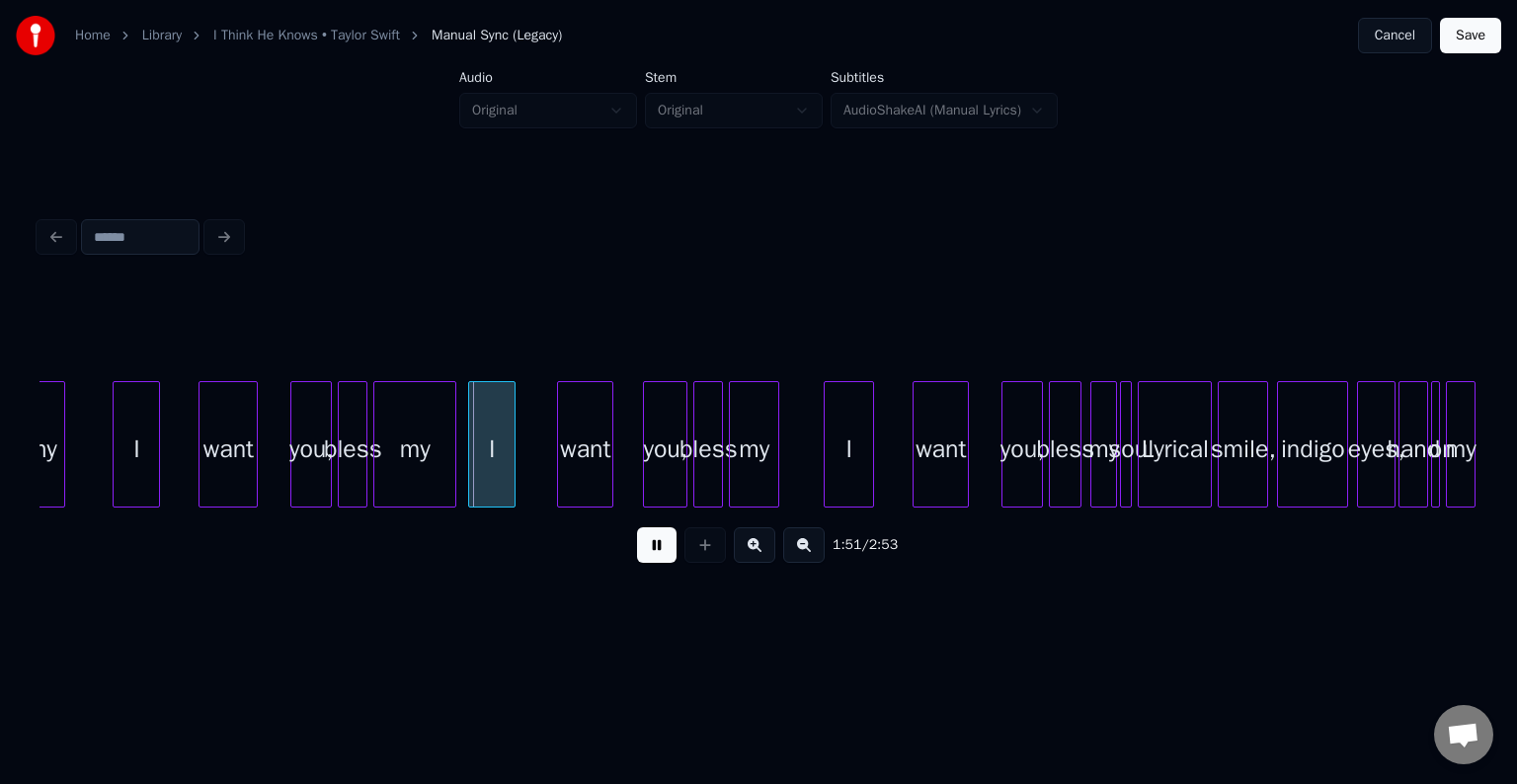 click at bounding box center (657, 545) 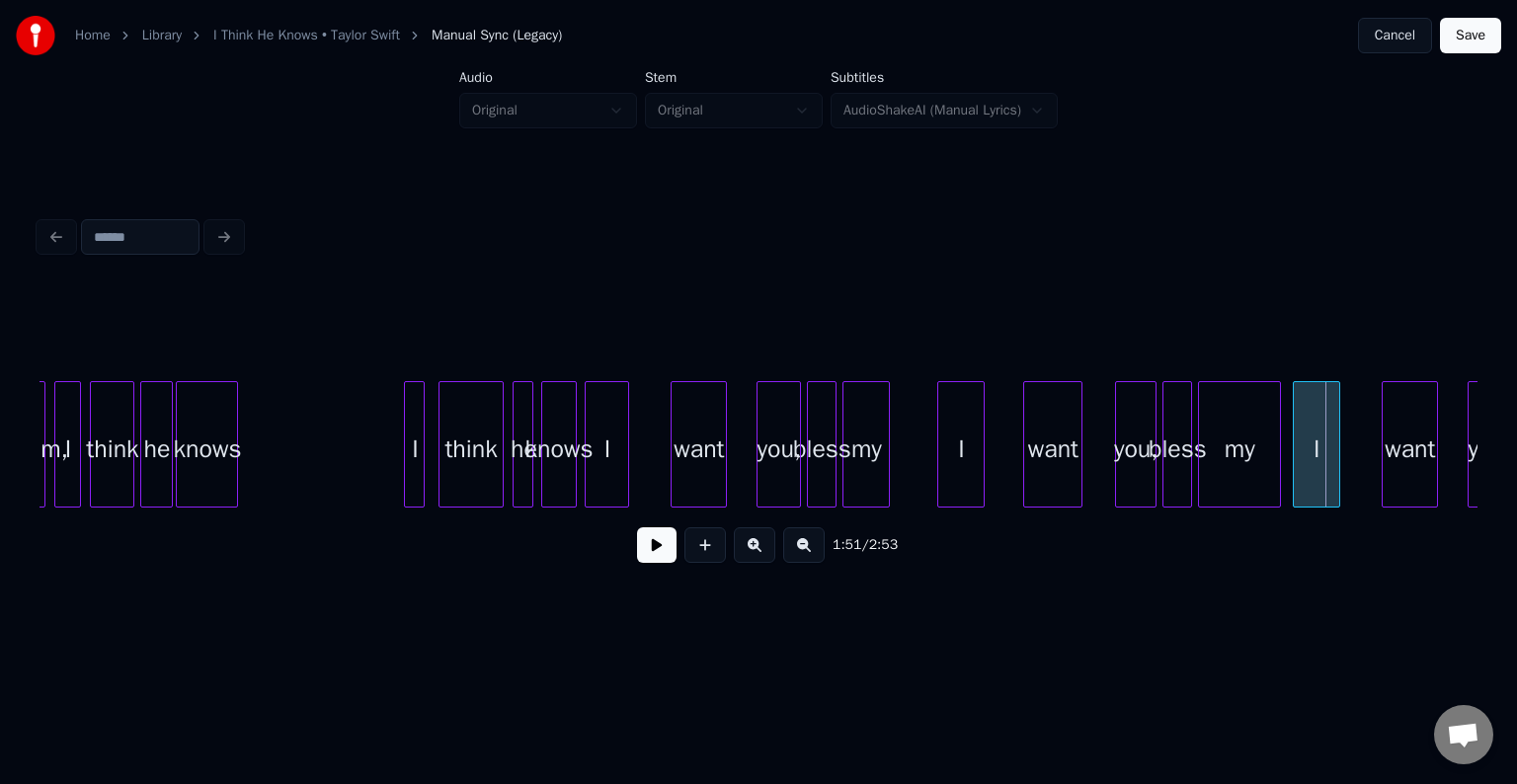 scroll, scrollTop: 0, scrollLeft: 15185, axis: horizontal 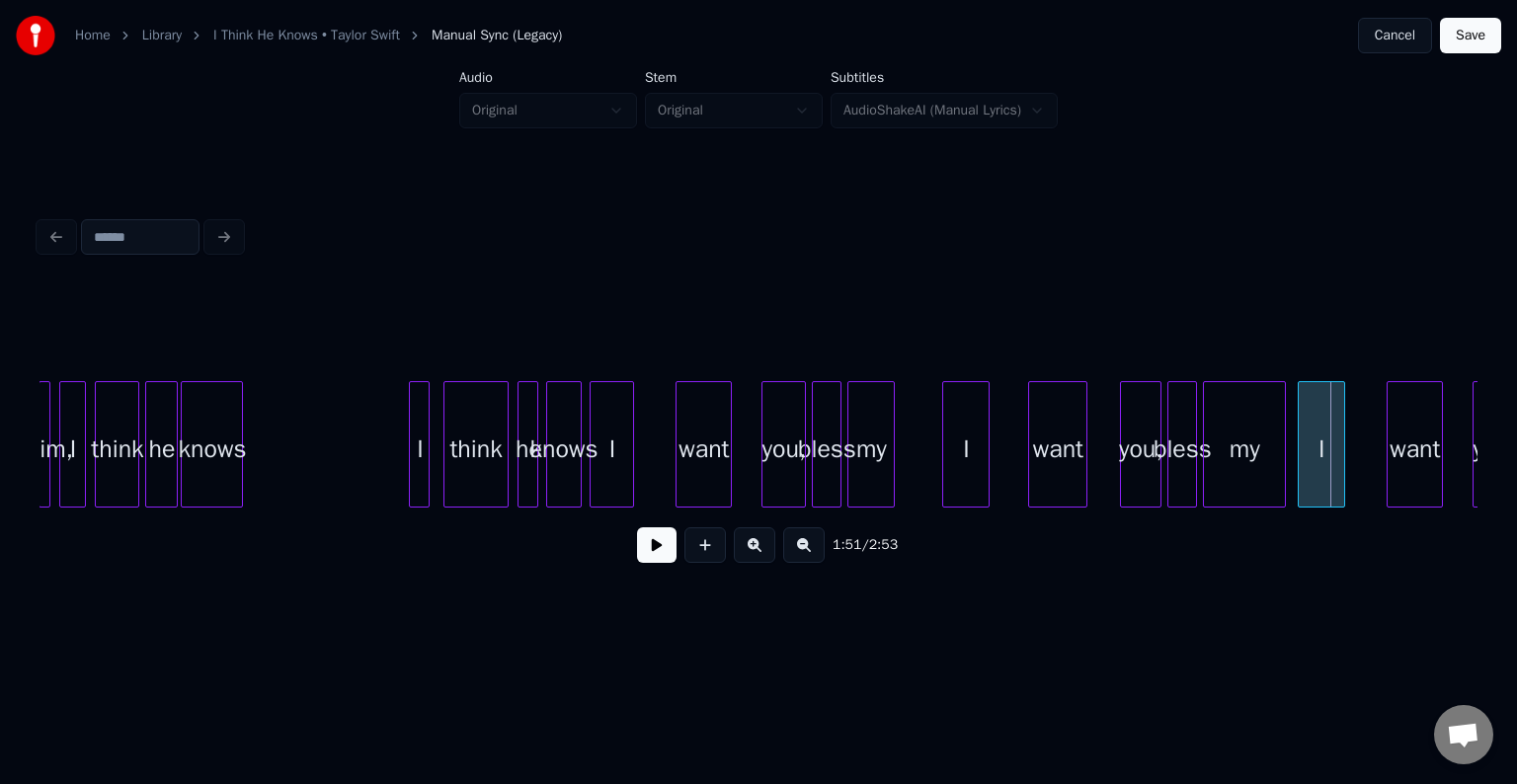 click on "my I want you, bless my I want you, bless you, want I knows he think I knows he think I him," at bounding box center (-2297, 444) 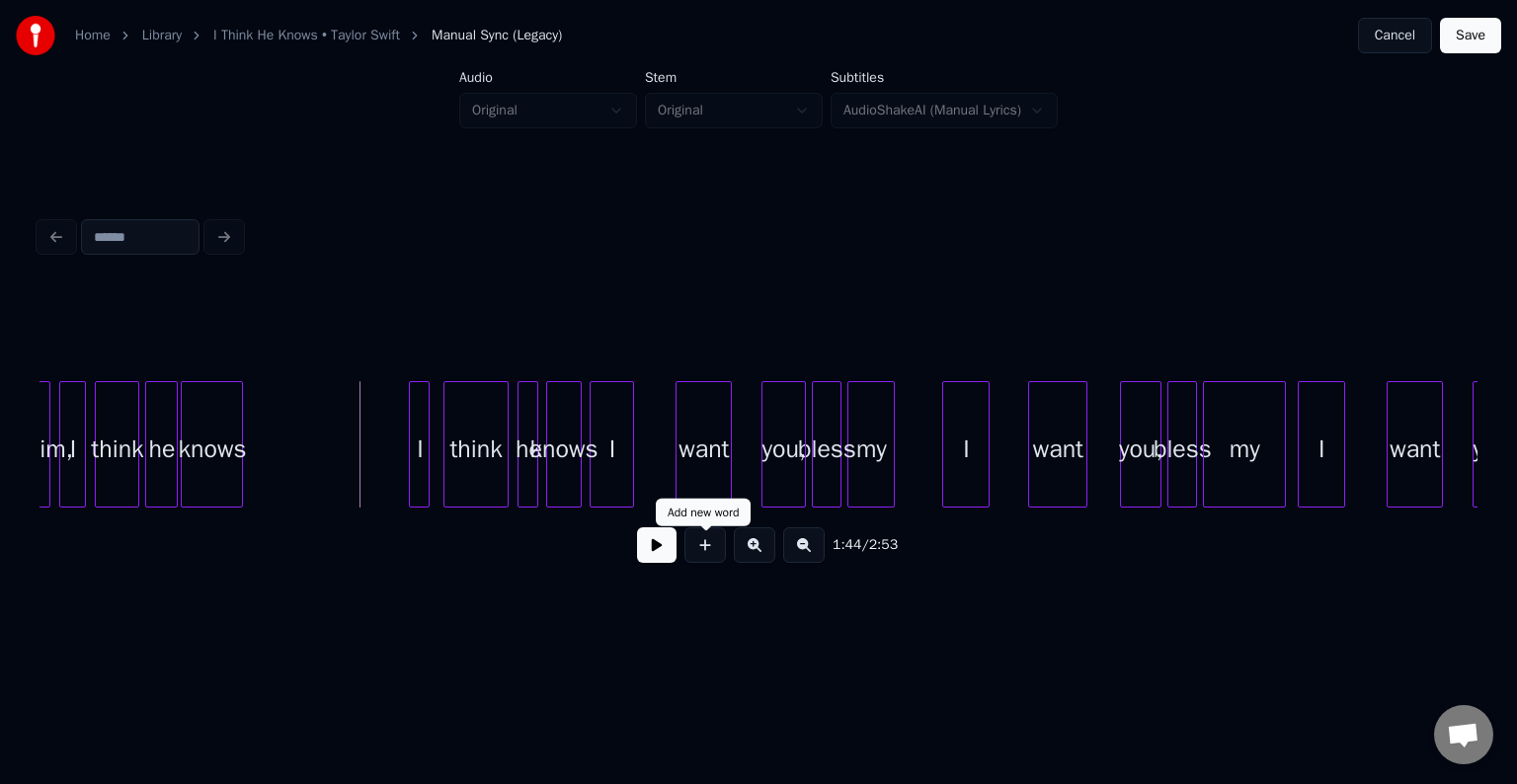 click on "1:44  /  2:53" at bounding box center [758, 545] 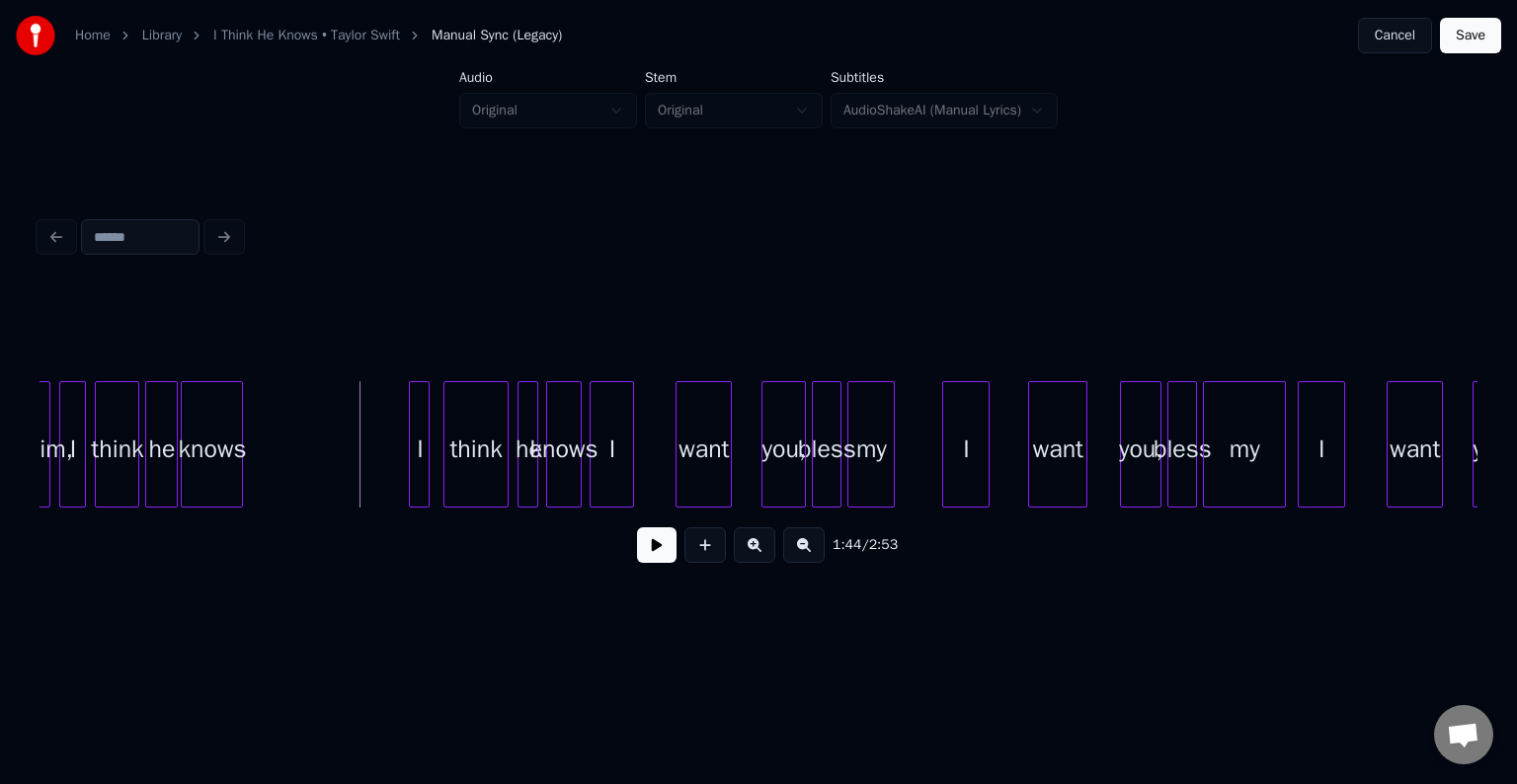 click at bounding box center [657, 545] 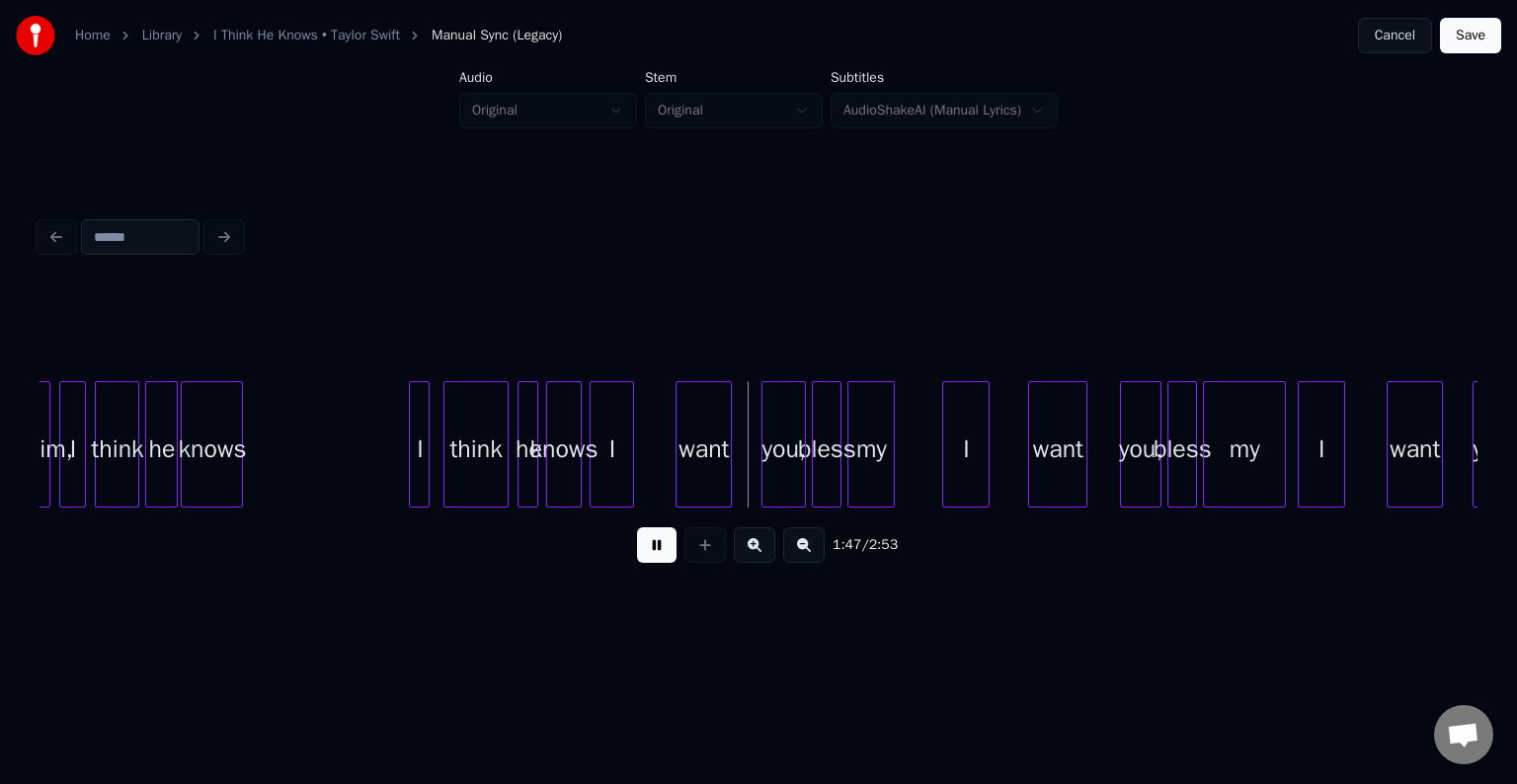 click at bounding box center [657, 545] 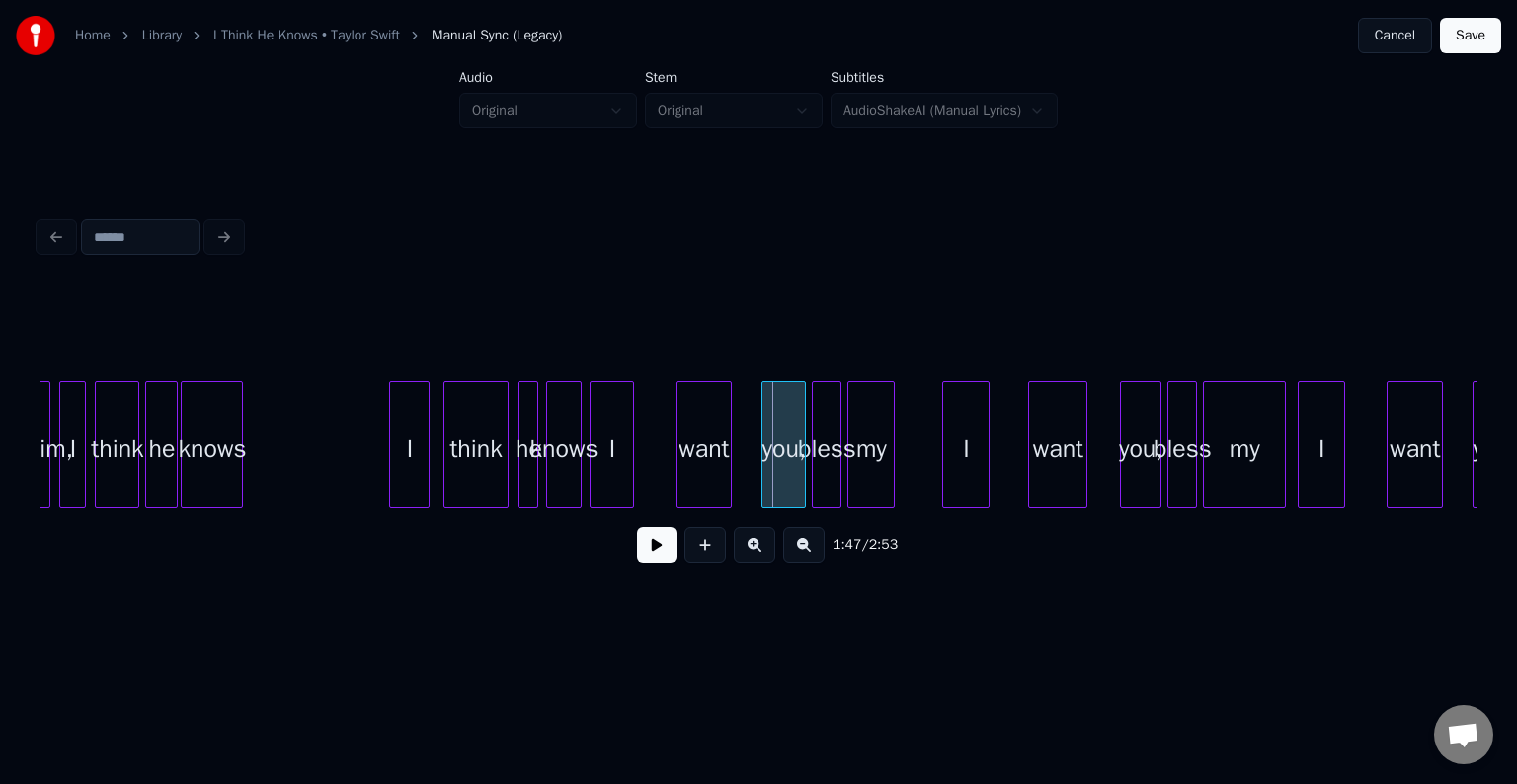 click at bounding box center [393, 444] 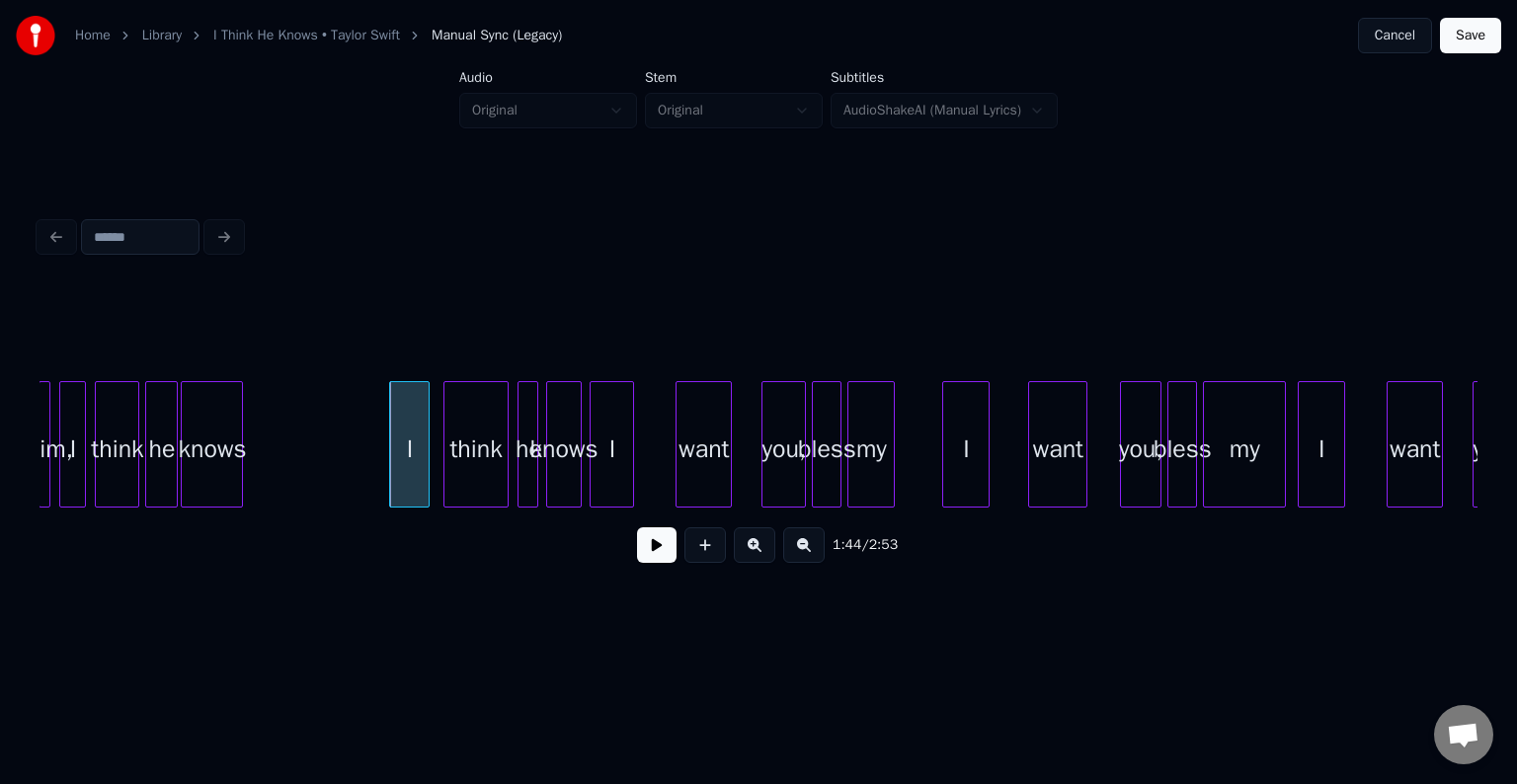 click at bounding box center (657, 545) 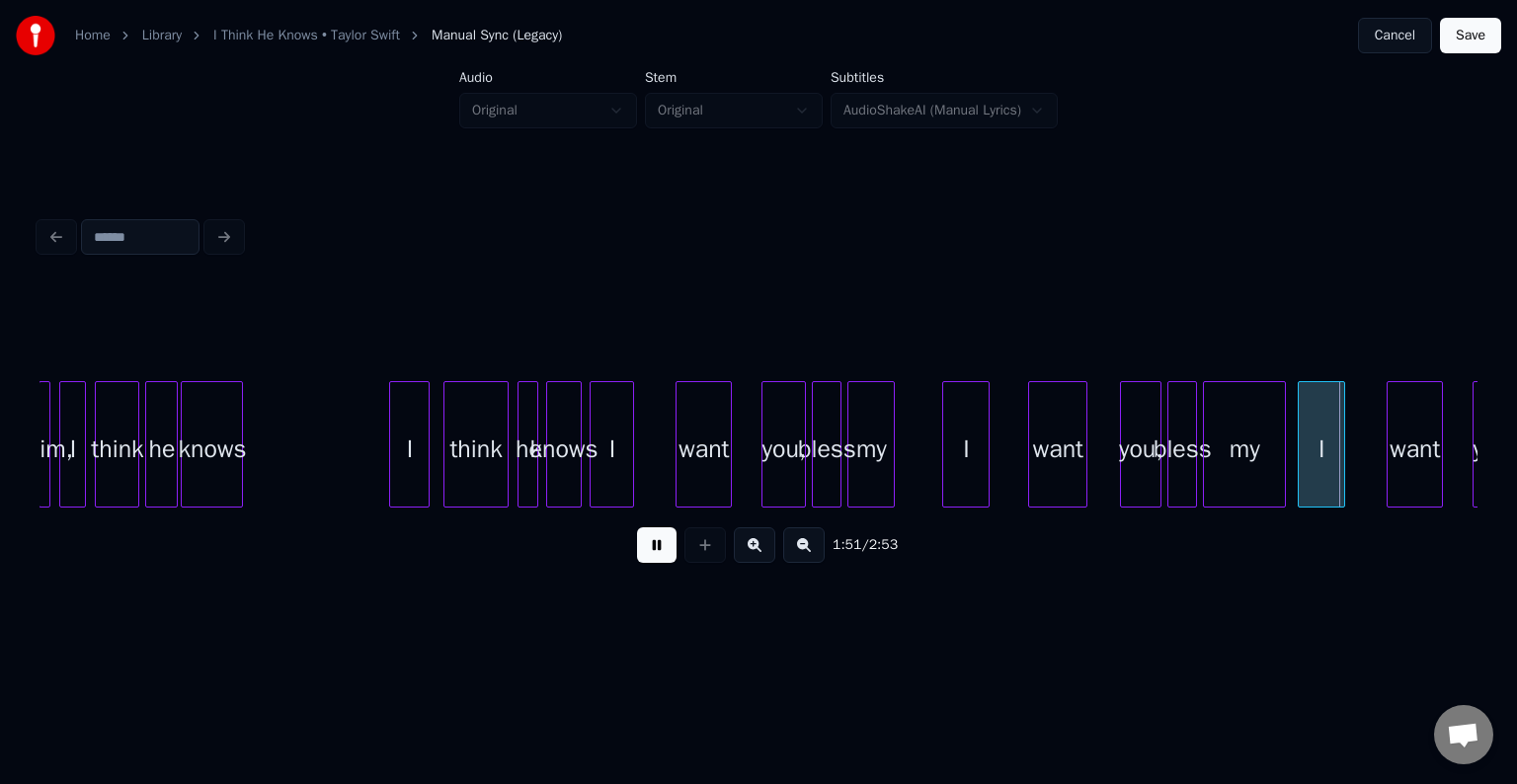click at bounding box center [657, 545] 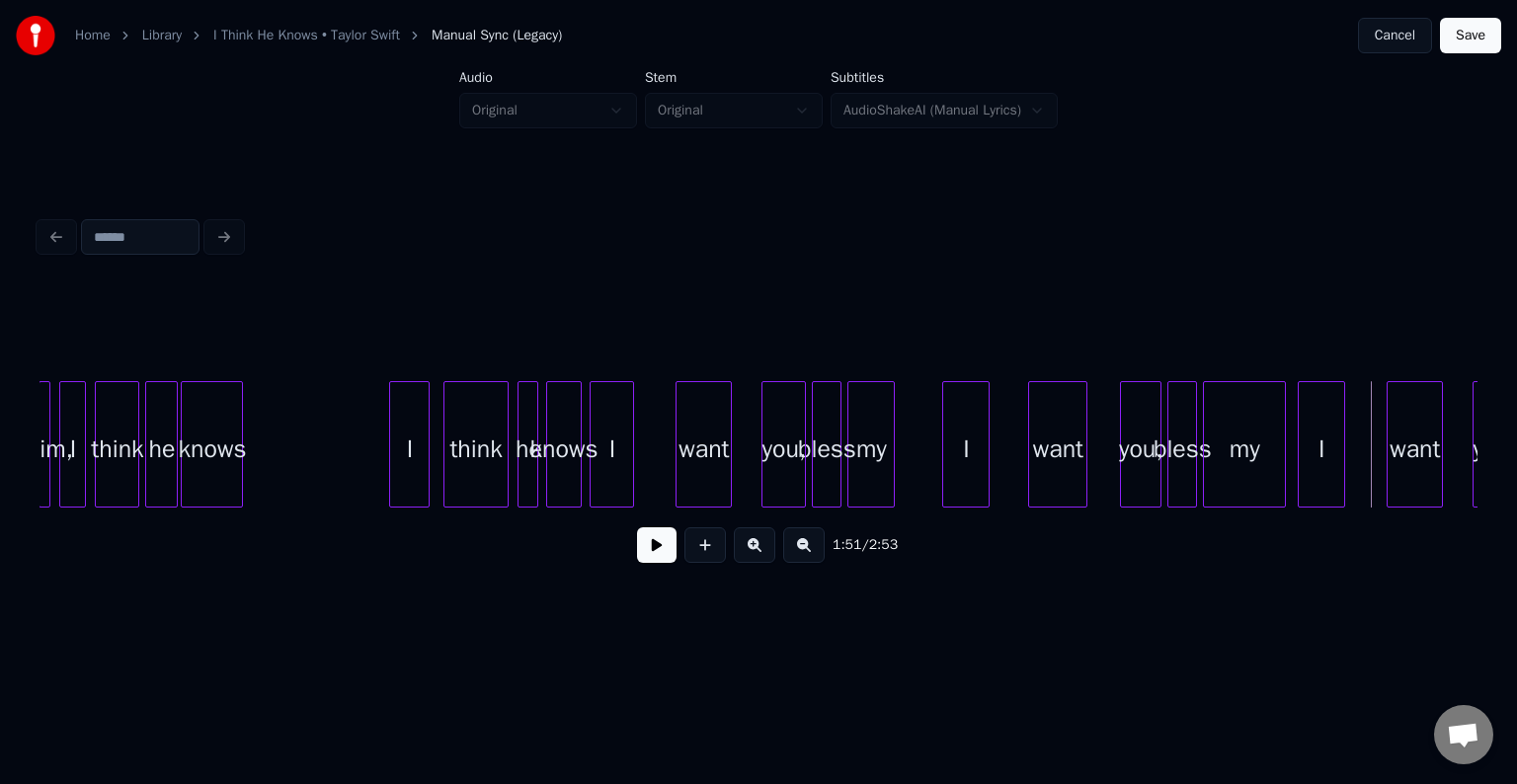 drag, startPoint x: 348, startPoint y: 480, endPoint x: 749, endPoint y: 518, distance: 402.79647 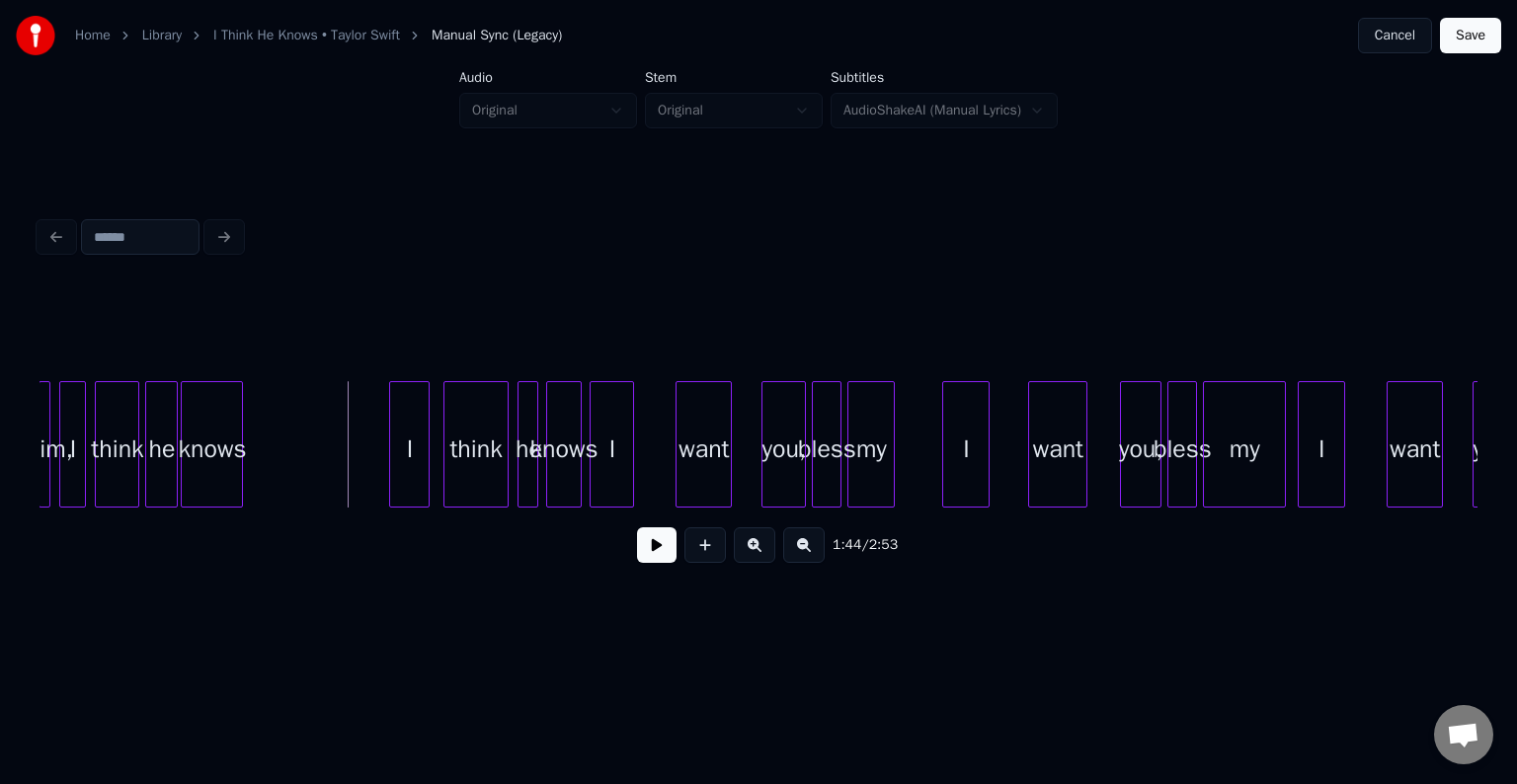 click at bounding box center (657, 545) 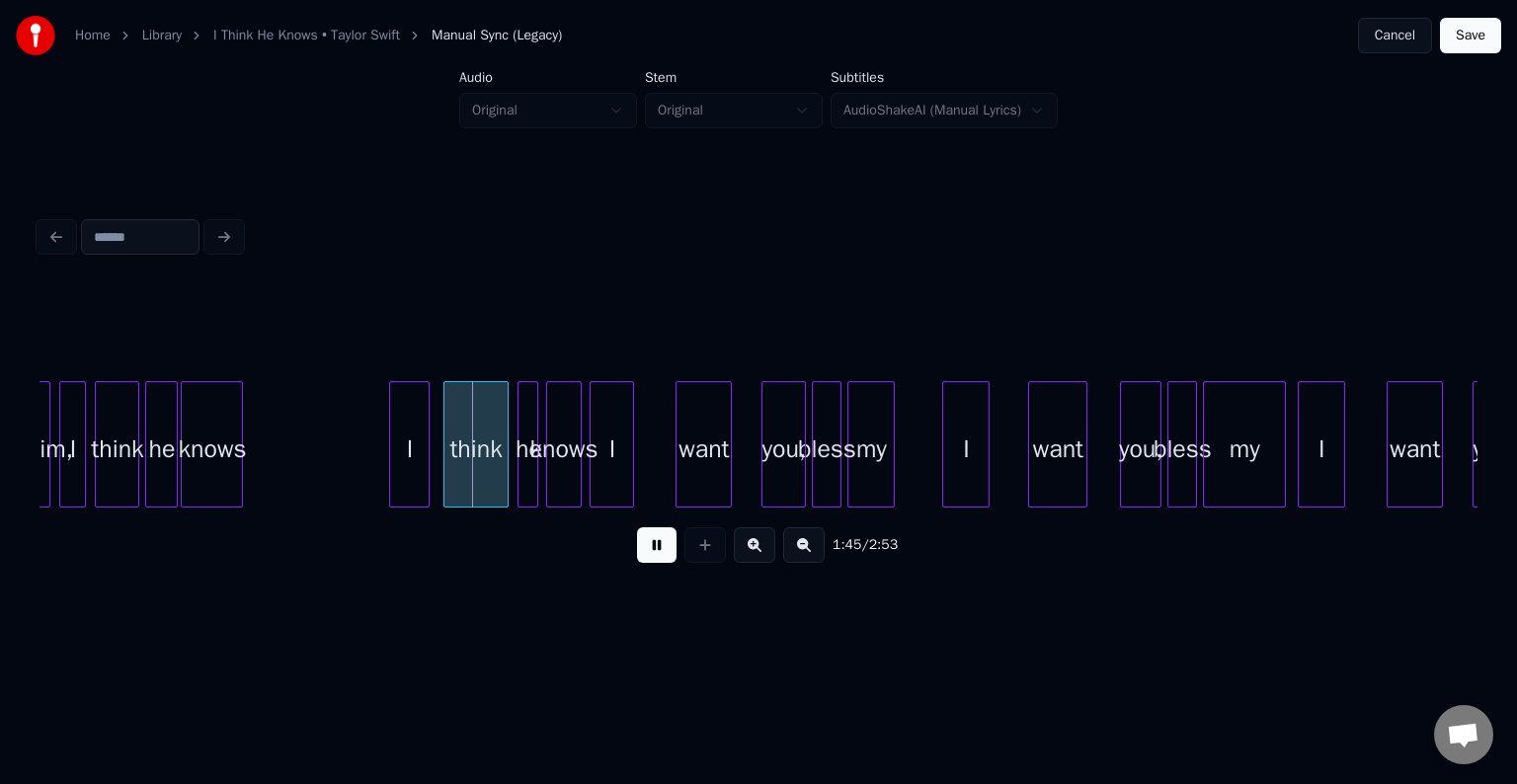 drag, startPoint x: 641, startPoint y: 553, endPoint x: 463, endPoint y: 472, distance: 195.56329 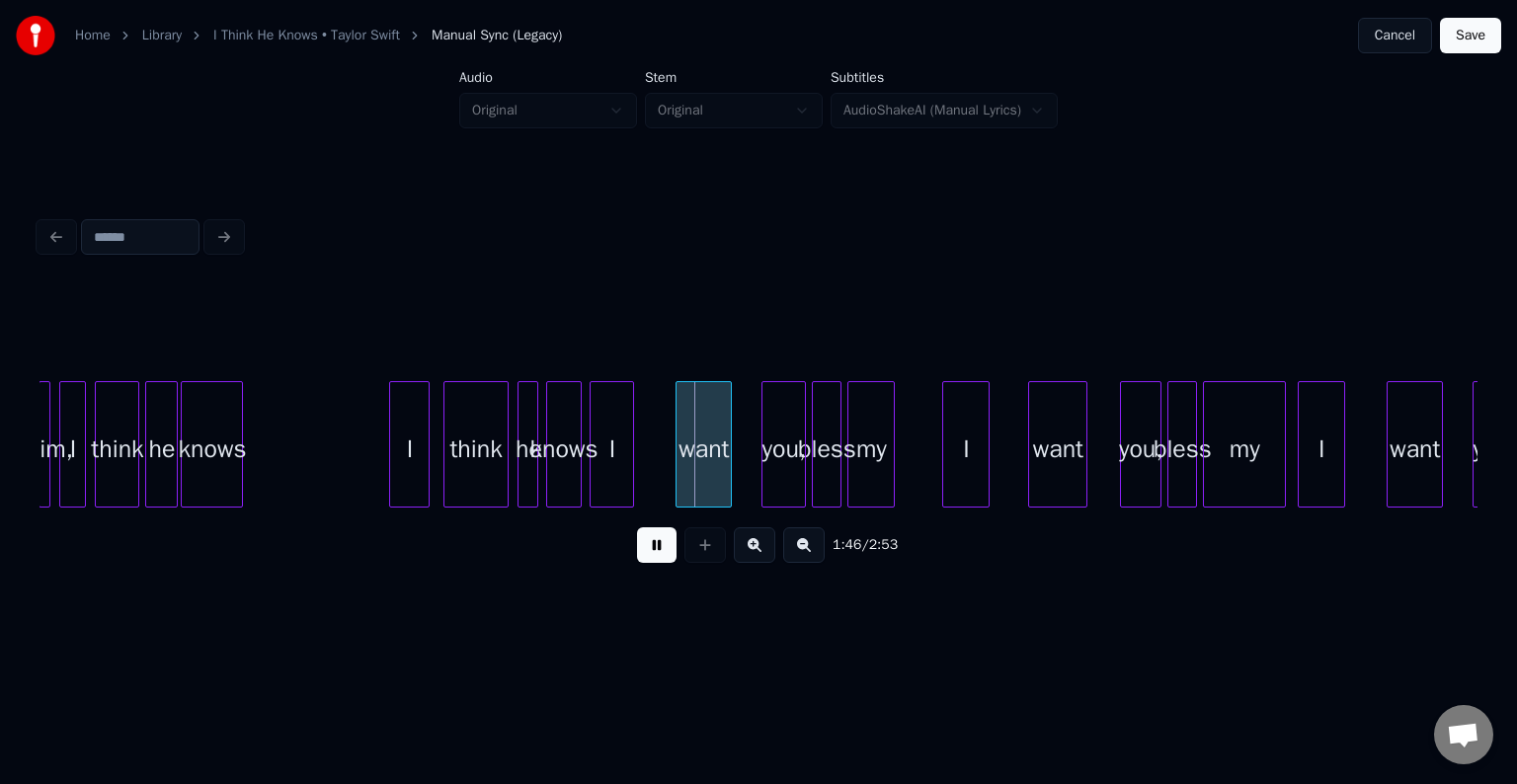 drag, startPoint x: 669, startPoint y: 556, endPoint x: 605, endPoint y: 535, distance: 67.357256 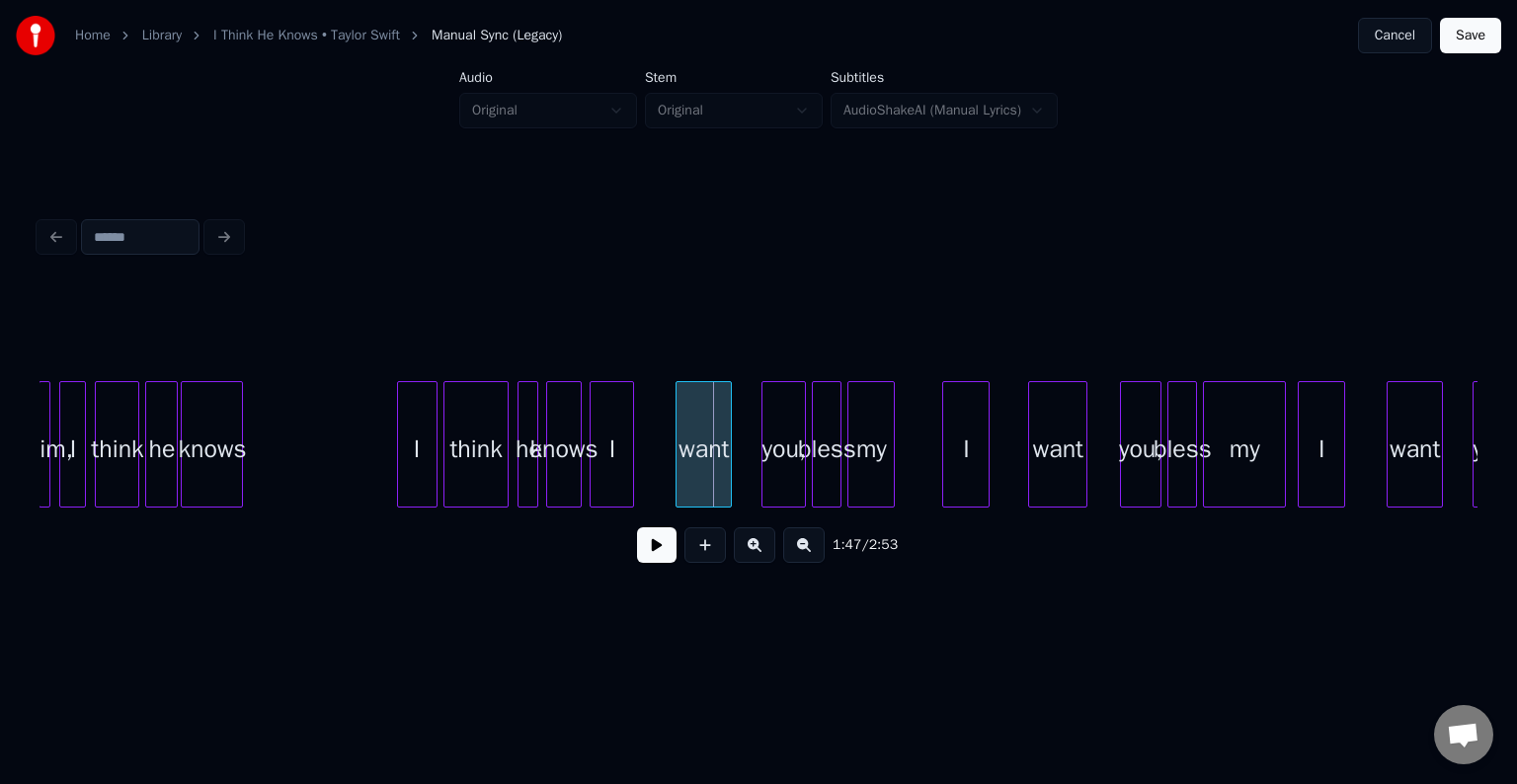 click on "I" at bounding box center [417, 449] 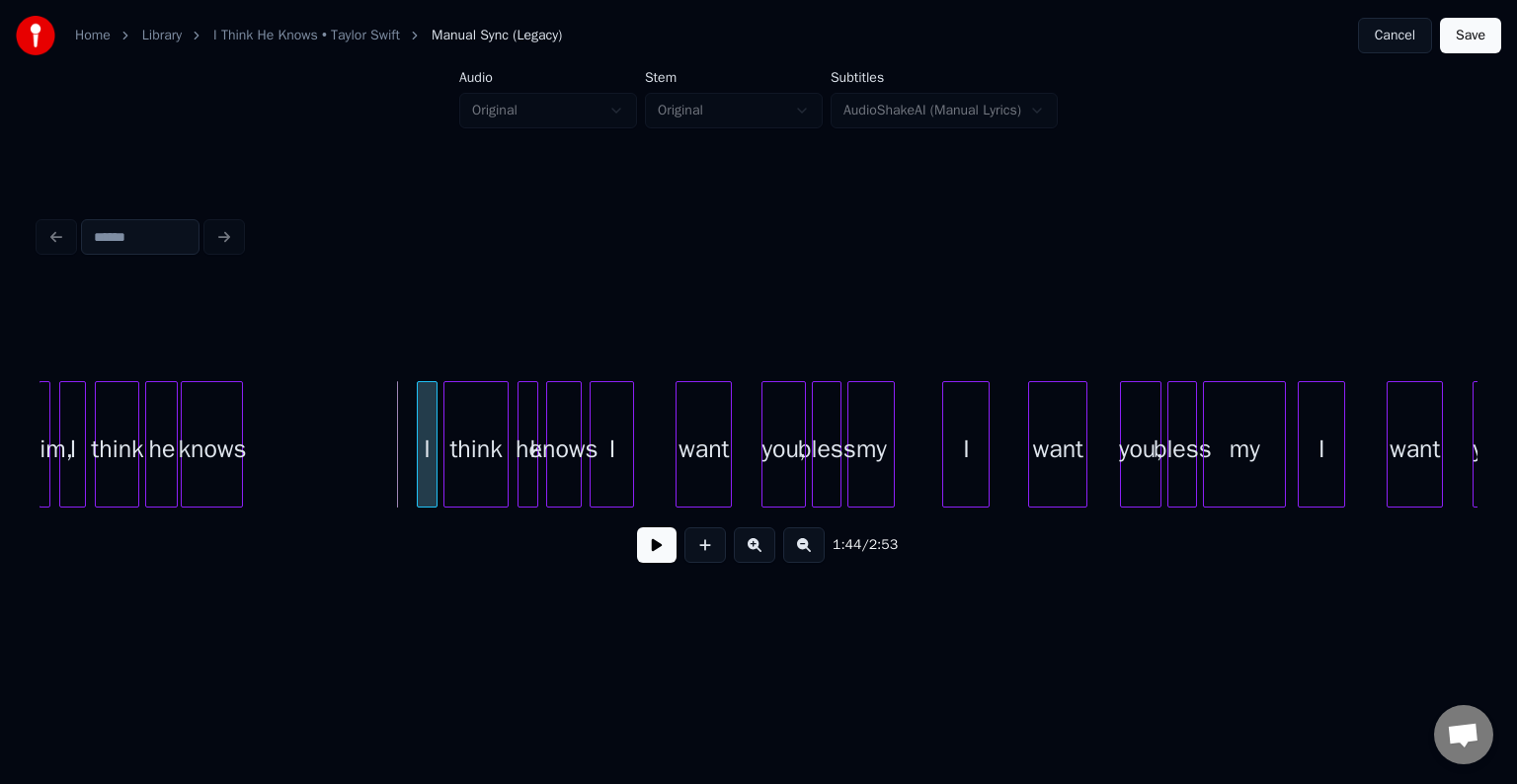 click at bounding box center [421, 444] 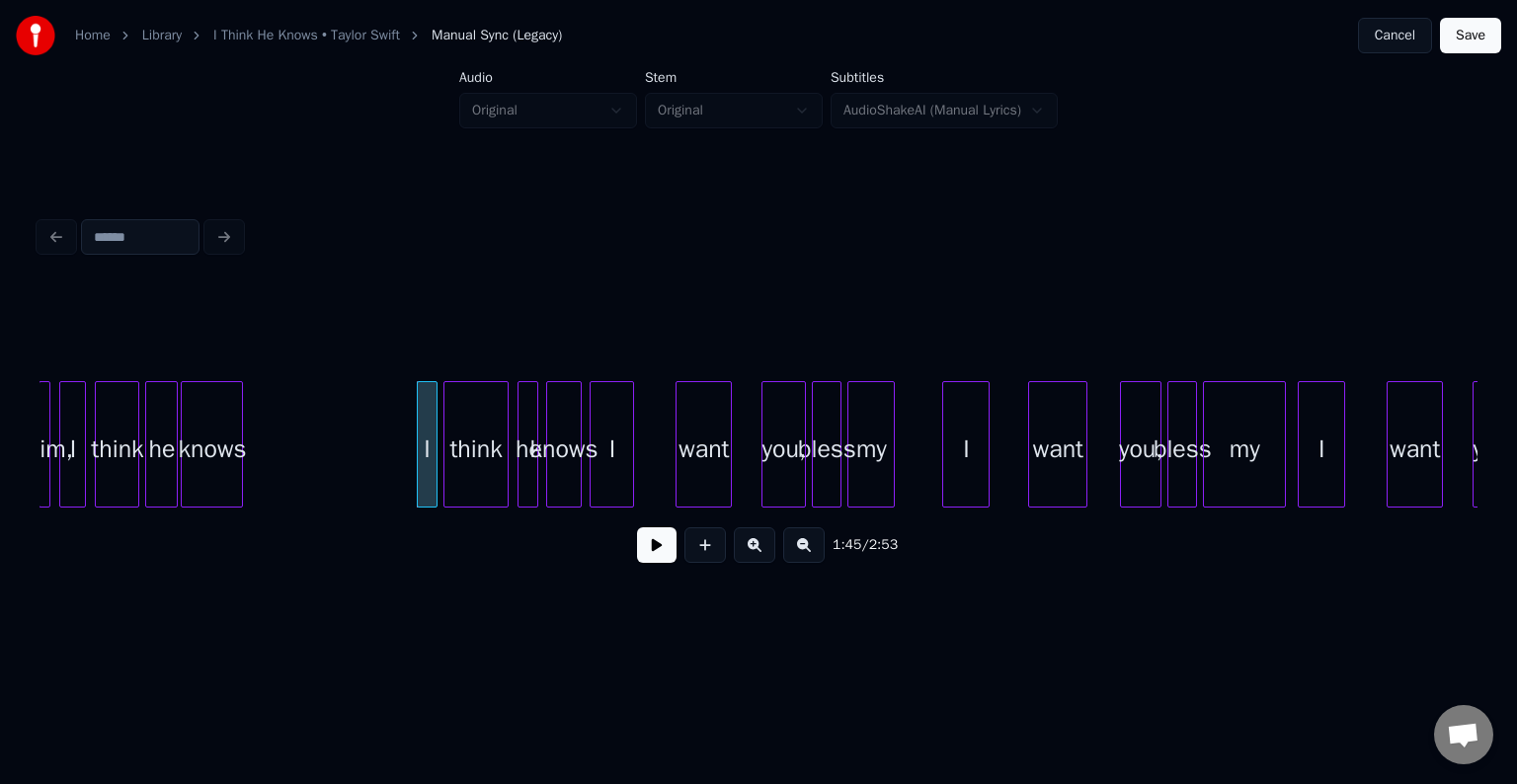 click at bounding box center [657, 545] 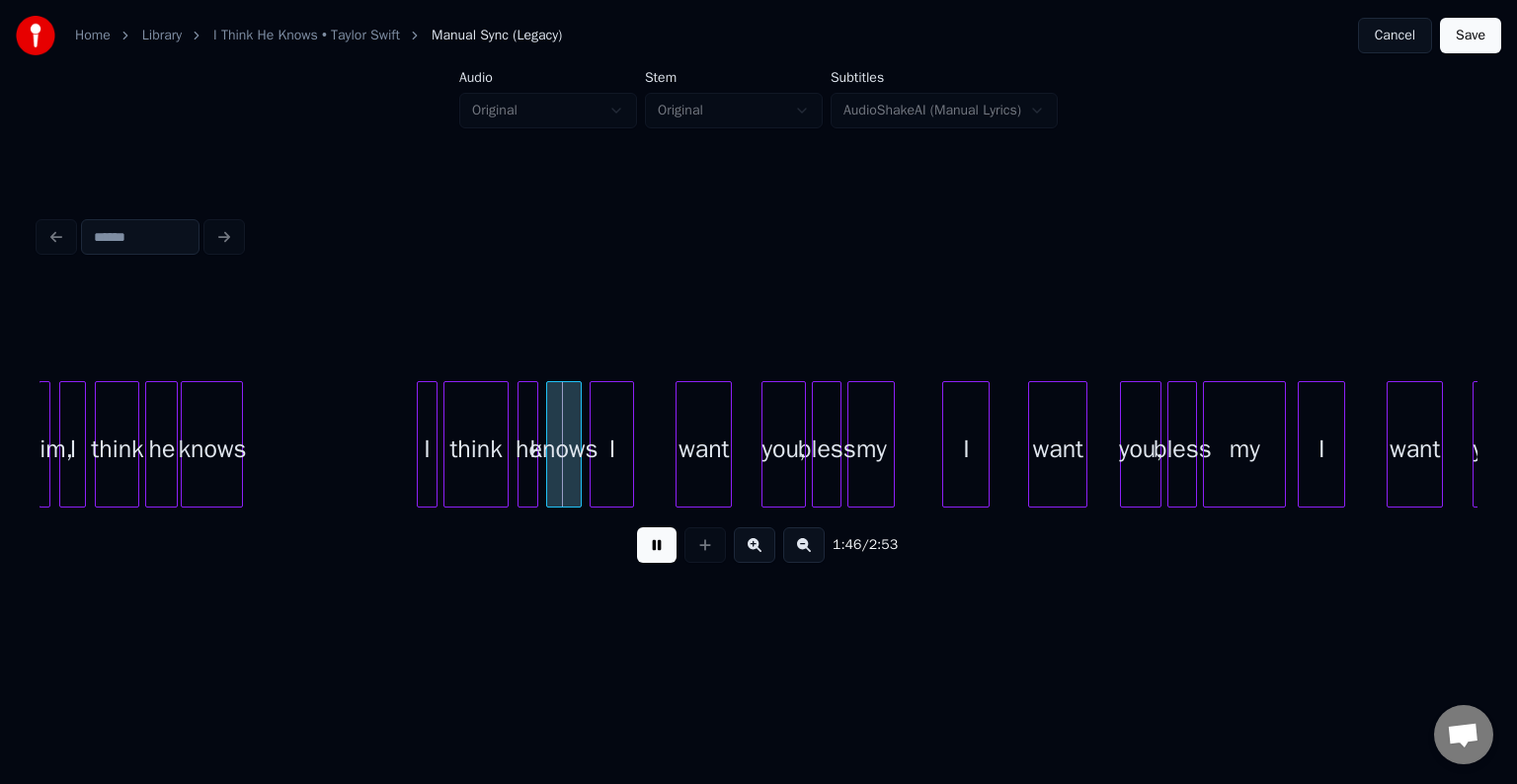 click at bounding box center [657, 545] 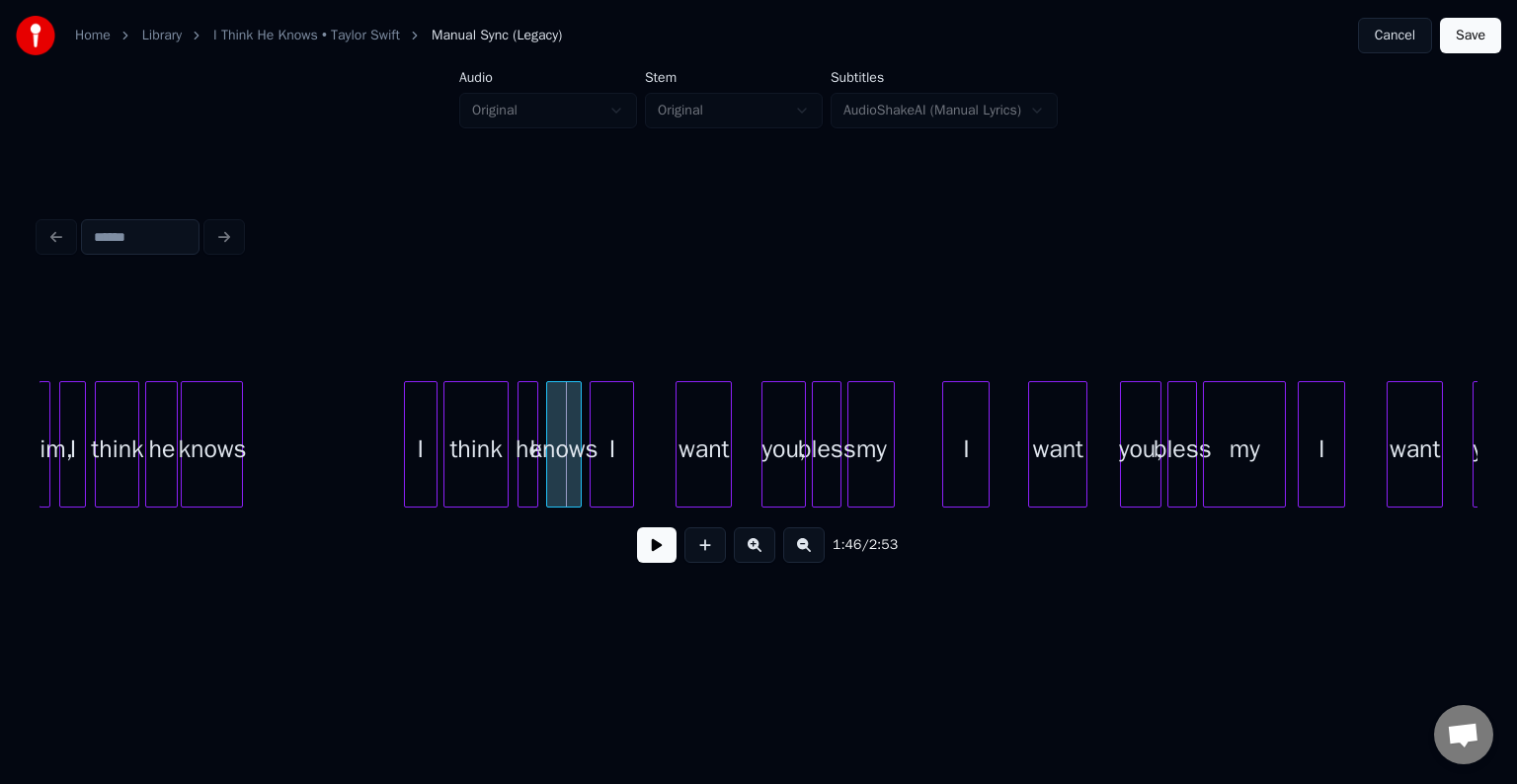 click at bounding box center (408, 444) 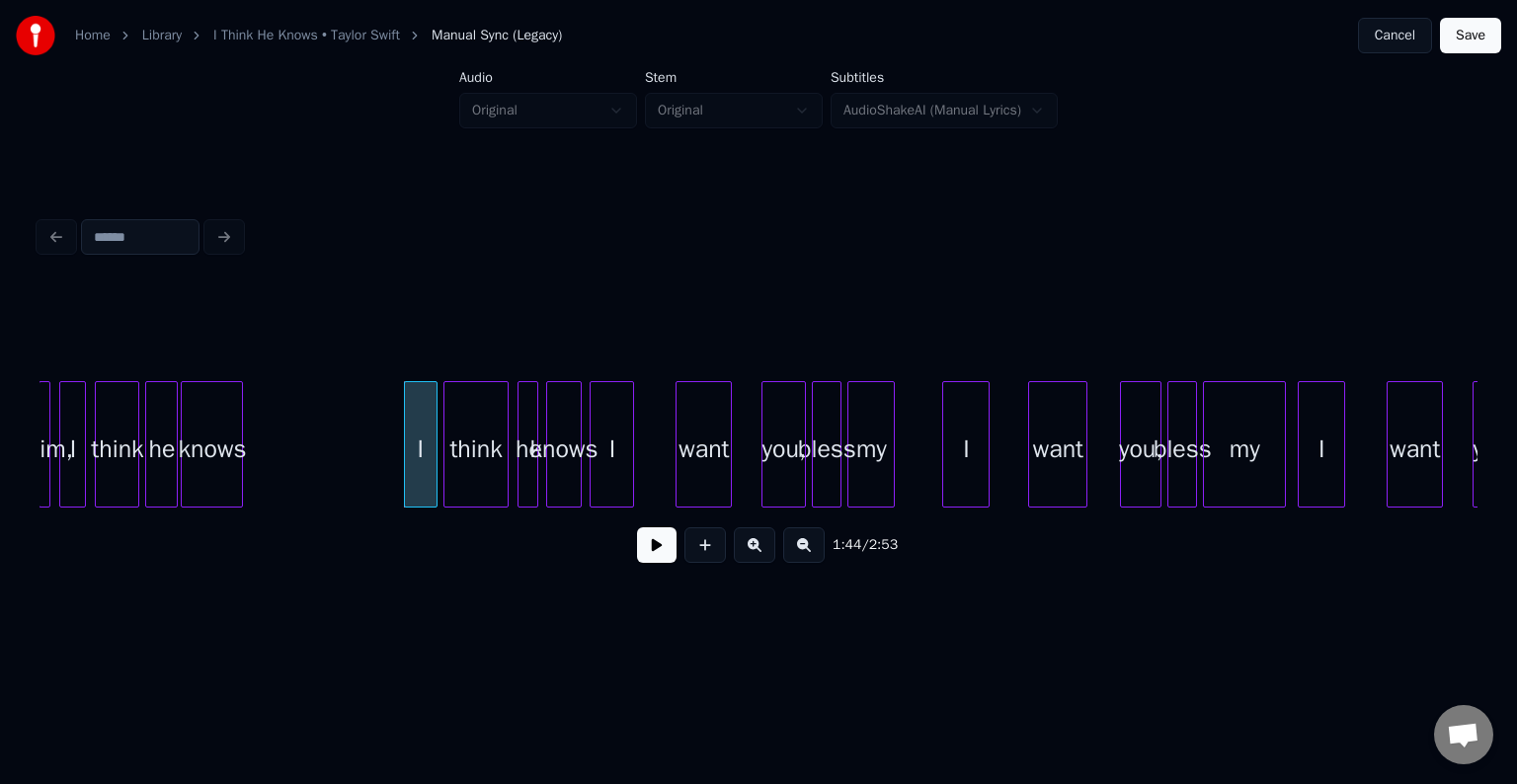 click at bounding box center (657, 545) 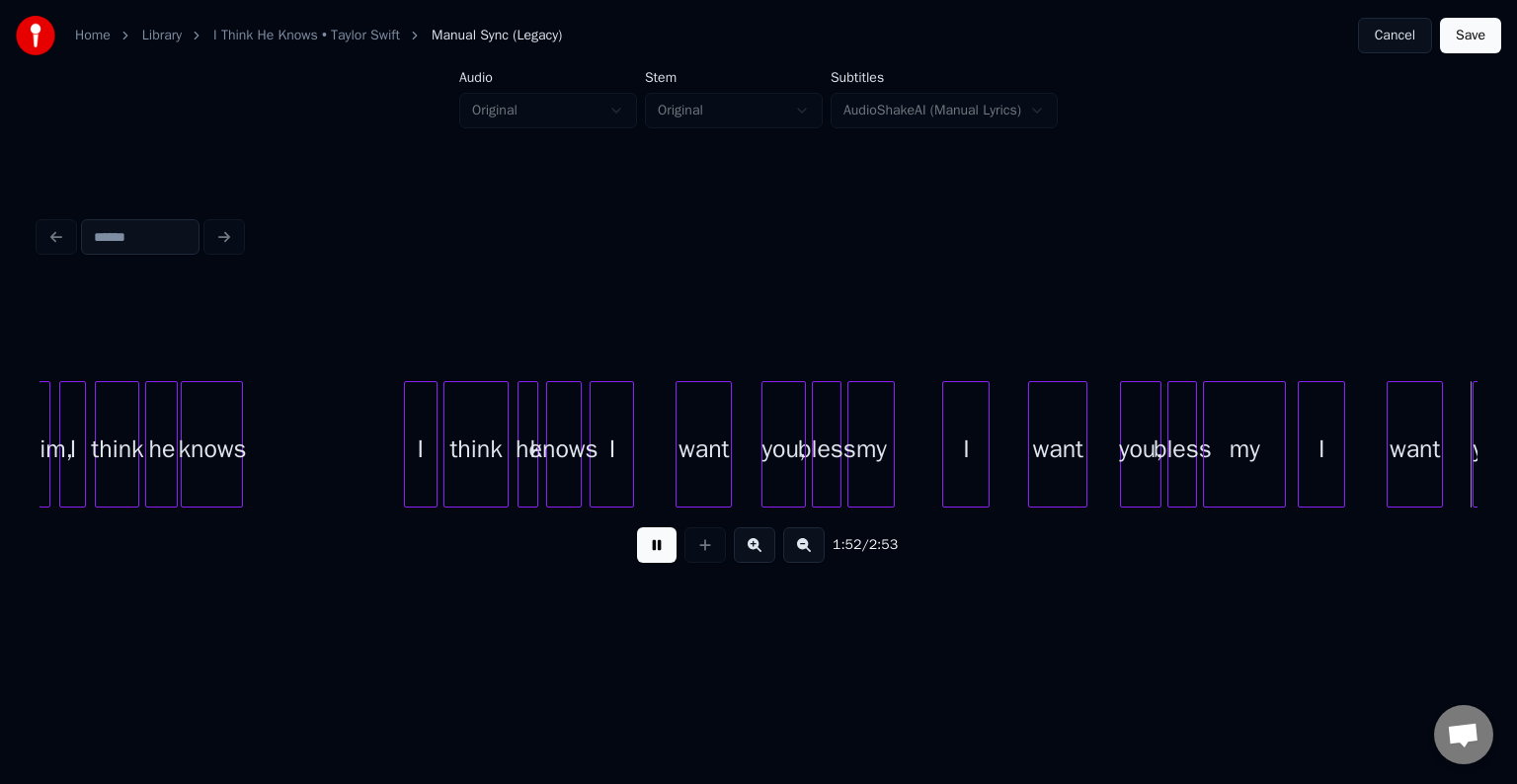 scroll, scrollTop: 0, scrollLeft: 16624, axis: horizontal 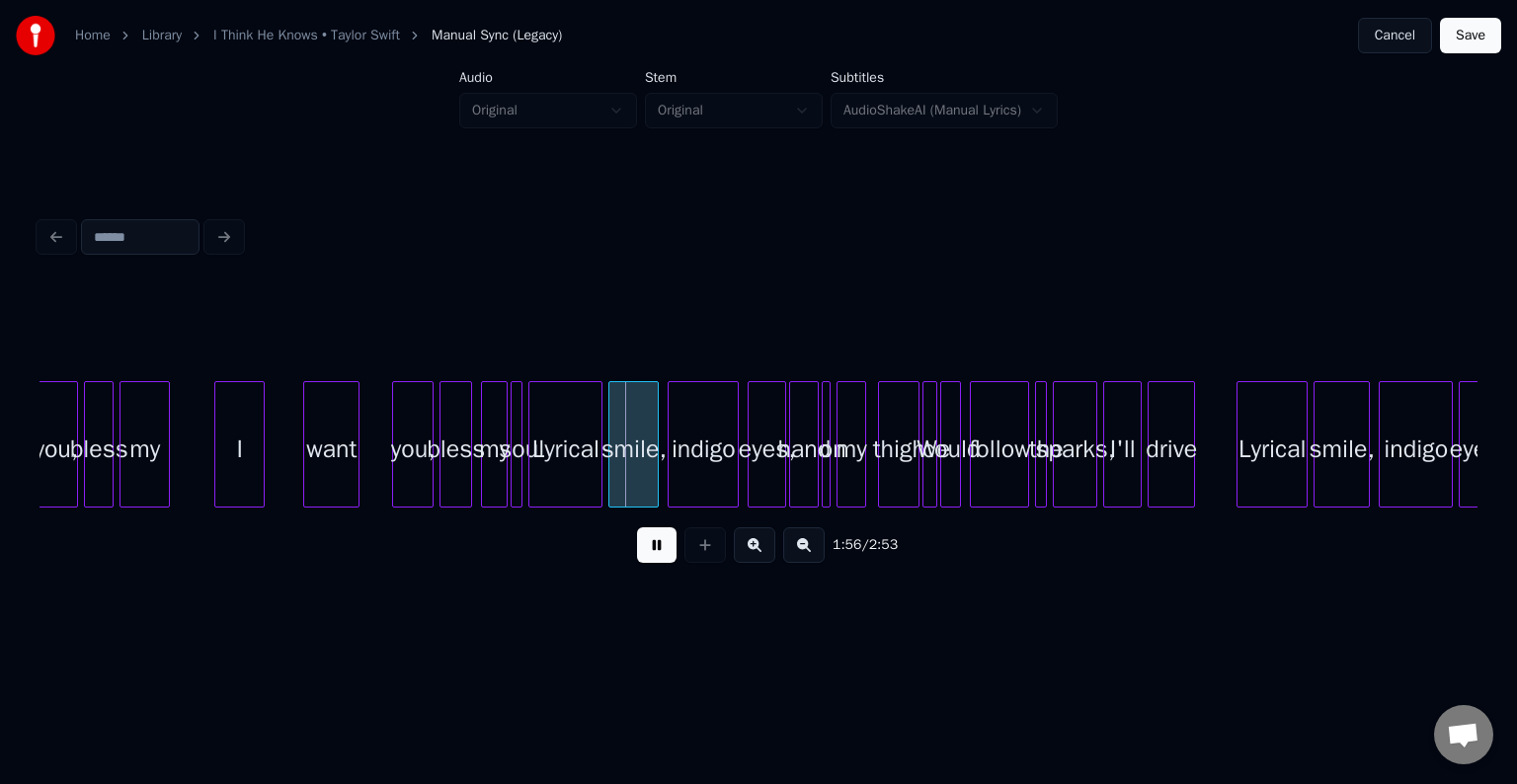 click at bounding box center [657, 545] 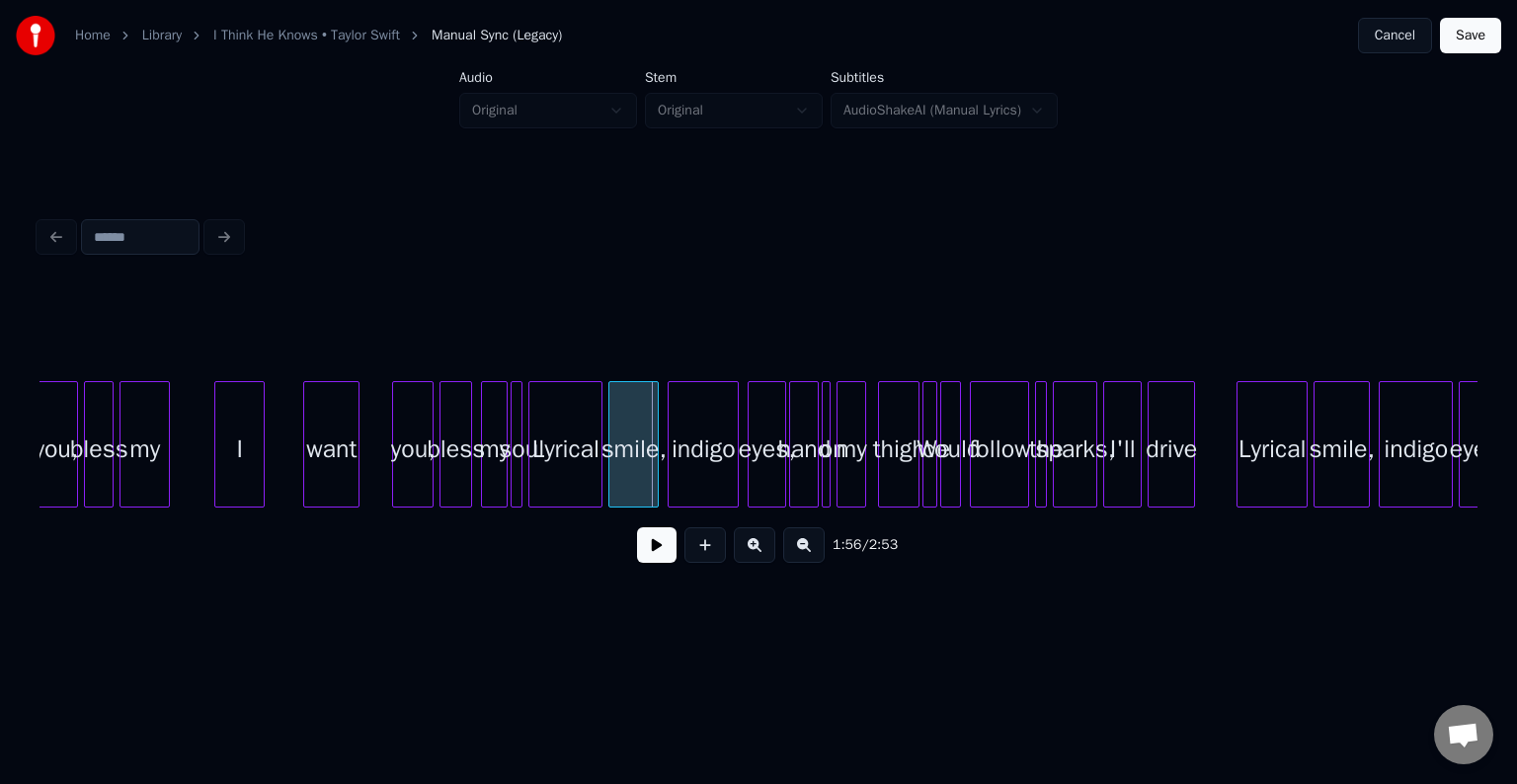 click at bounding box center (519, 444) 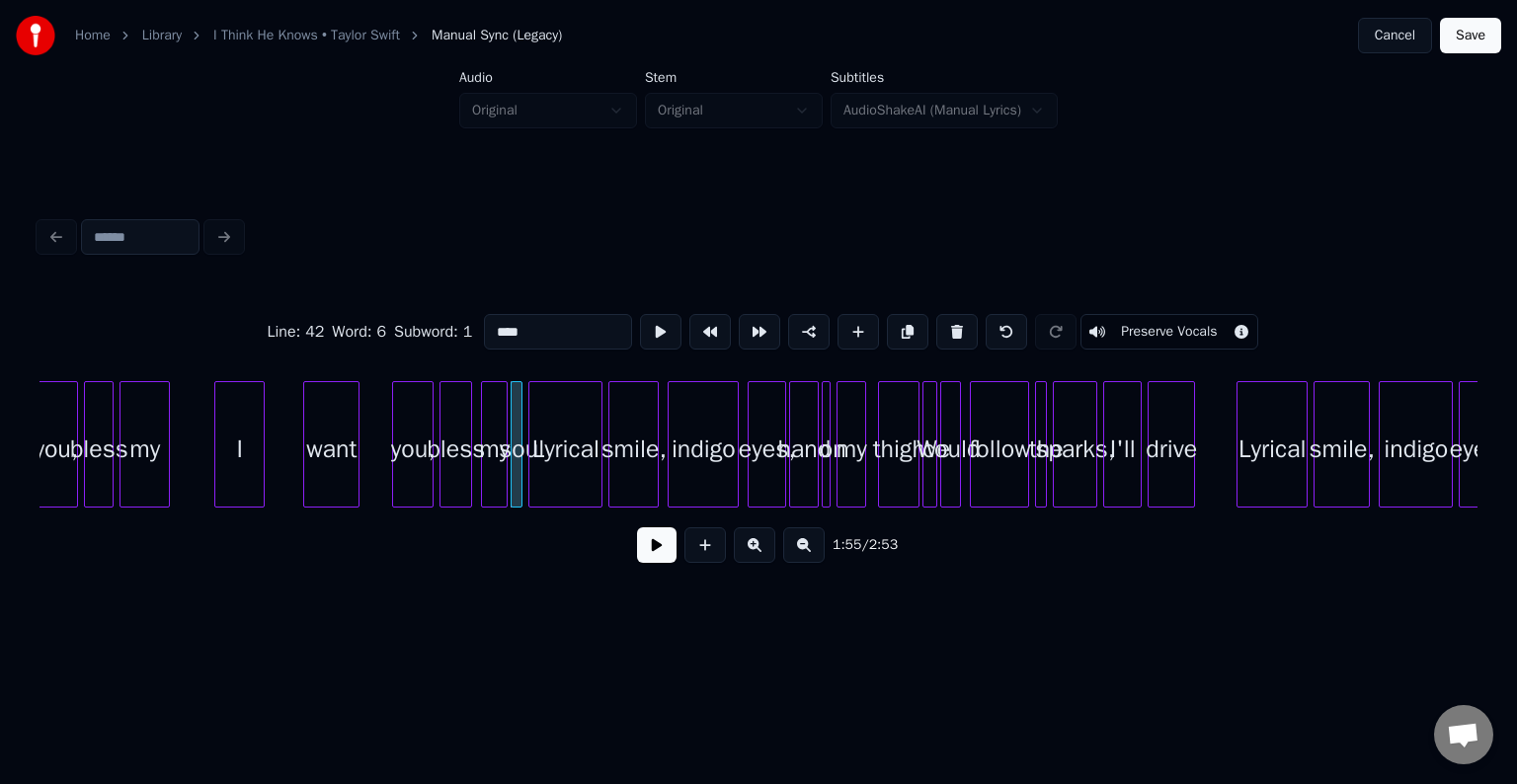 click at bounding box center [657, 545] 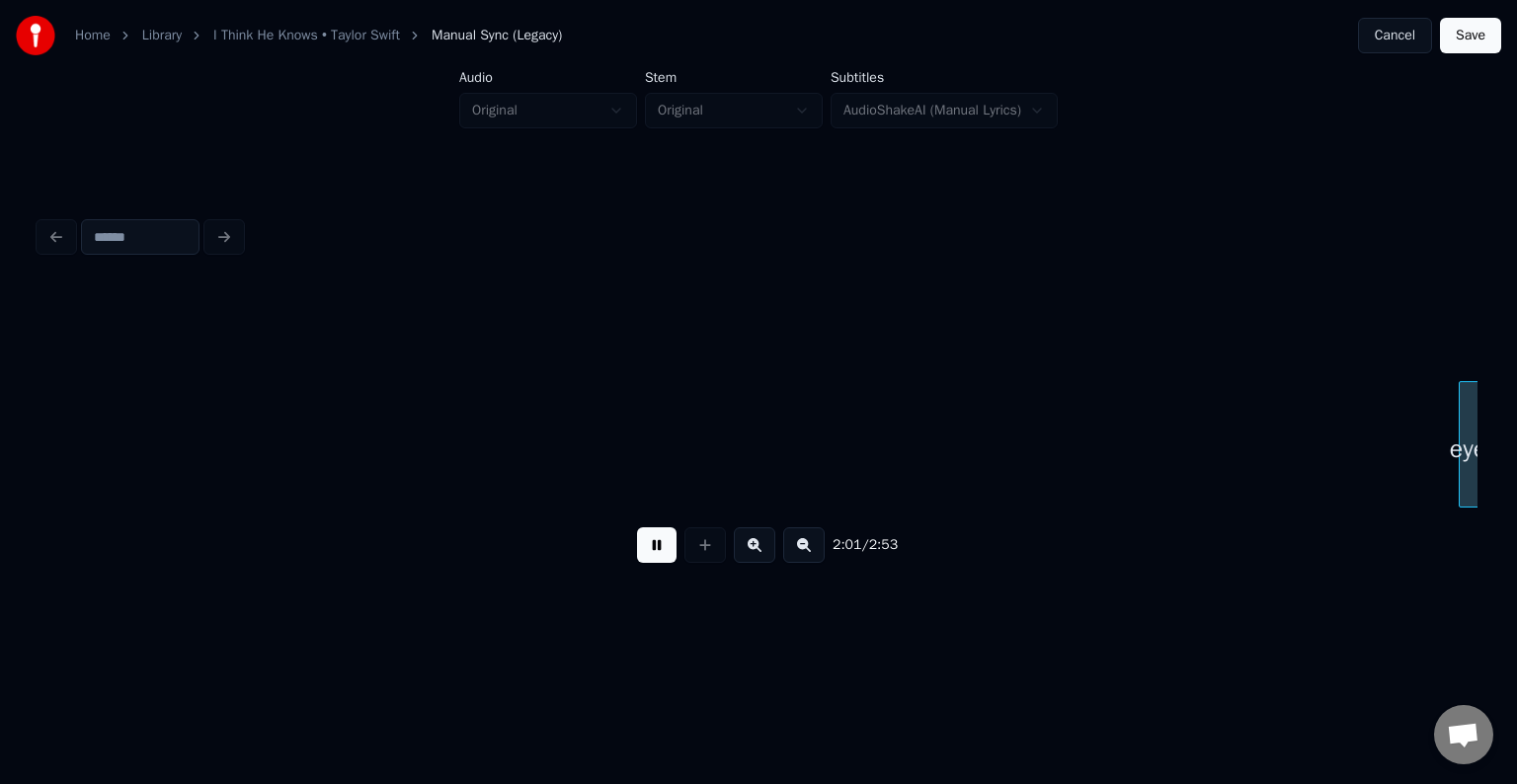 scroll, scrollTop: 0, scrollLeft: 18062, axis: horizontal 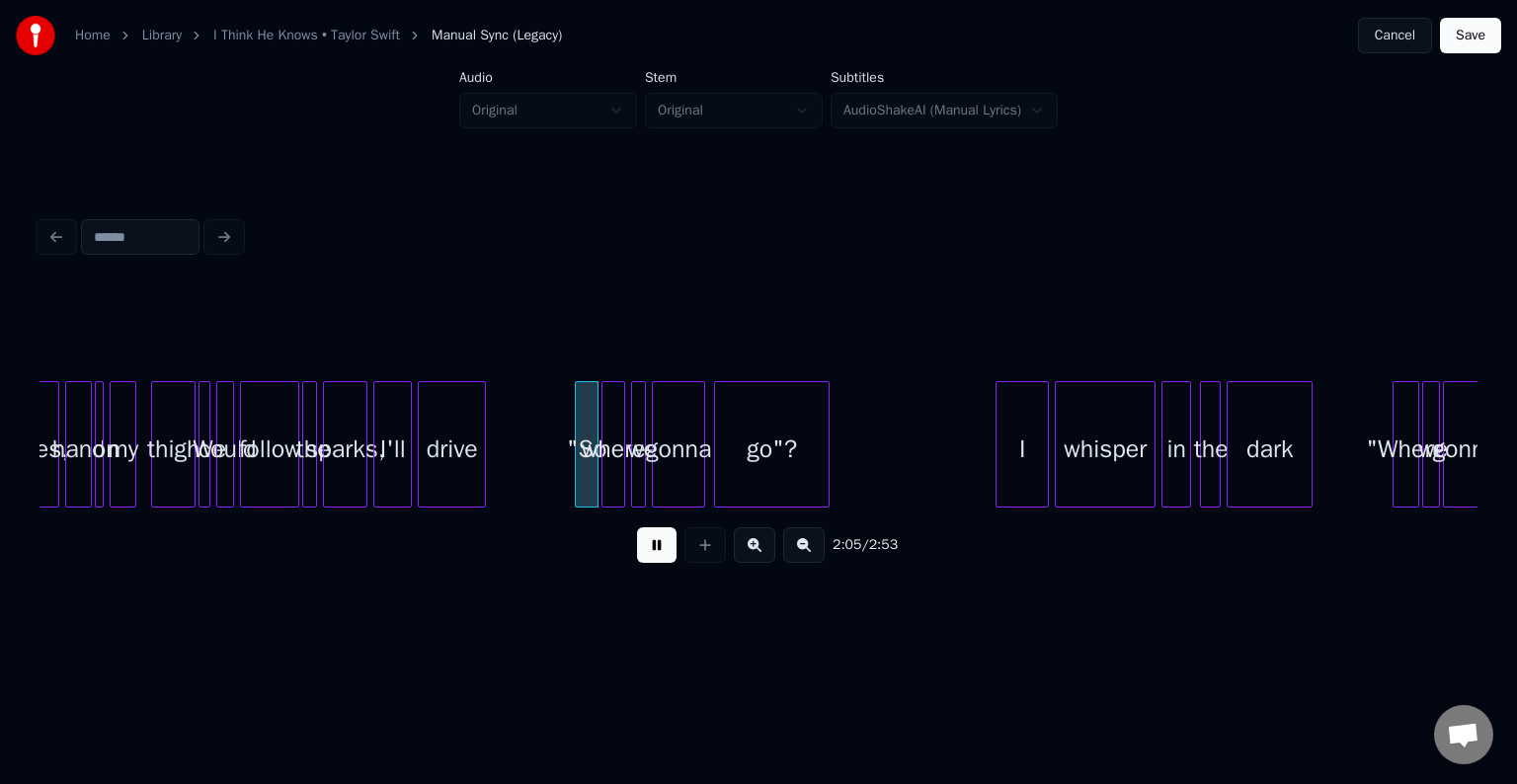 click at bounding box center [657, 545] 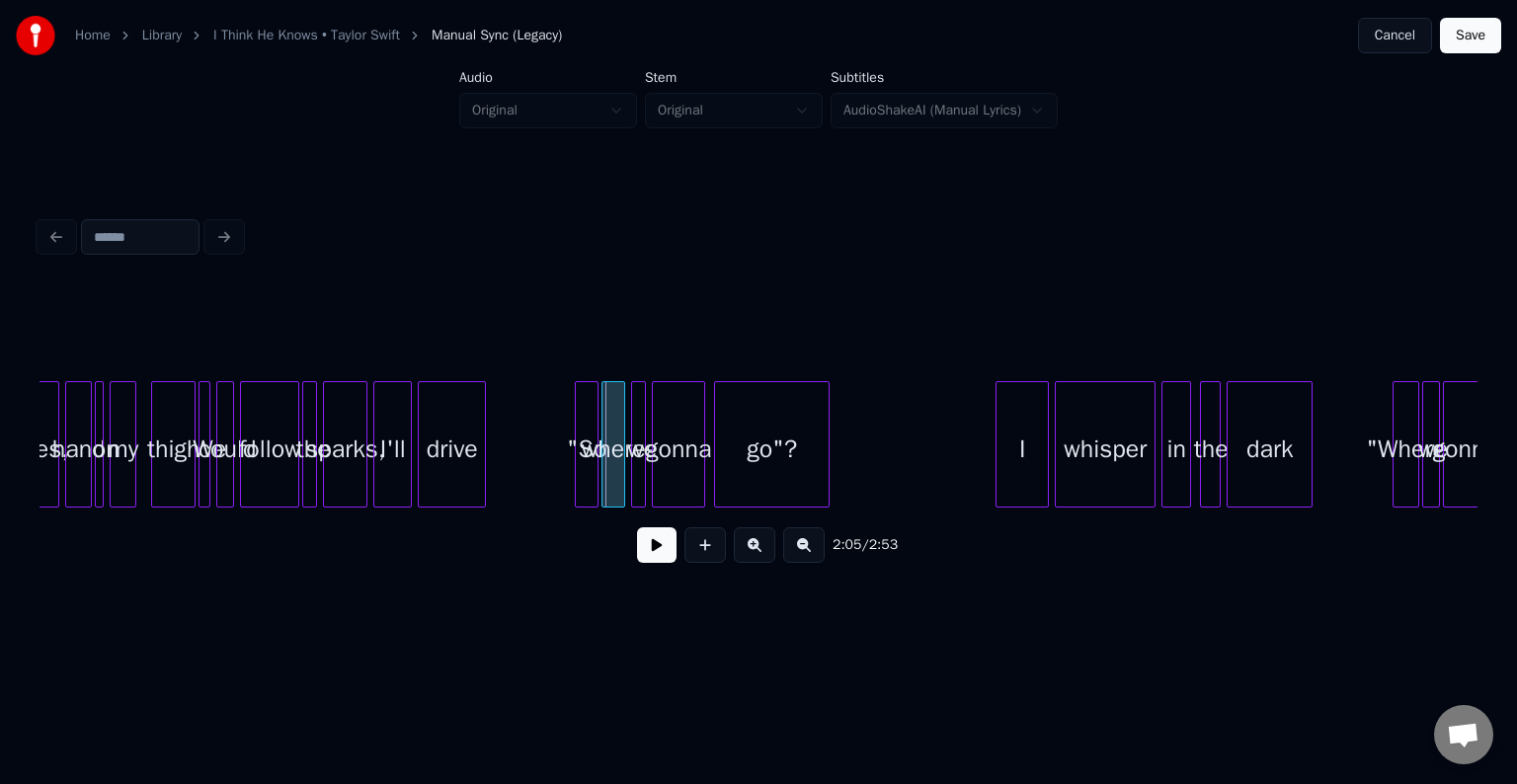 click at bounding box center [657, 545] 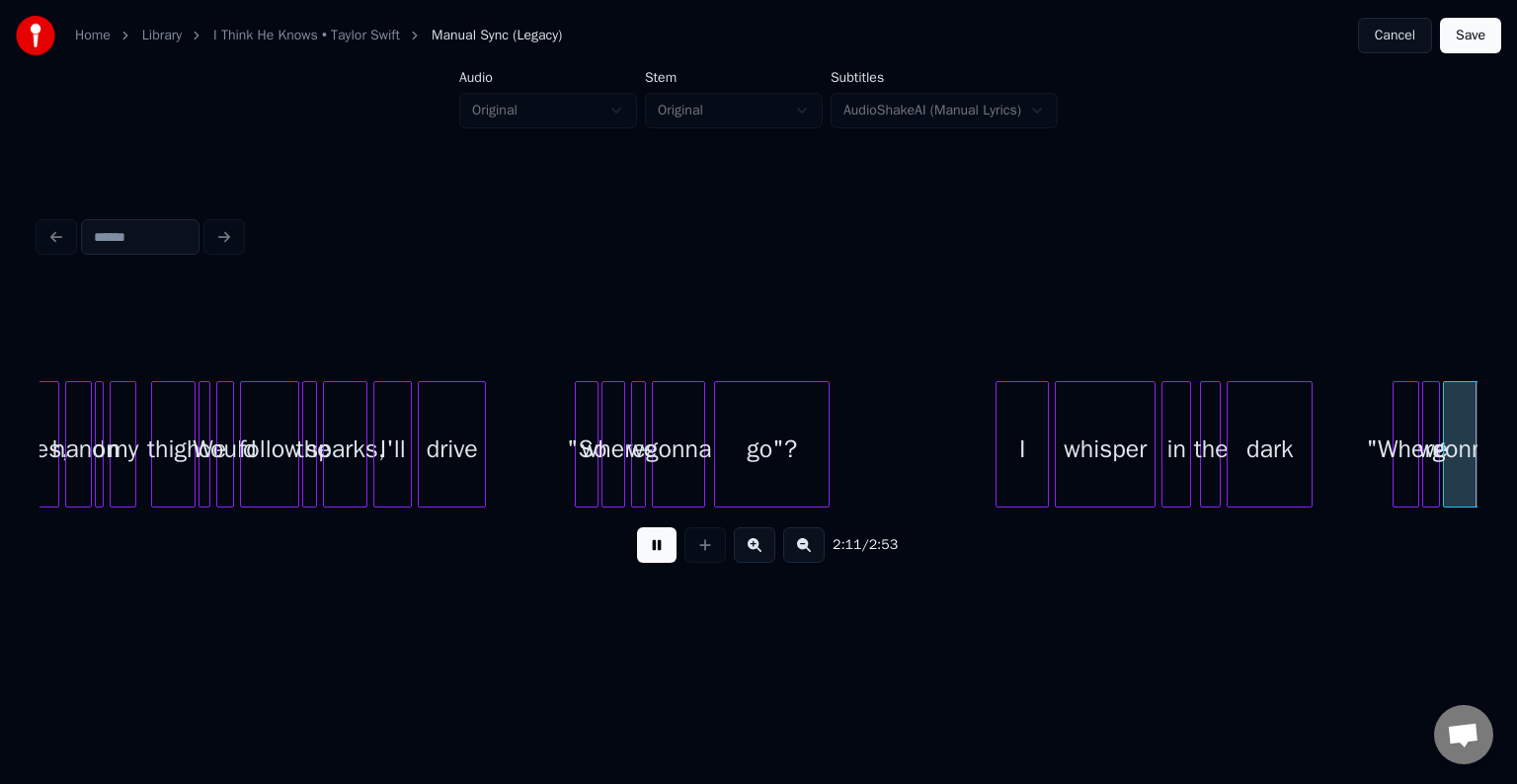 scroll, scrollTop: 0, scrollLeft: 19500, axis: horizontal 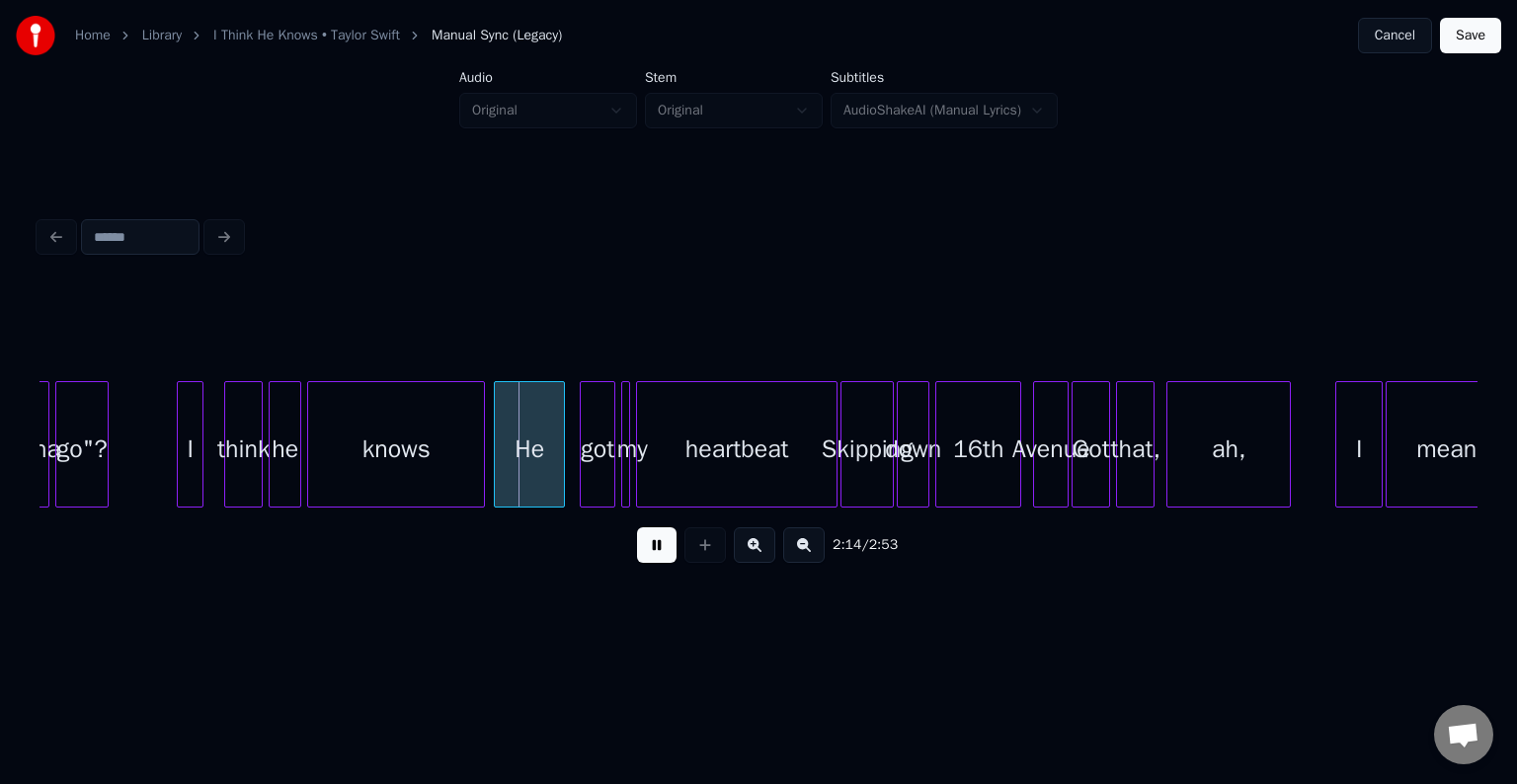 click at bounding box center (657, 545) 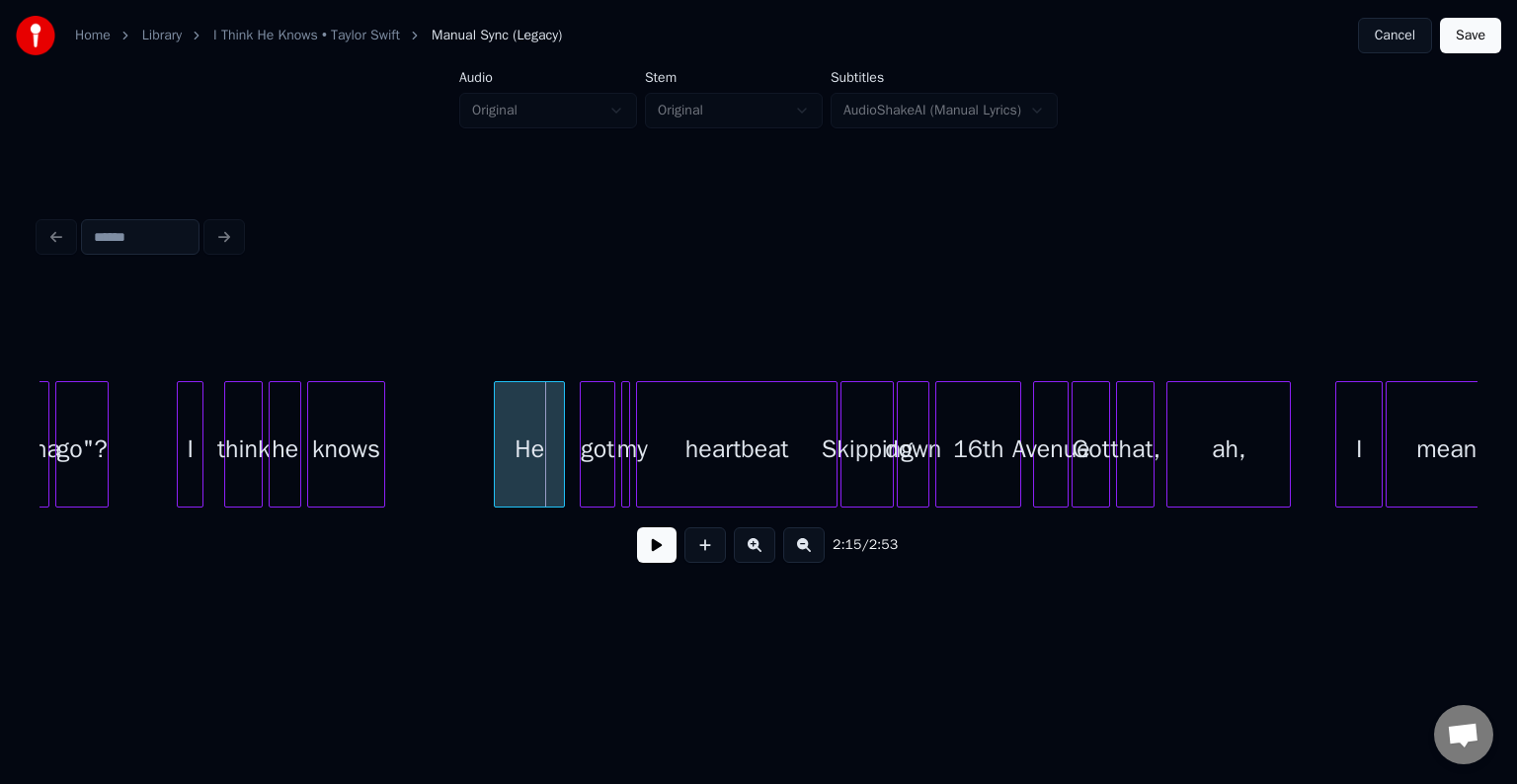 click at bounding box center [381, 444] 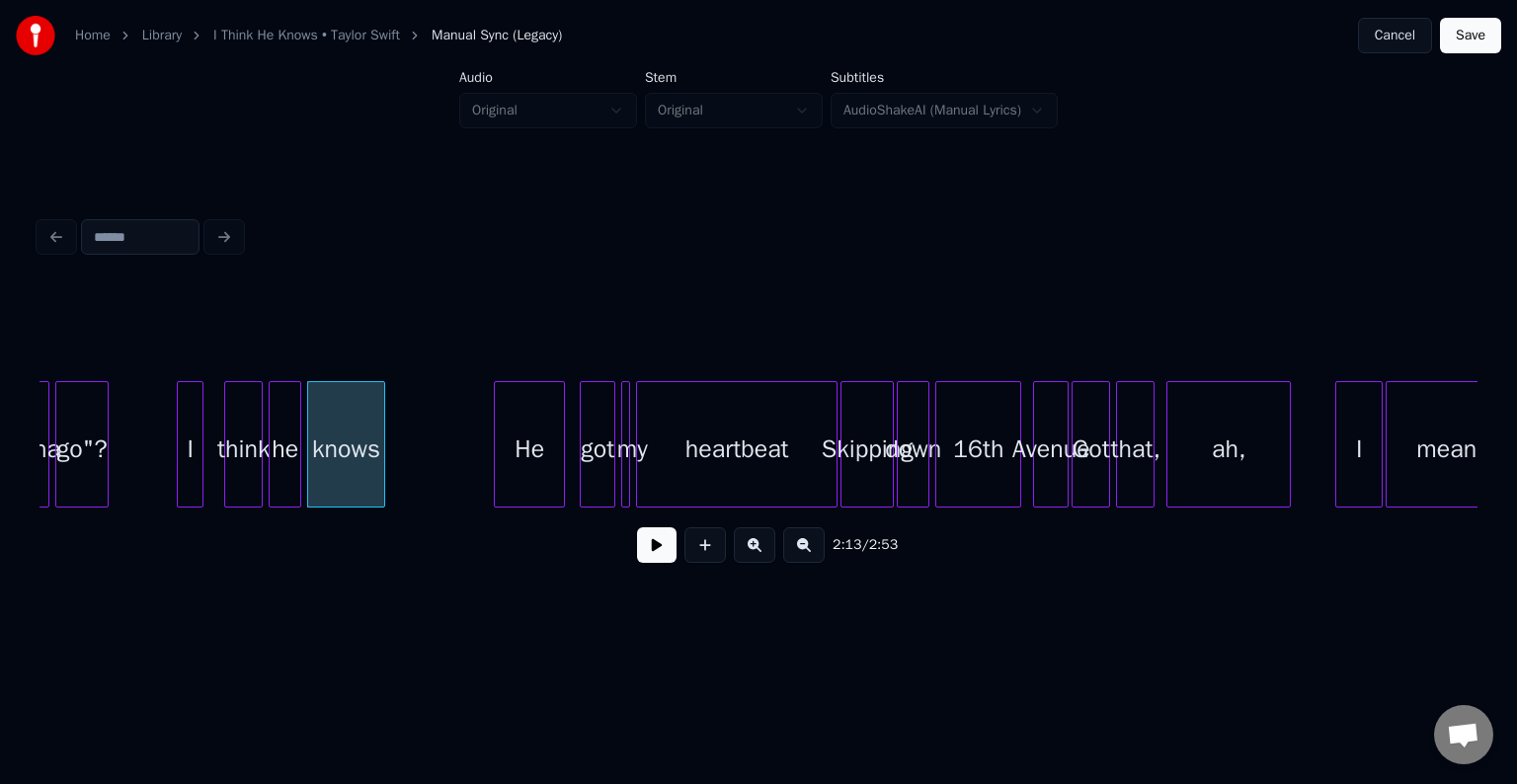 click at bounding box center (657, 545) 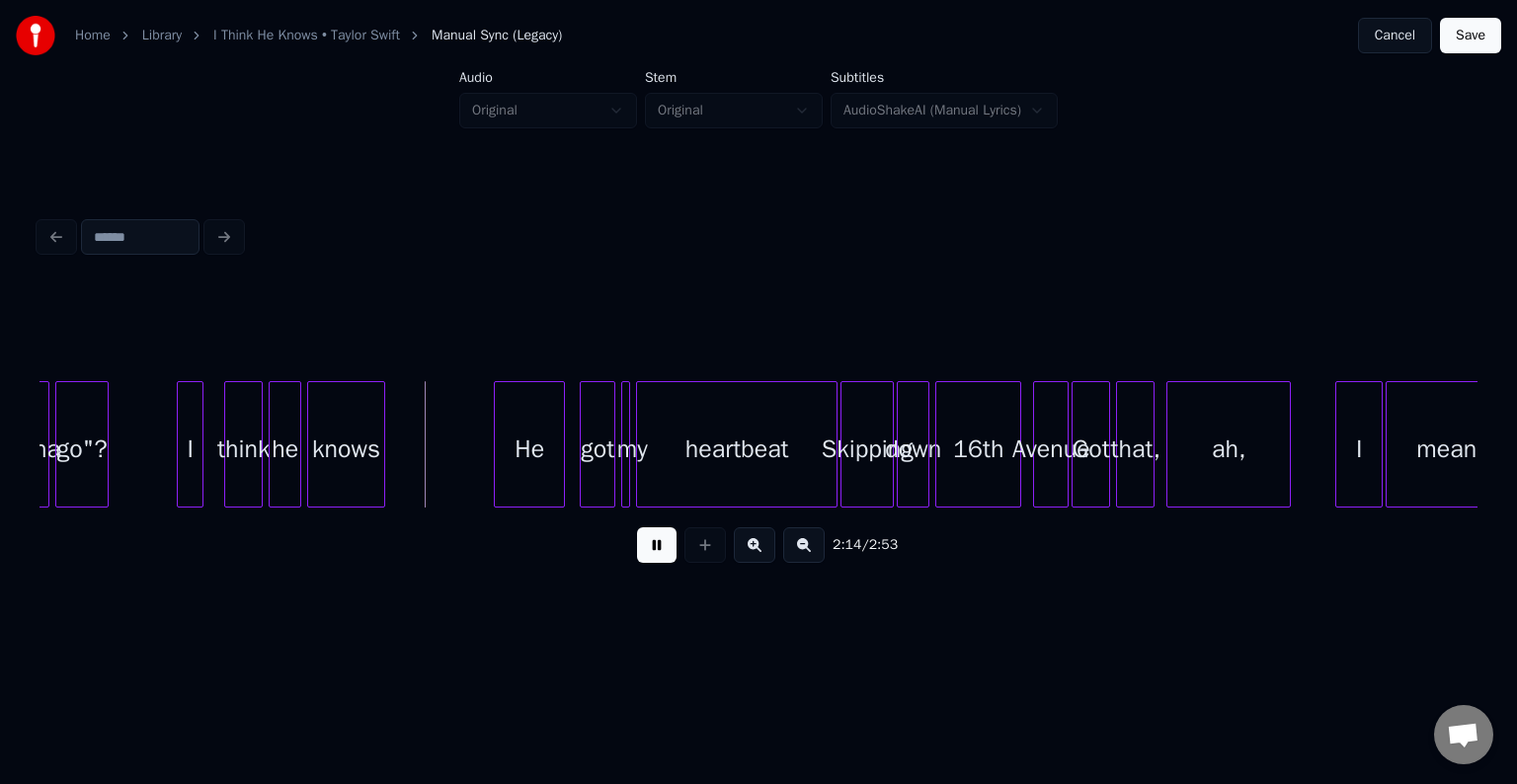 drag, startPoint x: 661, startPoint y: 558, endPoint x: 502, endPoint y: 450, distance: 192.21082 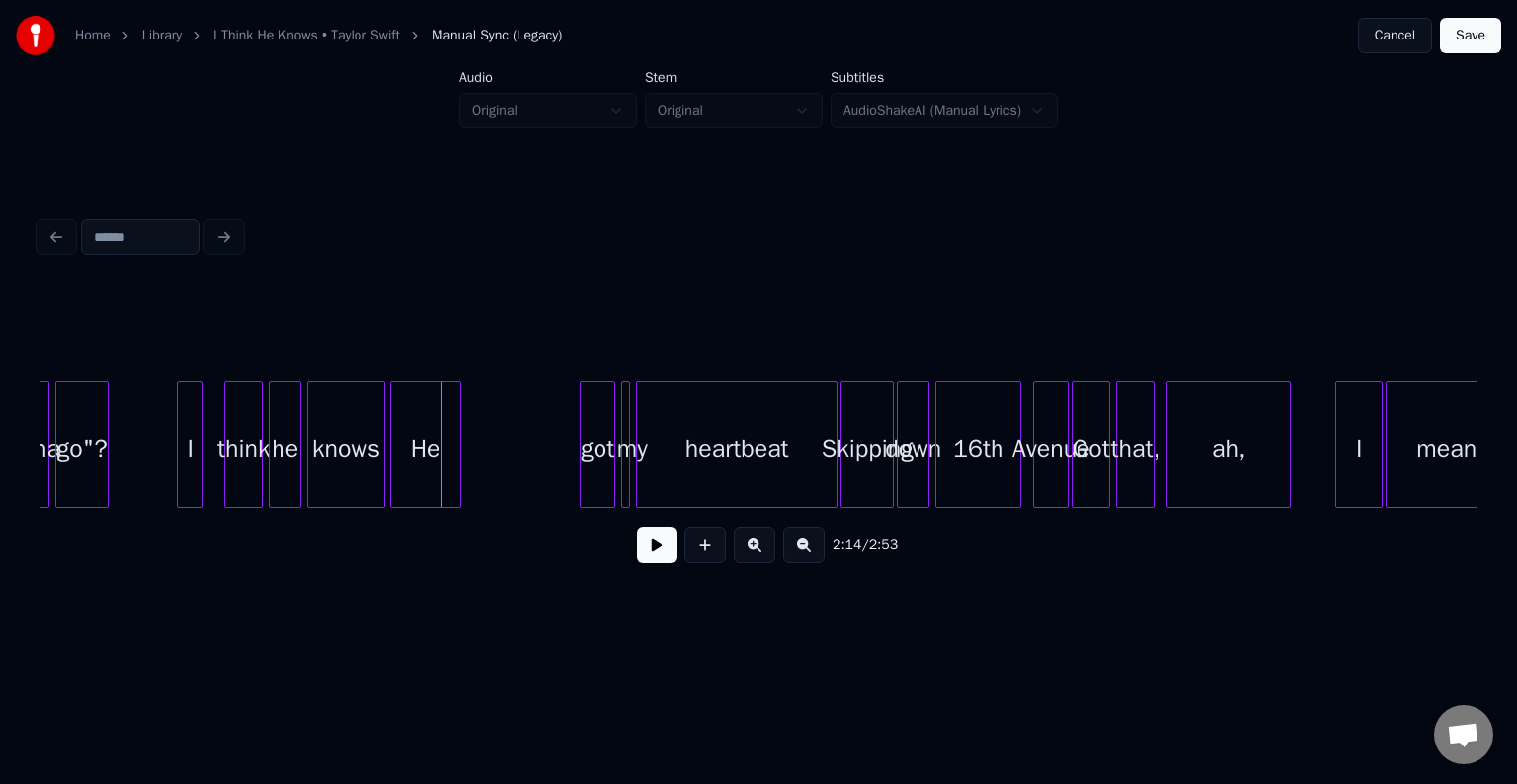 click on "He" at bounding box center (426, 449) 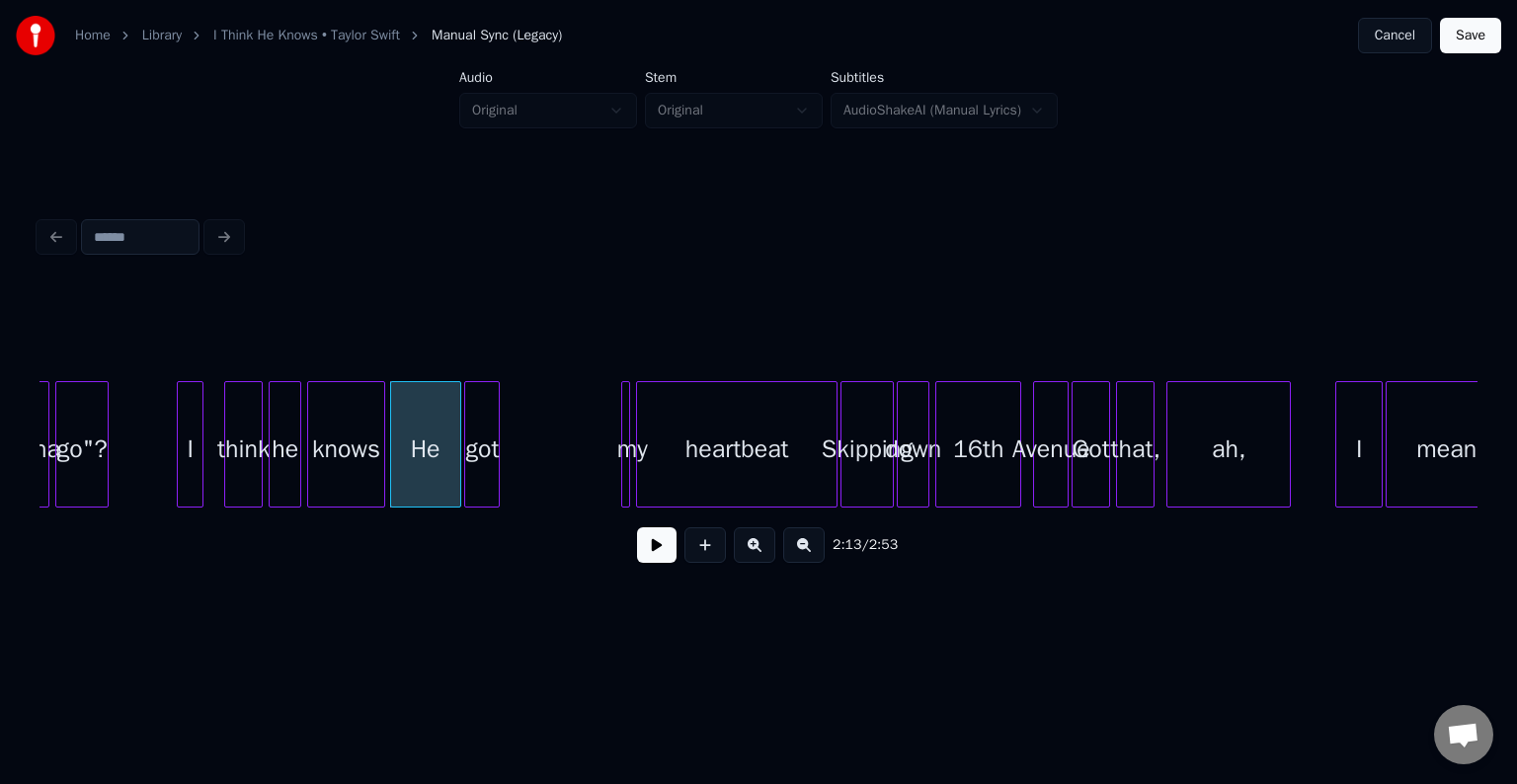 click on "got" at bounding box center [482, 449] 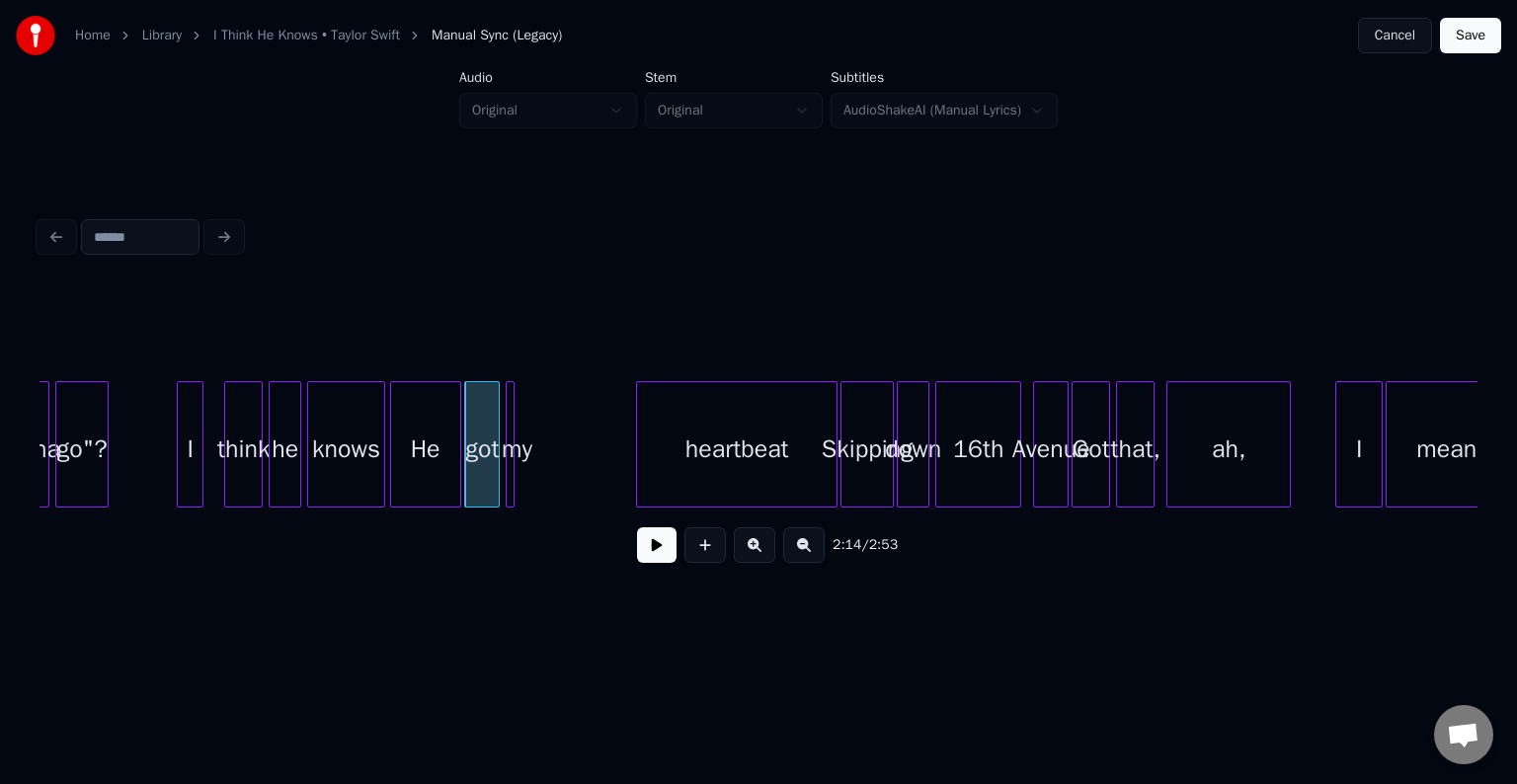click on "my" at bounding box center [517, 449] 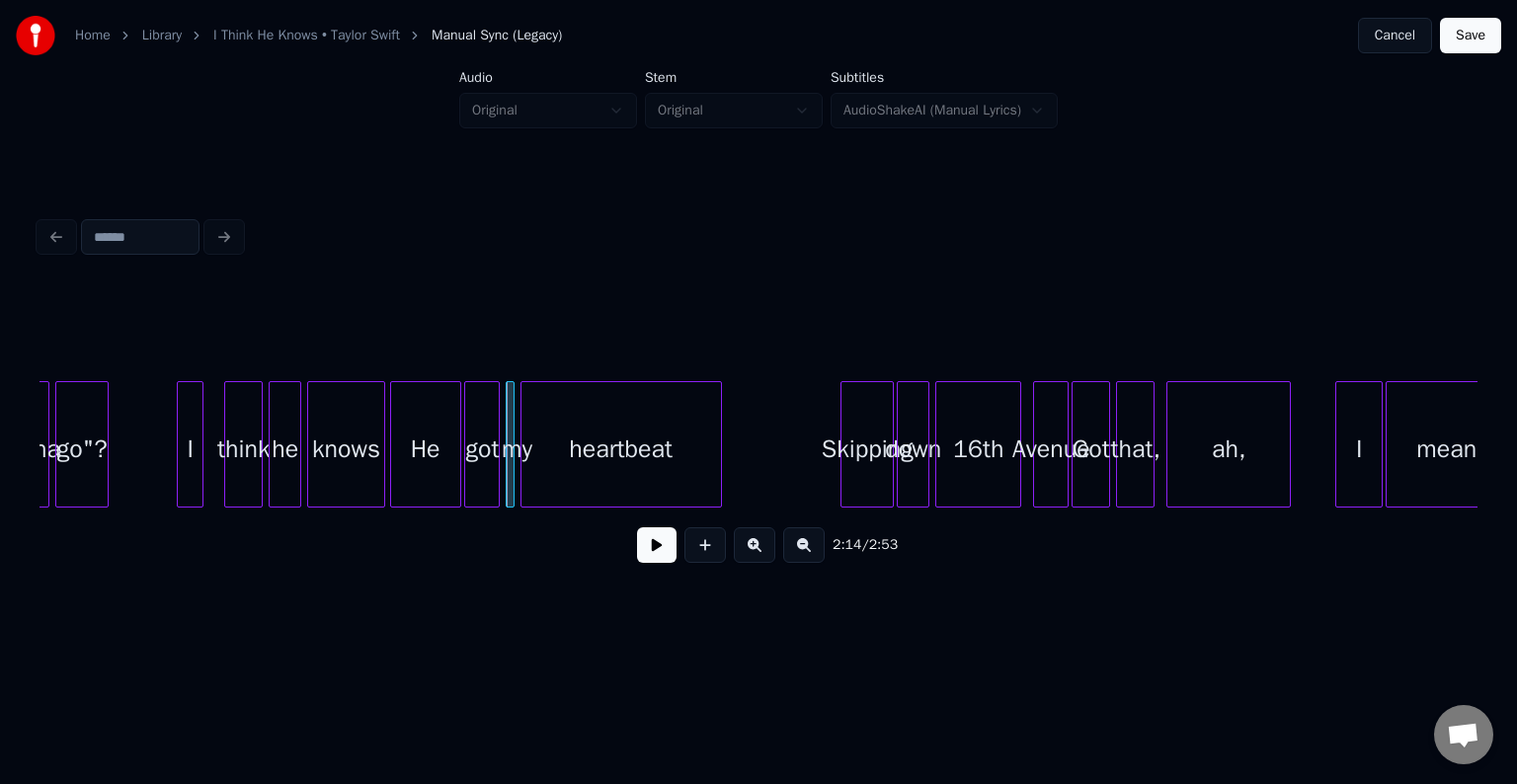 click on "heartbeat" at bounding box center [621, 449] 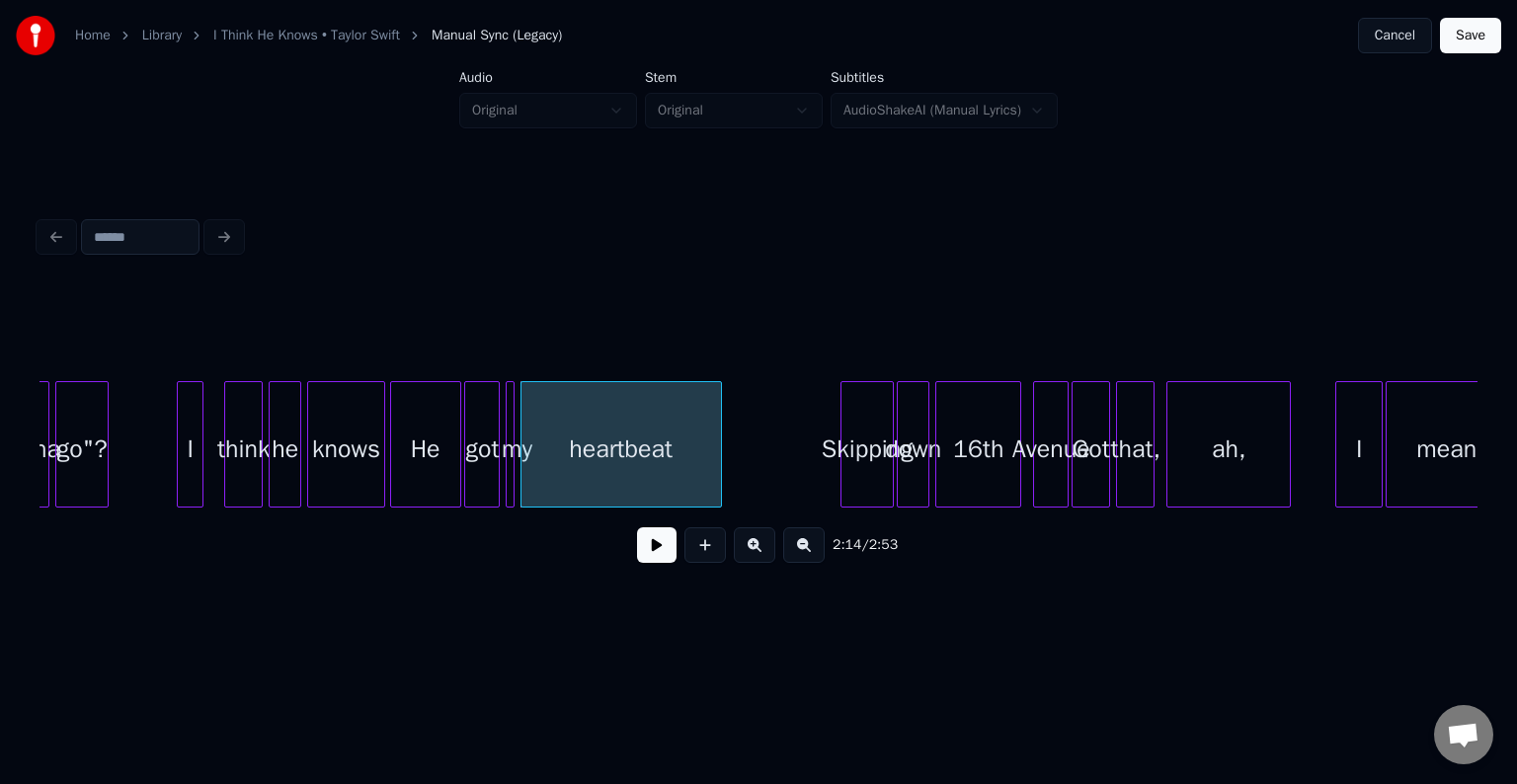 click on "knows" at bounding box center [346, 449] 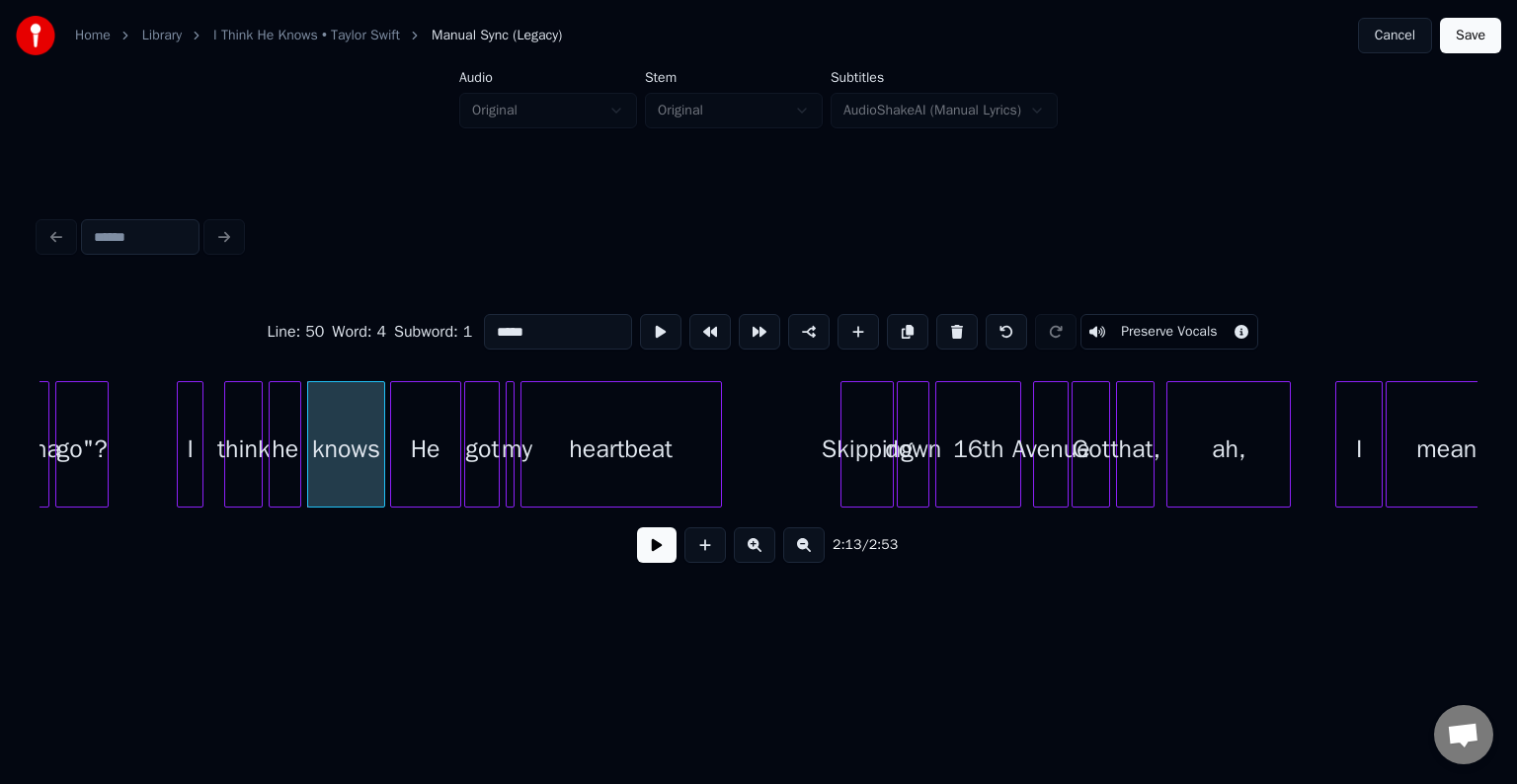 click at bounding box center (657, 545) 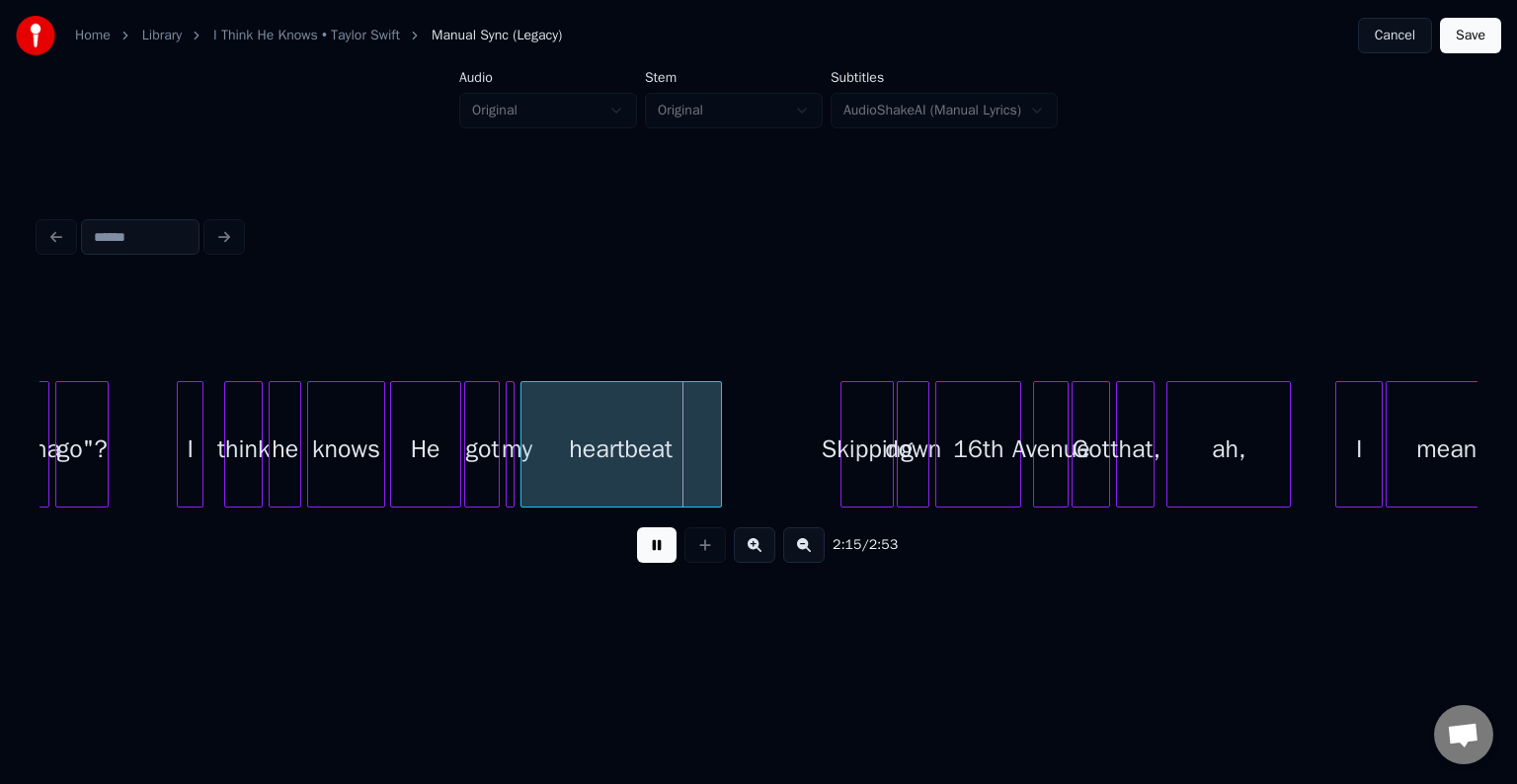 click at bounding box center [657, 545] 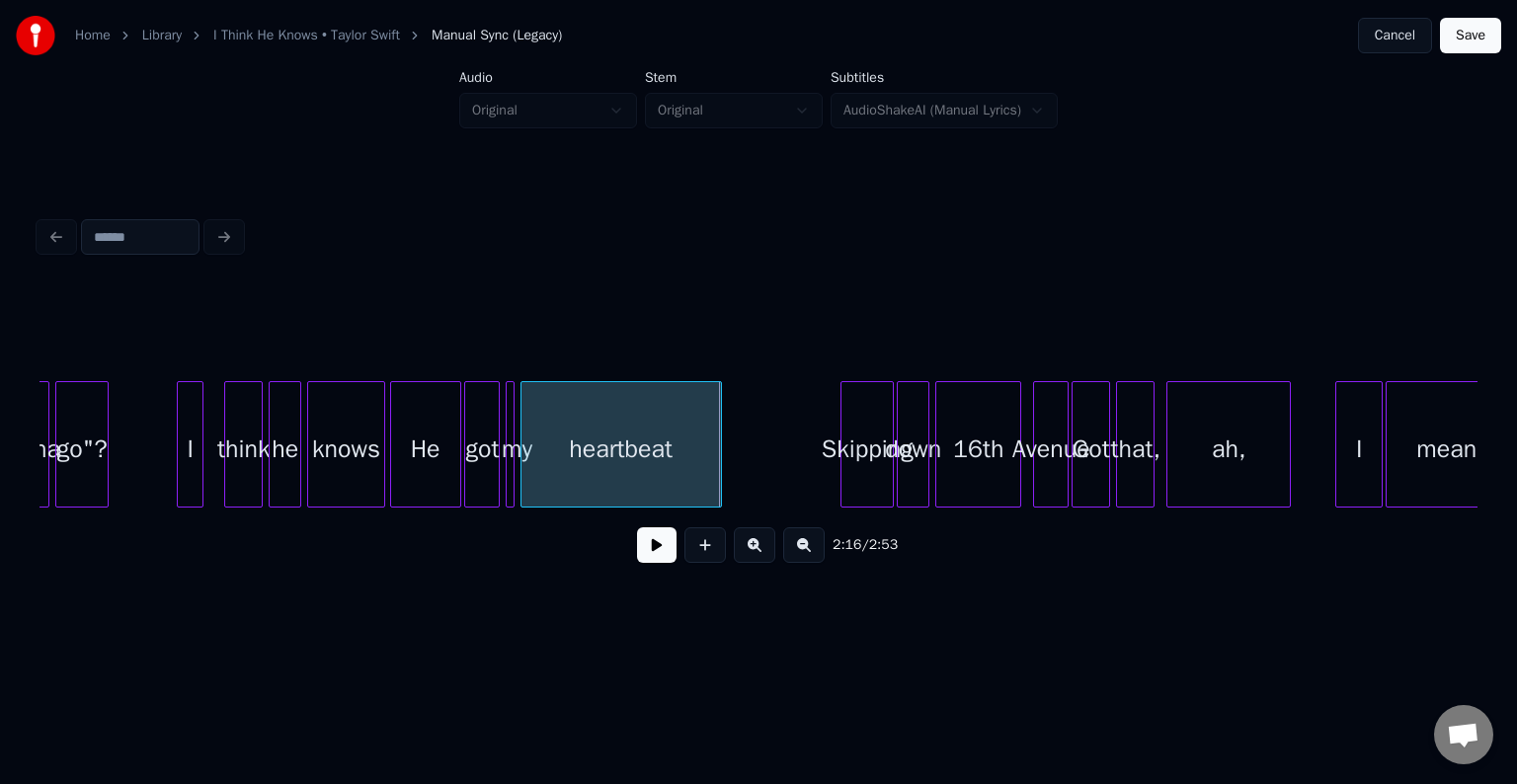click on "He" at bounding box center [426, 449] 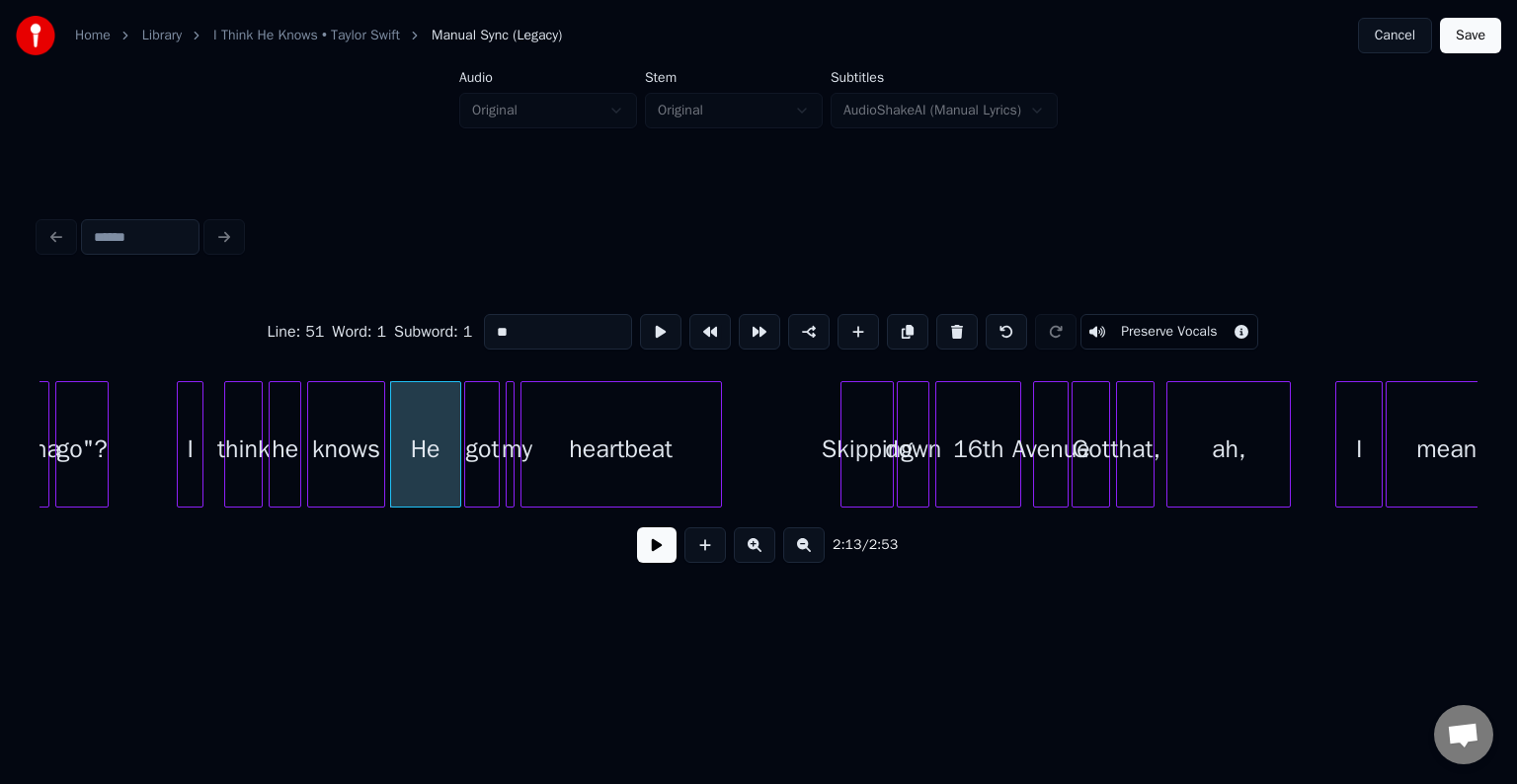 click at bounding box center (657, 545) 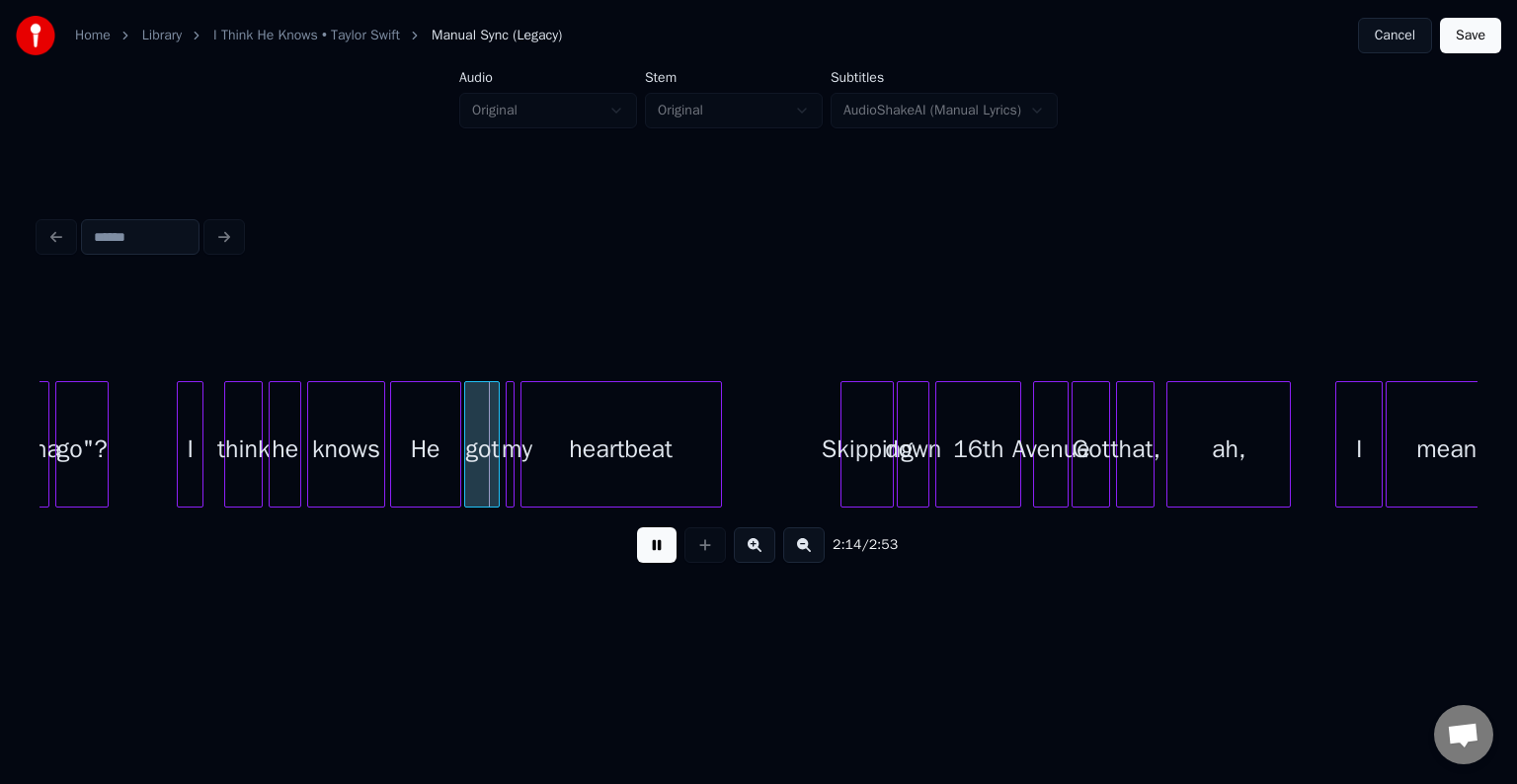 drag, startPoint x: 659, startPoint y: 567, endPoint x: 499, endPoint y: 521, distance: 166.48123 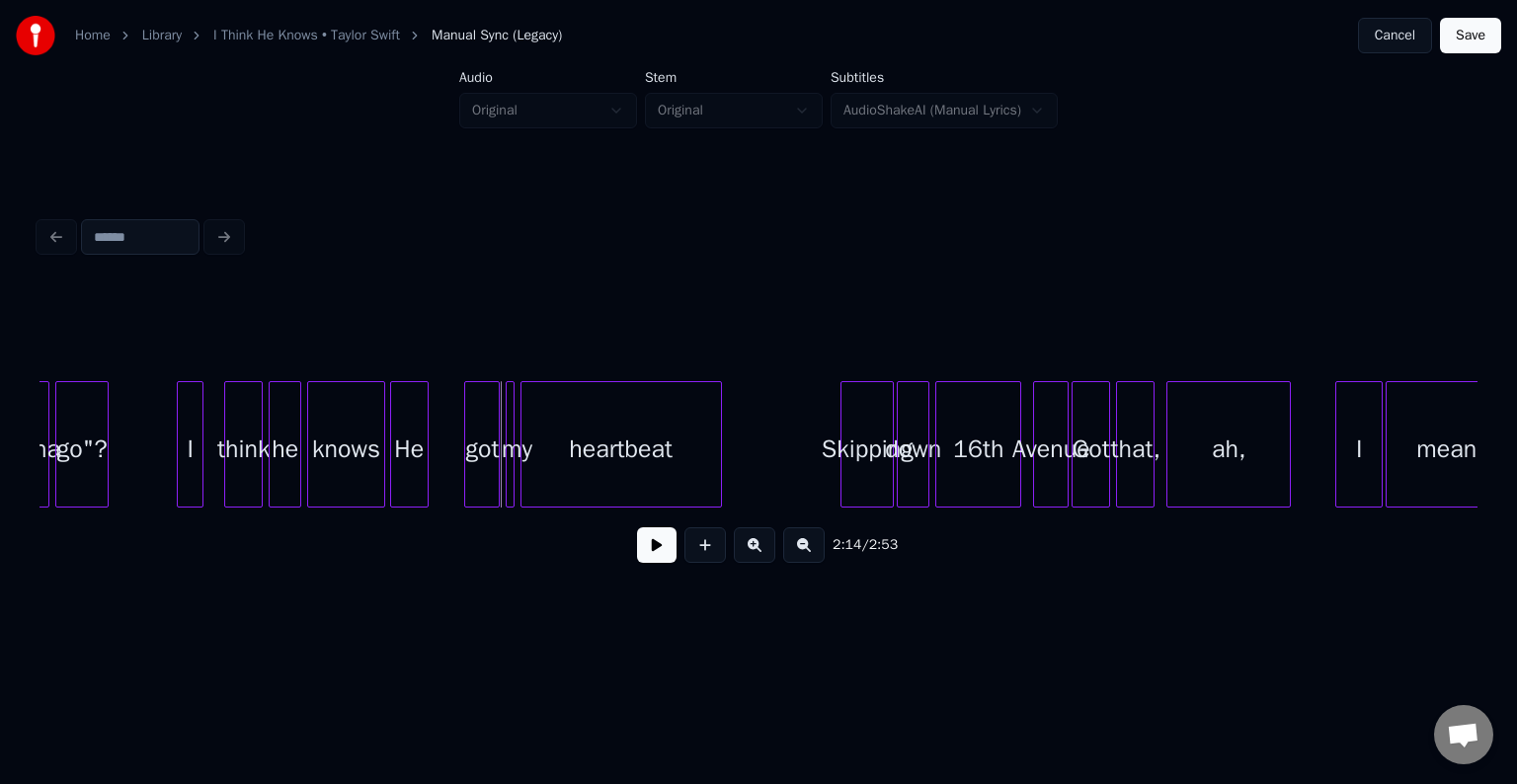 click at bounding box center (425, 444) 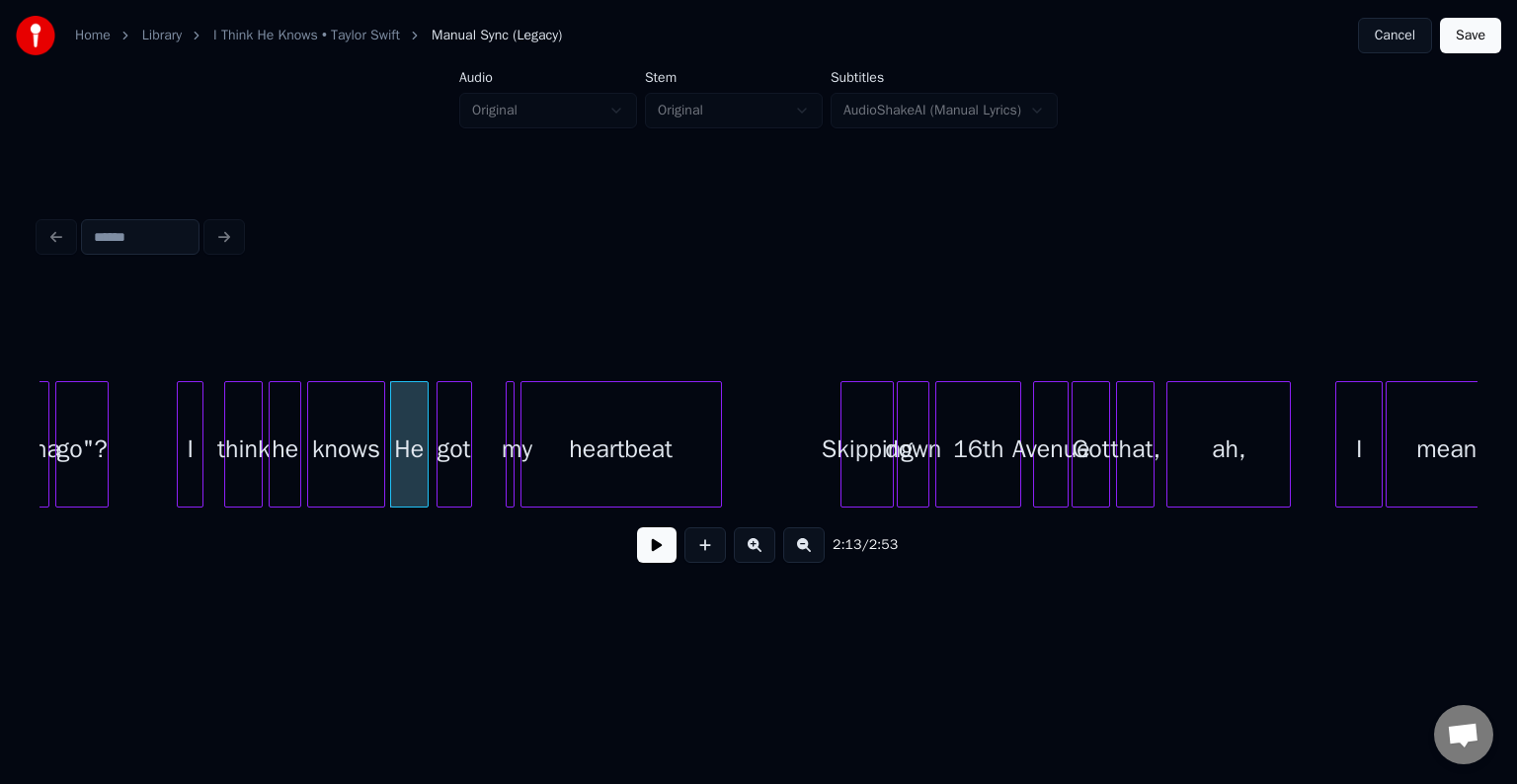 click on "got" at bounding box center (454, 449) 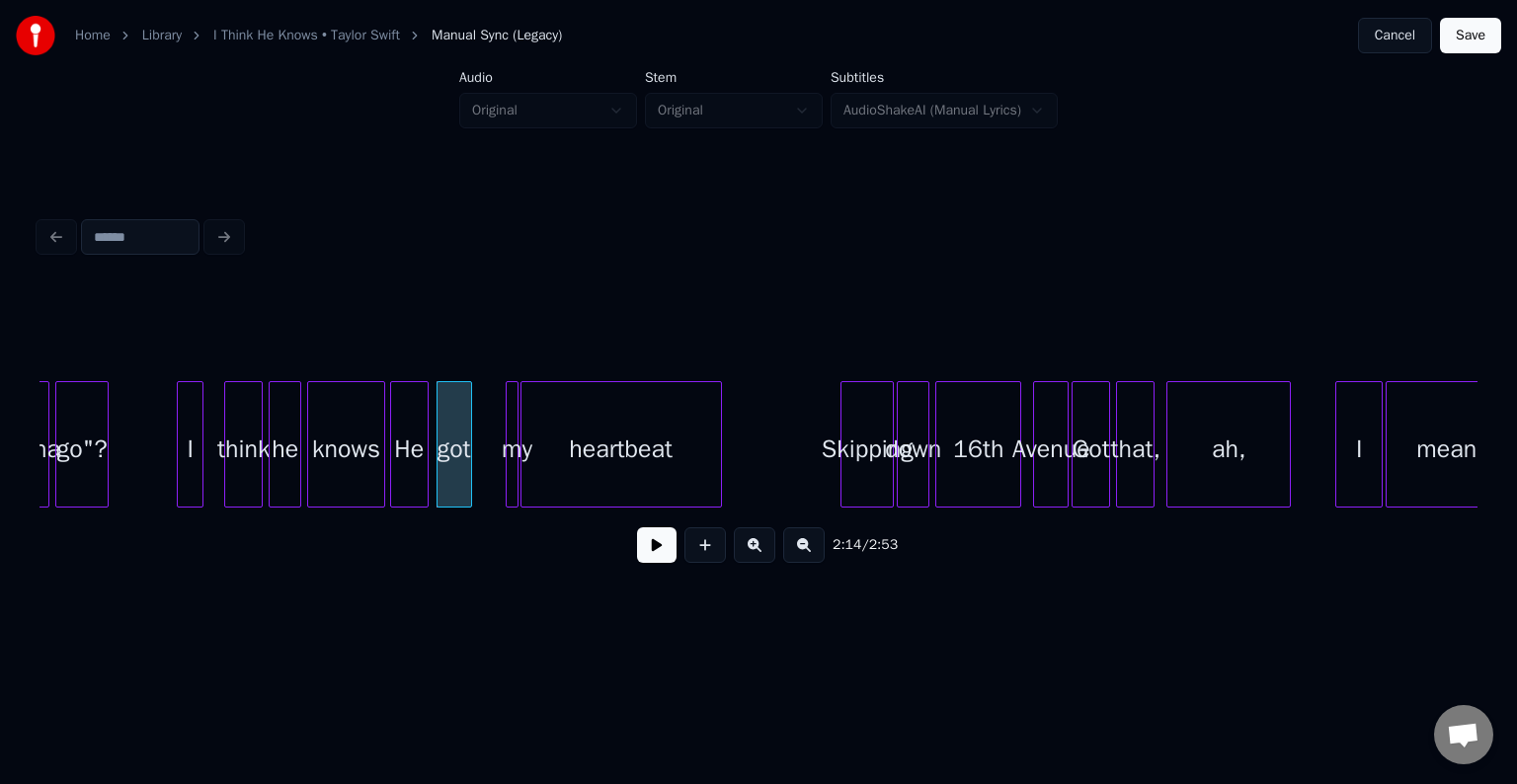 click at bounding box center (515, 444) 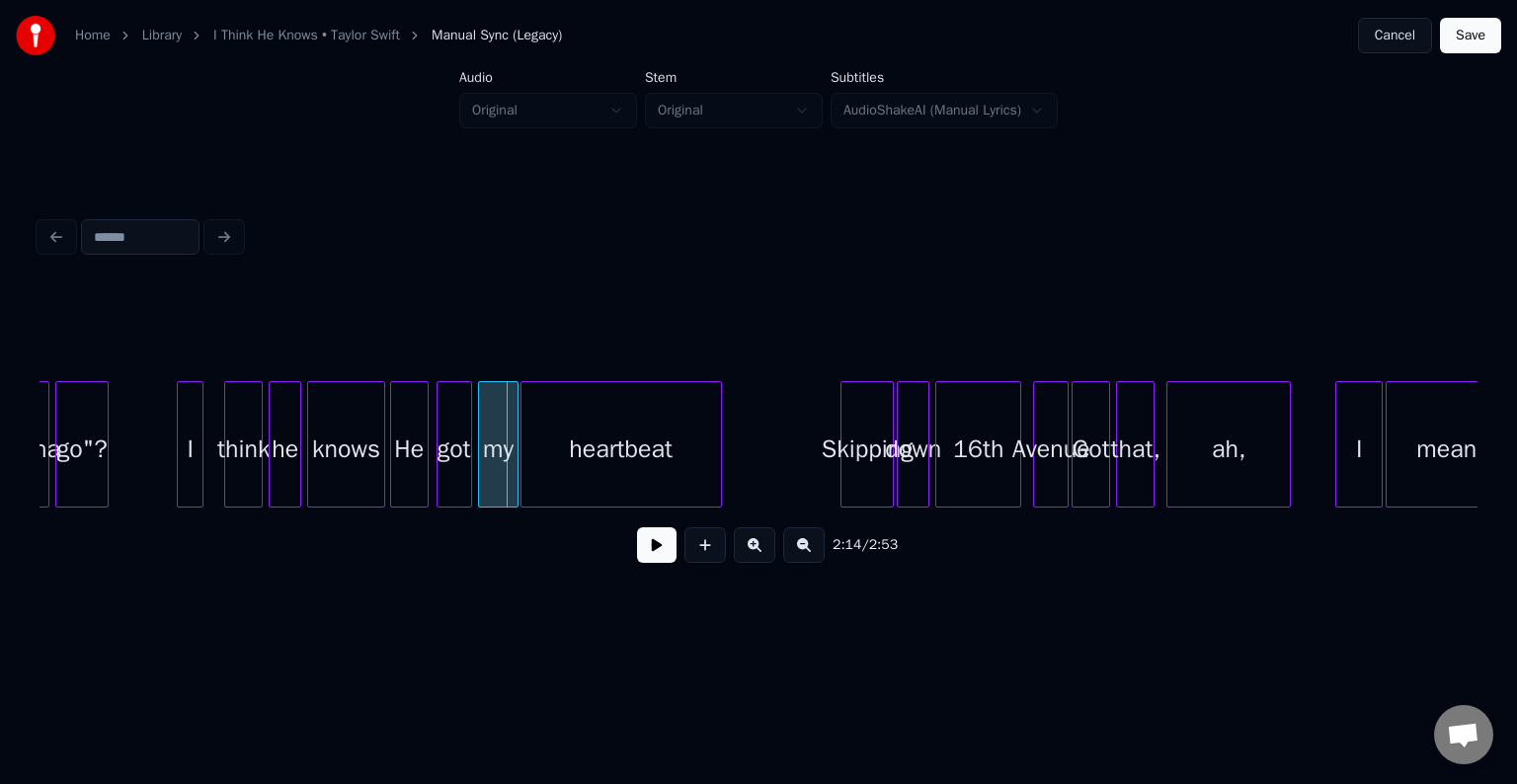click at bounding box center [482, 444] 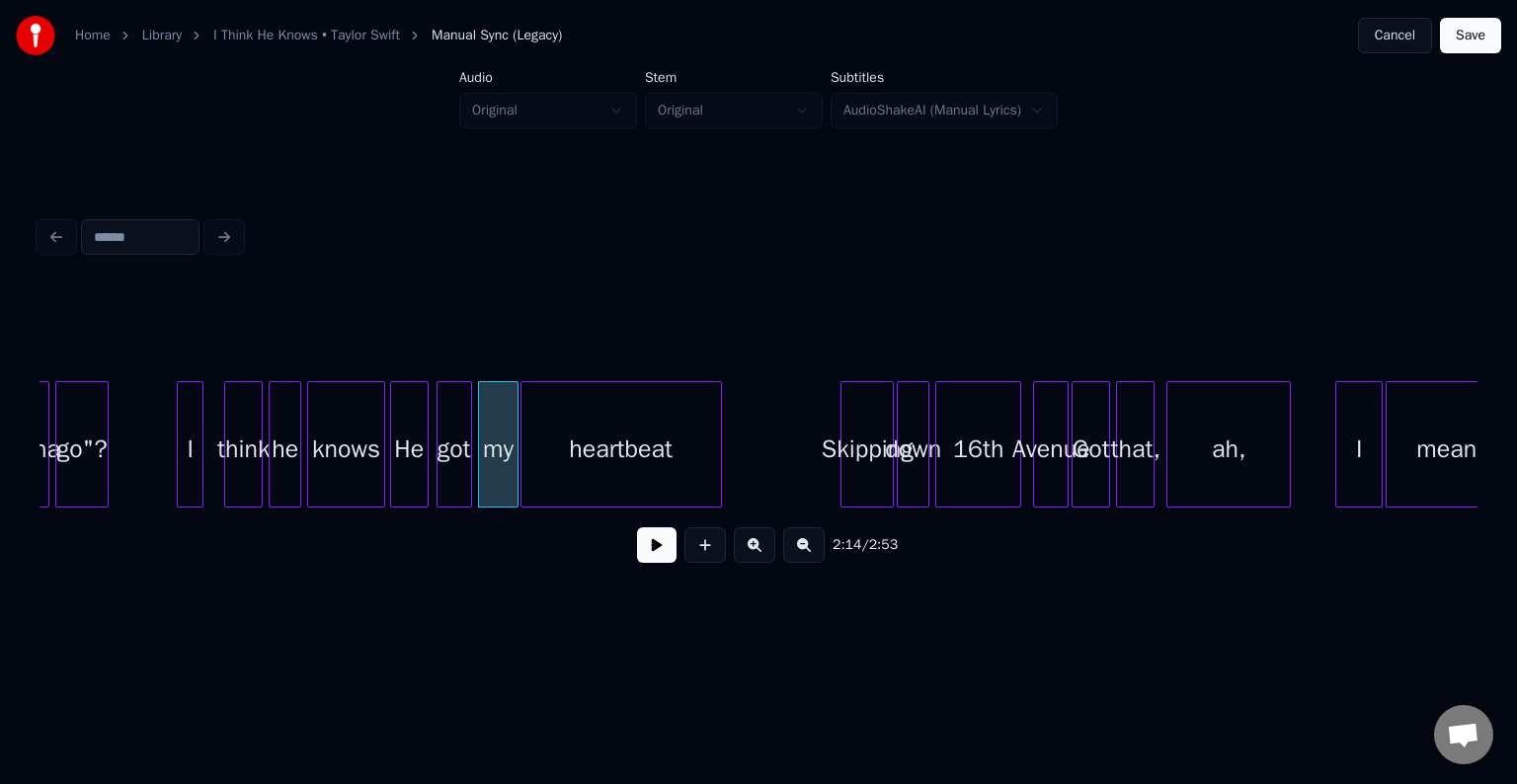 click on "gonna go"? I think he knows He got my heartbeat Skipping down 16th Avenue Got that, ah, I mean" at bounding box center [-6612, 444] 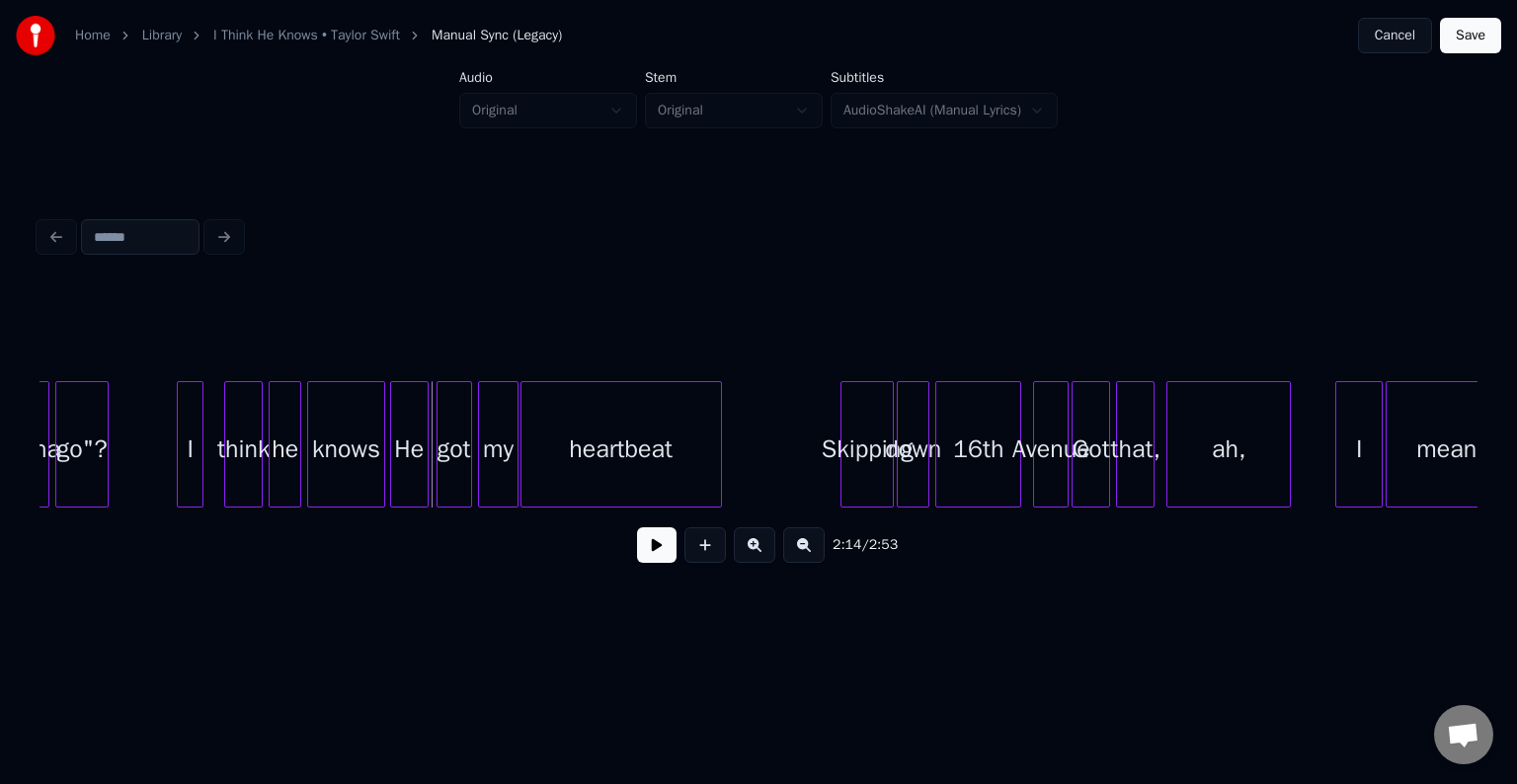 click on "He" at bounding box center [409, 449] 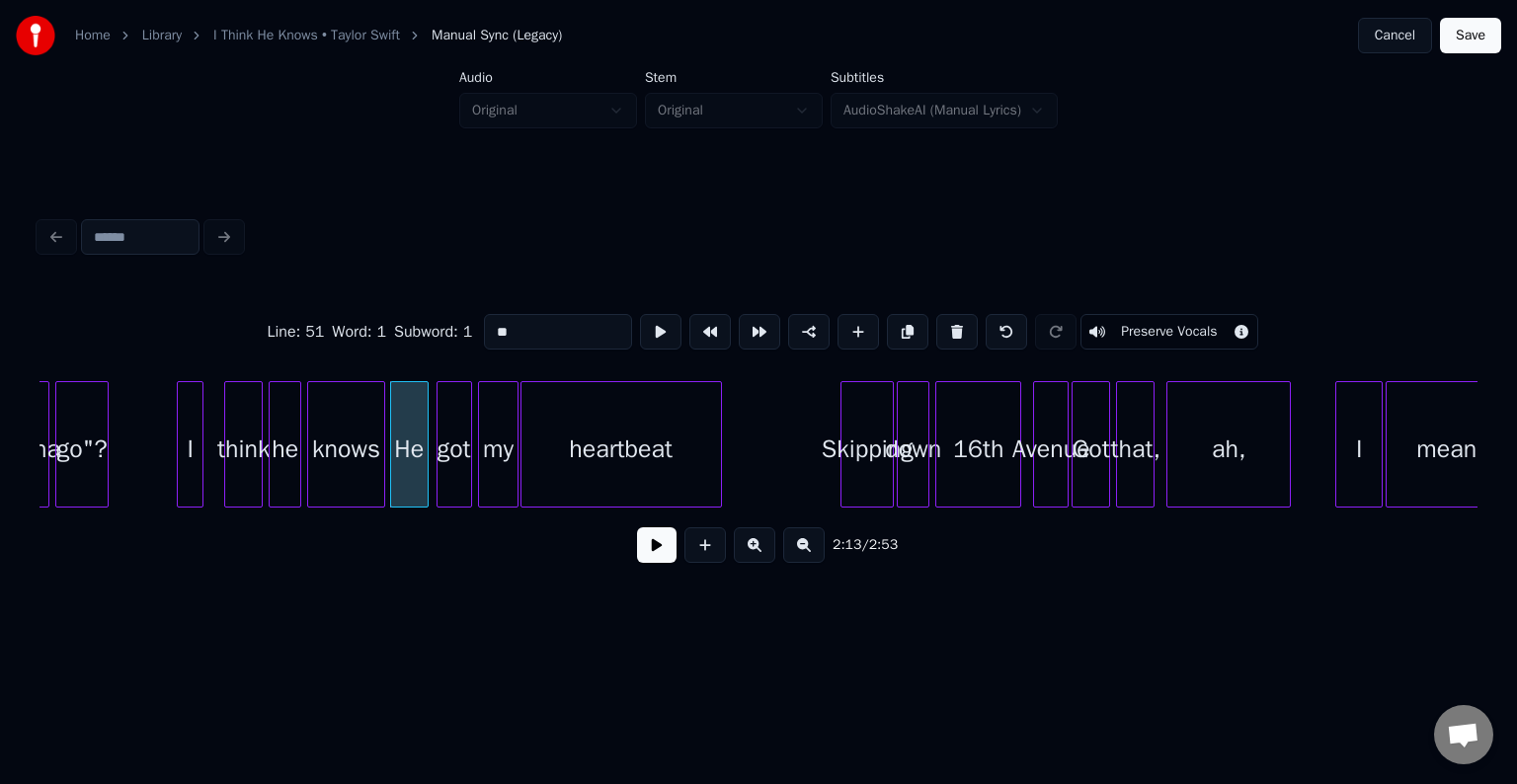 click at bounding box center (657, 545) 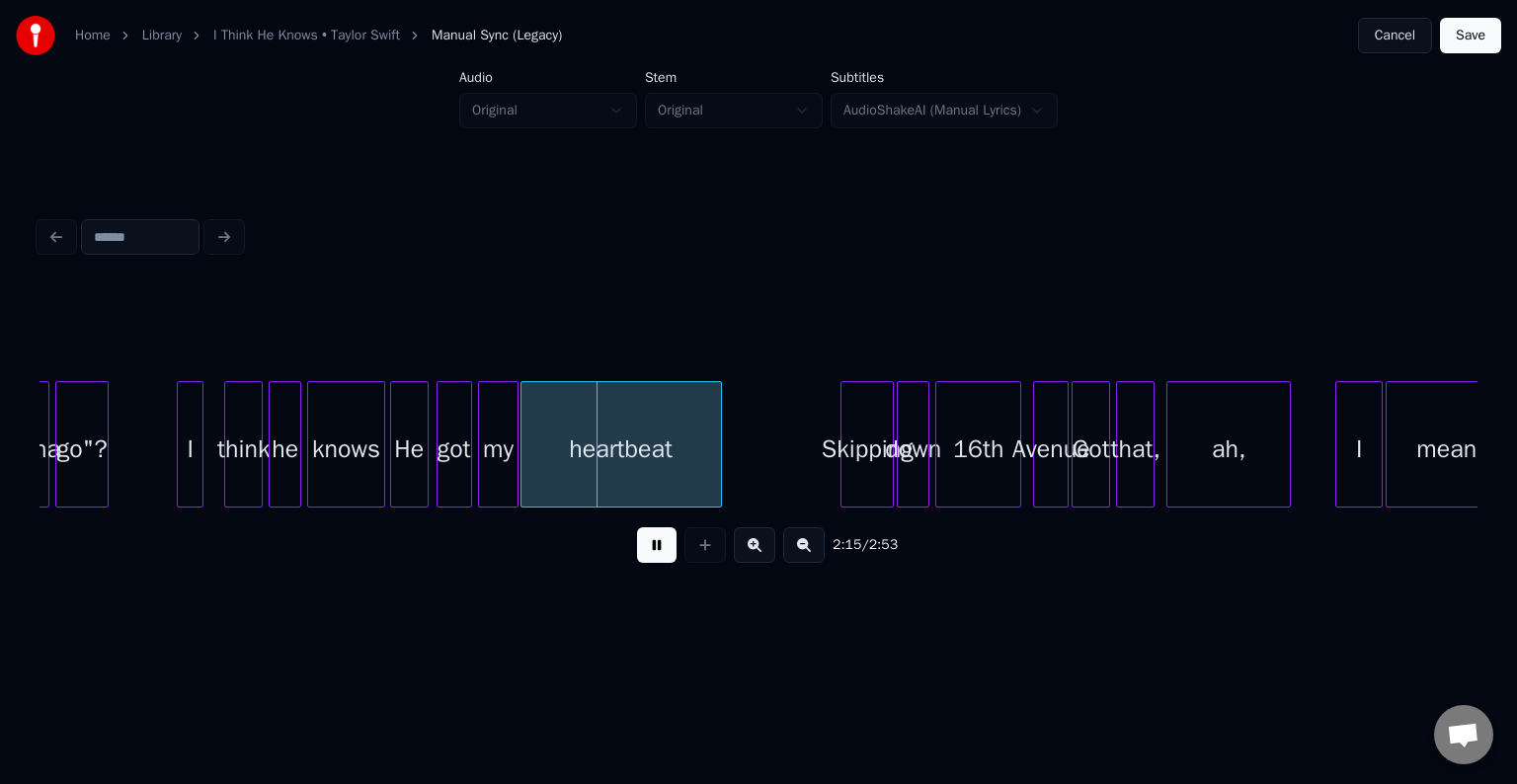 drag, startPoint x: 660, startPoint y: 555, endPoint x: 590, endPoint y: 533, distance: 73.375745 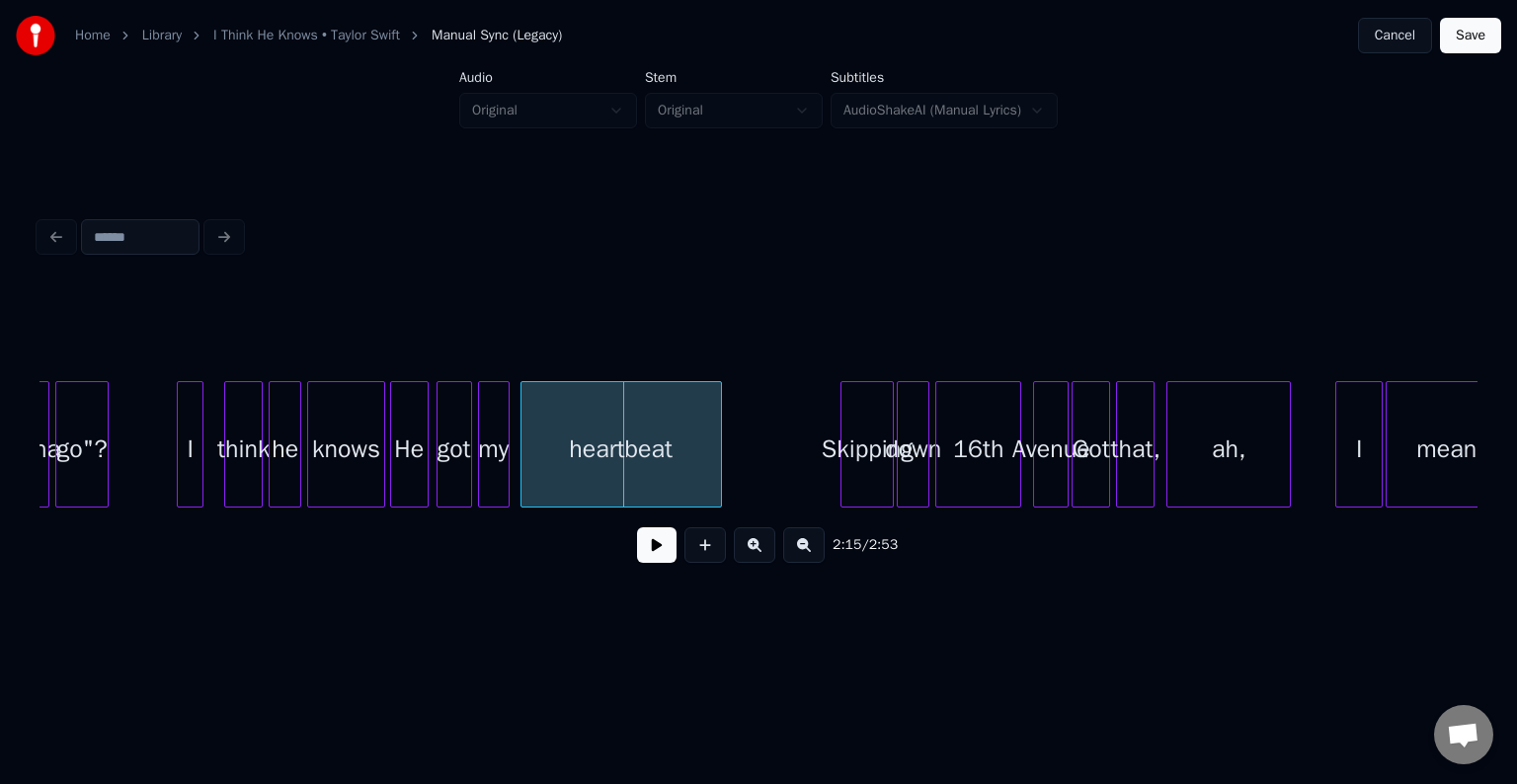 click at bounding box center (506, 444) 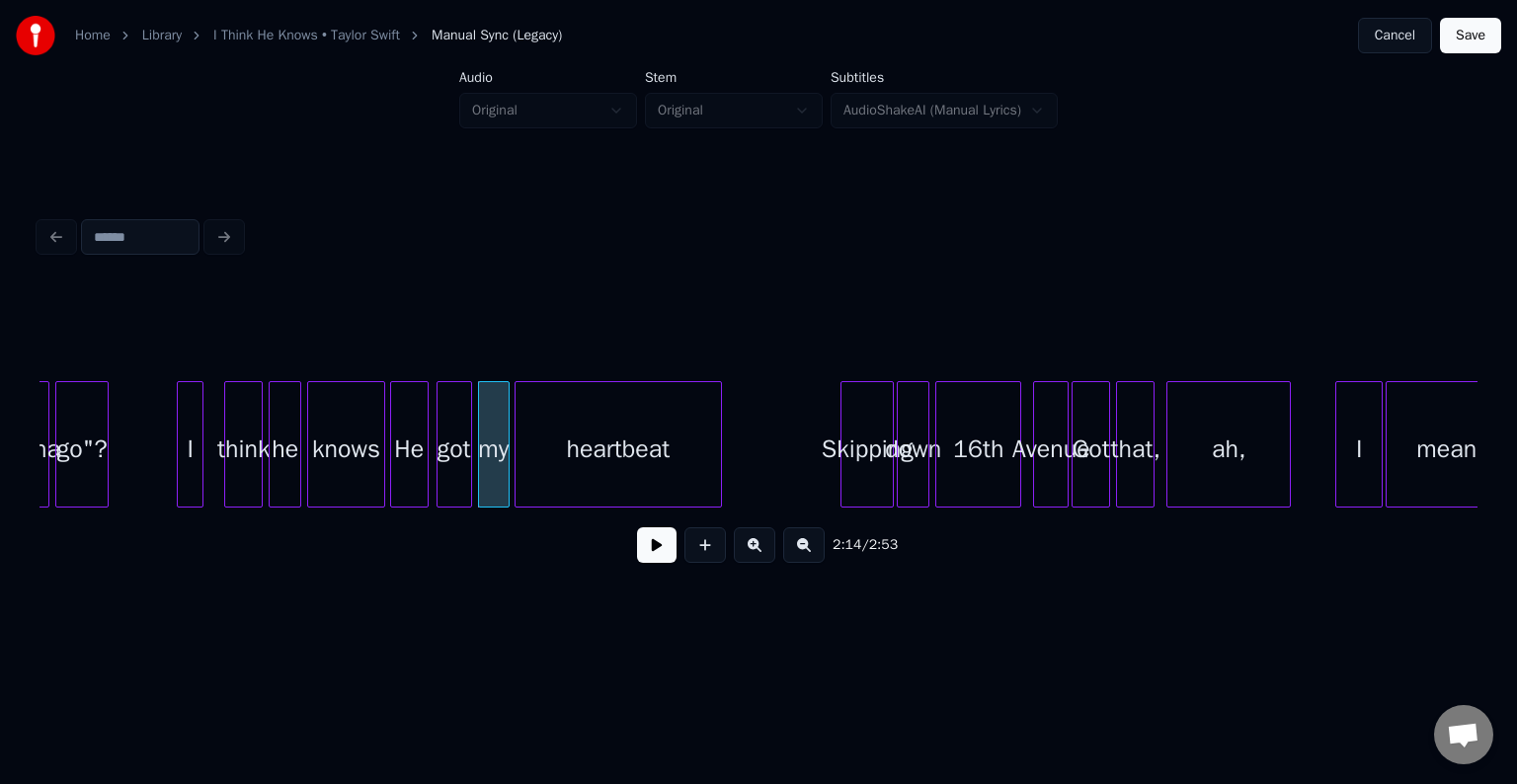click at bounding box center (519, 444) 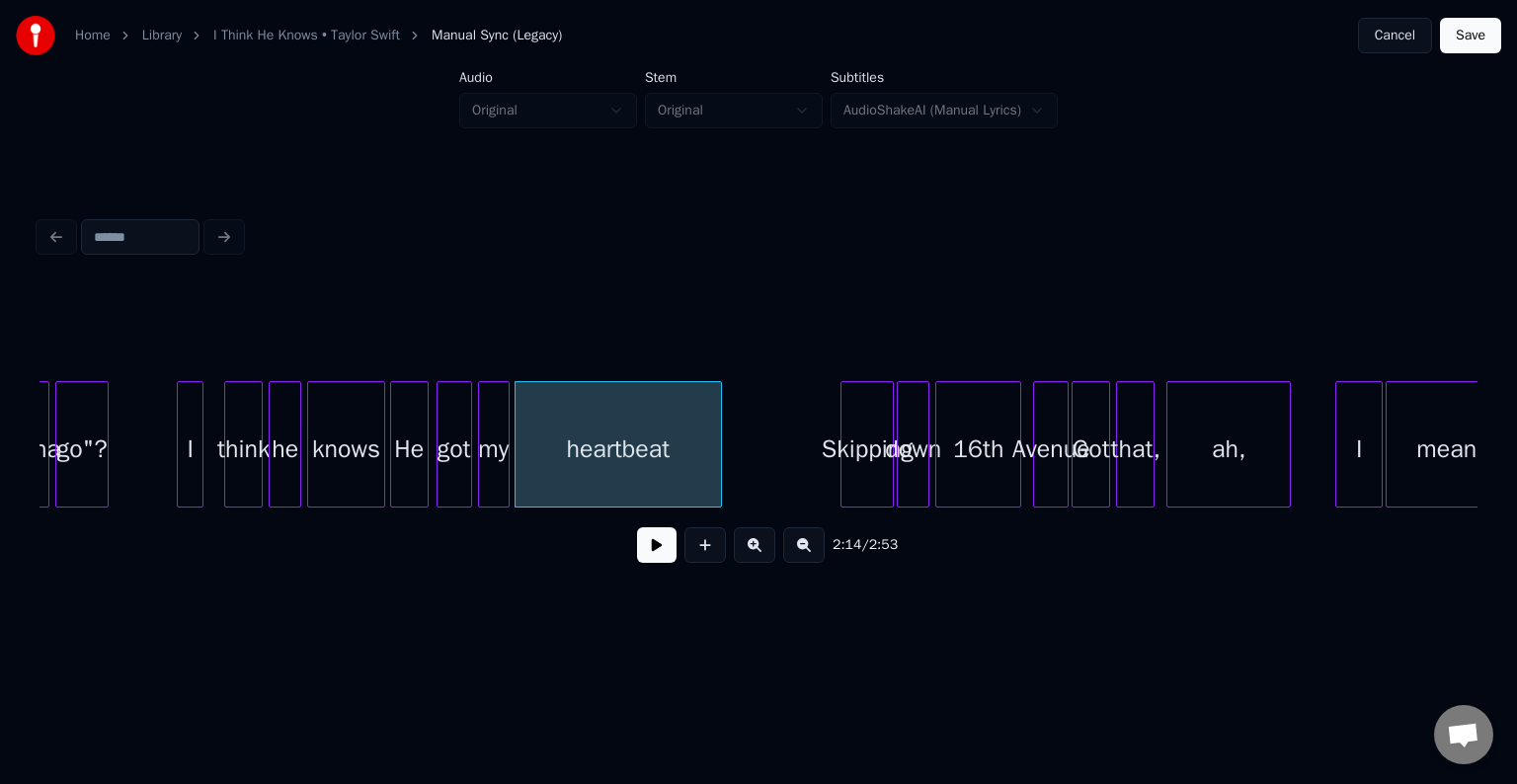 click on "He" at bounding box center (409, 449) 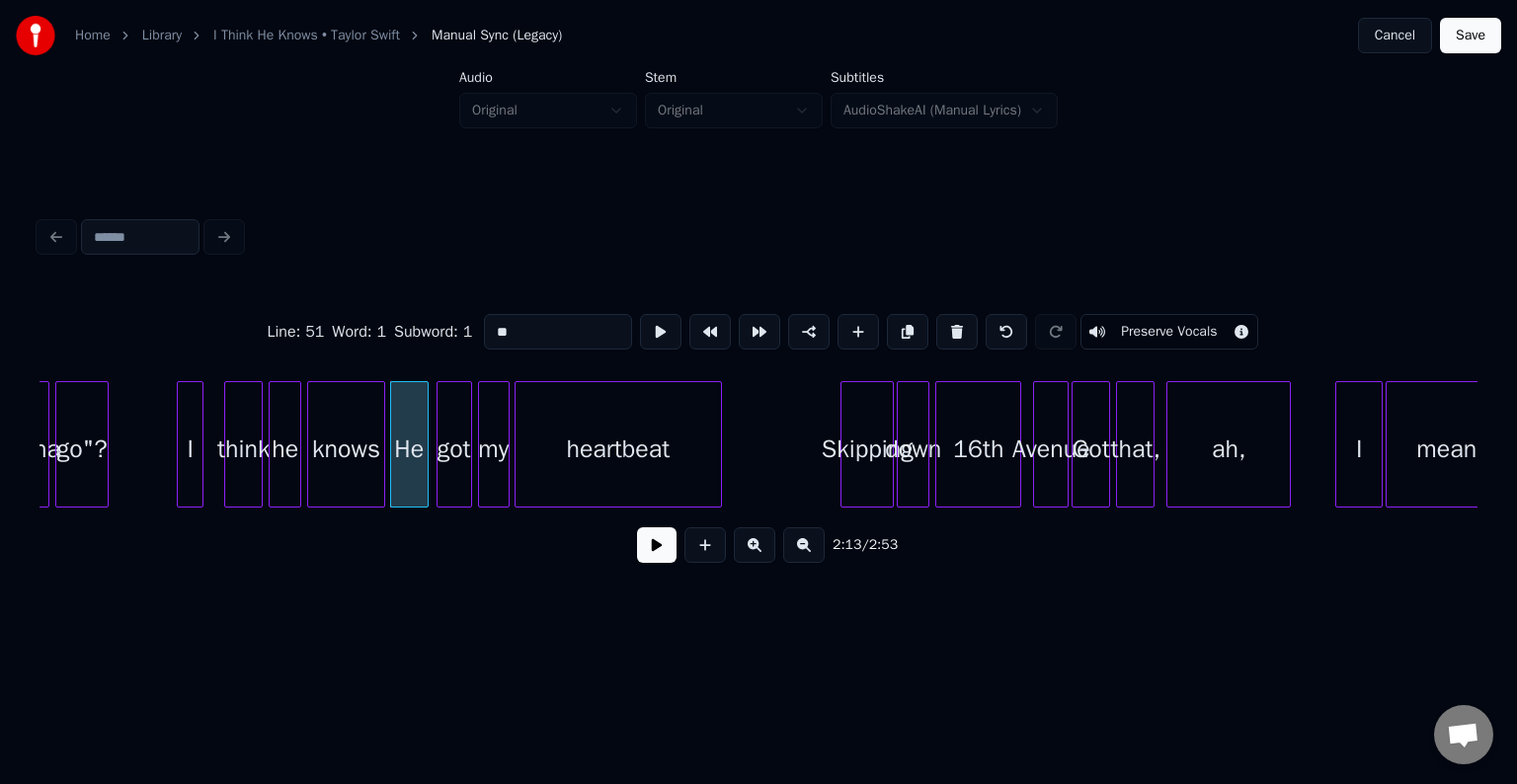 click at bounding box center (657, 545) 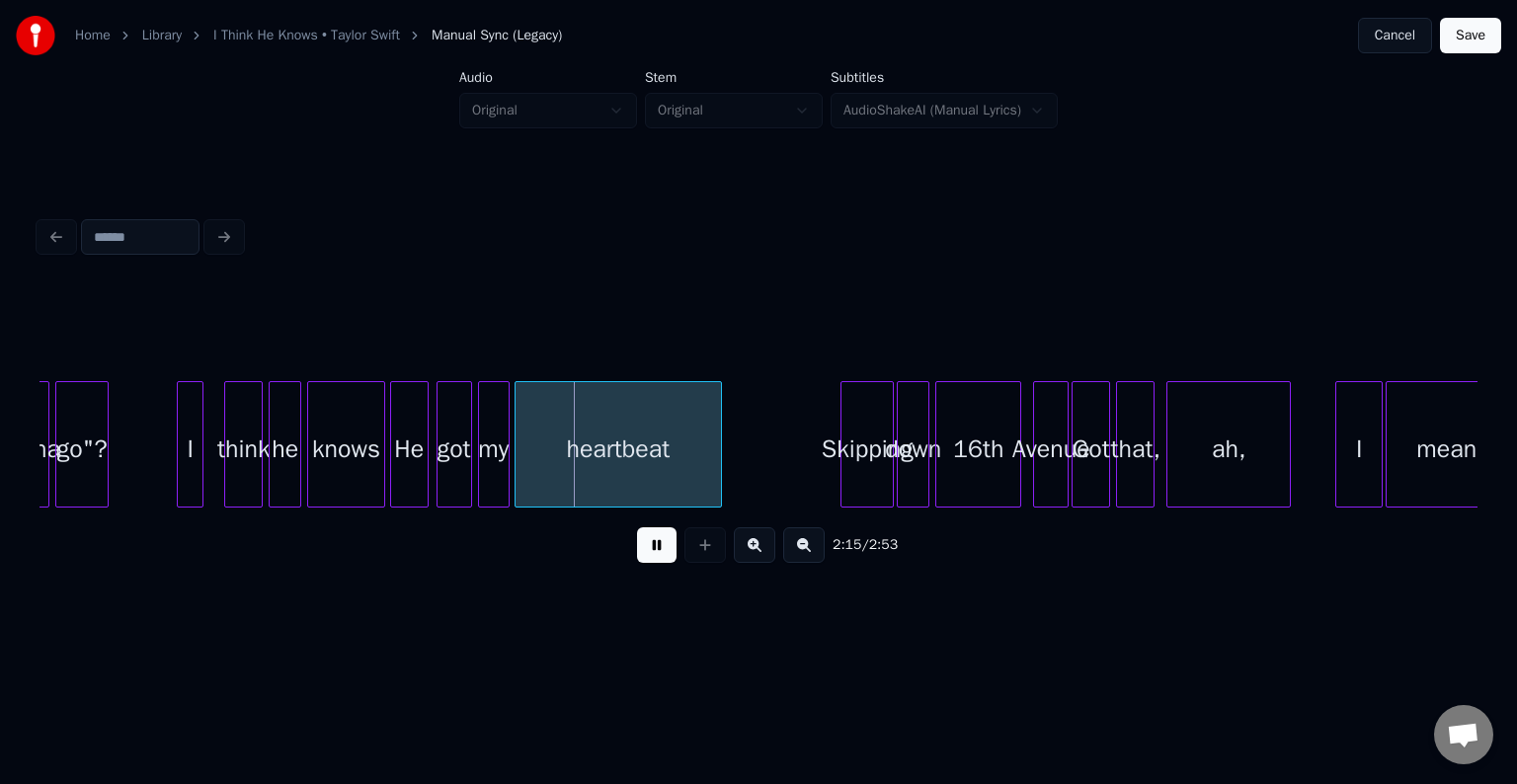 click at bounding box center [657, 545] 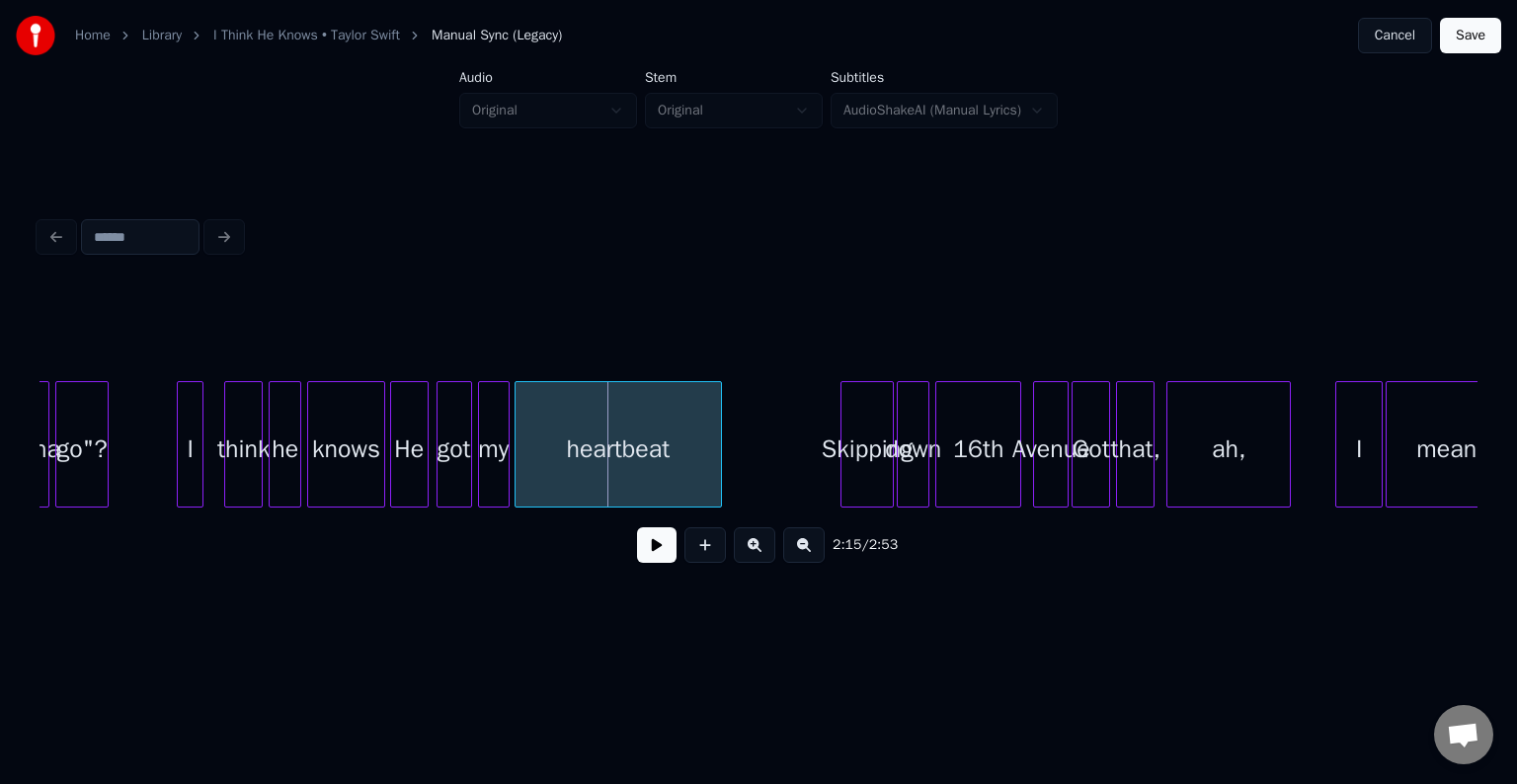 click on "He" at bounding box center (409, 449) 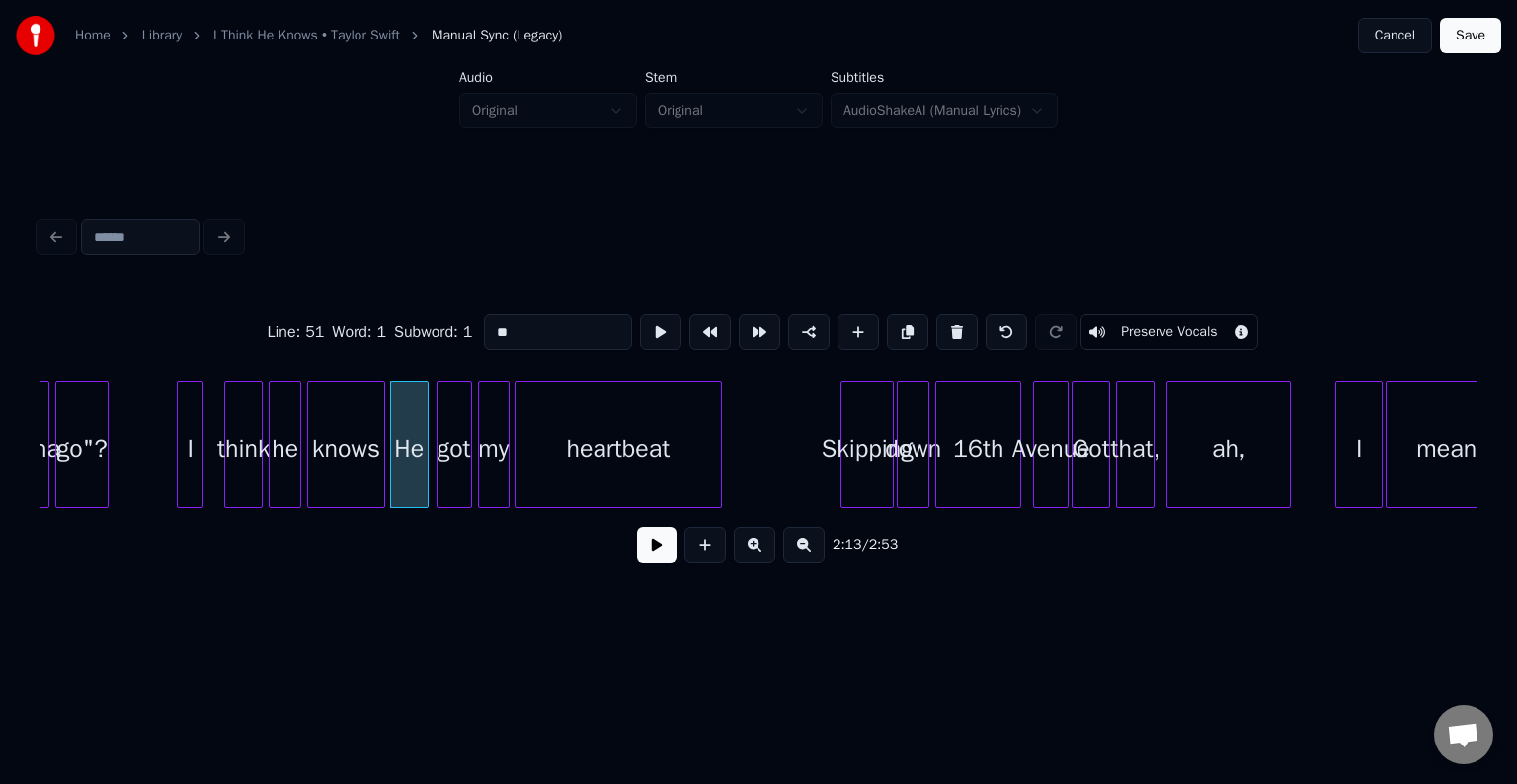 click at bounding box center (657, 545) 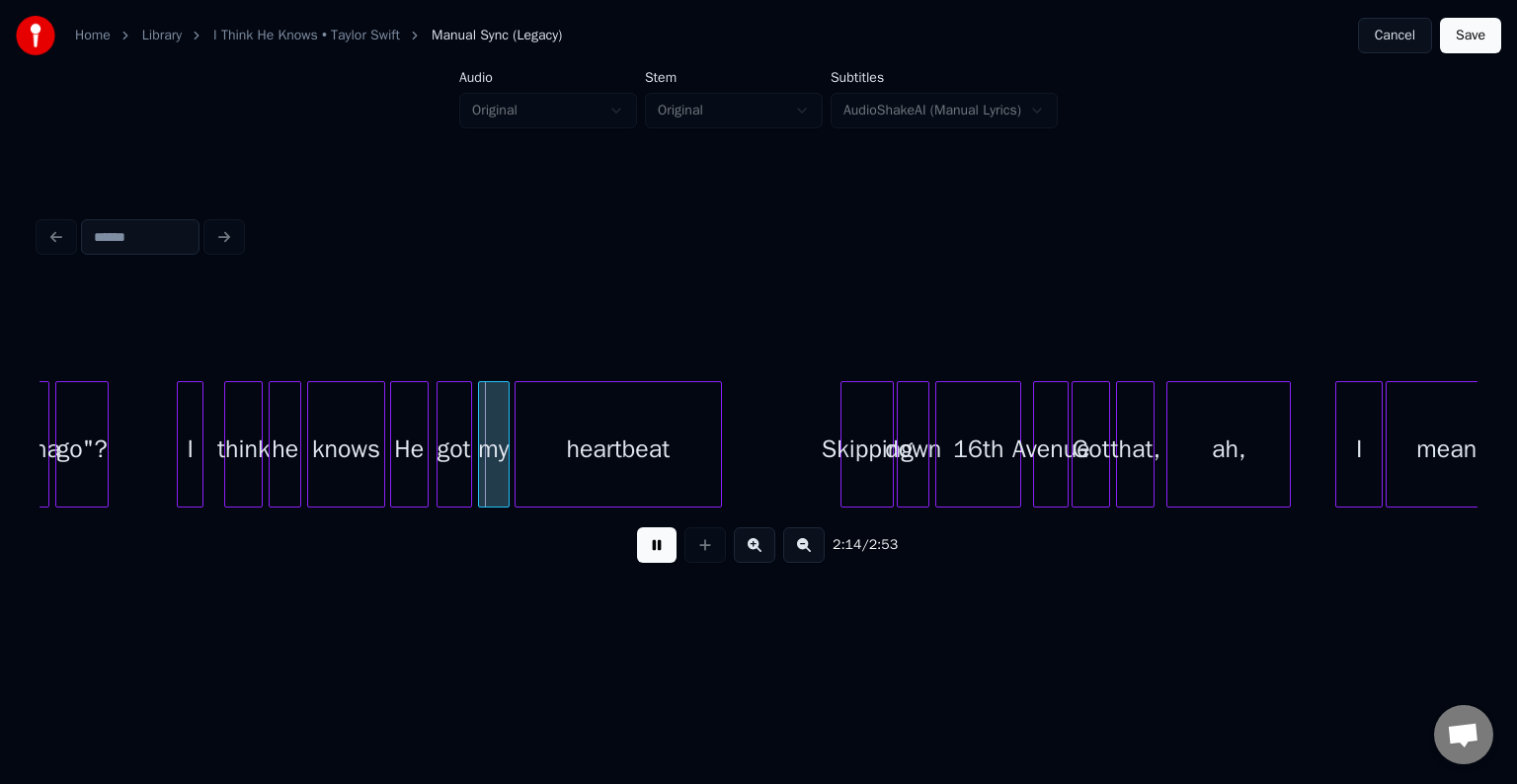 drag, startPoint x: 663, startPoint y: 557, endPoint x: 577, endPoint y: 529, distance: 90.443352 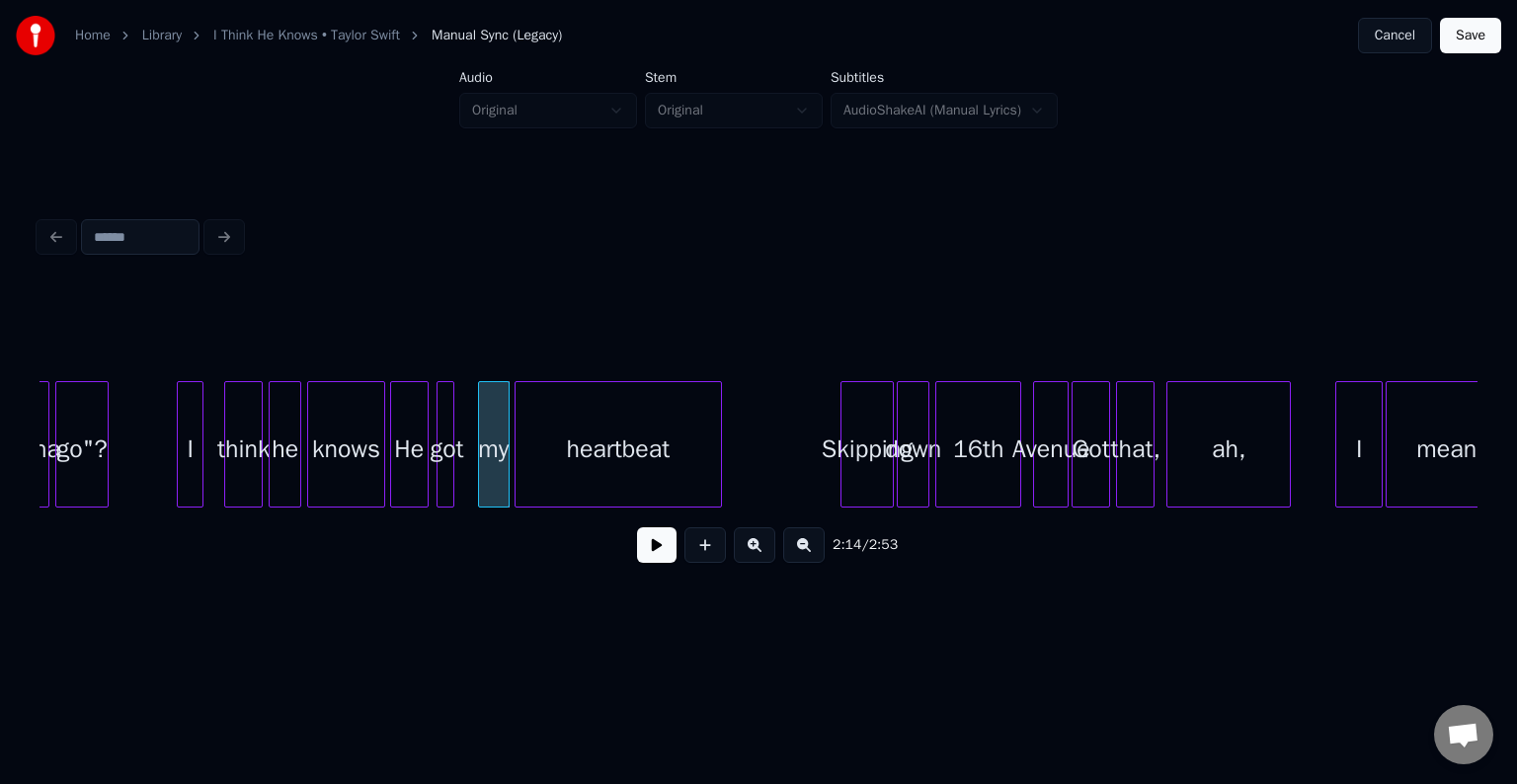 click at bounding box center (450, 444) 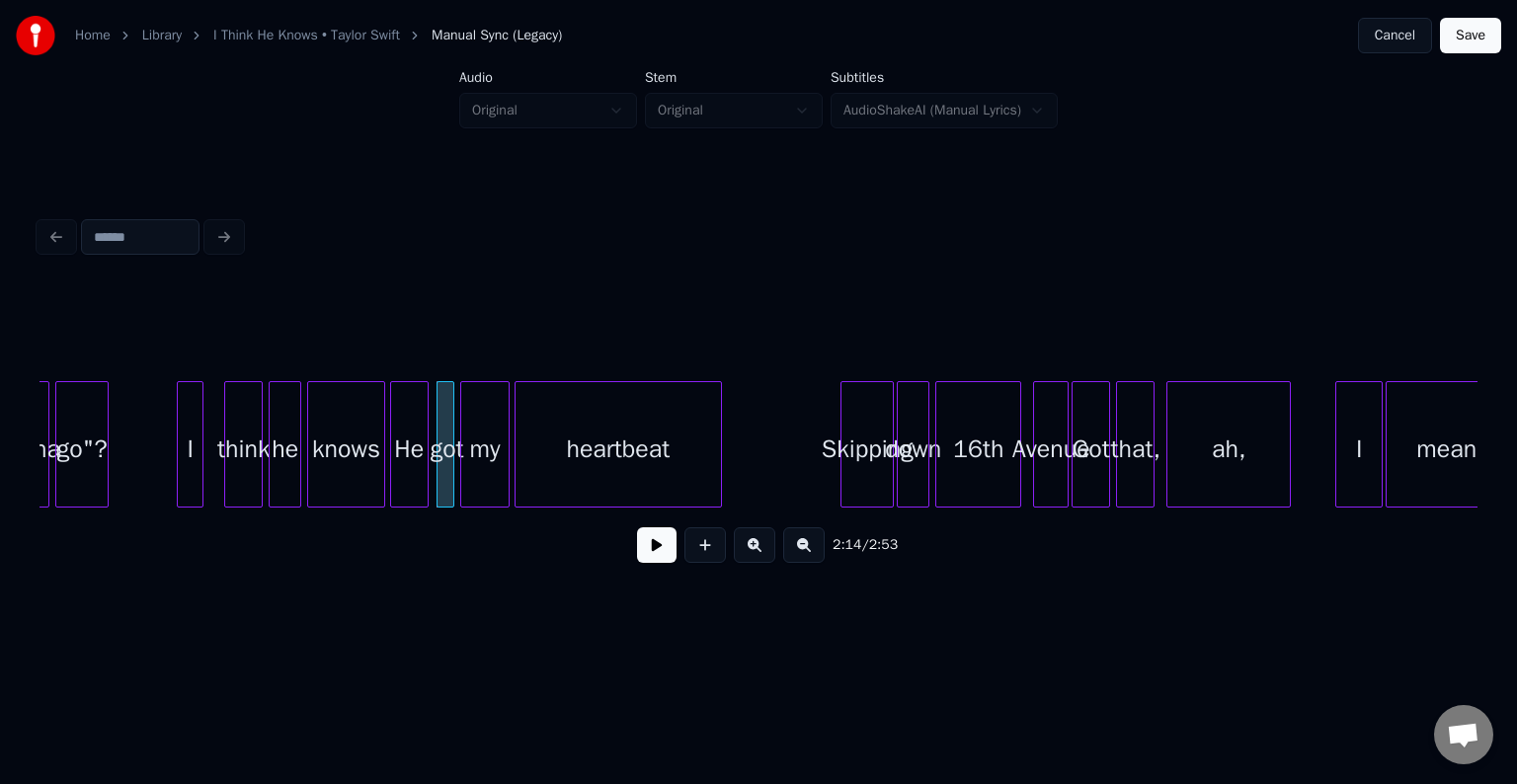 click at bounding box center (464, 444) 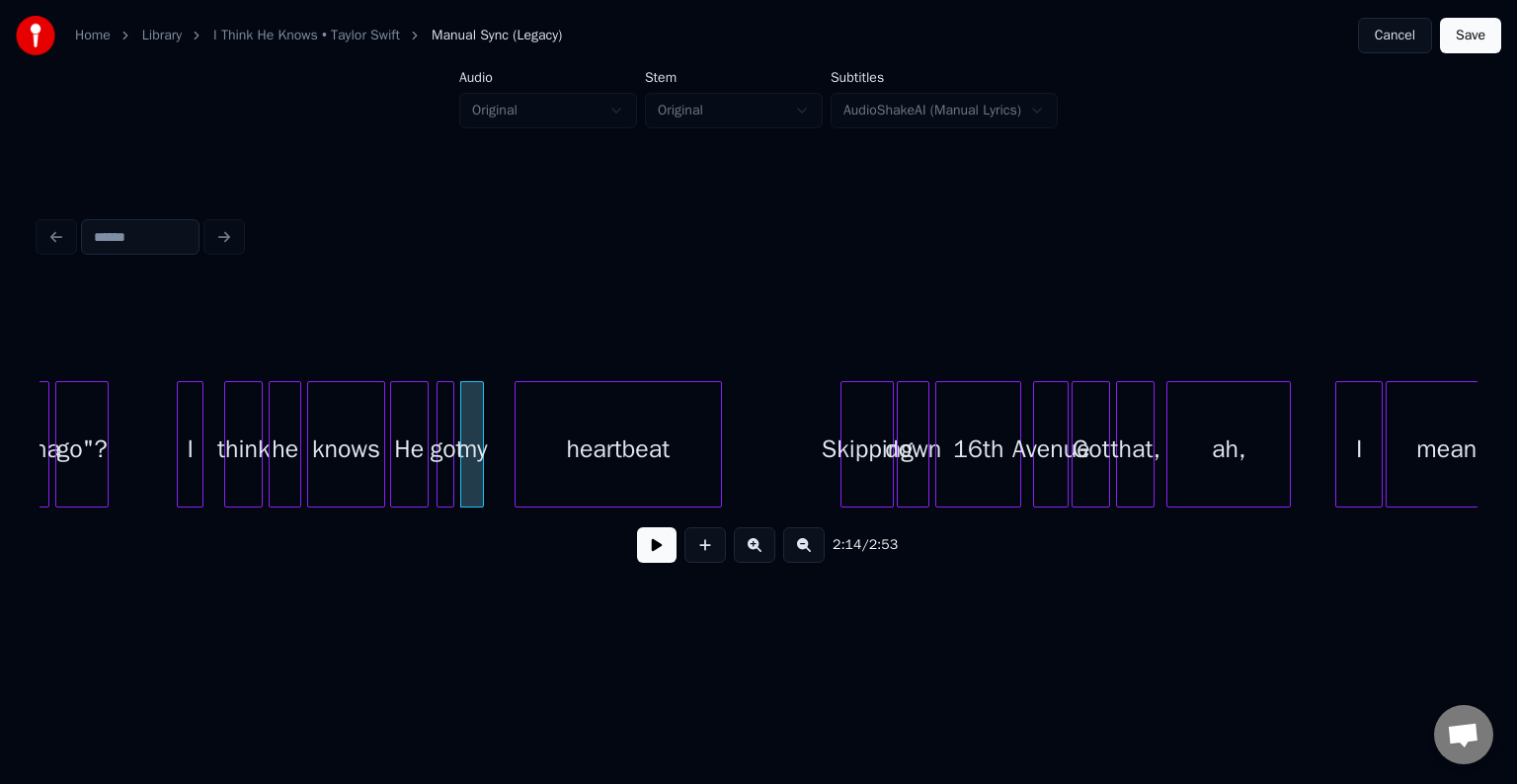 click at bounding box center [480, 444] 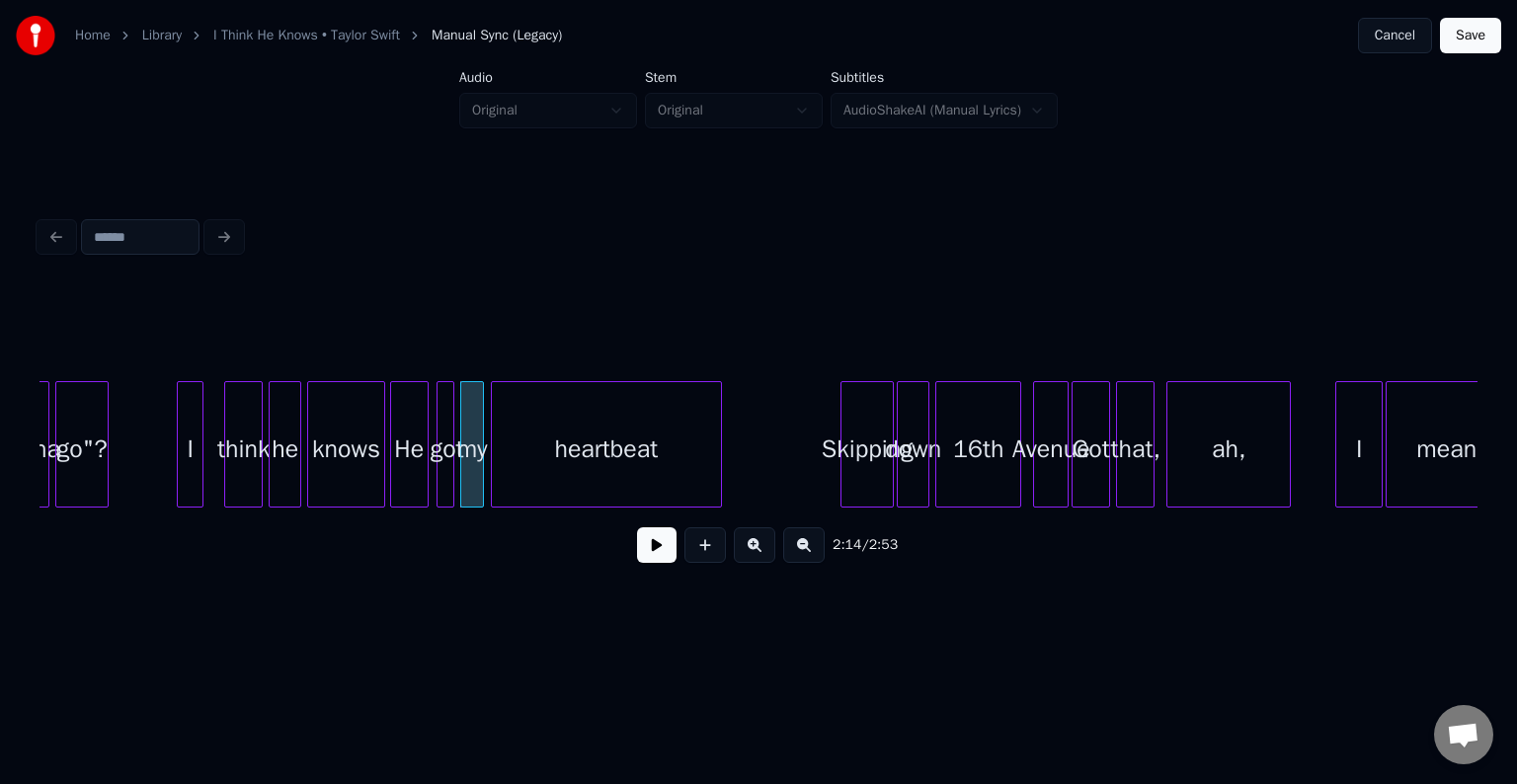 click at bounding box center (495, 444) 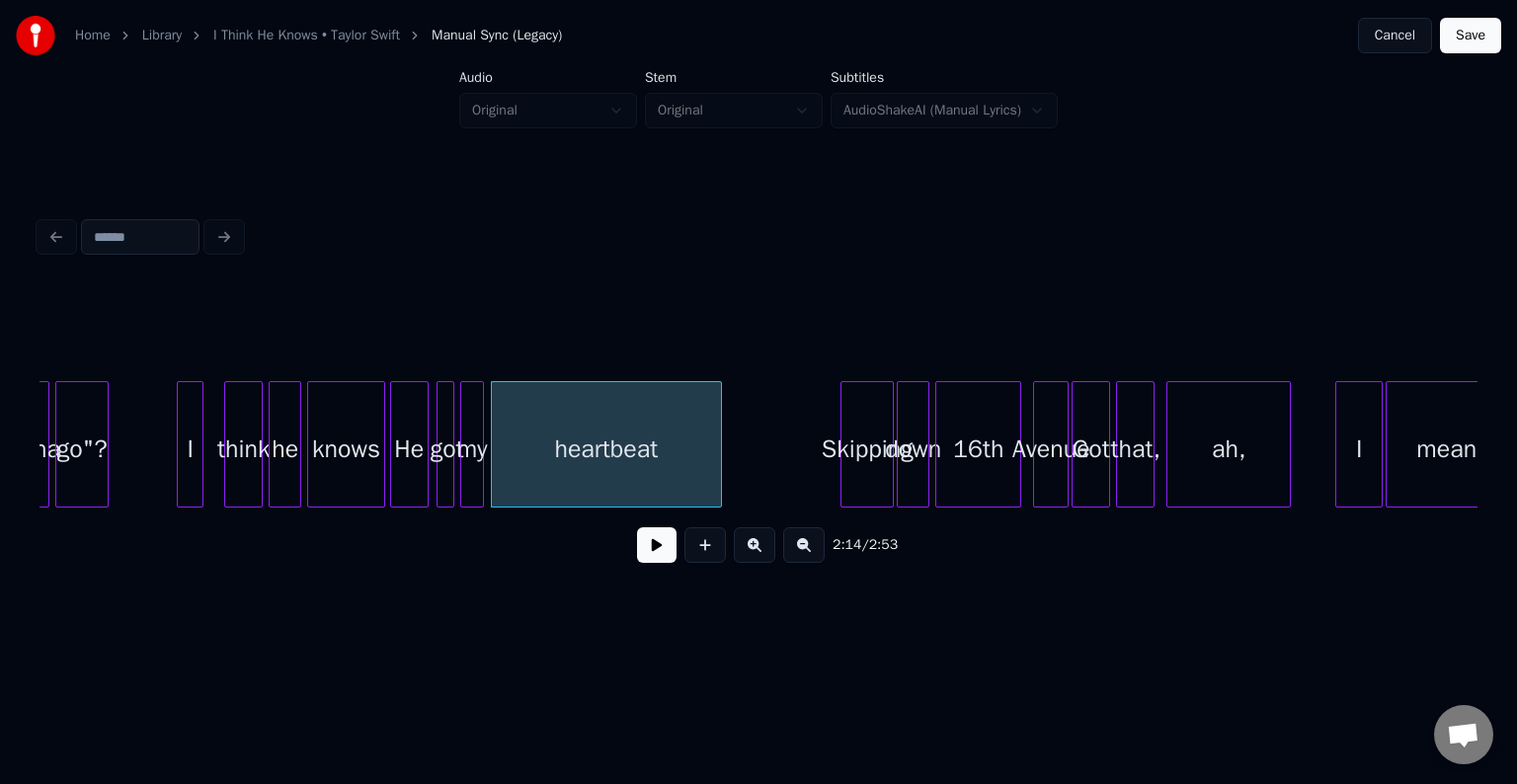 click on "He" at bounding box center [409, 449] 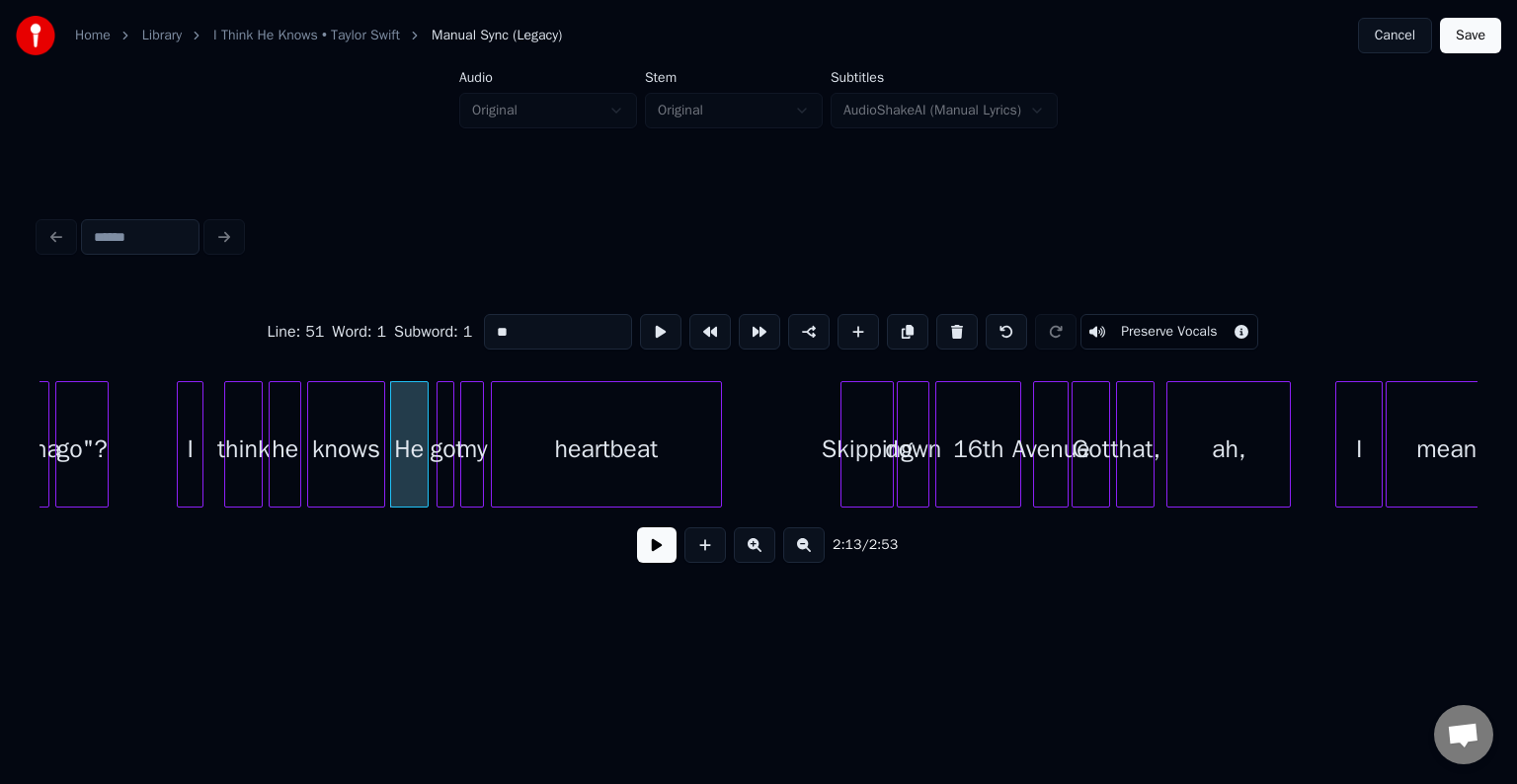 click on "2:13  /  2:53" at bounding box center [758, 545] 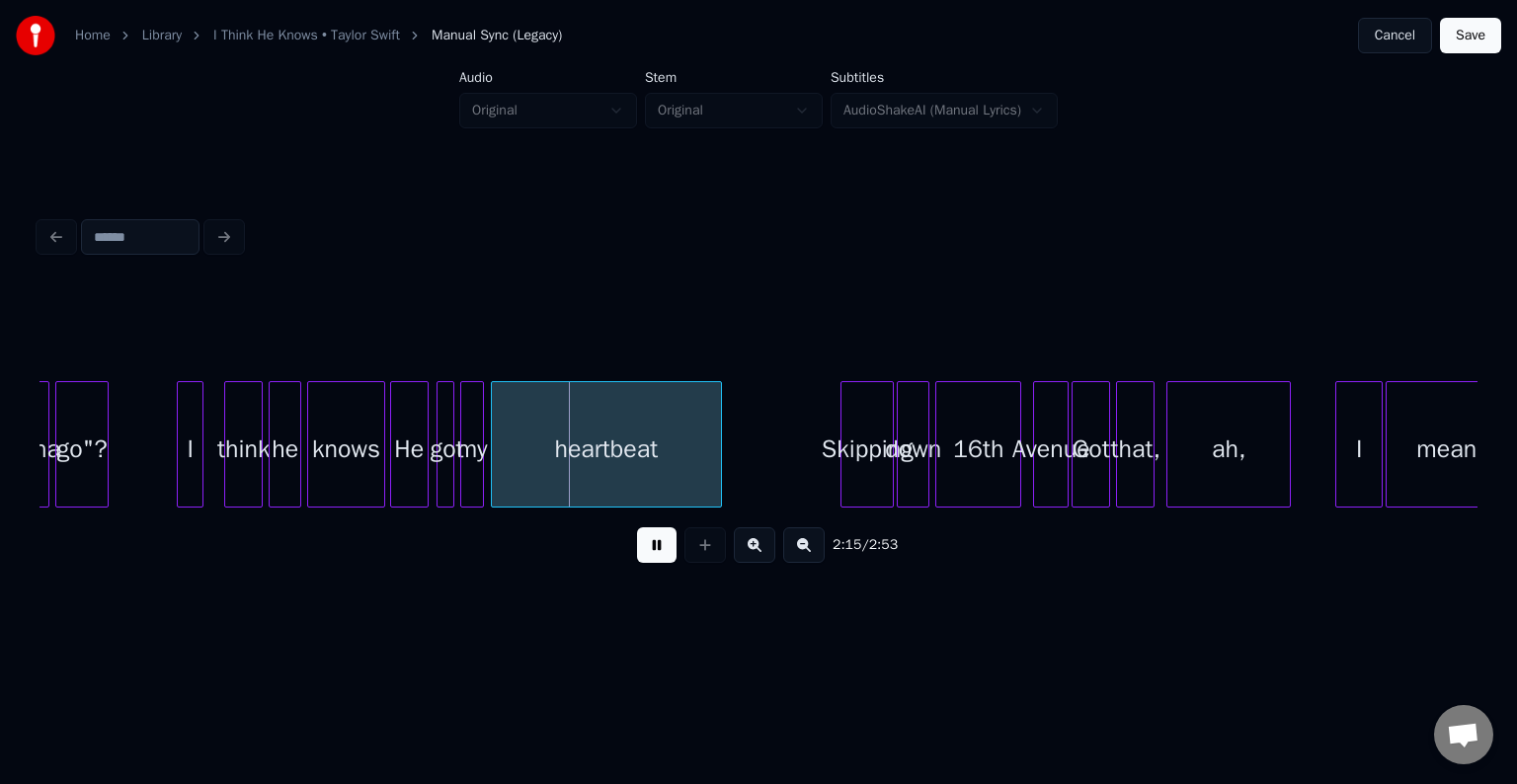 drag, startPoint x: 655, startPoint y: 550, endPoint x: 502, endPoint y: 500, distance: 160.96273 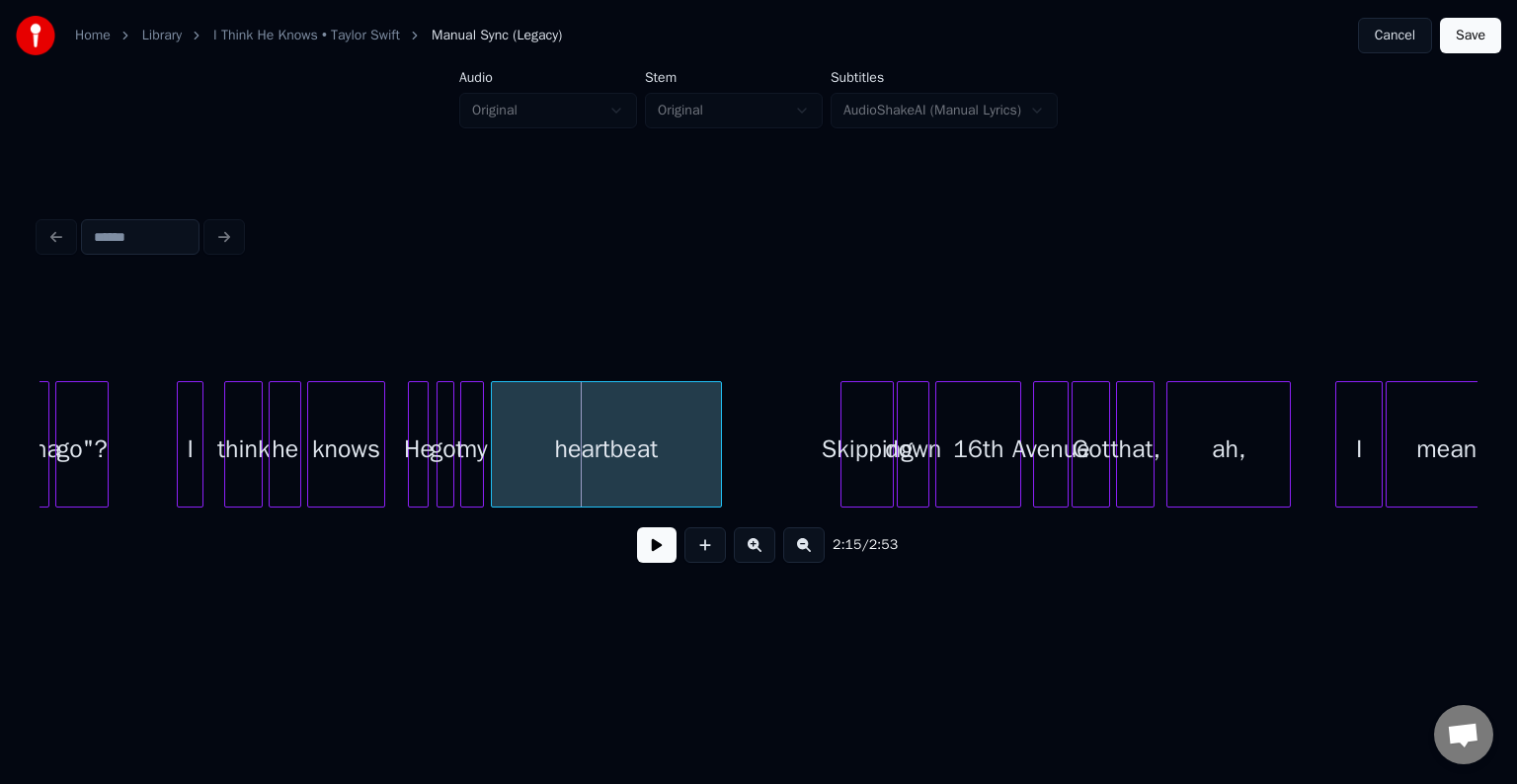 click at bounding box center (412, 444) 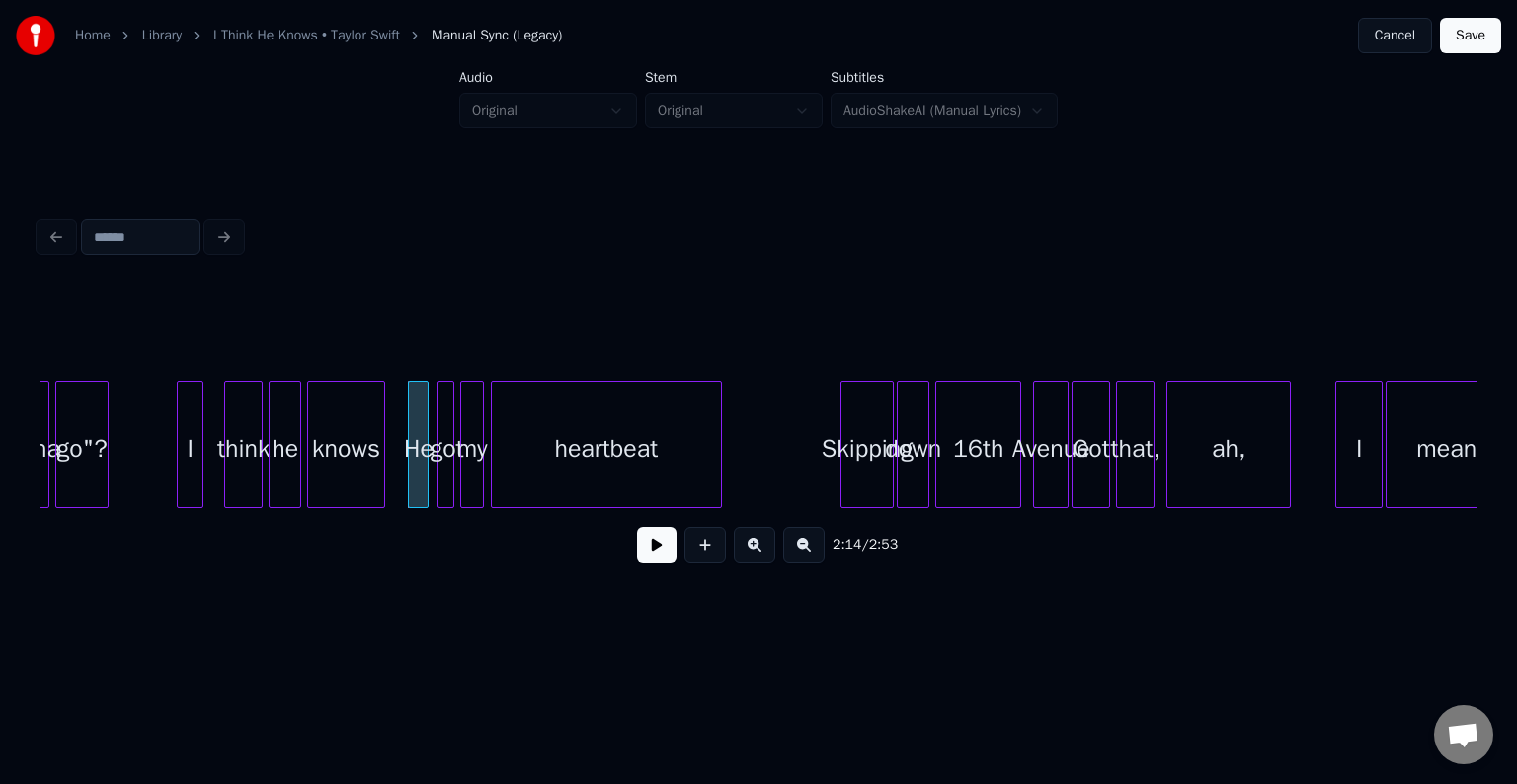 click at bounding box center (657, 545) 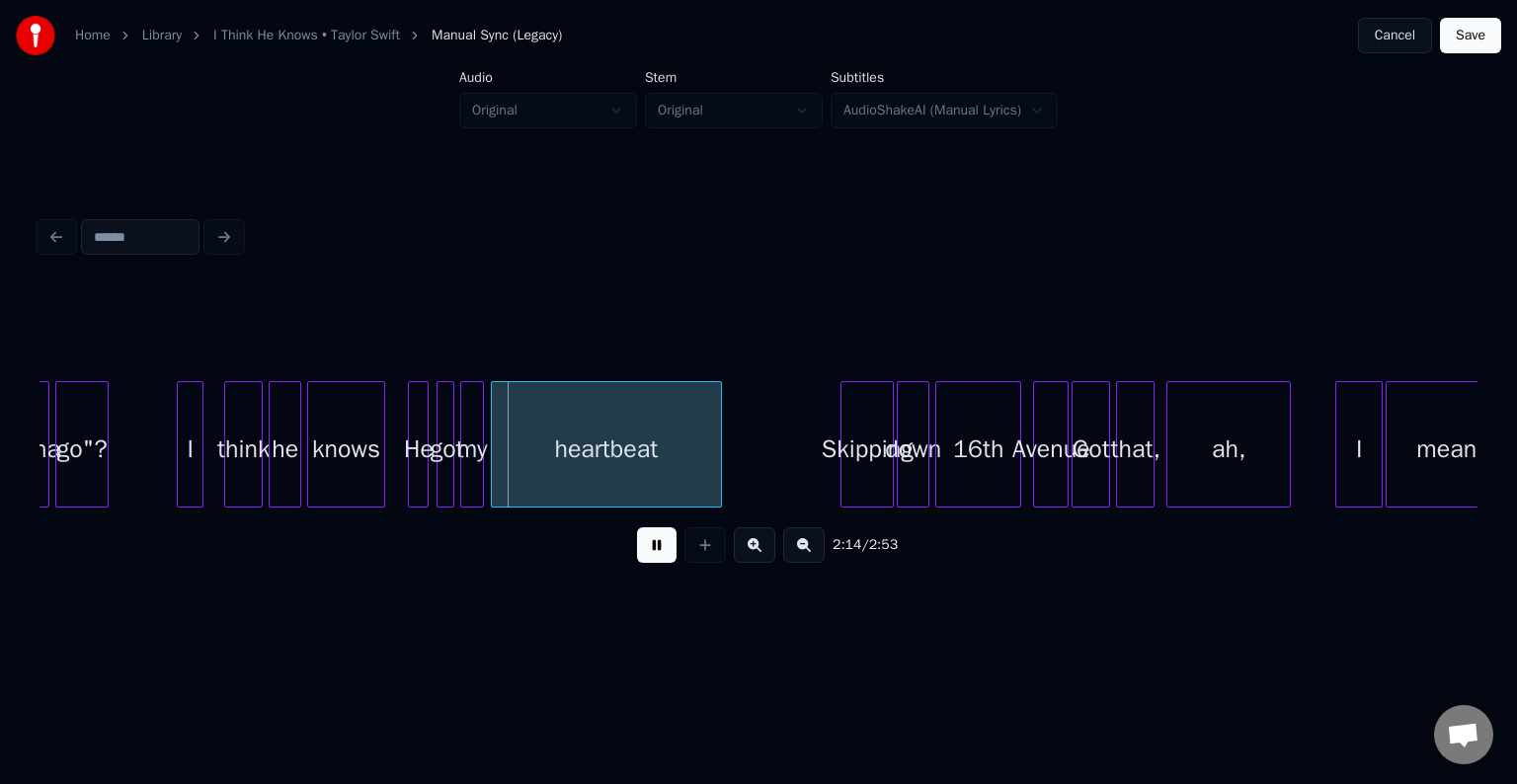 click at bounding box center [657, 545] 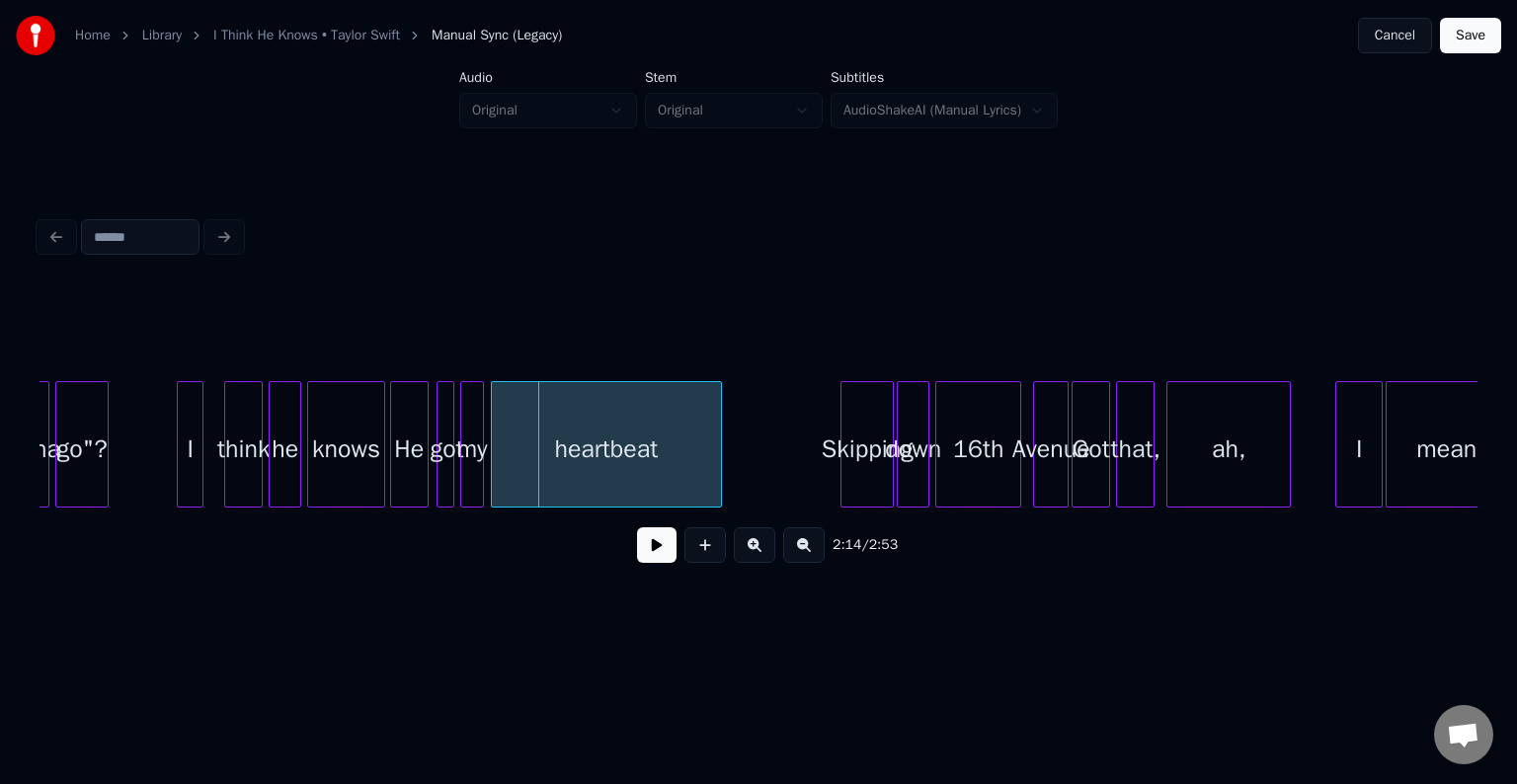 click at bounding box center (394, 444) 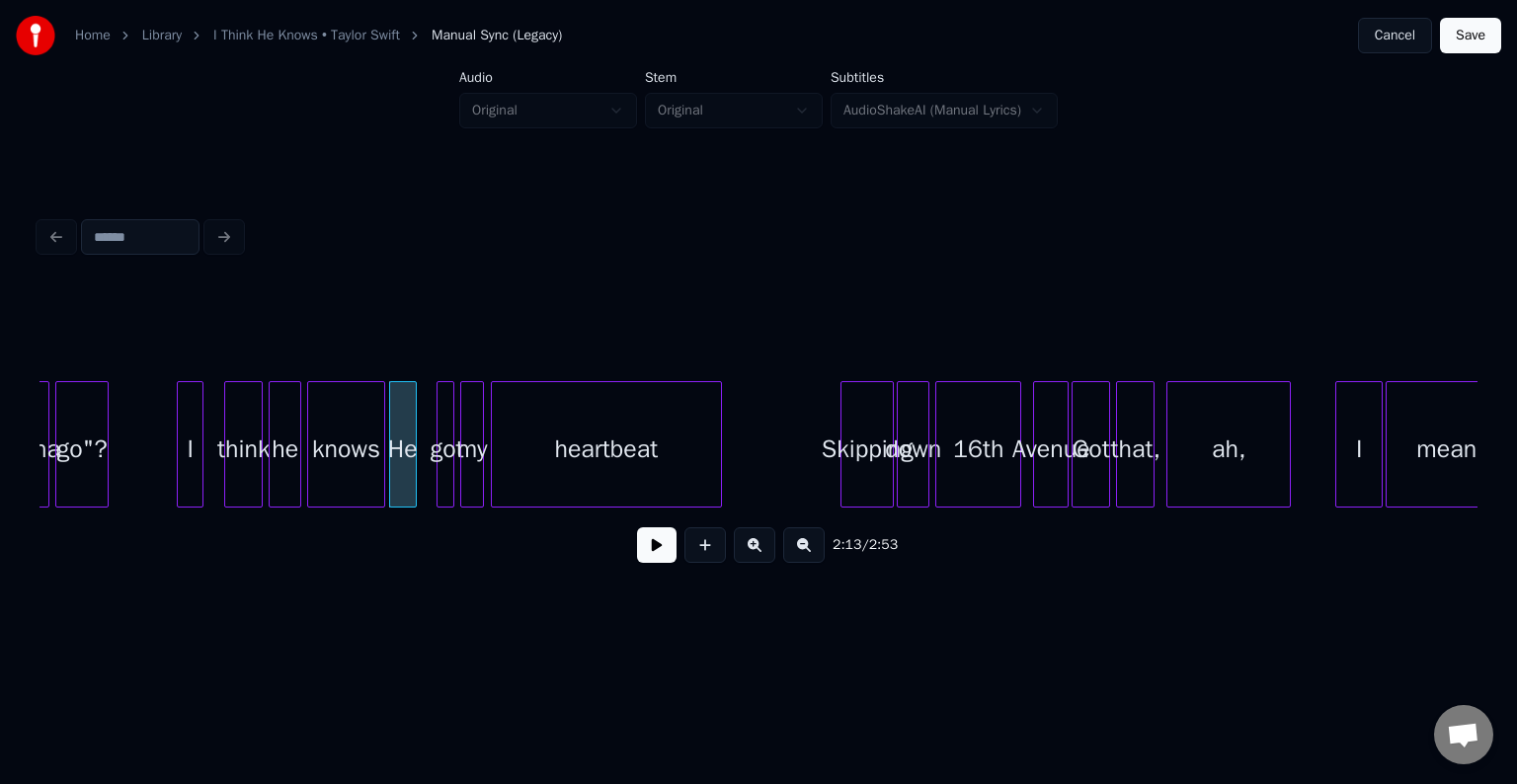 click at bounding box center [413, 444] 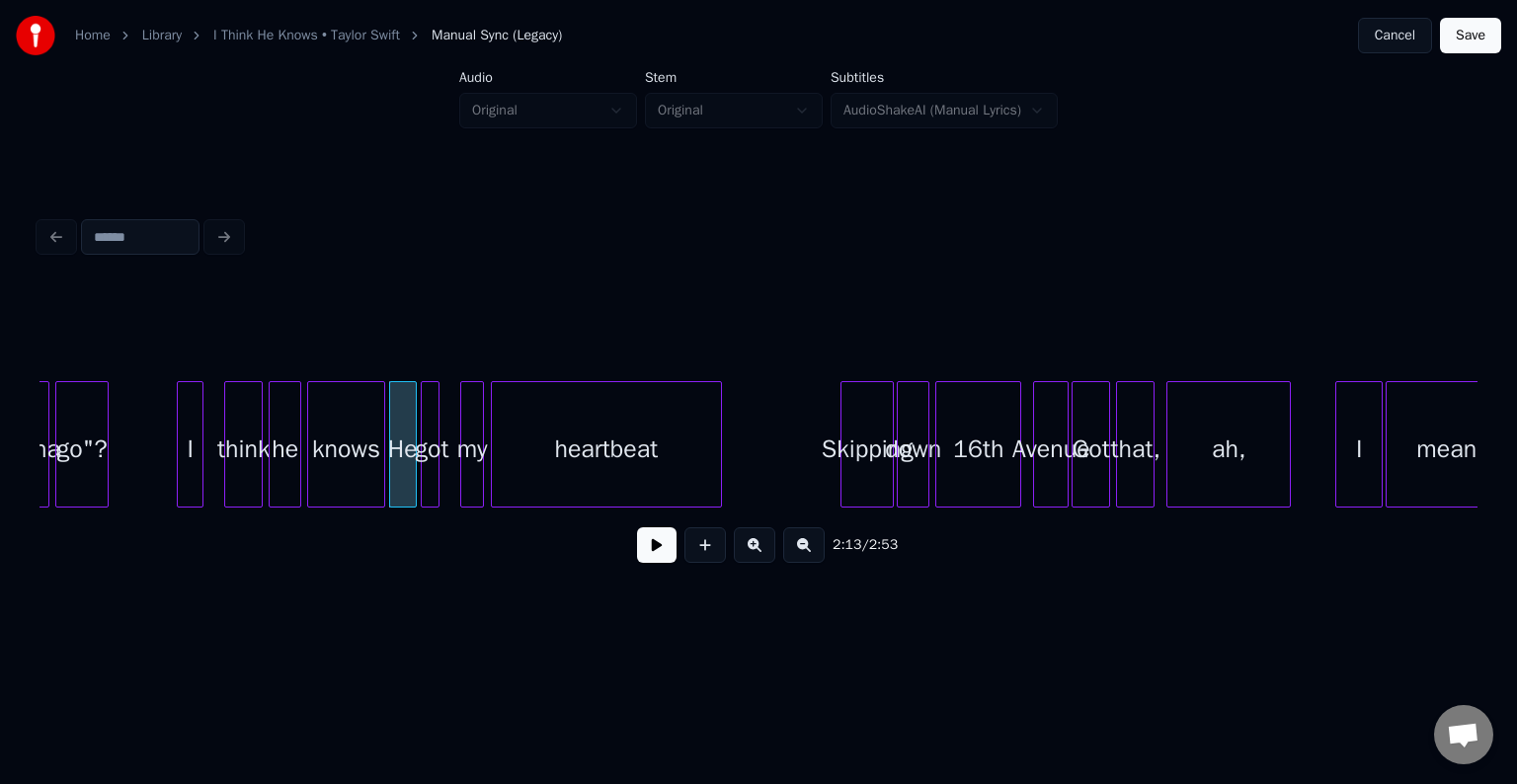 click on "got" at bounding box center (432, 449) 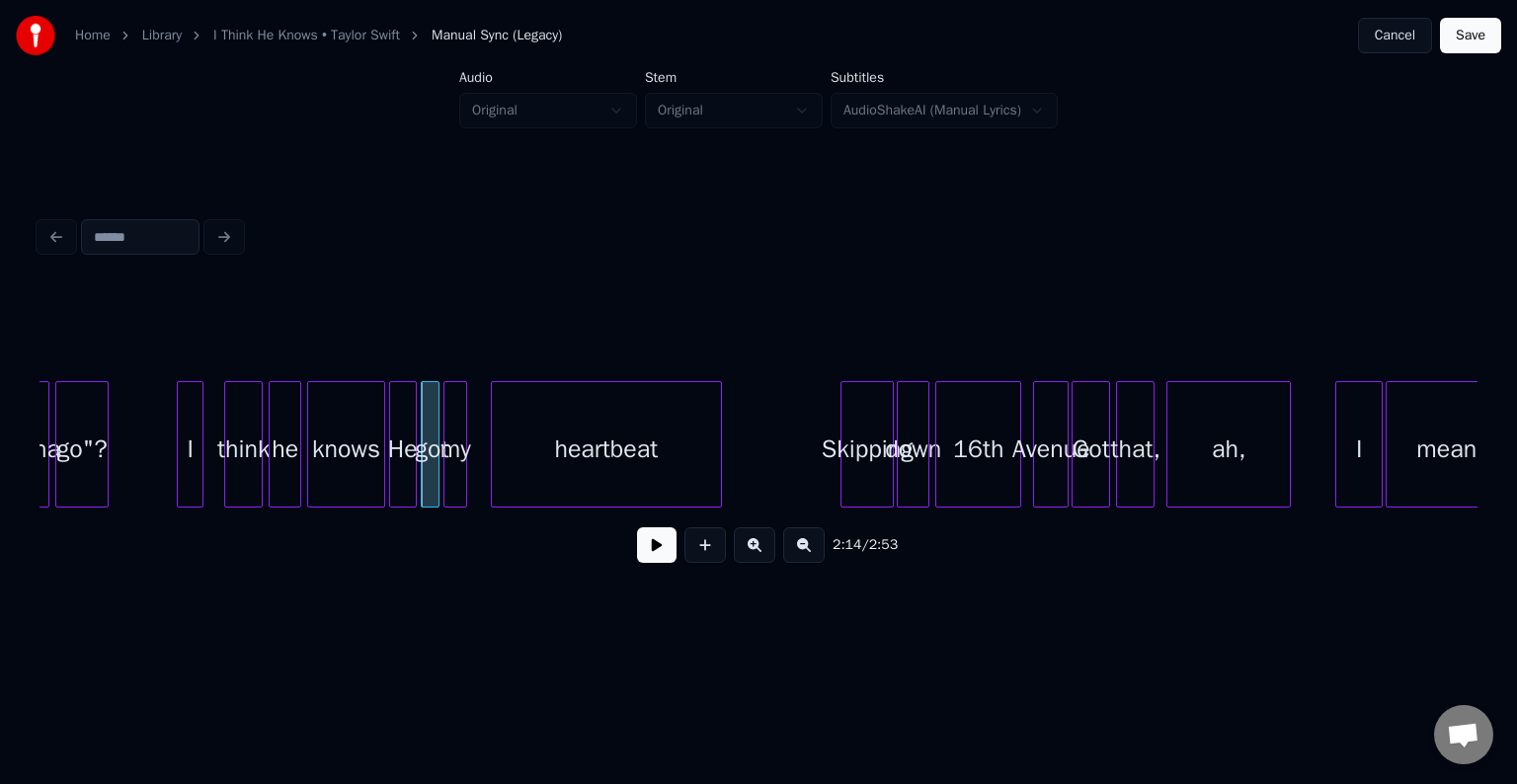 click on "my" at bounding box center (455, 449) 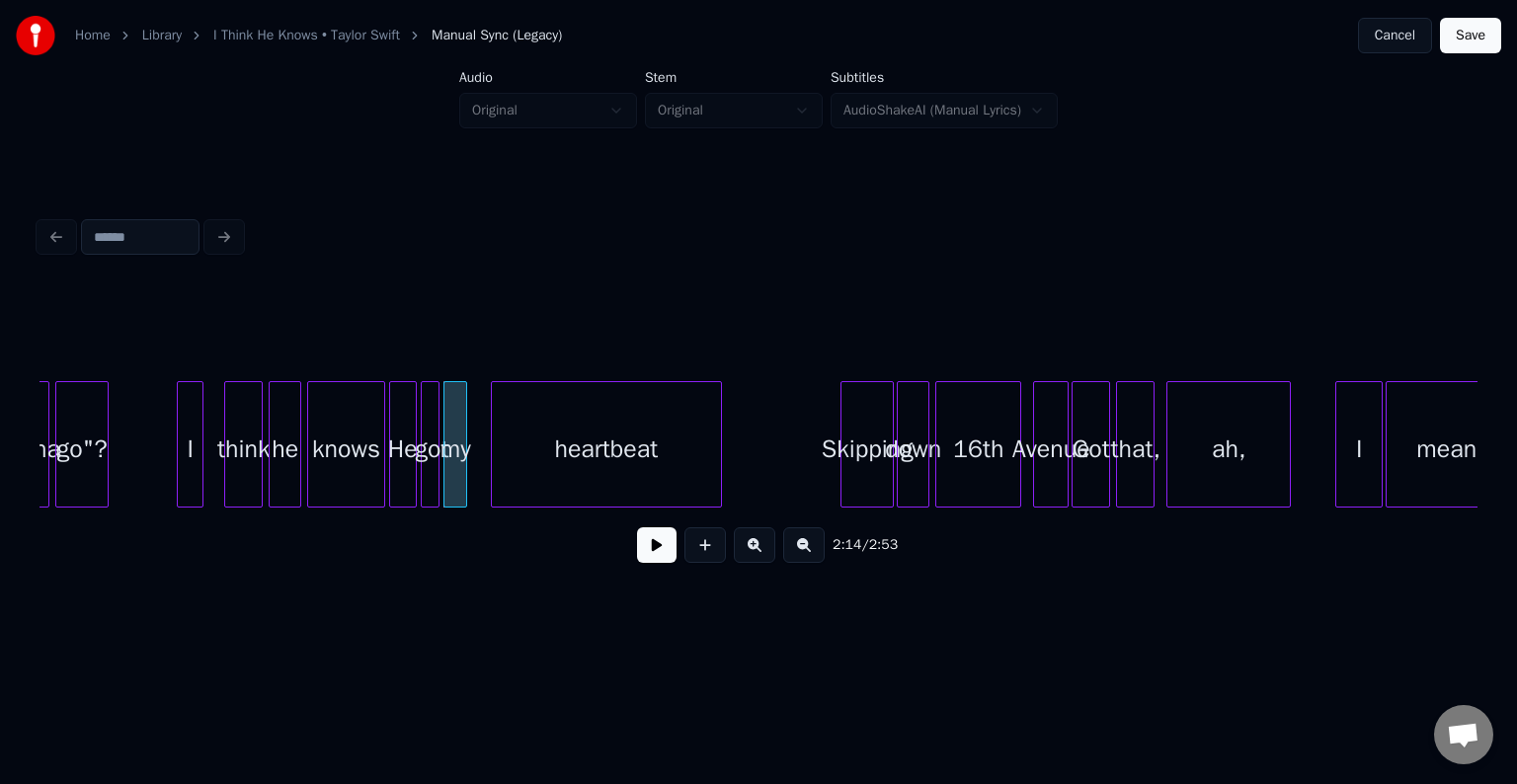 click on "He" at bounding box center [403, 449] 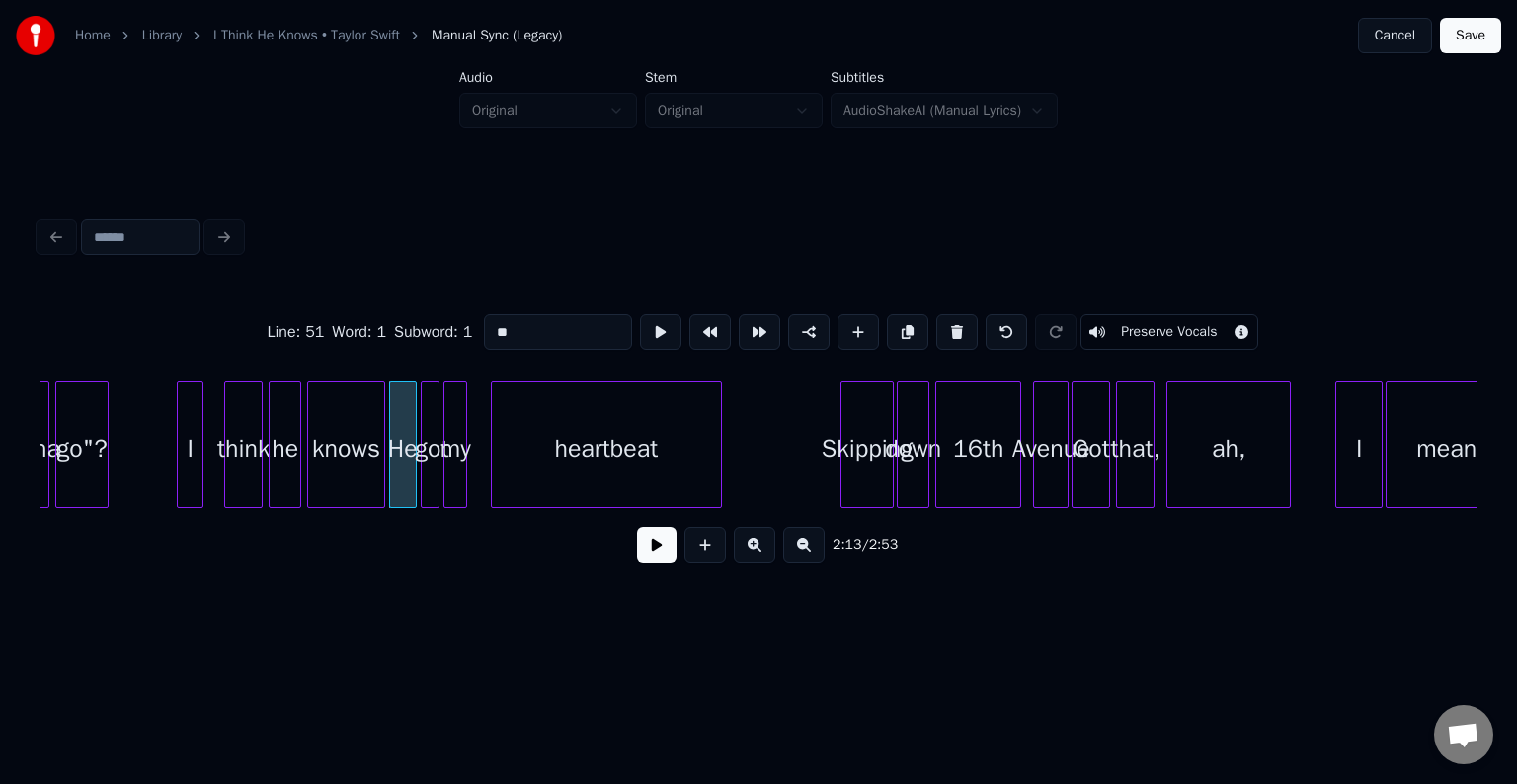 click at bounding box center [657, 545] 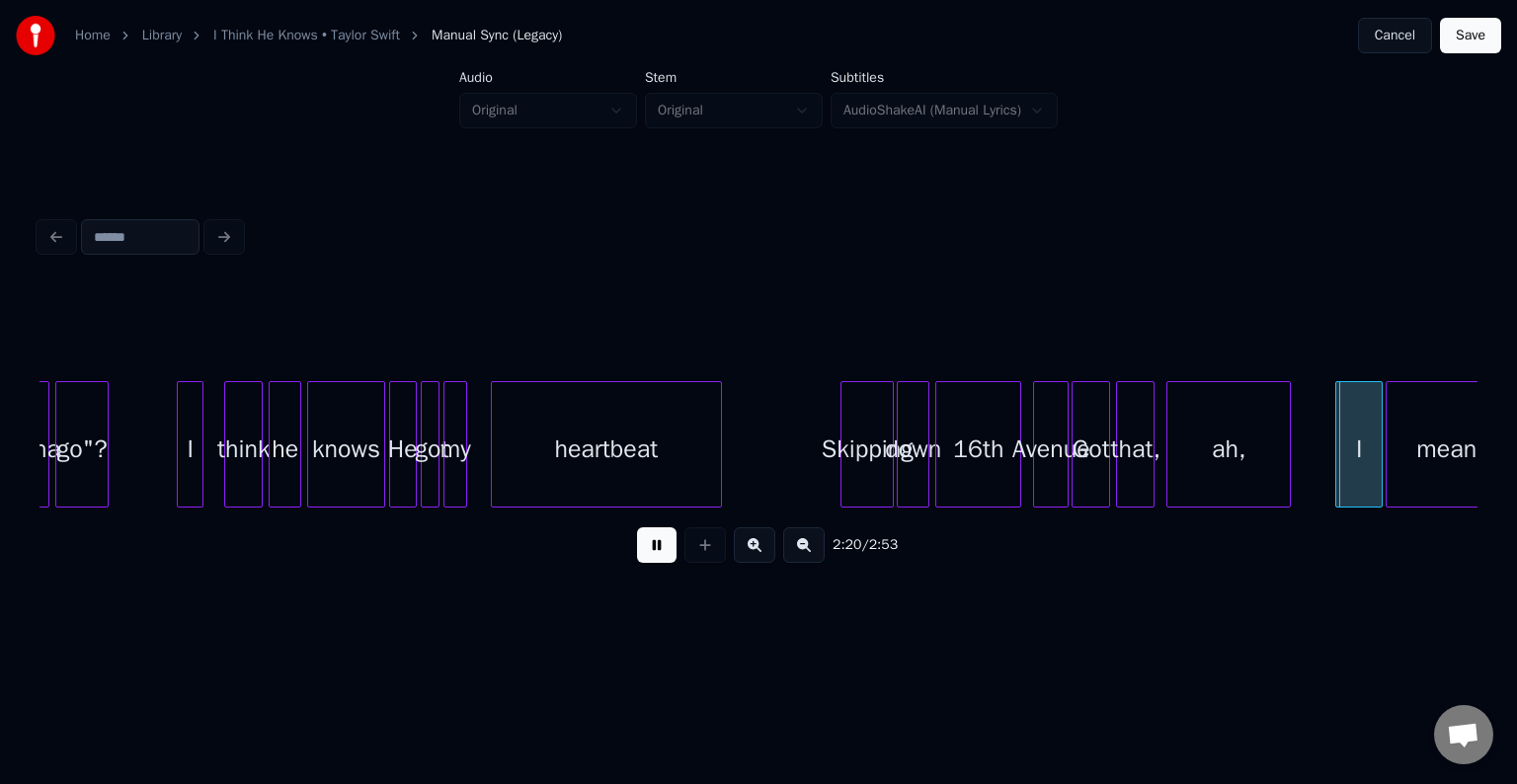 click on "2:20  /  2:53" at bounding box center (758, 545) 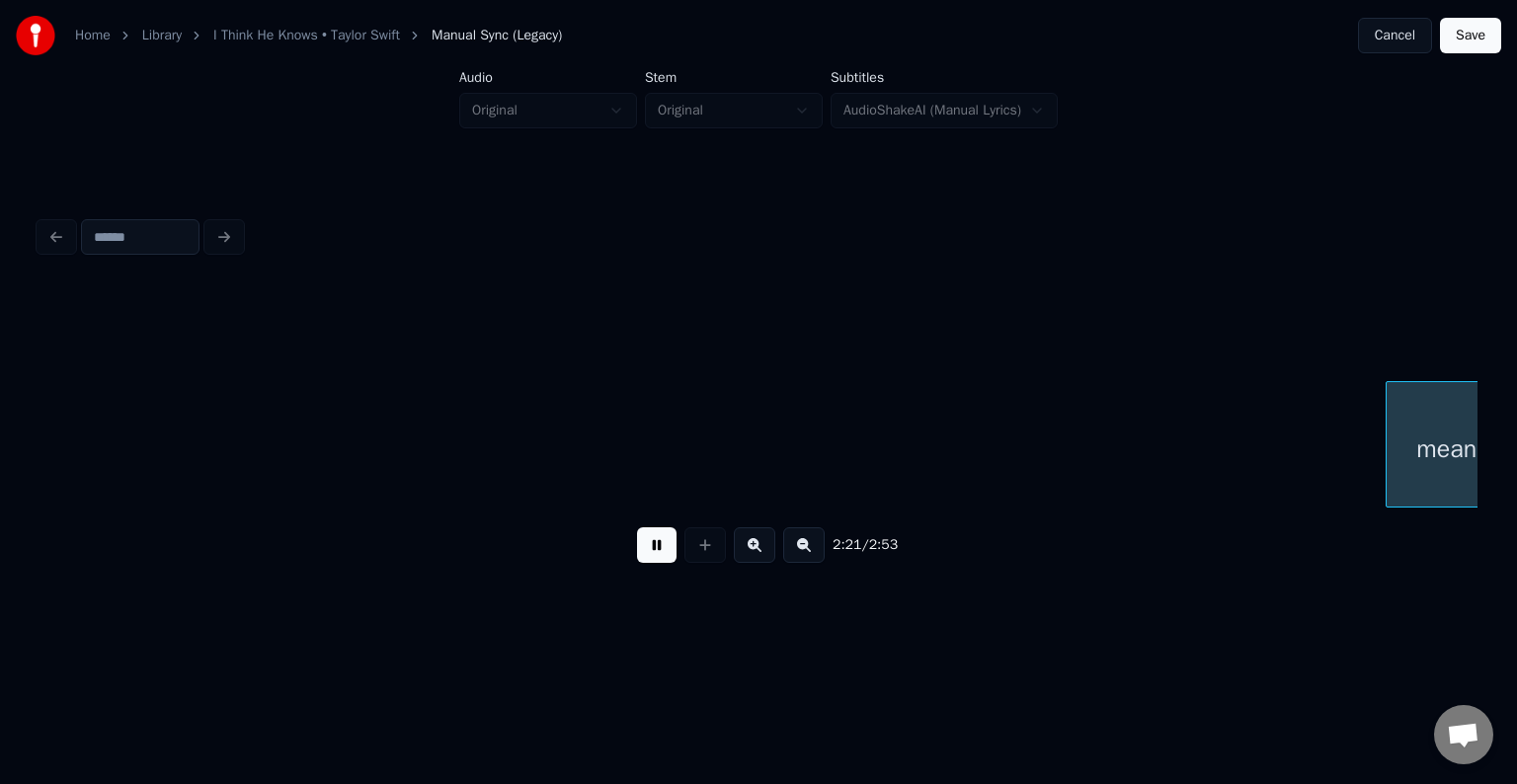 scroll, scrollTop: 0, scrollLeft: 20940, axis: horizontal 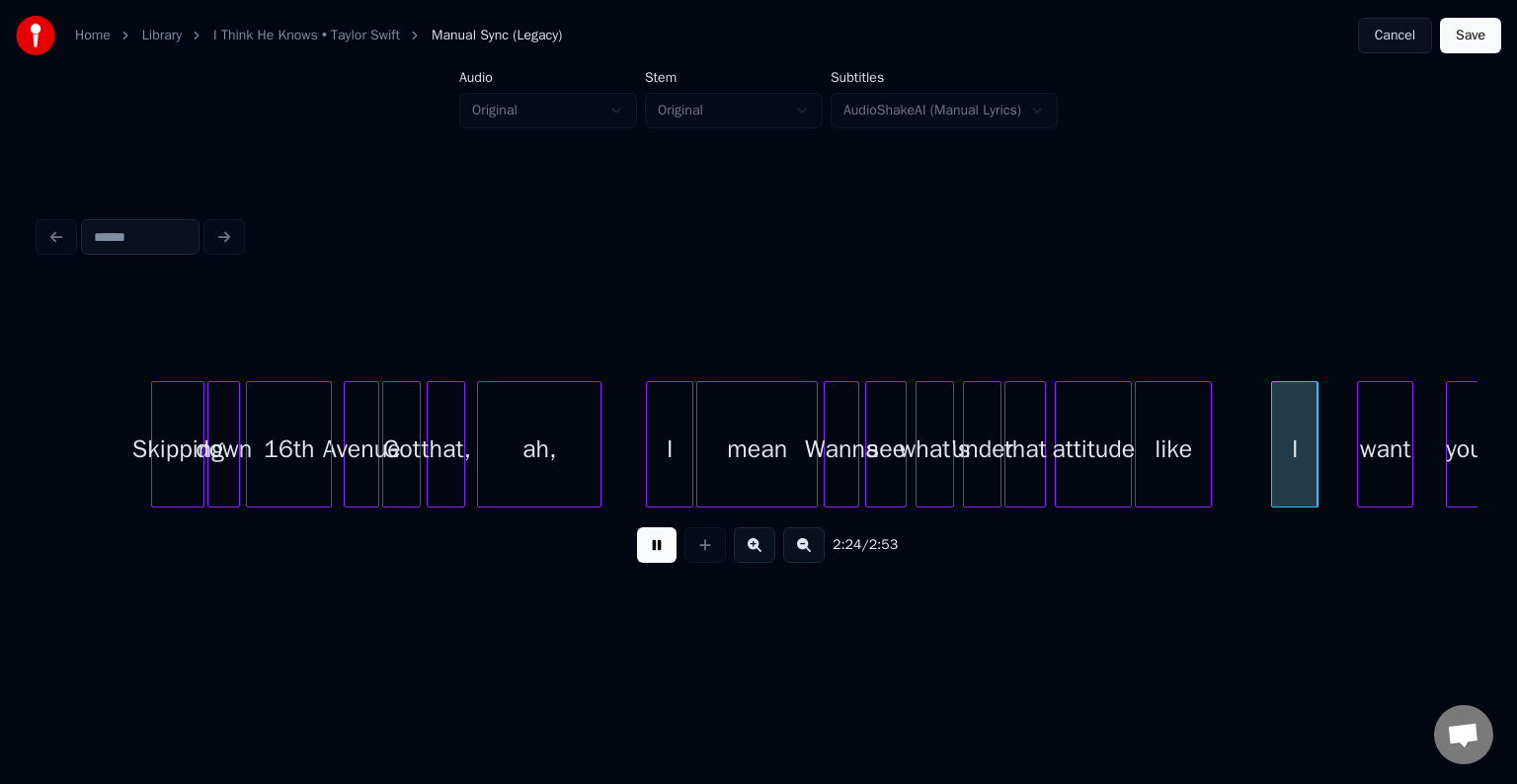 click on "16th" at bounding box center (288, 449) 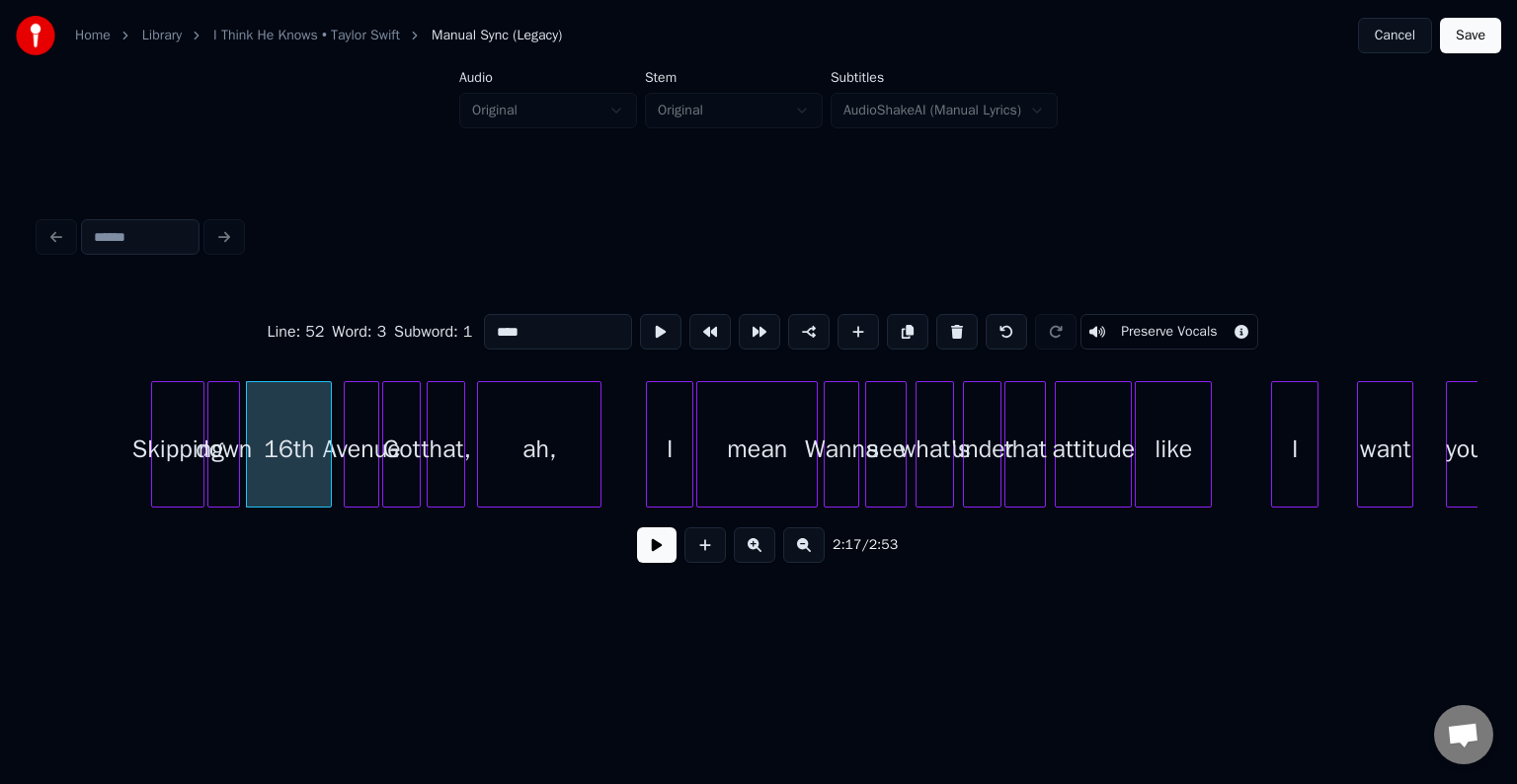 click at bounding box center [657, 545] 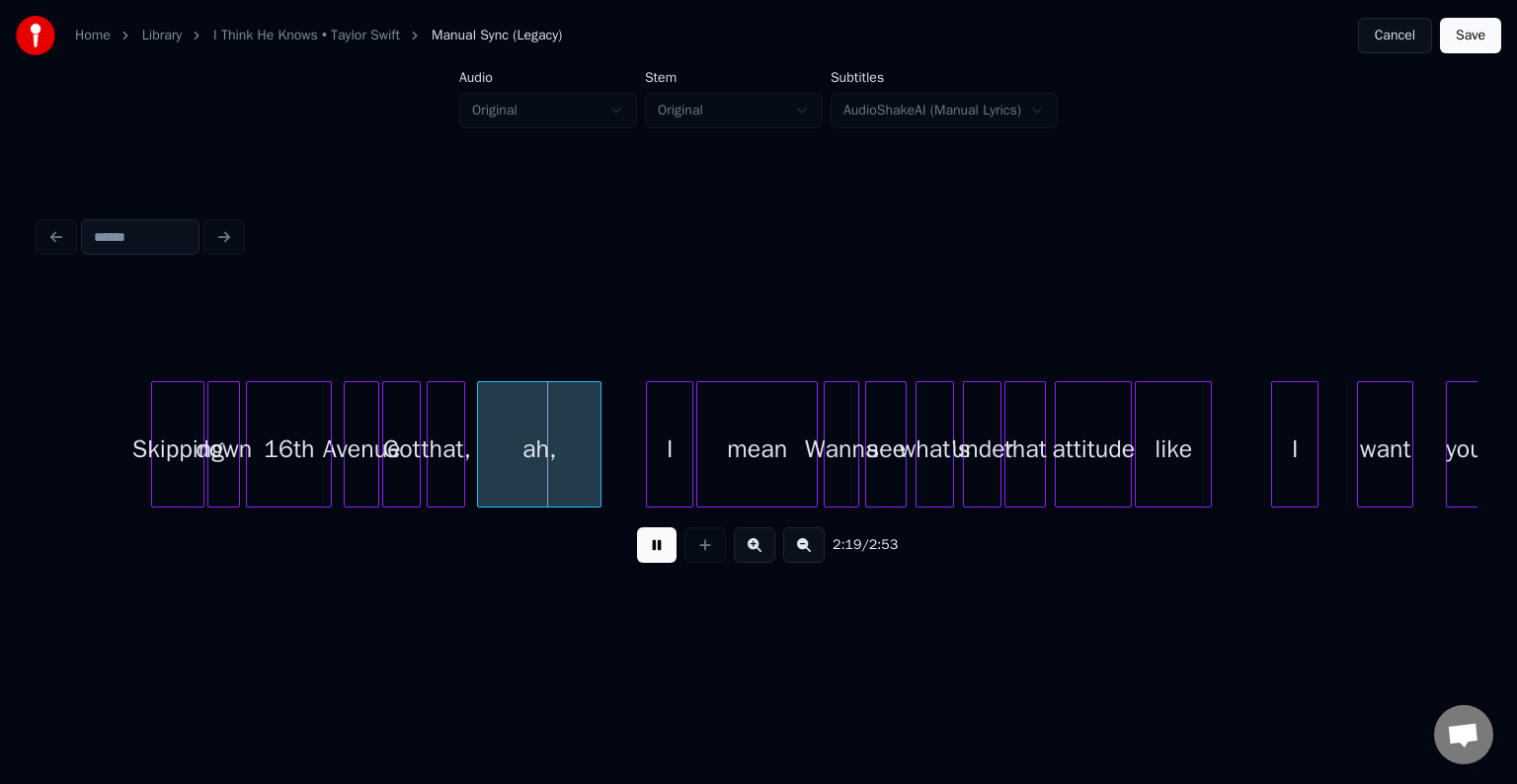 click at bounding box center [657, 545] 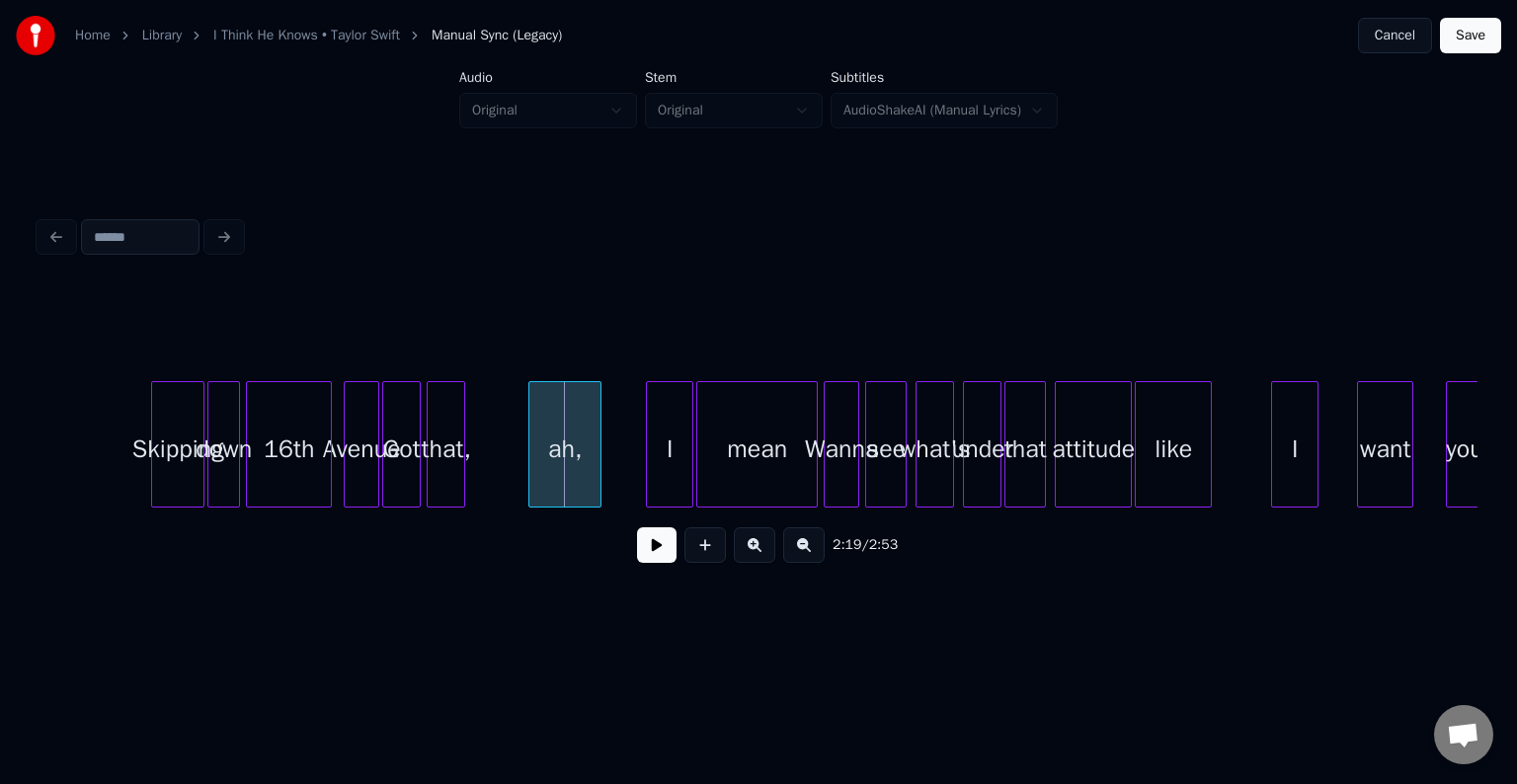 click at bounding box center (532, 444) 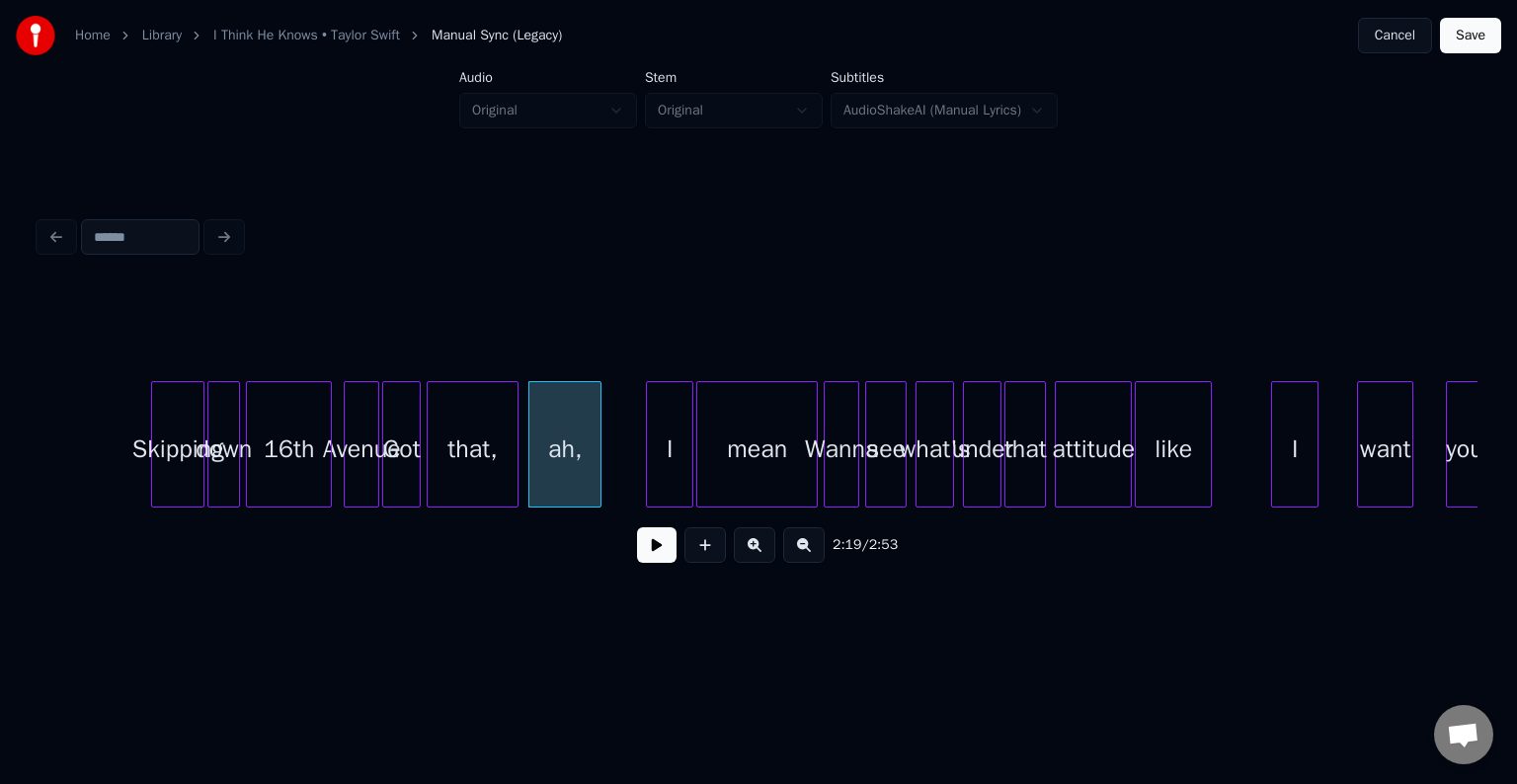 click at bounding box center (515, 444) 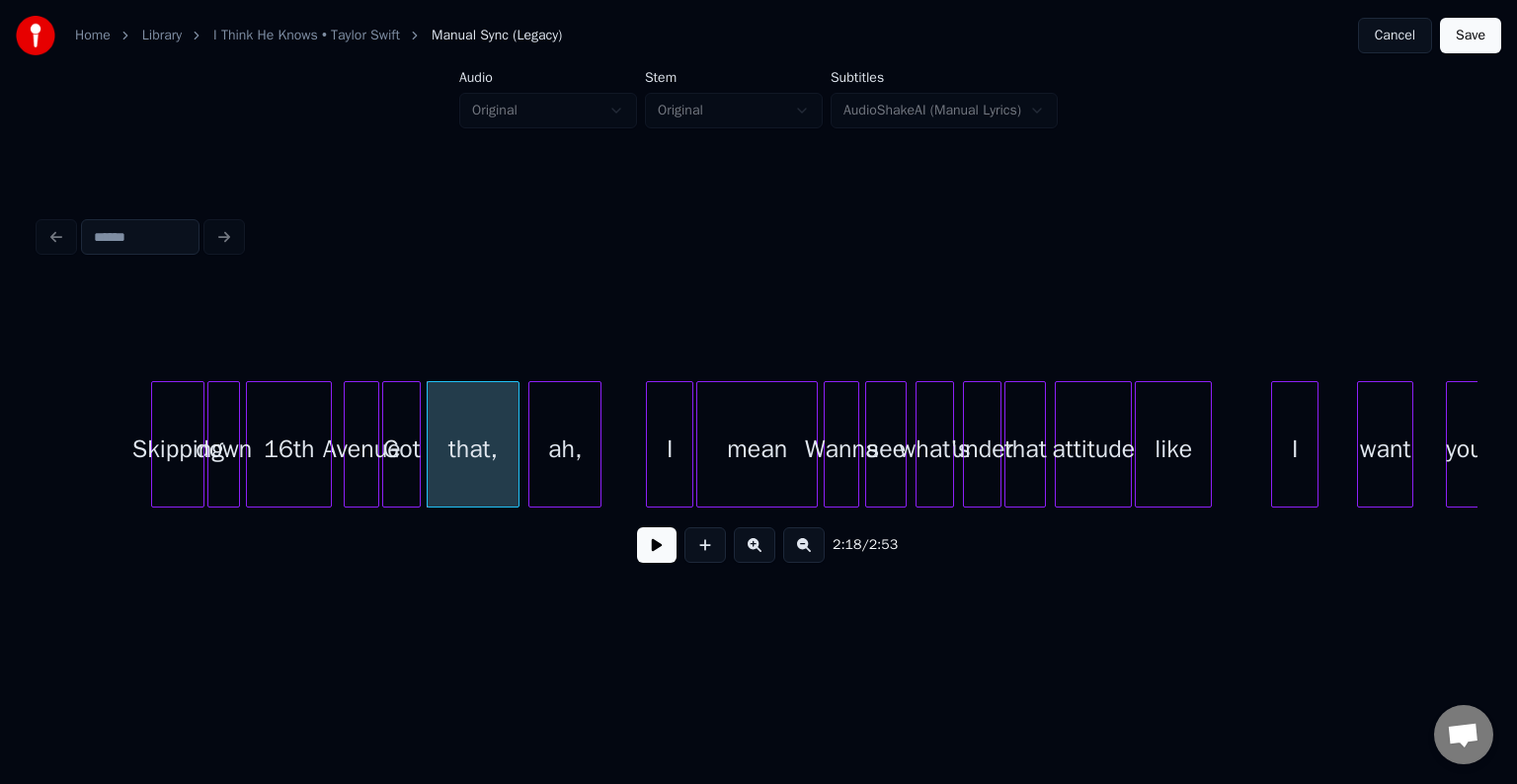 click at bounding box center (657, 545) 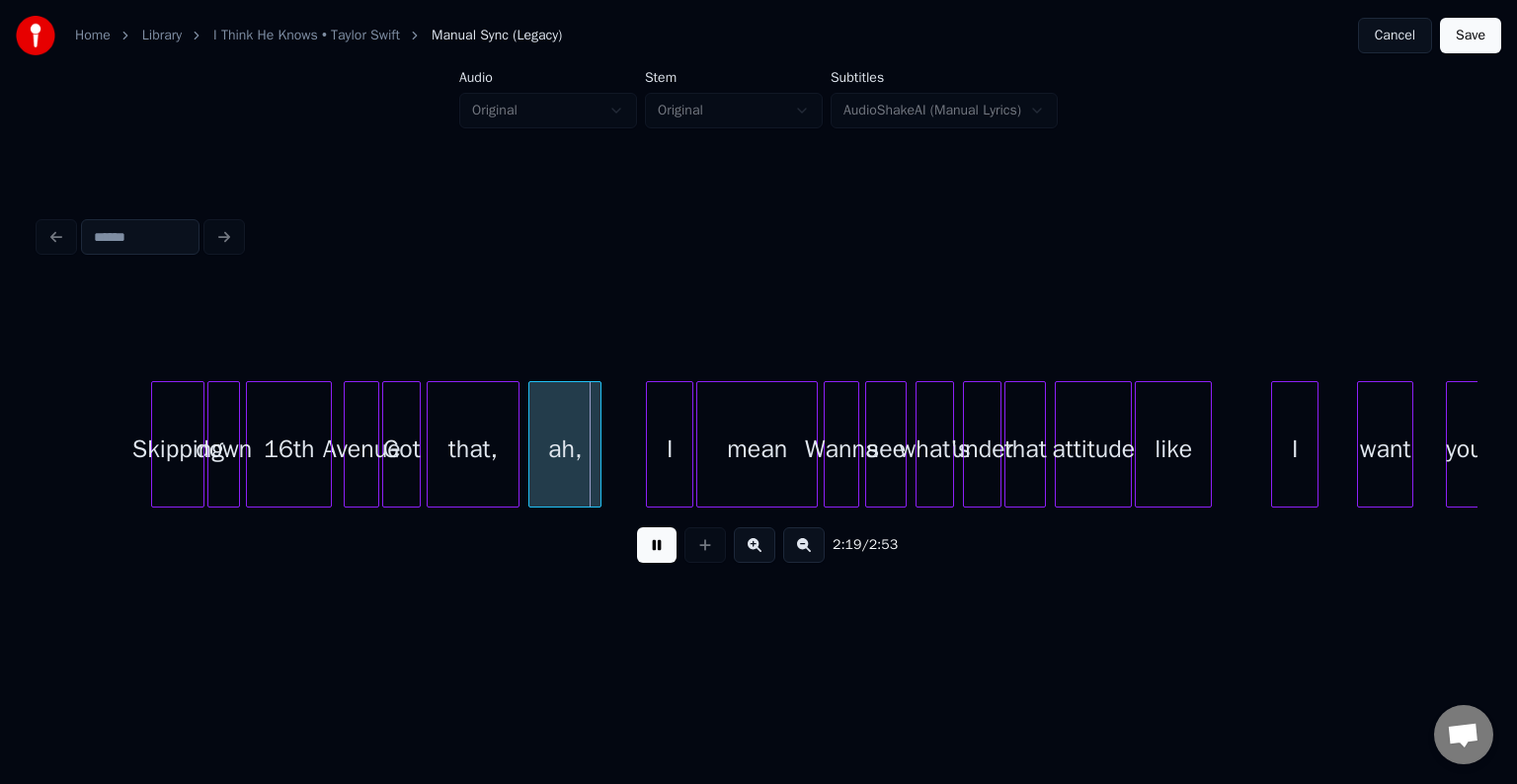 click at bounding box center (657, 545) 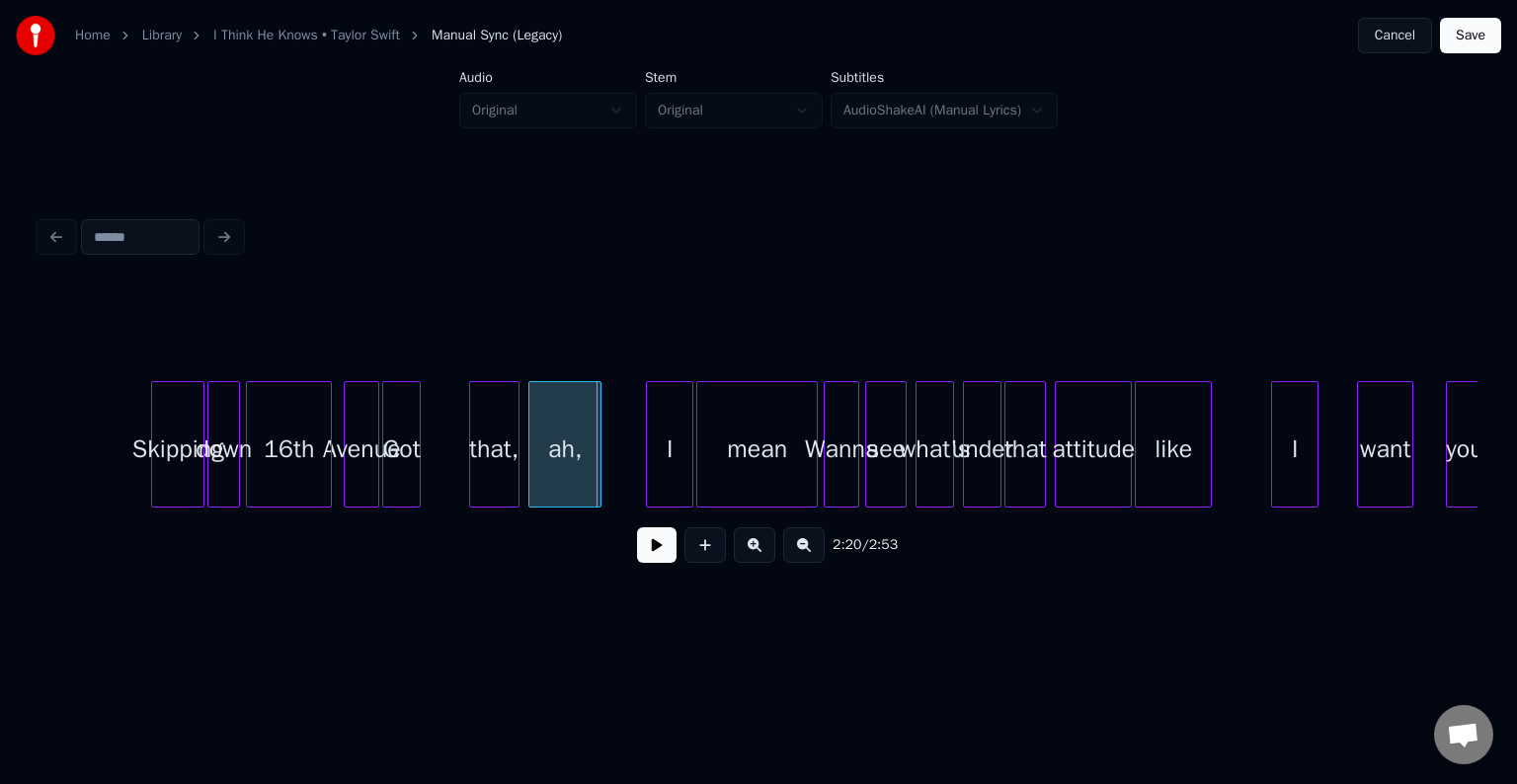 click at bounding box center [473, 444] 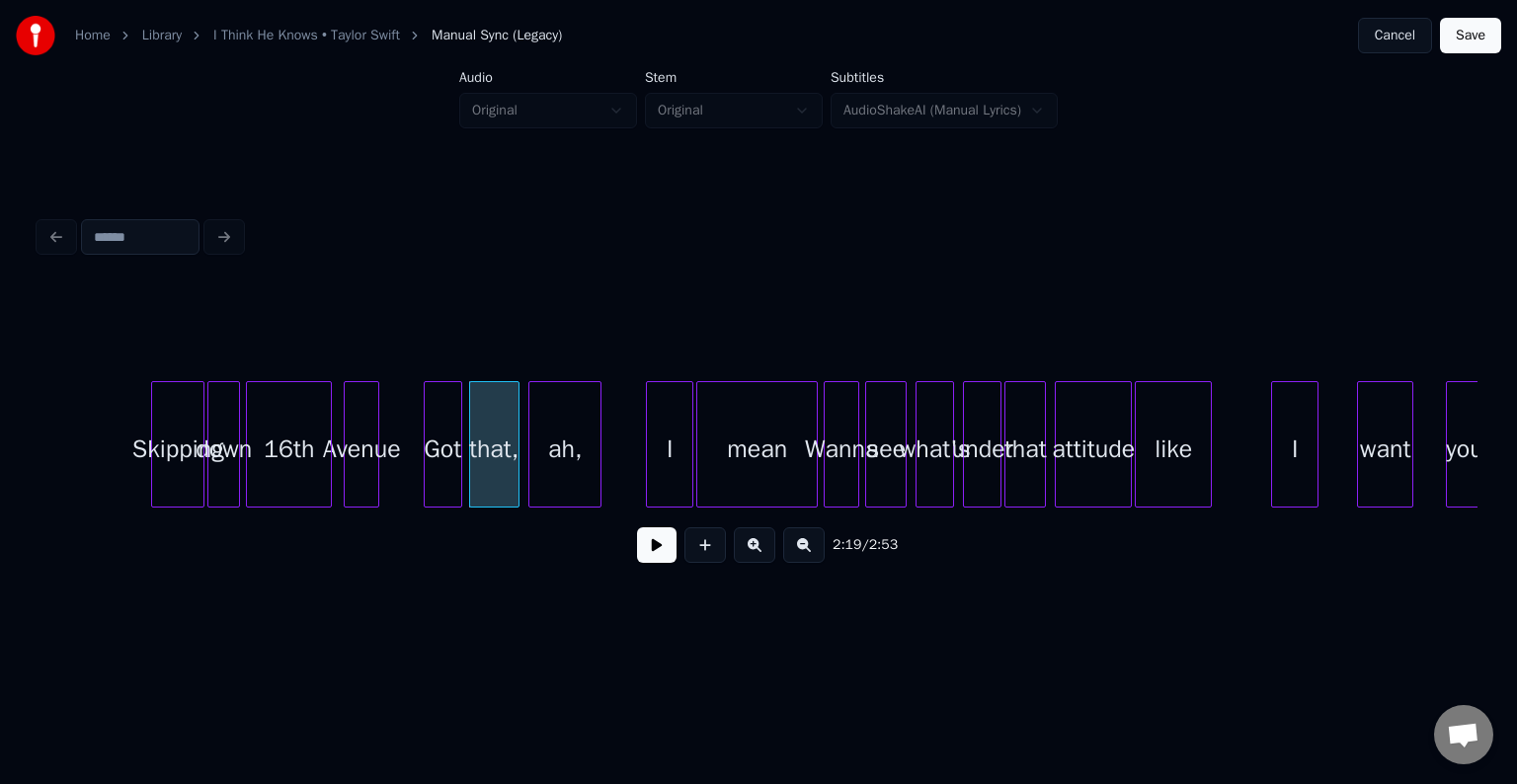 click on "Got" at bounding box center [442, 449] 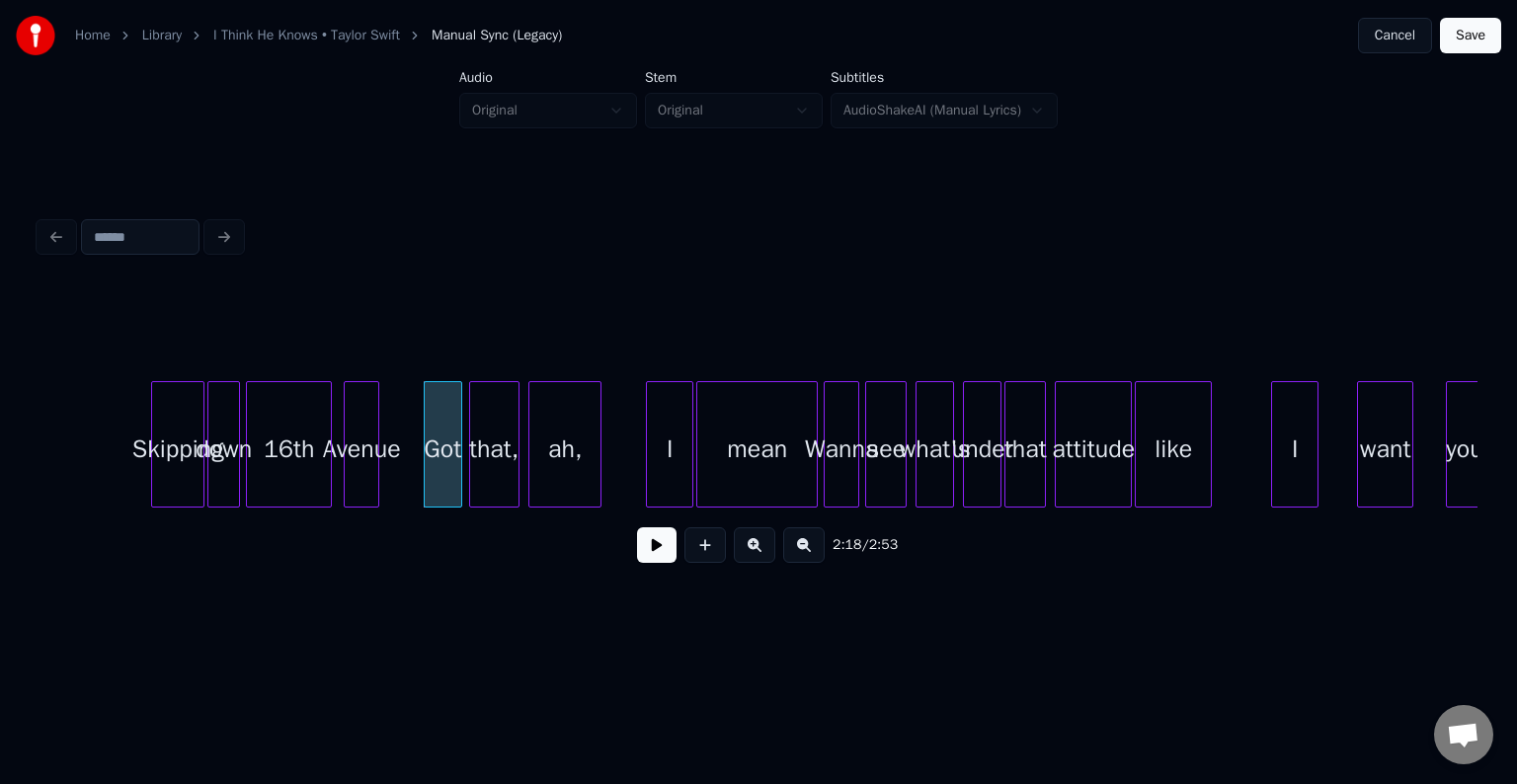 click on "16th" at bounding box center [288, 449] 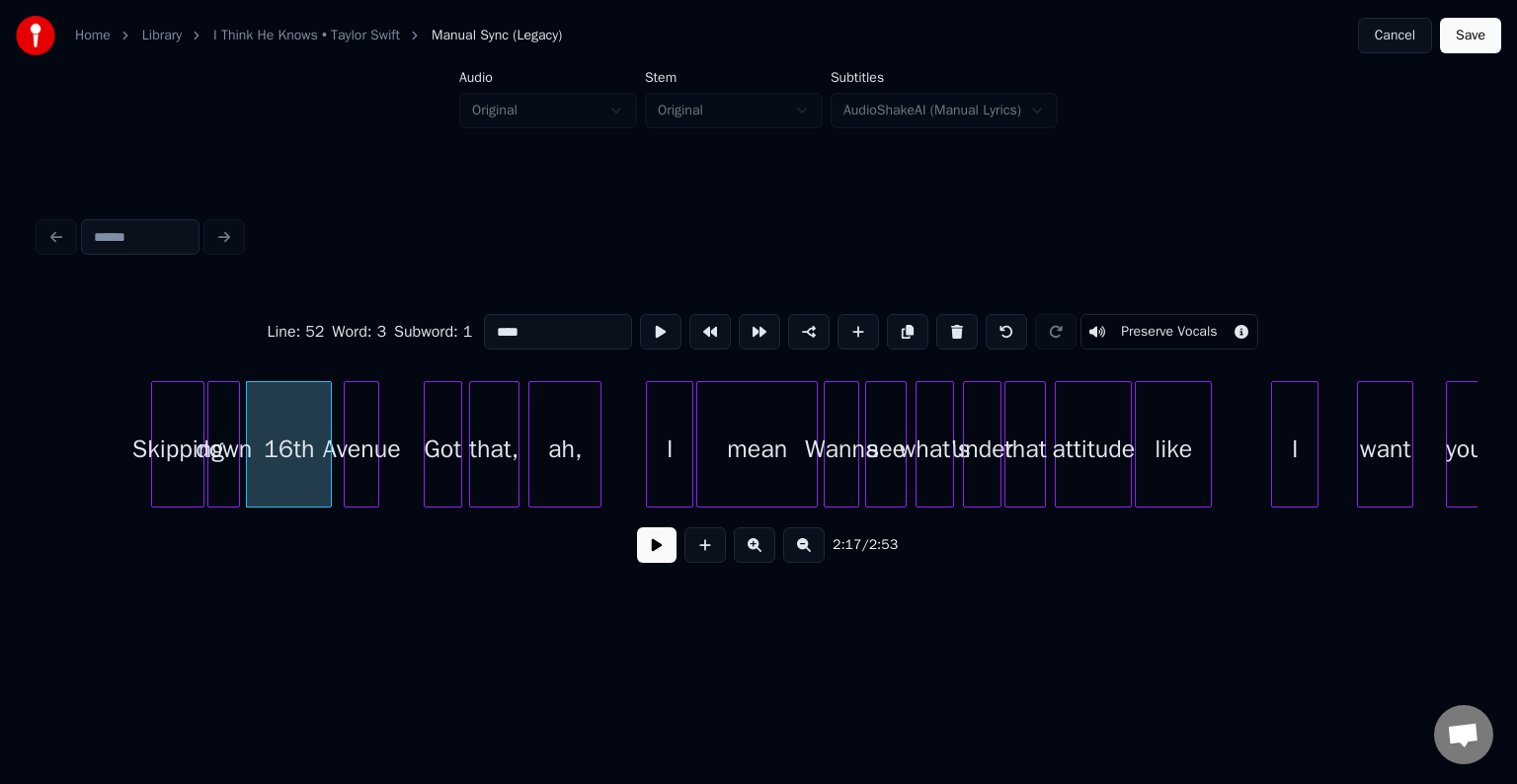 click at bounding box center (657, 545) 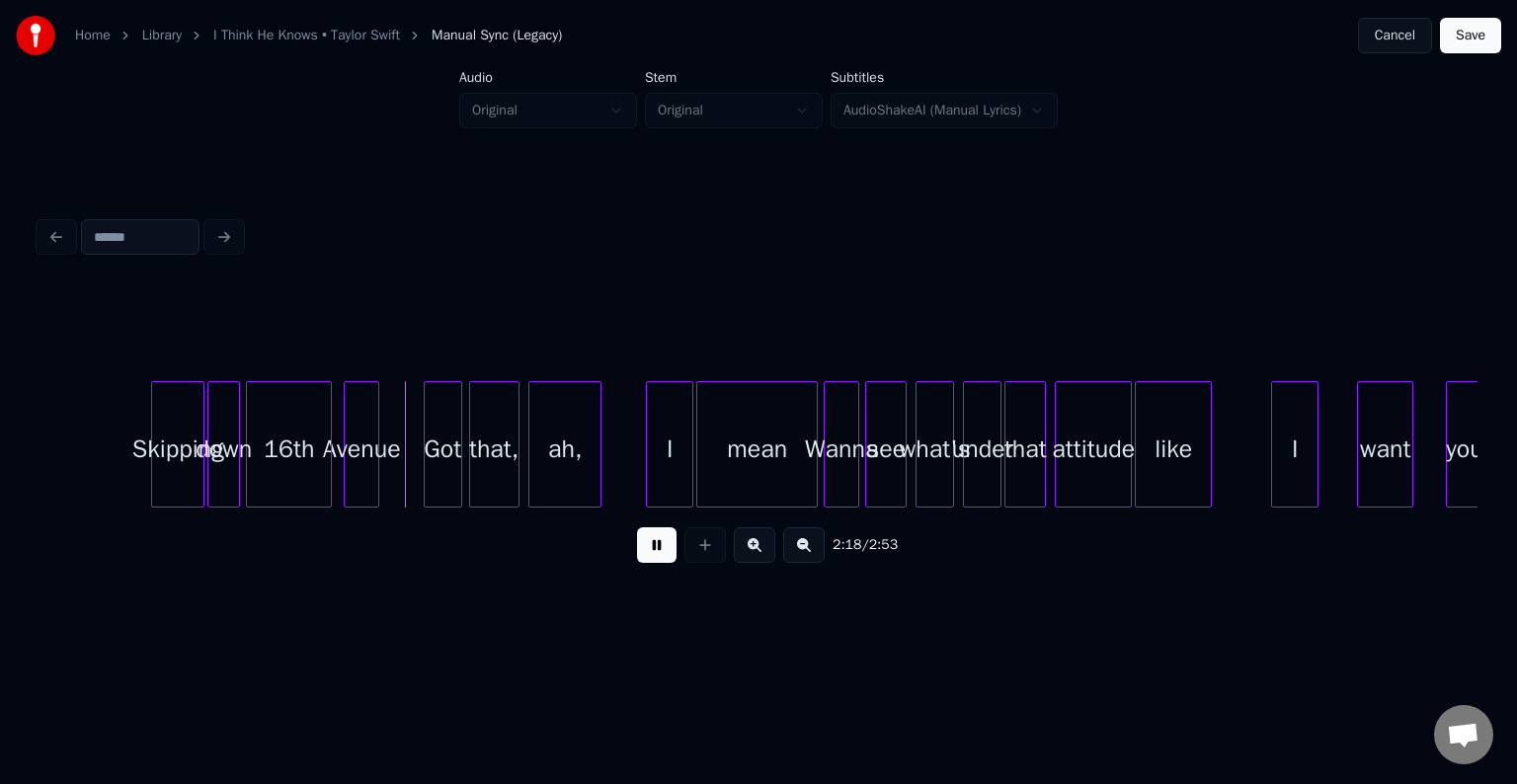 drag, startPoint x: 650, startPoint y: 561, endPoint x: 529, endPoint y: 502, distance: 134.61798 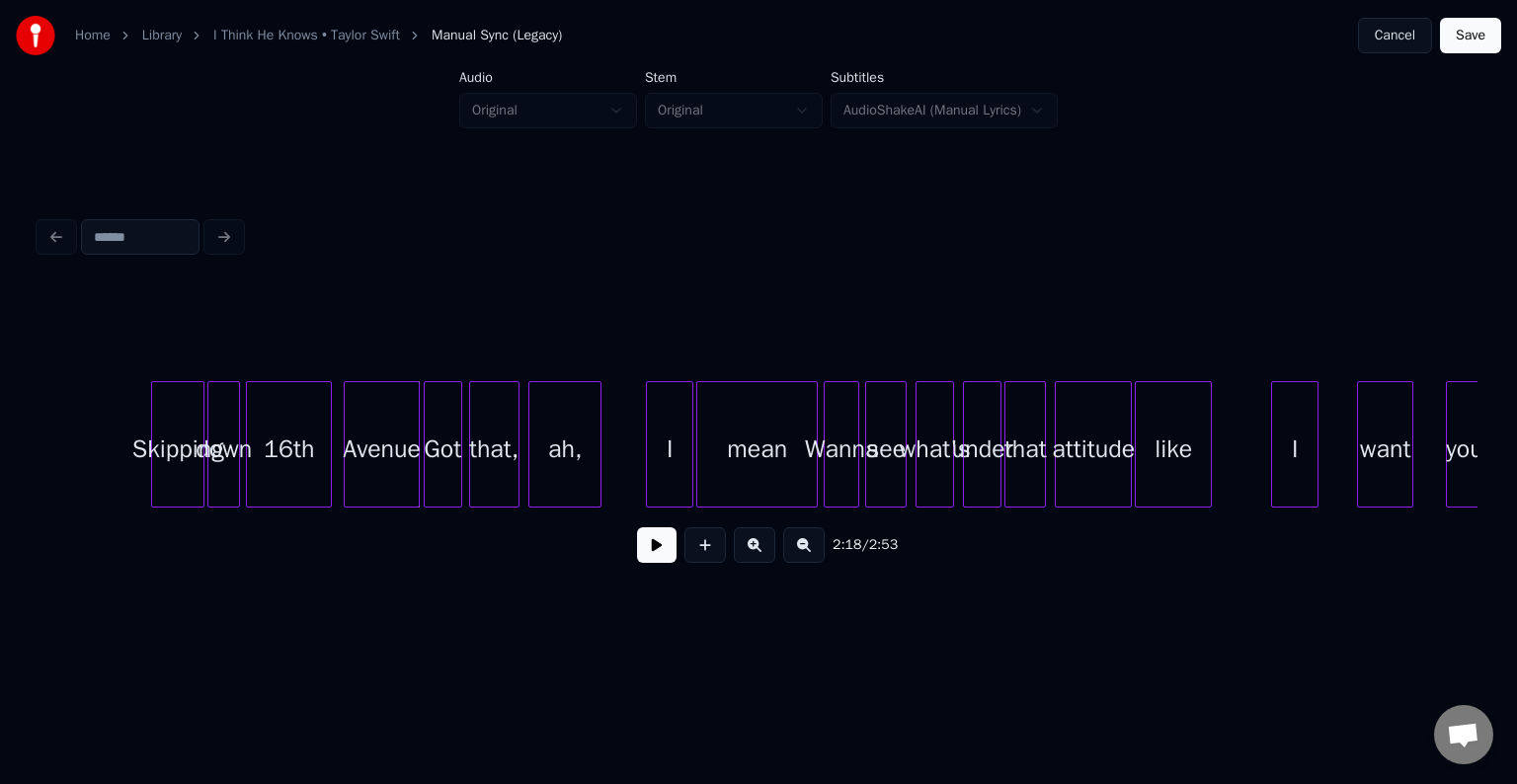 click at bounding box center (416, 444) 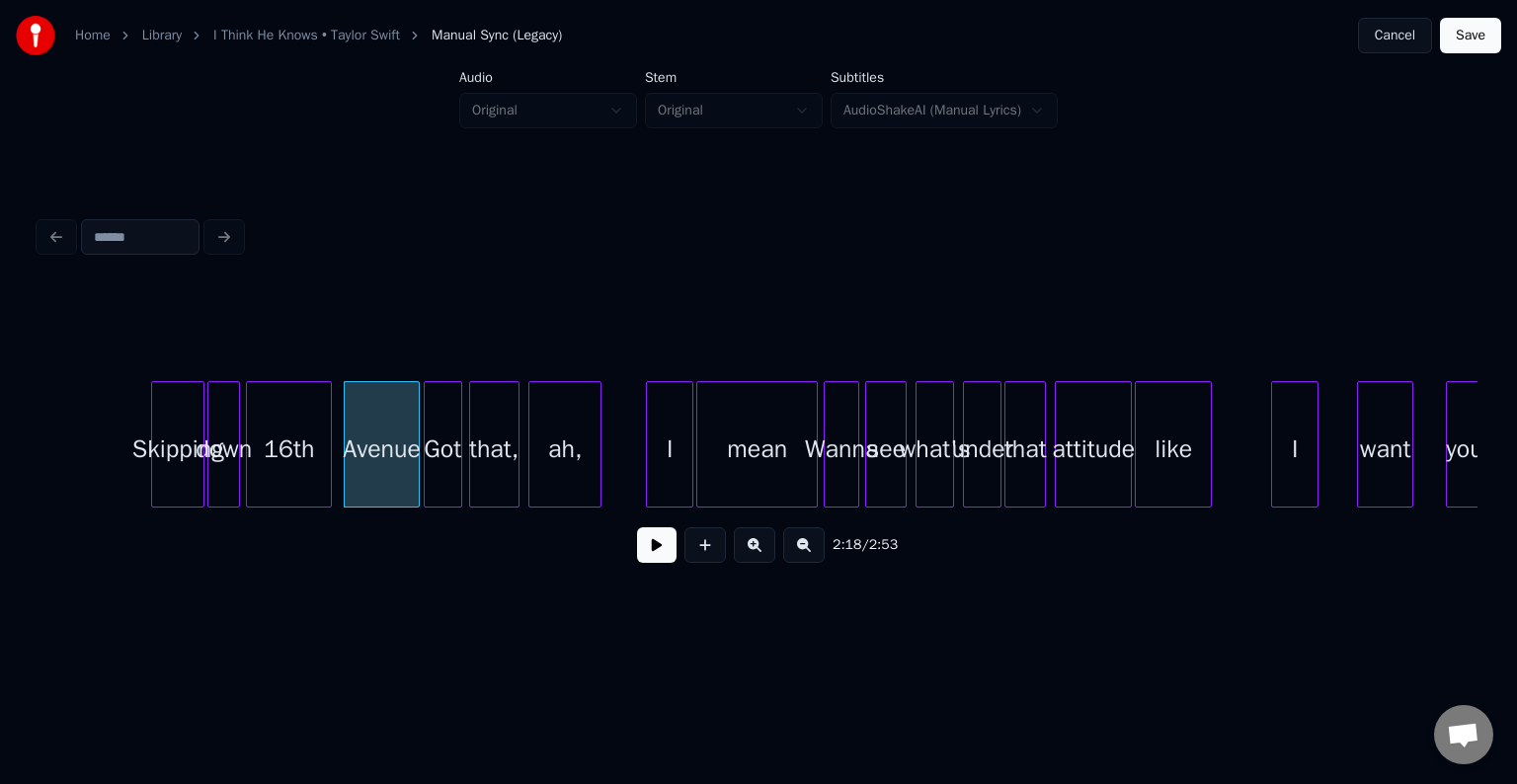 click at bounding box center [657, 545] 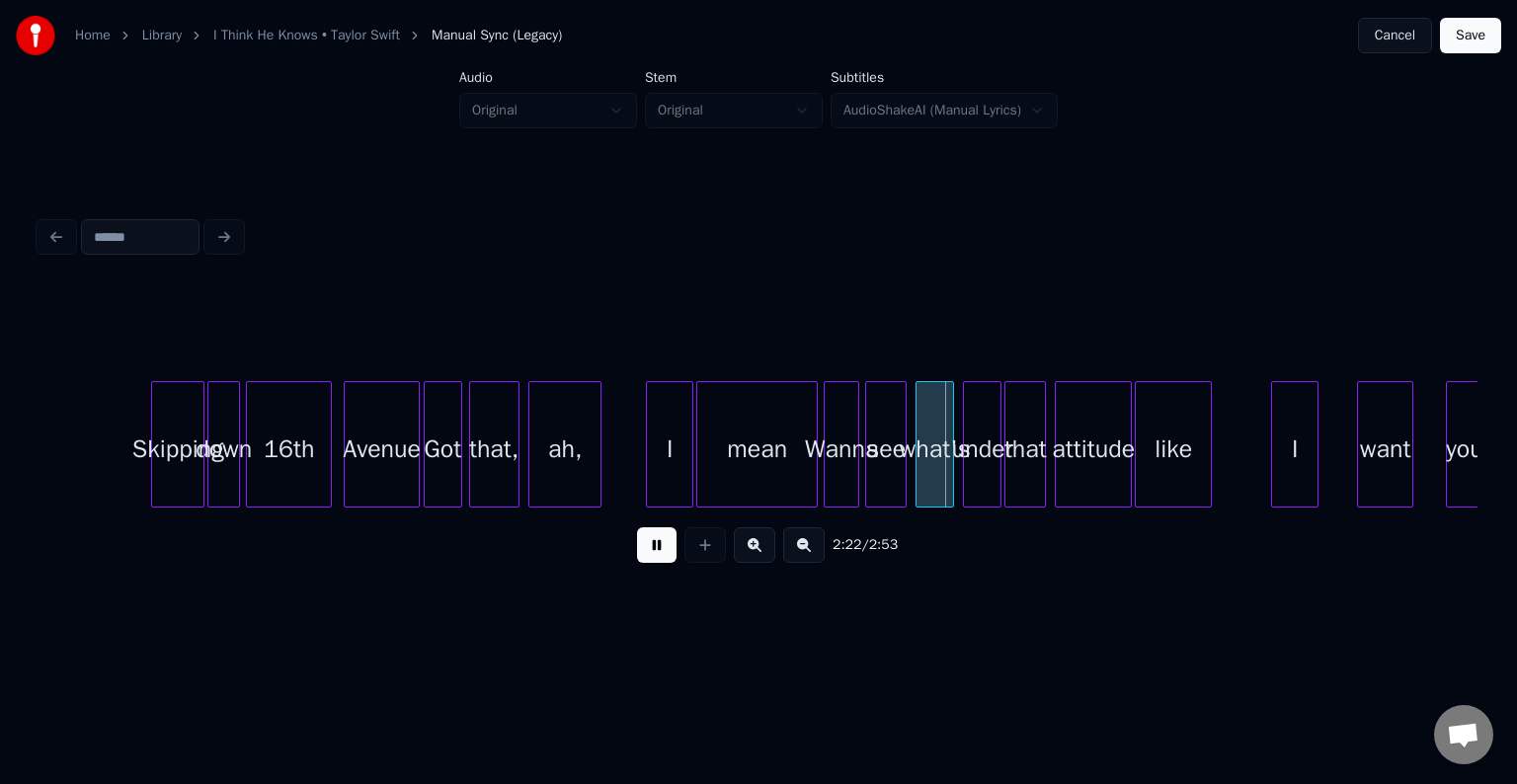 click at bounding box center [657, 545] 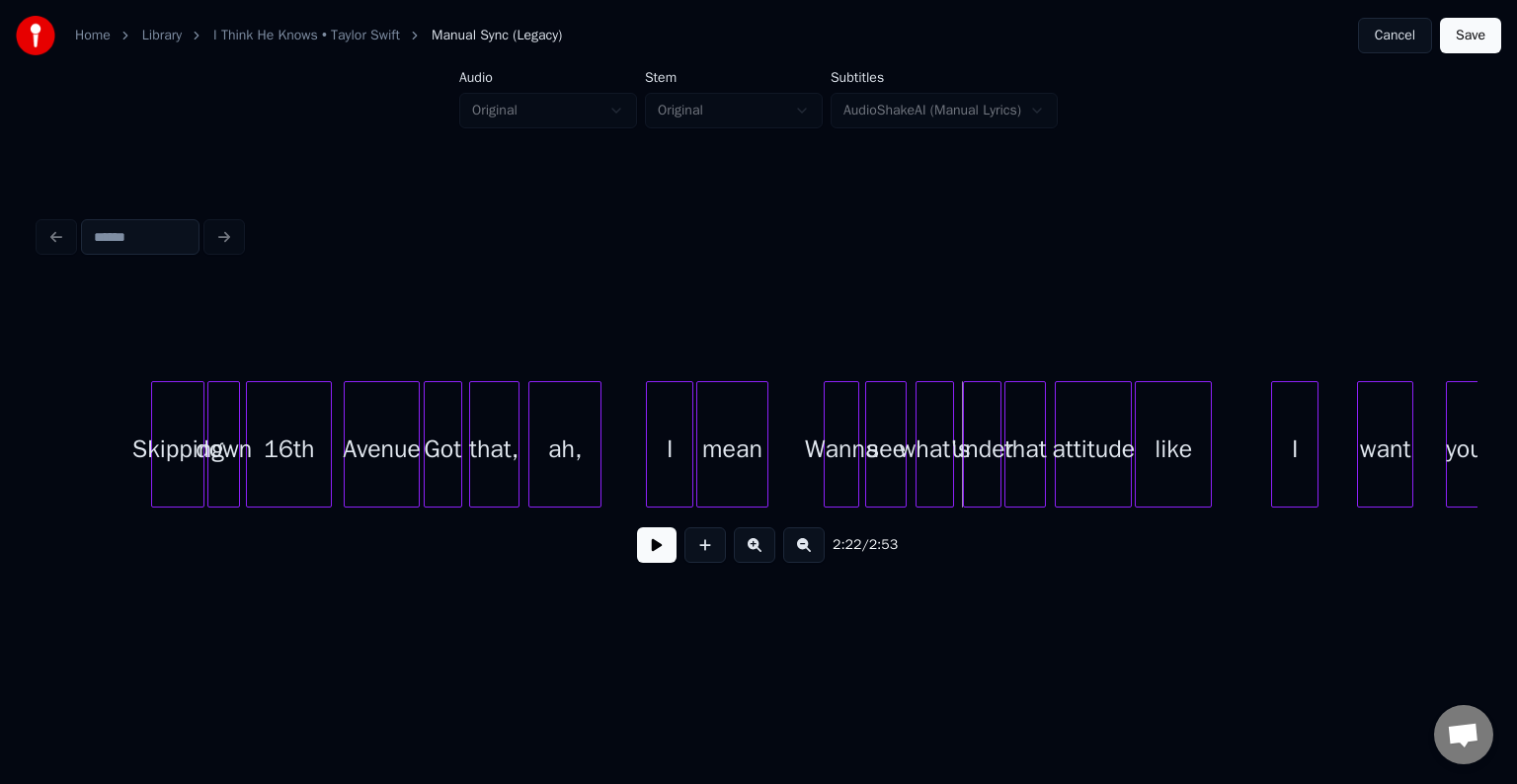 click at bounding box center (764, 444) 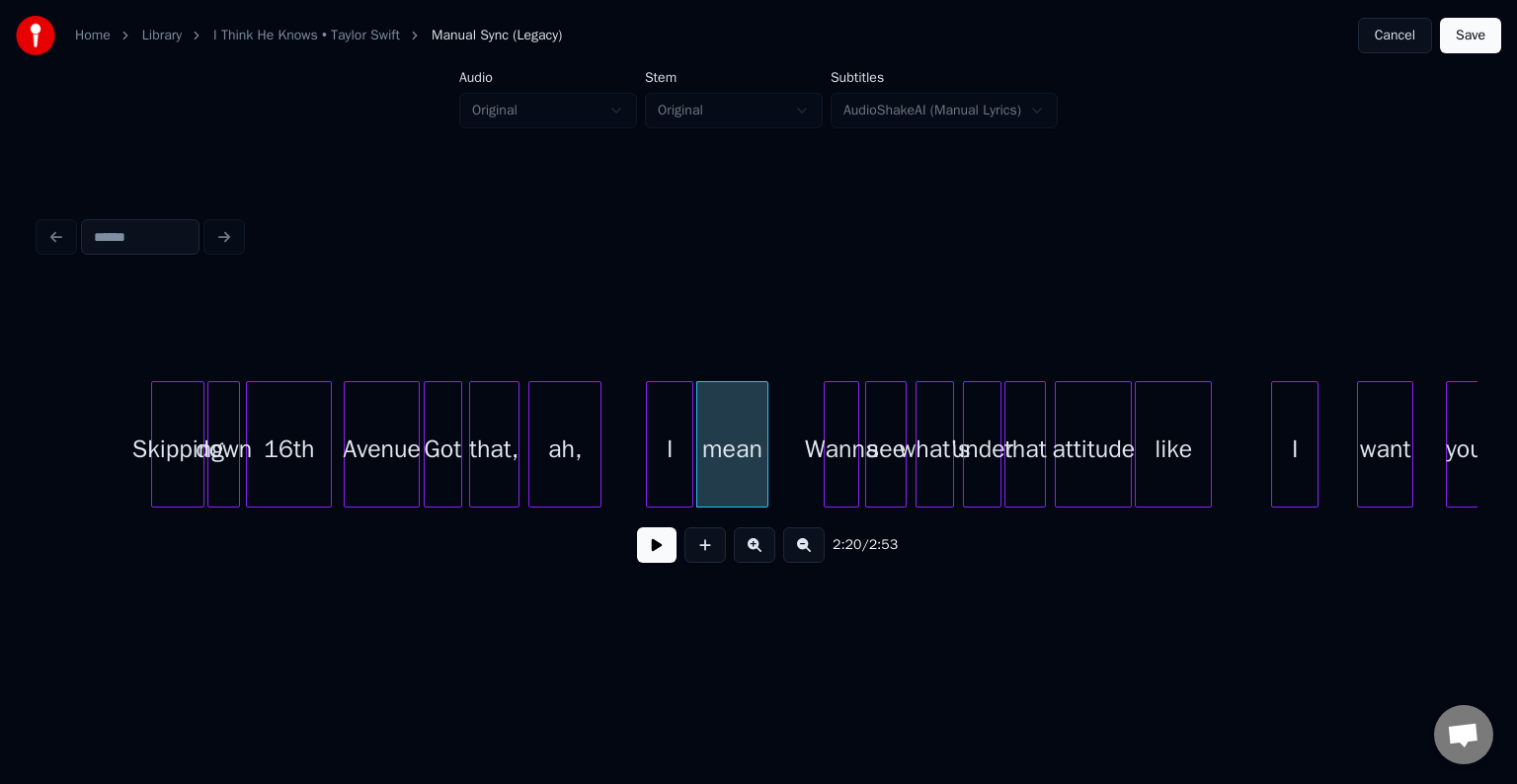 click at bounding box center [657, 545] 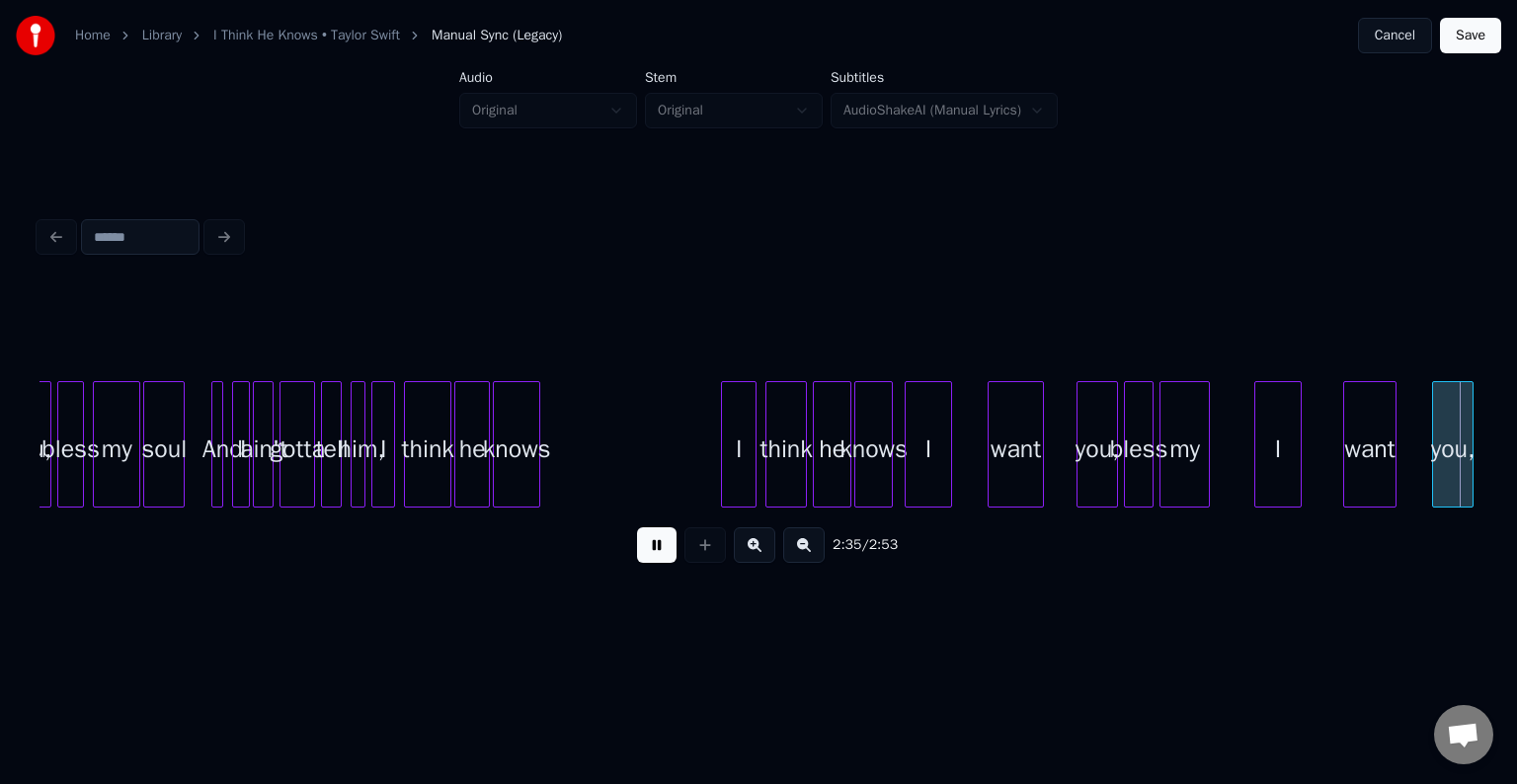 scroll, scrollTop: 0, scrollLeft: 23067, axis: horizontal 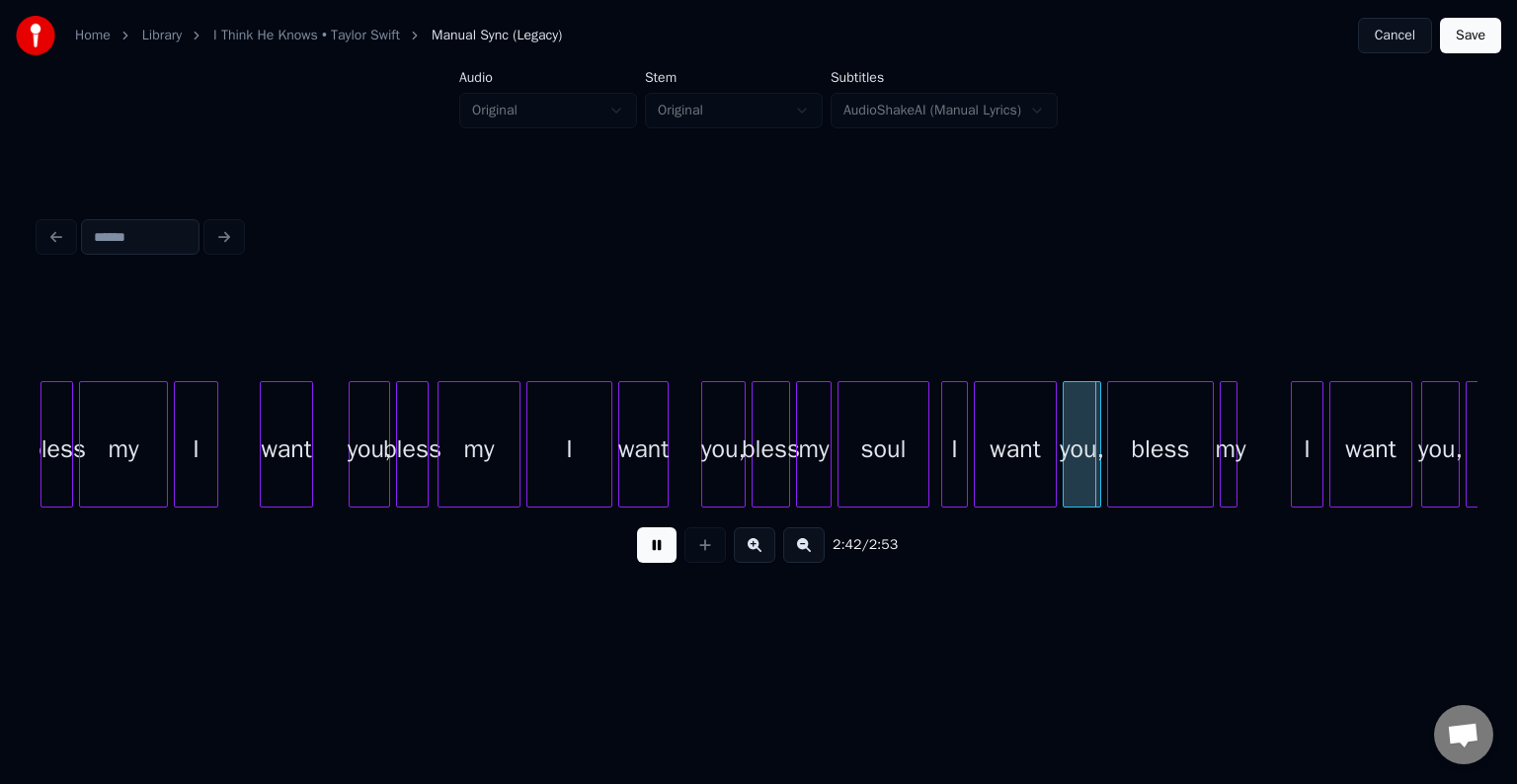 click at bounding box center [657, 545] 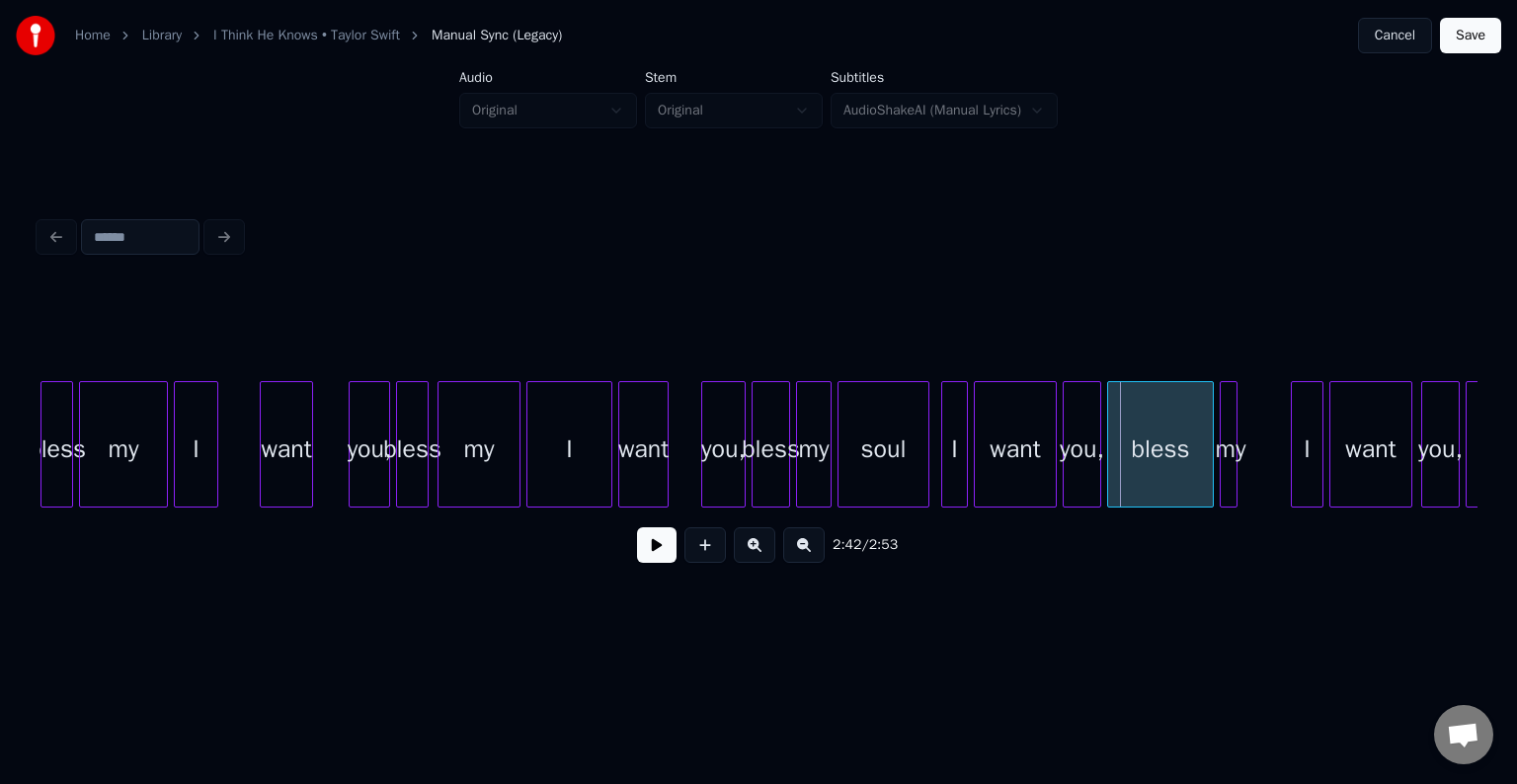 click on "want" at bounding box center [643, 449] 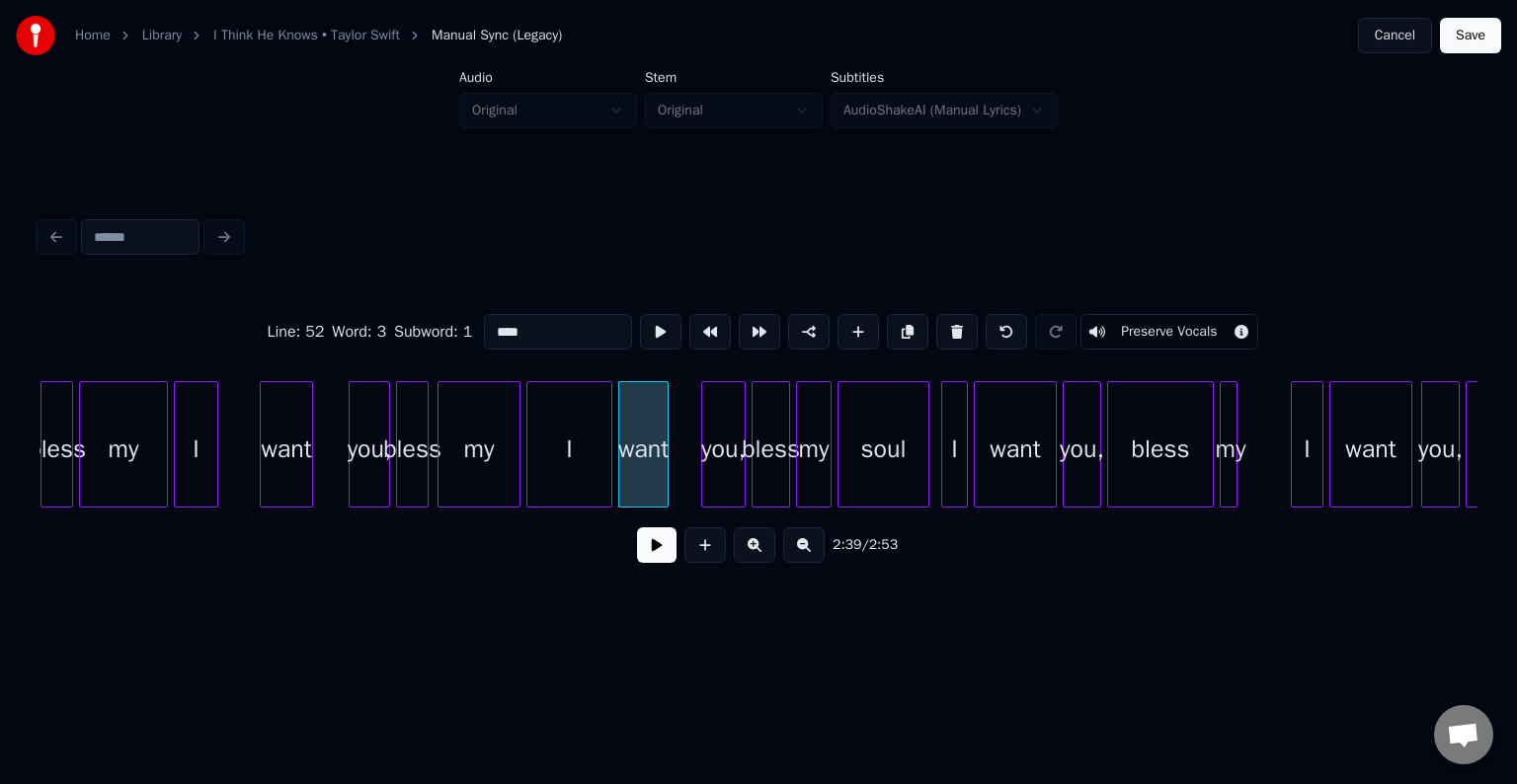 type on "****" 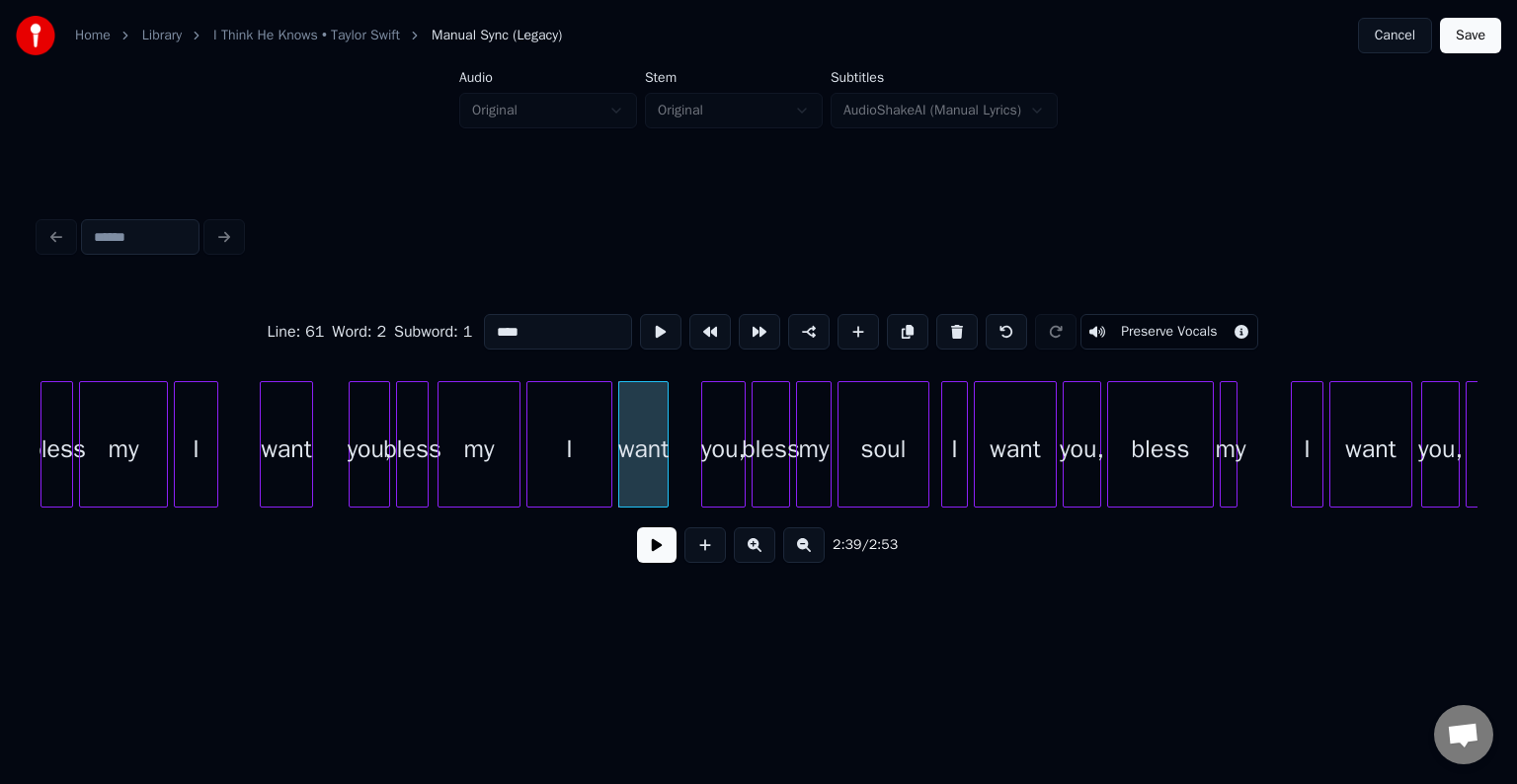 click at bounding box center [657, 545] 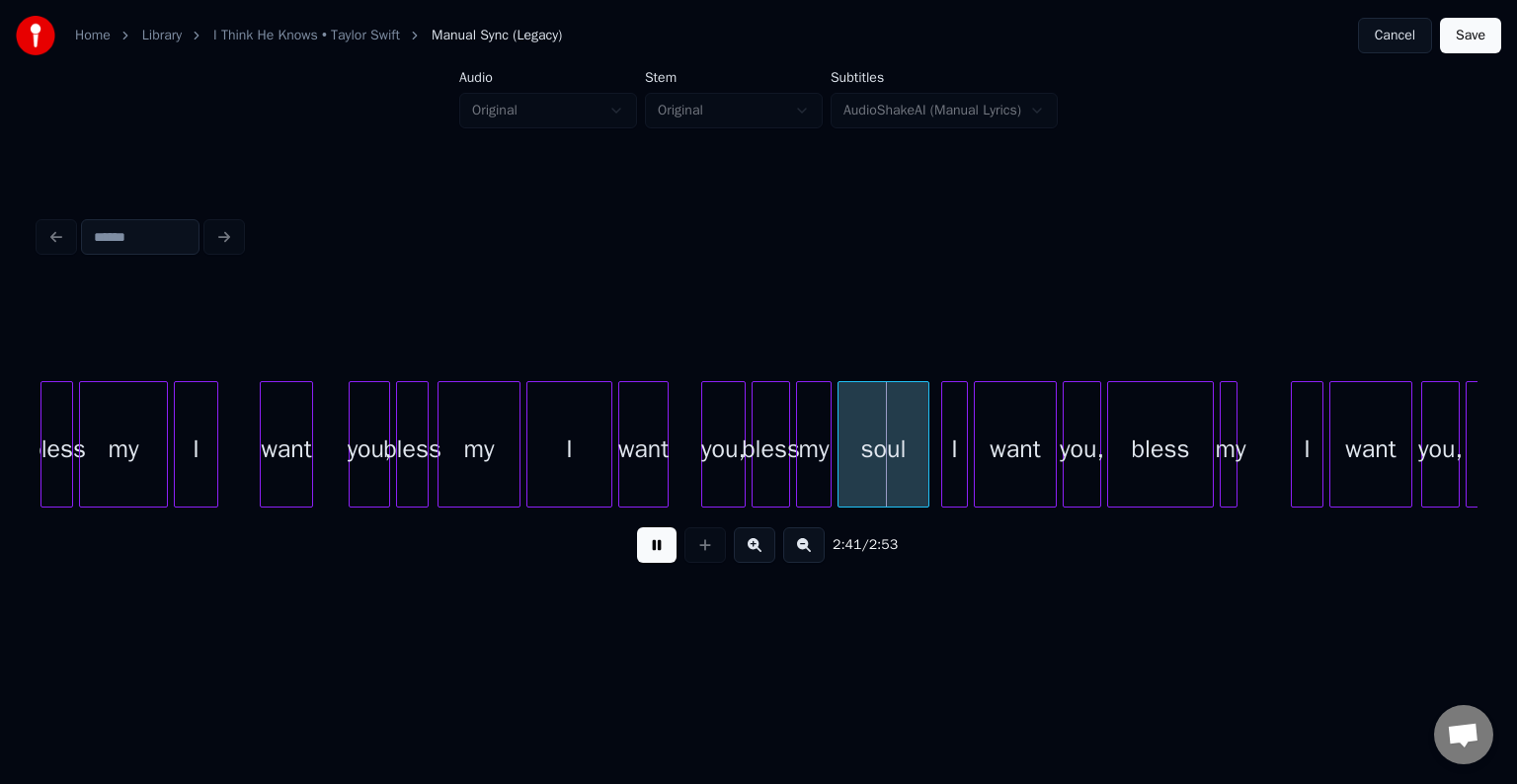 click at bounding box center [657, 545] 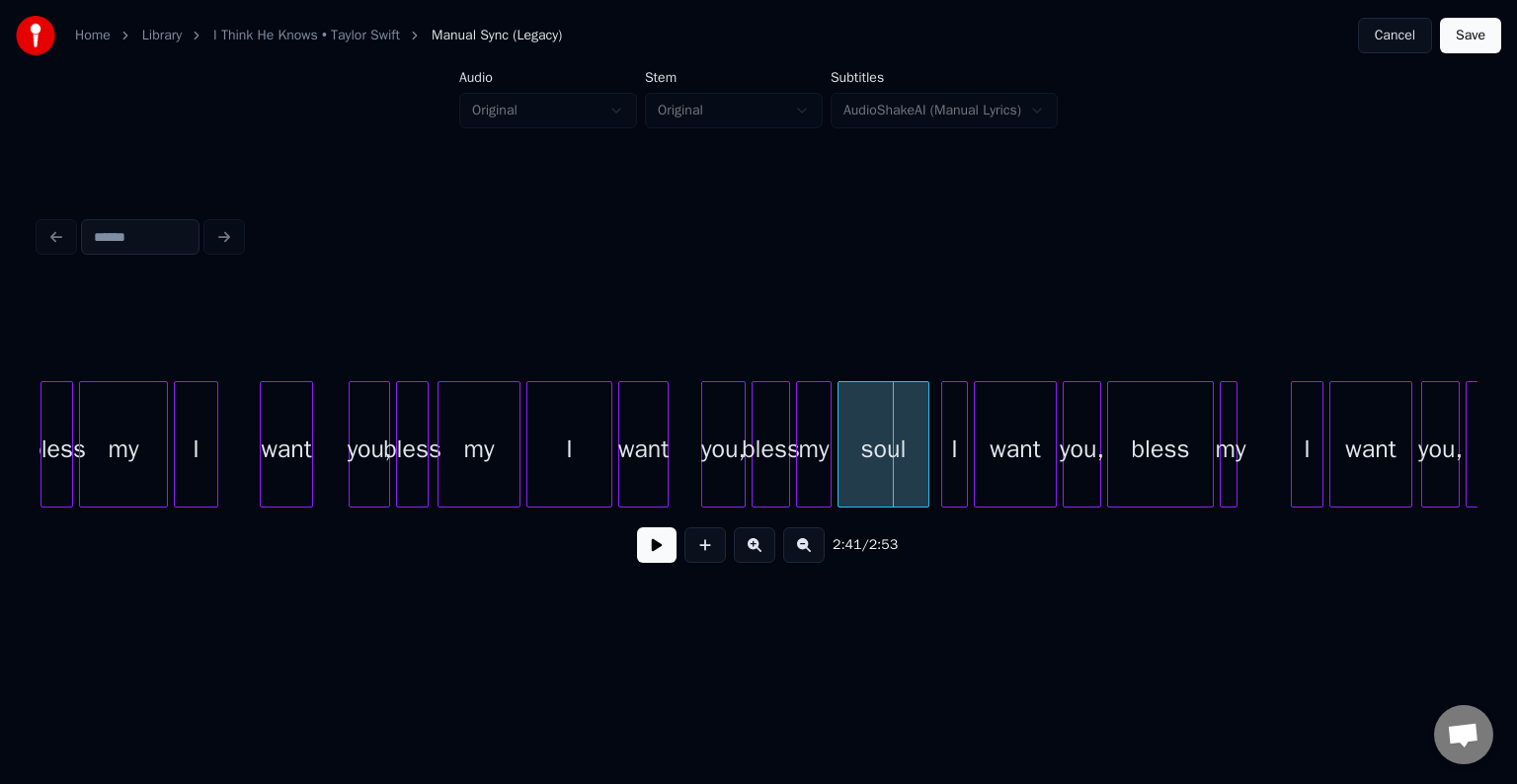 click on "soul" at bounding box center [883, 449] 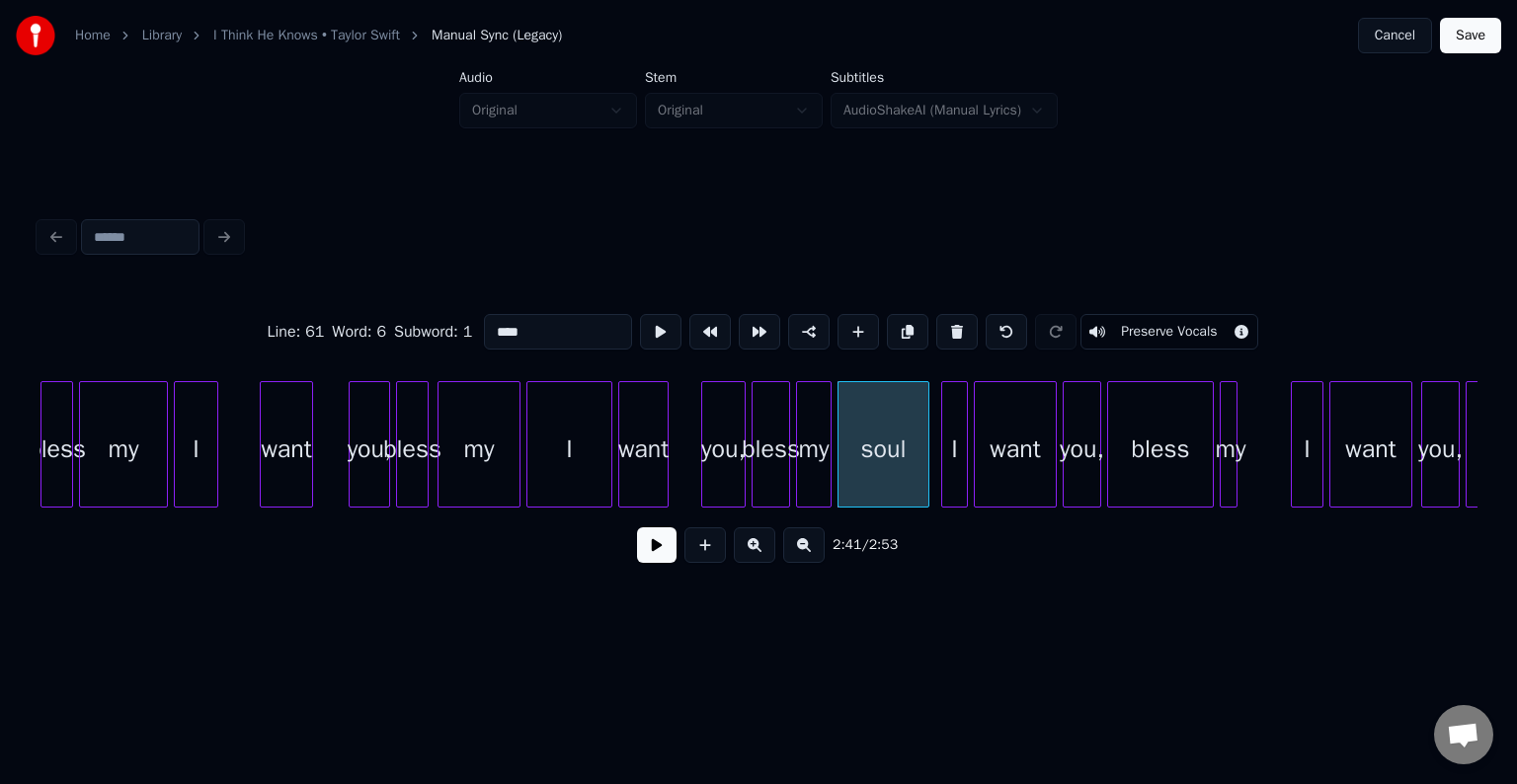 click at bounding box center [657, 545] 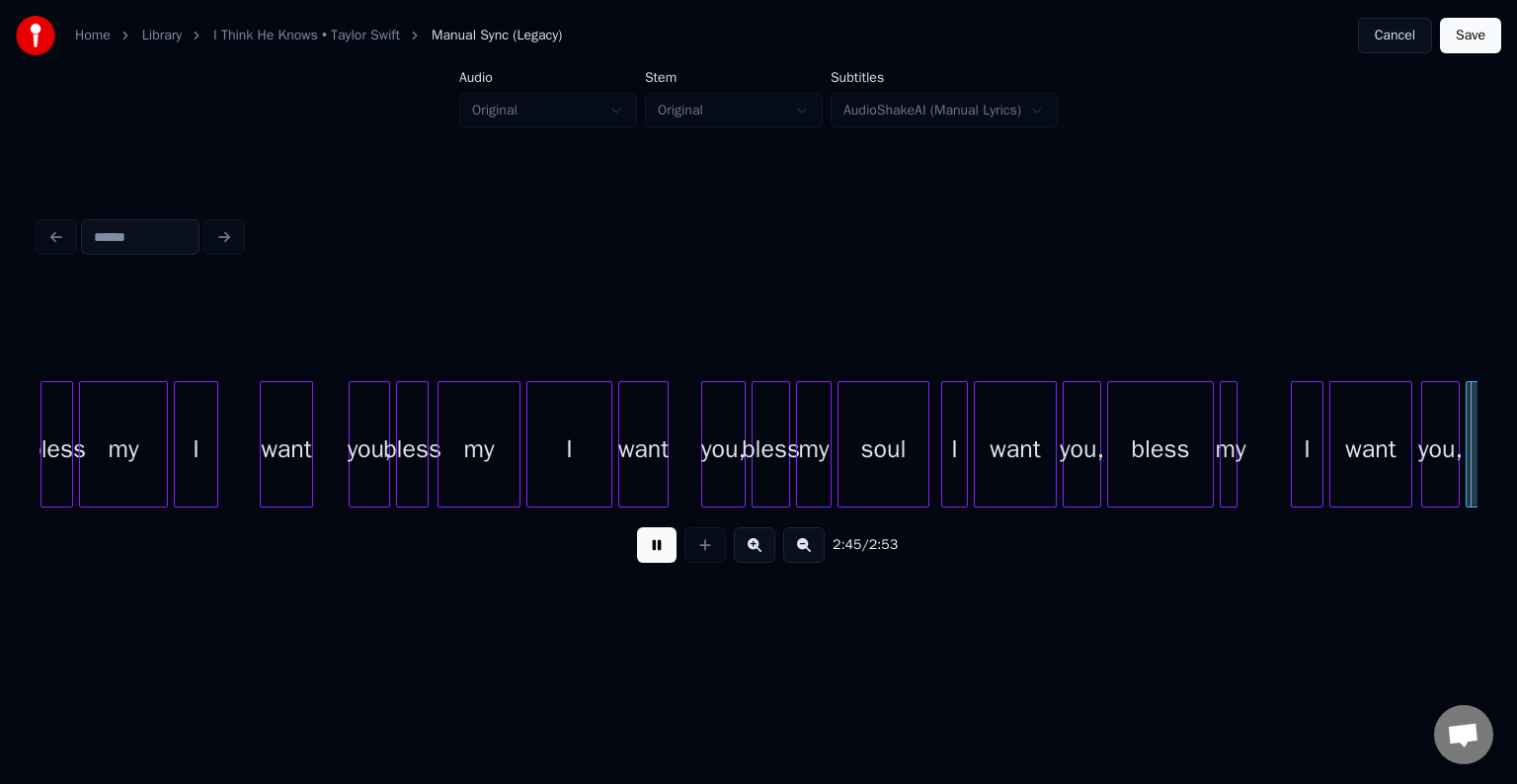 scroll, scrollTop: 0, scrollLeft: 24258, axis: horizontal 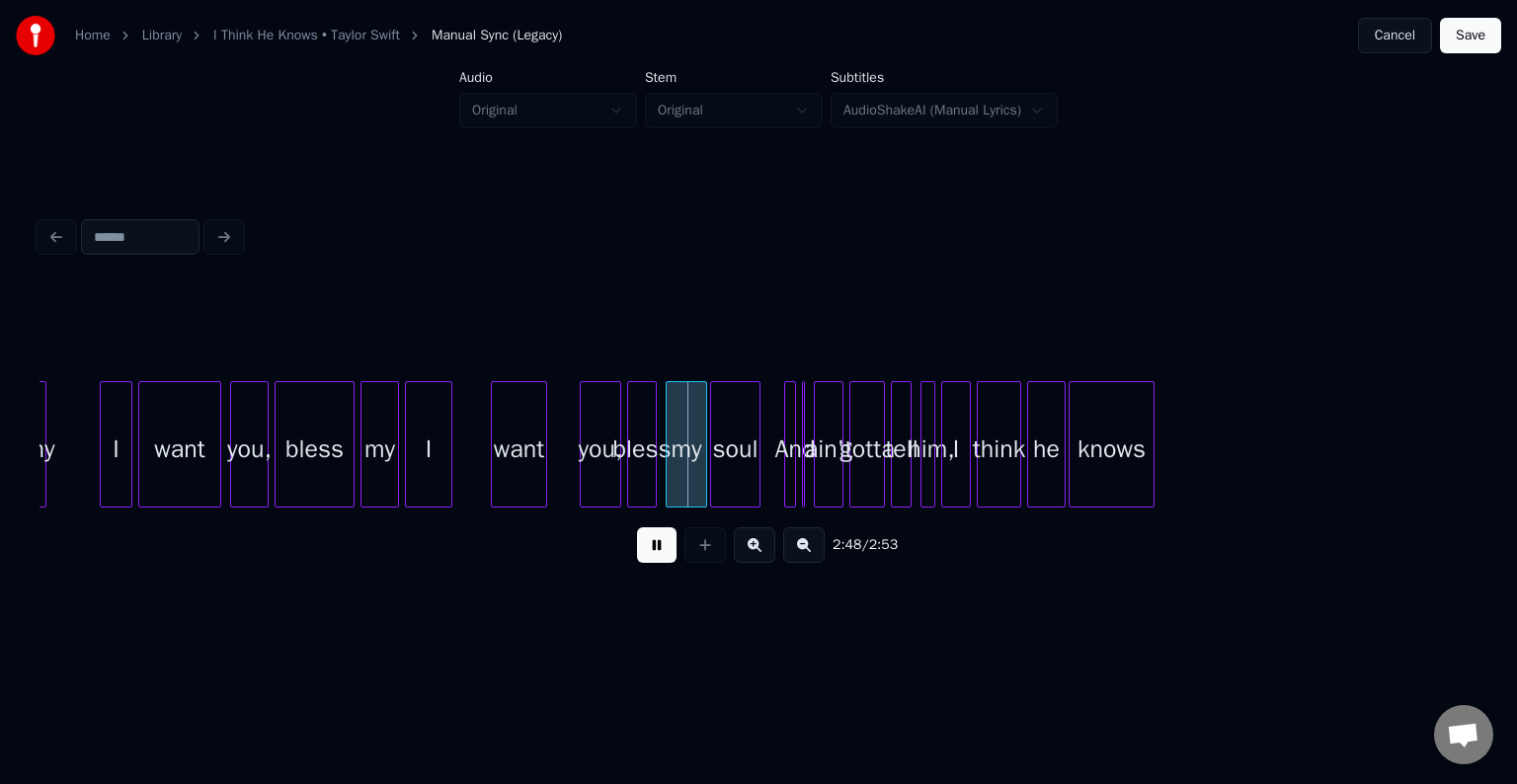 click at bounding box center [657, 545] 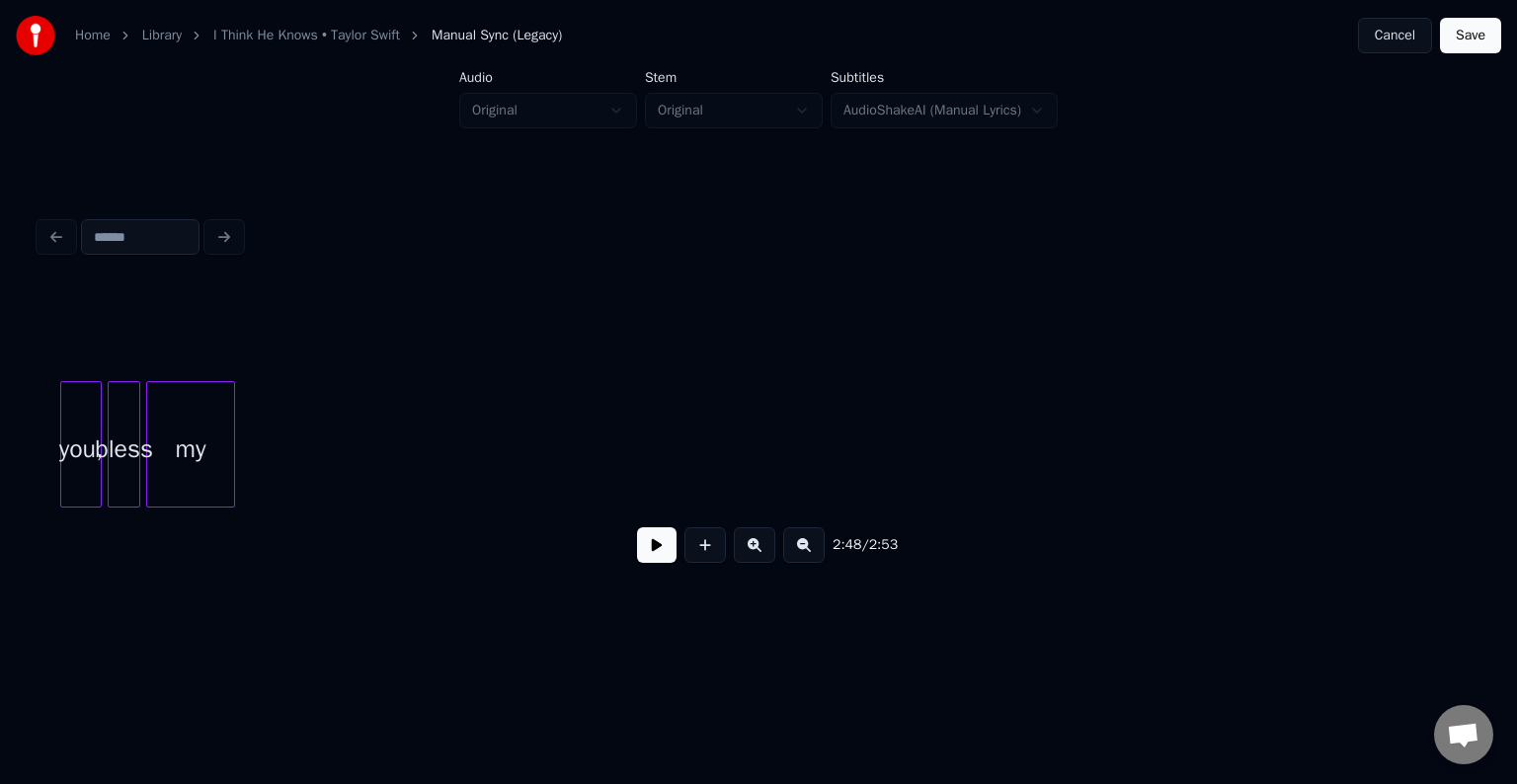 scroll, scrollTop: 0, scrollLeft: 21742, axis: horizontal 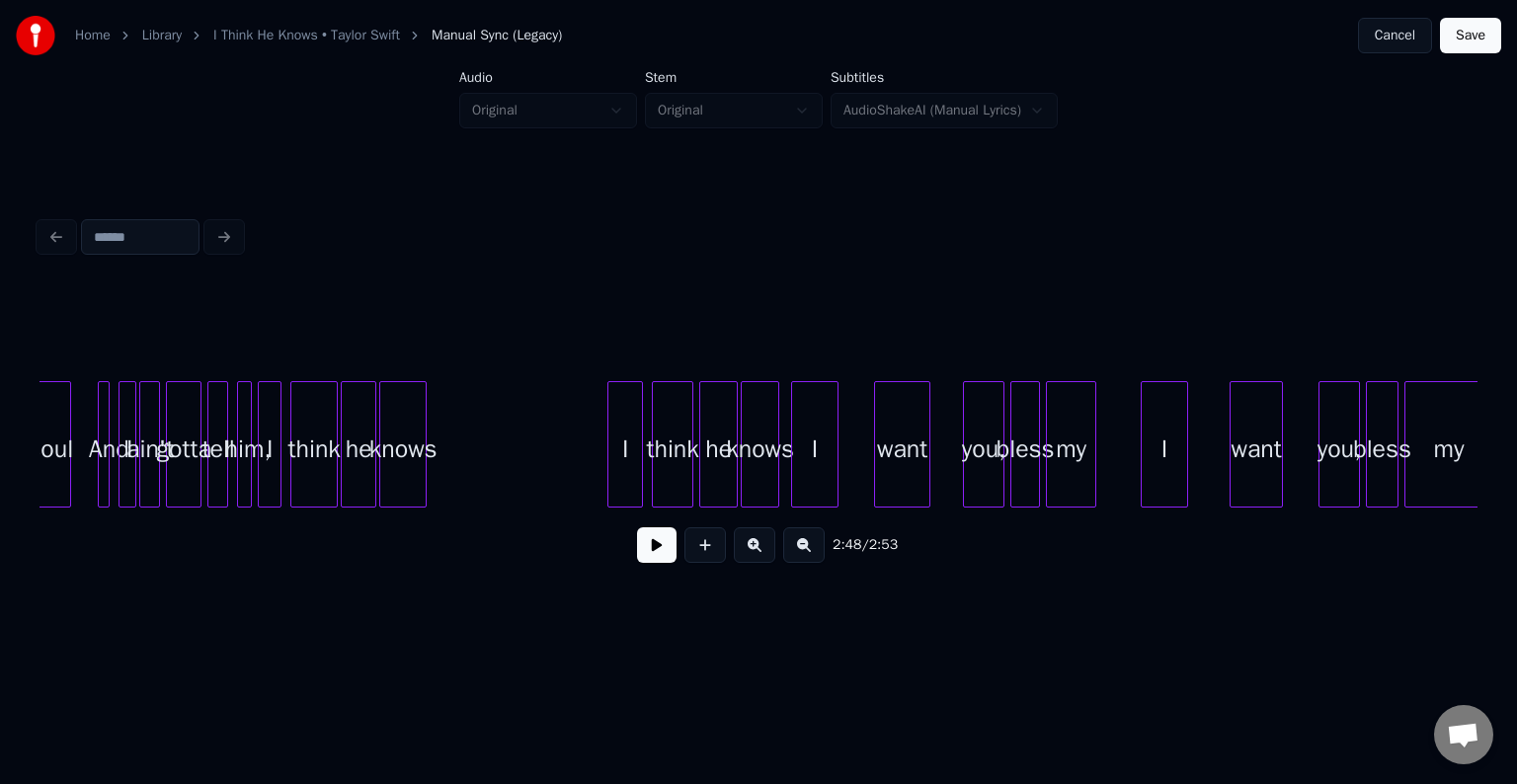 click on "2:48  /  2:53" at bounding box center (758, 545) 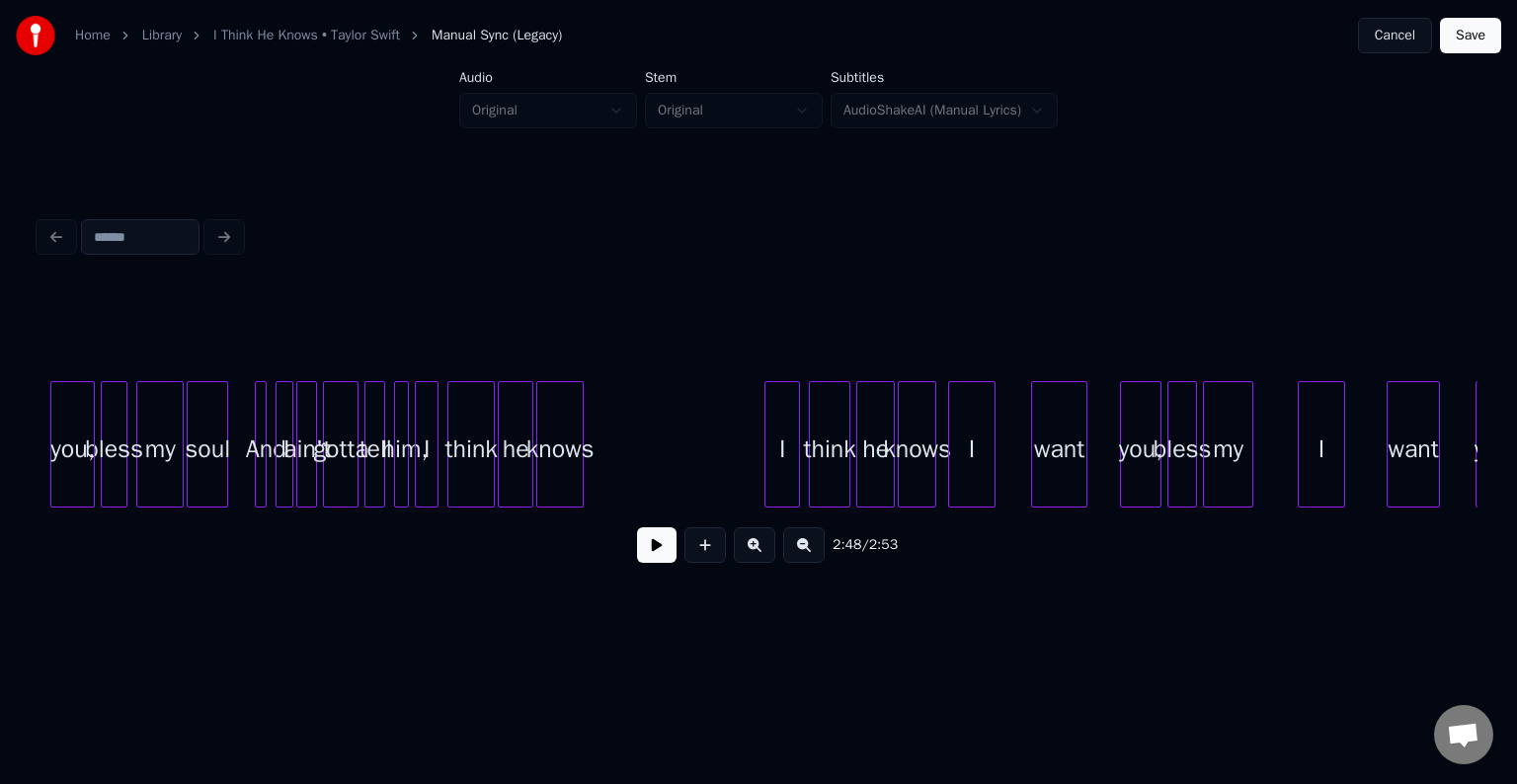 scroll, scrollTop: 0, scrollLeft: 21584, axis: horizontal 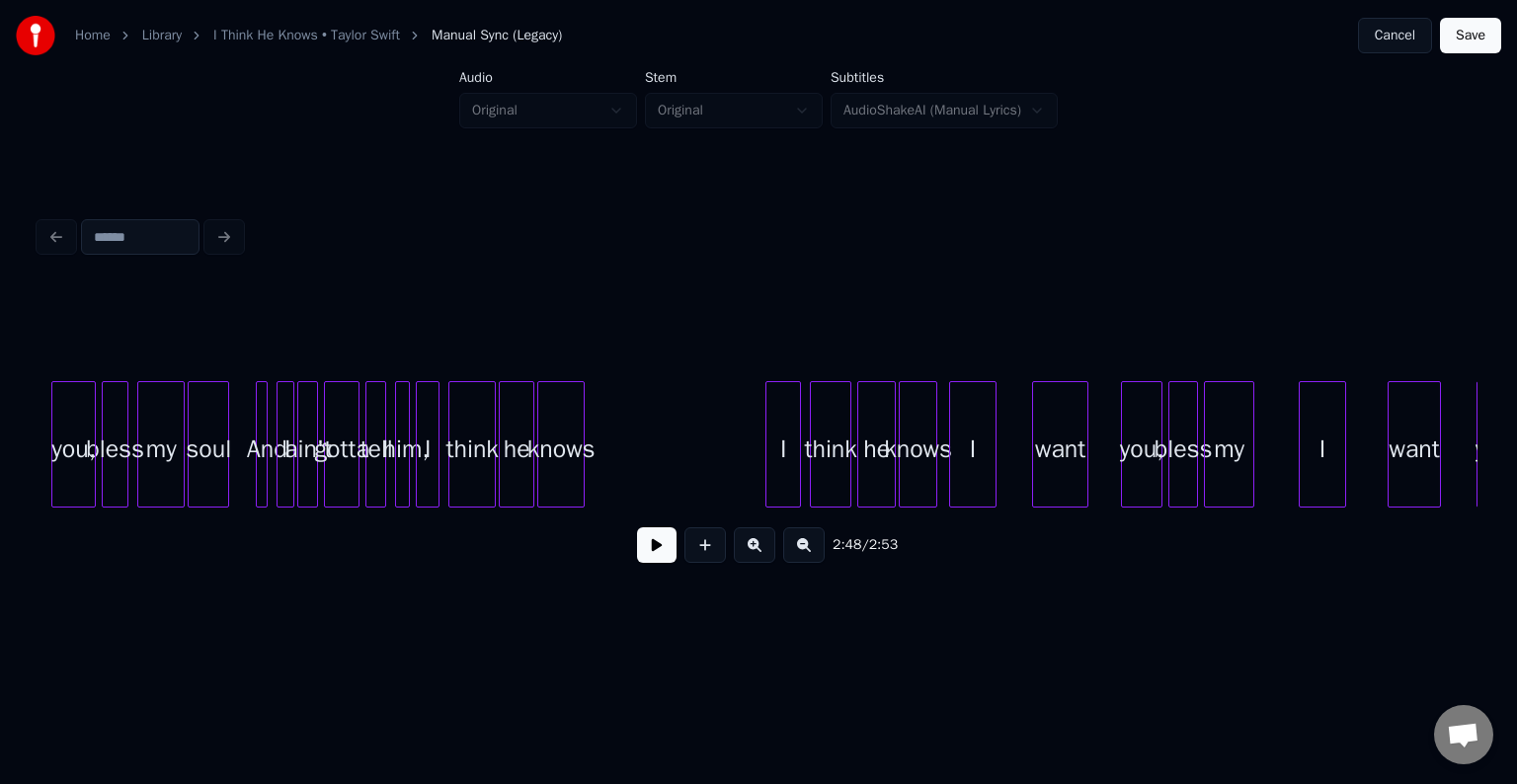 click on "you, want you, bless my I think he knows I want think he knows I And I ain't gotta tell him, I soul my bless you," at bounding box center (-8696, 444) 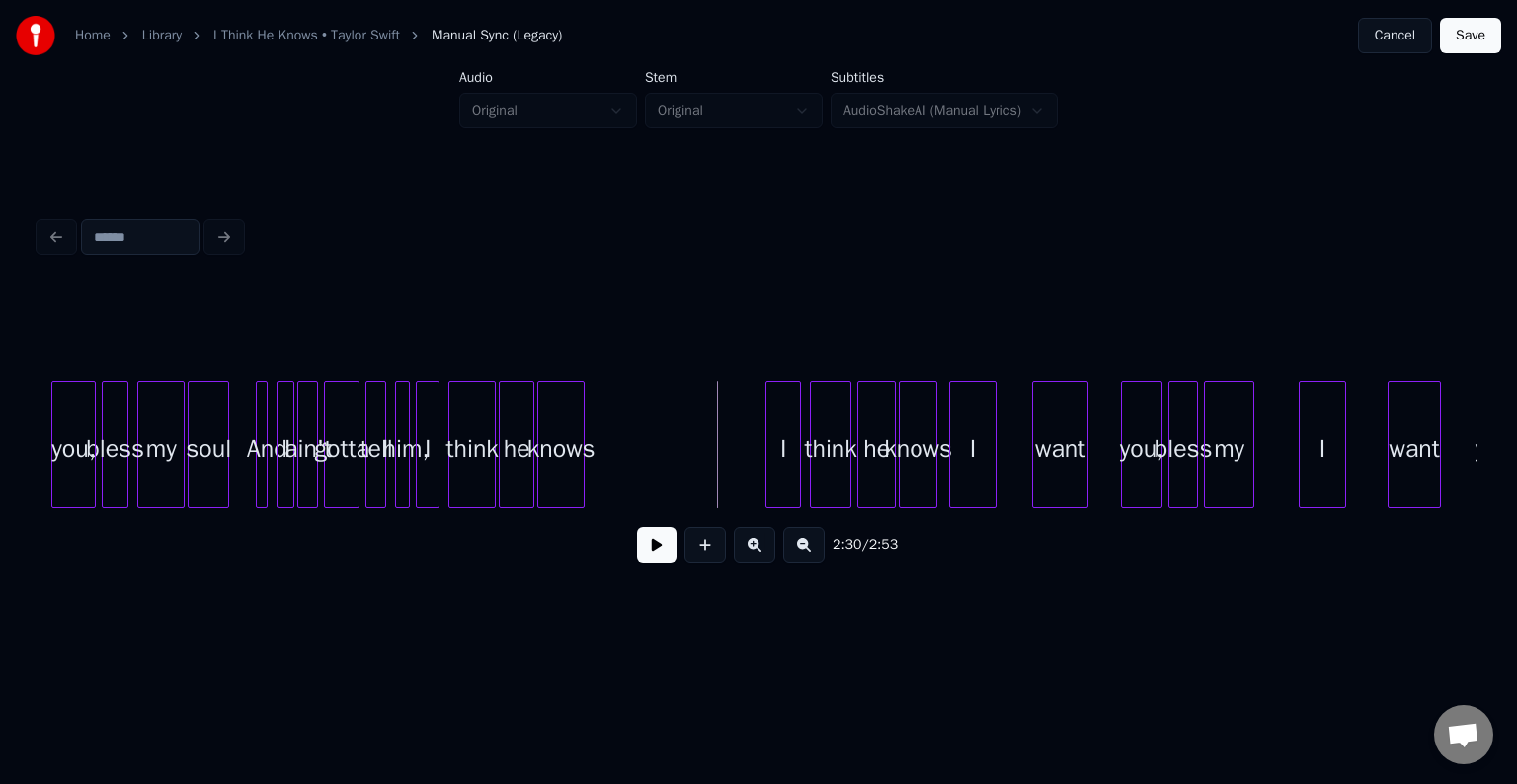 click at bounding box center (657, 545) 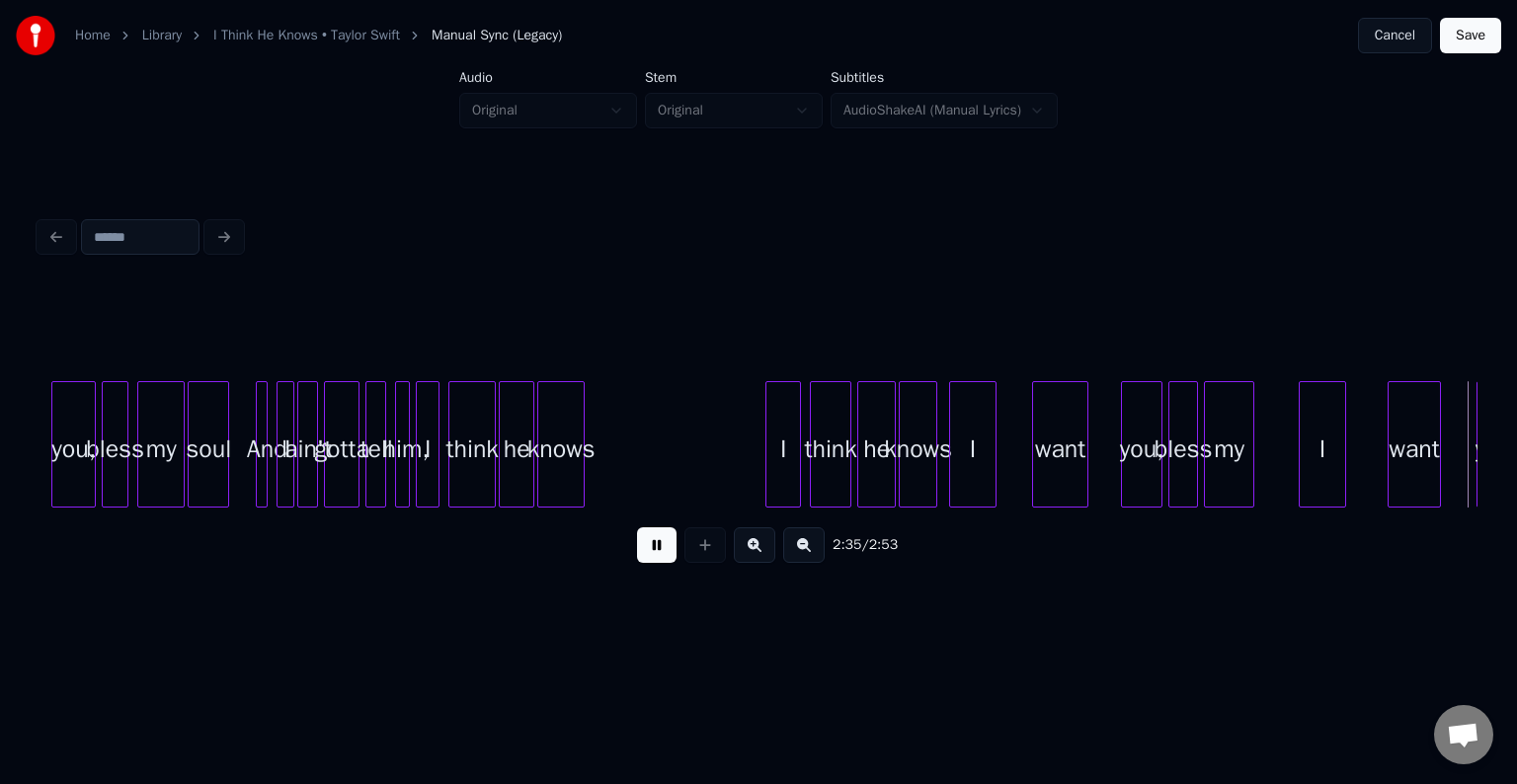 scroll, scrollTop: 0, scrollLeft: 23024, axis: horizontal 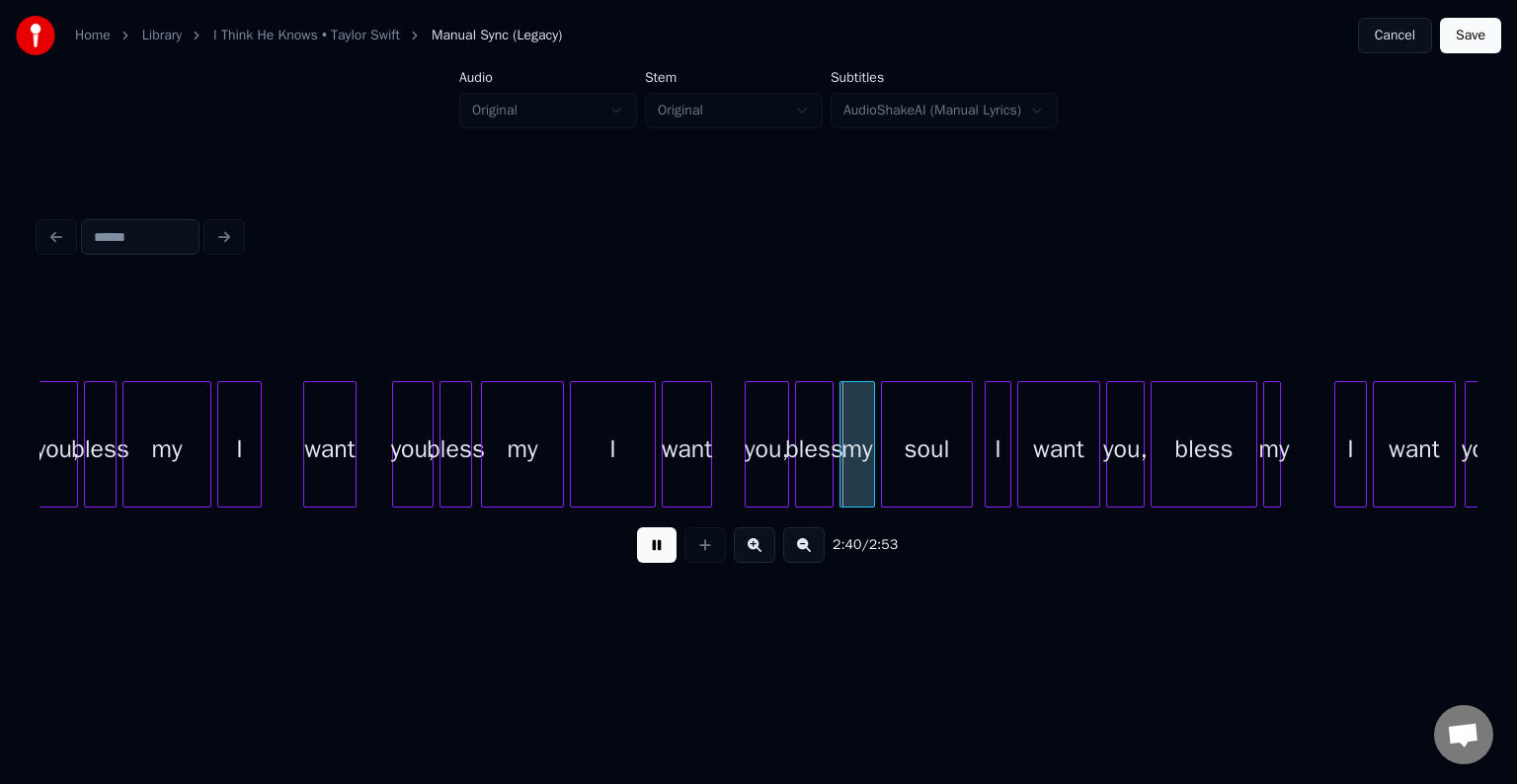 click at bounding box center (657, 545) 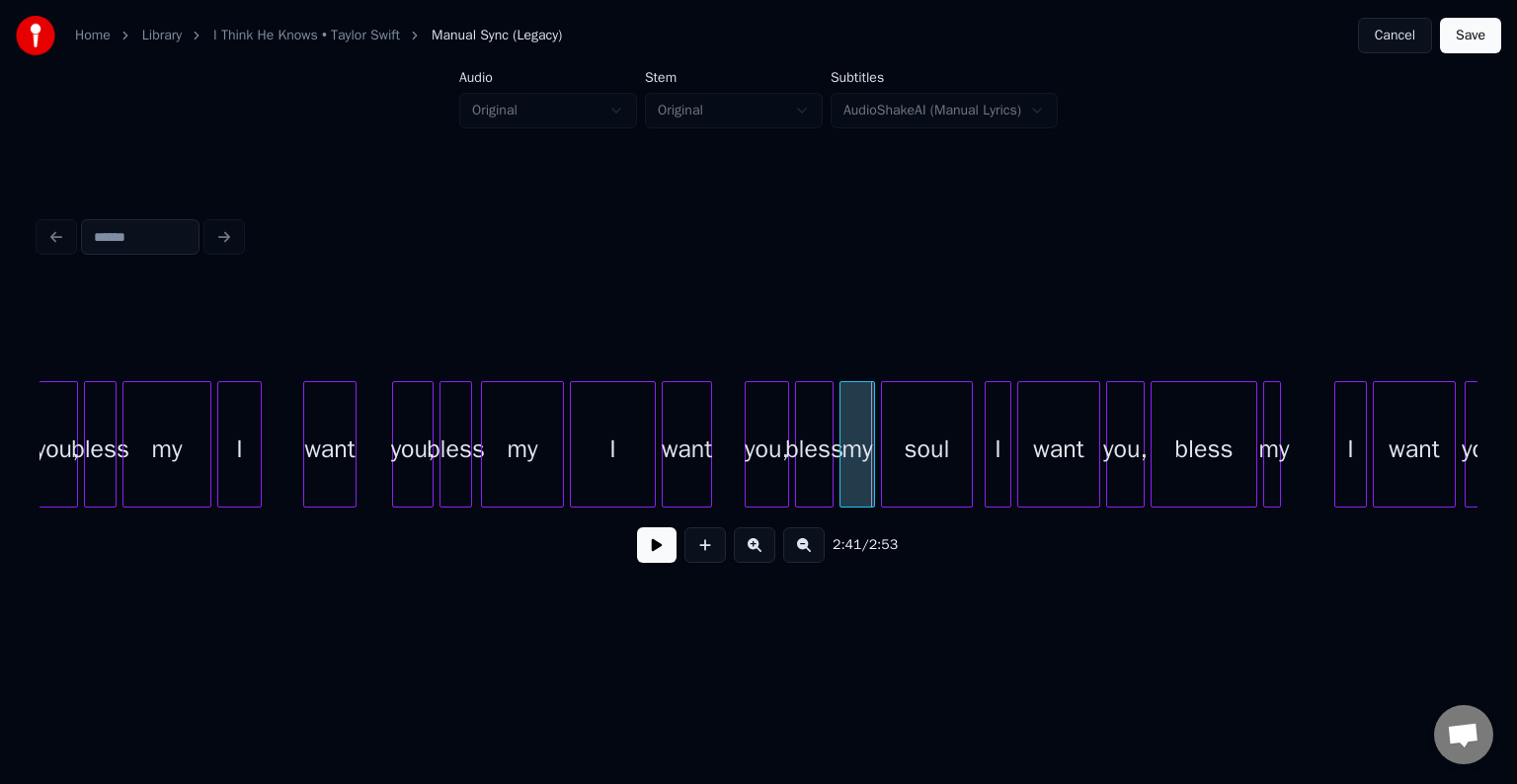 click at bounding box center (657, 545) 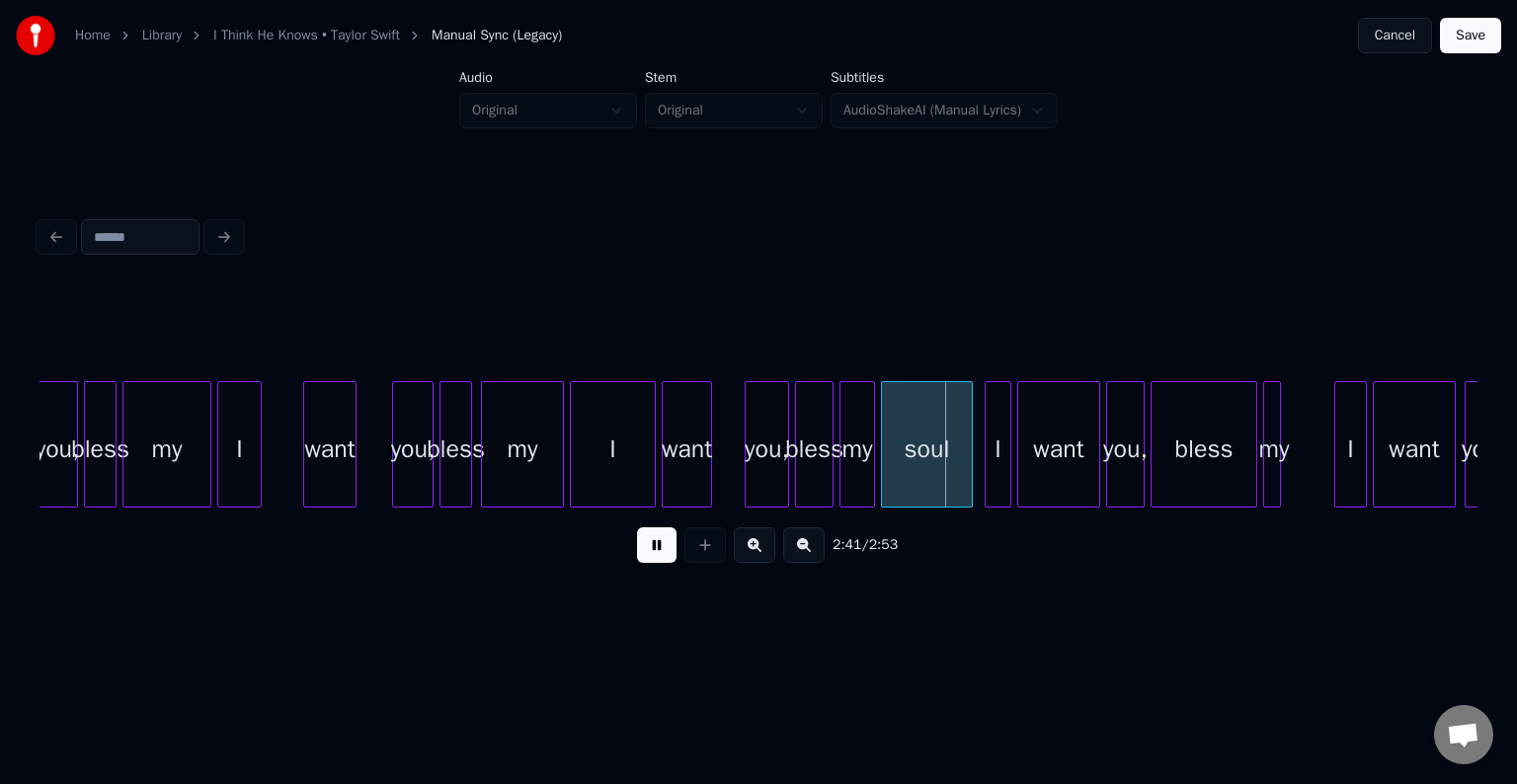 click at bounding box center (657, 545) 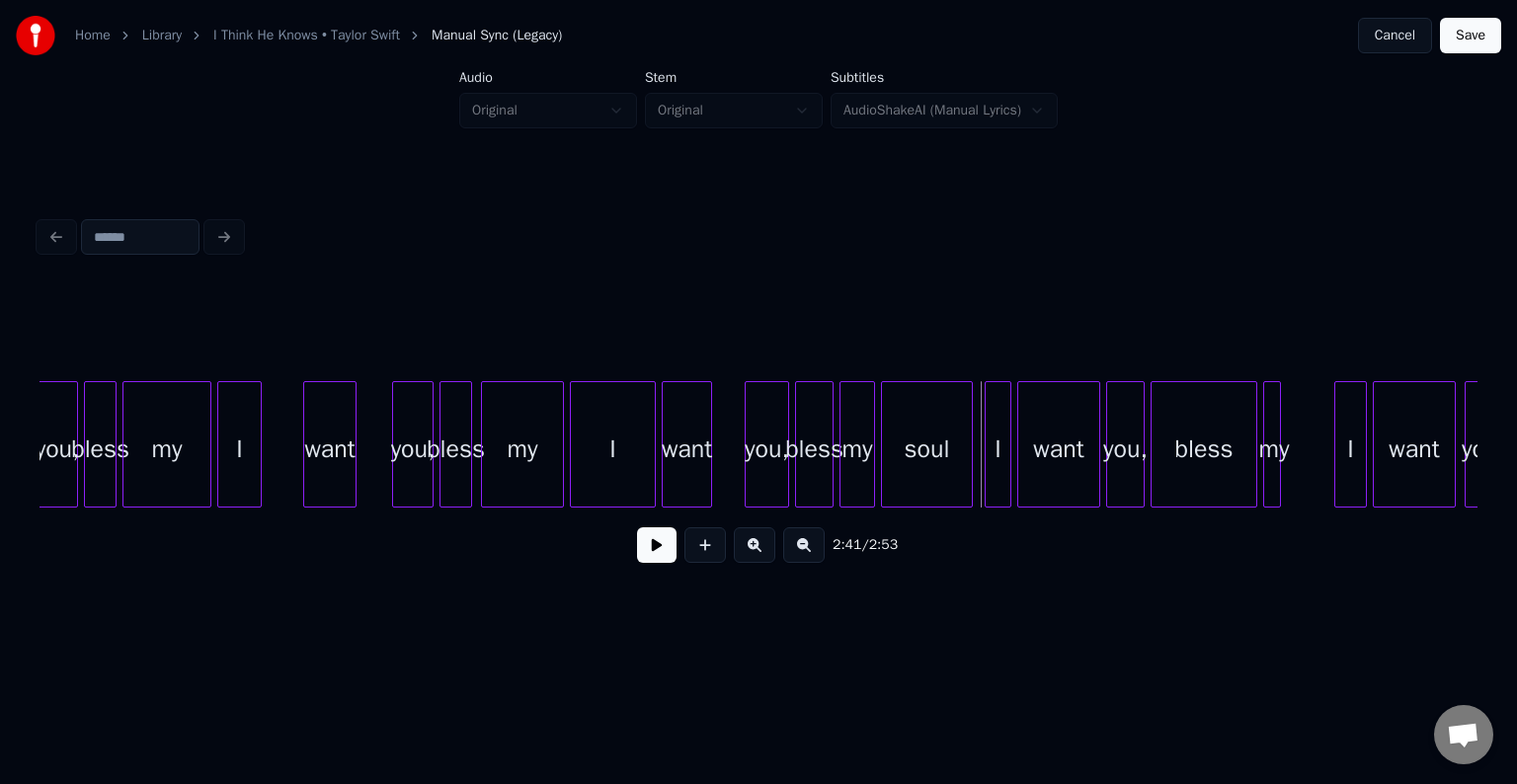 click on "soul" at bounding box center [926, 449] 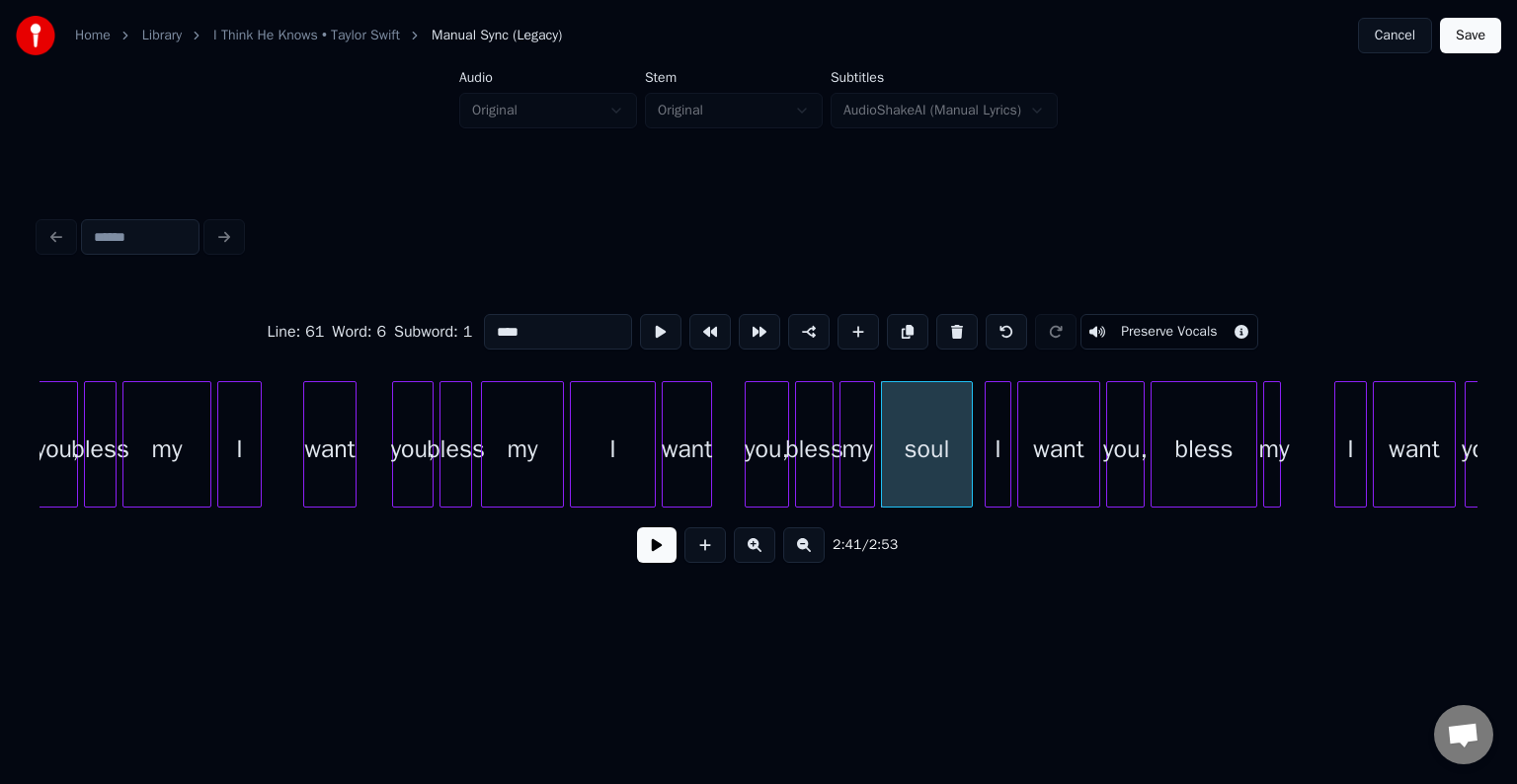 click at bounding box center (957, 332) 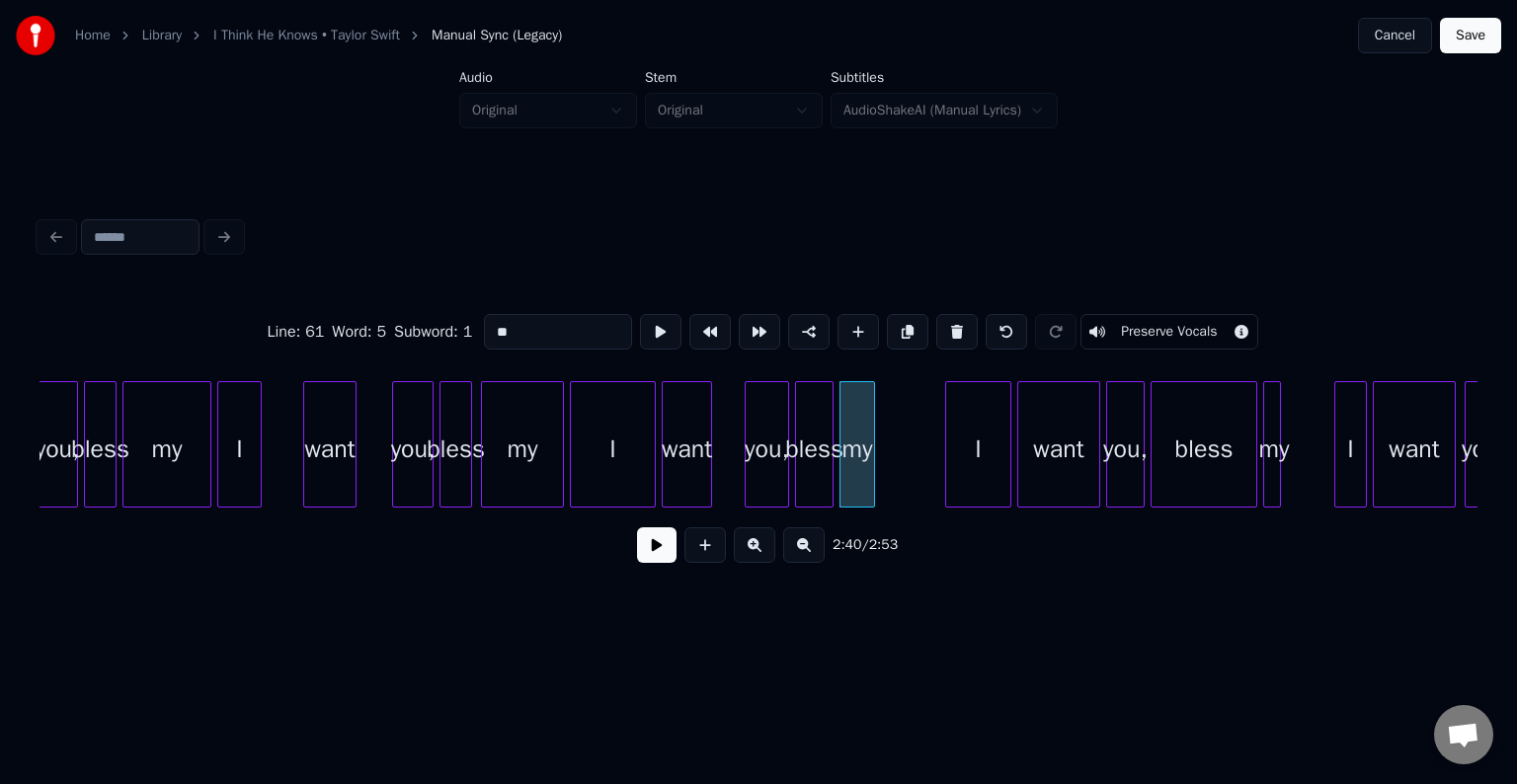 click at bounding box center [949, 444] 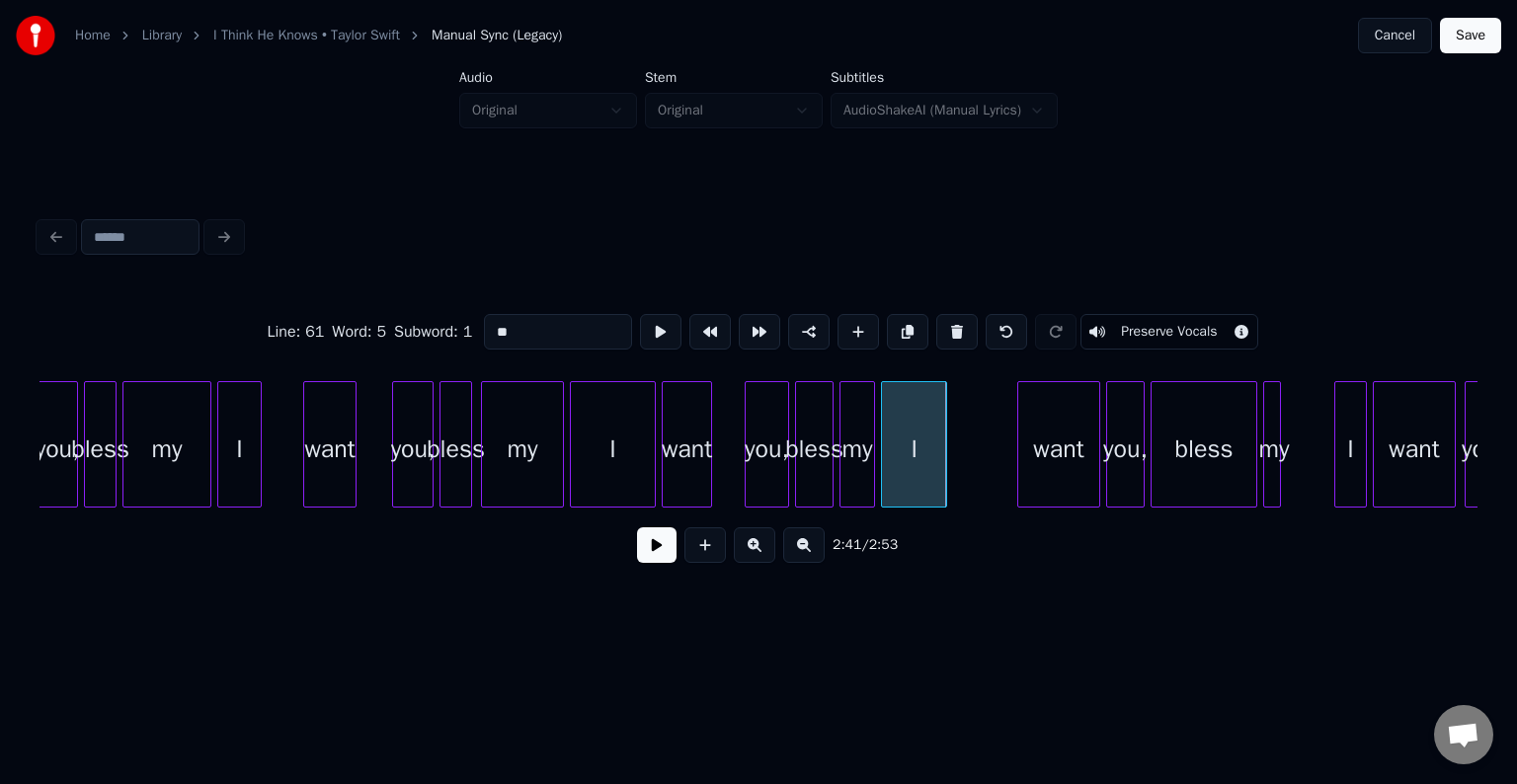 click on "I" at bounding box center (914, 449) 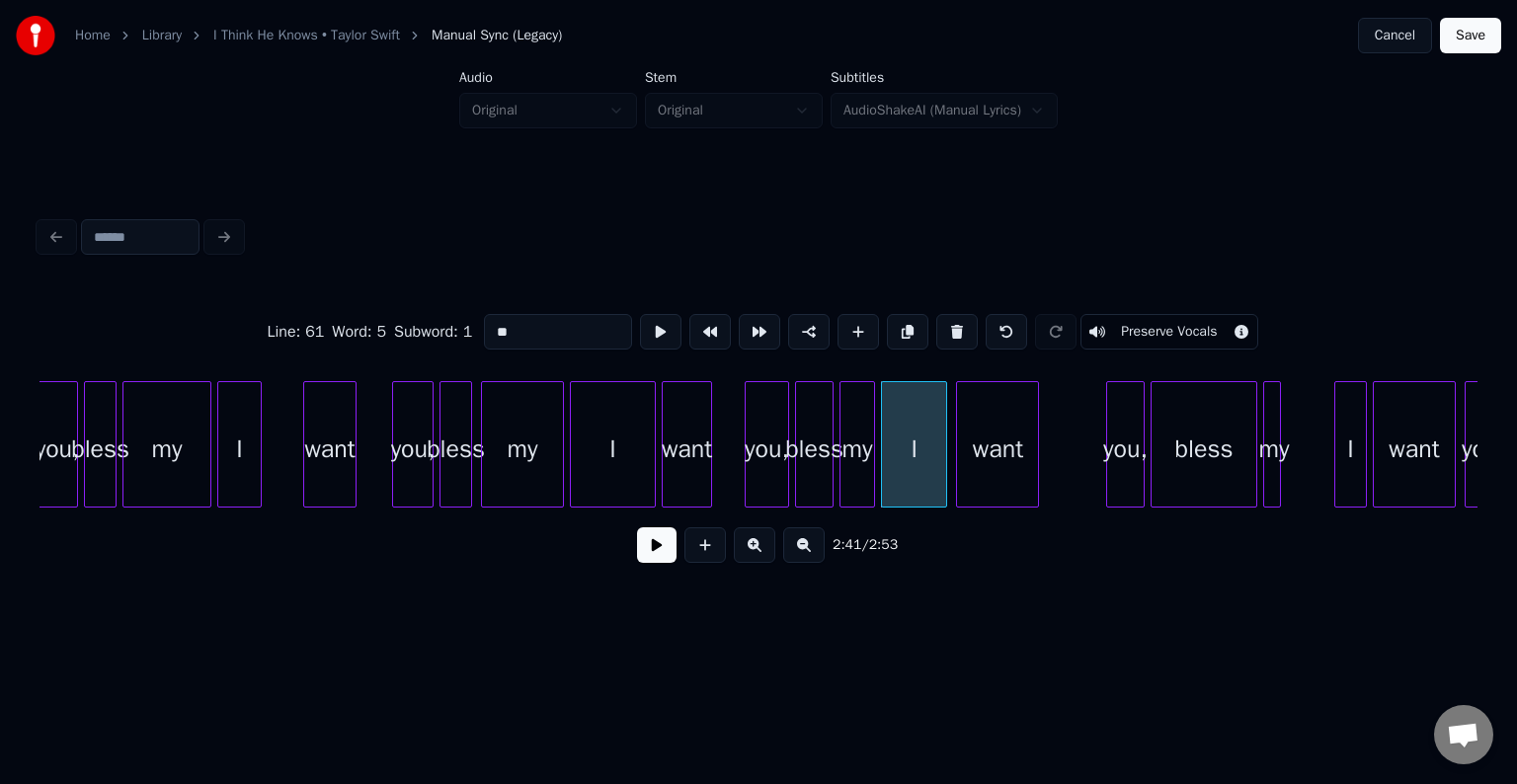 click on "want" at bounding box center (998, 449) 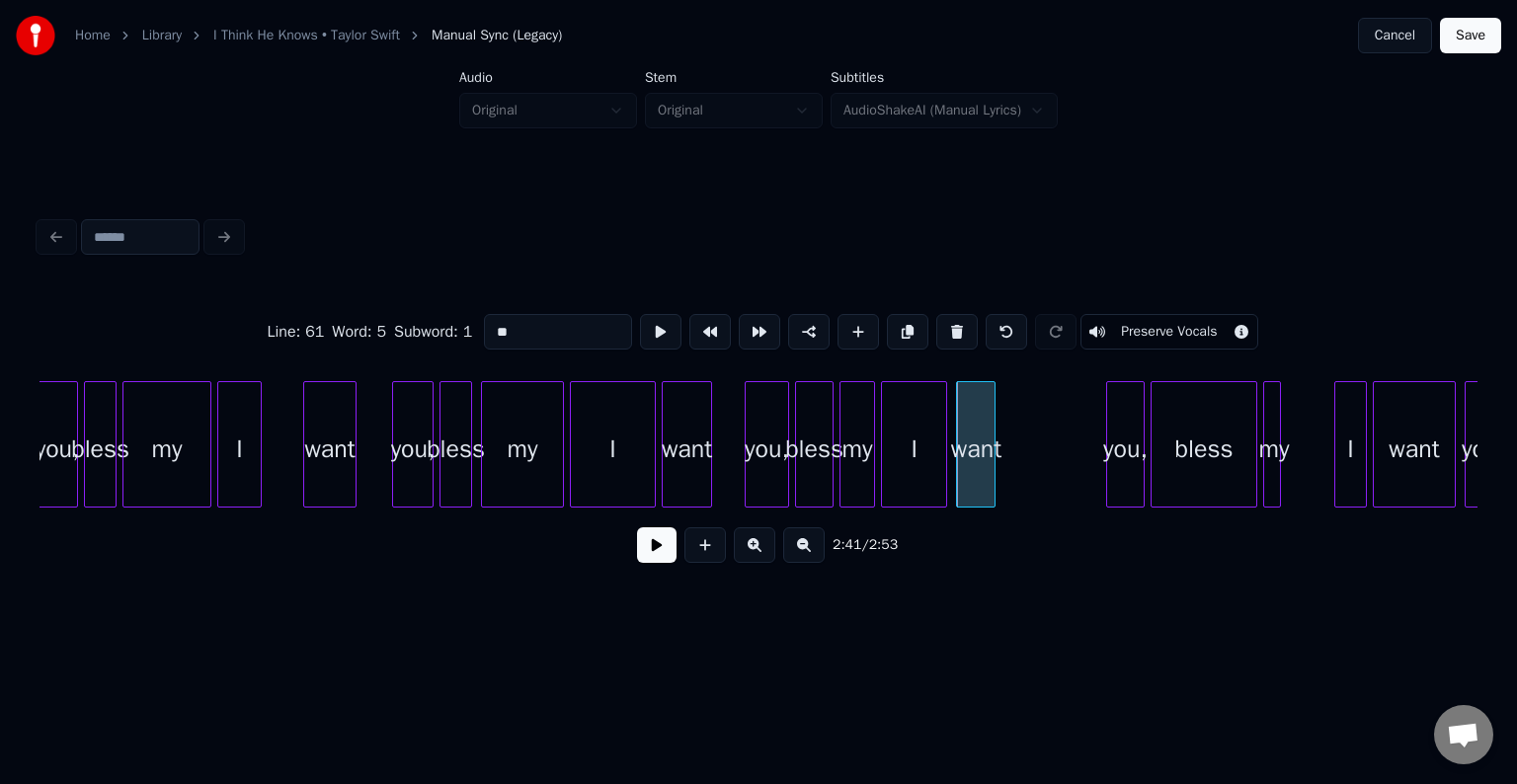 click at bounding box center [992, 444] 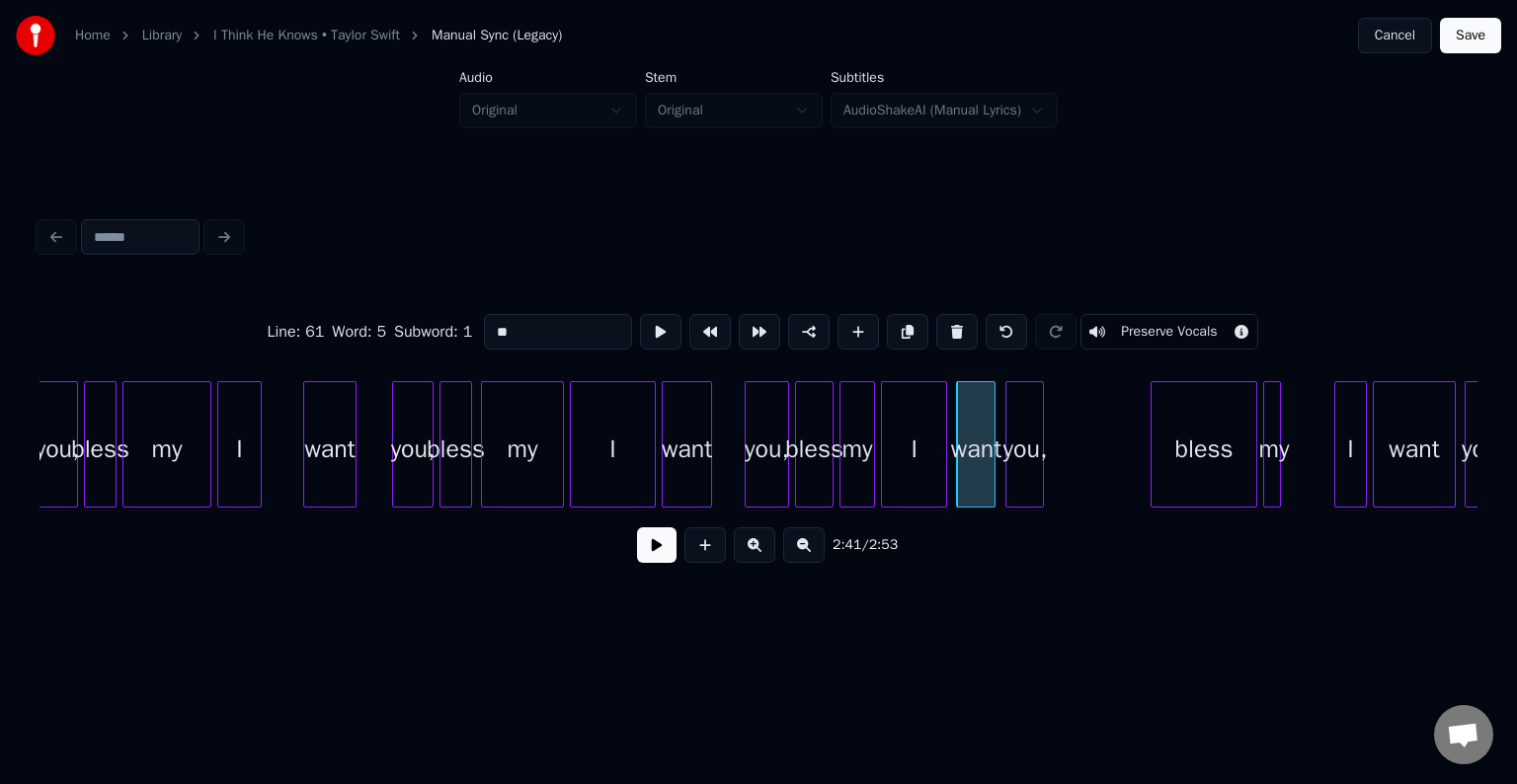 click on "you," at bounding box center [1024, 449] 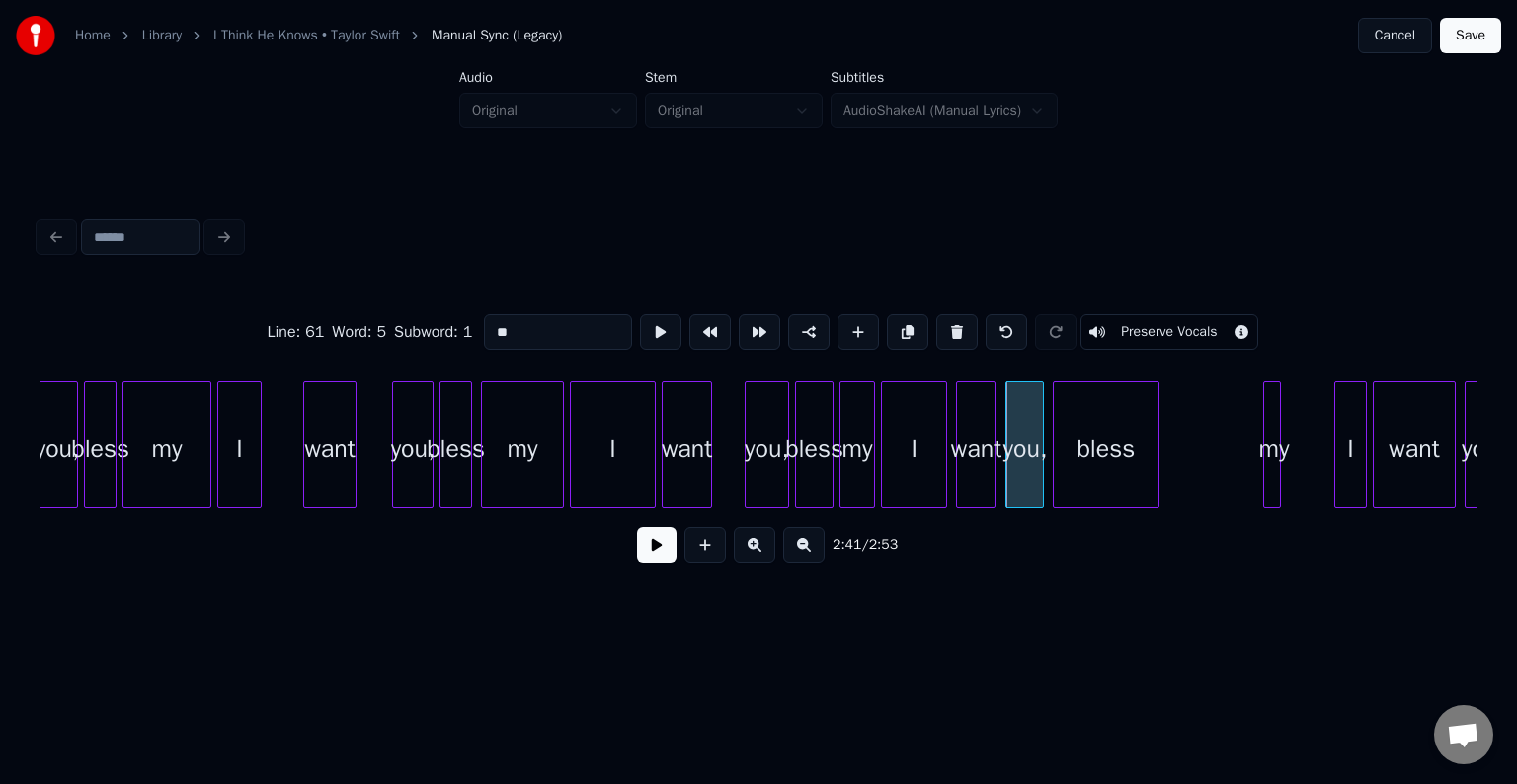 click on "bless" at bounding box center [1106, 449] 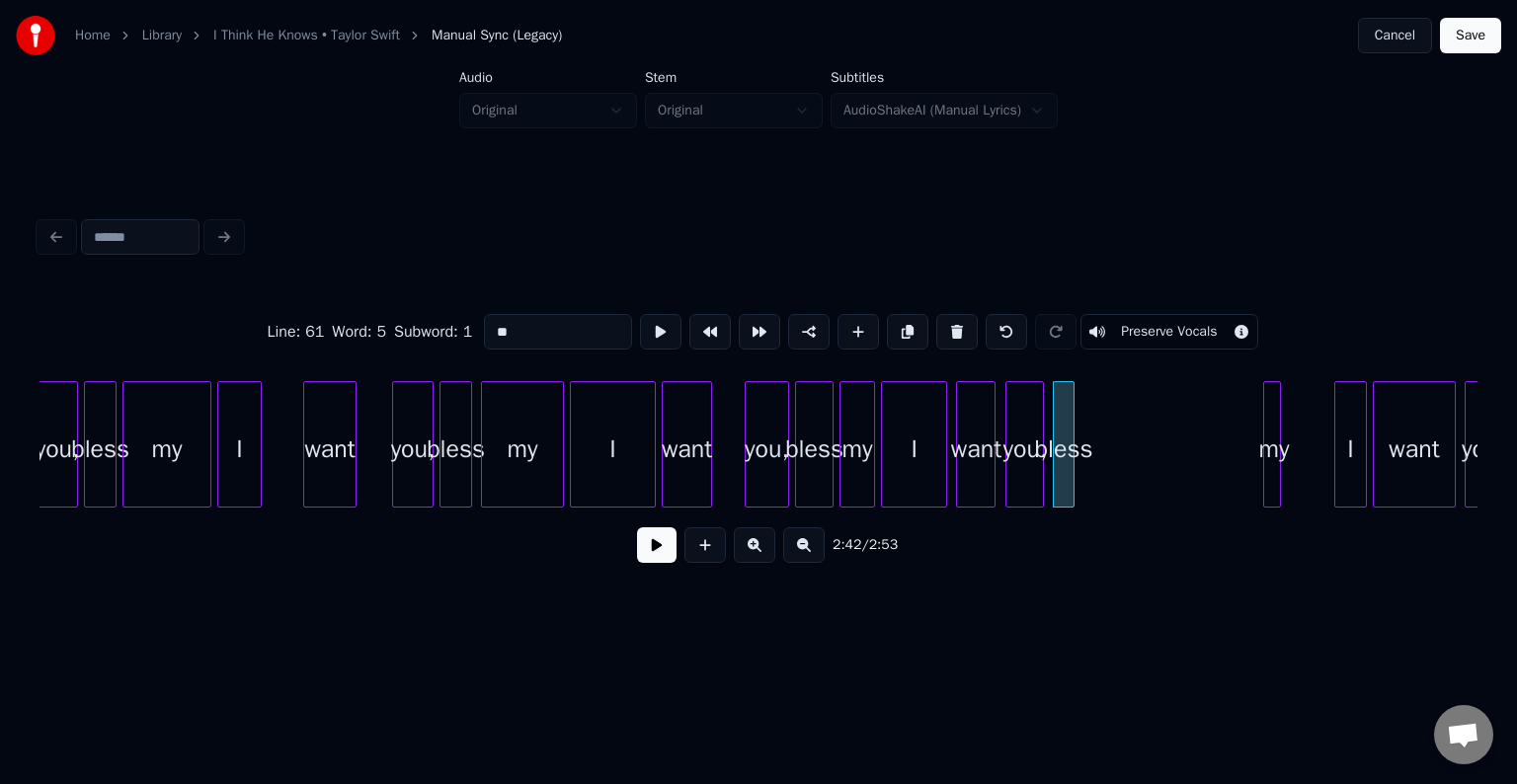 click at bounding box center [1071, 444] 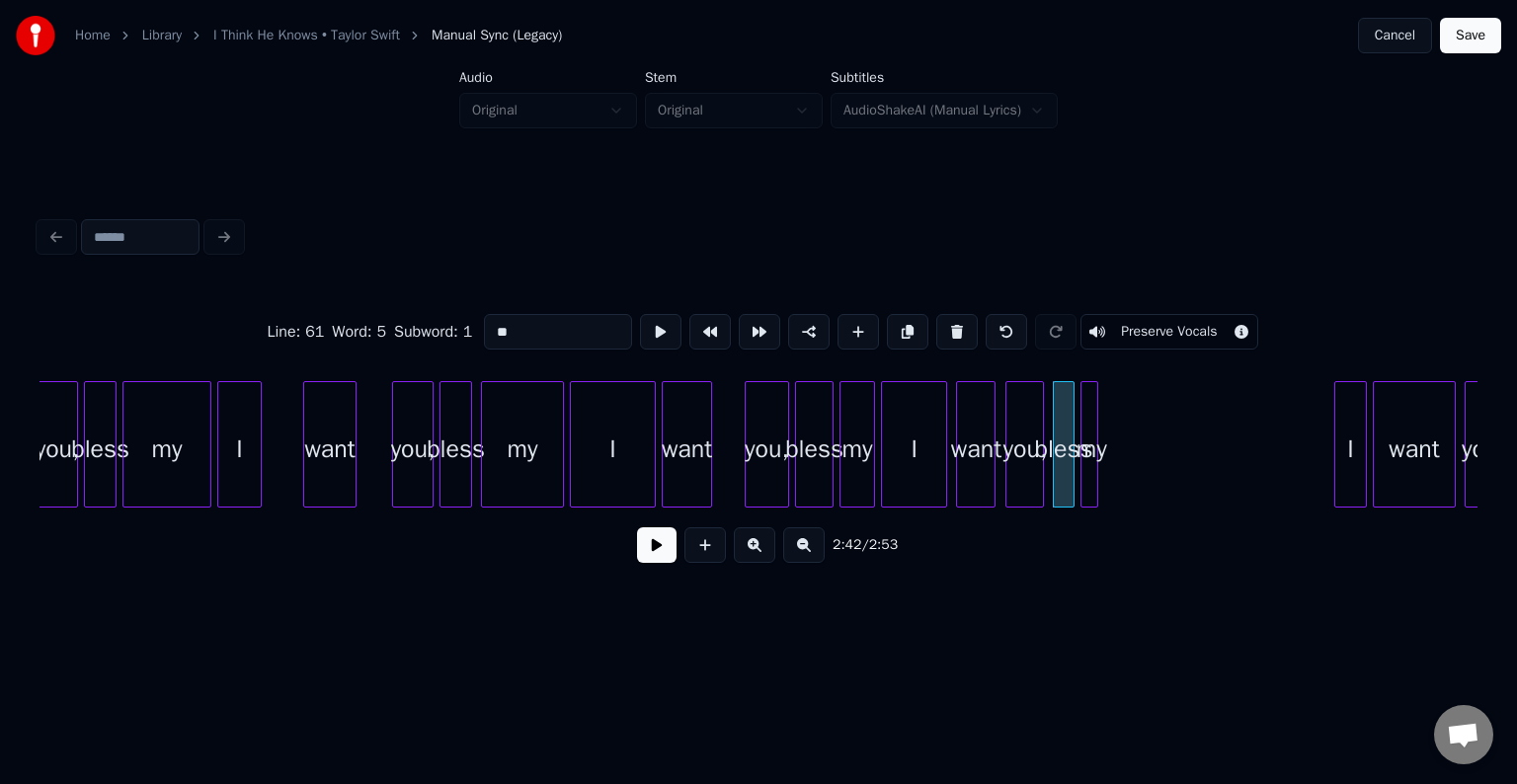click on "my" at bounding box center (1091, 449) 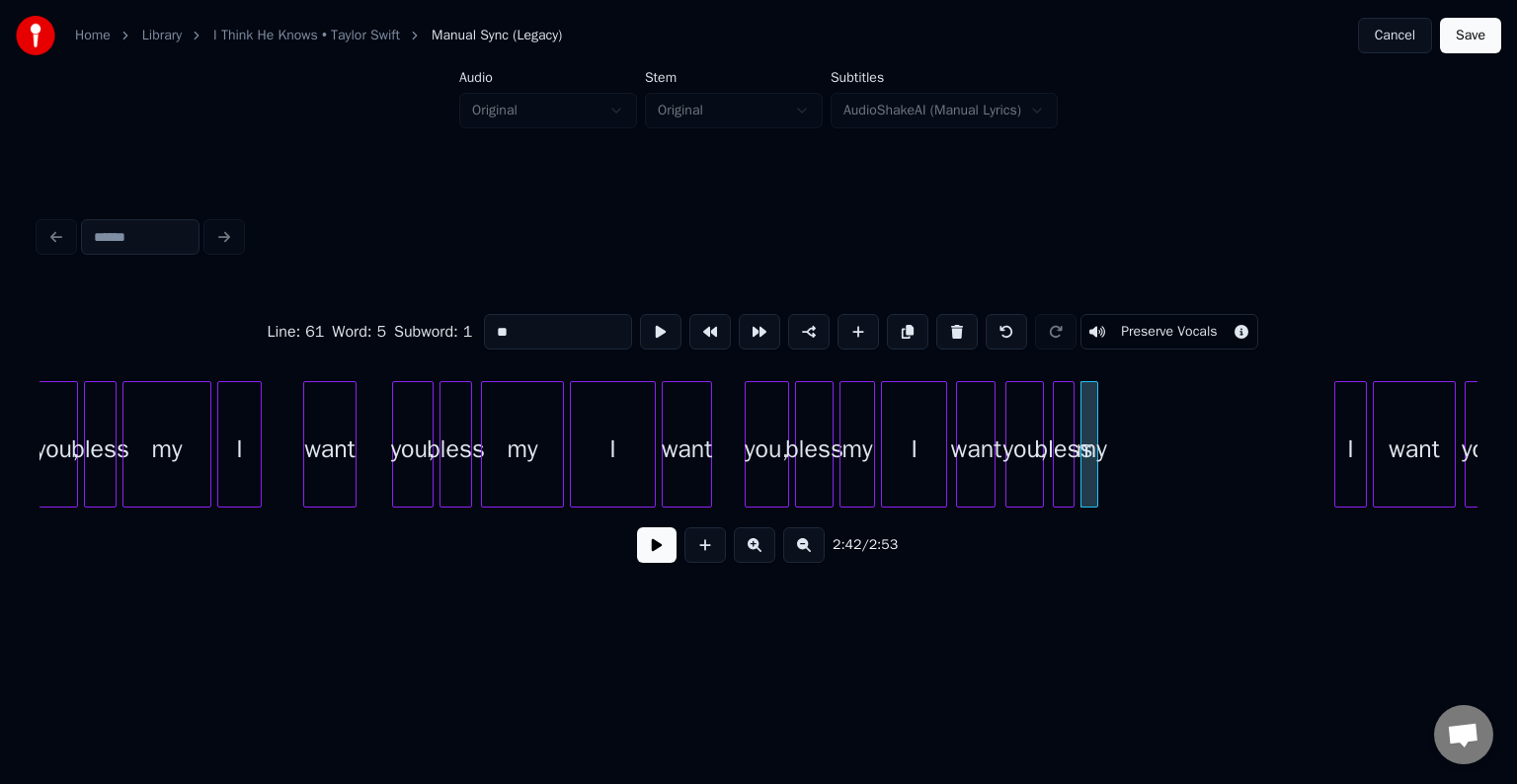 click on "I" at bounding box center [914, 449] 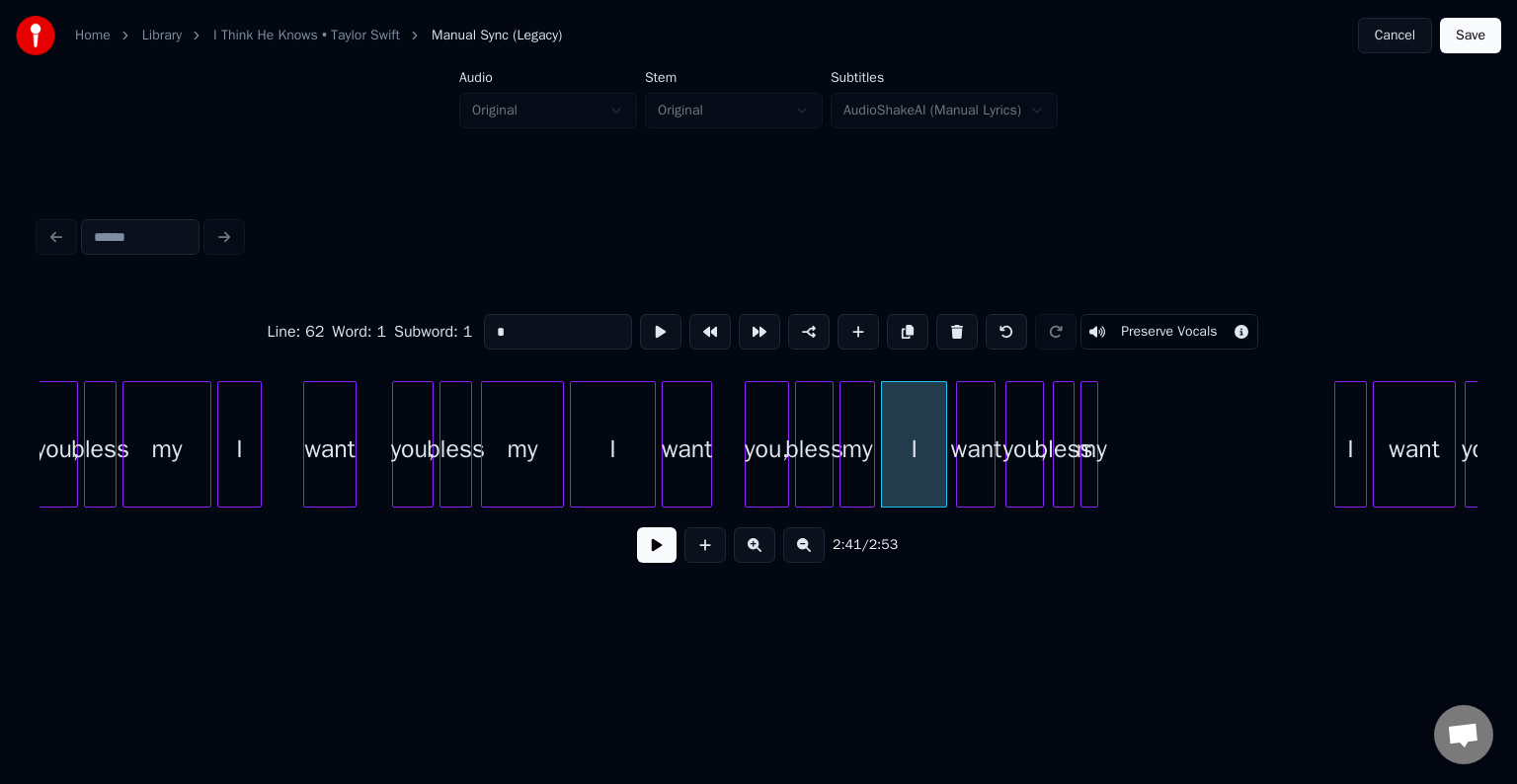 click on "2:41  /  2:53" at bounding box center [758, 545] 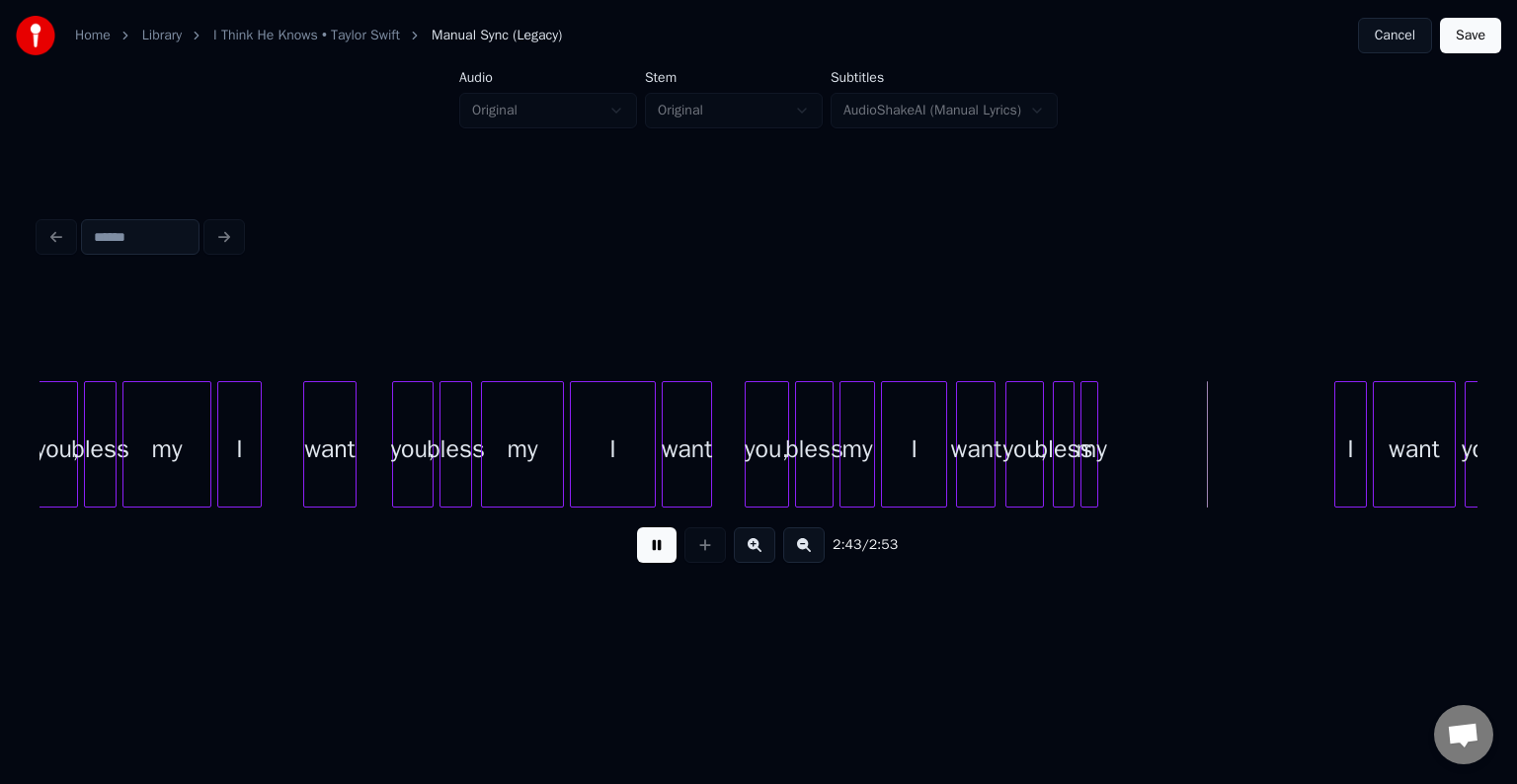 click at bounding box center (657, 545) 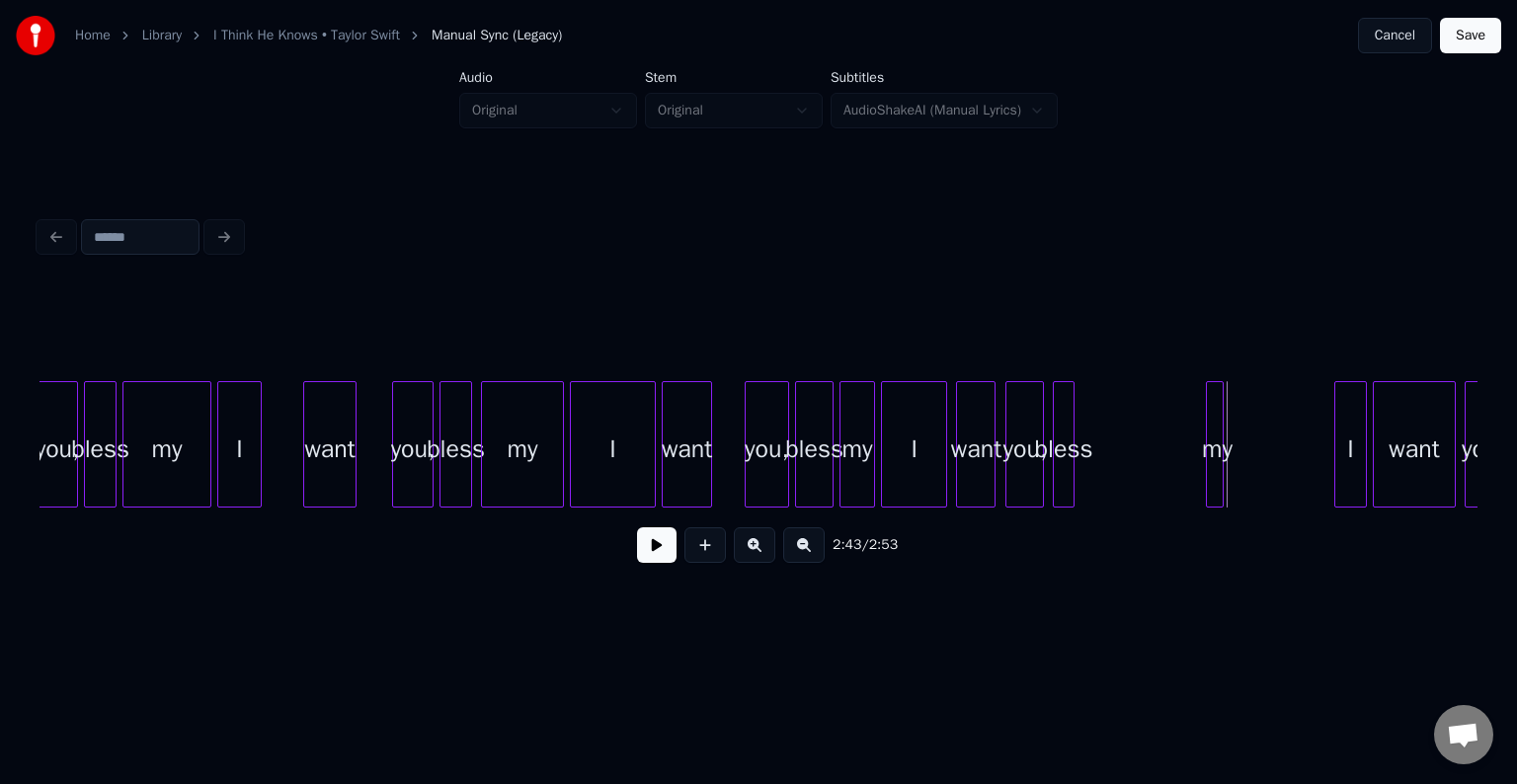 click on "my" at bounding box center (1217, 449) 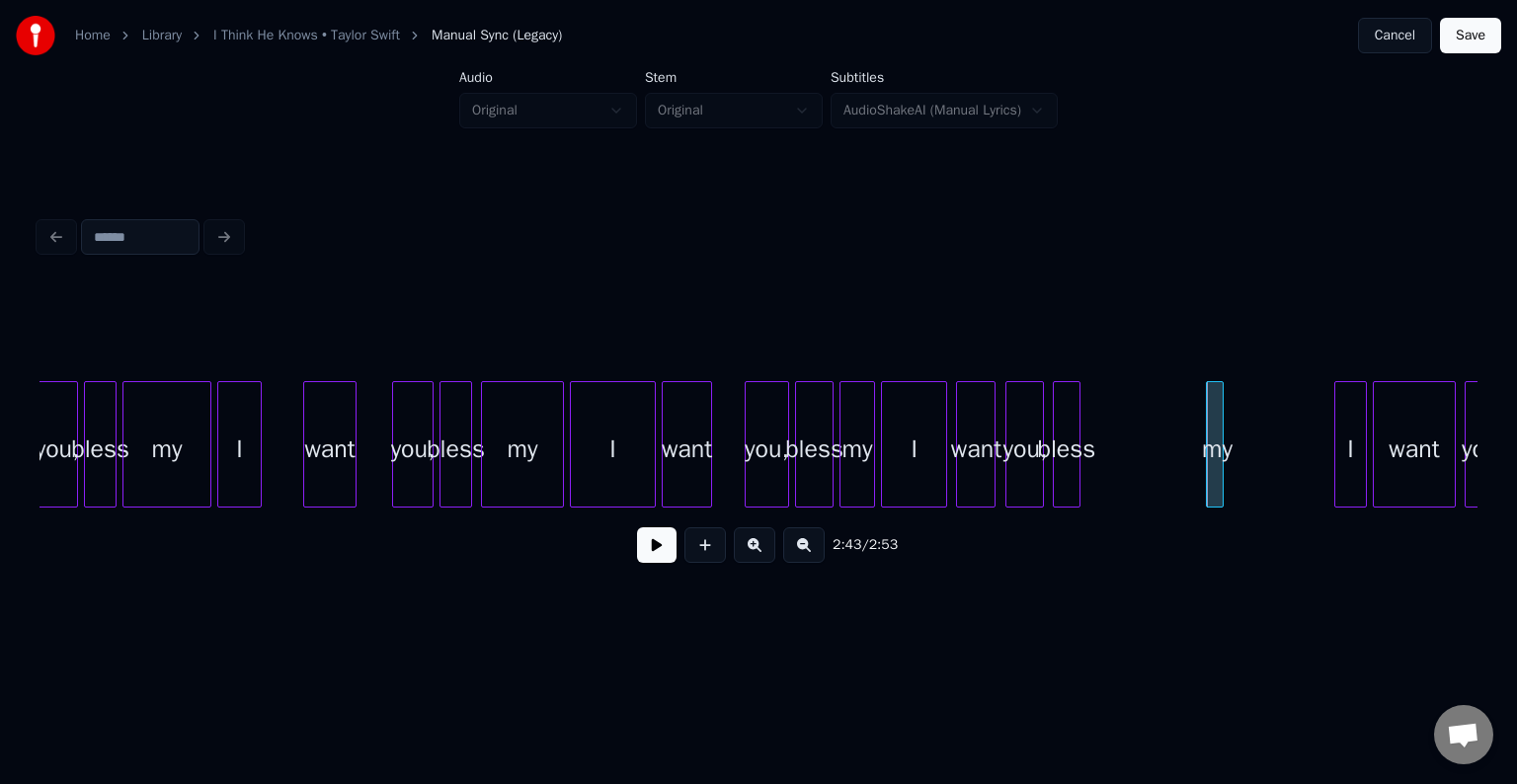 click at bounding box center (1077, 444) 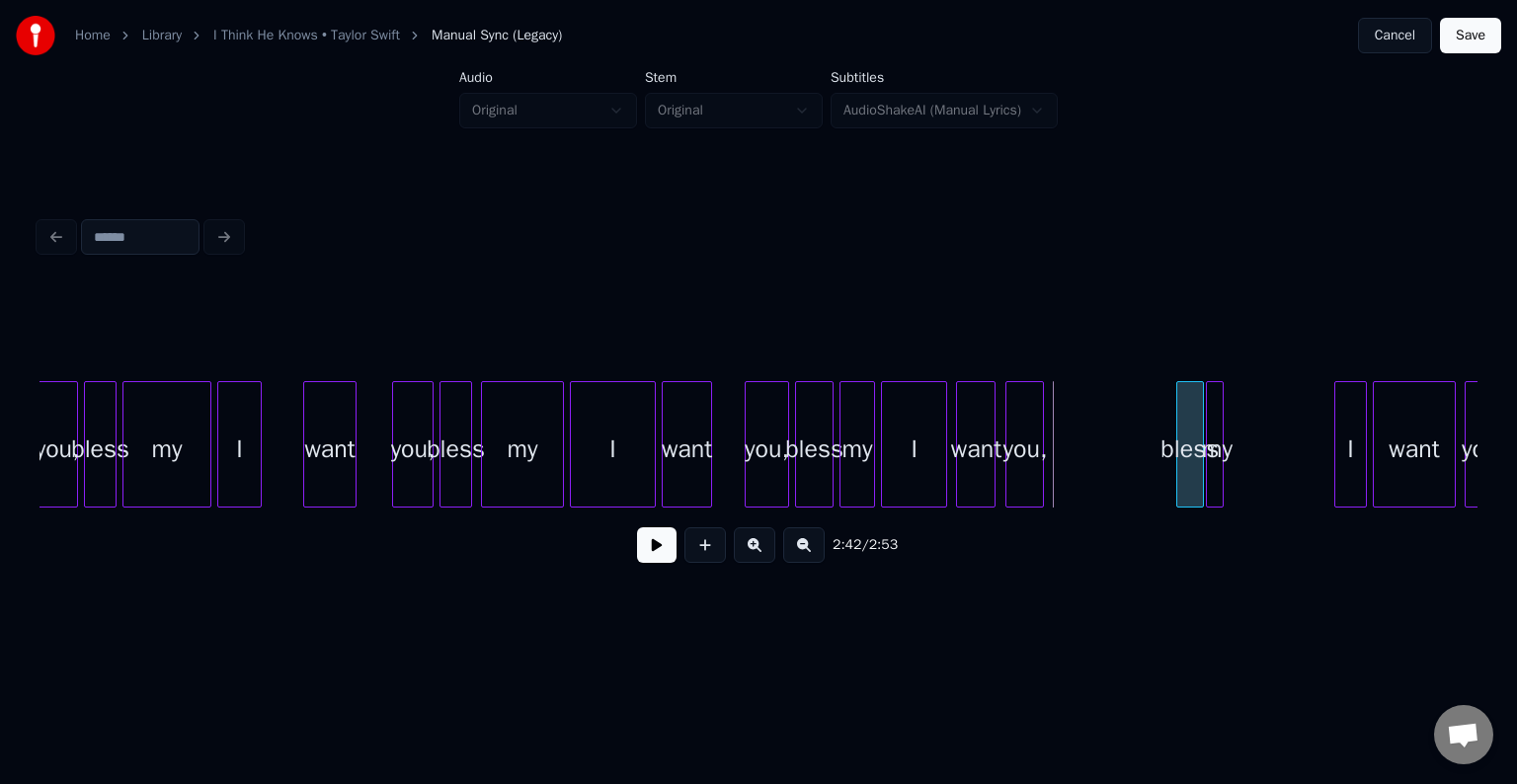 click on "bless" at bounding box center [1190, 449] 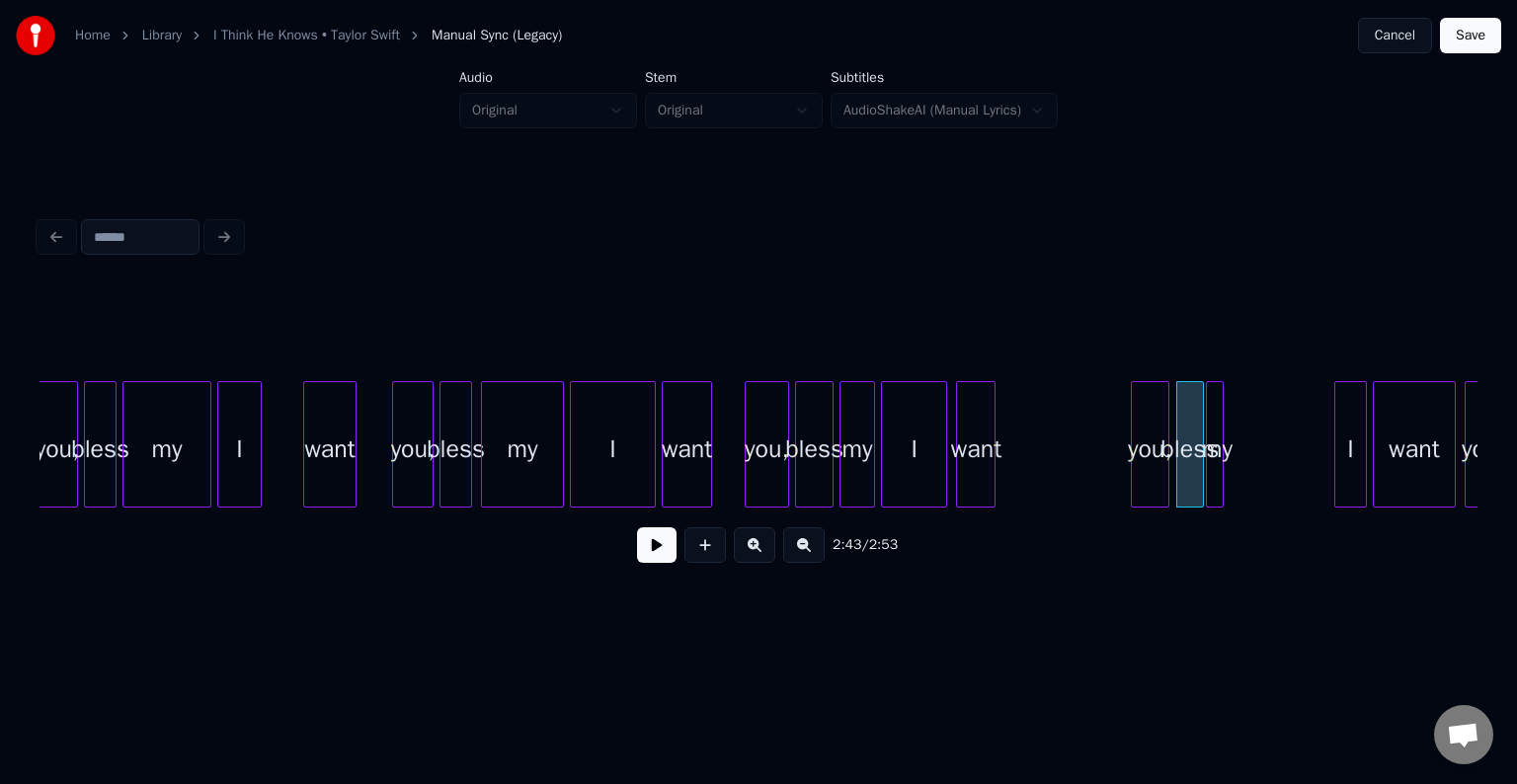 click on "you," at bounding box center (1150, 449) 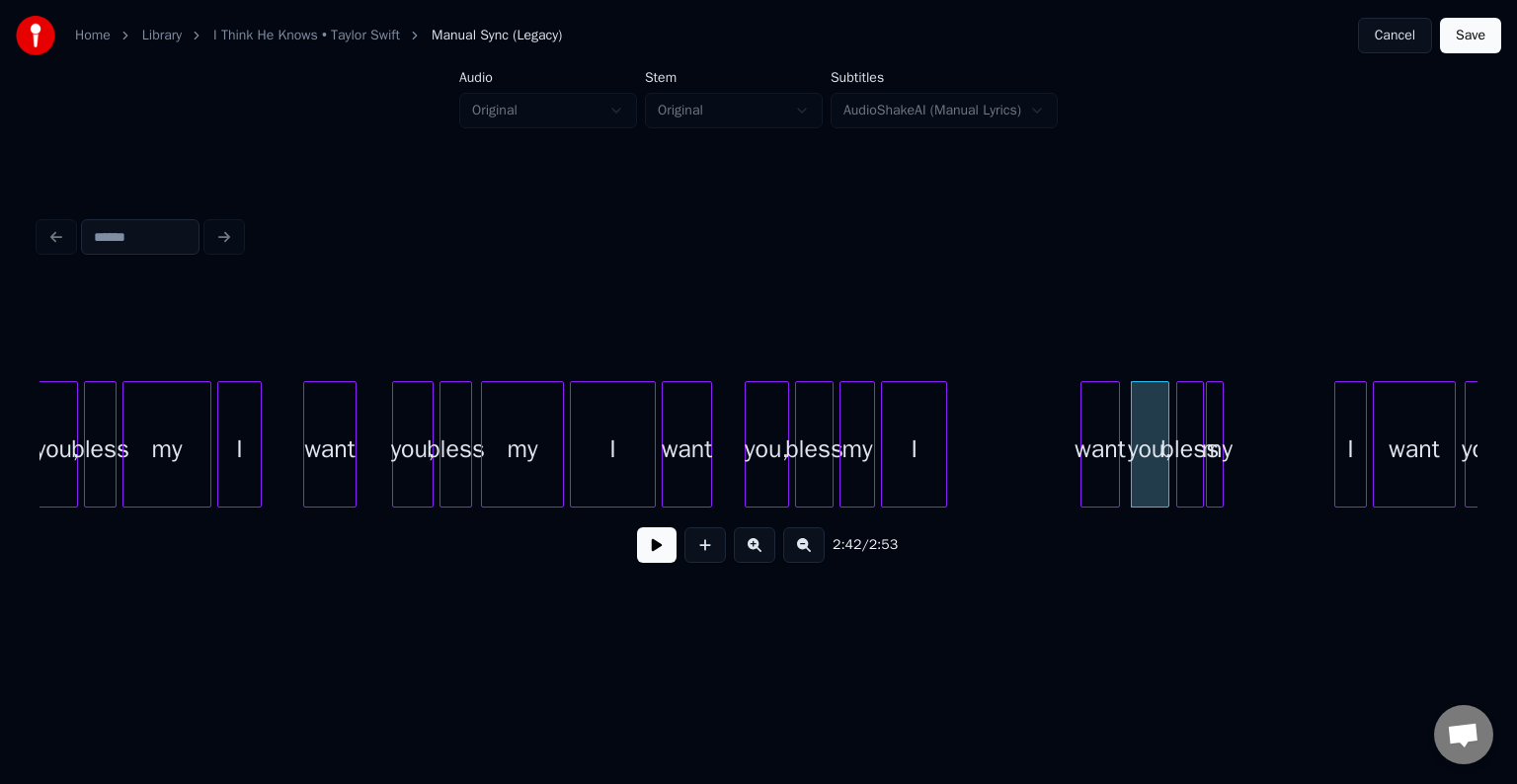 click on "want" at bounding box center [1100, 449] 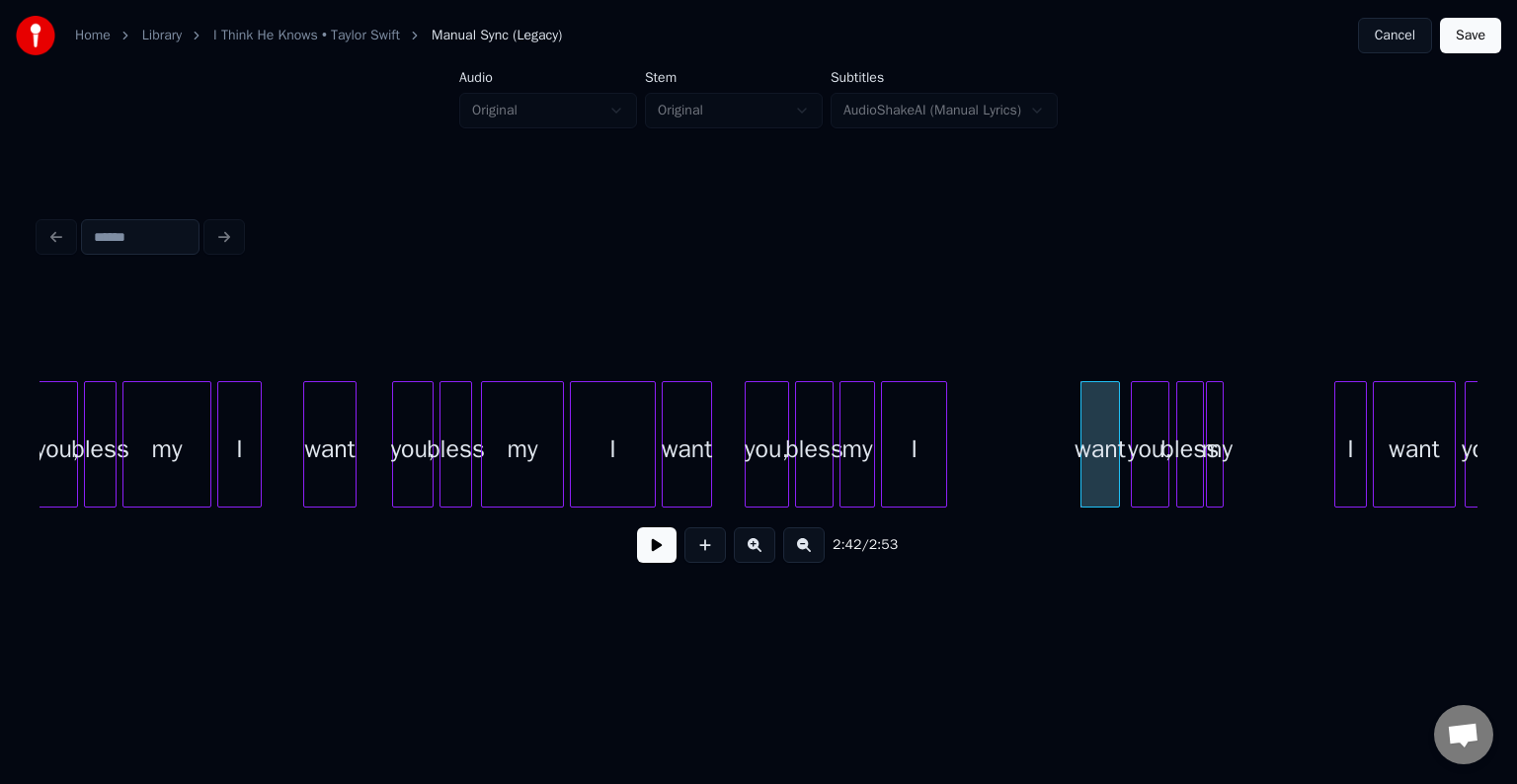 click on "I" at bounding box center [914, 449] 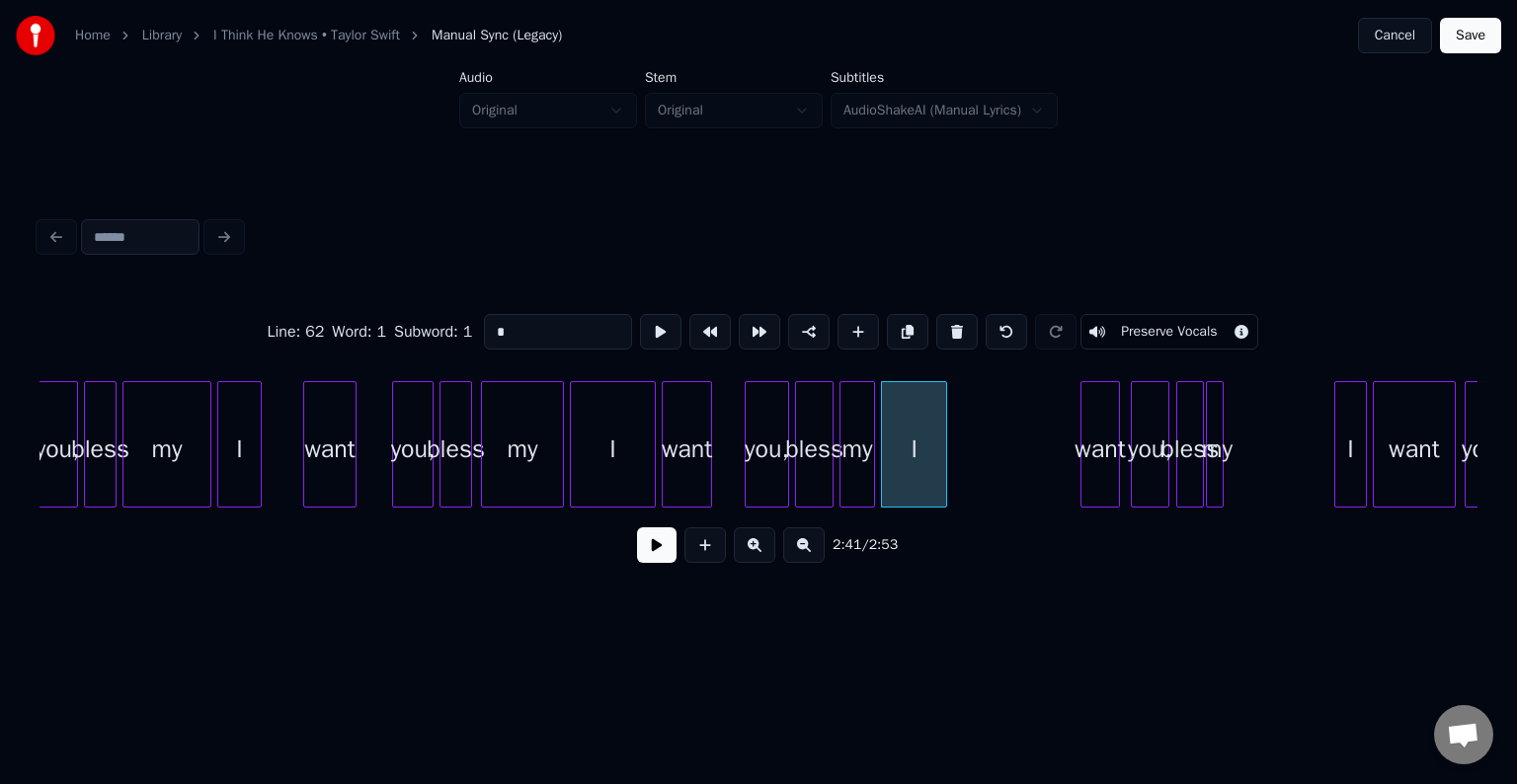 click at bounding box center (657, 545) 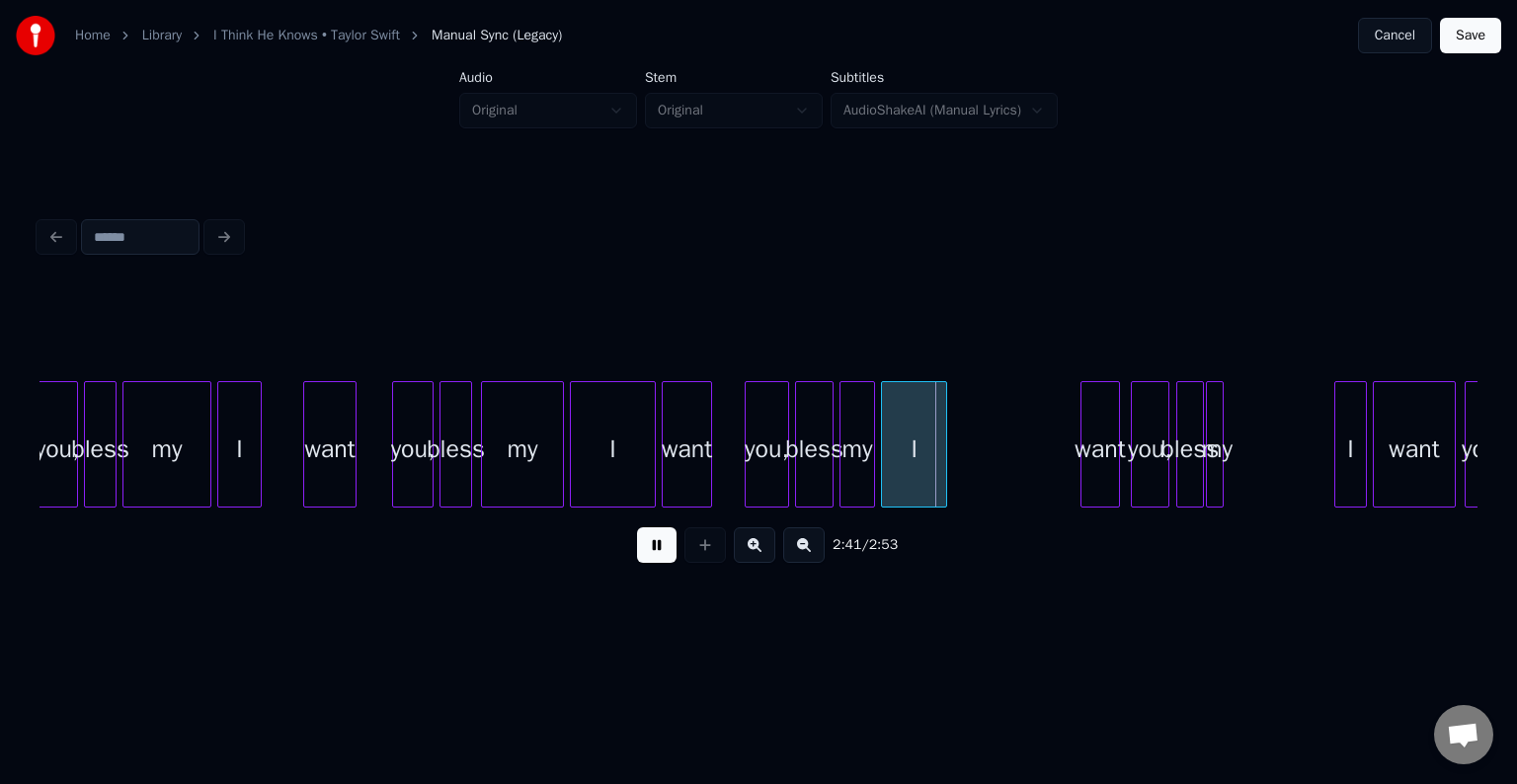 click at bounding box center [657, 545] 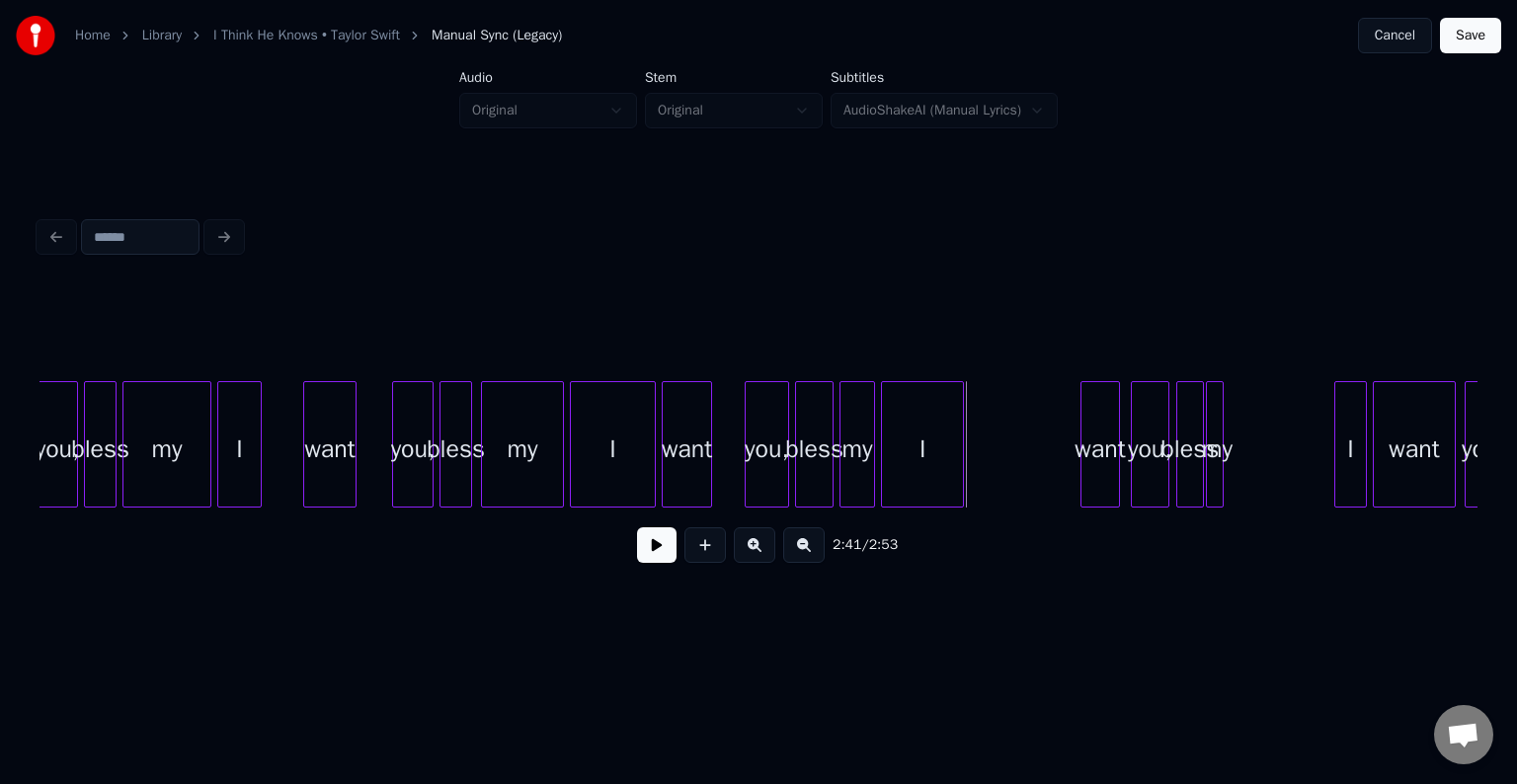 click at bounding box center [960, 444] 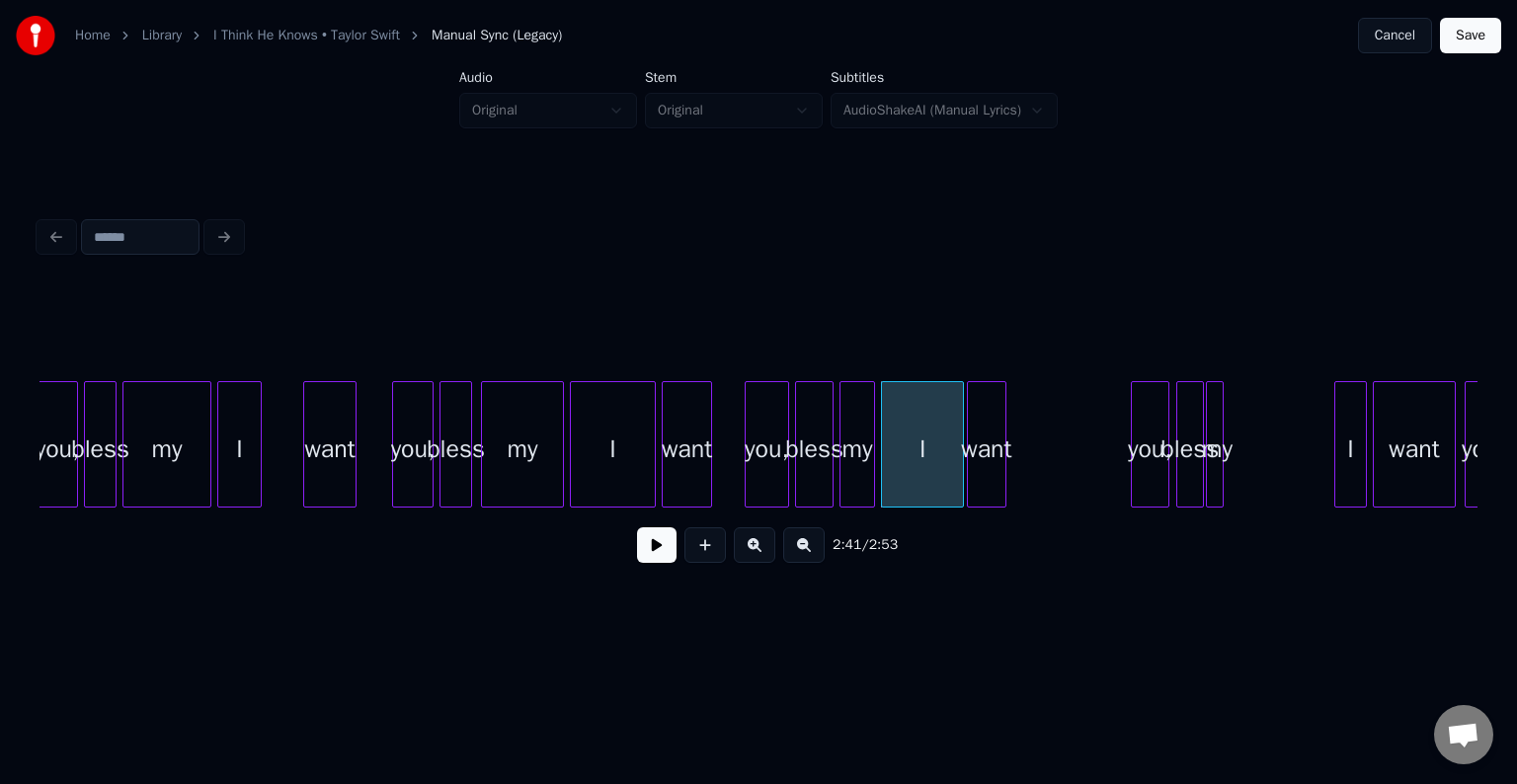click on "want" at bounding box center (987, 449) 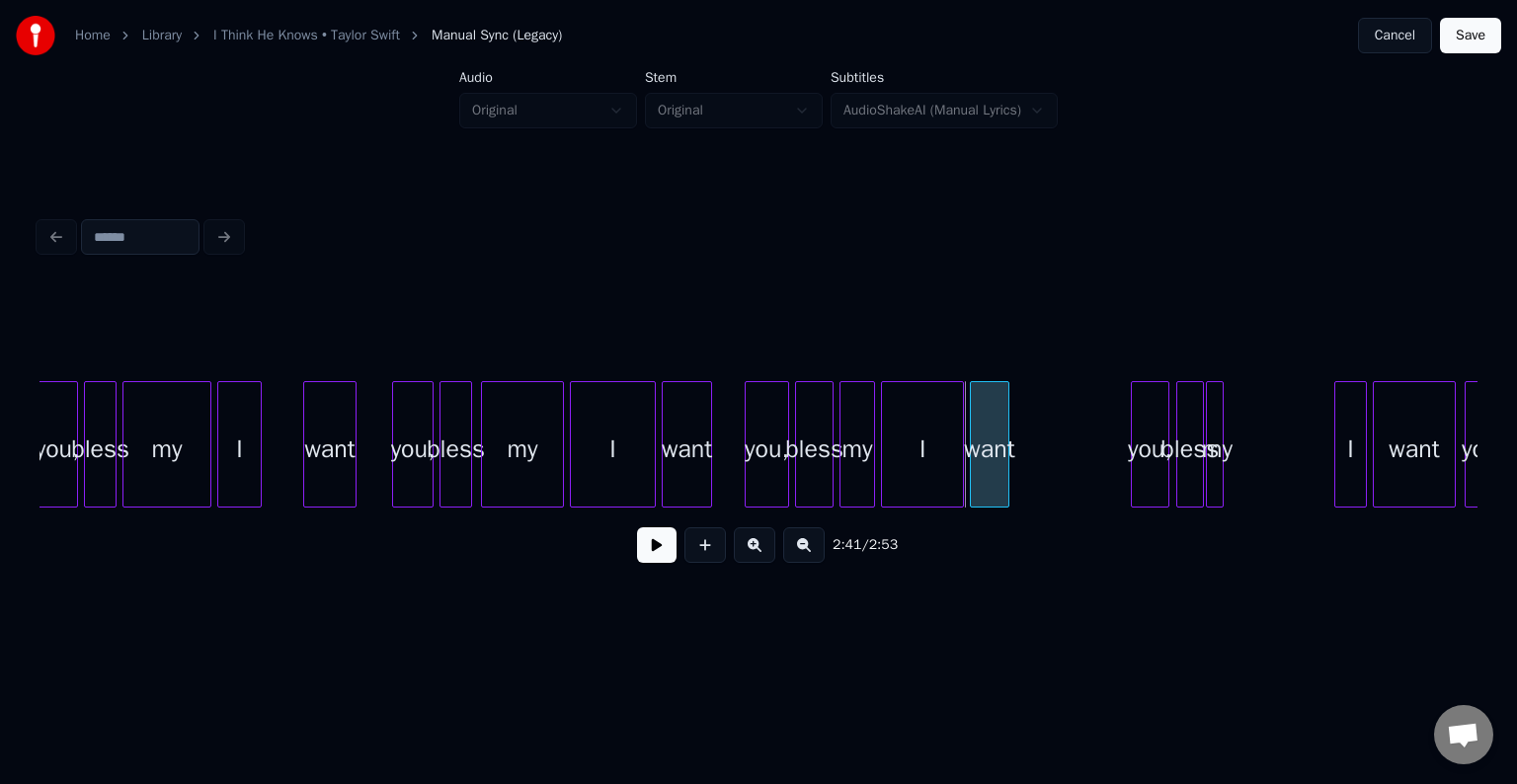 click on "want" at bounding box center (990, 449) 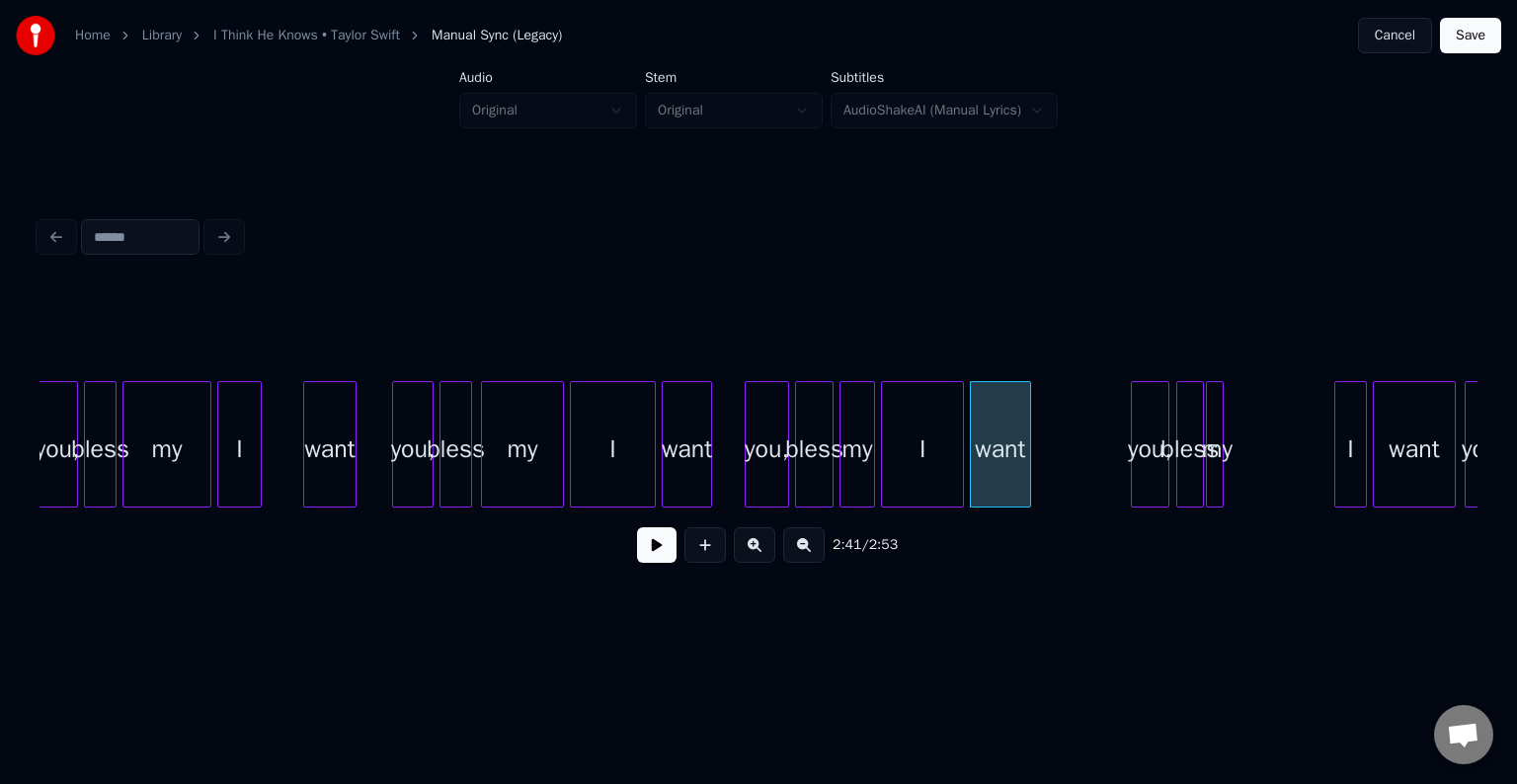 click at bounding box center [1027, 444] 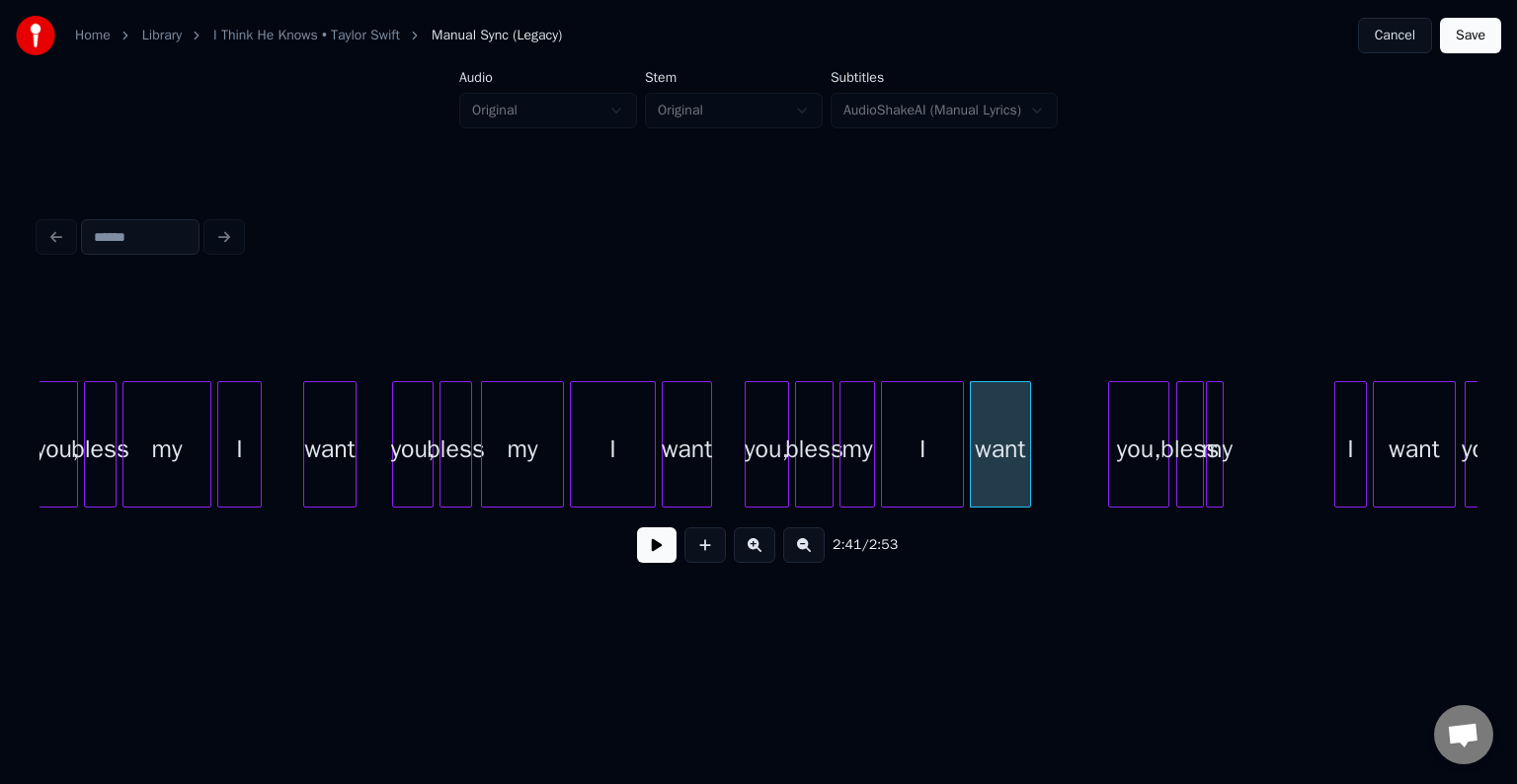 click at bounding box center (1112, 444) 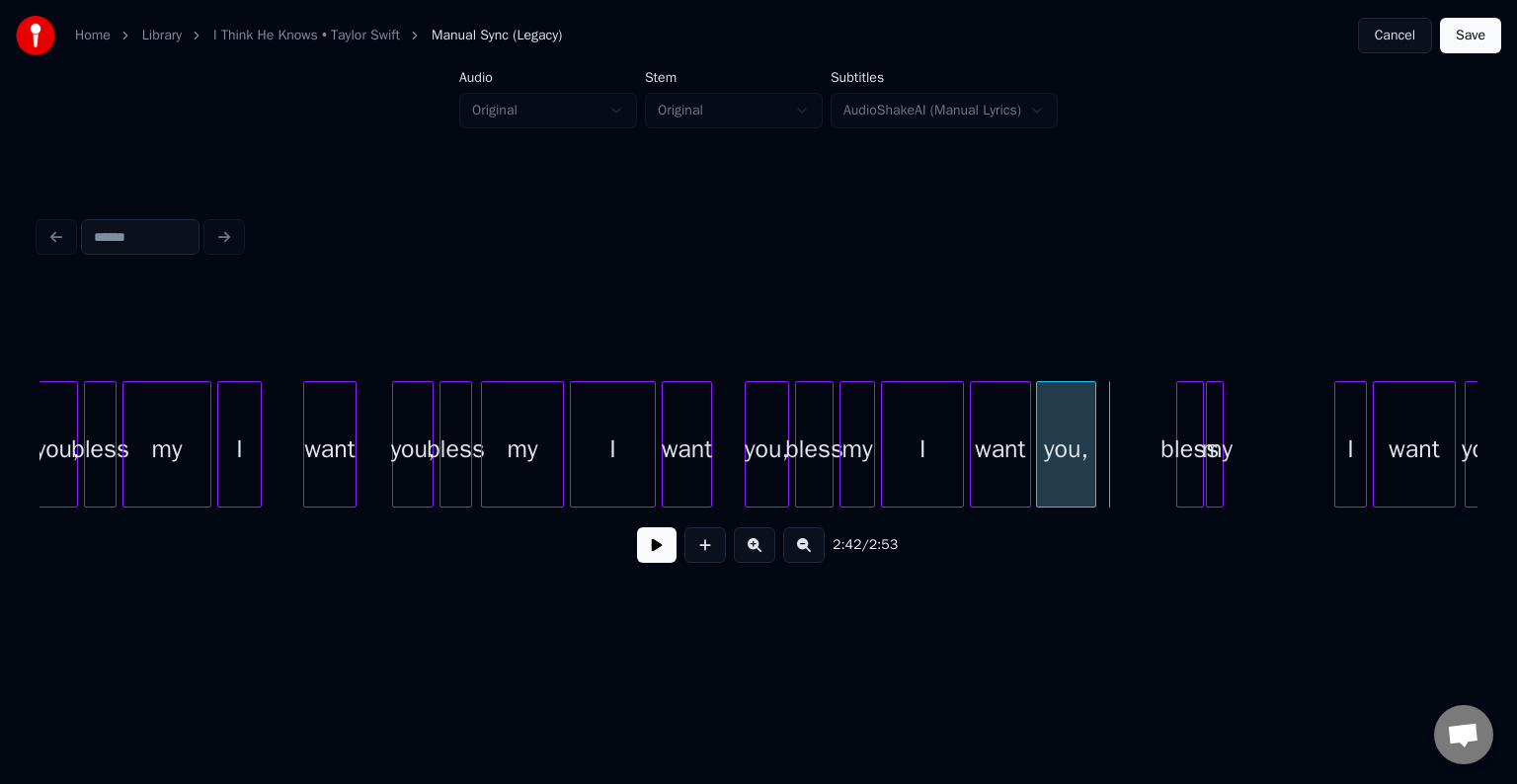 click on "you," at bounding box center (1066, 449) 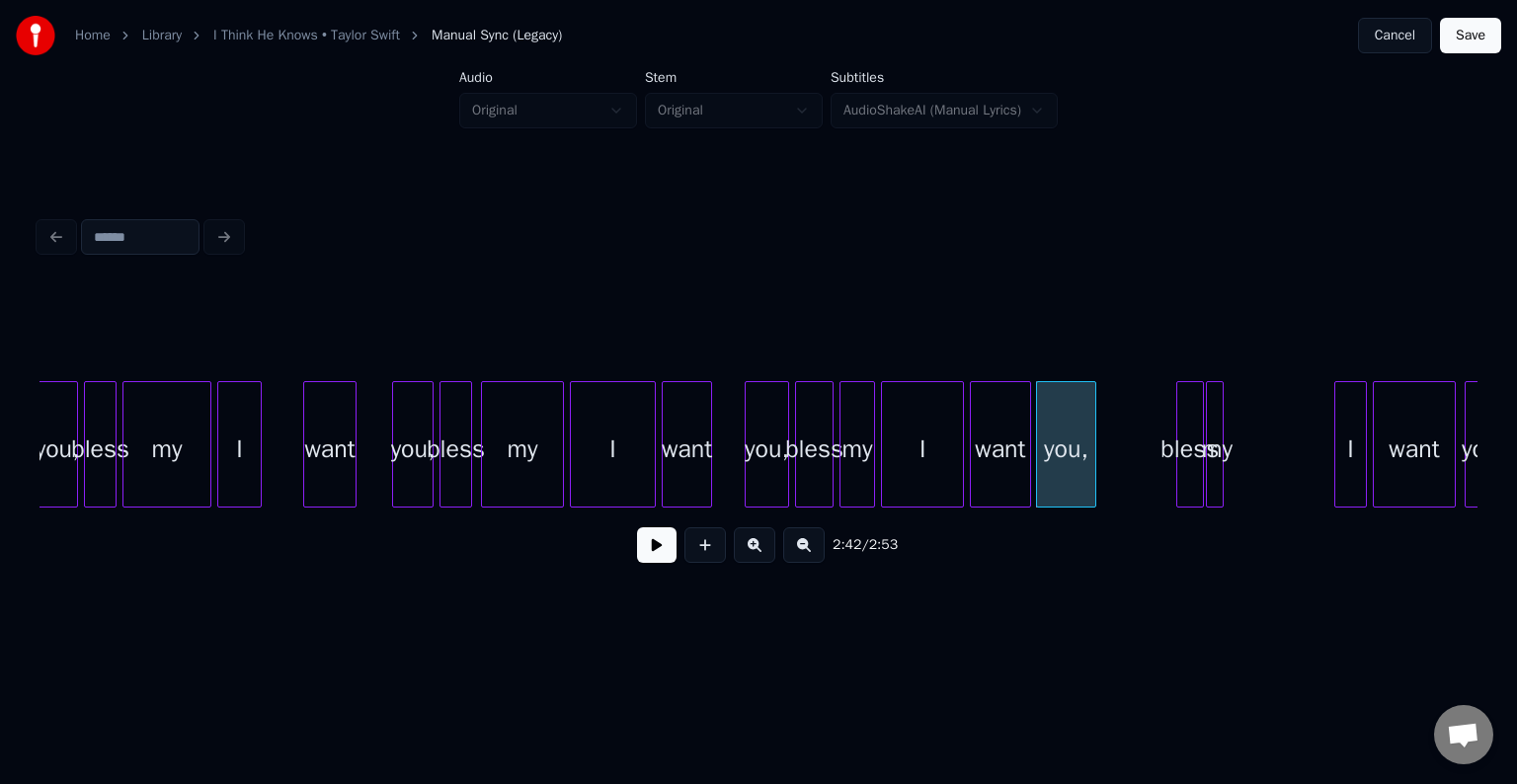 click on "I" at bounding box center [922, 449] 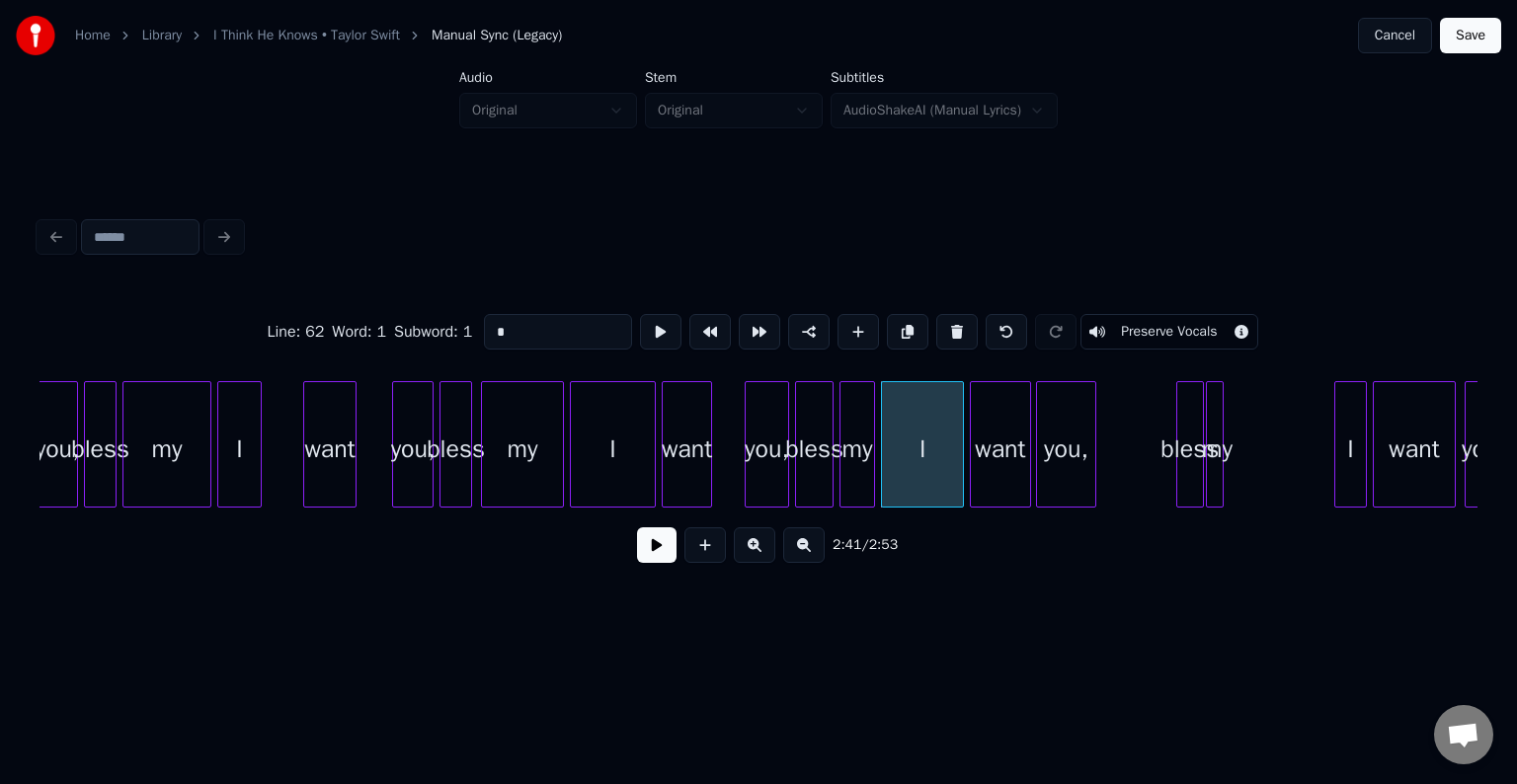click at bounding box center (657, 545) 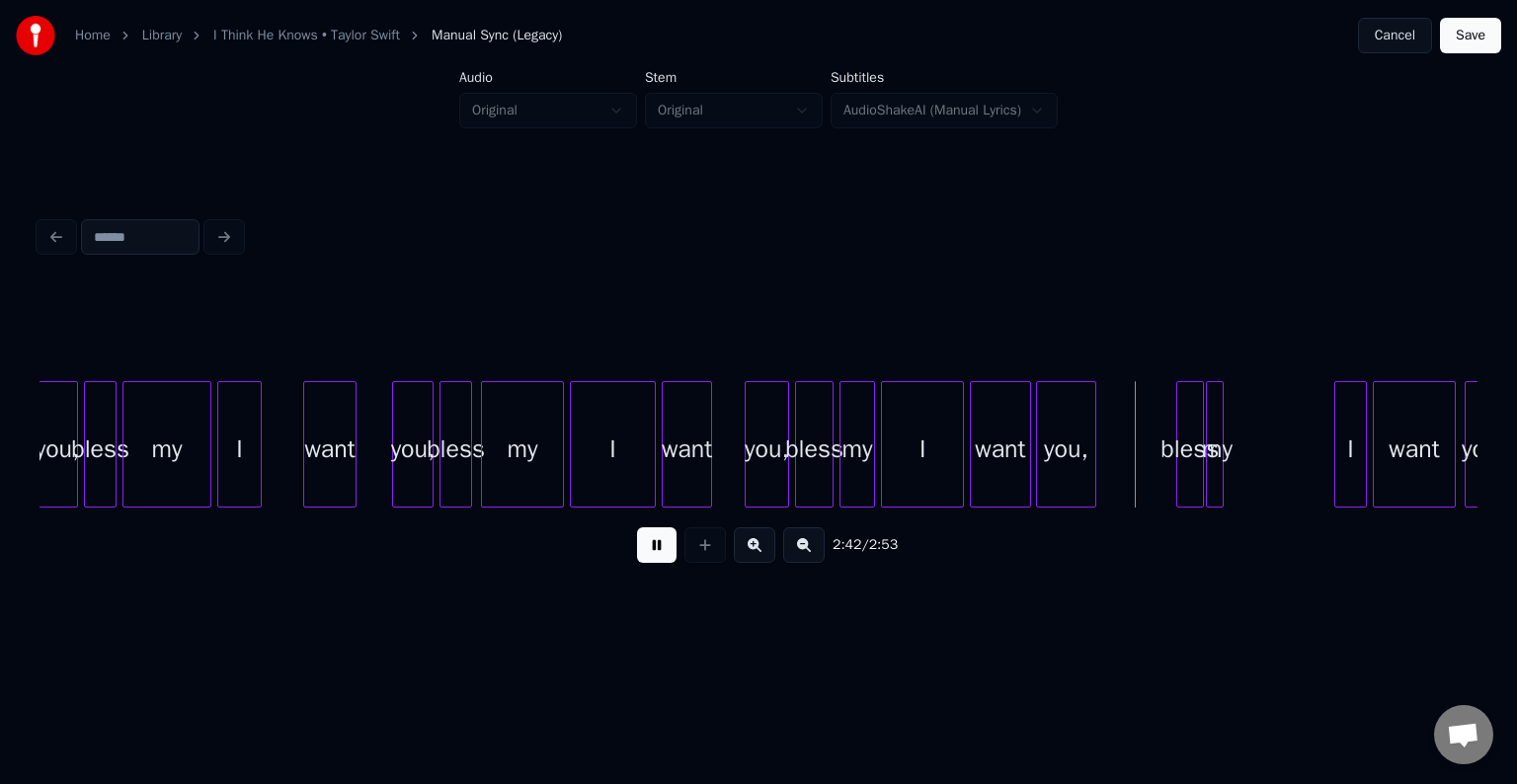 click at bounding box center [657, 545] 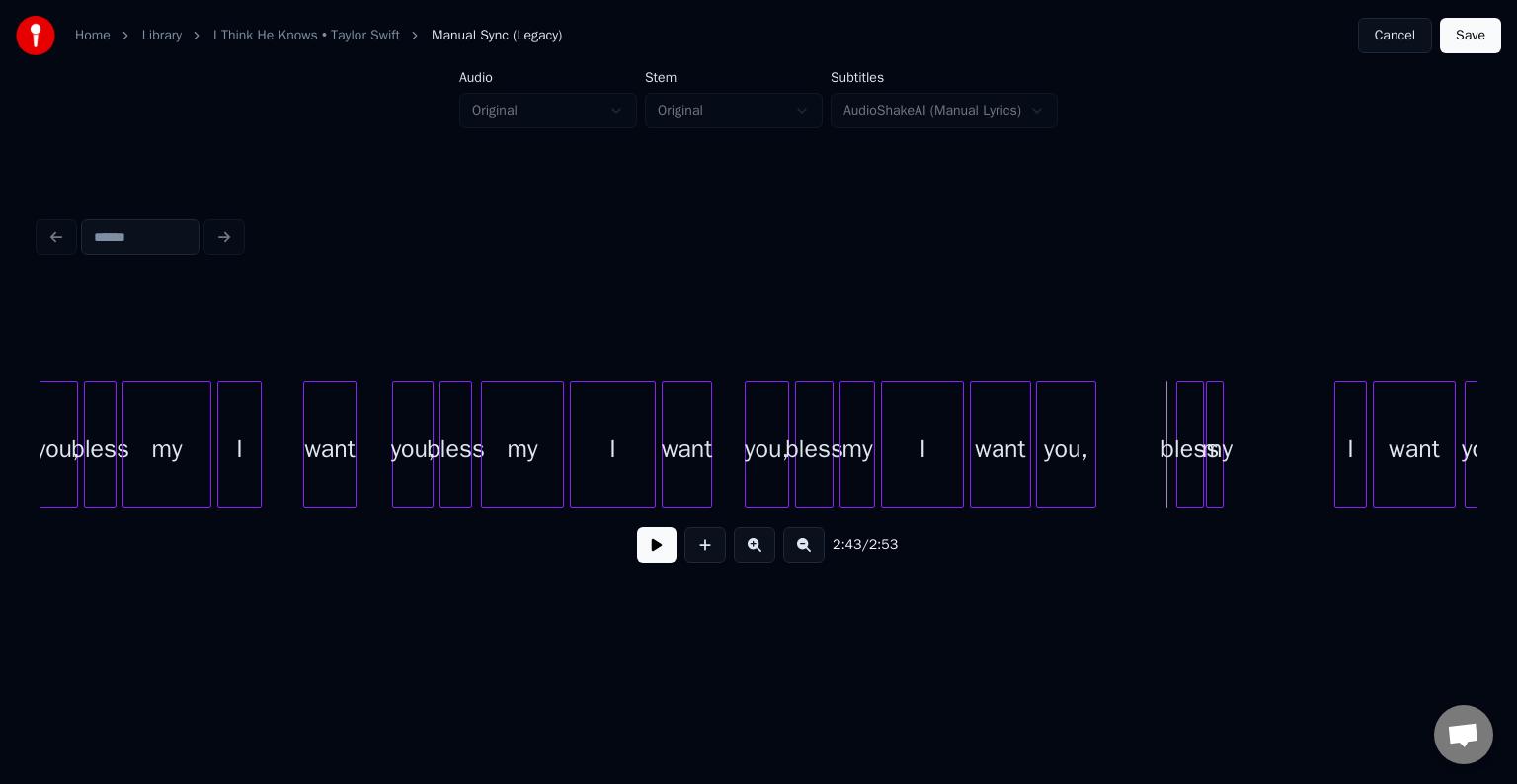 click on "I" at bounding box center (922, 449) 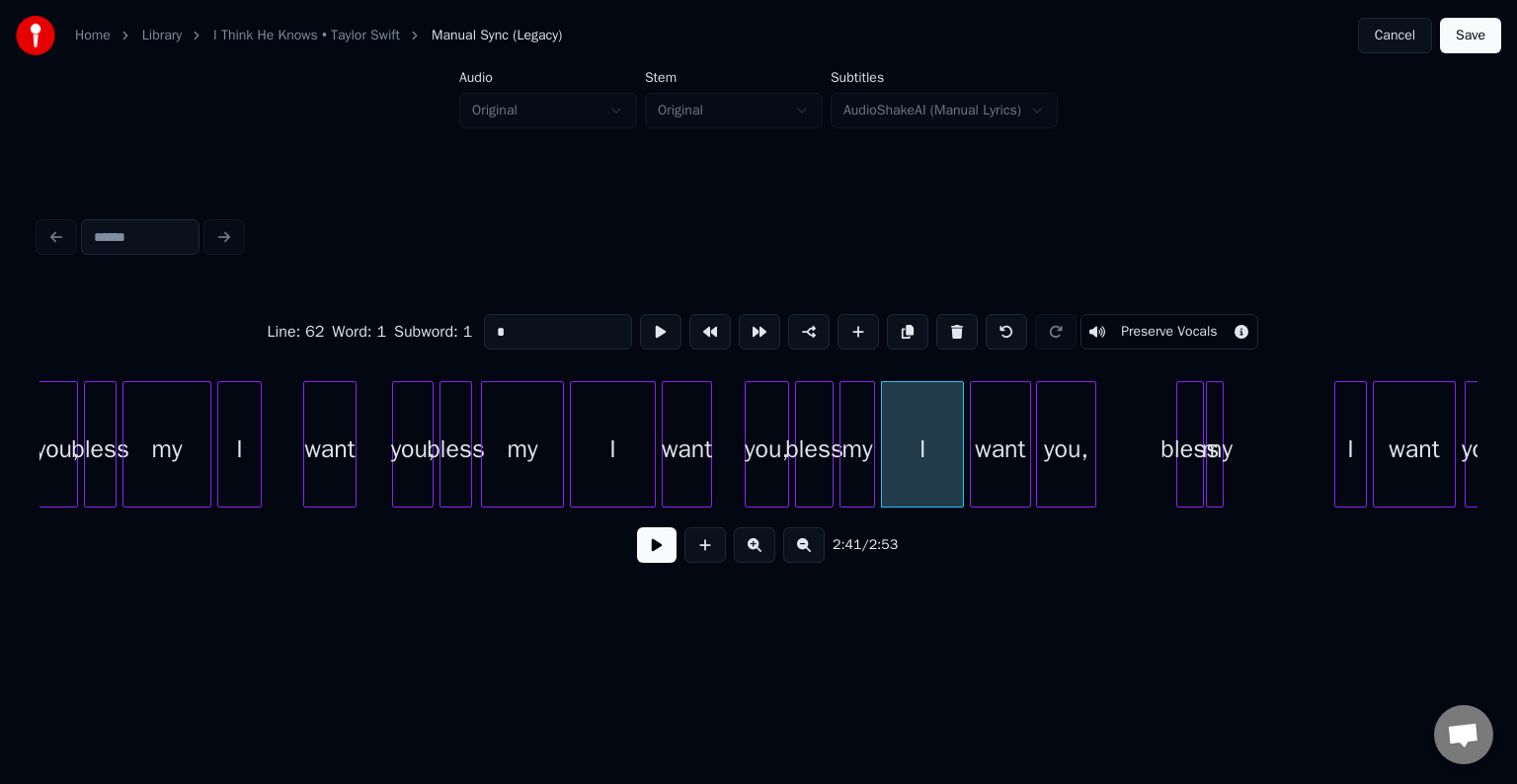 click at bounding box center [657, 545] 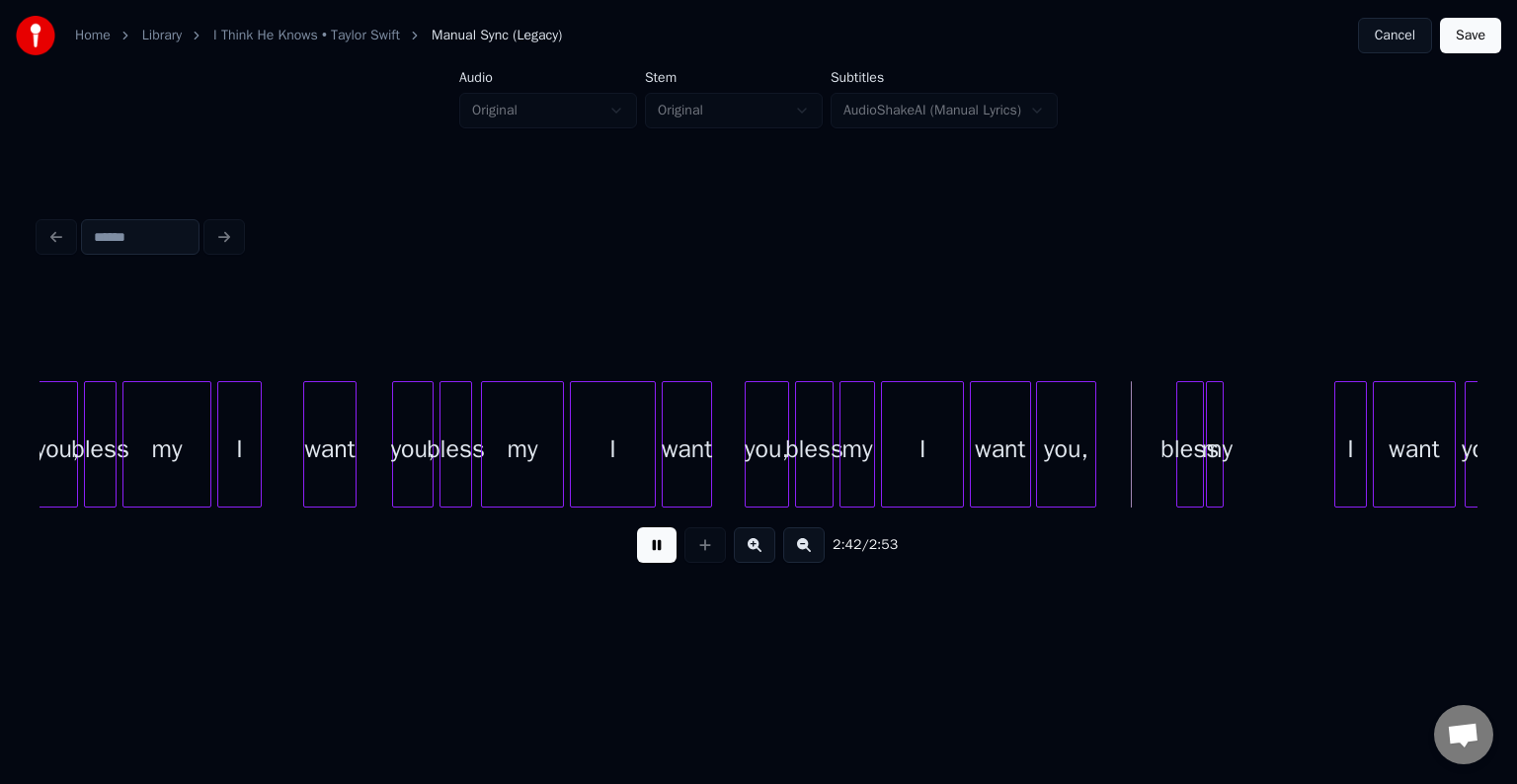 click at bounding box center (657, 545) 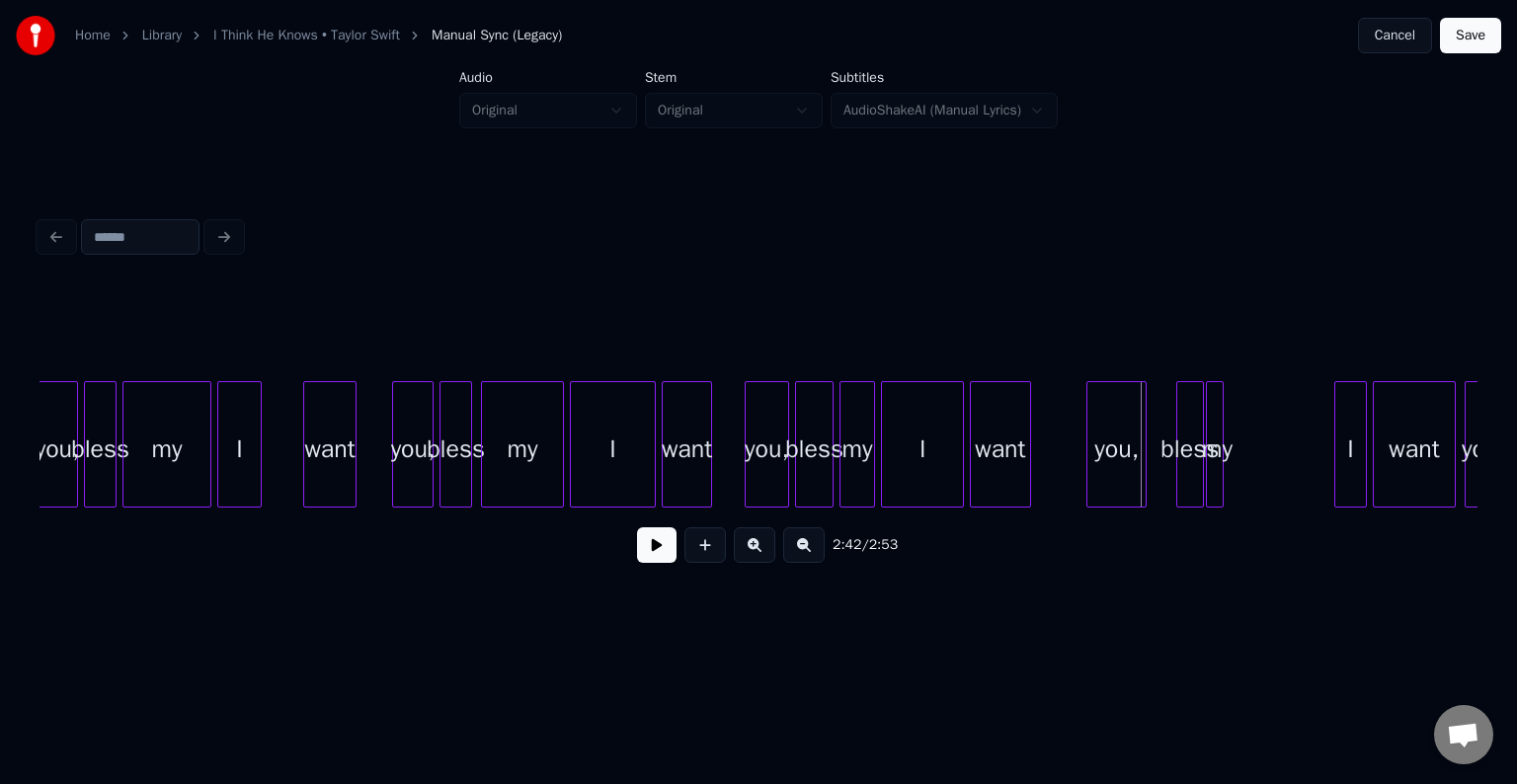click on "you," at bounding box center [1116, 449] 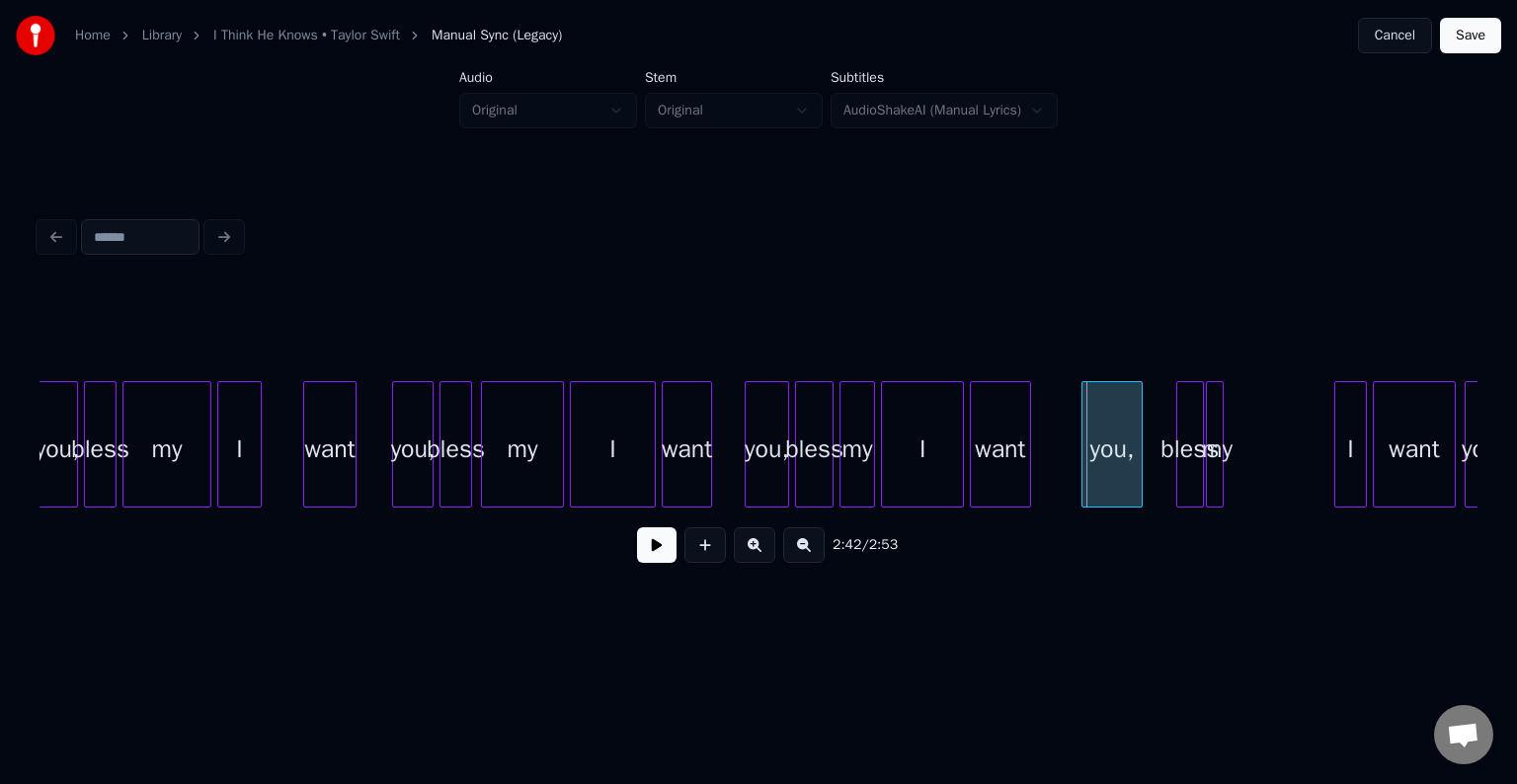 click on "you," at bounding box center [1111, 449] 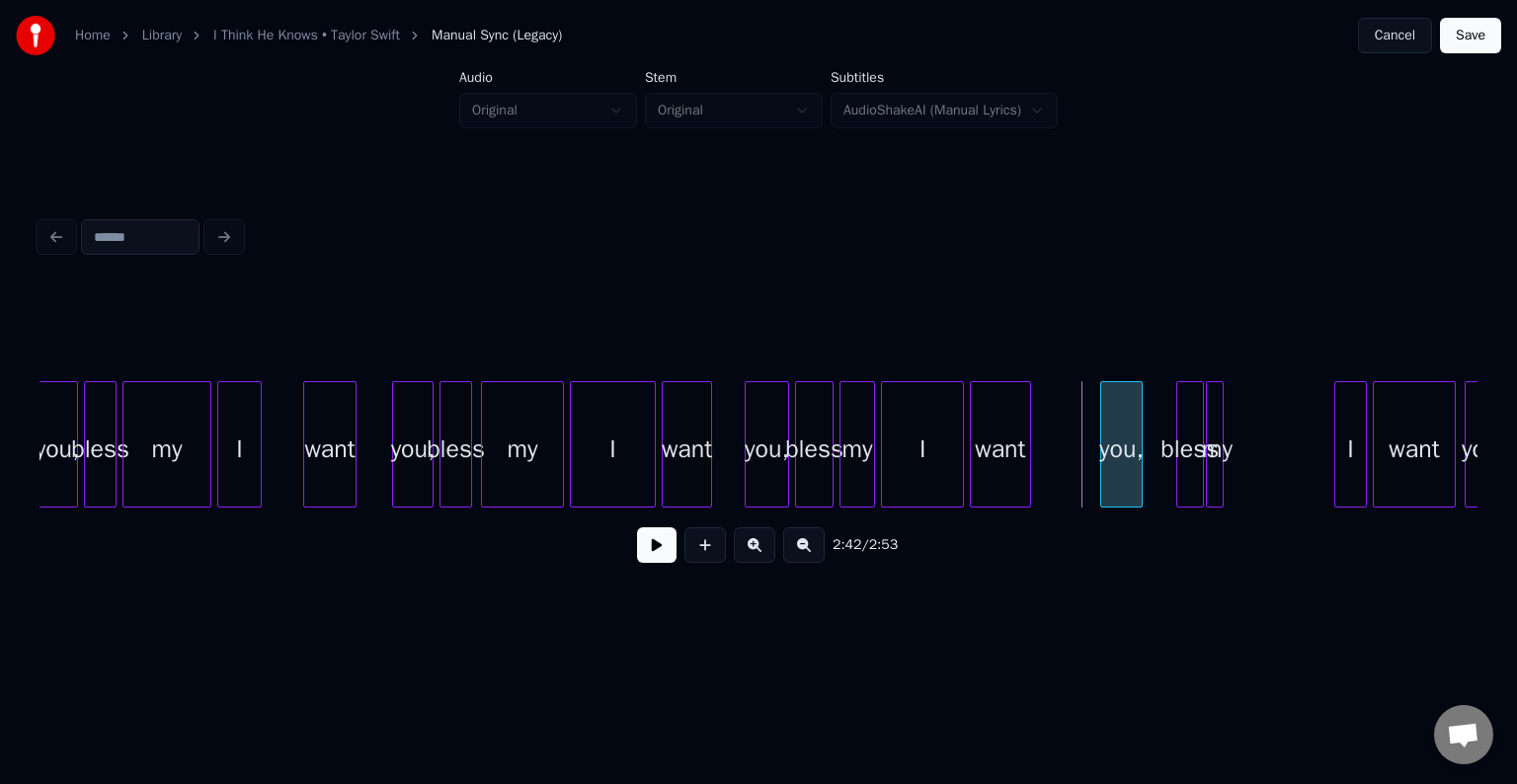 click at bounding box center (1104, 444) 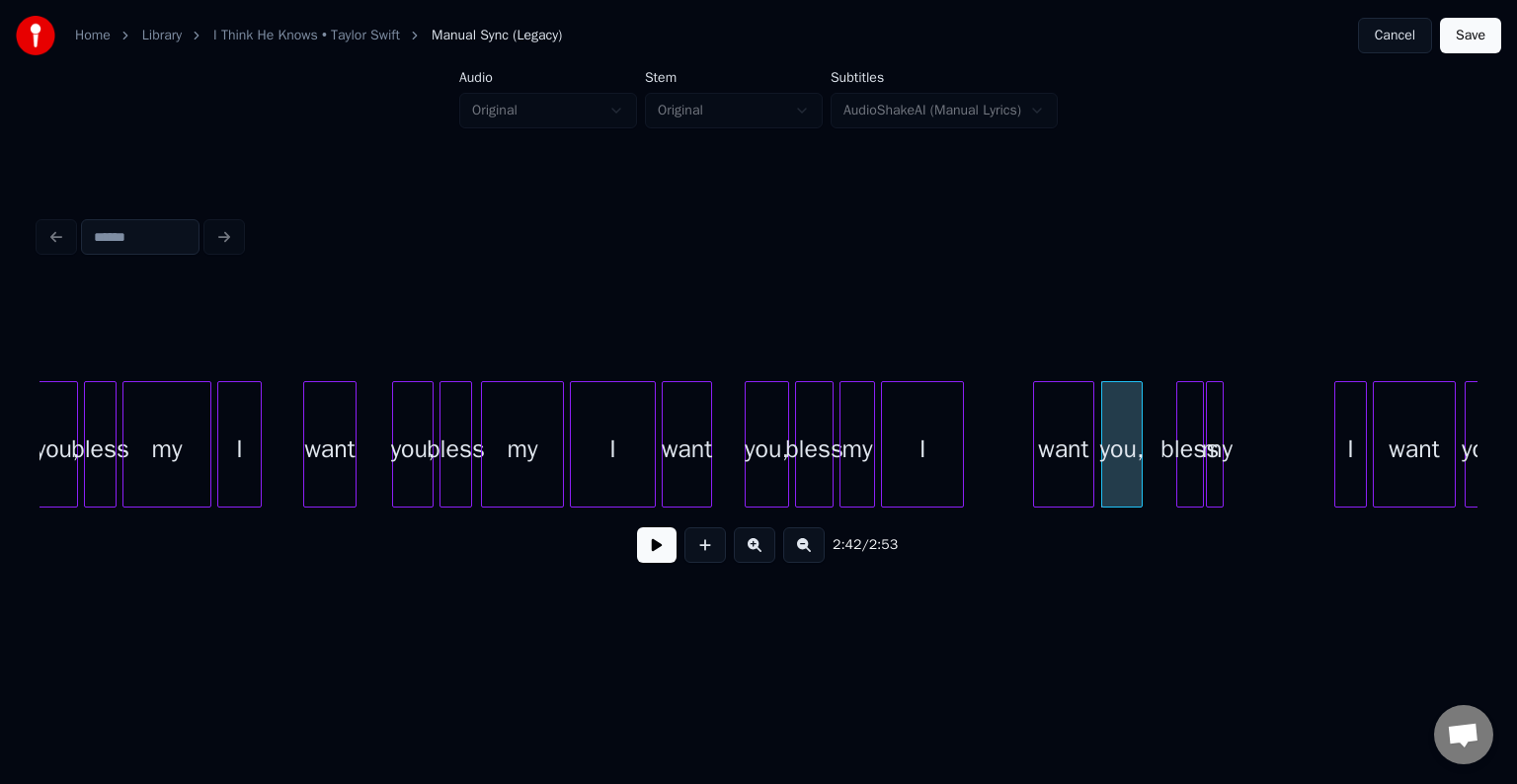 click on "want" at bounding box center [1064, 449] 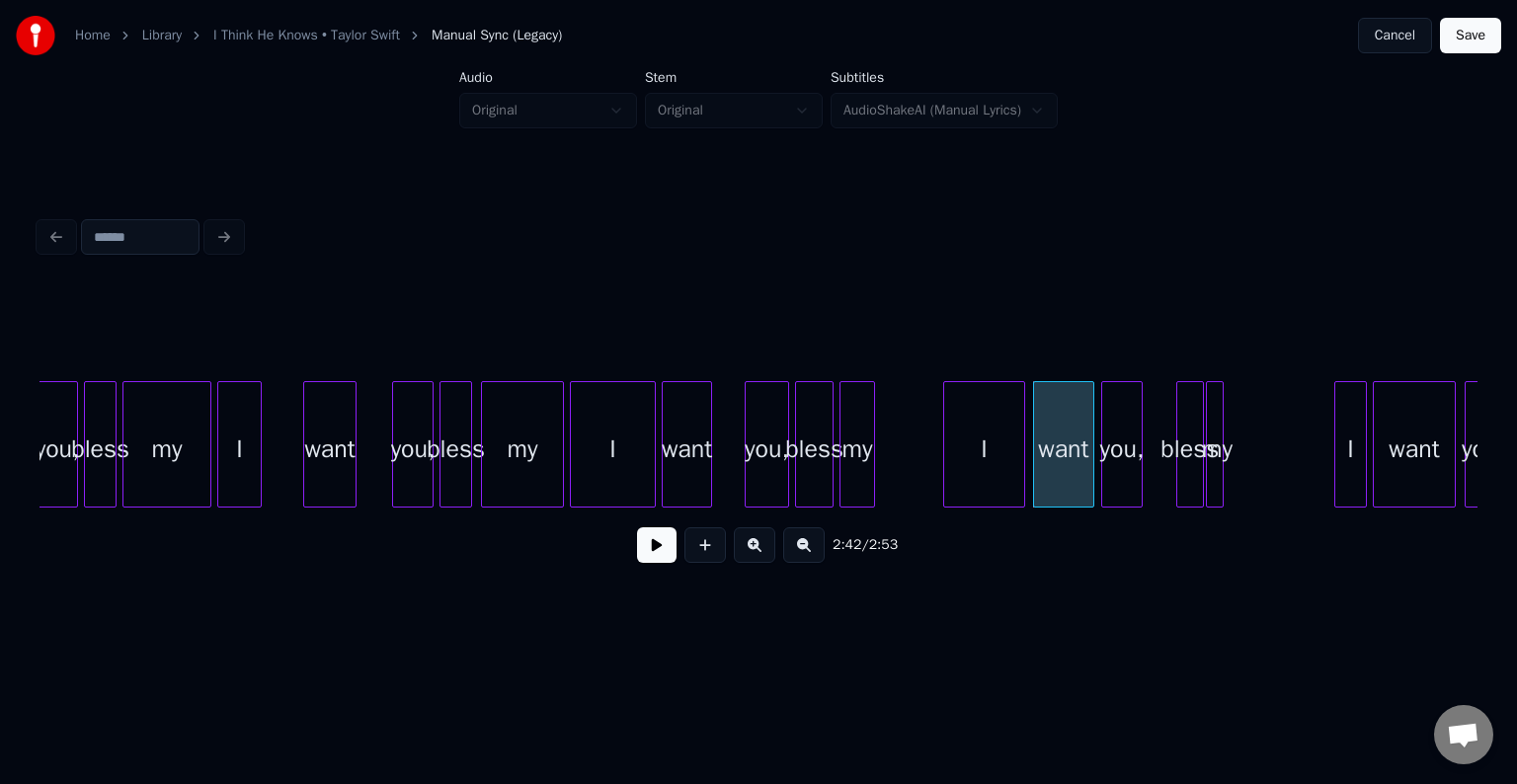 click on "I" at bounding box center (985, 449) 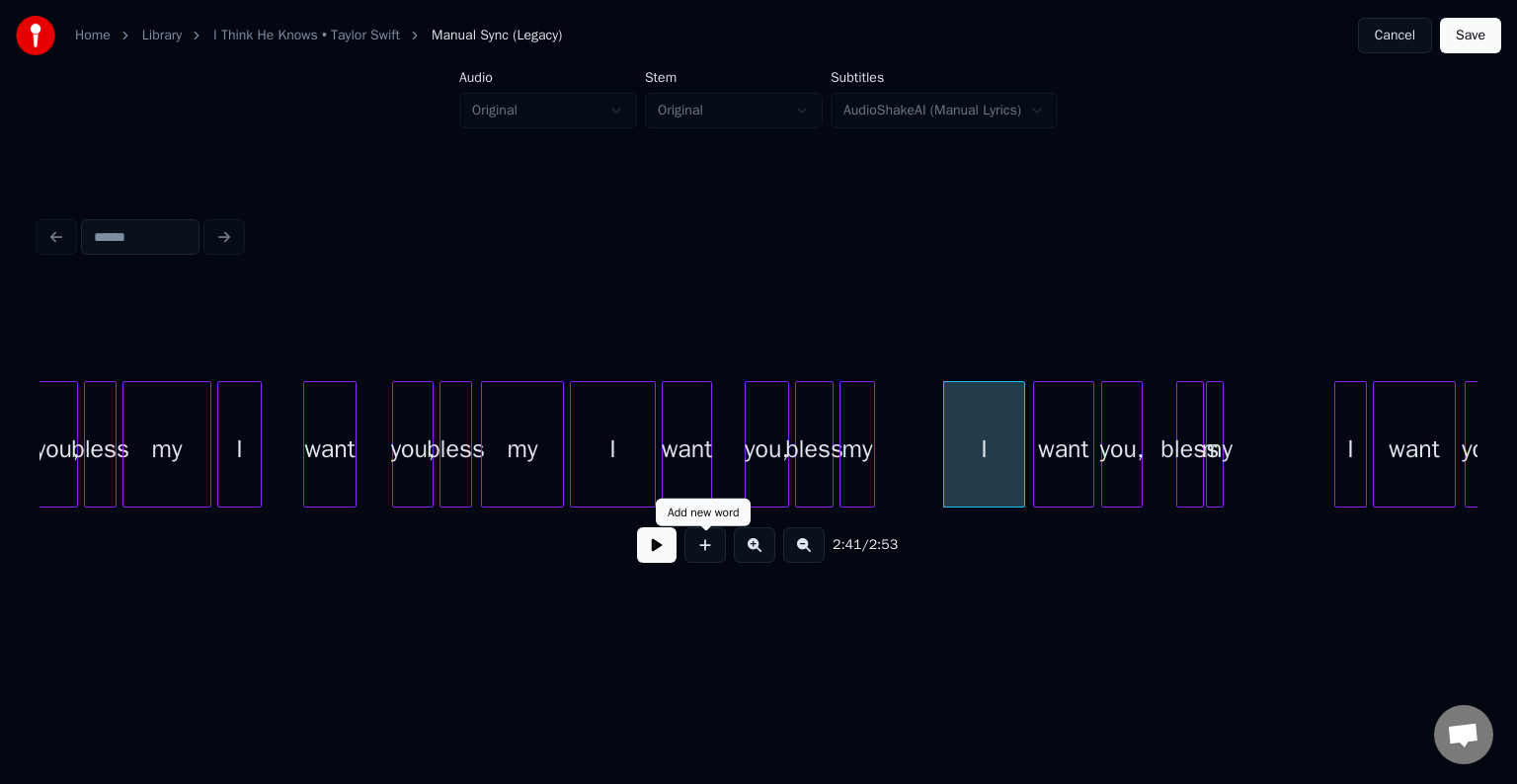 click at bounding box center (657, 545) 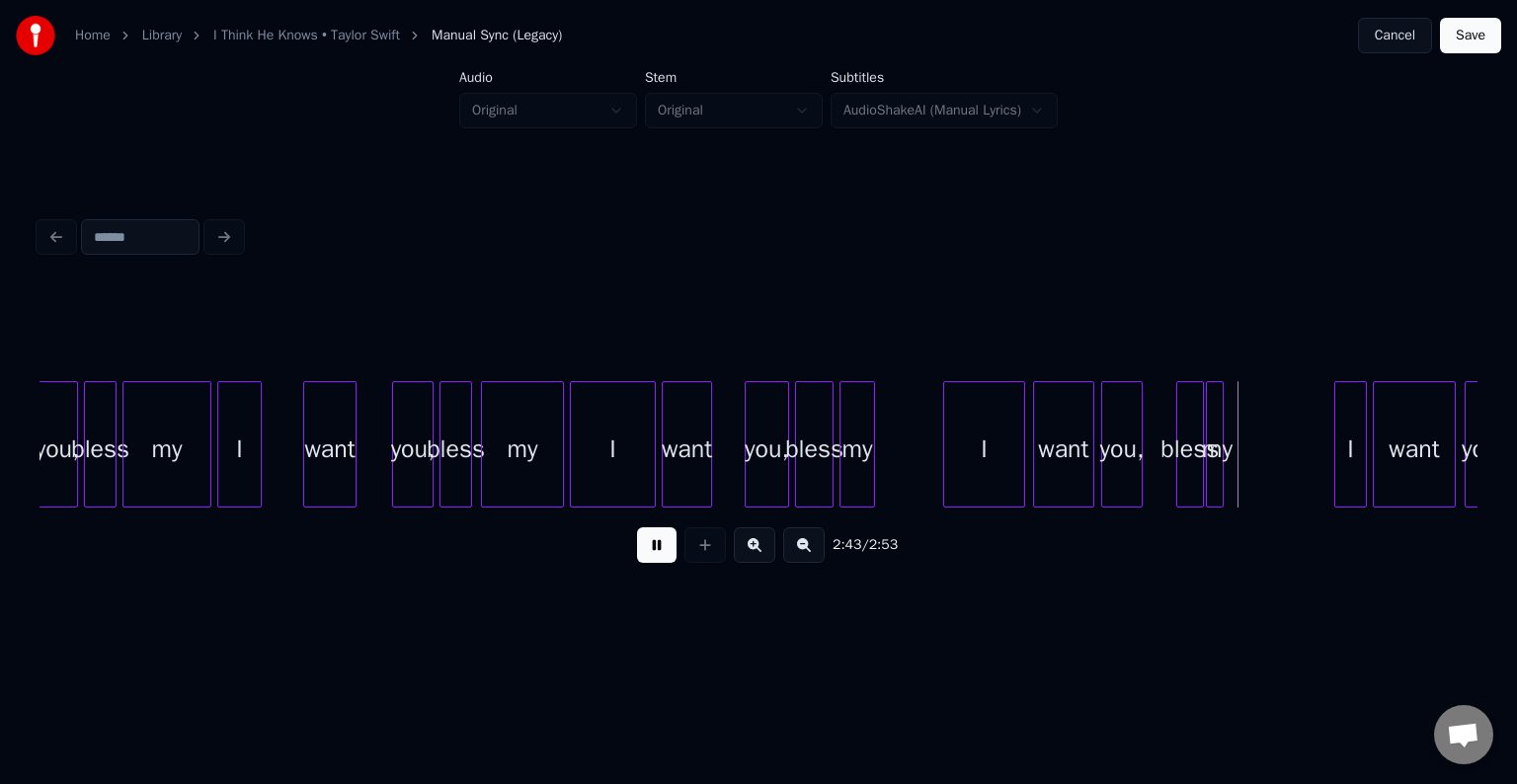 click at bounding box center [657, 545] 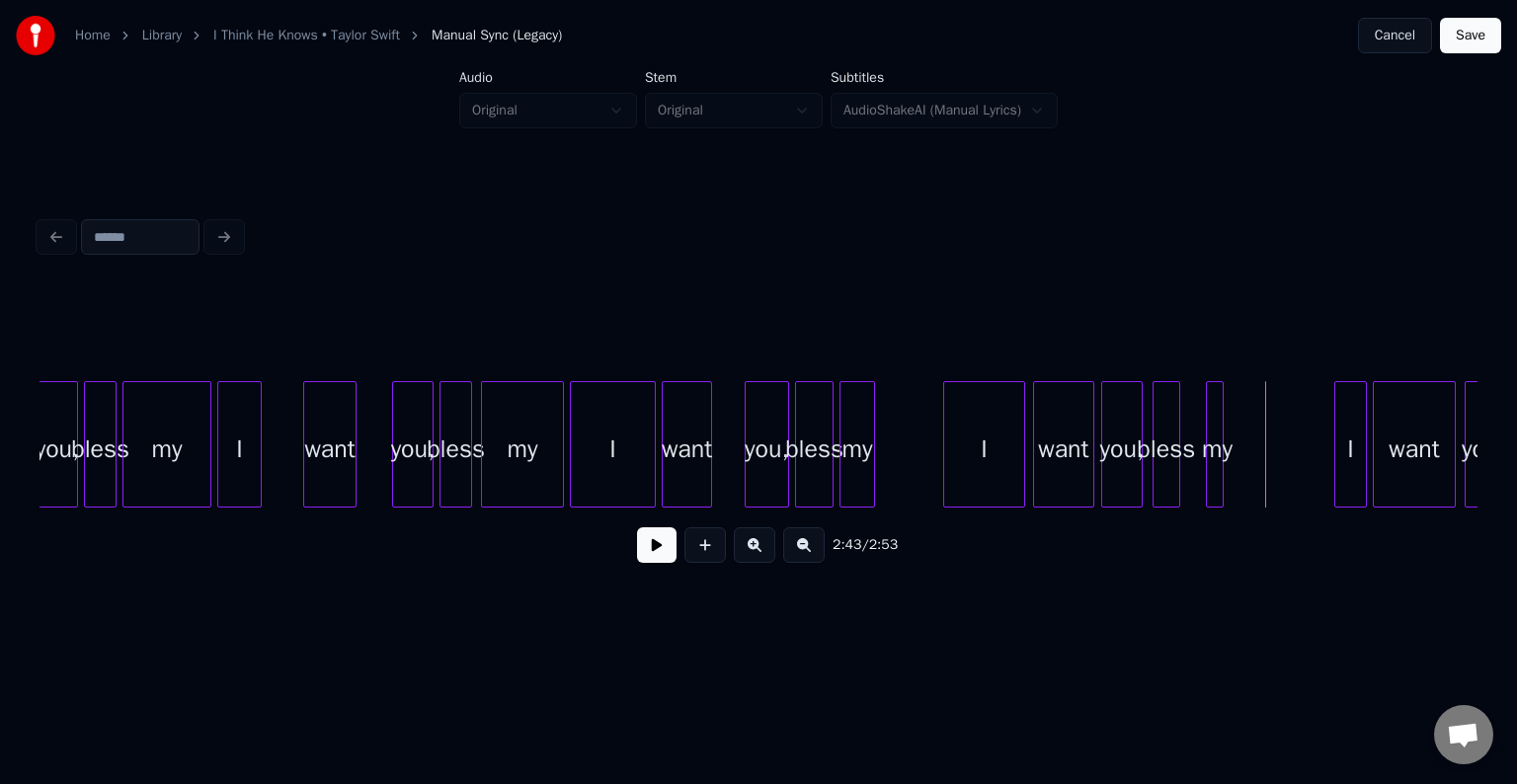 click on "bless" at bounding box center (1166, 449) 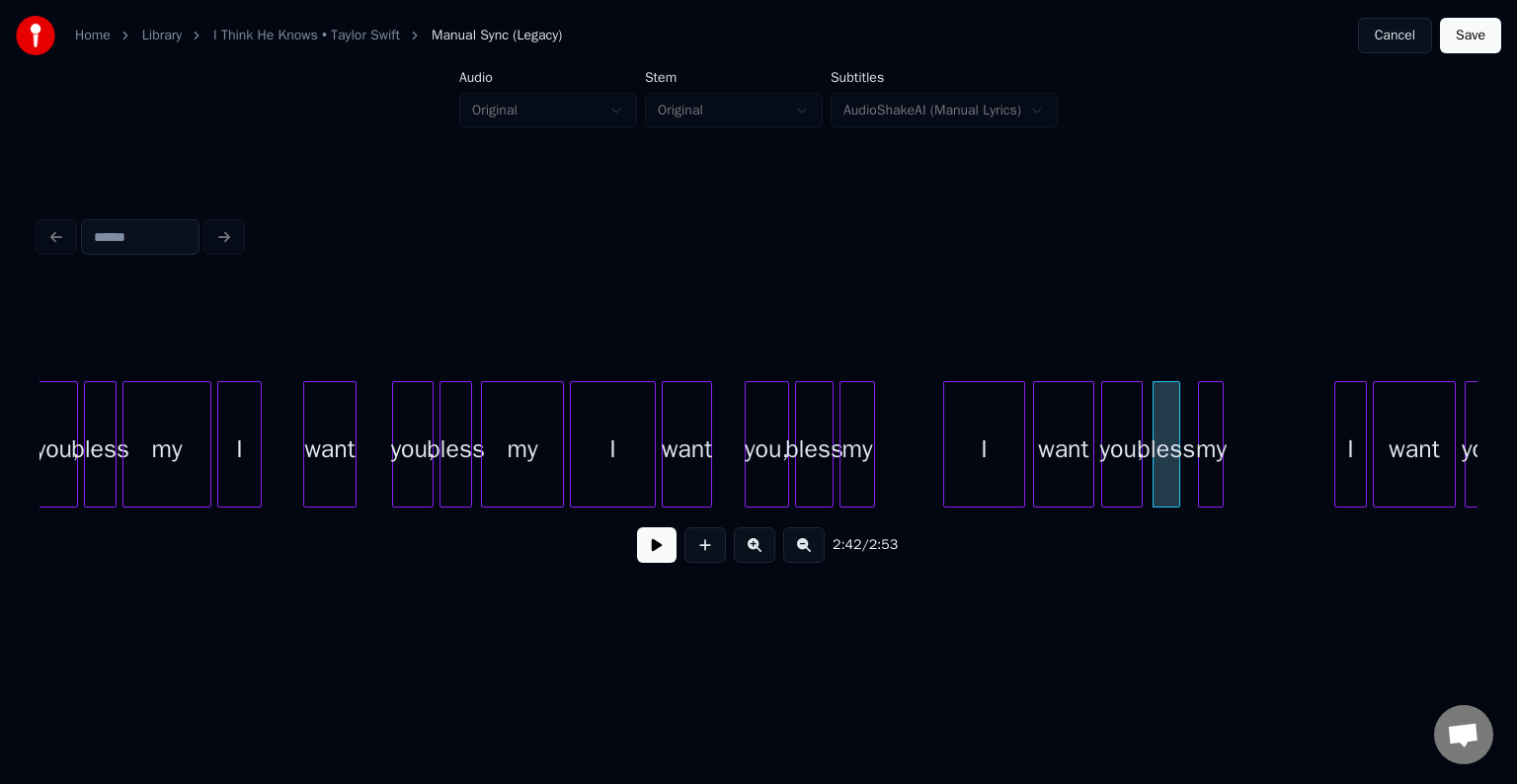 click at bounding box center [1202, 444] 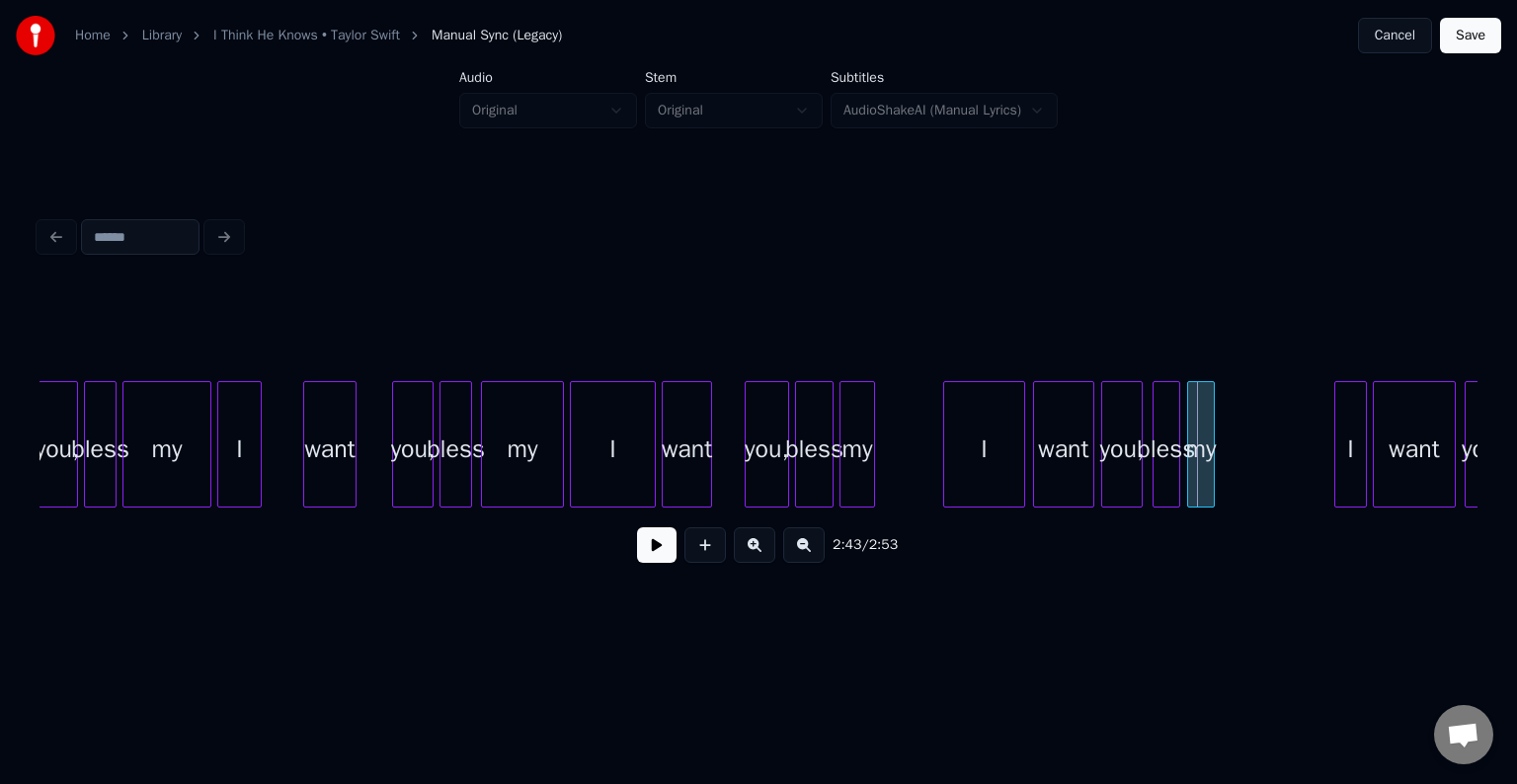 click on "my" at bounding box center [1201, 449] 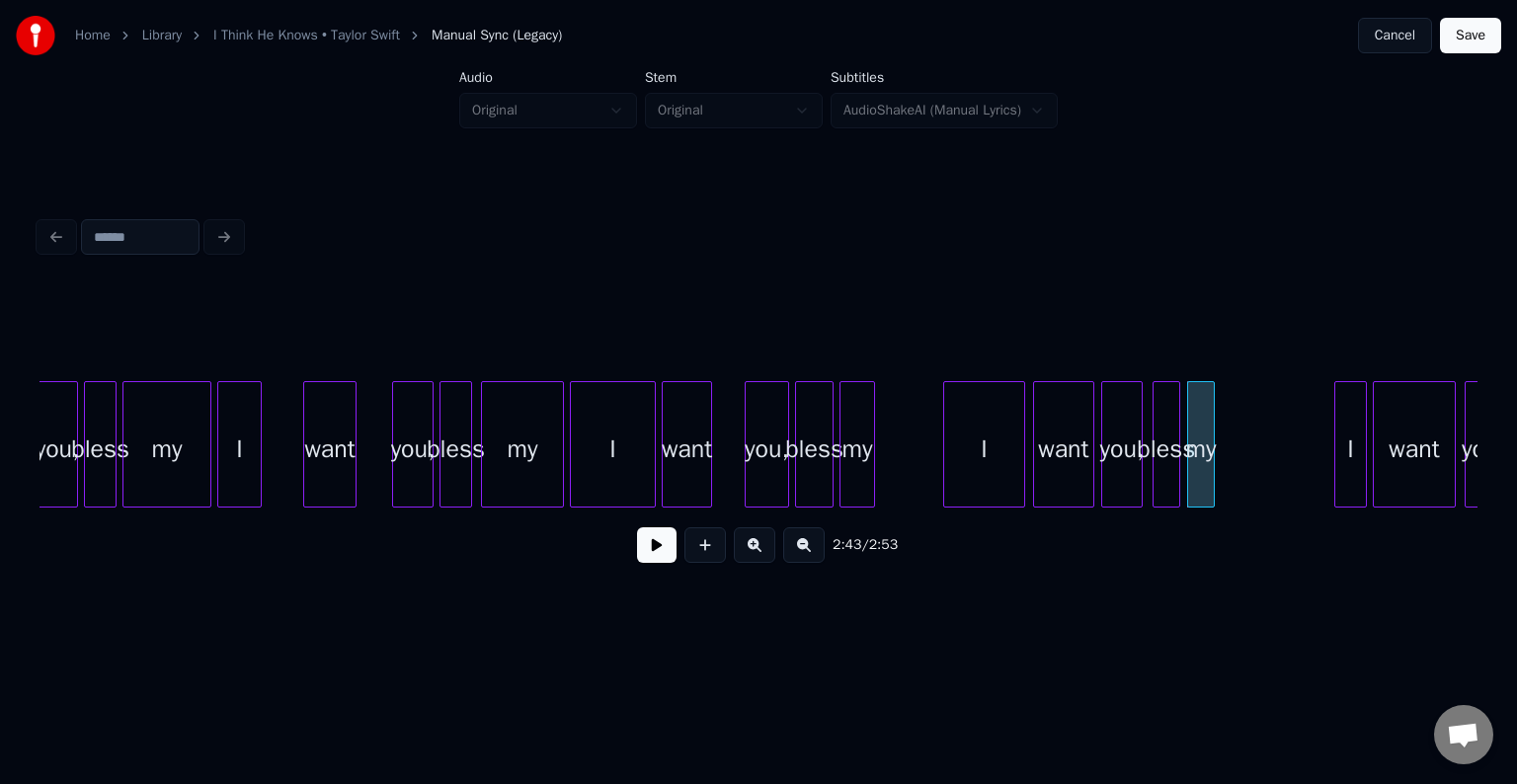 click on "I" at bounding box center [985, 449] 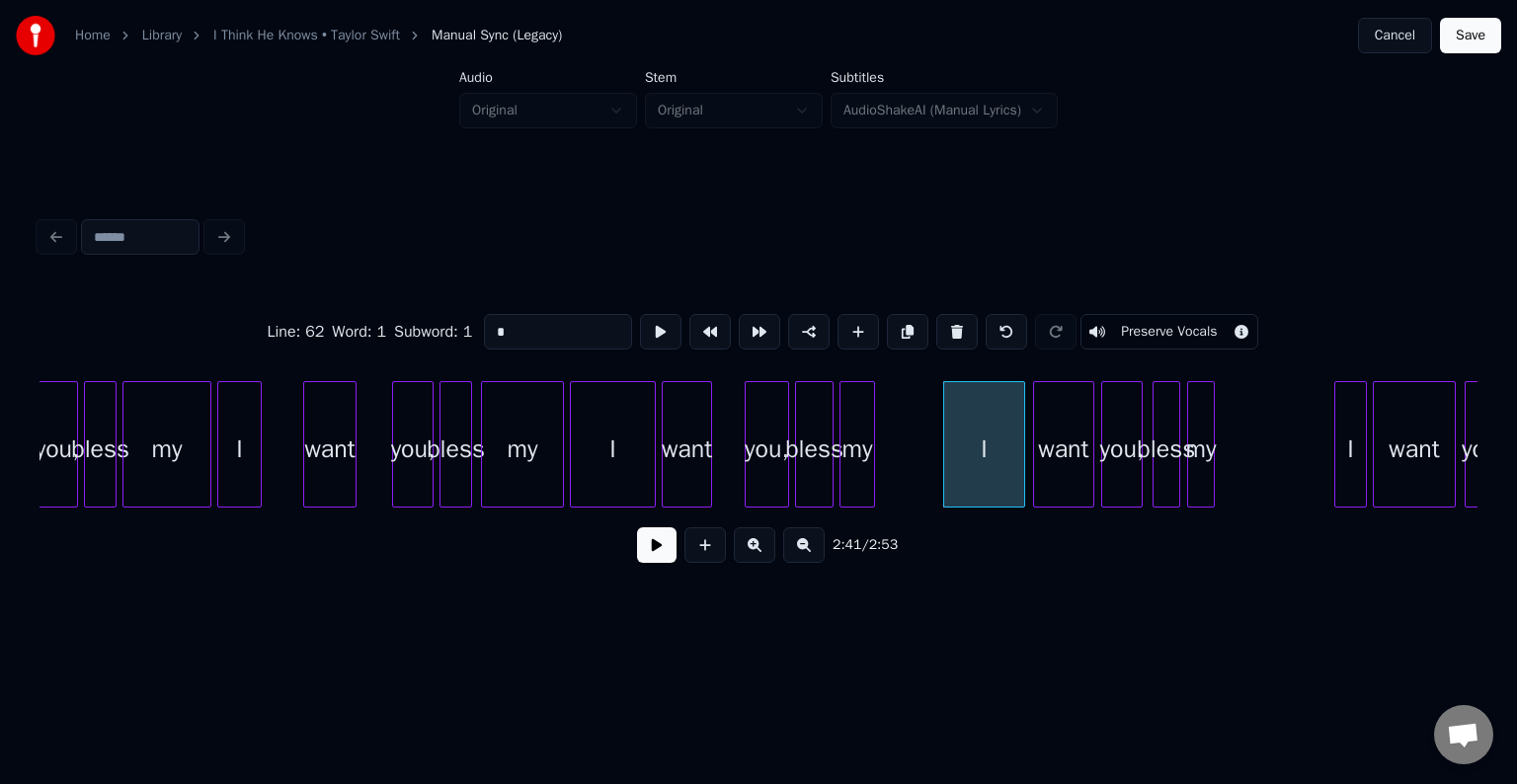 click at bounding box center [657, 545] 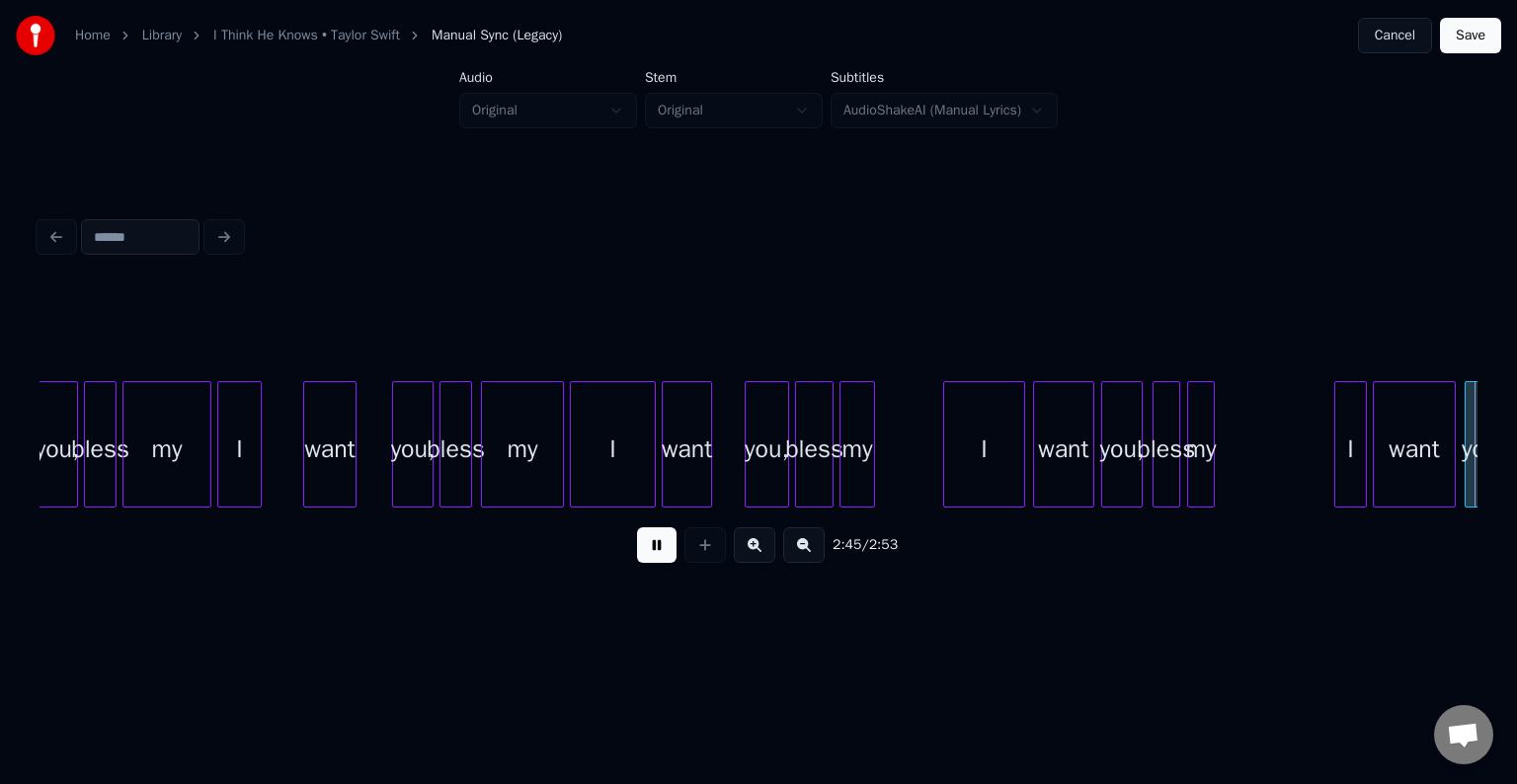 scroll, scrollTop: 0, scrollLeft: 24258, axis: horizontal 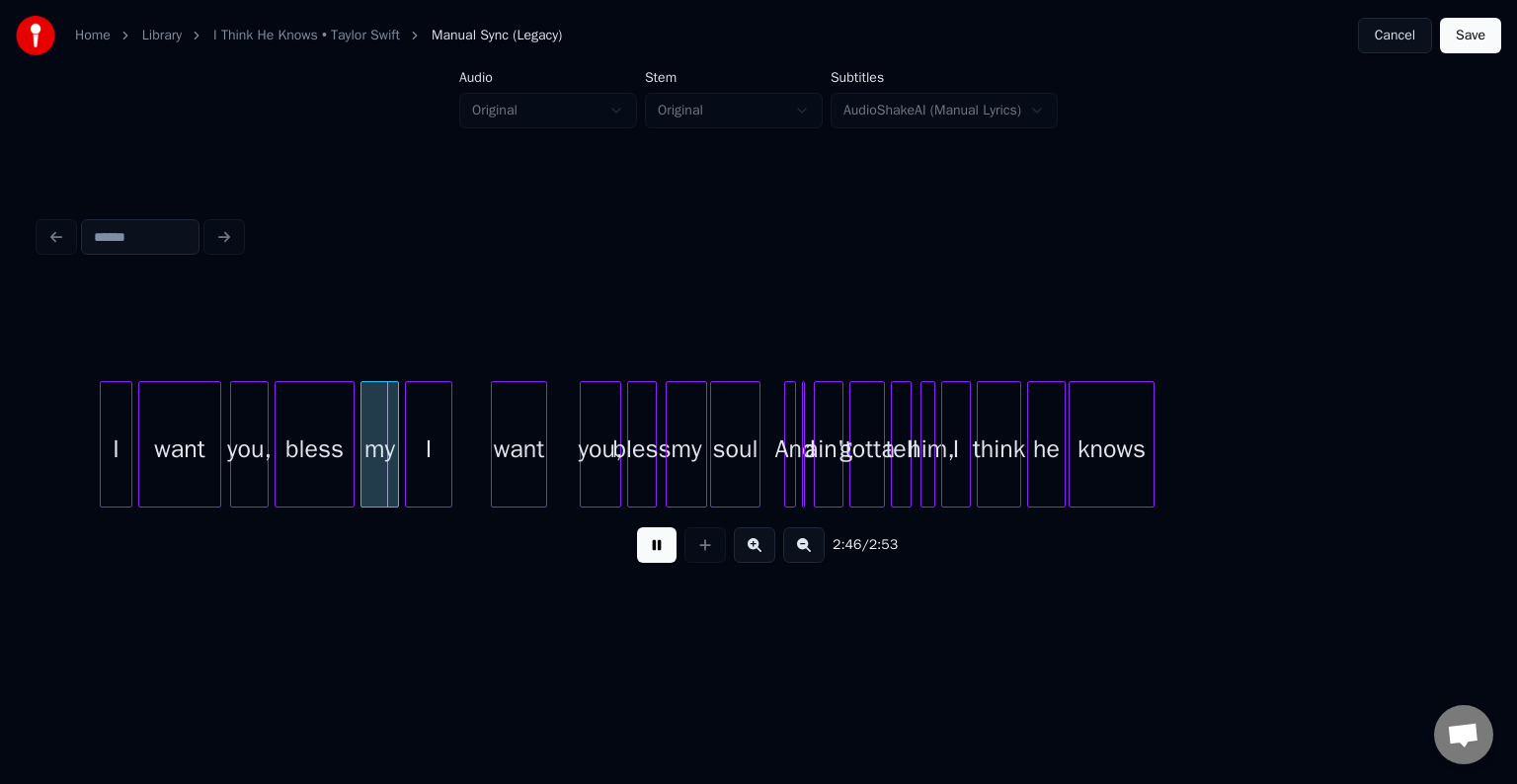 click on "2:46  /  2:53" at bounding box center [758, 545] 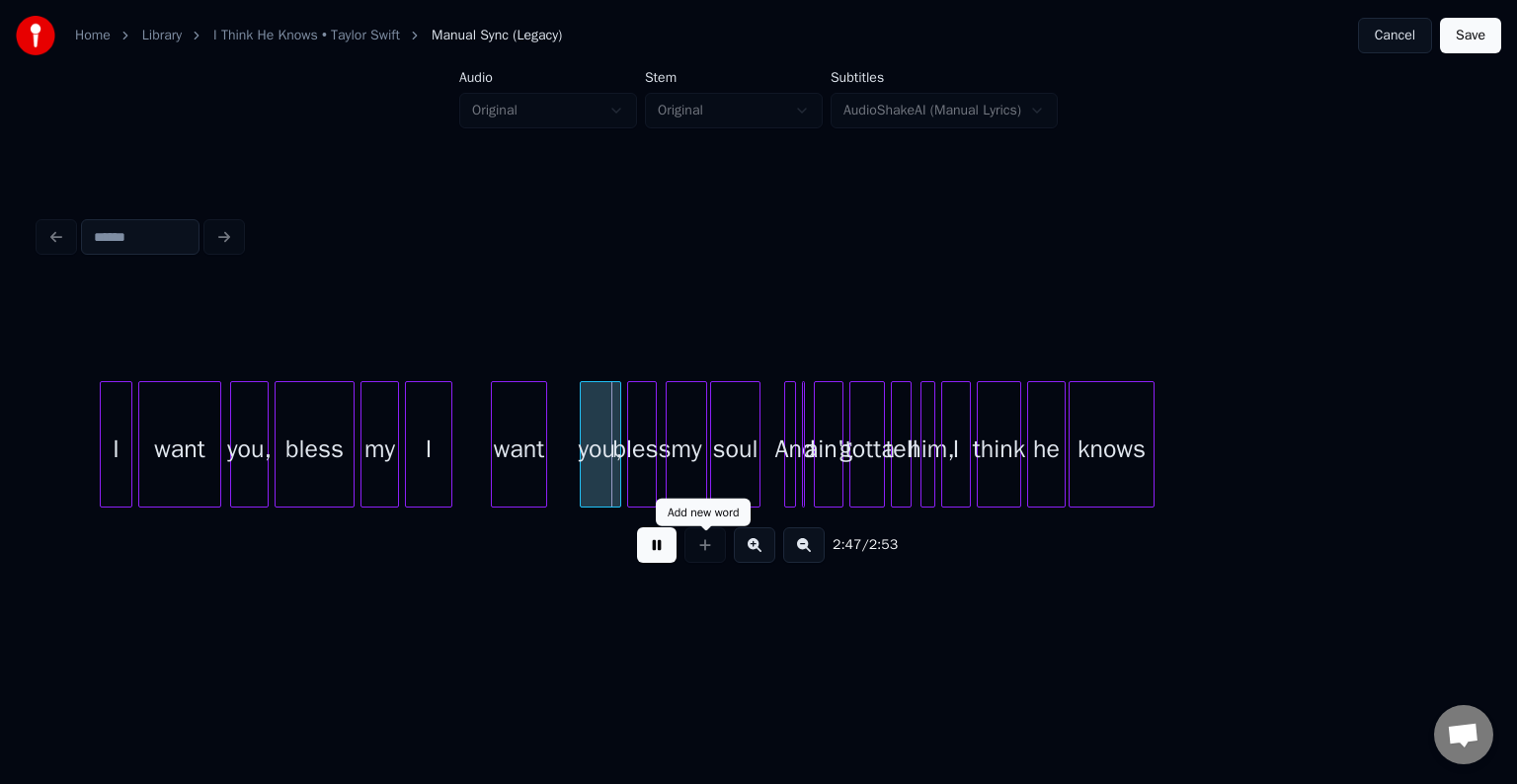 click at bounding box center (657, 545) 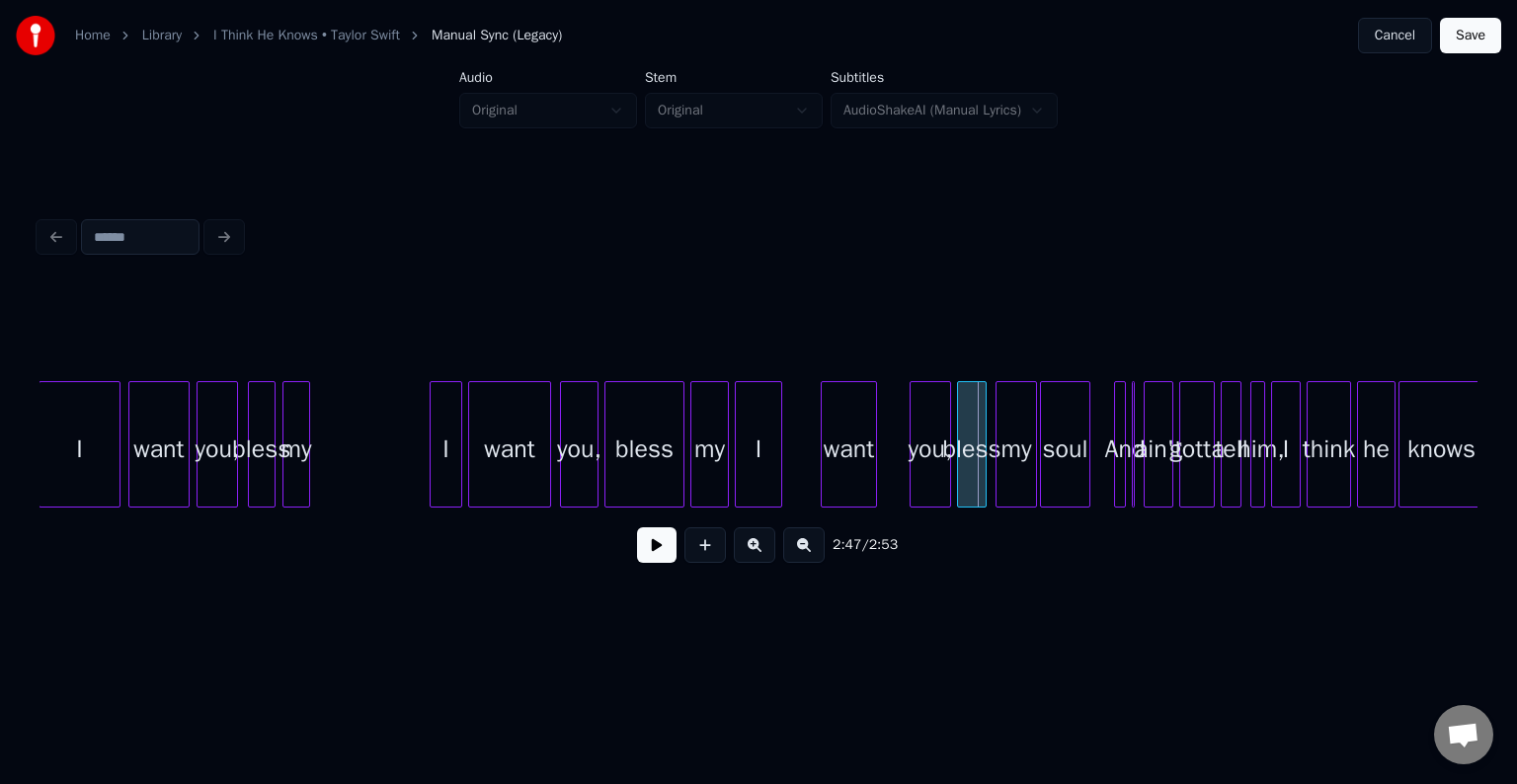 scroll, scrollTop: 0, scrollLeft: 23824, axis: horizontal 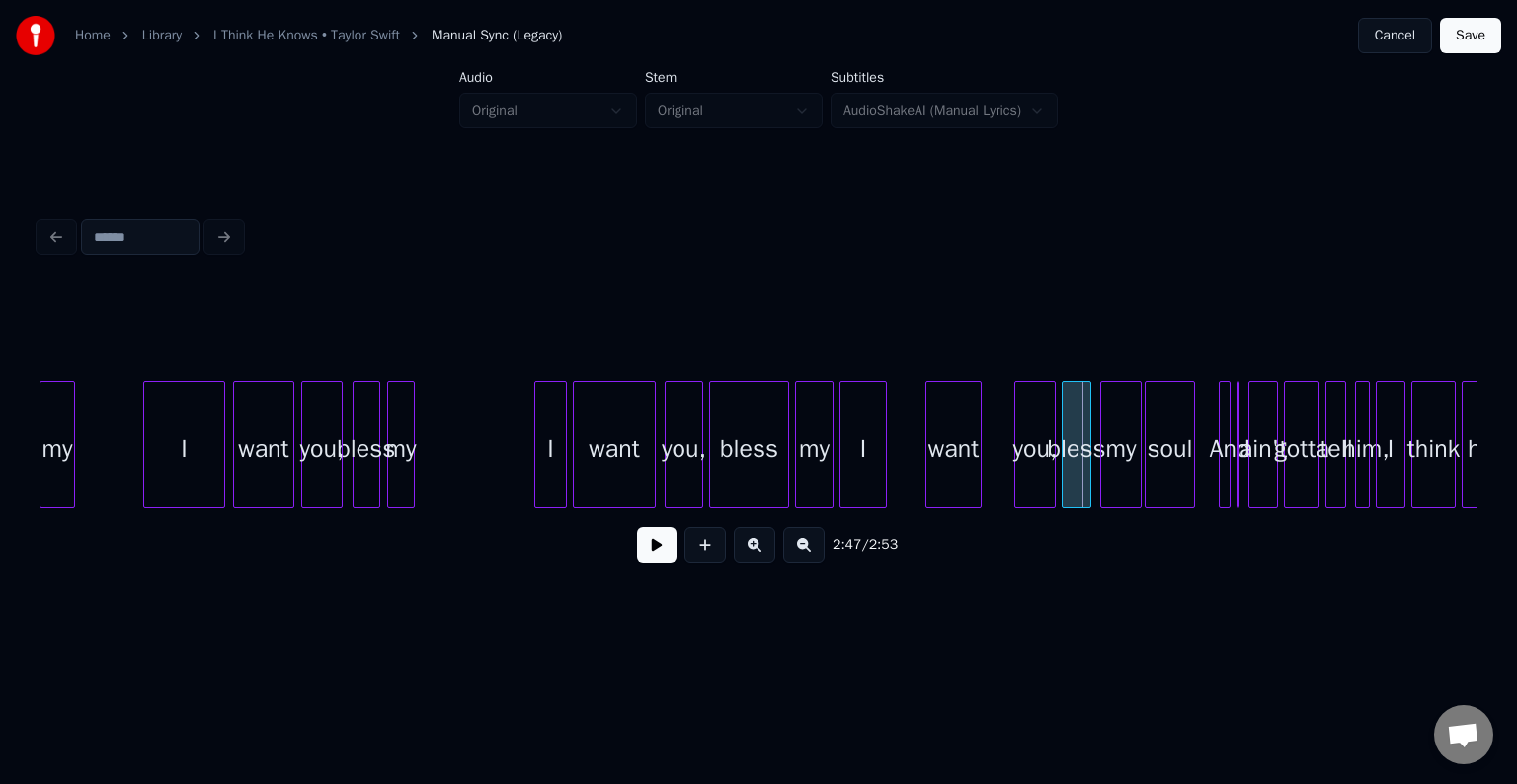 click on "bless" at bounding box center [366, 449] 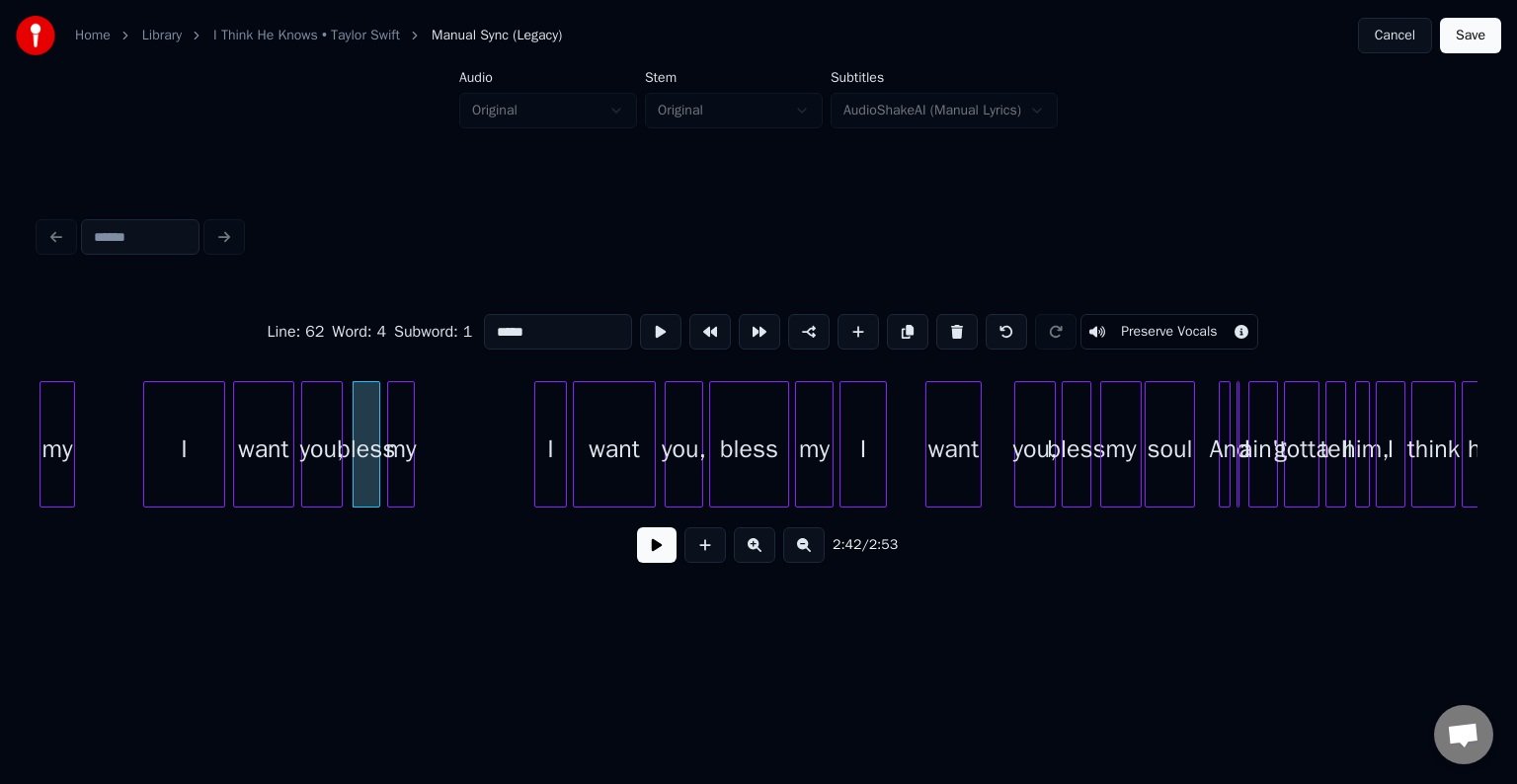 click at bounding box center [657, 545] 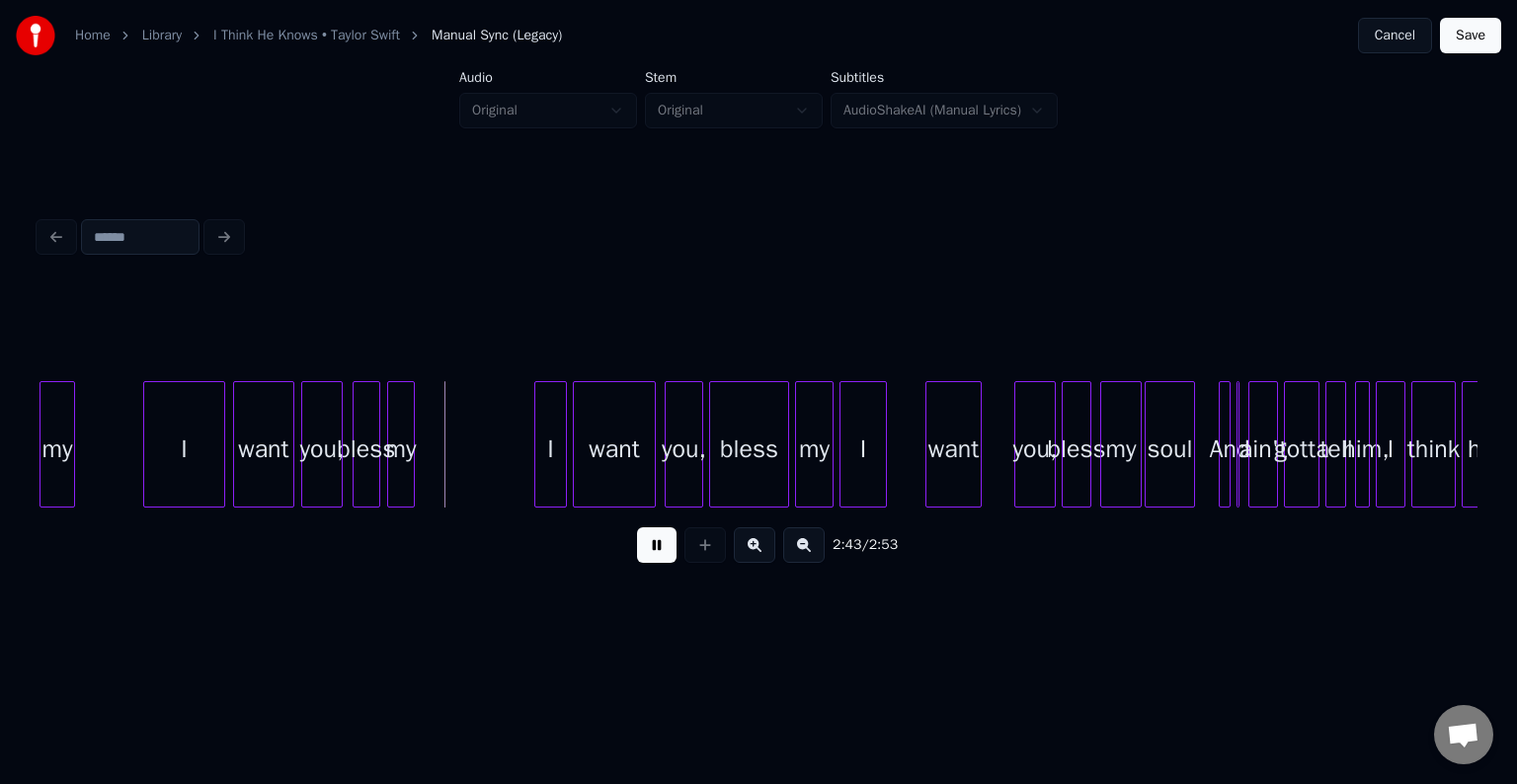 click at bounding box center (657, 545) 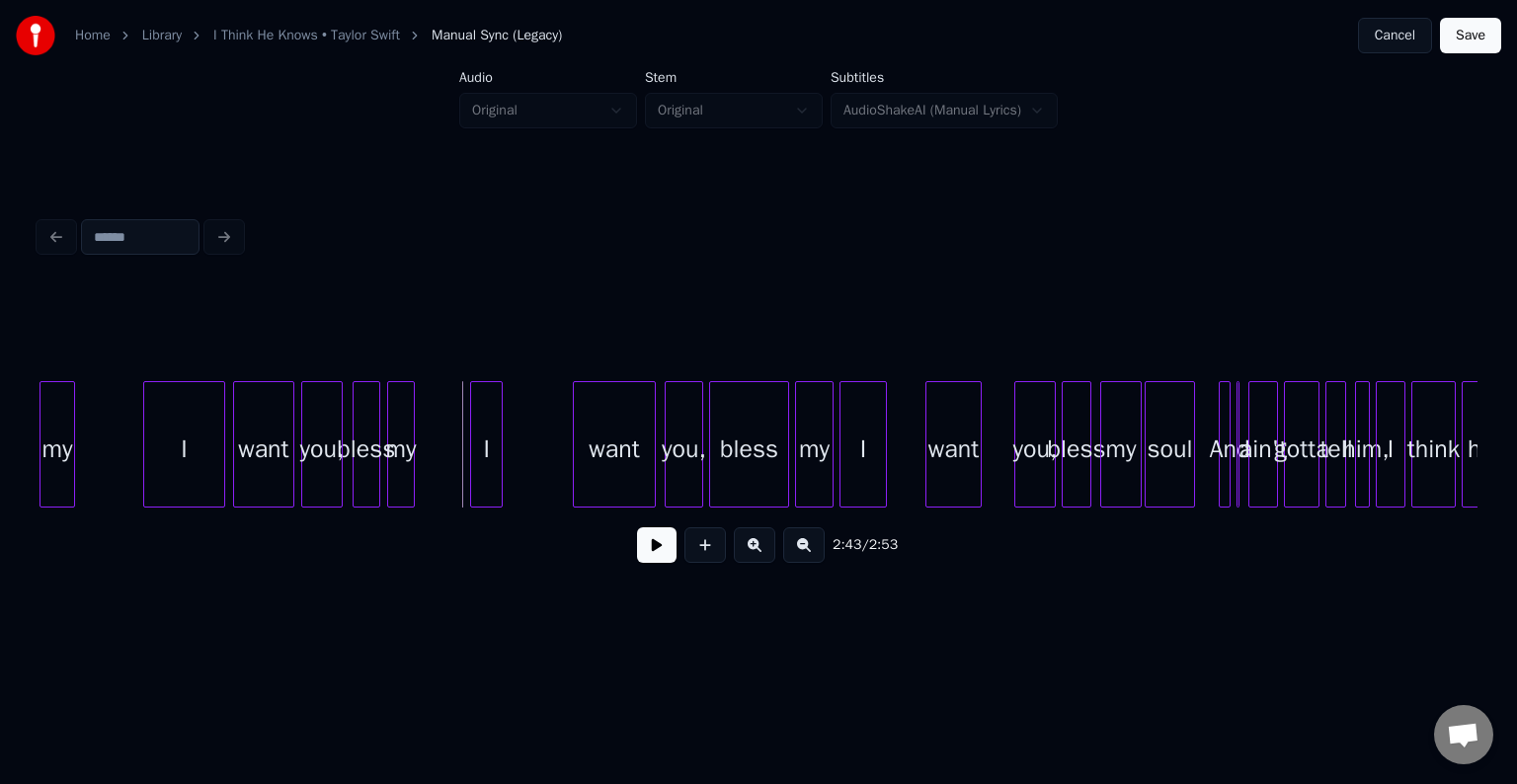 click on "I" at bounding box center [486, 449] 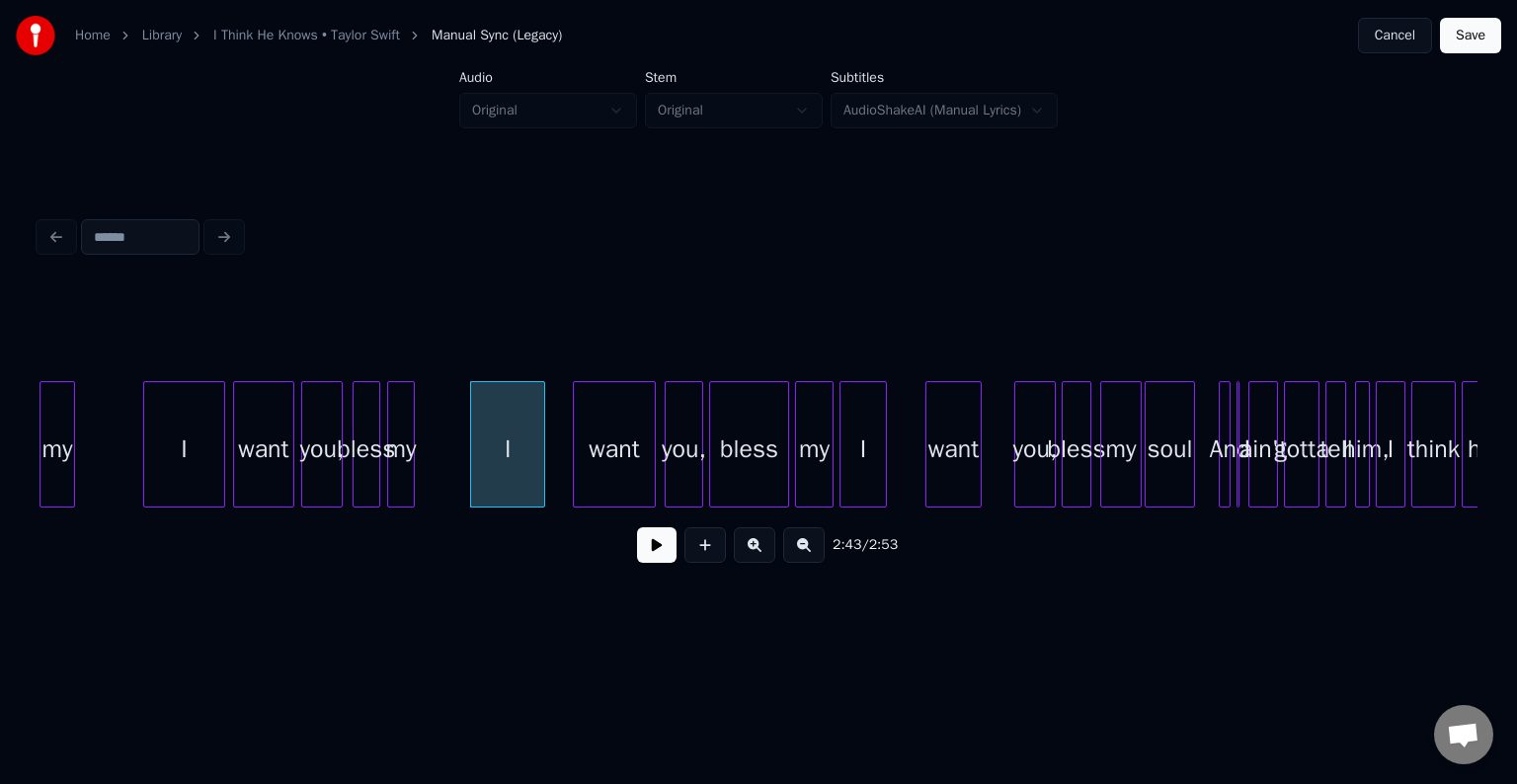 click at bounding box center (541, 444) 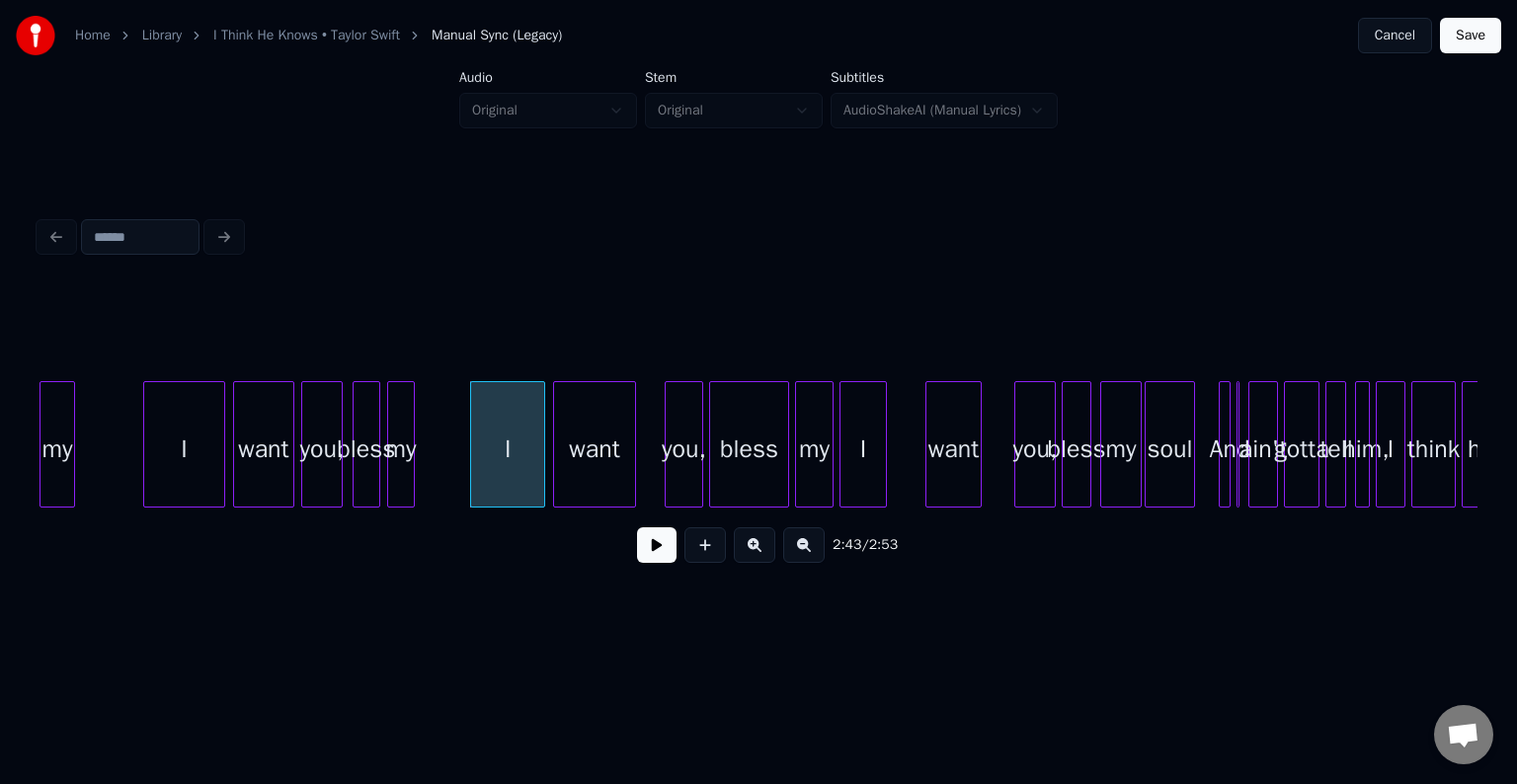 click on "want" at bounding box center [595, 449] 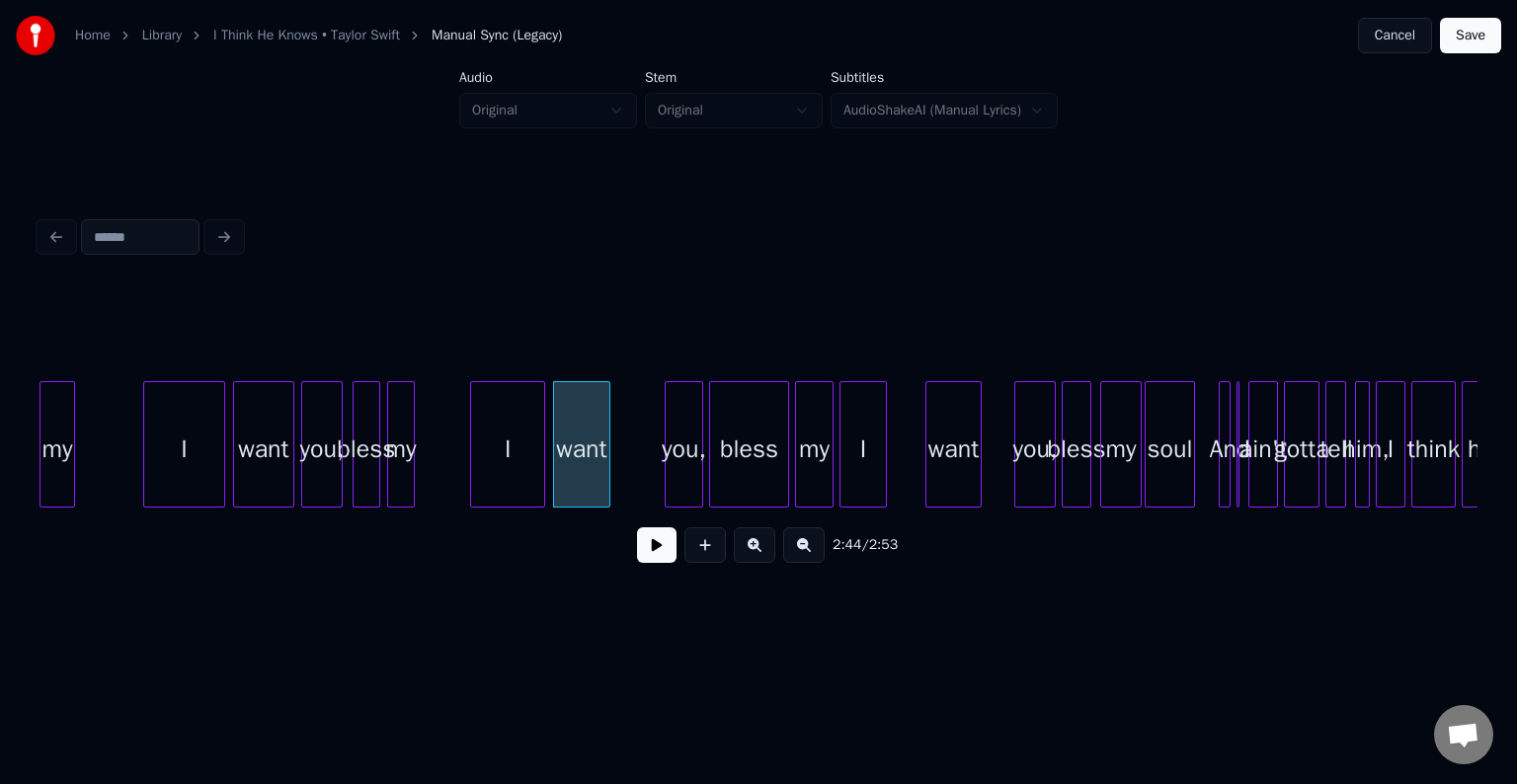 click at bounding box center (606, 444) 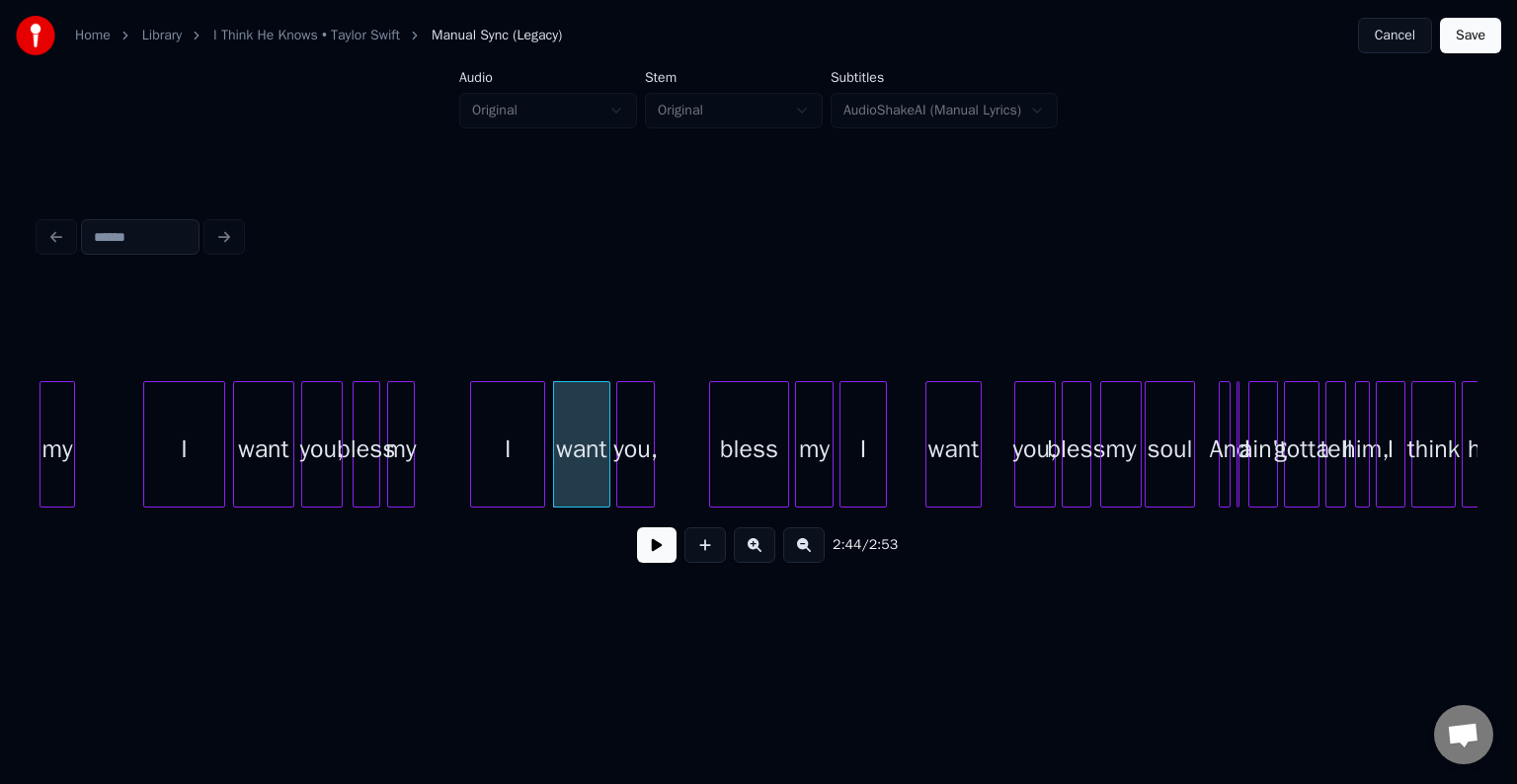 click on "you," at bounding box center [635, 449] 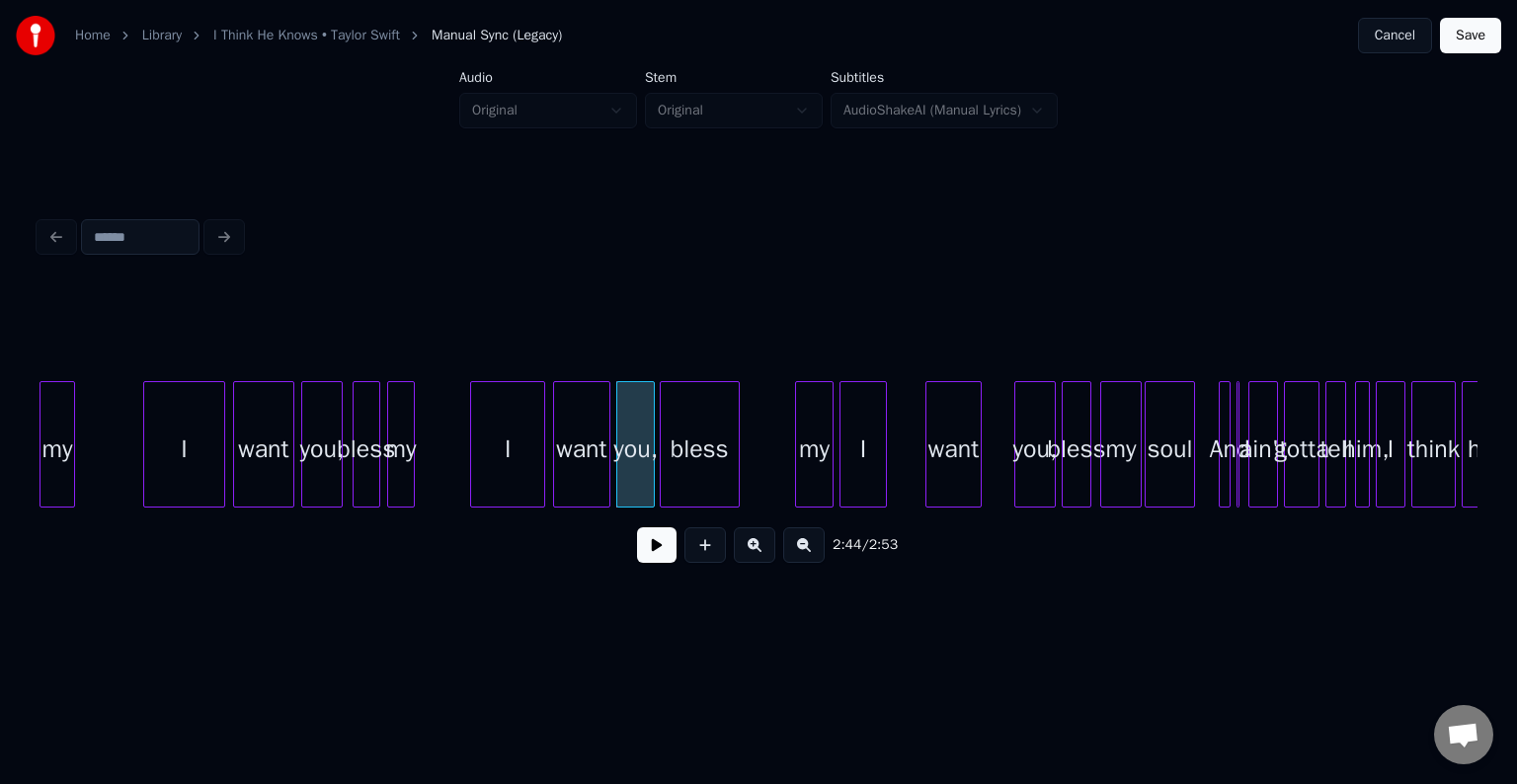 click on "bless" at bounding box center (699, 449) 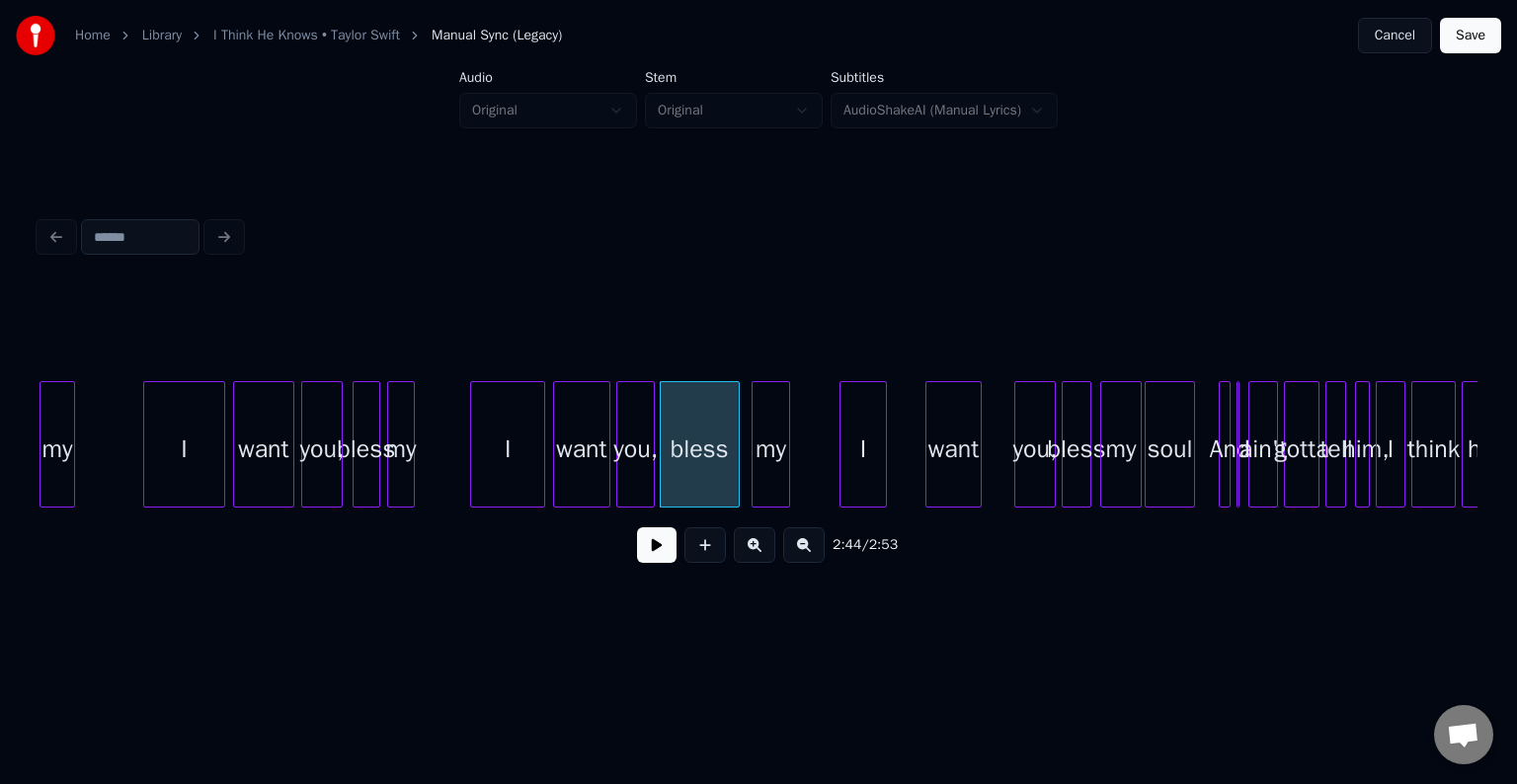 click on "my" at bounding box center [770, 449] 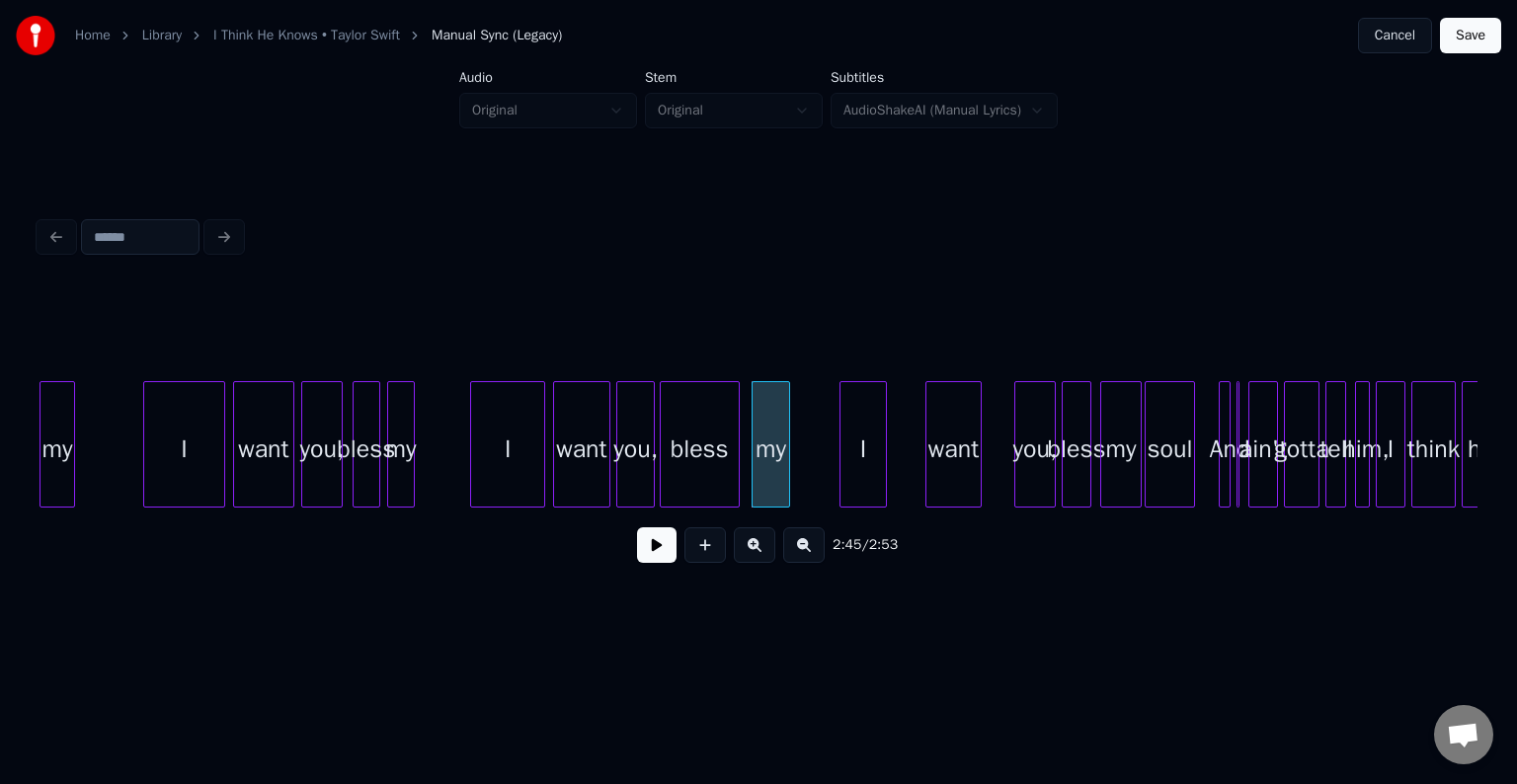 click on "I" at bounding box center [508, 449] 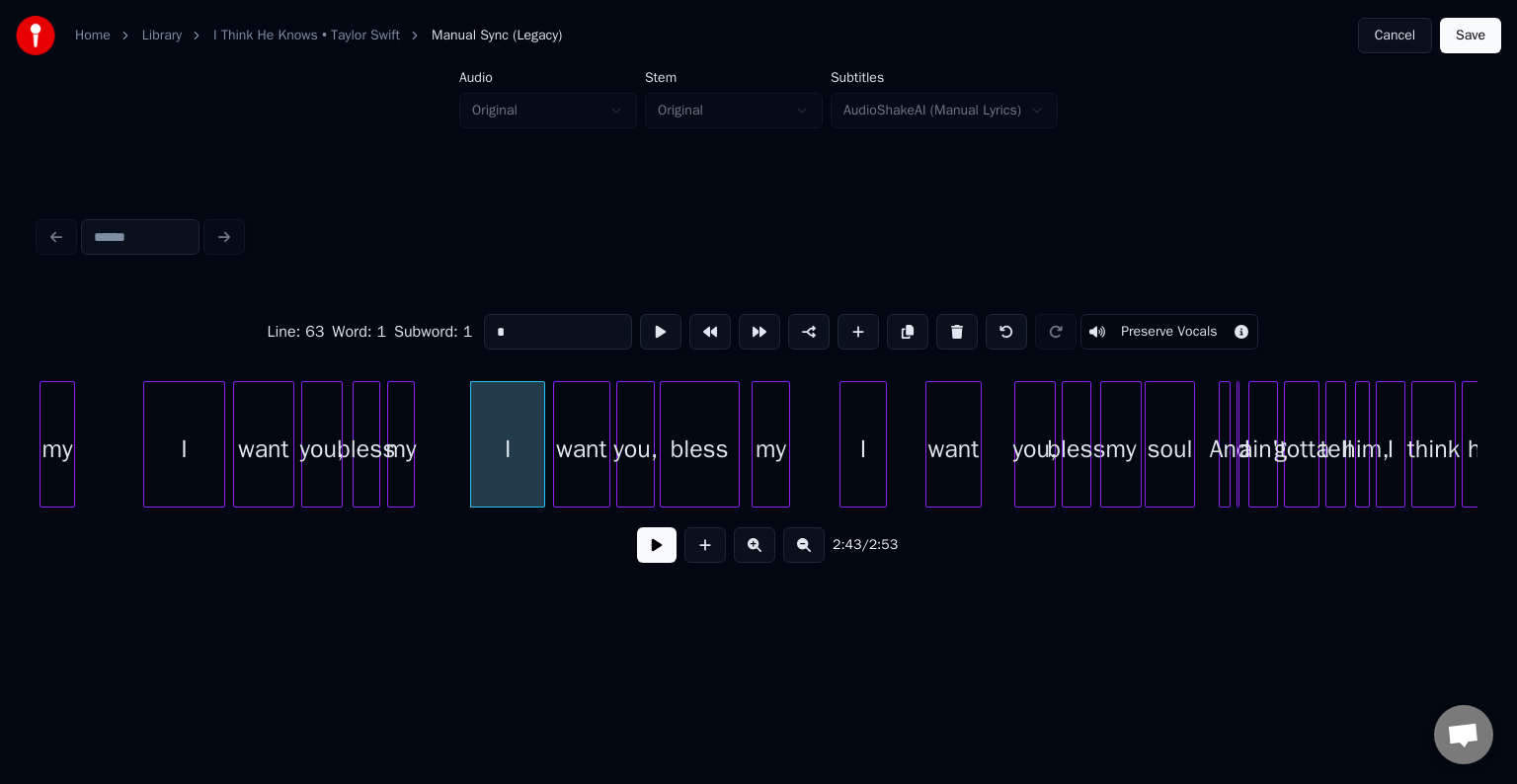 click at bounding box center [657, 545] 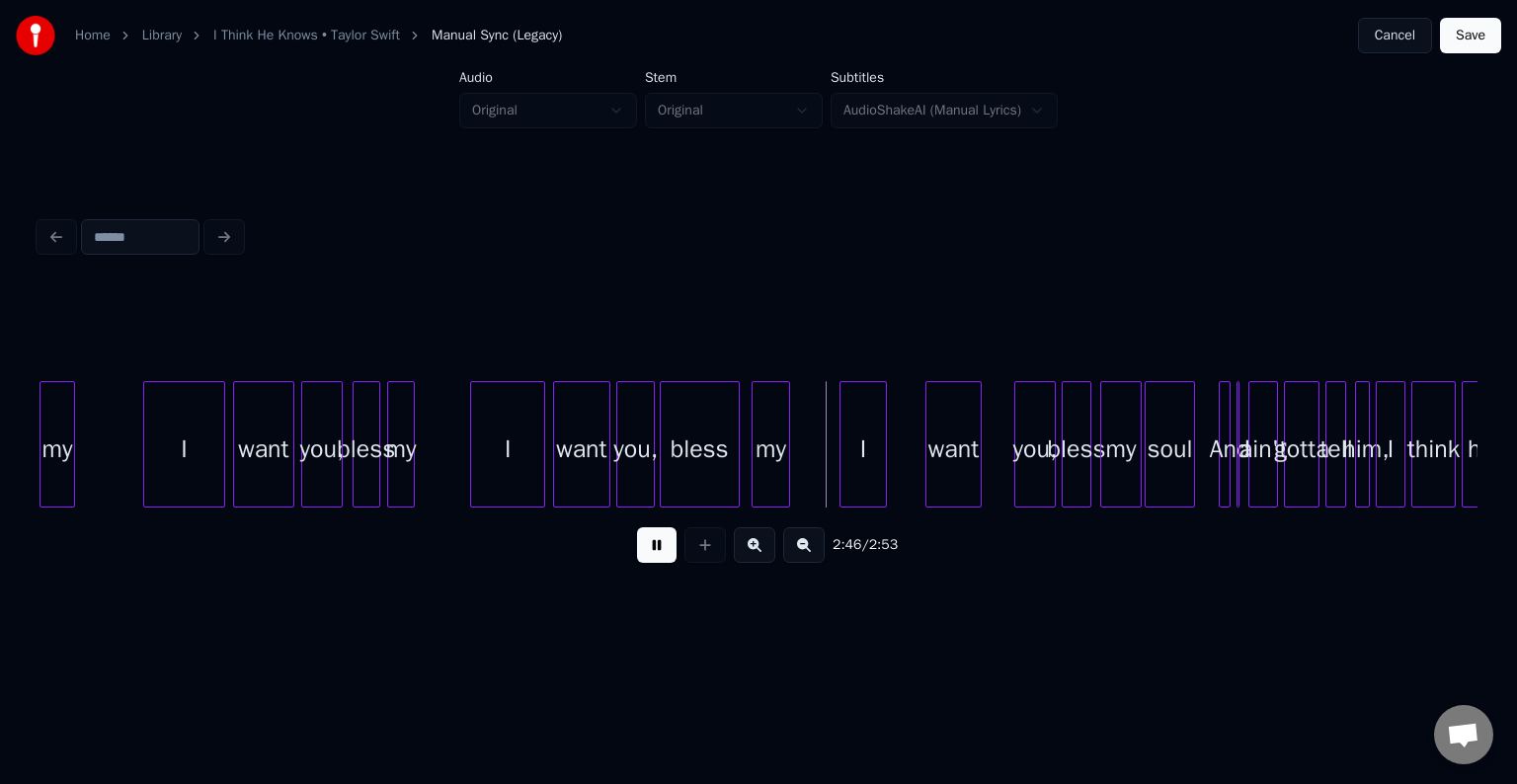 click at bounding box center [657, 545] 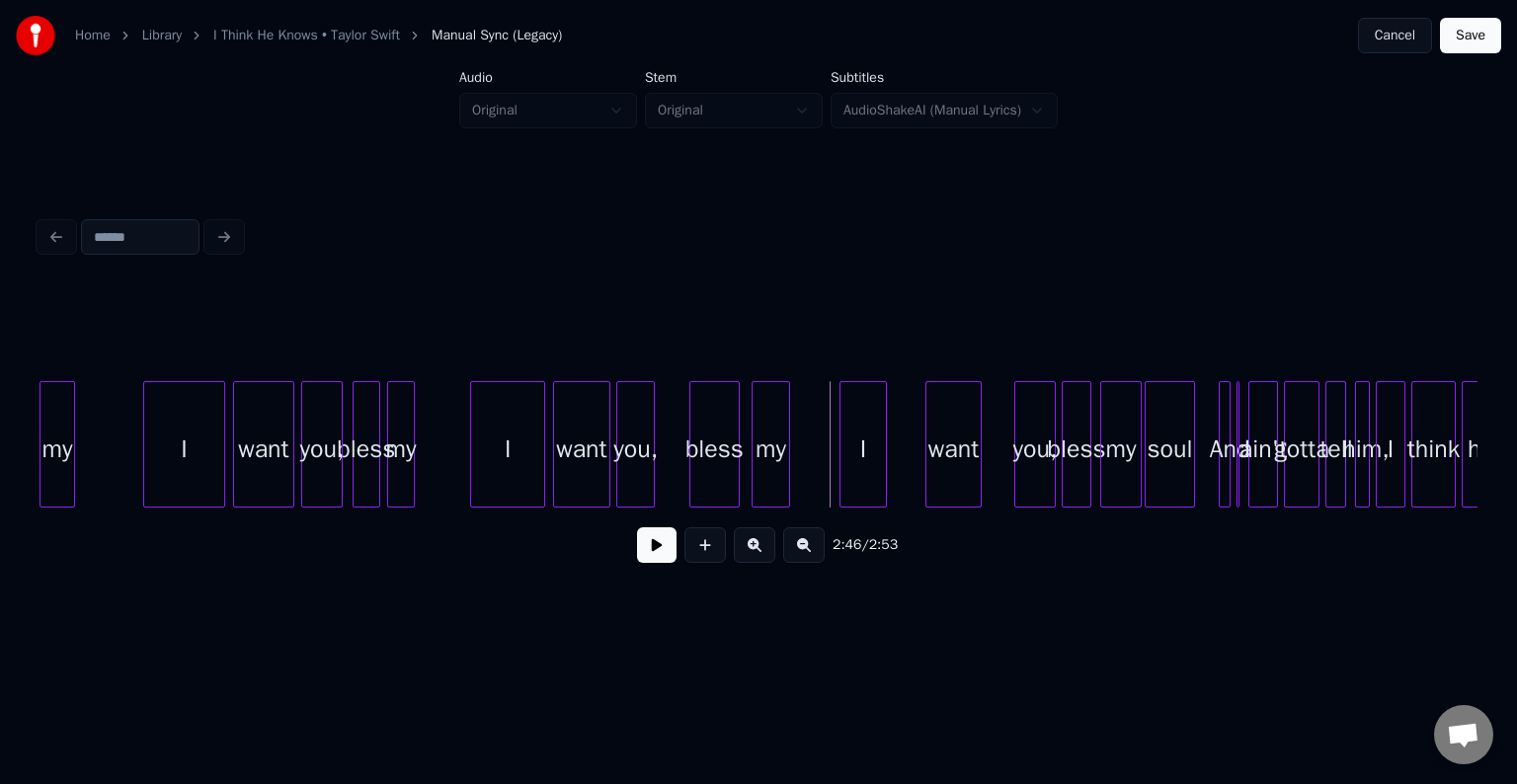 click at bounding box center [693, 444] 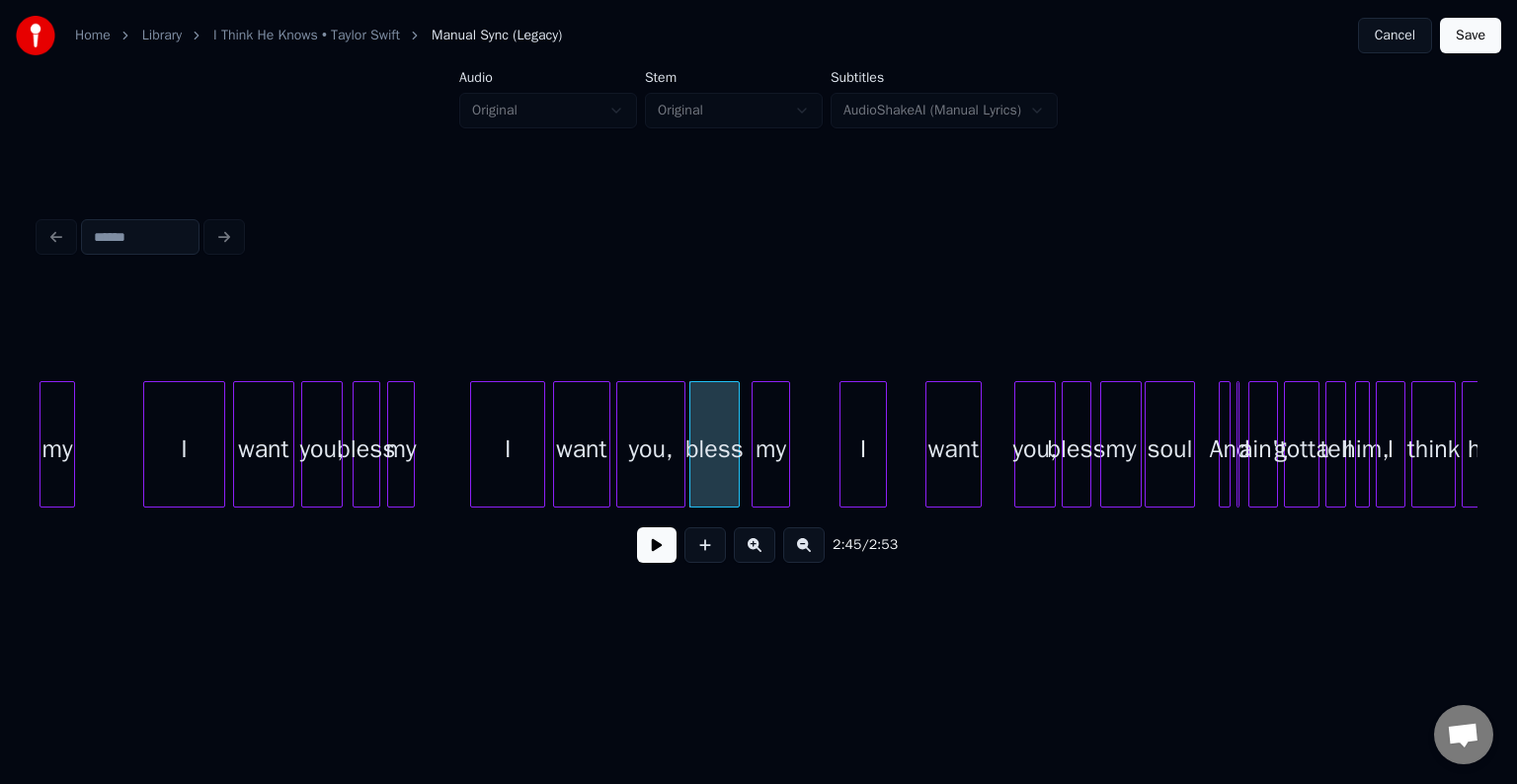 click at bounding box center [681, 444] 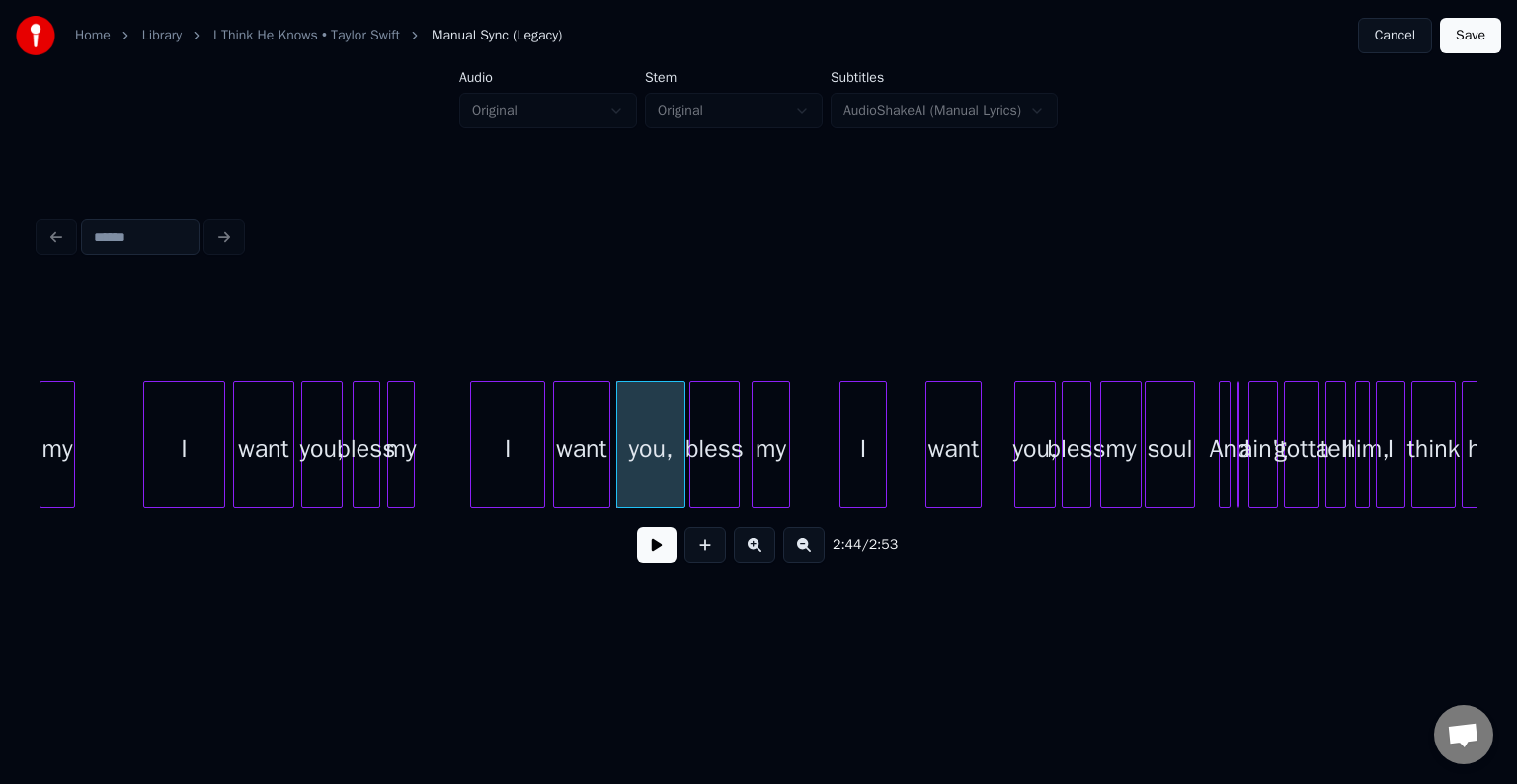 click on "I" at bounding box center [508, 449] 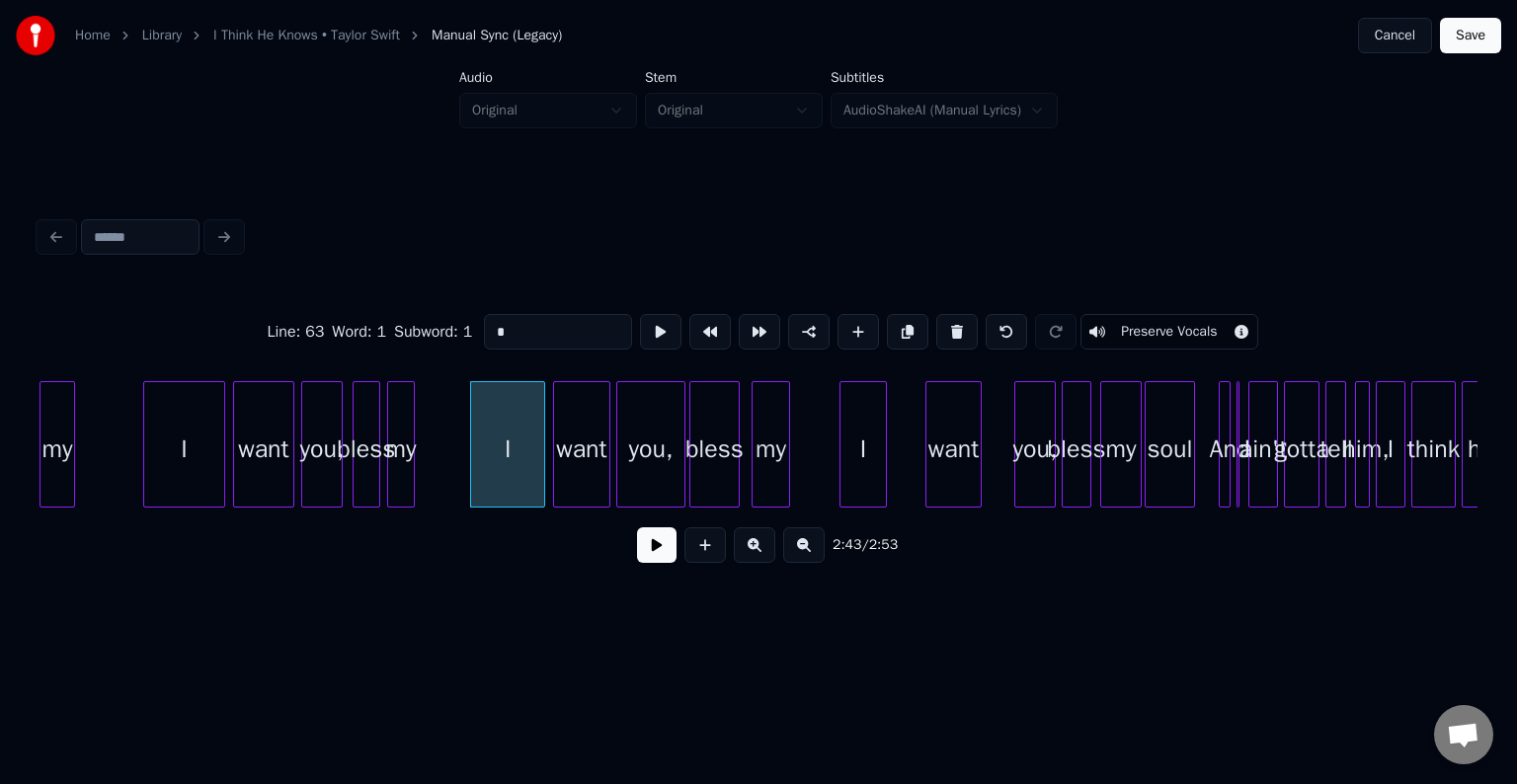 click at bounding box center [657, 545] 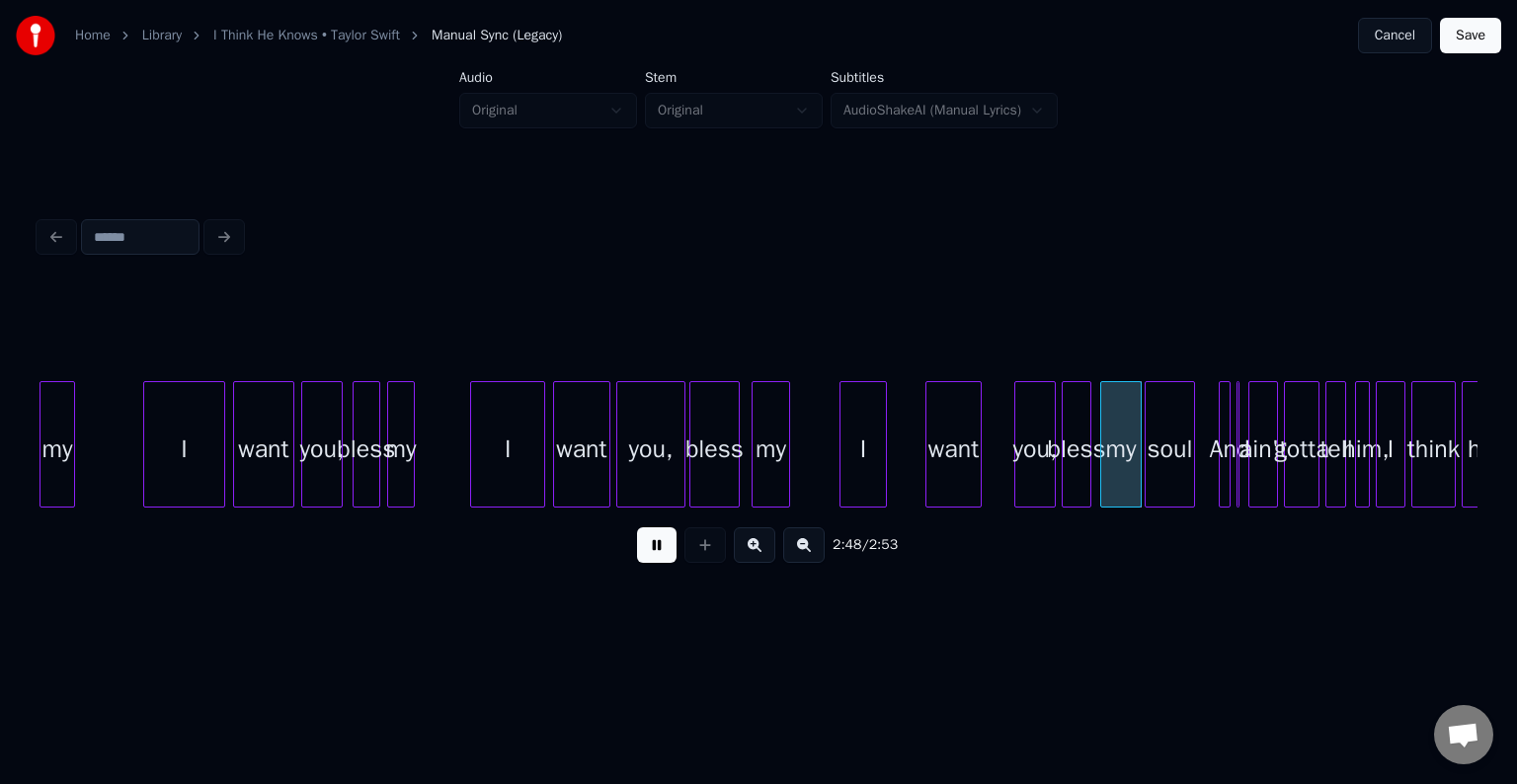 click at bounding box center (657, 545) 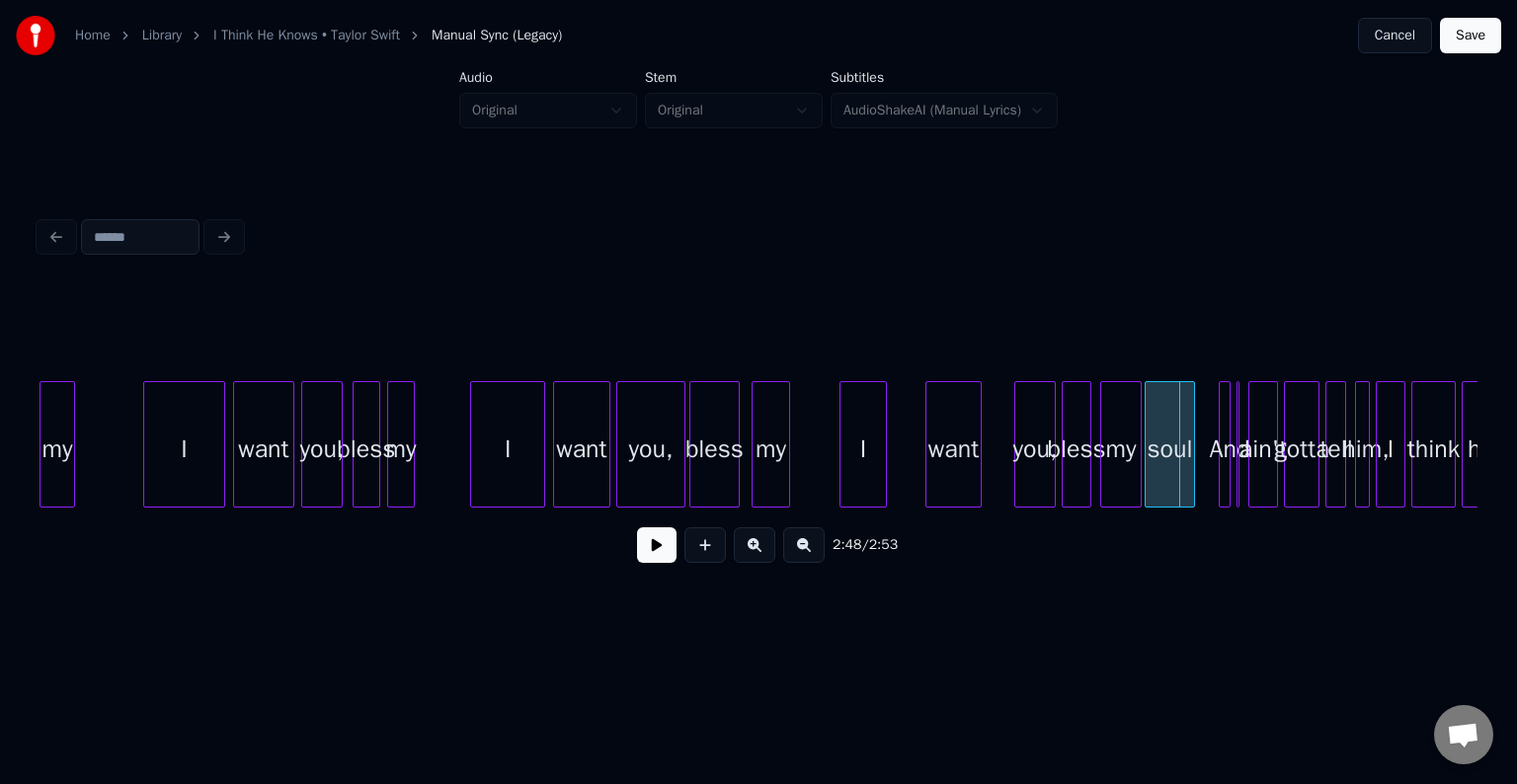 click on "I" at bounding box center (185, 449) 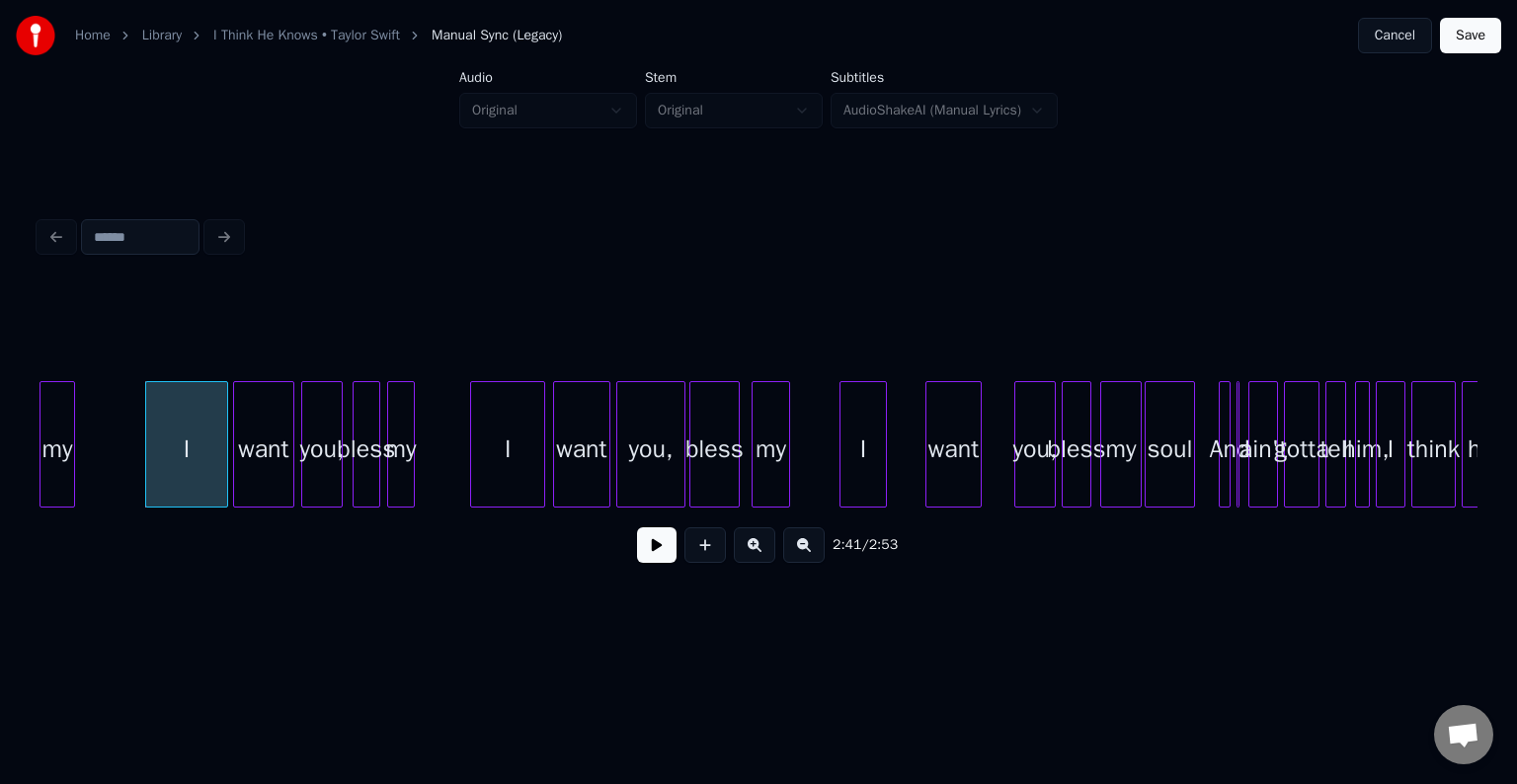 click at bounding box center [657, 545] 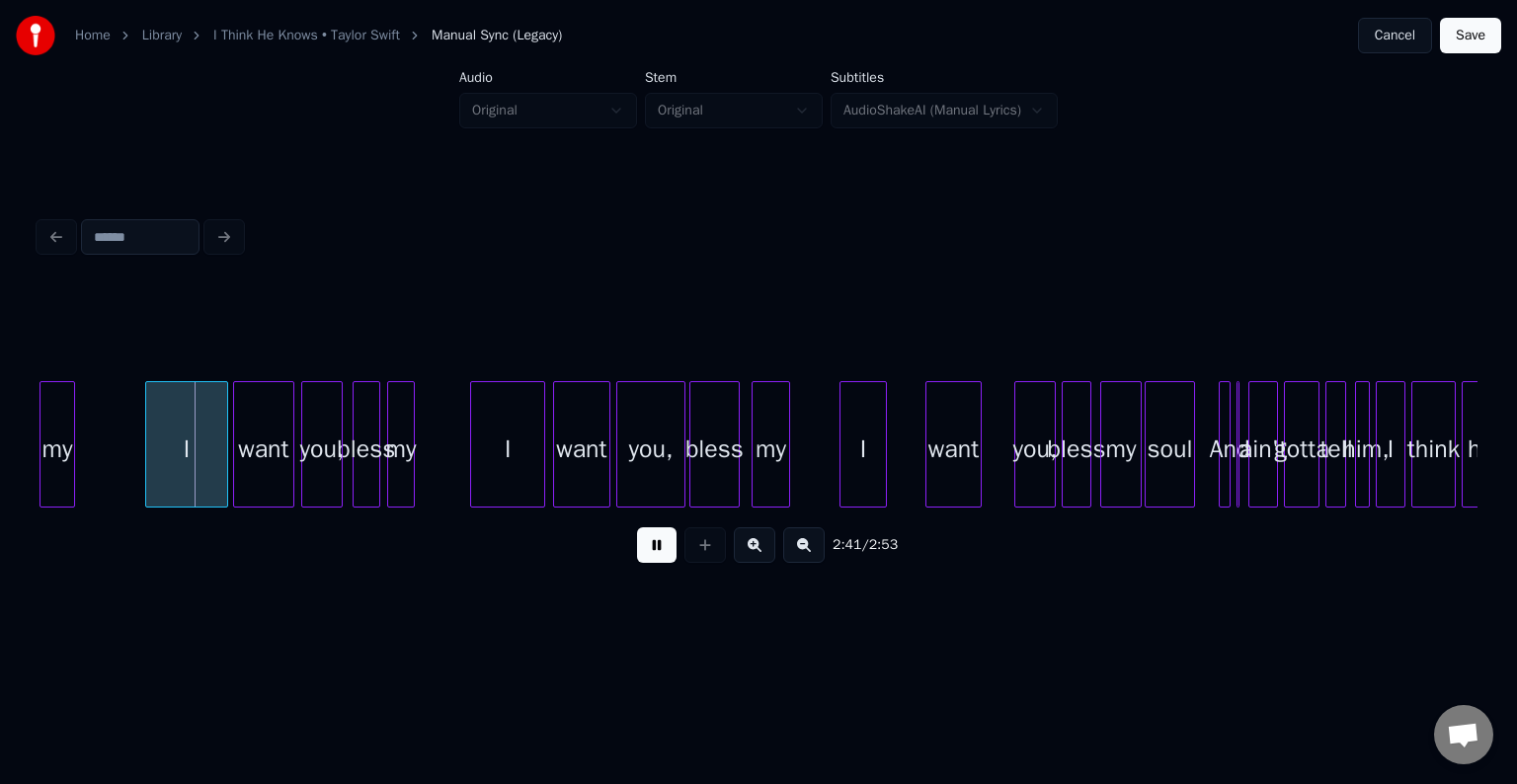 click at bounding box center [657, 545] 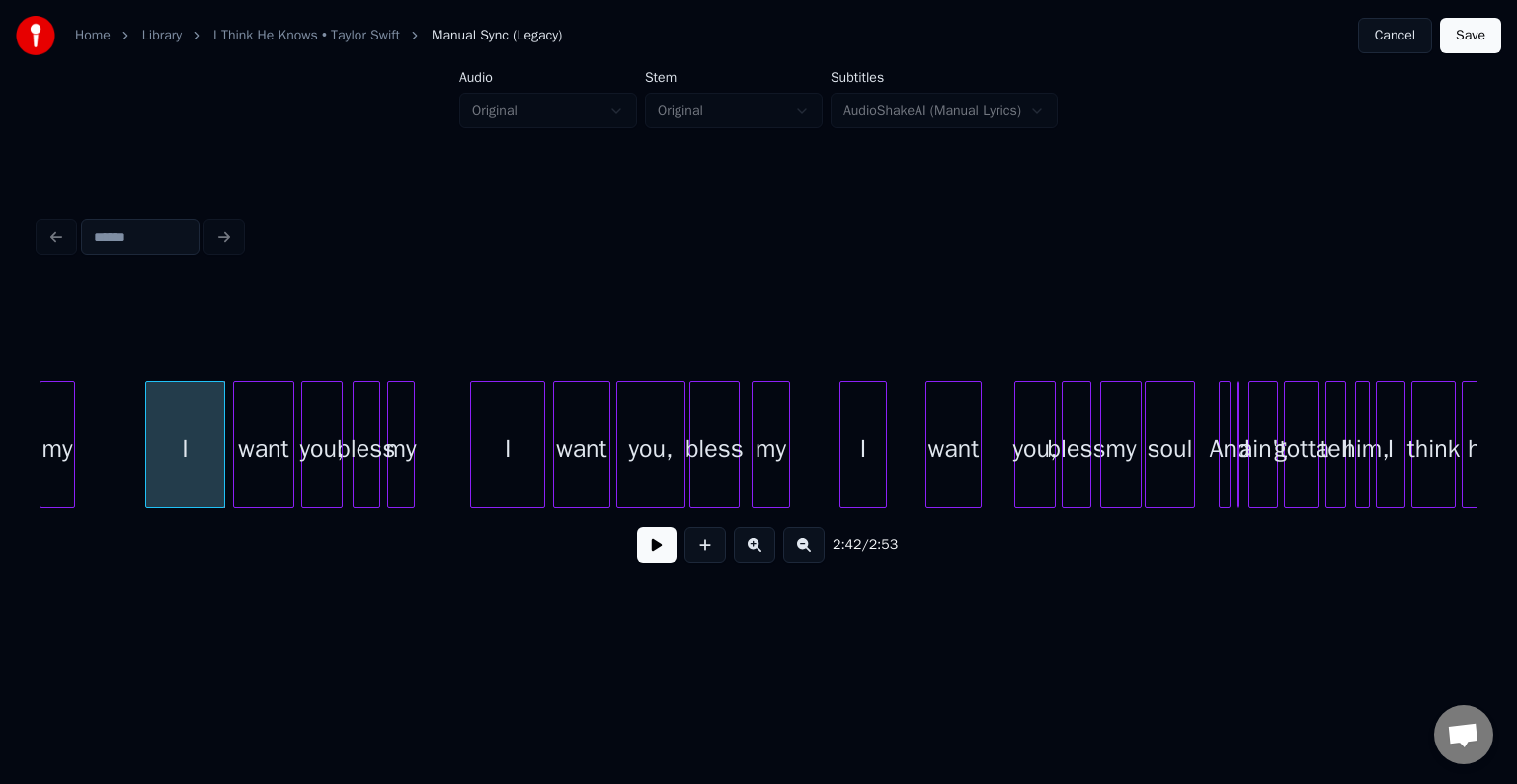 click at bounding box center [221, 444] 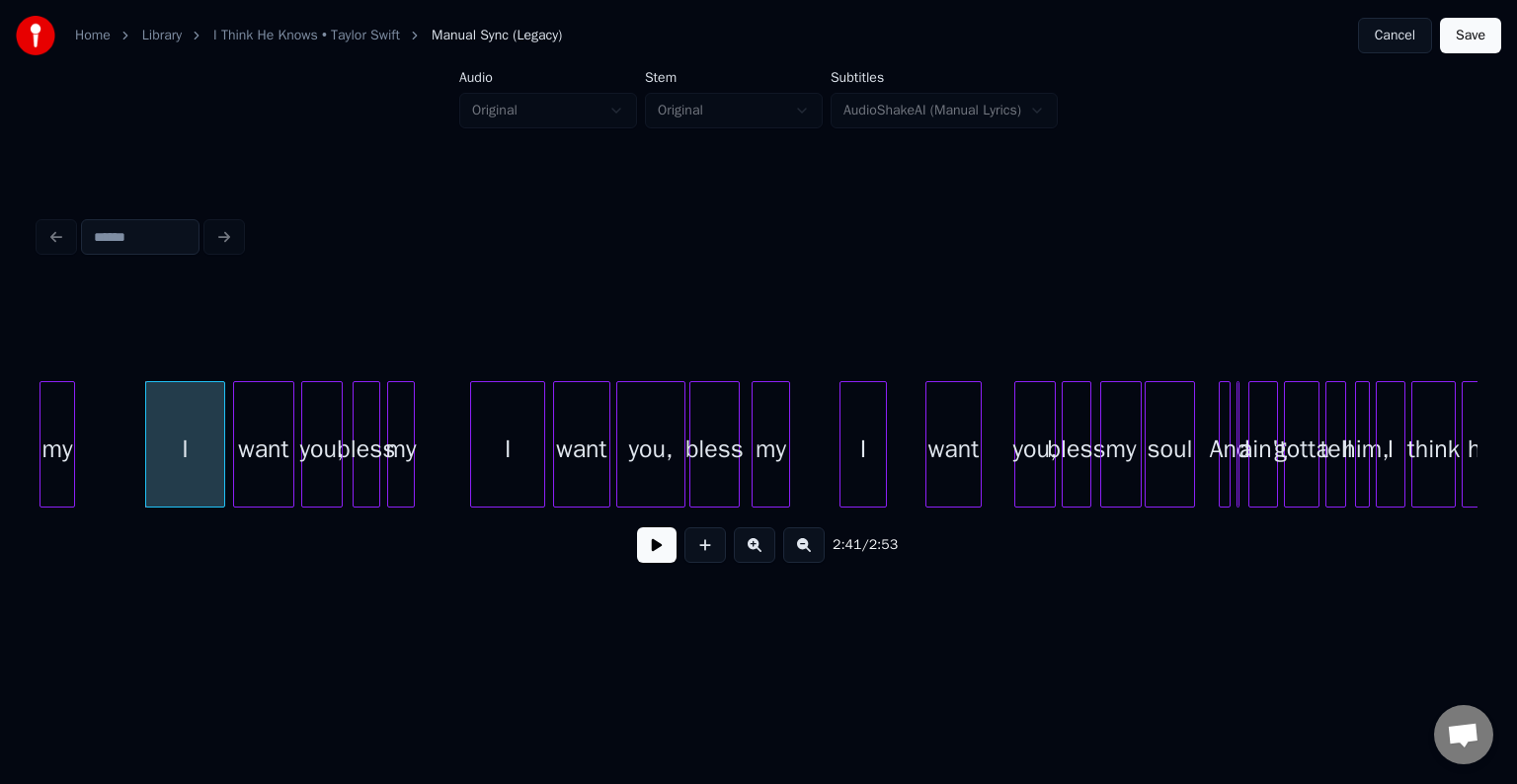 click at bounding box center [657, 545] 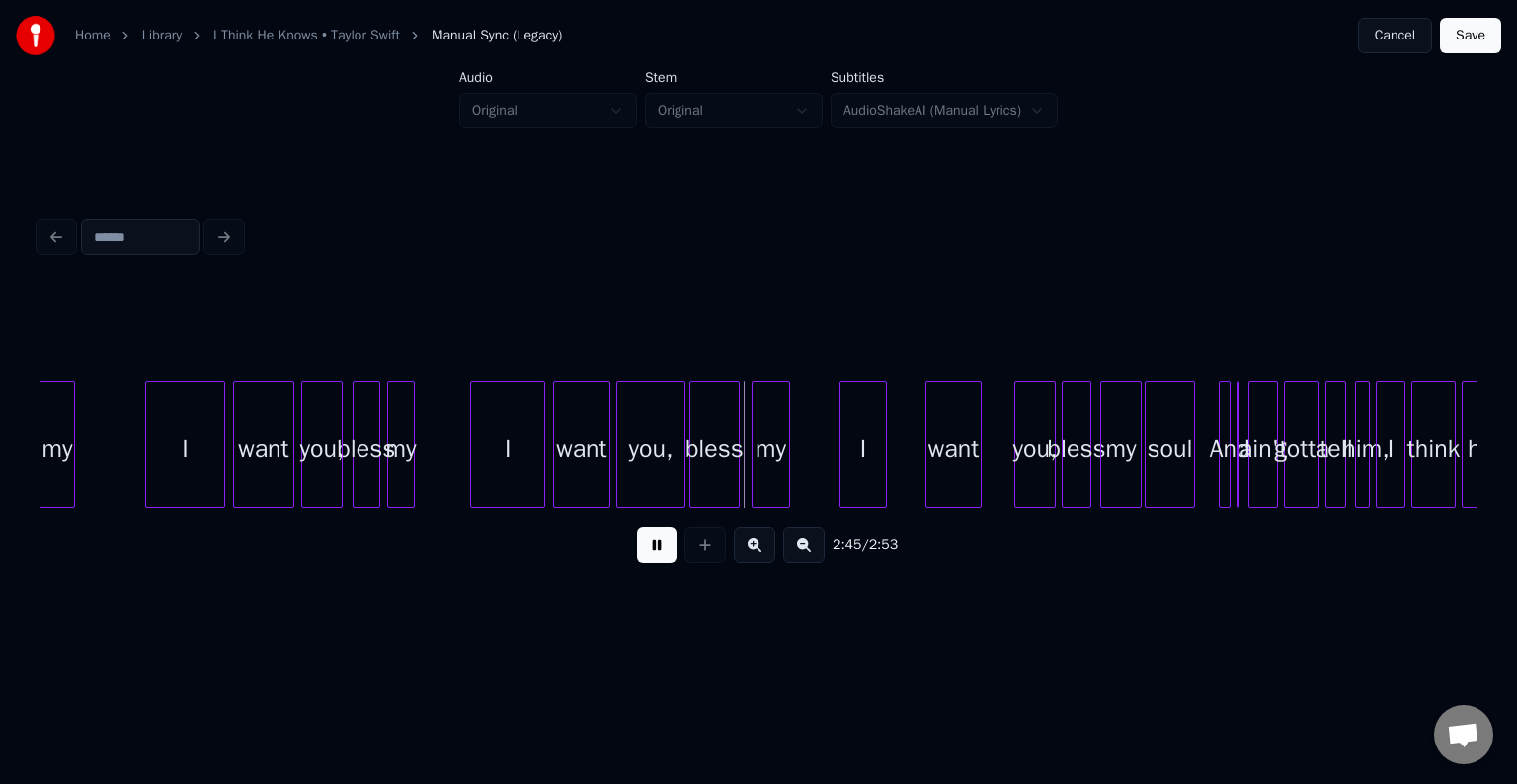 click at bounding box center [657, 545] 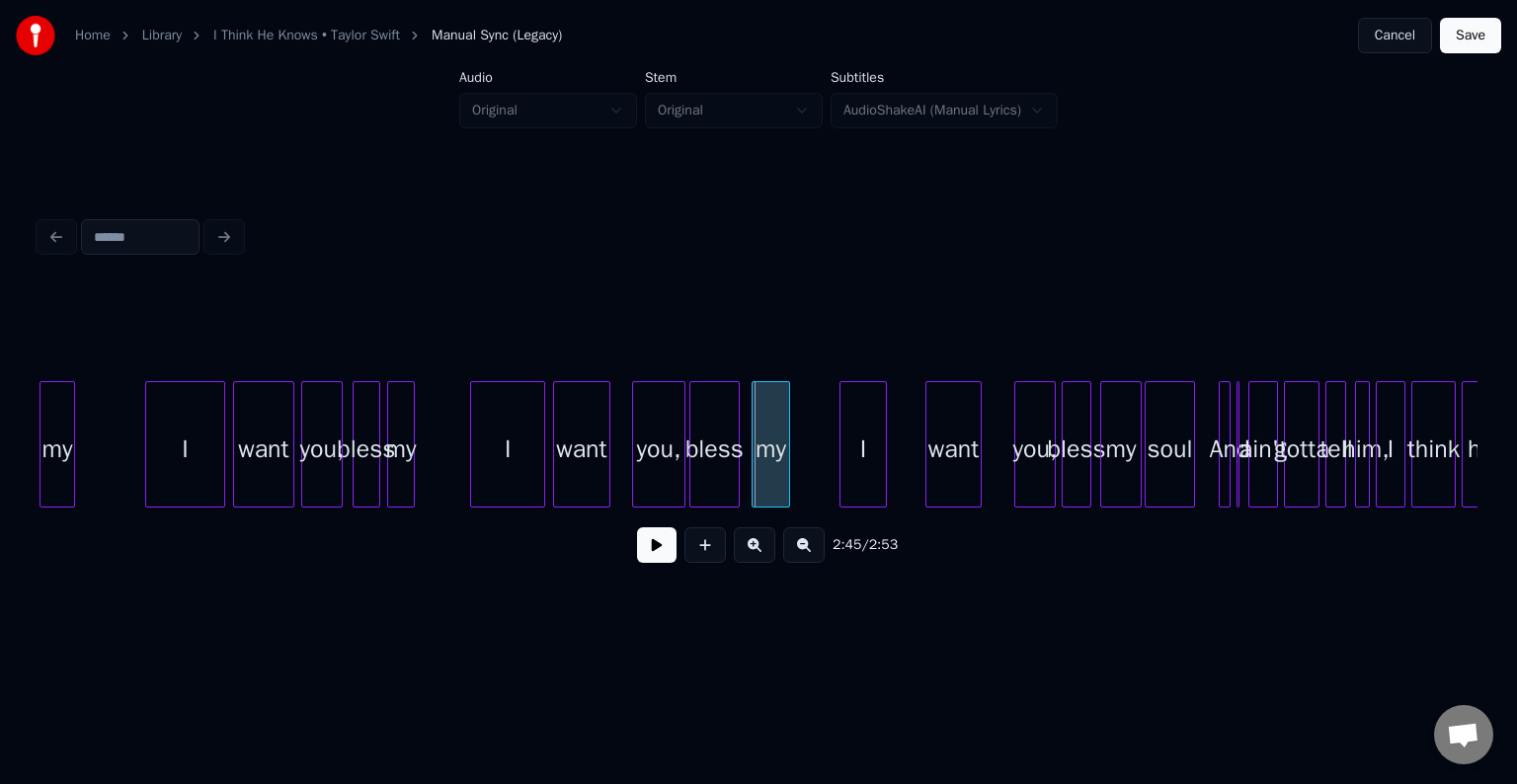 click at bounding box center [636, 444] 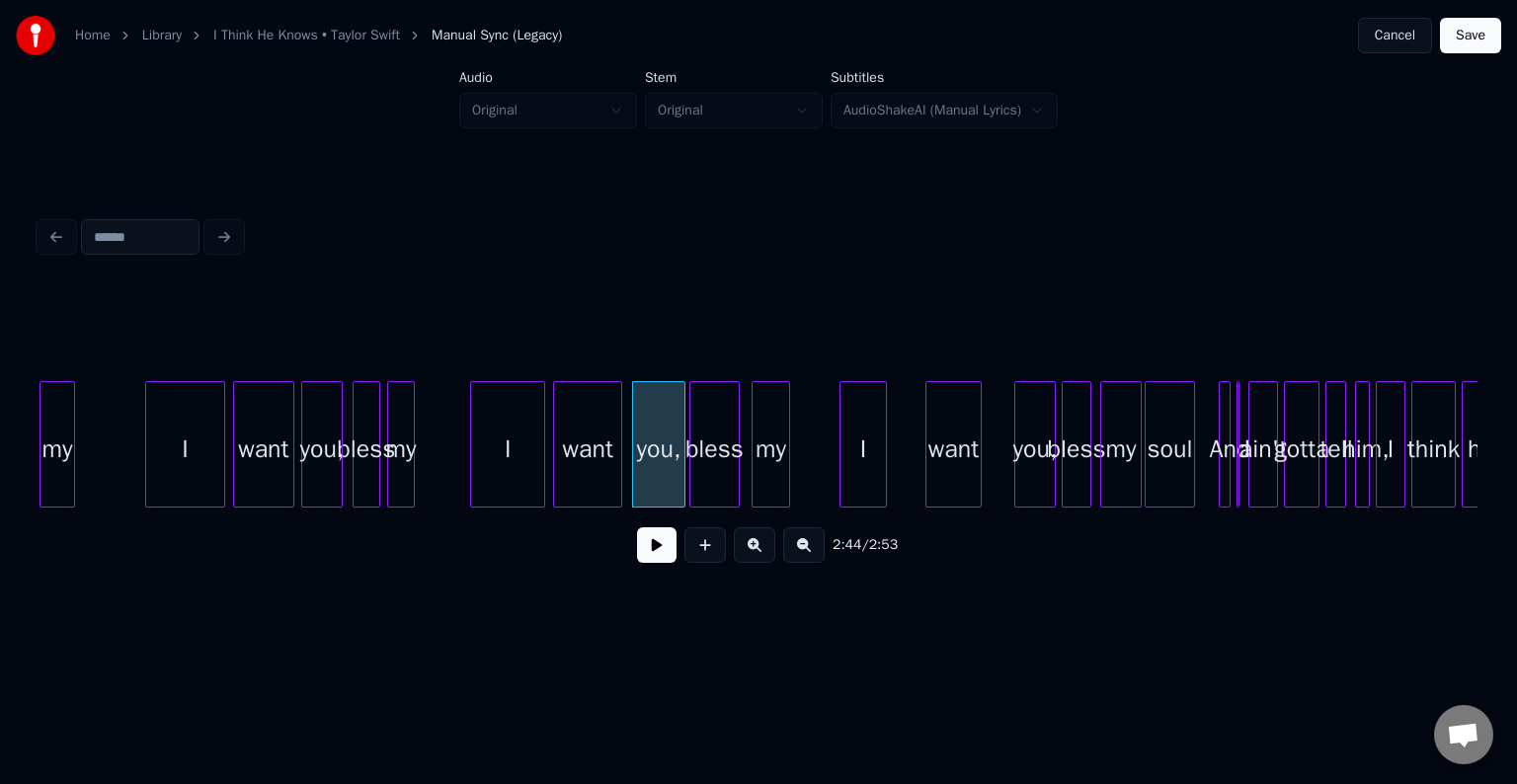 click at bounding box center (618, 444) 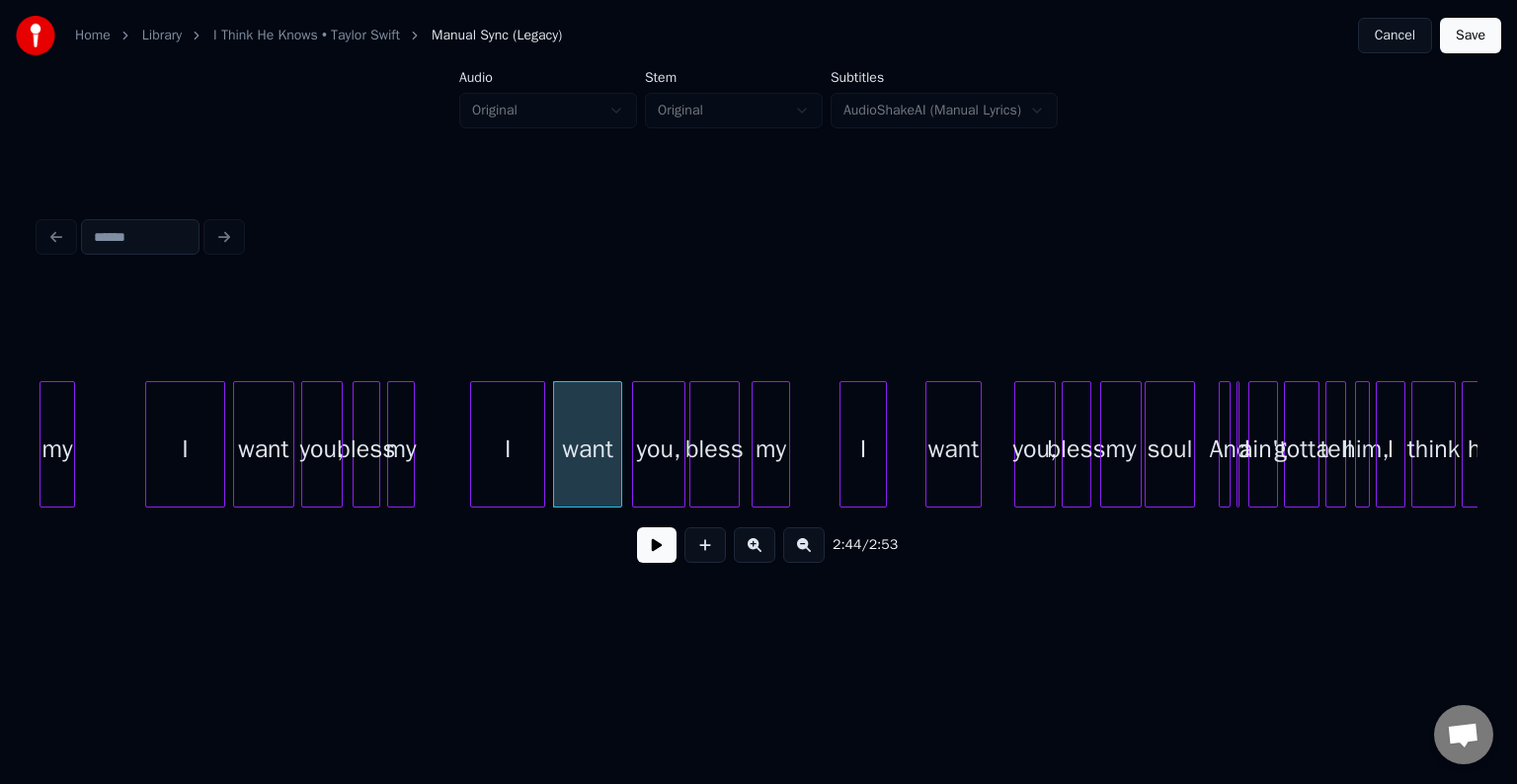click on "I" at bounding box center [508, 449] 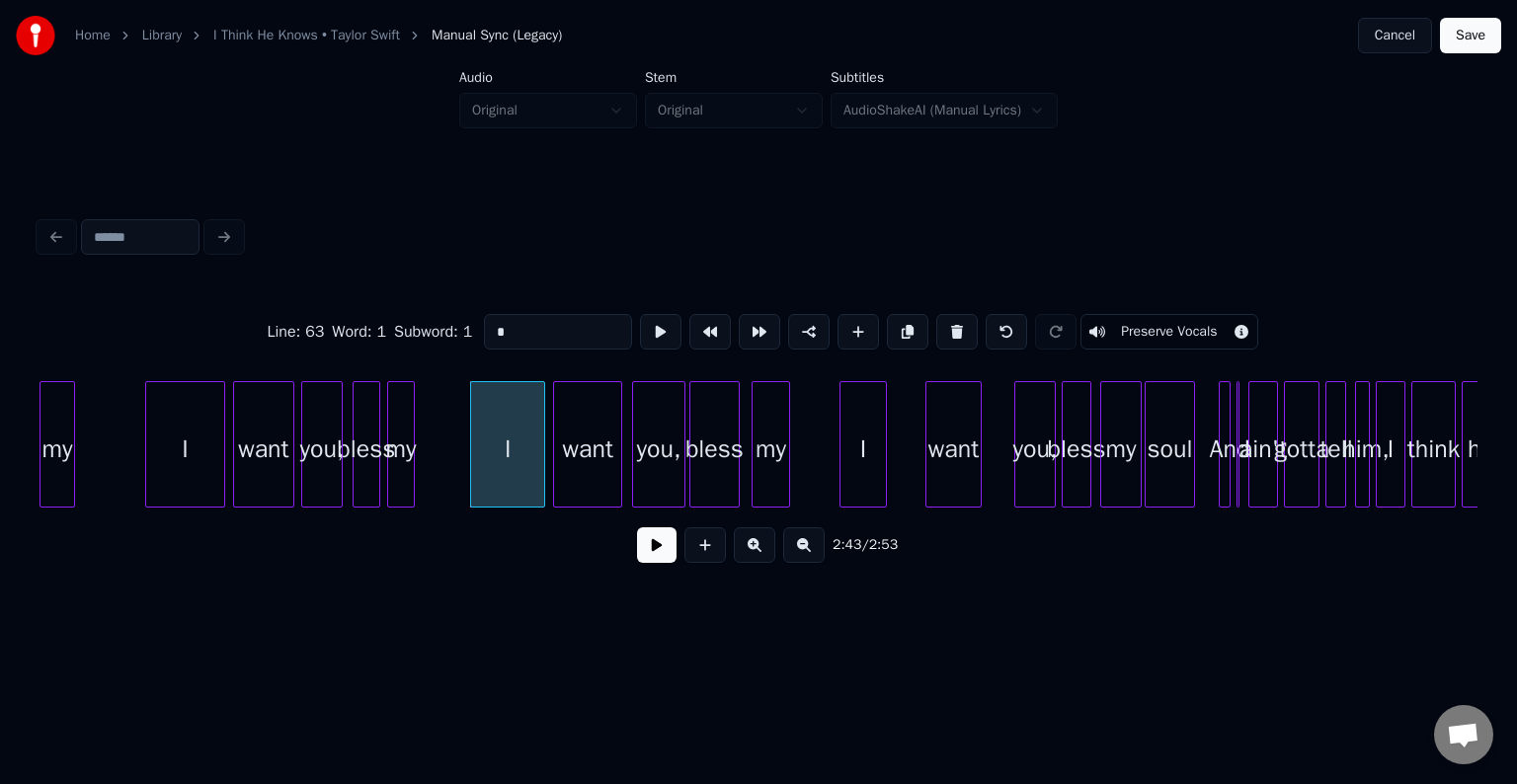 click at bounding box center (657, 545) 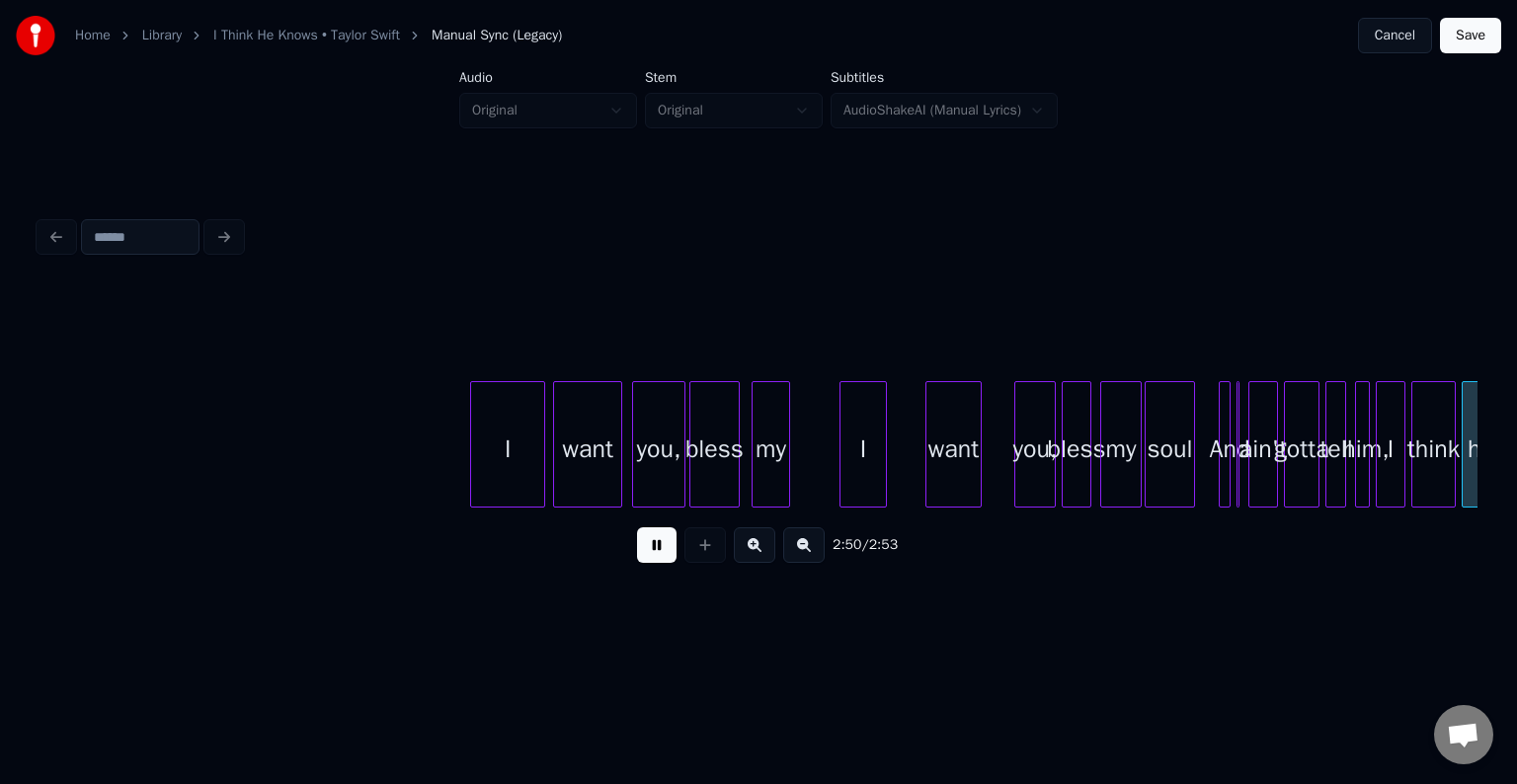 scroll, scrollTop: 0, scrollLeft: 24258, axis: horizontal 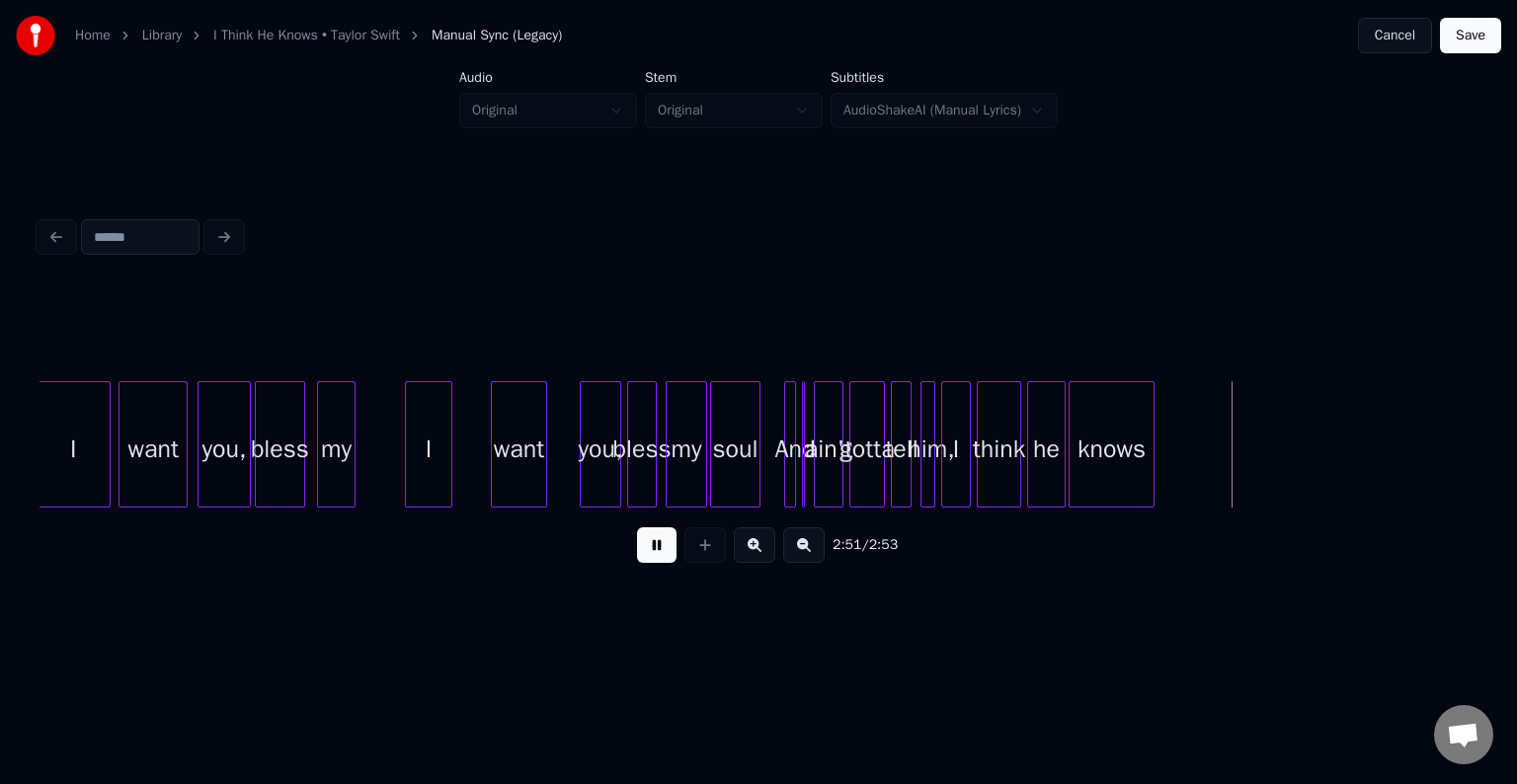 click at bounding box center [657, 545] 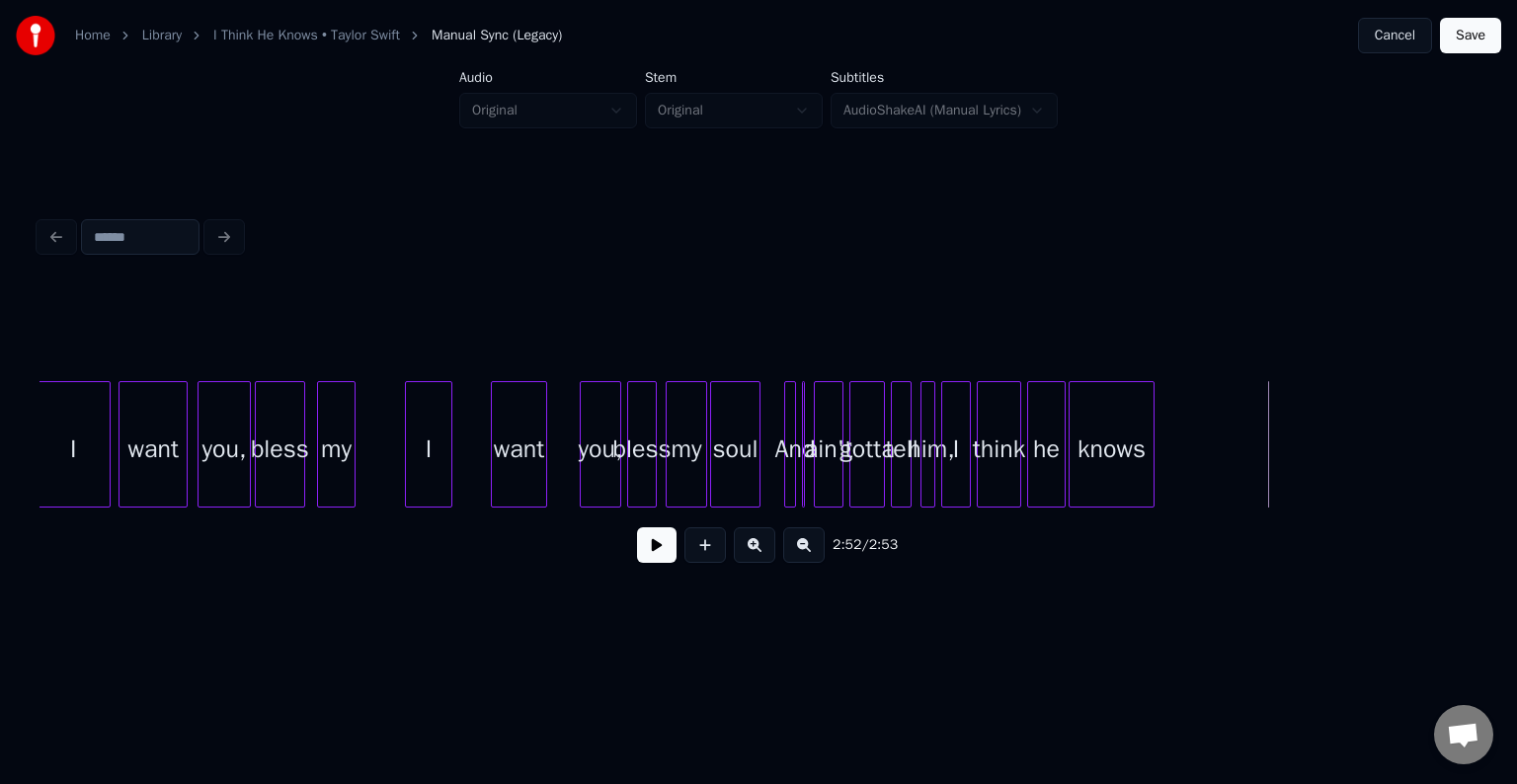 click on "Save" at bounding box center [1471, 36] 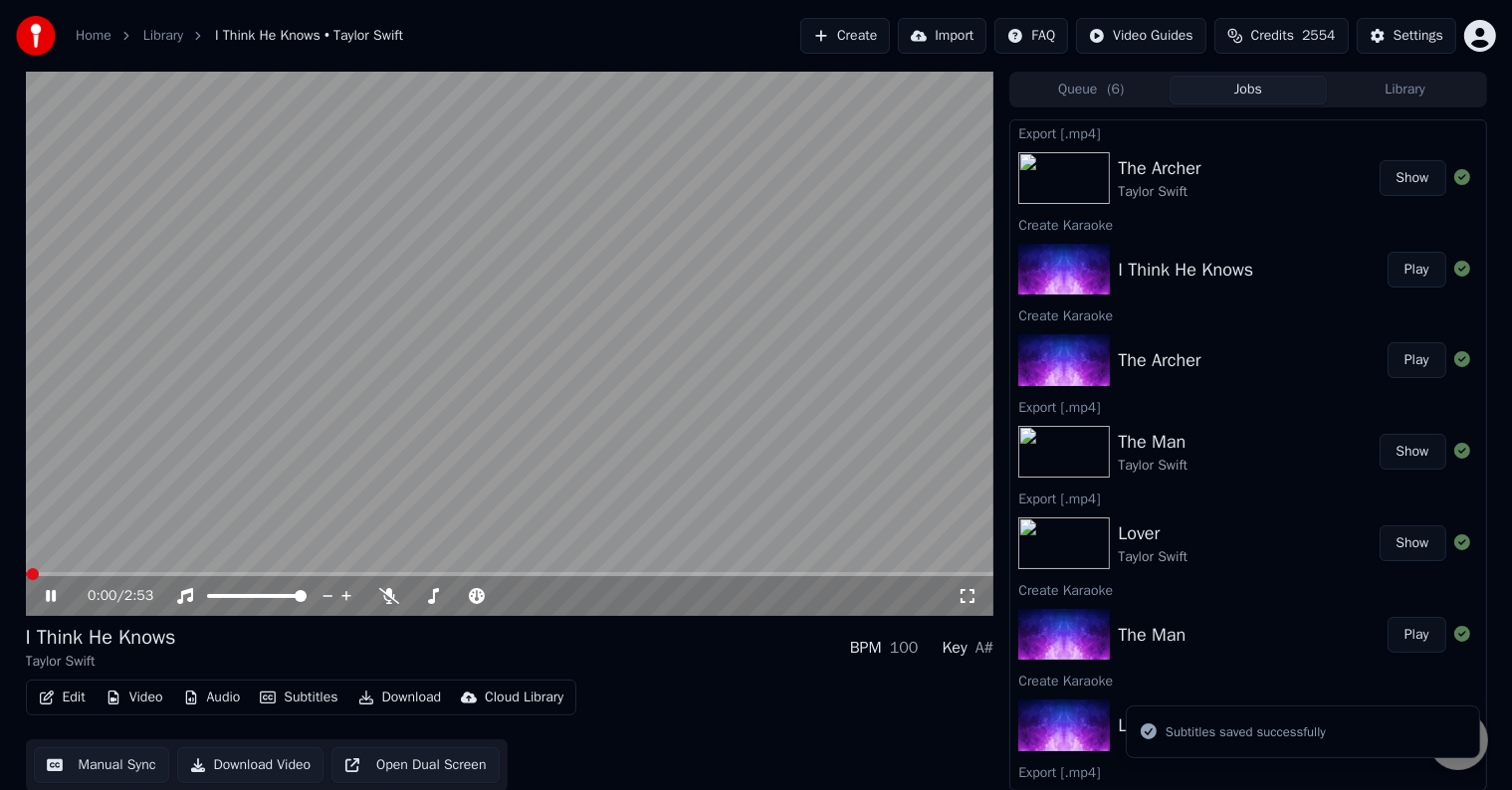 click on "Download" at bounding box center (400, 697) 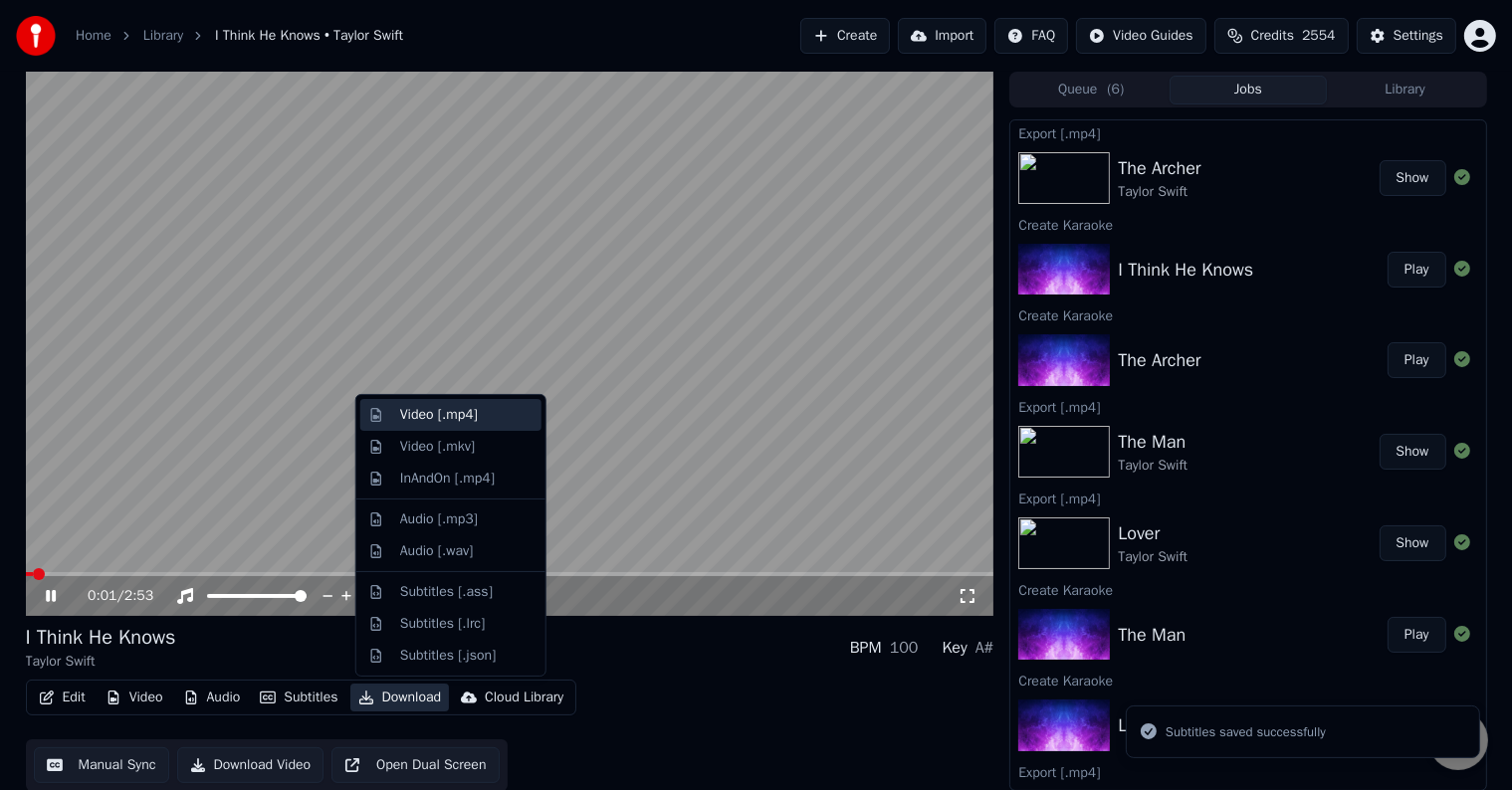 click on "Video [.mp4]" at bounding box center (439, 415) 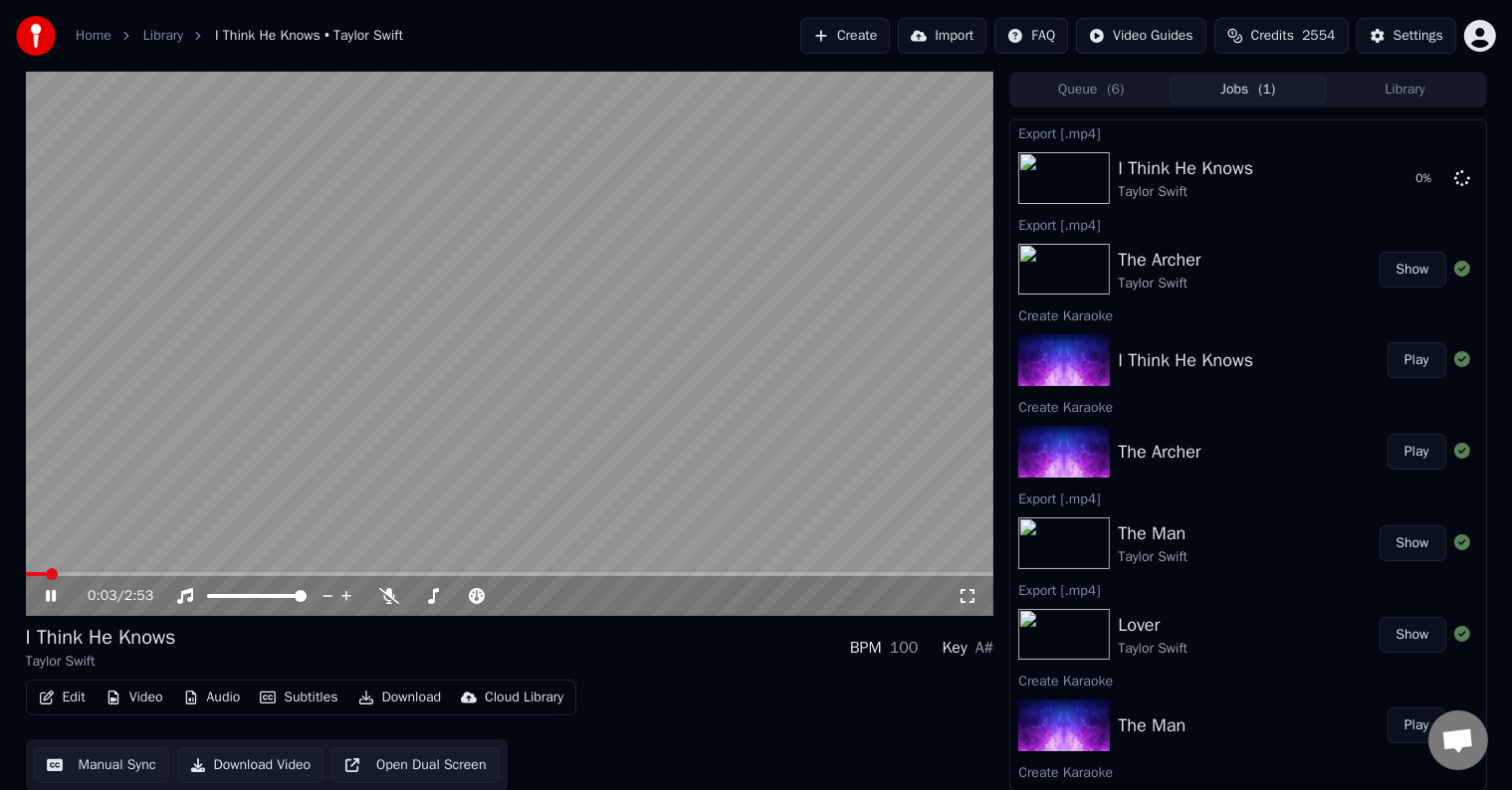 click 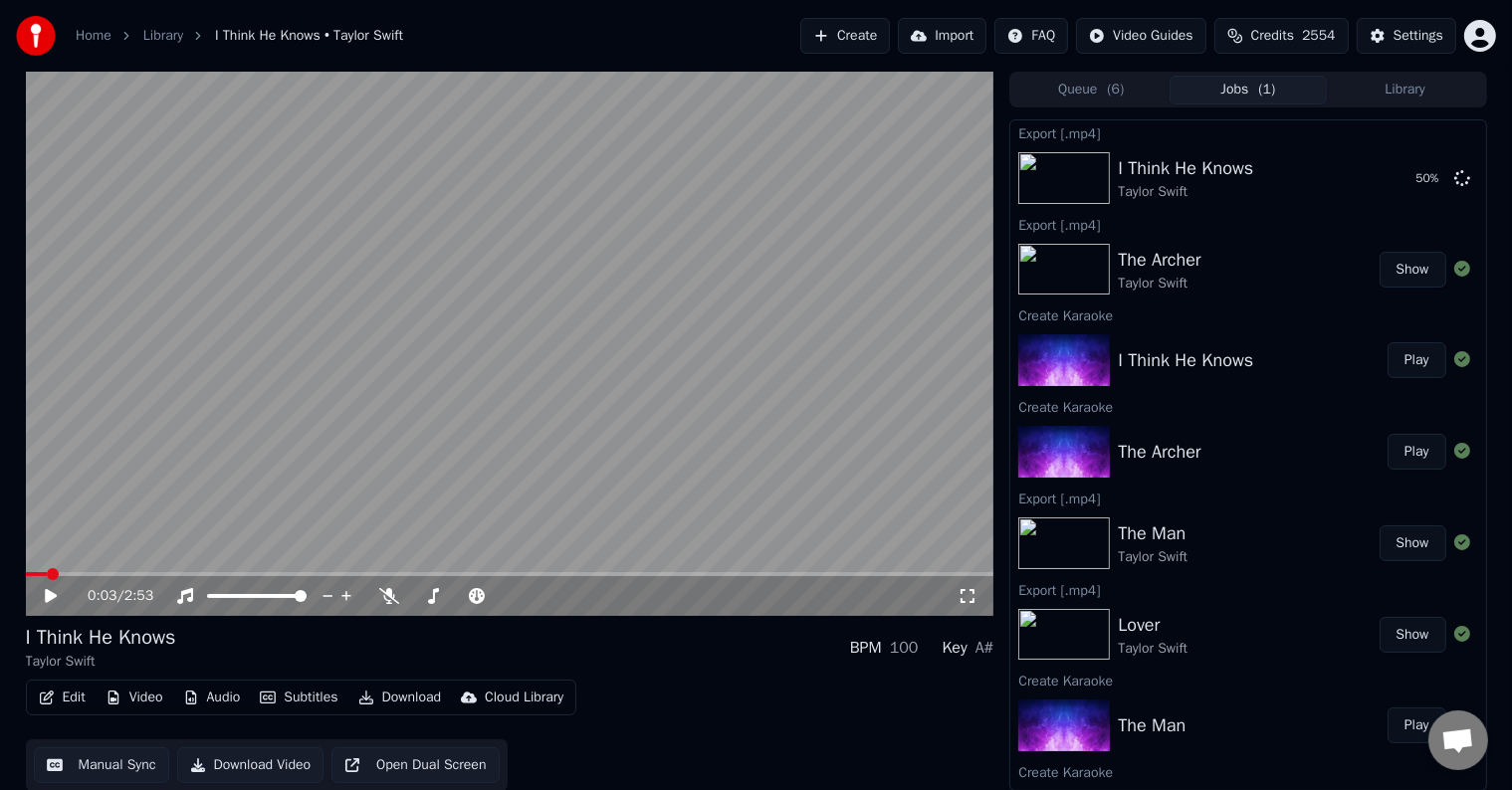 click on "Create" at bounding box center [845, 36] 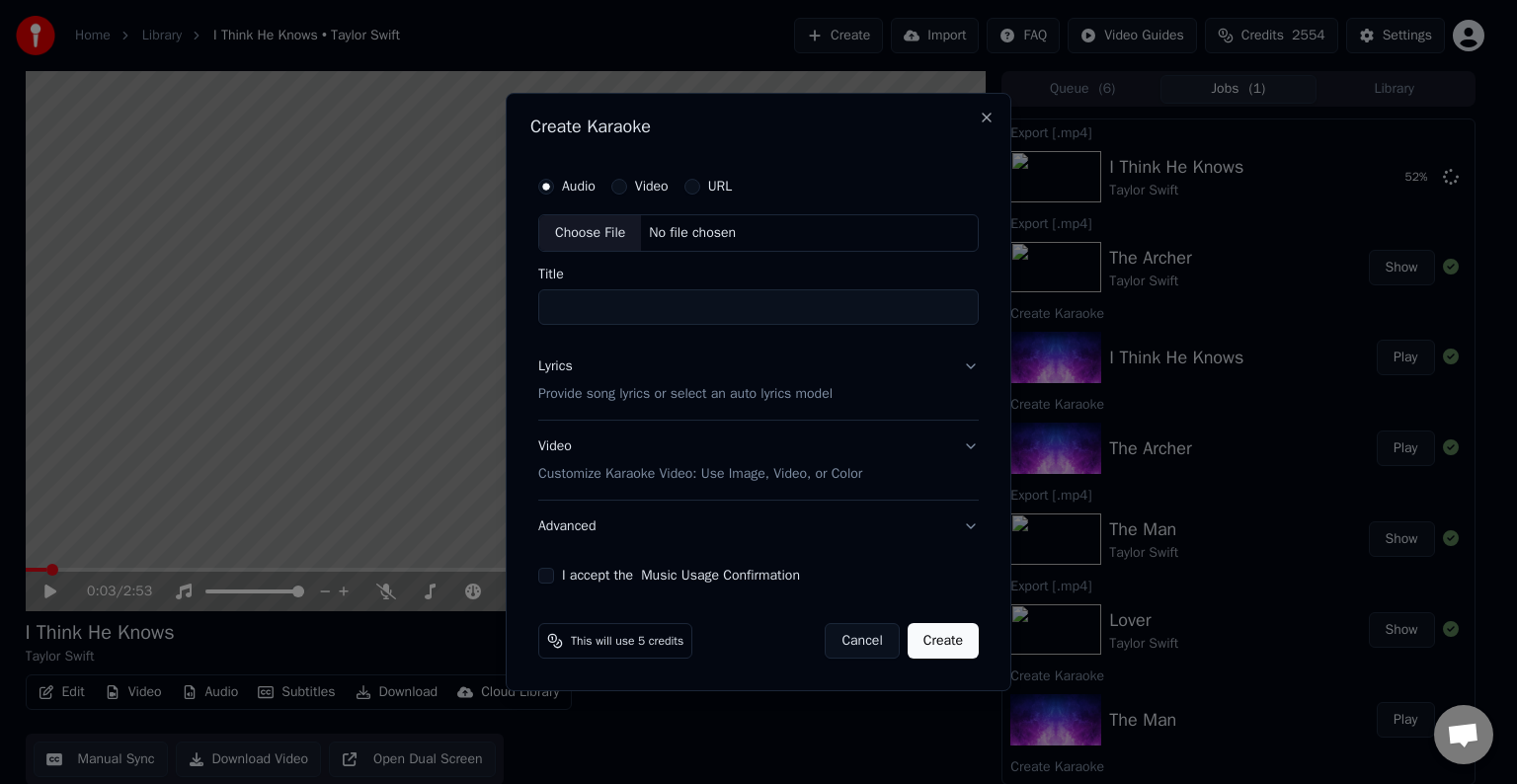 click on "Choose File" at bounding box center (590, 233) 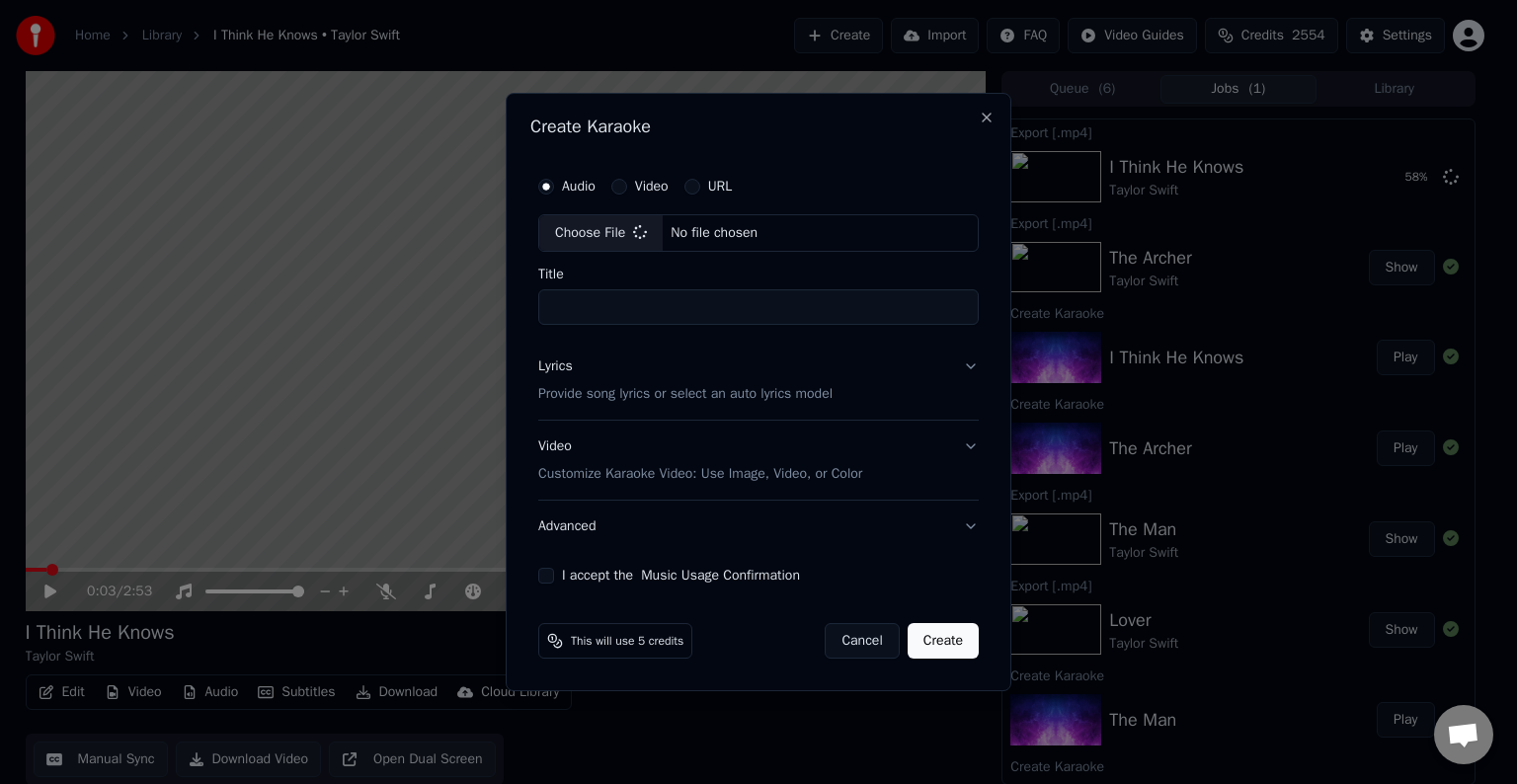 type on "**********" 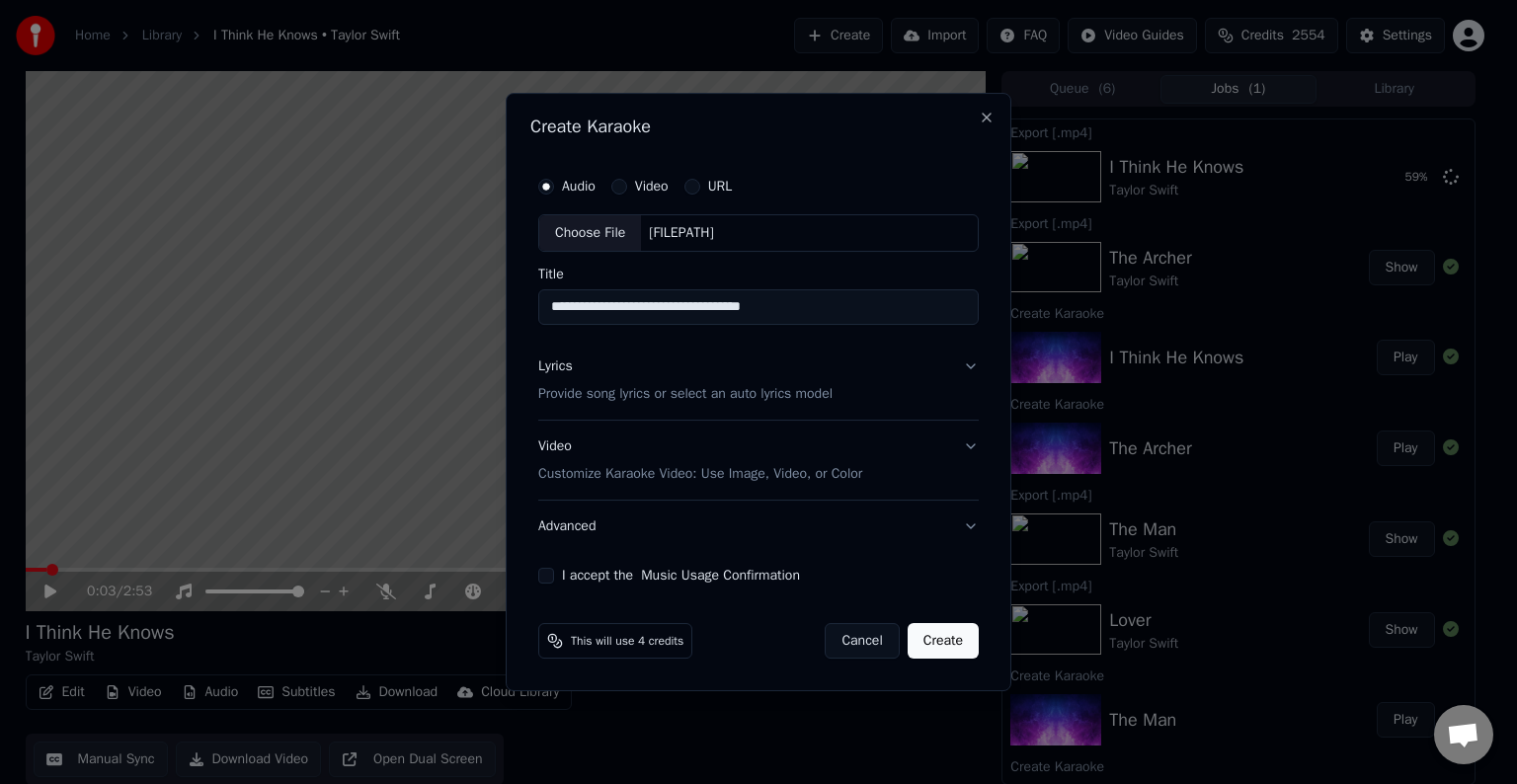 click on "Lyrics Provide song lyrics or select an auto lyrics model" at bounding box center [758, 380] 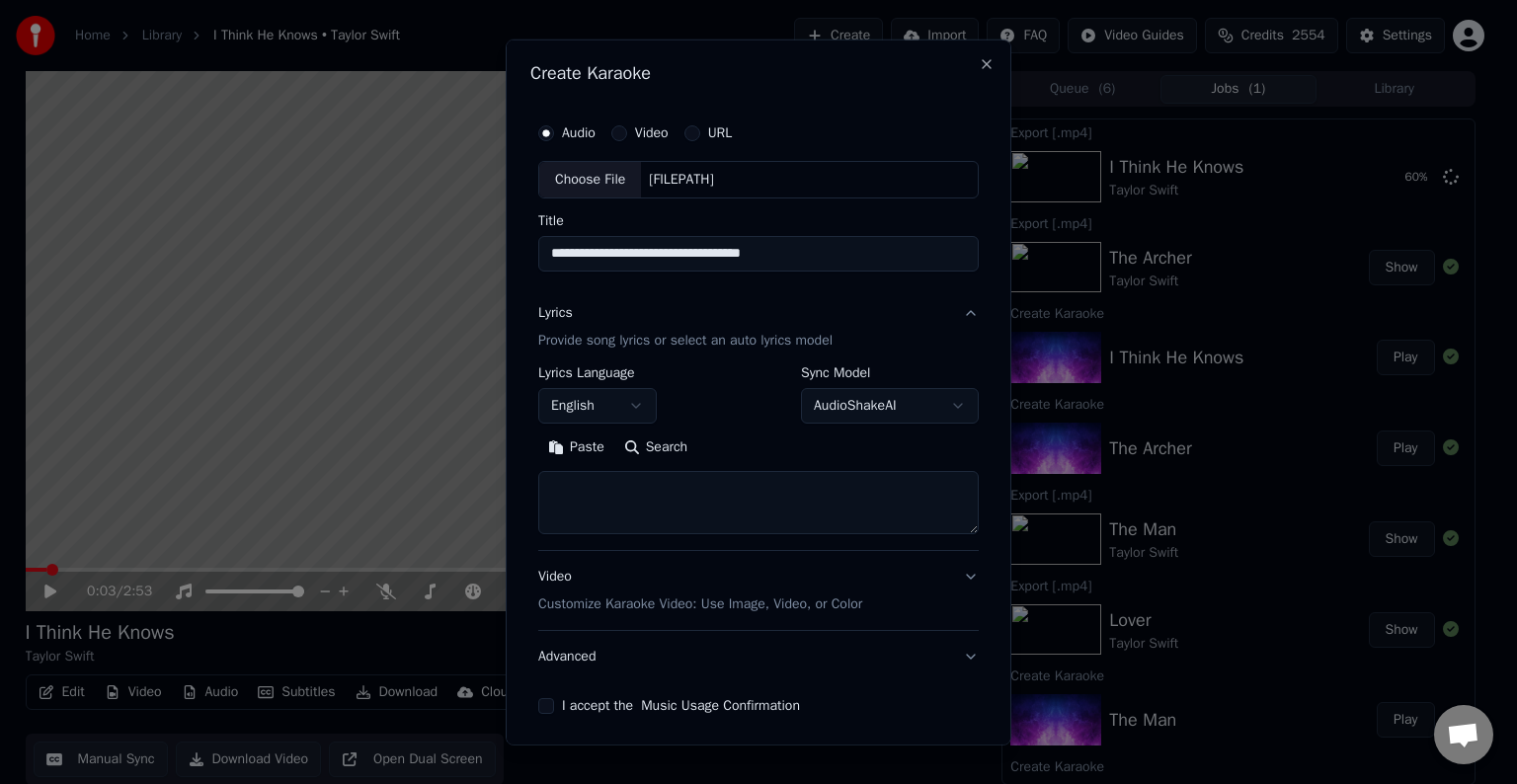 click at bounding box center (758, 503) 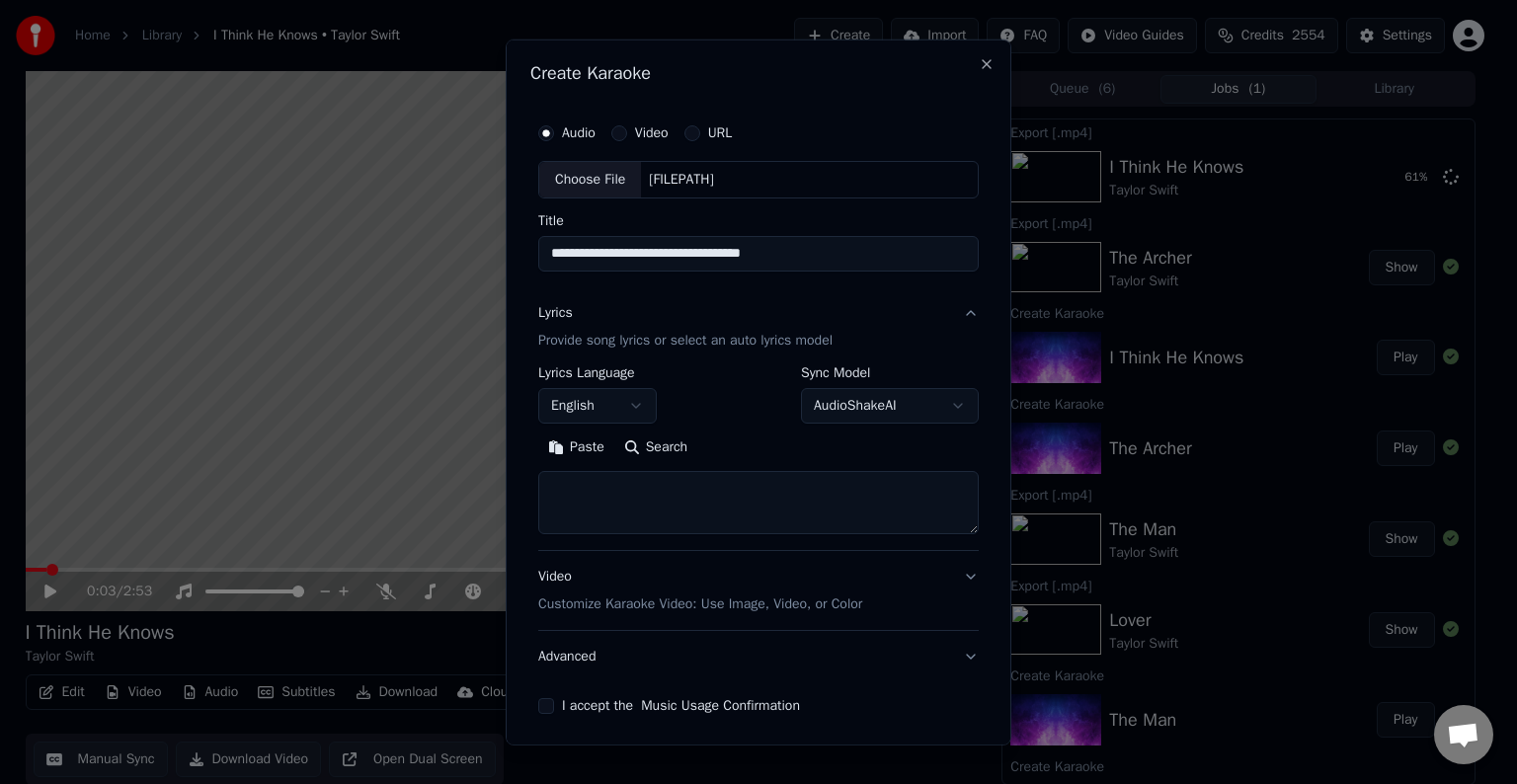 paste on "**********" 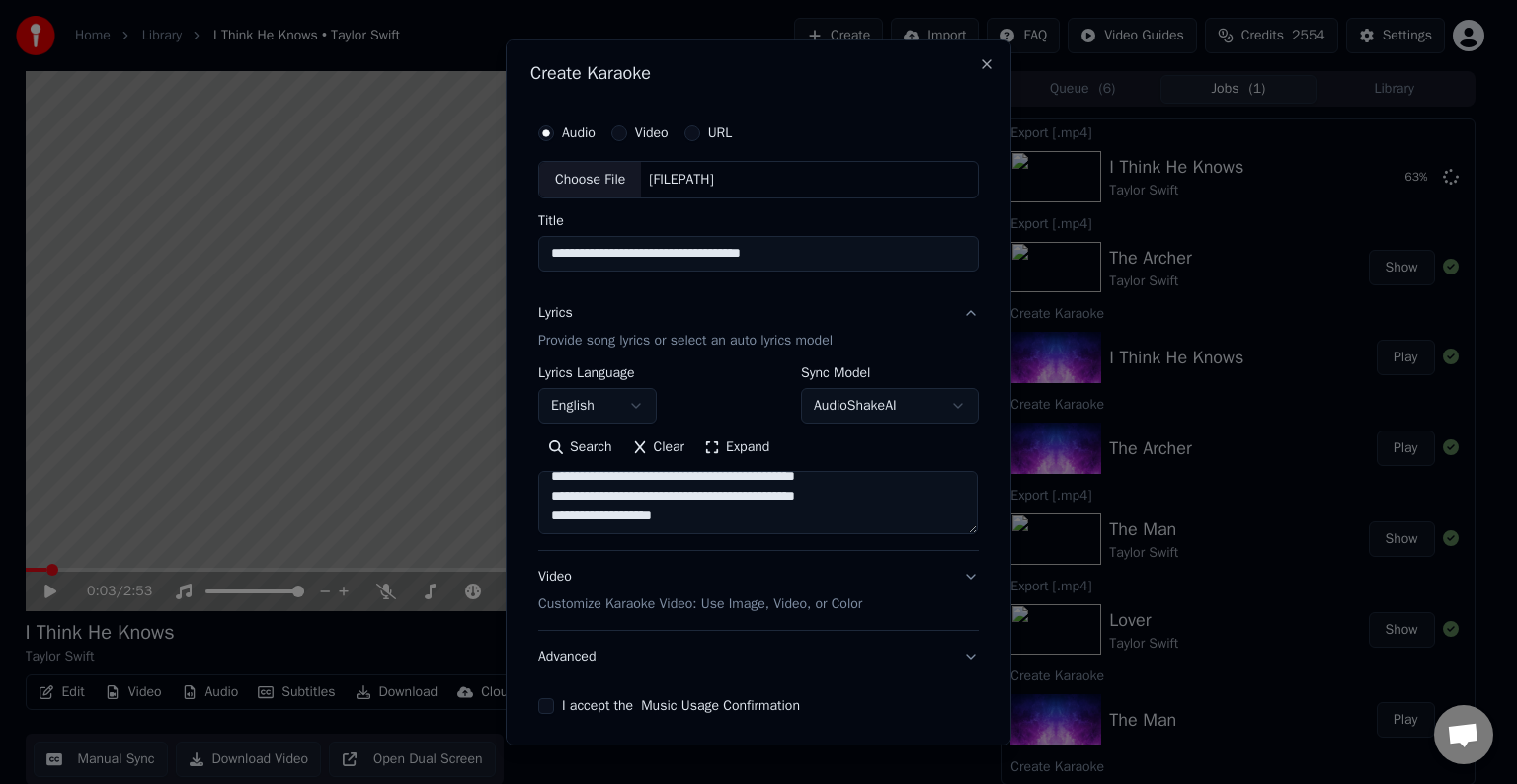 scroll, scrollTop: 122, scrollLeft: 0, axis: vertical 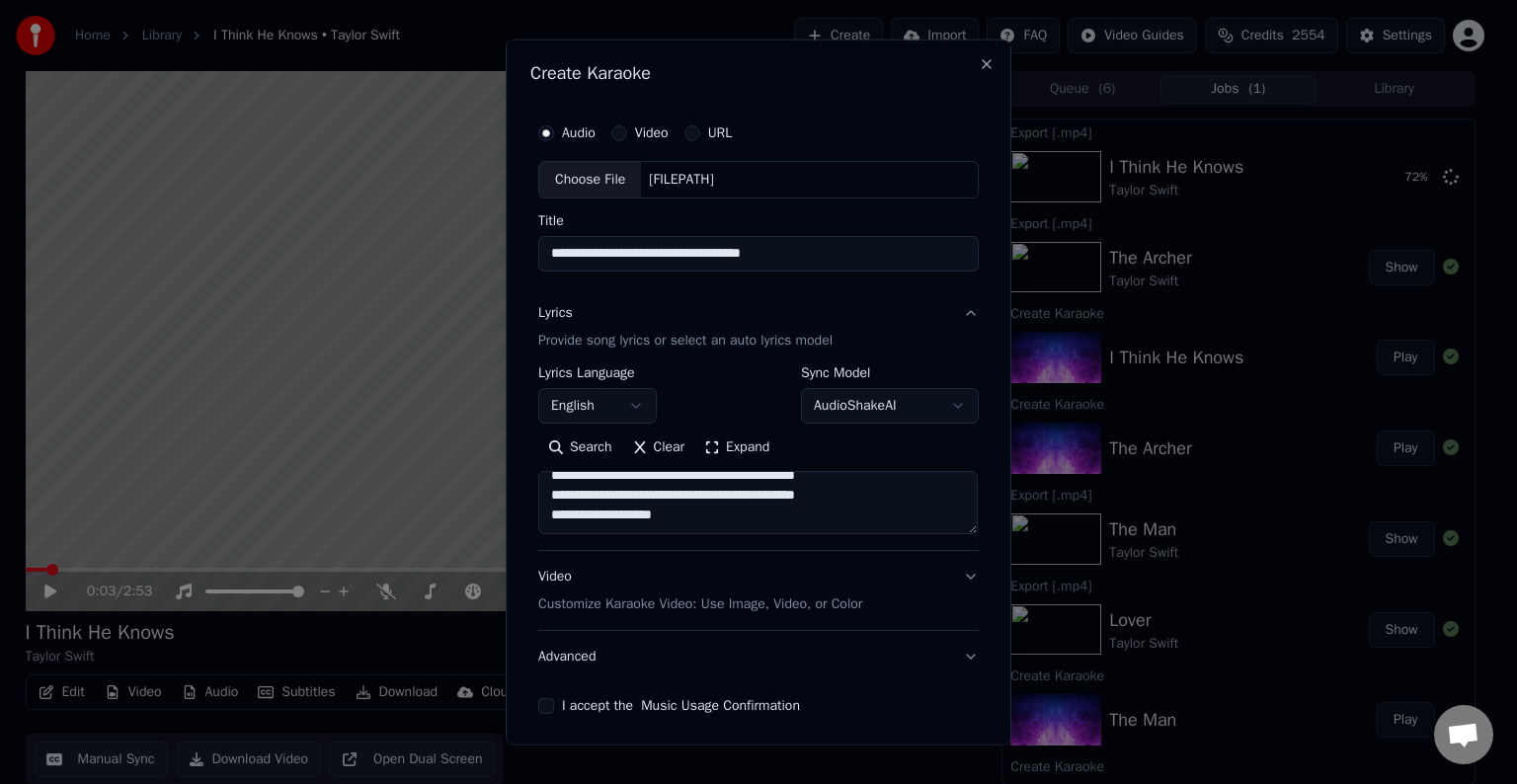 paste on "**********" 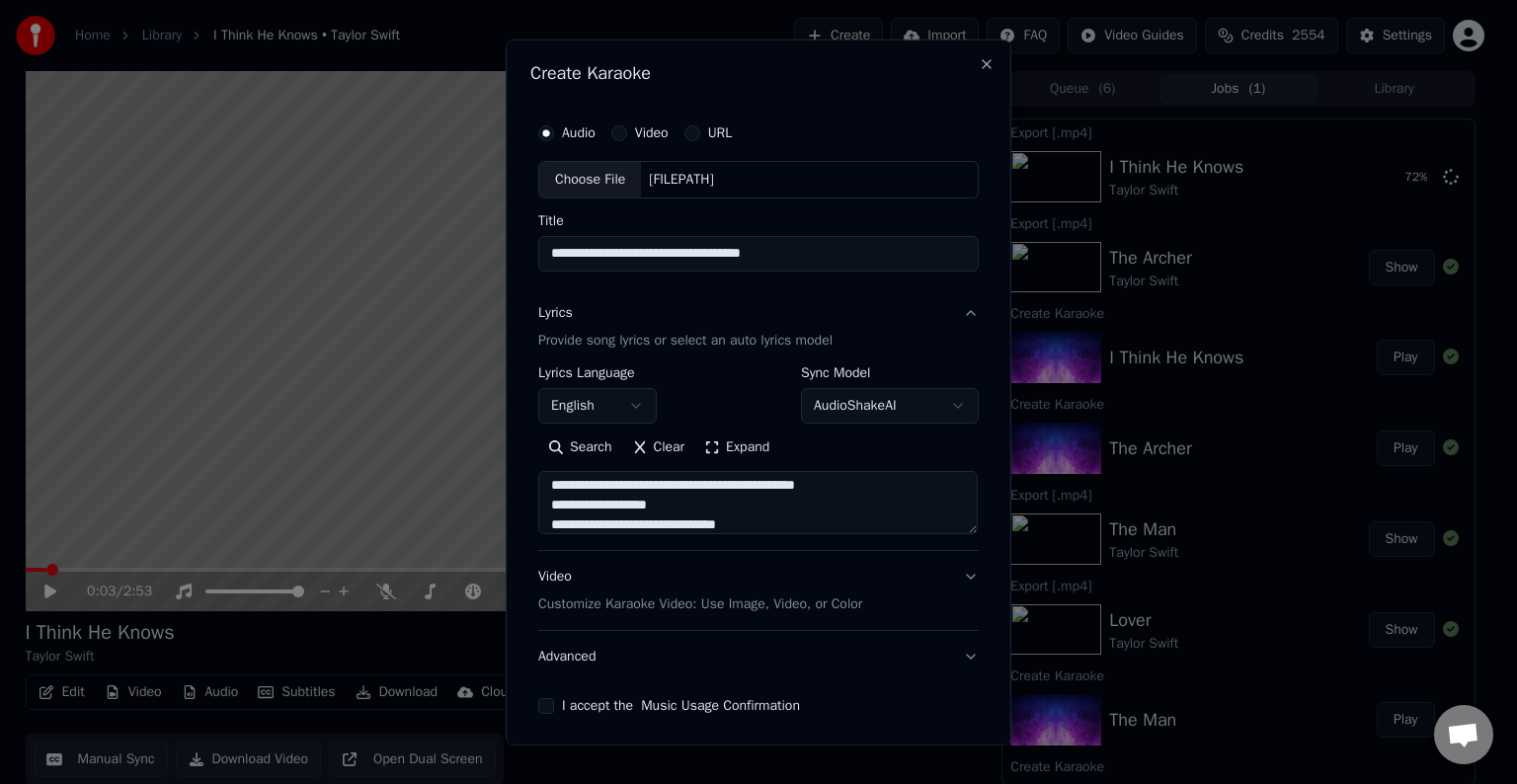 scroll, scrollTop: 201, scrollLeft: 0, axis: vertical 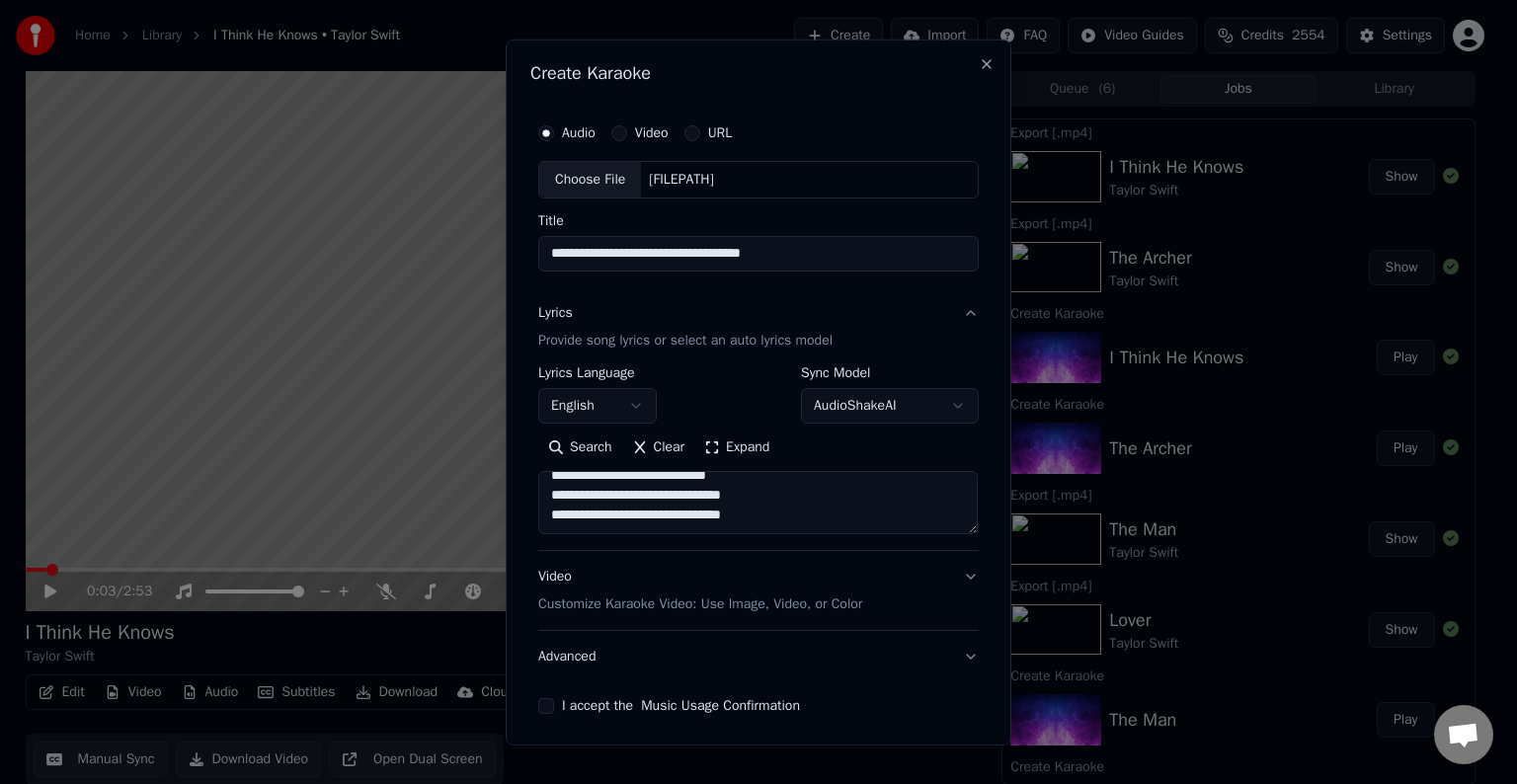 paste on "**********" 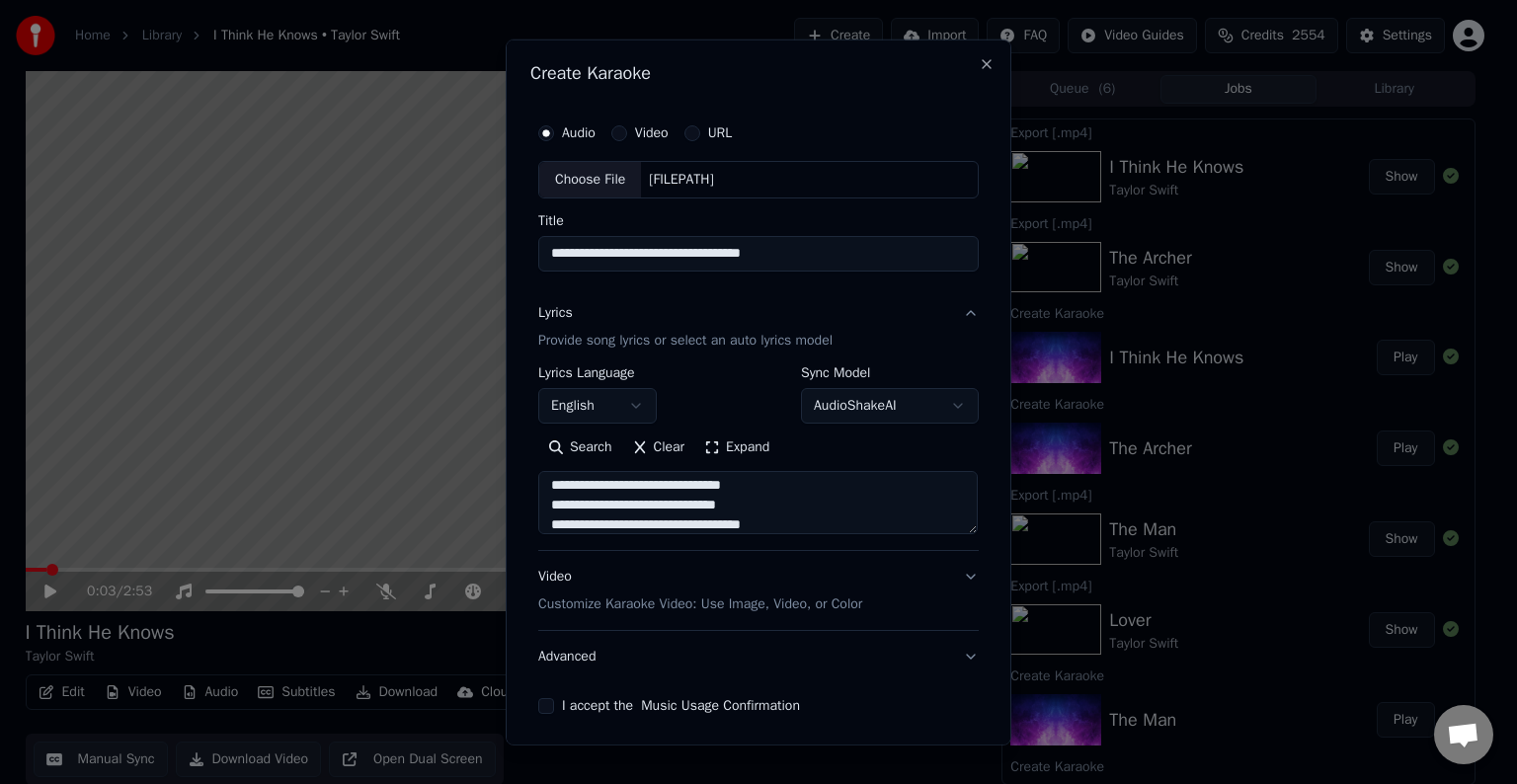 scroll, scrollTop: 340, scrollLeft: 0, axis: vertical 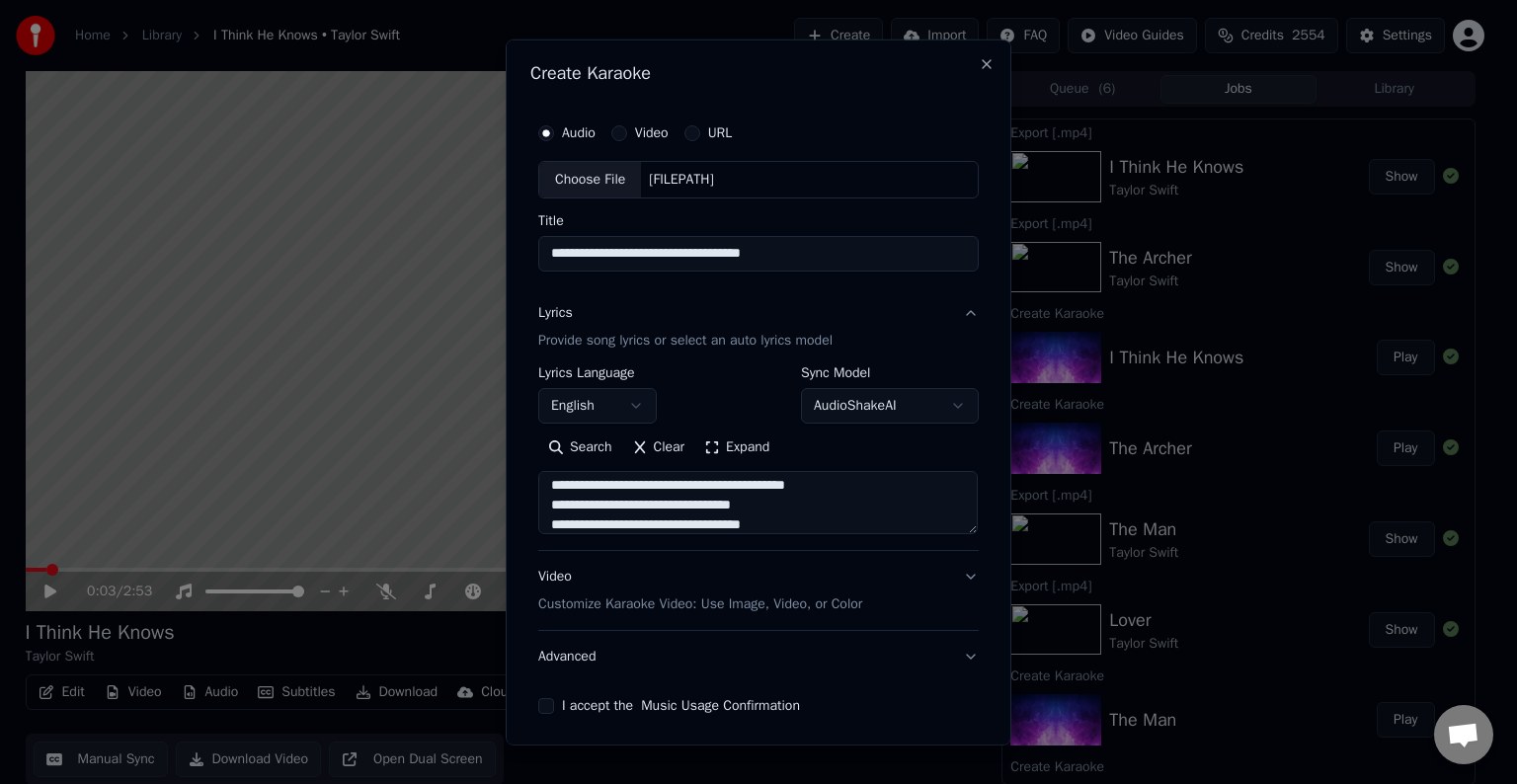 click on "**********" at bounding box center (758, 503) 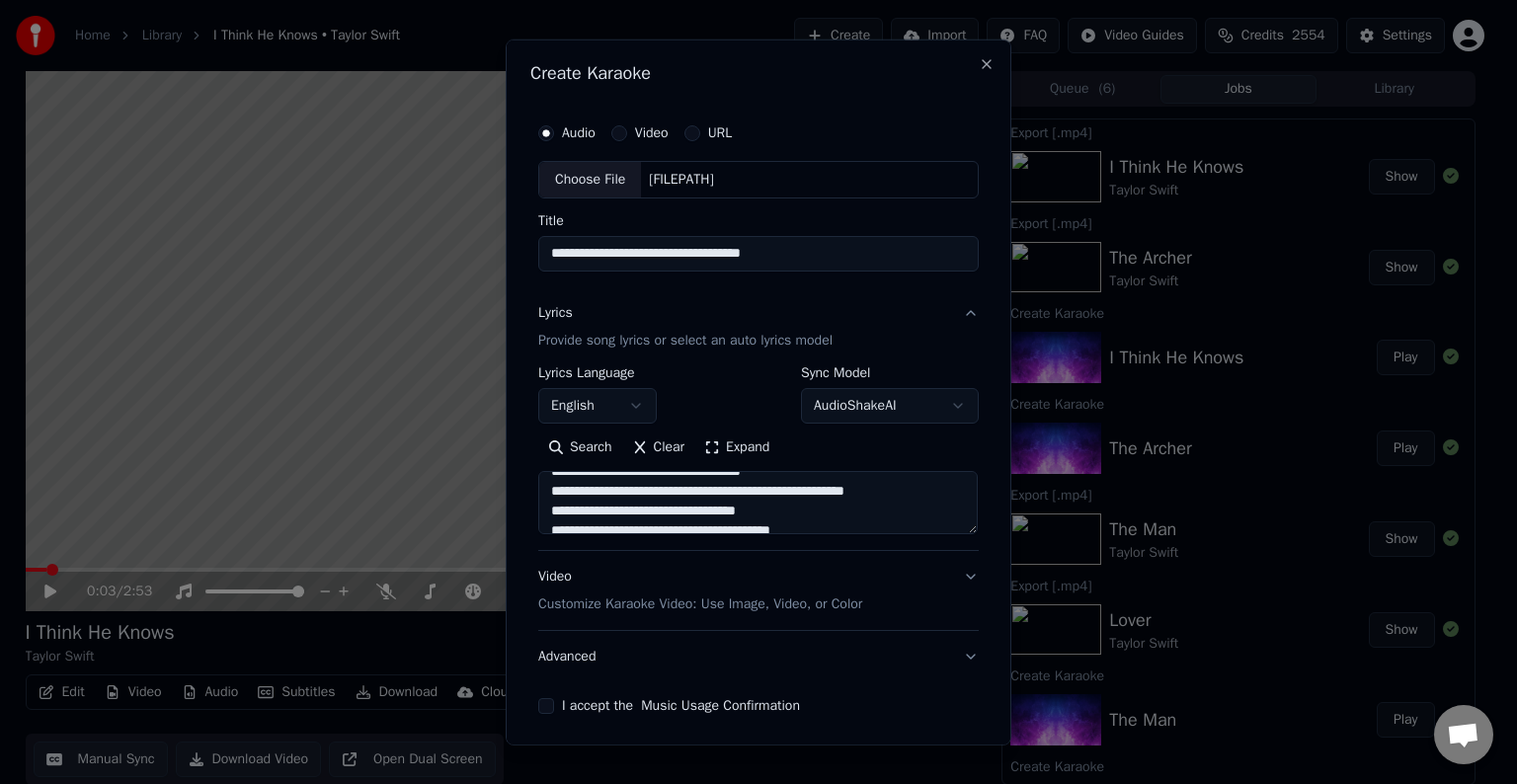 scroll, scrollTop: 235, scrollLeft: 0, axis: vertical 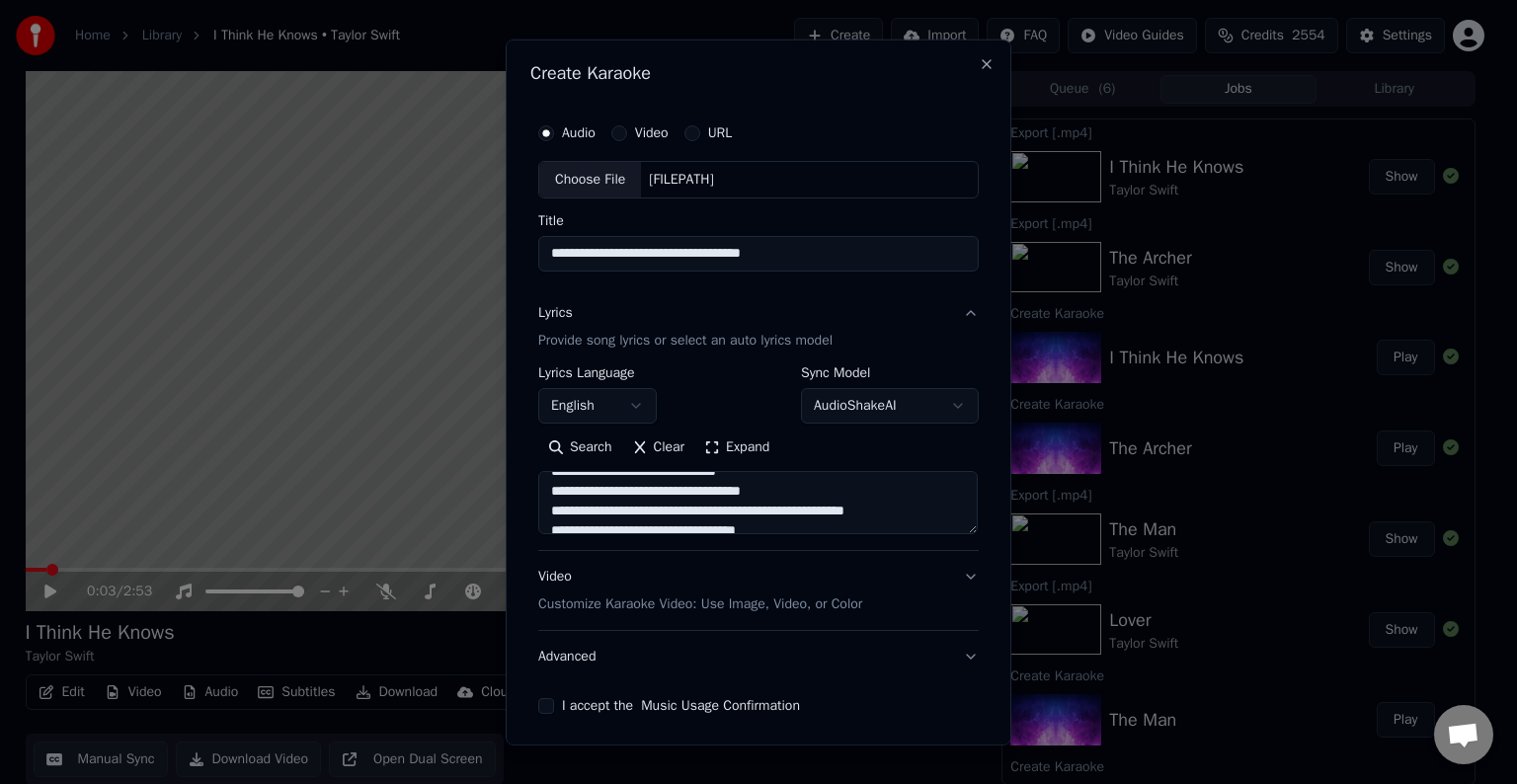 click on "**********" at bounding box center [758, 503] 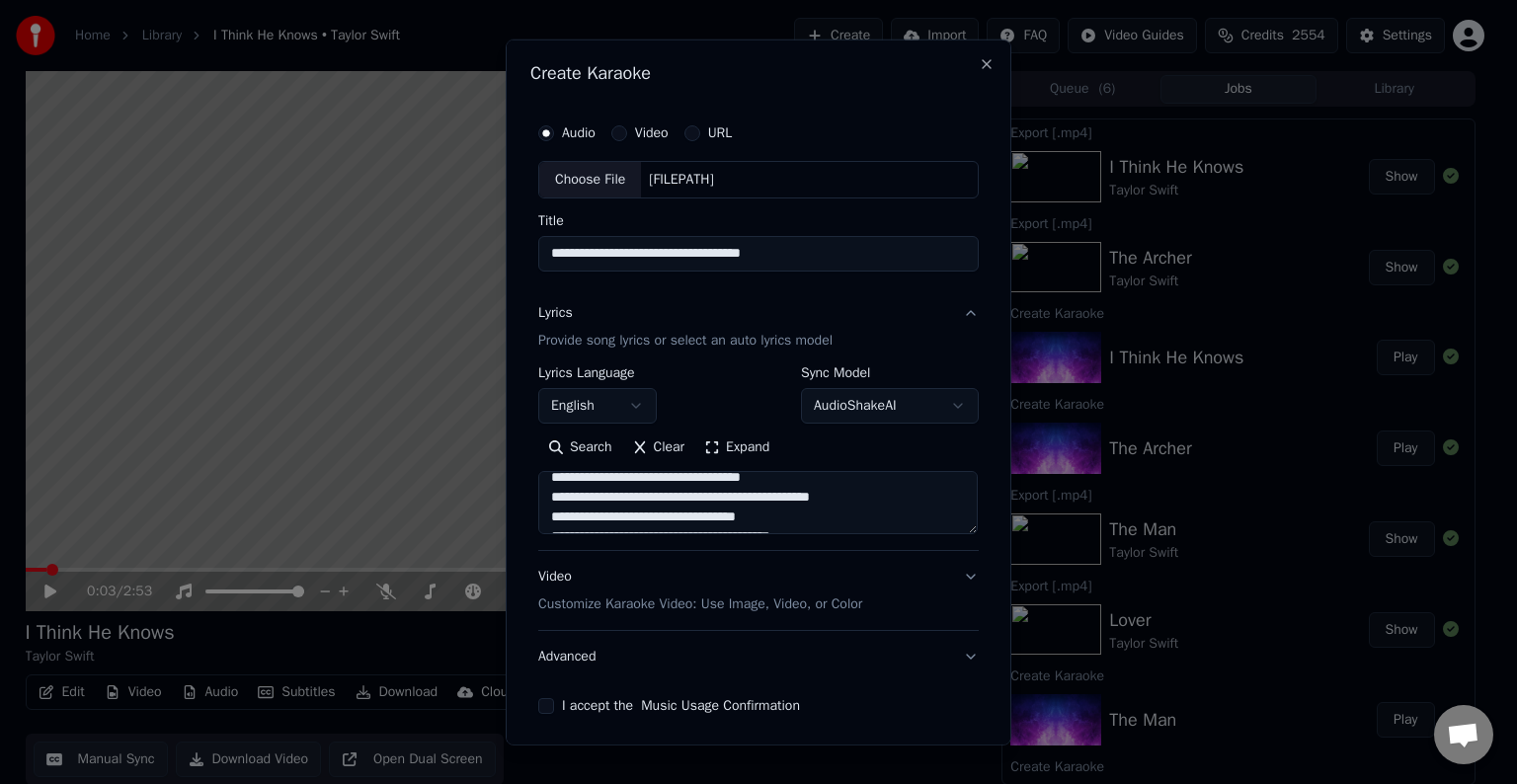 scroll, scrollTop: 349, scrollLeft: 0, axis: vertical 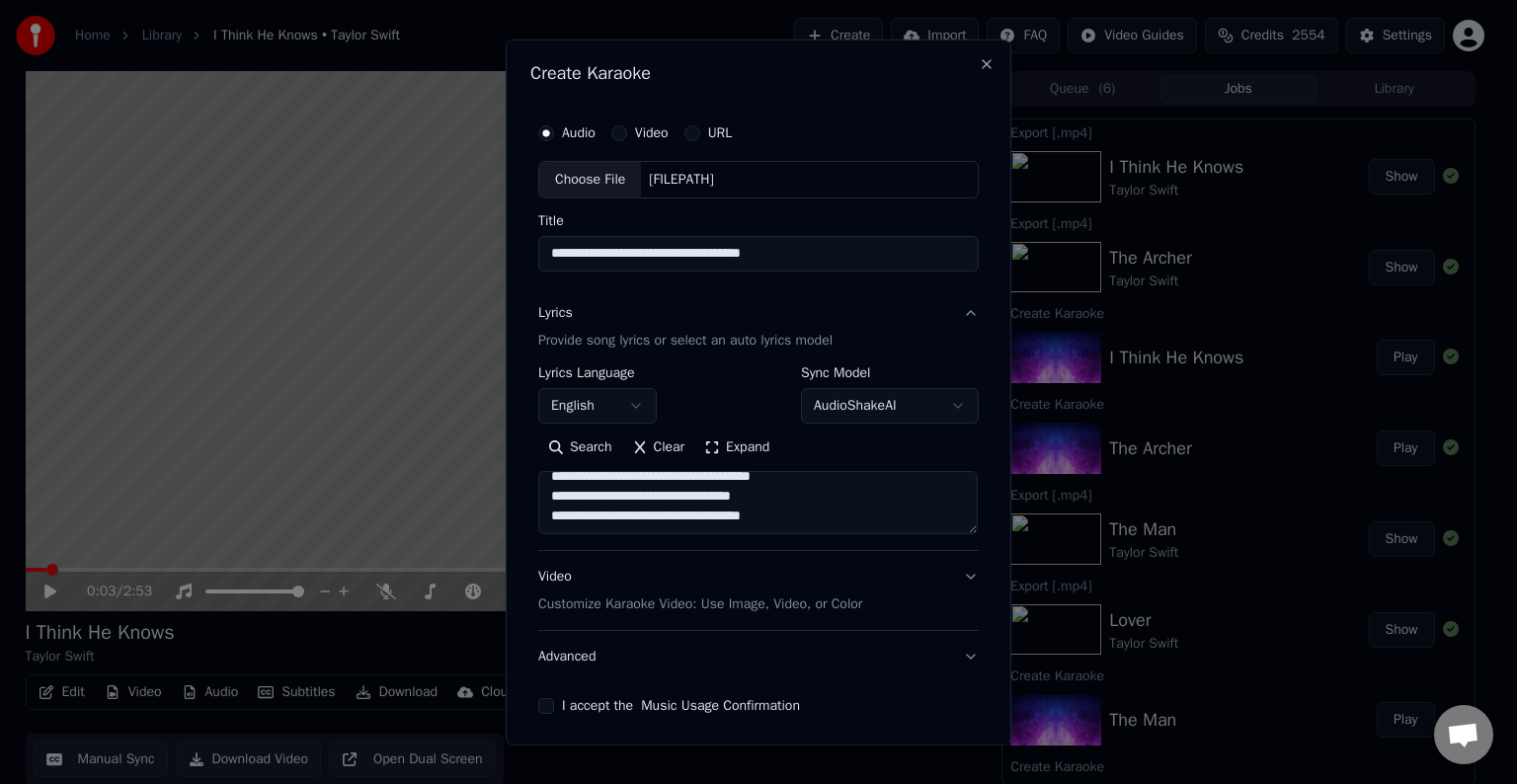 click on "**********" at bounding box center (758, 503) 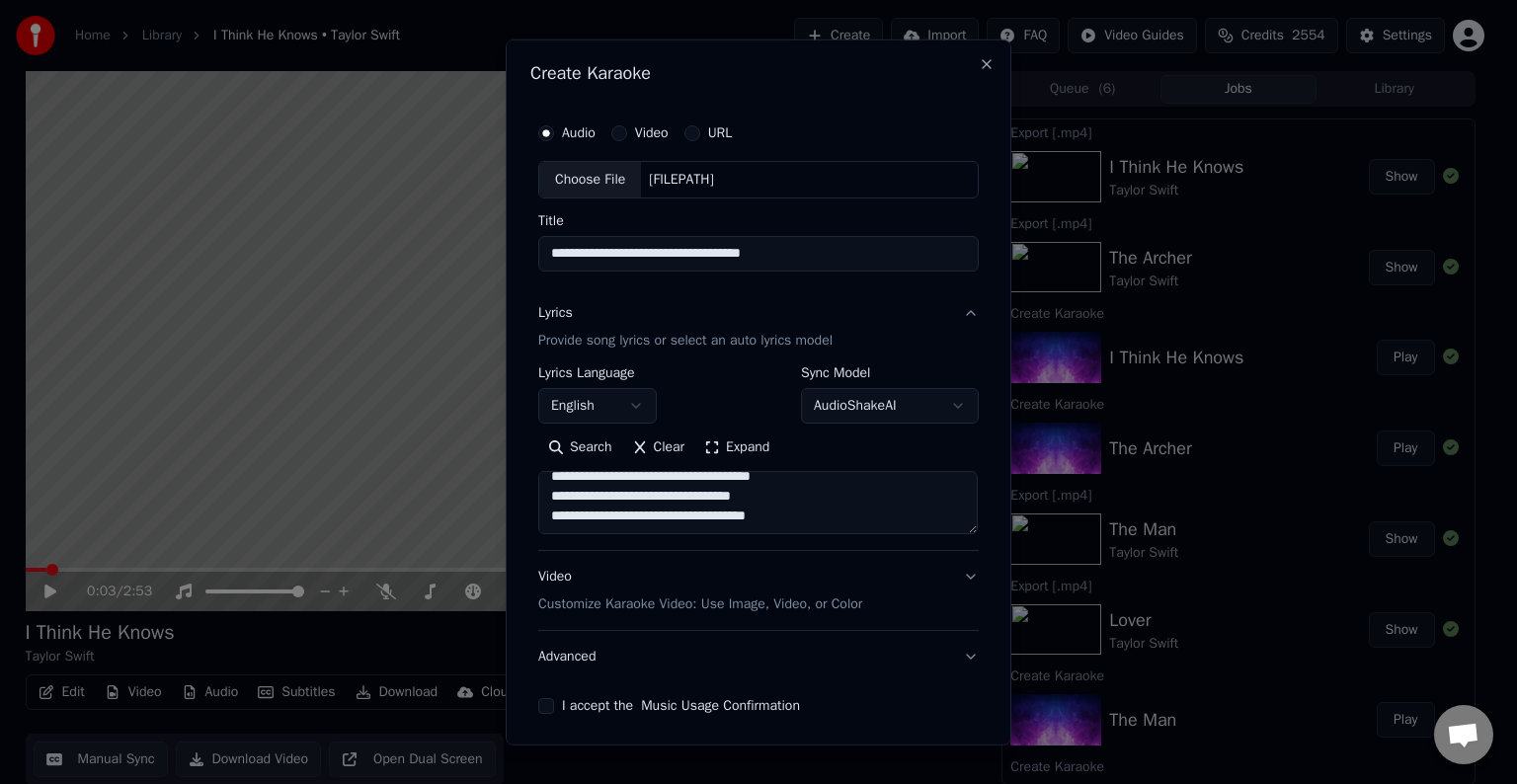 scroll, scrollTop: 359, scrollLeft: 0, axis: vertical 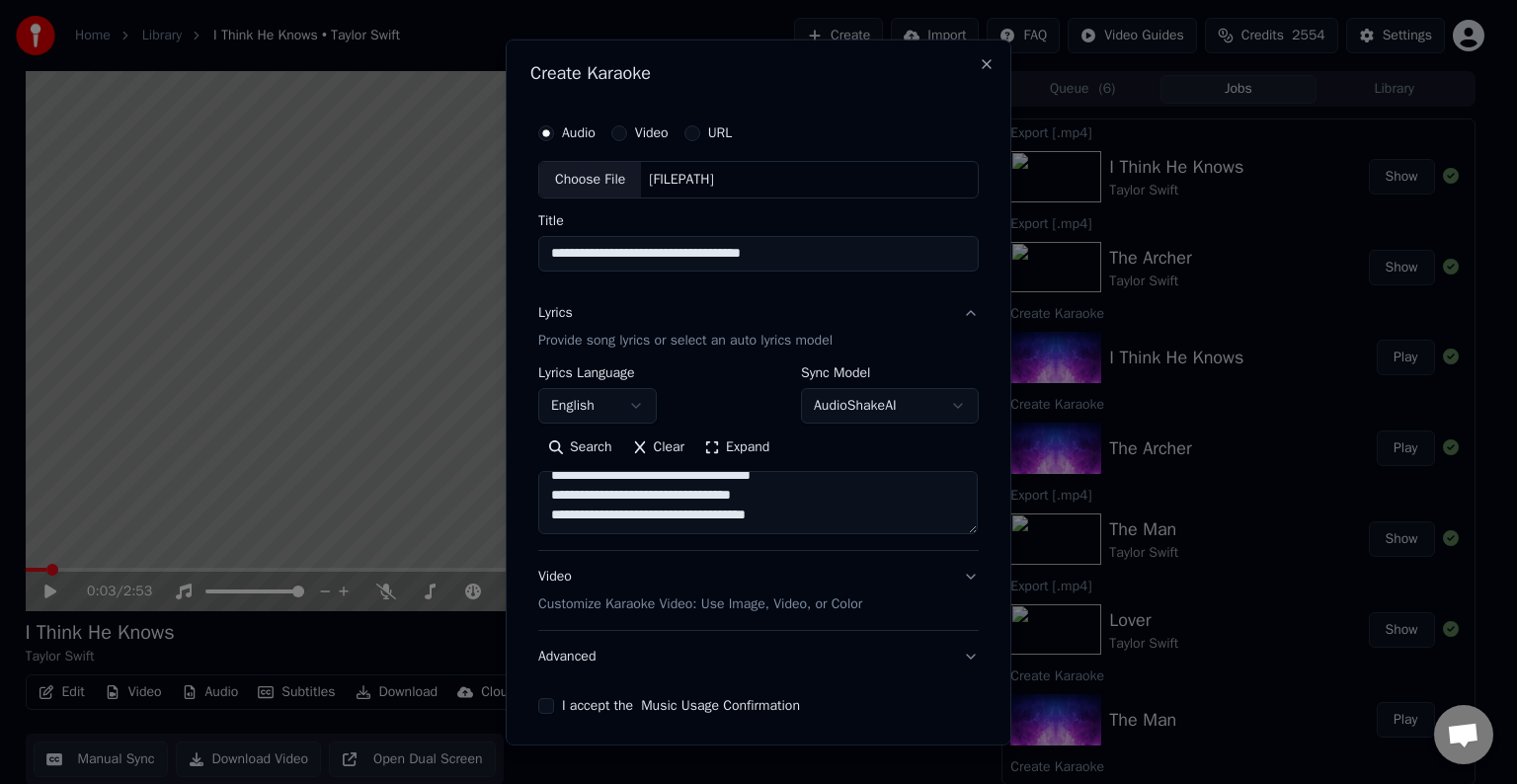 paste on "**********" 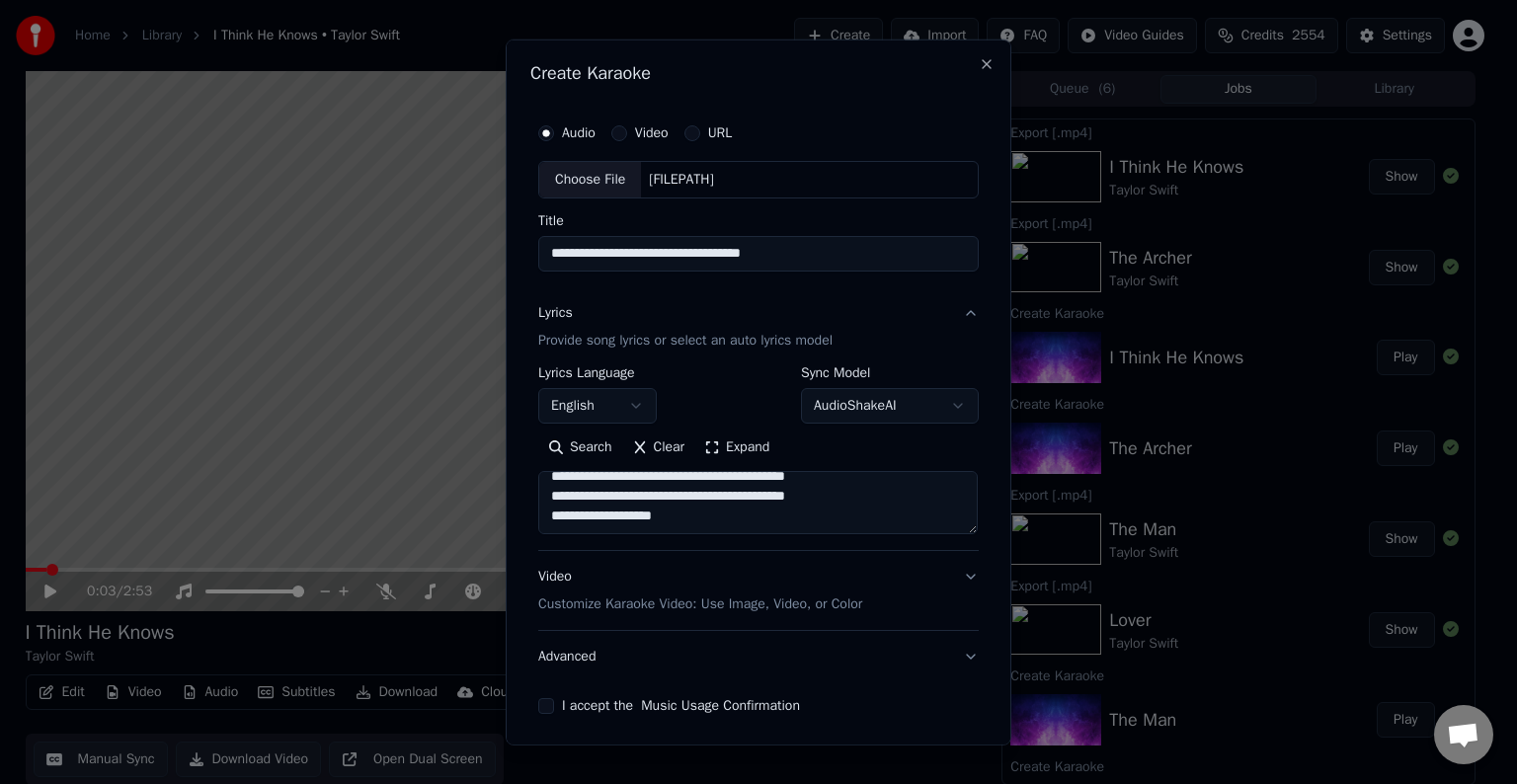 scroll, scrollTop: 517, scrollLeft: 0, axis: vertical 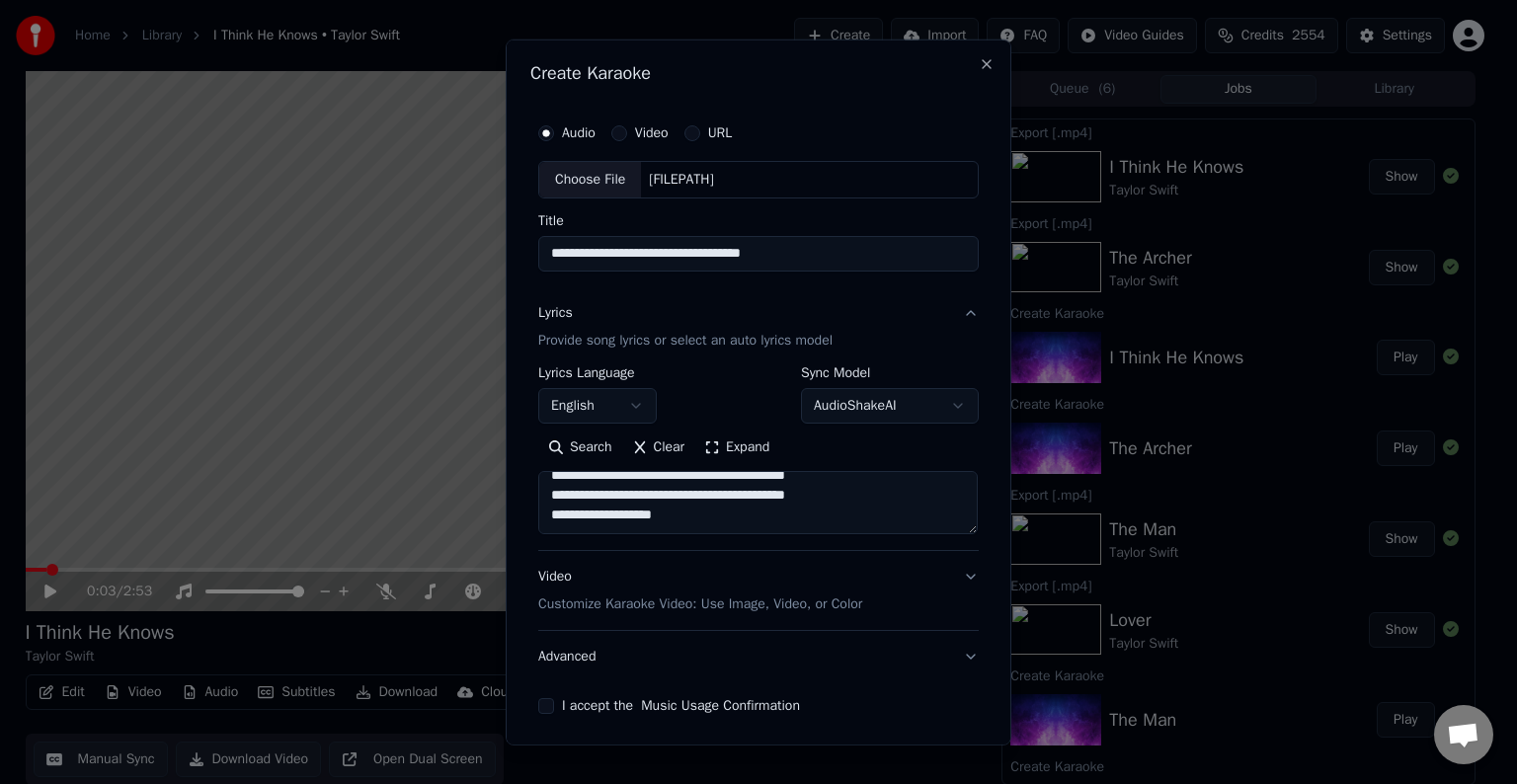 paste on "**********" 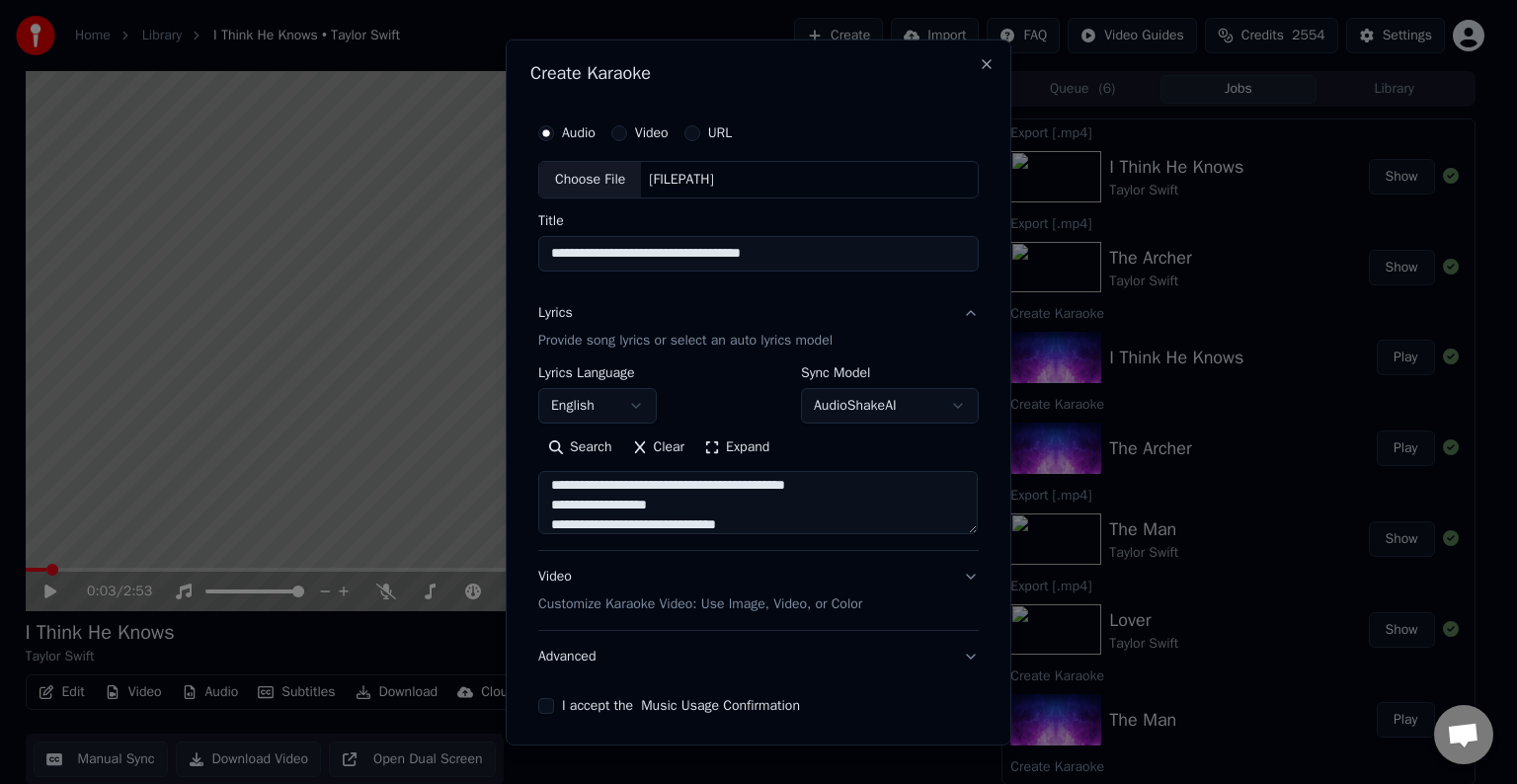 scroll, scrollTop: 596, scrollLeft: 0, axis: vertical 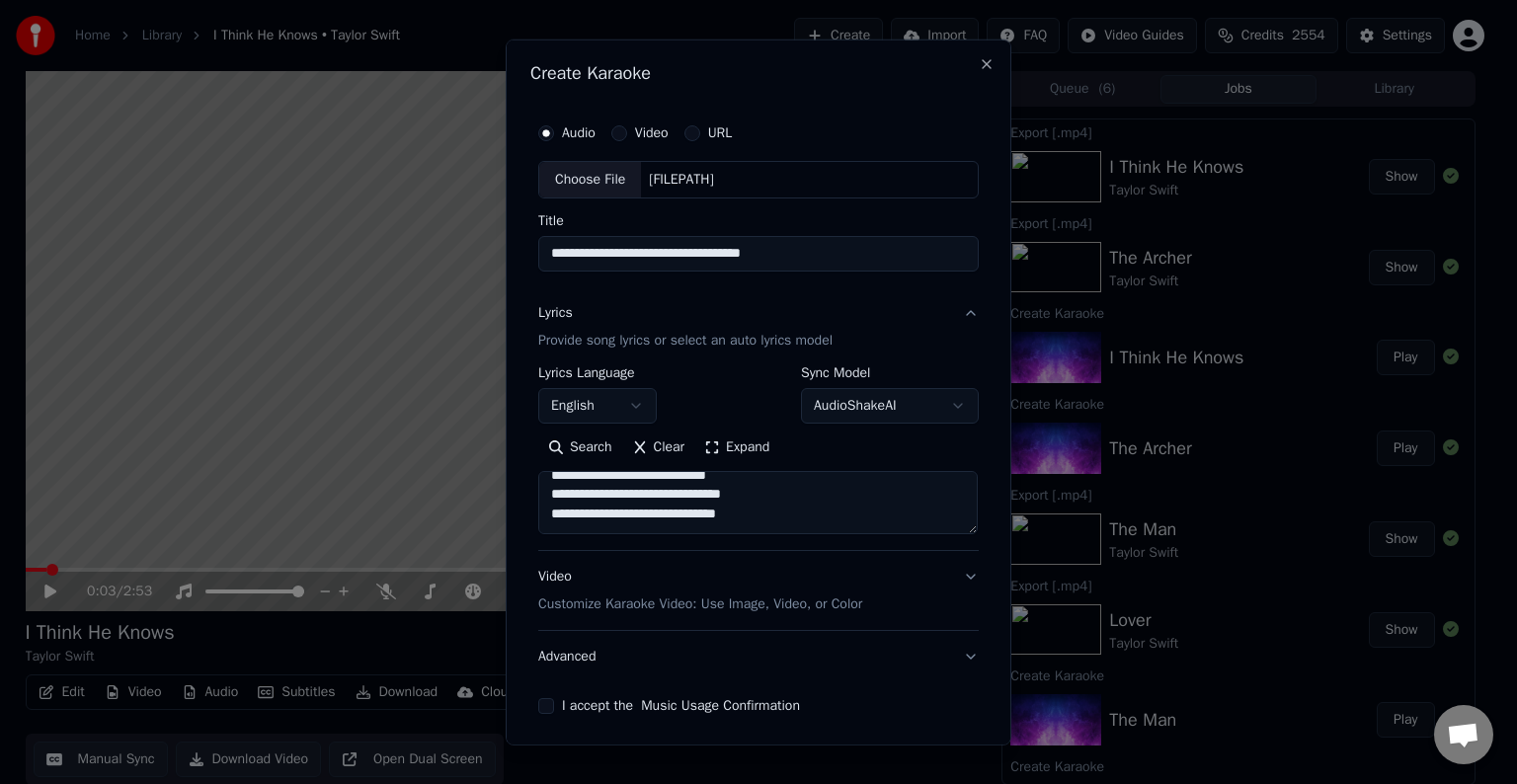 paste on "**********" 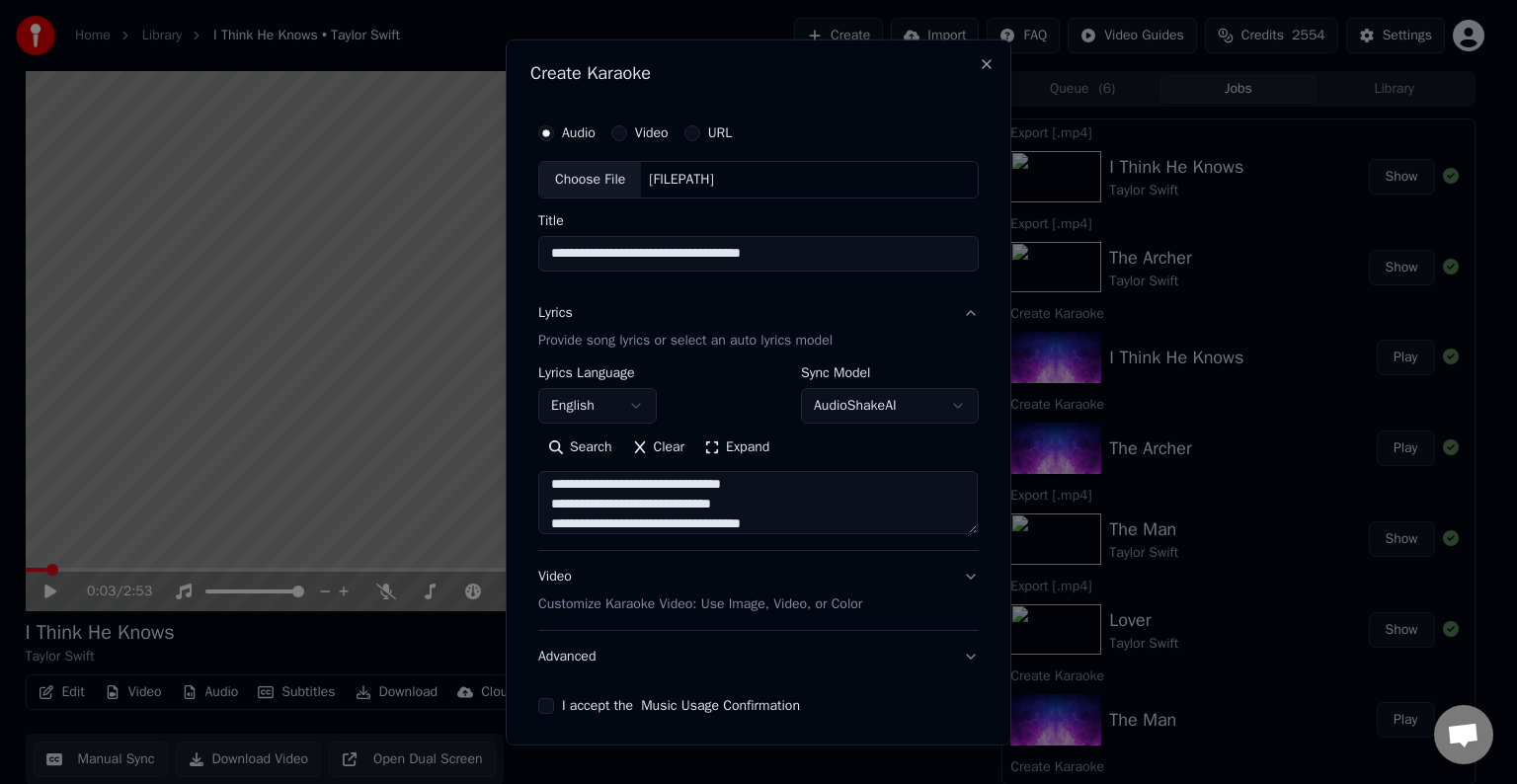 scroll, scrollTop: 735, scrollLeft: 0, axis: vertical 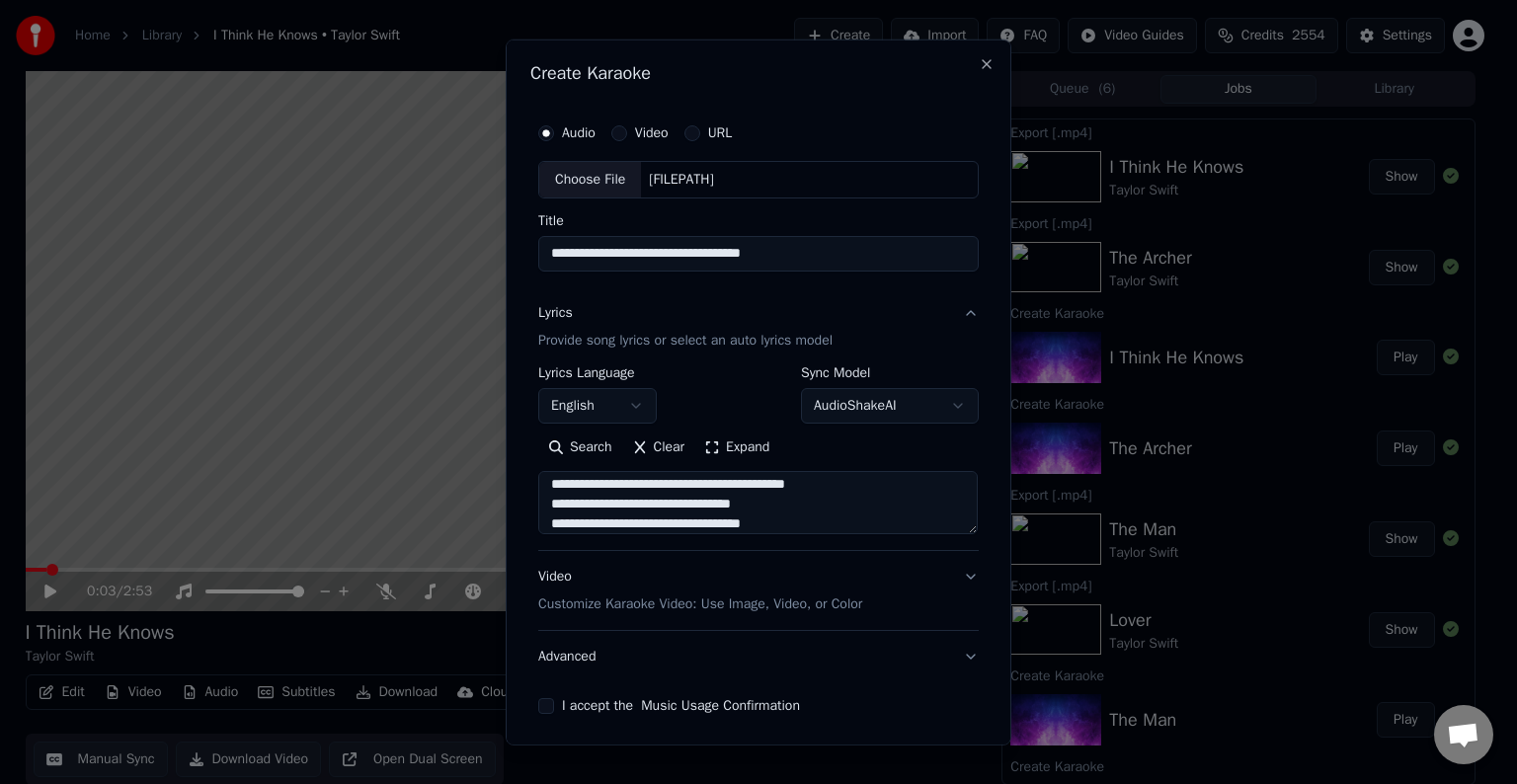 click at bounding box center [758, 503] 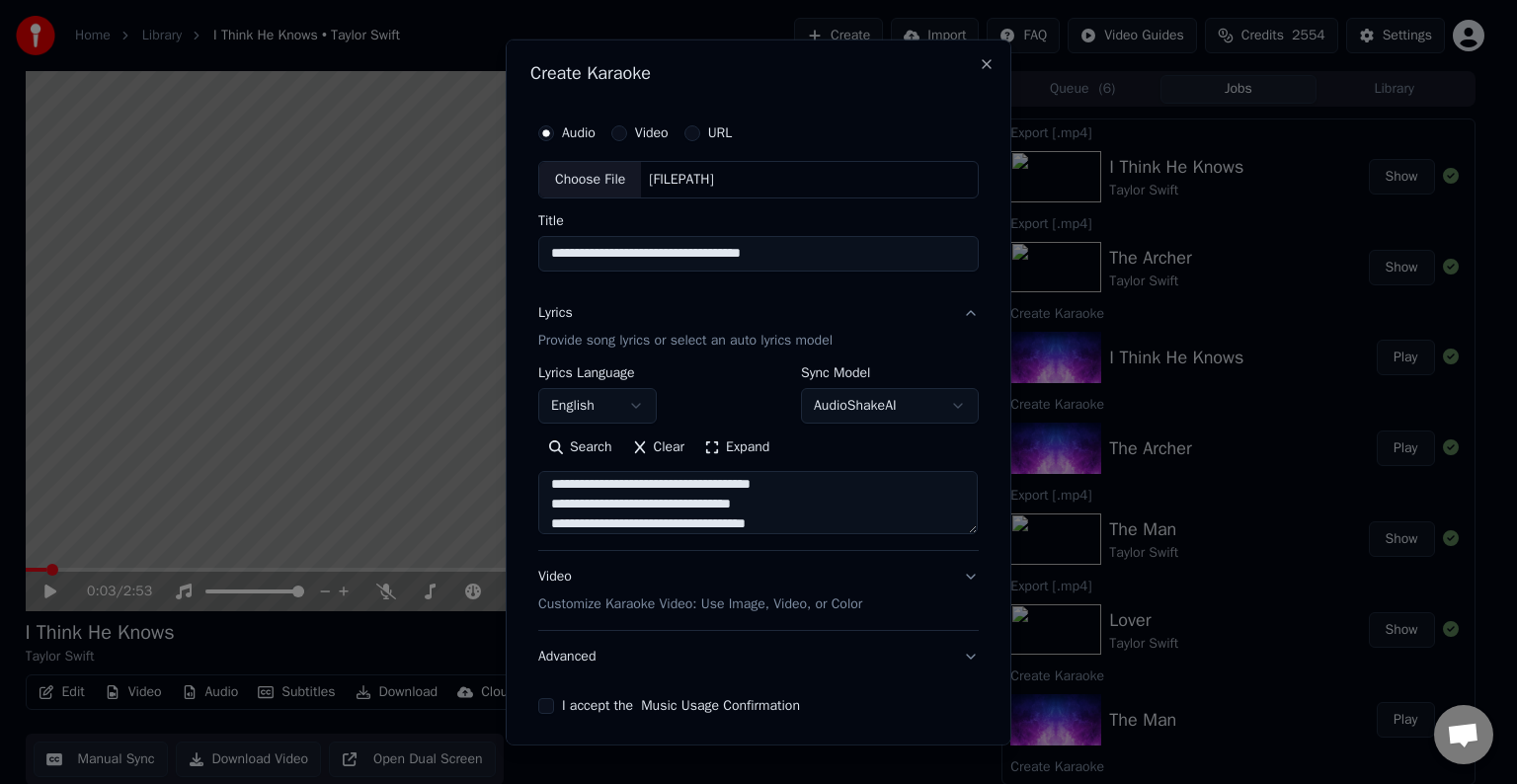 scroll, scrollTop: 754, scrollLeft: 0, axis: vertical 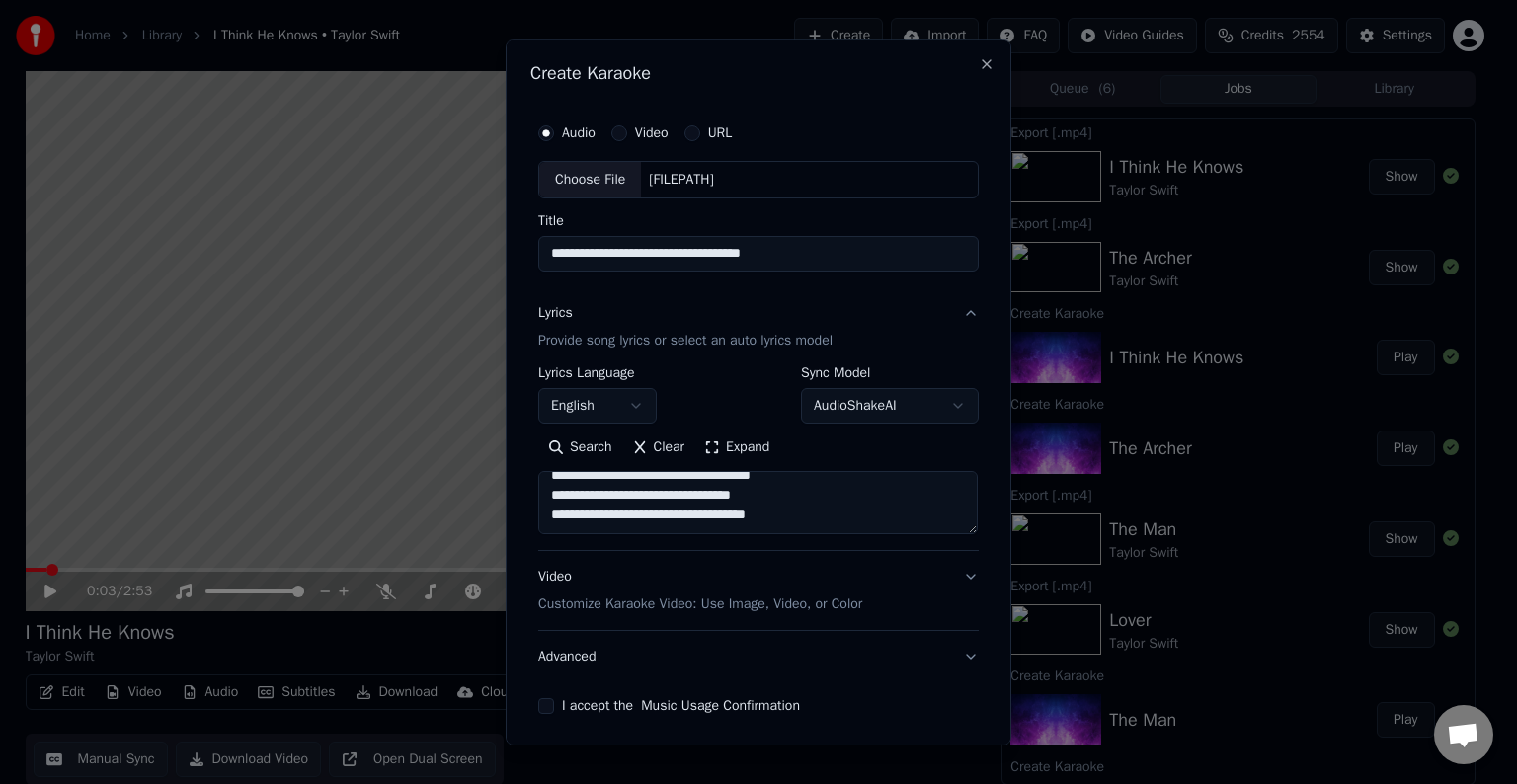 paste on "**********" 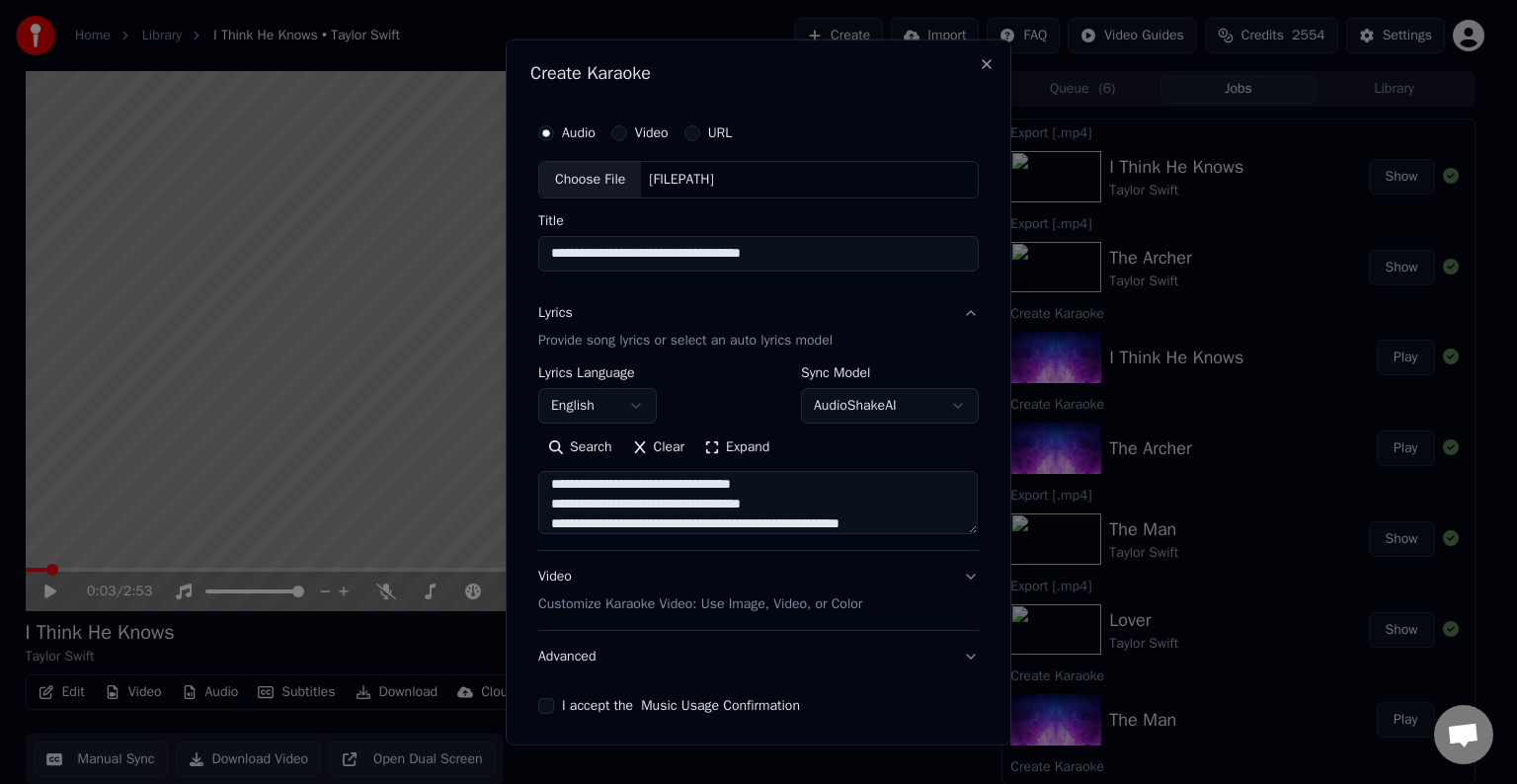 scroll, scrollTop: 893, scrollLeft: 0, axis: vertical 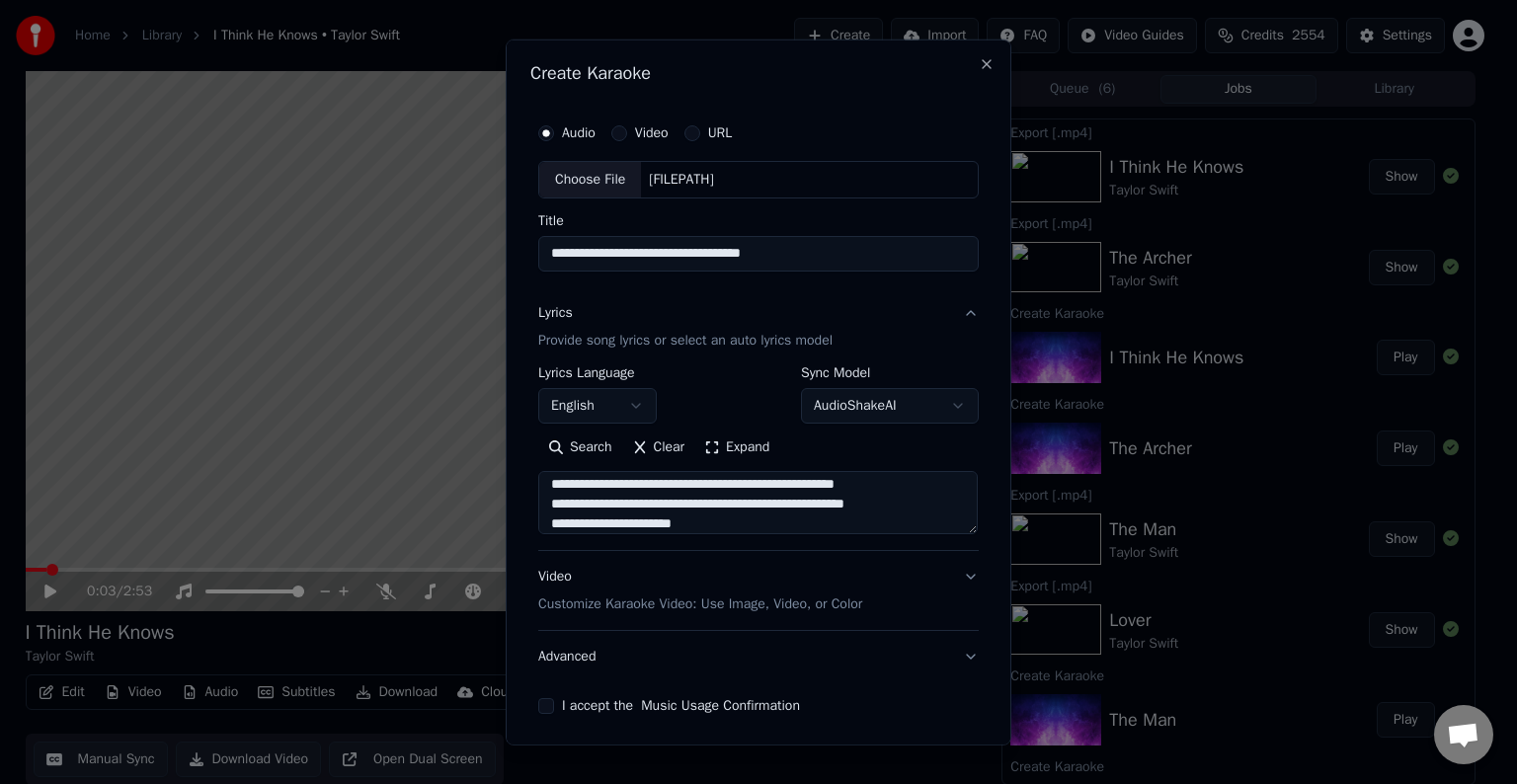 click at bounding box center [758, 503] 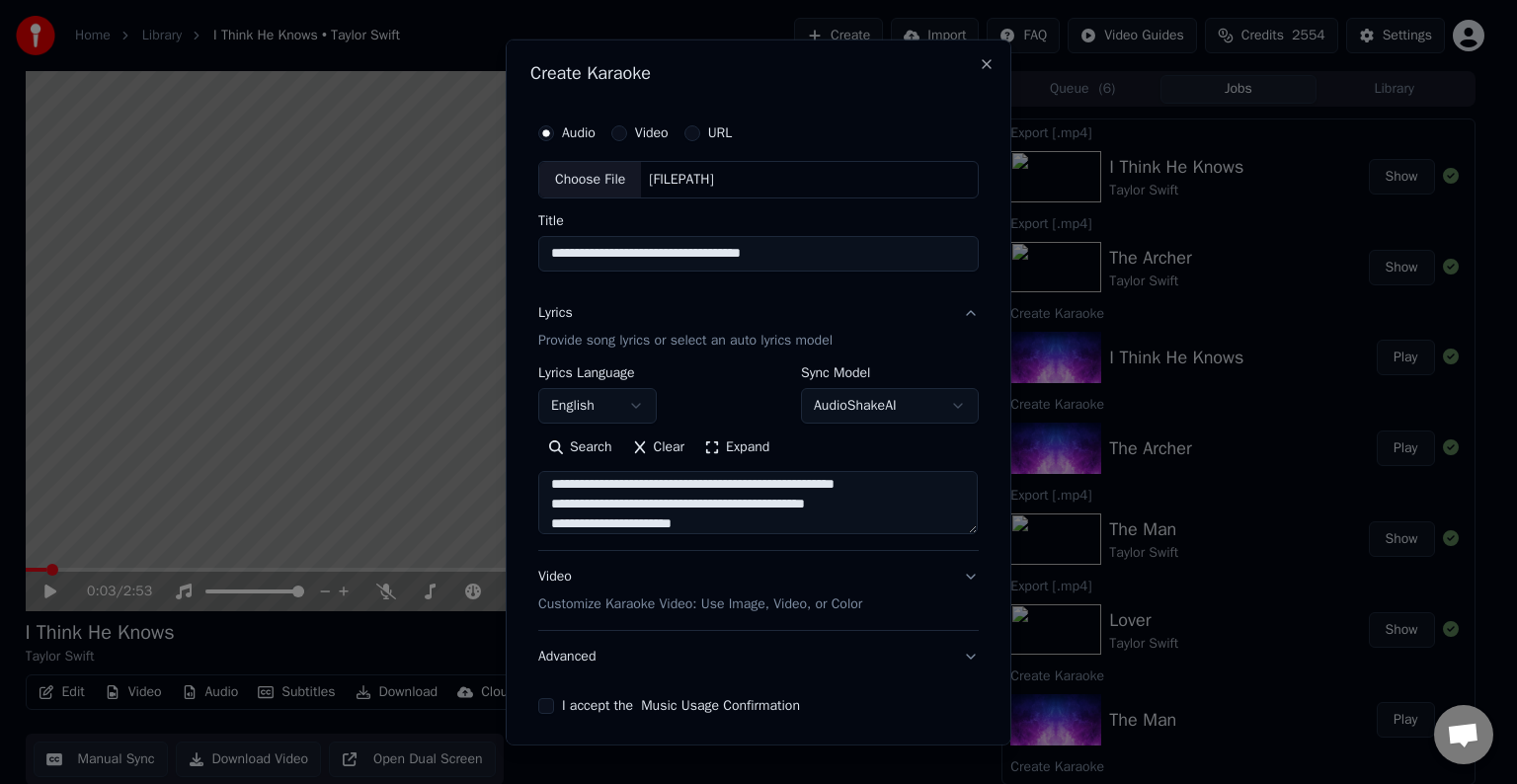 click at bounding box center (758, 503) 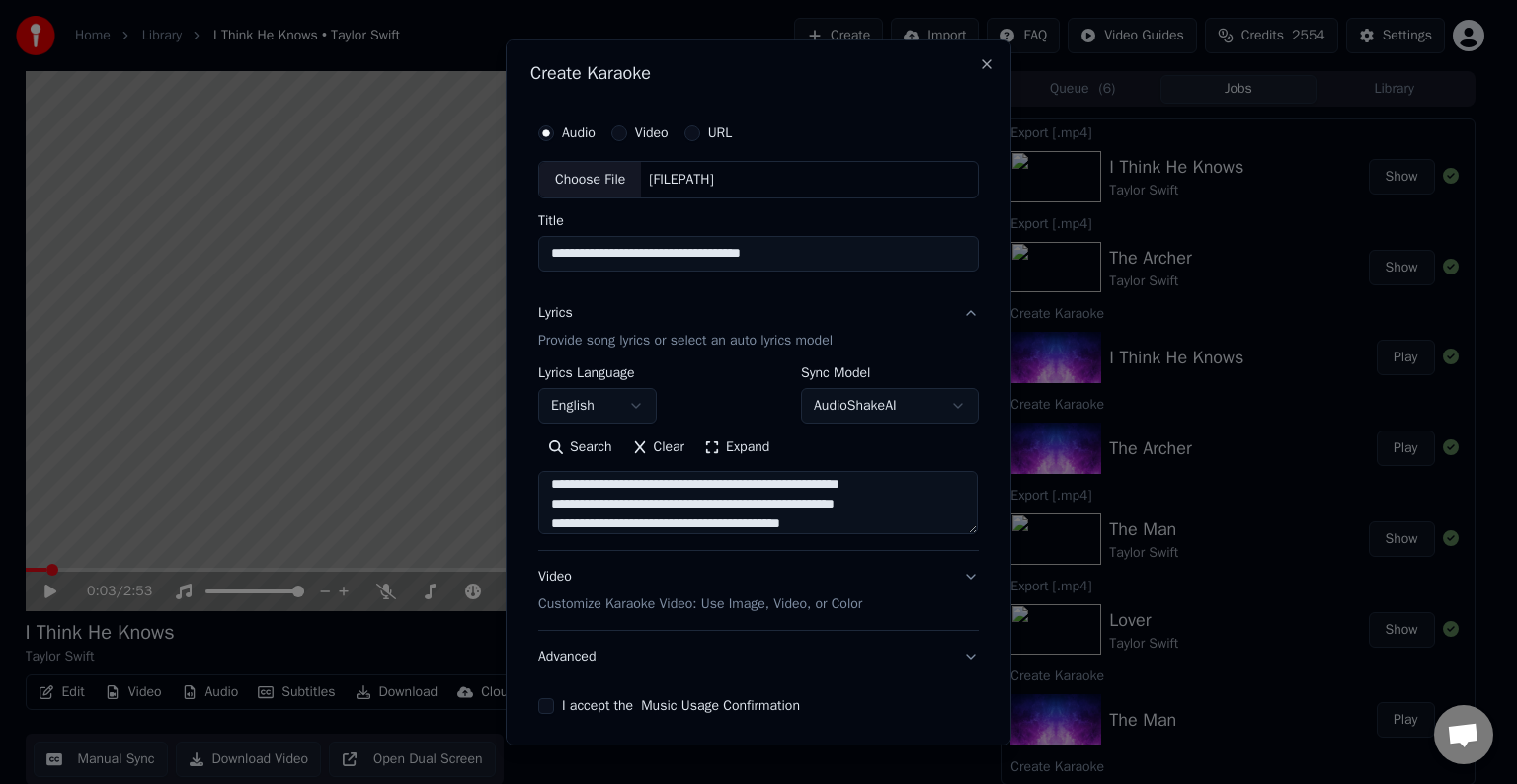 scroll, scrollTop: 869, scrollLeft: 0, axis: vertical 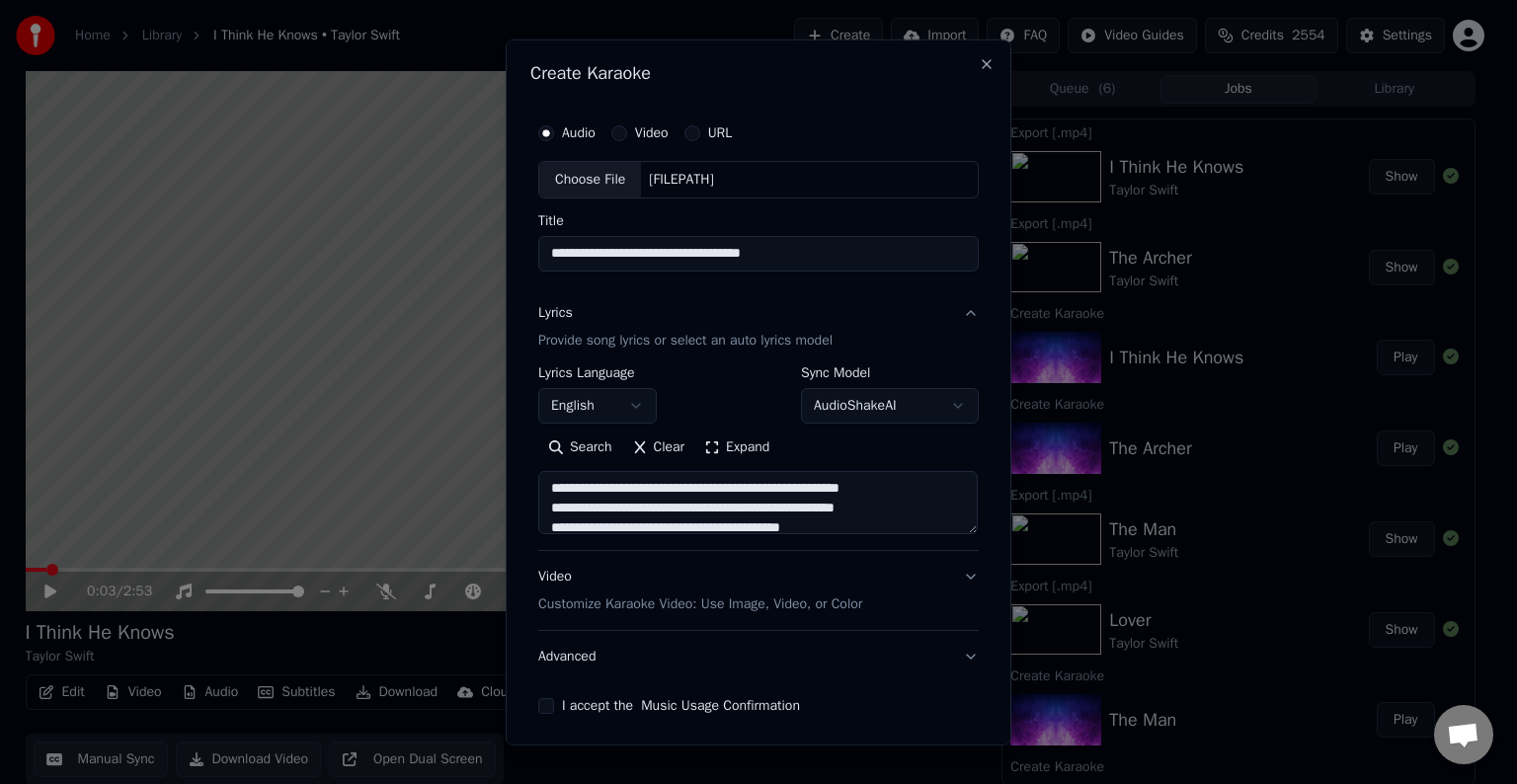 click at bounding box center [758, 503] 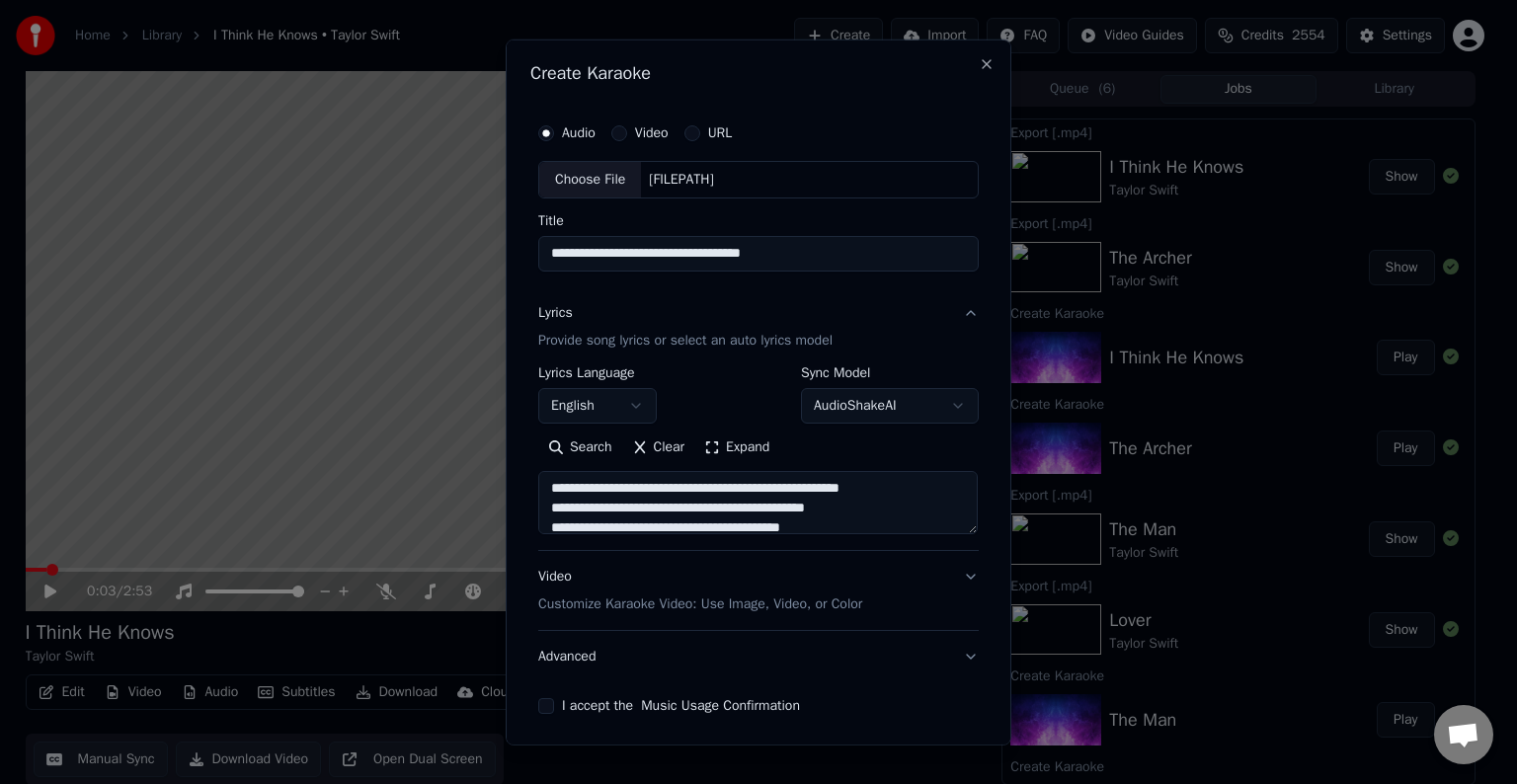 click at bounding box center [758, 503] 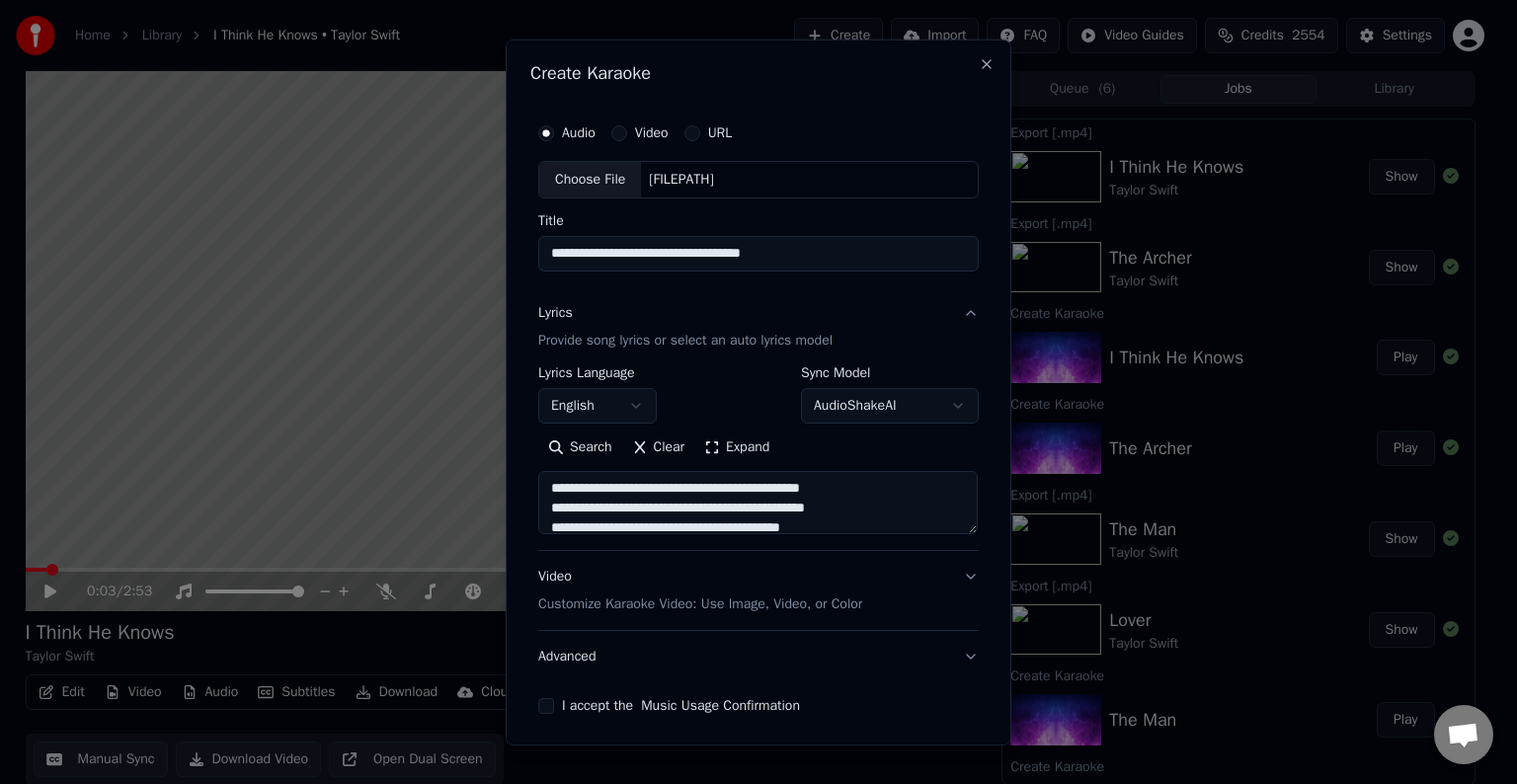 click at bounding box center [758, 503] 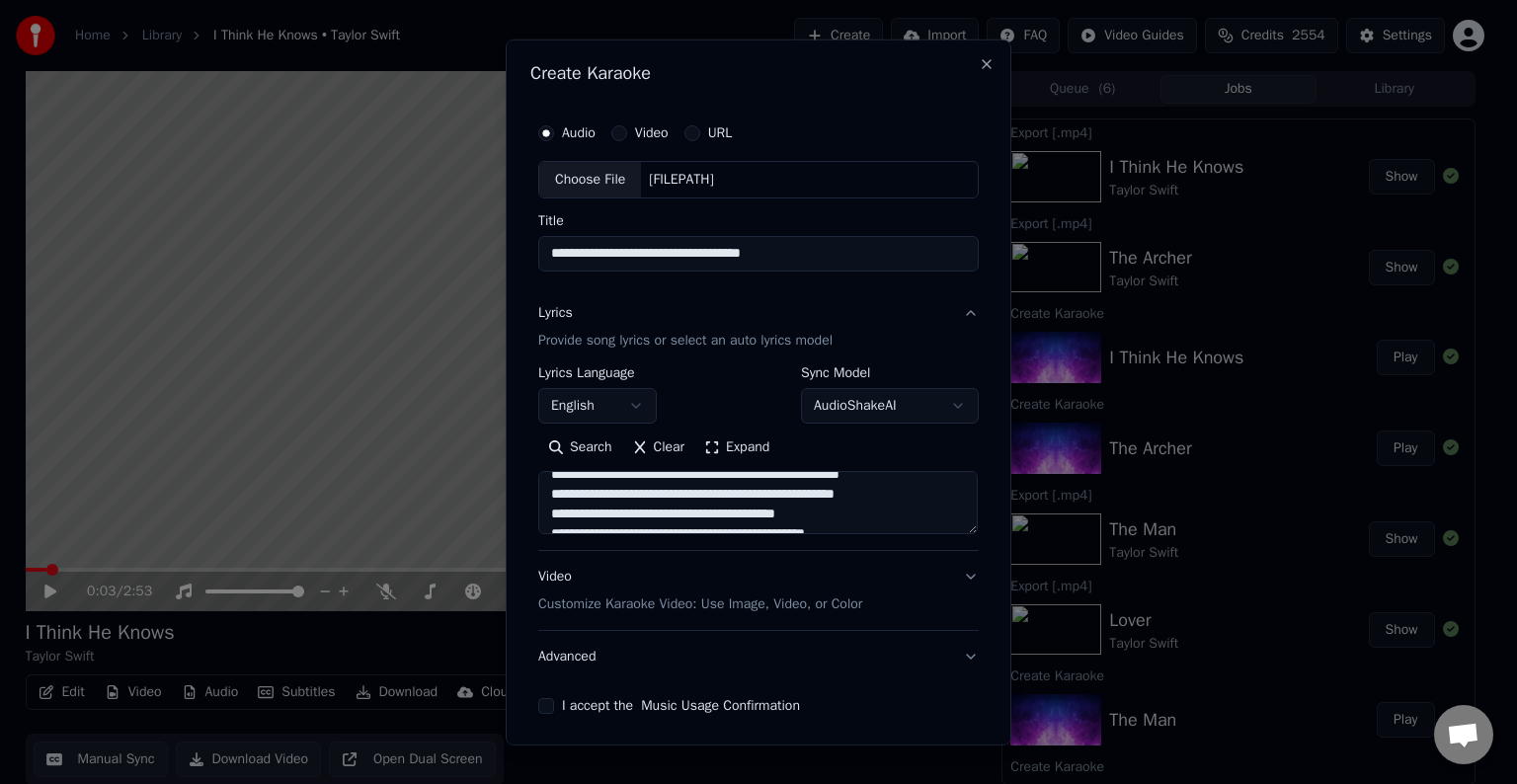 scroll, scrollTop: 833, scrollLeft: 0, axis: vertical 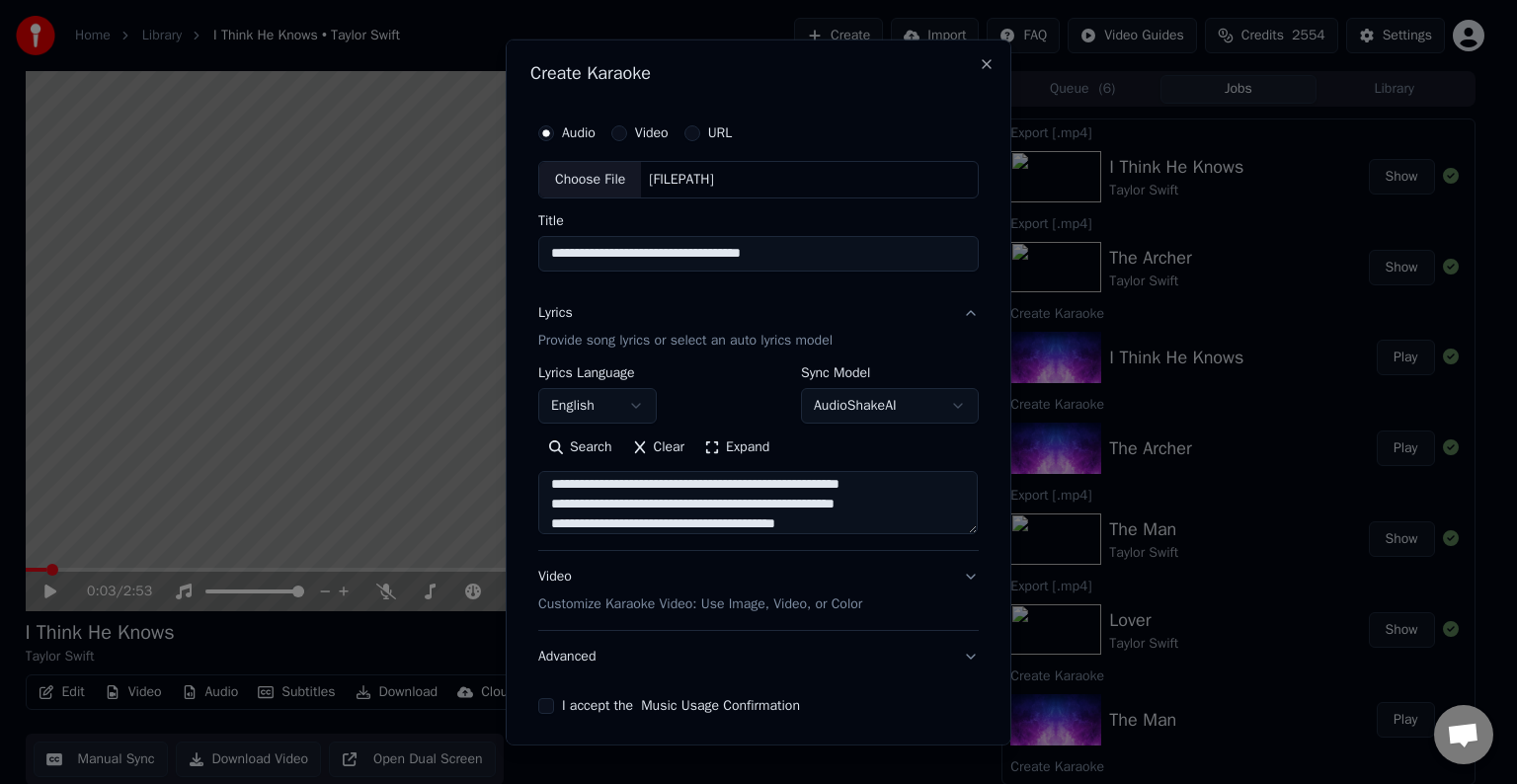 click at bounding box center (758, 503) 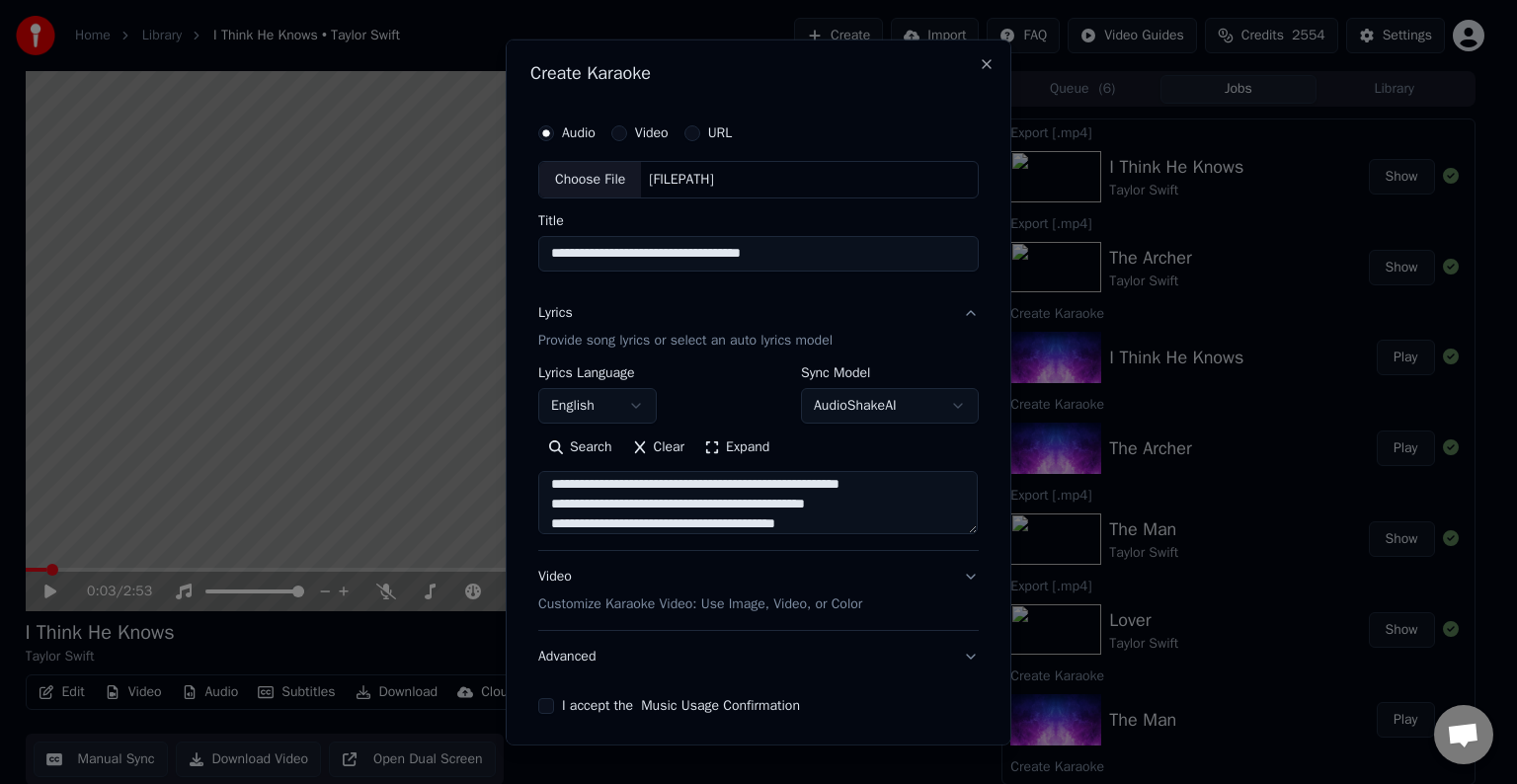 click at bounding box center (758, 503) 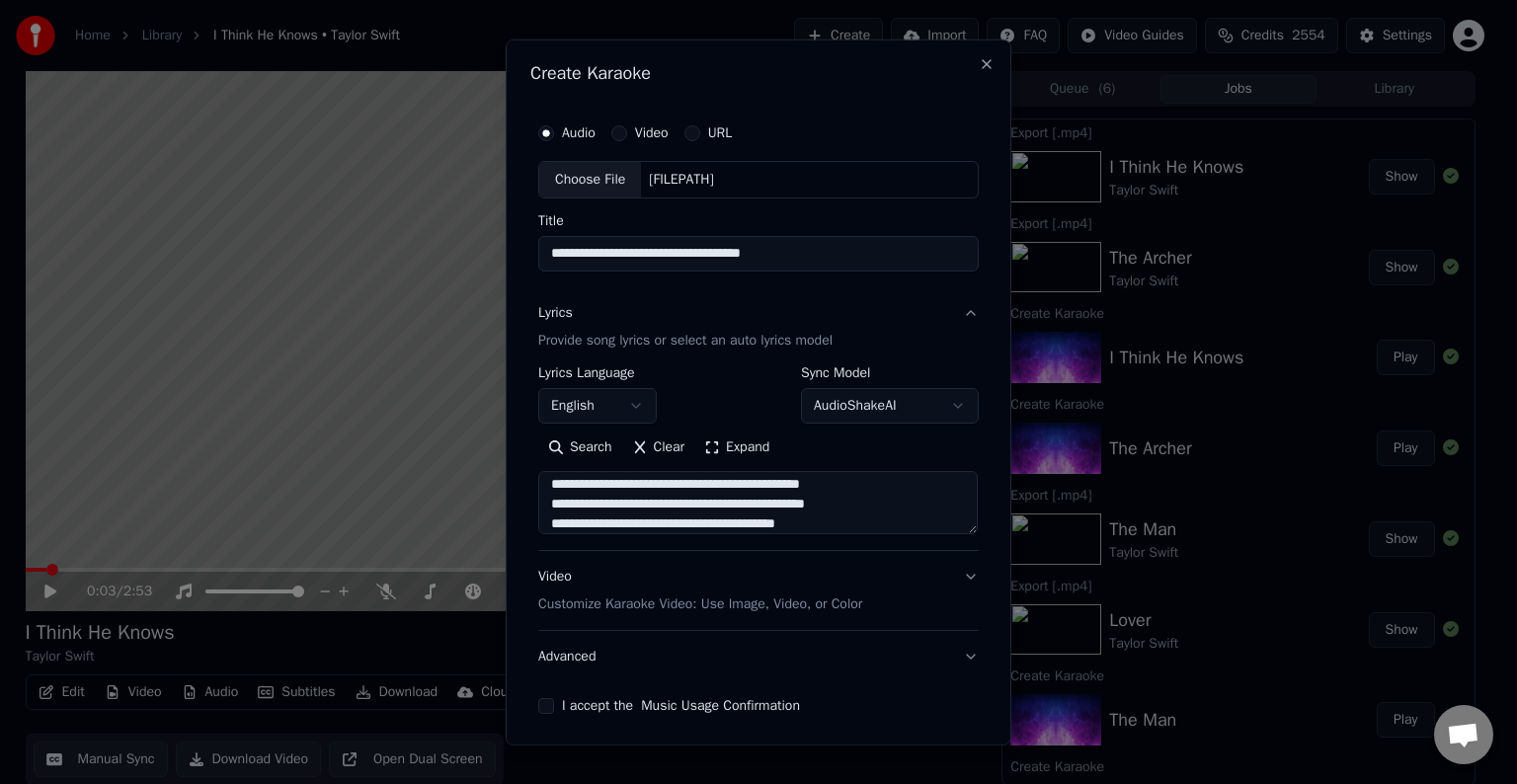 click at bounding box center (758, 503) 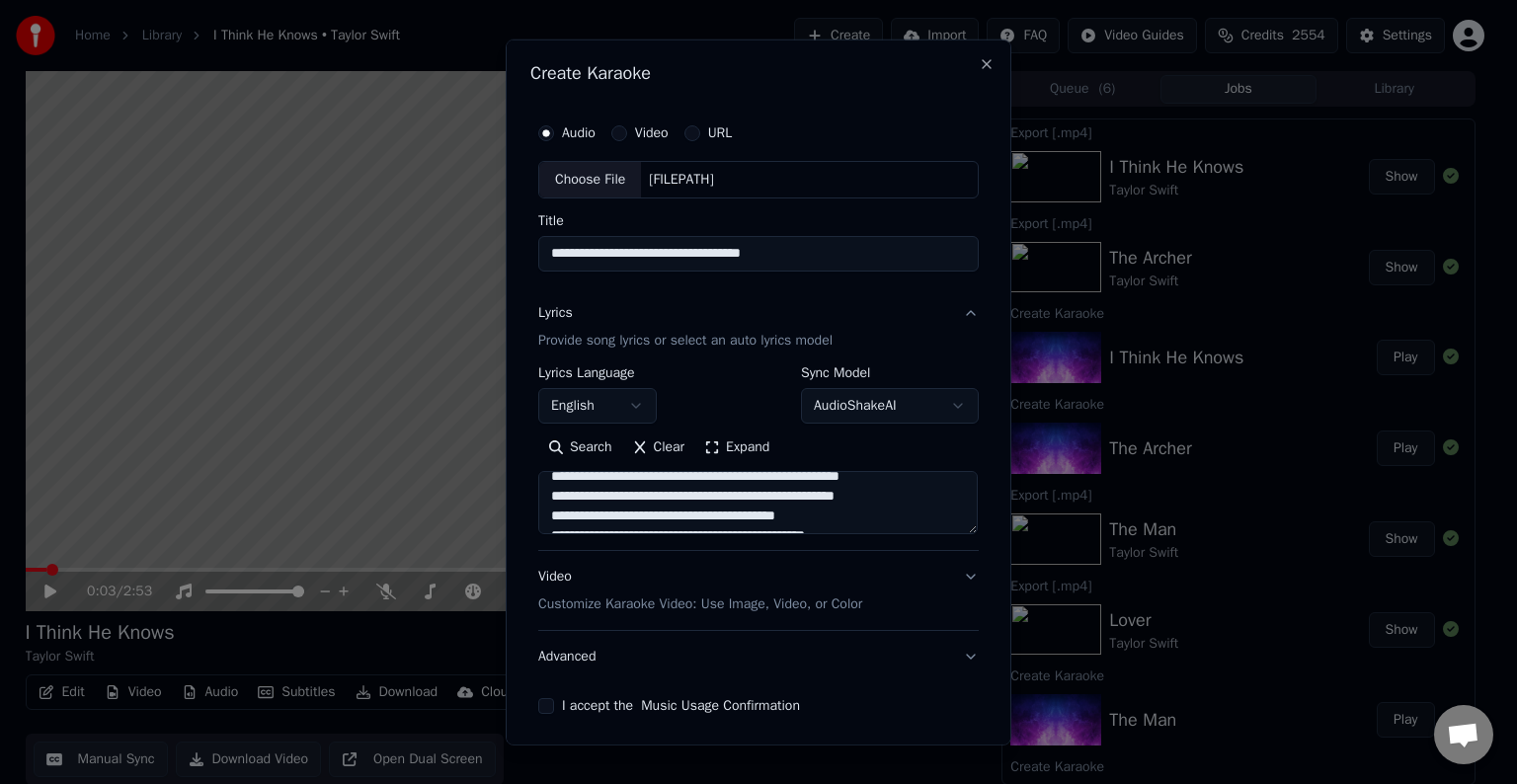scroll, scrollTop: 802, scrollLeft: 0, axis: vertical 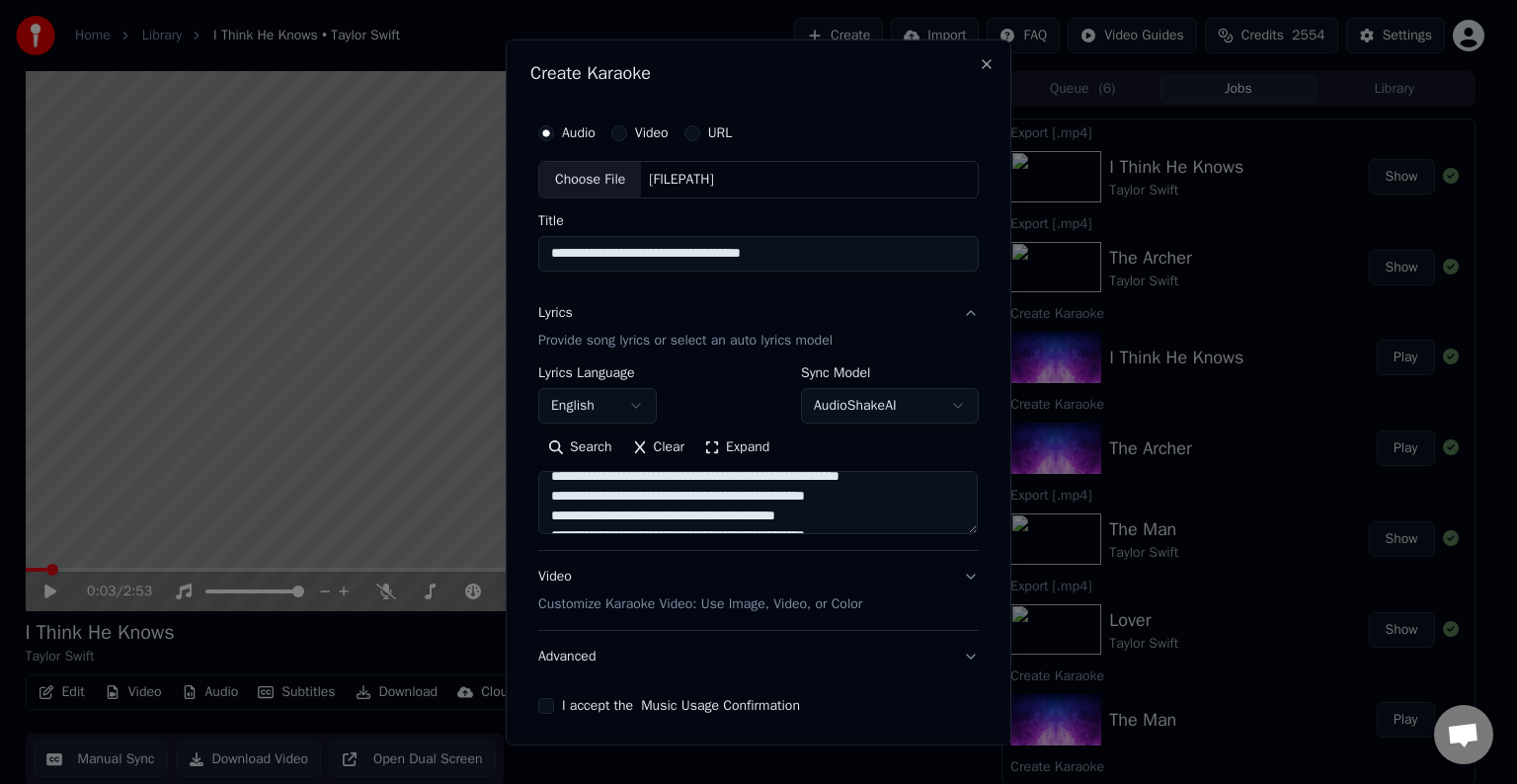 click at bounding box center (758, 503) 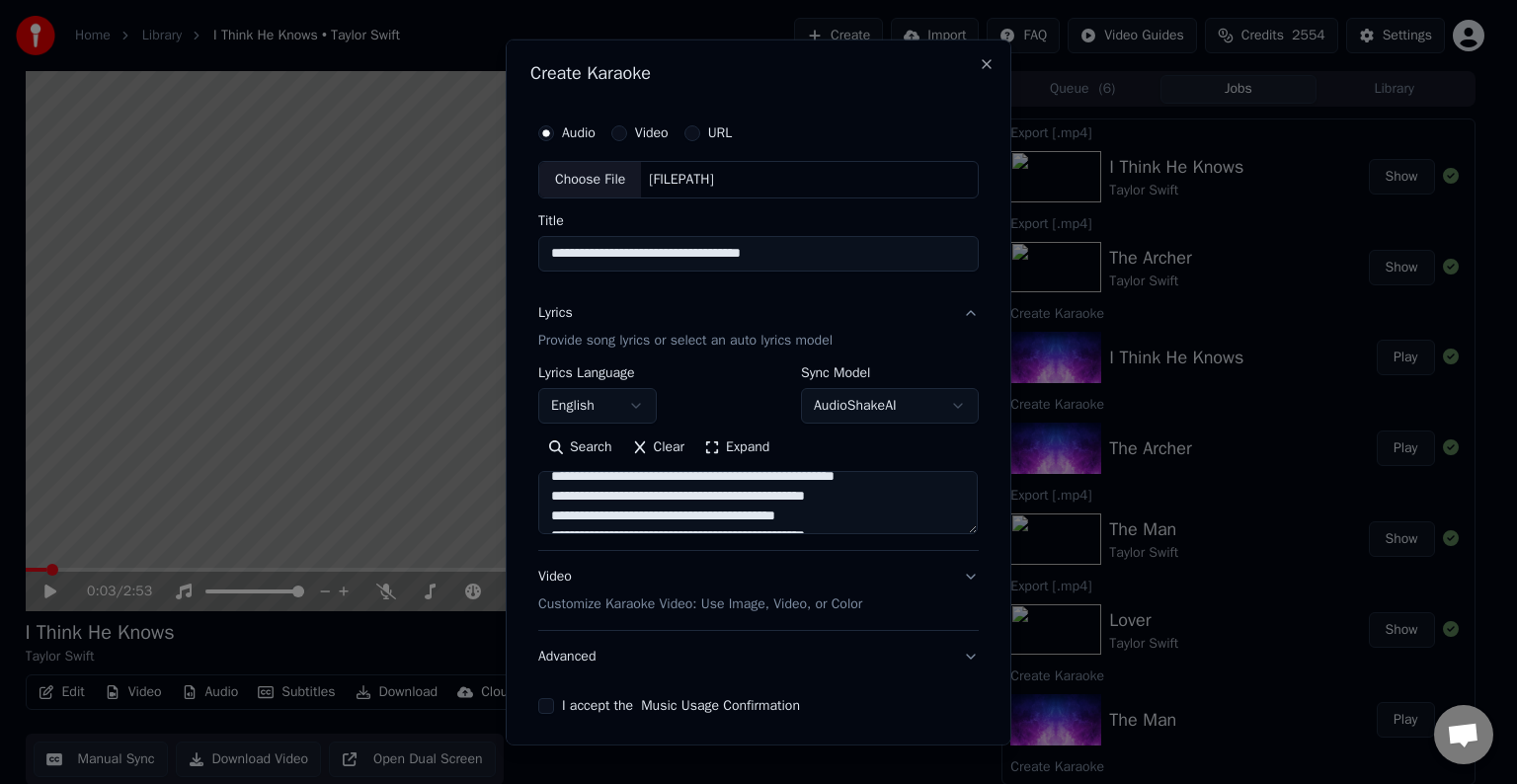 scroll, scrollTop: 797, scrollLeft: 0, axis: vertical 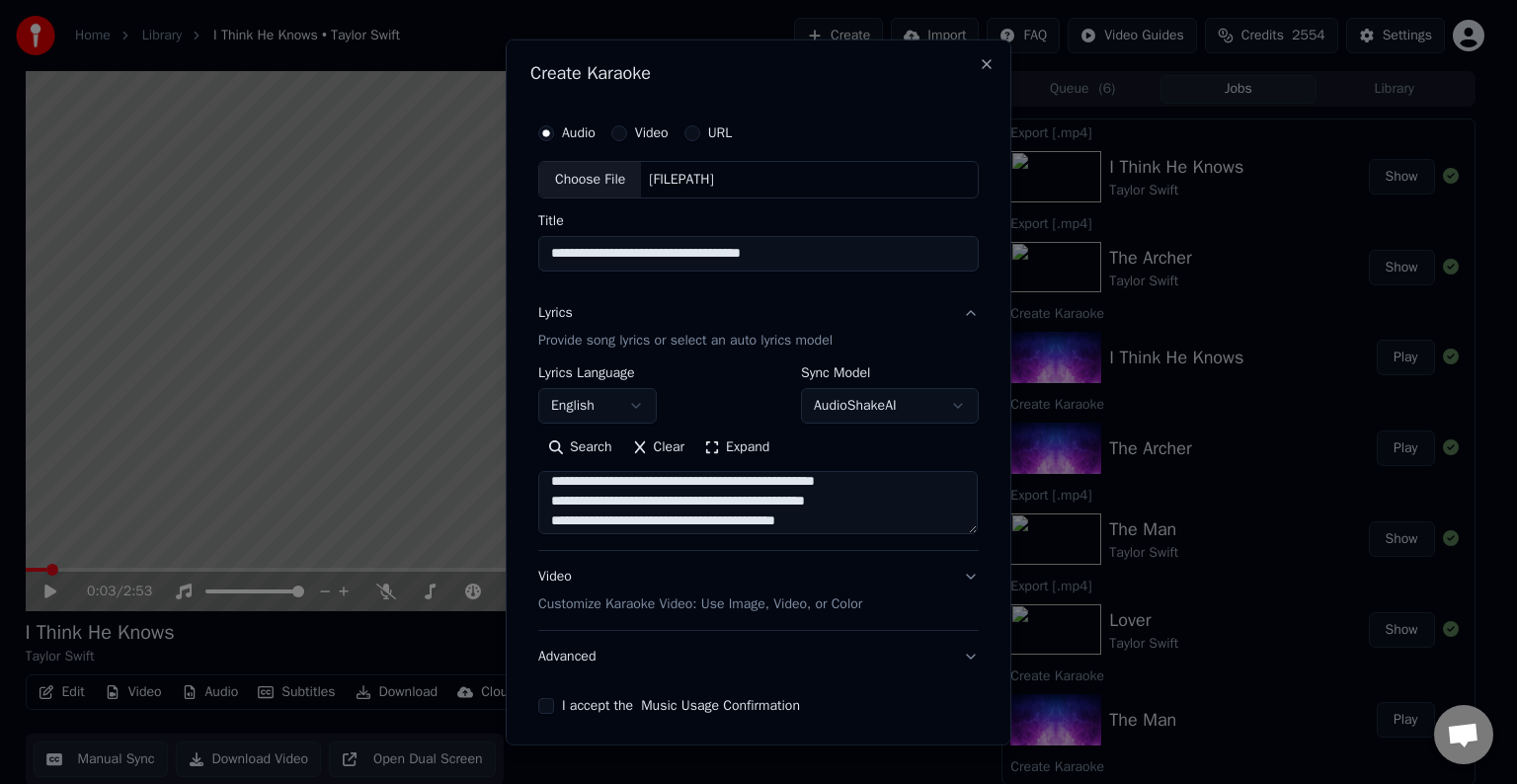 click at bounding box center (758, 503) 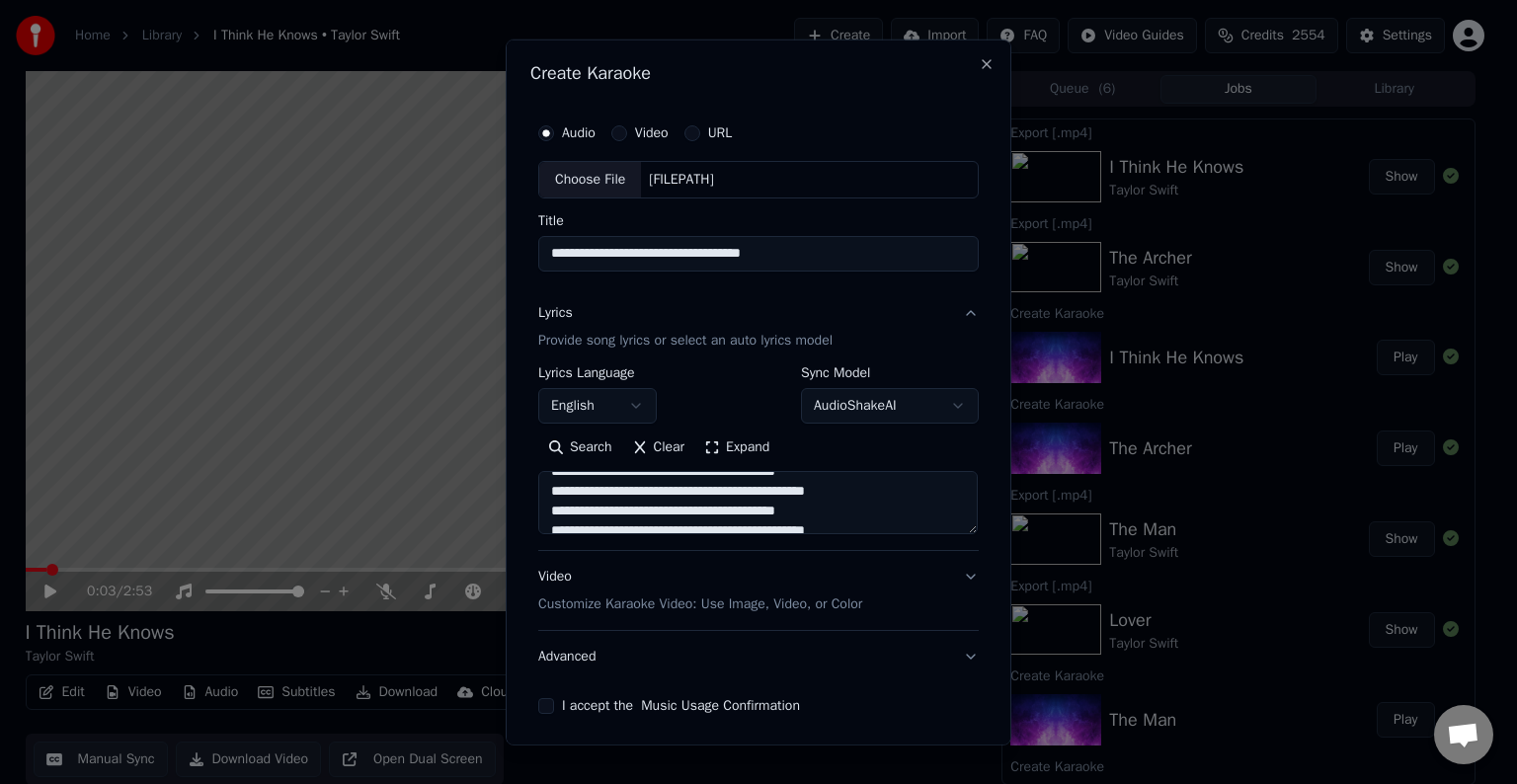 scroll, scrollTop: 901, scrollLeft: 0, axis: vertical 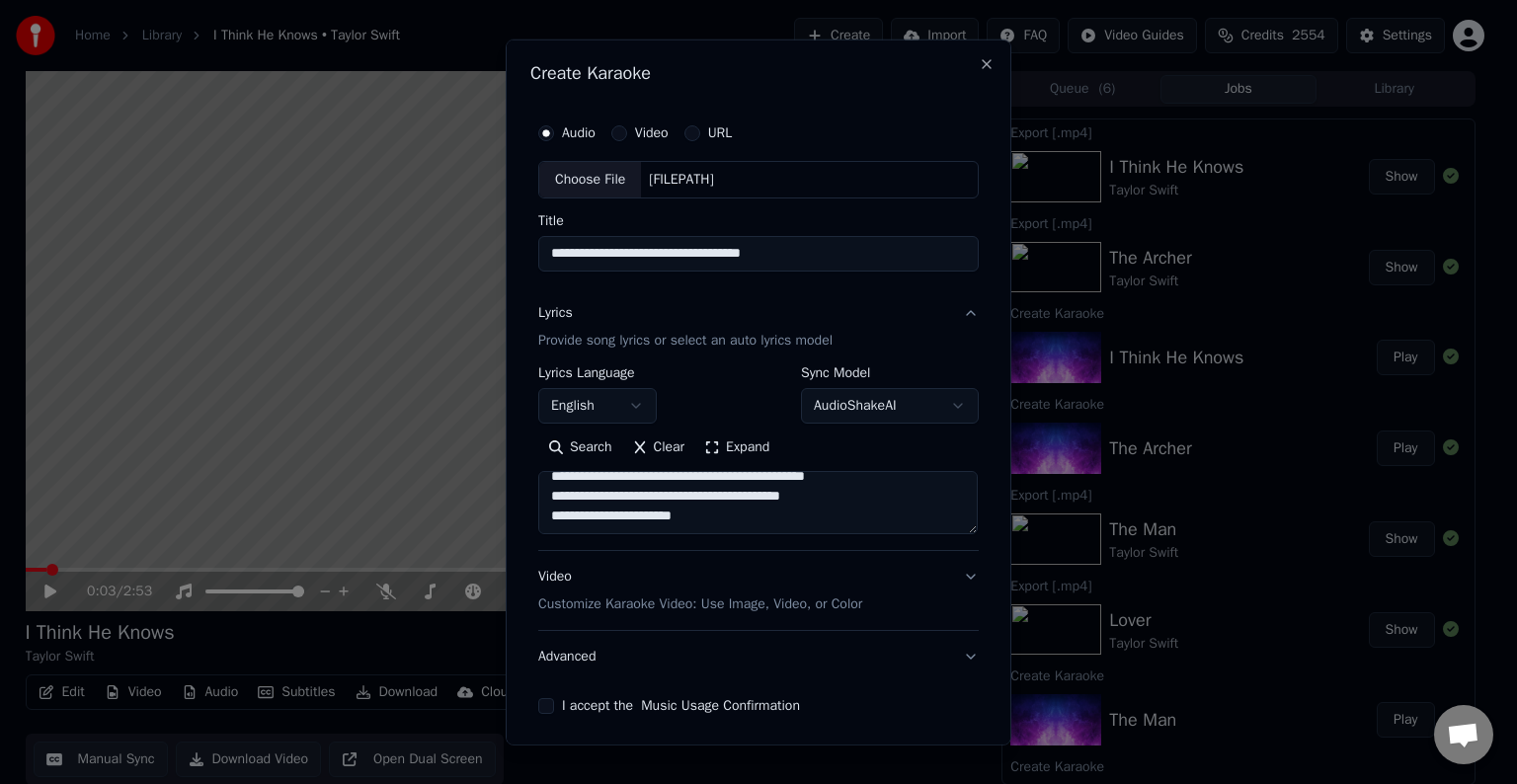 click at bounding box center (758, 503) 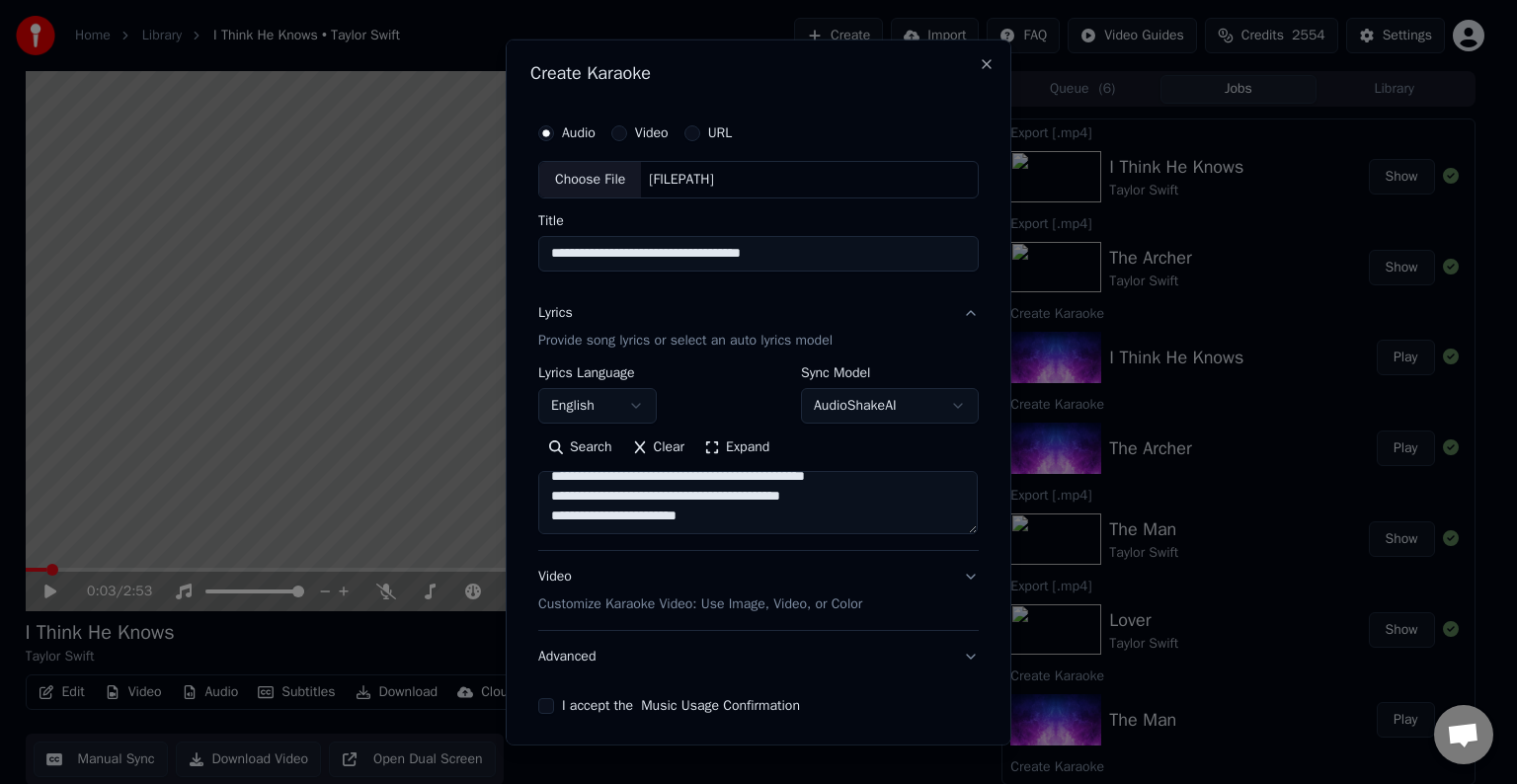 scroll, scrollTop: 912, scrollLeft: 0, axis: vertical 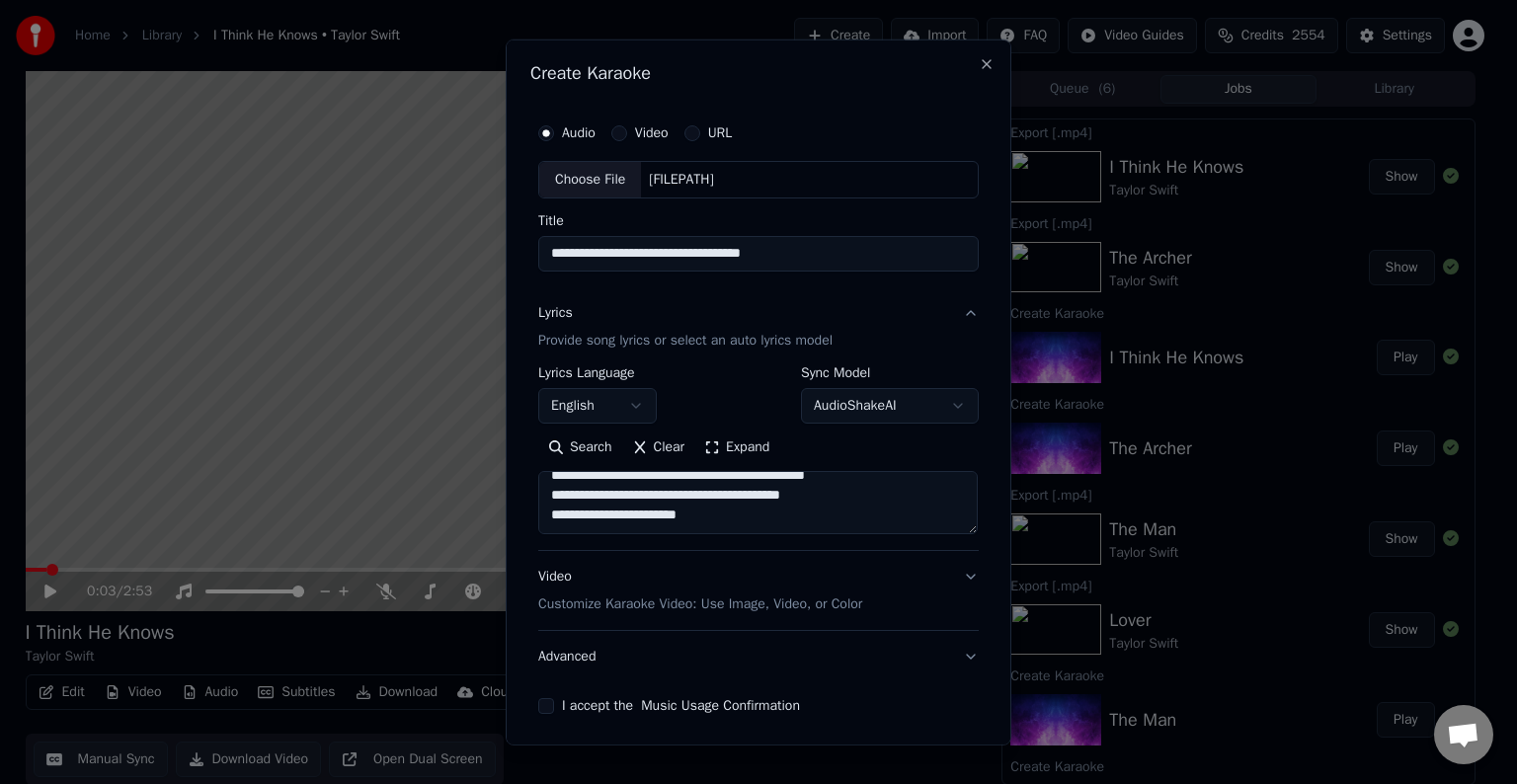 paste on "**********" 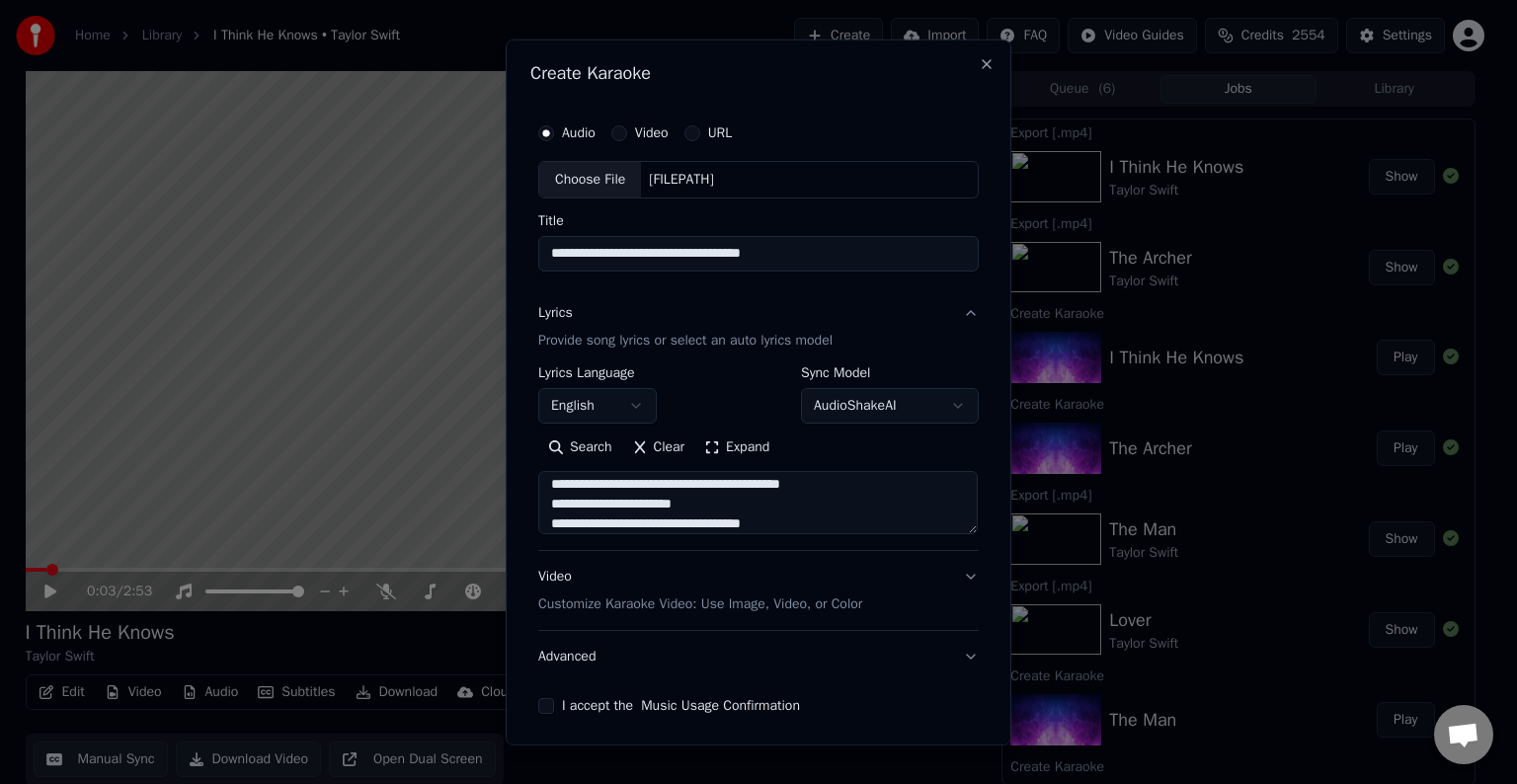 scroll, scrollTop: 1051, scrollLeft: 0, axis: vertical 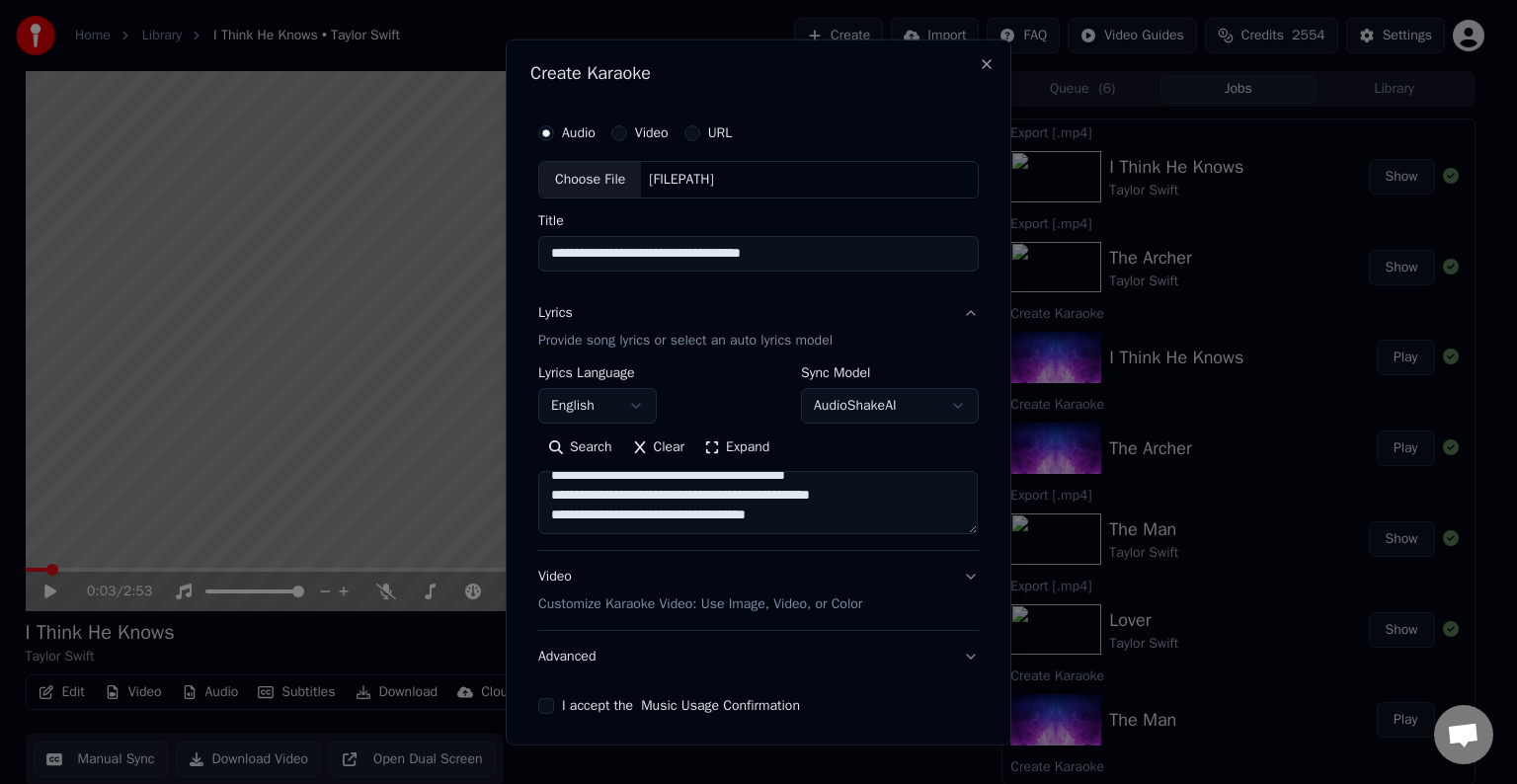 drag, startPoint x: 862, startPoint y: 493, endPoint x: 784, endPoint y: 573, distance: 111.73182 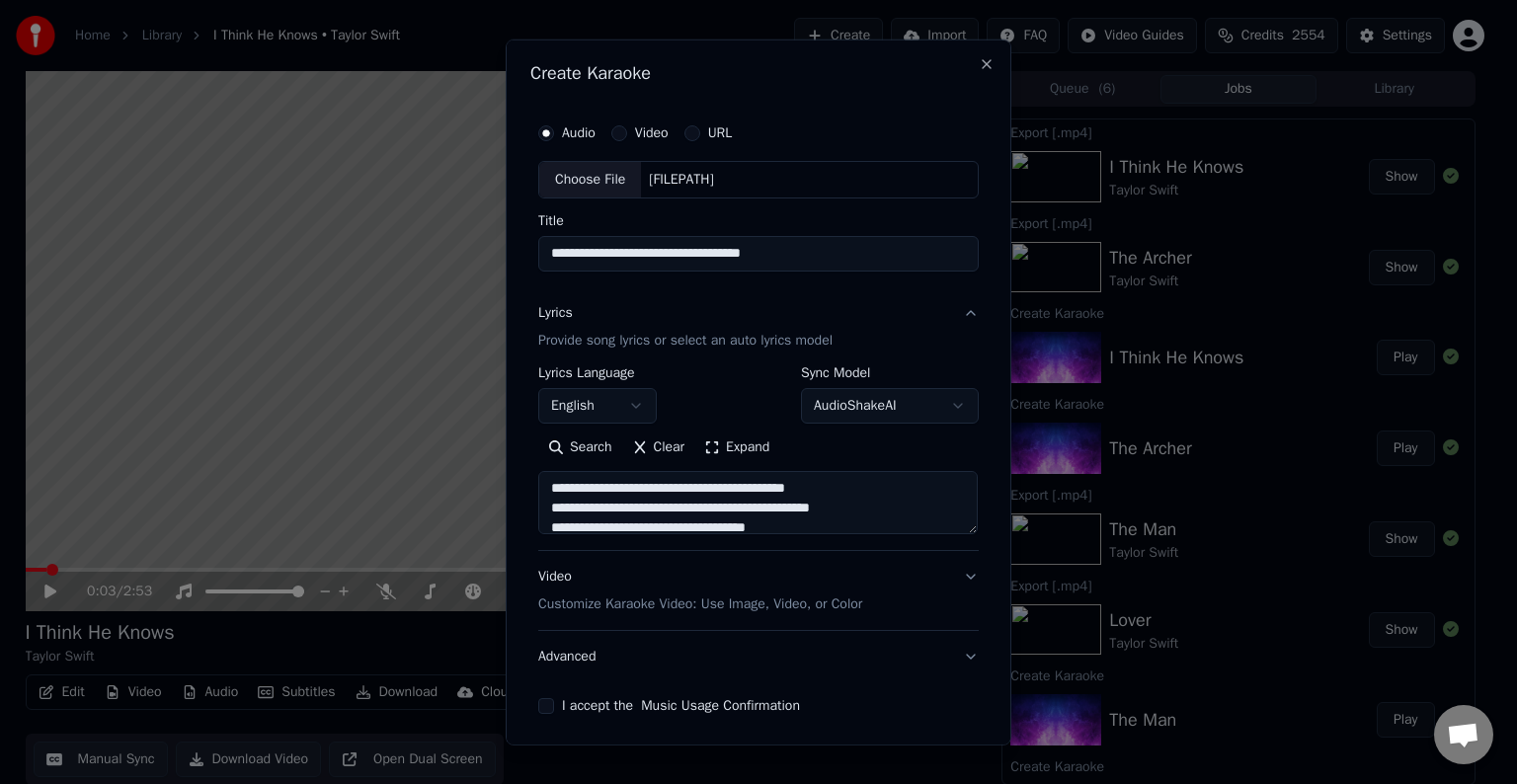 scroll, scrollTop: 1058, scrollLeft: 0, axis: vertical 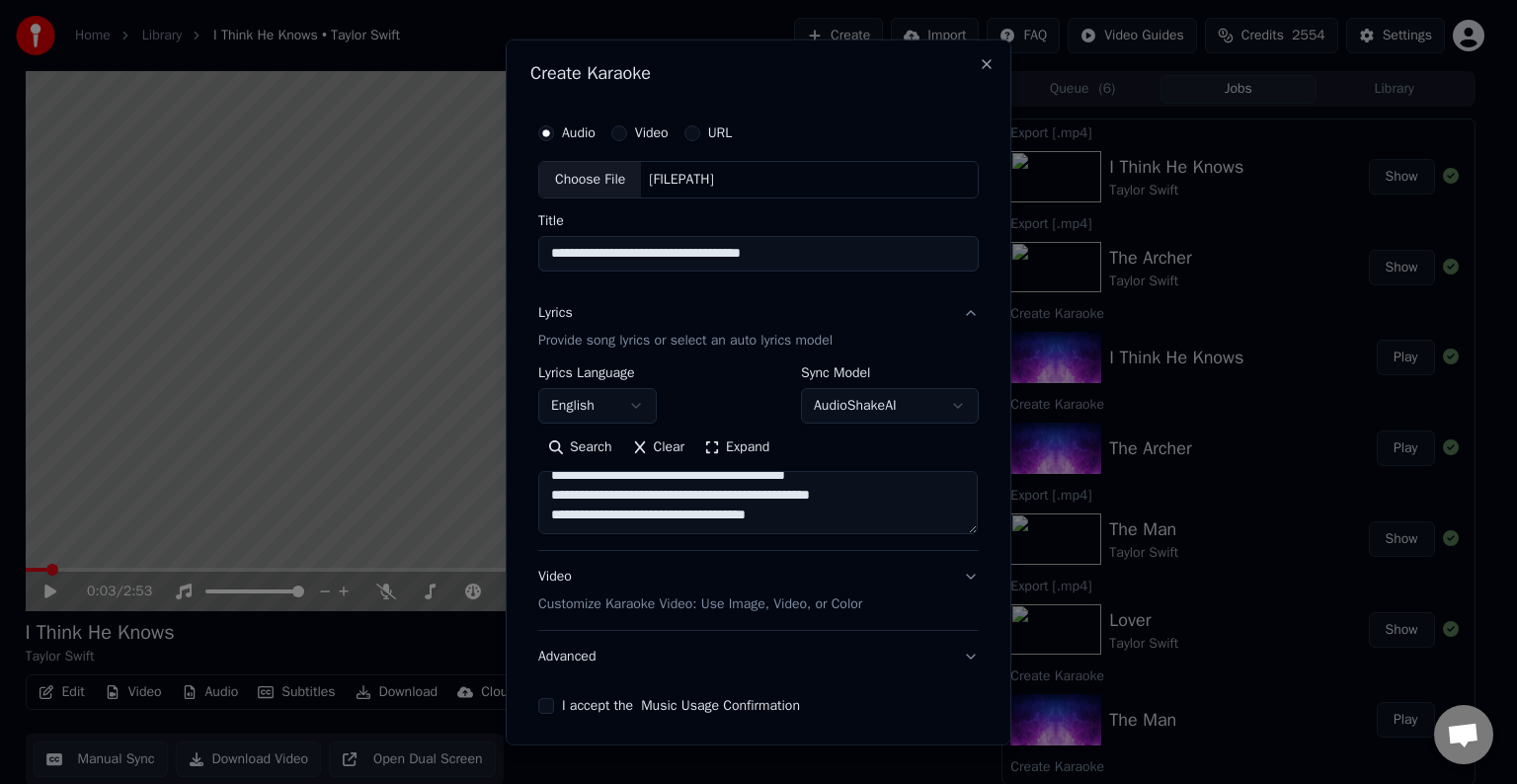drag, startPoint x: 768, startPoint y: 476, endPoint x: 884, endPoint y: 522, distance: 124.78782 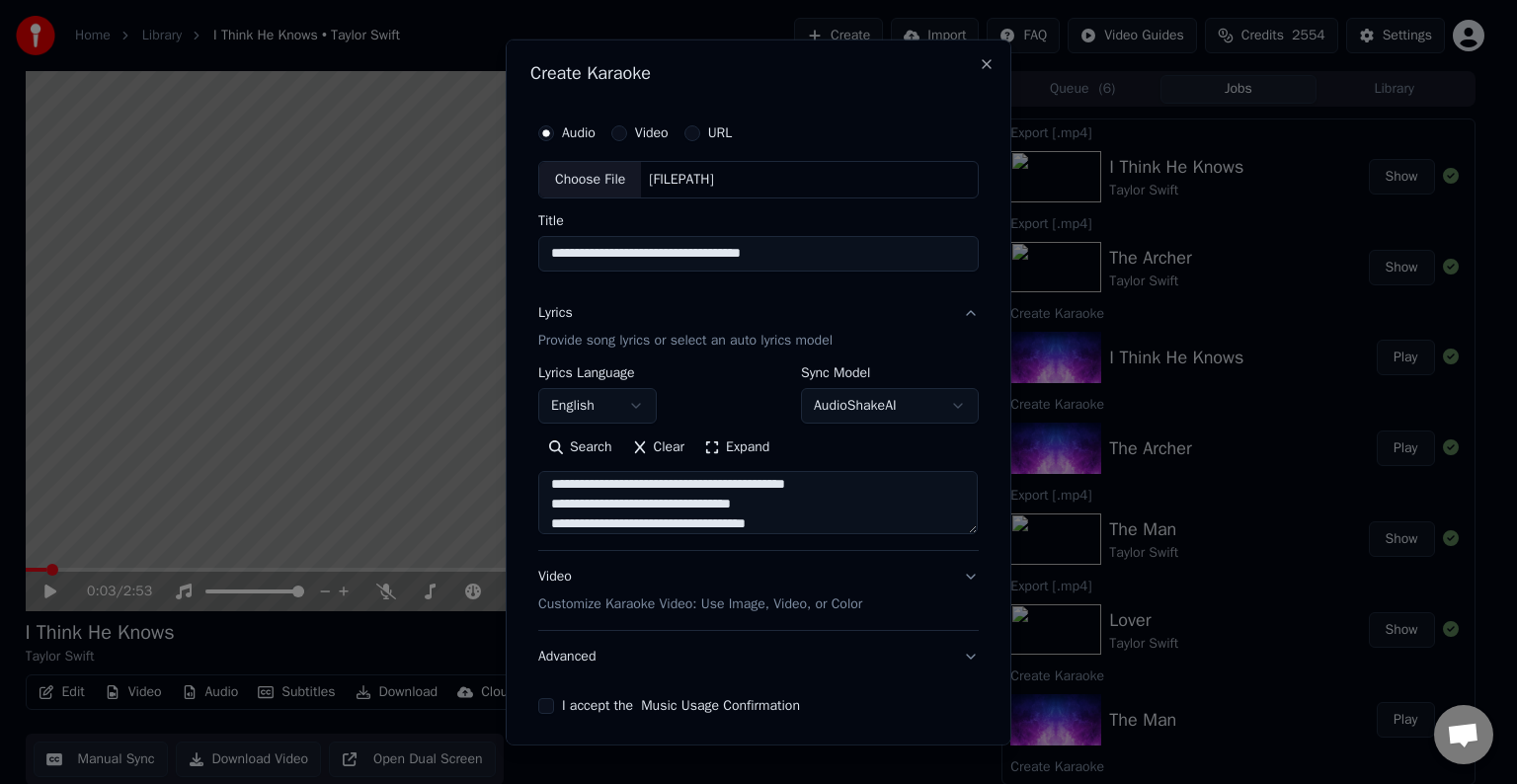 scroll, scrollTop: 1025, scrollLeft: 0, axis: vertical 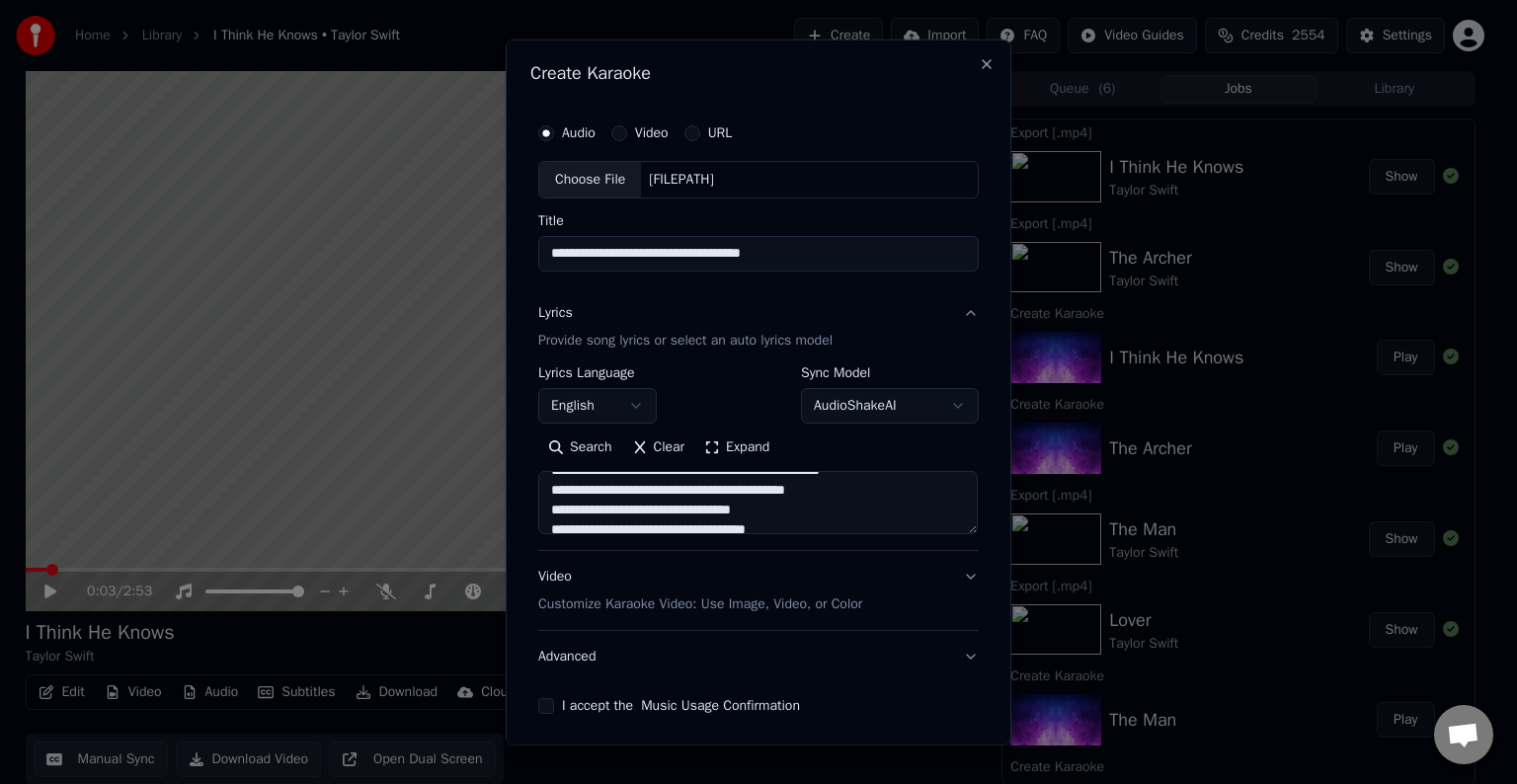 drag, startPoint x: 852, startPoint y: 491, endPoint x: 807, endPoint y: 491, distance: 45 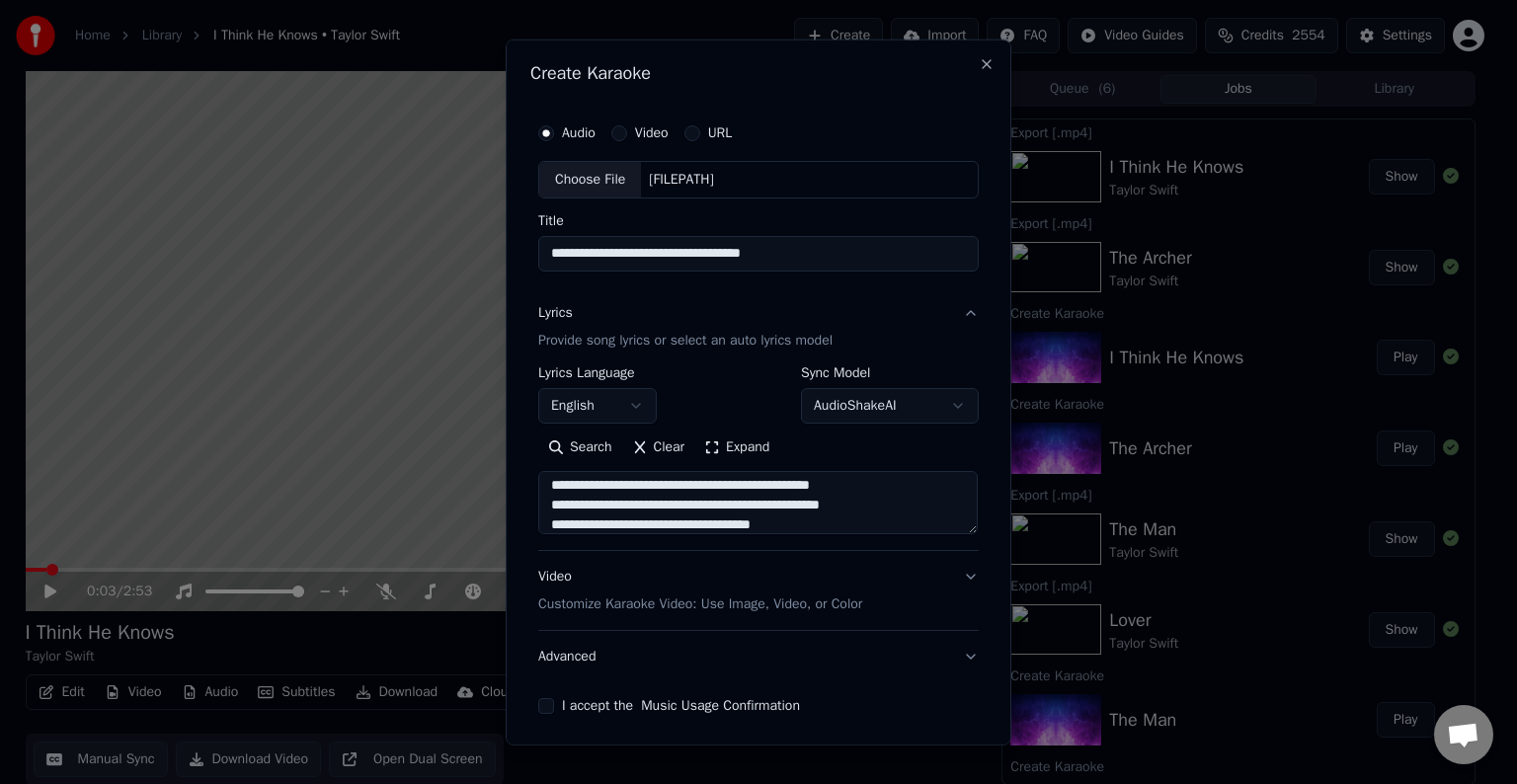 scroll, scrollTop: 984, scrollLeft: 0, axis: vertical 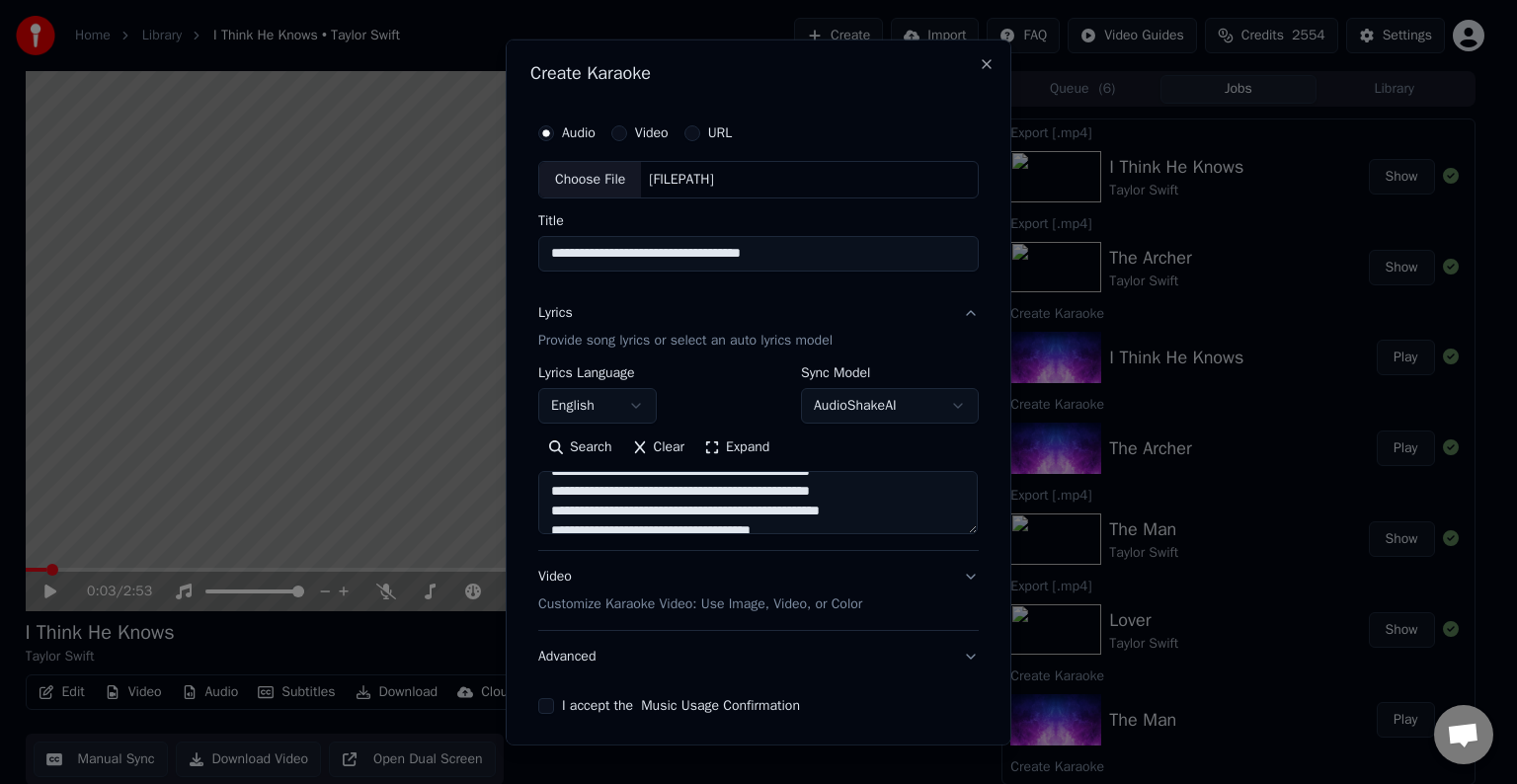 drag, startPoint x: 856, startPoint y: 512, endPoint x: 787, endPoint y: 512, distance: 69 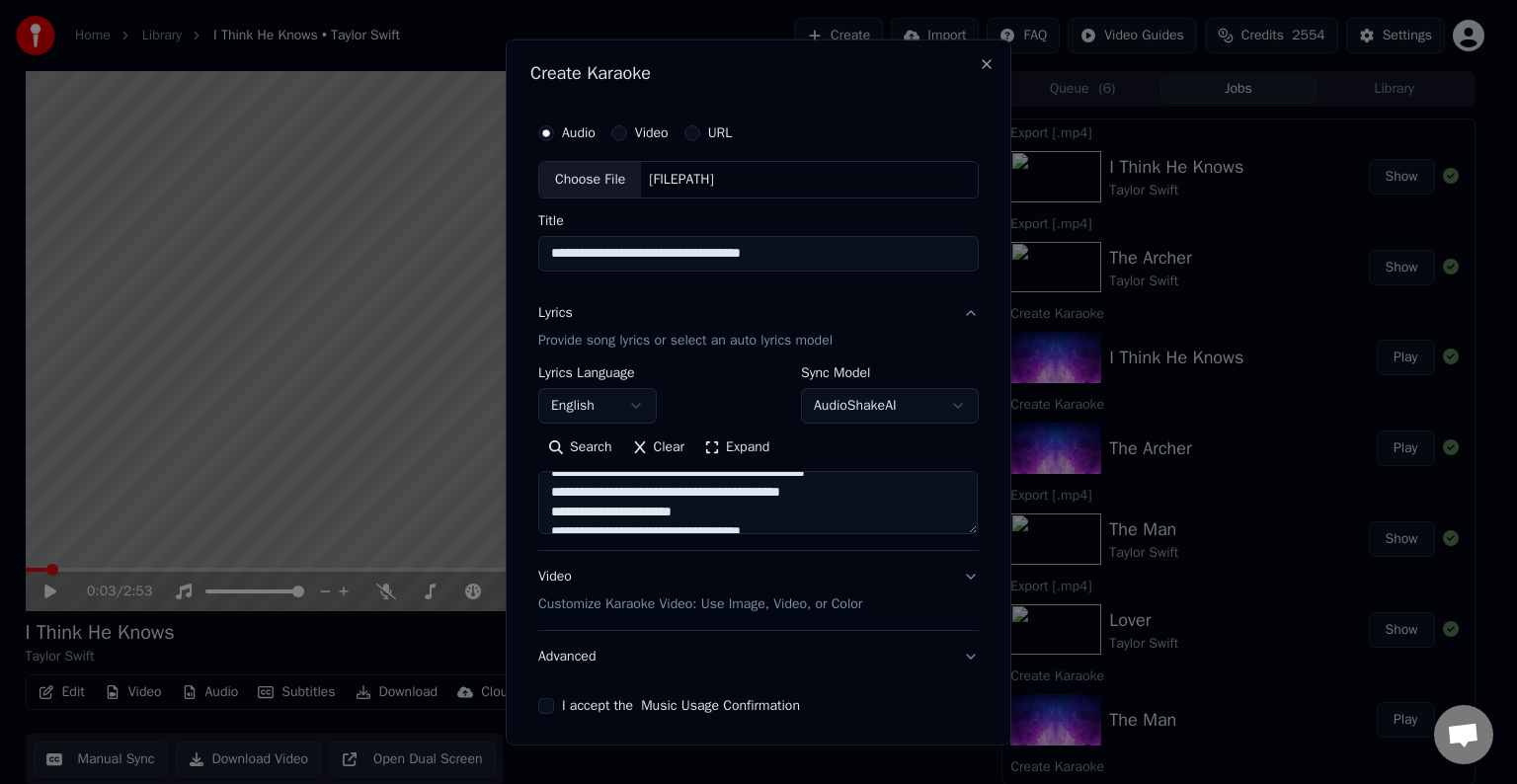 drag, startPoint x: 882, startPoint y: 487, endPoint x: 773, endPoint y: 520, distance: 113.885908 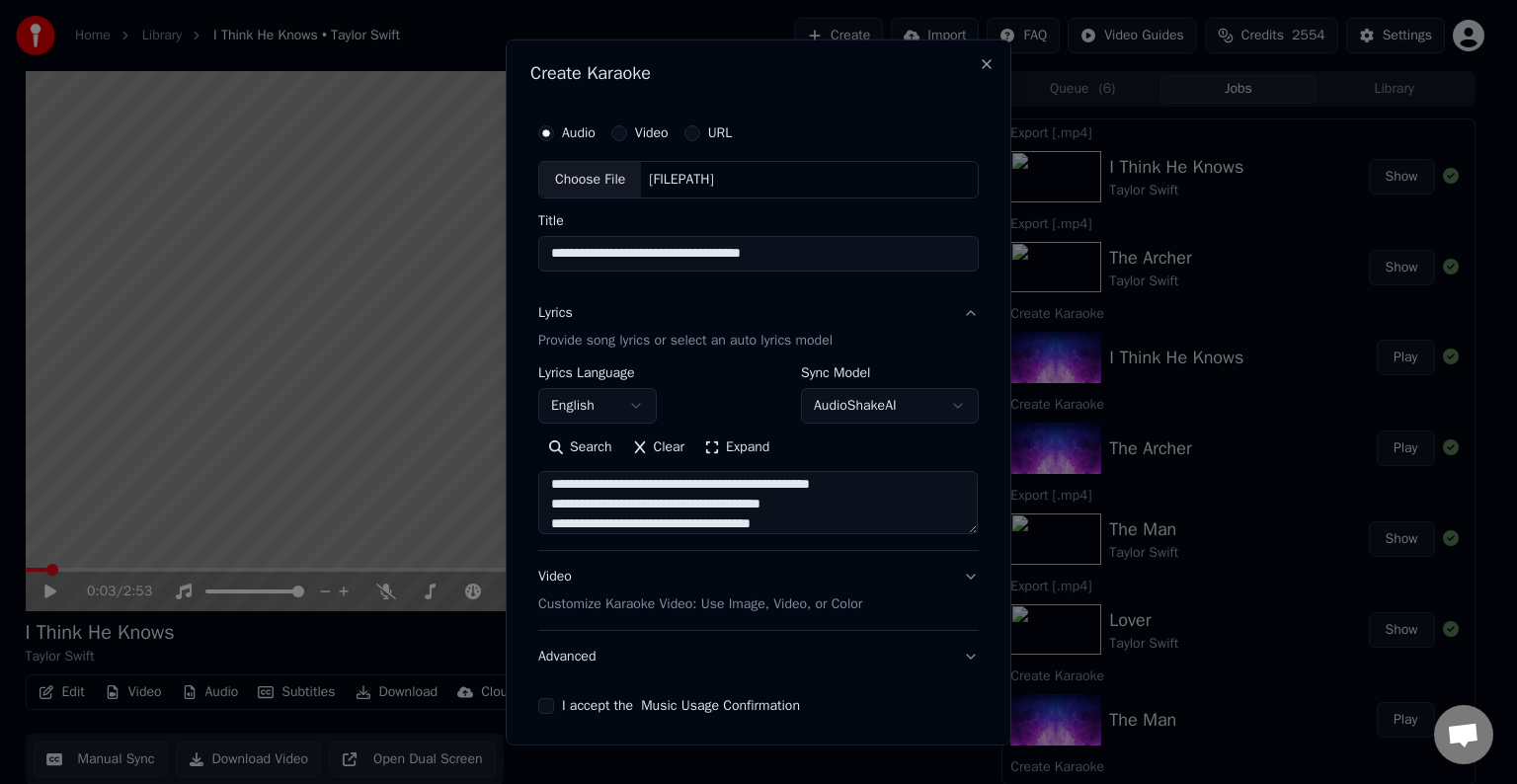 scroll, scrollTop: 995, scrollLeft: 0, axis: vertical 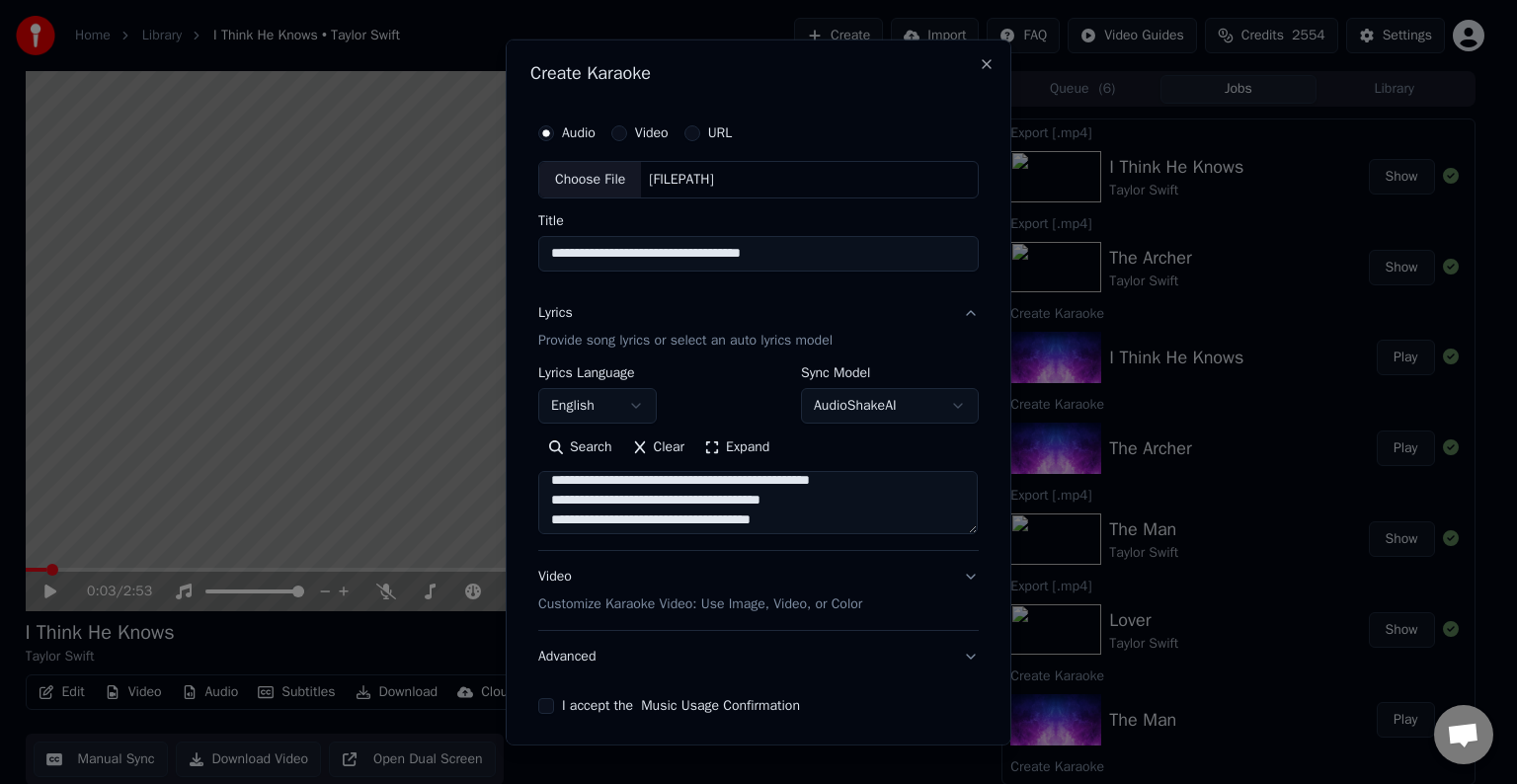 click at bounding box center (758, 503) 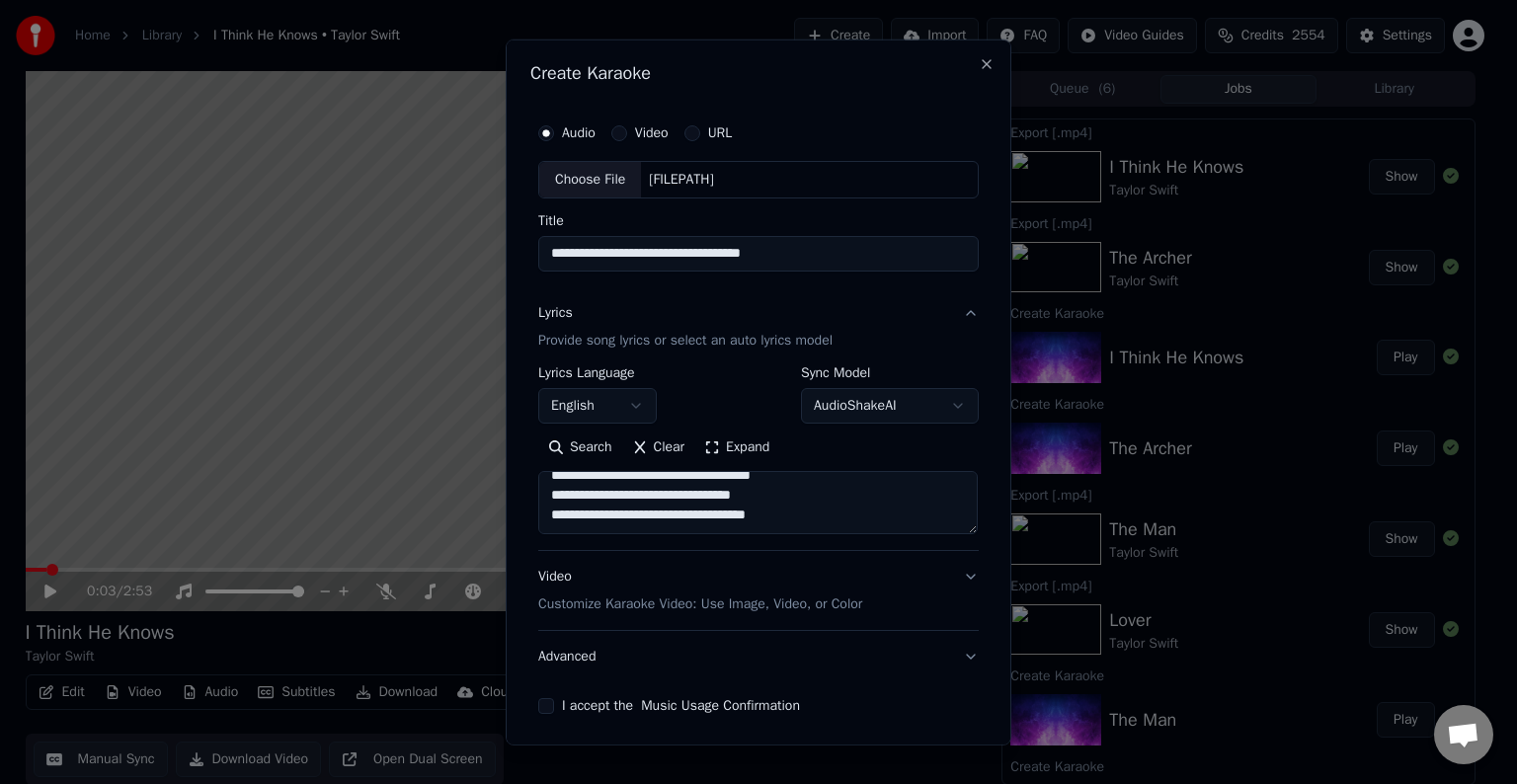 drag, startPoint x: 758, startPoint y: 510, endPoint x: 872, endPoint y: 512, distance: 114.01754 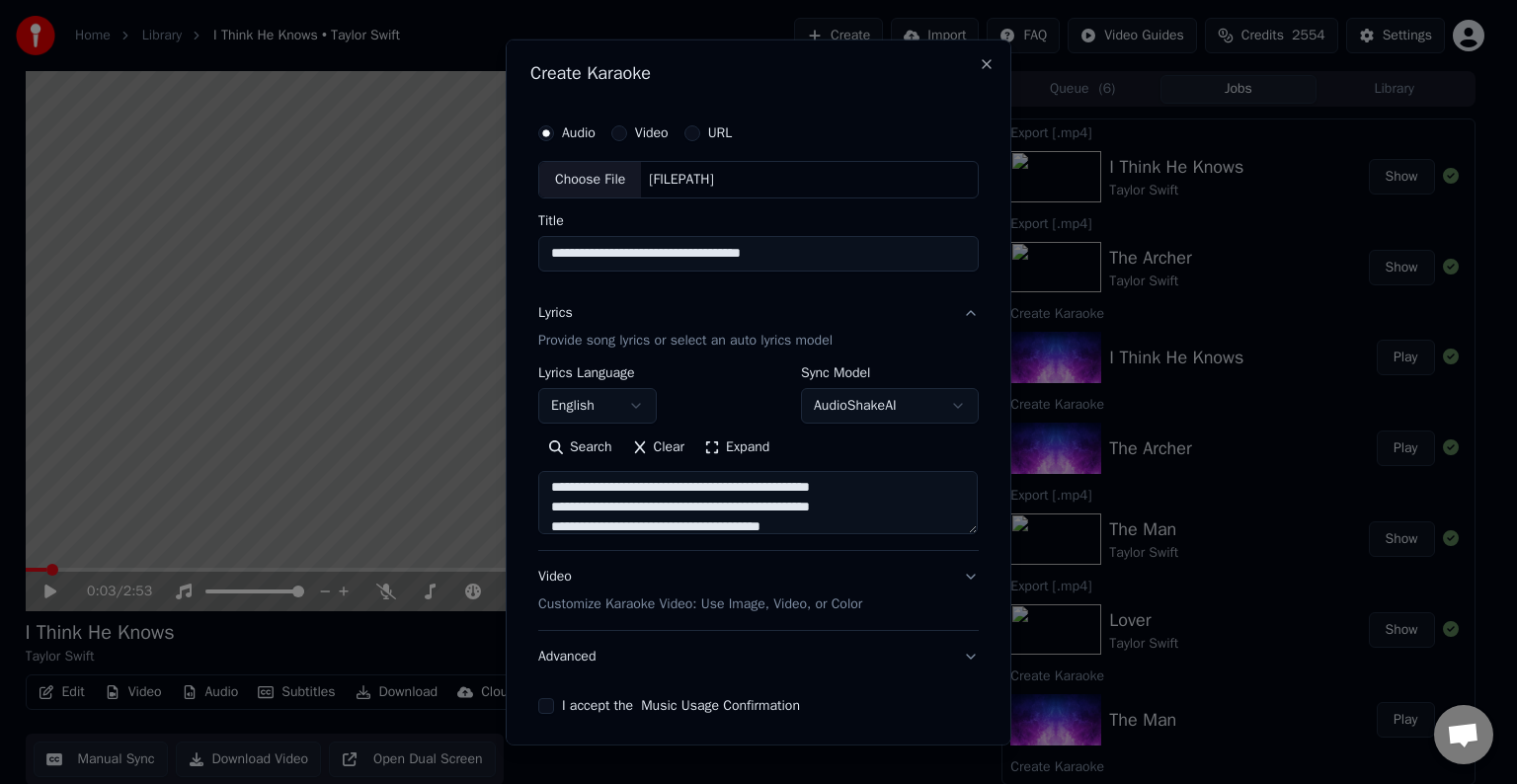 click at bounding box center (758, 503) 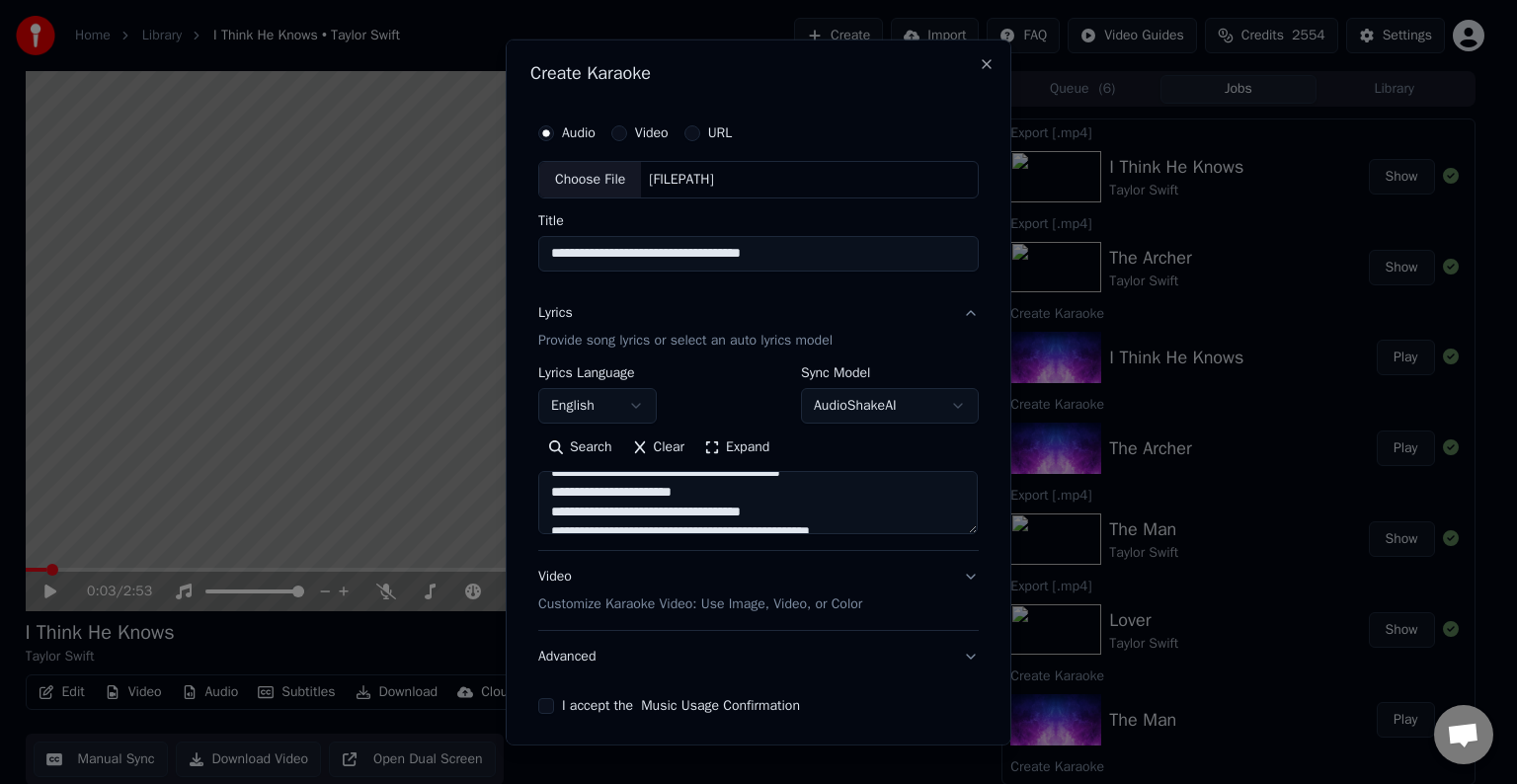 scroll, scrollTop: 1058, scrollLeft: 0, axis: vertical 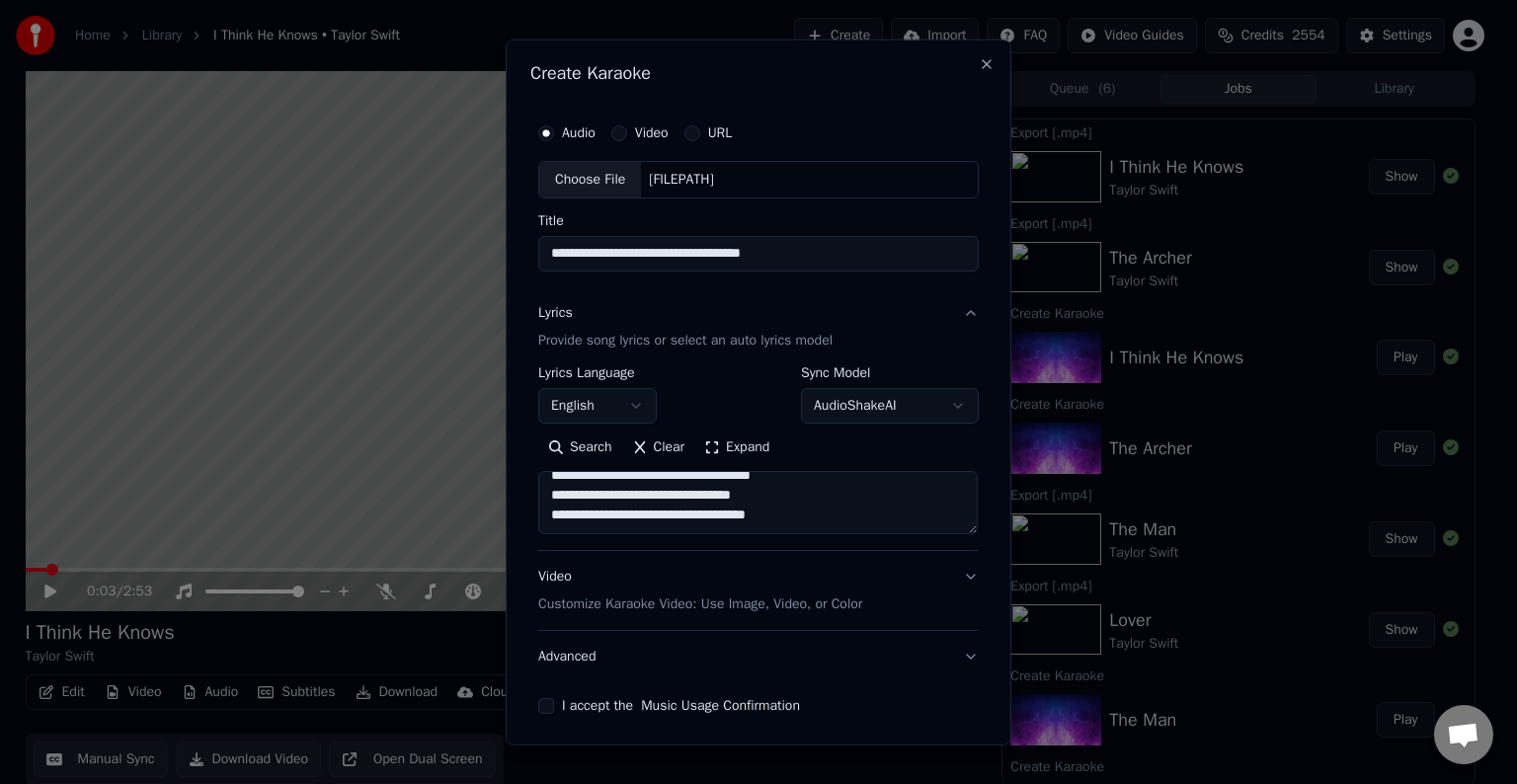 click at bounding box center [758, 503] 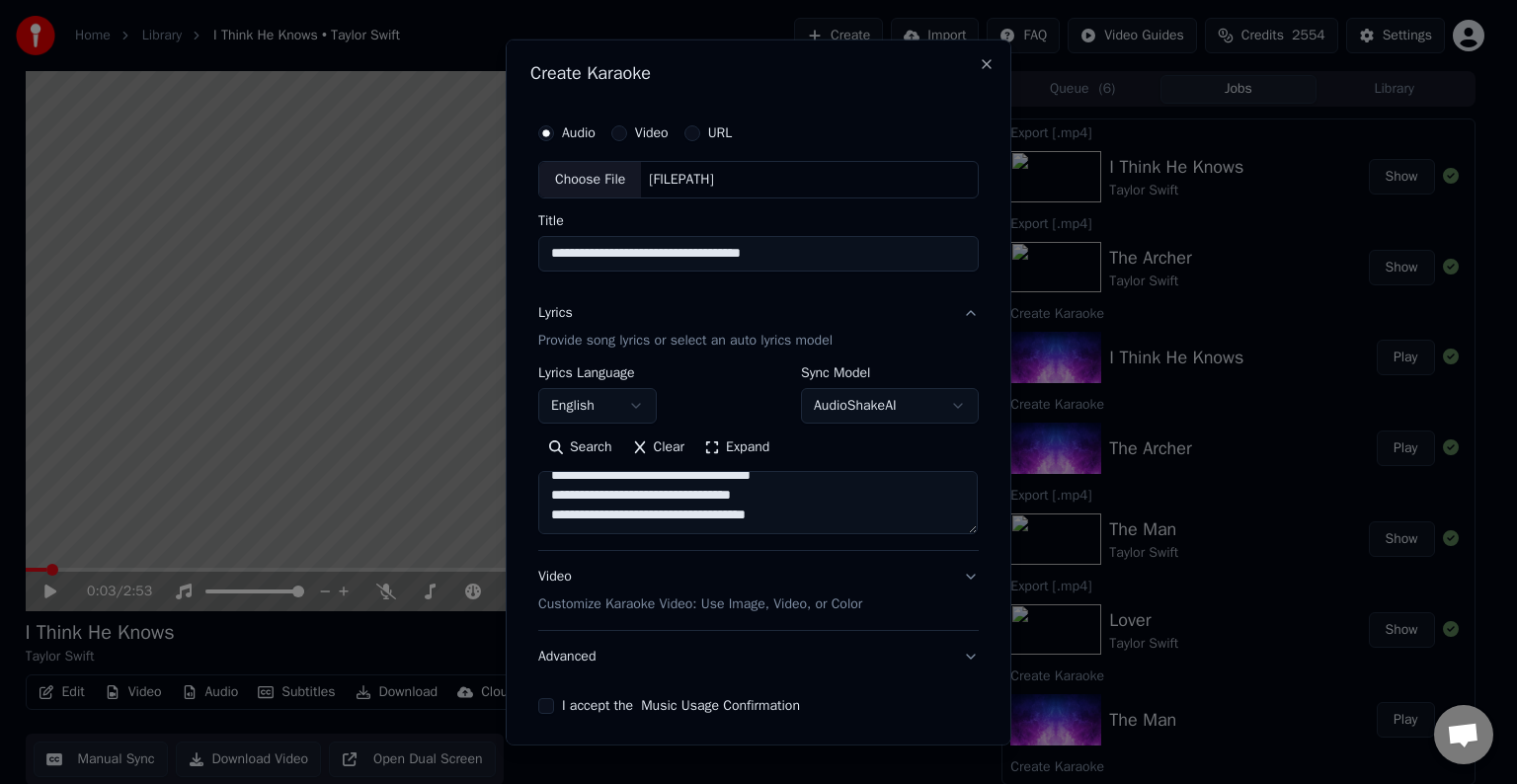 paste on "**********" 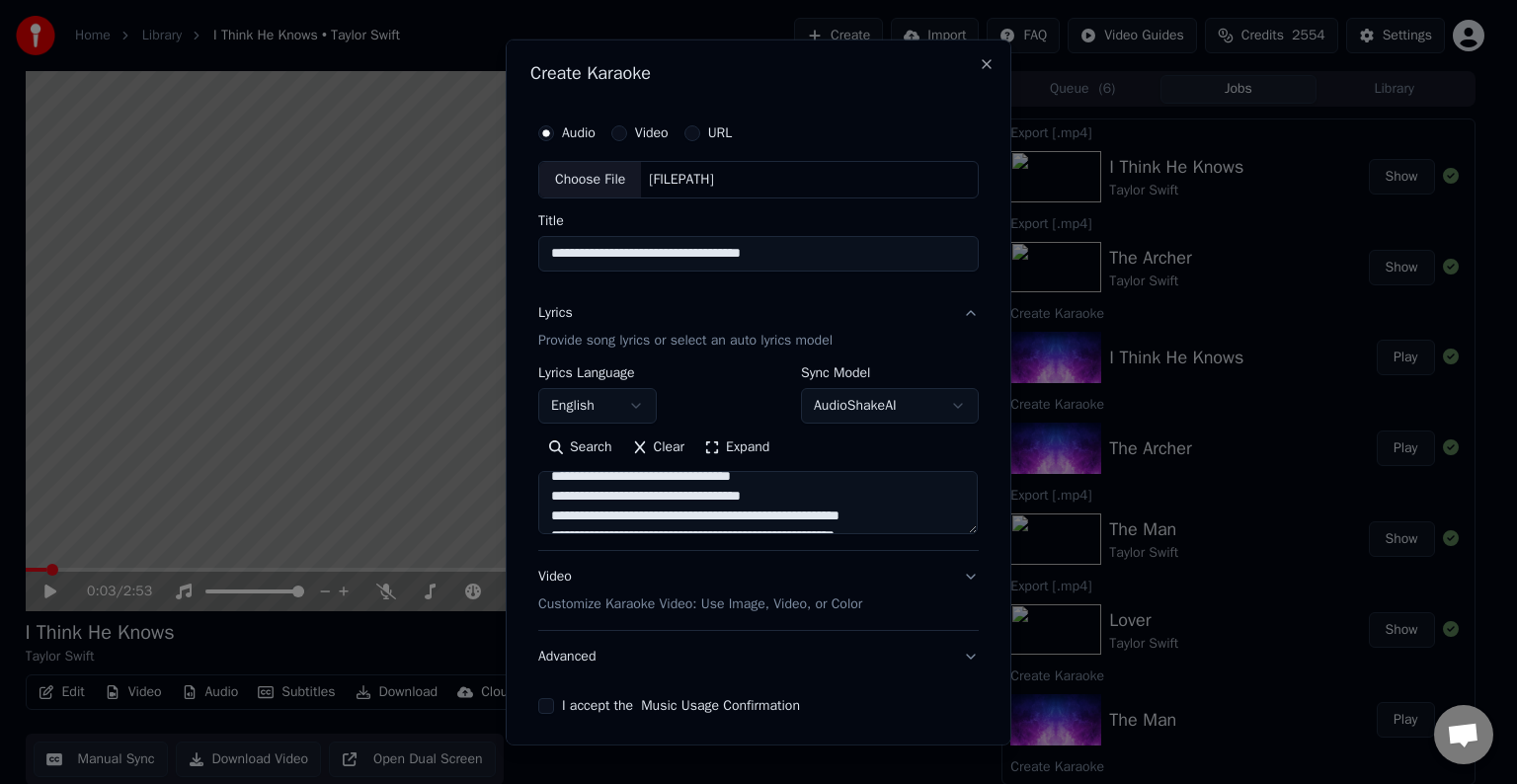 scroll, scrollTop: 1130, scrollLeft: 0, axis: vertical 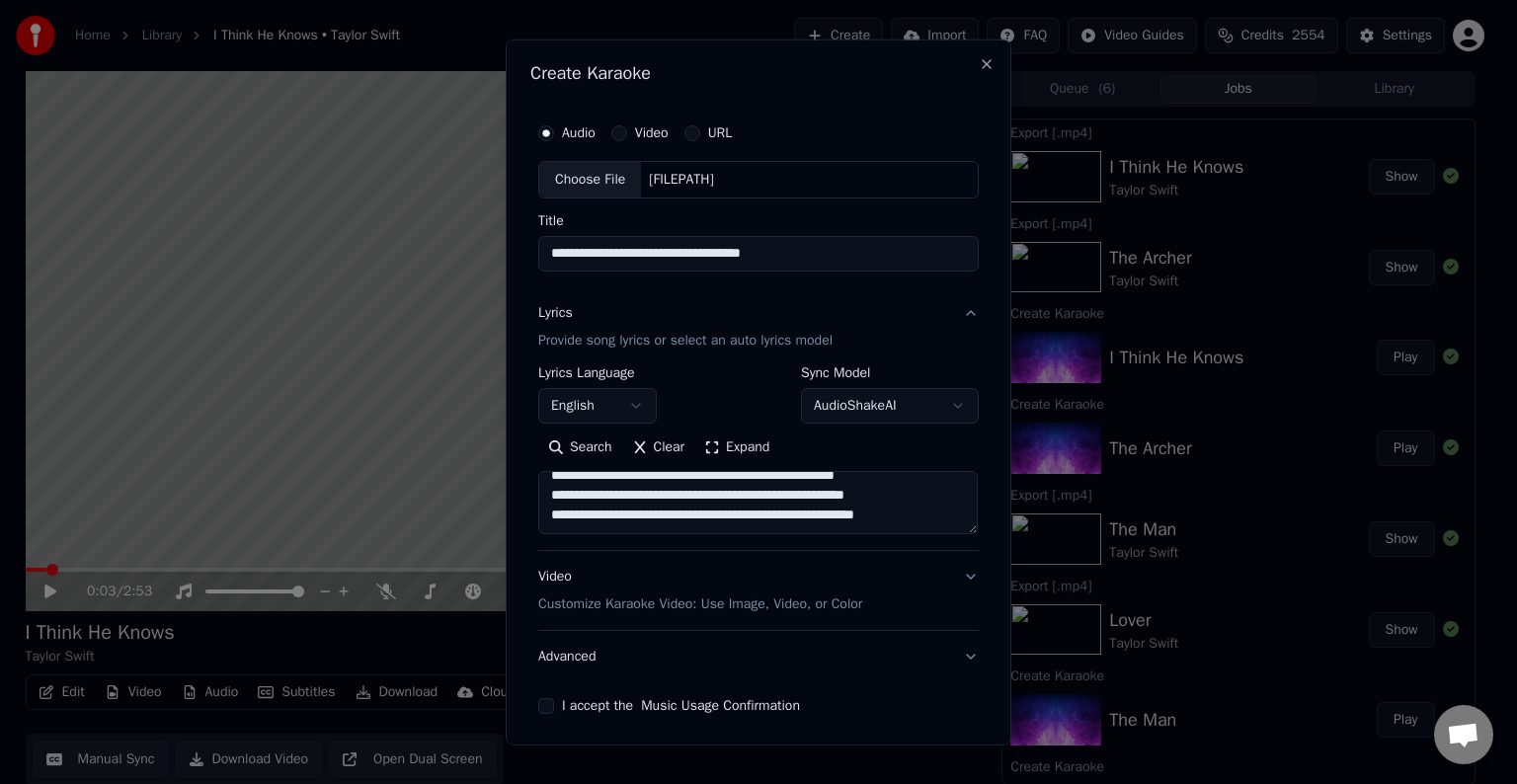 click at bounding box center (758, 503) 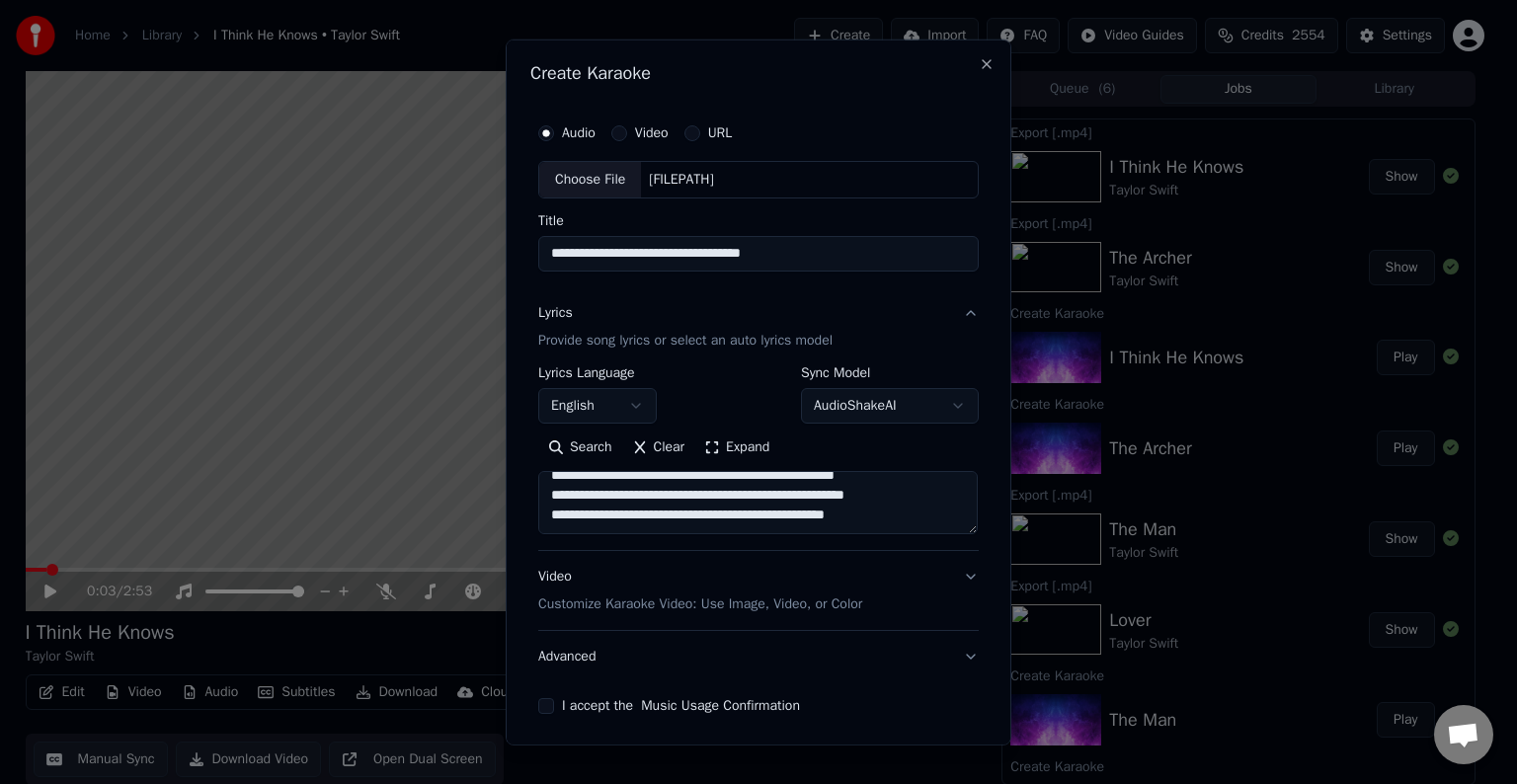 click at bounding box center (758, 503) 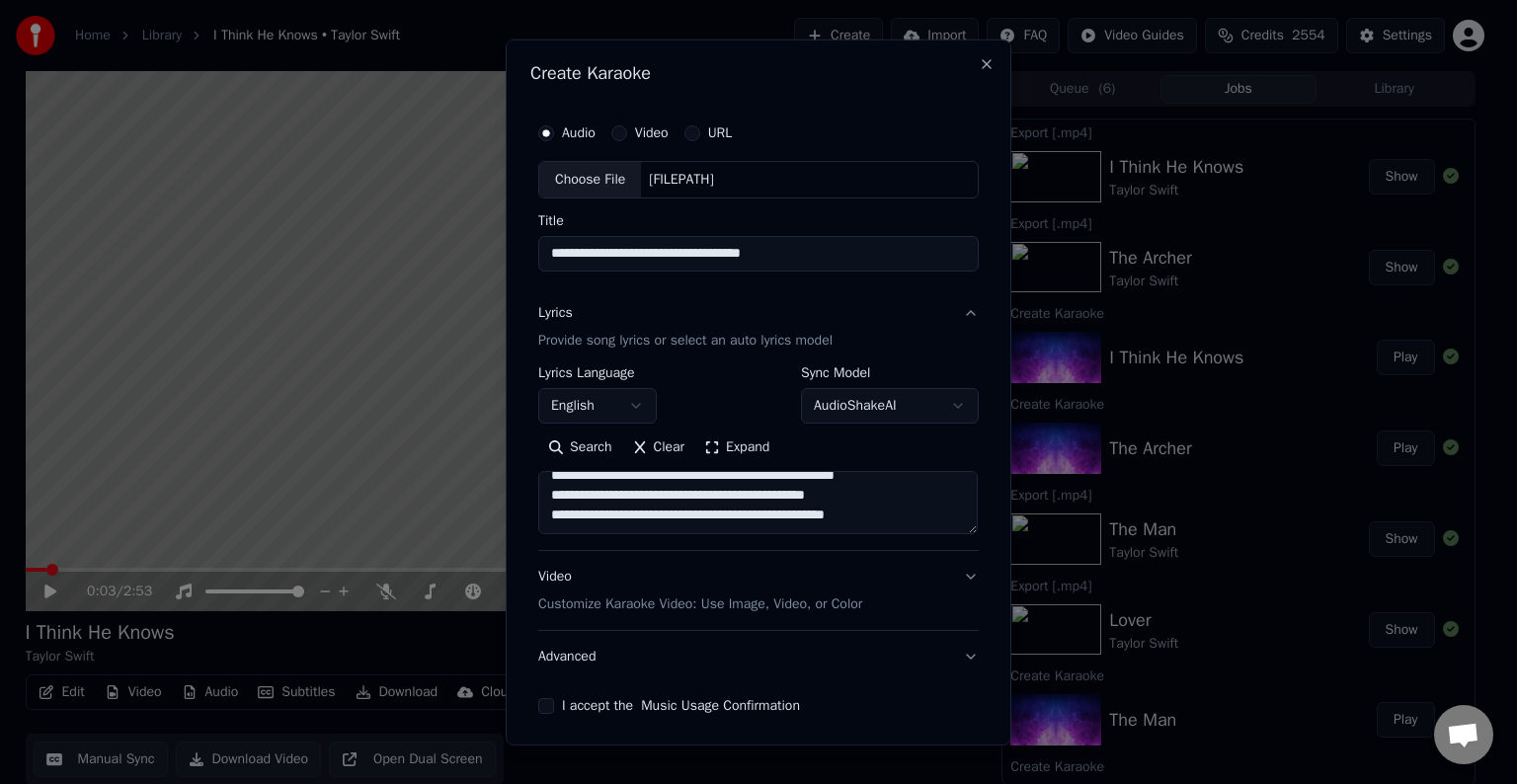 click at bounding box center (758, 503) 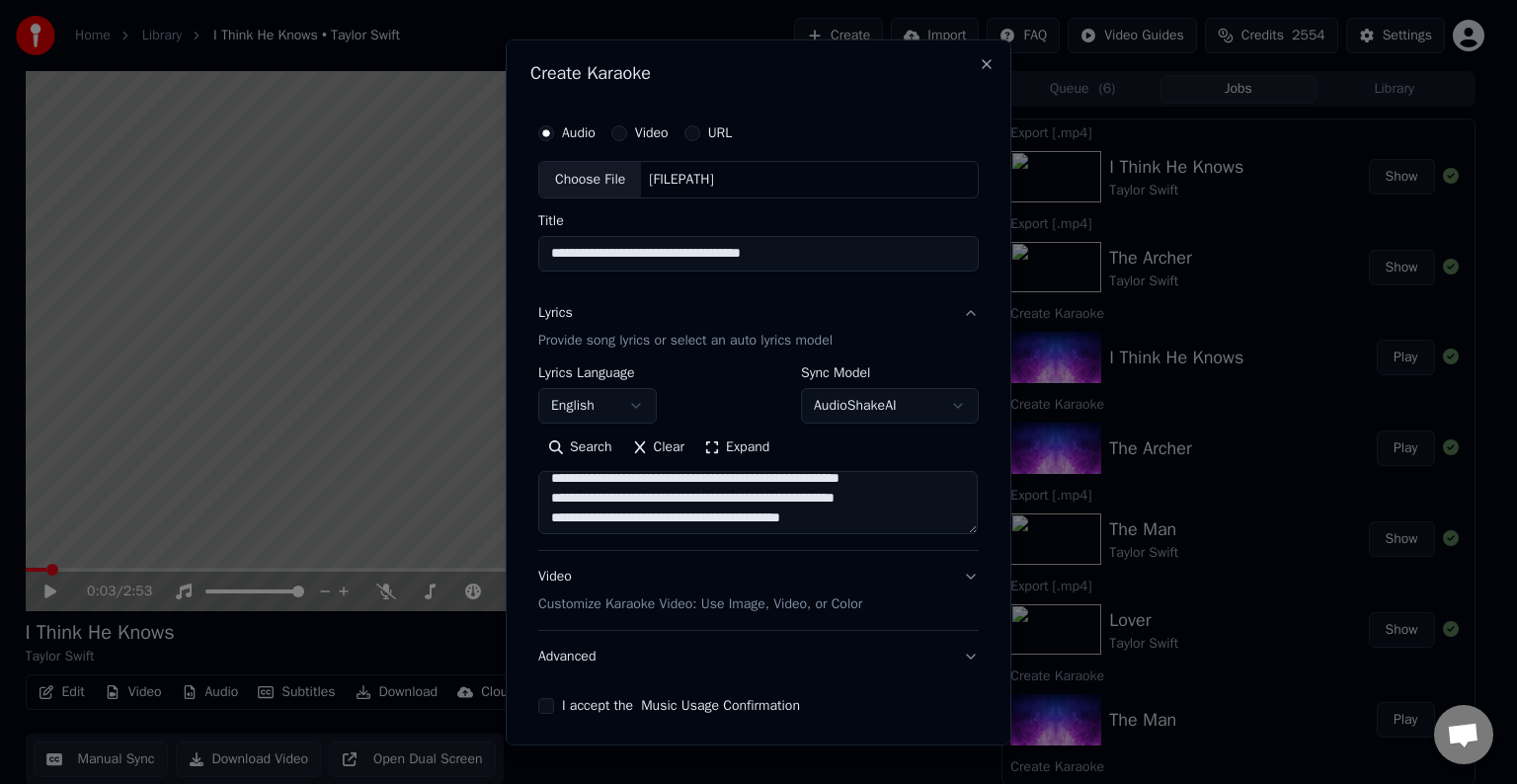 scroll, scrollTop: 1094, scrollLeft: 0, axis: vertical 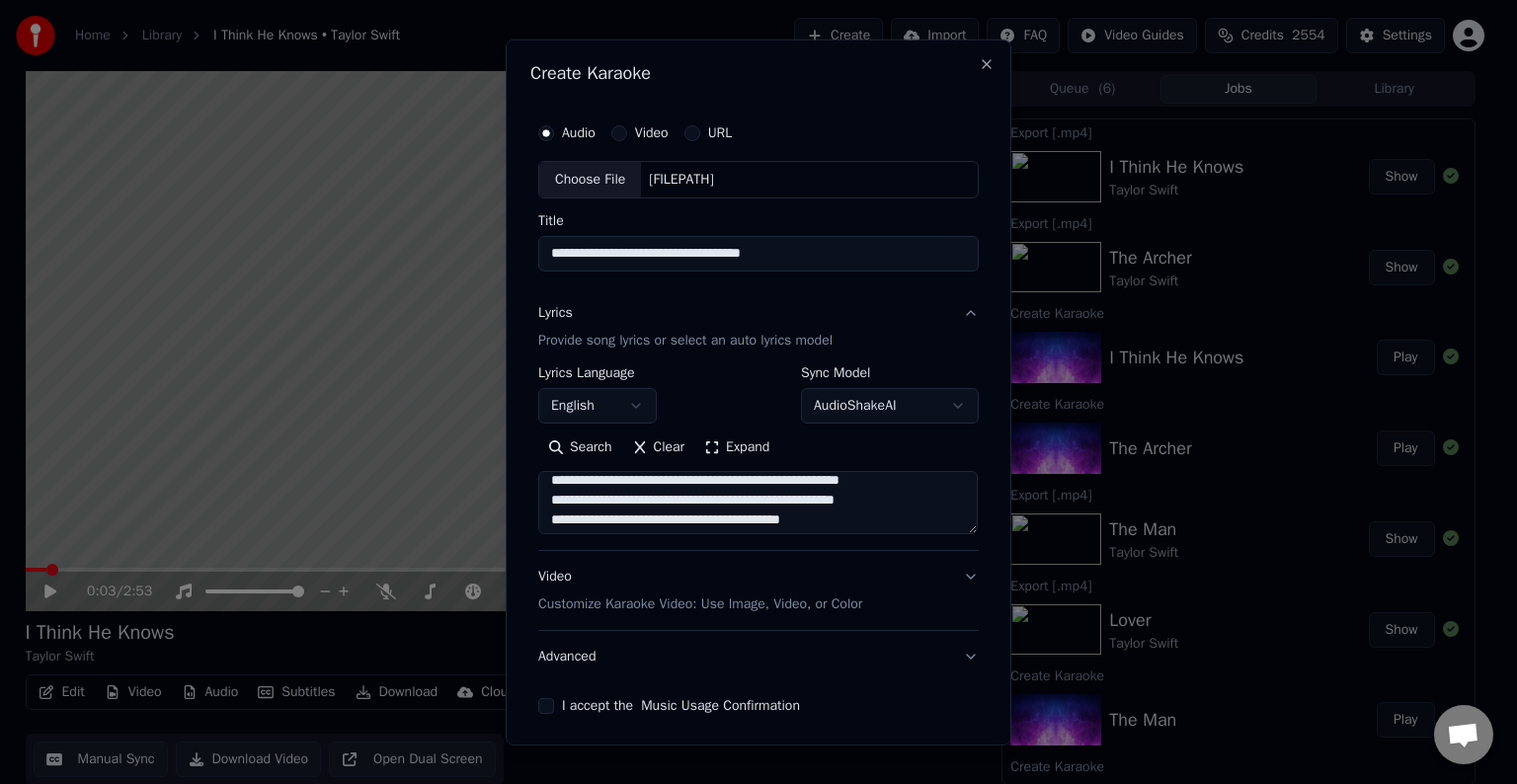 click at bounding box center [758, 503] 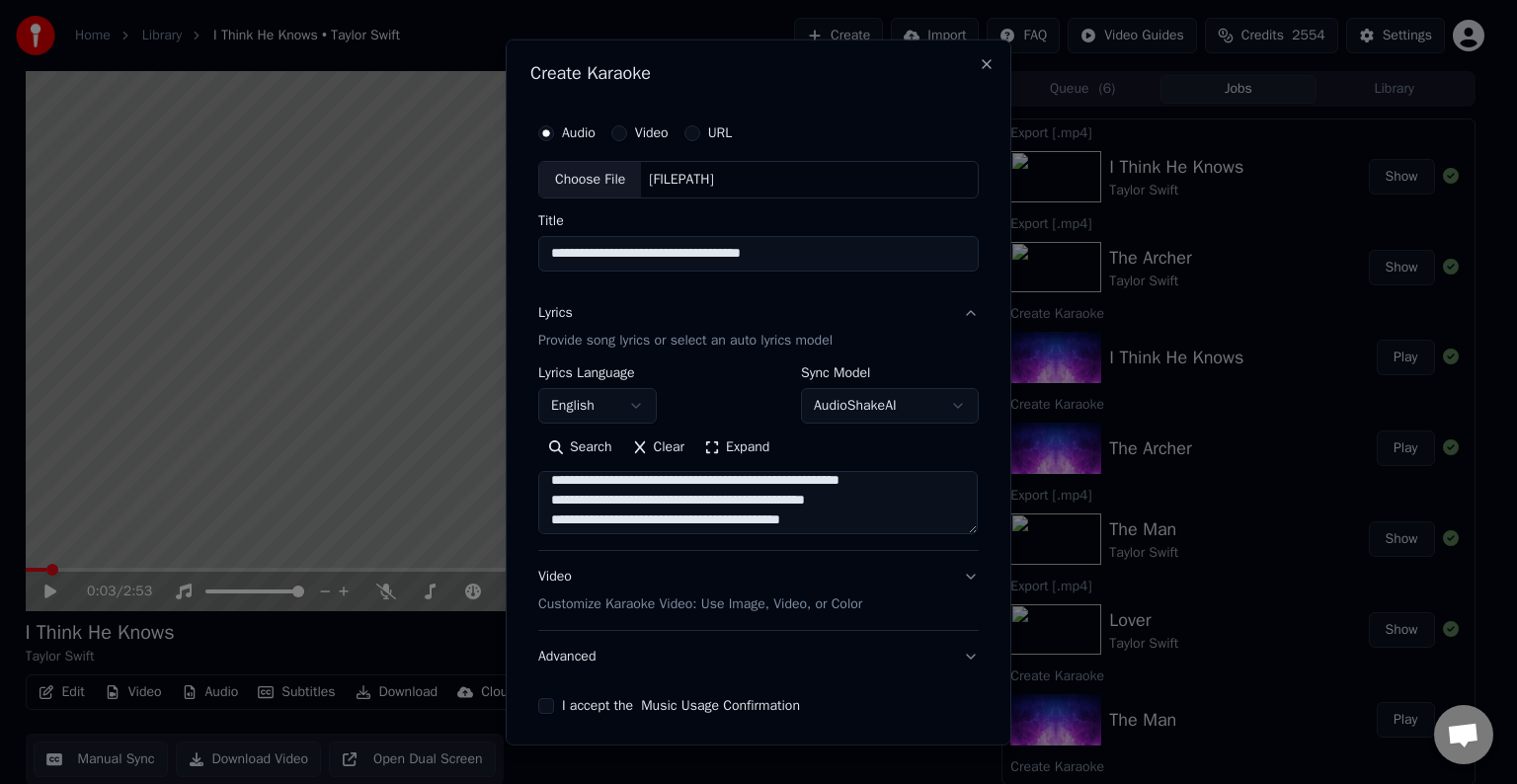 click at bounding box center [758, 503] 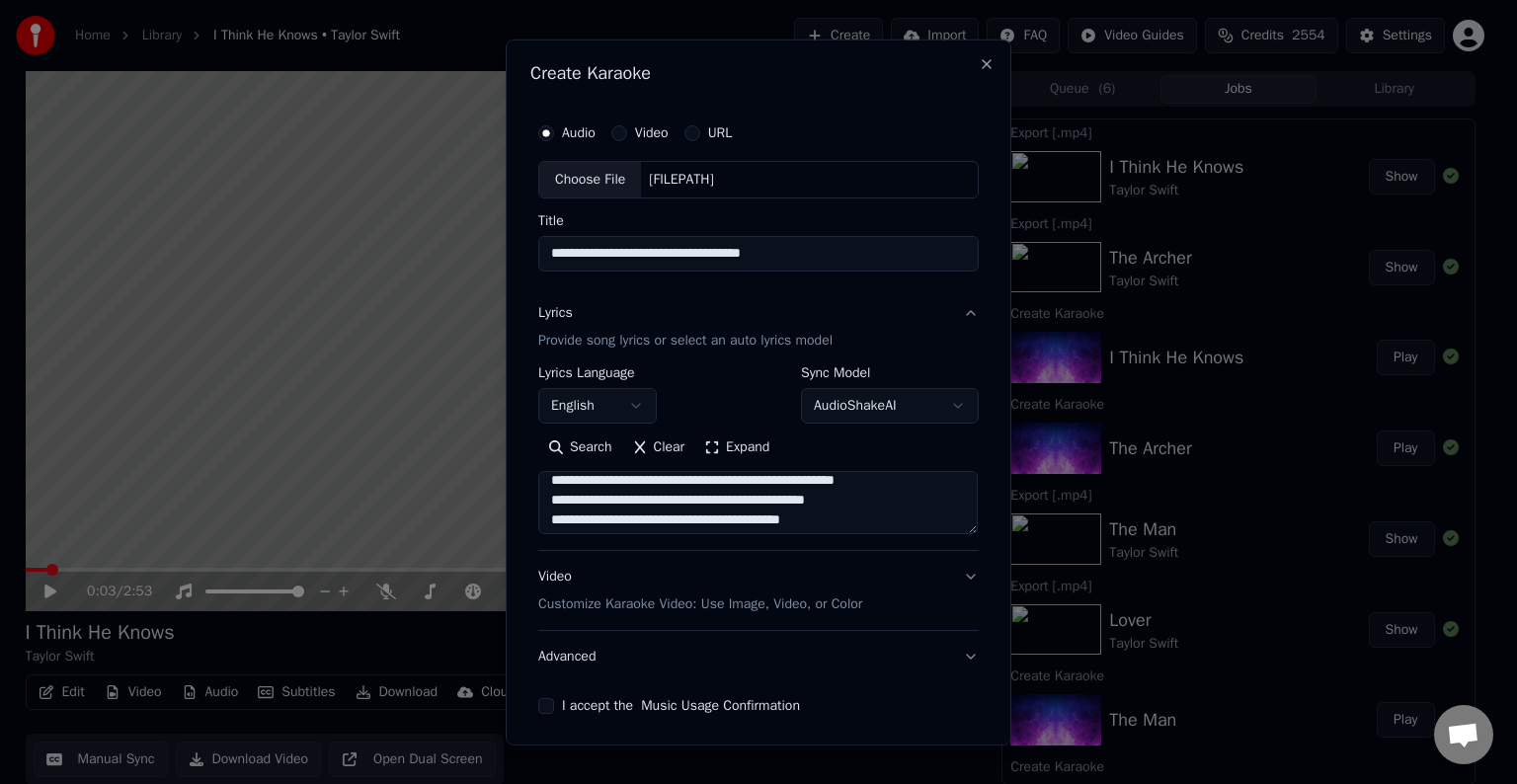 scroll, scrollTop: 1093, scrollLeft: 0, axis: vertical 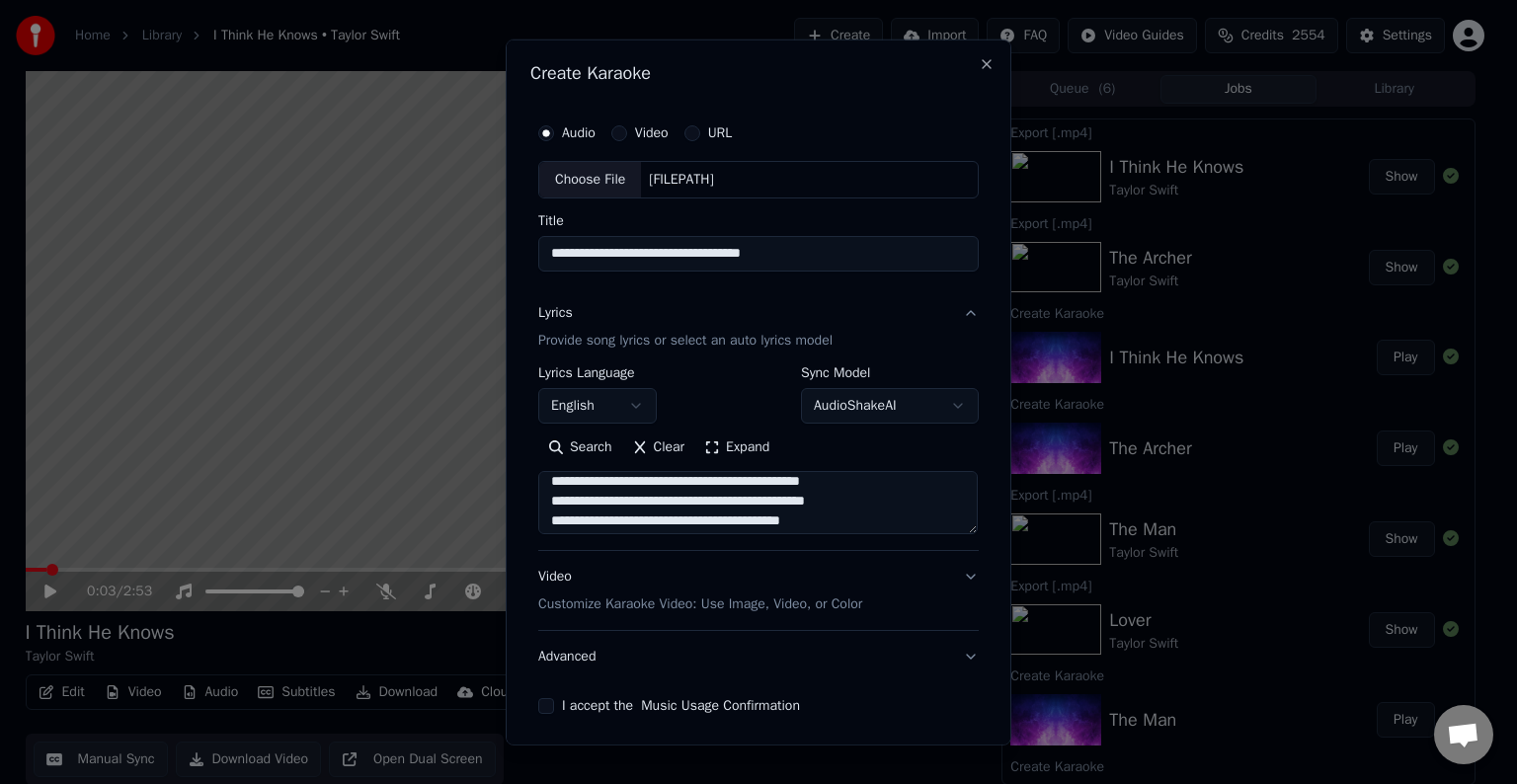 click at bounding box center [758, 503] 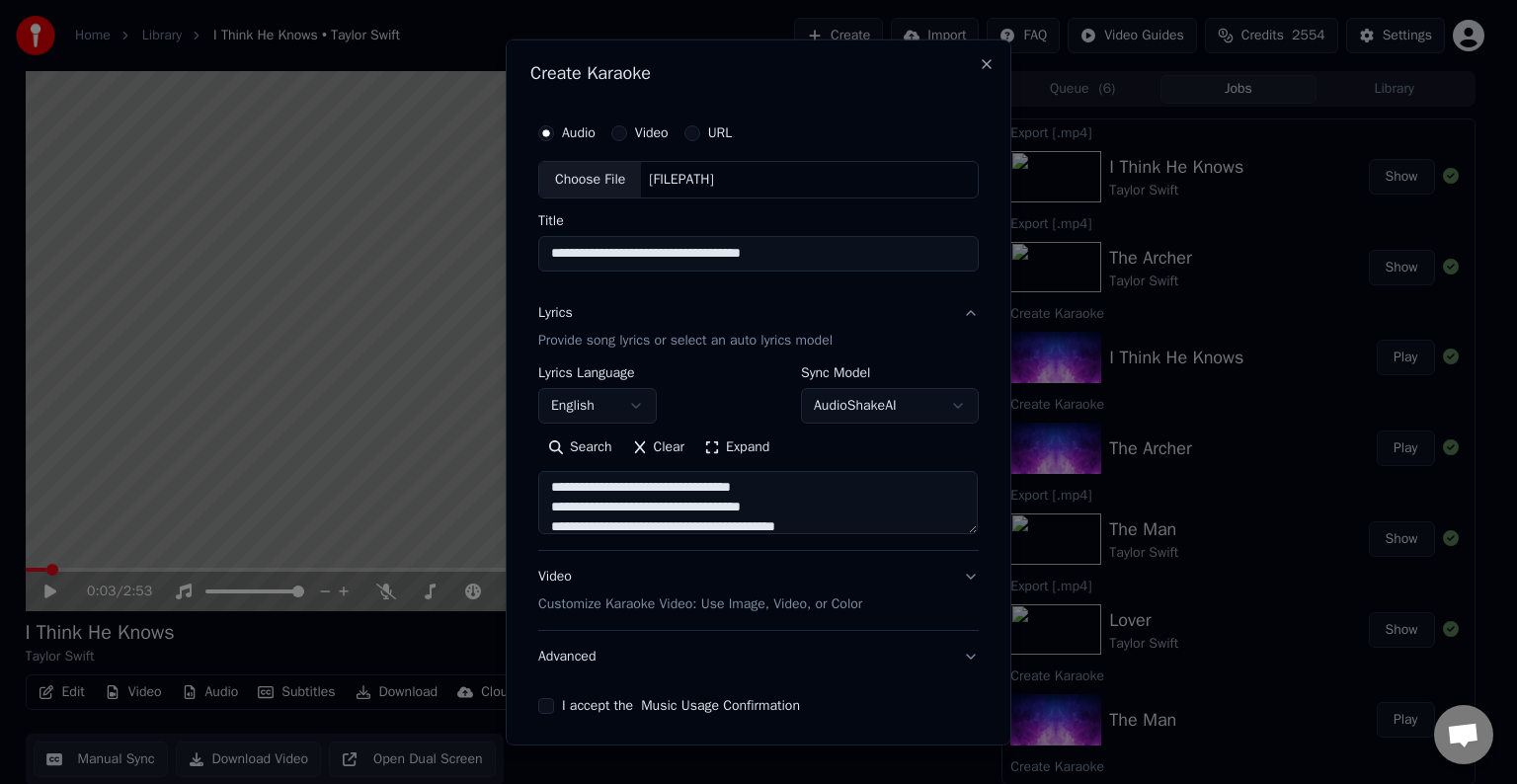 scroll, scrollTop: 1137, scrollLeft: 0, axis: vertical 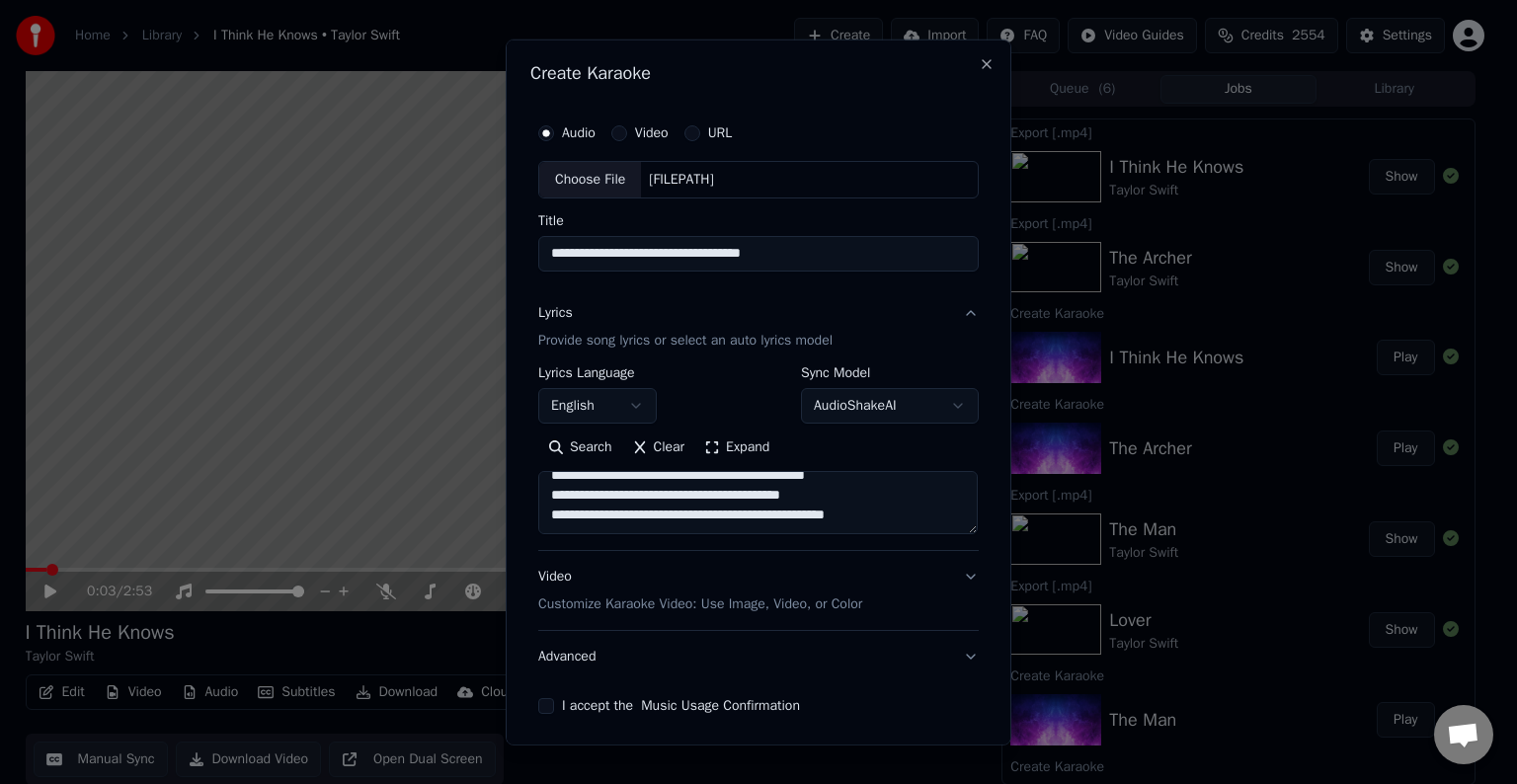 click at bounding box center (758, 503) 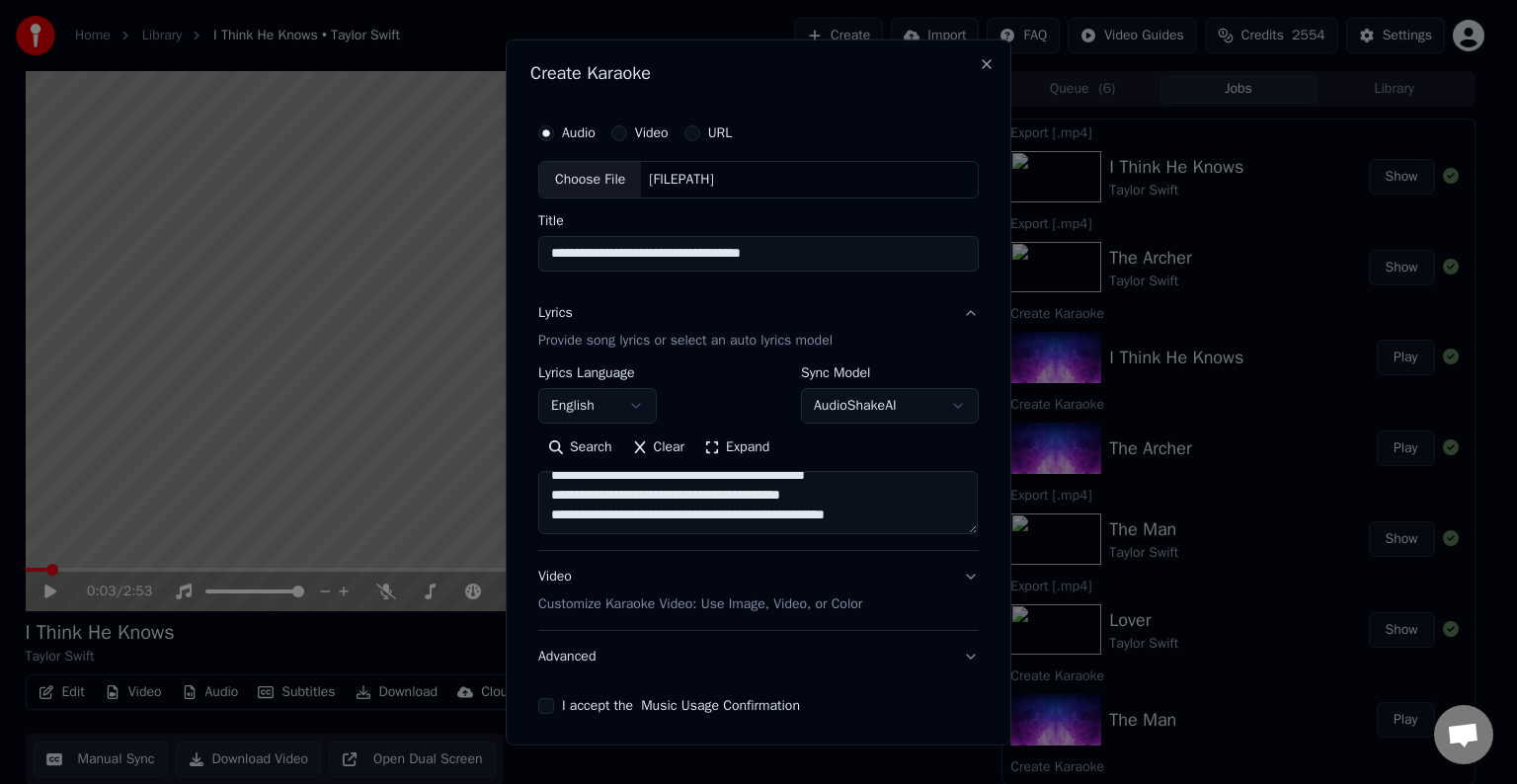 paste on "**********" 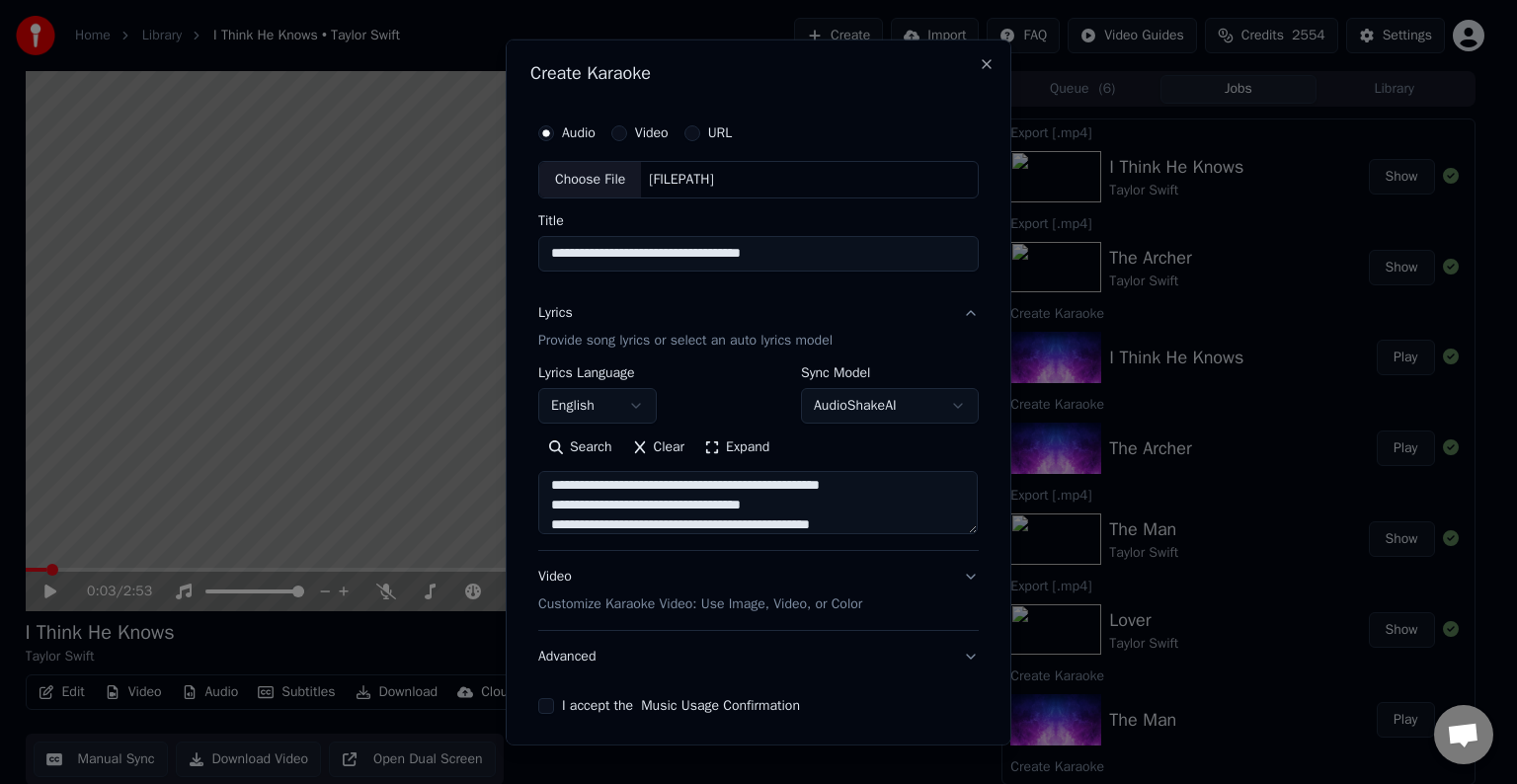 scroll, scrollTop: 1177, scrollLeft: 0, axis: vertical 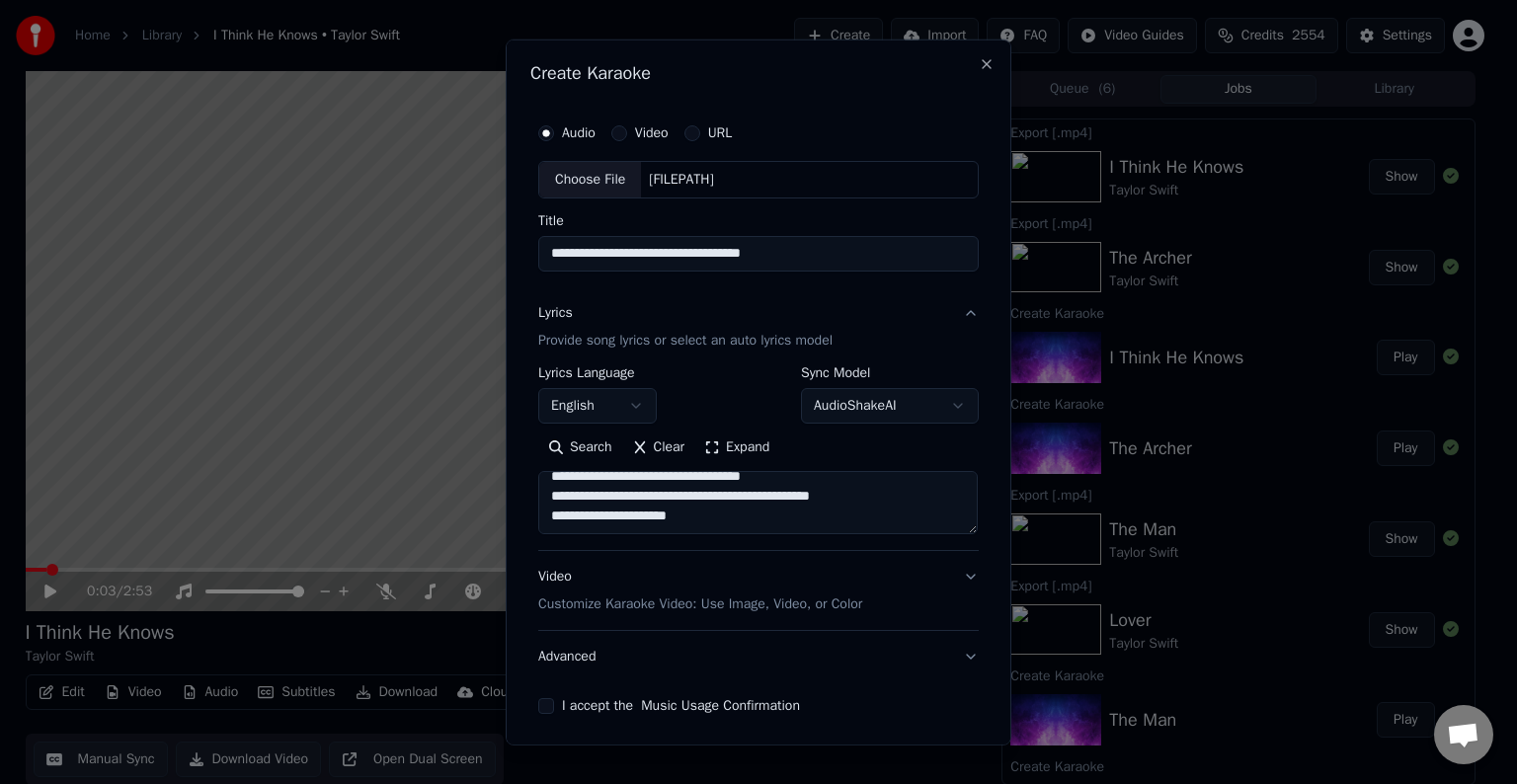 type on "**********" 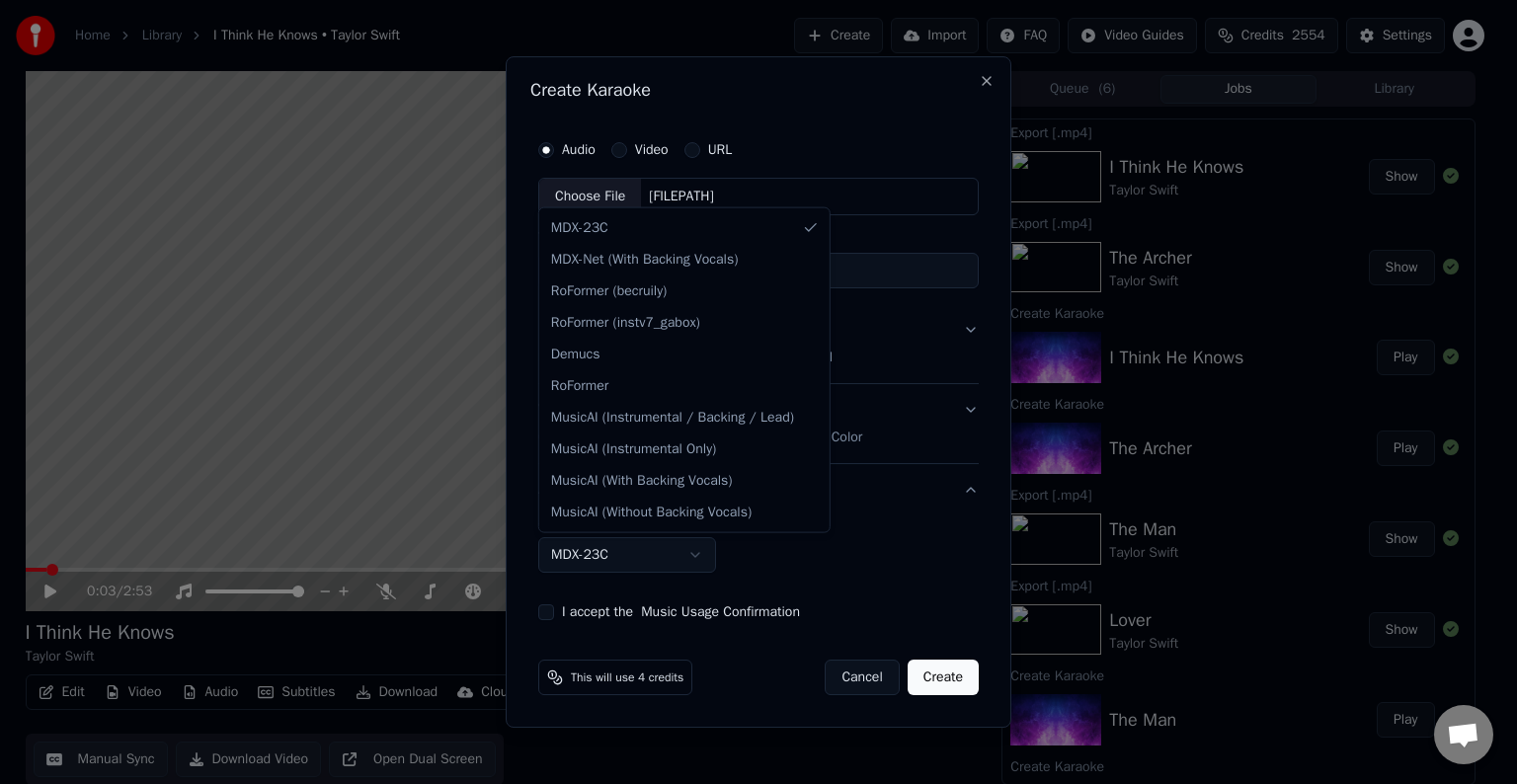 click on "Home Library I Think He Knows • Taylor Swift Create Import FAQ Video Guides Credits 2554 Settings 0:03 / 2:53 I Think He Knows Taylor Swift BPM 100 Key A# Edit Video Audio Subtitles Download Cloud Library Manual Sync Download Video Open Dual Screen Queue ( 6 ) Jobs Library Export [.mp4] I Think He Knows Taylor Swift Show Export [.mp4] The Archer Taylor Swift Show Create Karaoke I Think He Knows Play Create Karaoke The Archer Play Export [.mp4] The Man Taylor Swift Show Export [.mp4] Lover Taylor Swift Show Create Karaoke The Man Play Create Karaoke Lover Play Export [.mp4] Cruel Summer Taylor Swift Show Export [.mp4] I Forgot That You Existed Taylor Swift Show Create Karaoke Cruel Summer Play Create Karaoke I Forgot That You Existed Play Create Karaoke Audio Video URL Choose File E:\Music\Taylor Swift\Lover\Miss Americana & The Heartbreak Prince.mp3 Title [TITLE] Lyrics Provide song lyrics or select an auto lyrics model Video Advanced Separate Model MDX-23C ******* ******" at bounding box center (750, 392) 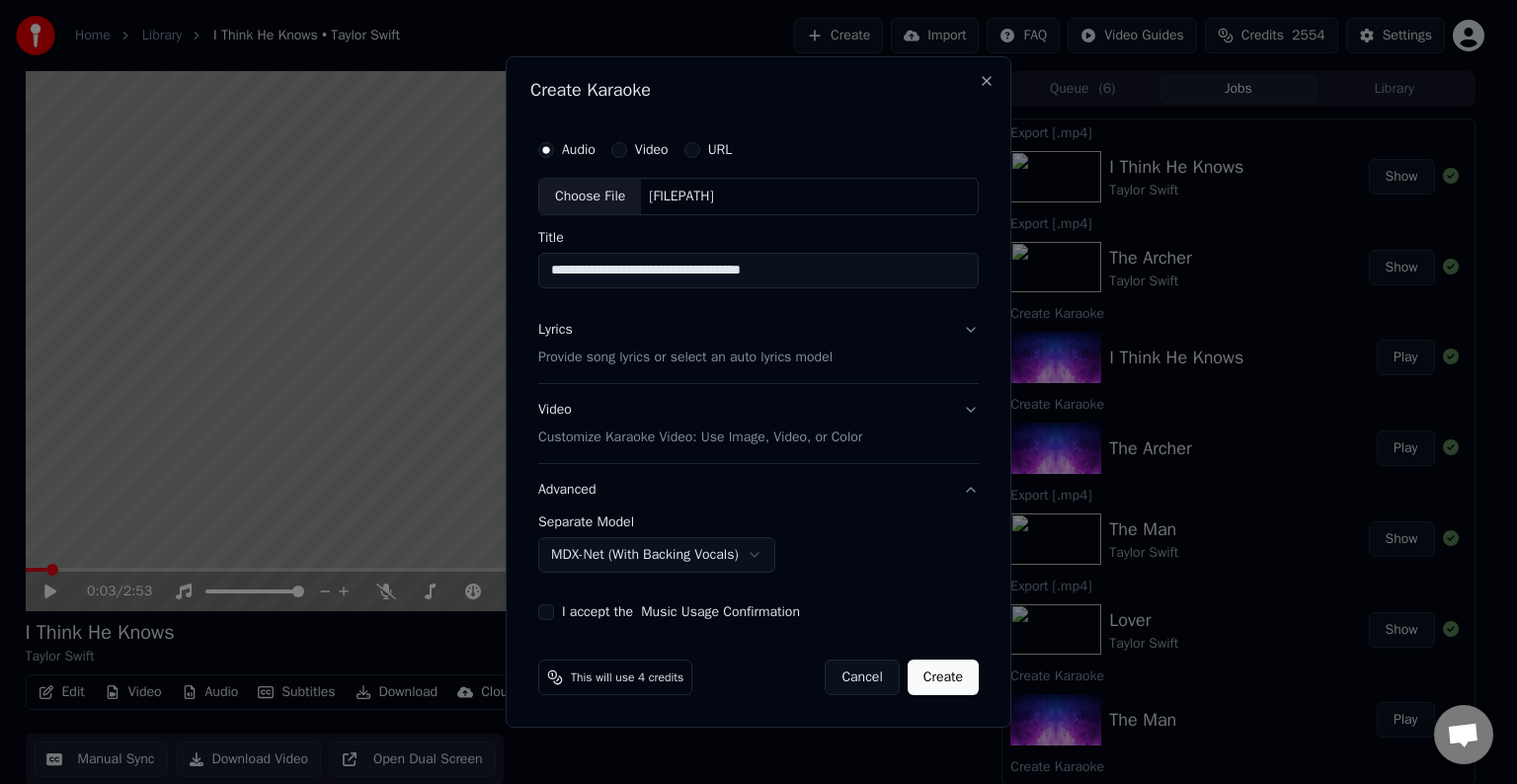 click on "I accept the   Music Usage Confirmation" at bounding box center (546, 612) 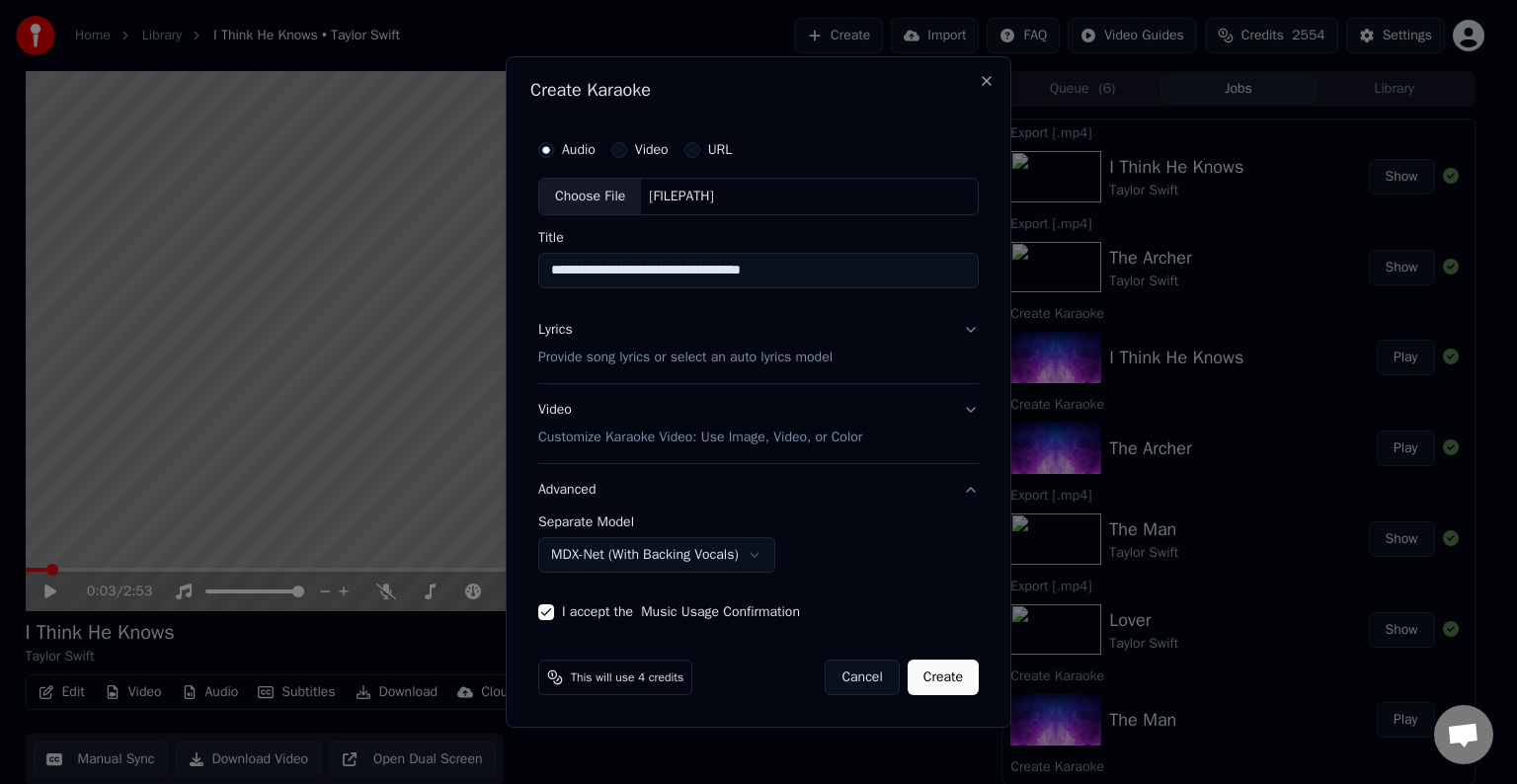 click on "Create" at bounding box center (943, 677) 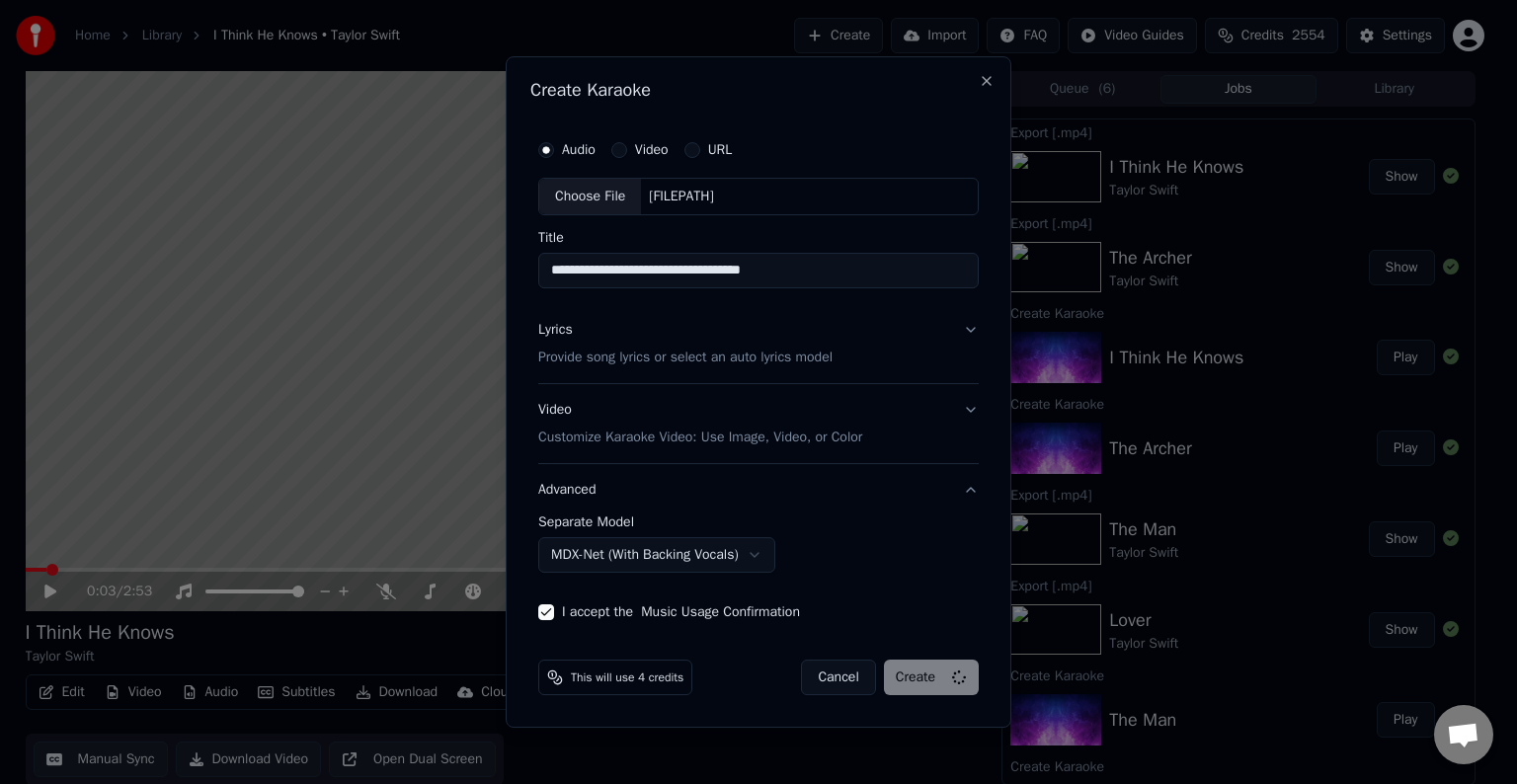 select on "******" 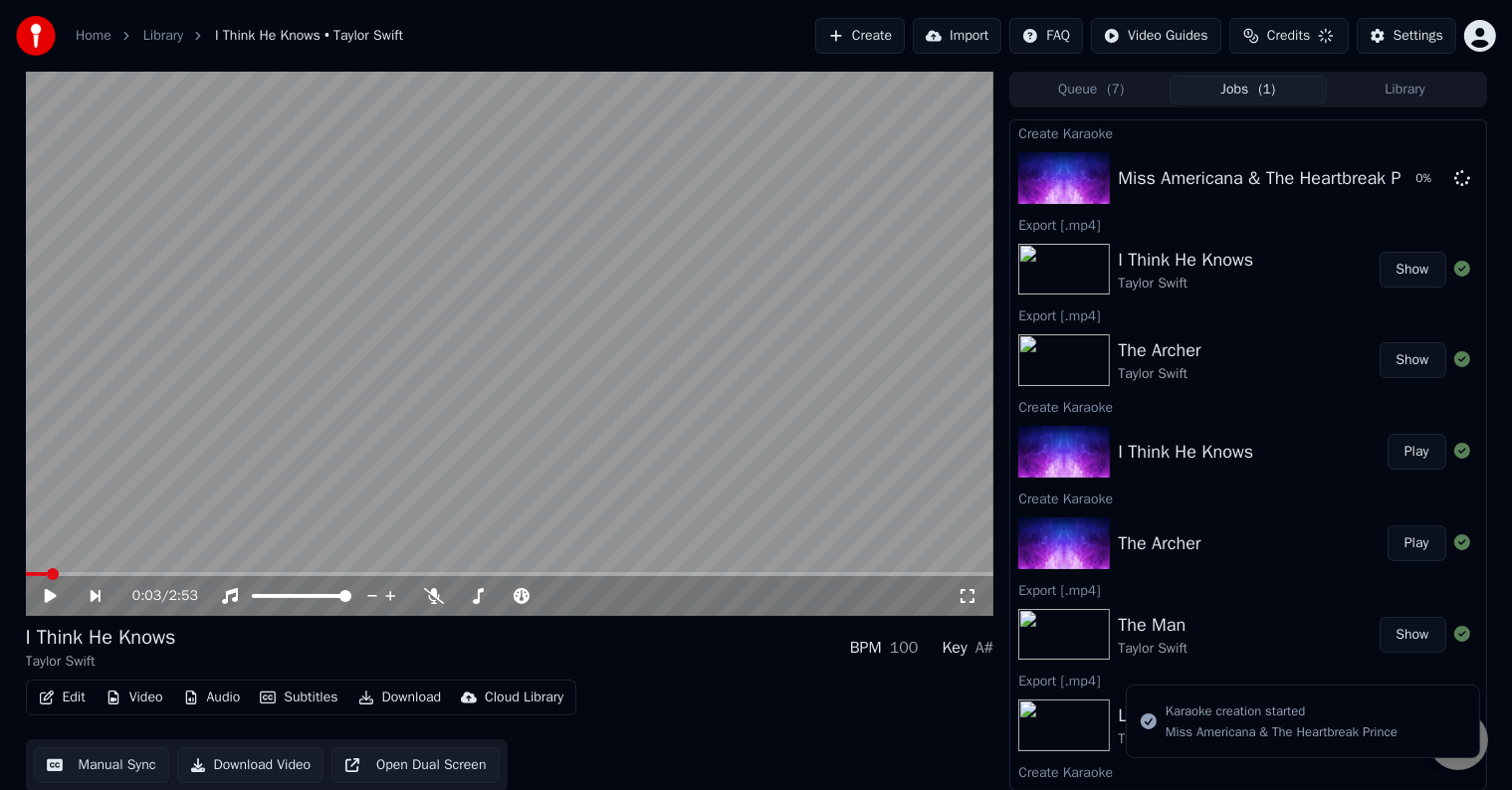 click on "Create" at bounding box center (860, 36) 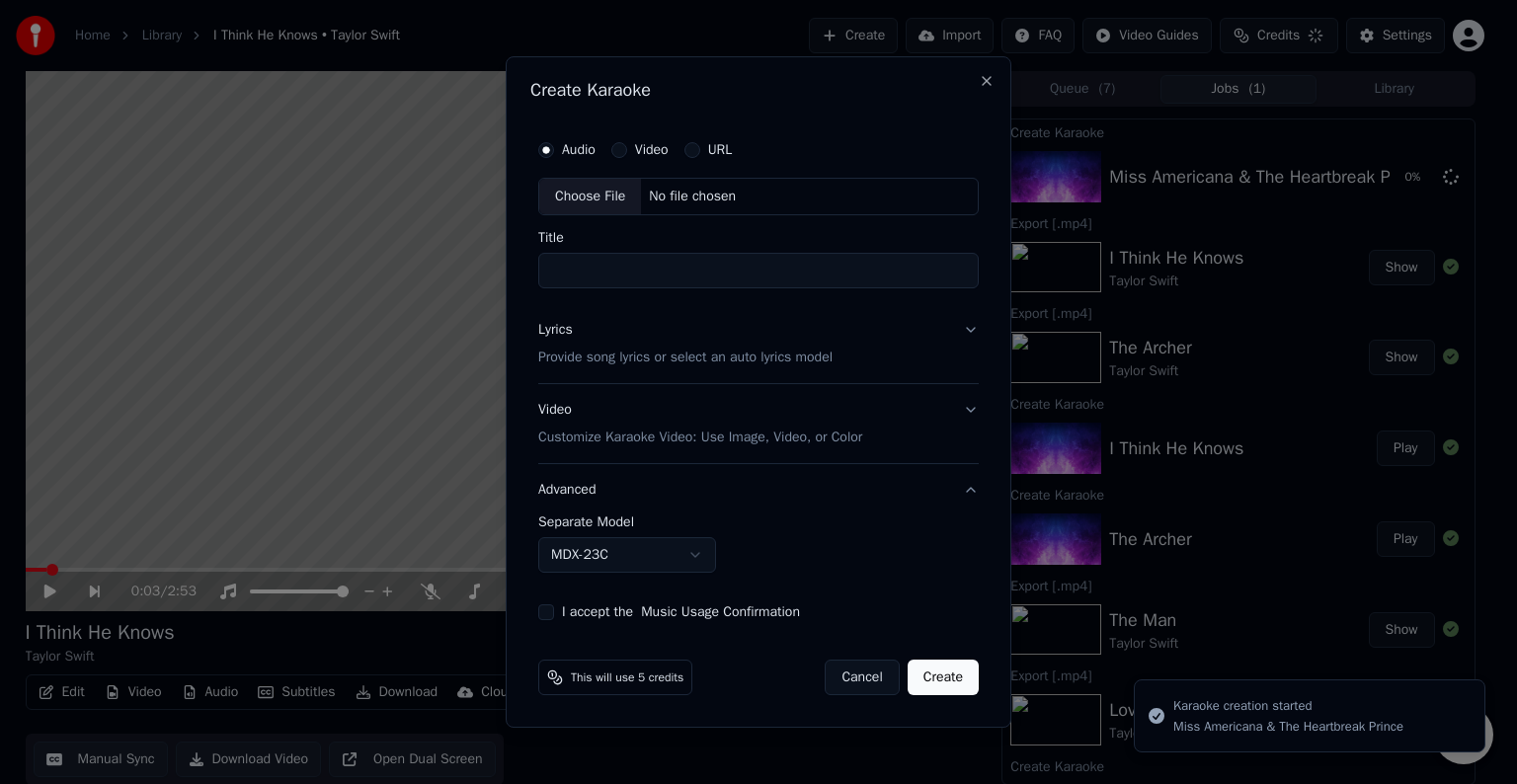 click on "Choose File" at bounding box center [590, 196] 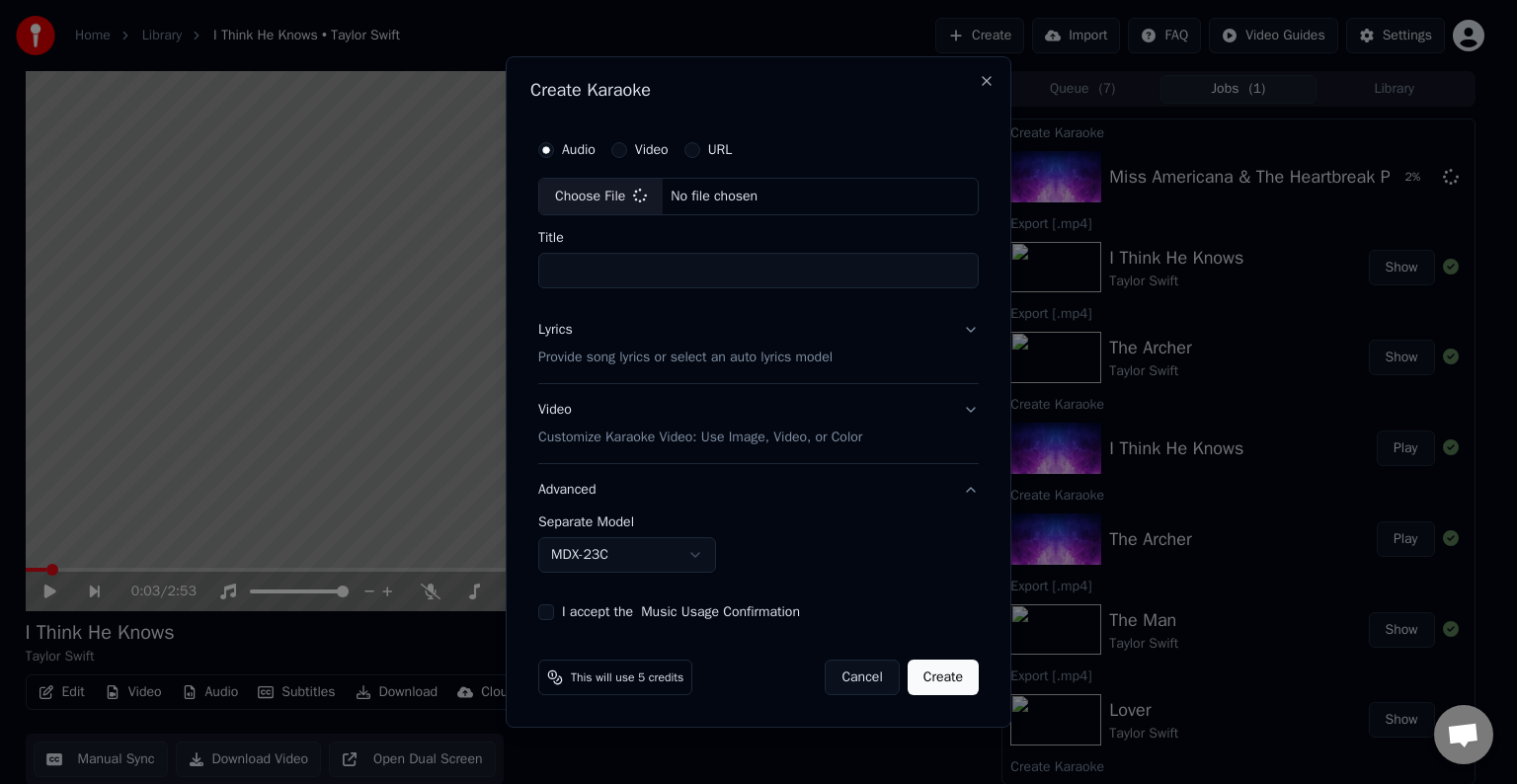 type on "**********" 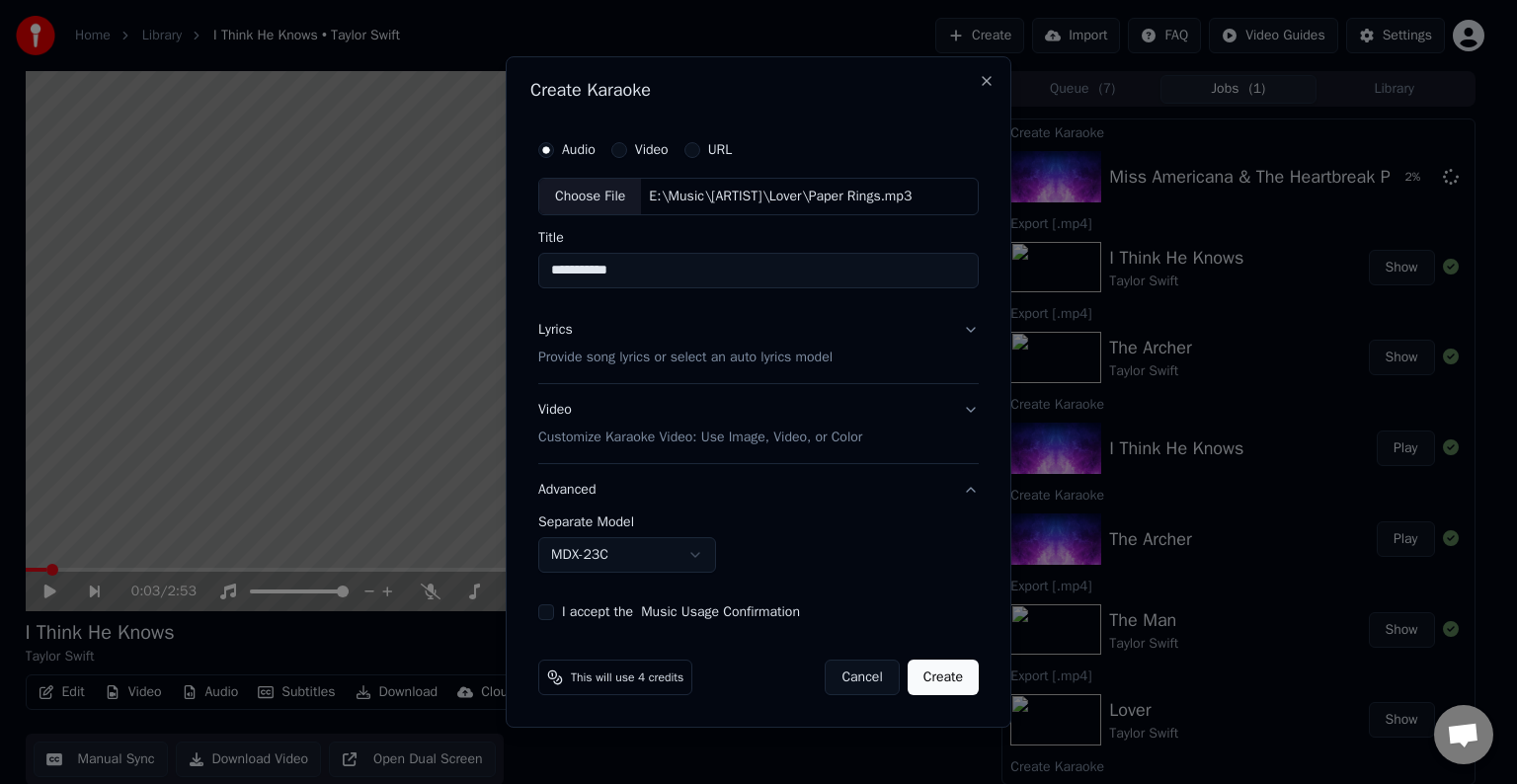 click on "Lyrics Provide song lyrics or select an auto lyrics model" at bounding box center [758, 344] 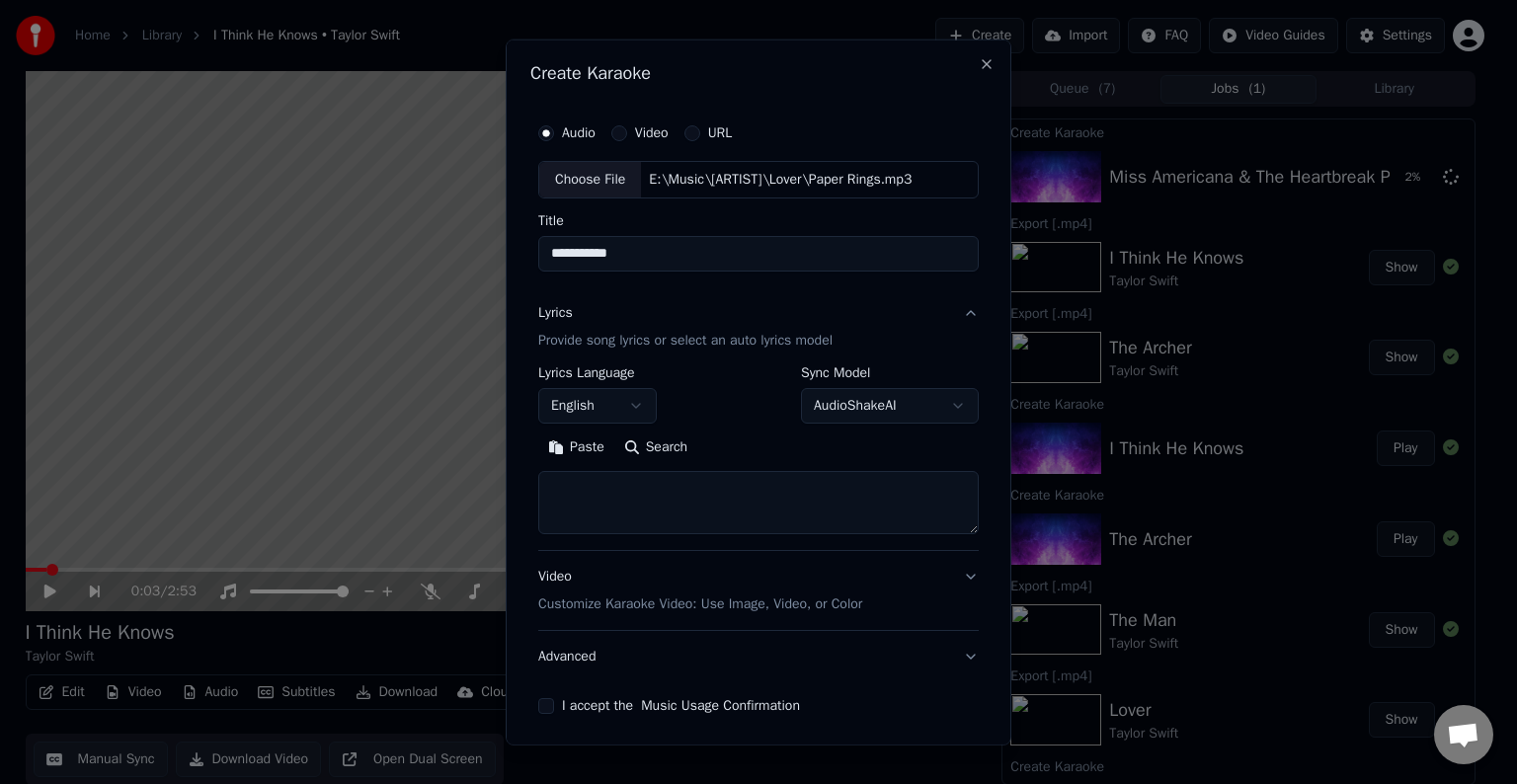 click at bounding box center (758, 503) 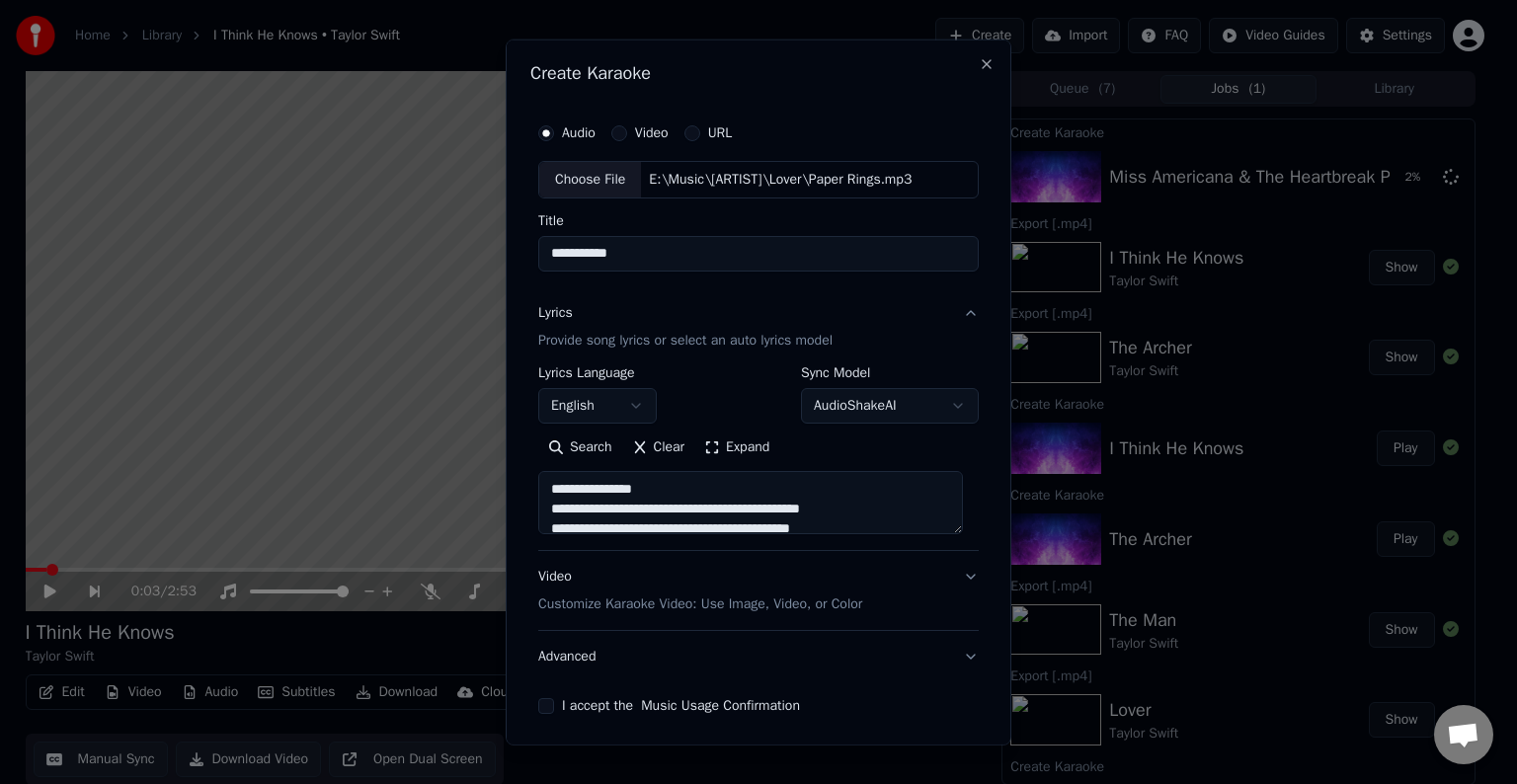 scroll, scrollTop: 122, scrollLeft: 0, axis: vertical 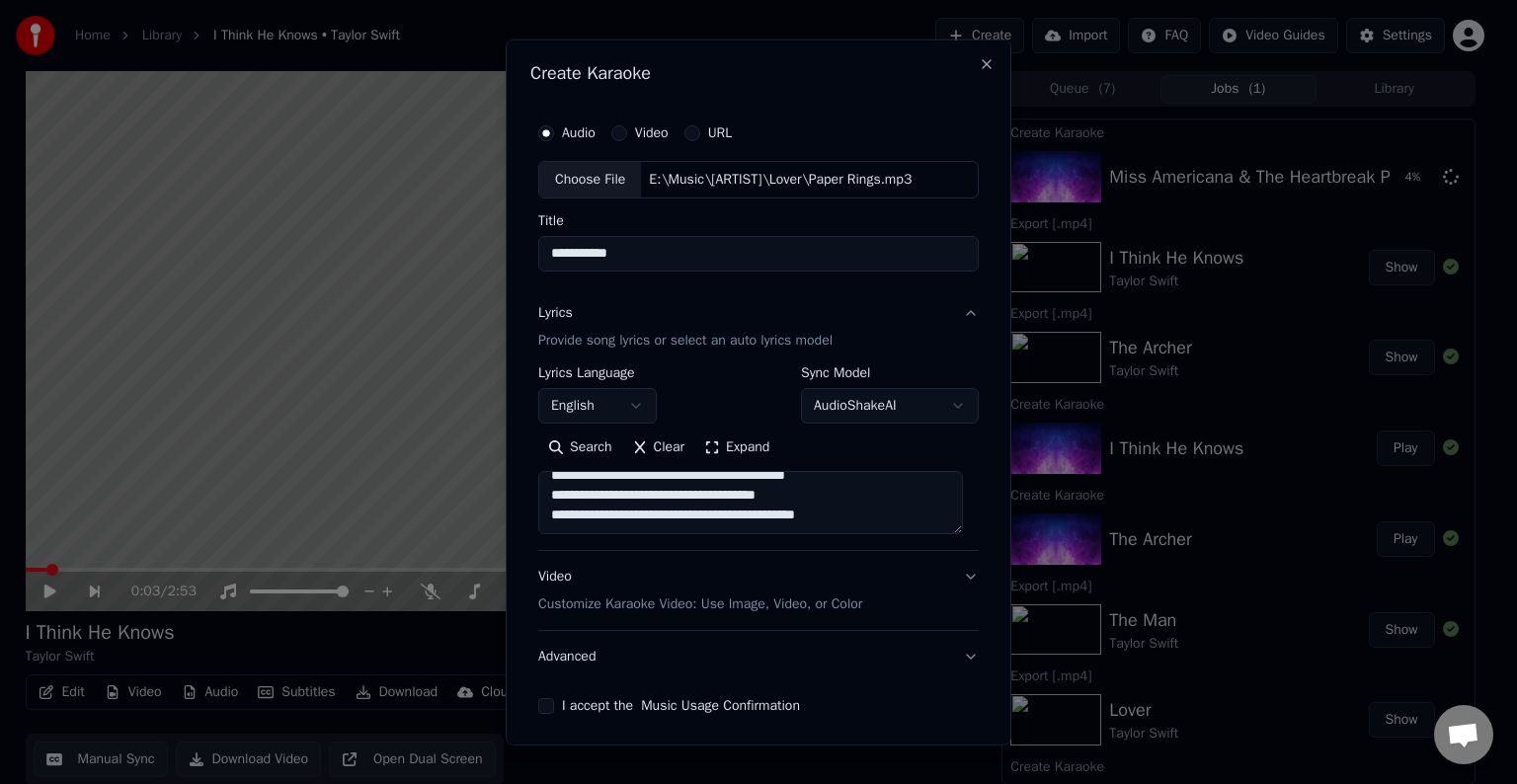 paste on "**********" 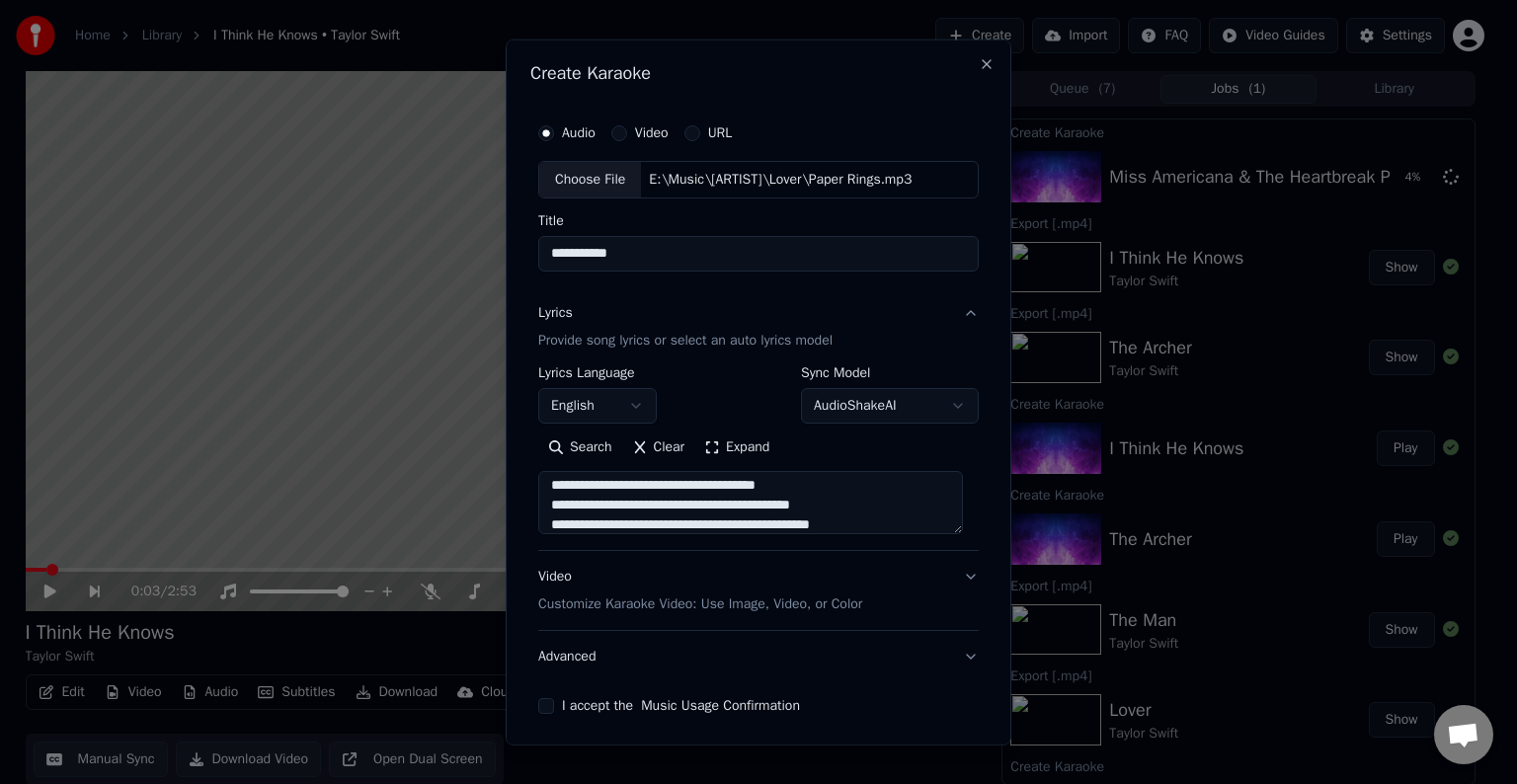 scroll, scrollTop: 201, scrollLeft: 0, axis: vertical 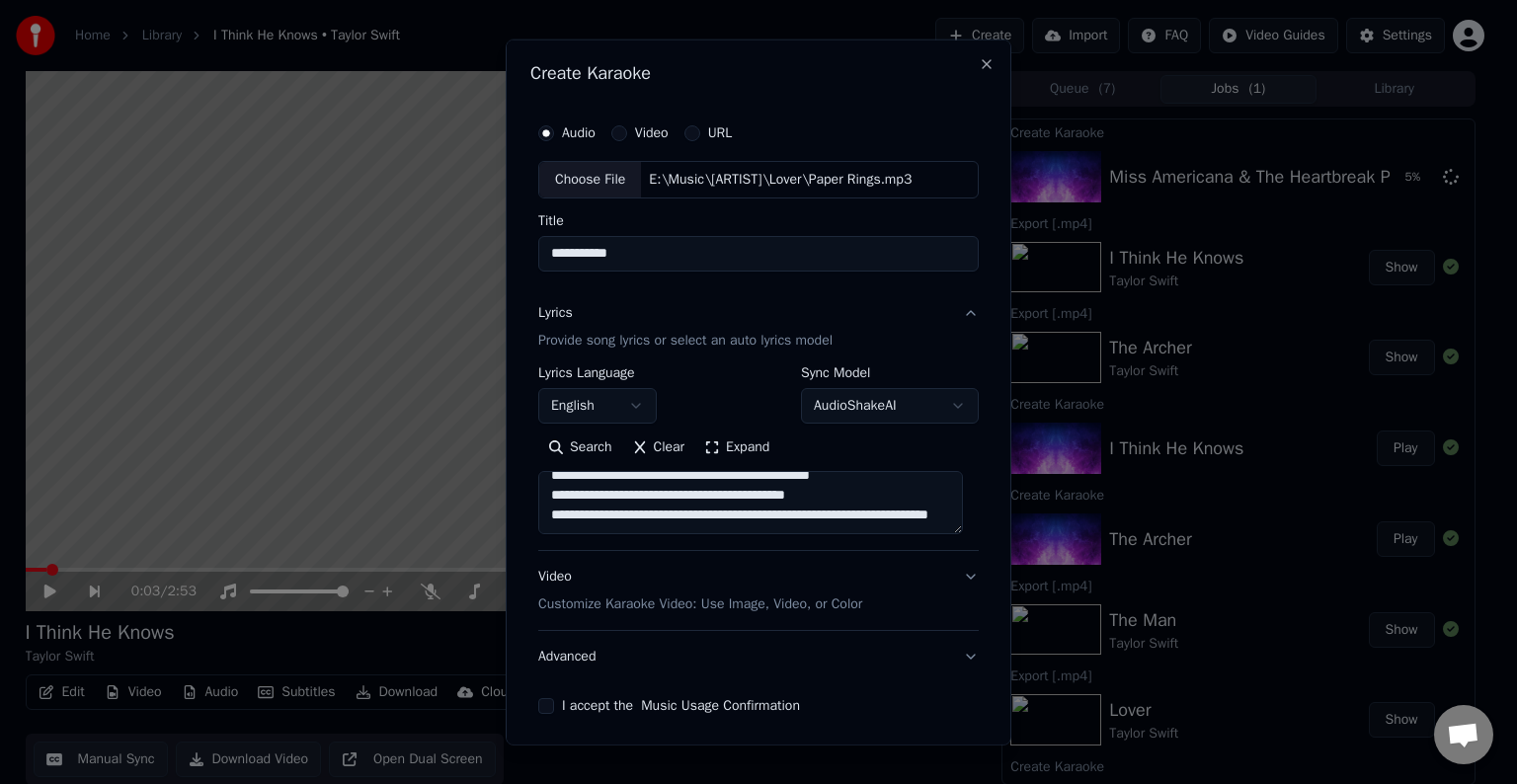 drag, startPoint x: 804, startPoint y: 482, endPoint x: 877, endPoint y: 514, distance: 79.70571 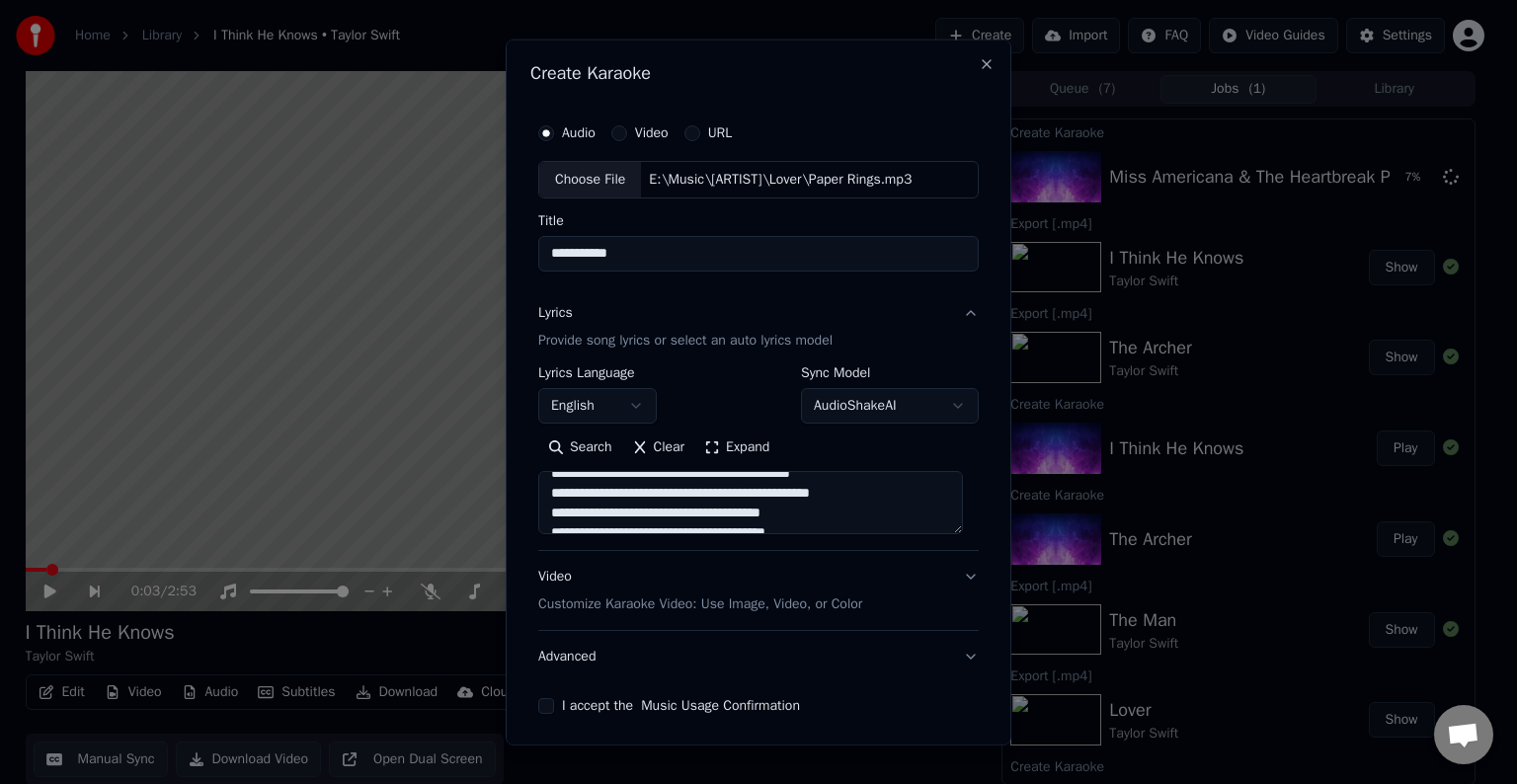 scroll, scrollTop: 151, scrollLeft: 0, axis: vertical 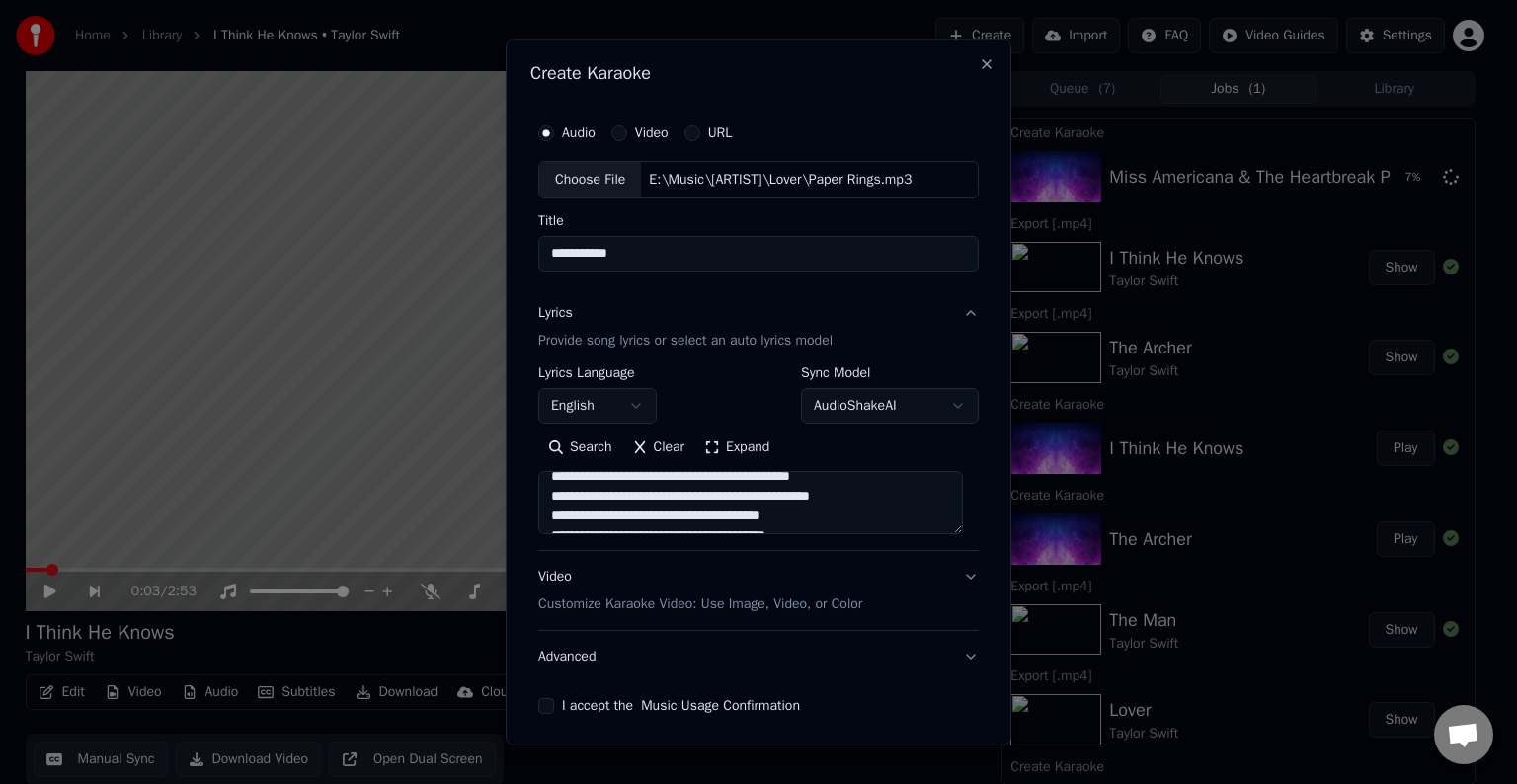 click on "**********" at bounding box center (751, 503) 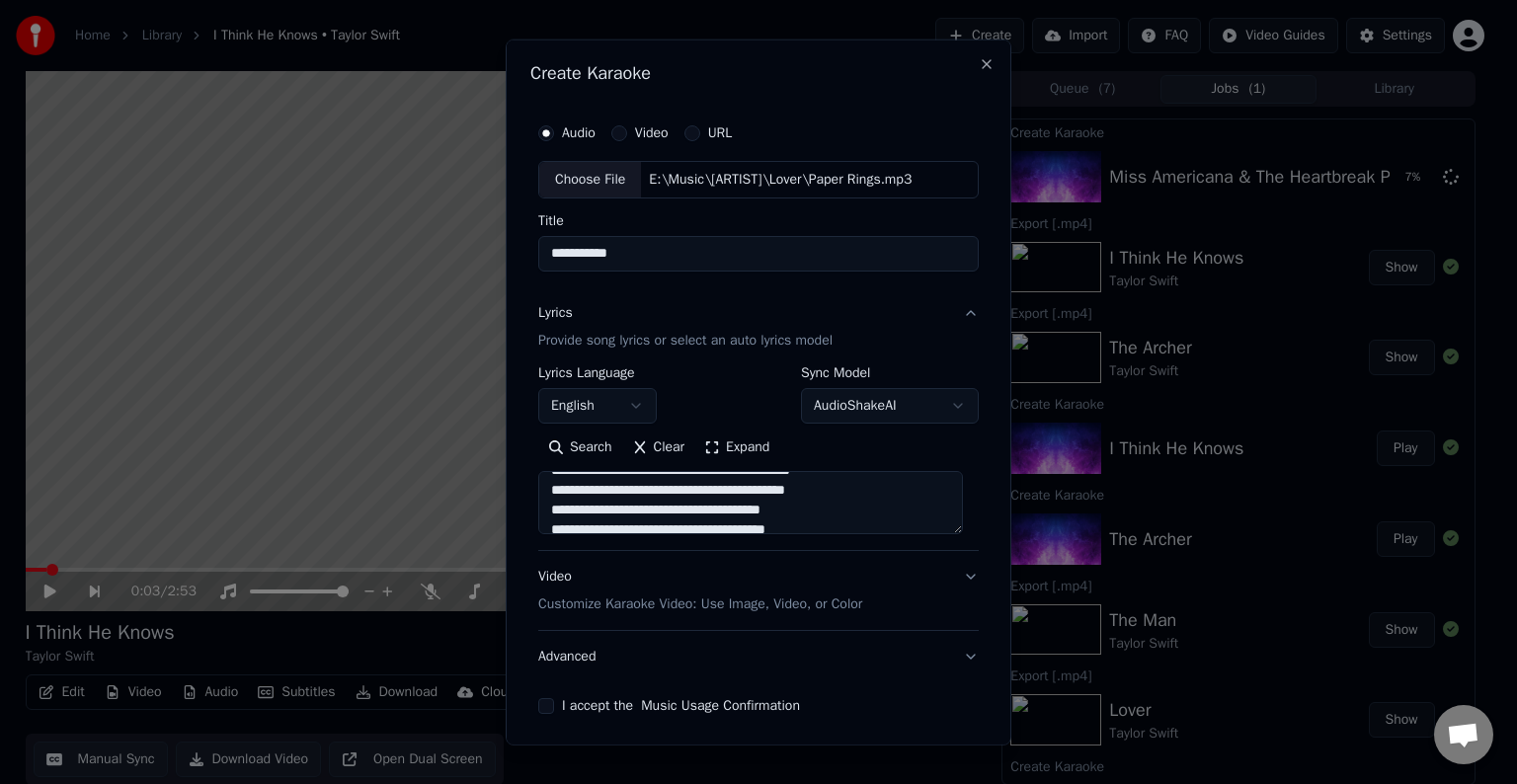 scroll, scrollTop: 191, scrollLeft: 0, axis: vertical 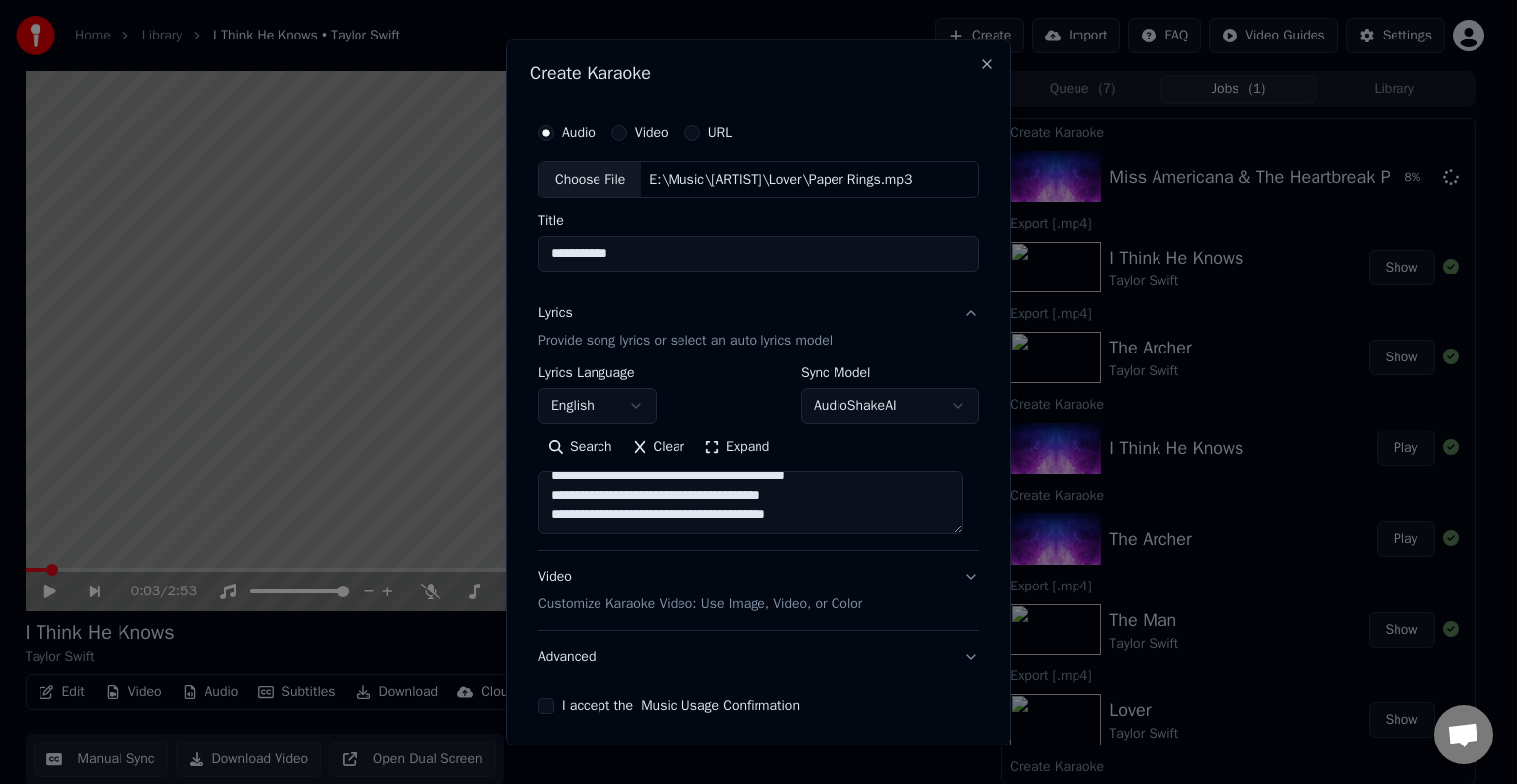 click on "**********" at bounding box center (751, 503) 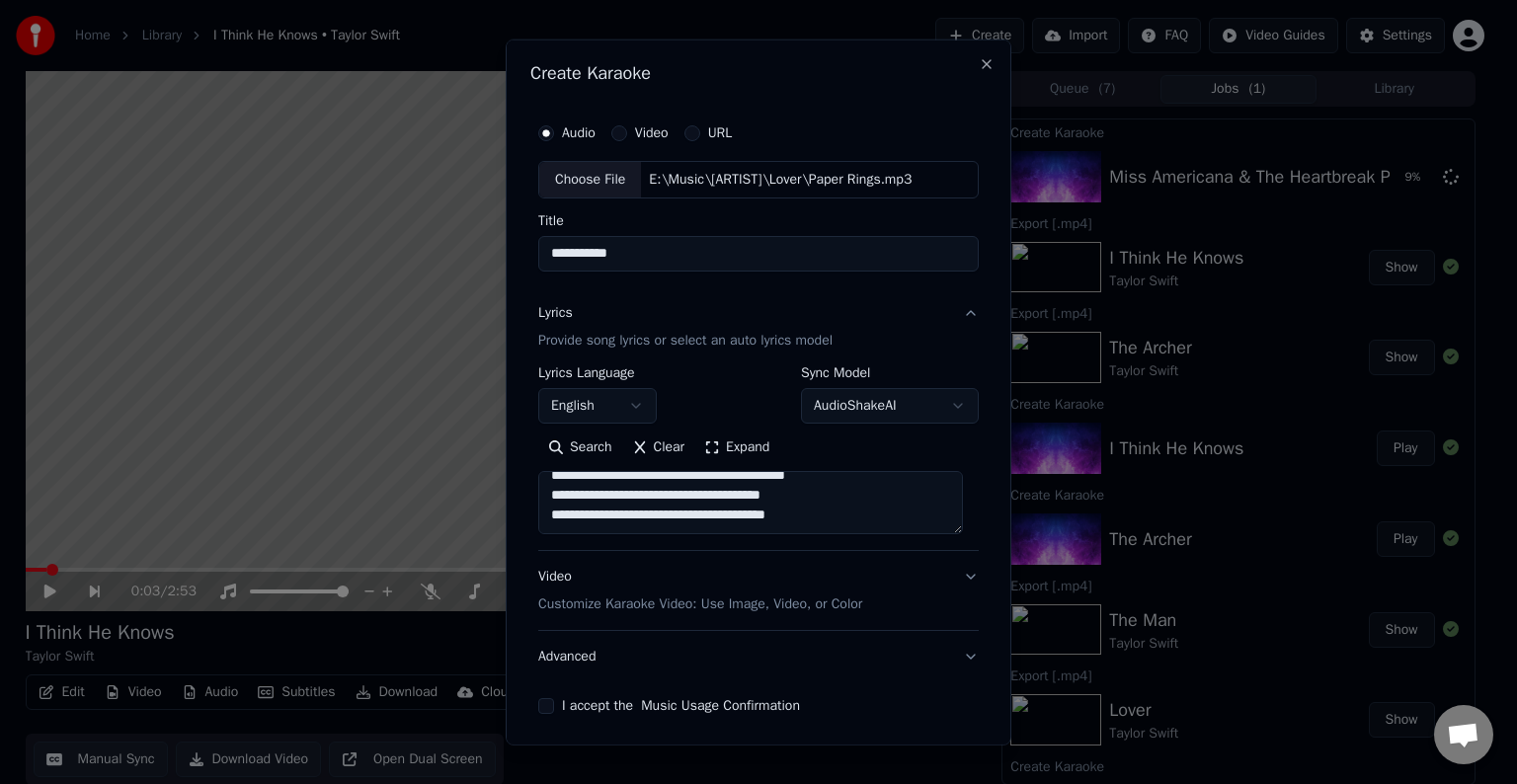 paste on "**********" 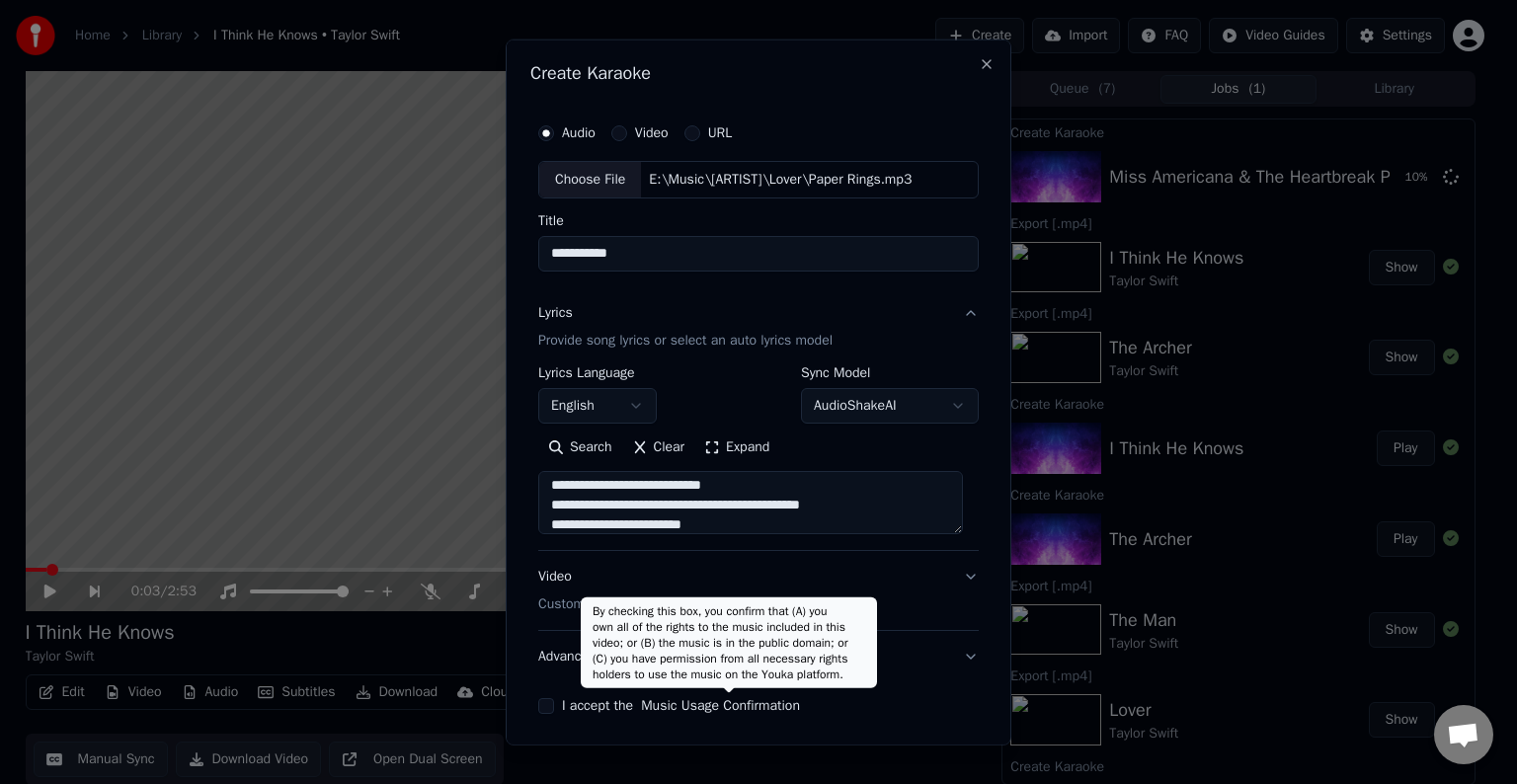 scroll, scrollTop: 340, scrollLeft: 0, axis: vertical 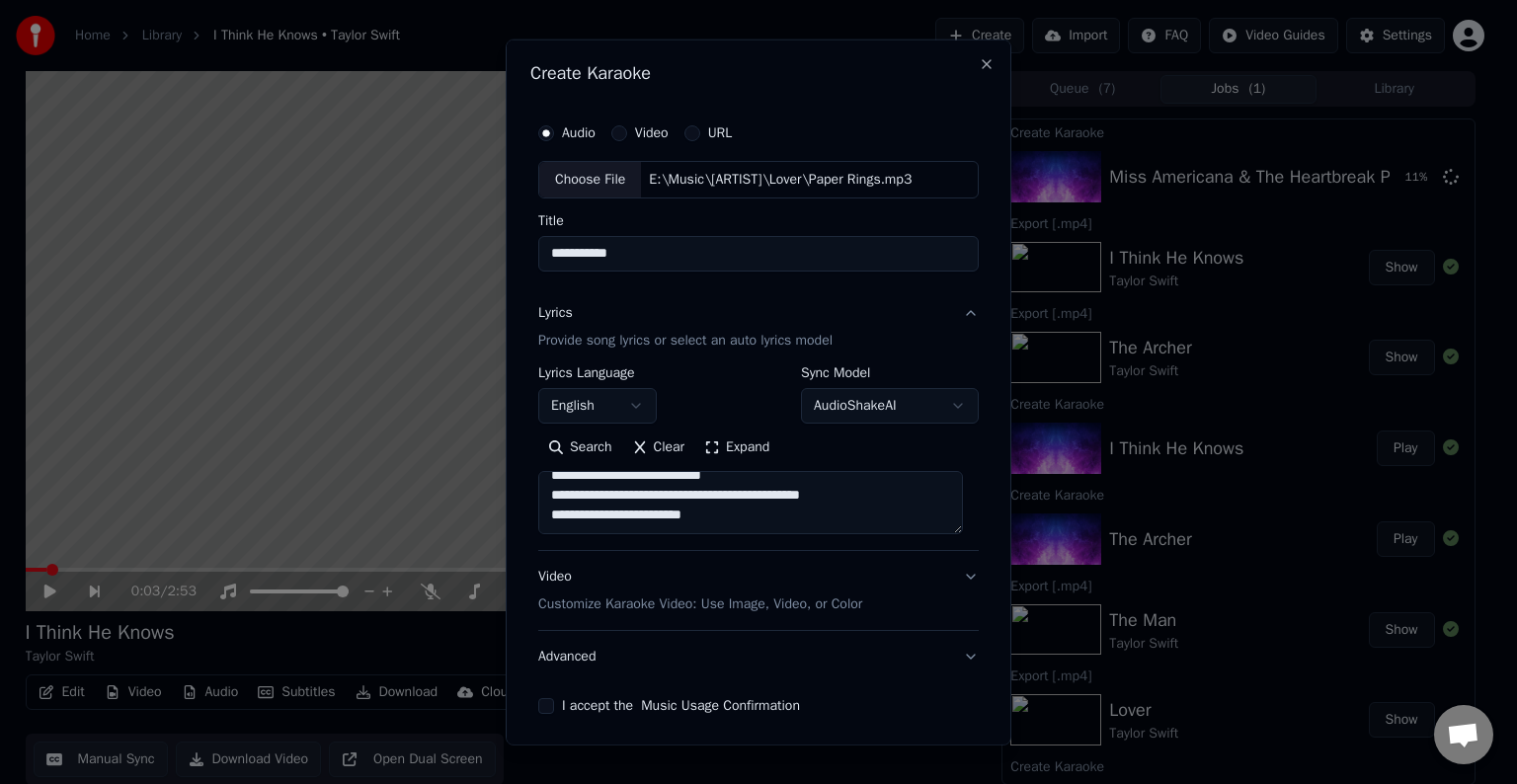 paste on "**********" 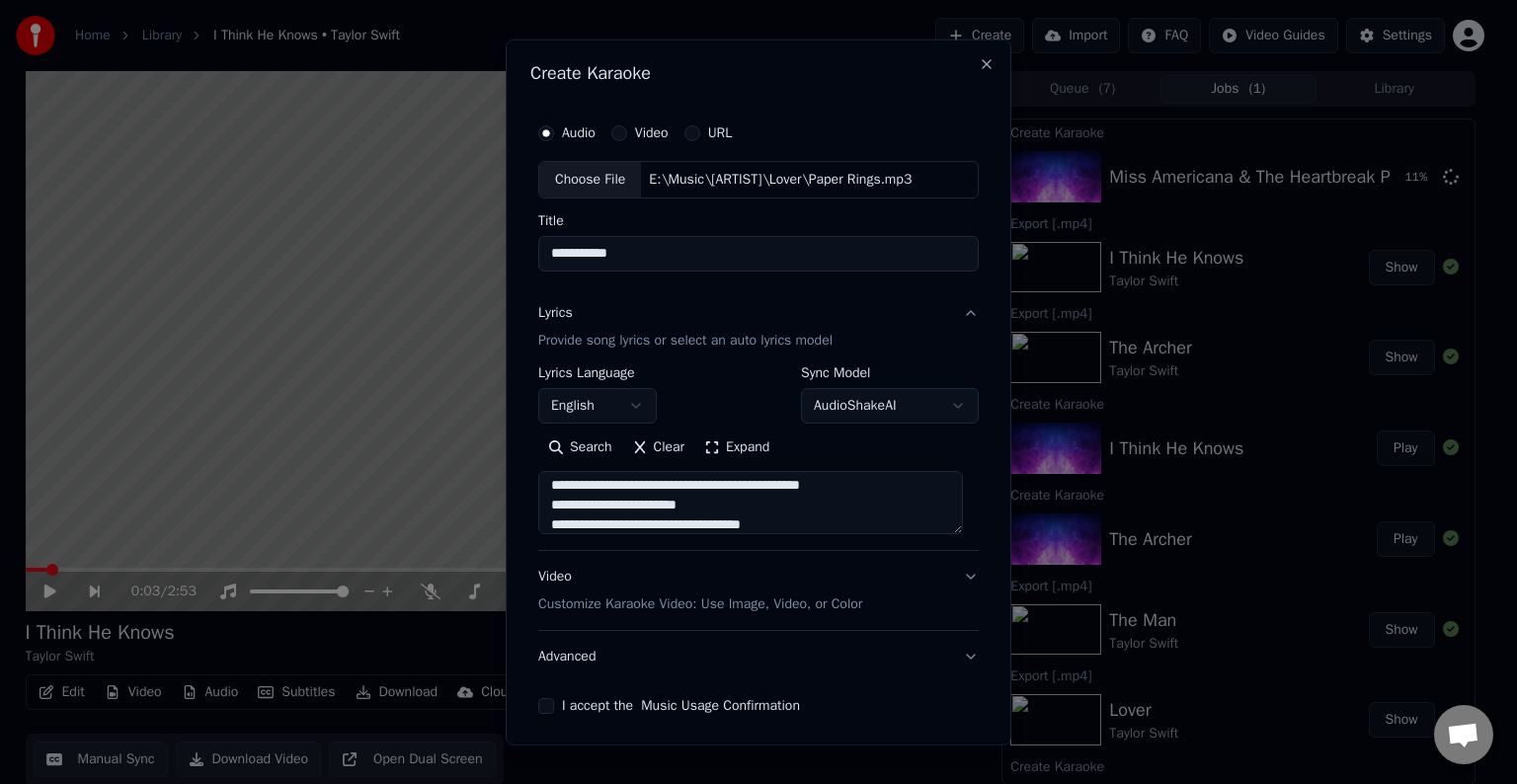 scroll, scrollTop: 478, scrollLeft: 0, axis: vertical 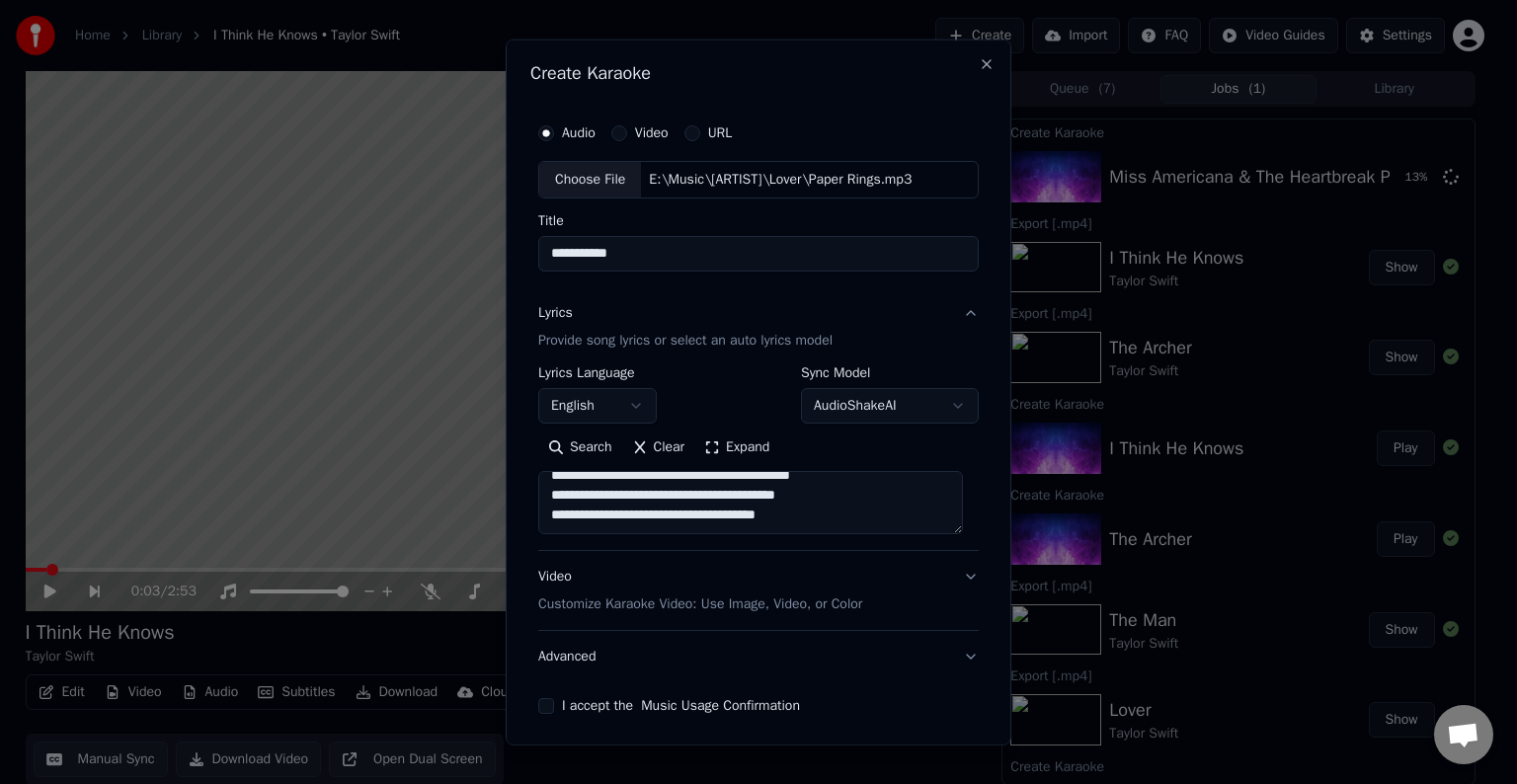 paste on "**********" 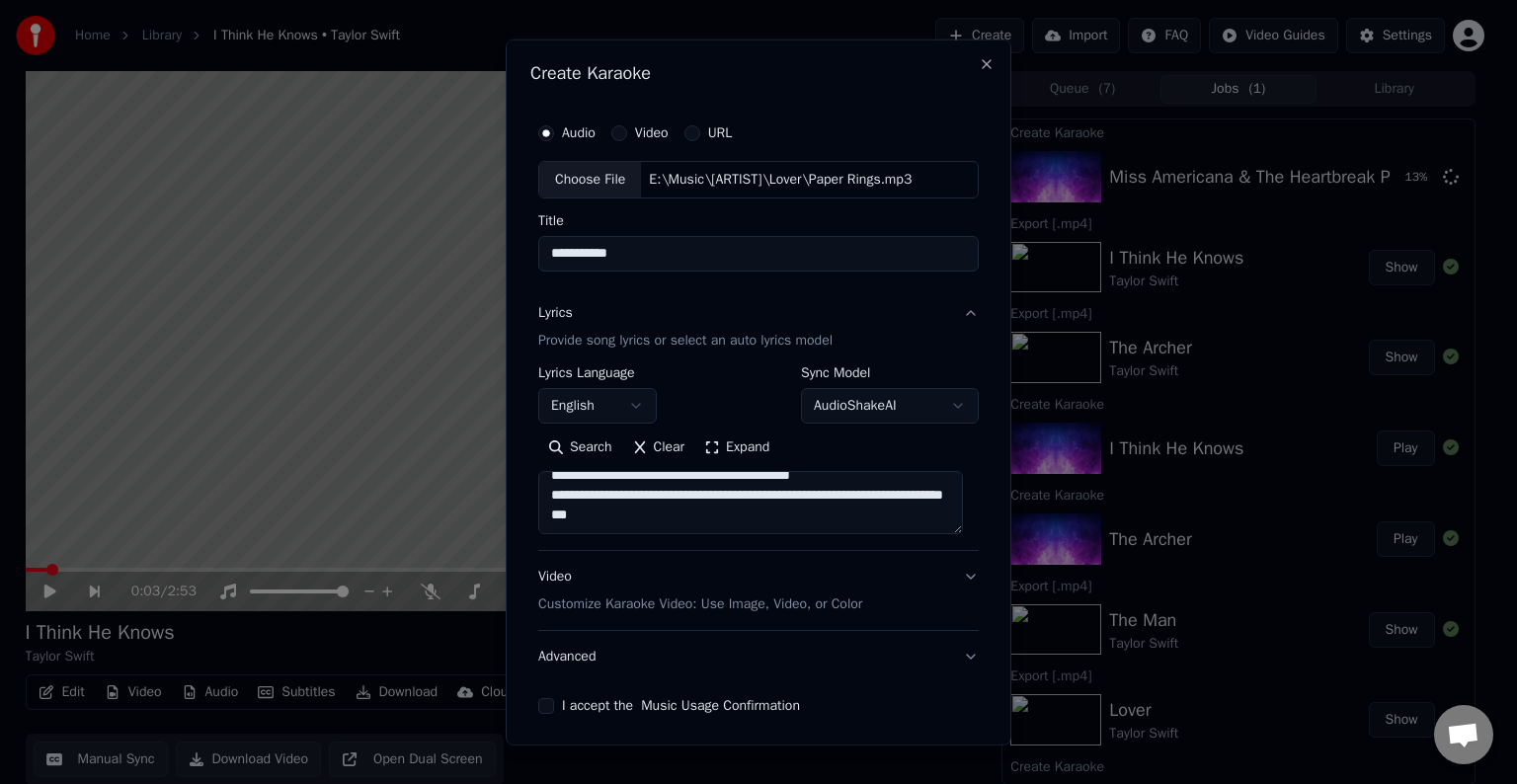 scroll, scrollTop: 545, scrollLeft: 0, axis: vertical 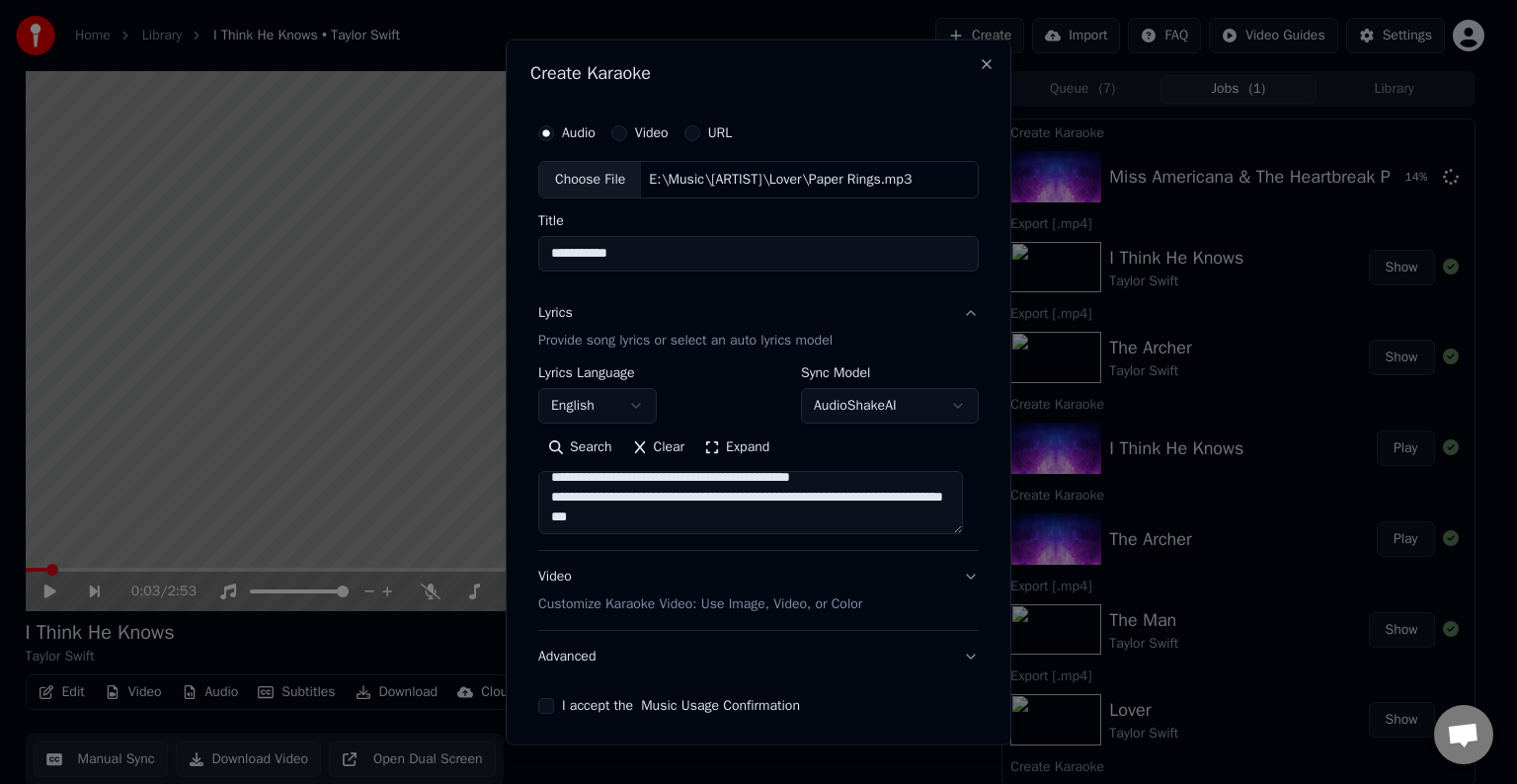 drag, startPoint x: 834, startPoint y: 500, endPoint x: 833, endPoint y: 510, distance: 10.049876 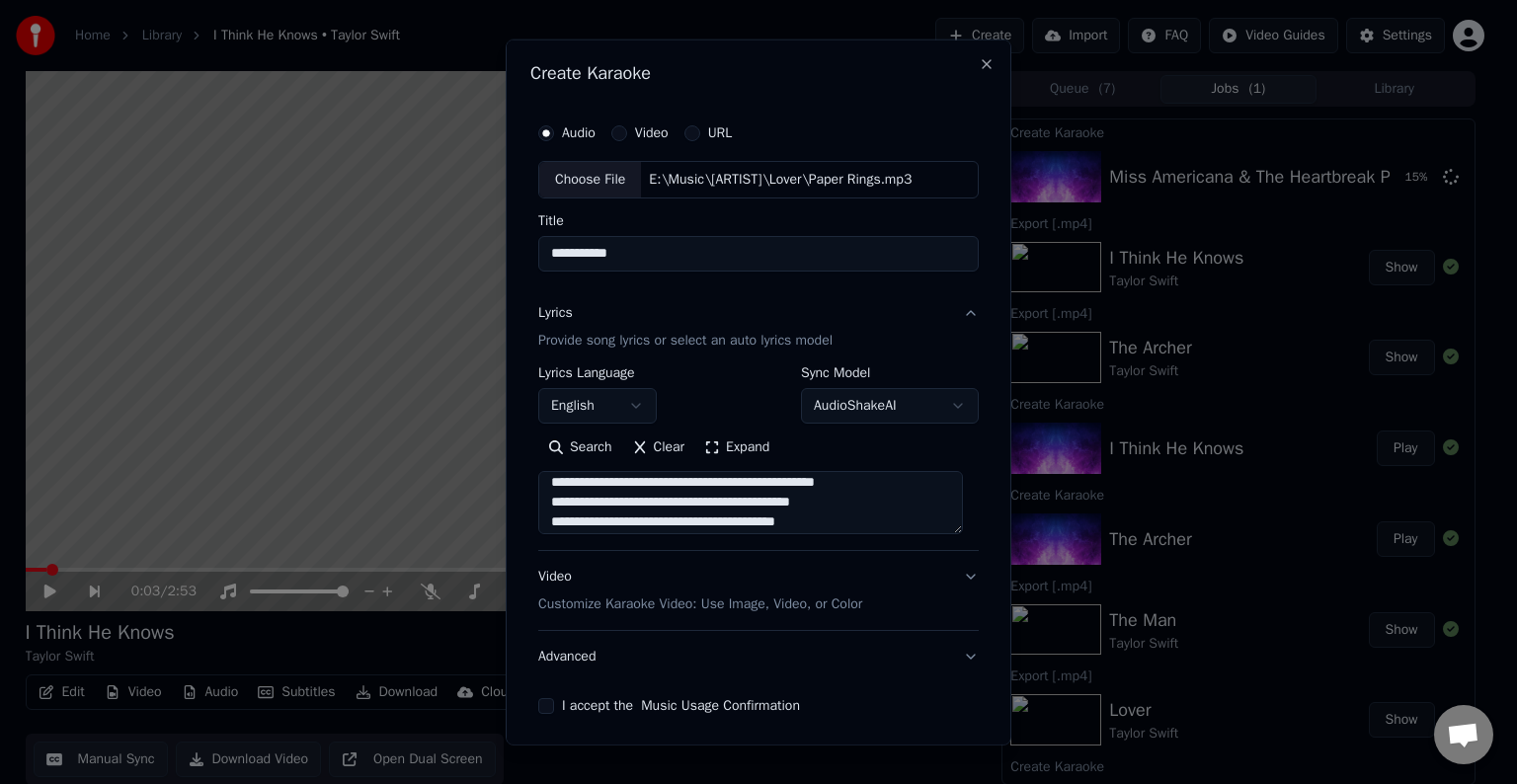 scroll, scrollTop: 521, scrollLeft: 0, axis: vertical 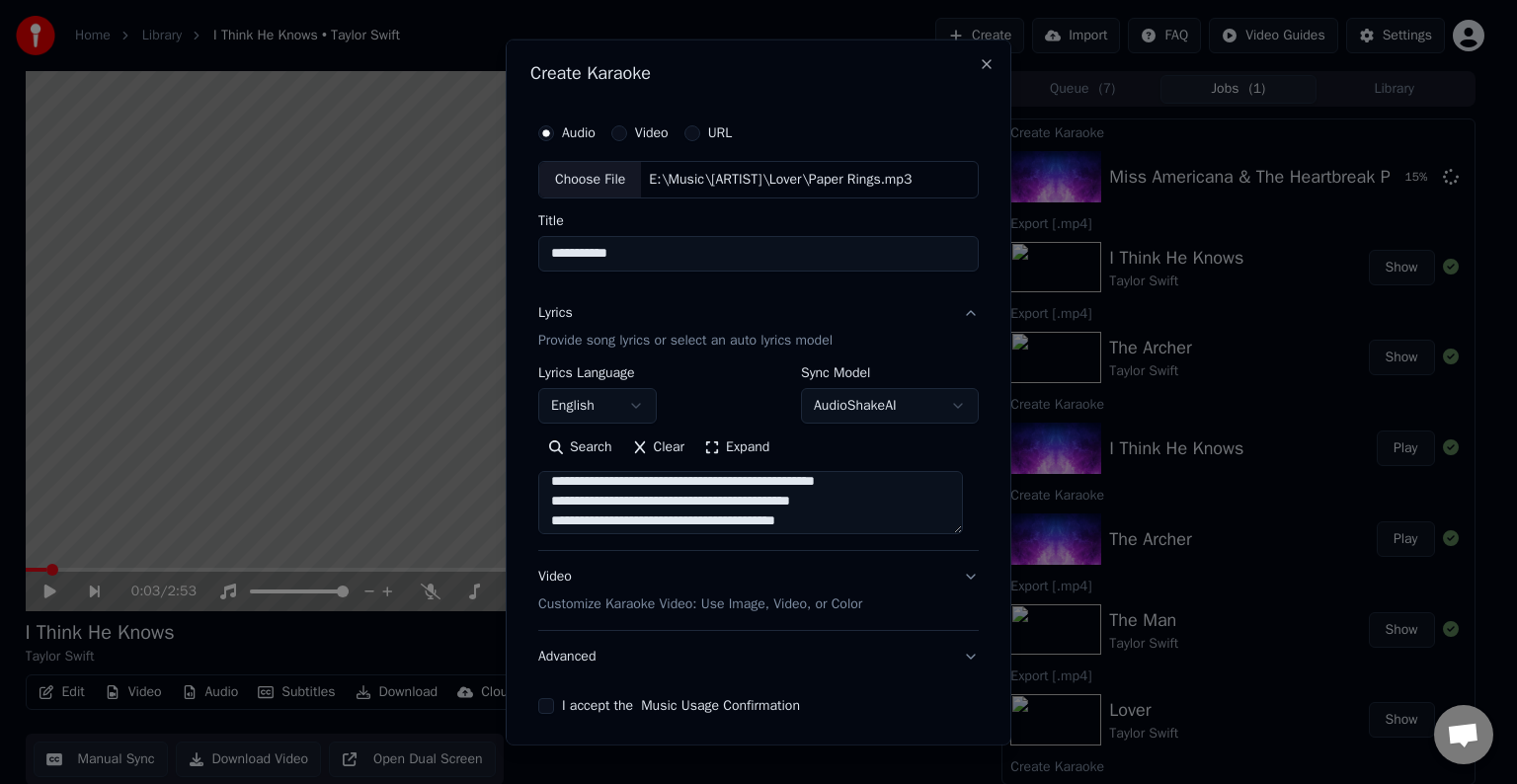 click at bounding box center (751, 503) 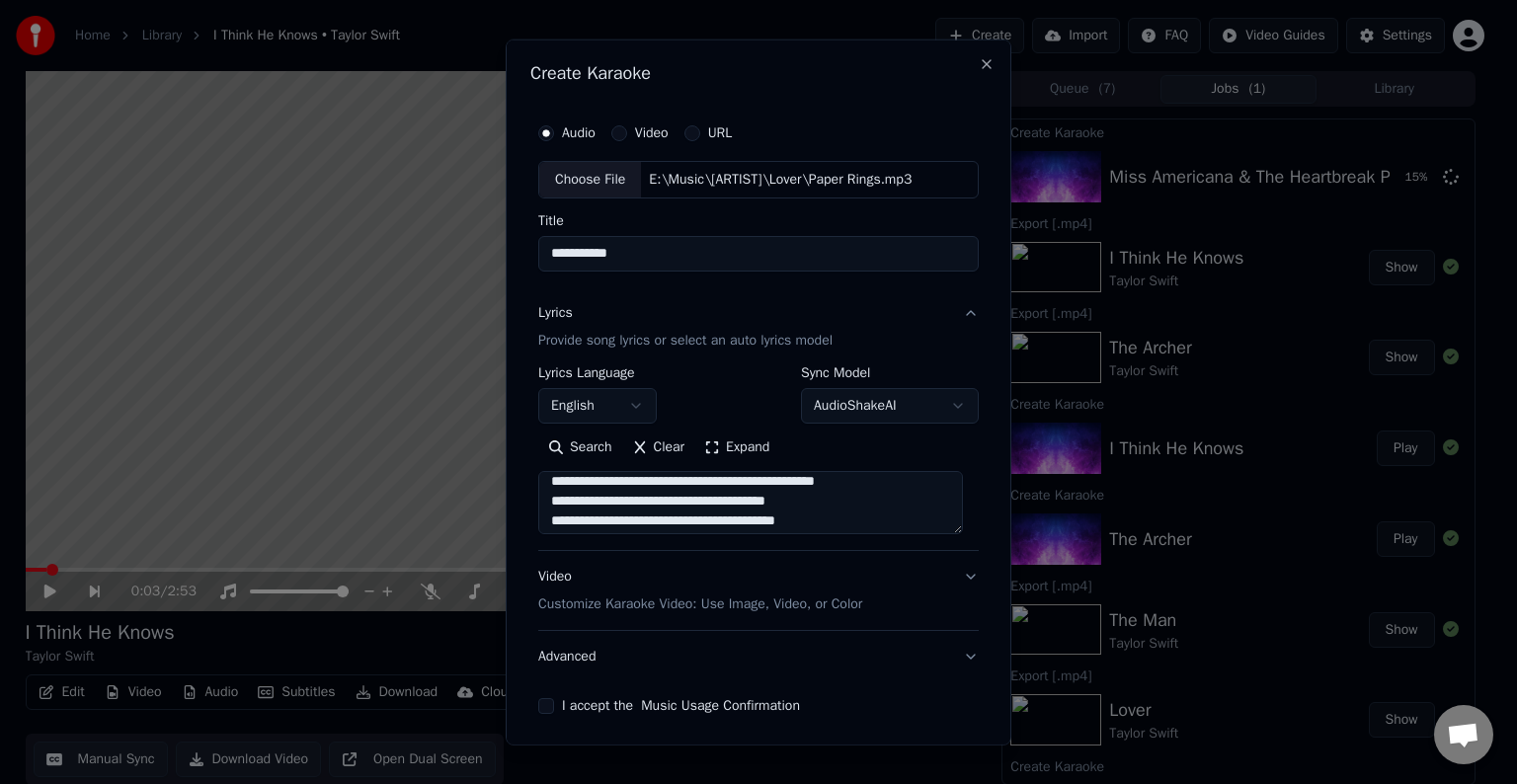 click at bounding box center [751, 503] 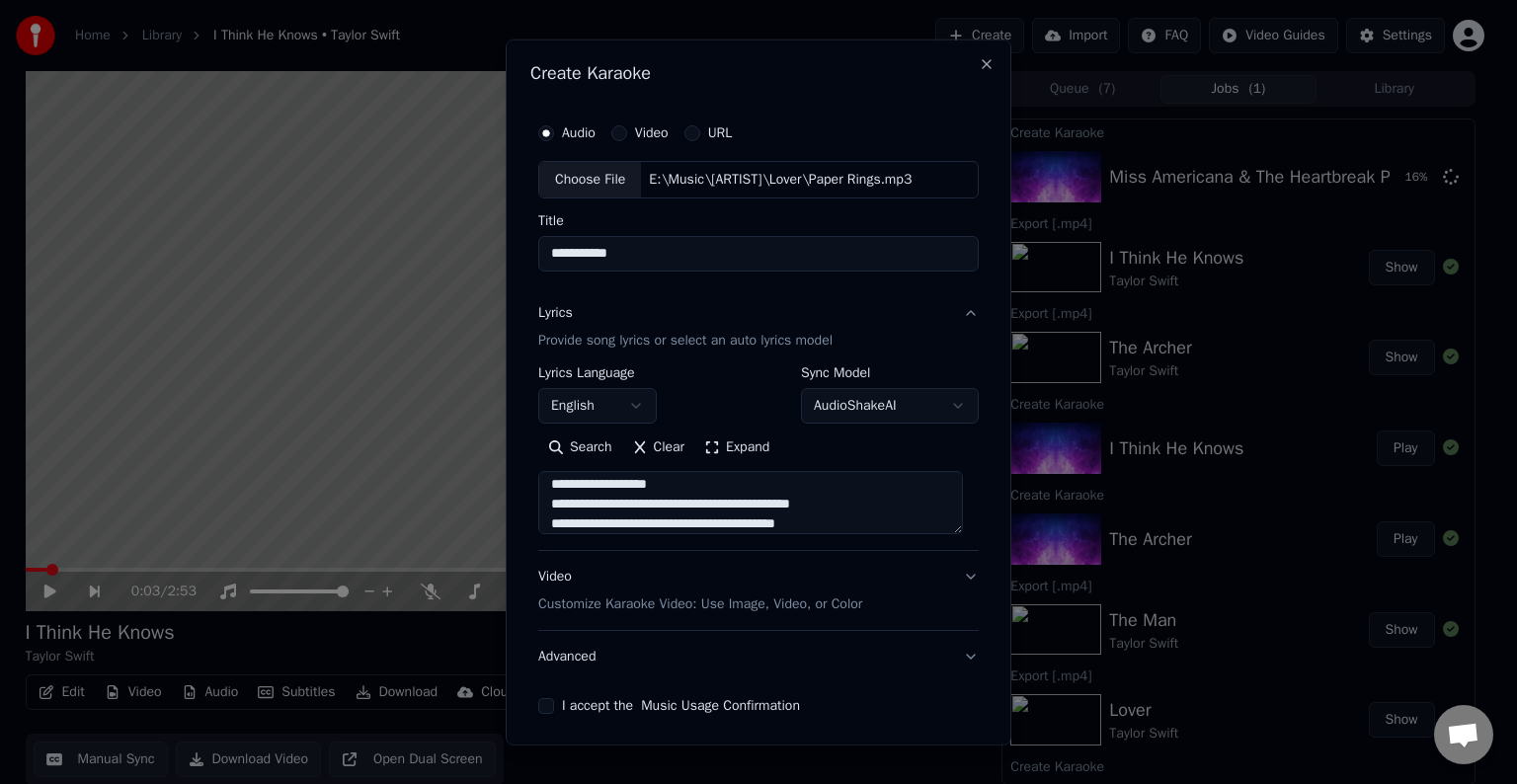 scroll, scrollTop: 566, scrollLeft: 0, axis: vertical 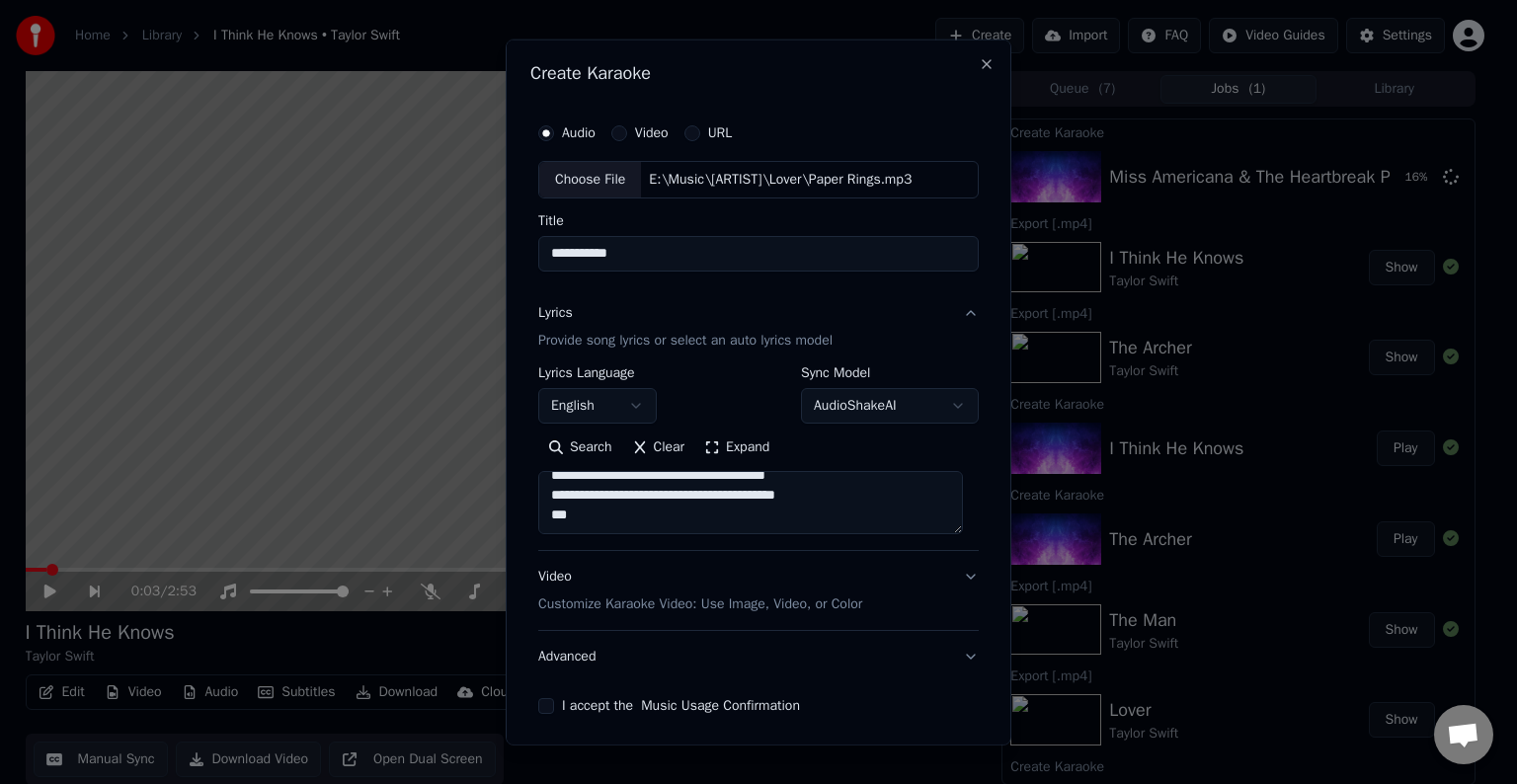 click at bounding box center [751, 503] 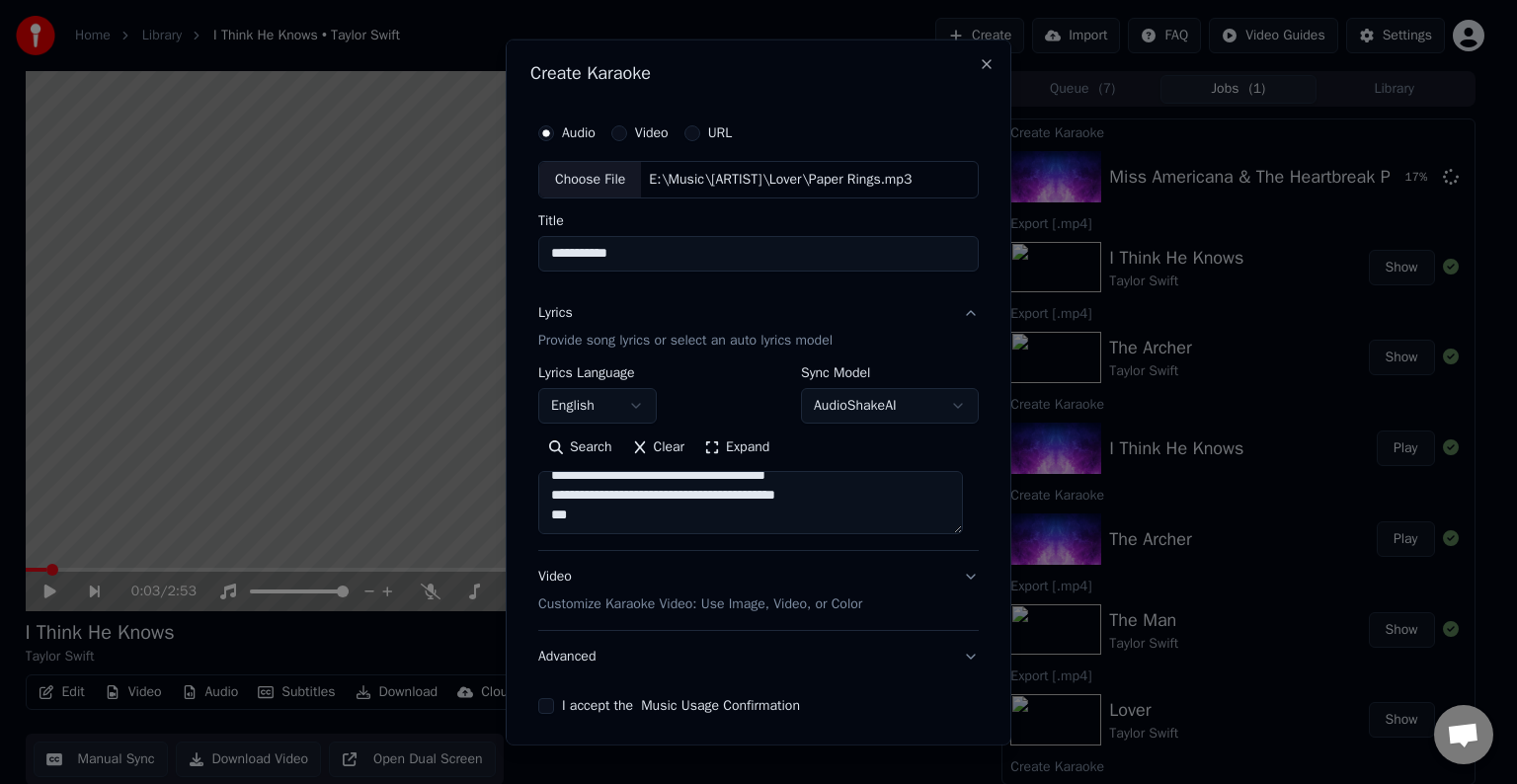 paste on "**********" 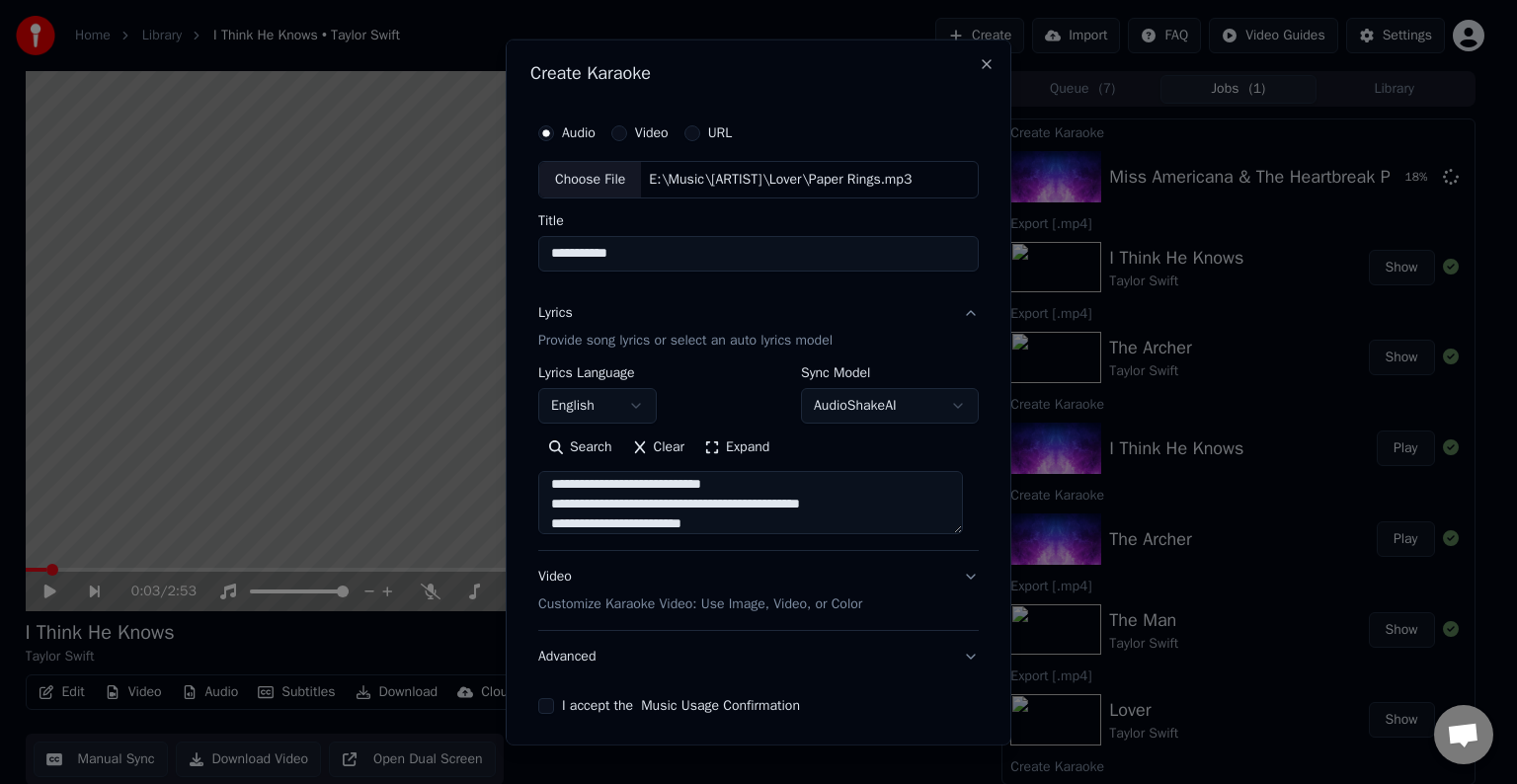 scroll, scrollTop: 715, scrollLeft: 0, axis: vertical 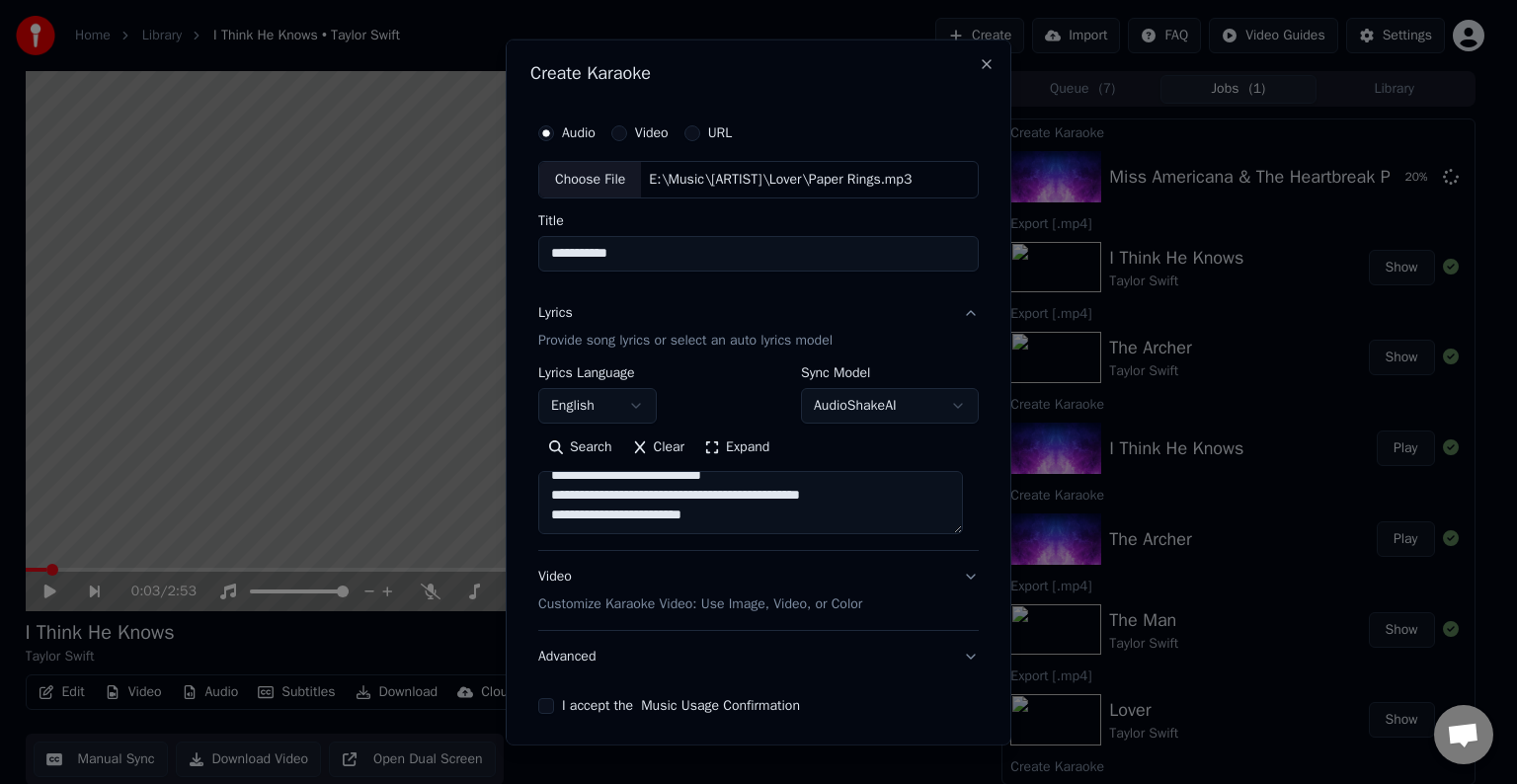 paste on "**********" 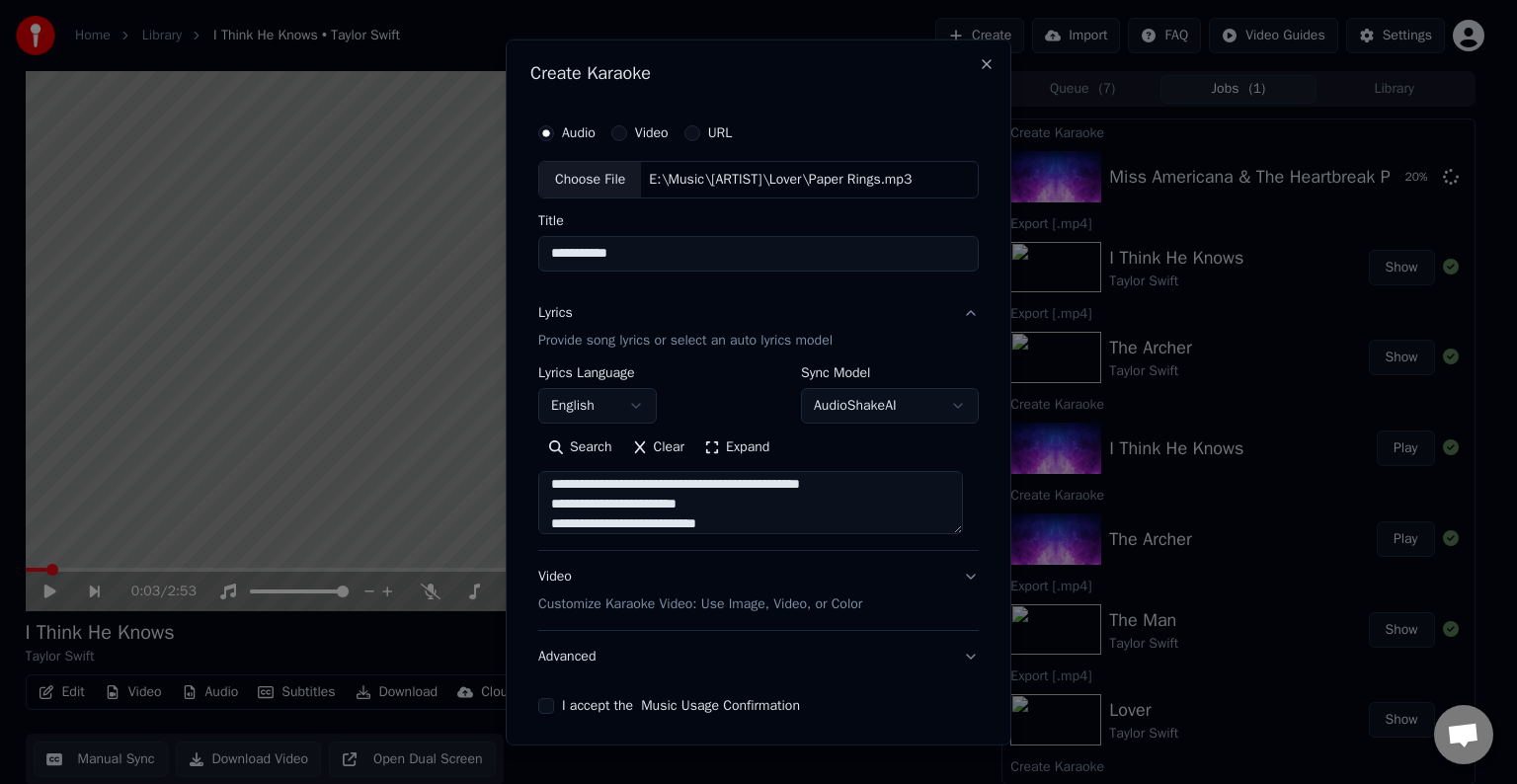 scroll, scrollTop: 893, scrollLeft: 0, axis: vertical 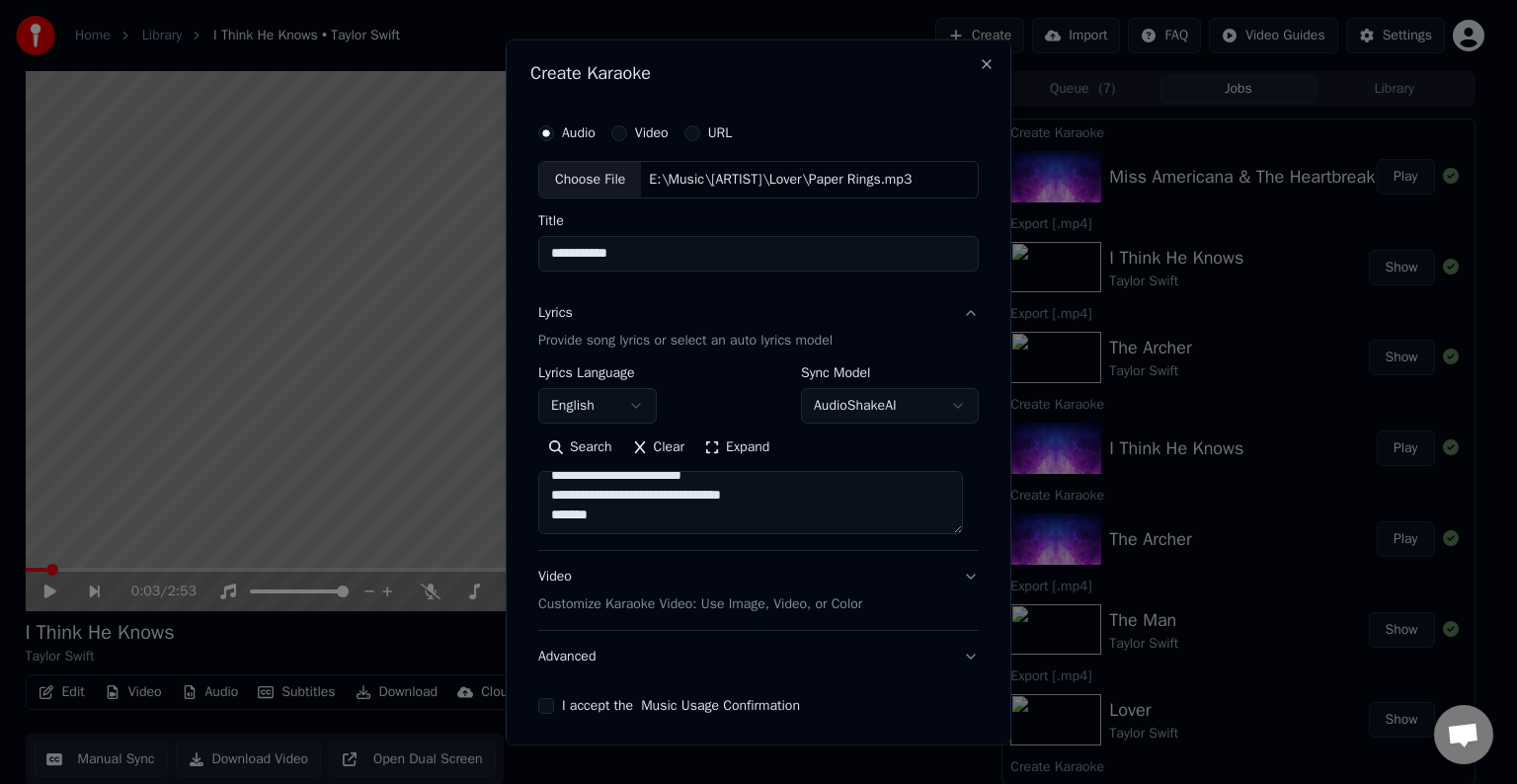paste on "**********" 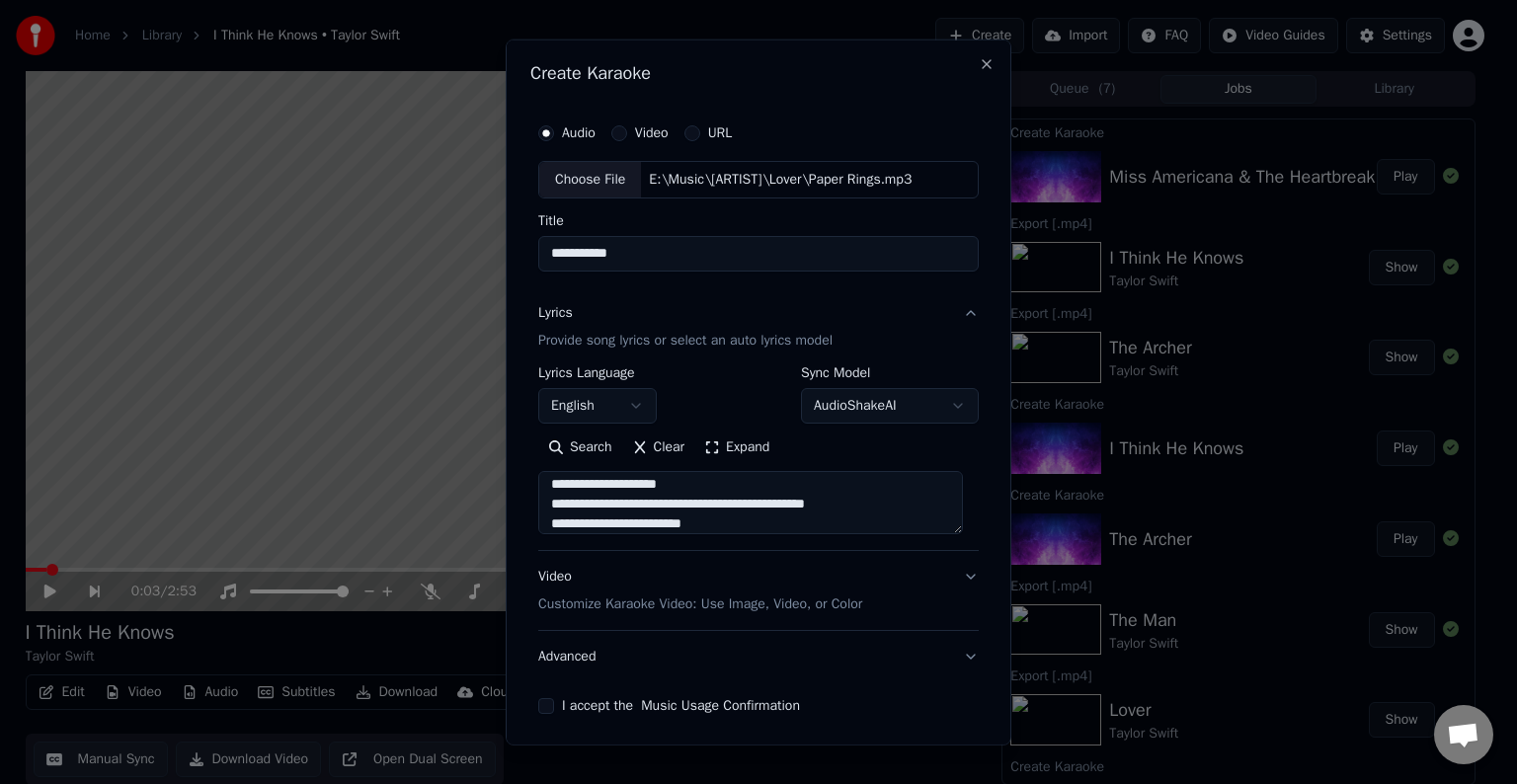 scroll, scrollTop: 1169, scrollLeft: 0, axis: vertical 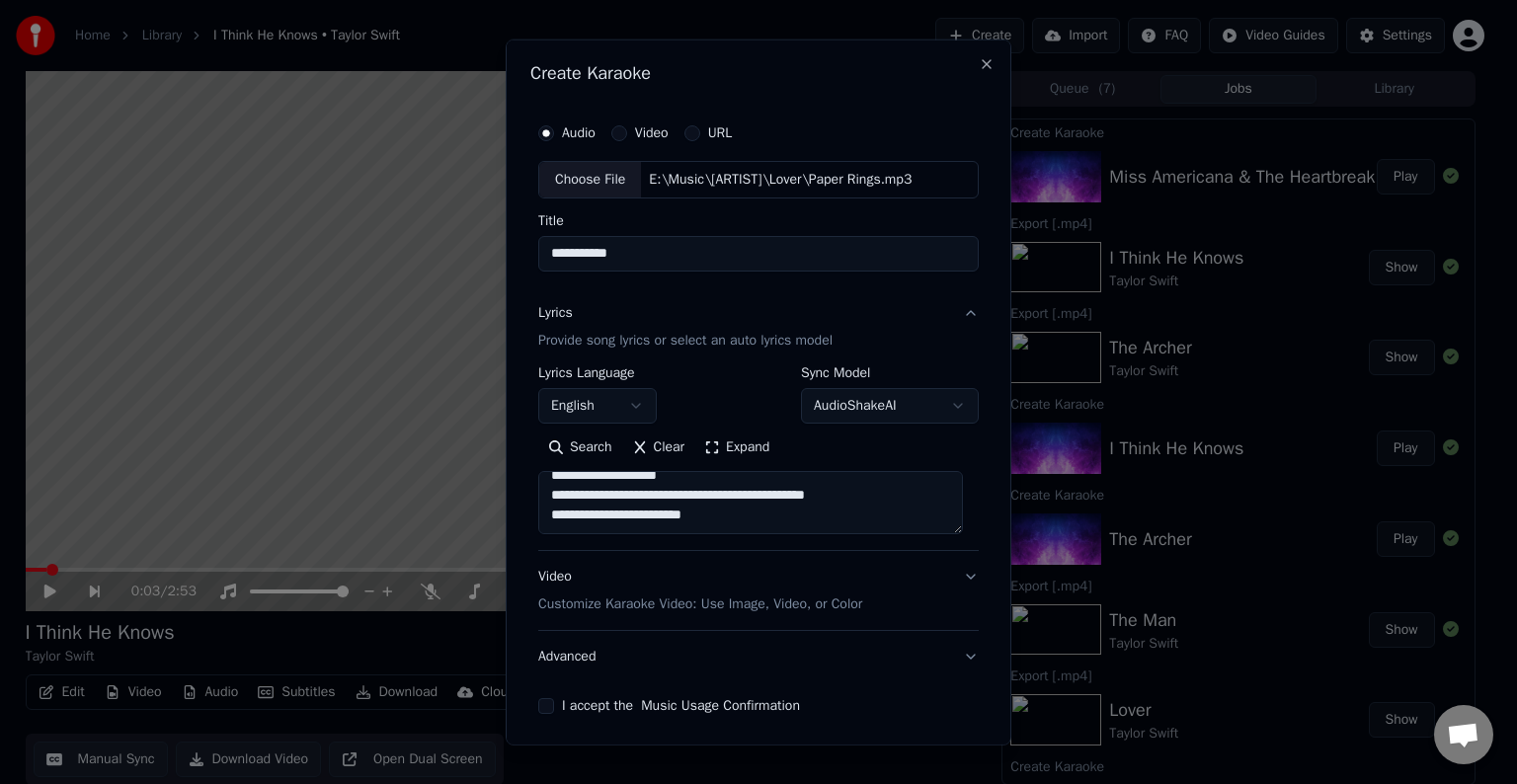 paste on "**********" 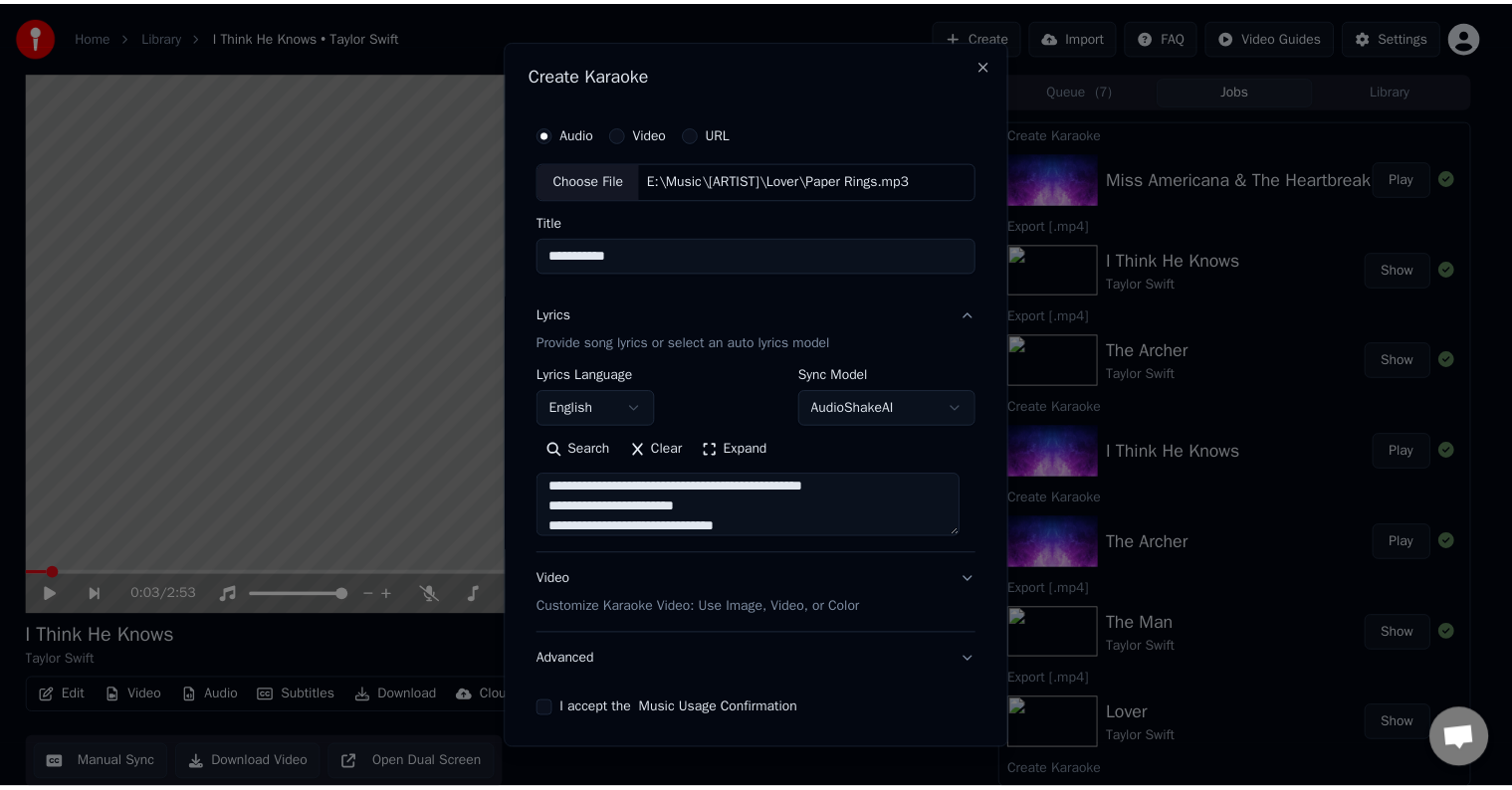 scroll, scrollTop: 1198, scrollLeft: 0, axis: vertical 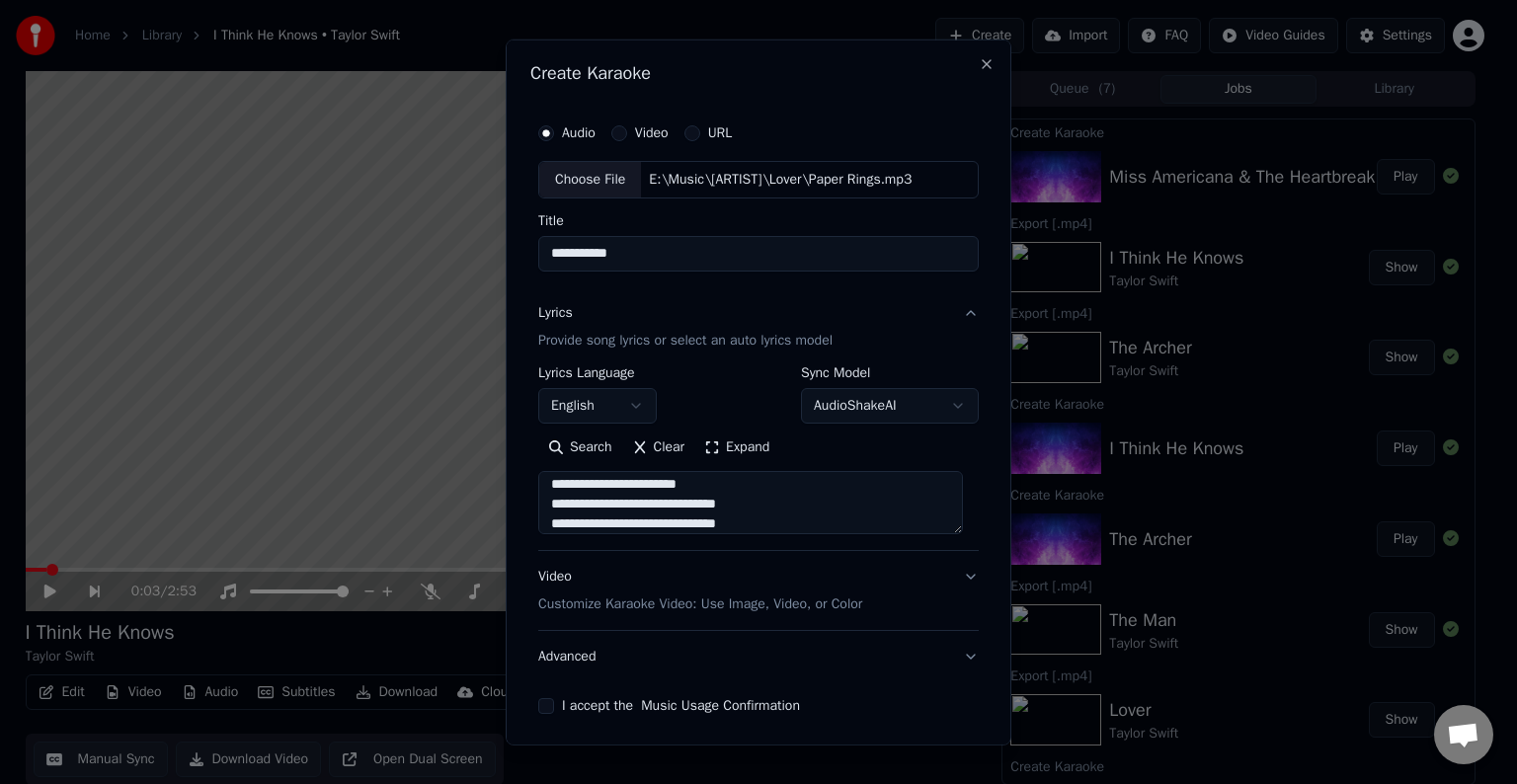 type on "**********" 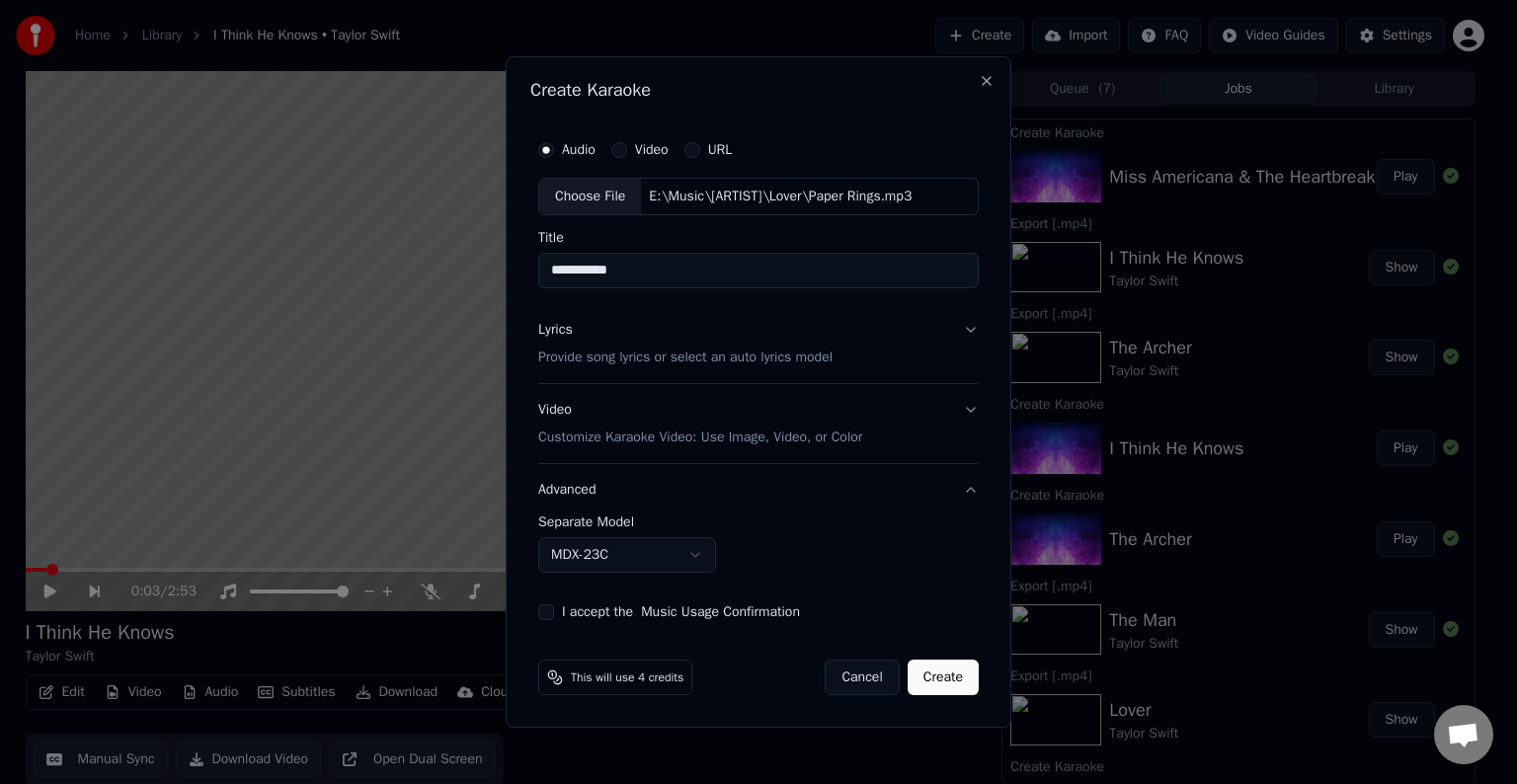 click on "Home Library I Think He Knows • Taylor Swift Create Import FAQ Video Guides Settings 0:03  /  2:53 I Think He Knows Taylor Swift BPM 100 Key A# Edit Video Audio Subtitles Download Cloud Library Manual Sync Download Video Open Dual Screen Queue ( 7 ) Jobs Library Create Karaoke Miss Americana & The Heartbreak Prince Play Export [.mp4] I Think He Knows Taylor Swift Show Export [.mp4] The Archer Taylor Swift Show Create Karaoke I Think He Knows Play Create Karaoke The Archer Play Export [.mp4] The Man Taylor Swift Show Export [.mp4] Lover Taylor Swift Show Create Karaoke The Man Play Create Karaoke Lover Play Export [.mp4] Cruel Summer Taylor Swift Show Export [.mp4] I Forgot That You Existed Taylor Swift Show Create Karaoke Cruel Summer Play Create Karaoke I Forgot That You Existed Play Create Karaoke Audio Video URL Choose File E:\Music\Taylor Swift\Lover\Paper Rings.mp3 Title Lyrics Provide song lyrics or select an auto lyrics model Video Customize Karaoke Video: Use Image, Video, or Color" at bounding box center [750, 392] 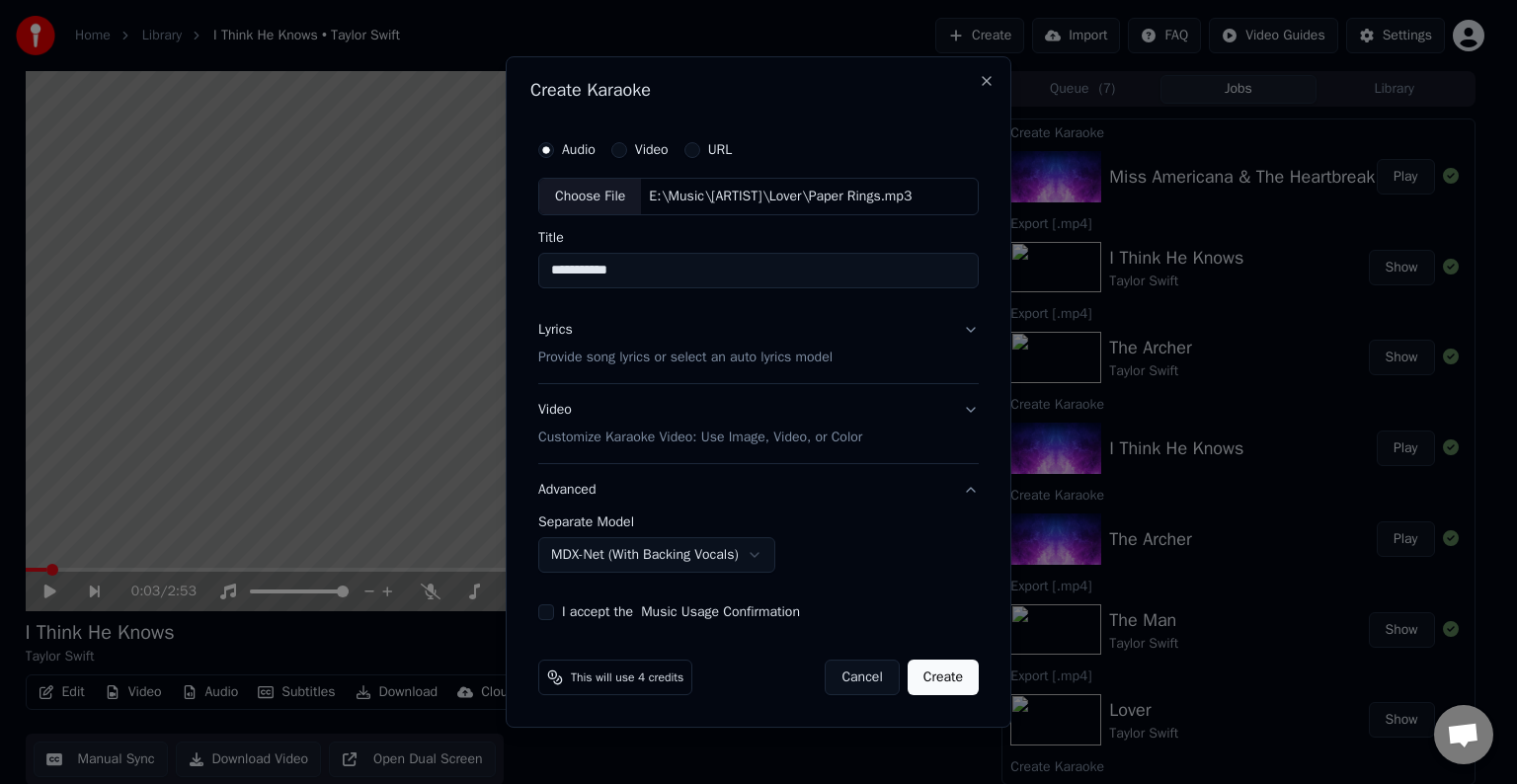 click on "**********" at bounding box center (758, 375) 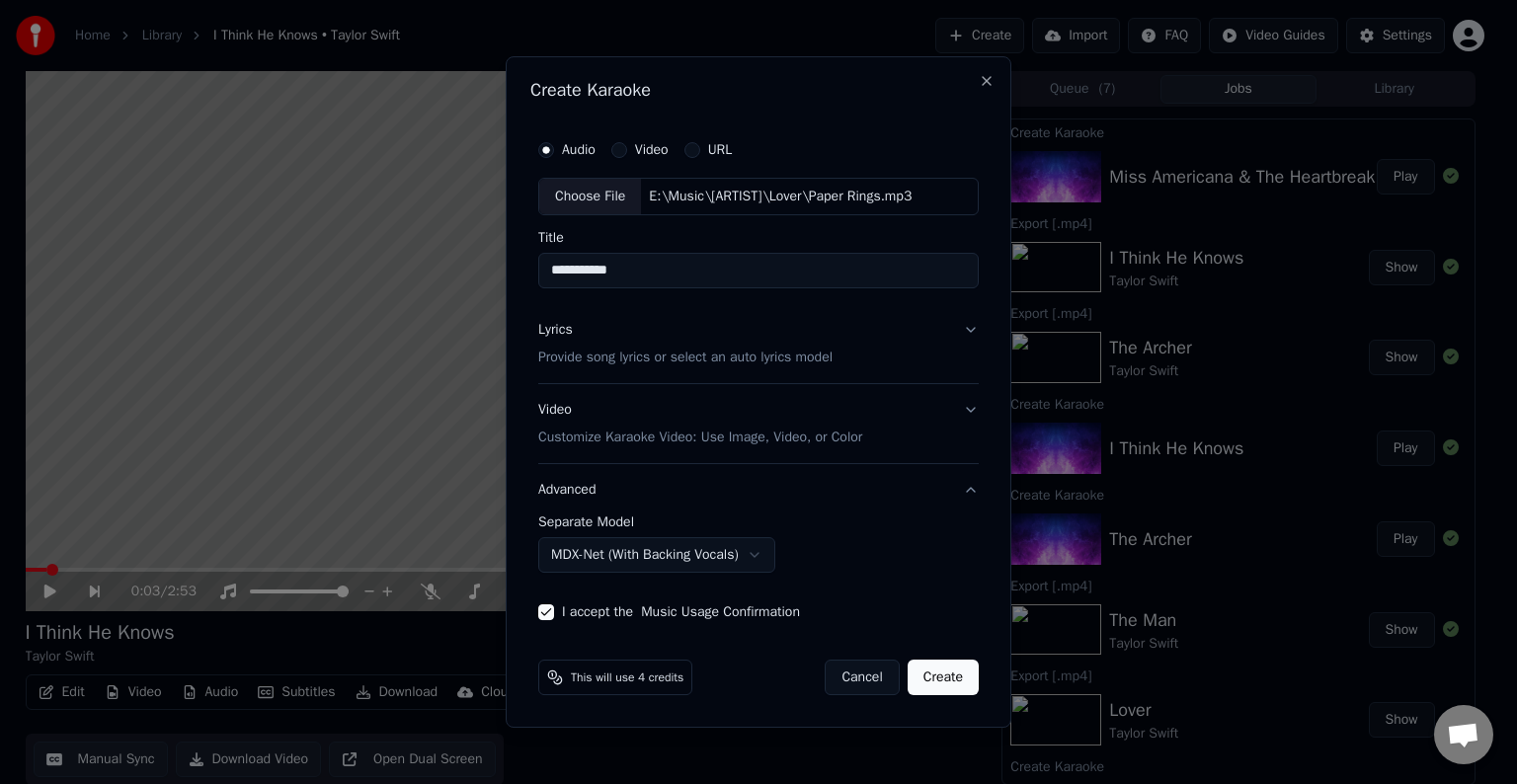 click on "Create" at bounding box center (943, 677) 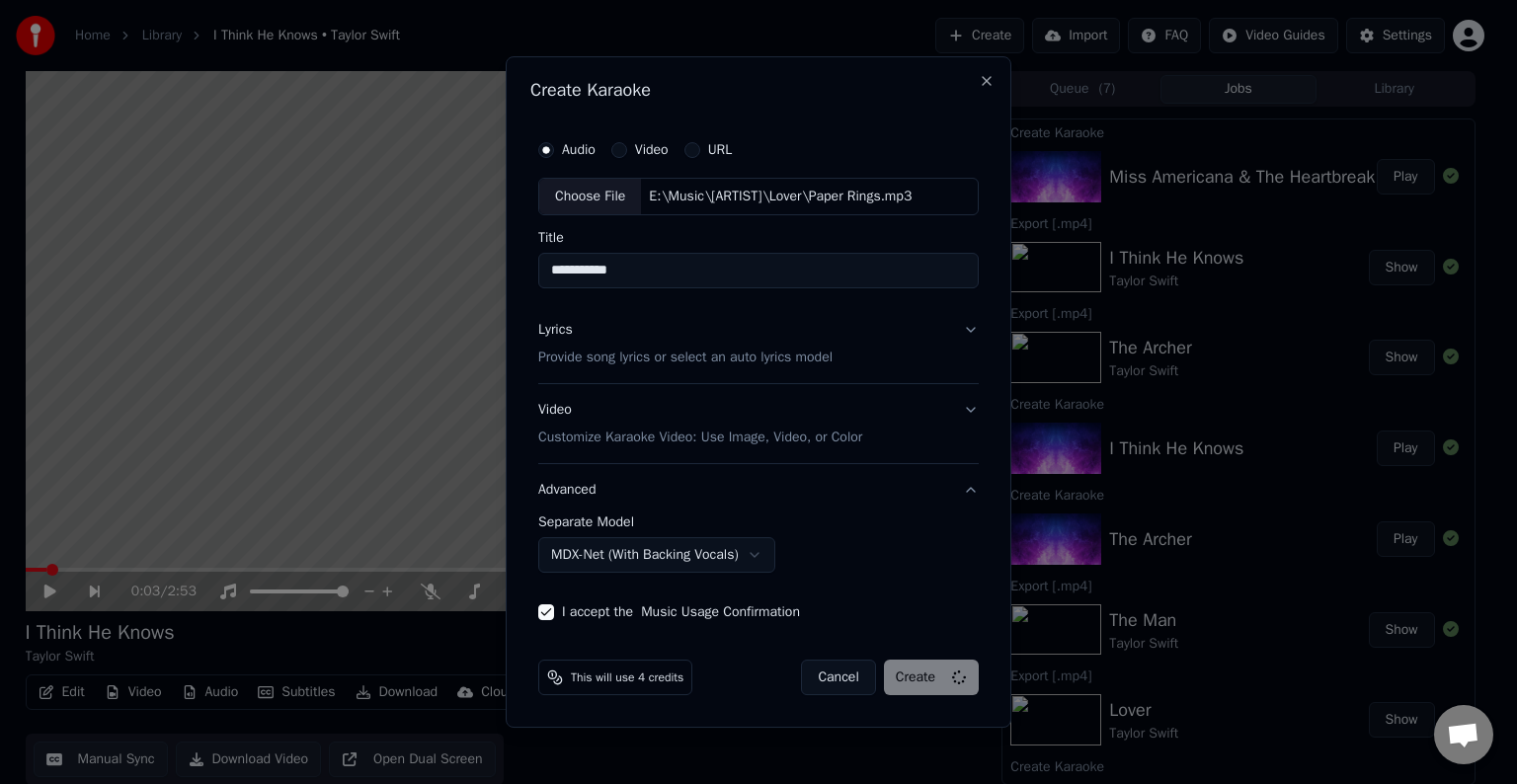 select on "******" 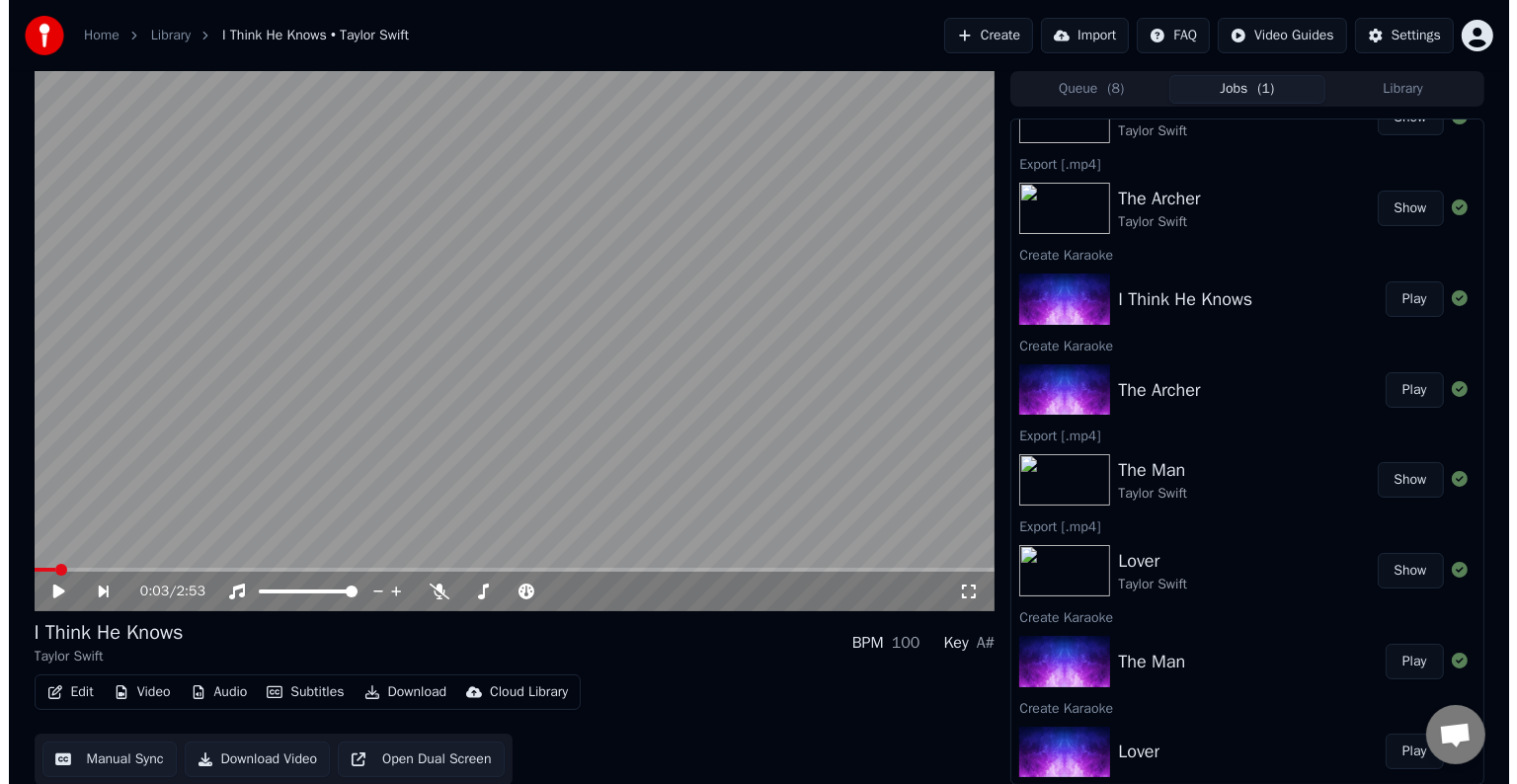 scroll, scrollTop: 0, scrollLeft: 0, axis: both 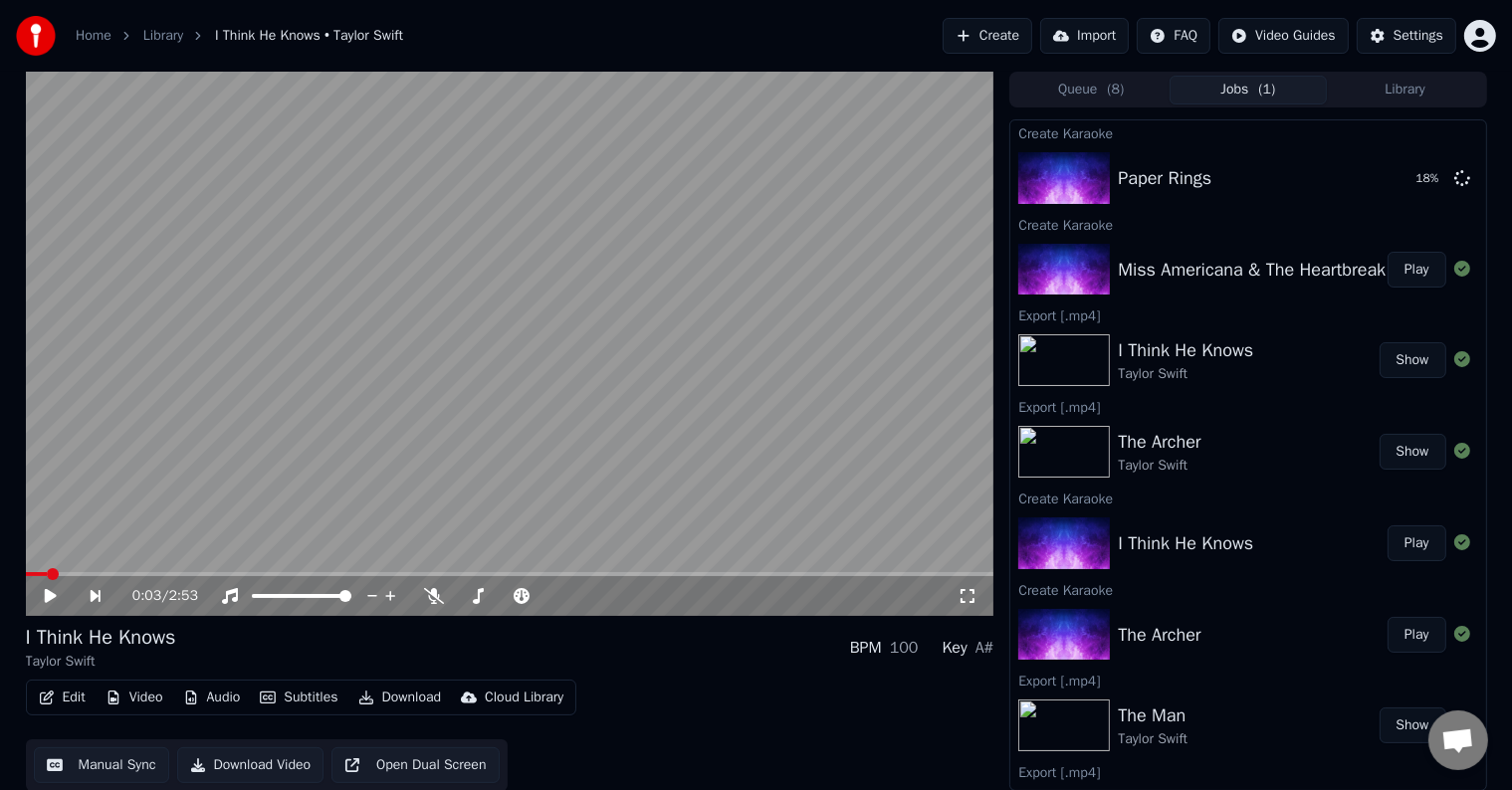 click on "Play" at bounding box center [1416, 543] 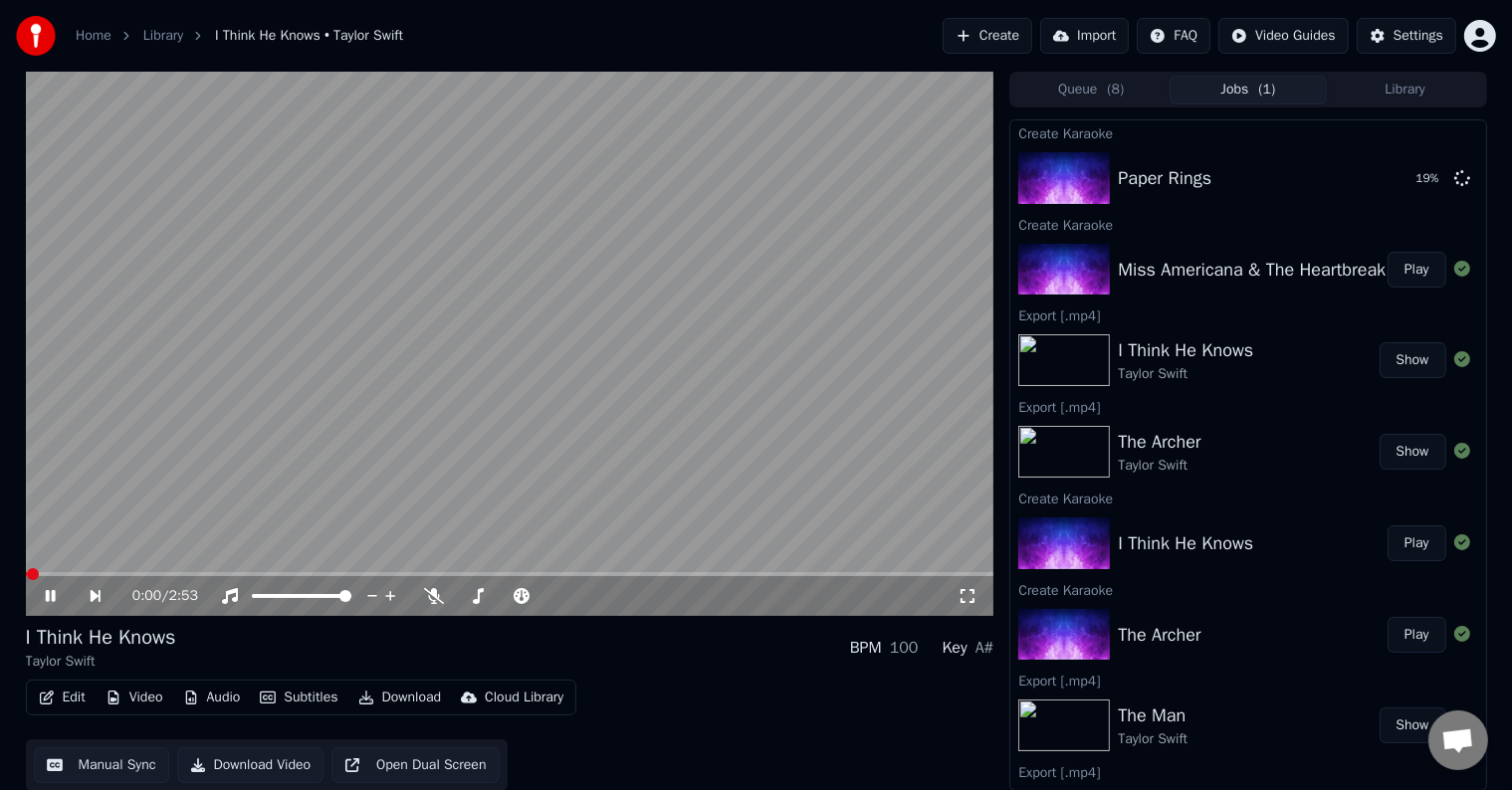 click 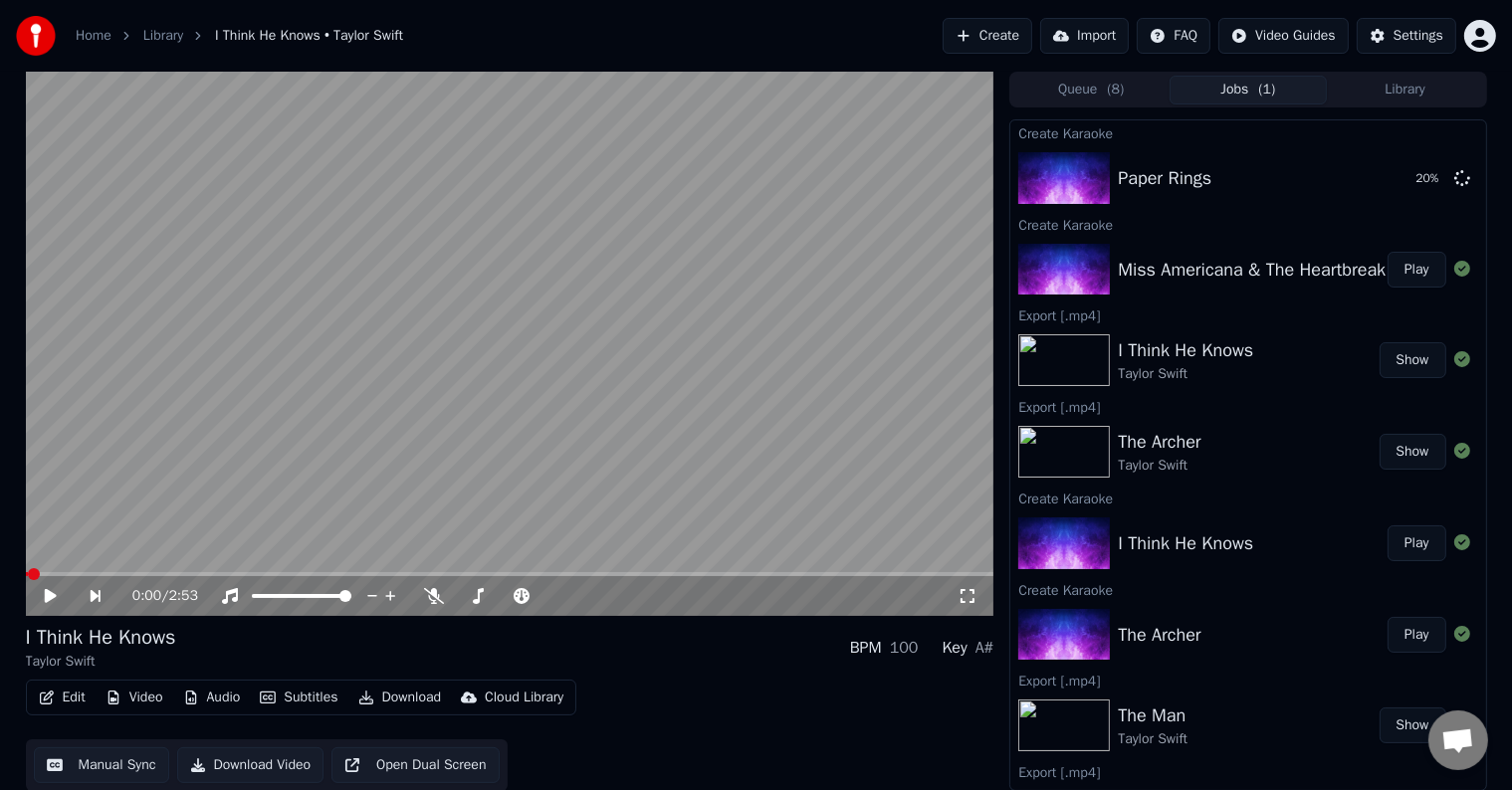 click 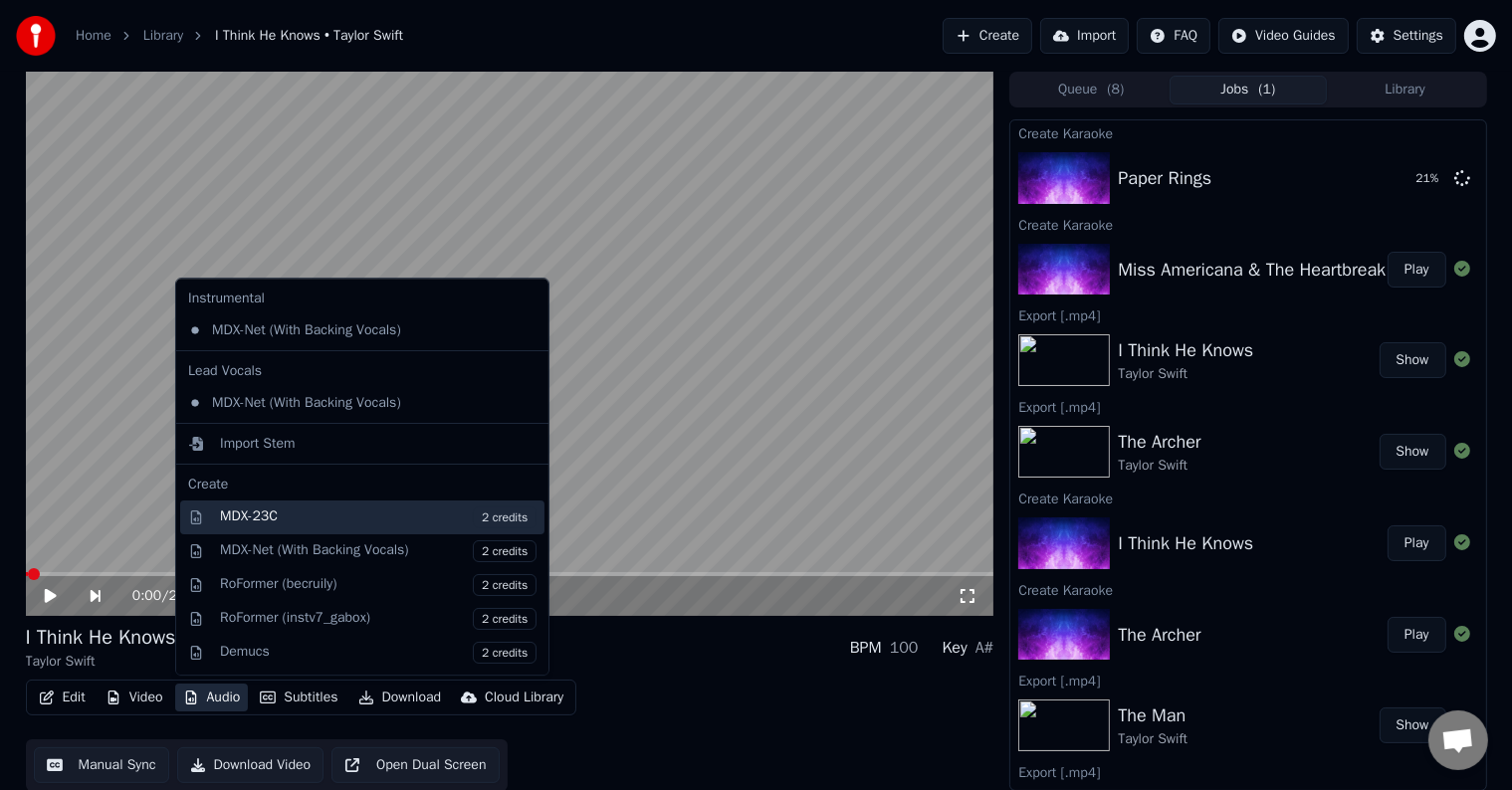 click on "MDX-23C 2 credits" at bounding box center (378, 517) 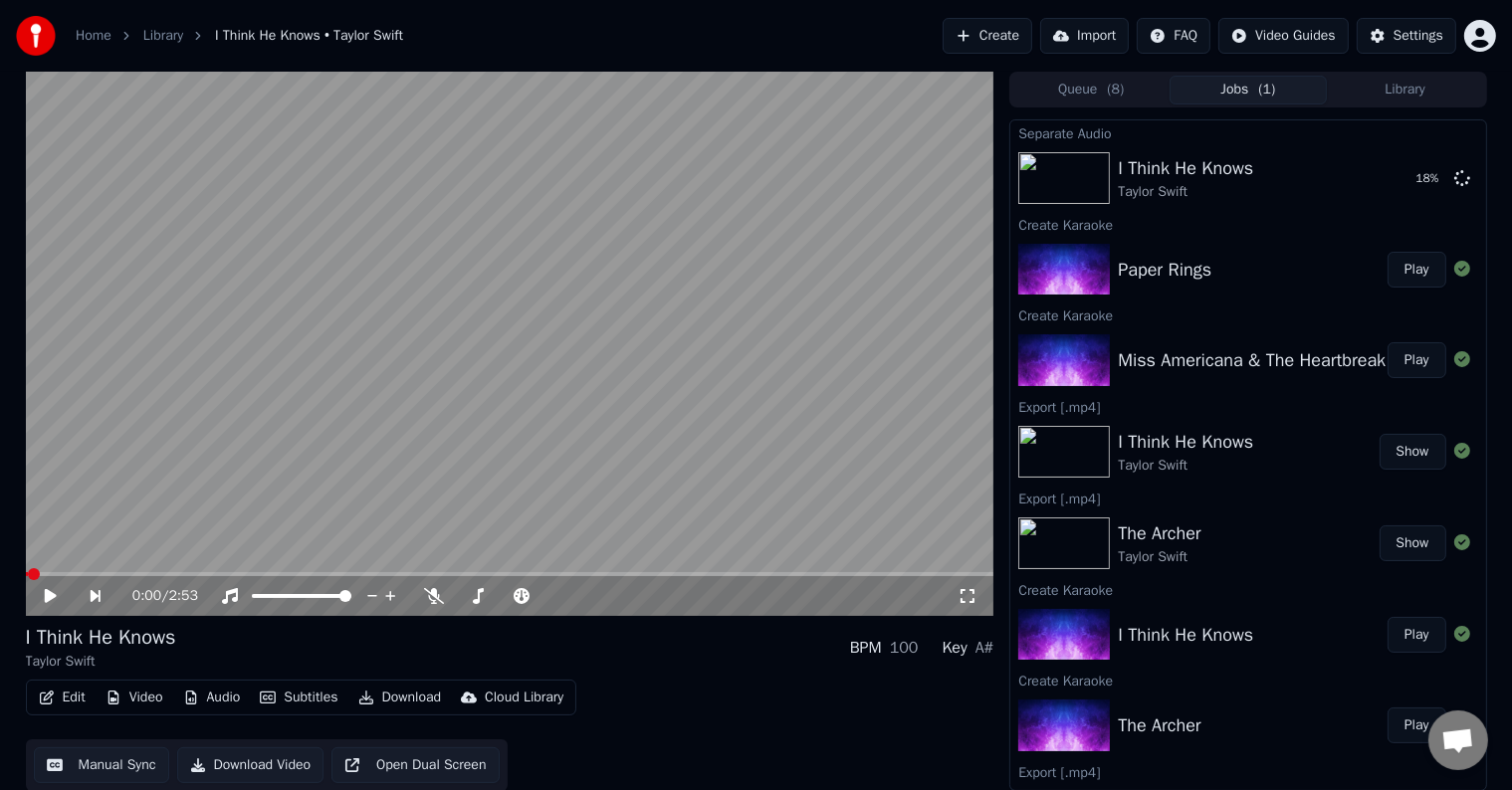 click on "Play" at bounding box center (1416, 360) 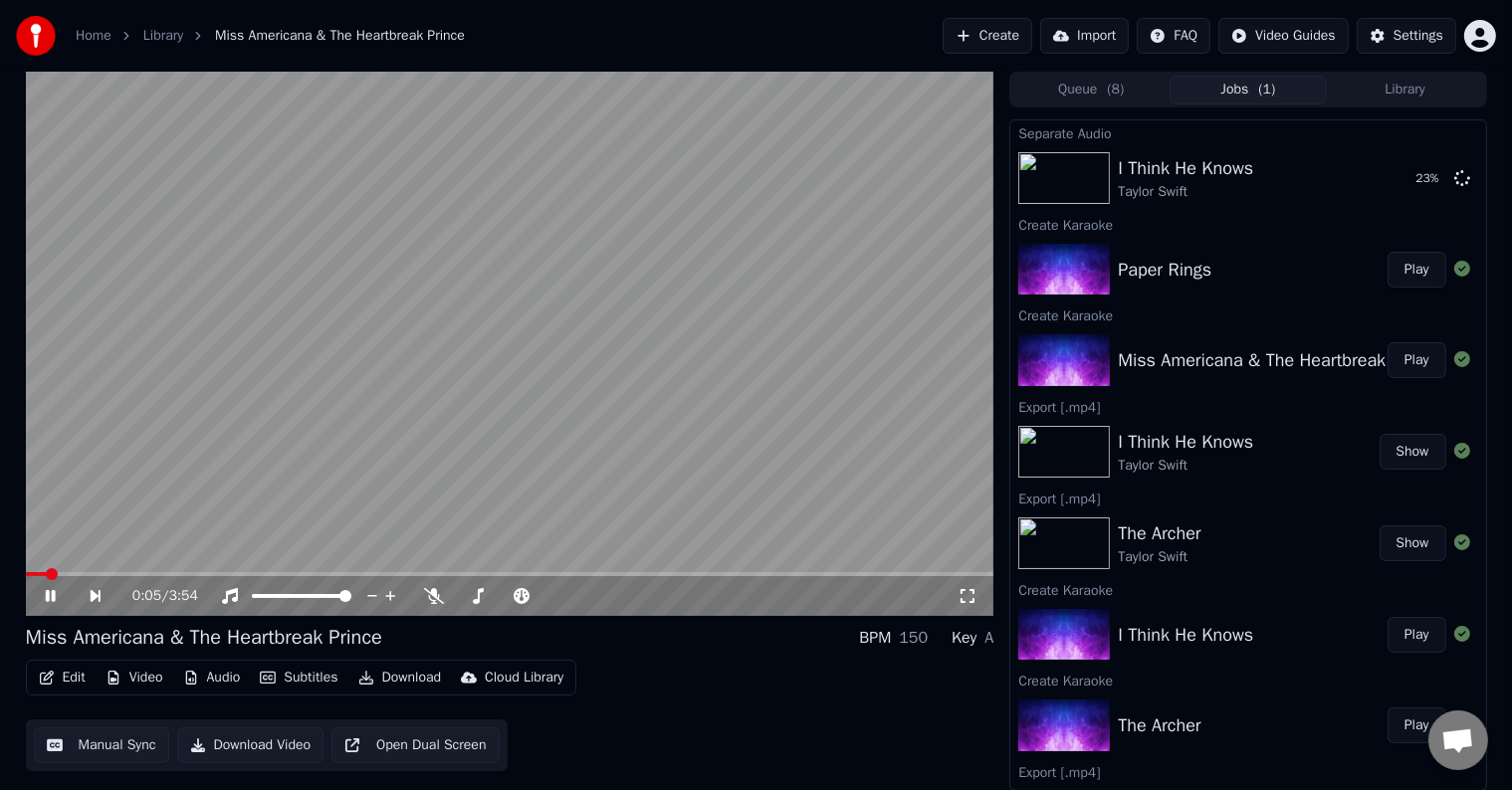 click 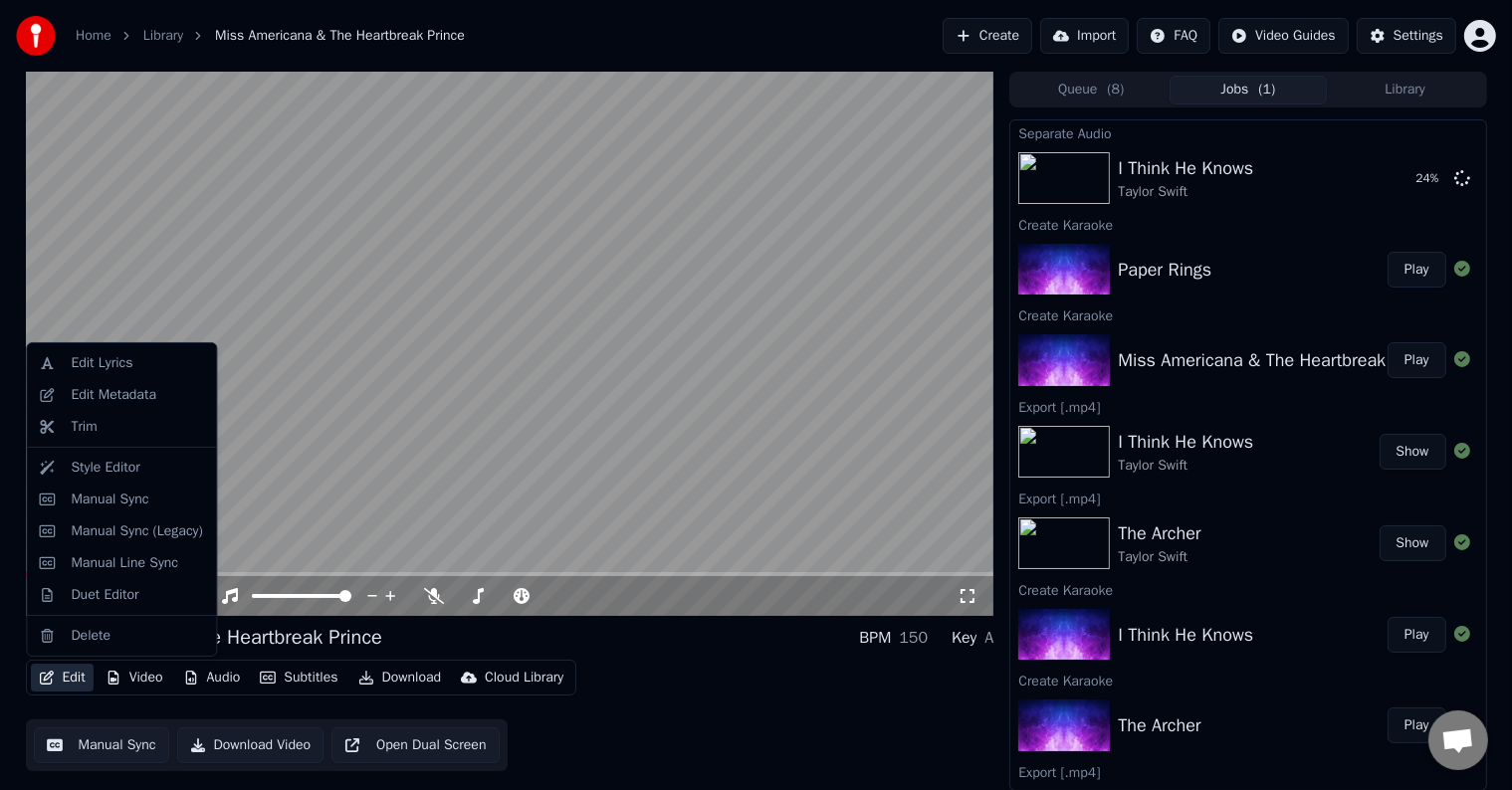 click 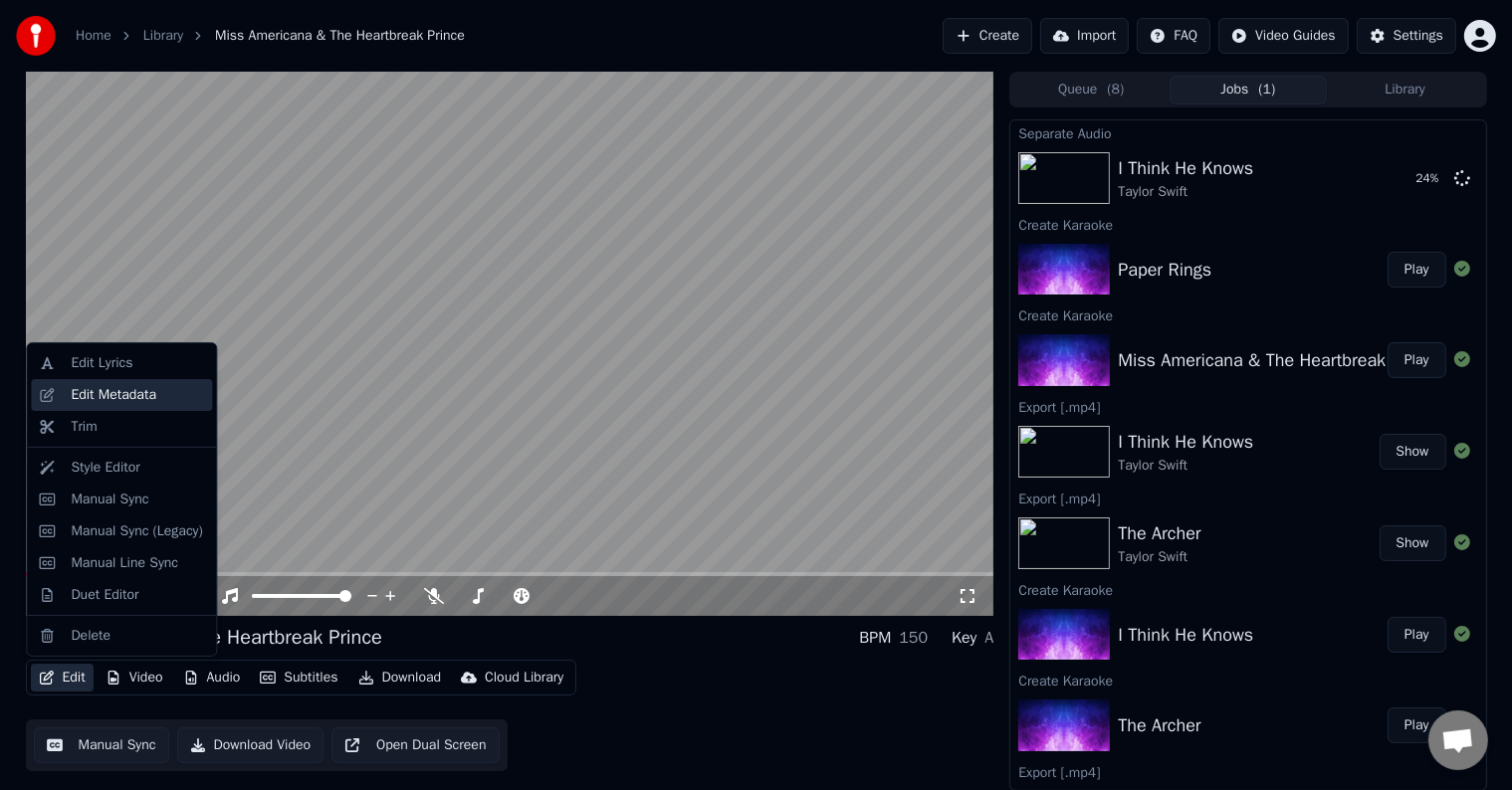 click on "Edit Metadata" at bounding box center (113, 395) 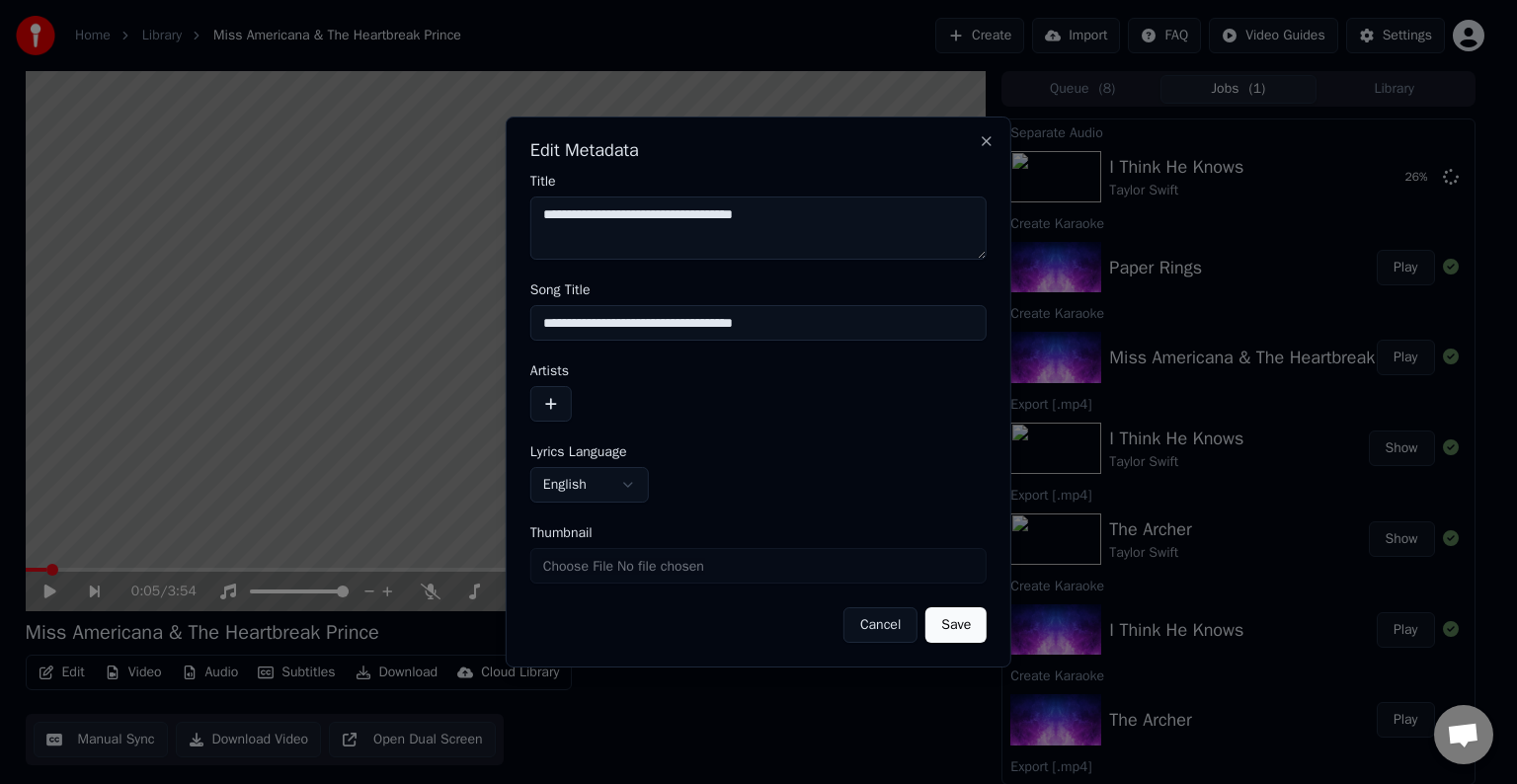 click at bounding box center [551, 404] 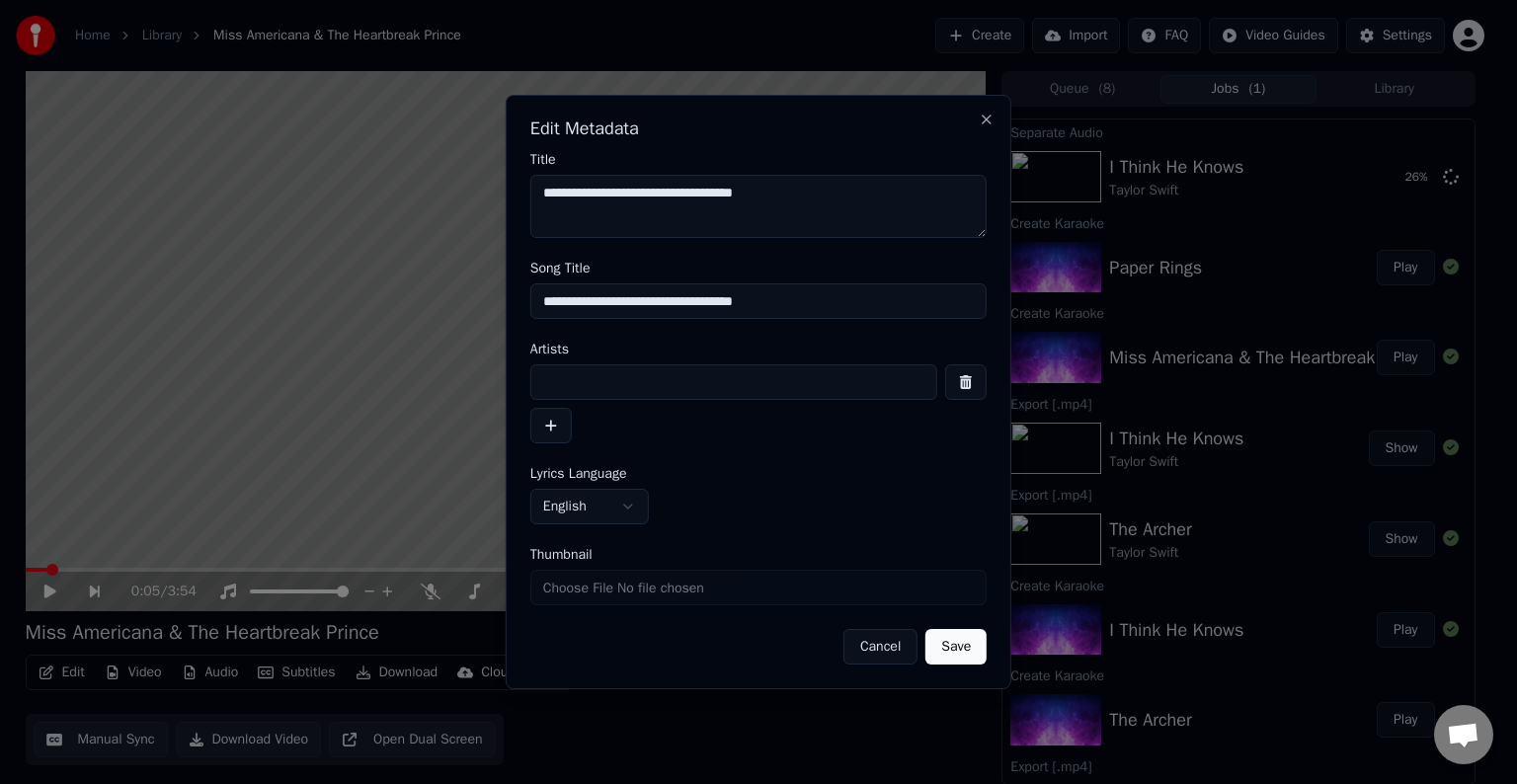 click at bounding box center [734, 382] 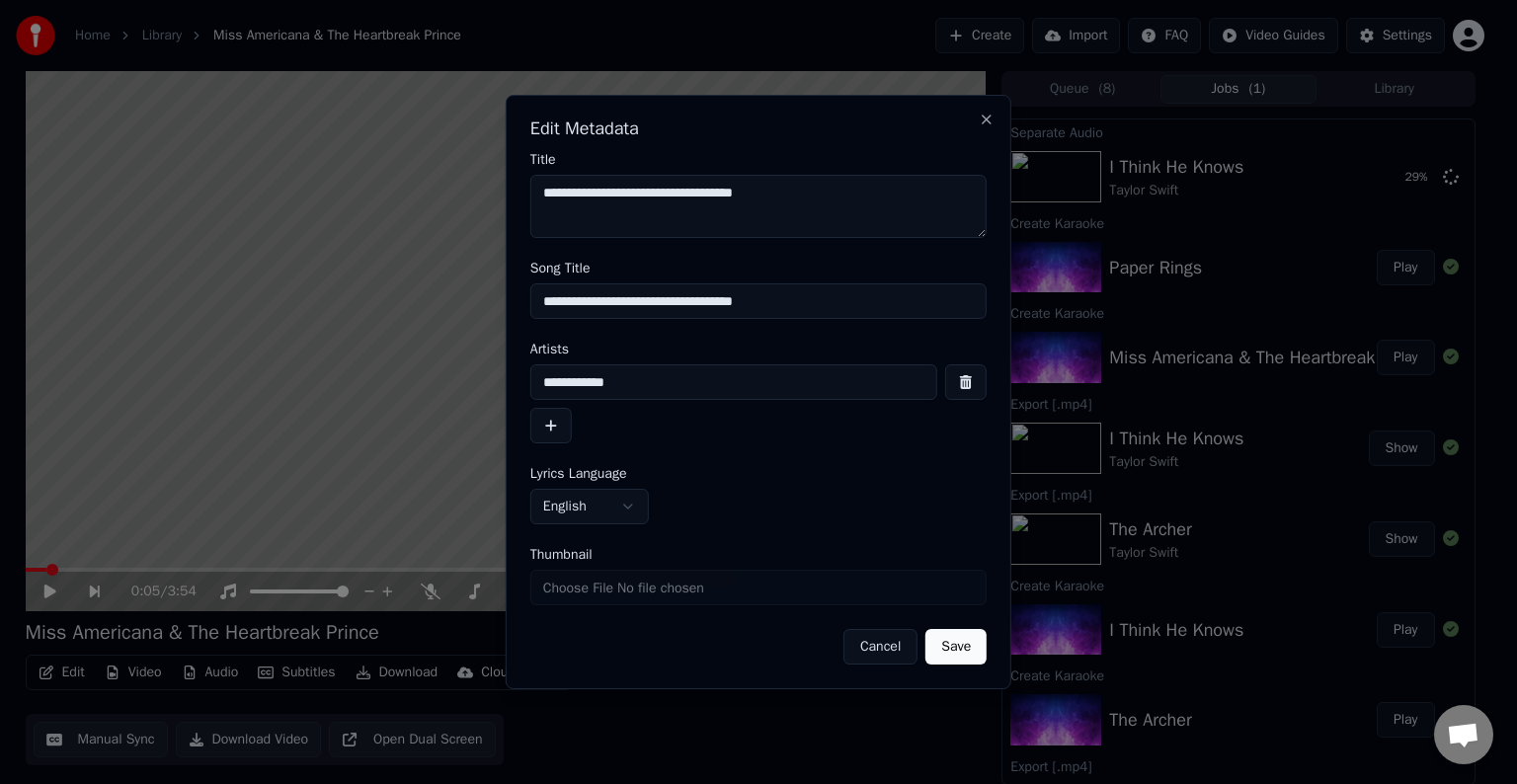 type on "**********" 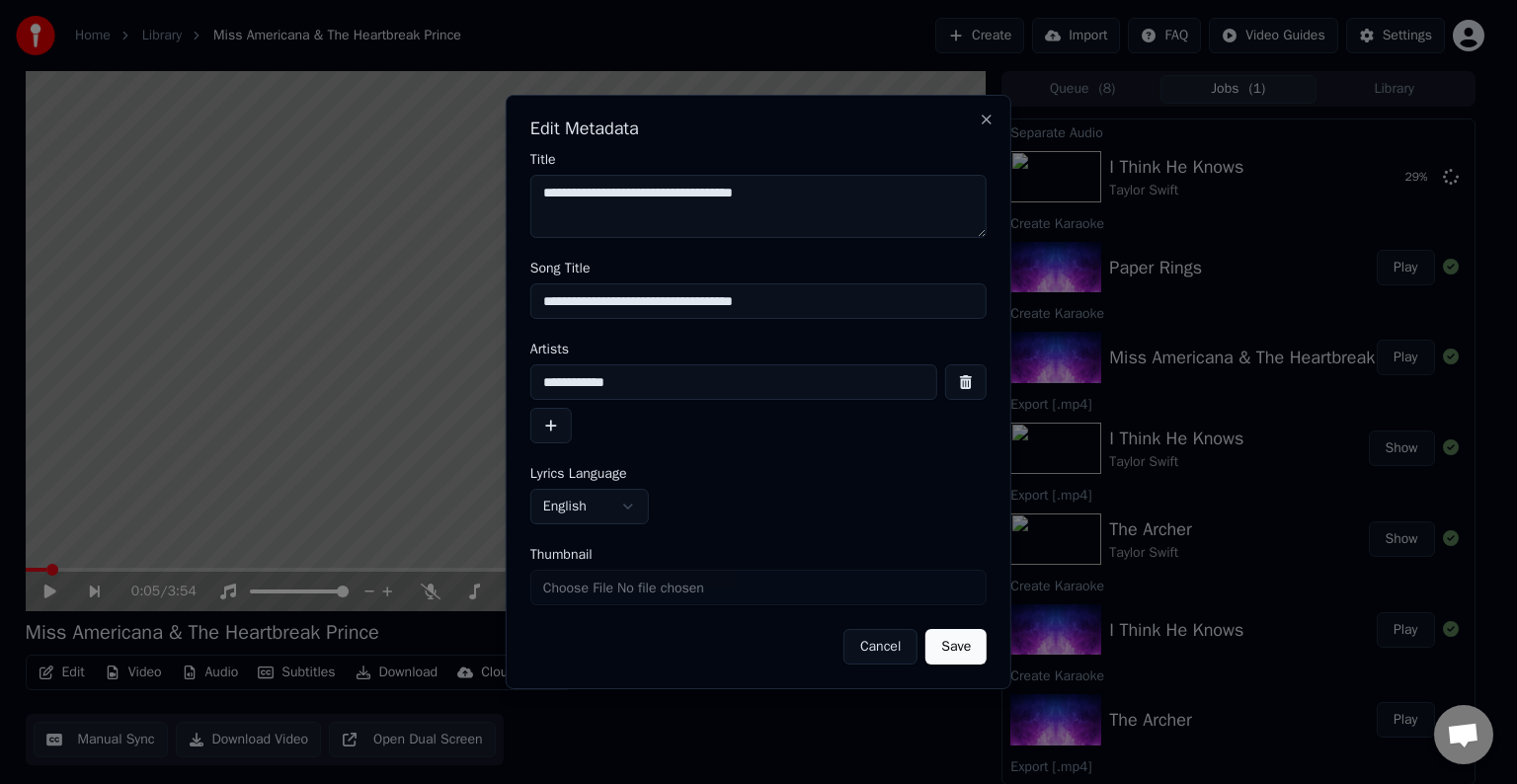 click on "Save" at bounding box center [956, 647] 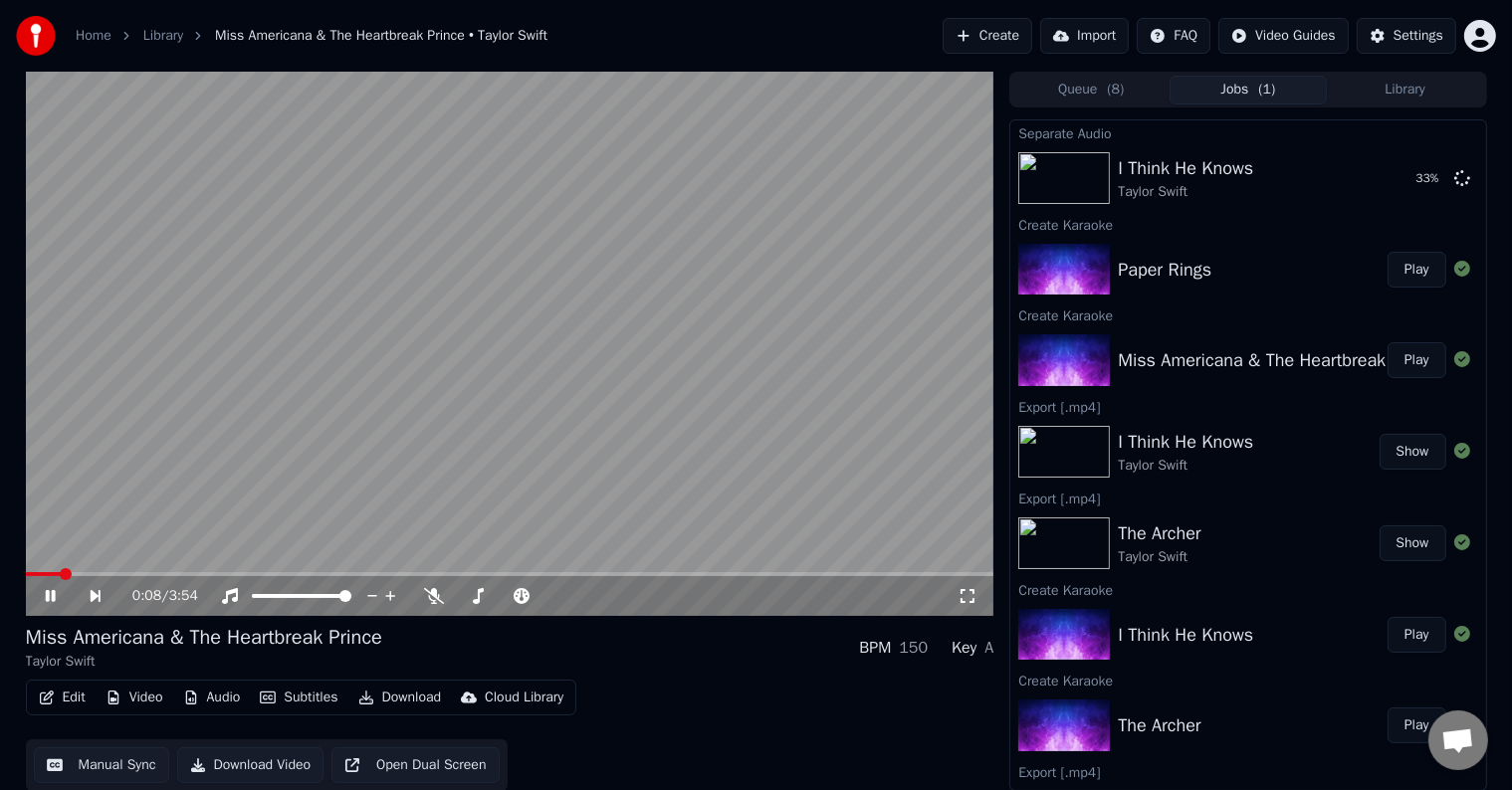 click 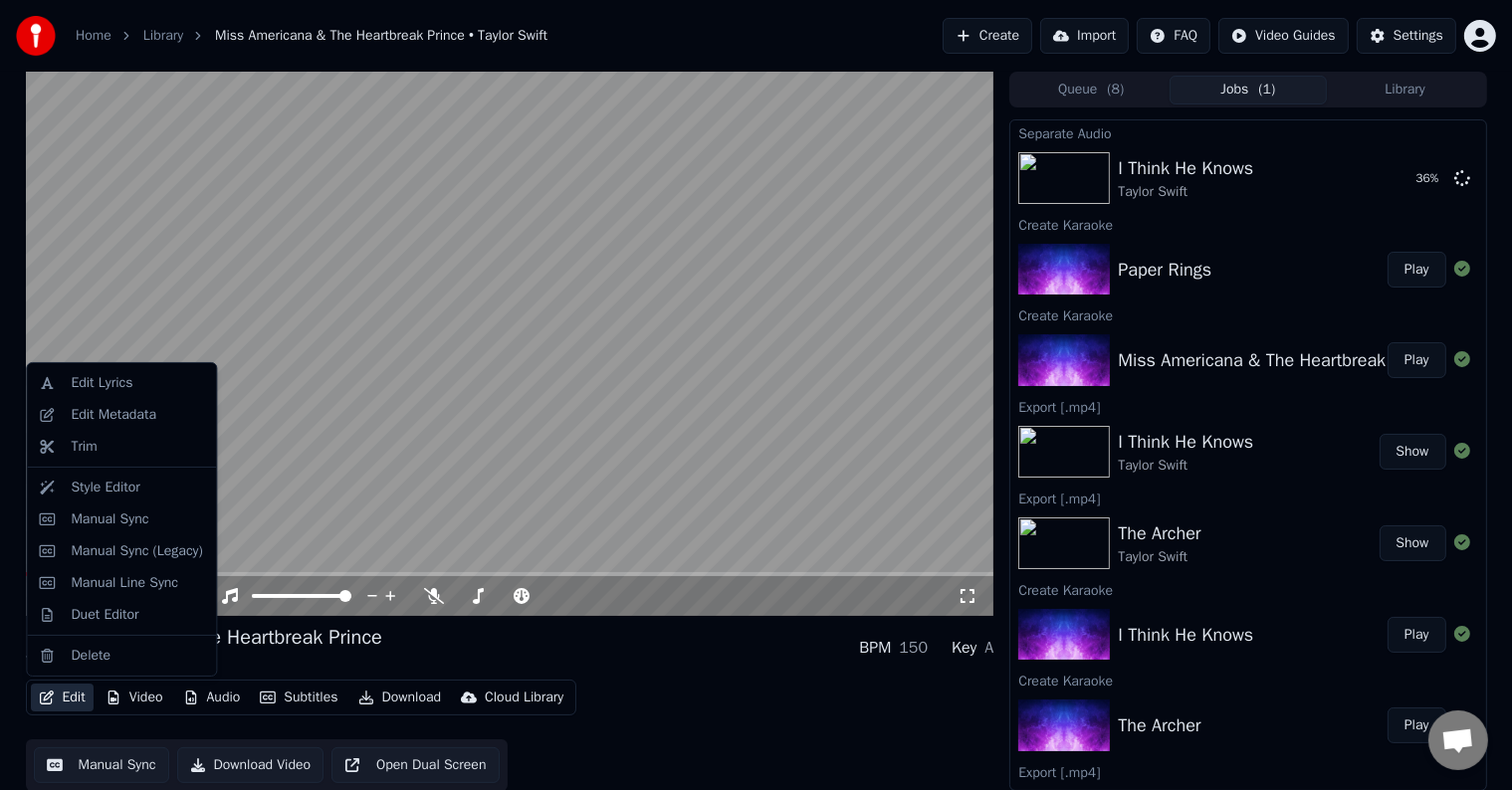 click 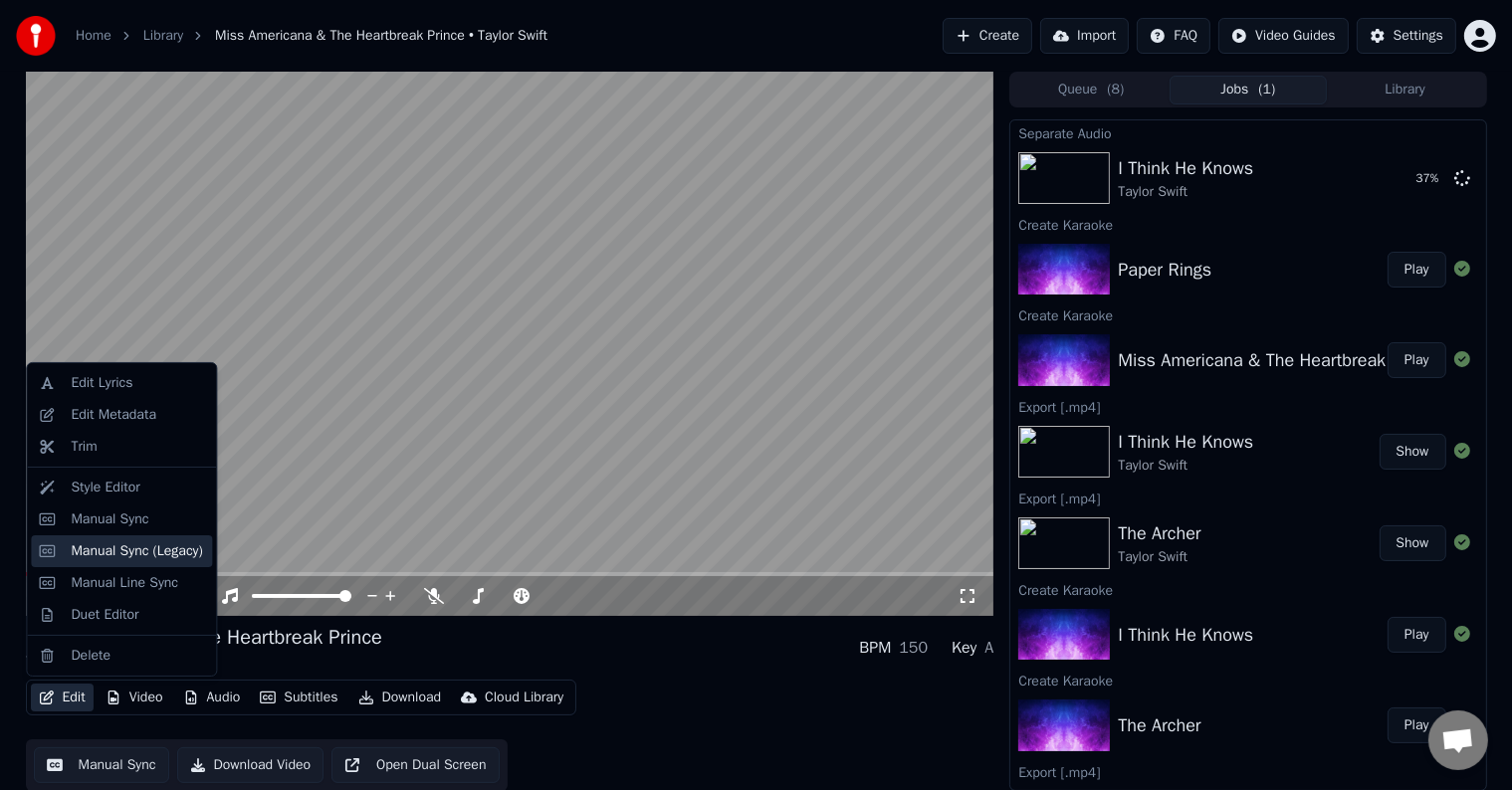 click on "Manual Sync (Legacy)" at bounding box center [136, 551] 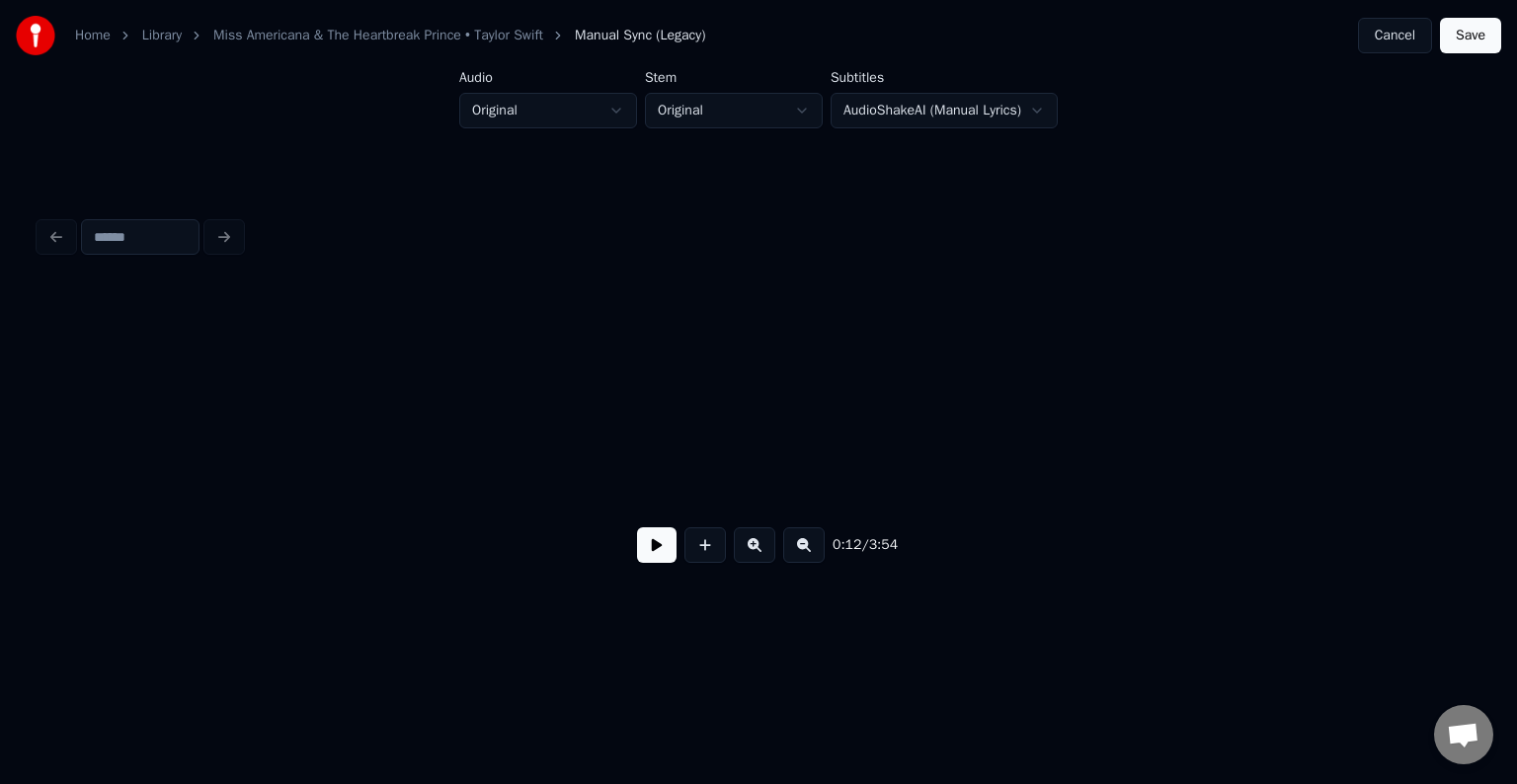 scroll, scrollTop: 0, scrollLeft: 1797, axis: horizontal 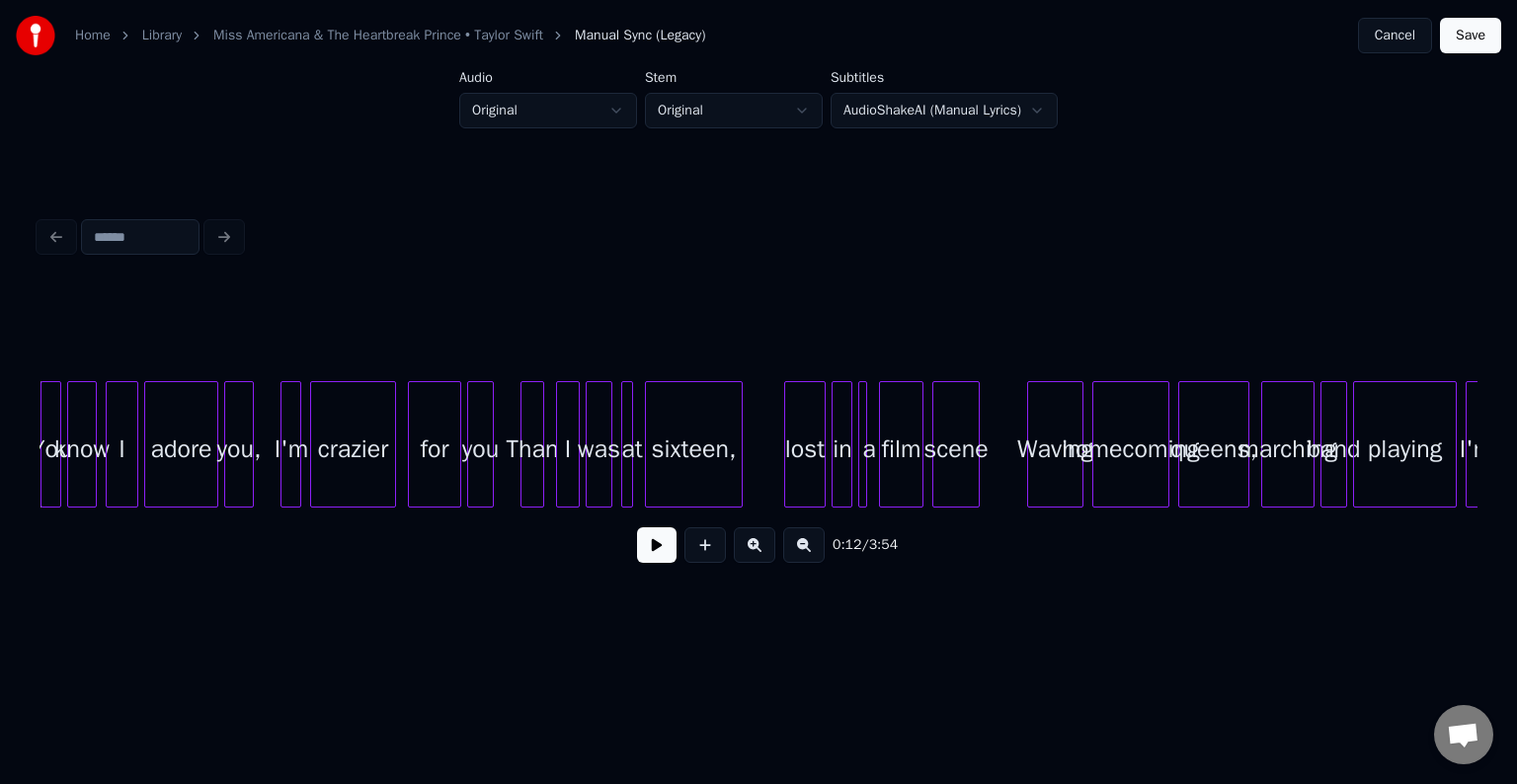 click at bounding box center [657, 545] 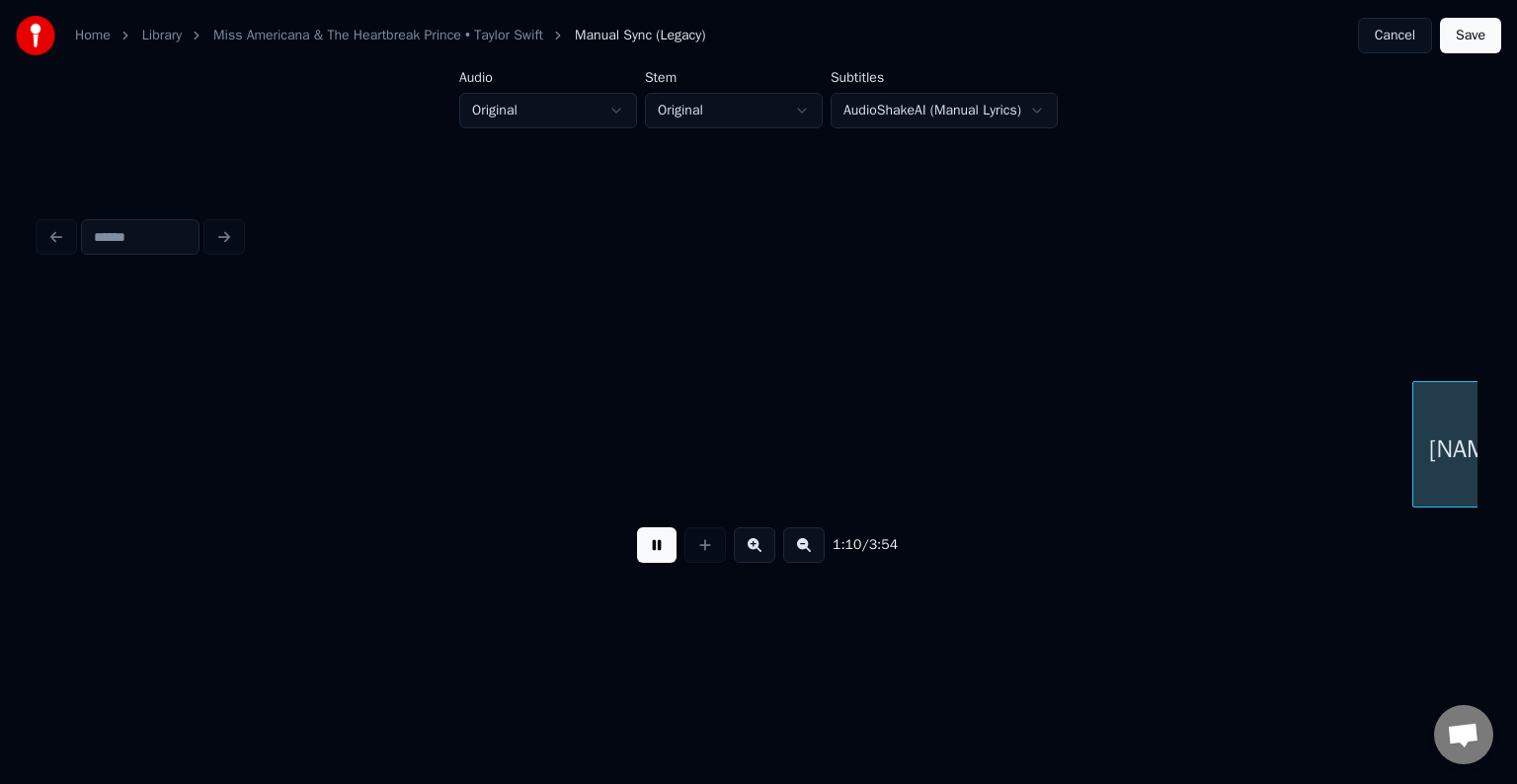 scroll, scrollTop: 0, scrollLeft: 10433, axis: horizontal 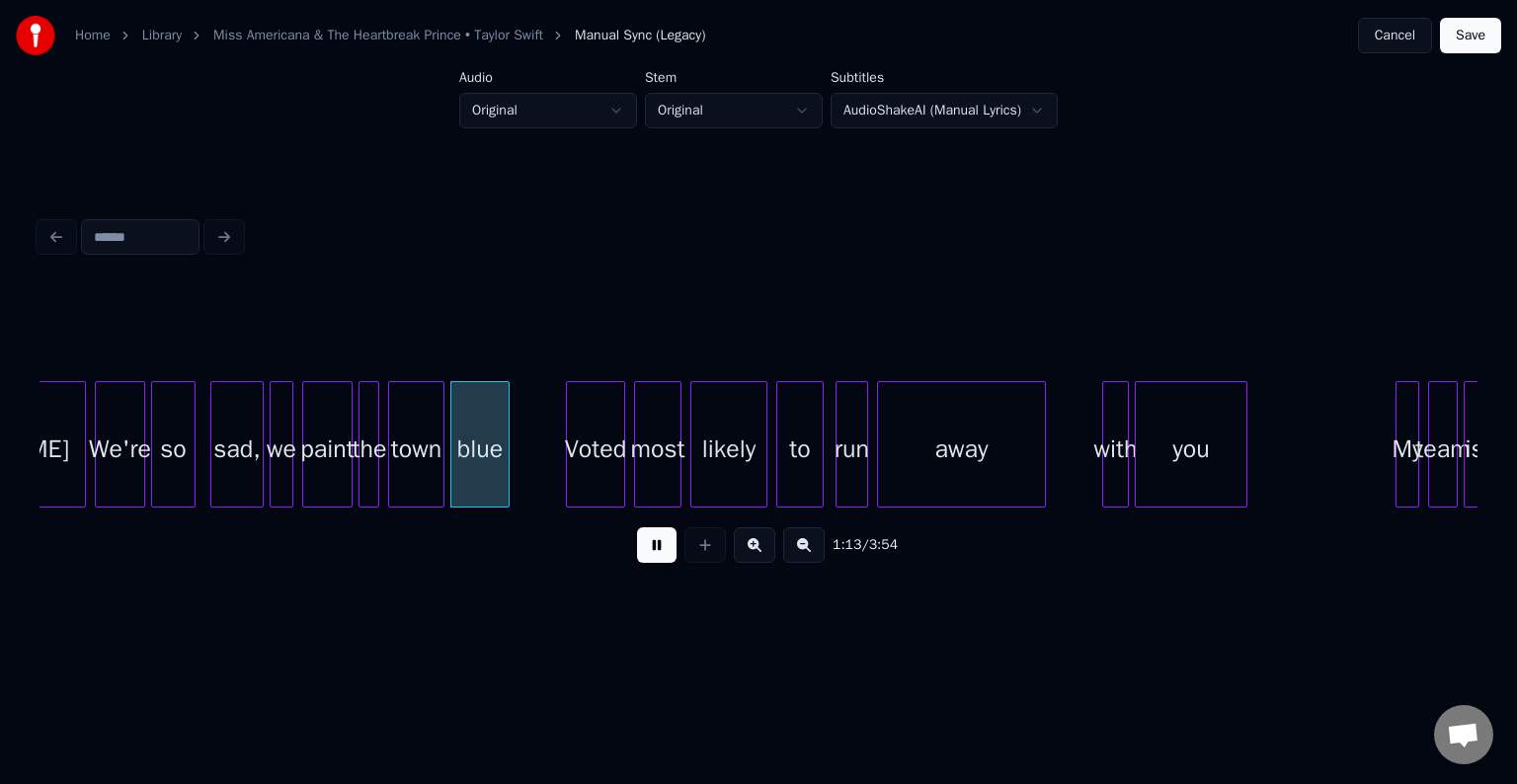 click on "[NAME]" at bounding box center [30, 449] 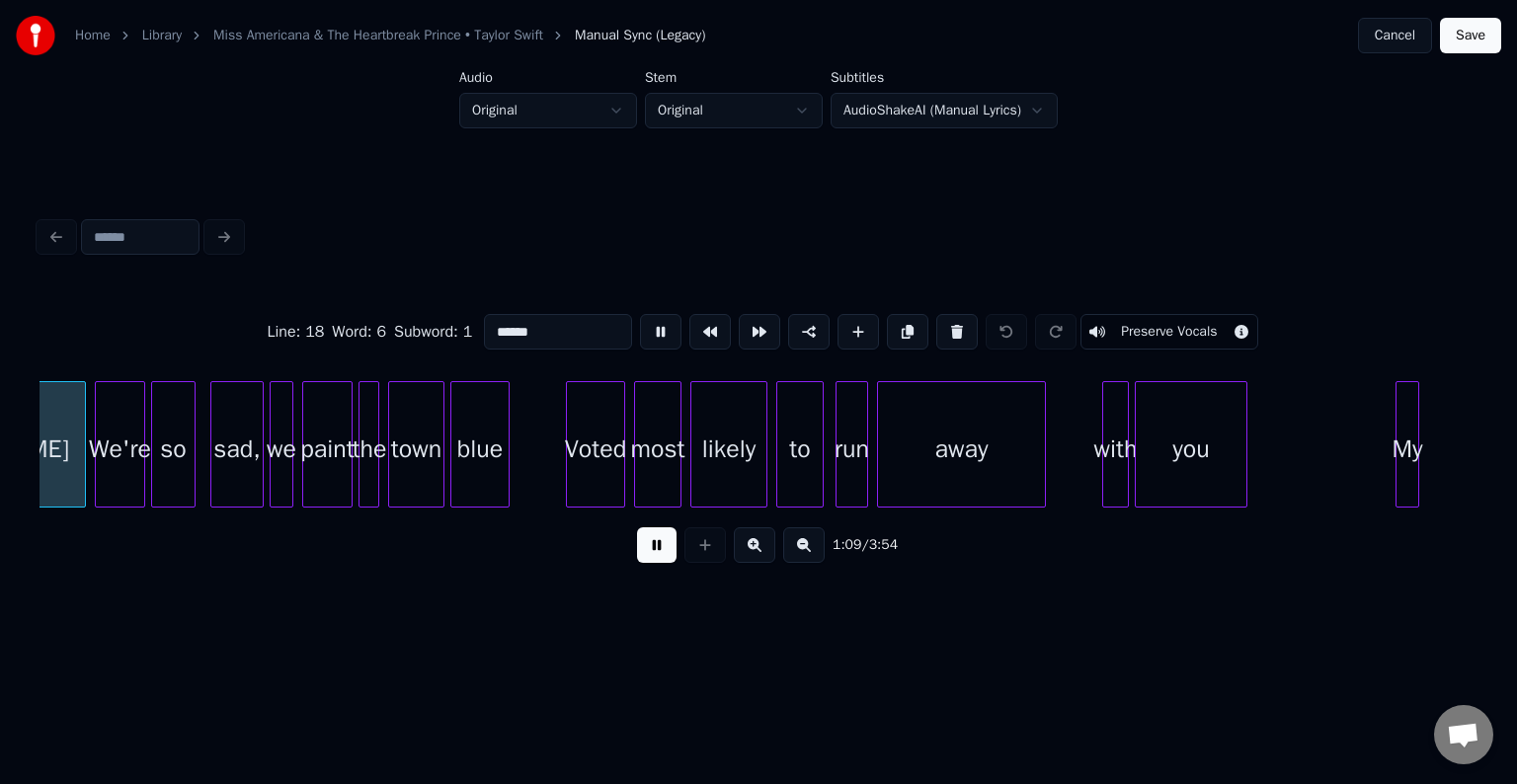 scroll, scrollTop: 0, scrollLeft: 10366, axis: horizontal 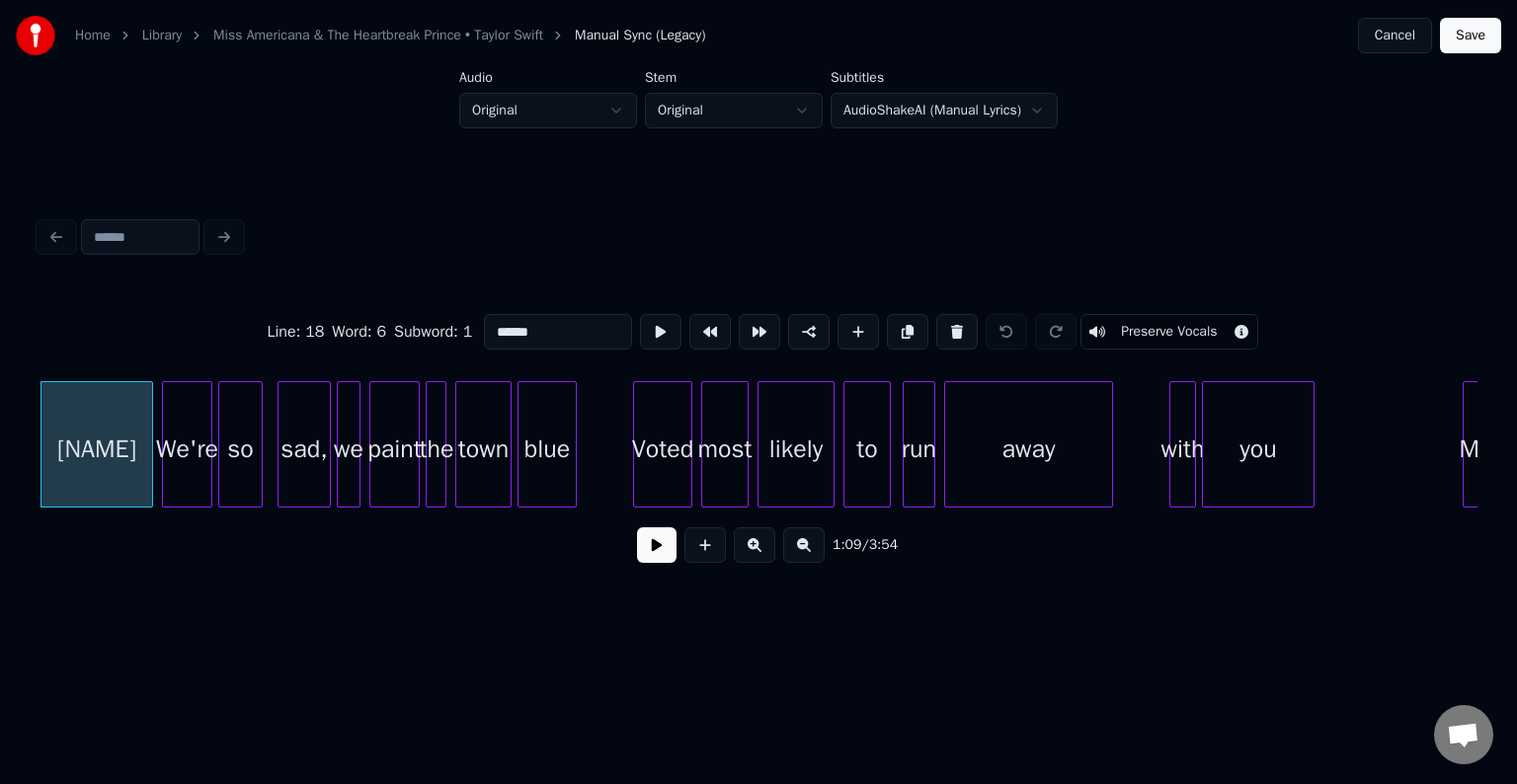 click at bounding box center [657, 545] 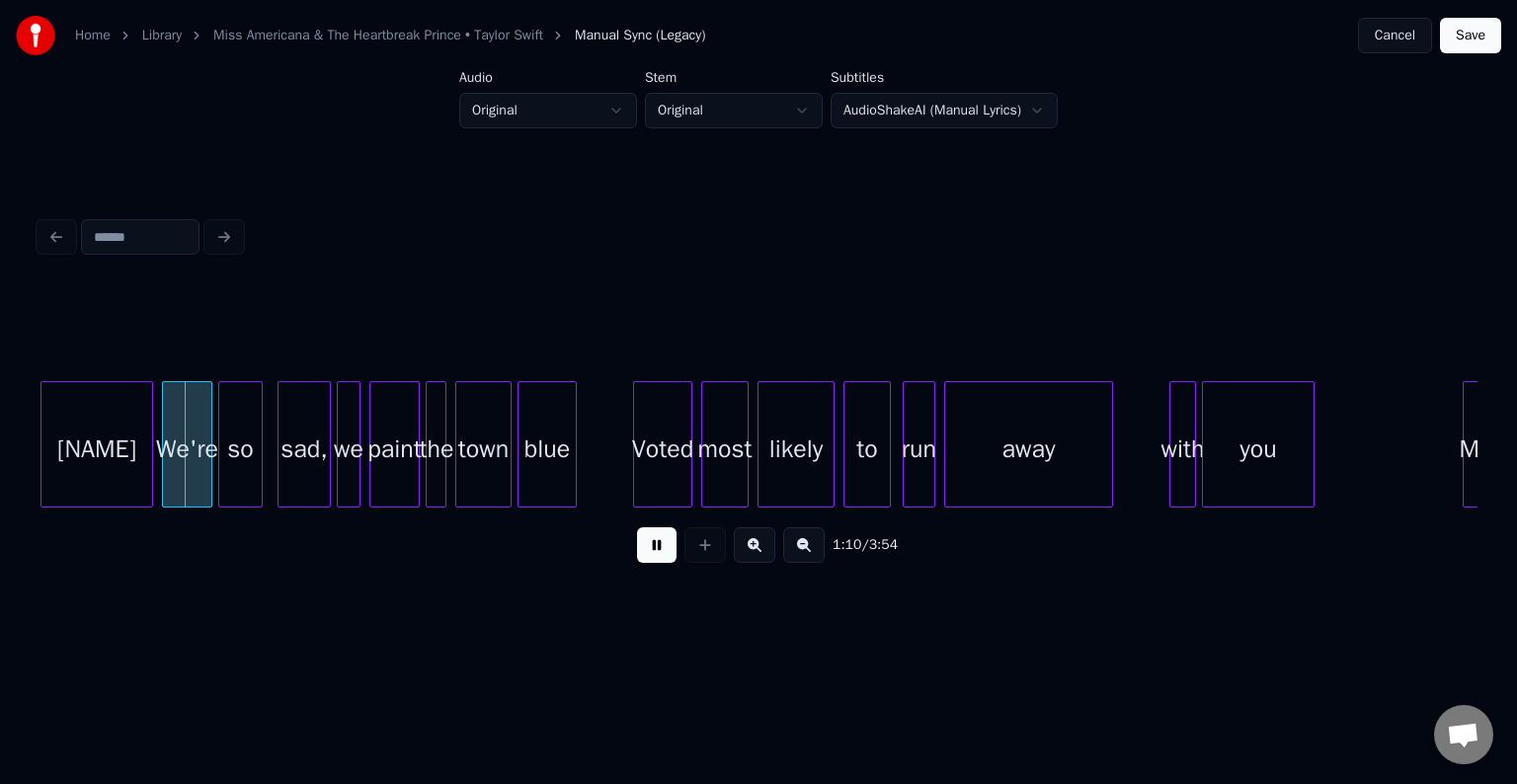 click at bounding box center [657, 545] 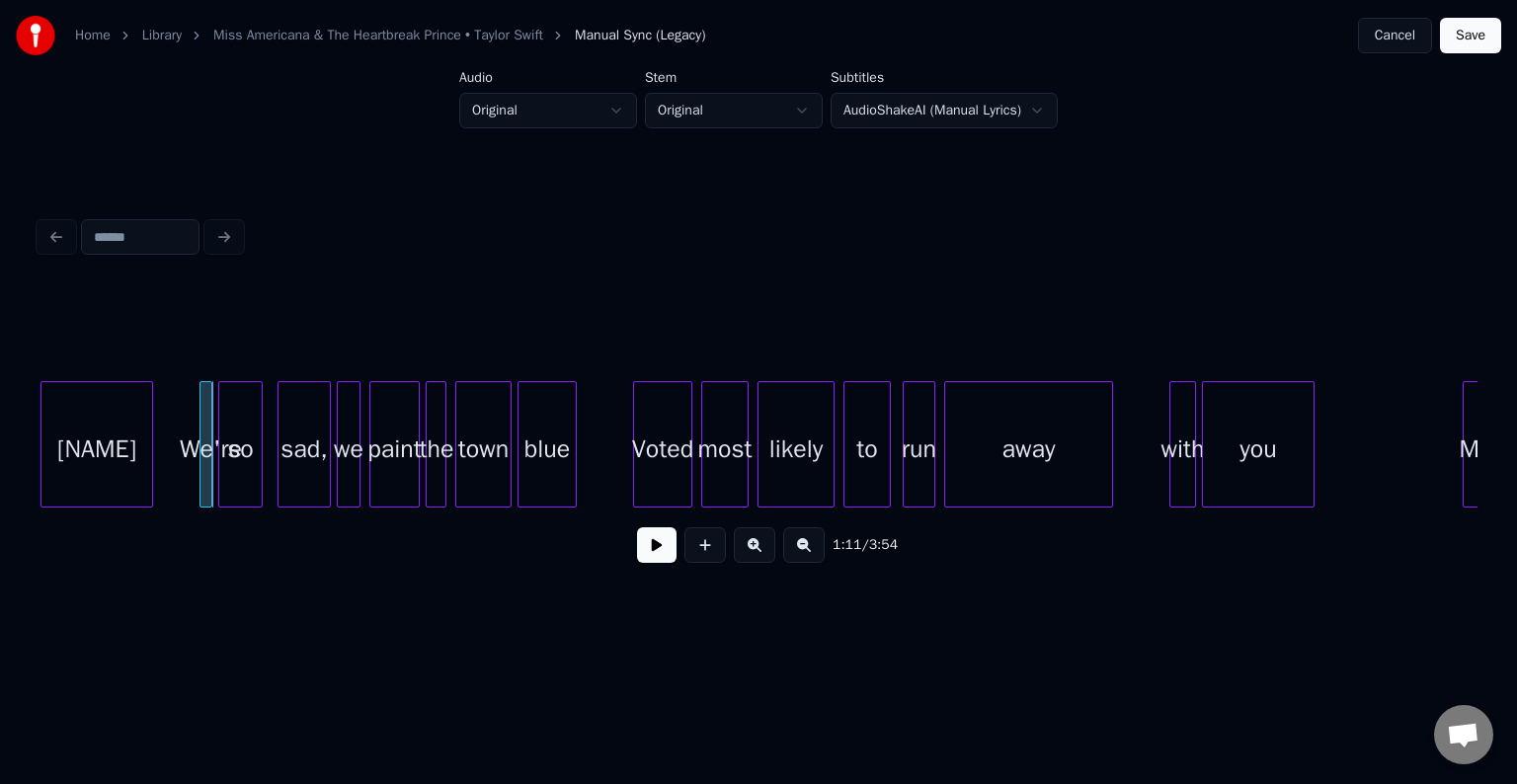 click on "We're" at bounding box center (205, 444) 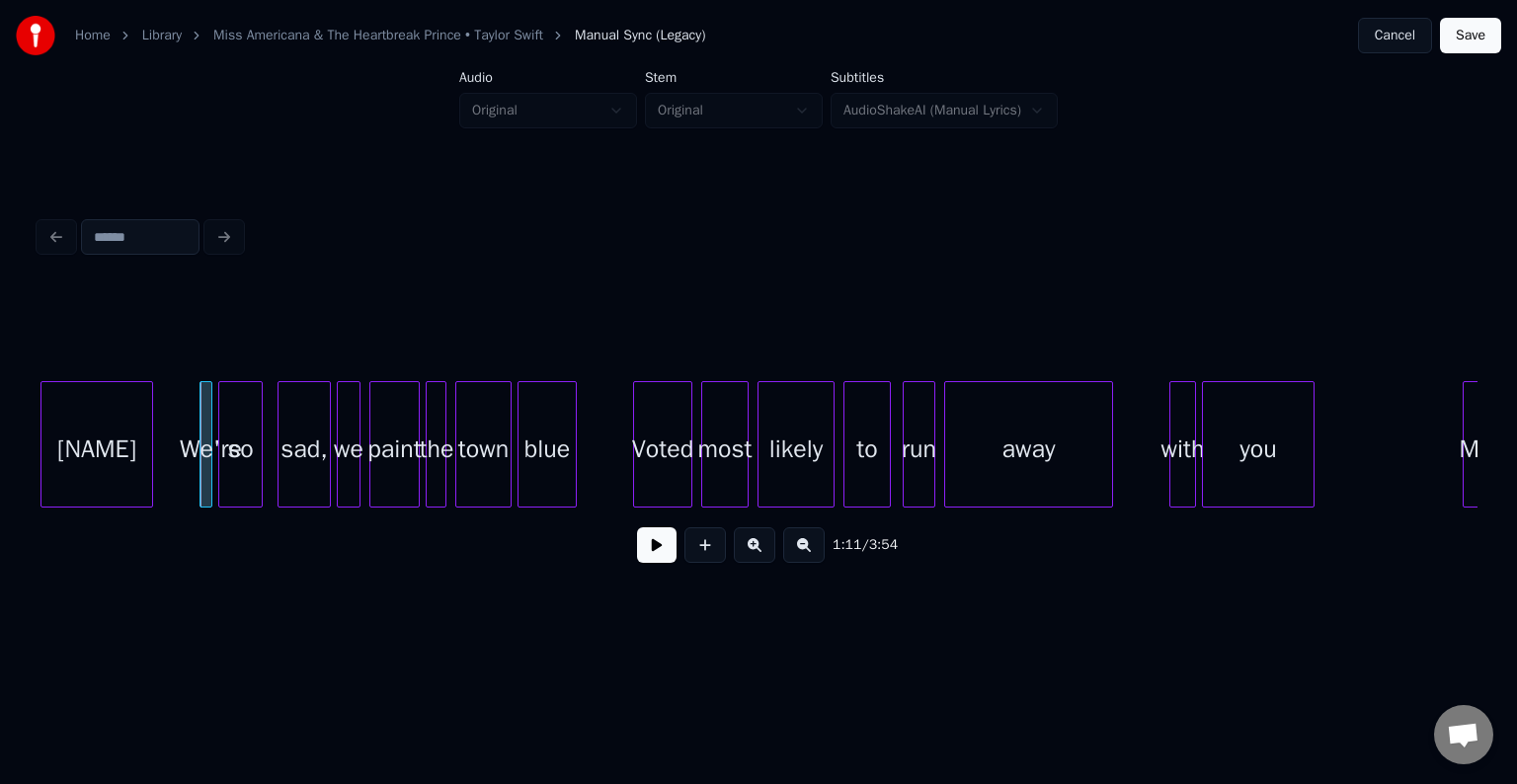 click at bounding box center (657, 545) 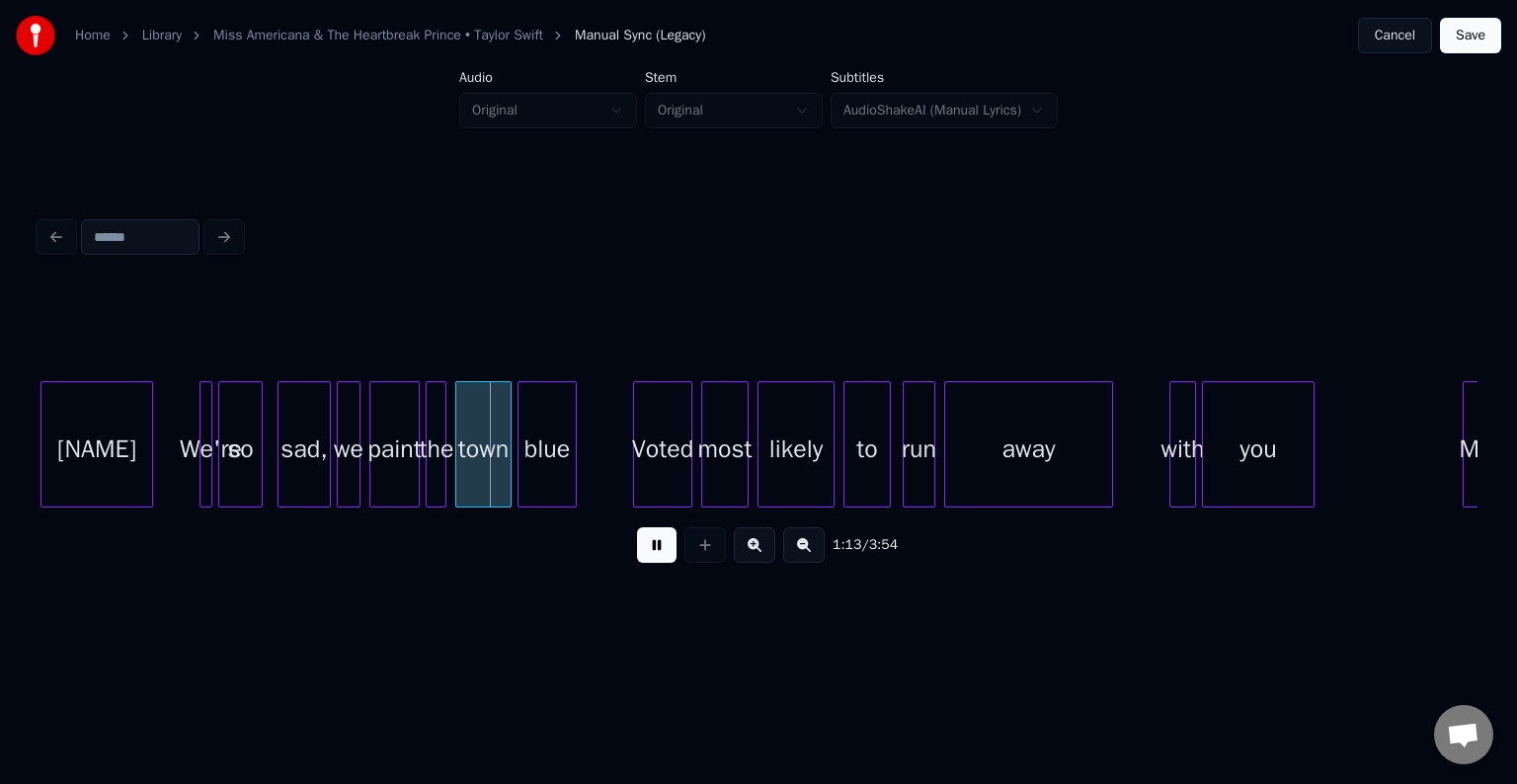 click on "Prince We're so sad, we paint the town blue Voted most likely to run away with you My" at bounding box center [7021, 444] 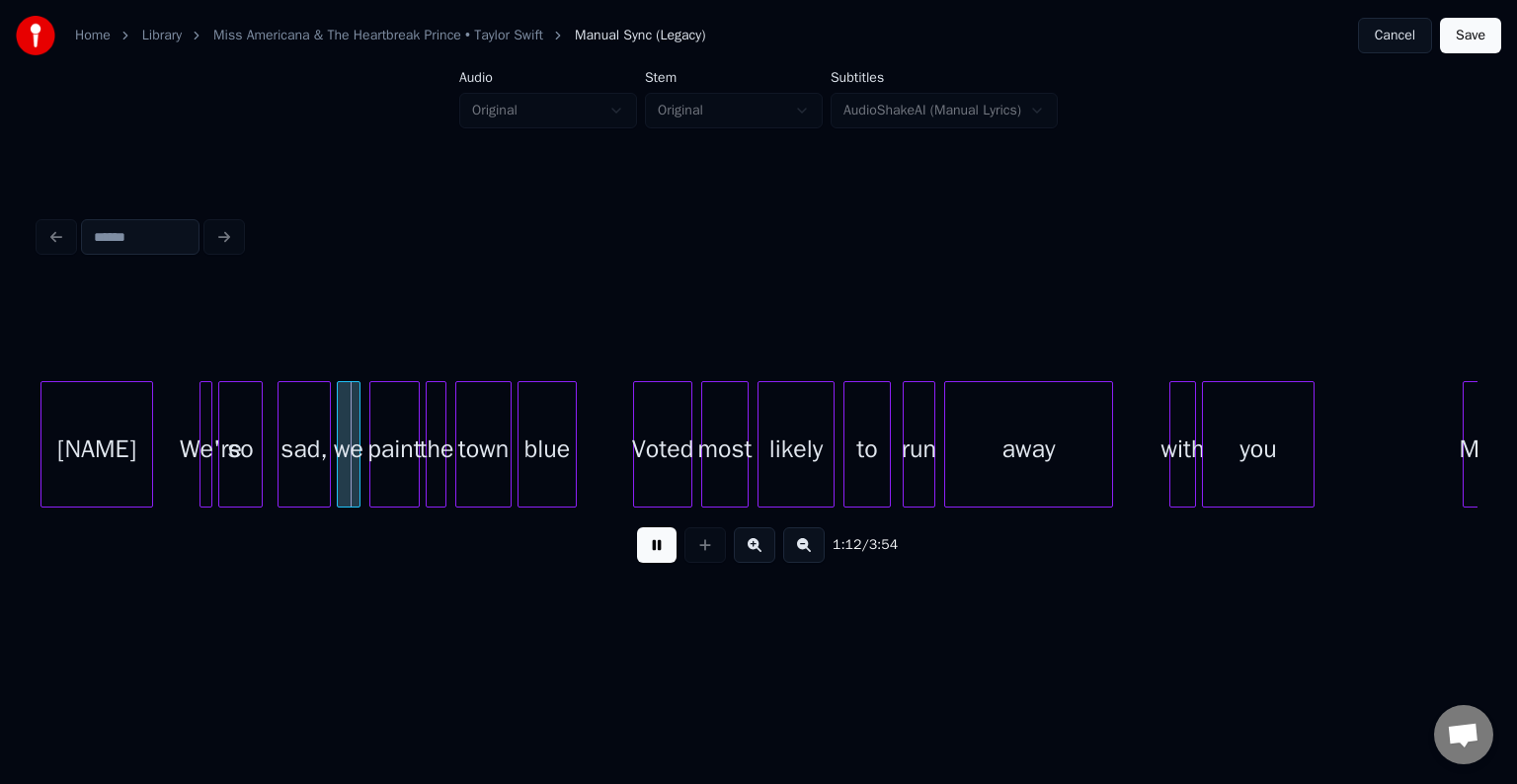 drag, startPoint x: 659, startPoint y: 556, endPoint x: 120, endPoint y: 438, distance: 551.7653 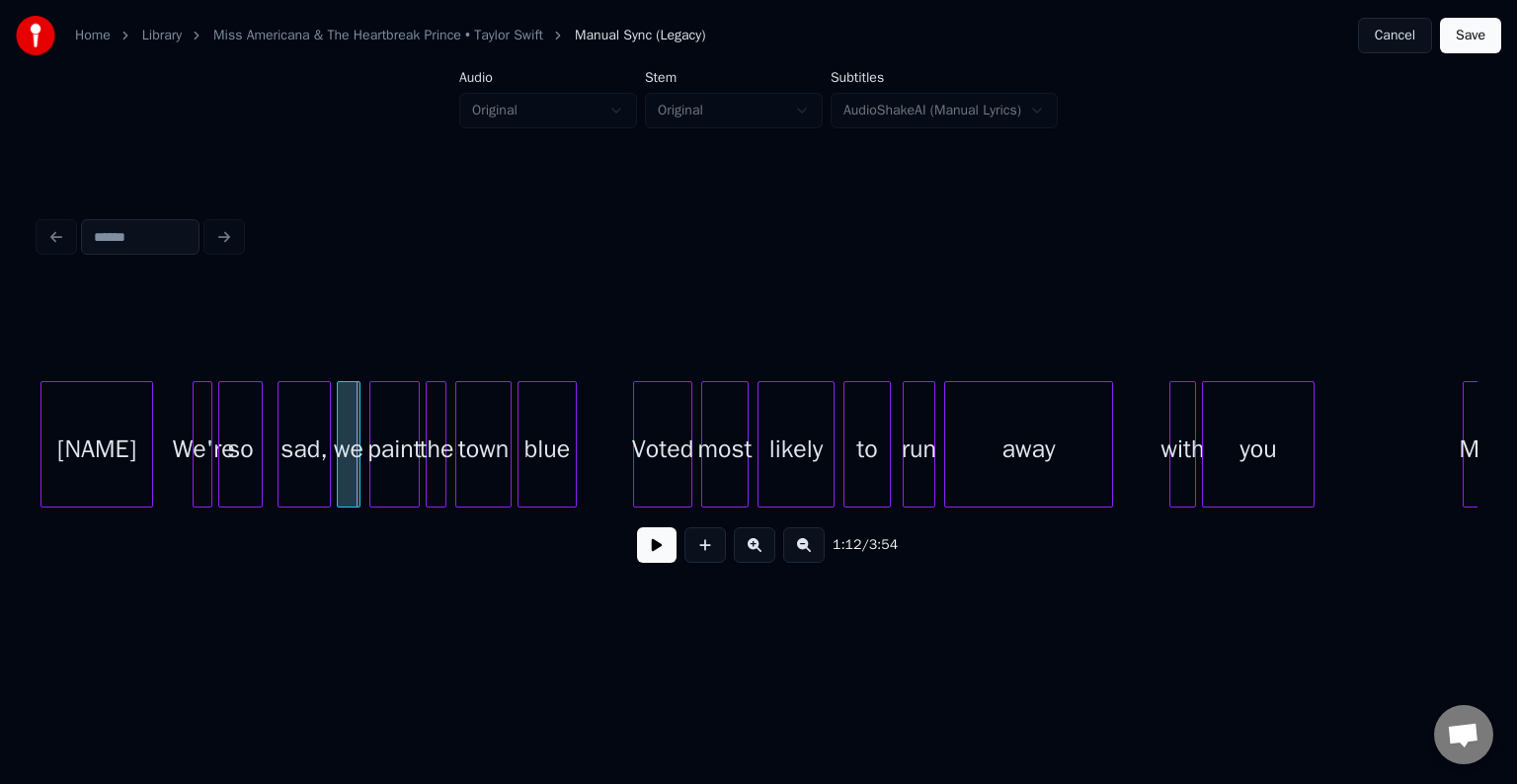 click at bounding box center [197, 444] 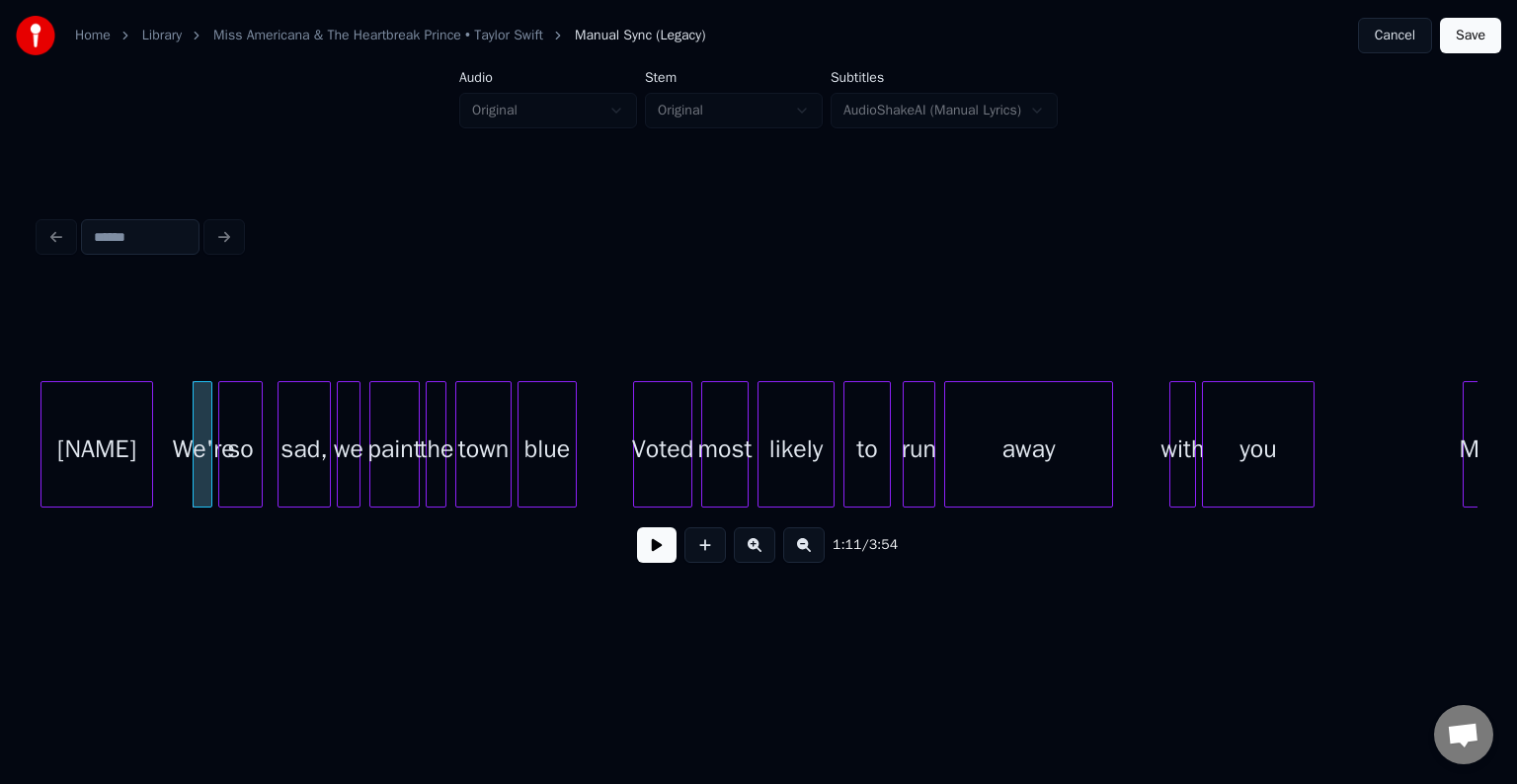 click at bounding box center (657, 545) 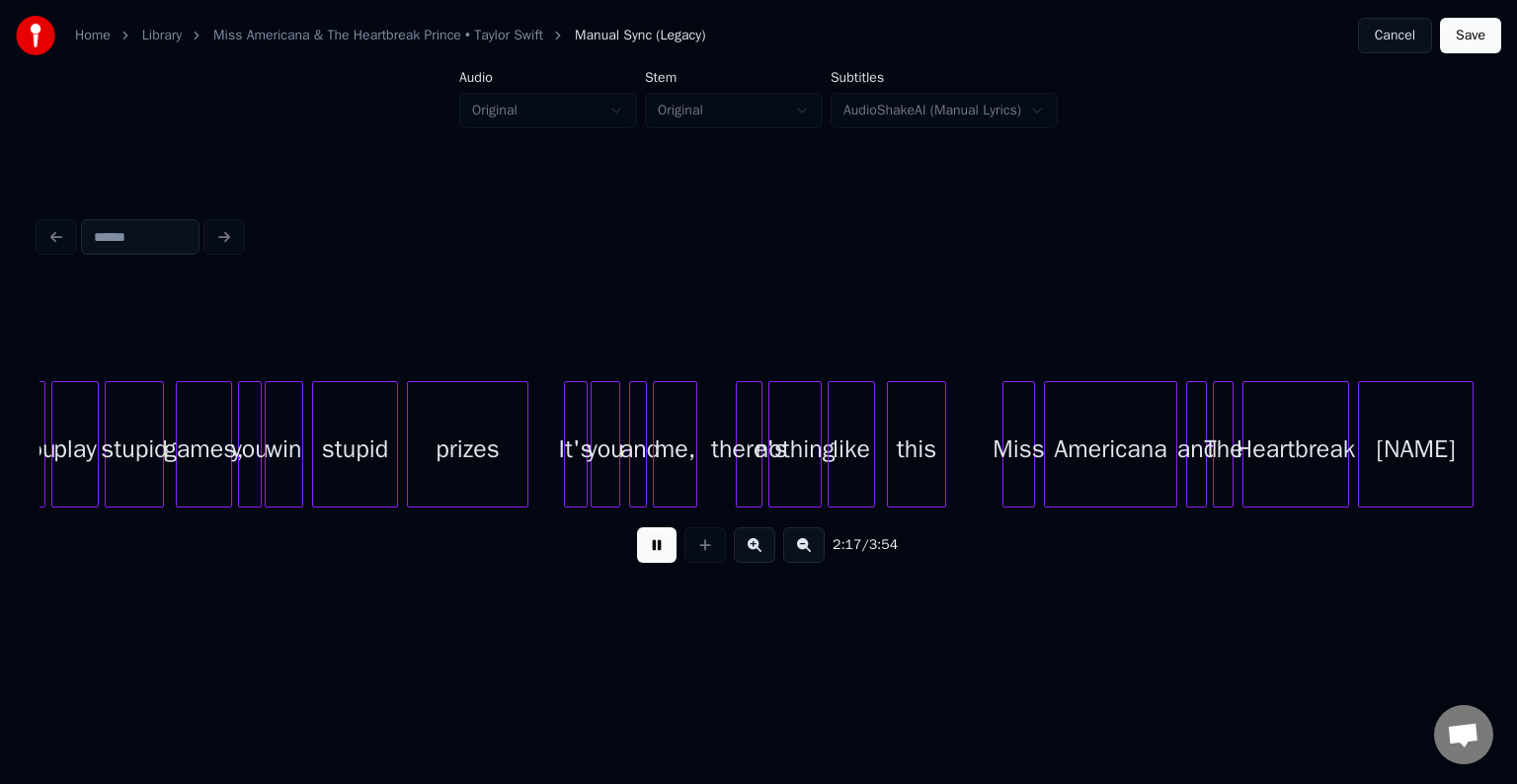 scroll, scrollTop: 0, scrollLeft: 20444, axis: horizontal 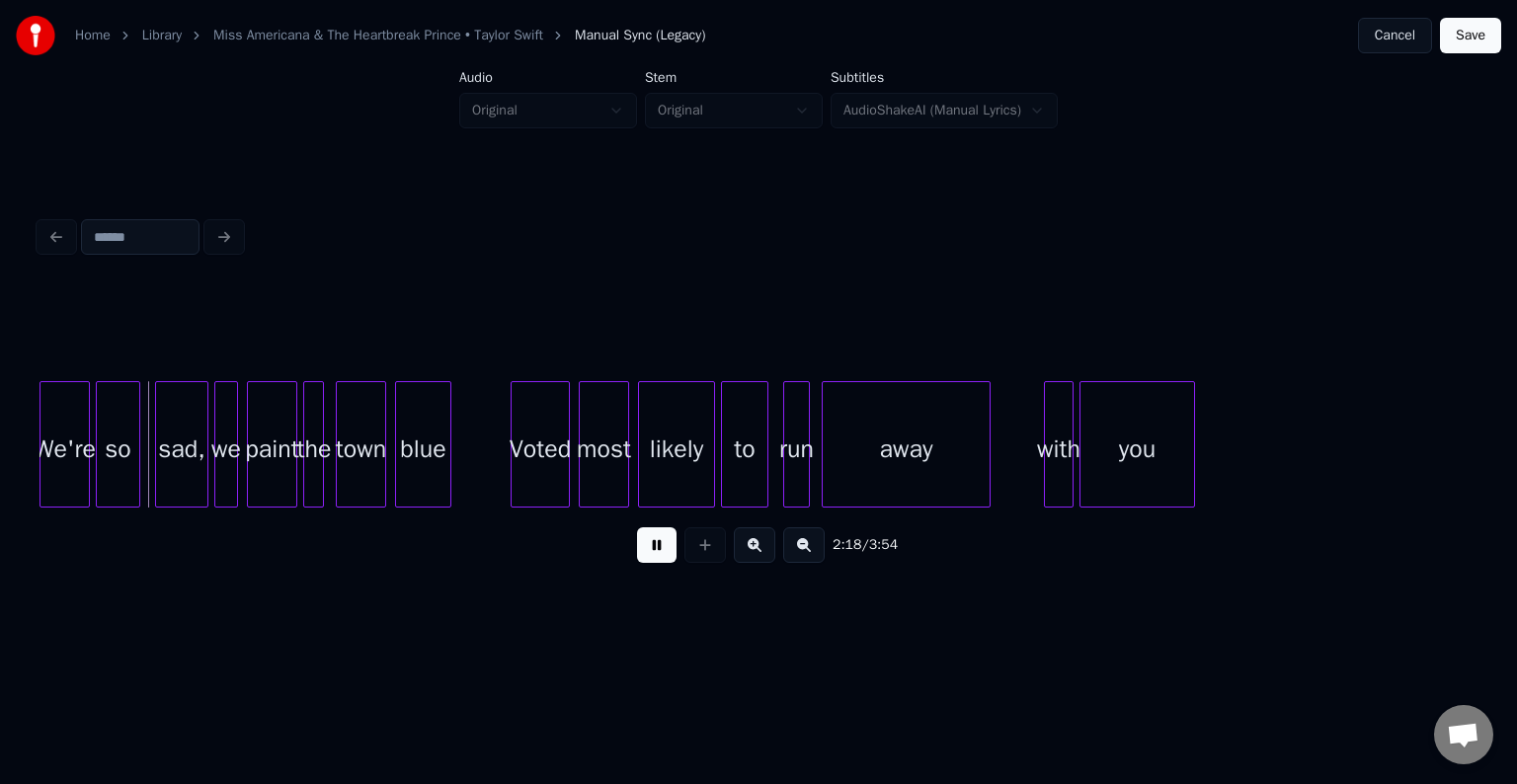 drag, startPoint x: 655, startPoint y: 545, endPoint x: 126, endPoint y: 507, distance: 530.3631 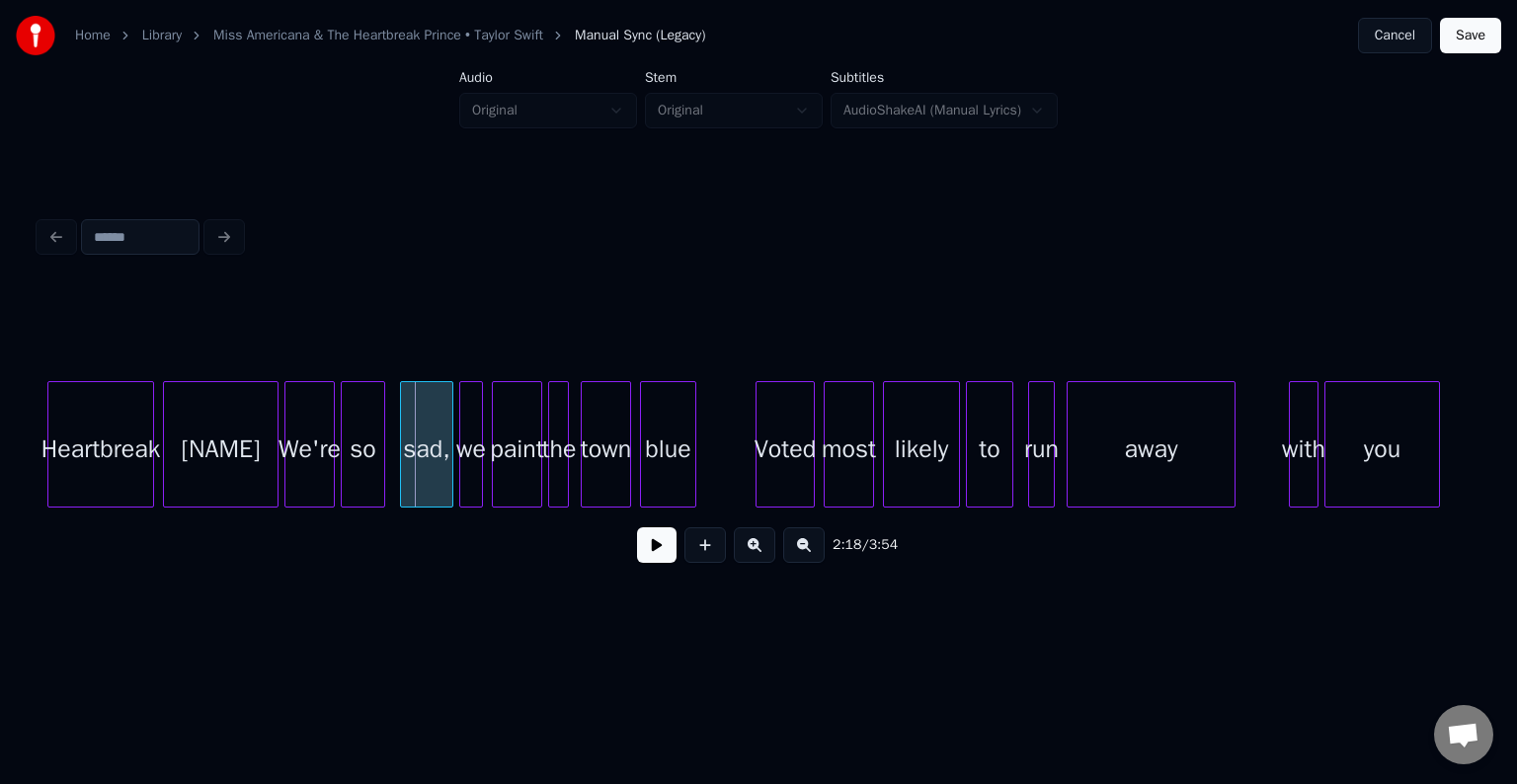 scroll, scrollTop: 0, scrollLeft: 20167, axis: horizontal 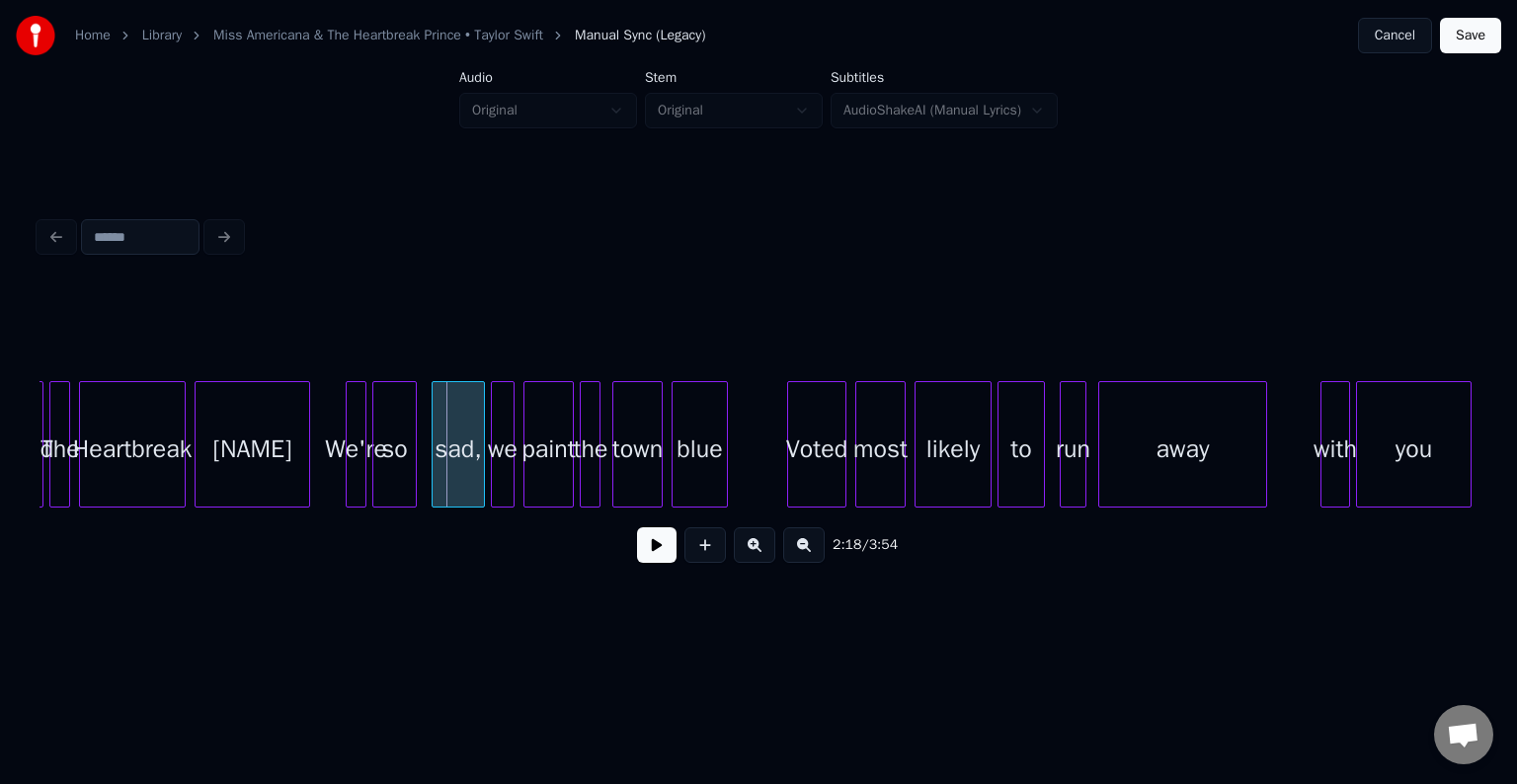 click at bounding box center (350, 444) 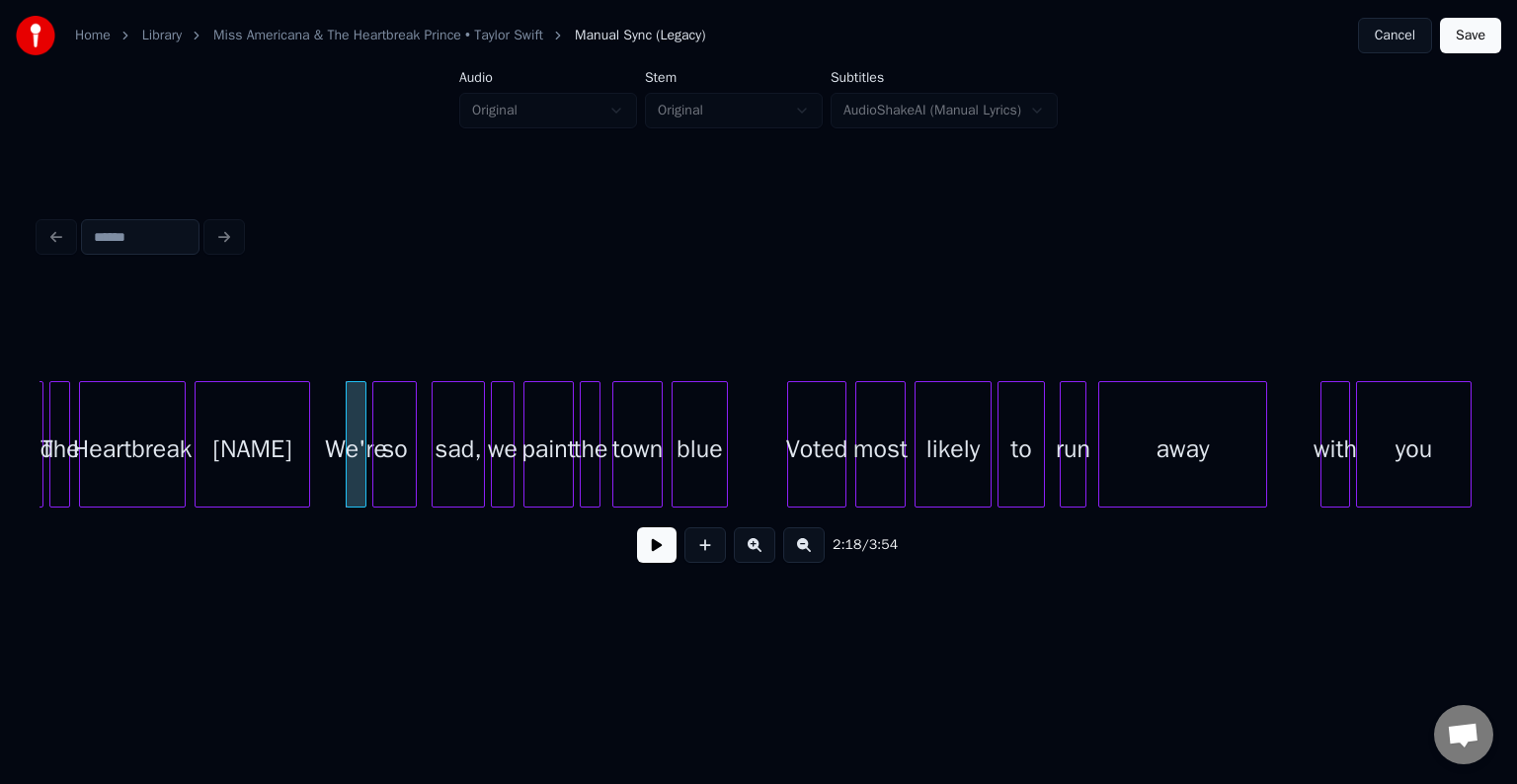 click at bounding box center (657, 545) 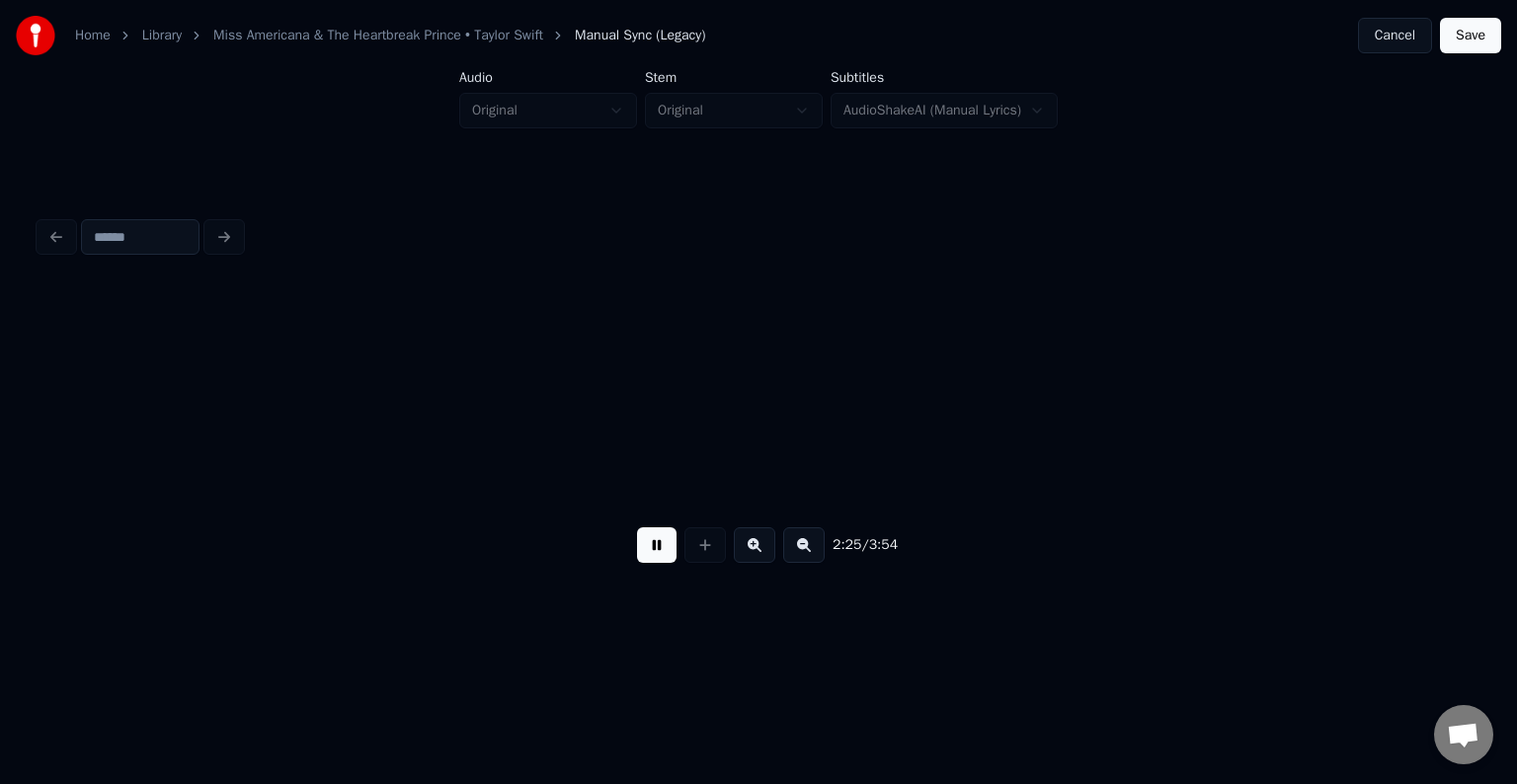 scroll, scrollTop: 0, scrollLeft: 21605, axis: horizontal 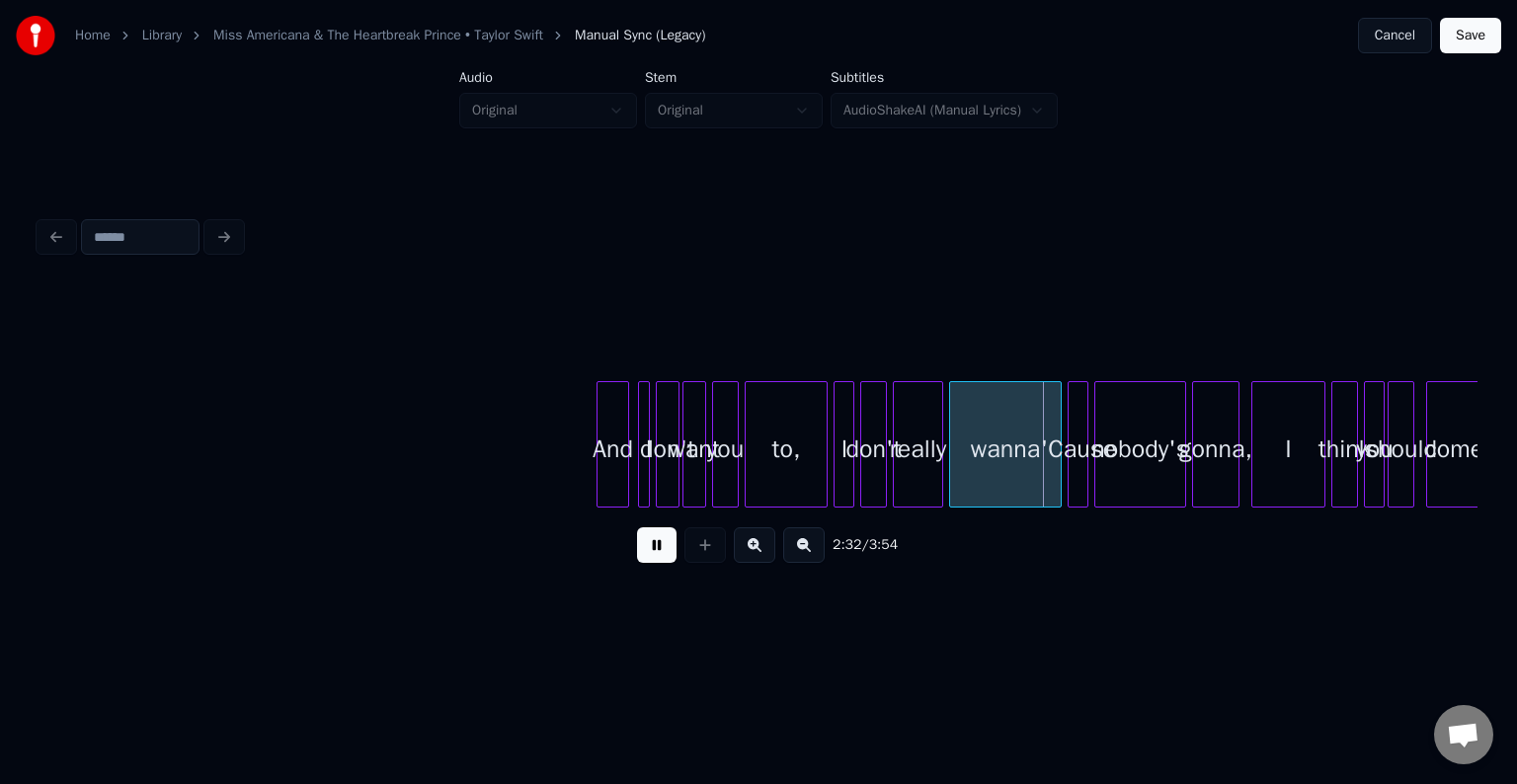 click at bounding box center (657, 545) 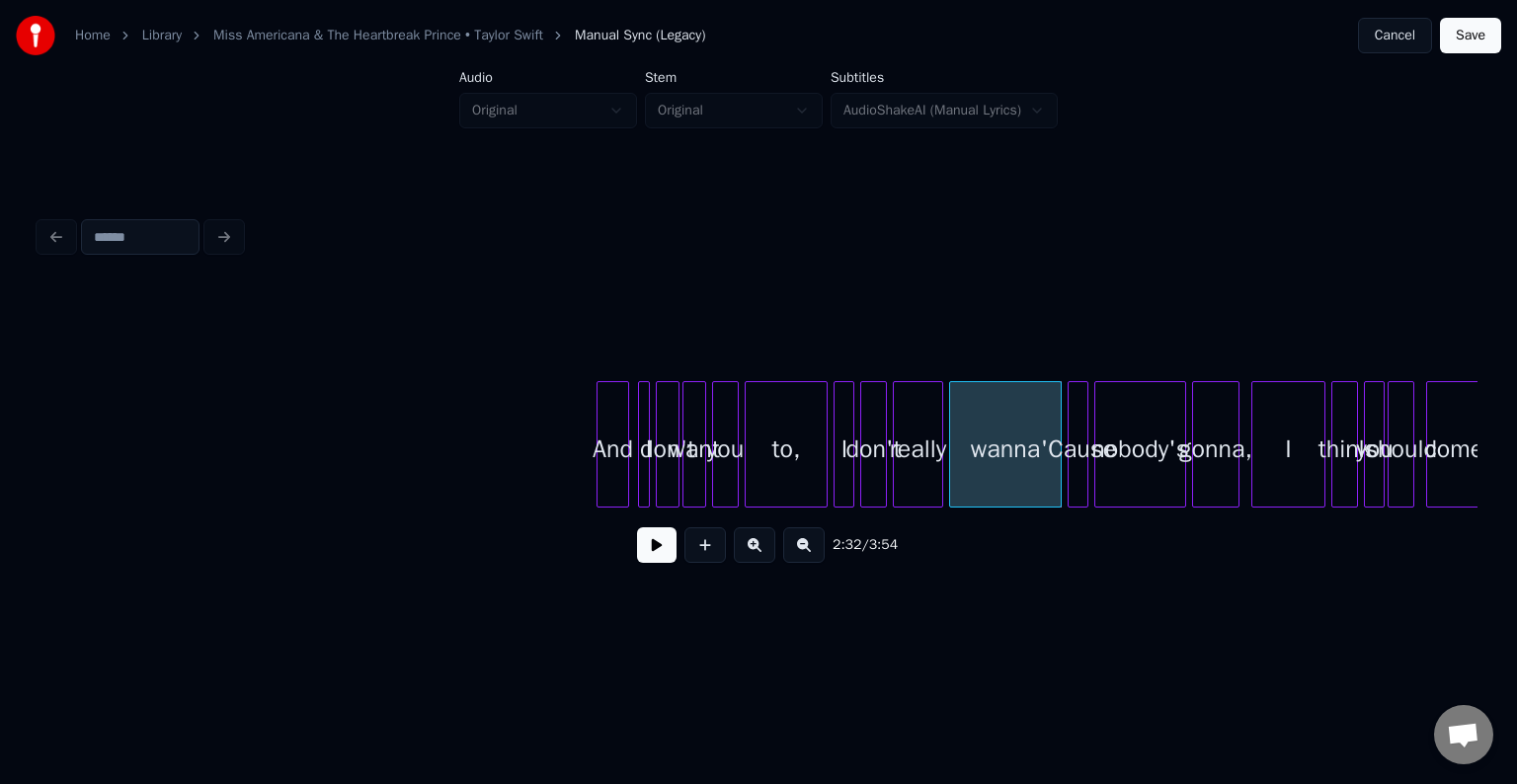 click on "to," at bounding box center (786, 449) 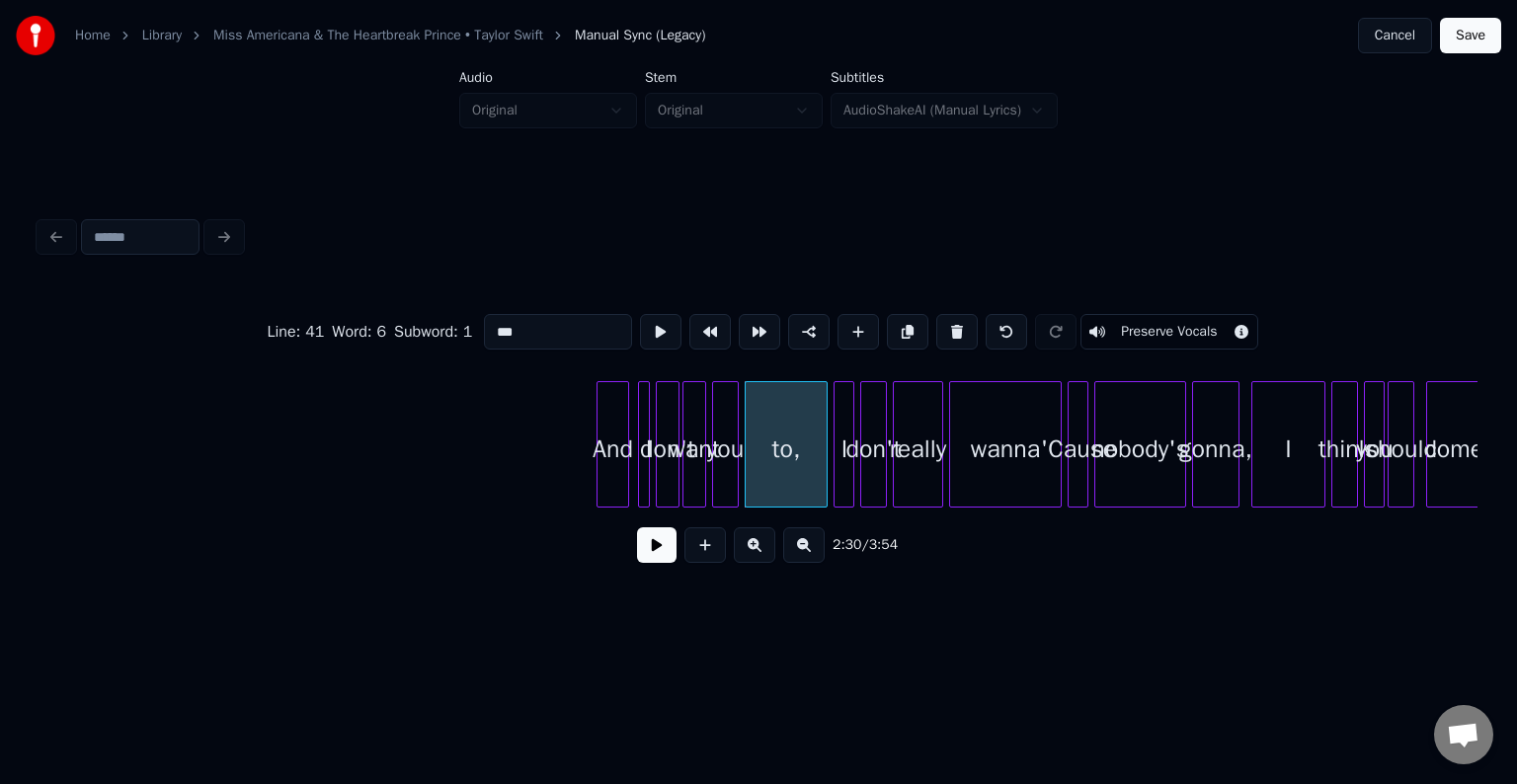 click at bounding box center [657, 545] 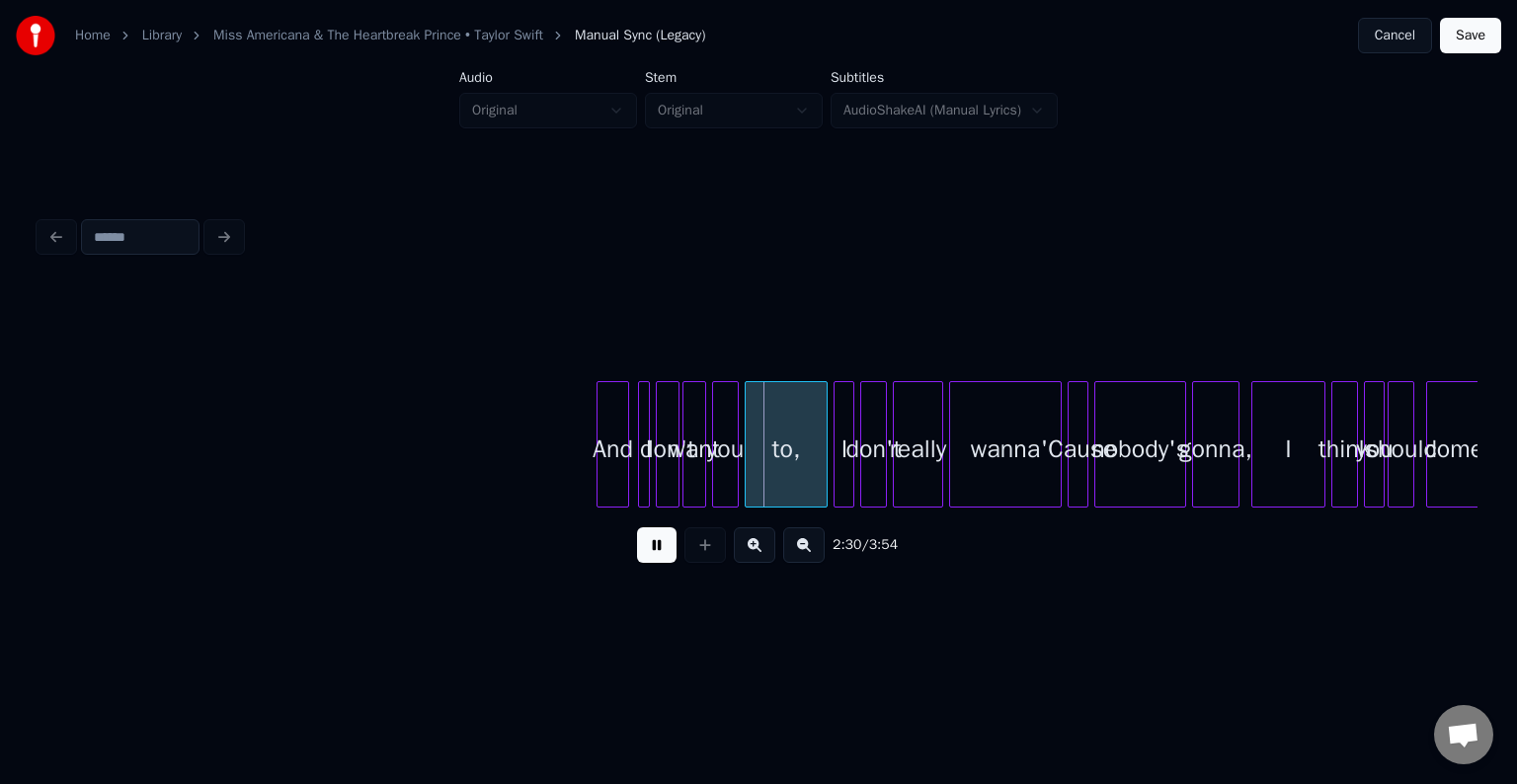 click at bounding box center (657, 545) 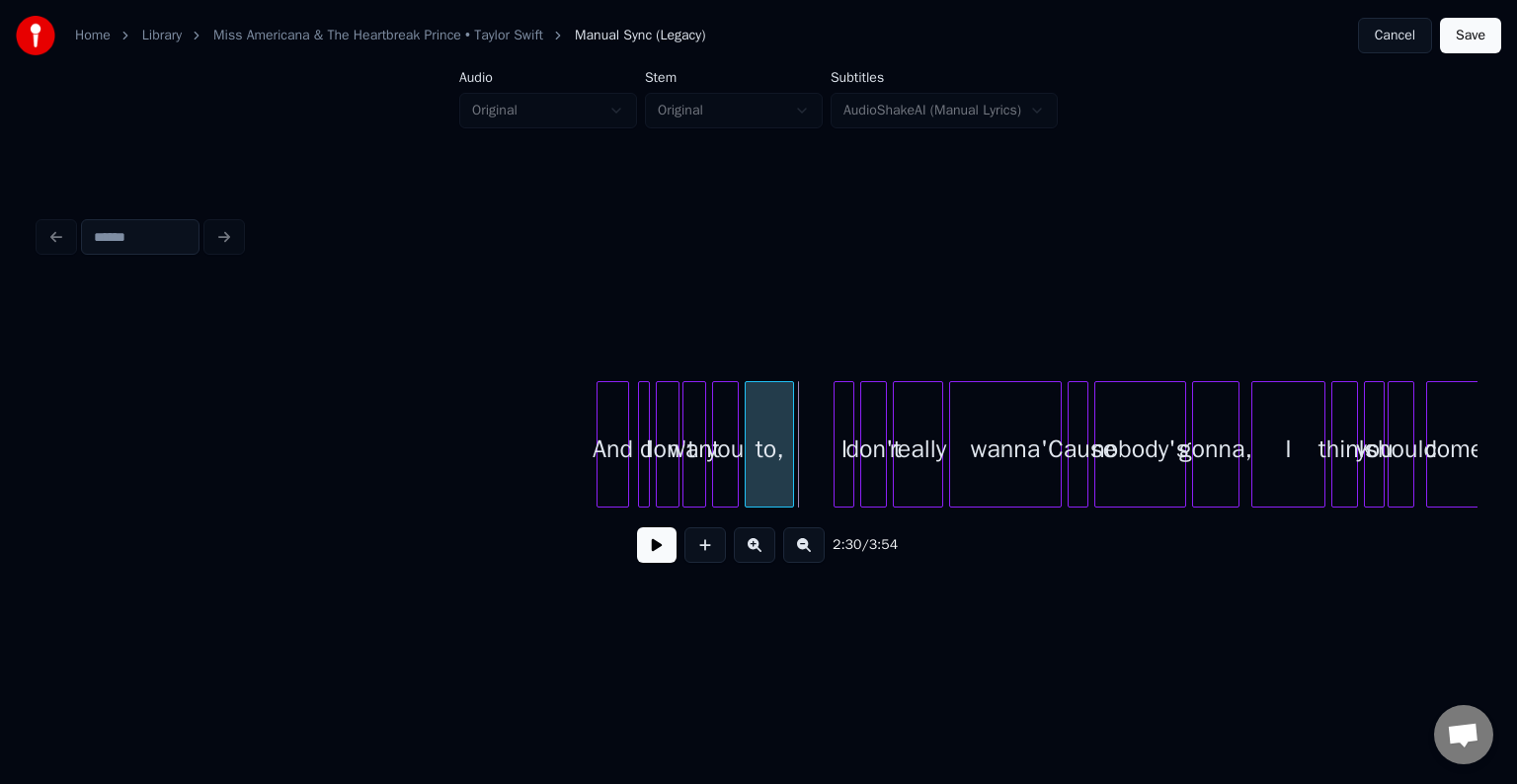 click at bounding box center [790, 444] 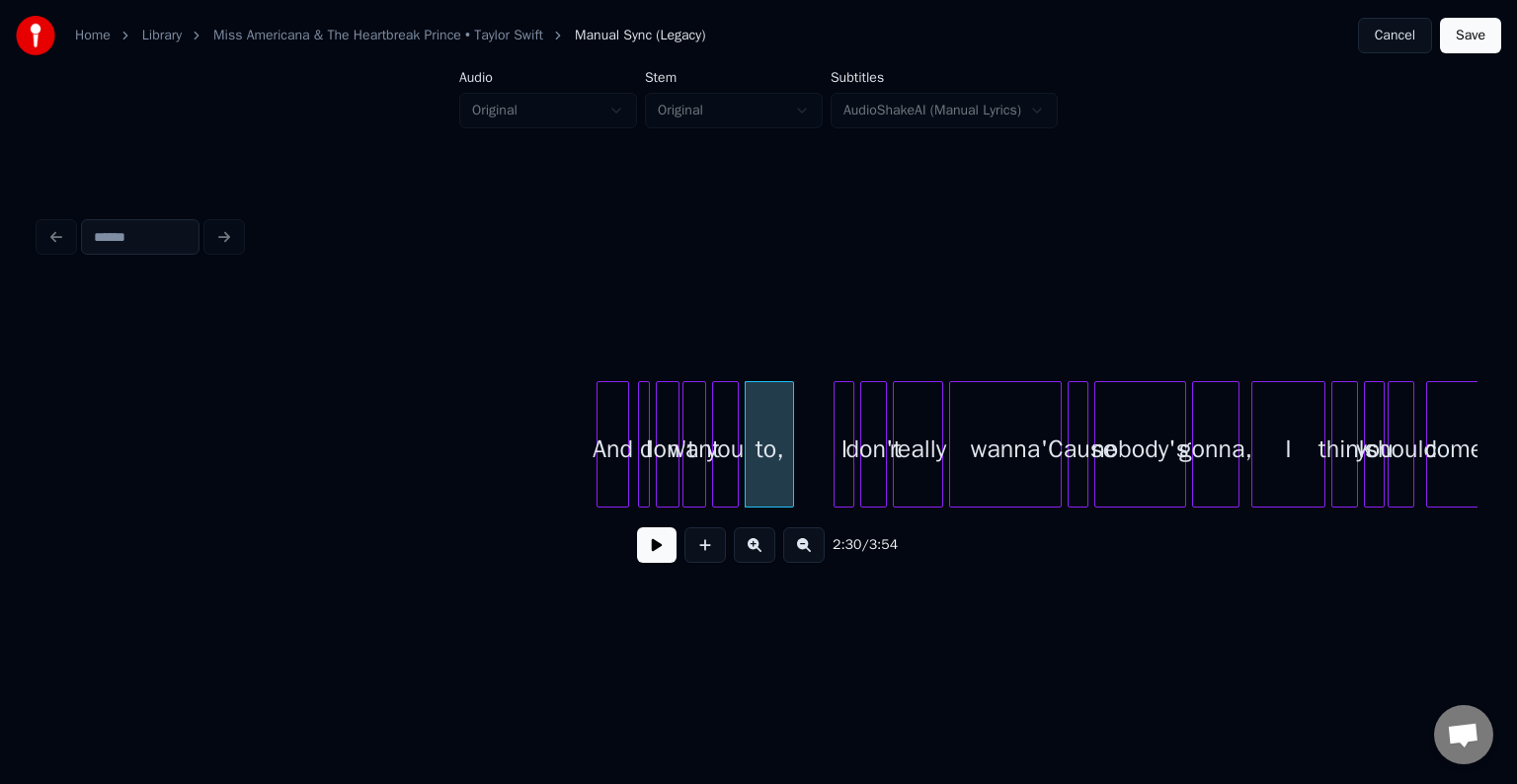 click at bounding box center (657, 545) 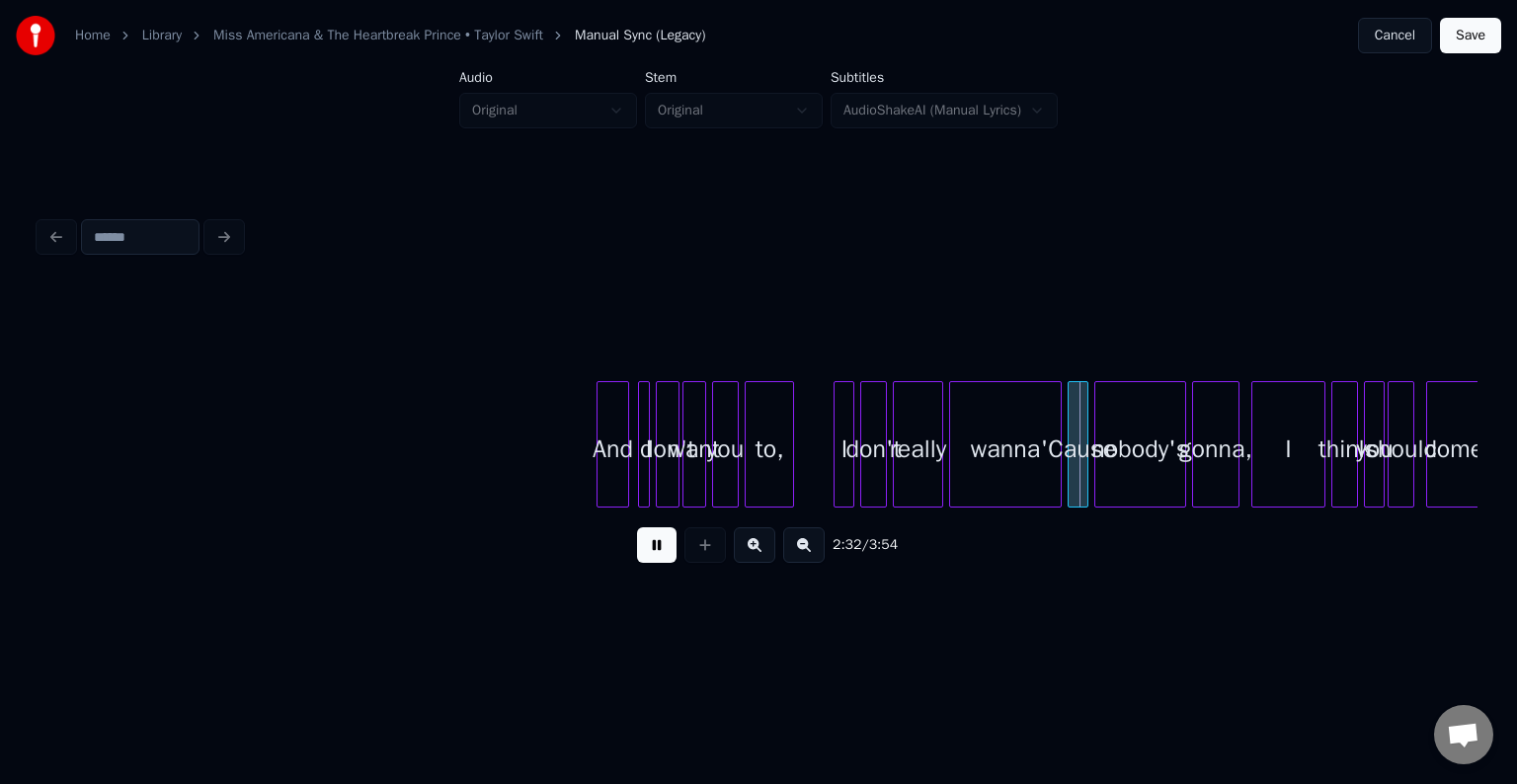 click at bounding box center [657, 545] 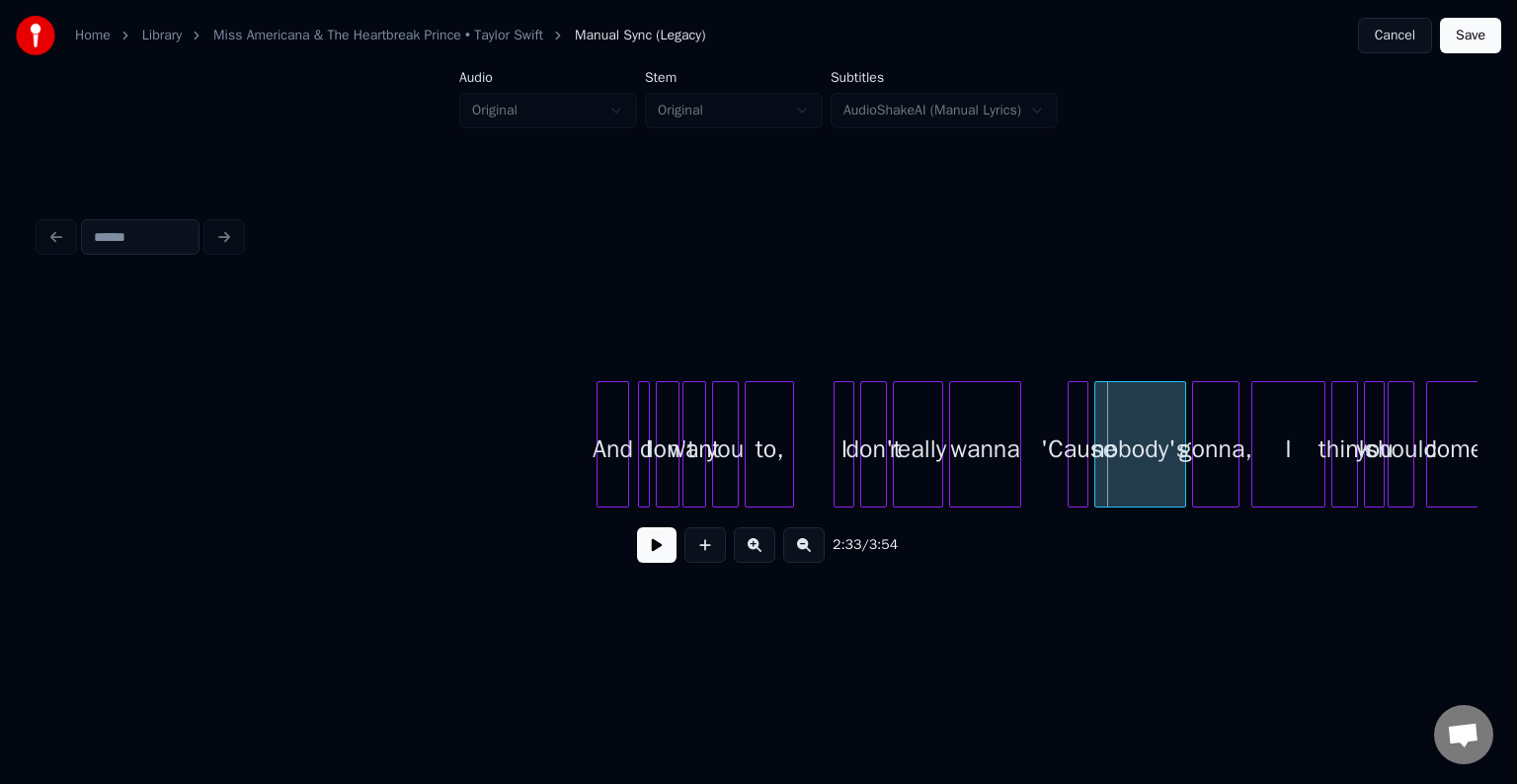 click at bounding box center (1017, 444) 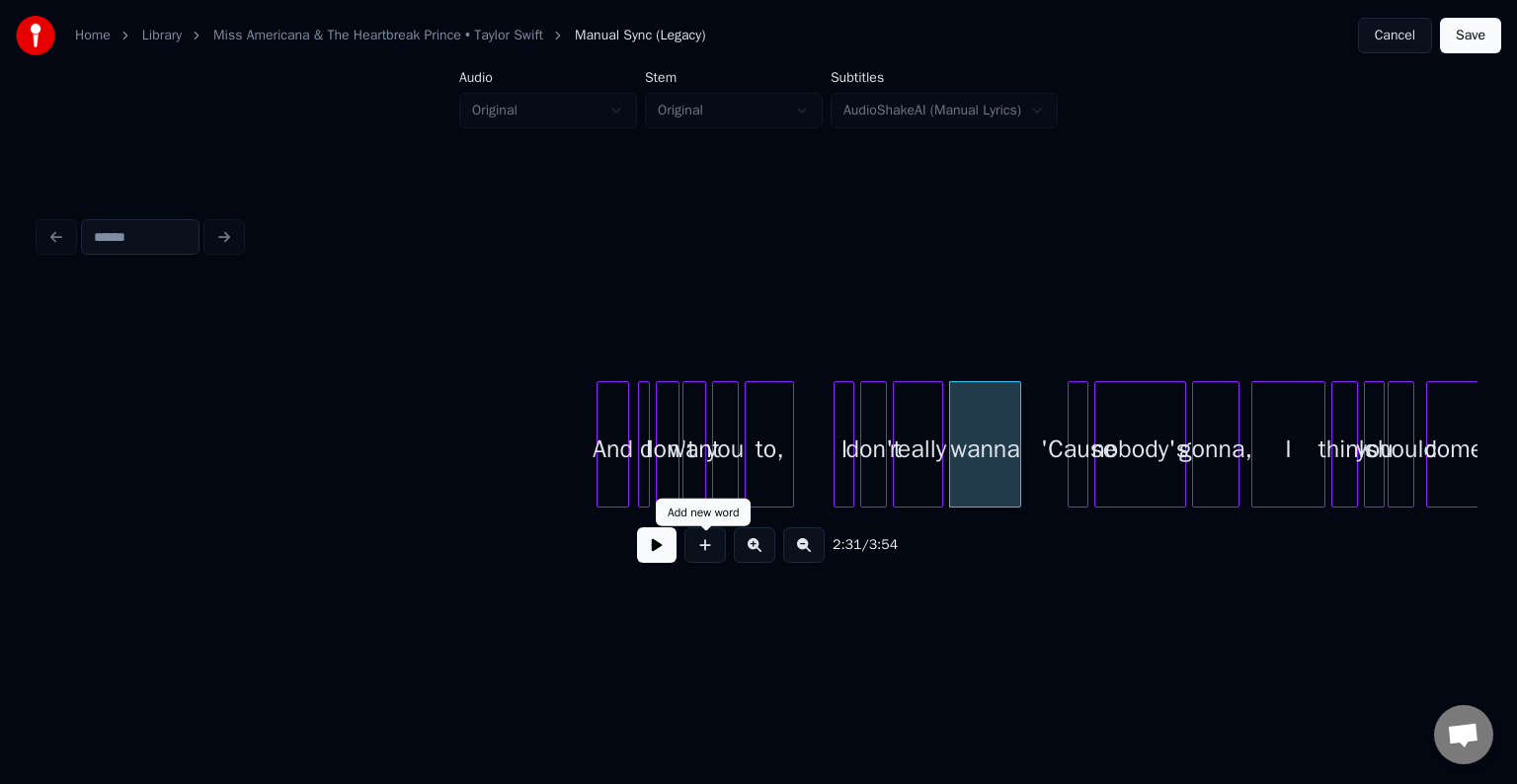 click at bounding box center (657, 545) 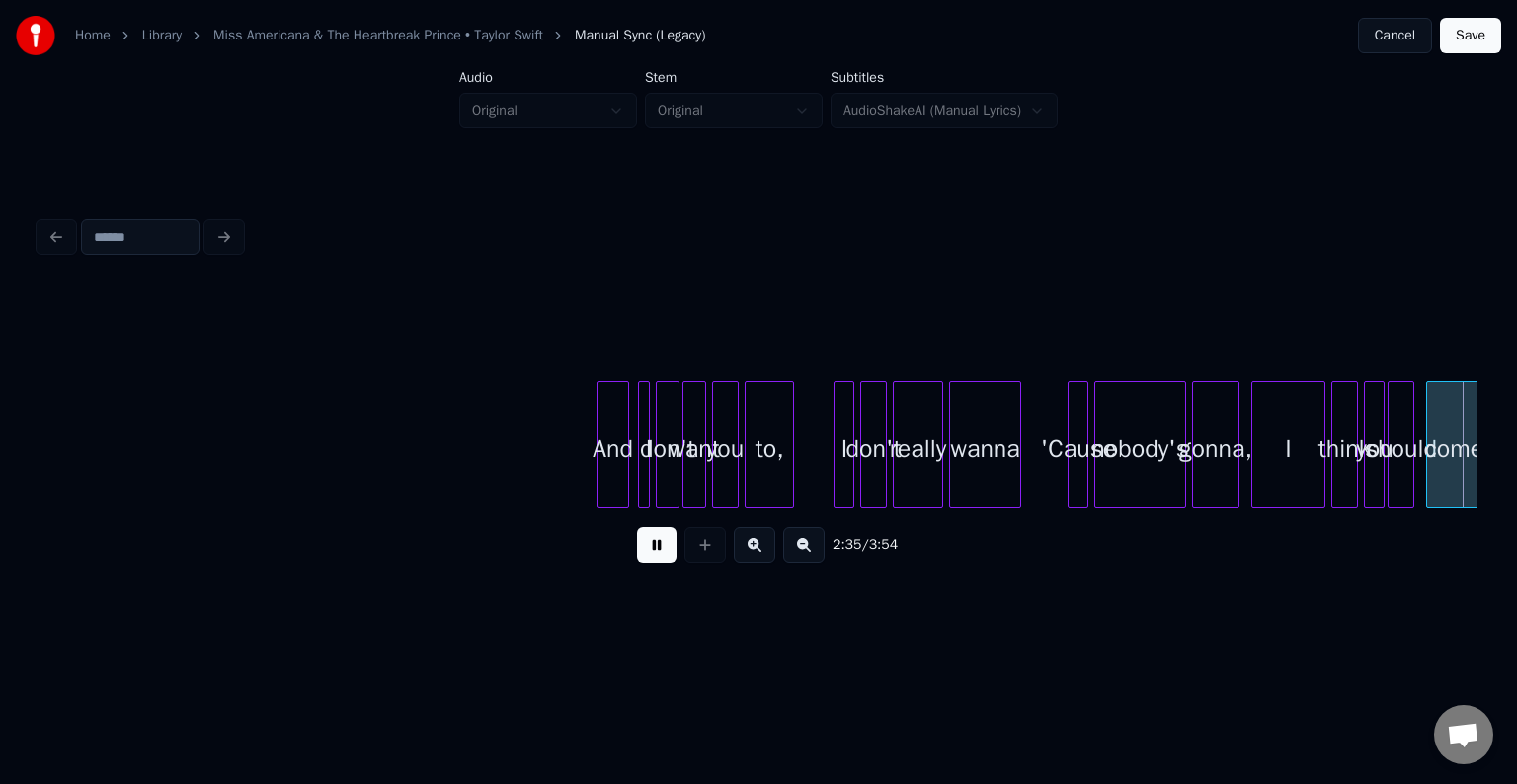 scroll, scrollTop: 0, scrollLeft: 23045, axis: horizontal 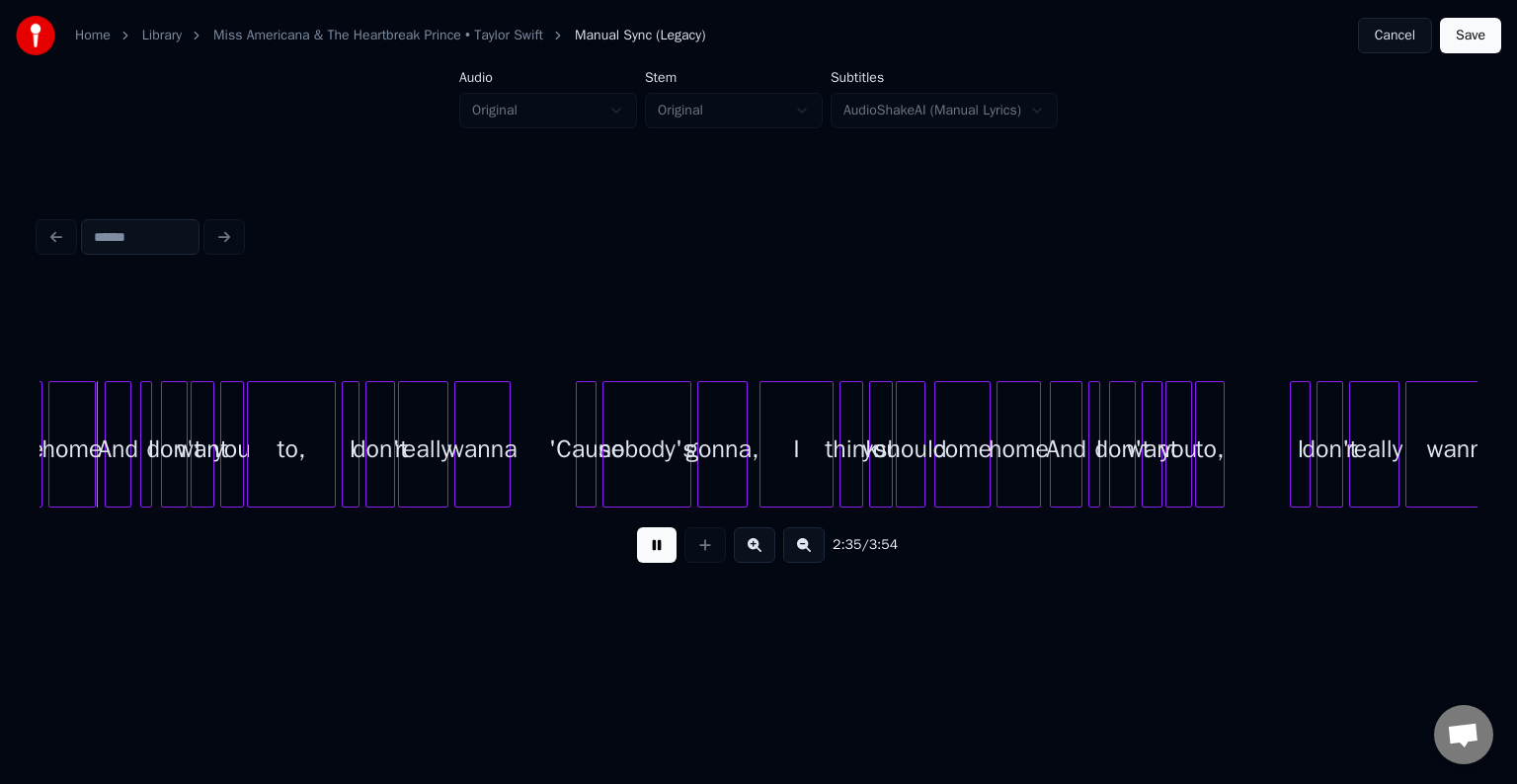 click at bounding box center [657, 545] 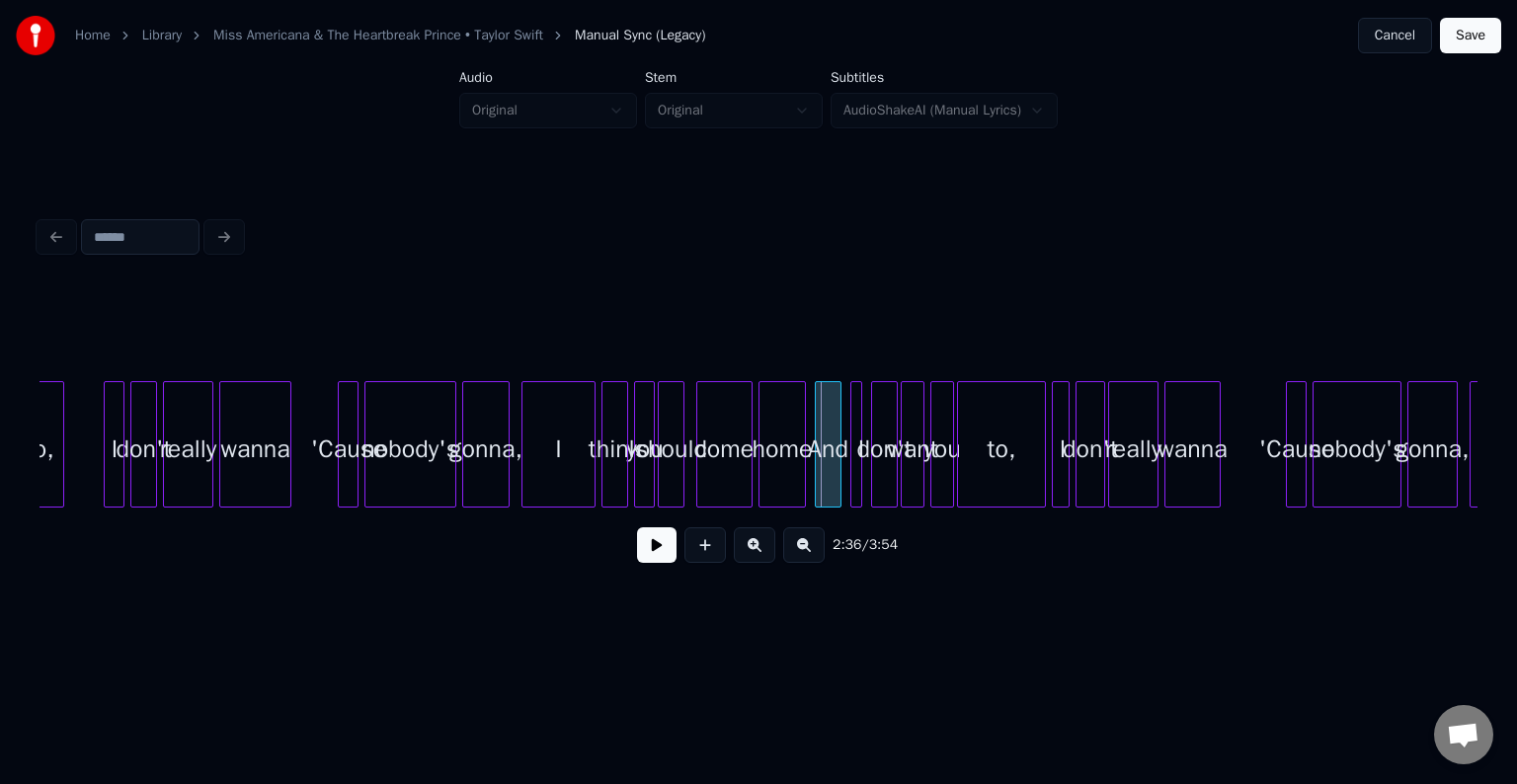 scroll, scrollTop: 0, scrollLeft: 22334, axis: horizontal 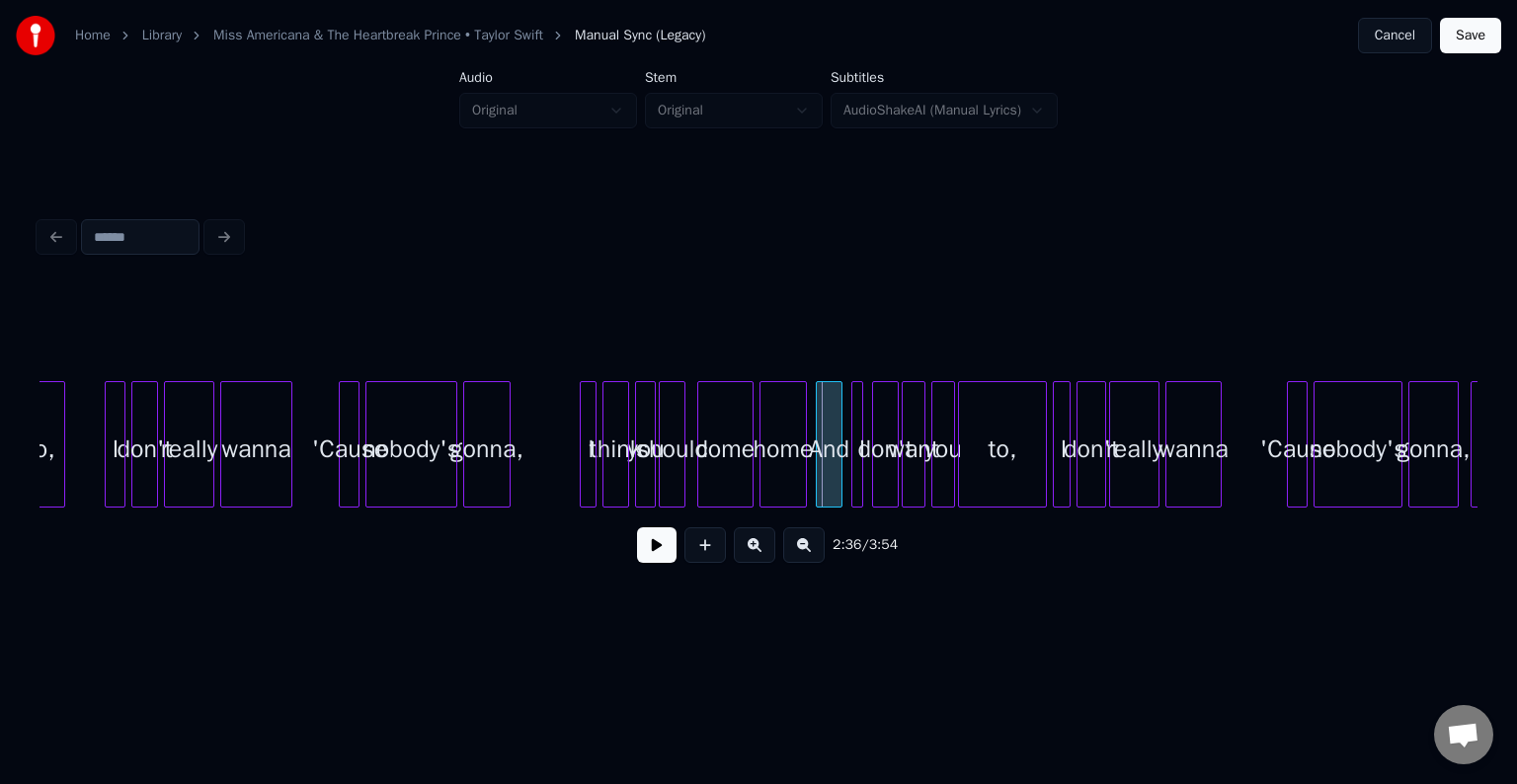 click at bounding box center (584, 444) 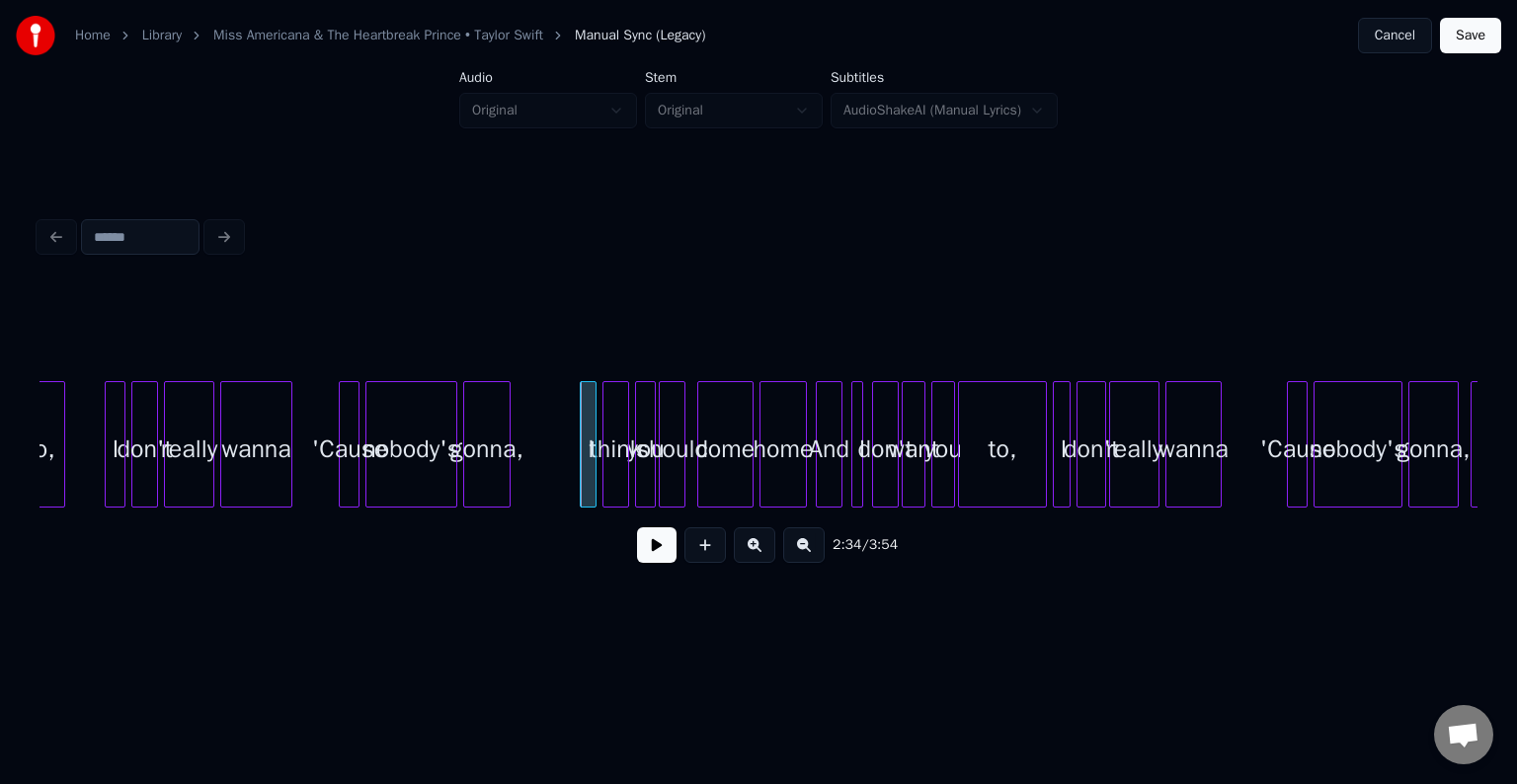 click at bounding box center [657, 545] 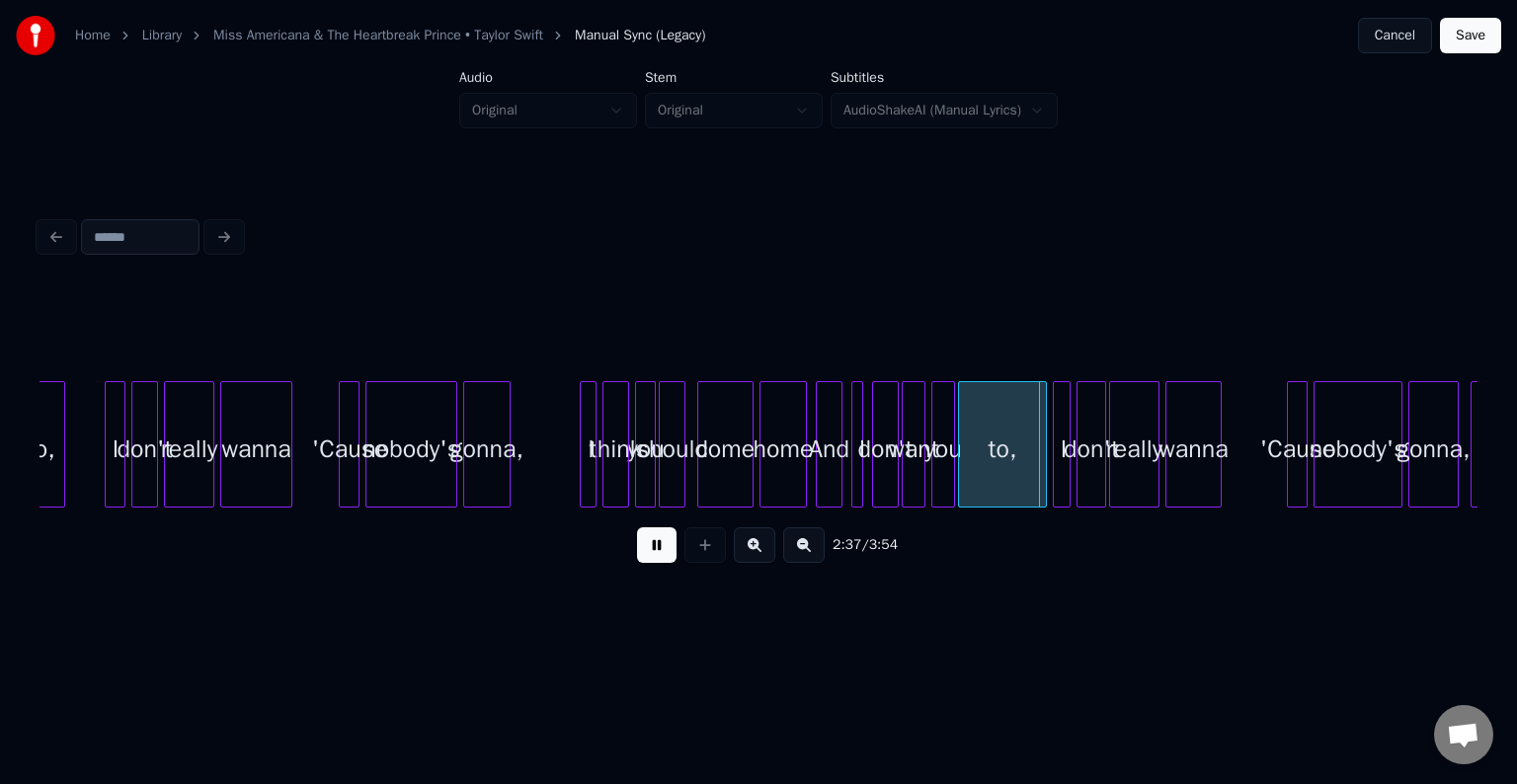 click at bounding box center [657, 545] 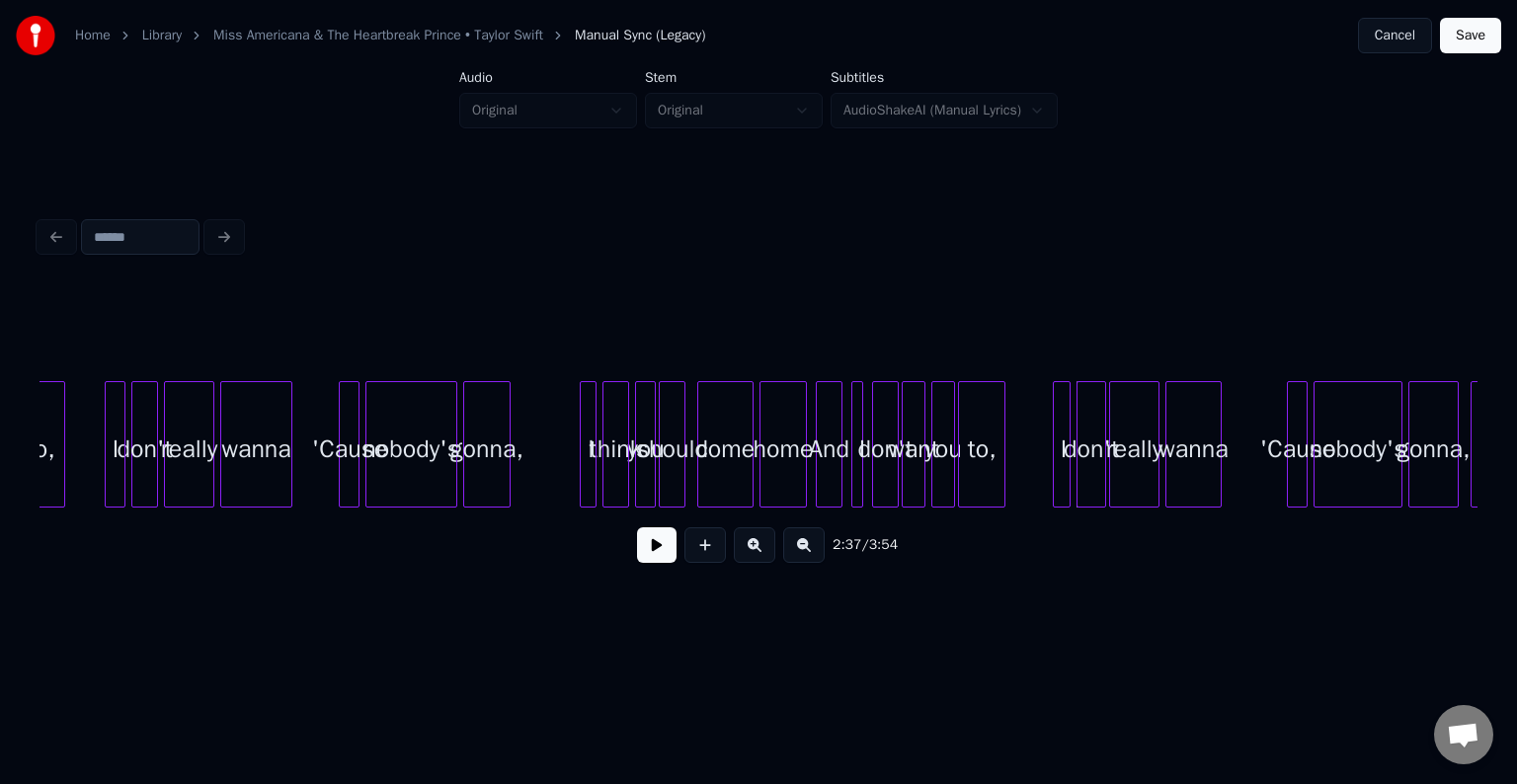 click at bounding box center [1001, 444] 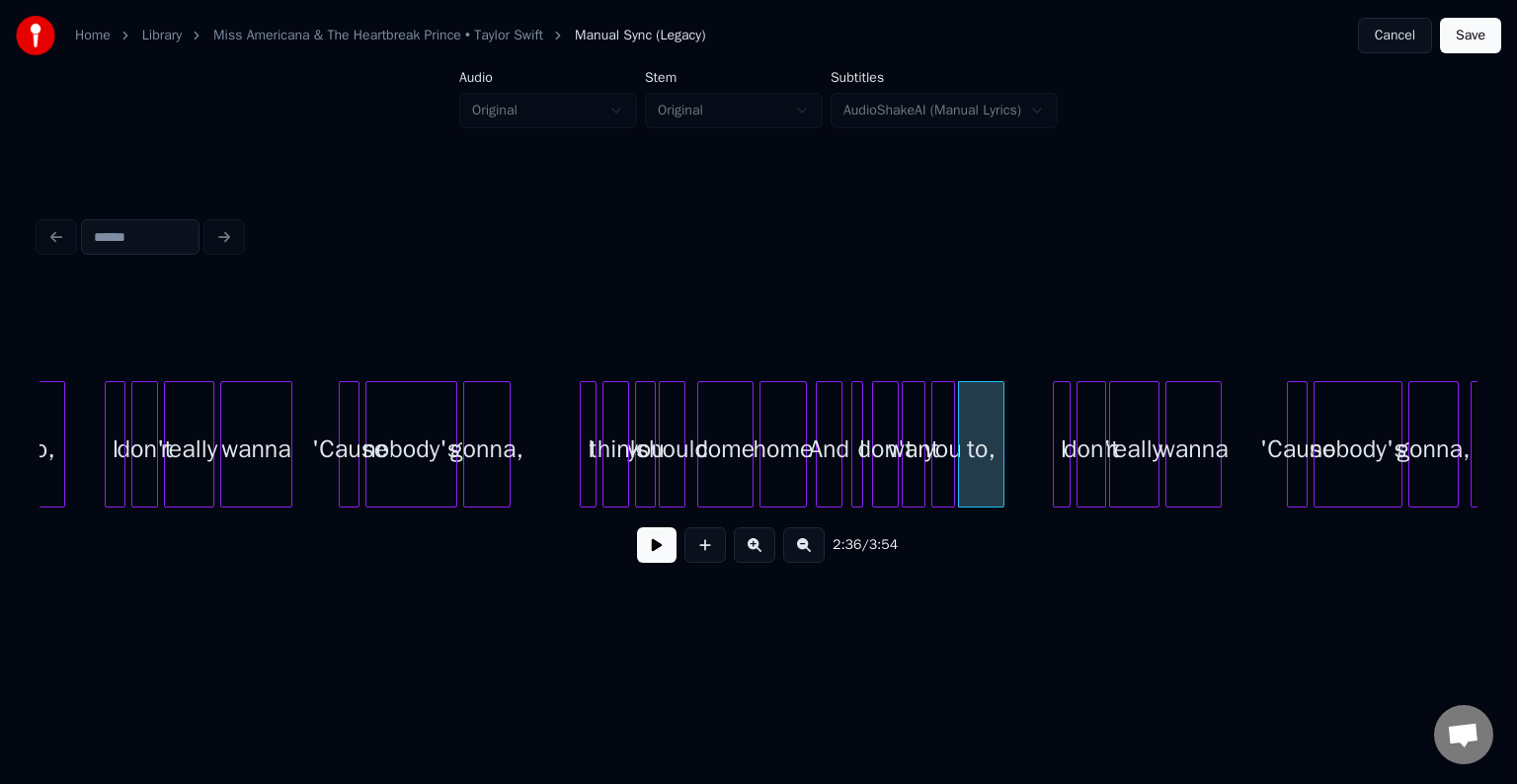 click at bounding box center [657, 545] 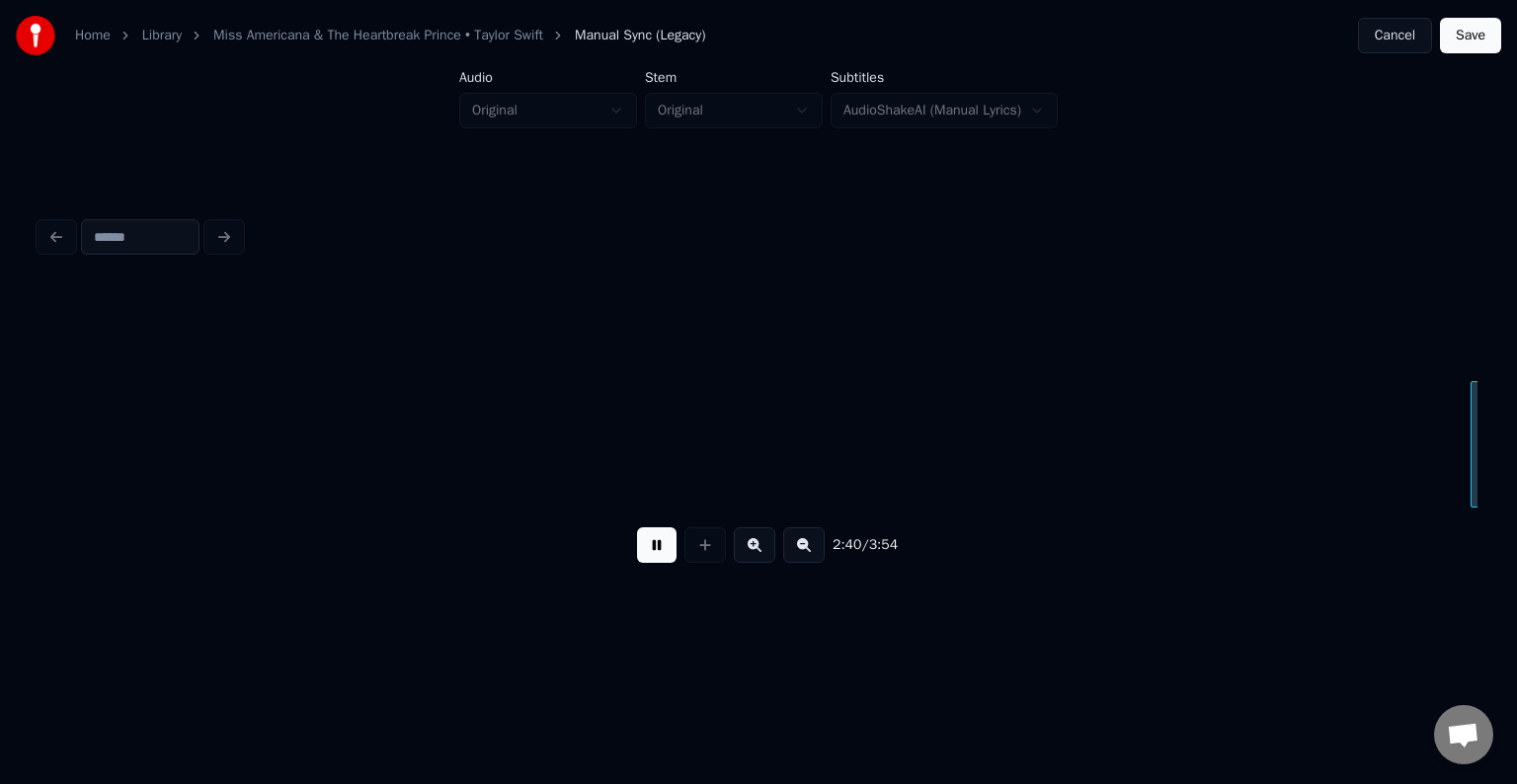 scroll, scrollTop: 0, scrollLeft: 23772, axis: horizontal 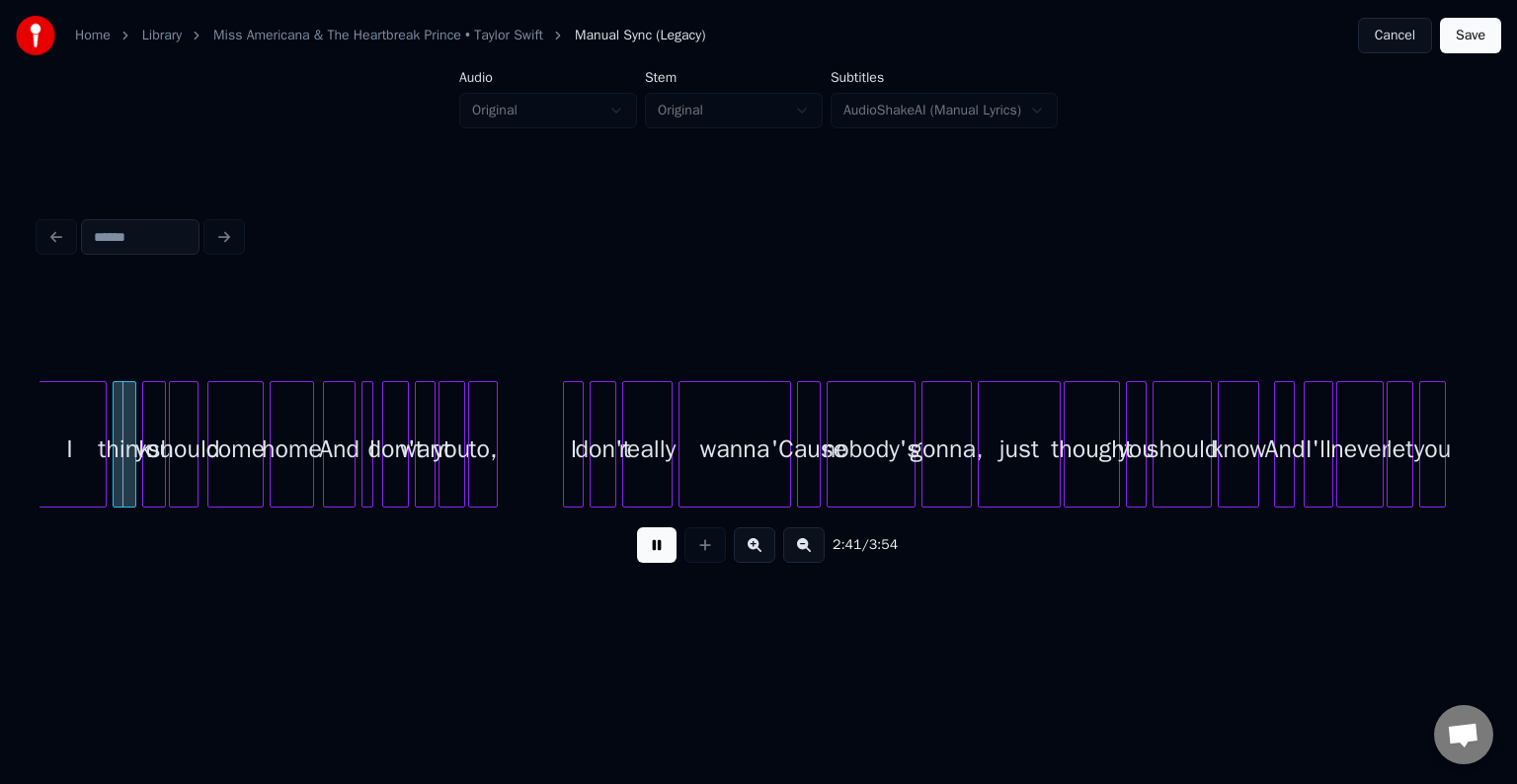 click at bounding box center [657, 545] 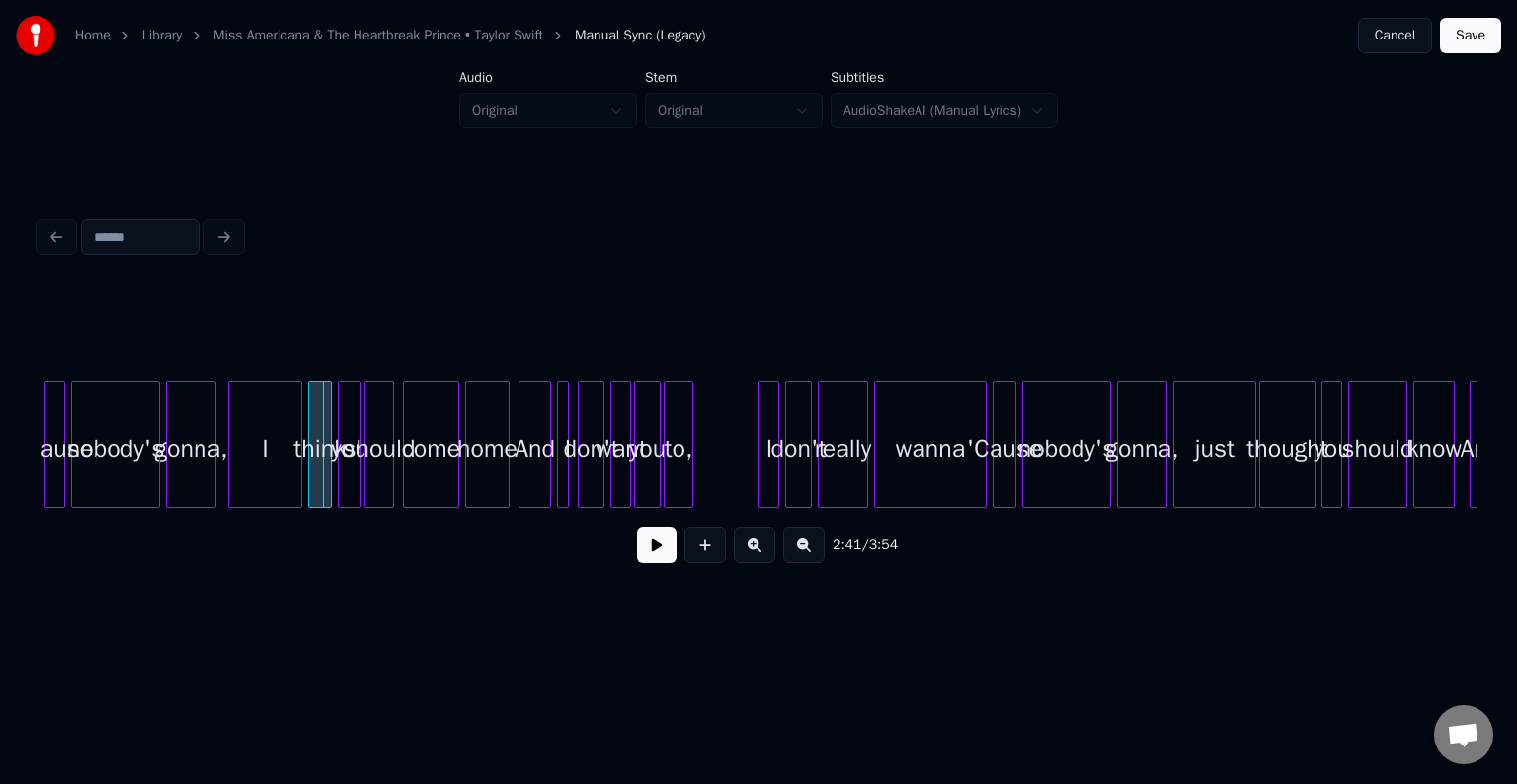 scroll, scrollTop: 0, scrollLeft: 23575, axis: horizontal 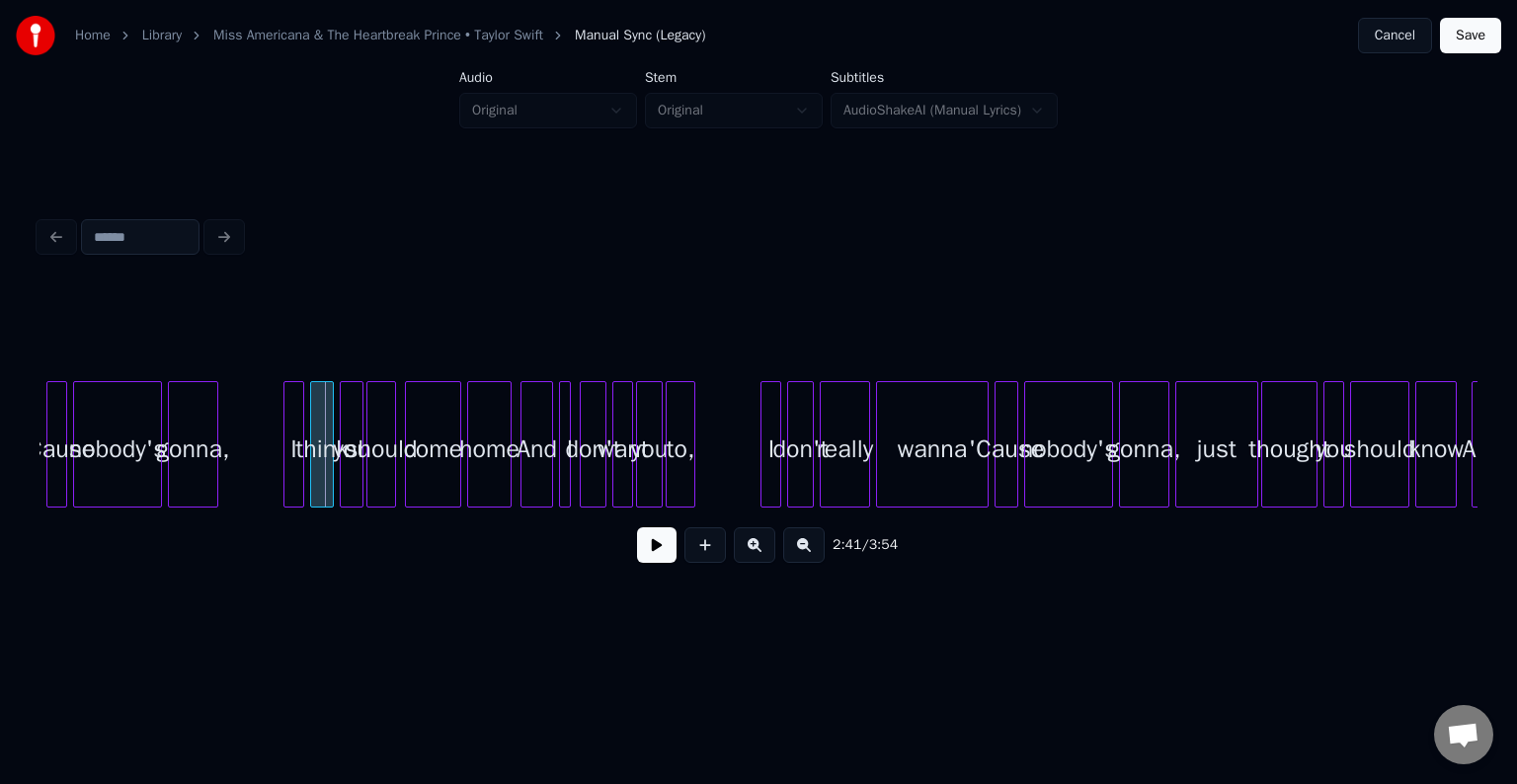click at bounding box center [287, 444] 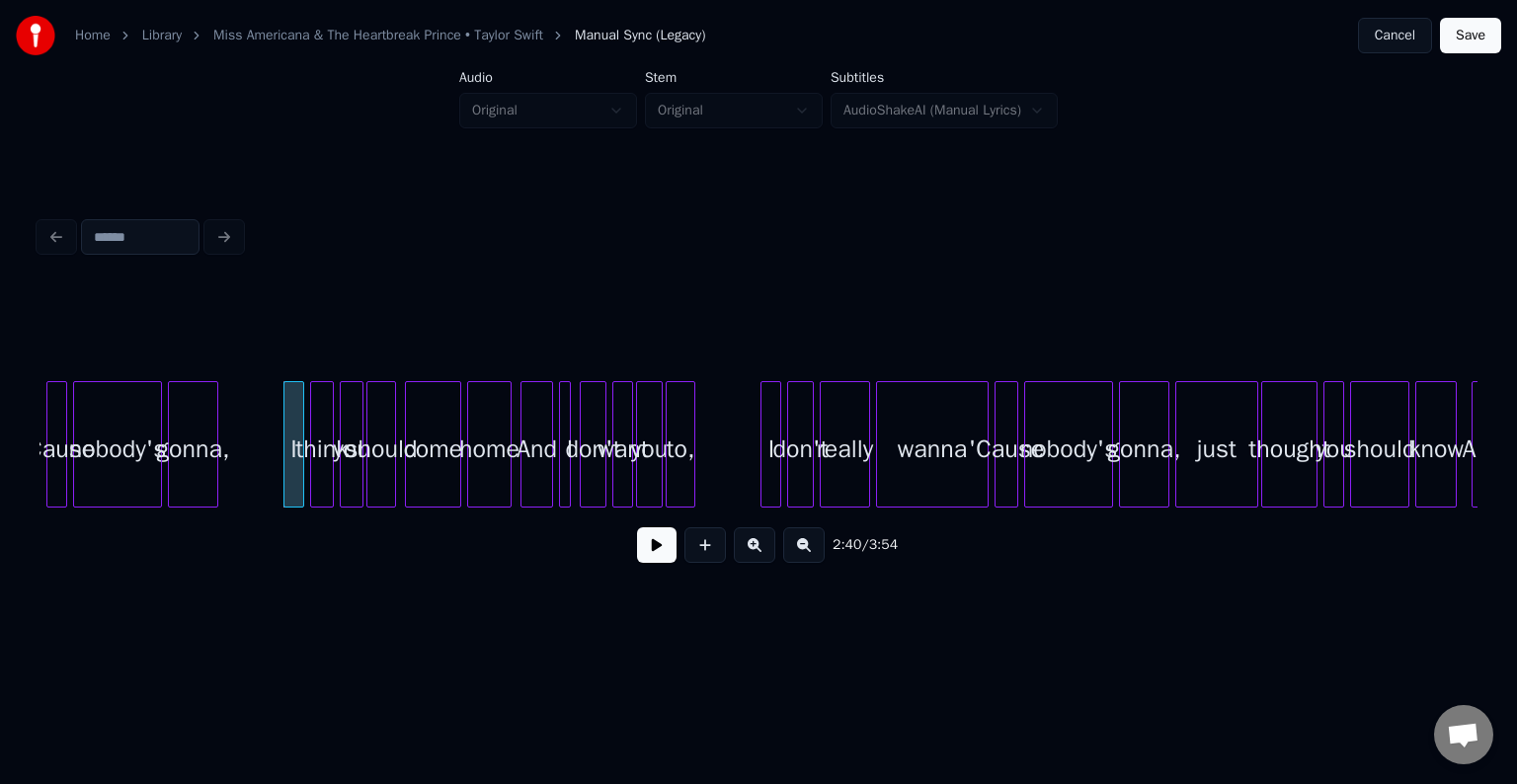 click at bounding box center [657, 545] 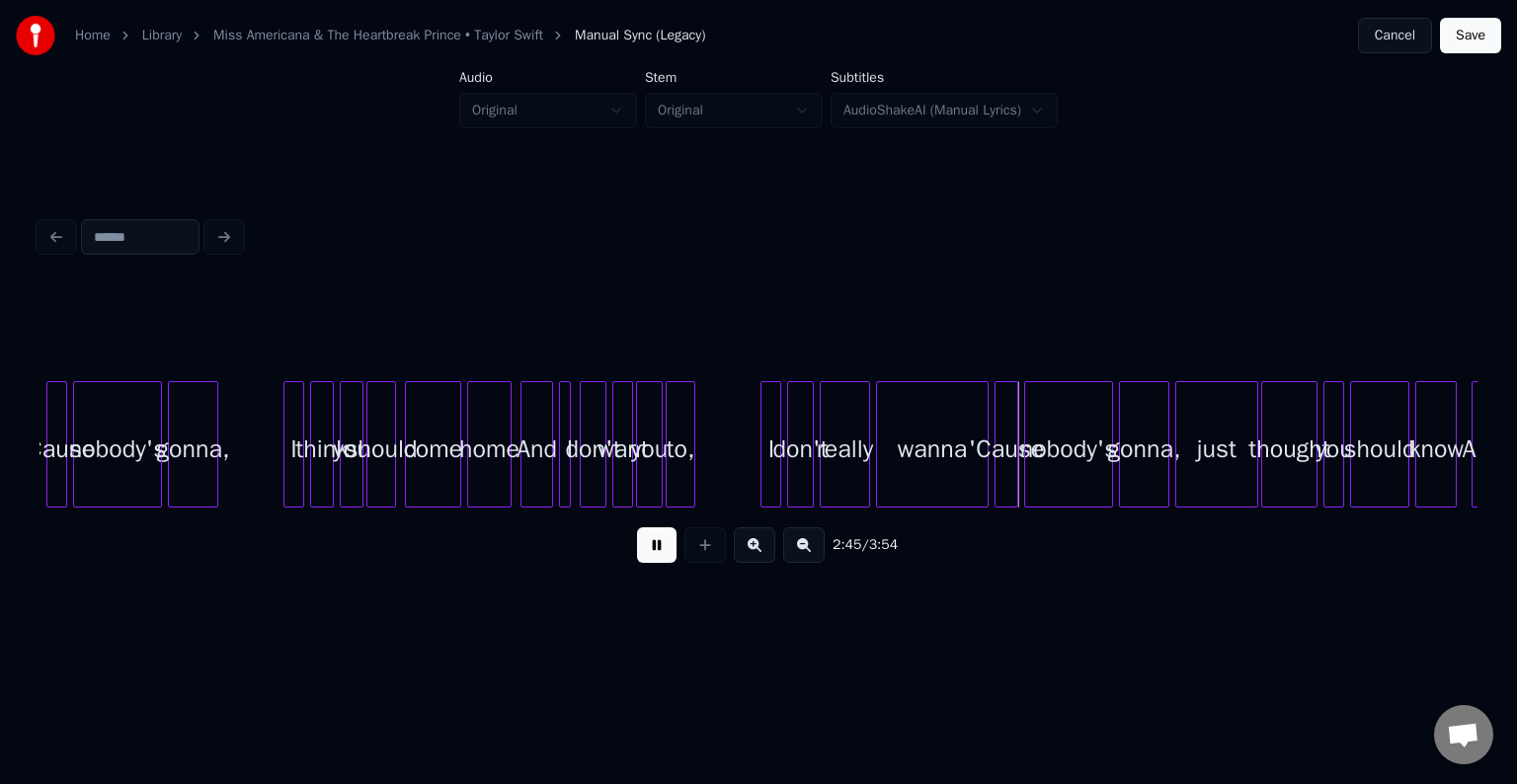 drag, startPoint x: 654, startPoint y: 547, endPoint x: 710, endPoint y: 482, distance: 85.79627 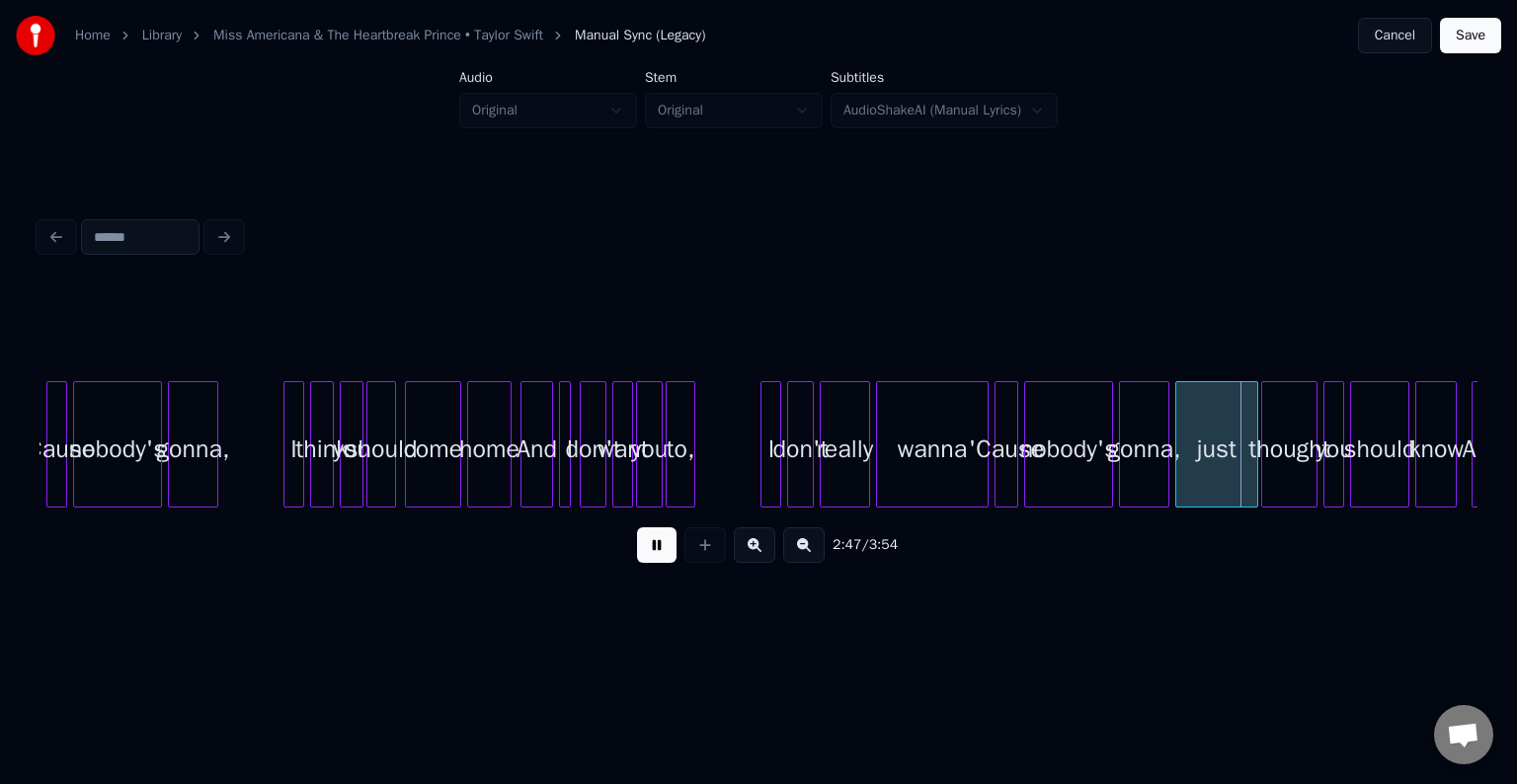 click at bounding box center [657, 545] 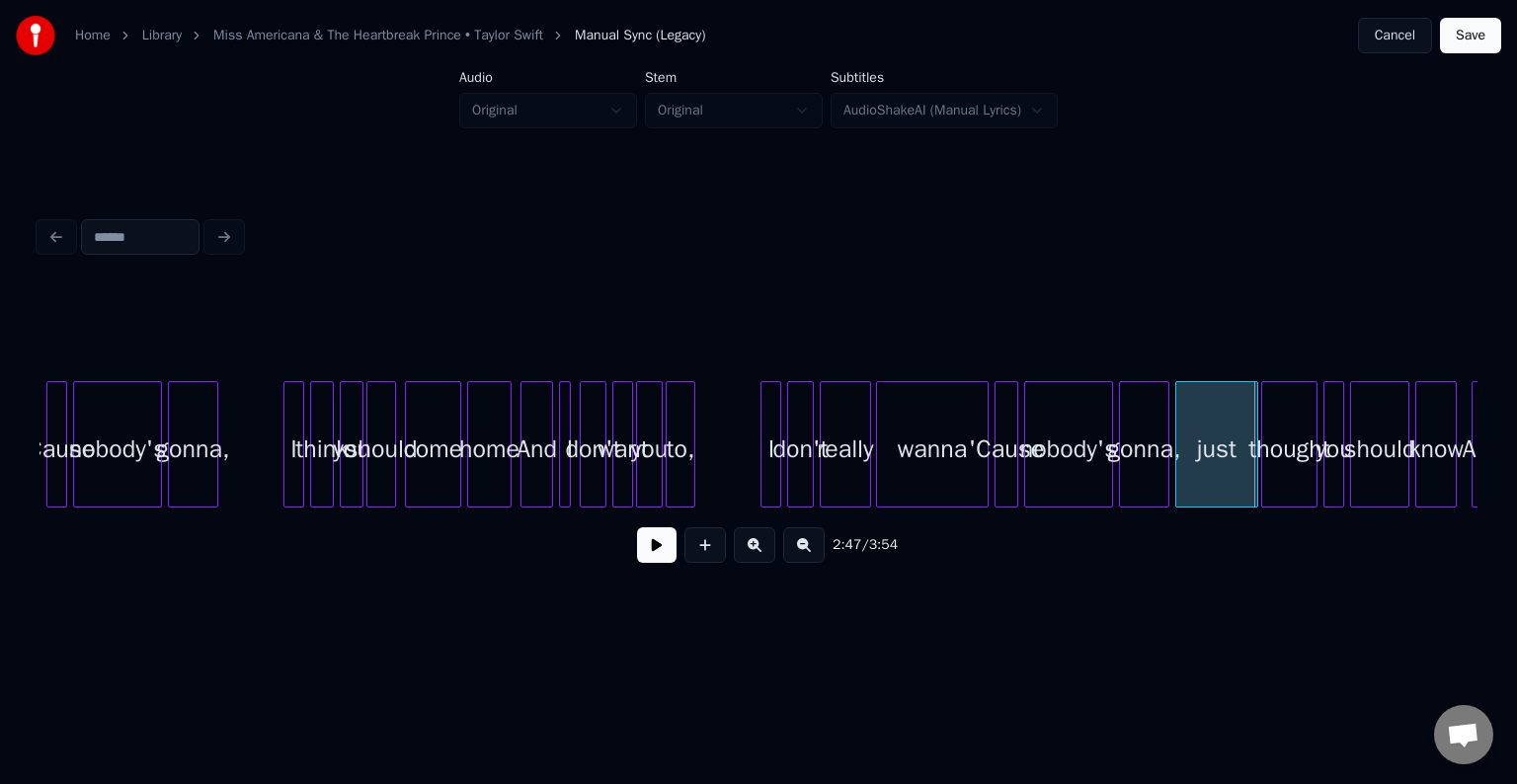 click at bounding box center [867, 444] 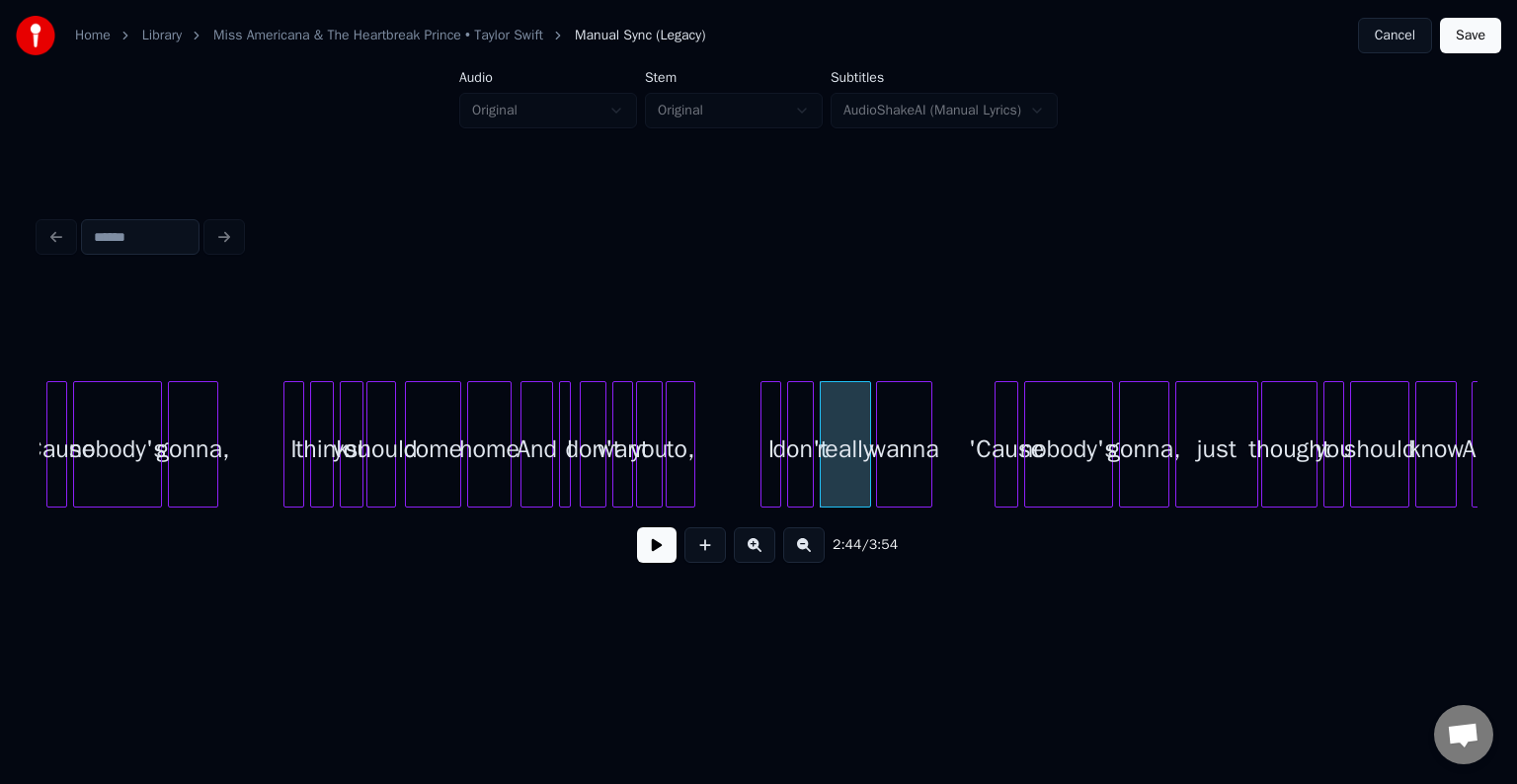 click at bounding box center [928, 444] 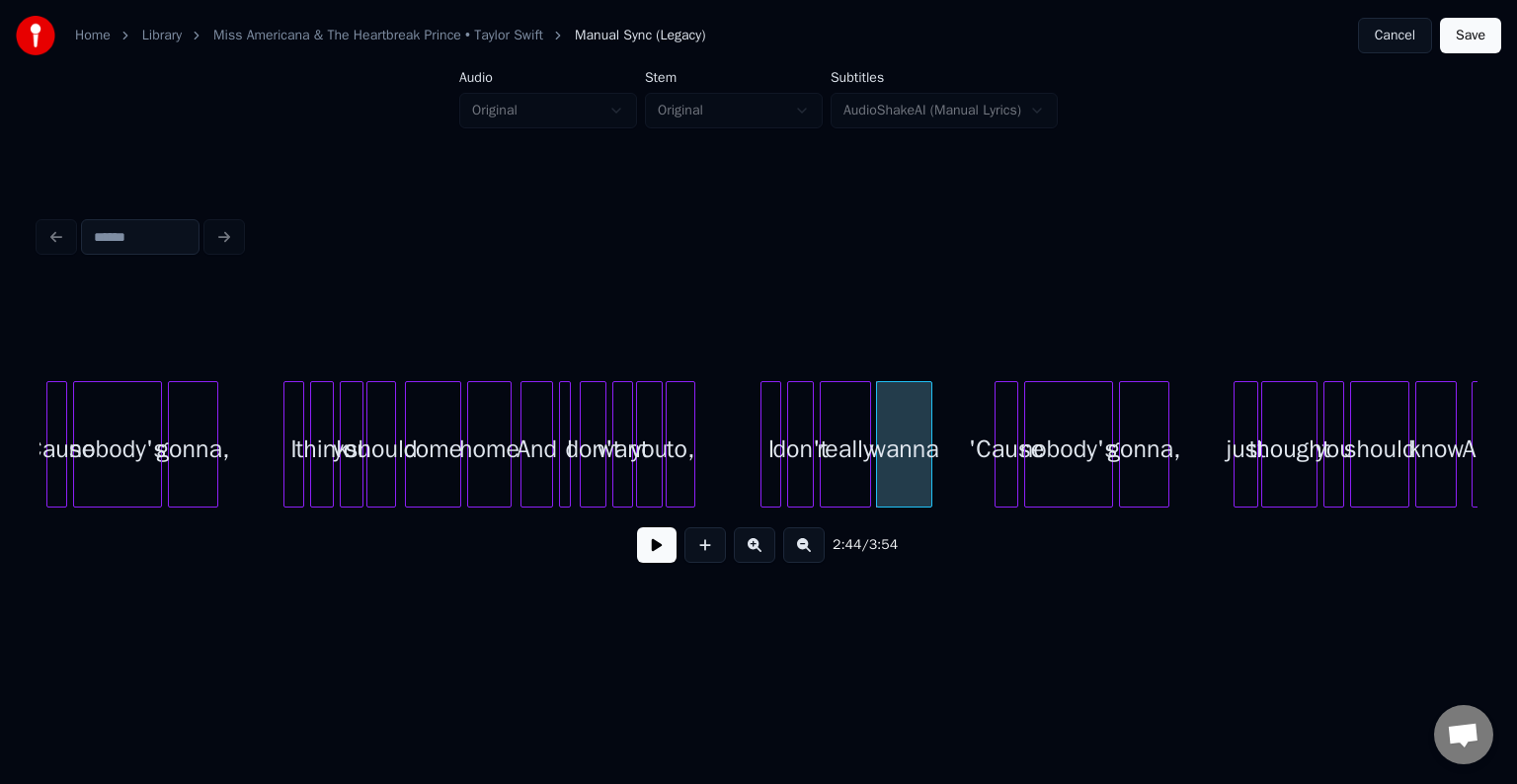 click at bounding box center [1238, 444] 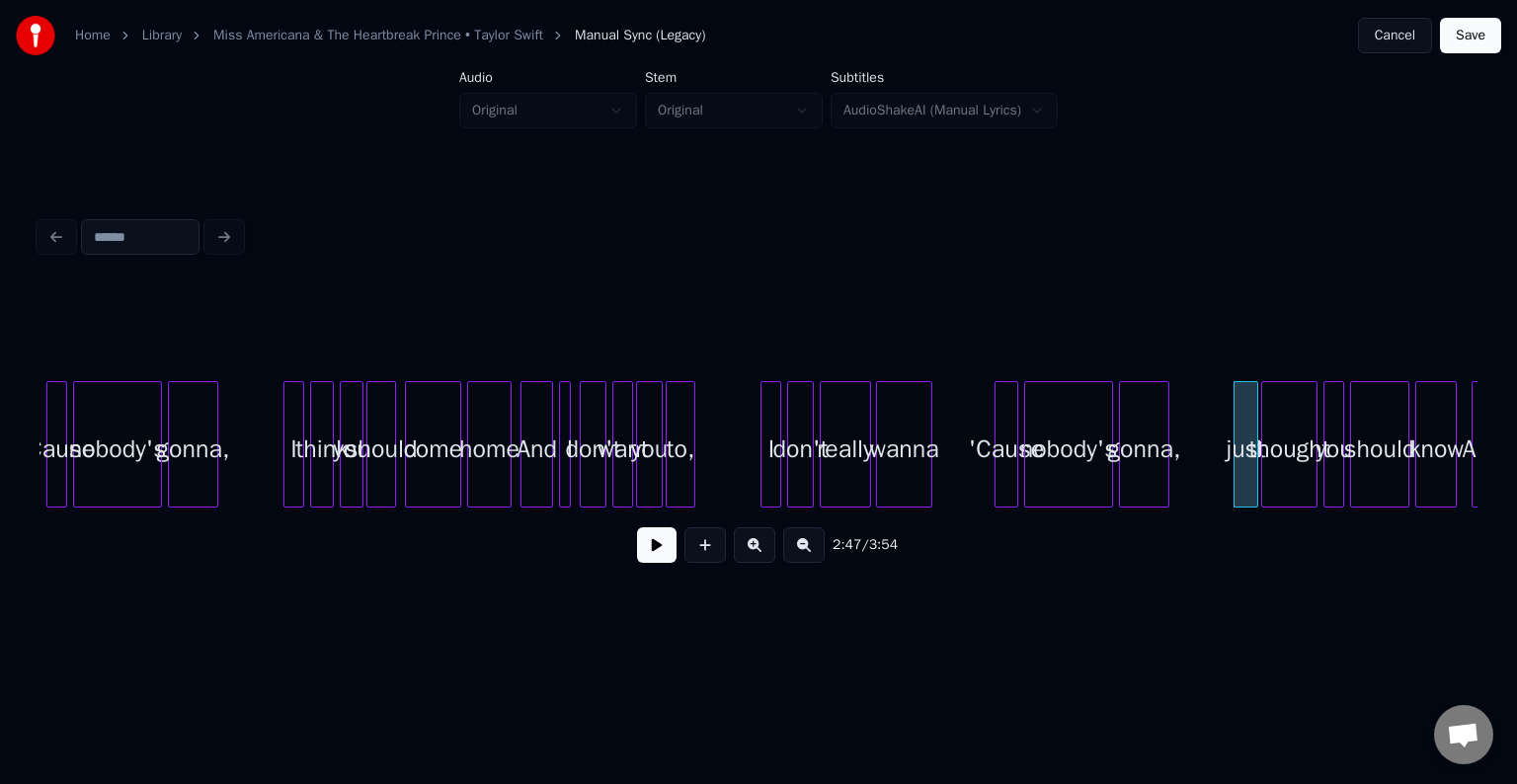click at bounding box center [657, 545] 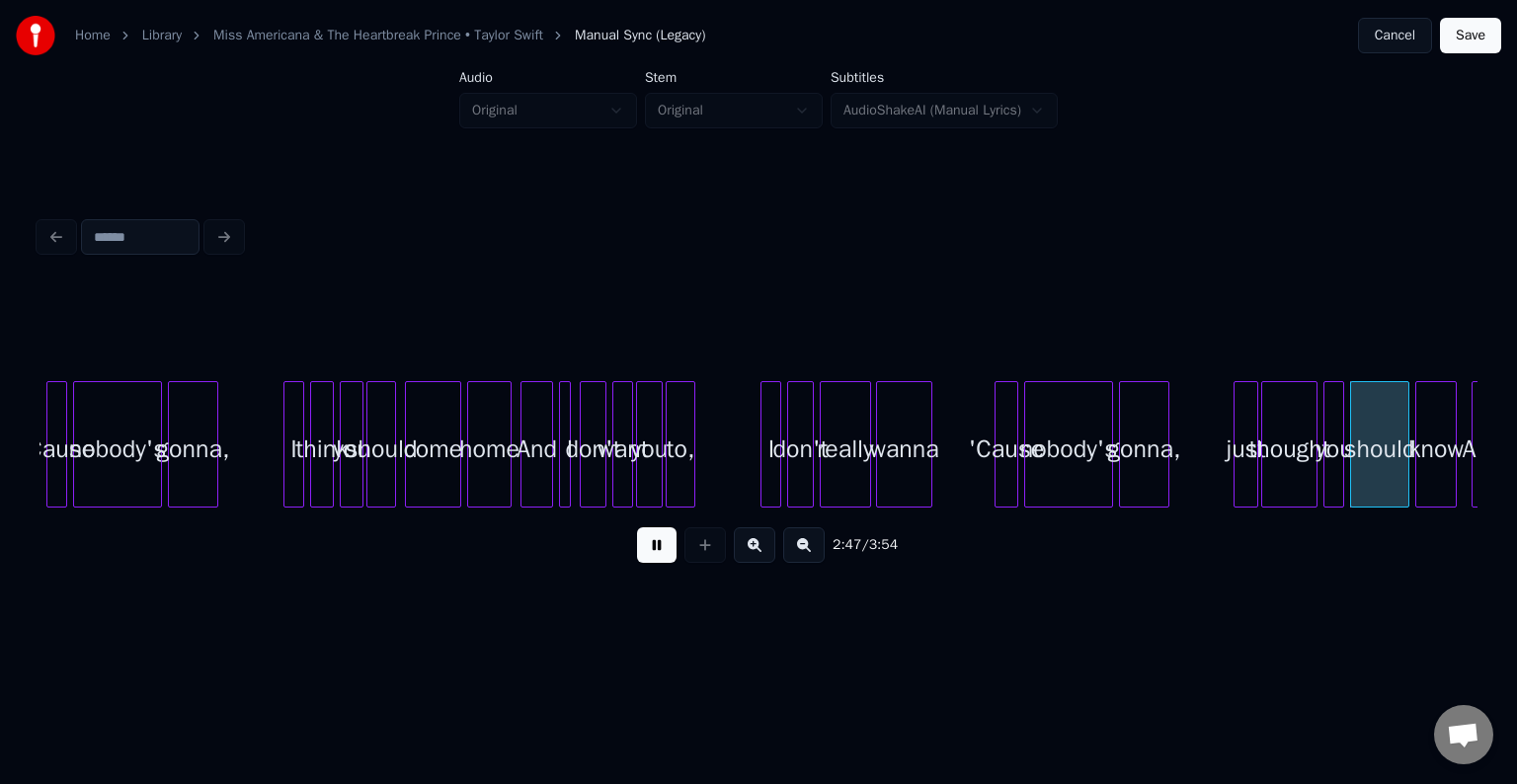 click at bounding box center (657, 545) 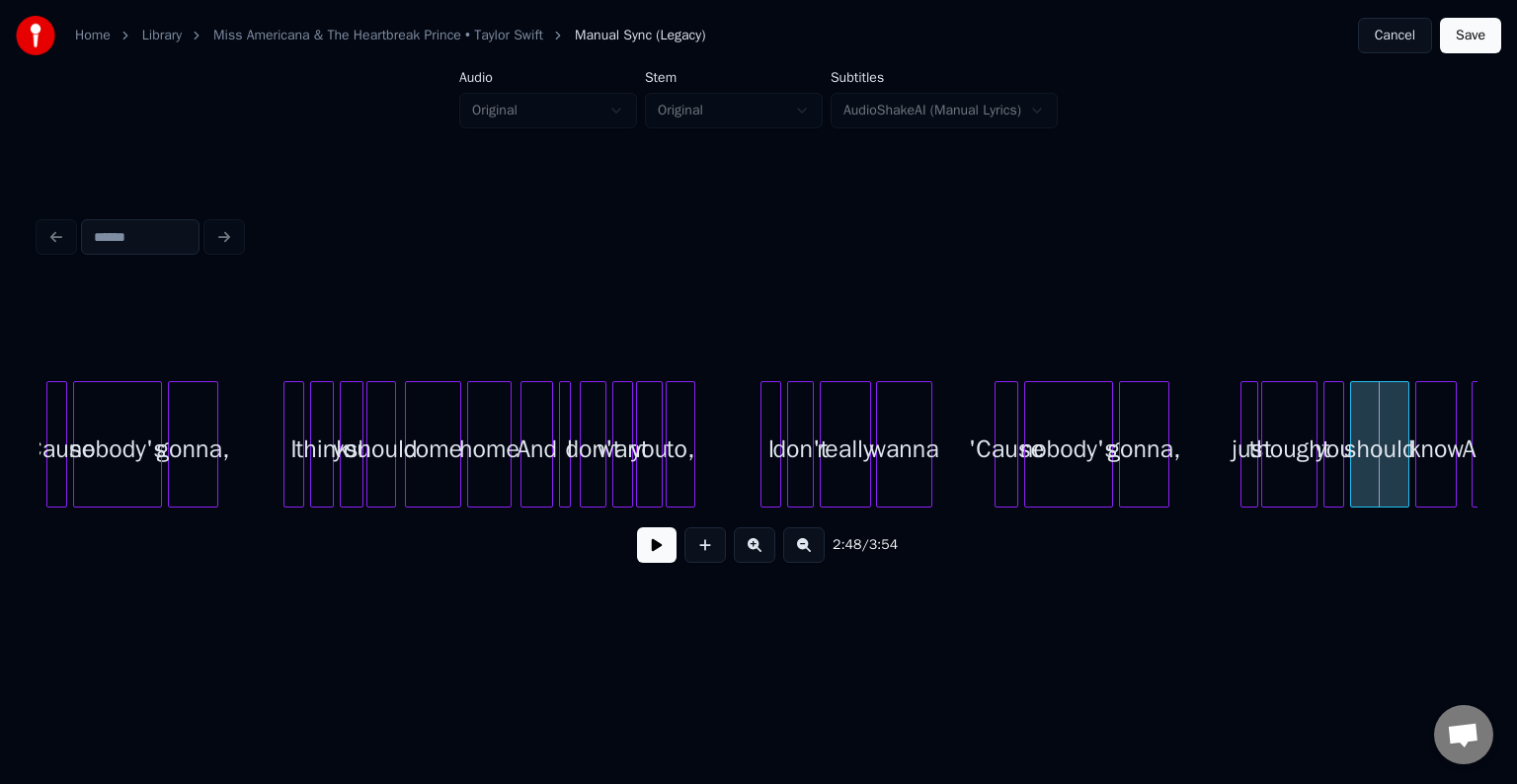 click at bounding box center [1244, 444] 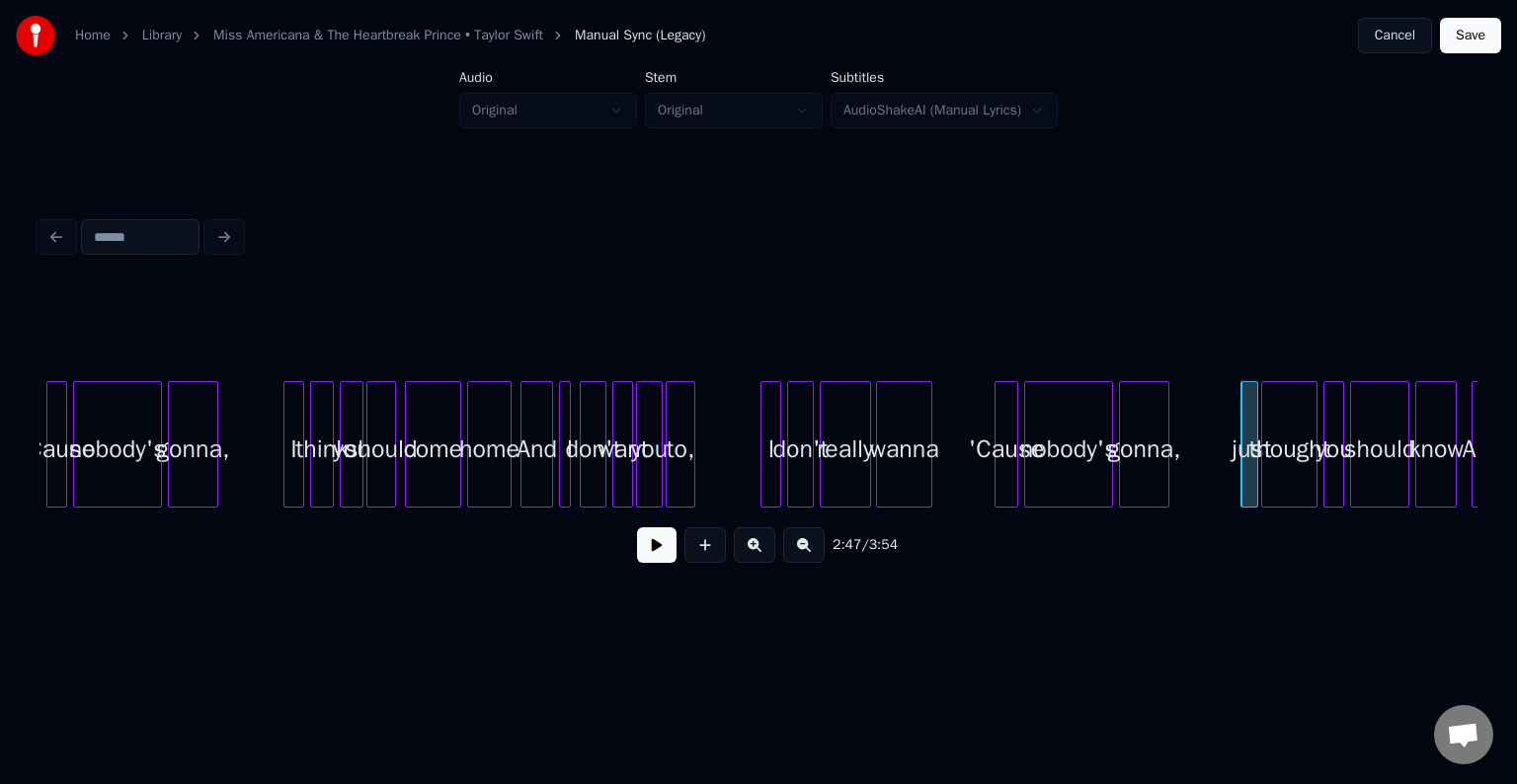 click at bounding box center (657, 545) 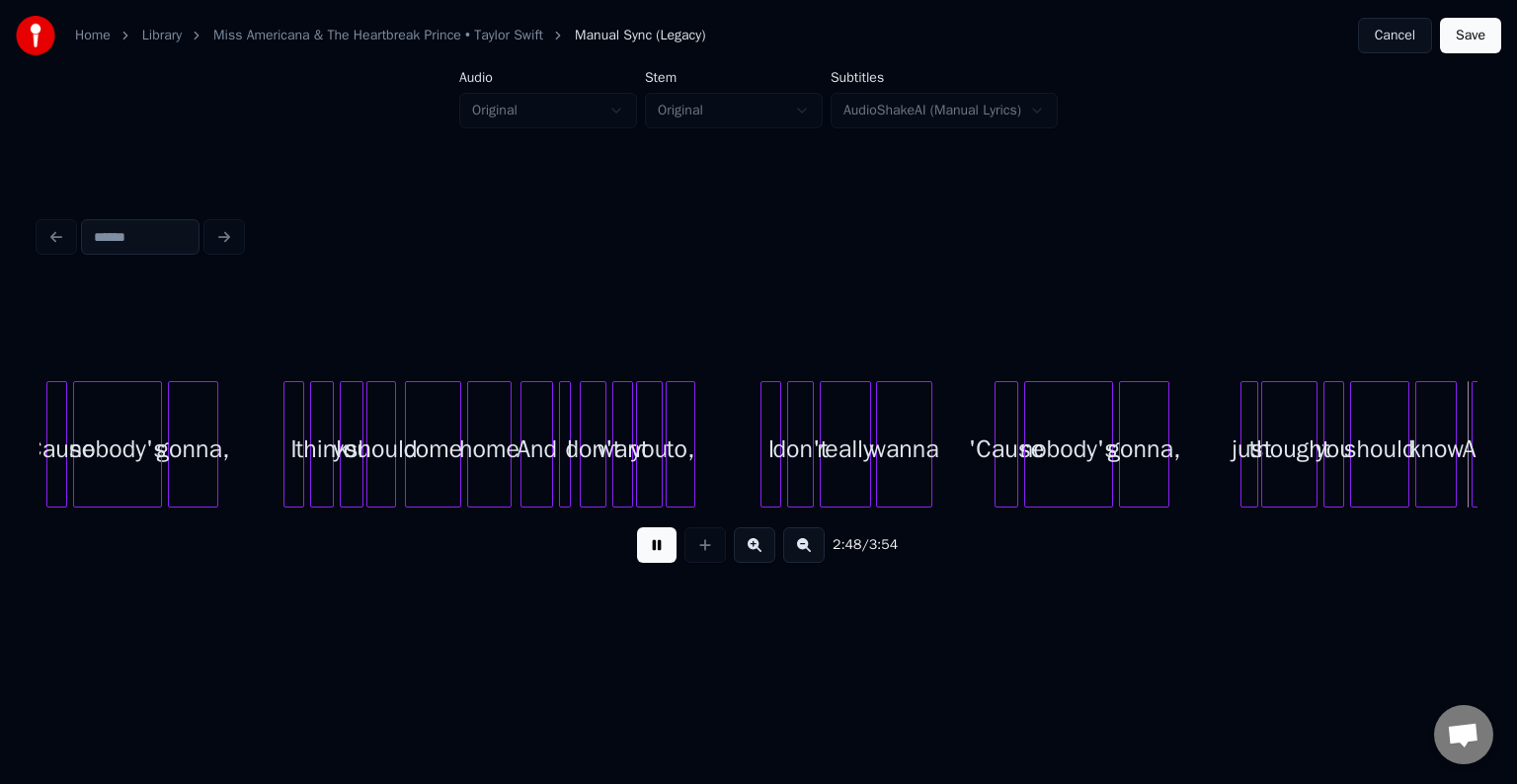 scroll, scrollTop: 0, scrollLeft: 25015, axis: horizontal 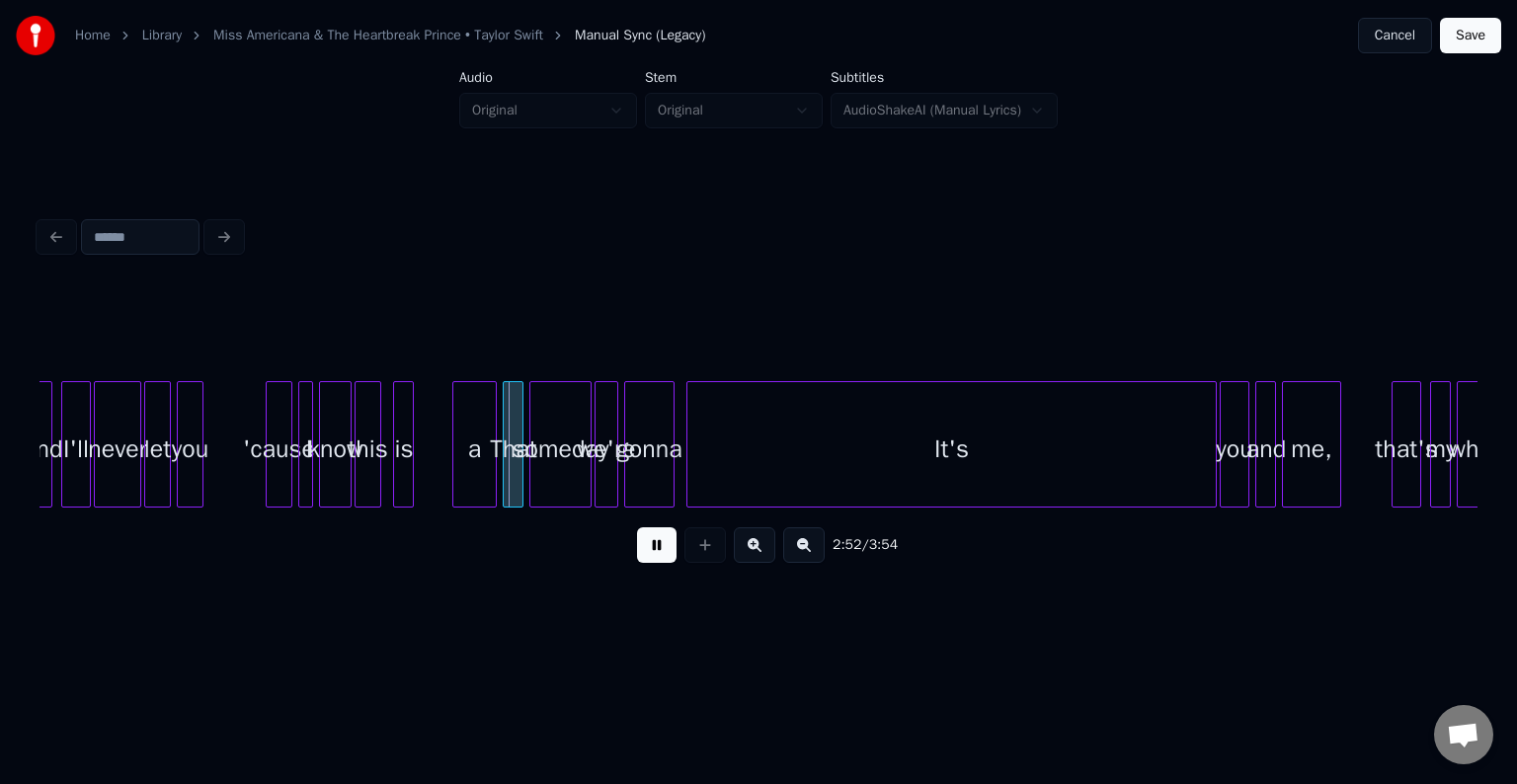 click at bounding box center [657, 545] 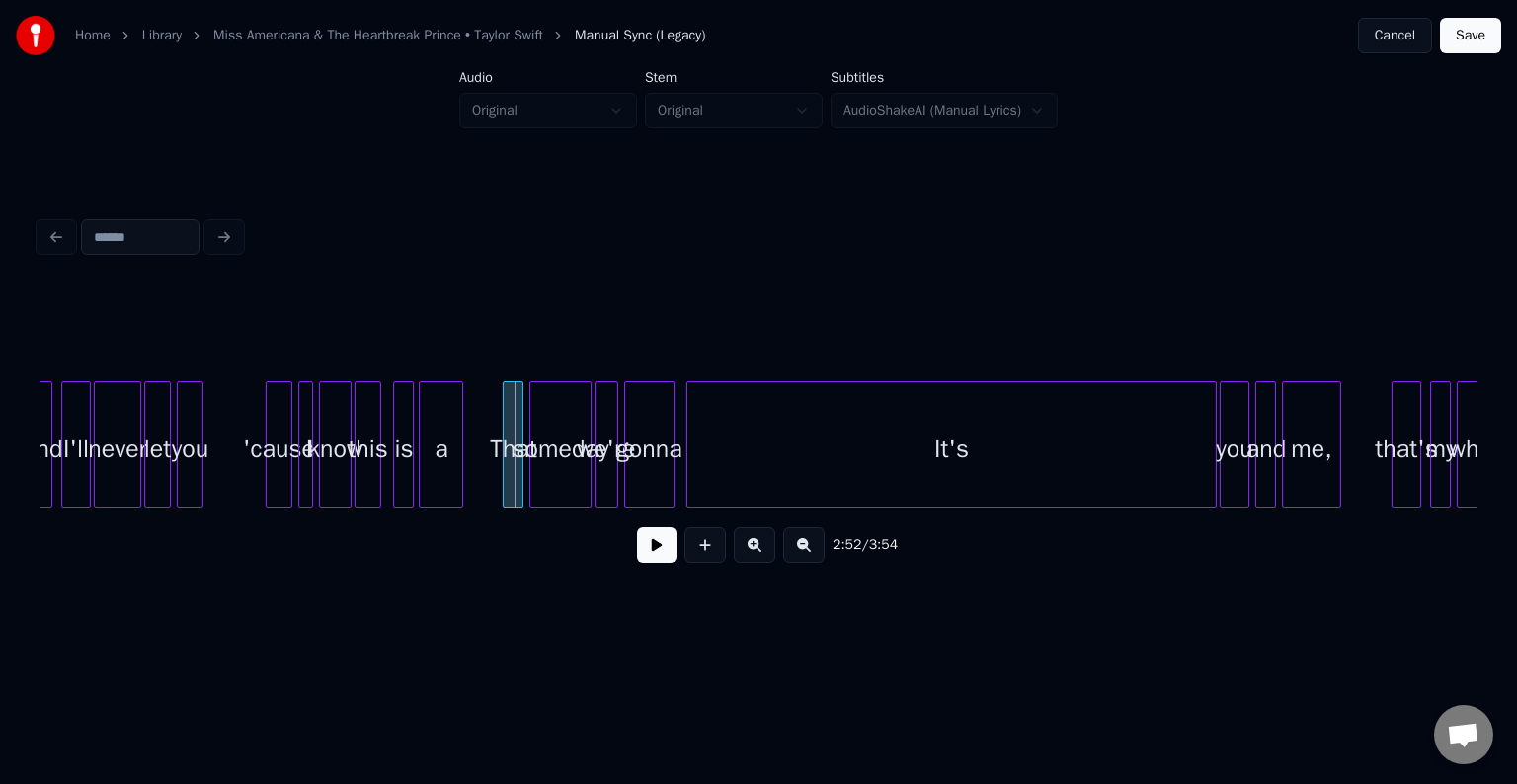click on "a" at bounding box center [440, 449] 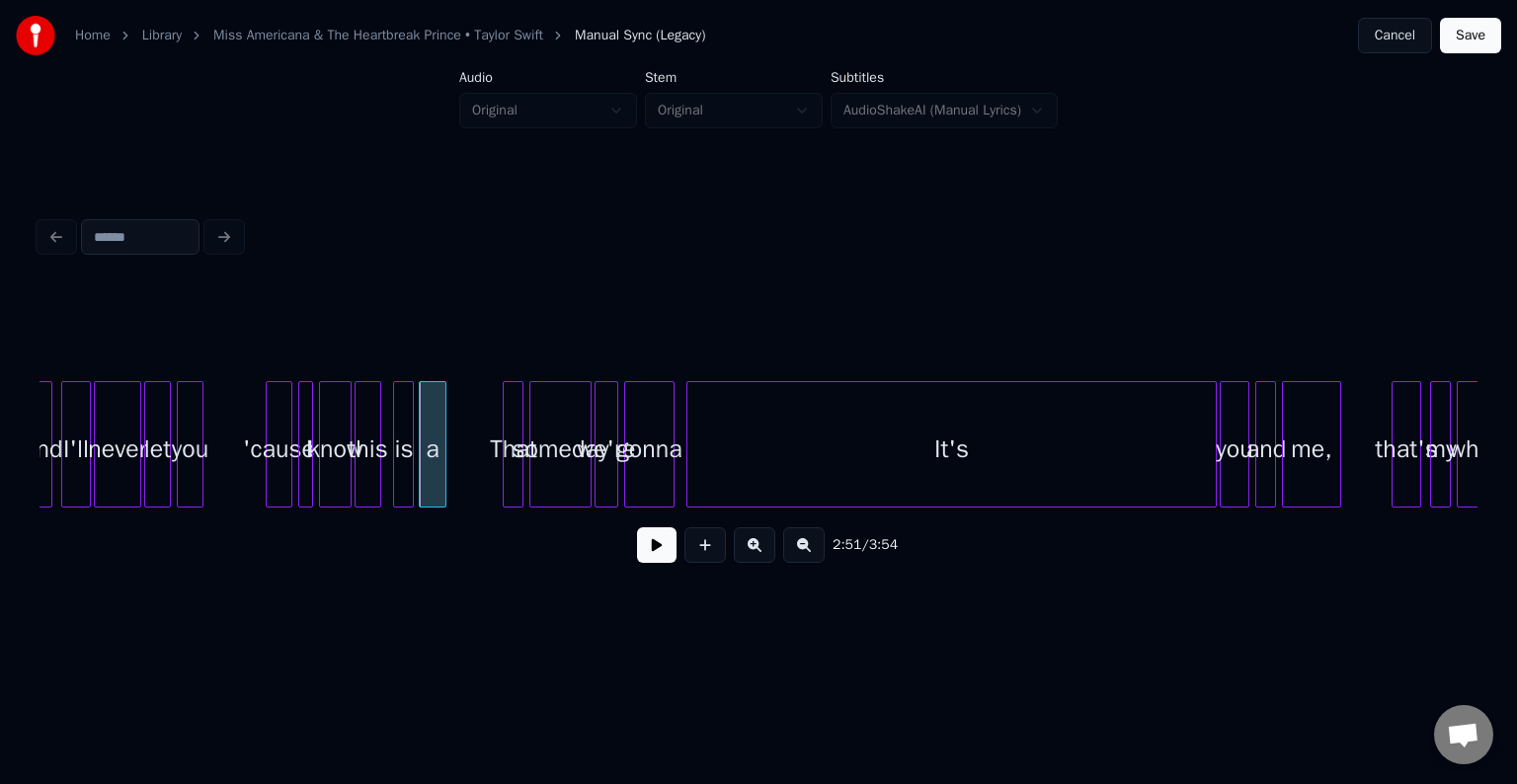 click at bounding box center [442, 444] 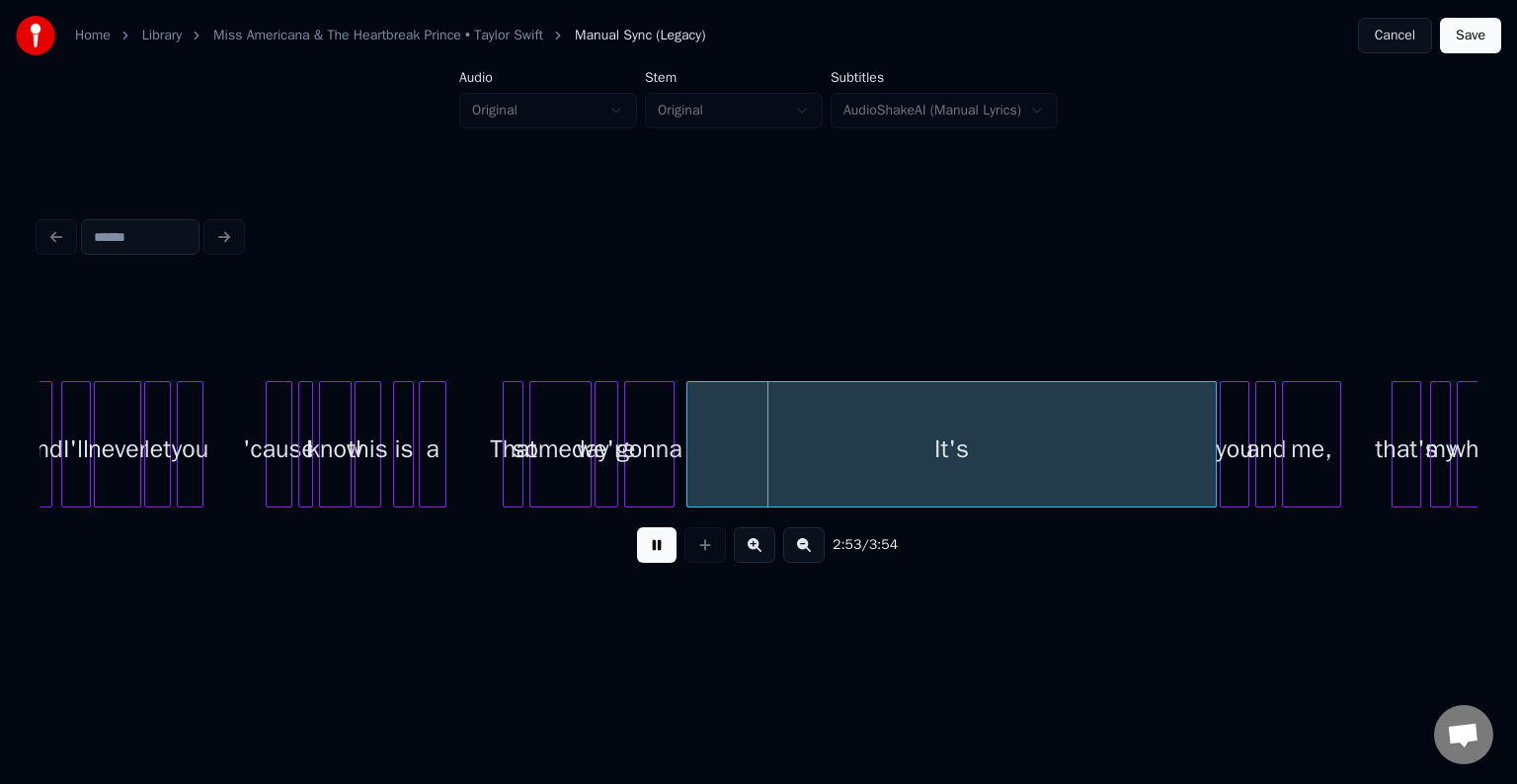 click at bounding box center [657, 545] 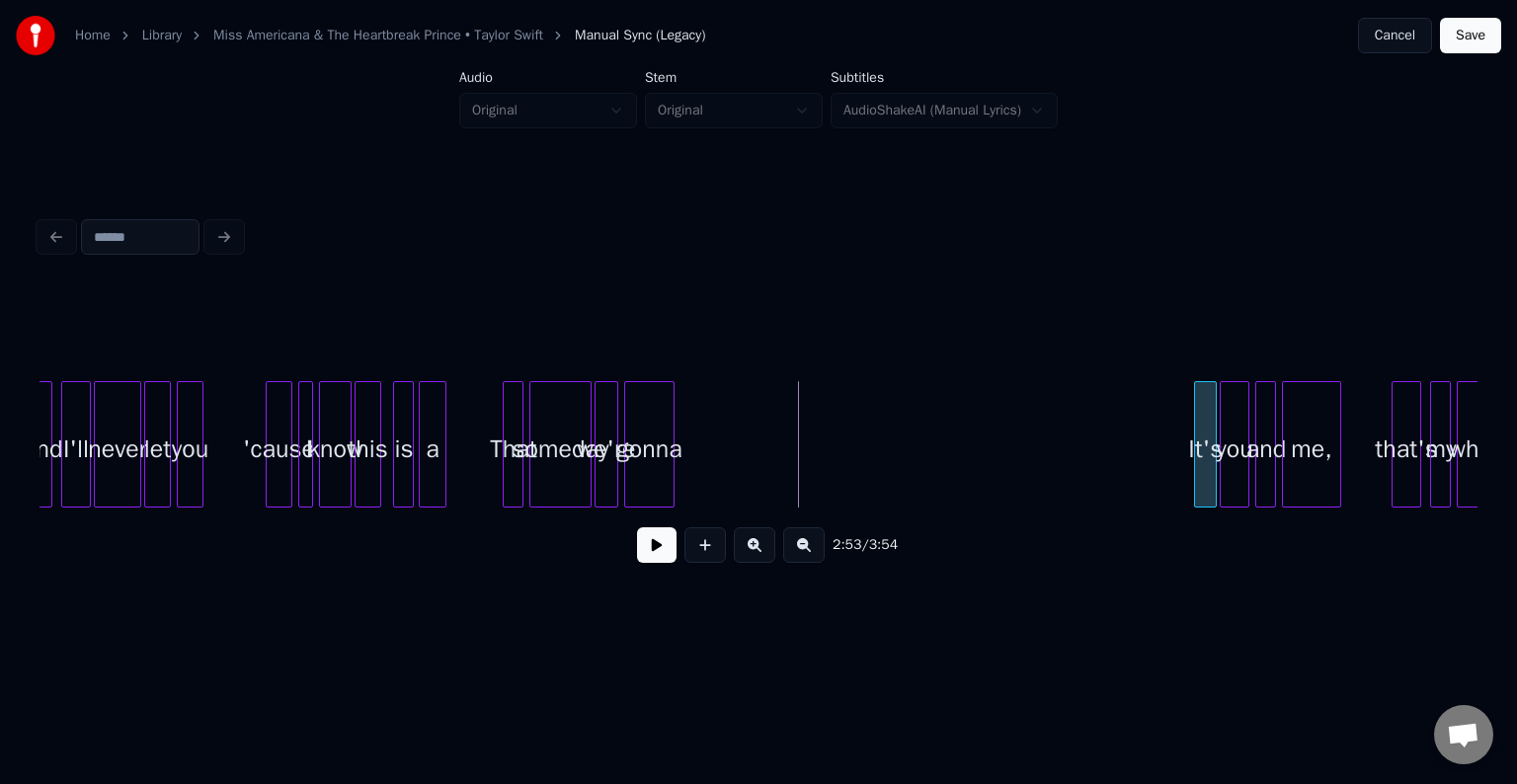 click at bounding box center (1198, 444) 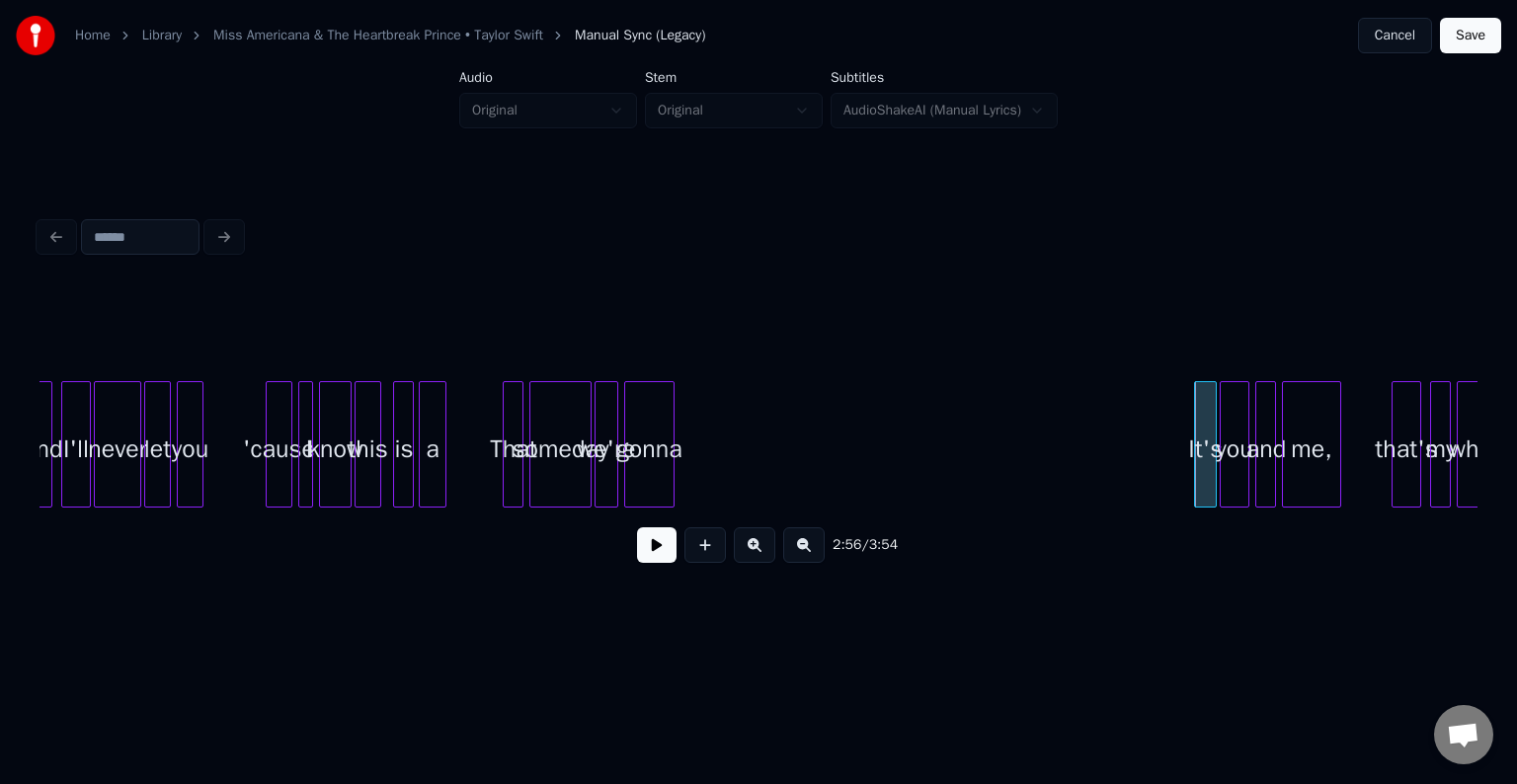 click at bounding box center [657, 545] 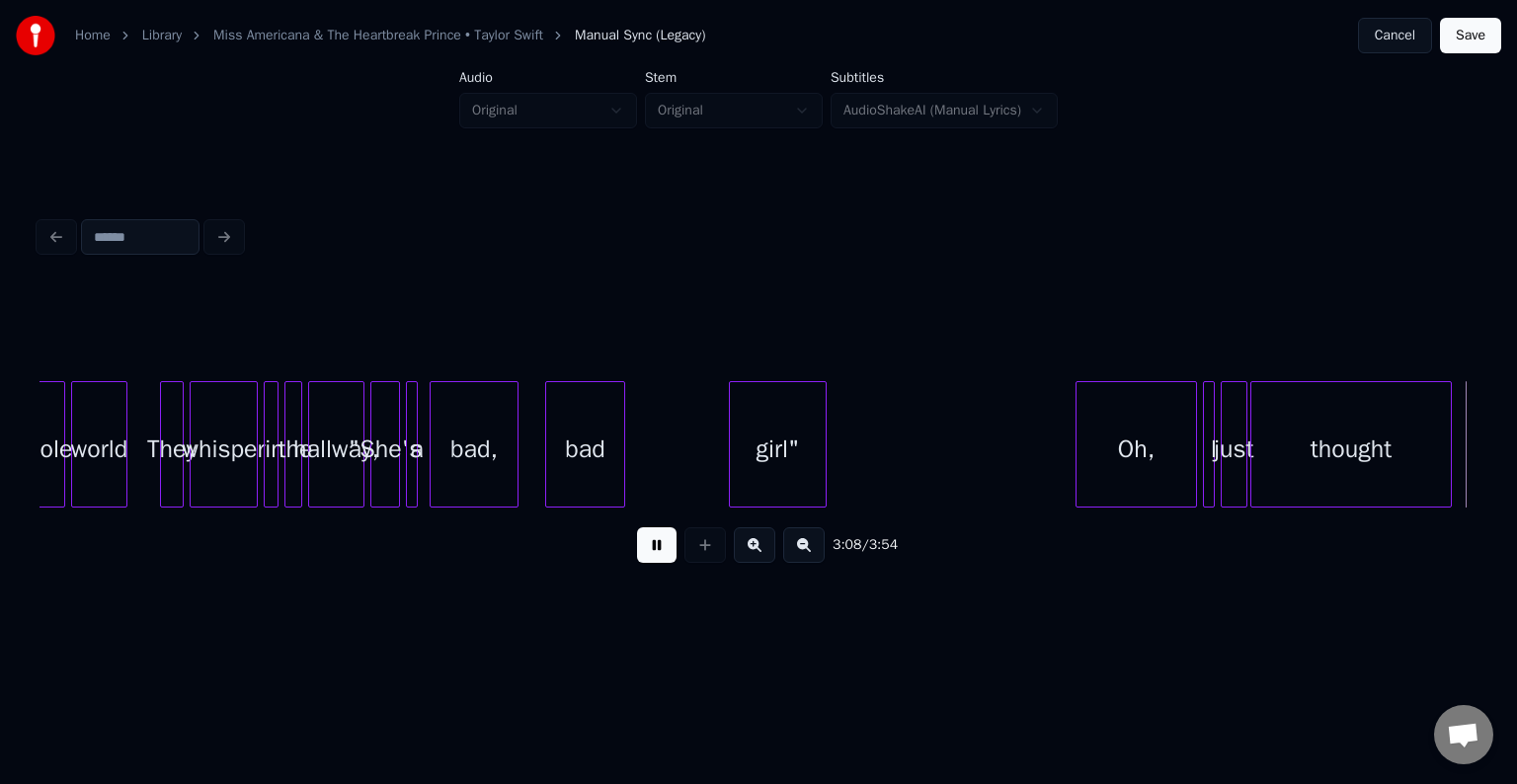 scroll, scrollTop: 0, scrollLeft: 27892, axis: horizontal 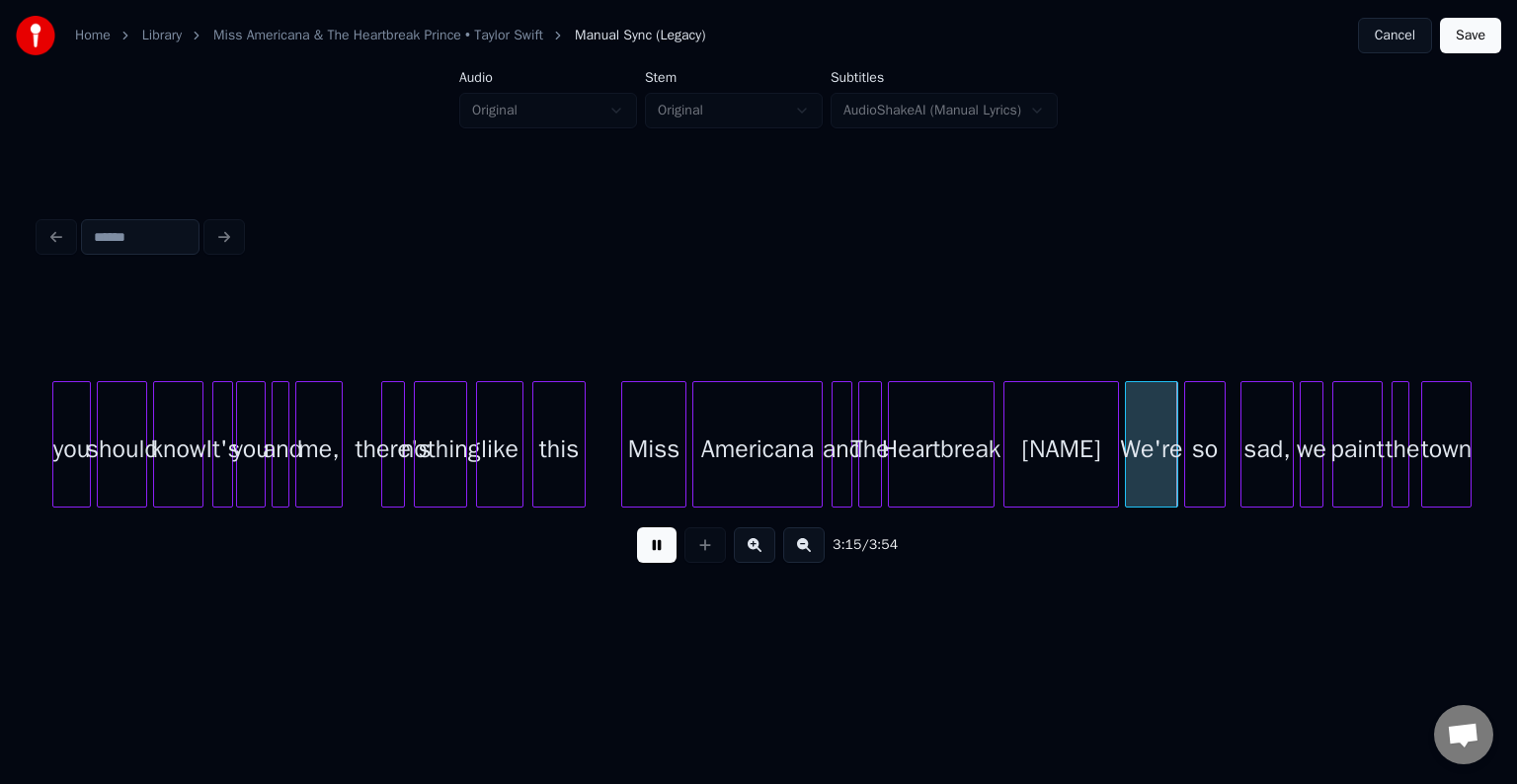 click at bounding box center [657, 545] 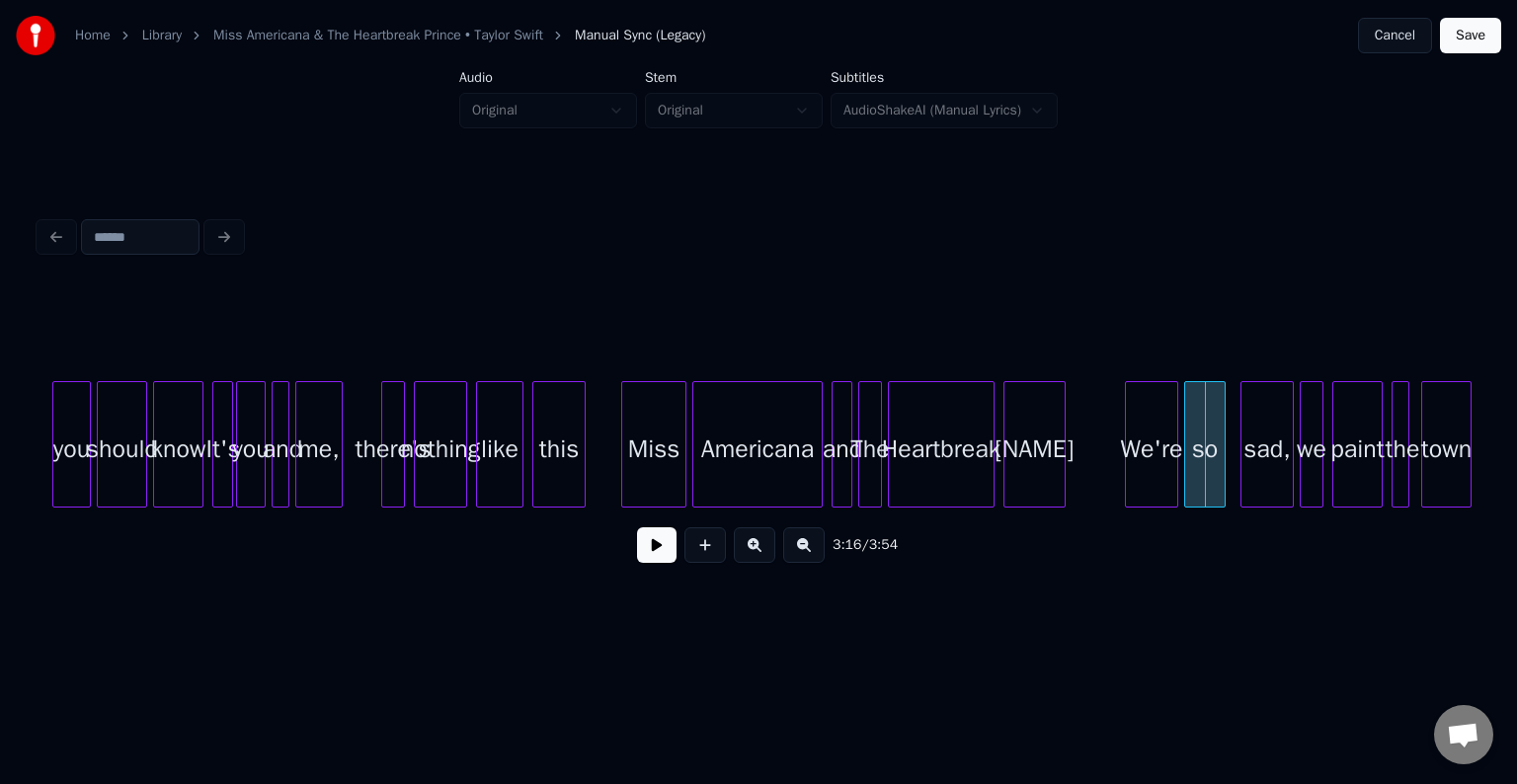 click at bounding box center (1062, 444) 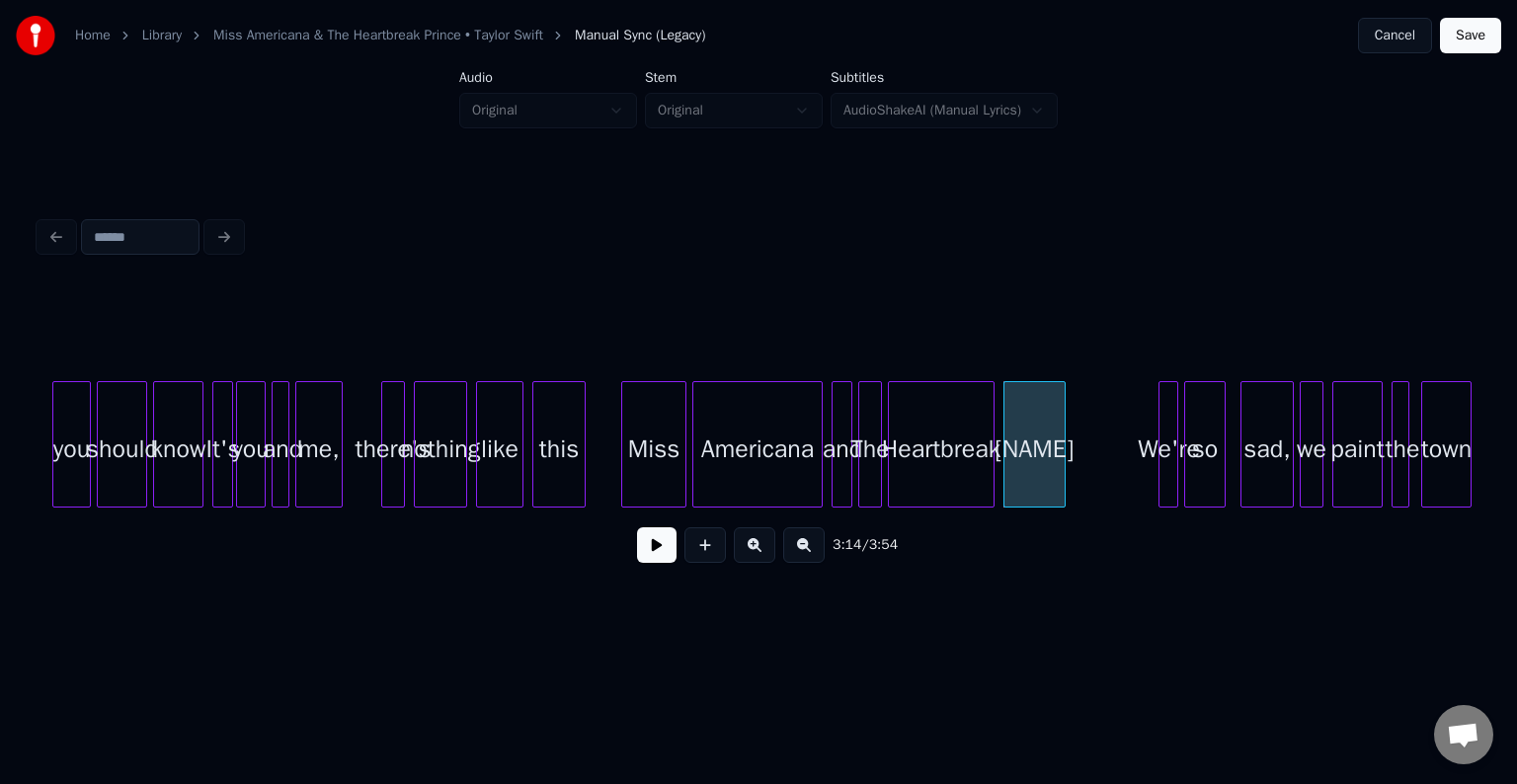 click at bounding box center (1162, 444) 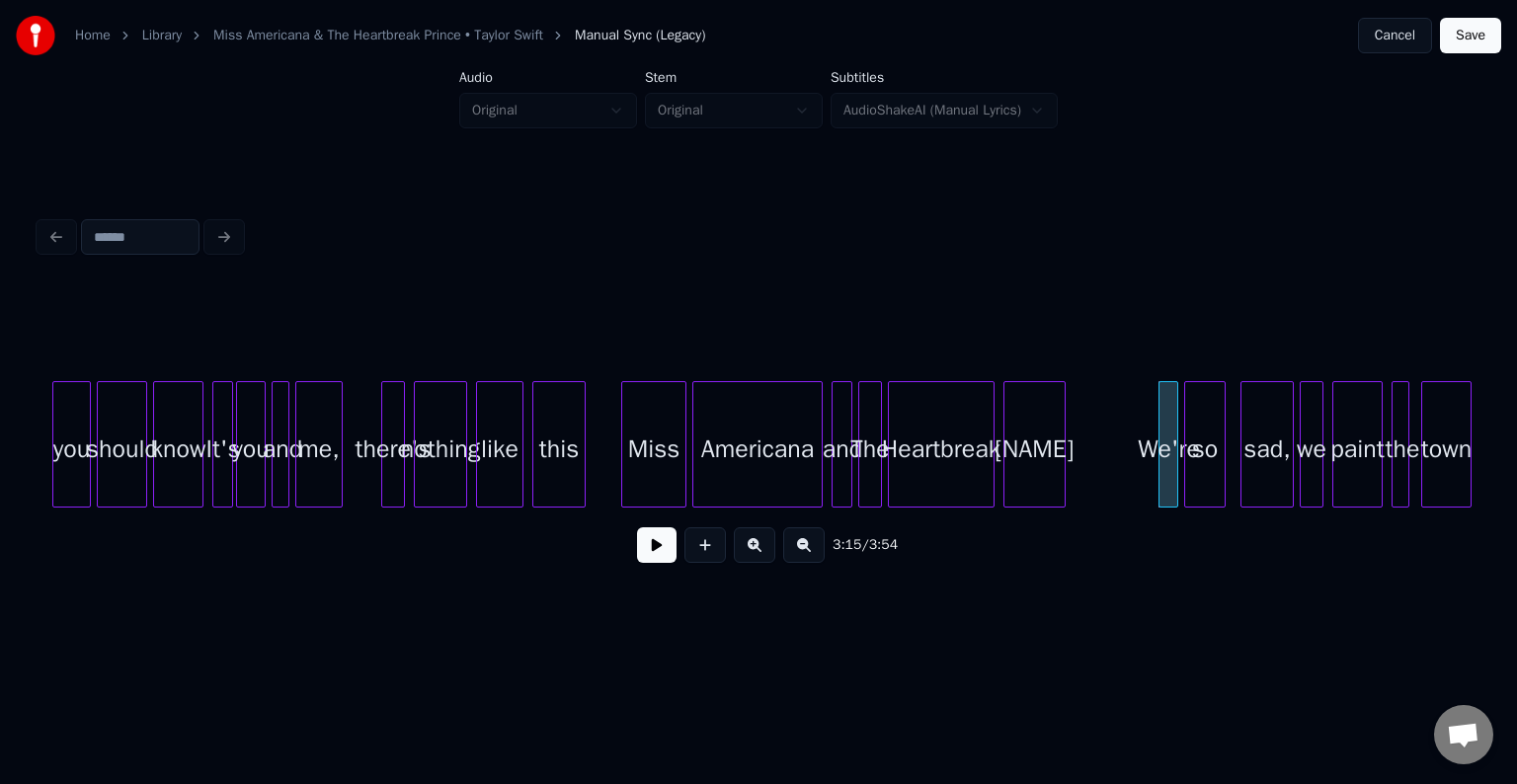 click at bounding box center (657, 545) 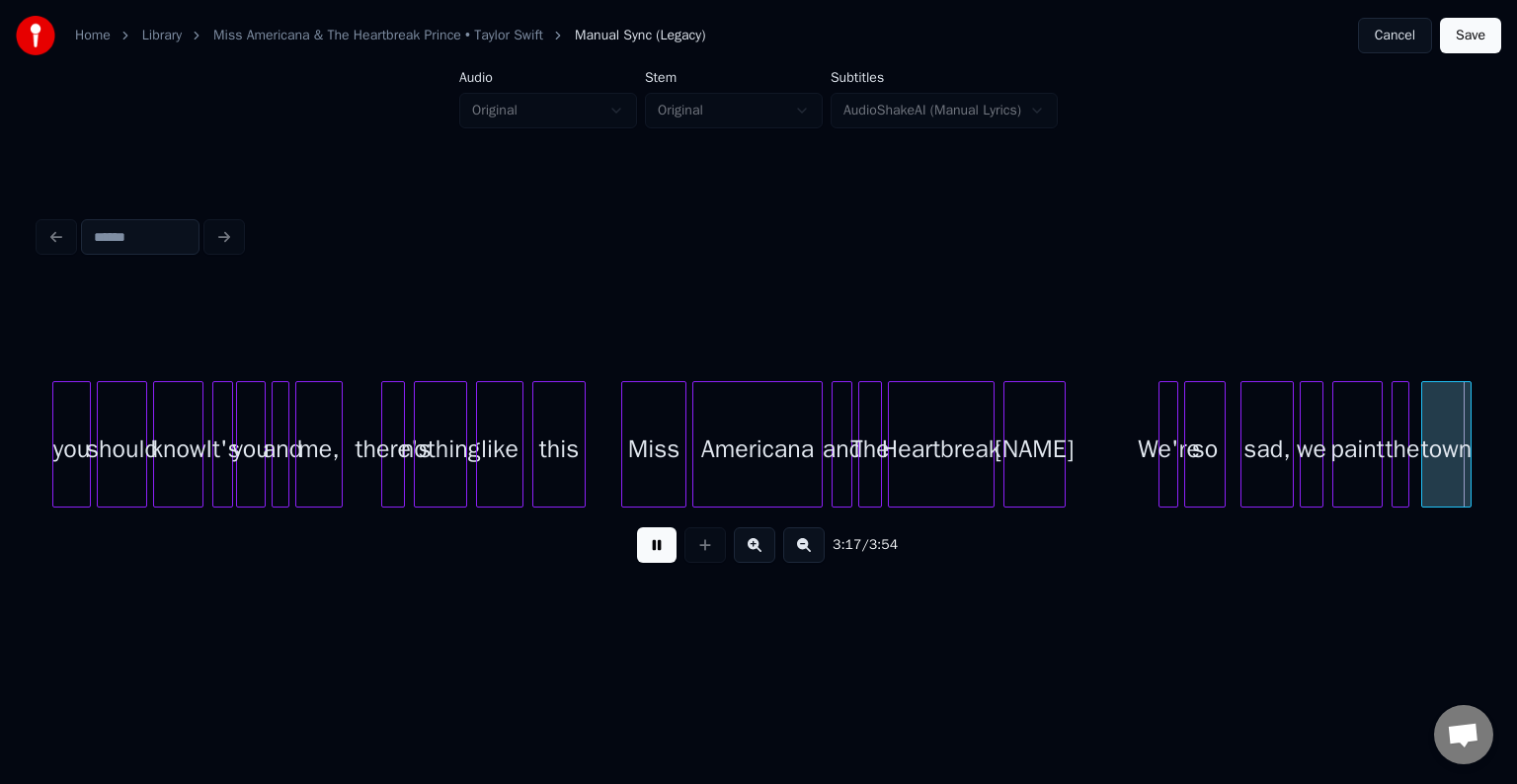 scroll, scrollTop: 0, scrollLeft: 29333, axis: horizontal 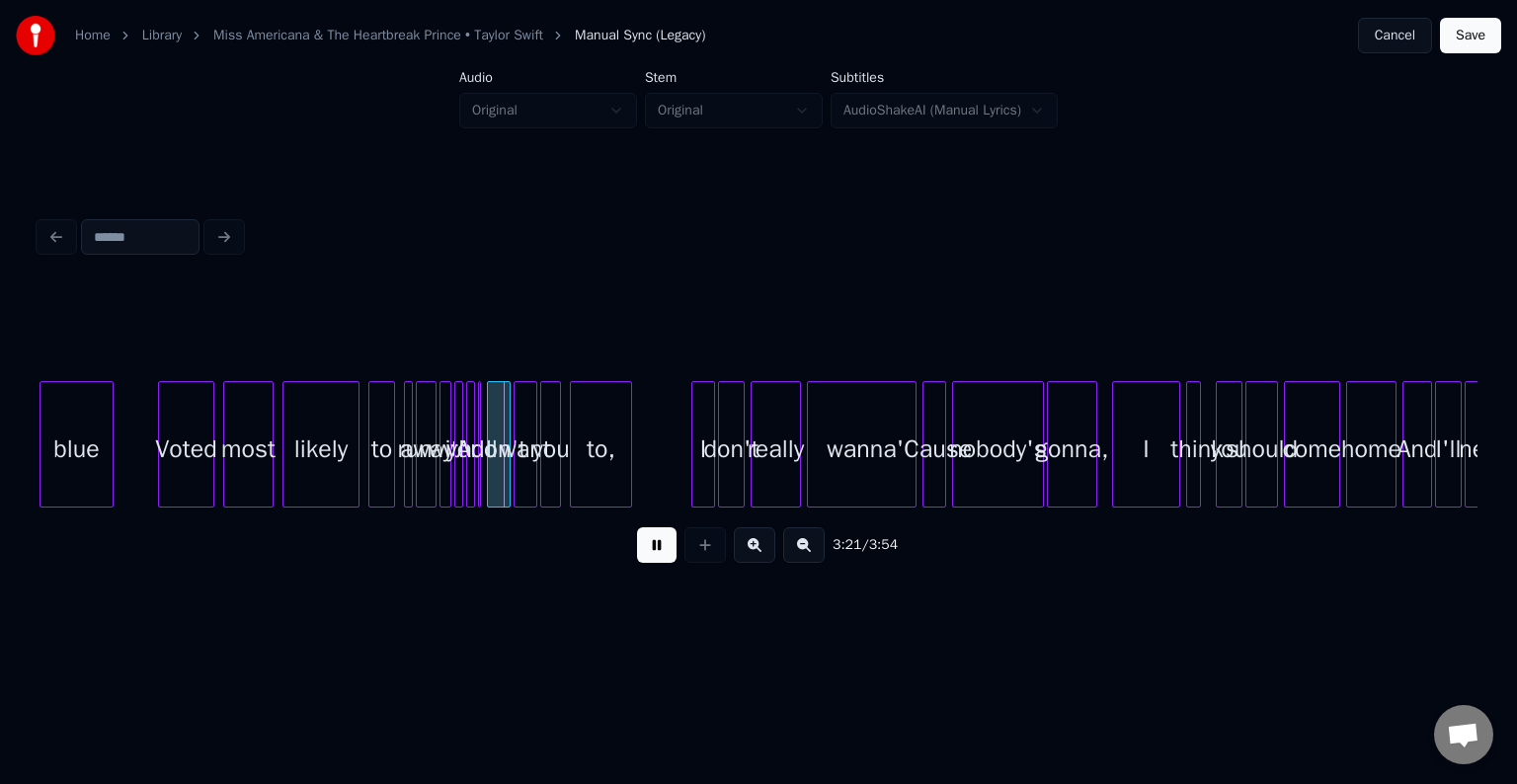 drag, startPoint x: 654, startPoint y: 555, endPoint x: 599, endPoint y: 505, distance: 74.33034 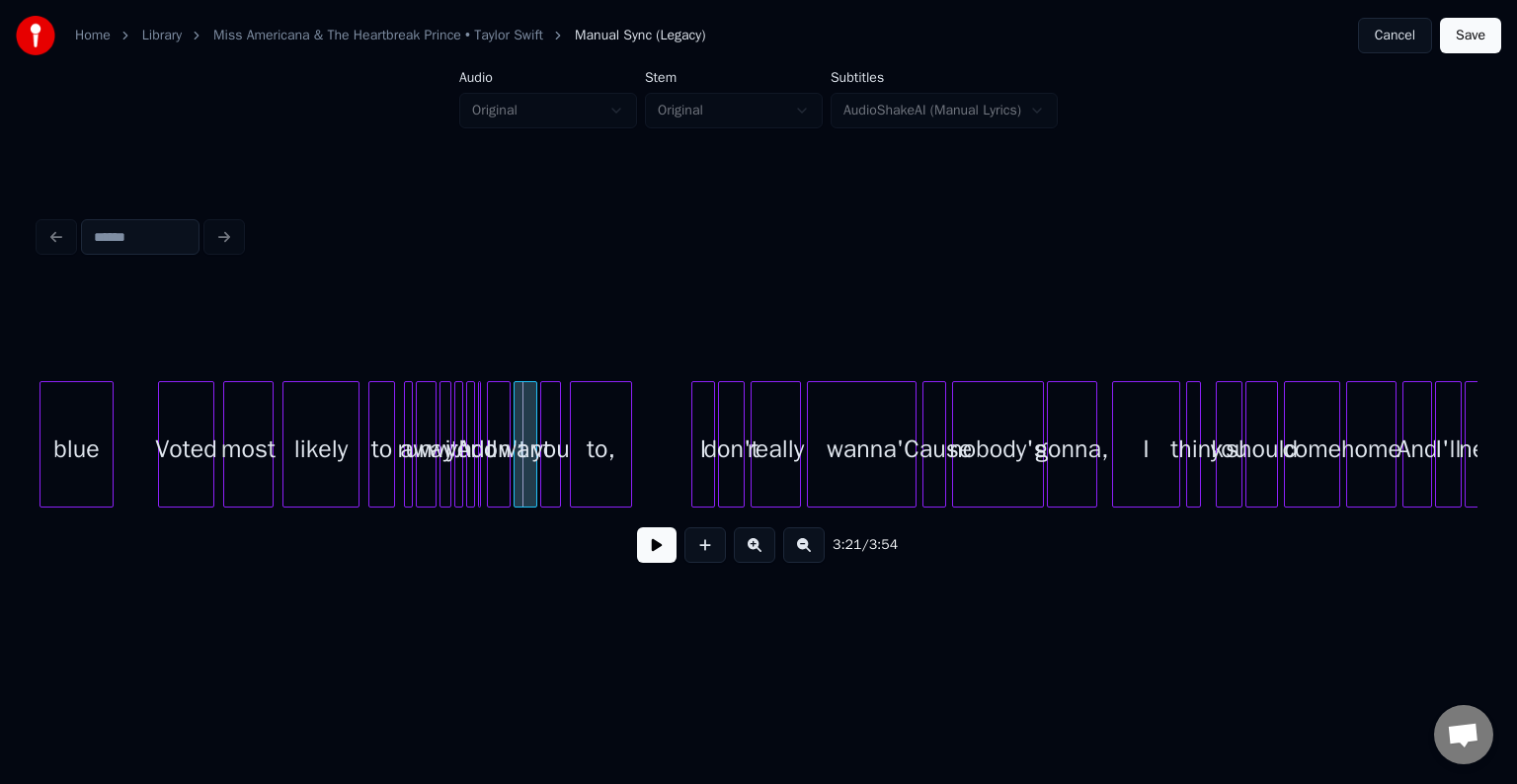 click at bounding box center (420, 444) 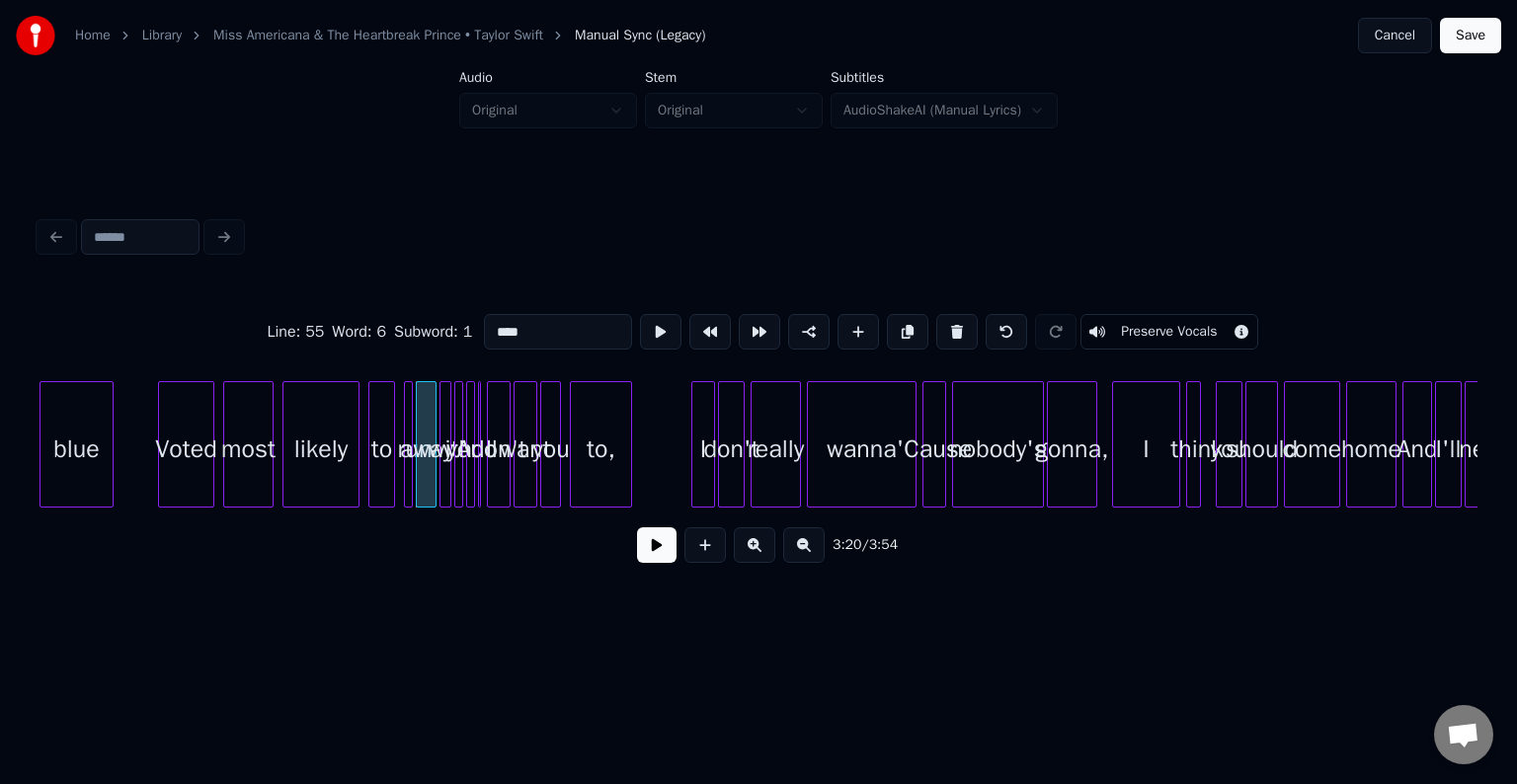 click at bounding box center [447, 444] 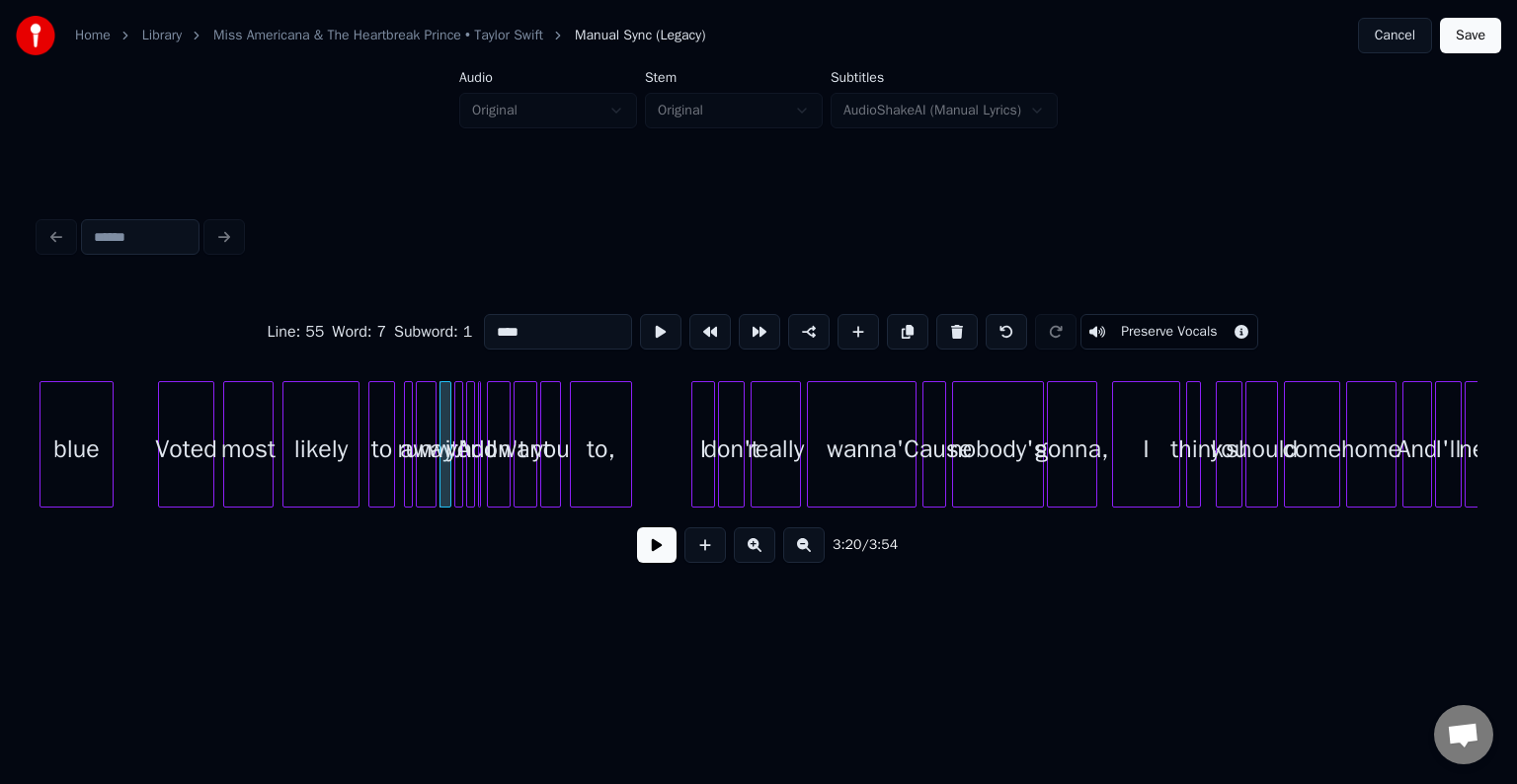 click at bounding box center (471, 444) 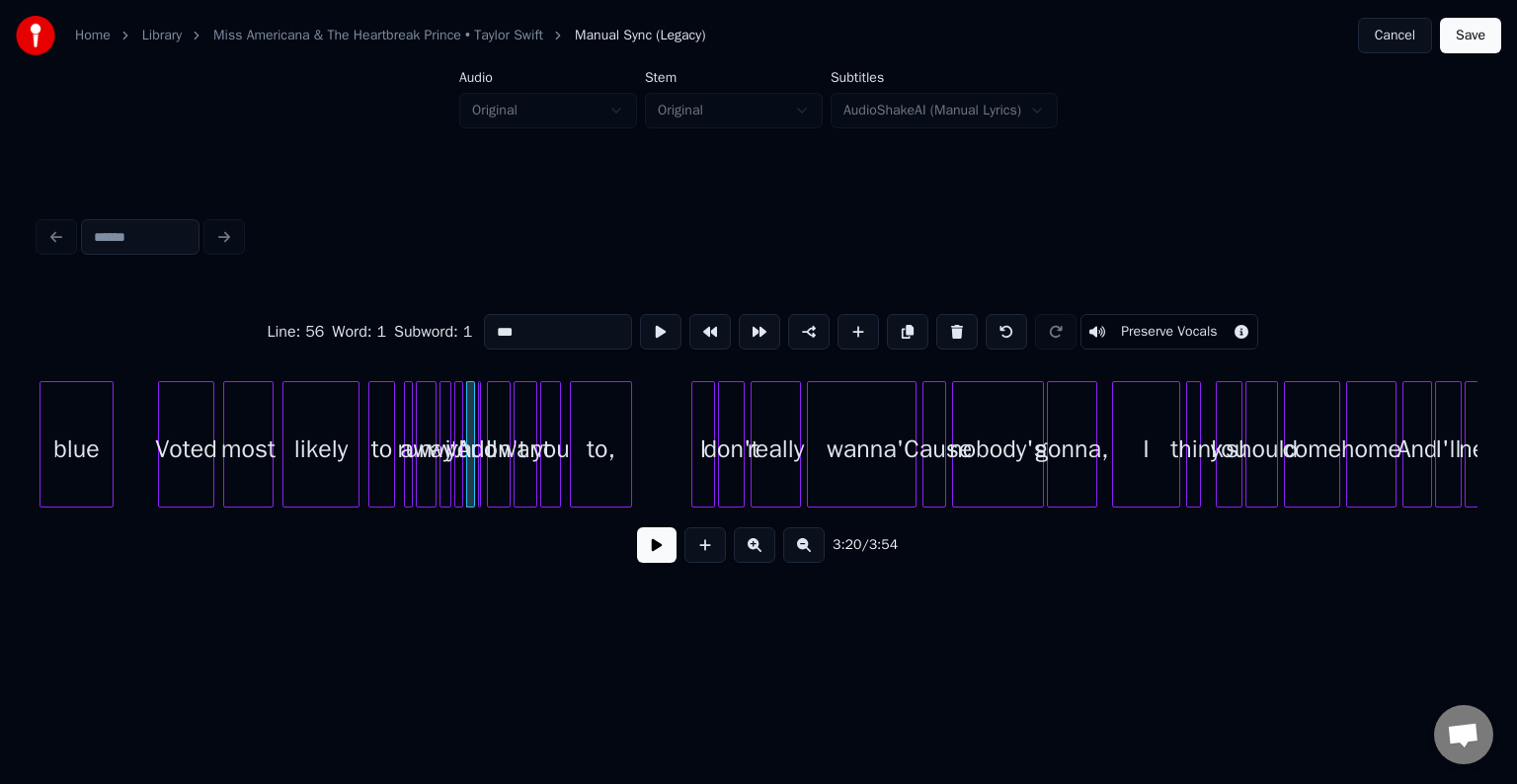 click at bounding box center [657, 545] 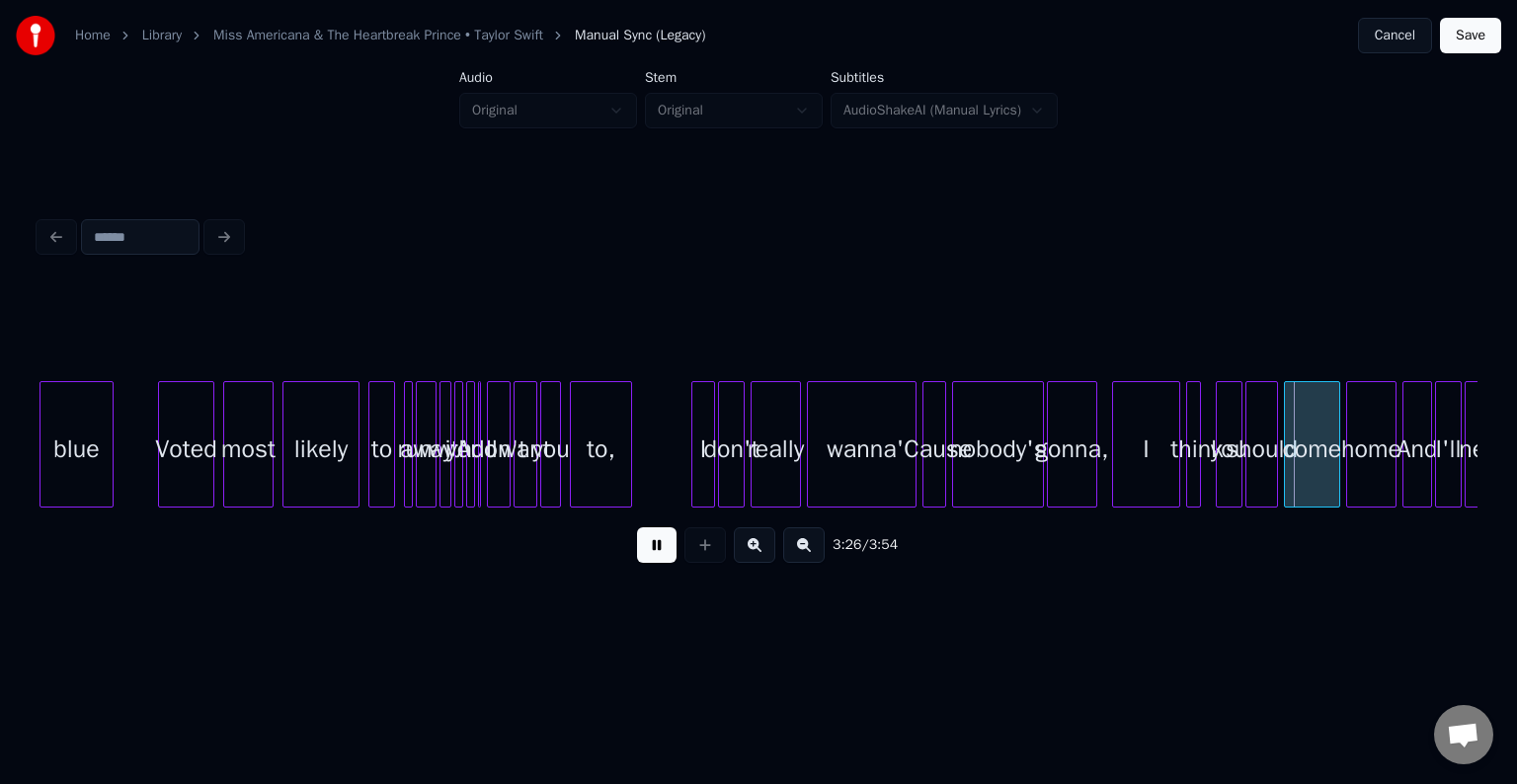 click at bounding box center [657, 545] 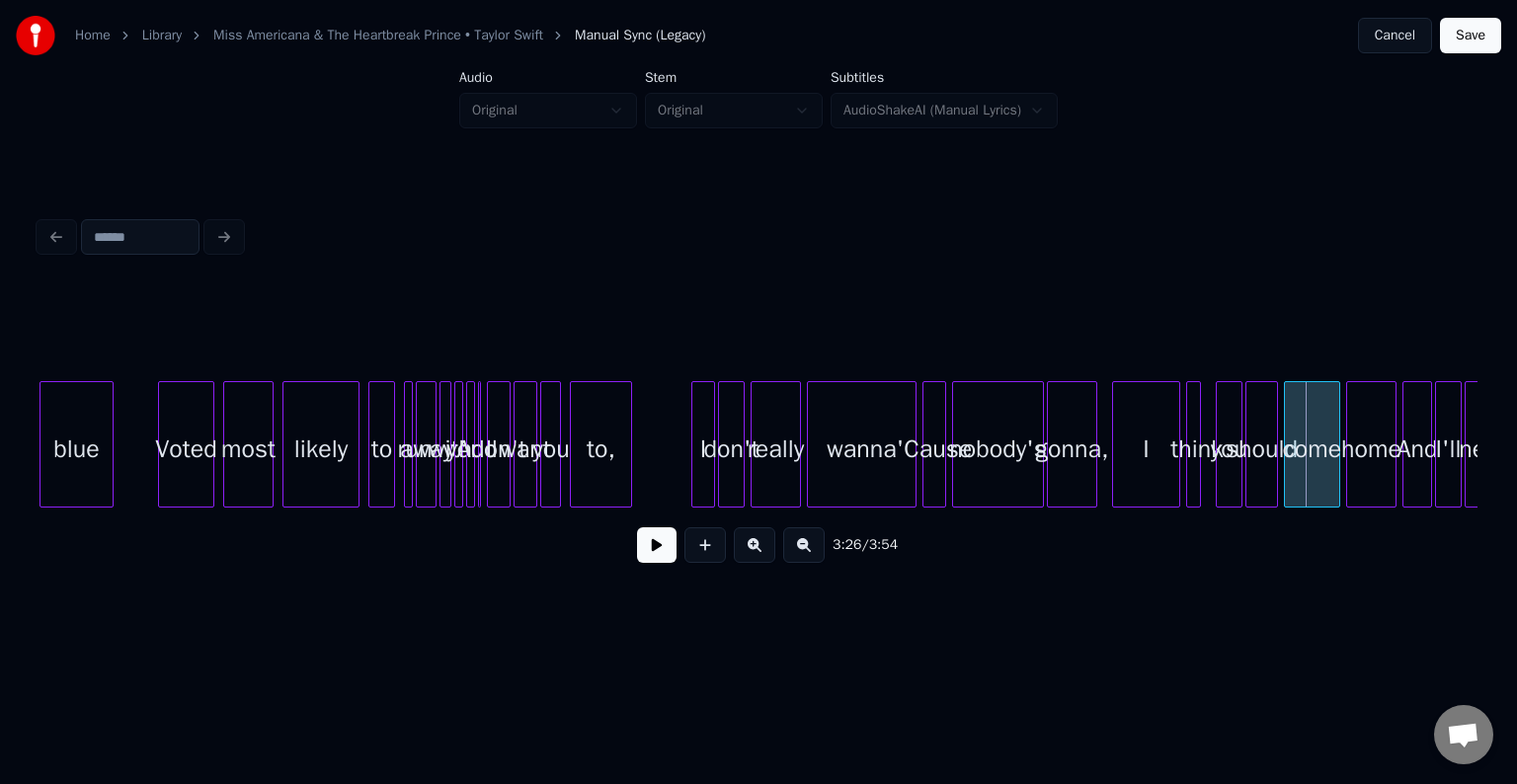 click on "to" at bounding box center (381, 449) 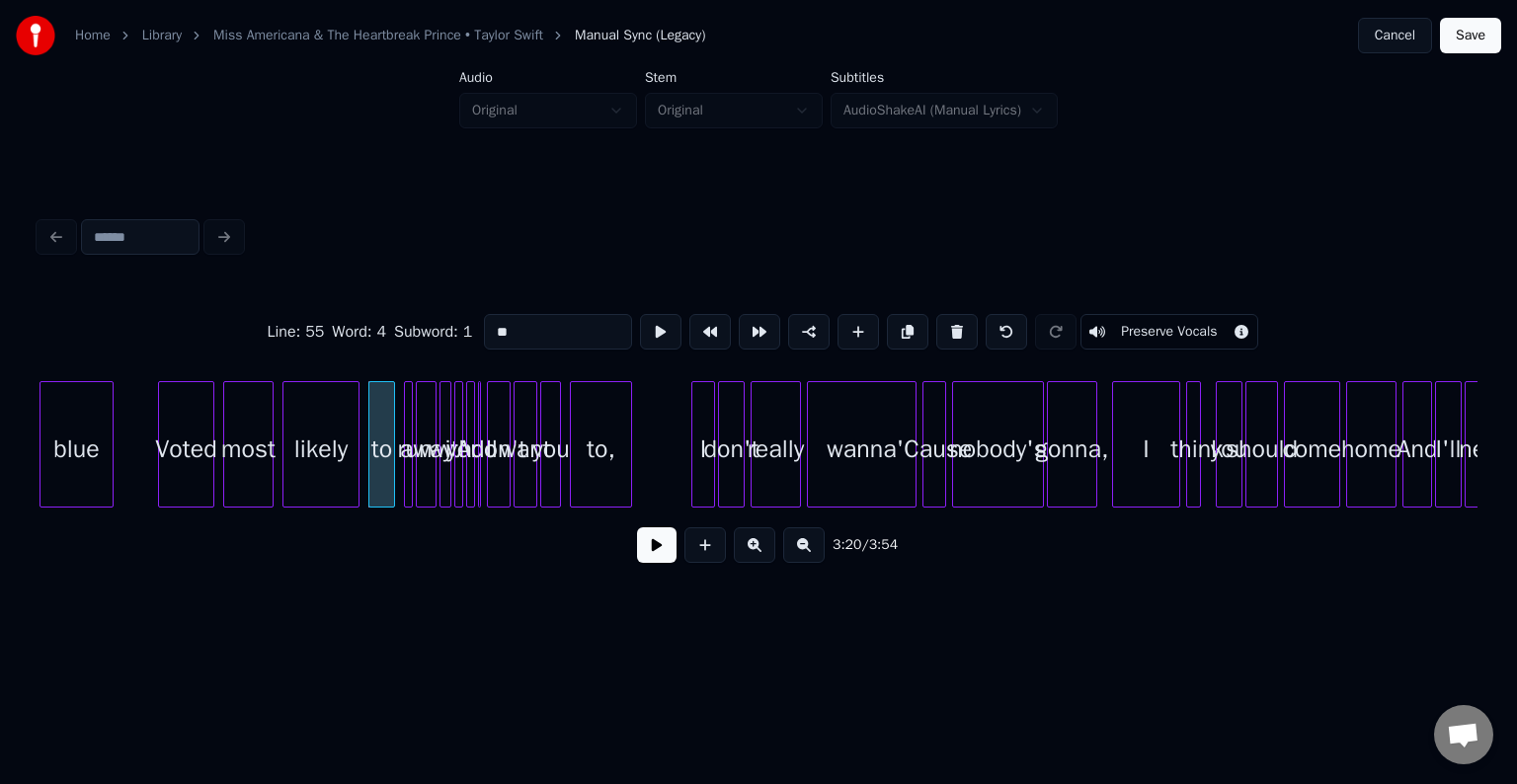 click at bounding box center (657, 545) 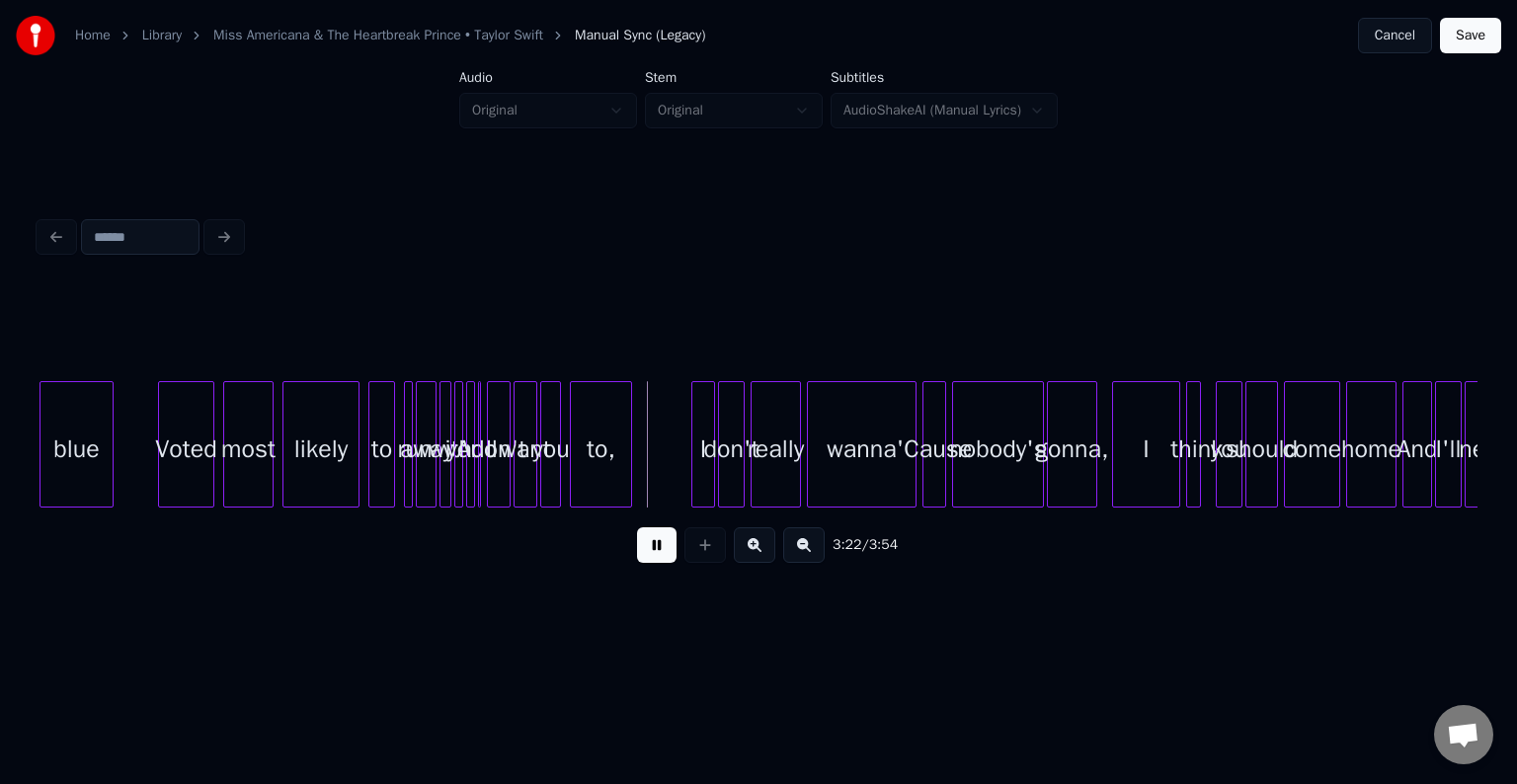 click at bounding box center (657, 545) 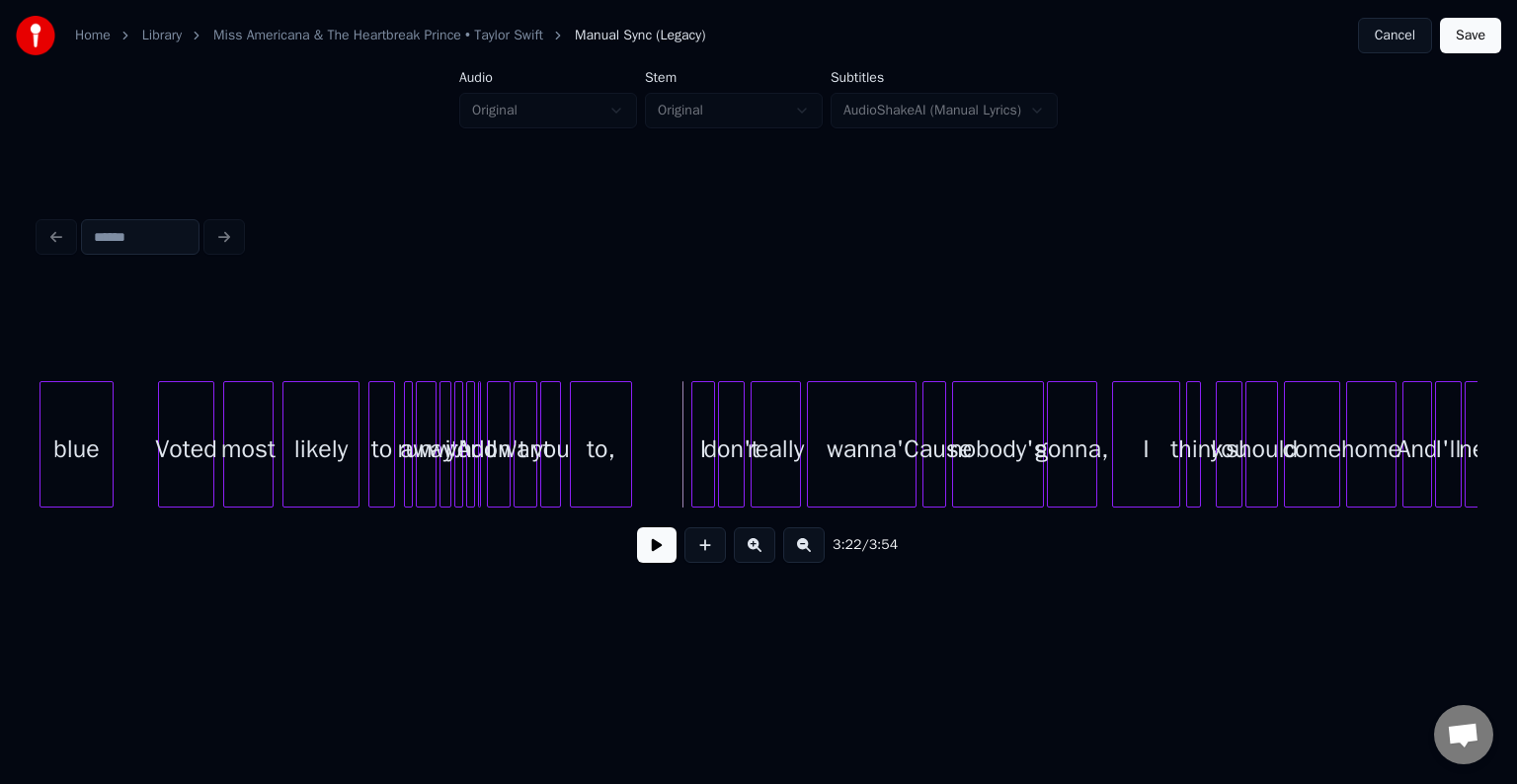 click on "to," at bounding box center (600, 449) 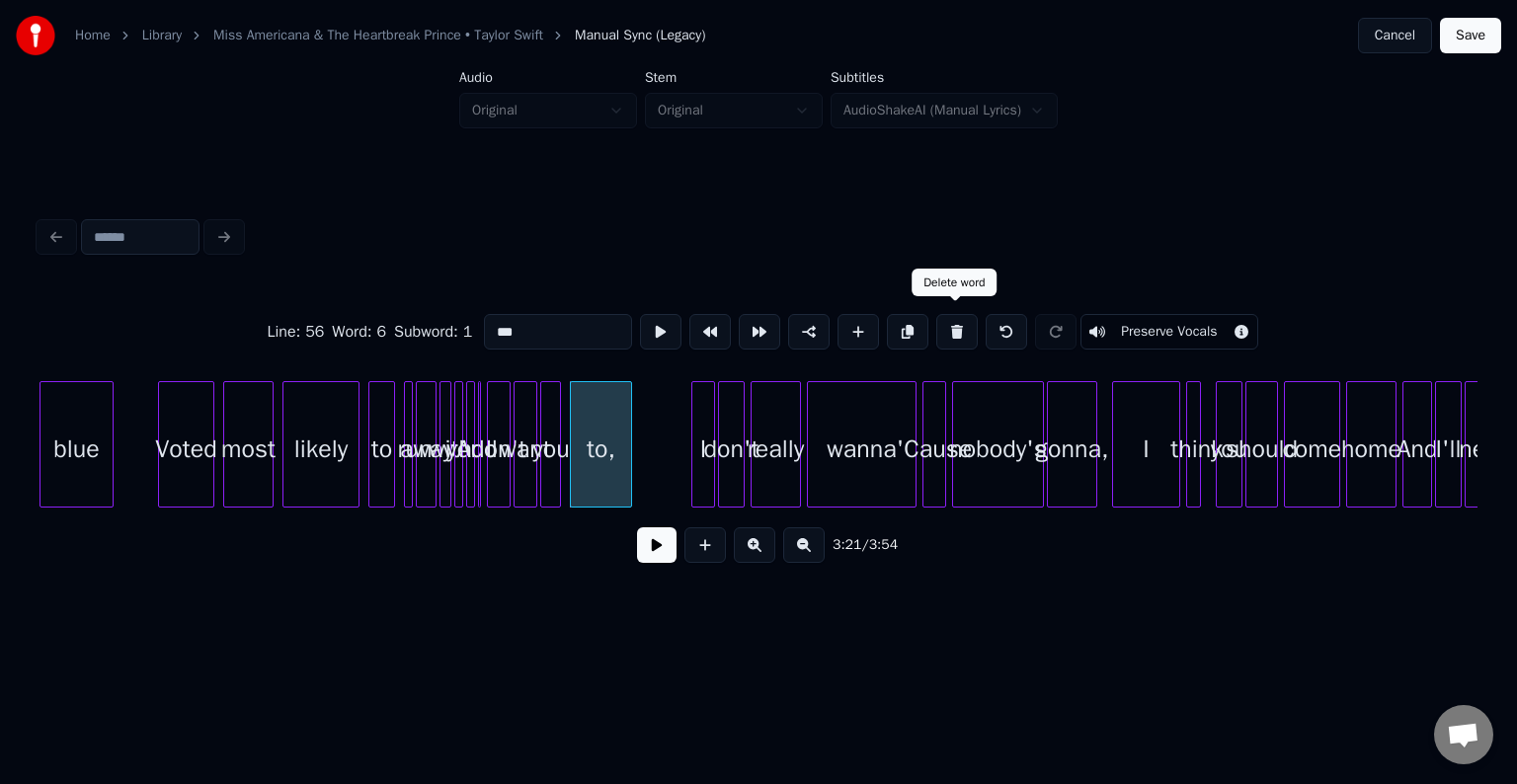 click at bounding box center (957, 332) 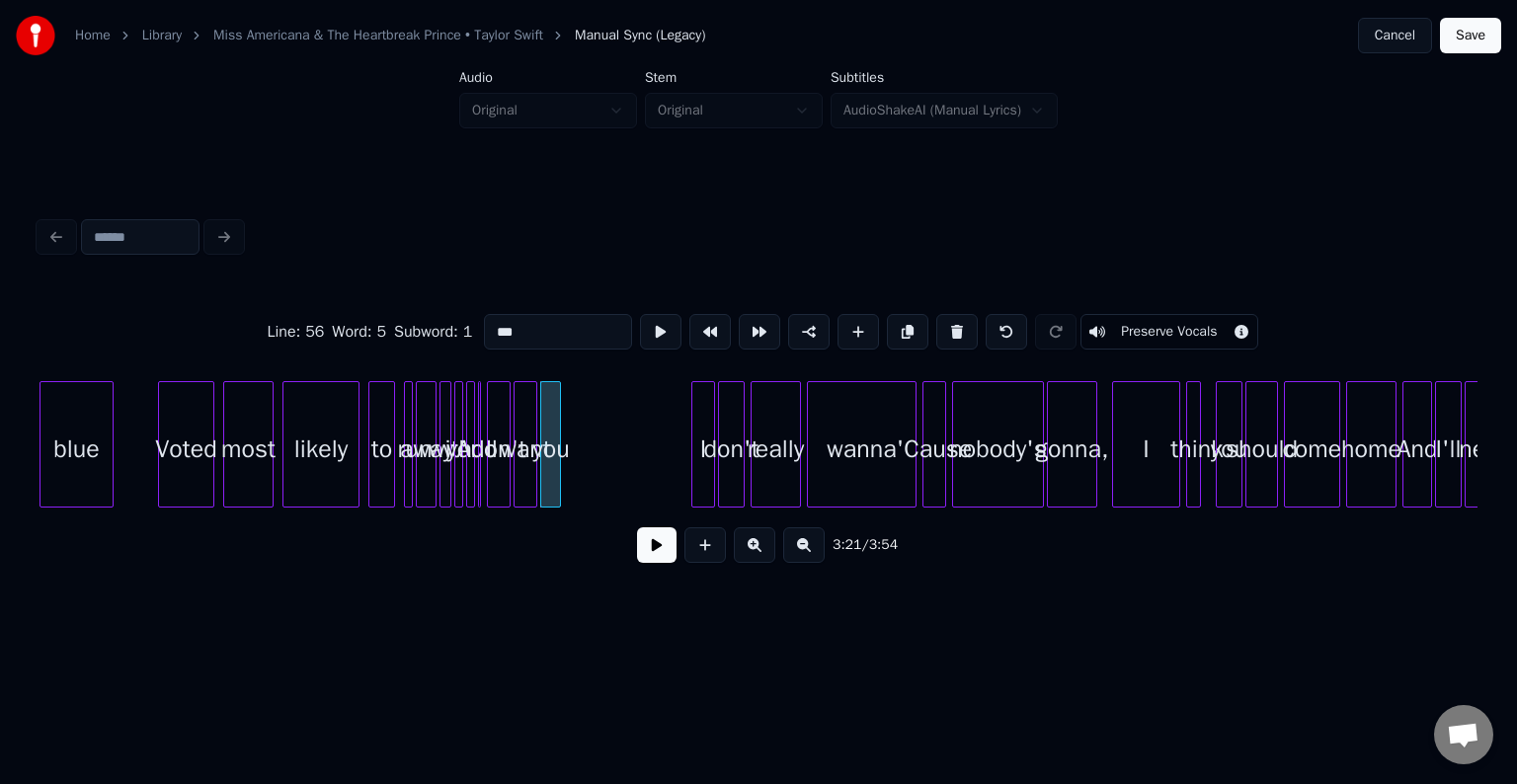 click at bounding box center [957, 332] 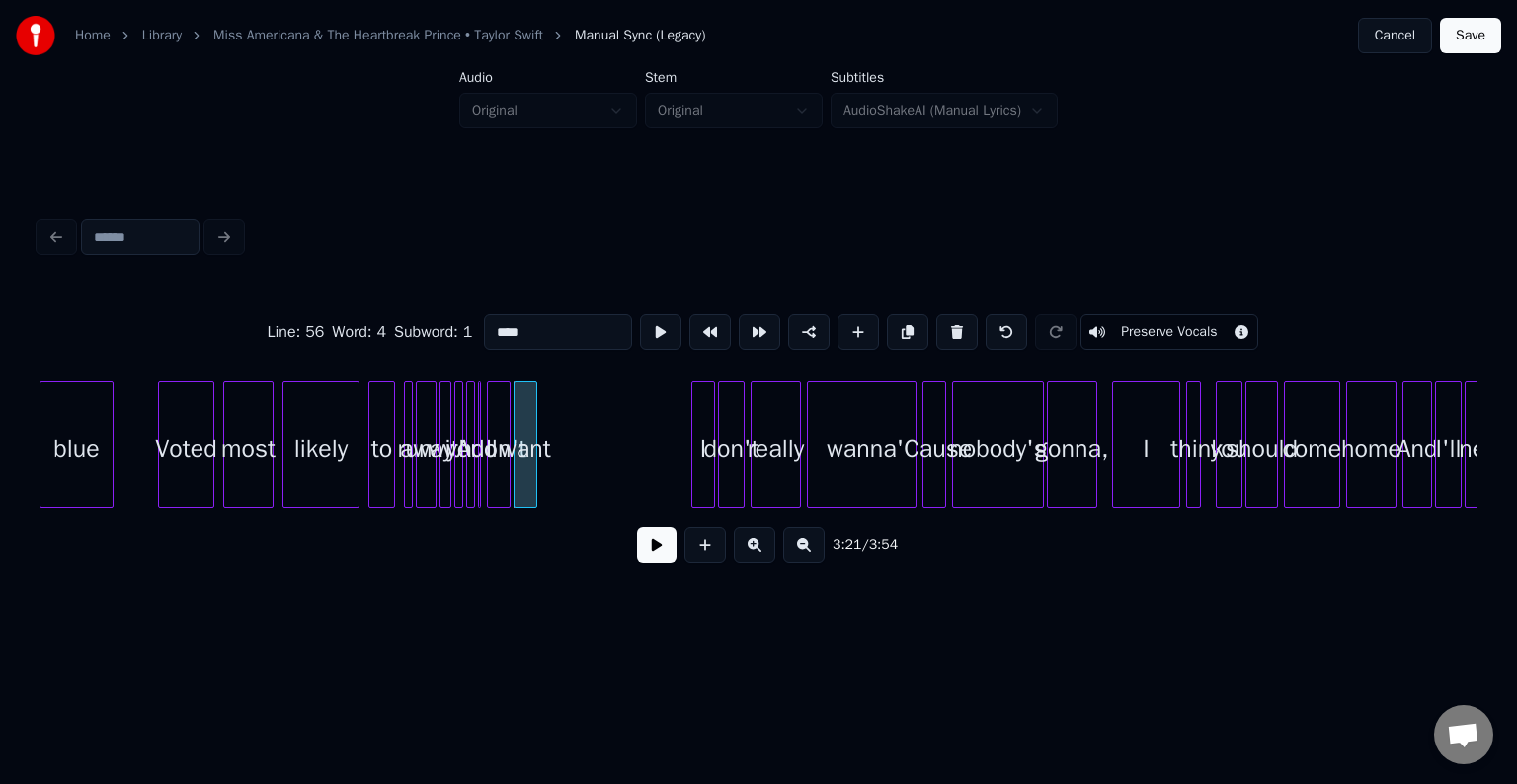click at bounding box center [957, 332] 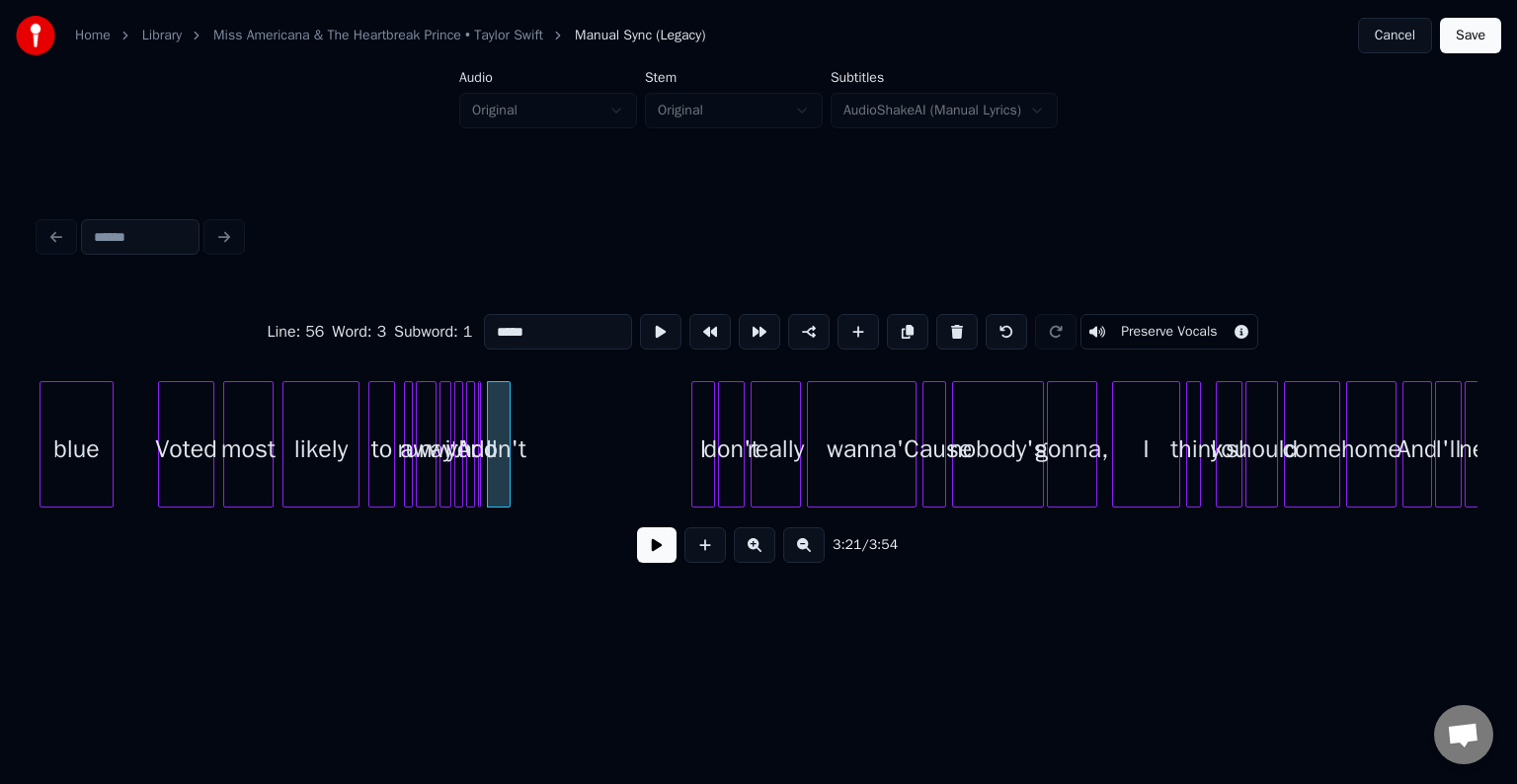 click at bounding box center [957, 332] 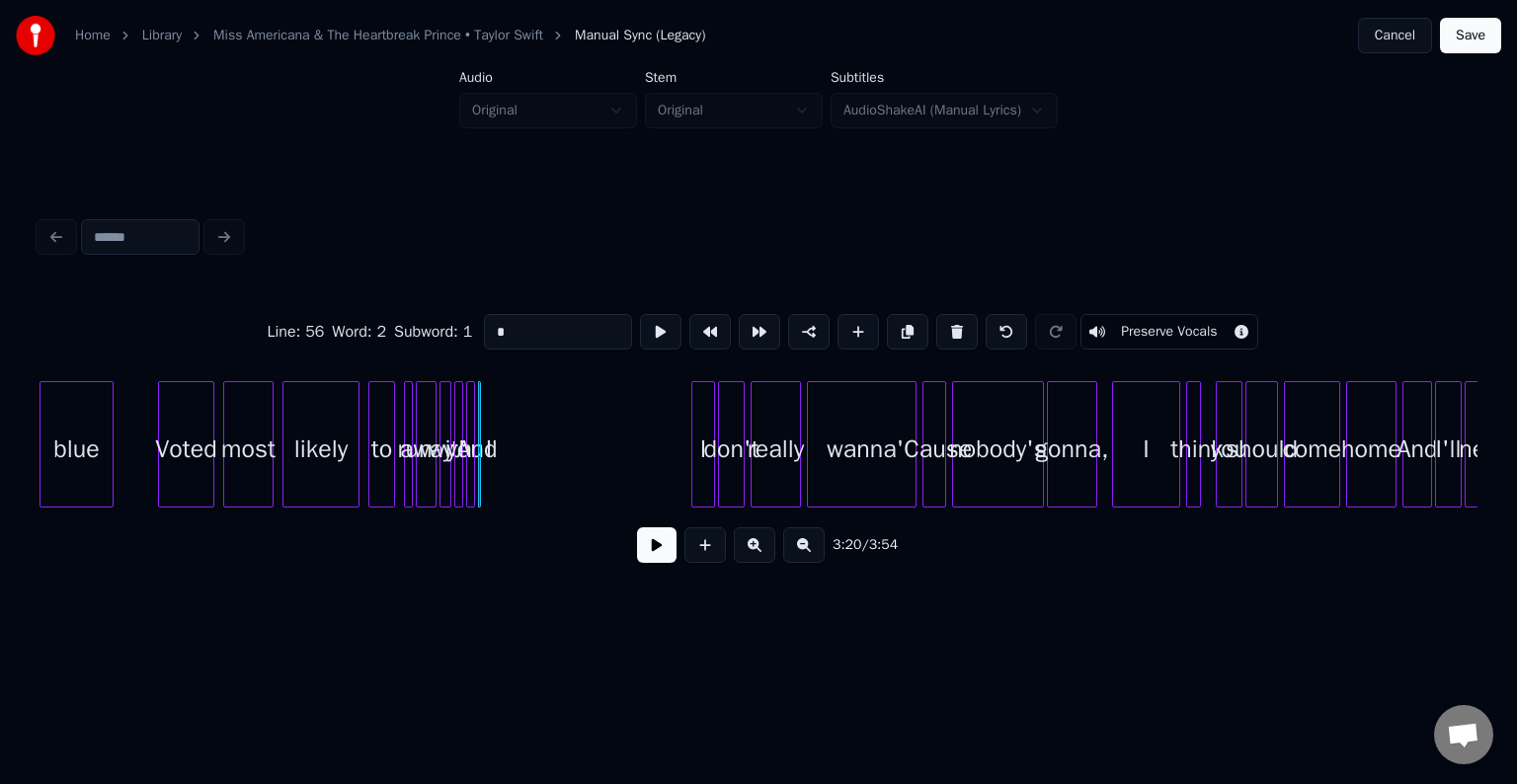 click at bounding box center [957, 332] 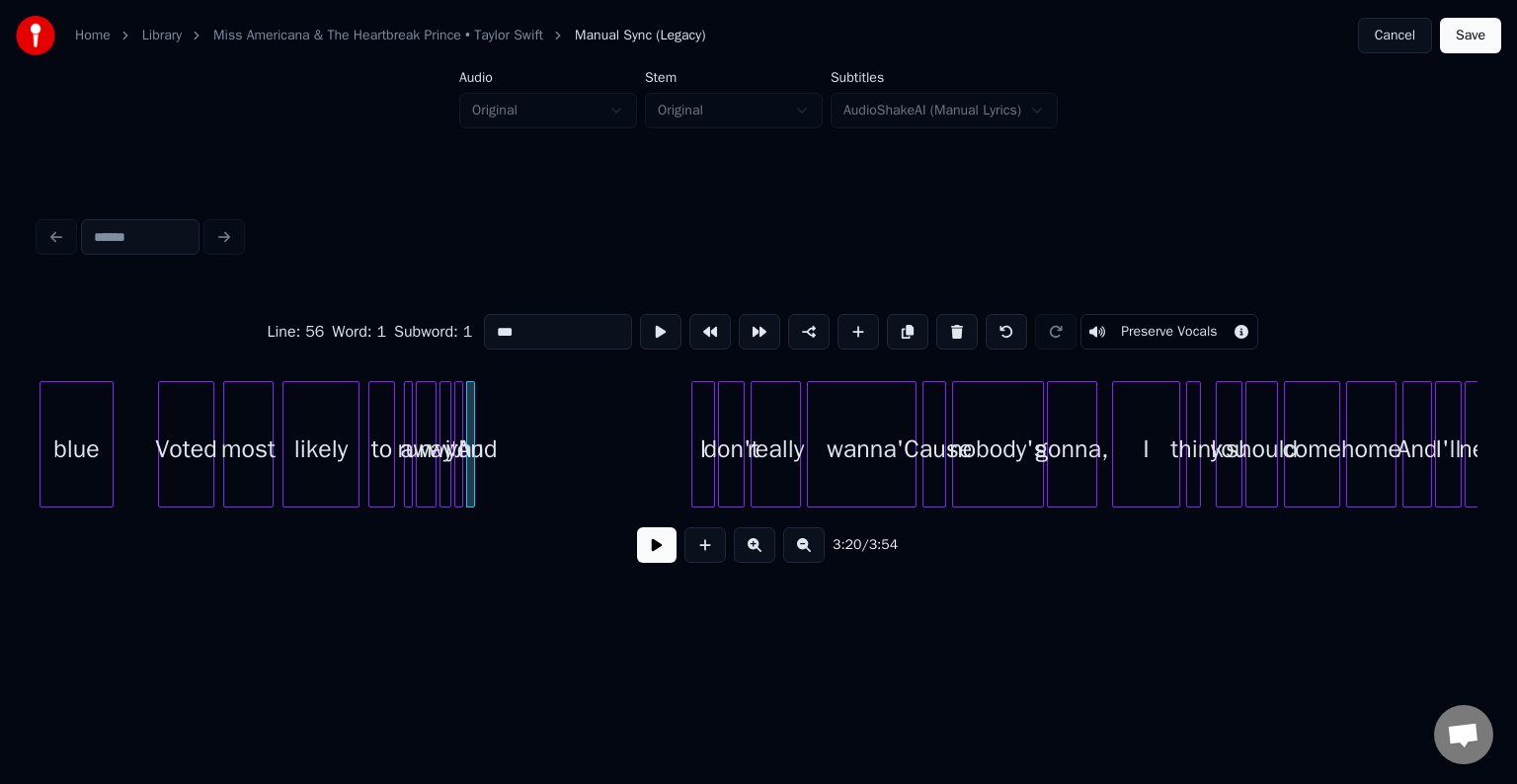 click at bounding box center (957, 332) 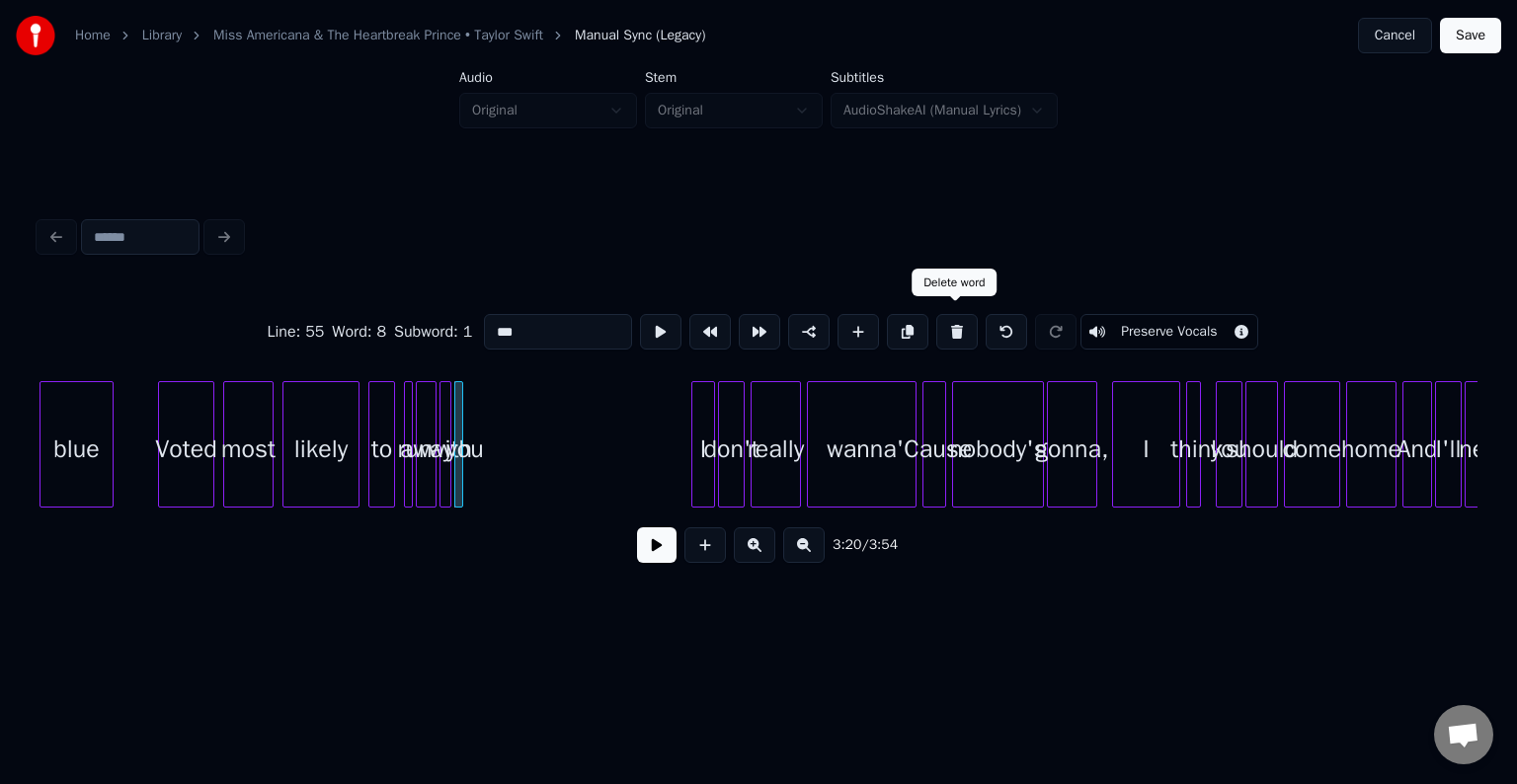 click at bounding box center (957, 332) 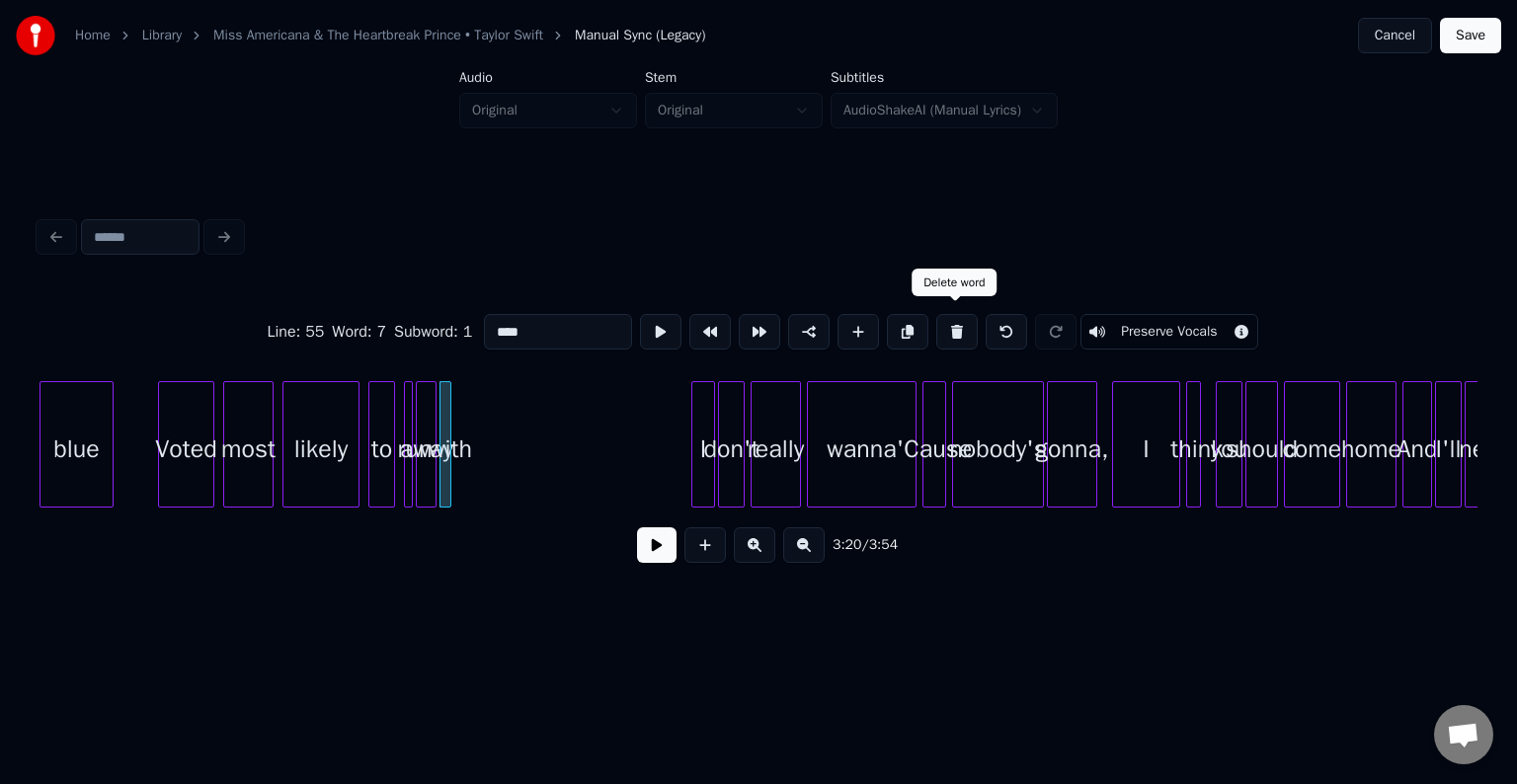 click at bounding box center (957, 332) 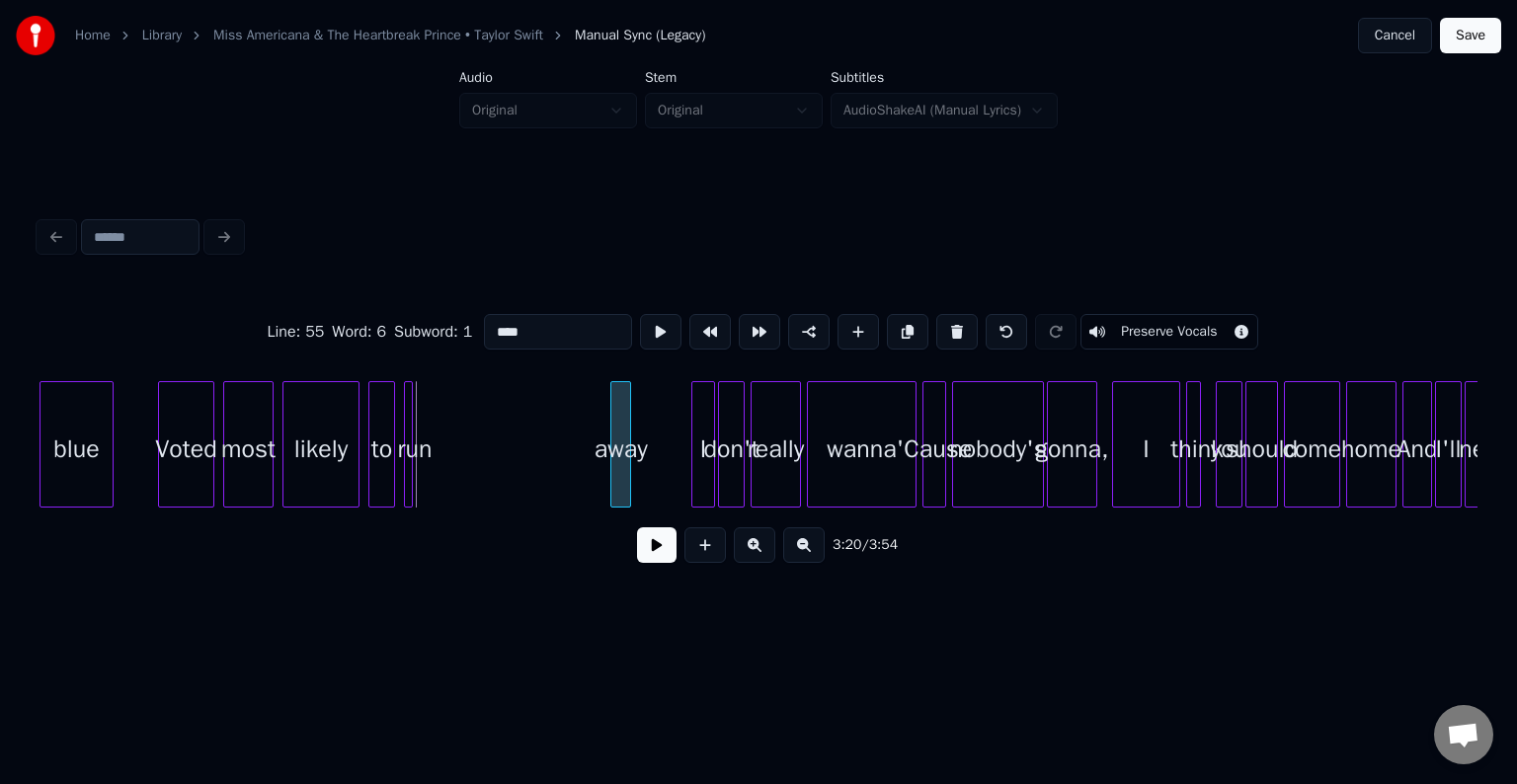 click on "away" at bounding box center (621, 449) 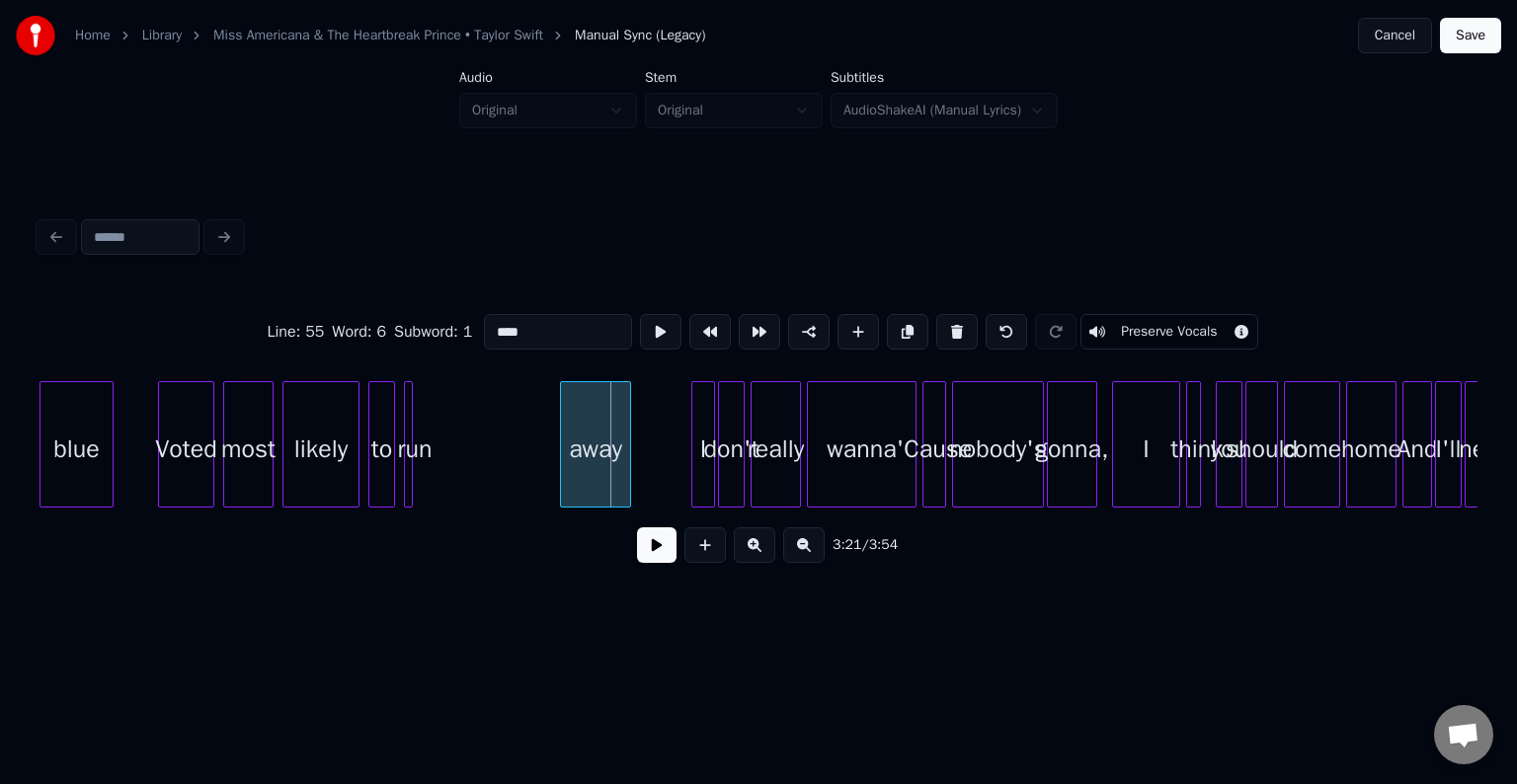 click at bounding box center [564, 444] 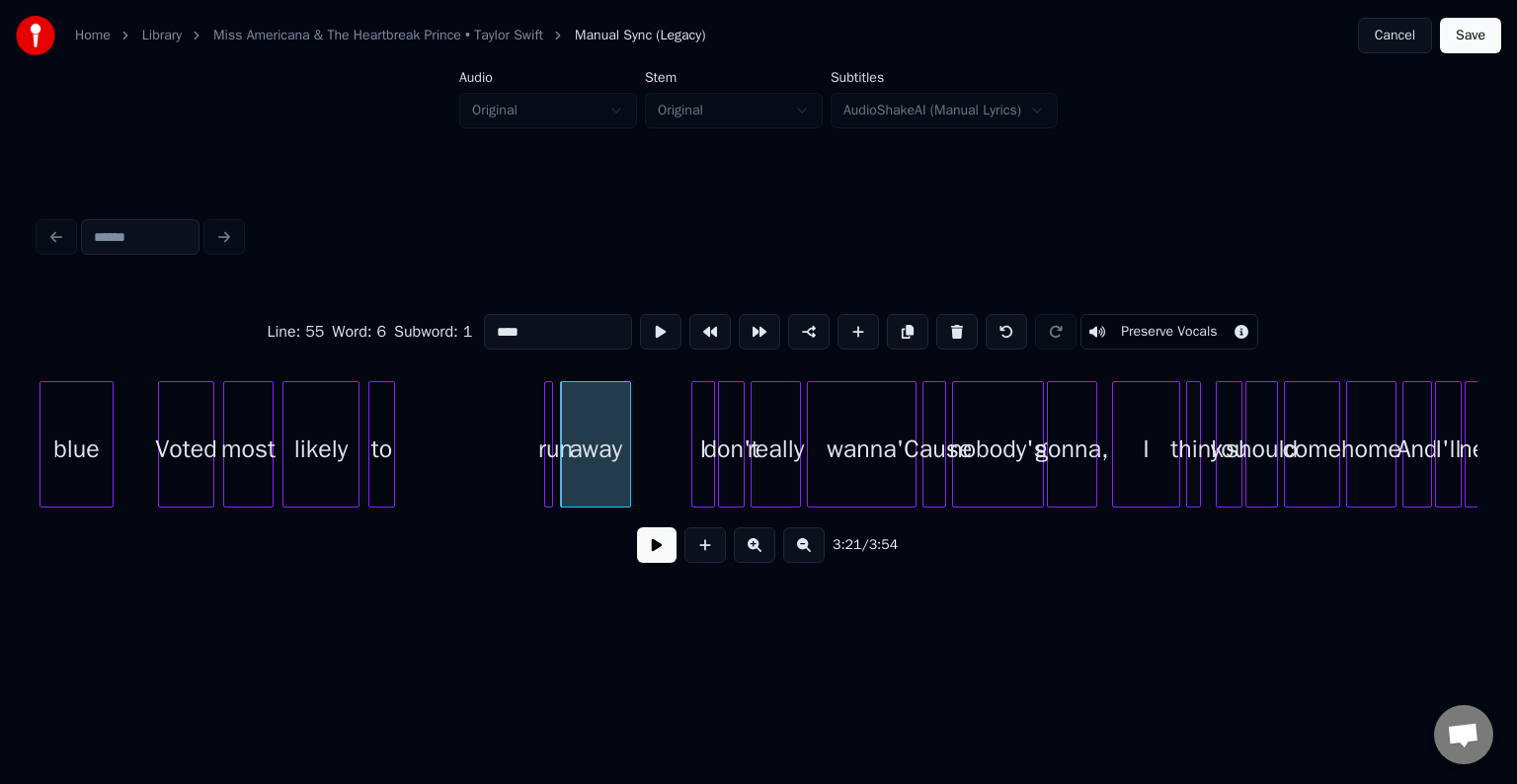 click on "run" at bounding box center [555, 449] 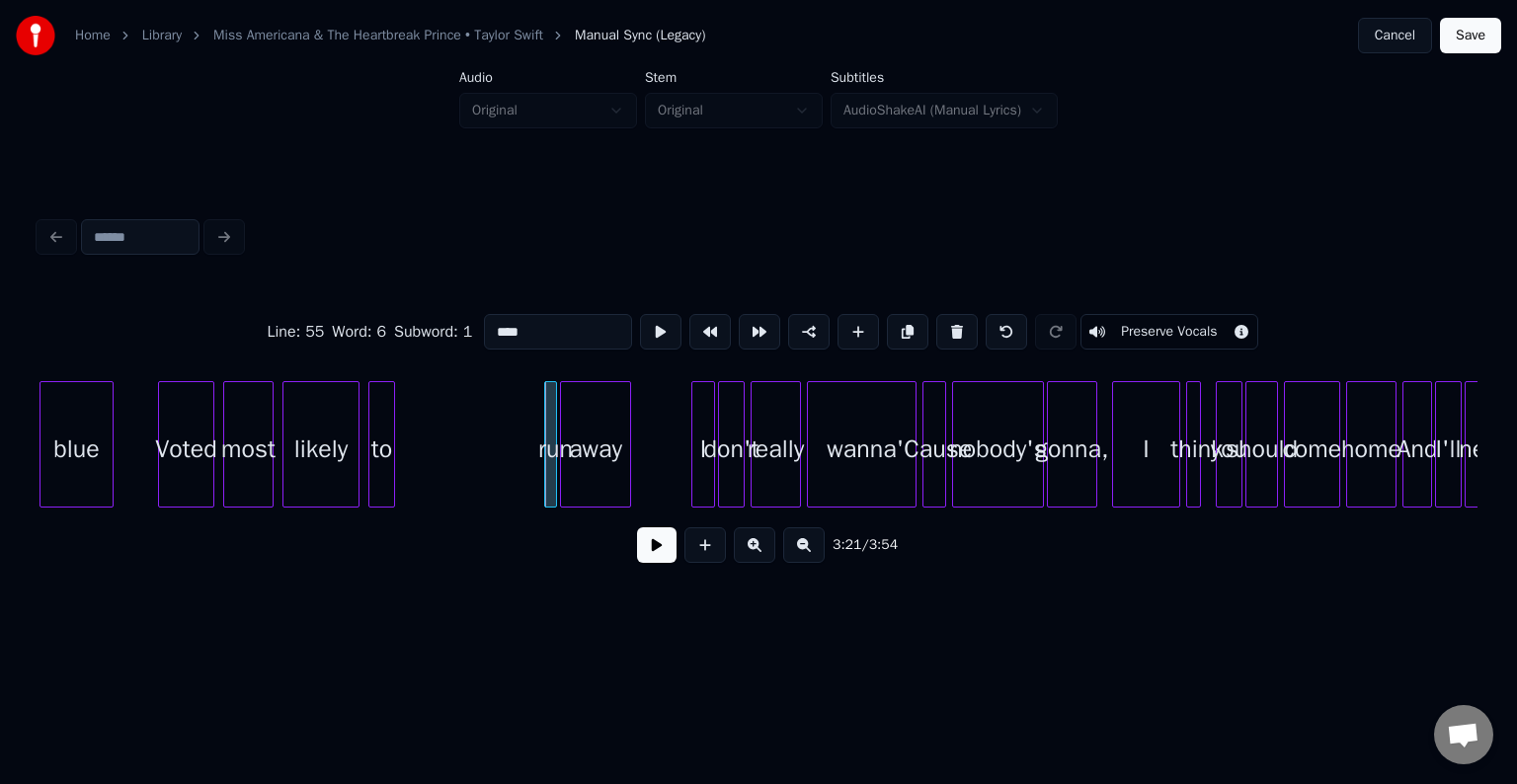 click on "blue Voted most likely to run away I don't really wanna 'Cause nobody's gonna, I think you should come home And I'll never" at bounding box center [-11945, 444] 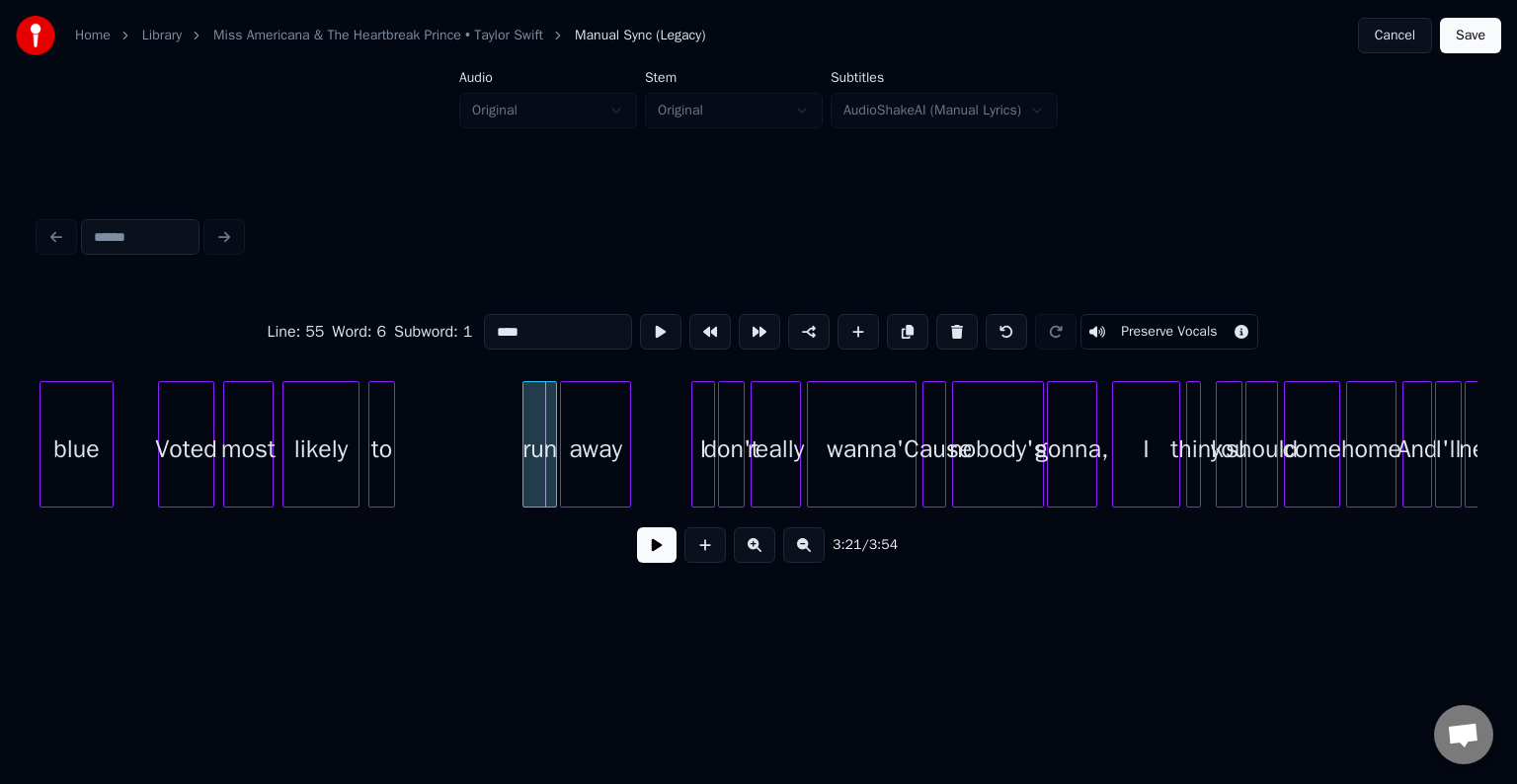 click at bounding box center (526, 444) 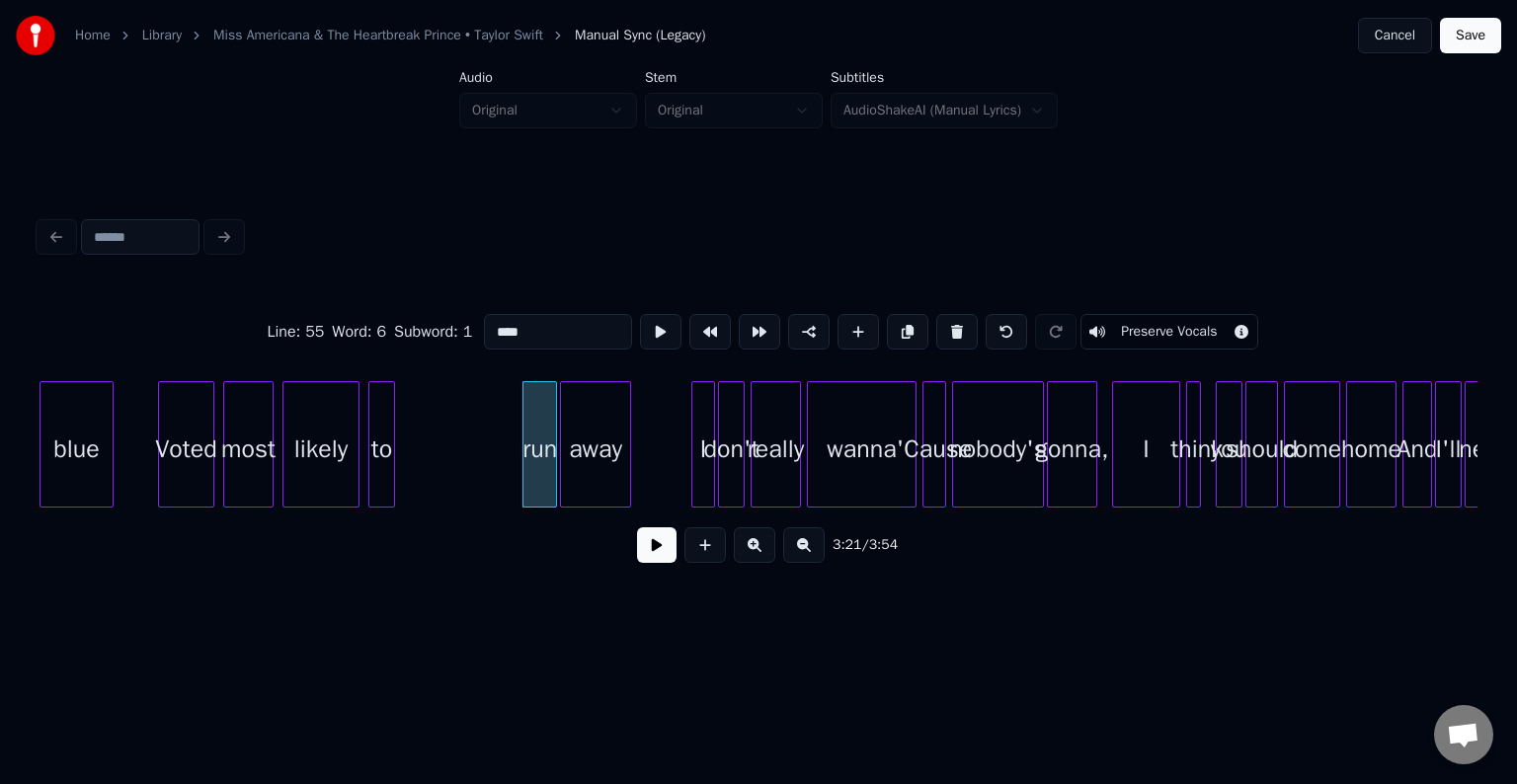 click on "Voted" at bounding box center [186, 449] 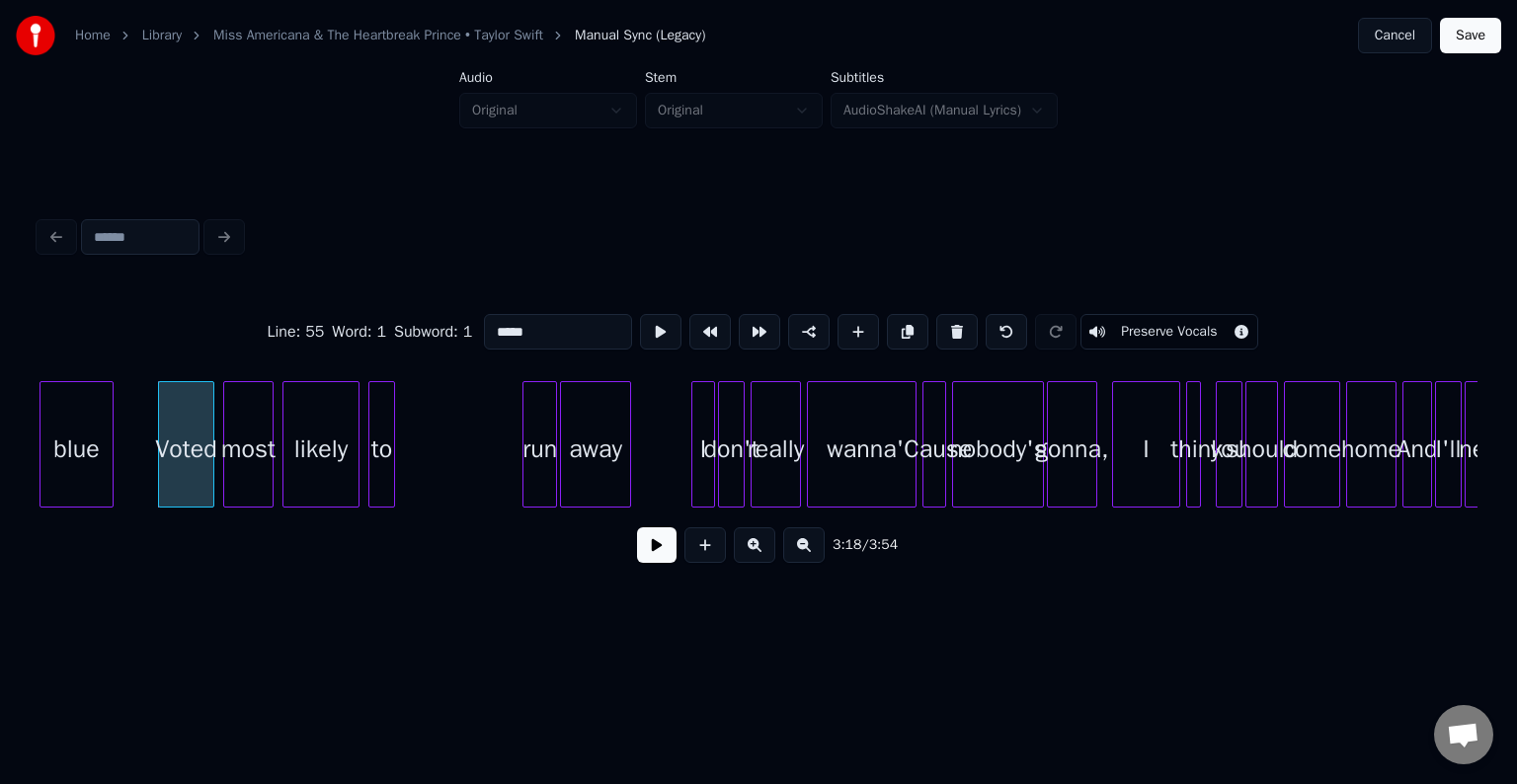 click at bounding box center [657, 545] 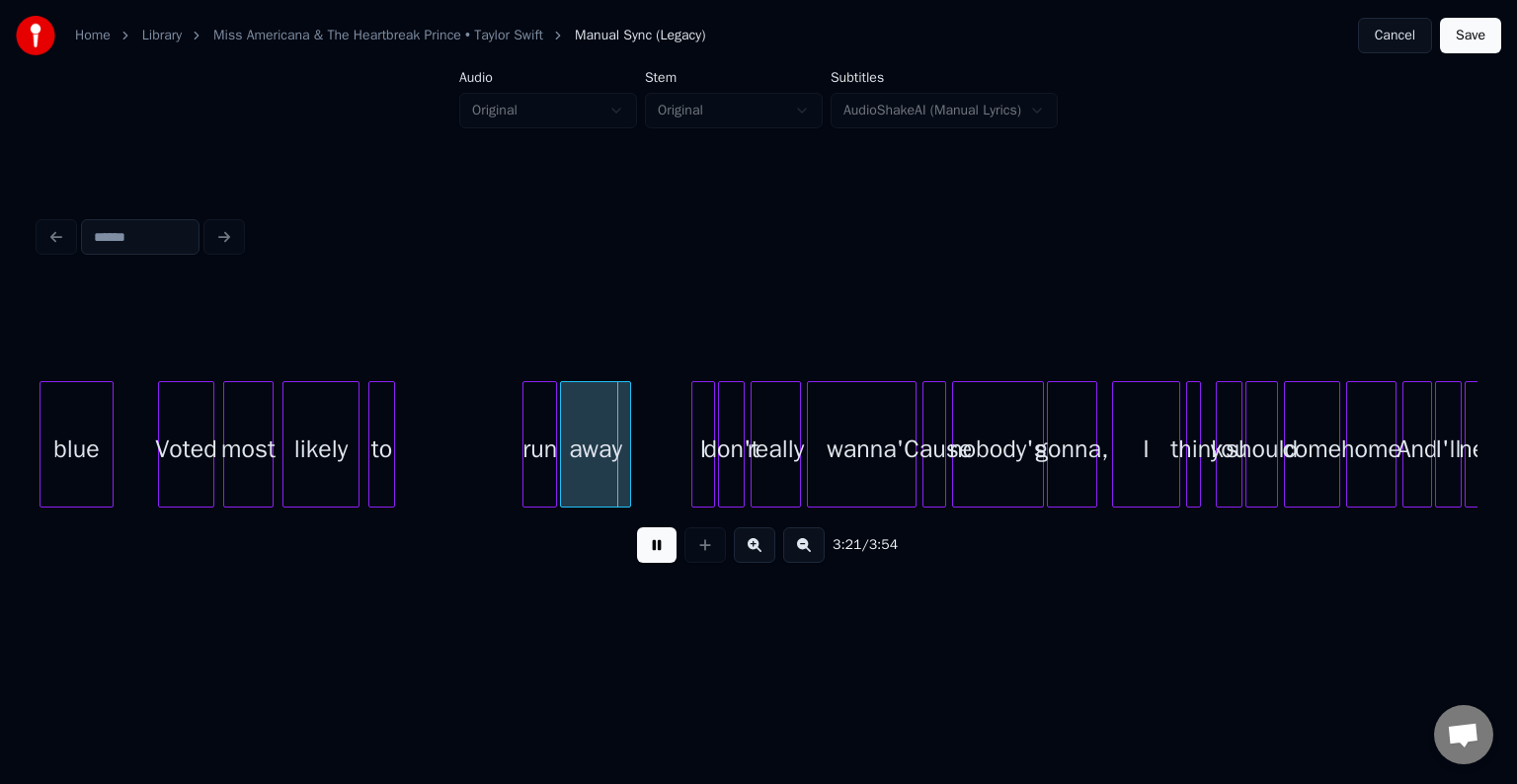 drag, startPoint x: 649, startPoint y: 549, endPoint x: 616, endPoint y: 520, distance: 43.931765 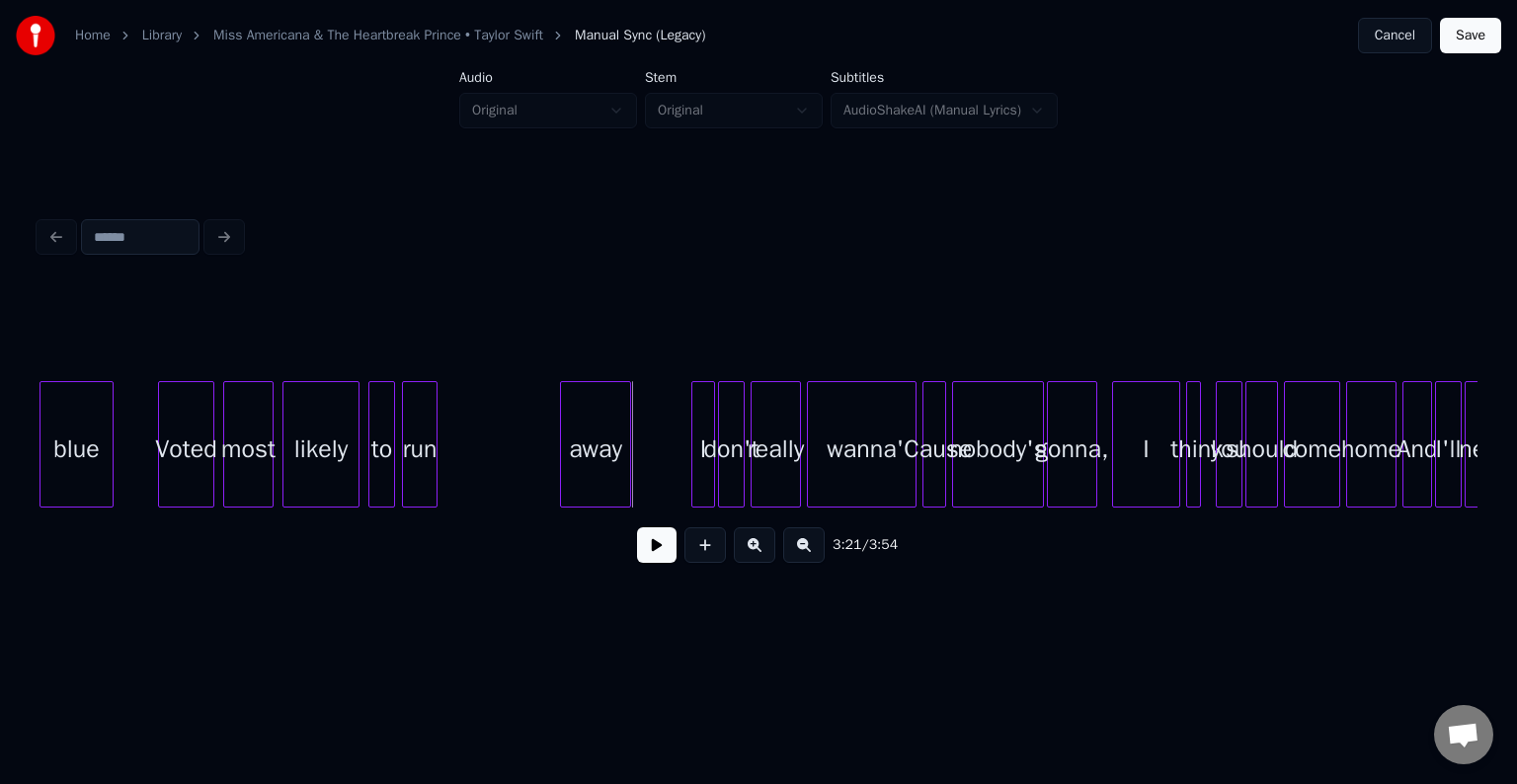click on "run" at bounding box center [419, 449] 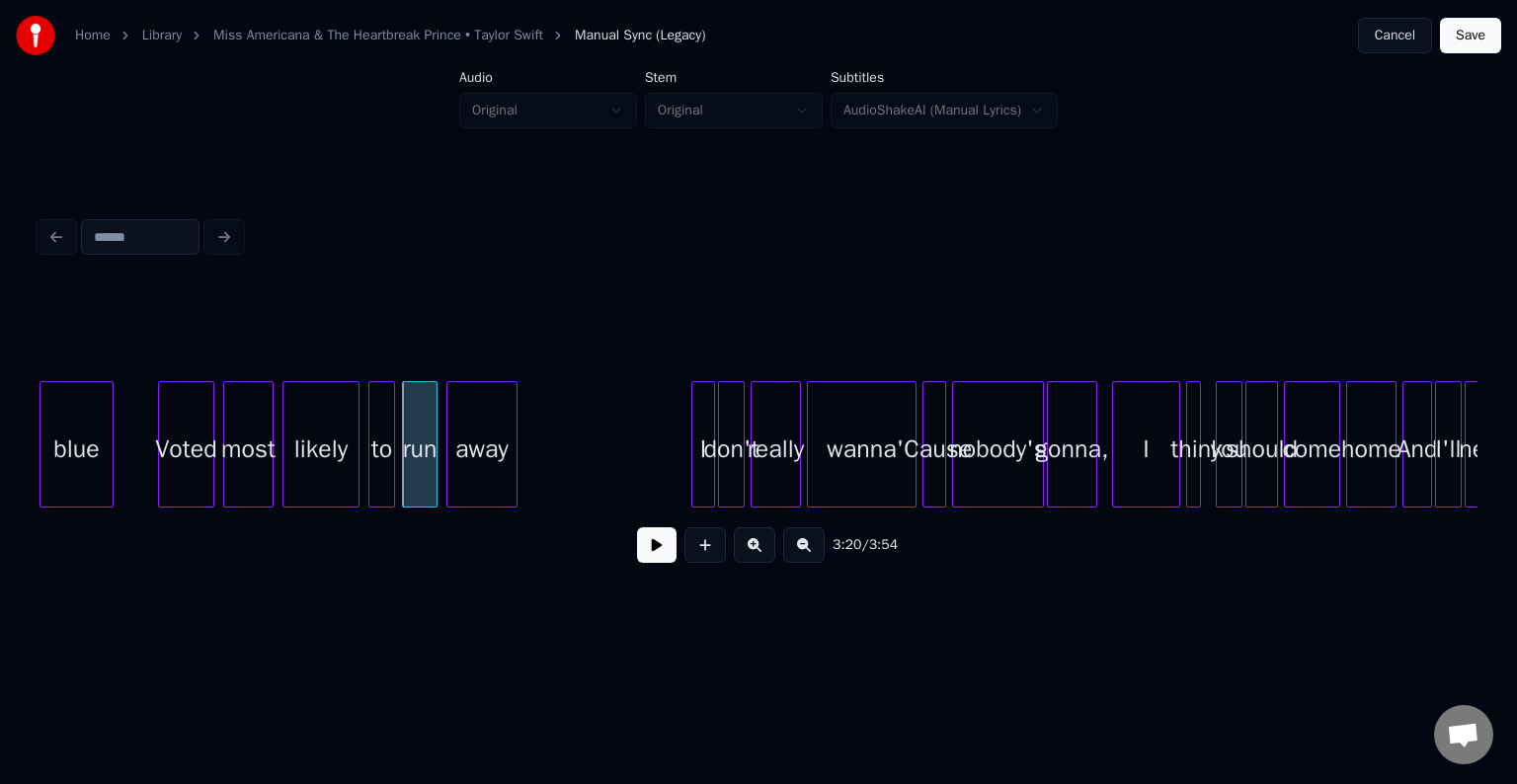 click on "away" at bounding box center [481, 449] 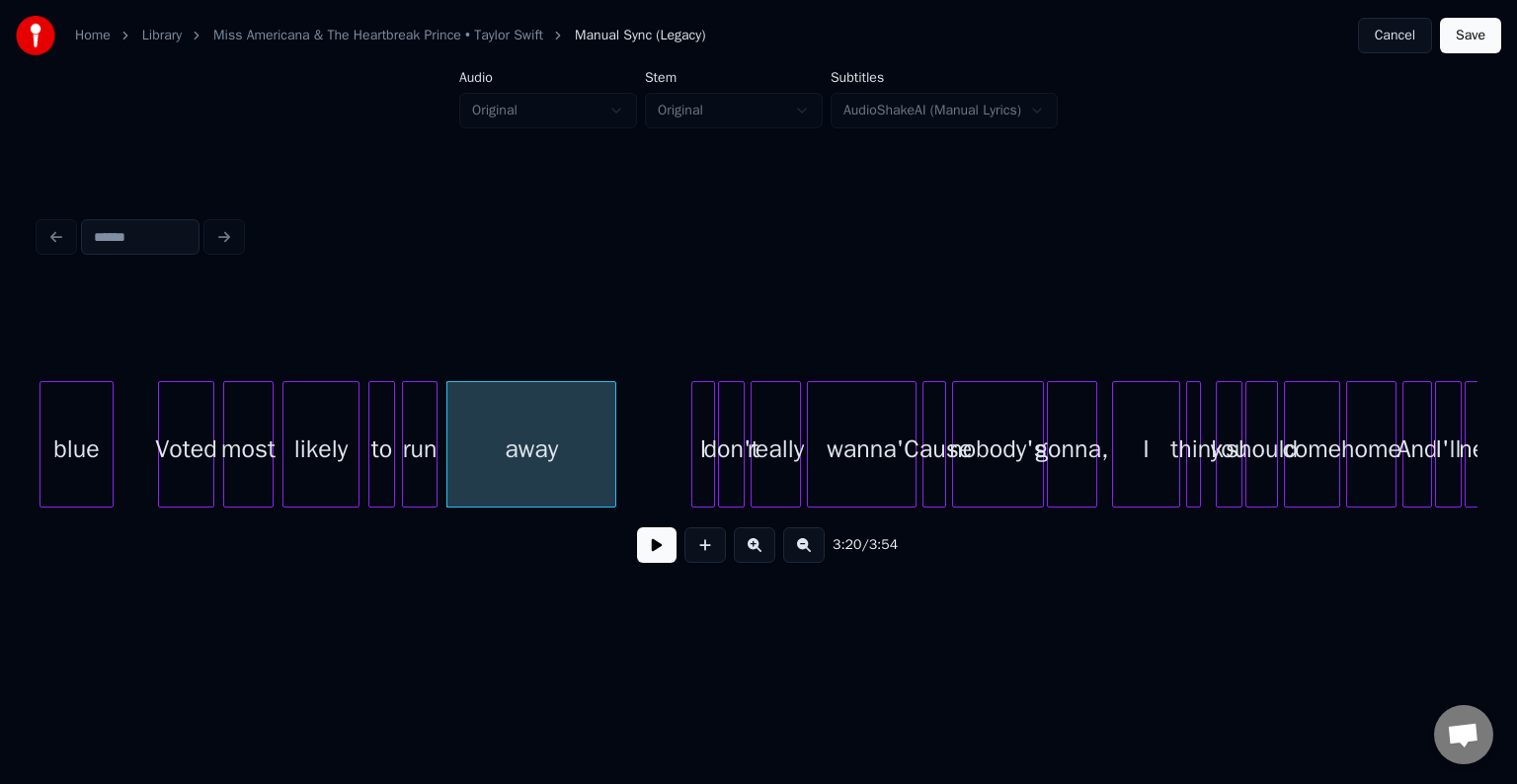 click at bounding box center (612, 444) 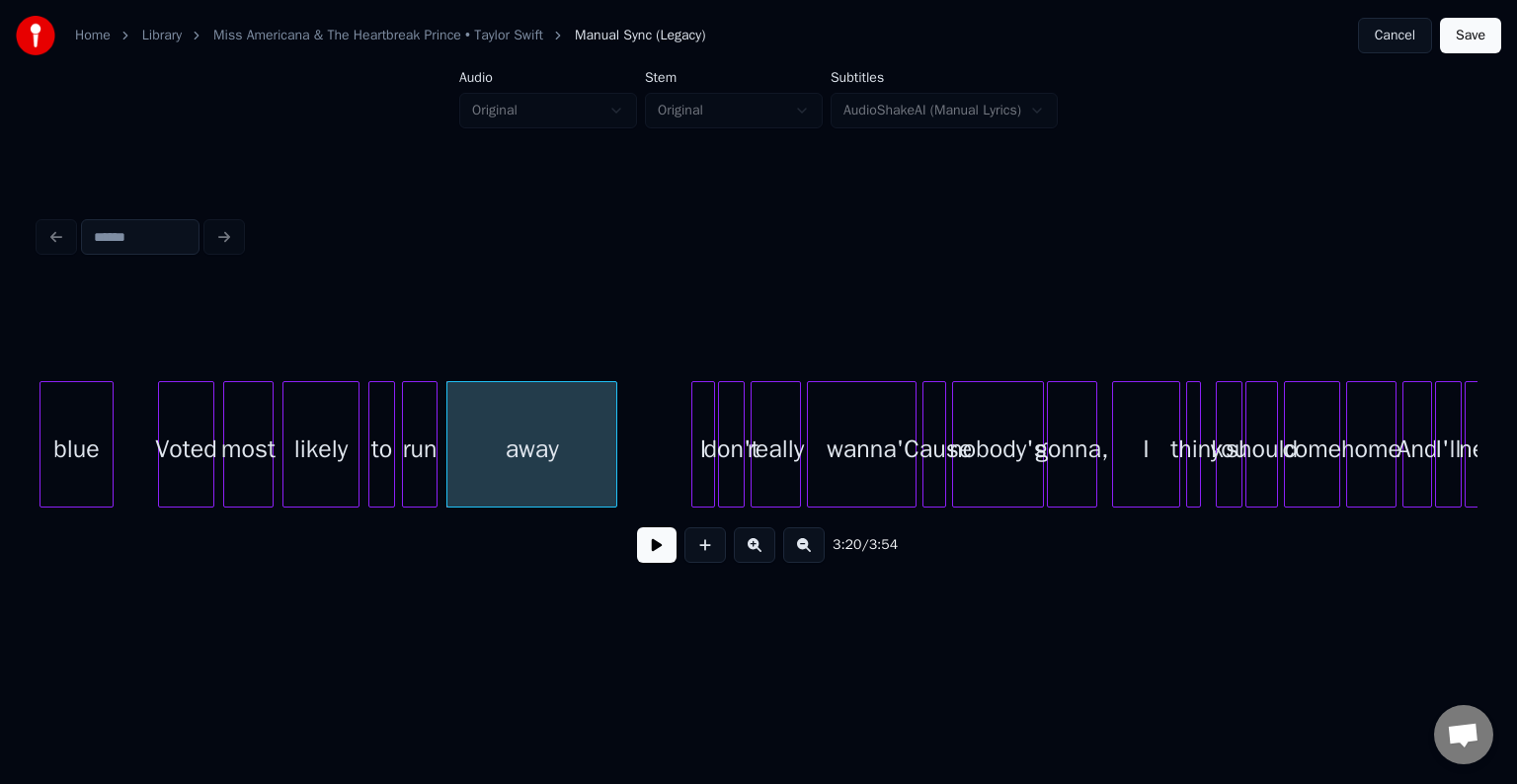 click on "likely" at bounding box center [321, 449] 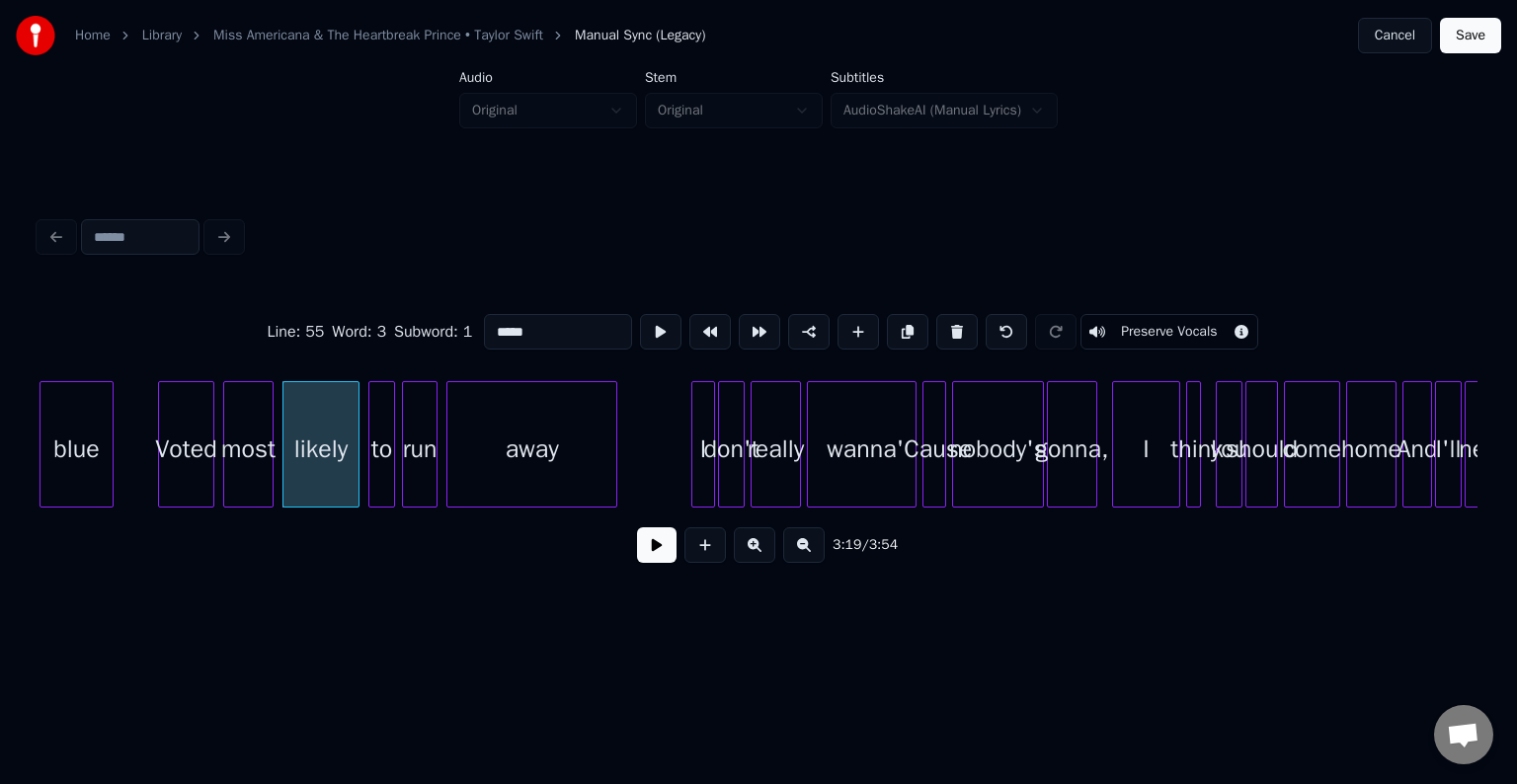 type on "******" 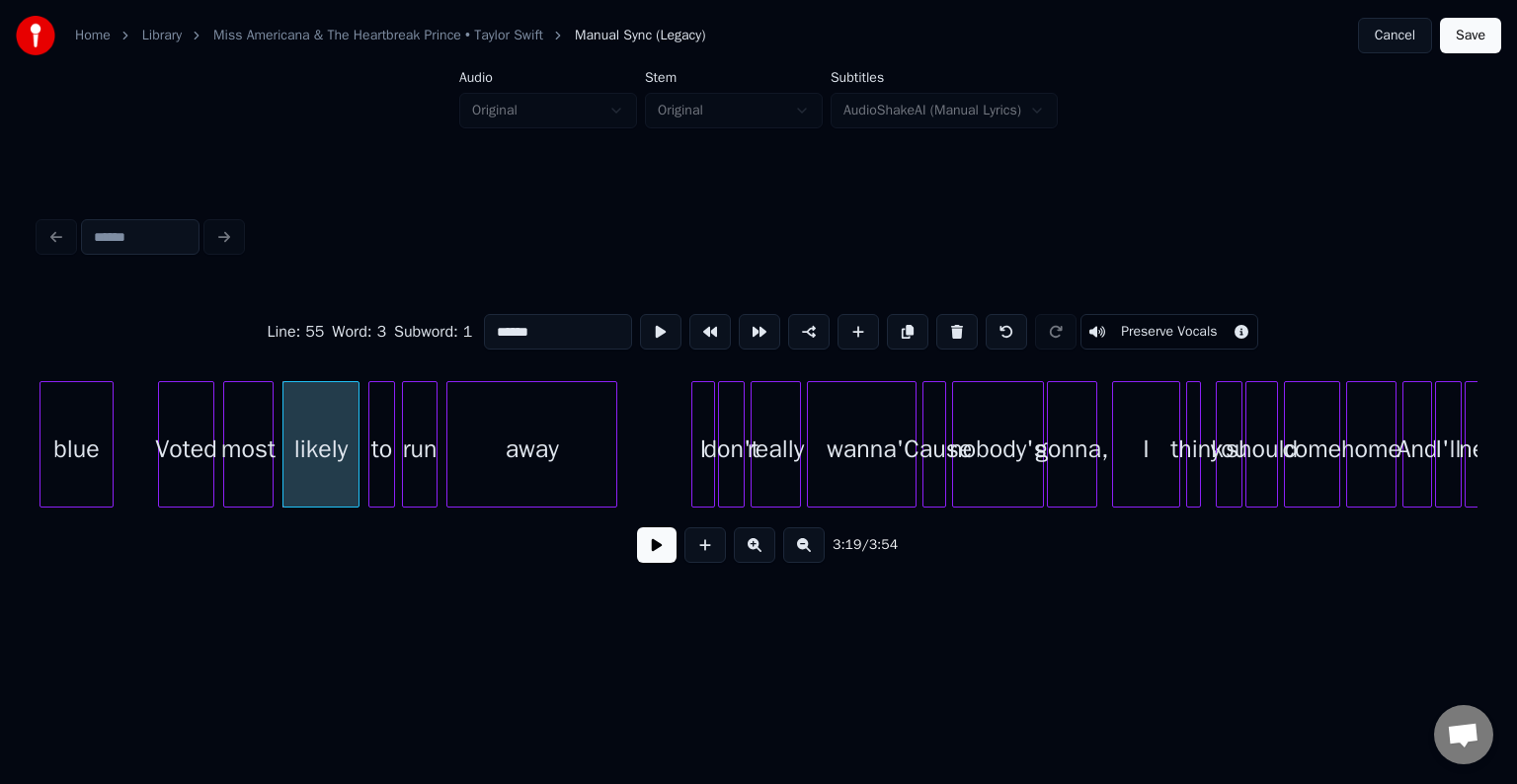 click at bounding box center (657, 545) 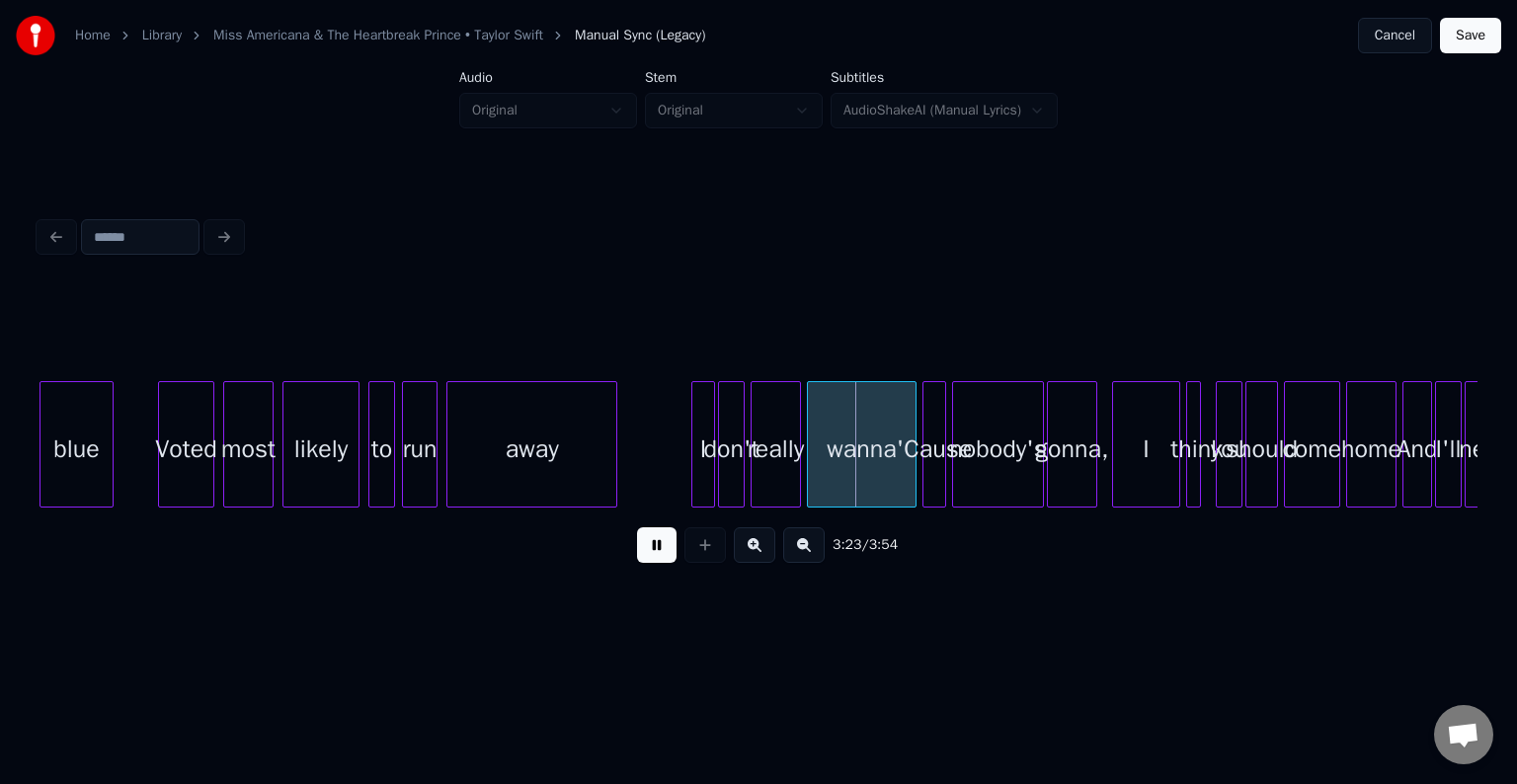 drag, startPoint x: 664, startPoint y: 543, endPoint x: 824, endPoint y: 503, distance: 164.92423 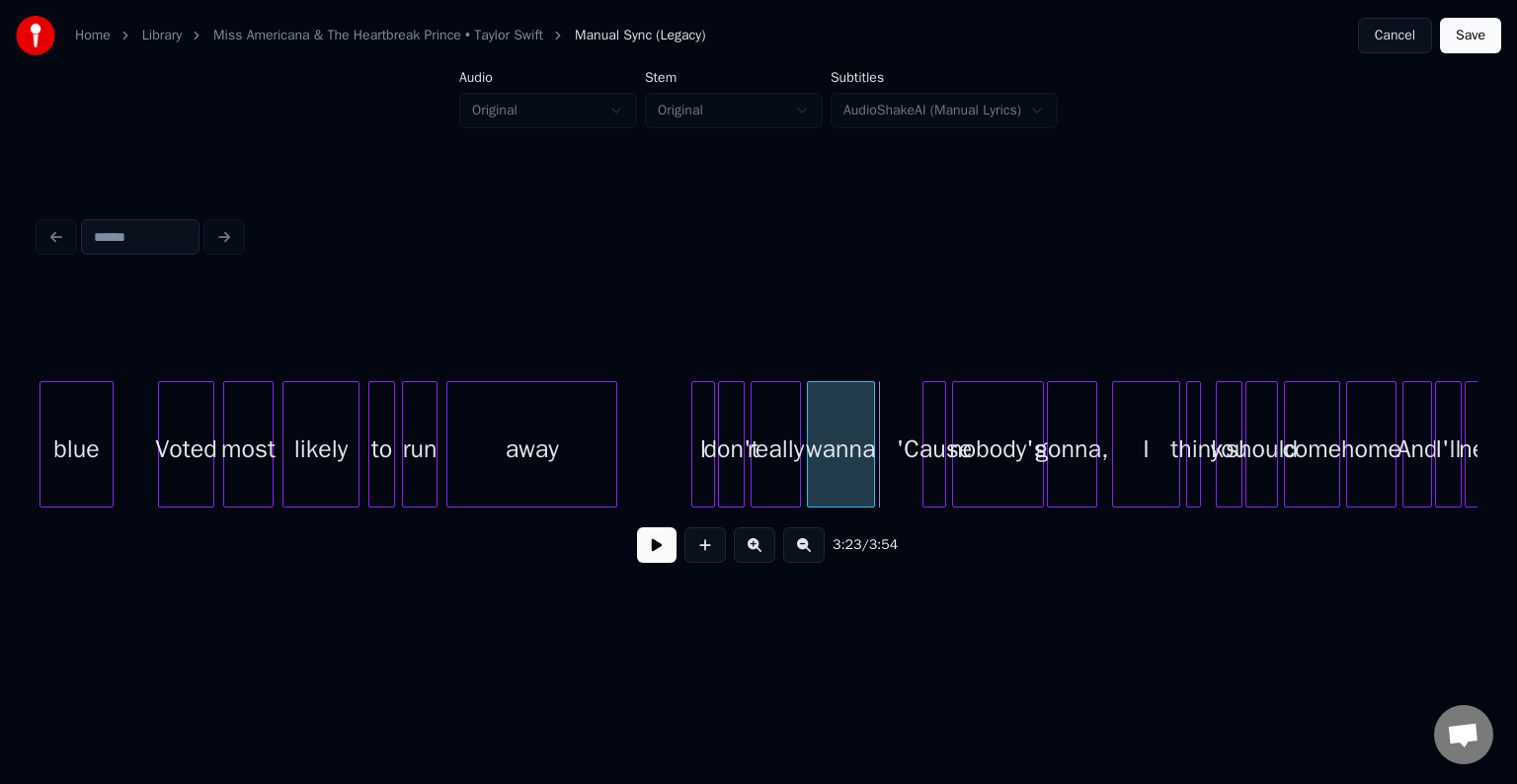 click at bounding box center (871, 444) 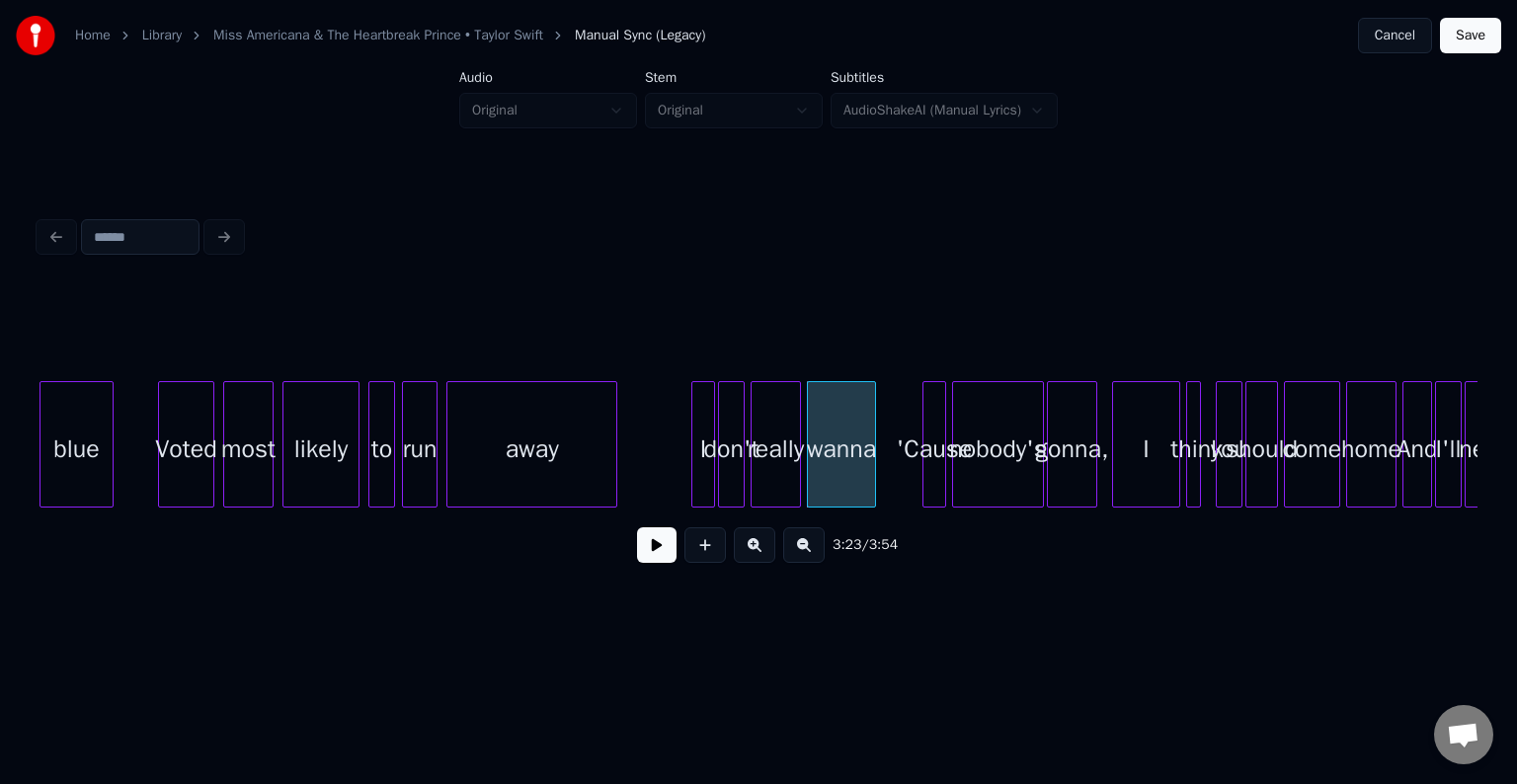 click at bounding box center (657, 545) 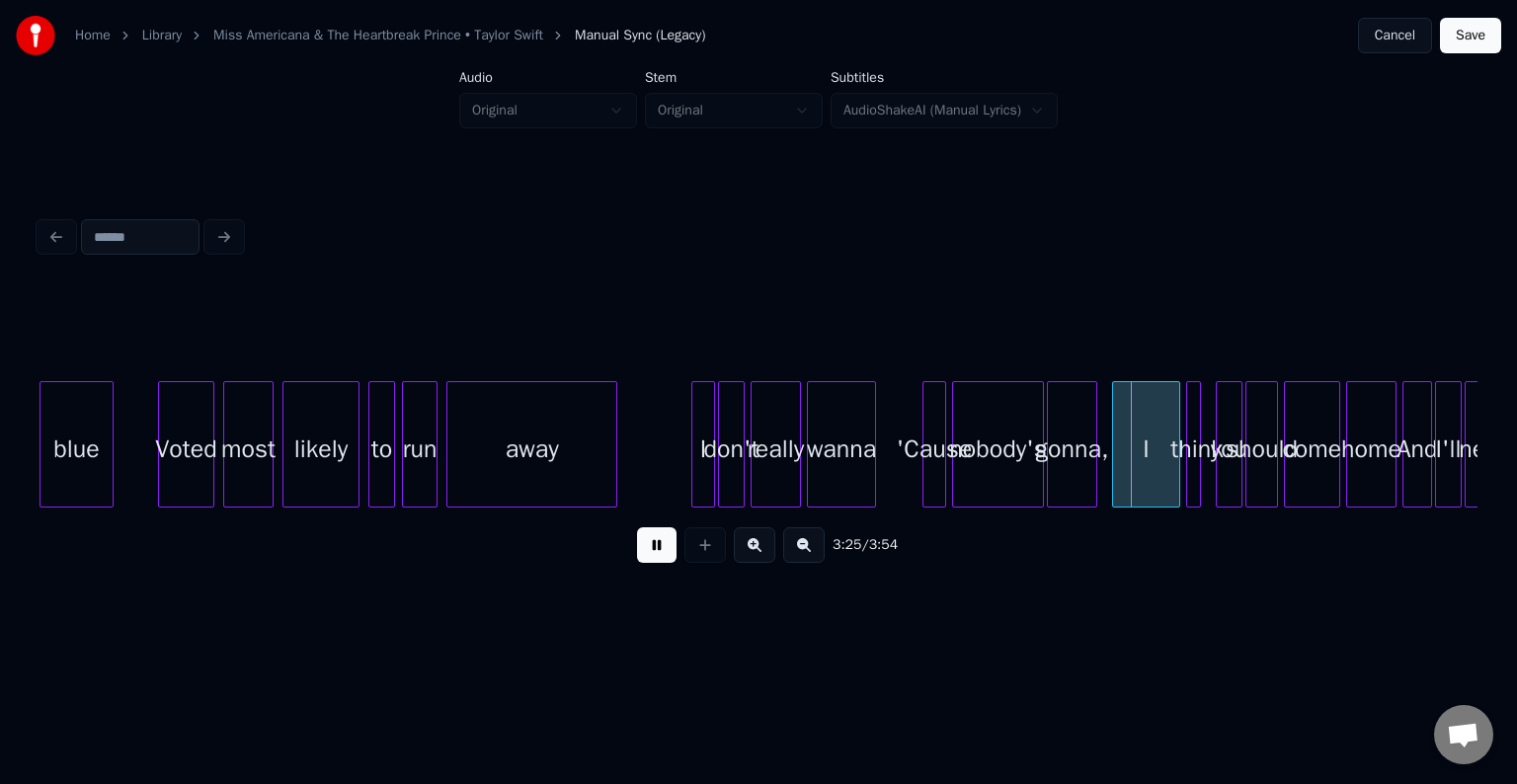 click at bounding box center [657, 545] 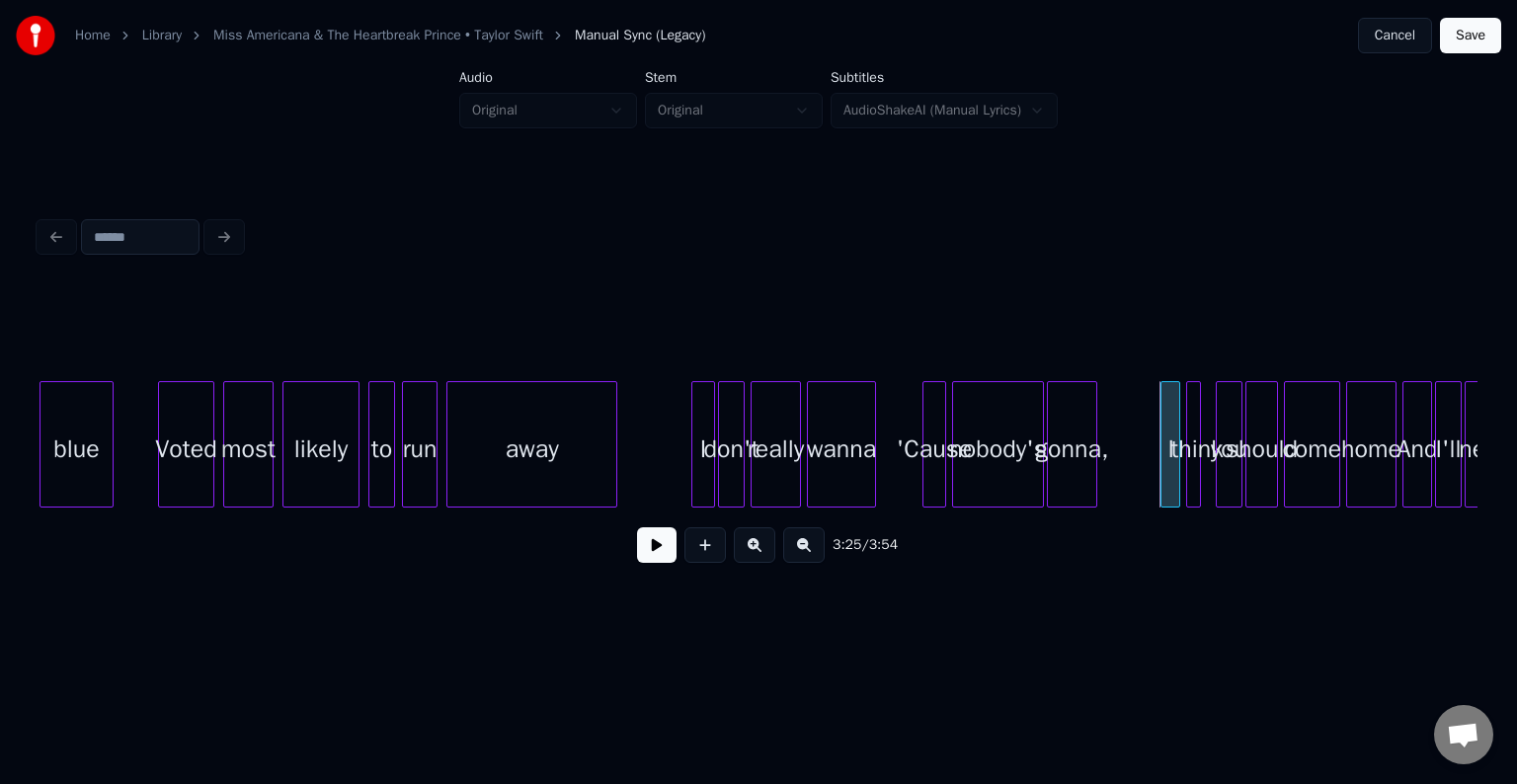 click at bounding box center [1164, 444] 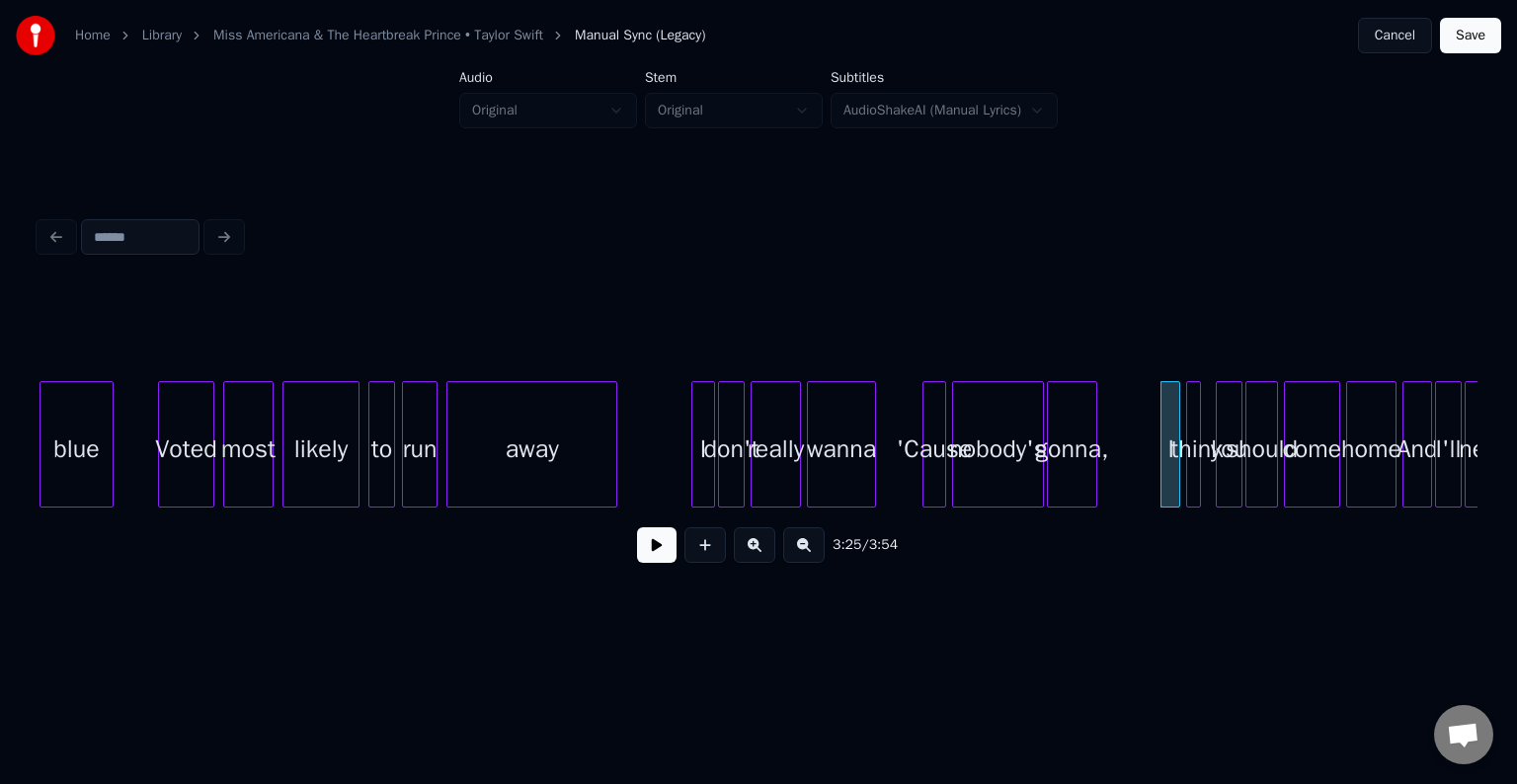 click at bounding box center (657, 545) 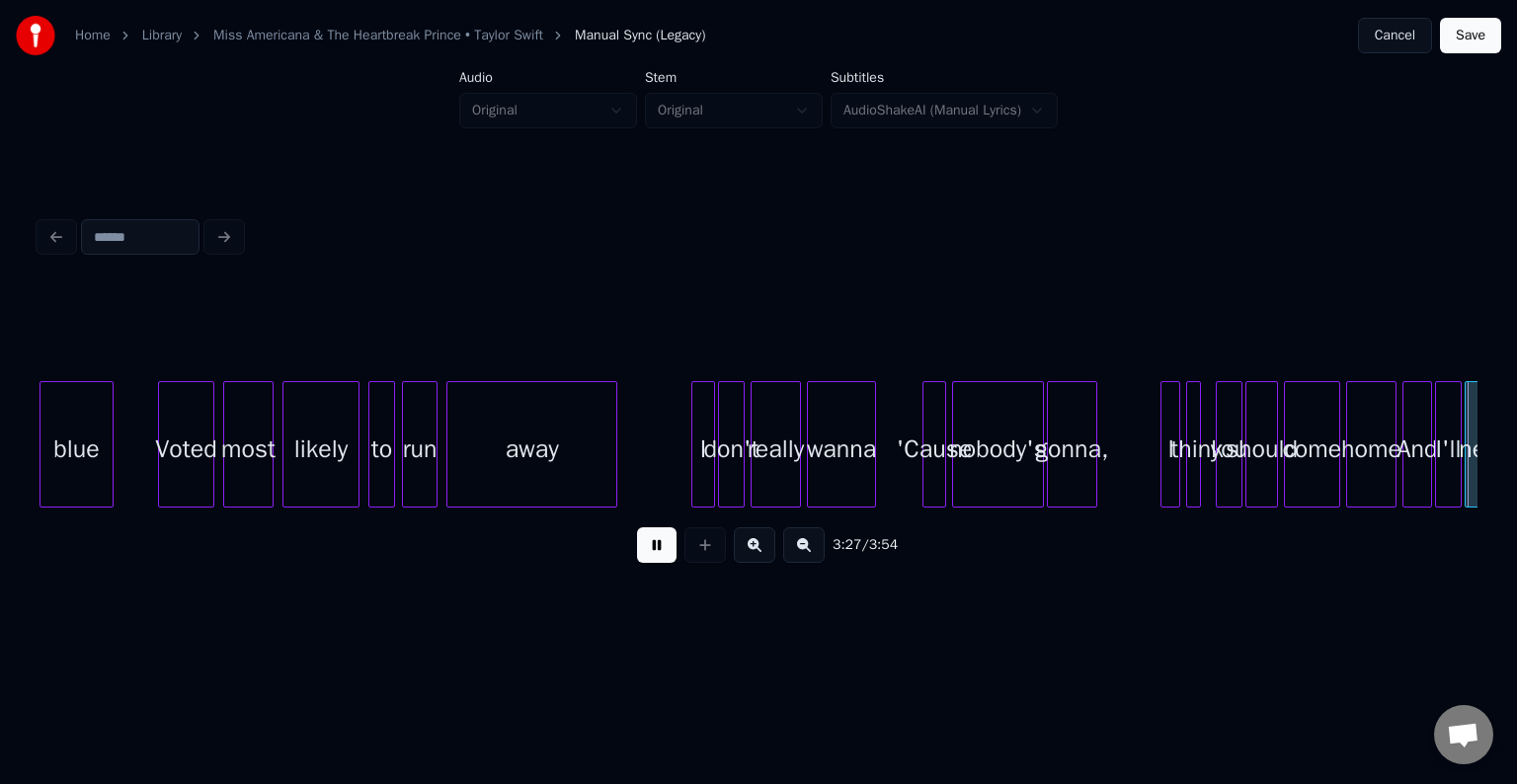 scroll, scrollTop: 0, scrollLeft: 30771, axis: horizontal 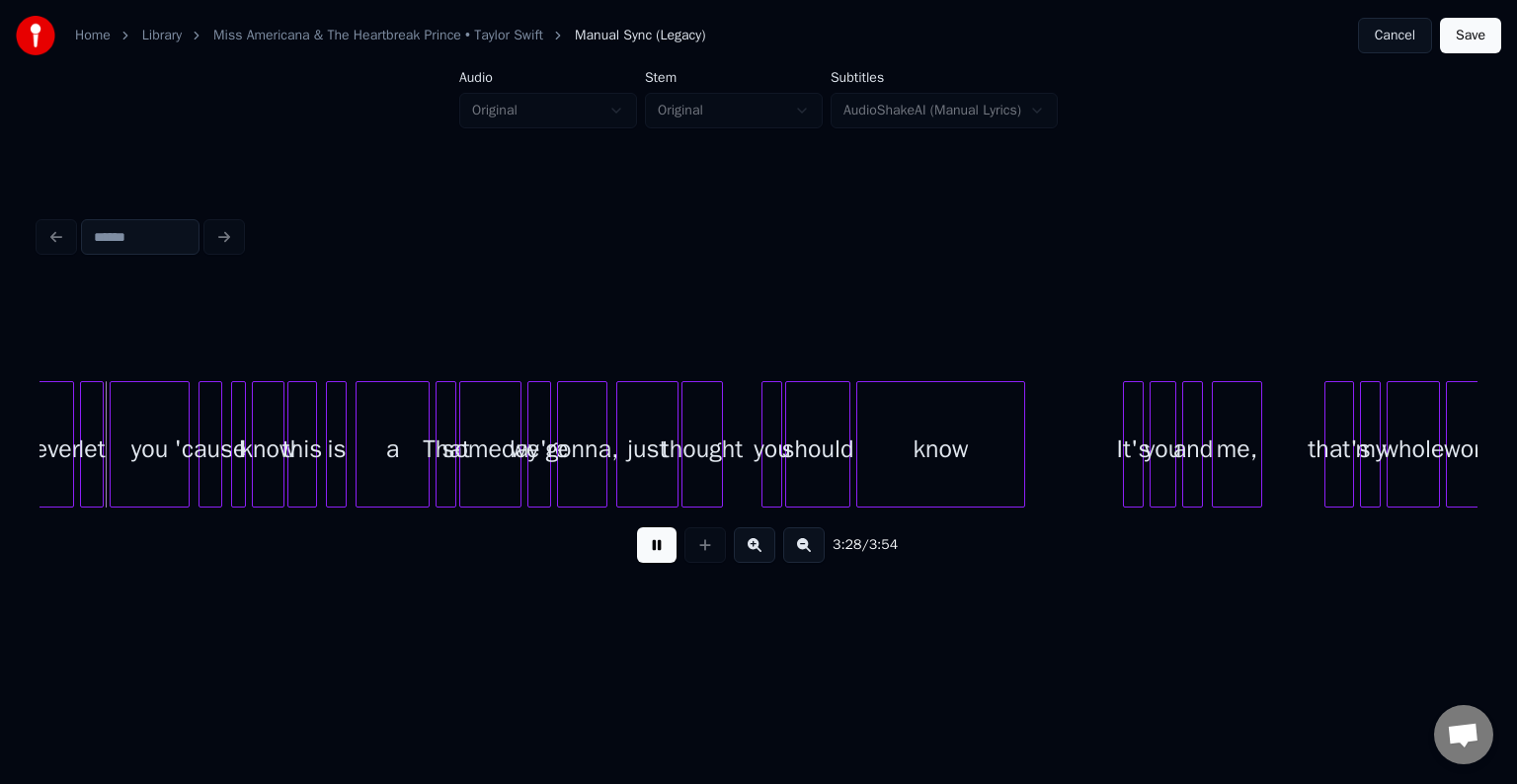click at bounding box center (657, 545) 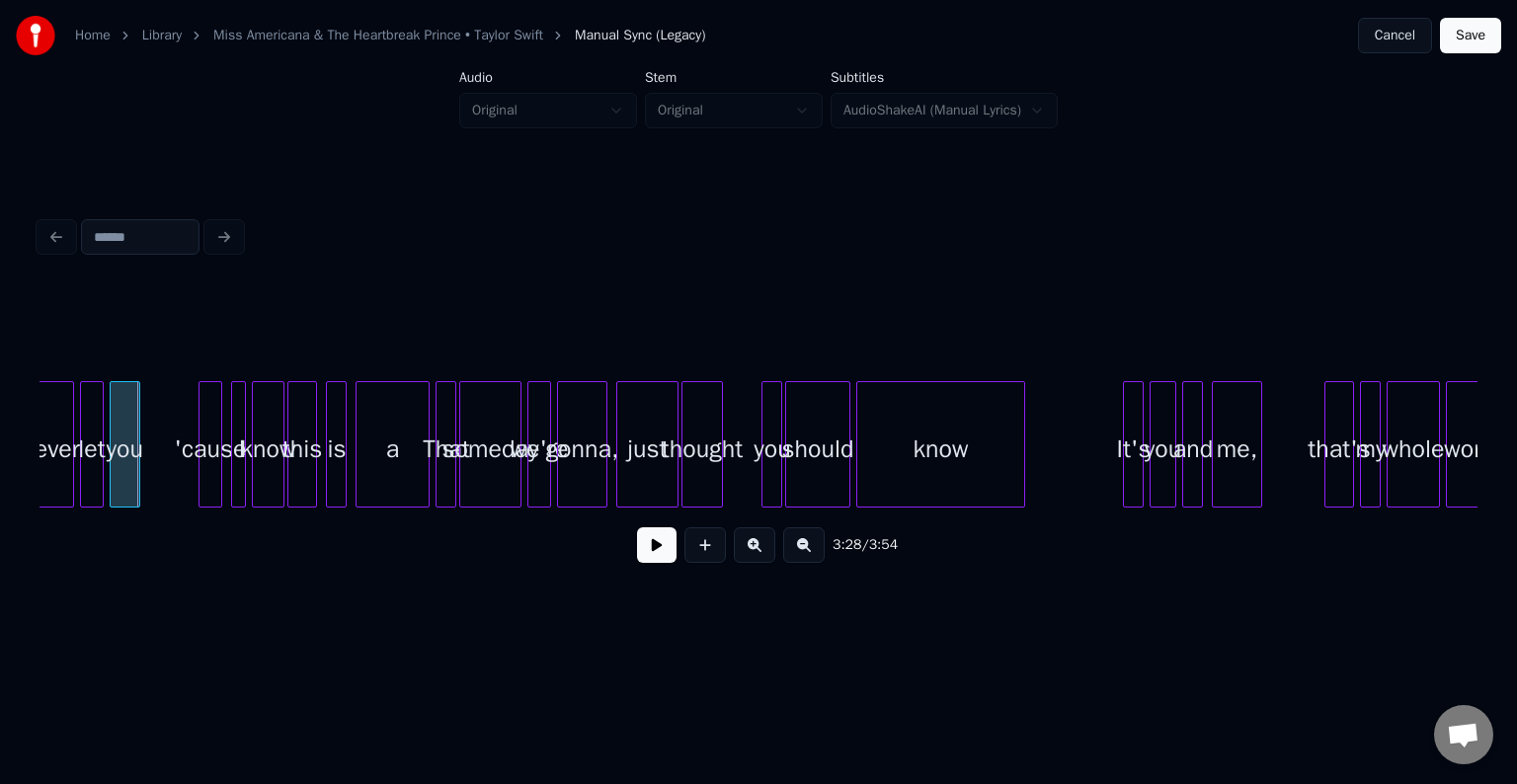 click at bounding box center (136, 444) 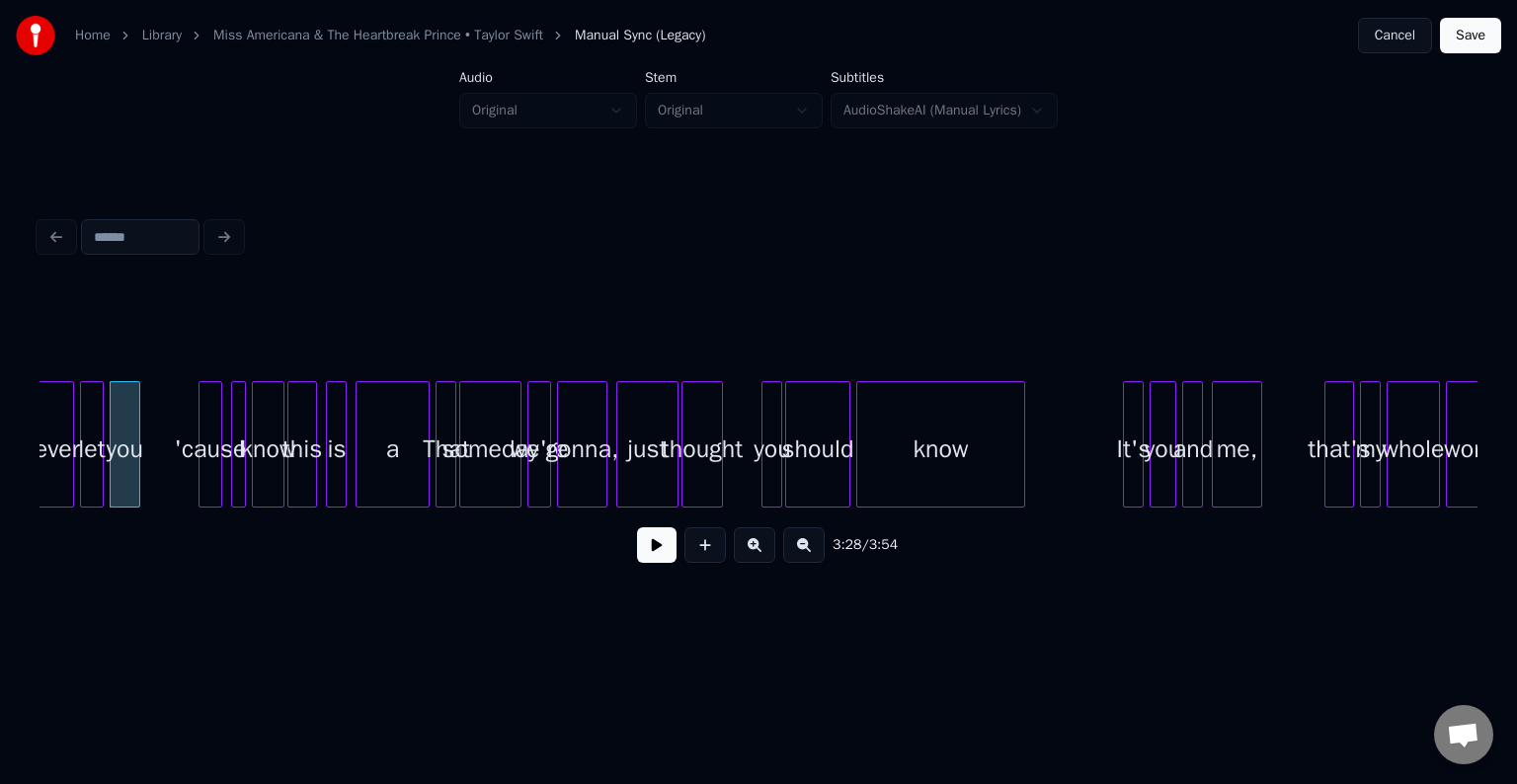 click on "3:28  /  3:54" at bounding box center [758, 545] 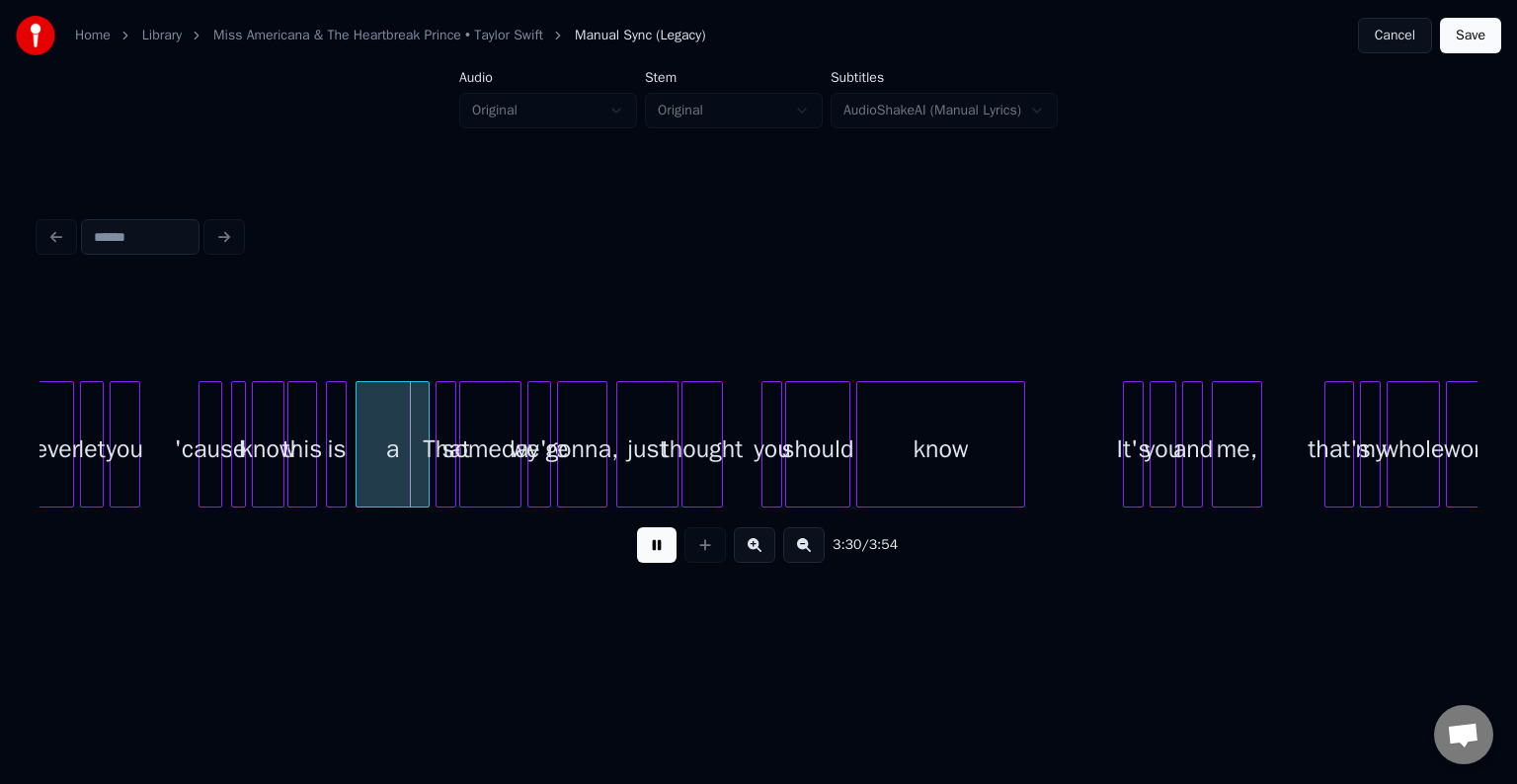 drag, startPoint x: 632, startPoint y: 549, endPoint x: 469, endPoint y: 496, distance: 171.40012 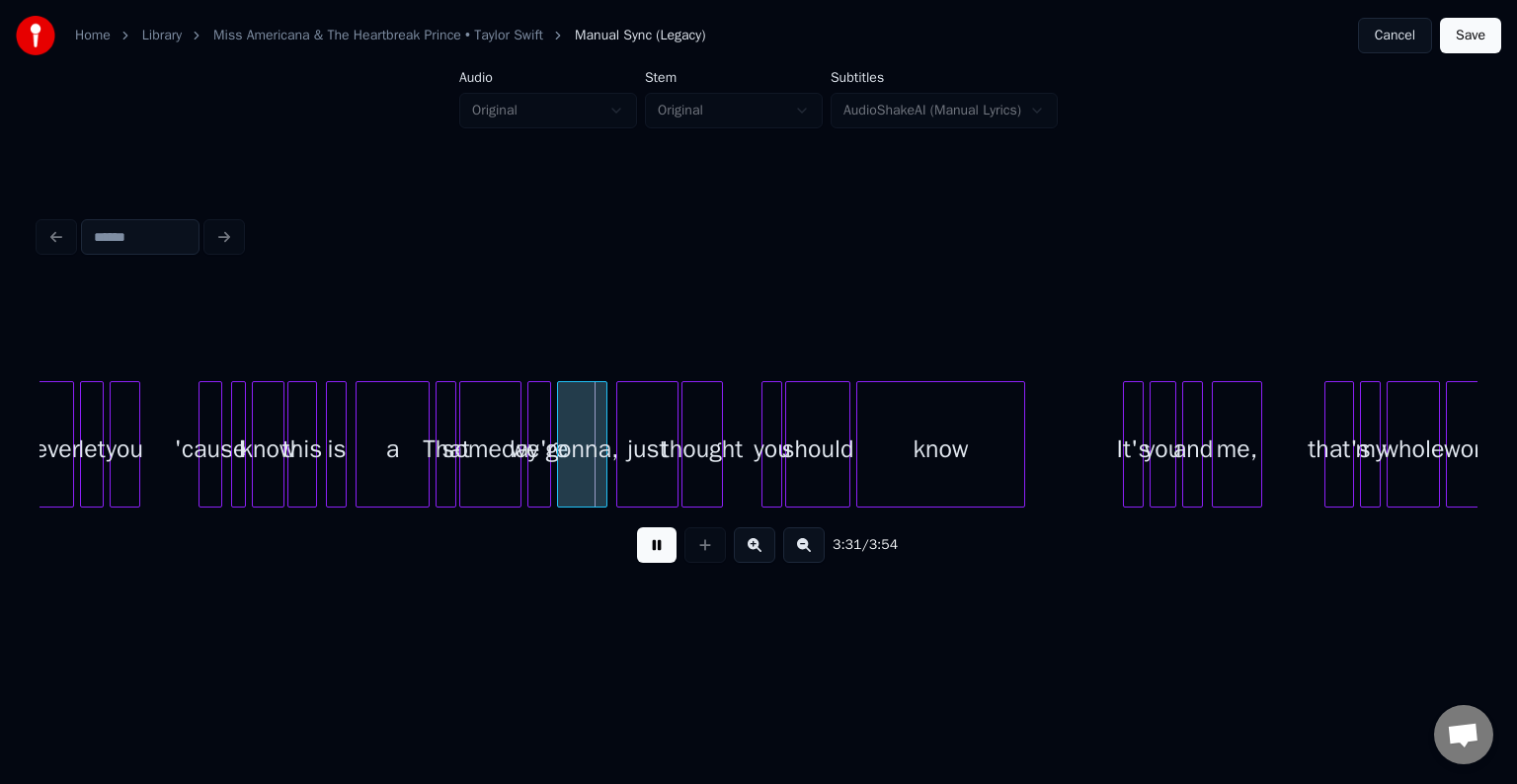 click on "3:31 / 3:54" at bounding box center [758, 545] 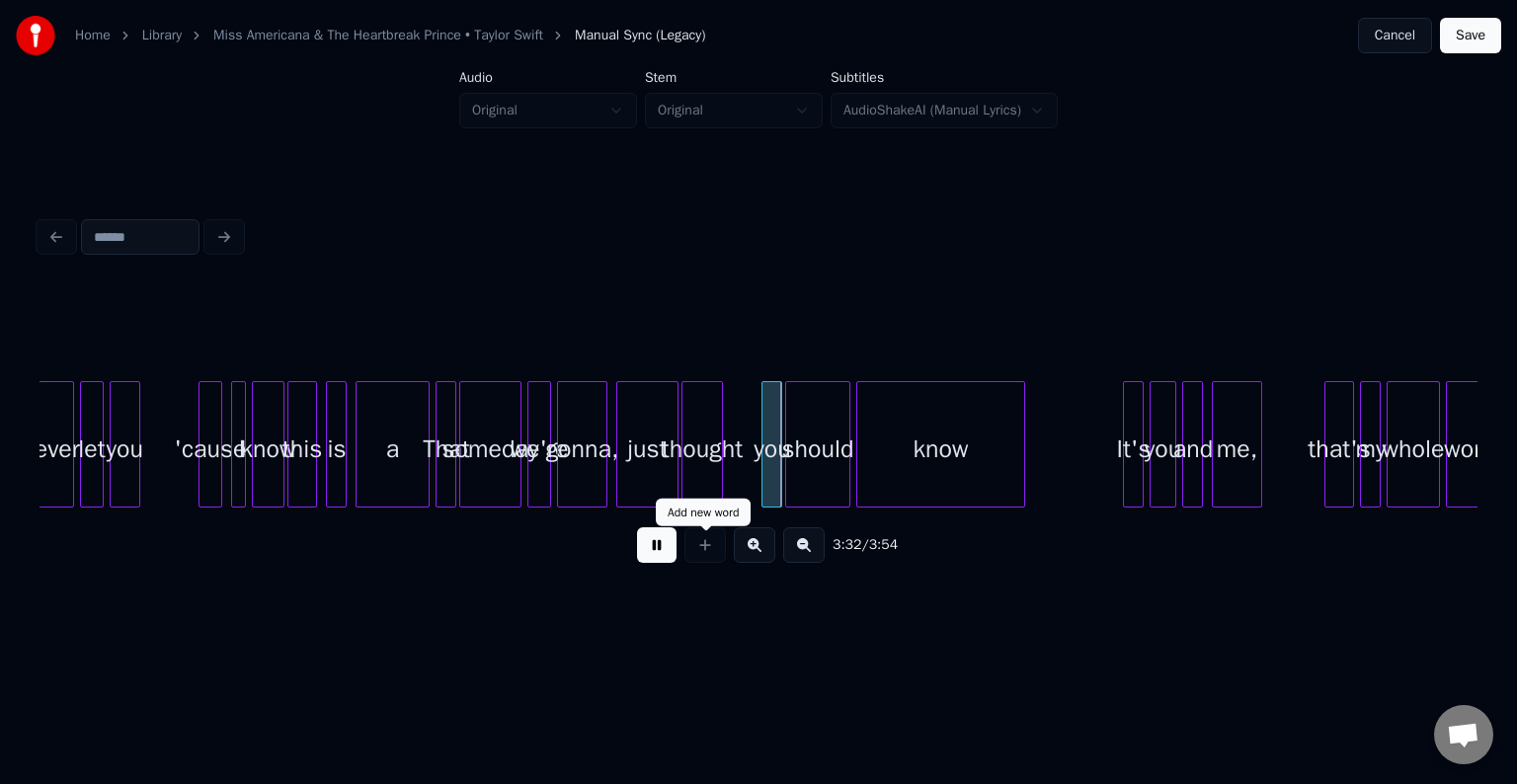 click at bounding box center (657, 545) 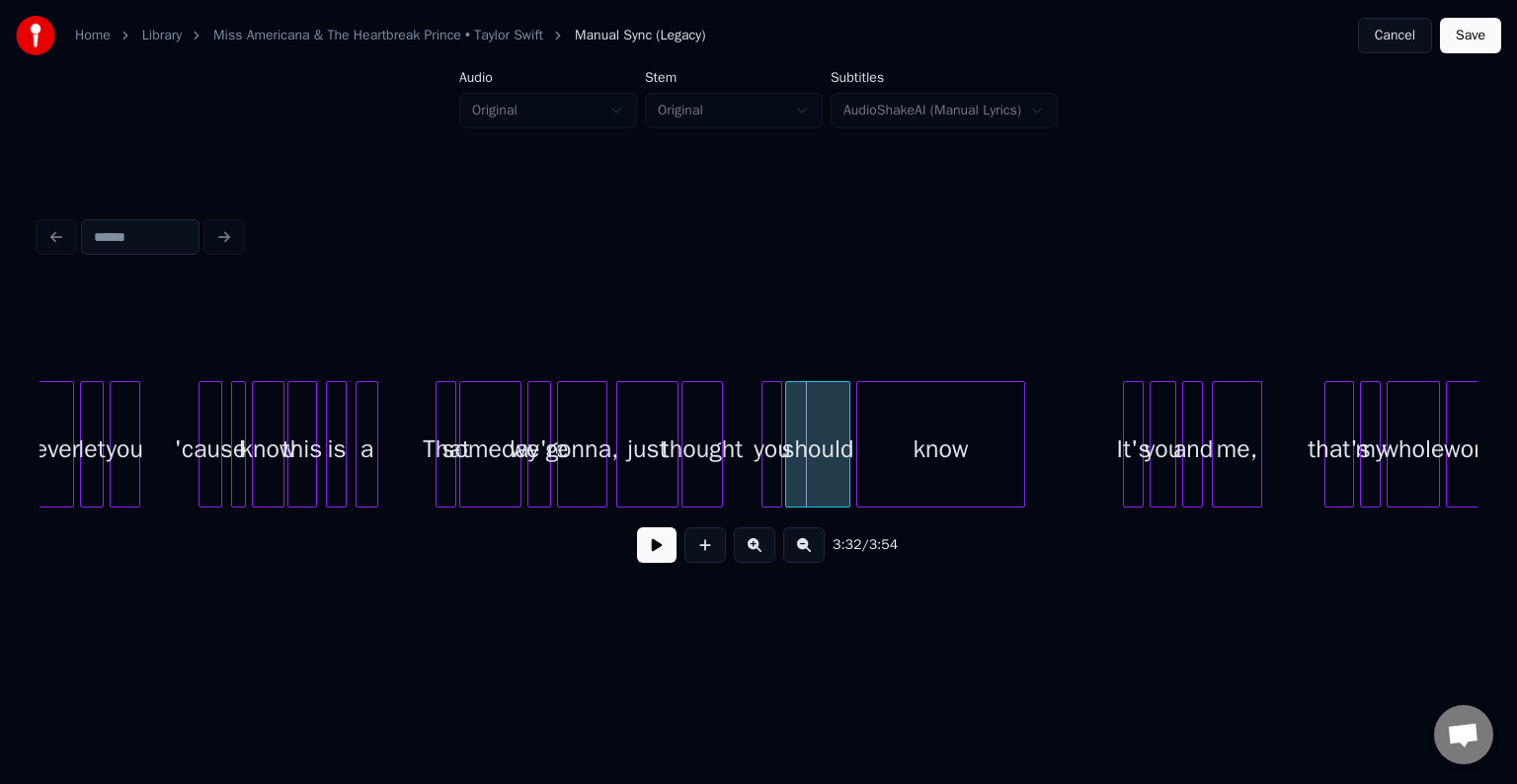 click at bounding box center (374, 444) 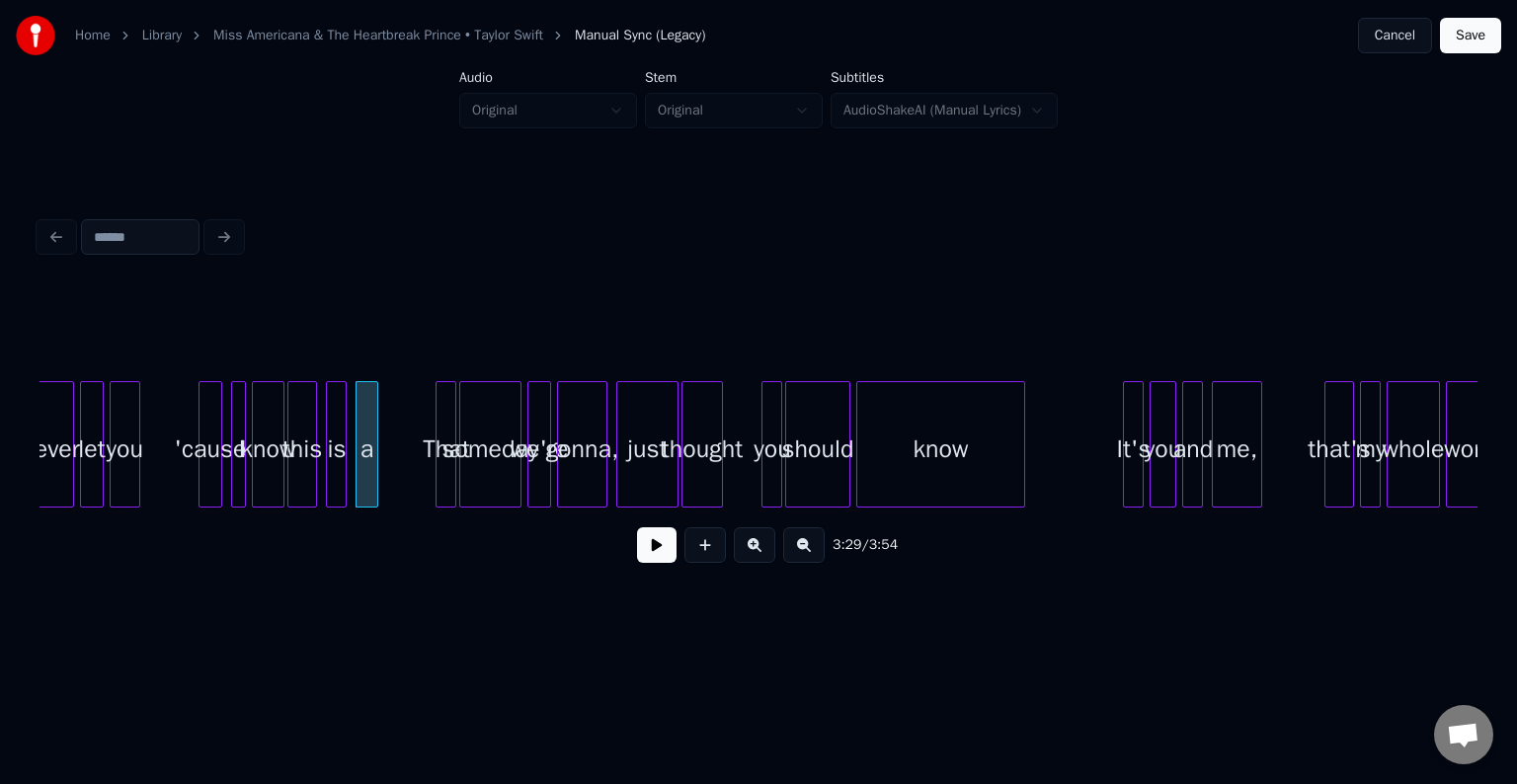 click at bounding box center (657, 545) 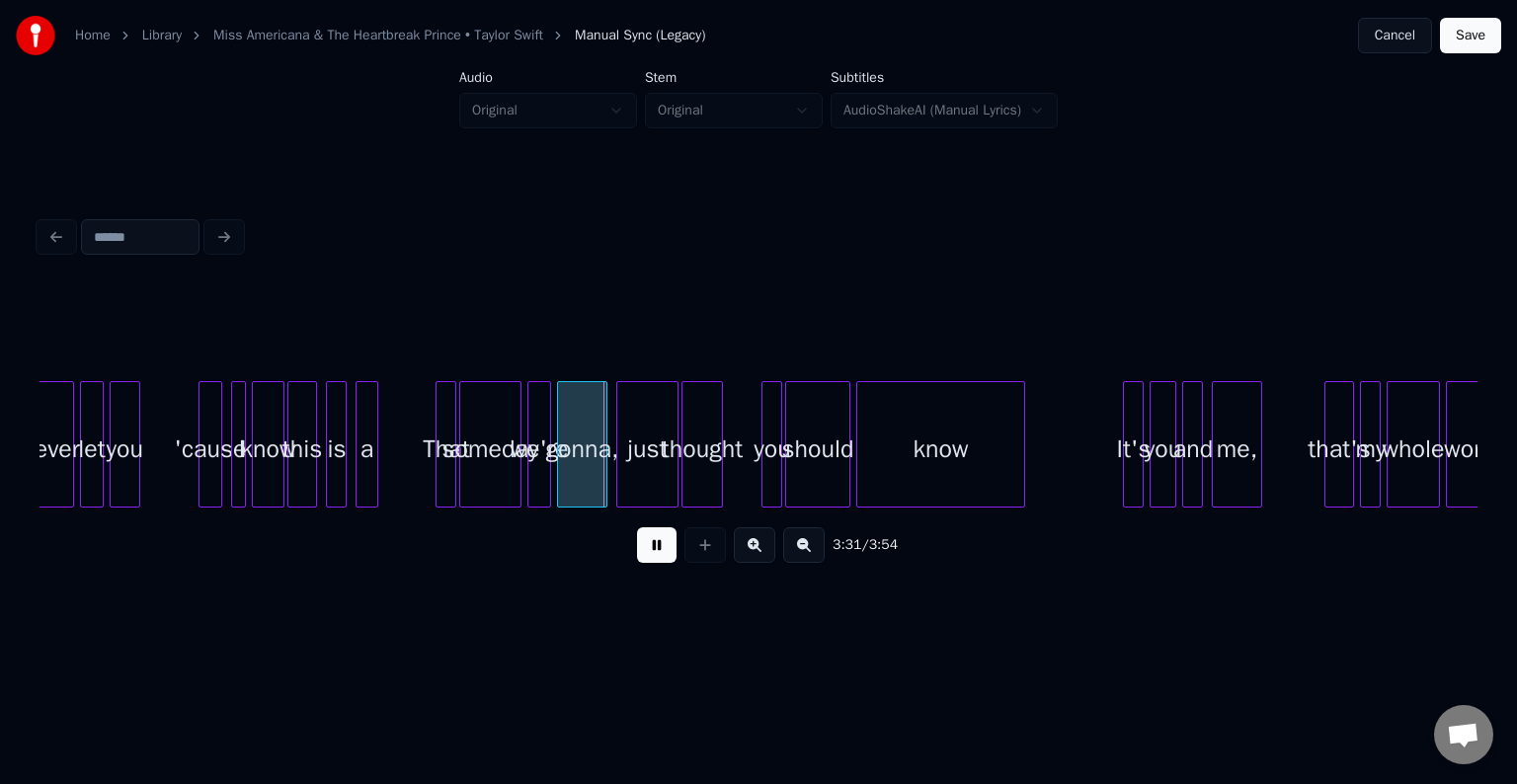 click at bounding box center [657, 545] 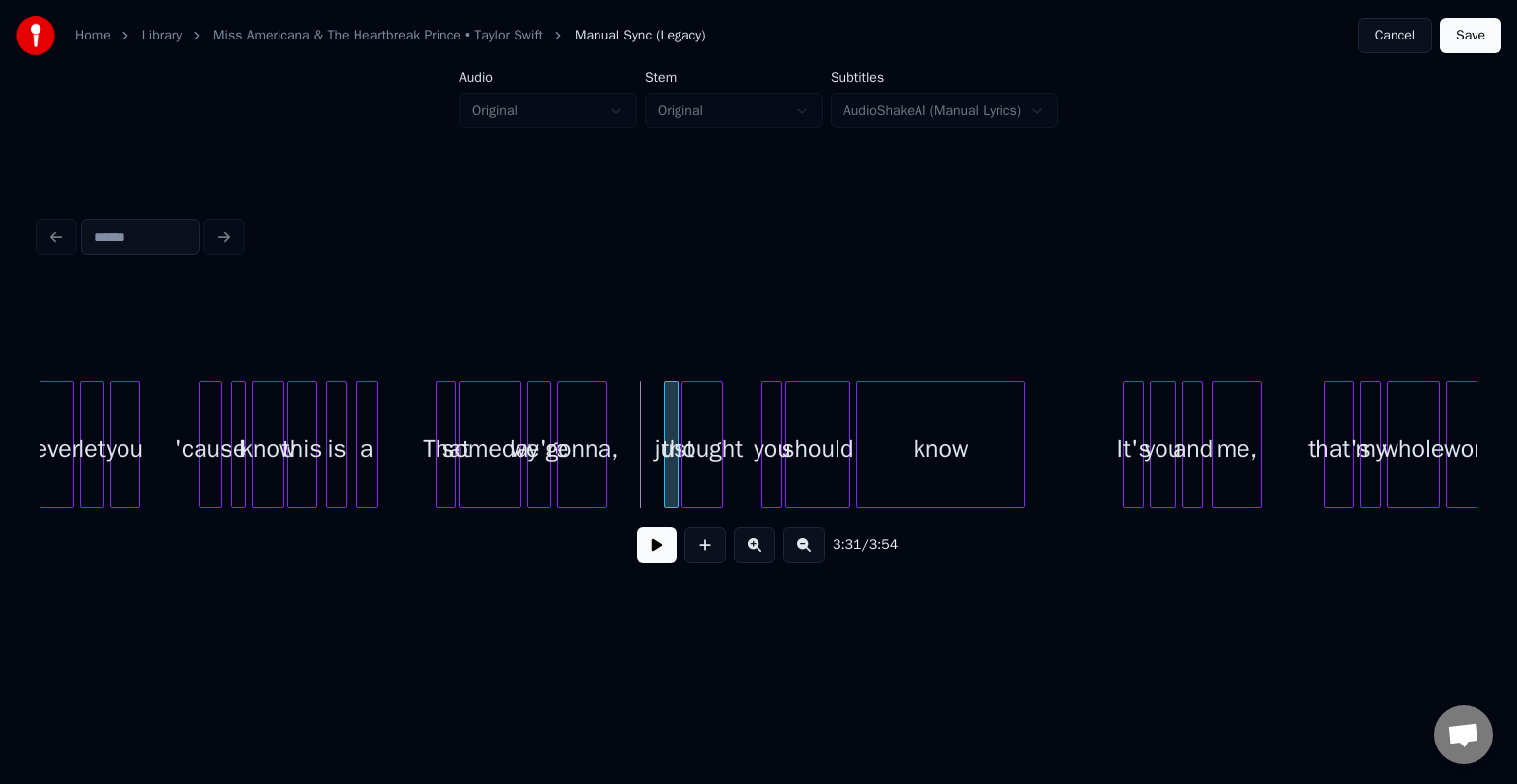 click at bounding box center (668, 444) 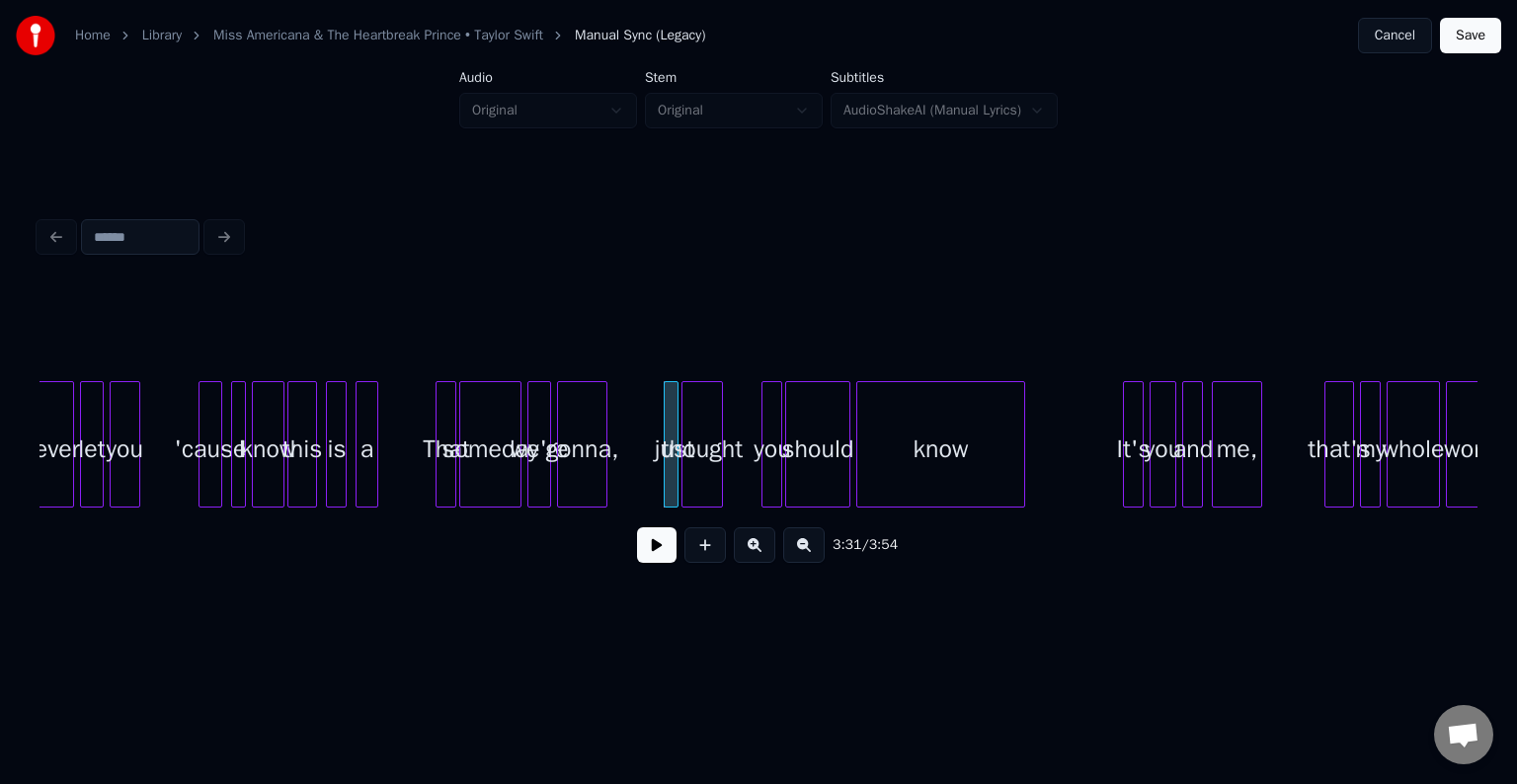 click at bounding box center [657, 545] 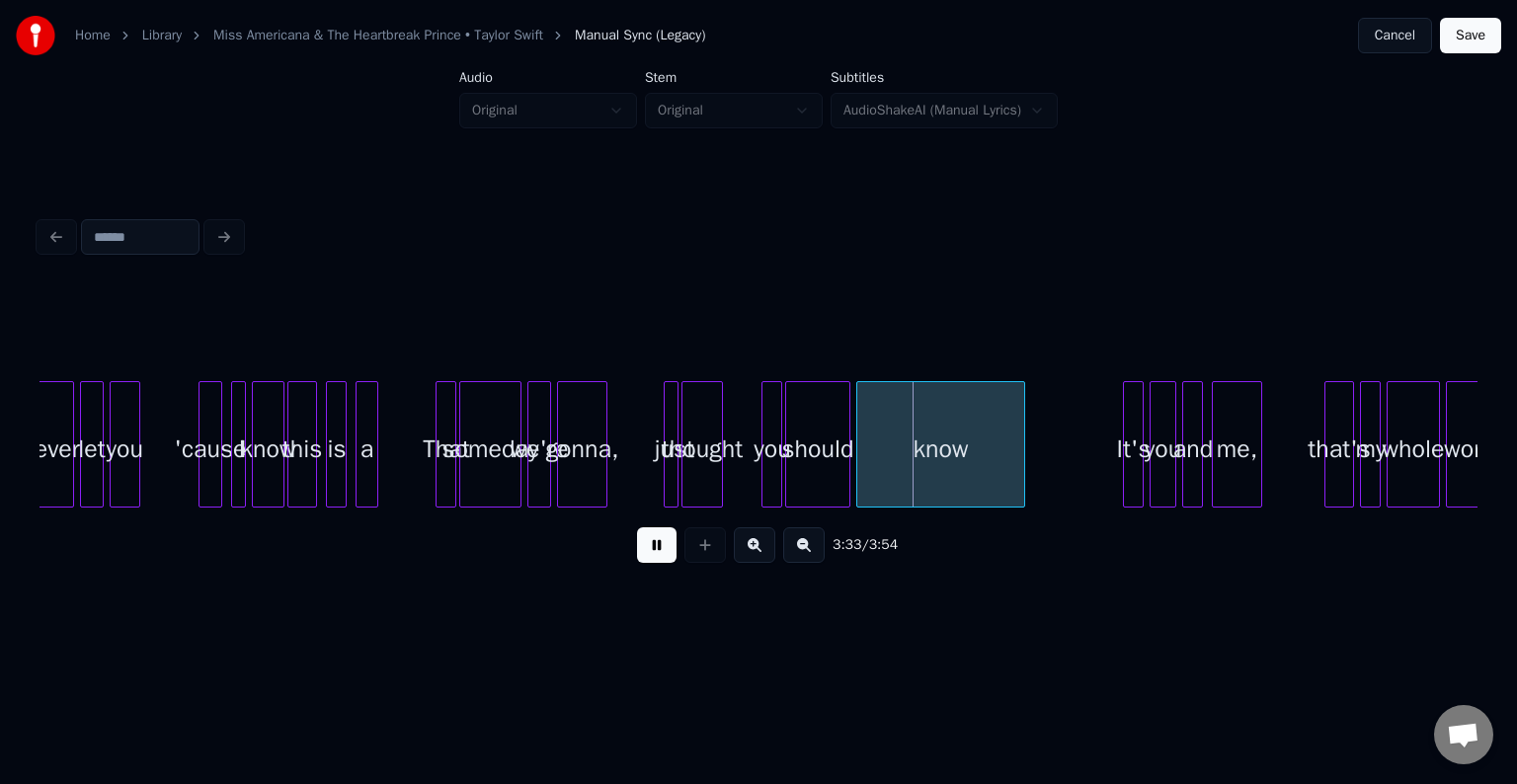 click on "never let you 'cause I know this is a That someday we're gonna, just thought you should know It's you and me, that's my whole world" at bounding box center [-13383, 444] 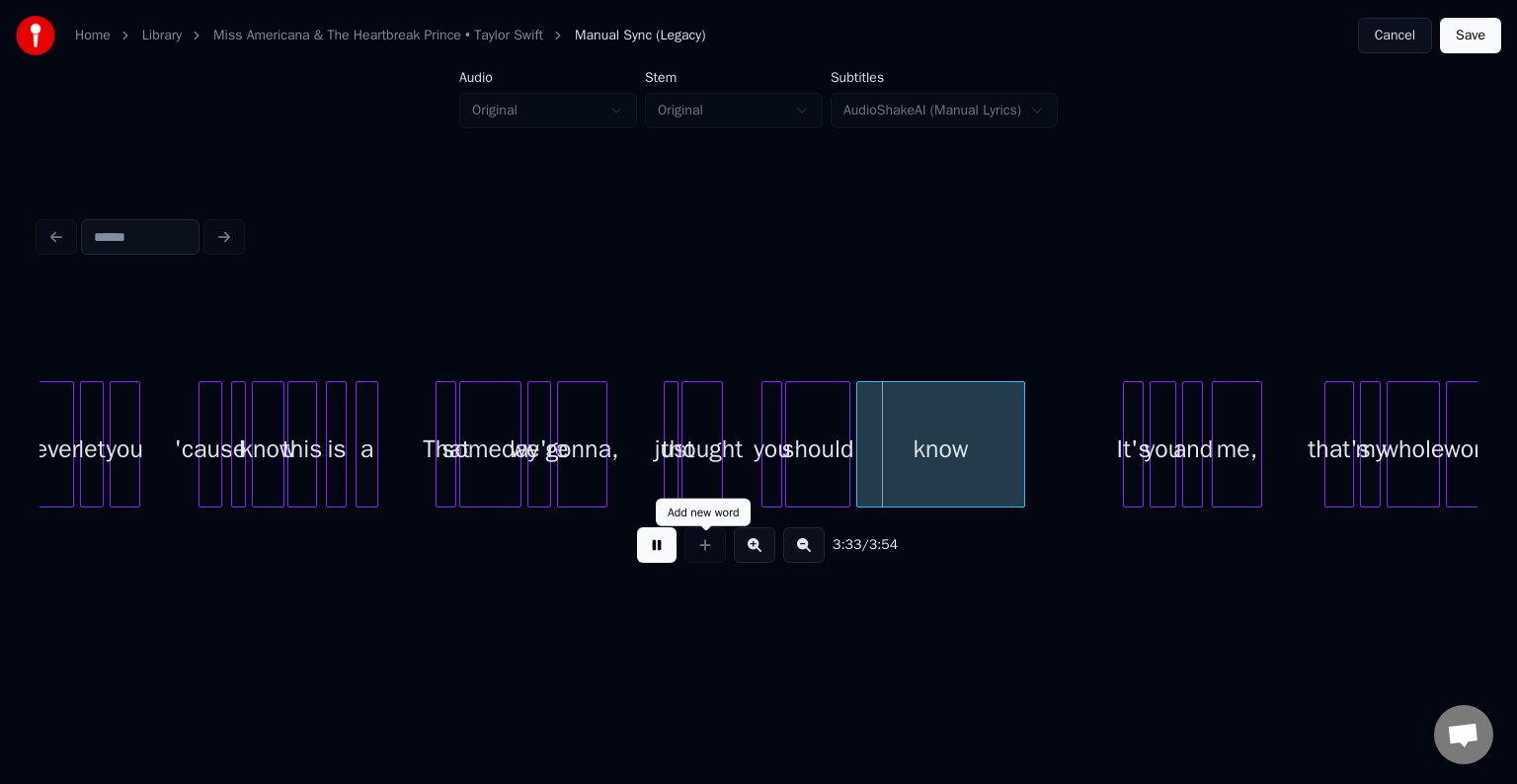 click at bounding box center [705, 545] 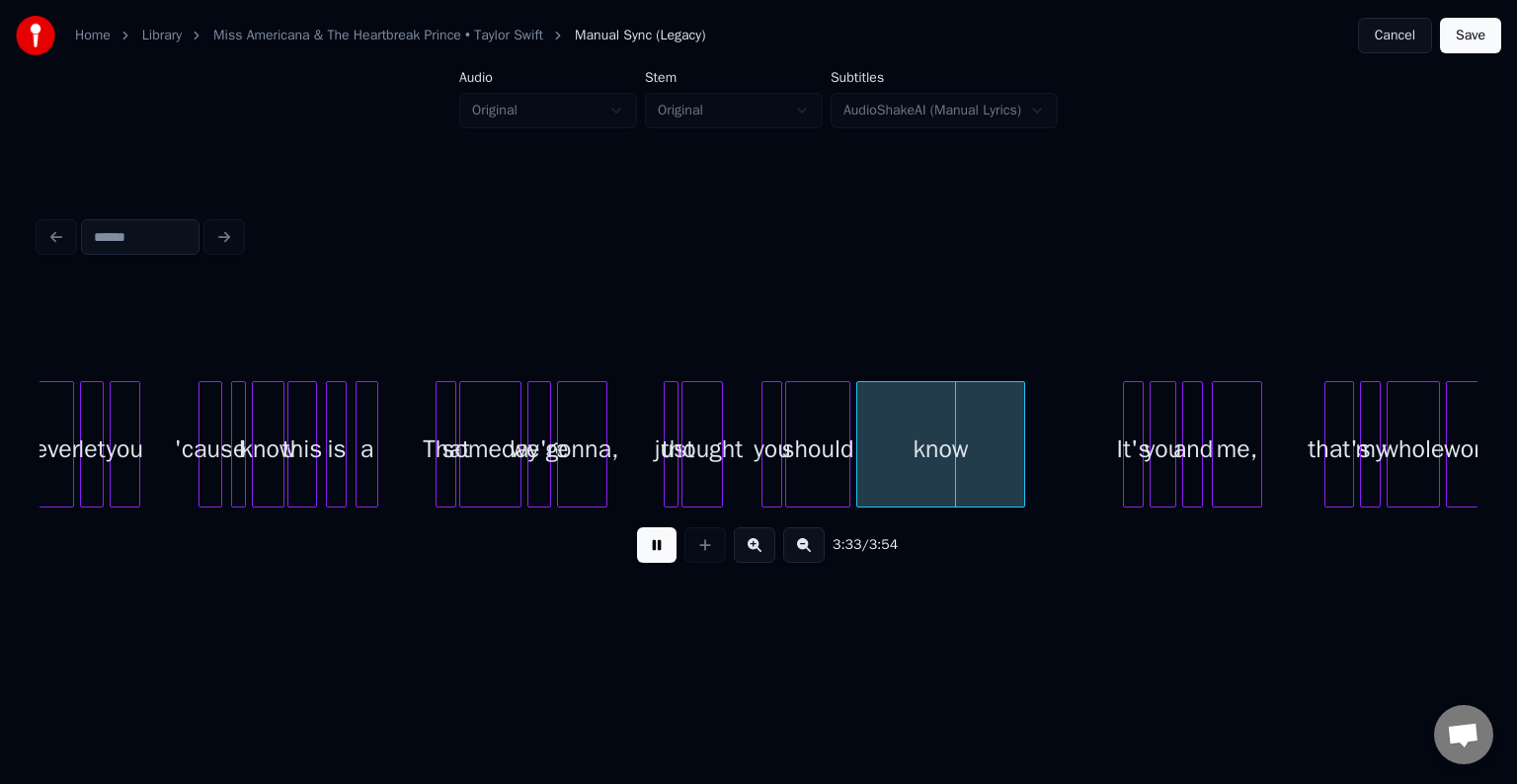click at bounding box center [657, 545] 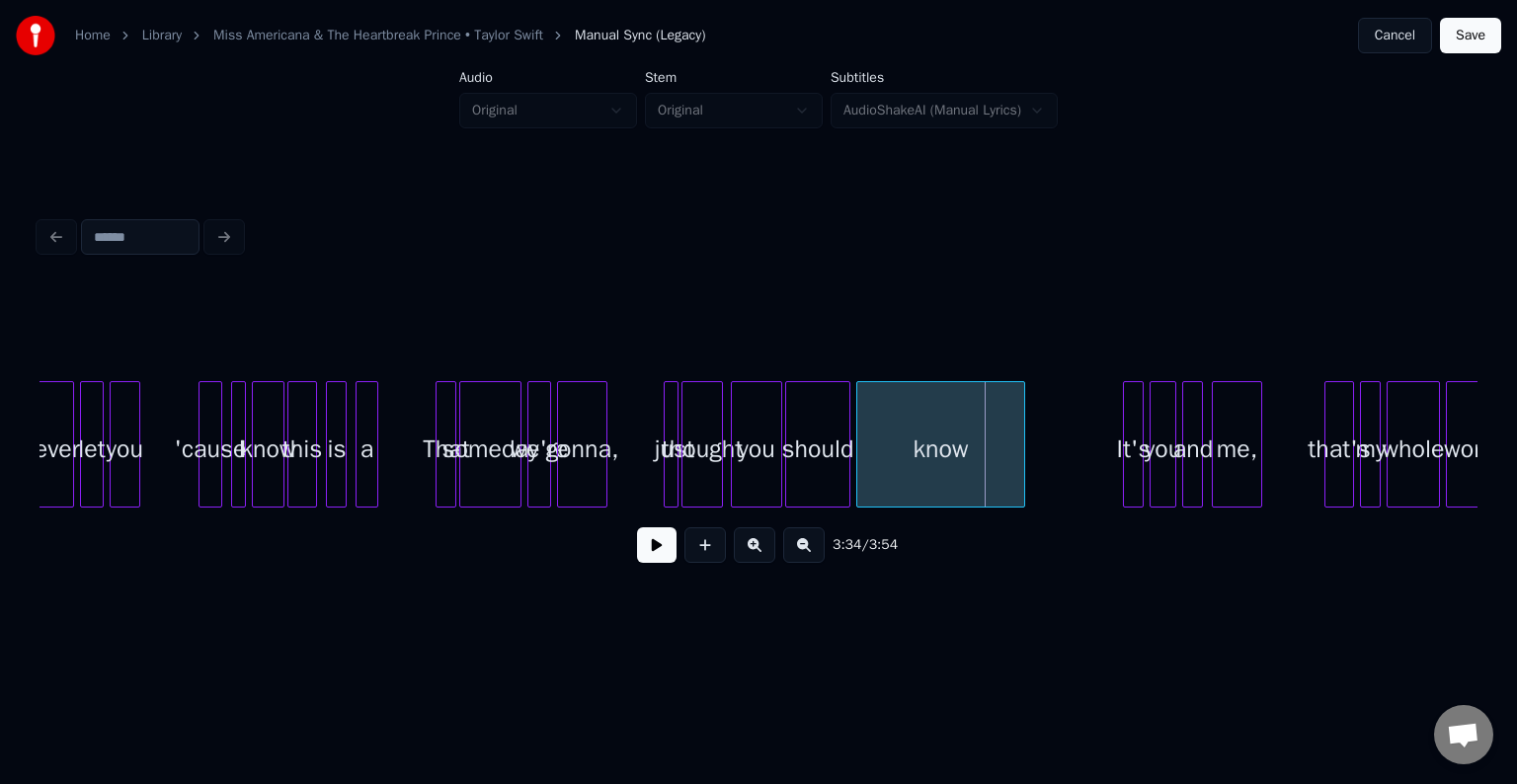 click at bounding box center (735, 444) 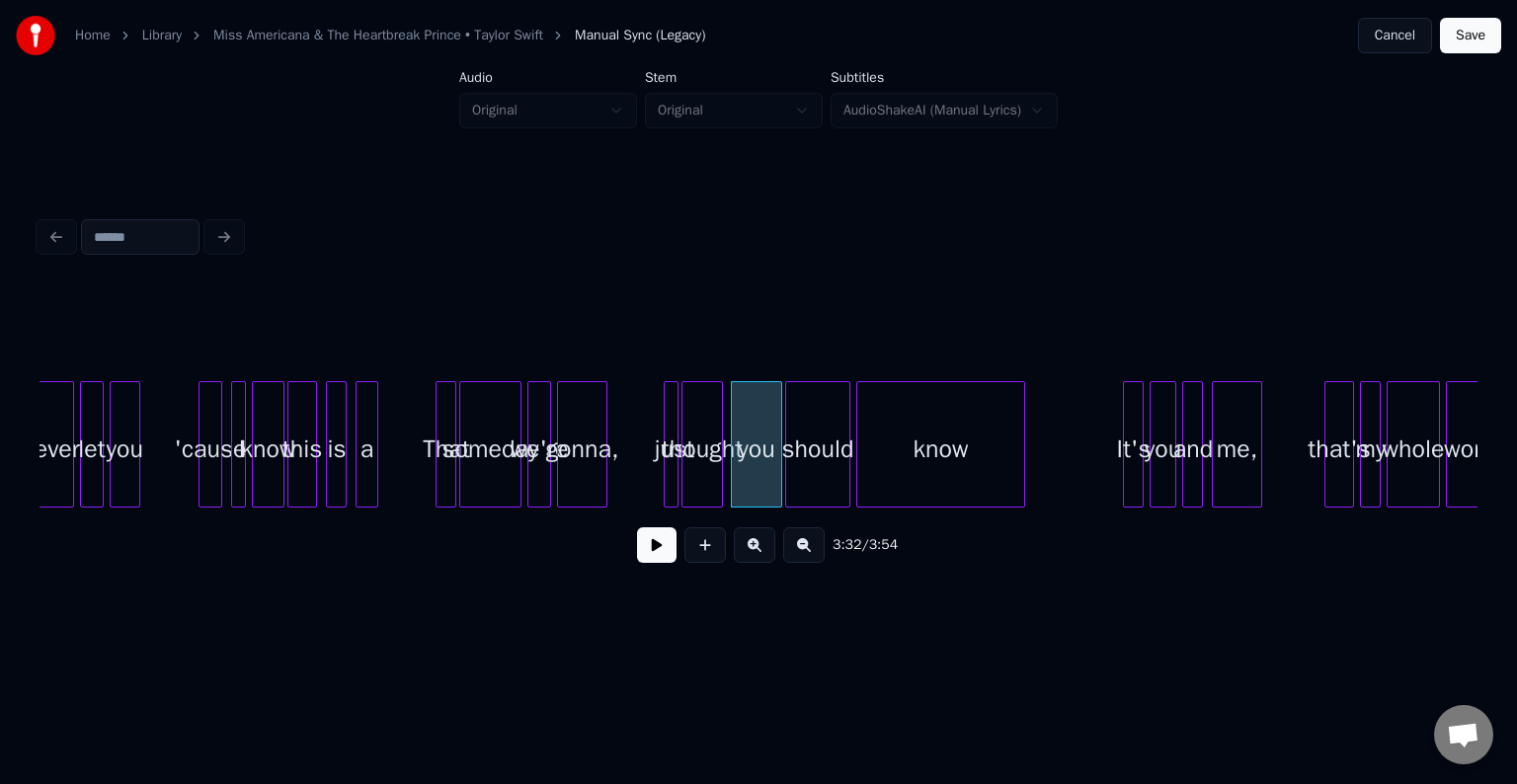 click at bounding box center [657, 545] 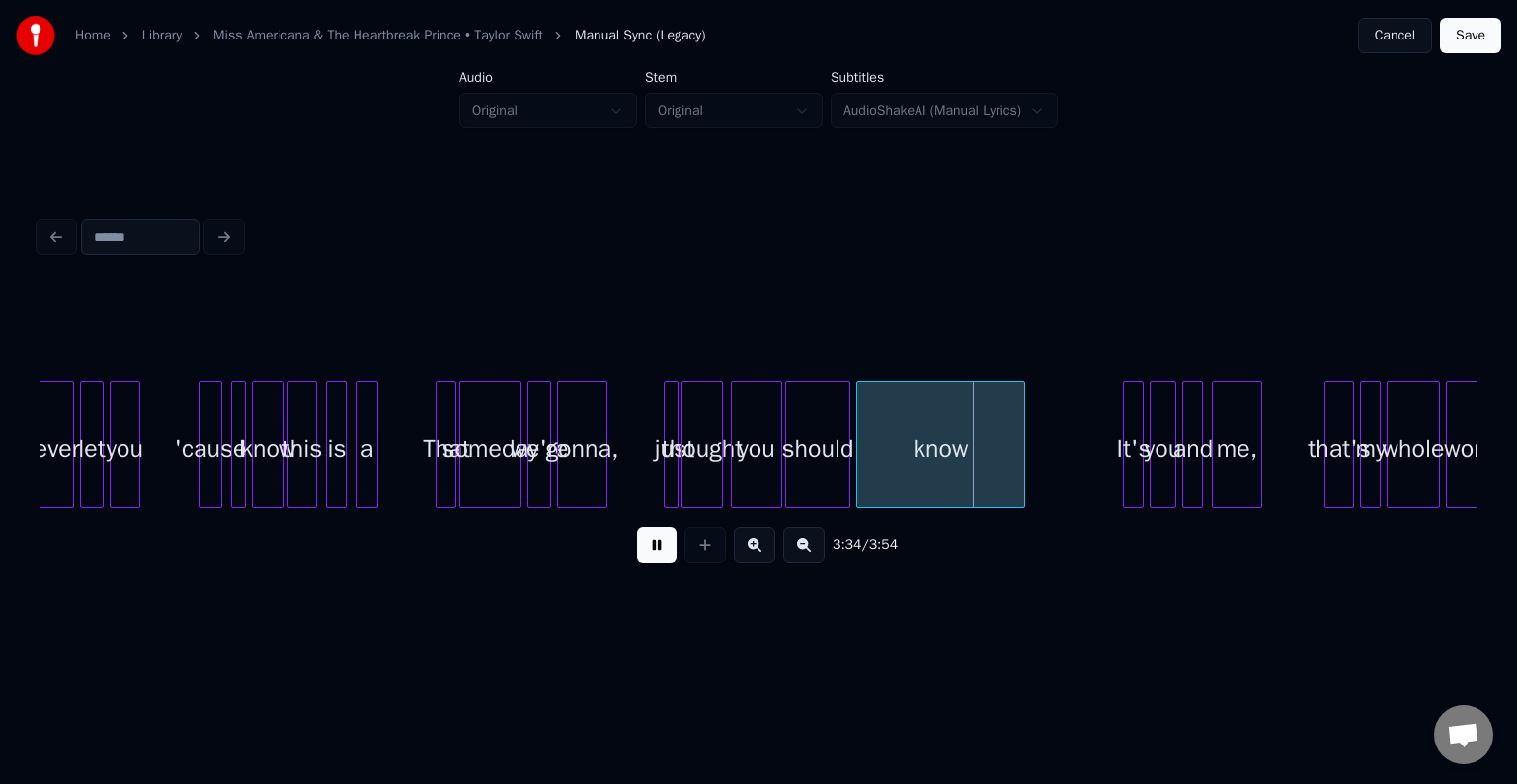 click at bounding box center (657, 545) 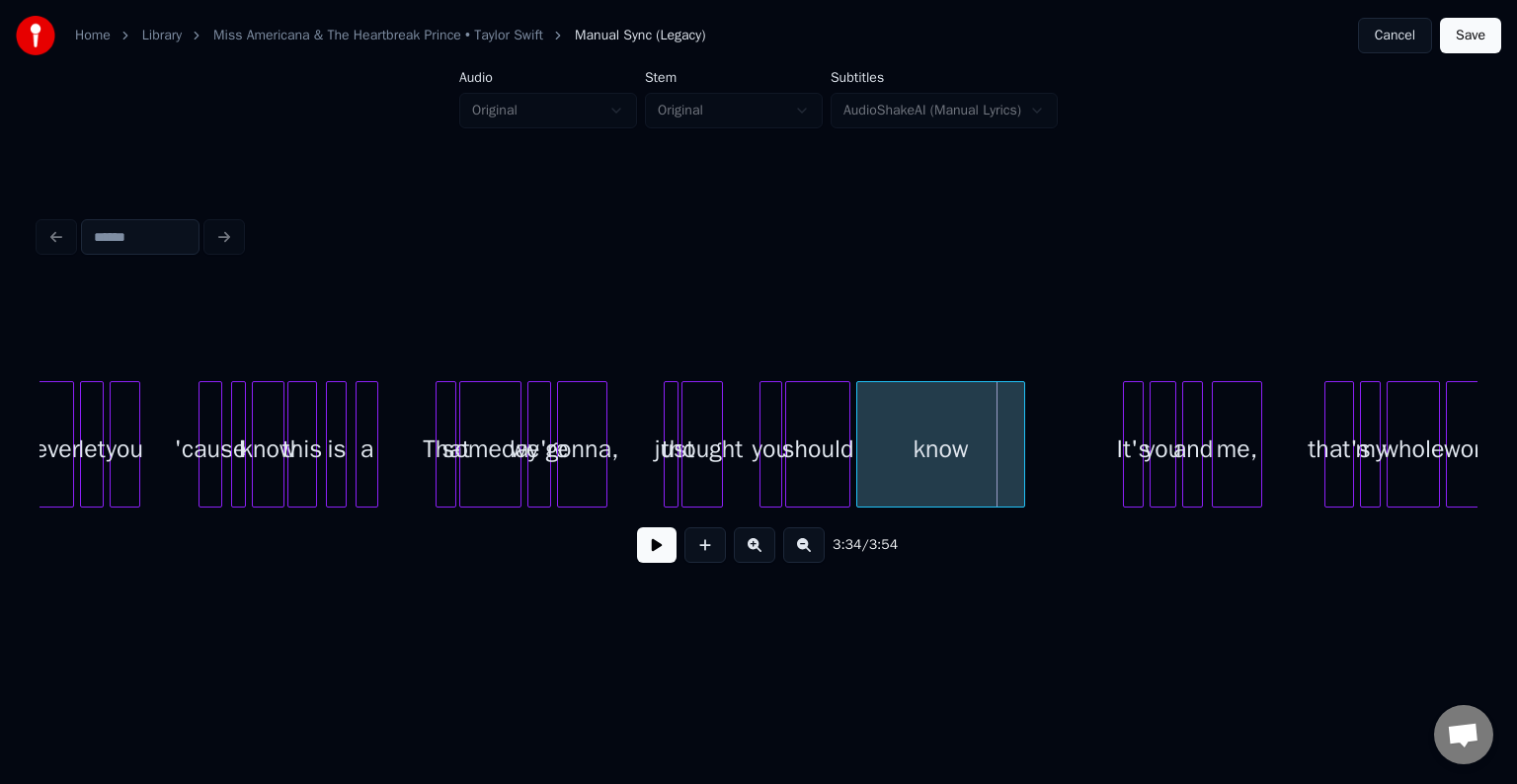 click at bounding box center (763, 444) 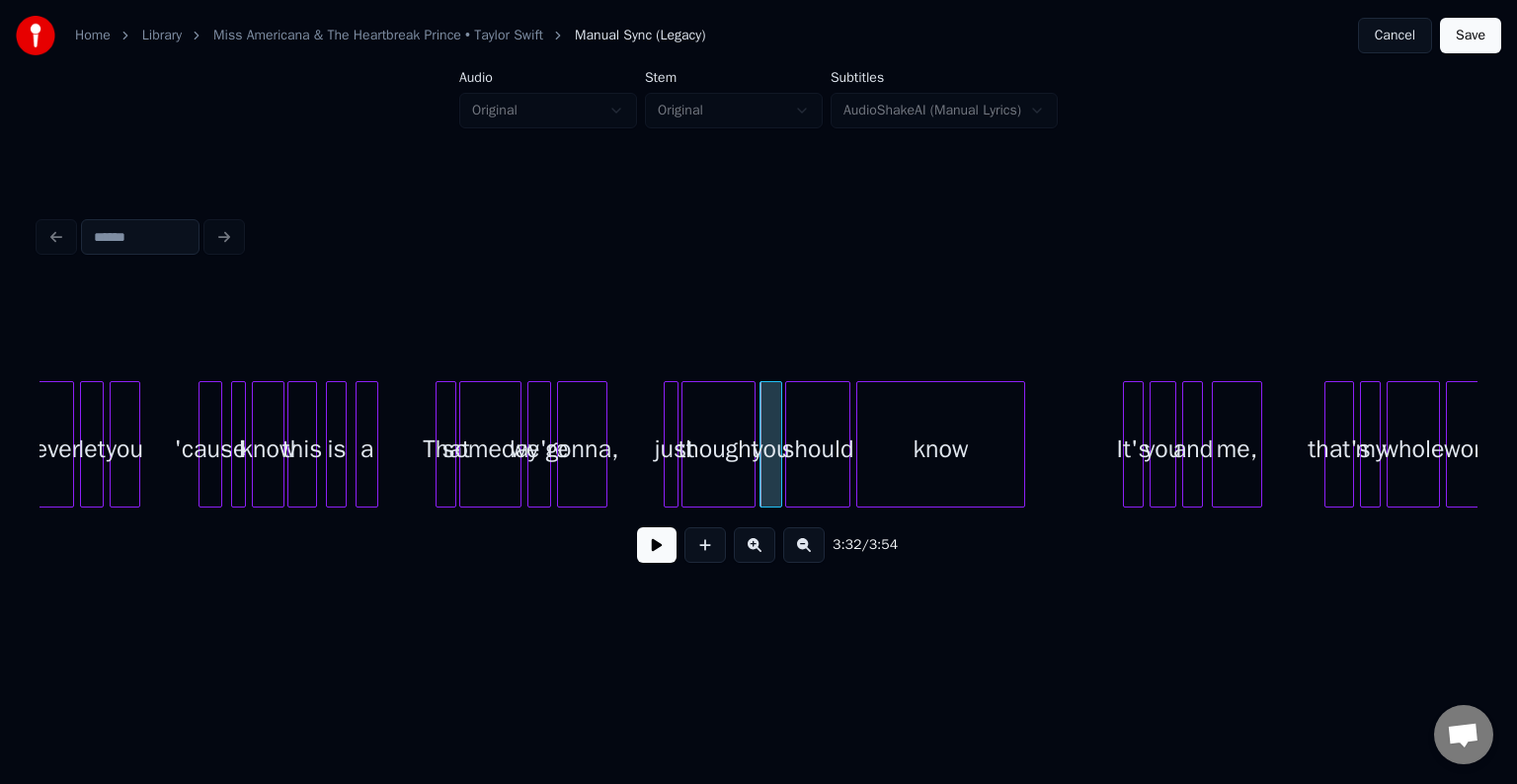 click at bounding box center (752, 444) 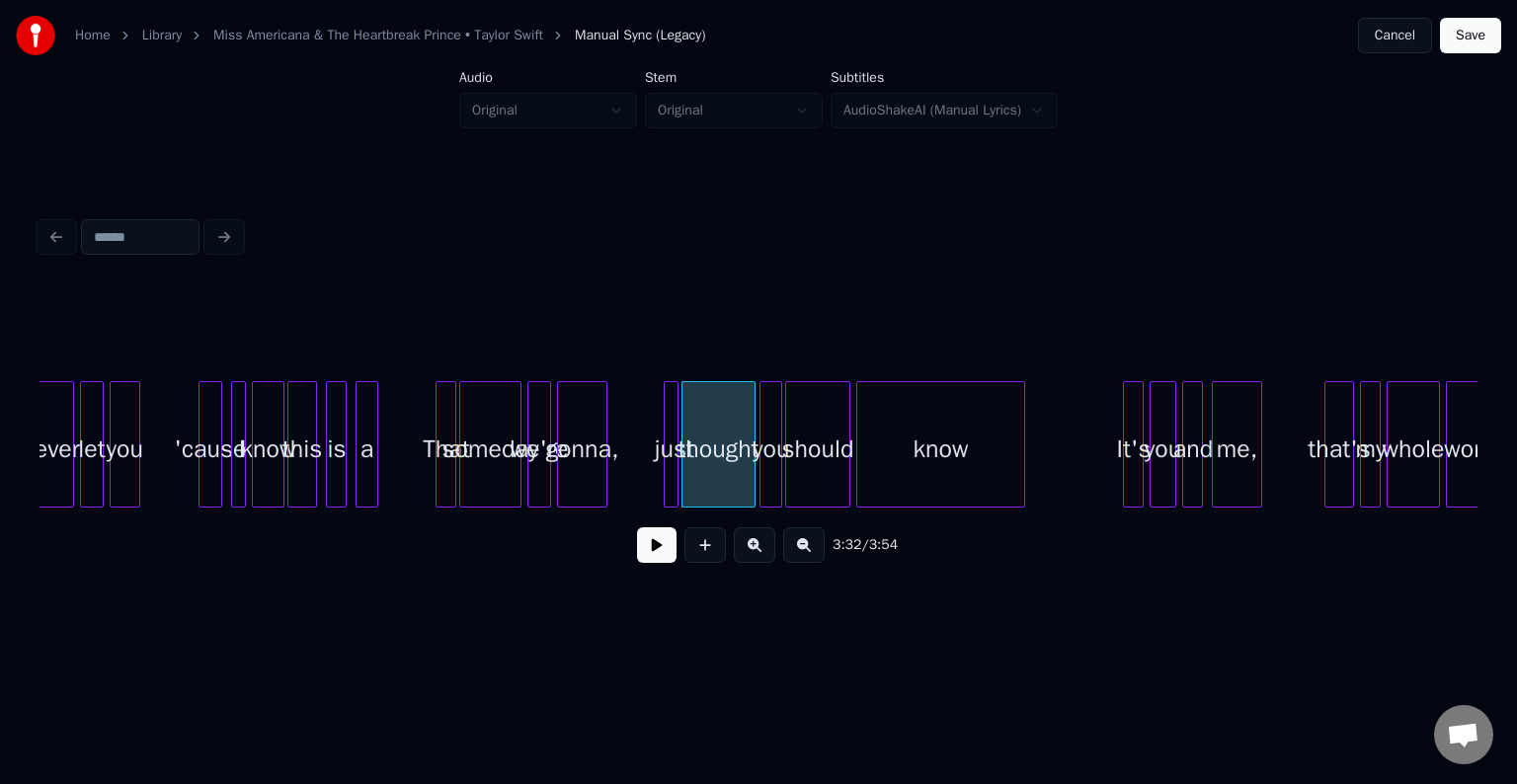 click on "never let you 'cause I know this is a That someday we're gonna, just thought you should know It's you and me, that's my whole world" at bounding box center [-13383, 444] 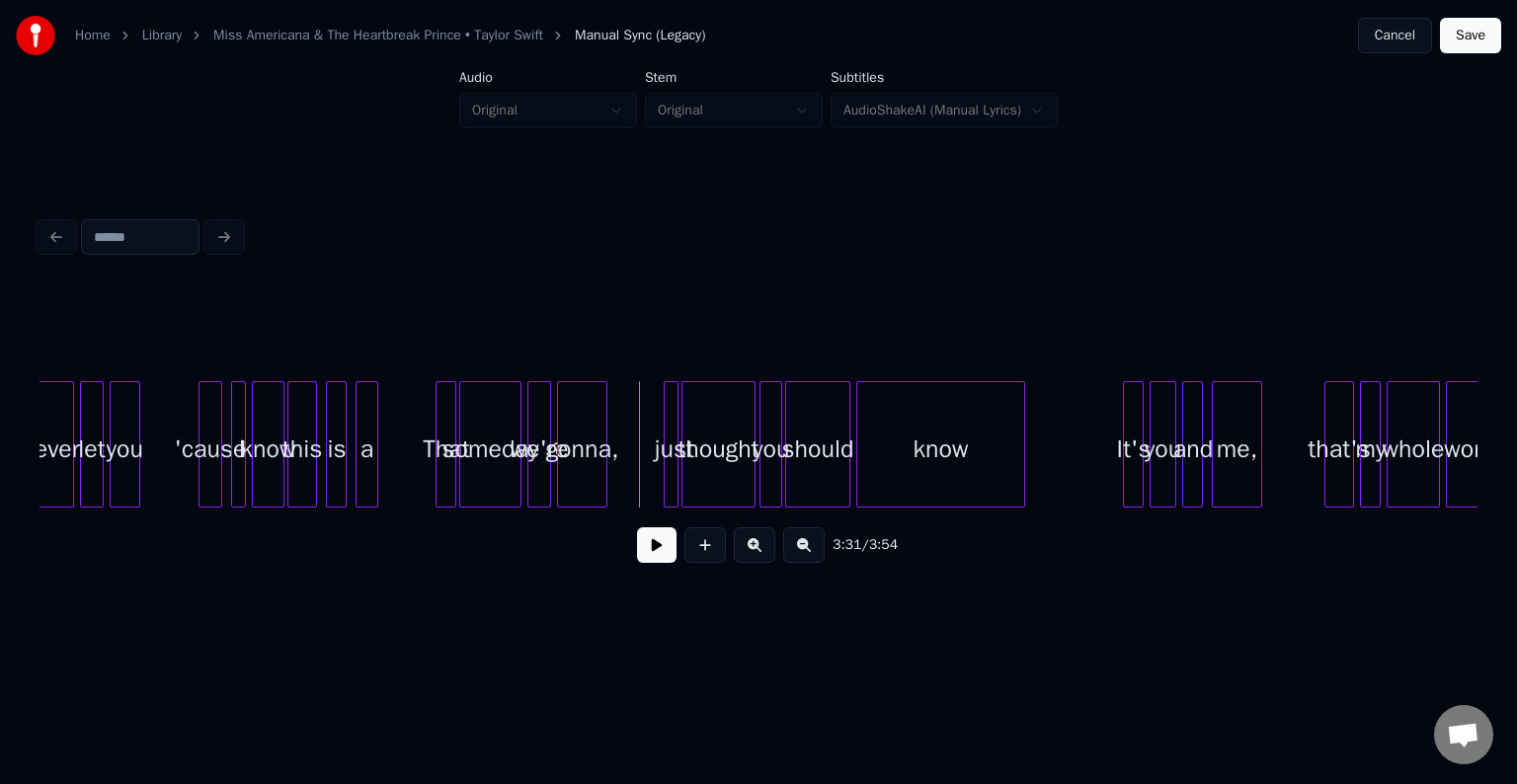 click at bounding box center [657, 545] 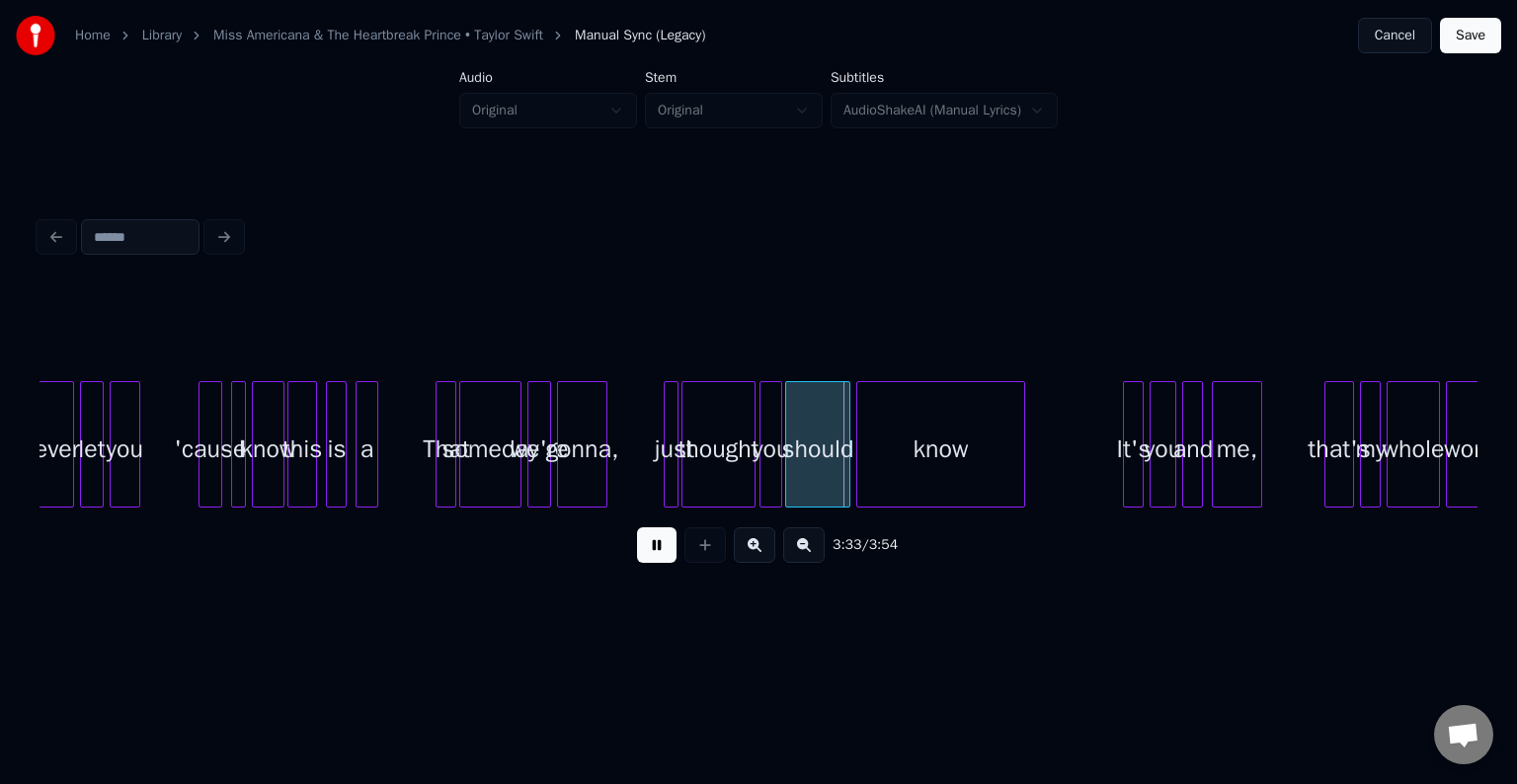 click at bounding box center [657, 545] 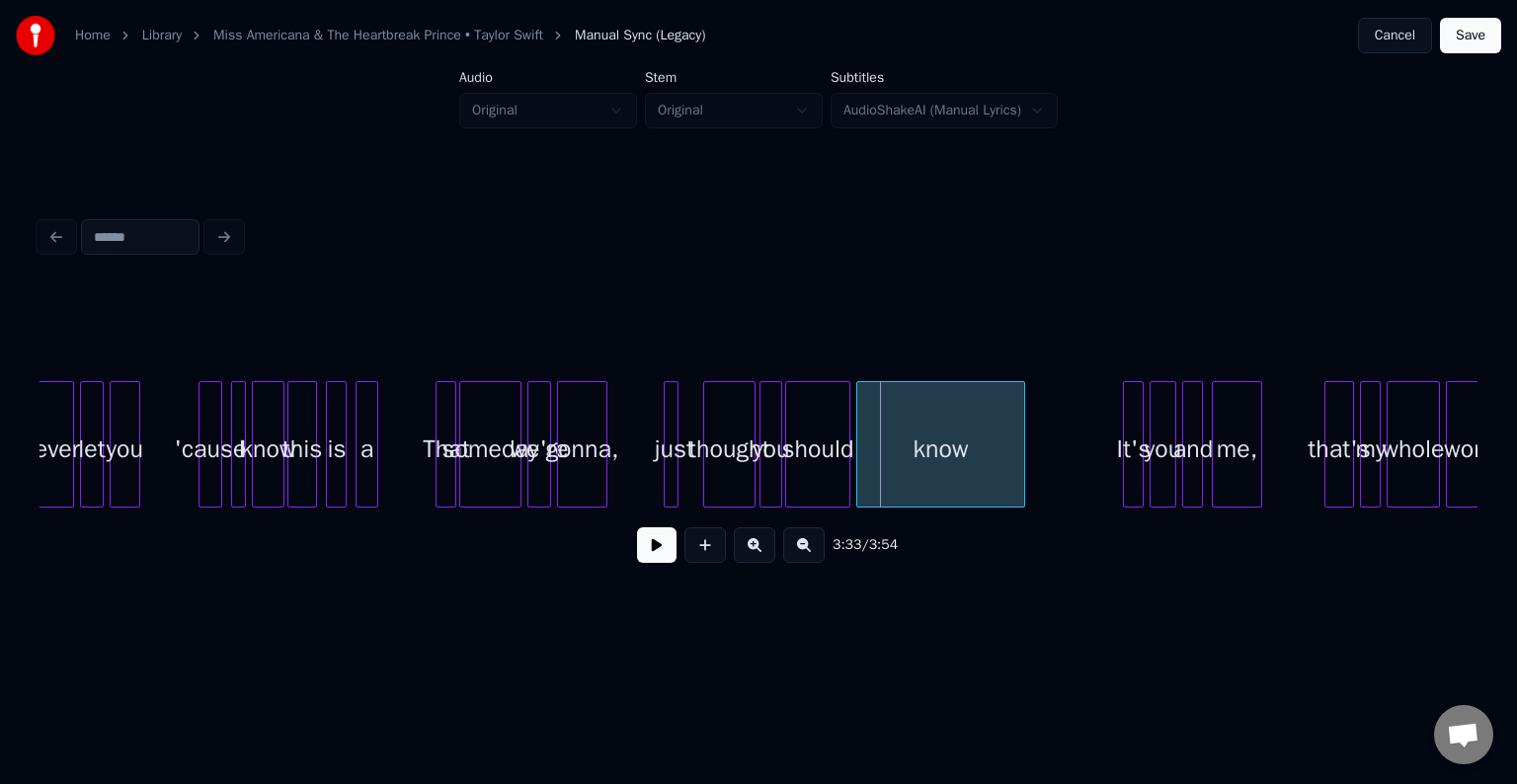 click at bounding box center [707, 444] 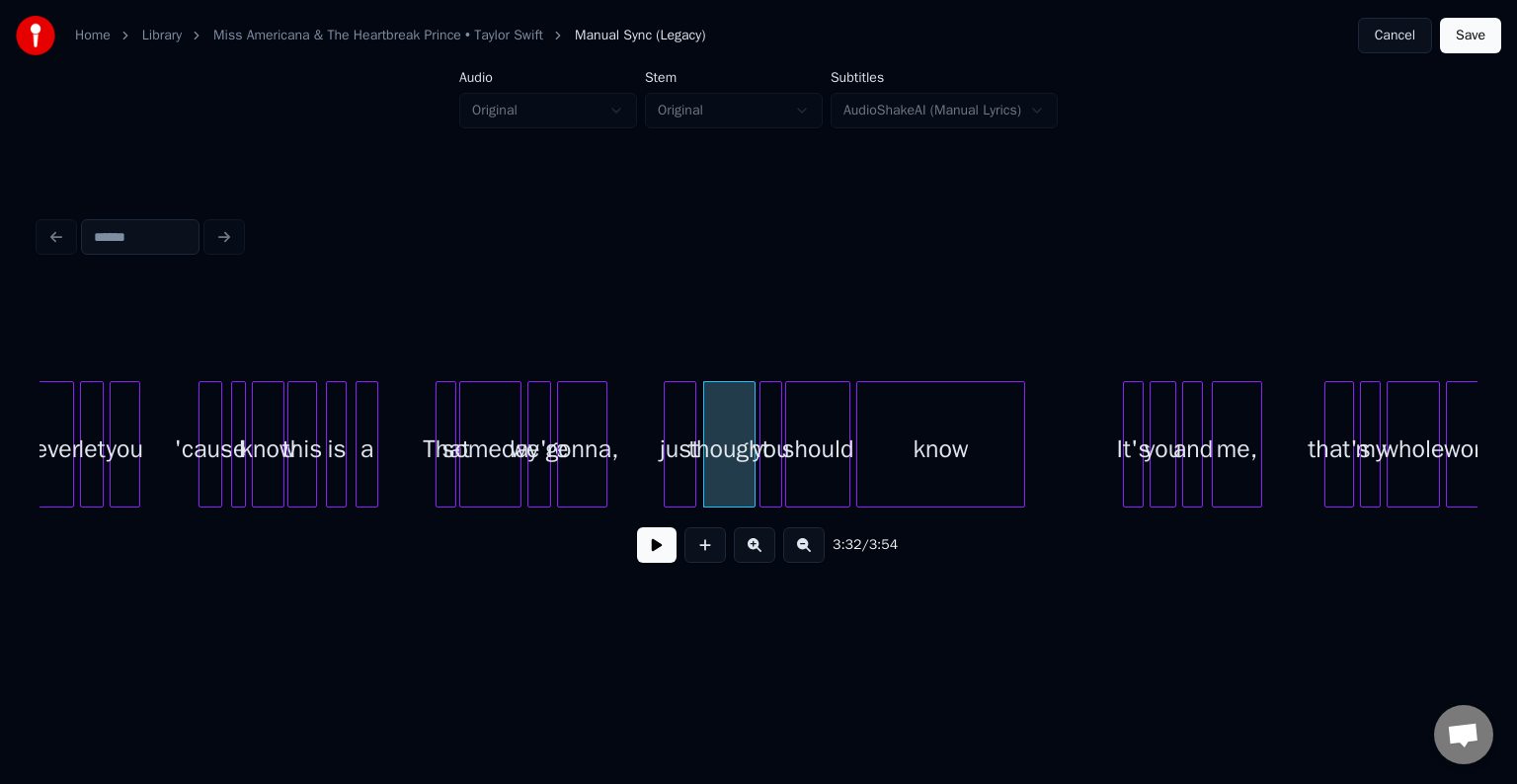 click at bounding box center (692, 444) 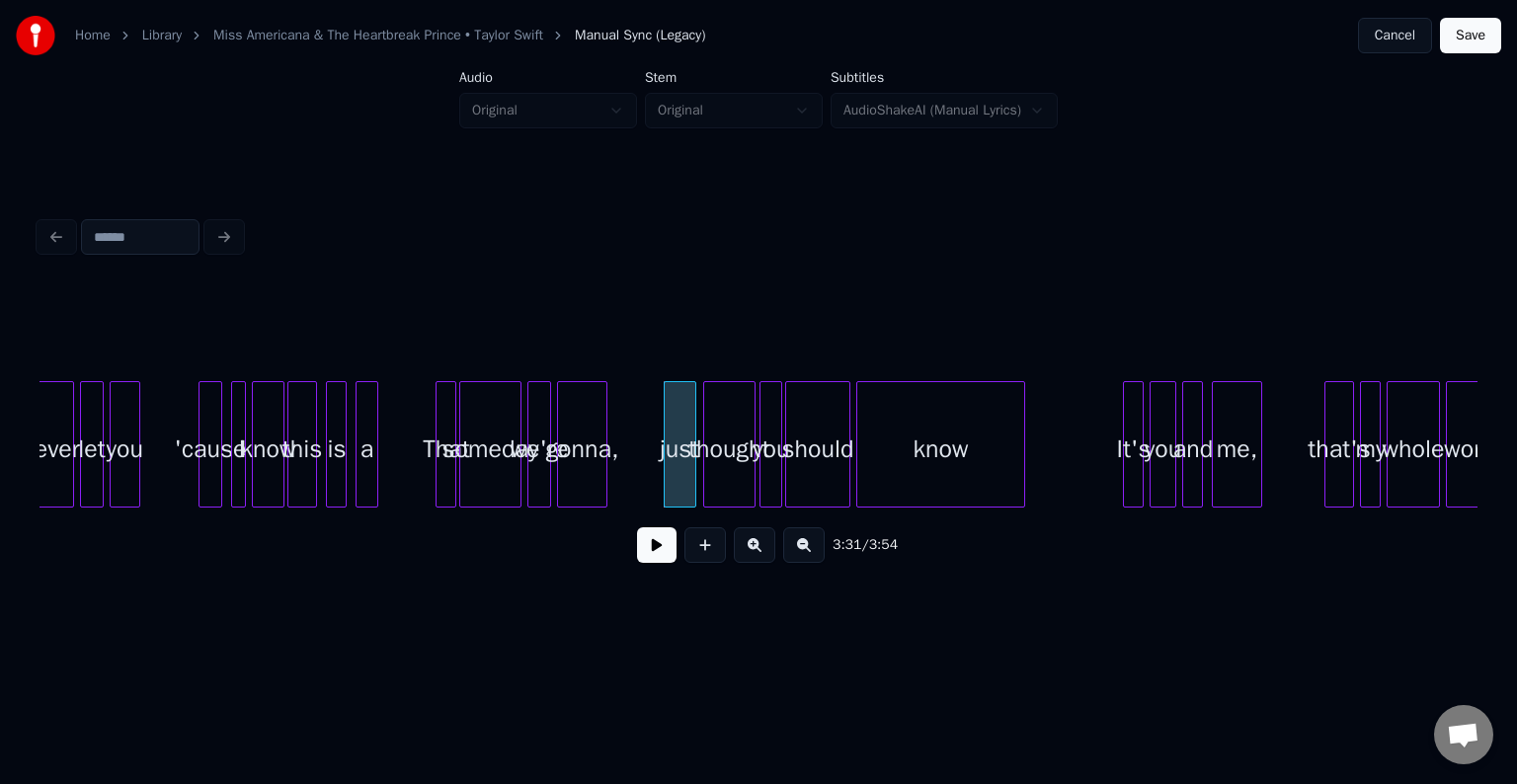 click at bounding box center [657, 545] 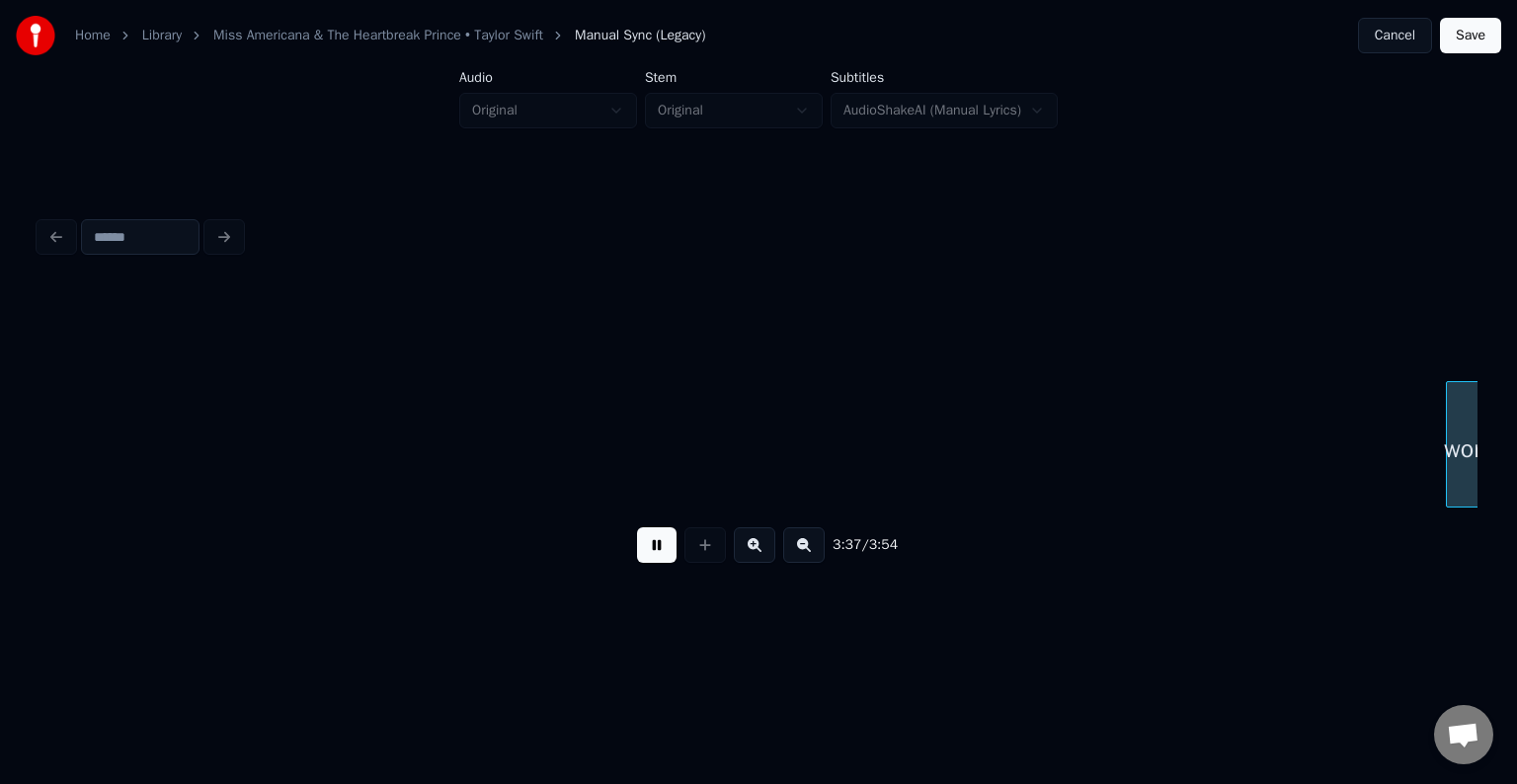 scroll, scrollTop: 0, scrollLeft: 32210, axis: horizontal 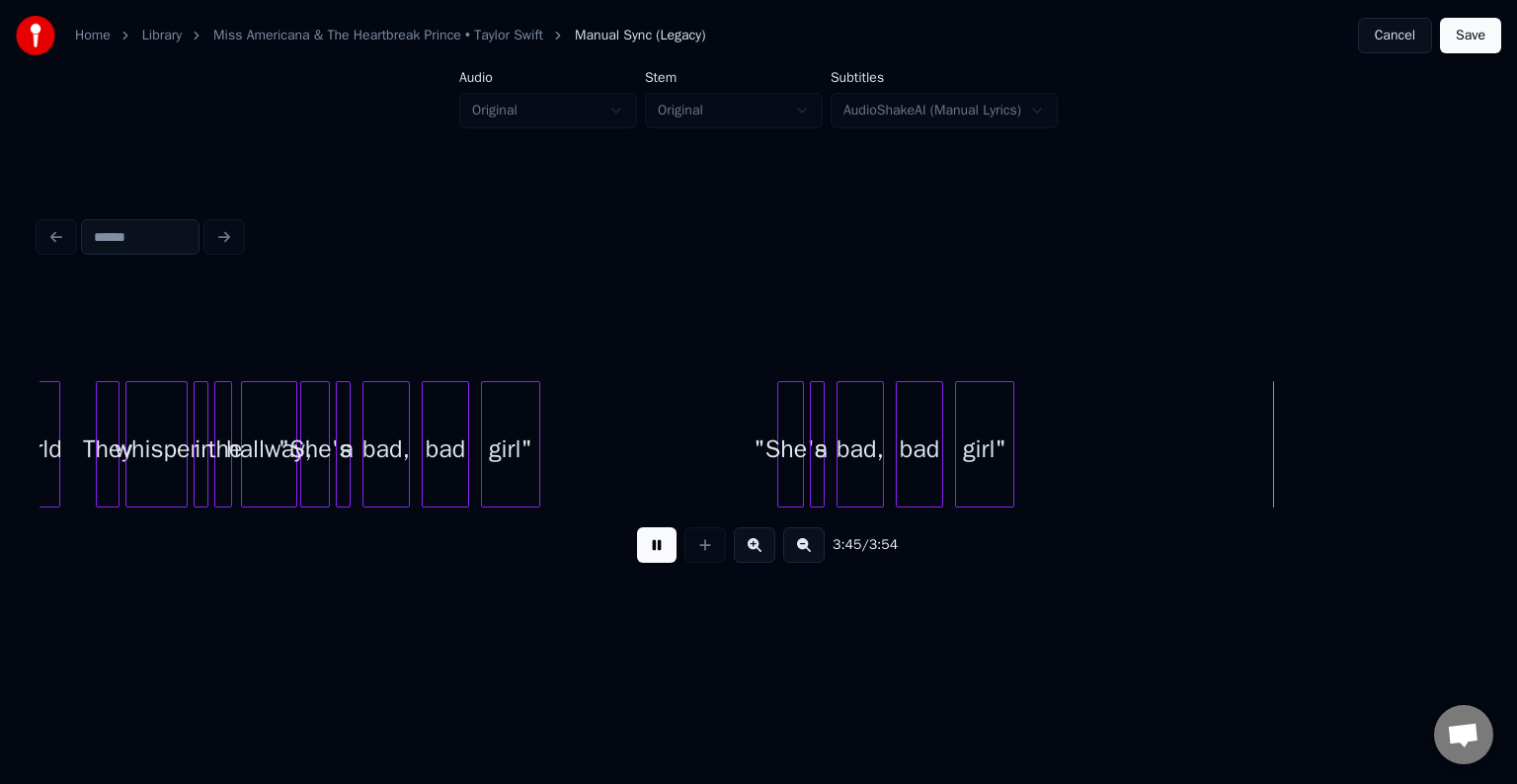 click on "Save" at bounding box center (1471, 36) 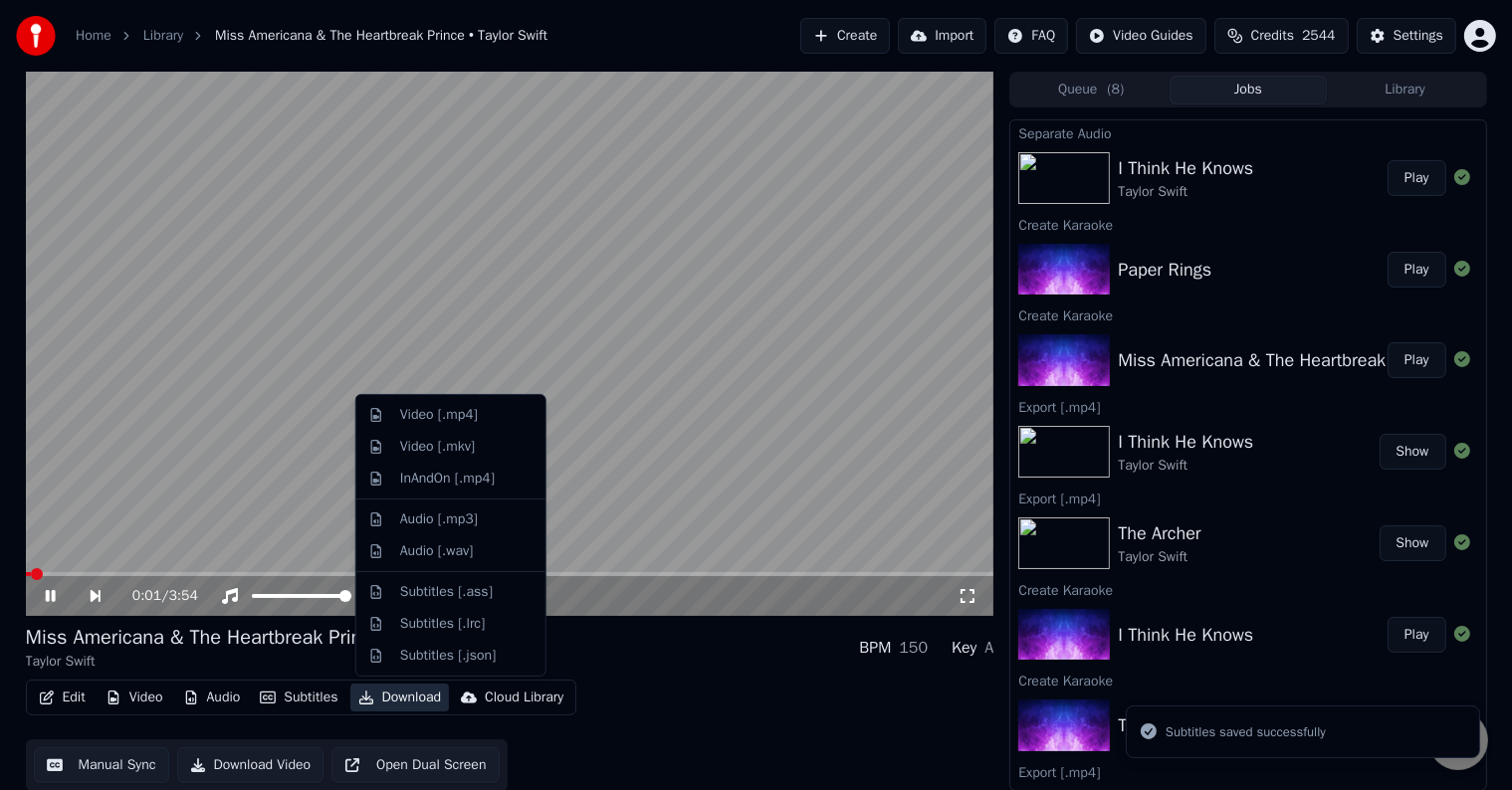 click on "Download" at bounding box center (400, 697) 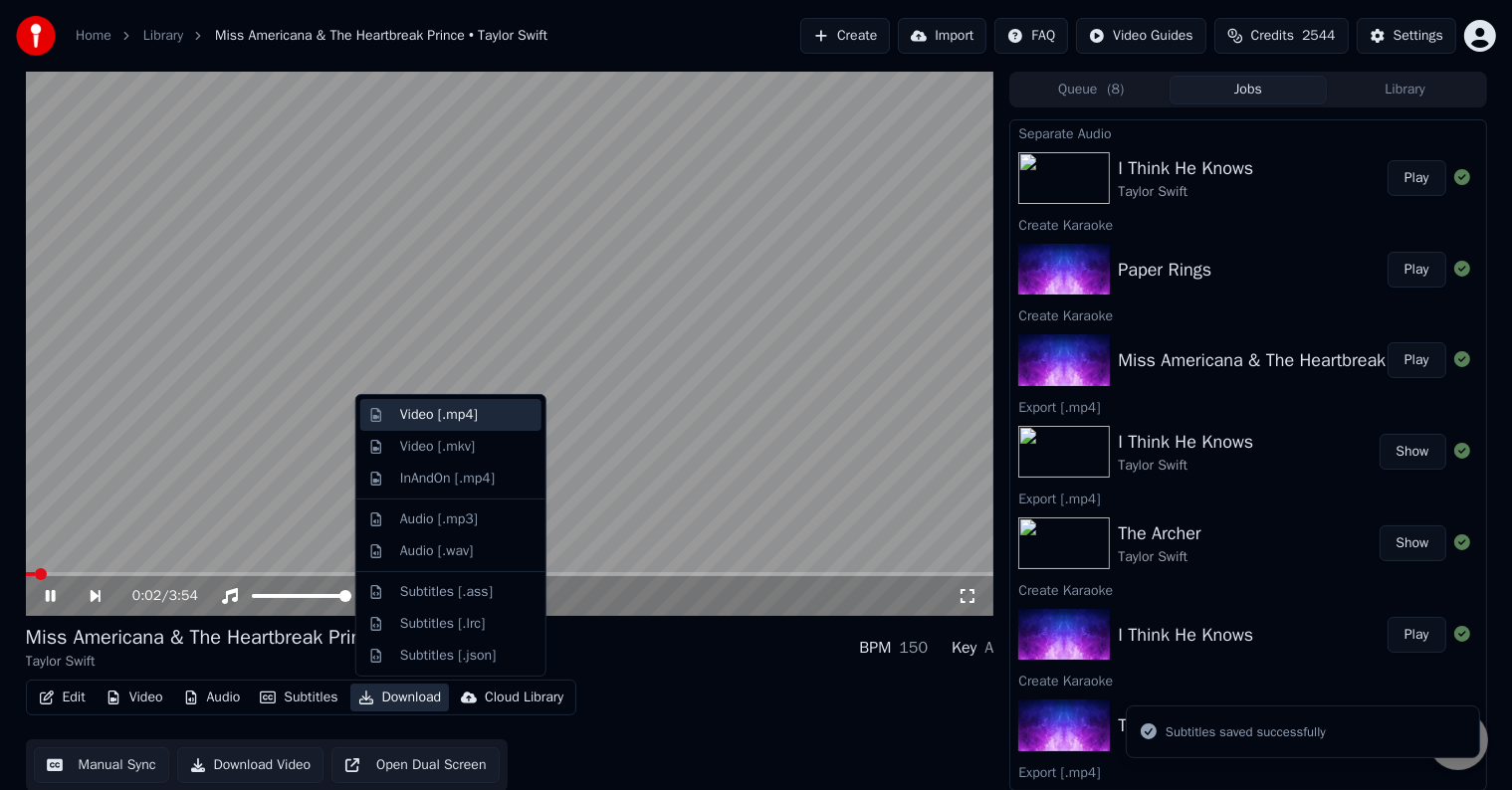 click on "Video [.mp4]" at bounding box center (439, 415) 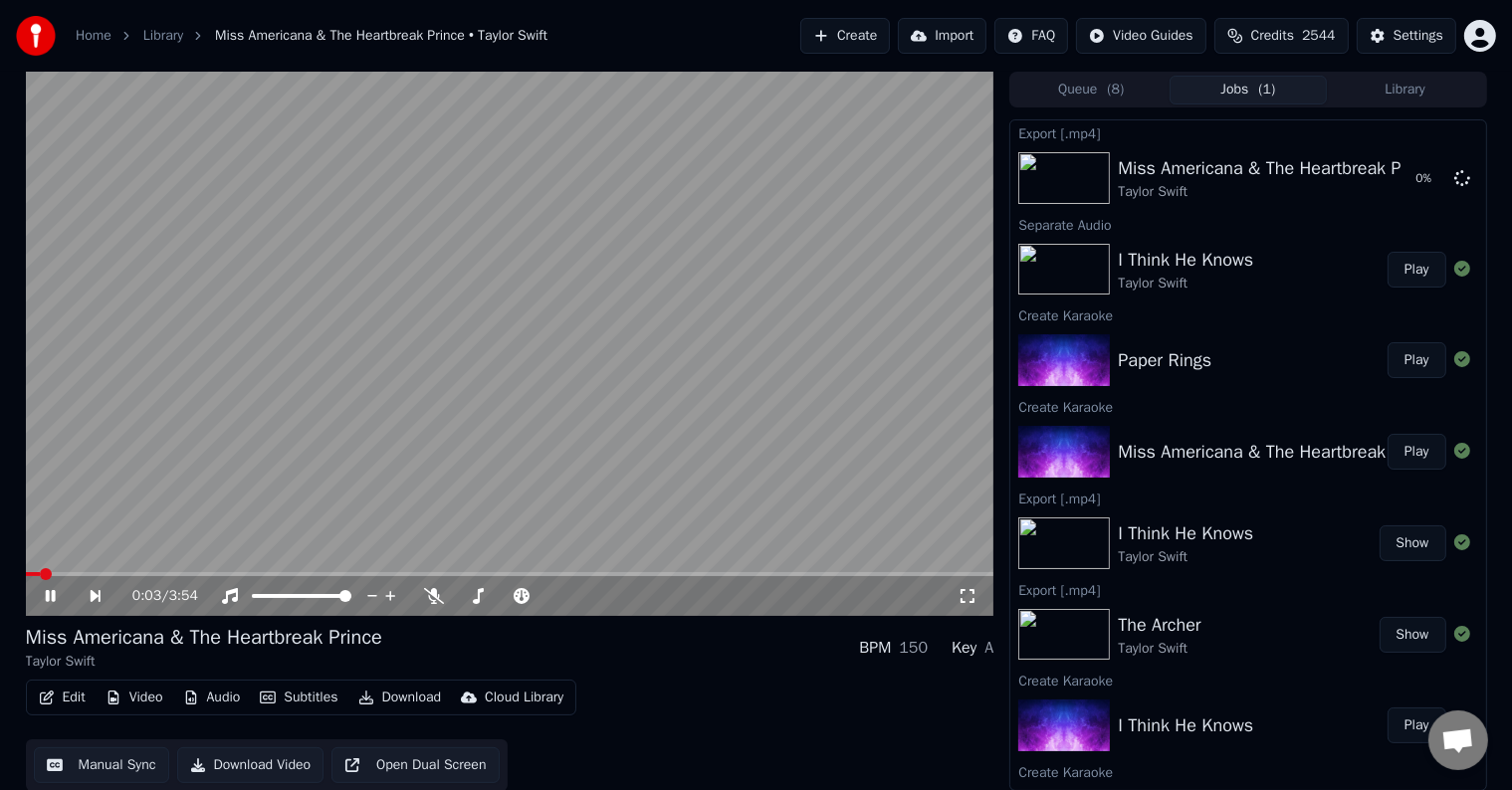 click on "Play" at bounding box center [1416, 270] 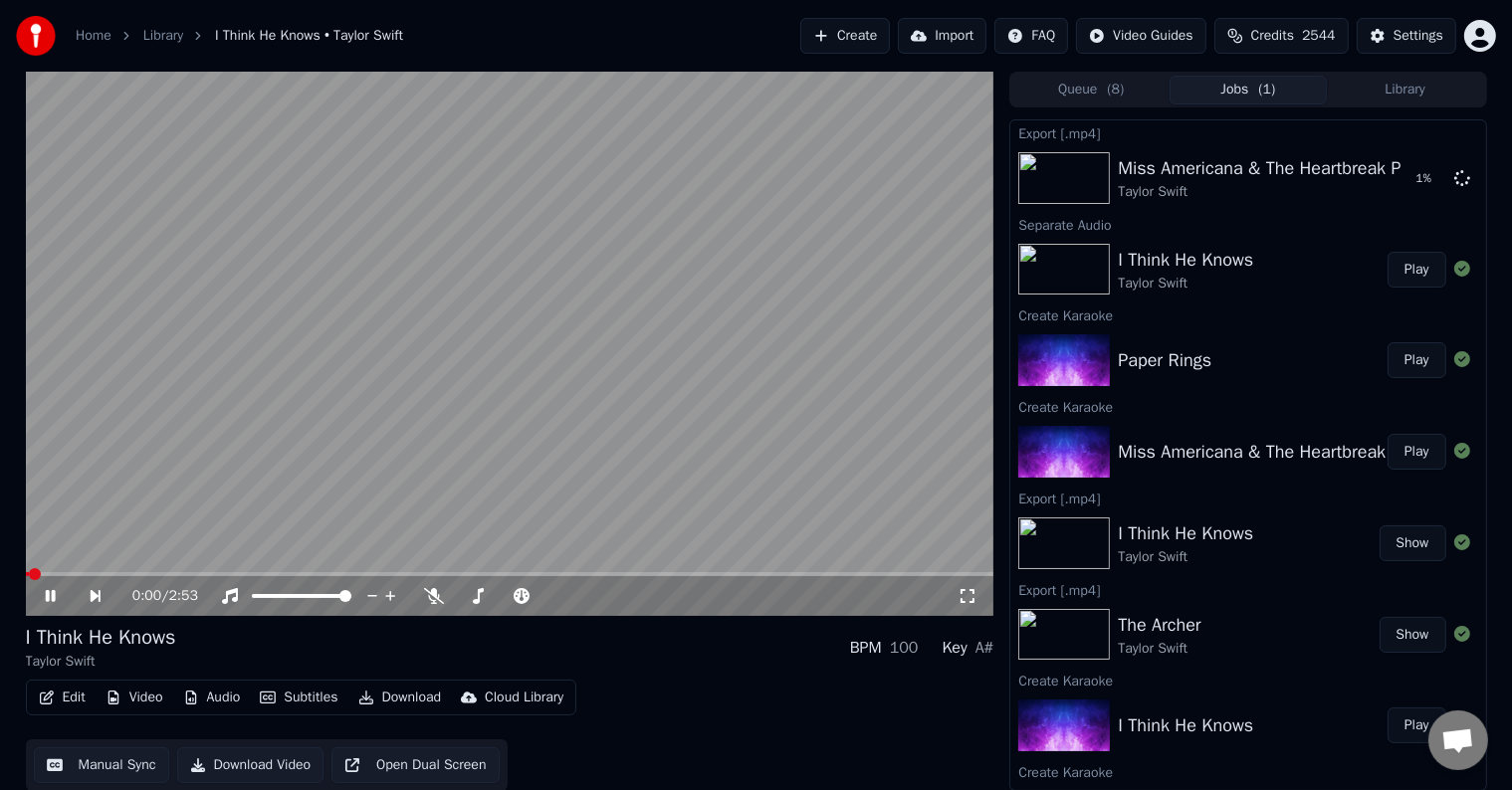 click on "Download" at bounding box center [400, 697] 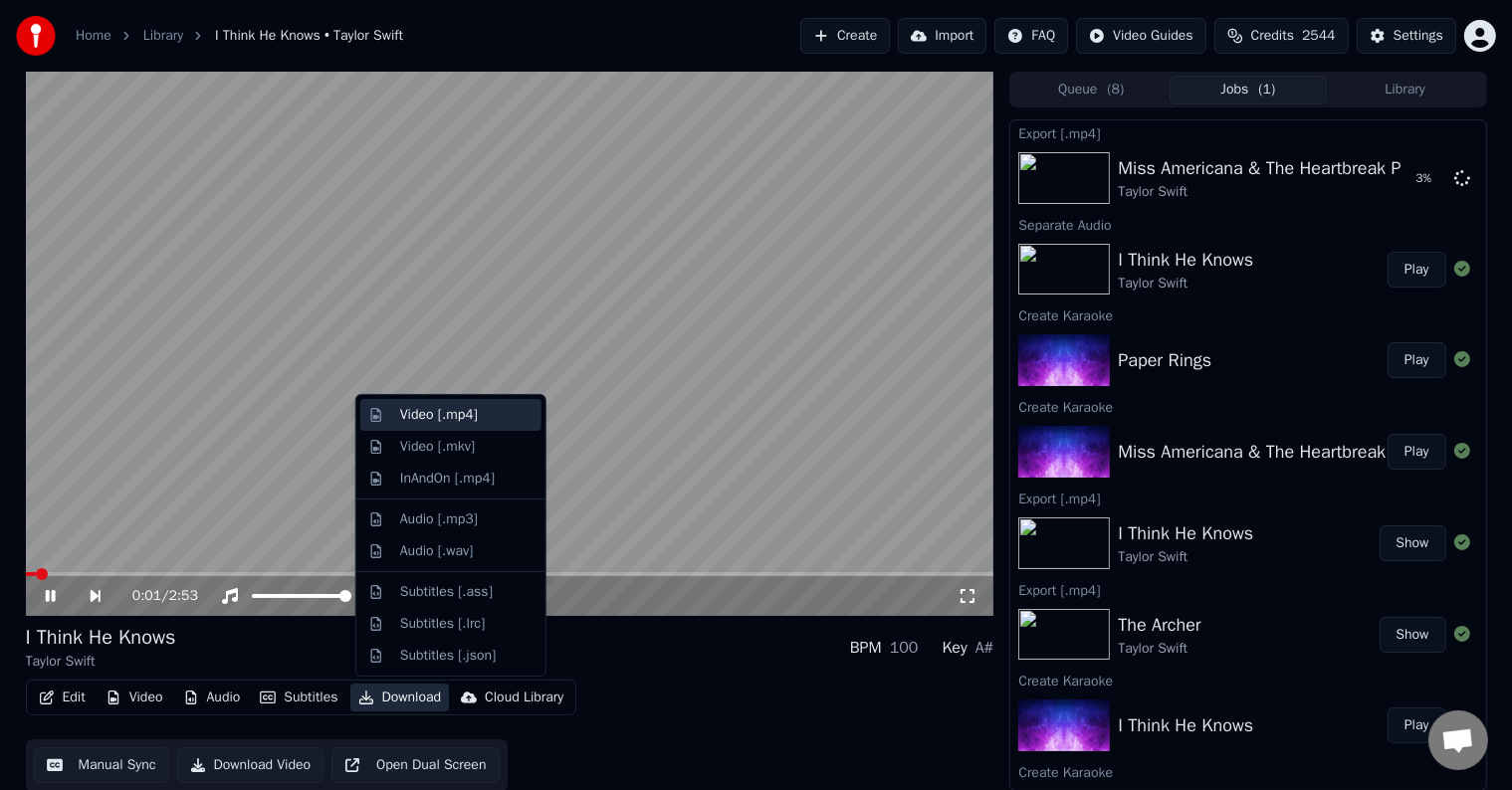 click on "Video [.mp4]" at bounding box center [439, 415] 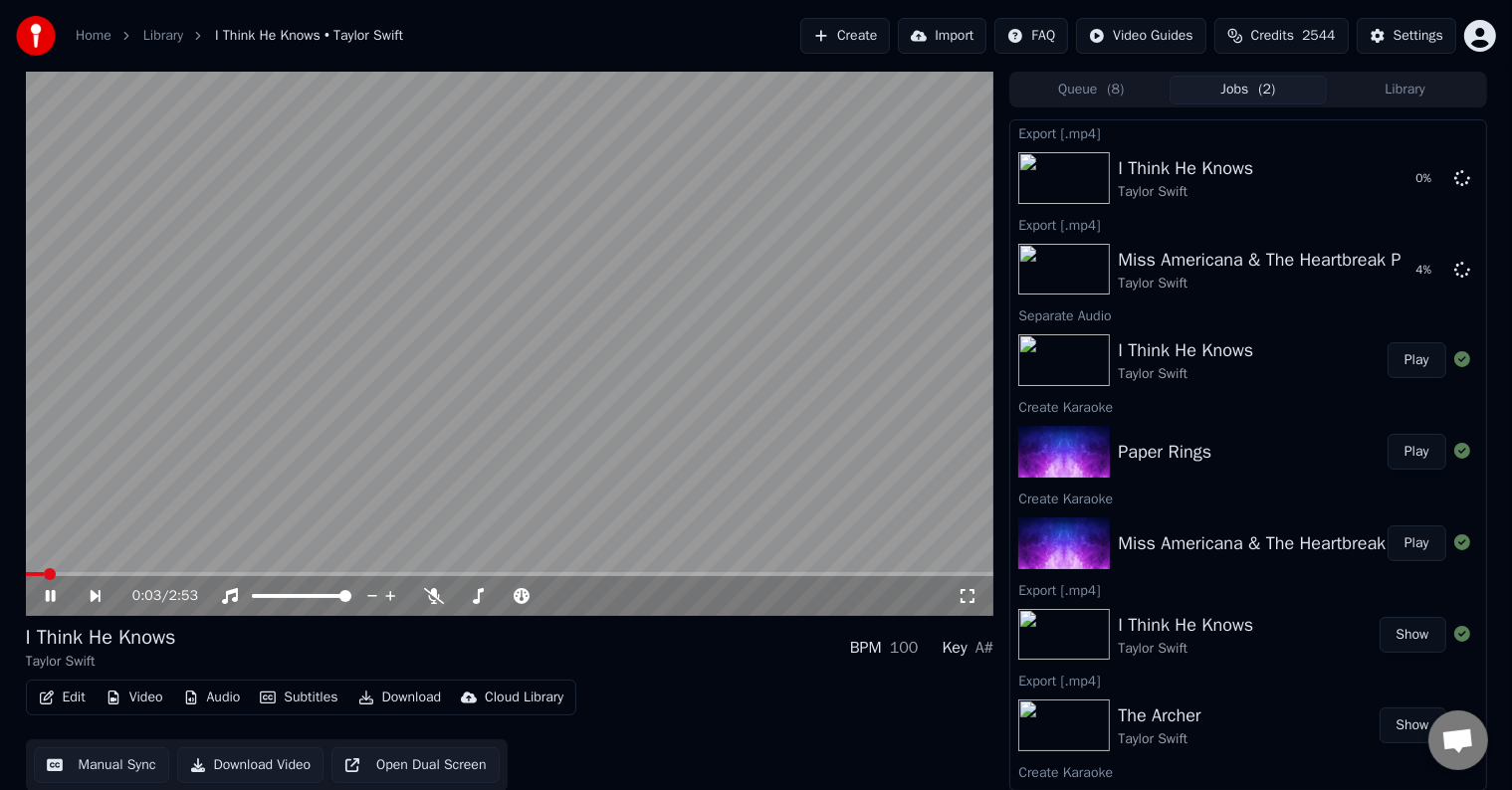 click 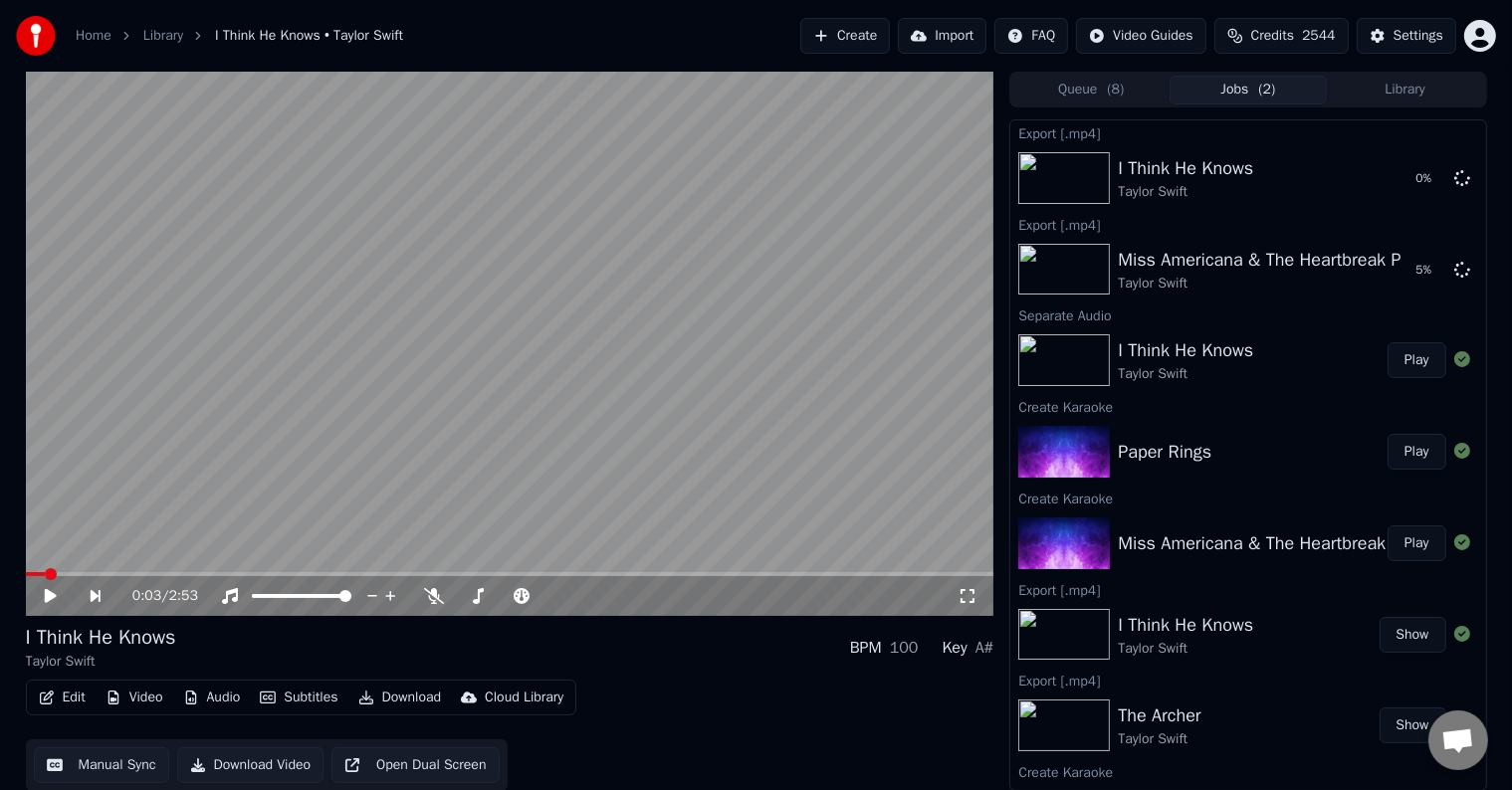 click on "Play" at bounding box center [1416, 452] 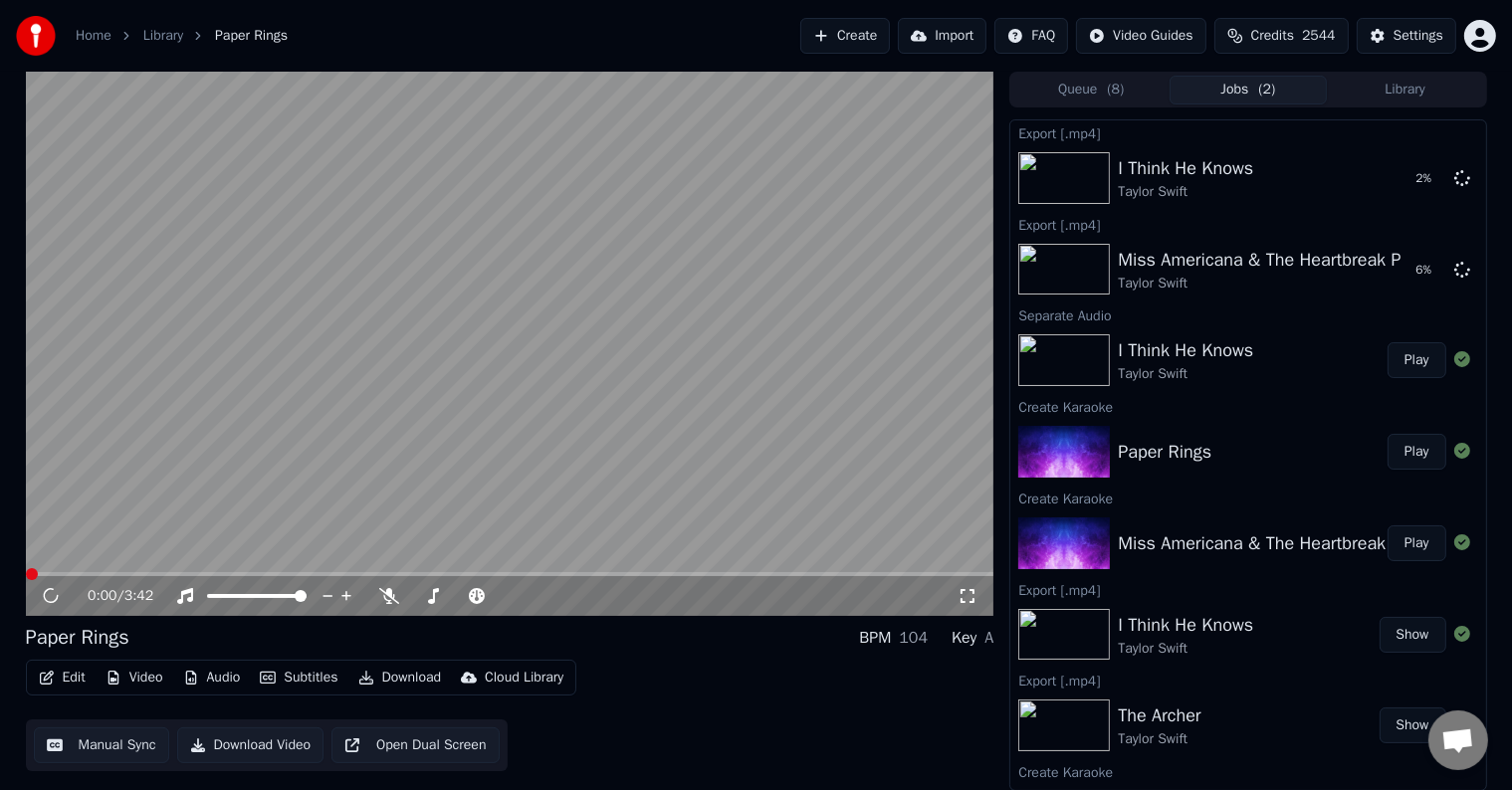 click on "Edit" at bounding box center (62, 678) 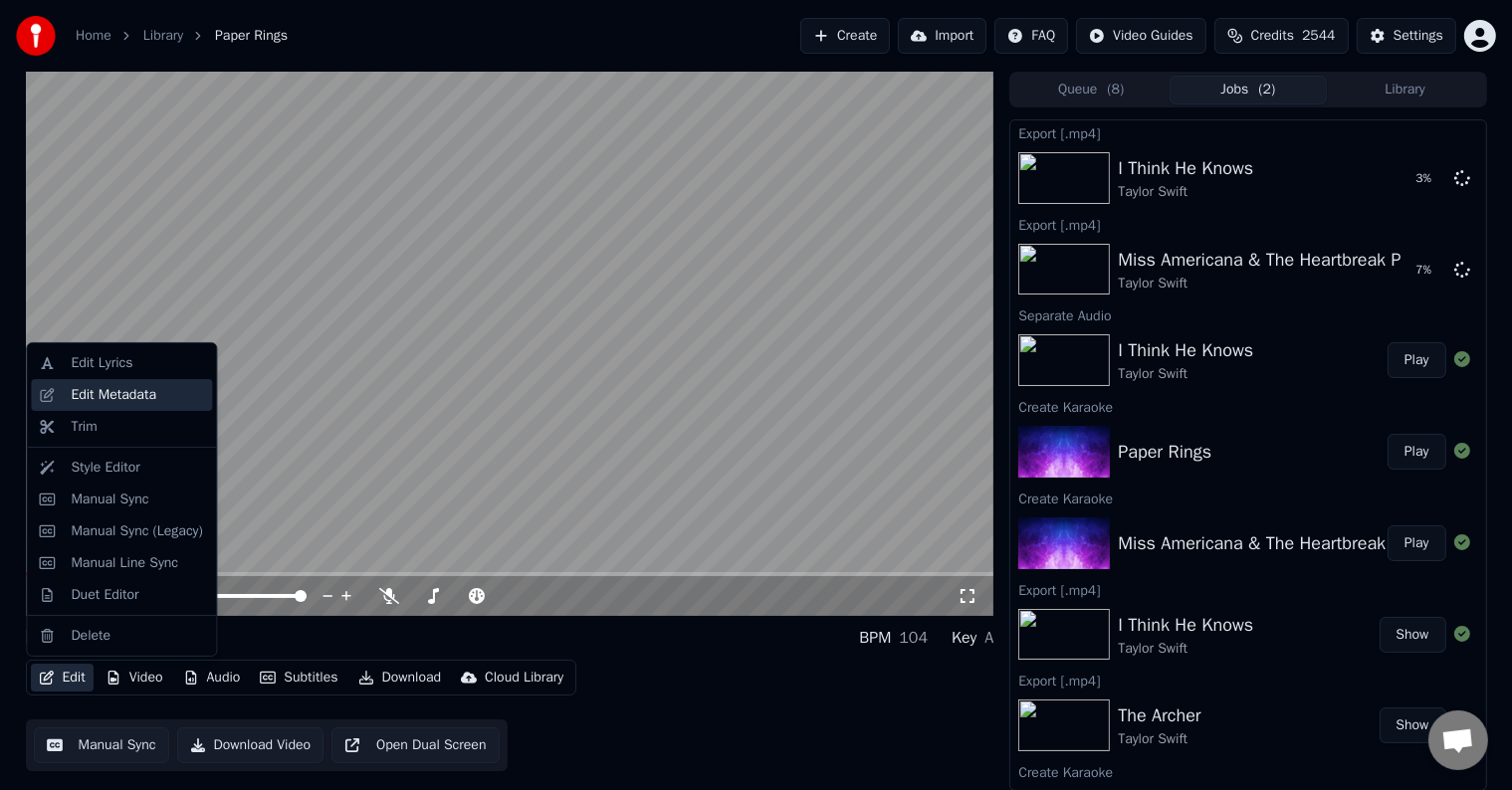 click on "Edit Metadata" at bounding box center (113, 395) 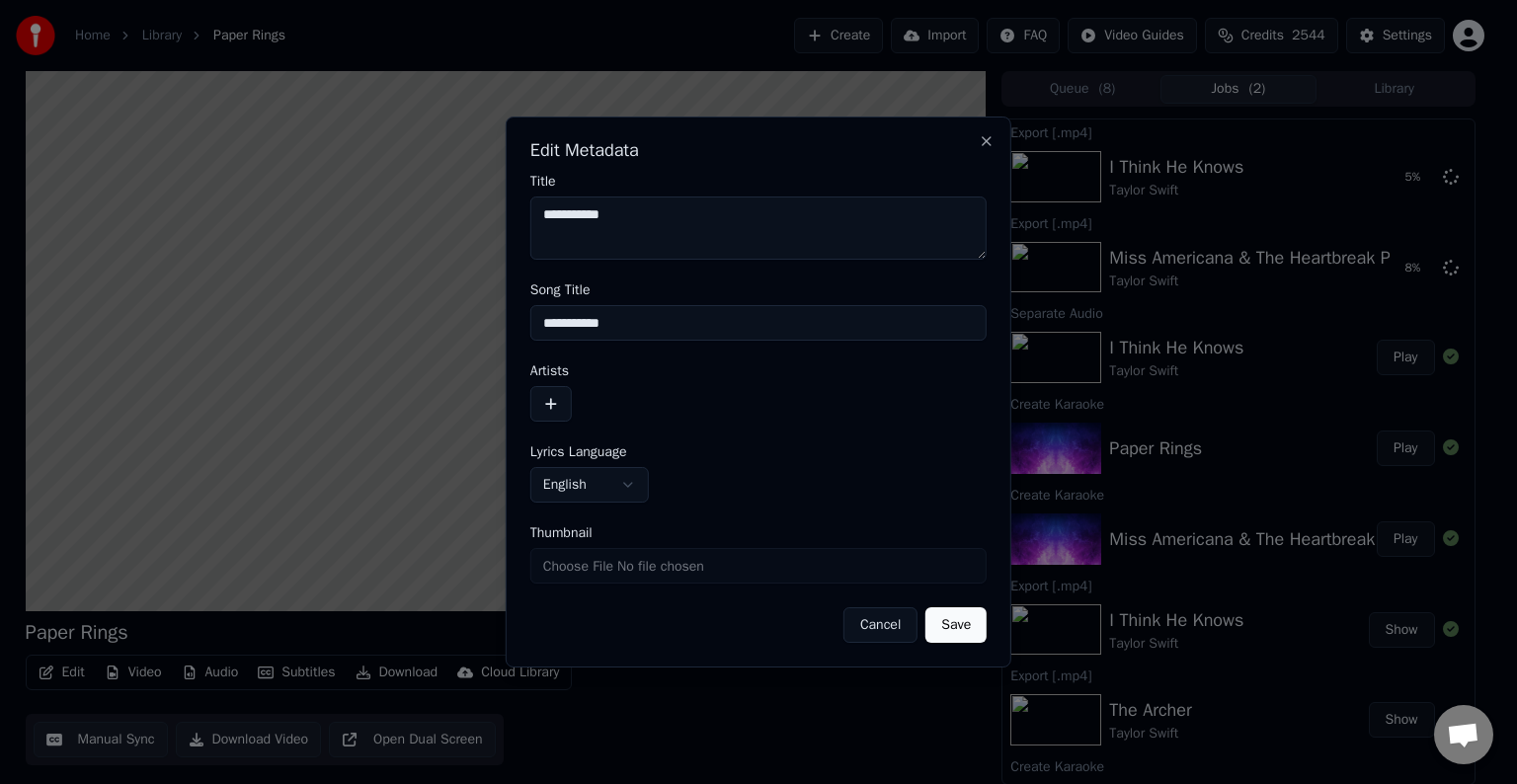 click at bounding box center [551, 404] 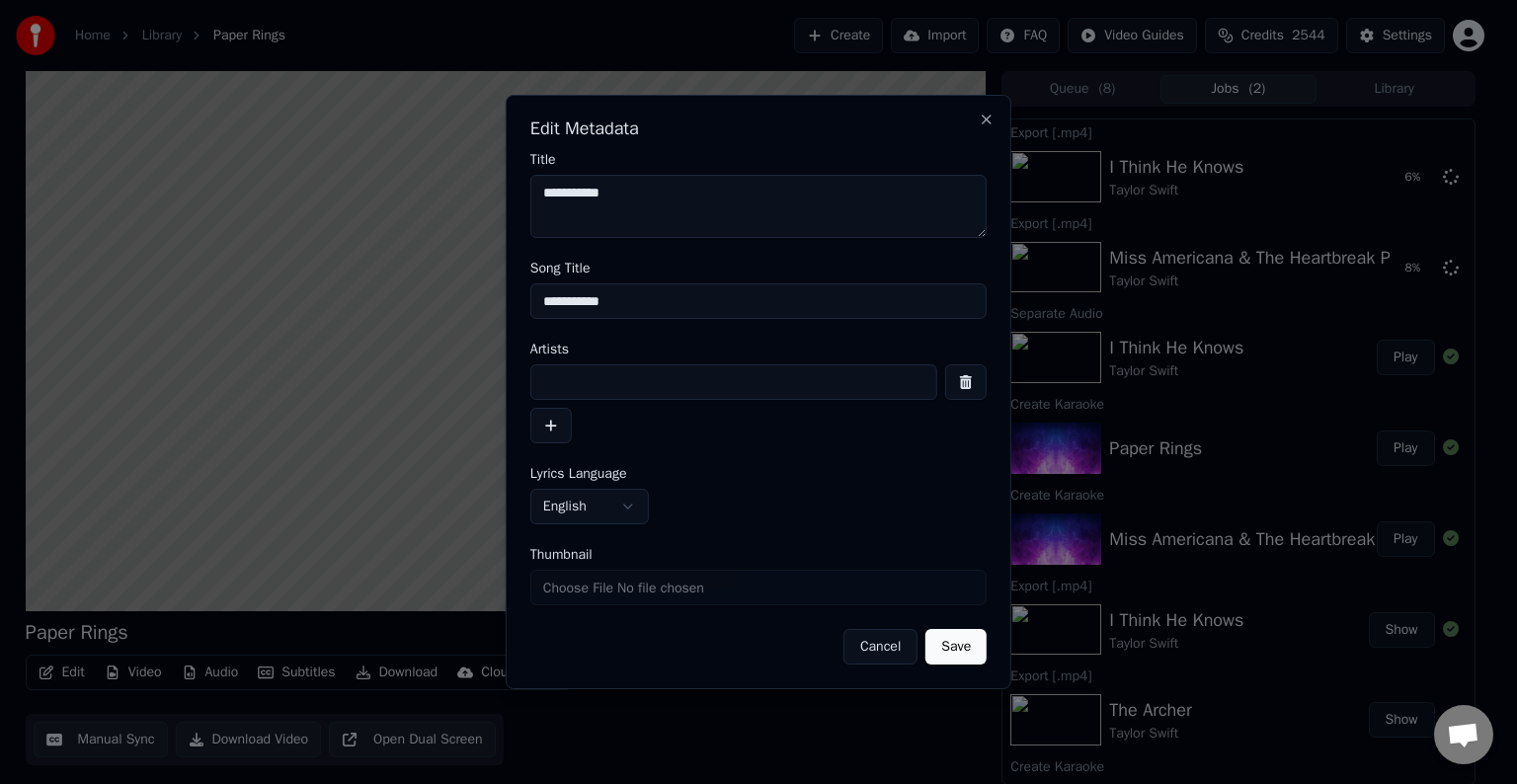 click at bounding box center (734, 382) 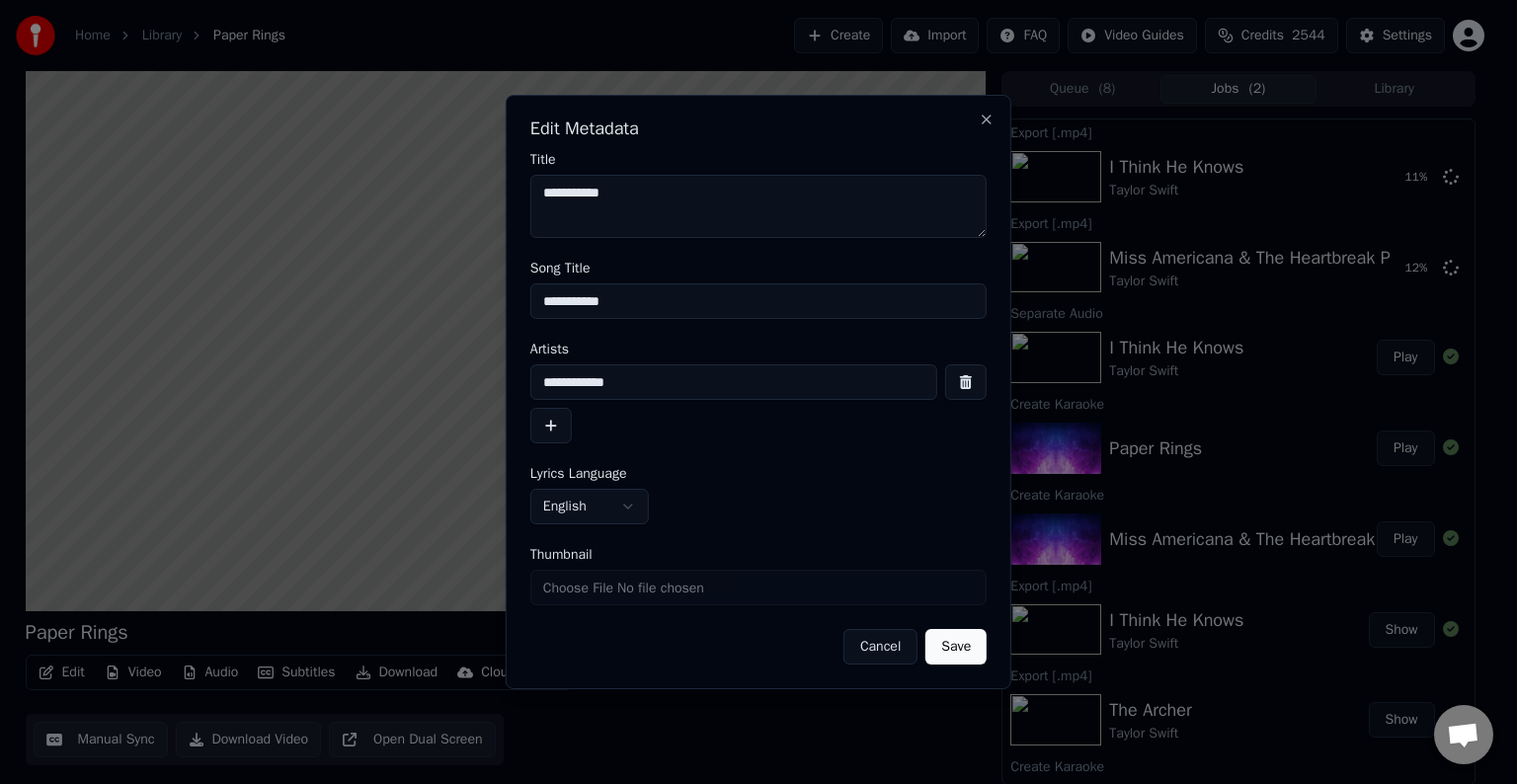 type on "**********" 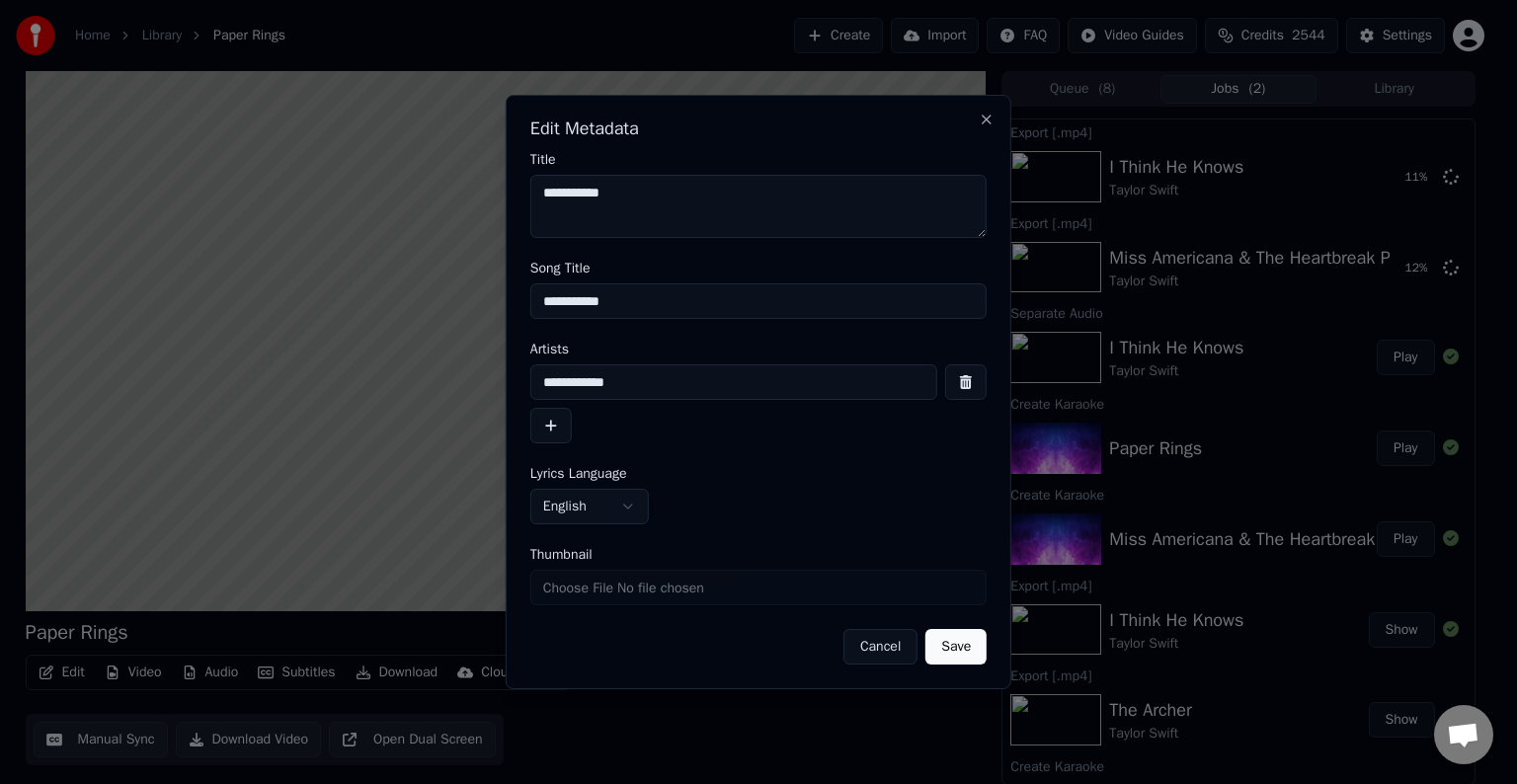 click on "Save" at bounding box center (956, 647) 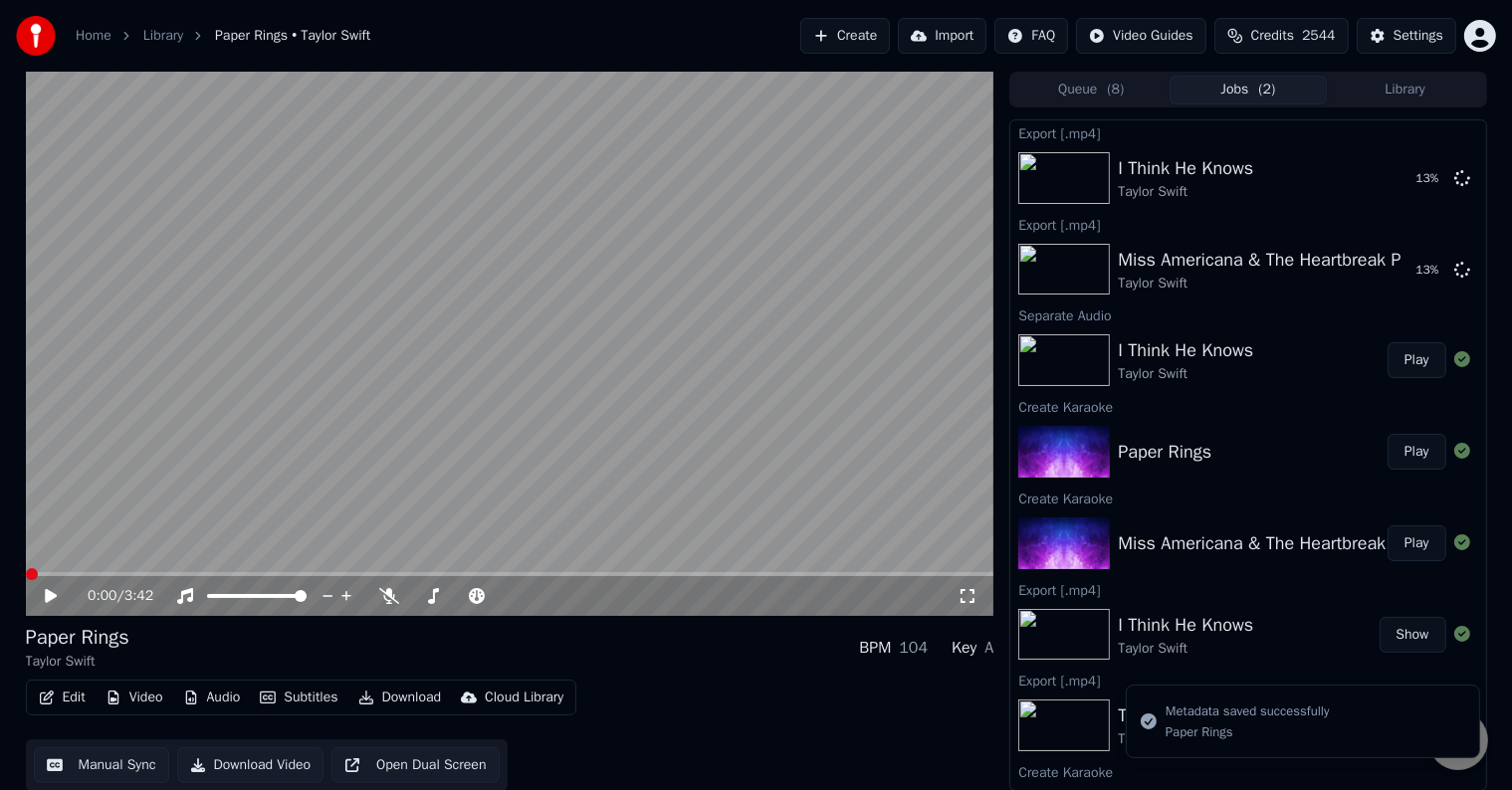 click 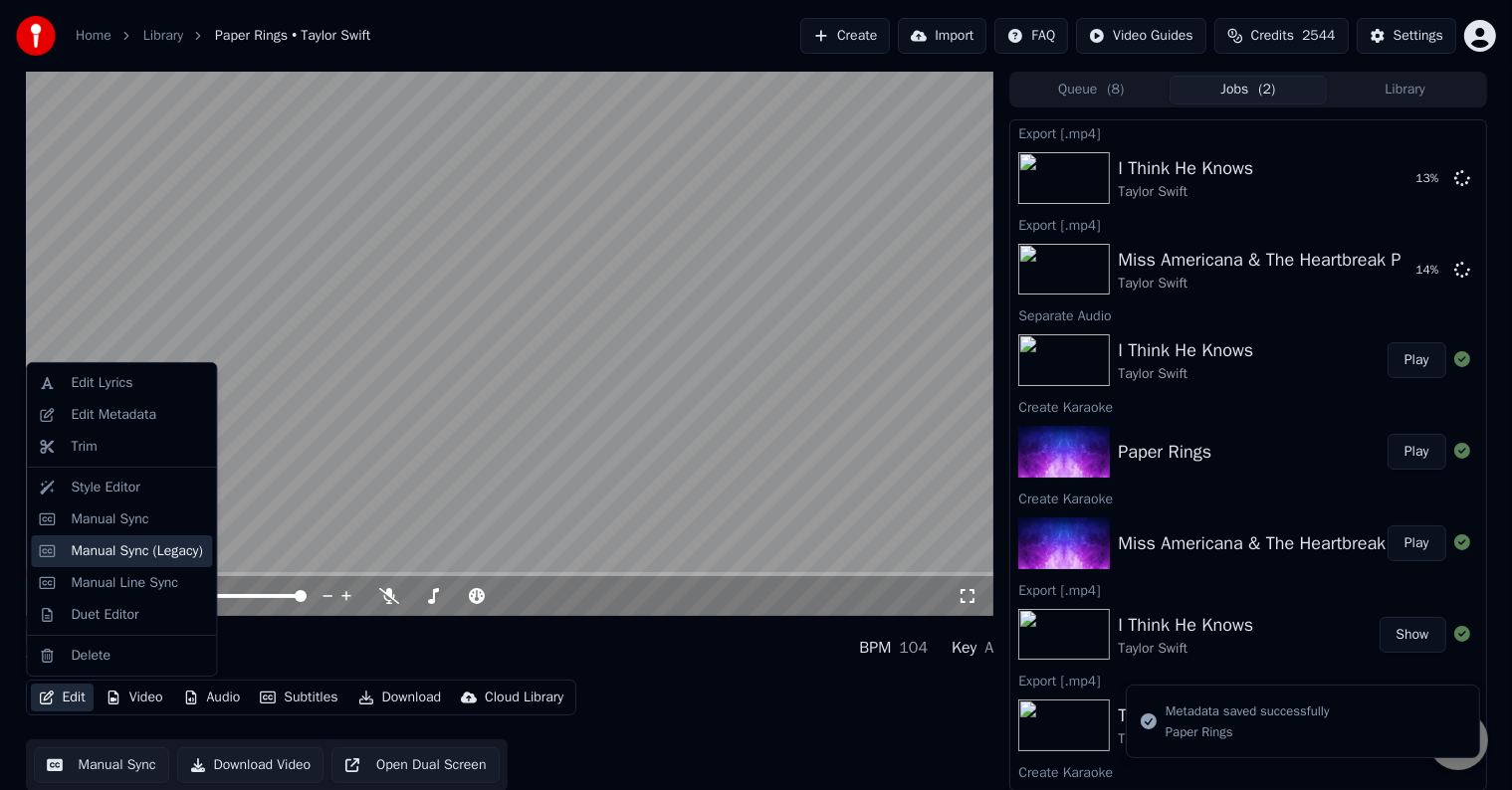 click on "Manual Sync (Legacy)" at bounding box center [136, 551] 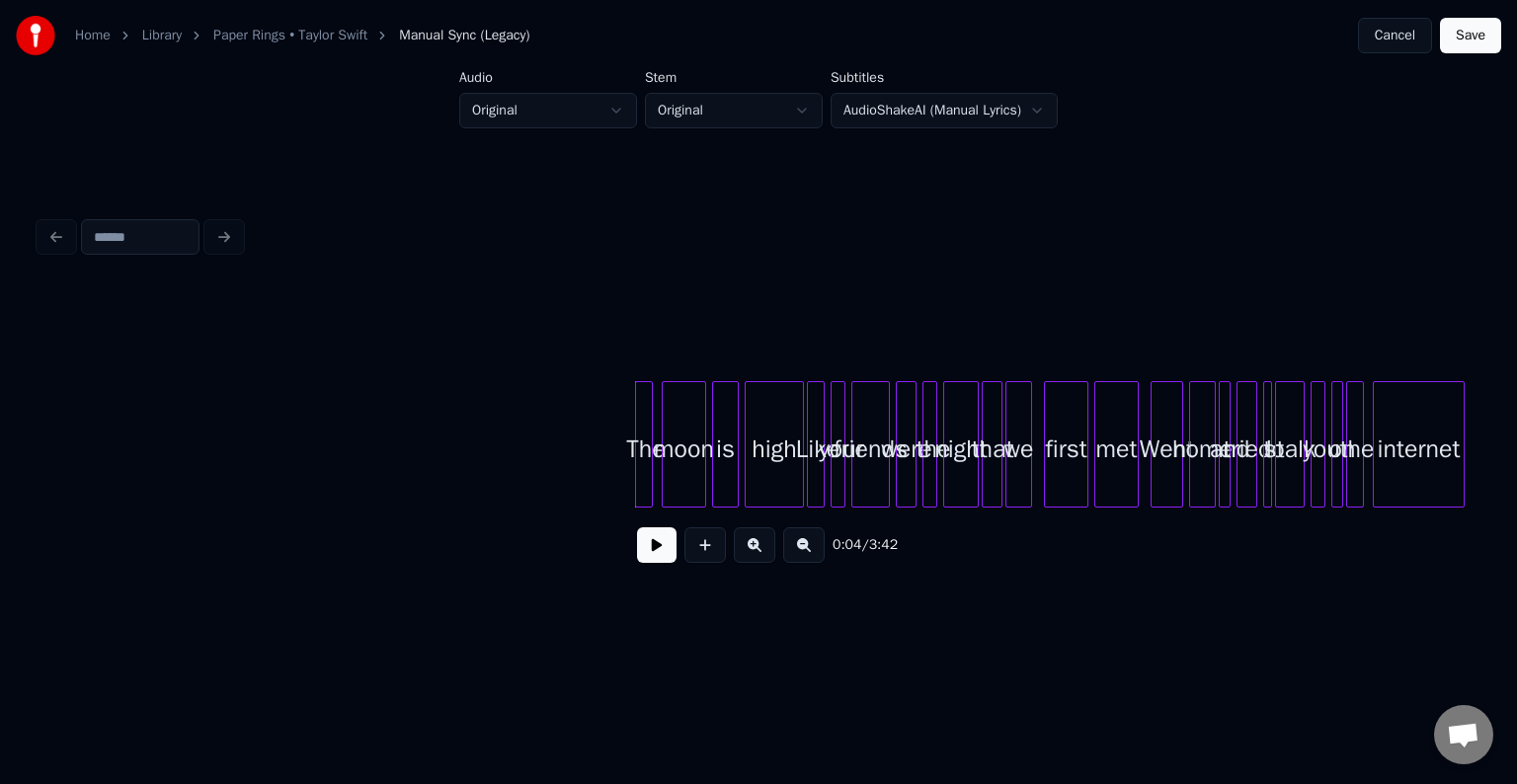 click at bounding box center (657, 545) 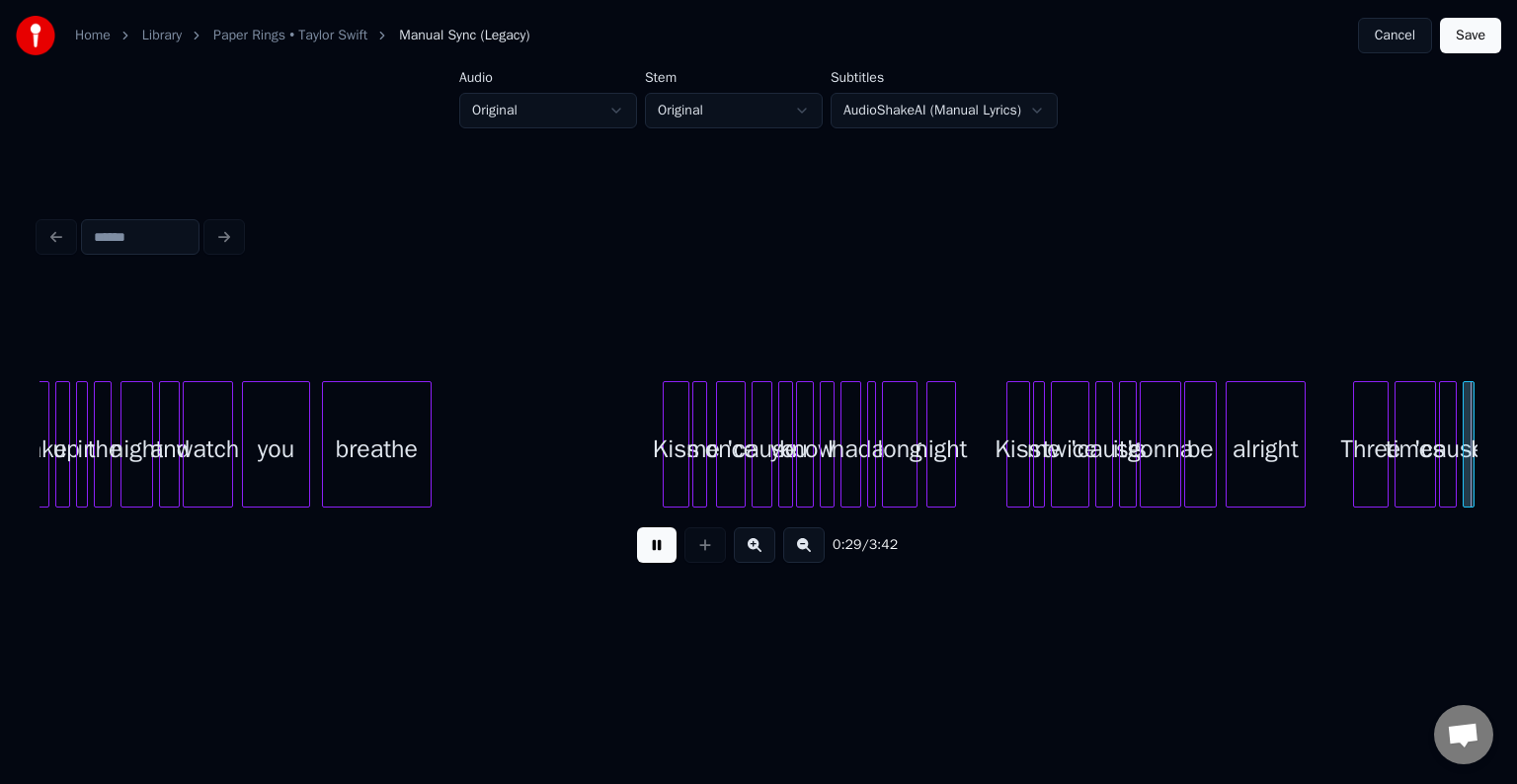 scroll, scrollTop: 0, scrollLeft: 4314, axis: horizontal 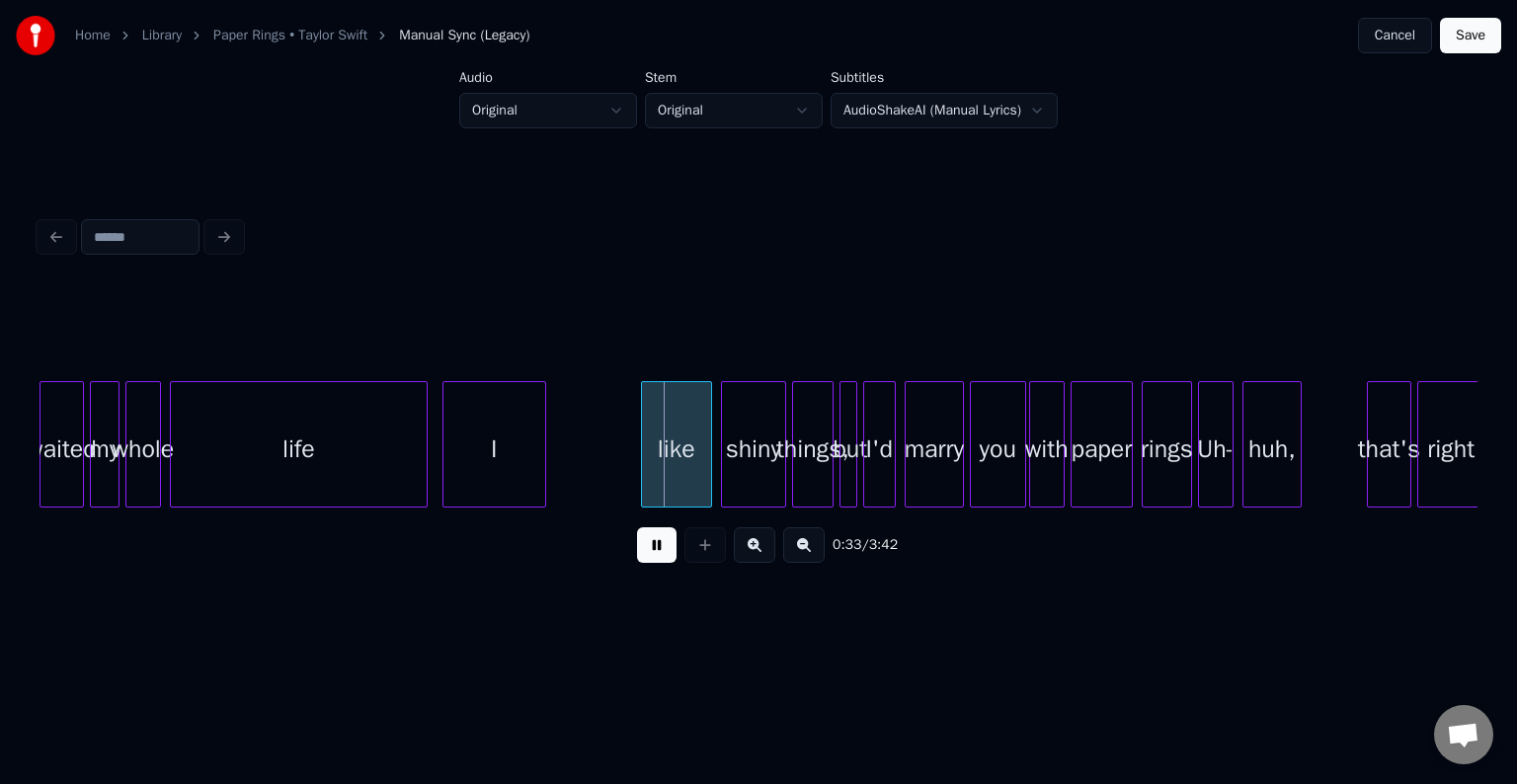 click at bounding box center [657, 545] 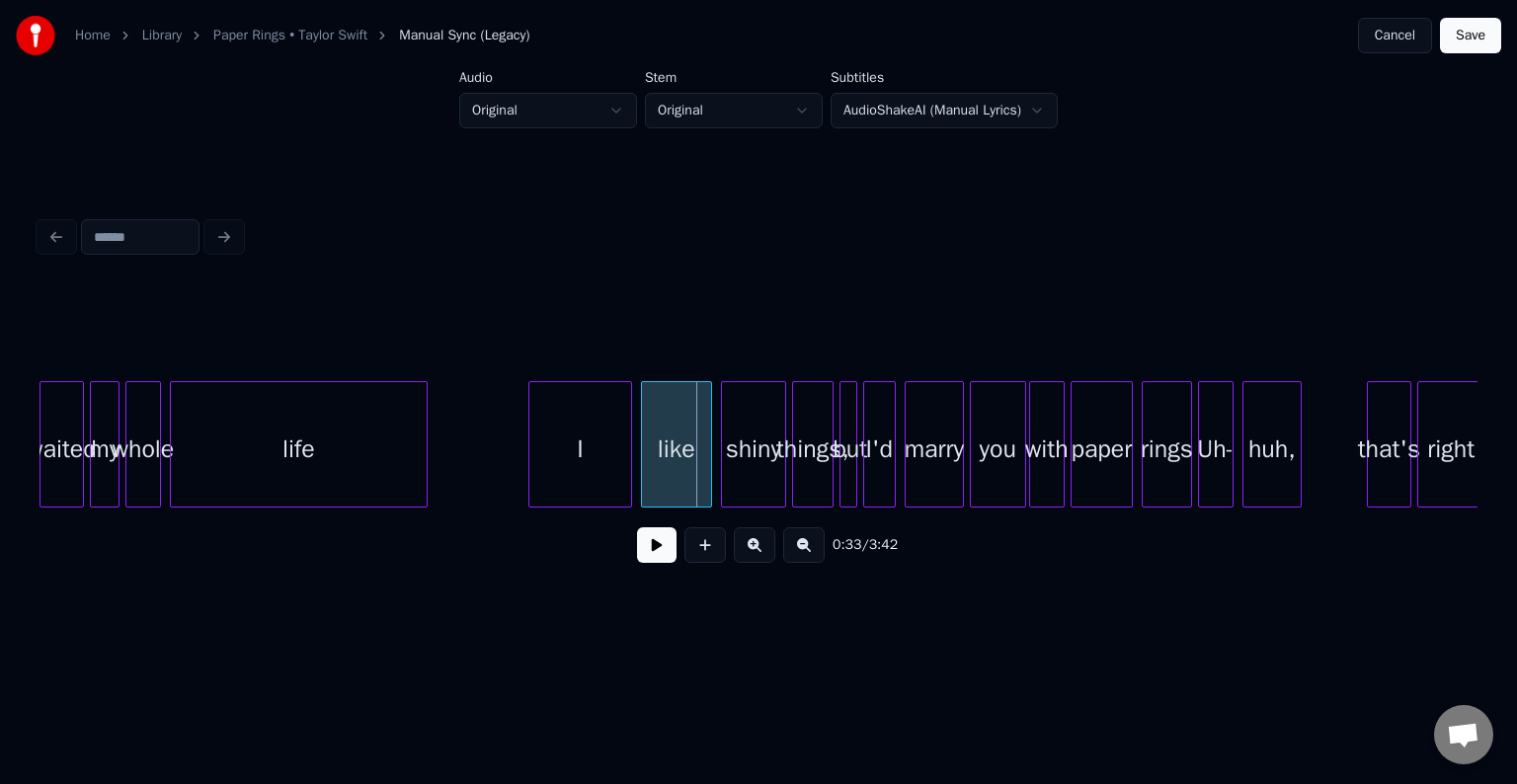 click on "I" at bounding box center (580, 449) 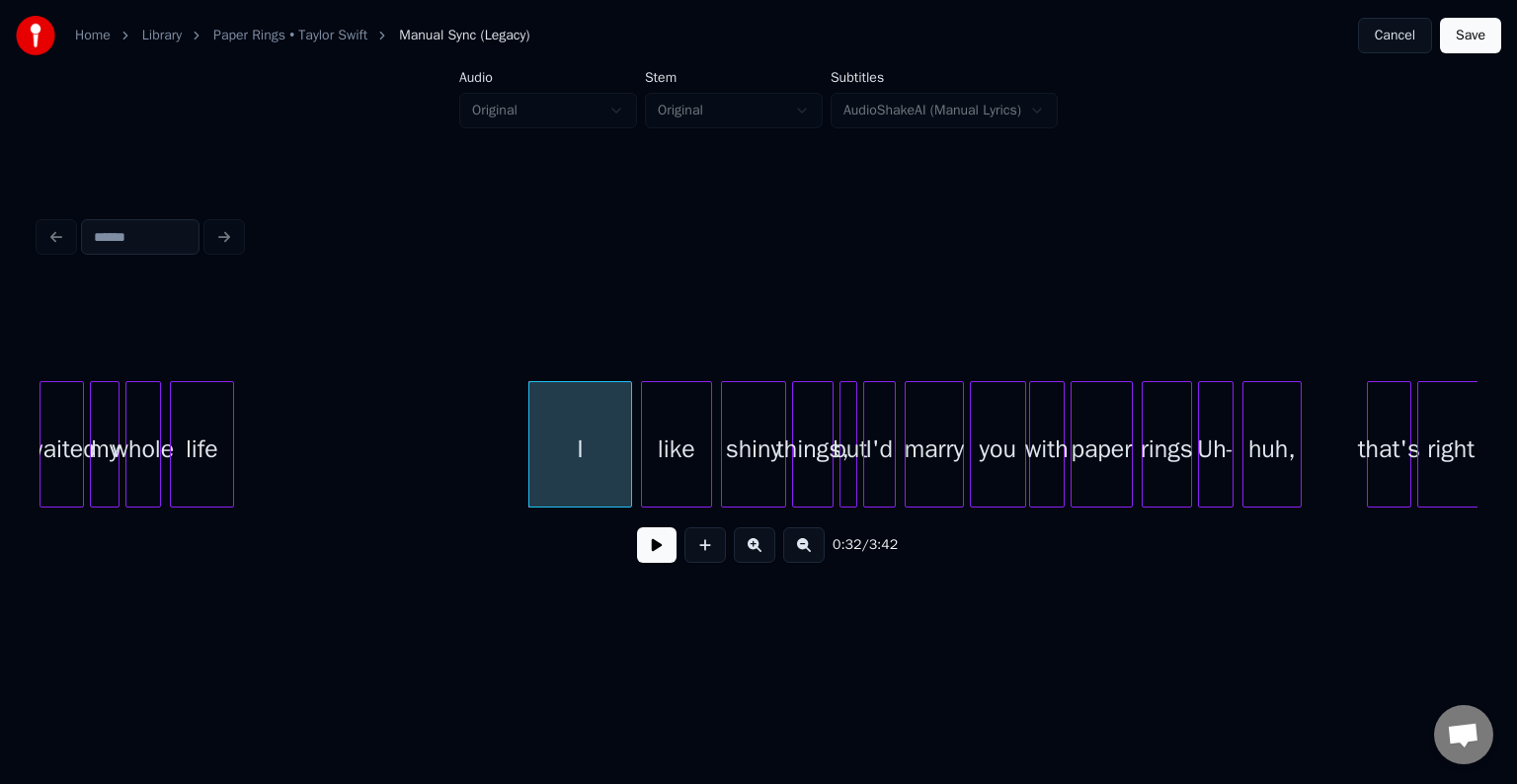 click at bounding box center [230, 444] 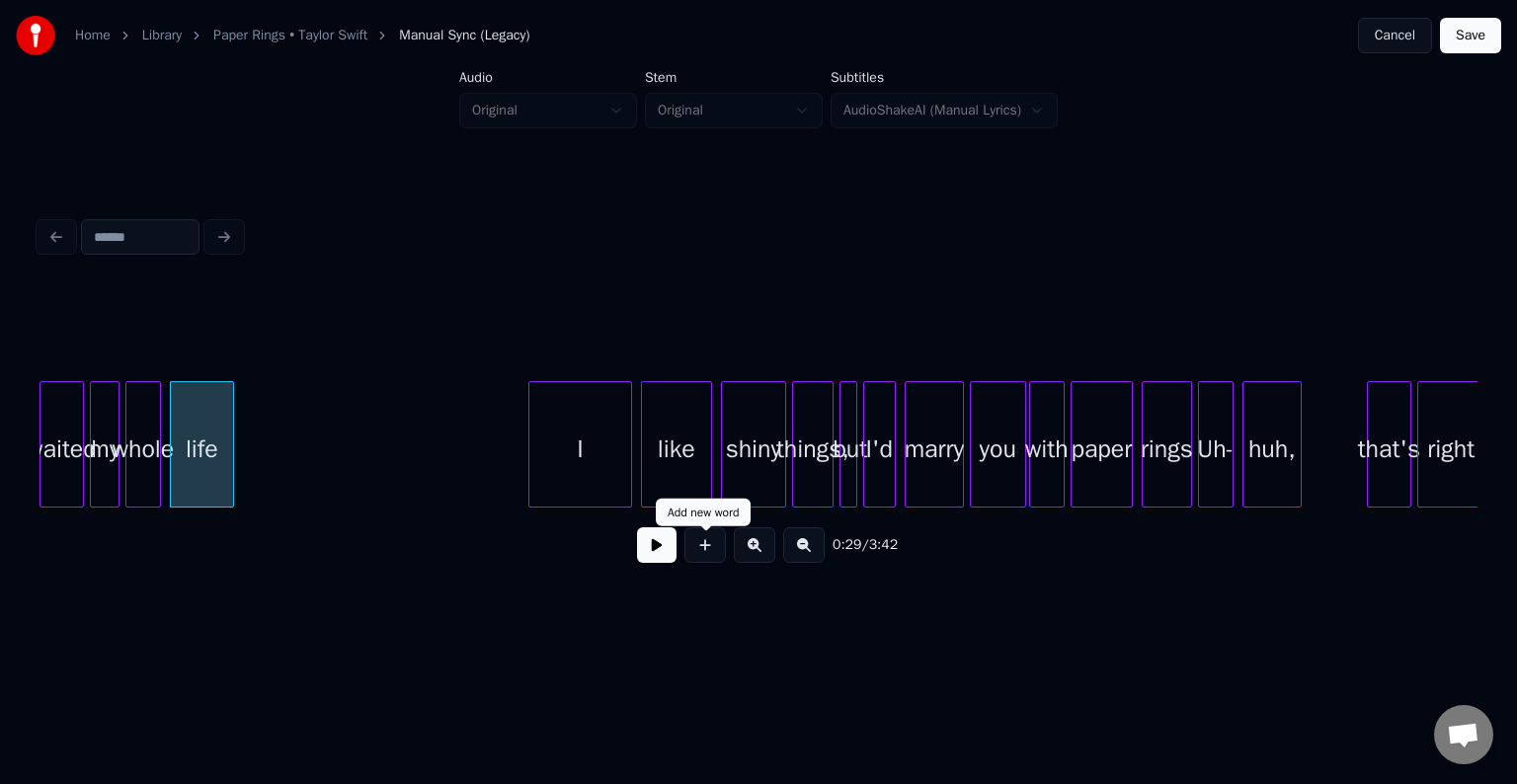 click at bounding box center [657, 545] 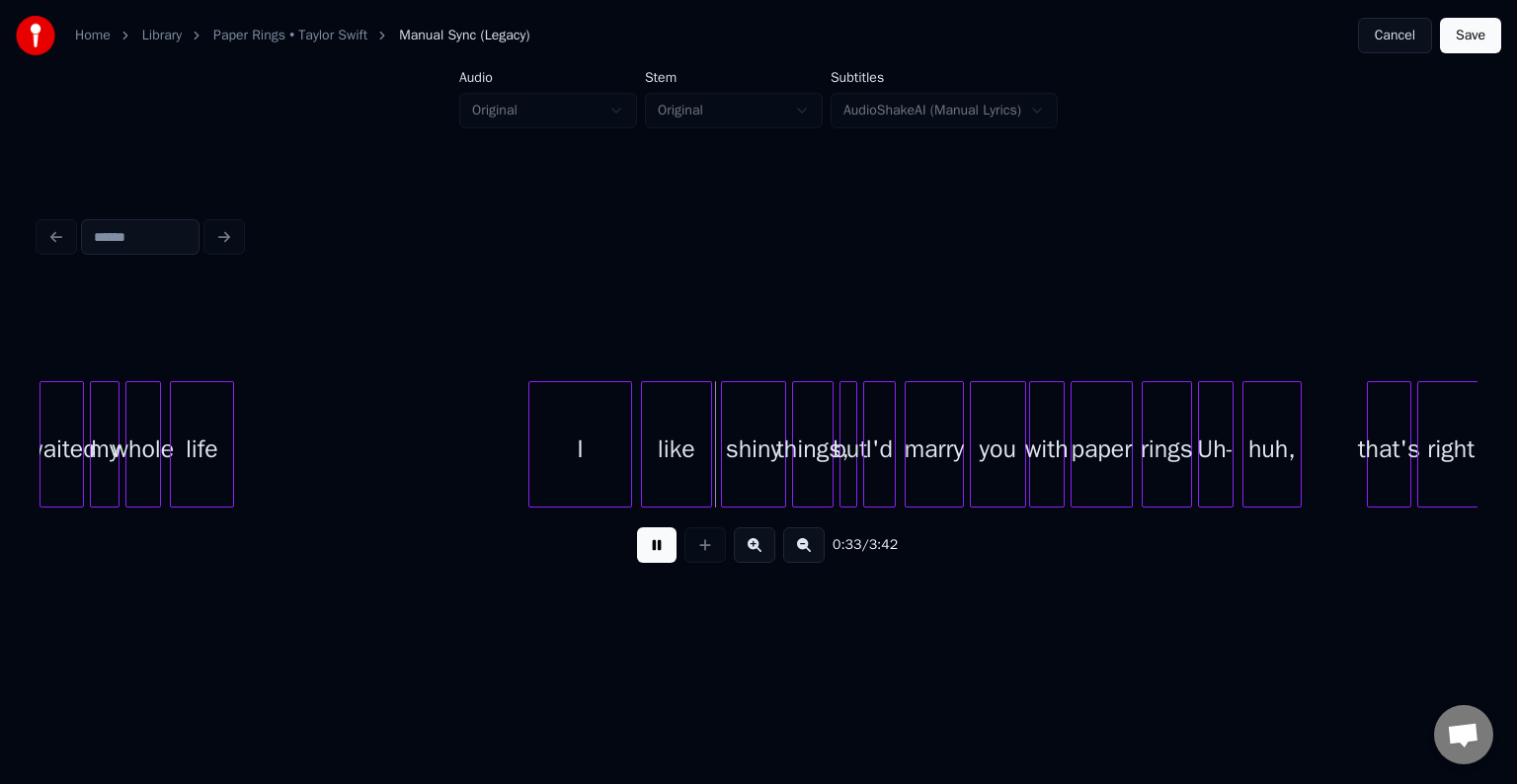 click at bounding box center [657, 545] 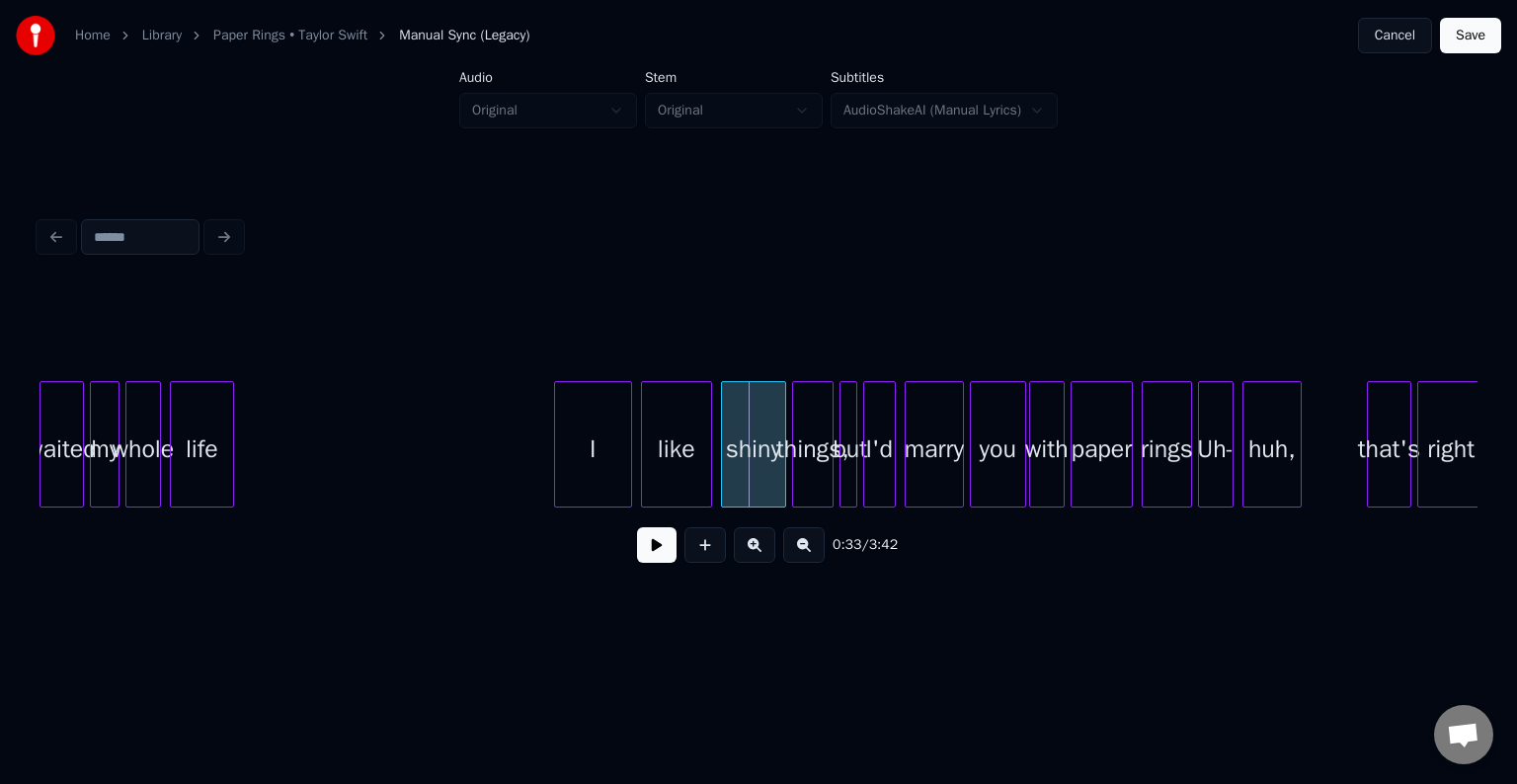 click at bounding box center (558, 444) 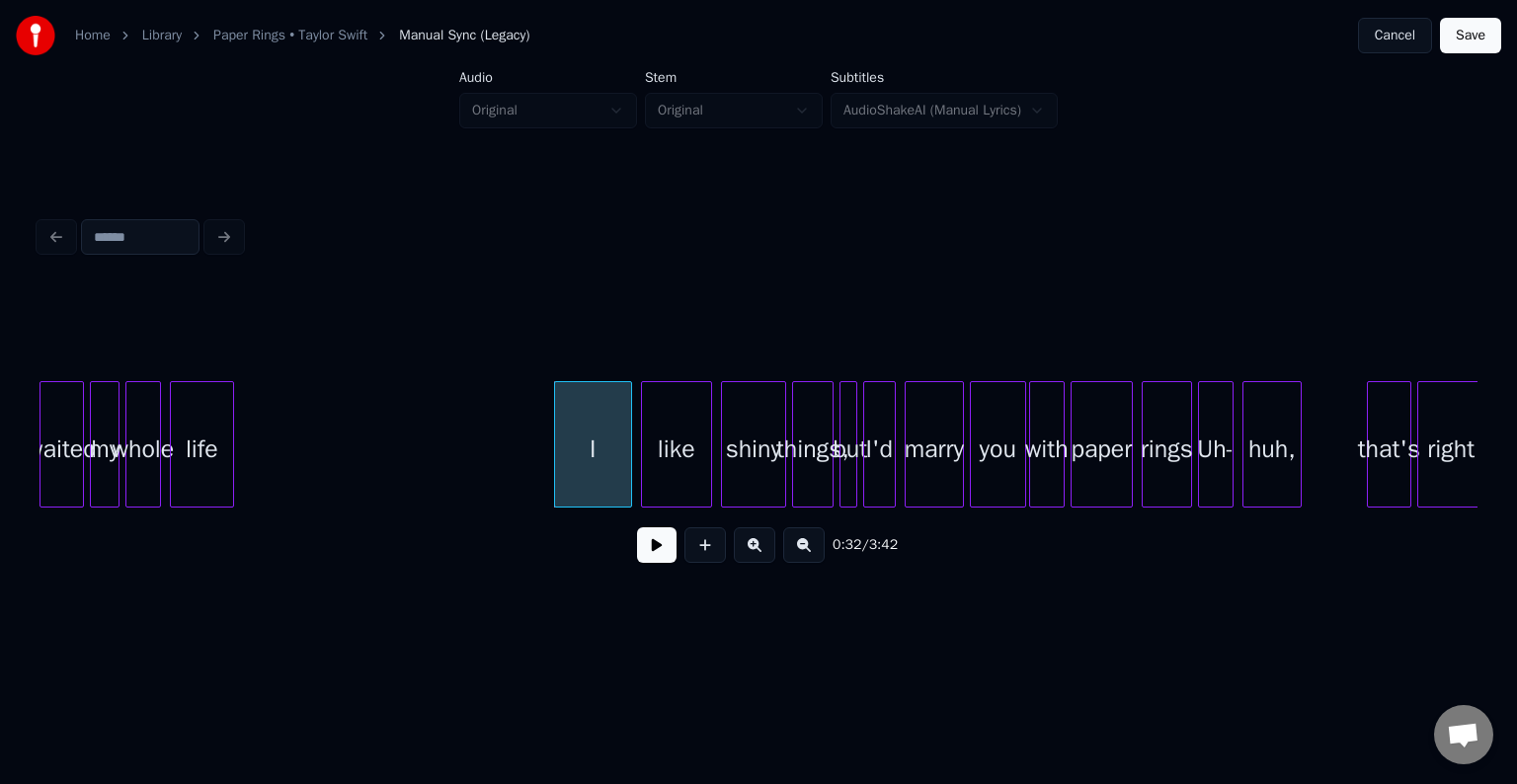 click at bounding box center (657, 545) 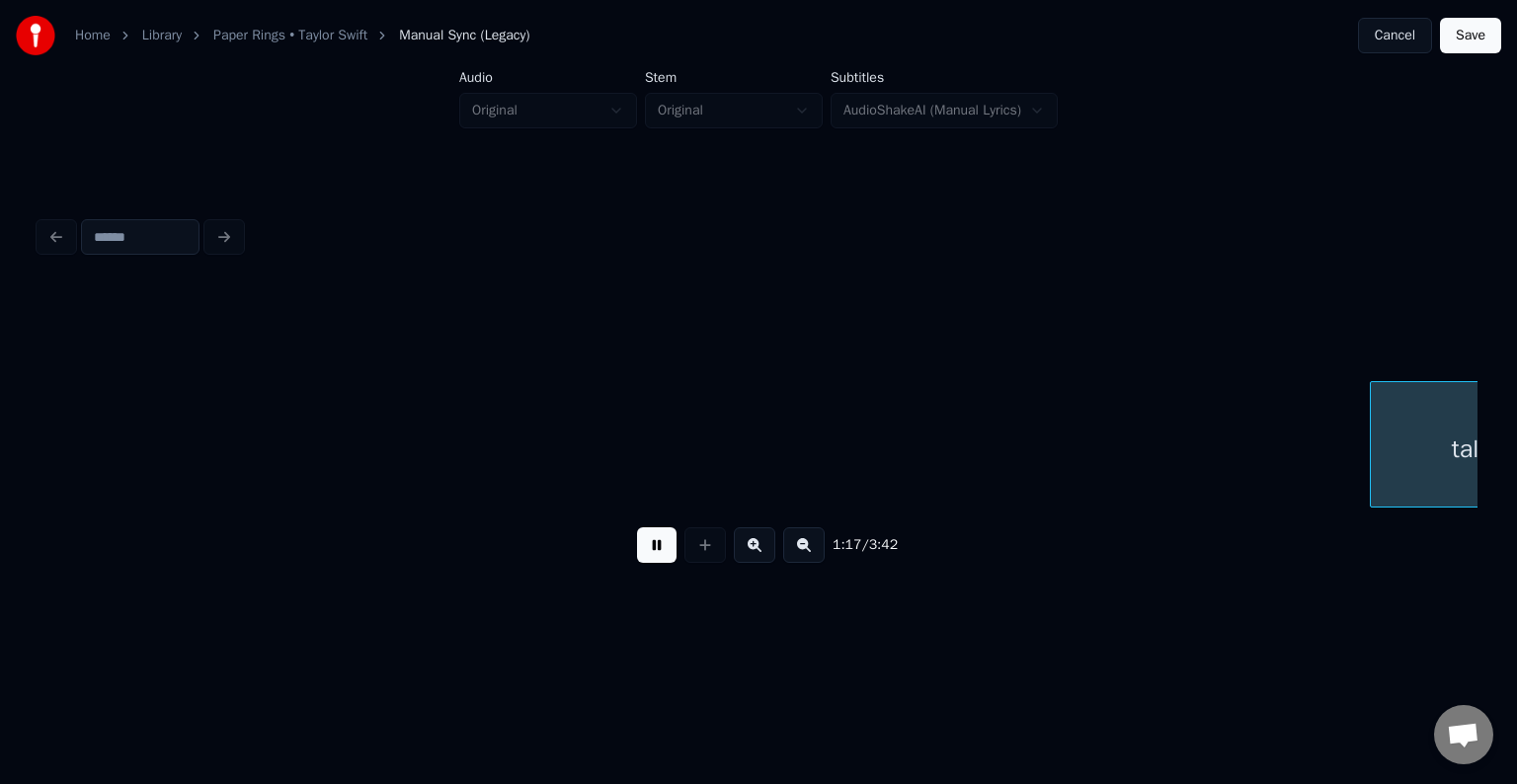 scroll, scrollTop: 0, scrollLeft: 11509, axis: horizontal 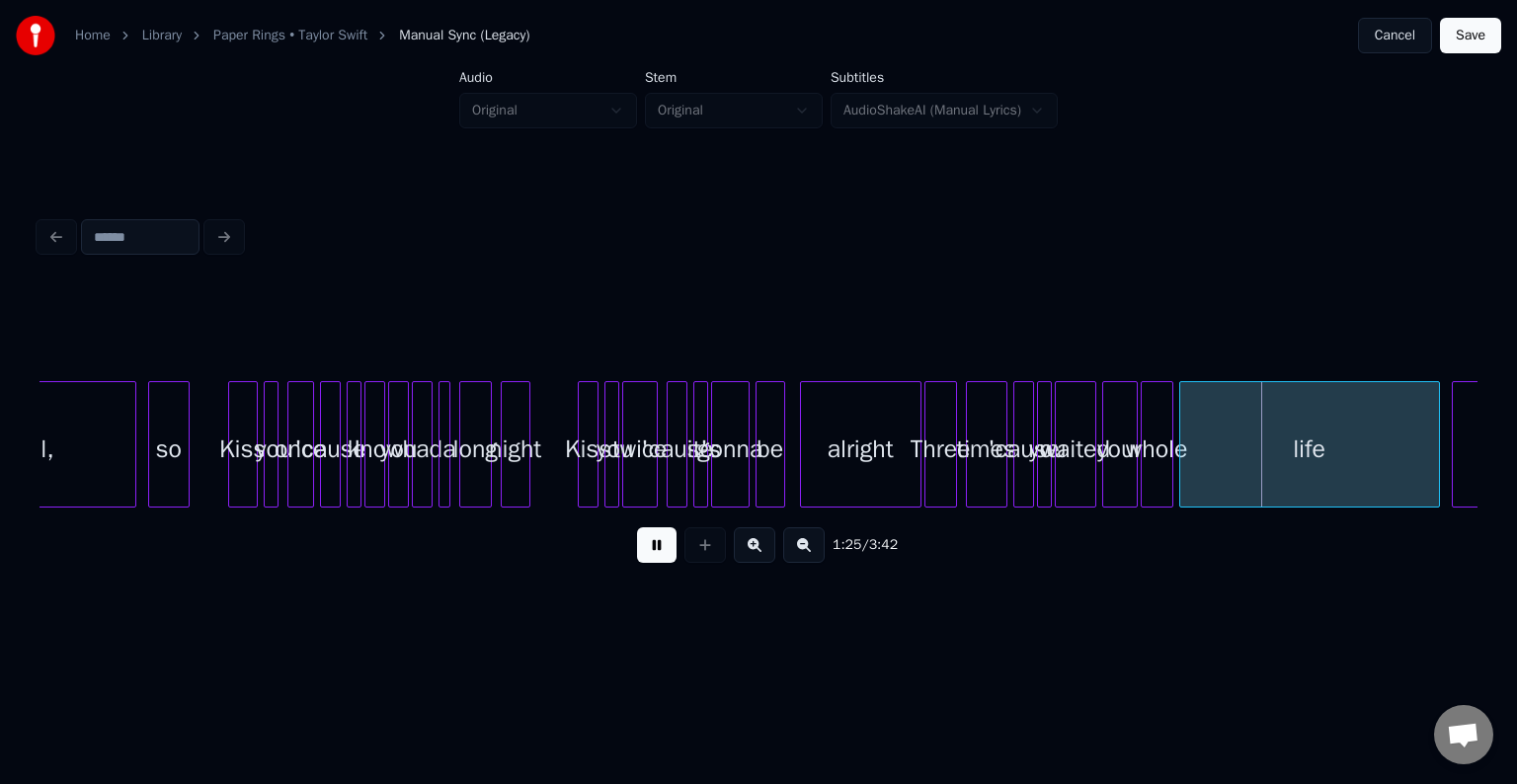 drag, startPoint x: 654, startPoint y: 545, endPoint x: 917, endPoint y: 433, distance: 285.85486 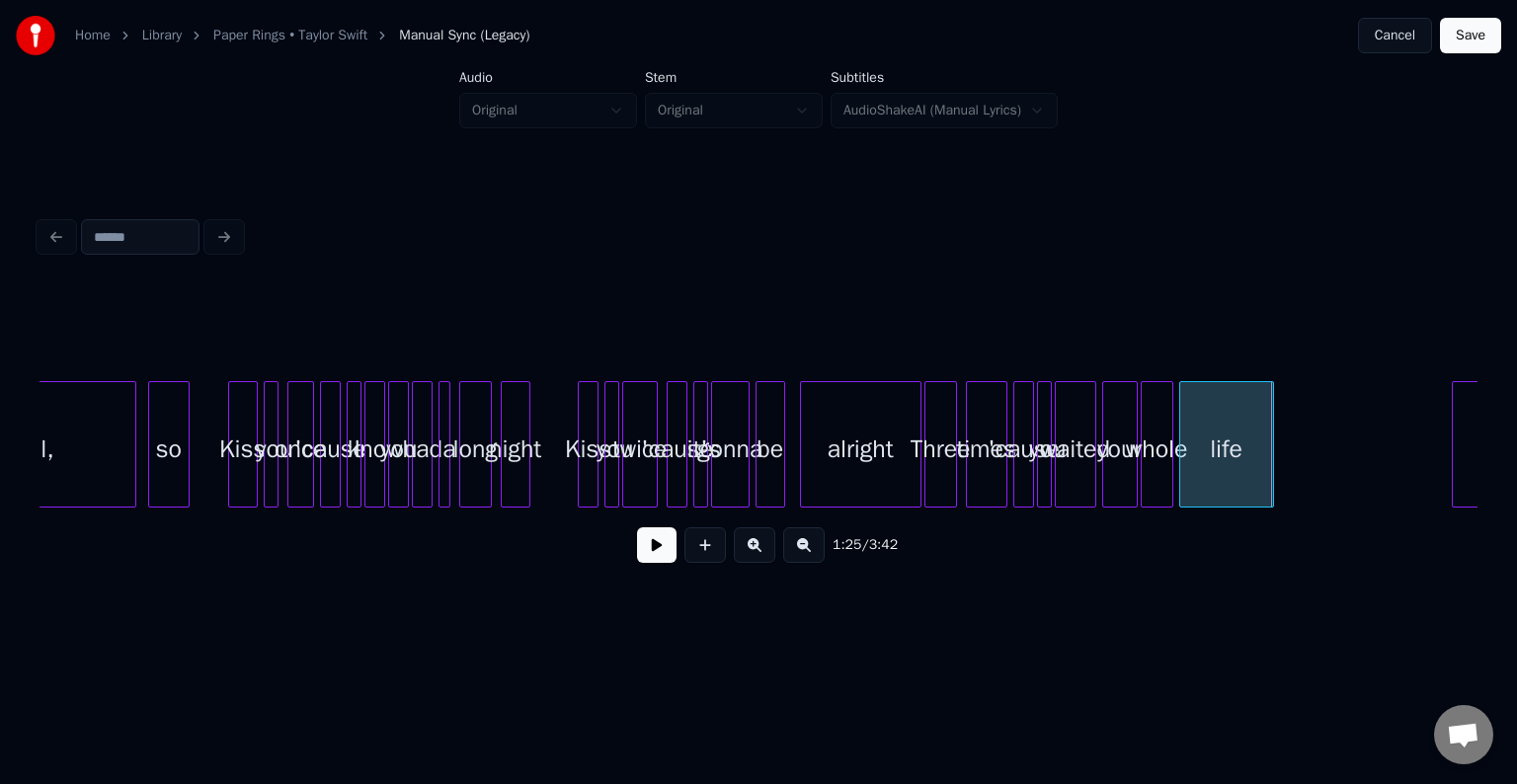 click at bounding box center (1270, 444) 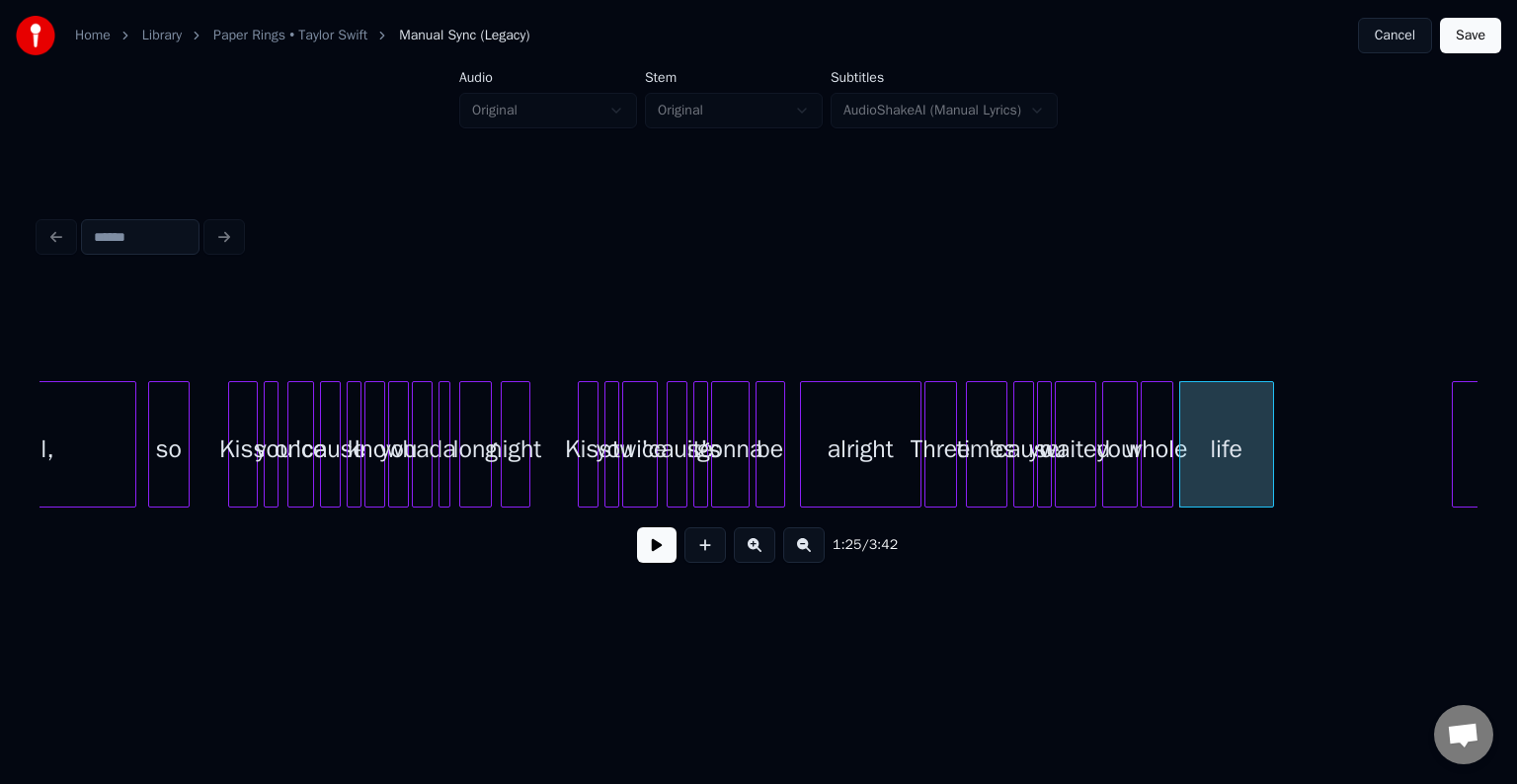 click at bounding box center [657, 545] 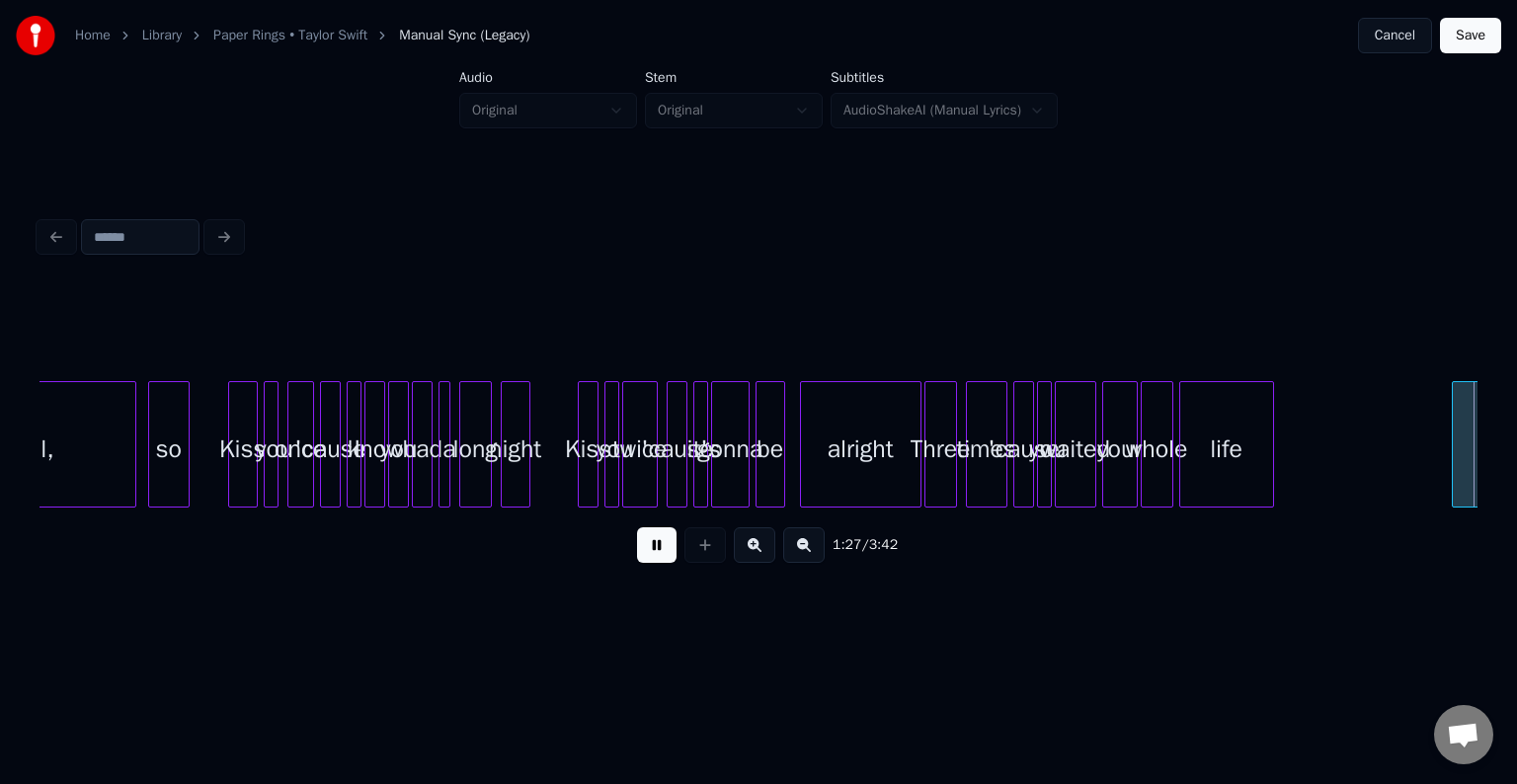 scroll, scrollTop: 0, scrollLeft: 12948, axis: horizontal 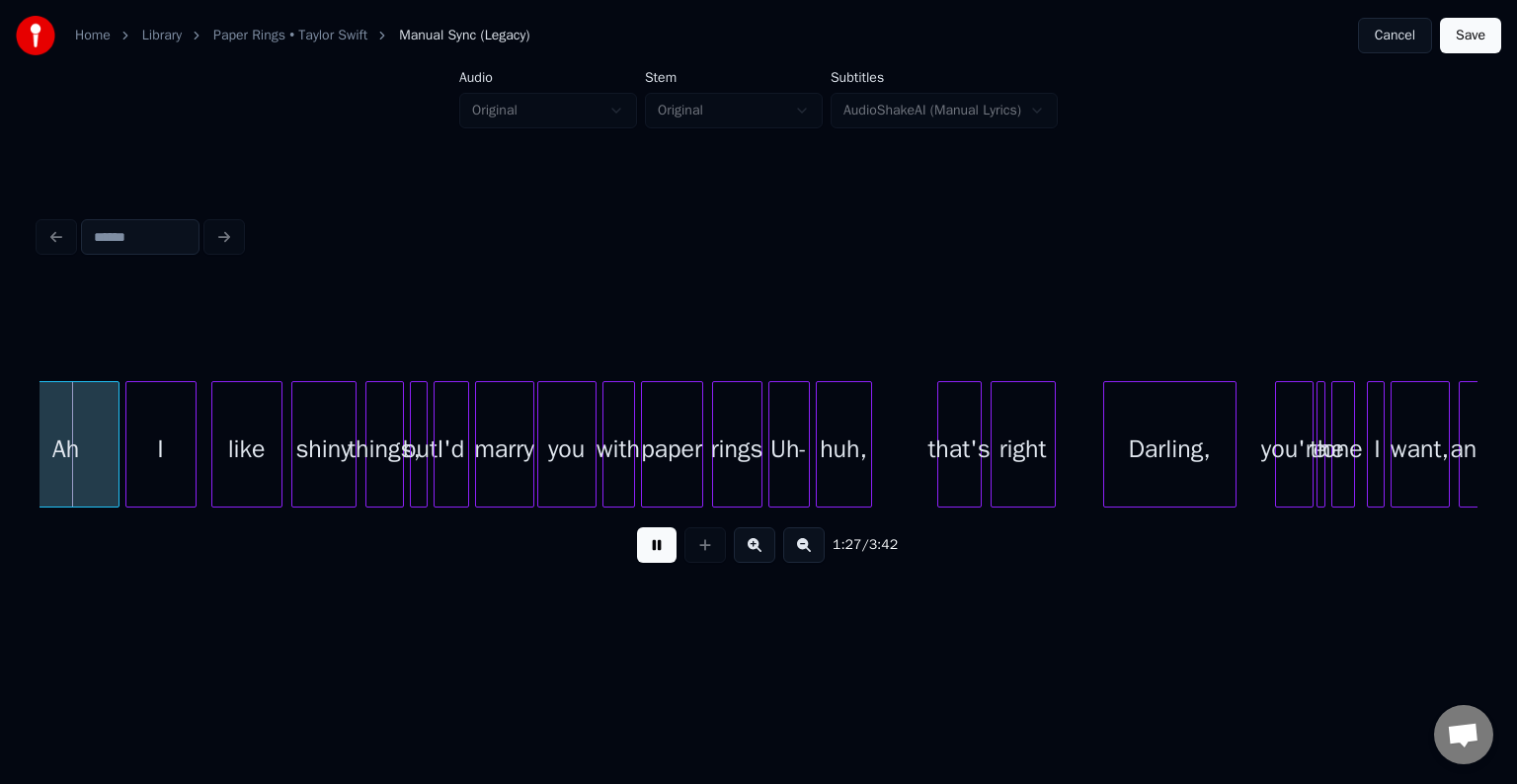 click at bounding box center [657, 545] 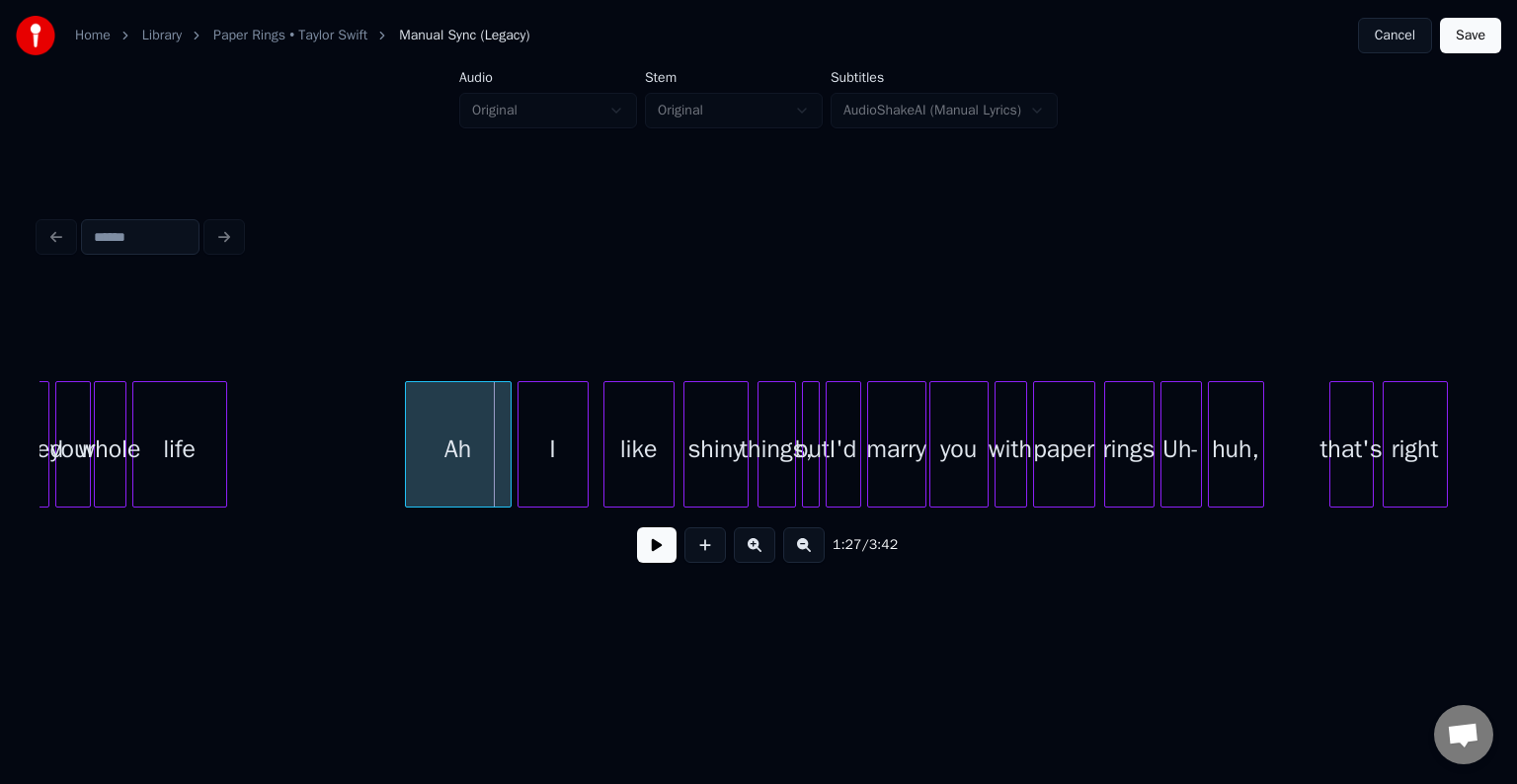 scroll, scrollTop: 0, scrollLeft: 12553, axis: horizontal 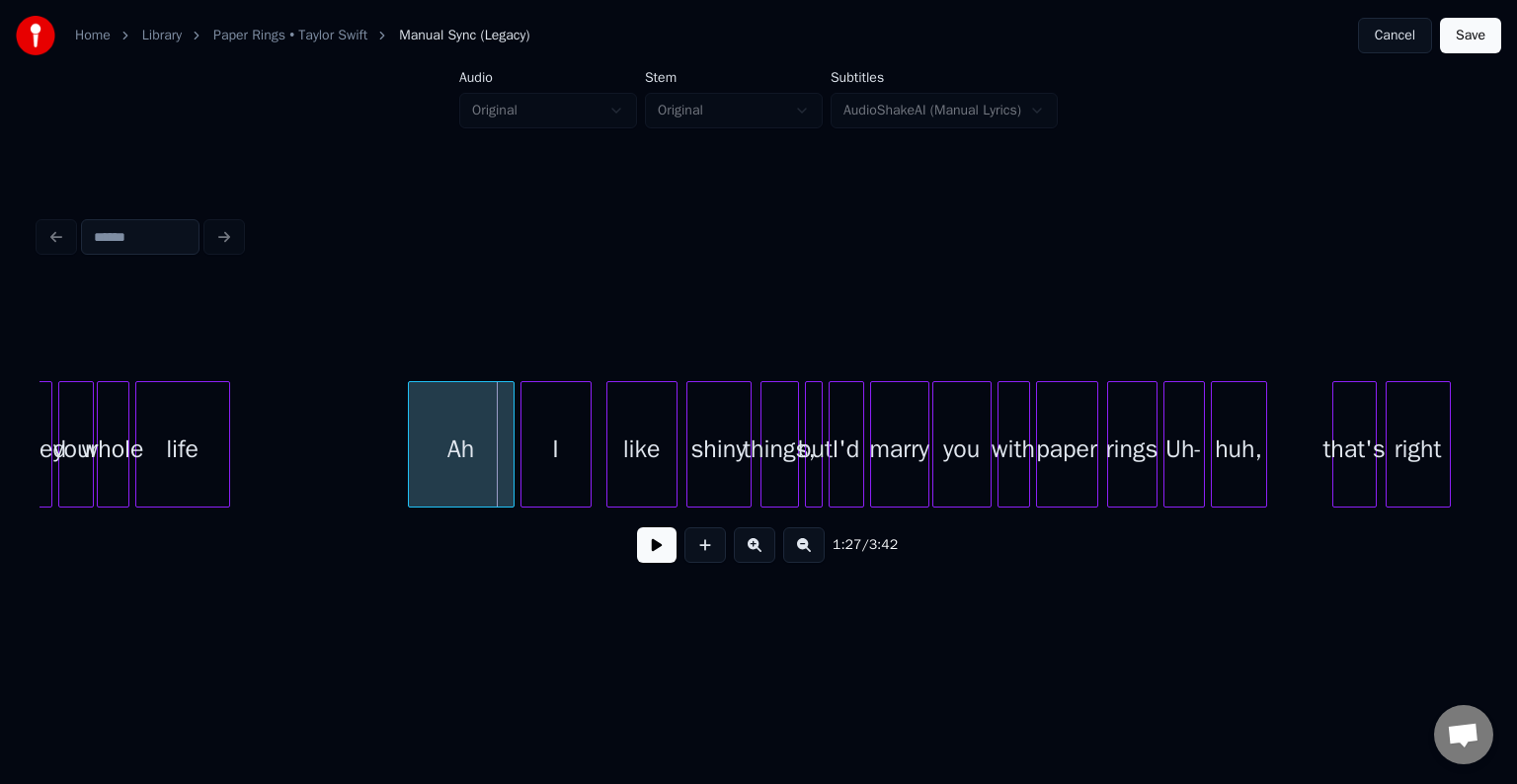 click at bounding box center (657, 545) 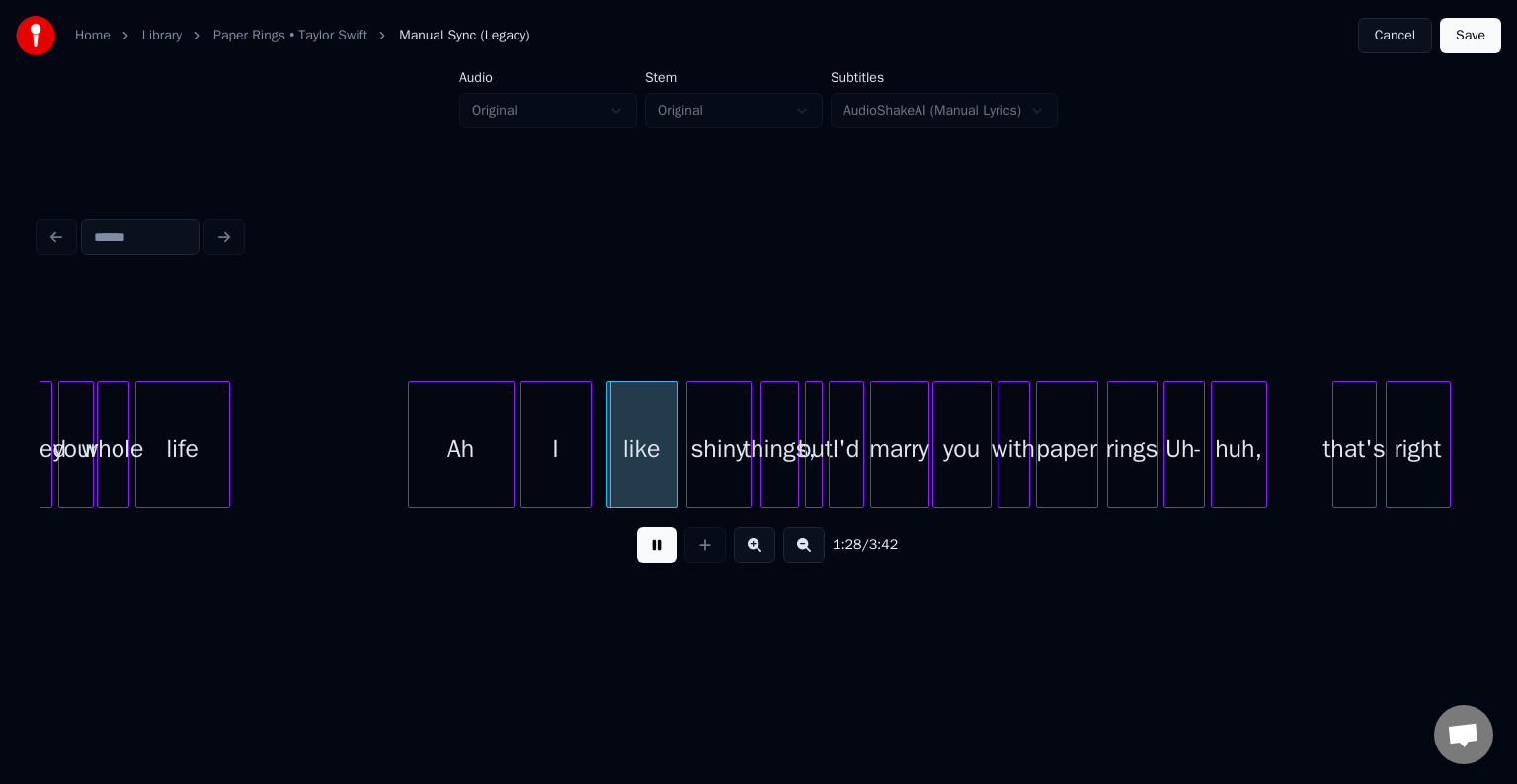 click at bounding box center (657, 545) 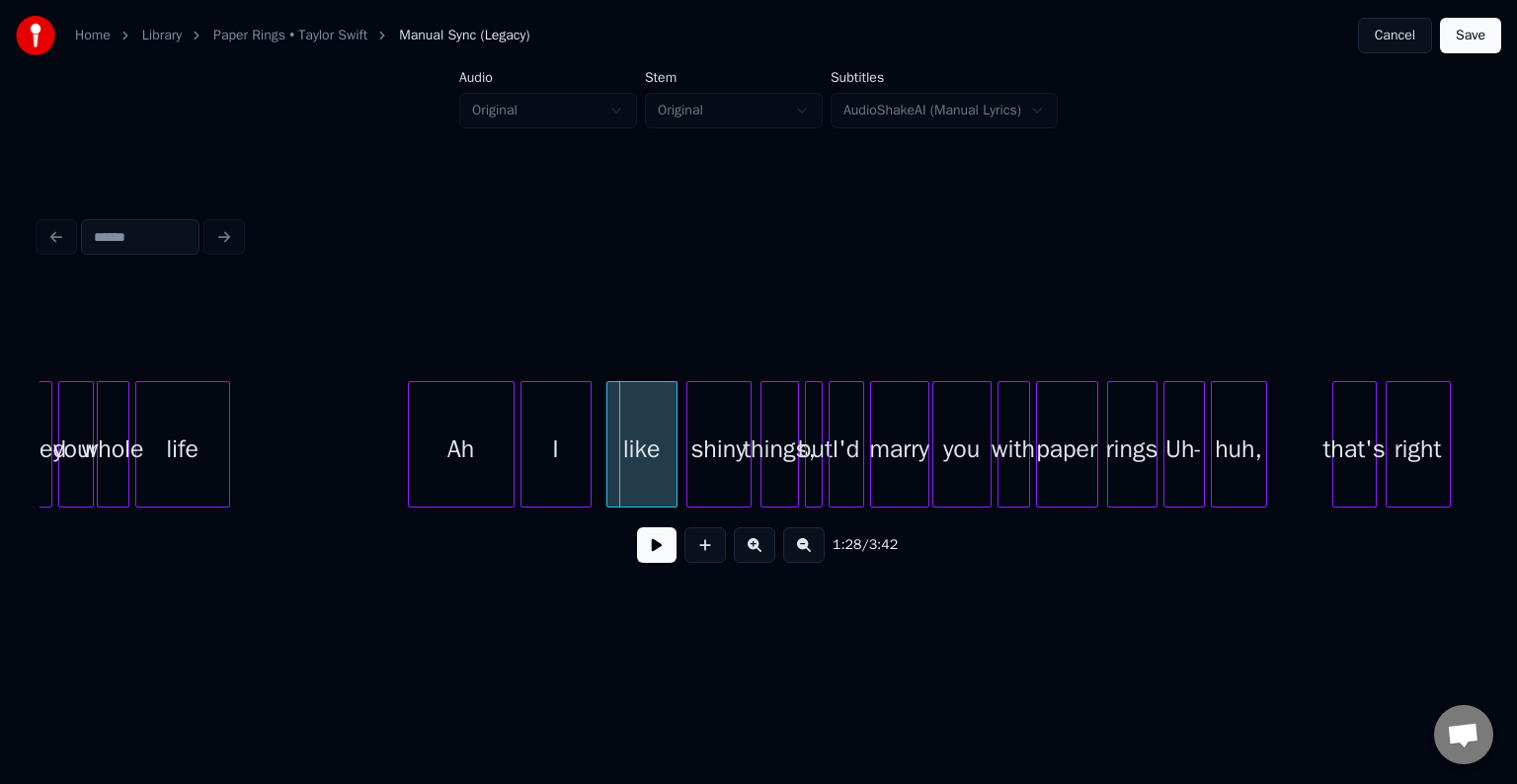 click on "Ah" at bounding box center [461, 449] 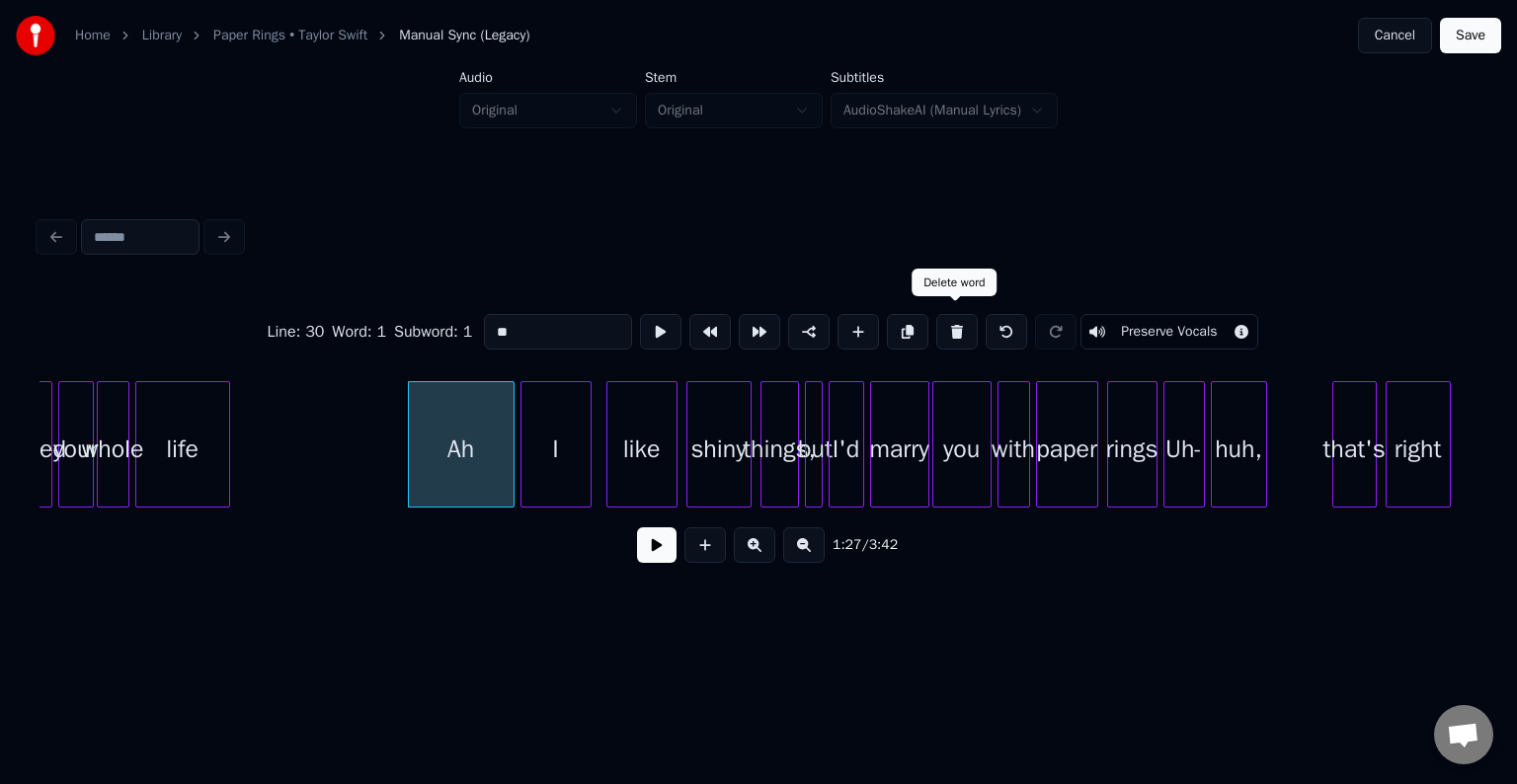 drag, startPoint x: 948, startPoint y: 334, endPoint x: 923, endPoint y: 352, distance: 30.805844 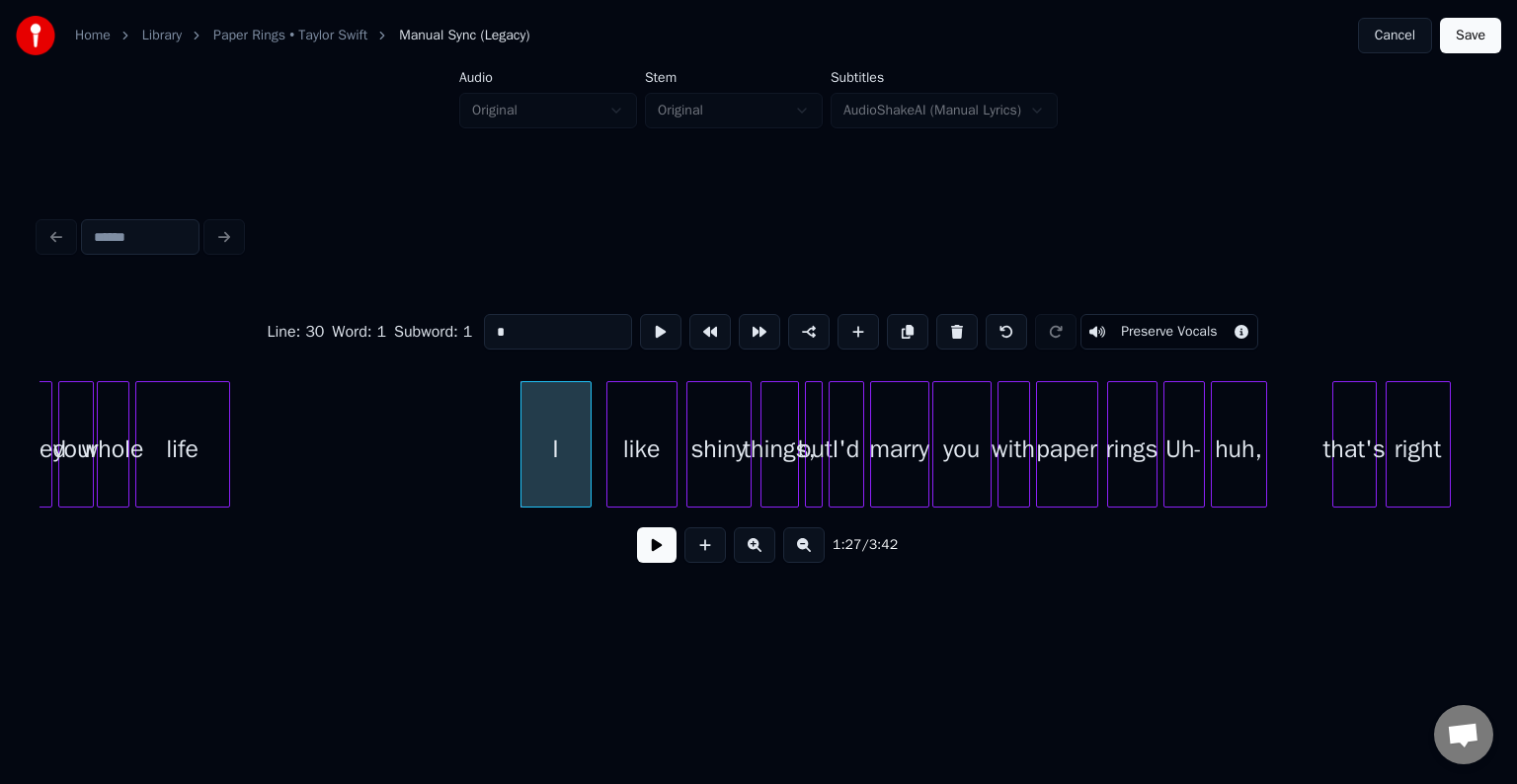 click at bounding box center (657, 545) 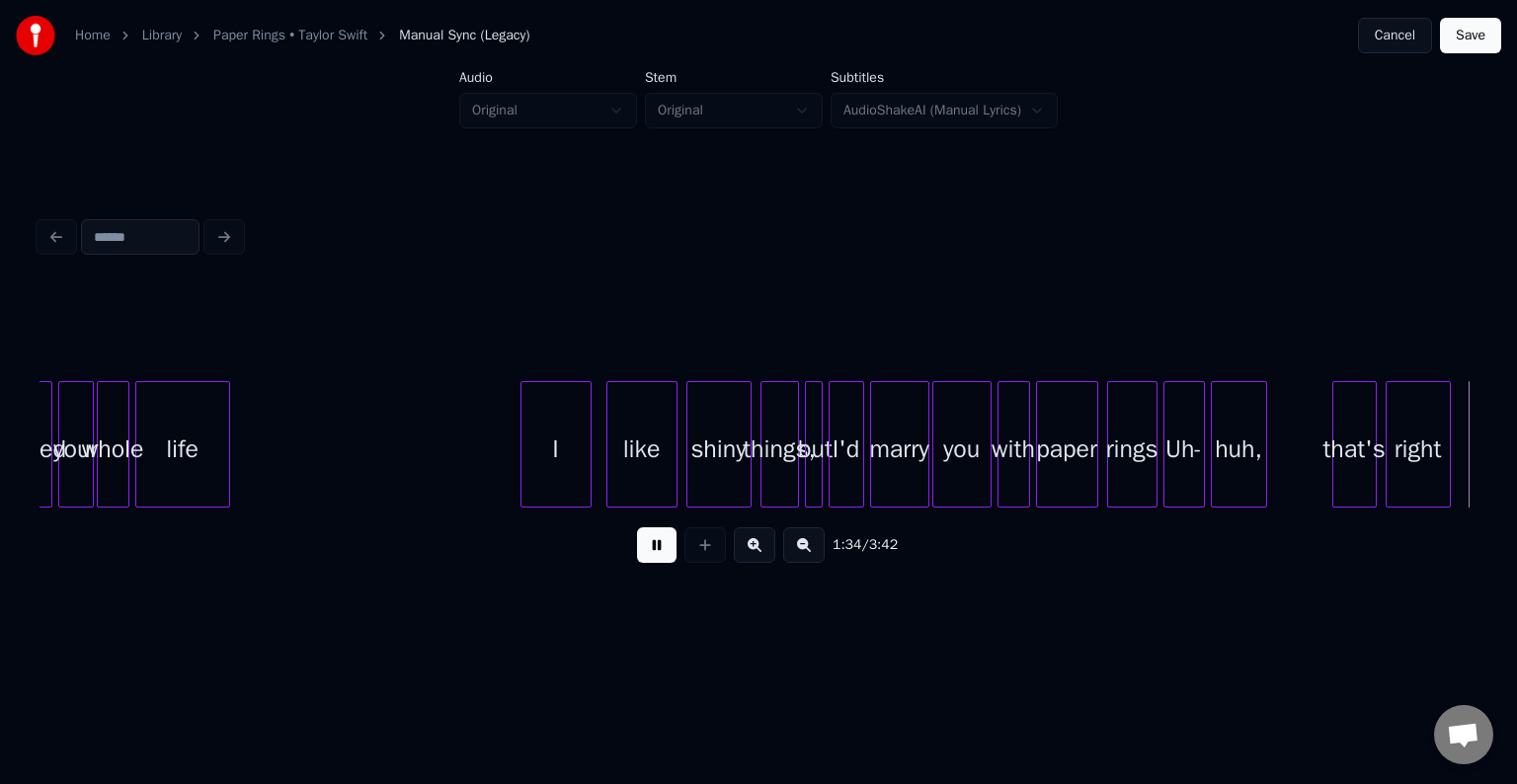 scroll, scrollTop: 0, scrollLeft: 13993, axis: horizontal 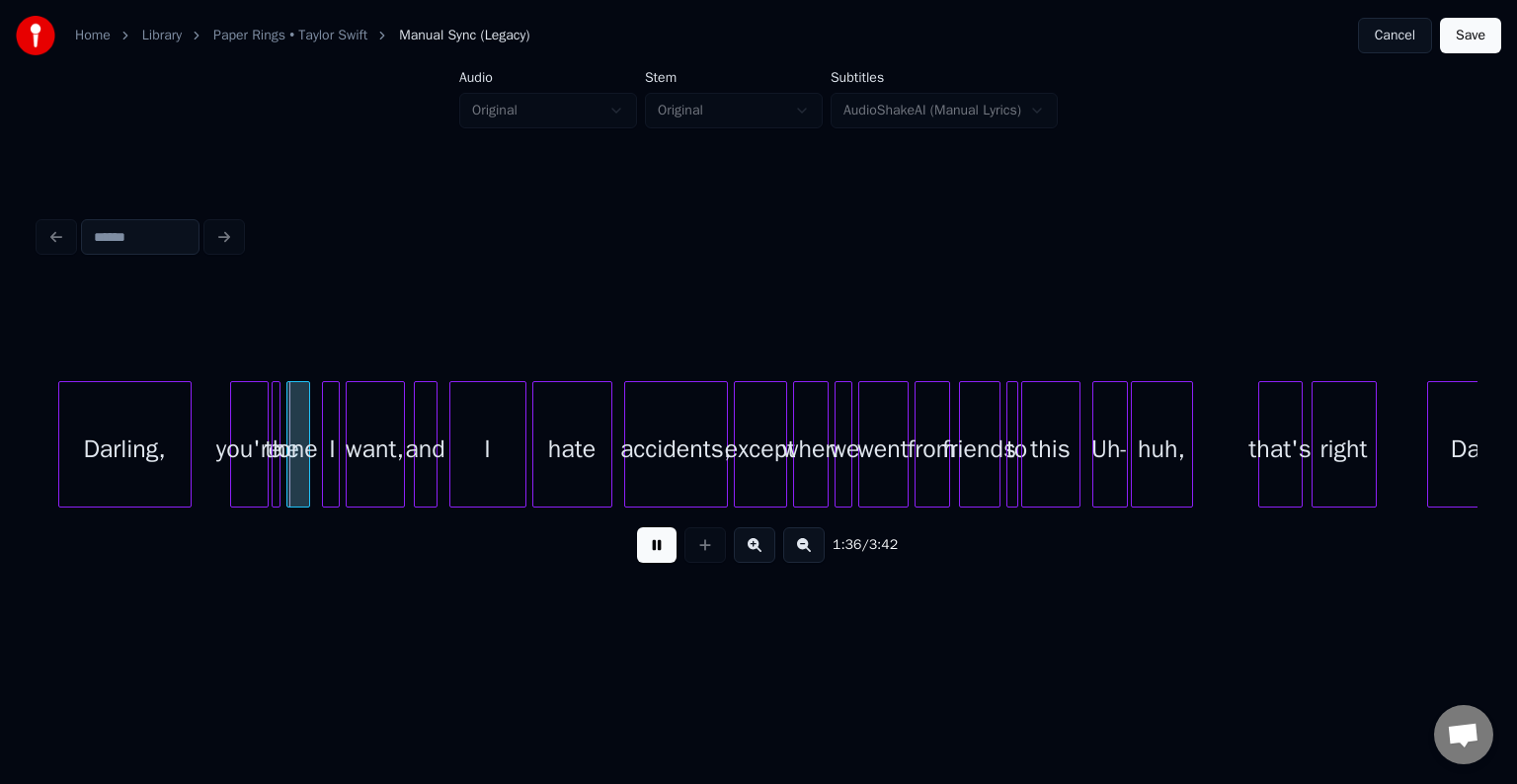 click at bounding box center (657, 545) 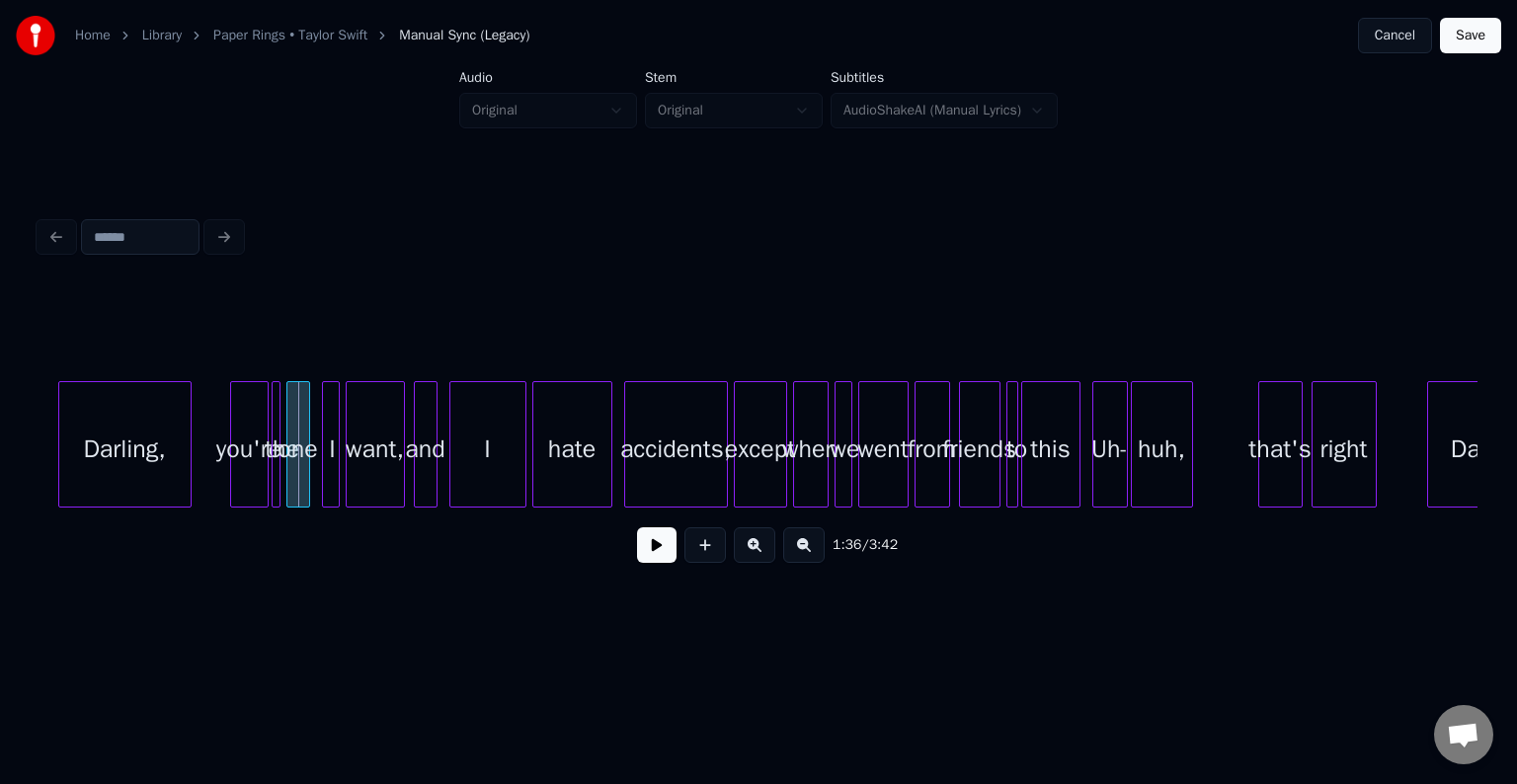 click at bounding box center (277, 444) 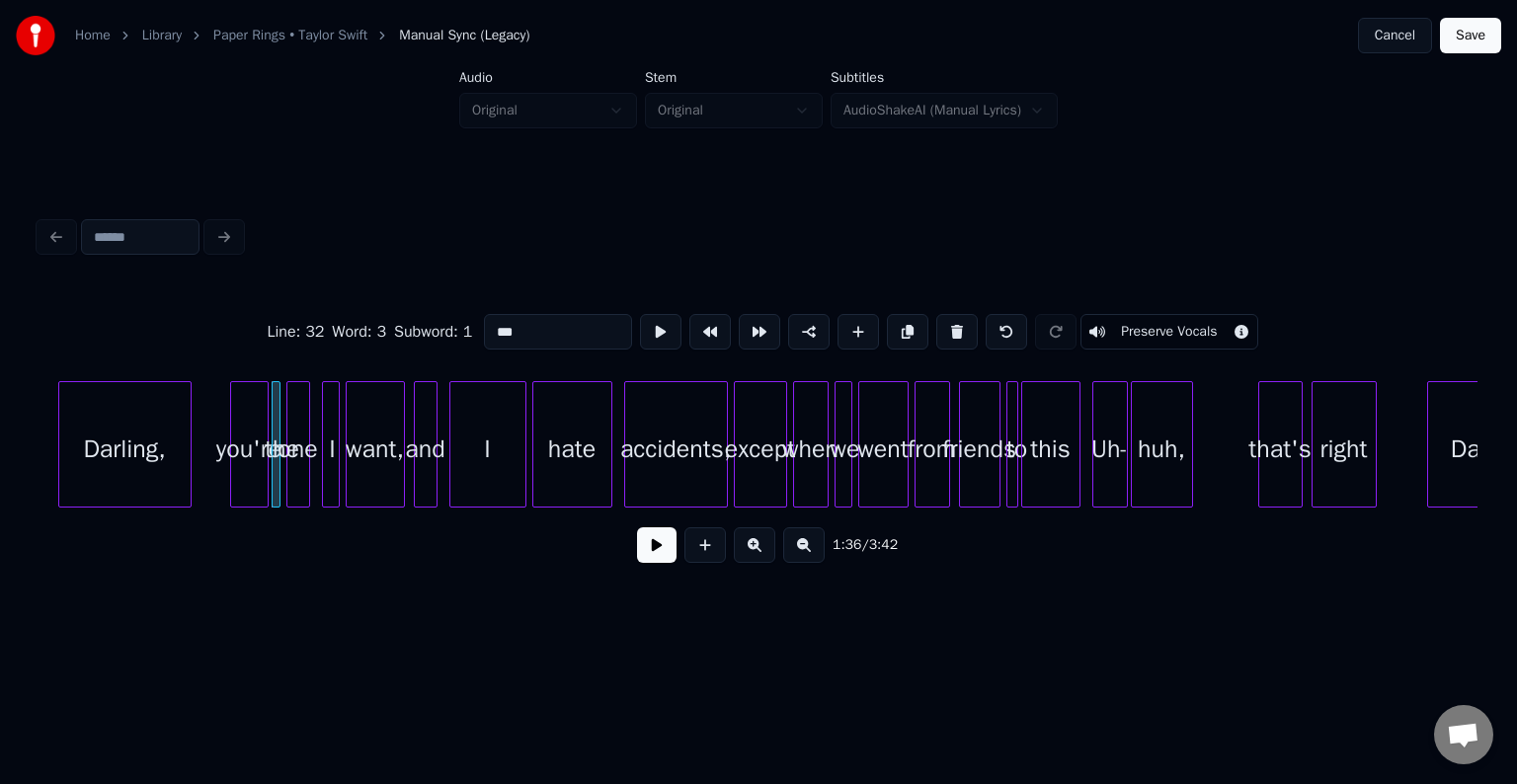 click at bounding box center [657, 545] 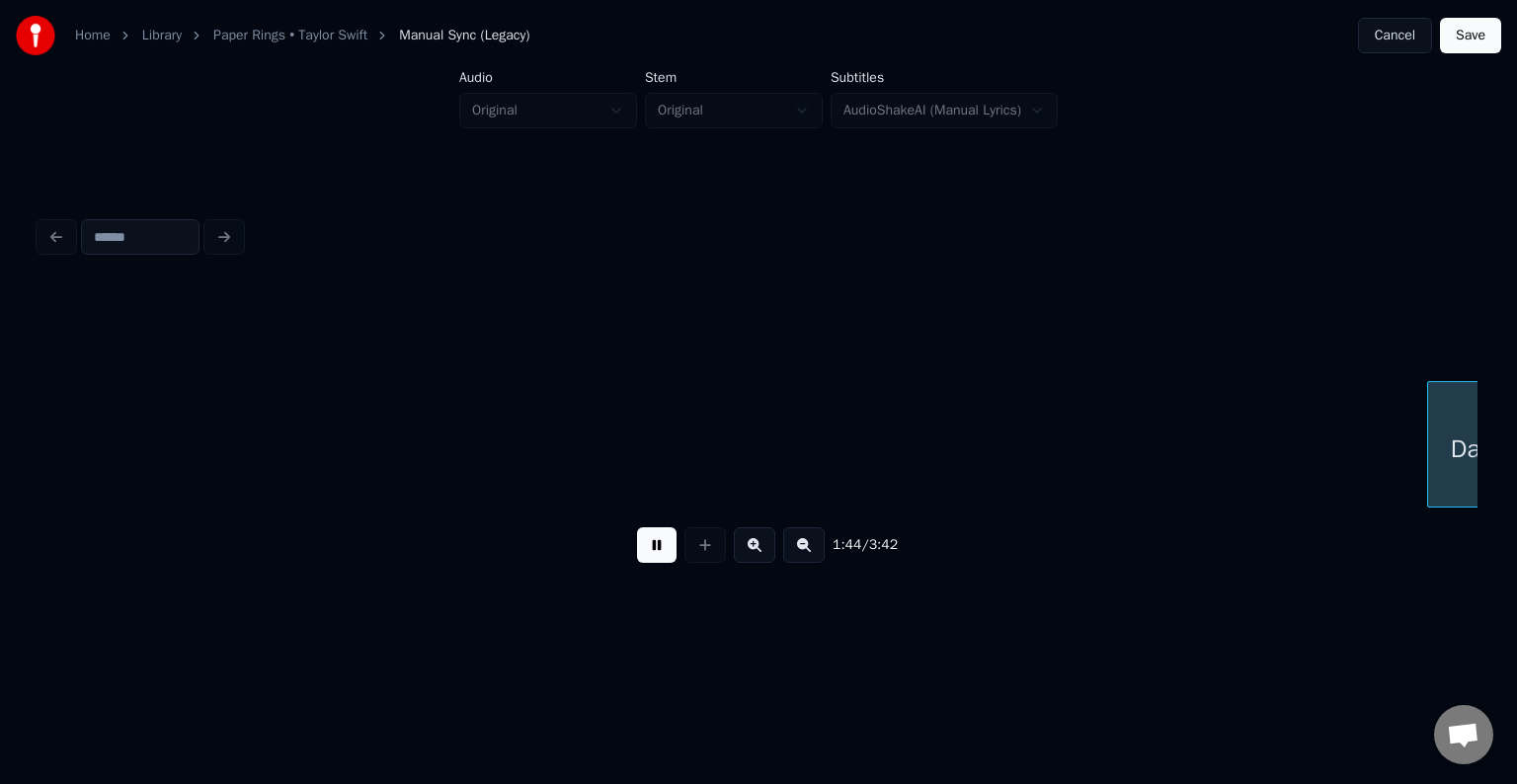 scroll, scrollTop: 0, scrollLeft: 15431, axis: horizontal 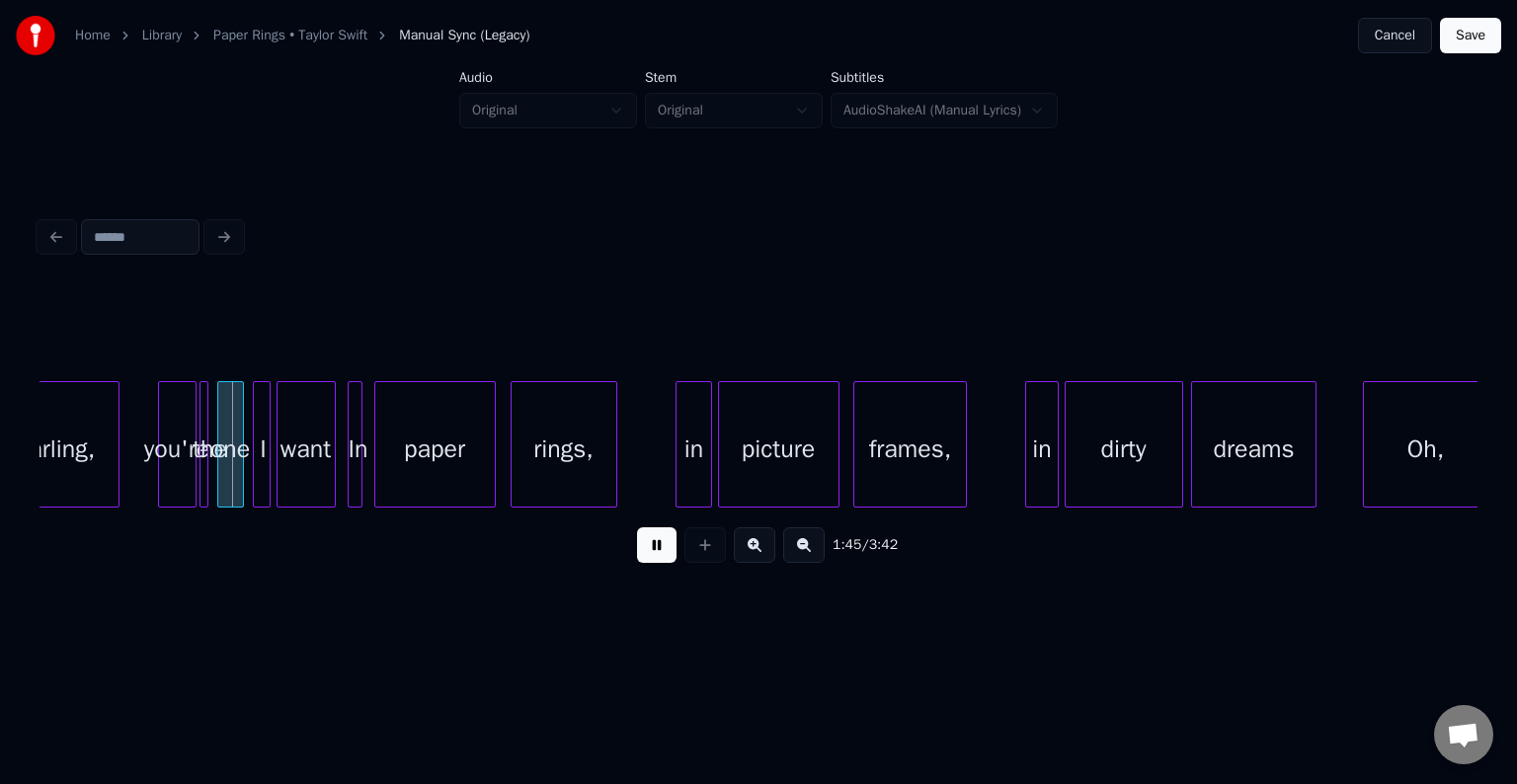 click at bounding box center [657, 545] 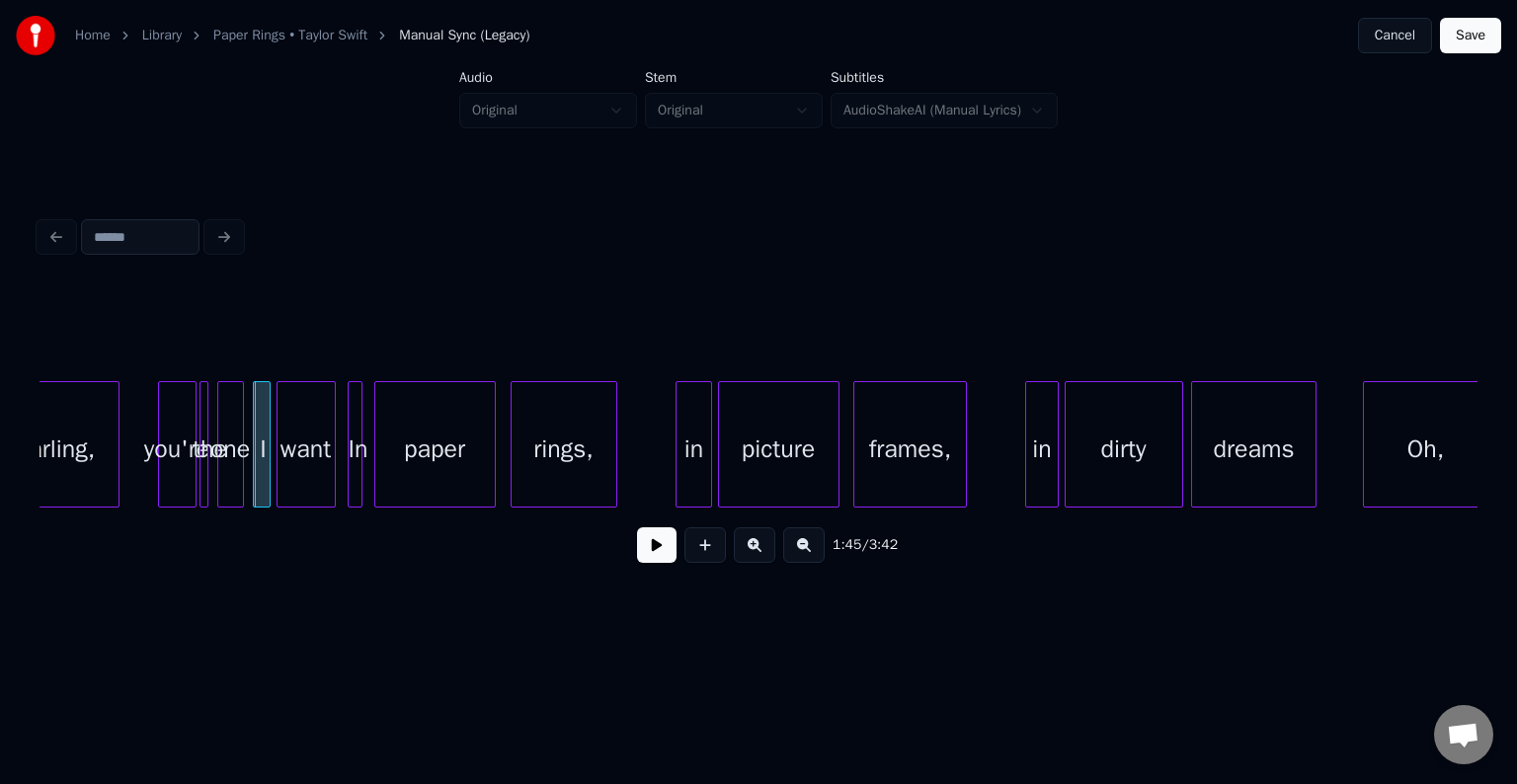 click at bounding box center [657, 545] 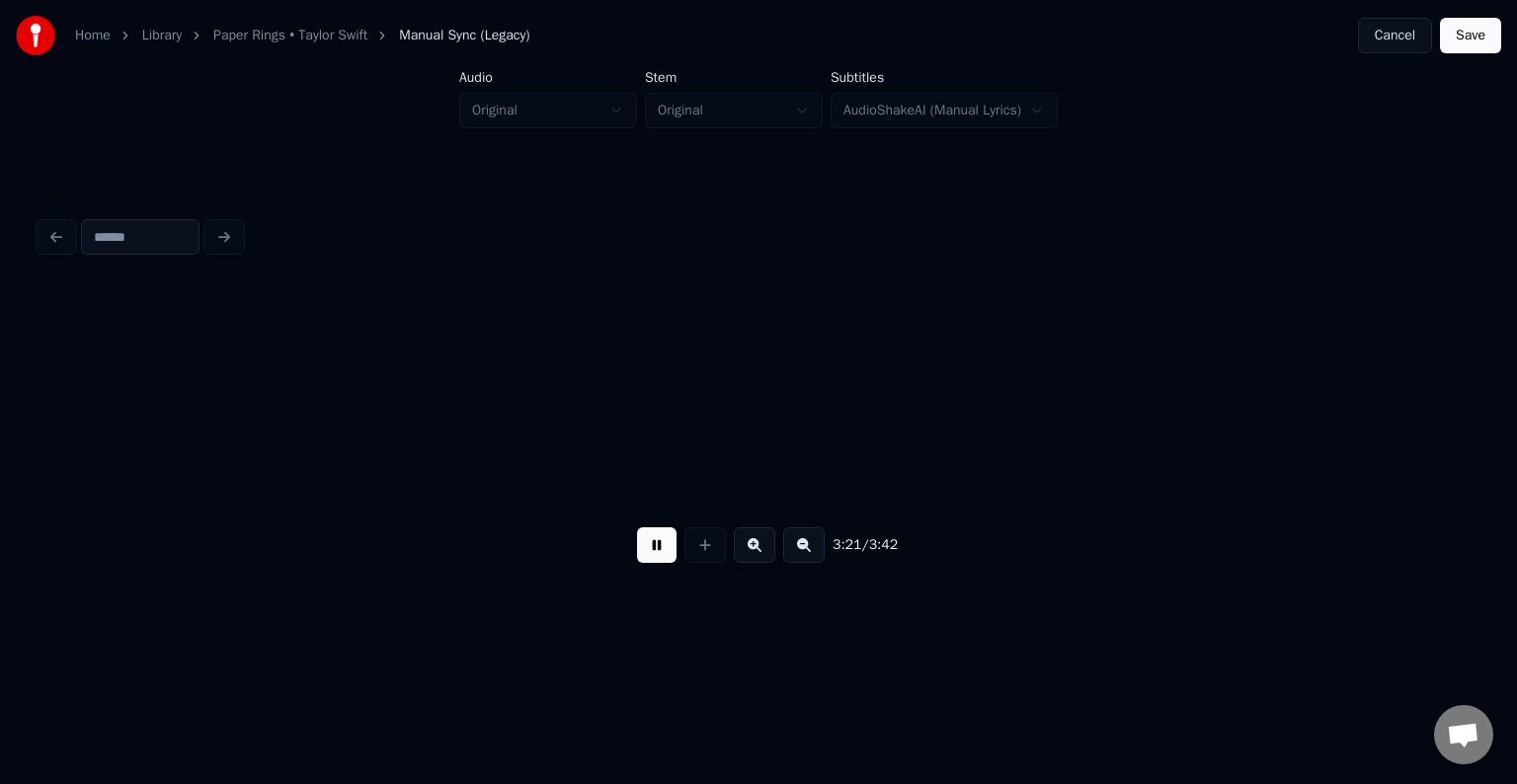 scroll, scrollTop: 0, scrollLeft: 29825, axis: horizontal 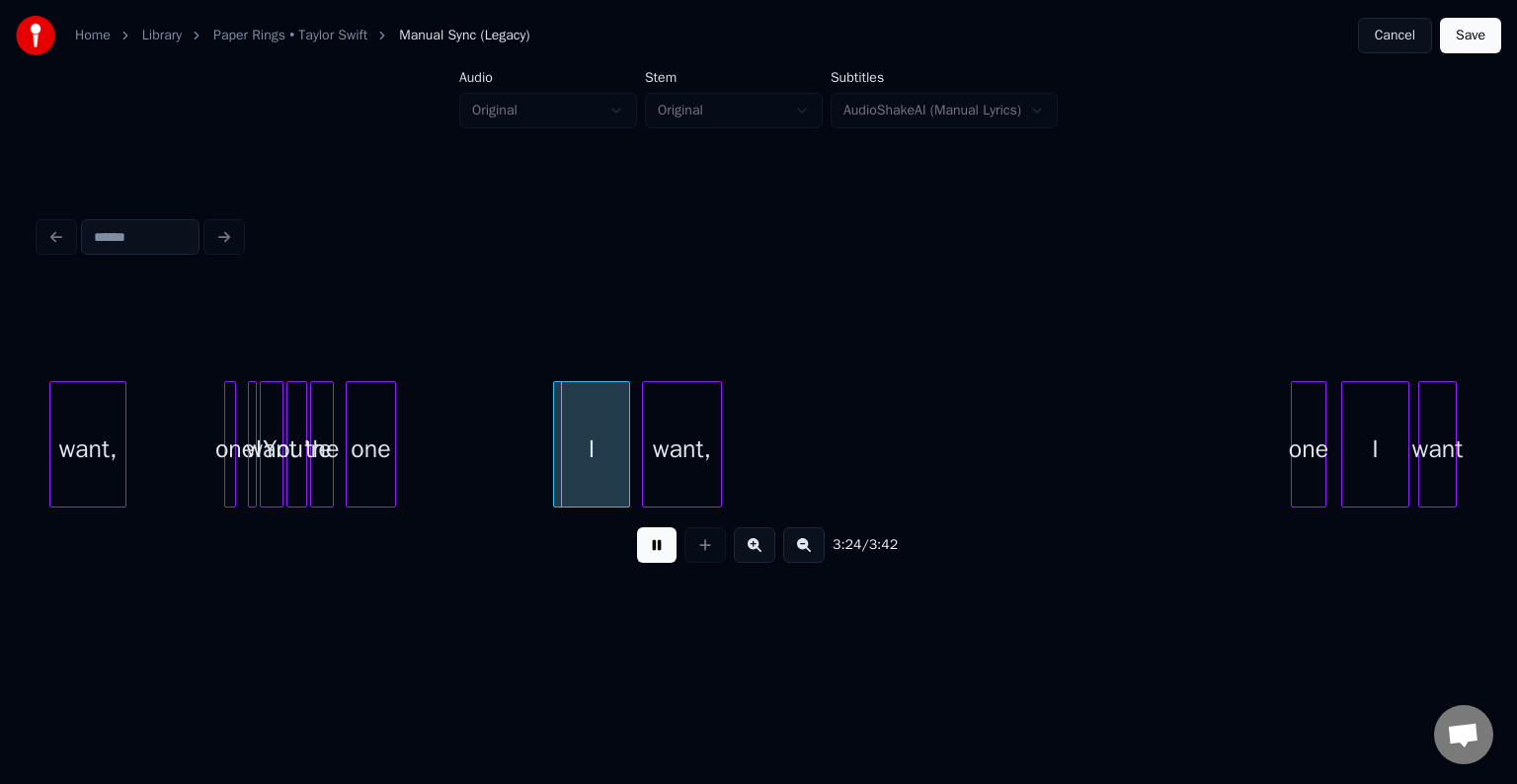 click at bounding box center (657, 545) 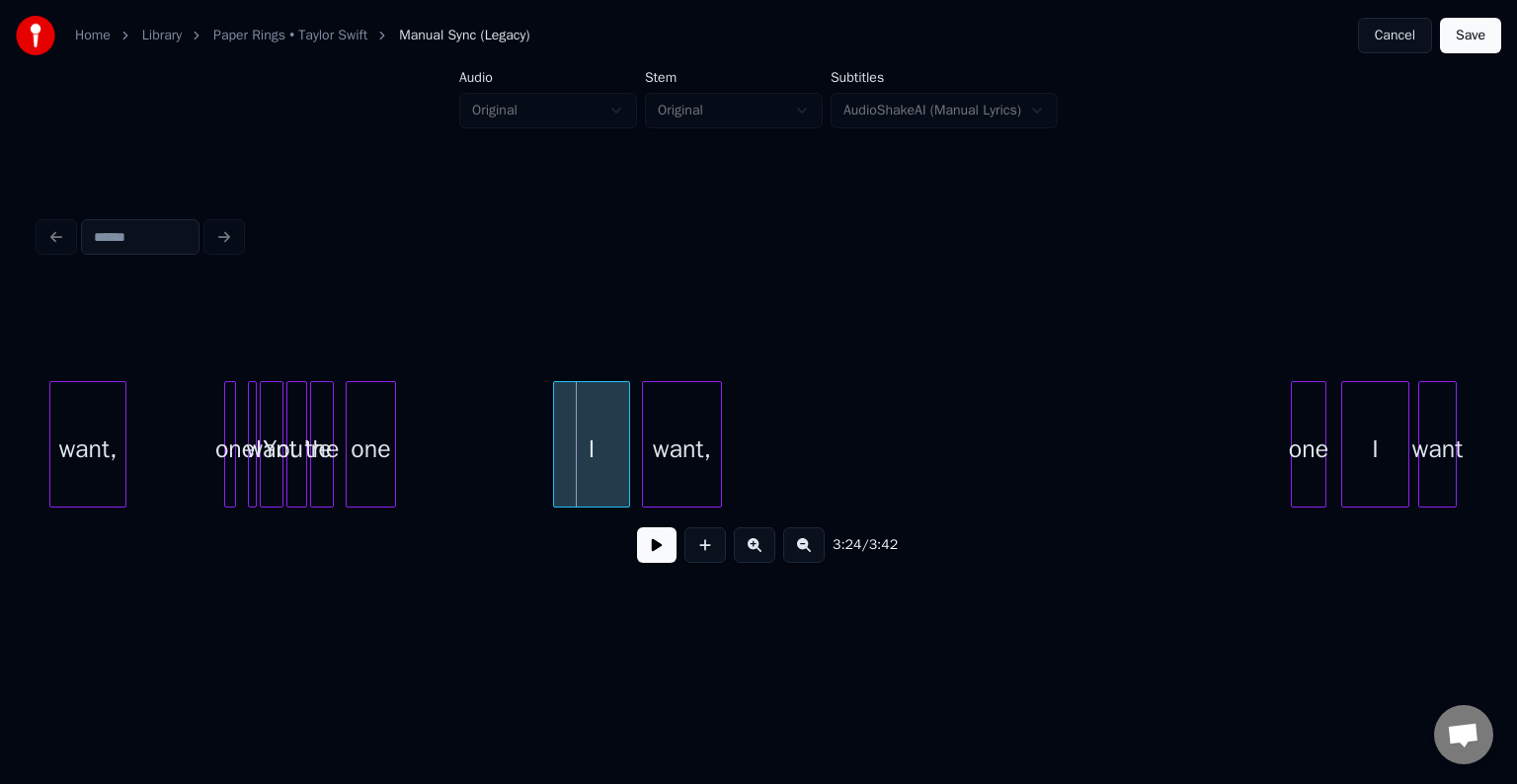 click at bounding box center [228, 444] 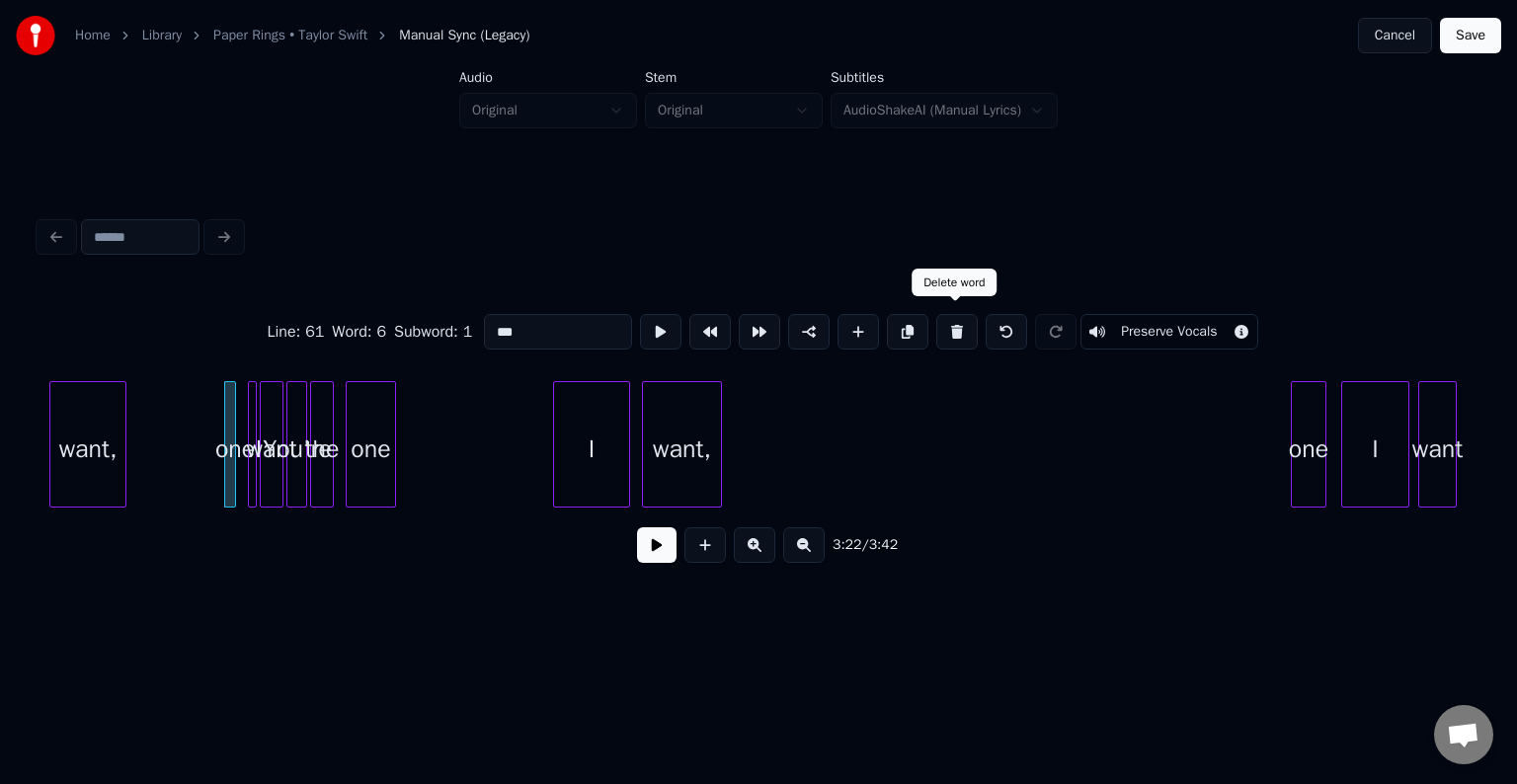 click at bounding box center (957, 332) 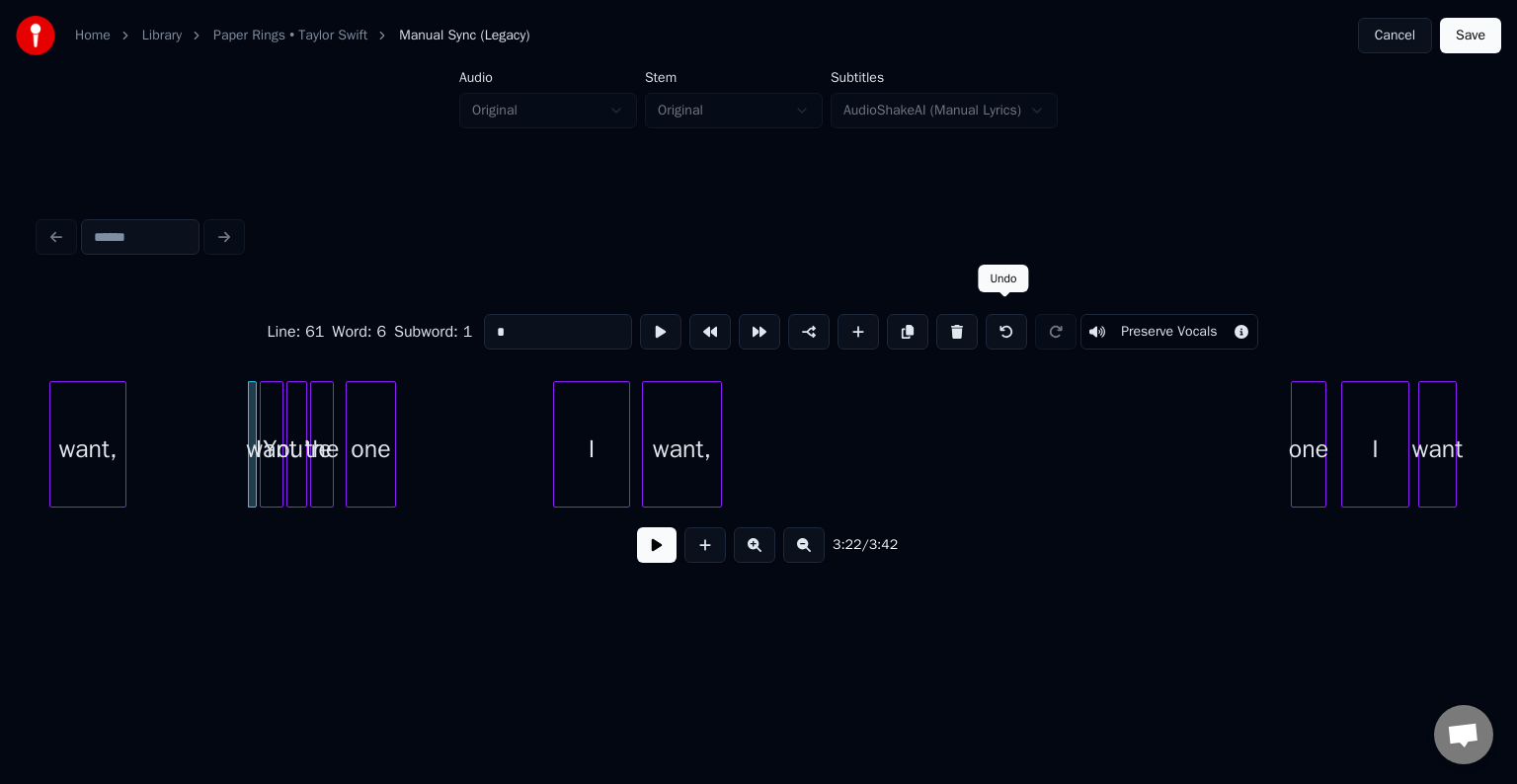 click at bounding box center (1006, 332) 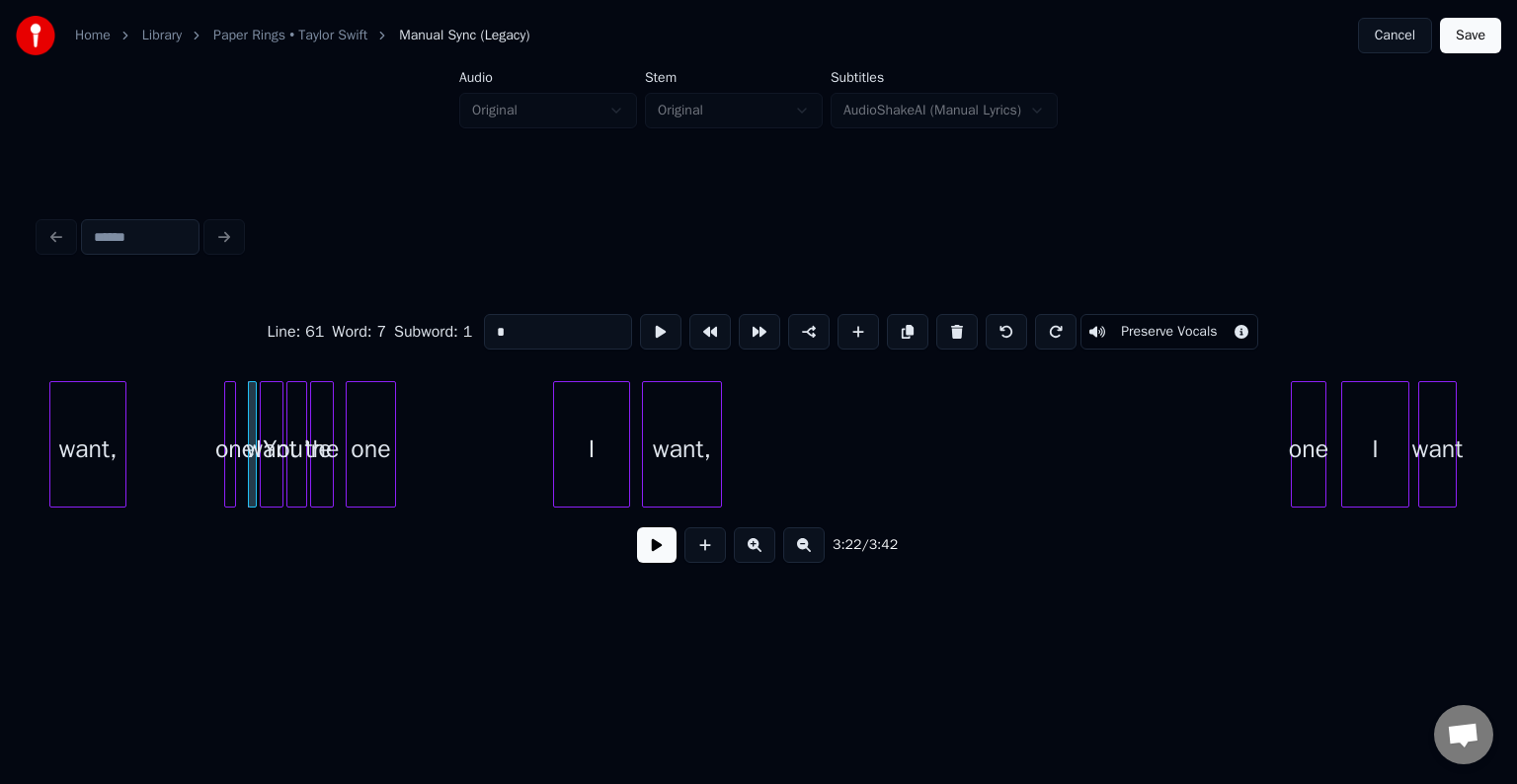 click at bounding box center [657, 545] 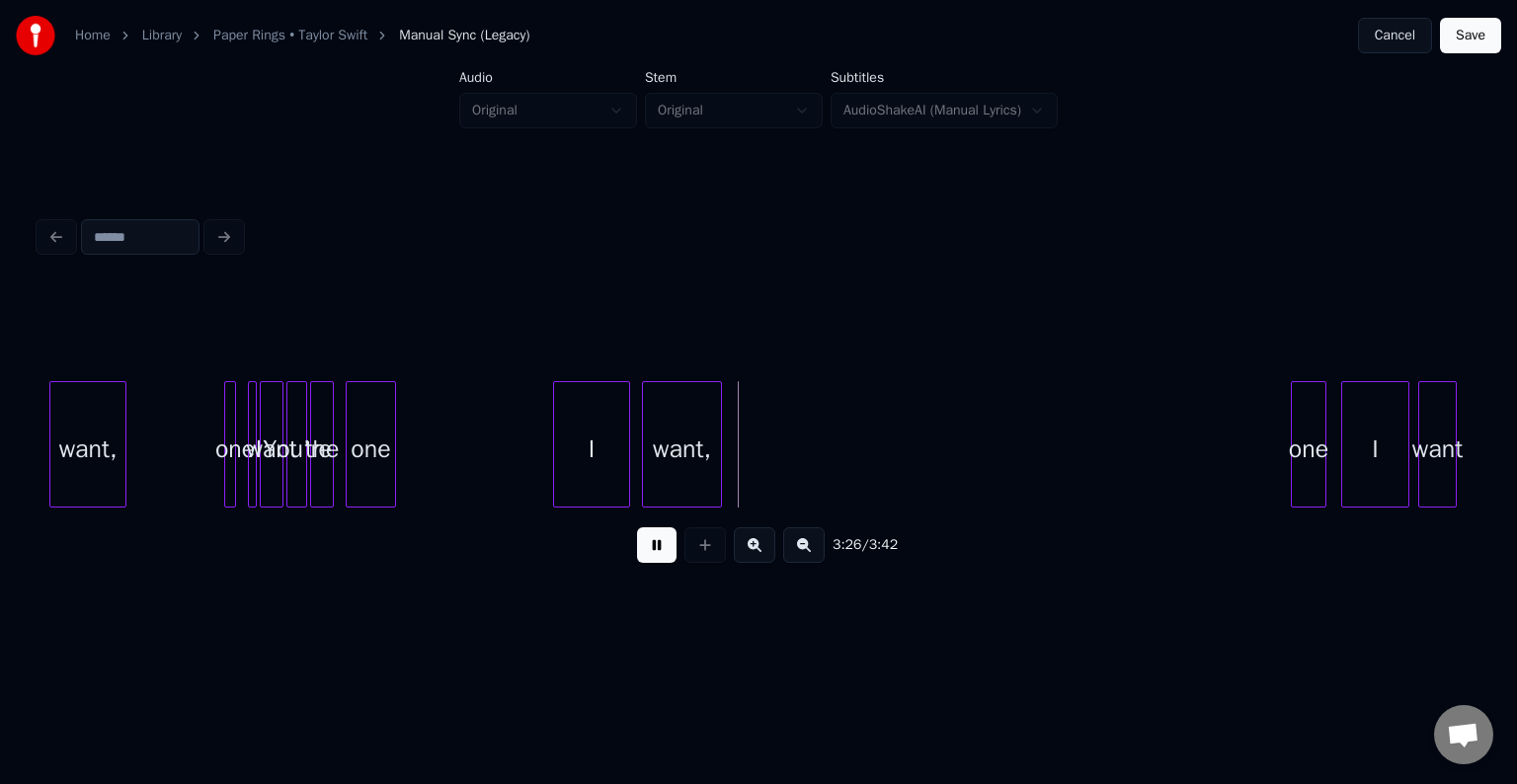 click at bounding box center [657, 545] 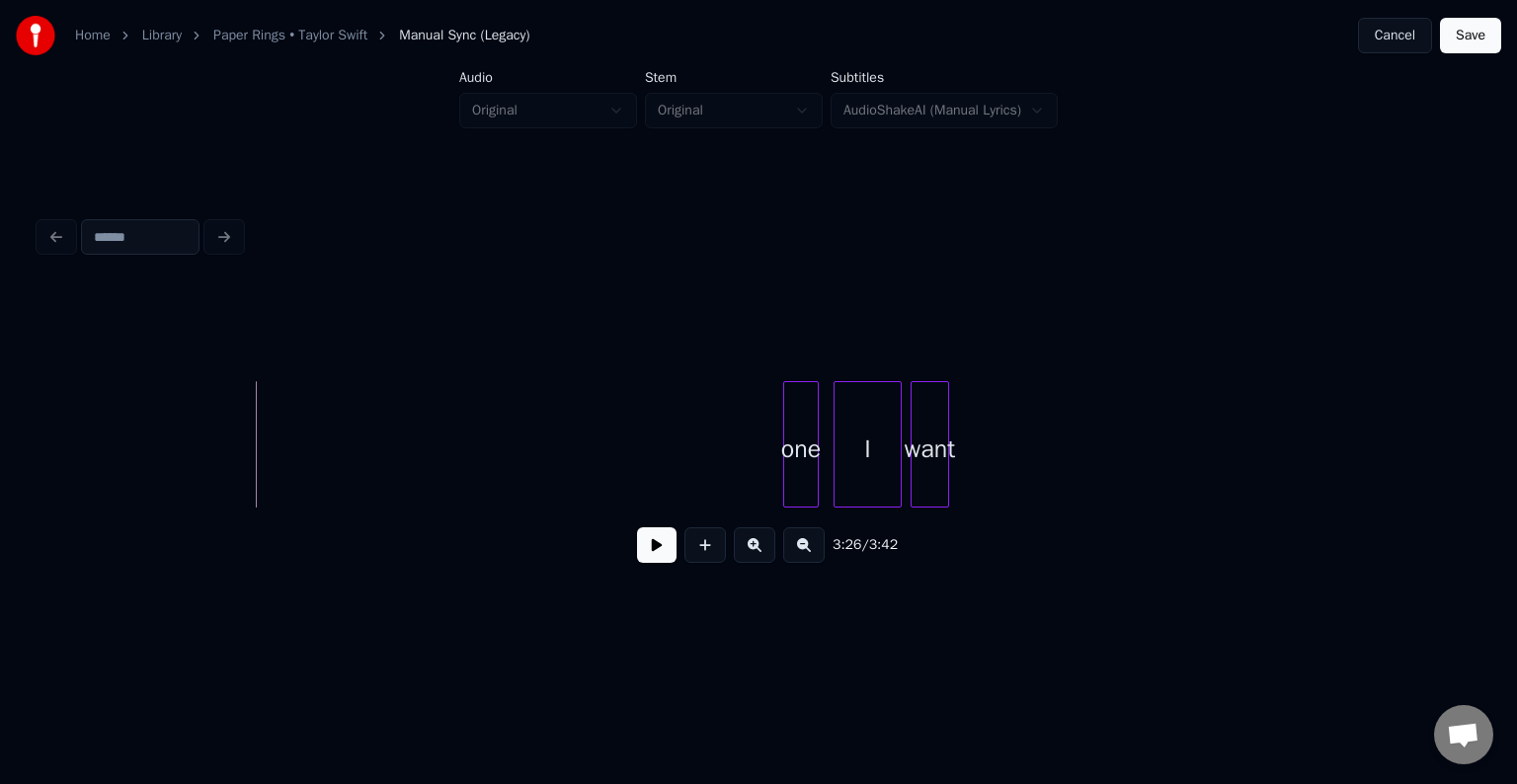 scroll, scrollTop: 0, scrollLeft: 30629, axis: horizontal 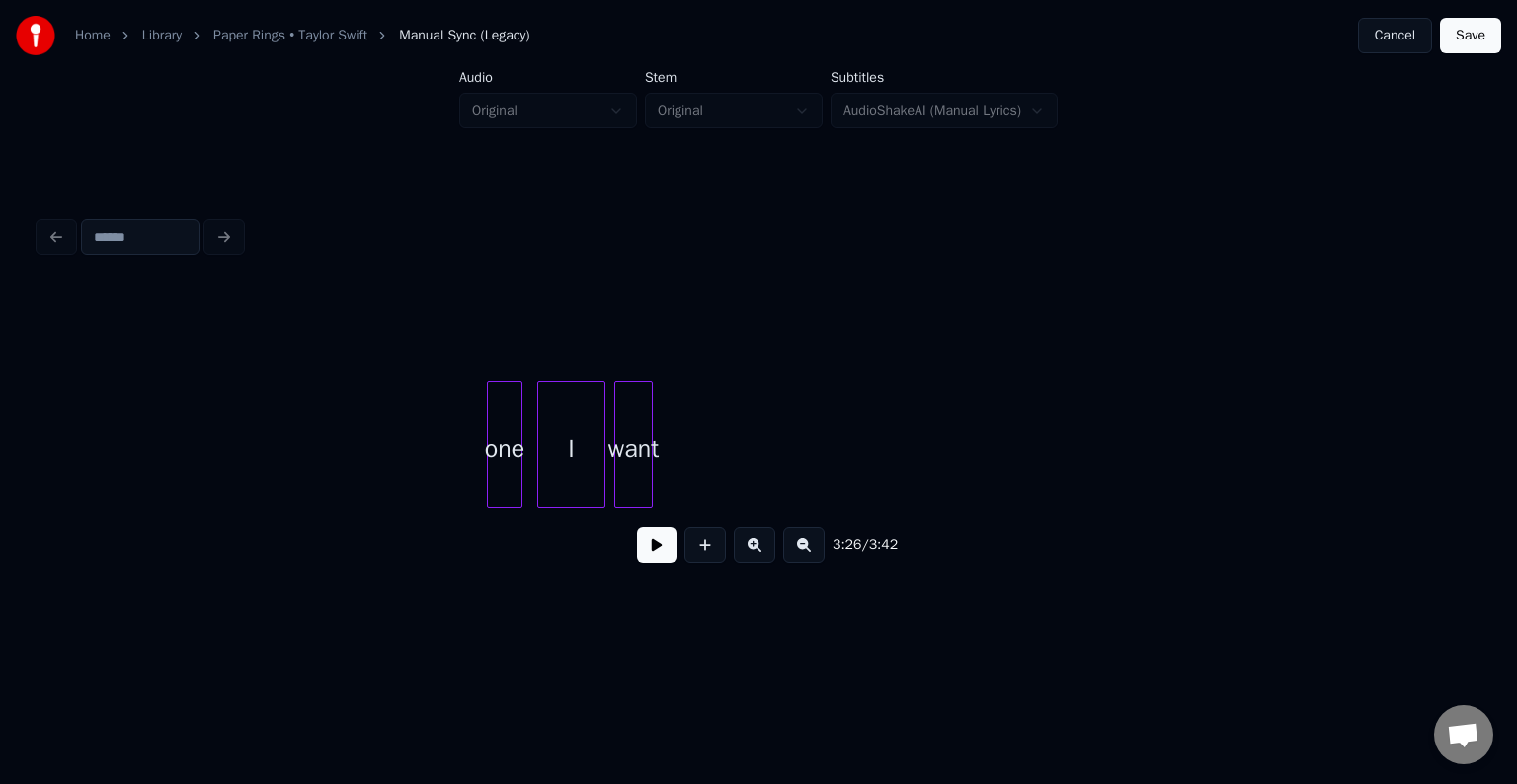 click on "want" at bounding box center [633, 449] 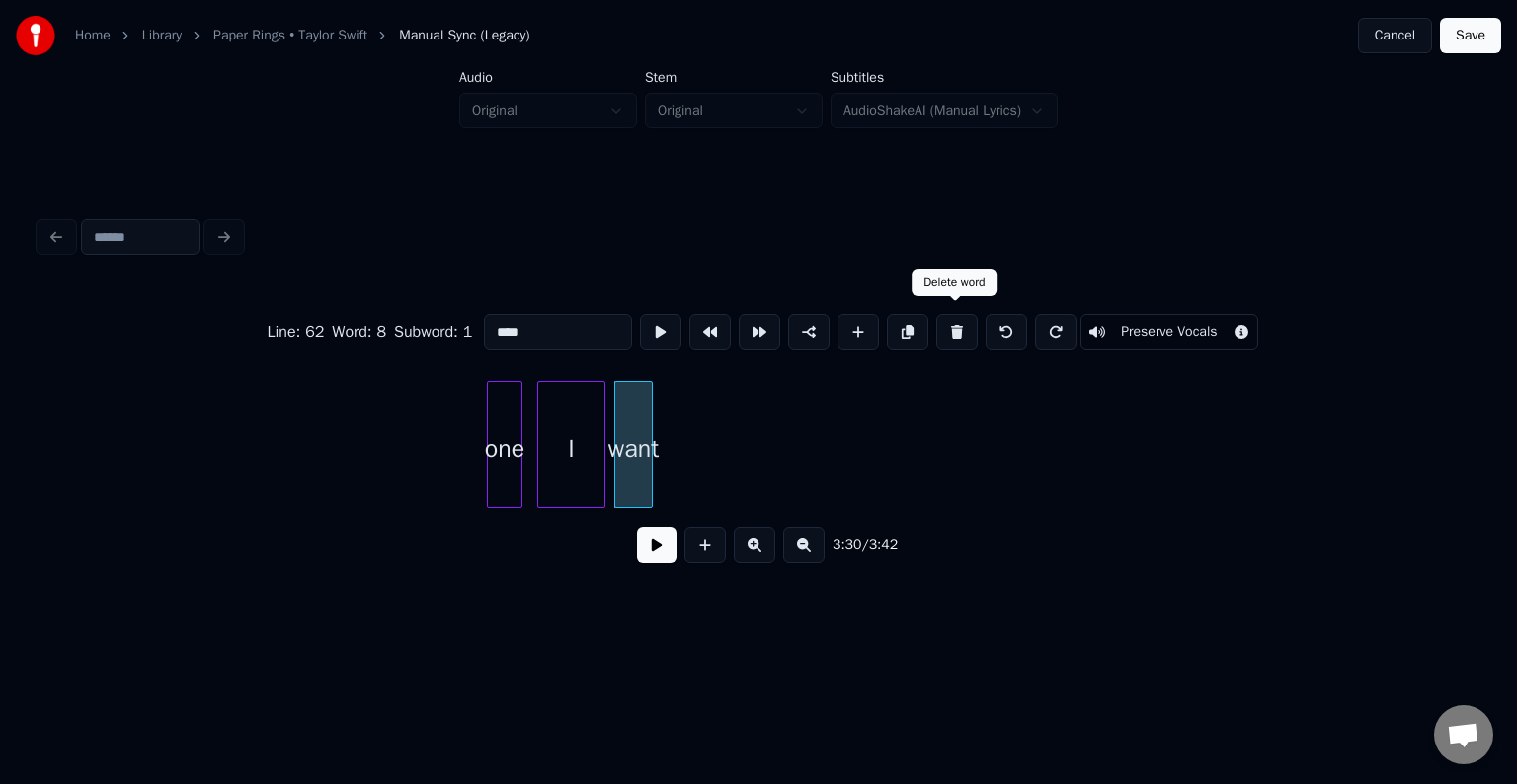 click at bounding box center [957, 332] 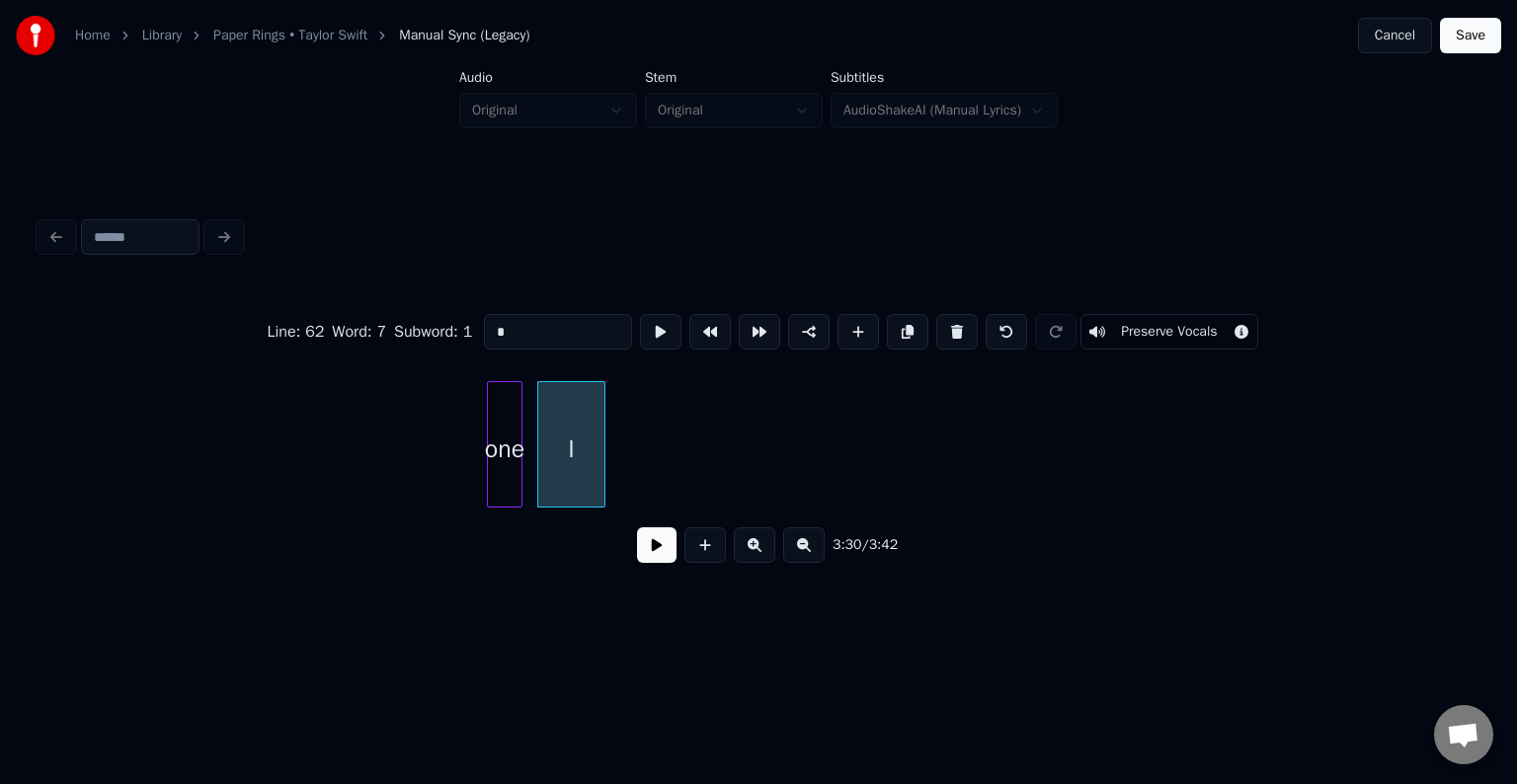 click at bounding box center [957, 332] 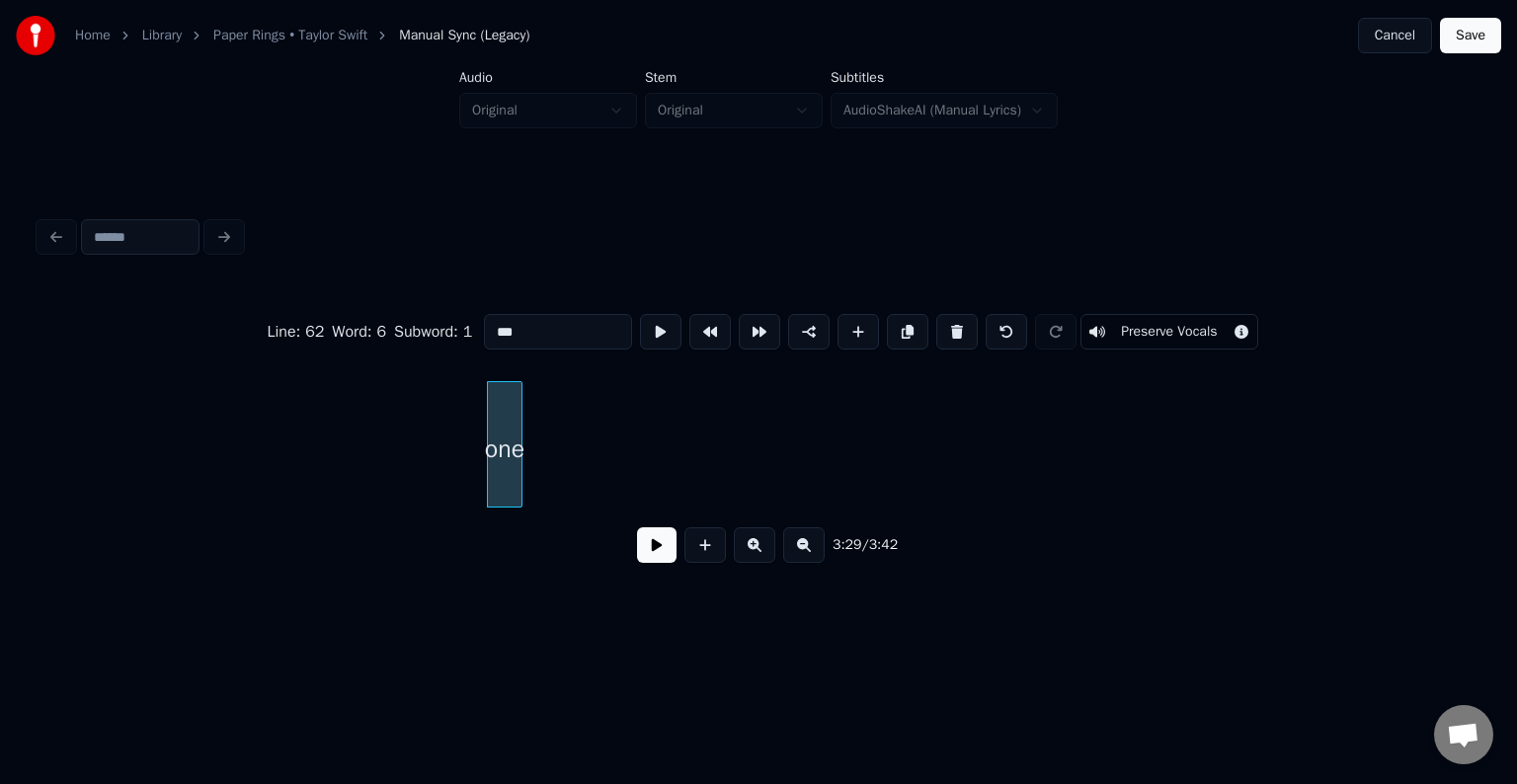 click at bounding box center [957, 332] 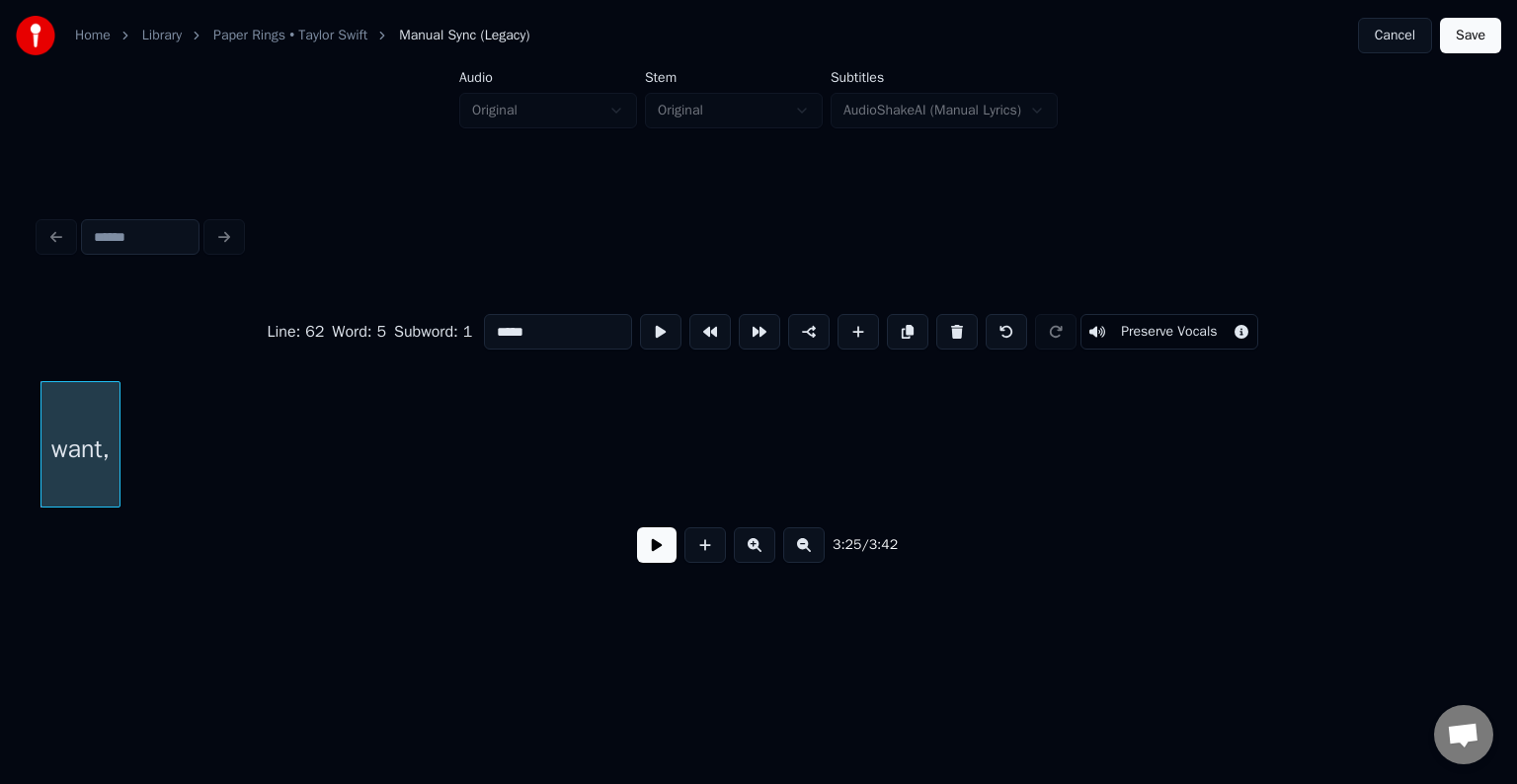 click at bounding box center (957, 332) 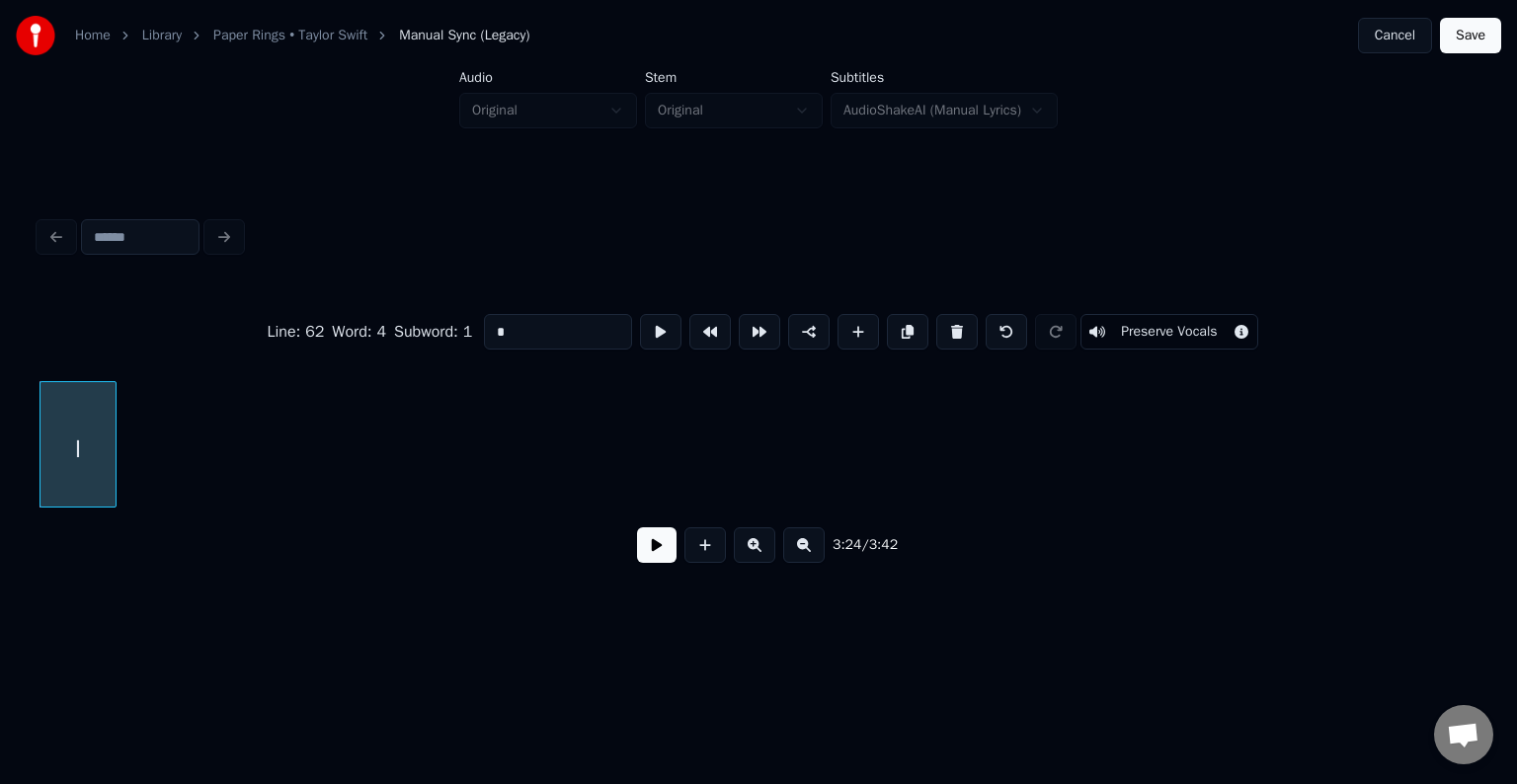 click at bounding box center [957, 332] 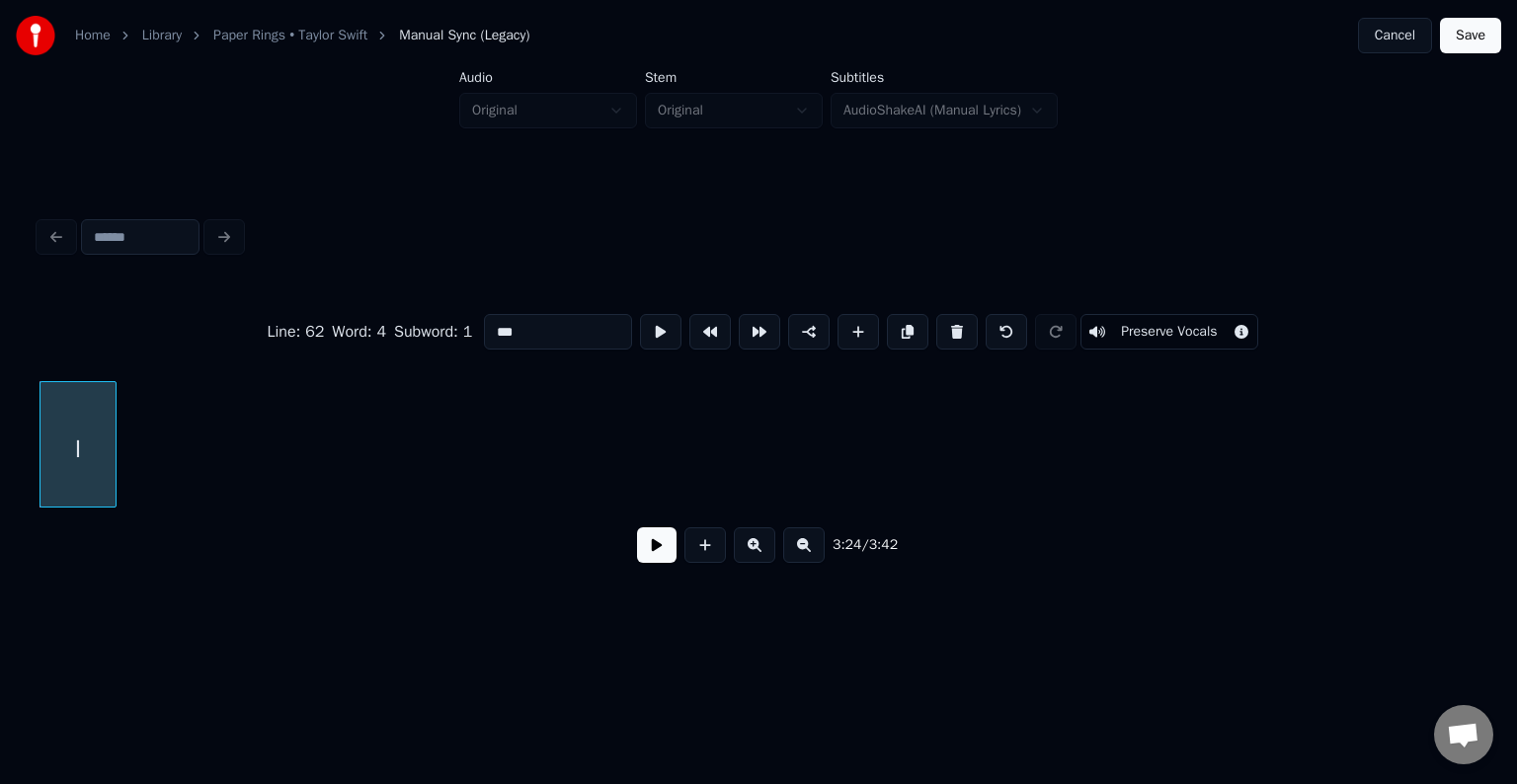 scroll, scrollTop: 0, scrollLeft: 30131, axis: horizontal 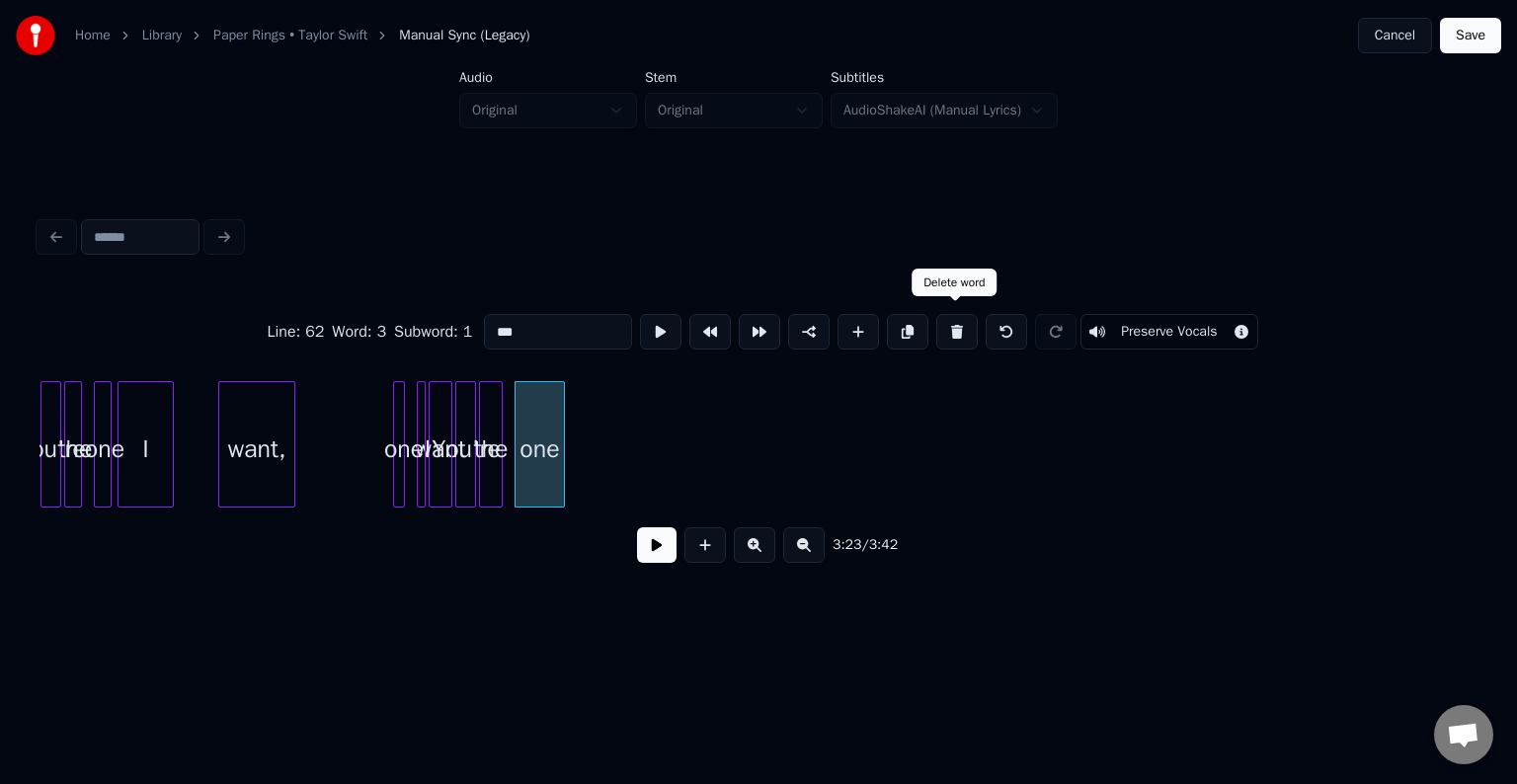 click at bounding box center (957, 332) 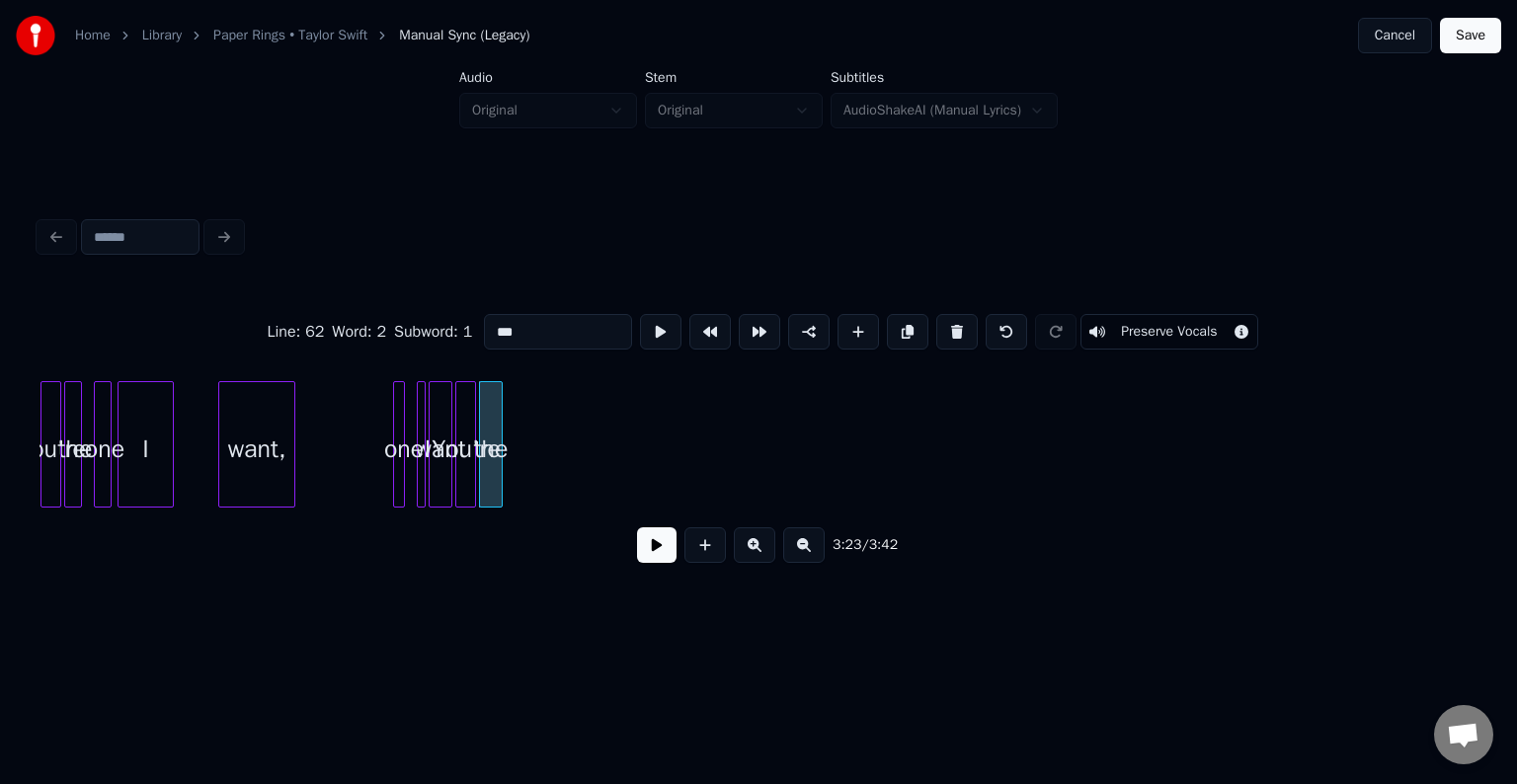 click at bounding box center (957, 332) 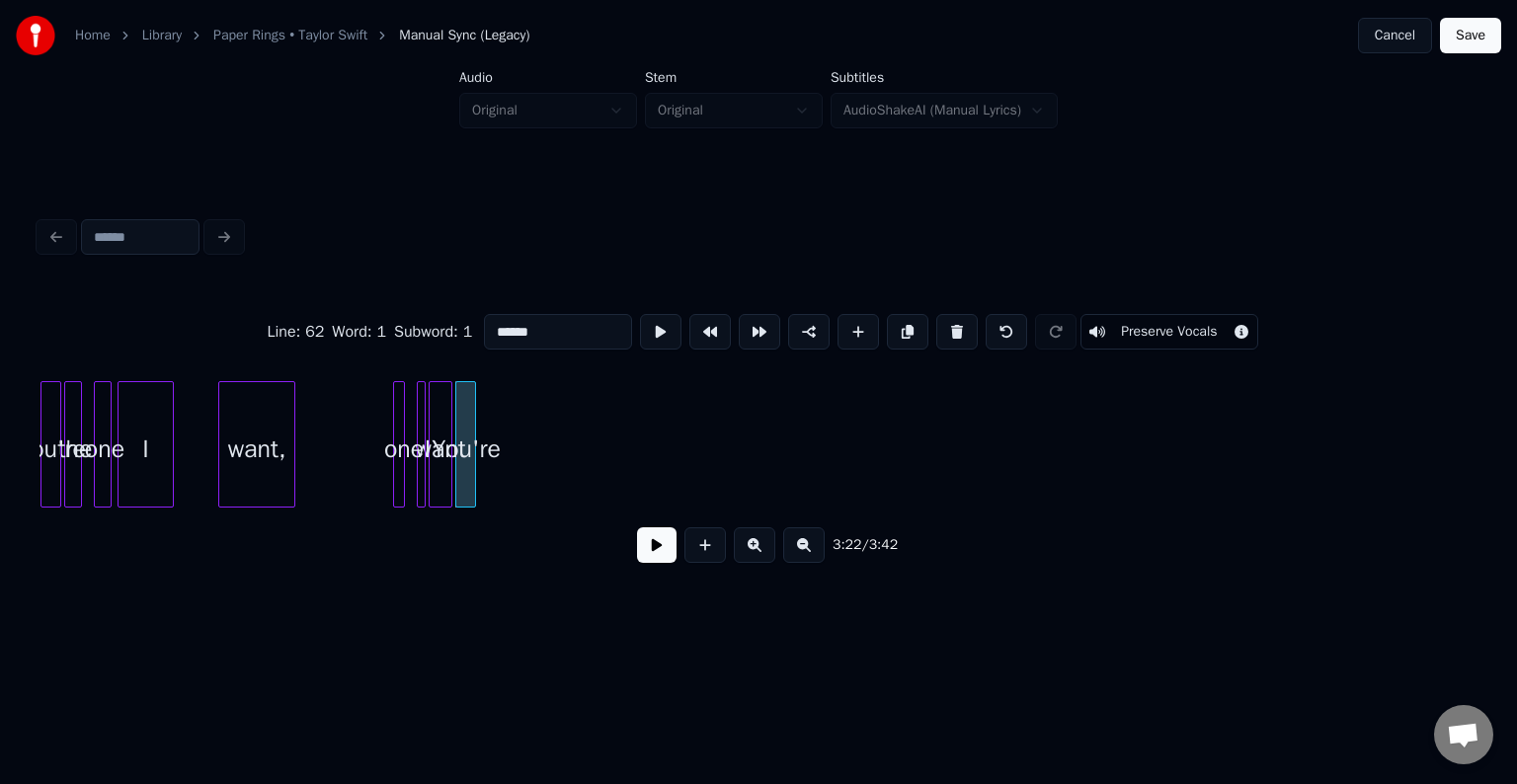 click at bounding box center [957, 332] 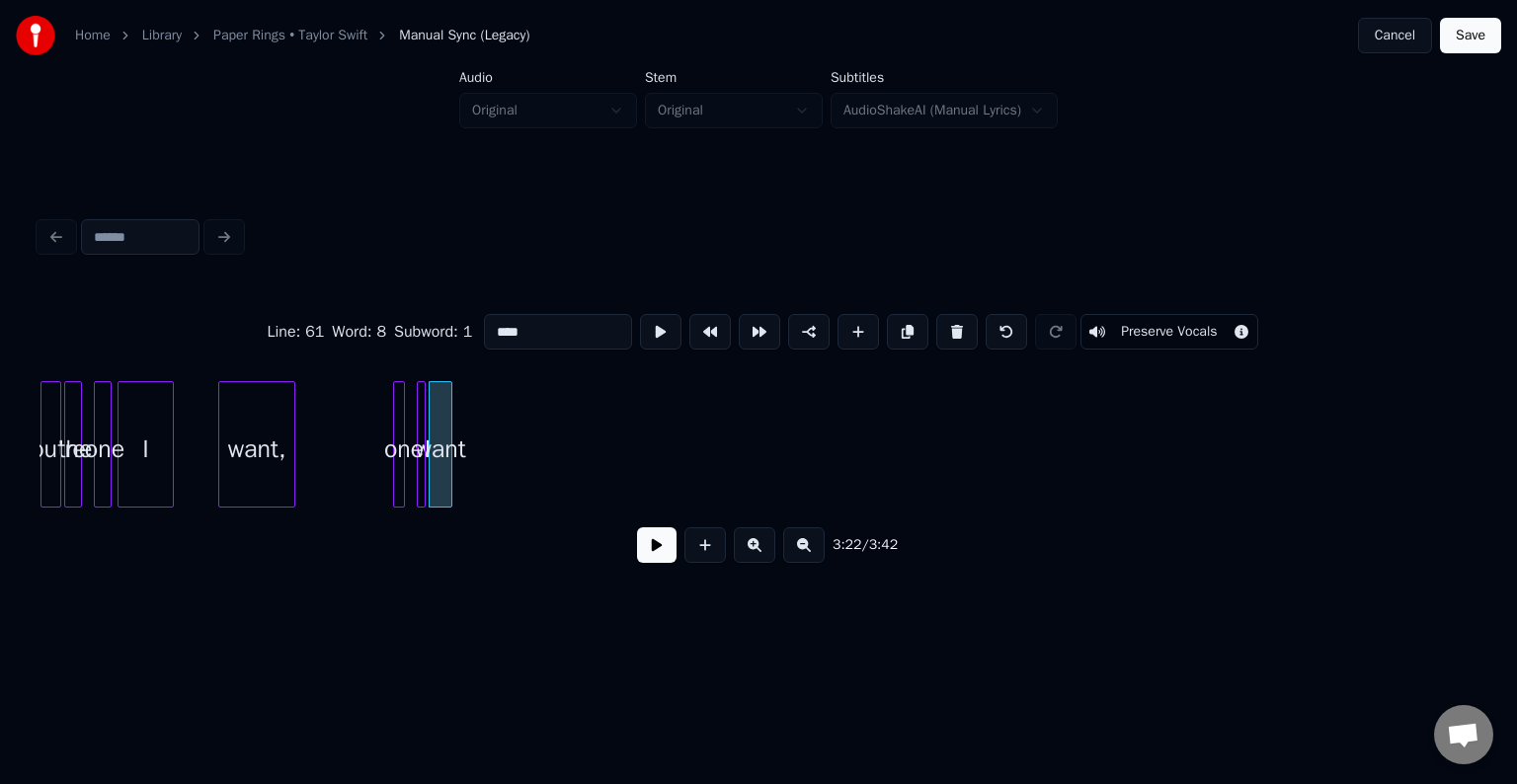 click at bounding box center (957, 332) 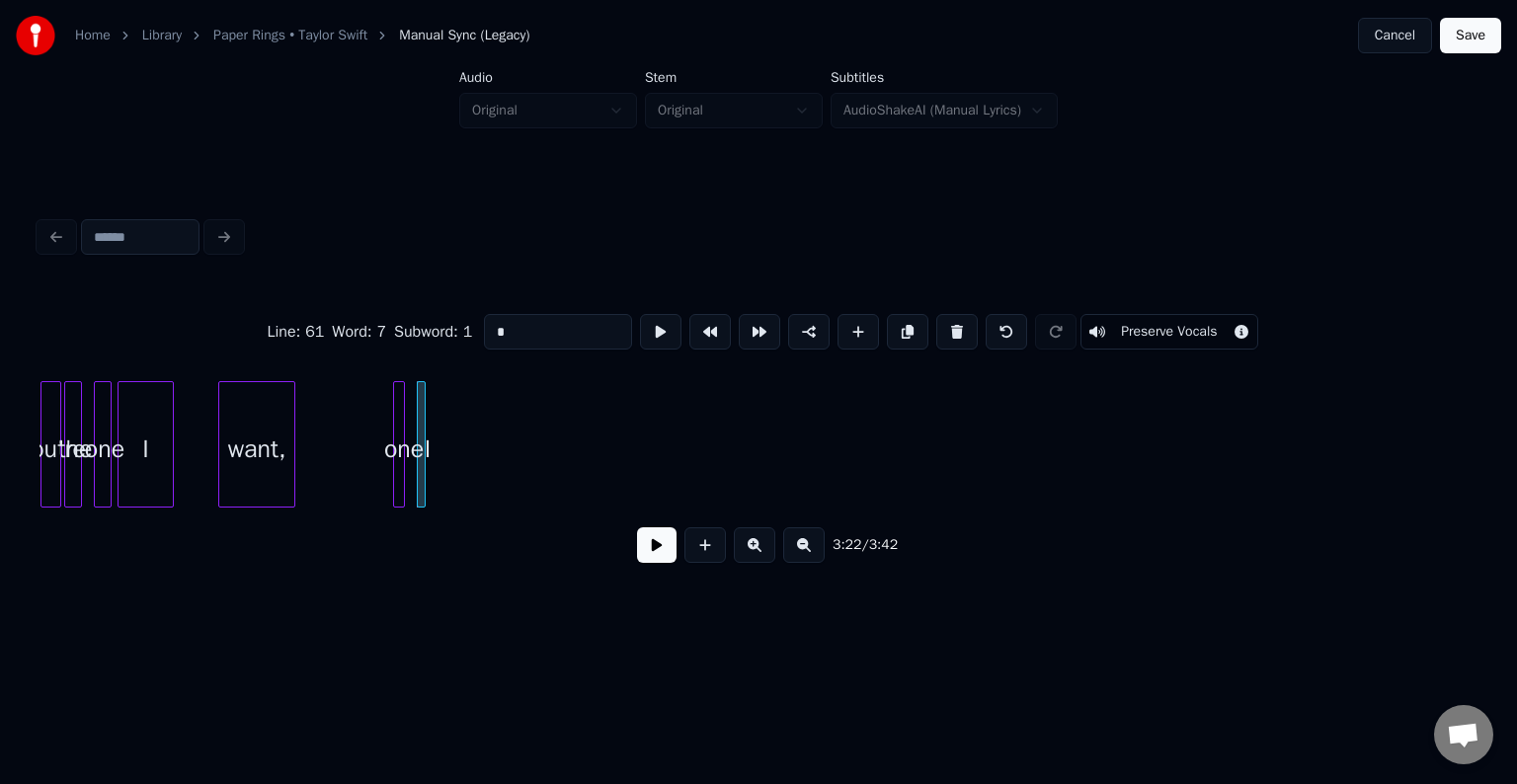 click at bounding box center [957, 332] 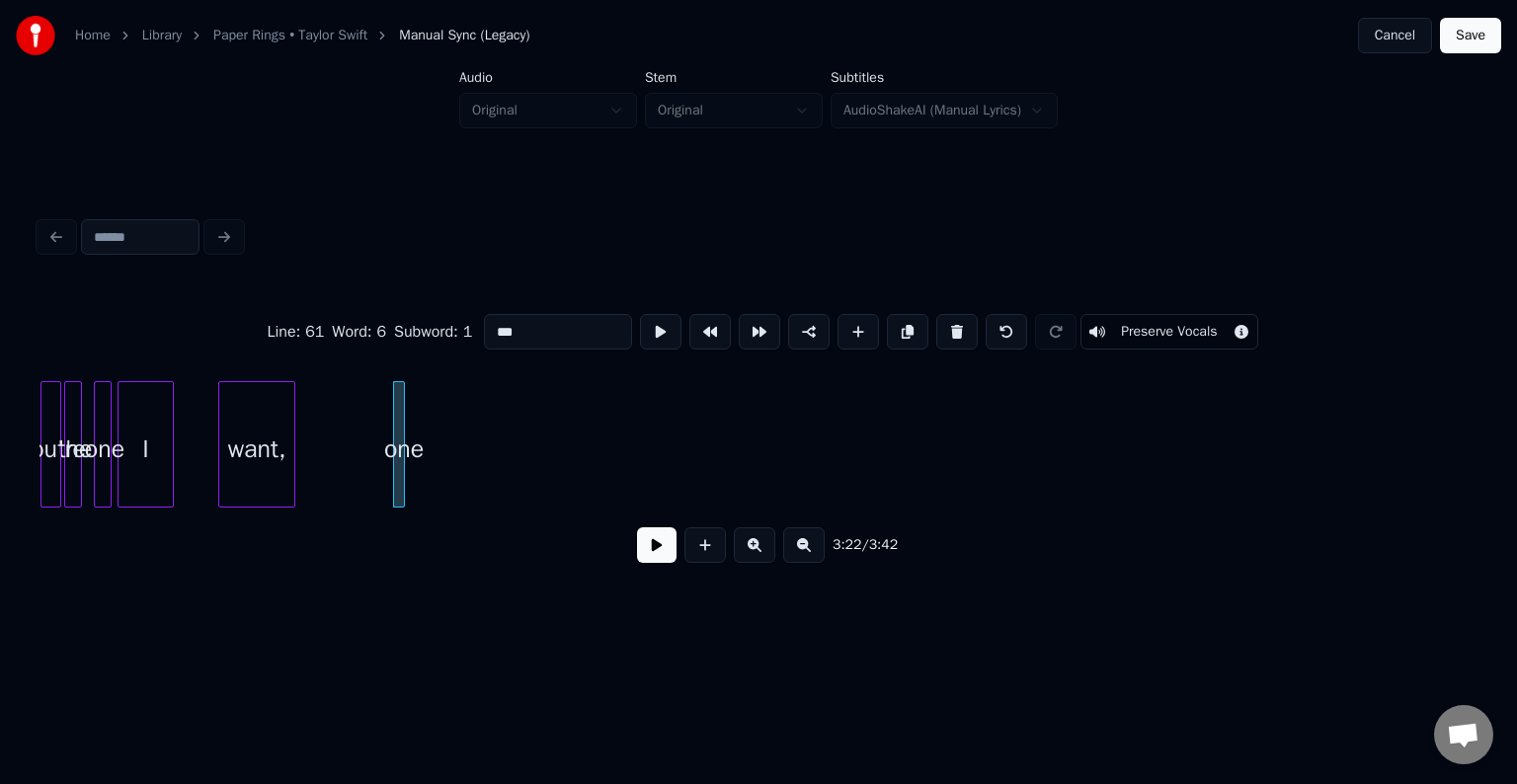 click at bounding box center (957, 332) 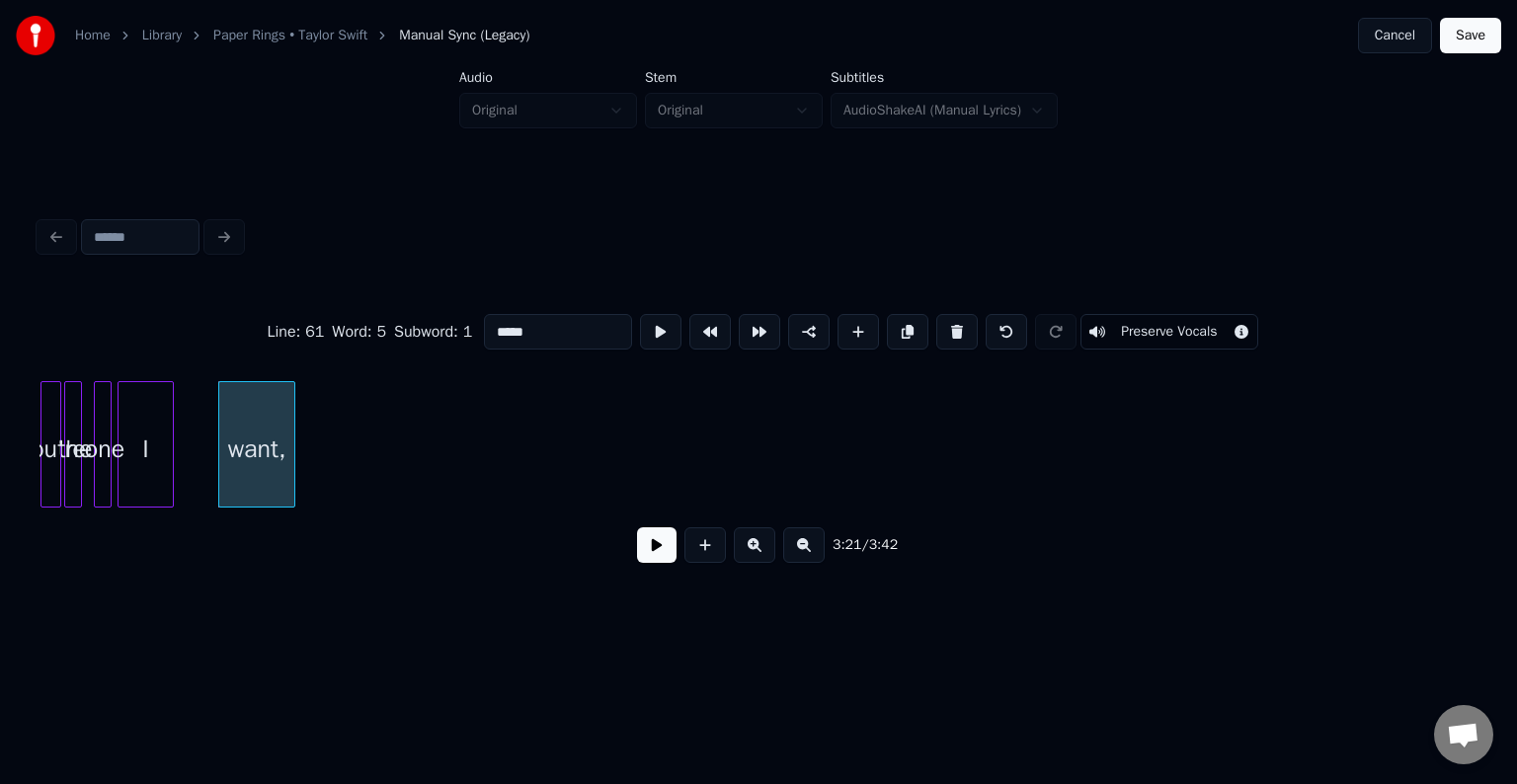 click on "You're" at bounding box center (50, 444) 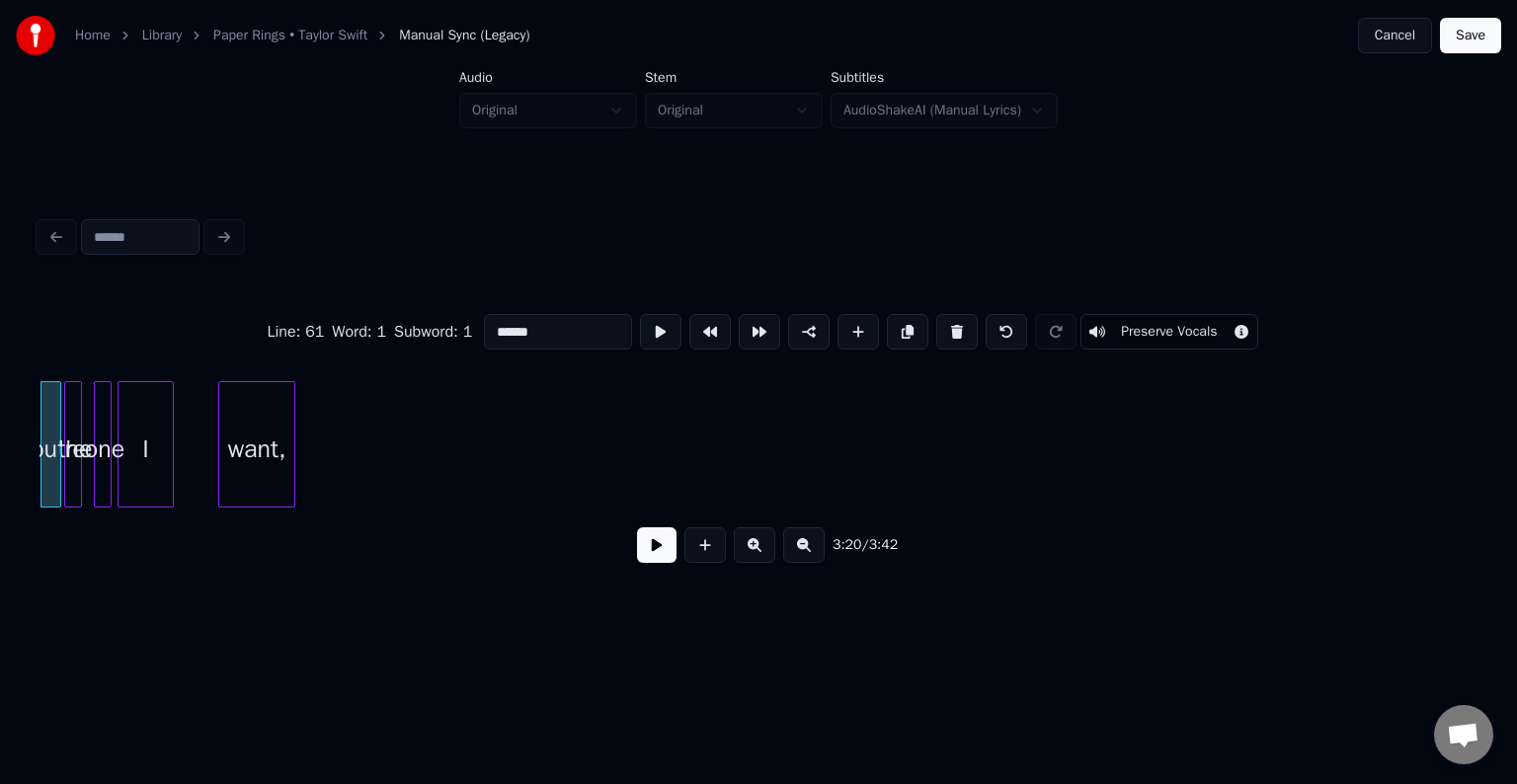 click at bounding box center [657, 545] 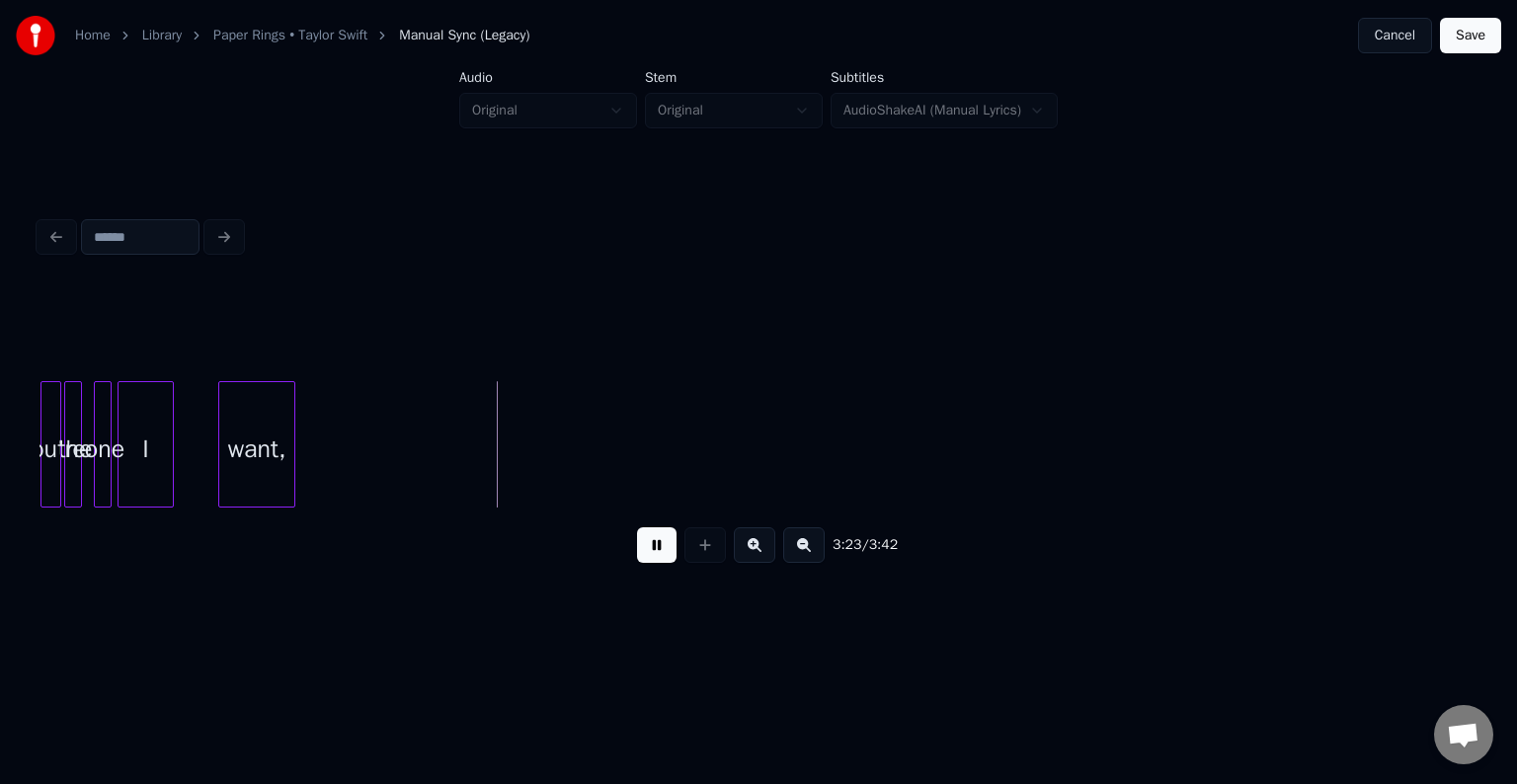 click on "Save" at bounding box center (1471, 36) 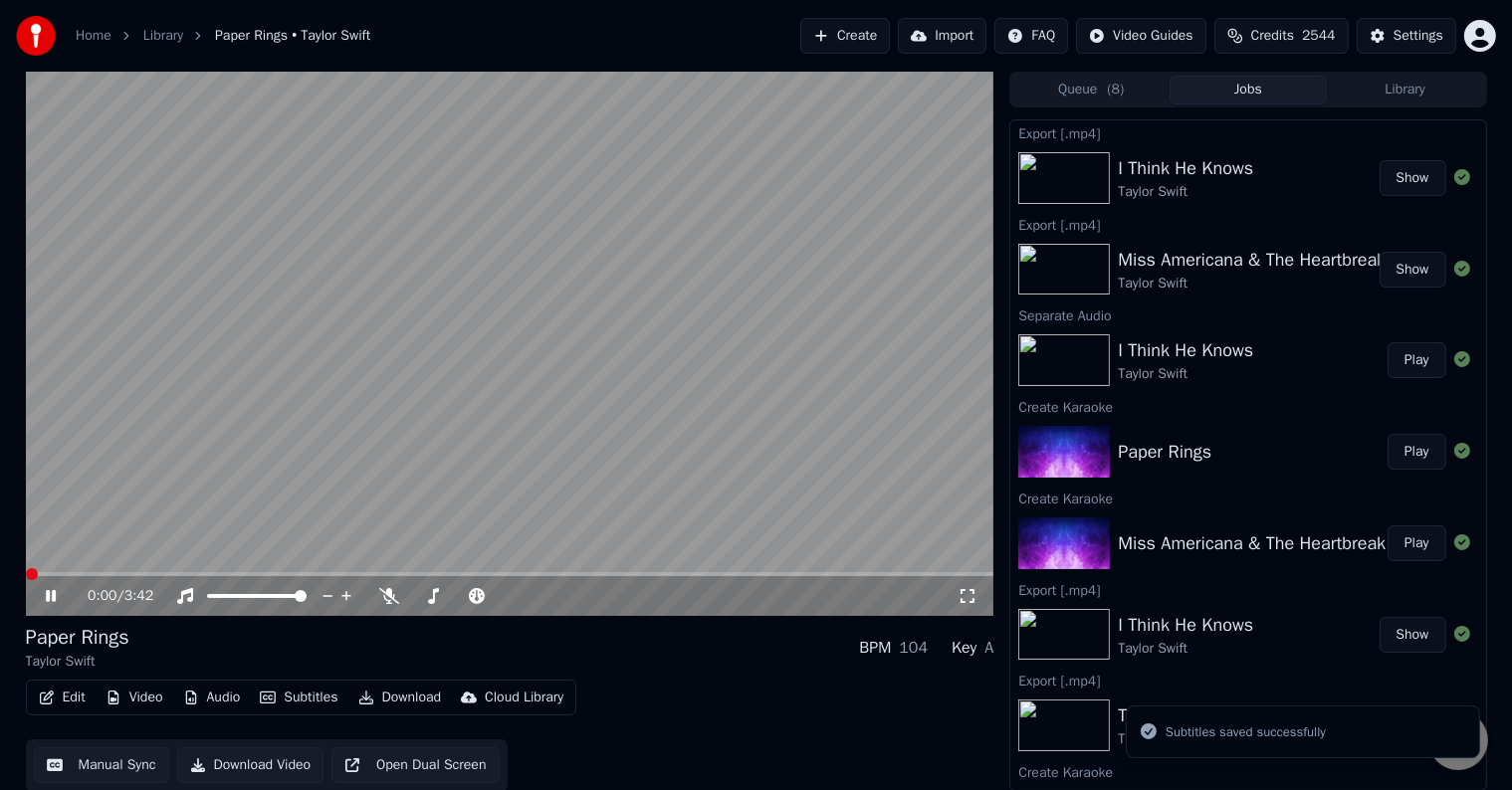 click 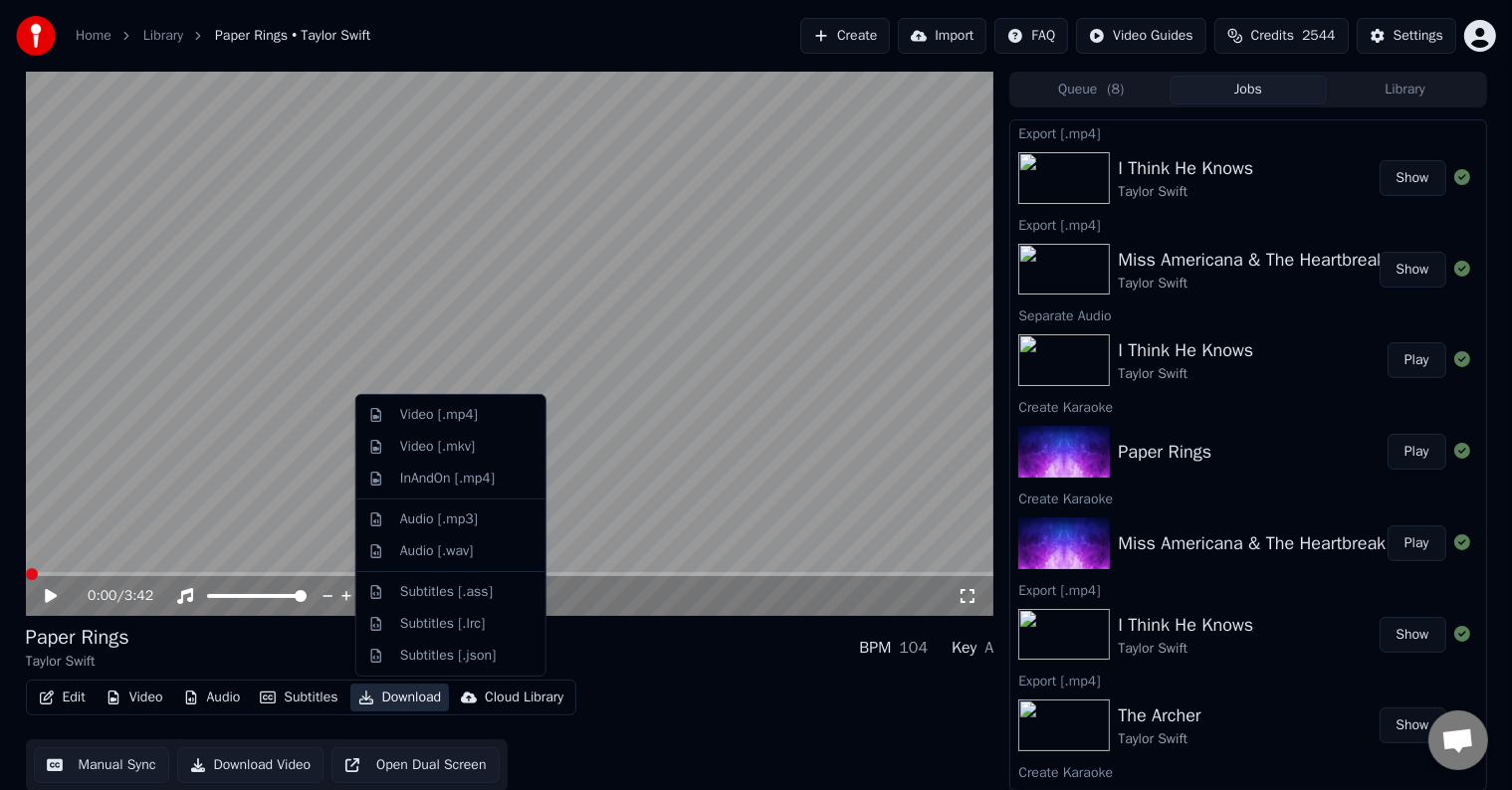 click on "Download" at bounding box center [400, 697] 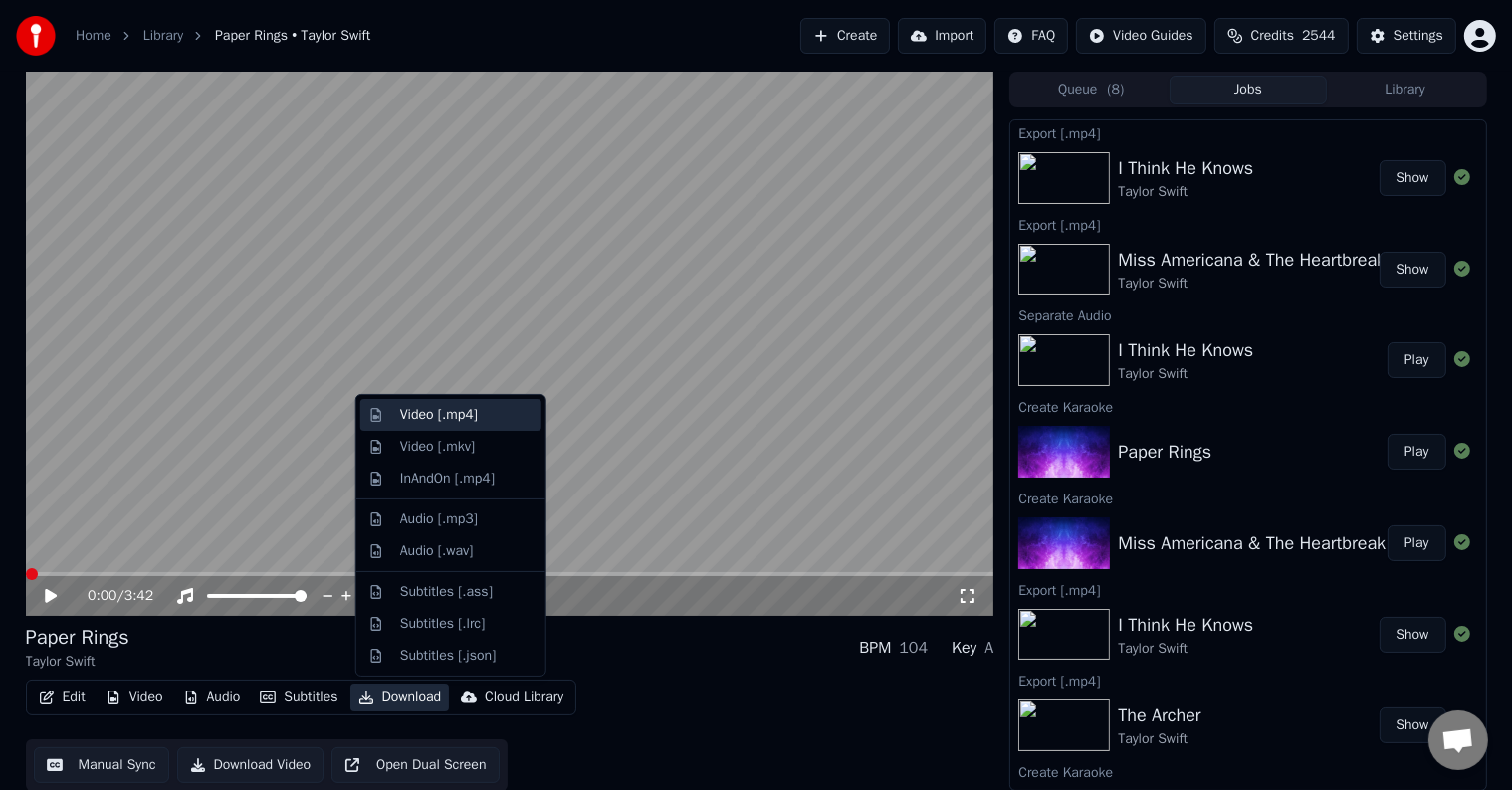 click on "Video [.mp4]" at bounding box center (439, 415) 